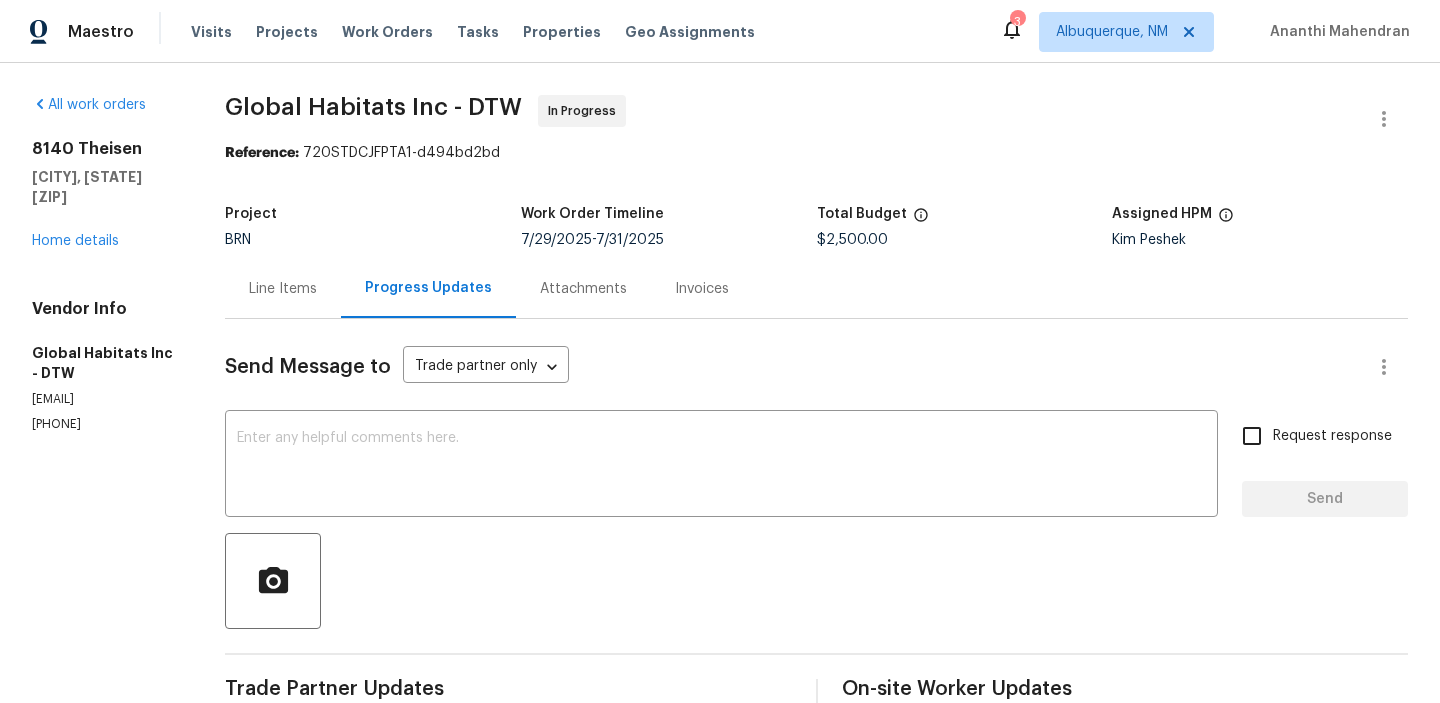 scroll, scrollTop: 0, scrollLeft: 0, axis: both 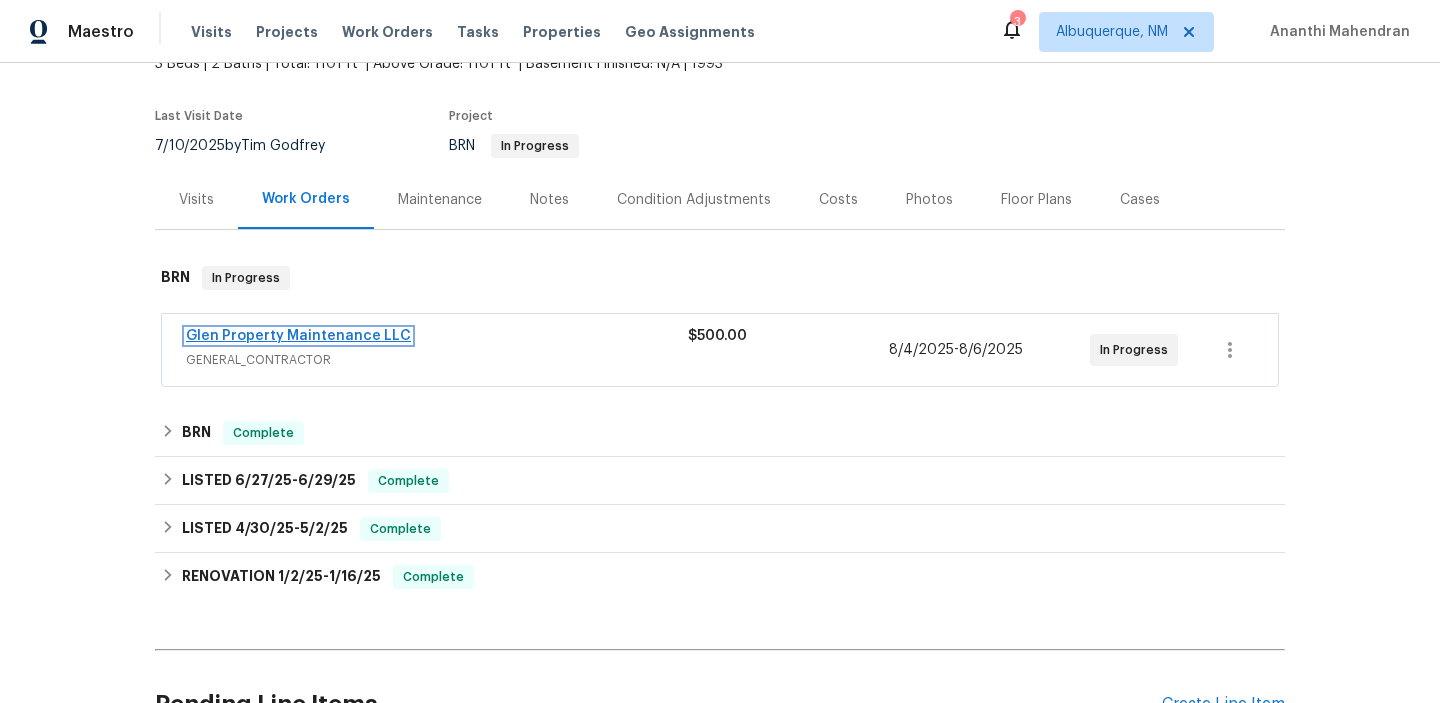 click on "Glen Property Maintenance LLC" at bounding box center (298, 336) 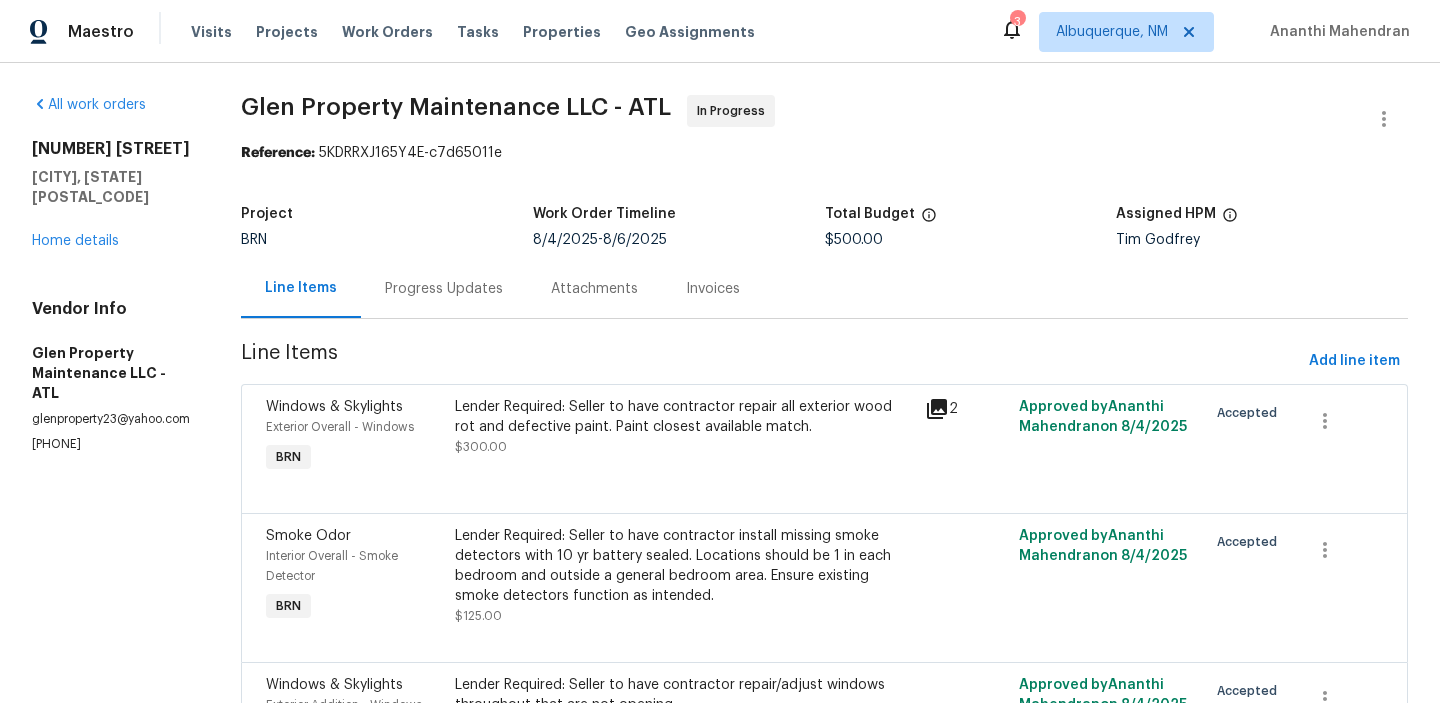 click on "Progress Updates" at bounding box center [444, 289] 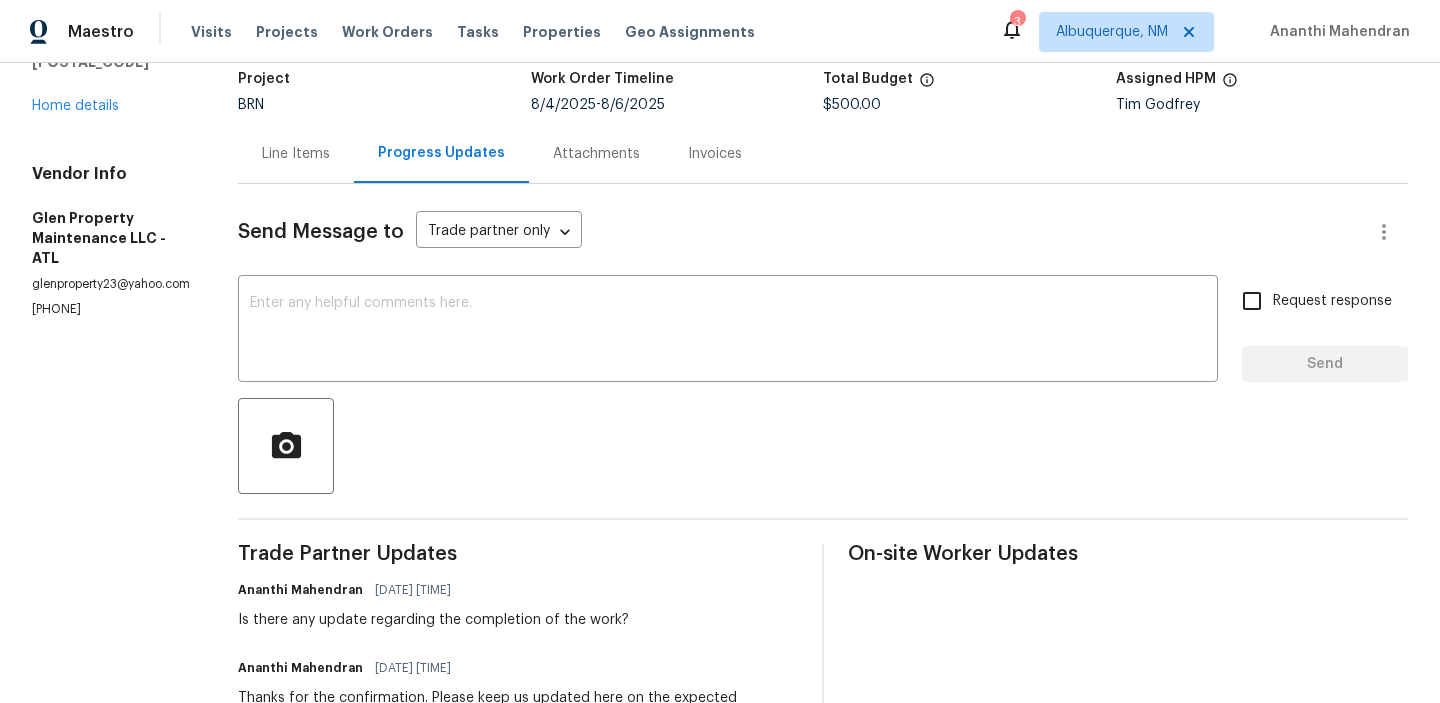 scroll, scrollTop: 141, scrollLeft: 0, axis: vertical 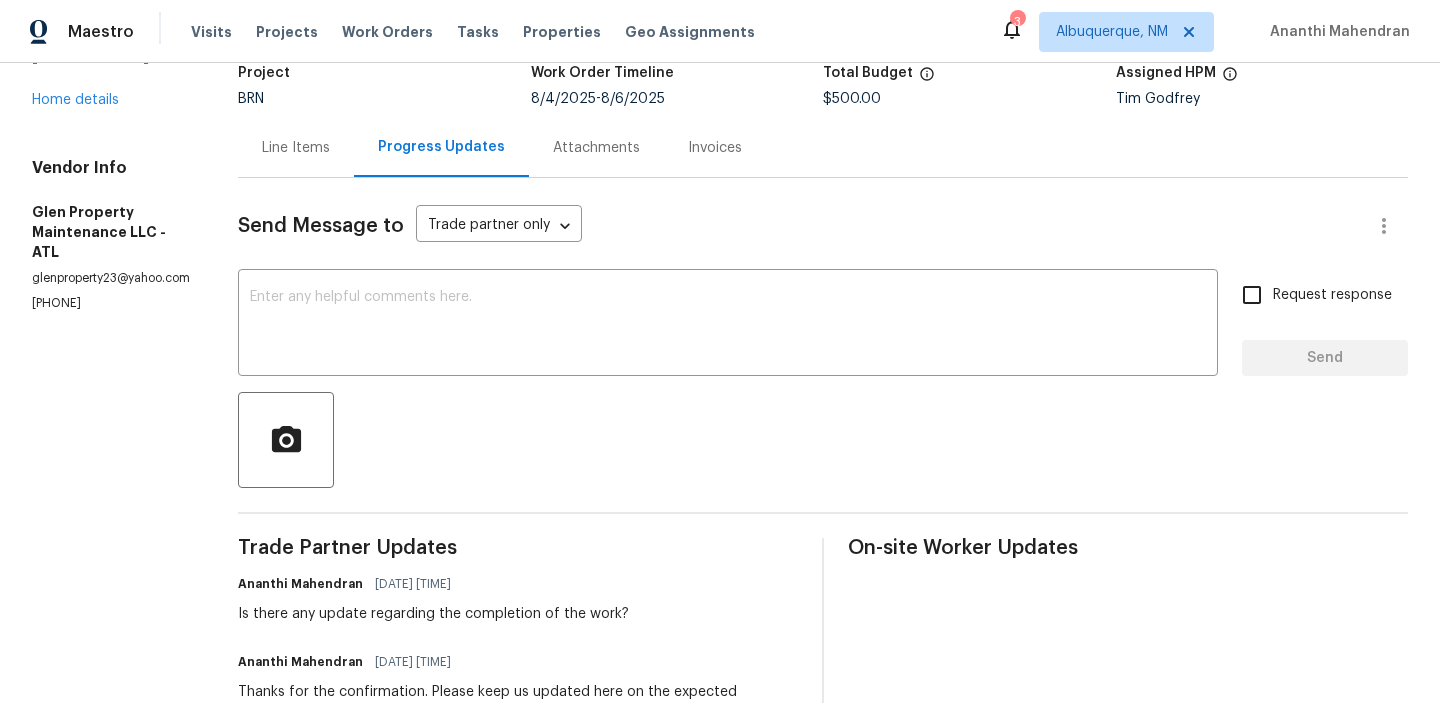 click on "Vendor Info Glen Property Maintenance LLC - ATL glenproperty23@yahoo.com (770) 235-8482" at bounding box center [111, 235] 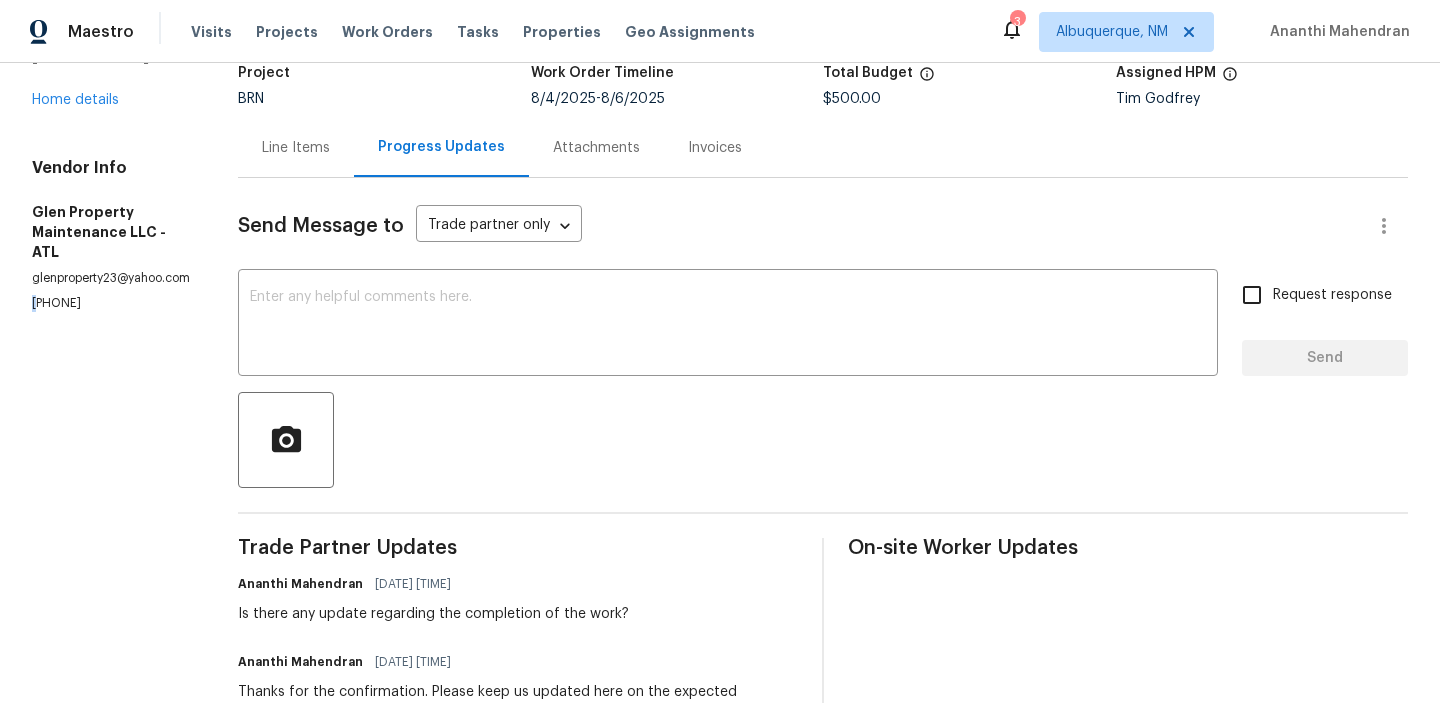 click on "Vendor Info Glen Property Maintenance LLC - ATL glenproperty23@yahoo.com (770) 235-8482" at bounding box center (111, 235) 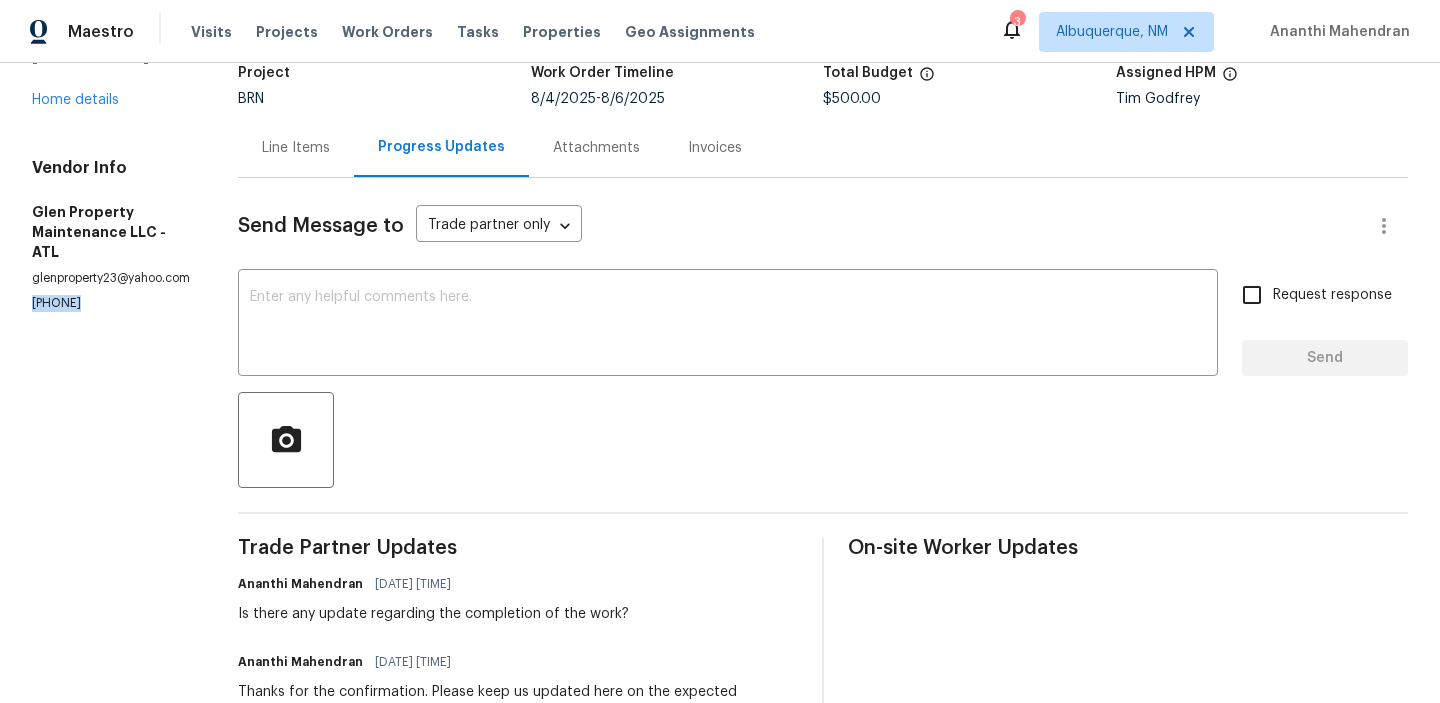 click on "Vendor Info Glen Property Maintenance LLC - ATL glenproperty23@yahoo.com (770) 235-8482" at bounding box center [111, 235] 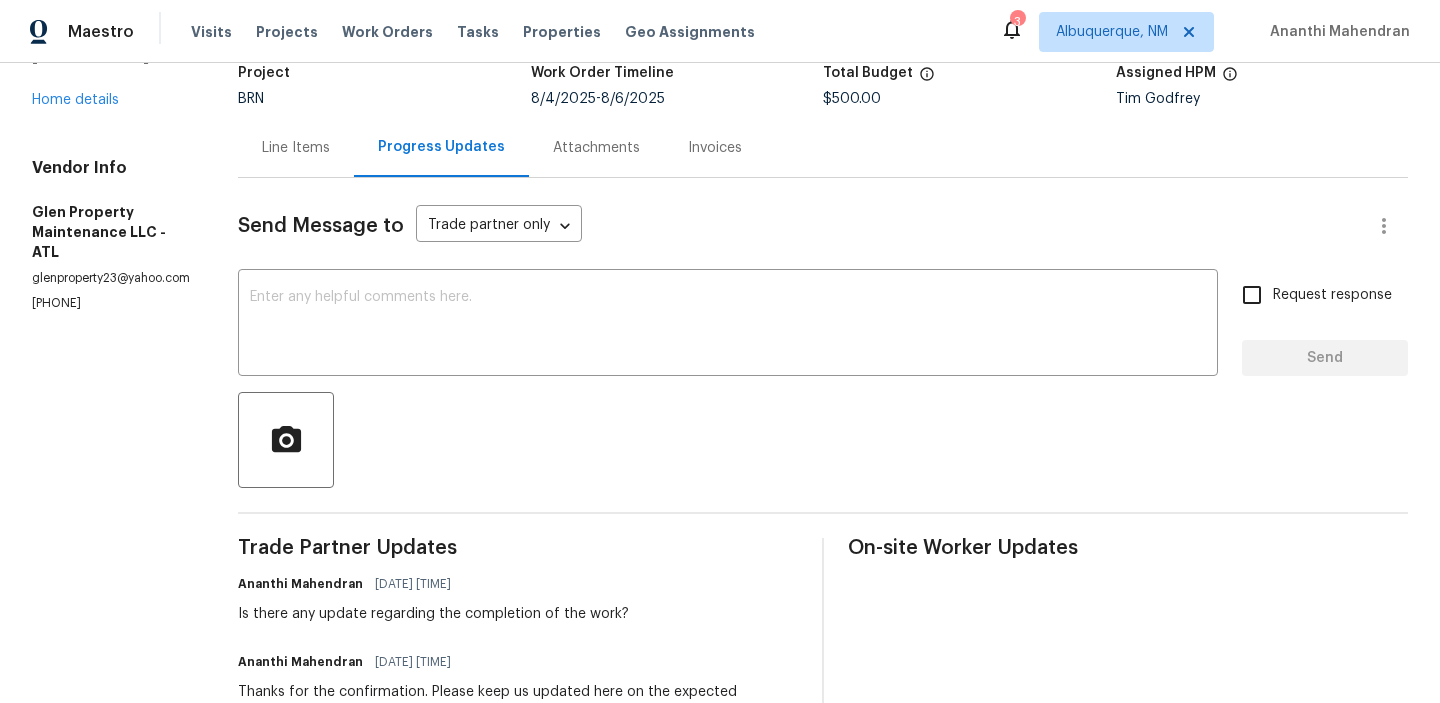 click on "glenproperty23@yahoo.com" at bounding box center [111, 278] 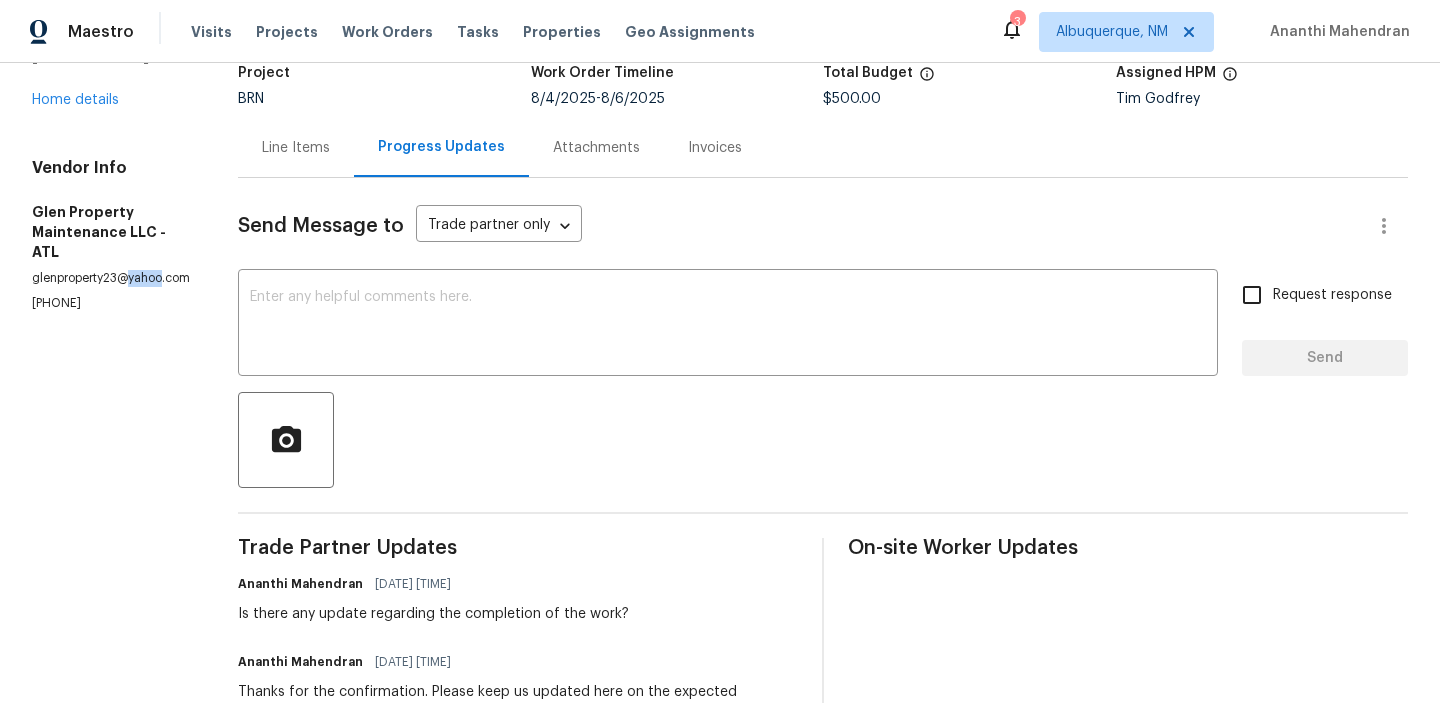 click on "glenproperty23@yahoo.com" at bounding box center (111, 278) 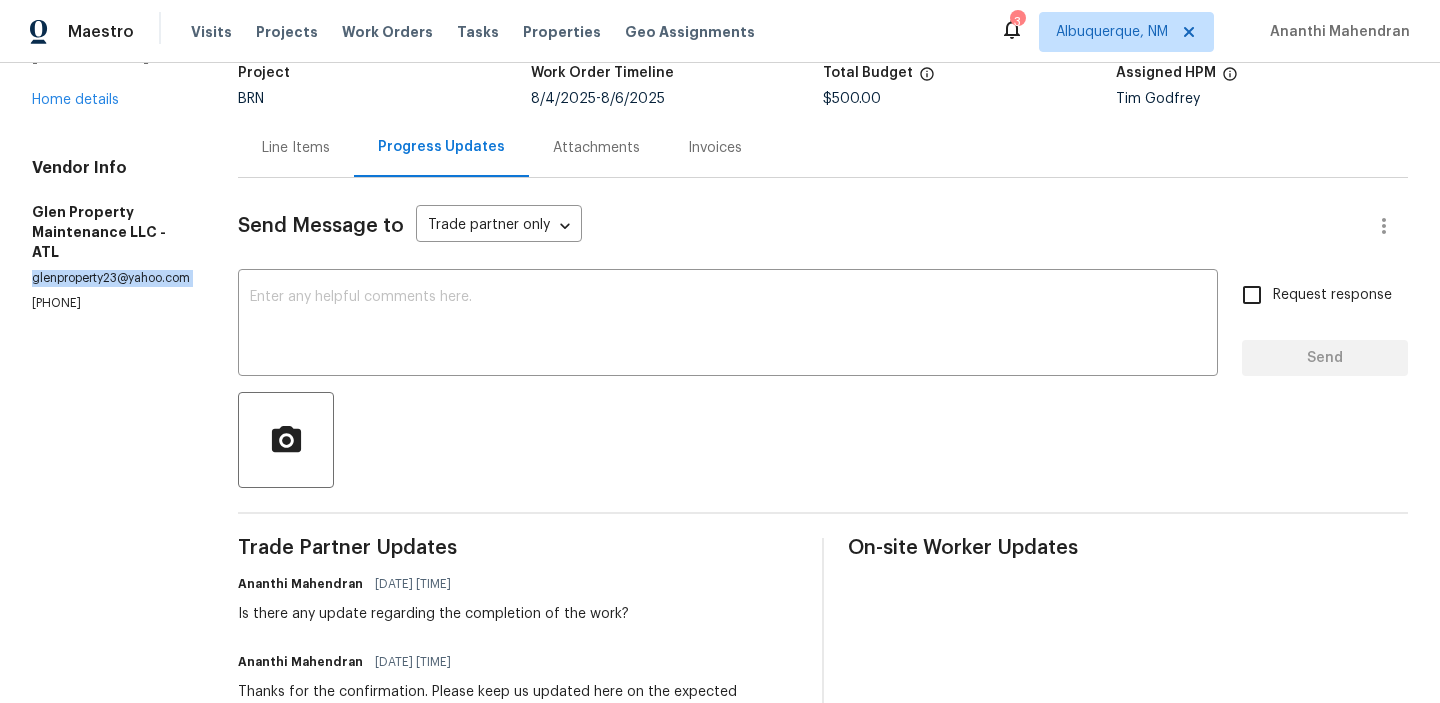 click on "glenproperty23@yahoo.com" at bounding box center (111, 278) 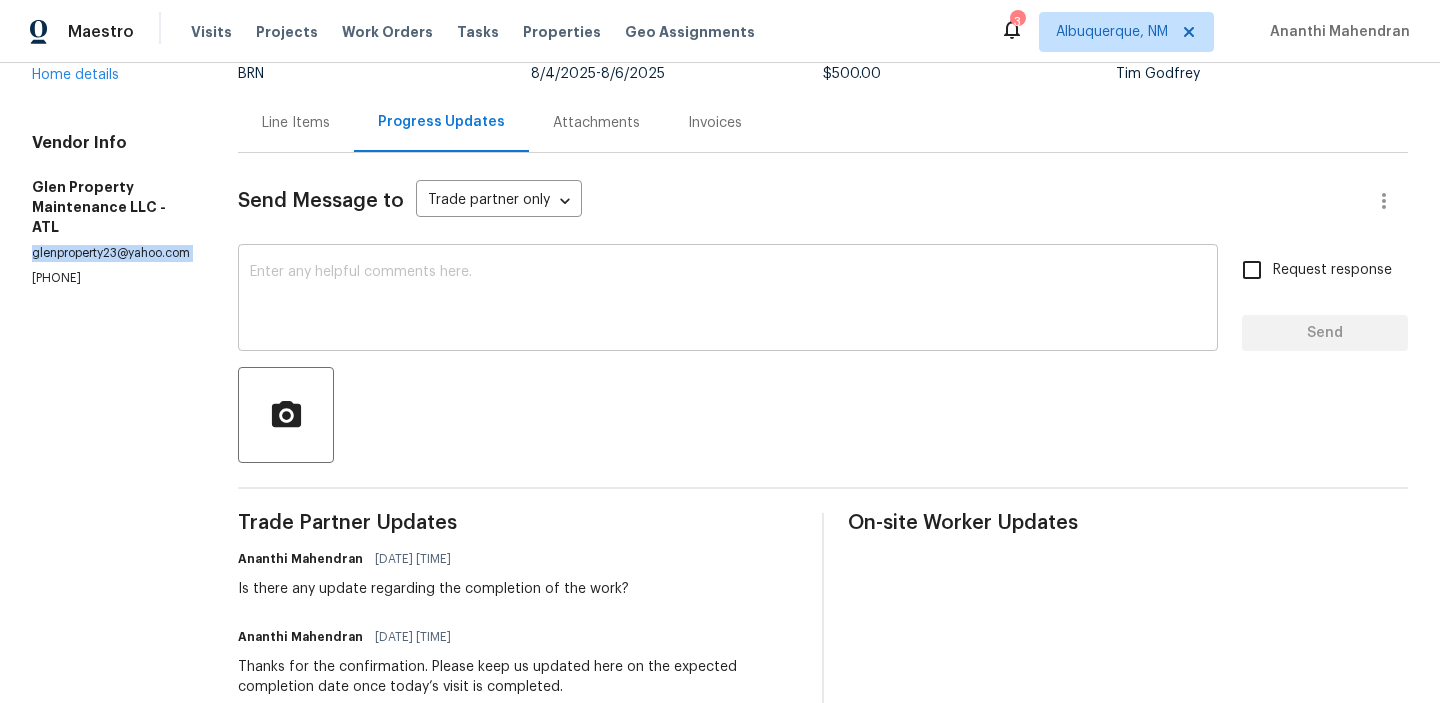 scroll, scrollTop: 169, scrollLeft: 0, axis: vertical 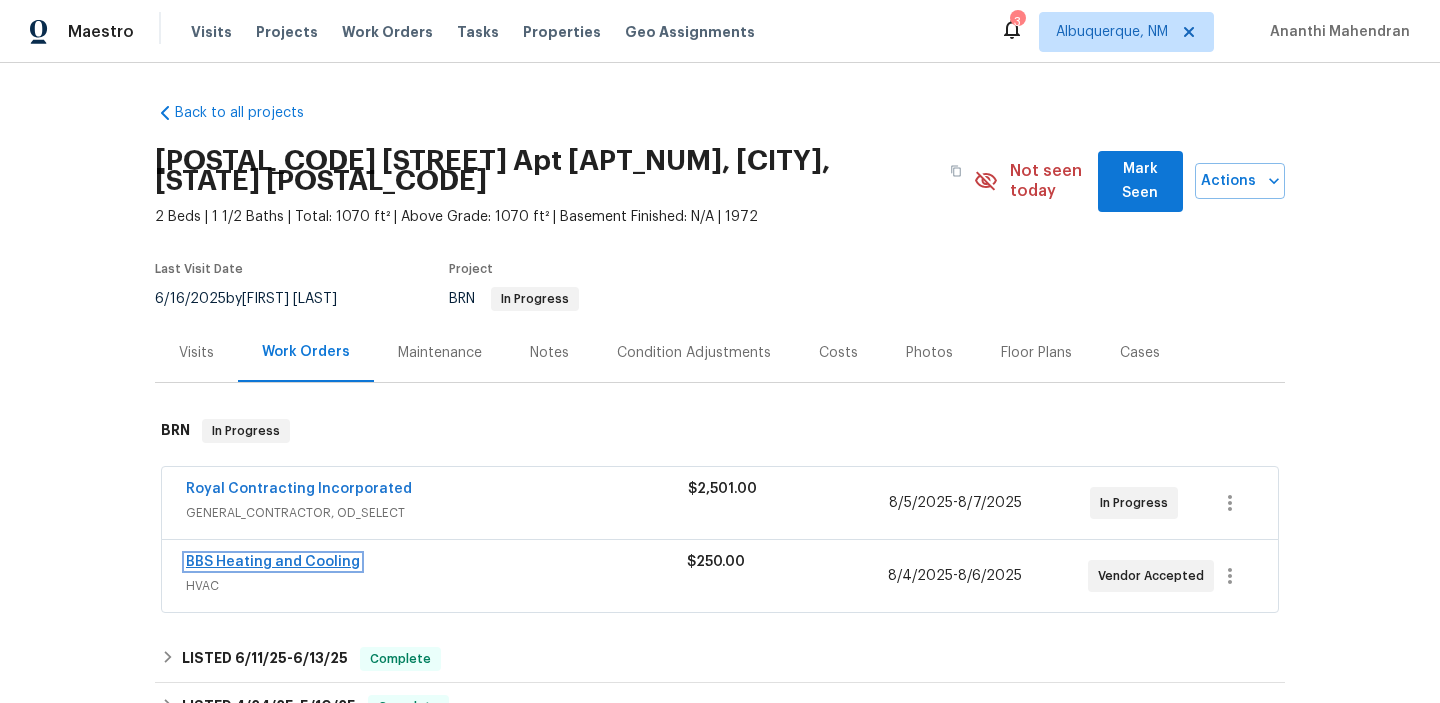 click on "BBS Heating and Cooling" at bounding box center [273, 562] 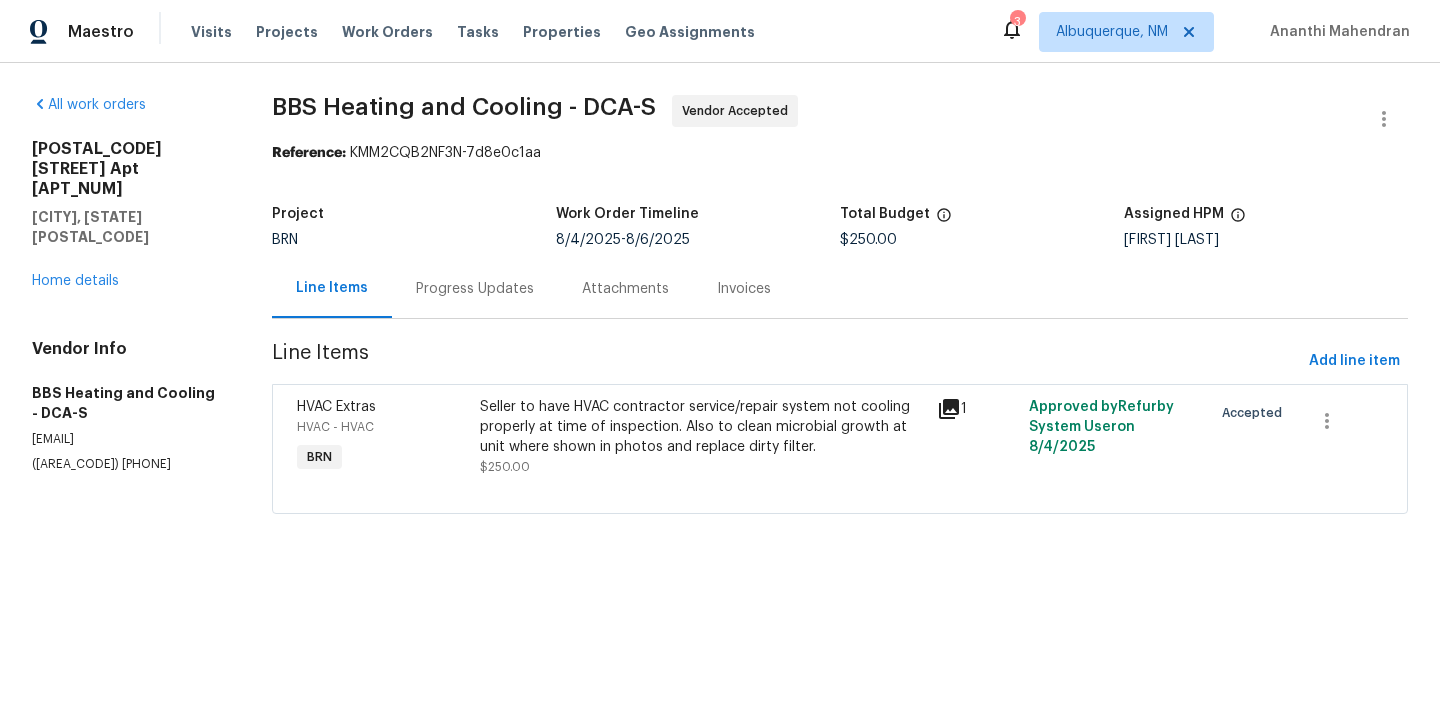 click on "Progress Updates" at bounding box center [475, 289] 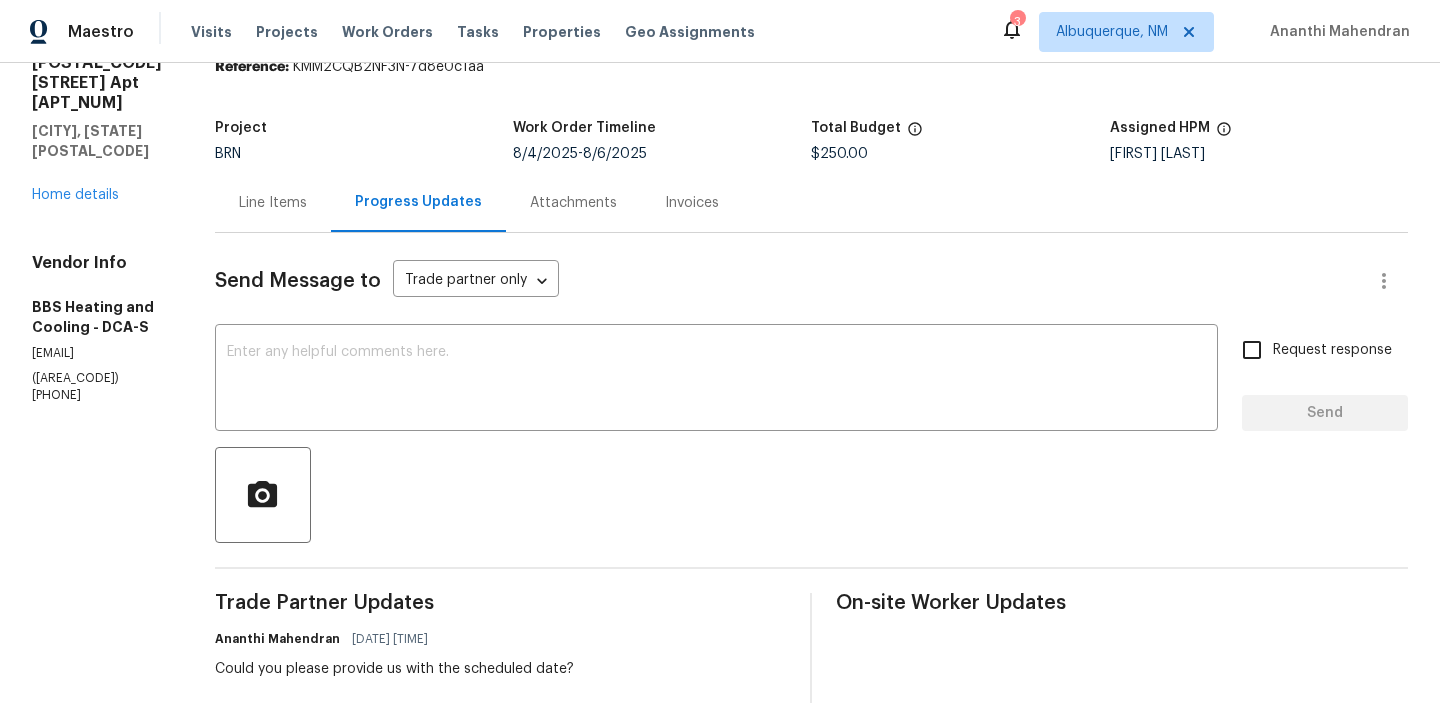 scroll, scrollTop: 276, scrollLeft: 0, axis: vertical 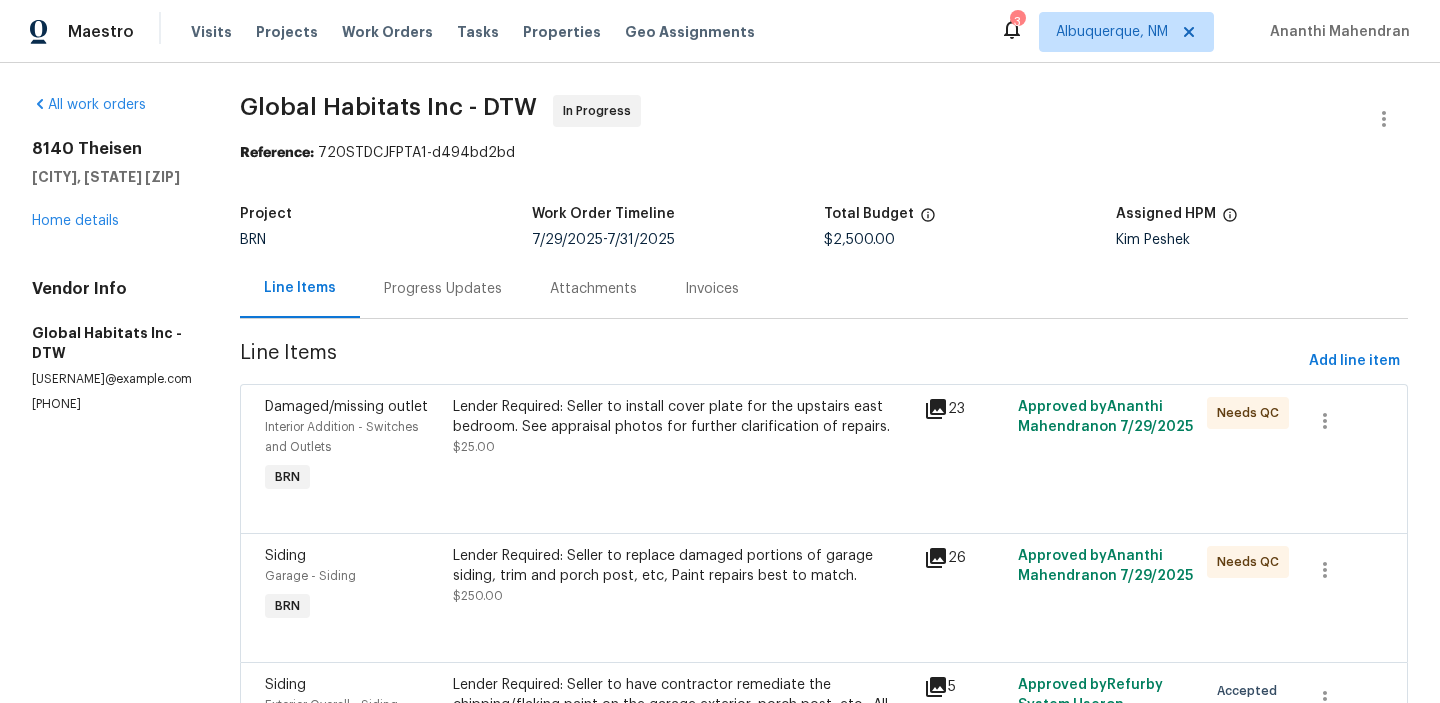 click on "Progress Updates" at bounding box center [443, 289] 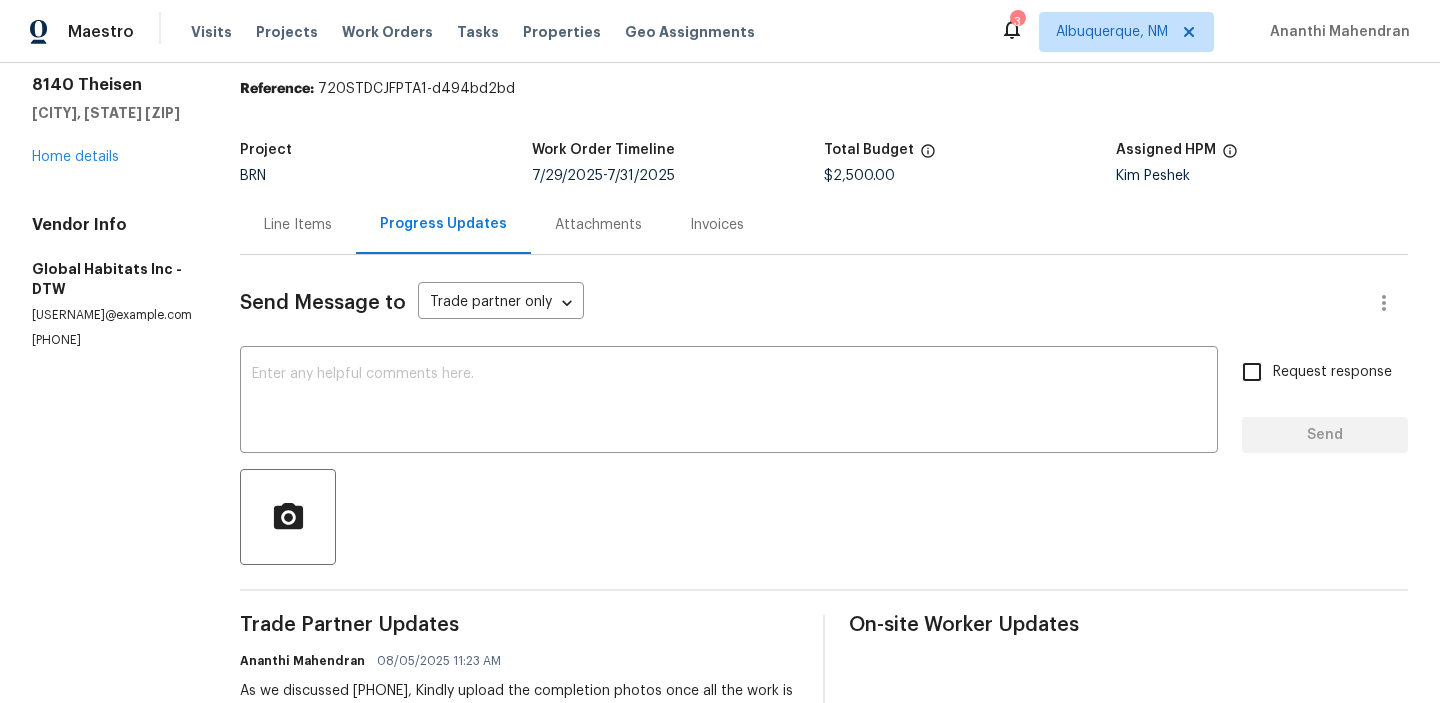 scroll, scrollTop: 62, scrollLeft: 0, axis: vertical 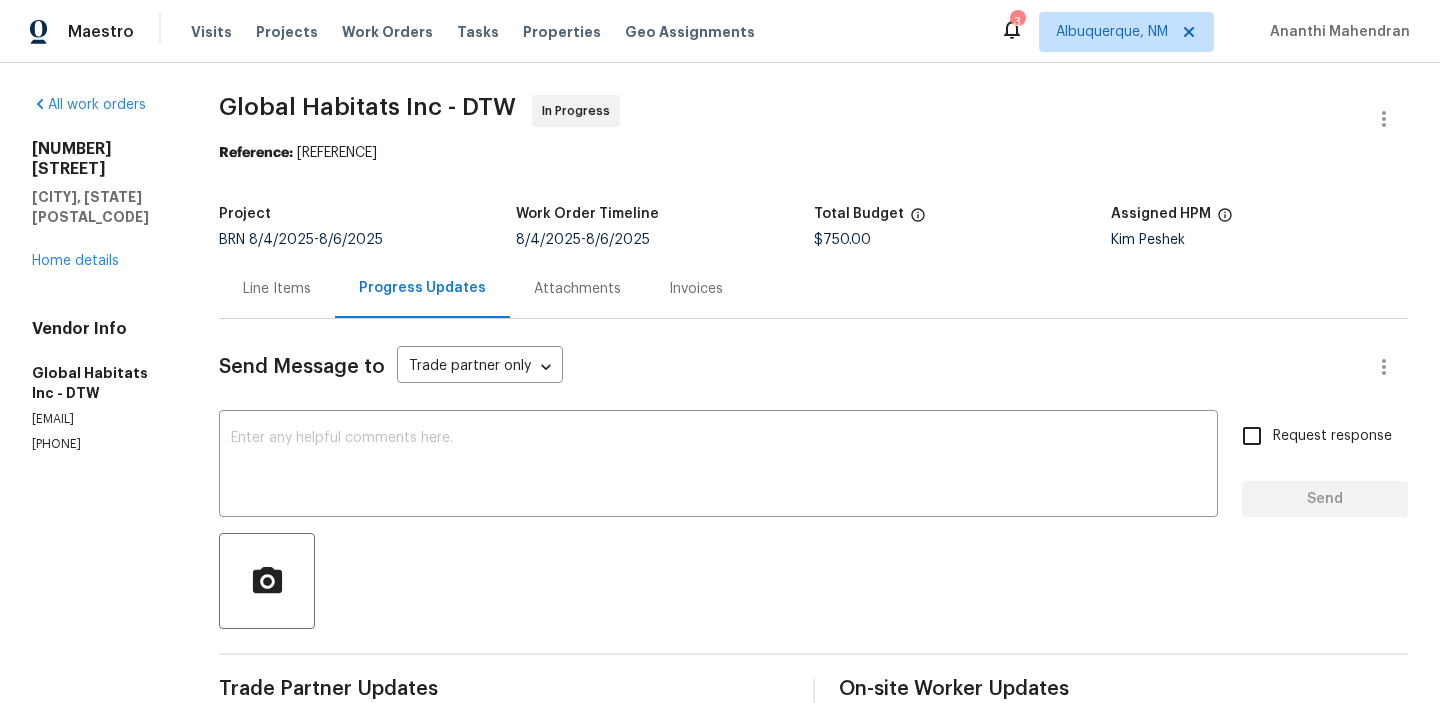click on "Line Items" at bounding box center (277, 288) 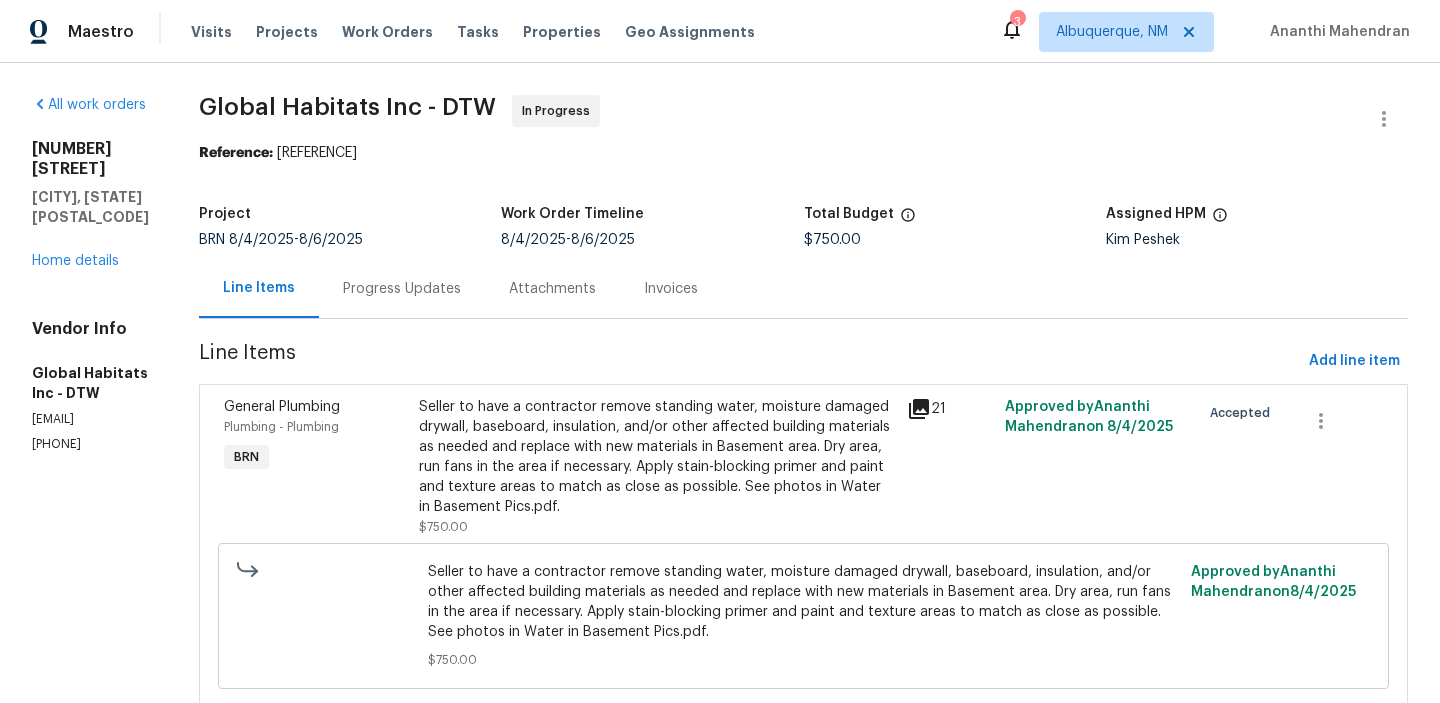 click on "Seller to have a contractor remove standing water, moisture damaged drywall, baseboard, insulation, and/or other affected building materials as needed and replace with new materials in Basement area. Dry area, run fans in the area if necessary. Apply stain-blocking primer and paint and texture areas to match as close as possible. See photos in Water in Basement Pics.pdf." at bounding box center [657, 457] 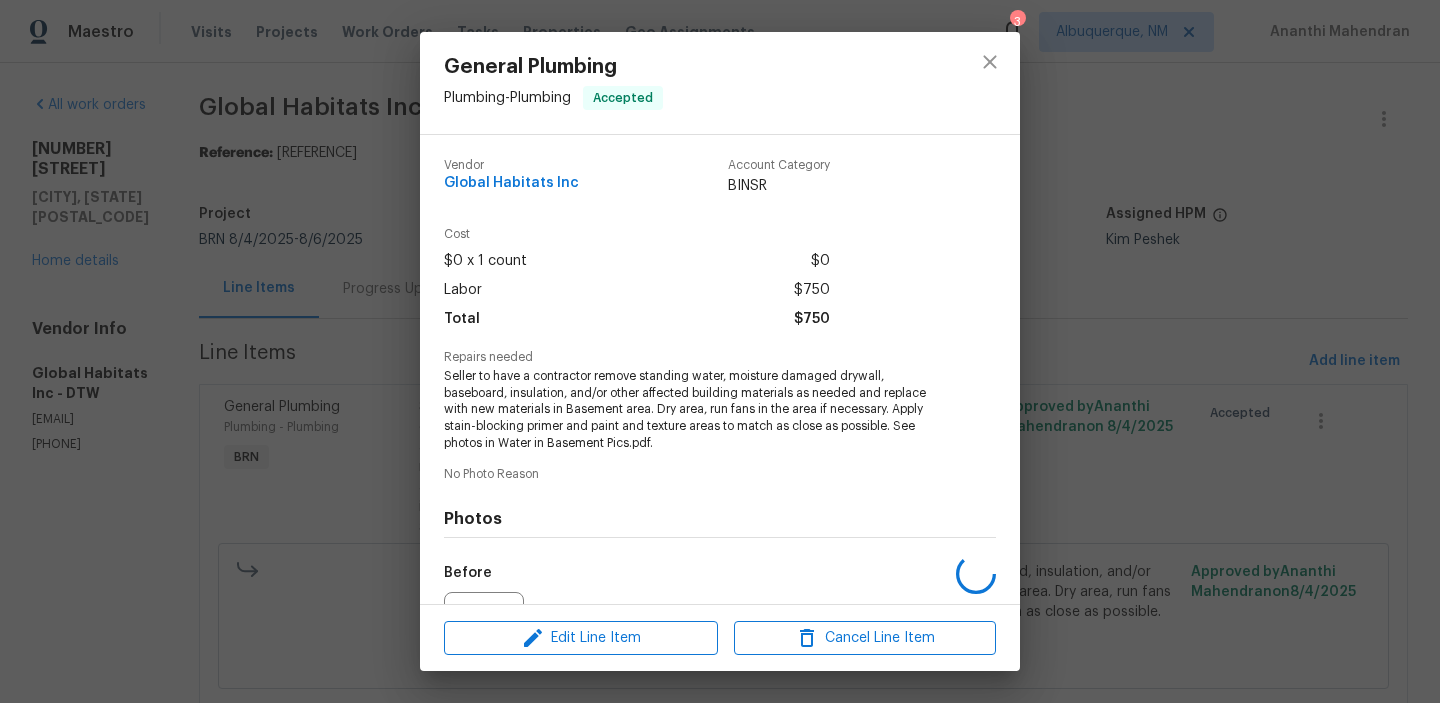 scroll, scrollTop: 218, scrollLeft: 0, axis: vertical 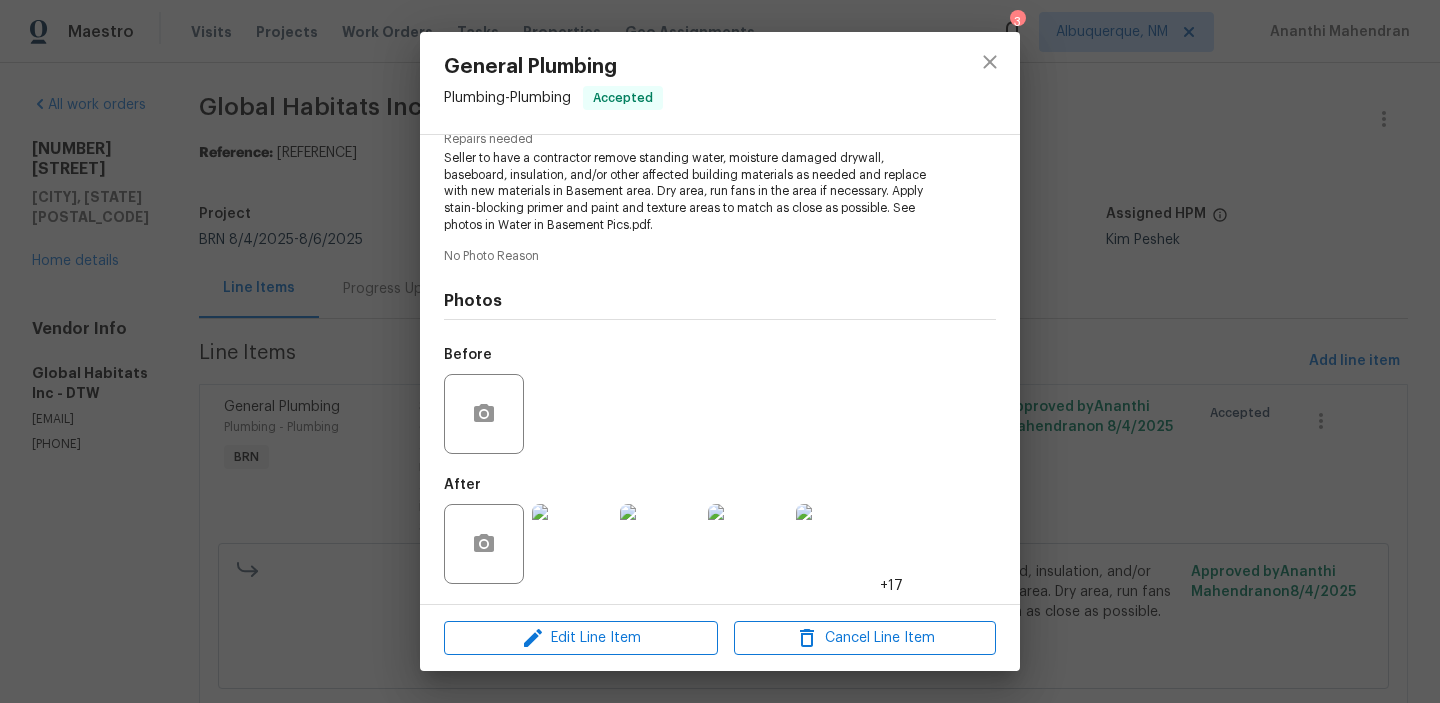 click at bounding box center (572, 544) 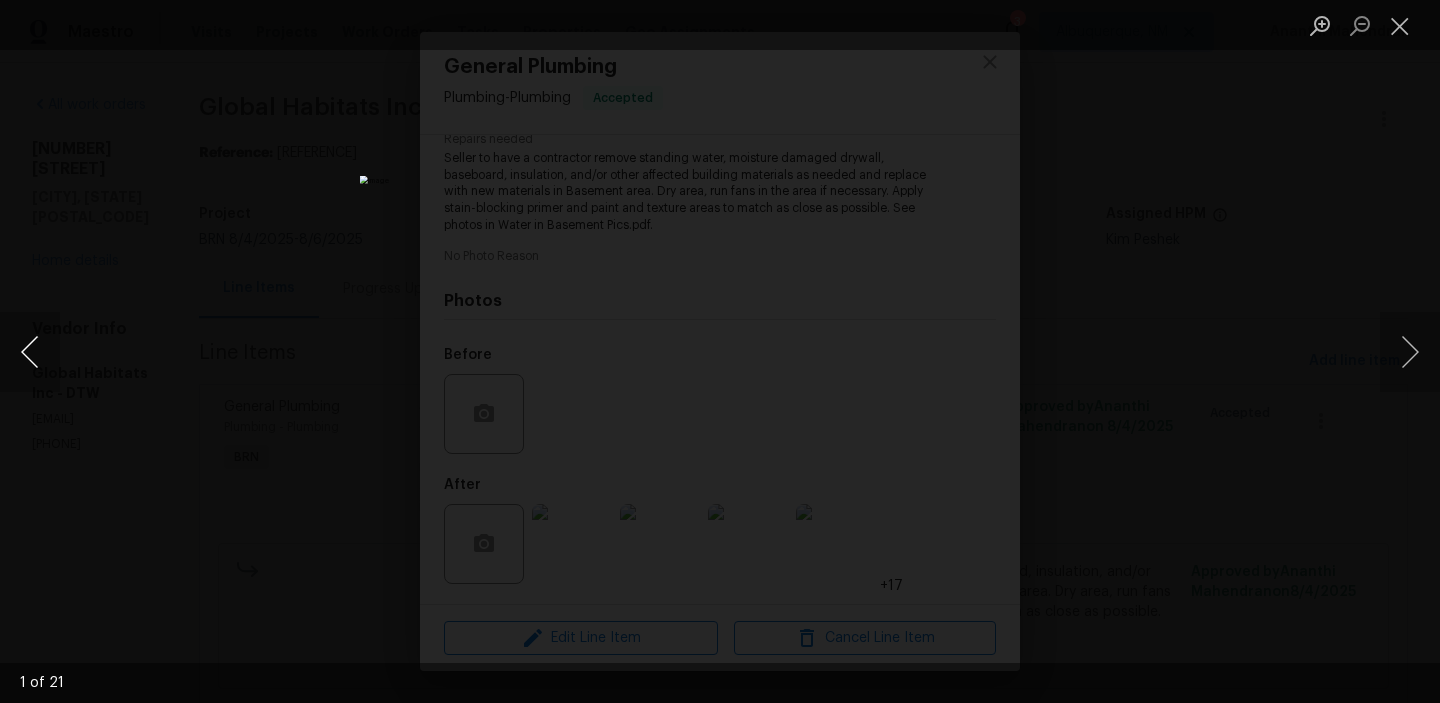 click at bounding box center (30, 352) 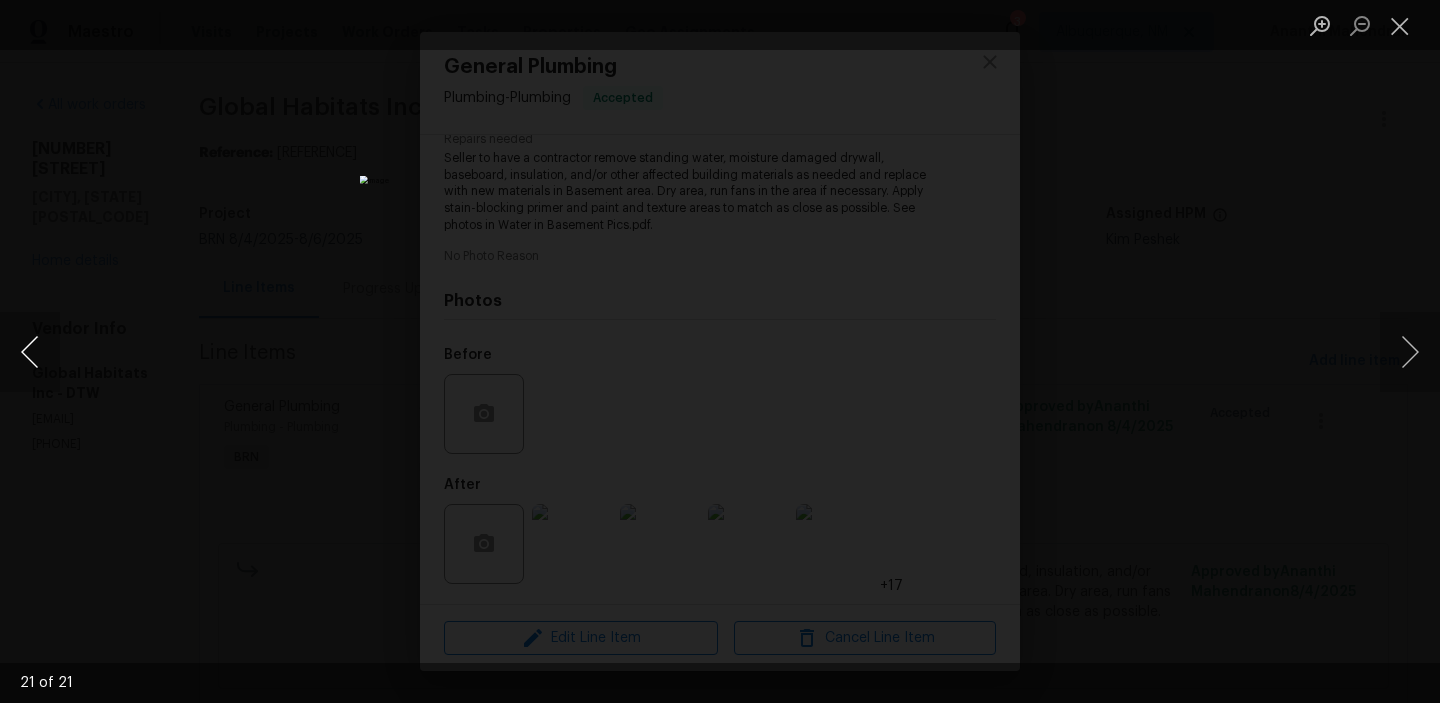 click at bounding box center (30, 352) 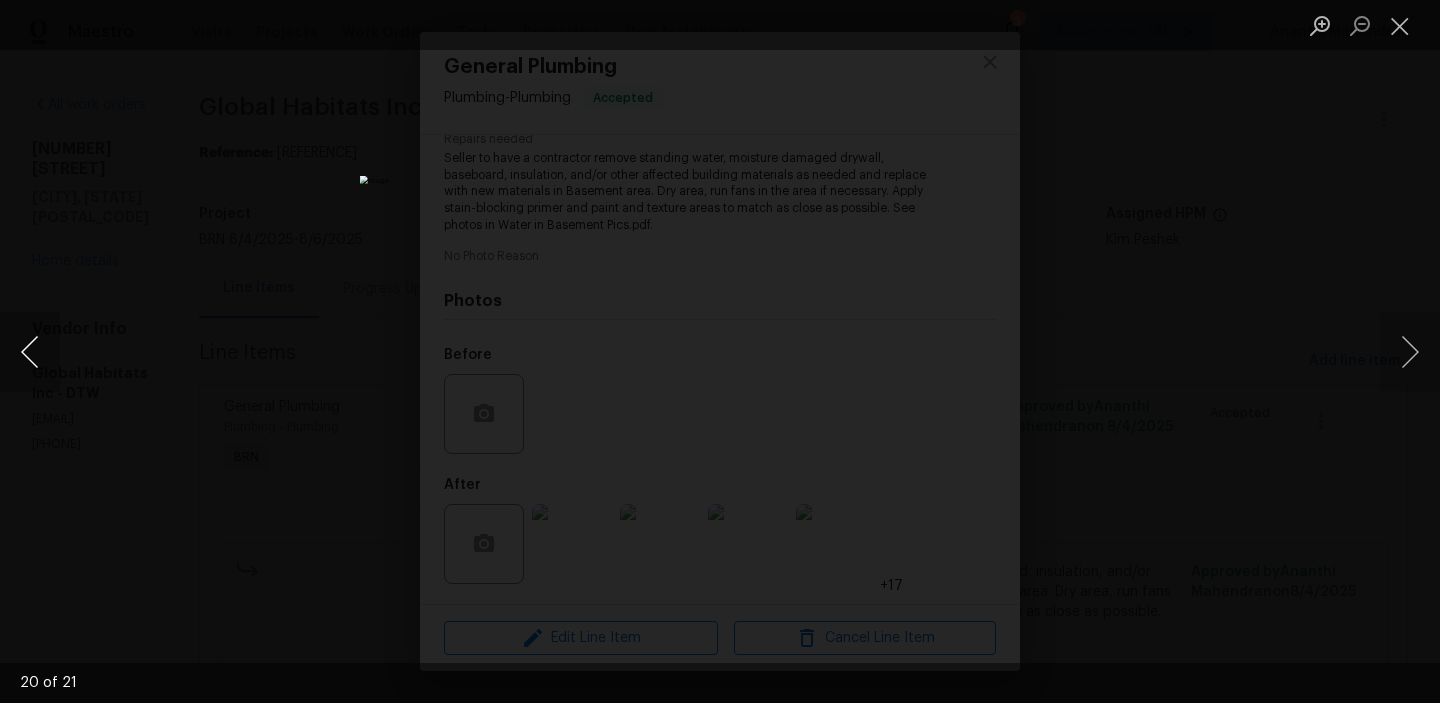 click at bounding box center [30, 352] 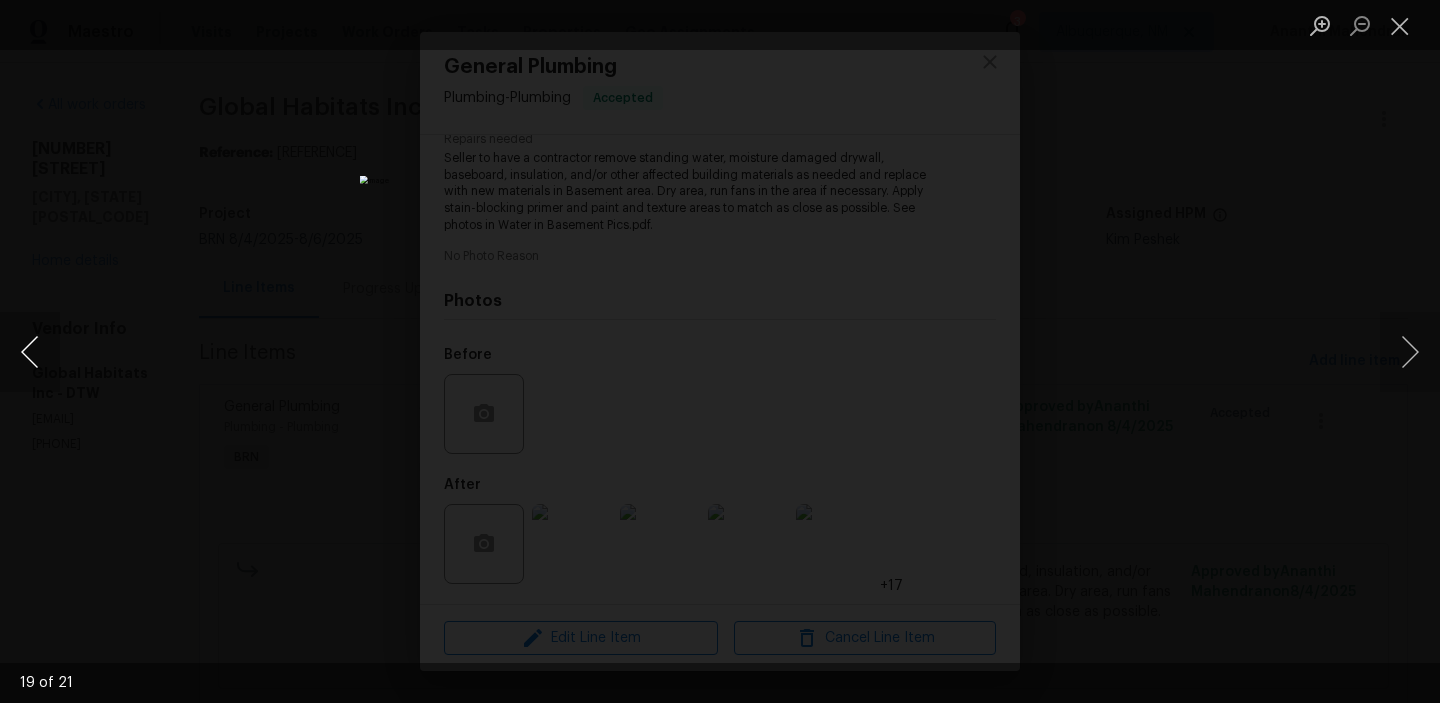 click at bounding box center [30, 352] 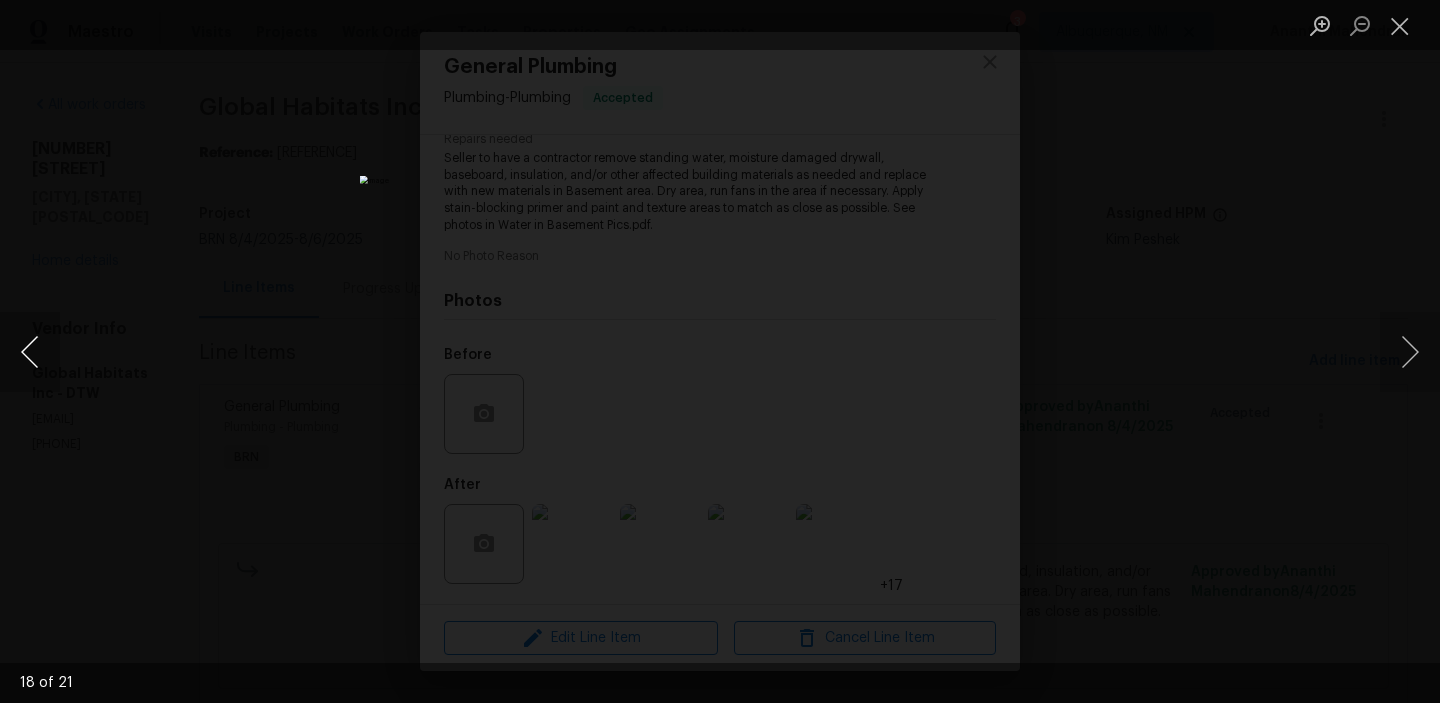 click at bounding box center (30, 352) 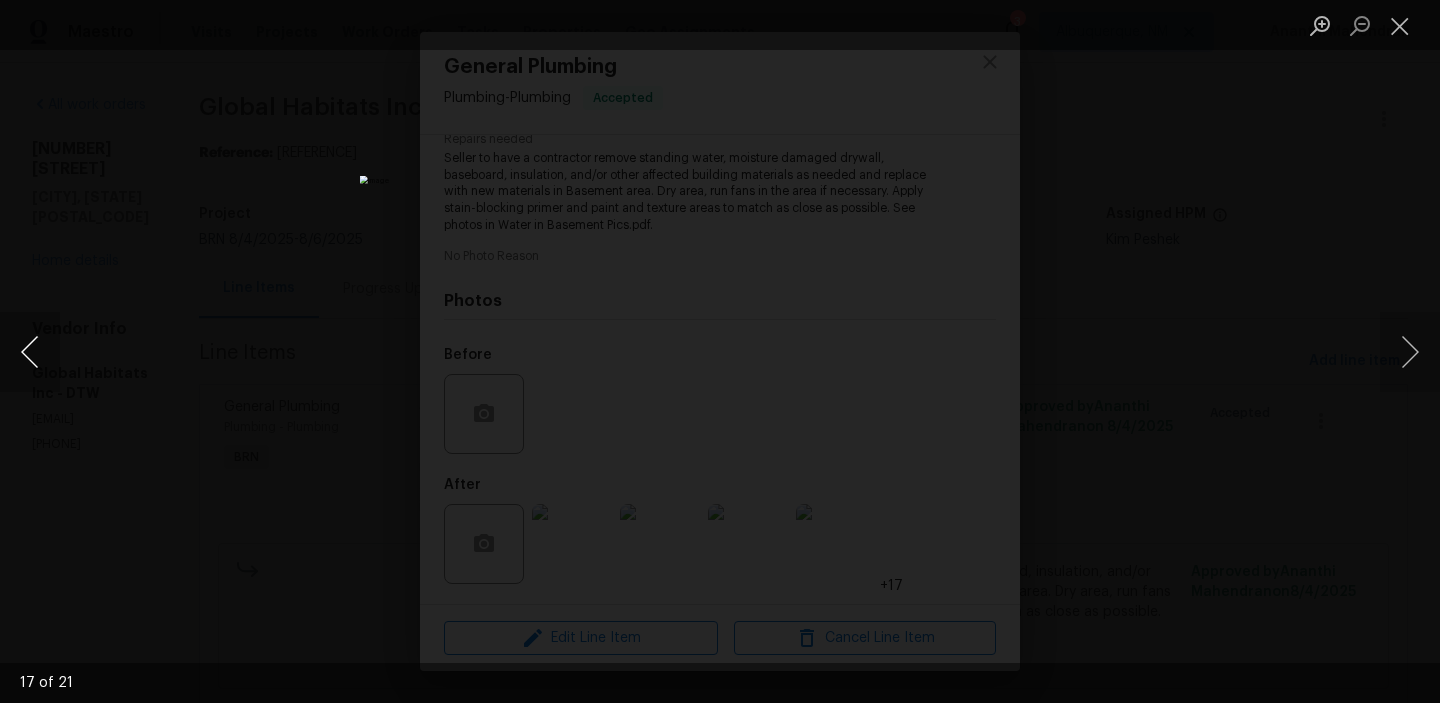 click at bounding box center [30, 352] 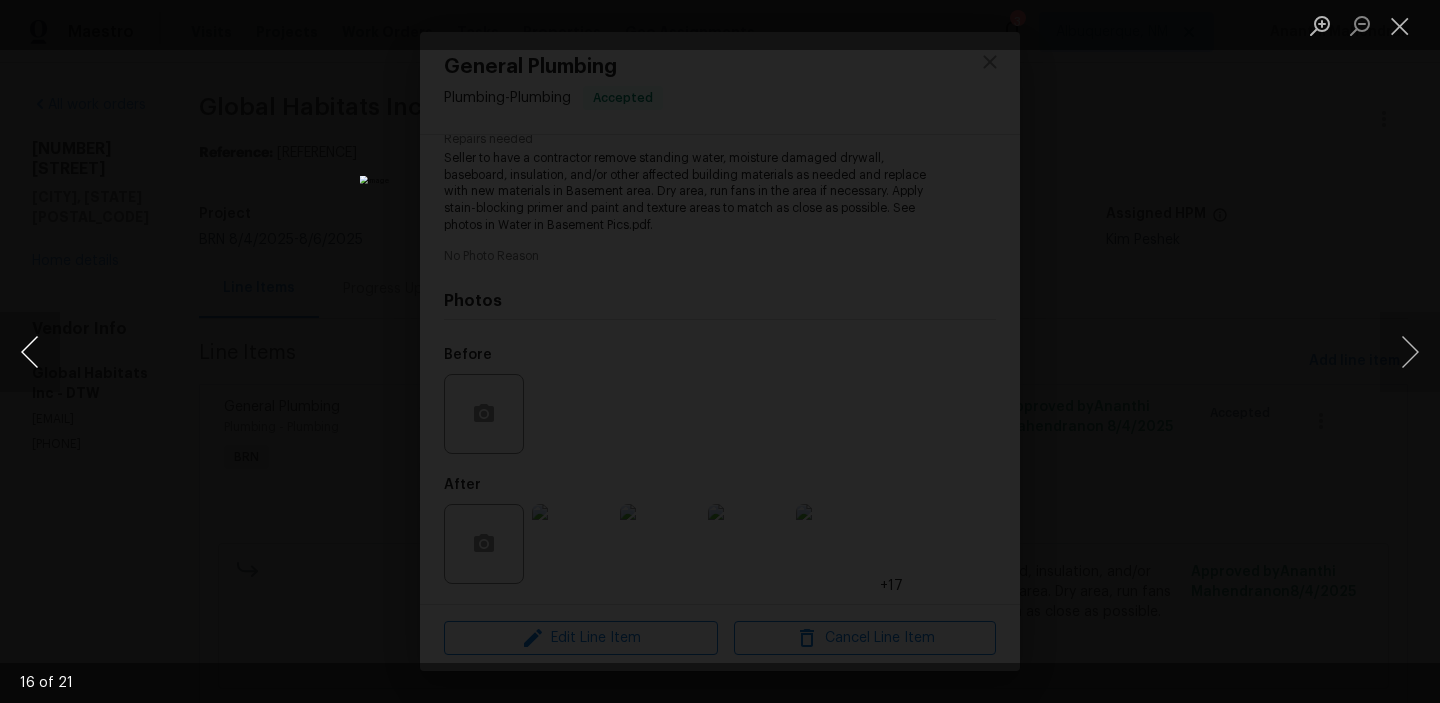 click at bounding box center [30, 352] 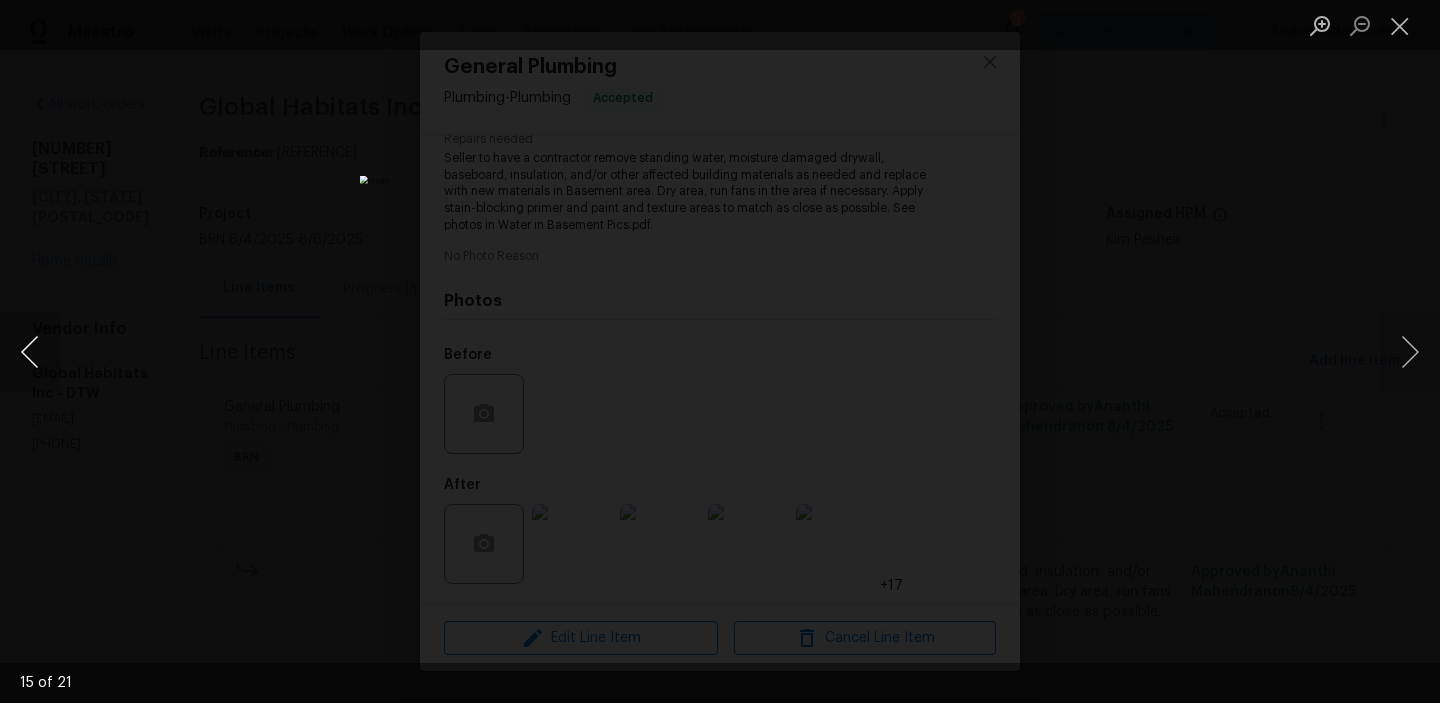 click at bounding box center (30, 352) 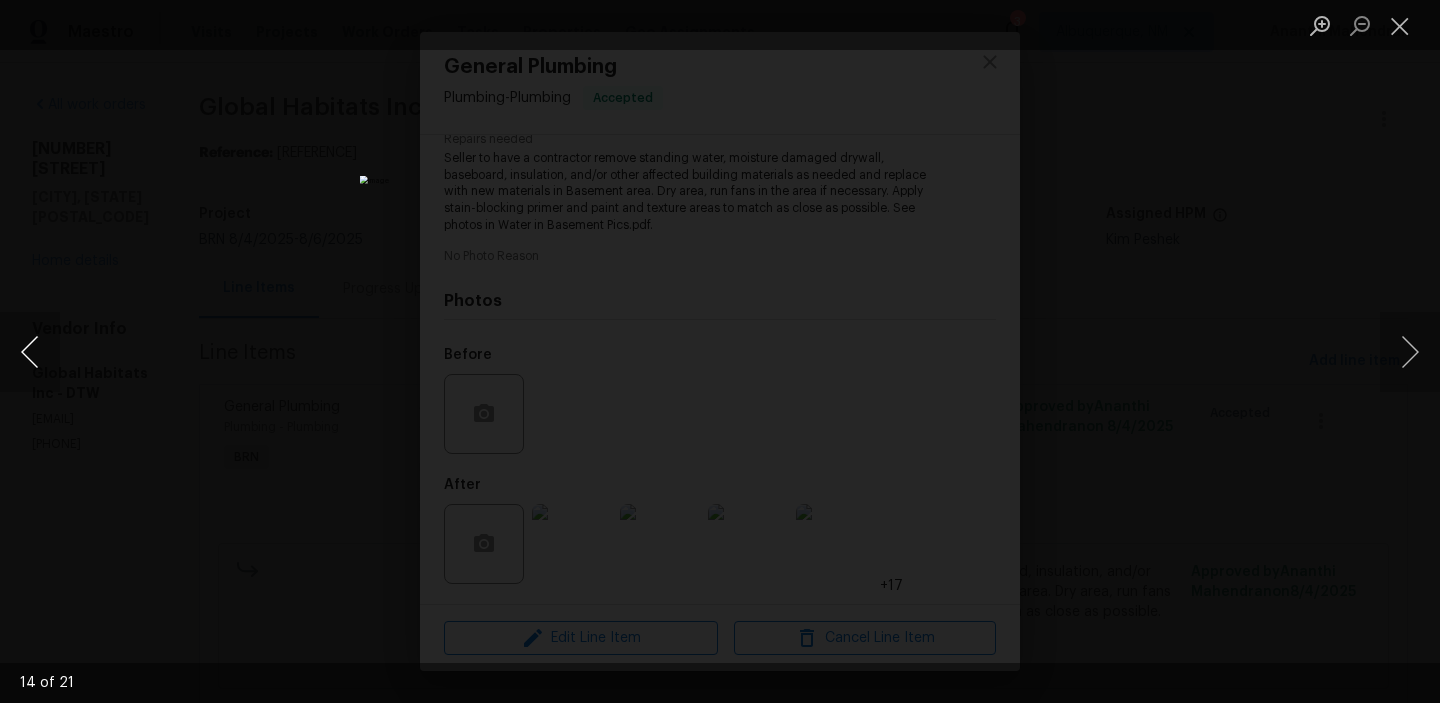 click at bounding box center [30, 352] 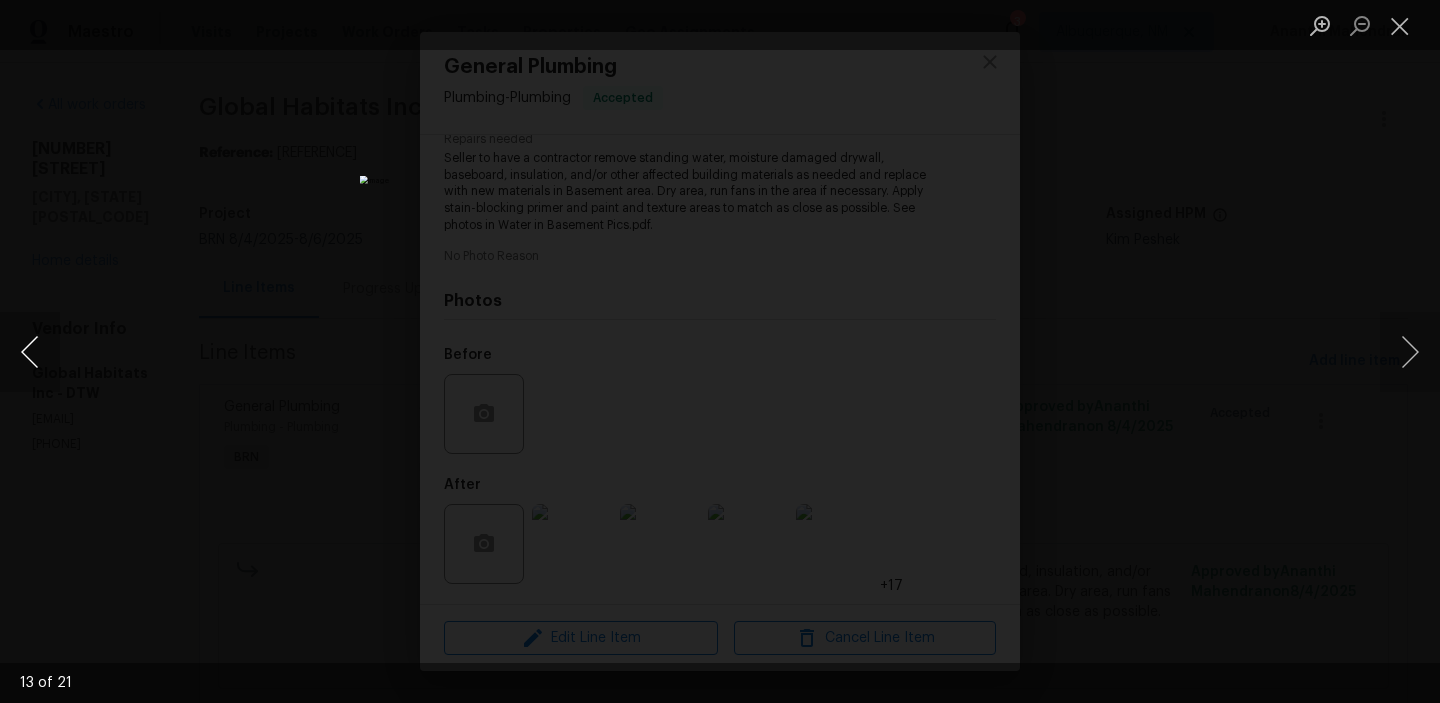 click at bounding box center [30, 352] 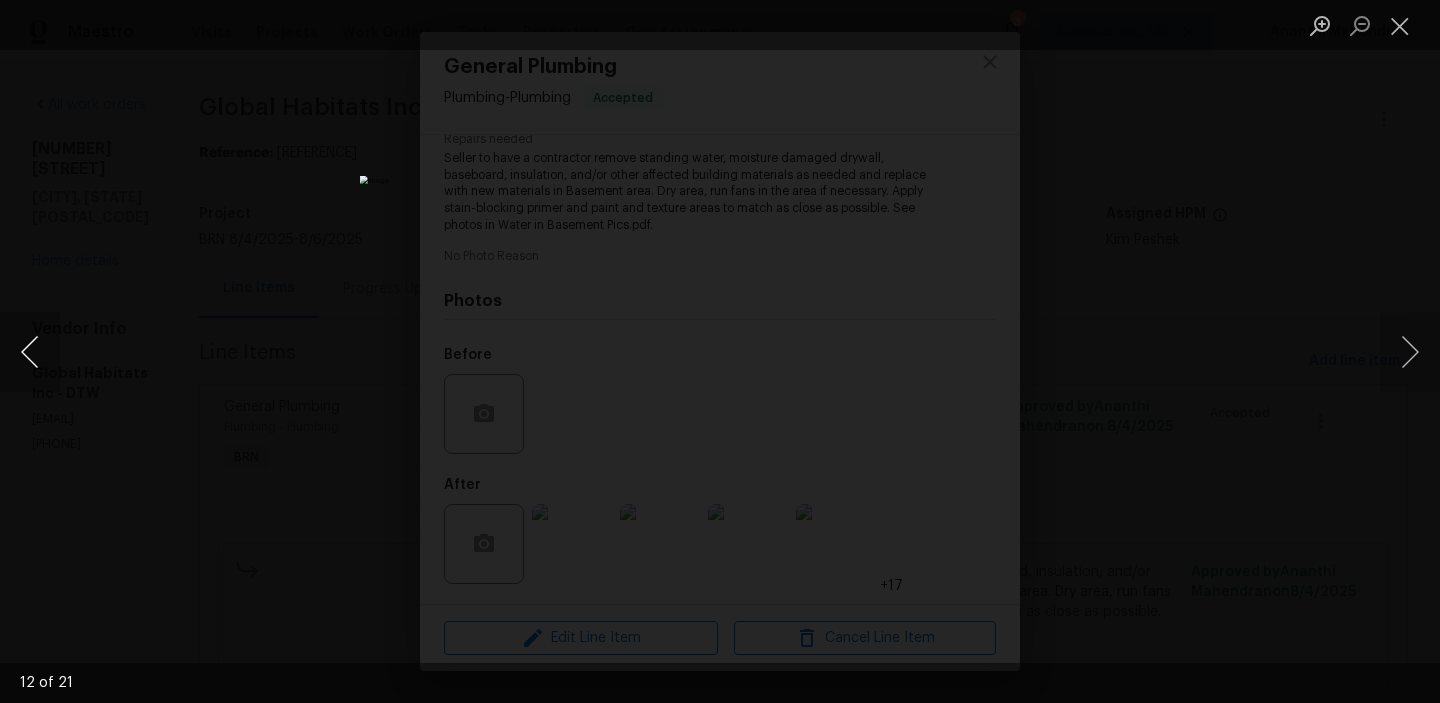 click at bounding box center [30, 352] 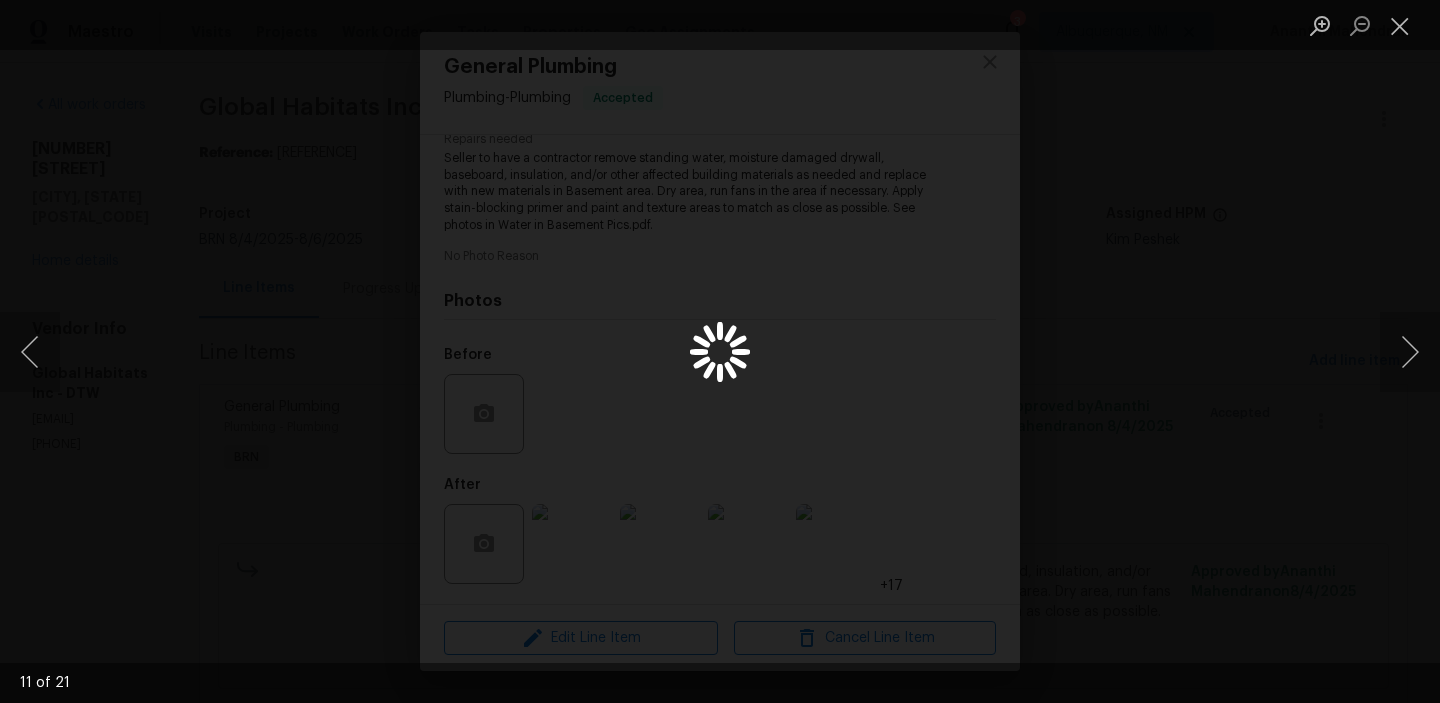 click at bounding box center [720, 351] 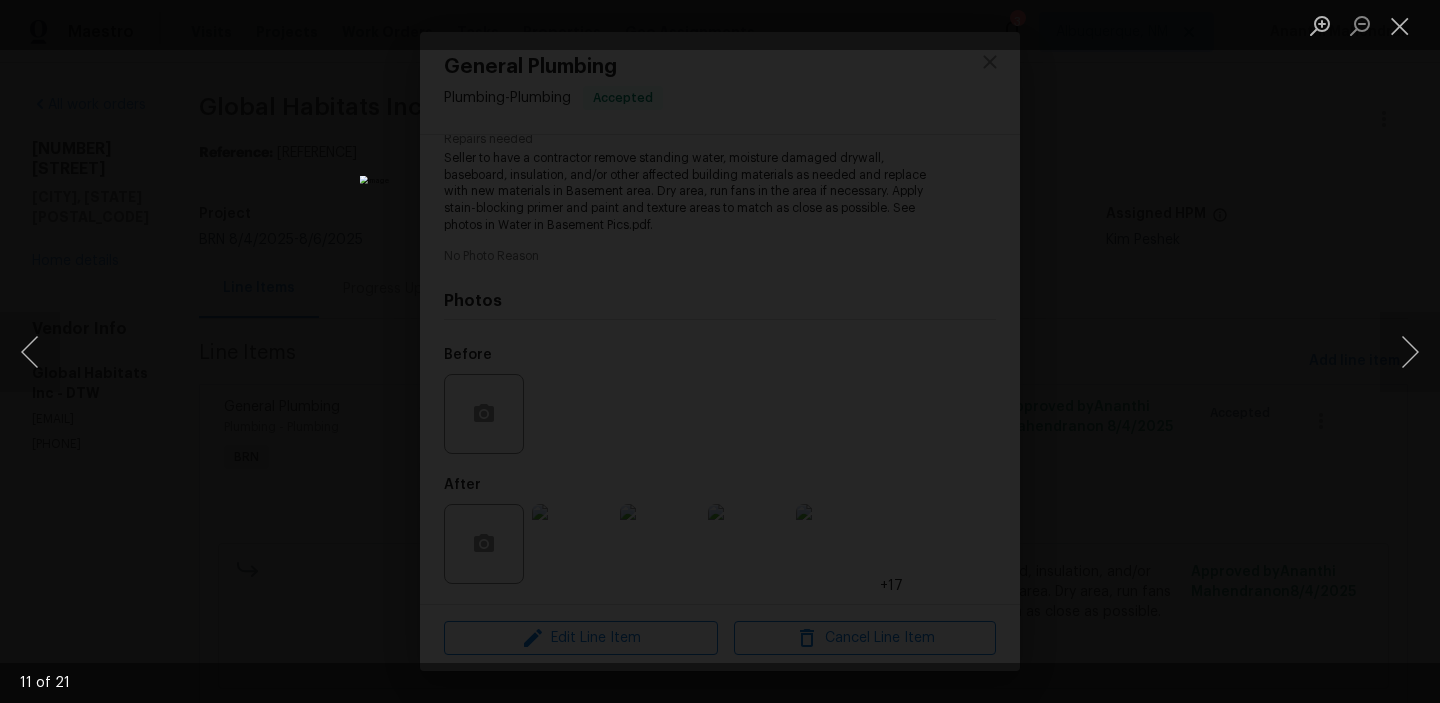 click at bounding box center (720, 351) 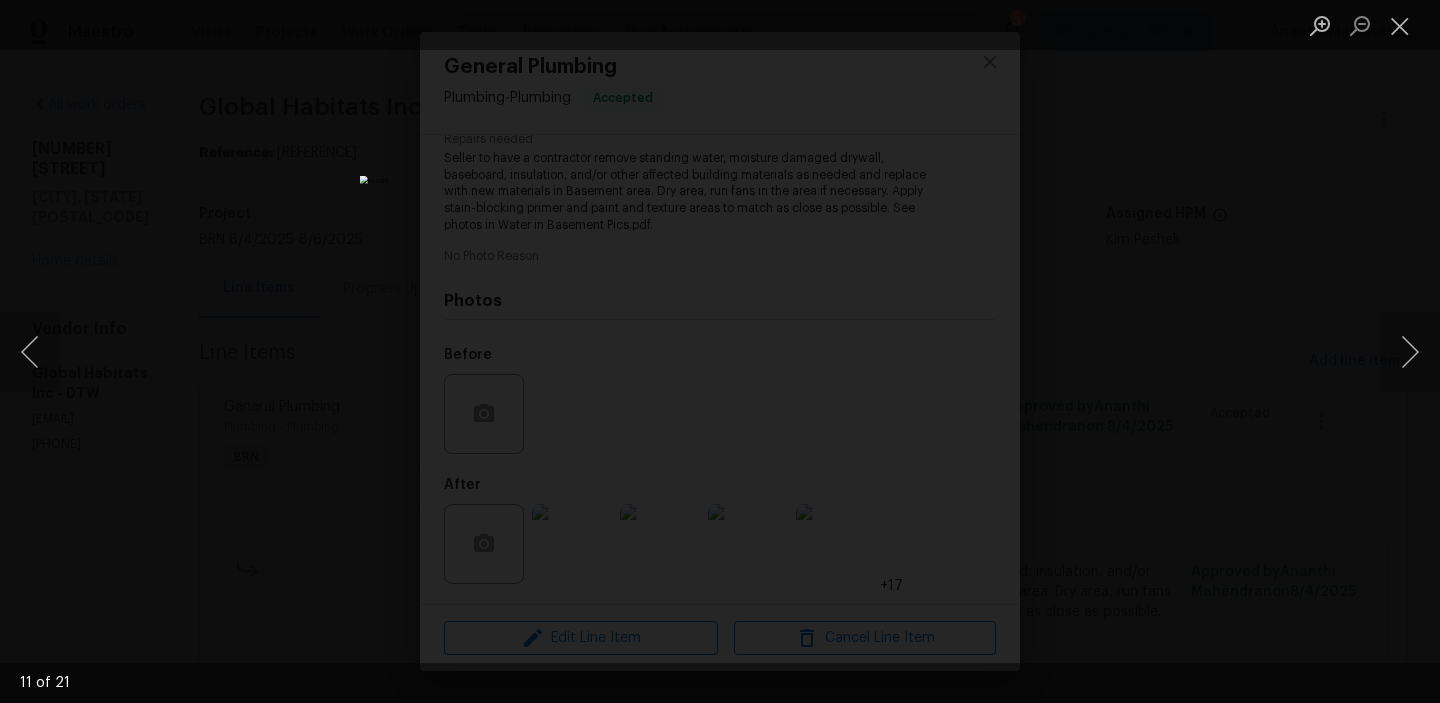 click at bounding box center (720, 351) 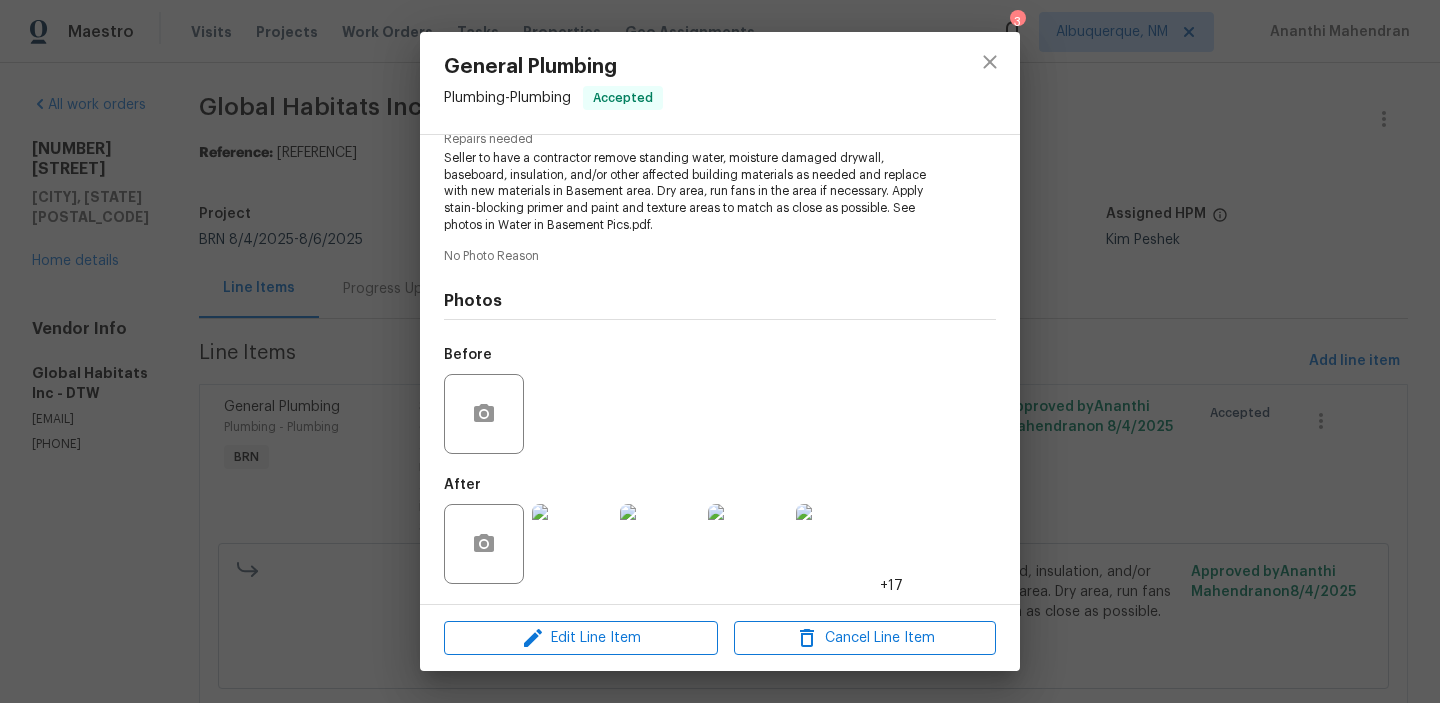 click on "General Plumbing Plumbing  -  Plumbing Accepted Vendor Global Habitats Inc Account Category BINSR Cost $0 x 1 count $0 Labor $750 Total $750 Repairs needed Seller to have a contractor remove standing water, moisture damaged drywall, baseboard, insulation, and/or other affected building materials as needed and replace with new materials in Basement area. Dry area, run fans in the area if necessary. Apply stain-blocking primer and paint and texture areas to match as close as possible. See photos in Water in Basement Pics.pdf. No Photo Reason   Photos Before After  +17  Edit Line Item  Cancel Line Item" at bounding box center (720, 351) 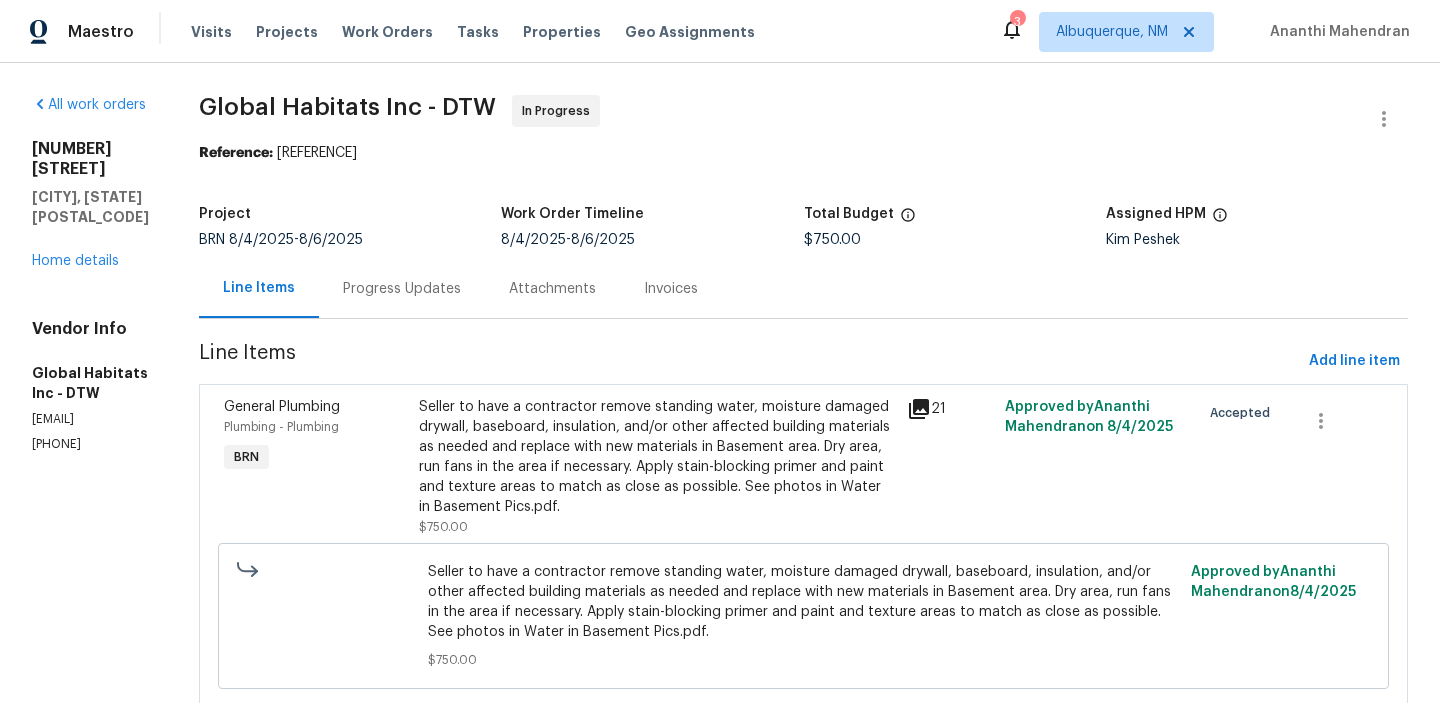click on "Progress Updates" at bounding box center [402, 289] 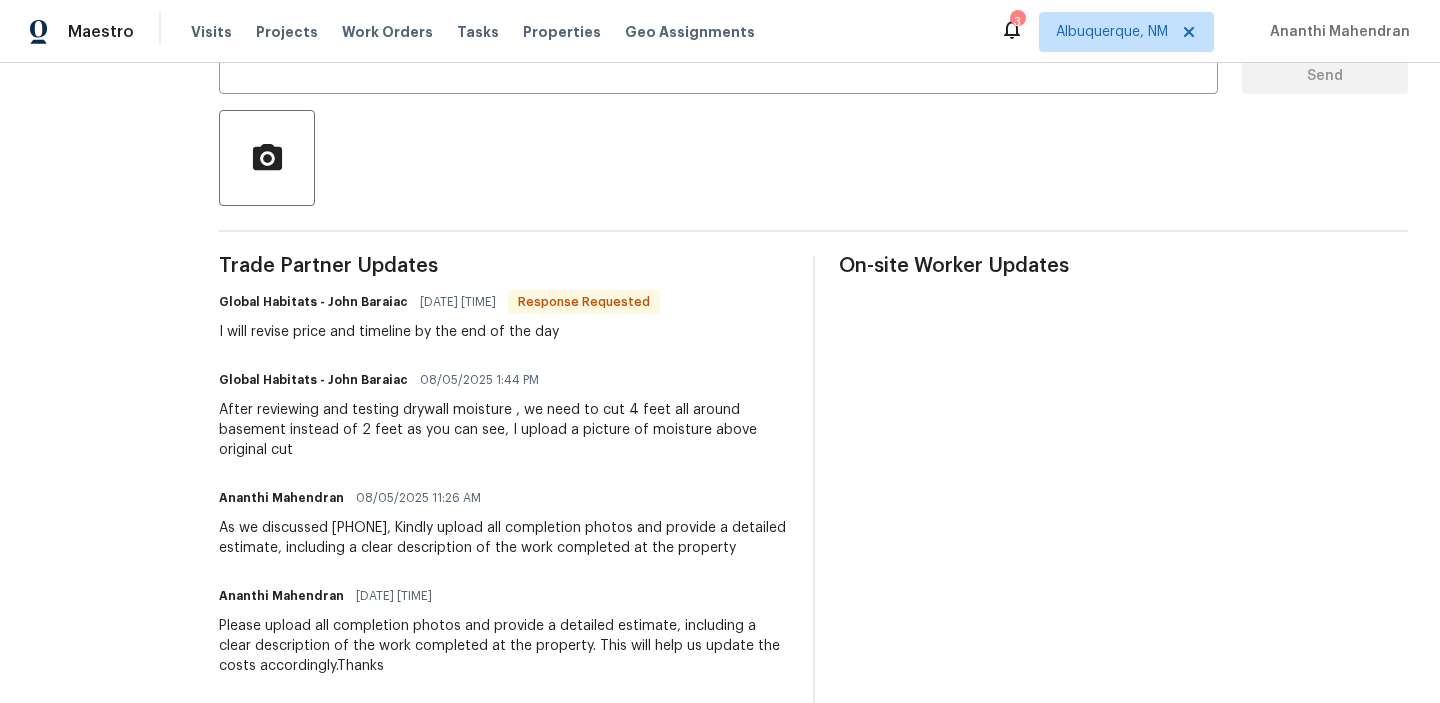 scroll, scrollTop: 424, scrollLeft: 0, axis: vertical 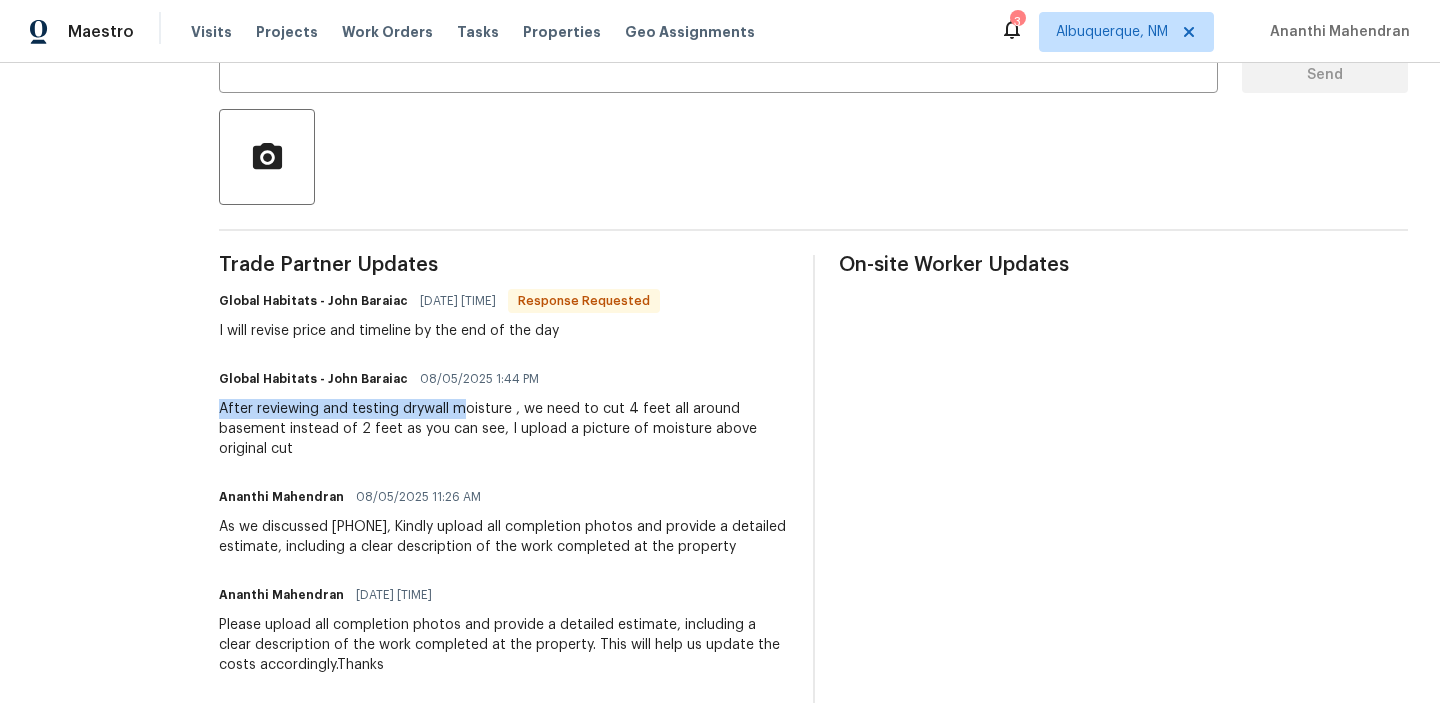 drag, startPoint x: 222, startPoint y: 414, endPoint x: 467, endPoint y: 416, distance: 245.00816 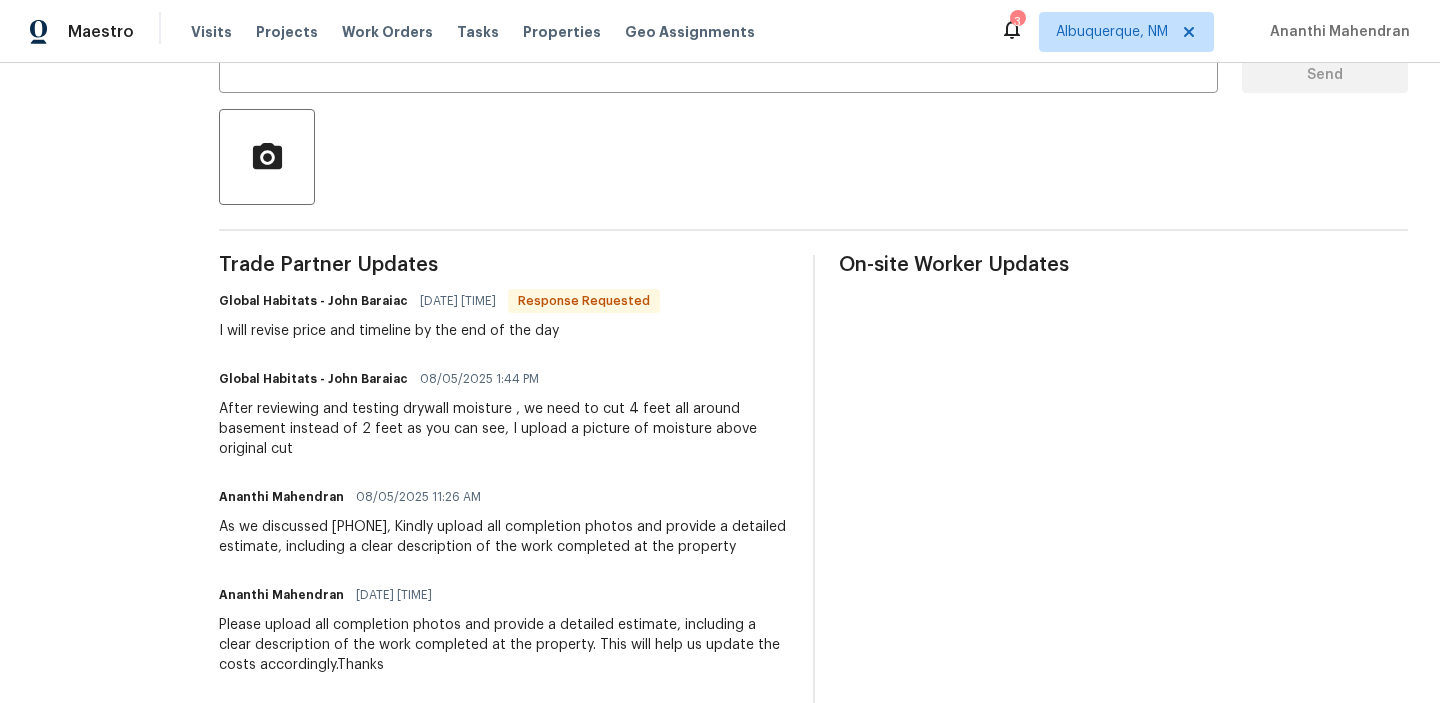 click on "After reviewing and testing drywall moisture , we need to cut 4 feet all around basement instead of 2 feet as you can see, I upload a picture of moisture above original cut" at bounding box center [503, 429] 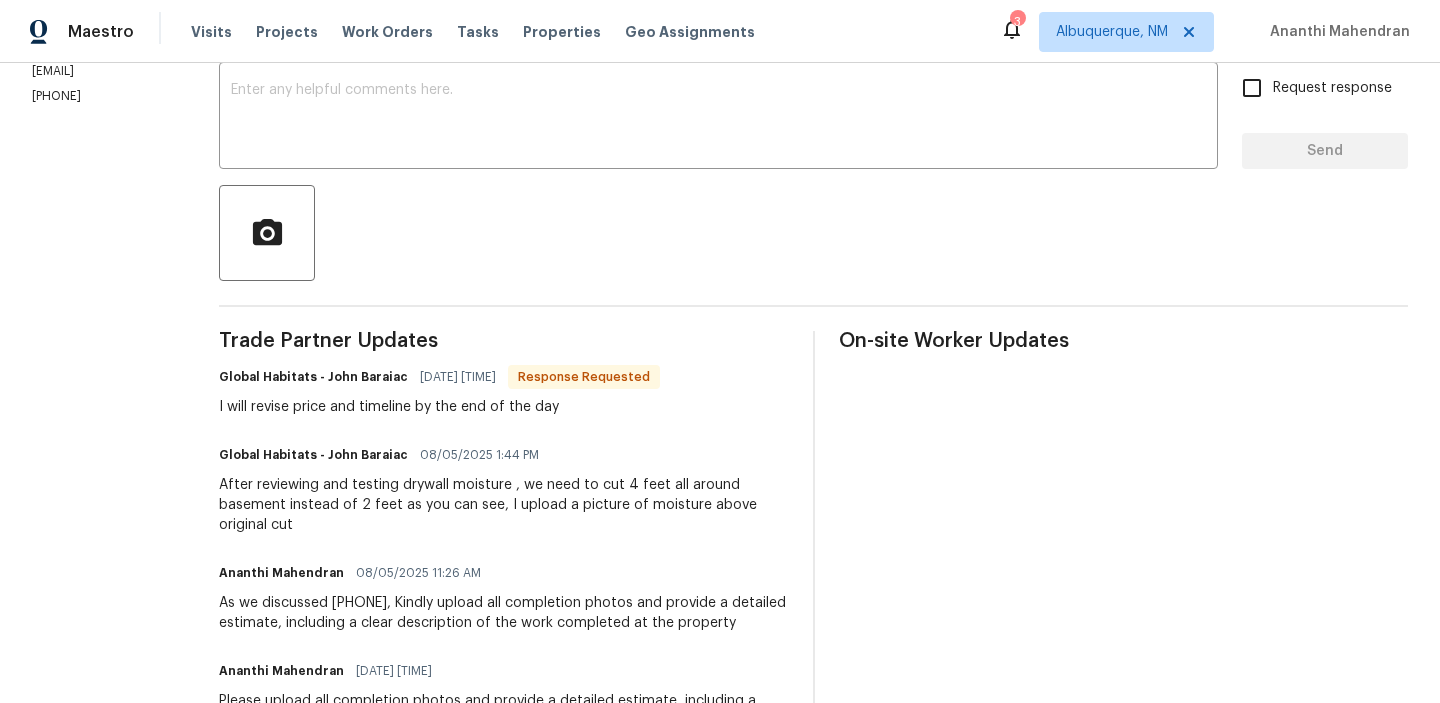 scroll, scrollTop: 242, scrollLeft: 0, axis: vertical 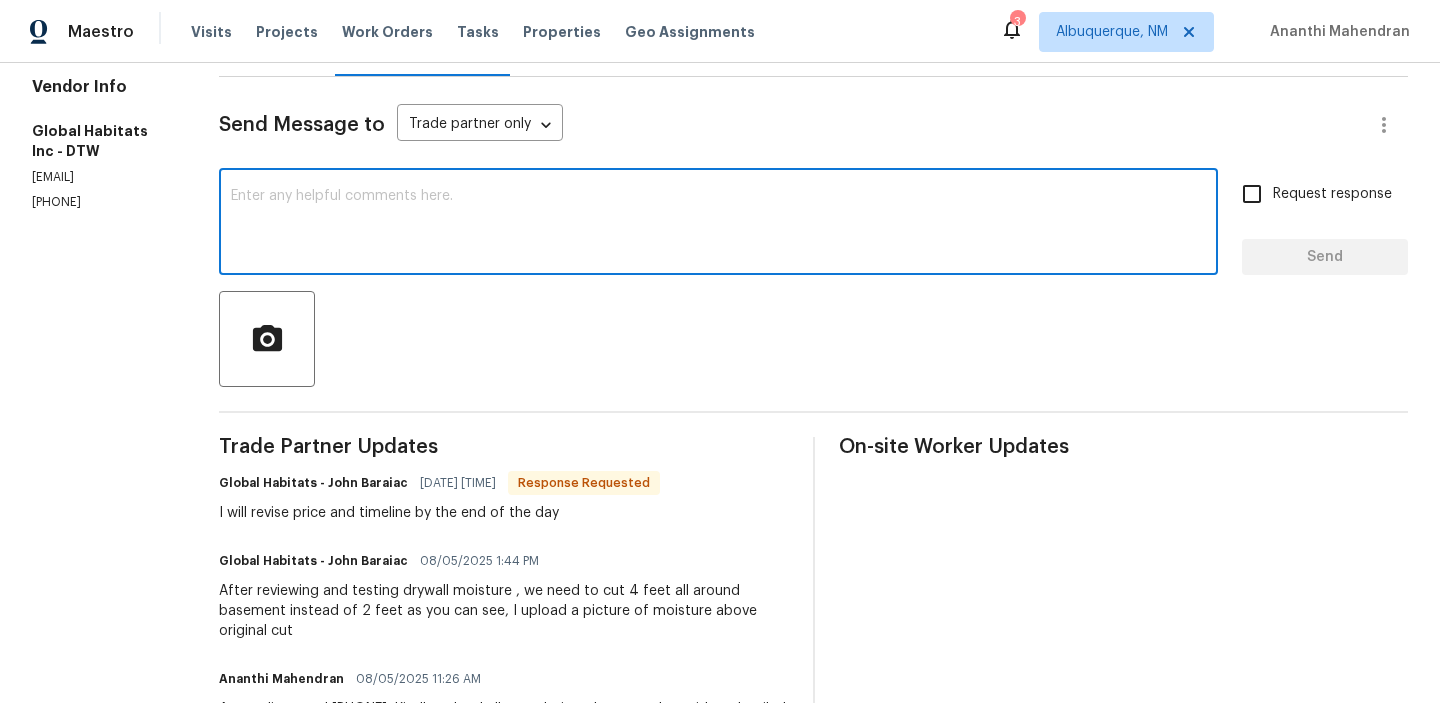 click at bounding box center (718, 224) 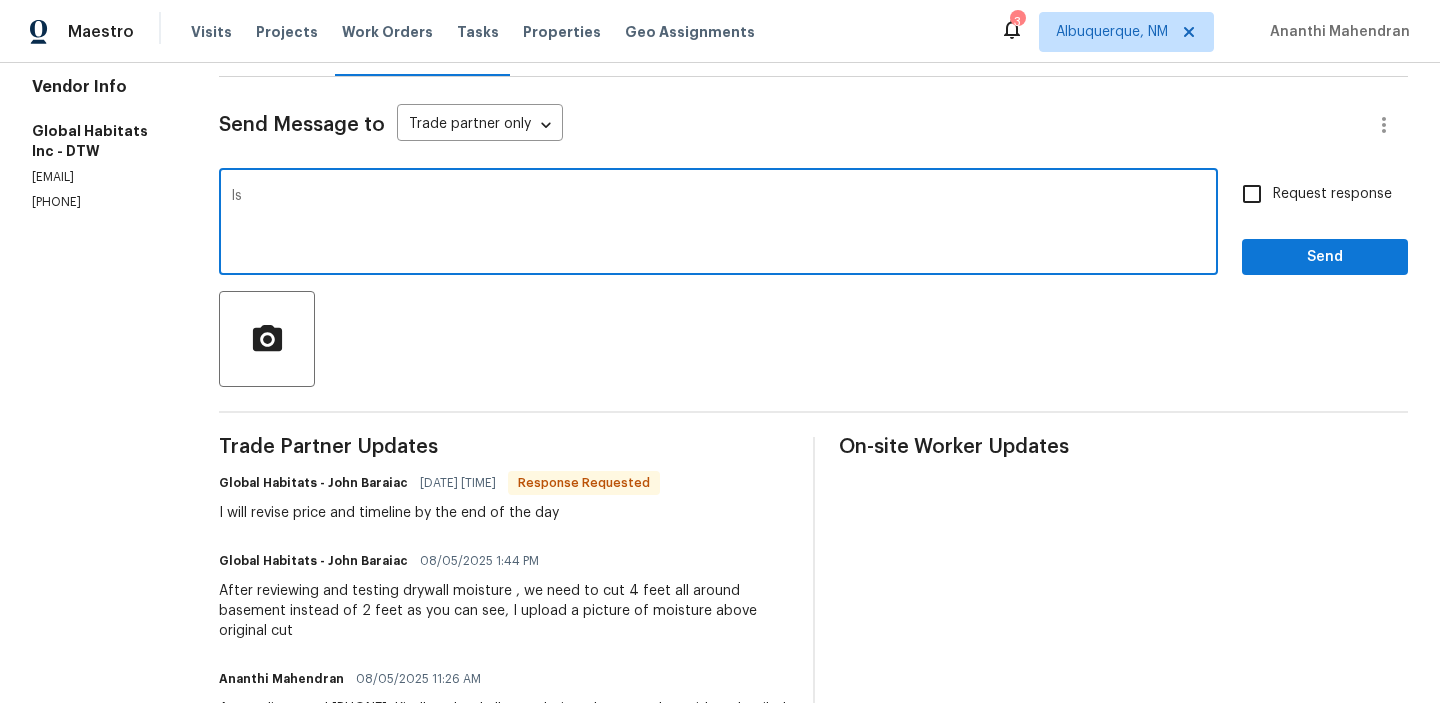 type on "I" 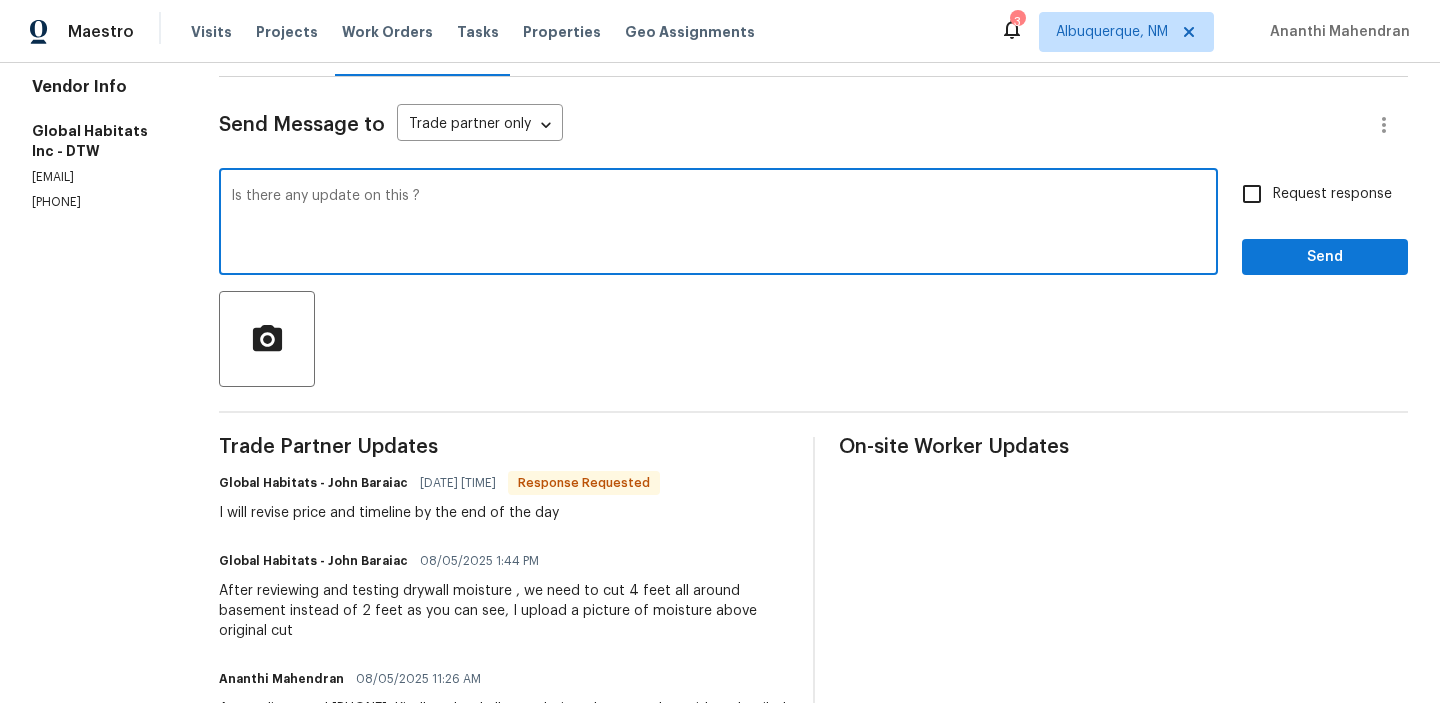 click on "Is there any update on this ?" at bounding box center (718, 224) 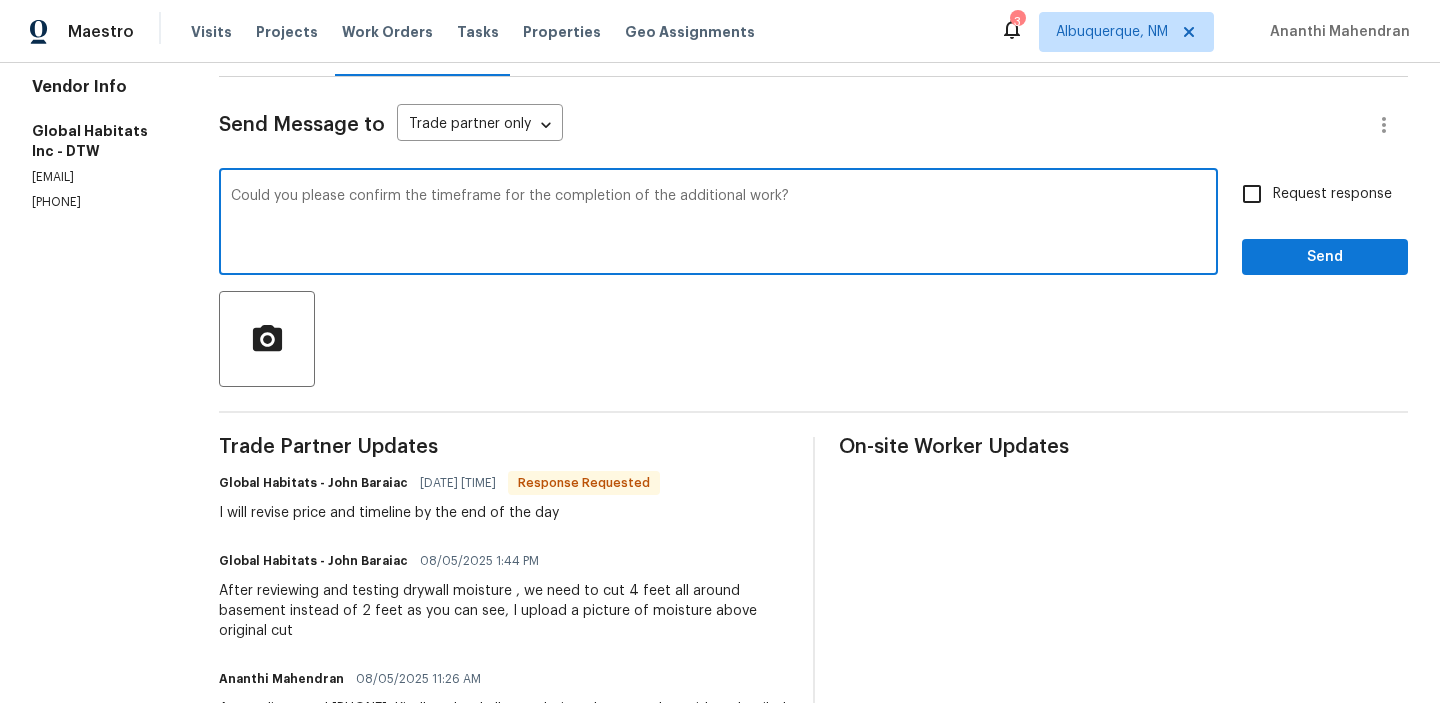 type on "Could you please confirm the timeframe for the completion of the additional work?" 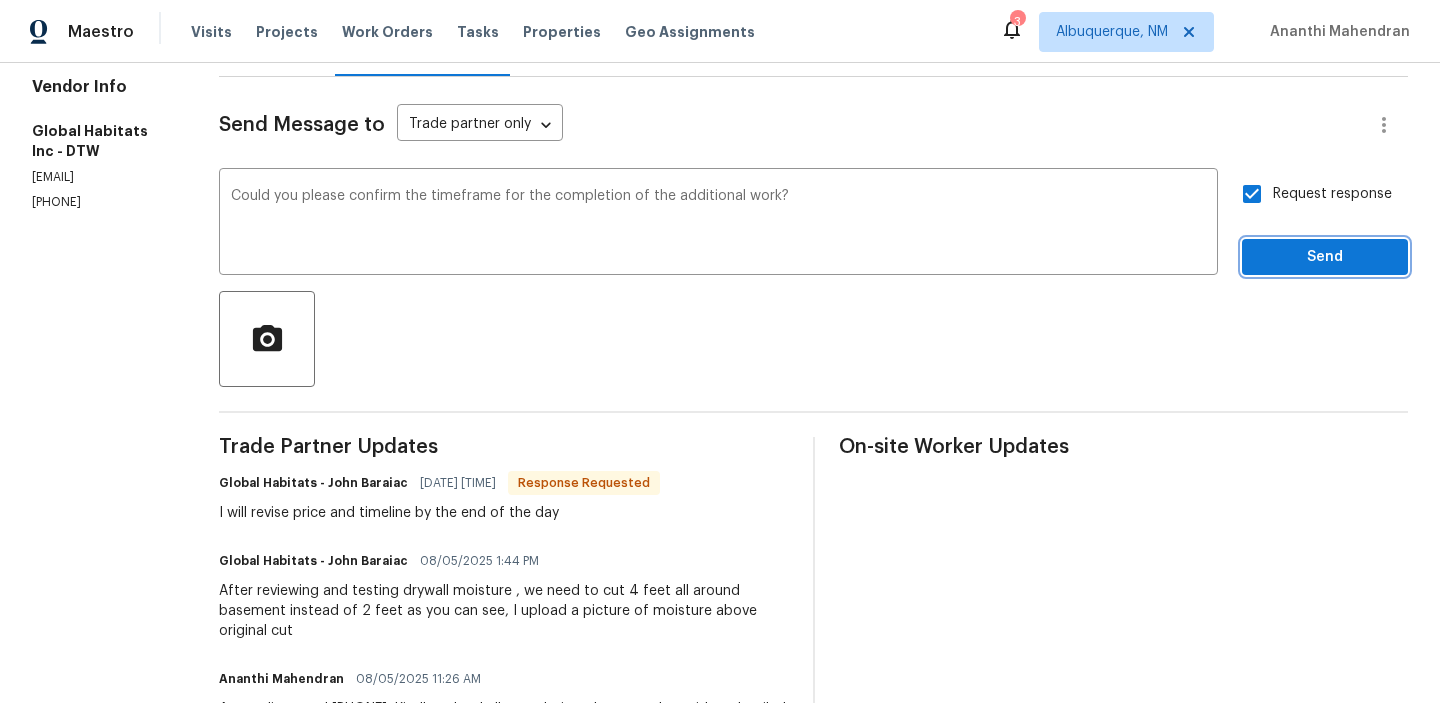 click on "Send" at bounding box center [1325, 257] 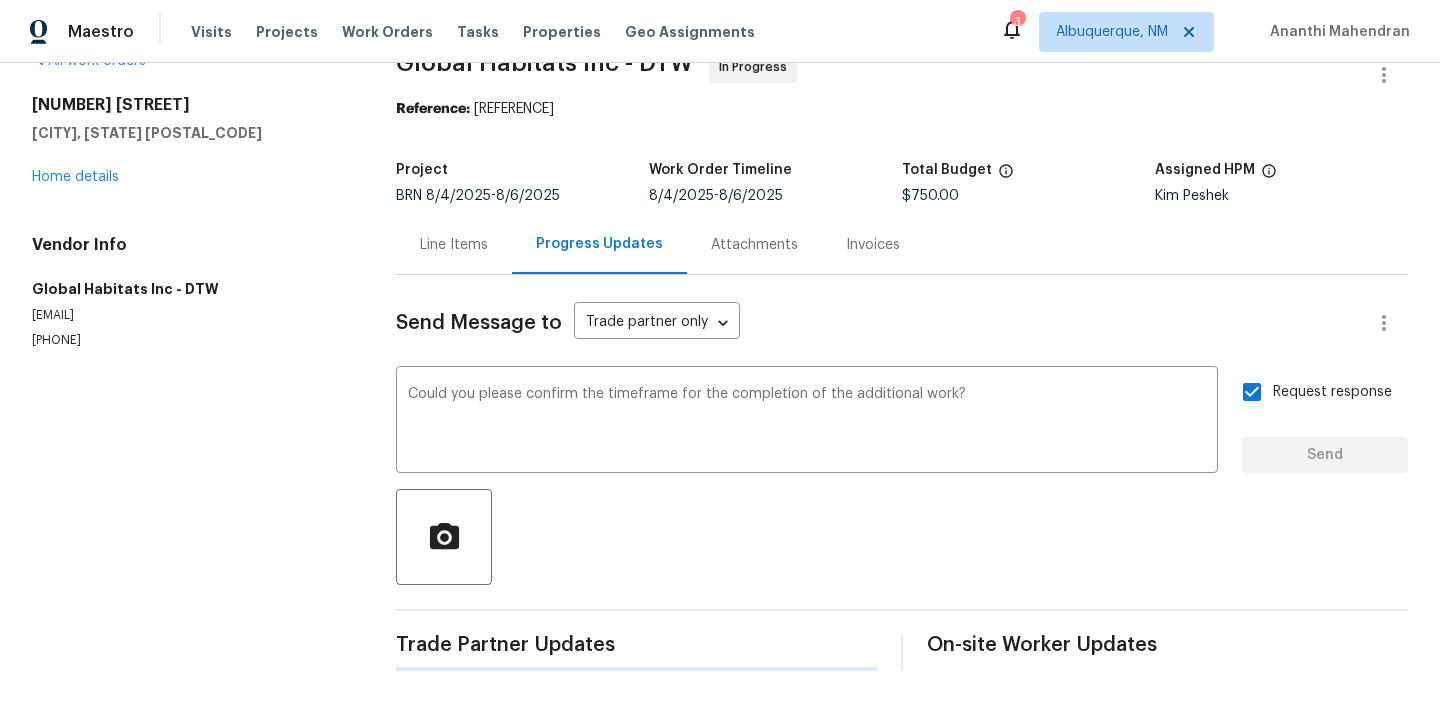 scroll, scrollTop: 0, scrollLeft: 0, axis: both 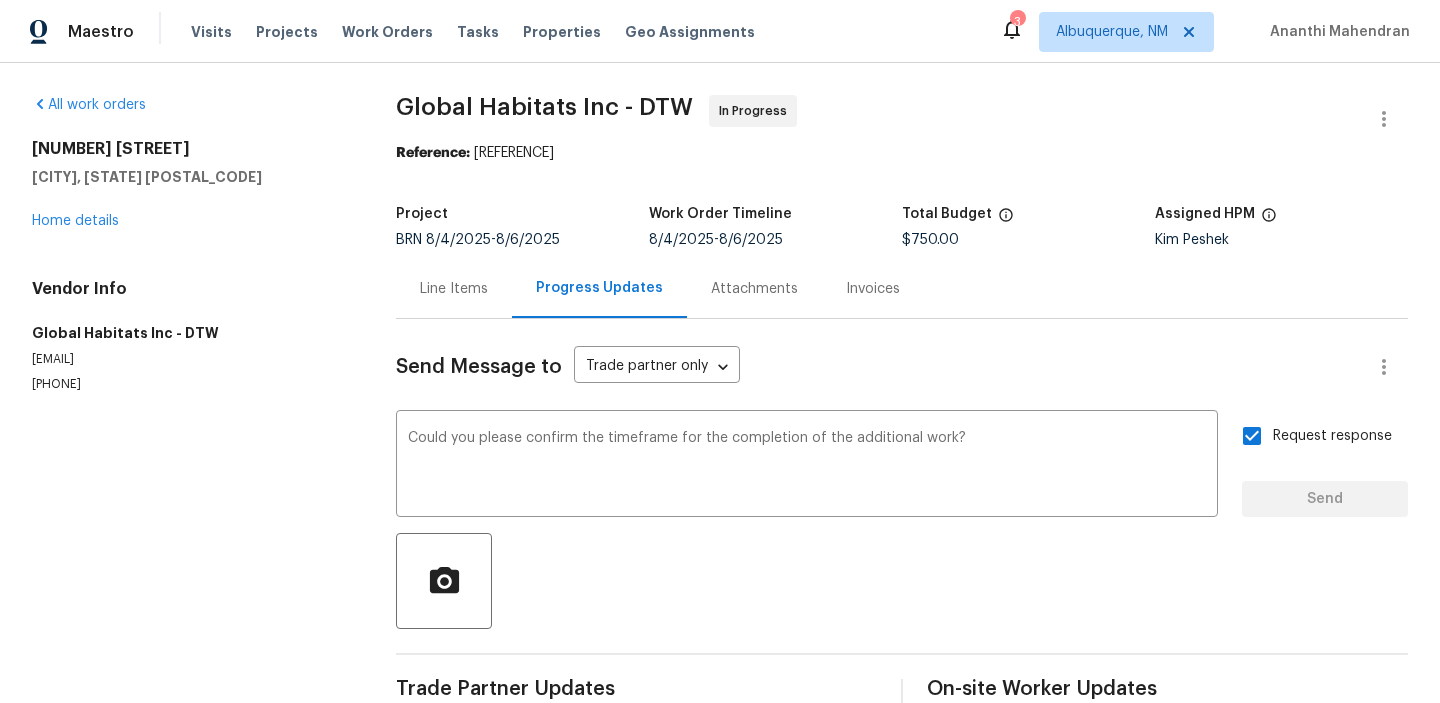 type 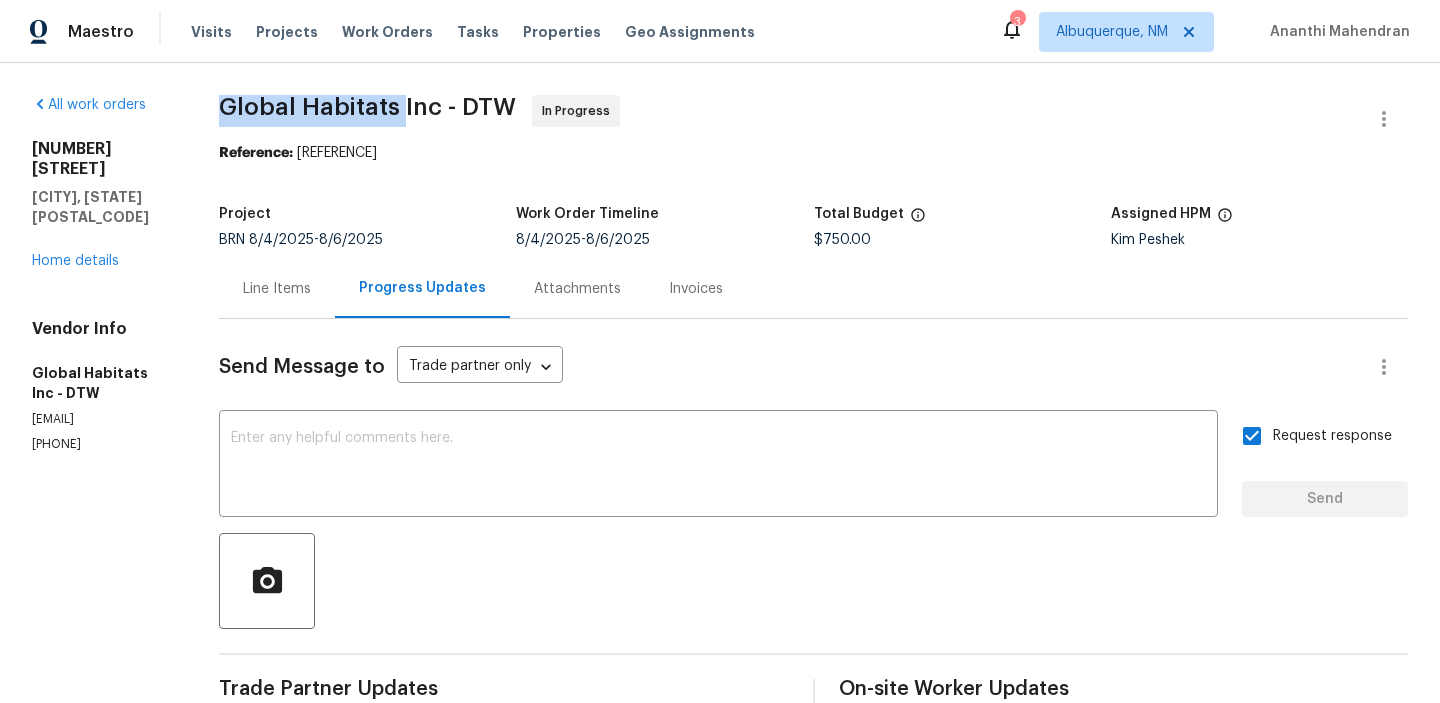 drag, startPoint x: 214, startPoint y: 114, endPoint x: 401, endPoint y: 110, distance: 187.04277 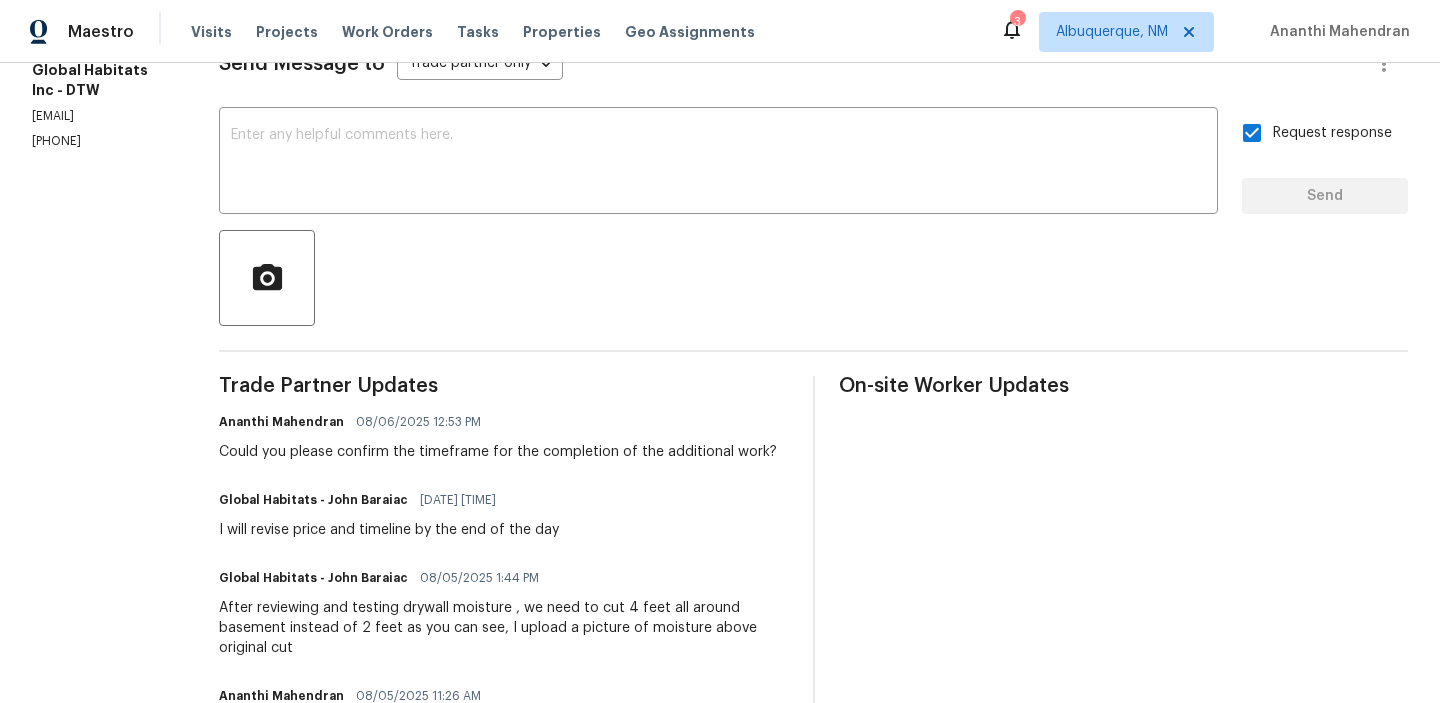 scroll, scrollTop: 456, scrollLeft: 0, axis: vertical 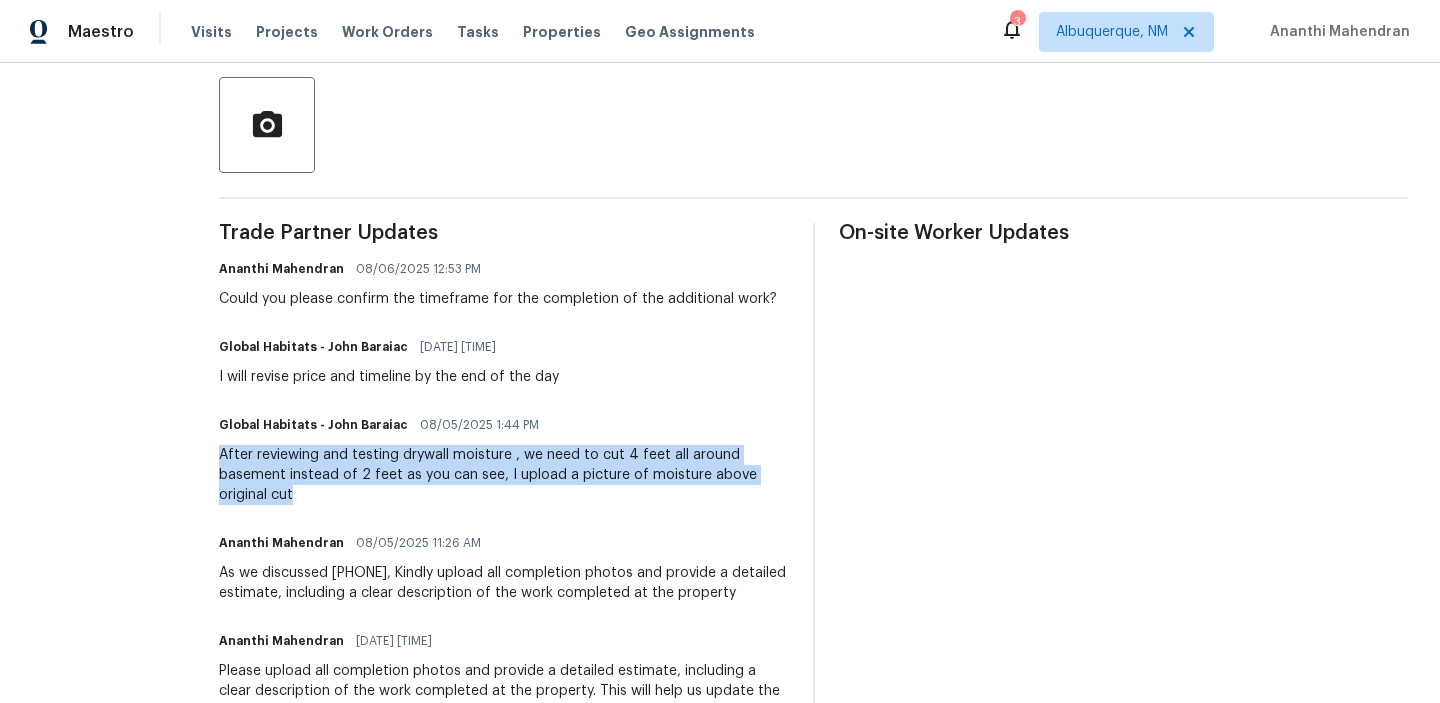 drag, startPoint x: 223, startPoint y: 452, endPoint x: 297, endPoint y: 492, distance: 84.118965 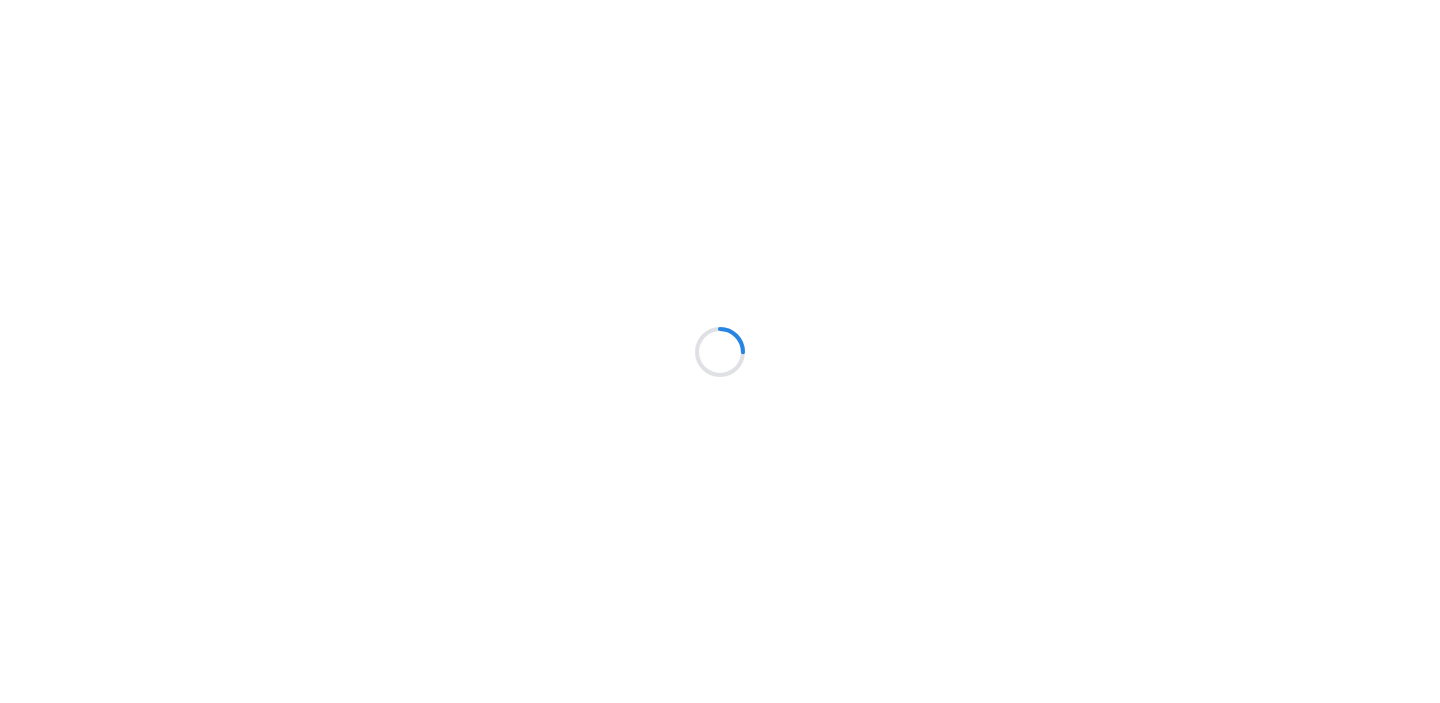 scroll, scrollTop: 0, scrollLeft: 0, axis: both 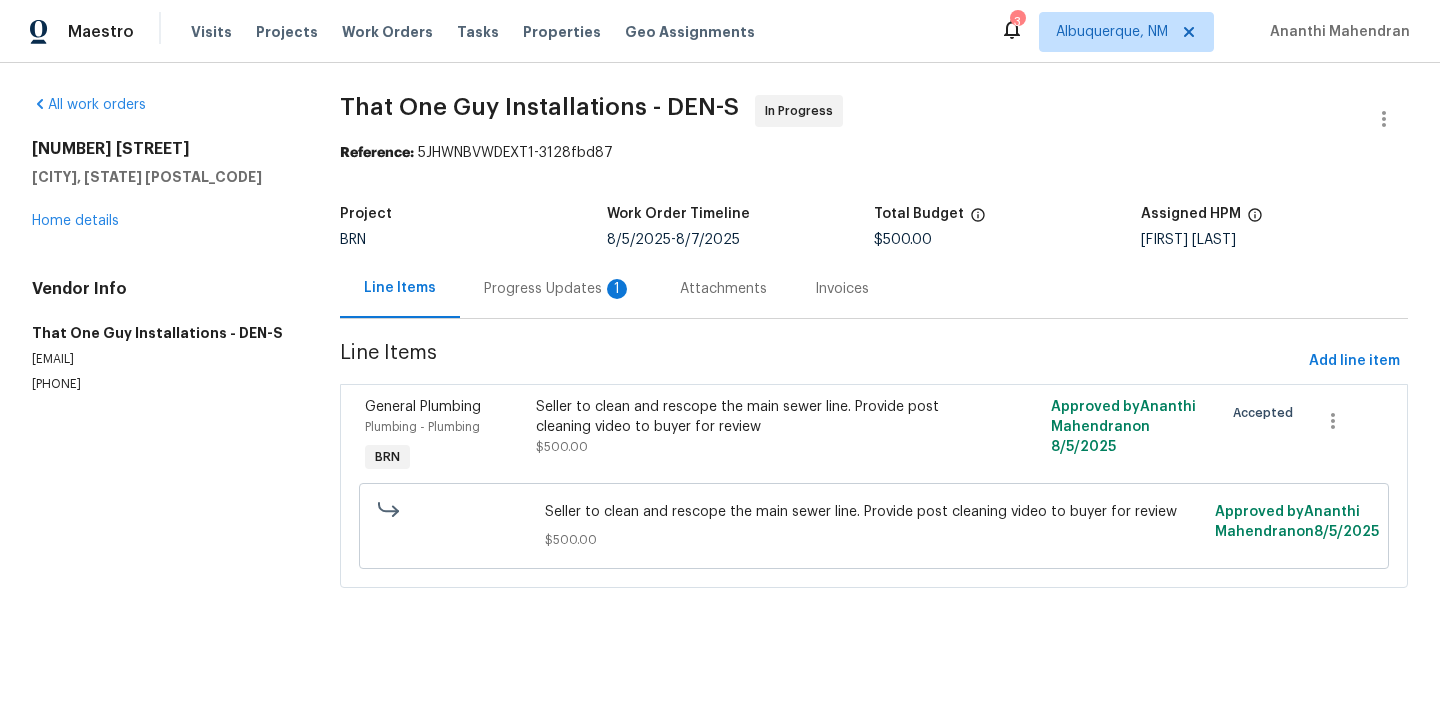 click on "Progress Updates 1" at bounding box center [558, 289] 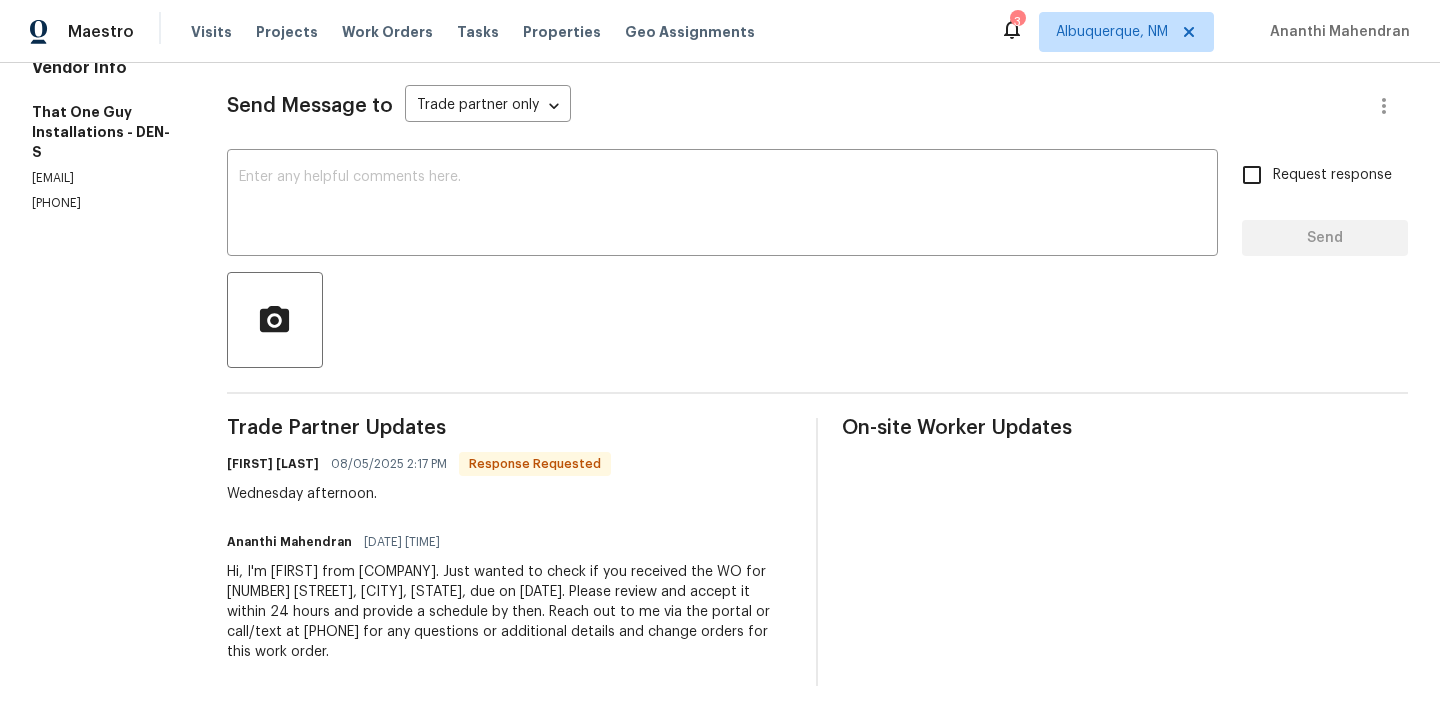 scroll, scrollTop: 276, scrollLeft: 0, axis: vertical 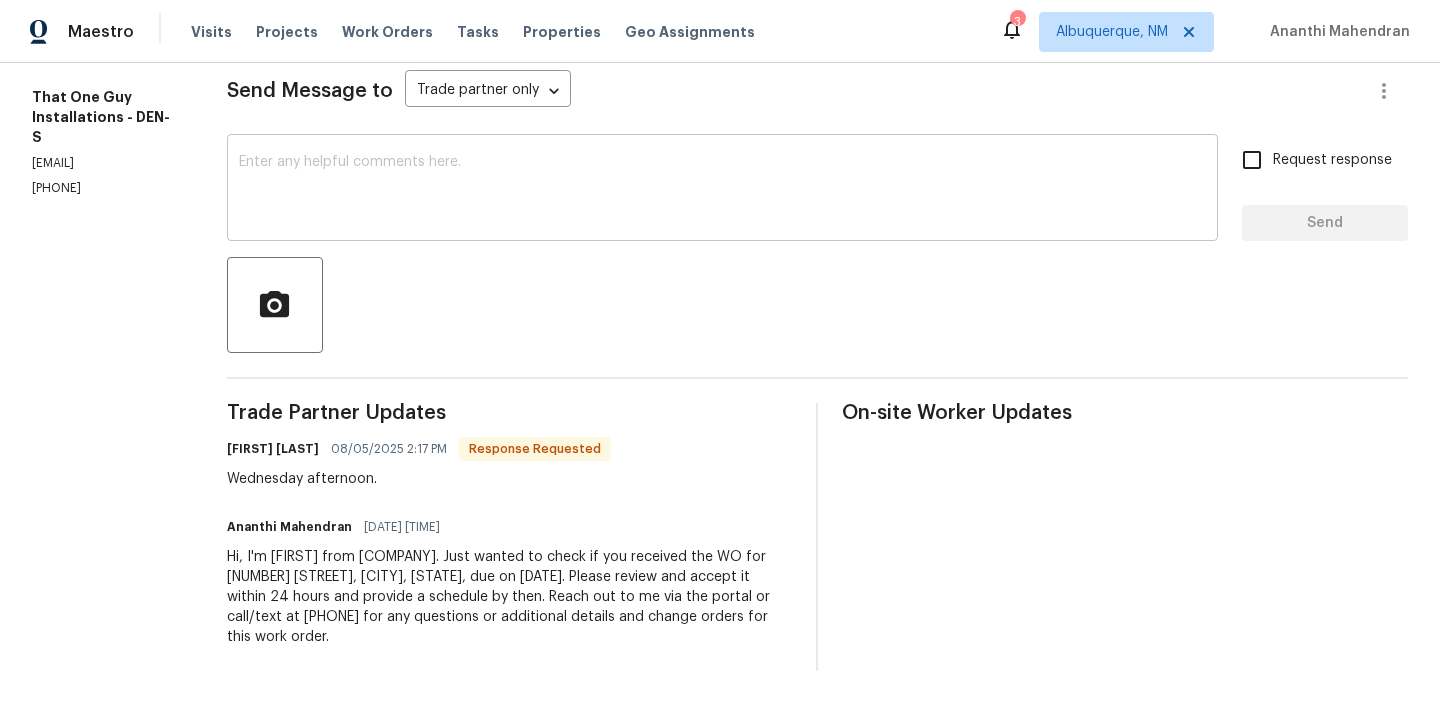 click at bounding box center [722, 190] 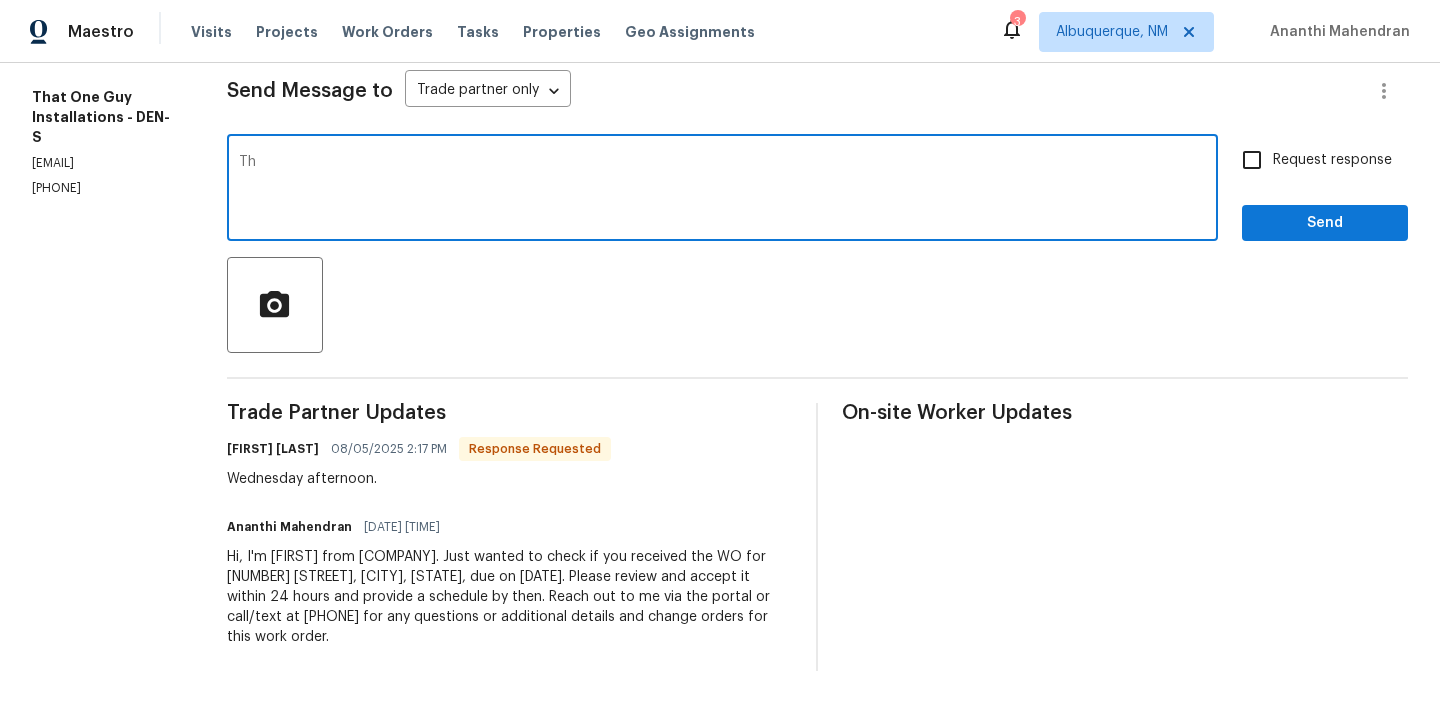type on "T" 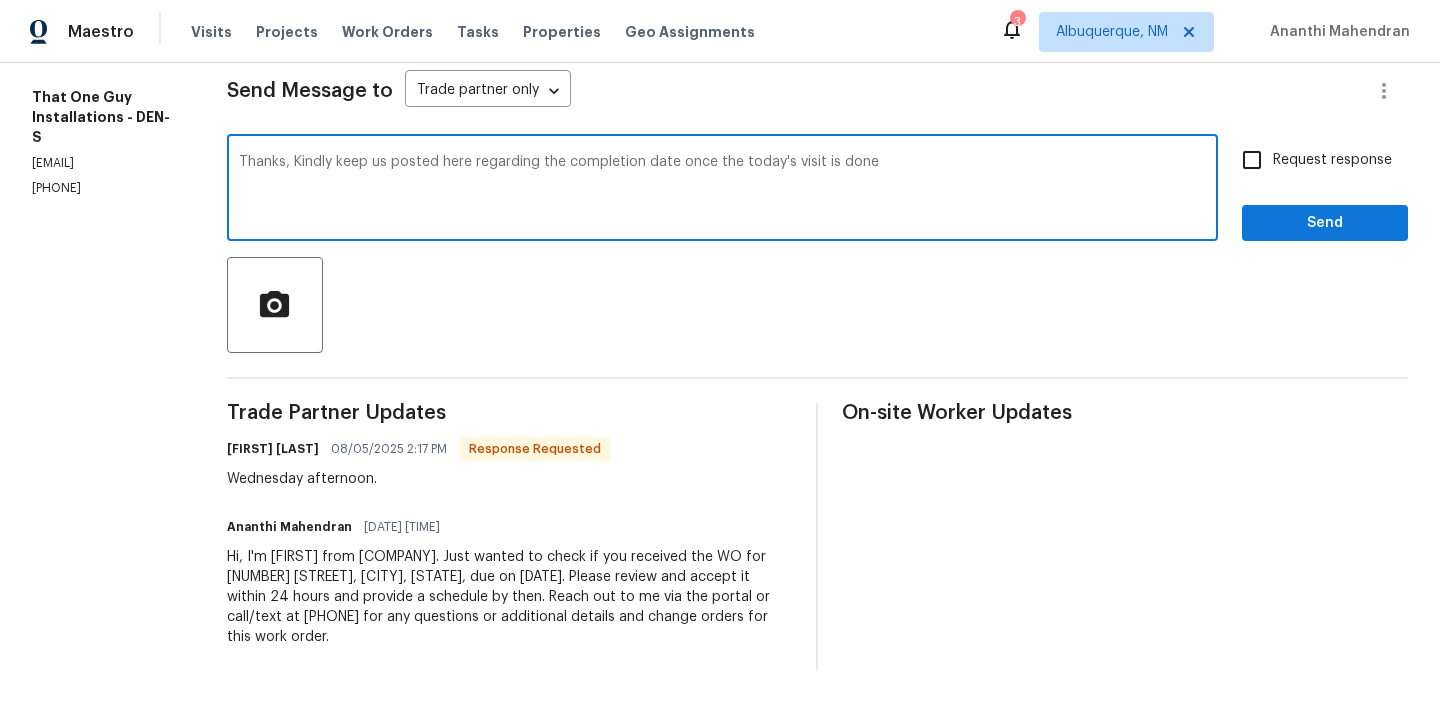 type on "Thanks, Kindly keep us posted here regarding the completion date once the today's visit is done" 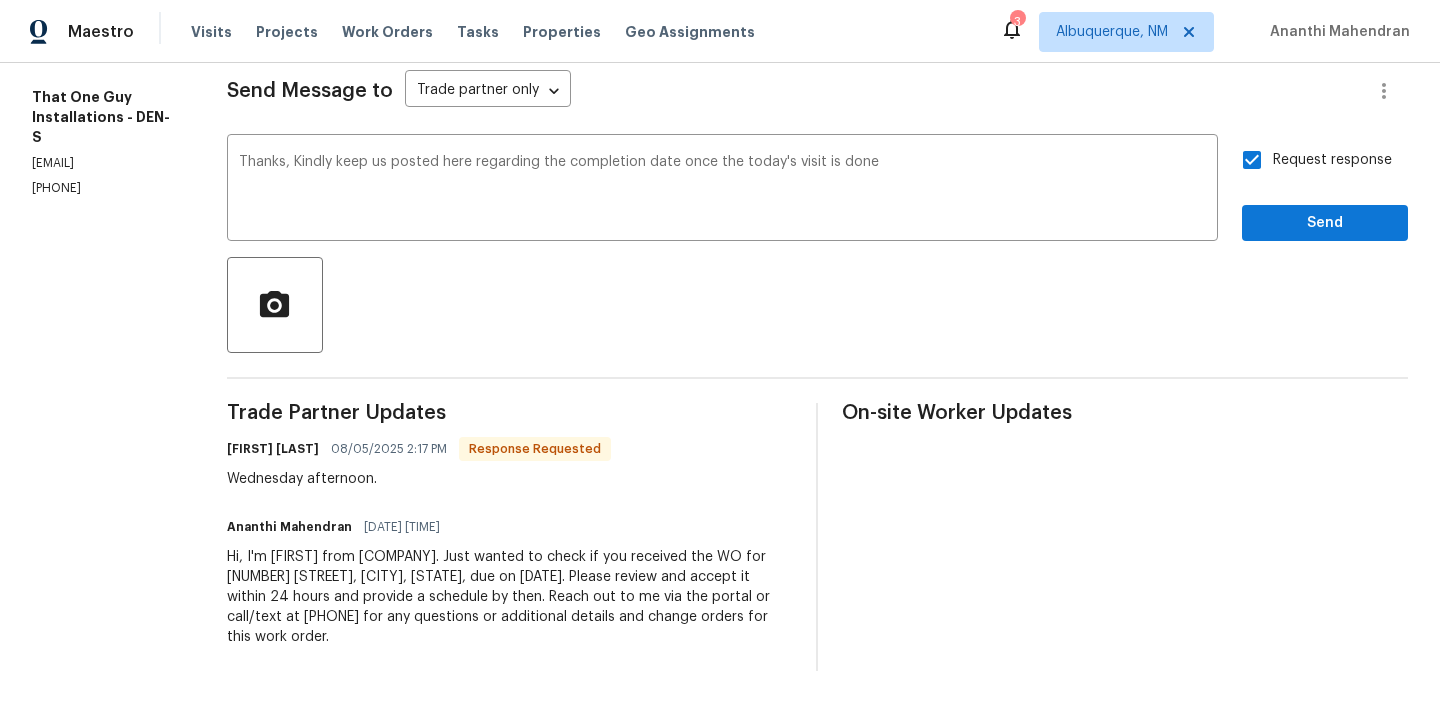 click on "Request response Send" at bounding box center [1325, 190] 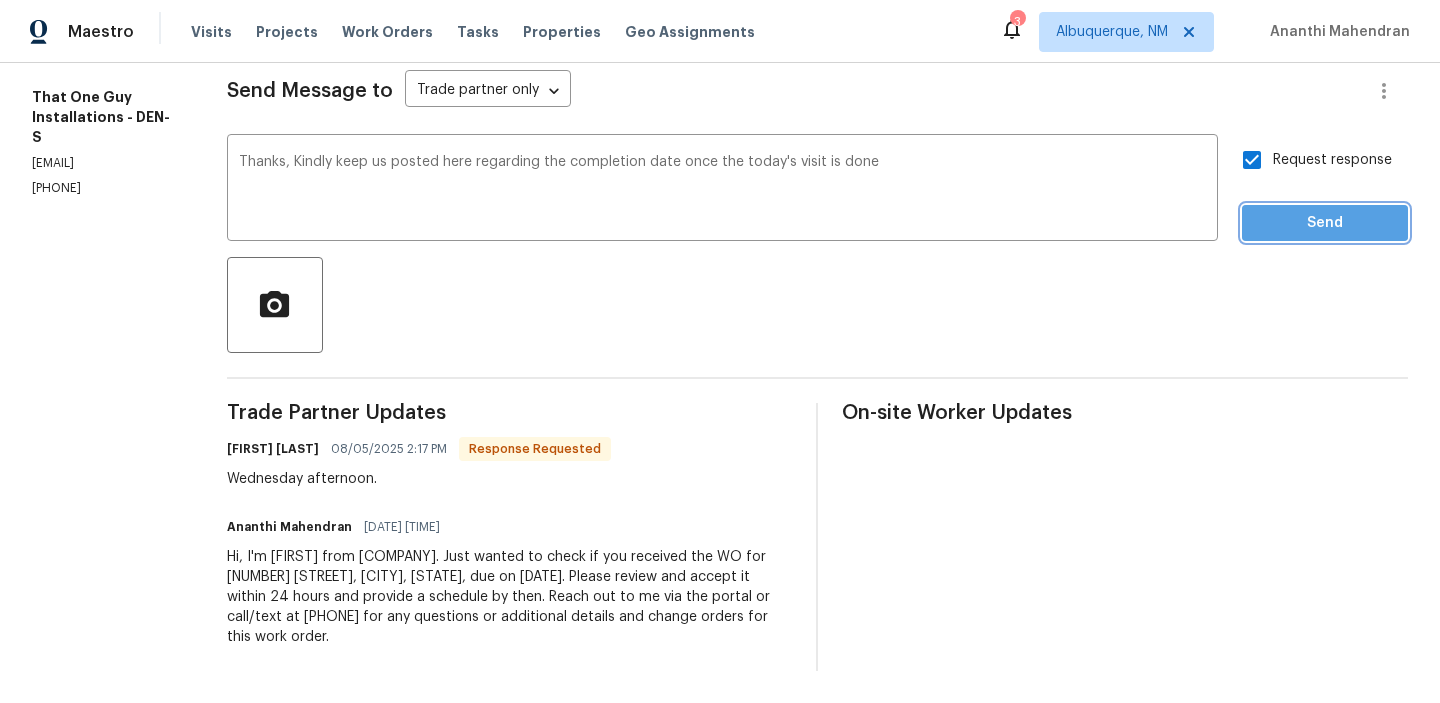 click on "Send" at bounding box center [1325, 223] 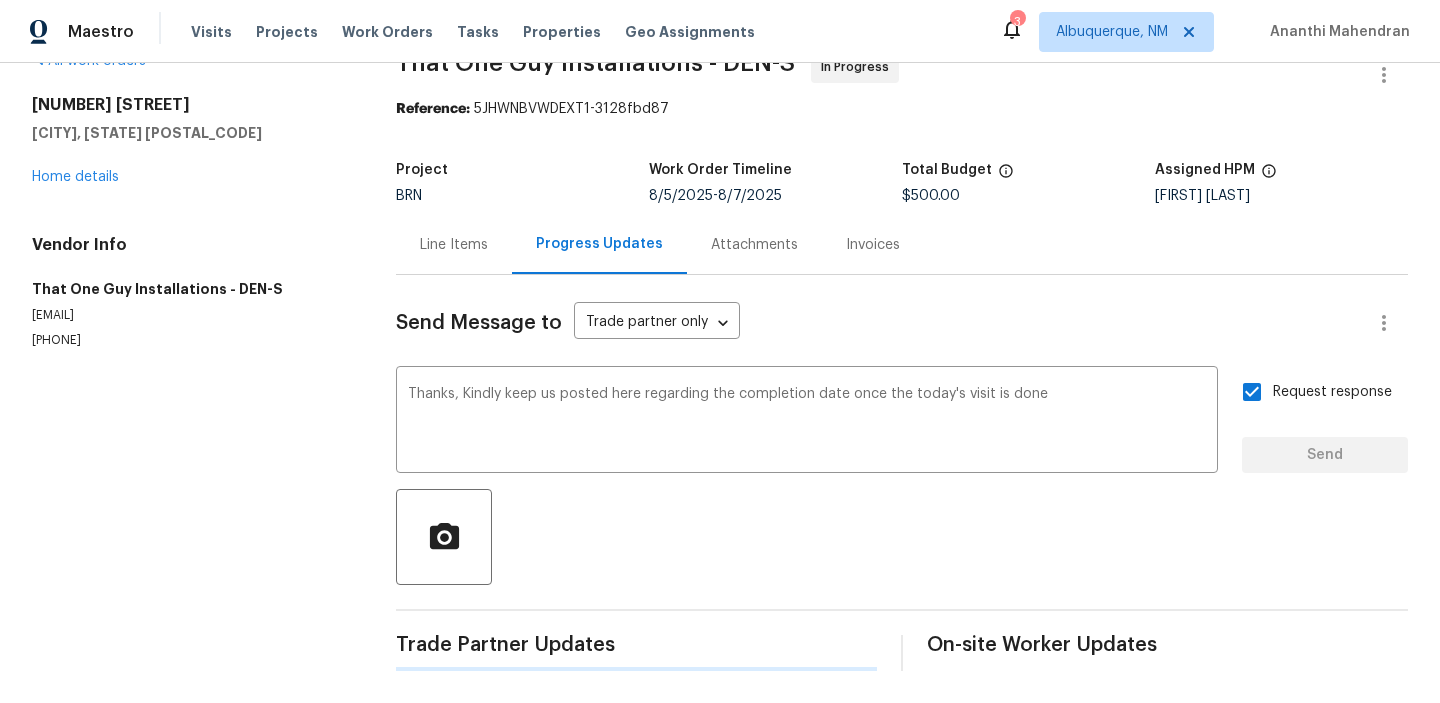 scroll, scrollTop: 0, scrollLeft: 0, axis: both 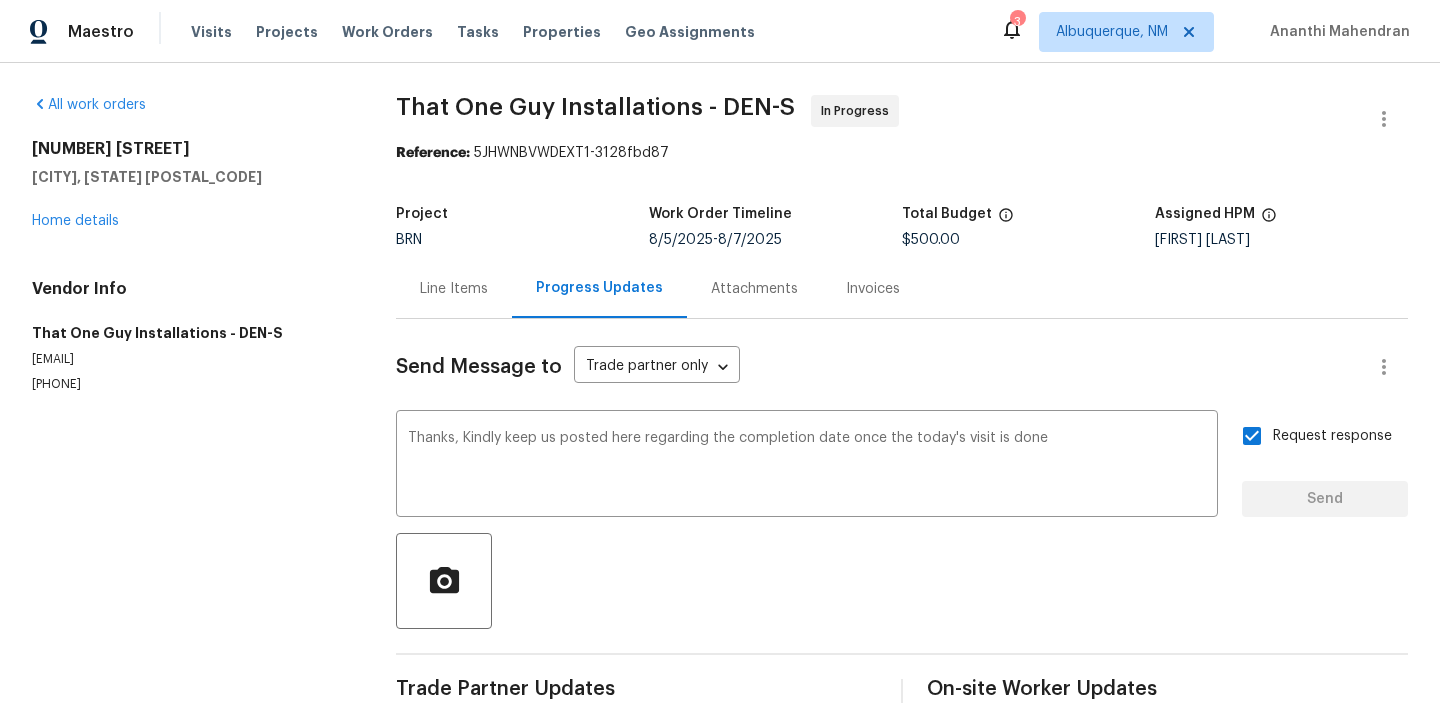 type 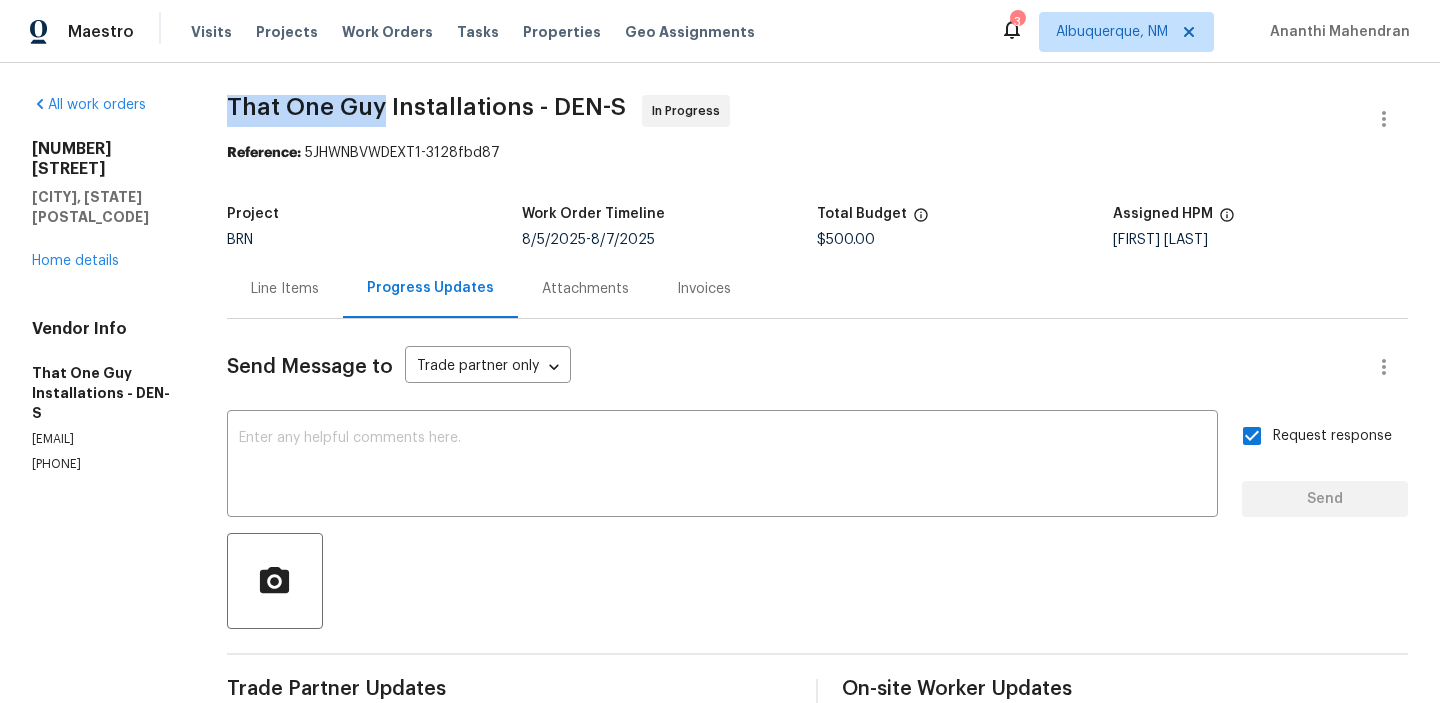 drag, startPoint x: 215, startPoint y: 108, endPoint x: 385, endPoint y: 98, distance: 170.29387 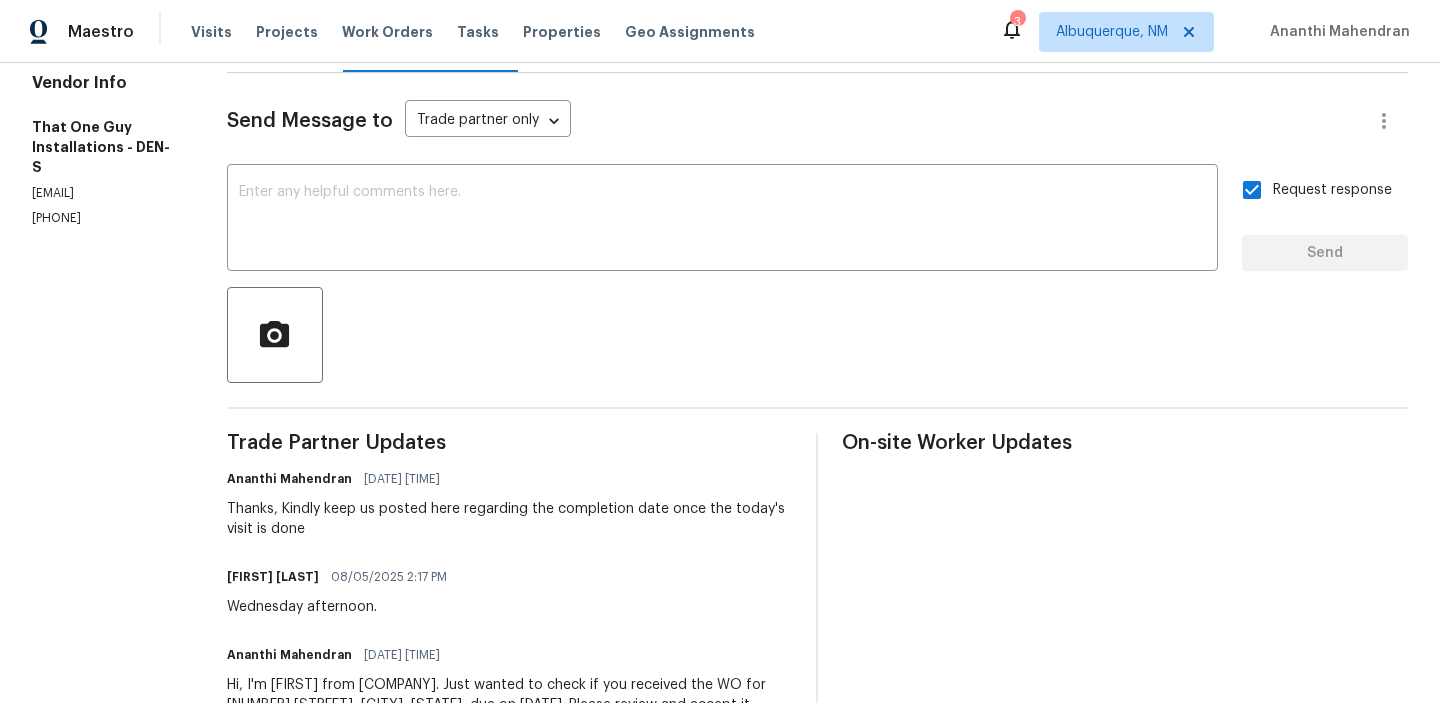 scroll, scrollTop: 374, scrollLeft: 0, axis: vertical 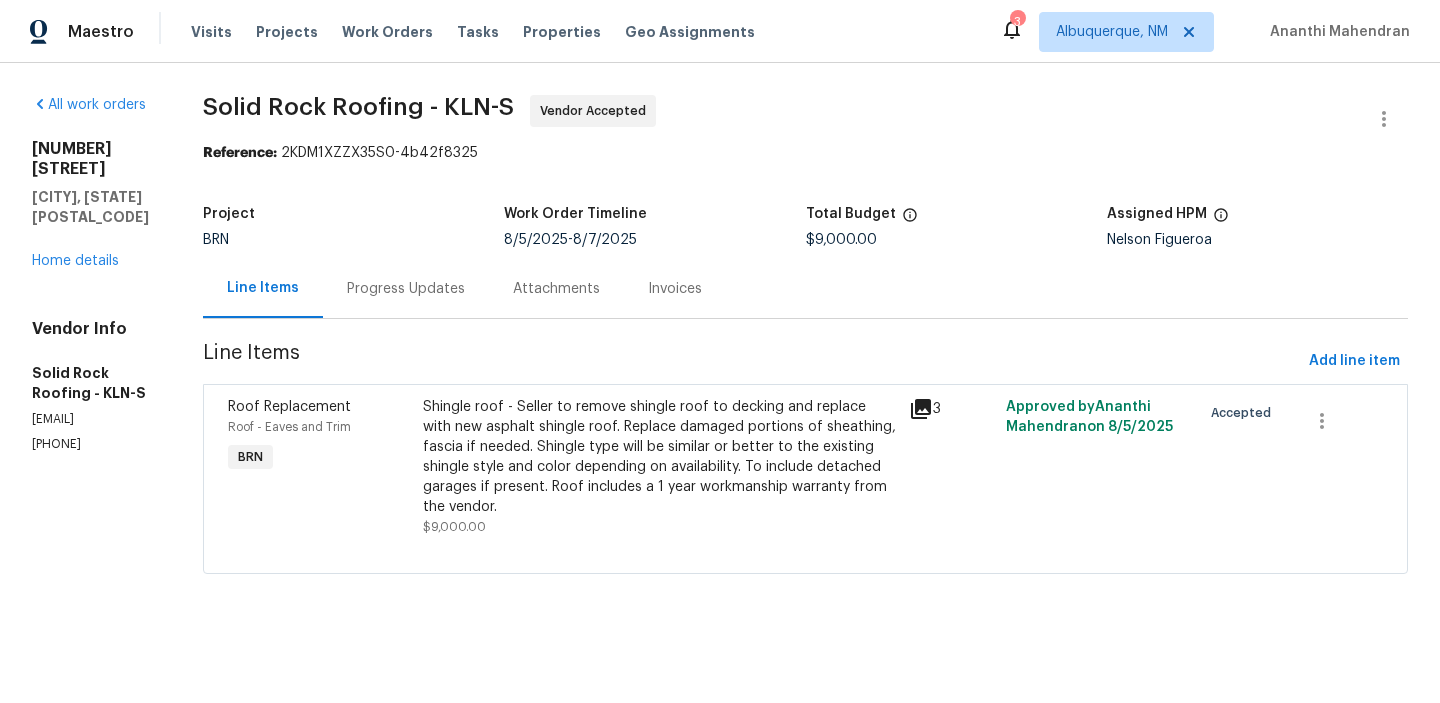 click on "Progress Updates" at bounding box center (406, 289) 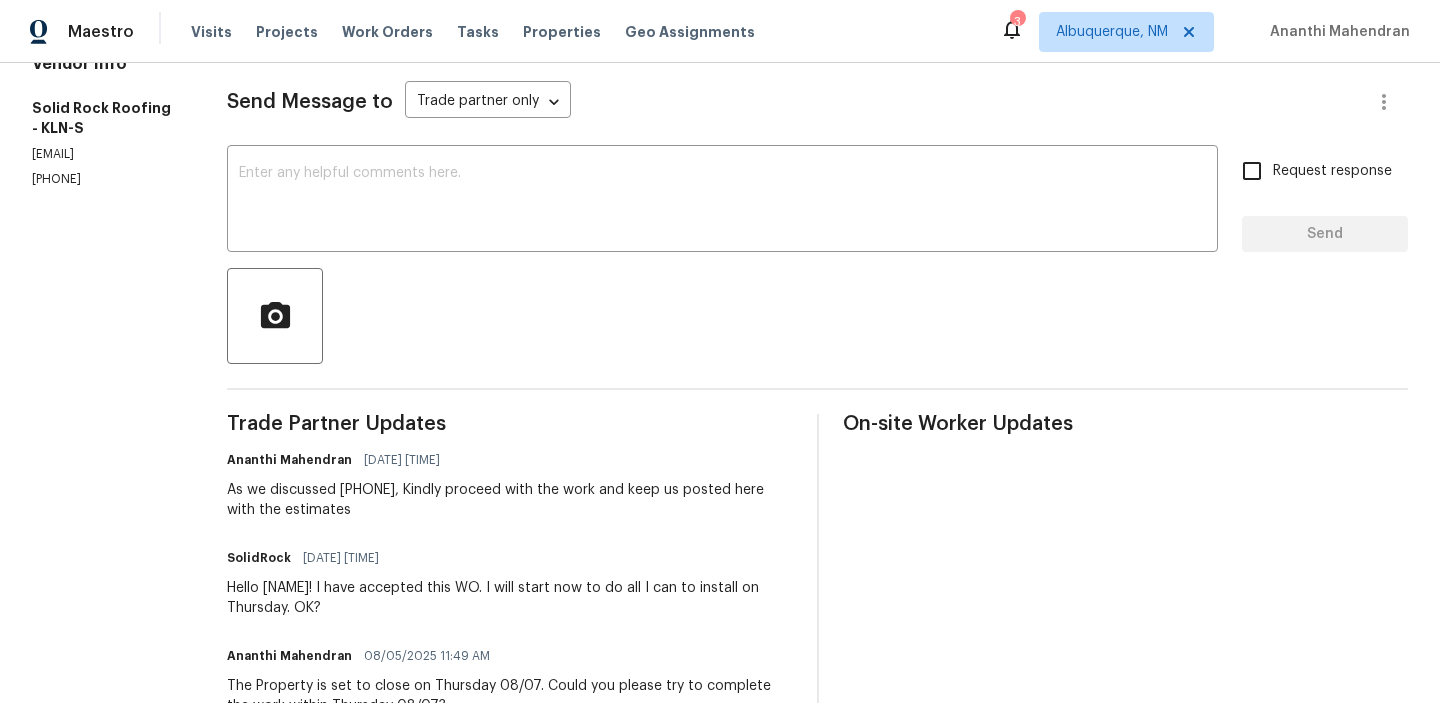 scroll, scrollTop: 283, scrollLeft: 0, axis: vertical 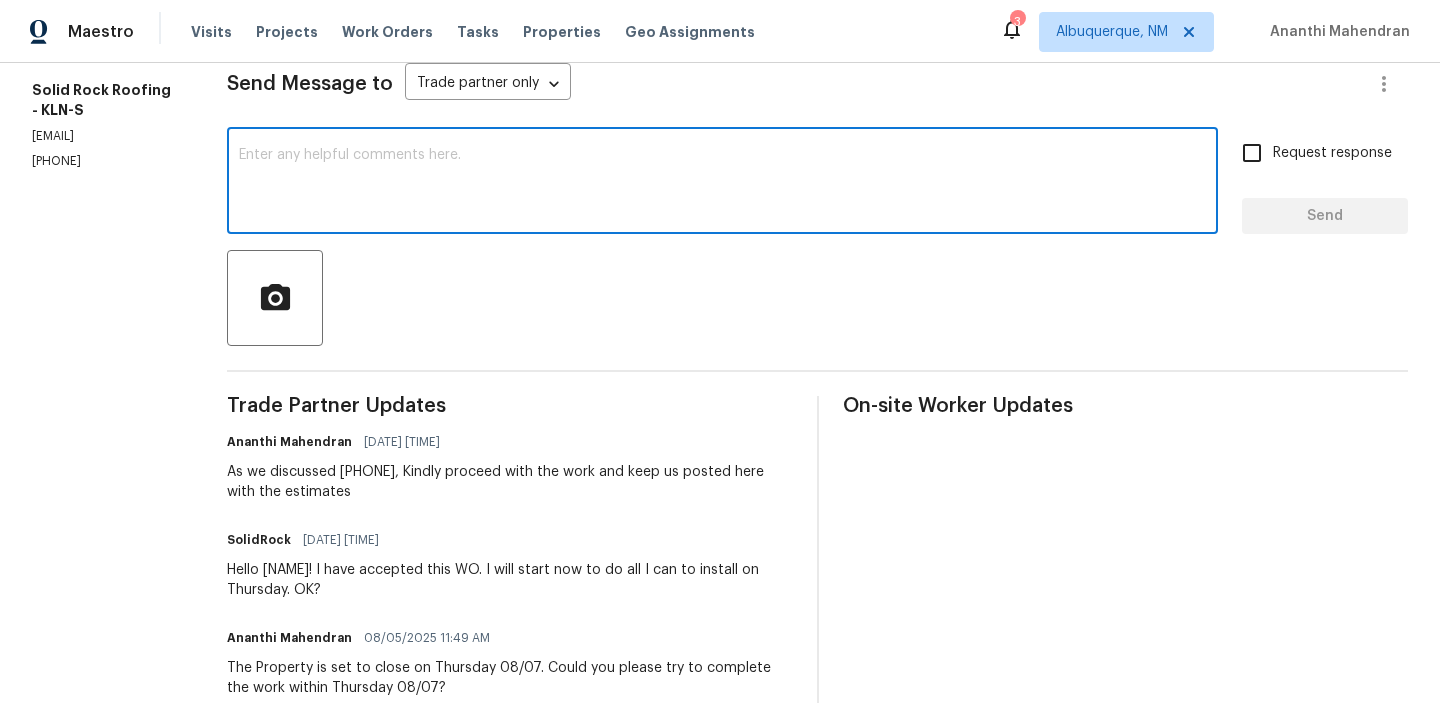 click at bounding box center [722, 183] 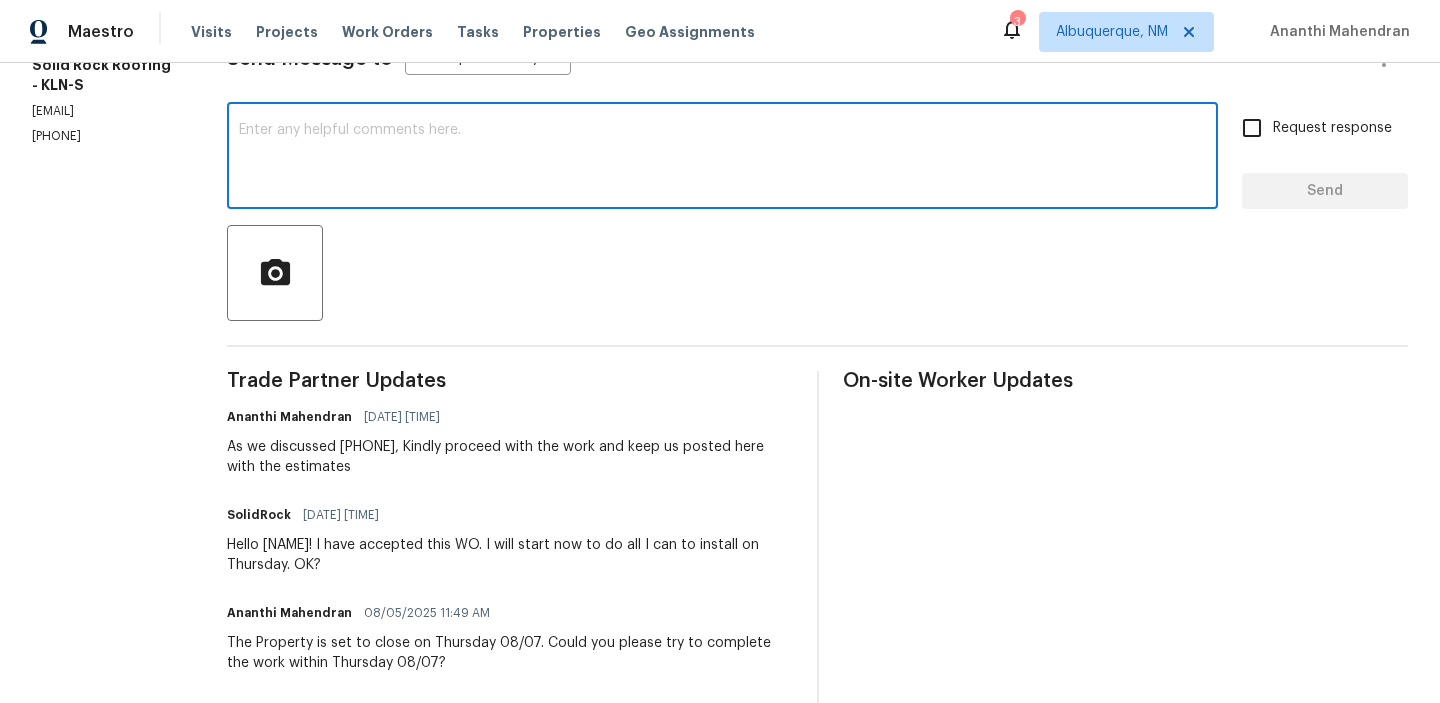 scroll, scrollTop: 0, scrollLeft: 0, axis: both 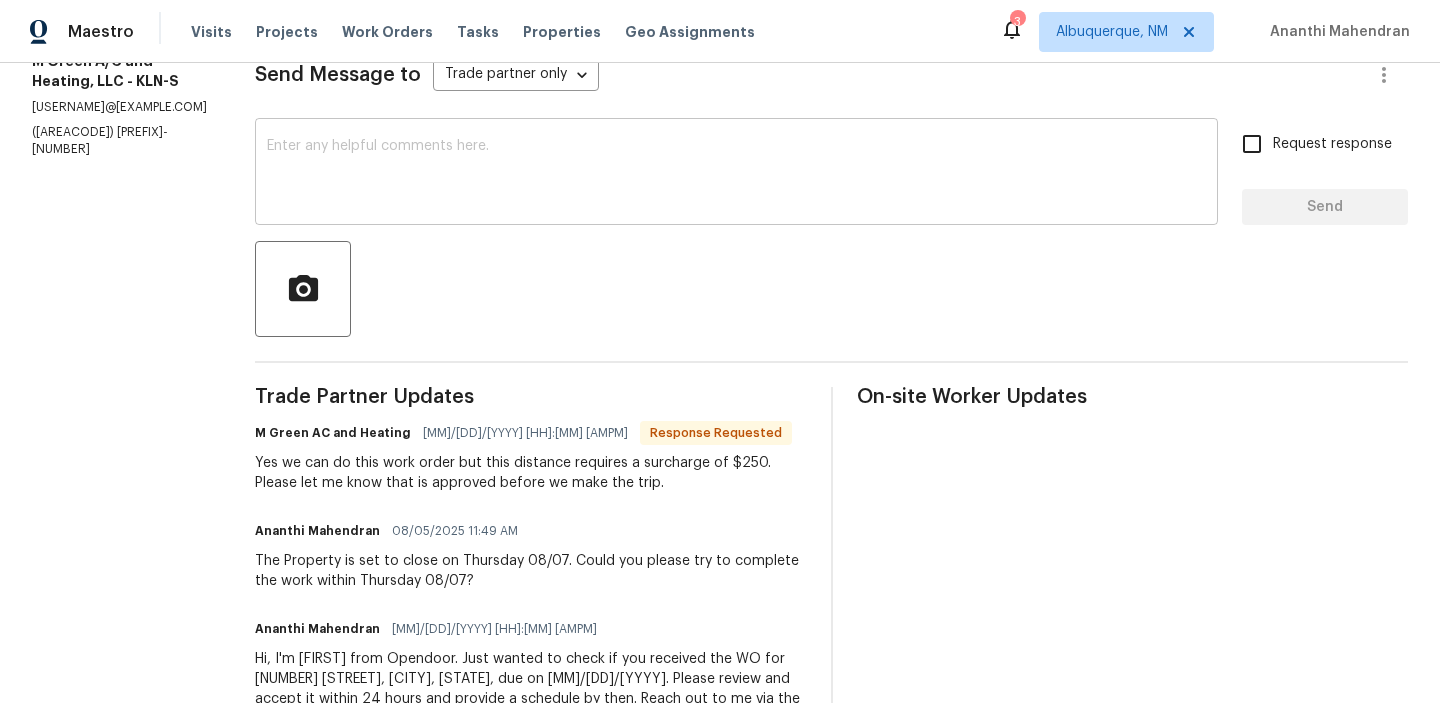 click on "x ​" at bounding box center (736, 174) 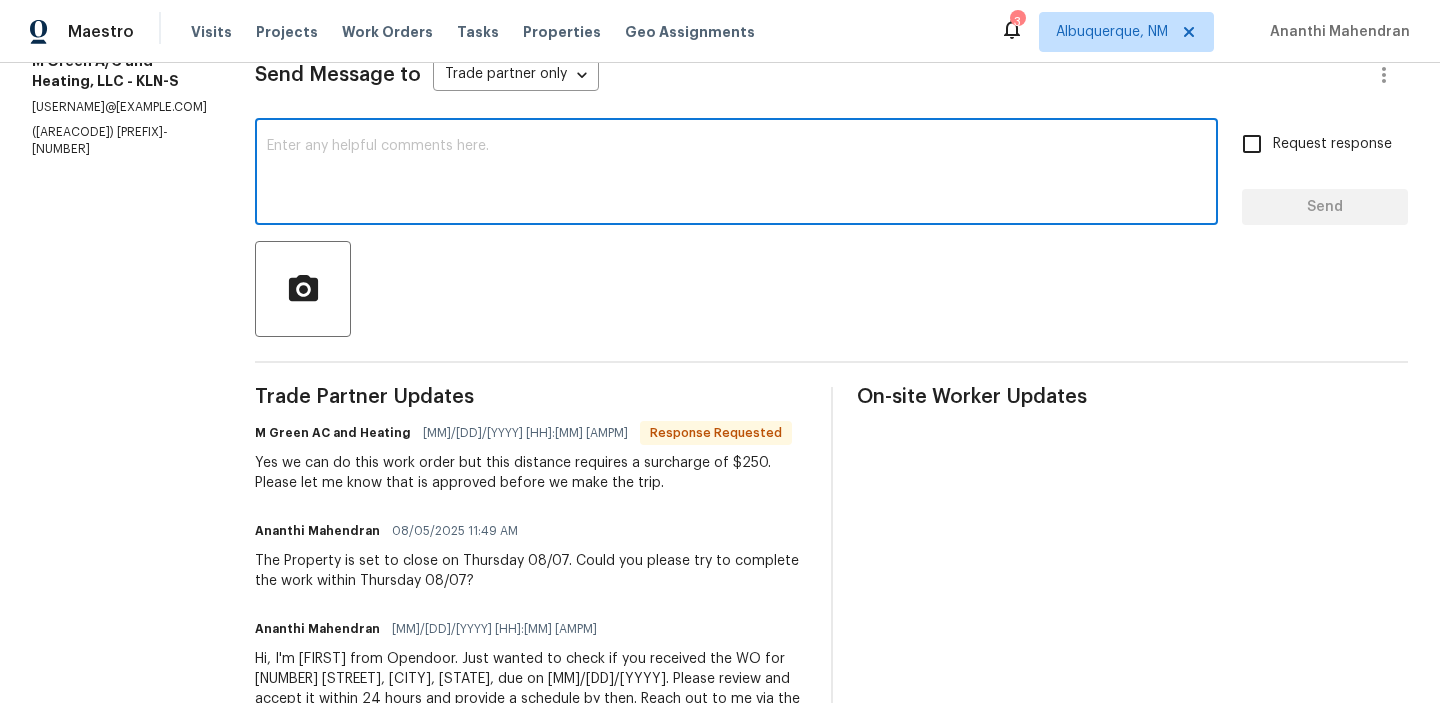 scroll, scrollTop: 0, scrollLeft: 0, axis: both 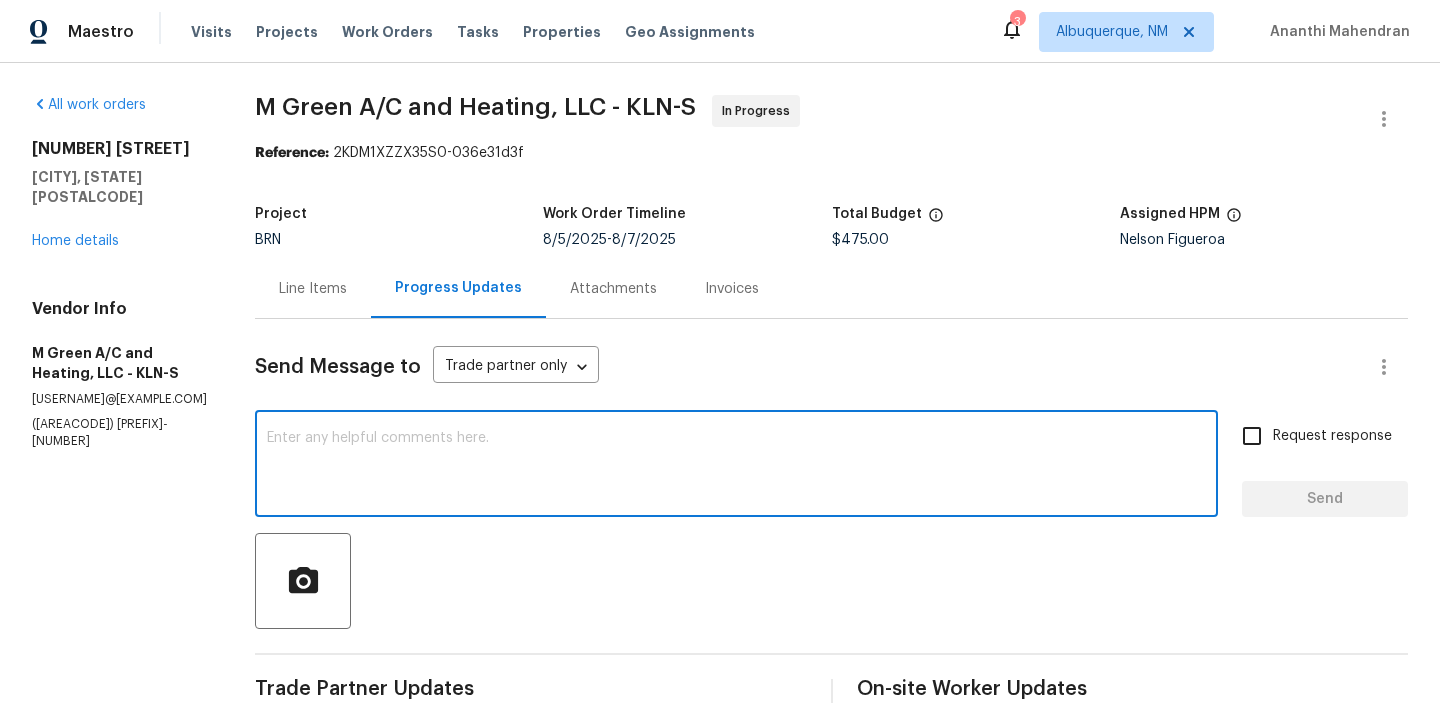 click on "Line Items" at bounding box center (313, 288) 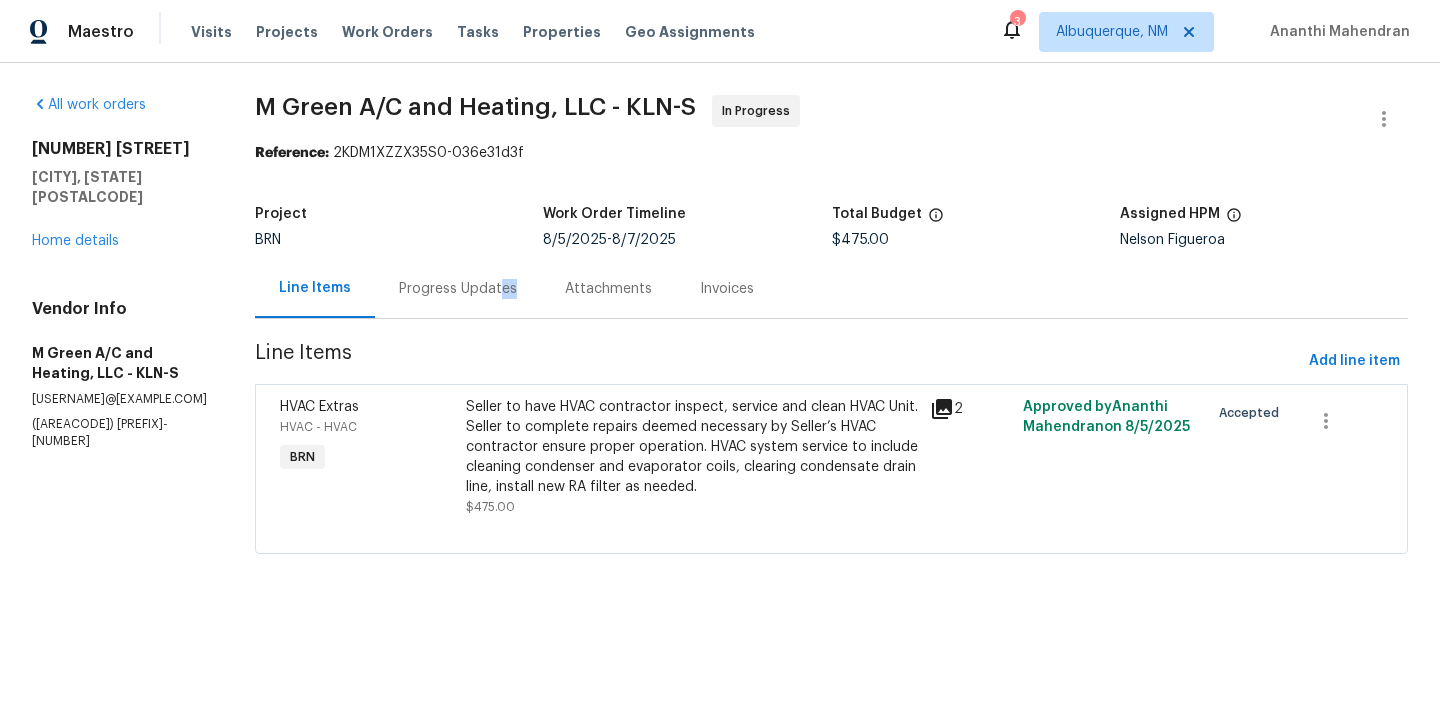 click on "Progress Updates" at bounding box center (458, 288) 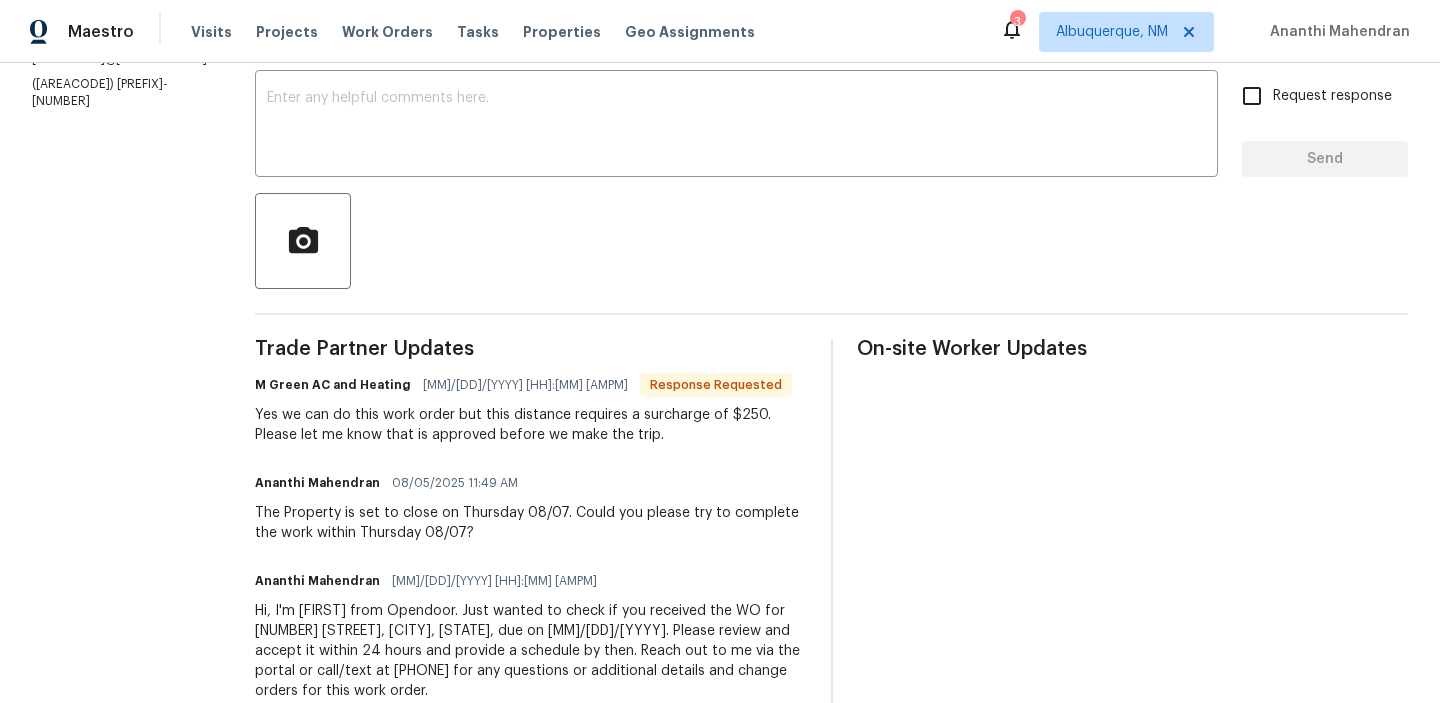 scroll, scrollTop: 270, scrollLeft: 0, axis: vertical 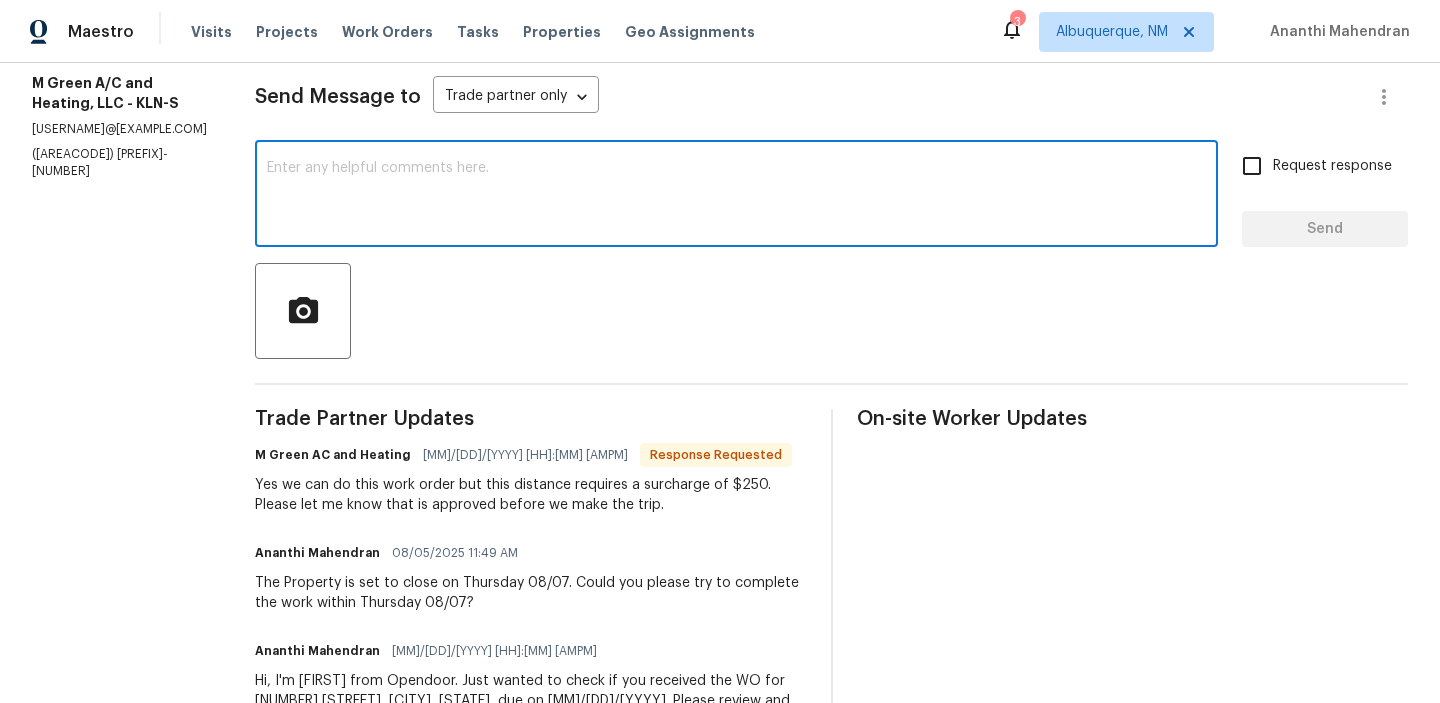 click at bounding box center (736, 196) 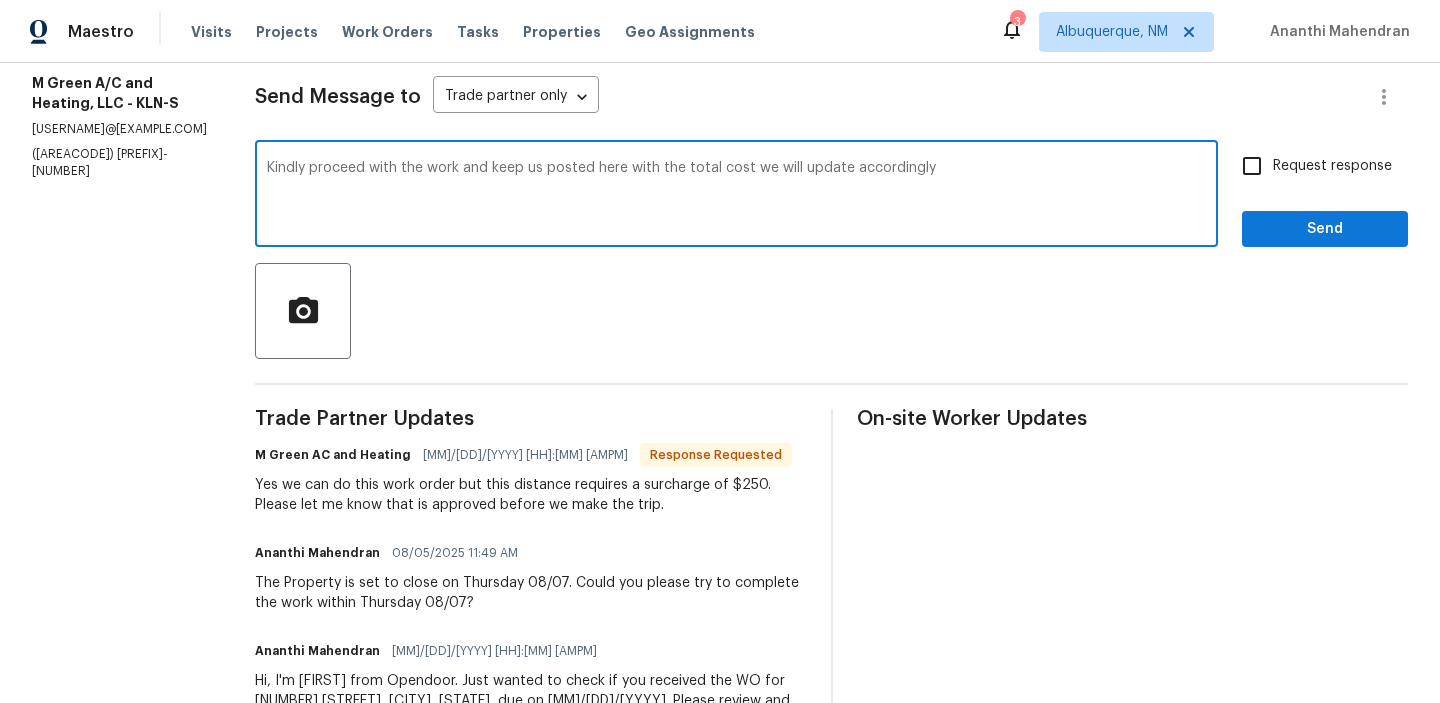 type on "Kindly proceed with the work and keep us posted here with the total cost we will update accordingly" 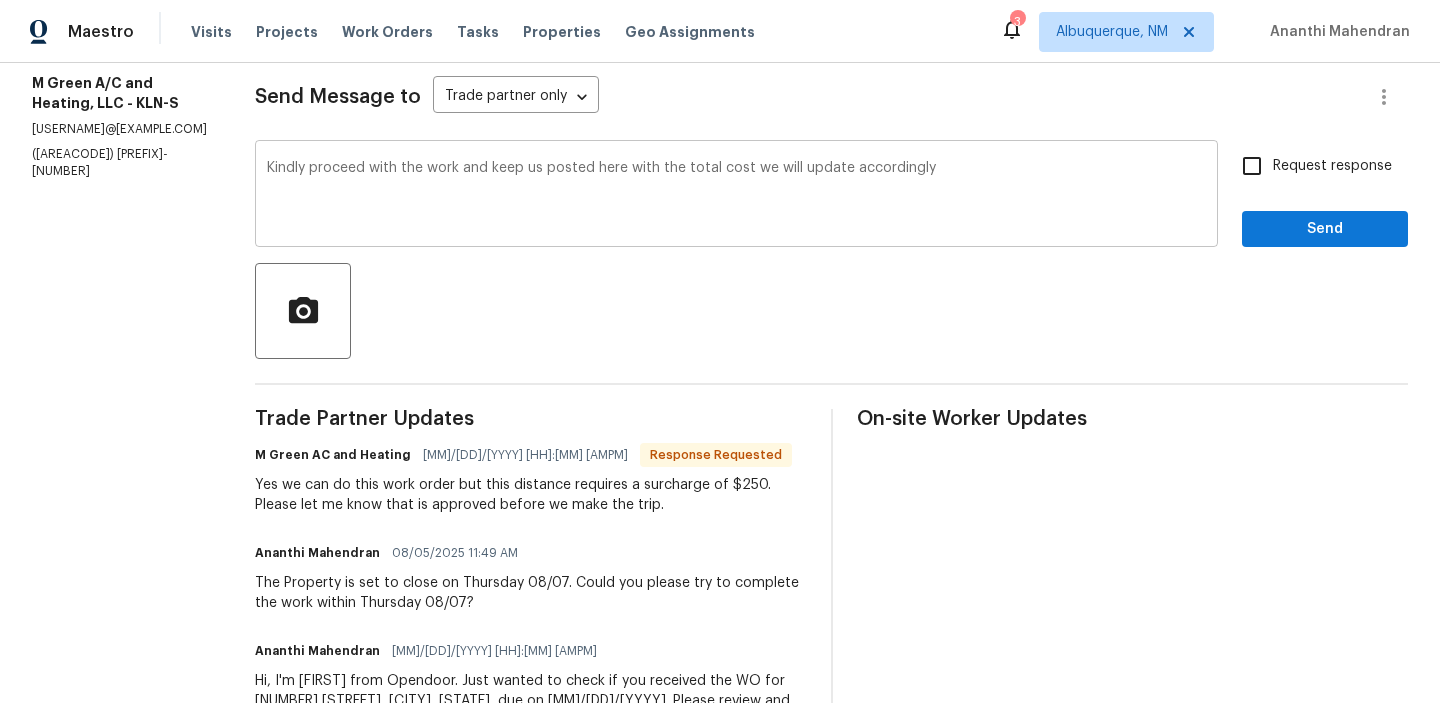 click on "Kindly proceed with the work and keep us posted here with the total cost we will update accordingly  x ​" at bounding box center [736, 196] 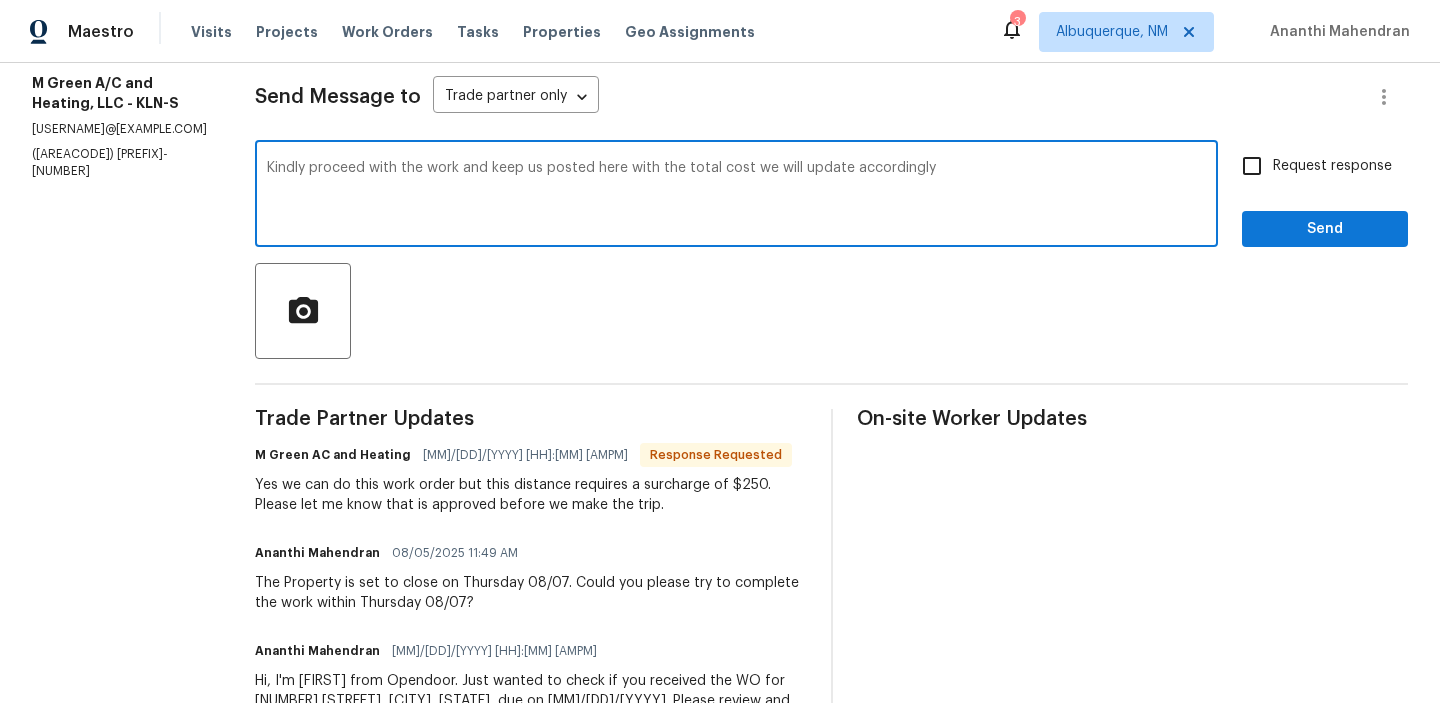 click on "Kindly proceed with the work and keep us posted here with the total cost we will update accordingly  x ​" at bounding box center [736, 196] 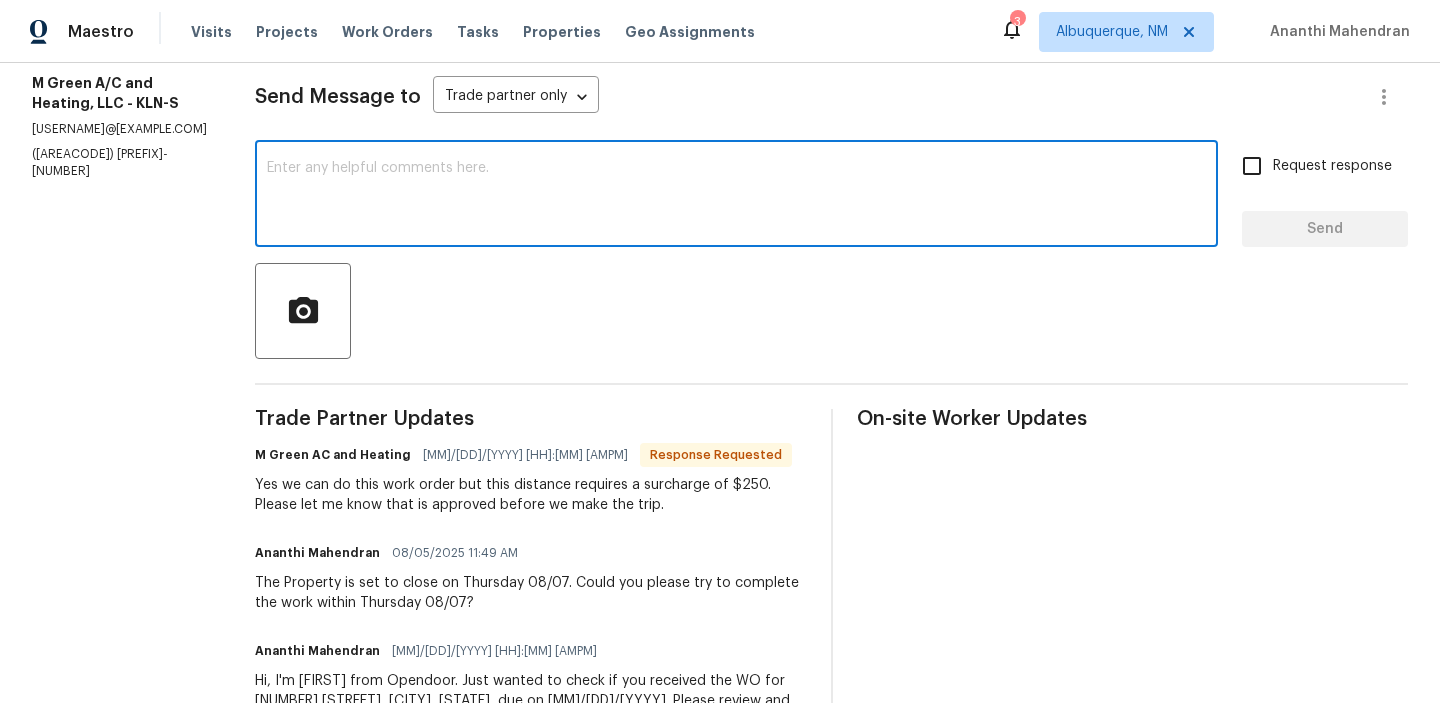 scroll, scrollTop: 0, scrollLeft: 0, axis: both 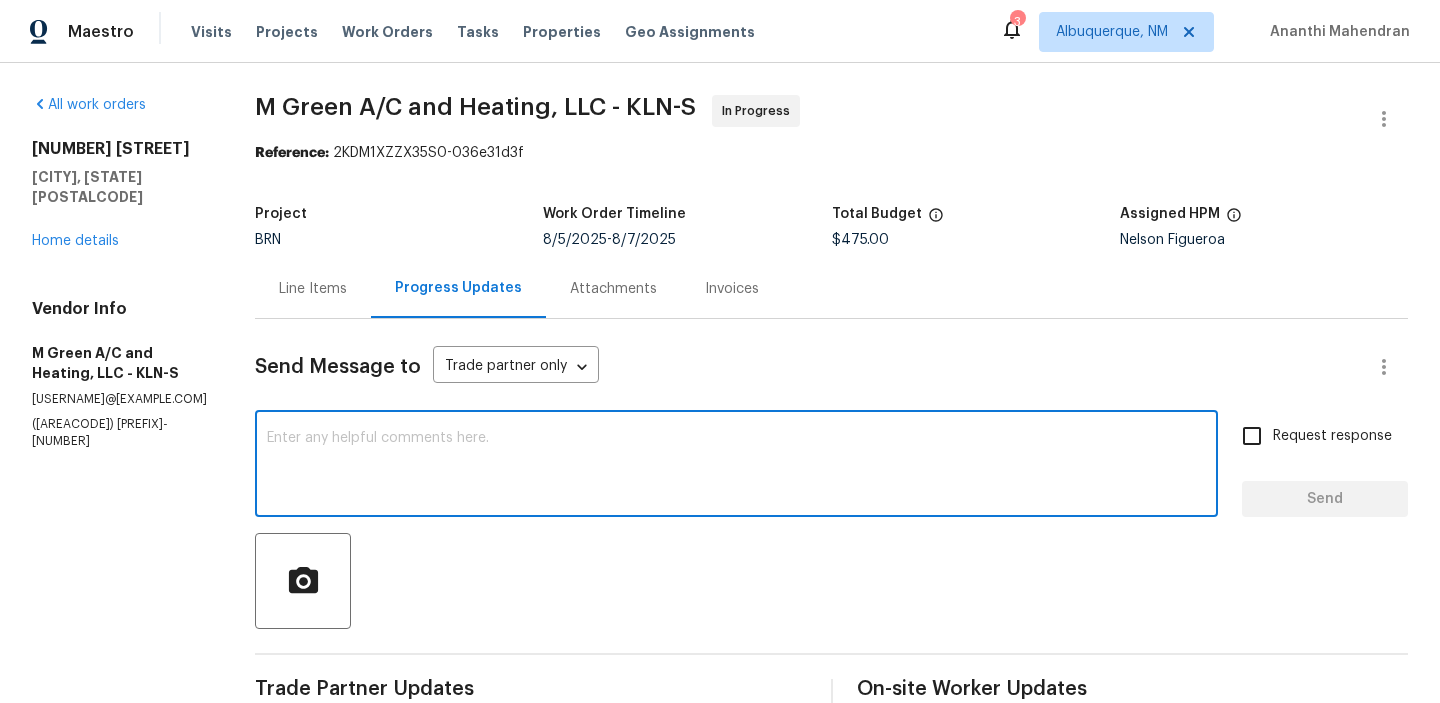paste on "Kindly proceed with the work and keep us updated here on the total cost. We will make the necessary updates accordingly." 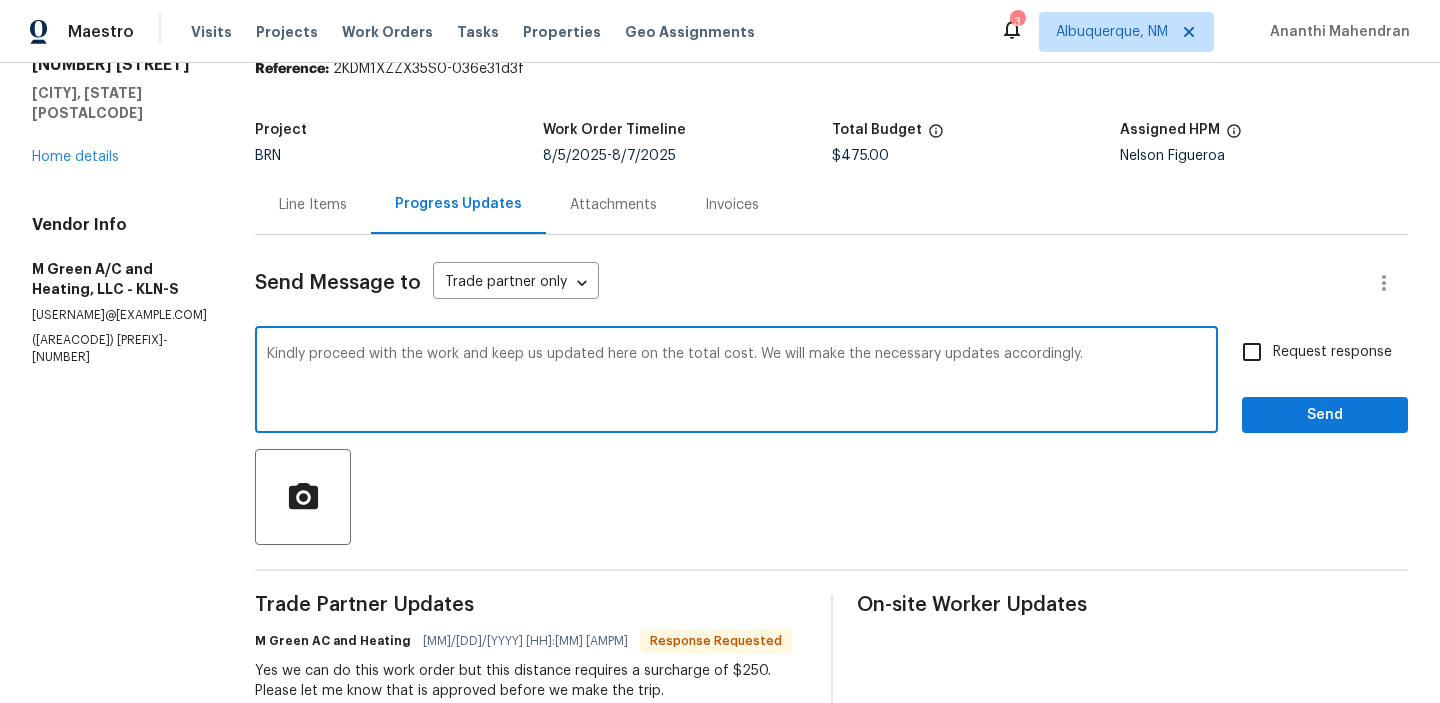 scroll, scrollTop: 85, scrollLeft: 0, axis: vertical 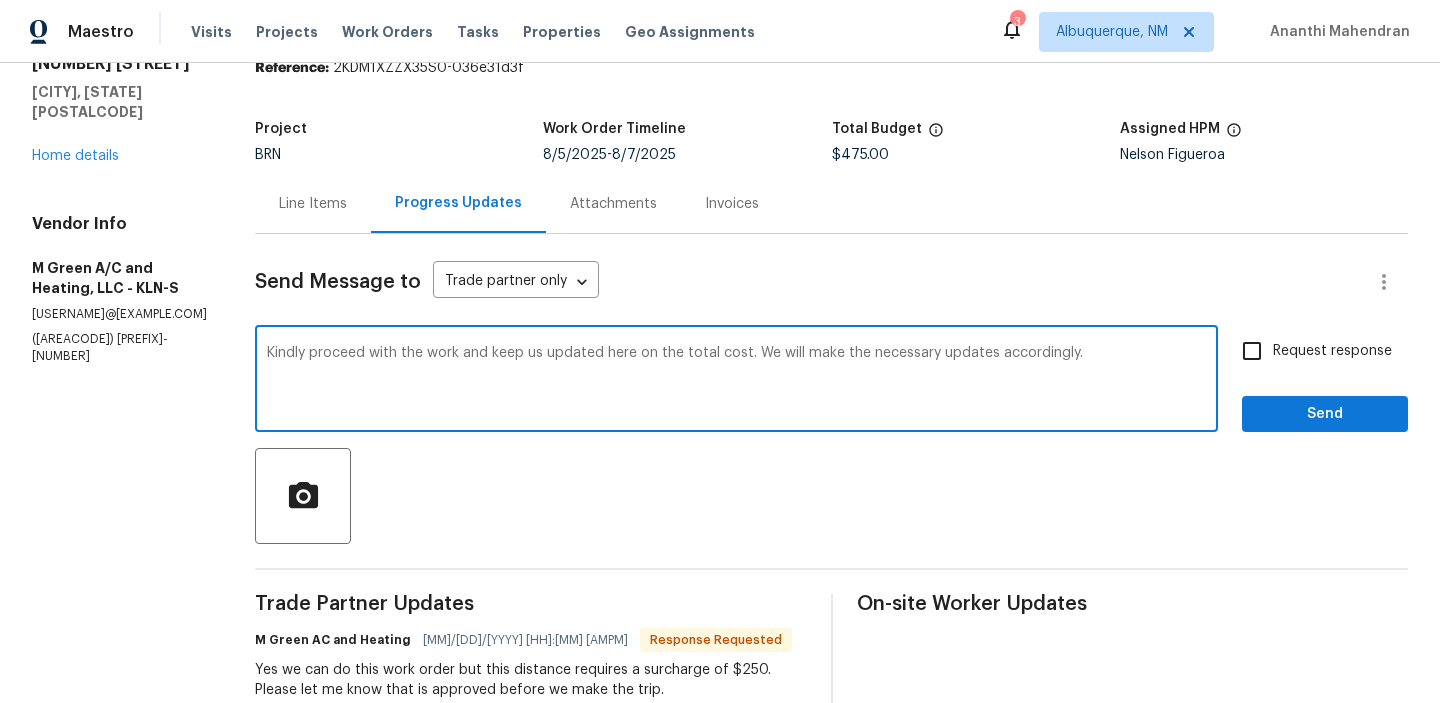type on "Kindly proceed with the work and keep us updated here on the total cost. We will make the necessary updates accordingly." 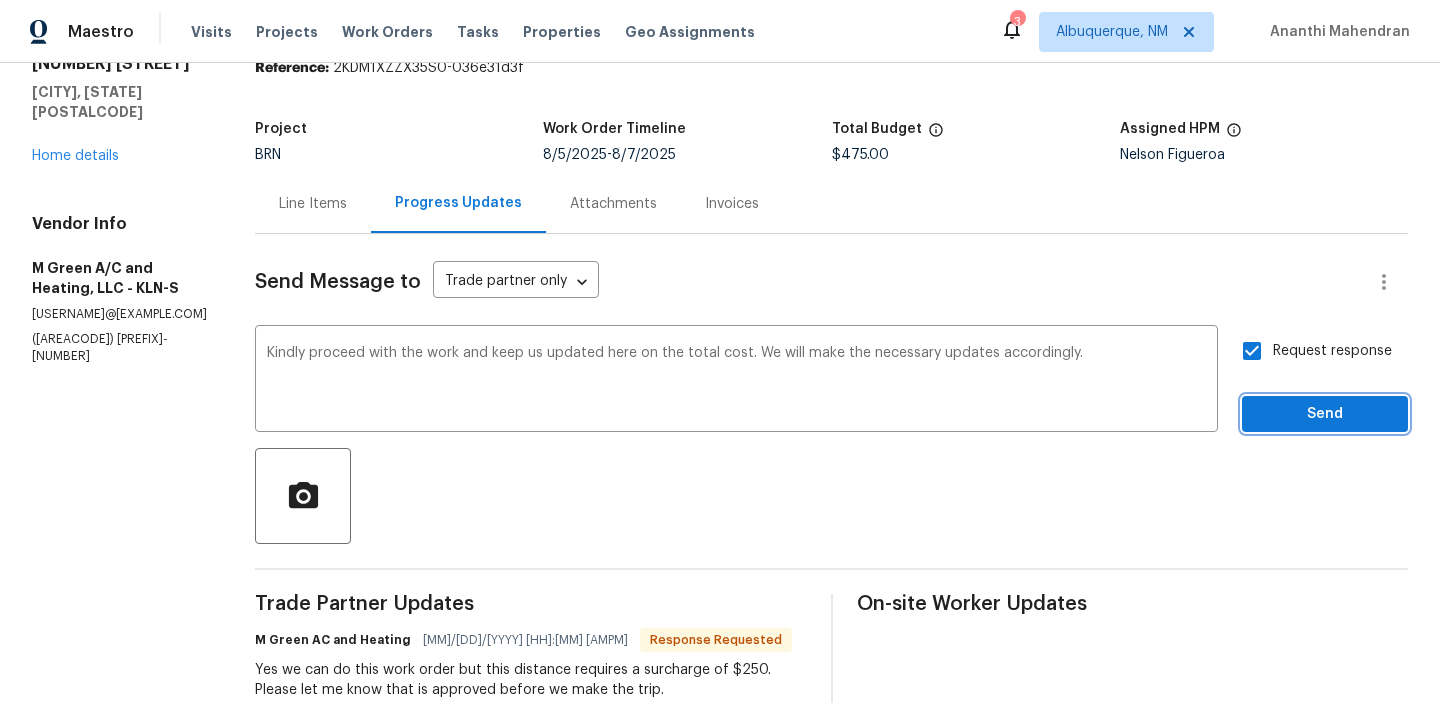 click on "Send" at bounding box center [1325, 414] 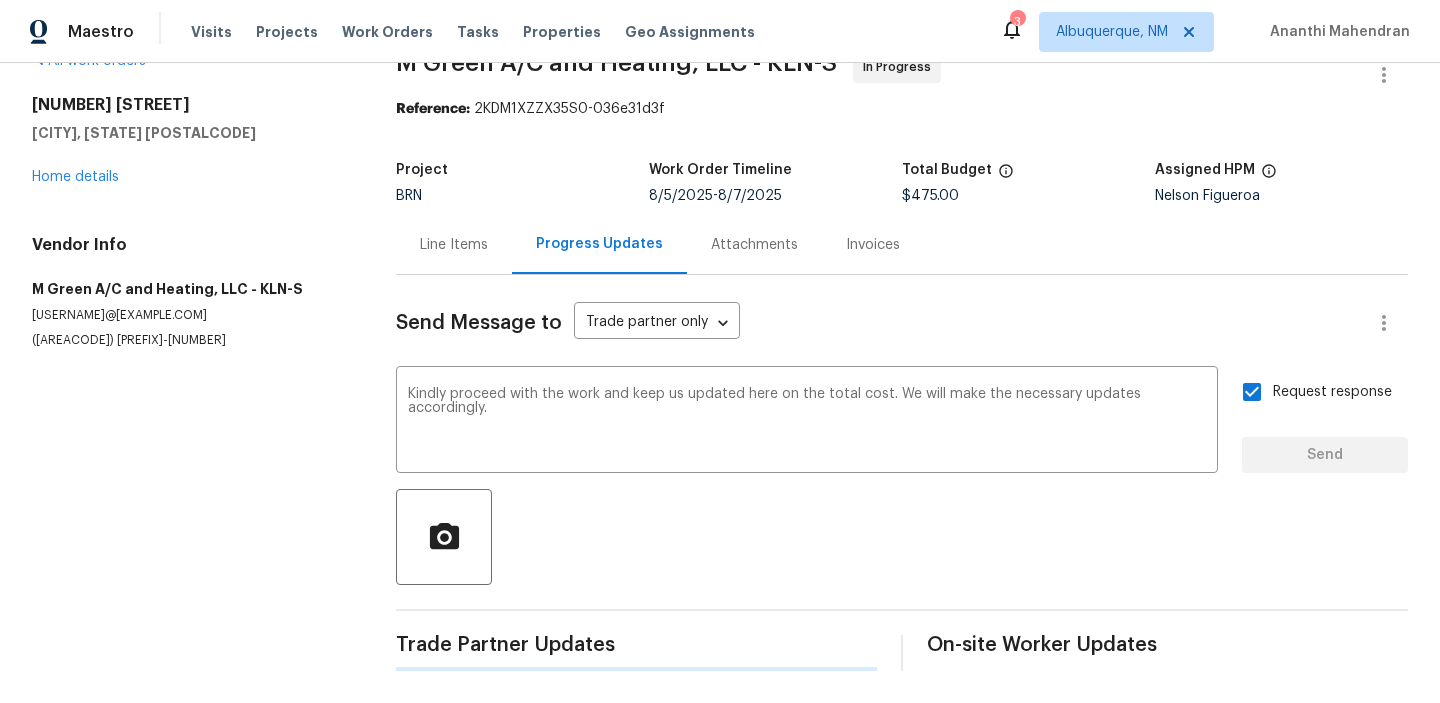 scroll, scrollTop: 44, scrollLeft: 0, axis: vertical 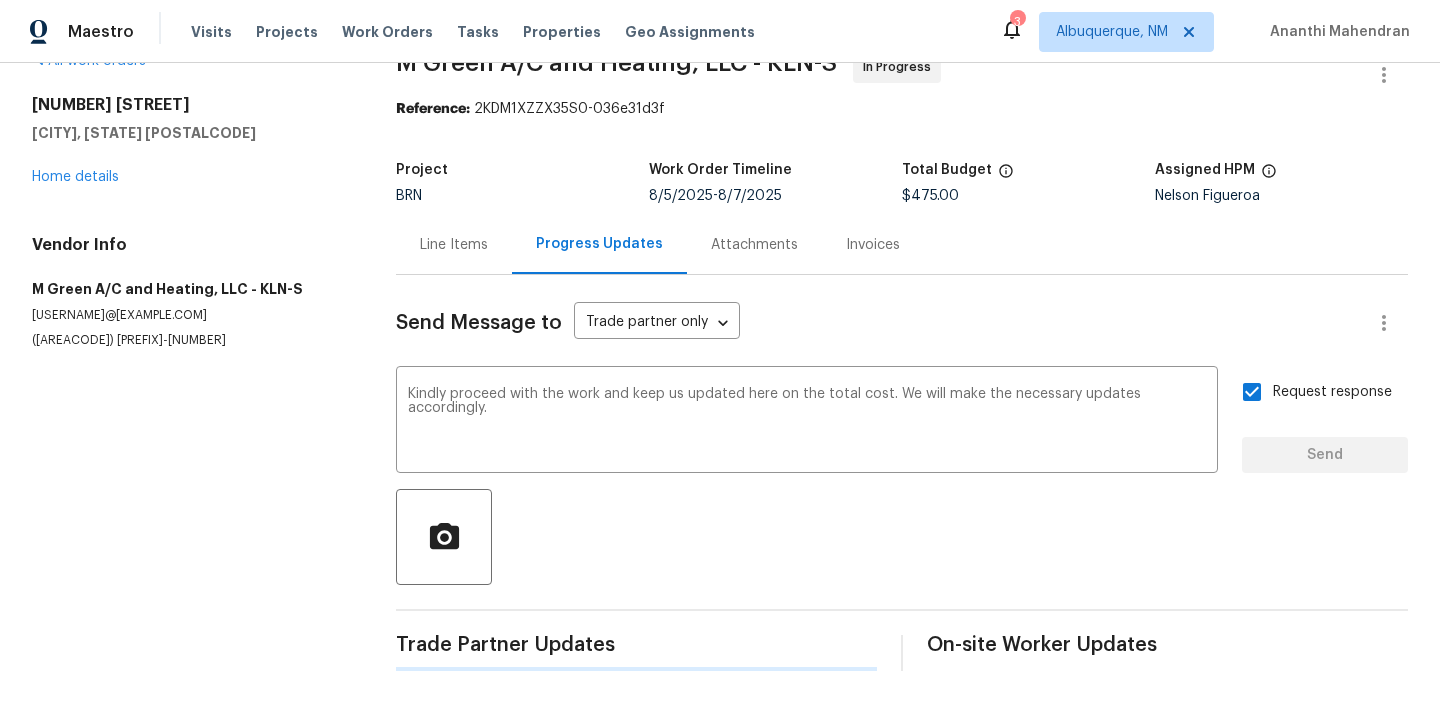 type 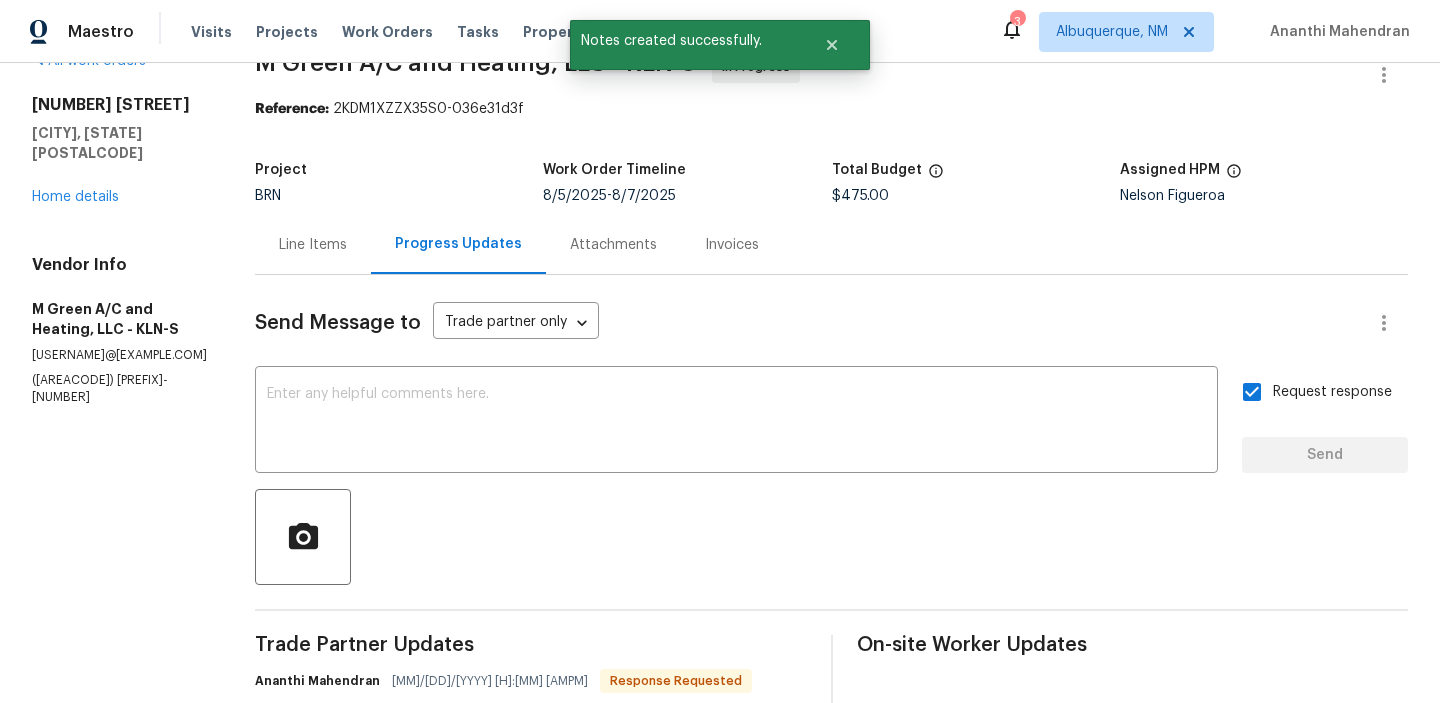 scroll, scrollTop: 0, scrollLeft: 0, axis: both 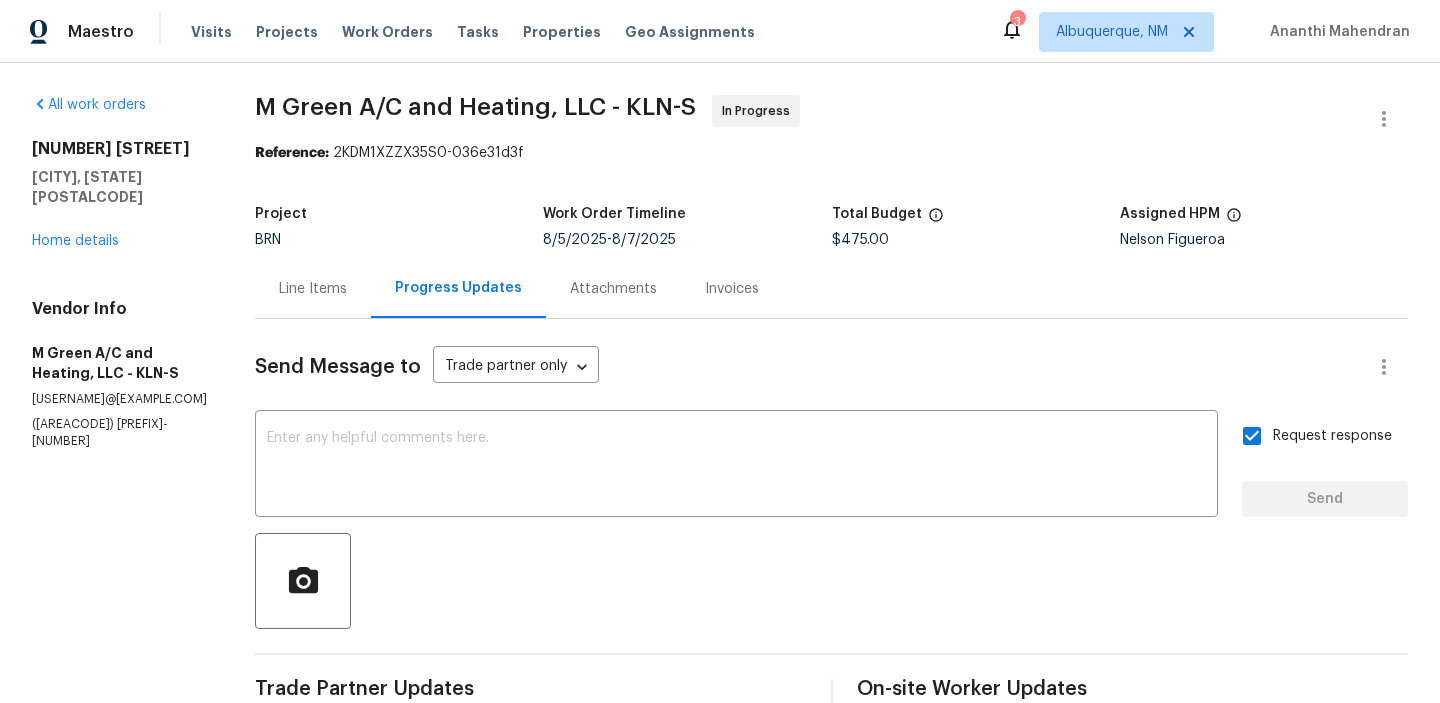 click on "(972) 415-3696" at bounding box center (119, 433) 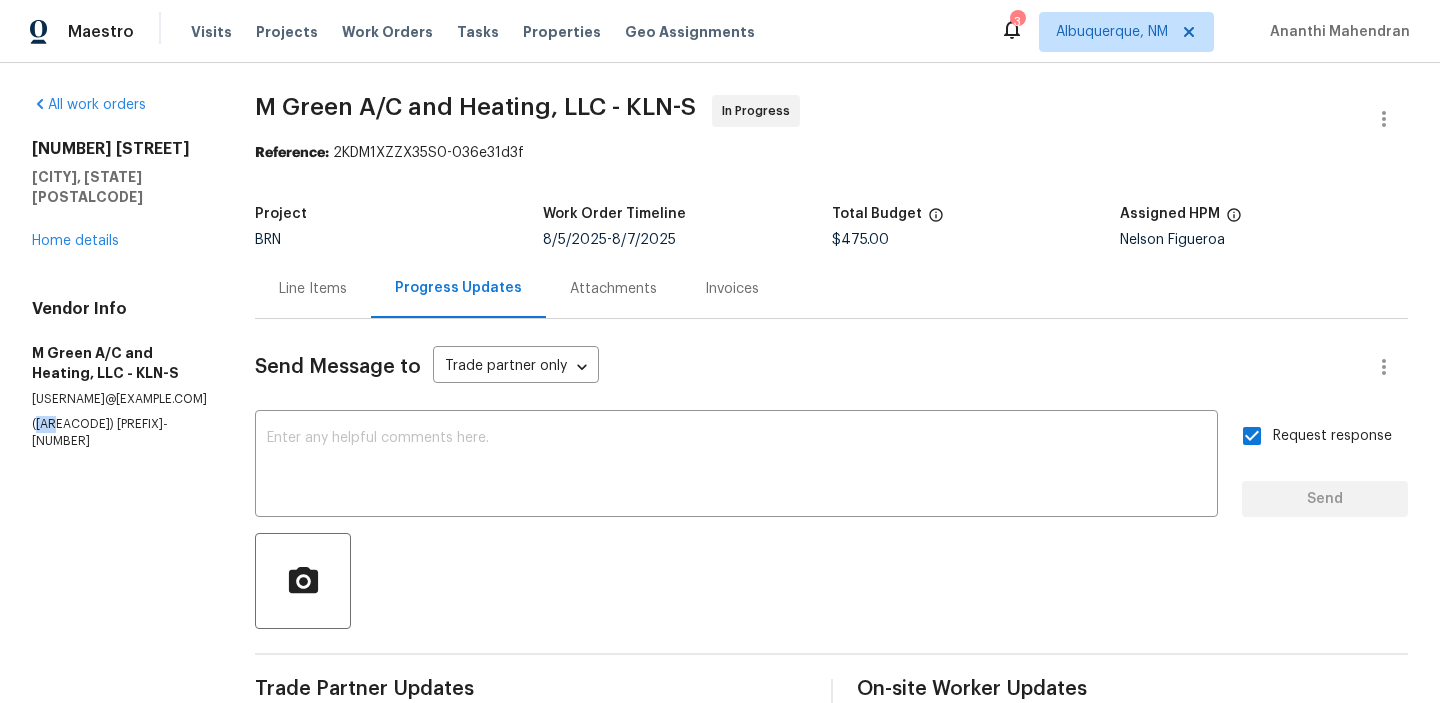 click on "(972) 415-3696" at bounding box center [119, 433] 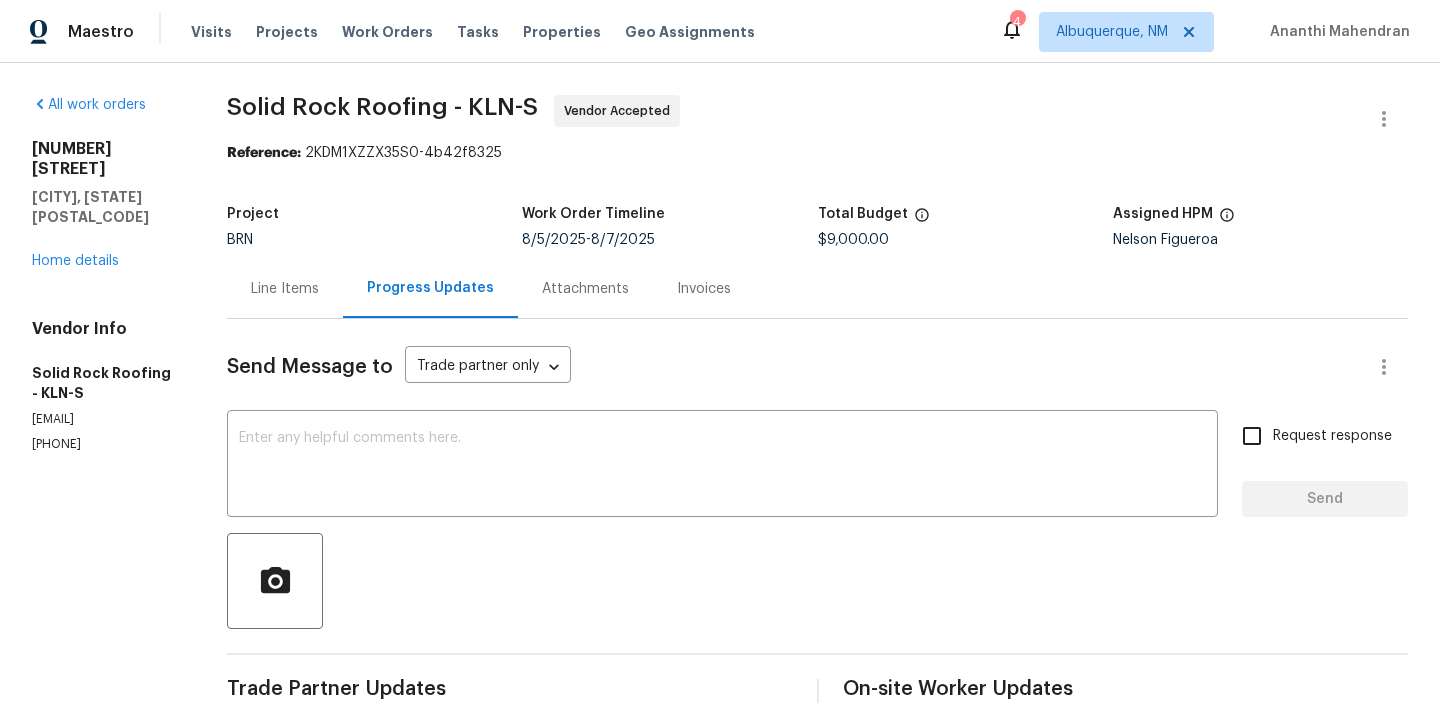 scroll, scrollTop: 0, scrollLeft: 0, axis: both 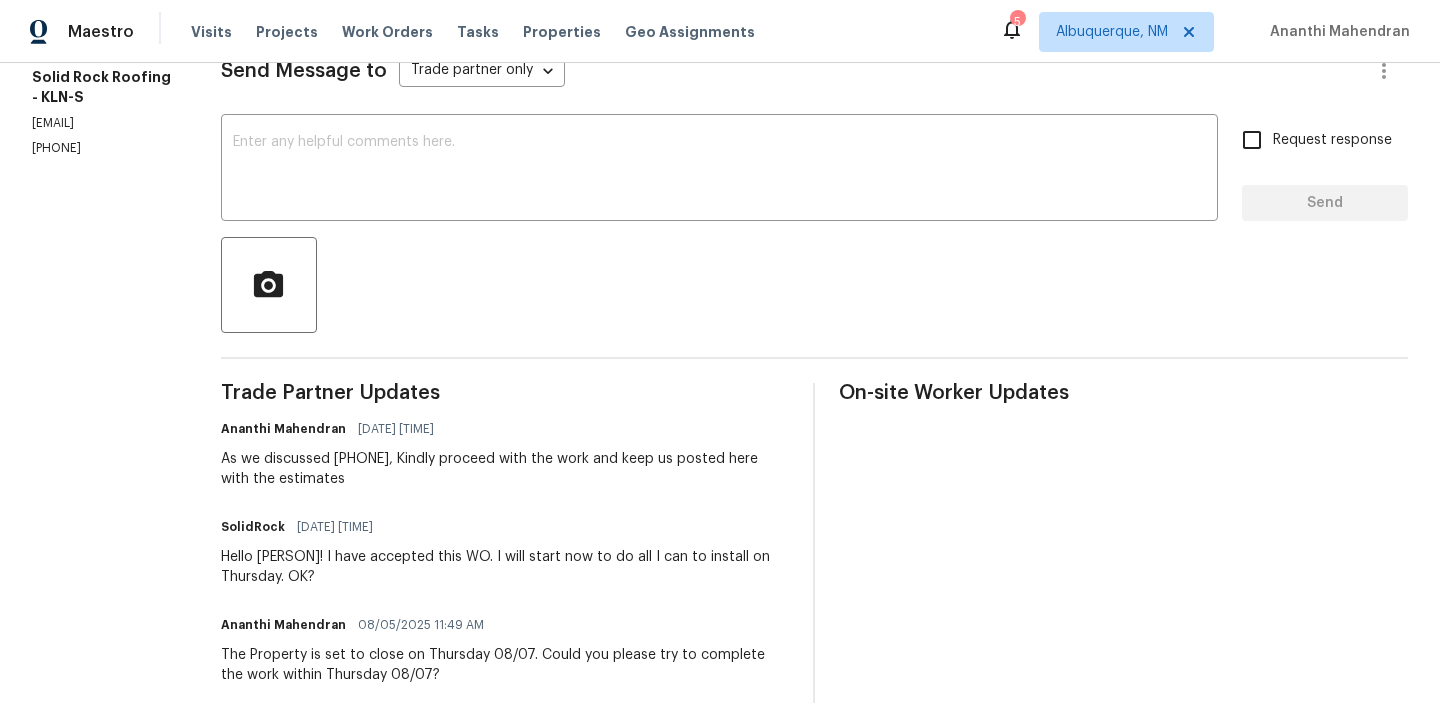 click on "[PHONE]" at bounding box center (102, 148) 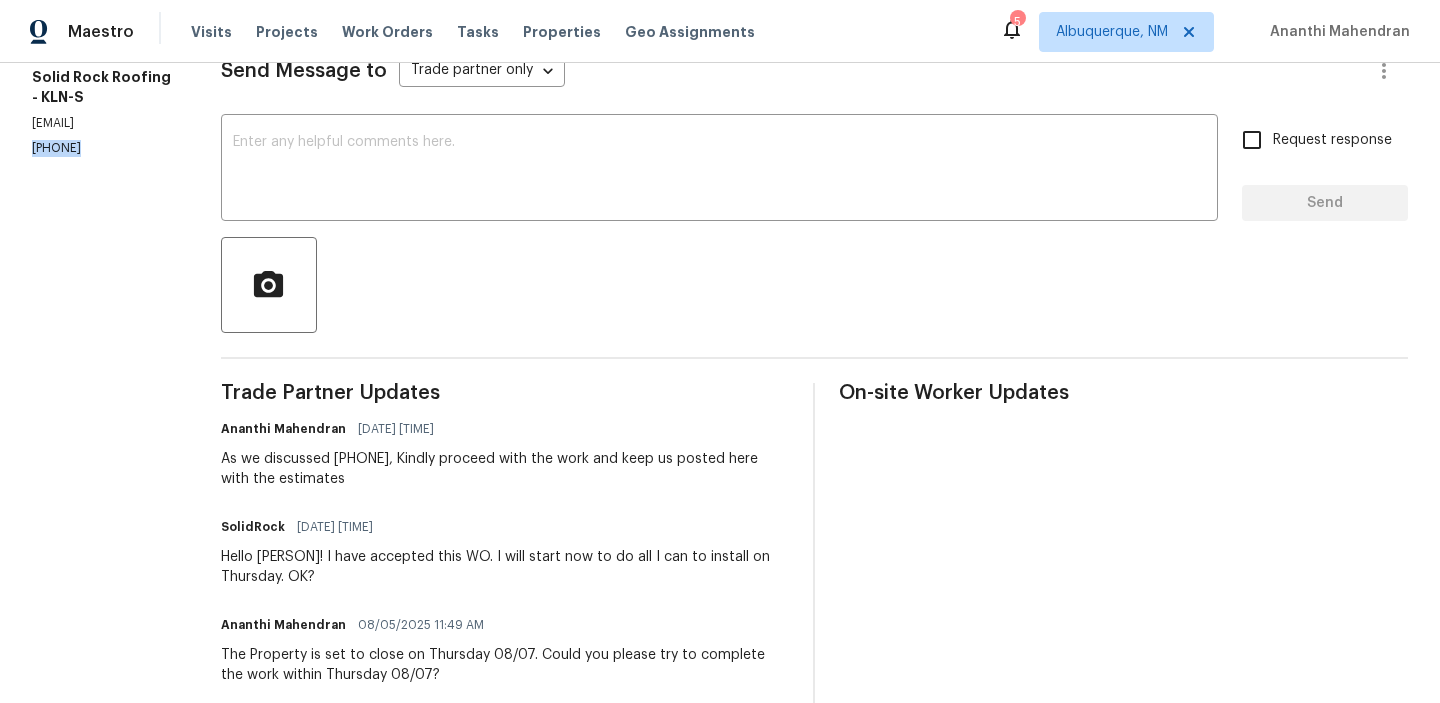 click on "[PHONE]" at bounding box center [102, 148] 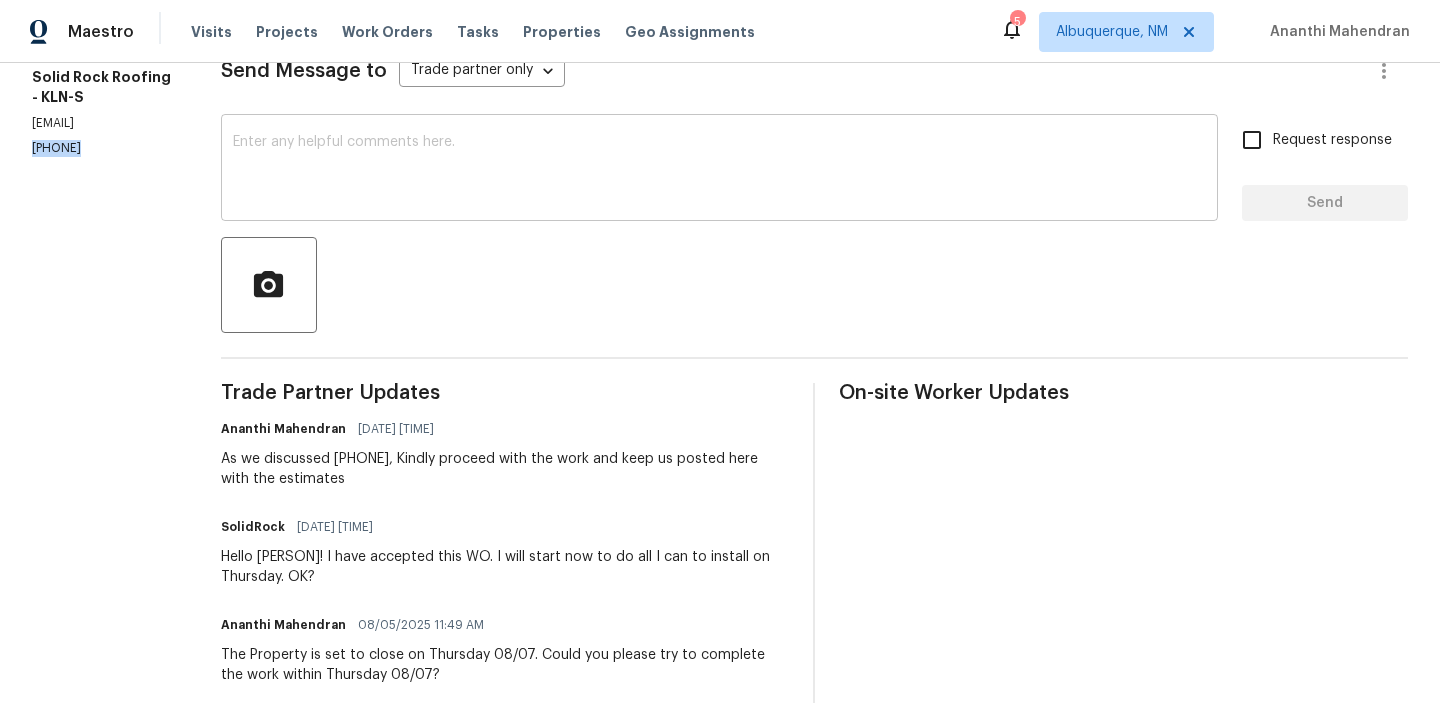 scroll, scrollTop: 0, scrollLeft: 0, axis: both 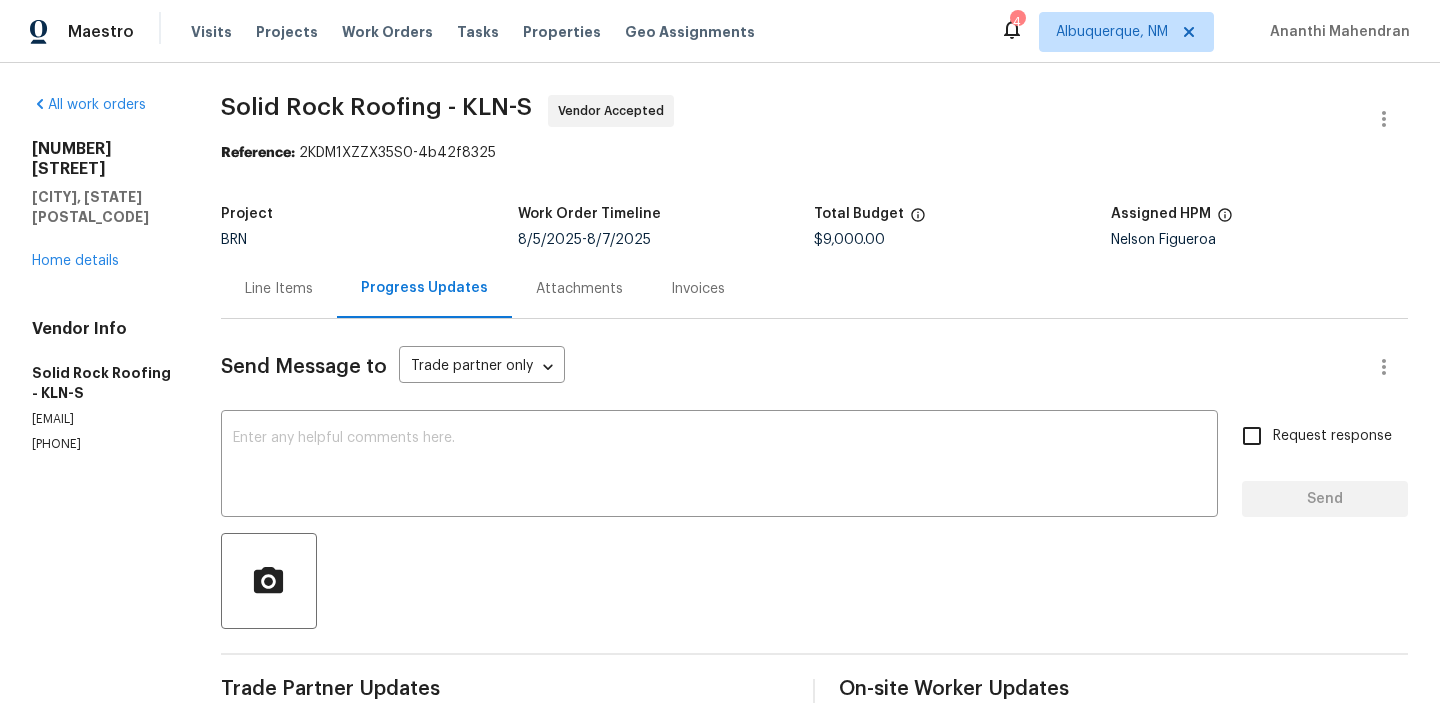 click on "All work orders 5342 Dauphin Dr Belton, TX 76513 Home details Vendor Info Solid Rock Roofing - KLN-S matt@solidrockroofers.com (817) 739-3624 Solid Rock Roofing - KLN-S Vendor Accepted Reference:   2KDM1XZZX35S0-4b42f8325 Project BRN   Work Order Timeline 8/5/2025  -  8/7/2025 Total Budget $9,000.00 Assigned HPM Nelson Figueroa Line Items Progress Updates Attachments Invoices Send Message to Trade partner only Trade partner only ​ x ​ Request response Send Trade Partner Updates Ananthi Mahendran 08/05/2025 2:28 PM As we discussed (817) 739-3624, Kindly proceed with the work and keep us posted here with the estimates SolidRock 08/05/2025 1:13 PM Hello Ananthi! I have accepted this WO.  I will start now to do all I can to install on Thursday.  OK? Ananthi Mahendran 08/05/2025 11:49 AM The Property is set to close on Thursday 08/07. Could you please try to complete the work within Thursday 08/07? Ananthi Mahendran 08/05/2025 11:47 AM On-site Worker Updates" at bounding box center (720, 629) 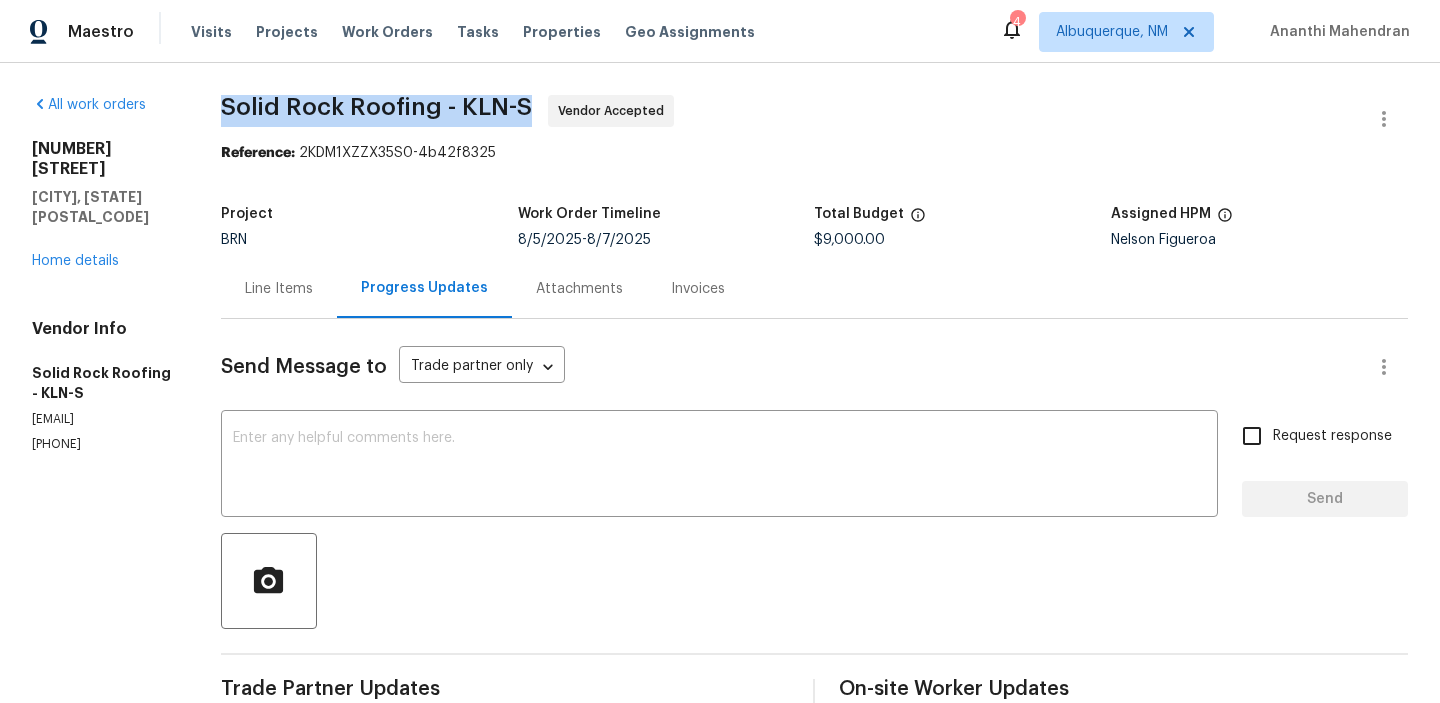 drag, startPoint x: 226, startPoint y: 109, endPoint x: 353, endPoint y: 107, distance: 127.01575 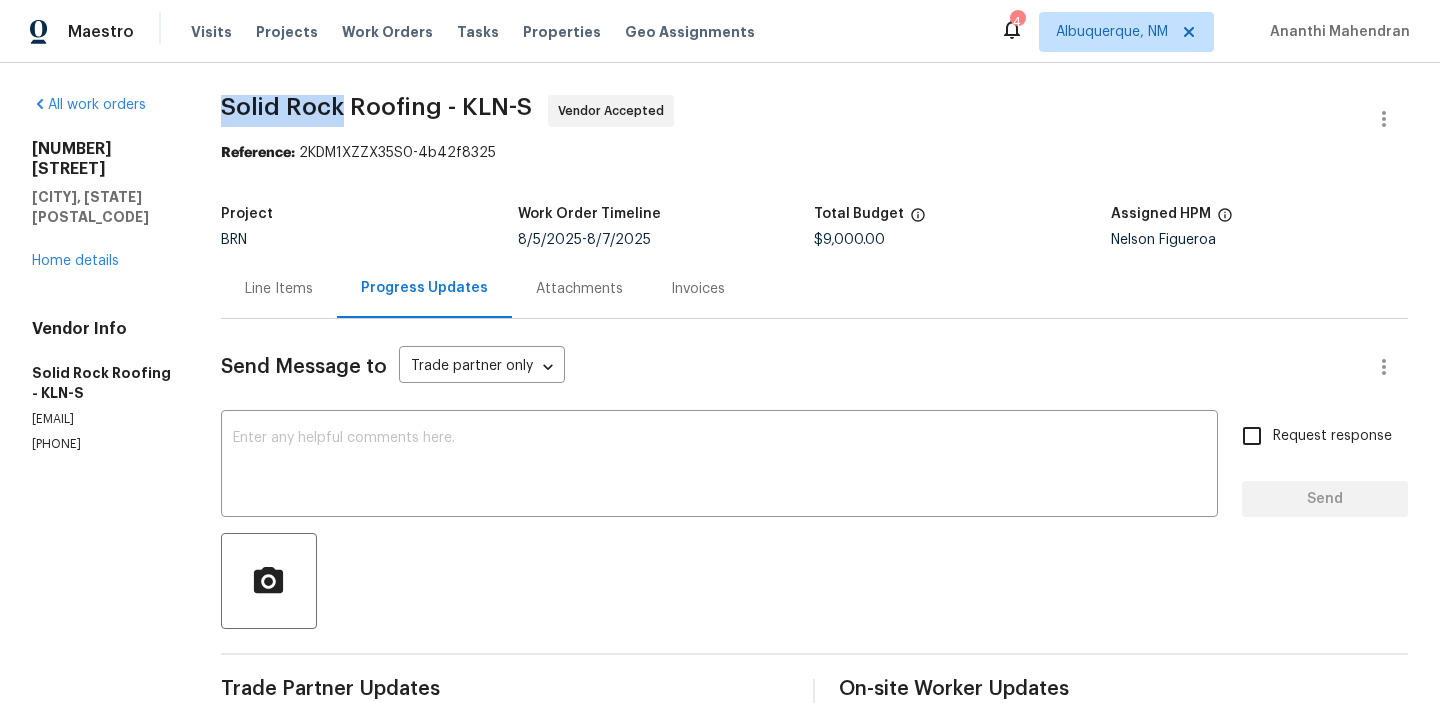 drag, startPoint x: 234, startPoint y: 104, endPoint x: 356, endPoint y: 104, distance: 122 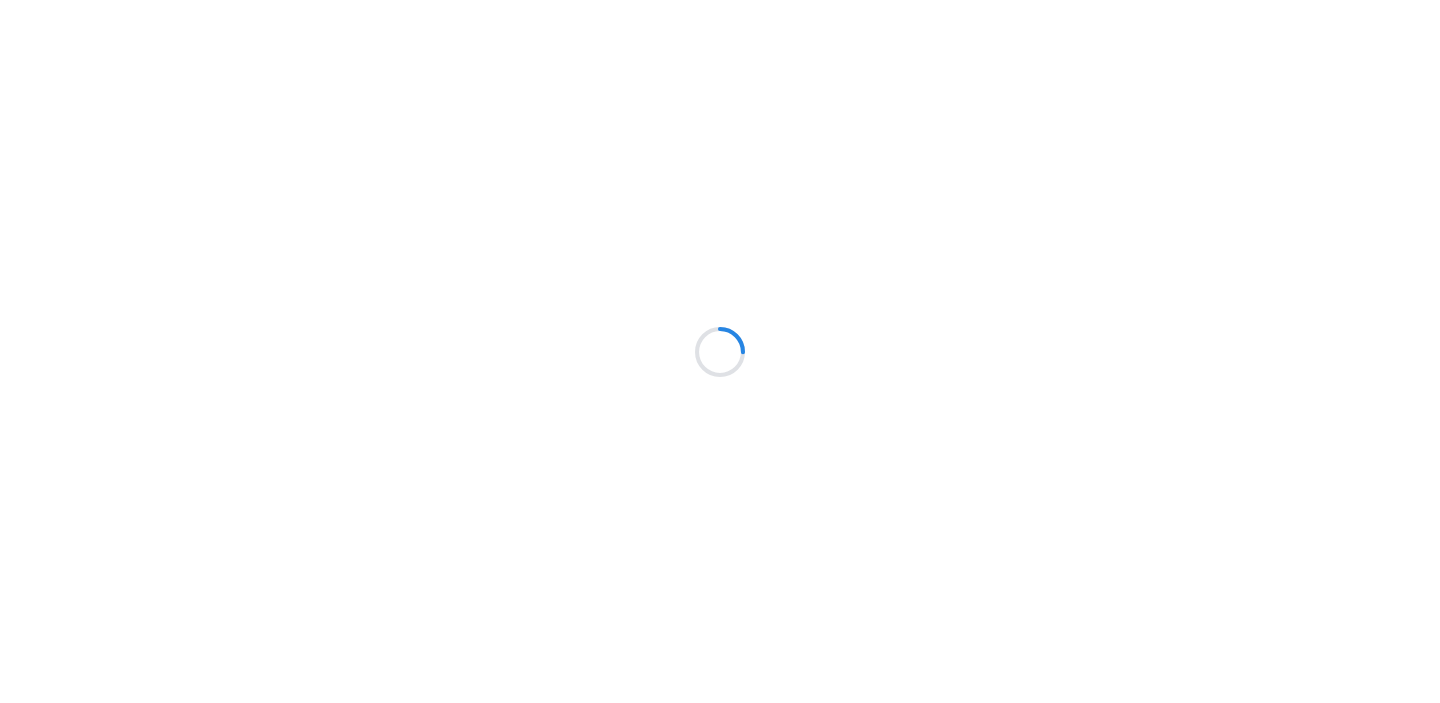 scroll, scrollTop: 0, scrollLeft: 0, axis: both 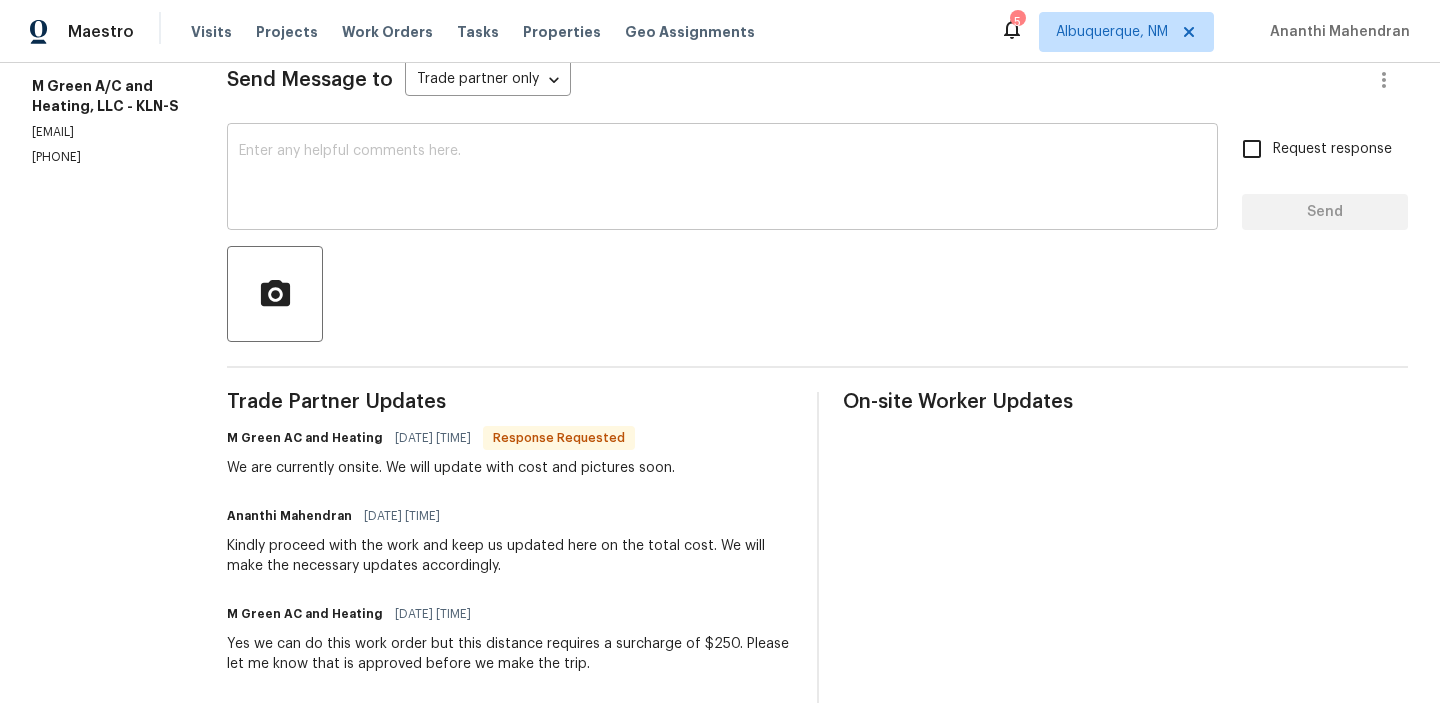 click at bounding box center (722, 179) 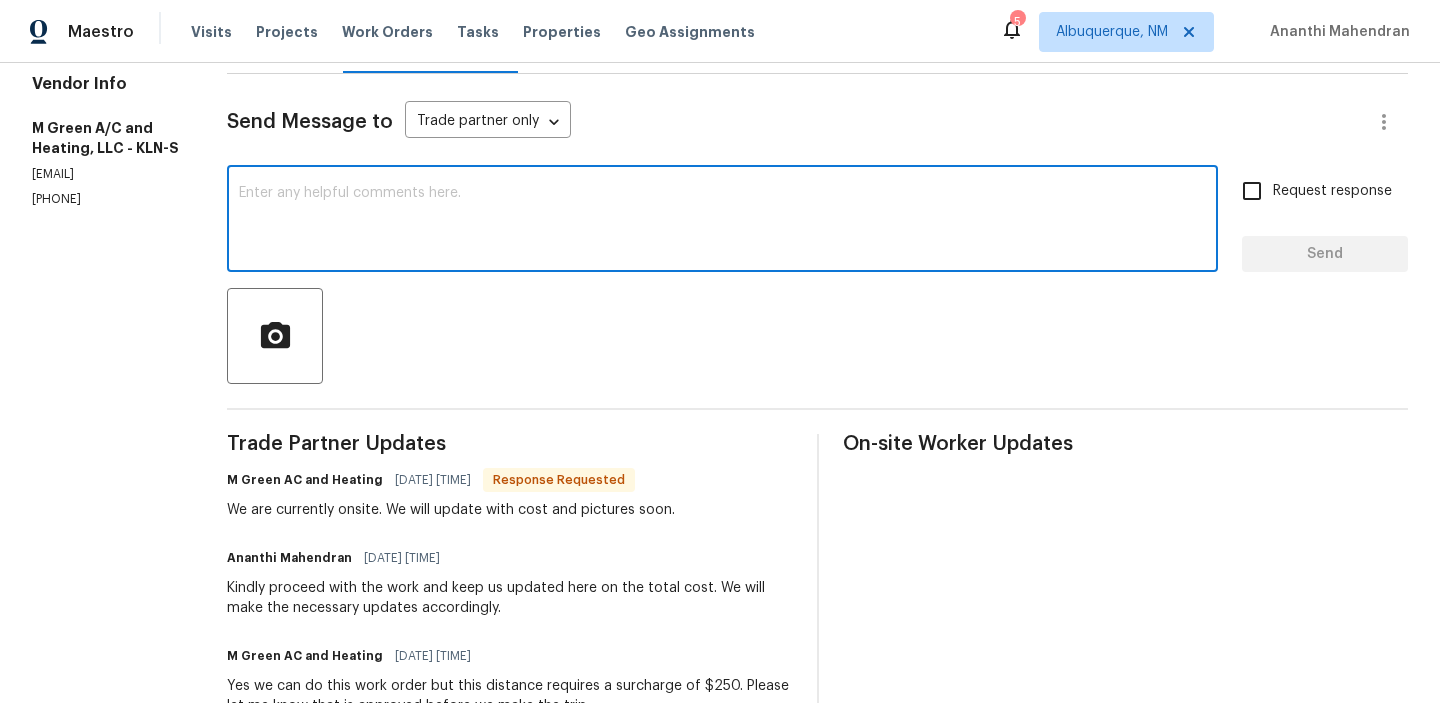 scroll, scrollTop: 241, scrollLeft: 0, axis: vertical 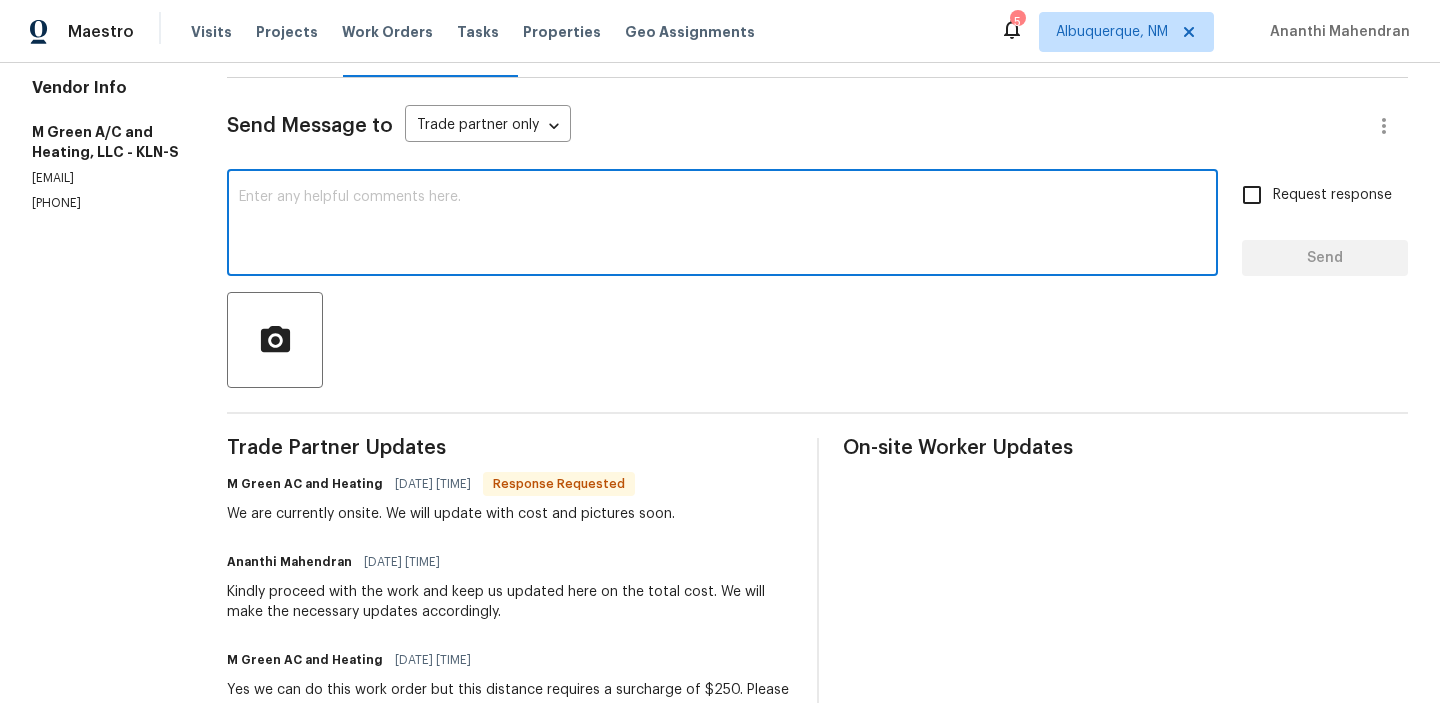 click on "Line Items Progress Updates Attachments Invoices" at bounding box center (817, 48) 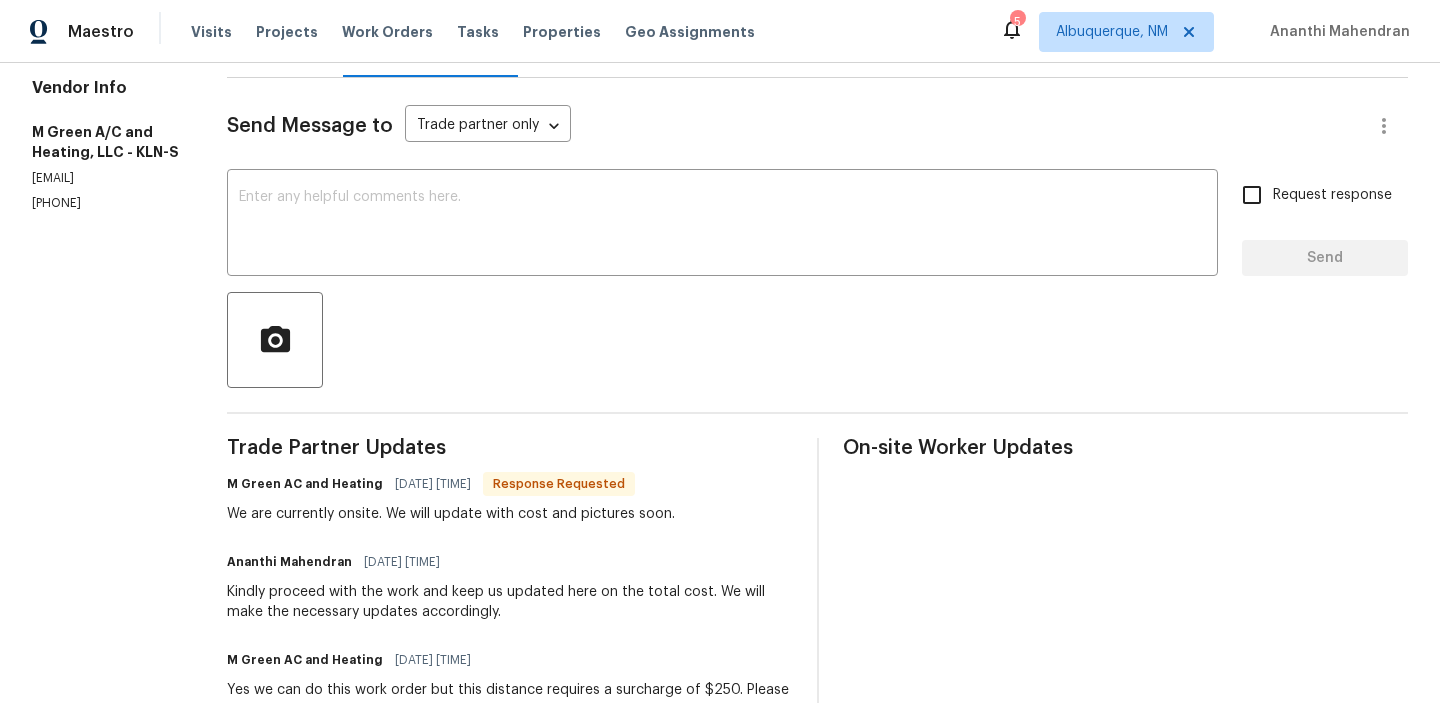 click on "Line Items Progress Updates Attachments Invoices" at bounding box center [817, 48] 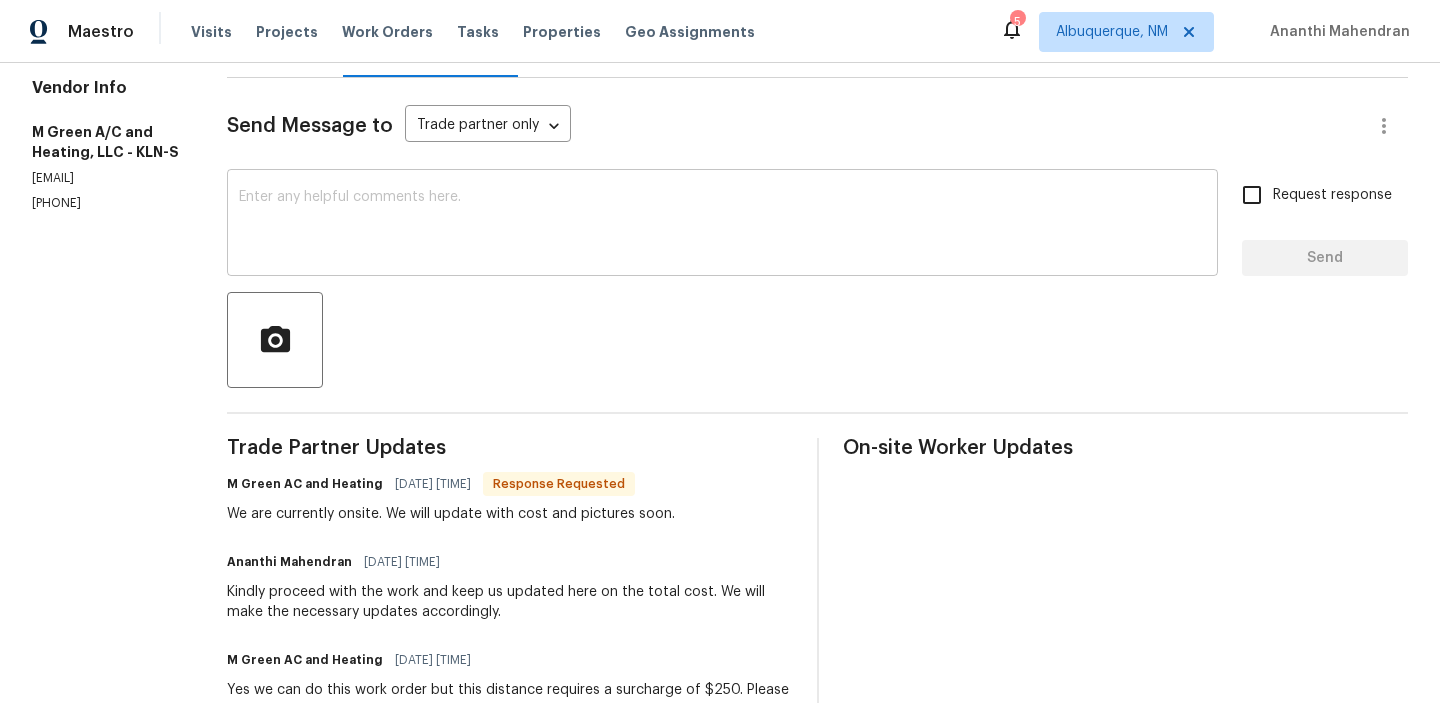 scroll, scrollTop: 169, scrollLeft: 0, axis: vertical 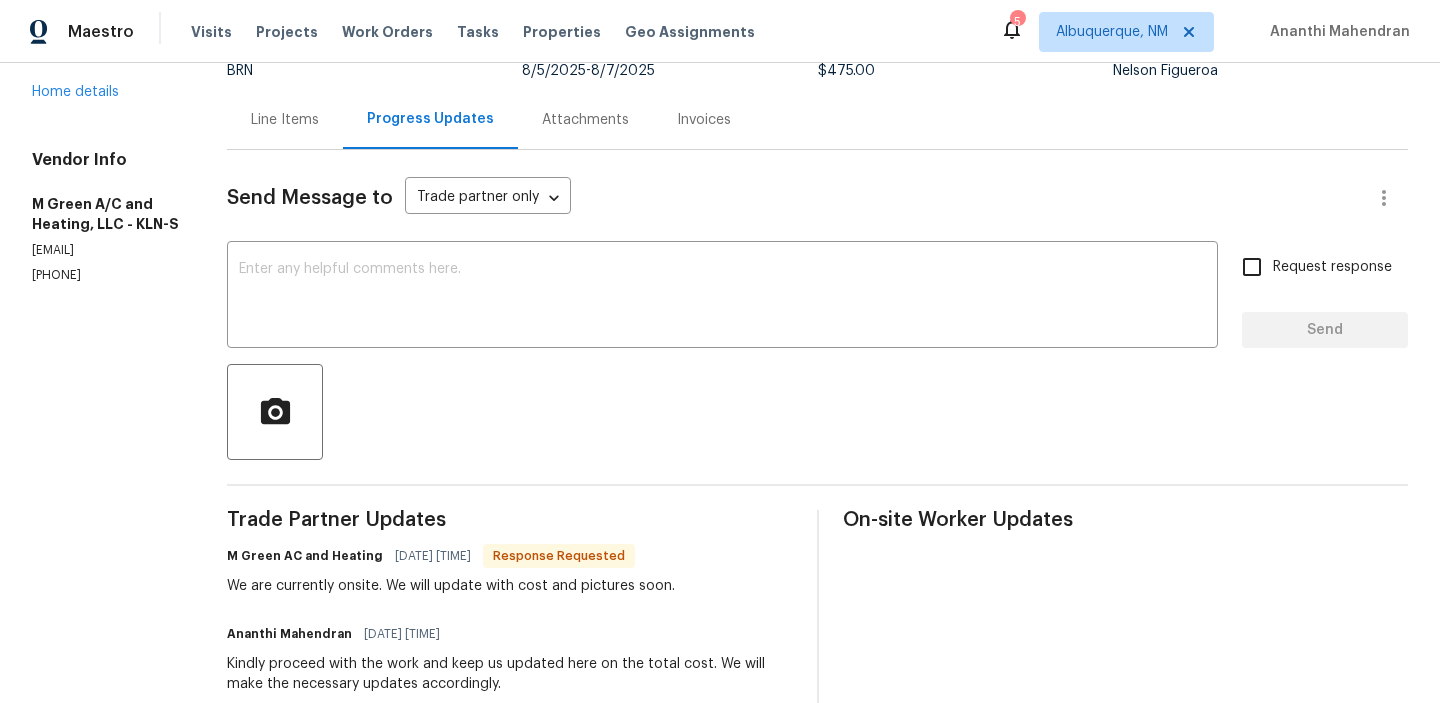 click on "Line Items" at bounding box center (285, 120) 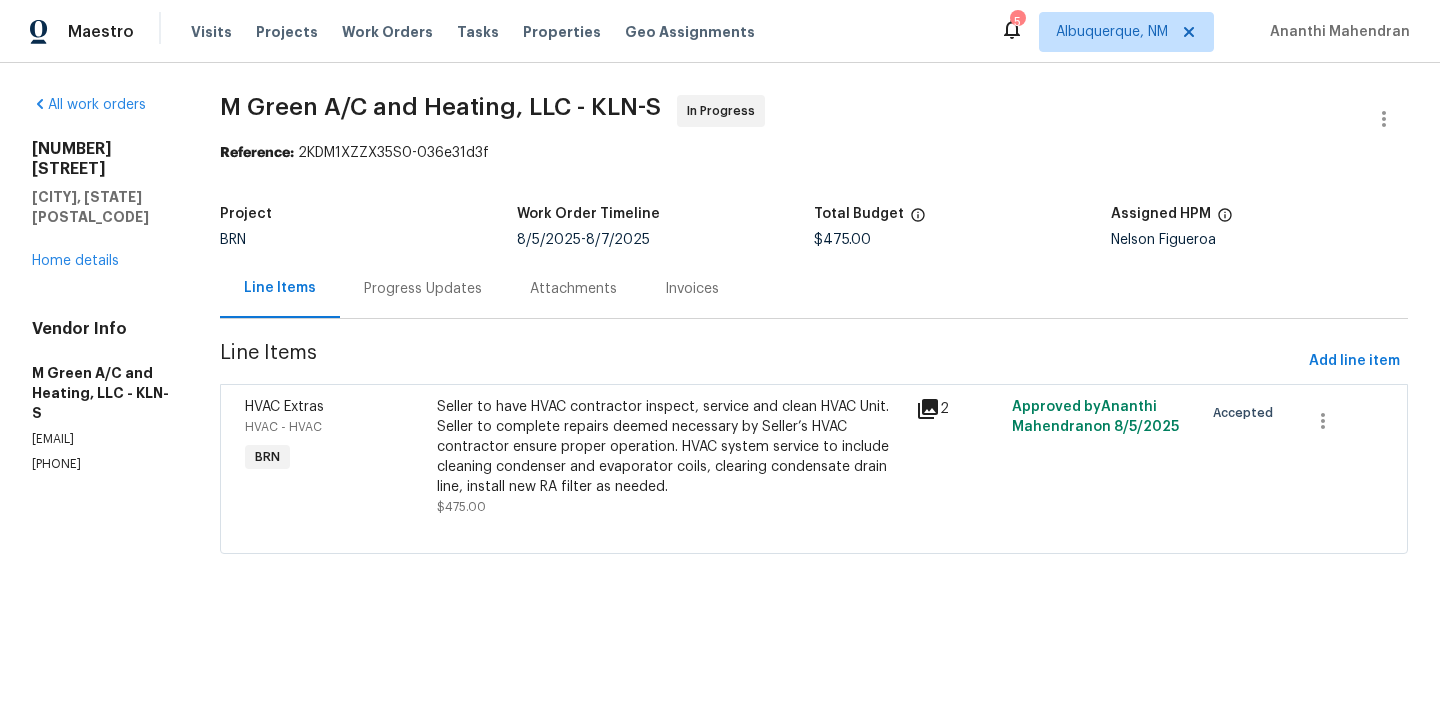 click on "Progress Updates" at bounding box center [423, 289] 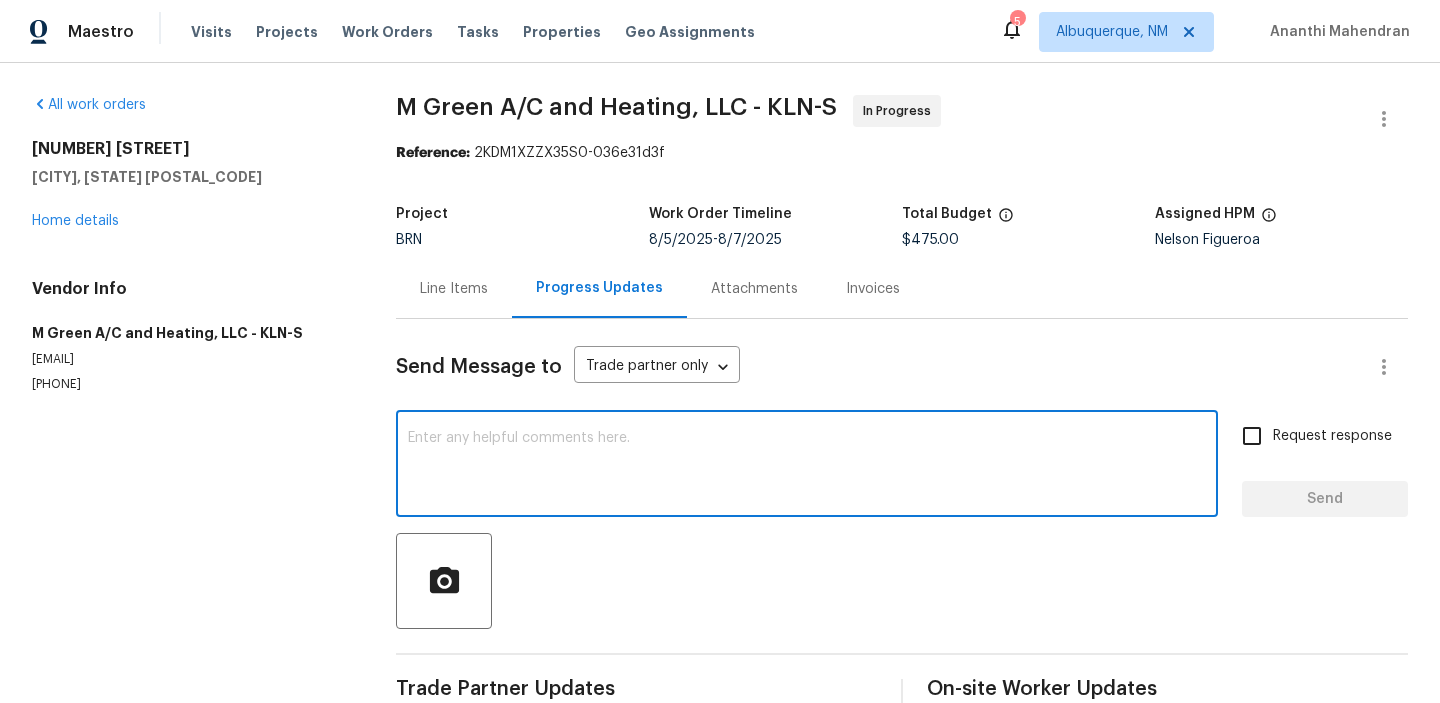click at bounding box center (807, 466) 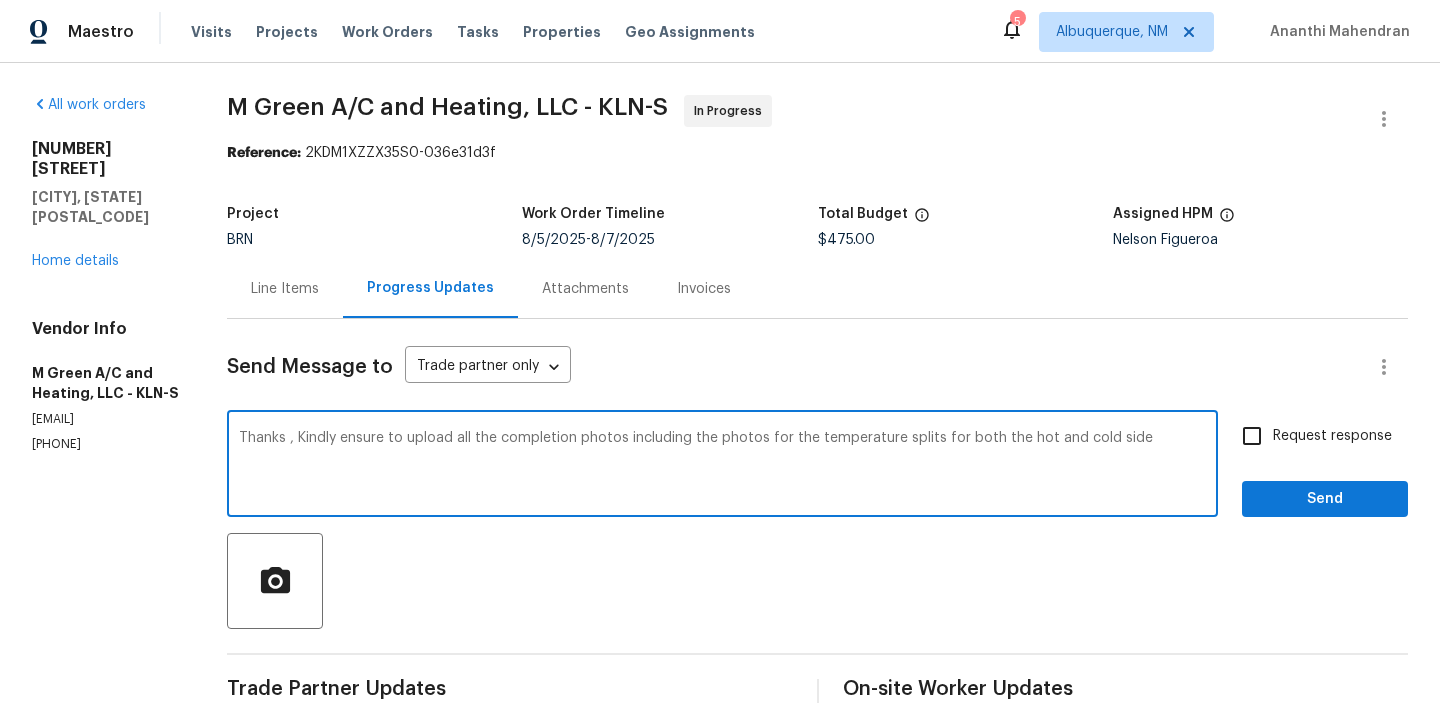 type on "Thanks , Kindly ensure to upload all the completion photos including the photos for the temperature splits for both the hot and cold side" 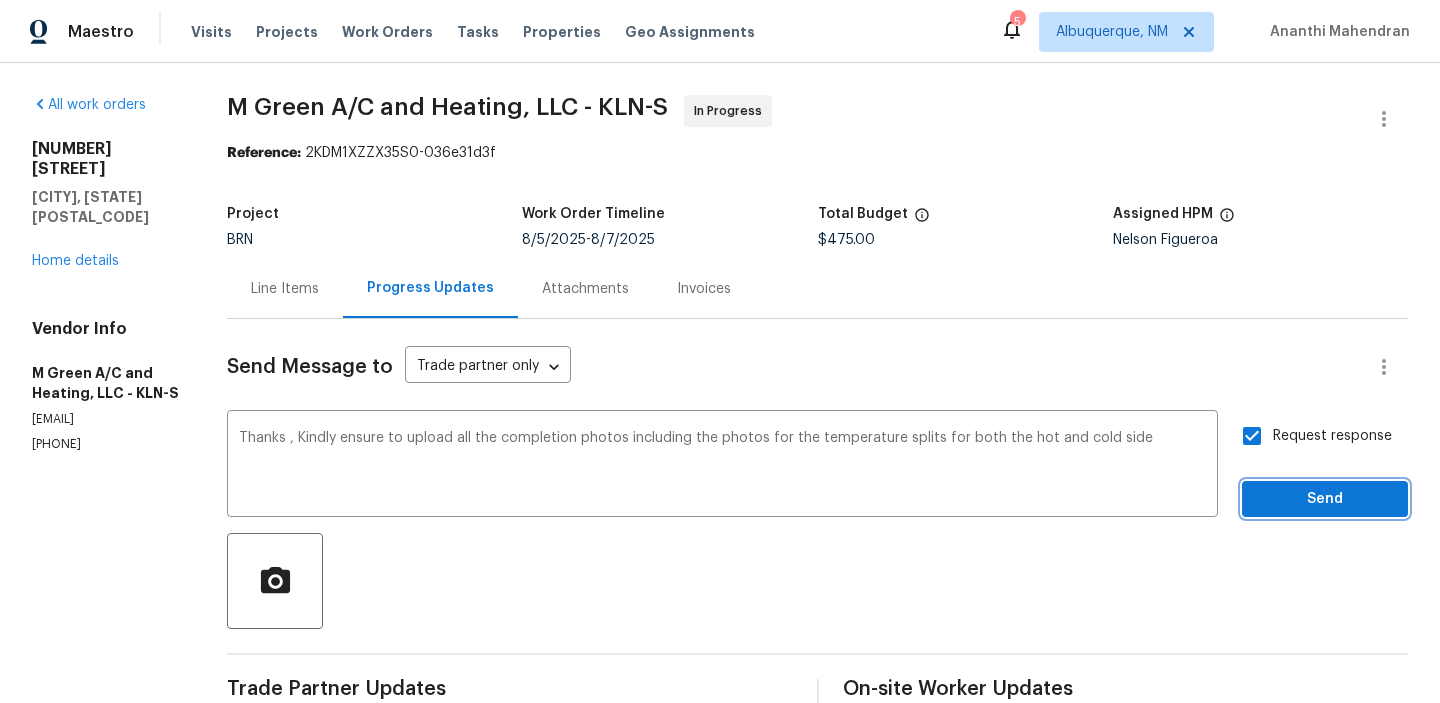 click on "Send" at bounding box center (1325, 499) 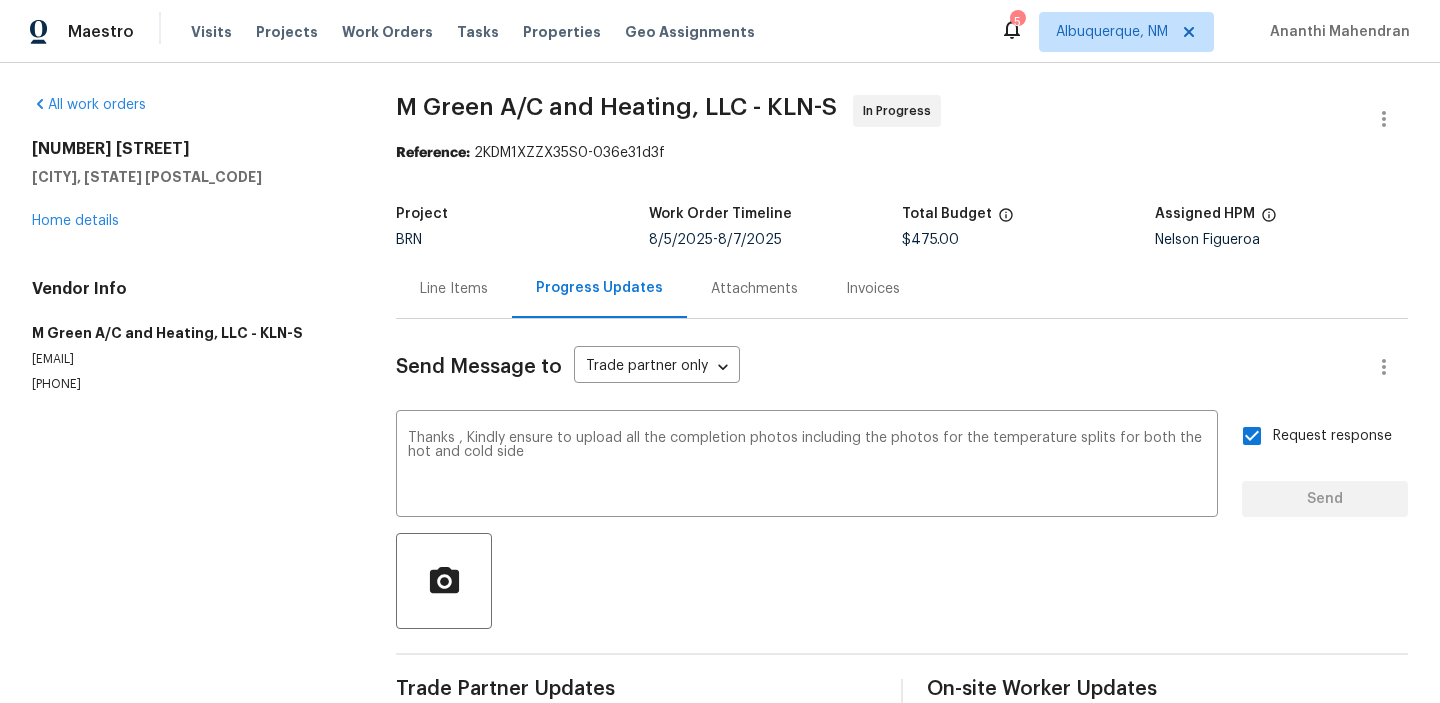 type 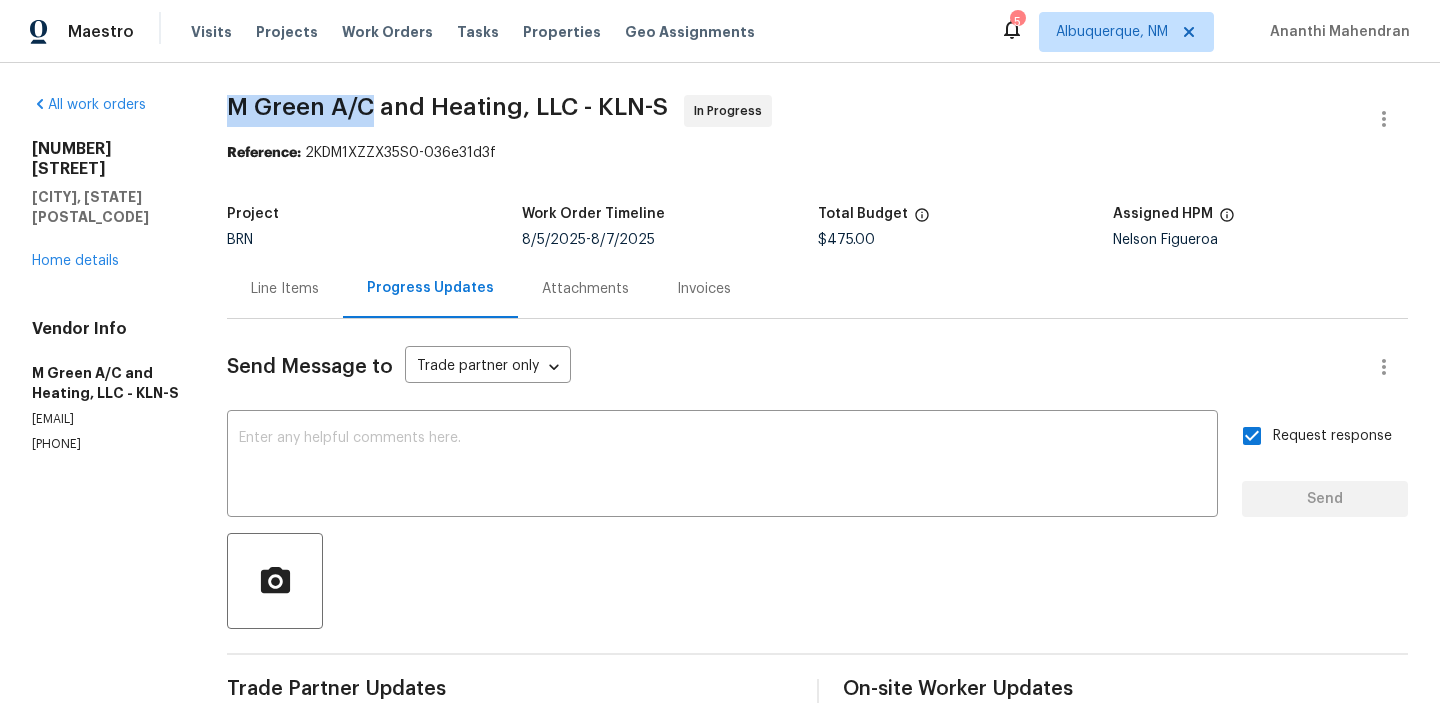 drag, startPoint x: 270, startPoint y: 105, endPoint x: 430, endPoint y: 105, distance: 160 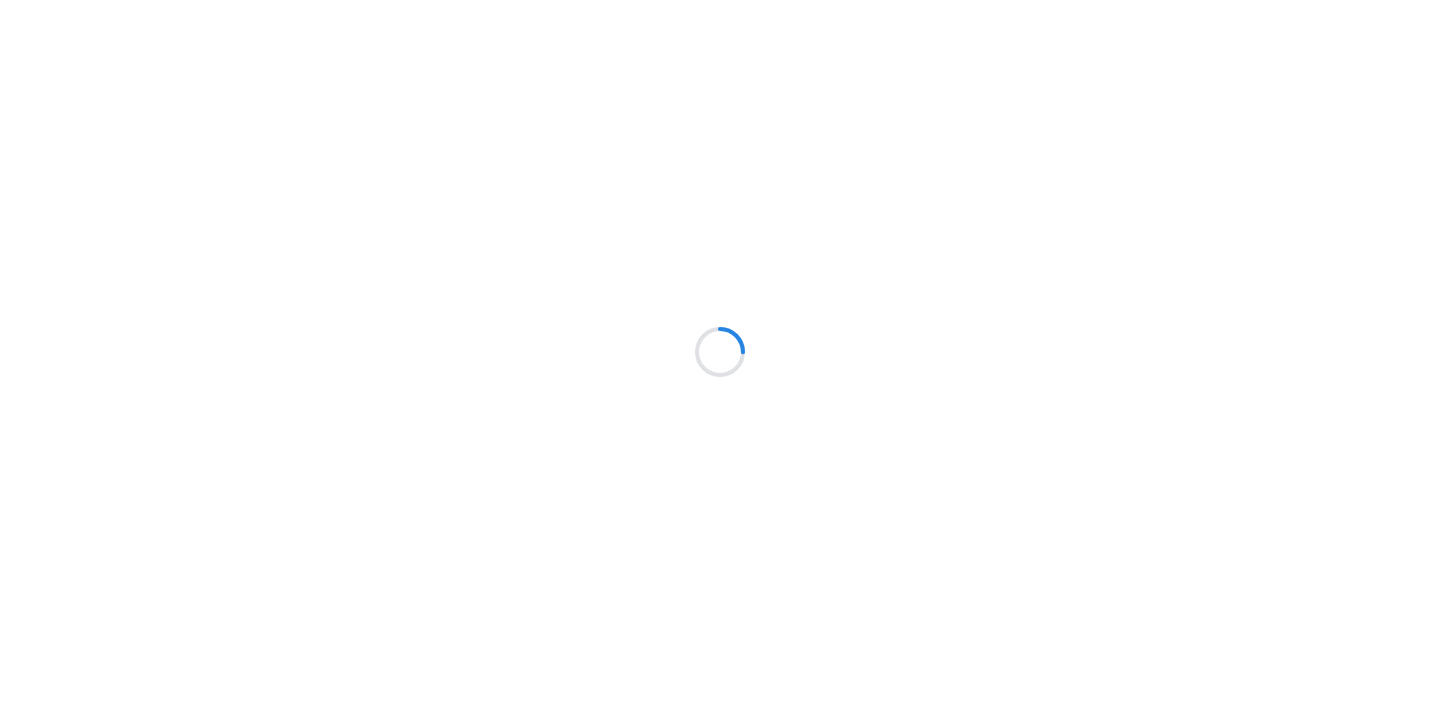 scroll, scrollTop: 0, scrollLeft: 0, axis: both 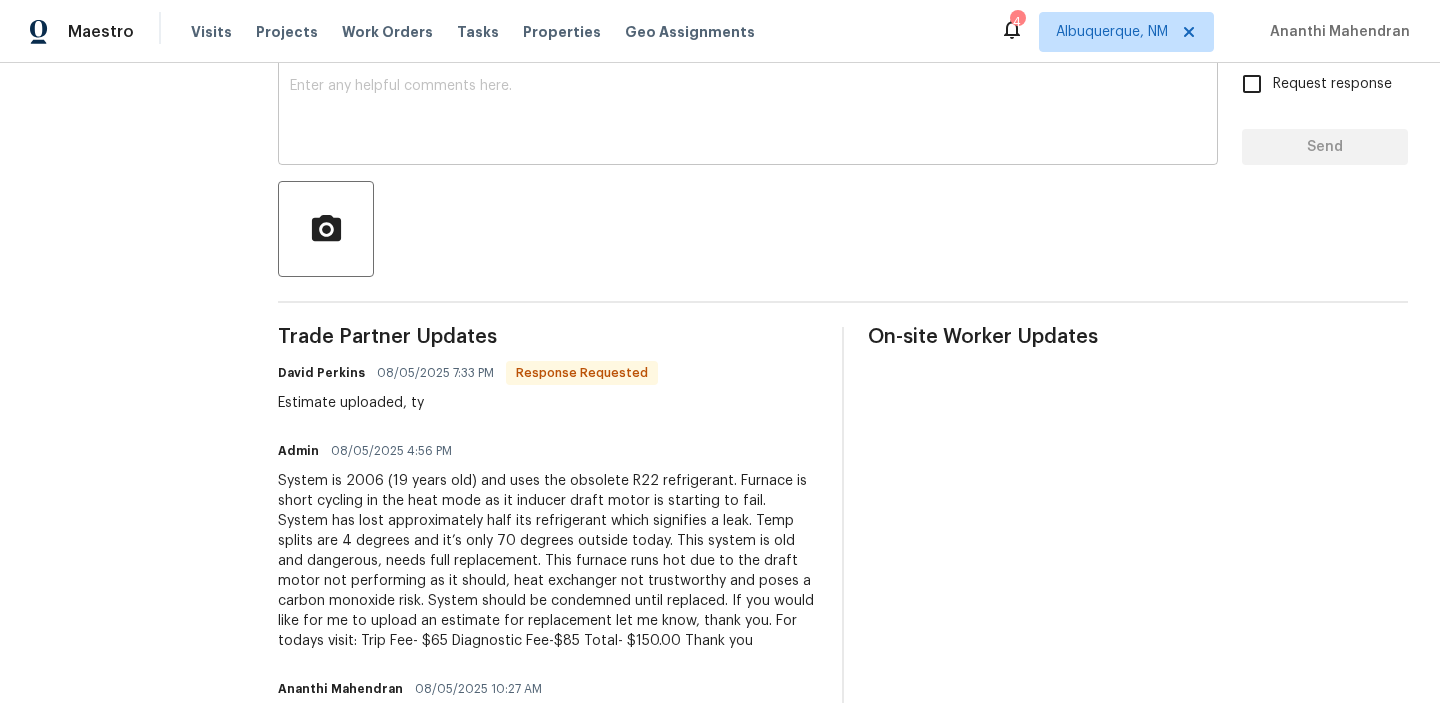 click at bounding box center [748, 114] 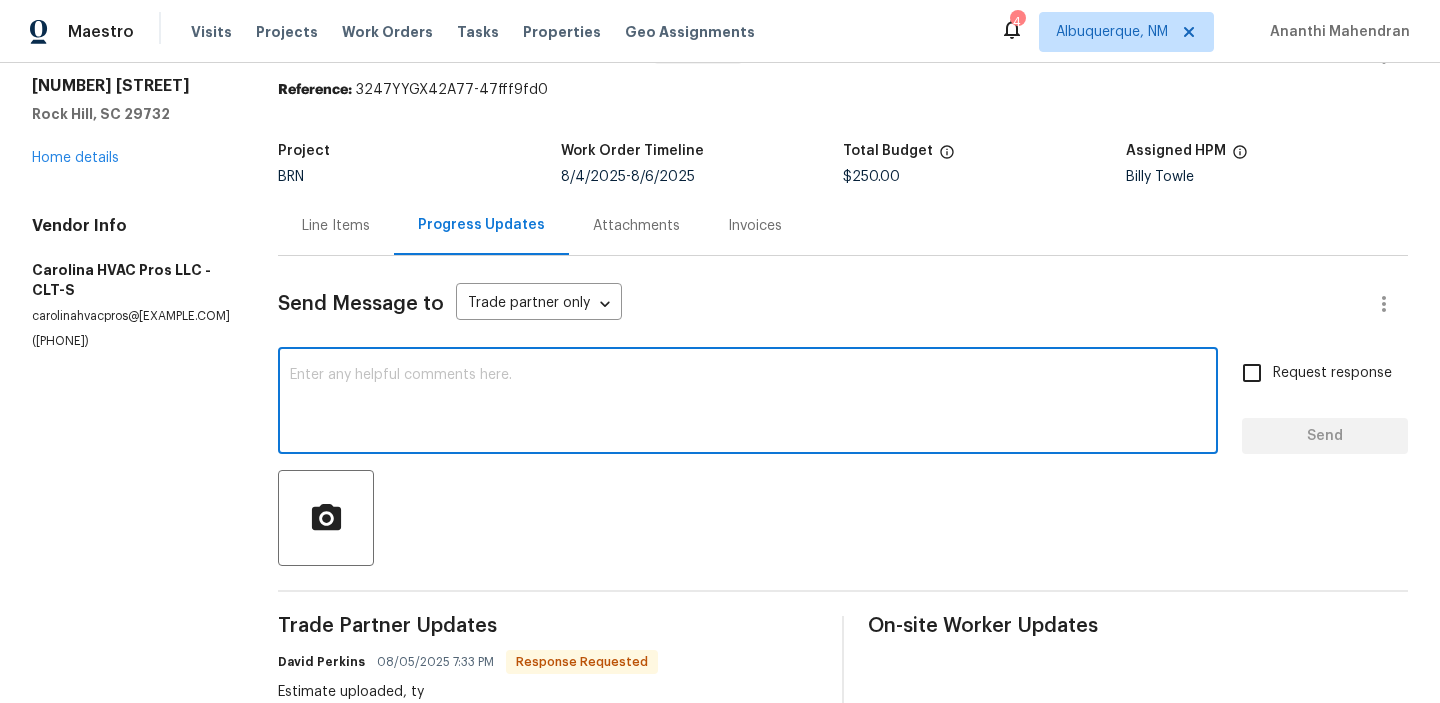 scroll, scrollTop: 0, scrollLeft: 0, axis: both 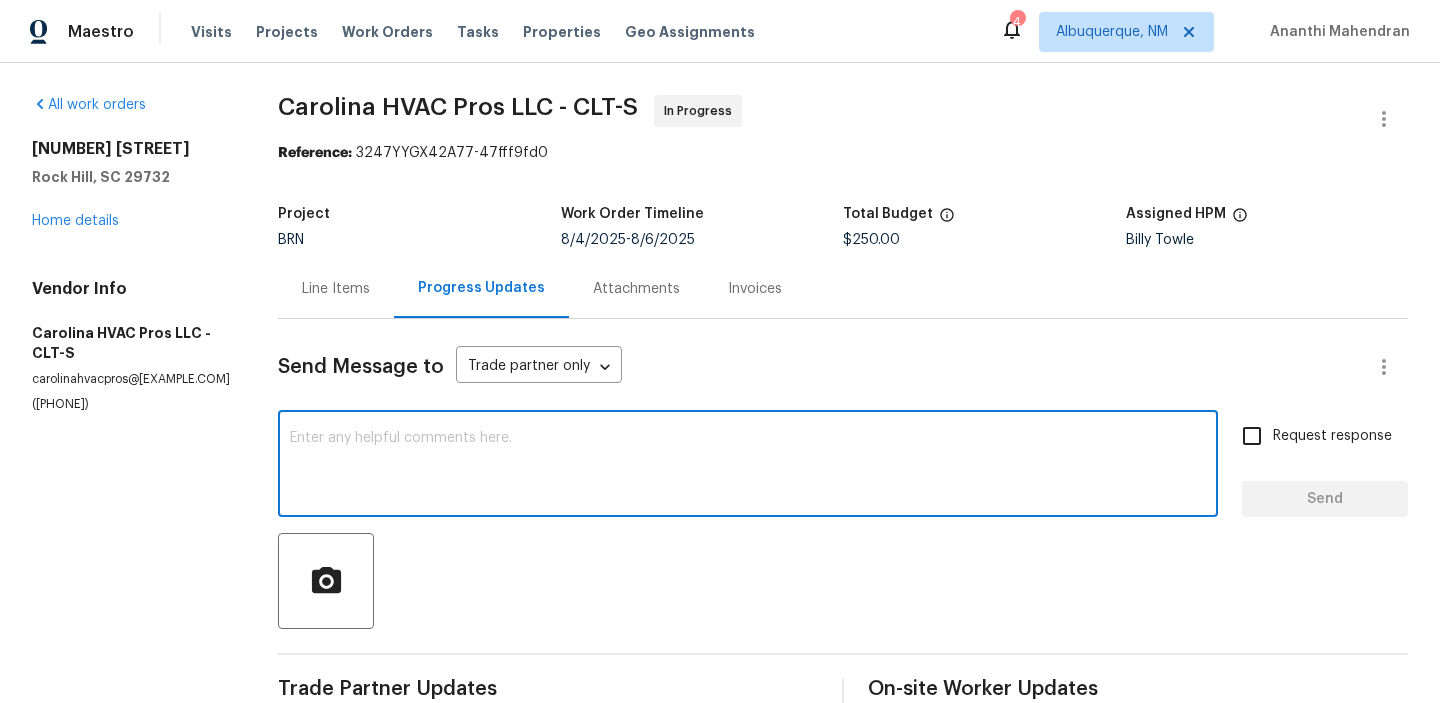 click on "Line Items" at bounding box center (336, 289) 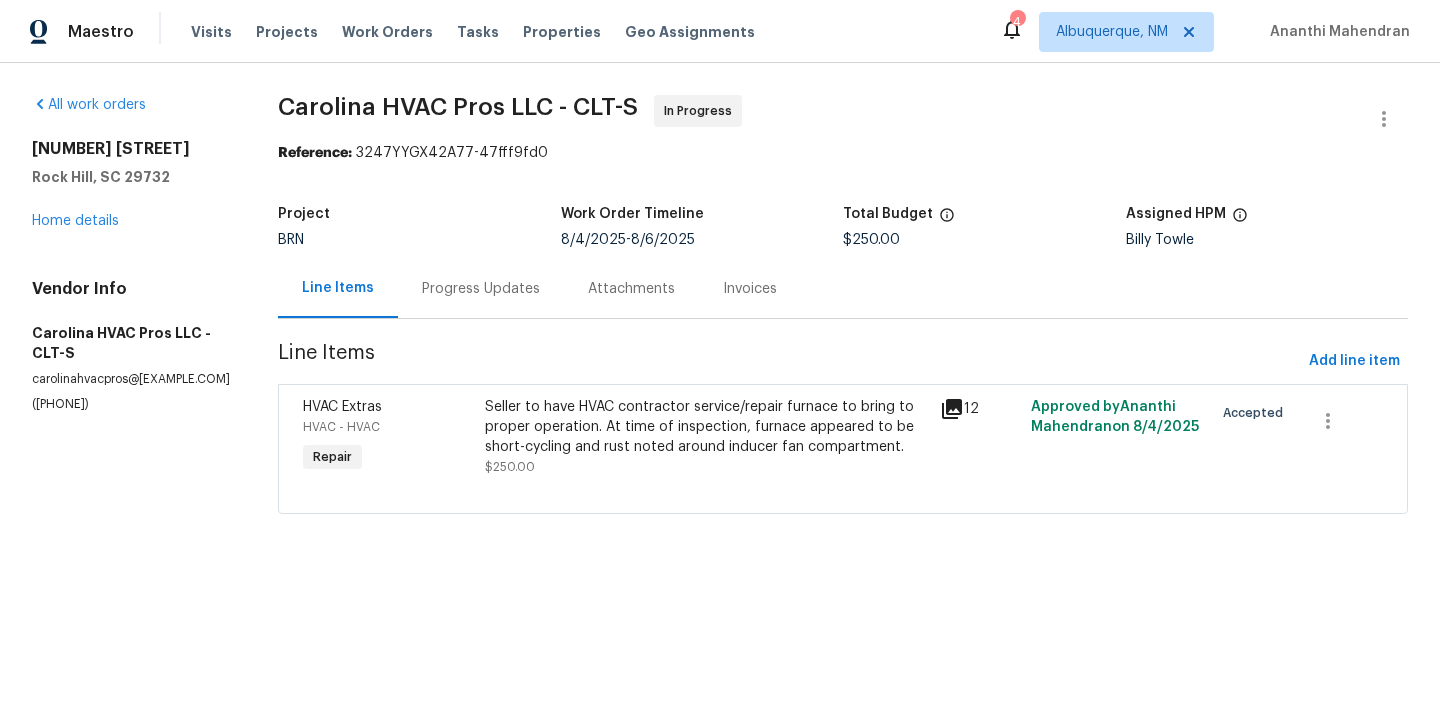 click on "Seller to have HVAC contractor service/repair furnace to bring to proper operation. At time of inspection, furnace appeared to be short-cycling and rust noted around inducer fan compartment. $250.00" at bounding box center (706, 437) 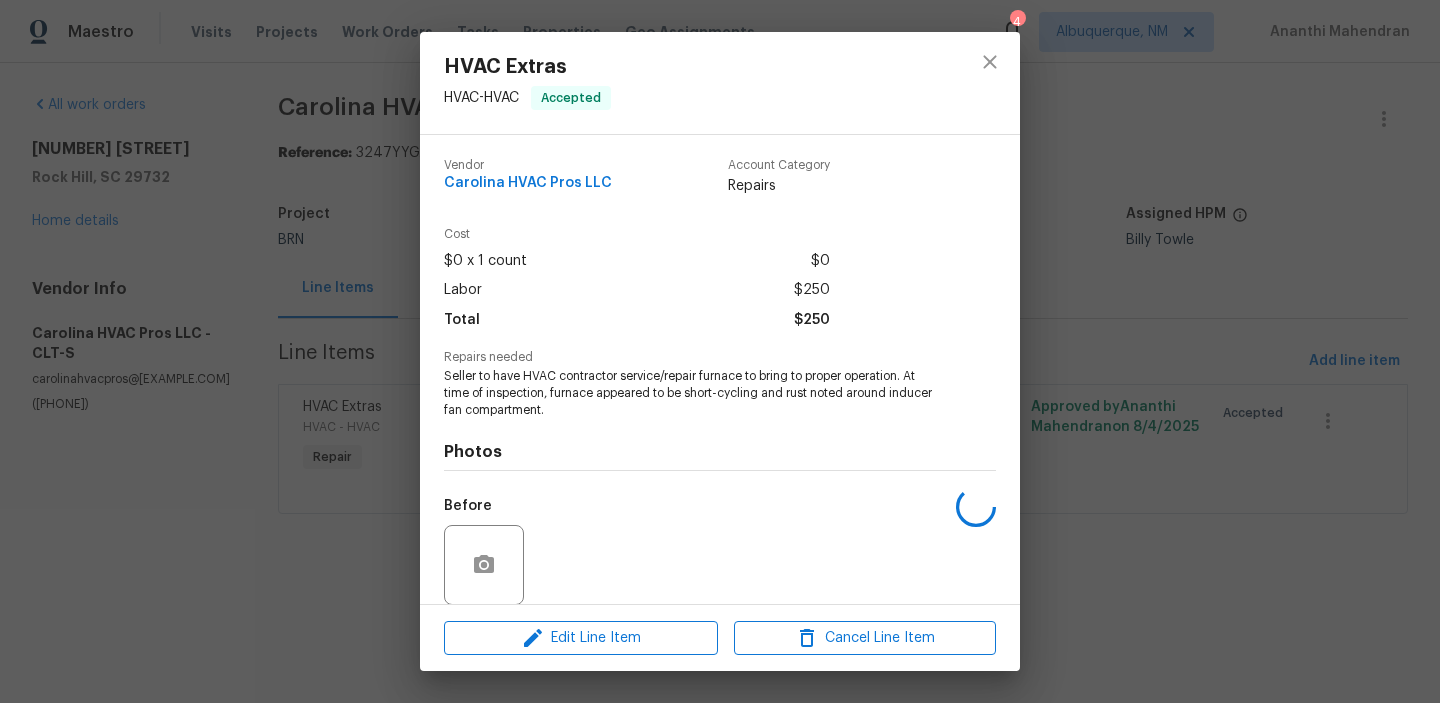 scroll, scrollTop: 151, scrollLeft: 0, axis: vertical 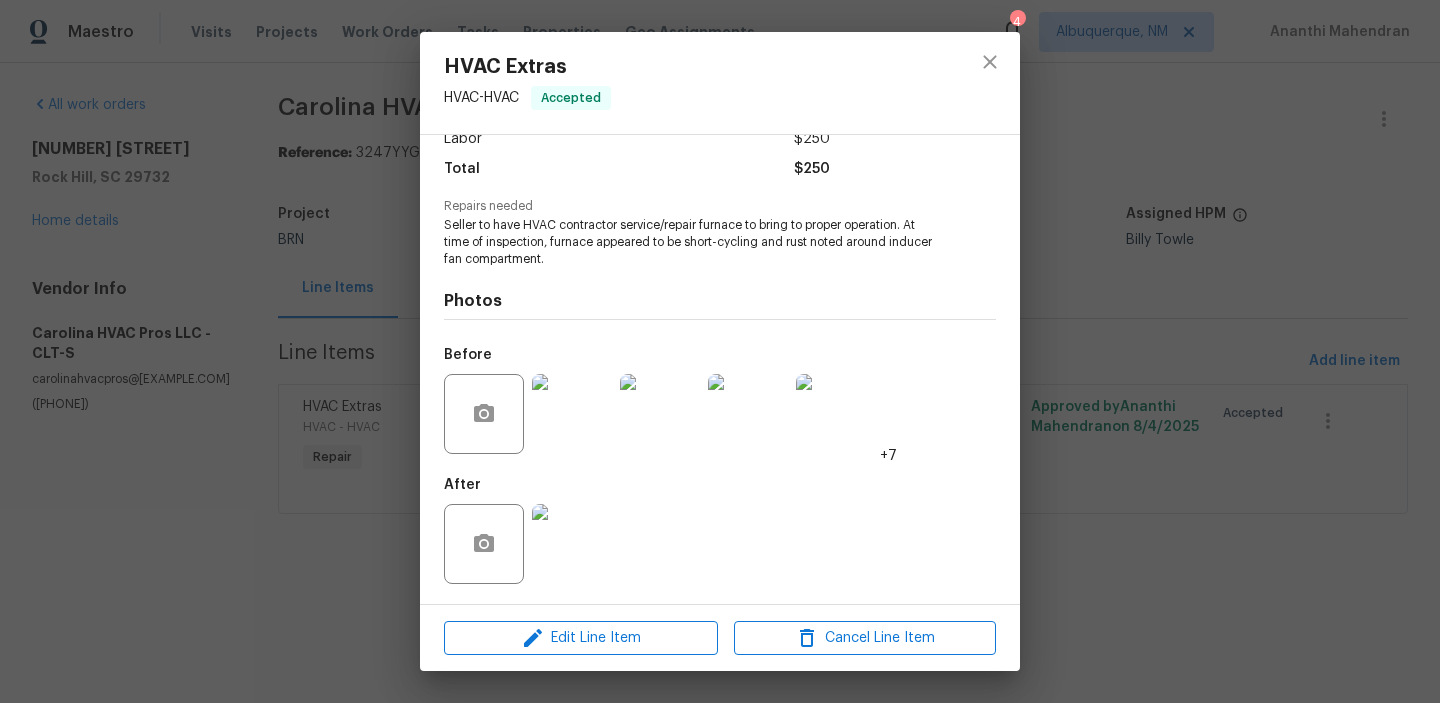 click at bounding box center [572, 414] 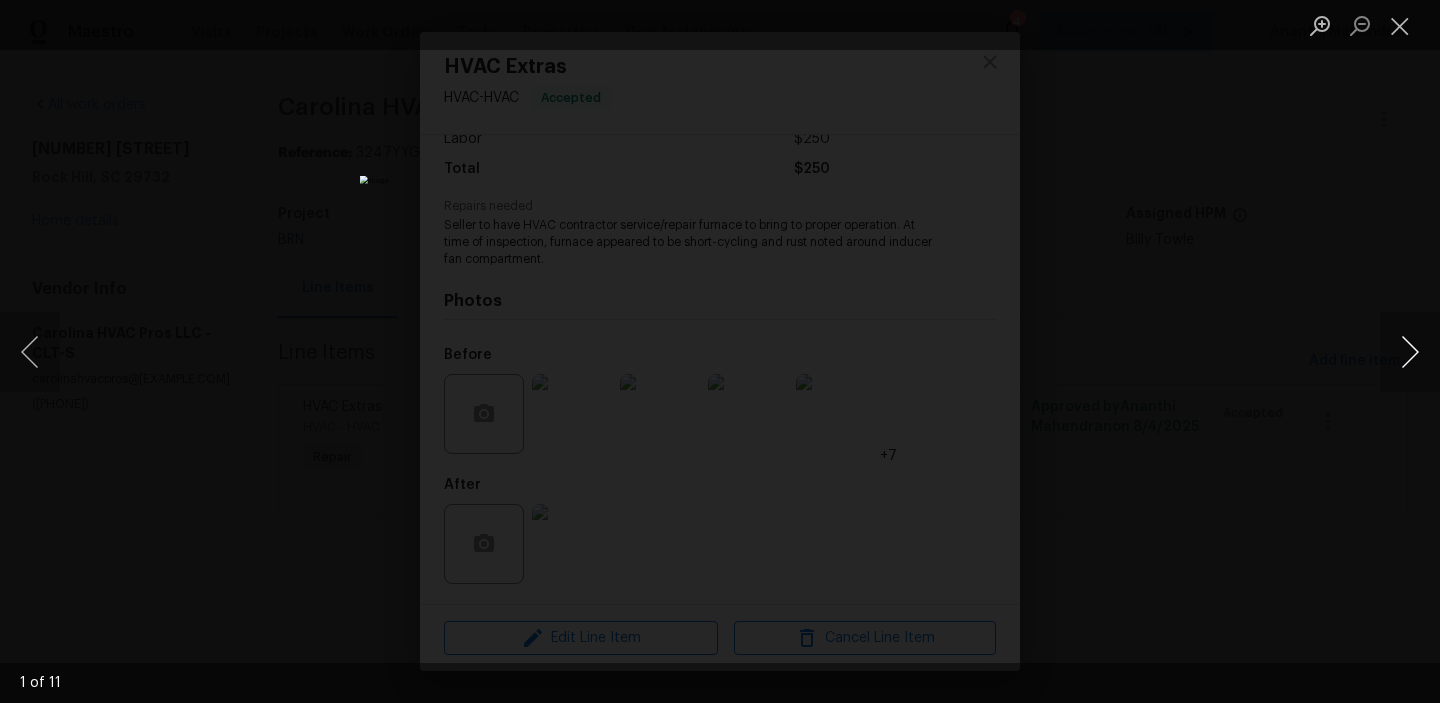 click at bounding box center (1410, 352) 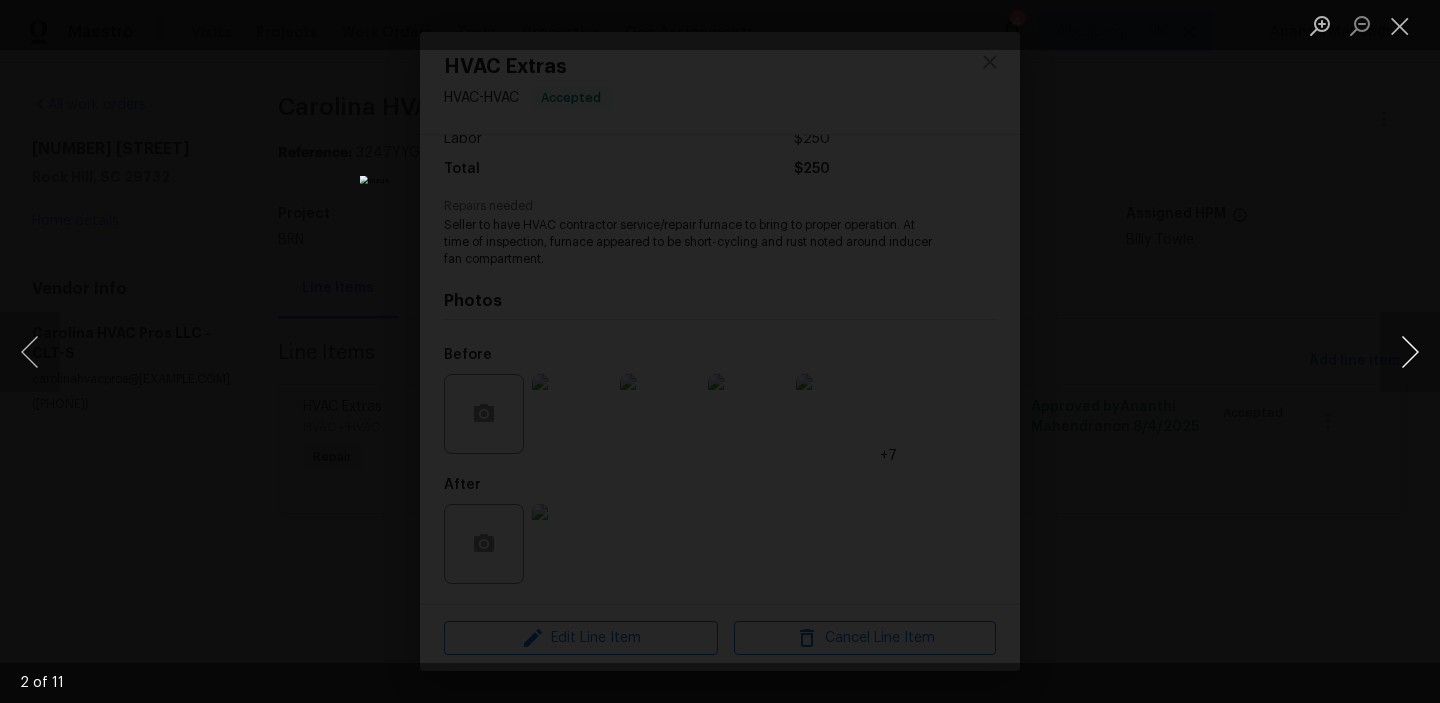 click at bounding box center [1410, 352] 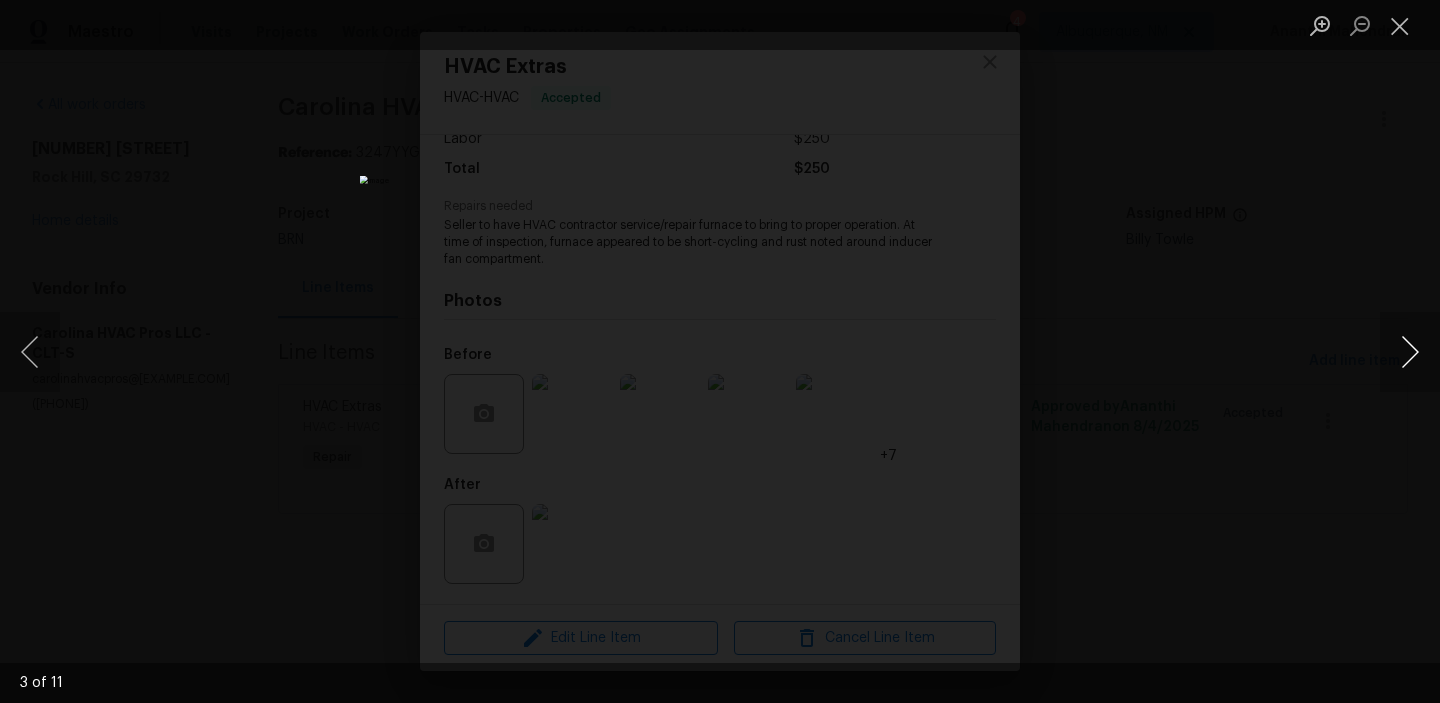 click at bounding box center (1410, 352) 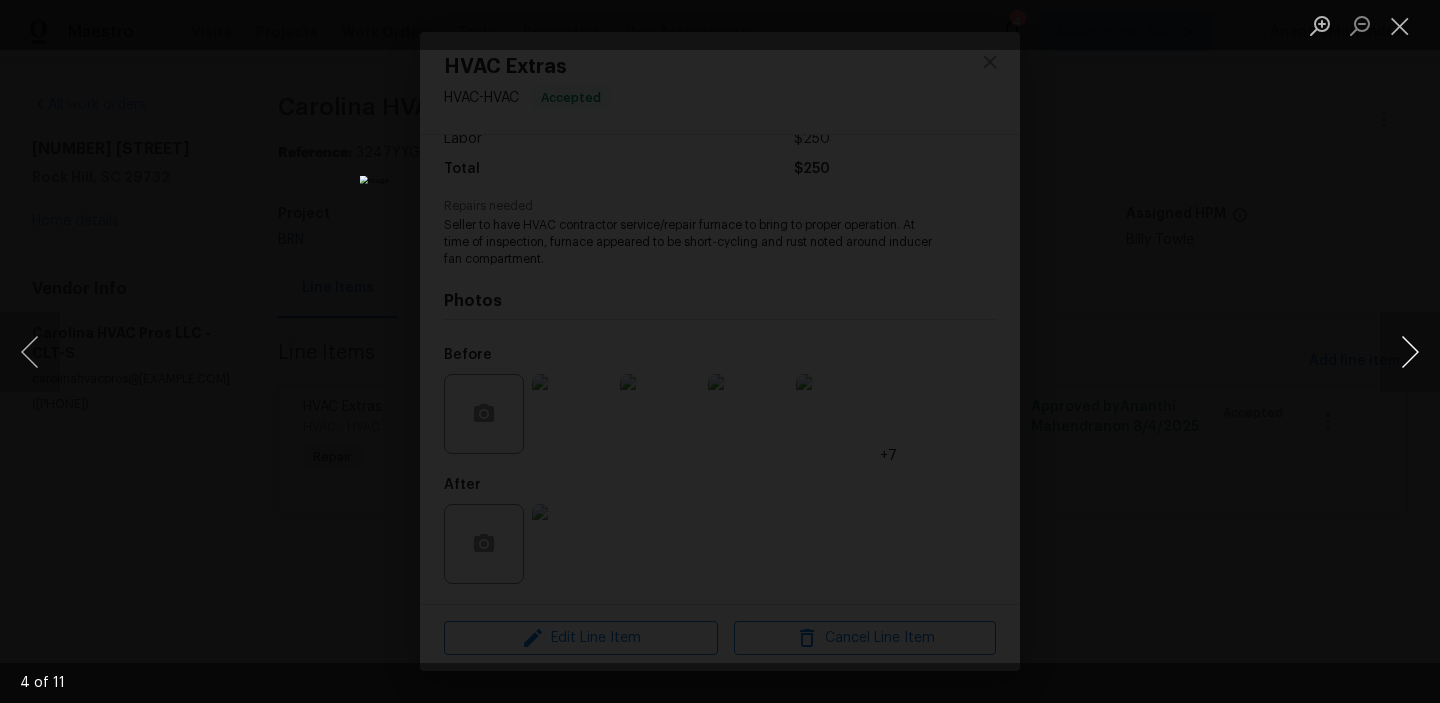 click at bounding box center (1410, 352) 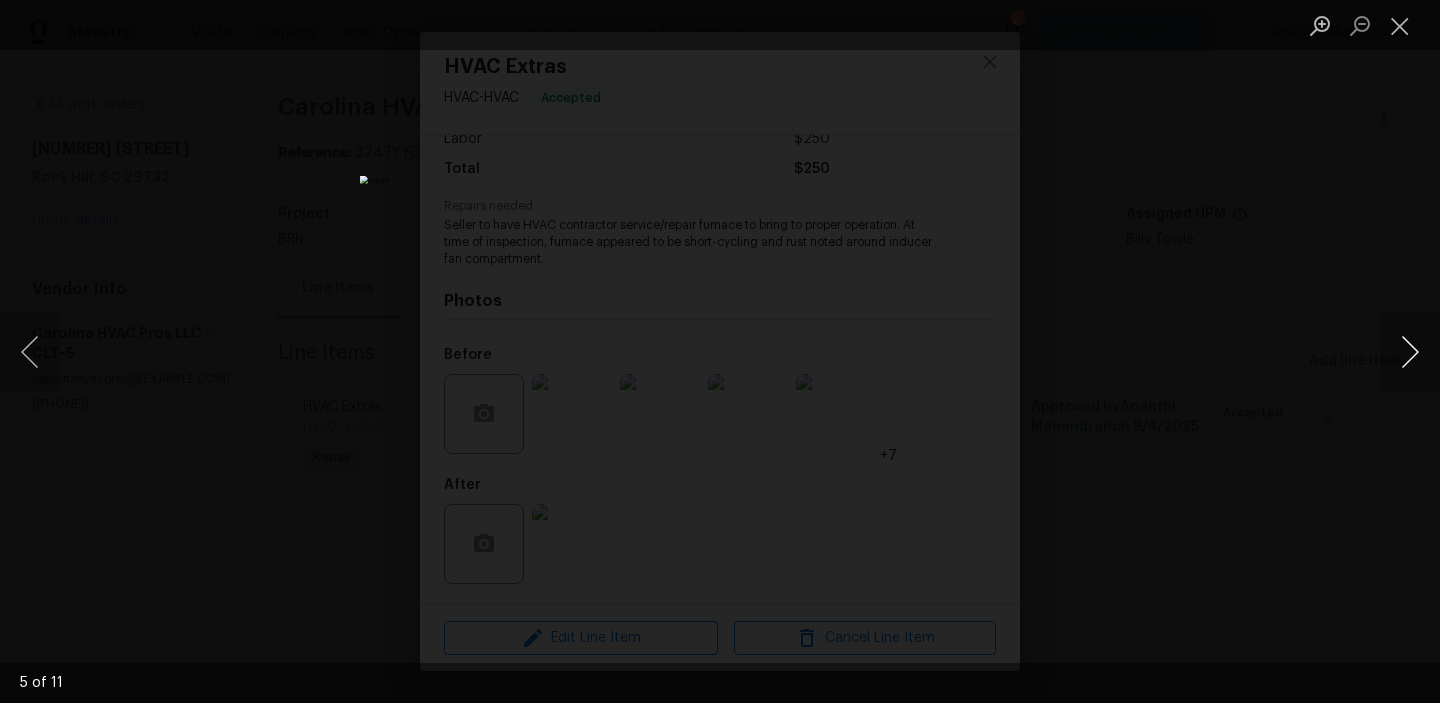 click at bounding box center (1410, 352) 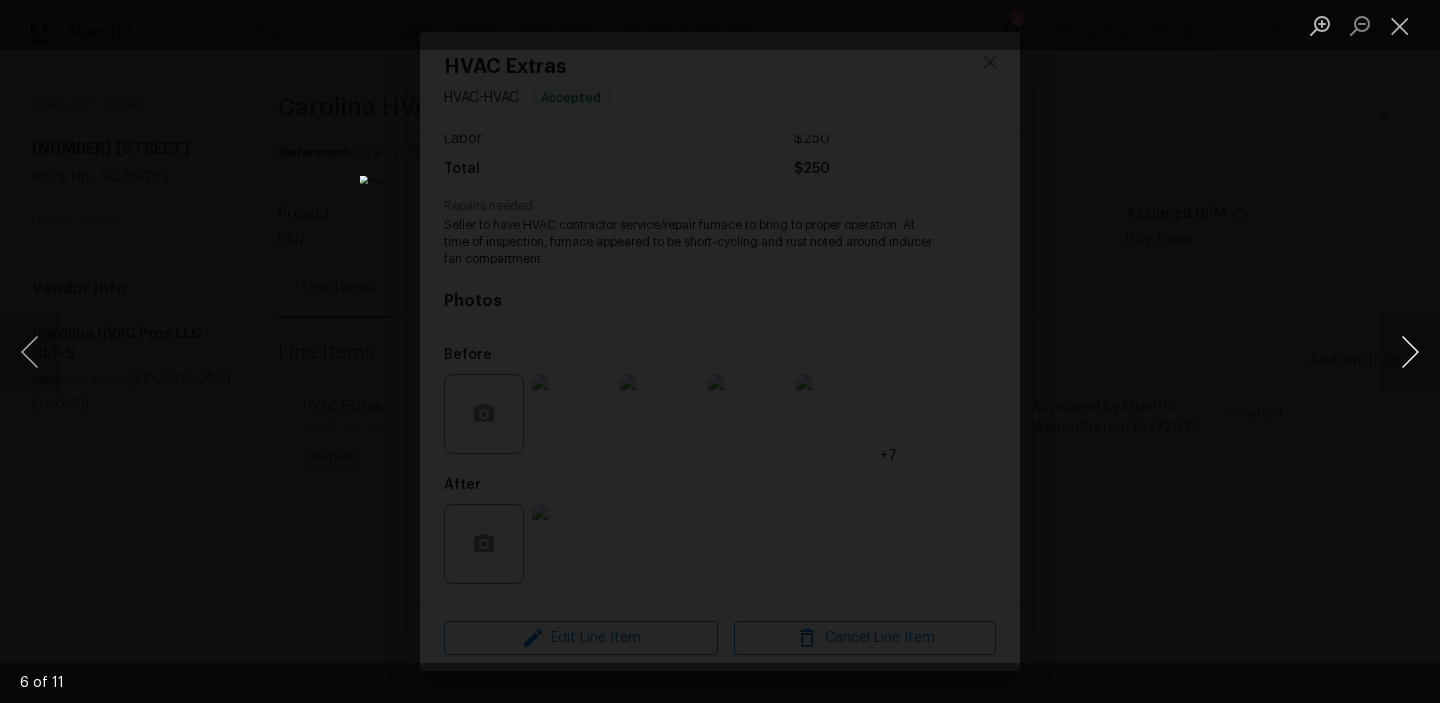 click at bounding box center [1410, 352] 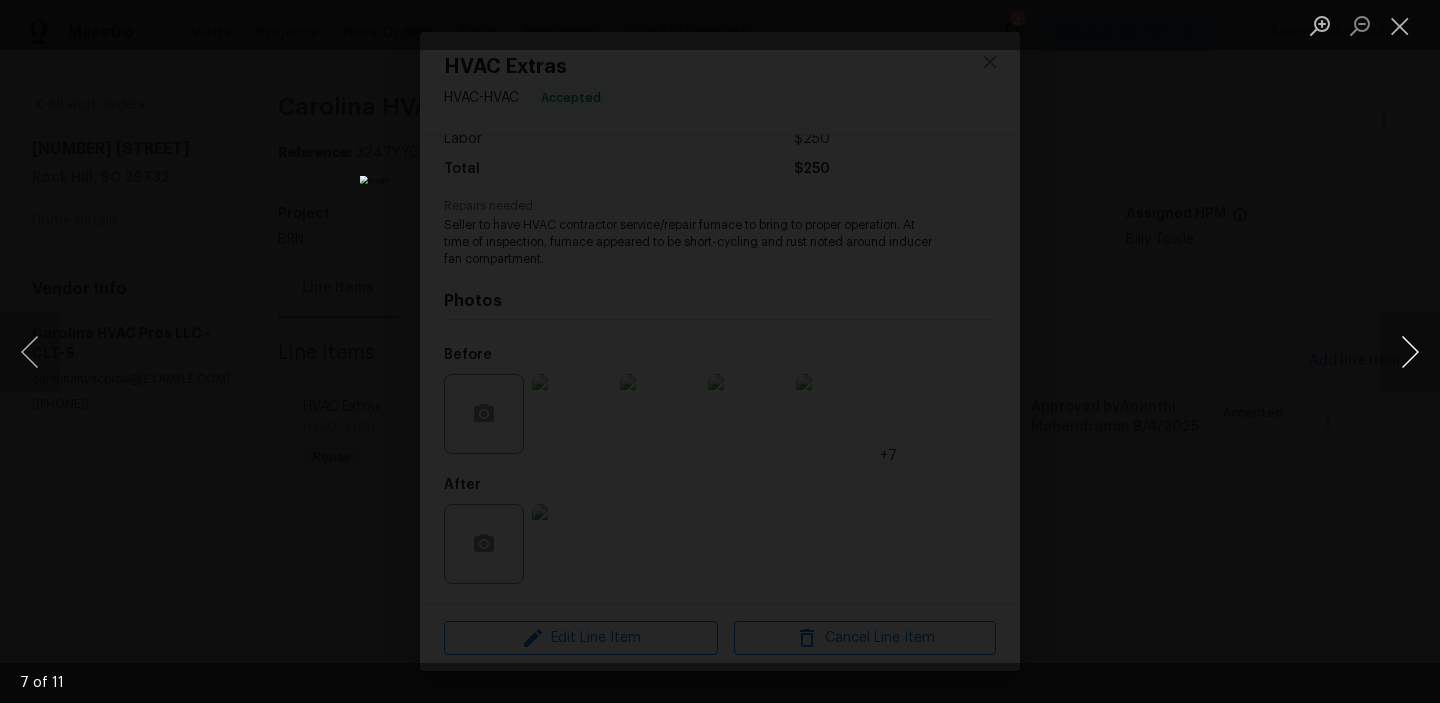 click at bounding box center (1410, 352) 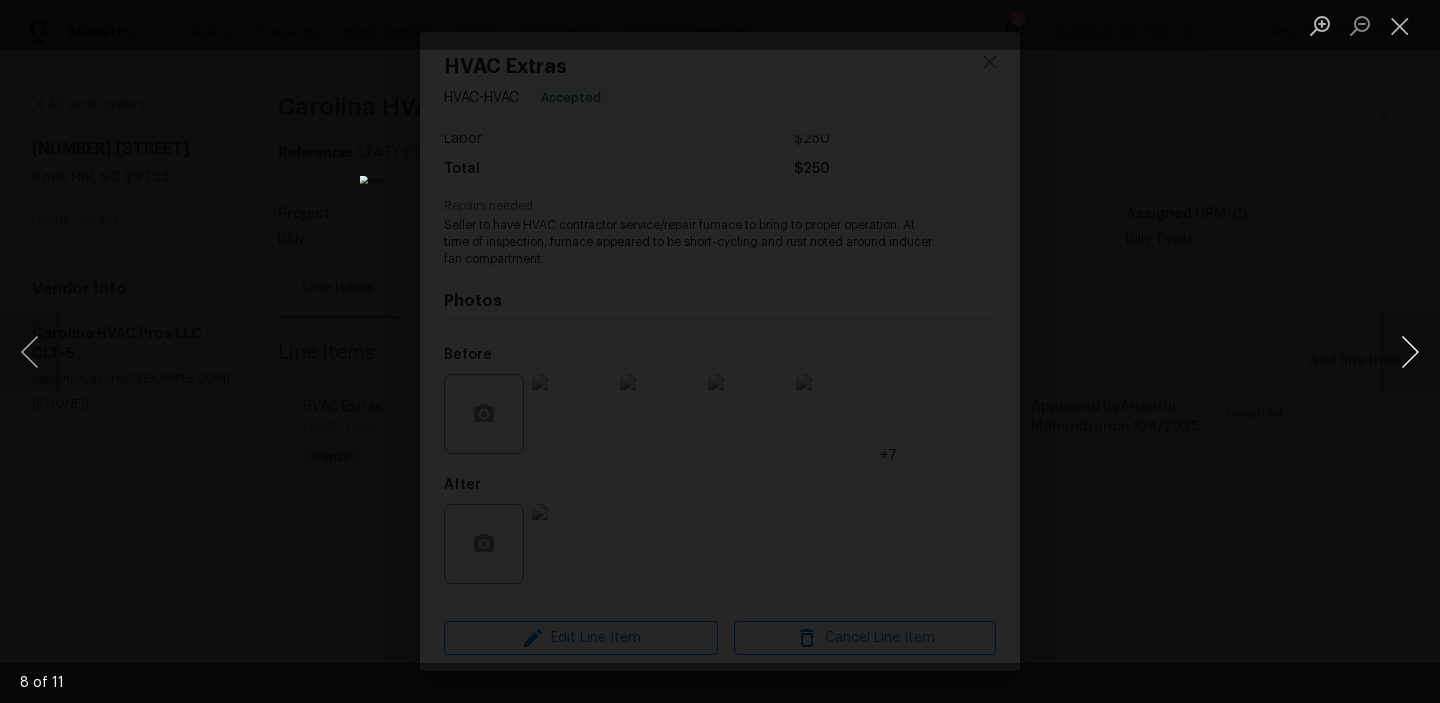 click at bounding box center [1410, 352] 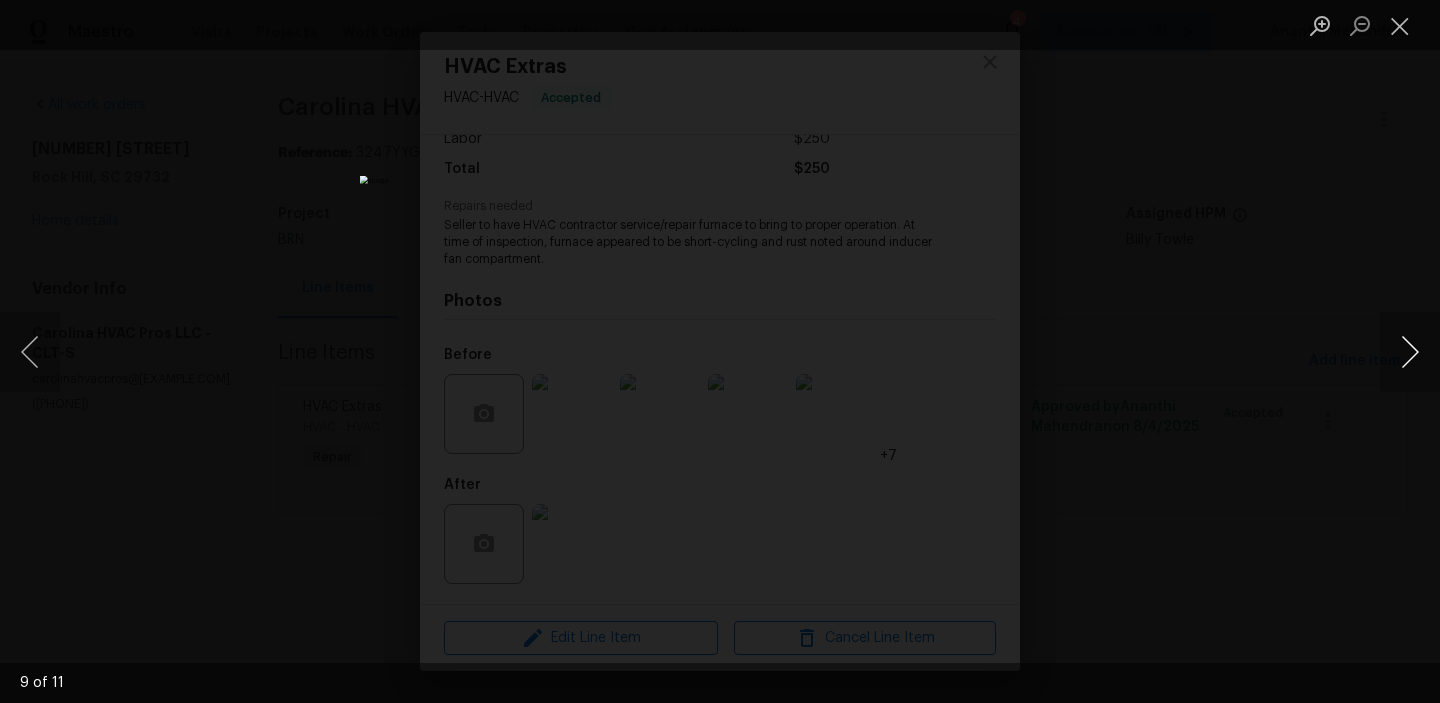 click at bounding box center (1410, 352) 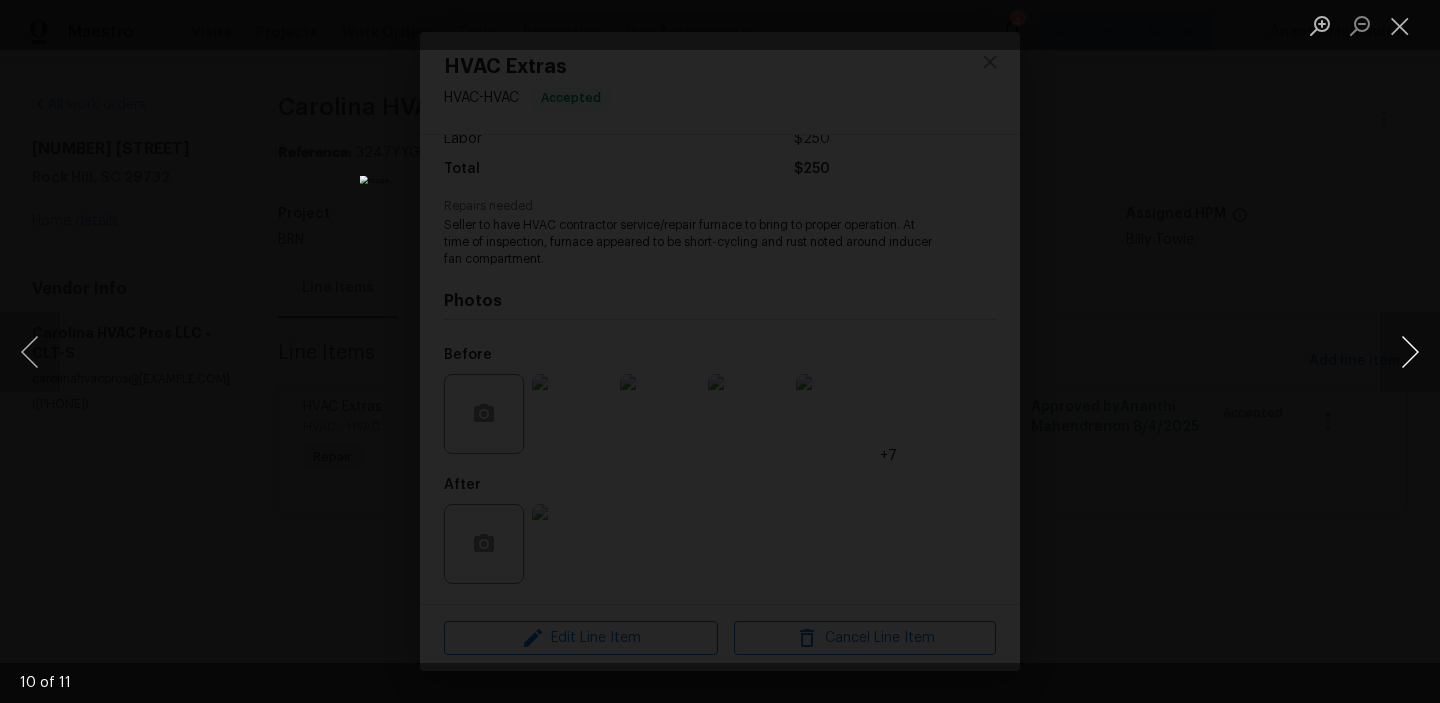 click at bounding box center [1410, 352] 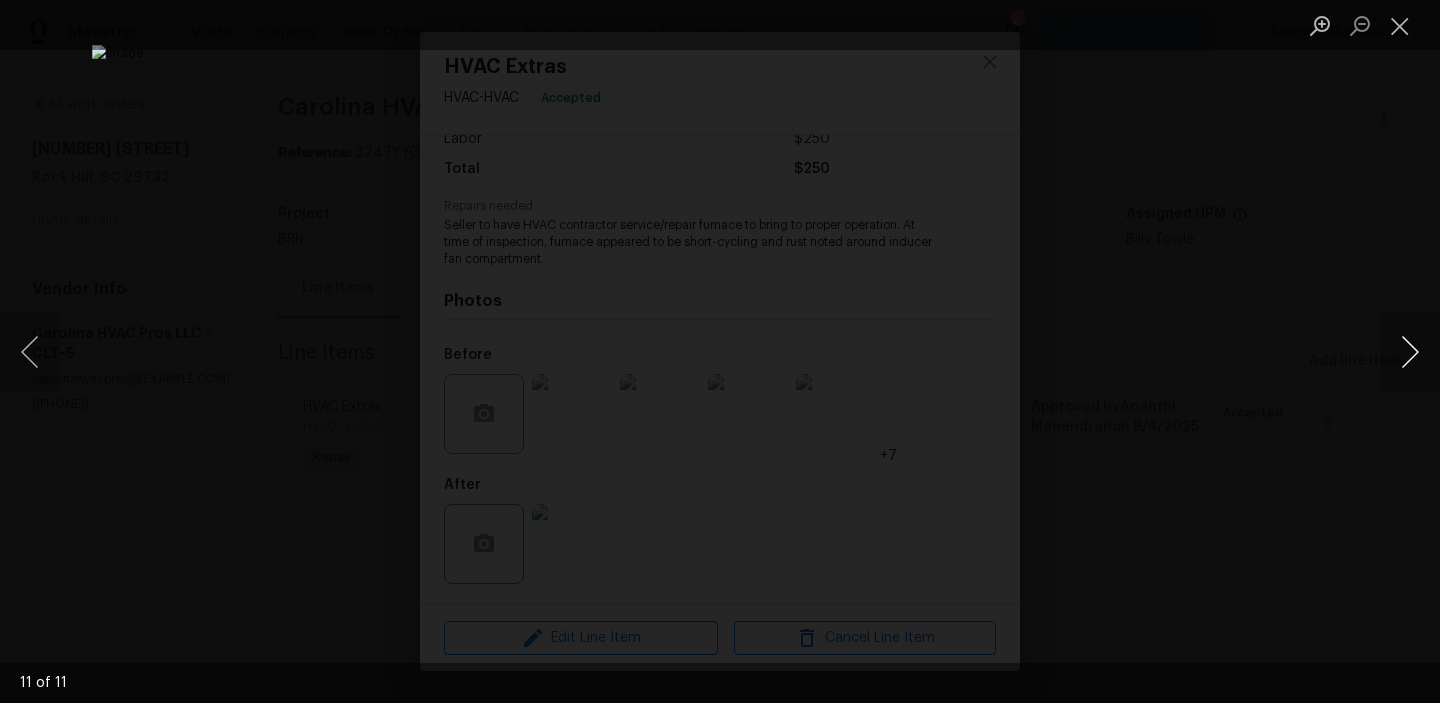 click at bounding box center (1410, 352) 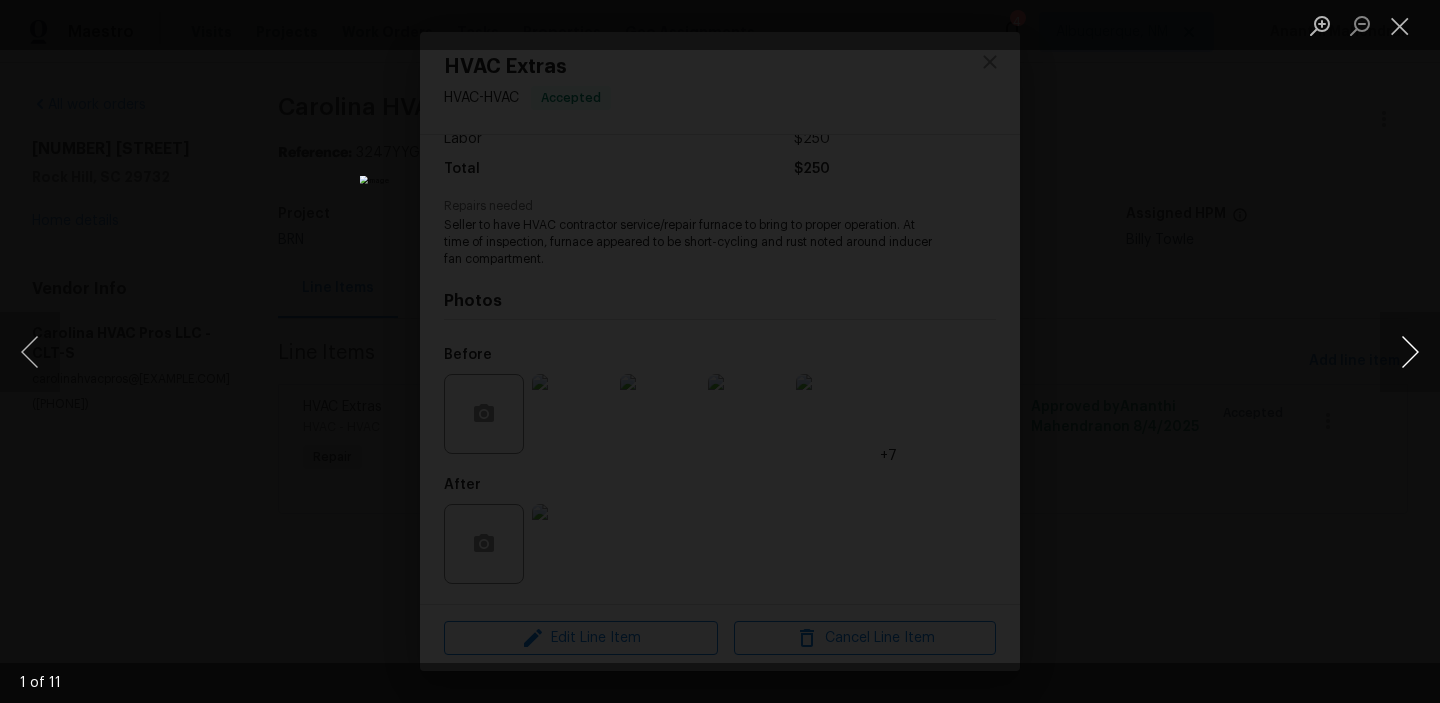 click at bounding box center (1410, 352) 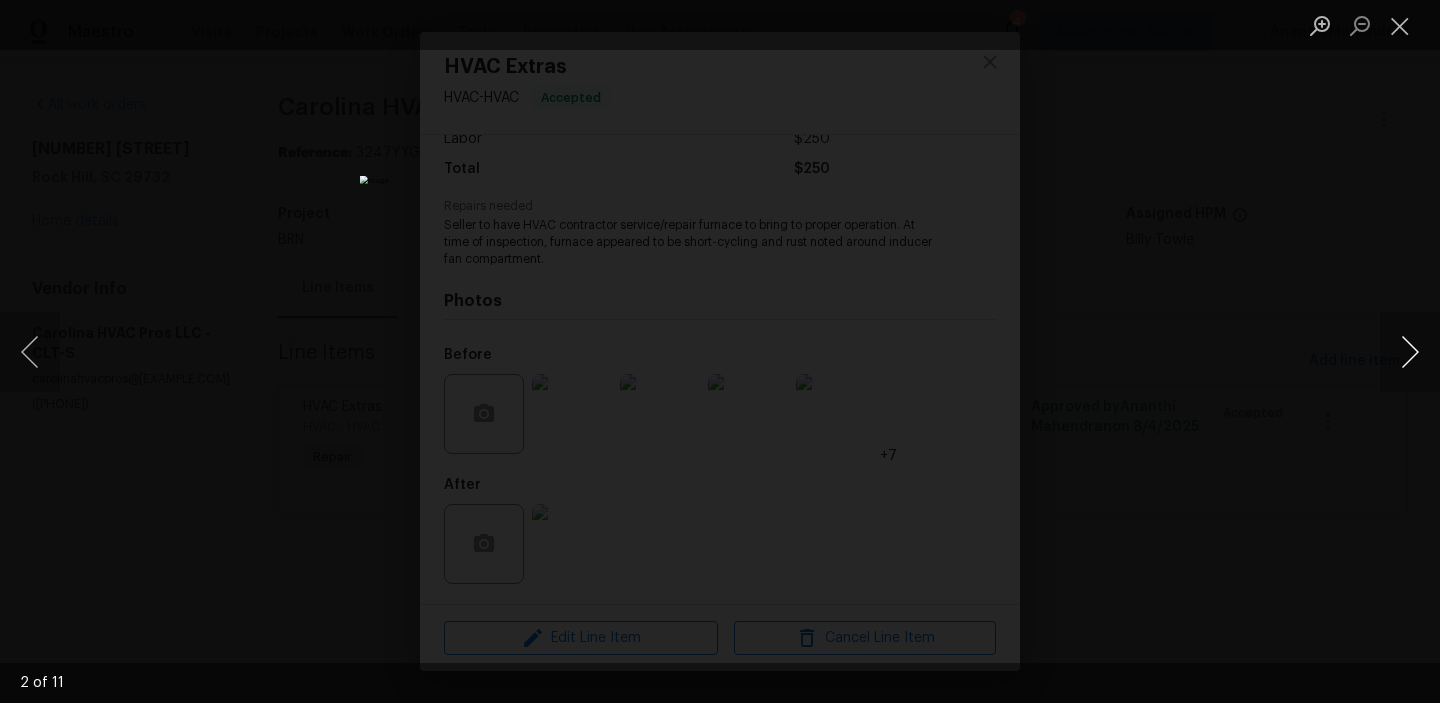 click at bounding box center [1410, 352] 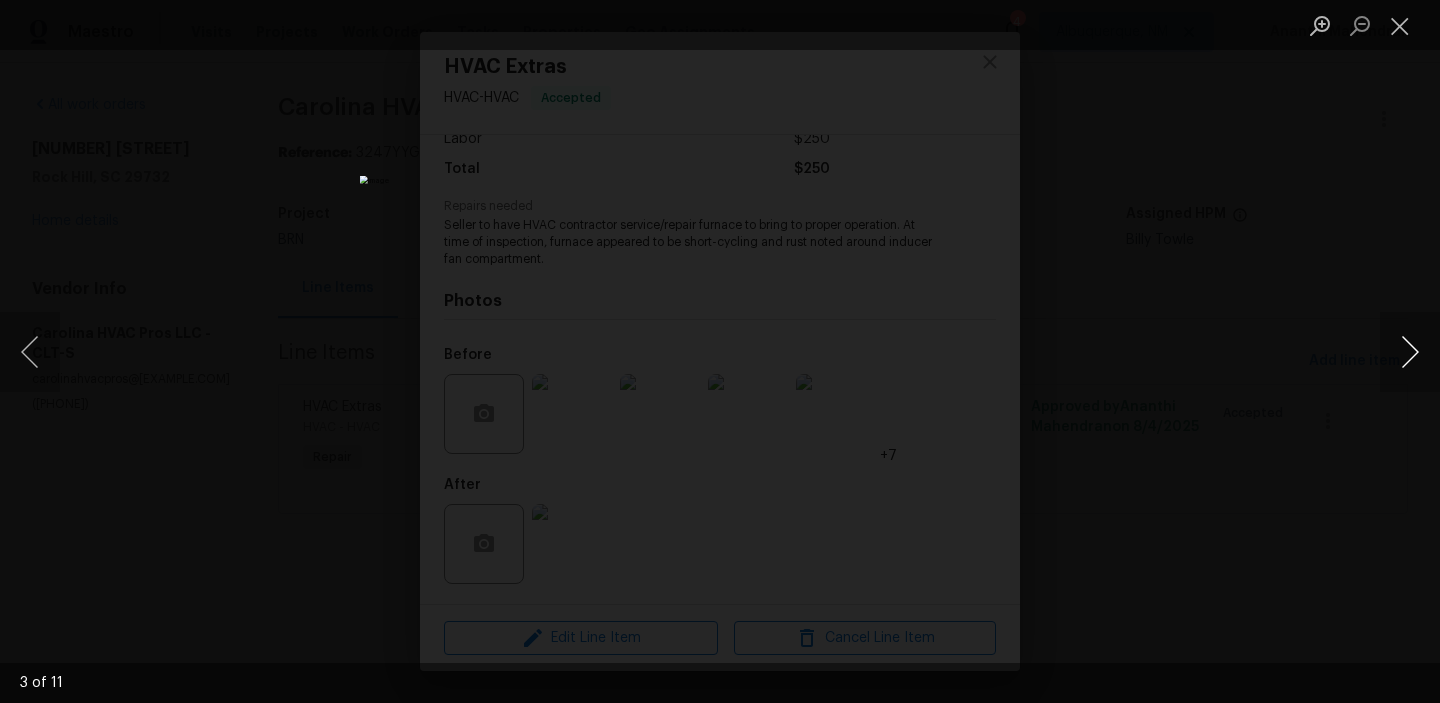 click at bounding box center [1410, 352] 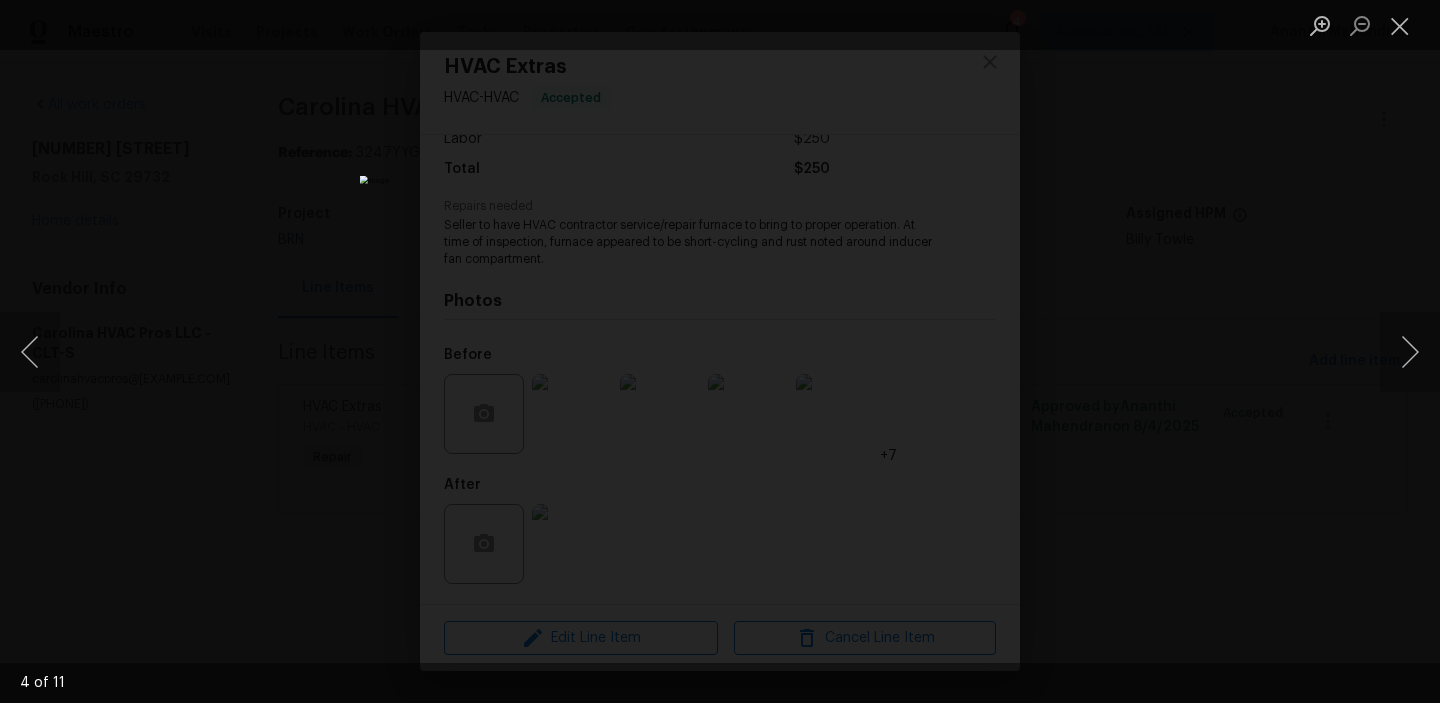 click at bounding box center (720, 351) 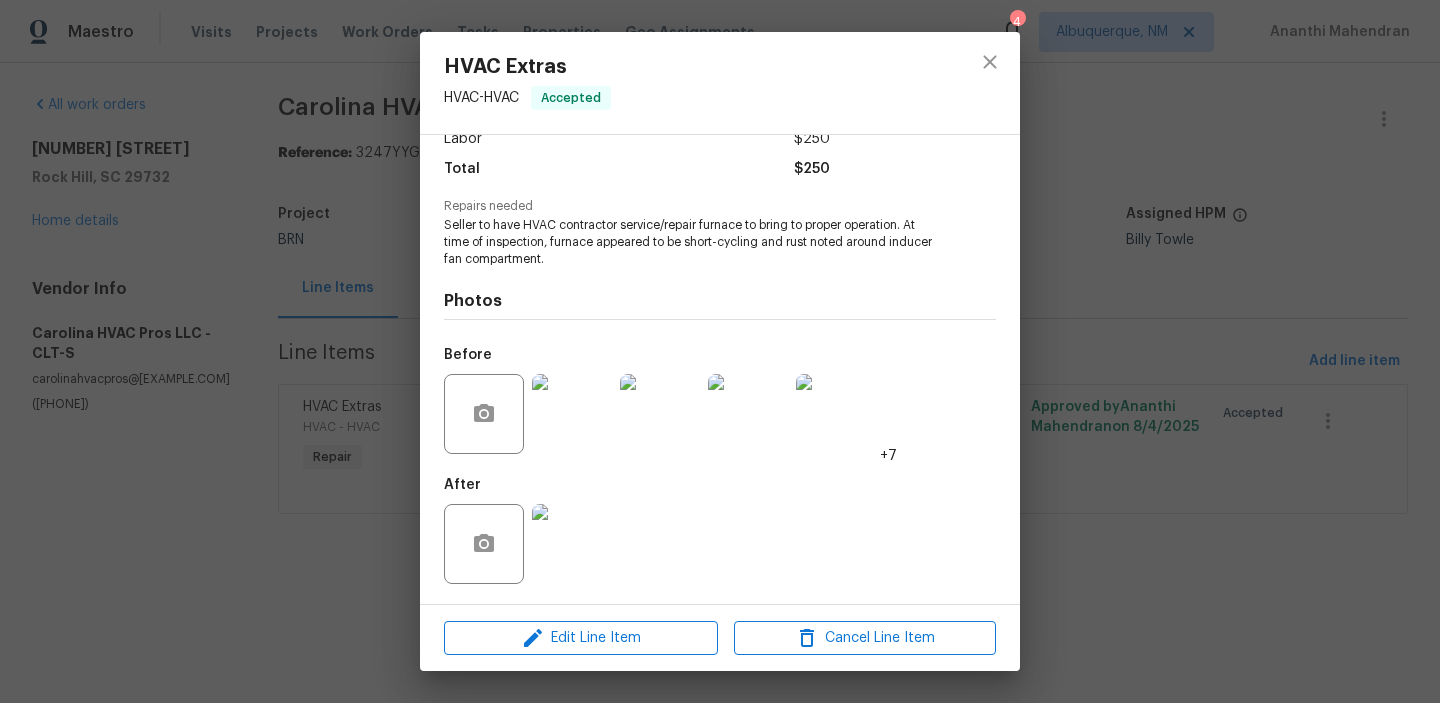 click on "HVAC Extras HVAC  -  HVAC Accepted Vendor Carolina HVAC Pros LLC Account Category Repairs Cost $0 x 1 count $0 Labor $250 Total $250 Repairs needed Seller to have HVAC contractor service/repair furnace to bring to proper operation. At time of inspection, furnace appeared to be short-cycling and rust noted around inducer fan compartment. Photos Before  +7 After  Edit Line Item  Cancel Line Item" at bounding box center (720, 351) 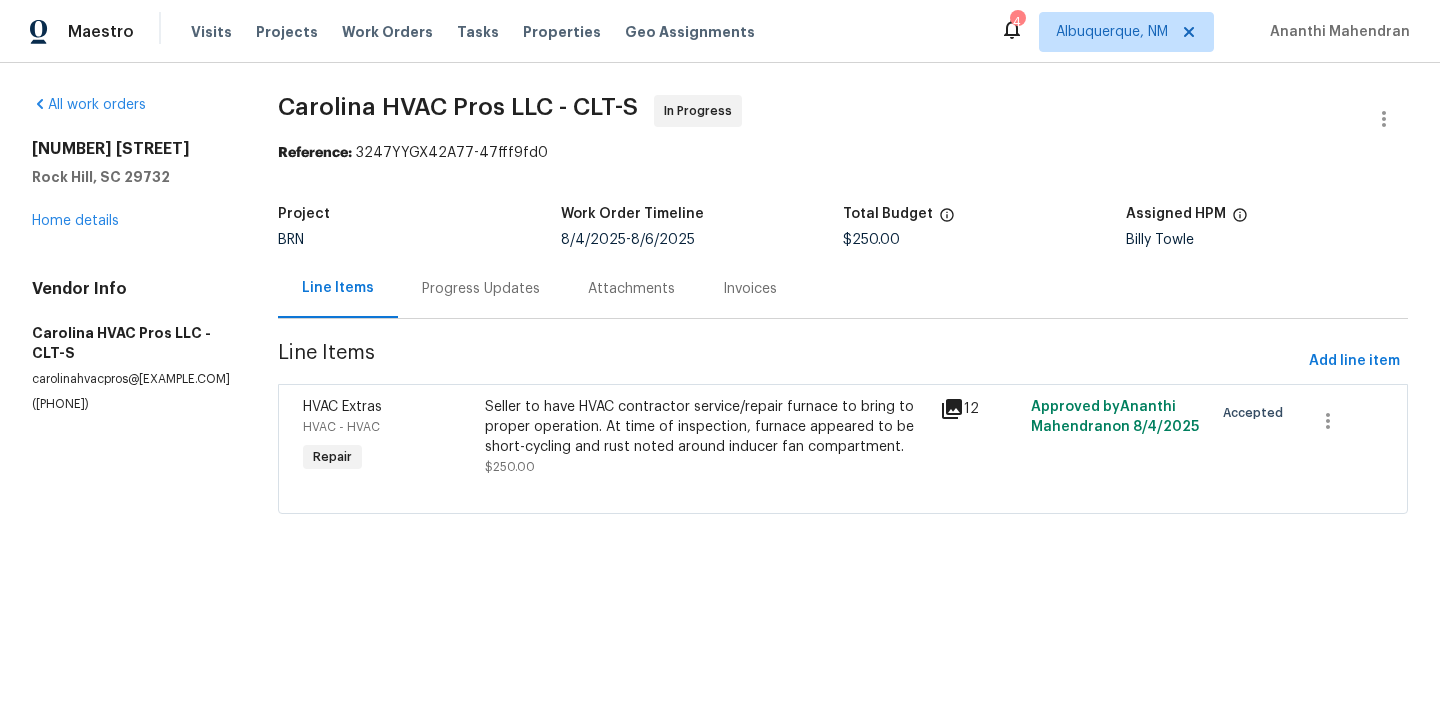 click on "Progress Updates" at bounding box center (481, 289) 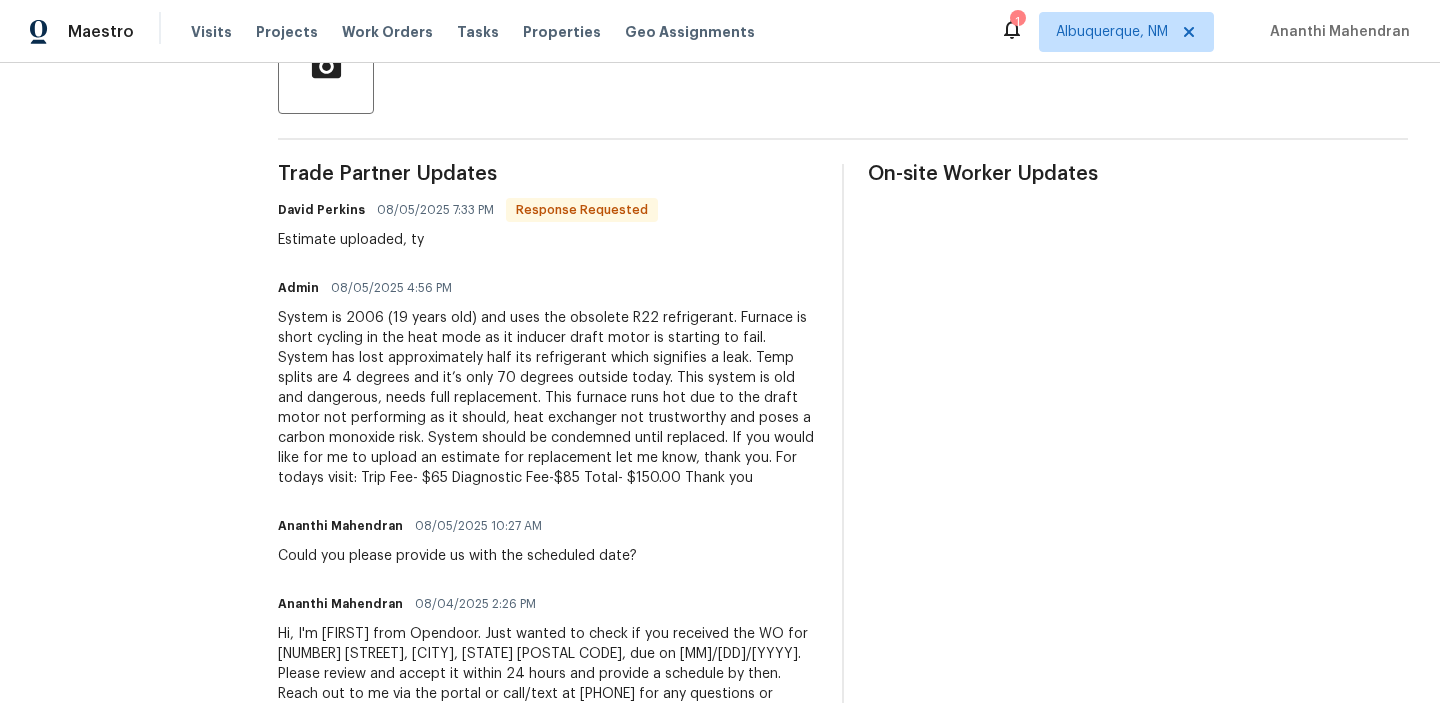 scroll, scrollTop: 296, scrollLeft: 0, axis: vertical 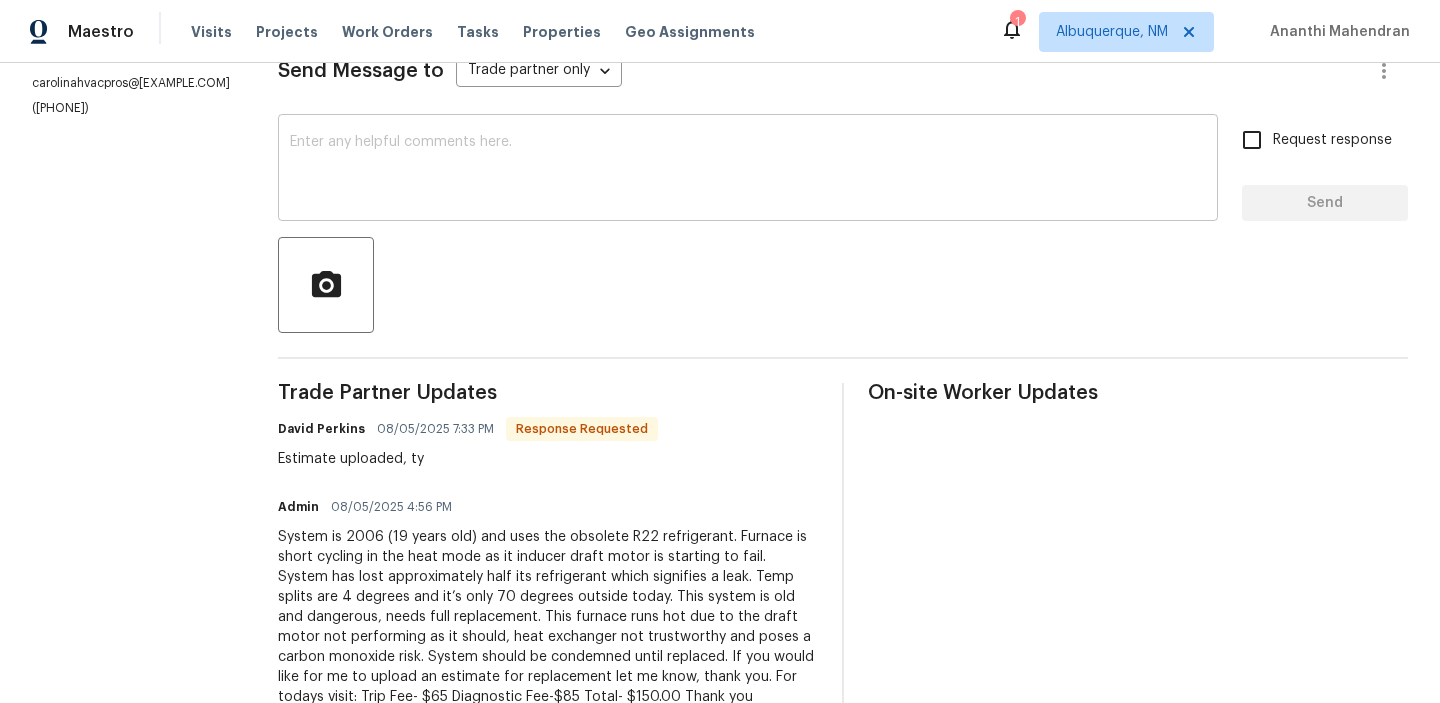 click at bounding box center (748, 170) 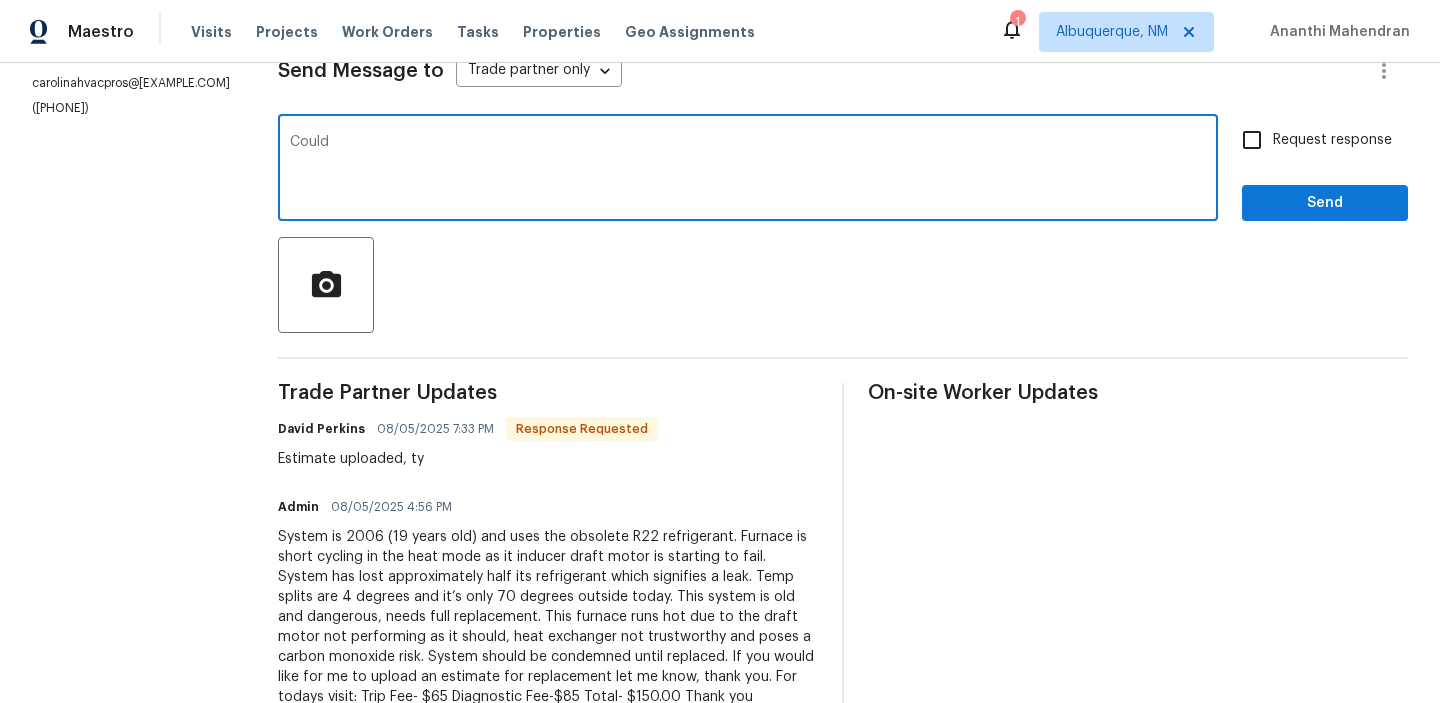 click on "Could" at bounding box center [748, 170] 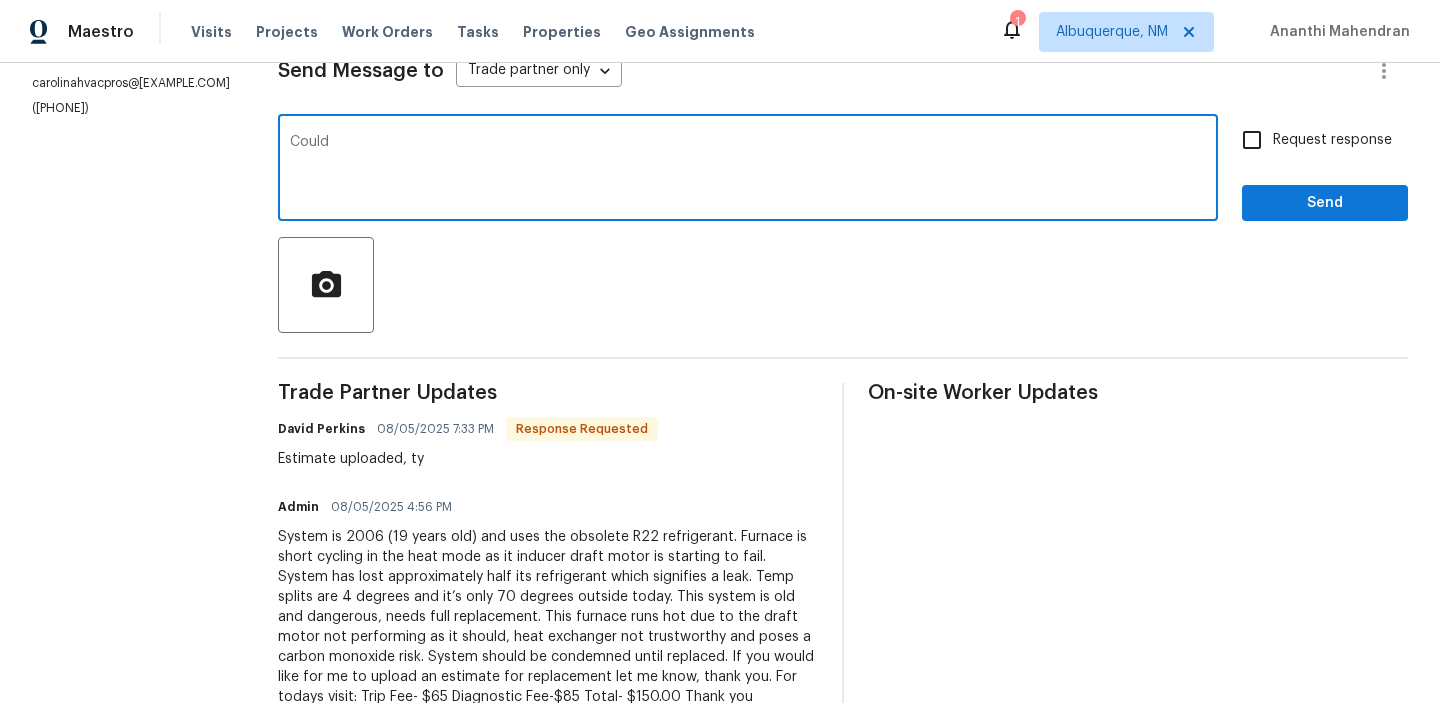 click on "Could" at bounding box center [748, 170] 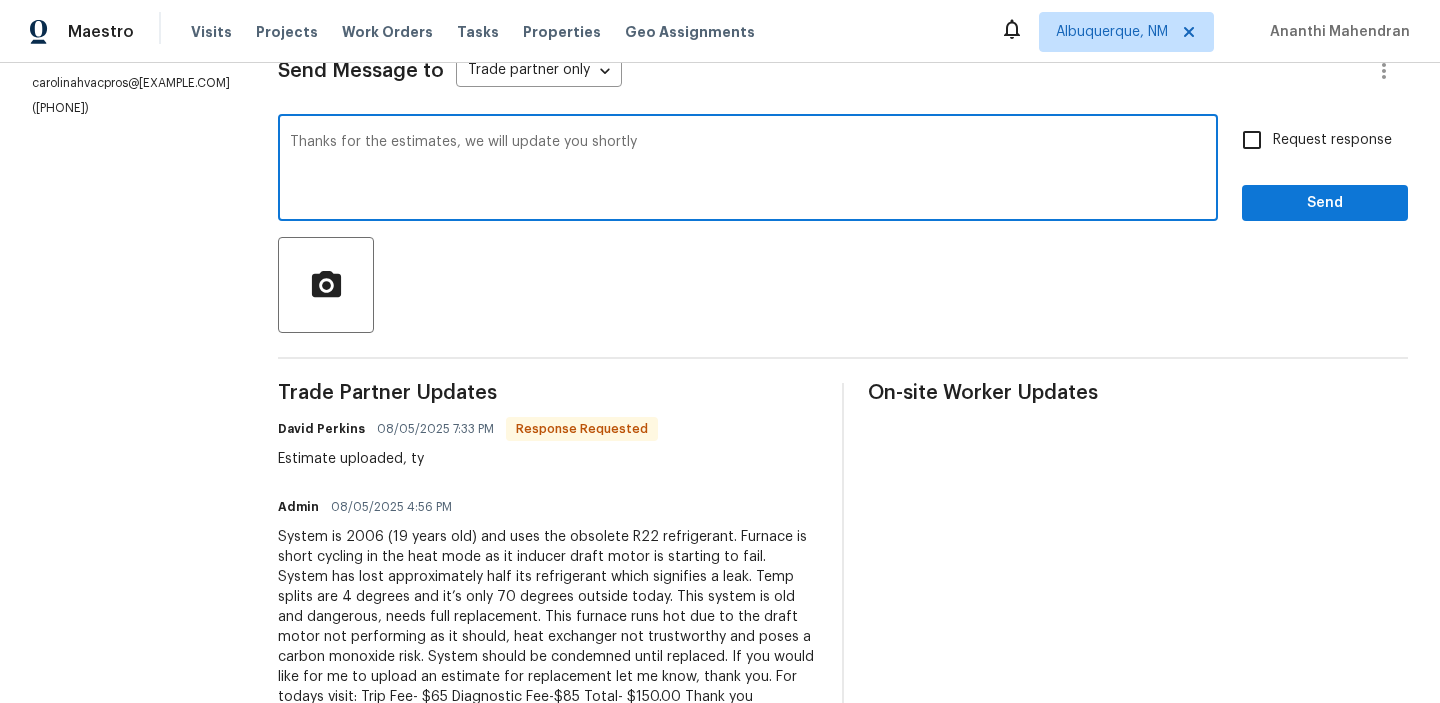 type on "Thanks for the estimates, we will update you shortly" 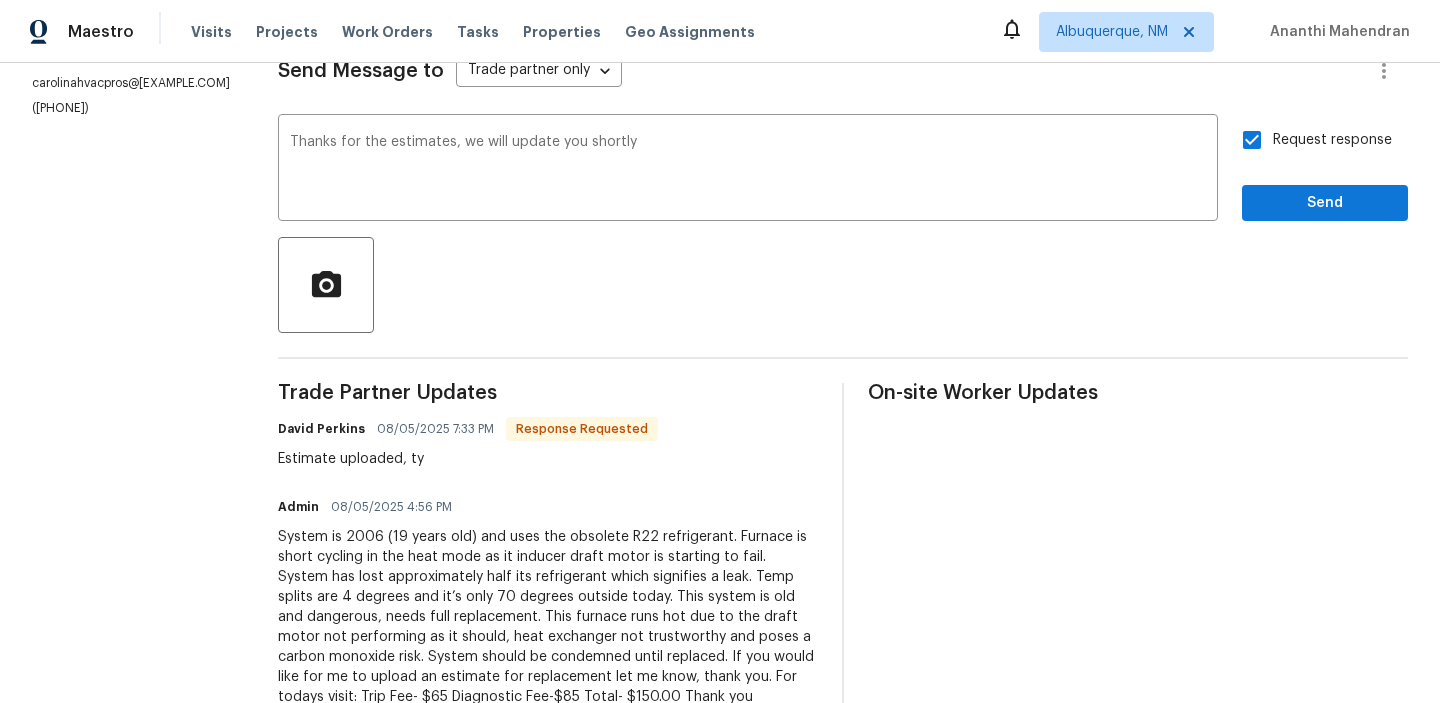click on "Send Message to Trade partner only Trade partner only ​ Thanks for the estimates, we will update you shortly  x ​ Request response Send Trade Partner Updates David Perkins 08/05/2025 7:33 PM Response Requested Estimate uploaded, ty Admin 08/05/2025 4:56 PM System is 2006 (19 years old) and uses the obsolete R22 refrigerant. Furnace is short cycling in the heat mode as it inducer draft motor is starting to fail. System has lost approximately half its refrigerant which signifies a leak. Temp splits are 4 degrees and it’s only 70 degrees outside today. This system is old and dangerous, needs full replacement. This furnace runs hot due to the draft motor not performing as it should, heat exchanger not trustworthy and poses a carbon monoxide risk. System should be condemned until replaced. If you would like for me to upload an estimate for replacement let me know, thank you.
For todays visit:
Trip Fee- $65
Diagnostic Fee-$85
Total- $150.00
Thank you Ananthi Mahendran 08/05/2025 10:27 AM Ananthi Mahendran" at bounding box center [843, 495] 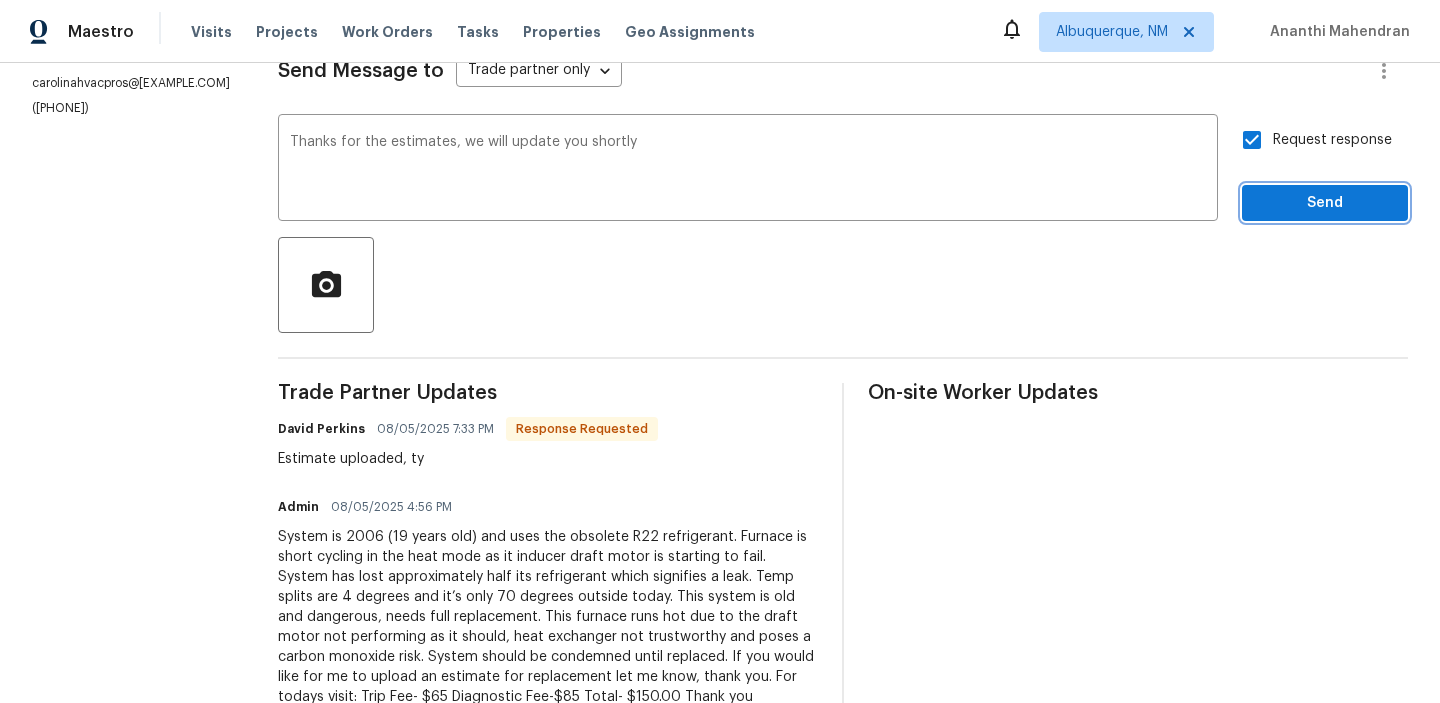 click on "Send" at bounding box center (1325, 203) 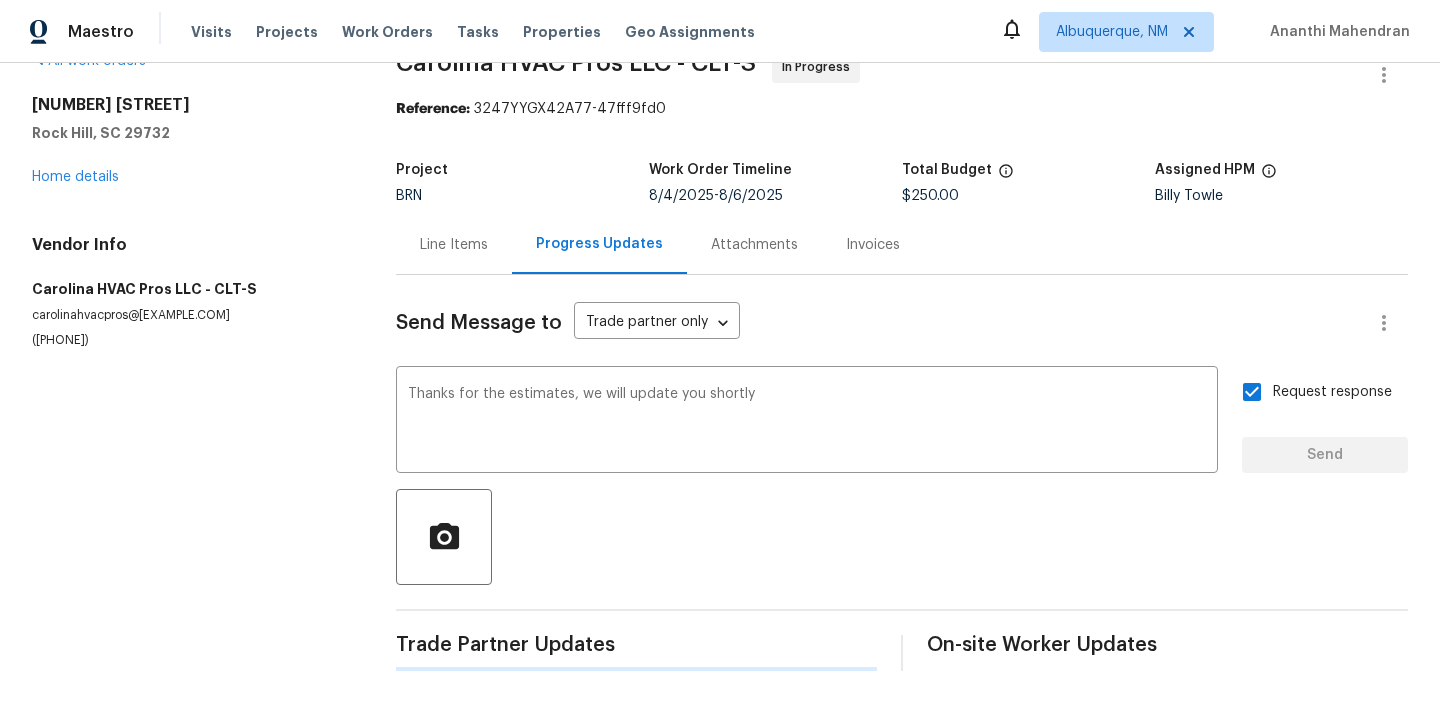 scroll, scrollTop: 0, scrollLeft: 0, axis: both 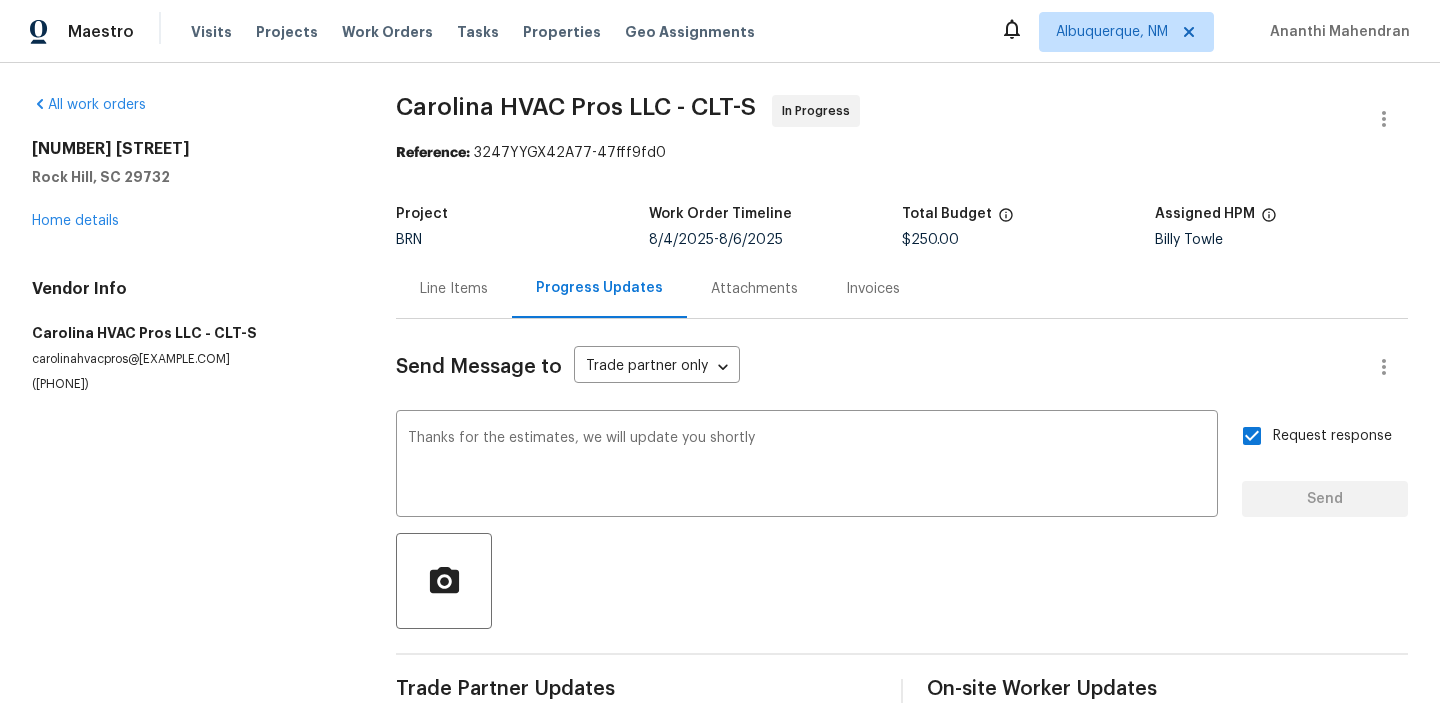 type 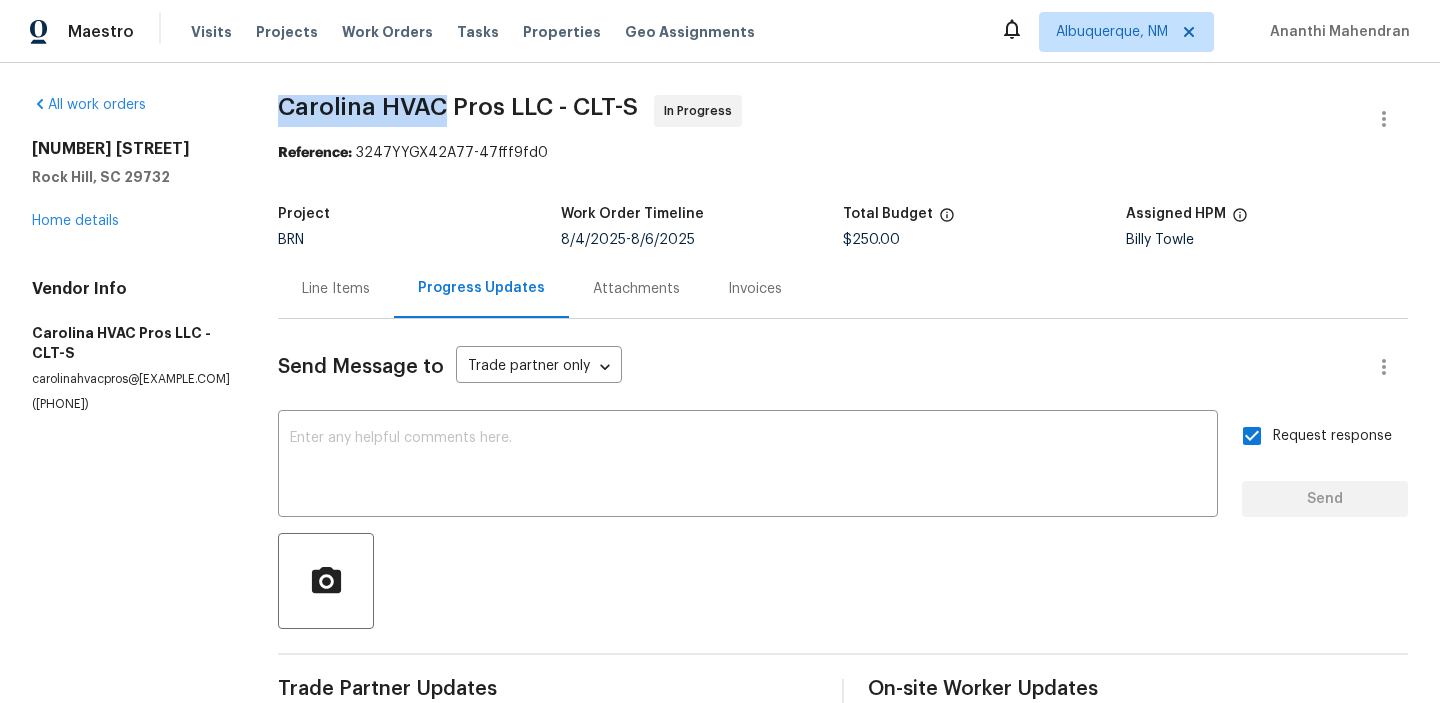 drag, startPoint x: 239, startPoint y: 114, endPoint x: 413, endPoint y: 105, distance: 174.2326 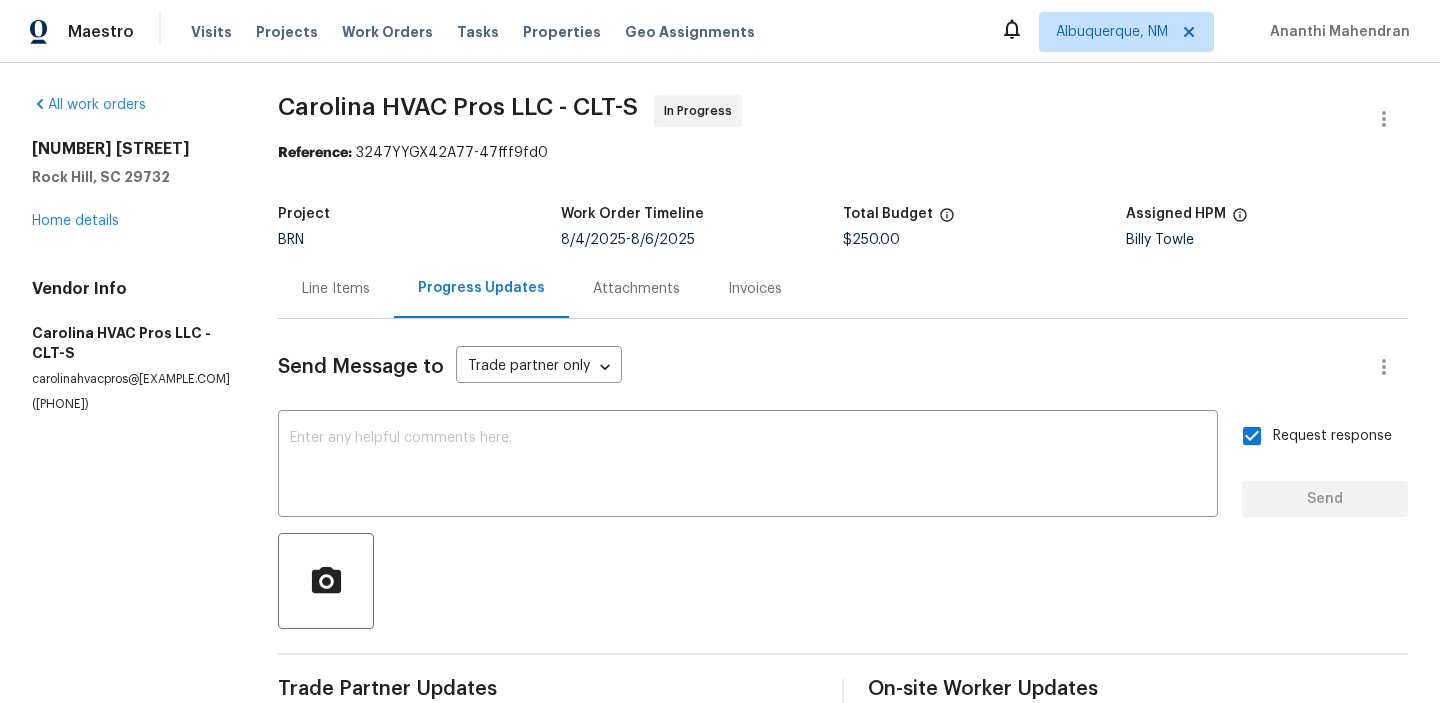 click on "Line Items" at bounding box center [336, 289] 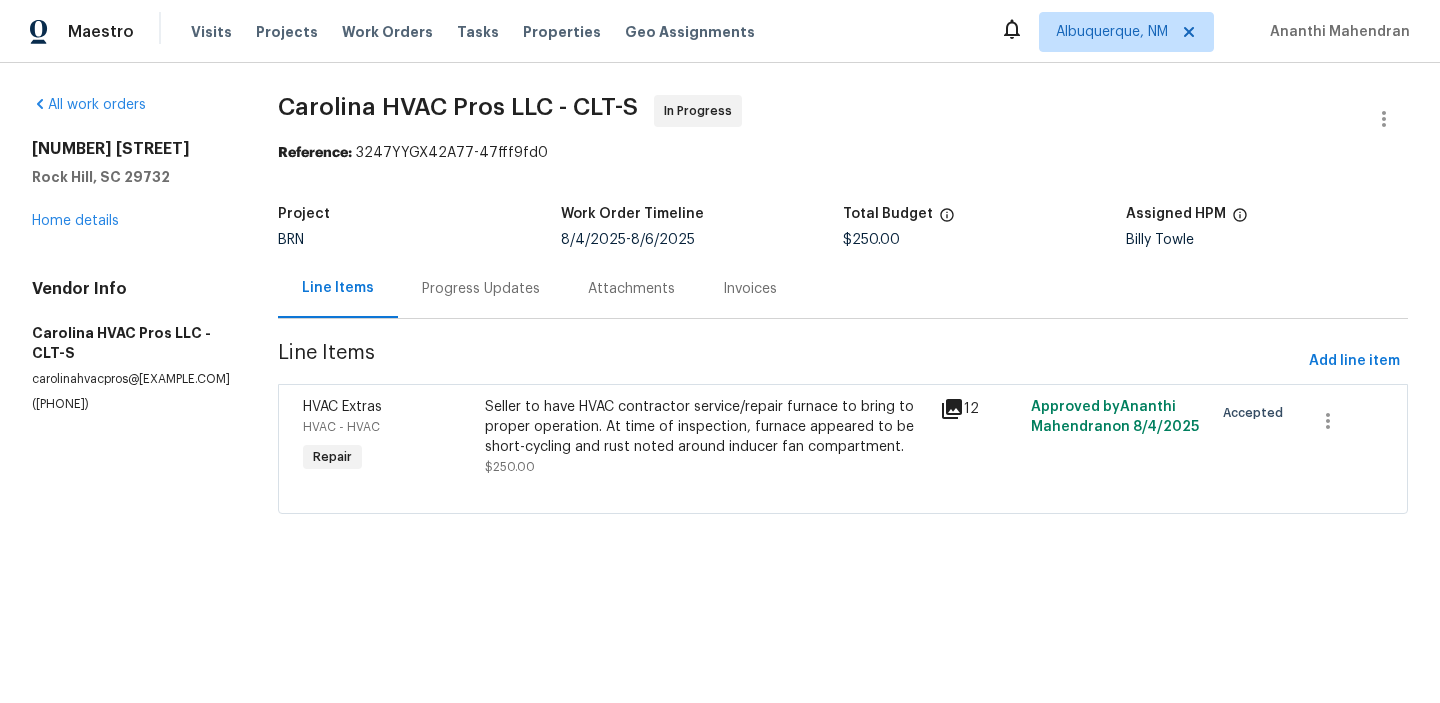 click on "Seller to have HVAC contractor service/repair furnace to bring to proper operation. At time of inspection, furnace appeared to be short-cycling and rust noted around inducer fan compartment." at bounding box center (706, 427) 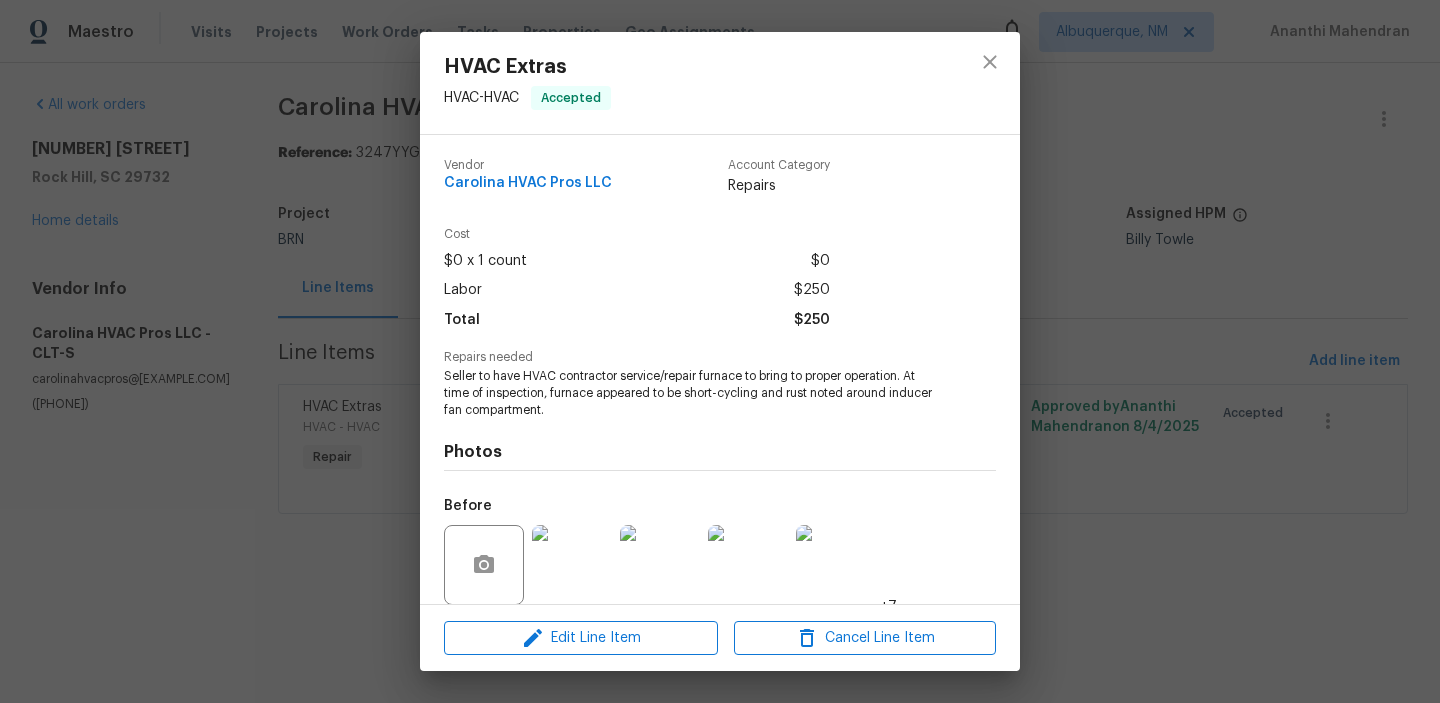 click on "Seller to have HVAC contractor service/repair furnace to bring to proper operation. At time of inspection, furnace appeared to be short-cycling and rust noted around inducer fan compartment." at bounding box center [692, 393] 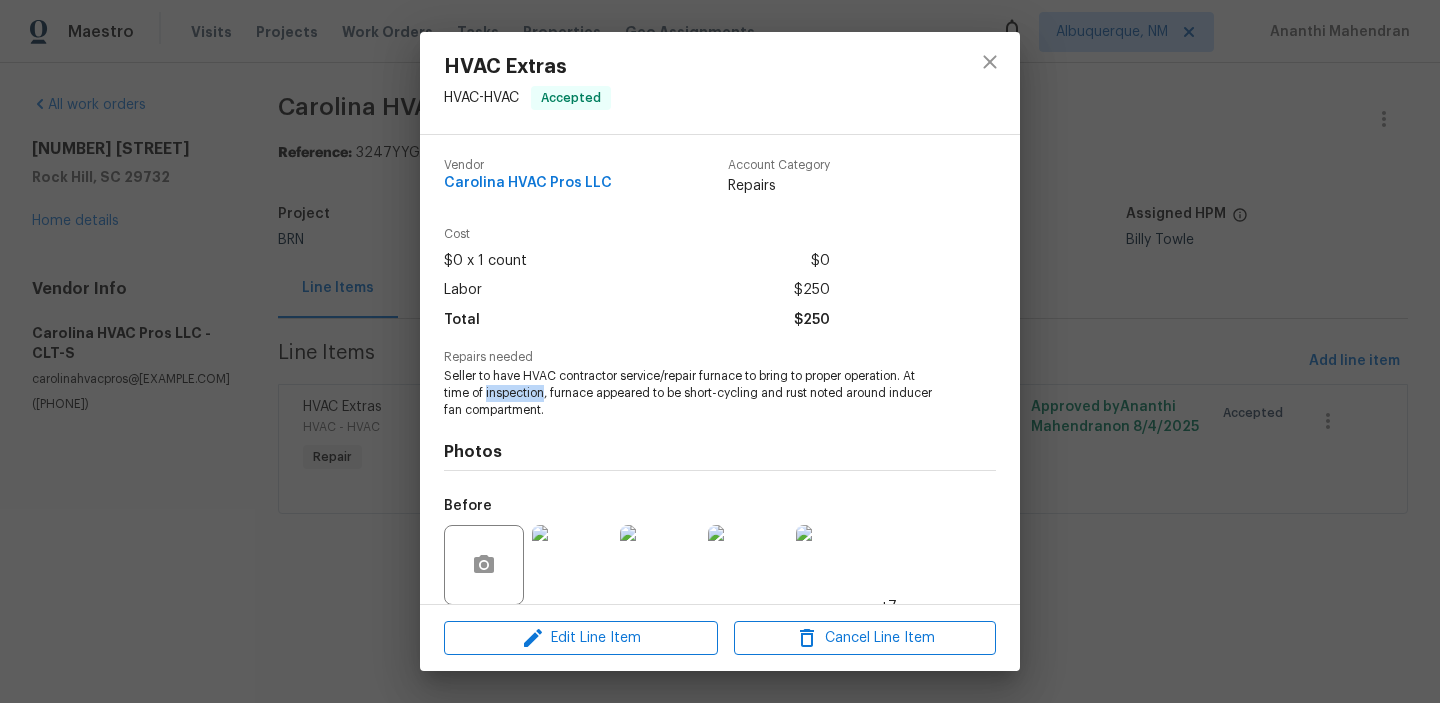 click on "Seller to have HVAC contractor service/repair furnace to bring to proper operation. At time of inspection, furnace appeared to be short-cycling and rust noted around inducer fan compartment." at bounding box center [692, 393] 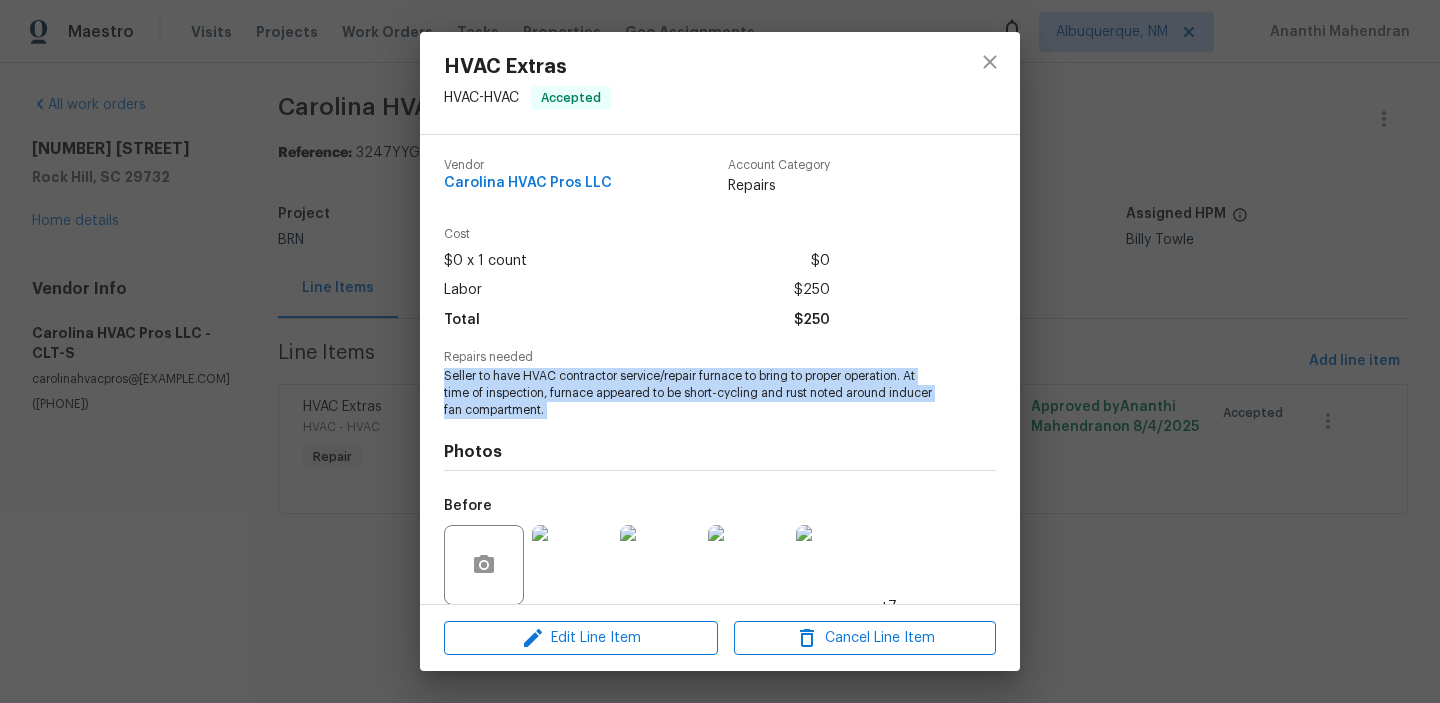 click on "Seller to have HVAC contractor service/repair furnace to bring to proper operation. At time of inspection, furnace appeared to be short-cycling and rust noted around inducer fan compartment." at bounding box center (692, 393) 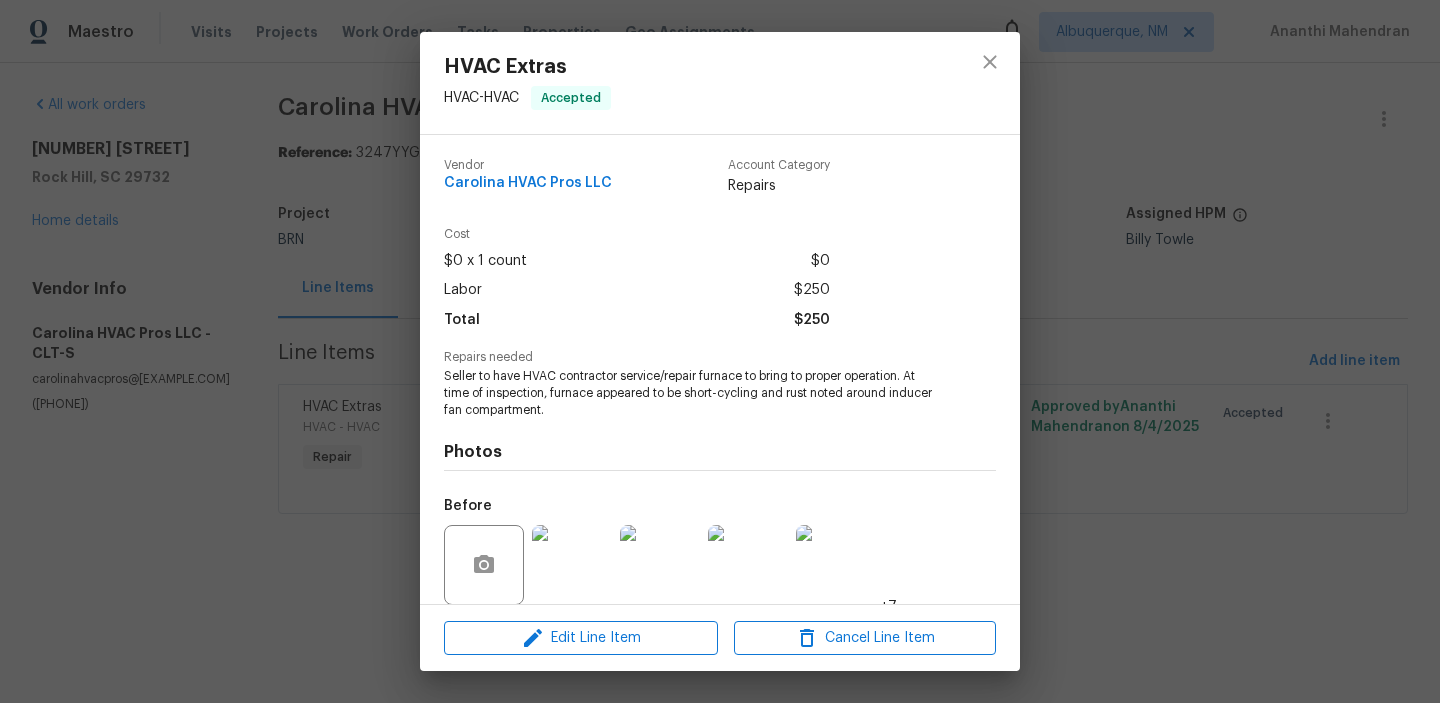 click on "HVAC Extras HVAC  -  HVAC Accepted Vendor Carolina HVAC Pros LLC Account Category Repairs Cost $0 x 1 count $0 Labor $250 Total $250 Repairs needed Seller to have HVAC contractor service/repair furnace to bring to proper operation. At time of inspection, furnace appeared to be short-cycling and rust noted around inducer fan compartment. Photos Before  +7 After  Edit Line Item  Cancel Line Item" at bounding box center (720, 351) 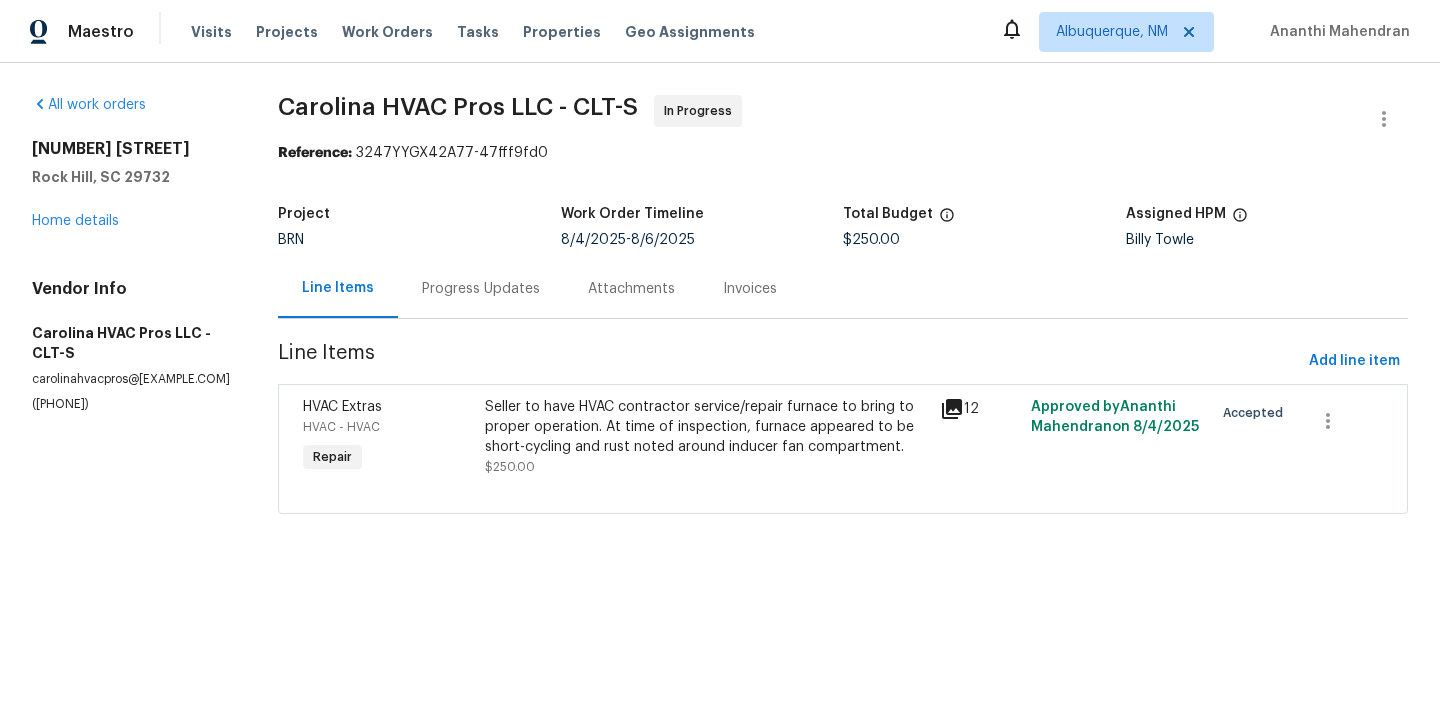 click on "Progress Updates" at bounding box center [481, 289] 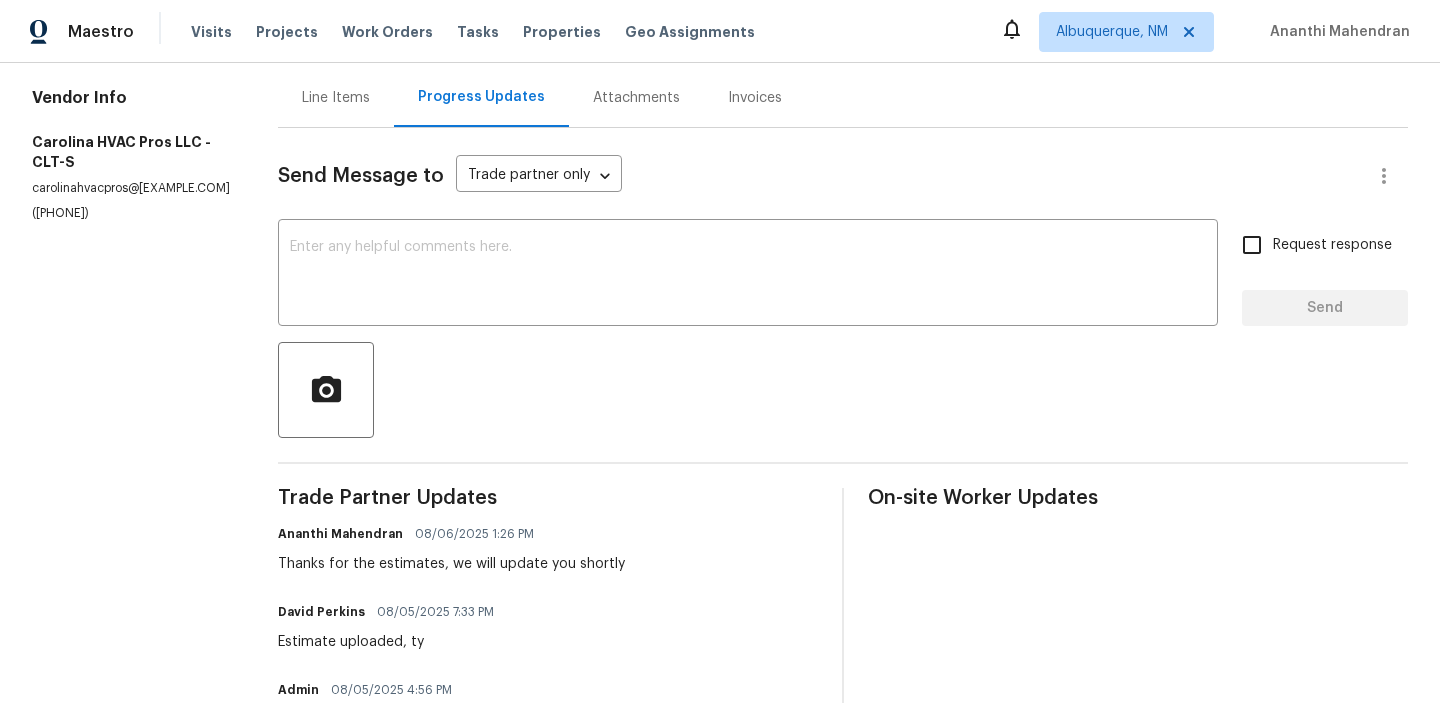scroll, scrollTop: 210, scrollLeft: 0, axis: vertical 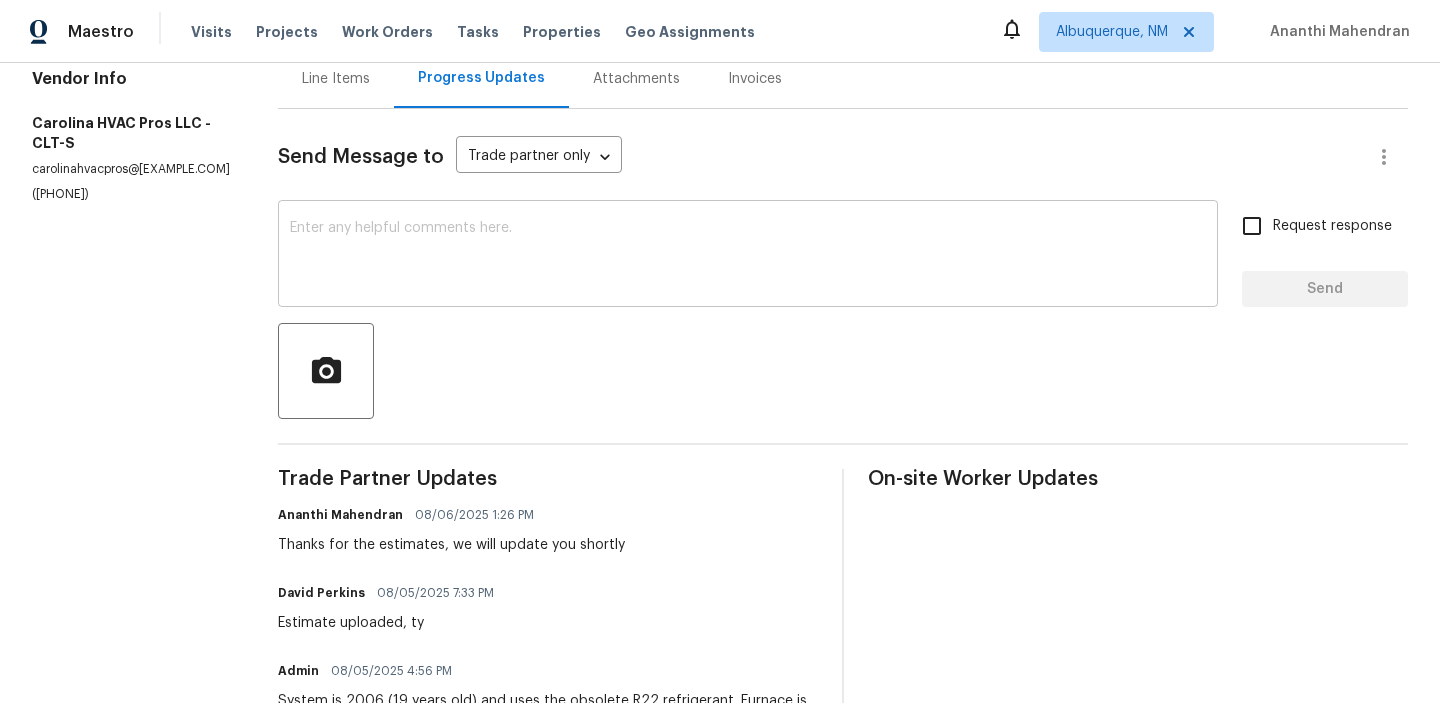 click at bounding box center [748, 256] 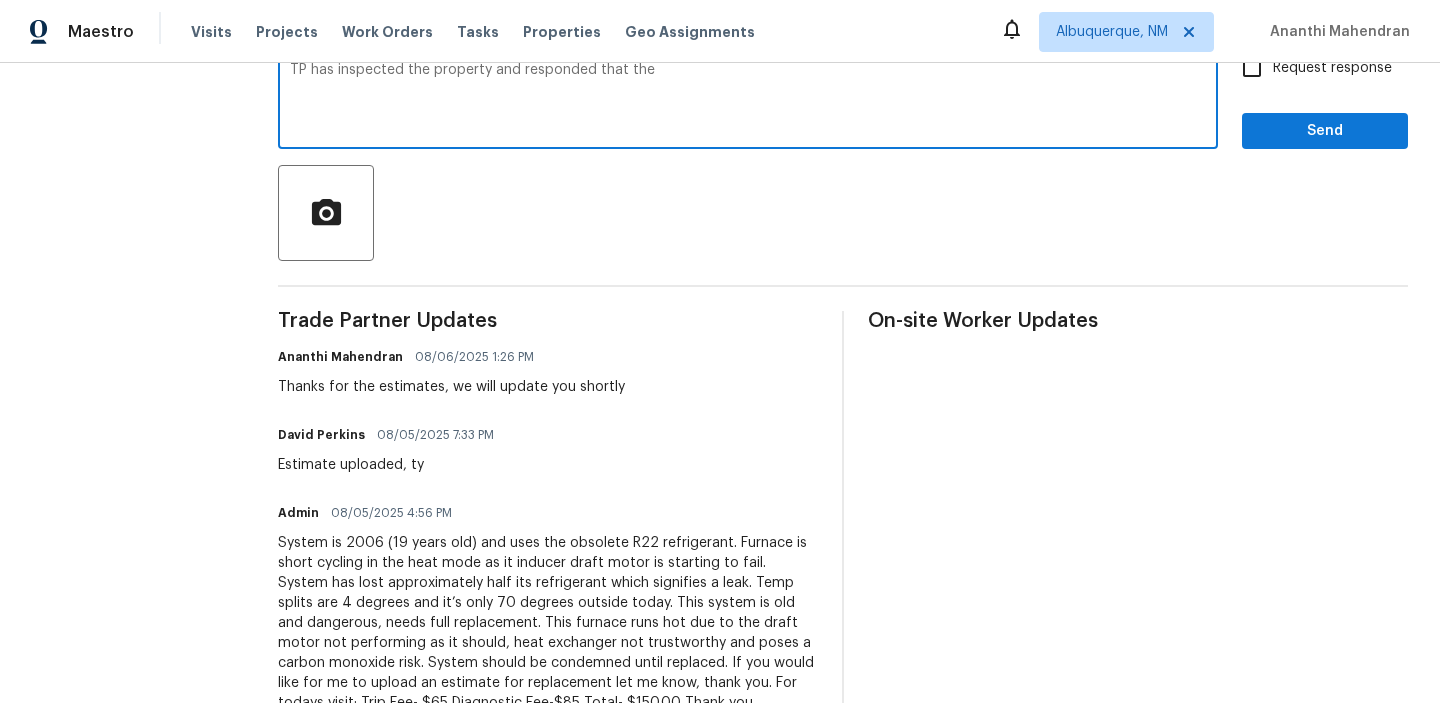 scroll, scrollTop: 526, scrollLeft: 0, axis: vertical 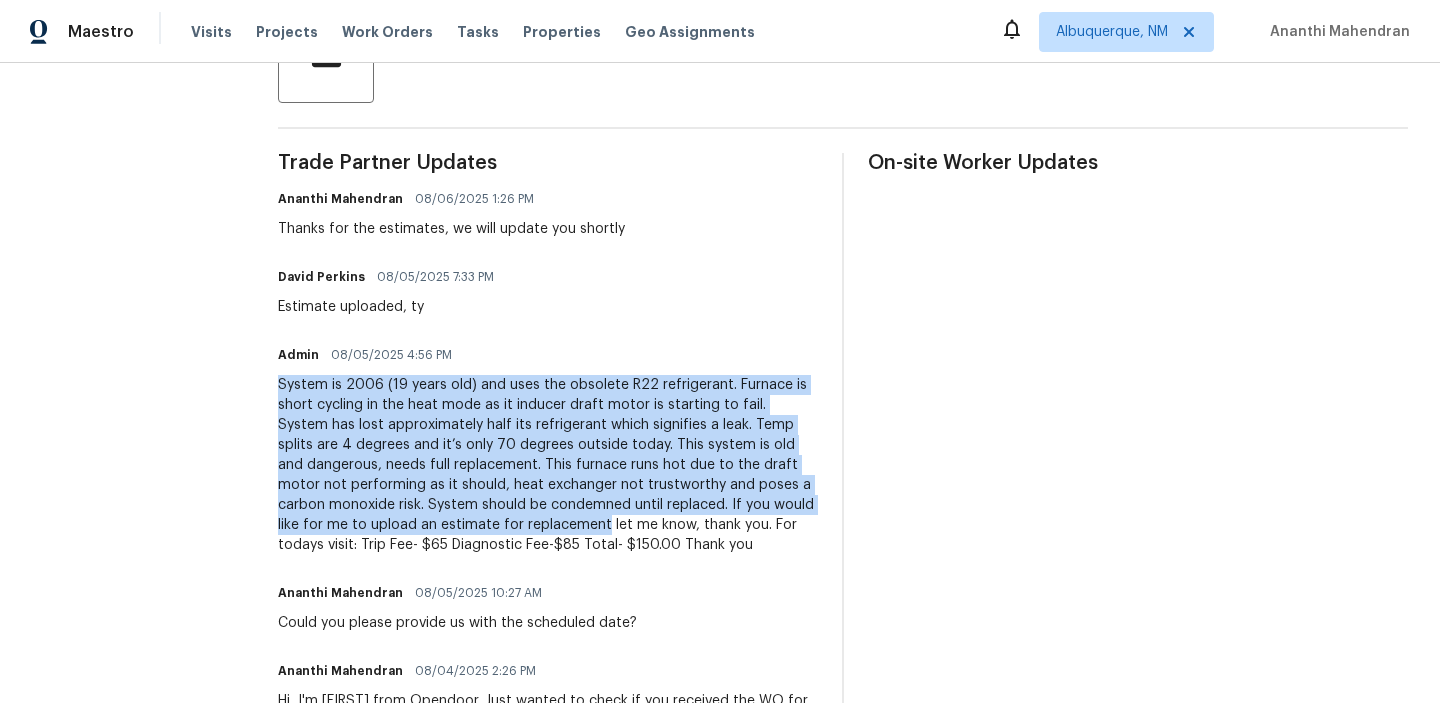drag, startPoint x: 240, startPoint y: 383, endPoint x: 349, endPoint y: 524, distance: 178.21896 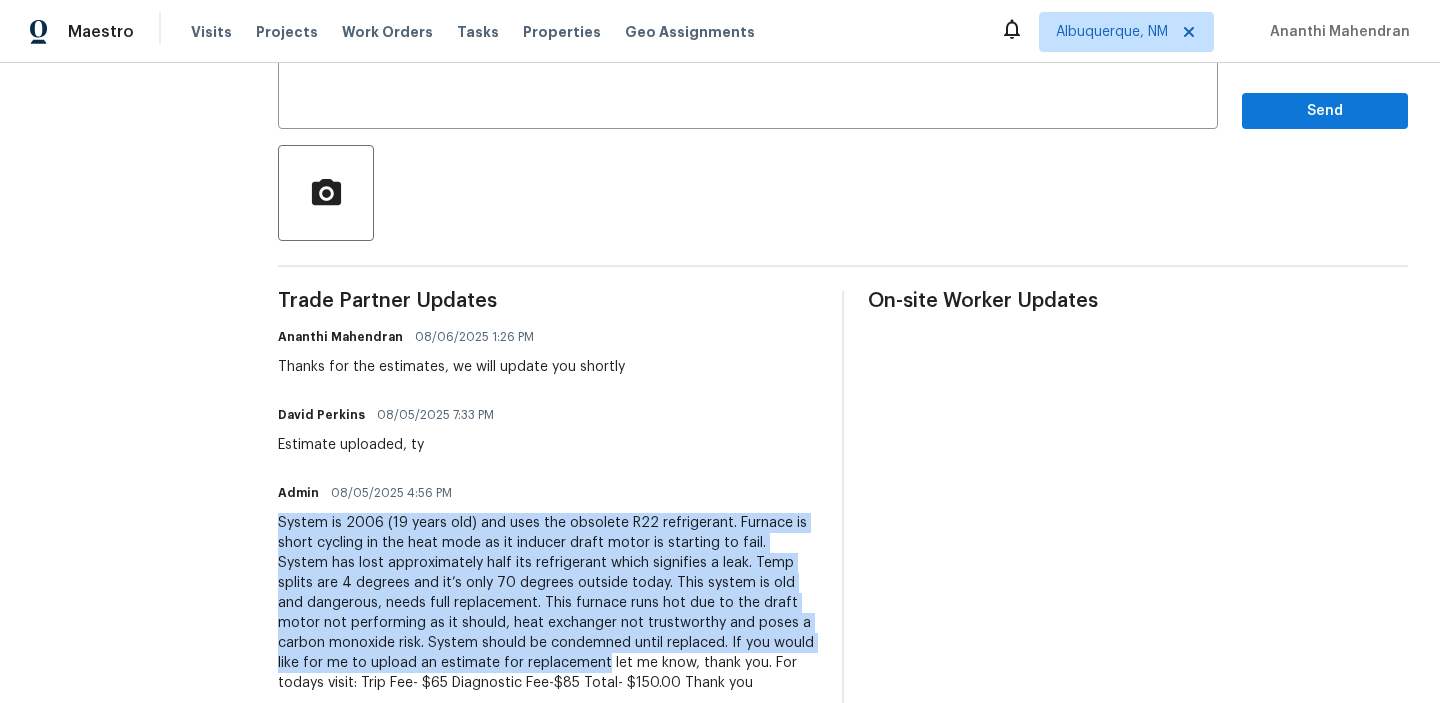 scroll, scrollTop: 42, scrollLeft: 0, axis: vertical 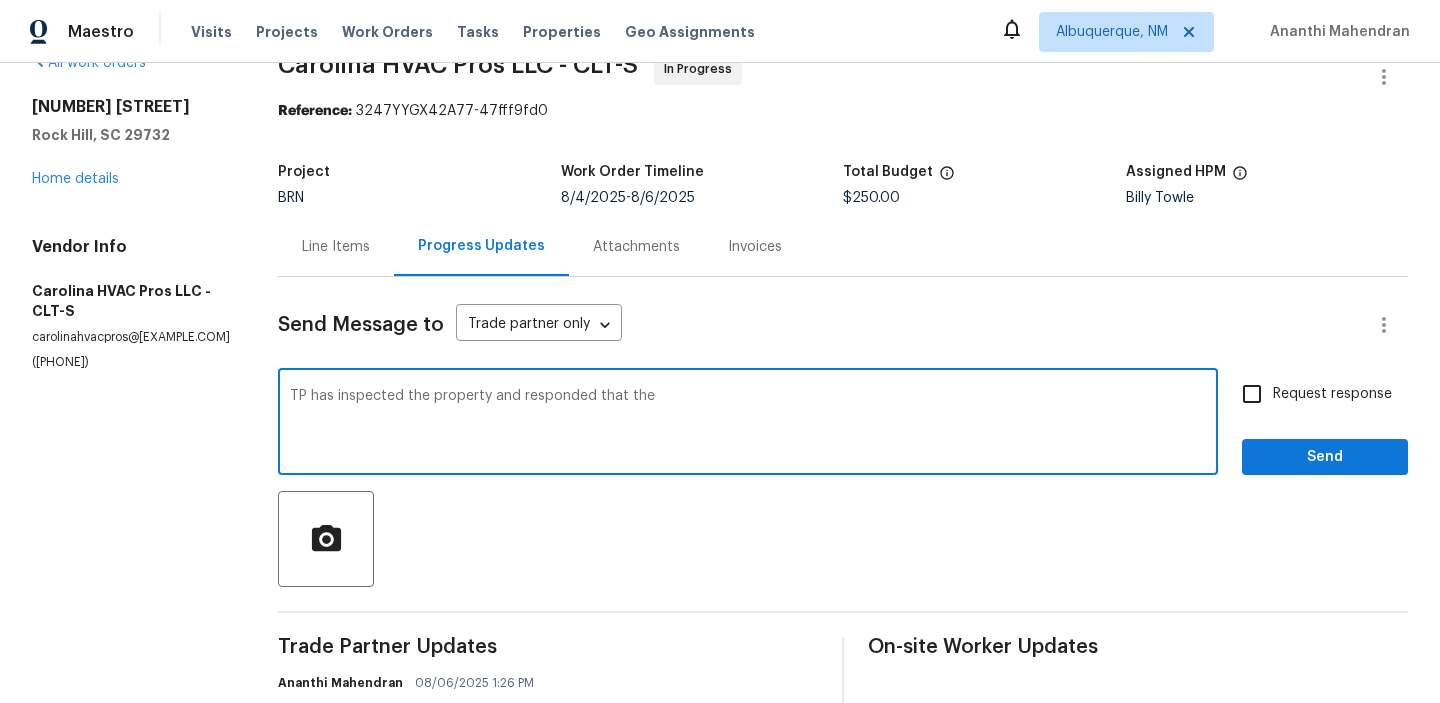 click on "TP has inspected the property and responded that the" at bounding box center (748, 424) 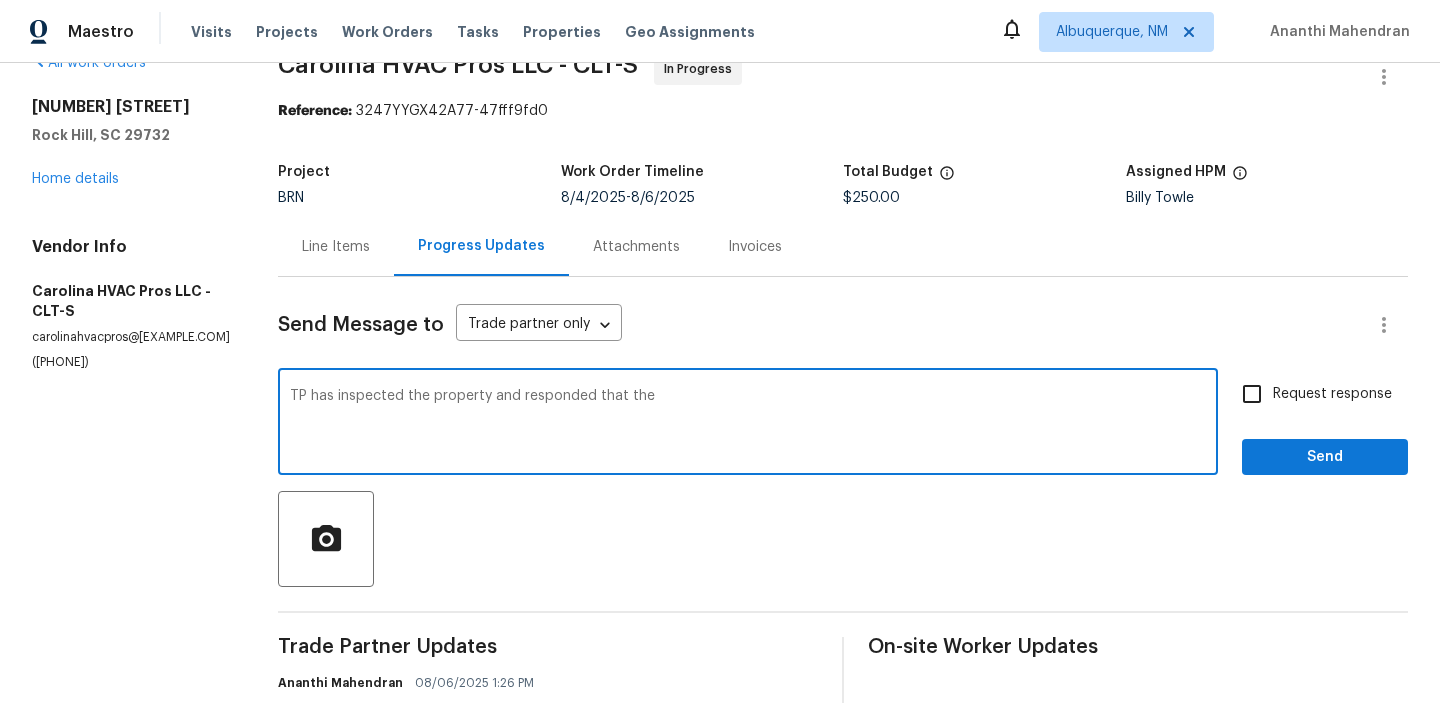 paste on "System is 2006 (19 years old) and uses the obsolete R22 refrigerant. Furnace is short cycling in the heat mode as it inducer draft motor is starting to fail. System has lost approximately half its refrigerant which signifies a leak. Temp splits are 4 degrees and it’s only 70 degrees outside today. This system is old and dangerous, needs full replacement. This furnace runs hot due to the draft motor not performing as it should, heat exchanger not trustworthy and poses a carbon monoxide risk. System should be condemned until replaced. If you would like for me to upload an estimate for replacement" 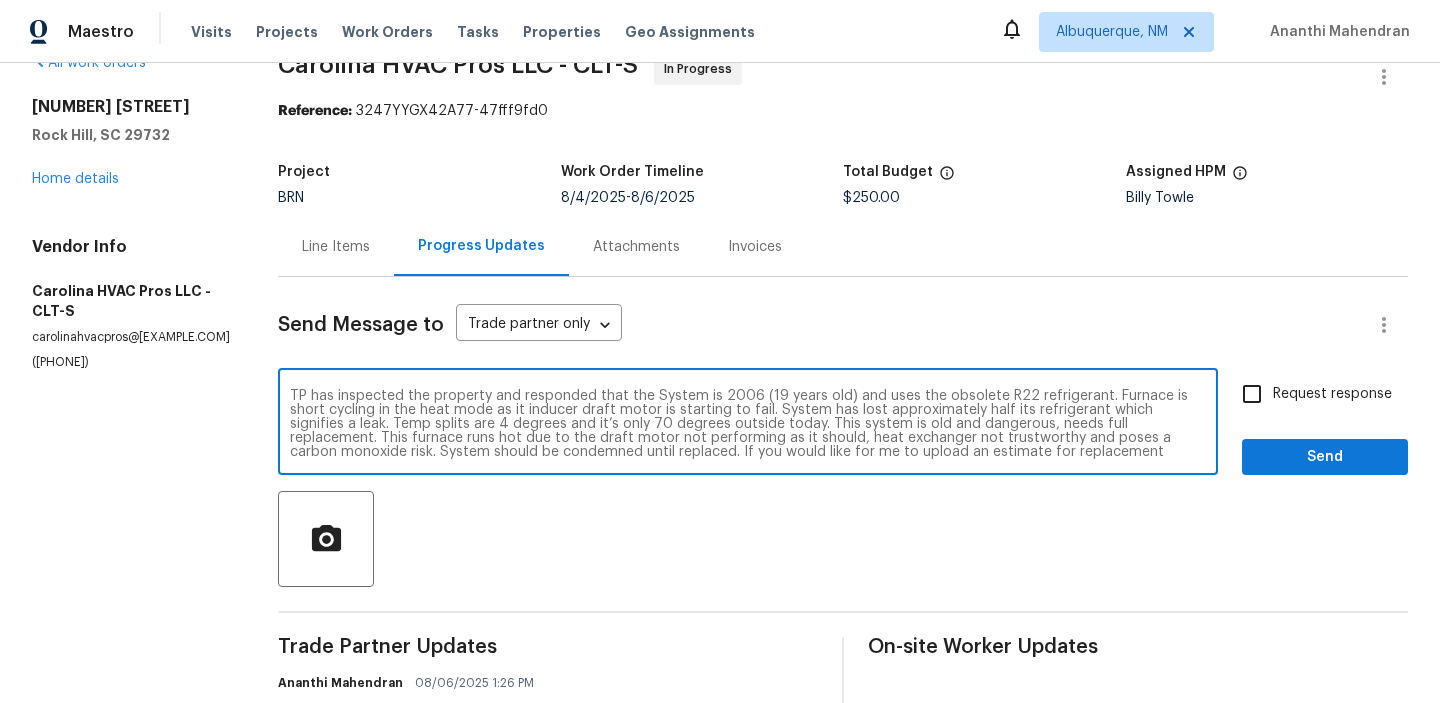 scroll, scrollTop: 53, scrollLeft: 0, axis: vertical 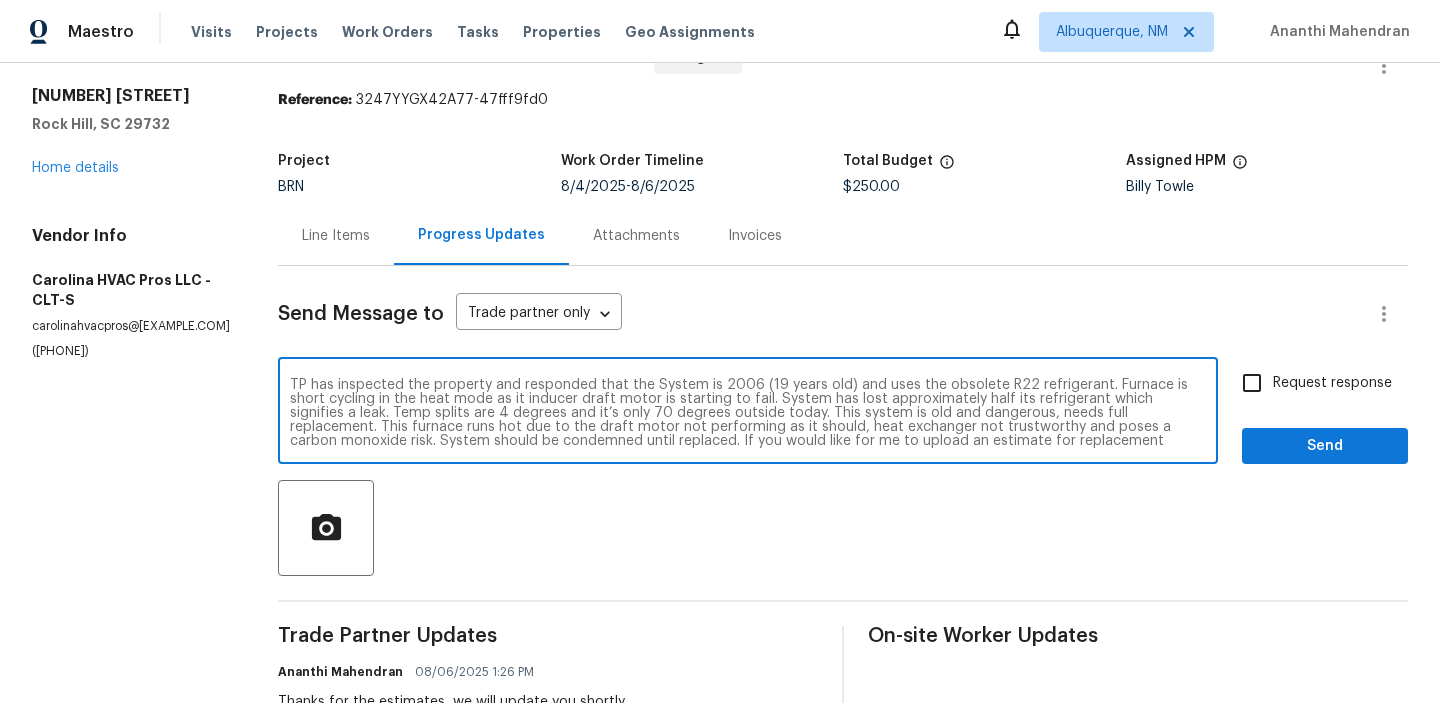 click on "TP has inspected the property and responded that the System is 2006 (19 years old) and uses the obsolete R22 refrigerant. Furnace is short cycling in the heat mode as it inducer draft motor is starting to fail. System has lost approximately half its refrigerant which signifies a leak. Temp splits are 4 degrees and it’s only 70 degrees outside today. This system is old and dangerous, needs full replacement. This furnace runs hot due to the draft motor not performing as it should, heat exchanger not trustworthy and poses a carbon monoxide risk. System should be condemned until replaced. If you would like for me to upload an estimate for replacement" at bounding box center (748, 413) 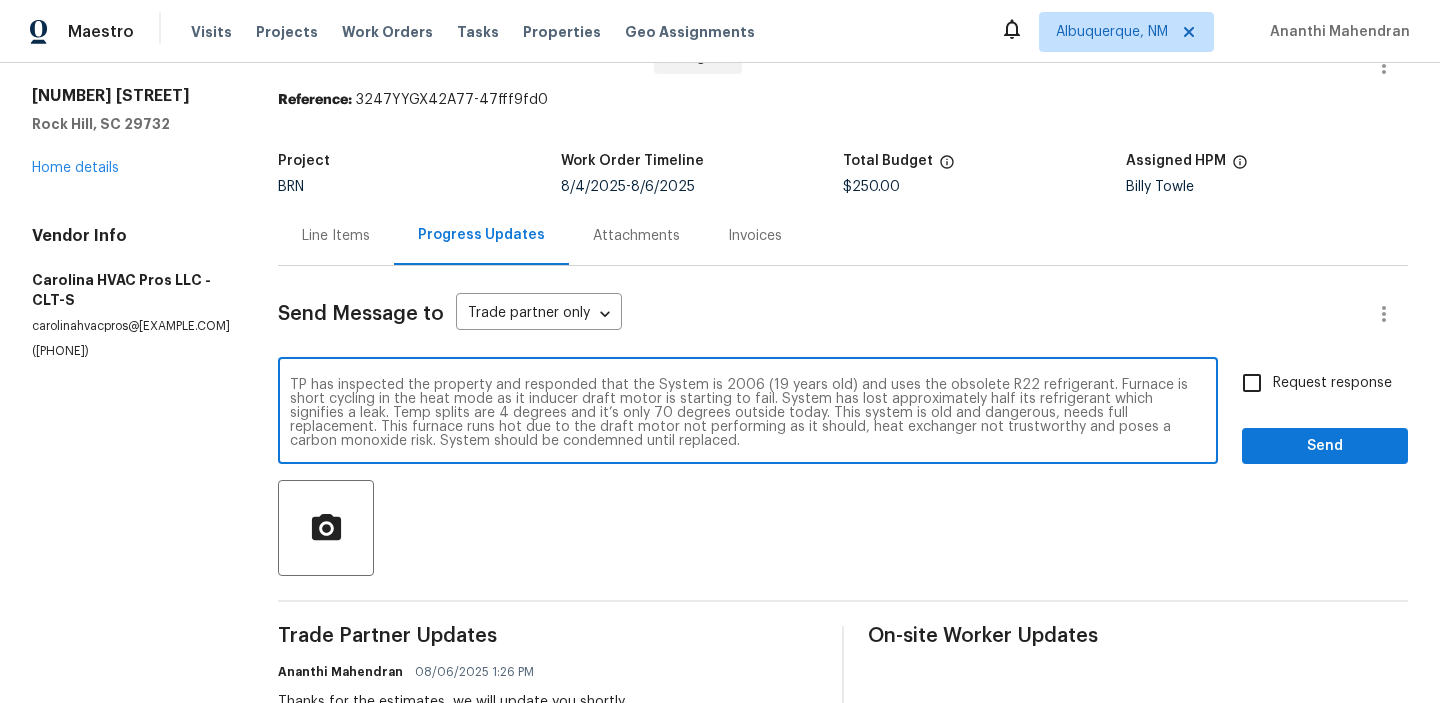 type on "TP has inspected the property and responded that the System is 2006 (19 years old) and uses the obsolete R22 refrigerant. Furnace is short cycling in the heat mode as it inducer draft motor is starting to fail. System has lost approximately half its refrigerant which signifies a leak. Temp splits are 4 degrees and it’s only 70 degrees outside today. This system is old and dangerous, needs full replacement. This furnace runs hot due to the draft motor not performing as it should, heat exchanger not trustworthy and poses a carbon monoxide risk. System should be condemned until replaced." 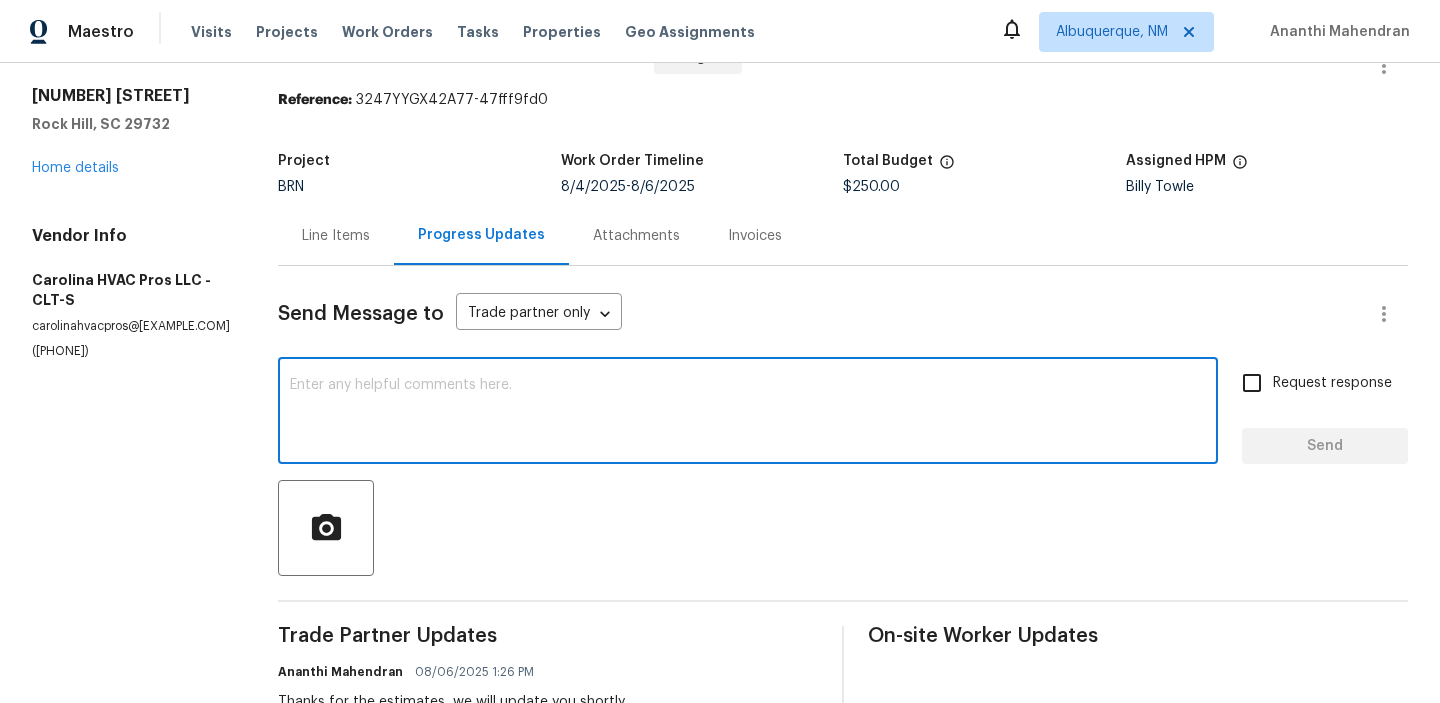 type 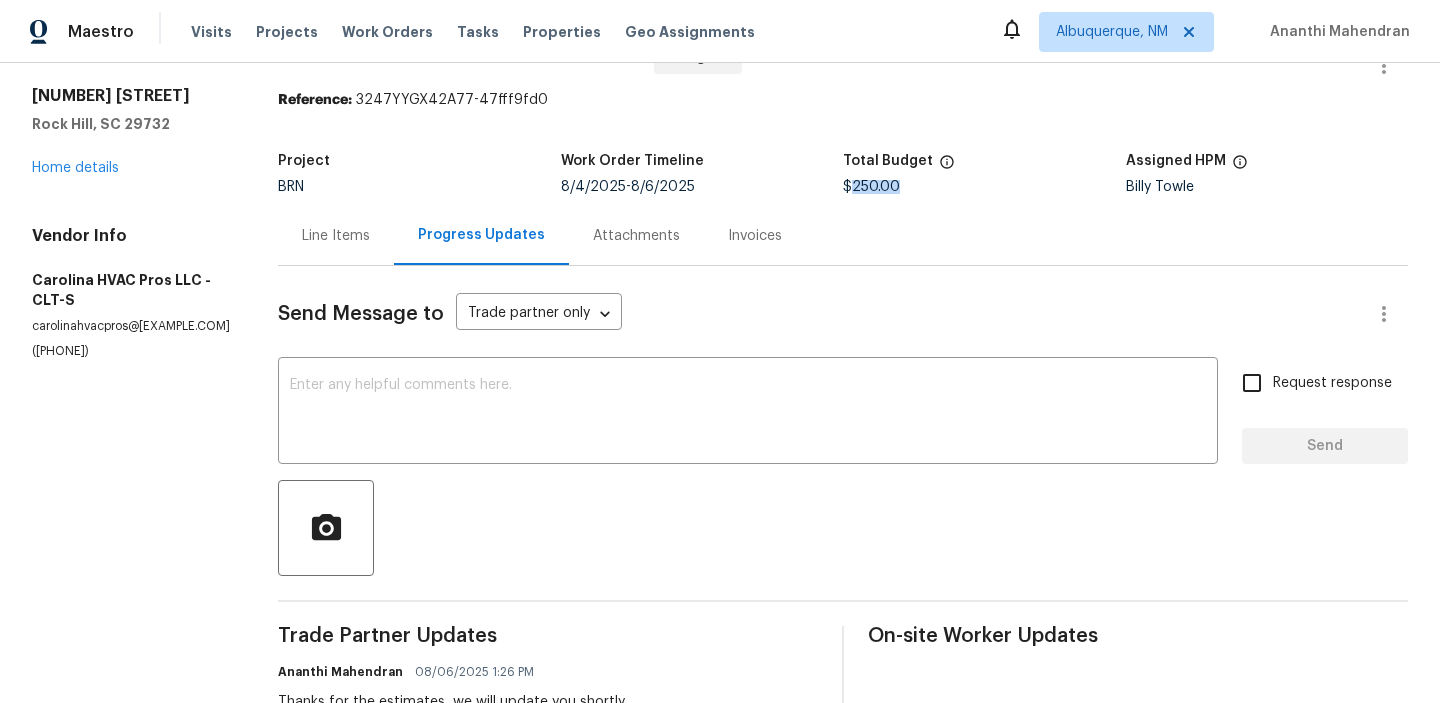 click on "$250.00" at bounding box center [871, 187] 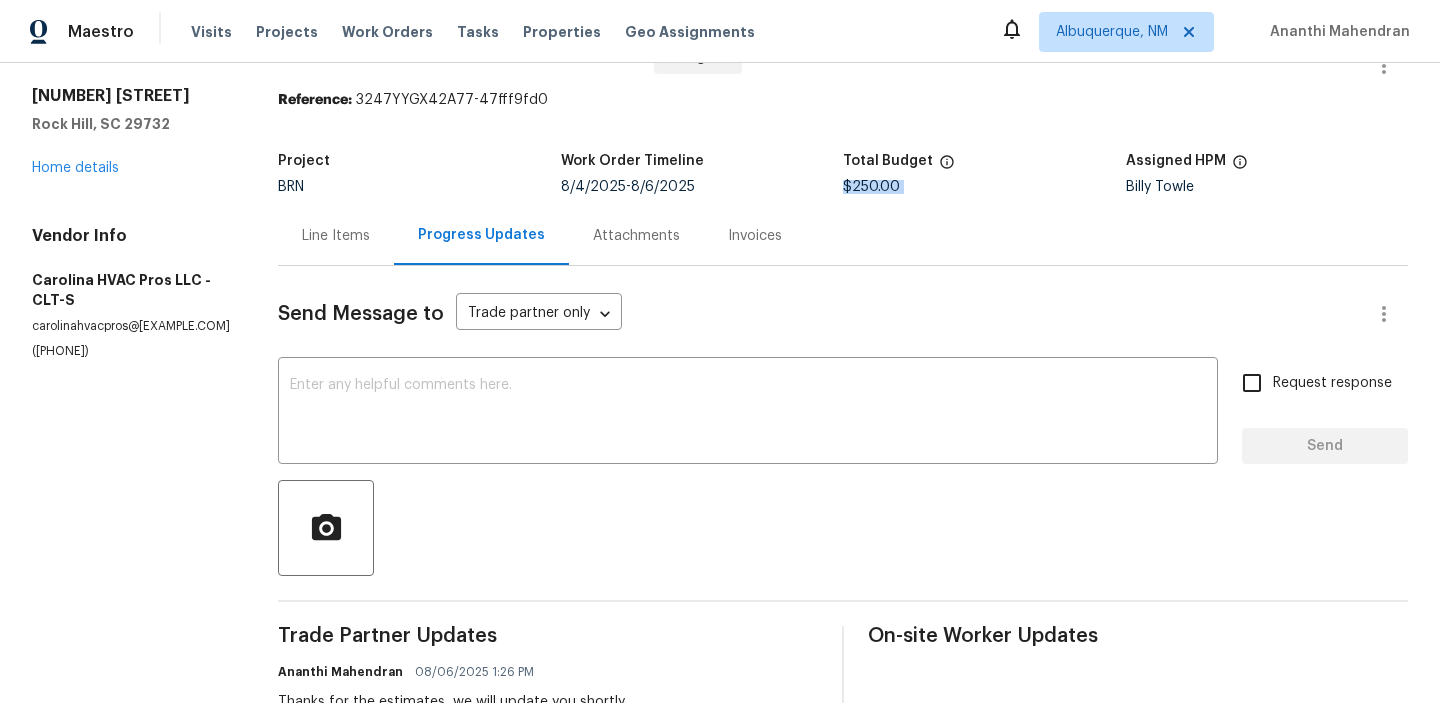 click on "$250.00" at bounding box center [871, 187] 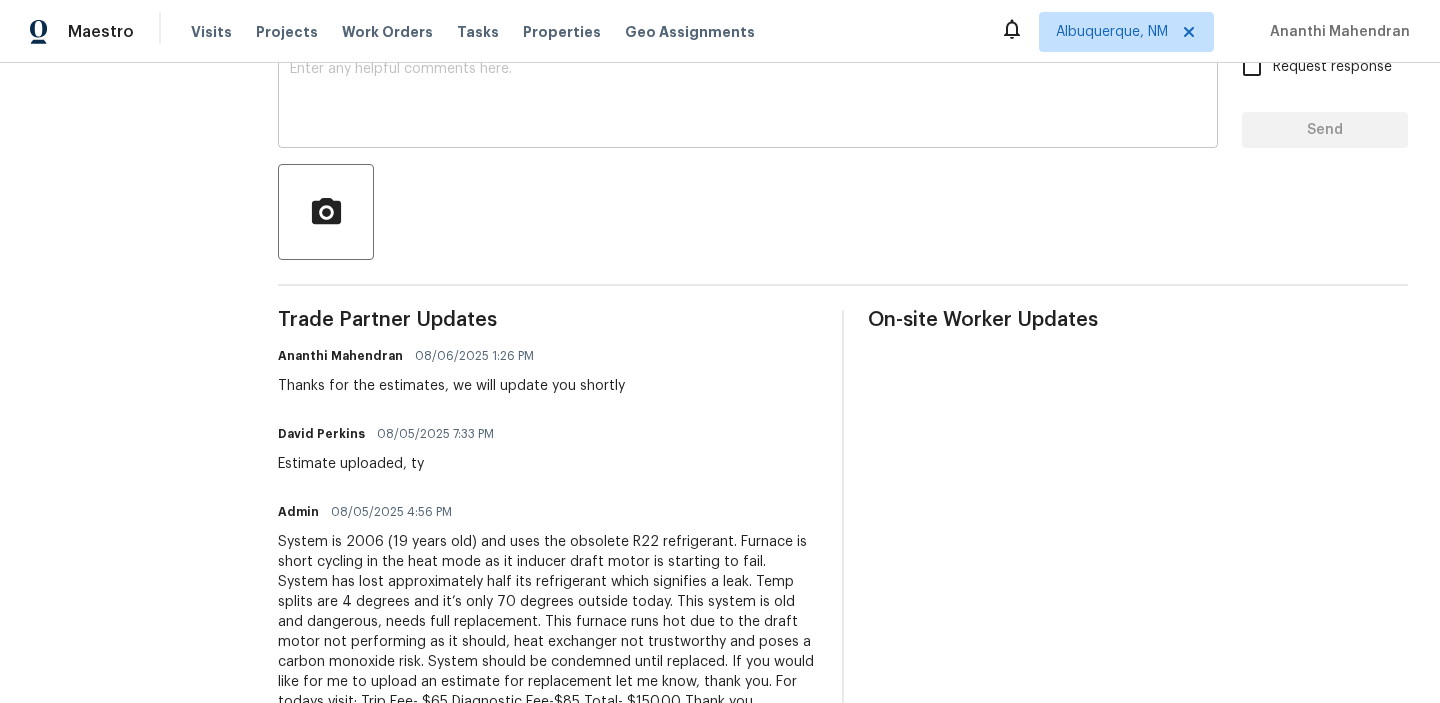 scroll, scrollTop: 670, scrollLeft: 0, axis: vertical 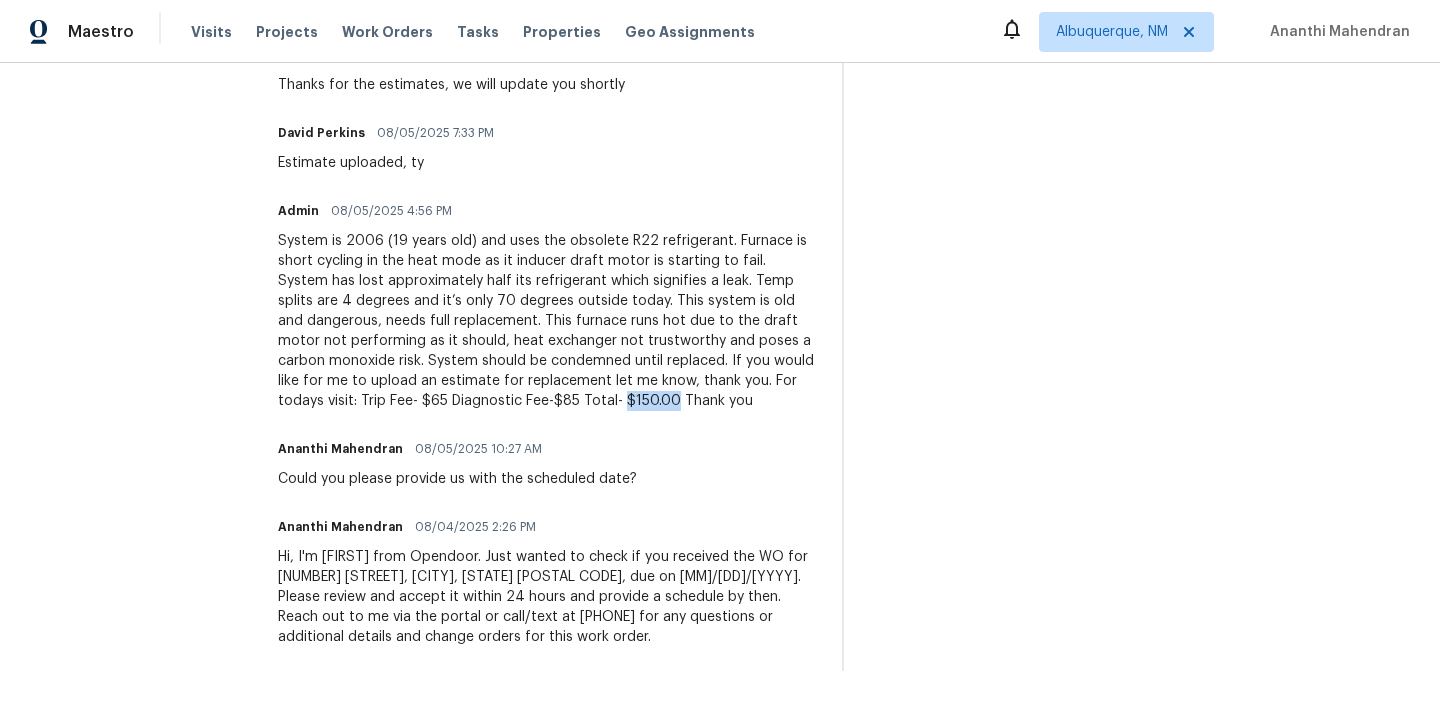 drag, startPoint x: 398, startPoint y: 402, endPoint x: 345, endPoint y: 402, distance: 53 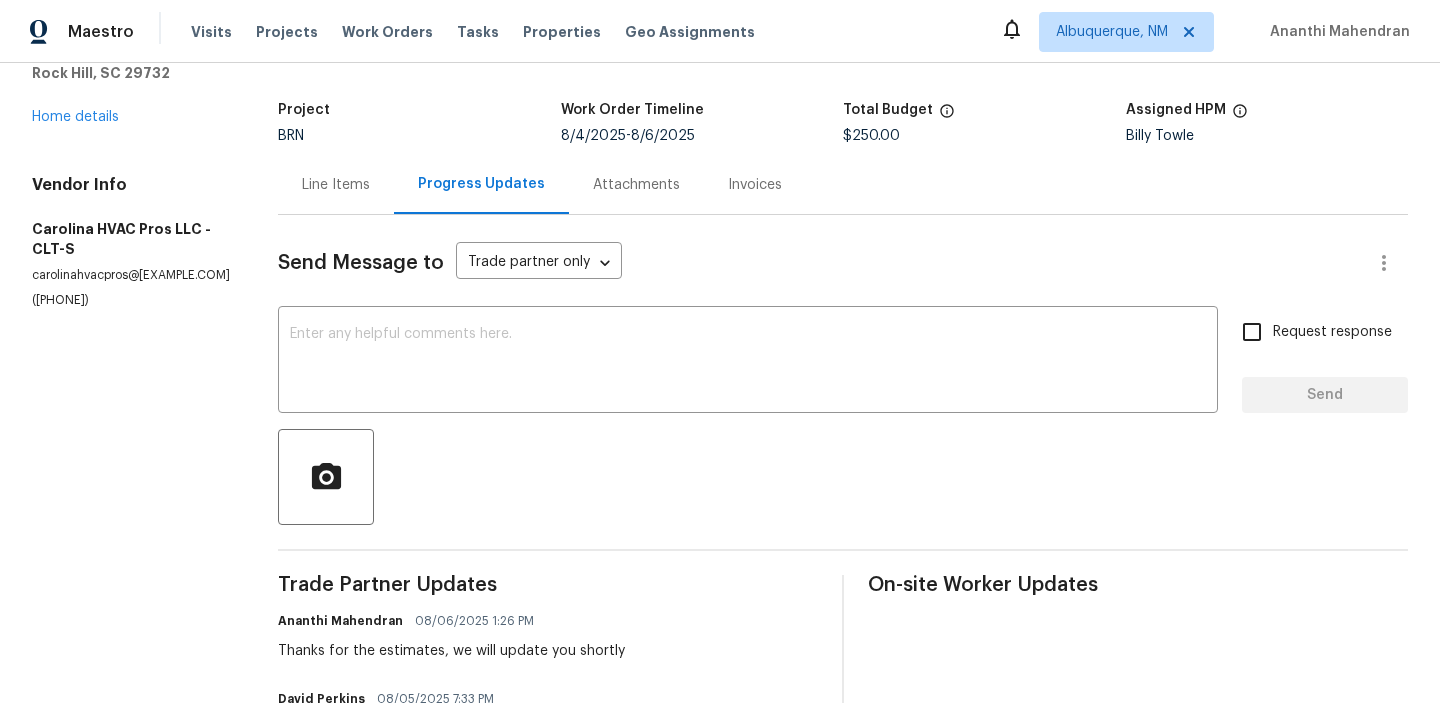 scroll, scrollTop: 0, scrollLeft: 0, axis: both 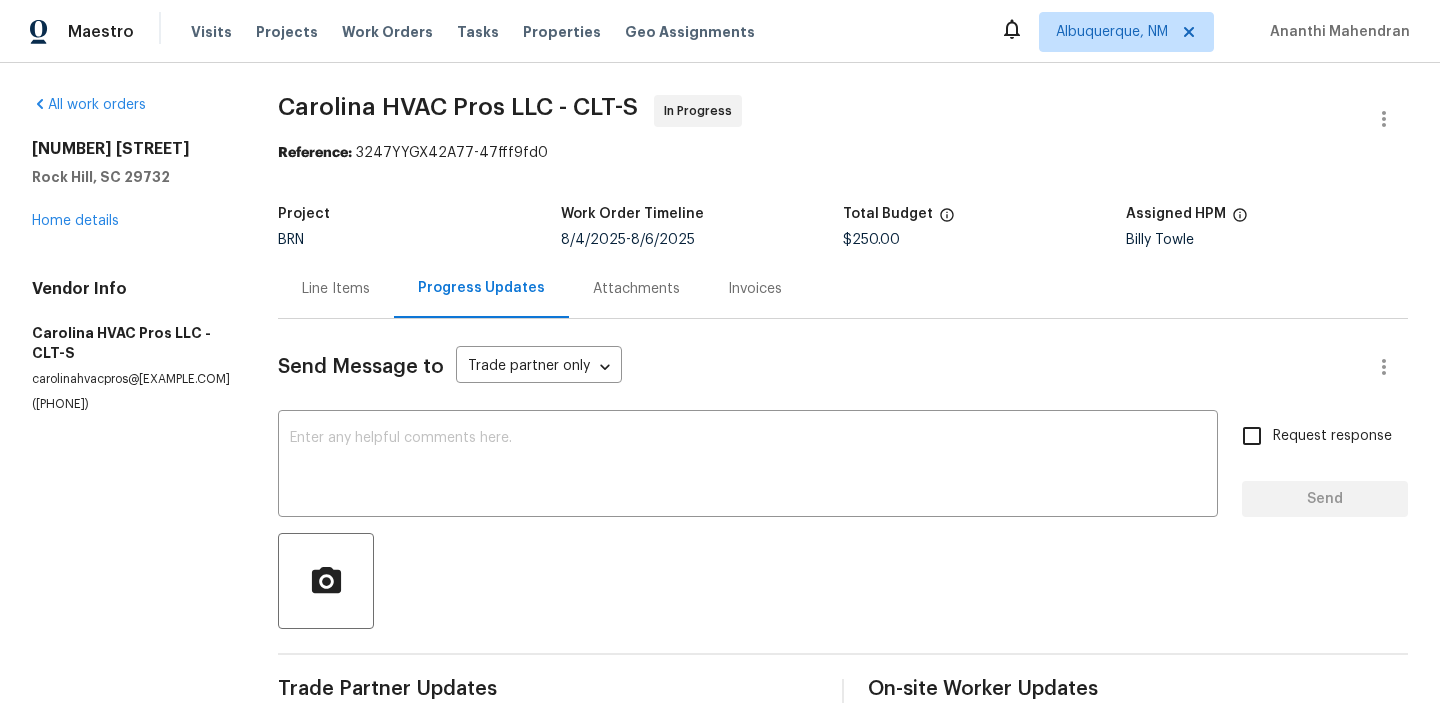 click on "$250.00" at bounding box center [871, 240] 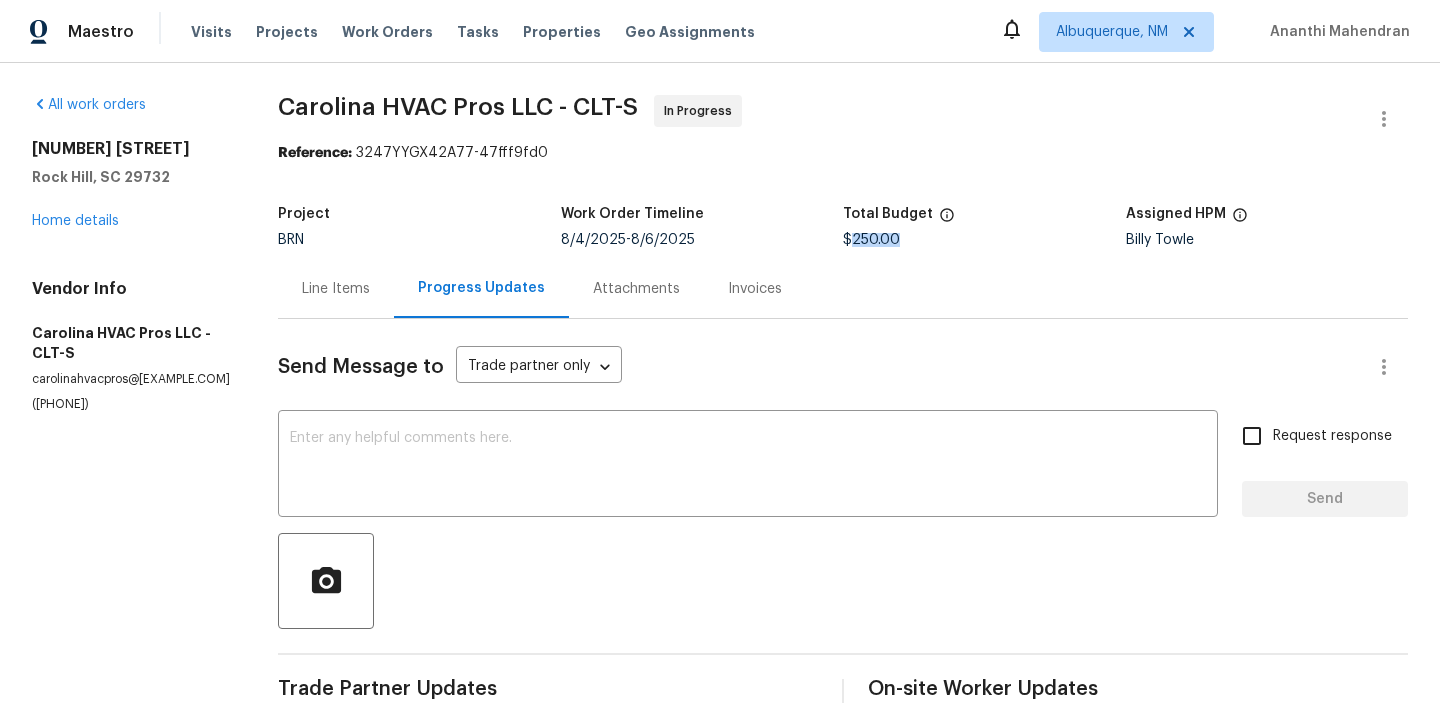 click on "$250.00" at bounding box center [871, 240] 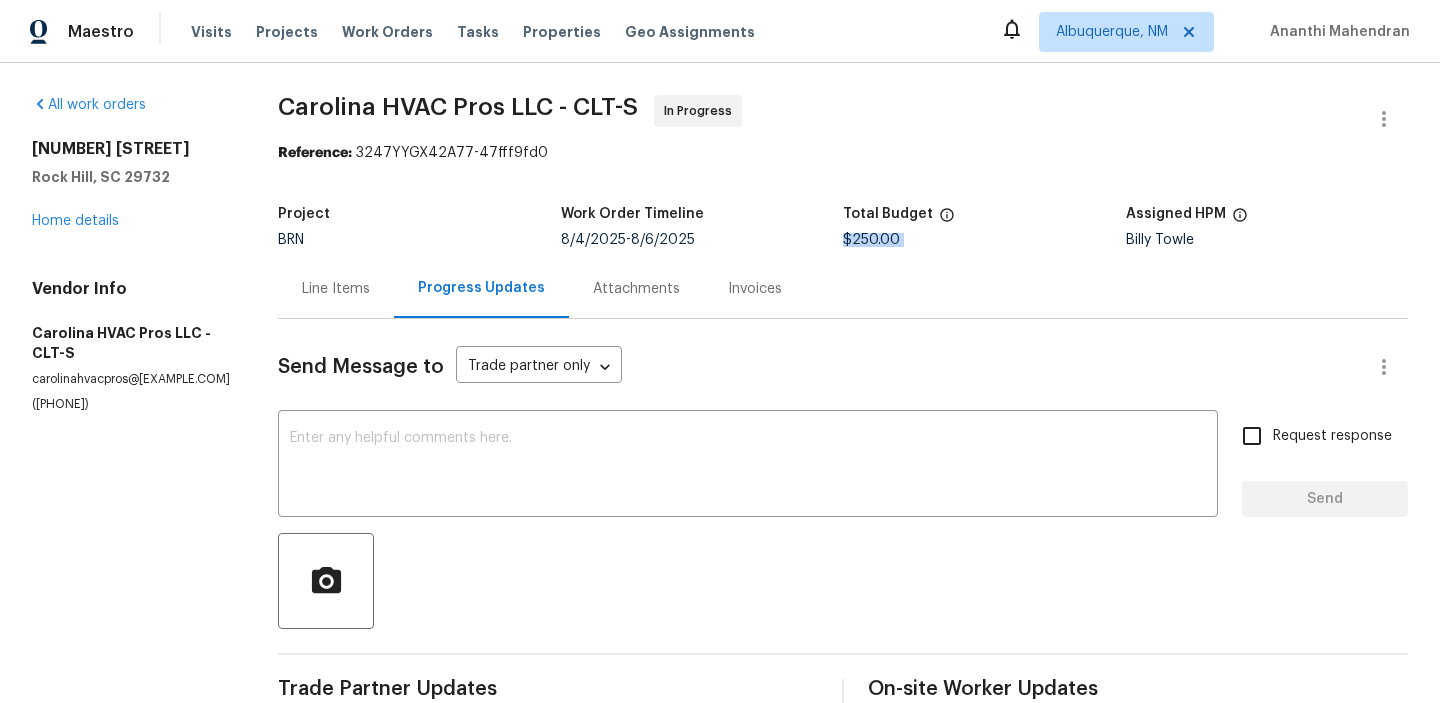 click on "$250.00" at bounding box center (871, 240) 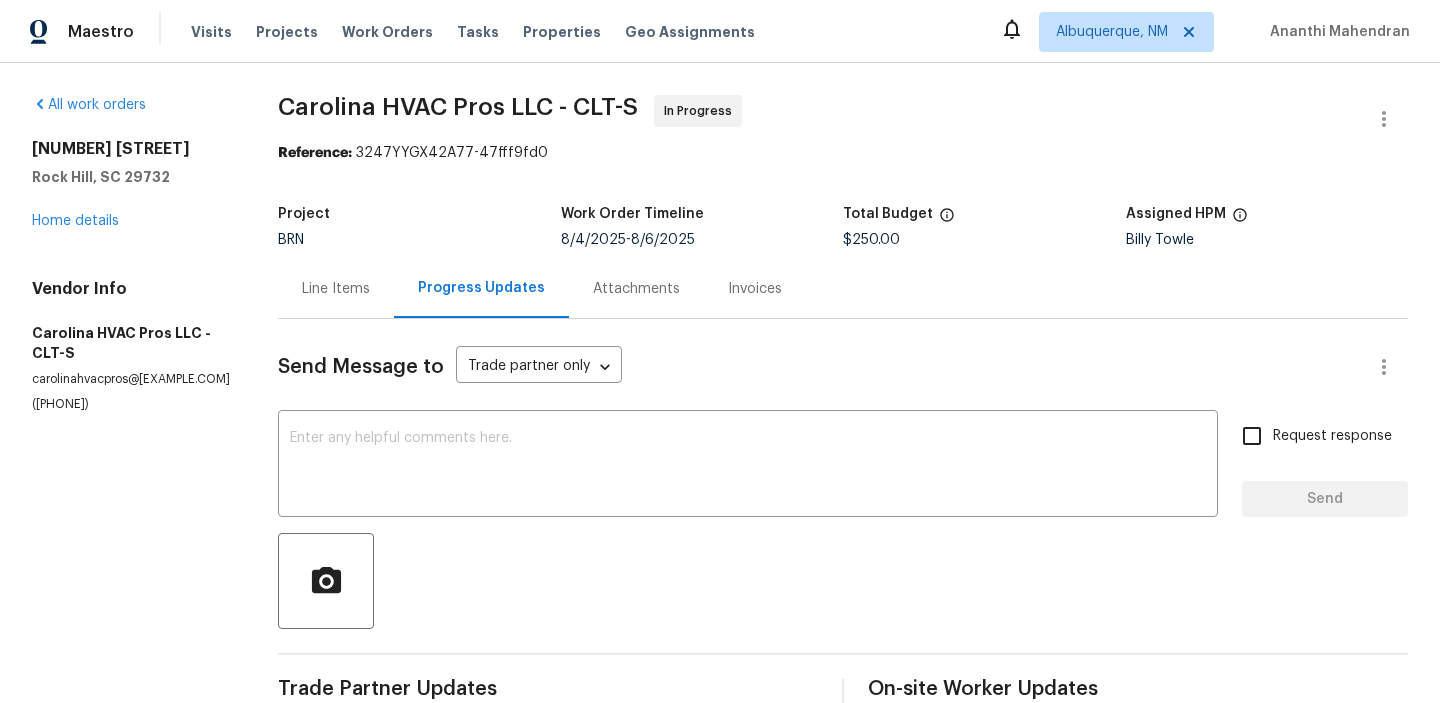 click on "Carolina HVAC Pros LLC - CLT-S" at bounding box center (458, 107) 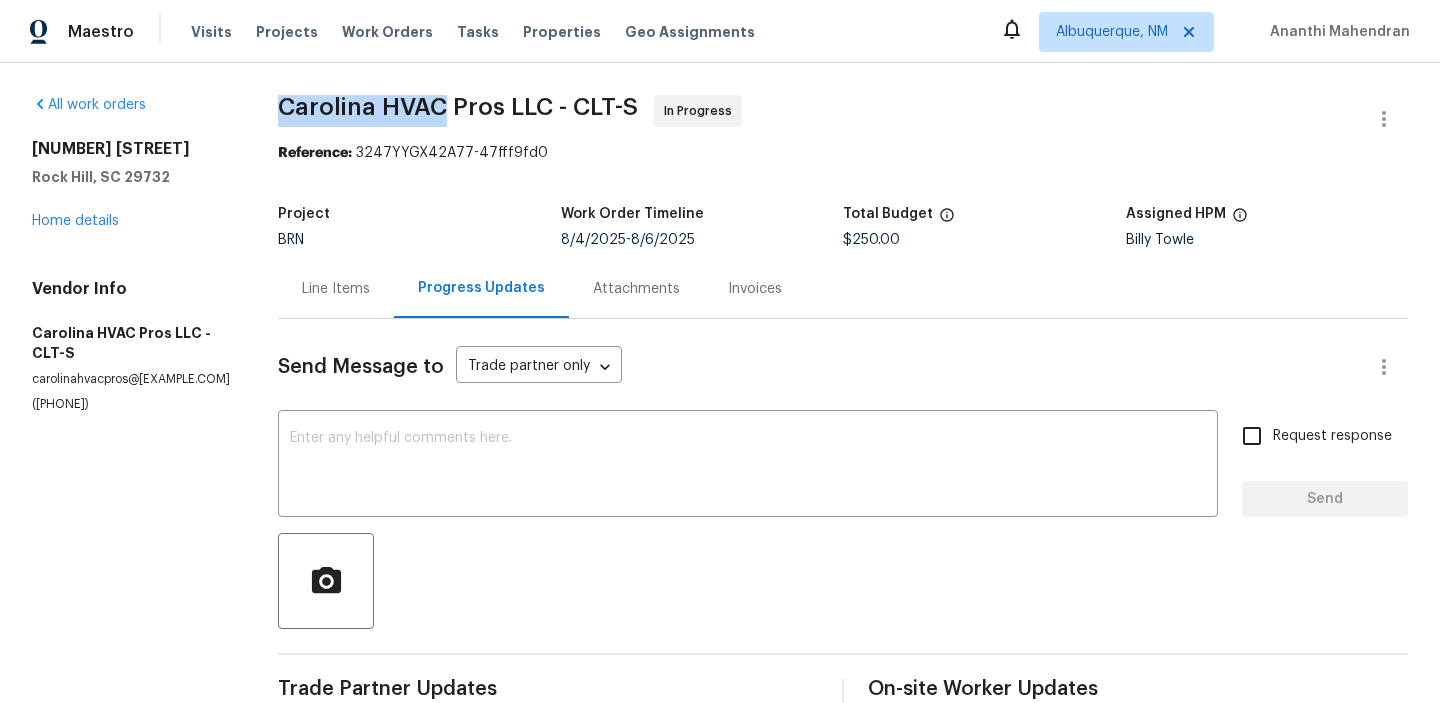 drag, startPoint x: 251, startPoint y: 108, endPoint x: 412, endPoint y: 100, distance: 161.19864 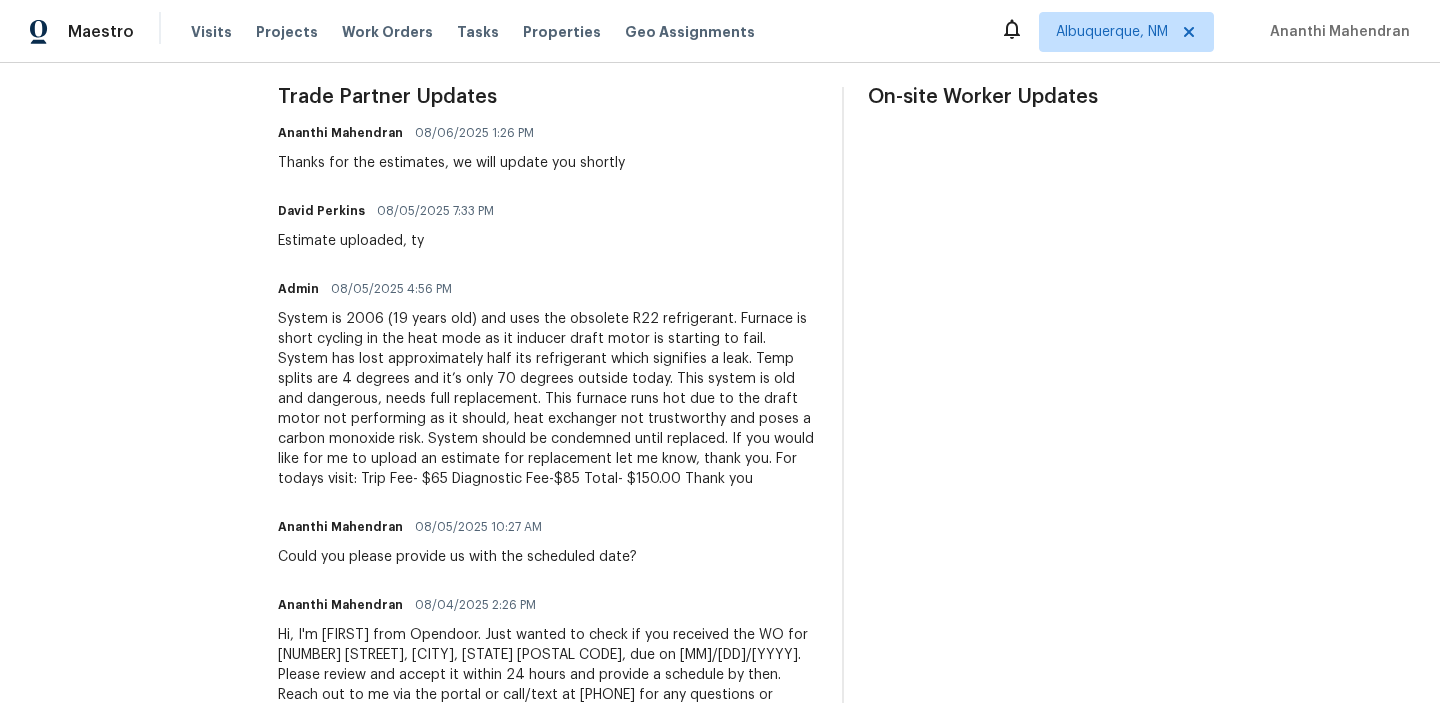 scroll, scrollTop: 595, scrollLeft: 0, axis: vertical 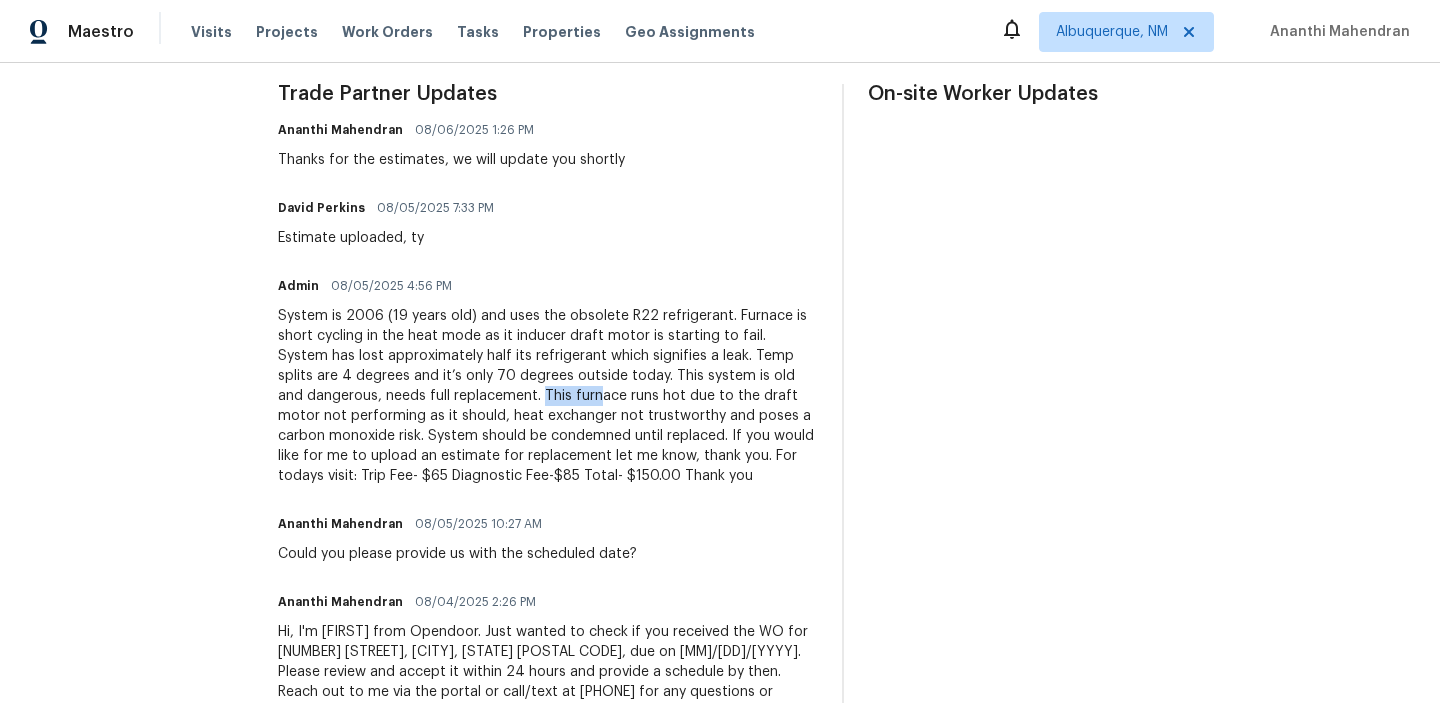 drag, startPoint x: 338, startPoint y: 396, endPoint x: 391, endPoint y: 396, distance: 53 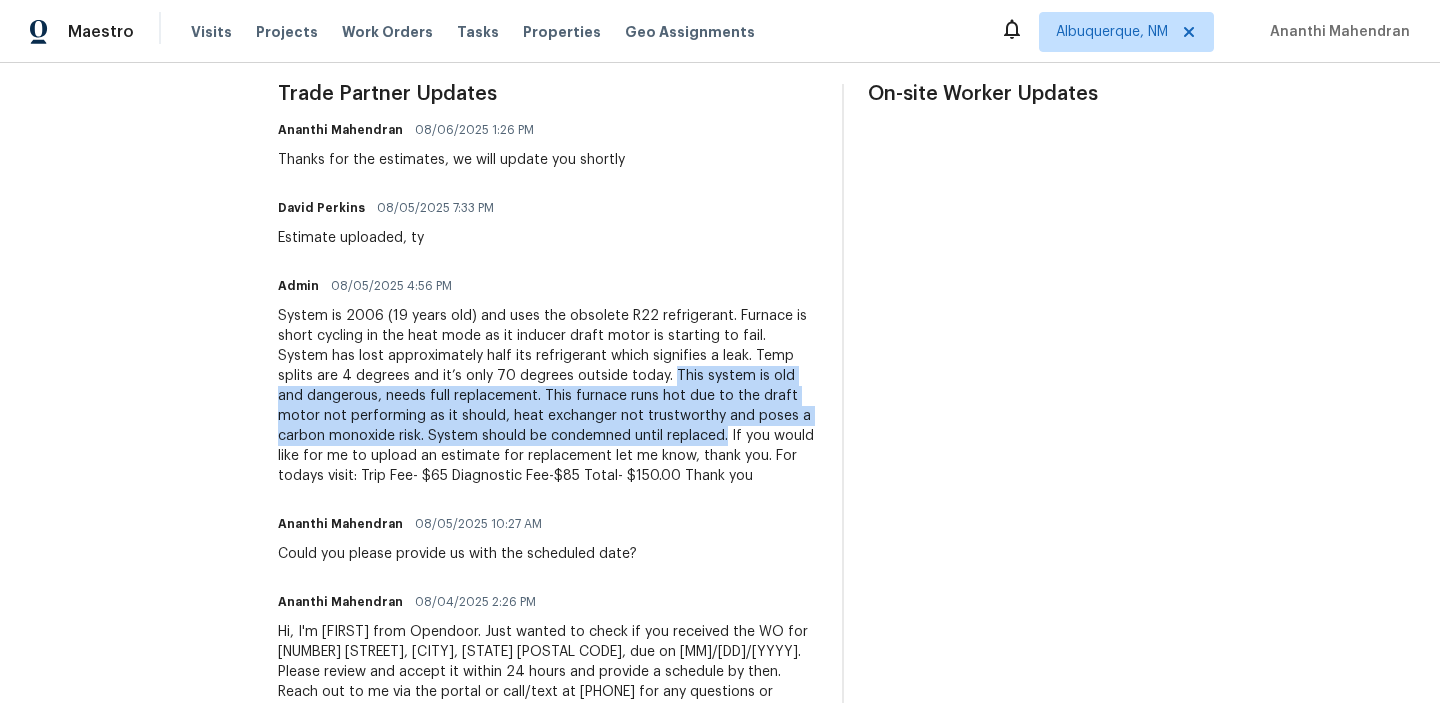 drag, startPoint x: 499, startPoint y: 376, endPoint x: 491, endPoint y: 444, distance: 68.46897 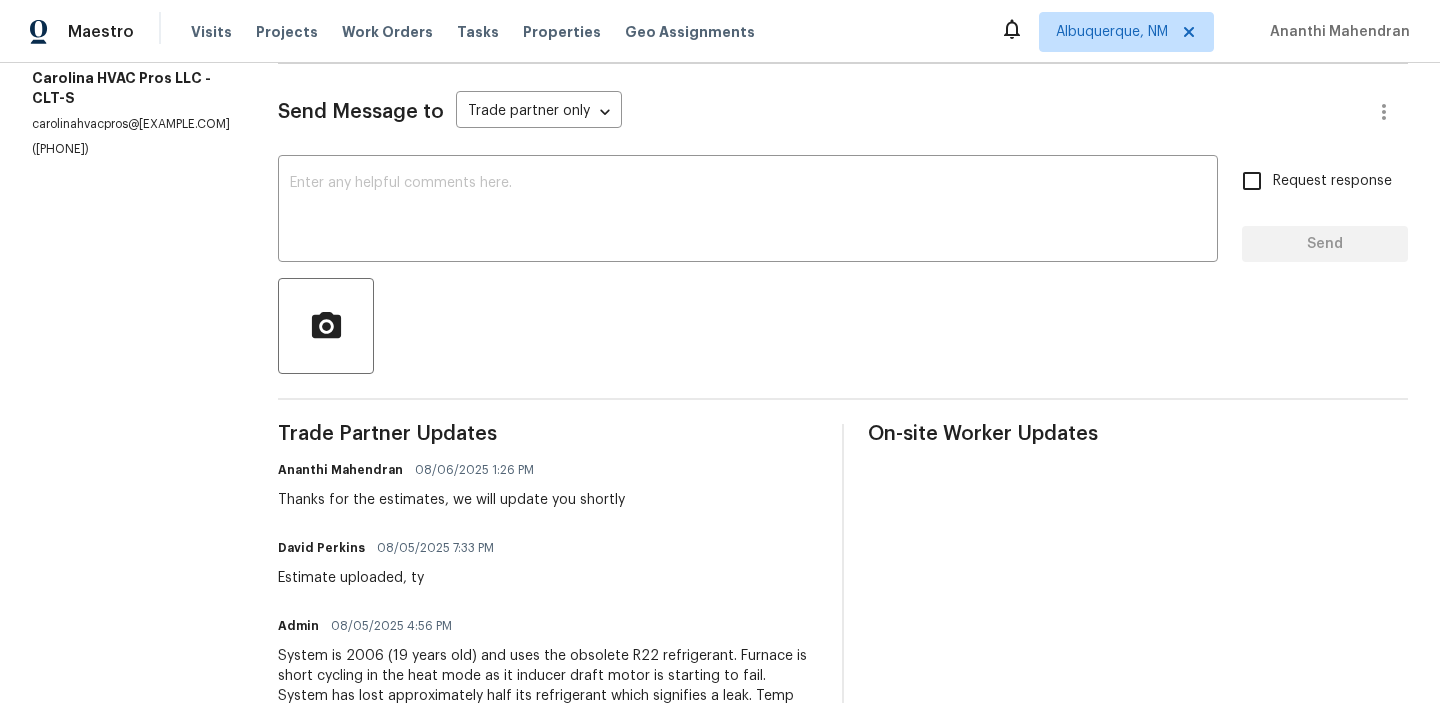 scroll, scrollTop: 277, scrollLeft: 0, axis: vertical 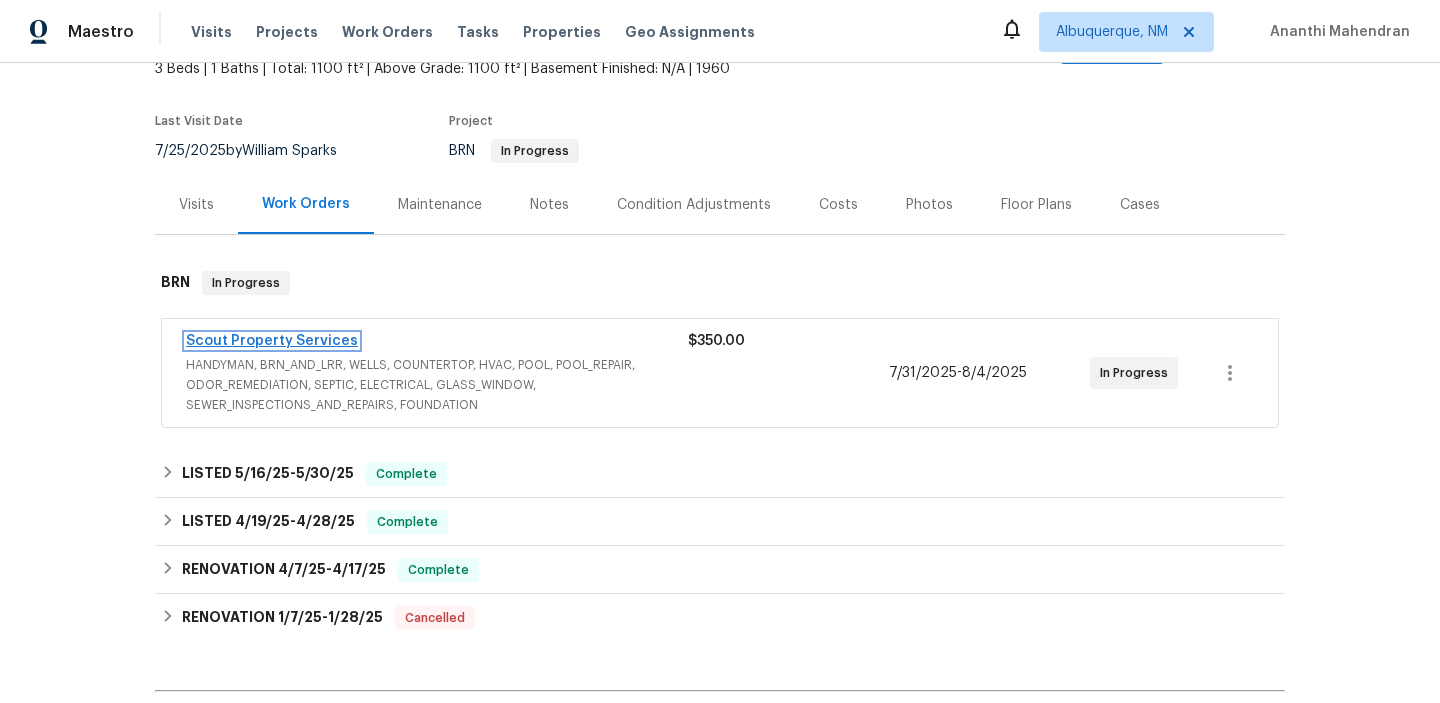 click on "Scout Property Services" at bounding box center (272, 341) 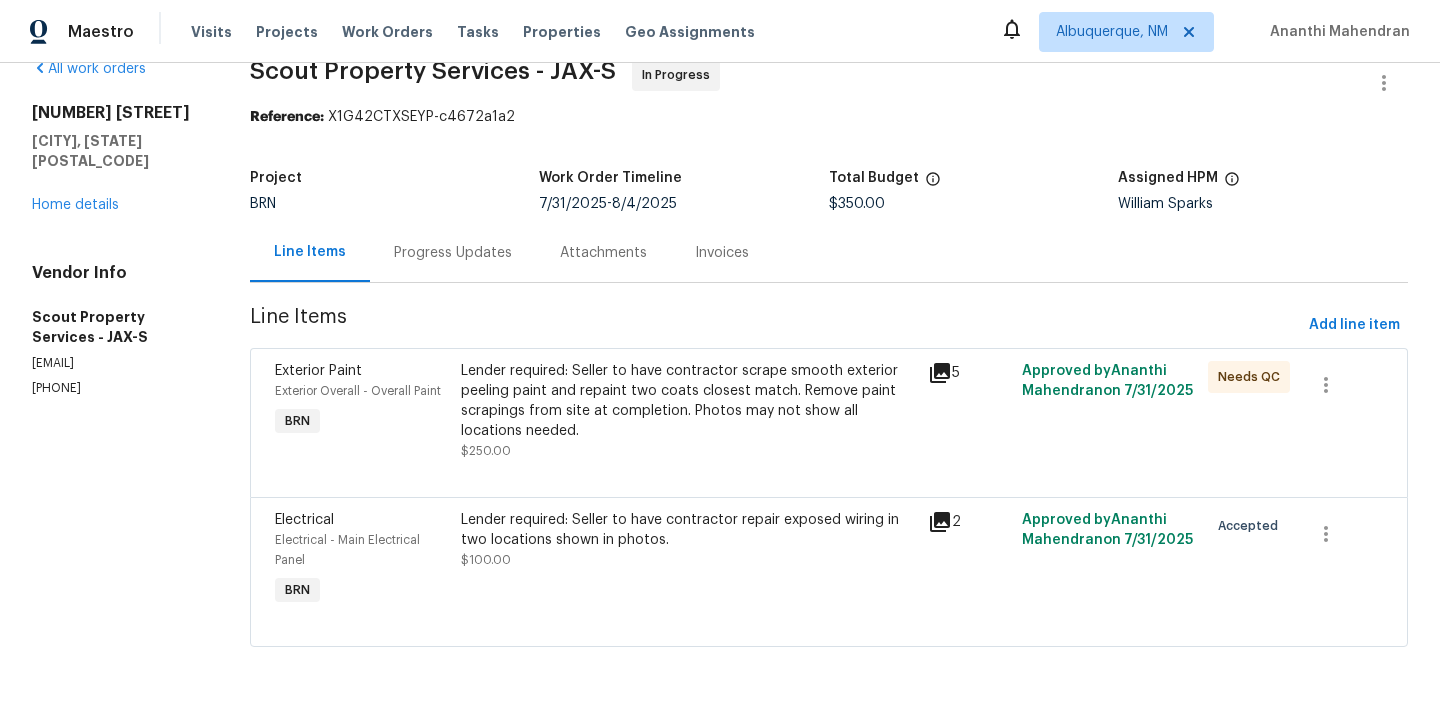 click on "Progress Updates" at bounding box center [453, 253] 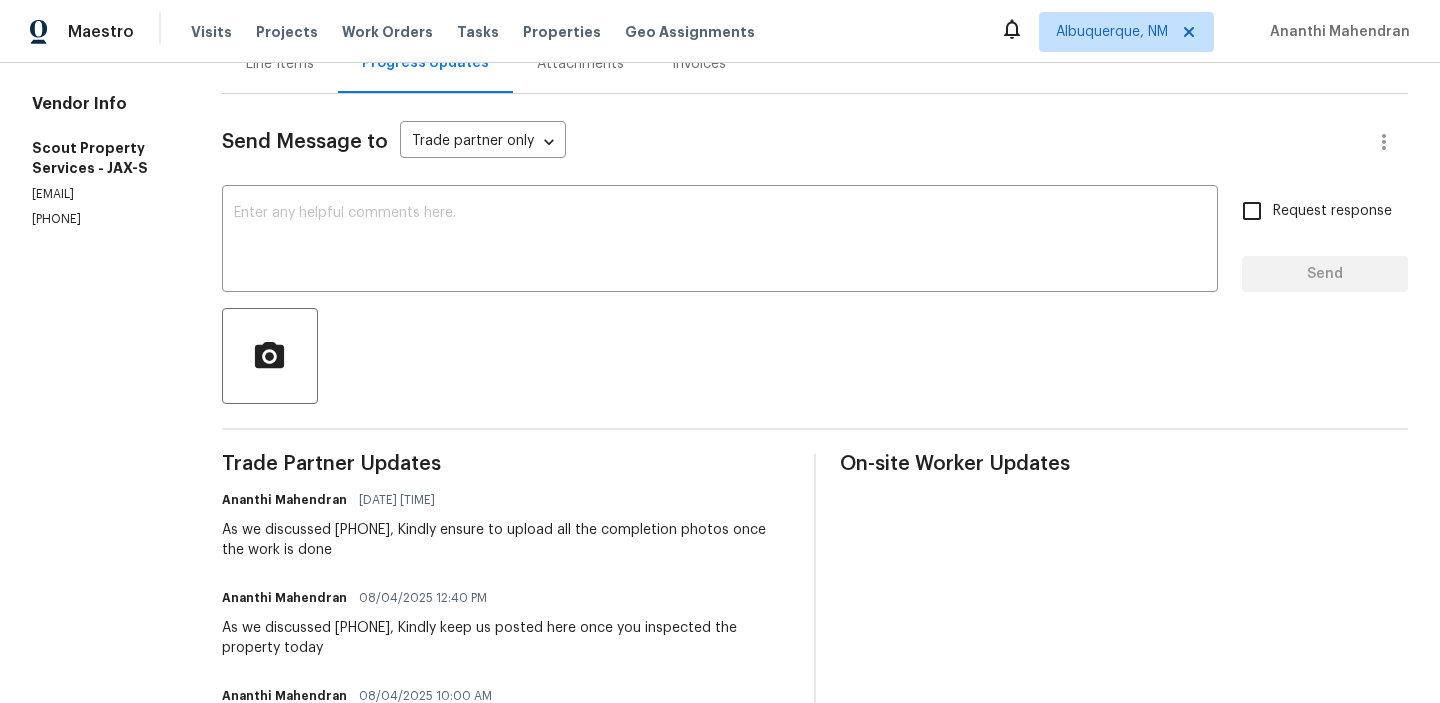 scroll, scrollTop: 250, scrollLeft: 0, axis: vertical 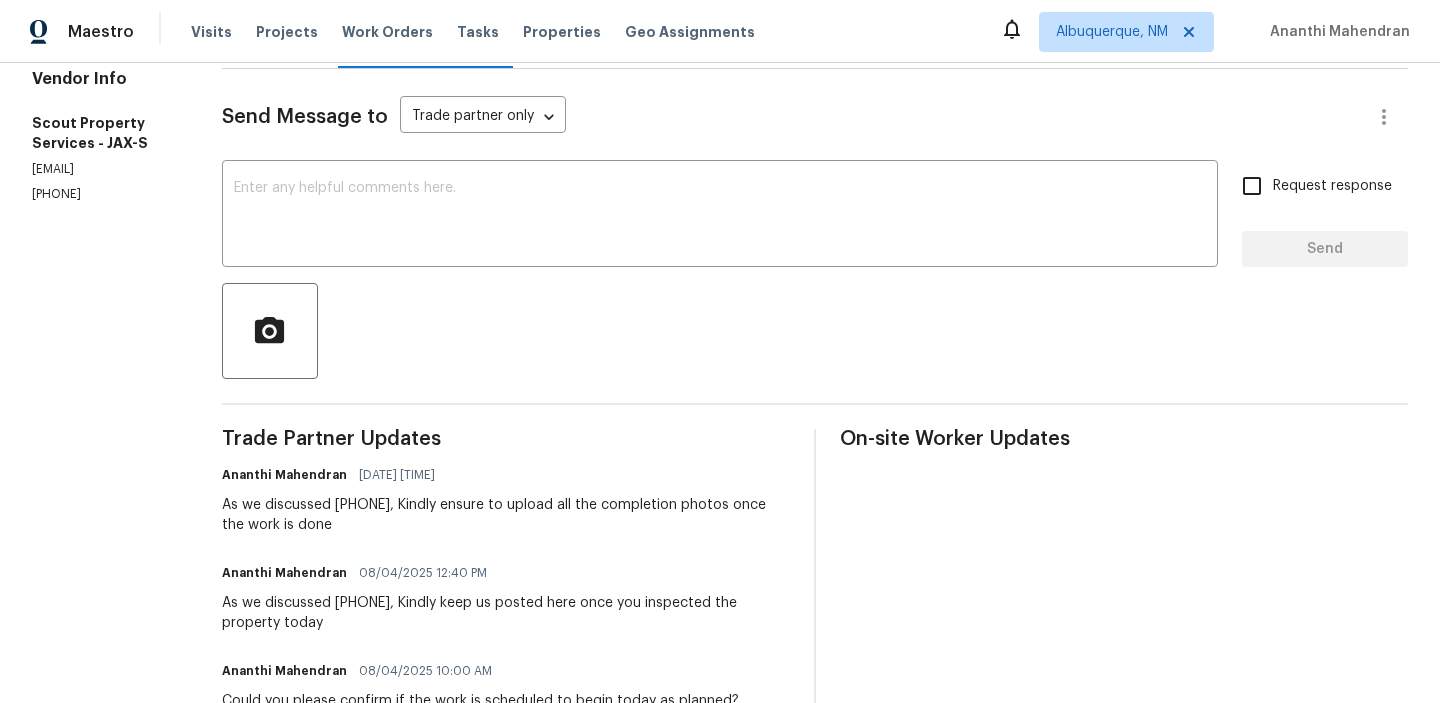 click on "All work orders [NUMBER] [STREET] [CITY], [STATE] [POSTAL_CODE] Home details Vendor Info Scout Property Services - JAX-S [EMAIL] [PHONE]" at bounding box center (103, 457) 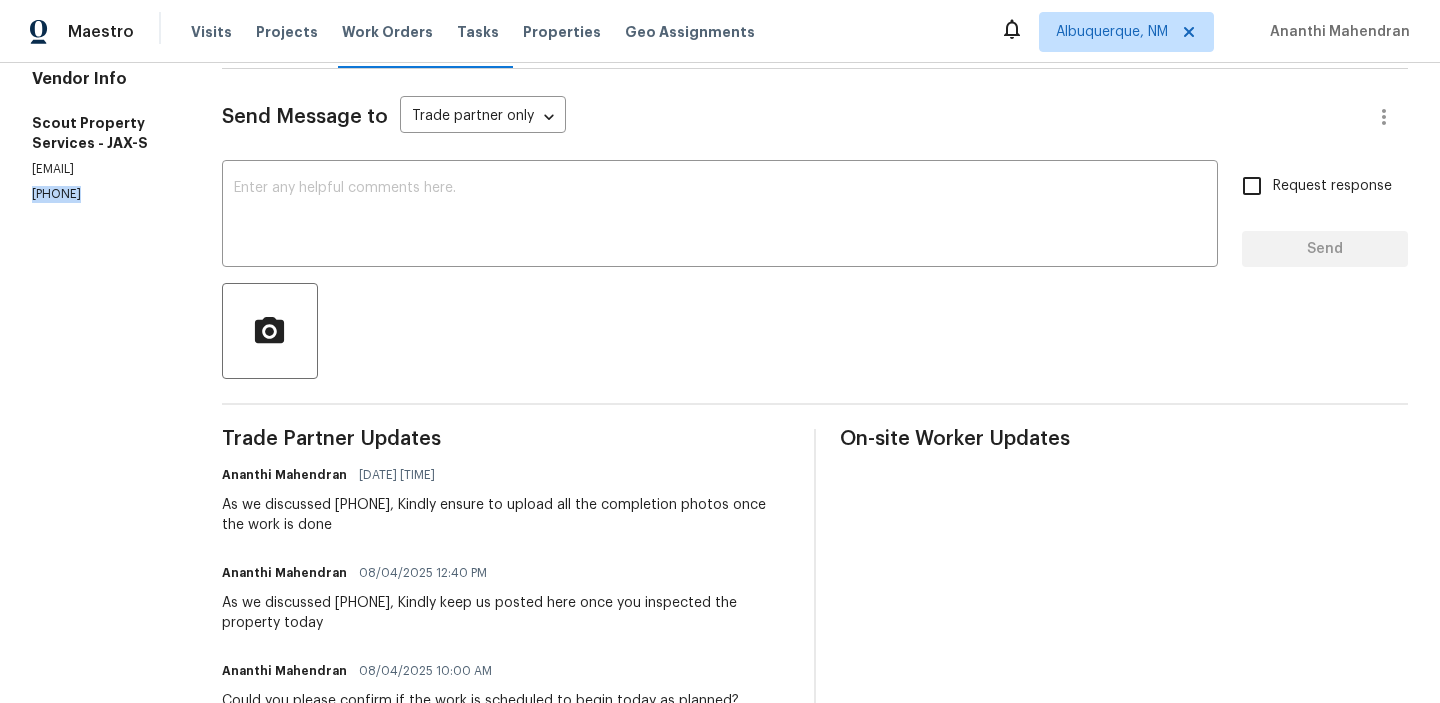 click on "All work orders [NUMBER] [STREET] [CITY], [STATE] [POSTAL_CODE] Home details Vendor Info Scout Property Services - JAX-S [EMAIL] [PHONE]" at bounding box center [103, 457] 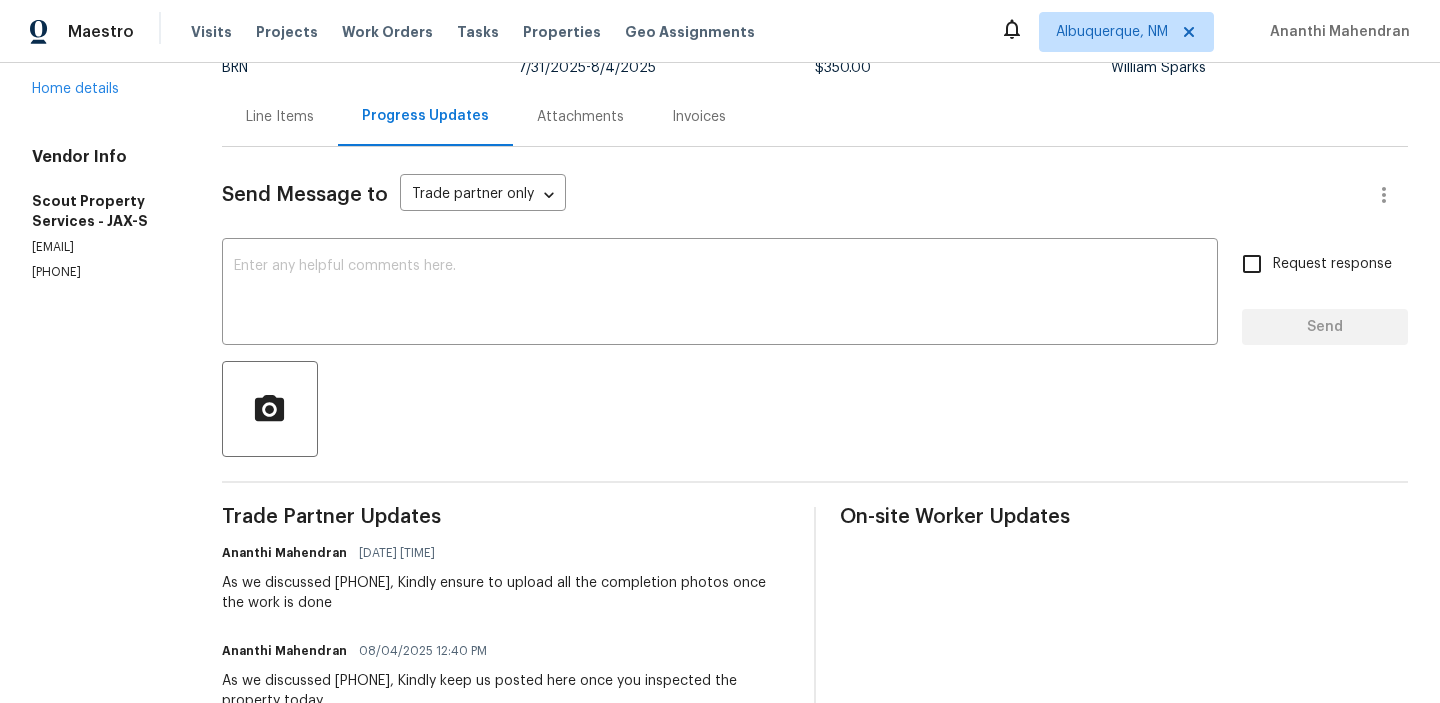 click on "Line Items" at bounding box center [280, 117] 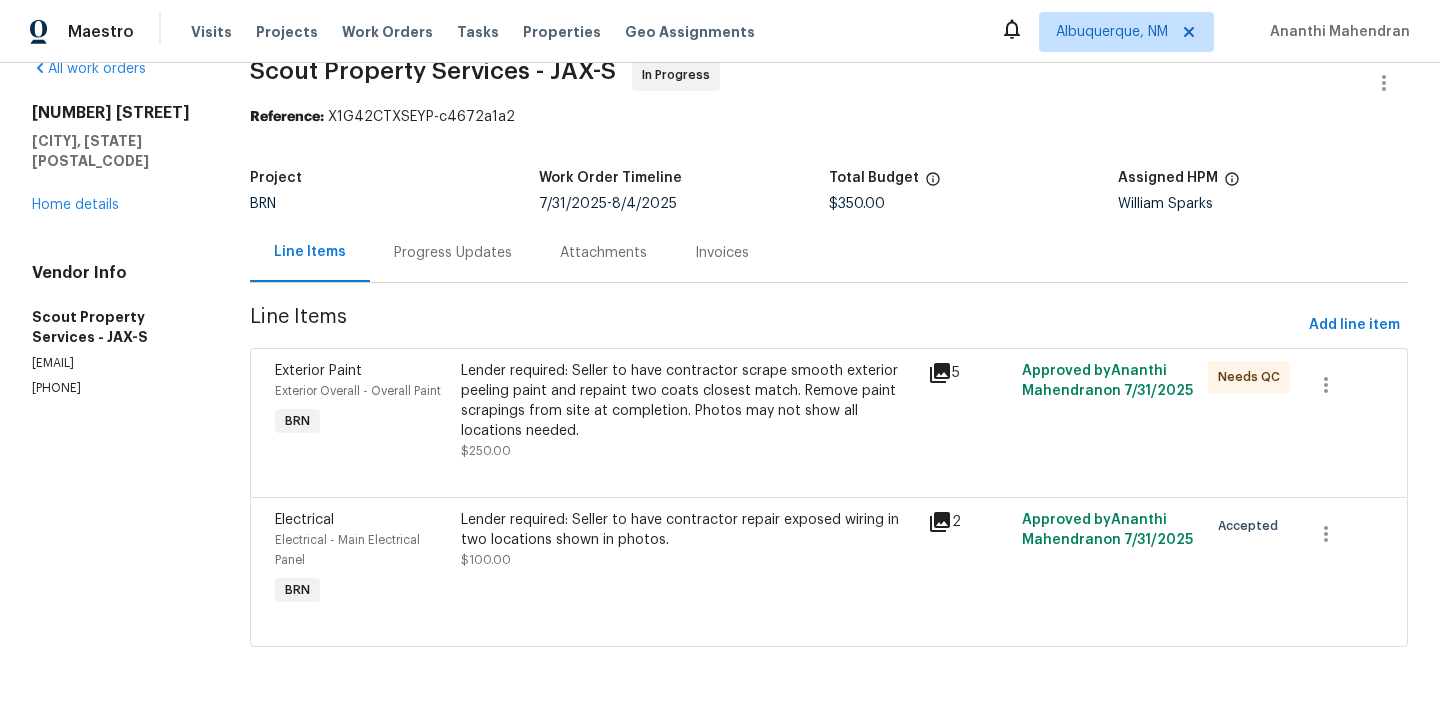click on "Lender required: Seller to have contractor scrape smooth exterior peeling paint and repaint two coats closest match. Remove paint scrapings from site at completion. Photos may not show all locations needed." at bounding box center [688, 401] 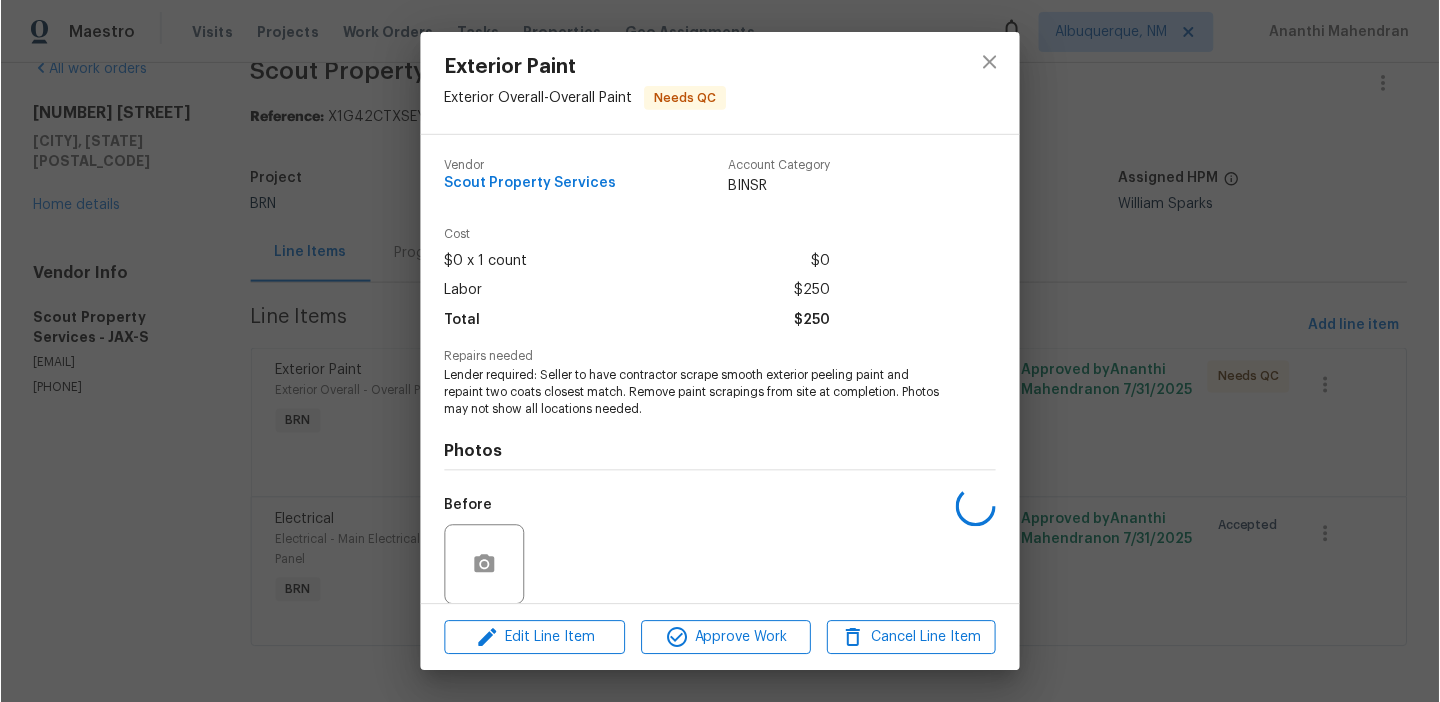 scroll, scrollTop: 151, scrollLeft: 0, axis: vertical 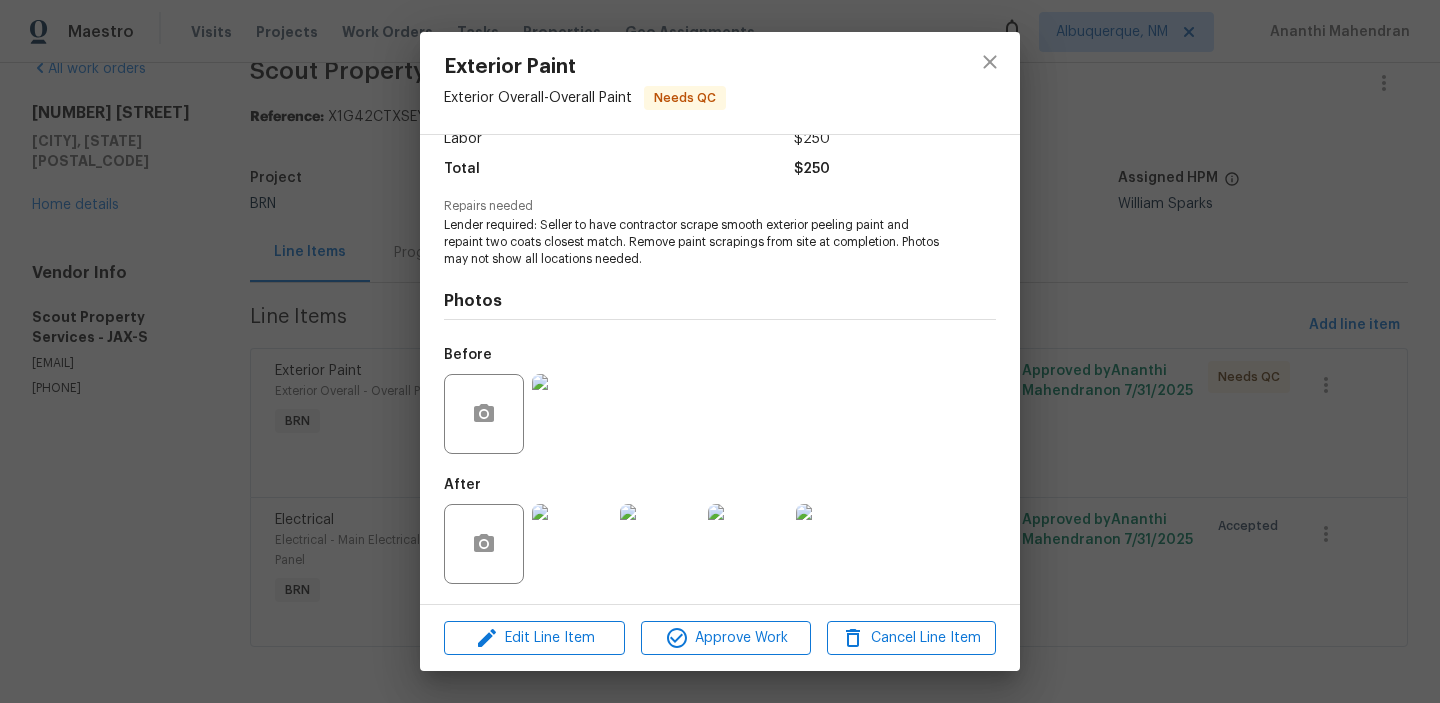 click at bounding box center (572, 414) 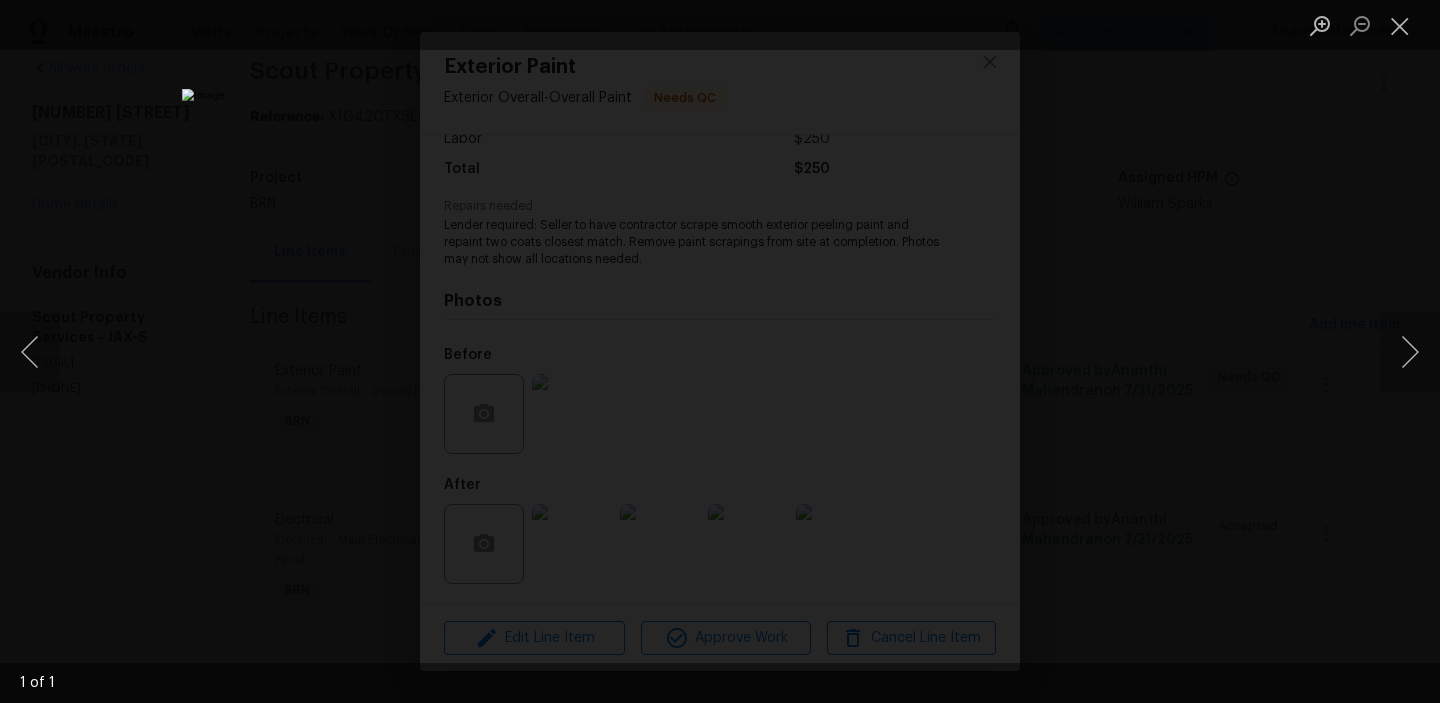 click at bounding box center [720, 351] 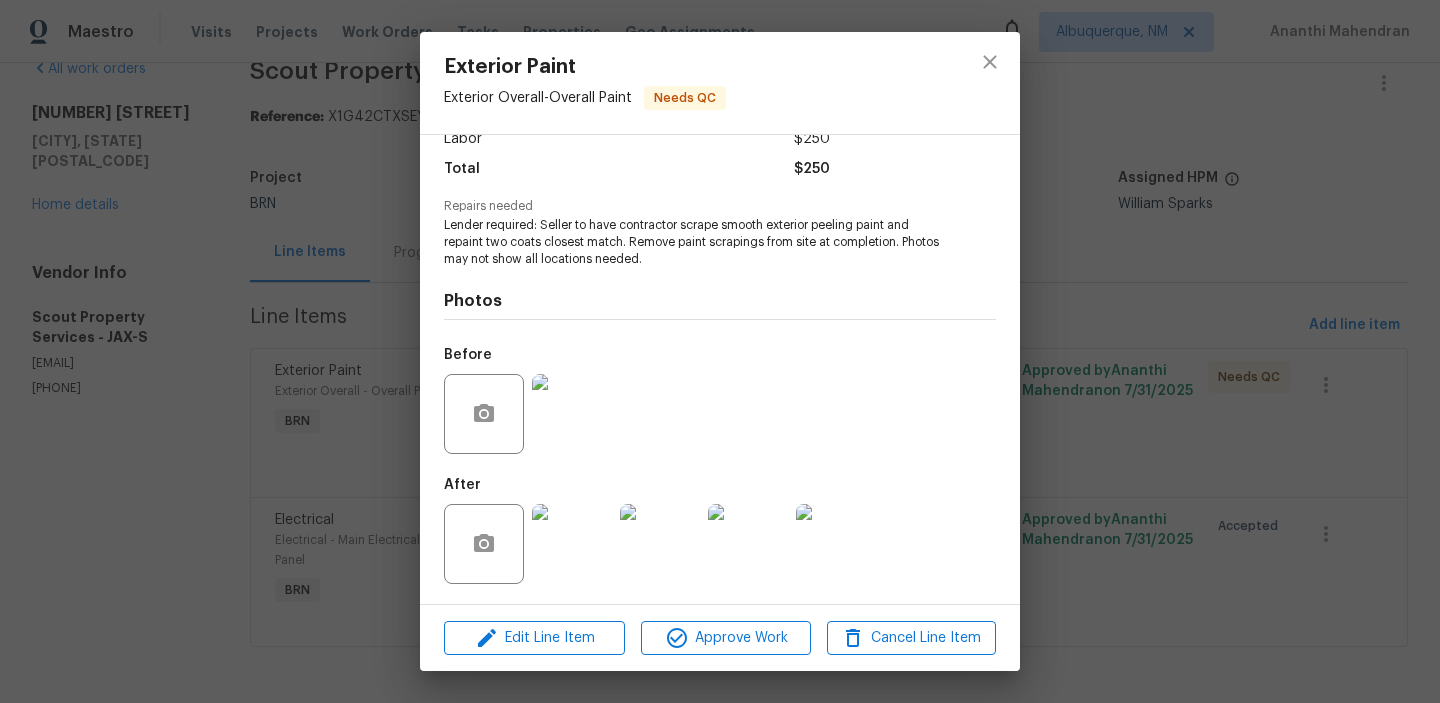 click at bounding box center [572, 414] 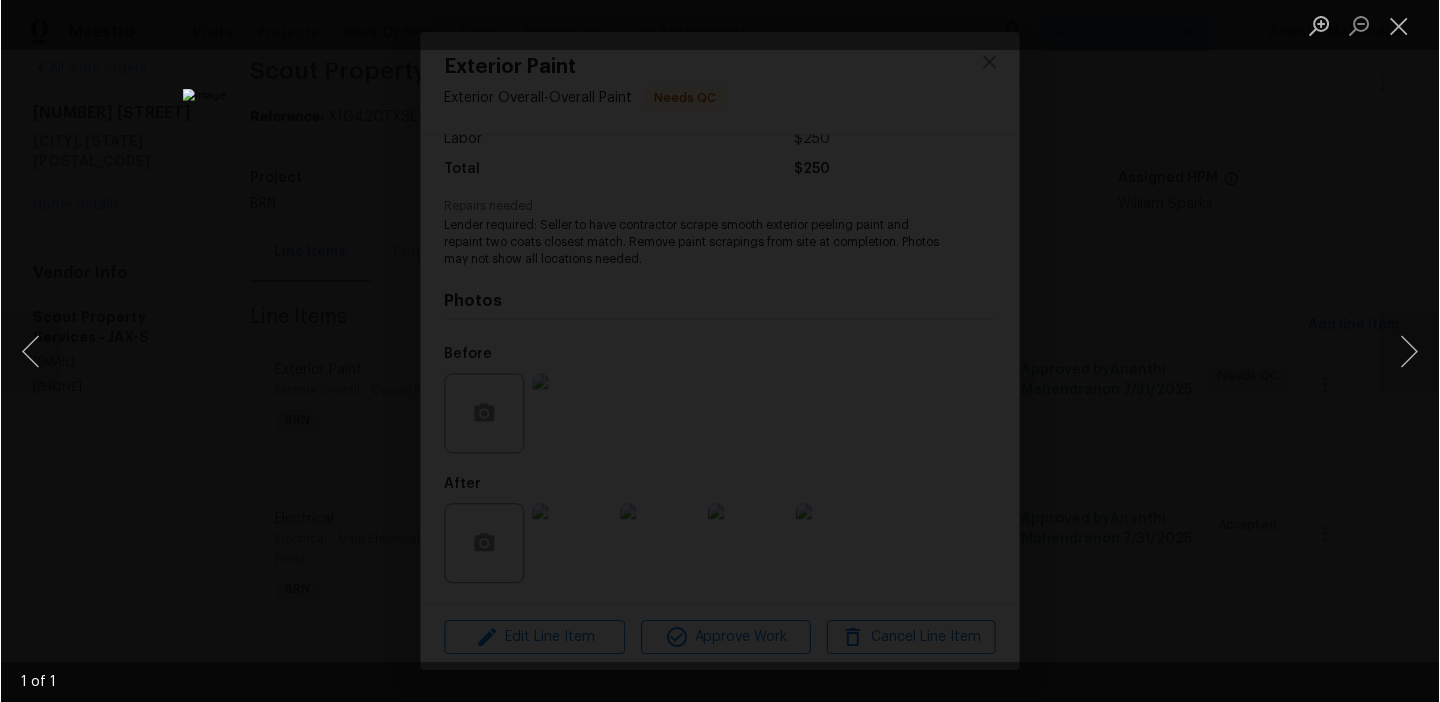 scroll, scrollTop: 38, scrollLeft: 0, axis: vertical 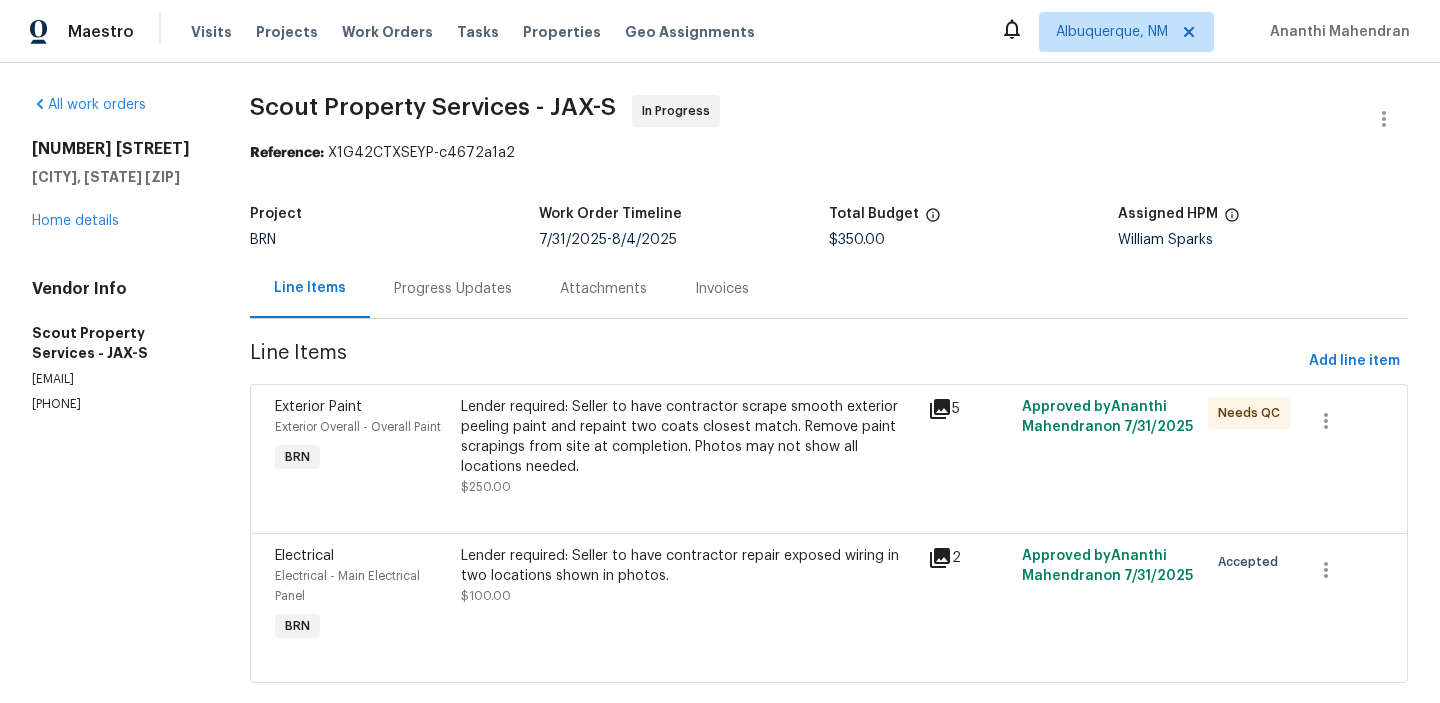 click on "Lender required: Seller to have contractor scrape smooth exterior peeling paint and repaint two coats closest match. Remove paint scrapings from site at completion. Photos may not show all locations needed." at bounding box center (688, 437) 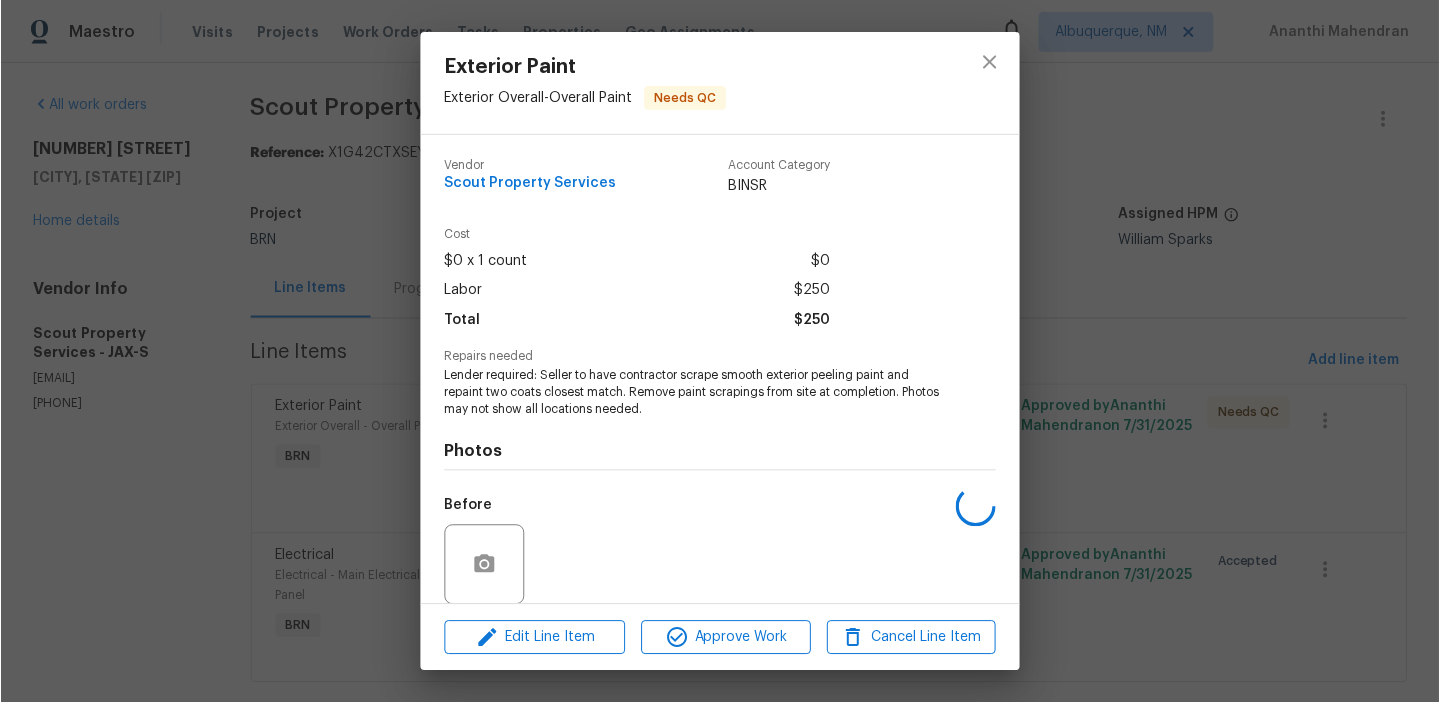 scroll, scrollTop: 151, scrollLeft: 0, axis: vertical 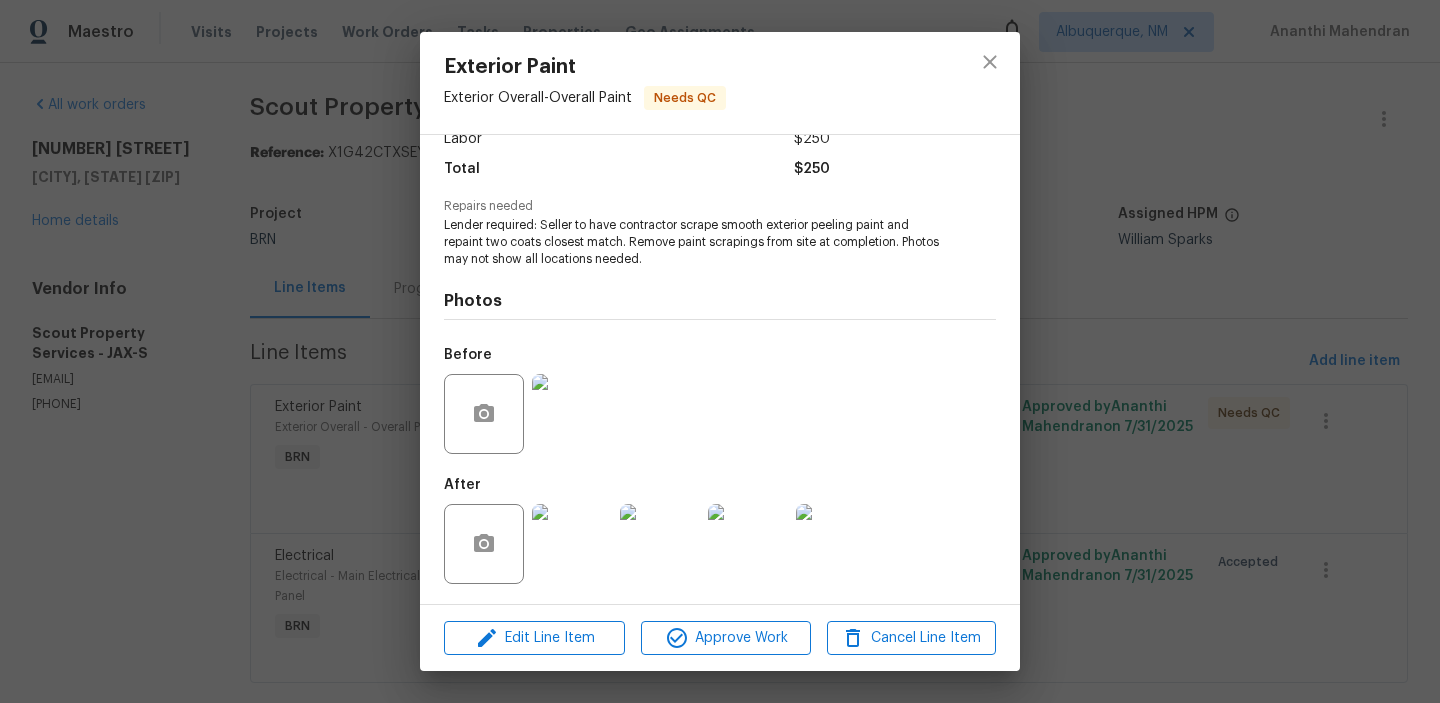 click at bounding box center (572, 544) 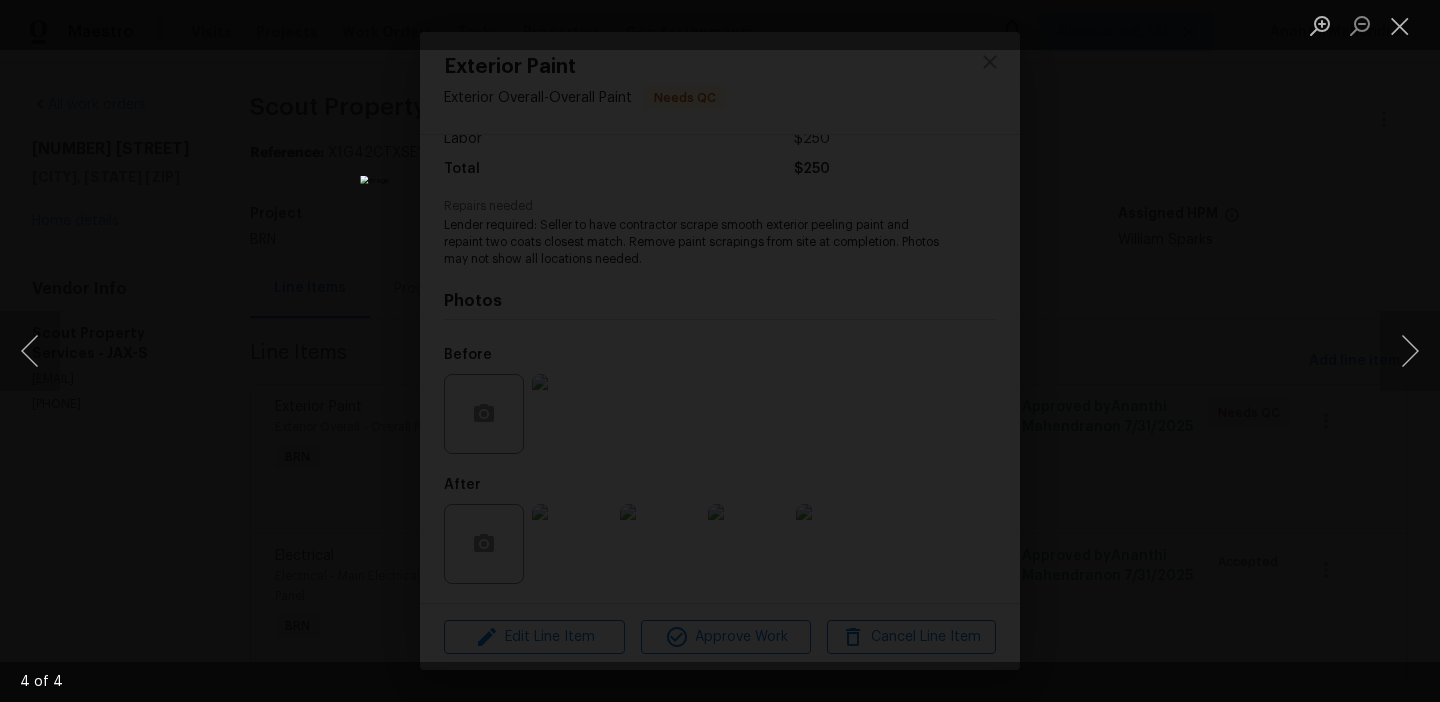 click at bounding box center (720, 351) 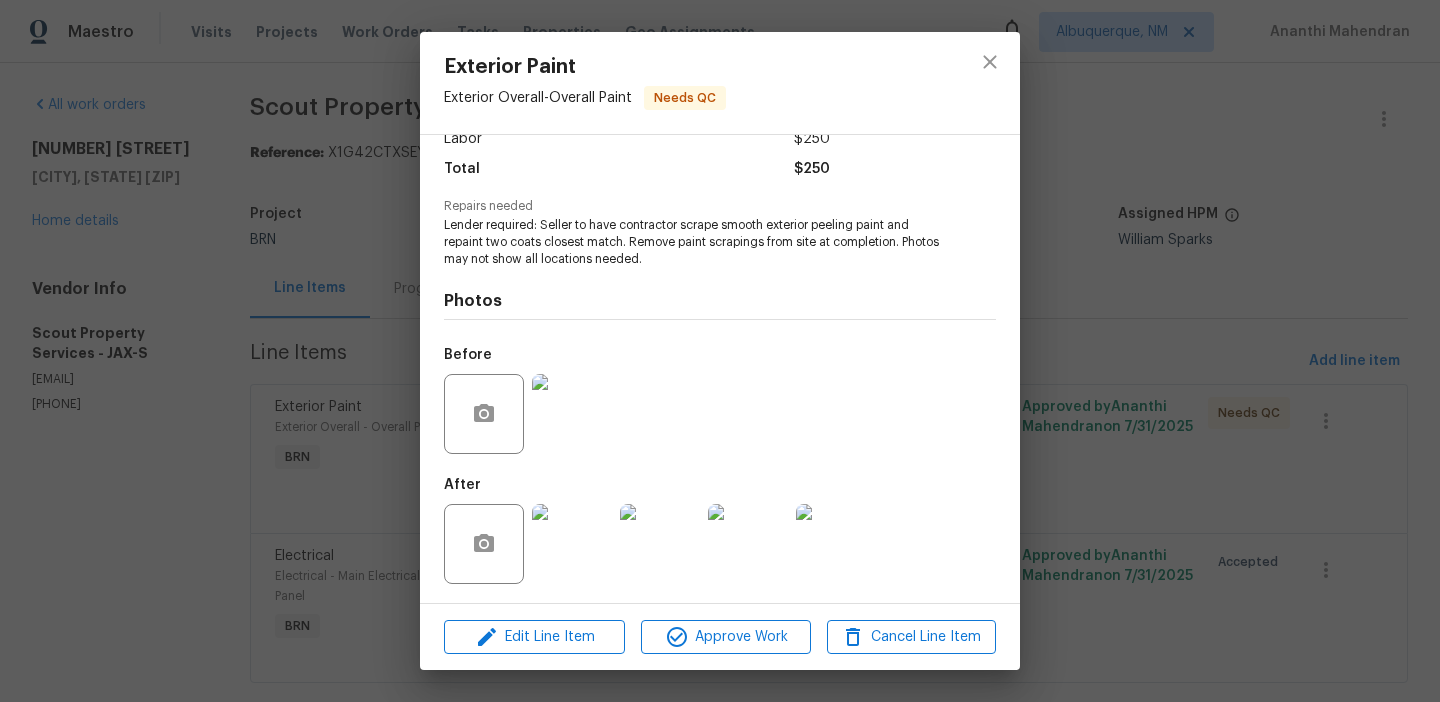 click on "Exterior Paint Exterior Overall  -  Overall Paint Needs QC Vendor Scout Property Services Account Category BINSR Cost $0 x 1 count $0 Labor $250 Total $250 Repairs needed Lender required: Seller to have contractor scrape smooth exterior peeling paint and repaint two coats closest match. Remove paint scrapings from site at completion. Photos may not show all locations needed. Photos Before After  Edit Line Item  Approve Work  Cancel Line Item" at bounding box center [720, 351] 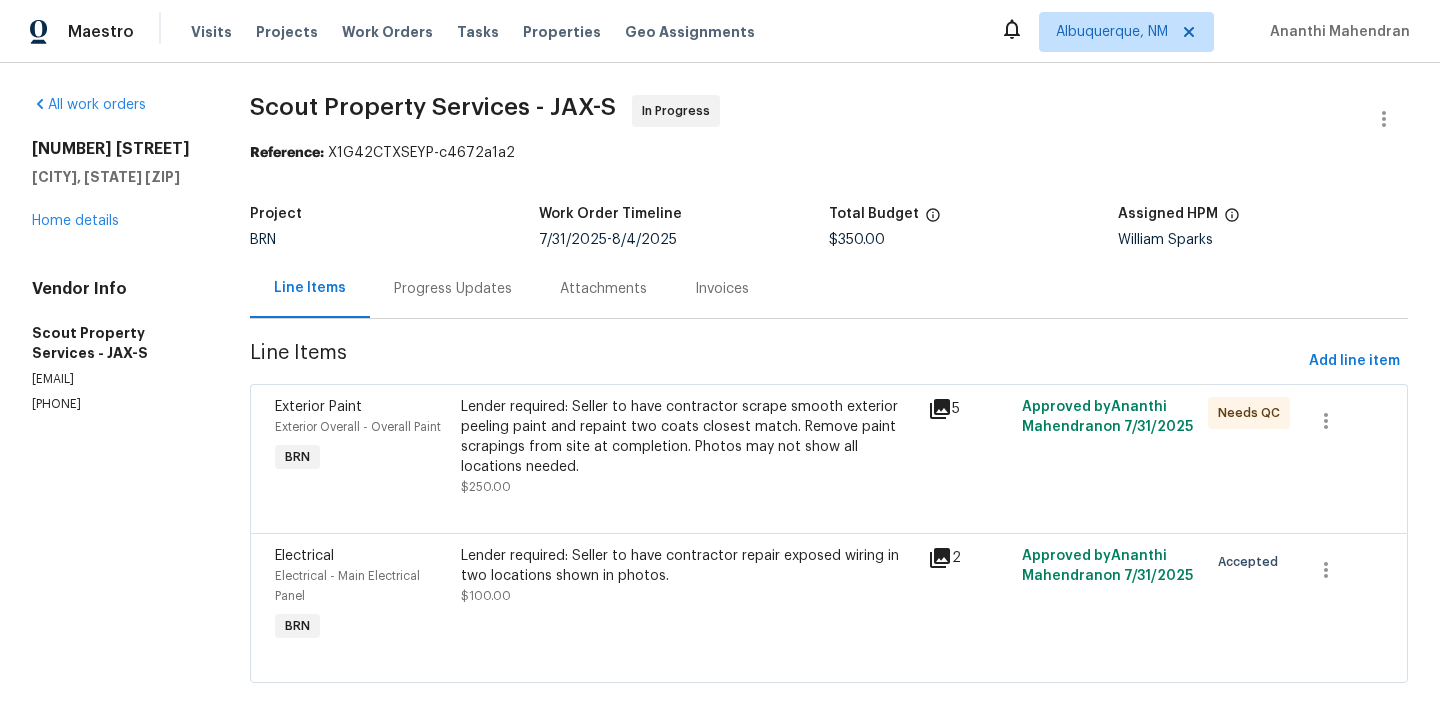 scroll, scrollTop: 38, scrollLeft: 0, axis: vertical 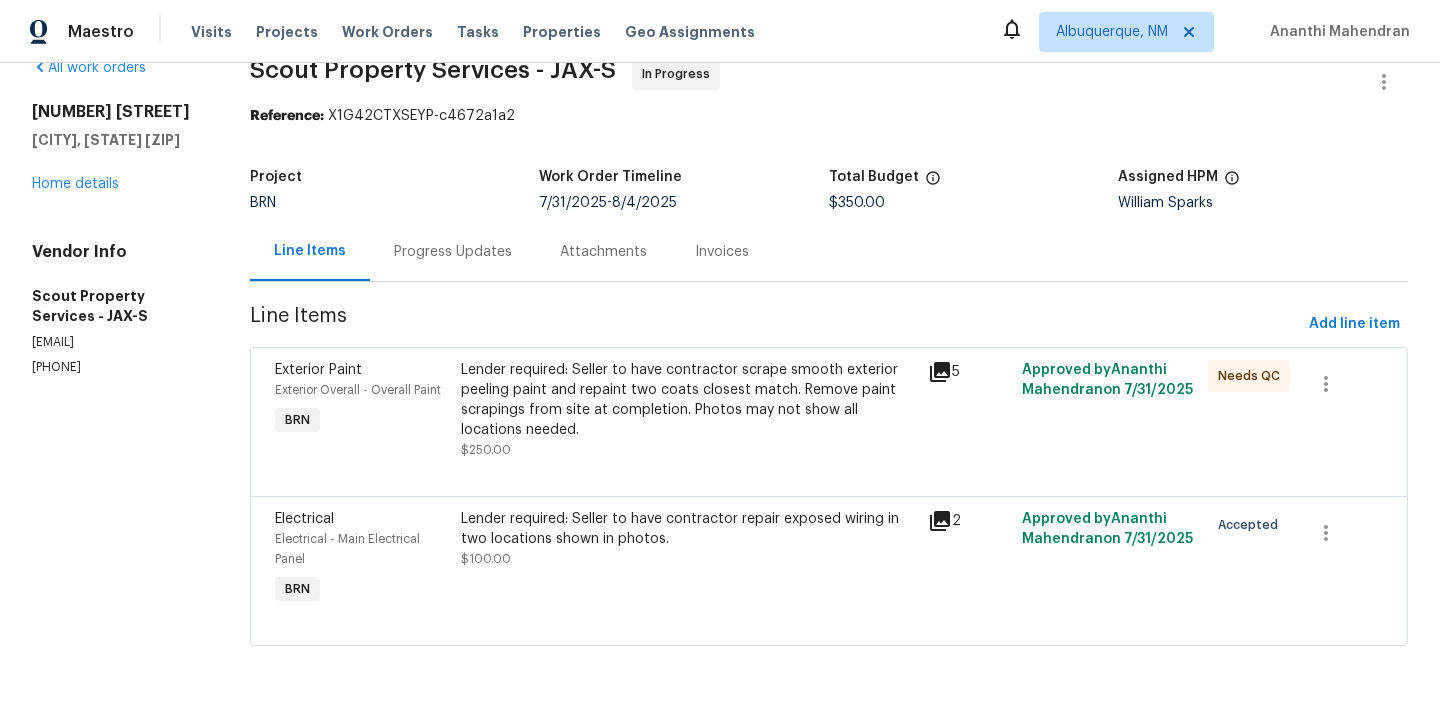 click on "Lender required: Seller to have contractor repair exposed wiring in two locations shown in photos." at bounding box center [688, 529] 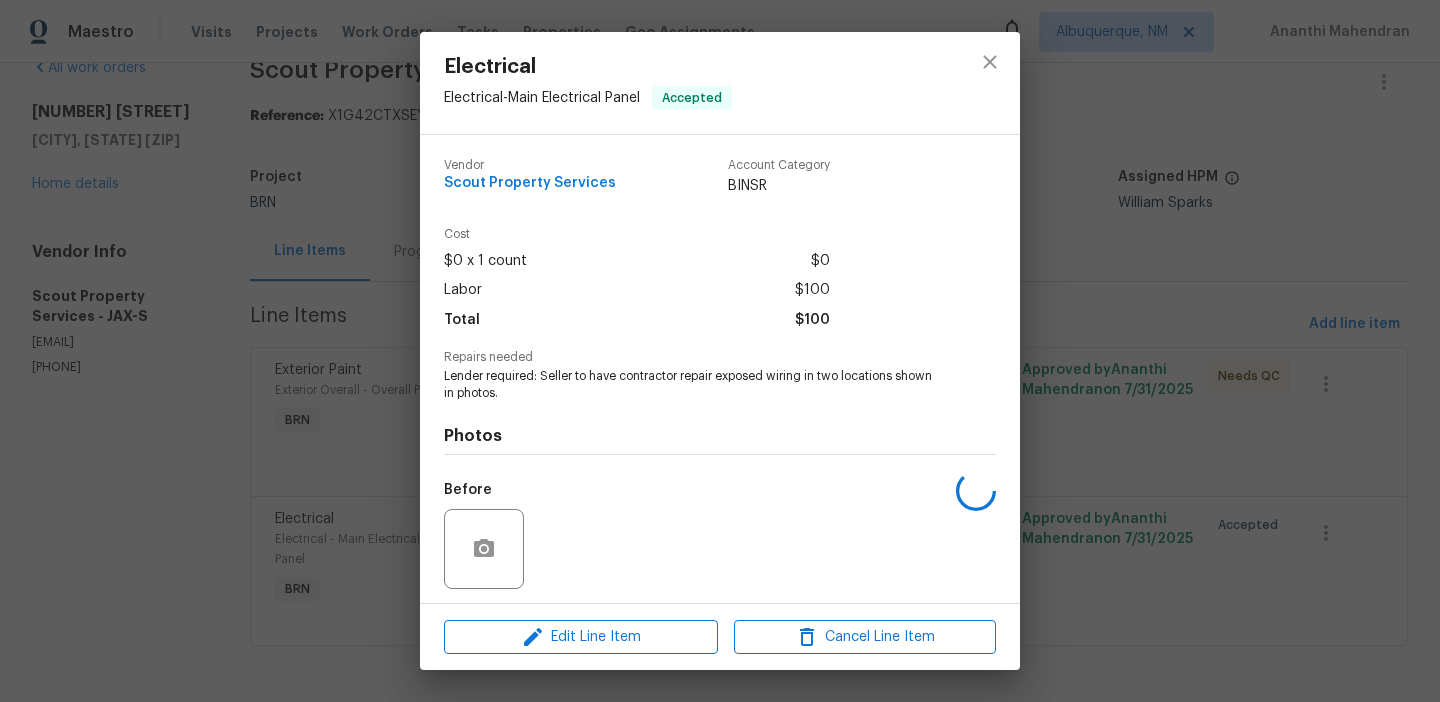 scroll, scrollTop: 136, scrollLeft: 0, axis: vertical 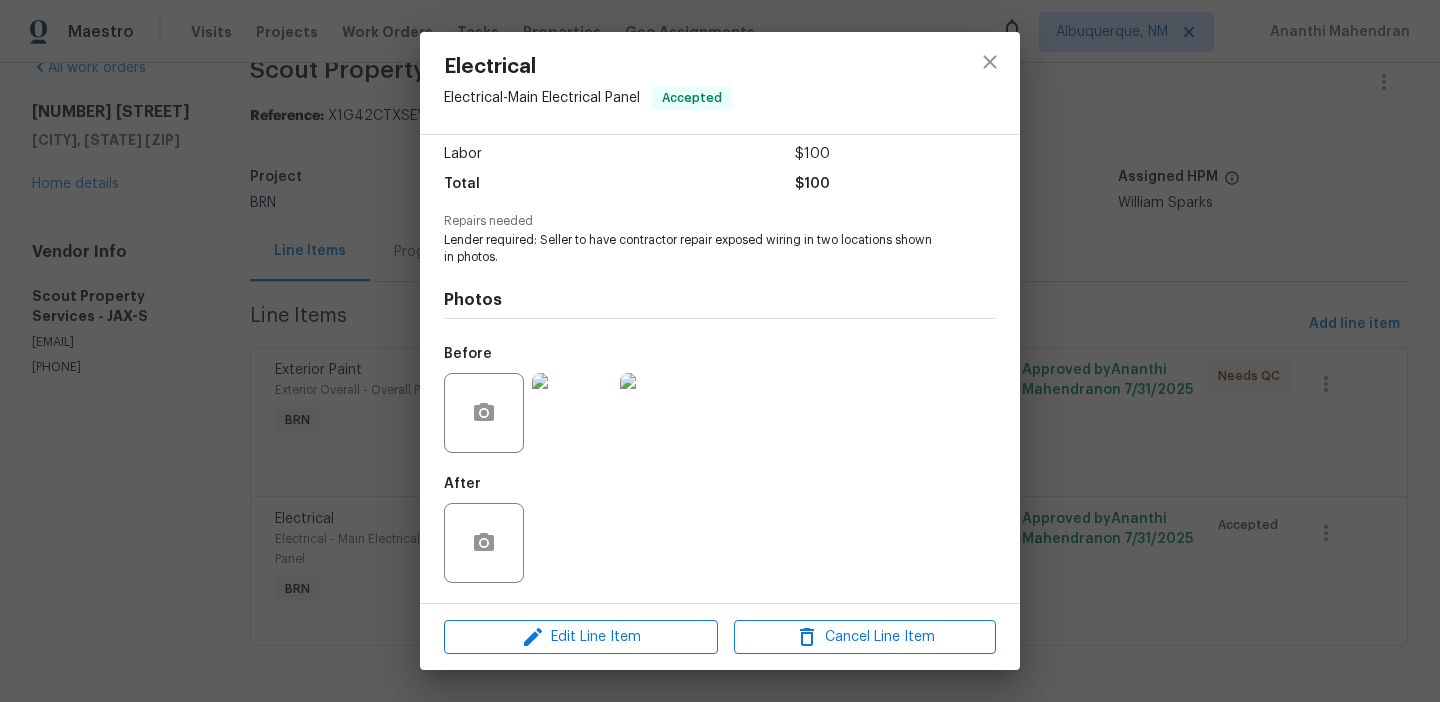 click at bounding box center [572, 413] 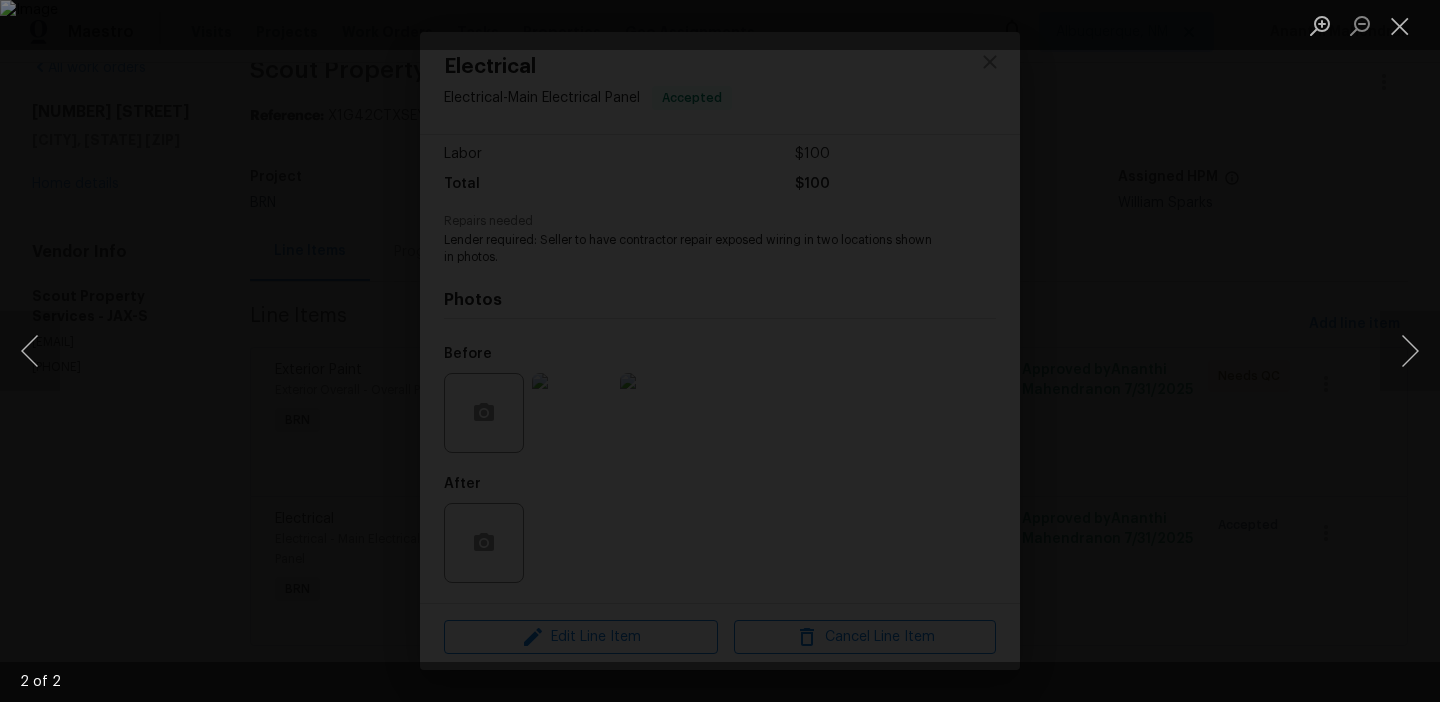 click at bounding box center [720, 351] 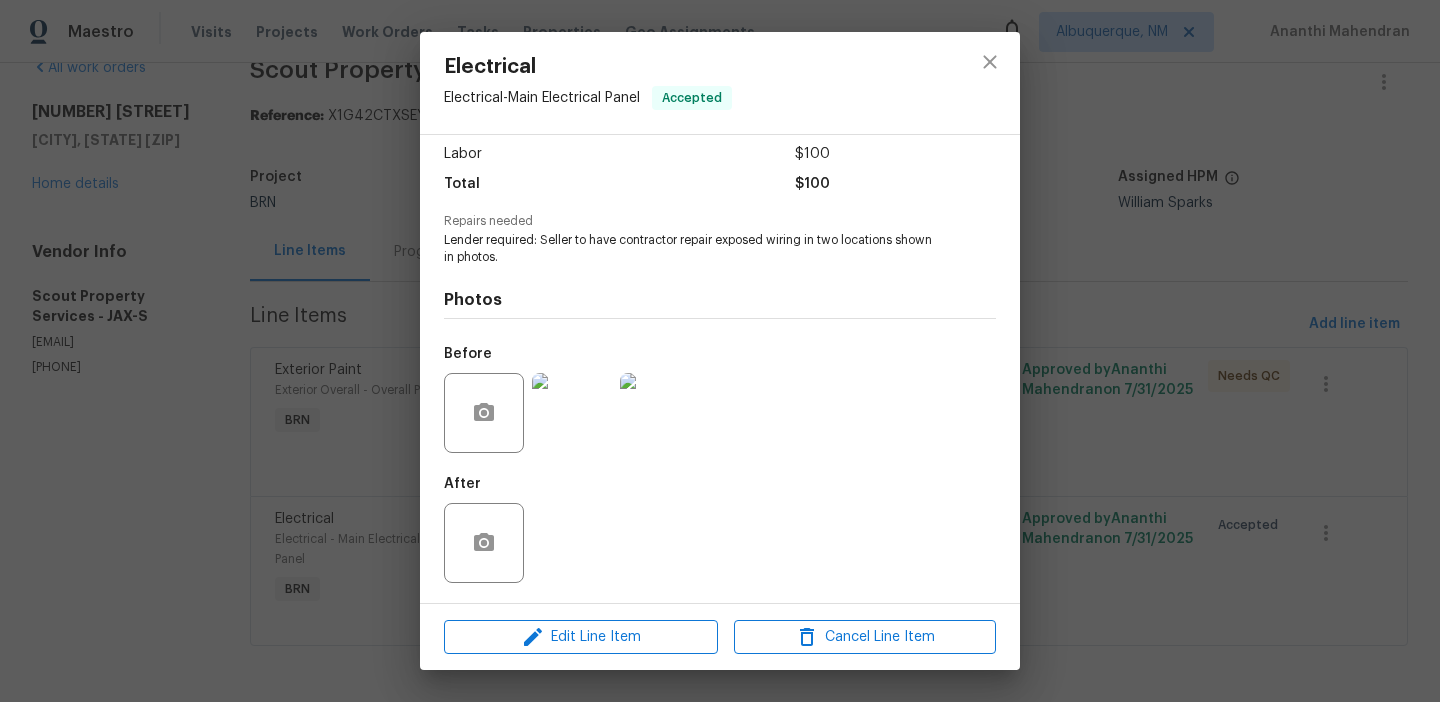 click on "Electrical Electrical  -  Main Electrical Panel Accepted Vendor Scout Property Services Account Category BINSR Cost $0 x 1 count $0 Labor $100 Total $100 Repairs needed Lender required: Seller to have contractor repair exposed wiring in two locations shown in photos. Photos Before After  Edit Line Item  Cancel Line Item" at bounding box center [720, 351] 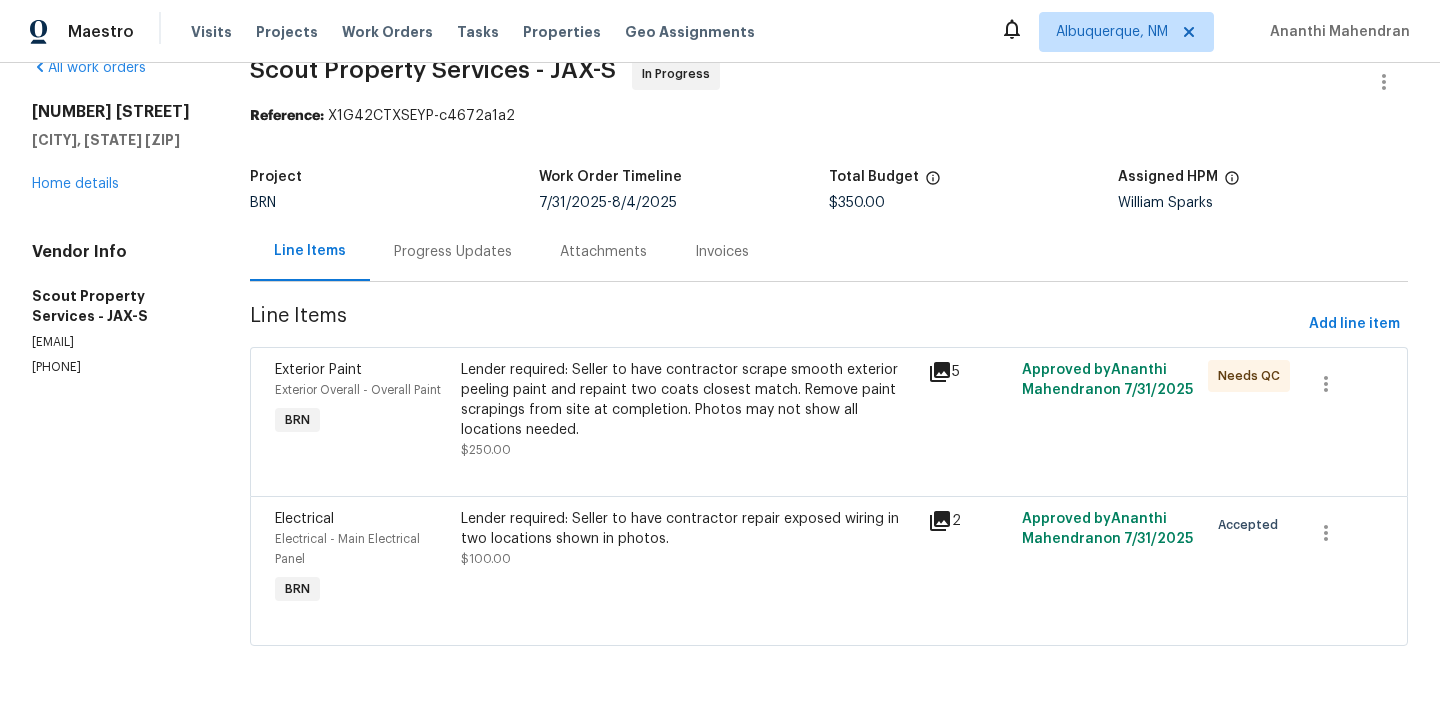 click on "Vendor Info Scout Property Services - JAX-S trevor@scout-ps.com (615) 913-6484" at bounding box center (117, 309) 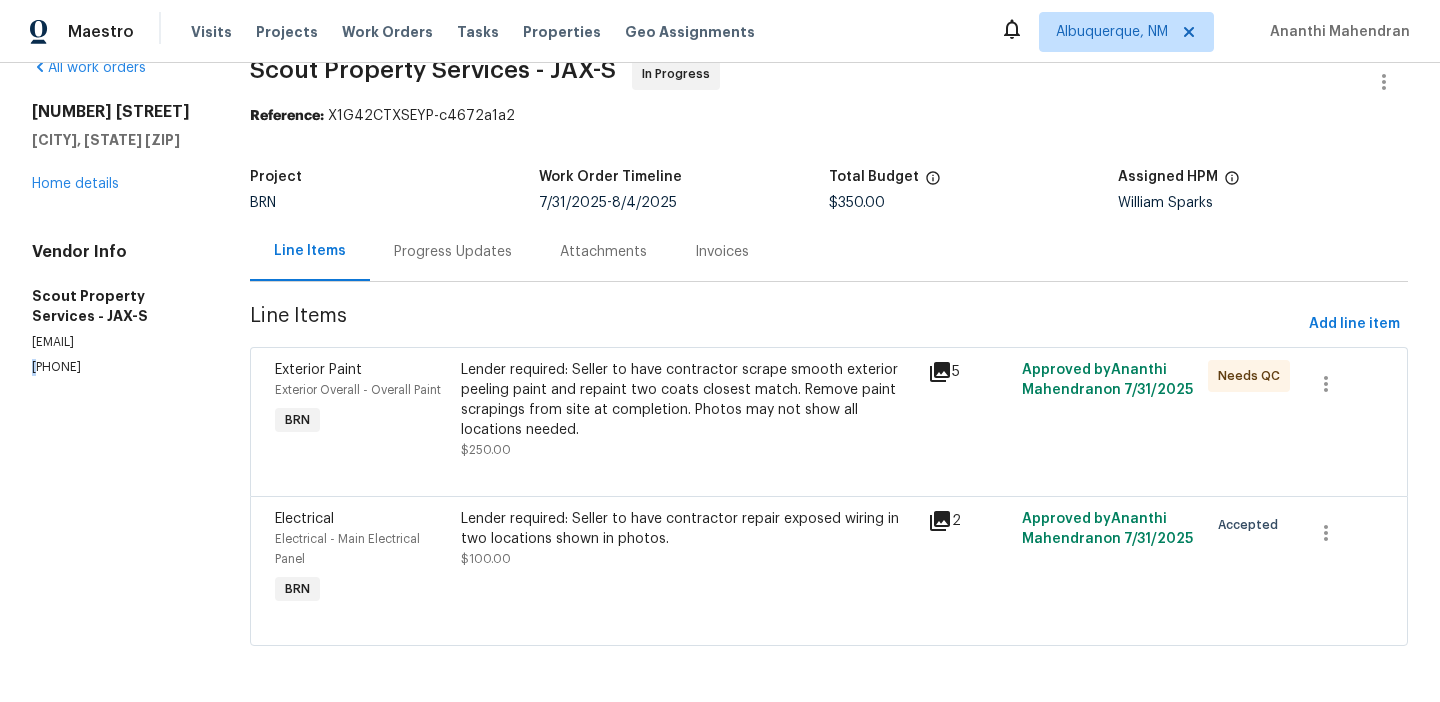 click on "Vendor Info Scout Property Services - JAX-S trevor@scout-ps.com (615) 913-6484" at bounding box center [117, 309] 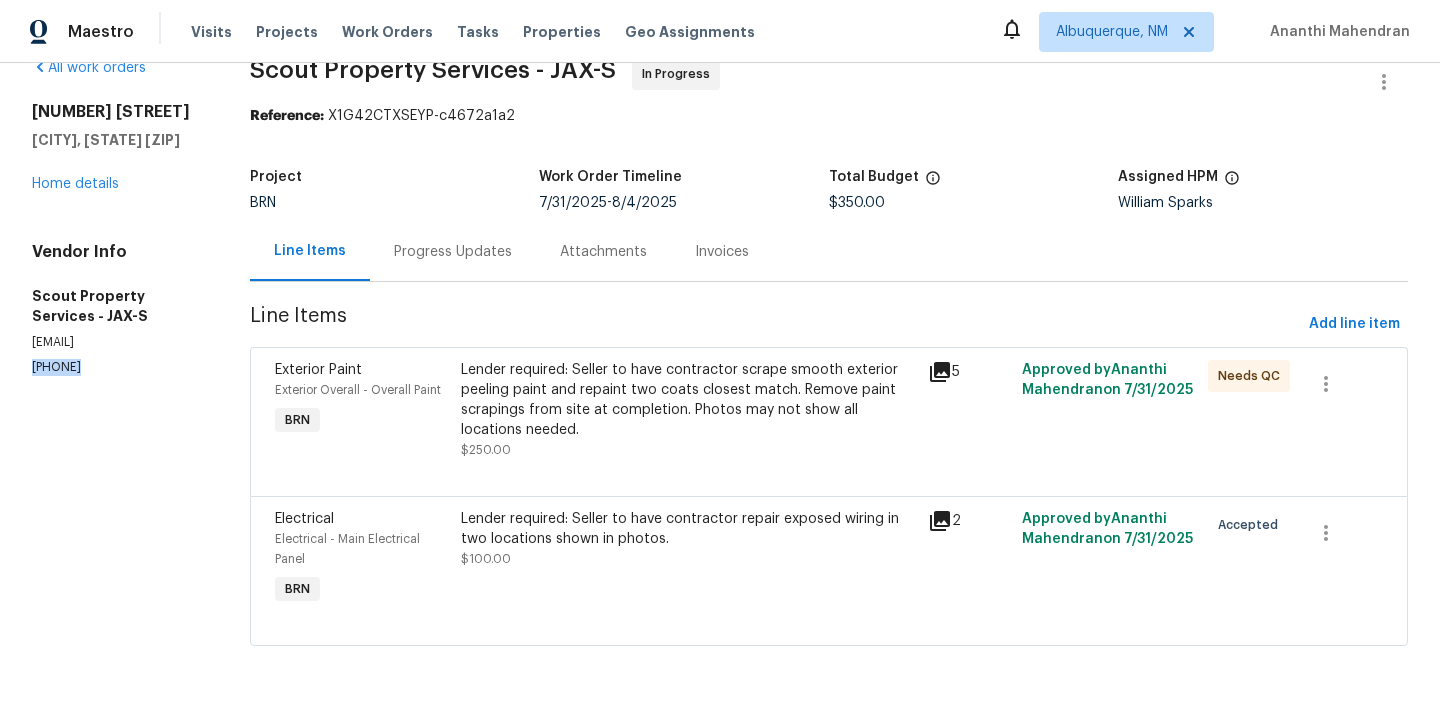 click on "Vendor Info Scout Property Services - JAX-S trevor@scout-ps.com (615) 913-6484" at bounding box center (117, 309) 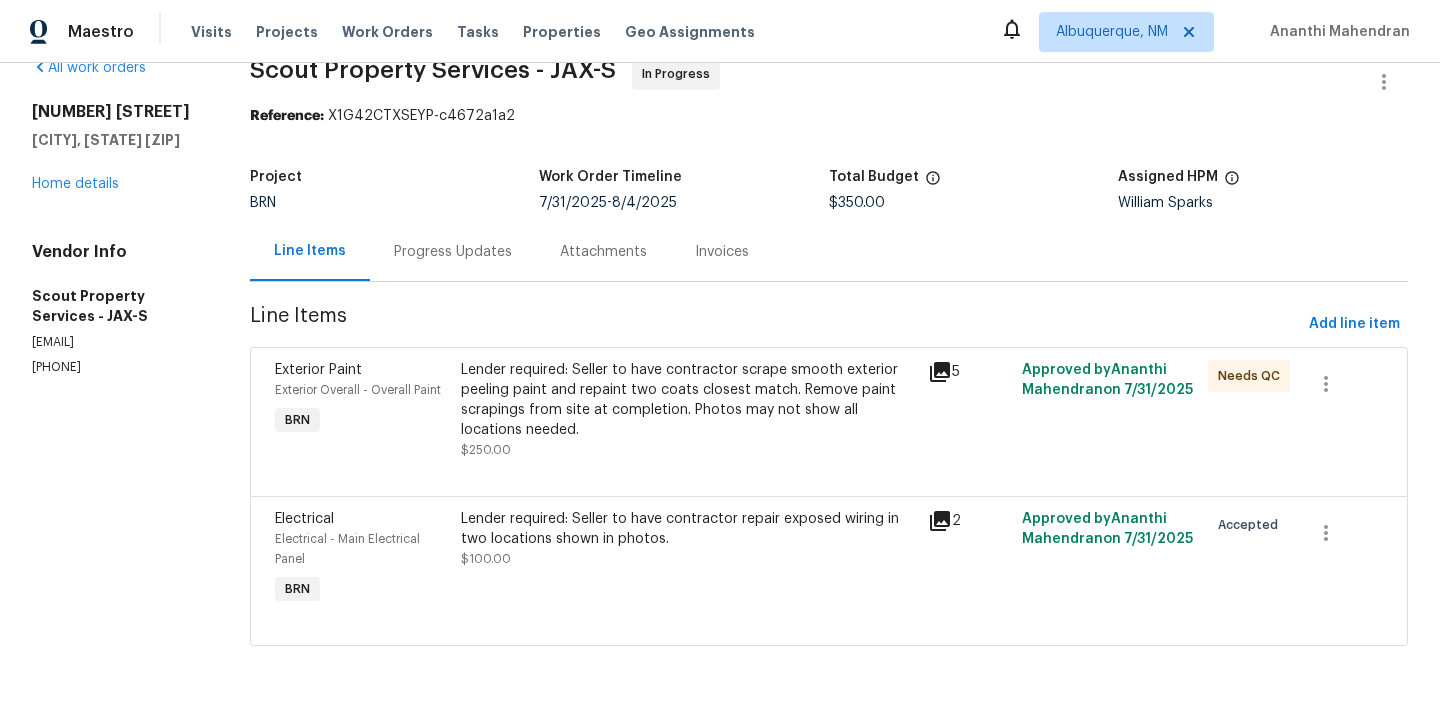 click on "Progress Updates" at bounding box center (453, 251) 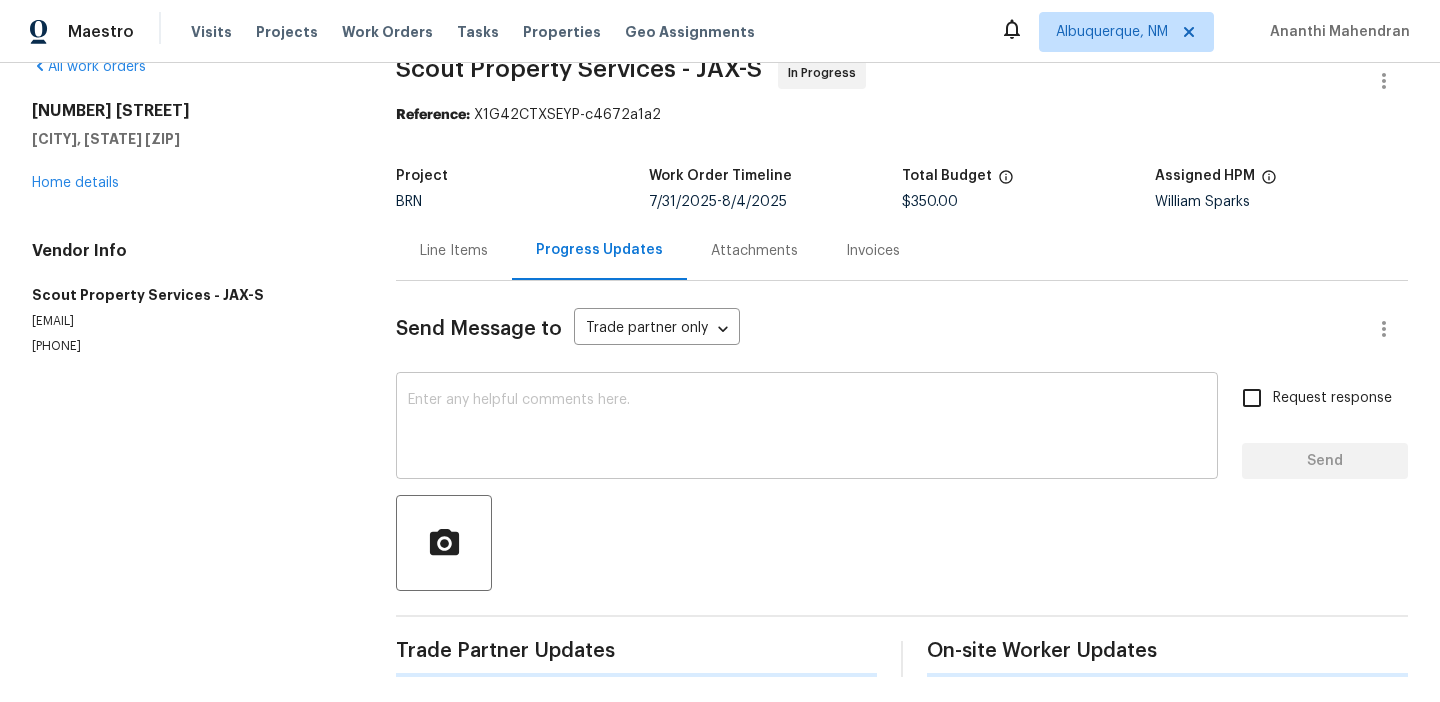 scroll, scrollTop: 45, scrollLeft: 0, axis: vertical 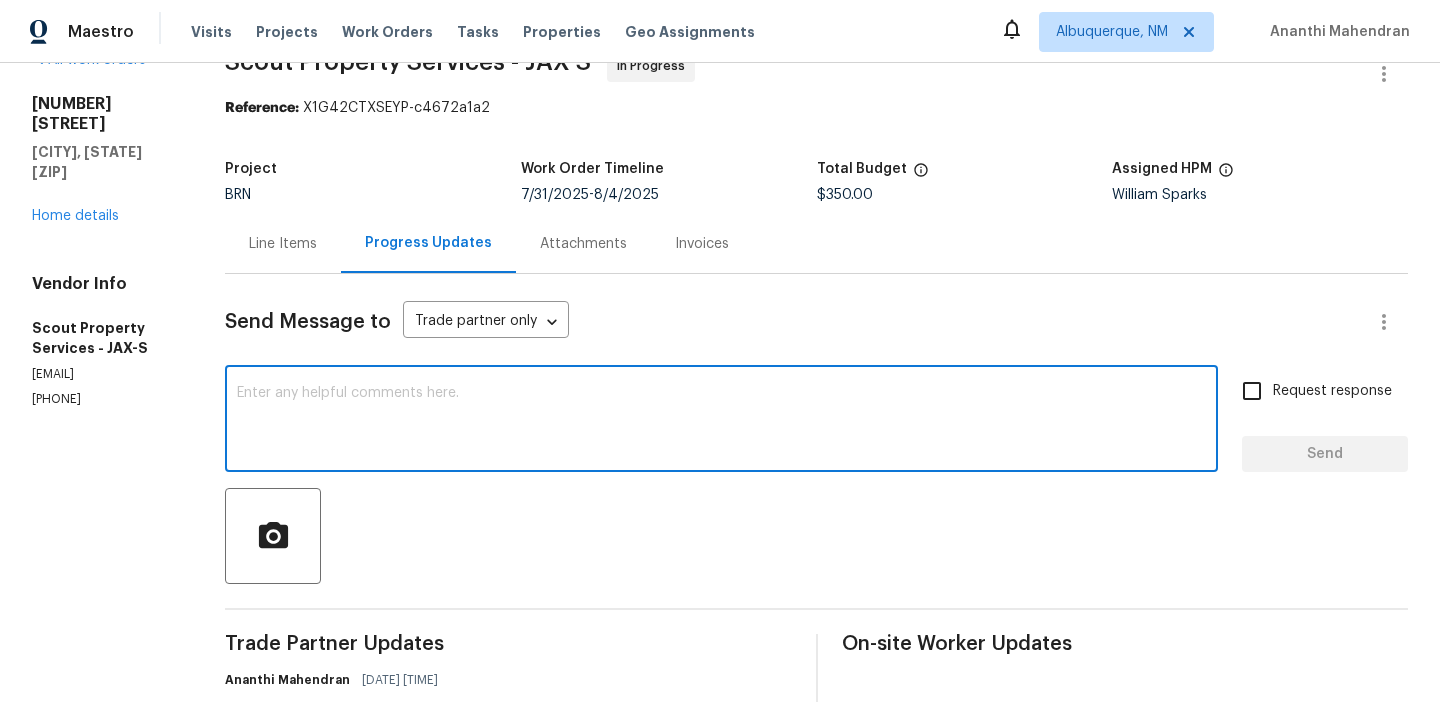 click at bounding box center (721, 421) 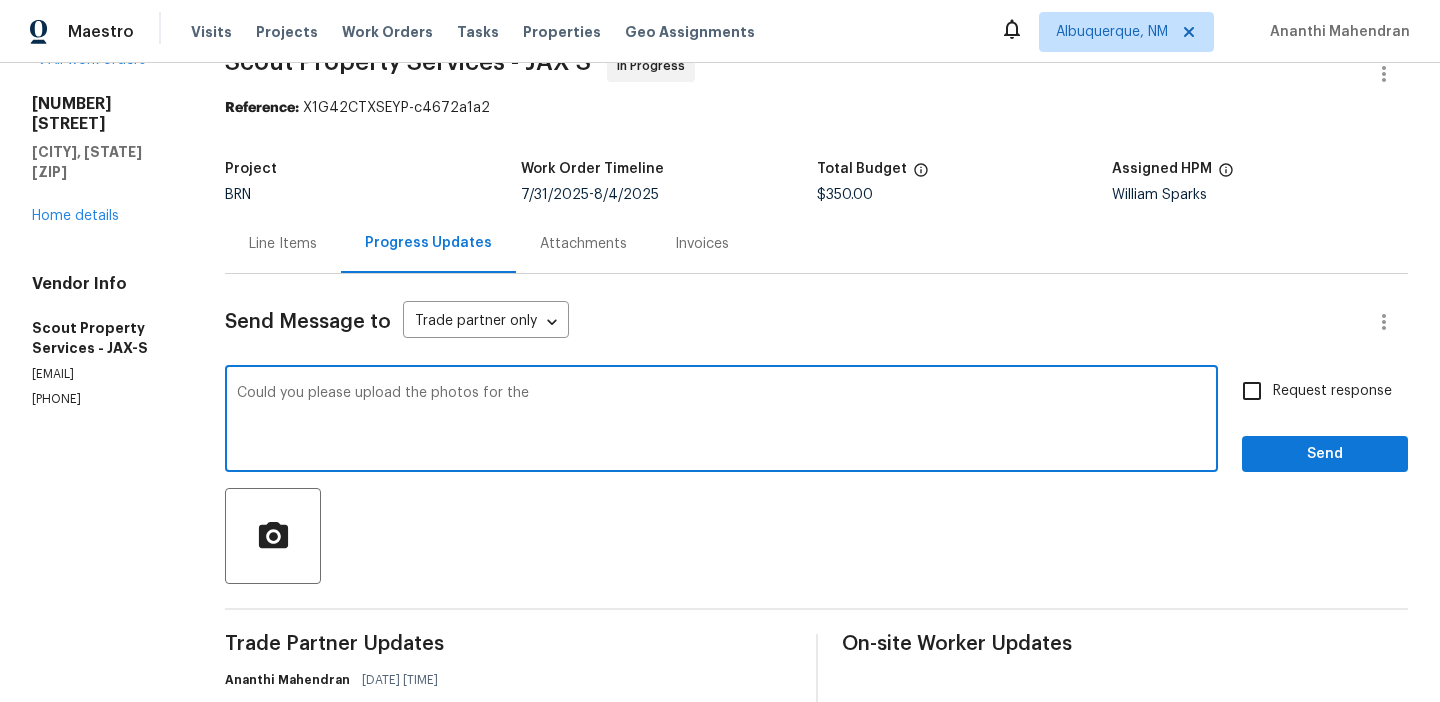 type on "Could you please upload the photos for the" 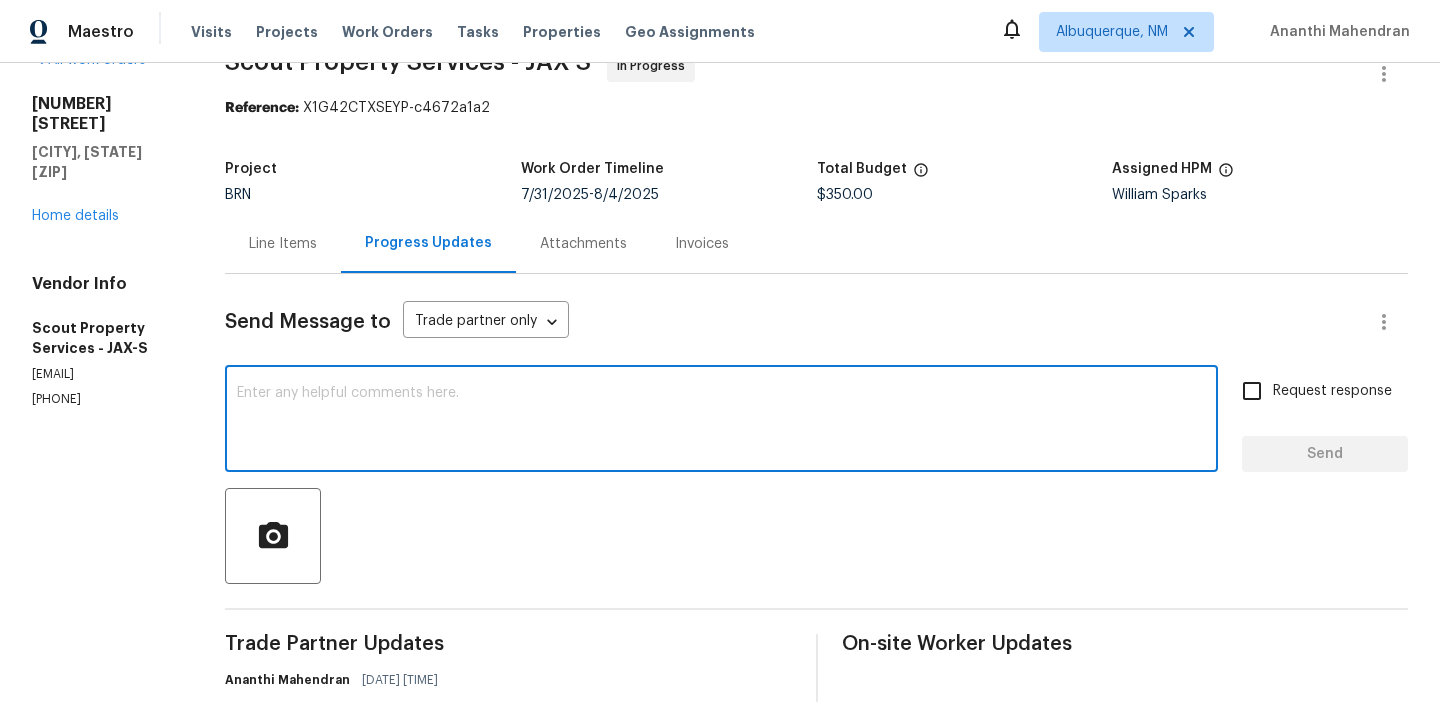 click on "Line Items" at bounding box center [283, 243] 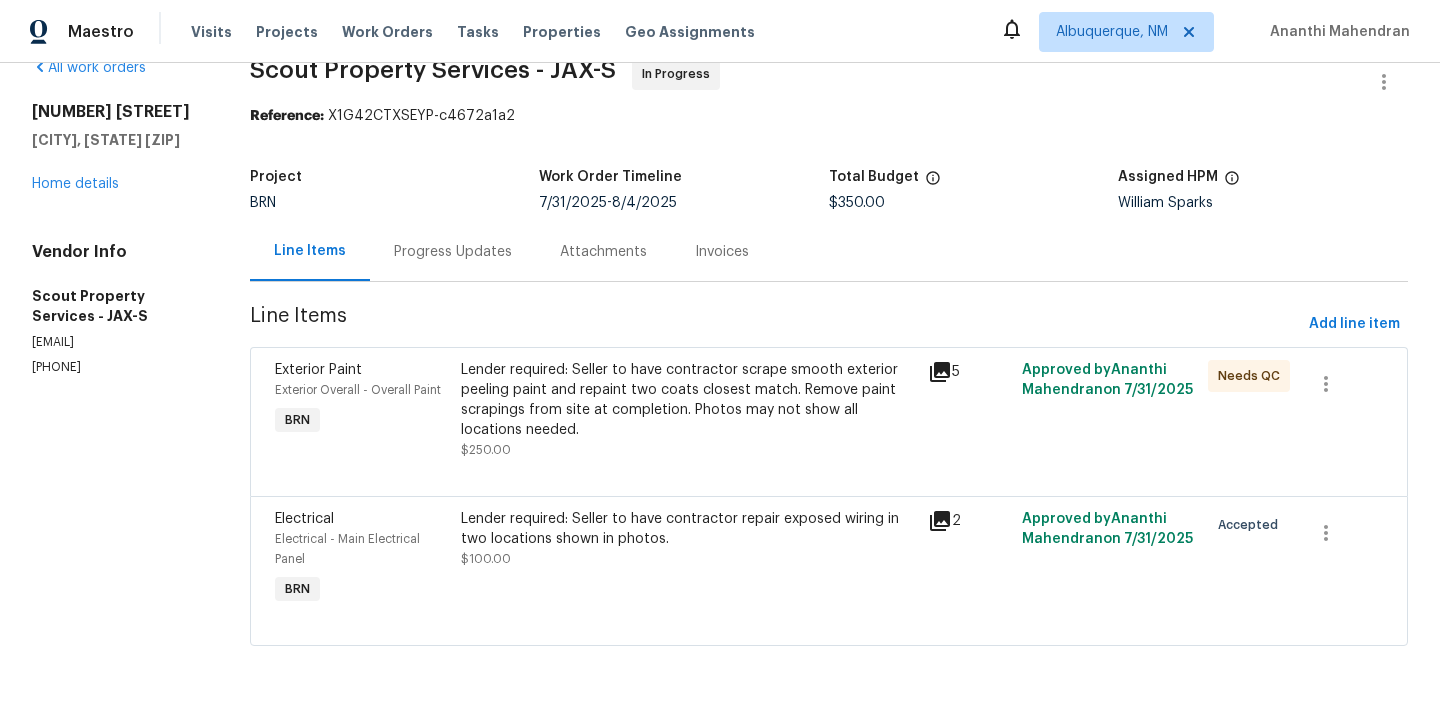 click on "Progress Updates" at bounding box center [453, 252] 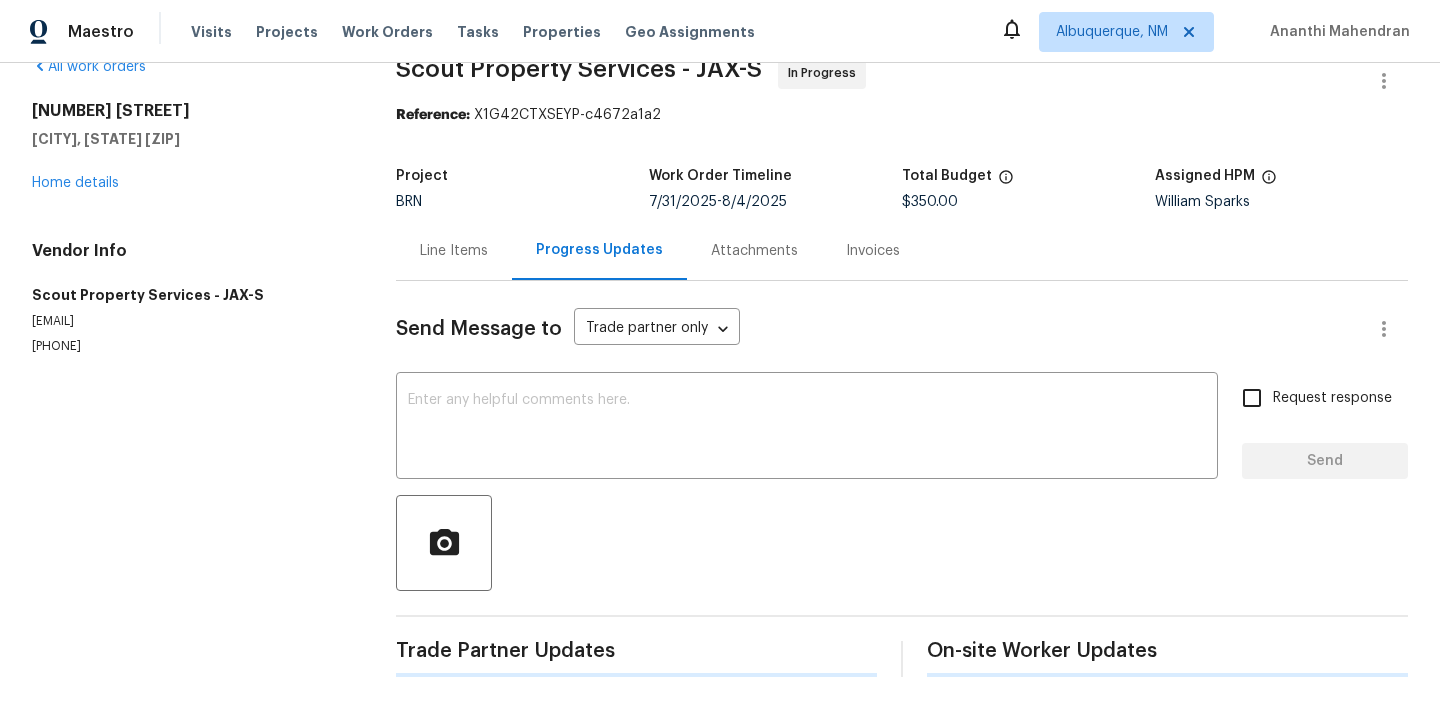 scroll, scrollTop: 45, scrollLeft: 0, axis: vertical 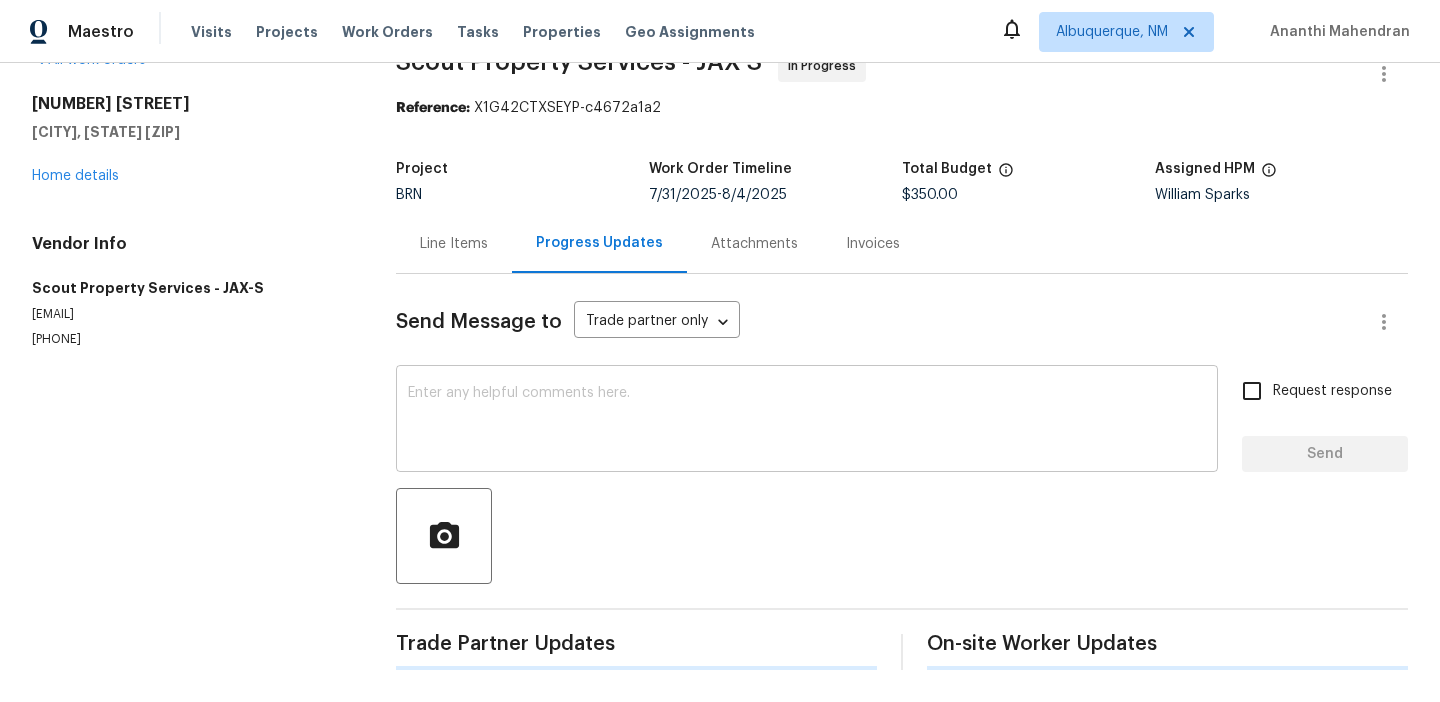 click at bounding box center [807, 421] 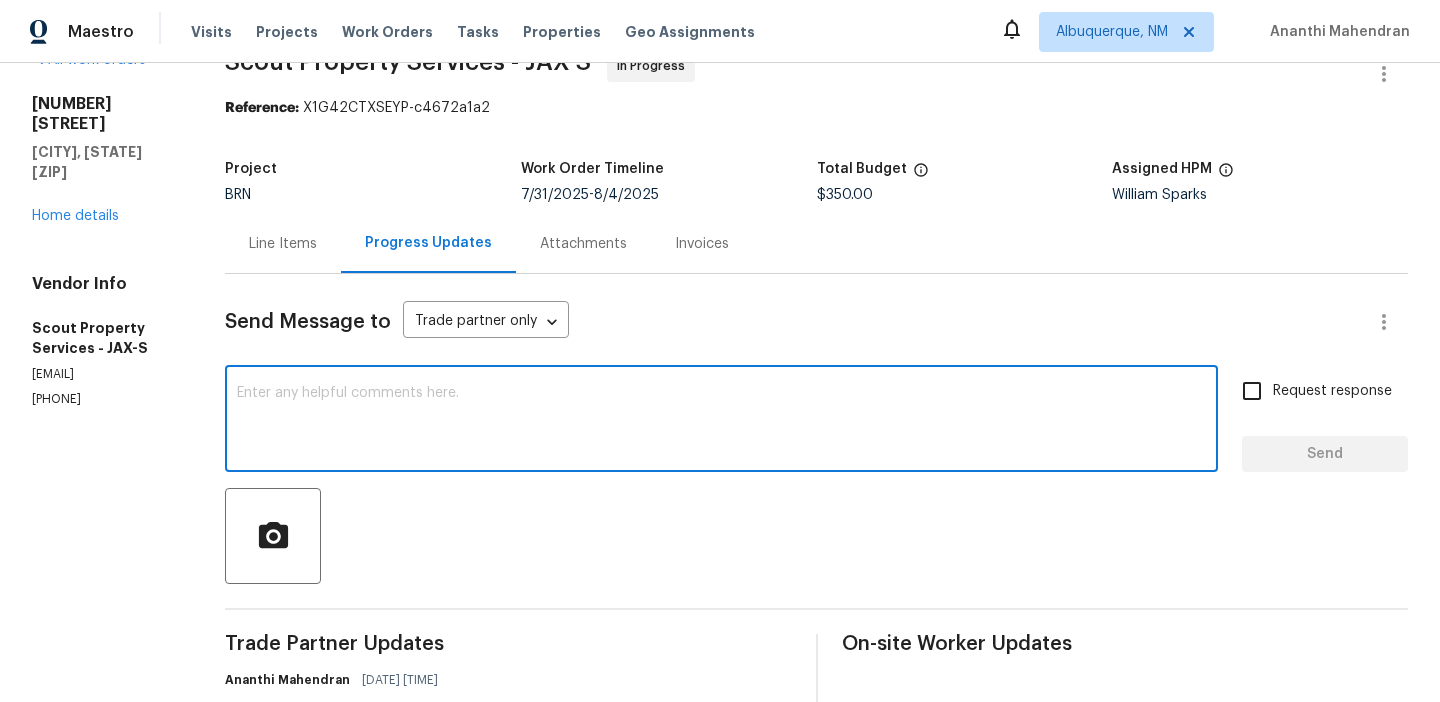 paste on "Could you please upload the photos for the" 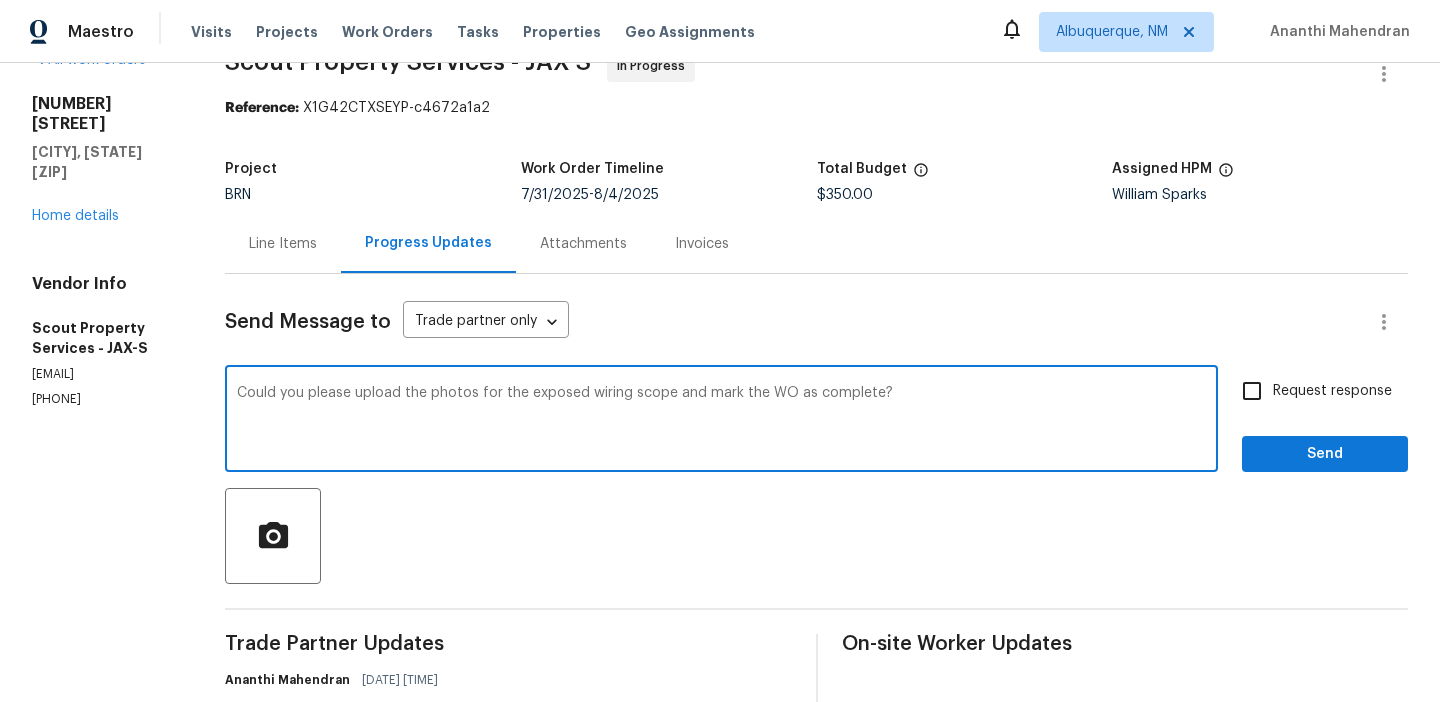 type on "Could you please upload the photos for the exposed wiring scope and mark the WO as complete?" 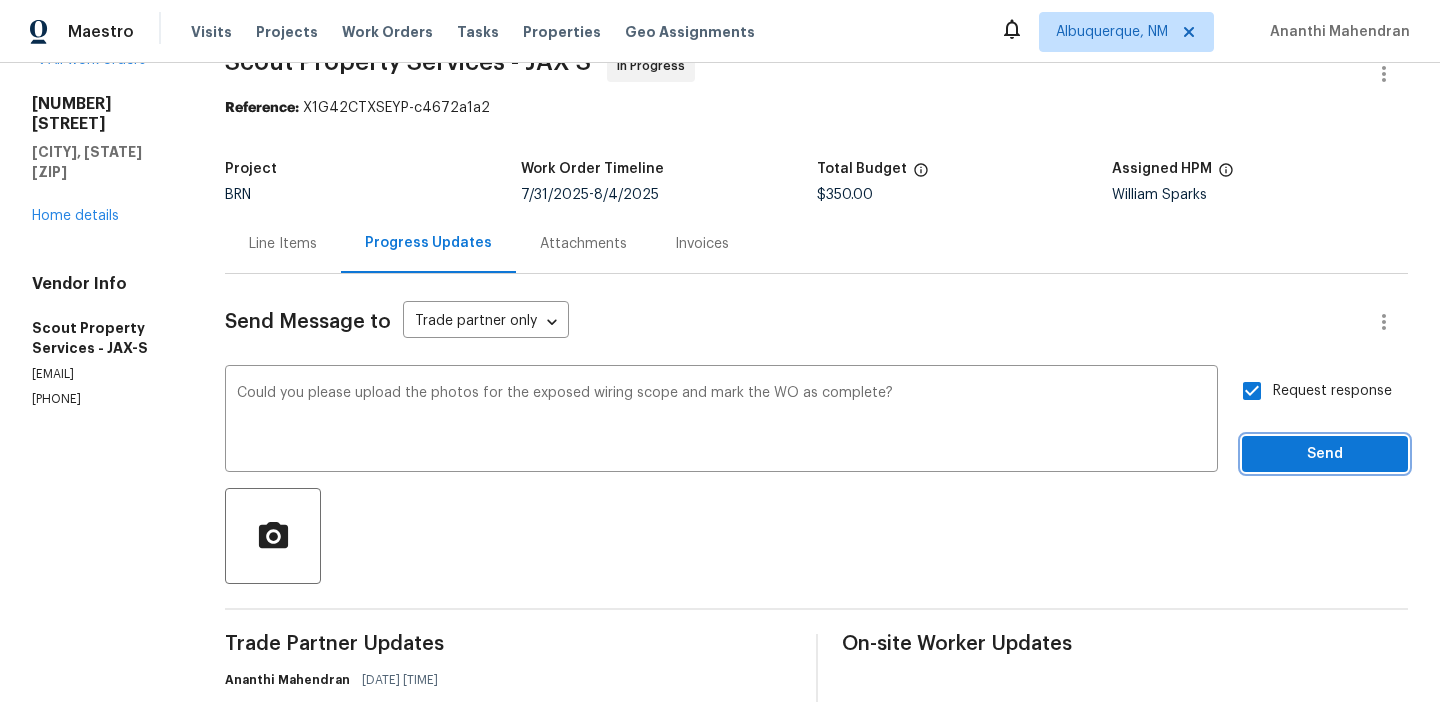 click on "Send" at bounding box center [1325, 454] 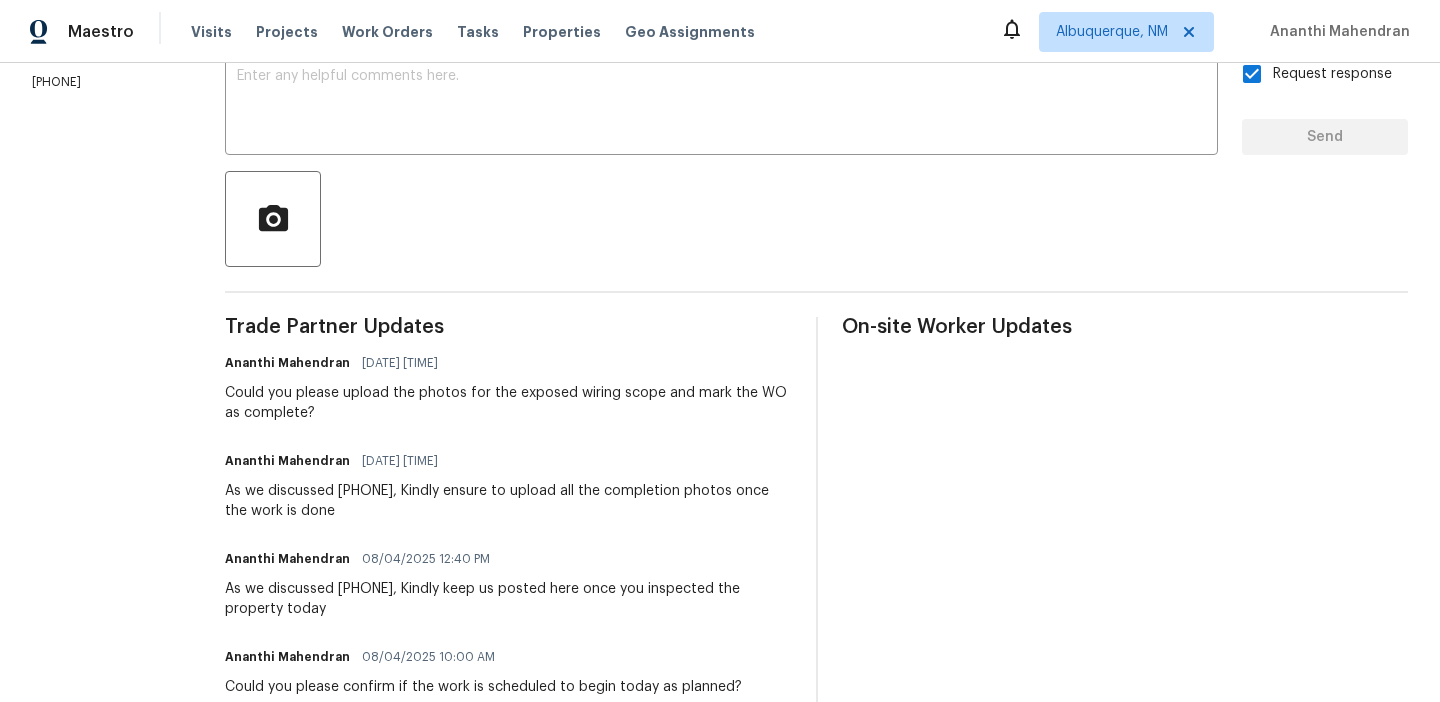 scroll, scrollTop: 297, scrollLeft: 0, axis: vertical 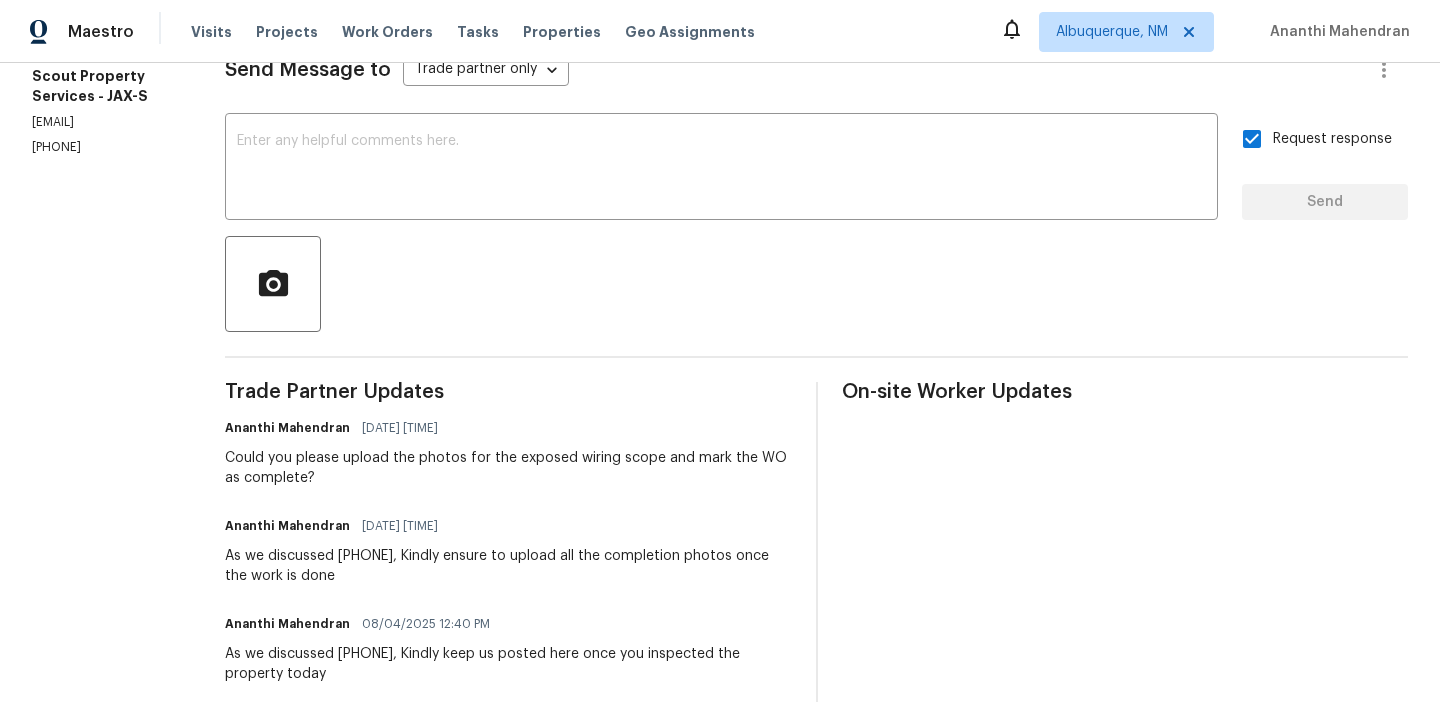 click on "All work orders 3460 Rogero Rd Jacksonville, FL 32277 Home details Vendor Info Scout Property Services - JAX-S trevor@scout-ps.com (615) 913-6484" at bounding box center (104, 459) 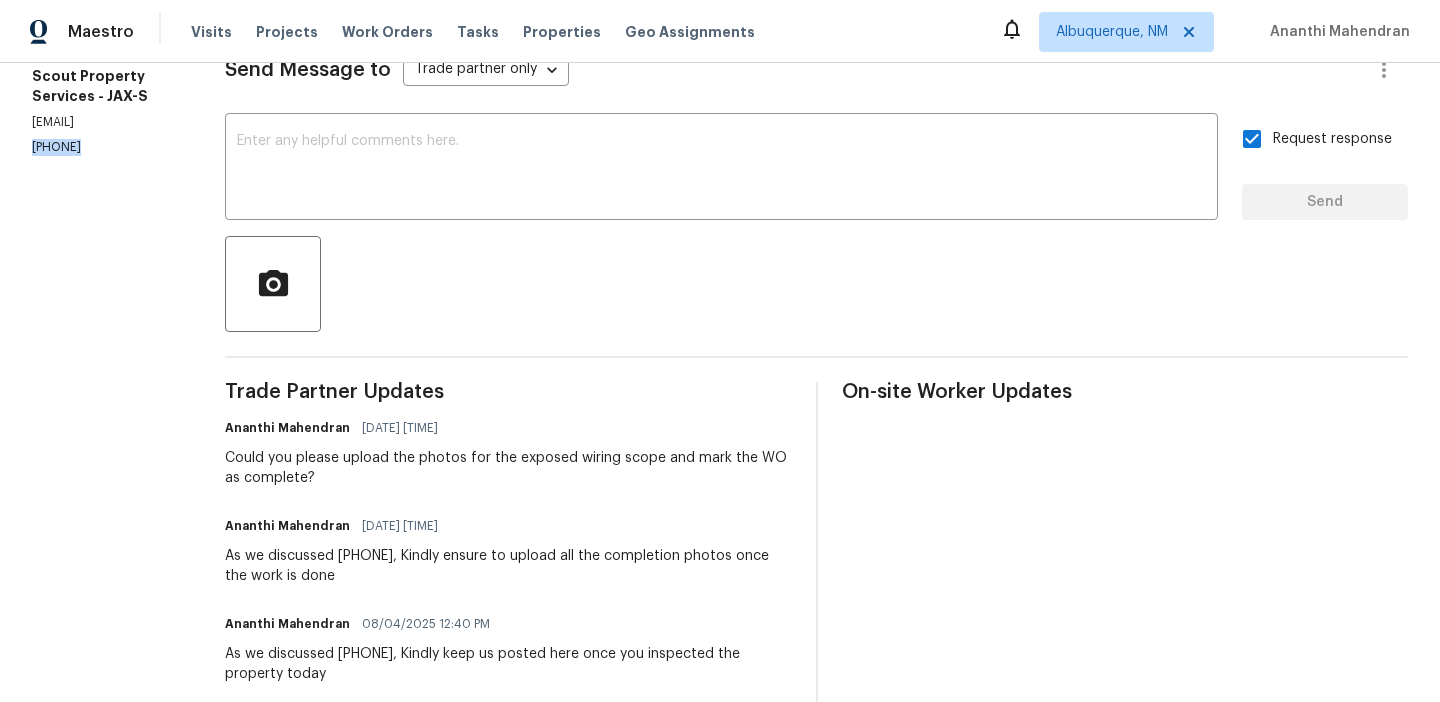 click on "All work orders 3460 Rogero Rd Jacksonville, FL 32277 Home details Vendor Info Scout Property Services - JAX-S trevor@scout-ps.com (615) 913-6484" at bounding box center [104, 459] 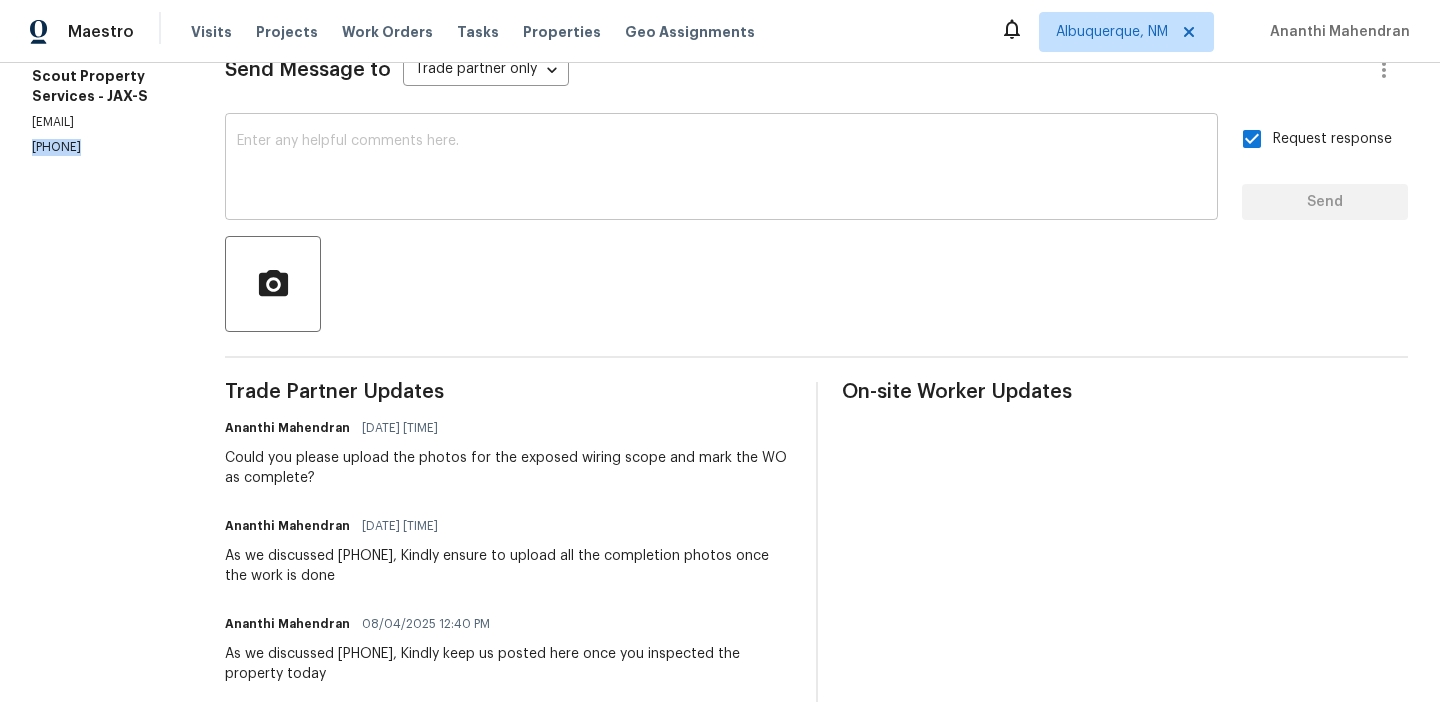 scroll, scrollTop: 0, scrollLeft: 0, axis: both 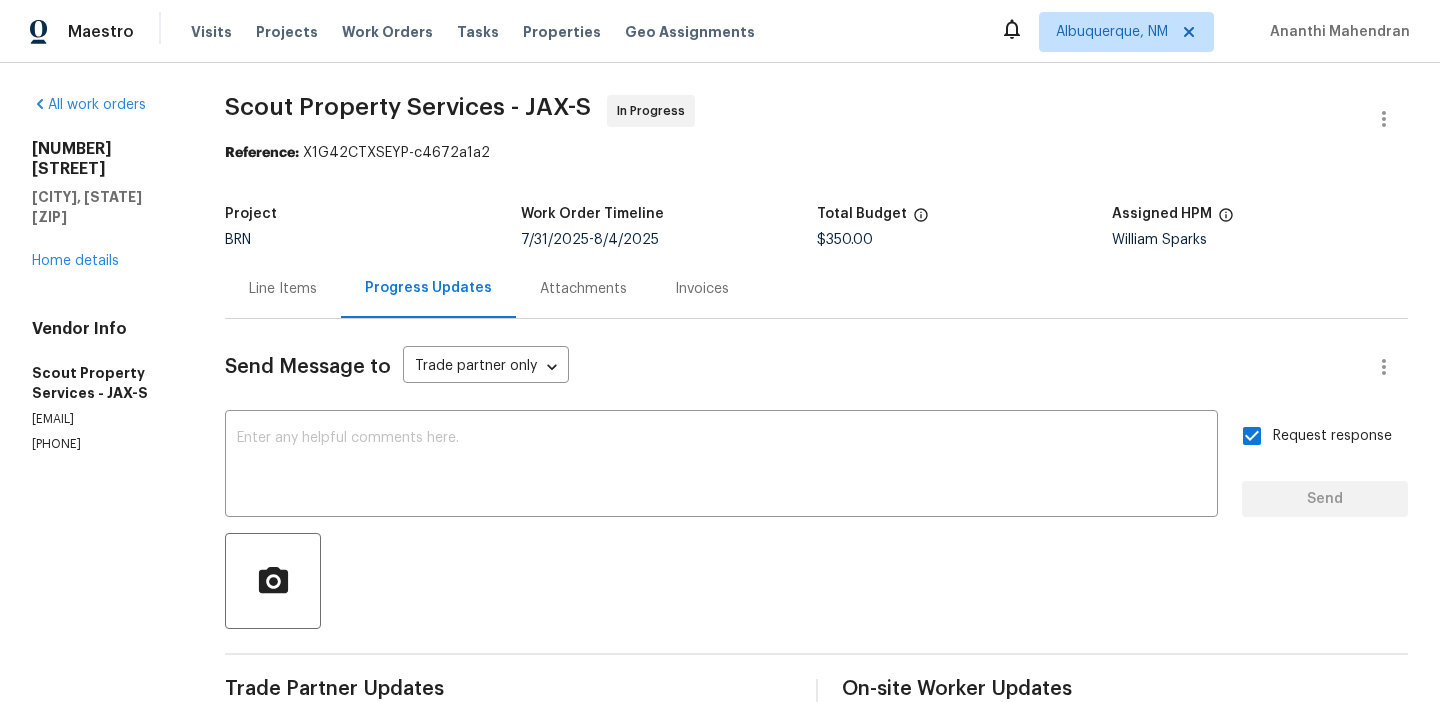 click on "Send Message to Trade partner only Trade partner only ​ x ​ Request response Send Trade Partner Updates Ananthi Mahendran 08/06/2025 1:34 PM Could you please upload the photos for the exposed wiring scope and mark the WO as complete? Ananthi Mahendran 08/05/2025 1:02 PM As we discussed (615) 913-6484, Kindly ensure to upload all the completion photos once the work is done Ananthi Mahendran 08/04/2025 12:40 PM As we discussed (615) 913-6484, Kindly keep us posted here once you inspected the property today Ananthi Mahendran 08/04/2025 10:00 AM Could you please confirm if the work is scheduled to begin today as planned? Ananthi Mahendran 07/31/2025 3:53 PM Thank you for the confirmation. Kindly ensure that the work begins on Monday, 08/04, the start of next week Trevor Lucas ((Scout property Services)  07/31/2025 2:25 PM Received and scheduled for first of next week. Thanks Ananthi Mahendran 07/31/2025 2:20 PM On-site Worker Updates" at bounding box center (816, 868) 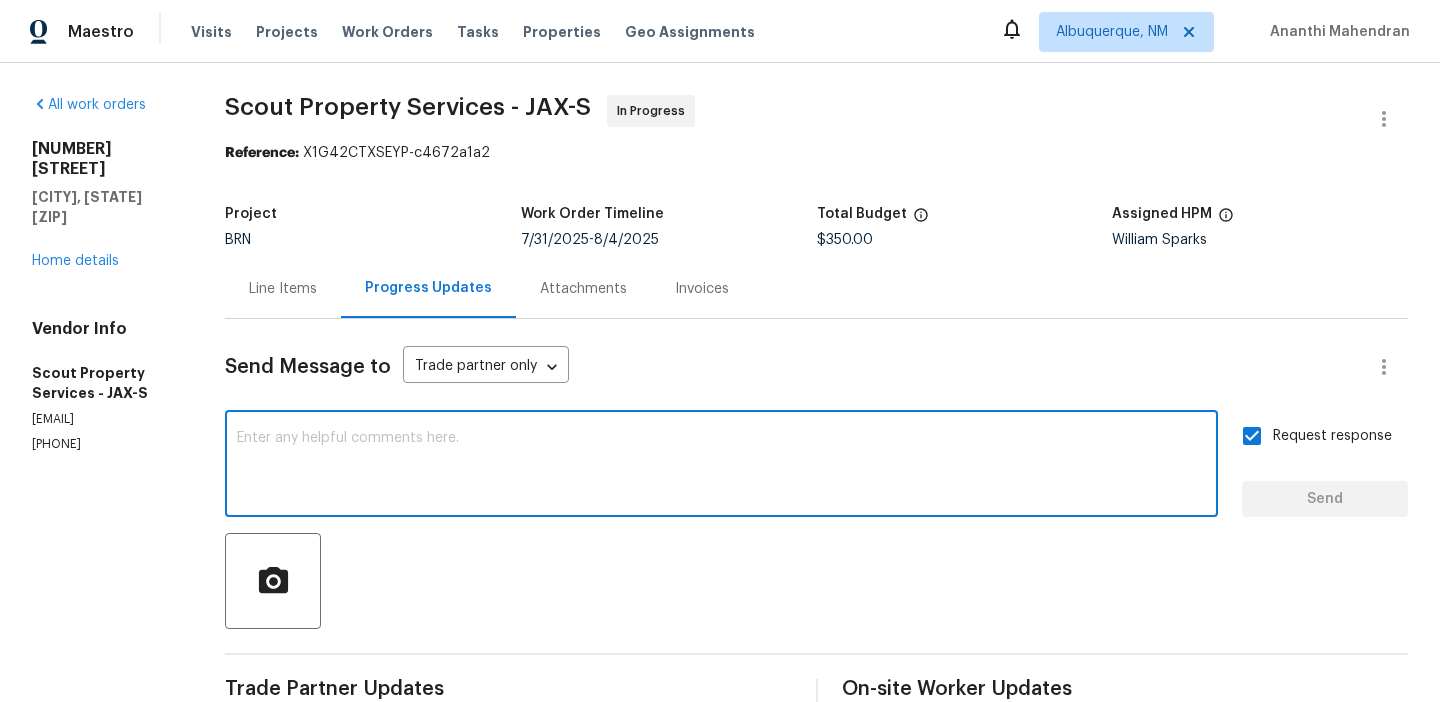 click at bounding box center (721, 466) 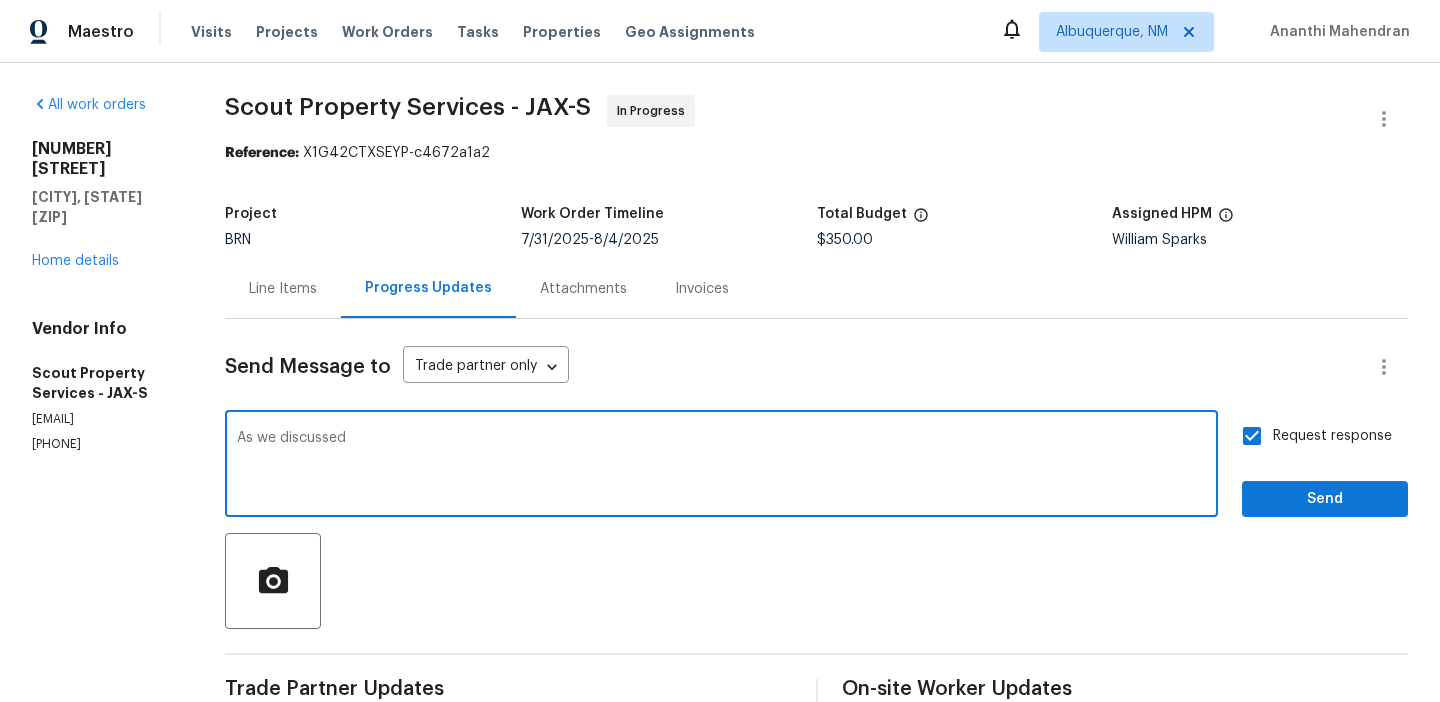 click on "(615) 913-6484" at bounding box center (104, 444) 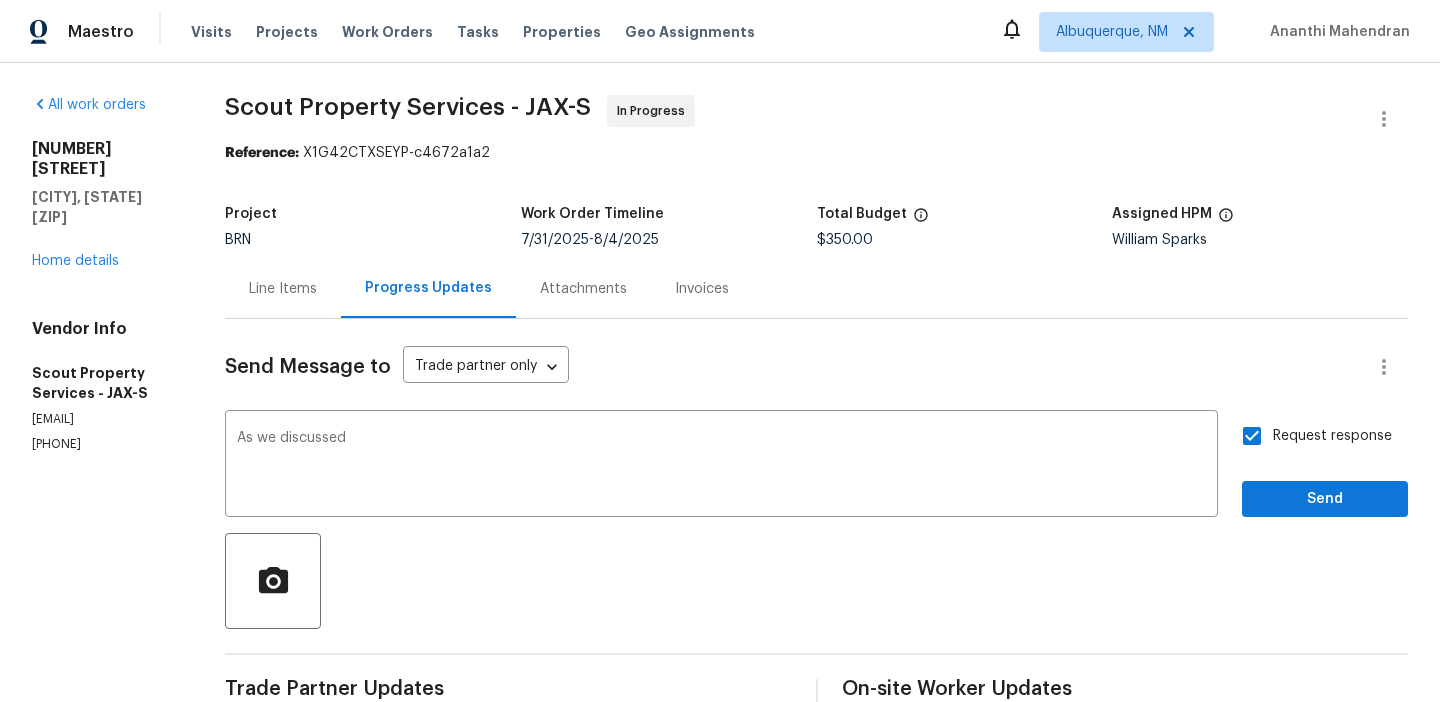 click on "(615) 913-6484" at bounding box center (104, 444) 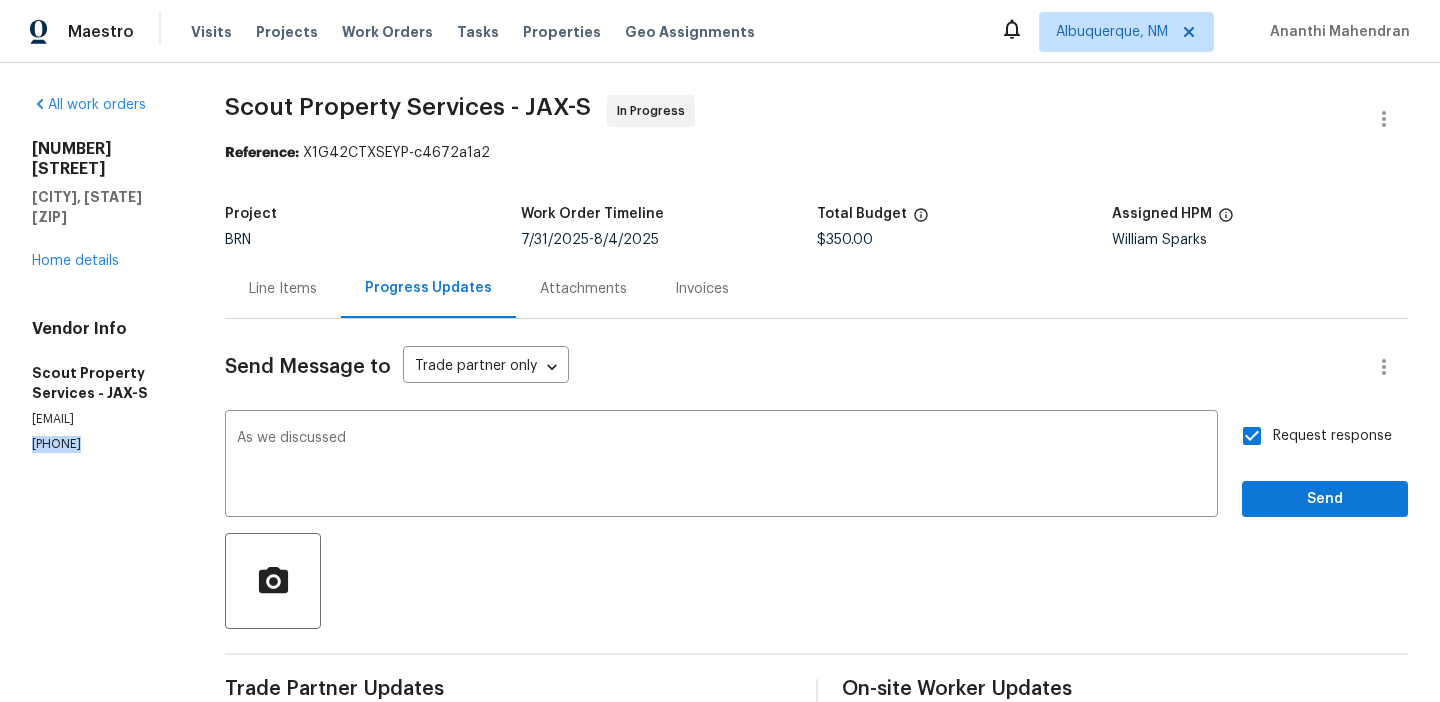 click on "(615) 913-6484" at bounding box center (104, 444) 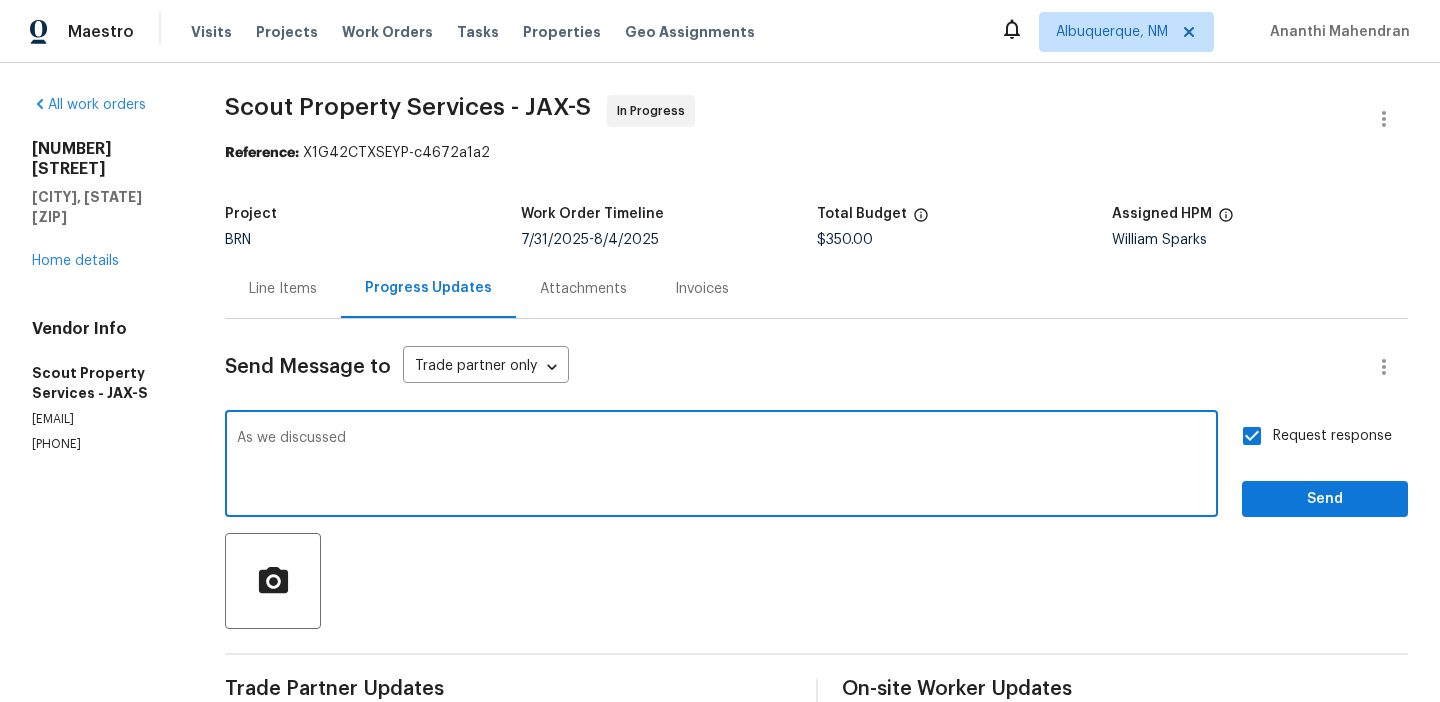 click on "As we discussed" at bounding box center (721, 466) 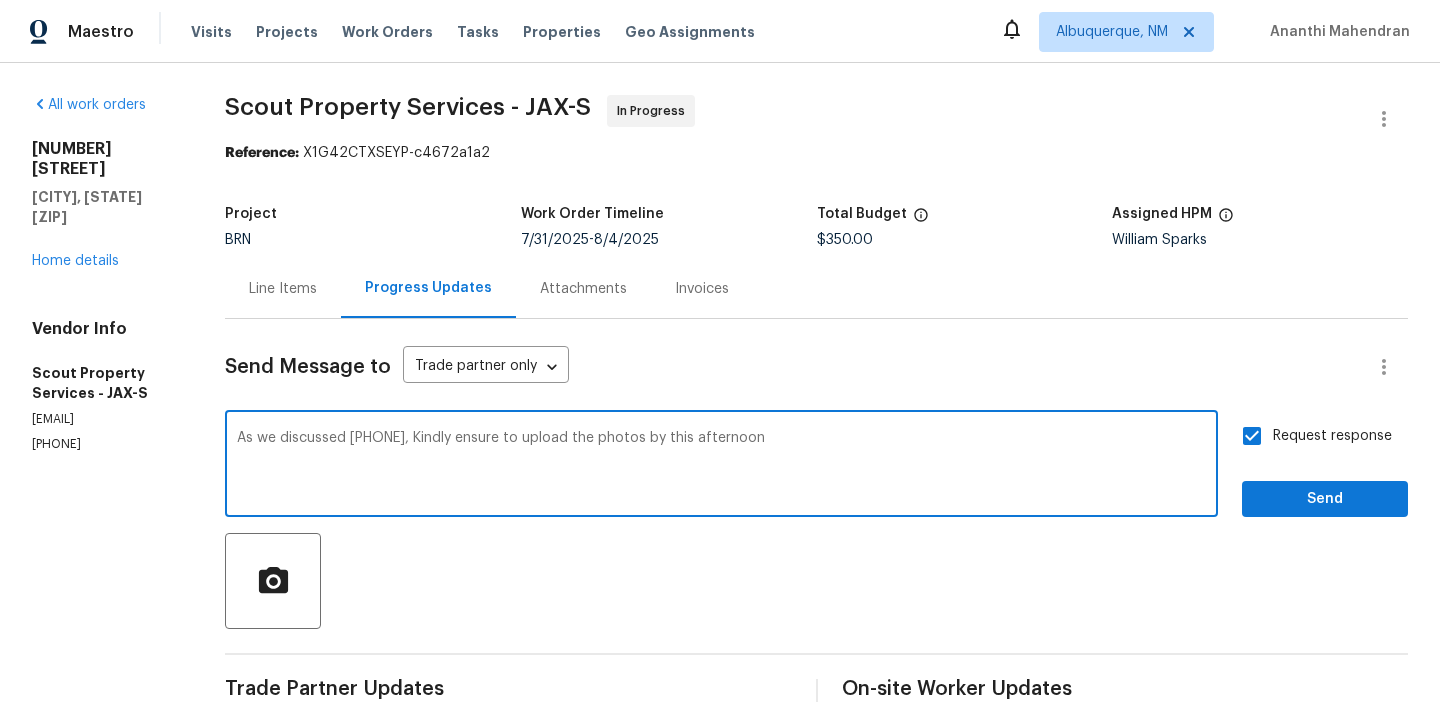 type on "As we discussed (615) 913-6484, Kindly ensure to upload the photos by this afternoon" 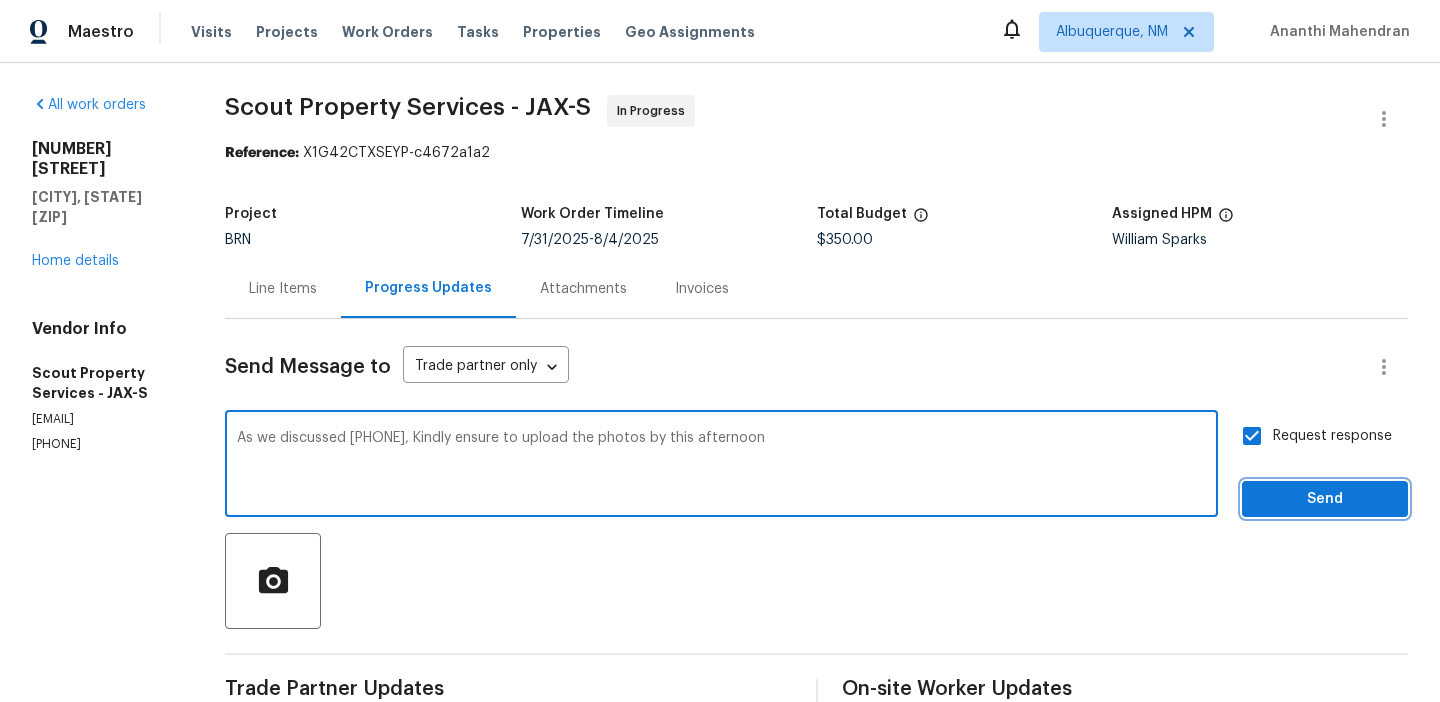 click on "Send" at bounding box center (1325, 499) 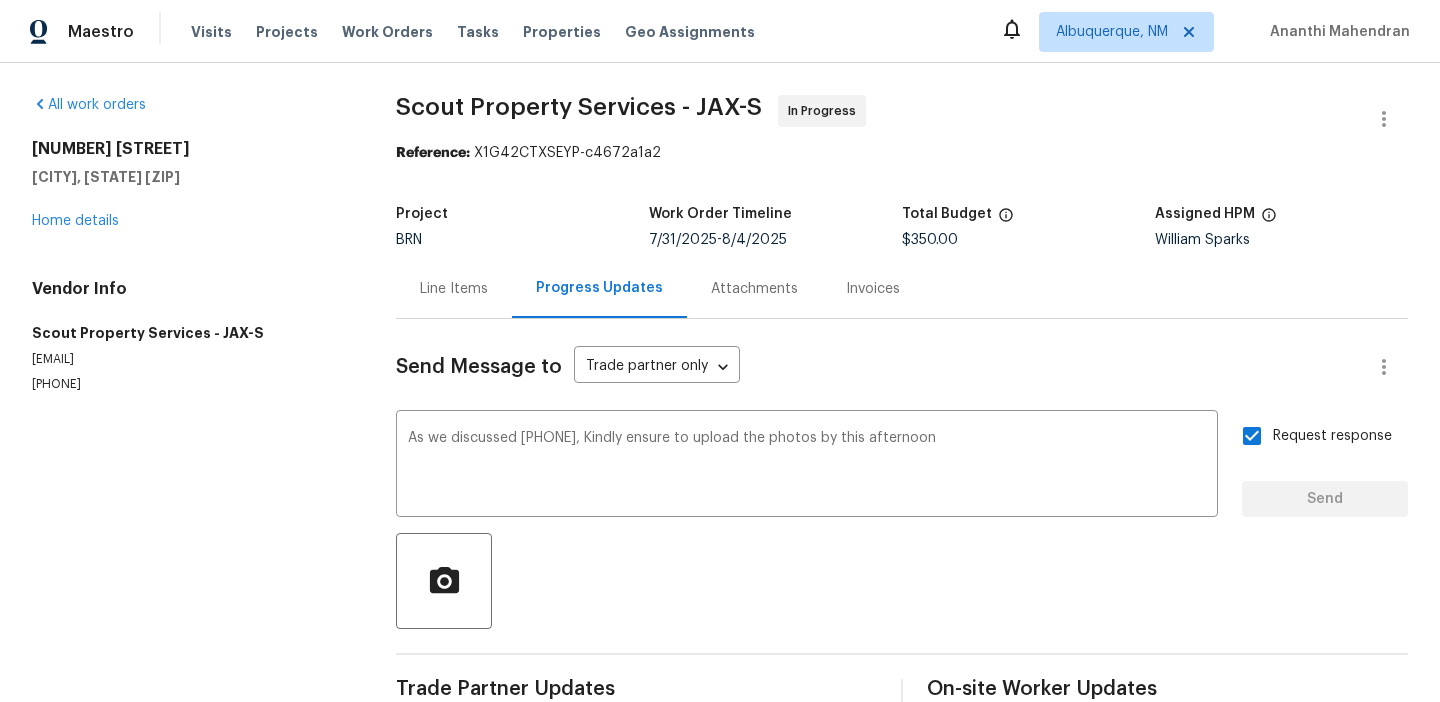 type 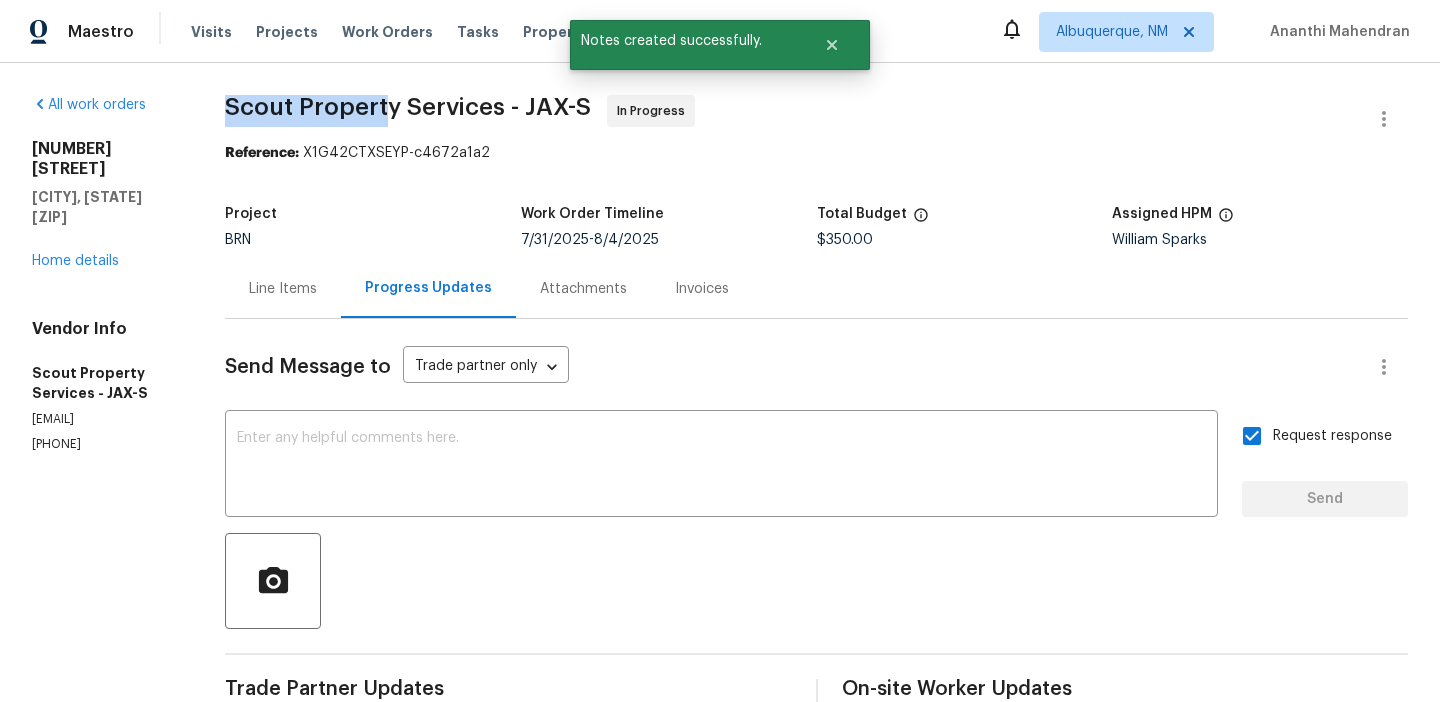 drag, startPoint x: 217, startPoint y: 102, endPoint x: 390, endPoint y: 101, distance: 173.00288 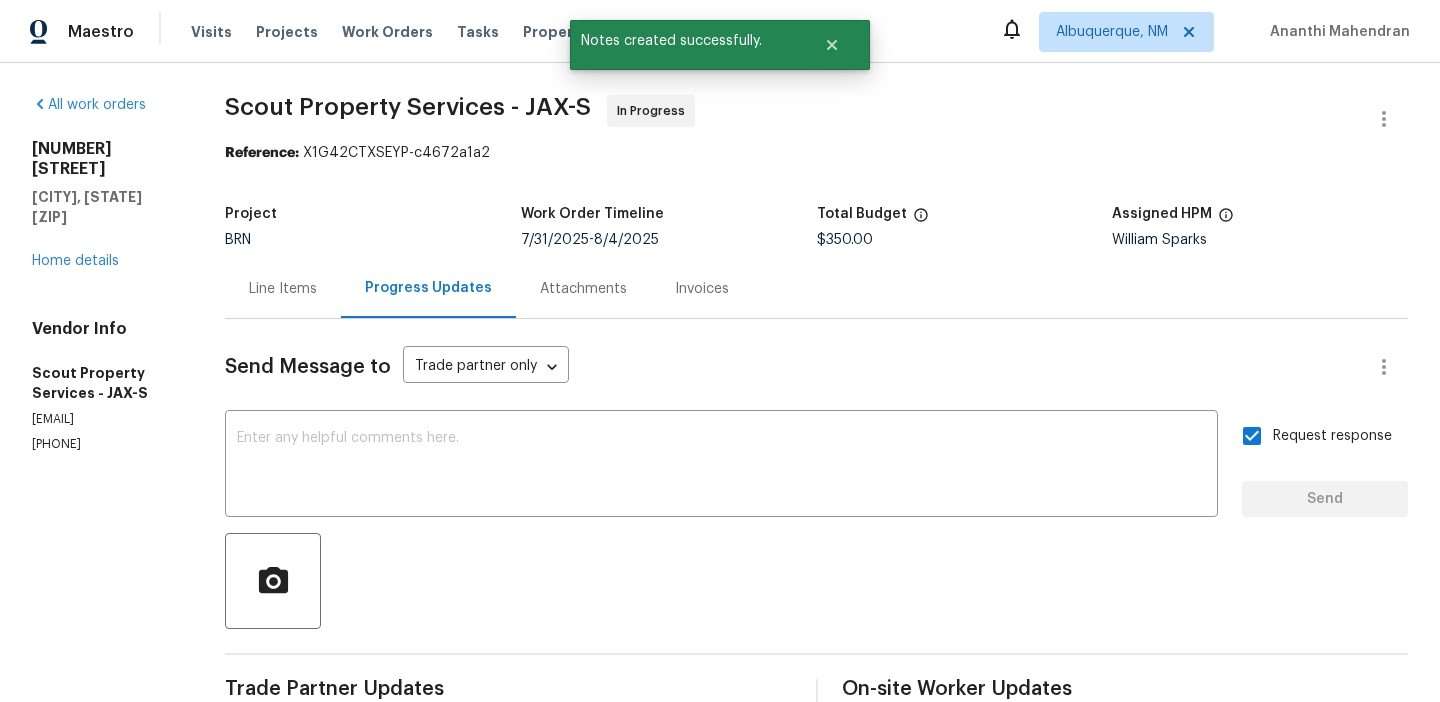 click on "Scout Property Services - JAX-S In Progress" at bounding box center [792, 119] 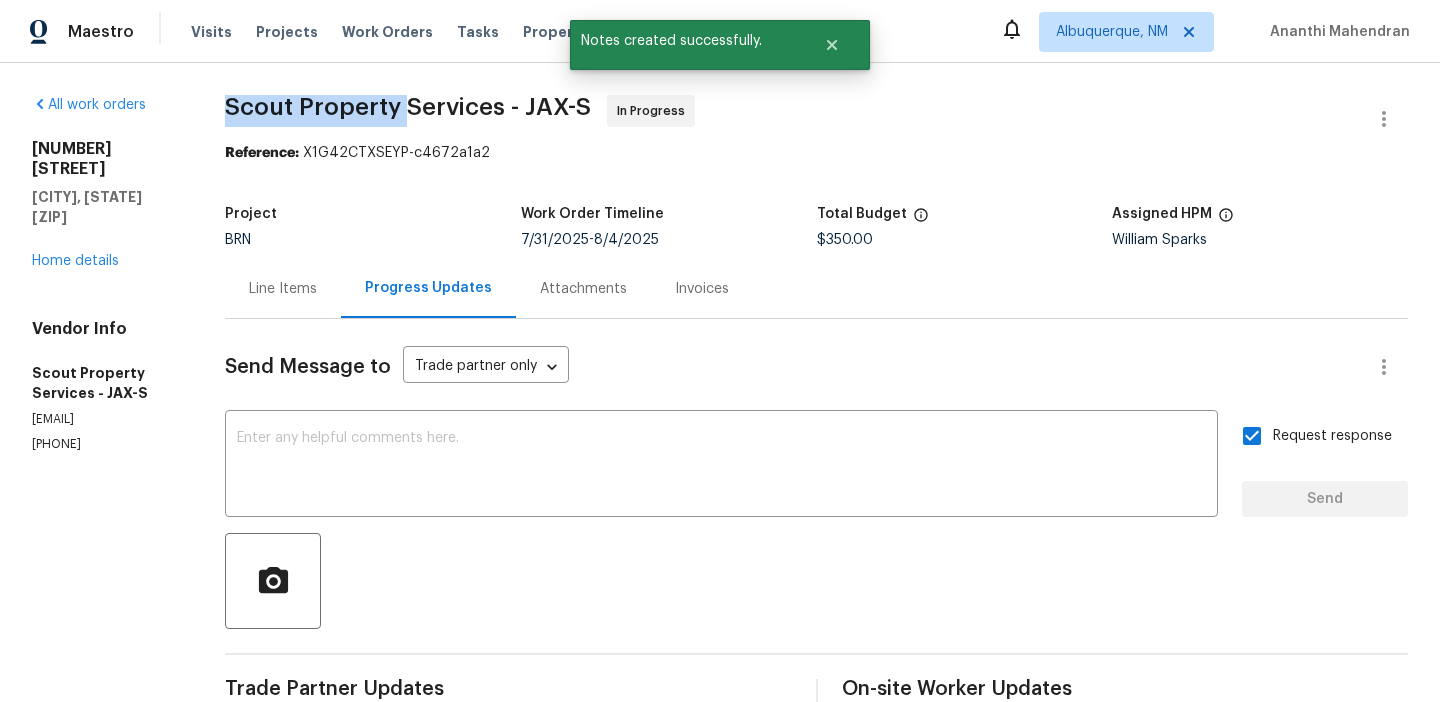 drag, startPoint x: 217, startPoint y: 103, endPoint x: 401, endPoint y: 107, distance: 184.04347 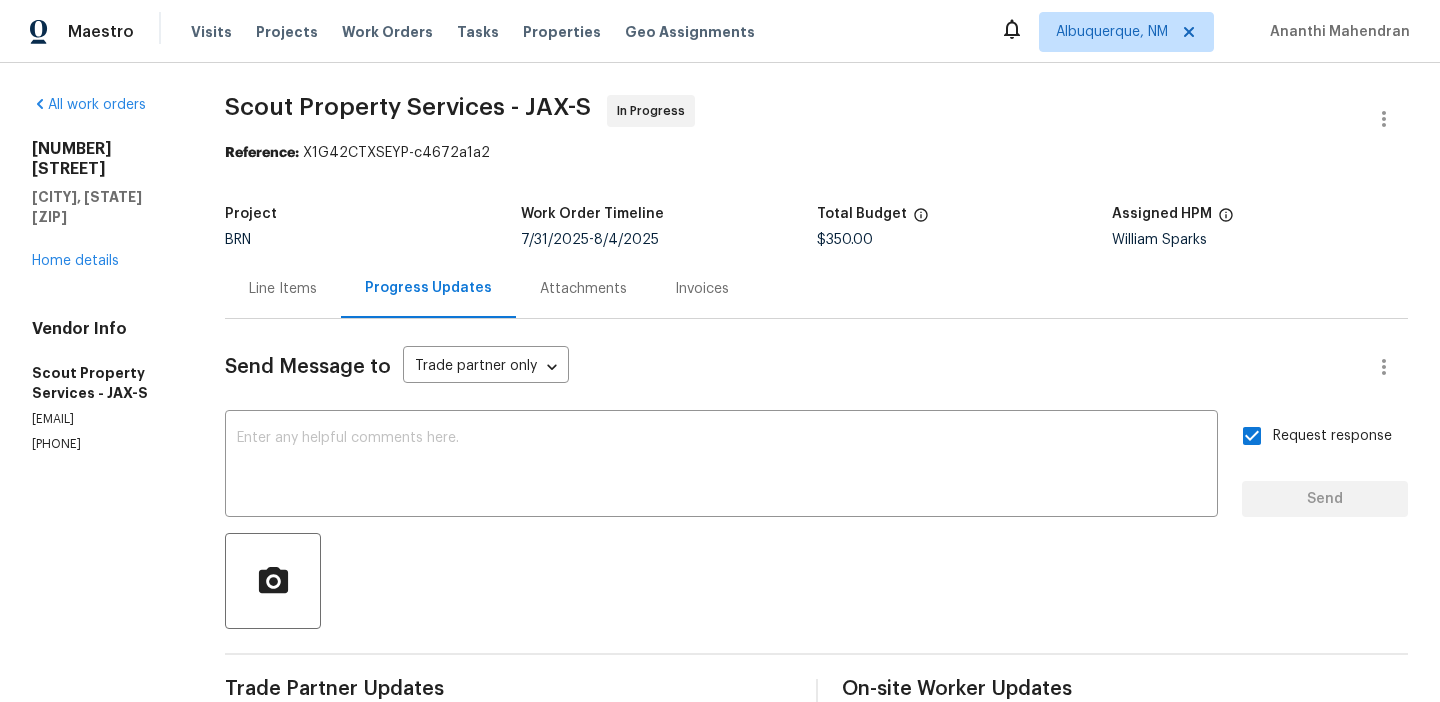 click on "Line Items" at bounding box center [283, 289] 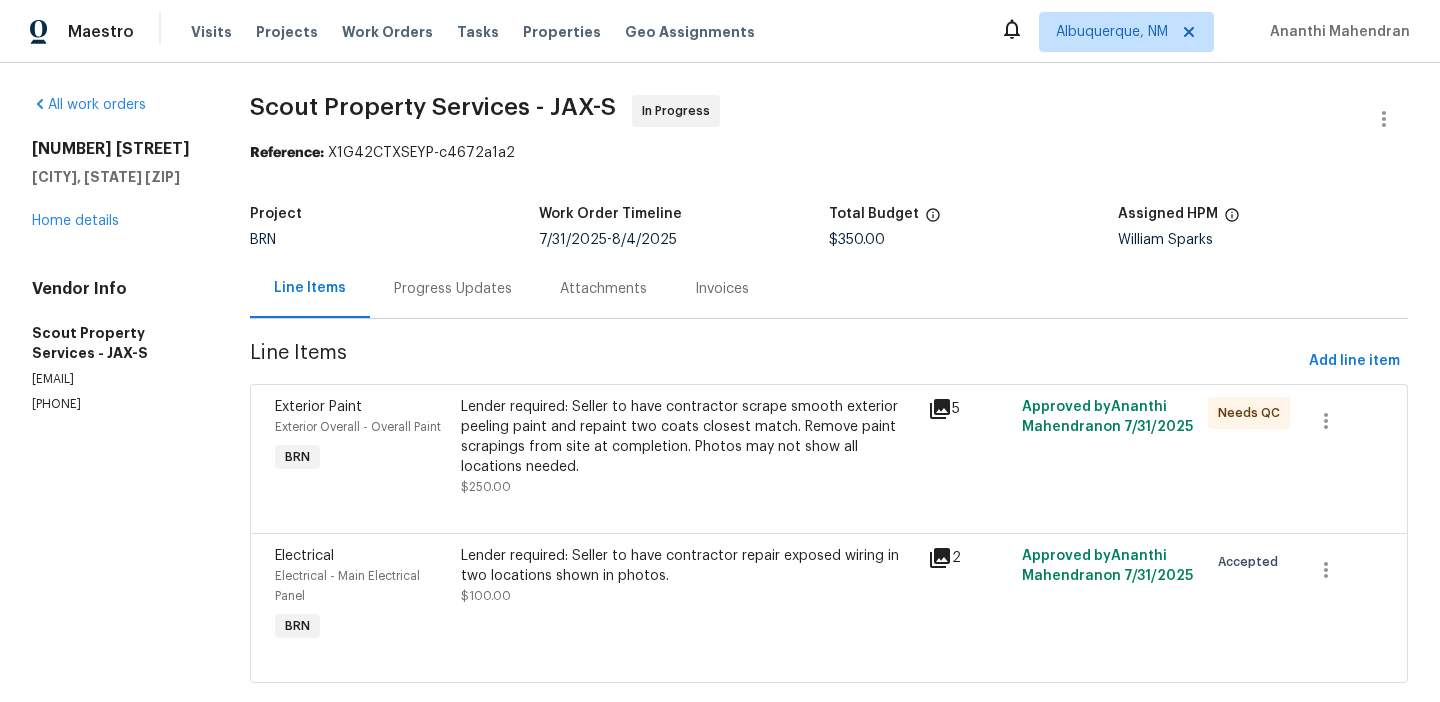 scroll, scrollTop: 3, scrollLeft: 0, axis: vertical 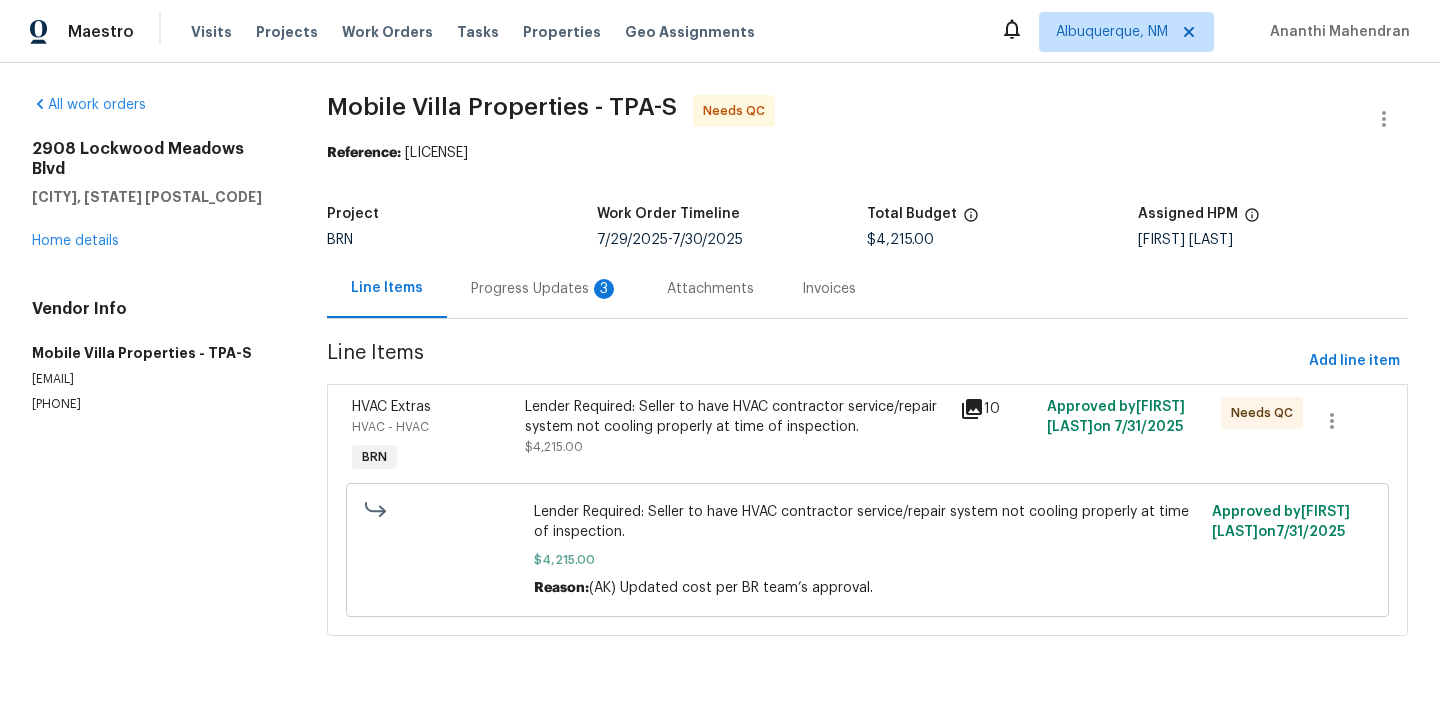 click on "Progress Updates 3" at bounding box center [545, 288] 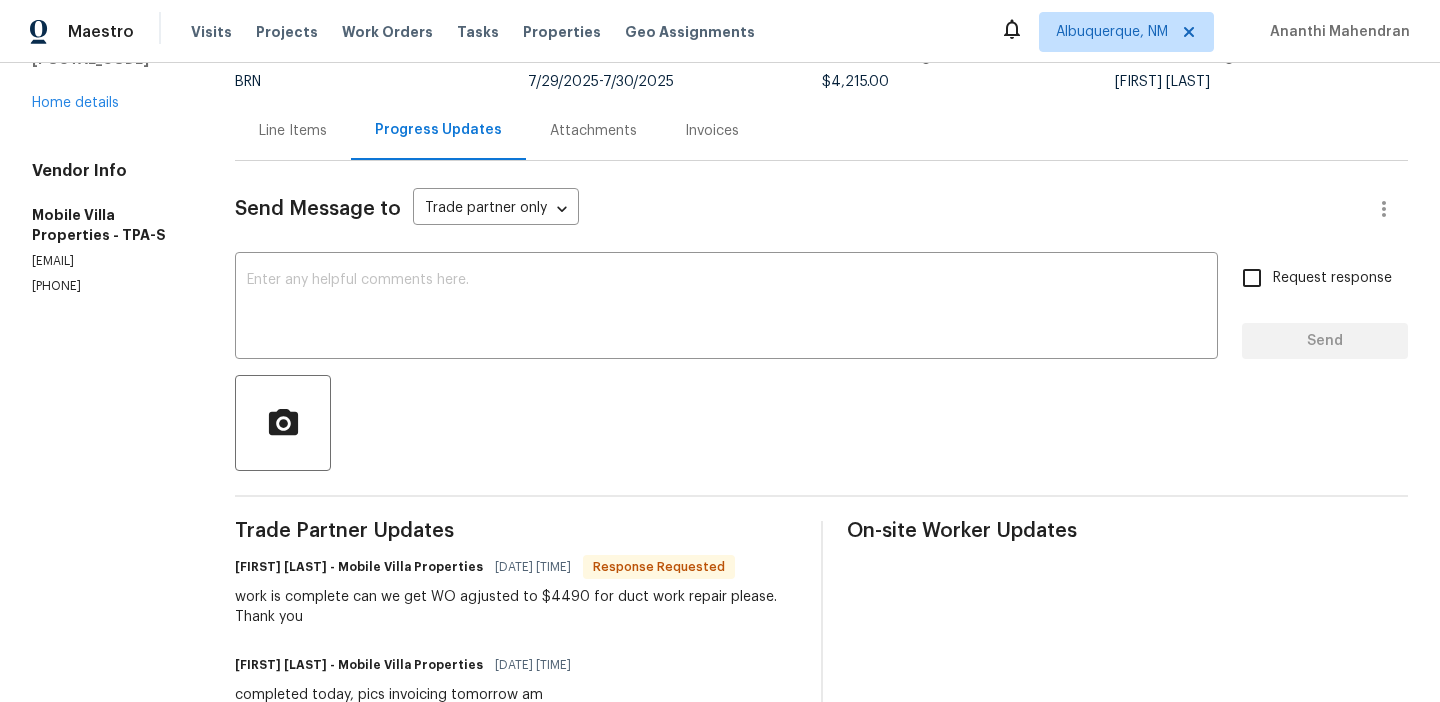 scroll, scrollTop: 80, scrollLeft: 0, axis: vertical 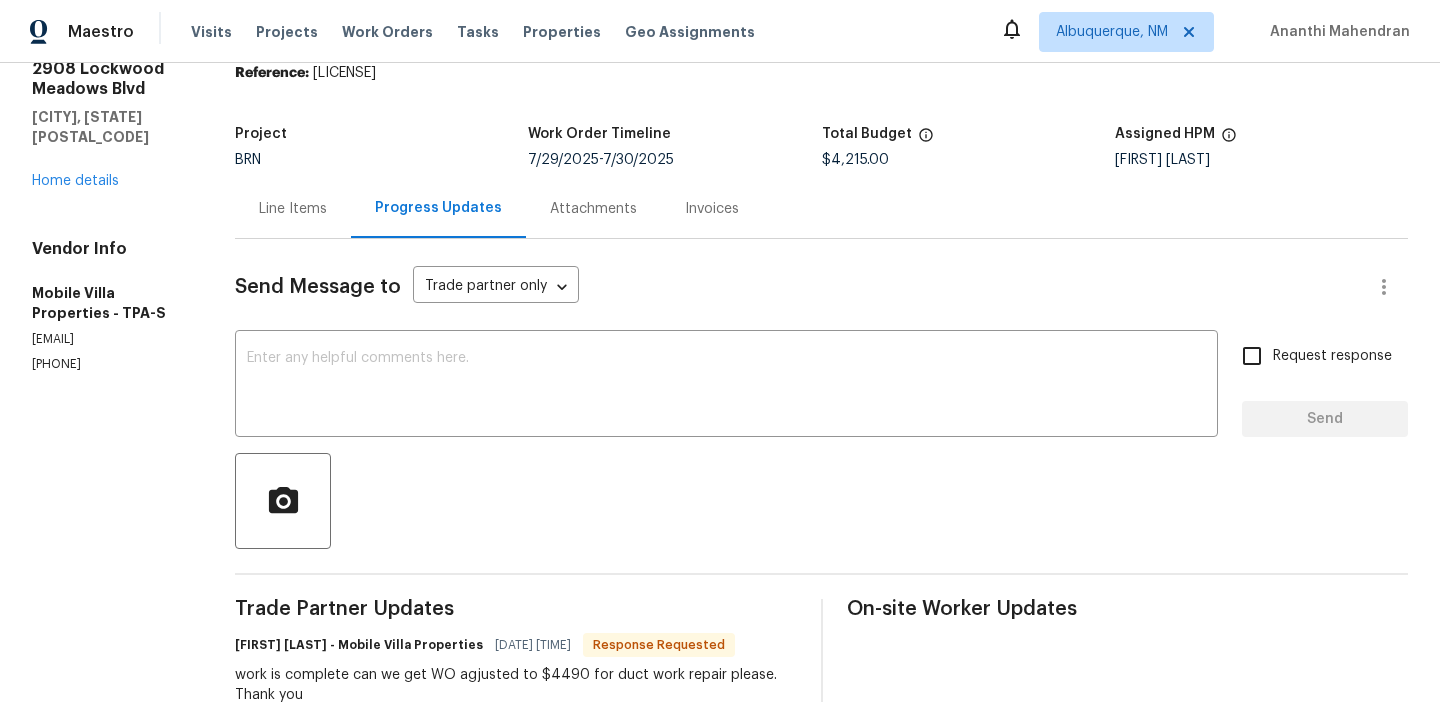 click on "Line Items" at bounding box center [293, 209] 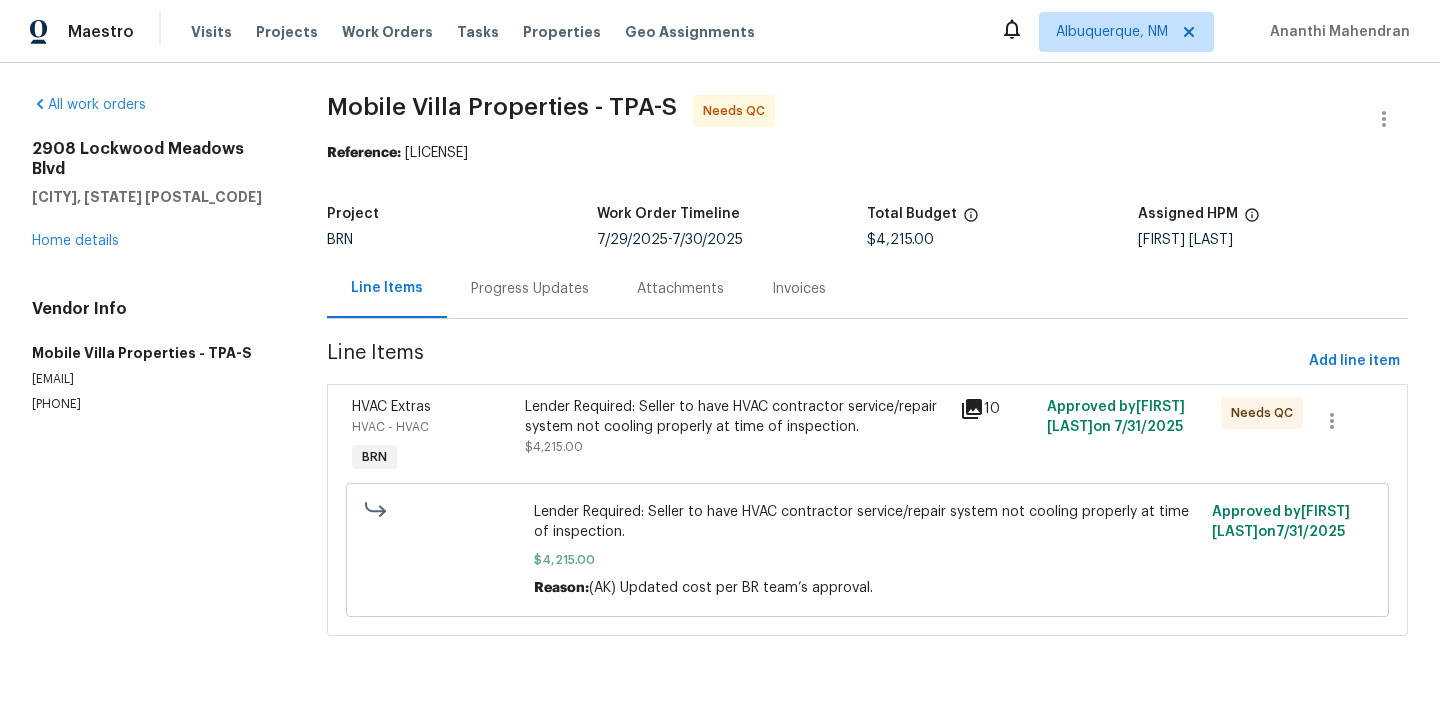 scroll, scrollTop: 0, scrollLeft: 0, axis: both 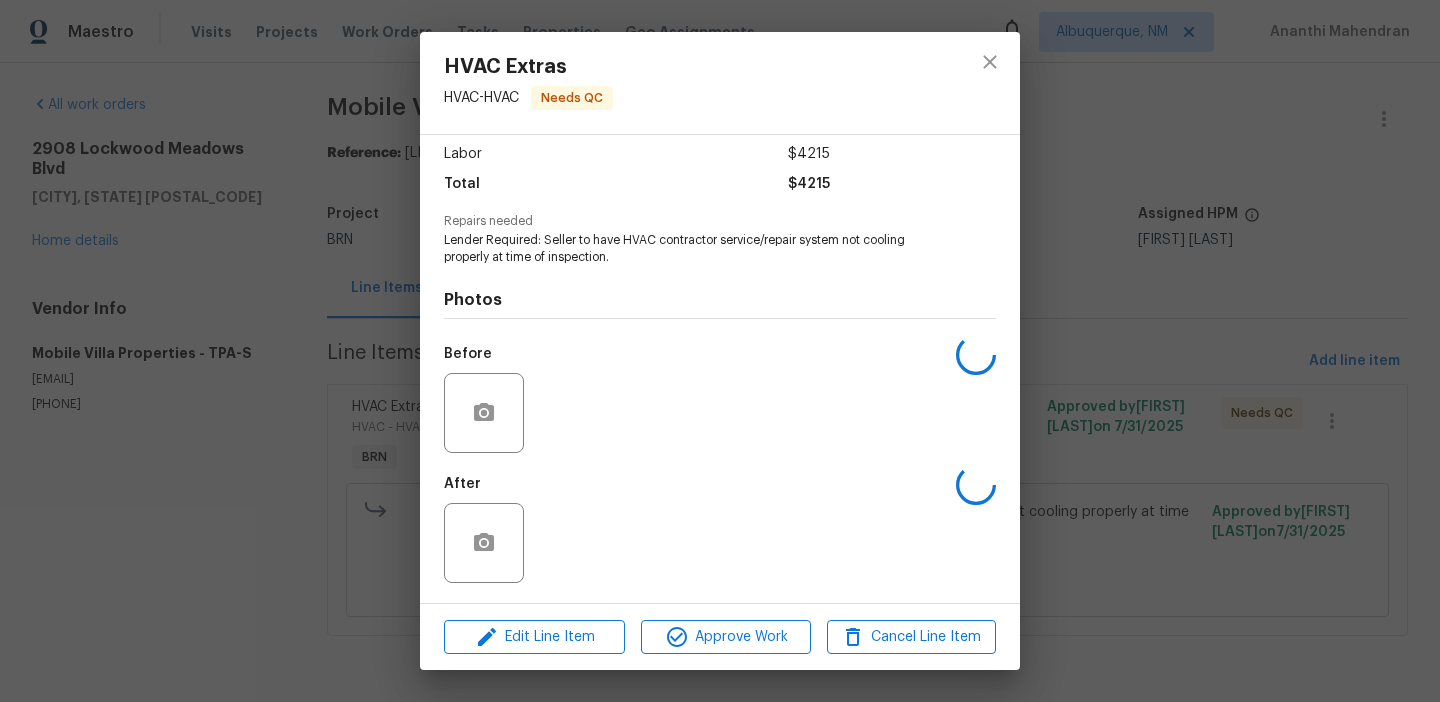 click on "After" at bounding box center [720, 530] 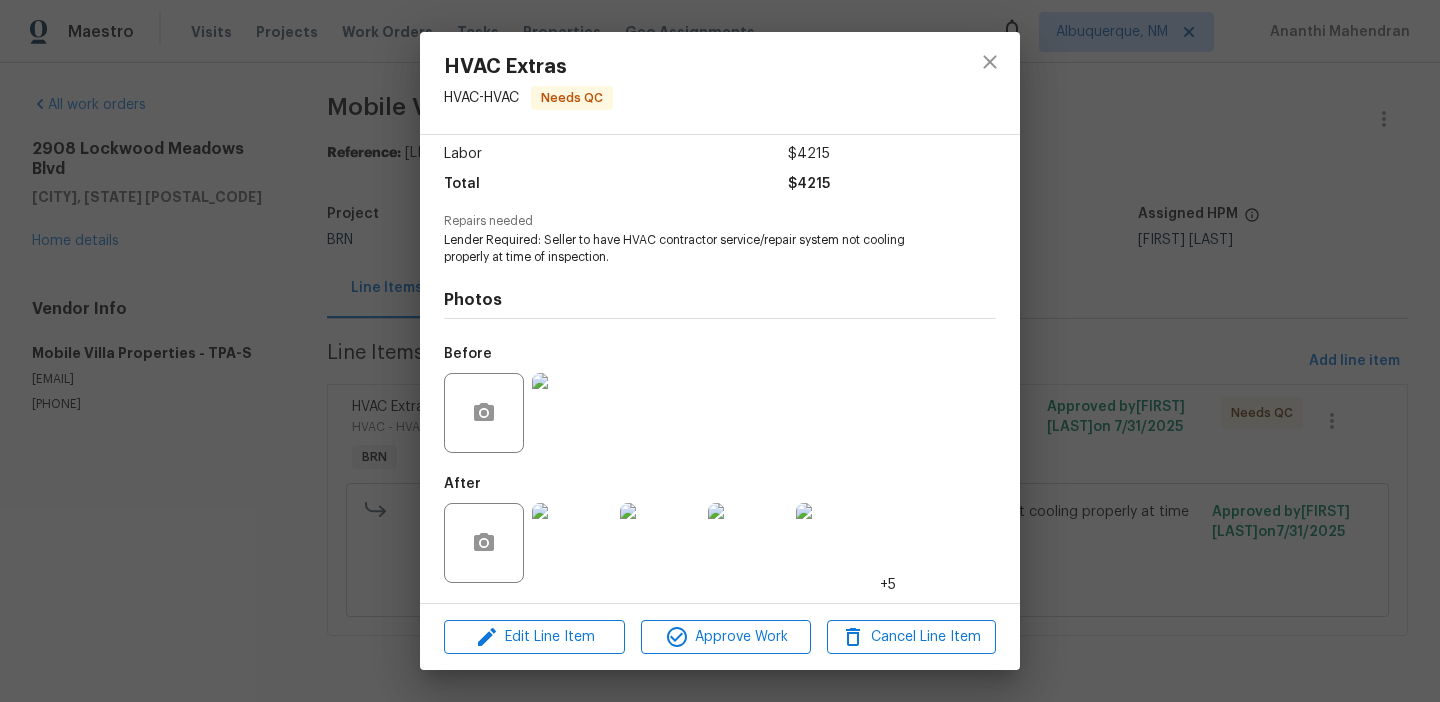 click at bounding box center [572, 543] 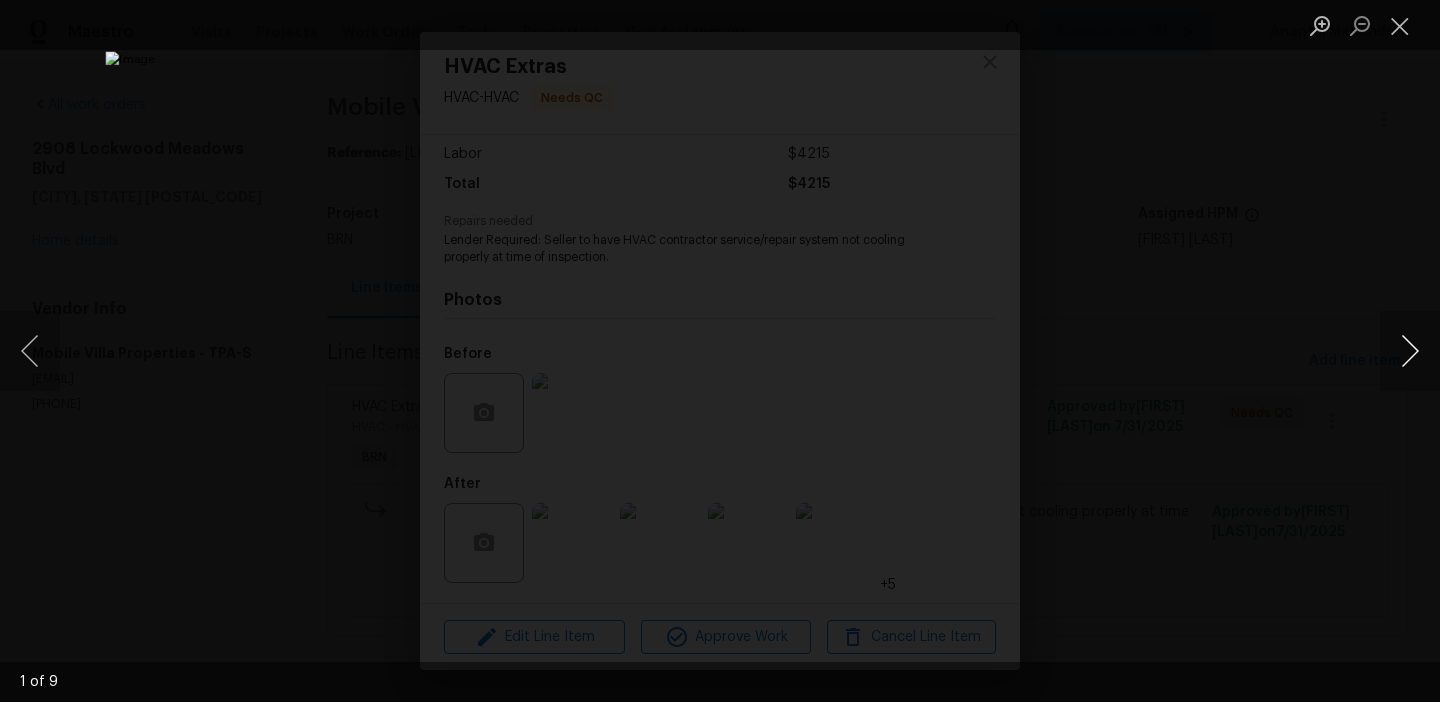click at bounding box center [1410, 351] 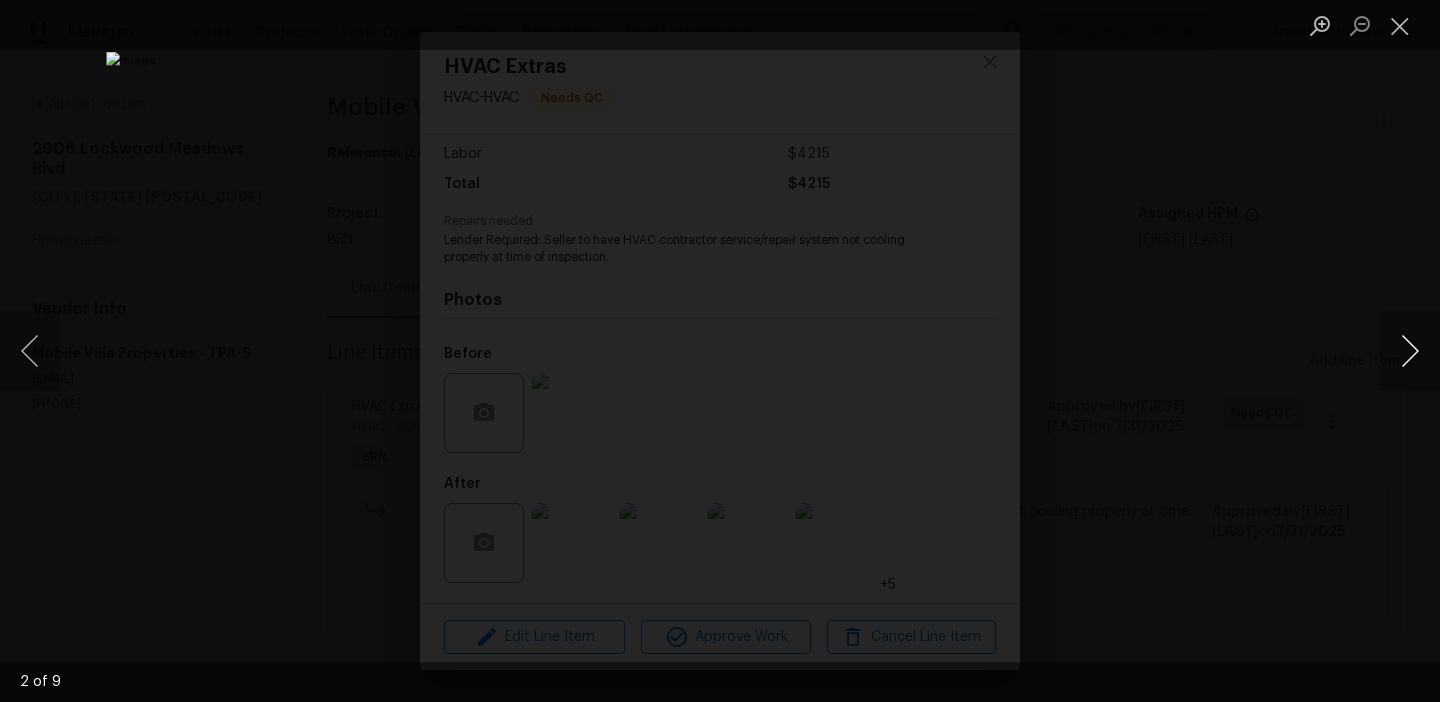 click at bounding box center (1410, 351) 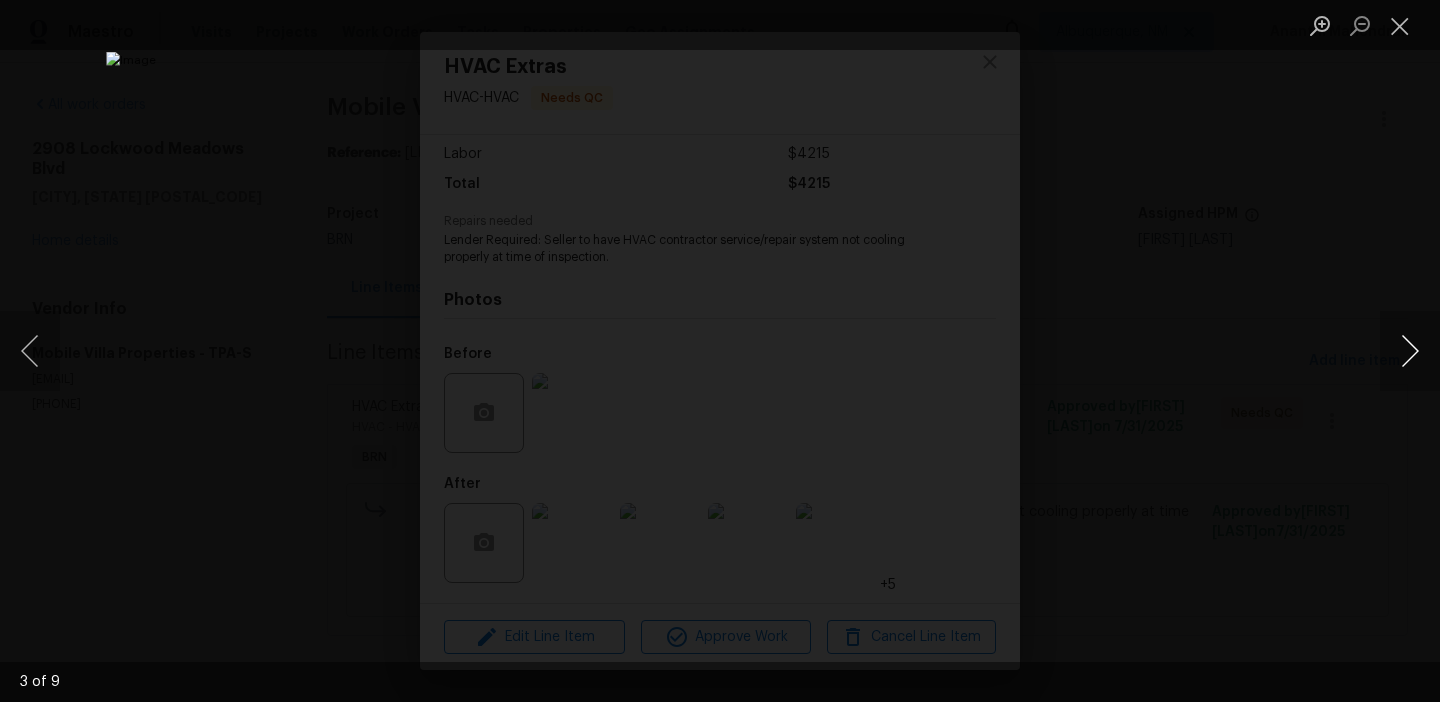 click at bounding box center (1410, 351) 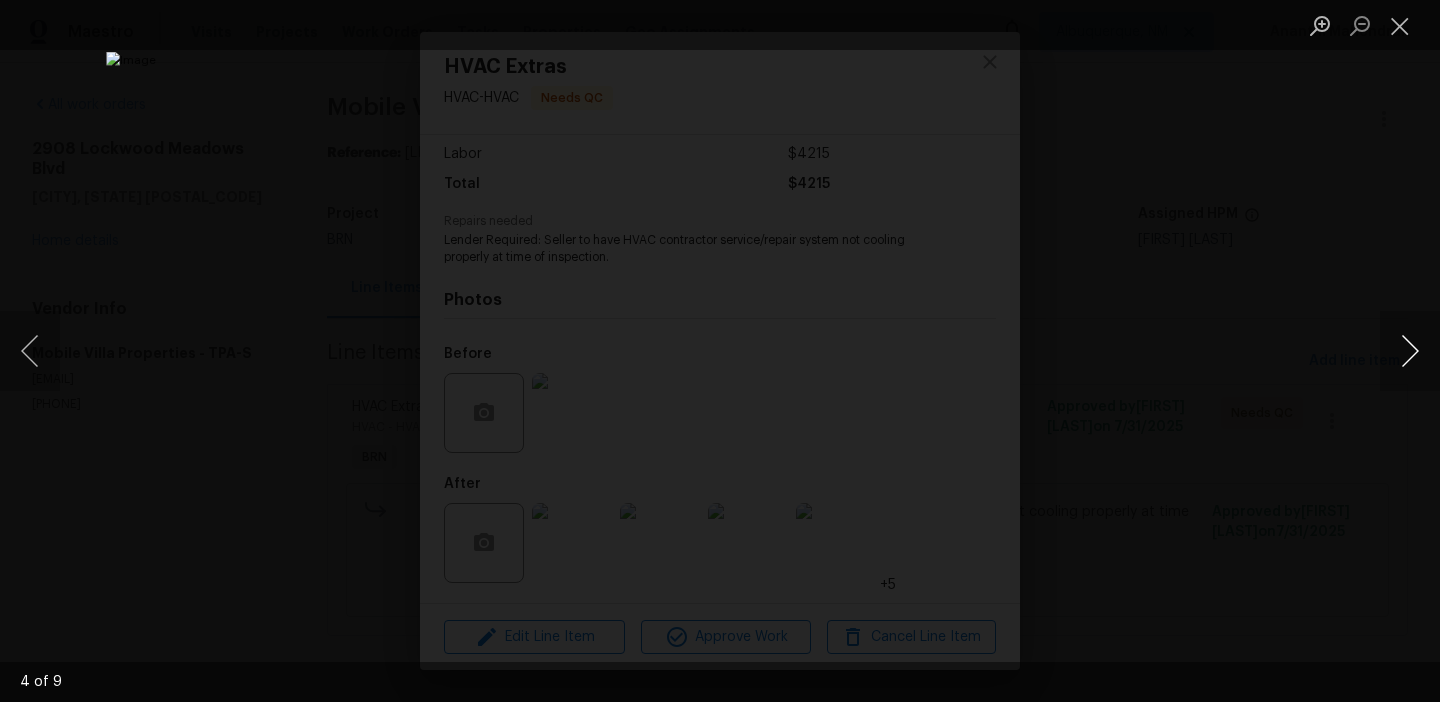 click at bounding box center [1410, 351] 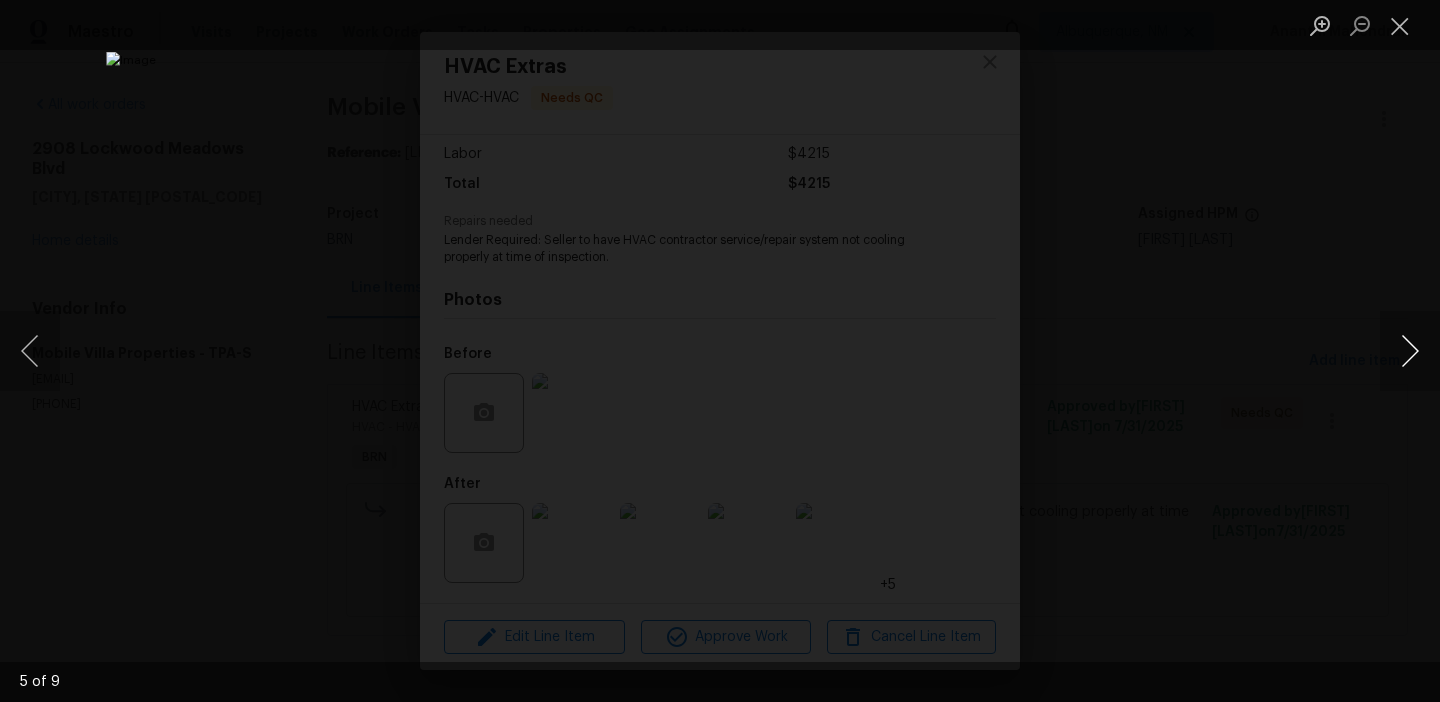 click at bounding box center (1410, 351) 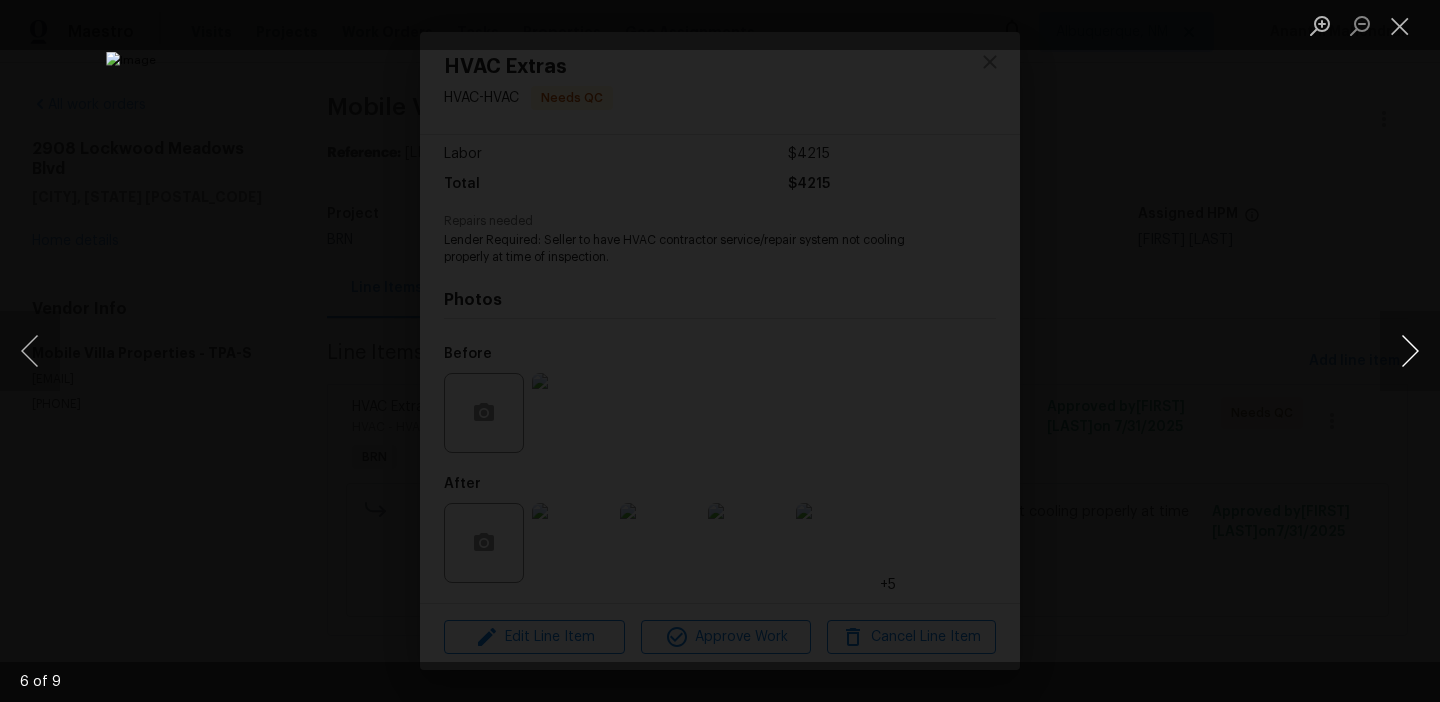 click at bounding box center (1410, 351) 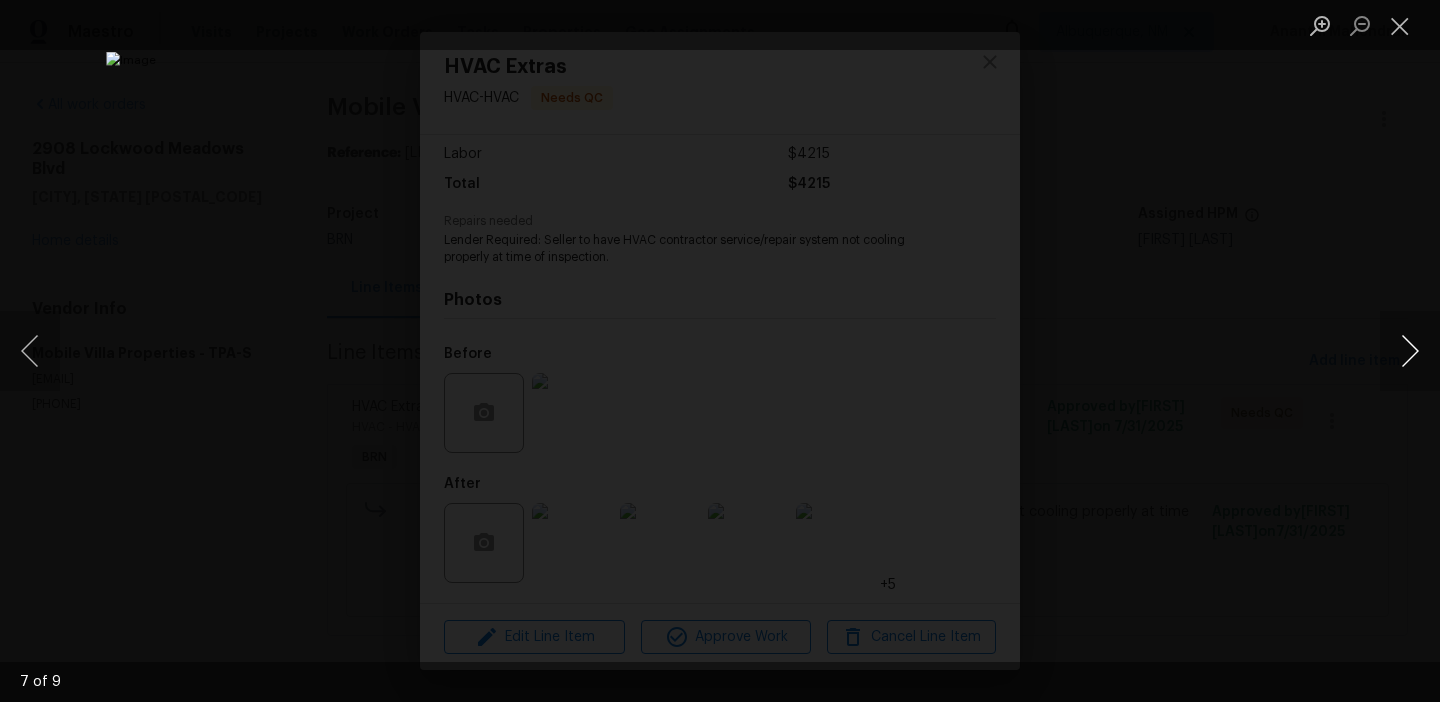 click at bounding box center [1410, 351] 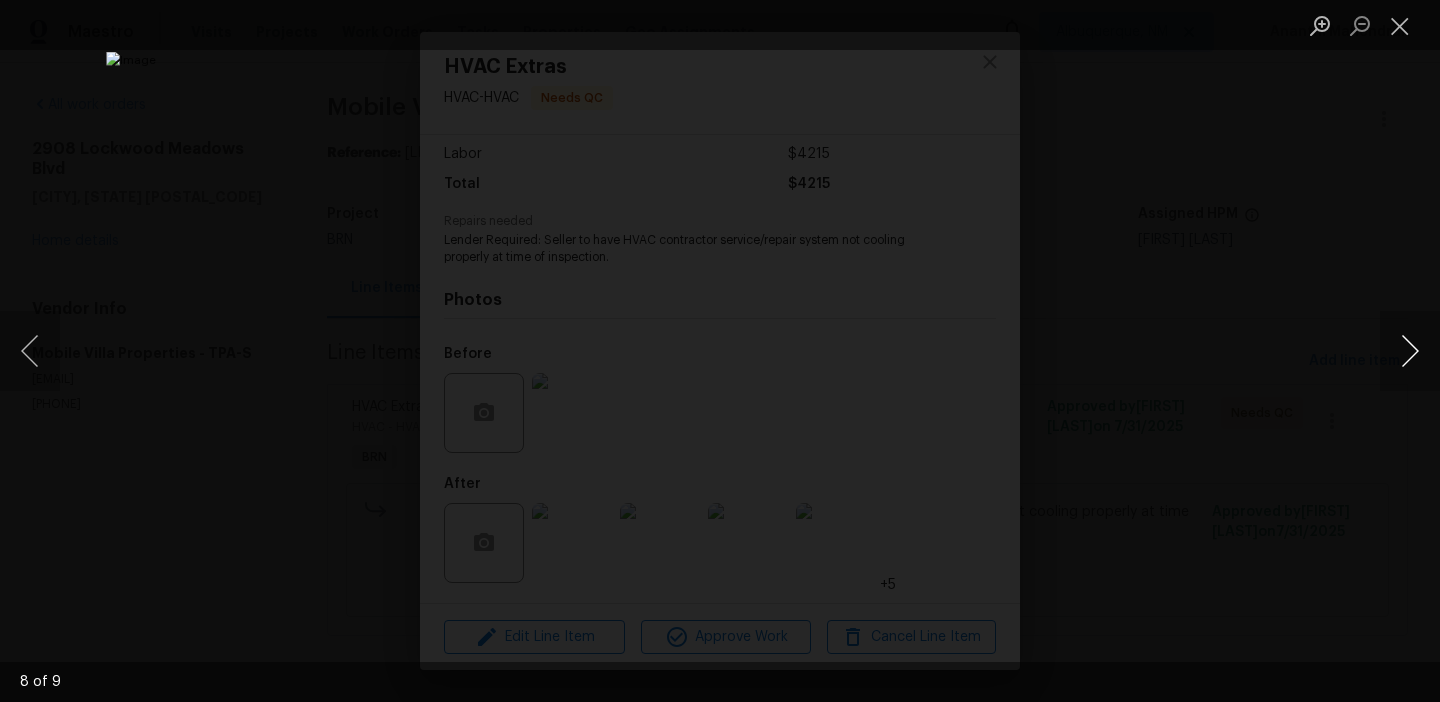 click at bounding box center [1410, 351] 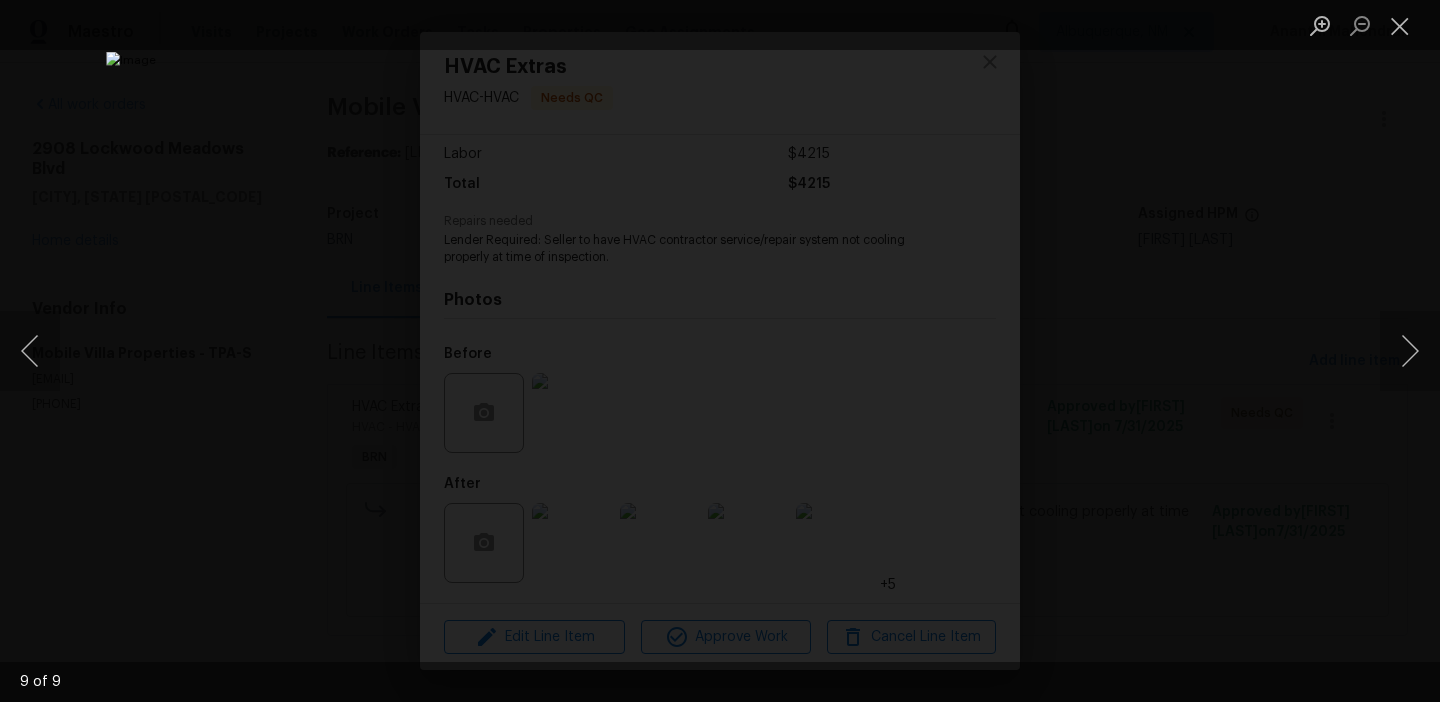 click at bounding box center (720, 351) 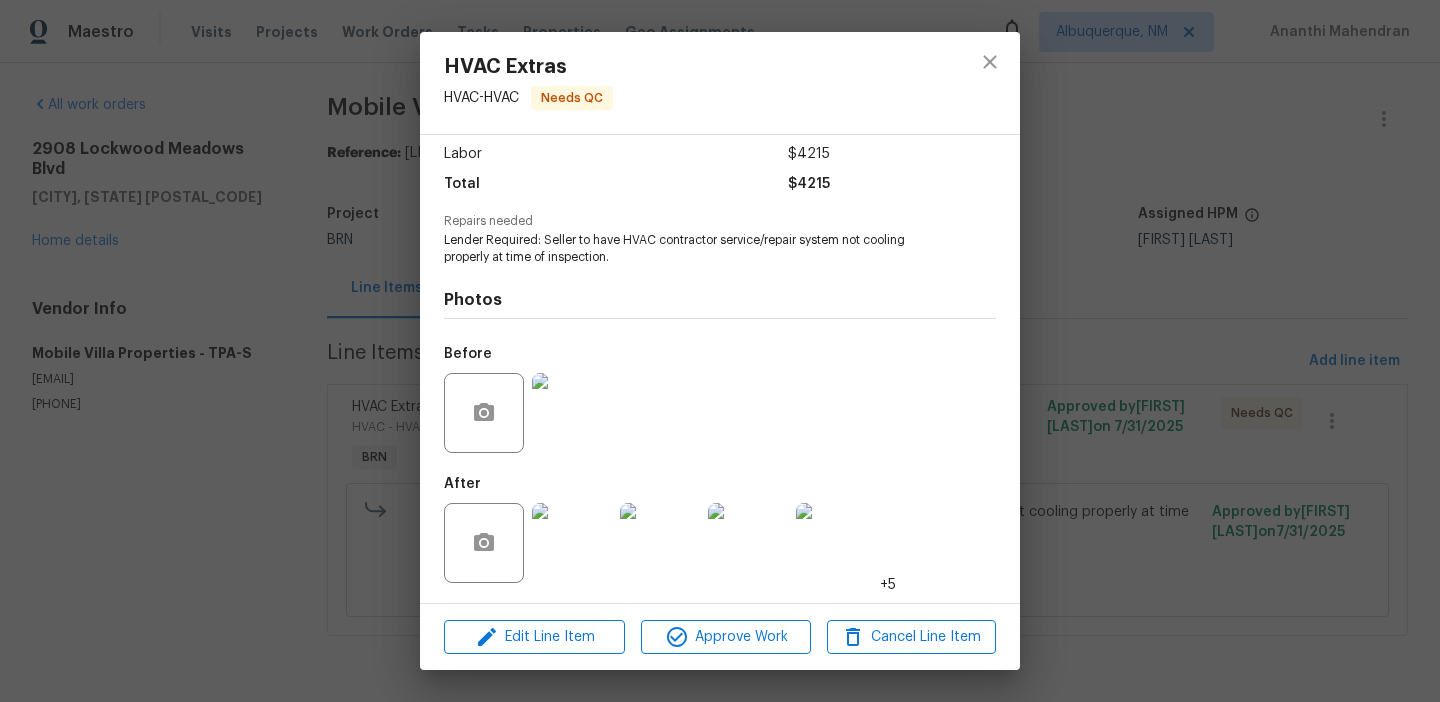 click on "HVAC Extras HVAC  -  HVAC Needs QC Vendor Mobile Villa Properties Account Category BINSR Cost $0 x 1 count $0 Labor $4215 Total $4215 Repairs needed Lender Required: Seller to have HVAC contractor service/repair system not cooling properly at time of inspection. Photos Before After  +5  Edit Line Item  Approve Work  Cancel Line Item" at bounding box center (720, 351) 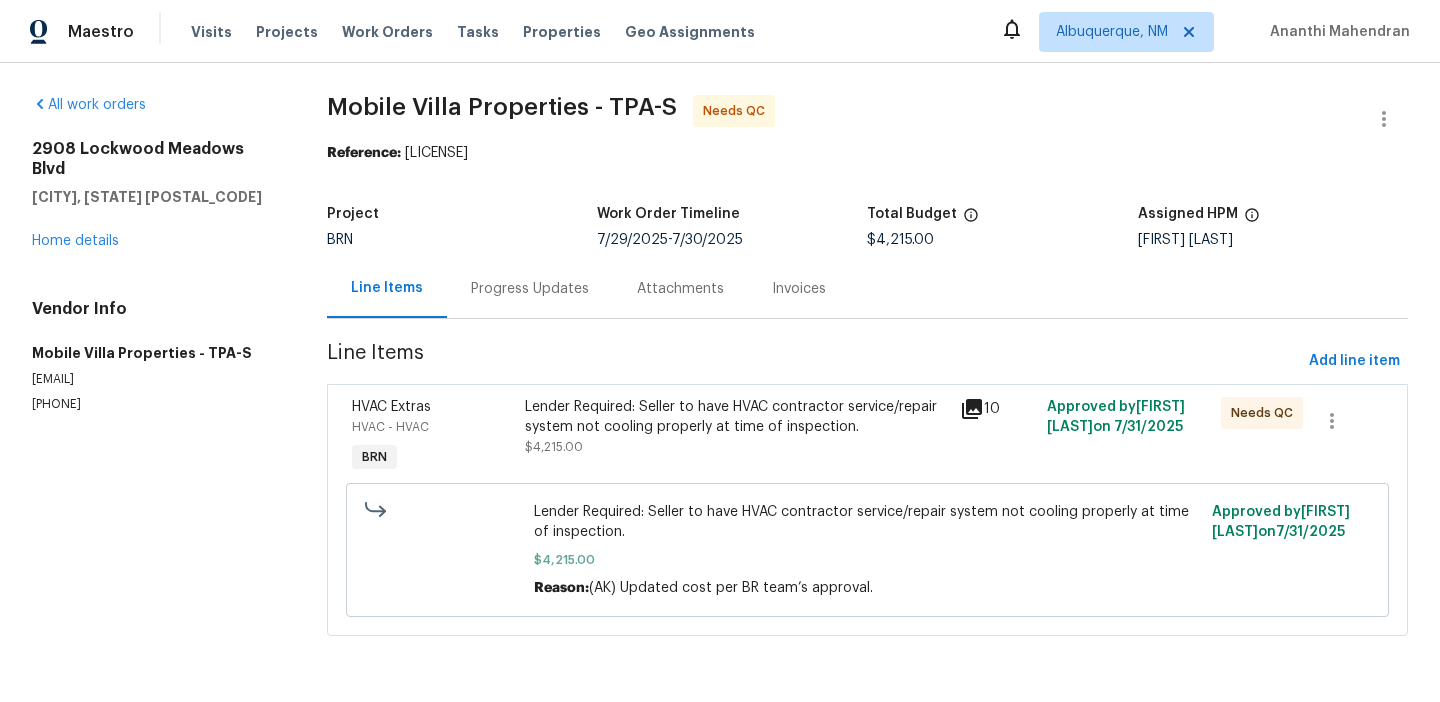 click on "Progress Updates" at bounding box center (530, 289) 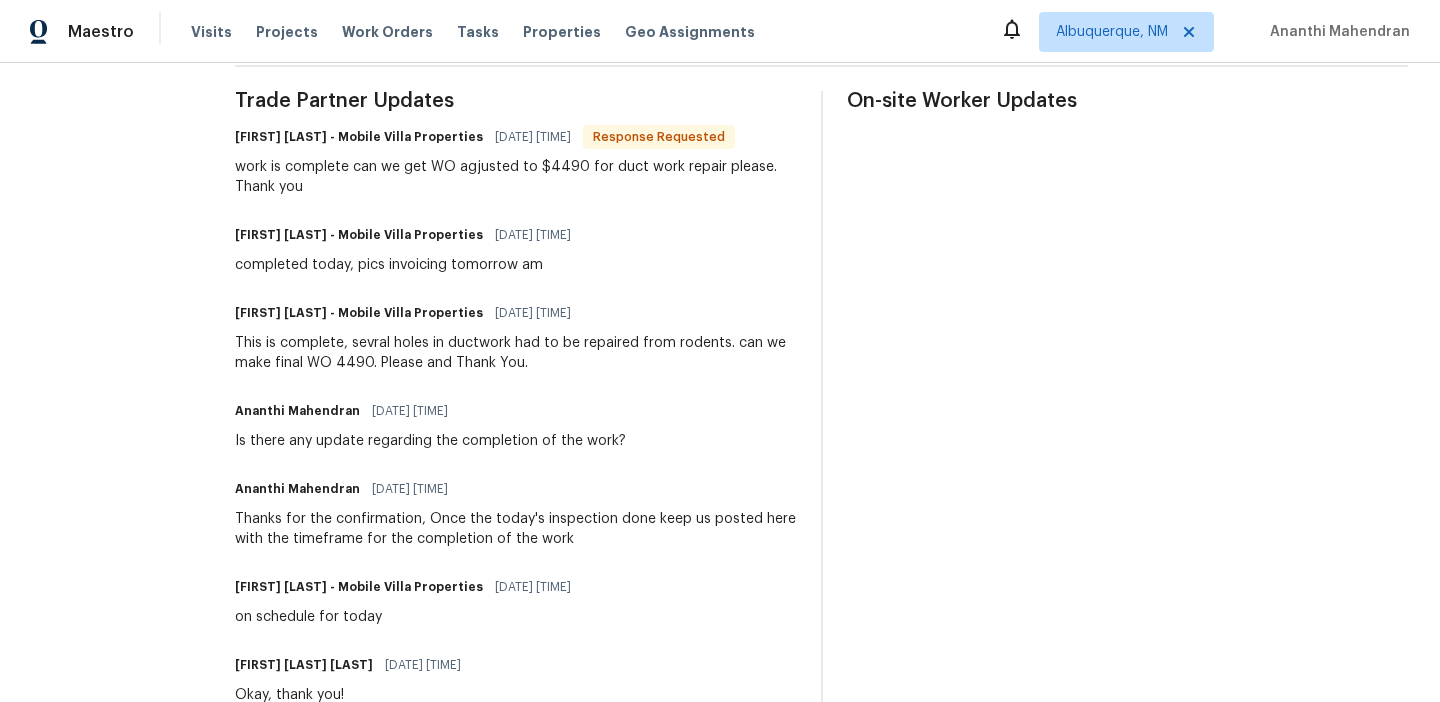 scroll, scrollTop: 604, scrollLeft: 0, axis: vertical 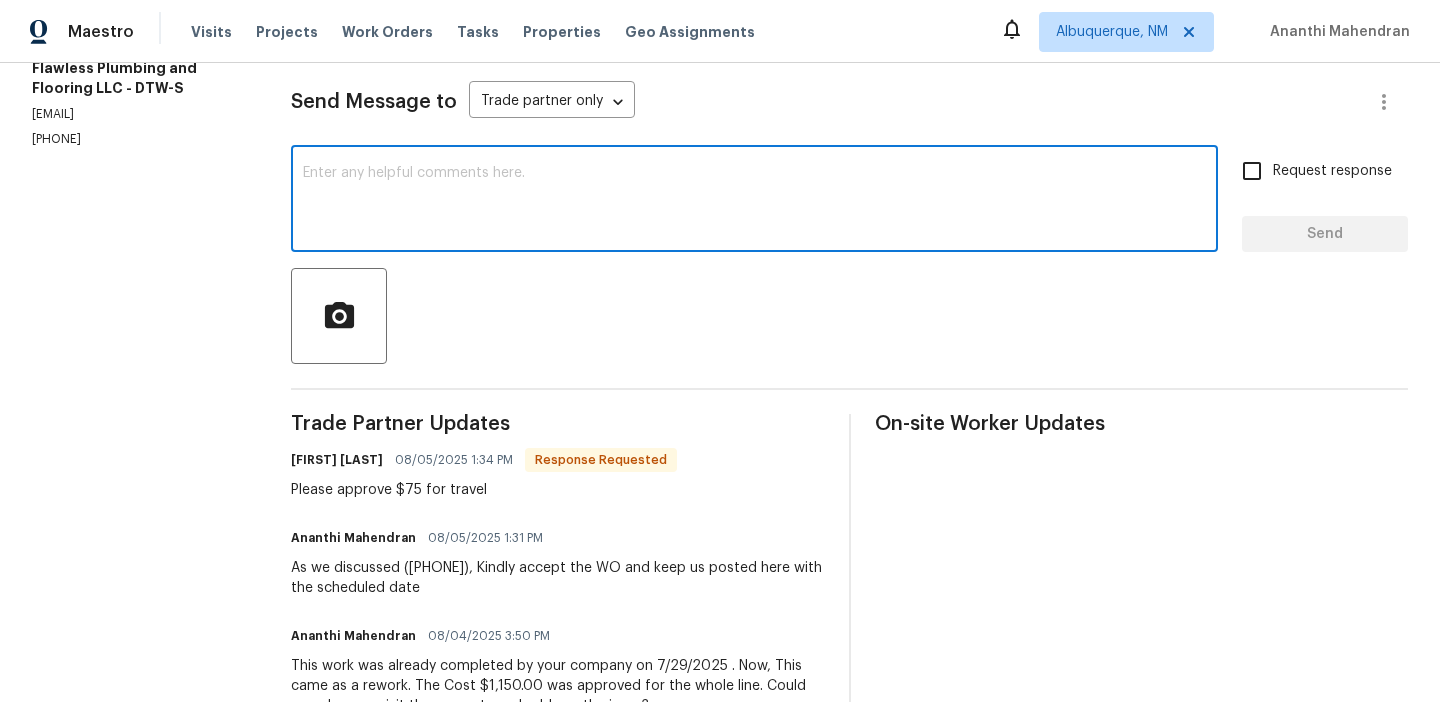 click at bounding box center [754, 201] 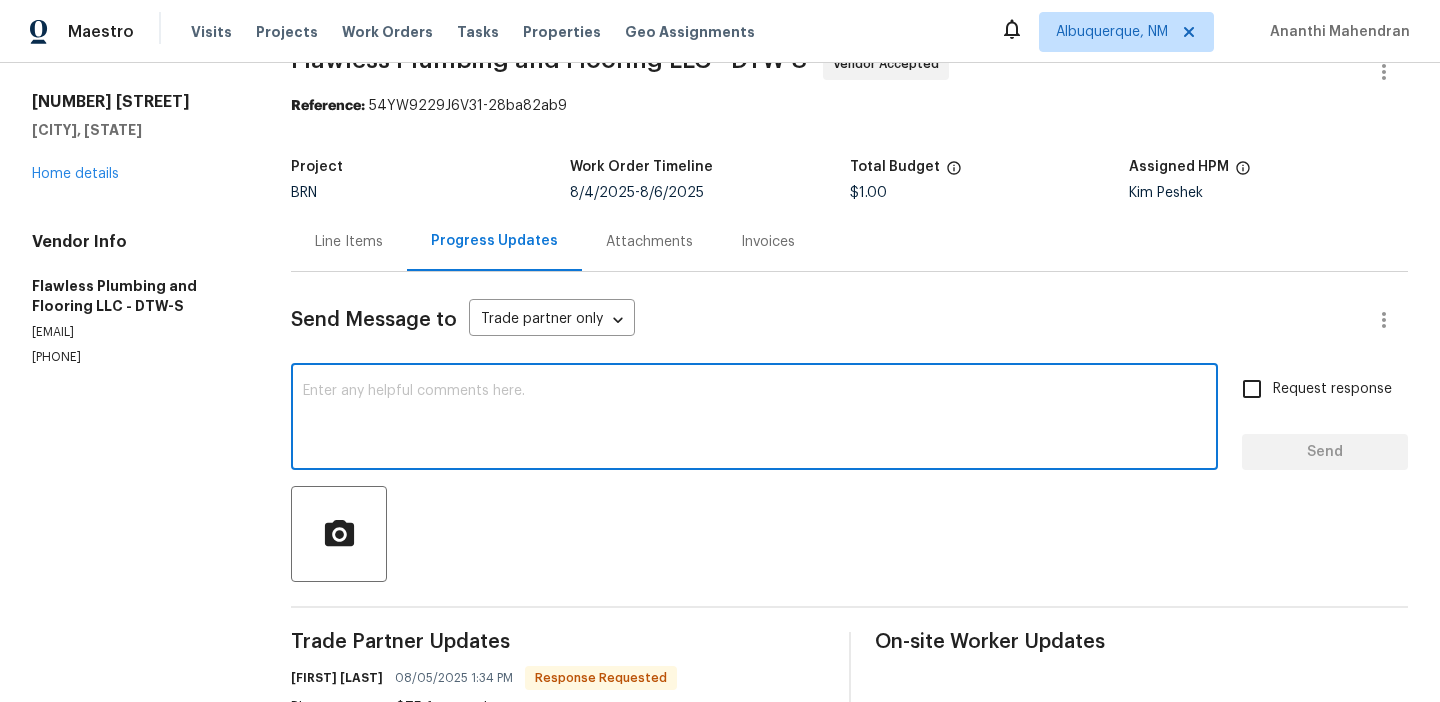 scroll, scrollTop: 0, scrollLeft: 0, axis: both 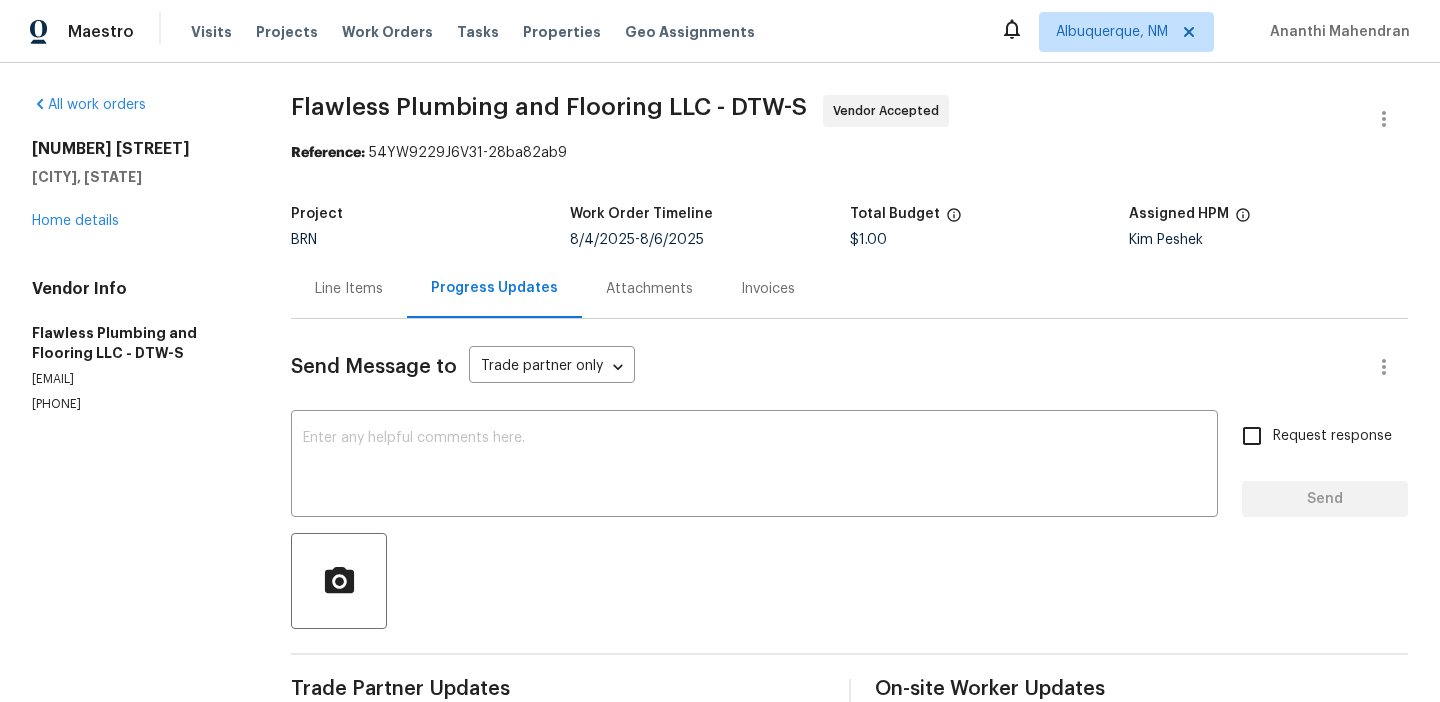 click on "Line Items" at bounding box center (349, 288) 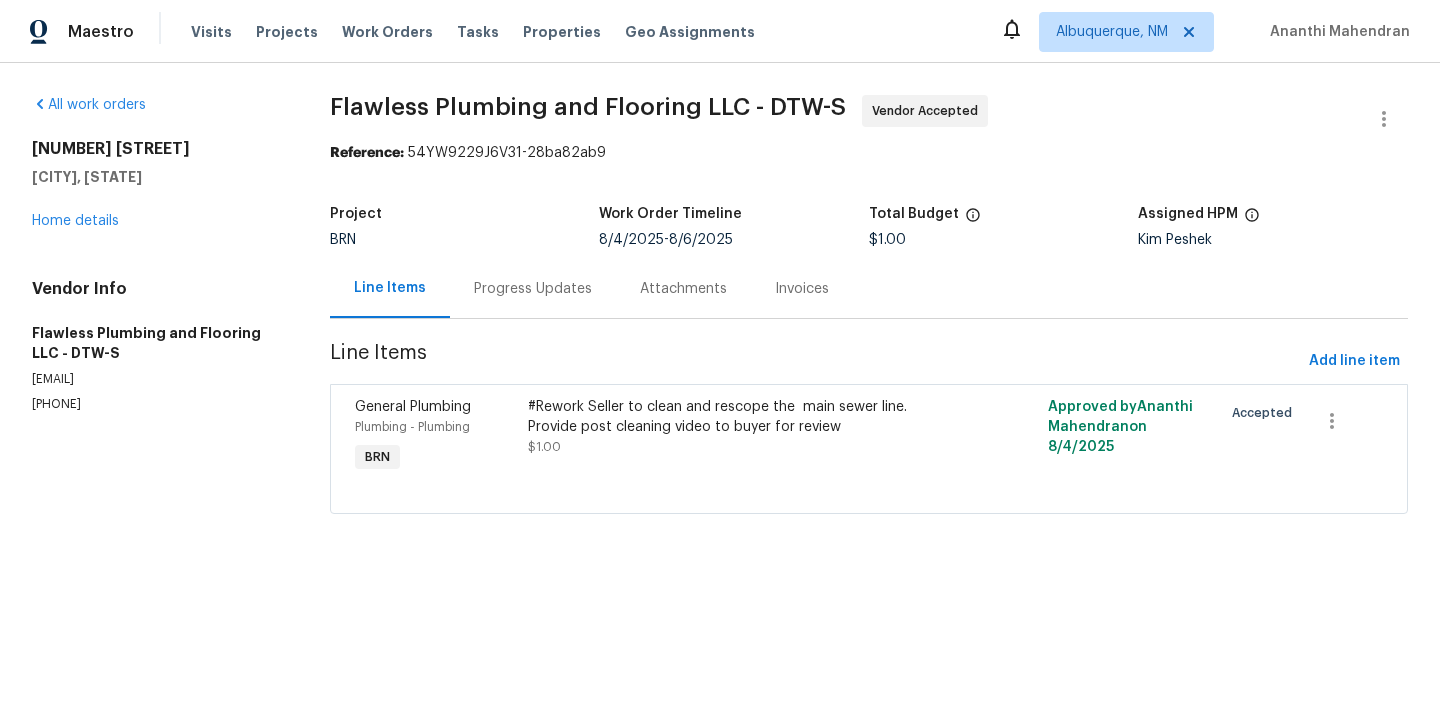 click on "Progress Updates" at bounding box center (533, 288) 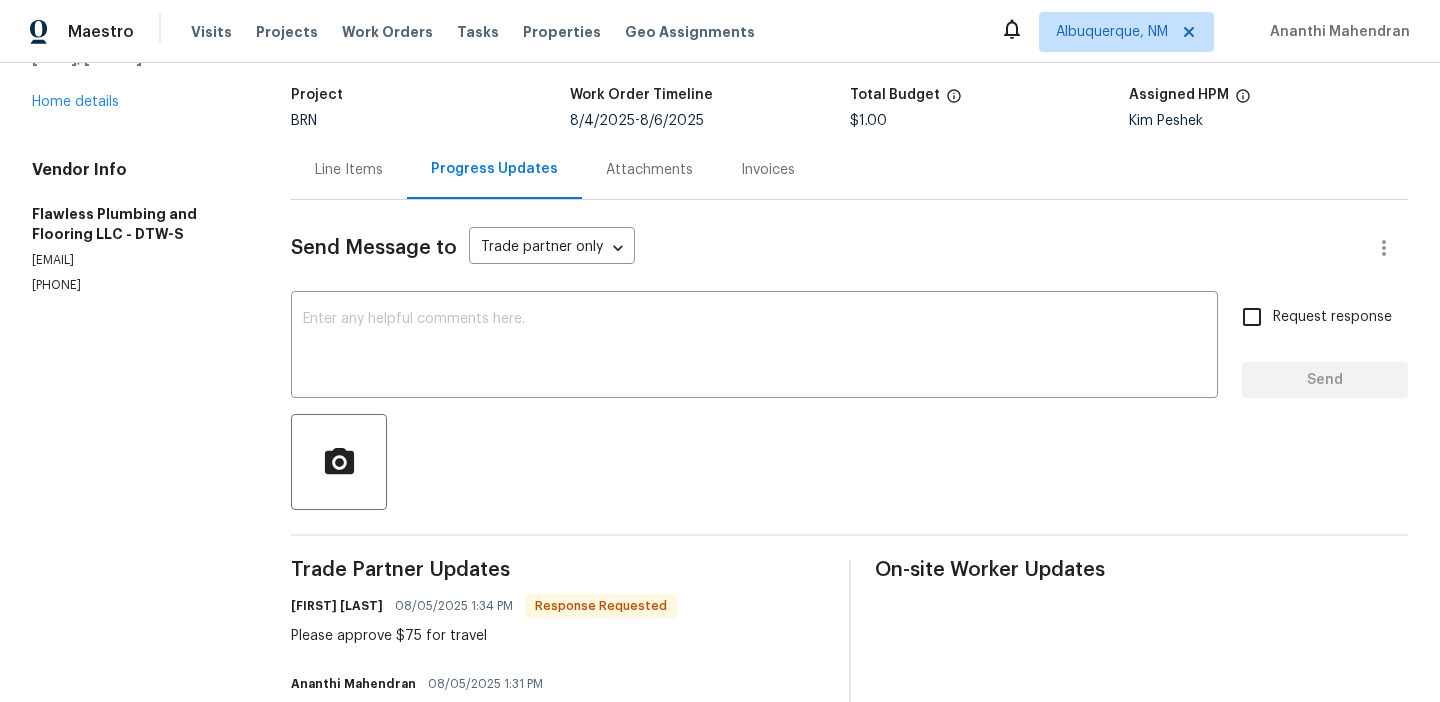scroll, scrollTop: 188, scrollLeft: 0, axis: vertical 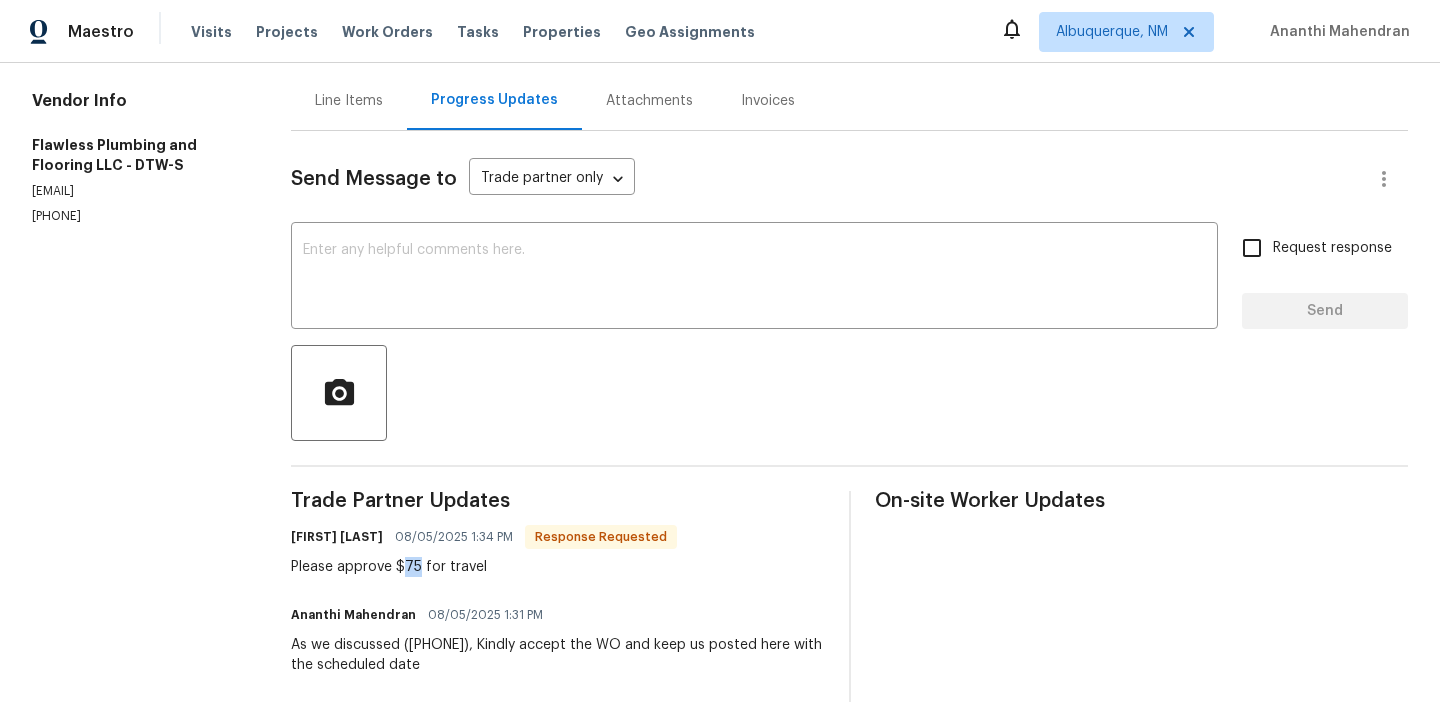 drag, startPoint x: 420, startPoint y: 567, endPoint x: 406, endPoint y: 567, distance: 14 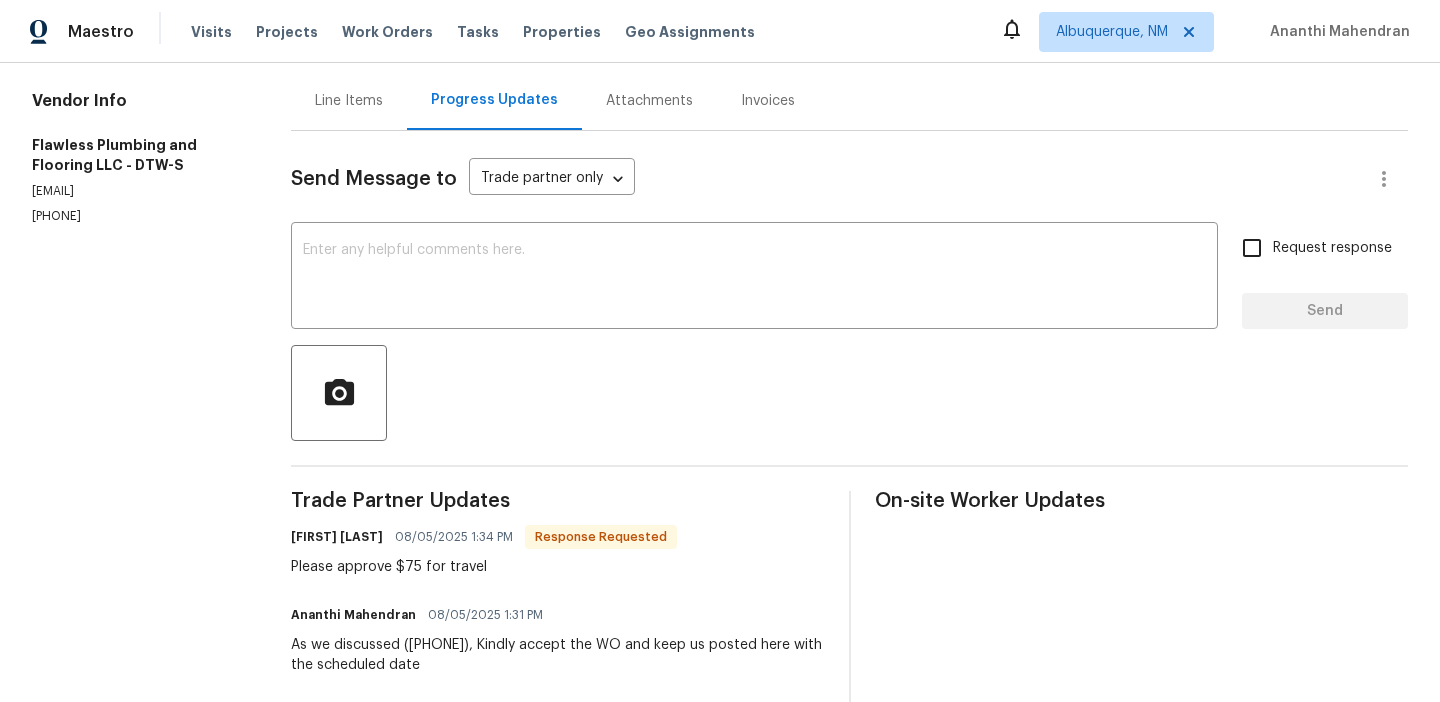 click on "Line Items" at bounding box center [349, 100] 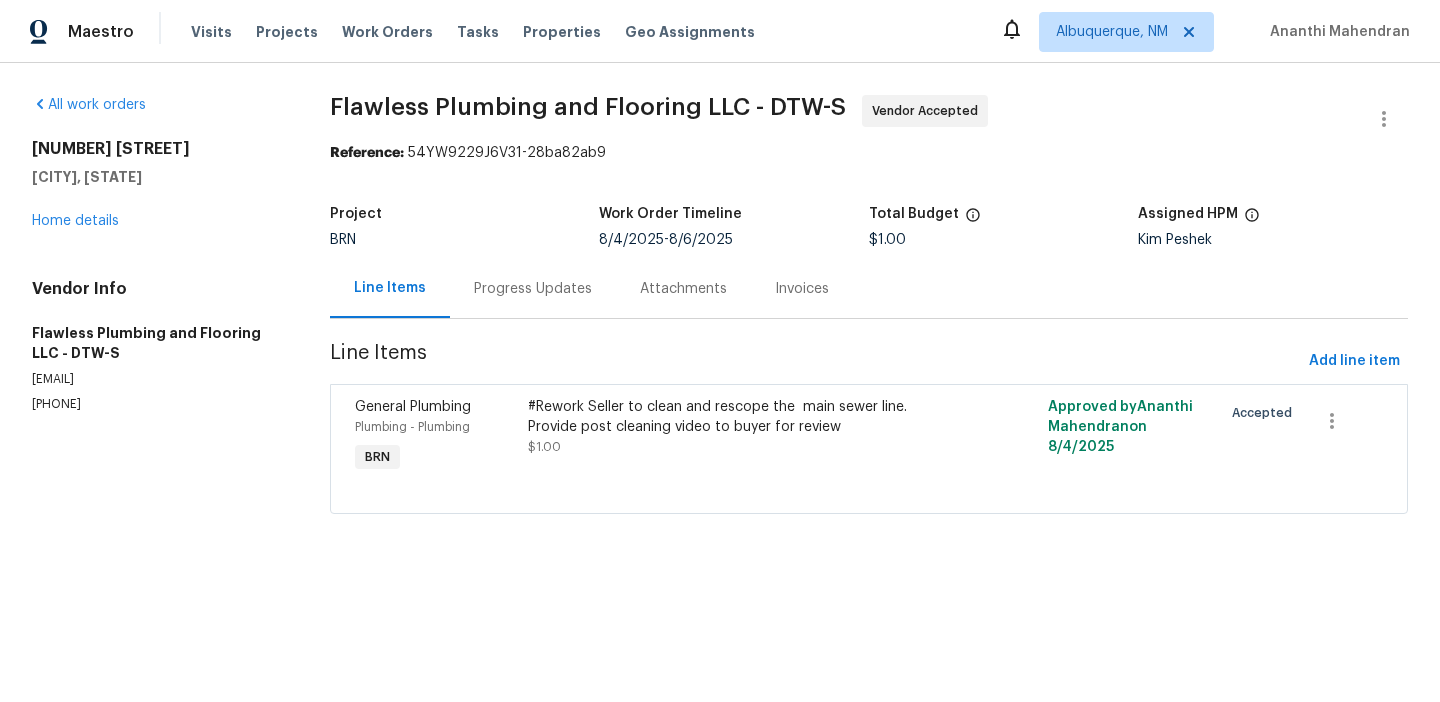 click on "Line Items" at bounding box center (816, 361) 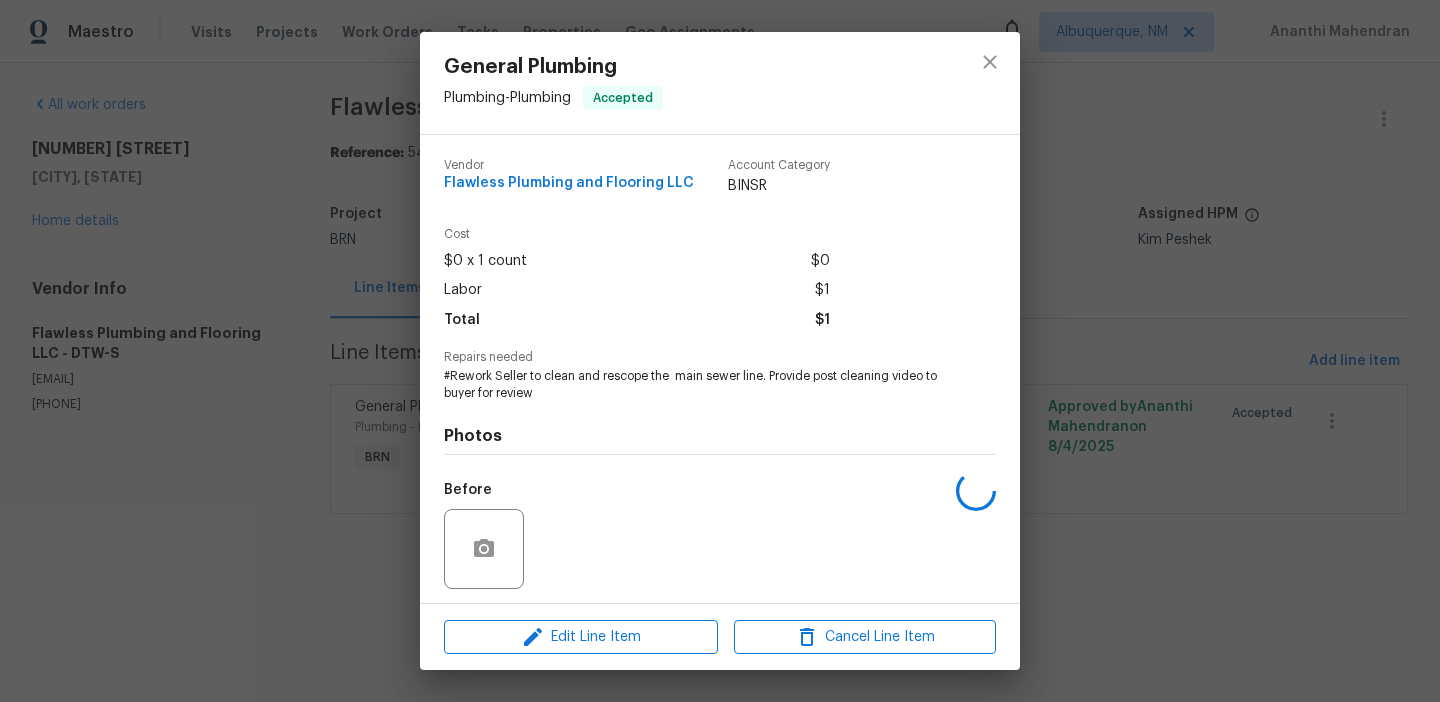 scroll, scrollTop: 136, scrollLeft: 0, axis: vertical 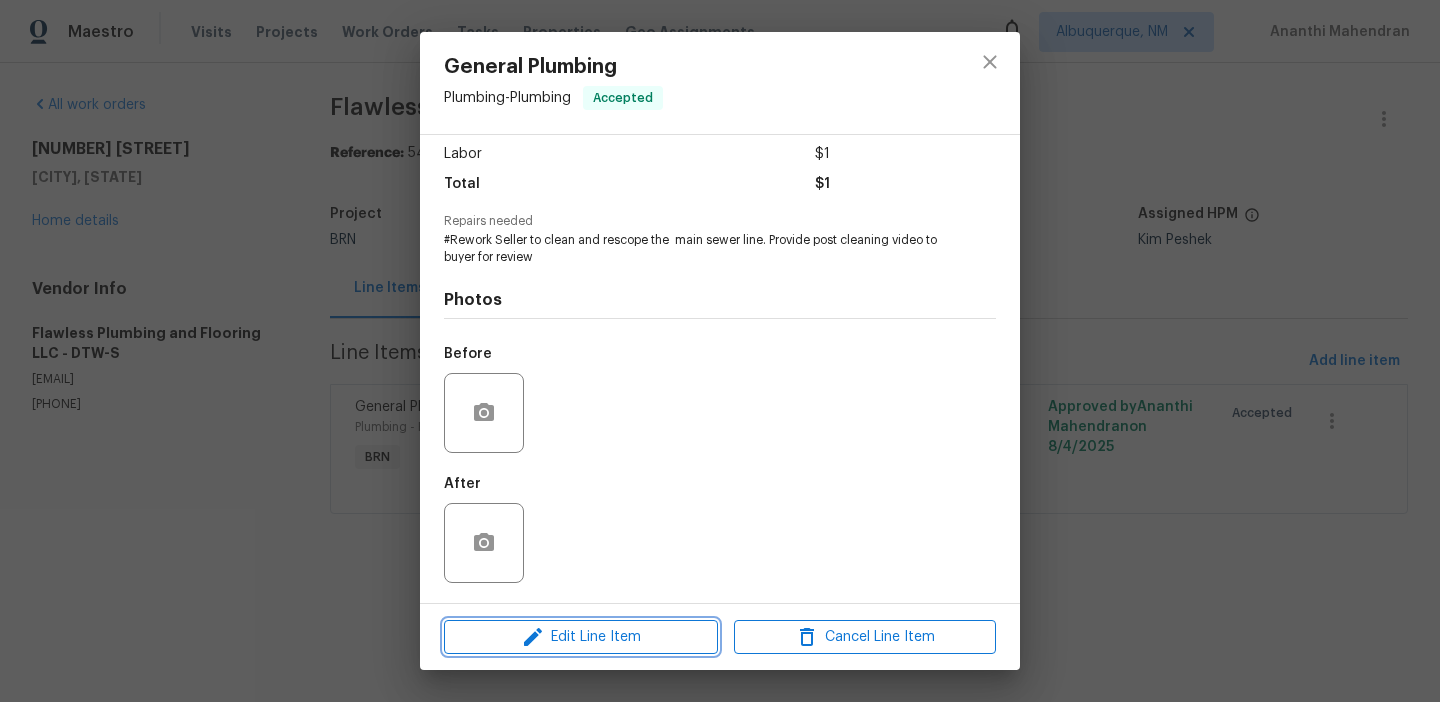 click on "Edit Line Item" at bounding box center (581, 637) 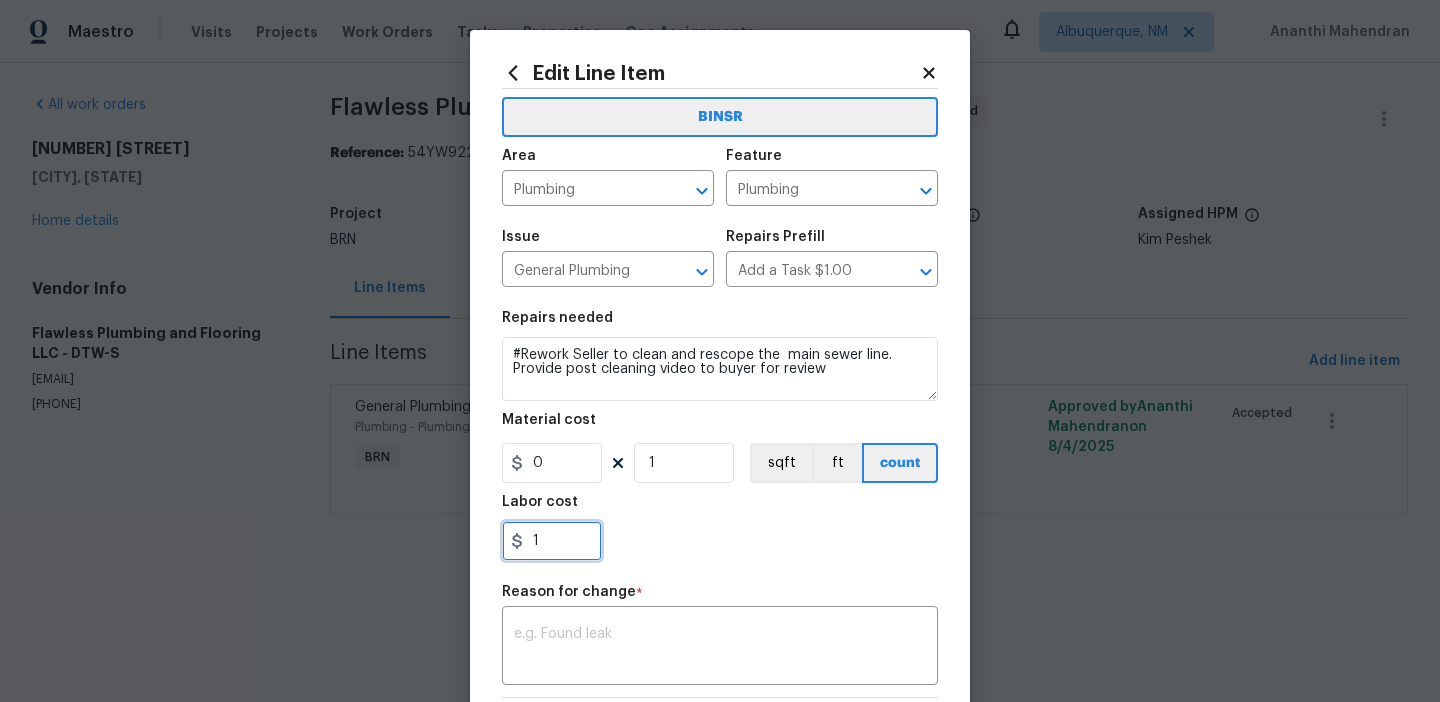 click on "1" at bounding box center [552, 541] 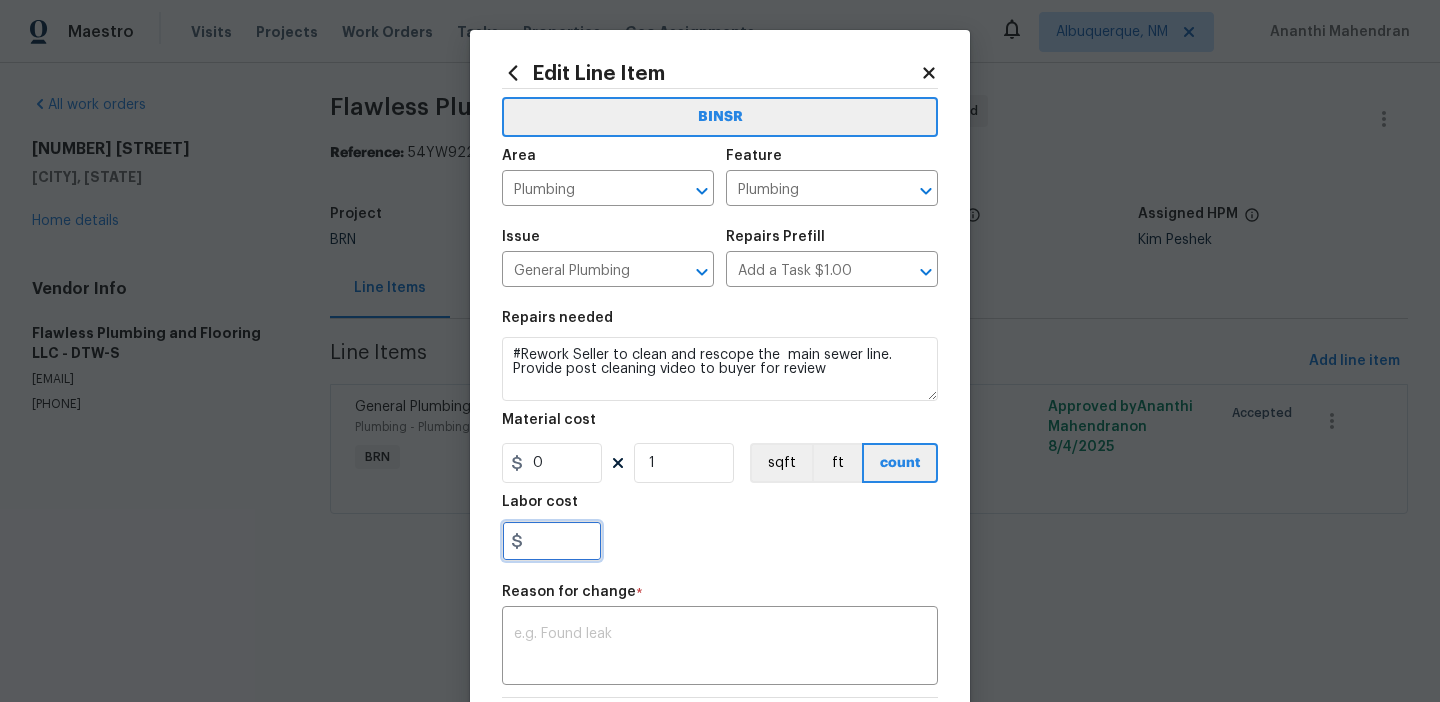 paste on "75" 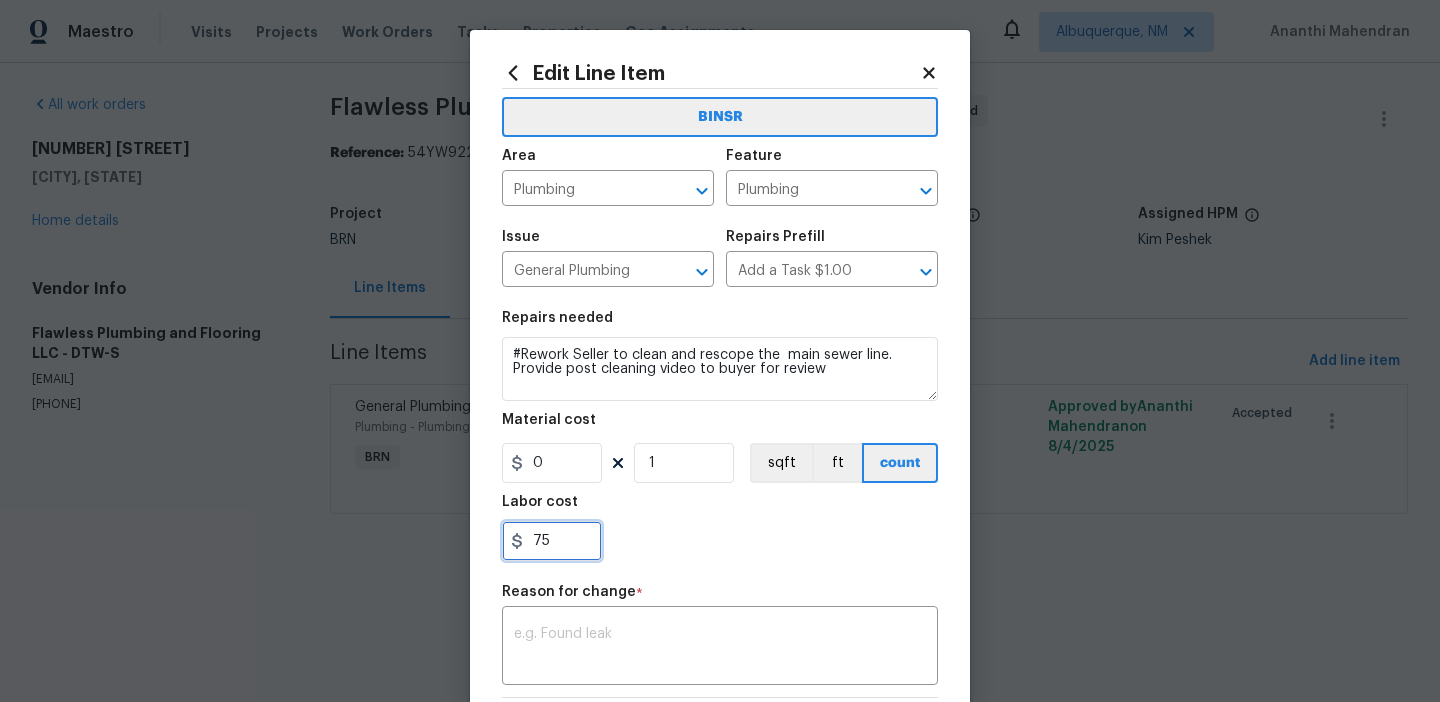 scroll, scrollTop: 143, scrollLeft: 0, axis: vertical 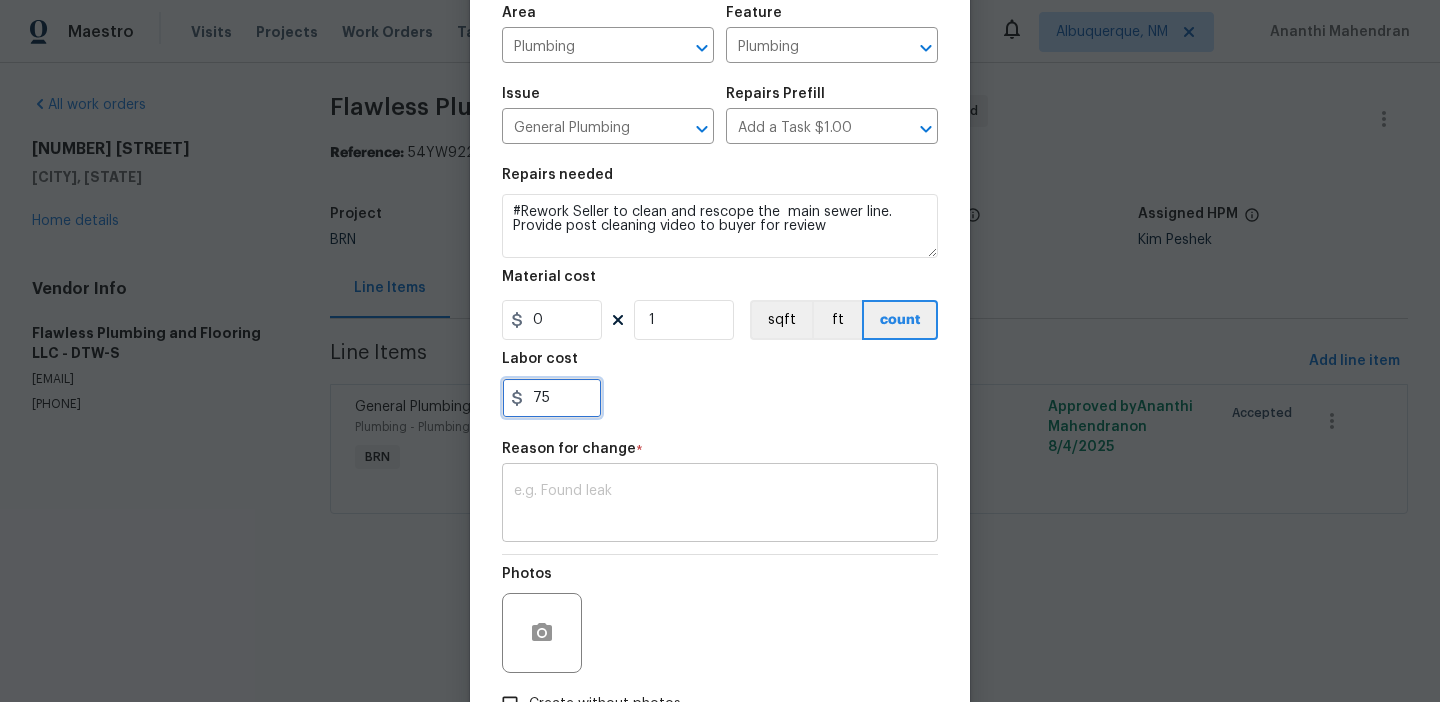 type on "75" 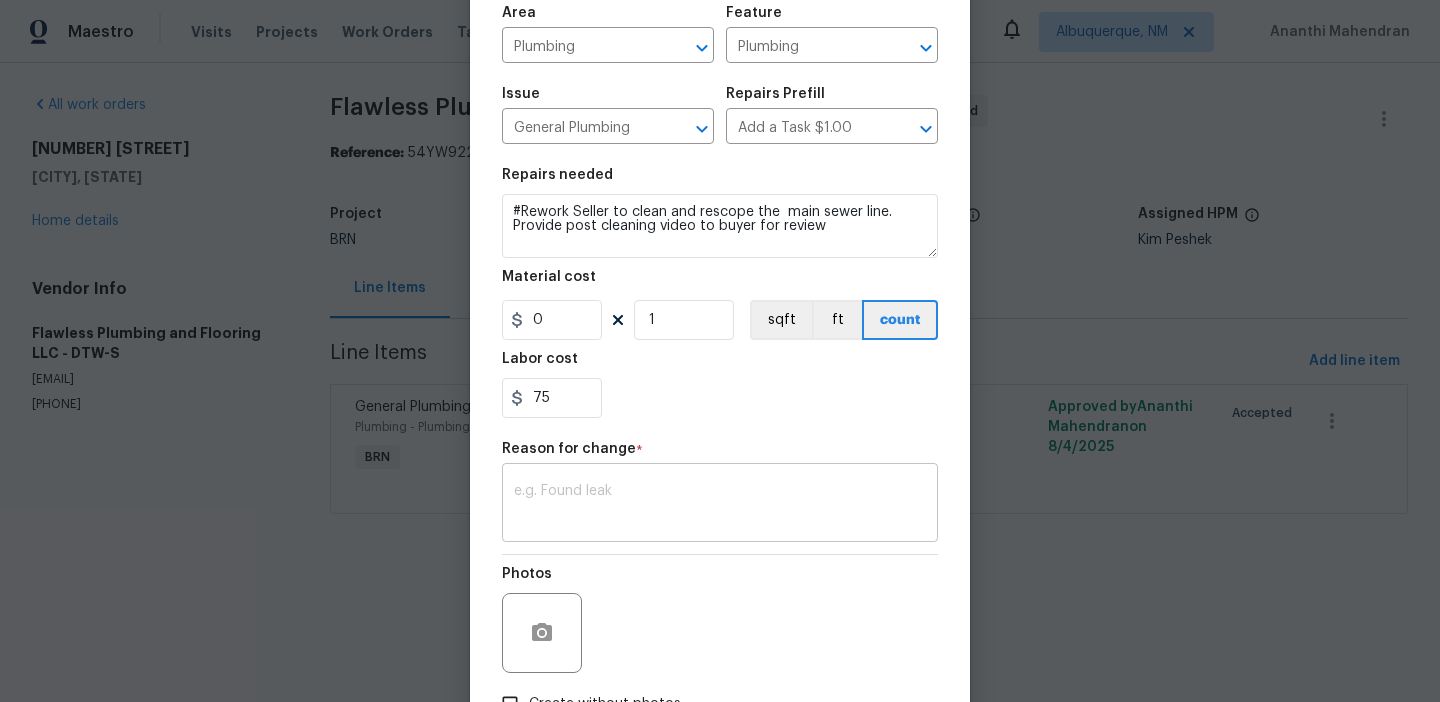 click at bounding box center [720, 505] 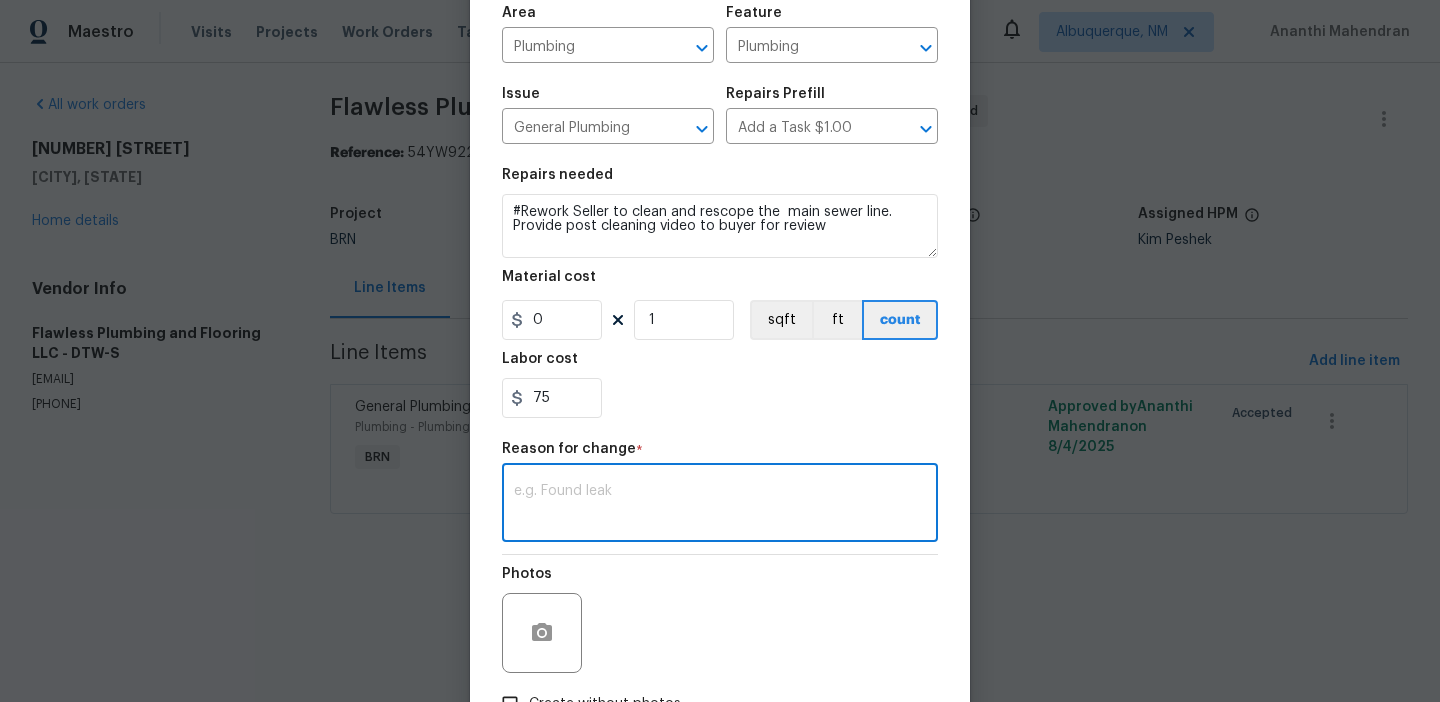 paste on "(AM) Updated per vendors final cost." 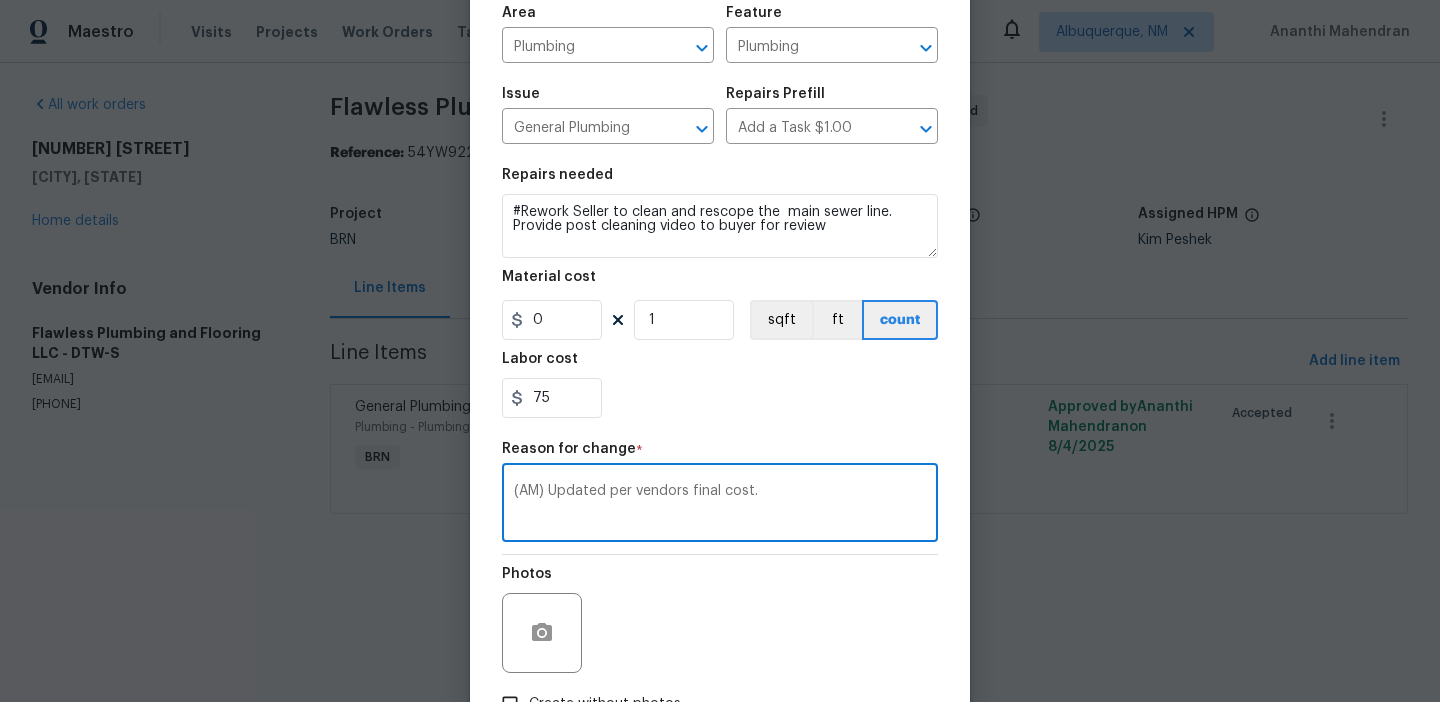 scroll, scrollTop: 284, scrollLeft: 0, axis: vertical 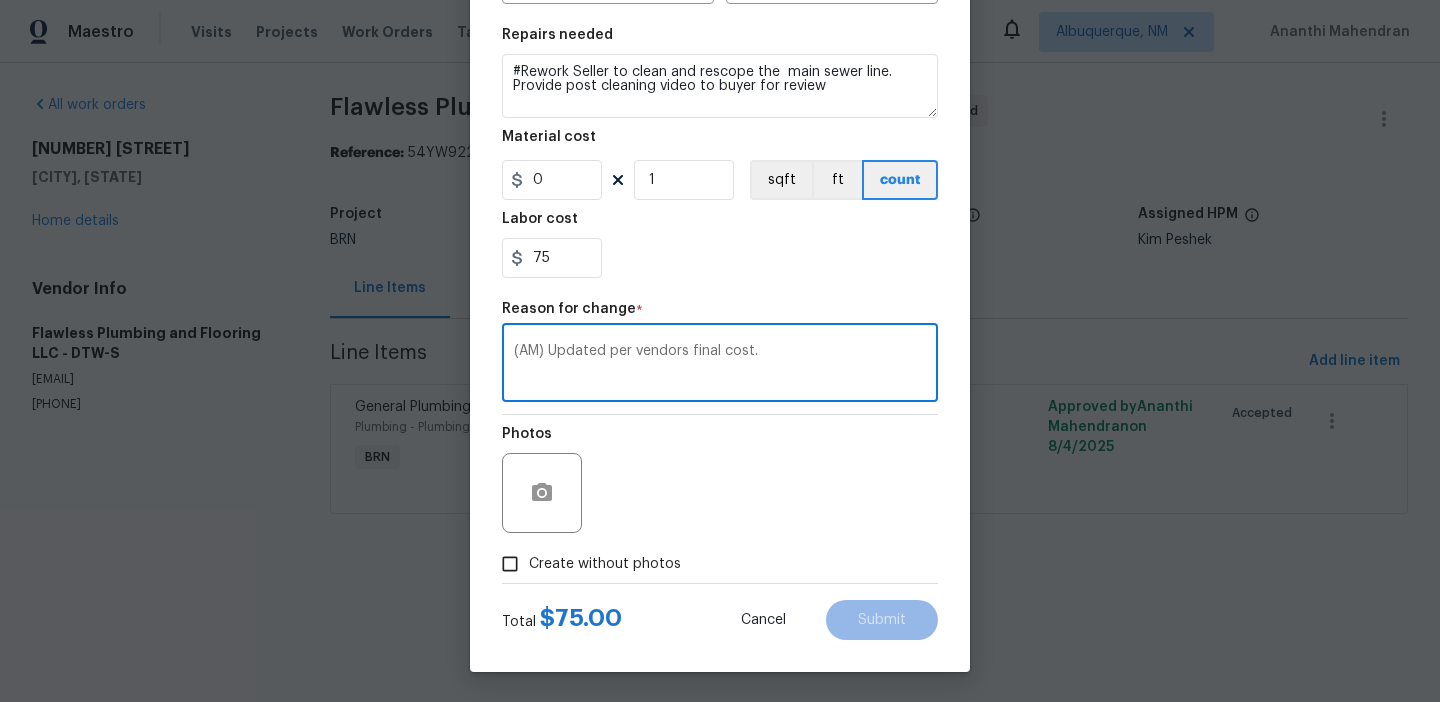 type on "(AM) Updated per vendors final cost." 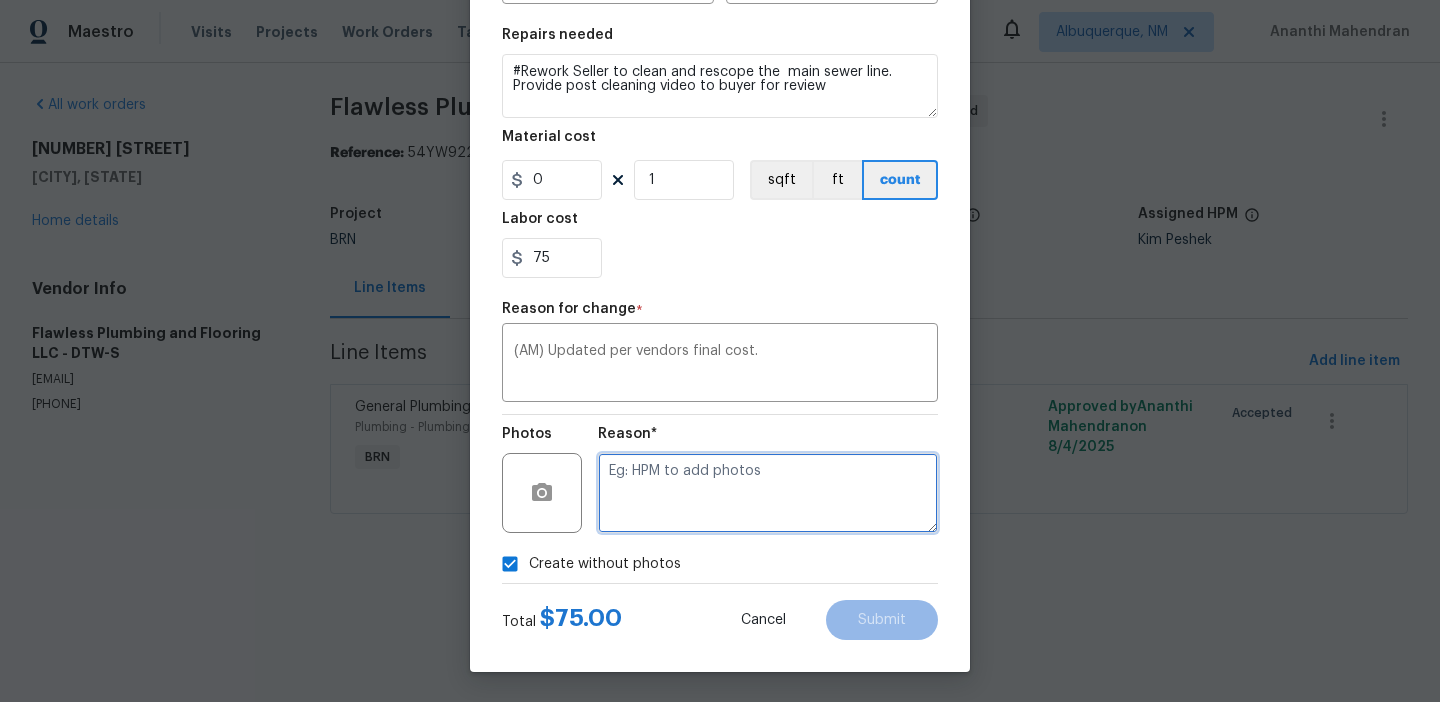 click at bounding box center (768, 493) 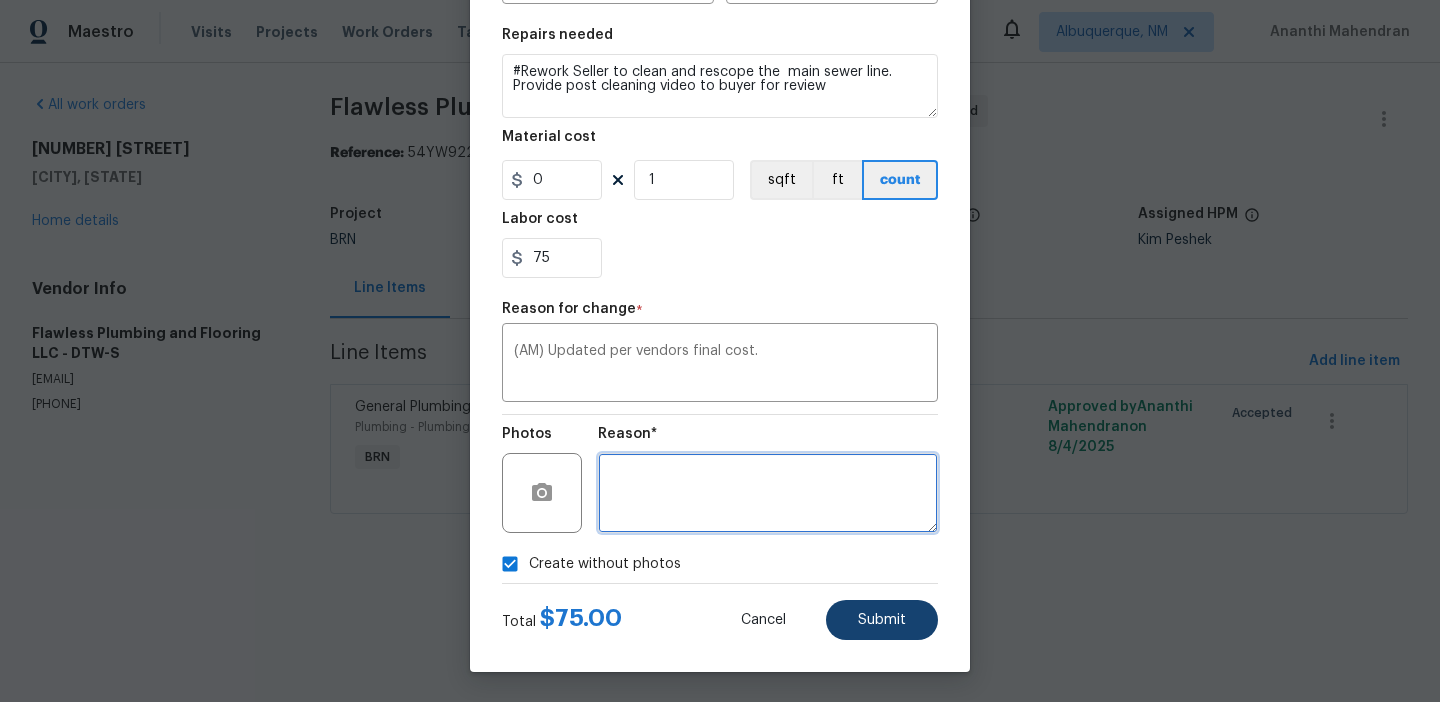 type 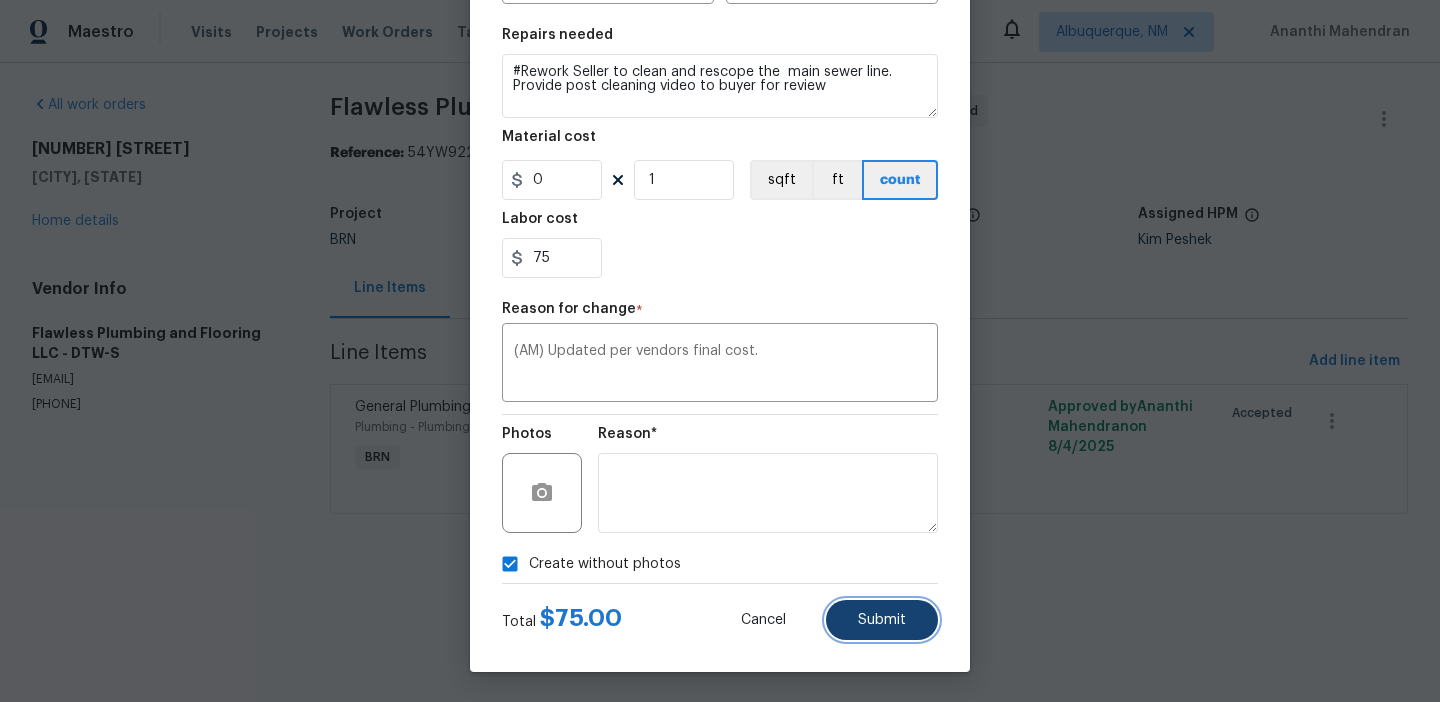 click on "Submit" at bounding box center (882, 620) 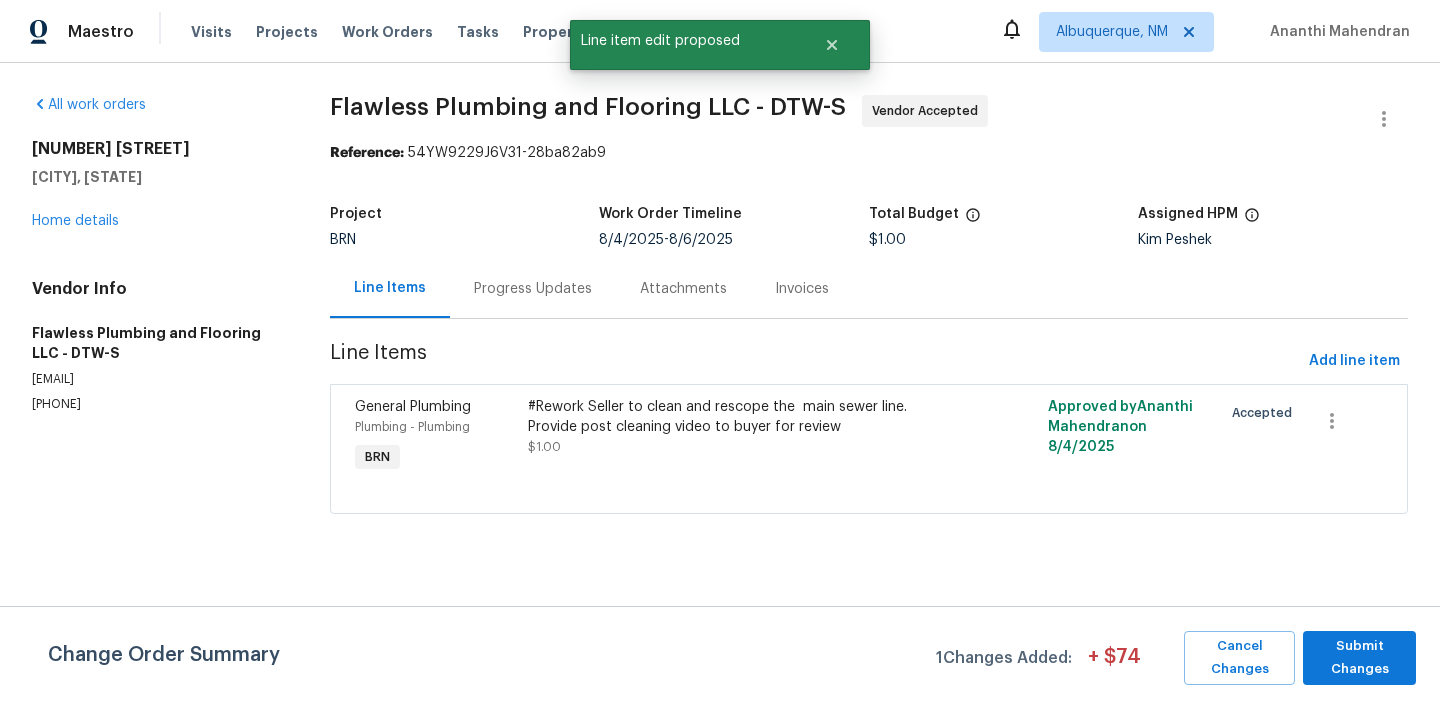 scroll, scrollTop: 0, scrollLeft: 0, axis: both 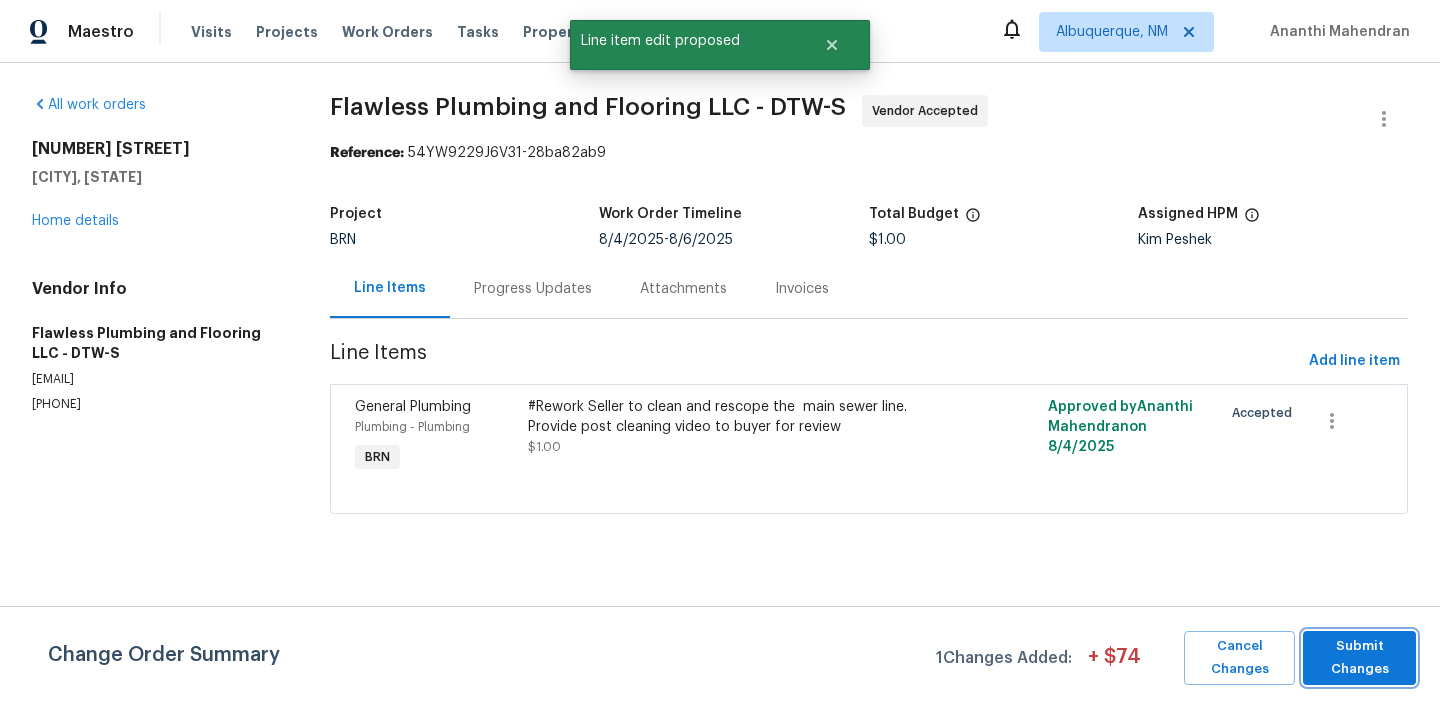 click on "Submit Changes" at bounding box center [1359, 658] 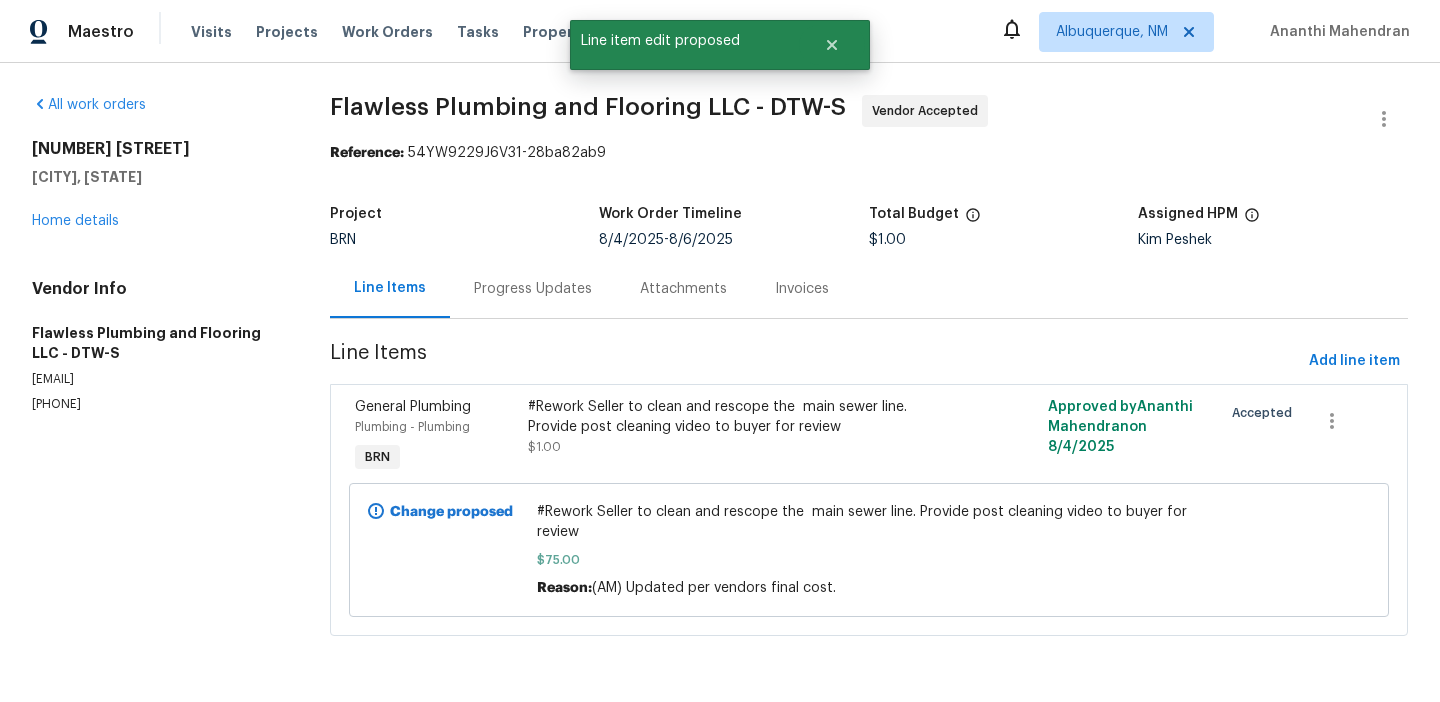 click on "Progress Updates" at bounding box center [533, 288] 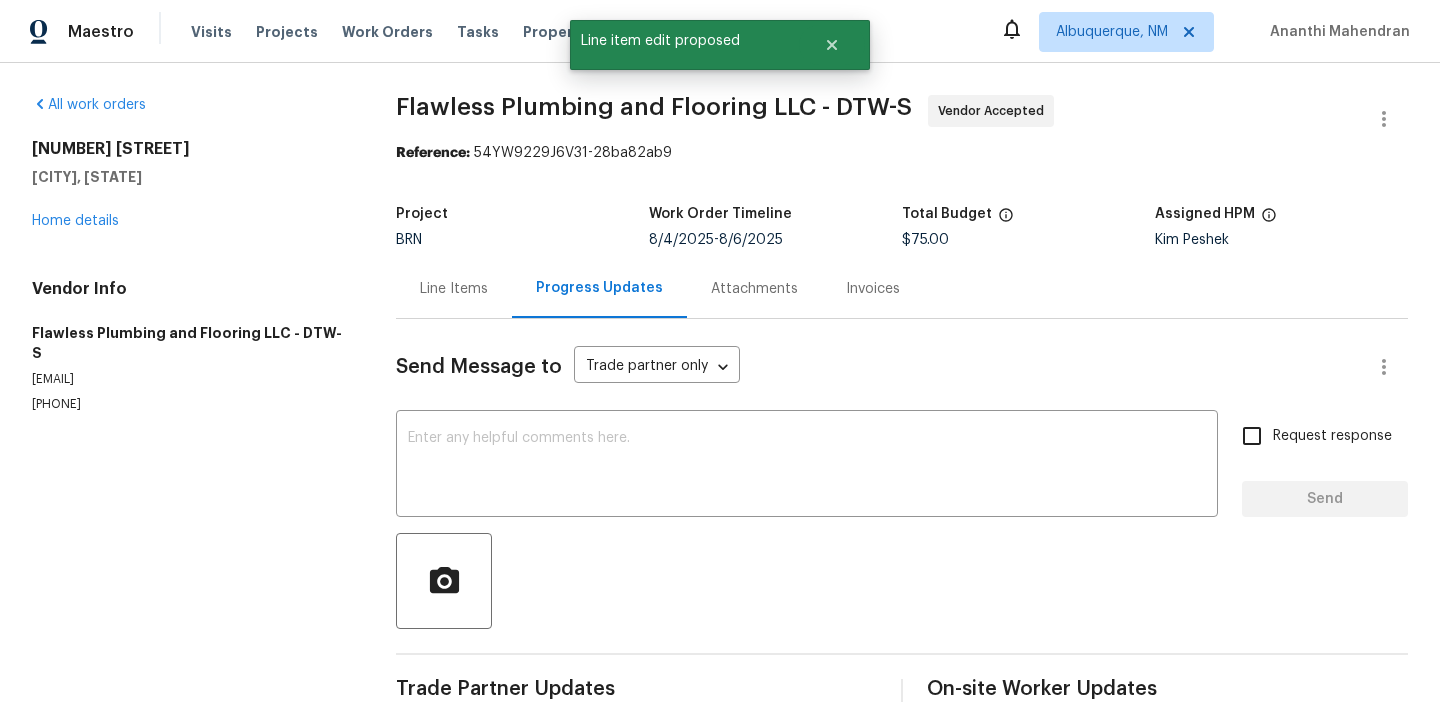 scroll, scrollTop: 45, scrollLeft: 0, axis: vertical 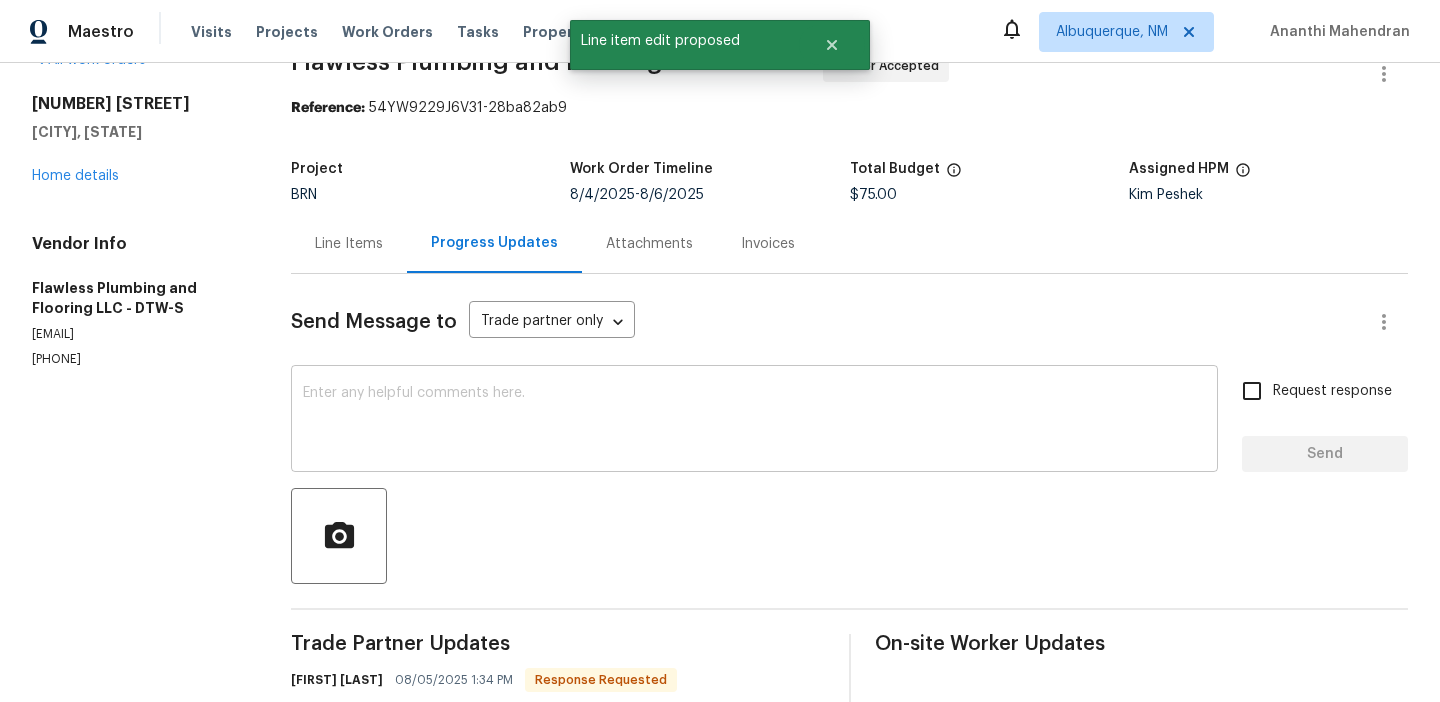 click on "x ​" at bounding box center (754, 421) 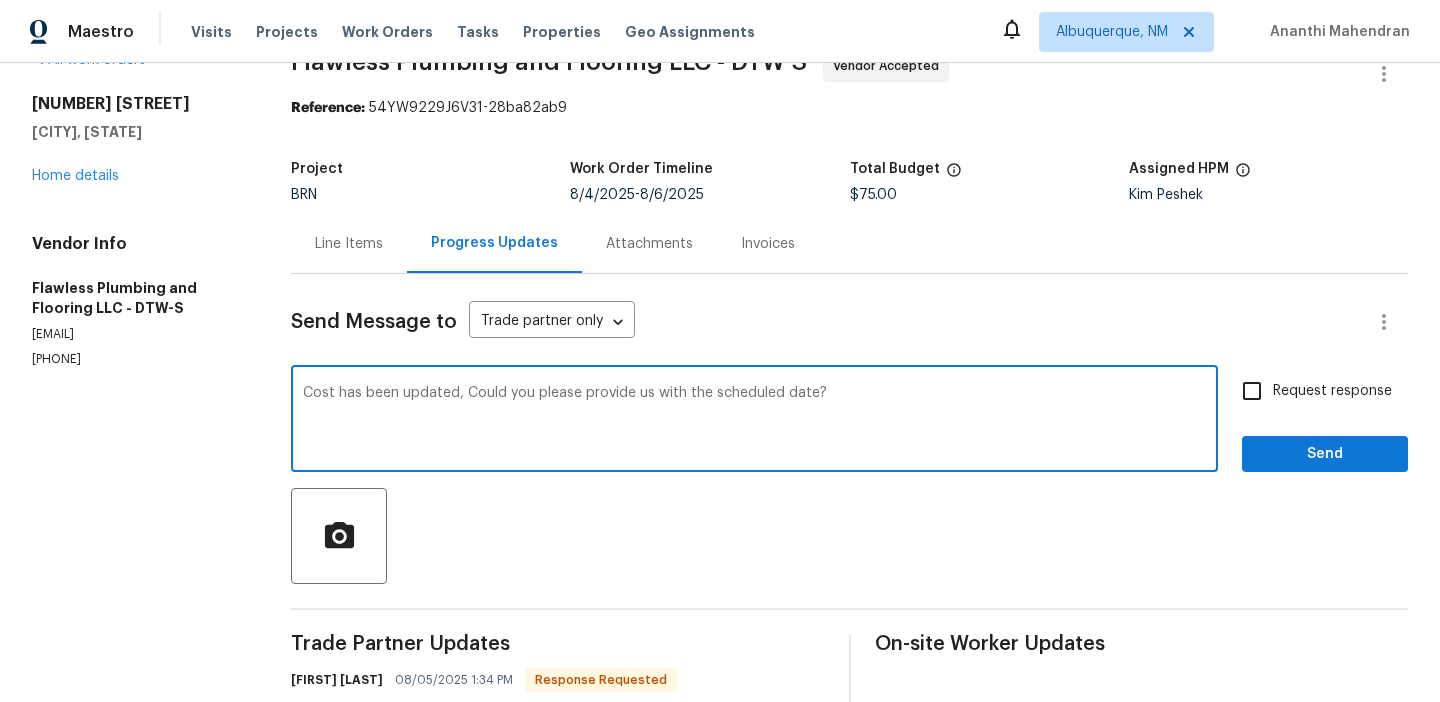type on "Cost has been updated, Could you please provide us with the scheduled date?" 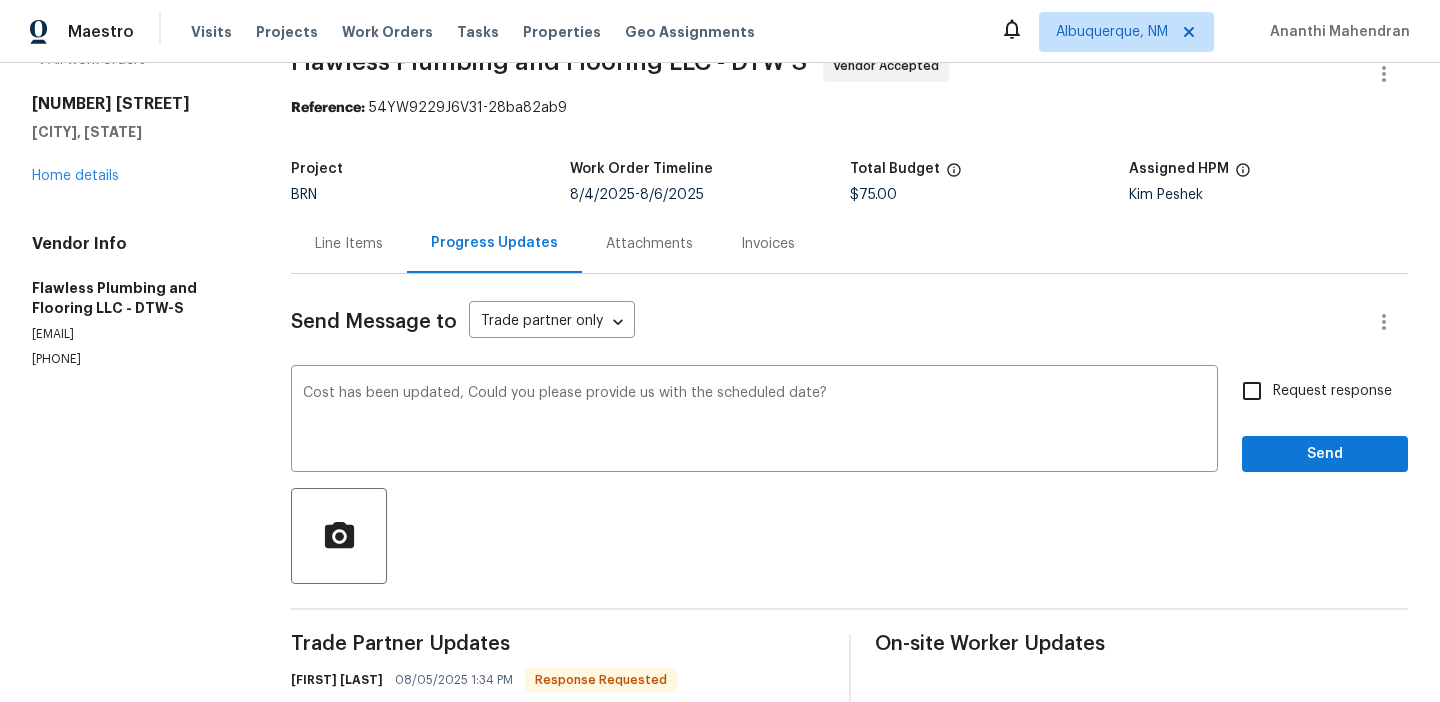 click on "Request response" at bounding box center [1332, 391] 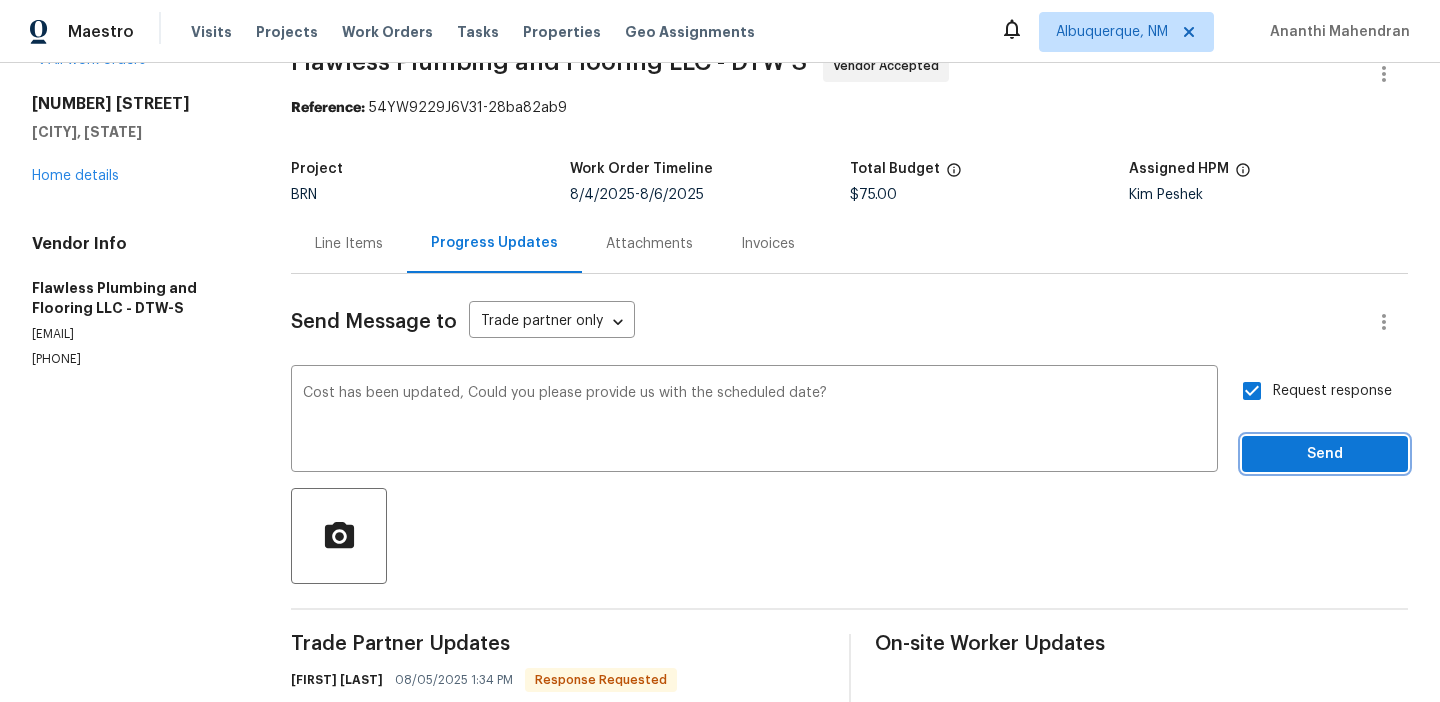 click on "Send" at bounding box center (1325, 454) 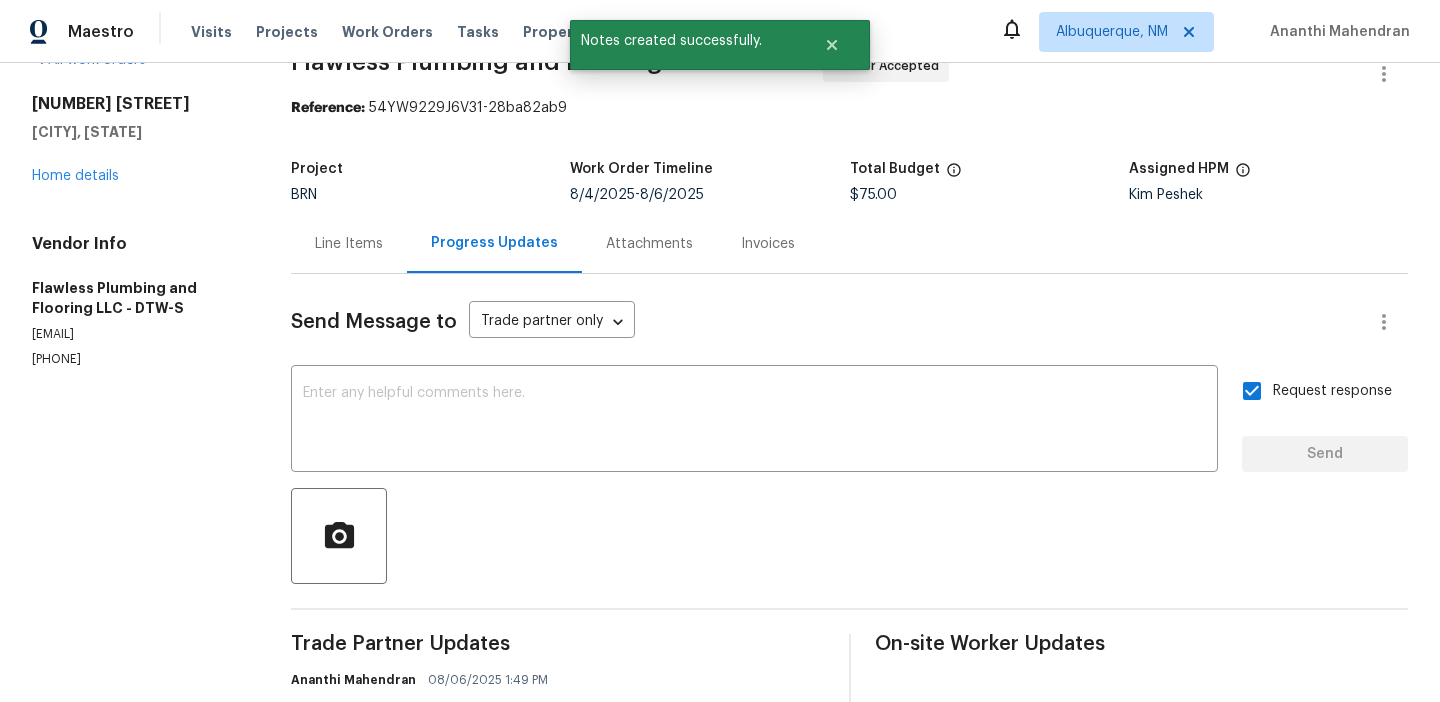 click on "(313) 753-6813" at bounding box center (137, 359) 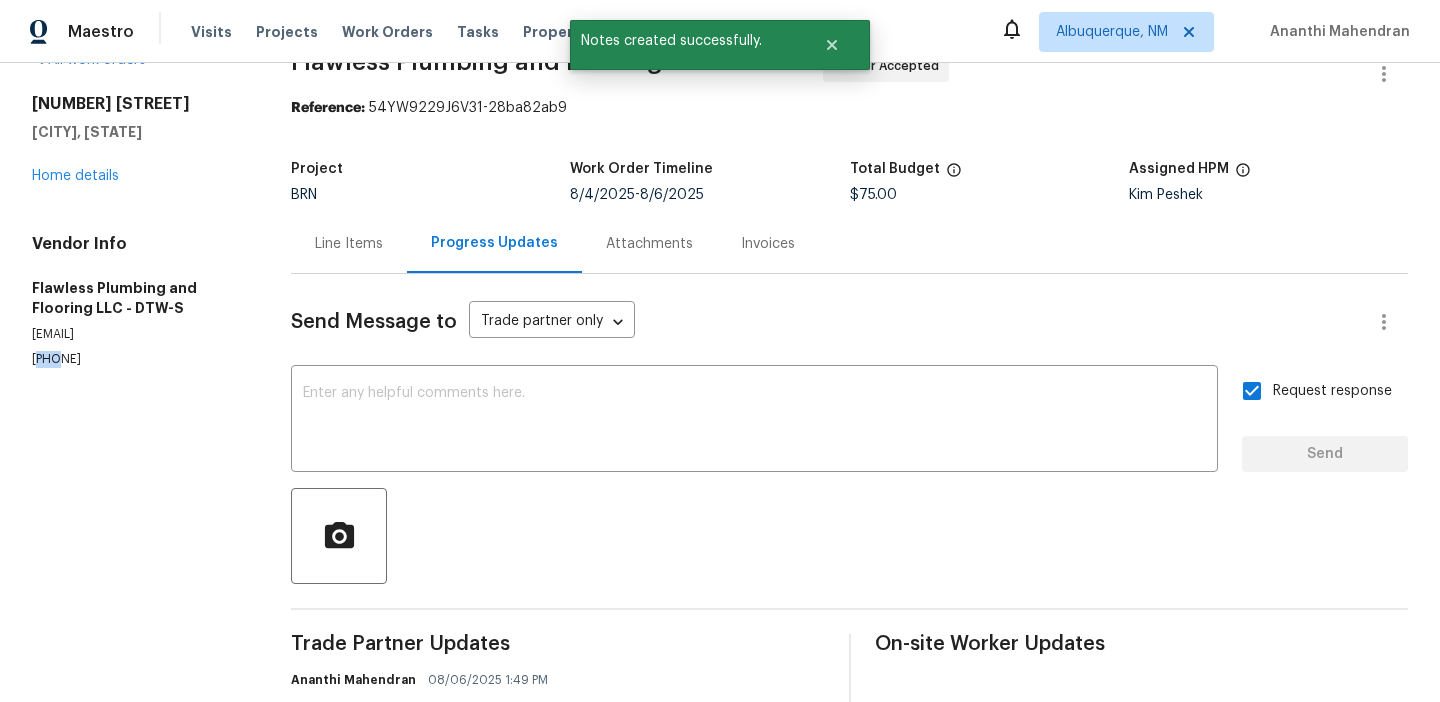 click on "(313) 753-6813" at bounding box center [137, 359] 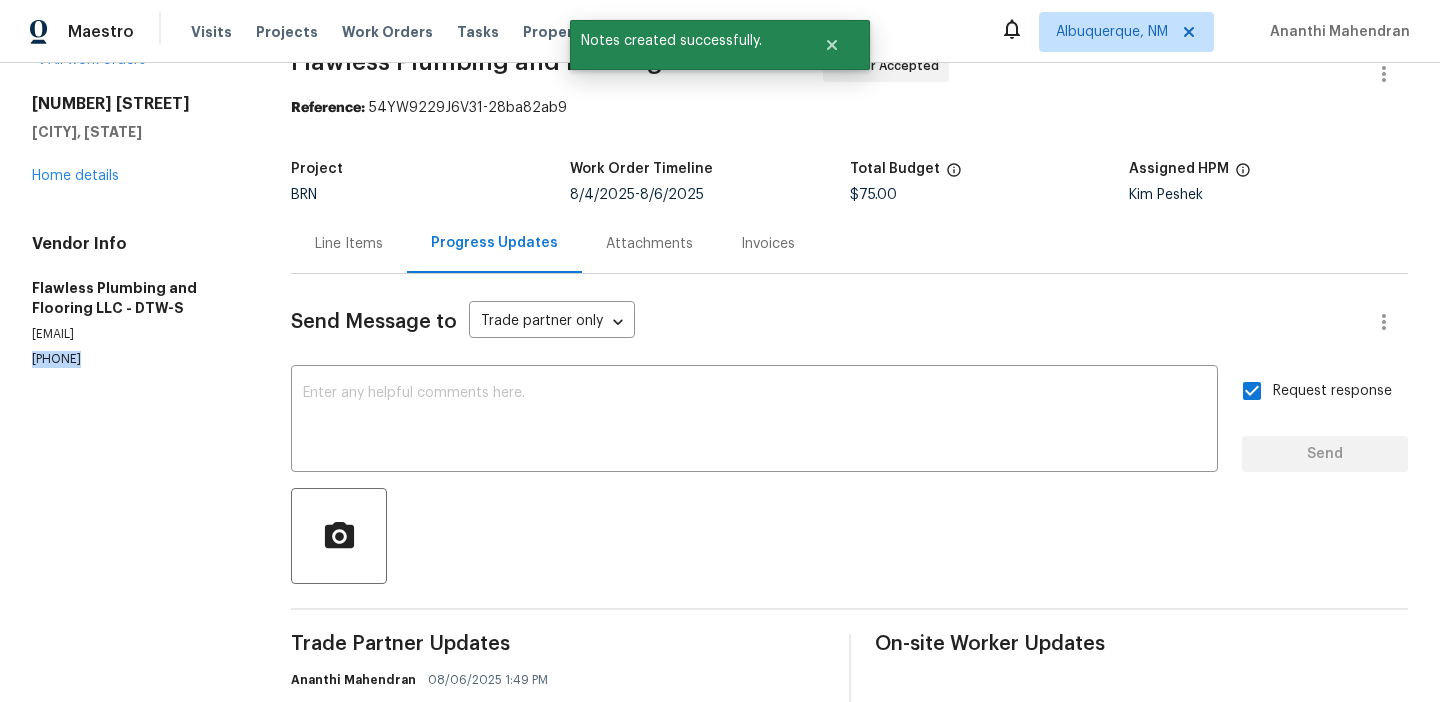 click on "(313) 753-6813" at bounding box center (137, 359) 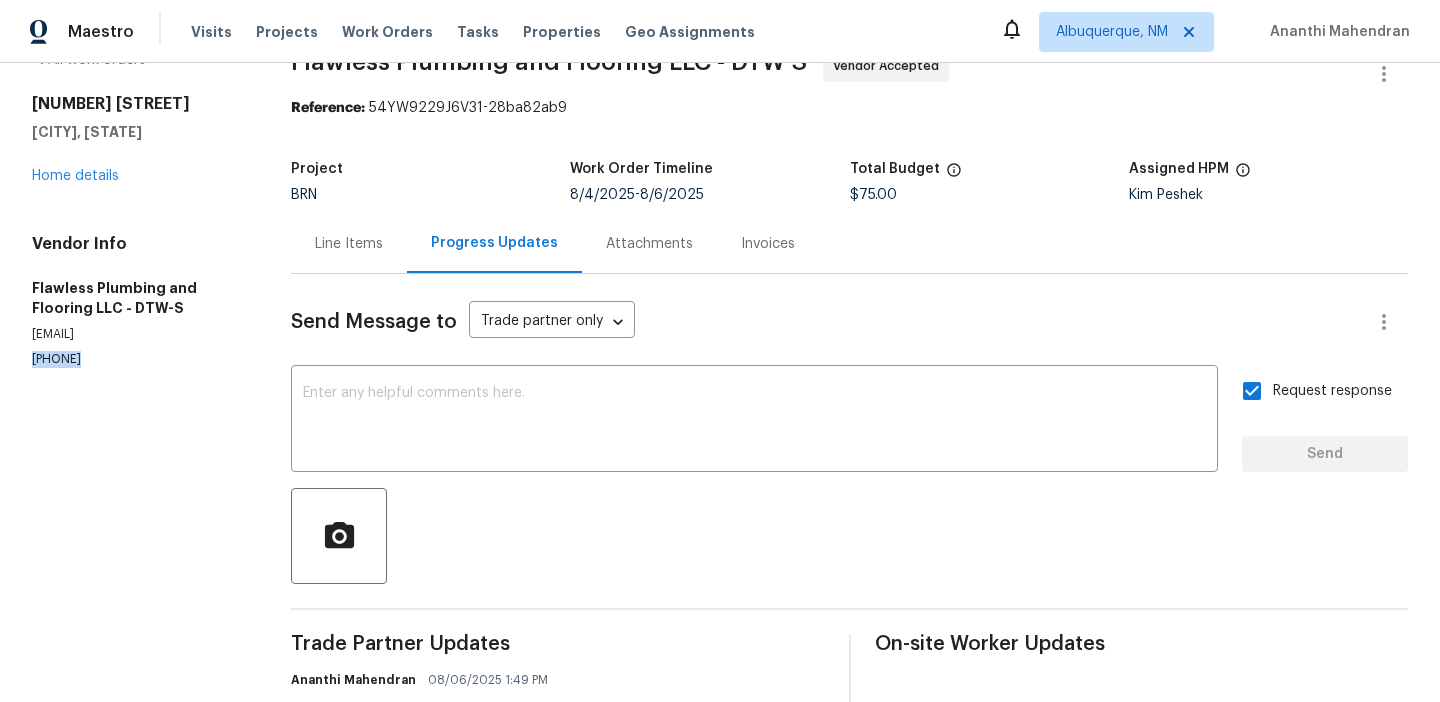 copy on "(313) 753-6813" 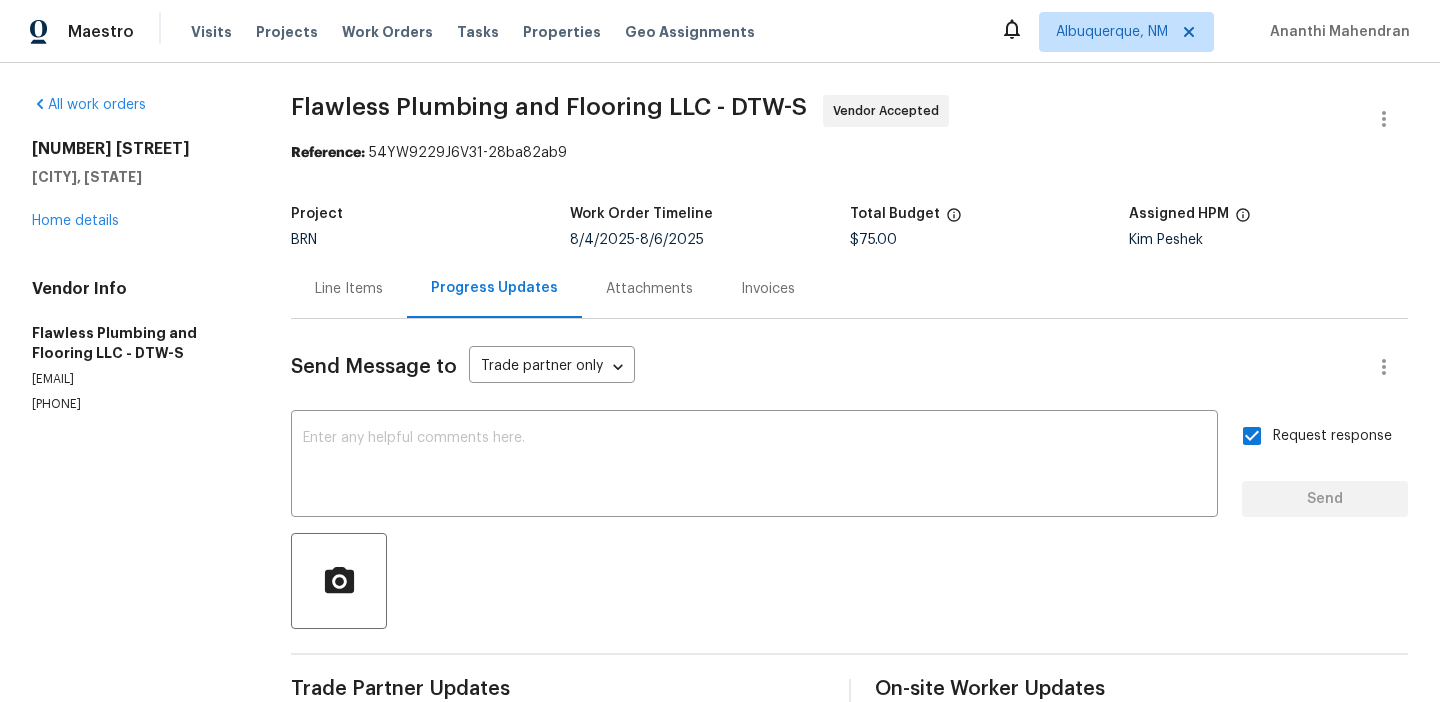 click on "All work orders 419 Leroy Ave Clawson, MI 48017 Home details Vendor Info Flawless Plumbing and Flooring LLC - DTW-S flawlessplumbingflooring@gmail.com (313) 753-6813 Flawless Plumbing and Flooring LLC - DTW-S Vendor Accepted Reference:   54YW9229J6V31-28ba82ab9 Project BRN   Work Order Timeline 8/4/2025  -  8/6/2025 Total Budget $75.00 Assigned HPM Kim Peshek Line Items Progress Updates Attachments Invoices Send Message to Trade partner only Trade partner only ​ x ​ Request response Send Trade Partner Updates Ananthi Mahendran 08/06/2025 1:49 PM Cost has been updated, Could you please provide us with the scheduled date? Agenique Russell 08/05/2025 1:34 PM Please approve $75 for travel Ananthi Mahendran 08/05/2025 1:31 PM As we discussed (313) 753-6813, Kindly accept the WO and keep us posted here with the scheduled date Ananthi Mahendran 08/04/2025 3:50 PM On-site Worker Updates" at bounding box center [720, 589] 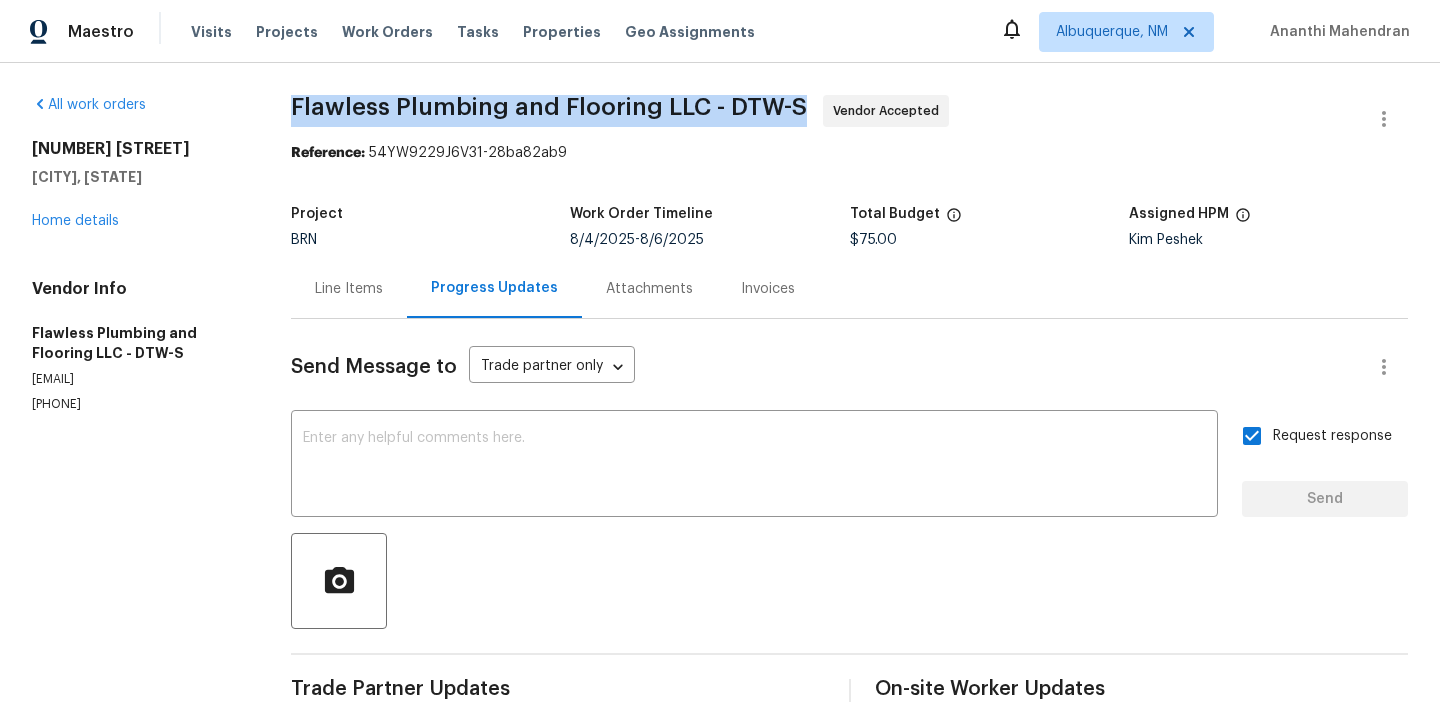drag, startPoint x: 289, startPoint y: 107, endPoint x: 459, endPoint y: 103, distance: 170.04706 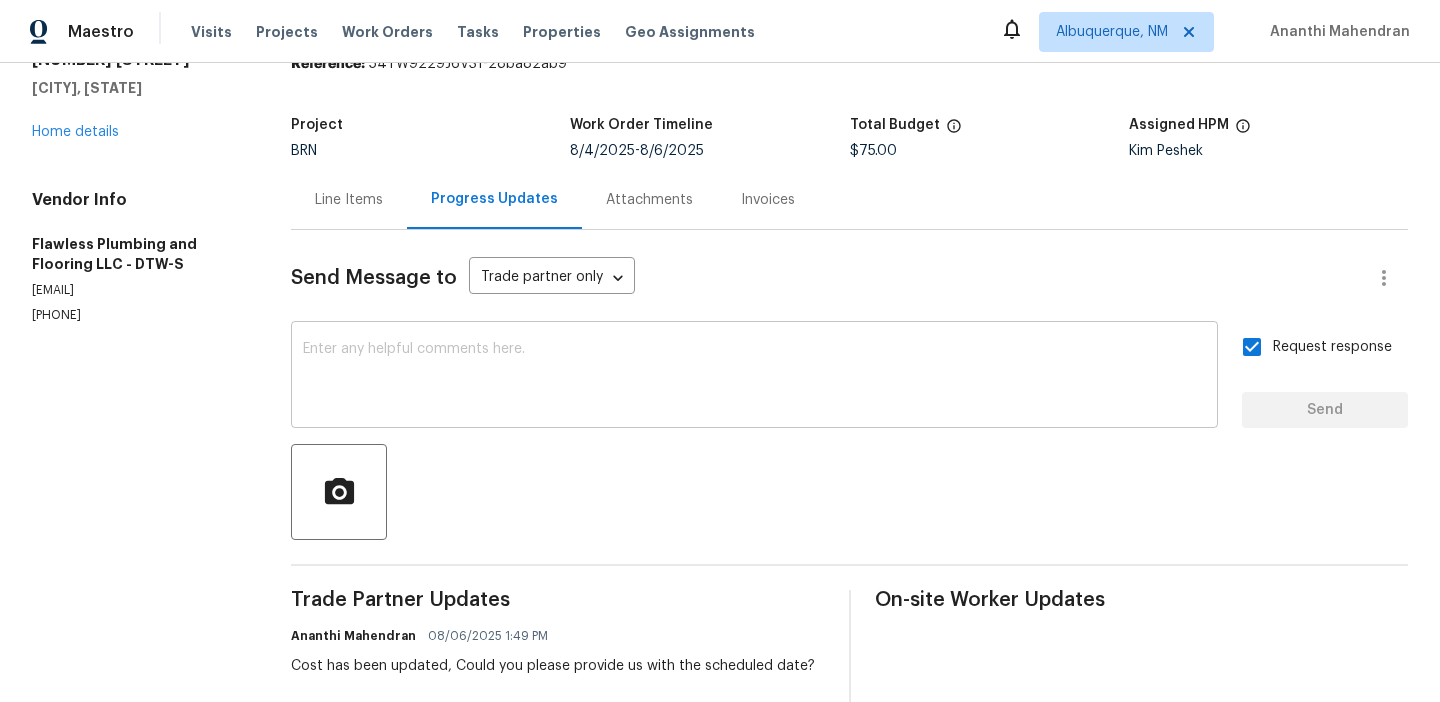 scroll, scrollTop: 127, scrollLeft: 0, axis: vertical 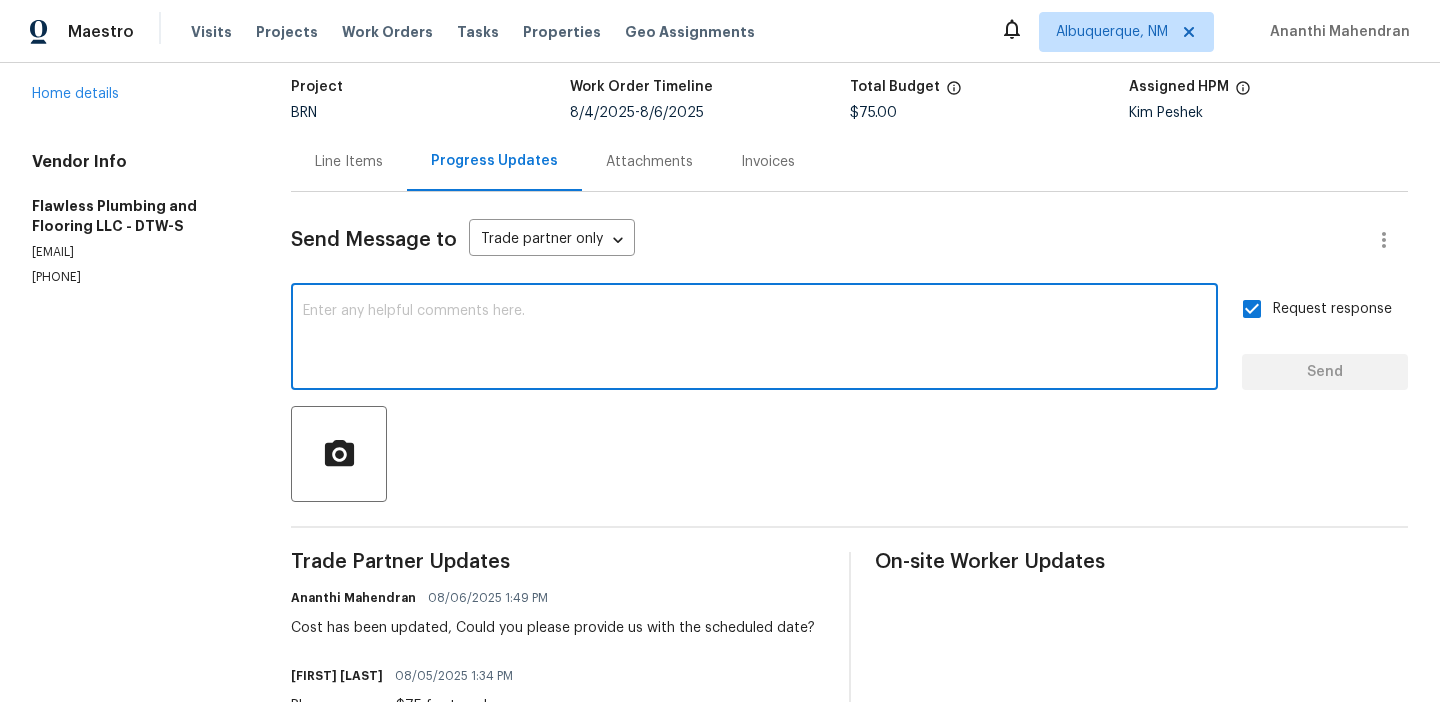 click at bounding box center [754, 339] 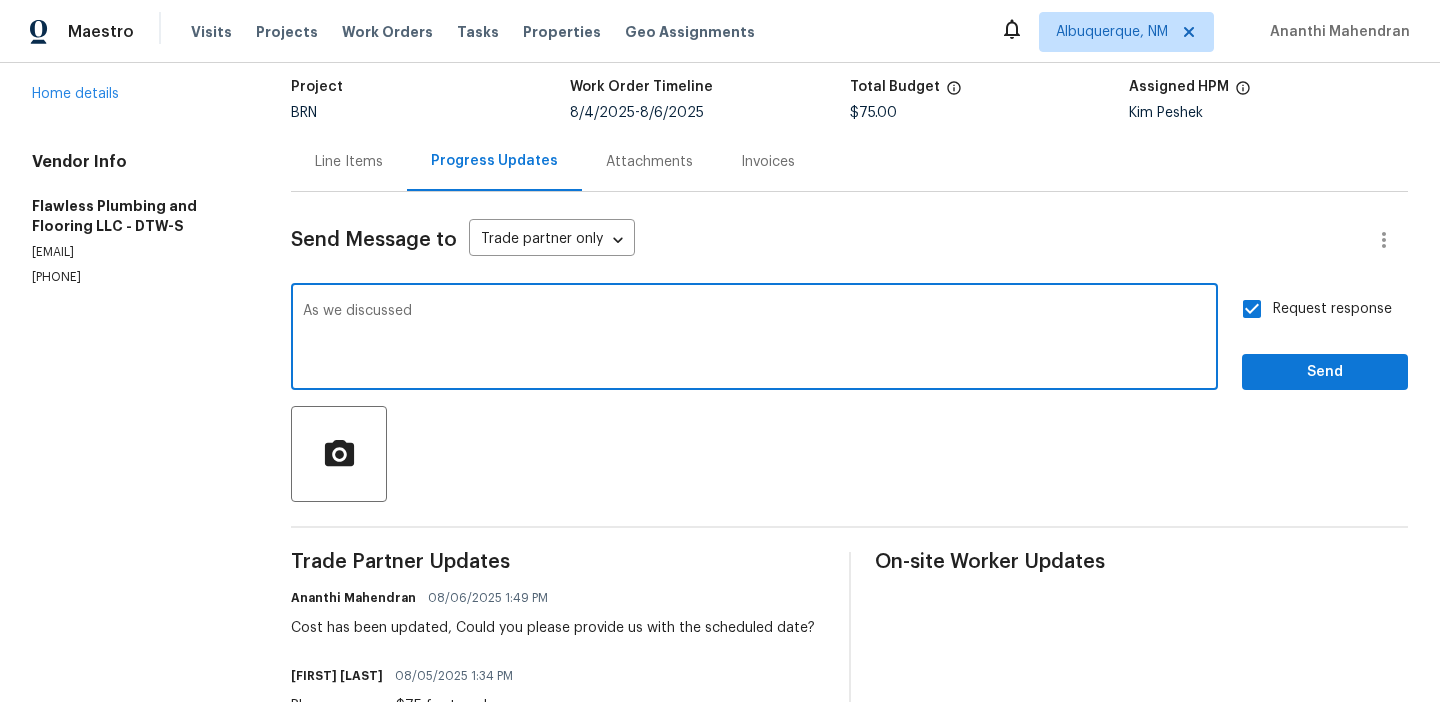 click on "(313) 753-6813" at bounding box center [137, 277] 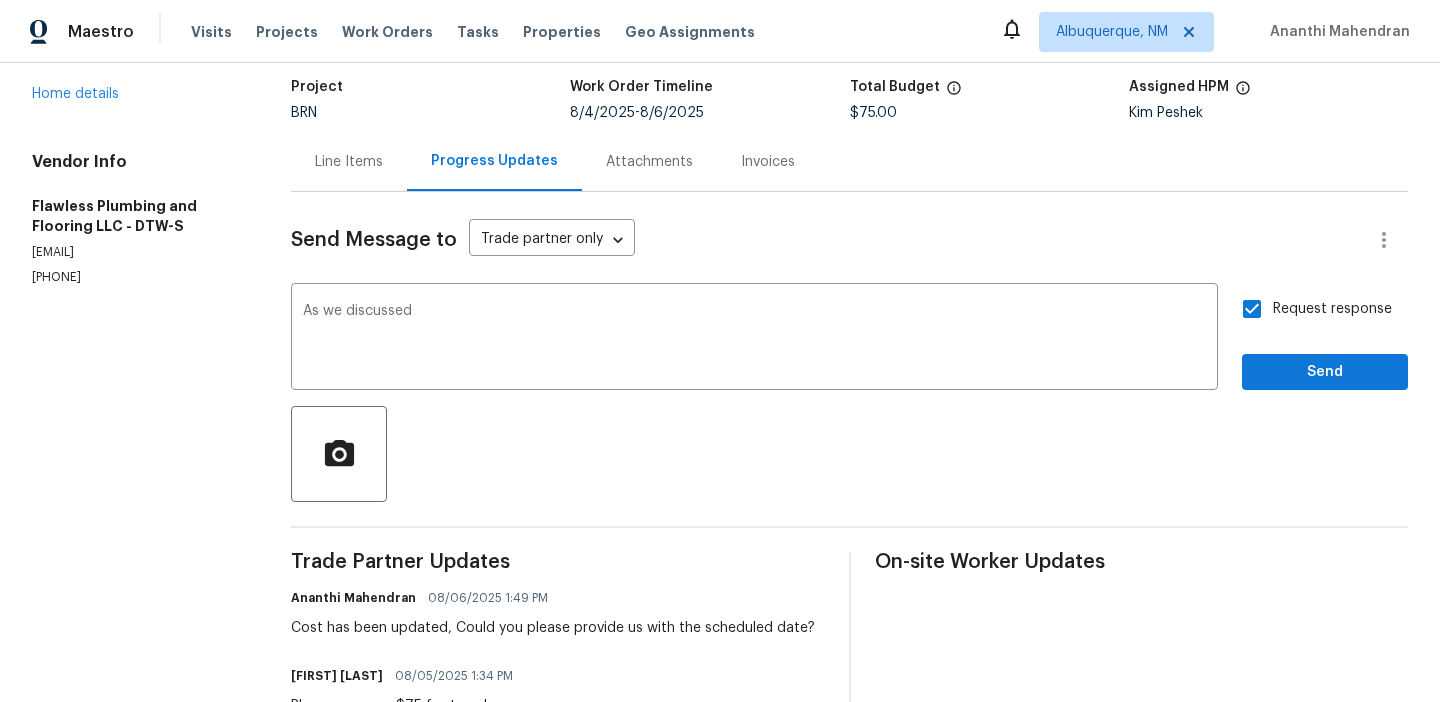 click on "(313) 753-6813" at bounding box center [137, 277] 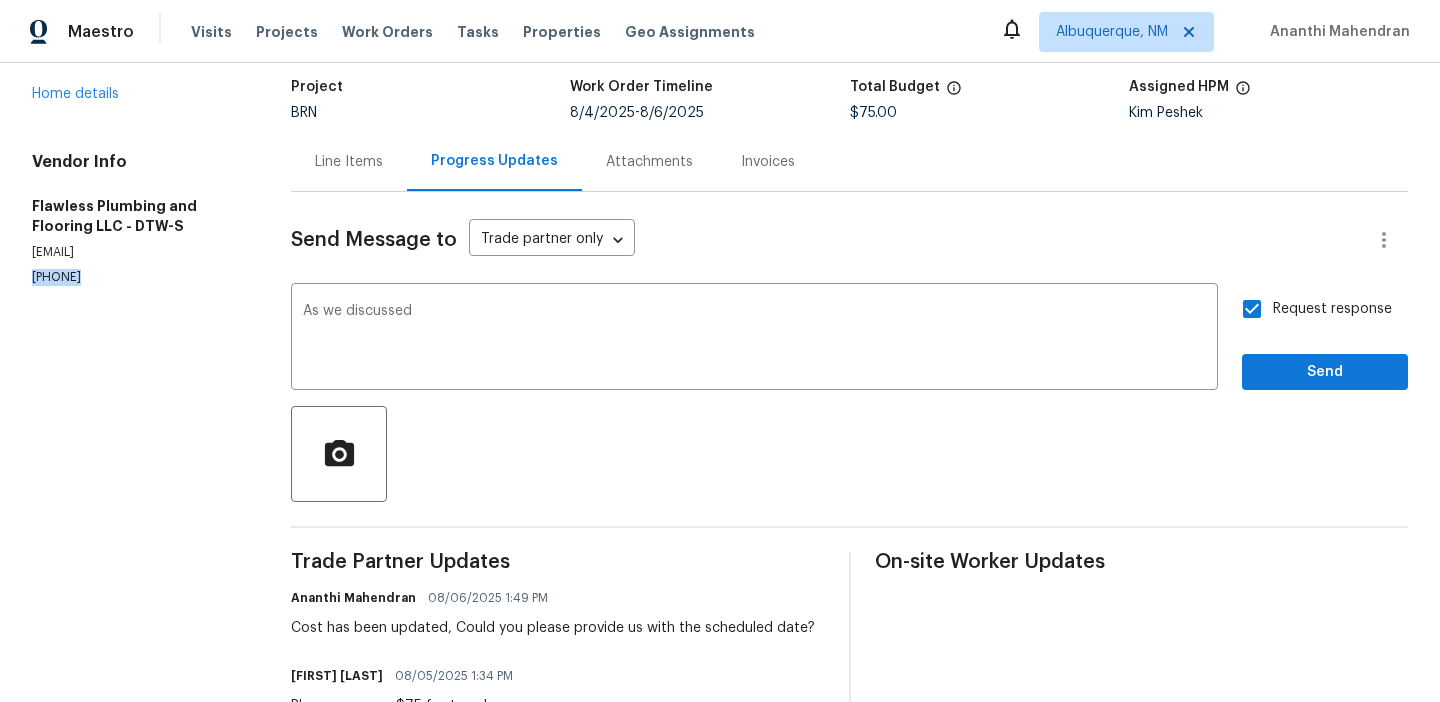 click on "(313) 753-6813" at bounding box center (137, 277) 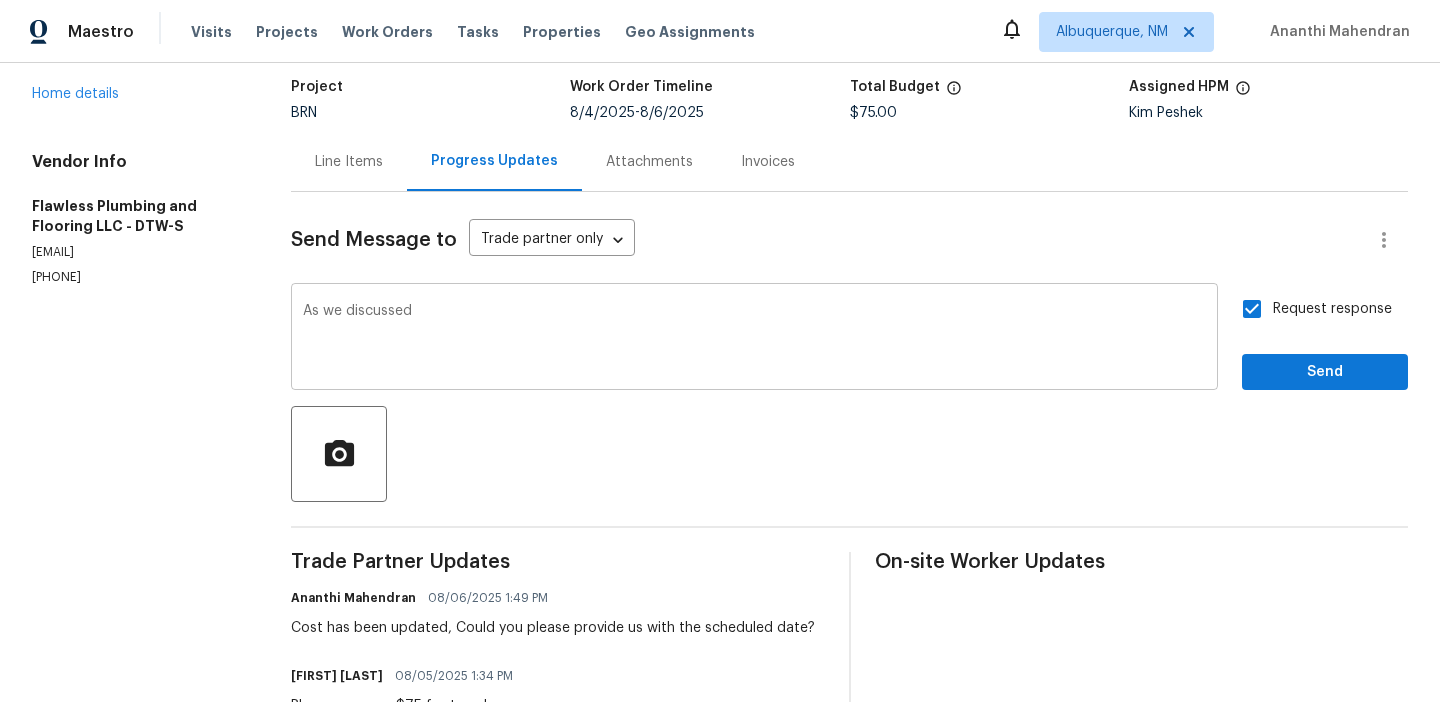 click on "As we discussed" at bounding box center [754, 339] 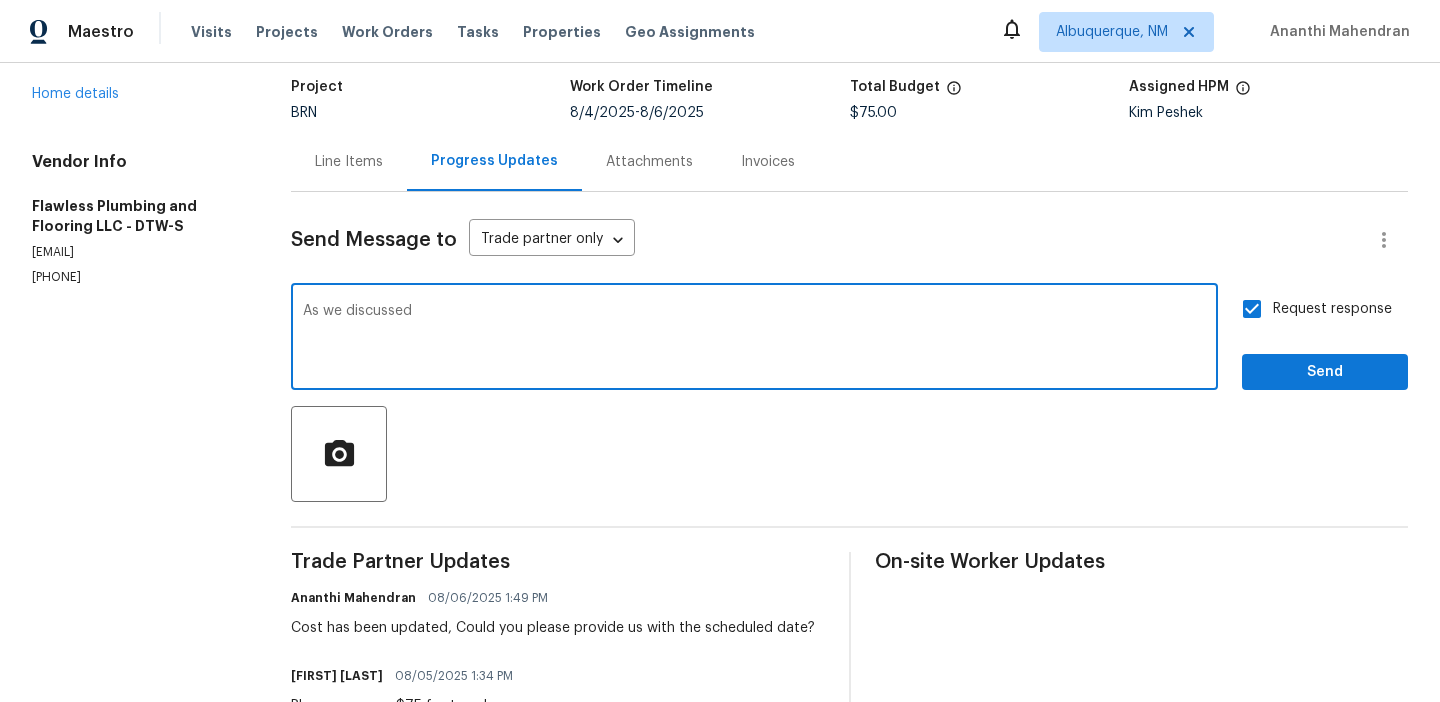 paste on "(313) 753-6813" 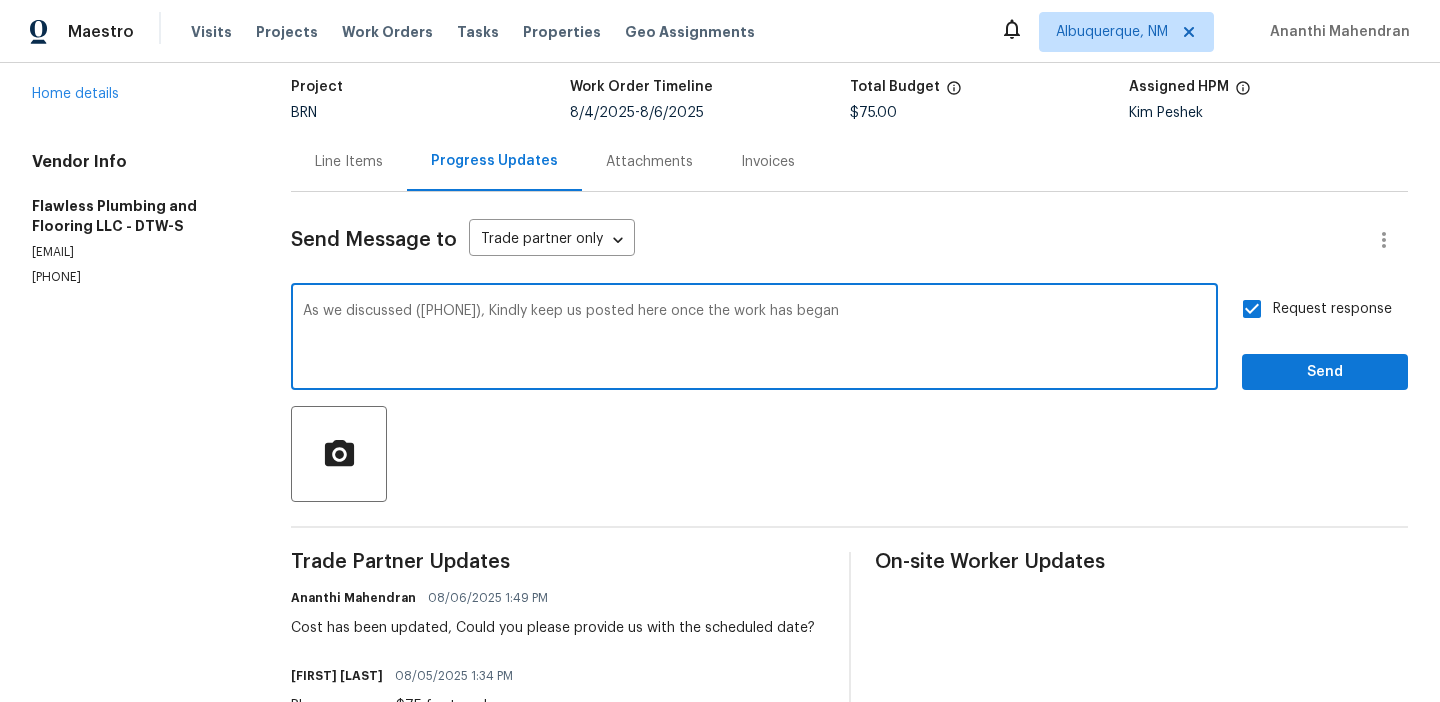 type on "As we discussed (313) 753-6813, Kindly keep us posted here once the work has began" 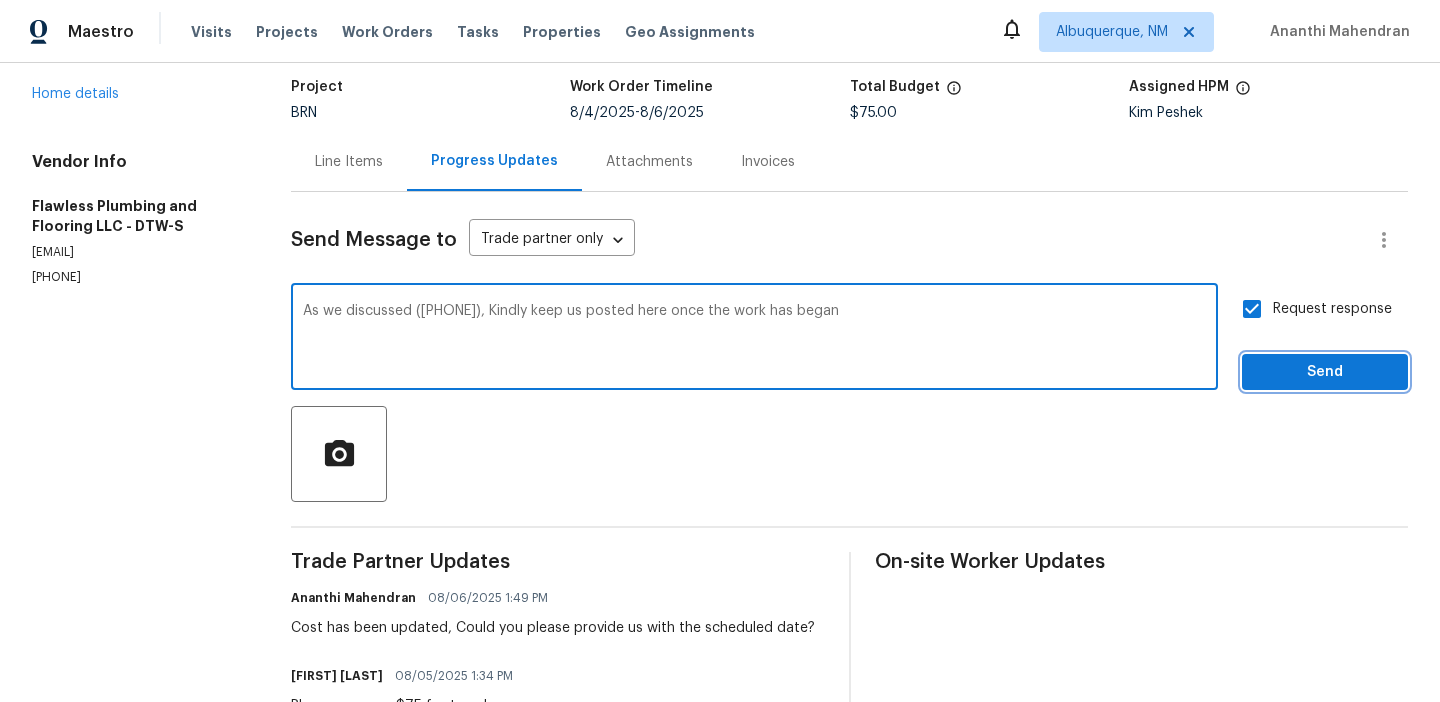 click on "Send" at bounding box center (1325, 372) 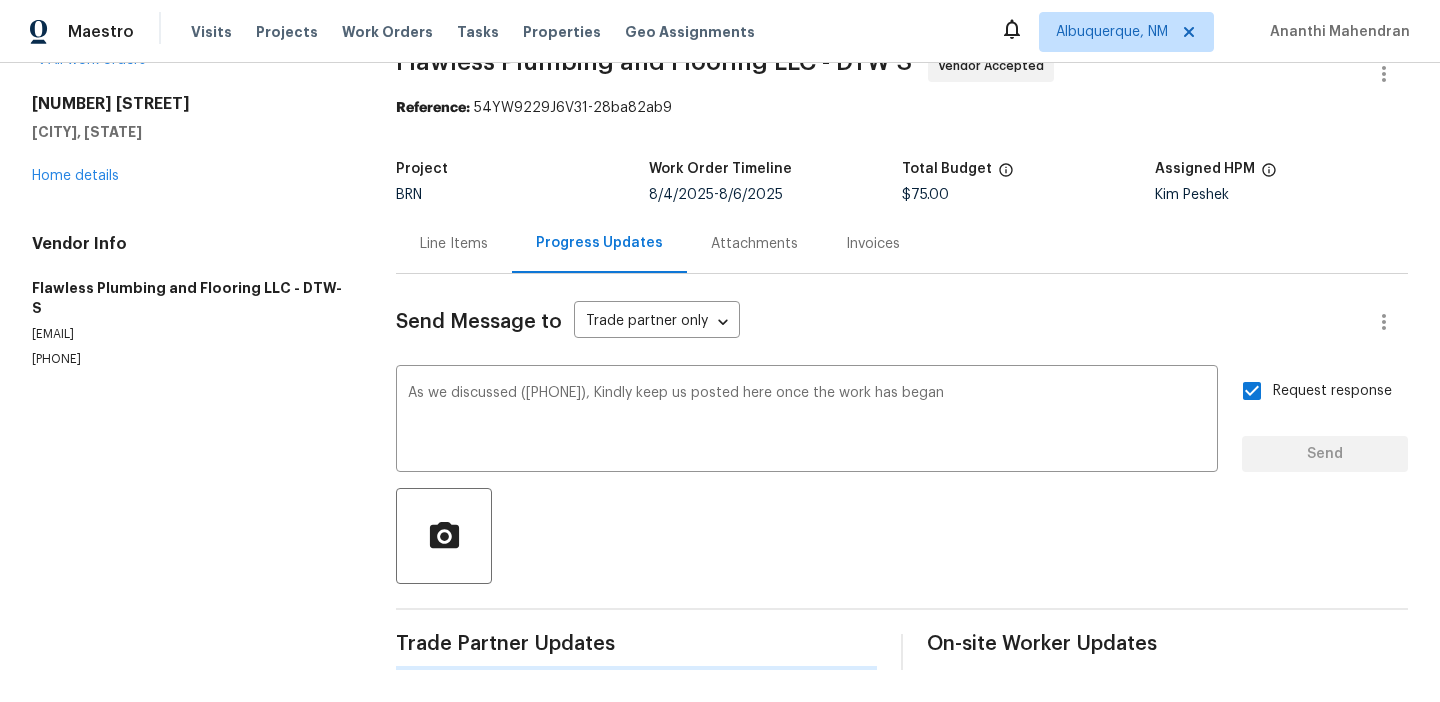 scroll, scrollTop: 0, scrollLeft: 0, axis: both 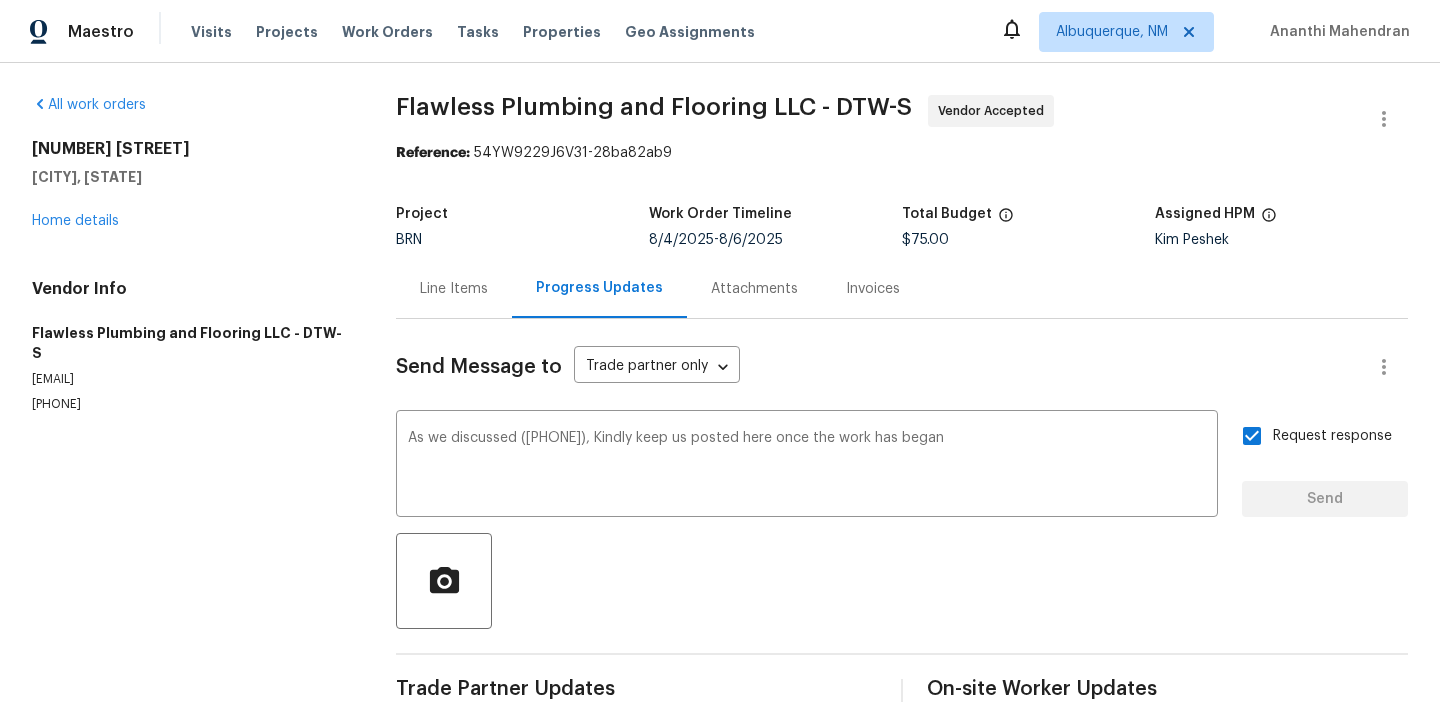 type 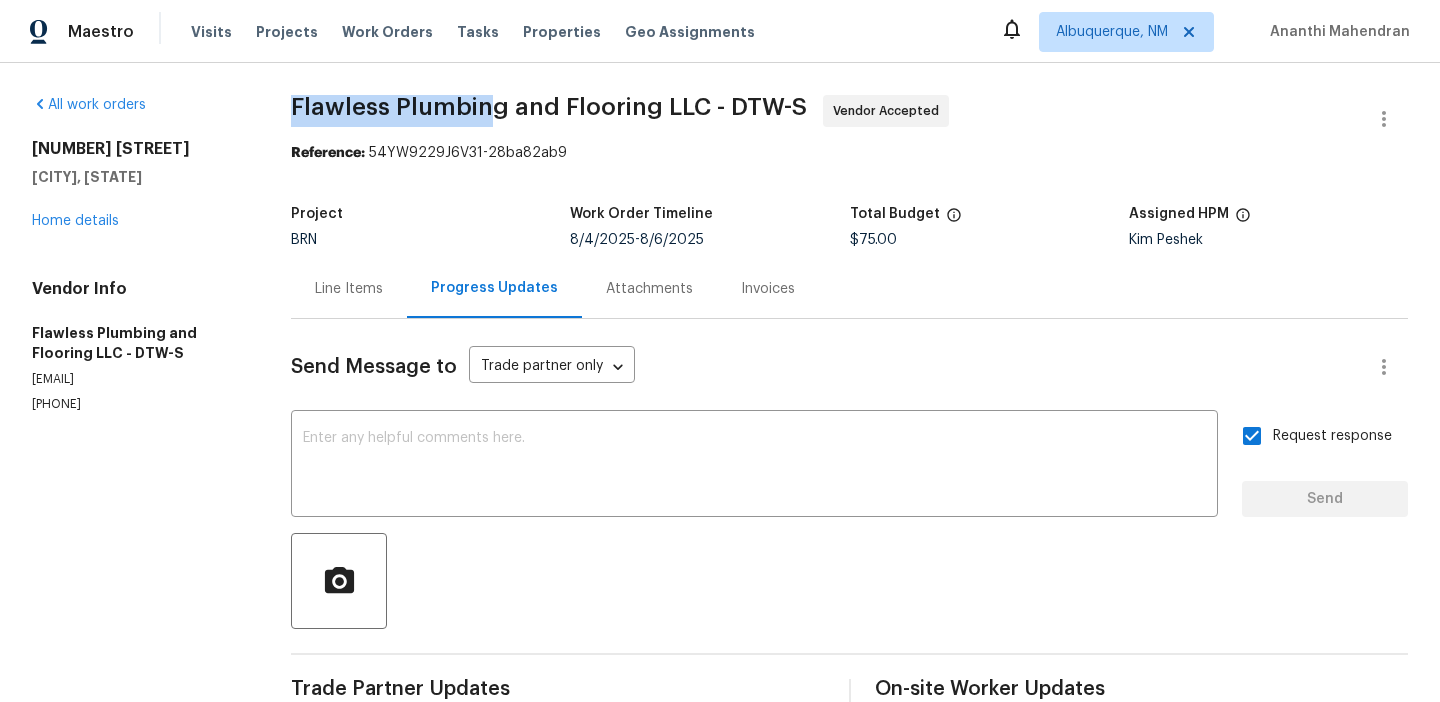 drag, startPoint x: 320, startPoint y: 94, endPoint x: 493, endPoint y: 100, distance: 173.10402 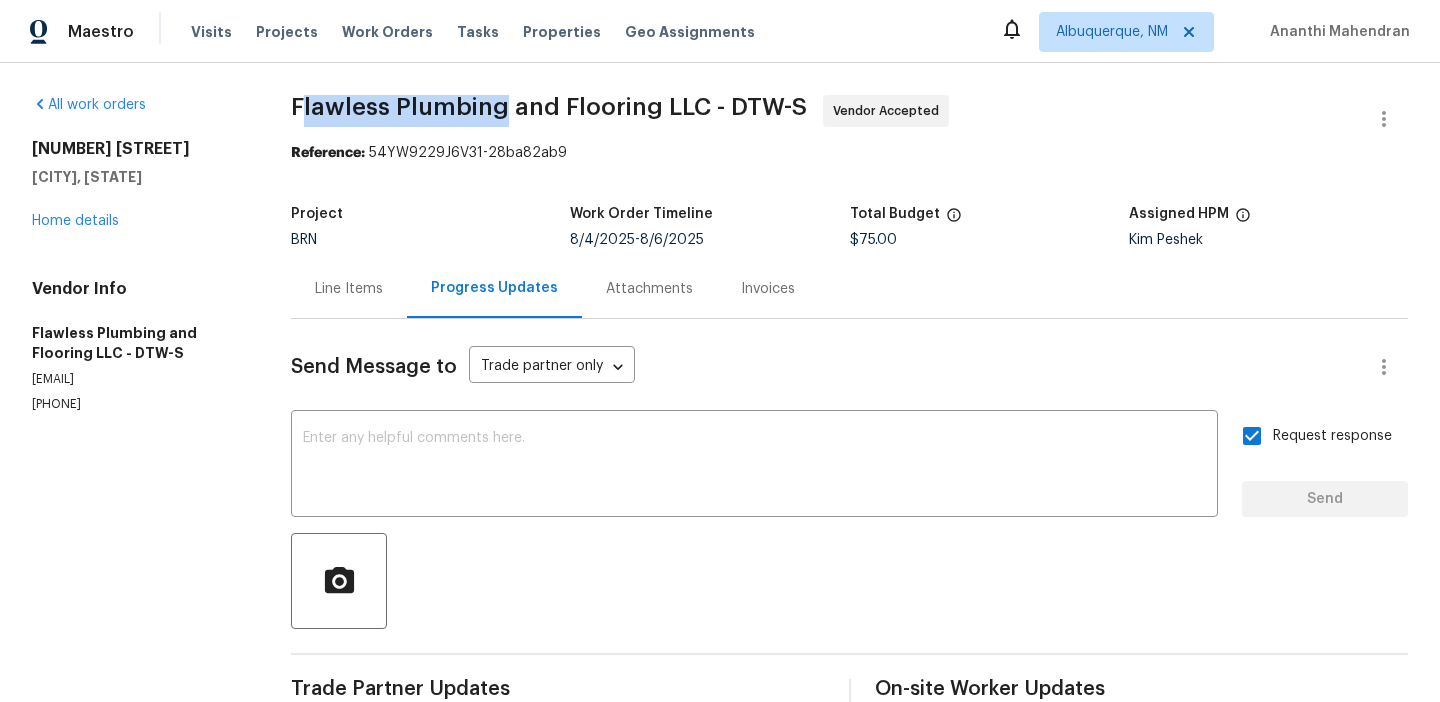 drag, startPoint x: 508, startPoint y: 102, endPoint x: 302, endPoint y: 102, distance: 206 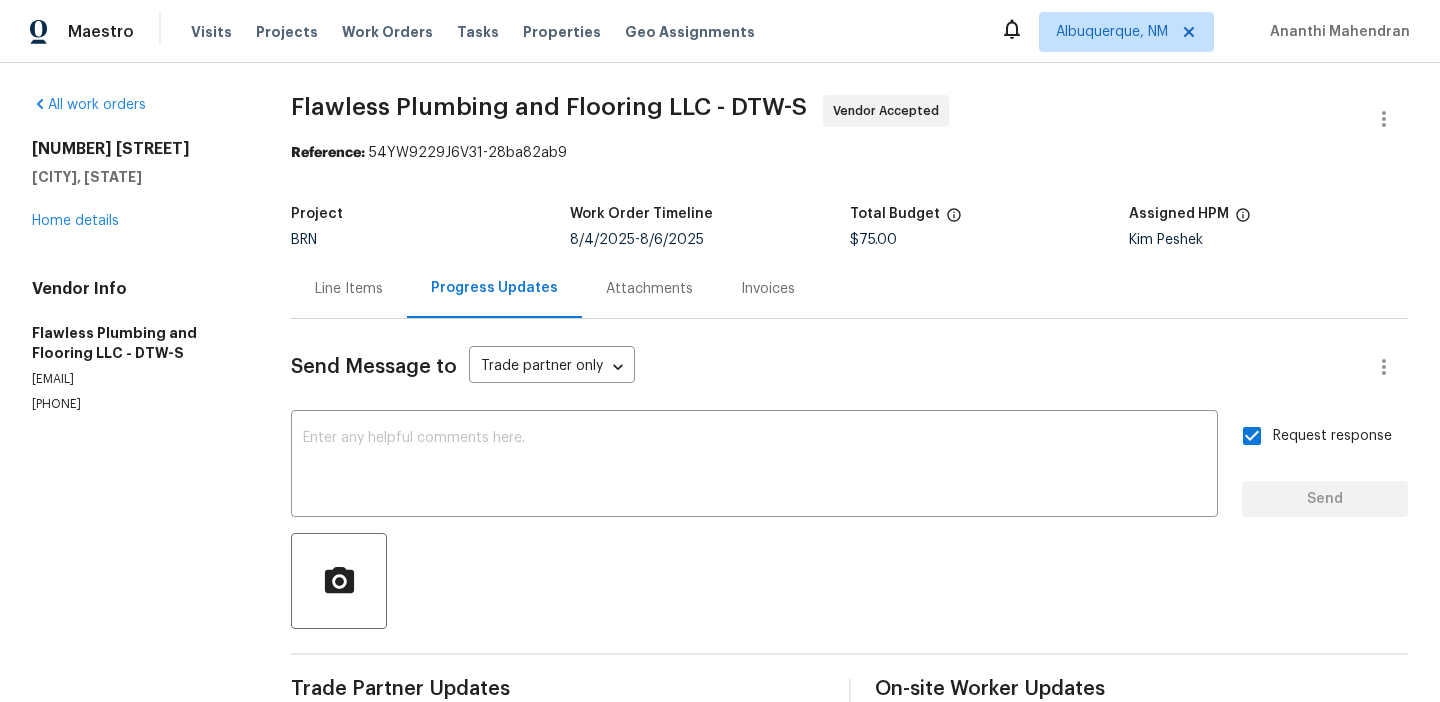 click on "Reference:" at bounding box center (328, 153) 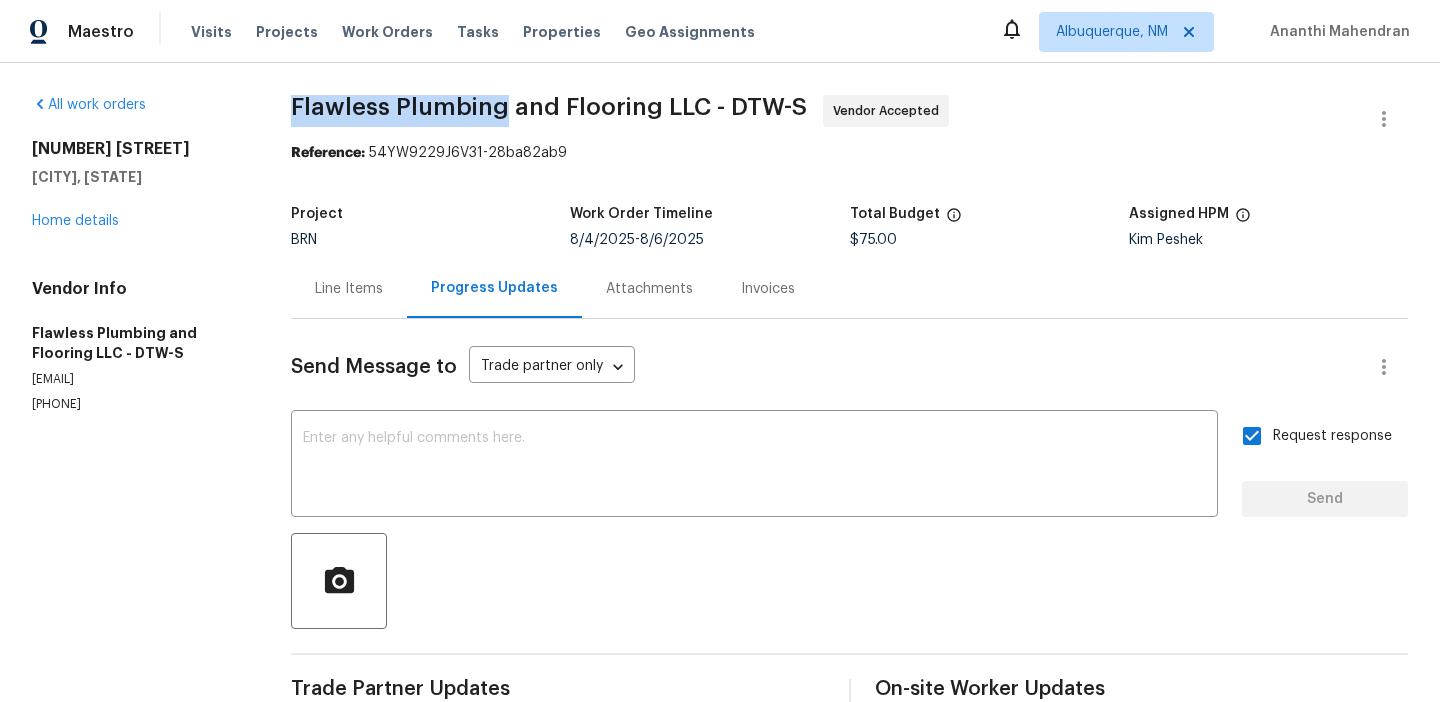 drag, startPoint x: 506, startPoint y: 105, endPoint x: 297, endPoint y: 101, distance: 209.03827 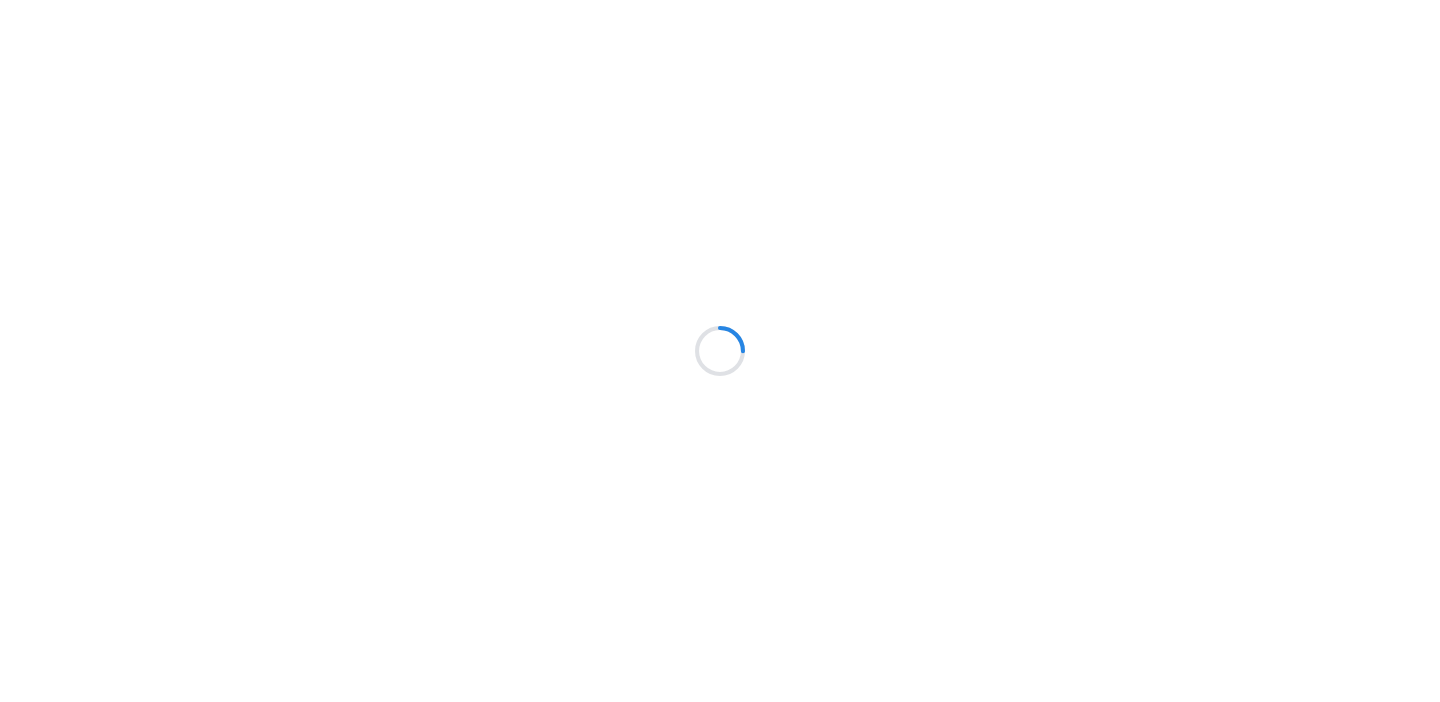 scroll, scrollTop: 0, scrollLeft: 0, axis: both 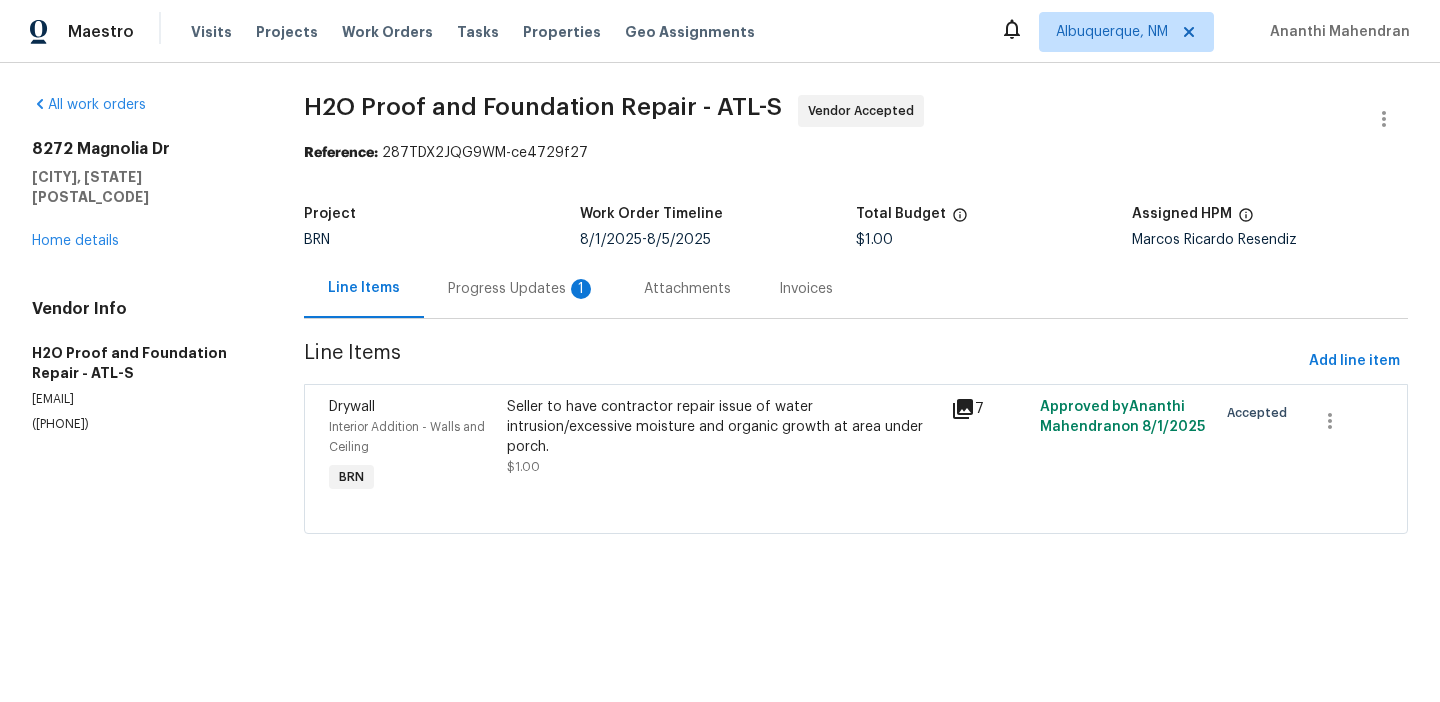 click on "Progress Updates 1" at bounding box center (522, 288) 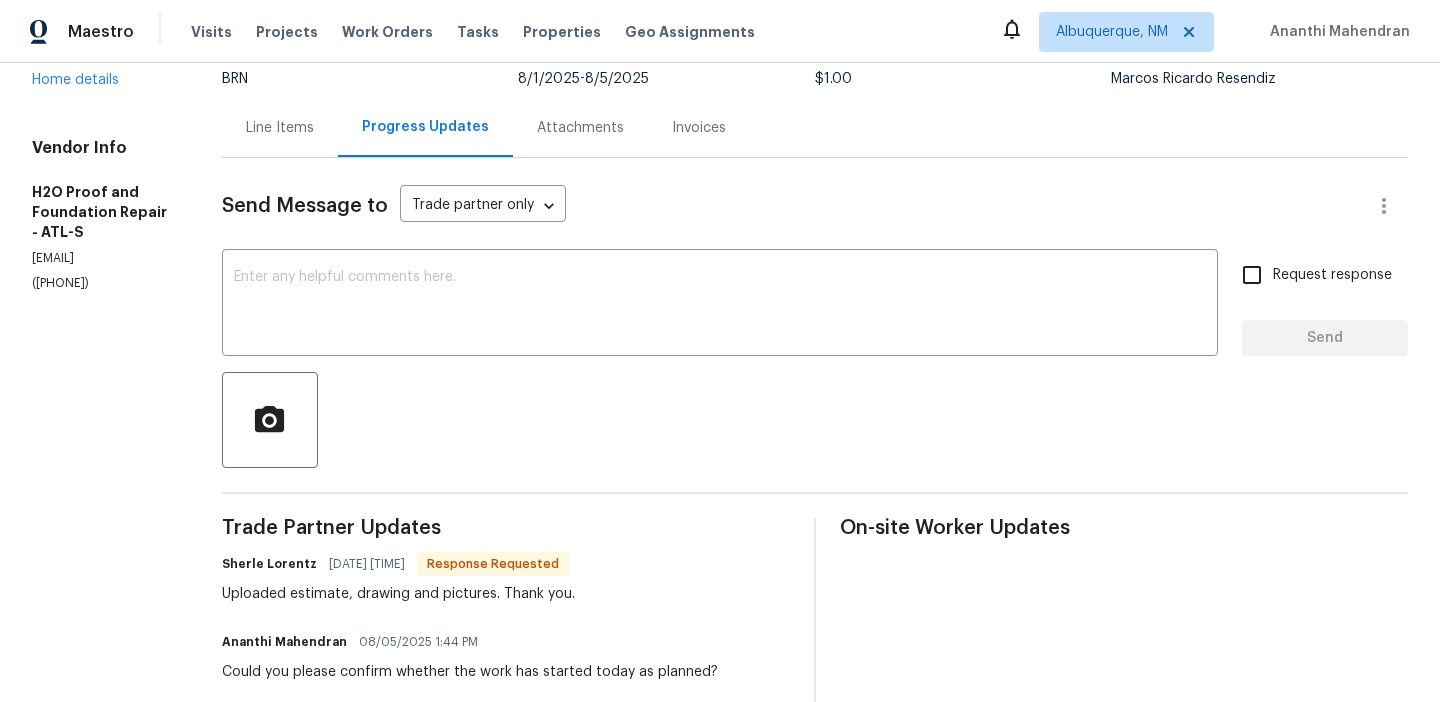scroll, scrollTop: 172, scrollLeft: 0, axis: vertical 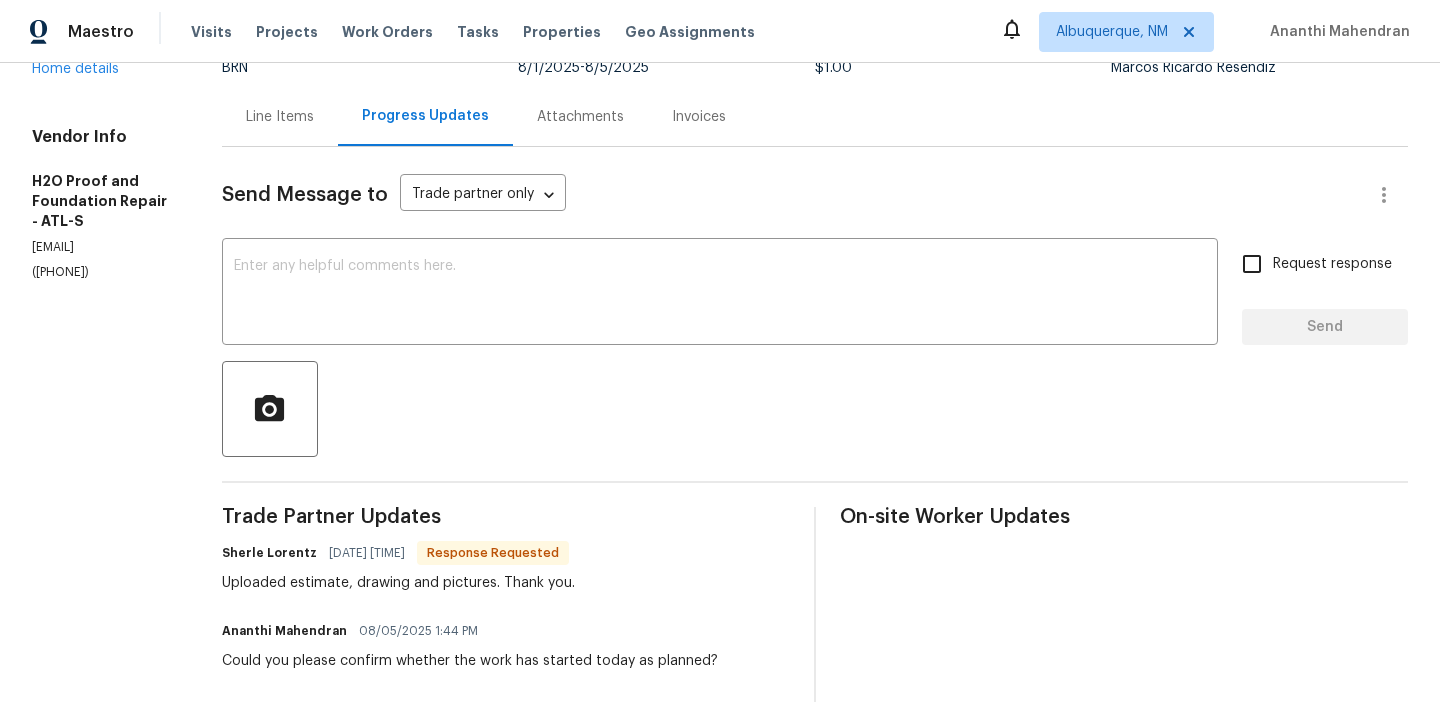 click on "Line Items" at bounding box center (280, 116) 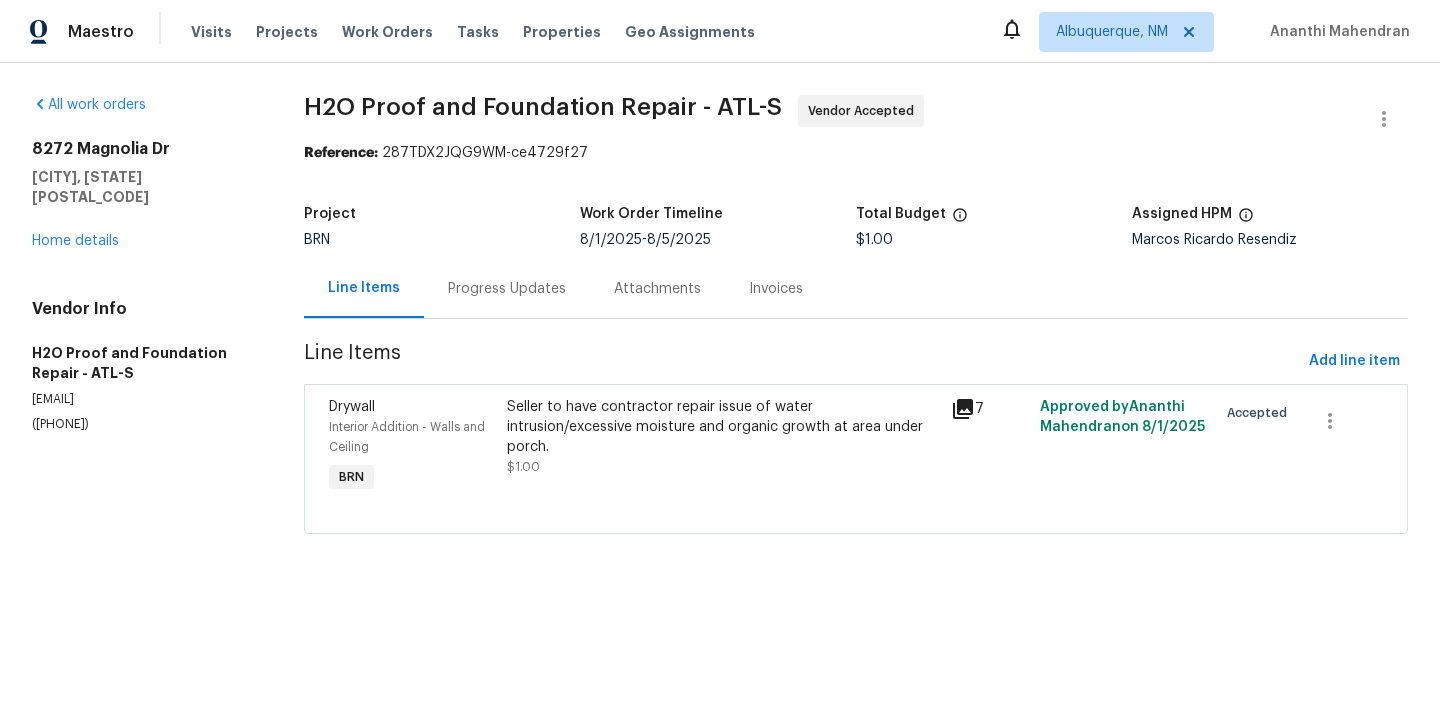 scroll, scrollTop: 0, scrollLeft: 0, axis: both 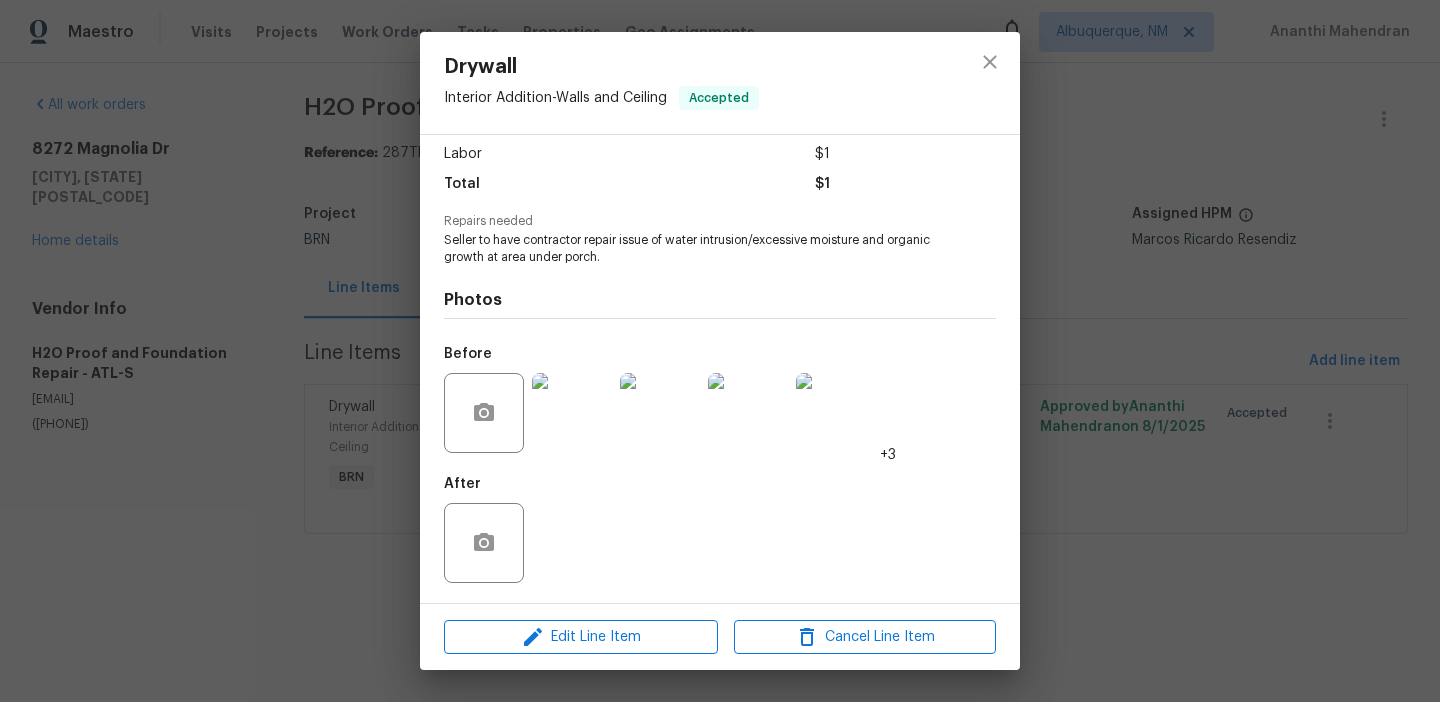 click at bounding box center [660, 413] 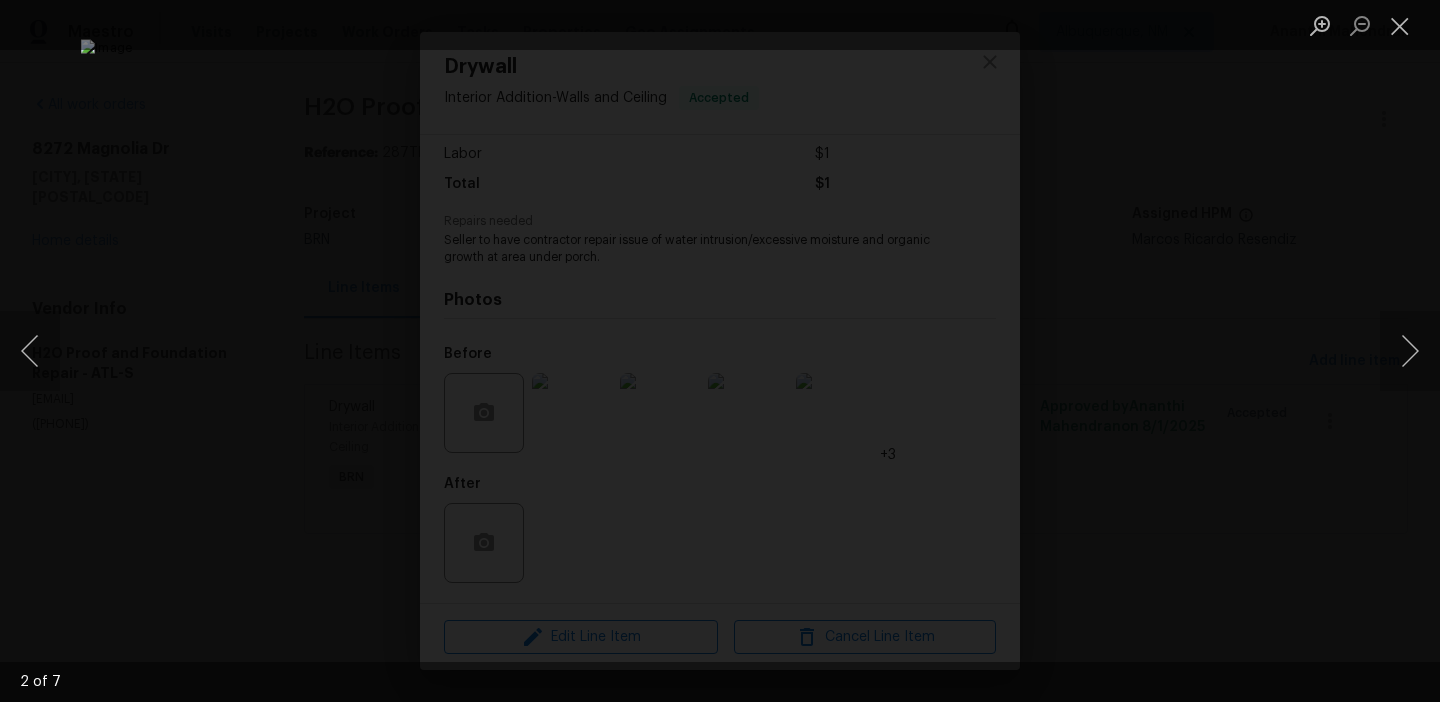 click at bounding box center [720, 351] 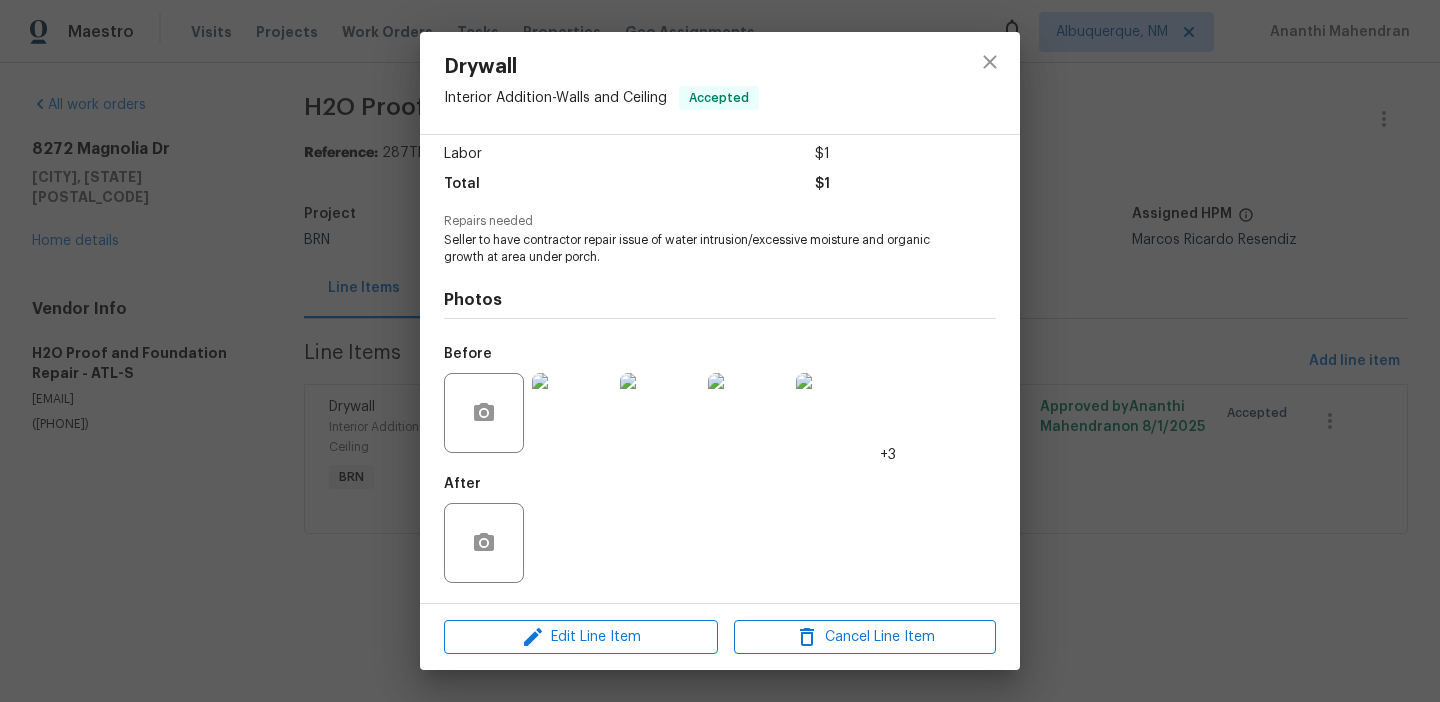 click at bounding box center (572, 413) 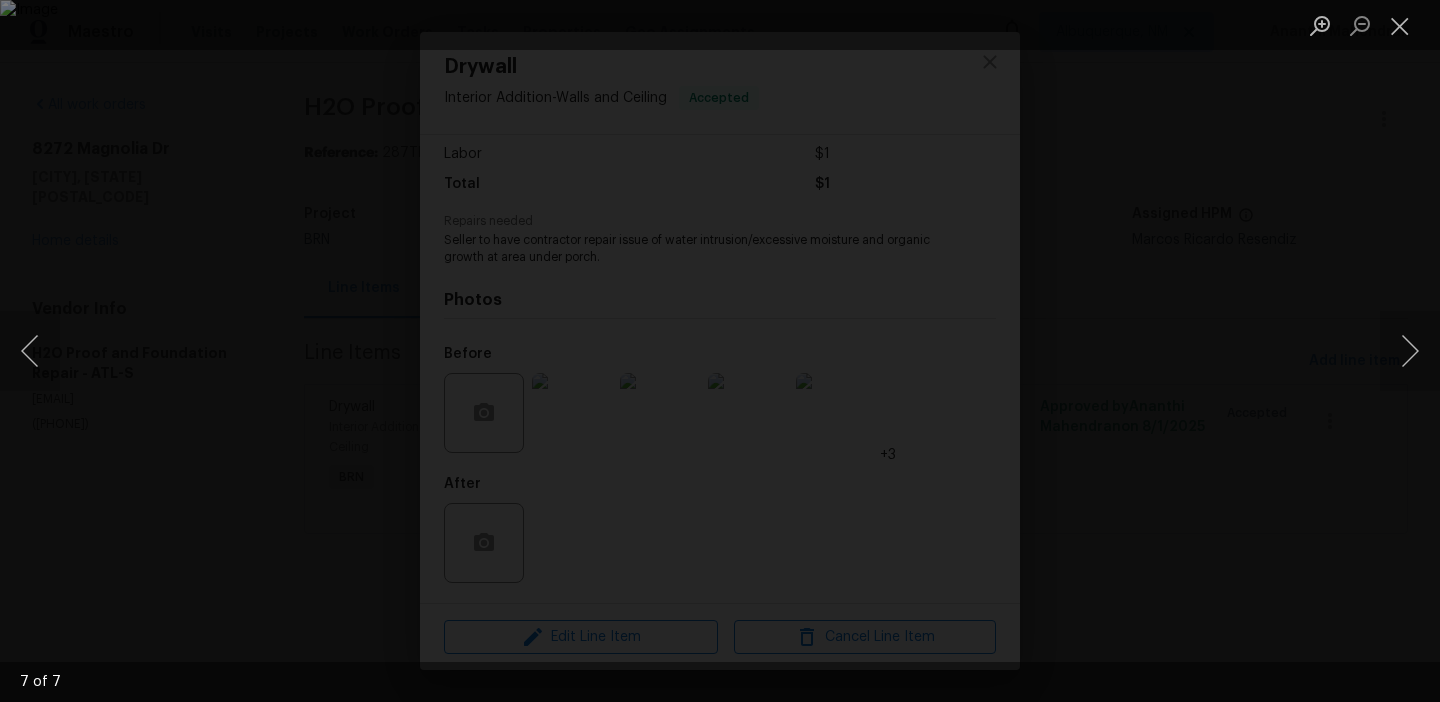 click at bounding box center [720, 351] 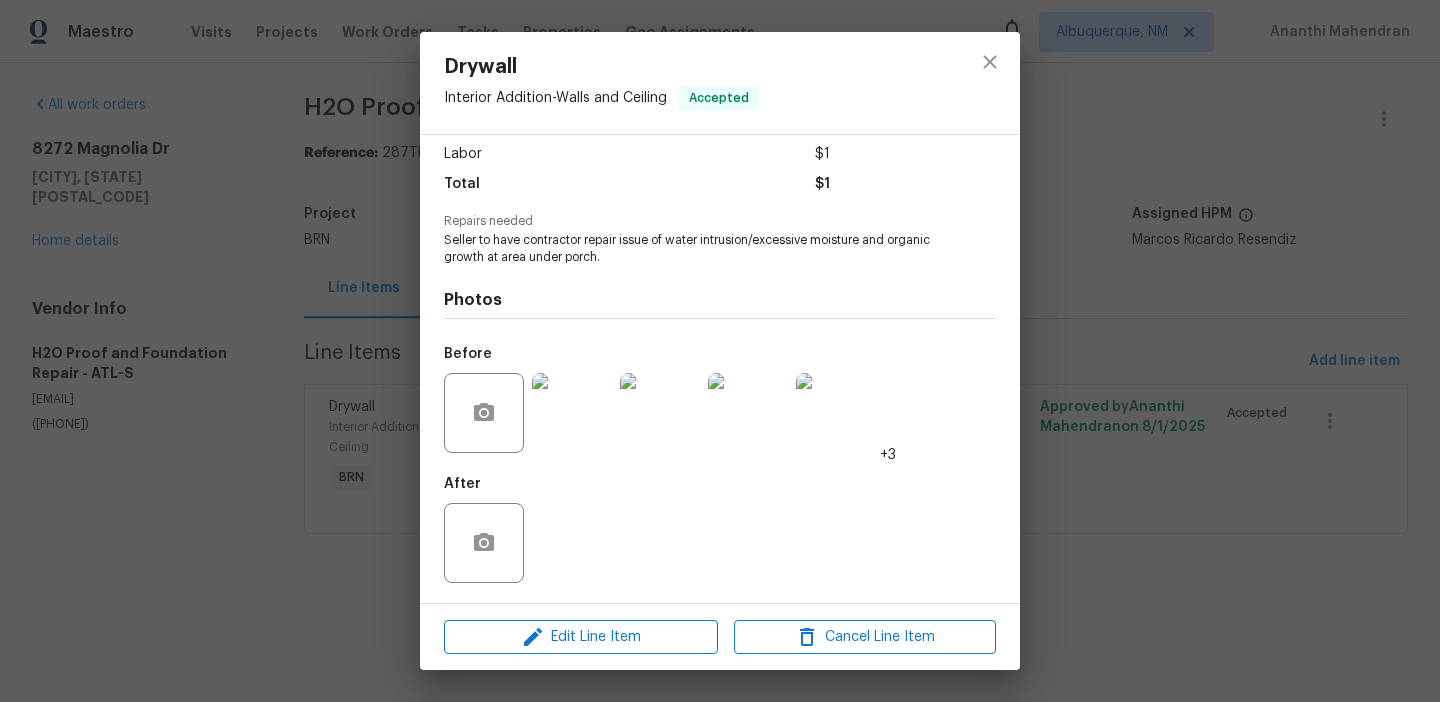 click on "Drywall Interior Addition  -  Walls and Ceiling Accepted Vendor H2O Proof and Foundation Repair Account Category BINSR Cost $0 x 1 count $0 Labor $1 Total $1 Repairs needed Seller to have contractor repair issue of water intrusion/excessive moisture and organic growth at area under porch. Photos Before  +3 After  Edit Line Item  Cancel Line Item" at bounding box center (720, 351) 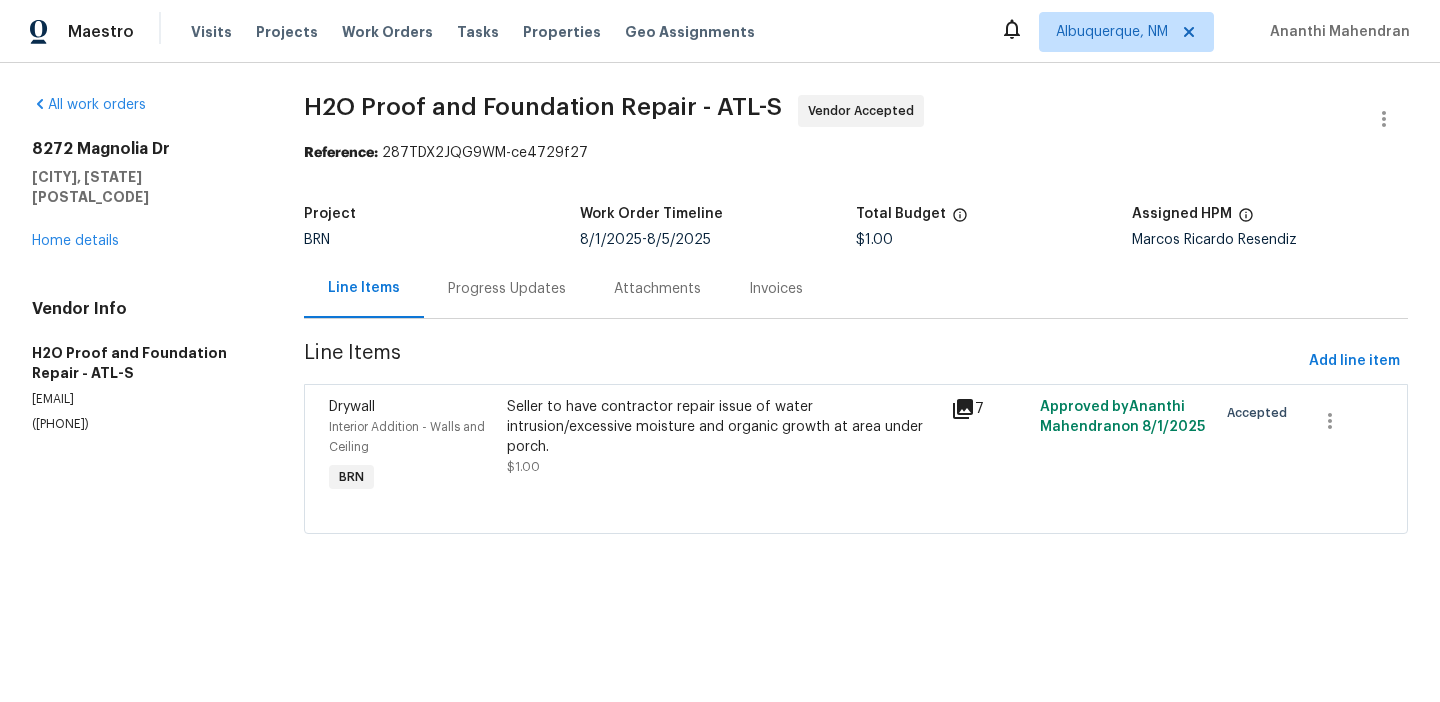 click on "All work orders 8272 Magnolia Dr Jonesboro, GA 30238 Home details Vendor Info H2O Proof and Foundation Repair - ATL-S info@h2o-proof.net (678) 389-1156" at bounding box center [144, 326] 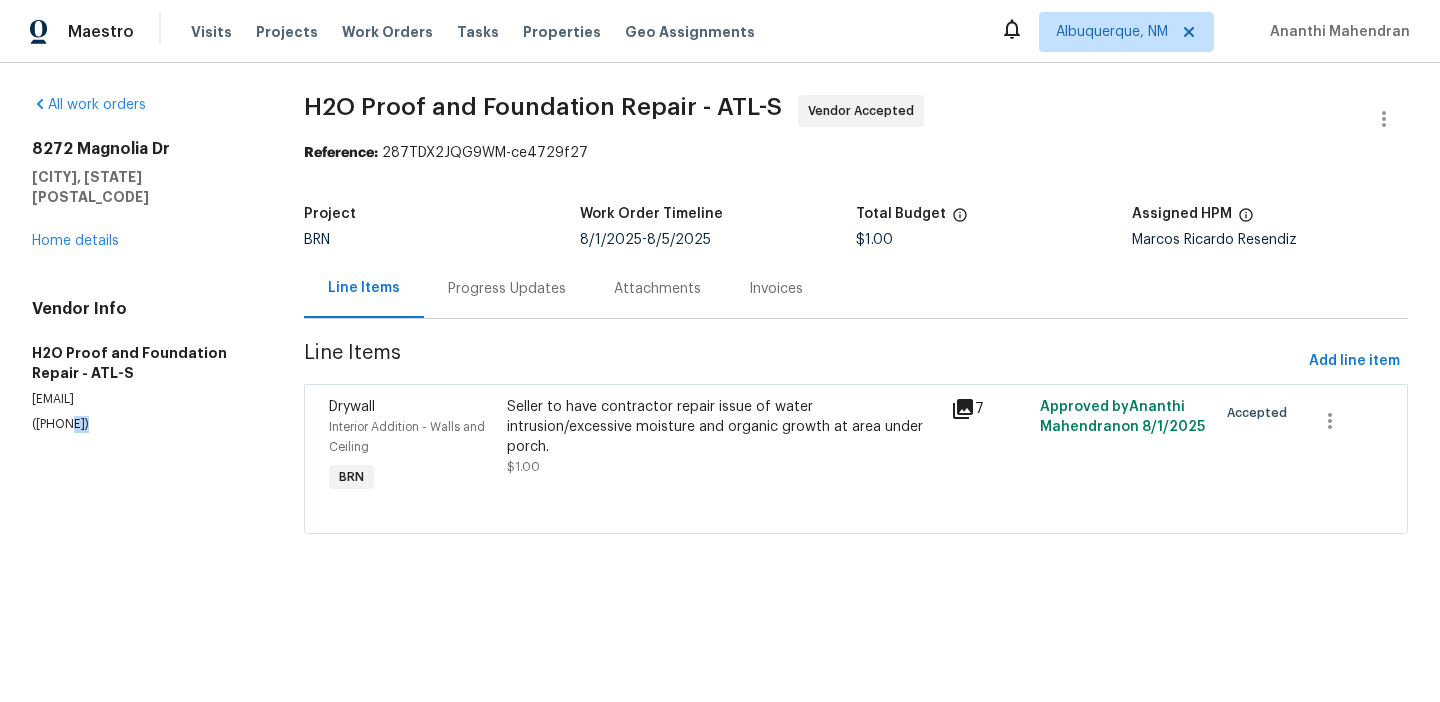 click on "[PHONE]" at bounding box center [144, 424] 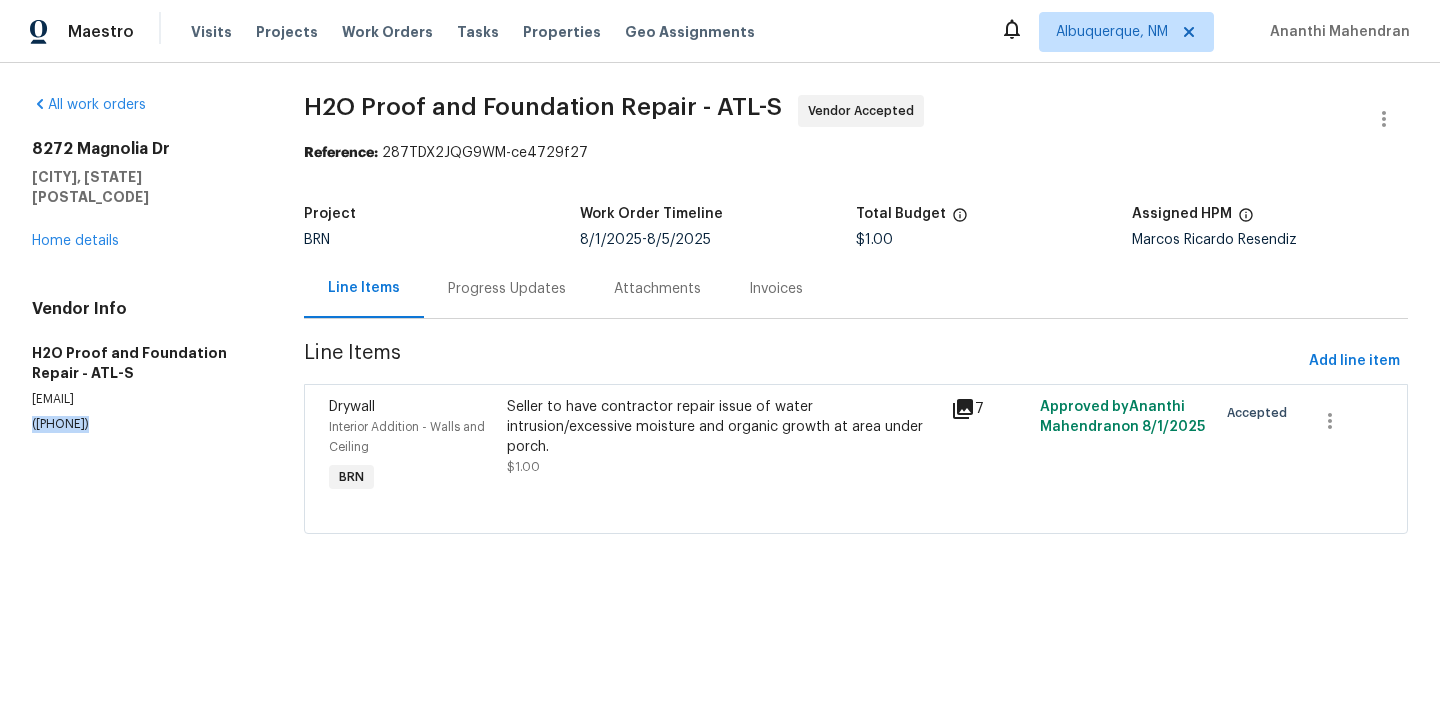 click on "[PHONE]" at bounding box center (144, 424) 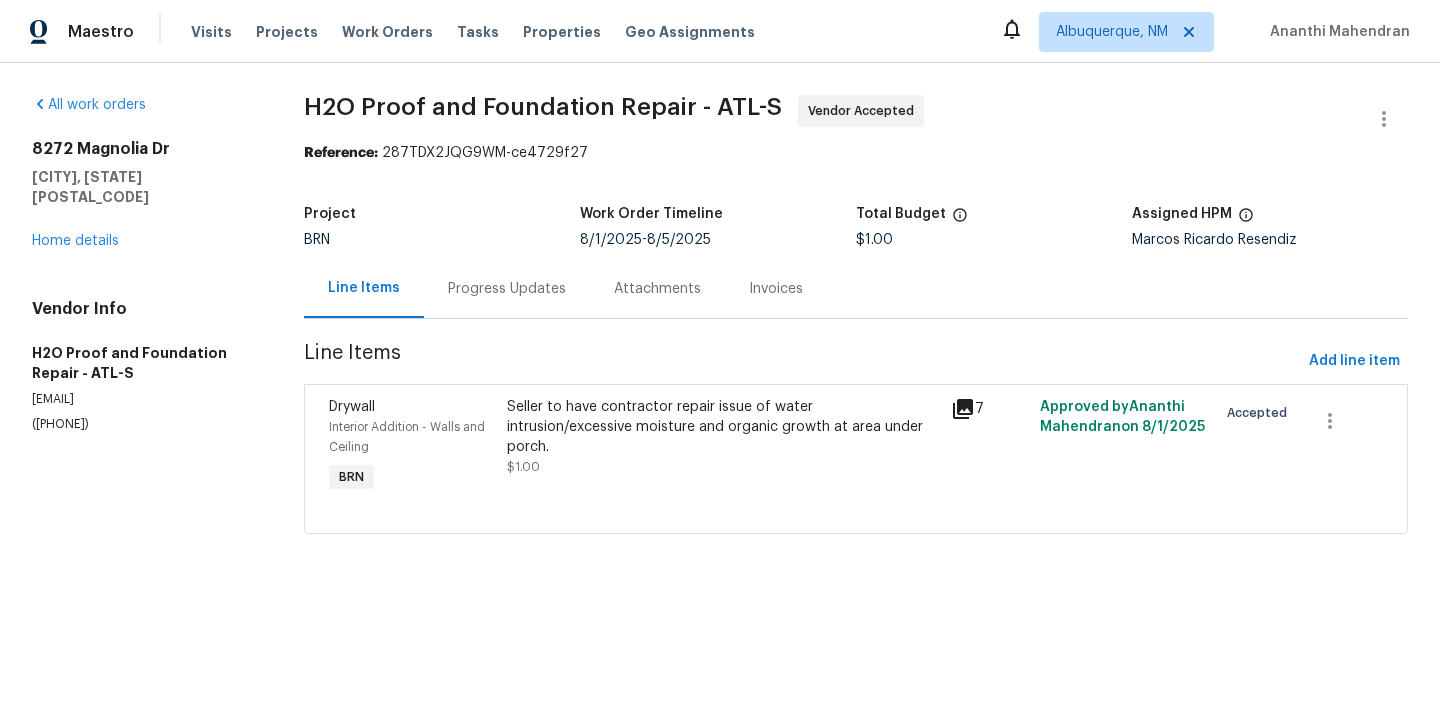 click on "Progress Updates" at bounding box center [507, 288] 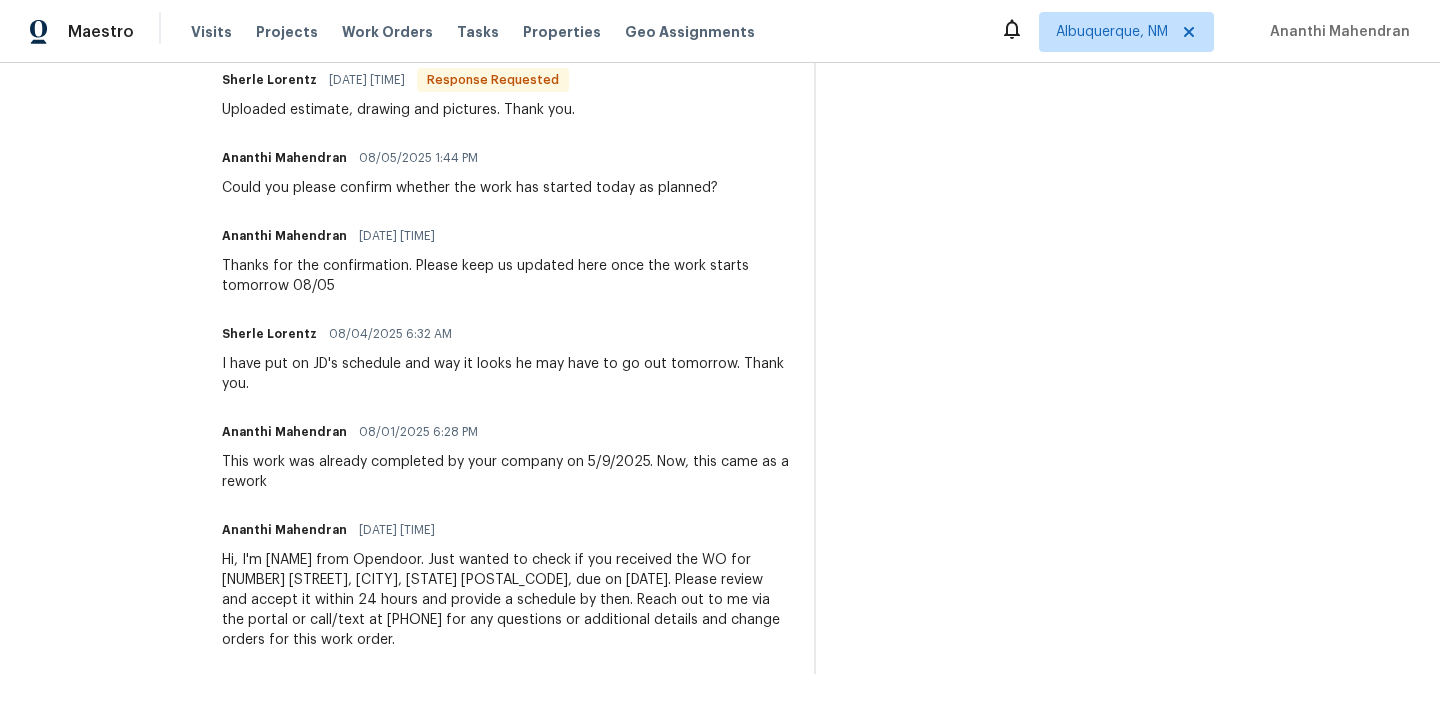 scroll, scrollTop: 649, scrollLeft: 0, axis: vertical 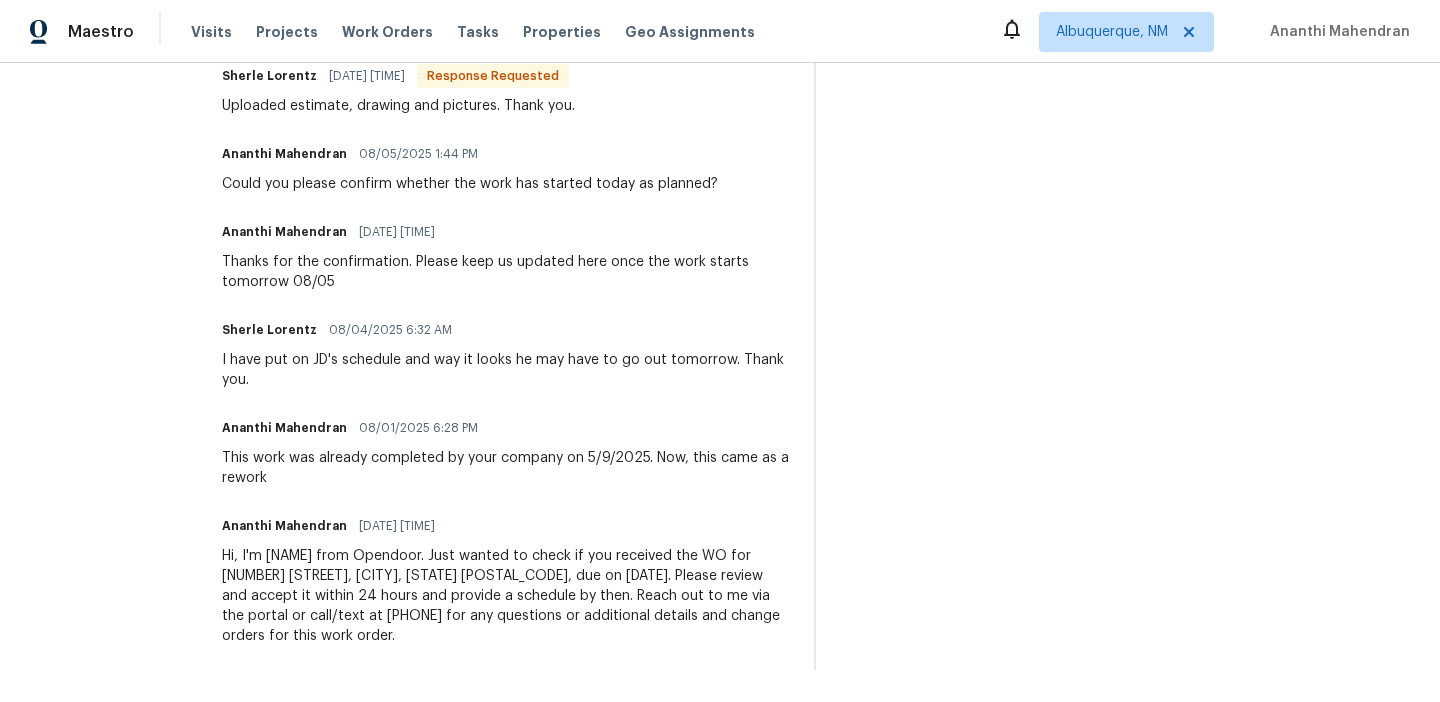 click on "This work was already completed by your company on 5/9/2025. Now, this came as  a rework" at bounding box center (506, 468) 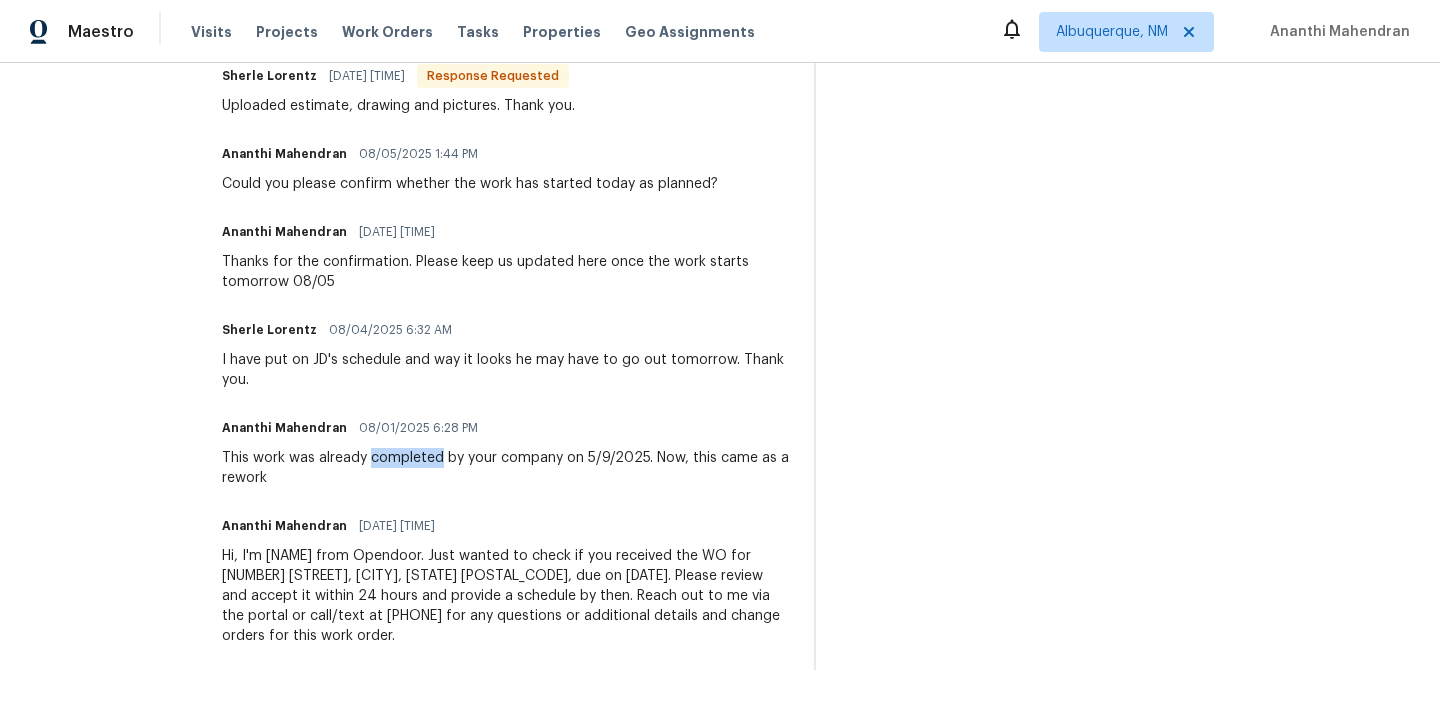 click on "This work was already completed by your company on 5/9/2025. Now, this came as  a rework" at bounding box center [506, 468] 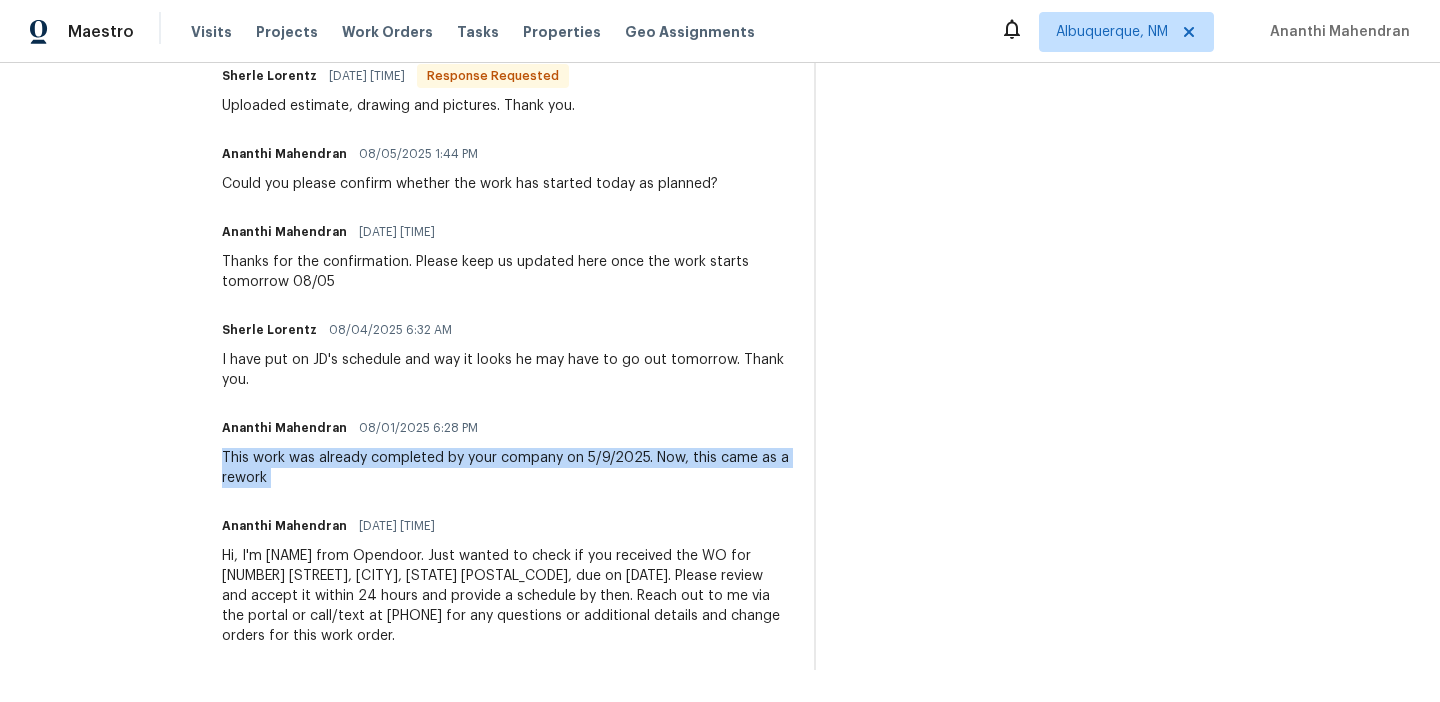 click on "This work was already completed by your company on 5/9/2025. Now, this came as  a rework" at bounding box center [506, 468] 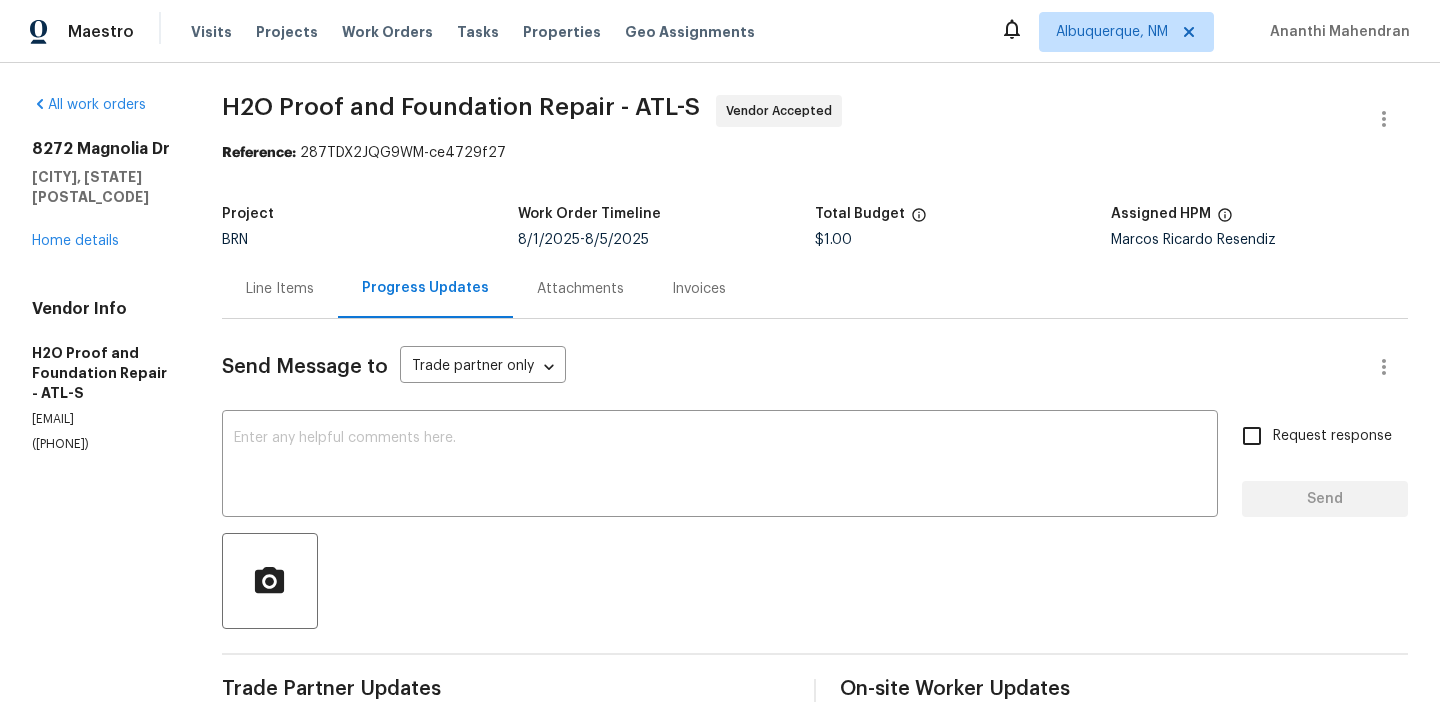 click on "Send Message to Trade partner only Trade partner only ​ x ​ Request response Send Trade Partner Updates Sherle Lorentz 08/06/2025 12:22 PM Response Requested Uploaded estimate, drawing and pictures.  Thank you. Ananthi Mahendran 08/05/2025 1:44 PM Could you please confirm whether the work has started today as planned? Ananthi Mahendran 08/04/2025 1:49 PM Thanks for the confirmation. Please keep us updated here once the work starts tomorrow 08/05 Sherle Lorentz 08/04/2025 6:32 AM I have put on JD's schedule and way it looks he may have to go out tomorrow.  Thank you. Ananthi Mahendran 08/01/2025 6:28 PM This work was already completed by your company on 5/9/2025. Now, this came as  a rework Ananthi Mahendran 08/01/2025 6:27 PM On-site Worker Updates" at bounding box center [815, 819] 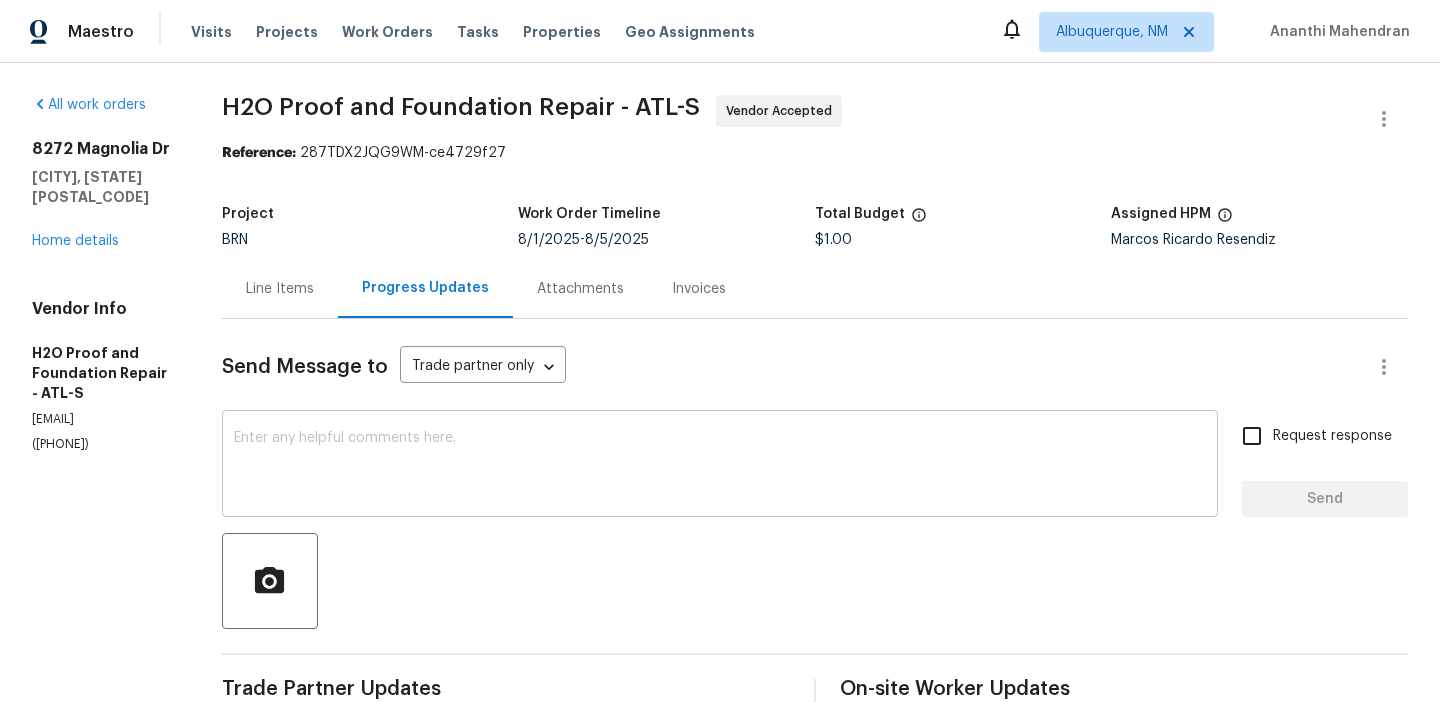 click at bounding box center (720, 466) 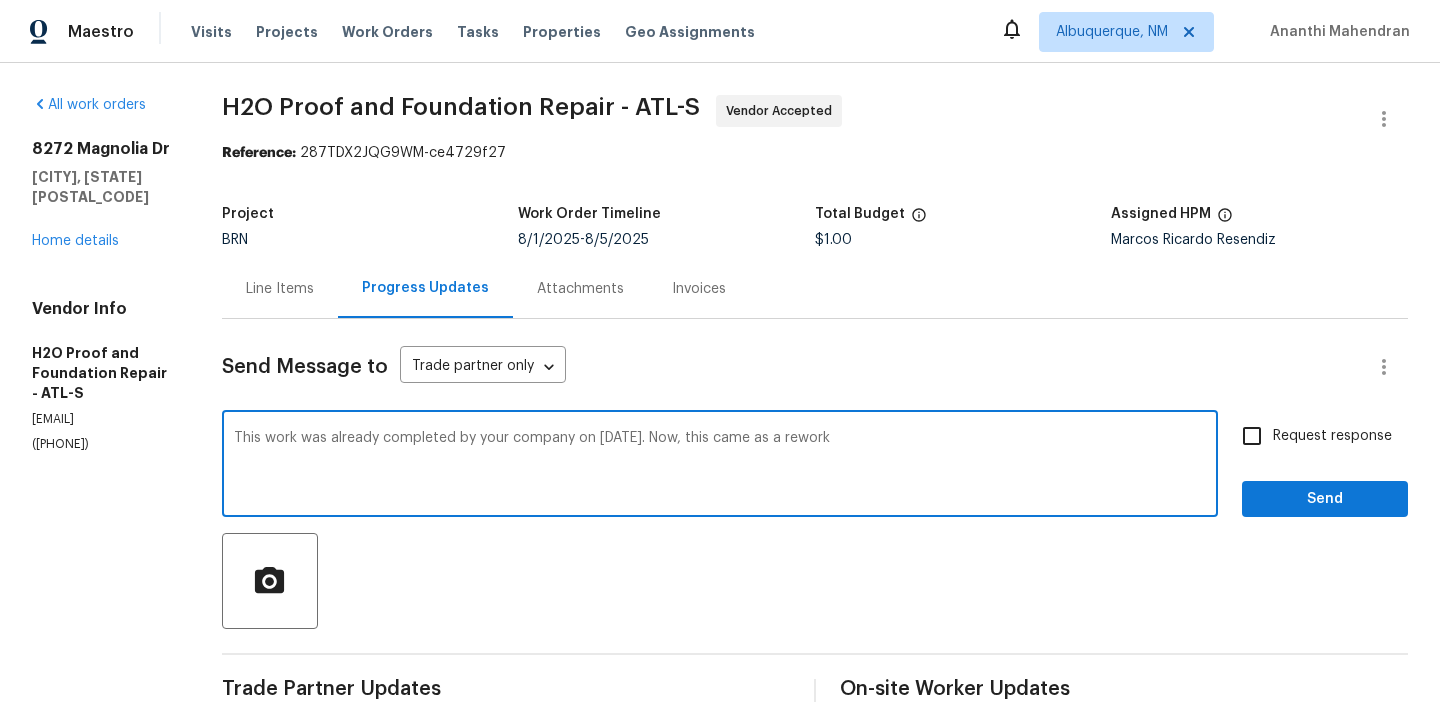 click on "This work was already completed by your company on 5/9/2025. Now, this came as a rework" at bounding box center [720, 466] 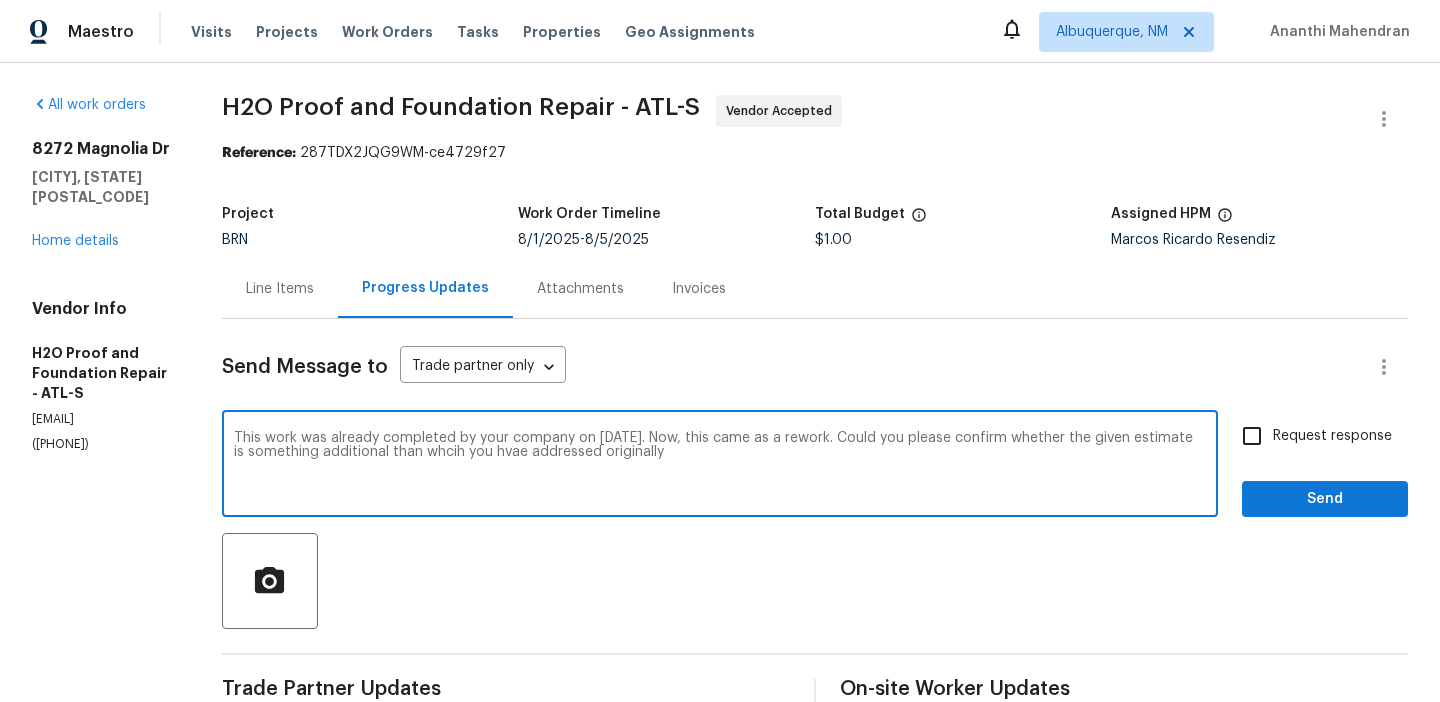 type on "This work was already completed by your company on 5/9/2025. Now, this came as a rework. Could you please confirm whether the given estimate is something additional than whcih you hvae addressed originally" 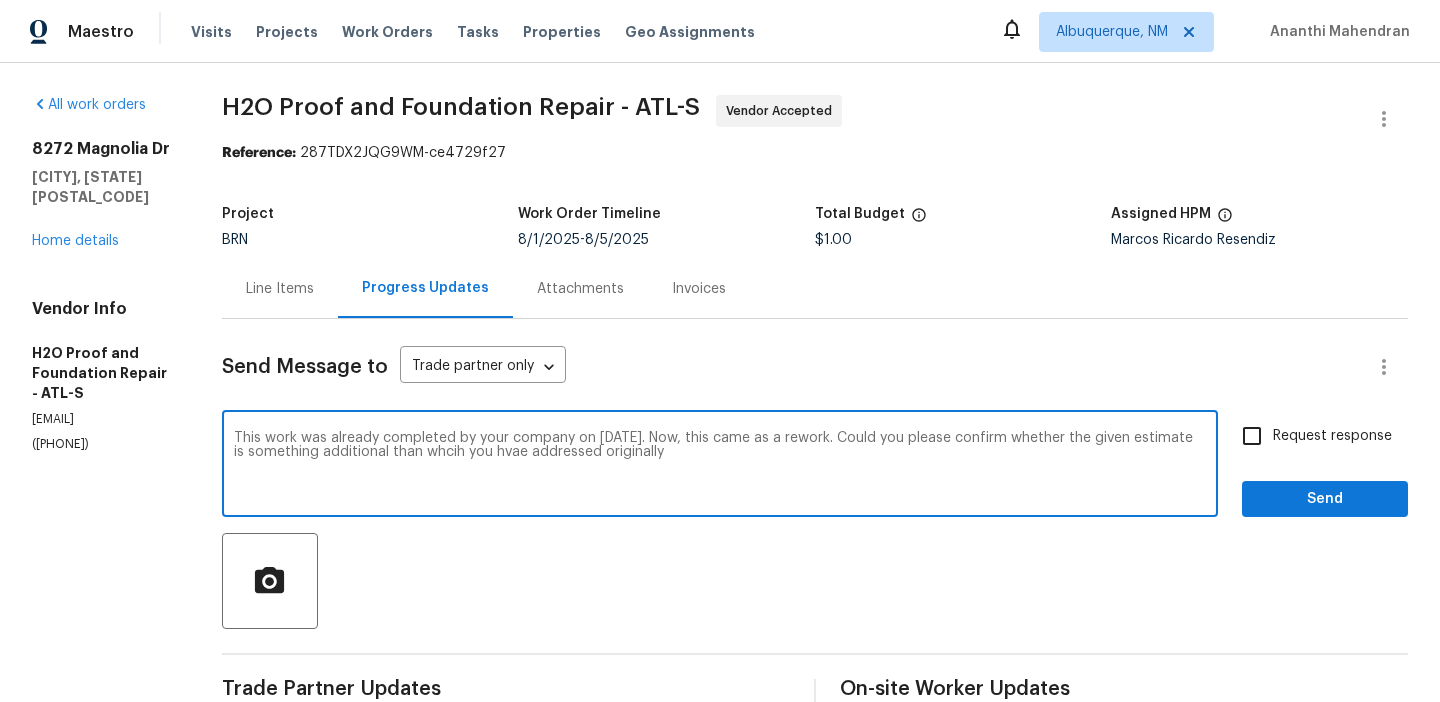 click on "This work was already completed by your company on 5/9/2025. Now, this came as a rework. Could you please confirm whether the given estimate is something additional than whcih you hvae addressed originally" at bounding box center [720, 466] 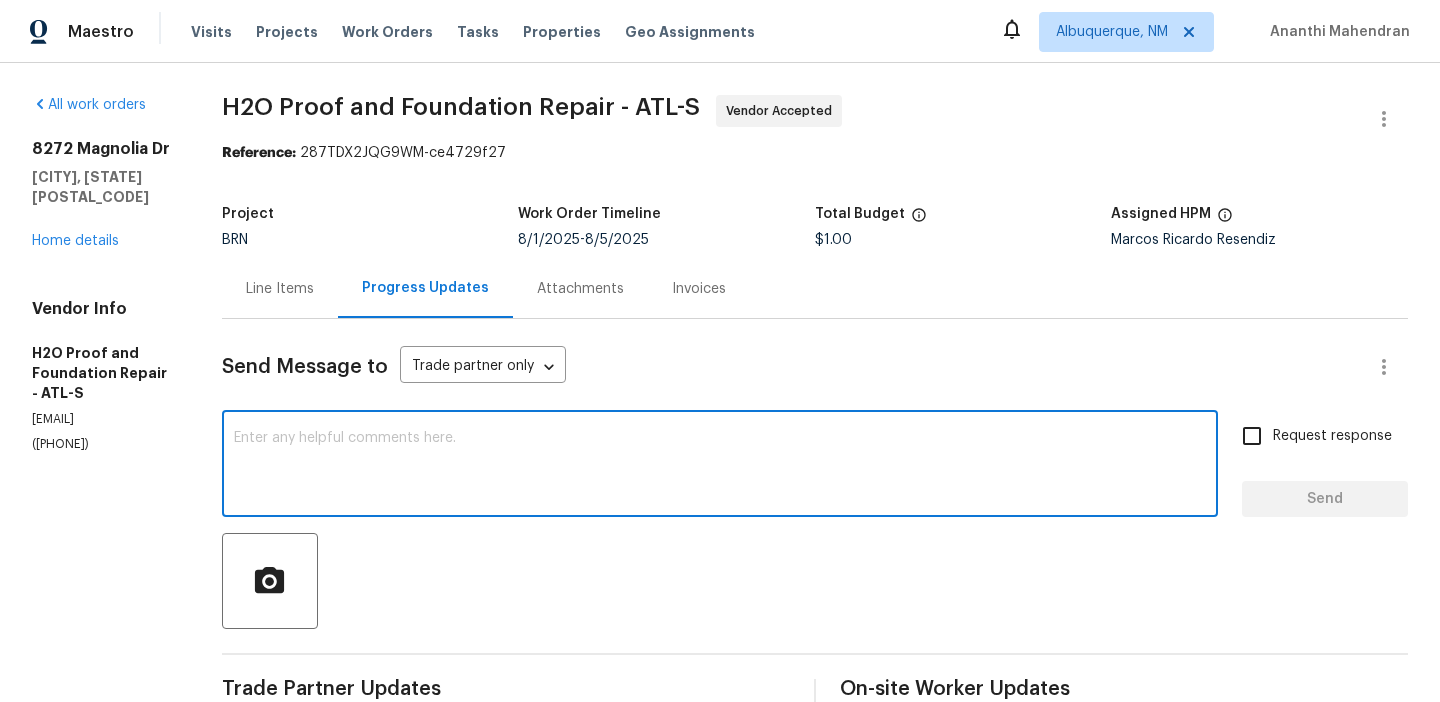 paste on "This work was already completed by your team on 05/09/2025. As it has now come back as a rework, could you please confirm whether the provided estimate covers additional scope beyond what was originally addressed?" 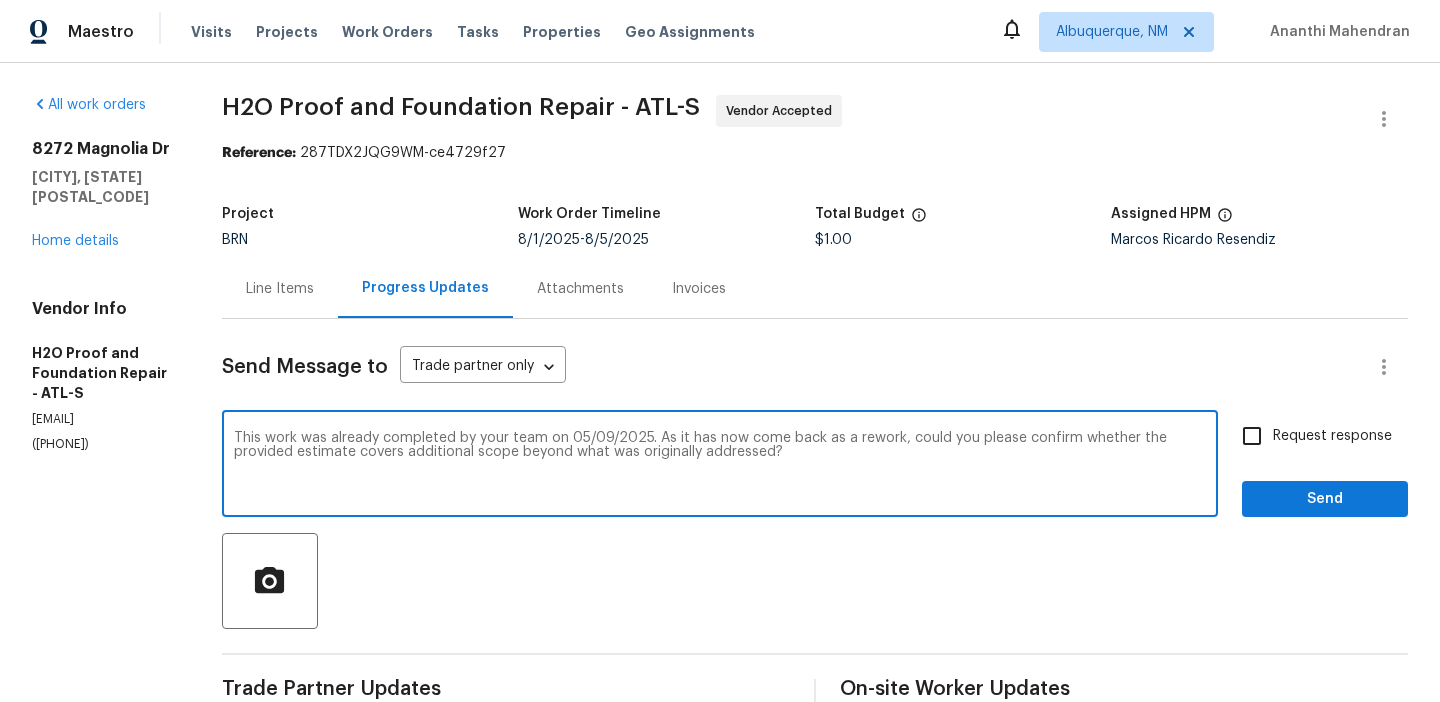 click on "This work was already completed by your team on 05/09/2025. As it has now come back as a rework, could you please confirm whether the provided estimate covers additional scope beyond what was originally addressed?" at bounding box center [720, 466] 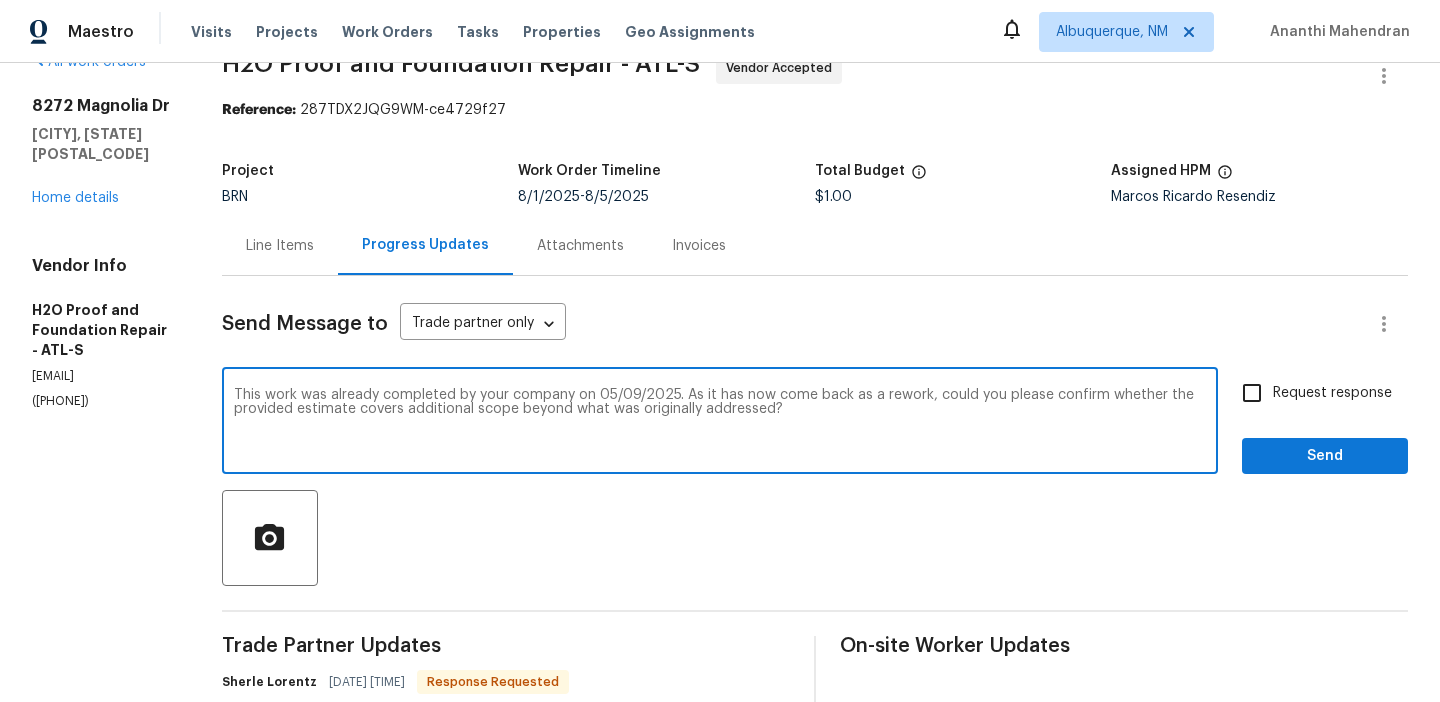 scroll, scrollTop: 47, scrollLeft: 0, axis: vertical 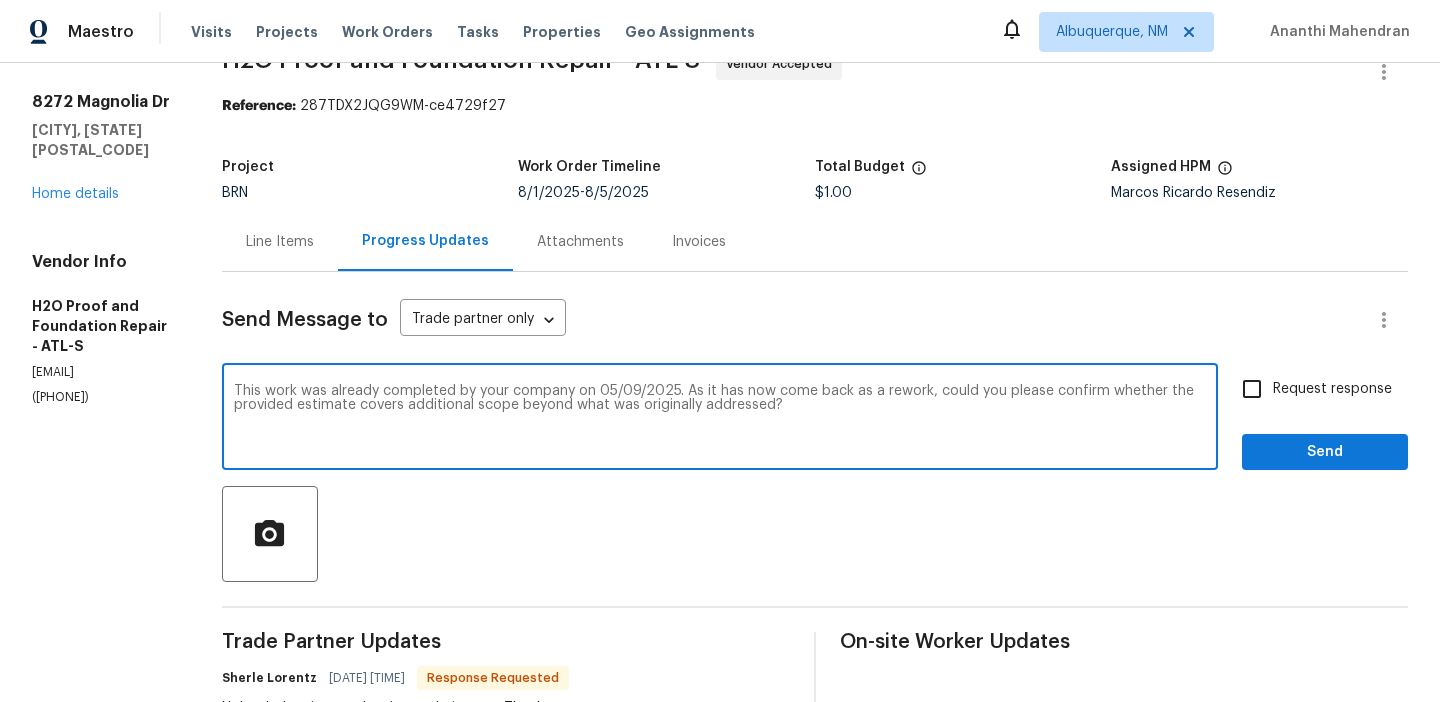 type on "This work was already completed by your company on 05/09/2025. As it has now come back as a rework, could you please confirm whether the provided estimate covers additional scope beyond what was originally addressed?" 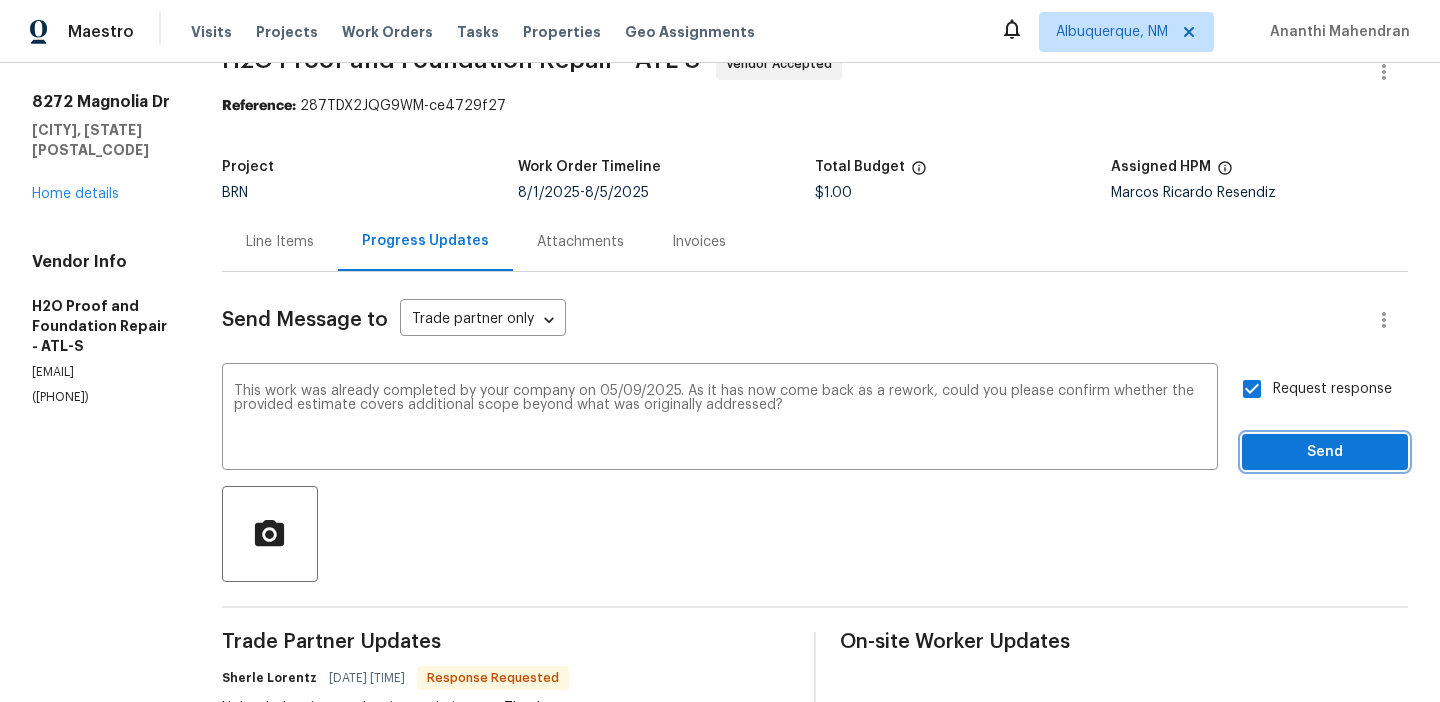 click on "Send" at bounding box center (1325, 452) 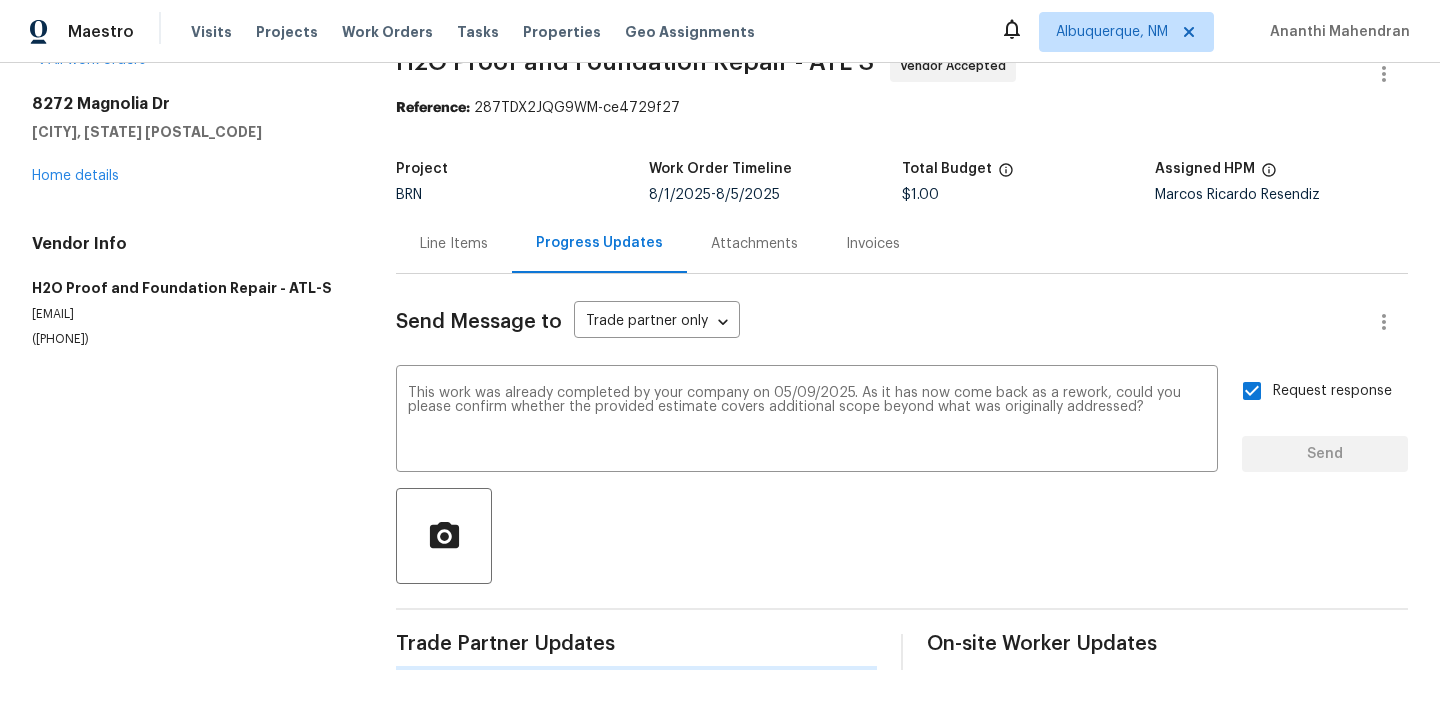 type 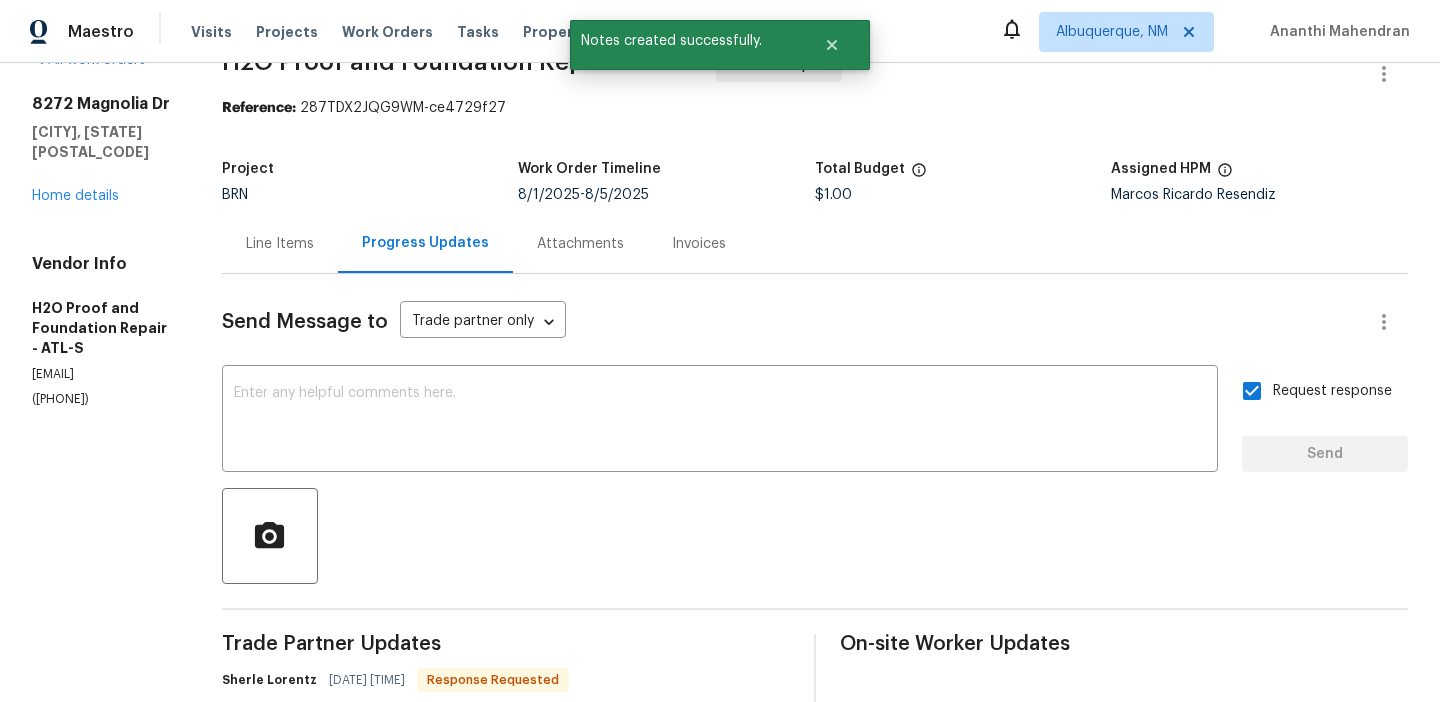 scroll, scrollTop: 47, scrollLeft: 0, axis: vertical 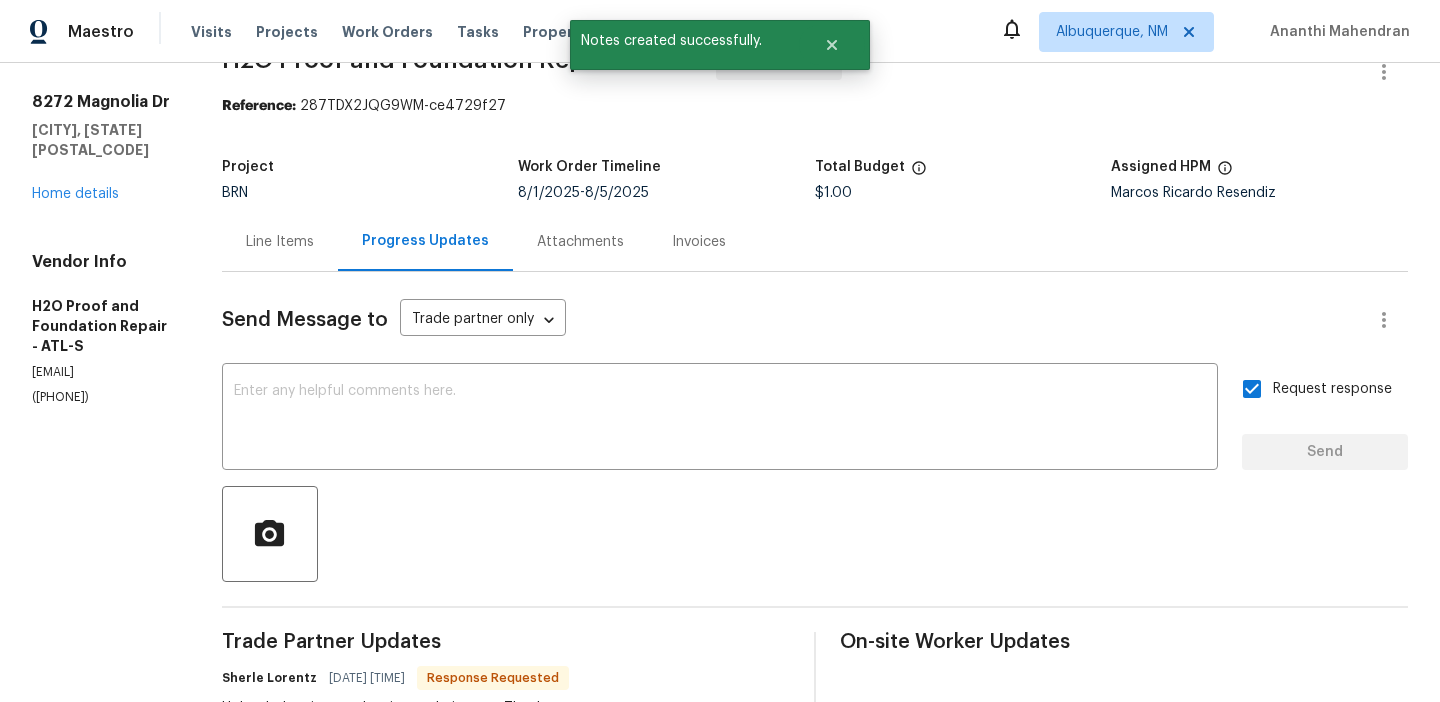 click on "(678) 389-1156" at bounding box center (103, 397) 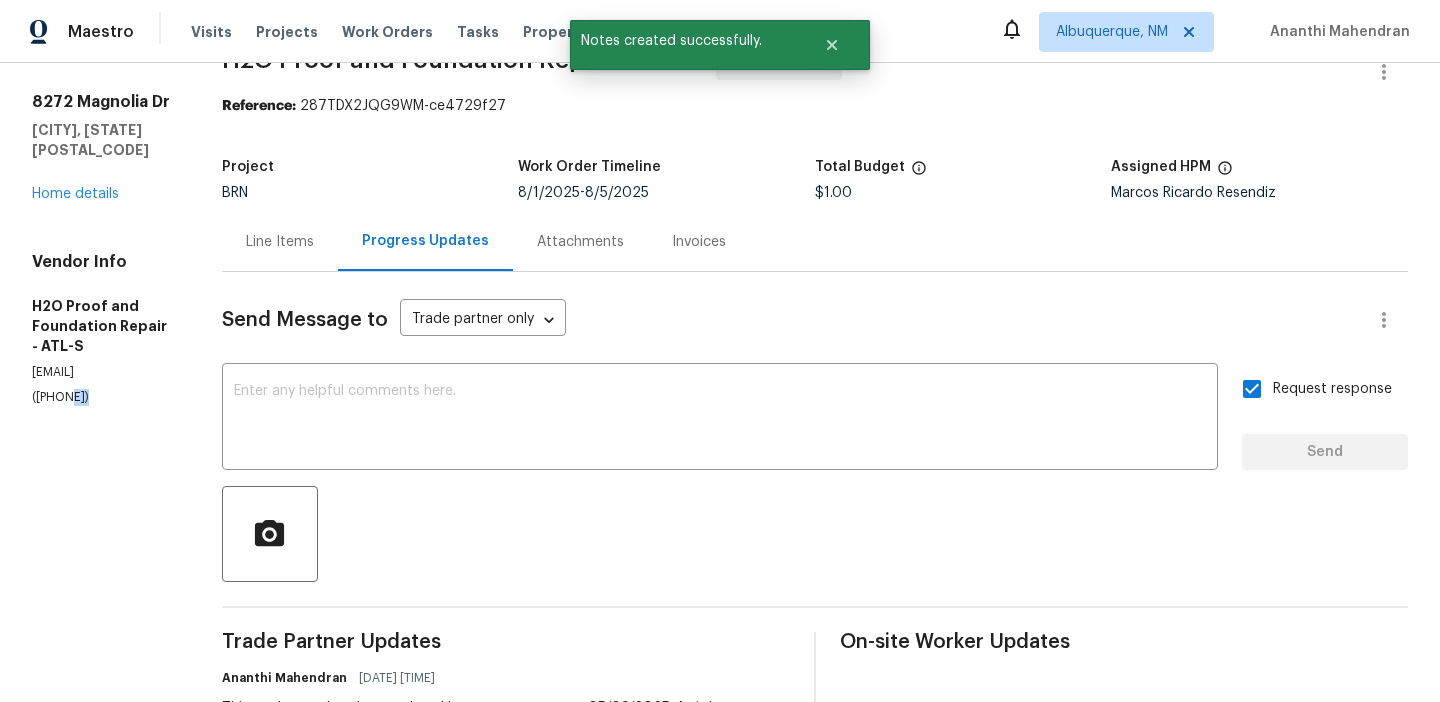 click on "(678) 389-1156" at bounding box center [103, 397] 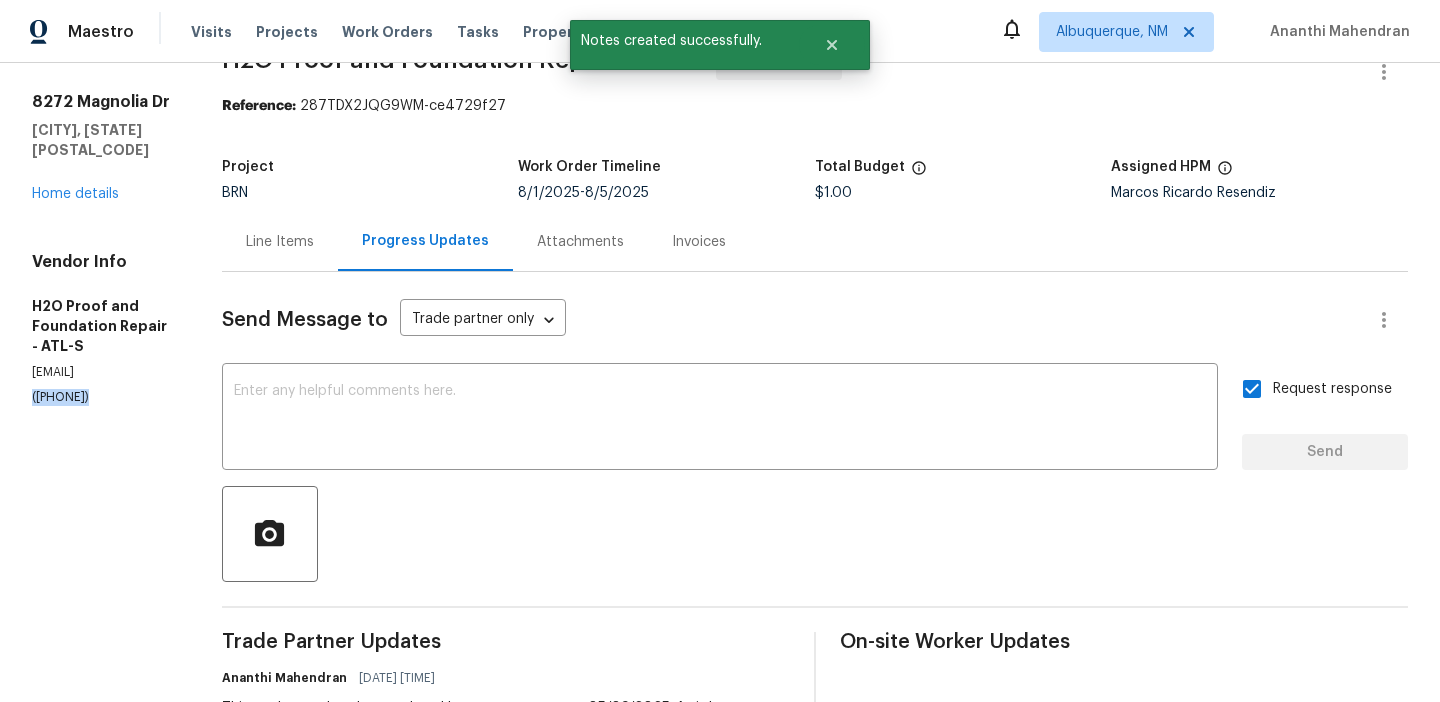 click on "(678) 389-1156" at bounding box center (103, 397) 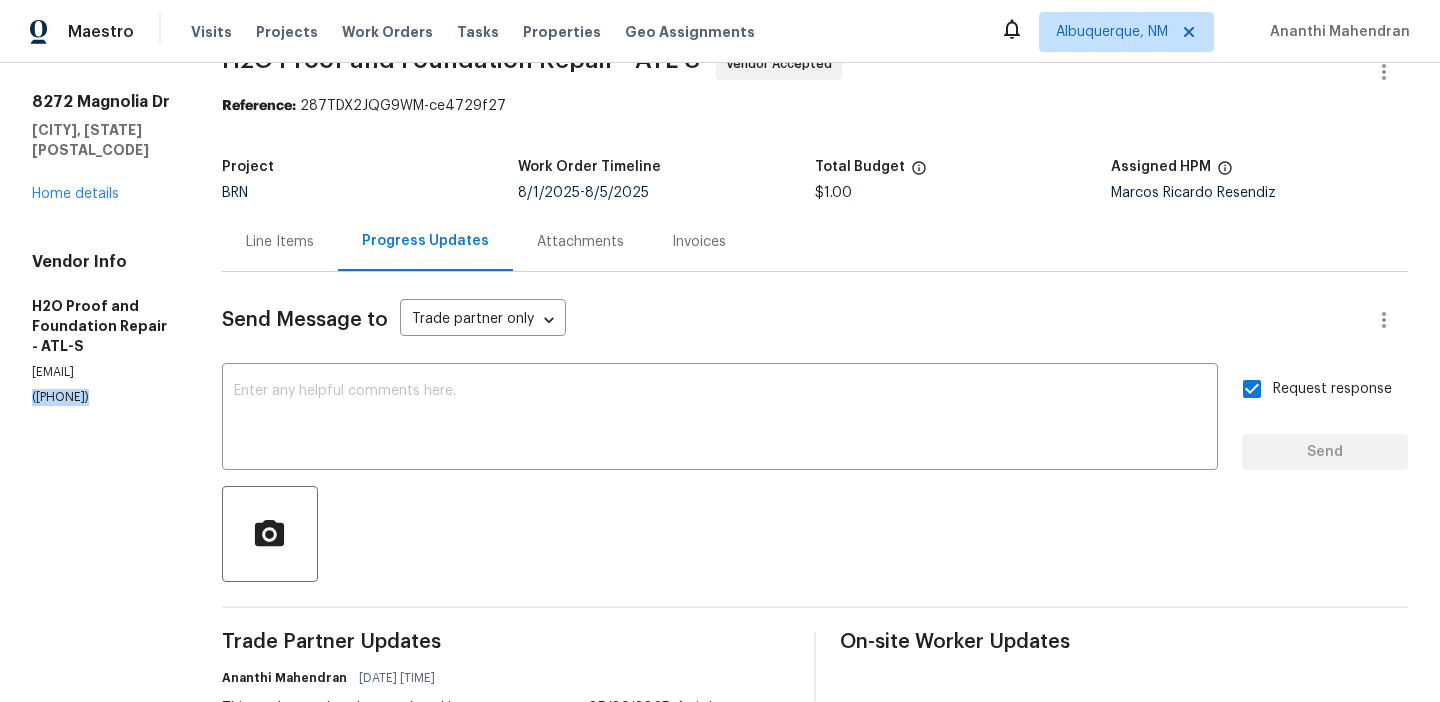 scroll, scrollTop: 0, scrollLeft: 0, axis: both 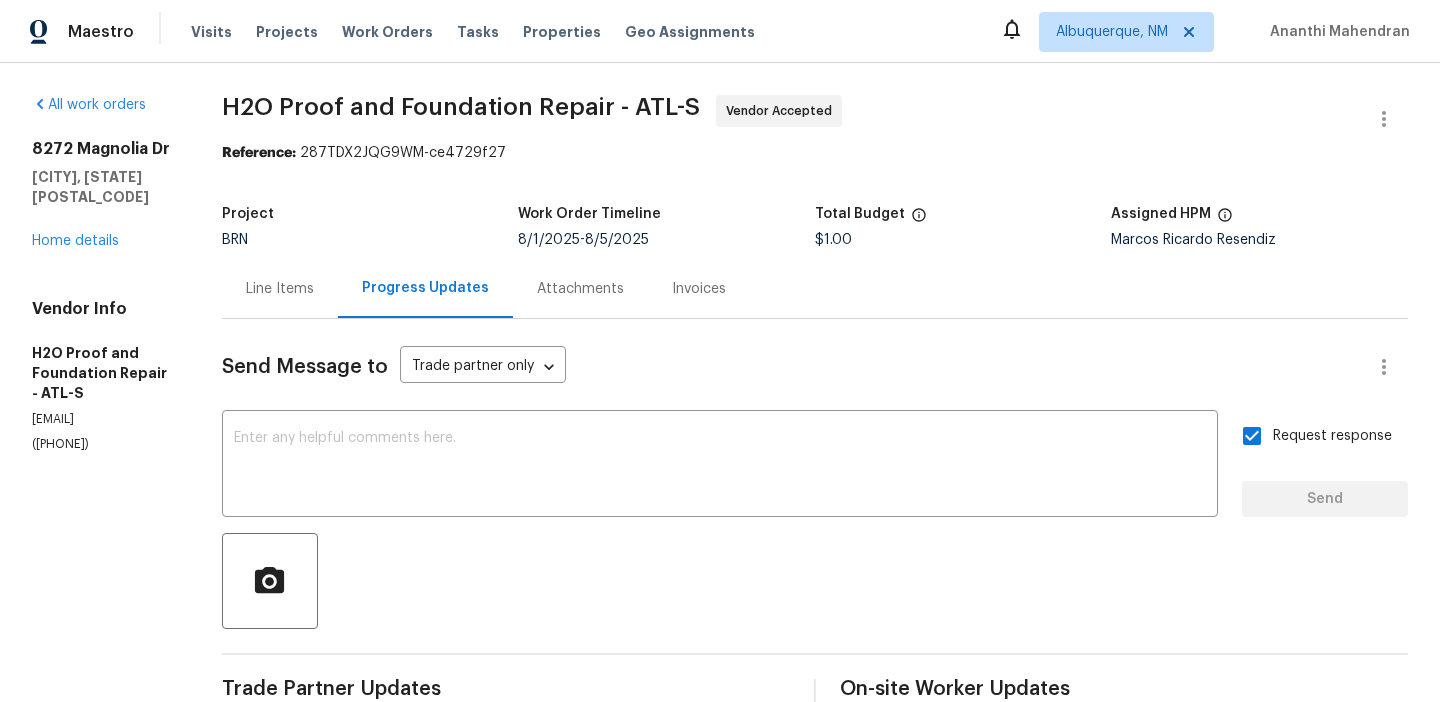 click on "Line Items" at bounding box center (280, 288) 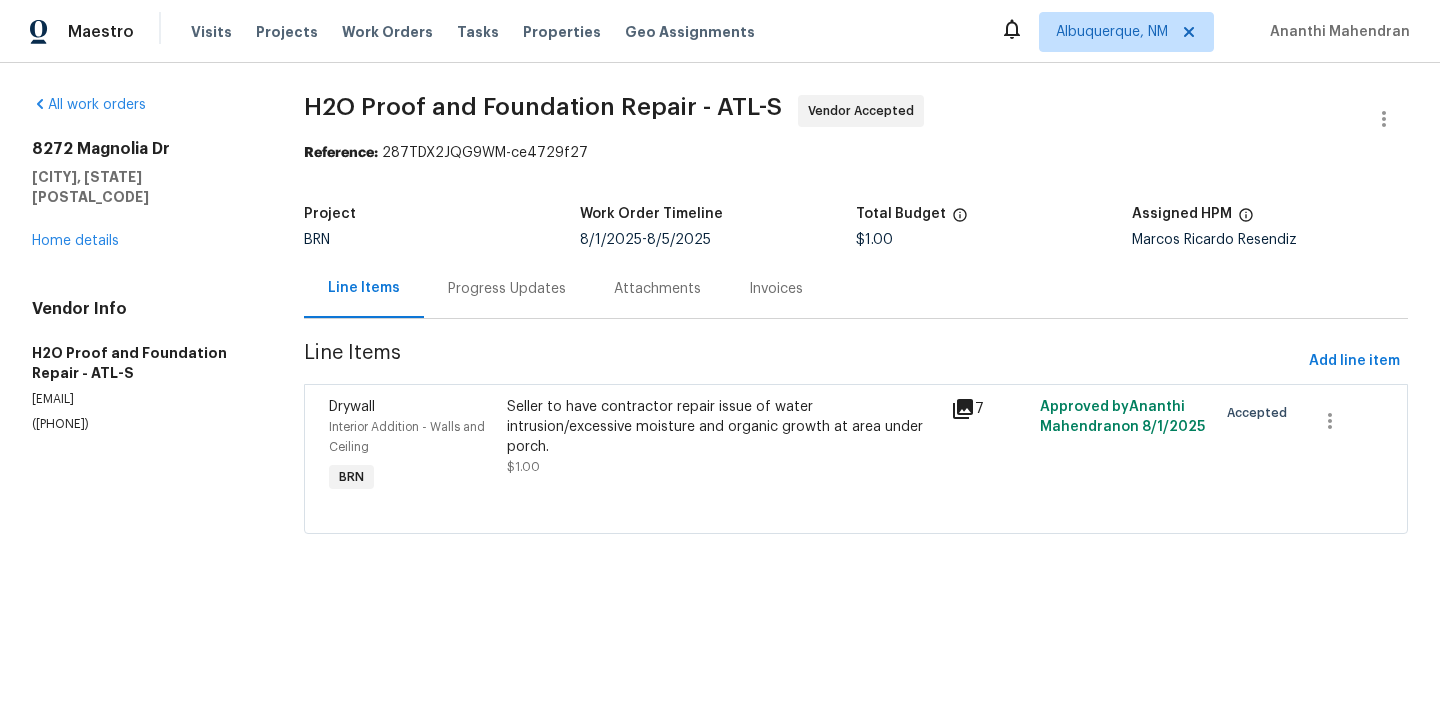 click on "Progress Updates" at bounding box center [507, 289] 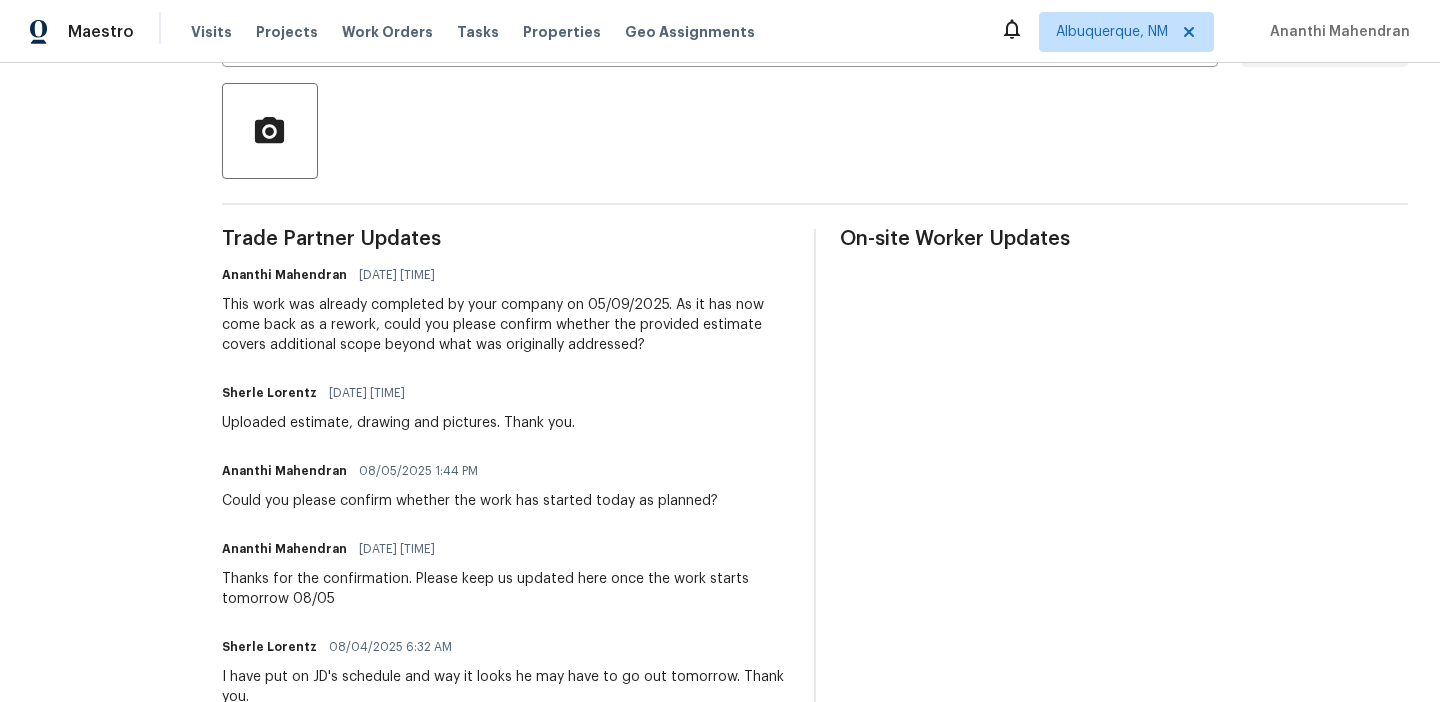 scroll, scrollTop: 0, scrollLeft: 0, axis: both 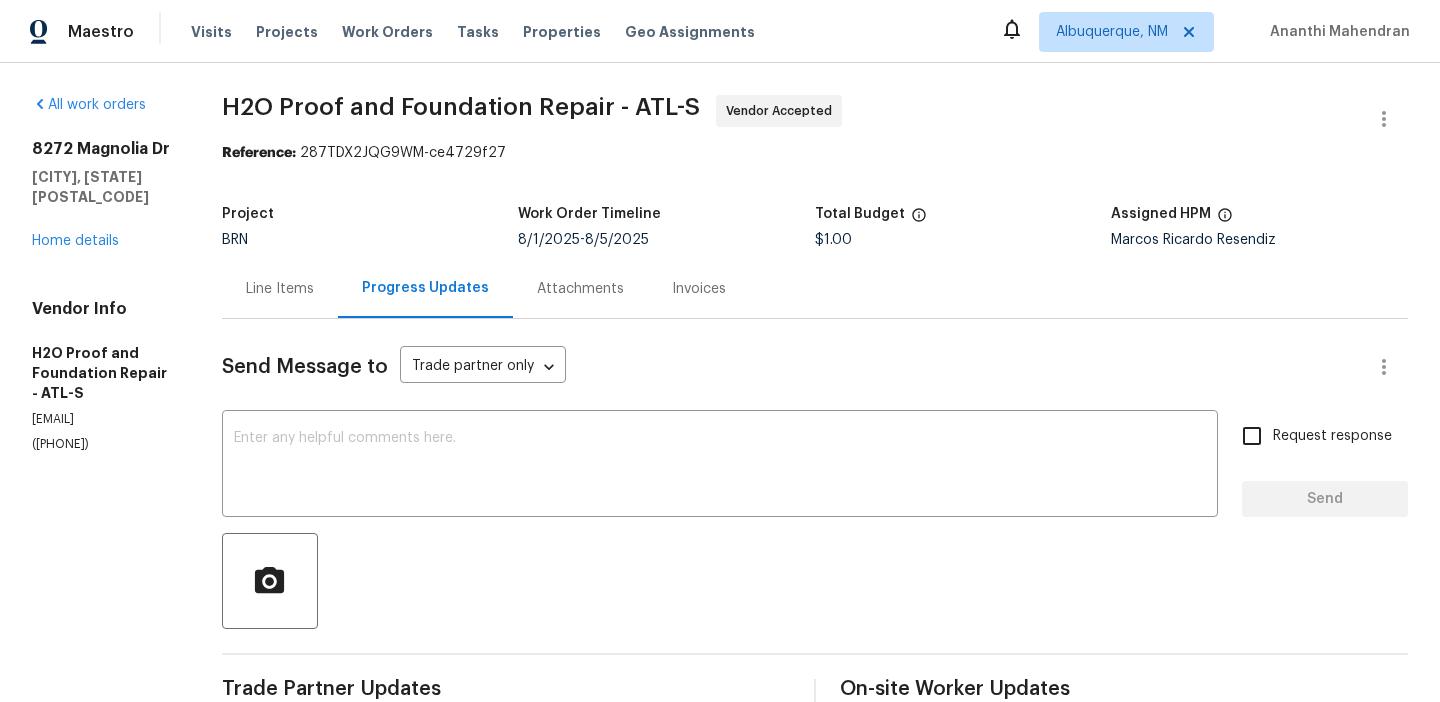 click on "(678) 389-1156" at bounding box center (103, 444) 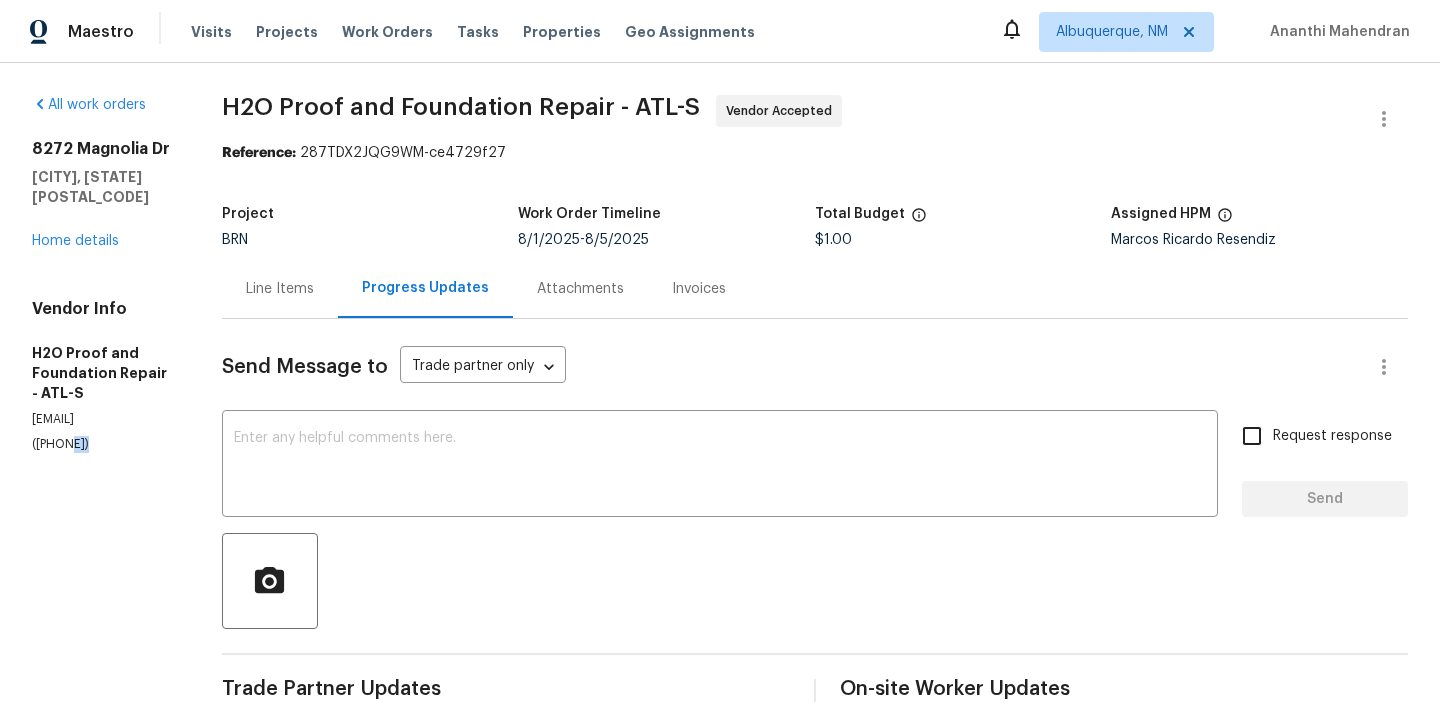 click on "(678) 389-1156" at bounding box center (103, 444) 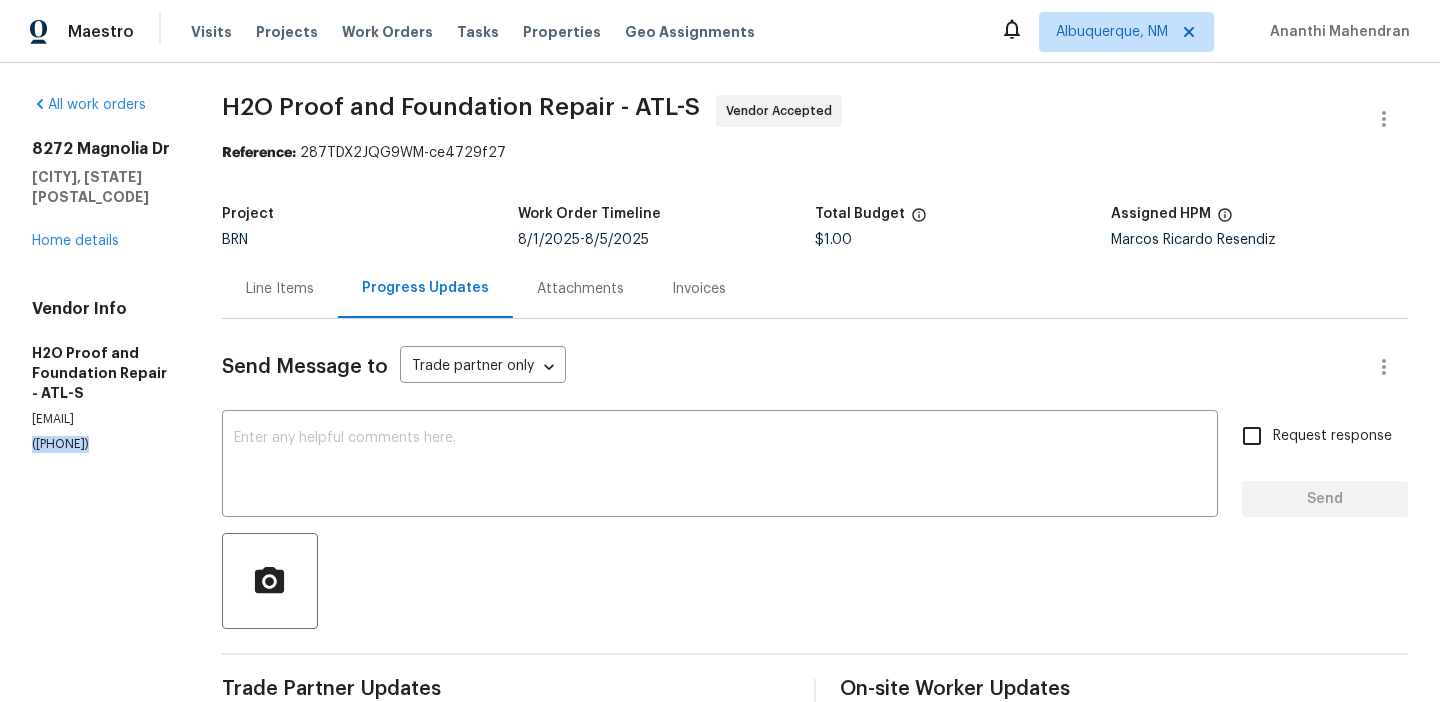 click on "(678) 389-1156" at bounding box center (103, 444) 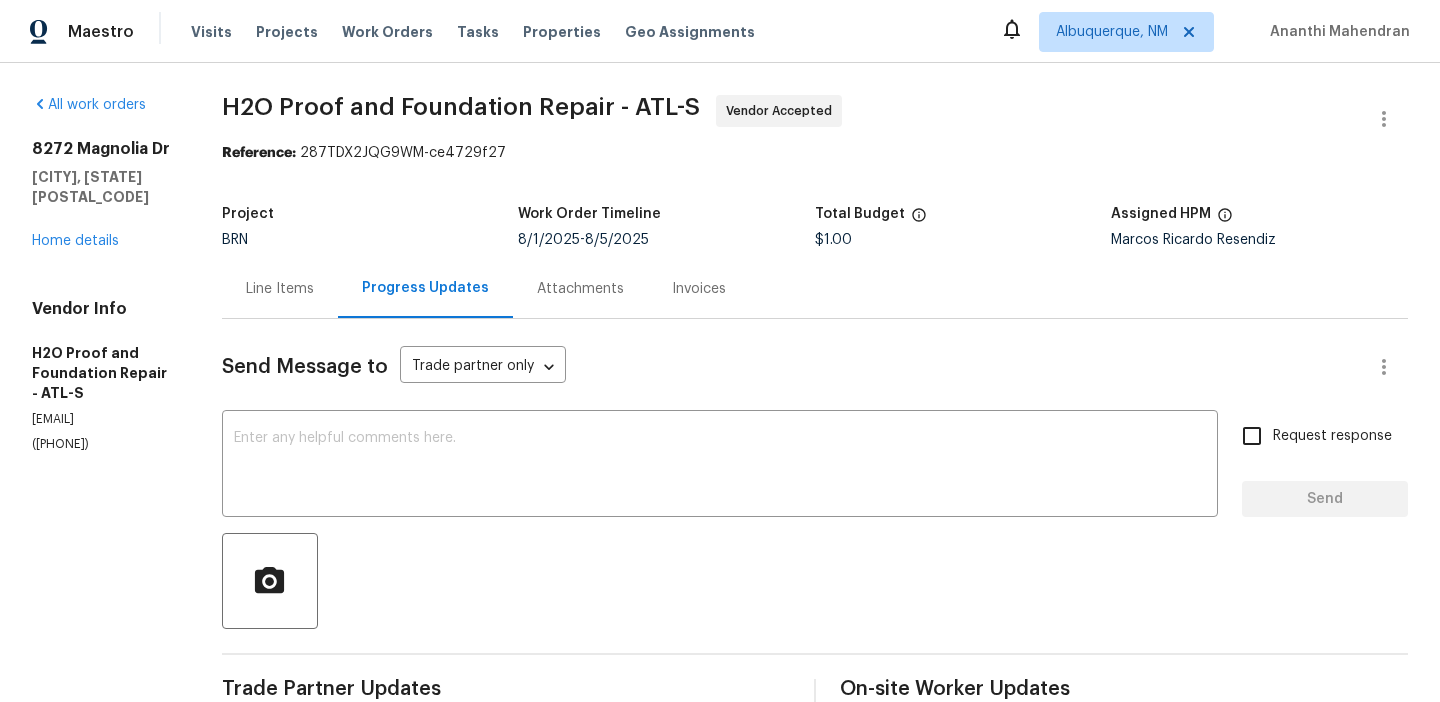 click on "Line Items" at bounding box center (280, 288) 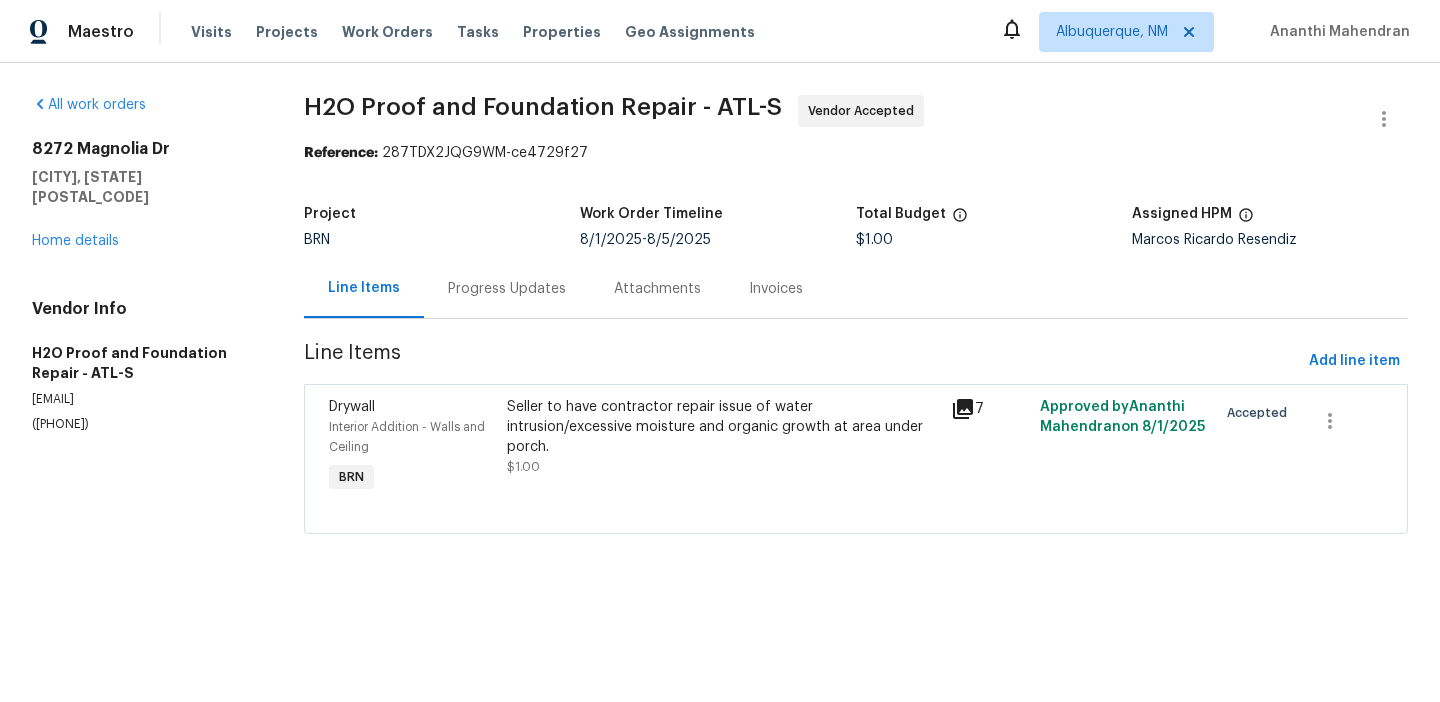 click on "Seller to have contractor repair issue of water intrusion/excessive moisture and organic growth at area under porch." at bounding box center [723, 427] 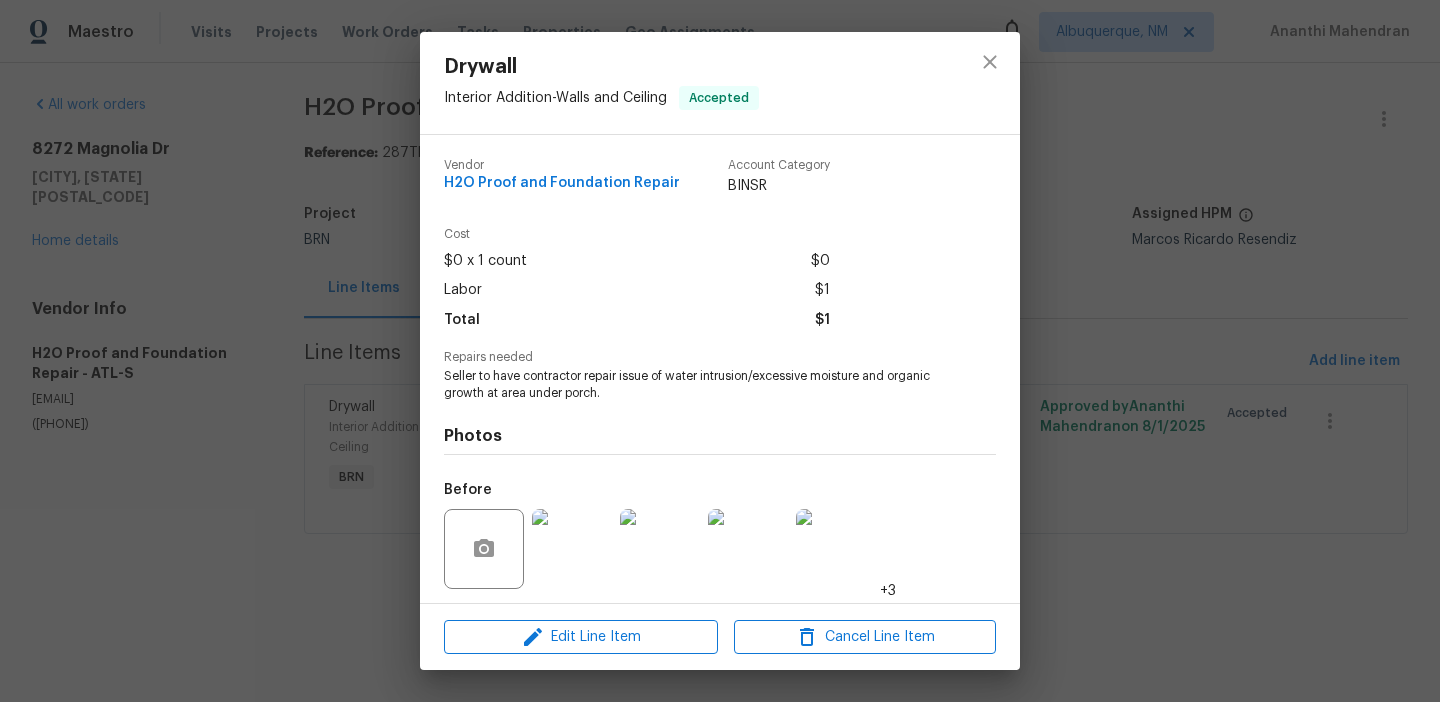 click on "Seller to have contractor repair issue of water intrusion/excessive moisture and organic growth at area under porch." at bounding box center (692, 385) 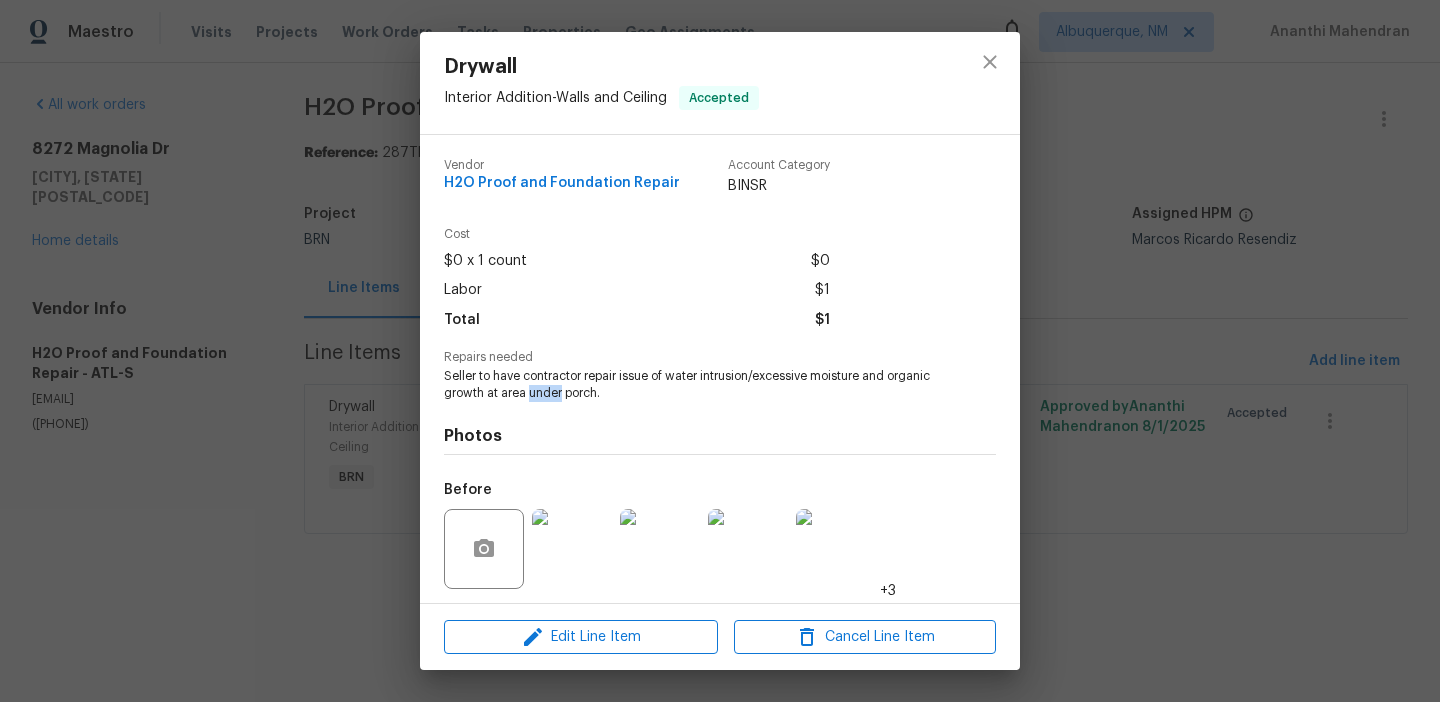 click on "Seller to have contractor repair issue of water intrusion/excessive moisture and organic growth at area under porch." at bounding box center [692, 385] 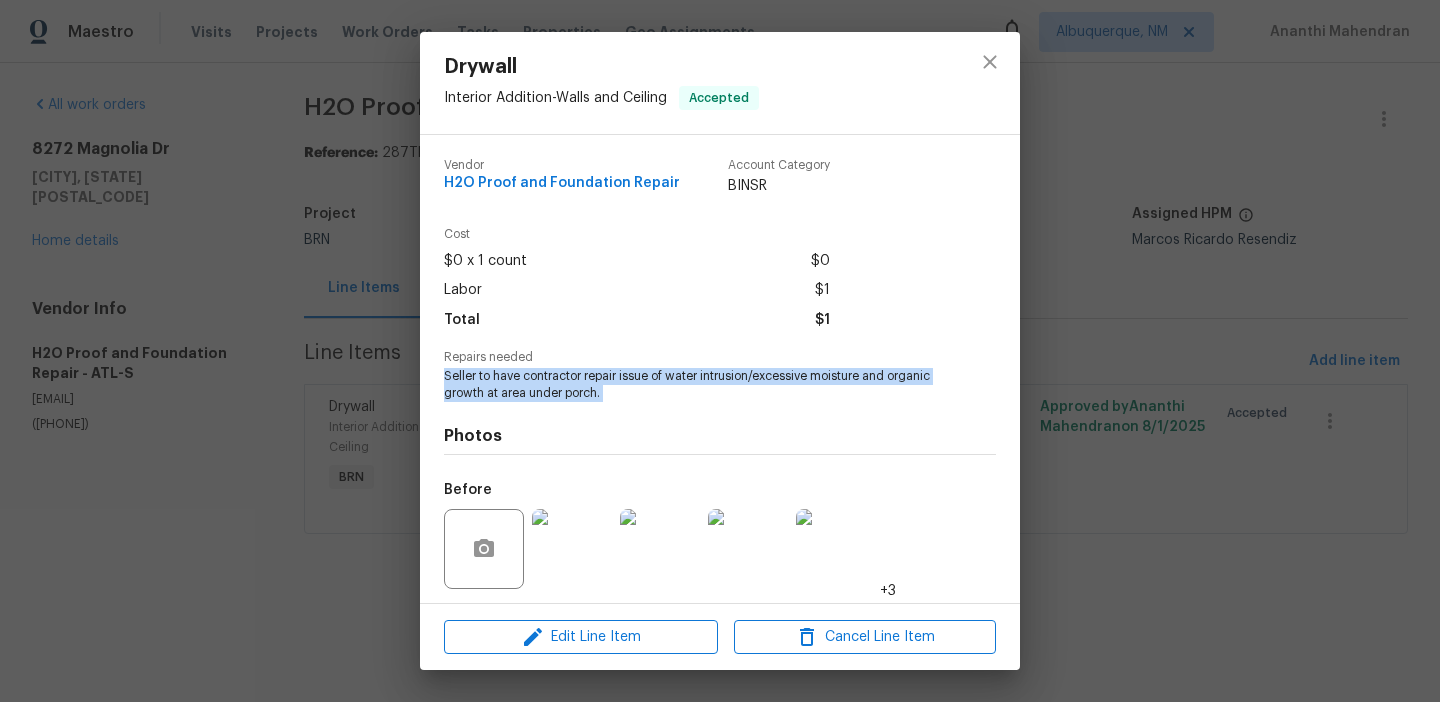 click on "Seller to have contractor repair issue of water intrusion/excessive moisture and organic growth at area under porch." at bounding box center (692, 385) 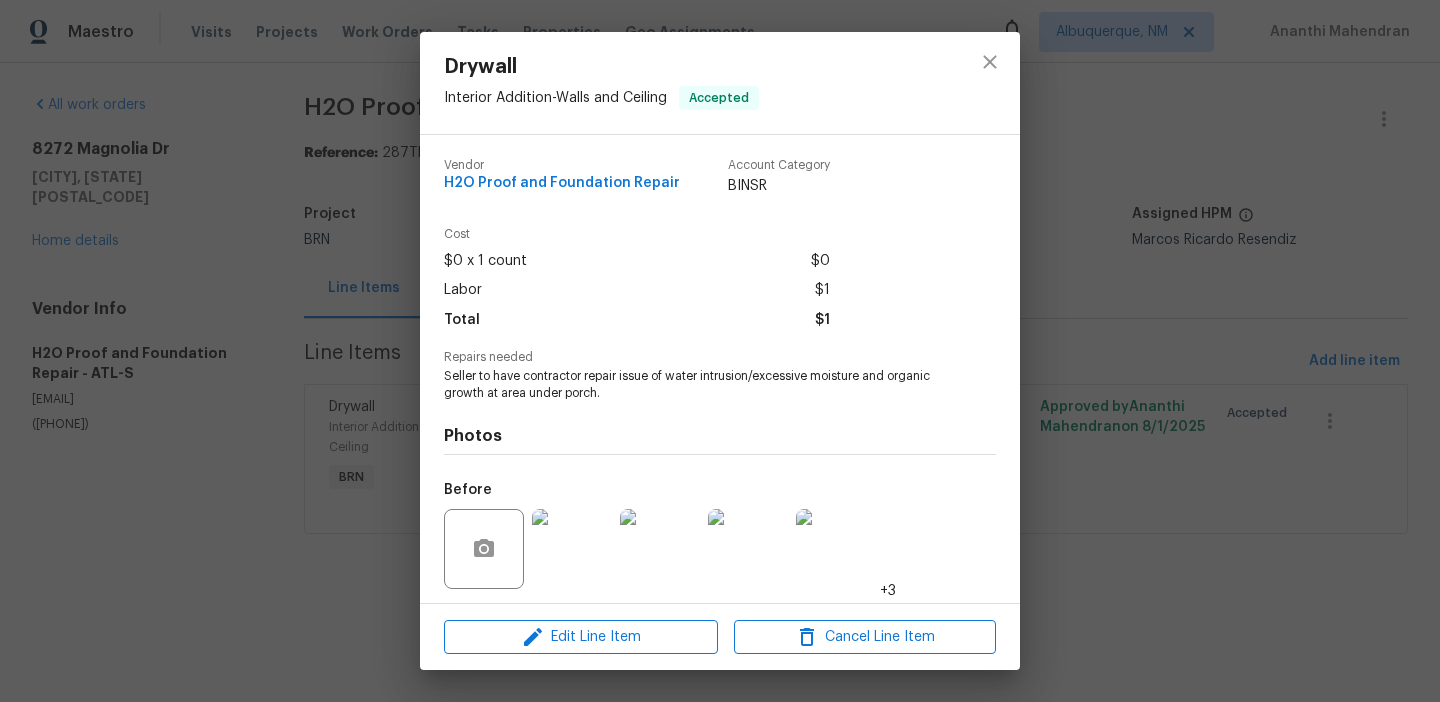 click on "Drywall Interior Addition  -  Walls and Ceiling Accepted Vendor H2O Proof and Foundation Repair Account Category BINSR Cost $0 x 1 count $0 Labor $1 Total $1 Repairs needed Seller to have contractor repair issue of water intrusion/excessive moisture and organic growth at area under porch. Photos Before  +3 After  Edit Line Item  Cancel Line Item" at bounding box center (720, 351) 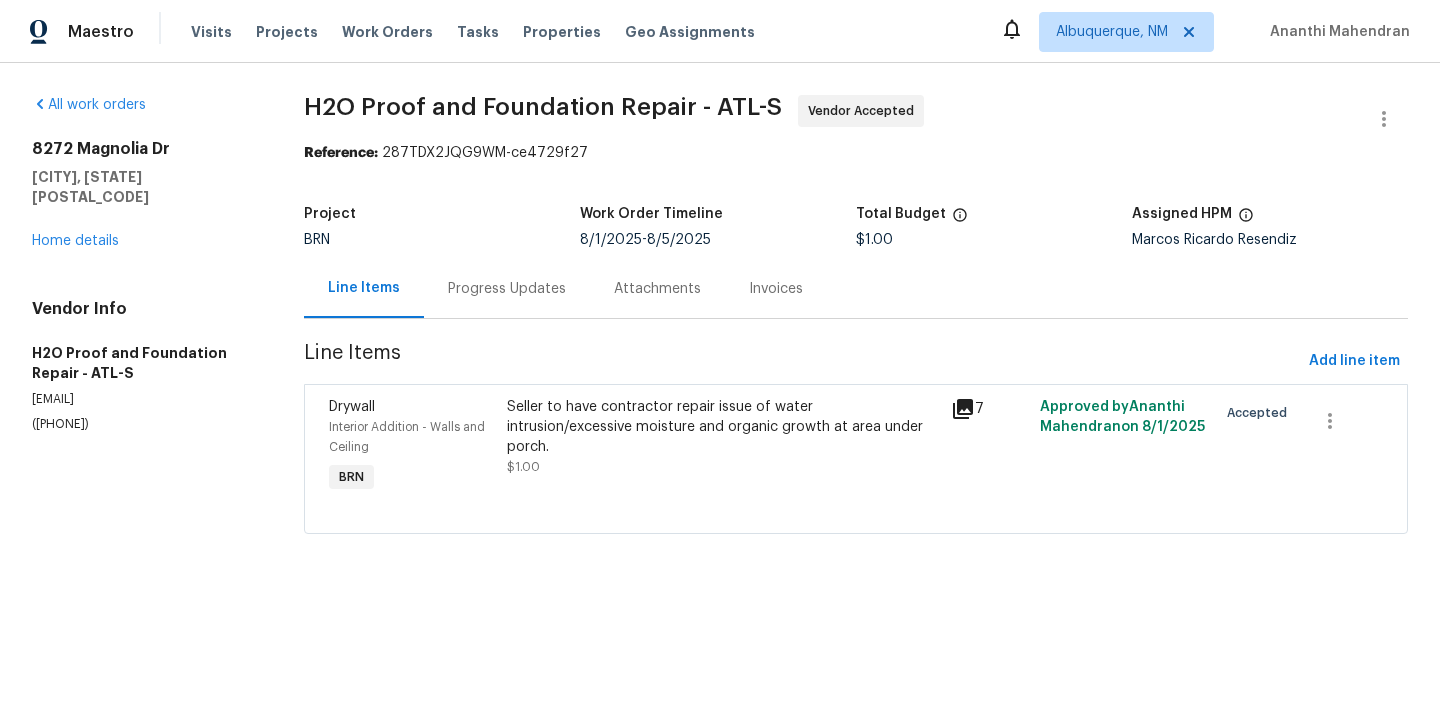 click on "Progress Updates" at bounding box center (507, 288) 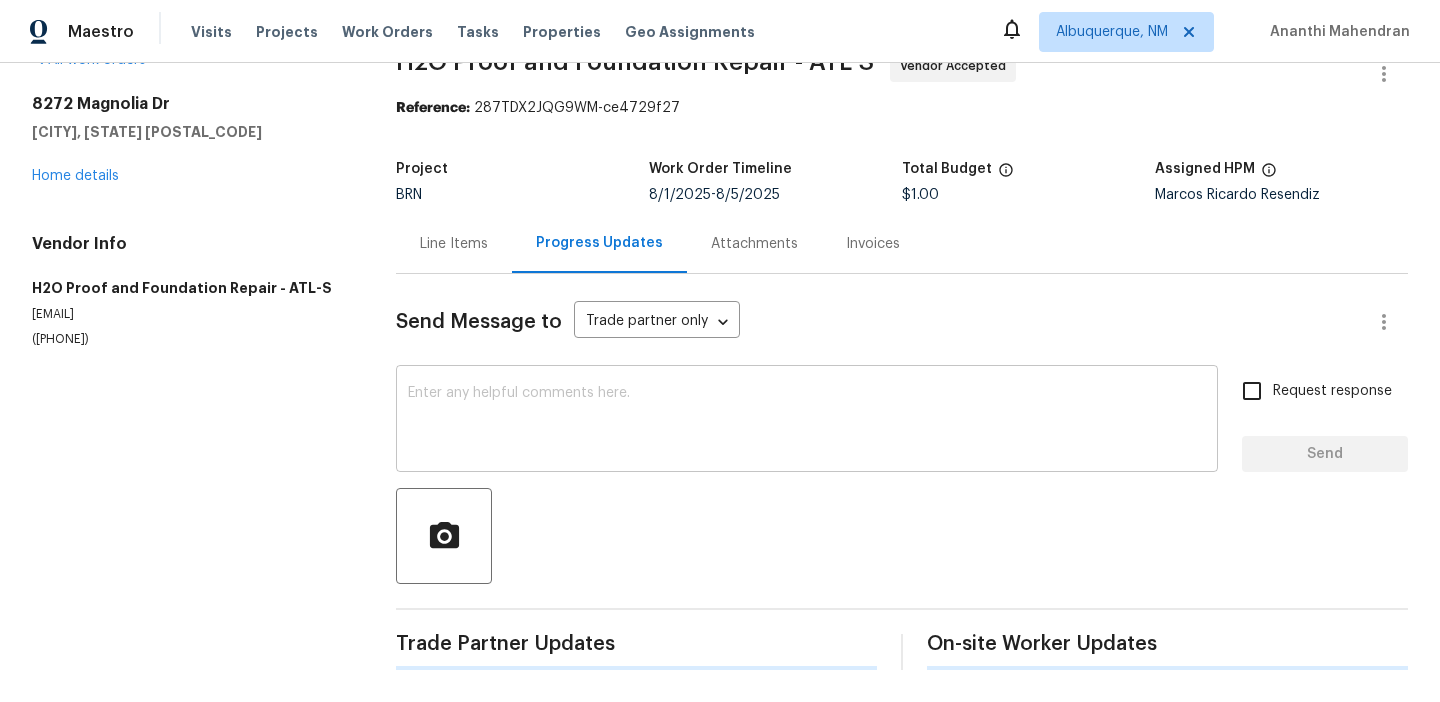 scroll, scrollTop: 75, scrollLeft: 0, axis: vertical 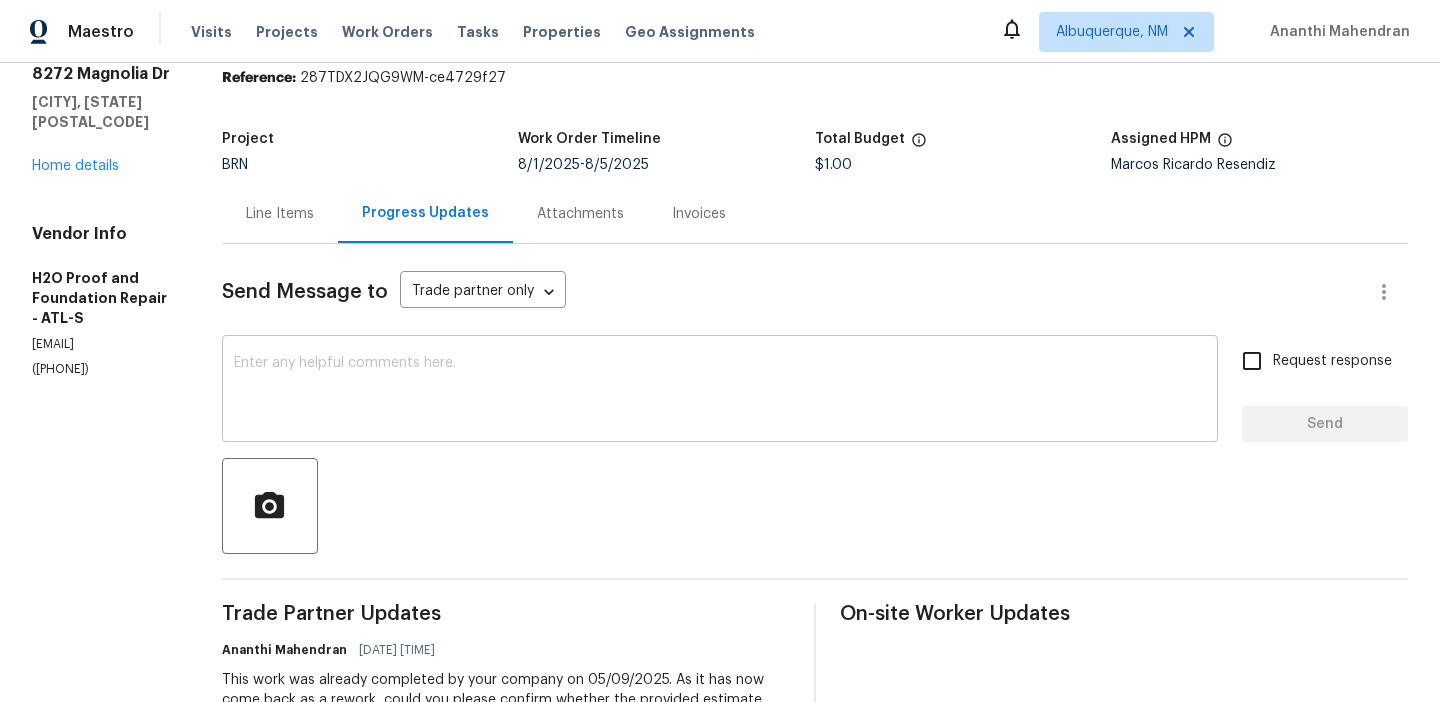 click at bounding box center [720, 391] 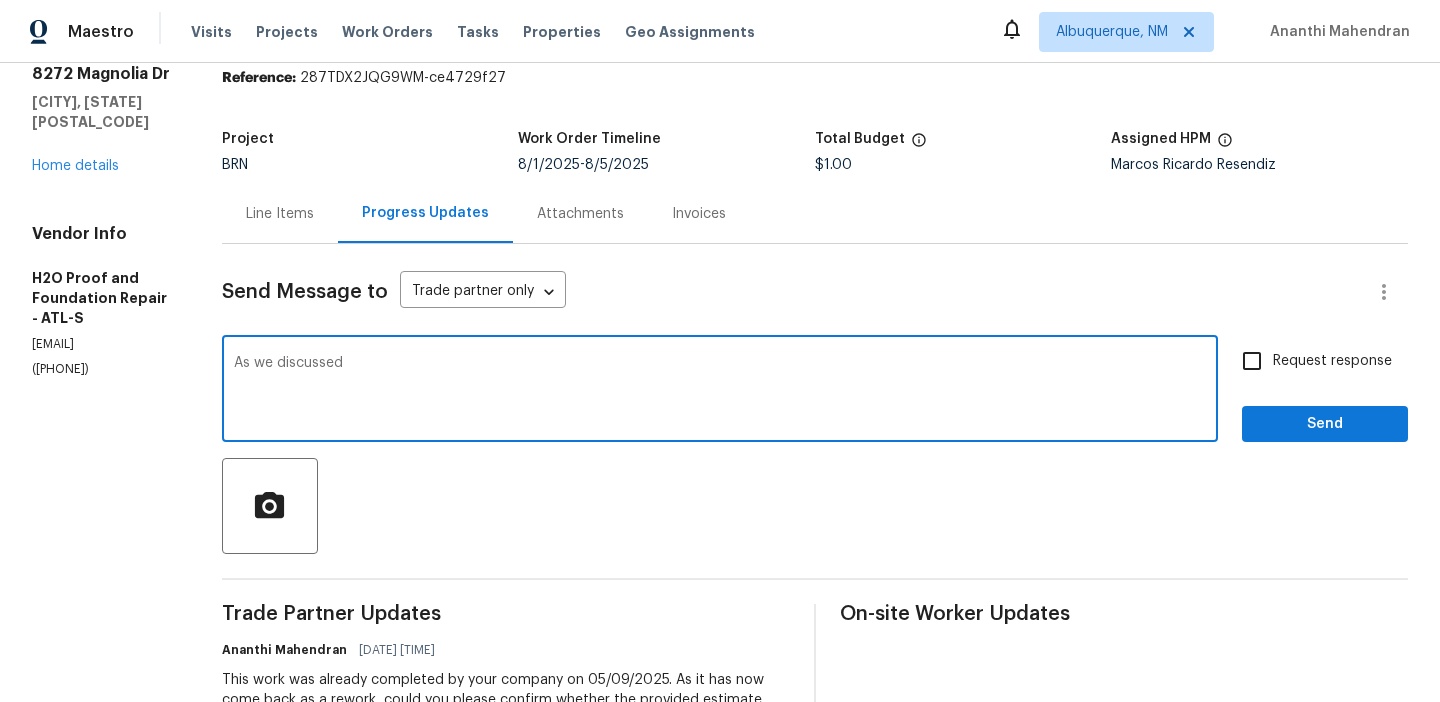 click on "All work orders 8272 Magnolia Dr Jonesboro, GA 30238 Home details Vendor Info H2O Proof and Foundation Repair - ATL-S info@h2o-proof.net (678) 389-1156" at bounding box center [103, 691] 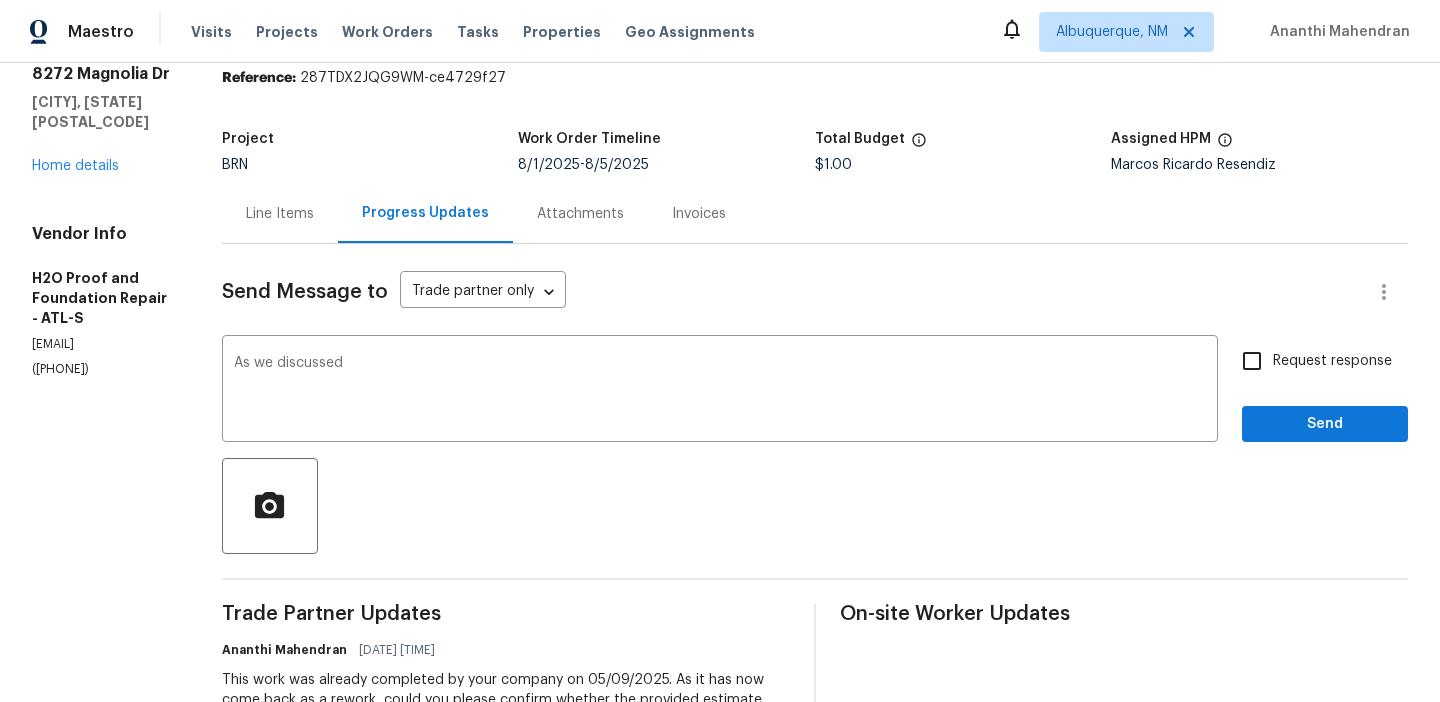 click on "All work orders 8272 Magnolia Dr Jonesboro, GA 30238 Home details Vendor Info H2O Proof and Foundation Repair - ATL-S info@h2o-proof.net (678) 389-1156" at bounding box center [103, 691] 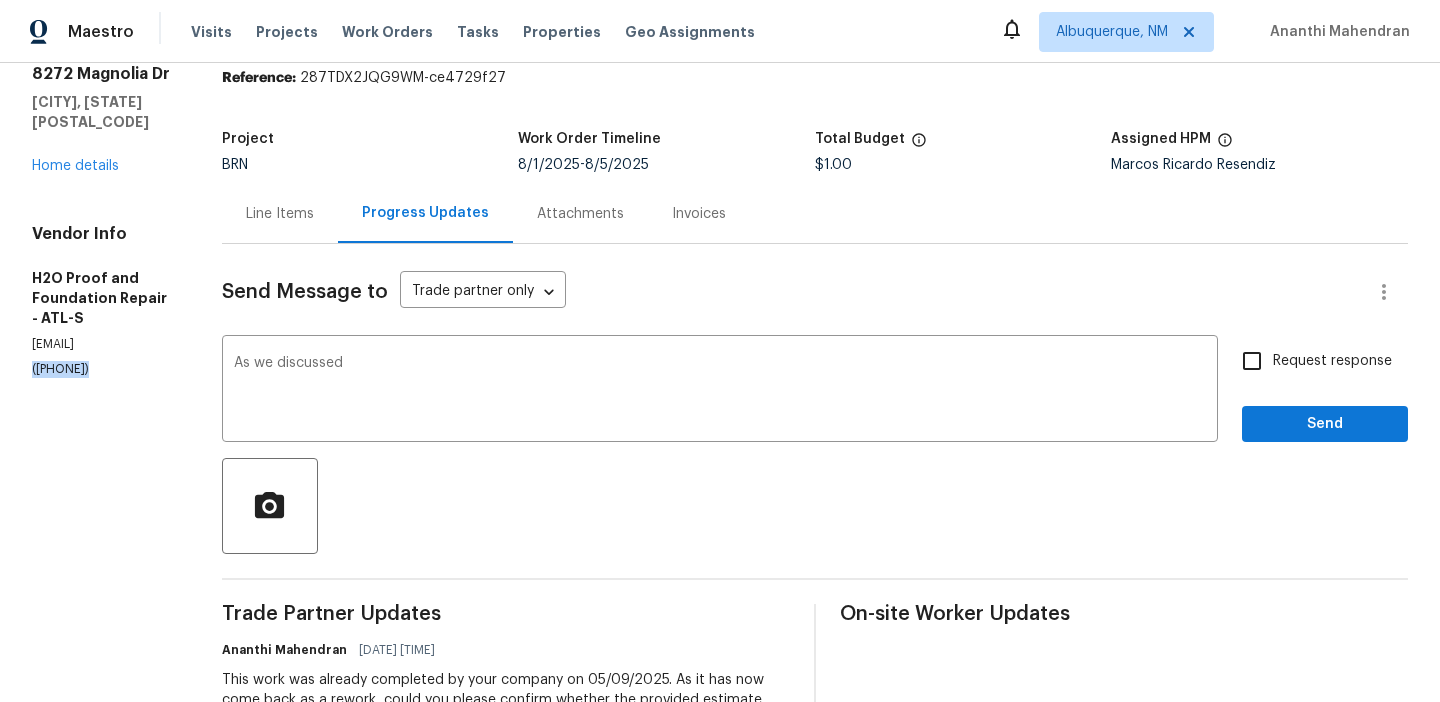 click on "All work orders 8272 Magnolia Dr Jonesboro, GA 30238 Home details Vendor Info H2O Proof and Foundation Repair - ATL-S info@h2o-proof.net (678) 389-1156" at bounding box center (103, 691) 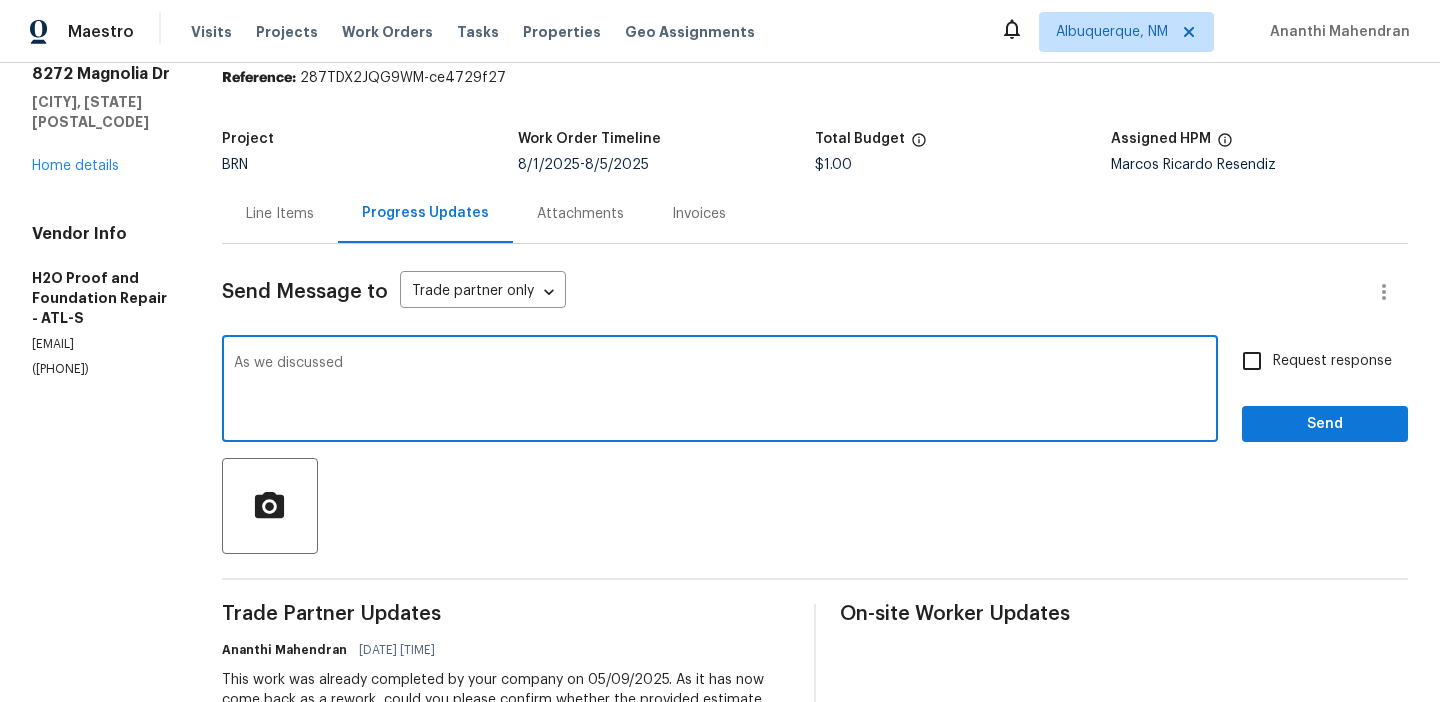 click on "As we discussed" at bounding box center (720, 391) 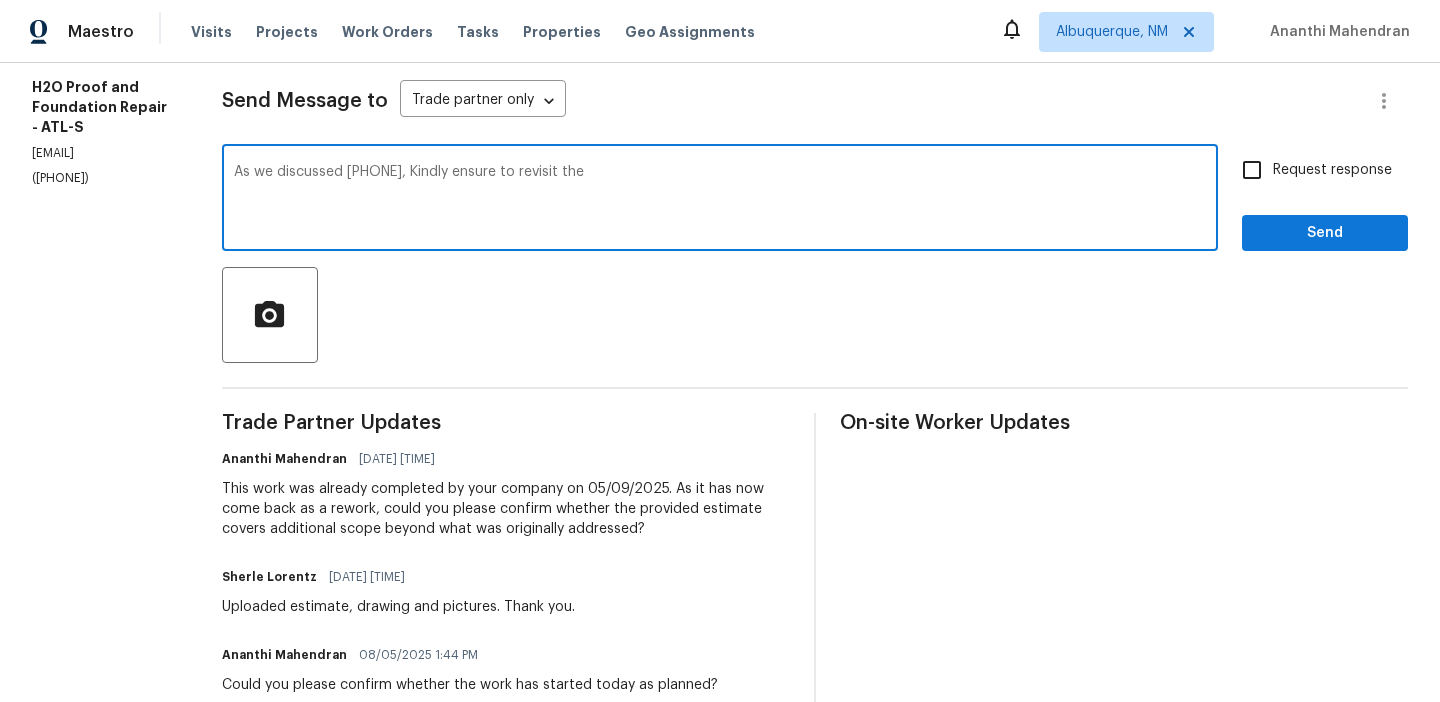 scroll, scrollTop: 264, scrollLeft: 0, axis: vertical 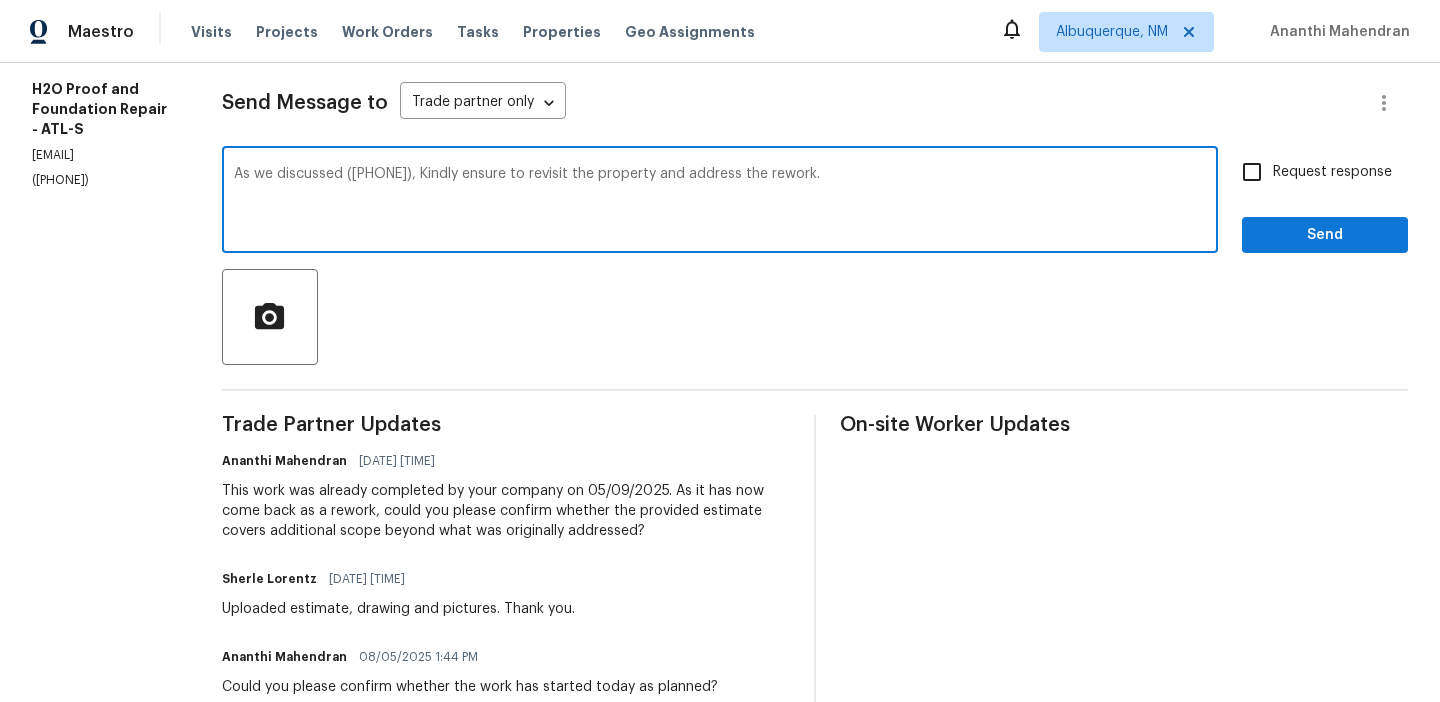 type on "As we discussed (678) 389-1156, Kindly ensure to revisit the property and address the rework." 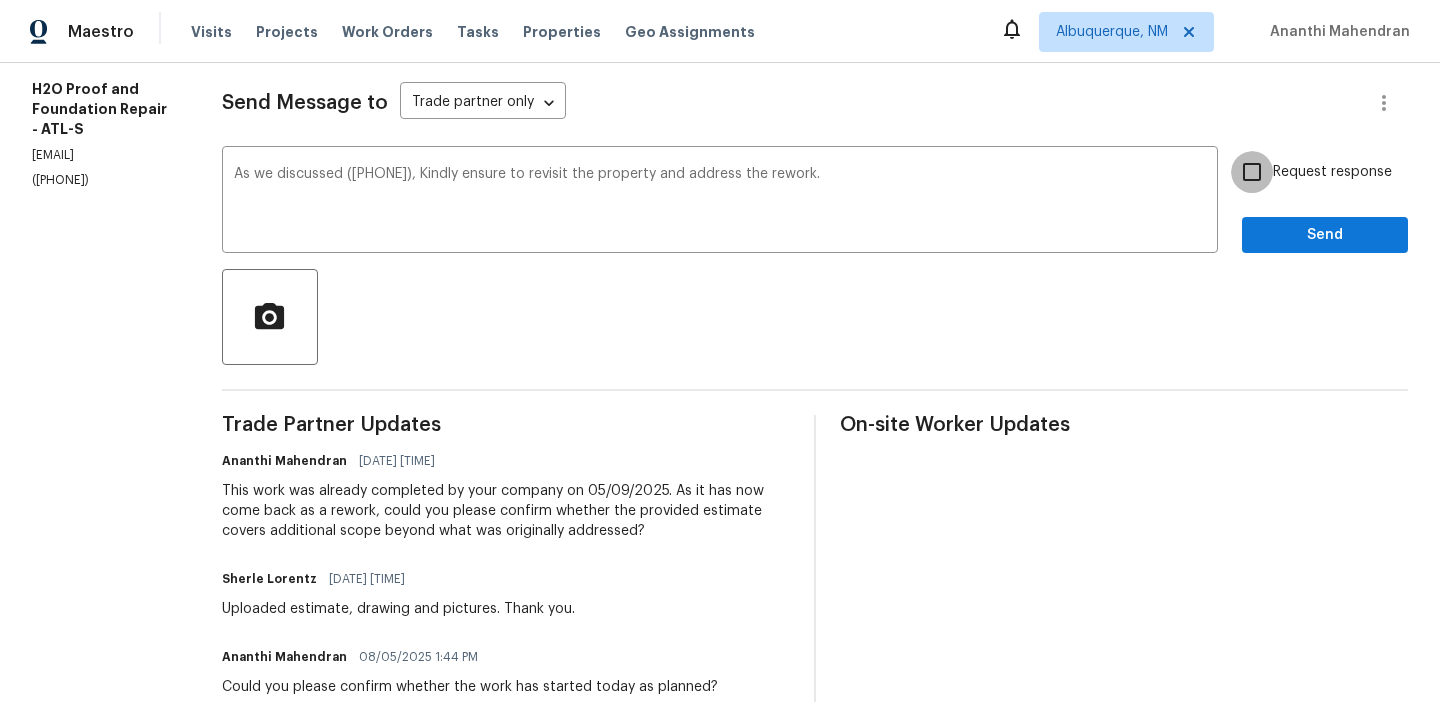 click on "Request response" at bounding box center (1252, 172) 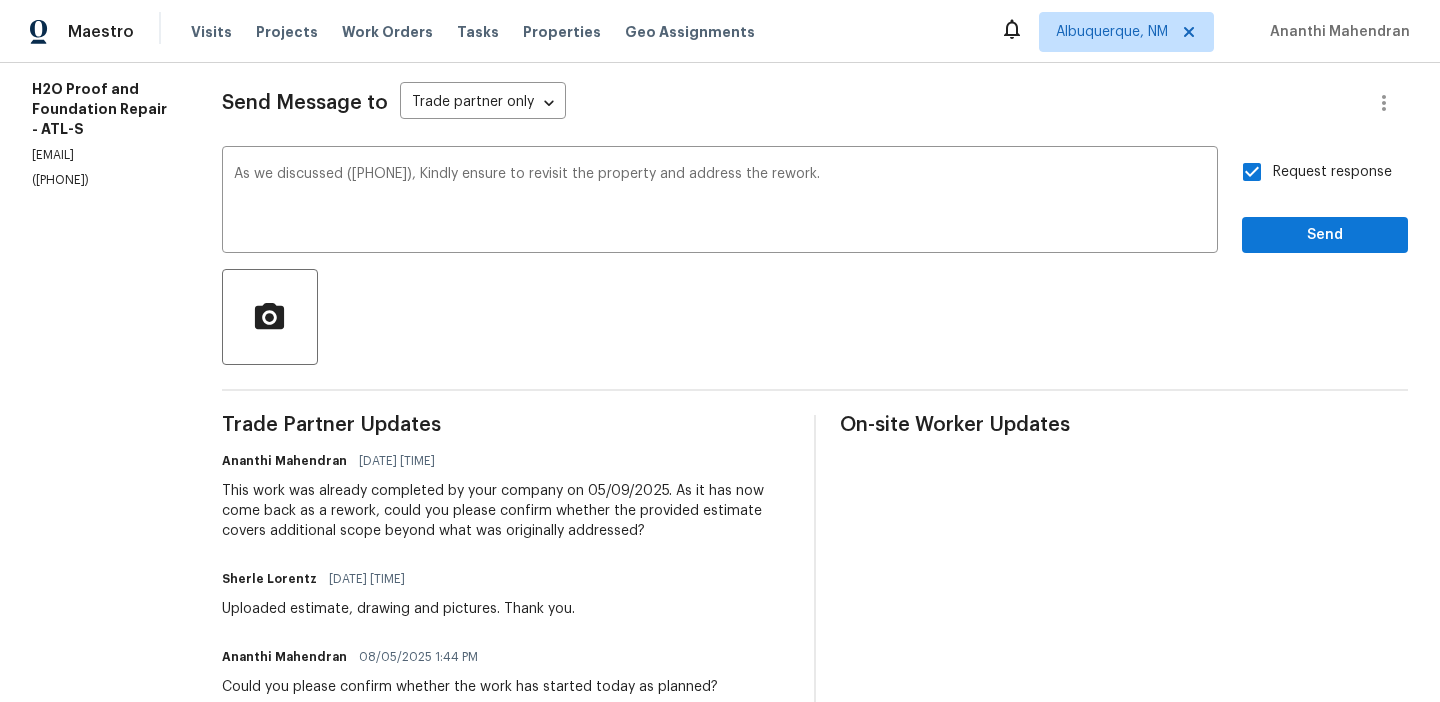 click on "Request response Send" at bounding box center [1325, 202] 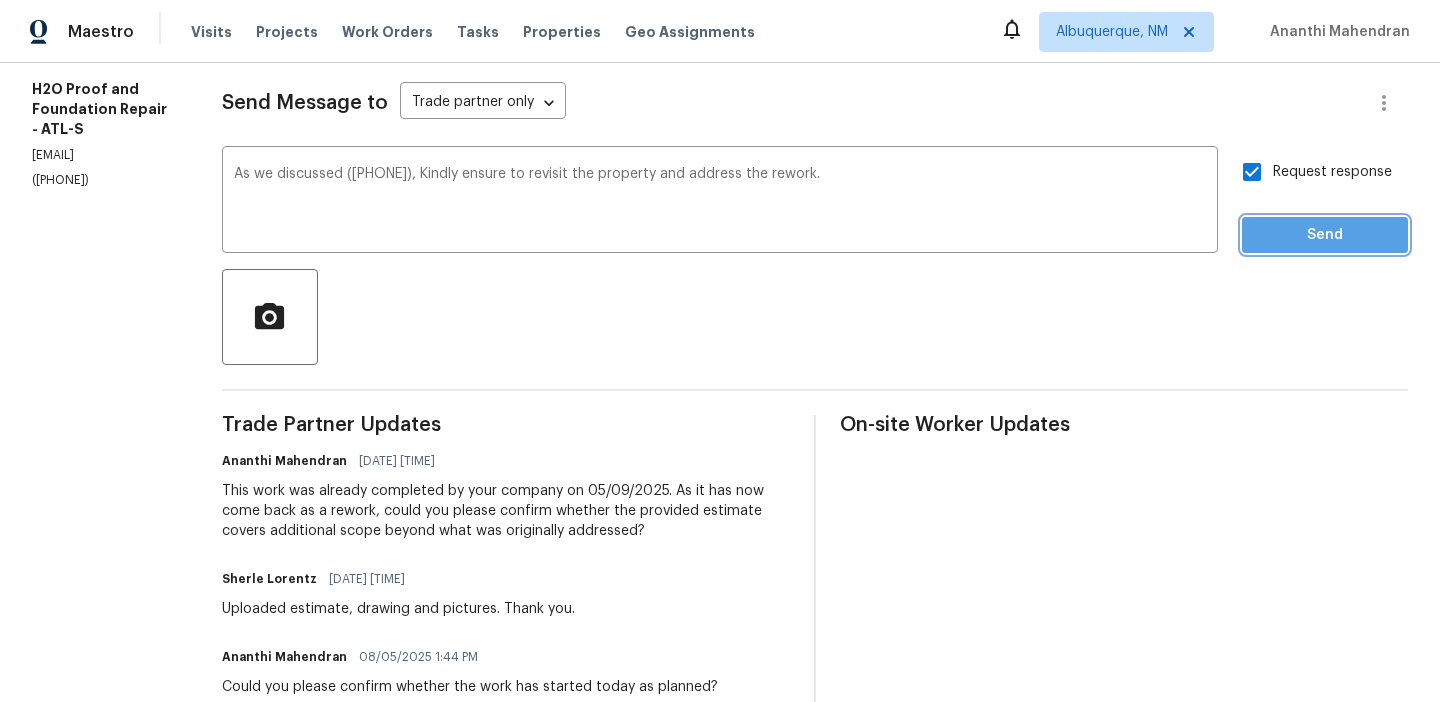 click on "Send" at bounding box center [1325, 235] 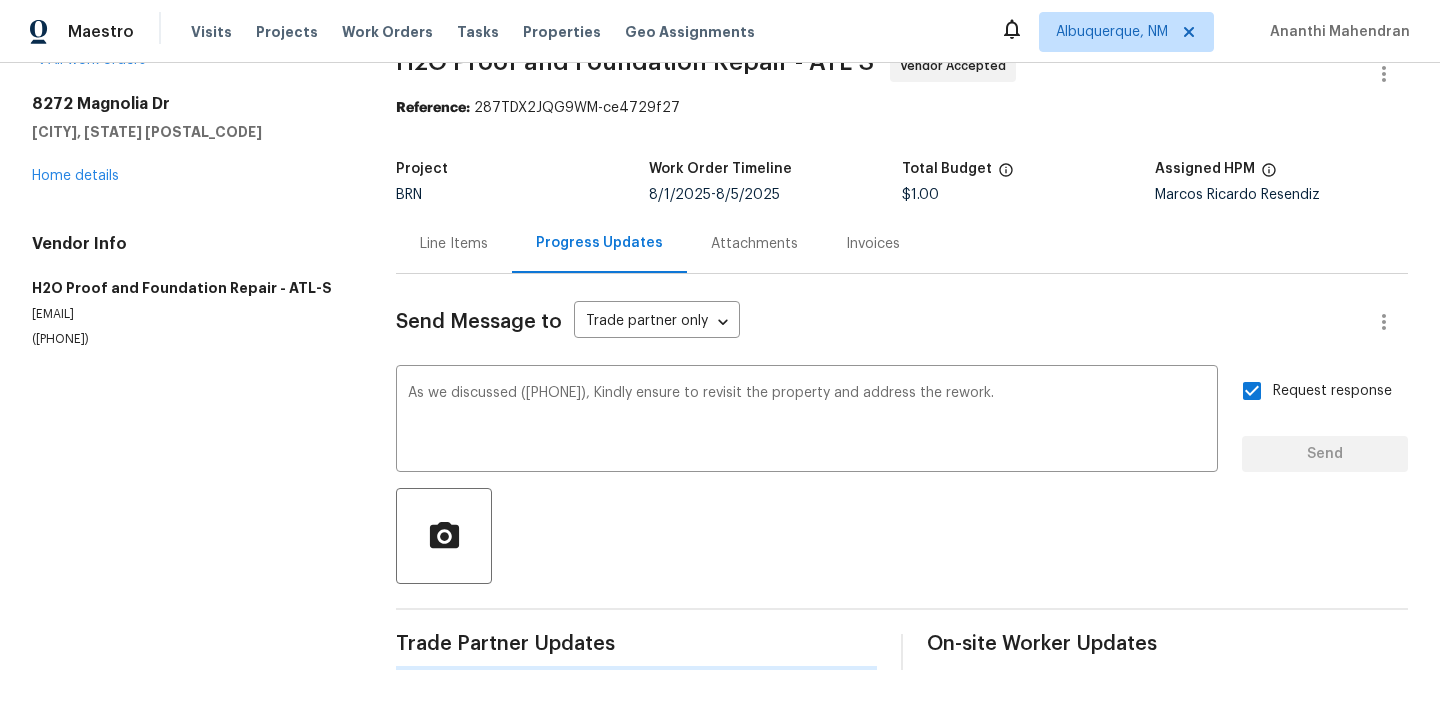 type 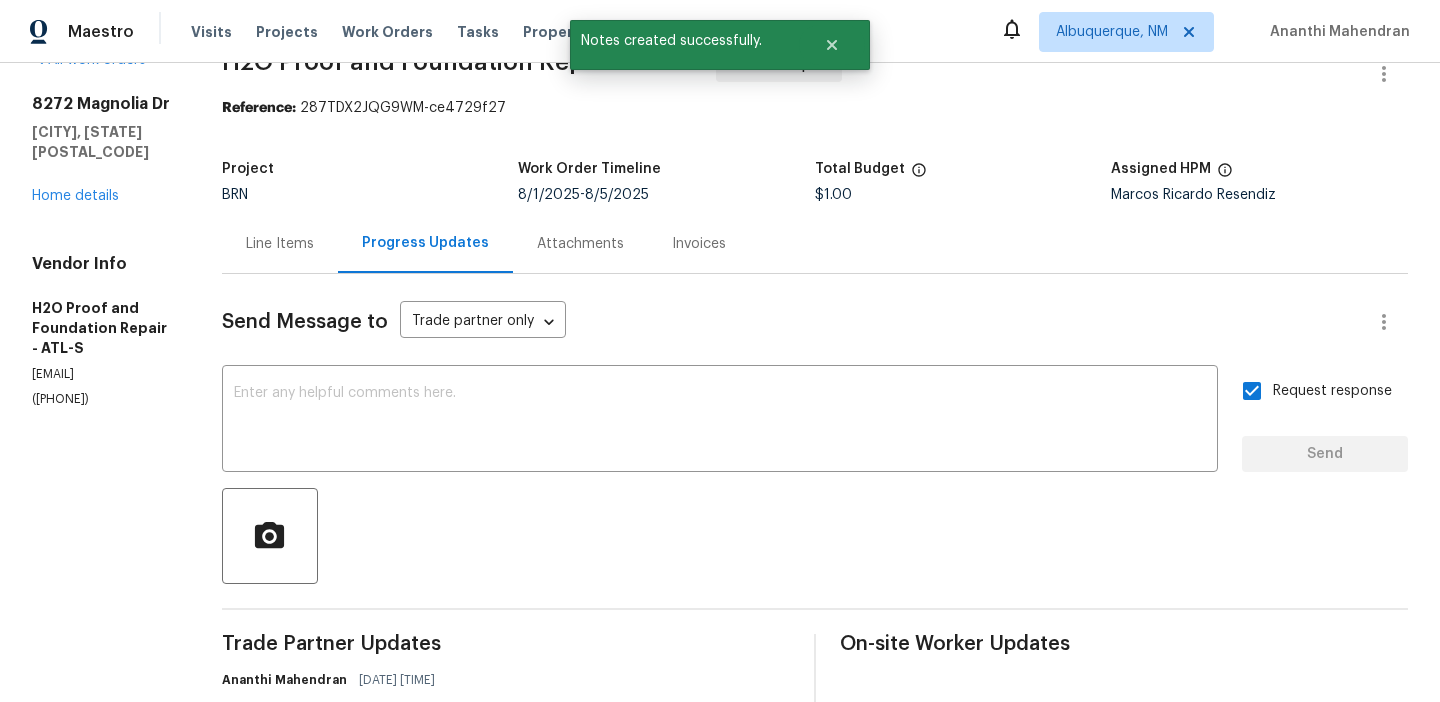 scroll, scrollTop: 264, scrollLeft: 0, axis: vertical 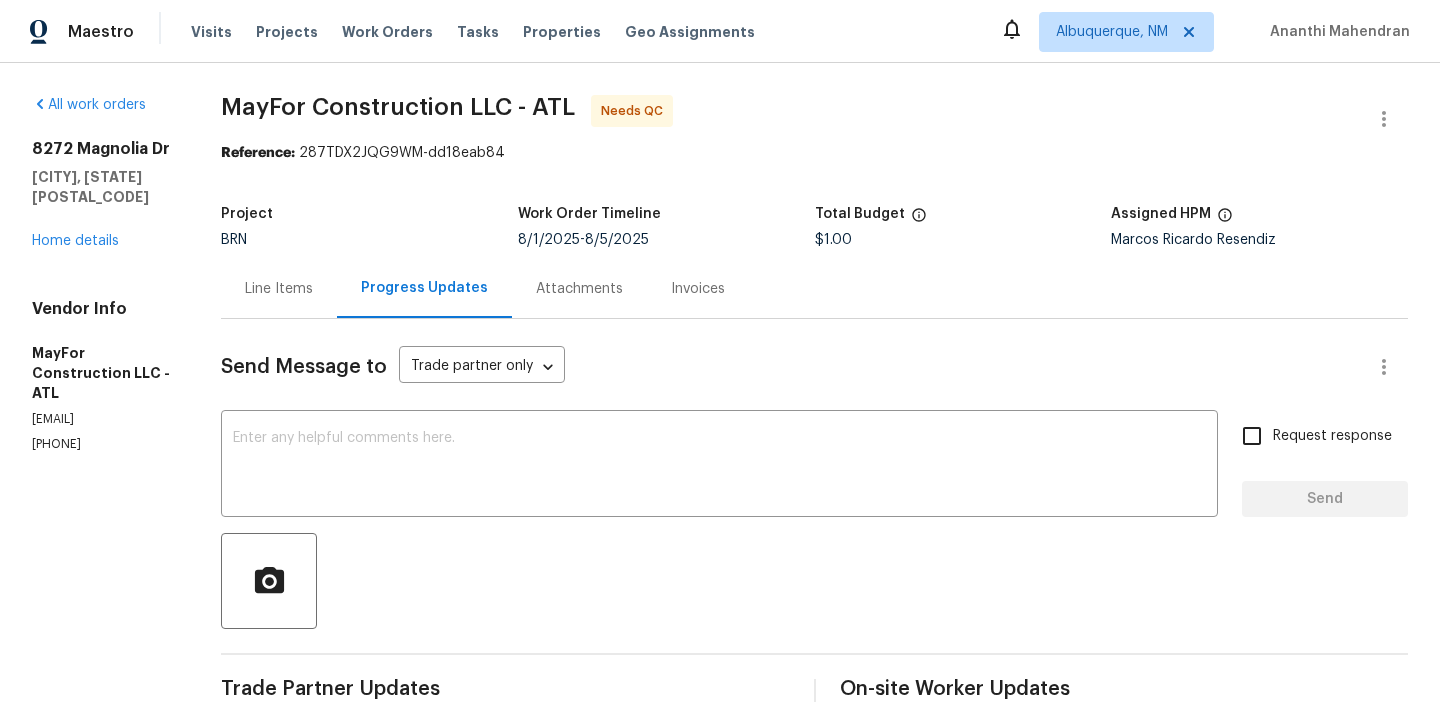 click on "8272 Magnolia Dr Jonesboro, GA 30238 Home details" at bounding box center (102, 195) 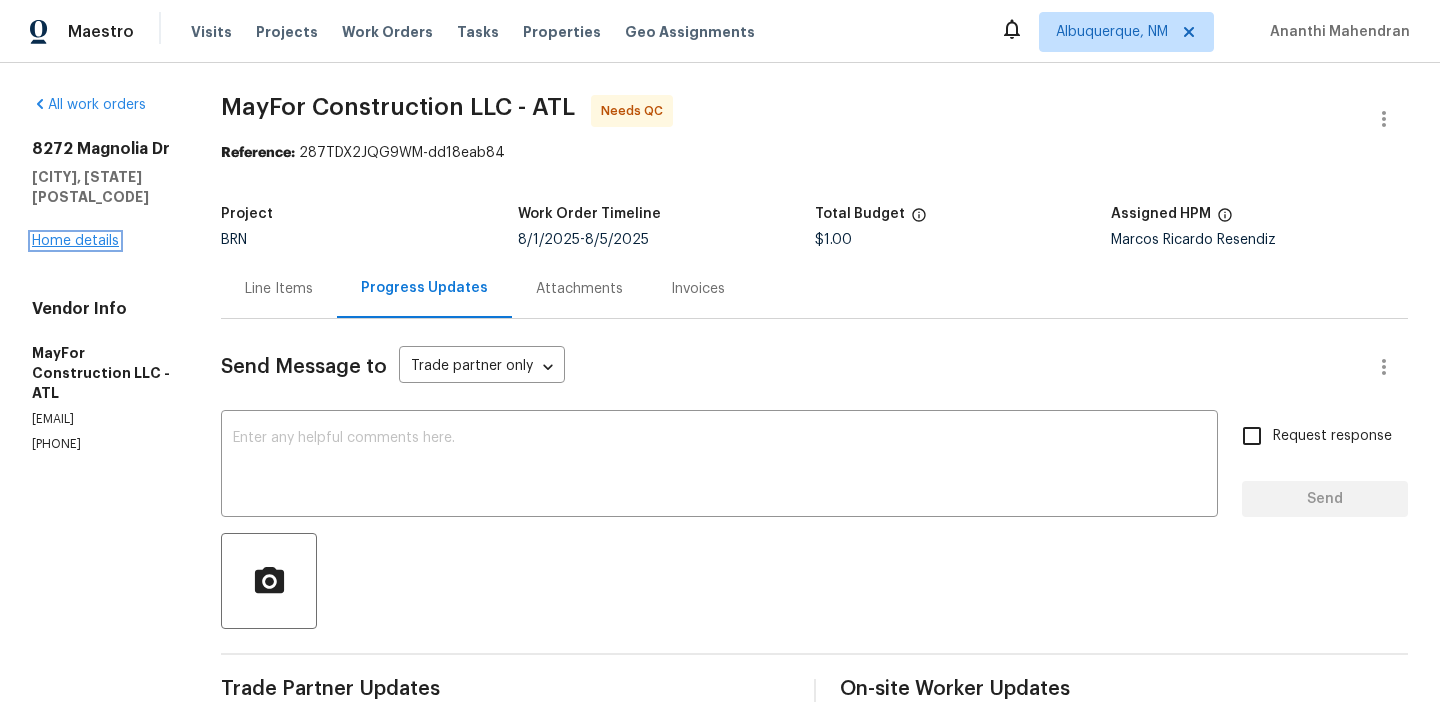 click on "Home details" at bounding box center (75, 241) 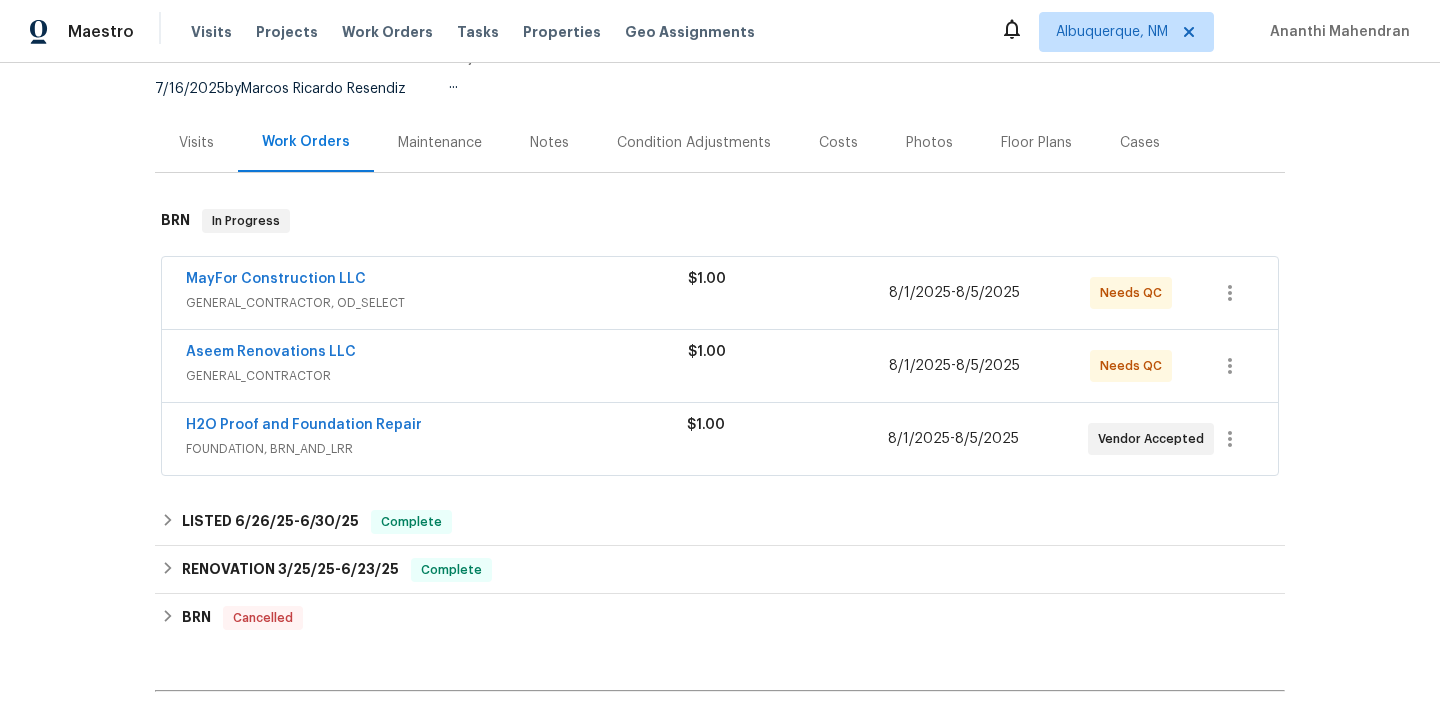 scroll, scrollTop: 436, scrollLeft: 0, axis: vertical 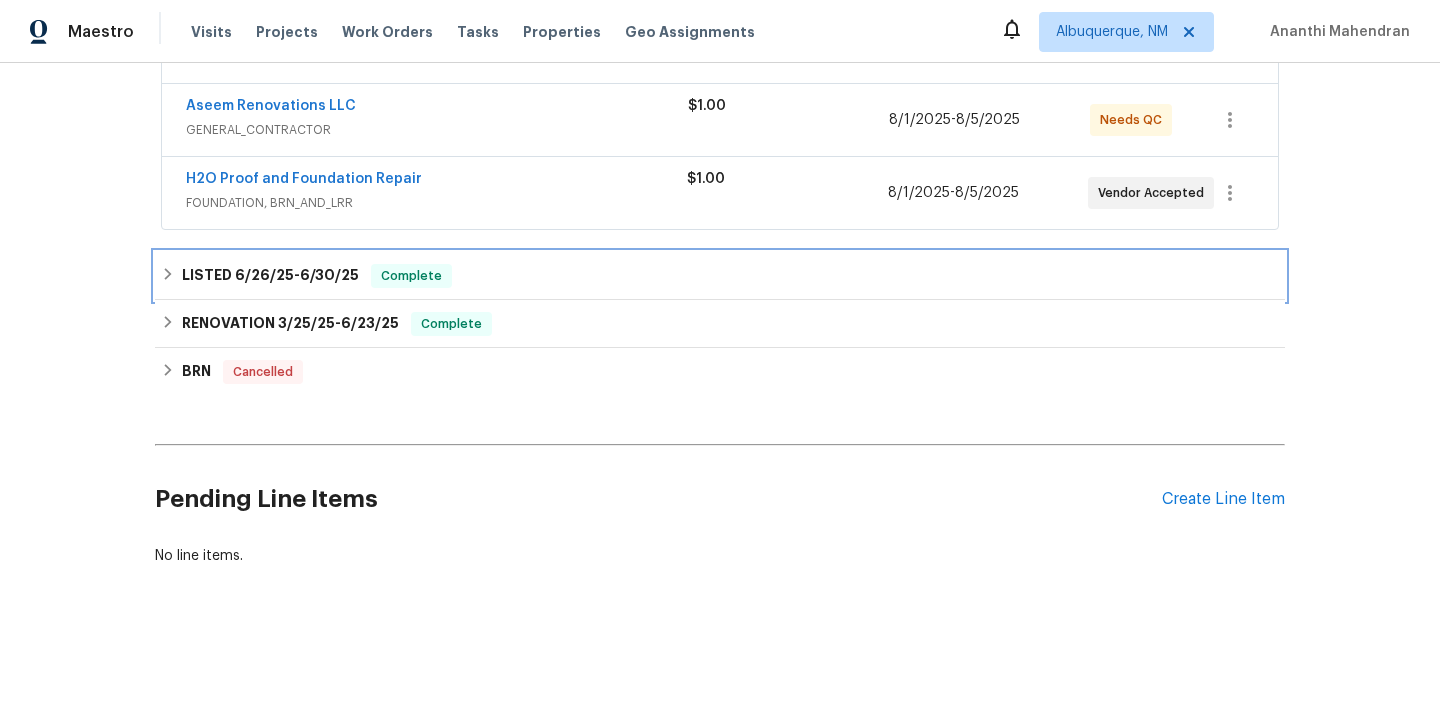 click on "LISTED   [DATE]  -  [DATE]" at bounding box center (270, 276) 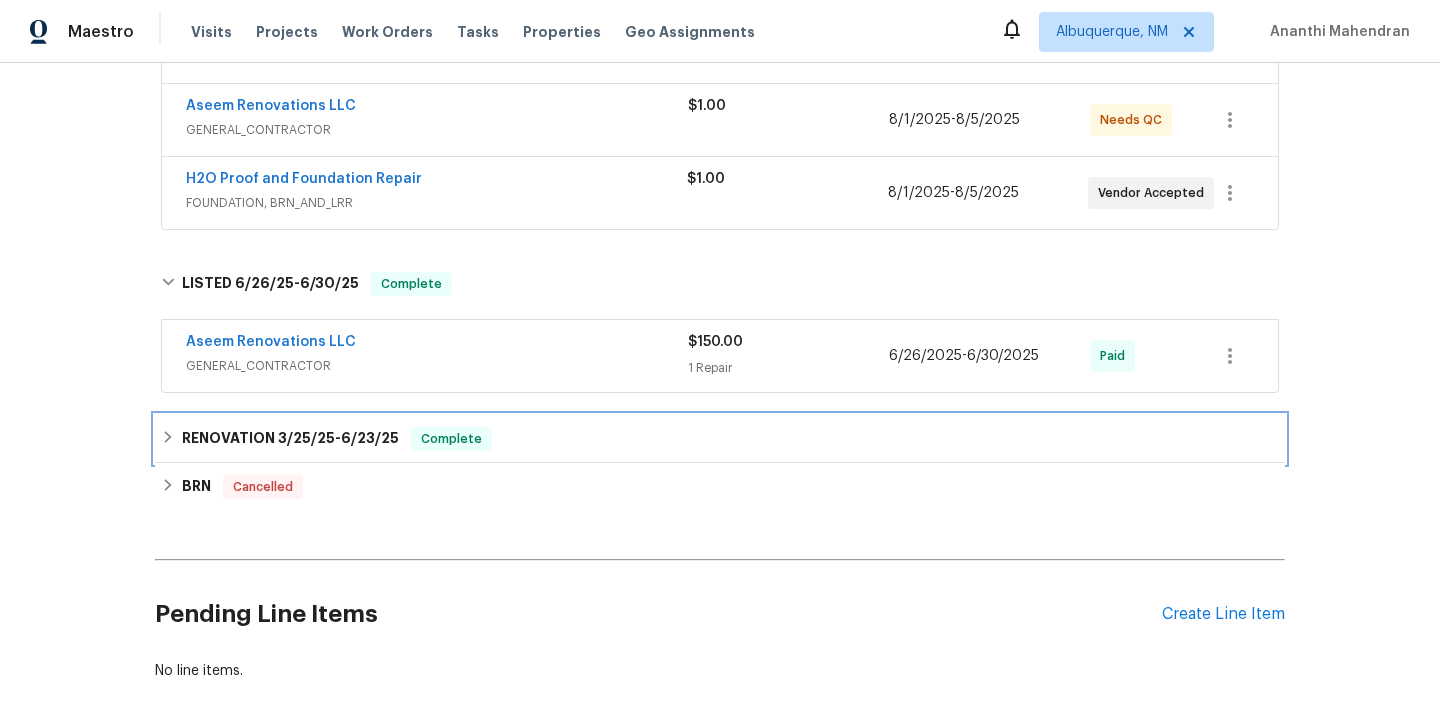 click on "RENOVATION   [DATE]  -  [DATE] Complete" at bounding box center [720, 439] 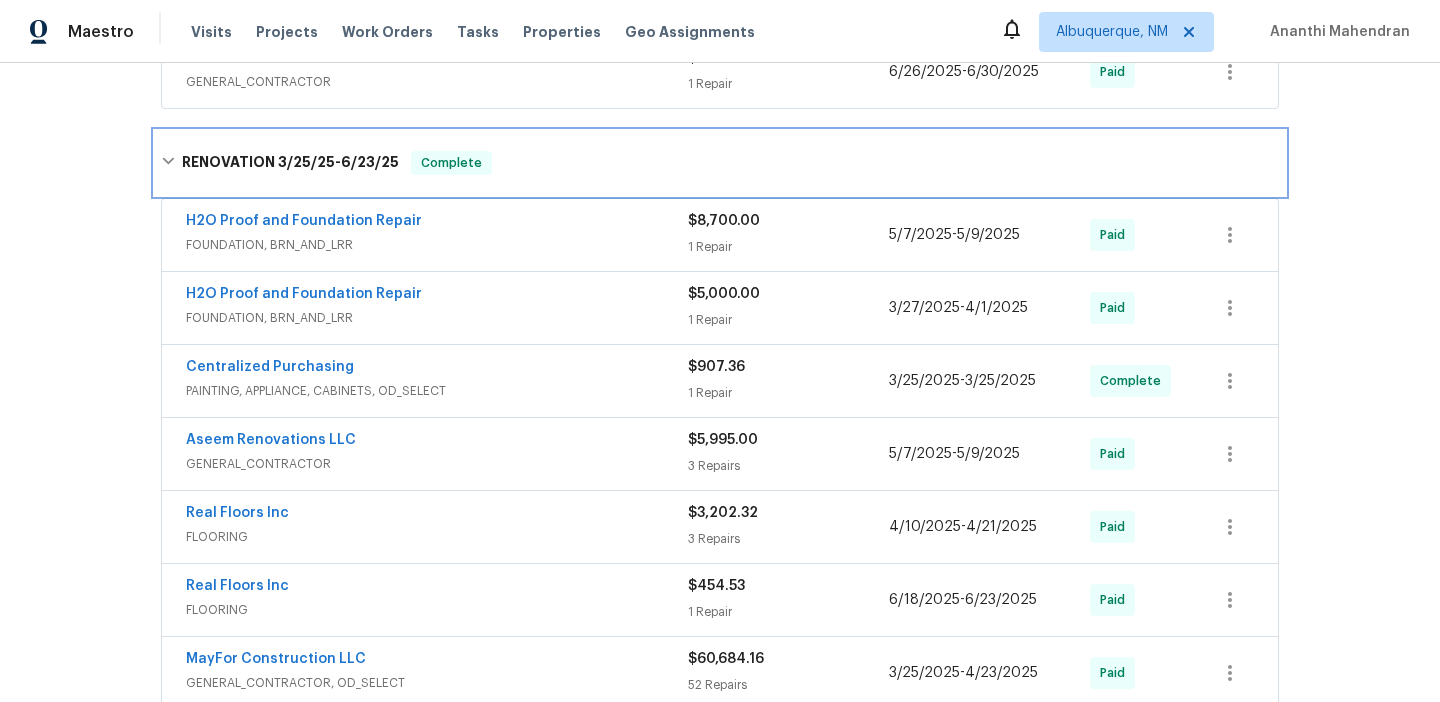 scroll, scrollTop: 739, scrollLeft: 0, axis: vertical 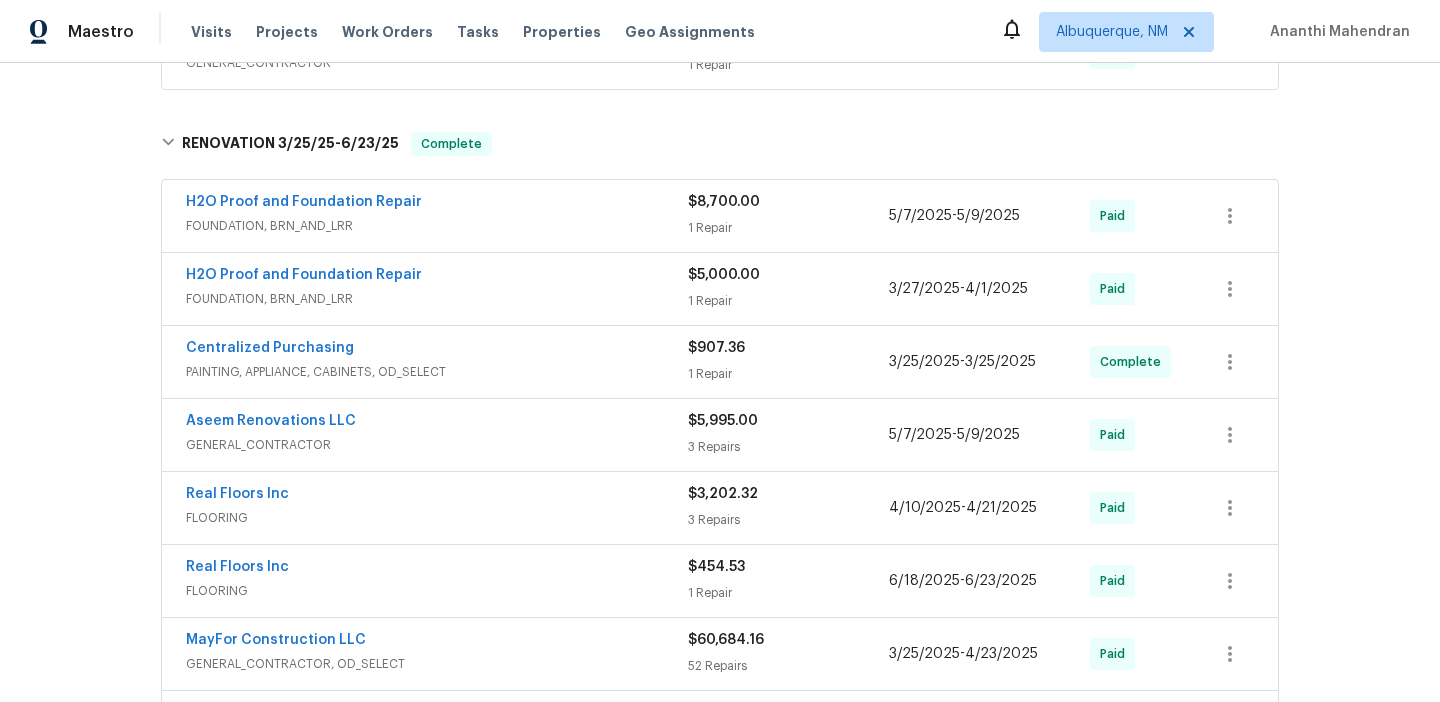 click on "FOUNDATION, BRN_AND_LRR" at bounding box center [437, 226] 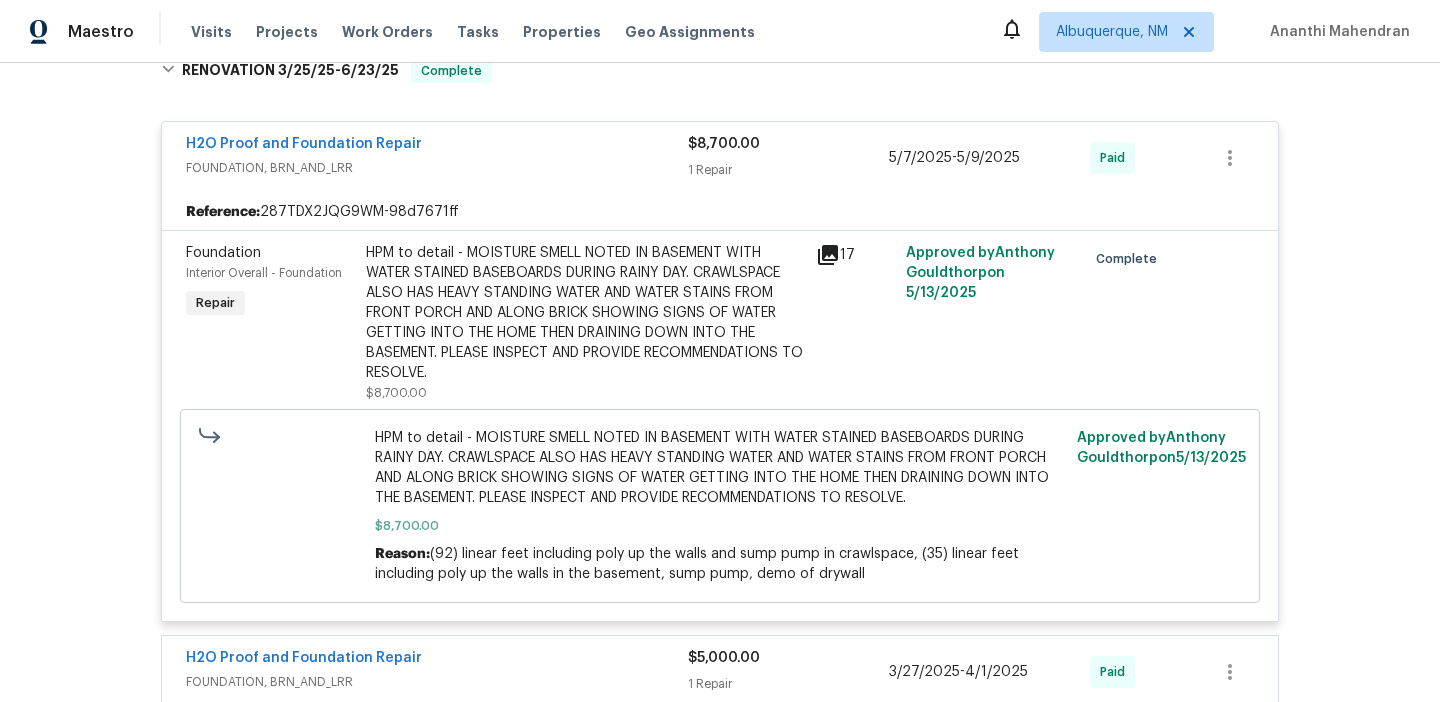 scroll, scrollTop: 813, scrollLeft: 0, axis: vertical 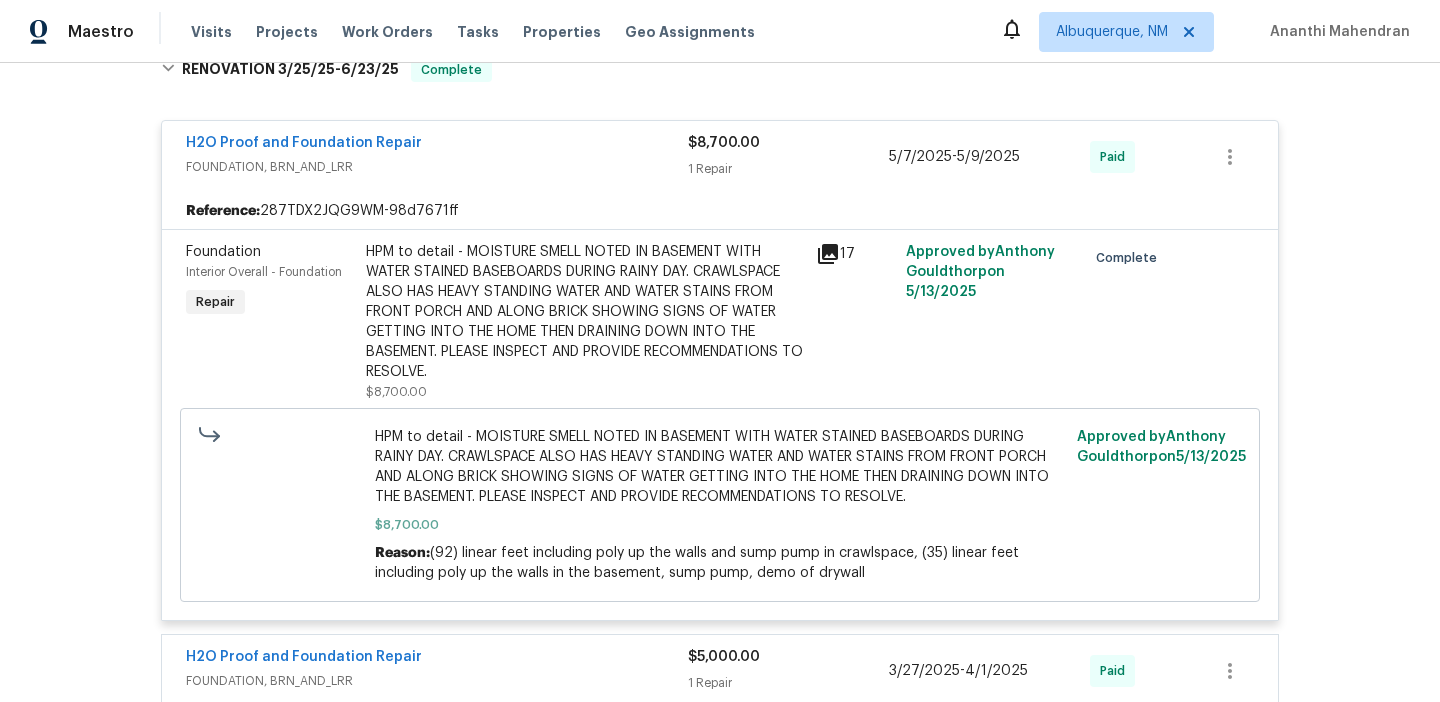 click on "HPM to detail - MOISTURE SMELL NOTED IN BASEMENT WITH WATER STAINED BASEBOARDS DURING RAINY DAY. CRAWLSPACE ALSO HAS HEAVY STANDING WATER AND WATER STAINS FROM FRONT PORCH AND ALONG BRICK SHOWING SIGNS OF WATER GETTING INTO THE HOME THEN DRAINING DOWN INTO THE BASEMENT. PLEASE INSPECT AND PROVIDE RECOMMENDATIONS TO RESOLVE." at bounding box center (585, 312) 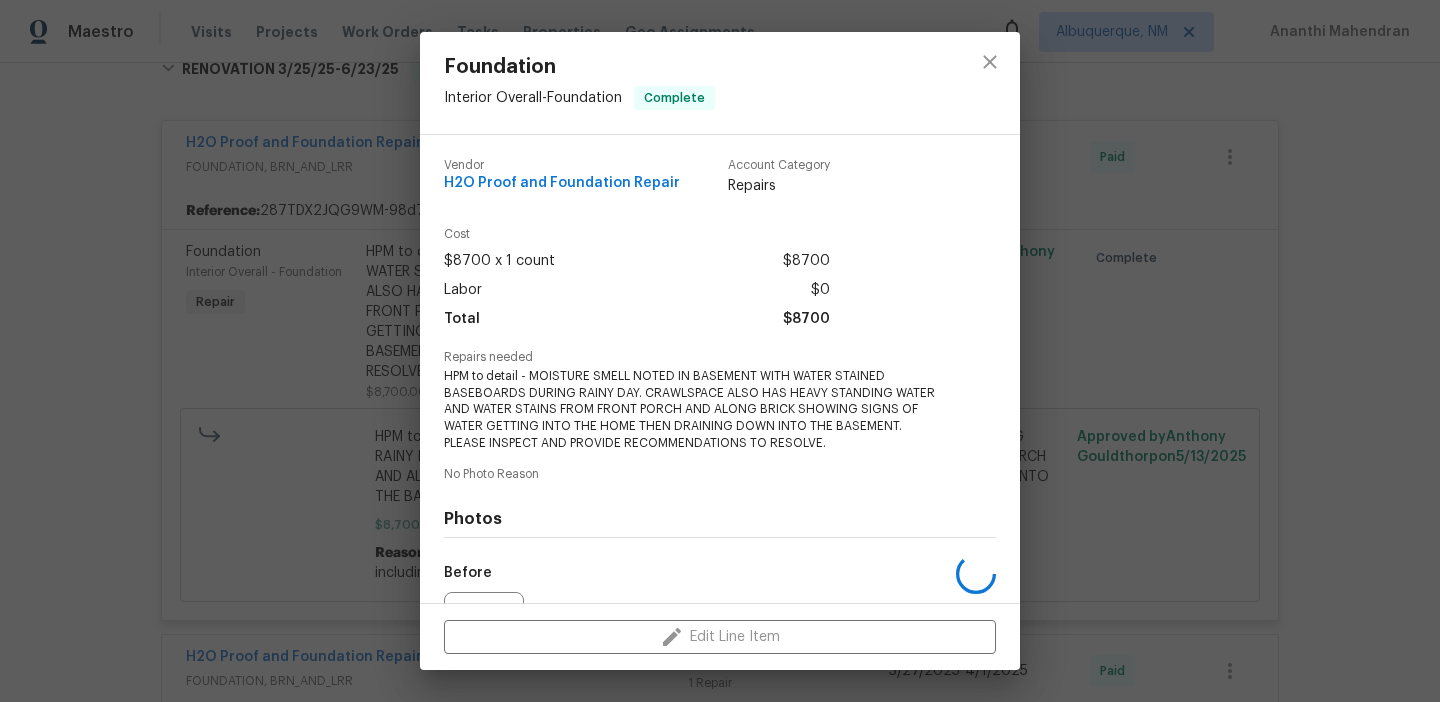 scroll, scrollTop: 219, scrollLeft: 0, axis: vertical 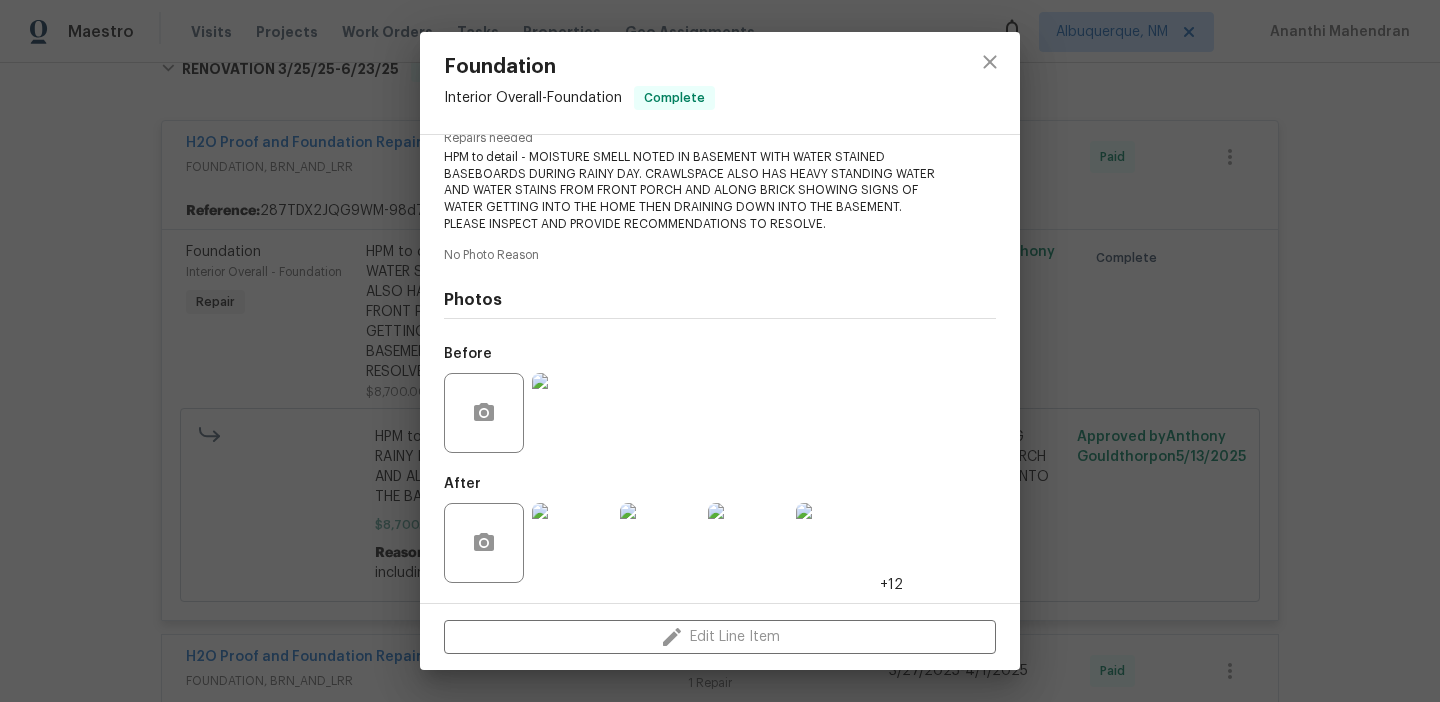 click at bounding box center (572, 543) 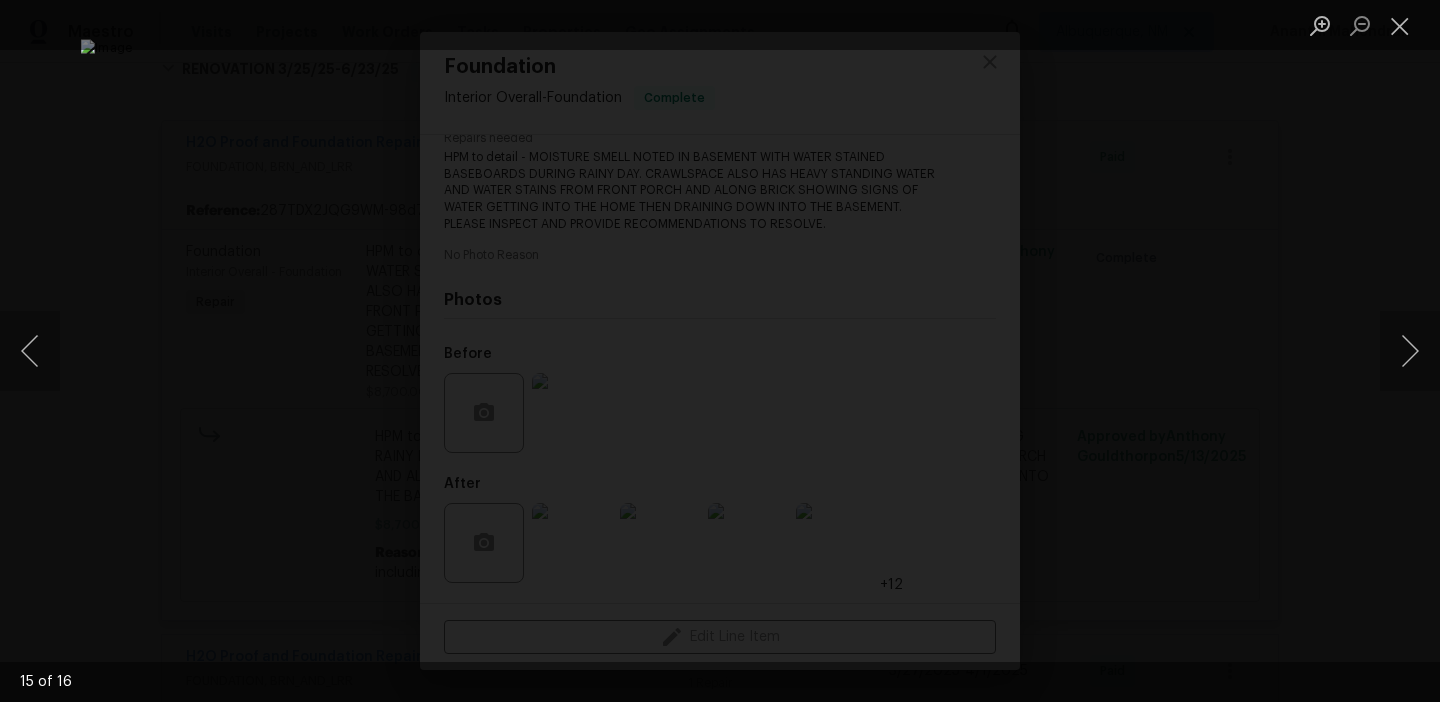 click at bounding box center [720, 351] 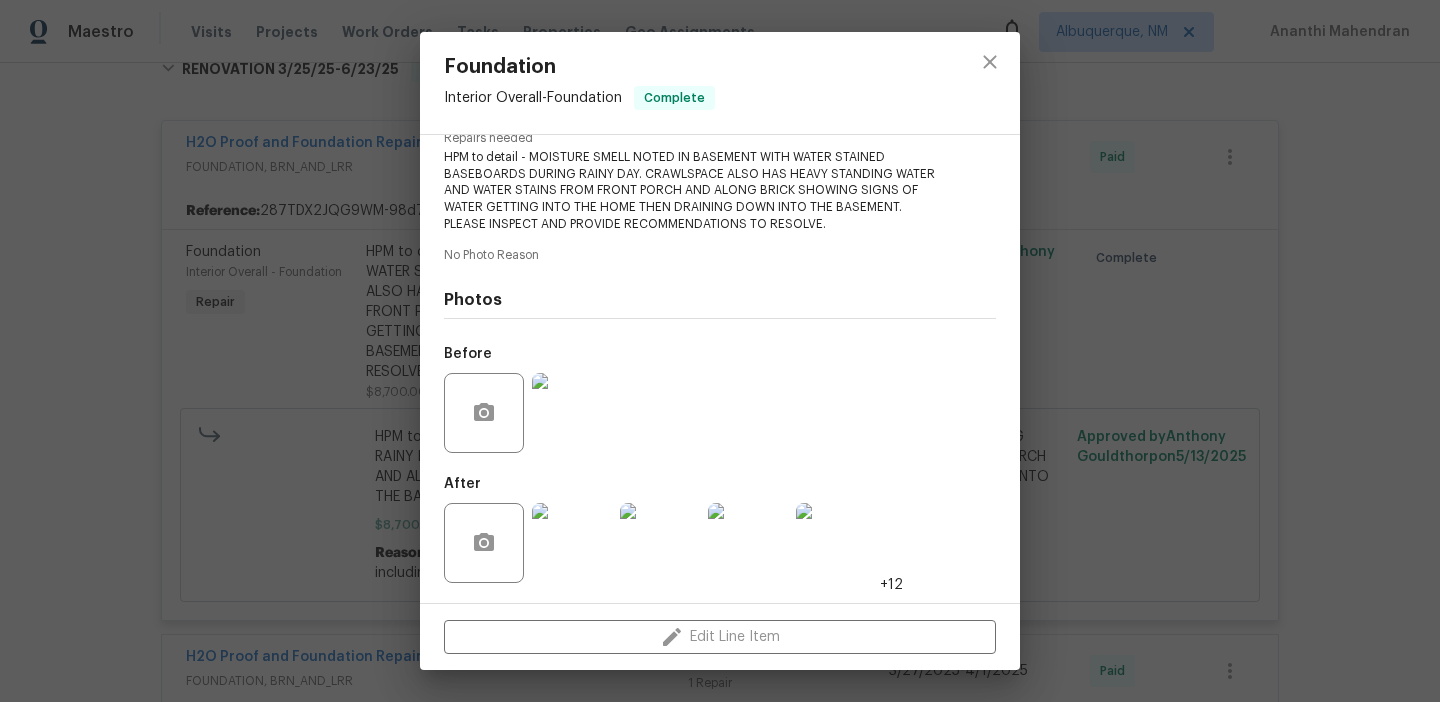 click at bounding box center (572, 413) 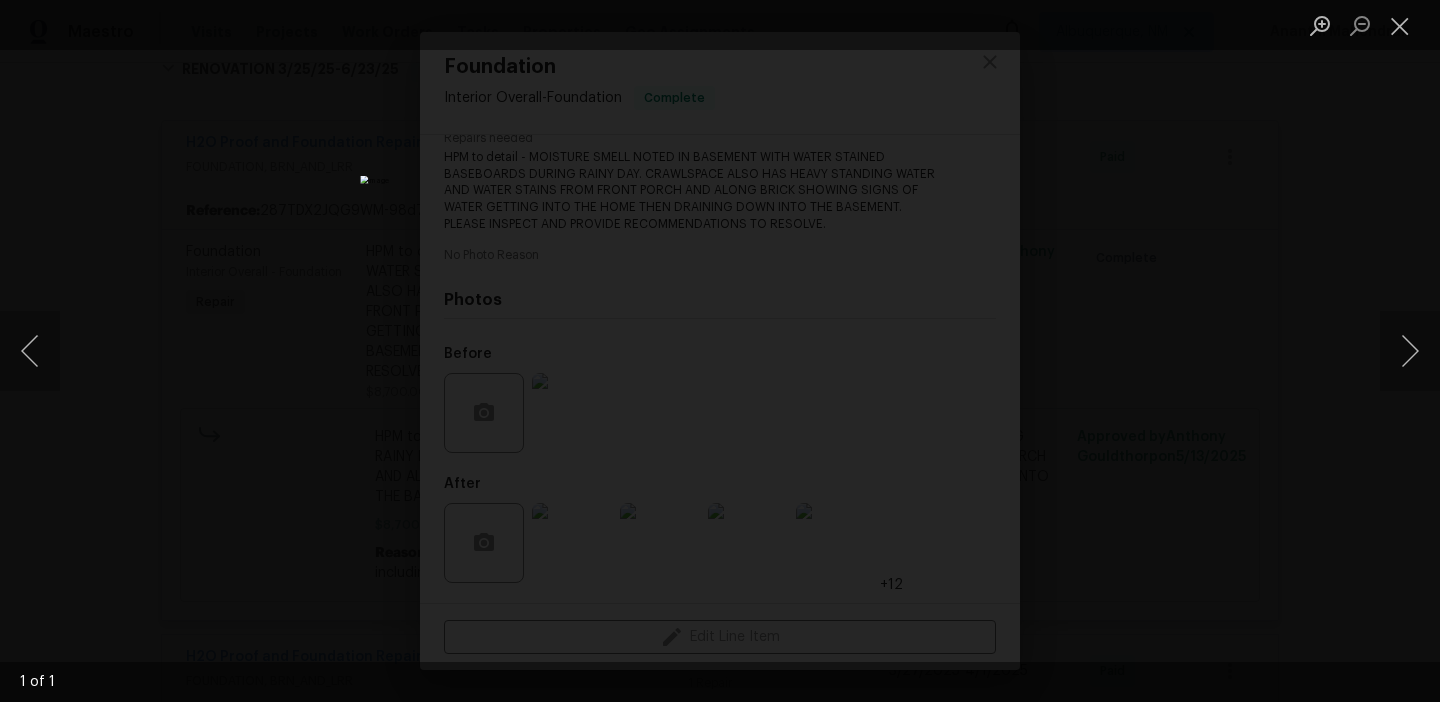 click at bounding box center [720, 351] 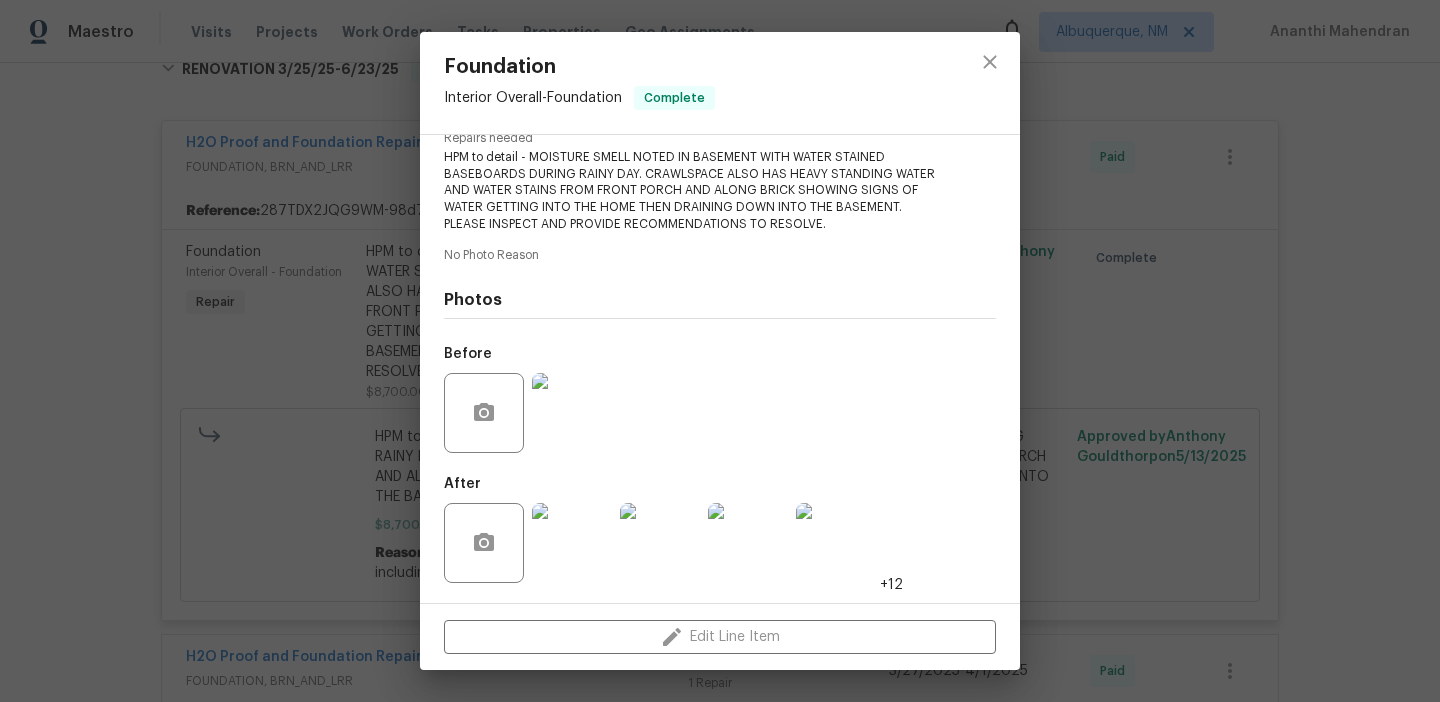click on "Foundation Interior Overall  -  Foundation Complete Vendor H2O Proof and Foundation Repair Account Category Repairs Cost $8700 x 1 count $8700 Labor $0 Total $8700 Repairs needed HPM to detail - MOISTURE SMELL NOTED IN BASEMENT WITH WATER STAINED BASEBOARDS DURING RAINY DAY. CRAWLSPACE ALSO HAS HEAVY STANDING WATER AND WATER STAINS FROM FRONT PORCH AND ALONG BRICK SHOWING SIGNS OF WATER GETTING INTO THE HOME THEN DRAINING DOWN INTO THE BASEMENT. PLEASE INSPECT AND PROVIDE RECOMMENDATIONS TO RESOLVE. No Photo Reason   Photos Before After  +12  Edit Line Item" at bounding box center (720, 351) 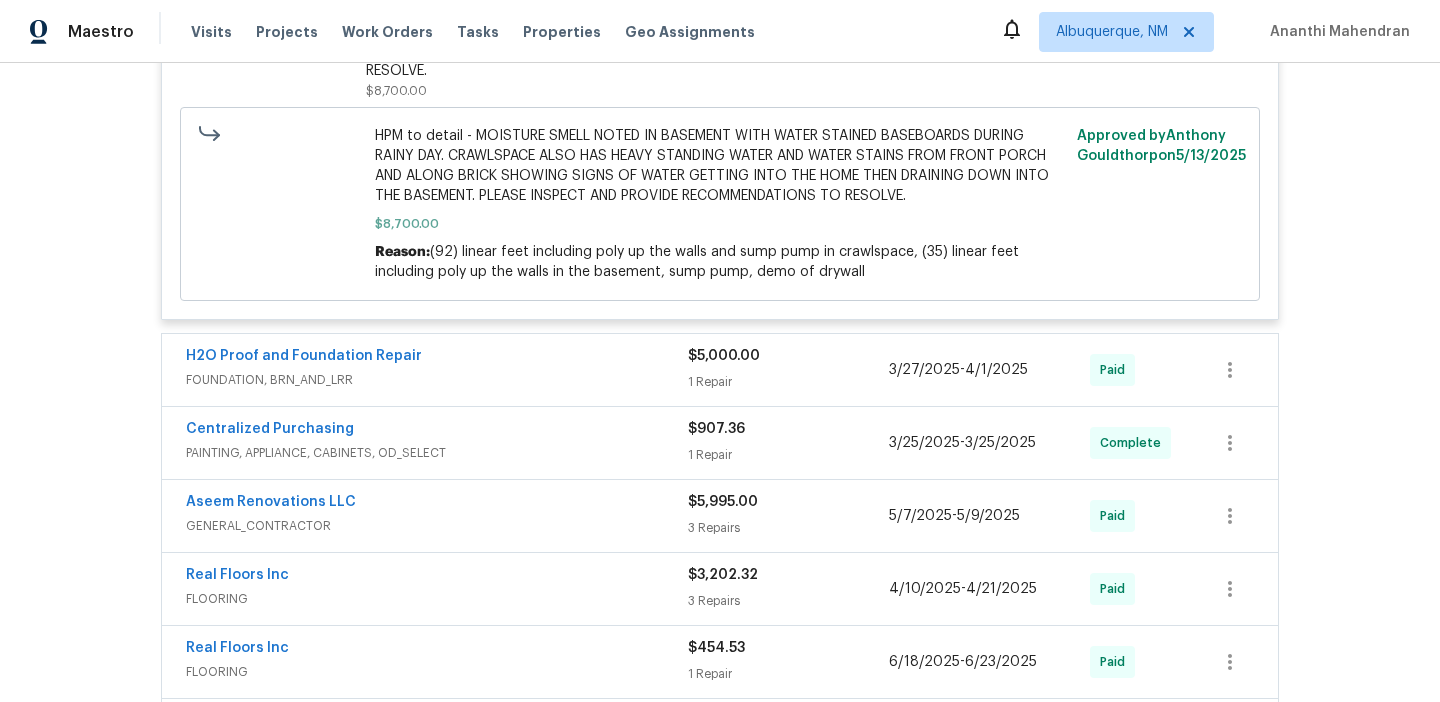 scroll, scrollTop: 1125, scrollLeft: 0, axis: vertical 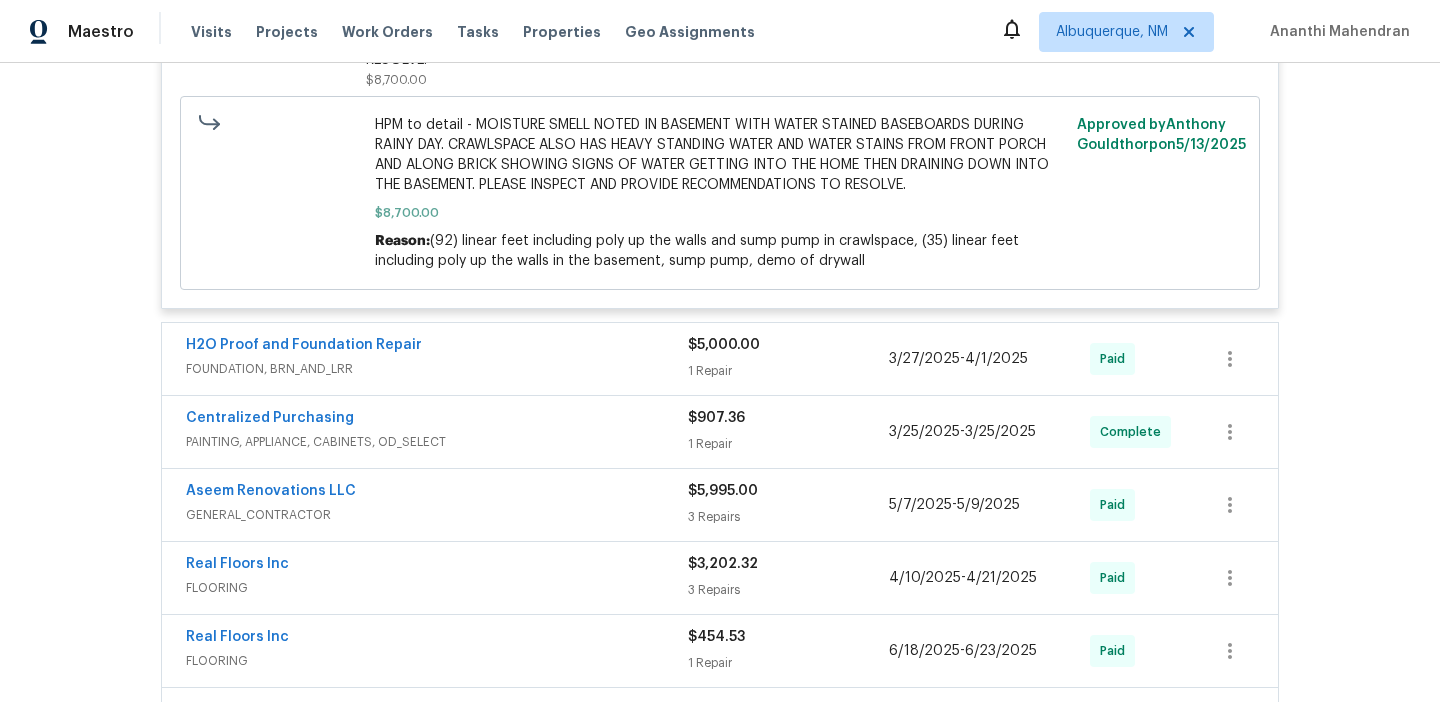 click on "FOUNDATION, BRN_AND_LRR" at bounding box center (437, 369) 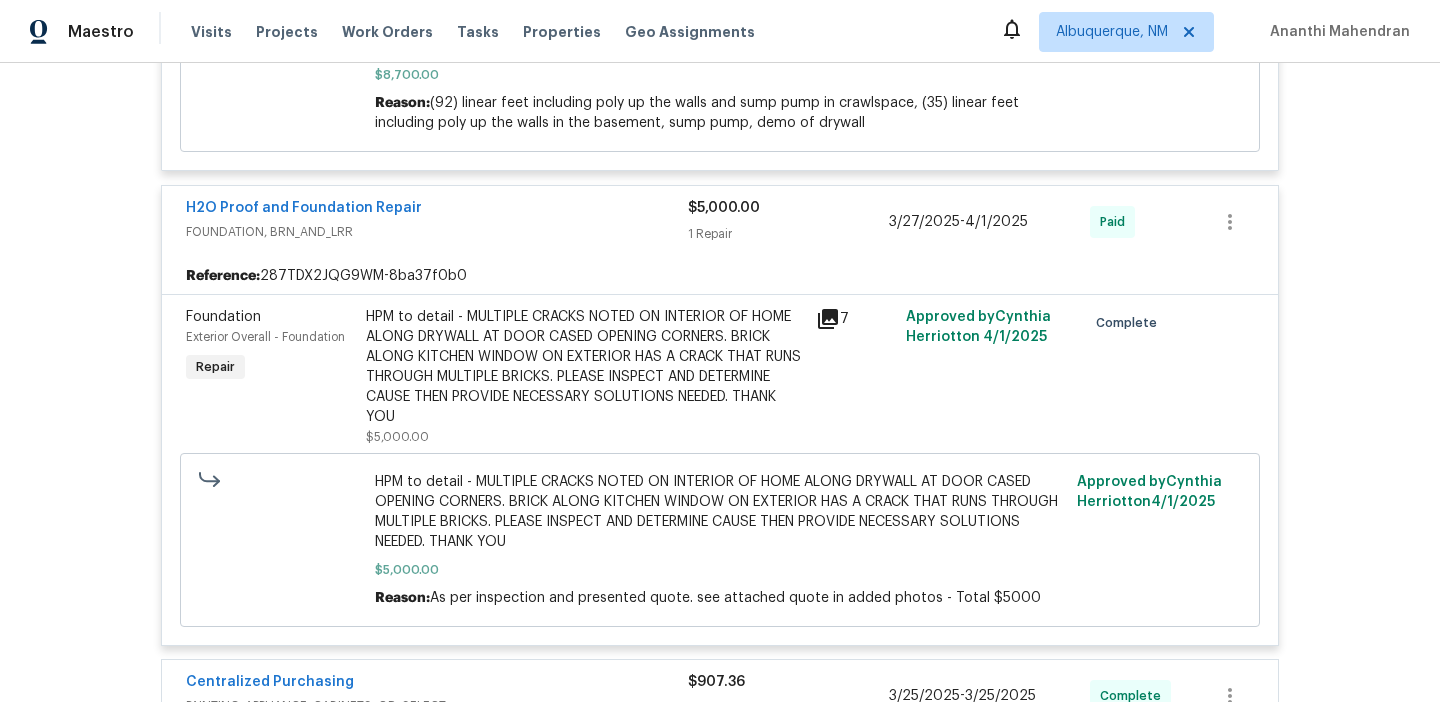 scroll, scrollTop: 1265, scrollLeft: 0, axis: vertical 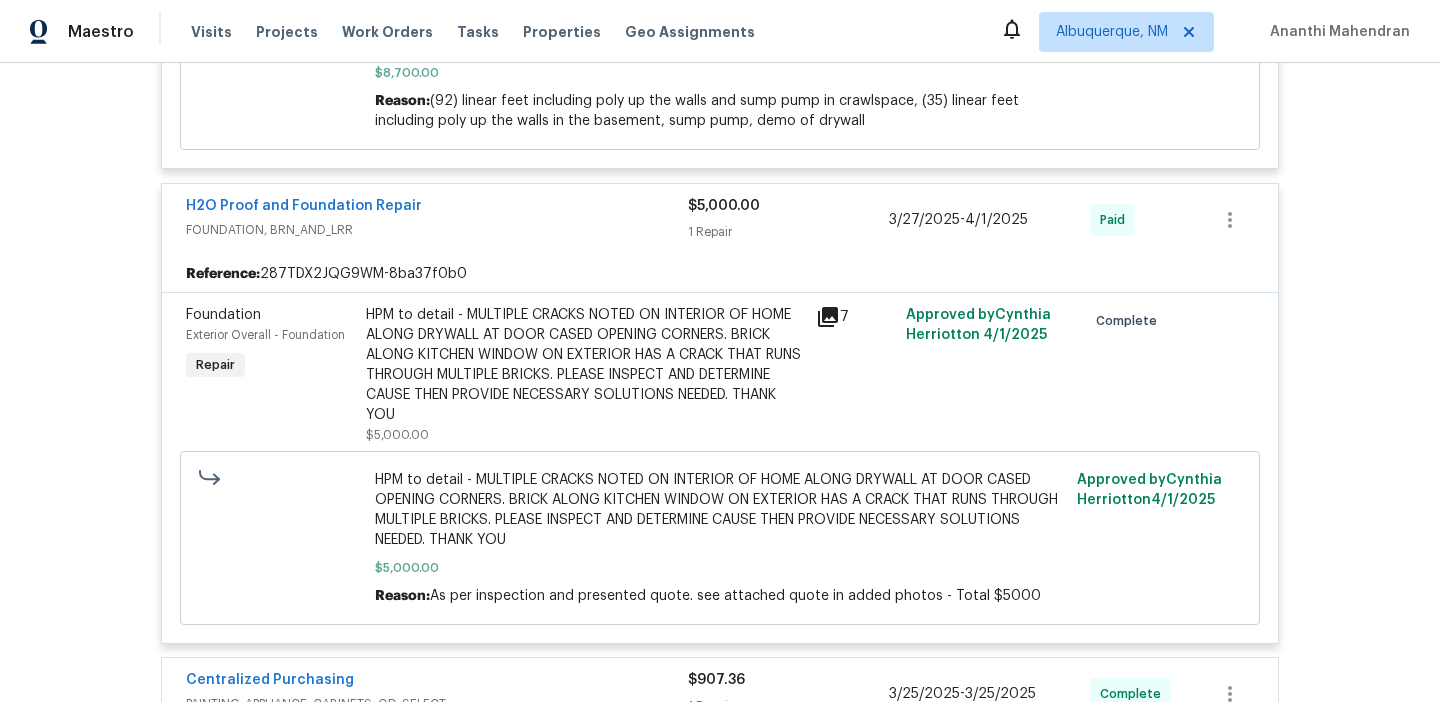 click on "HPM to detail - MULTIPLE CRACKS NOTED ON INTERIOR OF HOME ALONG DRYWALL AT DOOR CASED OPENING CORNERS. BRICK ALONG KITCHEN WINDOW ON EXTERIOR HAS A CRACK THAT RUNS THROUGH MULTIPLE BRICKS. PLEASE INSPECT AND DETERMINE CAUSE THEN PROVIDE NECESSARY SOLUTIONS NEEDED. THANK YOU" at bounding box center [585, 365] 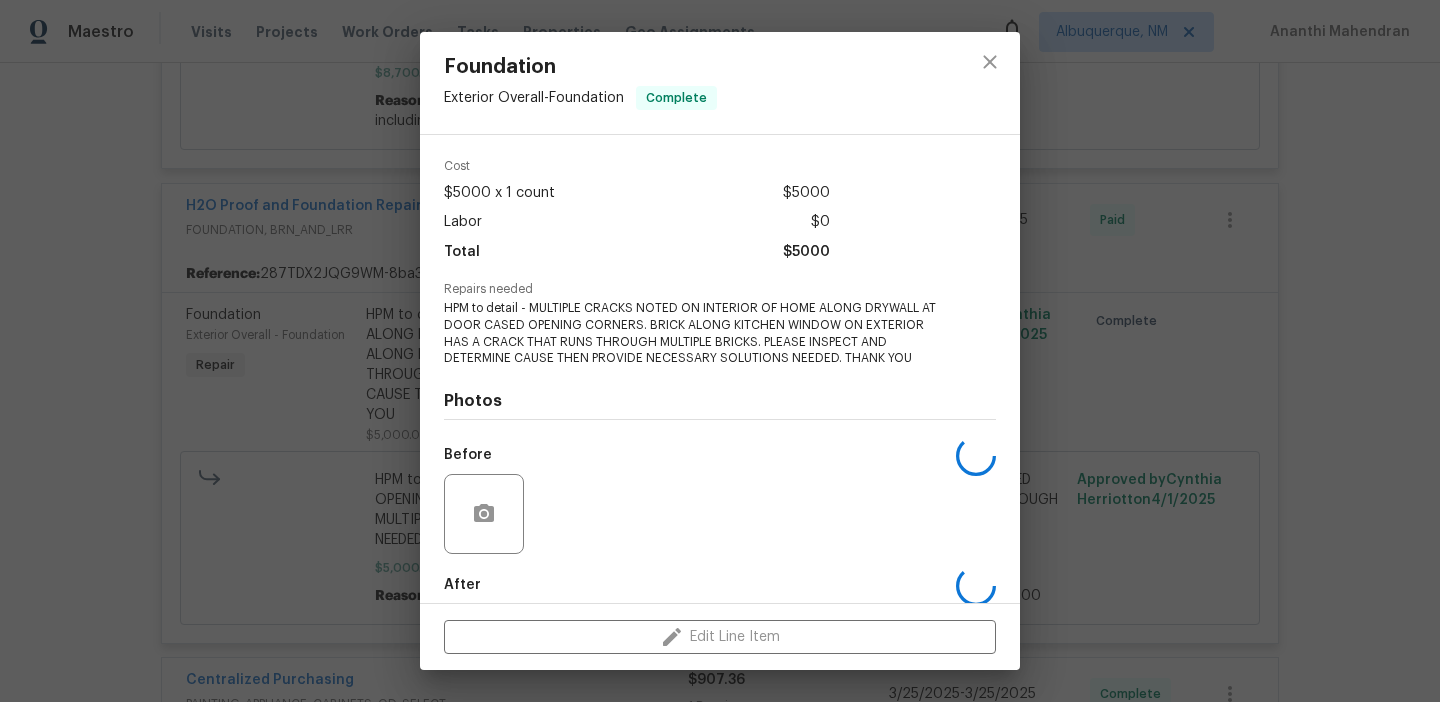 scroll, scrollTop: 169, scrollLeft: 0, axis: vertical 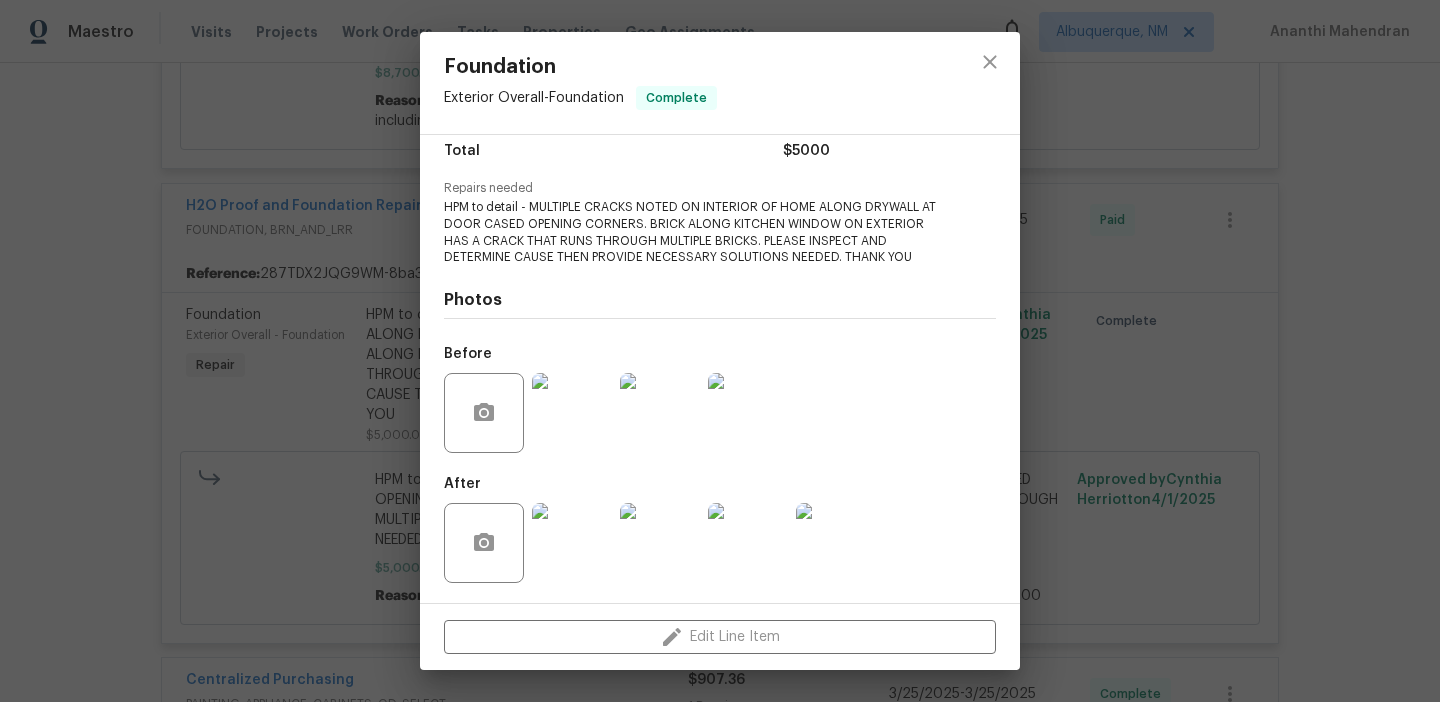 click at bounding box center [572, 543] 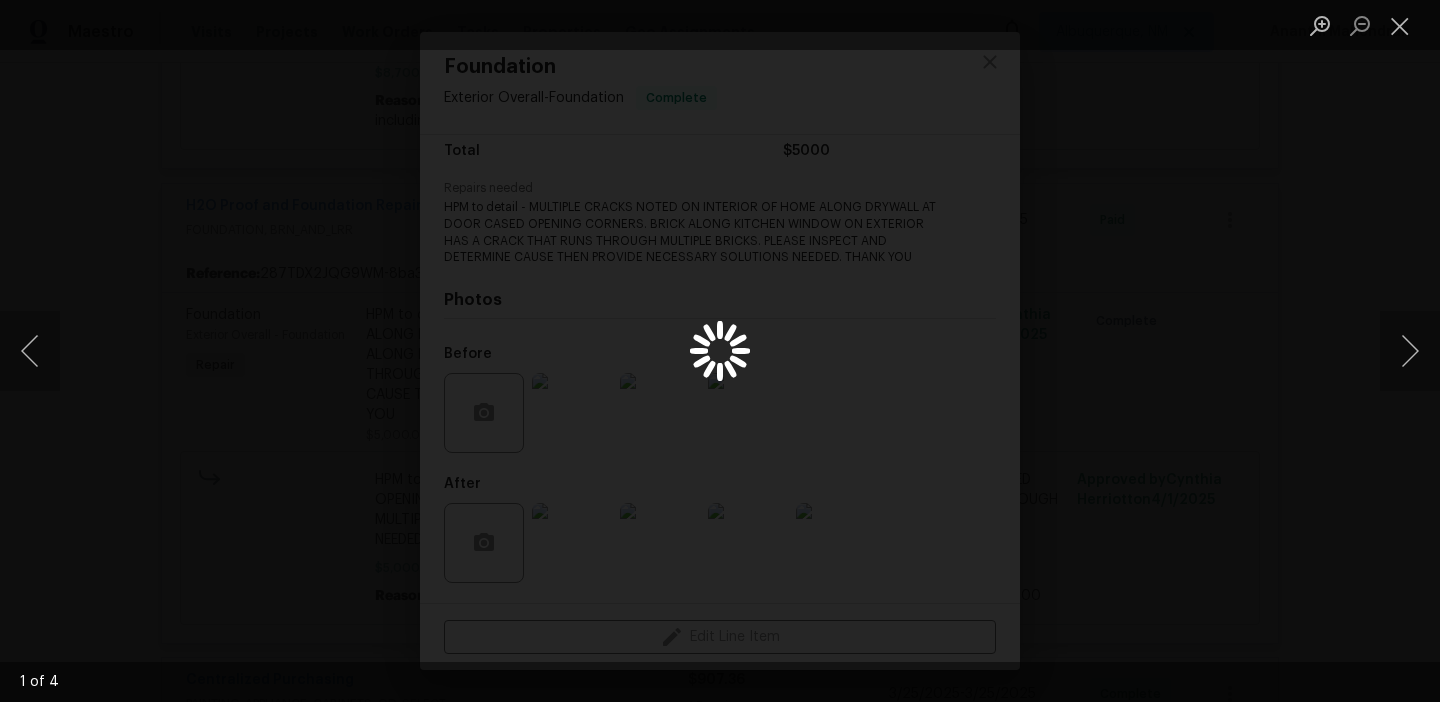 click at bounding box center (720, 351) 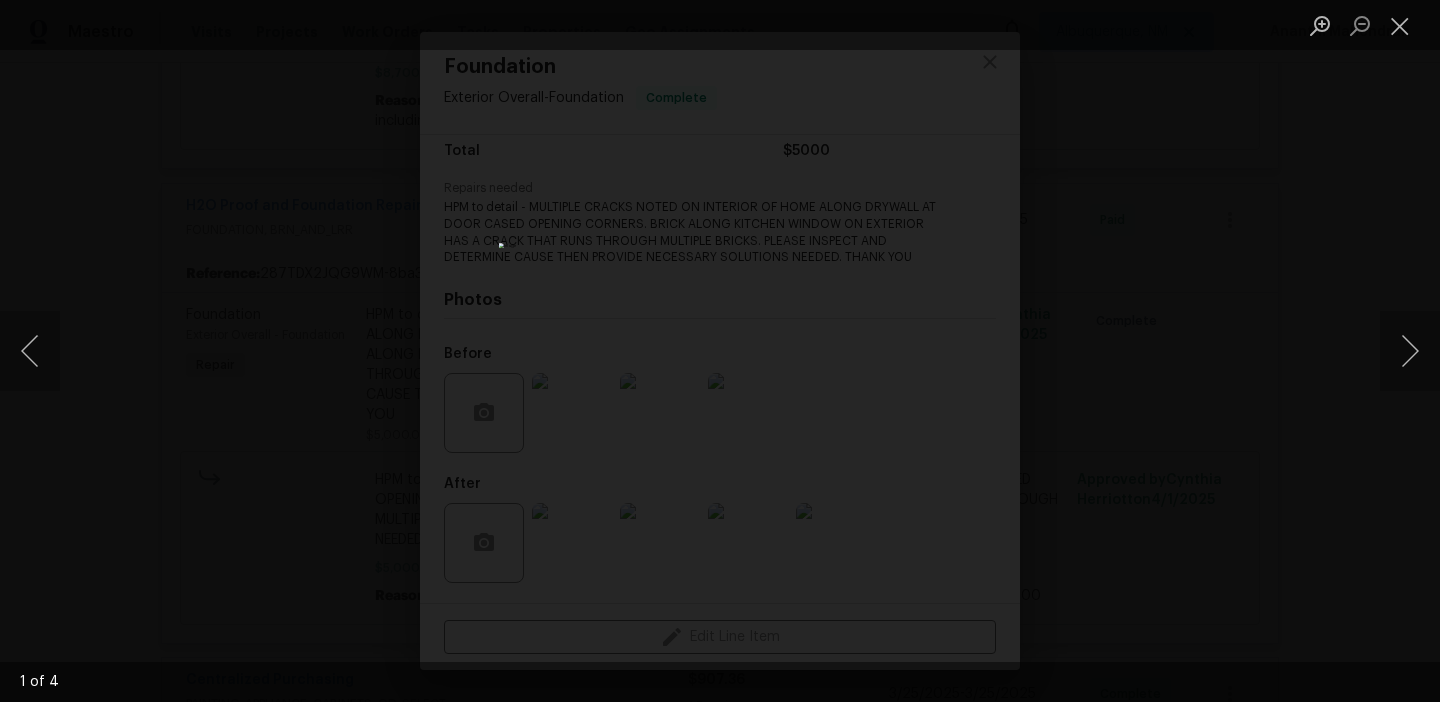click at bounding box center (720, 351) 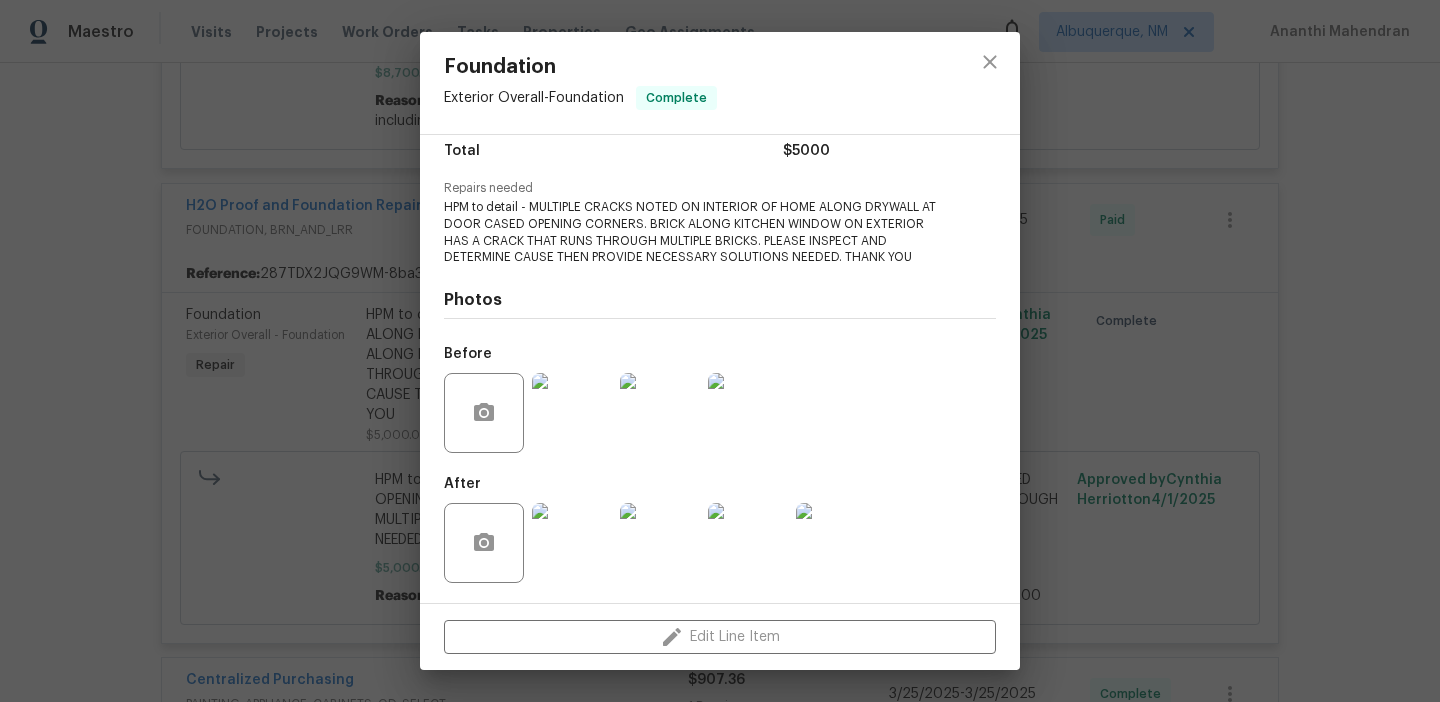 click on "Foundation Exterior Overall  -  Foundation Complete Vendor H2O Proof and Foundation Repair Account Category Repairs Cost $5000 x 1 count $5000 Labor $0 Total $5000 Repairs needed HPM to detail - MULTIPLE CRACKS NOTED ON INTERIOR OF HOME ALONG DRYWALL AT DOOR CASED OPENING CORNERS. BRICK ALONG KITCHEN WINDOW ON EXTERIOR HAS A CRACK THAT RUNS THROUGH MULTIPLE BRICKS. PLEASE INSPECT AND DETERMINE CAUSE THEN PROVIDE NECESSARY SOLUTIONS NEEDED. THANK YOU Photos Before After  Edit Line Item" at bounding box center [720, 351] 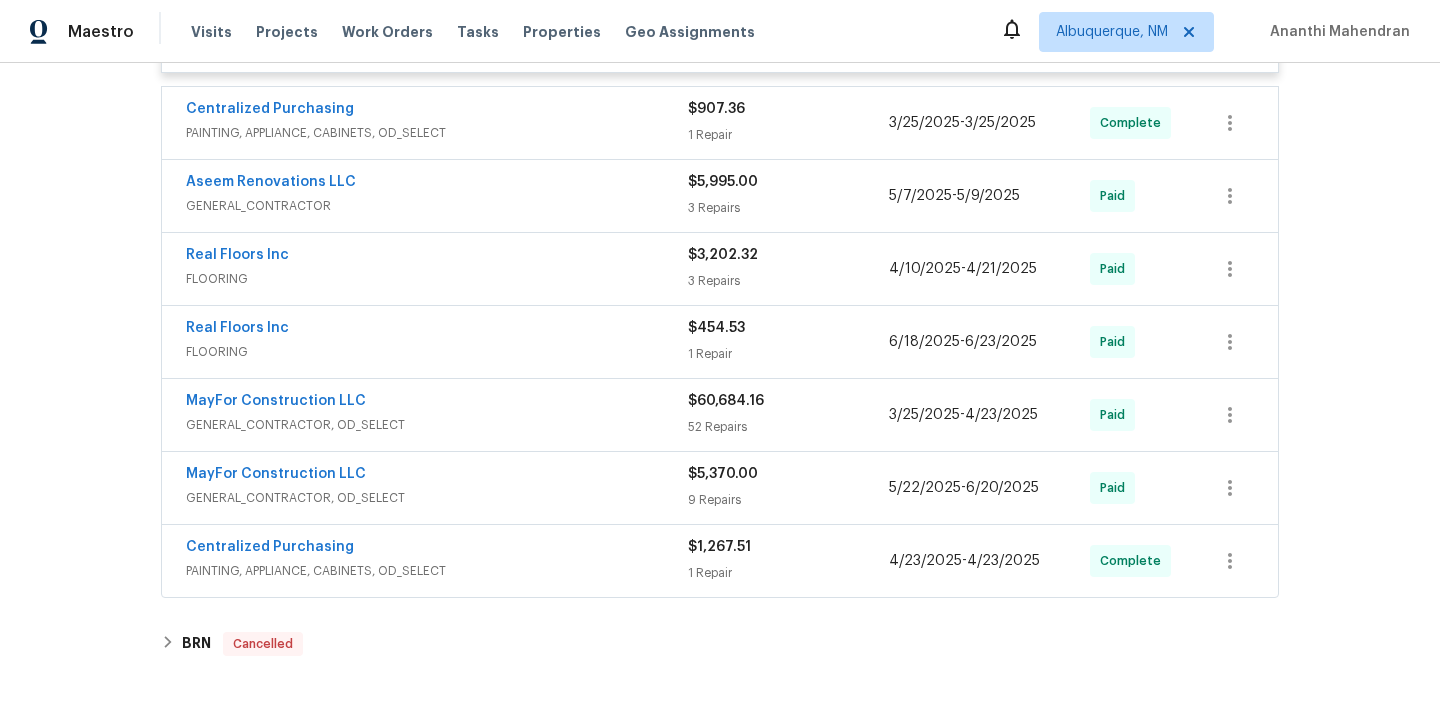 scroll, scrollTop: 2005, scrollLeft: 0, axis: vertical 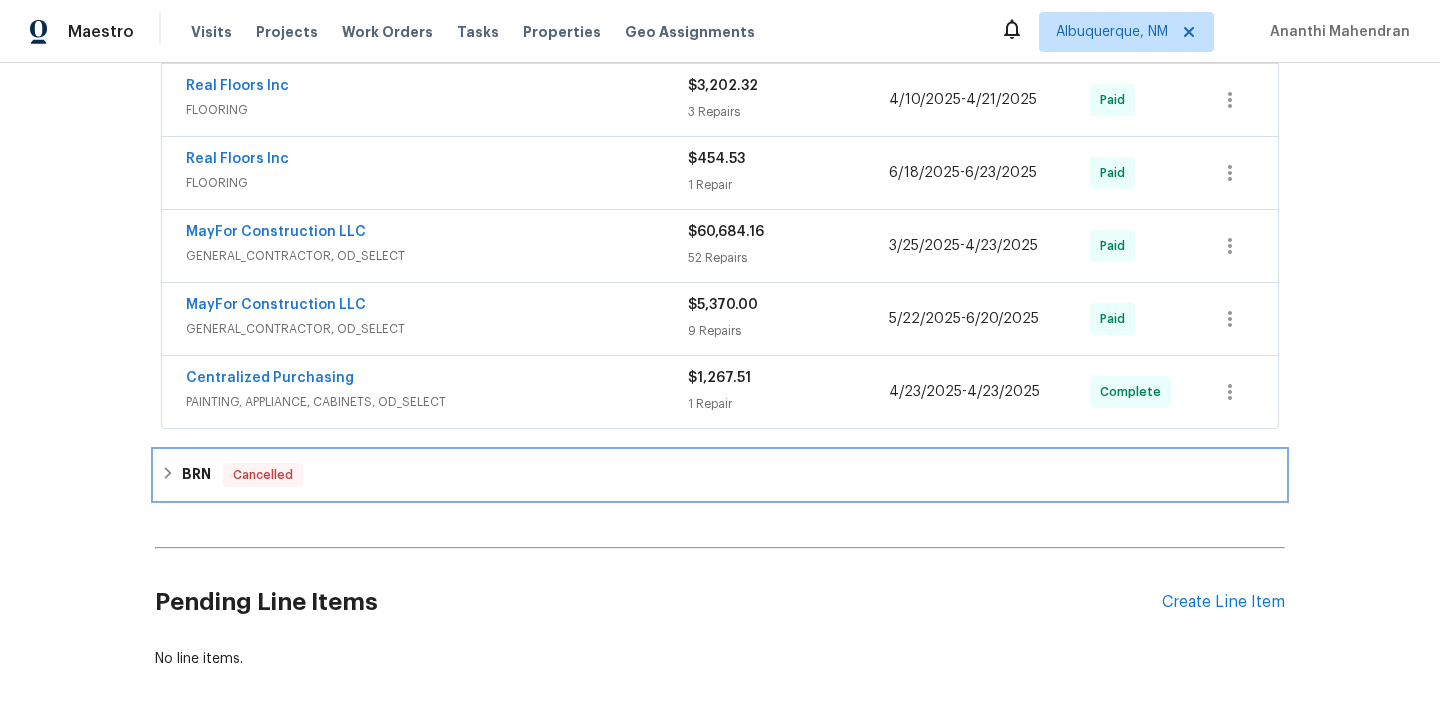 click on "BRN   Cancelled" at bounding box center [720, 475] 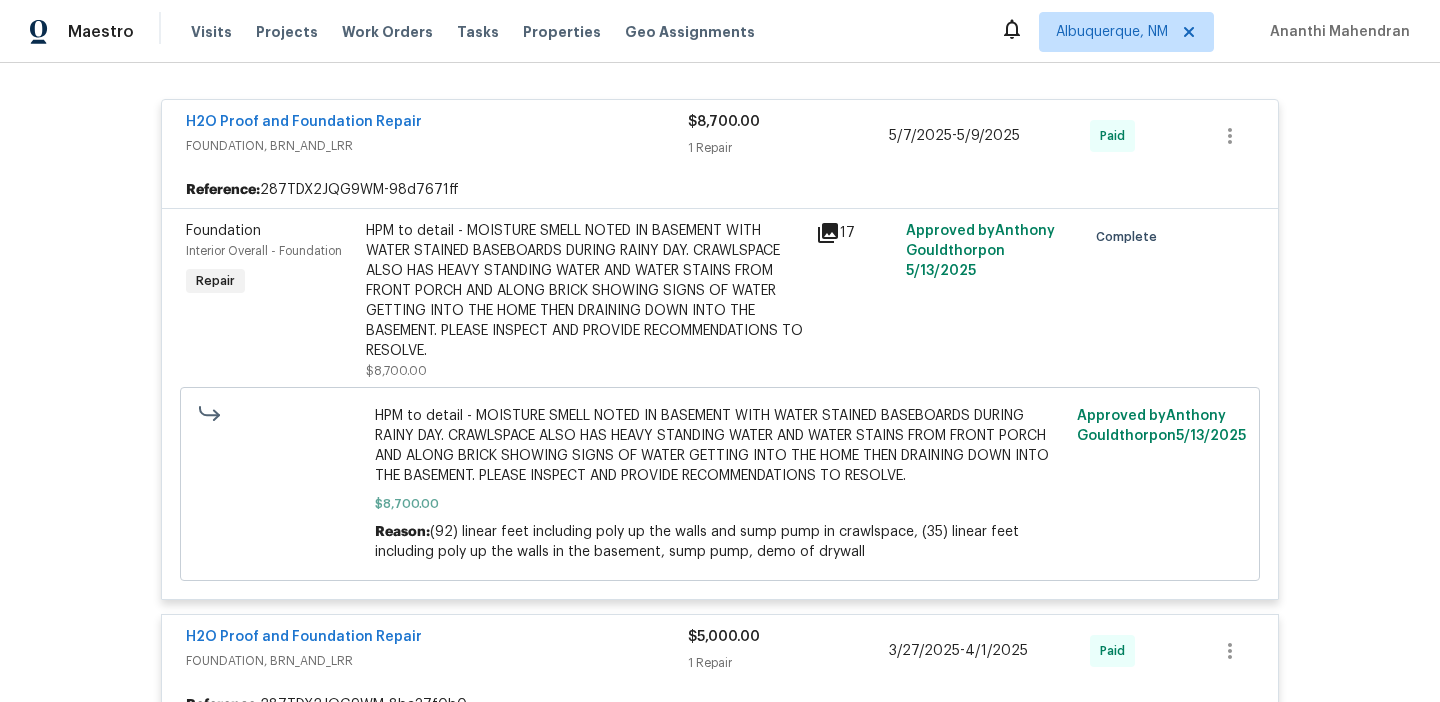 scroll, scrollTop: 758, scrollLeft: 0, axis: vertical 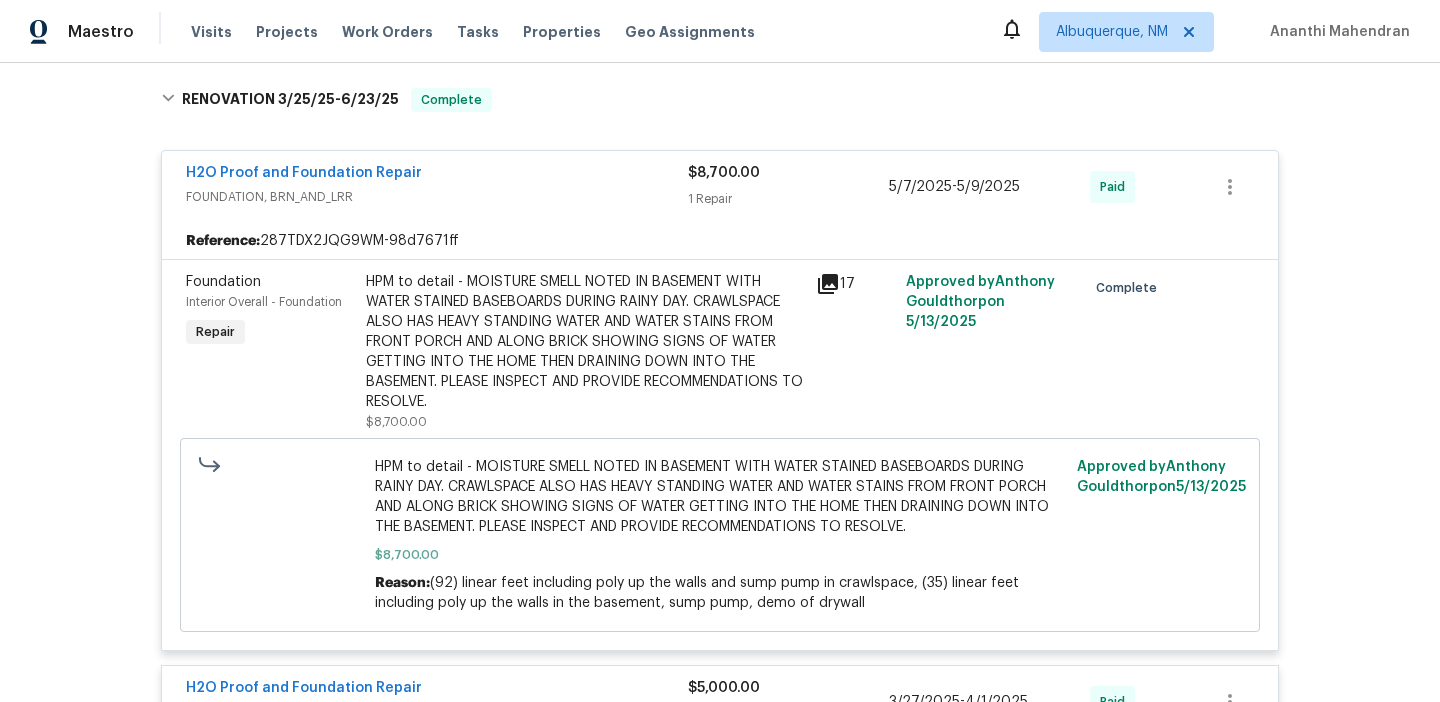 click on "HPM to detail - MOISTURE SMELL NOTED IN BASEMENT WITH WATER STAINED BASEBOARDS DURING RAINY DAY. CRAWLSPACE ALSO HAS HEAVY STANDING WATER AND WATER STAINS FROM FRONT PORCH AND ALONG BRICK SHOWING SIGNS OF WATER GETTING INTO THE HOME THEN DRAINING DOWN INTO THE BASEMENT. PLEASE INSPECT AND PROVIDE RECOMMENDATIONS TO RESOLVE." at bounding box center (585, 342) 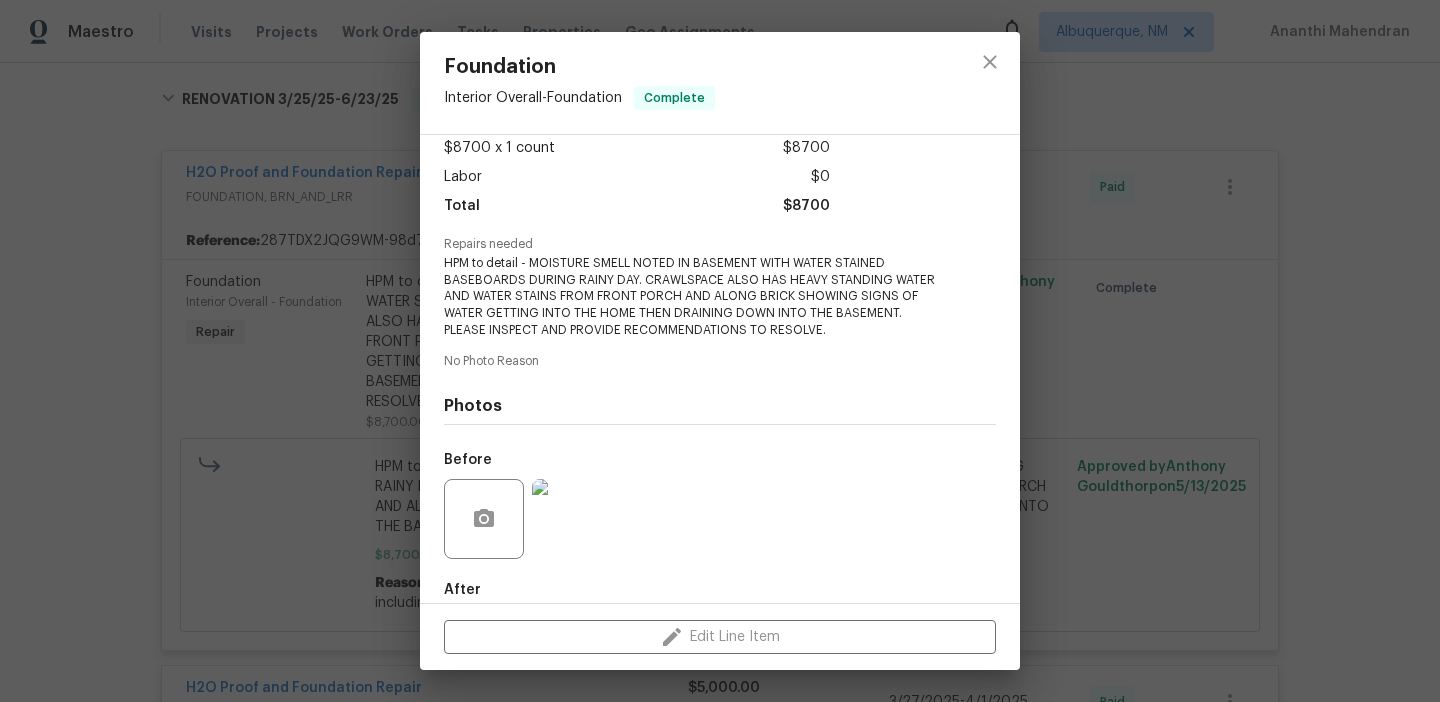 scroll, scrollTop: 219, scrollLeft: 0, axis: vertical 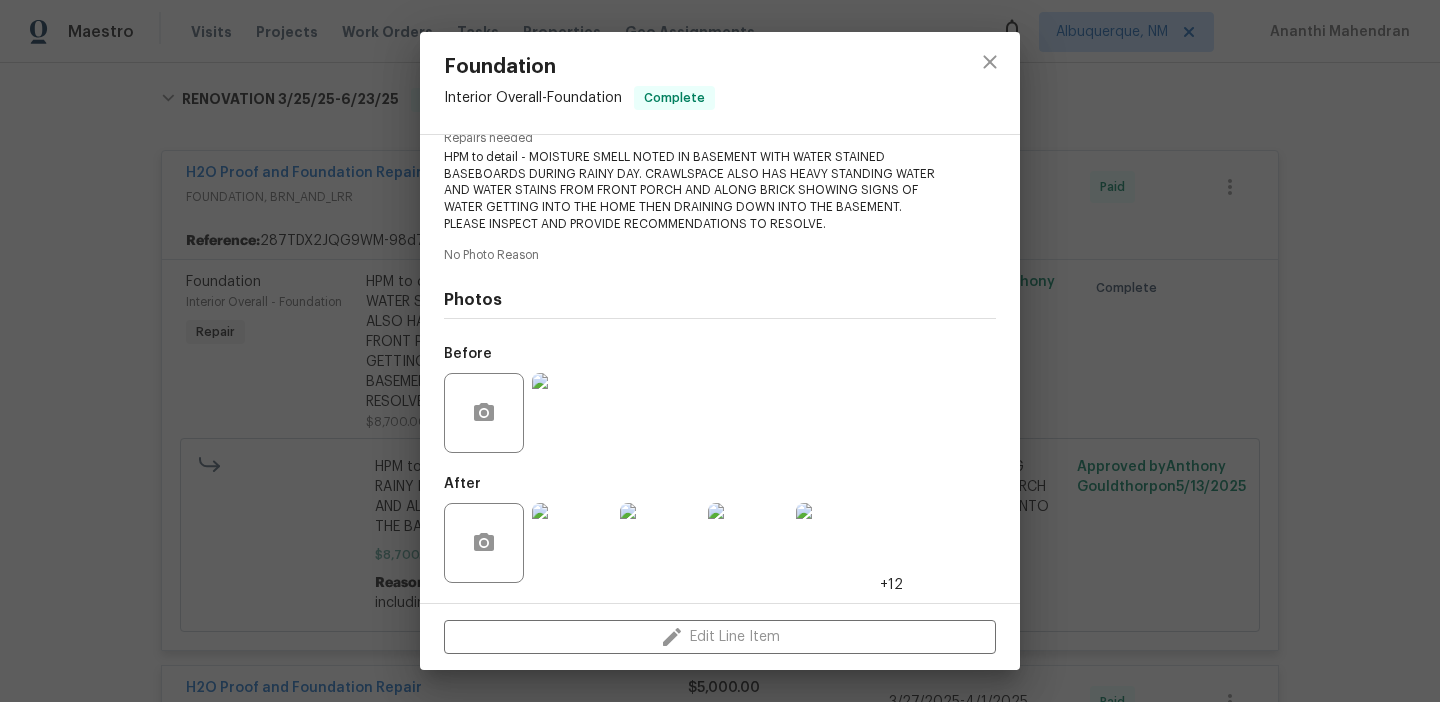 click on "Foundation Interior Overall  -  Foundation Complete Vendor H2O Proof and Foundation Repair Account Category Repairs Cost $8700 x 1 count $8700 Labor $0 Total $8700 Repairs needed HPM to detail - MOISTURE SMELL NOTED IN BASEMENT WITH WATER STAINED BASEBOARDS DURING RAINY DAY. CRAWLSPACE ALSO HAS HEAVY STANDING WATER AND WATER STAINS FROM FRONT PORCH AND ALONG BRICK SHOWING SIGNS OF WATER GETTING INTO THE HOME THEN DRAINING DOWN INTO THE BASEMENT. PLEASE INSPECT AND PROVIDE RECOMMENDATIONS TO RESOLVE. No Photo Reason   Photos Before After  +12  Edit Line Item" at bounding box center (720, 351) 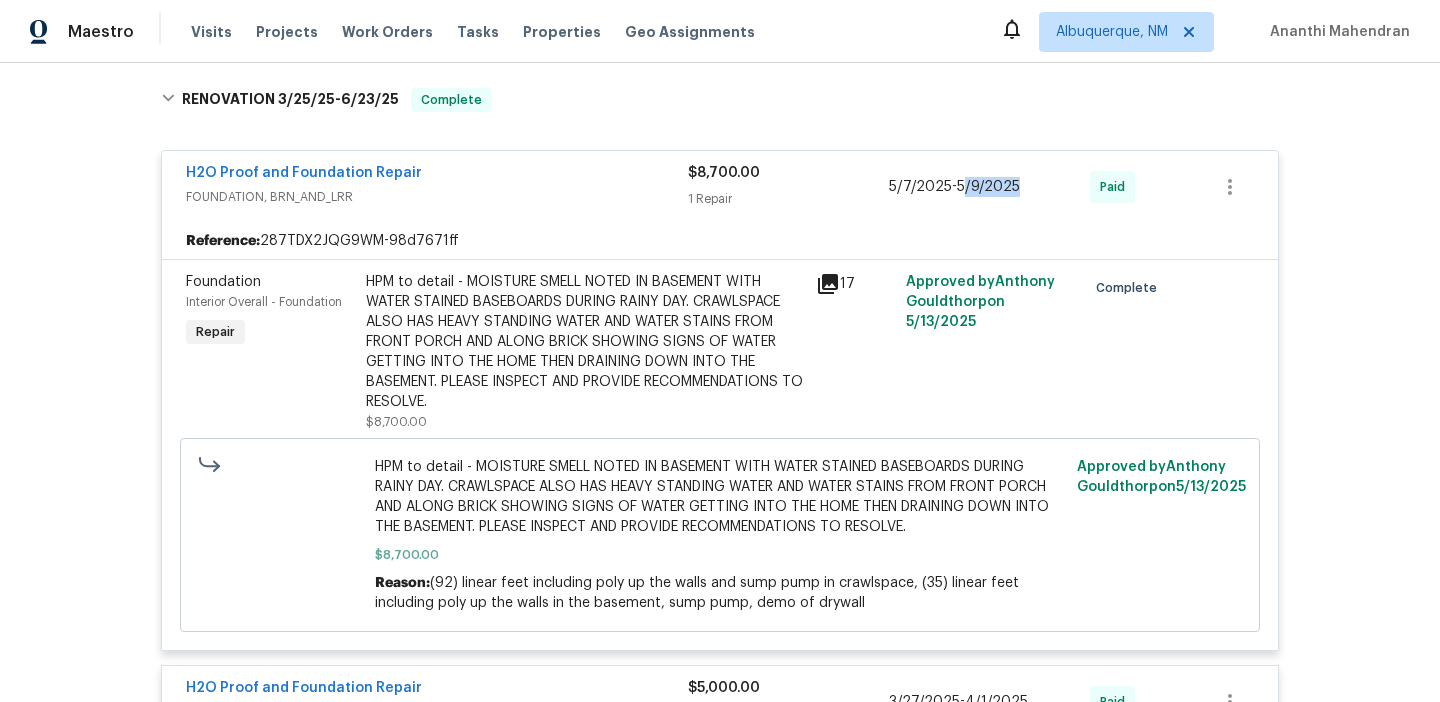 drag, startPoint x: 1020, startPoint y: 187, endPoint x: 963, endPoint y: 186, distance: 57.00877 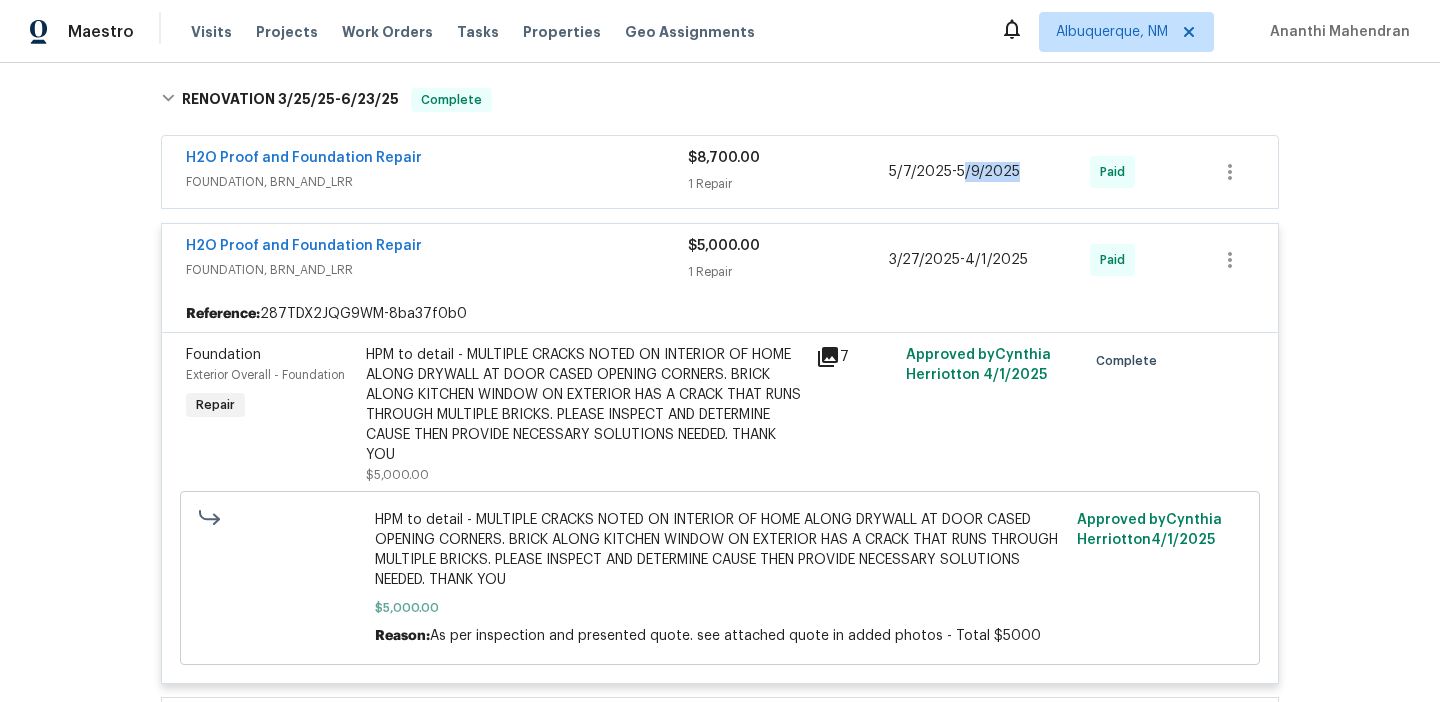 copy on "/9/2025" 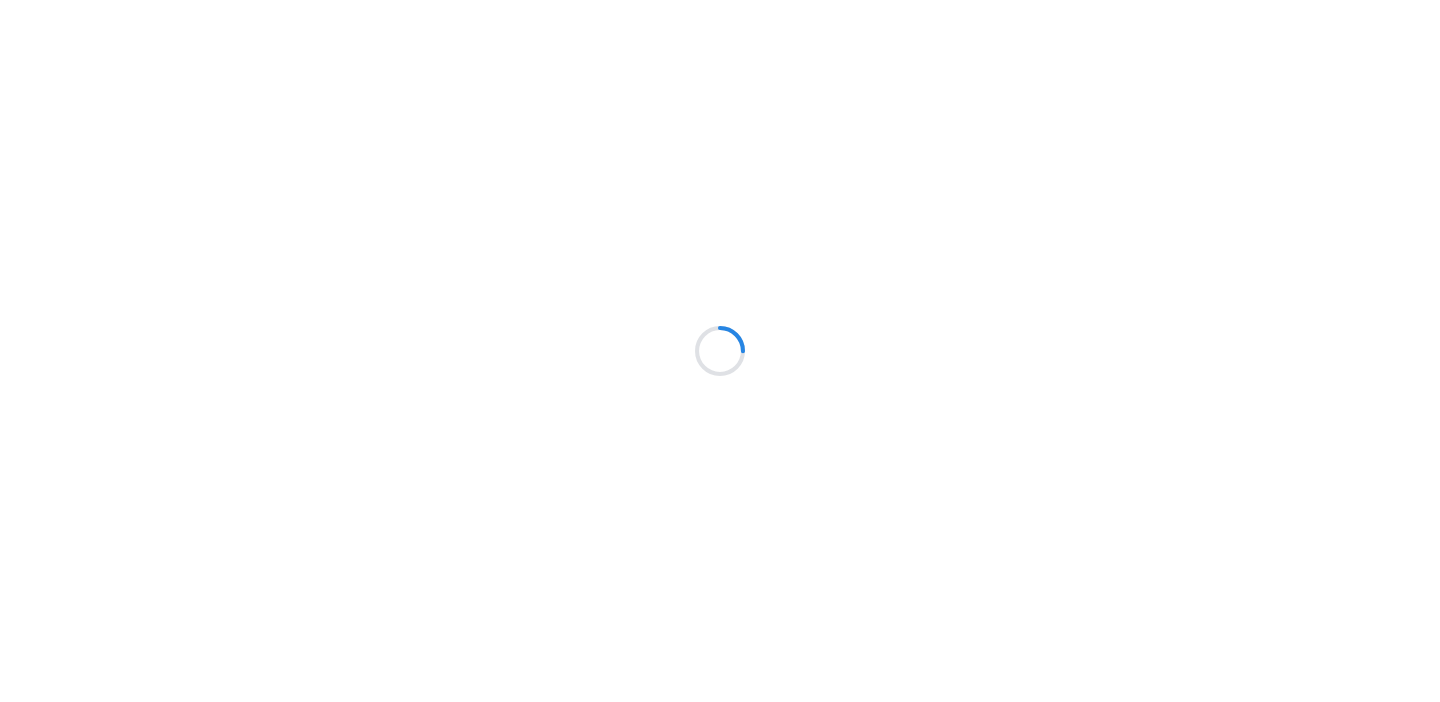 scroll, scrollTop: 0, scrollLeft: 0, axis: both 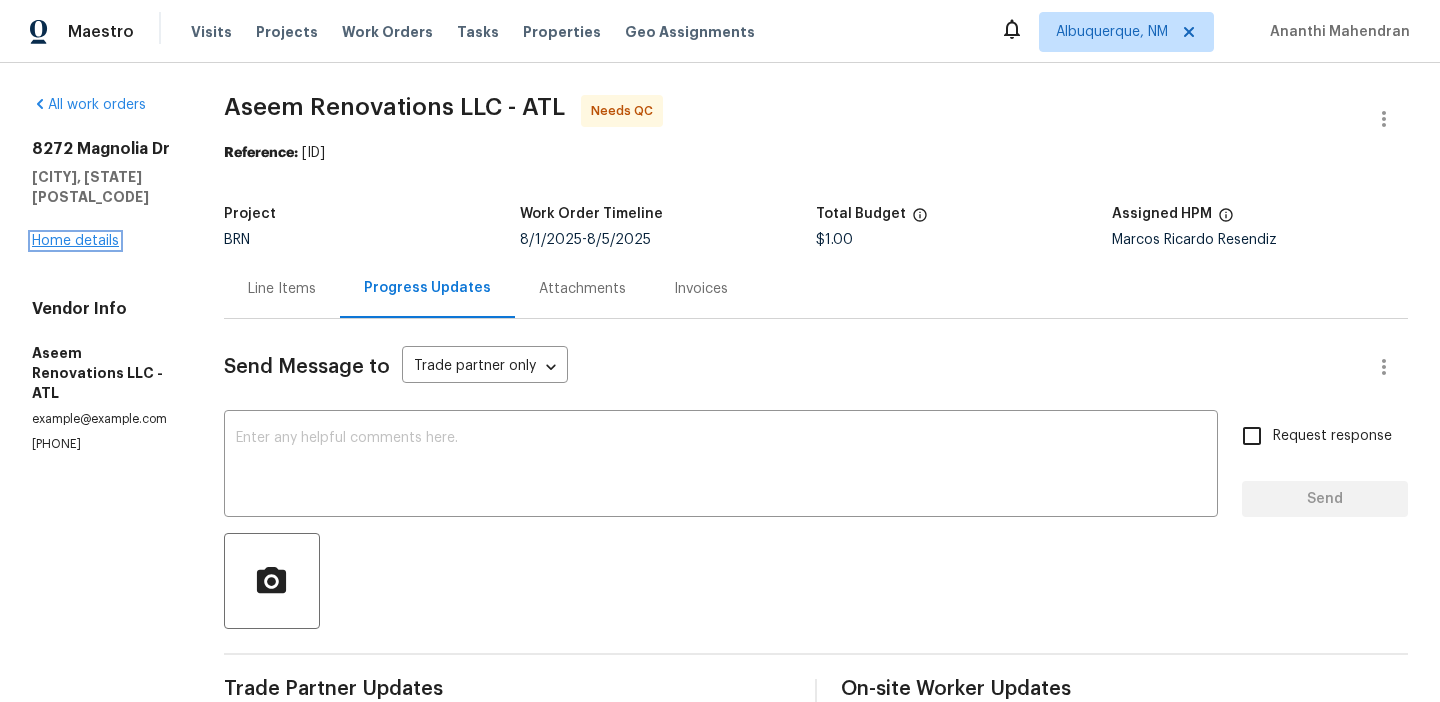 click on "Home details" at bounding box center (75, 241) 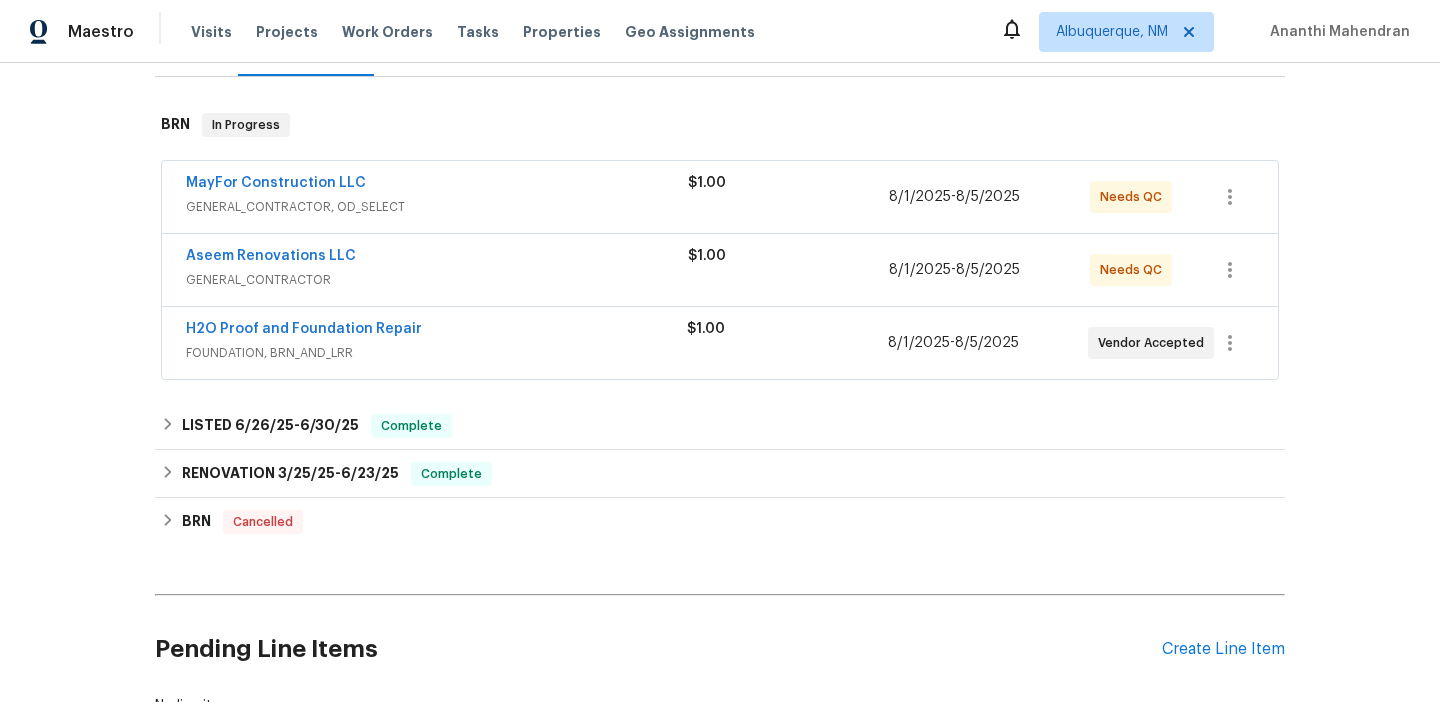 scroll, scrollTop: 288, scrollLeft: 0, axis: vertical 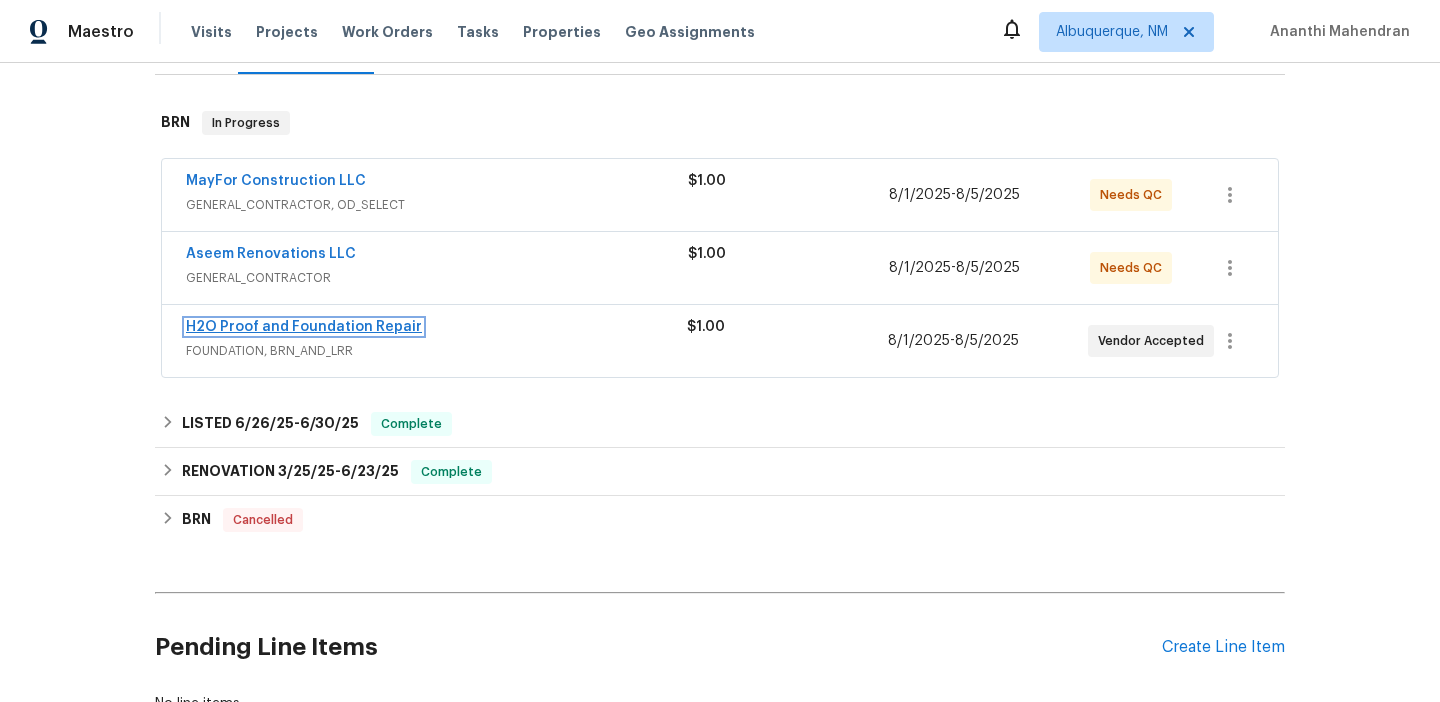 click on "H2O Proof and Foundation Repair" at bounding box center (304, 327) 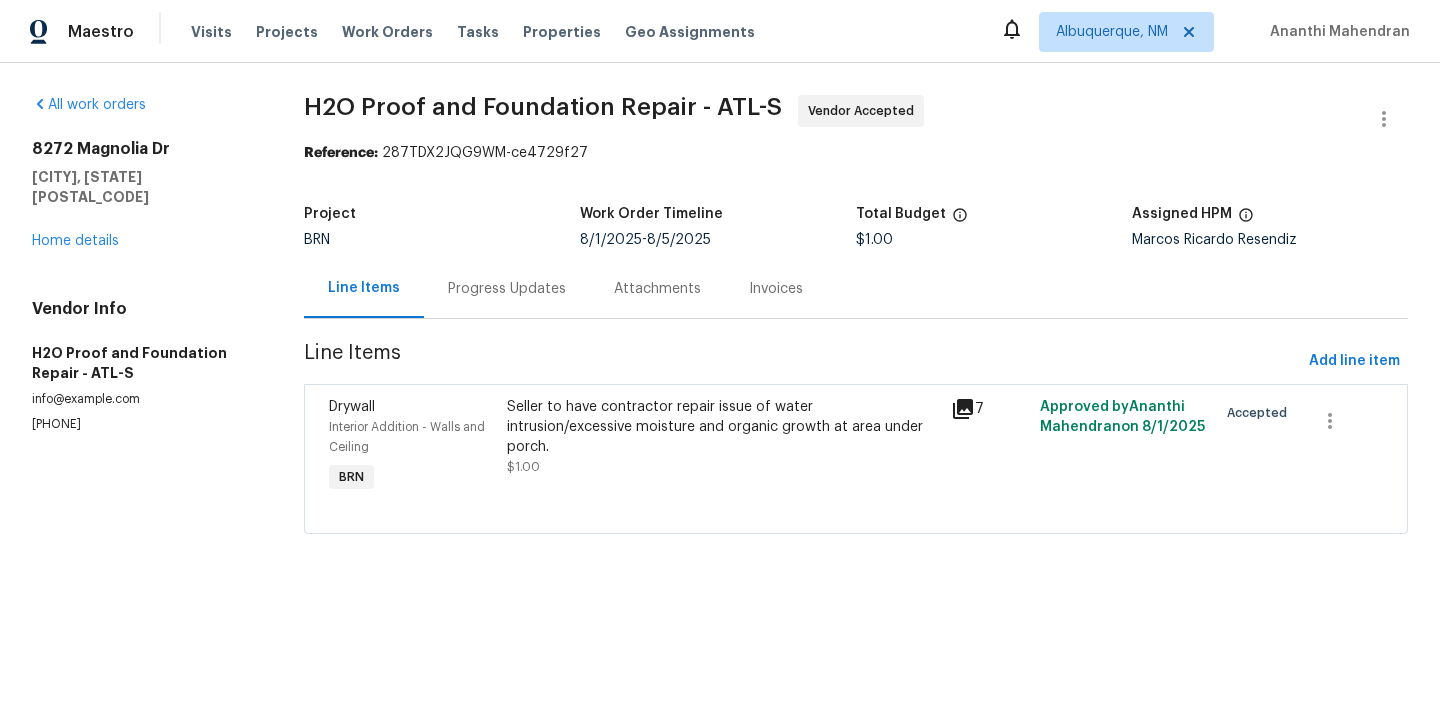 click on "8272 Magnolia Dr Jonesboro, GA 30238 Home details" at bounding box center (144, 195) 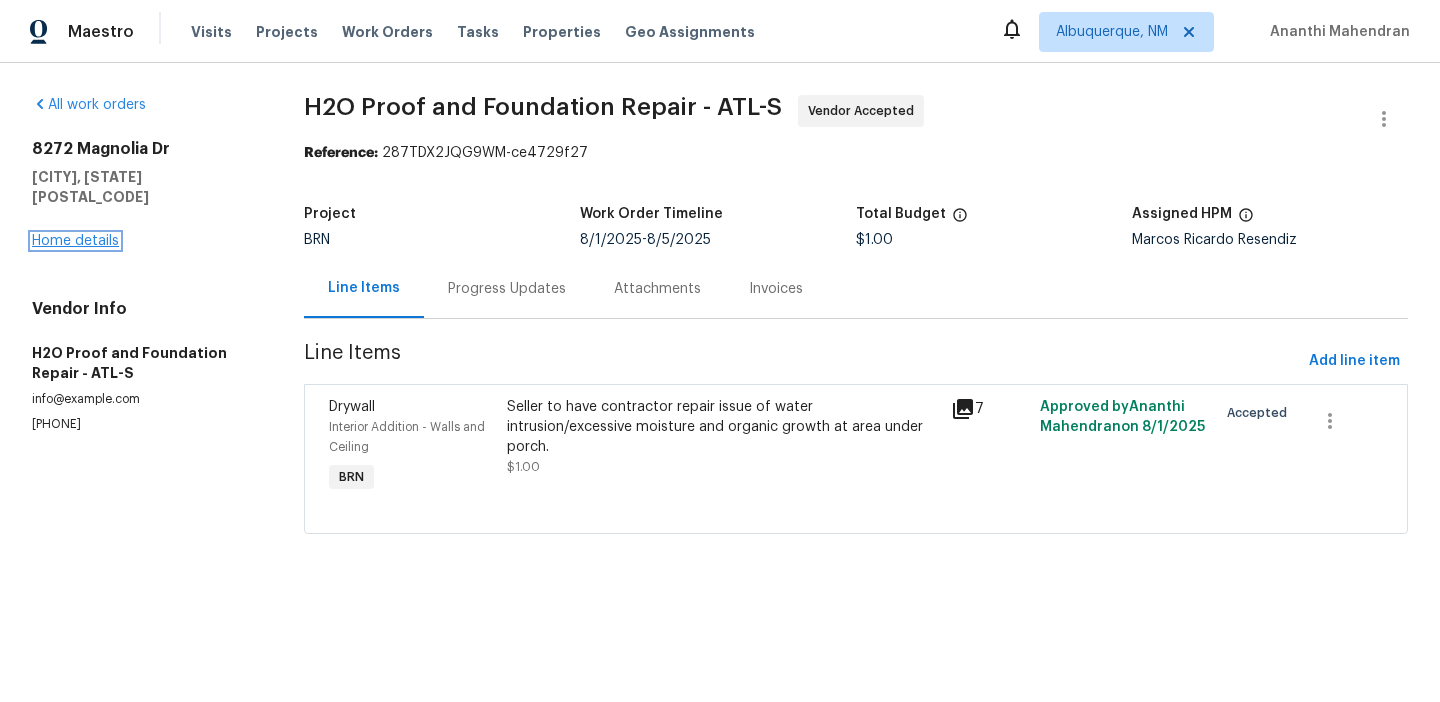 click on "Home details" at bounding box center [75, 241] 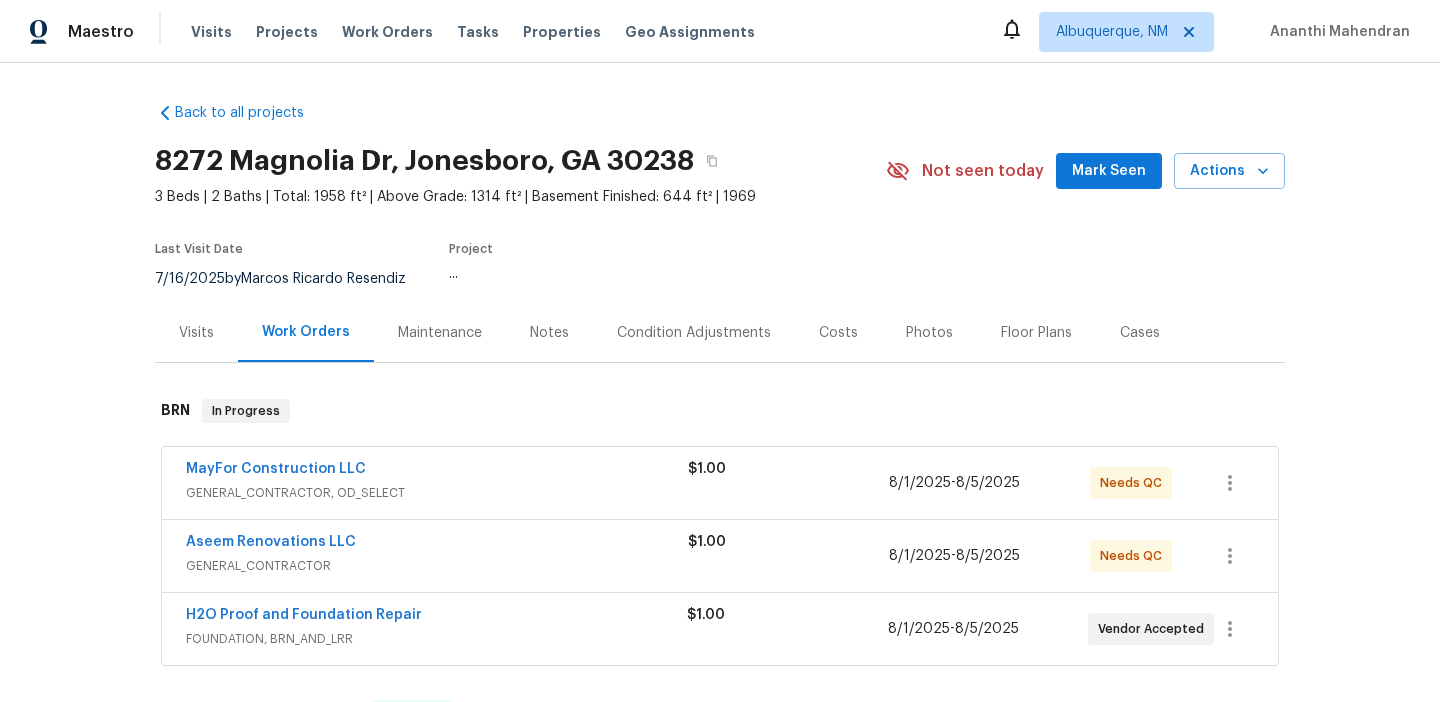 click on "MayFor Construction LLC" at bounding box center [276, 469] 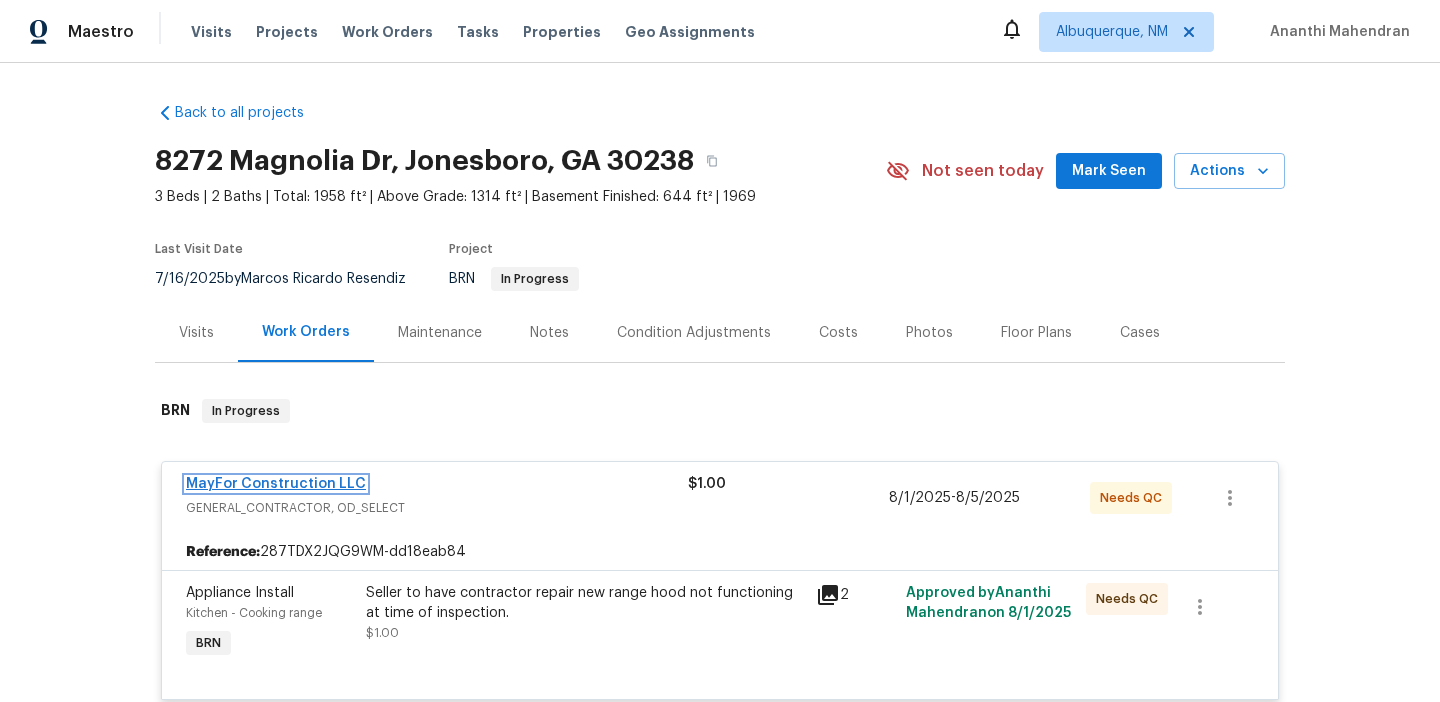 click on "MayFor Construction LLC" at bounding box center [276, 484] 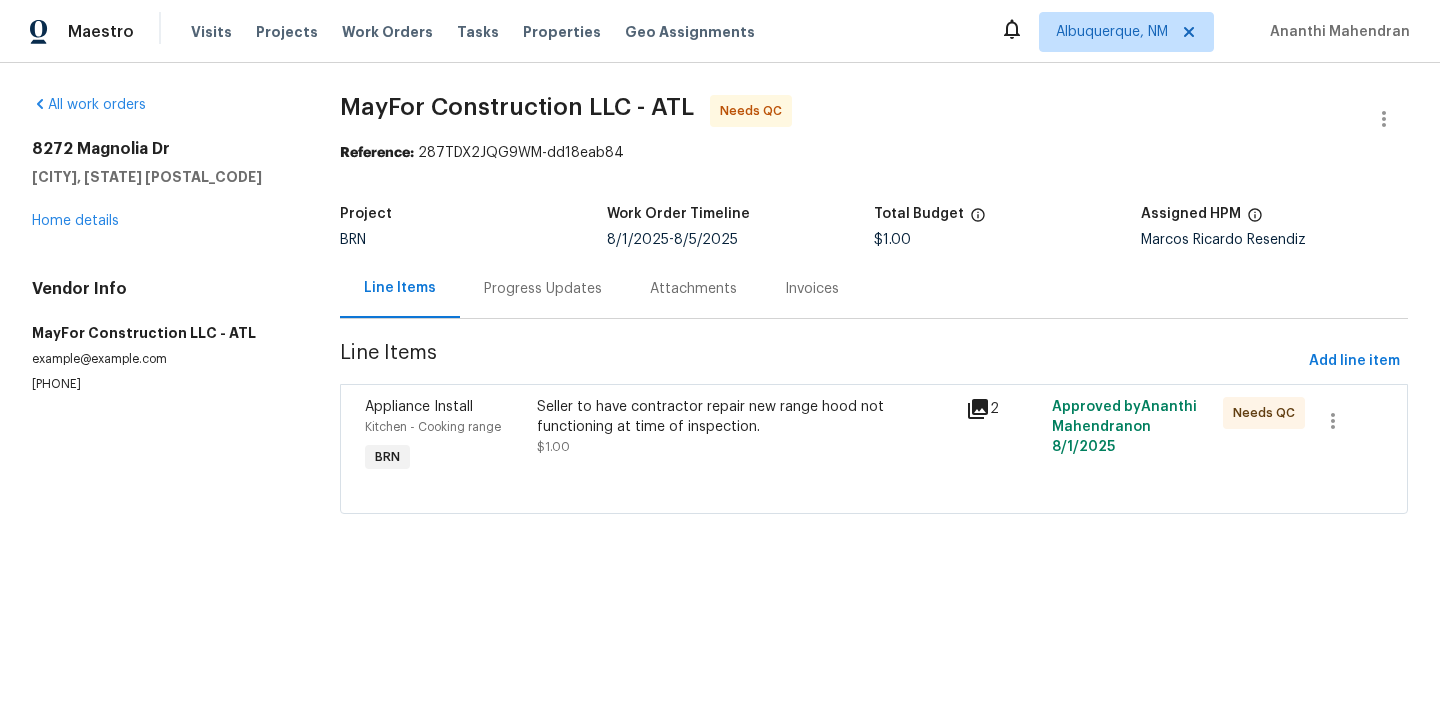 click on "Seller to have contractor repair new range hood not functioning at time of inspection." at bounding box center (745, 417) 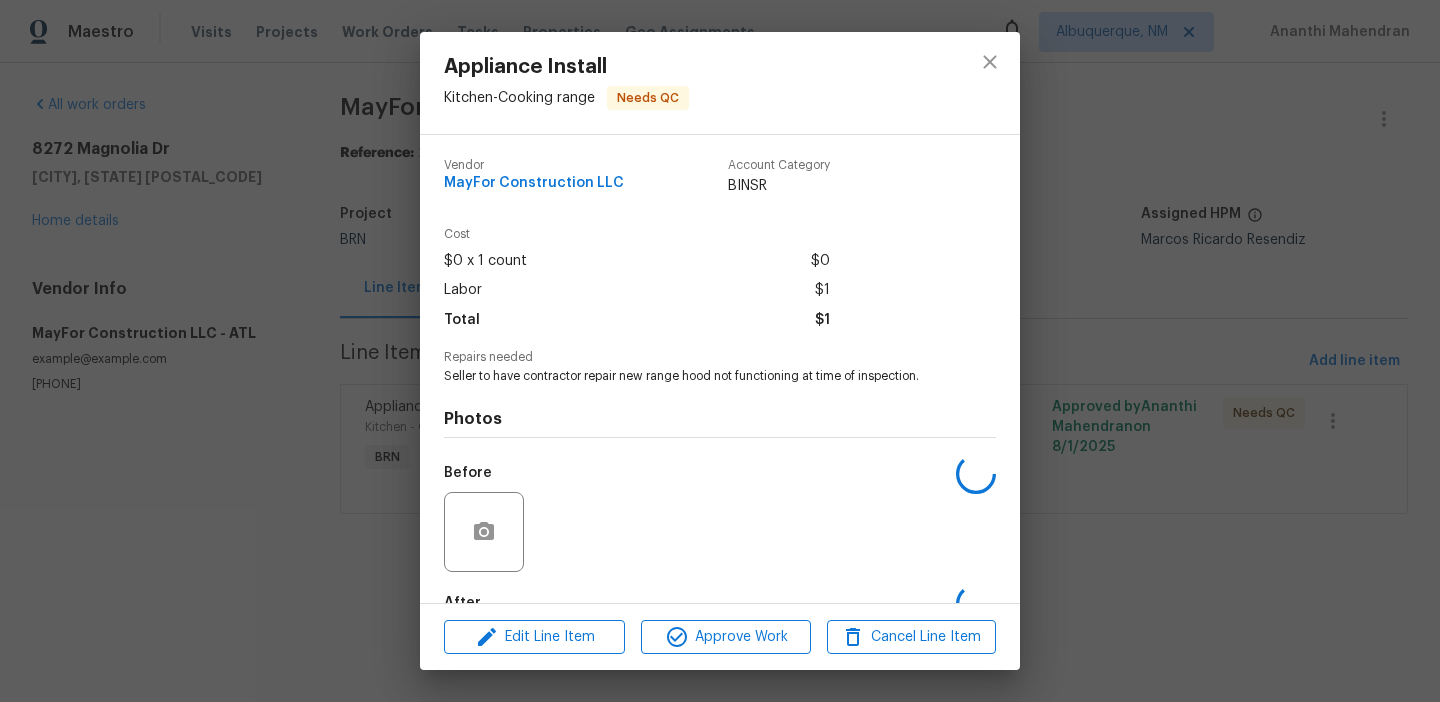 scroll, scrollTop: 119, scrollLeft: 0, axis: vertical 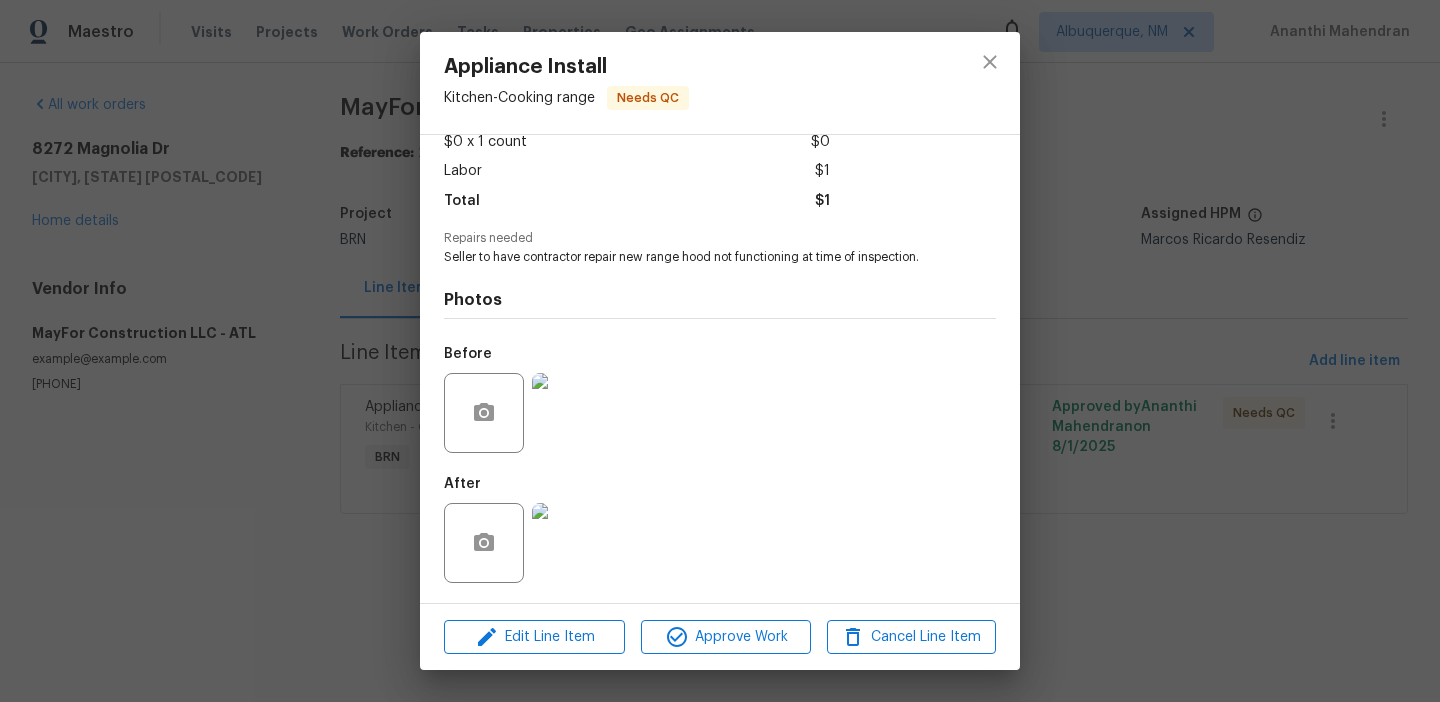 click at bounding box center [572, 543] 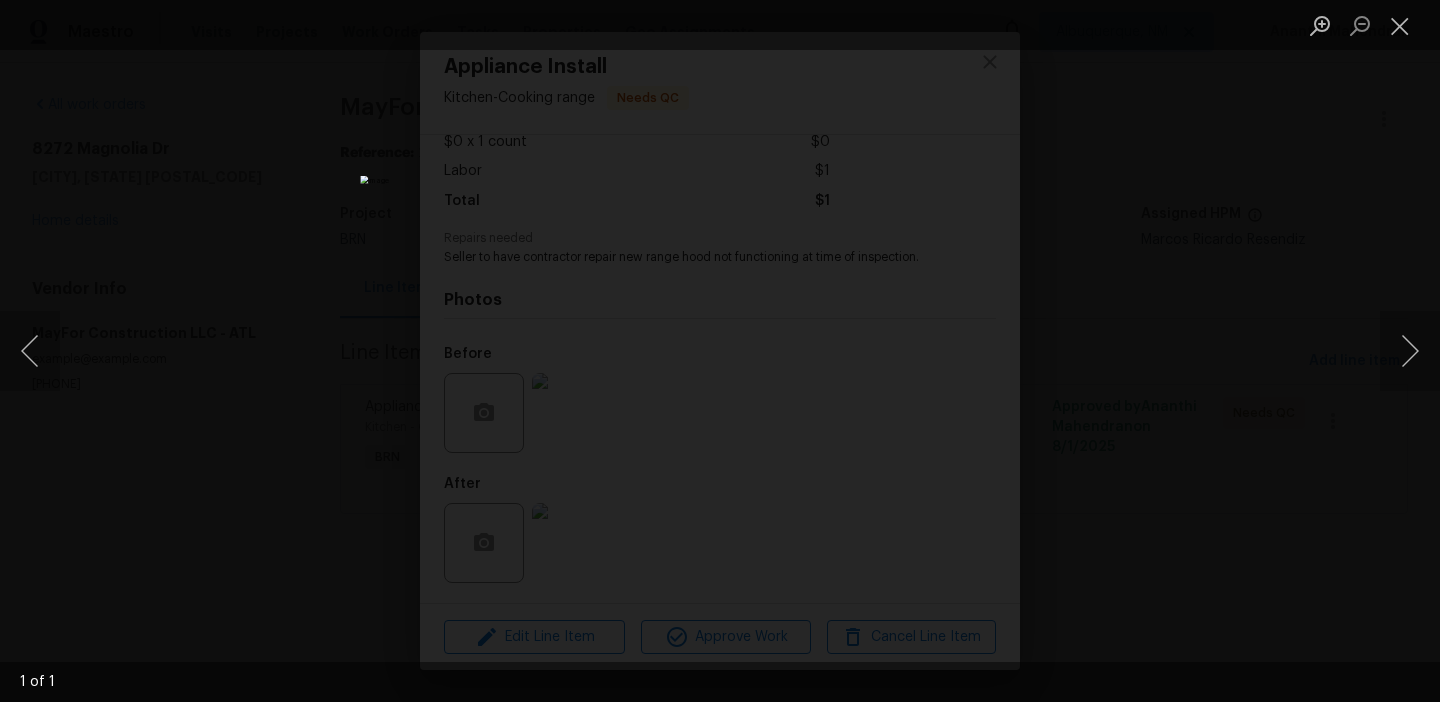 click at bounding box center [720, 351] 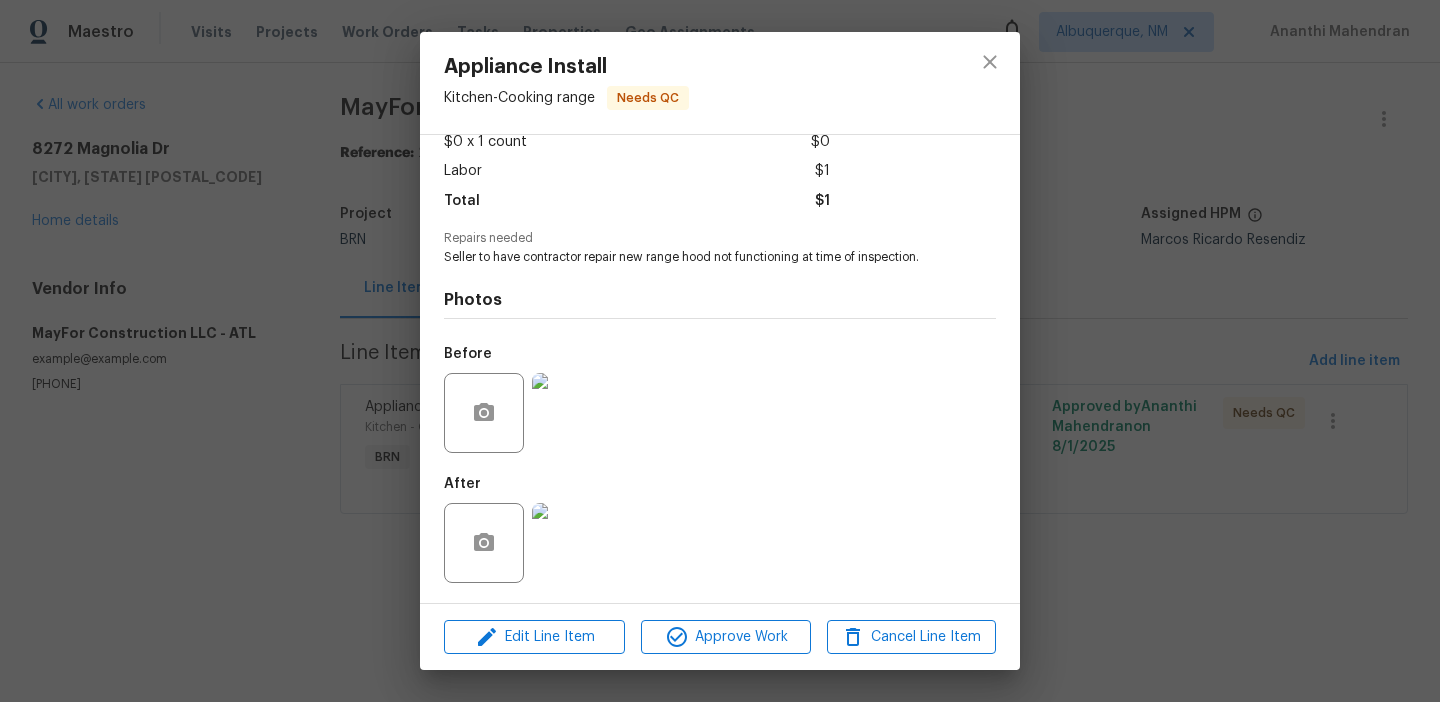 click on "Appliance Install Kitchen  -  Cooking range Needs QC Vendor MayFor Construction LLC Account Category BINSR Cost $0 x 1 count $0 Labor $1 Total $1 Repairs needed Seller to have contractor repair new range hood not functioning at time of inspection. Photos Before After  Edit Line Item  Approve Work  Cancel Line Item" at bounding box center (720, 351) 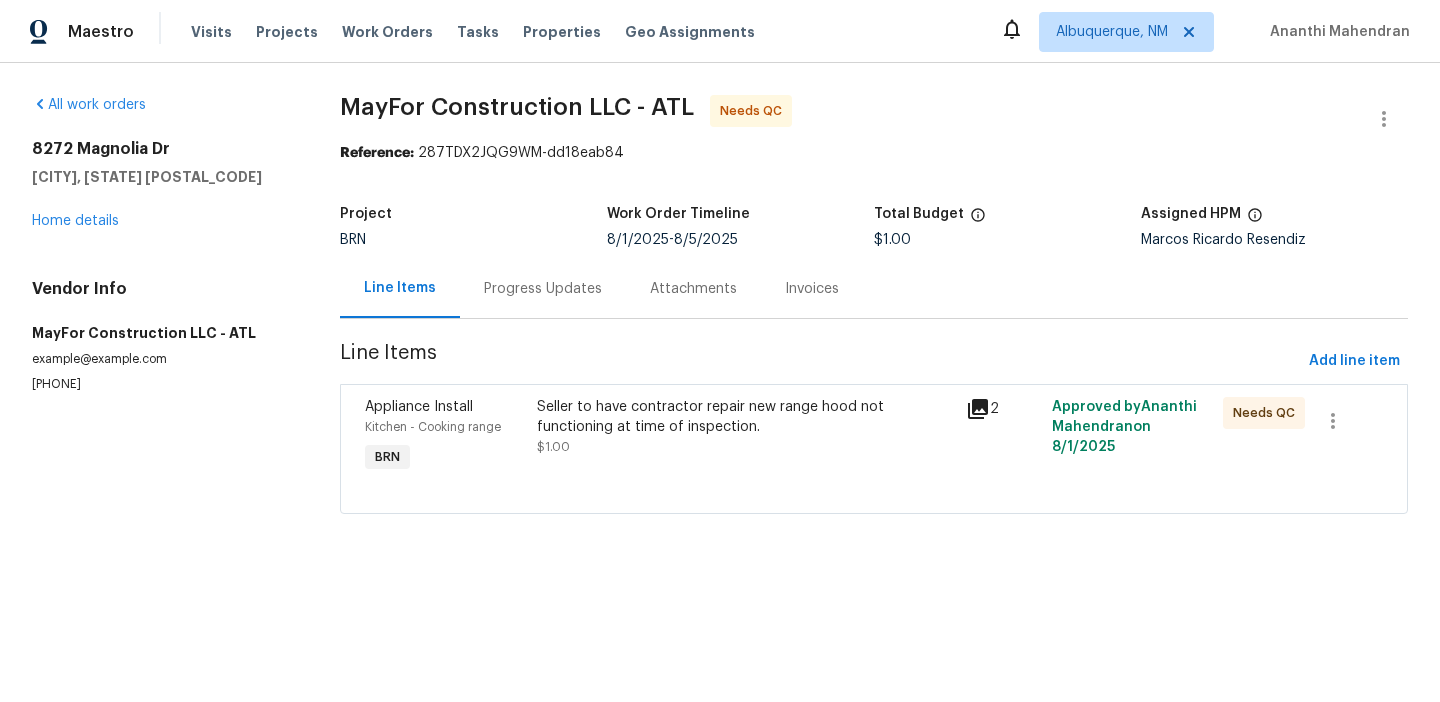 click on "Seller to have contractor repair new range hood not functioning at time of inspection." at bounding box center [745, 417] 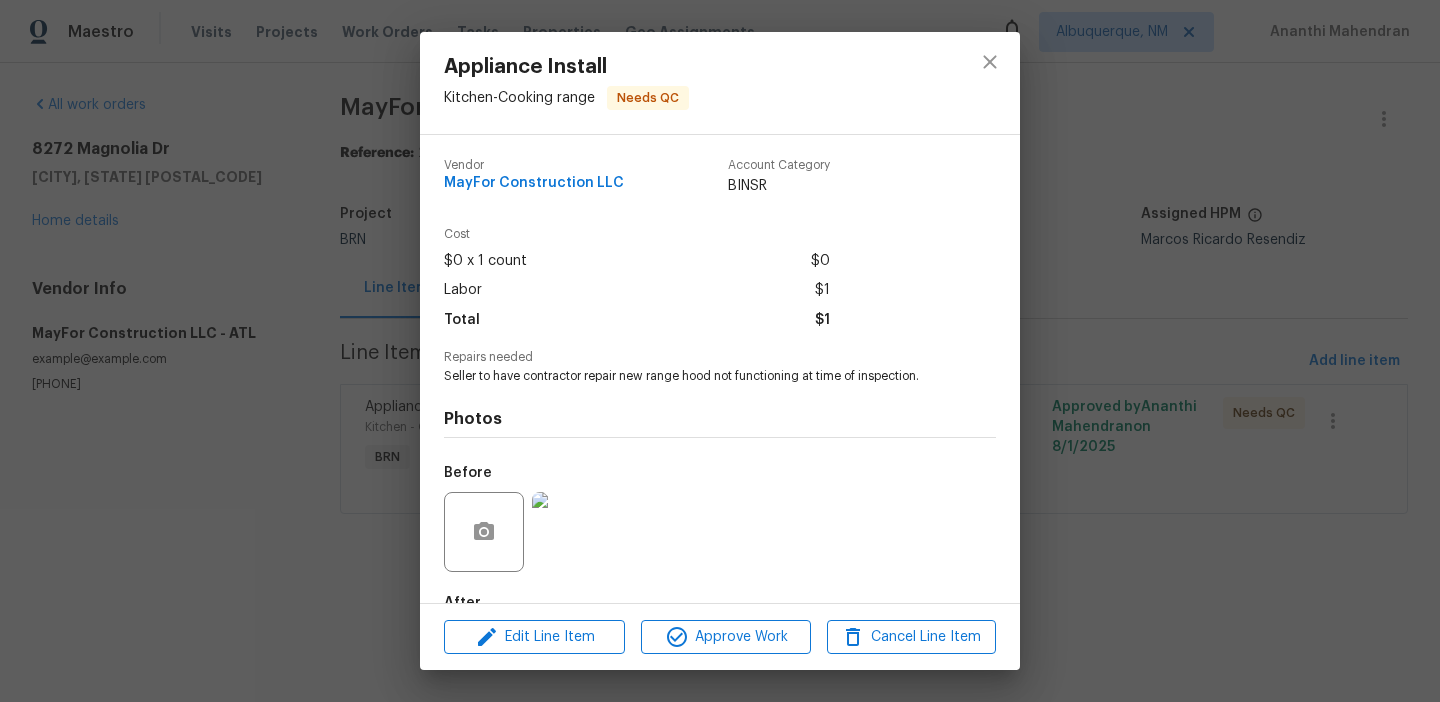 click on "Appliance Install Kitchen  -  Cooking range Needs QC Vendor MayFor Construction LLC Account Category BINSR Cost $0 x 1 count $0 Labor $1 Total $1 Repairs needed Seller to have contractor repair new range hood not functioning at time of inspection. Photos Before After  Edit Line Item  Approve Work  Cancel Line Item" at bounding box center [720, 351] 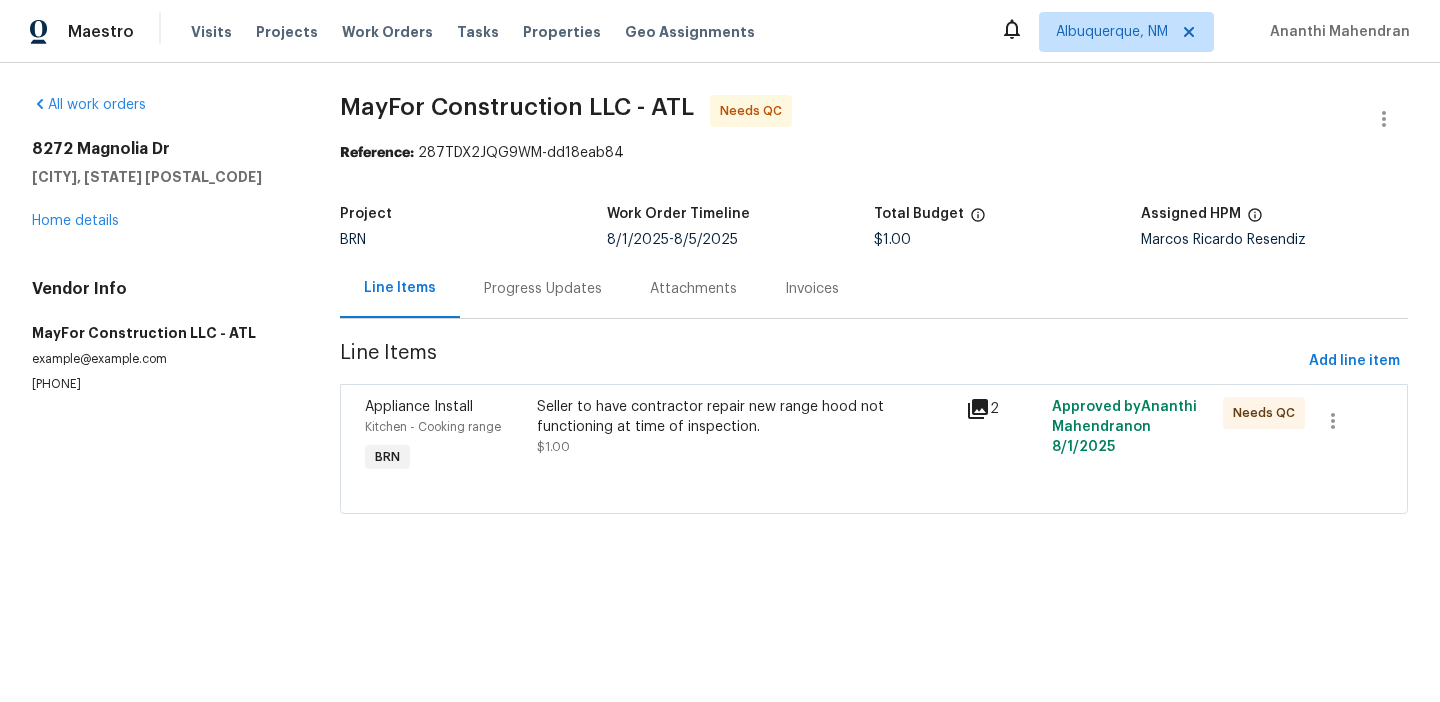 click on "MayFor Construction LLC - ATL Needs QC Reference:   287TDX2JQG9WM-dd18eab84 Project BRN   Work Order Timeline 8/1/2025  -  8/5/2025 Total Budget $1.00 Assigned HPM Marcos Ricardo Resendiz Line Items Progress Updates Attachments Invoices Line Items Add line item Appliance Install Kitchen - Cooking range BRN Seller to have contractor repair new range hood not functioning at time of inspection. $1.00   2 Approved by  Ananthi Mahendran  on   8/1/2025 Needs QC" at bounding box center (874, 316) 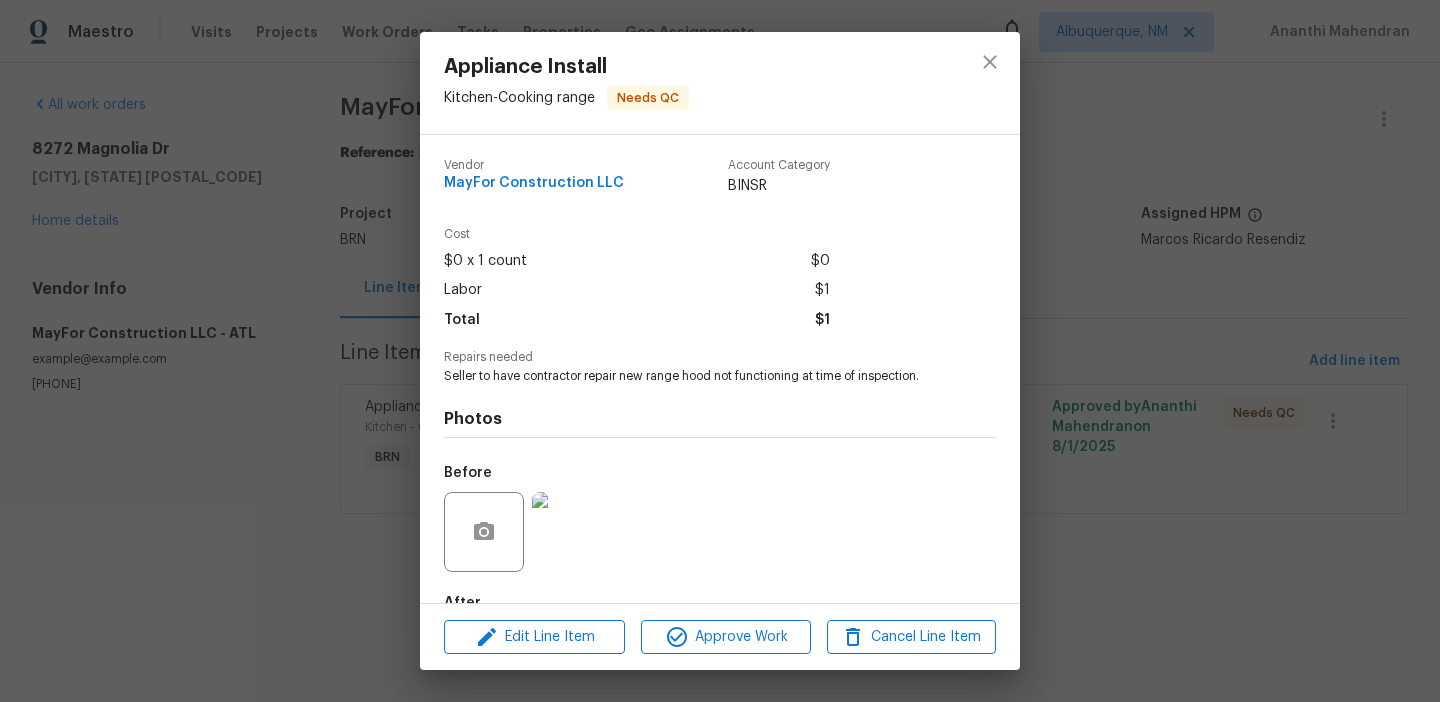scroll, scrollTop: 119, scrollLeft: 0, axis: vertical 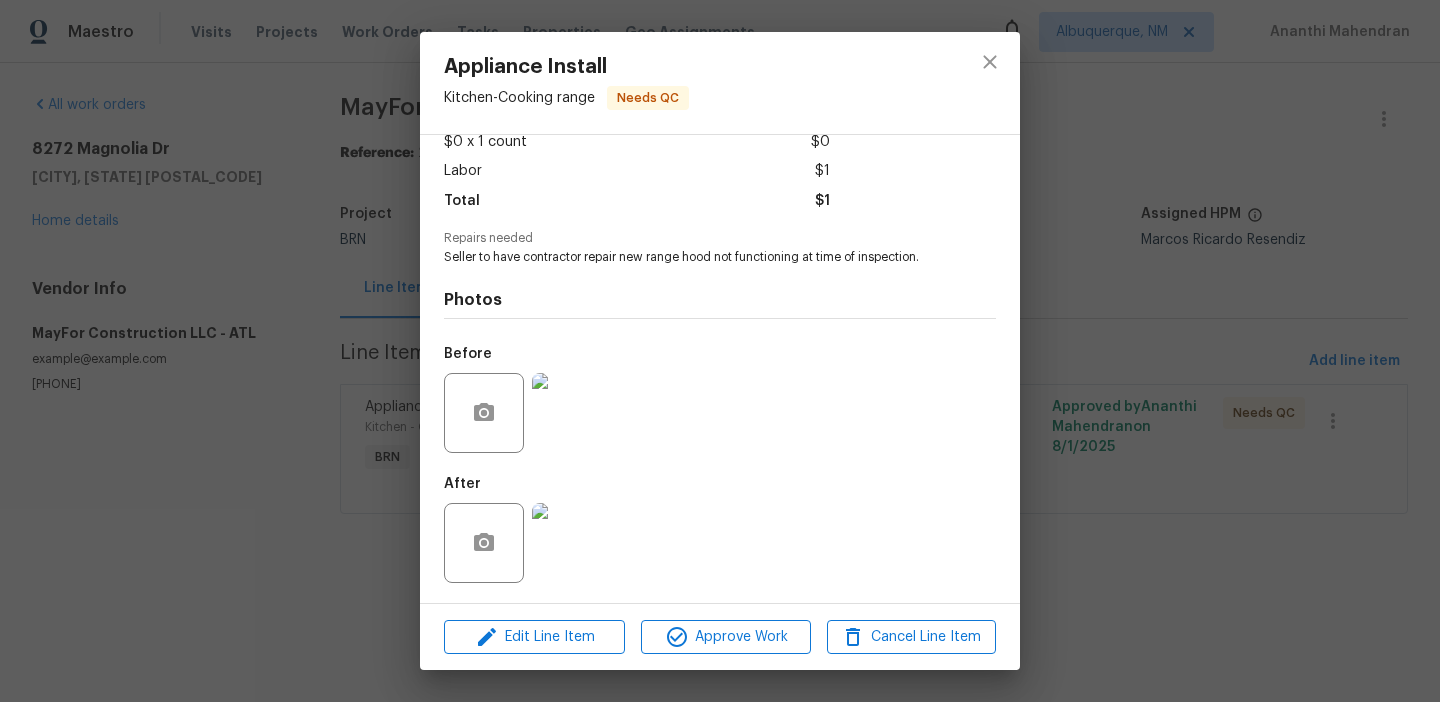 click at bounding box center (572, 413) 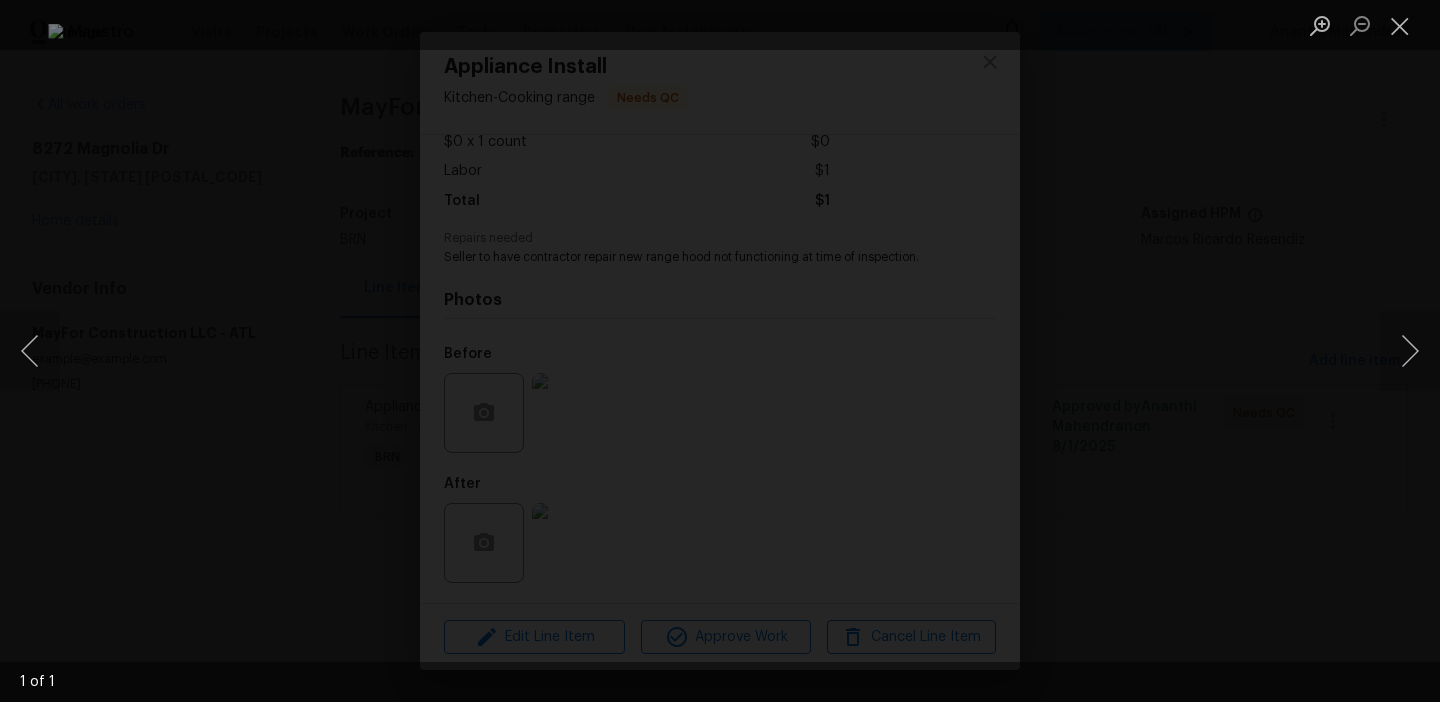 click at bounding box center (720, 351) 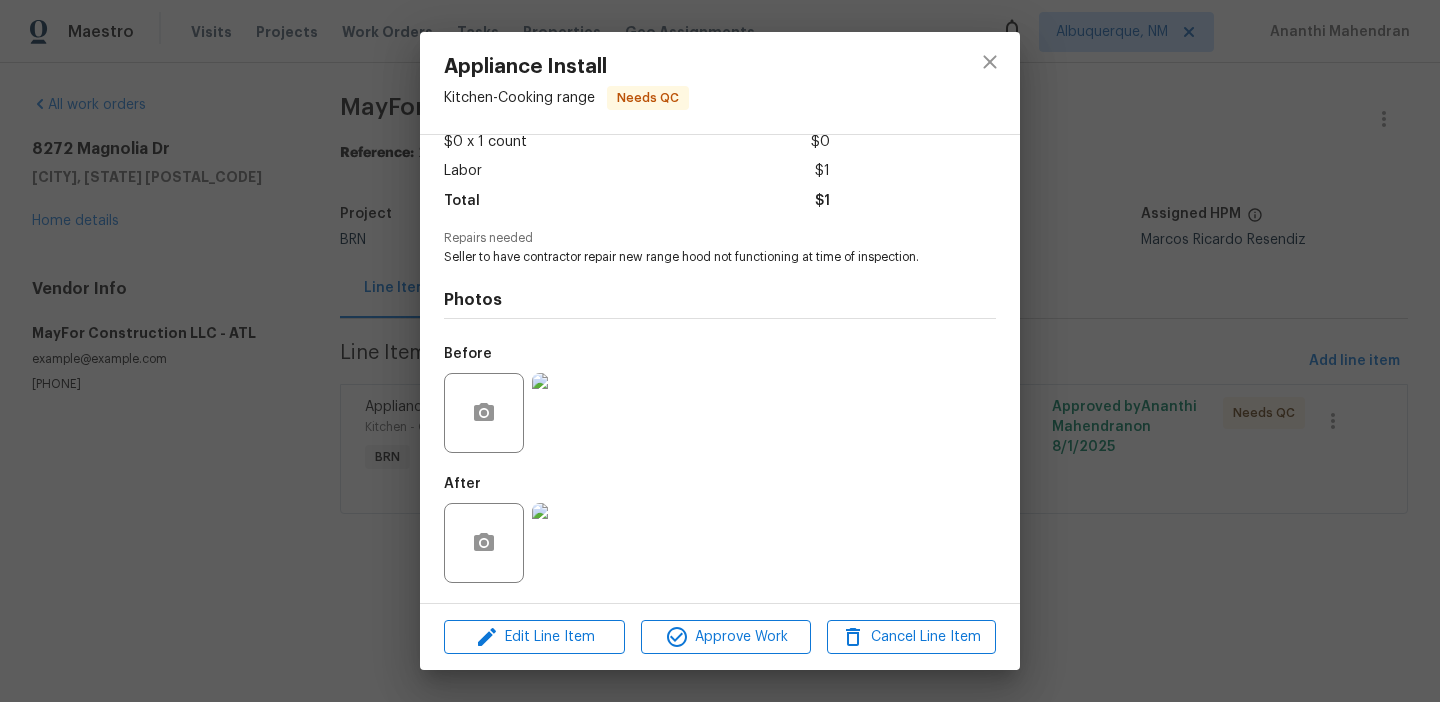 click at bounding box center [572, 543] 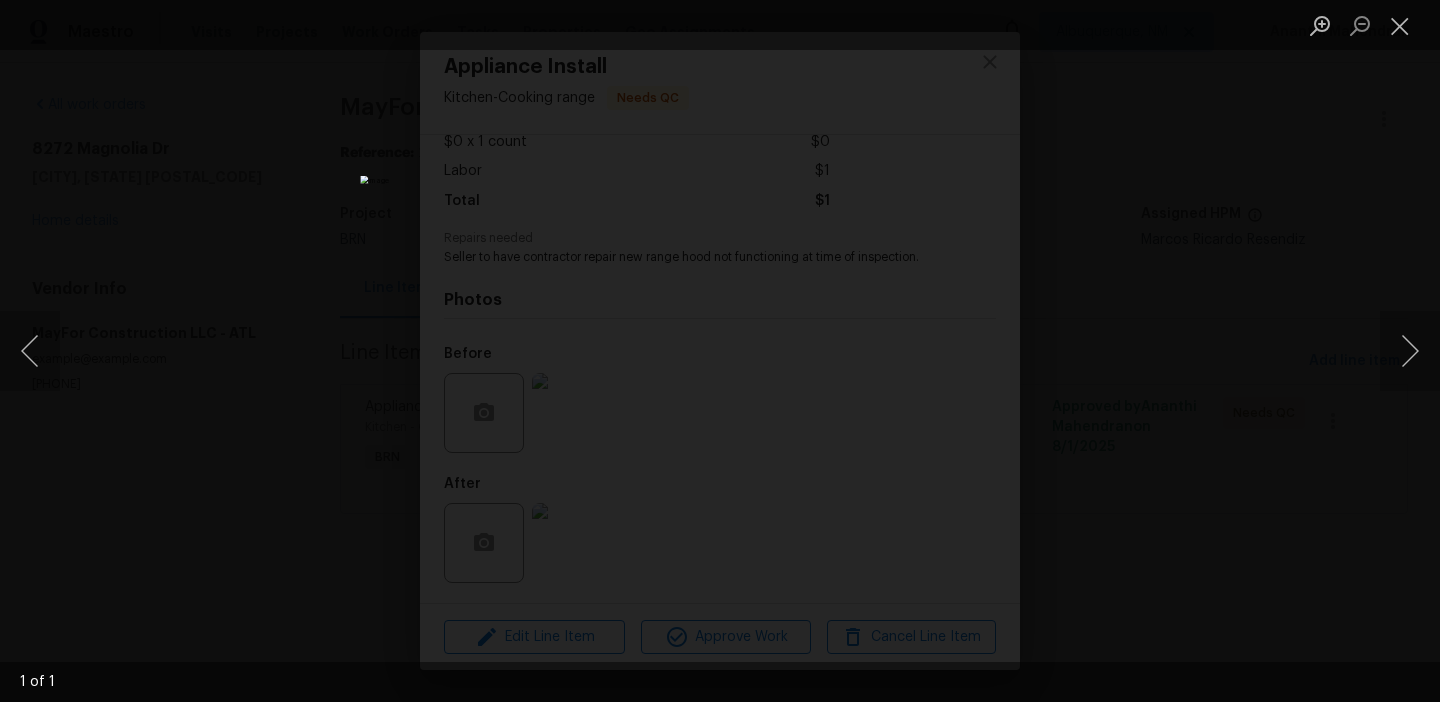 click at bounding box center [720, 351] 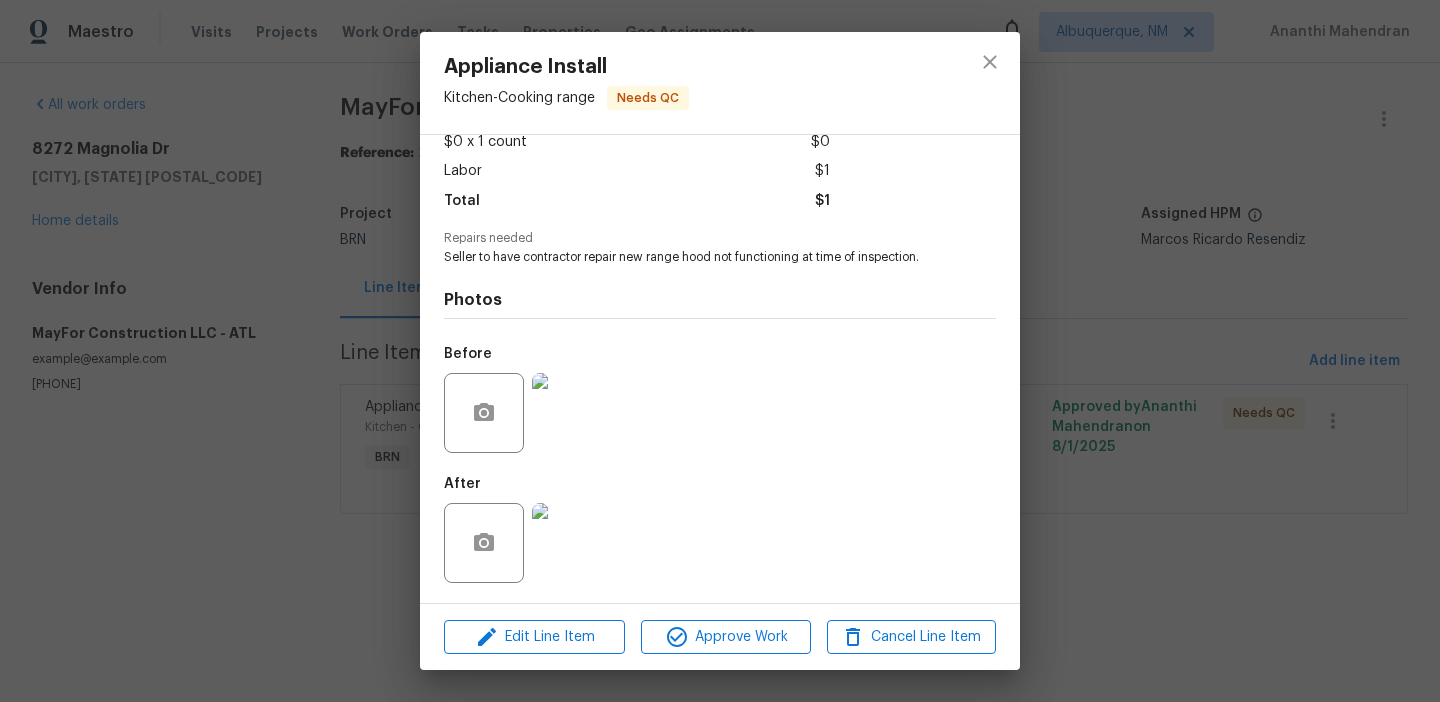 drag, startPoint x: 650, startPoint y: 259, endPoint x: 707, endPoint y: 259, distance: 57 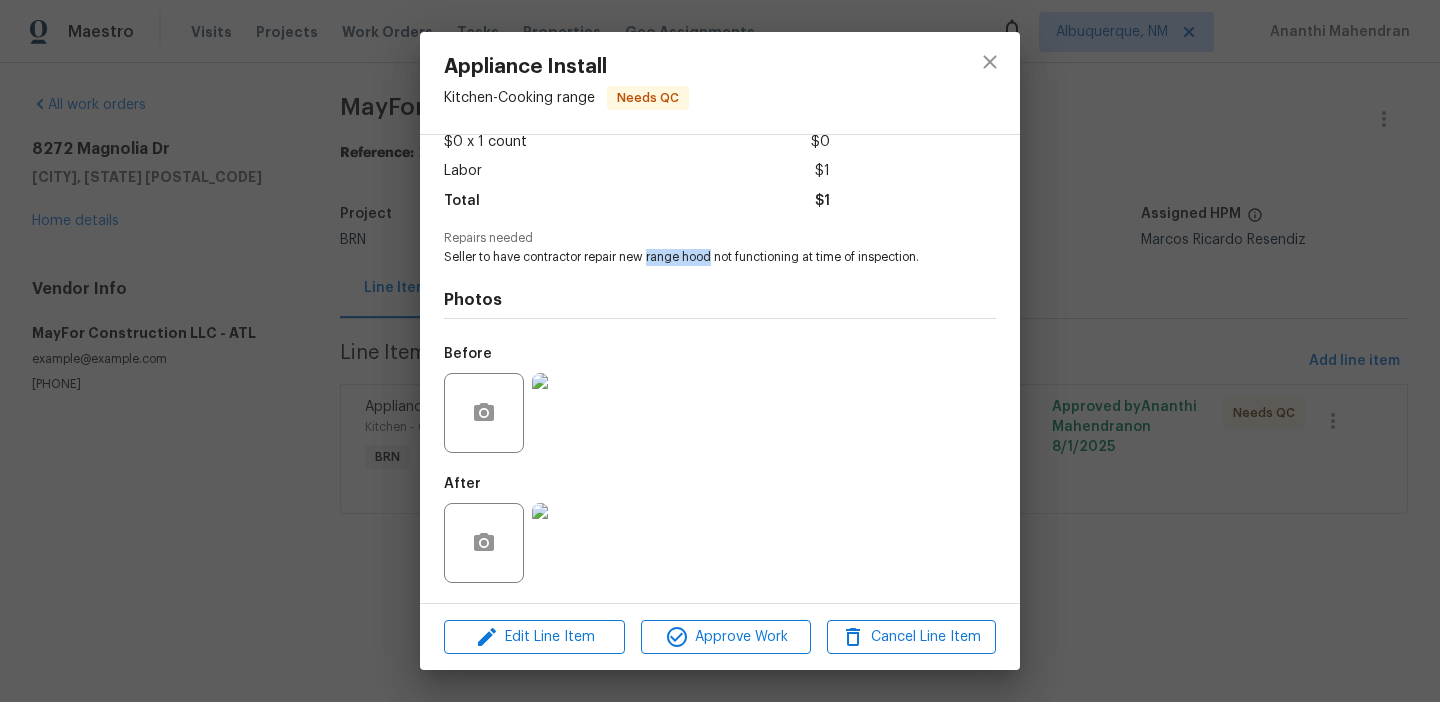 drag, startPoint x: 648, startPoint y: 260, endPoint x: 713, endPoint y: 259, distance: 65.00769 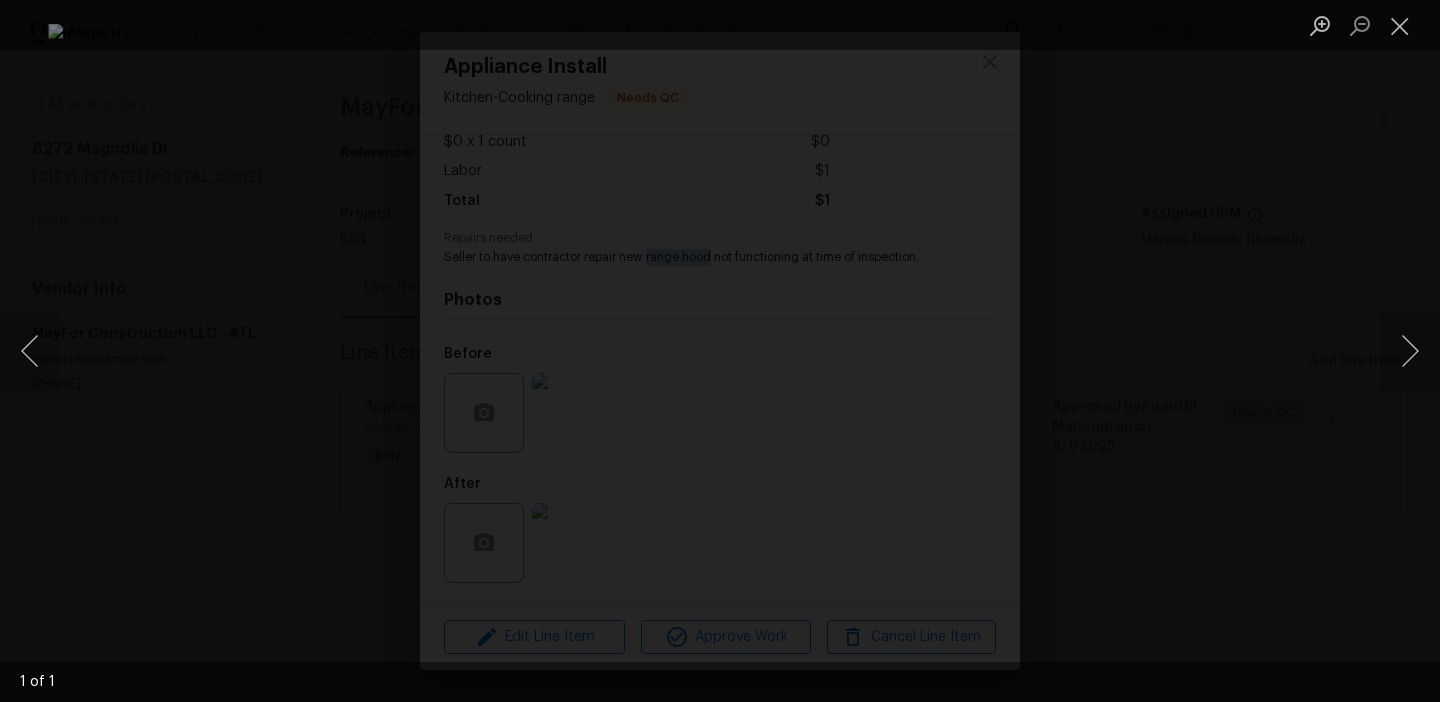 click at bounding box center [720, 351] 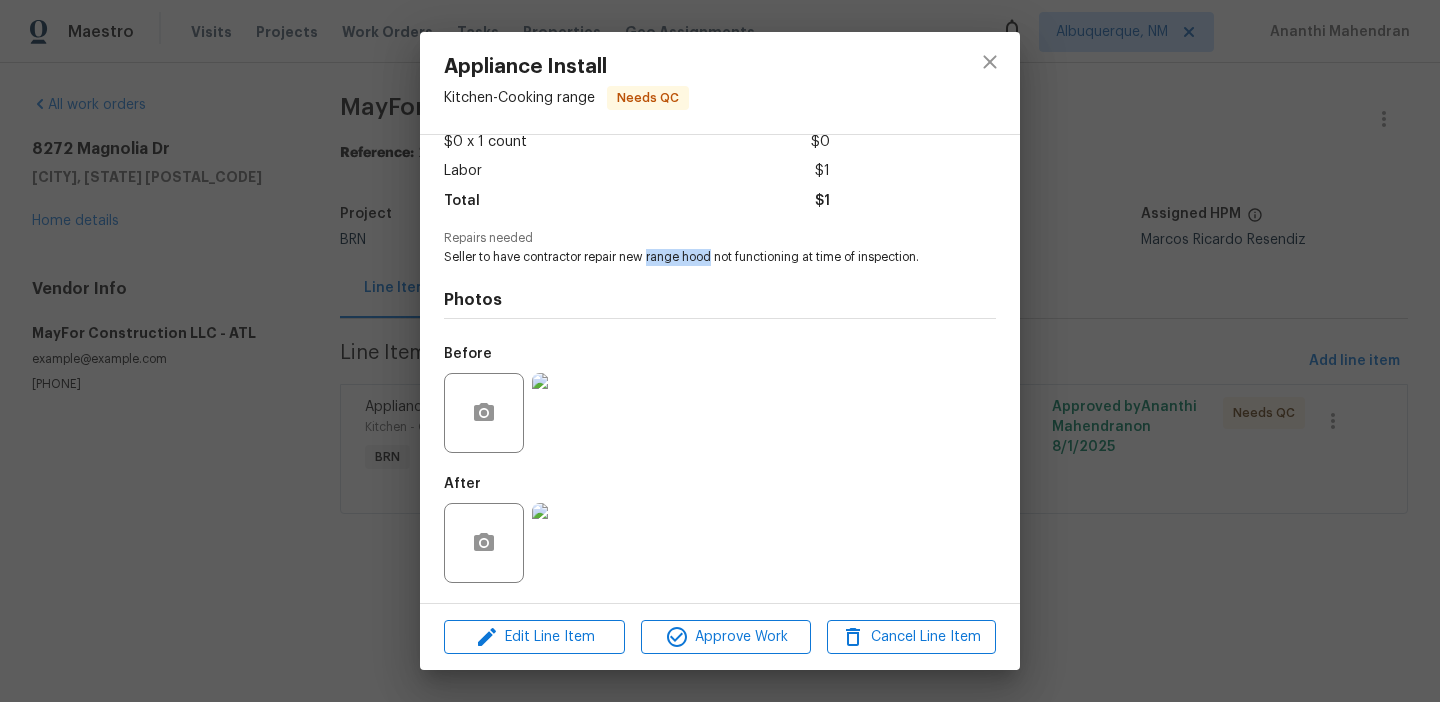 click at bounding box center (572, 543) 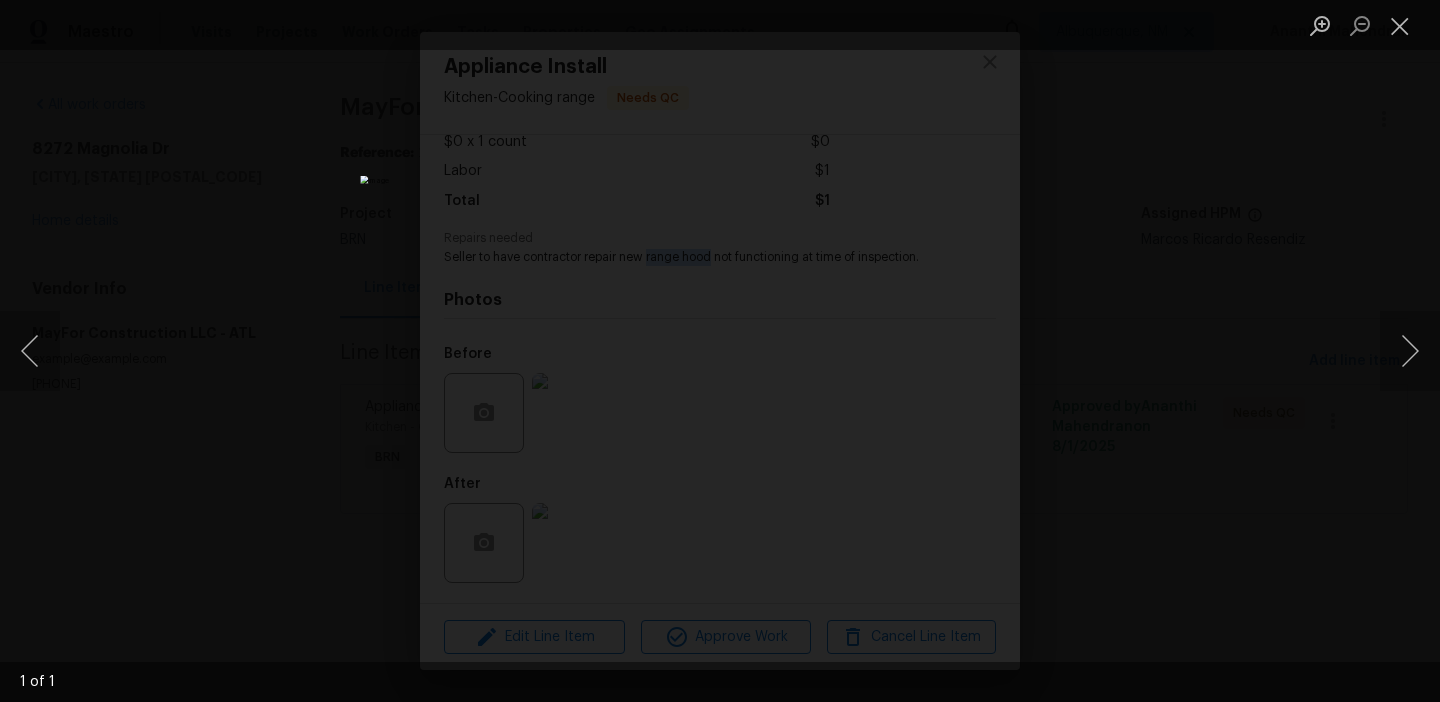 click at bounding box center (719, 351) 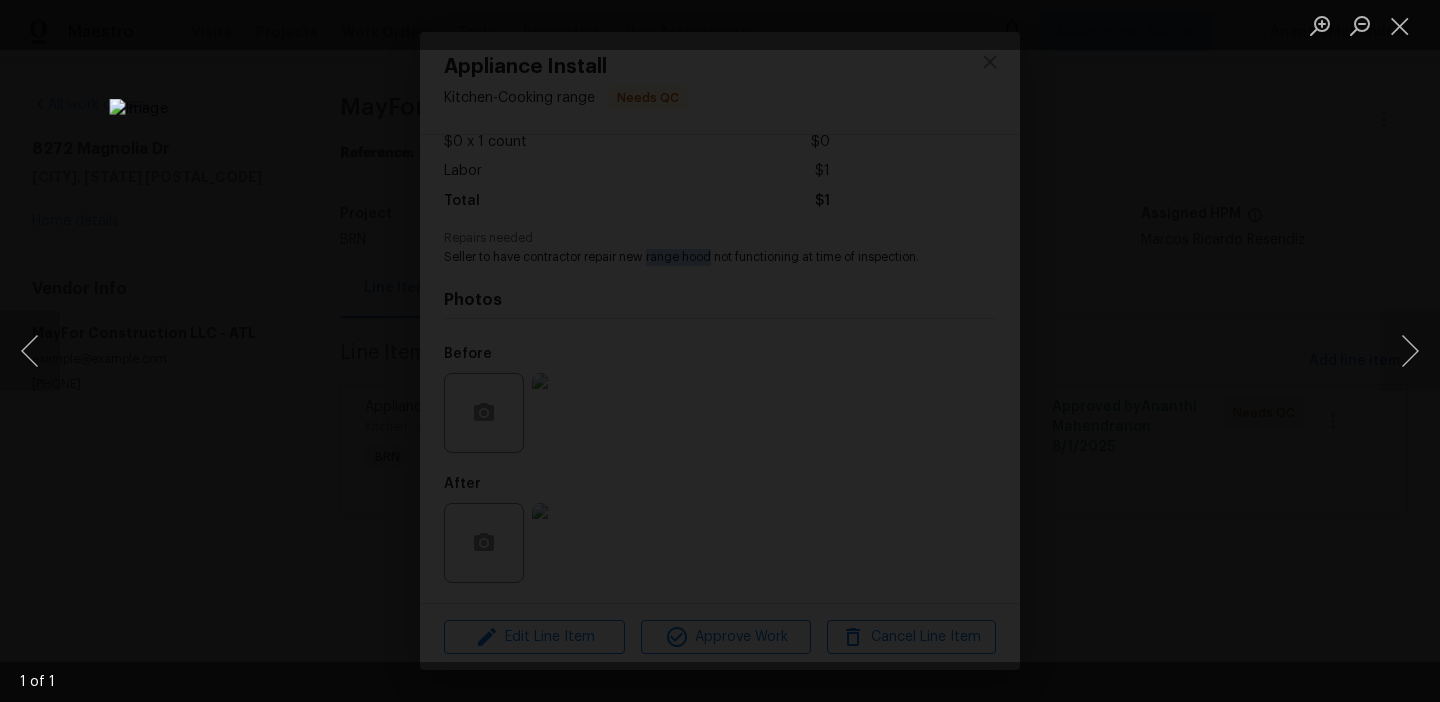 click at bounding box center (831, 451) 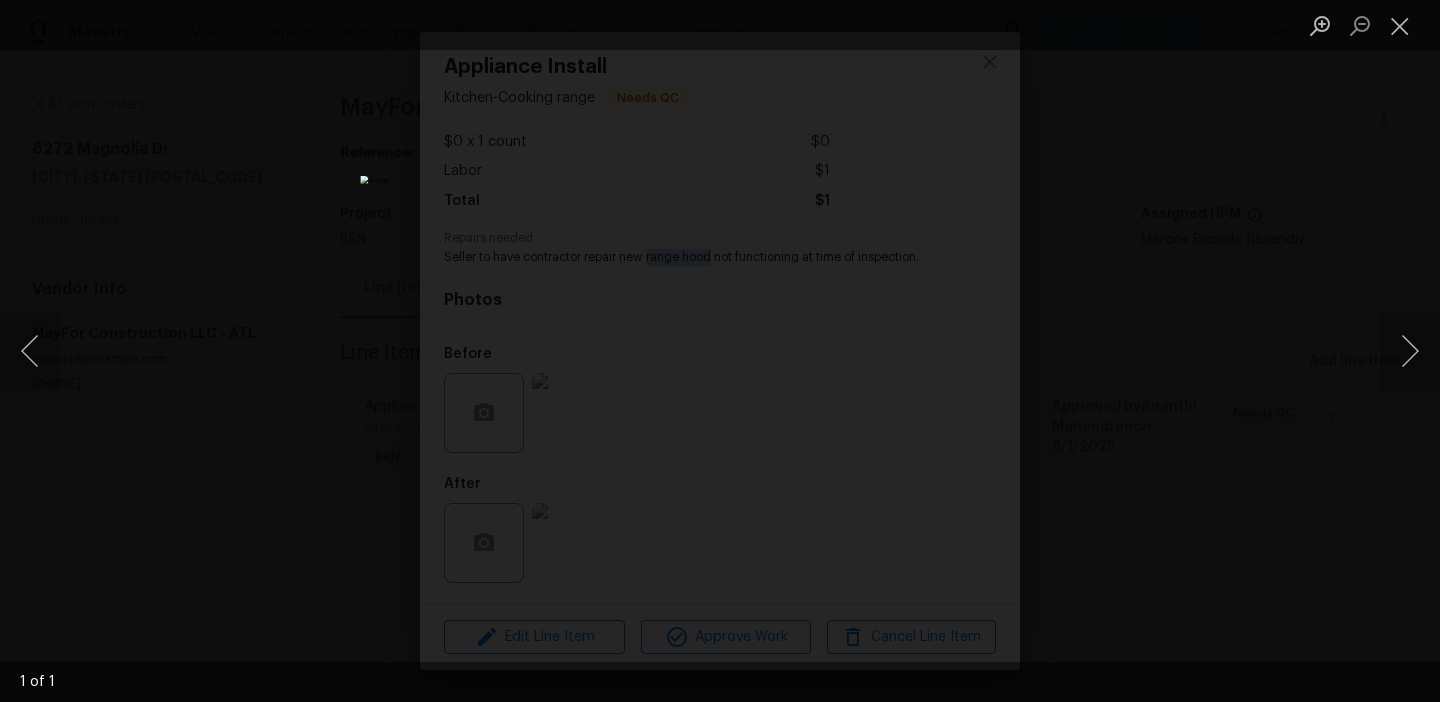 click at bounding box center [719, 351] 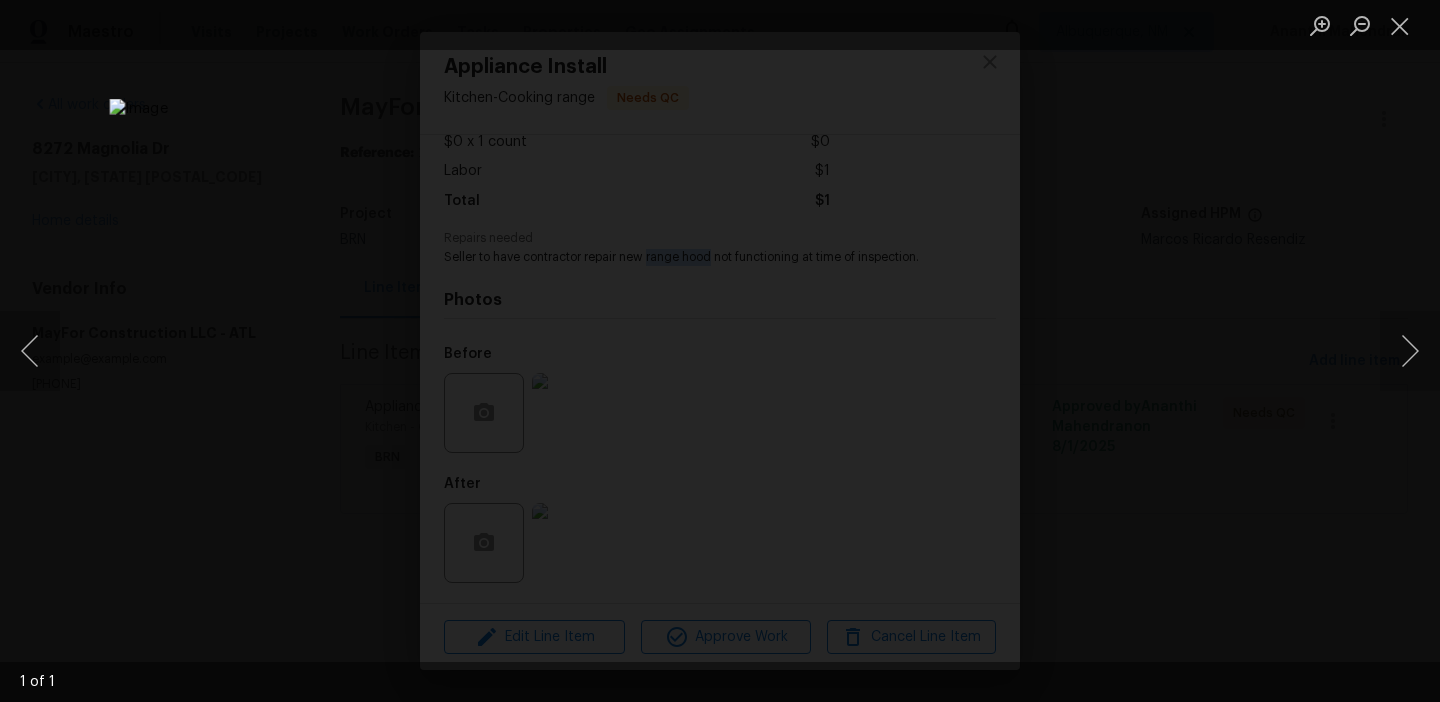 click at bounding box center (831, 451) 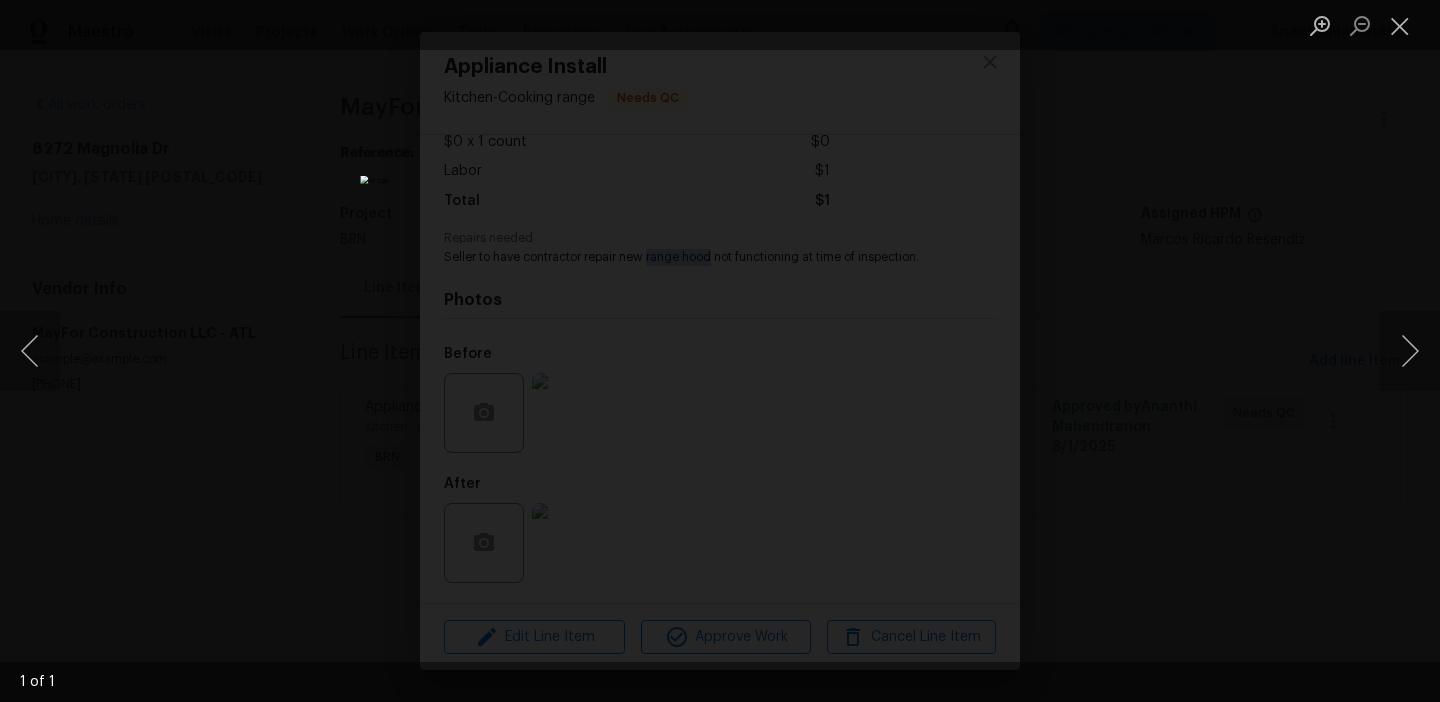 click at bounding box center [720, 351] 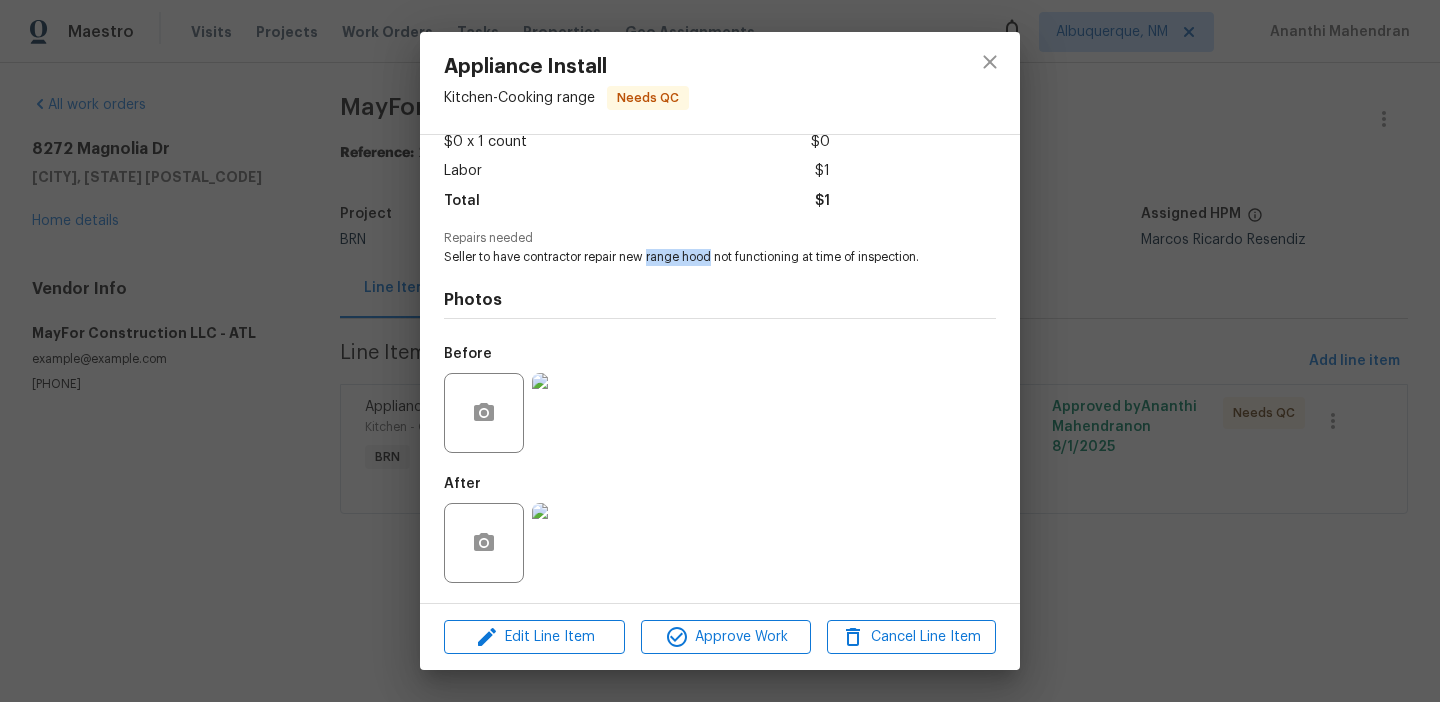 click at bounding box center (572, 543) 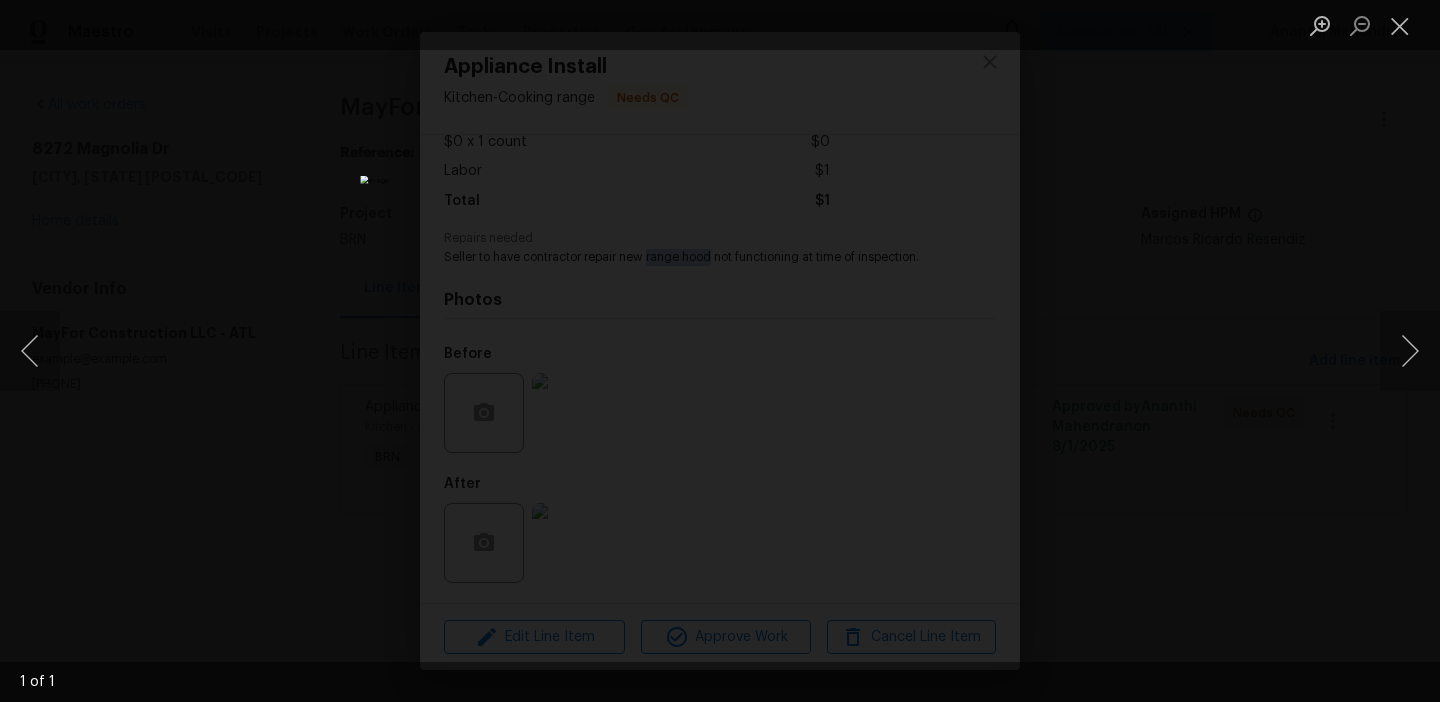 click at bounding box center (720, 351) 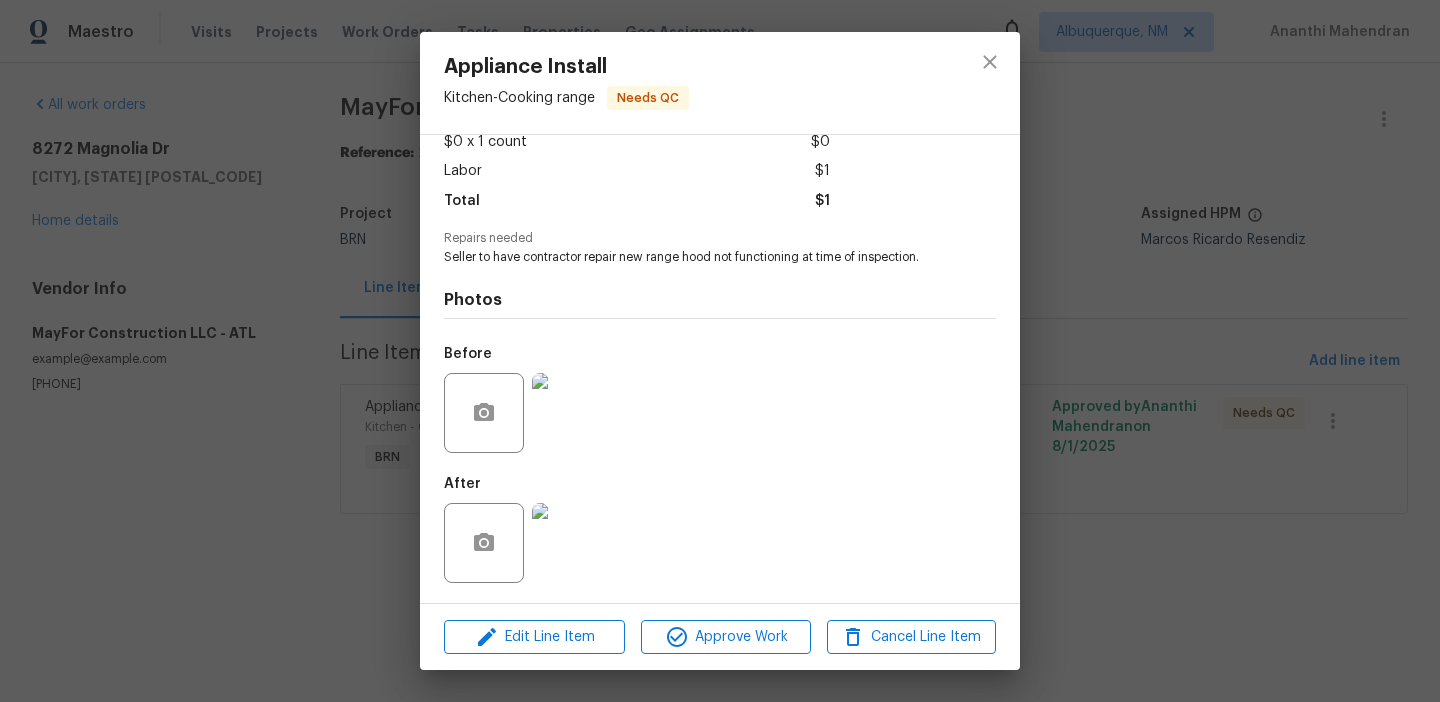click on "Appliance Install Kitchen  -  Cooking range Needs QC Vendor MayFor Construction LLC Account Category BINSR Cost $0 x 1 count $0 Labor $1 Total $1 Repairs needed Seller to have contractor repair new range hood not functioning at time of inspection. Photos Before After  Edit Line Item  Approve Work  Cancel Line Item" at bounding box center [720, 351] 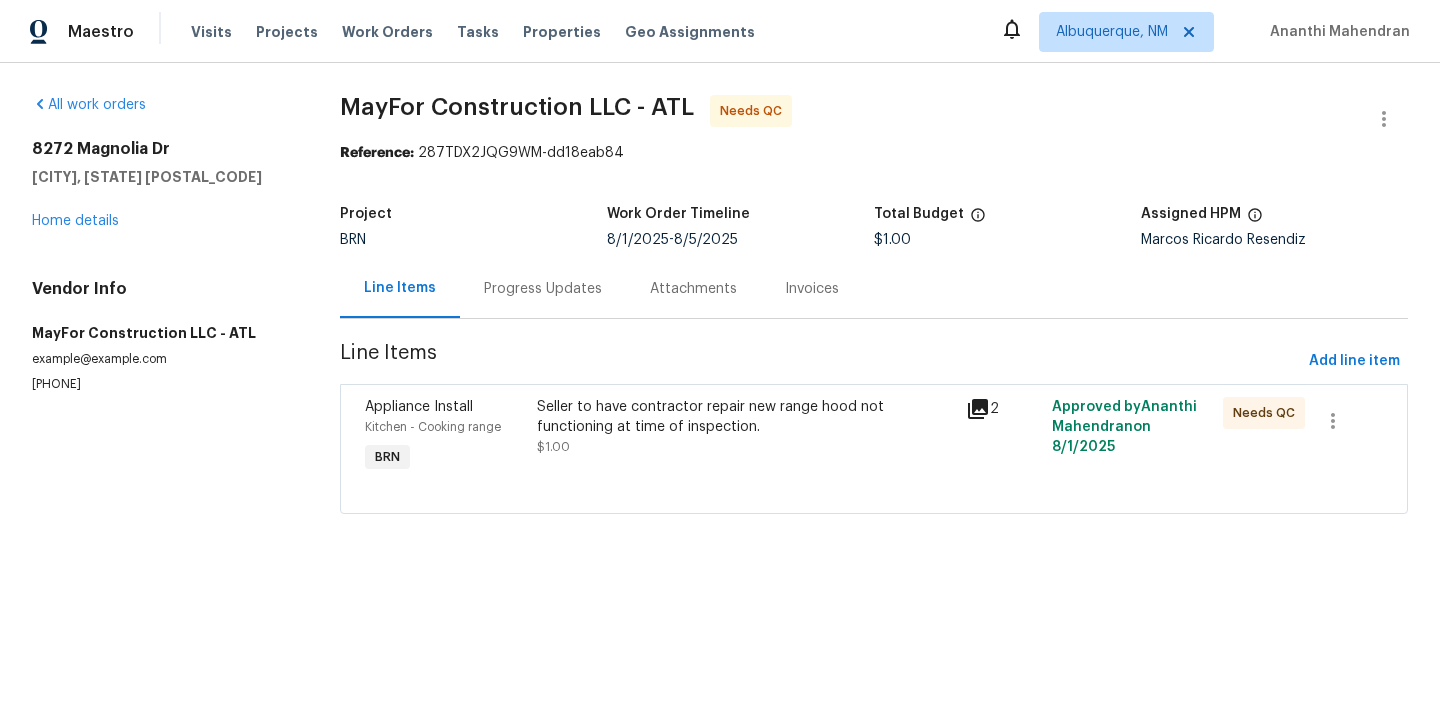 click on "8272 Magnolia Dr Jonesboro, GA 30238 Home details" at bounding box center (162, 185) 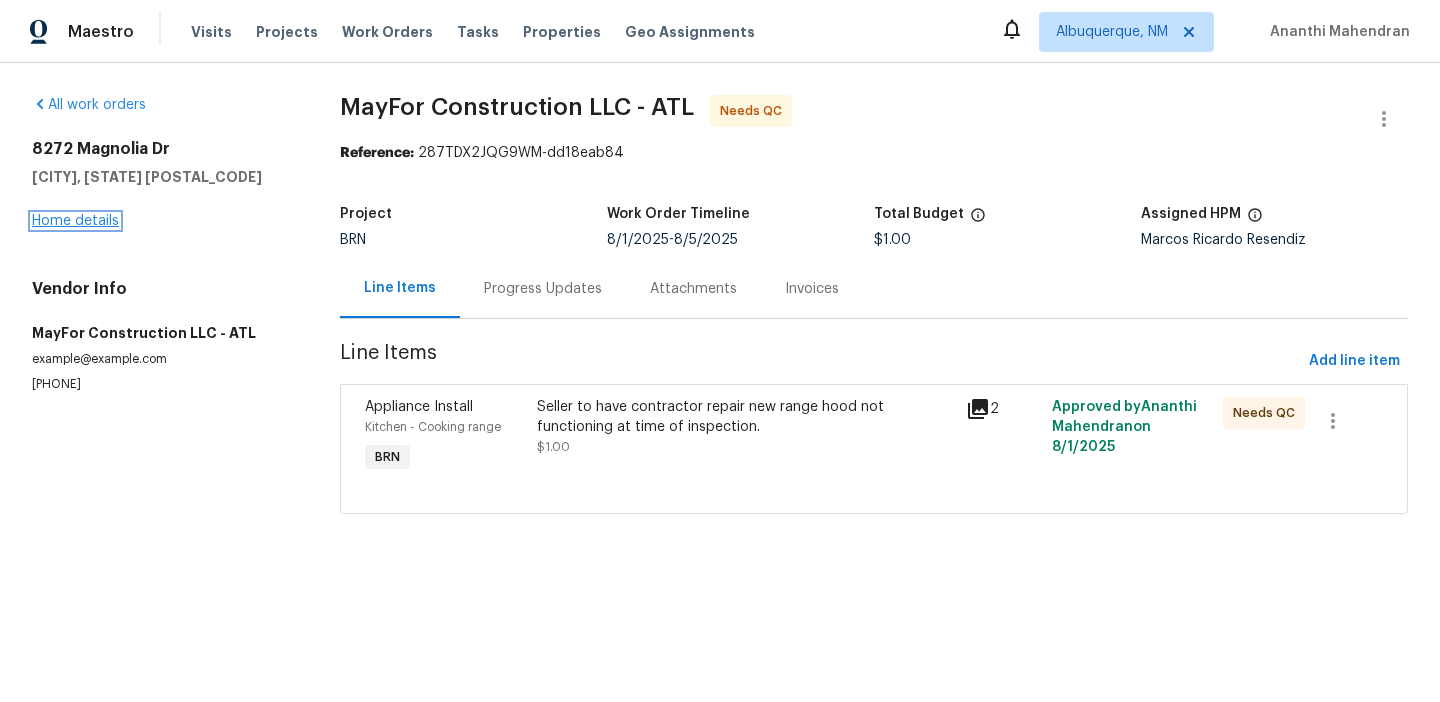 click on "Home details" at bounding box center (75, 221) 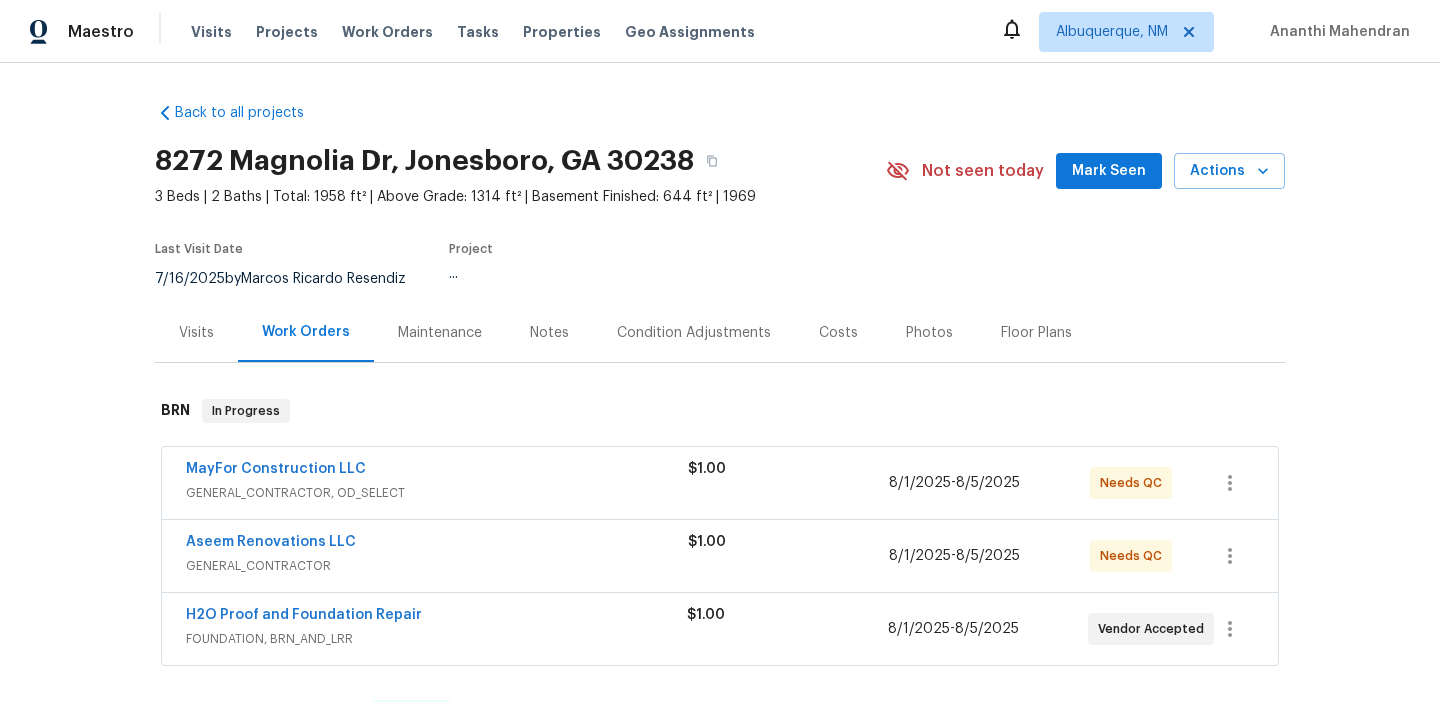 scroll, scrollTop: 93, scrollLeft: 0, axis: vertical 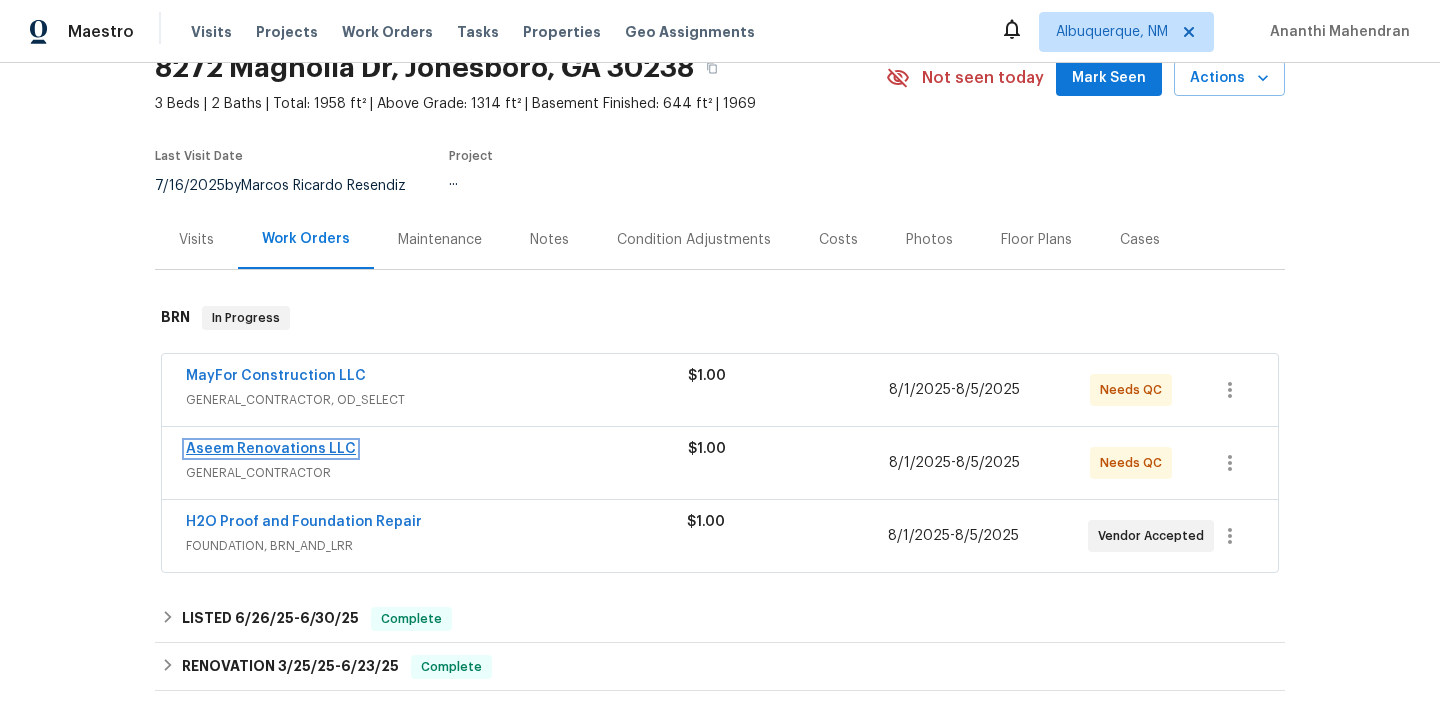 click on "Aseem Renovations LLC" at bounding box center [271, 449] 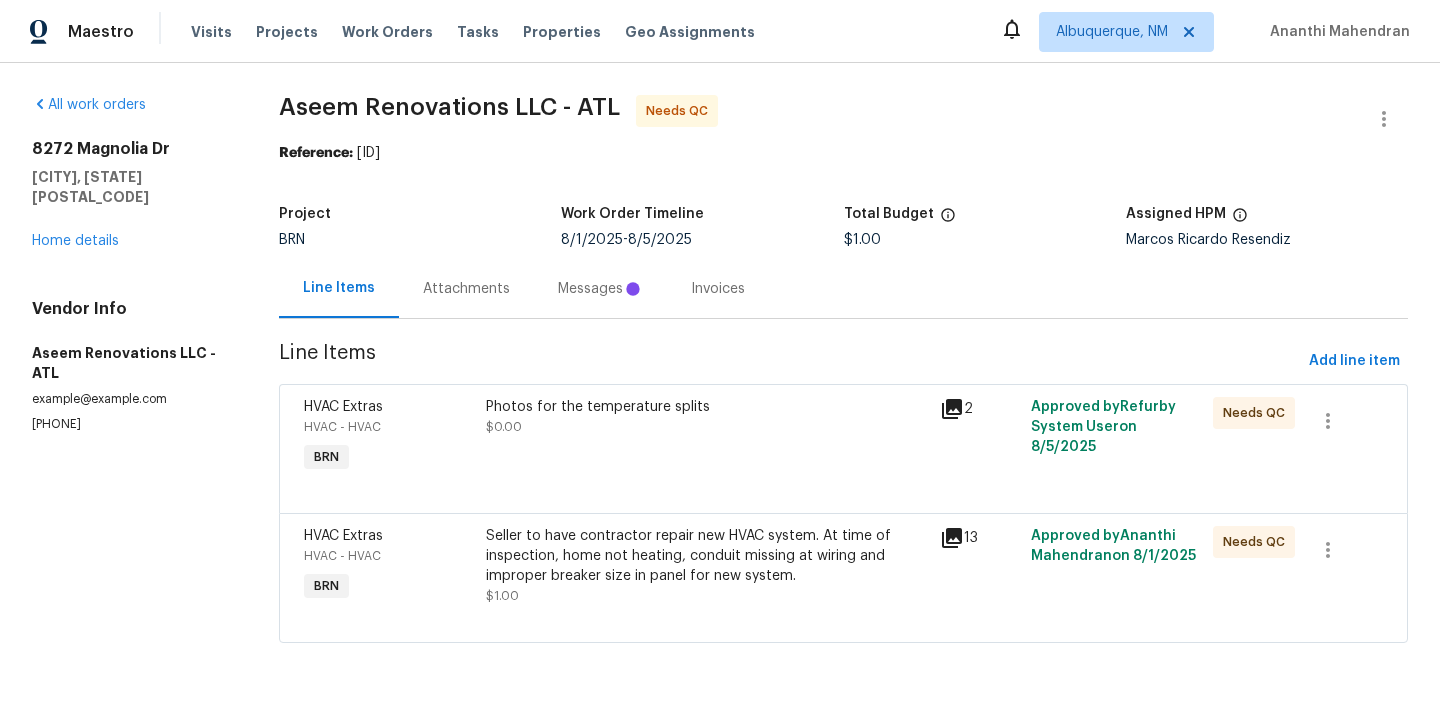click on "Messages" at bounding box center (600, 289) 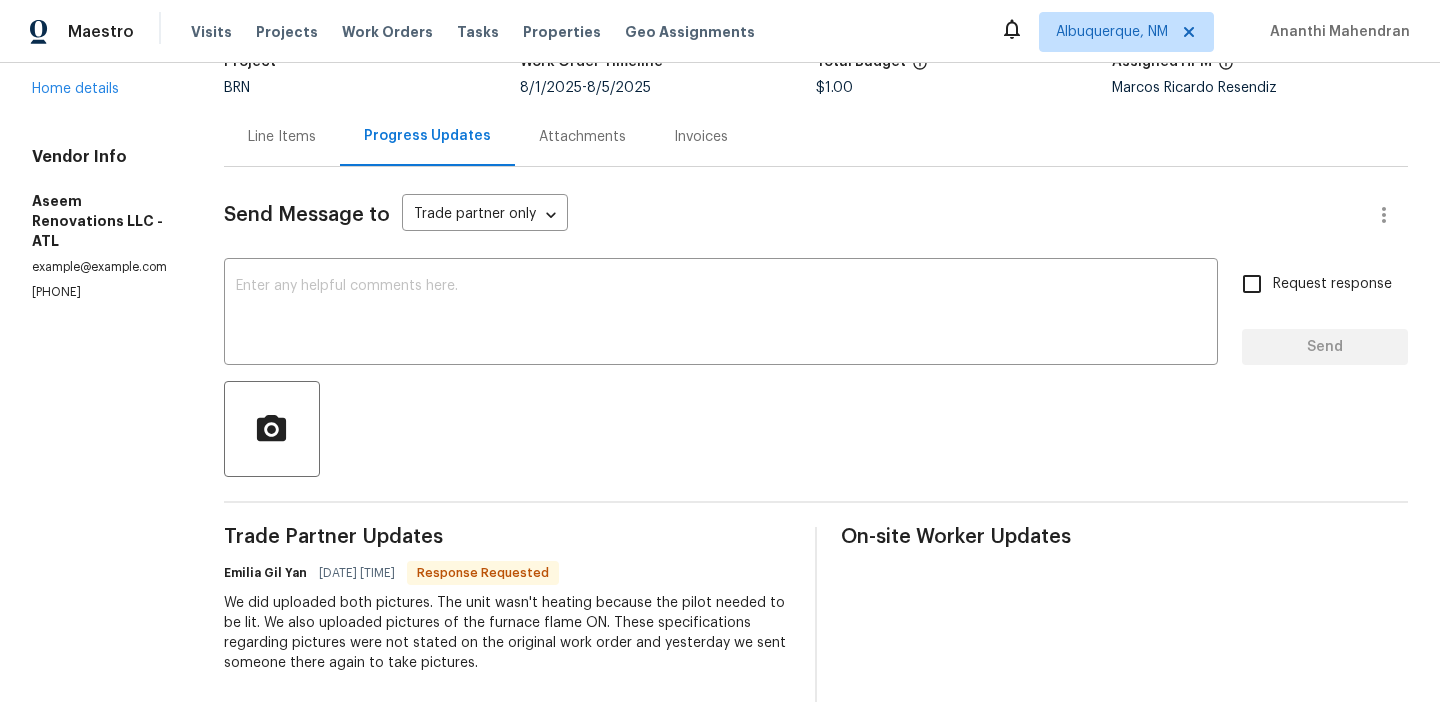 scroll, scrollTop: 143, scrollLeft: 0, axis: vertical 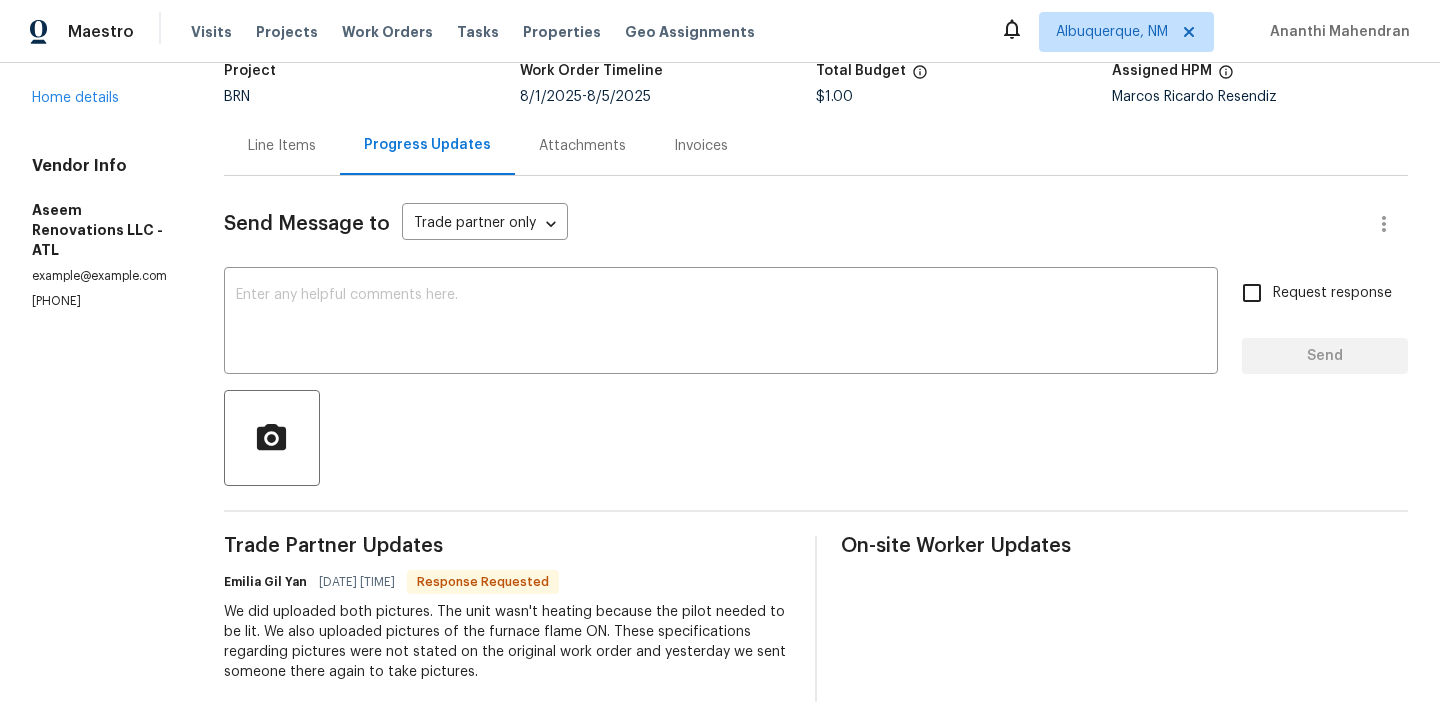 click on "Line Items" at bounding box center (282, 145) 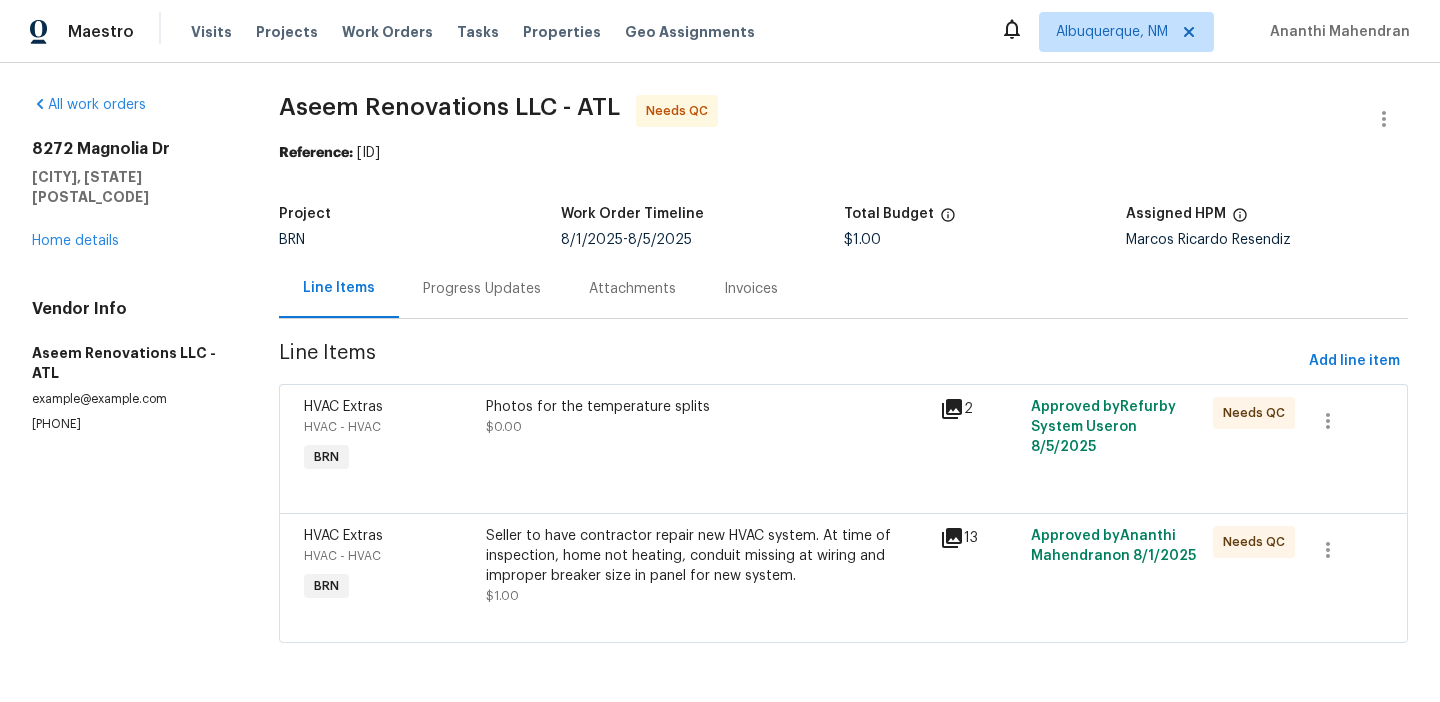 click on "Photos for the temperature splits" at bounding box center [707, 407] 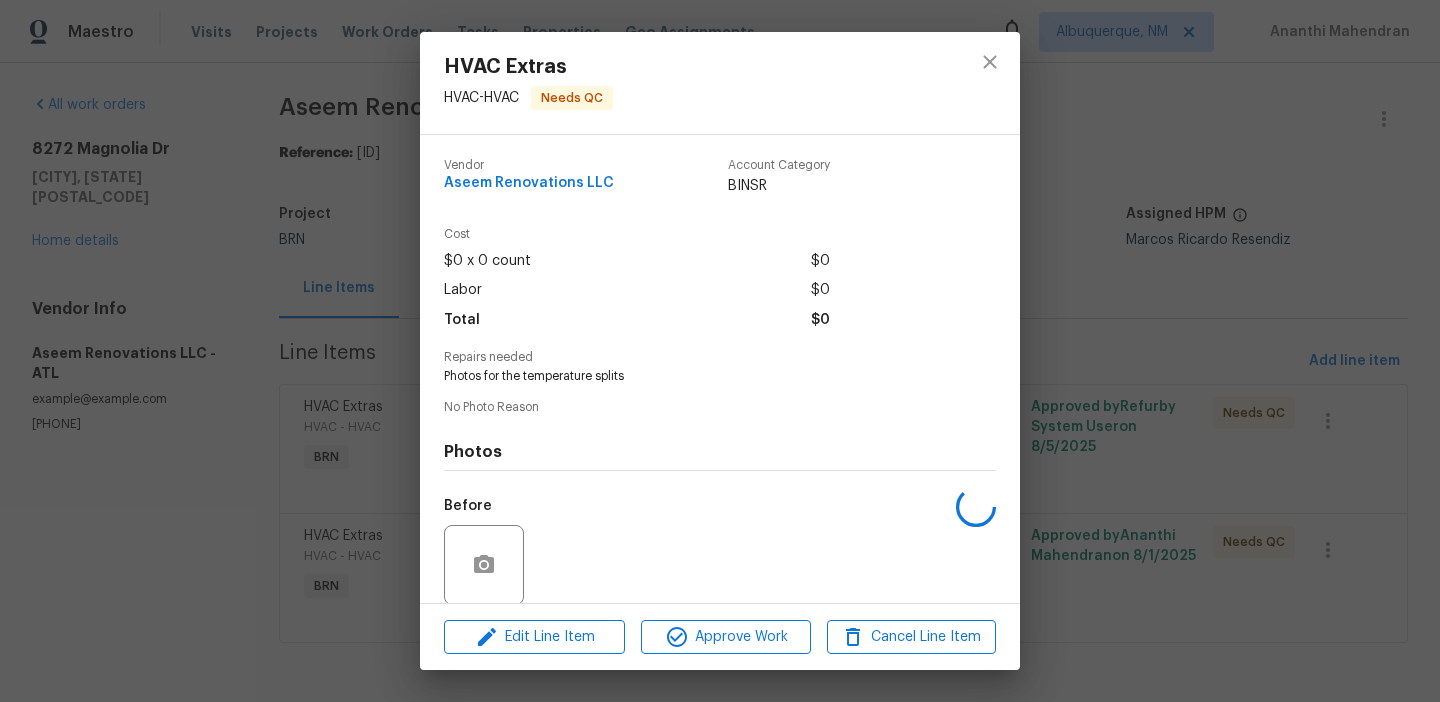 scroll, scrollTop: 151, scrollLeft: 0, axis: vertical 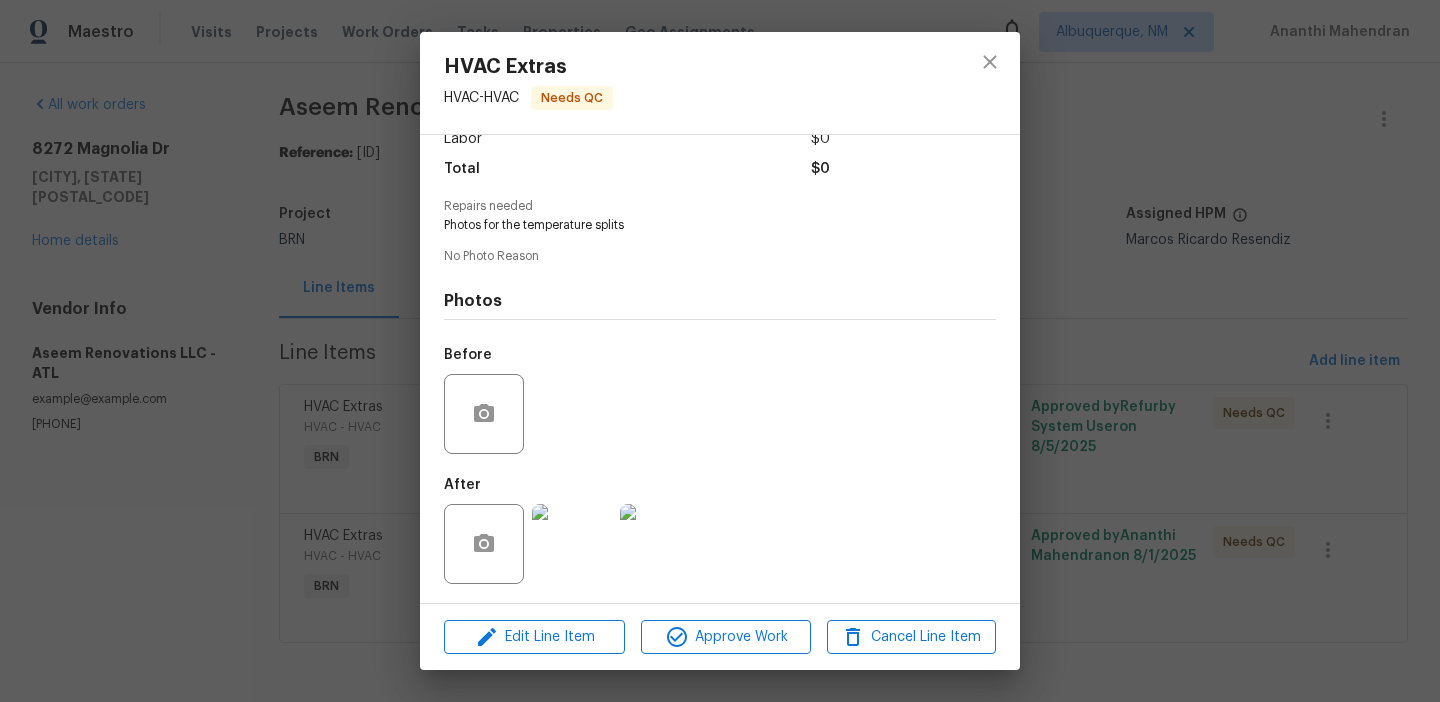 click at bounding box center [572, 544] 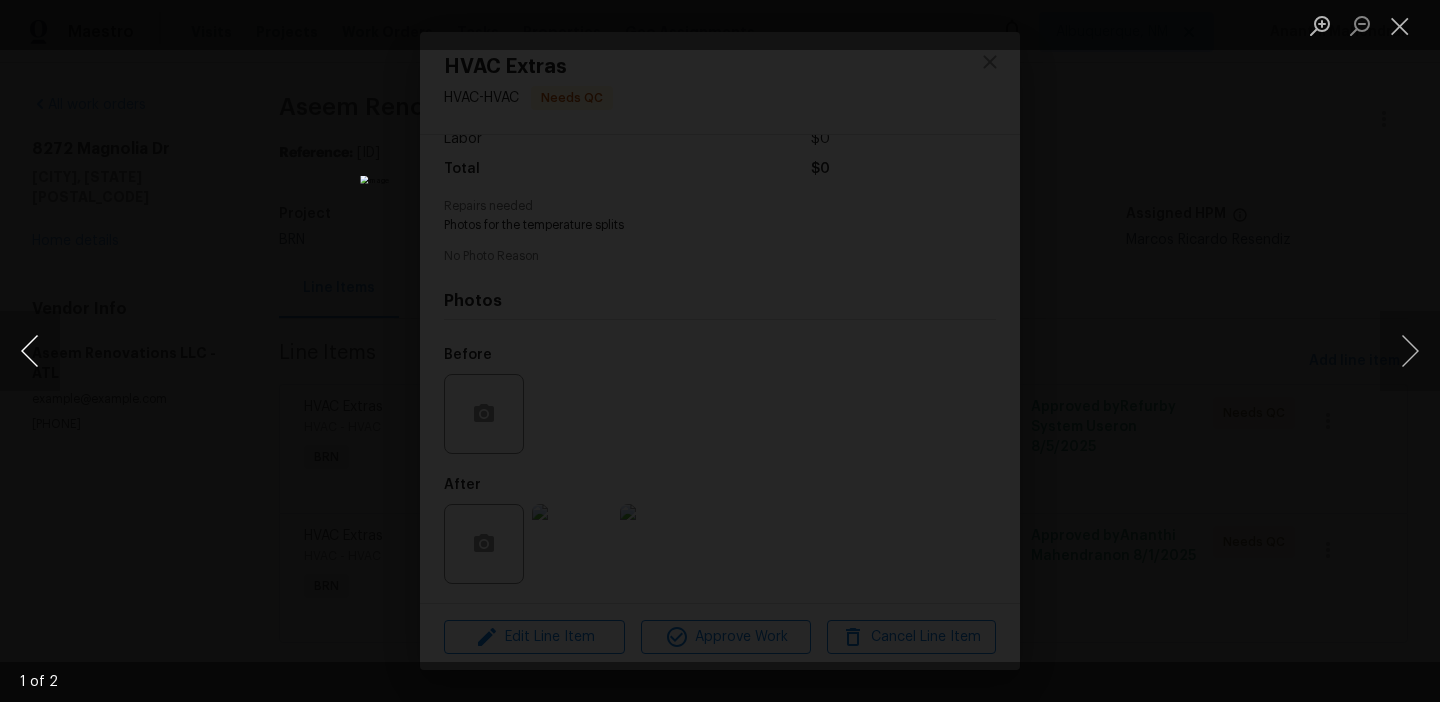 click at bounding box center [30, 351] 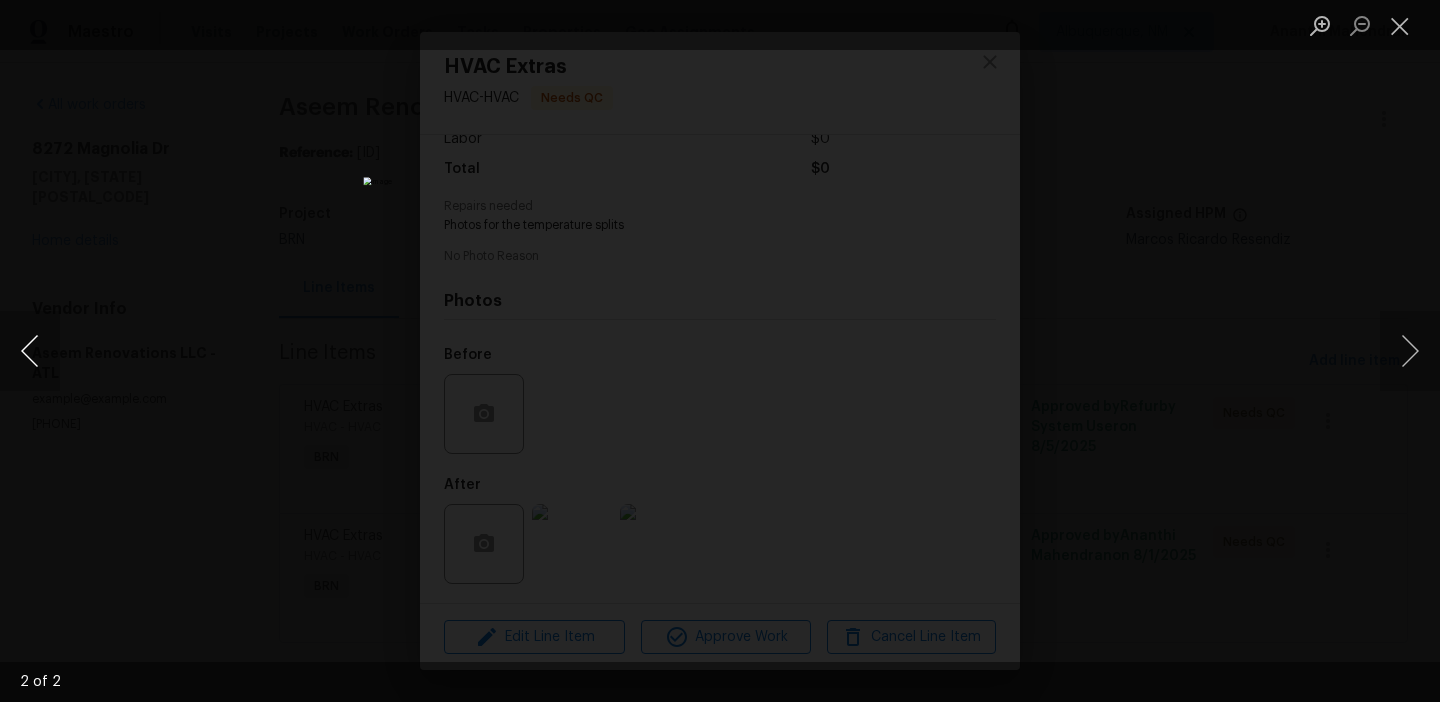 click at bounding box center (30, 351) 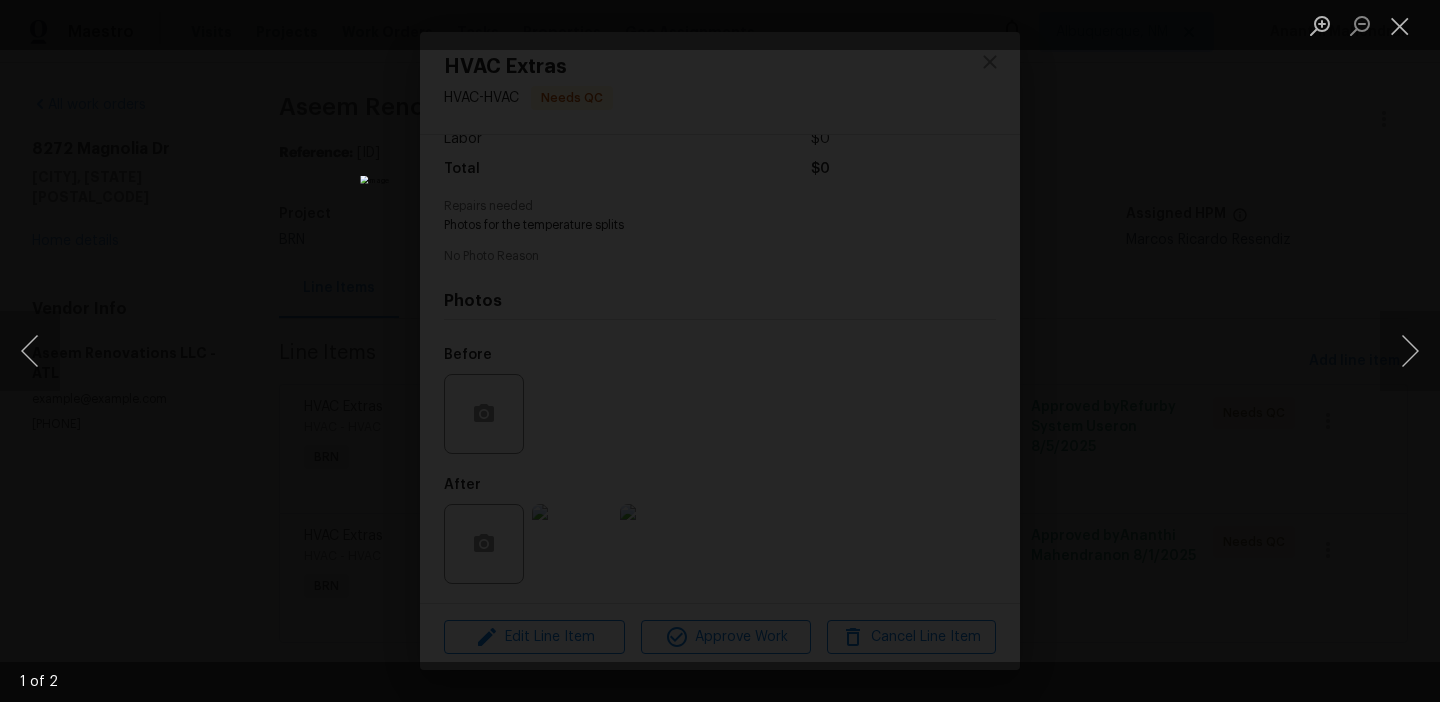 click at bounding box center [720, 351] 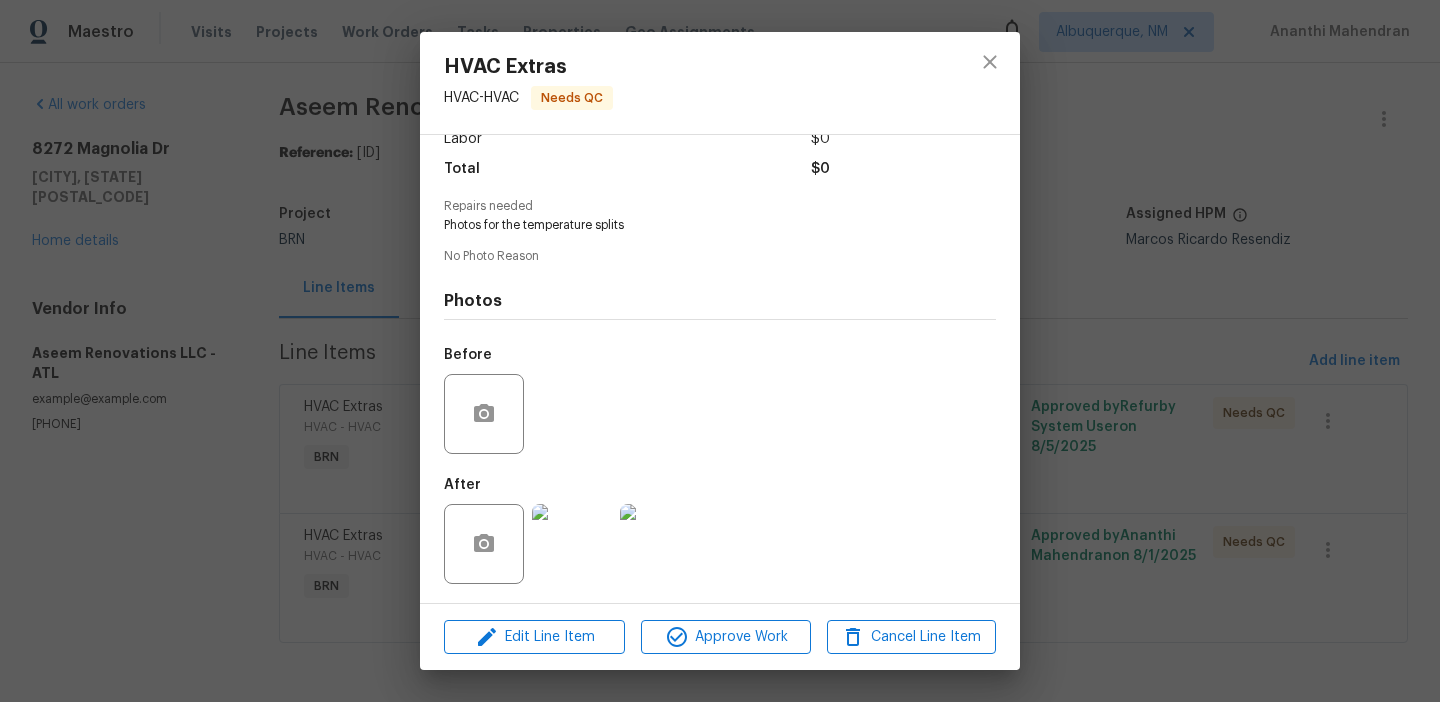 click on "HVAC Extras HVAC  -  HVAC Needs QC Vendor Aseem Renovations LLC Account Category BINSR Cost $0 x 0 count $0 Labor $0 Total $0 Repairs needed Photos for the temperature splits No Photo Reason   Photos Before After  Edit Line Item  Approve Work  Cancel Line Item" at bounding box center (720, 351) 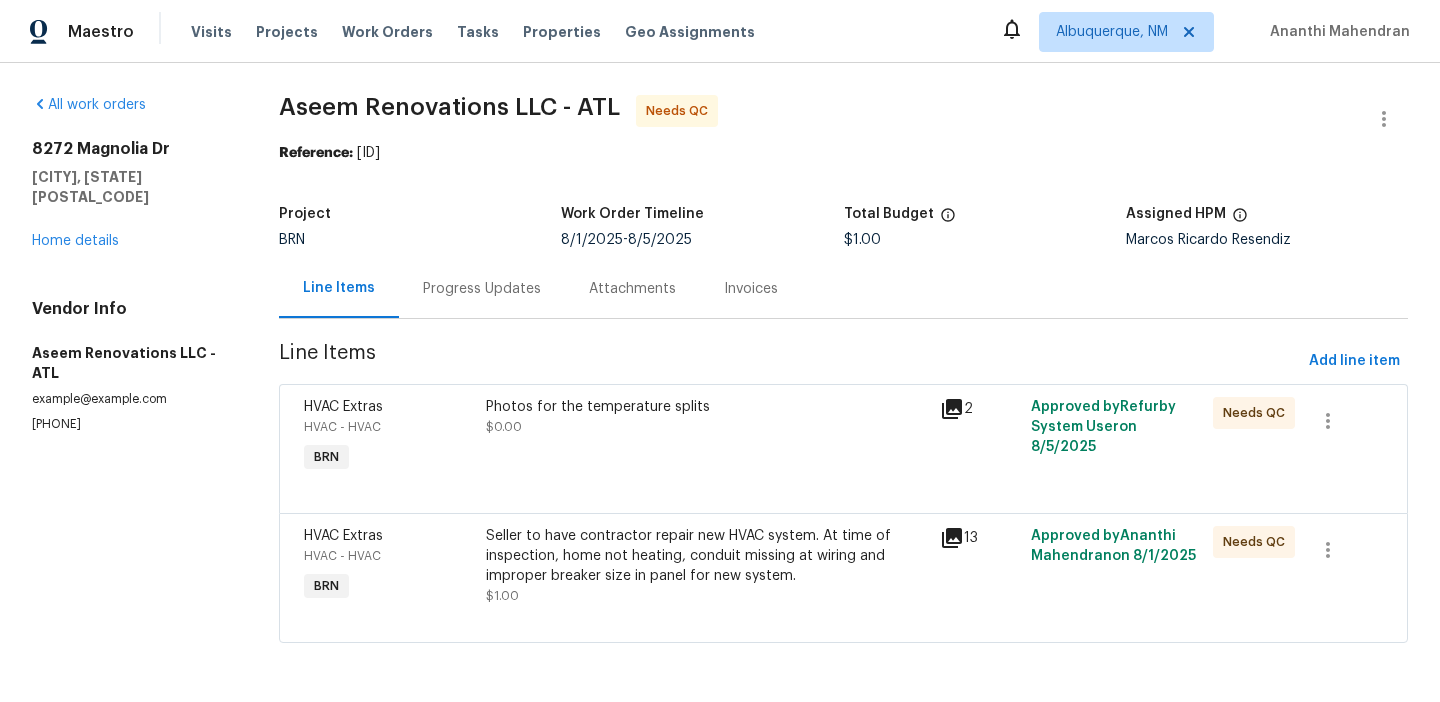 click on "Progress Updates" at bounding box center (482, 289) 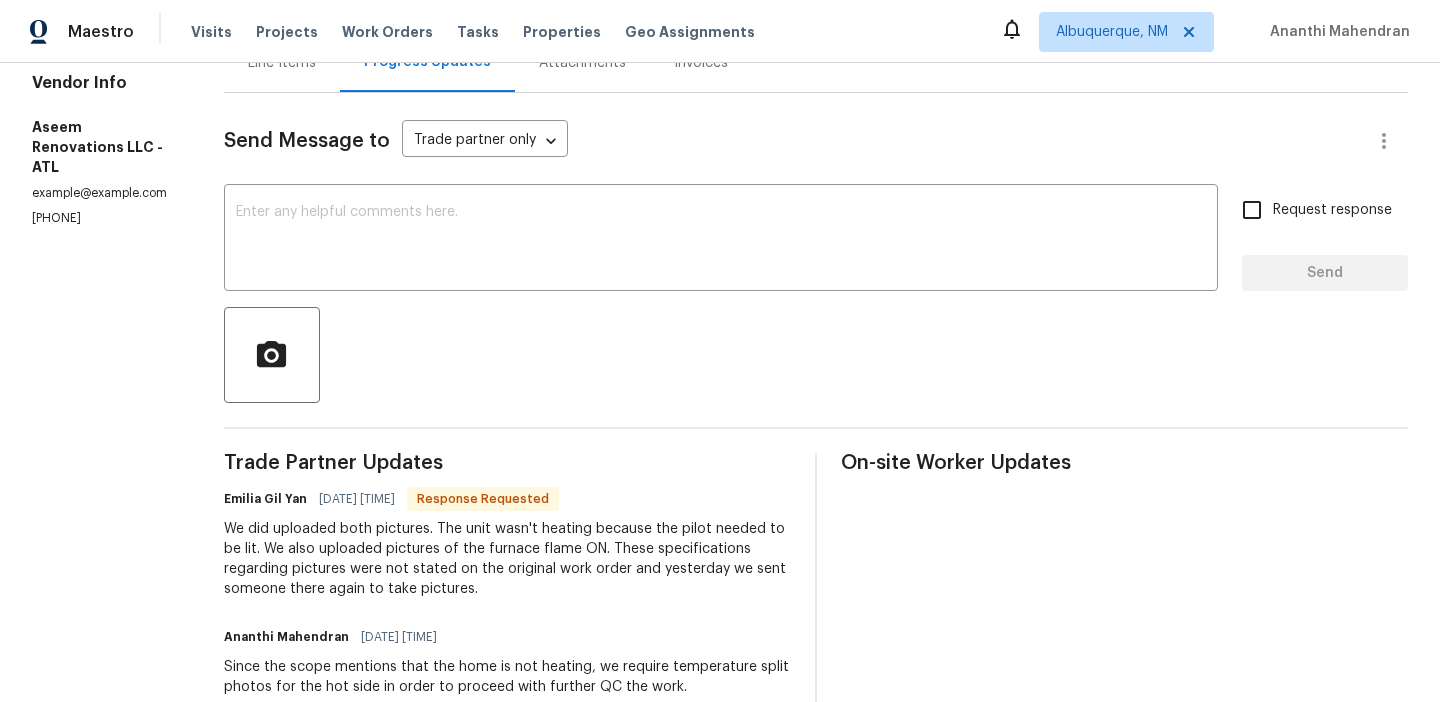 scroll, scrollTop: 0, scrollLeft: 0, axis: both 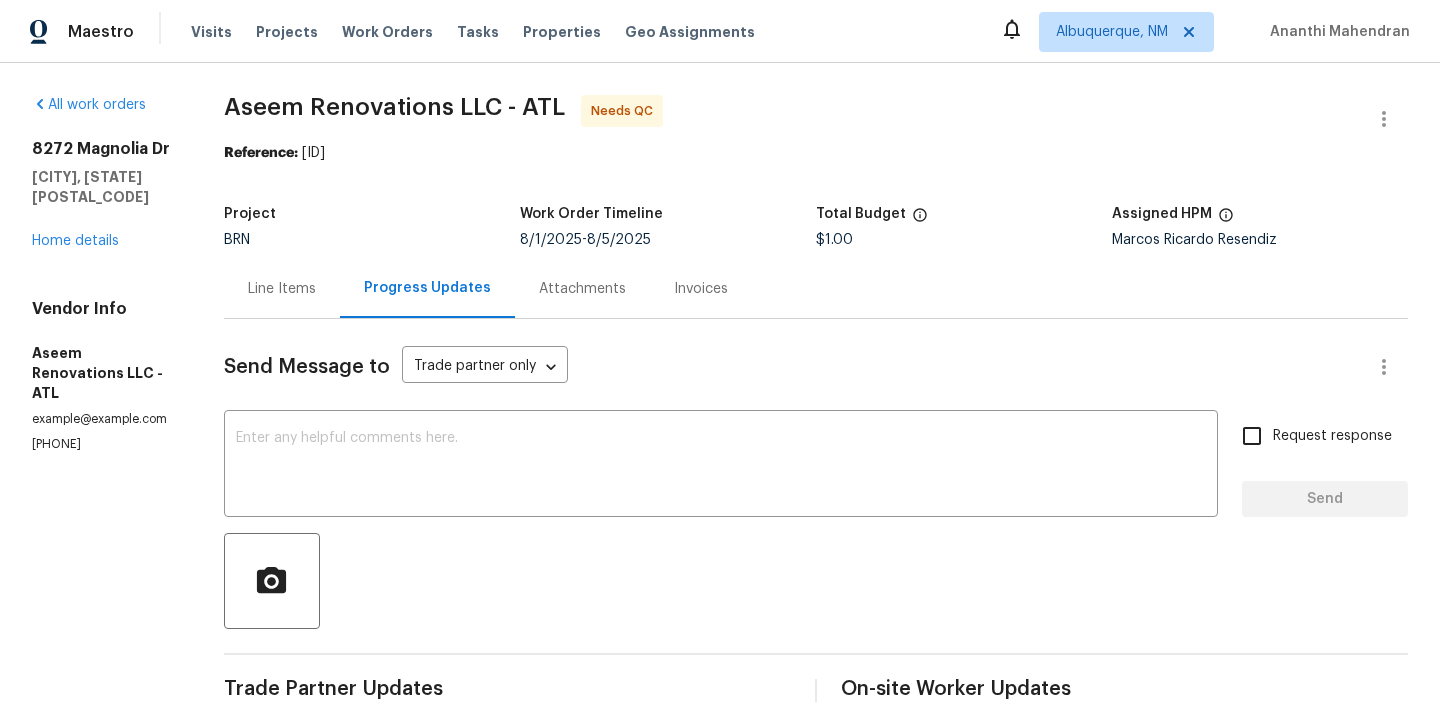 click on "aseemrenovations@gmail.com" at bounding box center (104, 419) 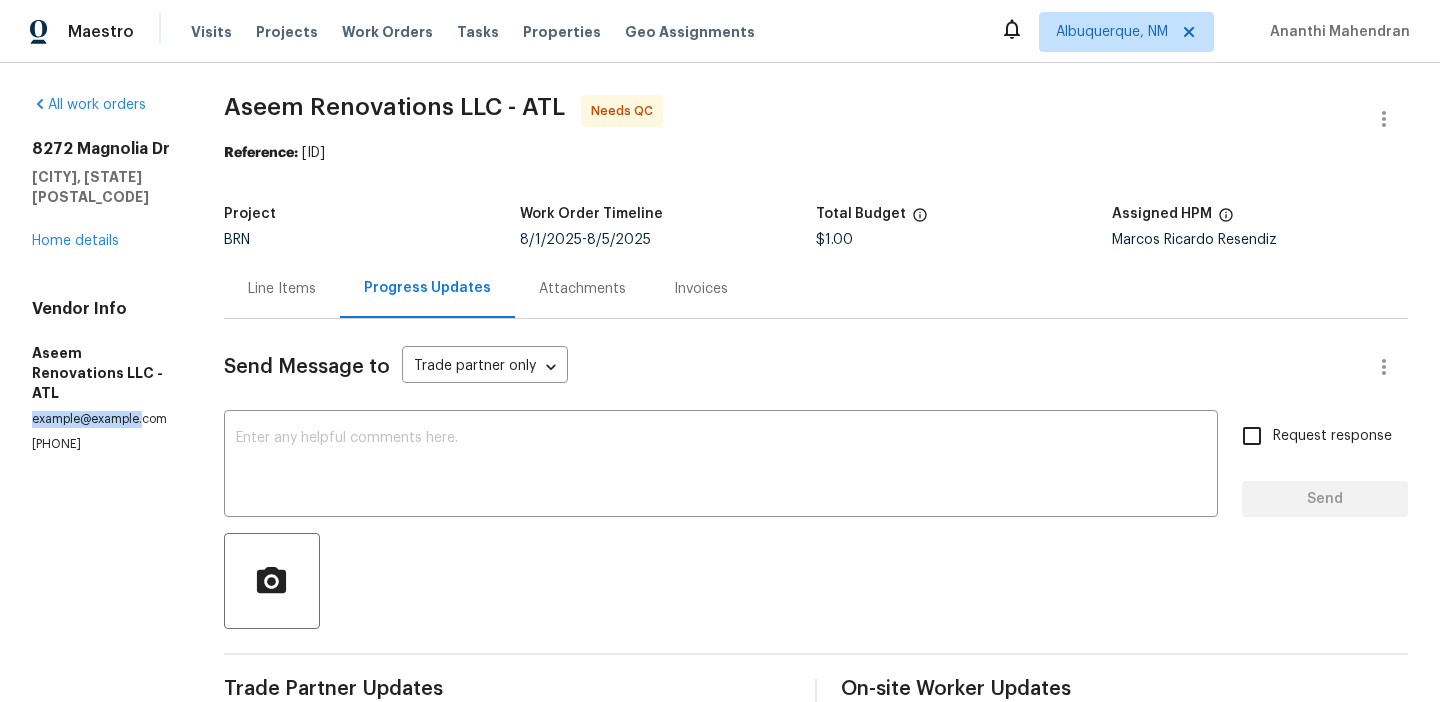 click on "aseemrenovations@gmail.com" at bounding box center (104, 419) 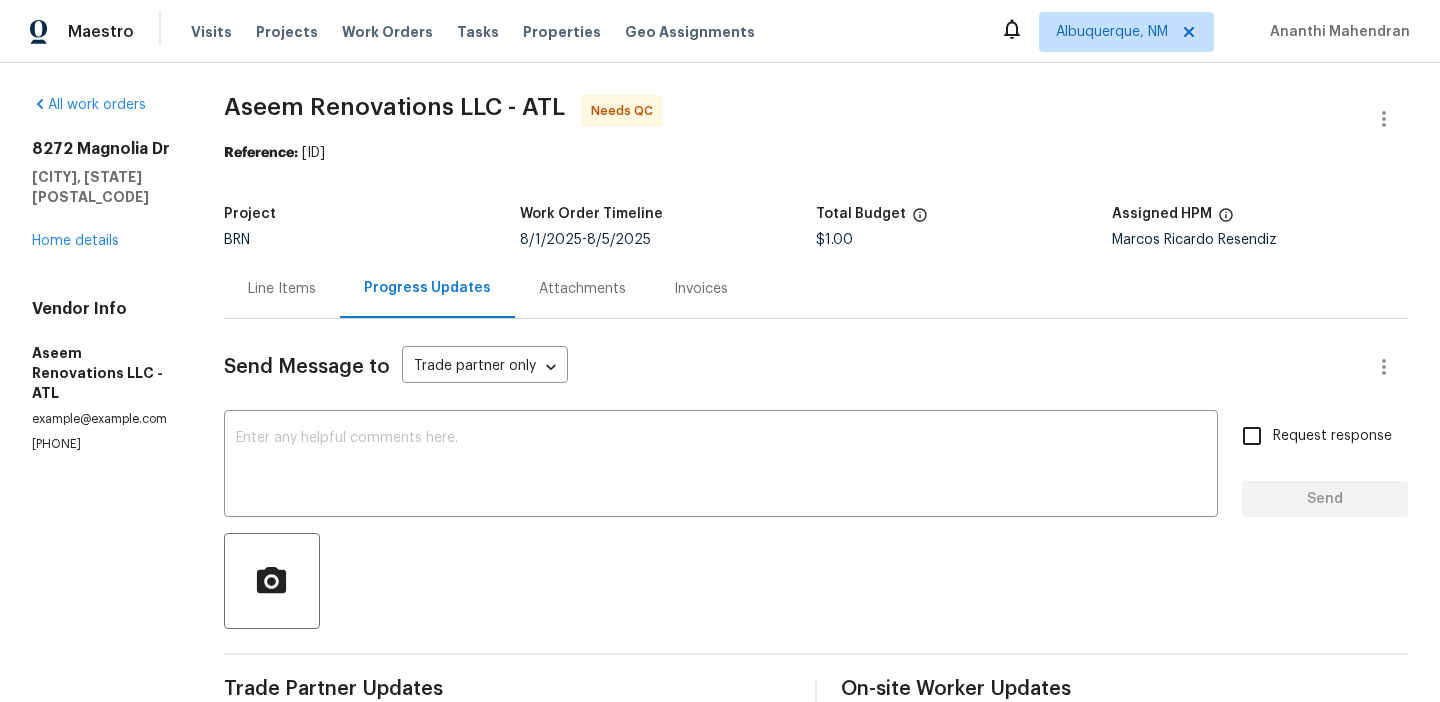 click on "(470) 228-0501" at bounding box center [104, 444] 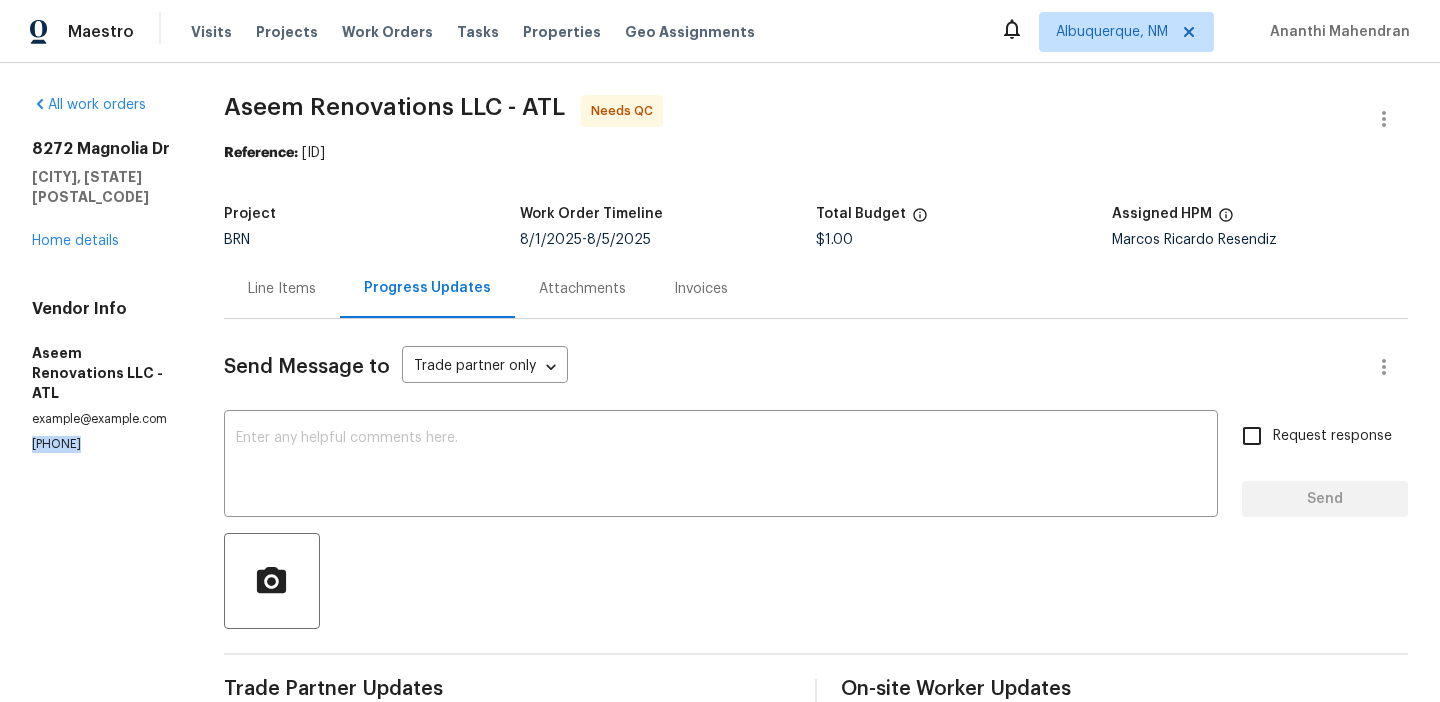 click on "(470) 228-0501" at bounding box center [104, 444] 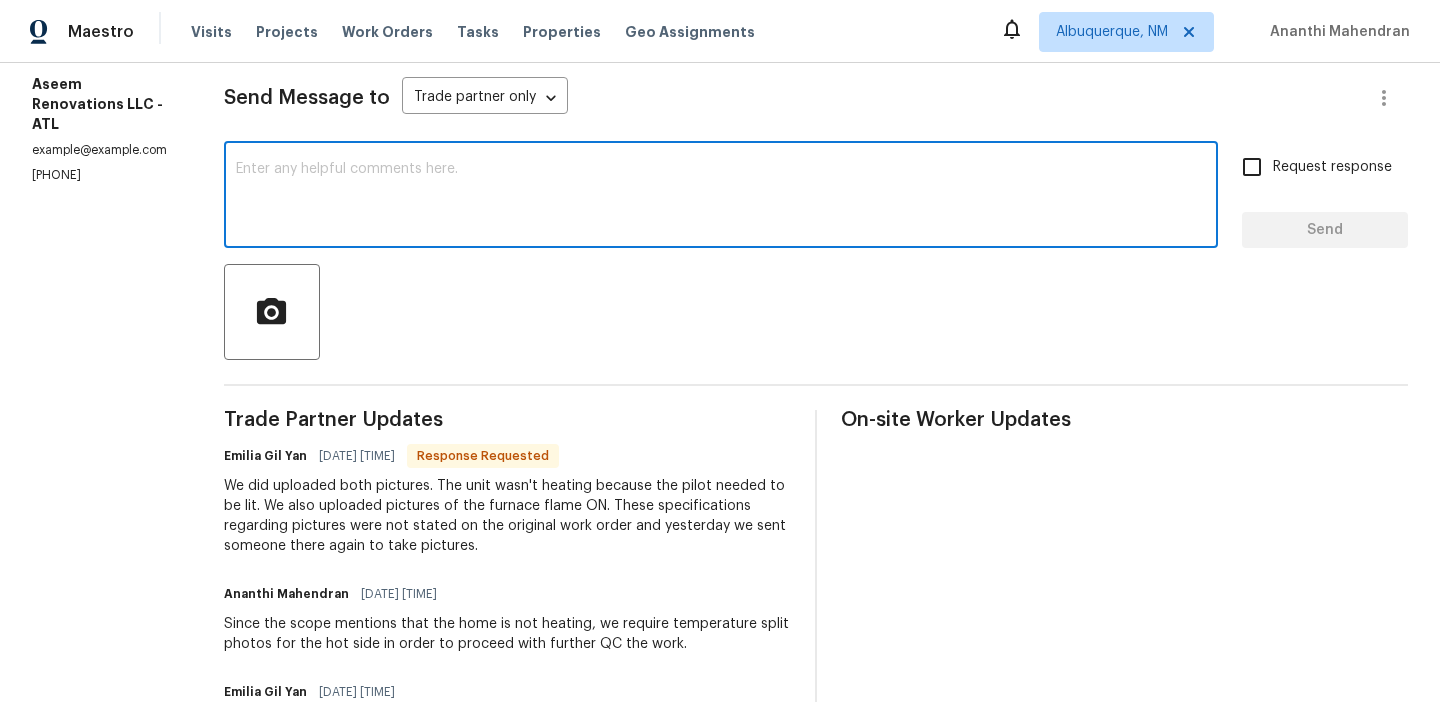 click at bounding box center (721, 197) 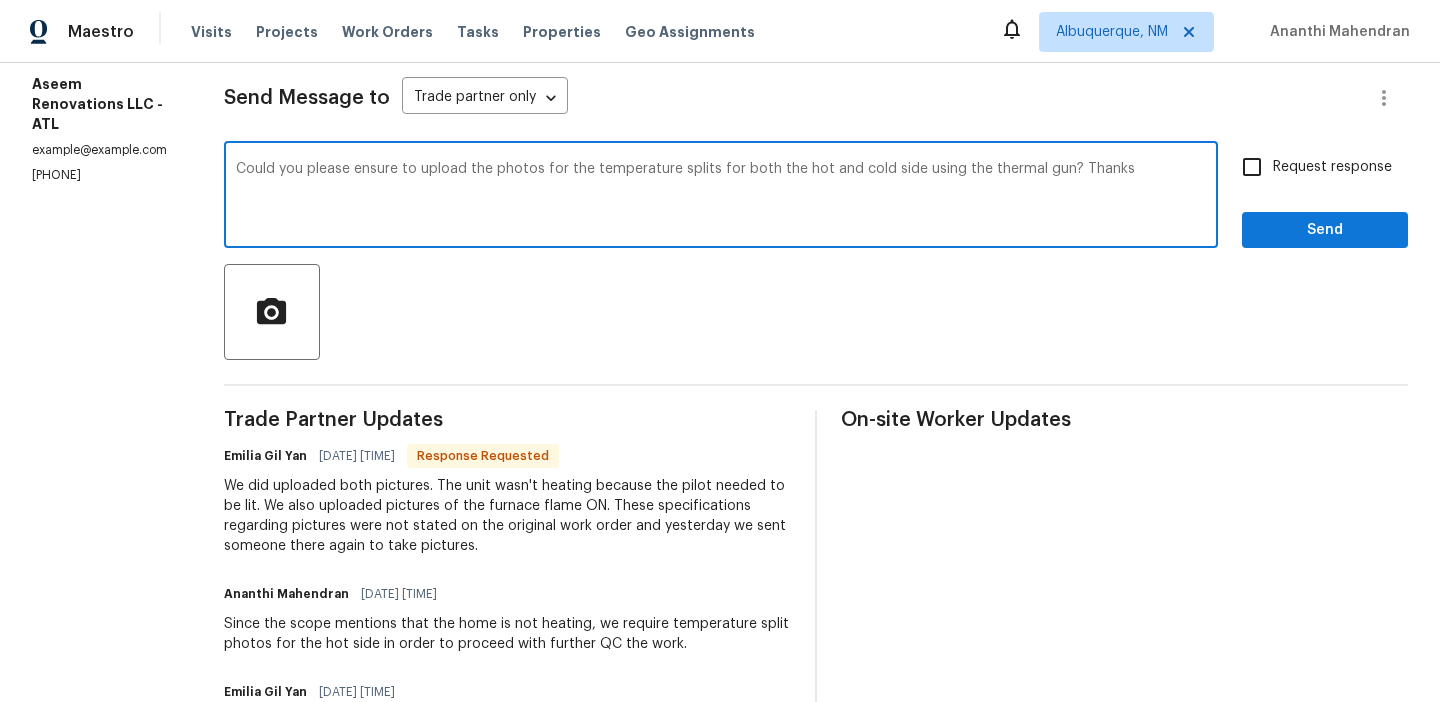 type on "Could you please ensure to upload the photos for the temperature splits for both the hot and cold side using the thermal gun? Thanks" 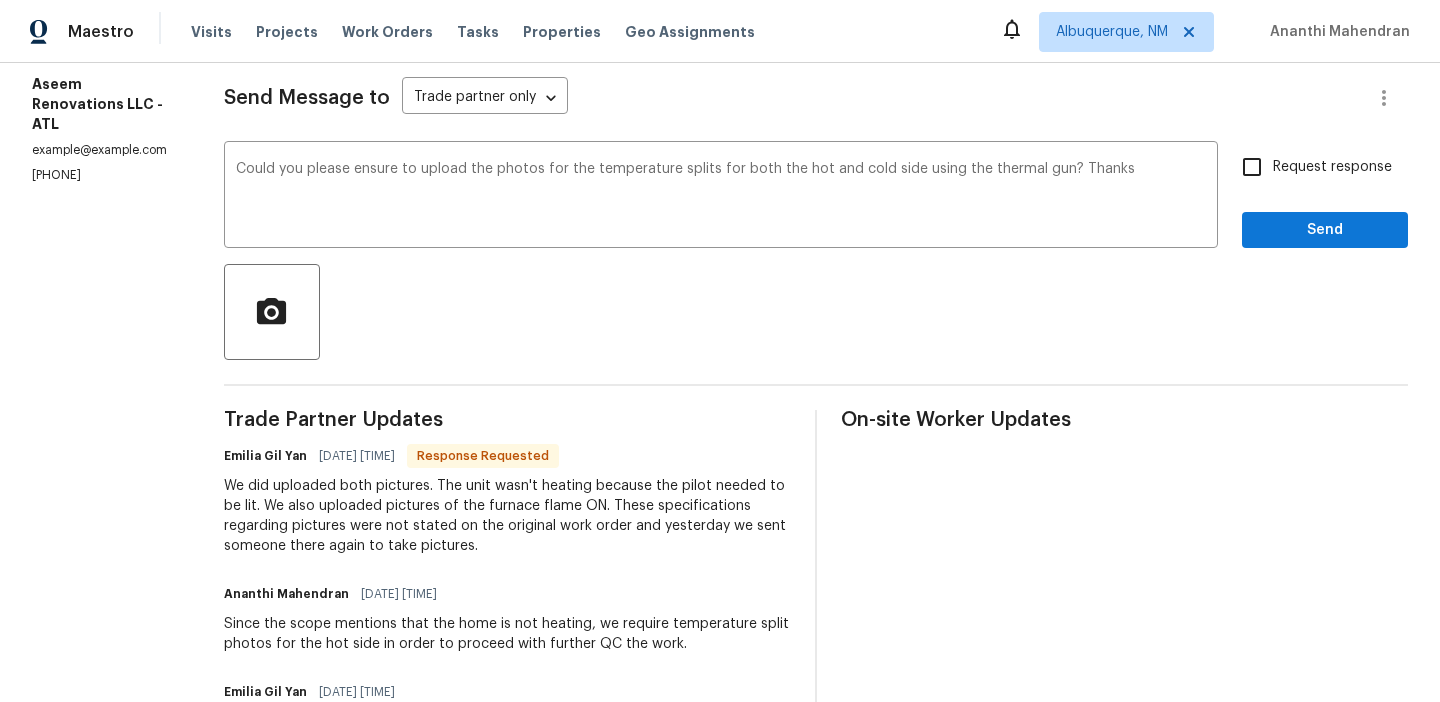 click on "Request response" at bounding box center [1311, 167] 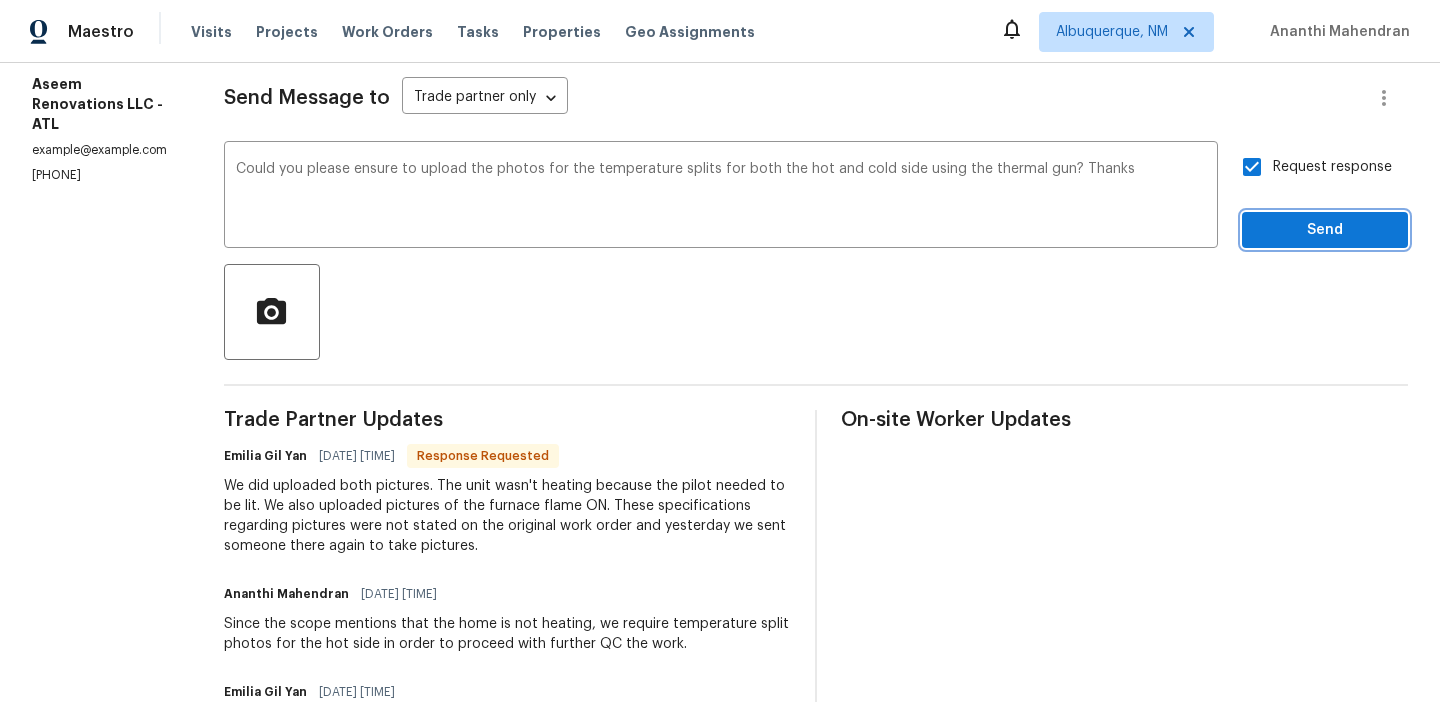 click on "Send" at bounding box center [1325, 230] 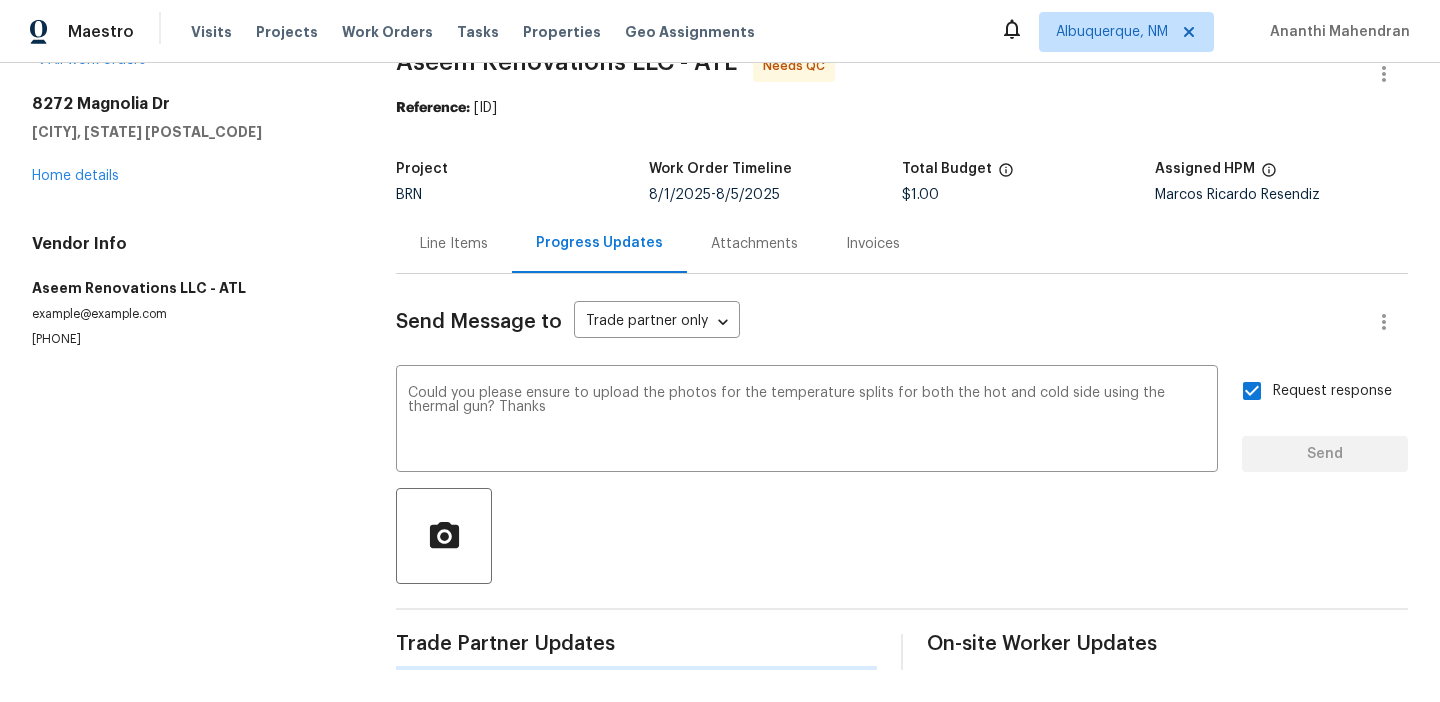 type 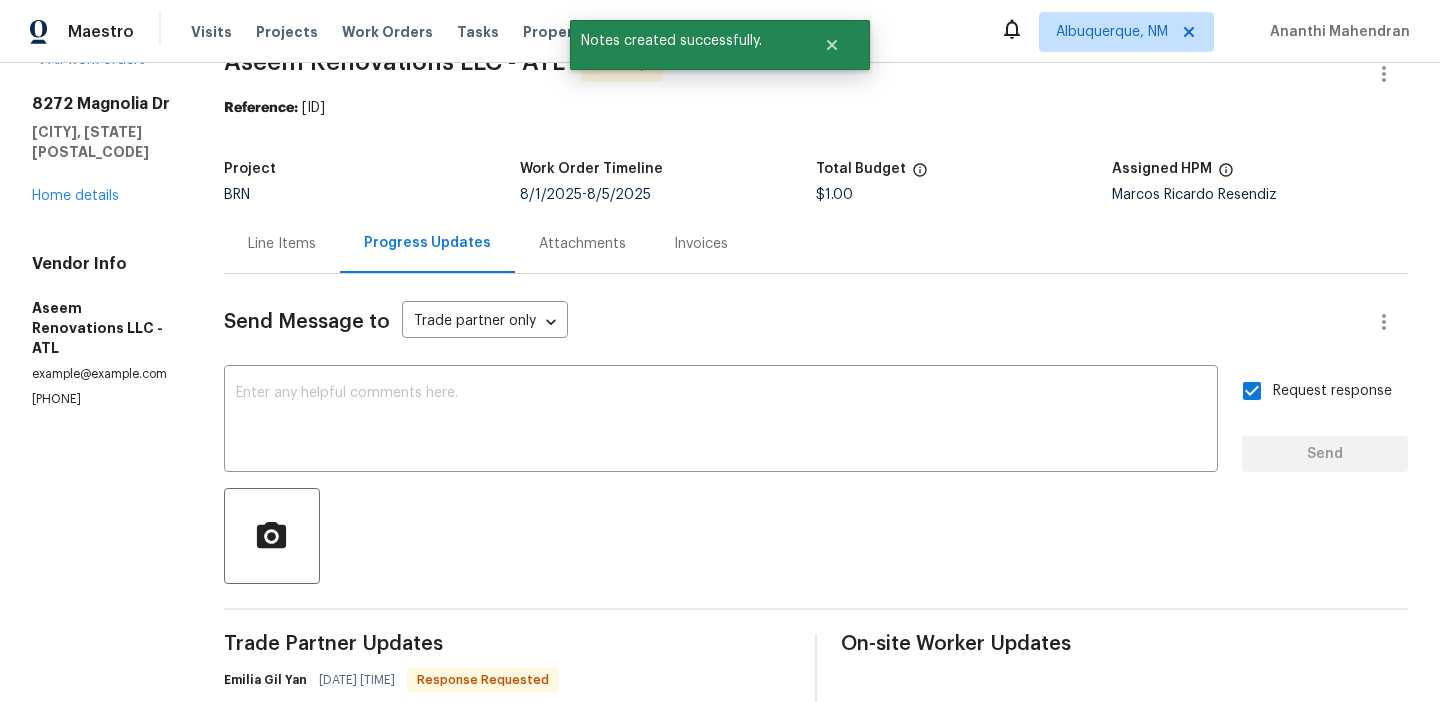 scroll, scrollTop: 269, scrollLeft: 0, axis: vertical 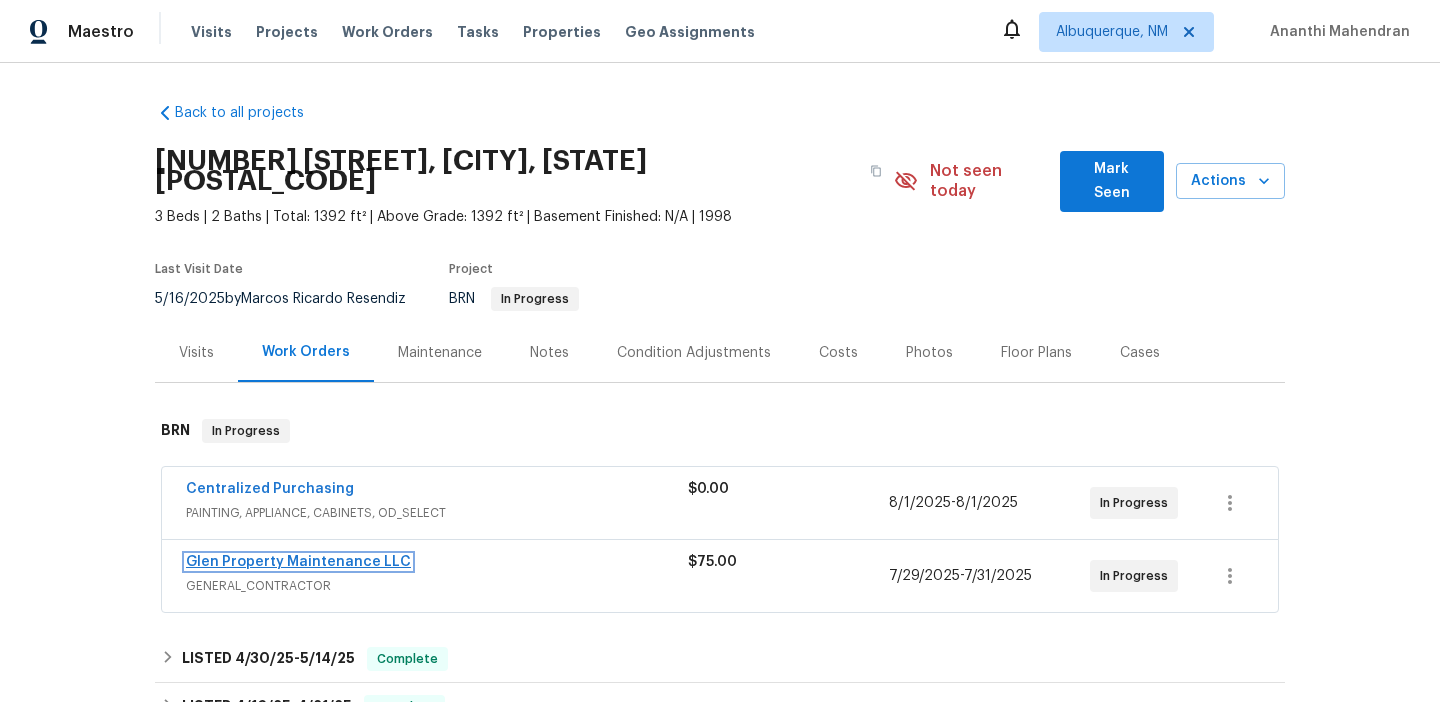 click on "Glen Property Maintenance LLC" at bounding box center (298, 562) 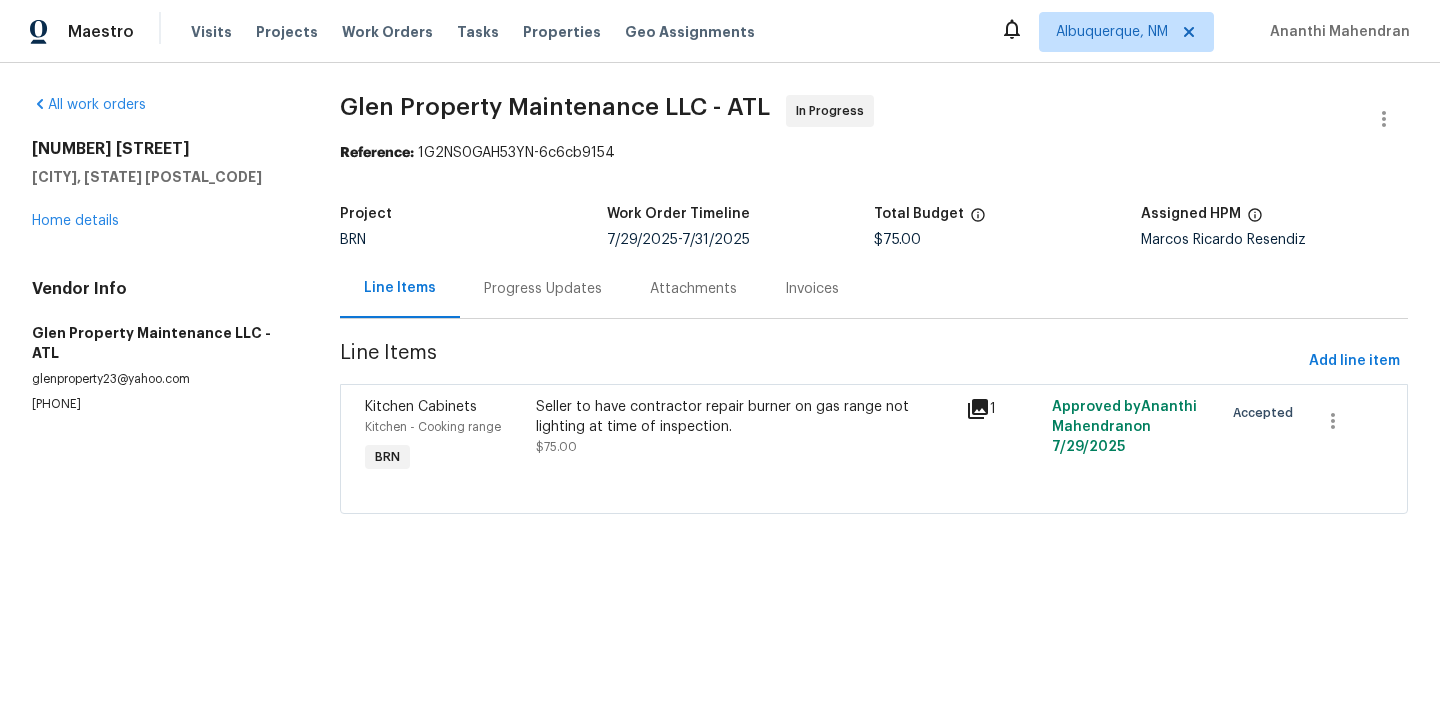 click on "Progress Updates" at bounding box center (543, 288) 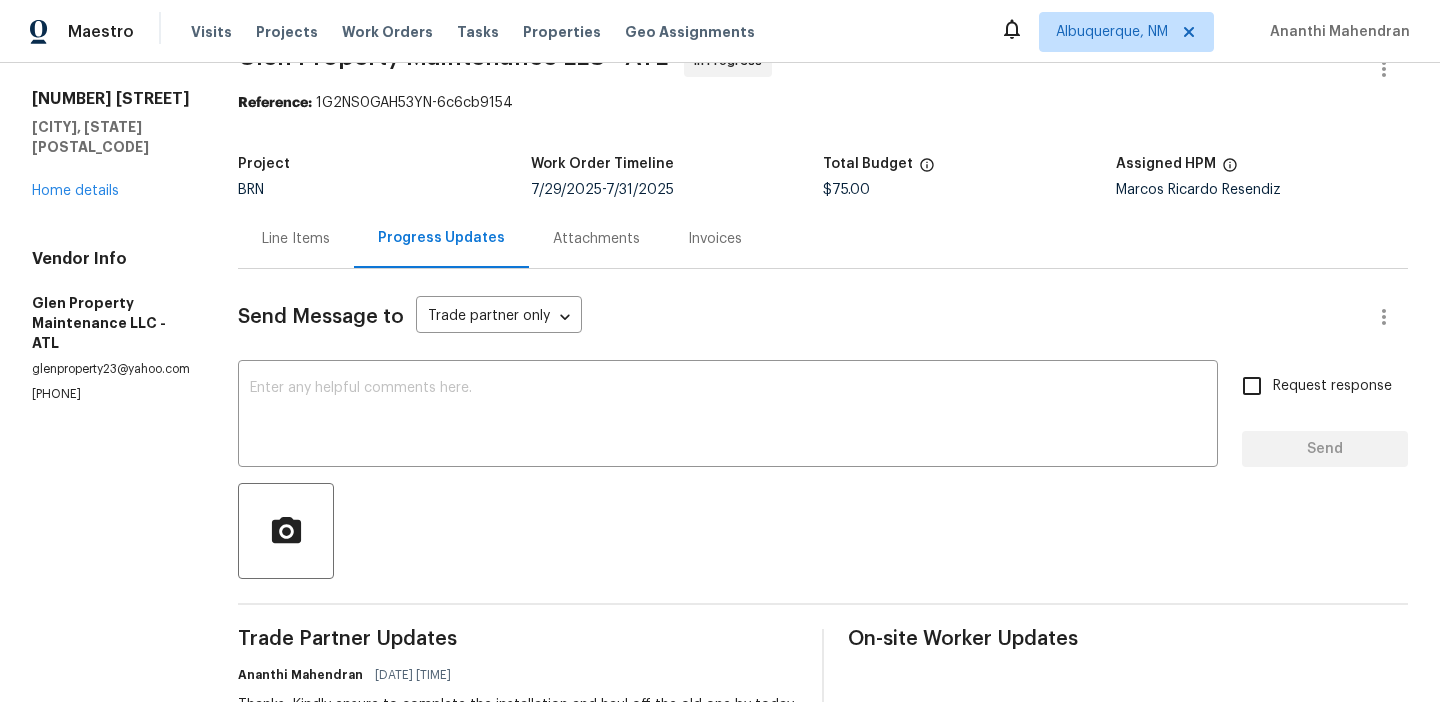 scroll, scrollTop: 0, scrollLeft: 0, axis: both 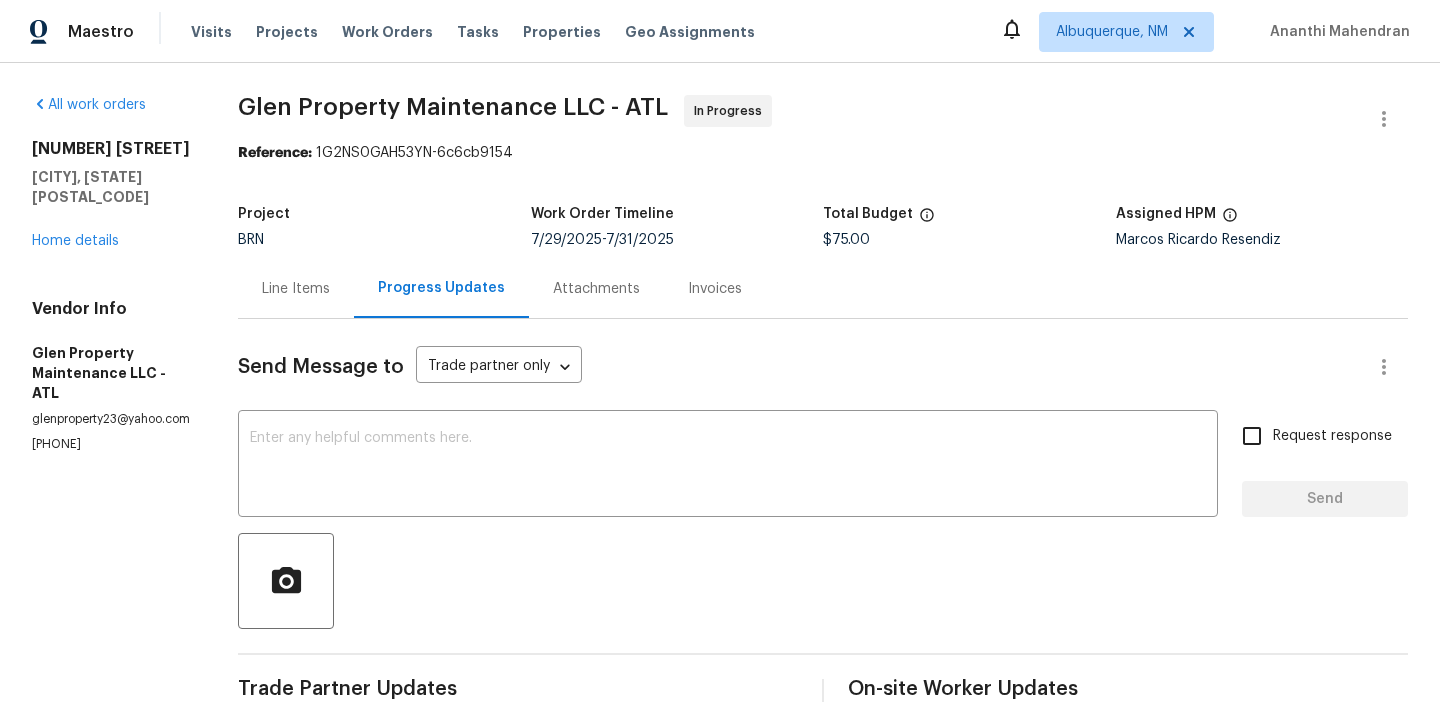 click on "(770) 235-8482" at bounding box center (111, 444) 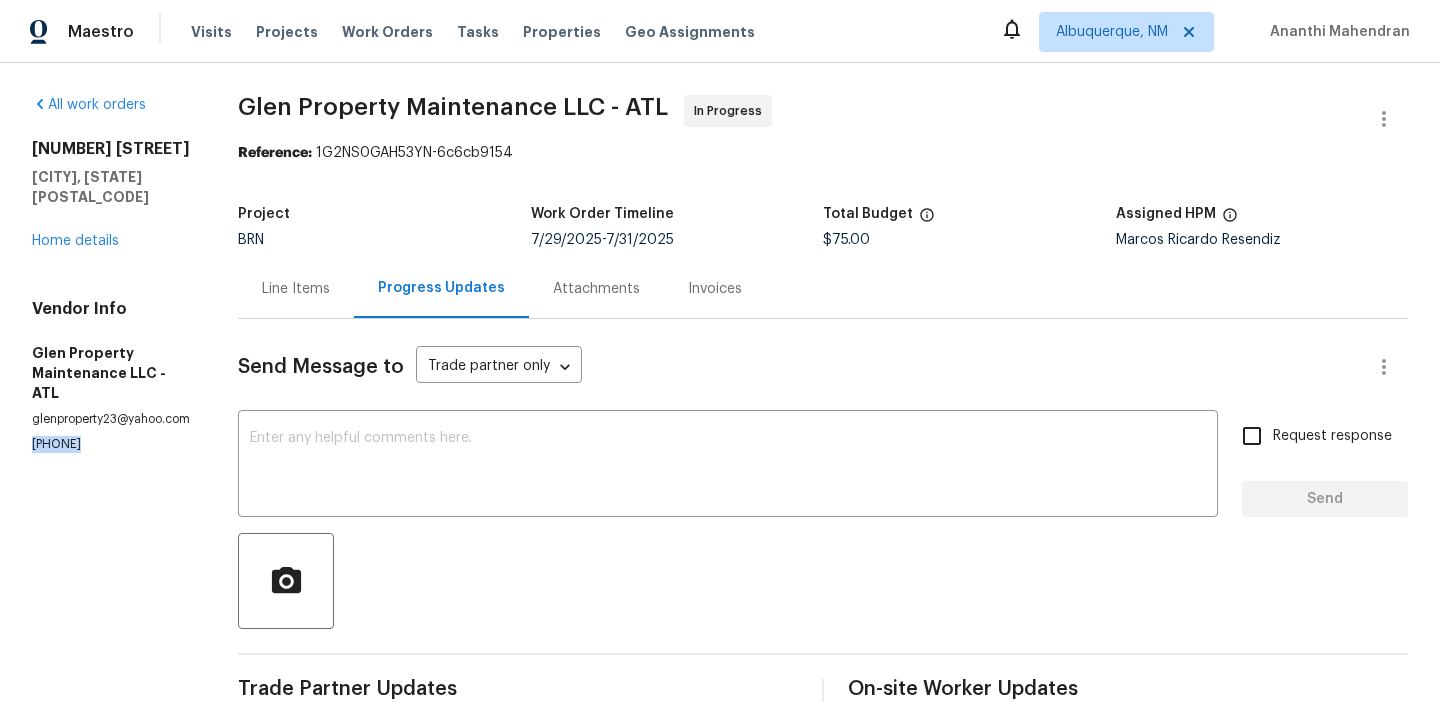 click on "(770) 235-8482" at bounding box center [111, 444] 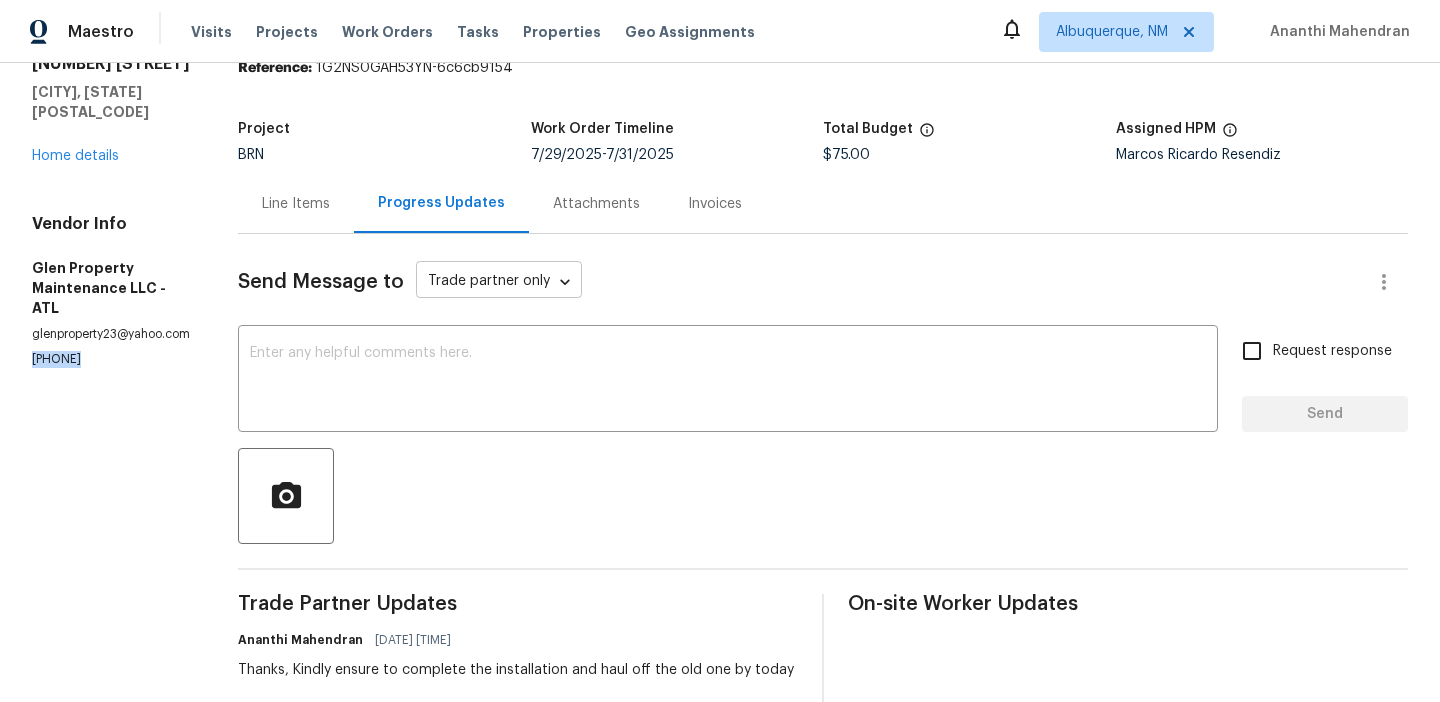 scroll, scrollTop: 152, scrollLeft: 0, axis: vertical 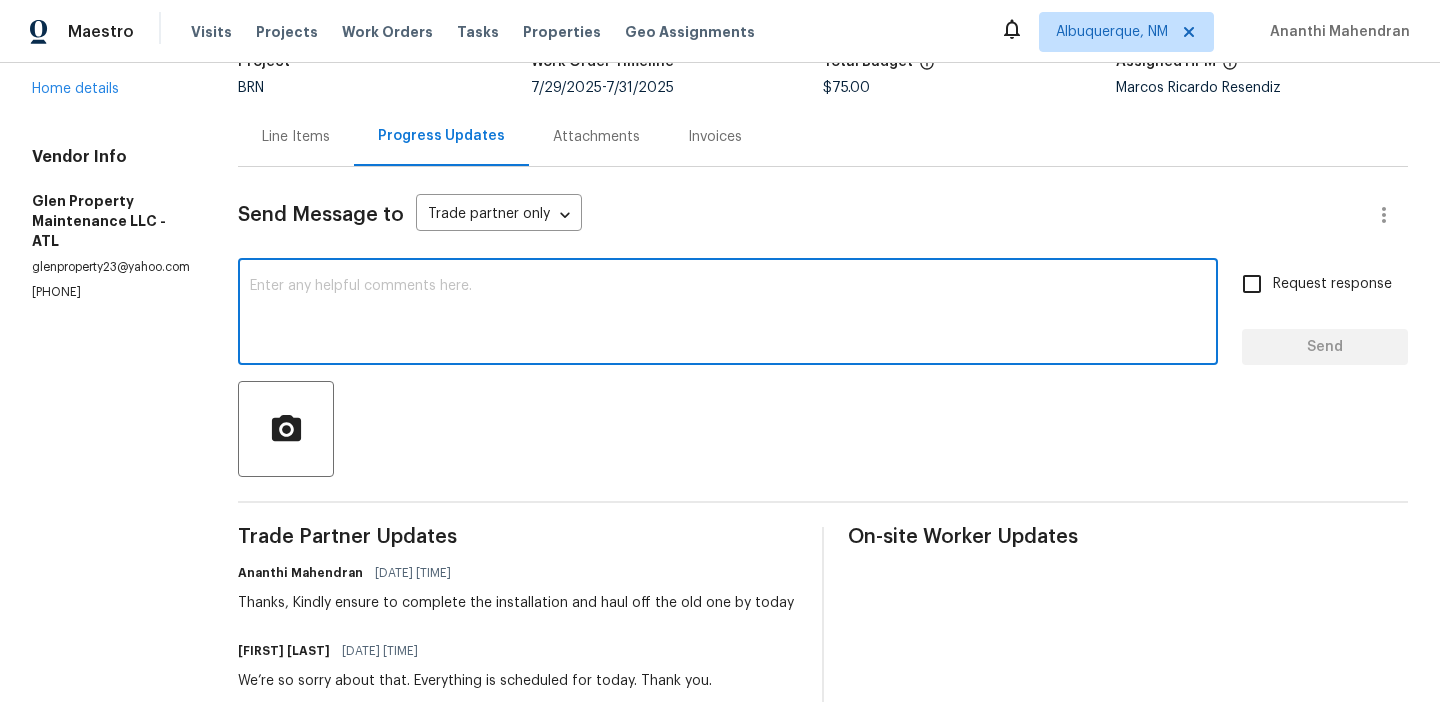 click at bounding box center (728, 314) 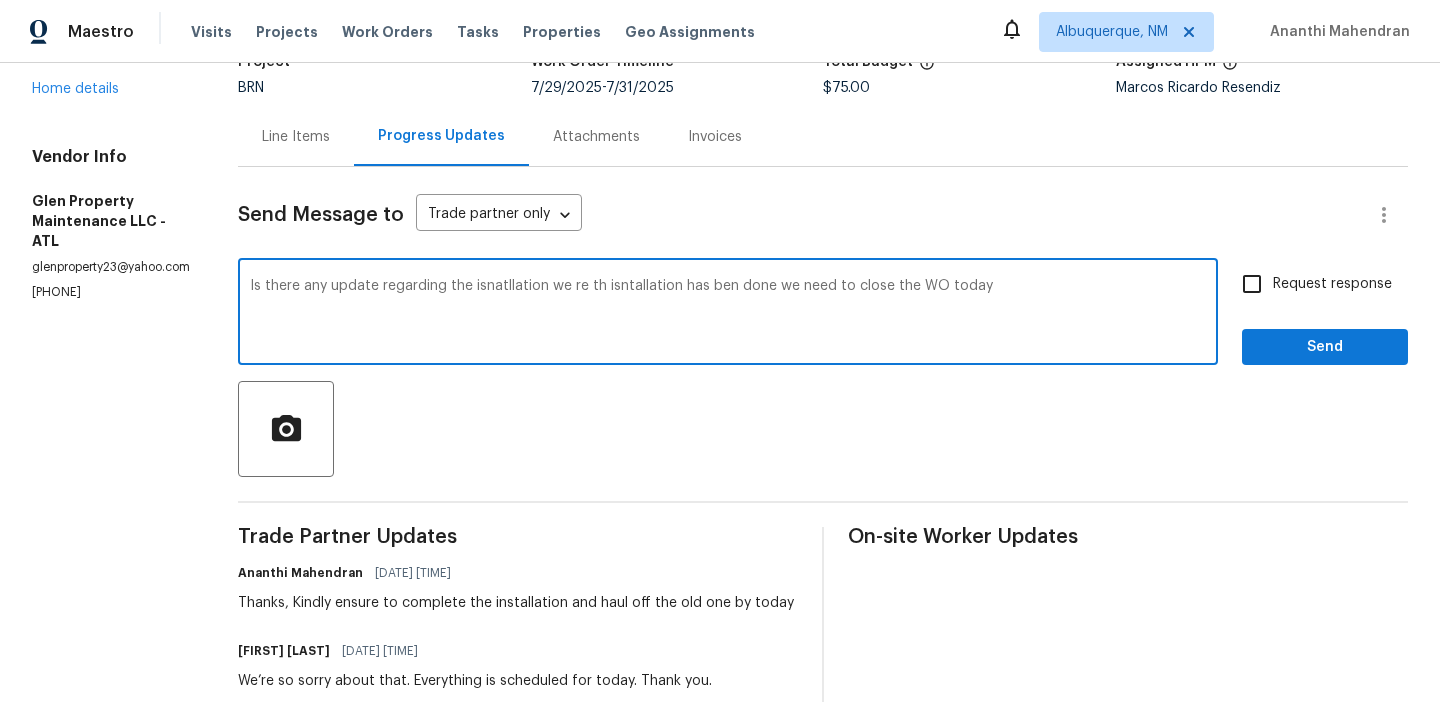 type on "Is there any update regarding the isnatllation we re th isntallation has ben done we need to close the WO today" 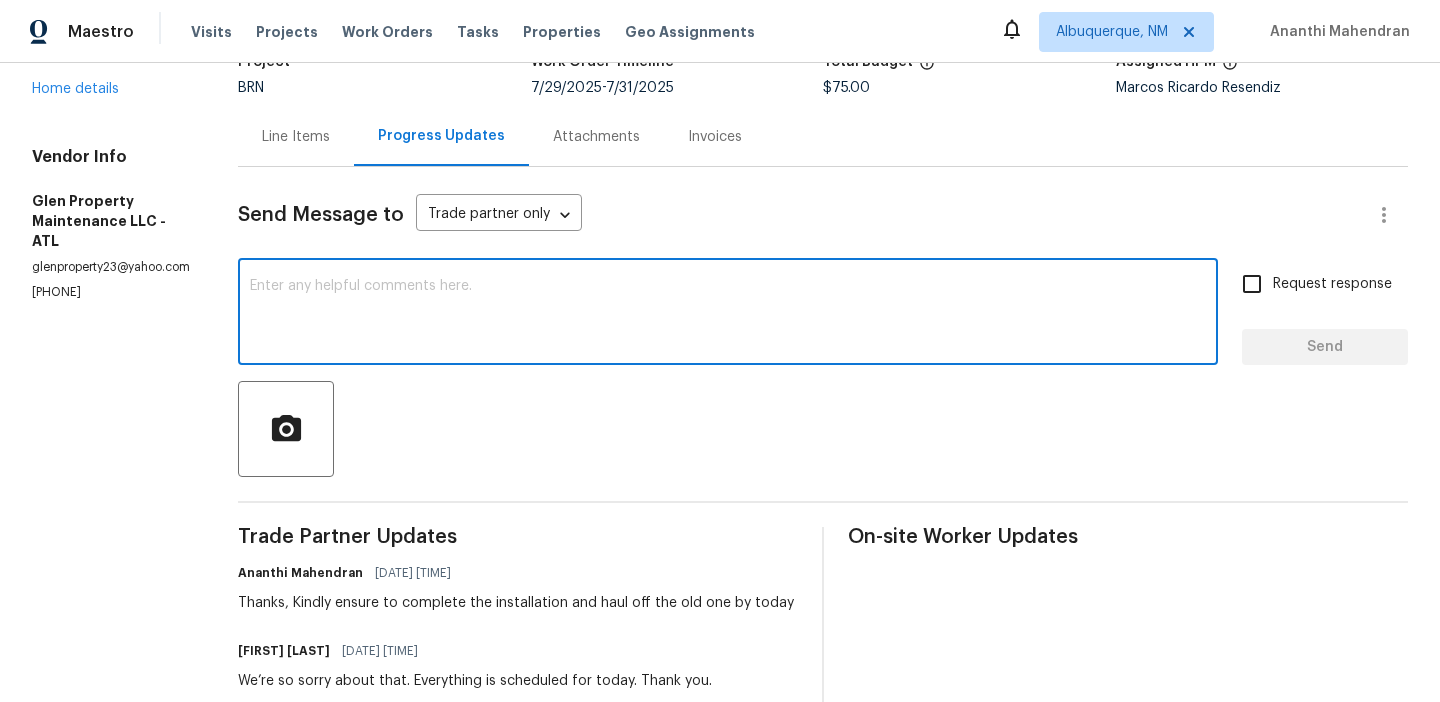 paste on "Is there any update regarding the installation? If the installation is complete, we need to close the Work Order today" 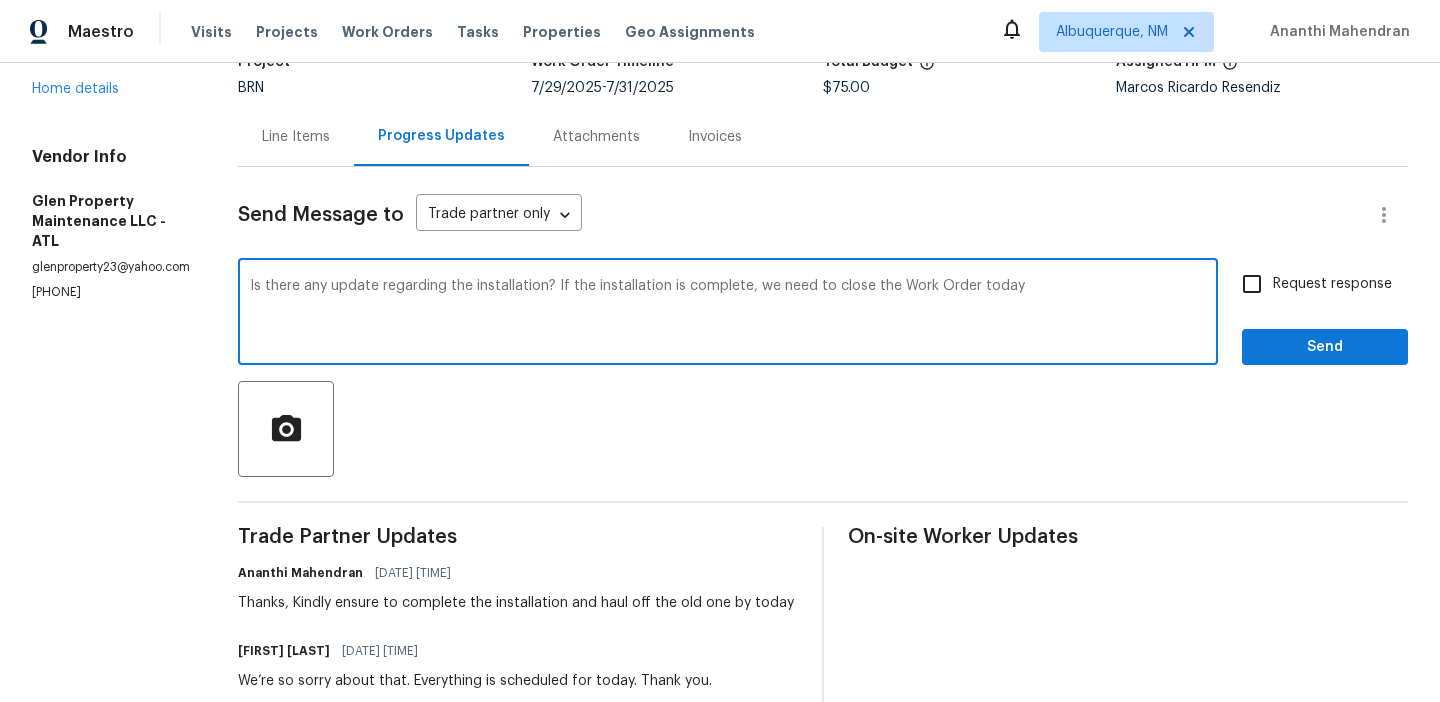 drag, startPoint x: 553, startPoint y: 286, endPoint x: 726, endPoint y: 293, distance: 173.14156 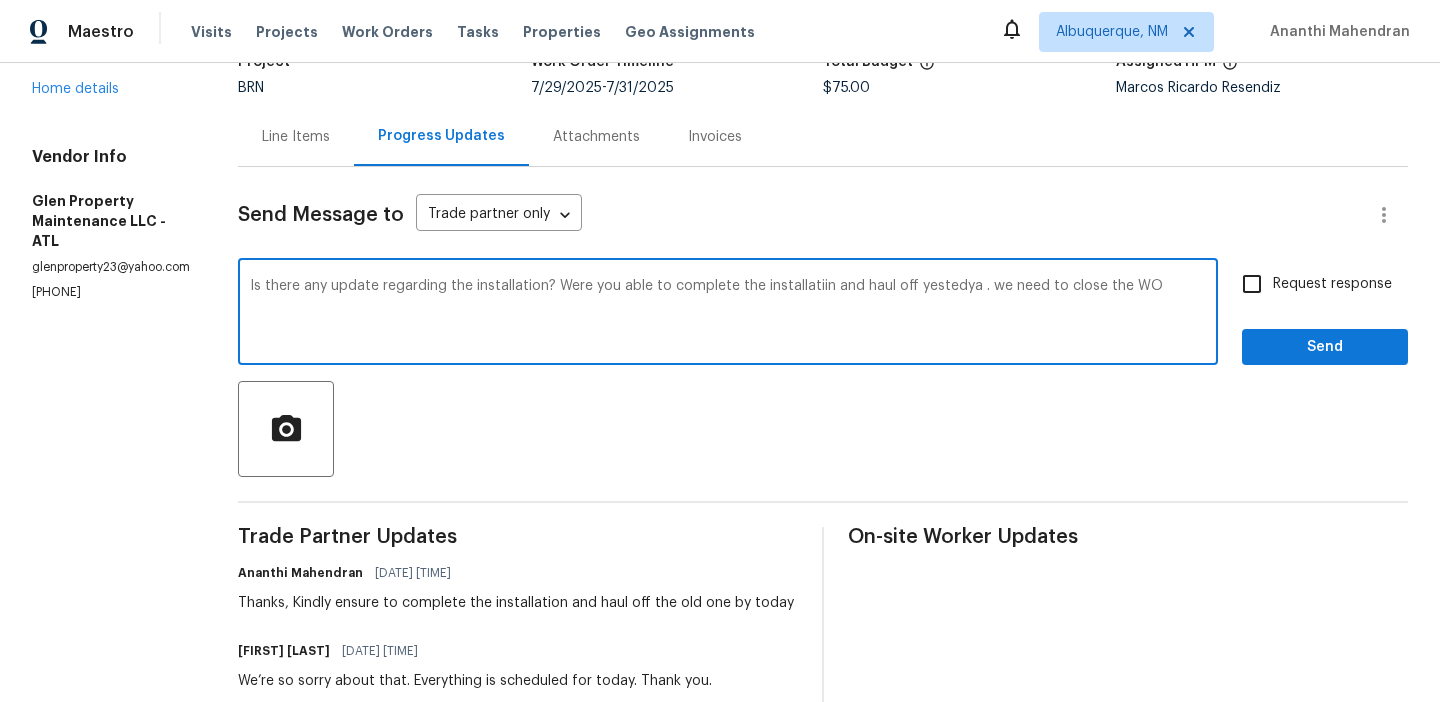 drag, startPoint x: 981, startPoint y: 287, endPoint x: 1174, endPoint y: 286, distance: 193.0026 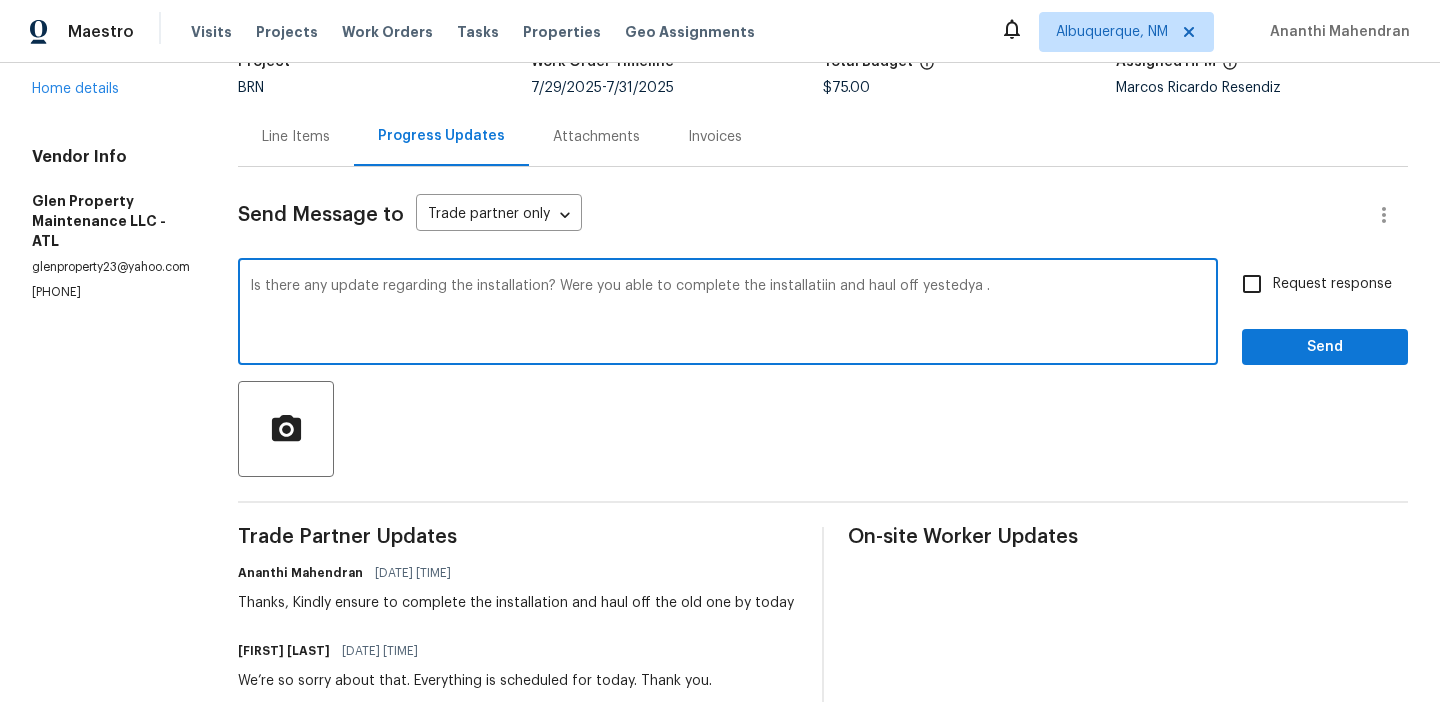 type on "Is there any update regarding the installation? Were you able to complete the installatiin and haul off yestedya ." 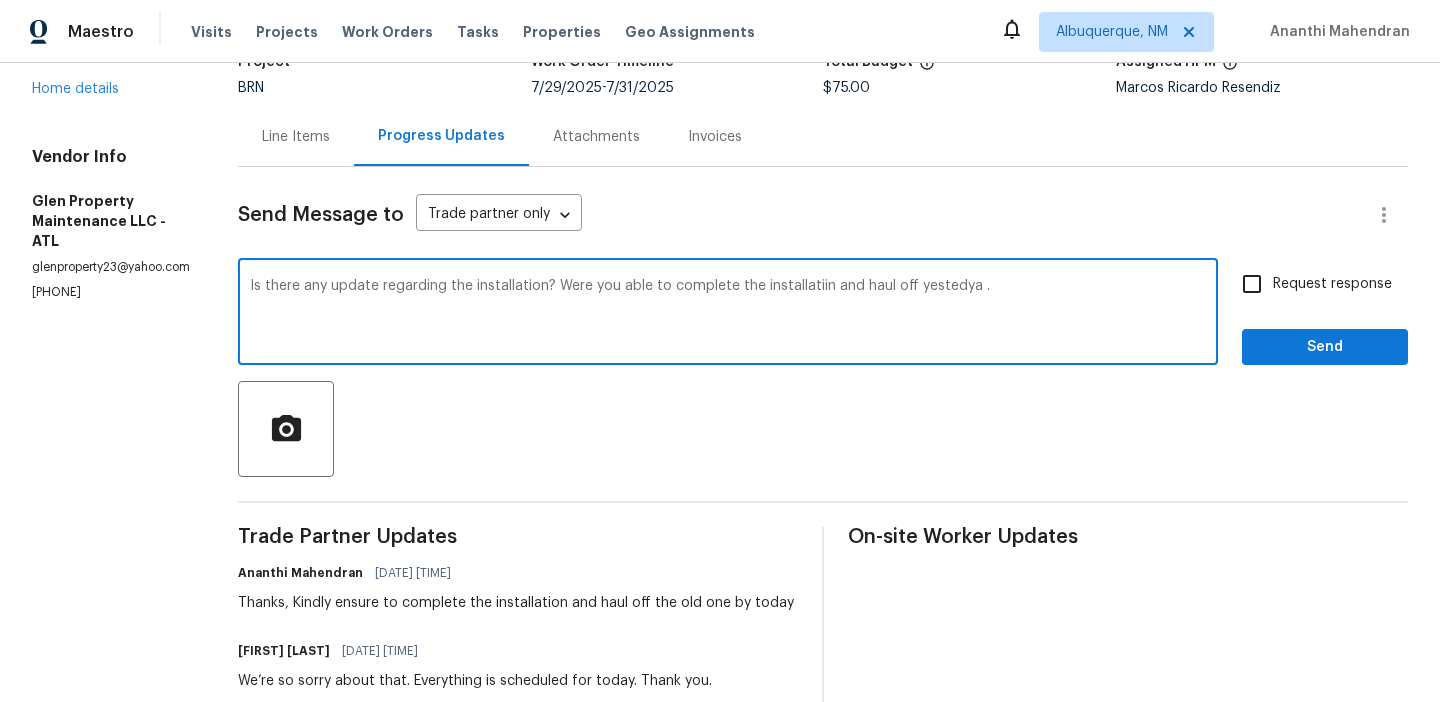click on "Is there any update regarding the installation? Were you able to complete the installatiin and haul off yestedya ." at bounding box center [728, 314] 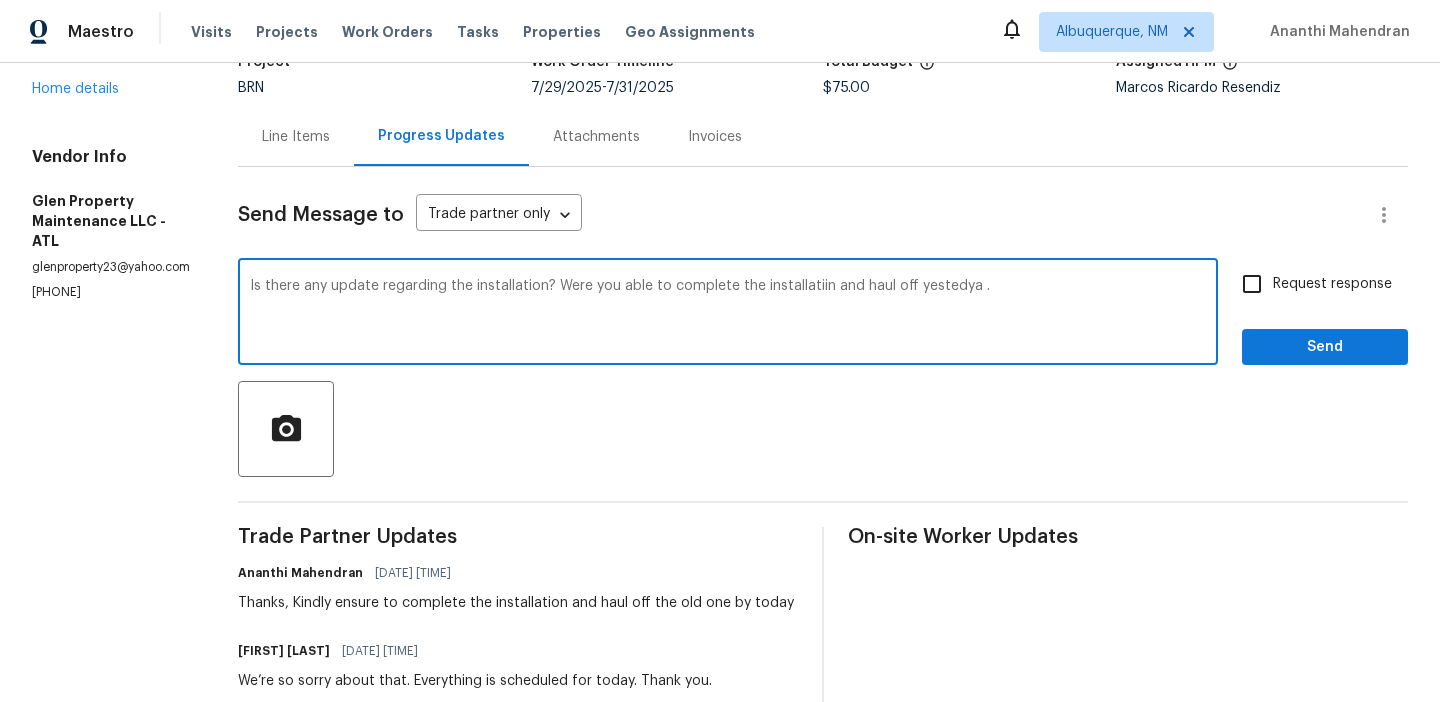 click on "Is there any update regarding the installation? Were you able to complete the installatiin and haul off yestedya ." at bounding box center [728, 314] 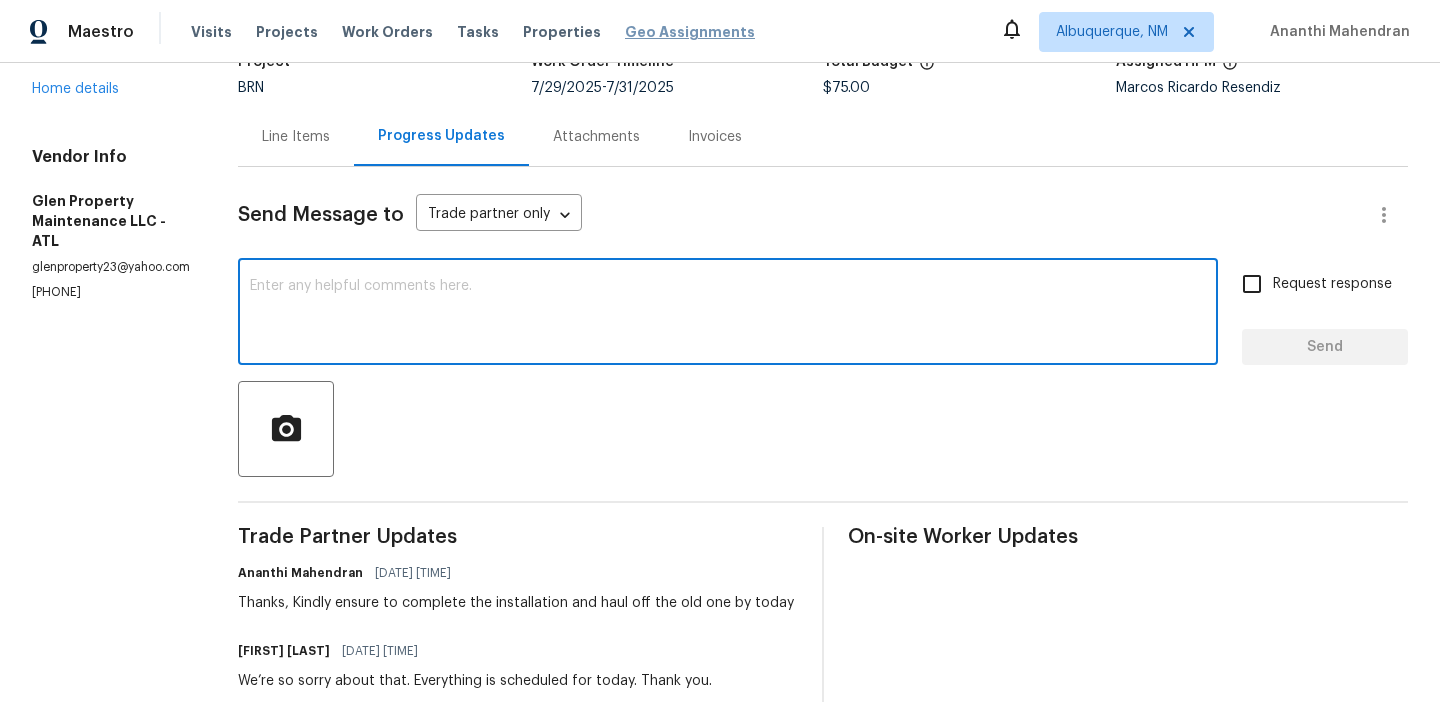 paste on "Do you have any updates on the installation? Were you able to complete the installation and haul-off yesterday?" 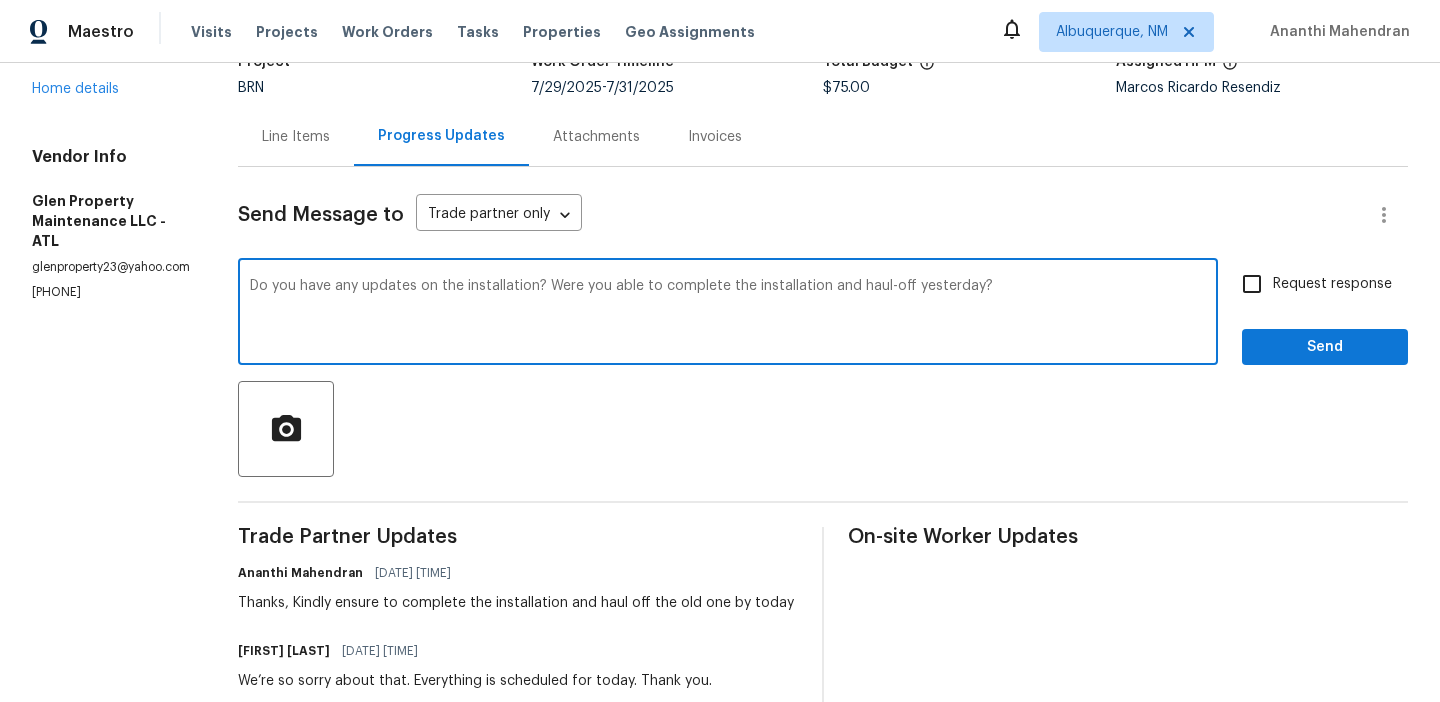 type on "Do you have any updates on the installation? Were you able to complete the installation and haul-off yesterday?" 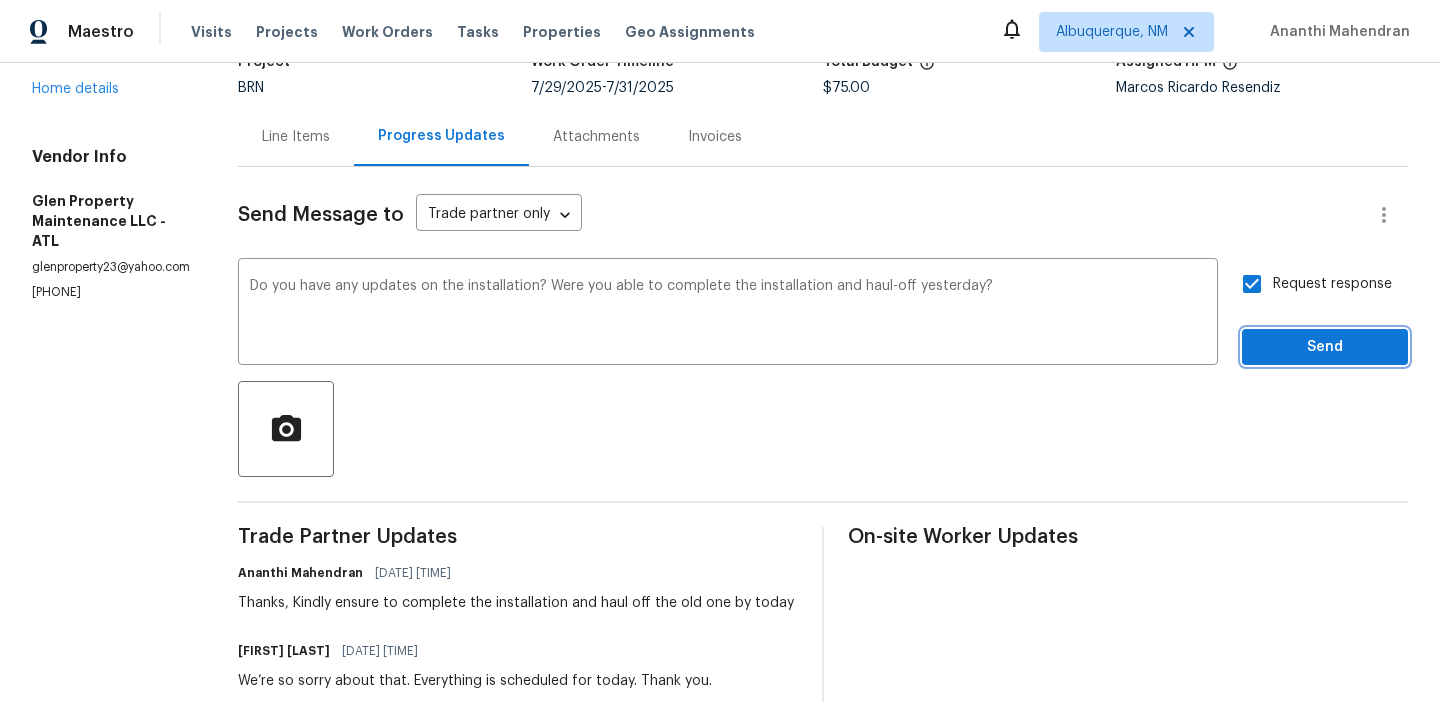 click on "Send" at bounding box center (1325, 347) 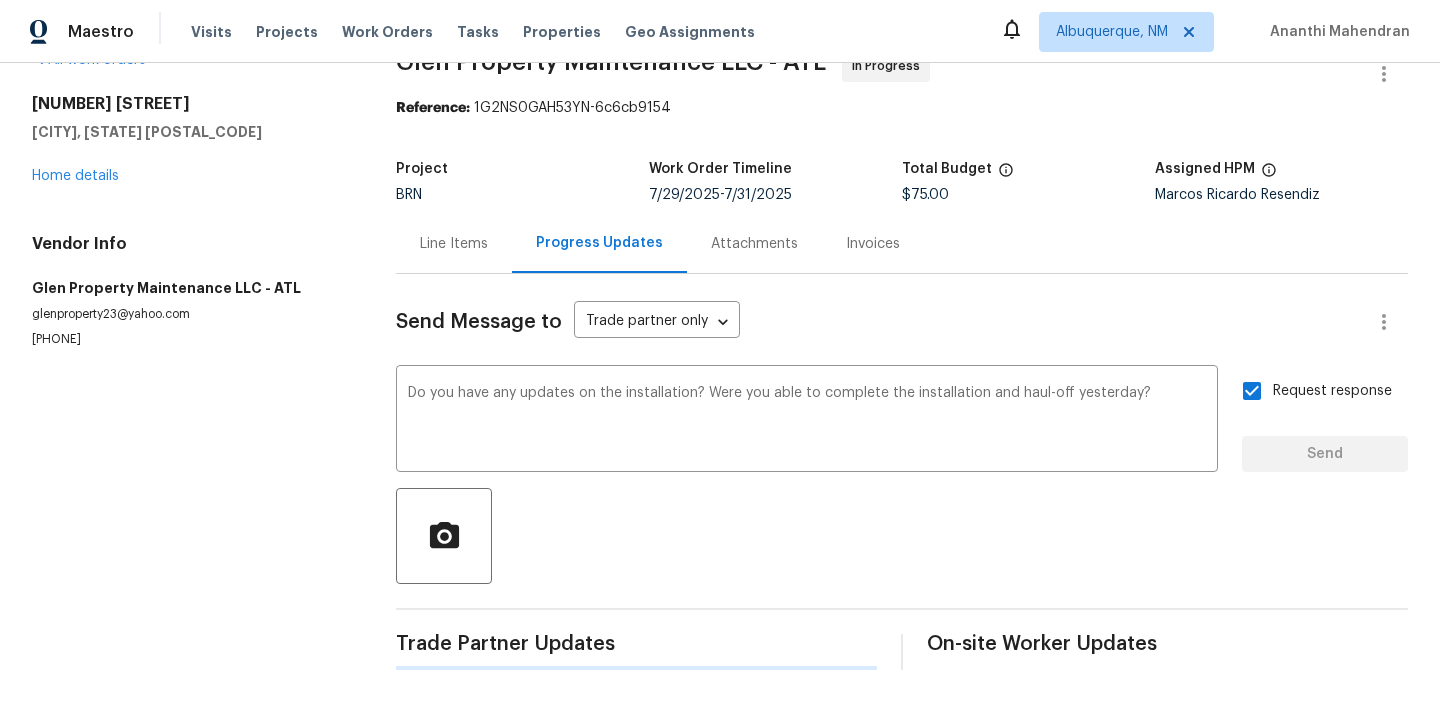 type 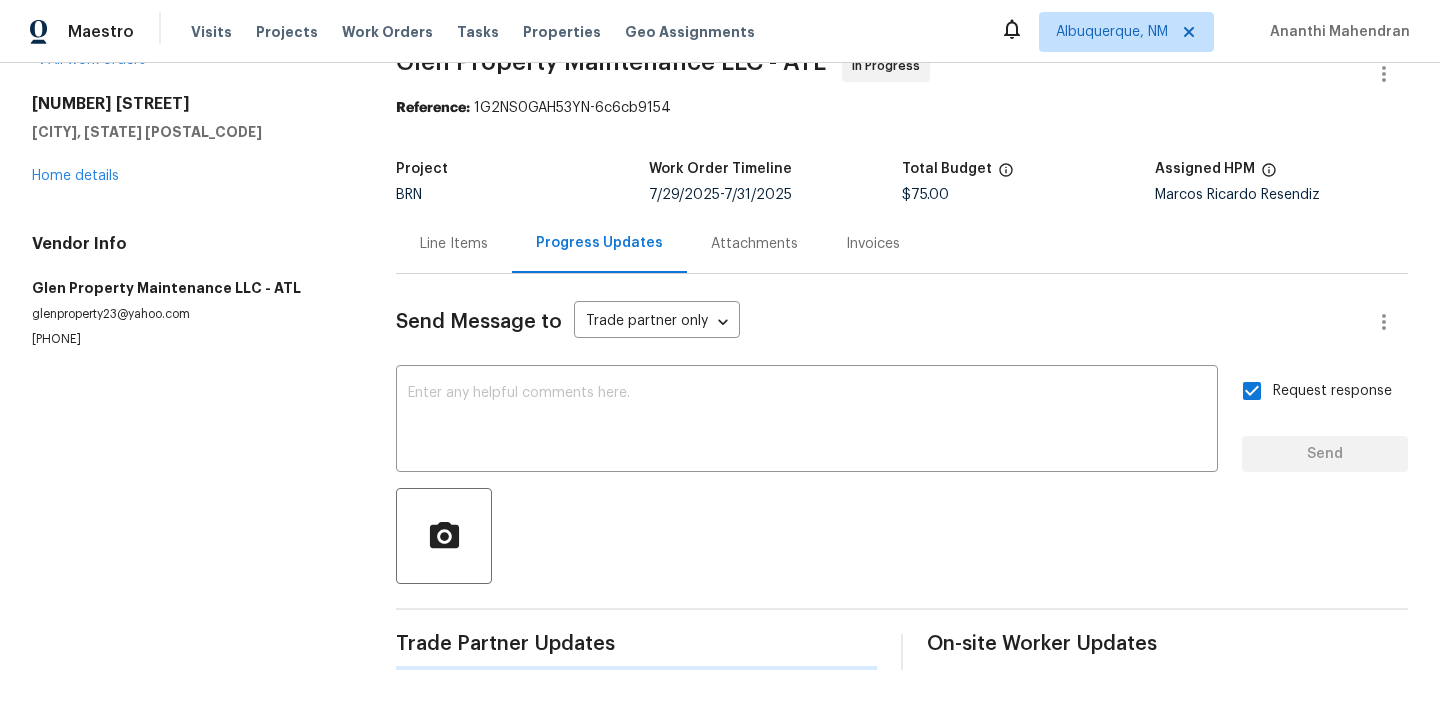 scroll, scrollTop: 152, scrollLeft: 0, axis: vertical 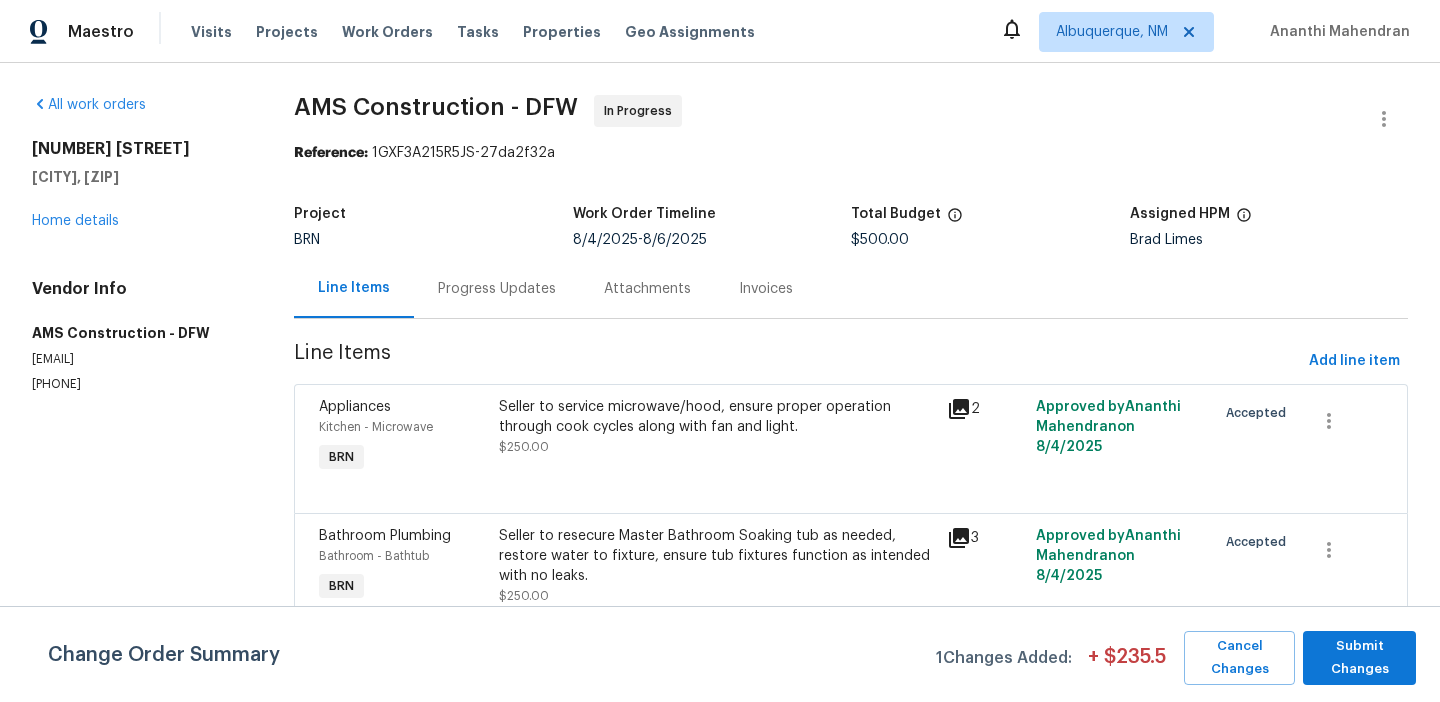 click on "Progress Updates" at bounding box center [497, 288] 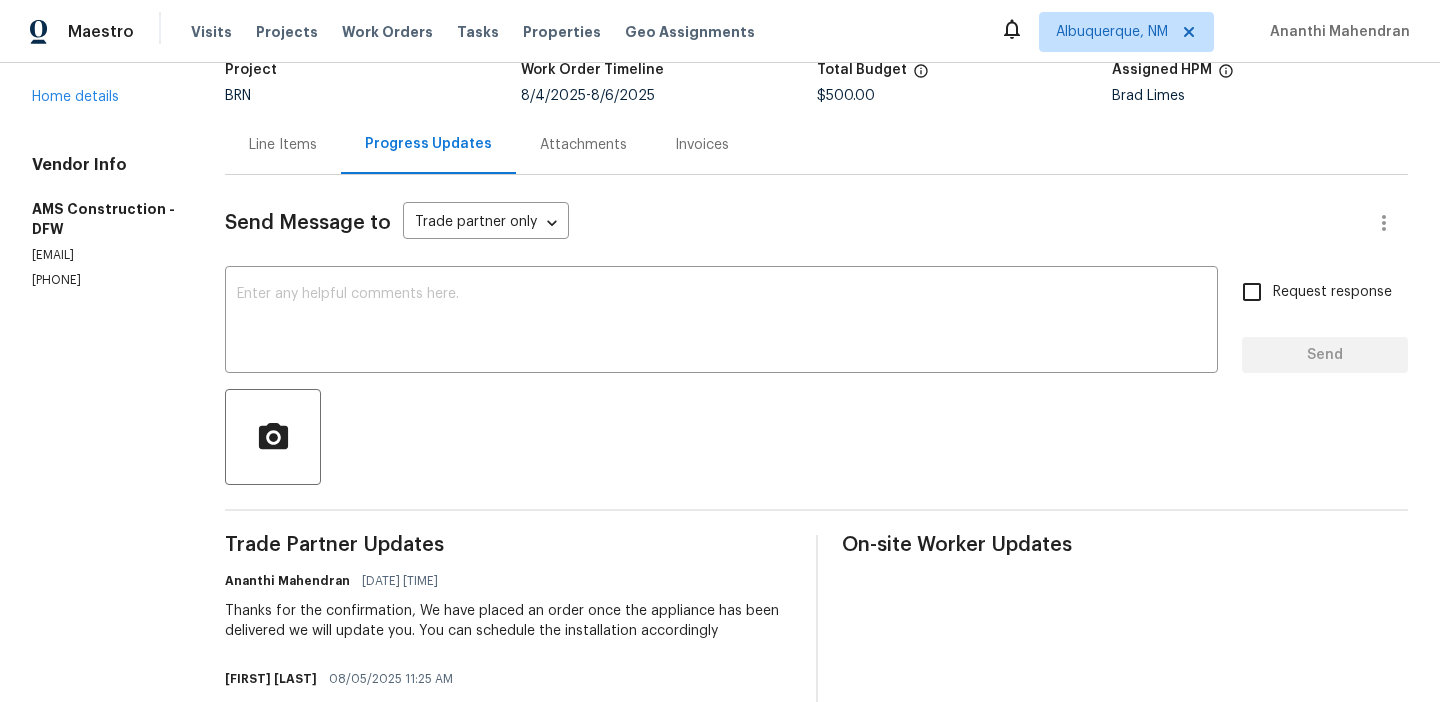 scroll, scrollTop: 345, scrollLeft: 0, axis: vertical 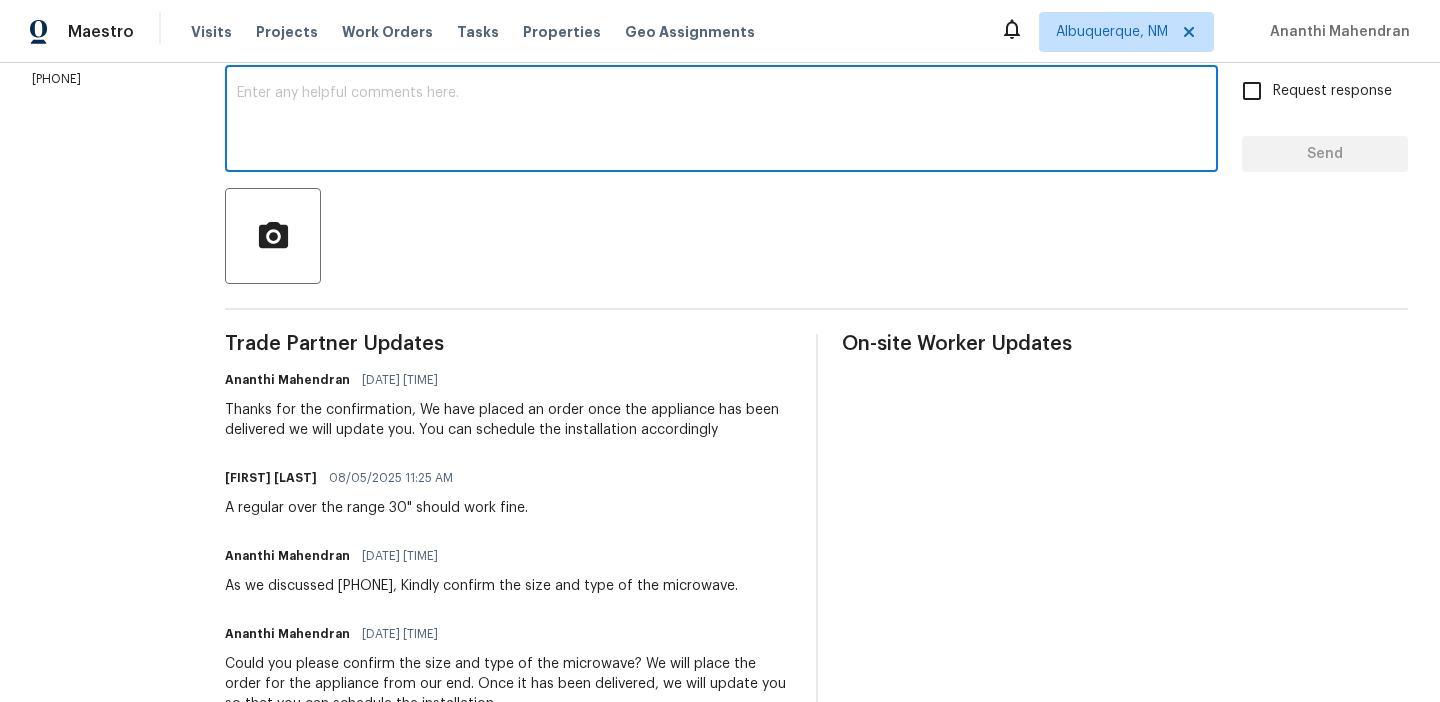 click at bounding box center (721, 121) 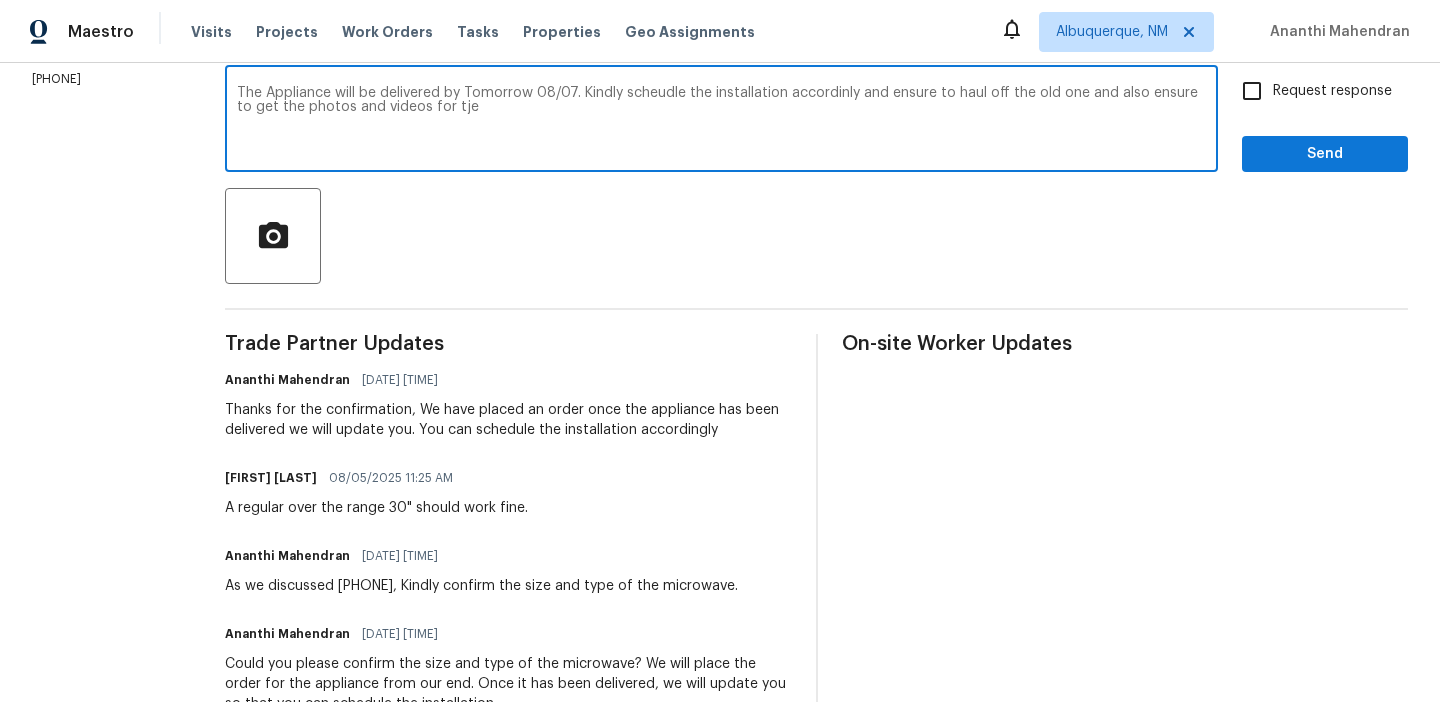 paste on "Bathroom Soaking" 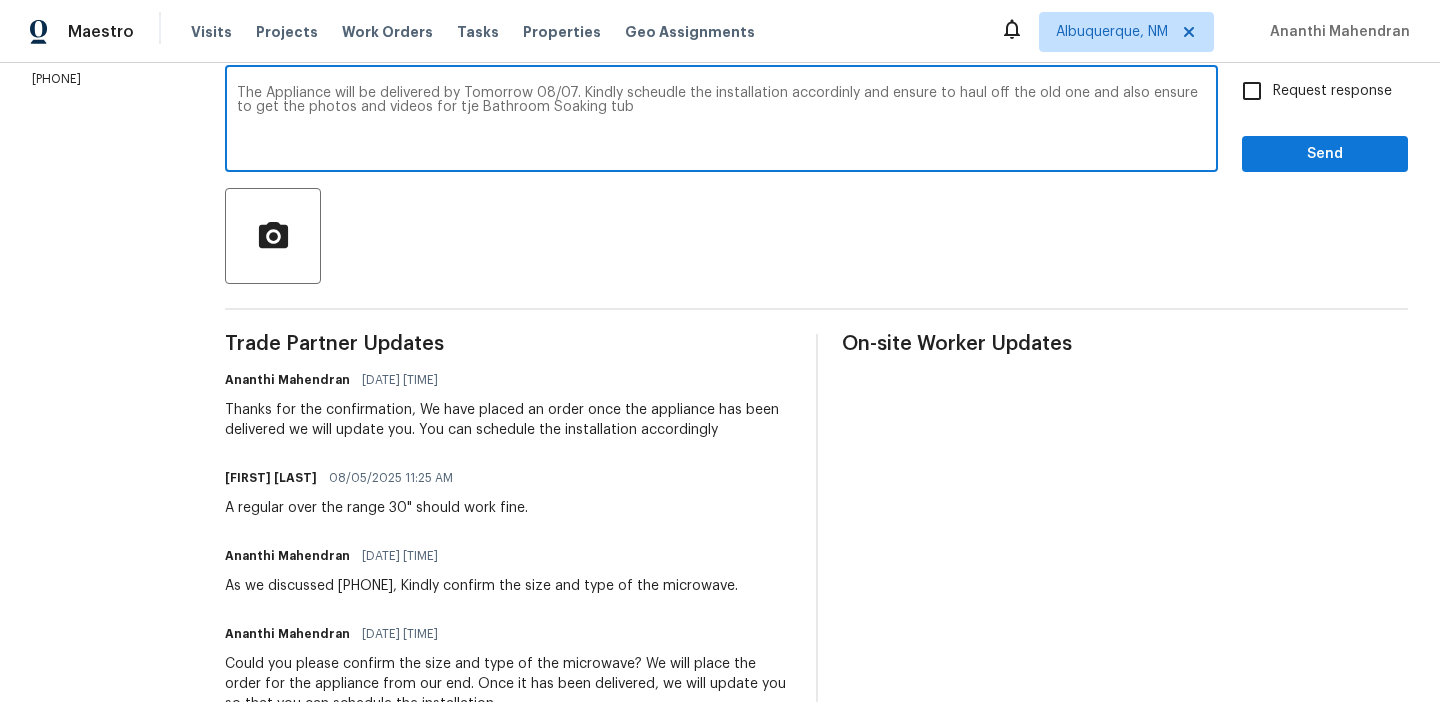 type on "The Appliance will be delivered by Tomorrow 08/07. Kindly scheudle the installation accordinly and ensure to haul off the old one and also ensure to get the photos and videos for tje Bathroom Soaking tub" 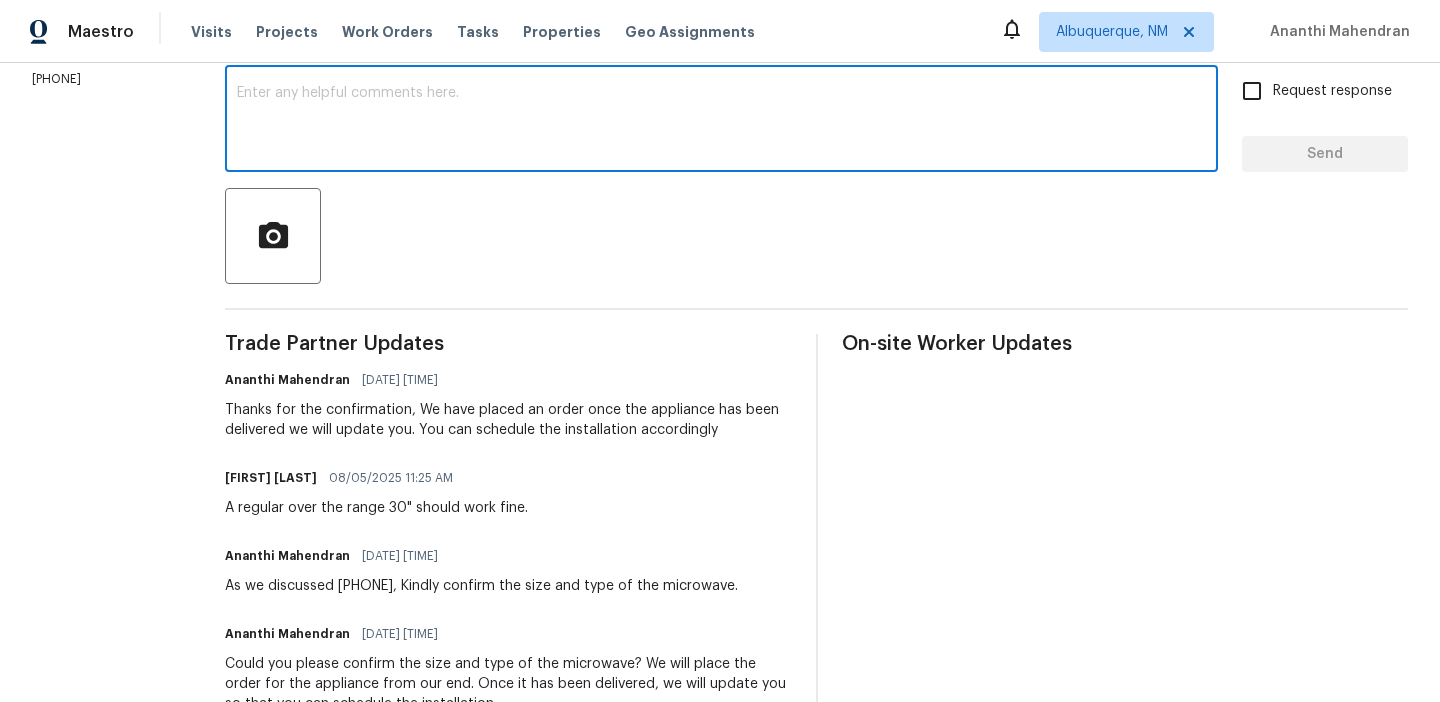 paste on "The appliance is scheduled to be delivered by tomorrow, 08/07. Please arrange for the installation accordingly. Ensure that the old unit is hauled away, and don't forget to capture photos and videos of the bathroom soaking tub" 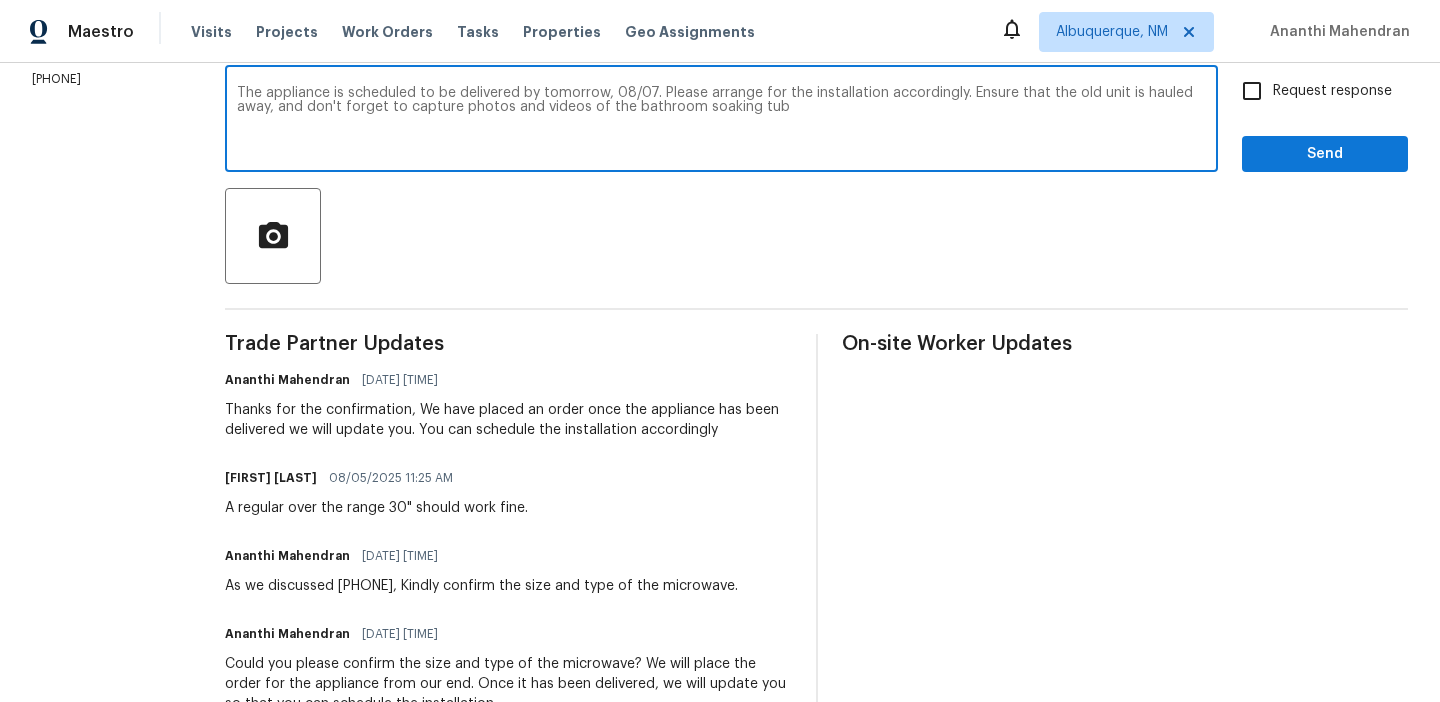 scroll, scrollTop: 313, scrollLeft: 0, axis: vertical 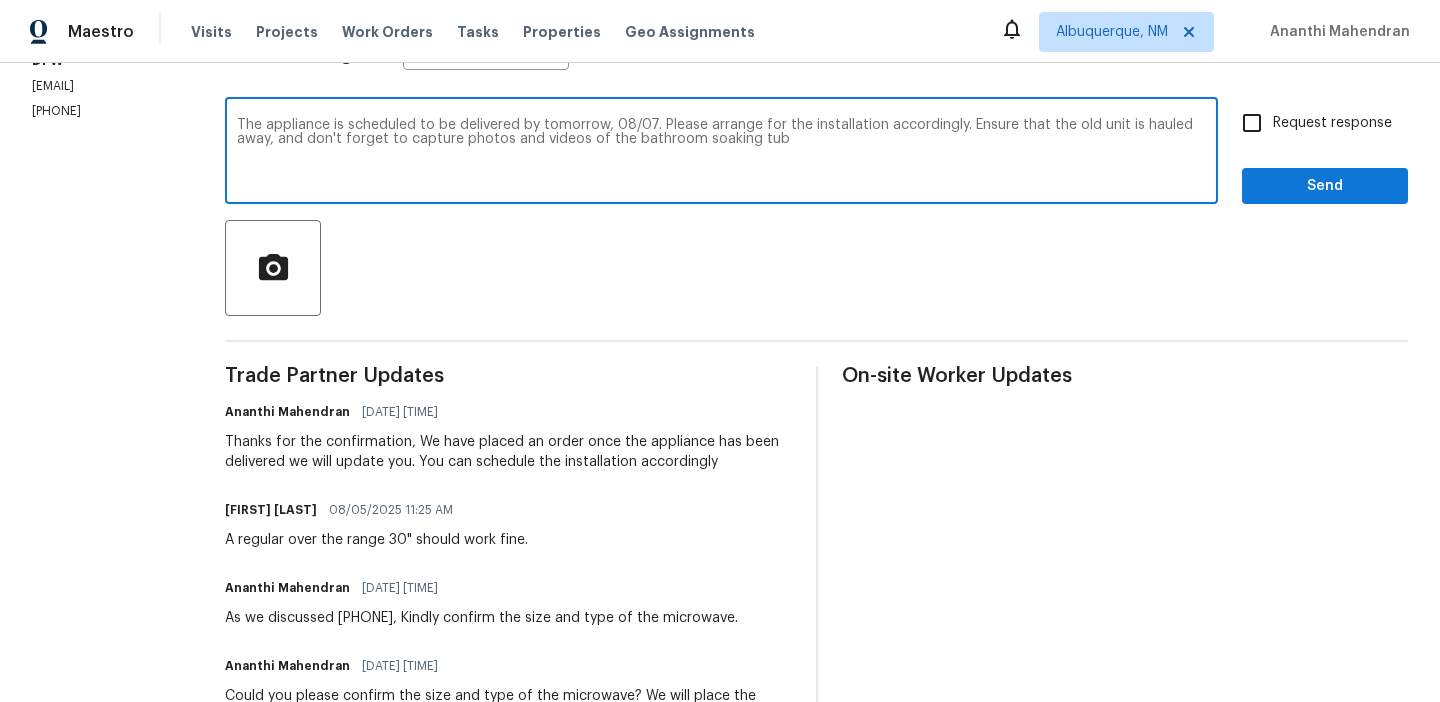 click on "The appliance is scheduled to be delivered by tomorrow, 08/07. Please arrange for the installation accordingly. Ensure that the old unit is hauled away, and don't forget to capture photos and videos of the bathroom soaking tub" at bounding box center [721, 153] 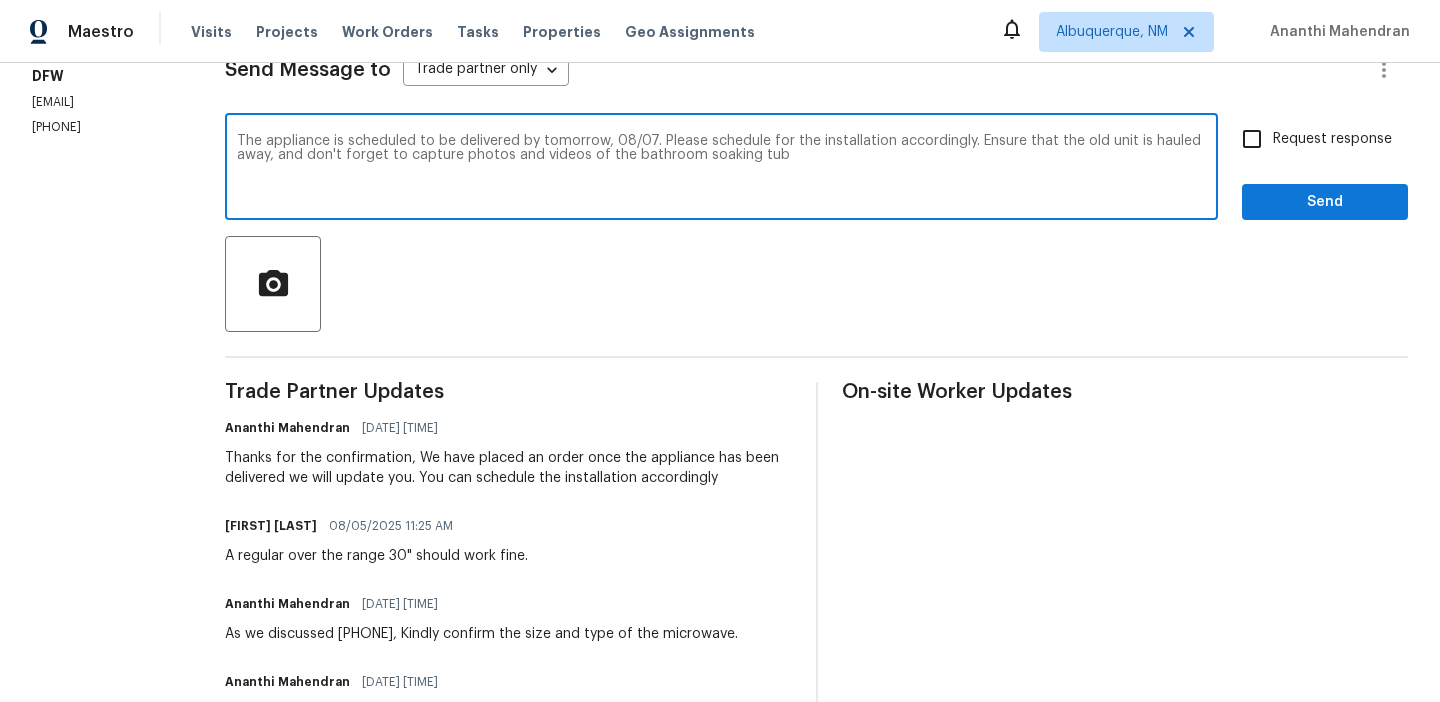 scroll, scrollTop: 293, scrollLeft: 0, axis: vertical 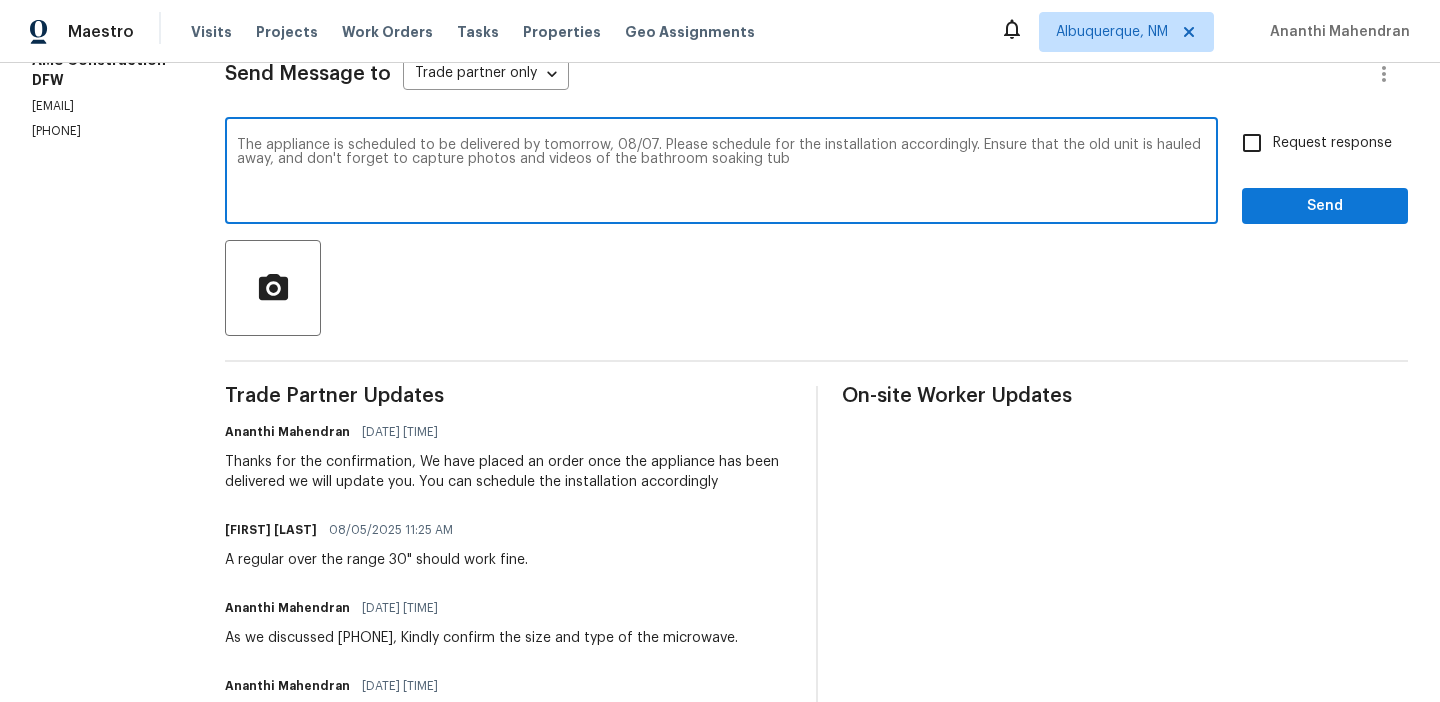 drag, startPoint x: 304, startPoint y: 162, endPoint x: 385, endPoint y: 160, distance: 81.02469 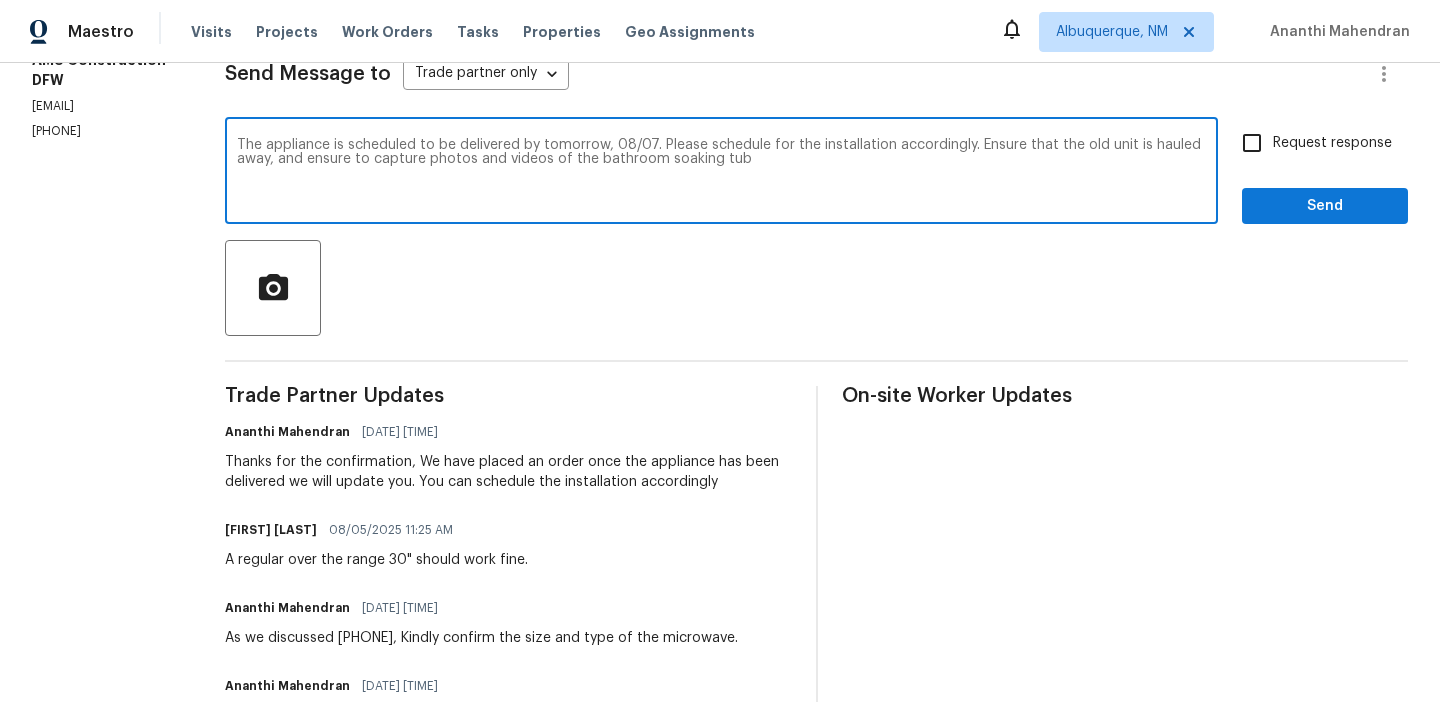 click on "The appliance is scheduled to be delivered by tomorrow, 08/07. Please schedule for the installation accordingly. Ensure that the old unit is hauled away, and ensure to capture photos and videos of the bathroom soaking tub" at bounding box center [721, 173] 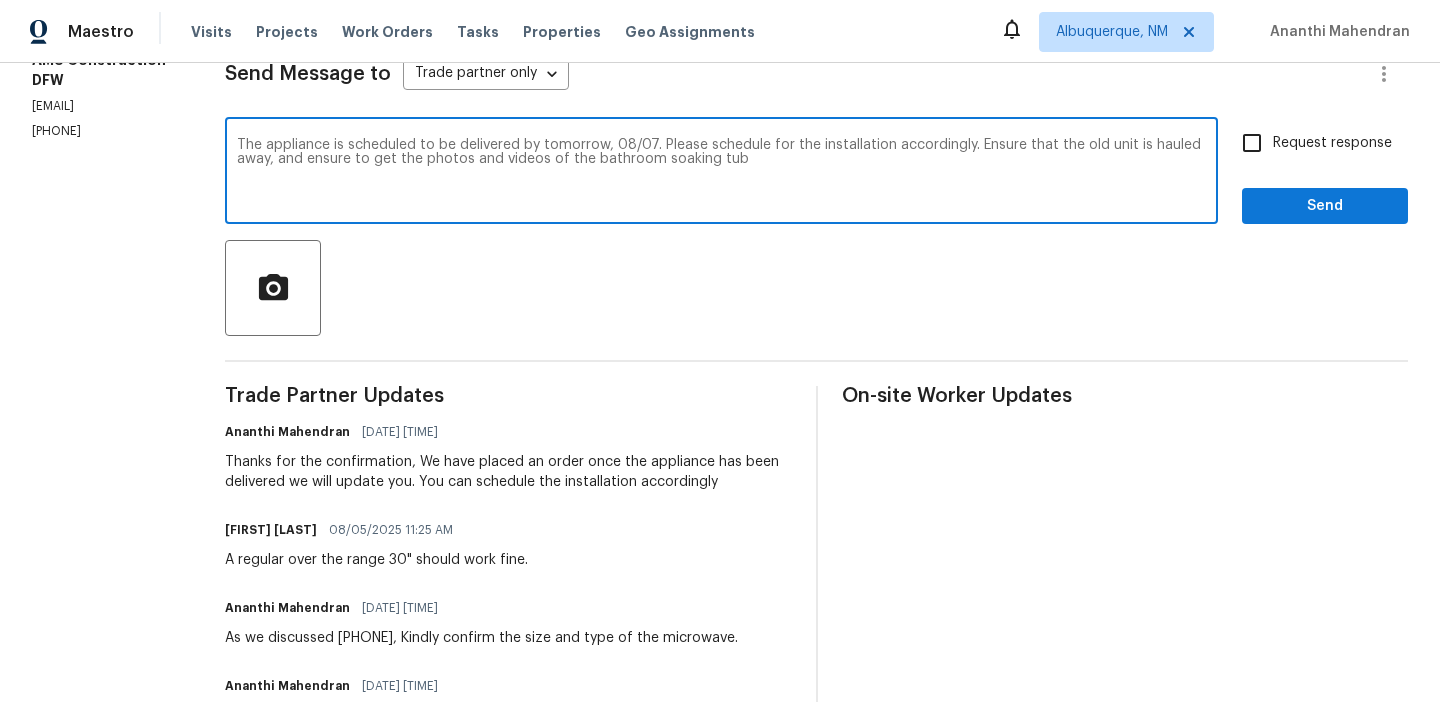 click on "The appliance is scheduled to be delivered by tomorrow, 08/07. Please schedule for the installation accordingly. Ensure that the old unit is hauled away, and ensure to get the photos and videos of the bathroom soaking tub" at bounding box center (721, 173) 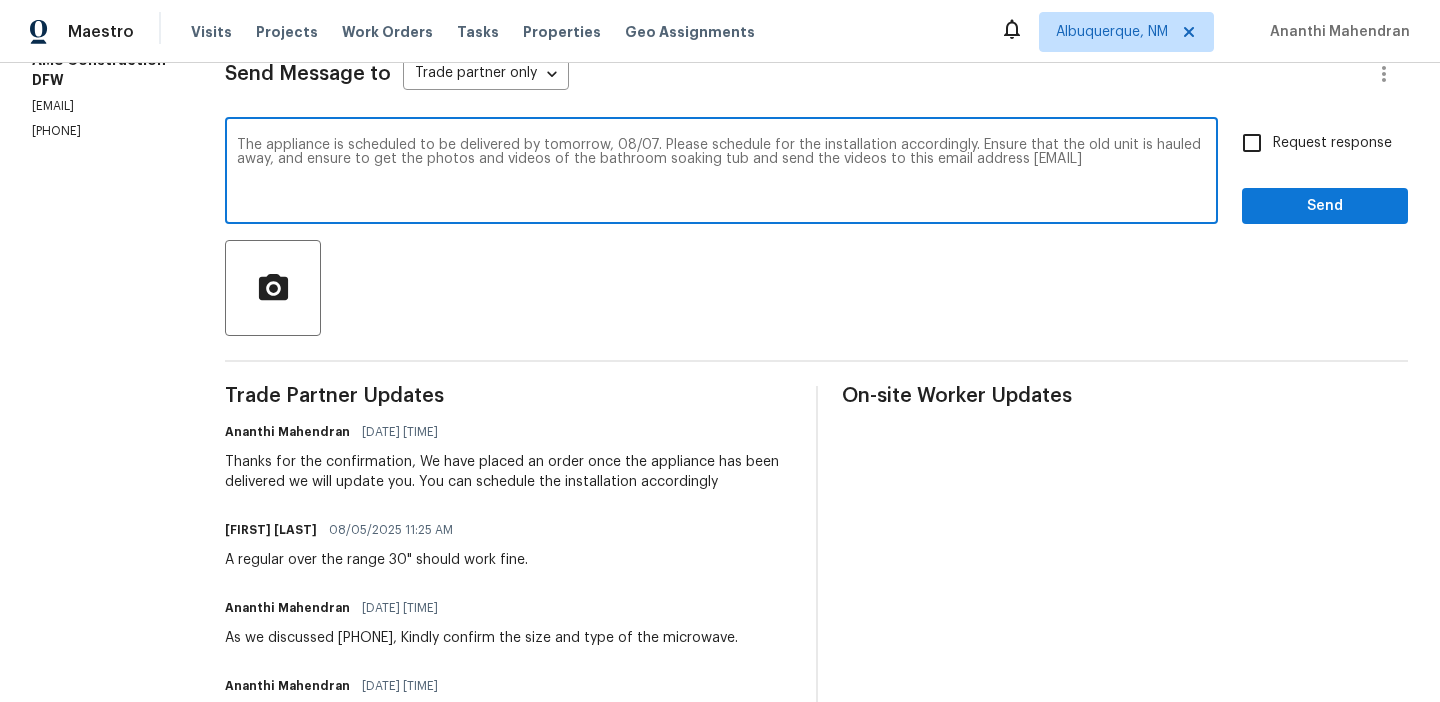 paste on "ananthi.mahendran@opendoor.com" 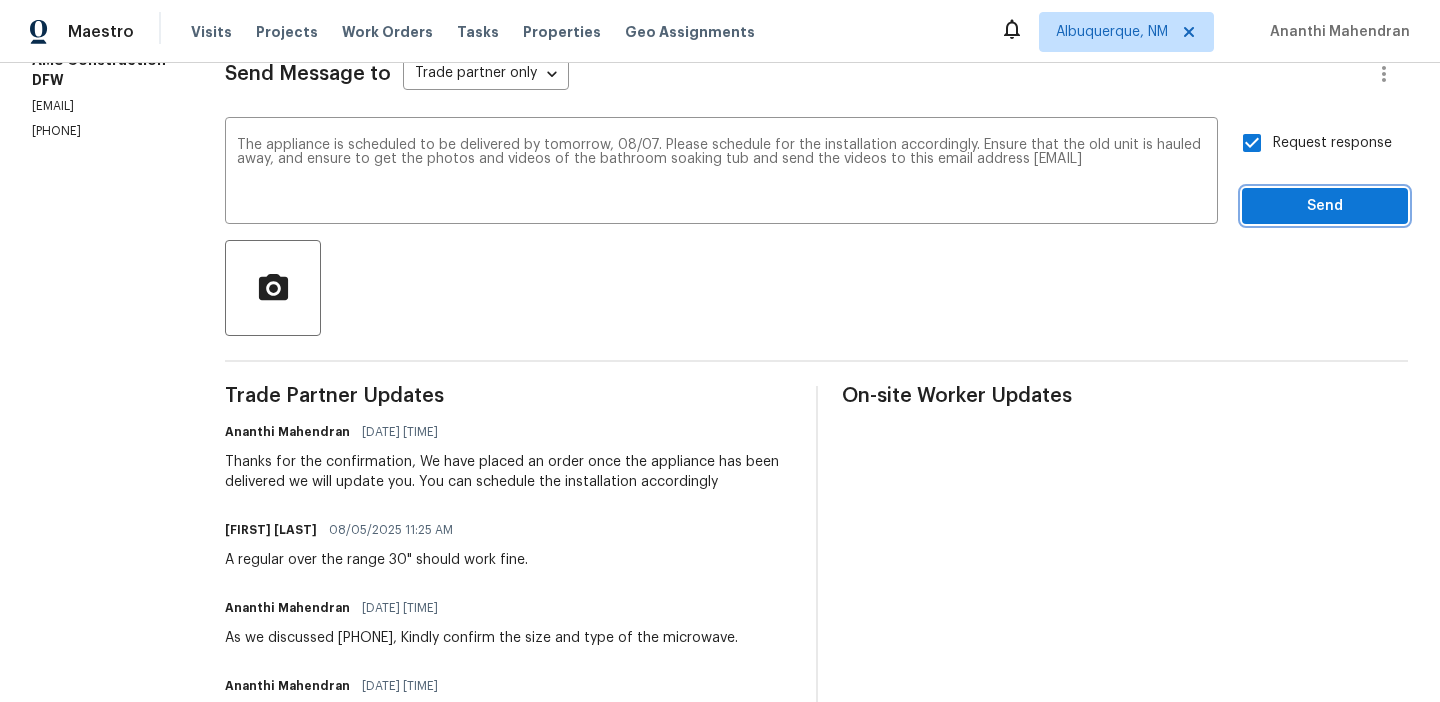 click on "Send" at bounding box center [1325, 206] 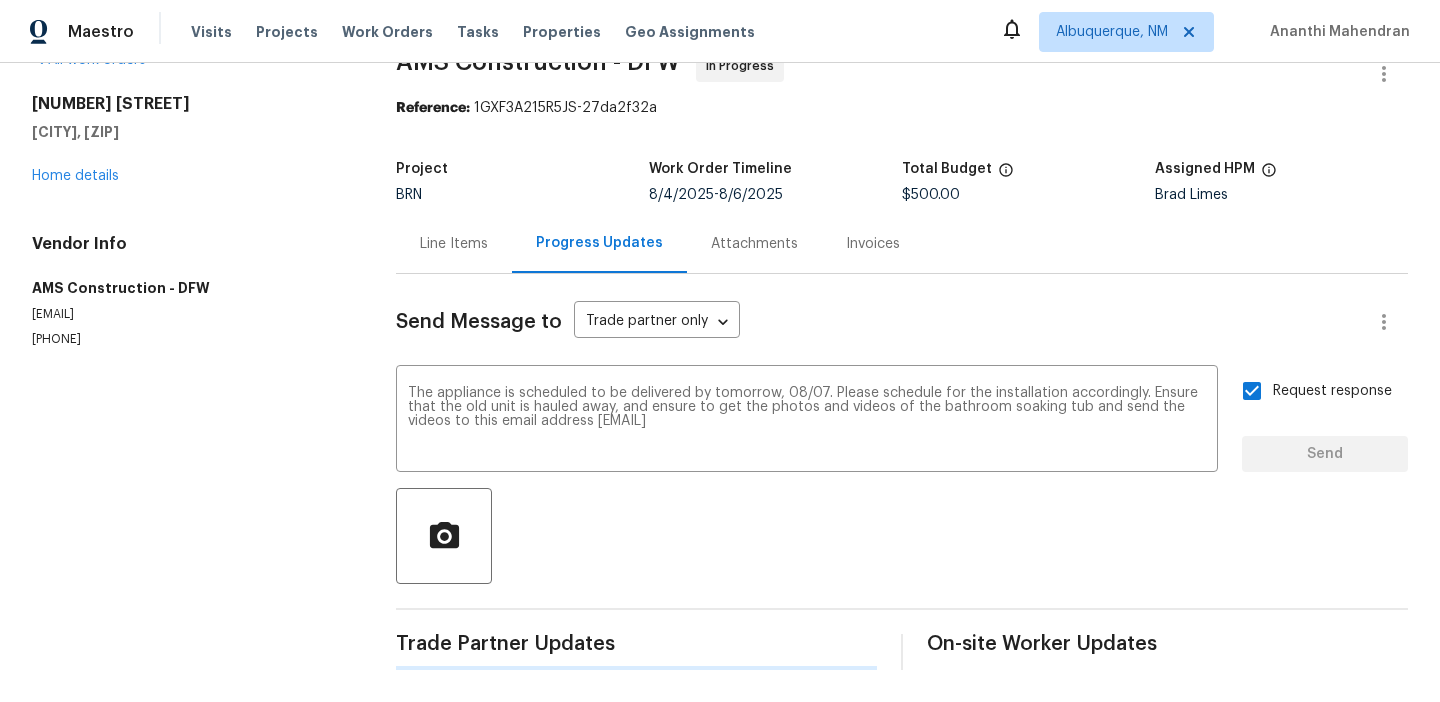 type 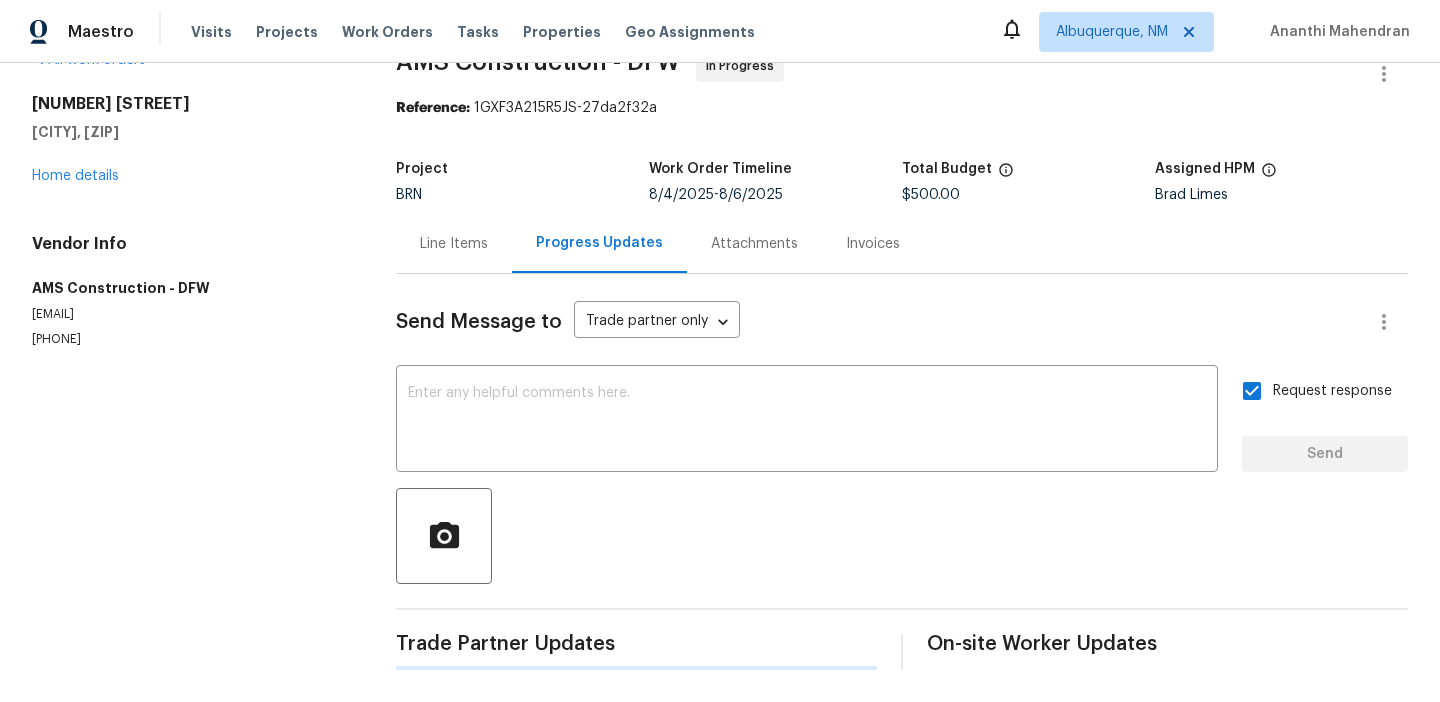 scroll, scrollTop: 293, scrollLeft: 0, axis: vertical 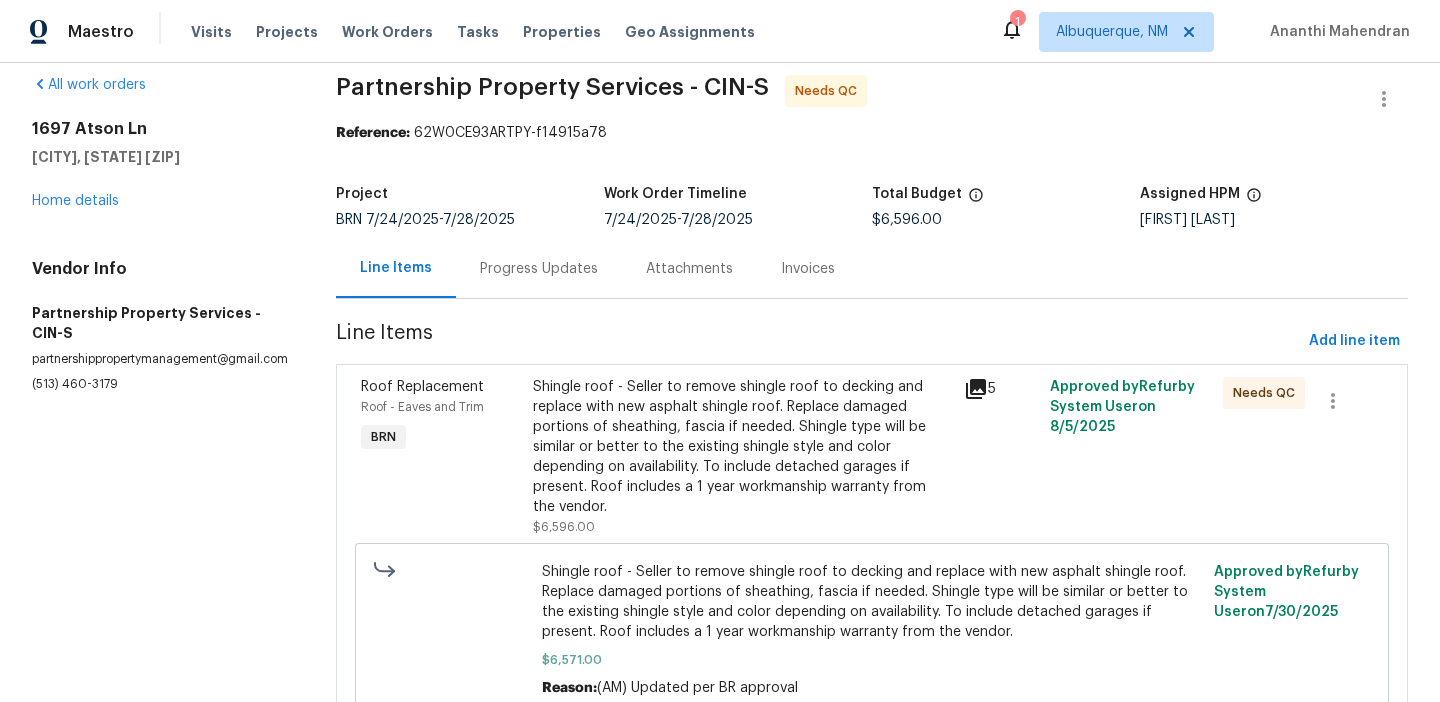 click on "Shingle roof - Seller to remove shingle roof to decking and replace with new asphalt shingle roof. Replace damaged portions of sheathing, fascia if needed. Shingle type will be similar or better to the existing shingle style and color depending on availability. To include detached garages if present. Roof includes a 1 year workmanship warranty from the vendor." at bounding box center [742, 447] 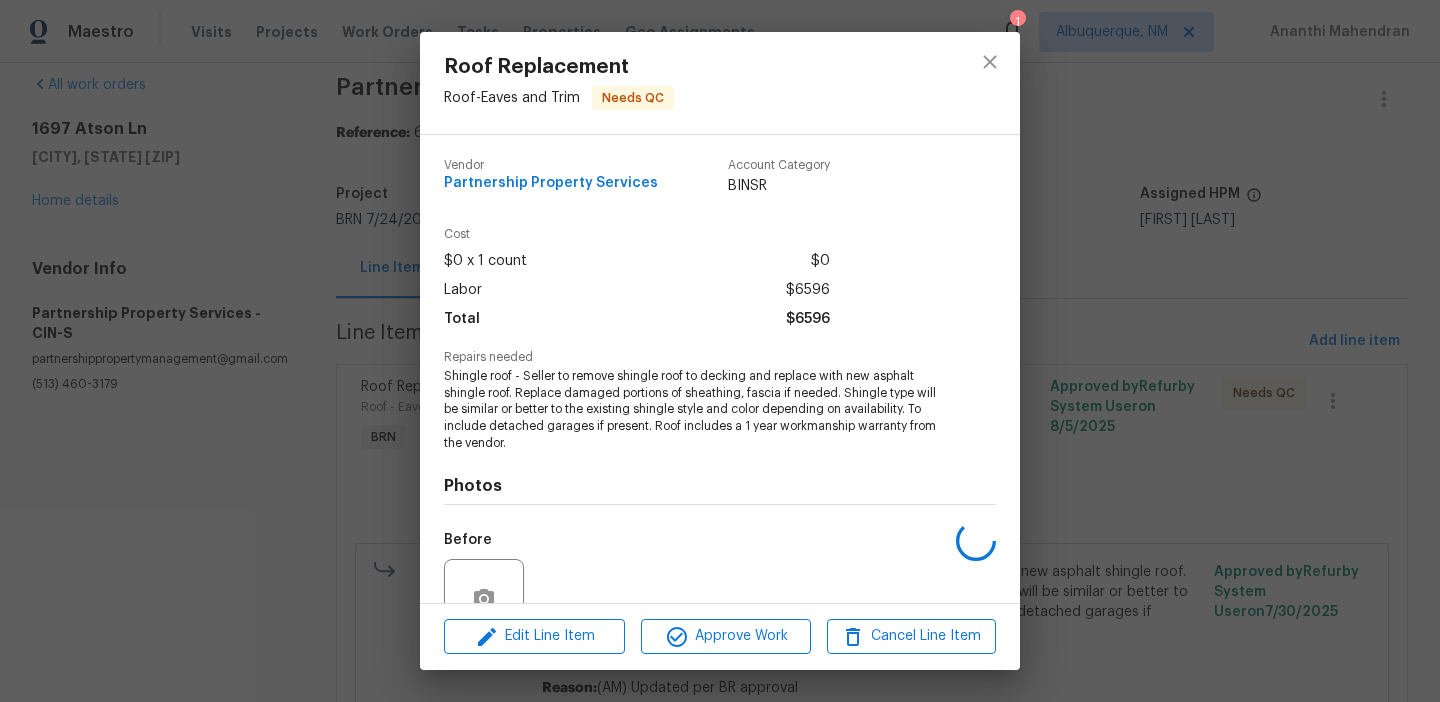 scroll, scrollTop: 186, scrollLeft: 0, axis: vertical 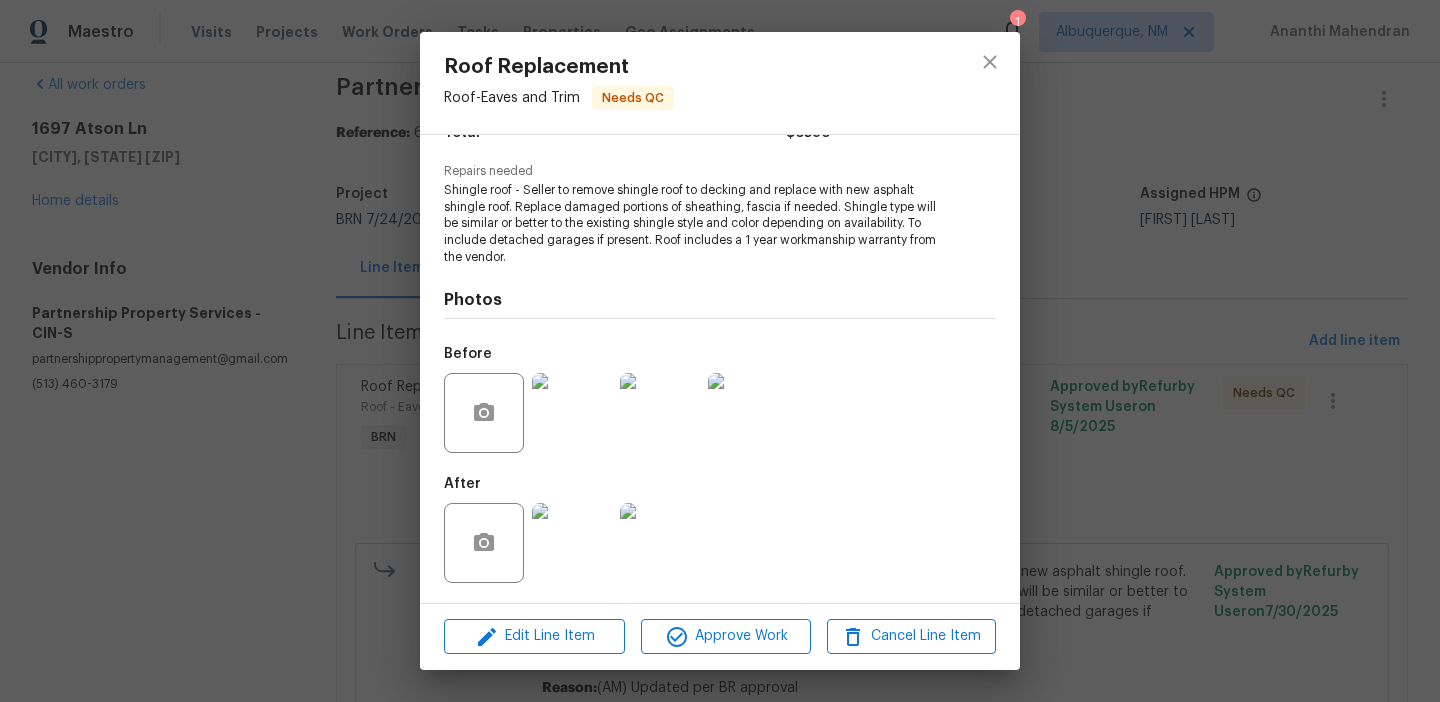 click at bounding box center (572, 543) 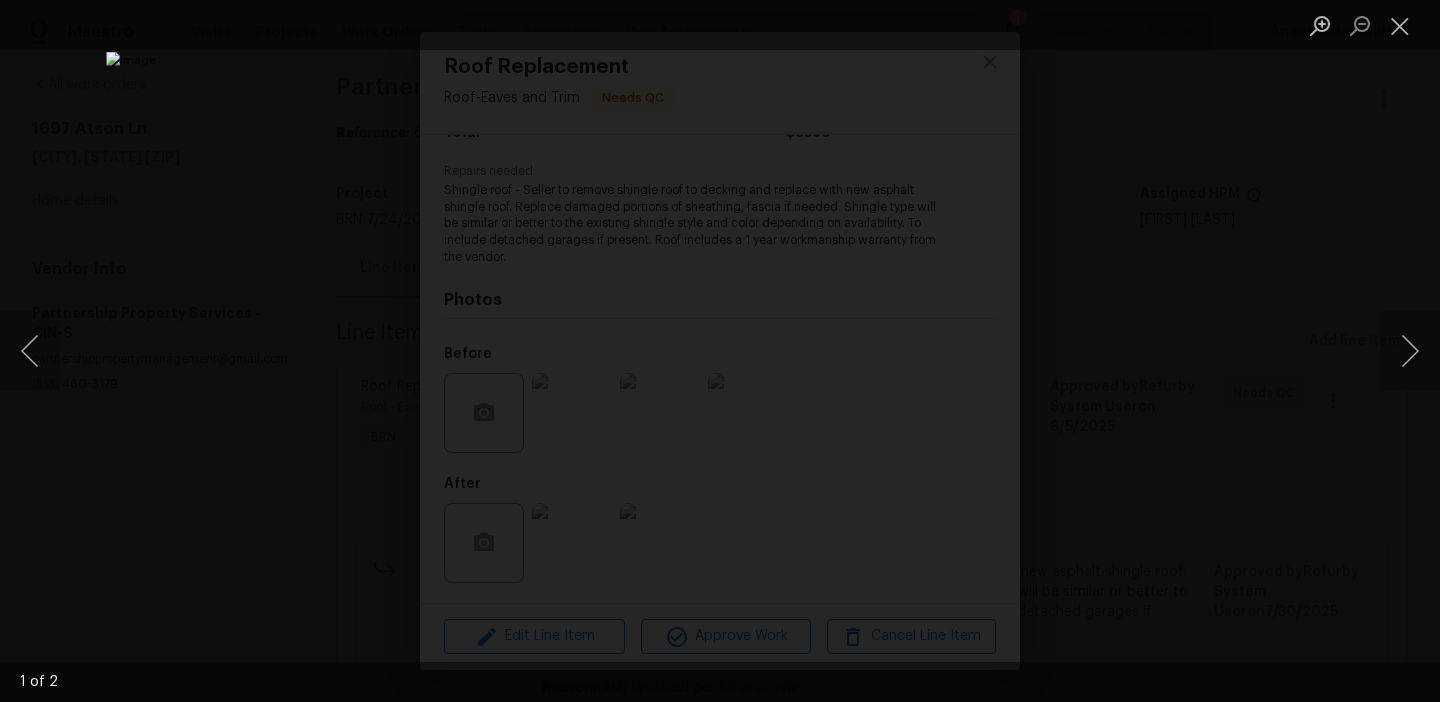click at bounding box center [720, 351] 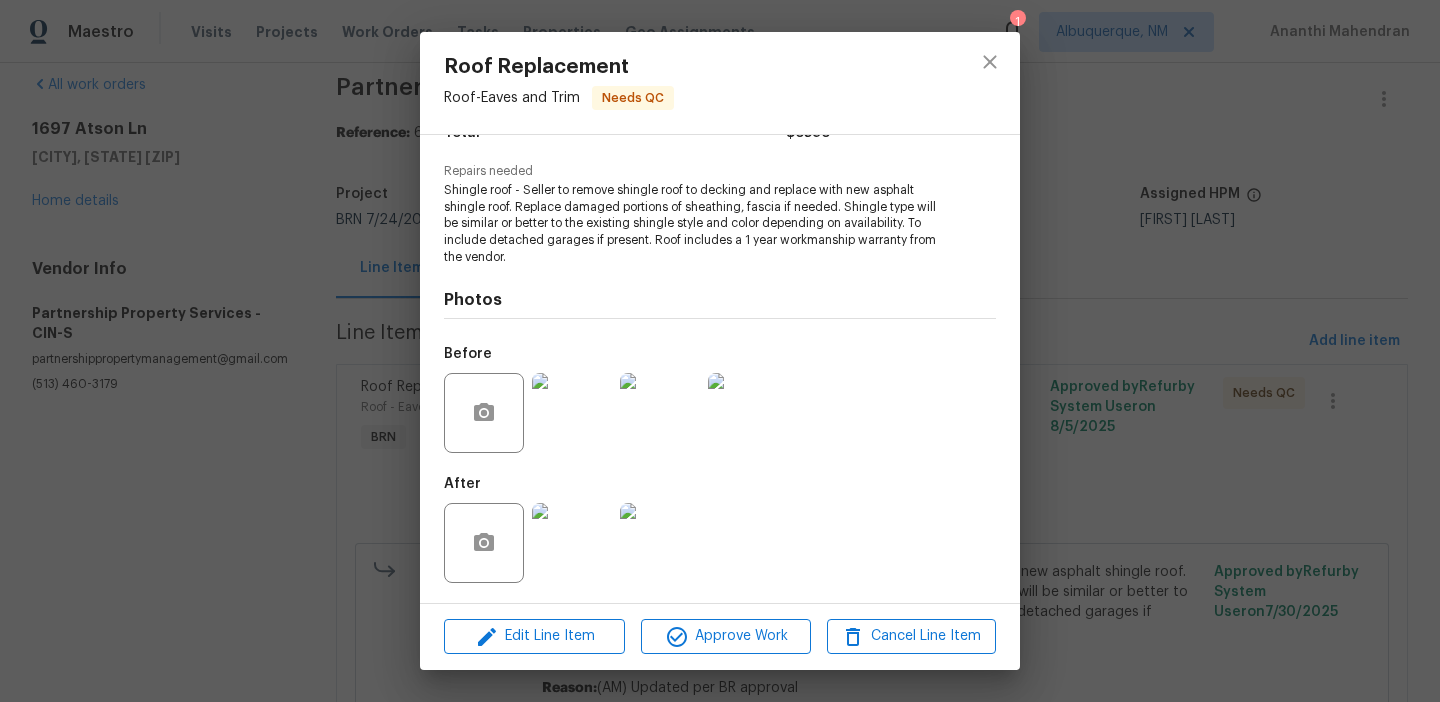 click on "Roof Replacement Roof  -  Eaves and Trim Needs QC Vendor Partnership Property Services Account Category BINSR Cost $0 x 1 count $0 Labor $6596 Total $6596 Repairs needed Shingle roof - Seller to remove shingle roof to decking and replace with new asphalt shingle roof. Replace damaged portions of sheathing, fascia if needed. Shingle type will be similar or better to the existing shingle style and color depending on availability. To include detached garages if present. Roof includes a 1 year workmanship warranty from the vendor. Photos Before After  Edit Line Item  Approve Work  Cancel Line Item" at bounding box center (720, 351) 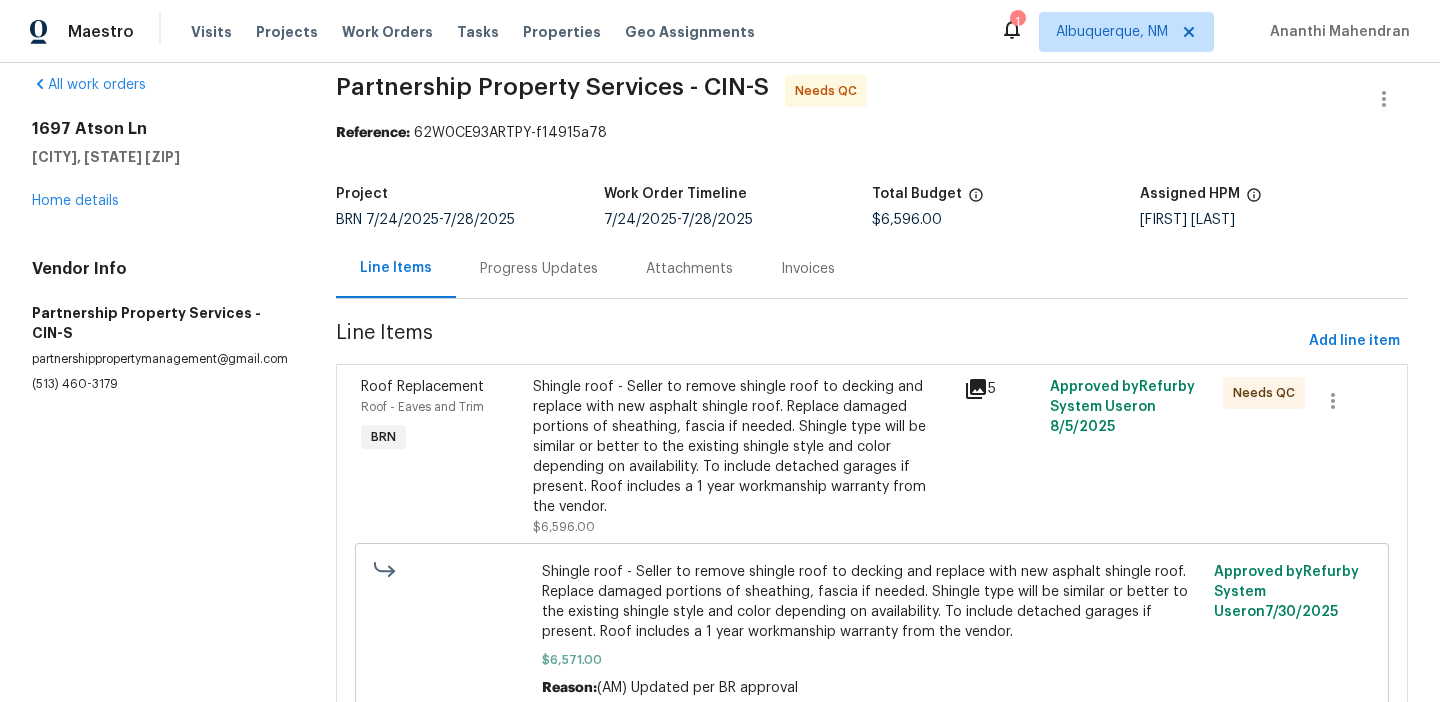 click on "Shingle roof - Seller to remove shingle roof to decking and replace with new asphalt shingle roof. Replace damaged portions of sheathing, fascia if needed. Shingle type will be similar or better to the existing shingle style and color depending on availability. To include detached garages if present. Roof includes a 1 year workmanship warranty from the vendor." at bounding box center (742, 447) 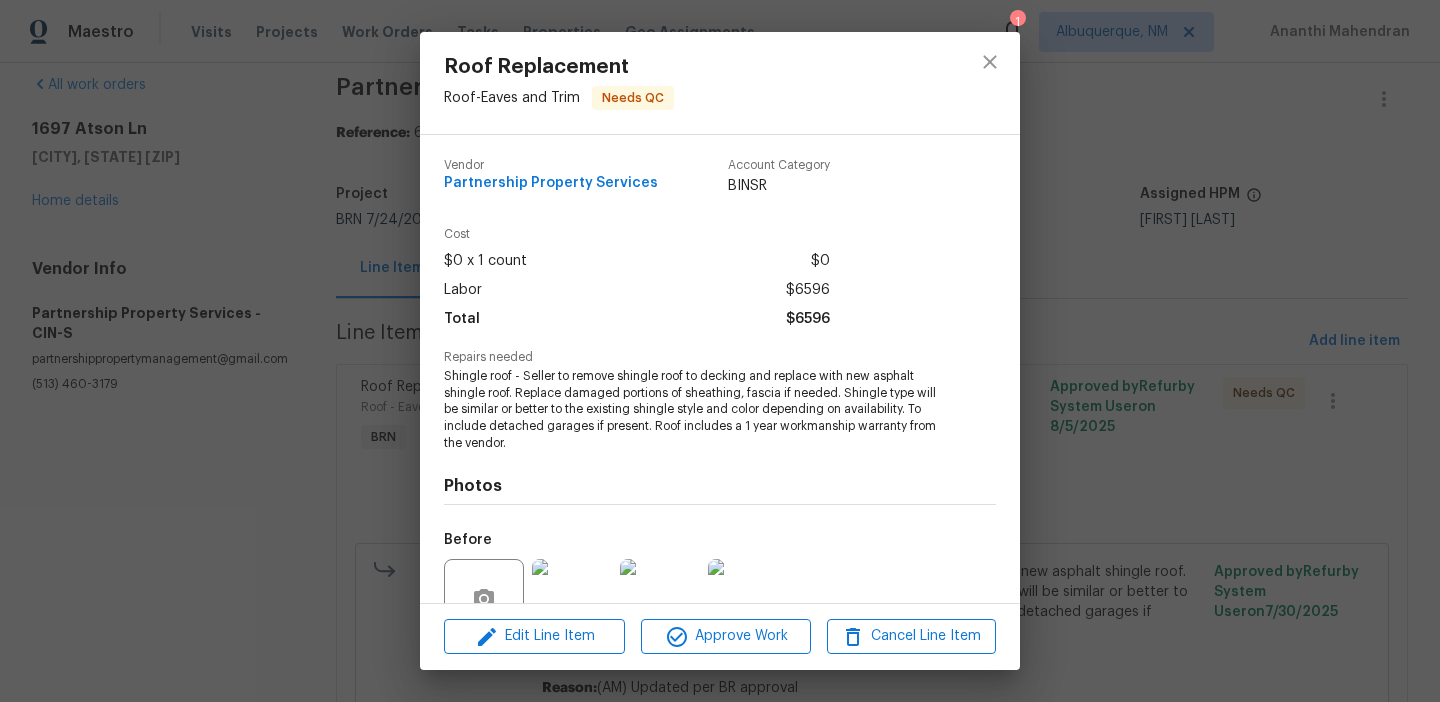 scroll, scrollTop: 186, scrollLeft: 0, axis: vertical 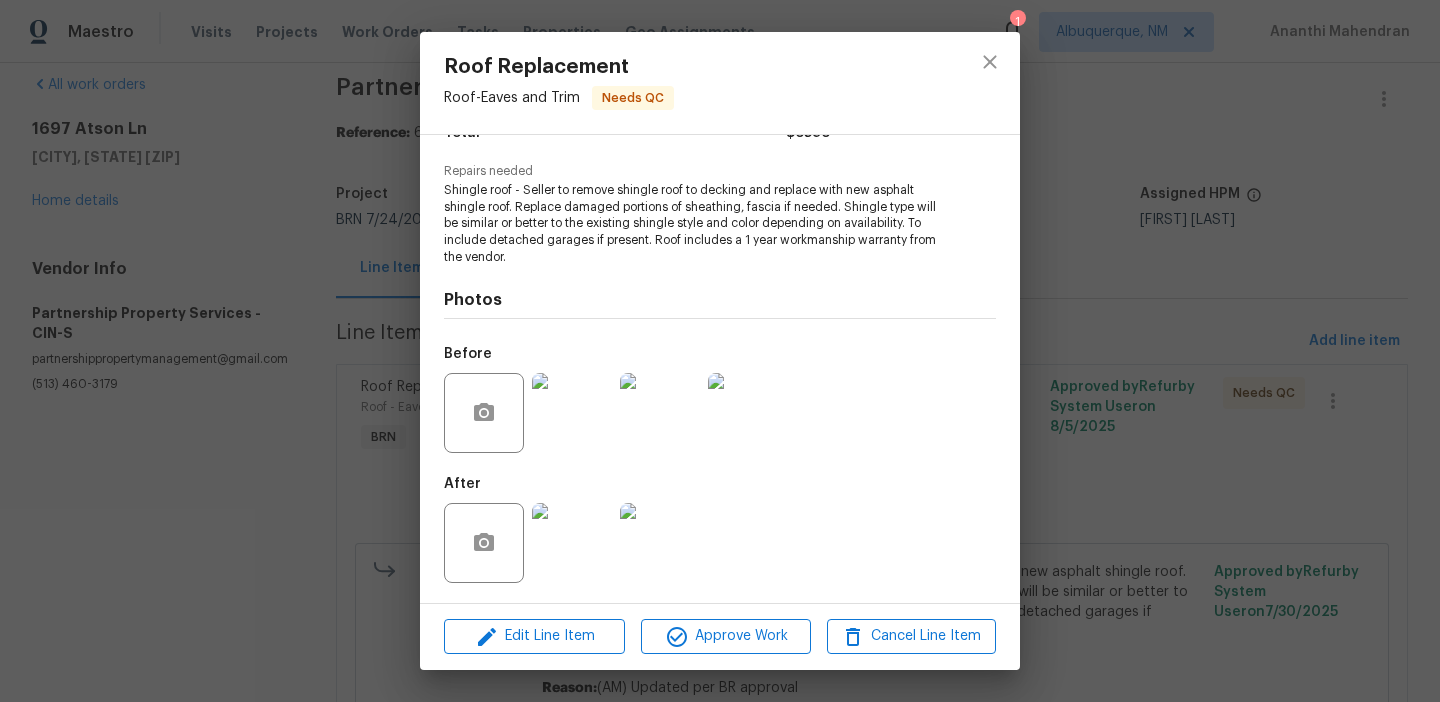 click at bounding box center (572, 543) 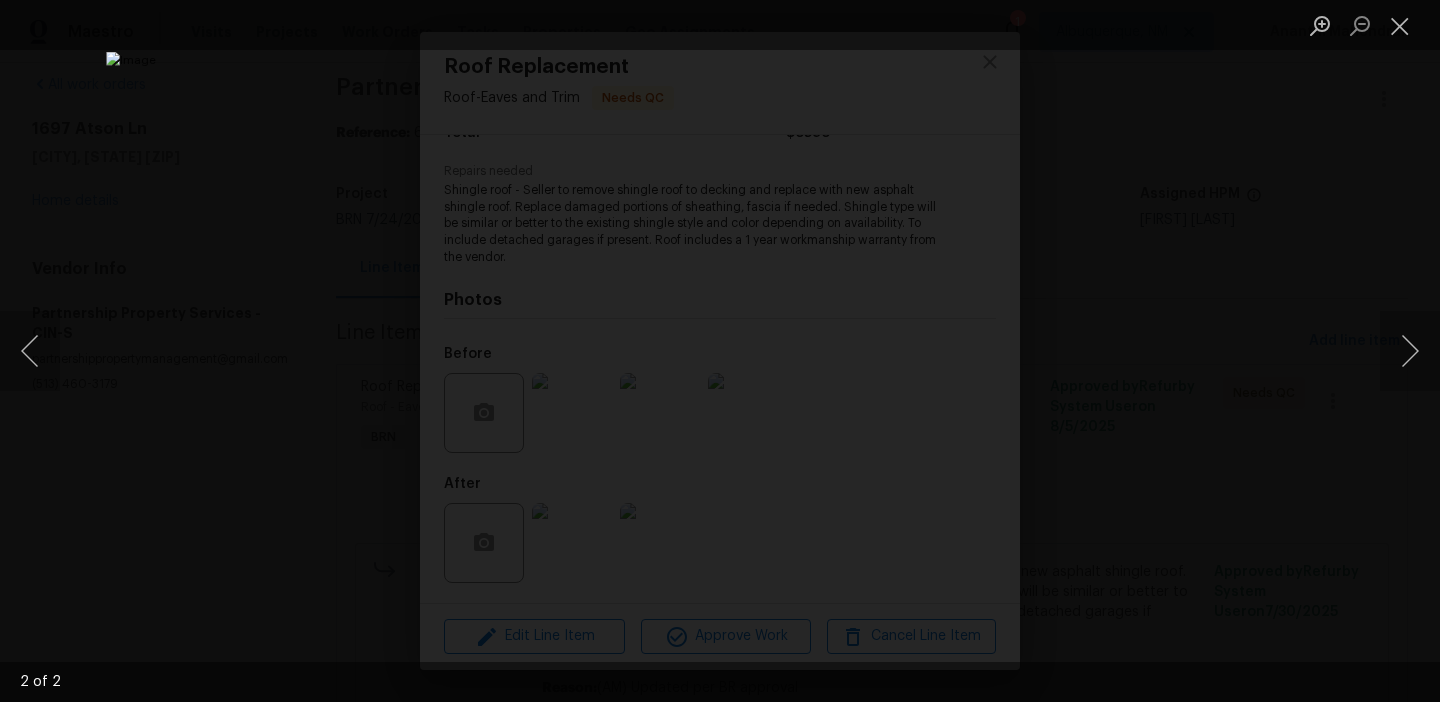 click at bounding box center (720, 351) 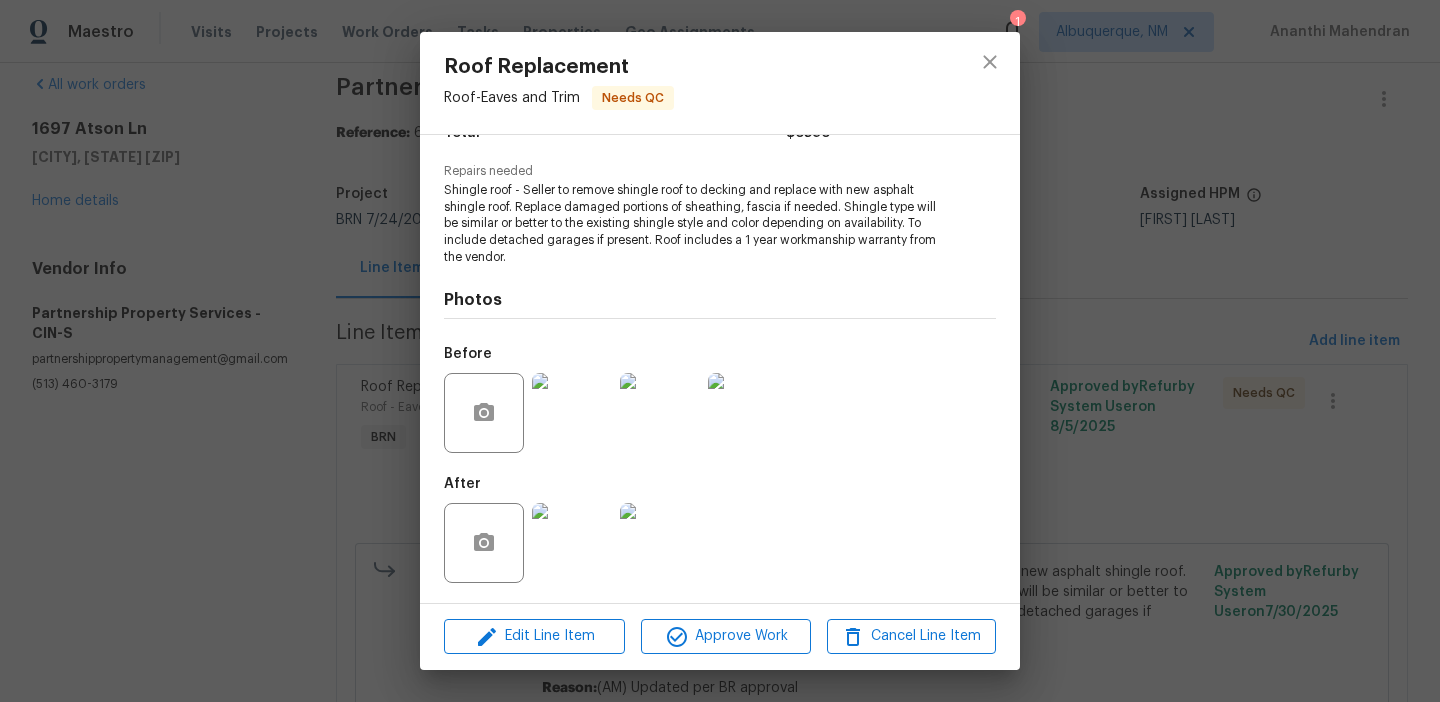 click on "Roof Replacement Roof  -  Eaves and Trim Needs QC Vendor Partnership Property Services Account Category BINSR Cost $0 x 1 count $0 Labor $6596 Total $6596 Repairs needed Shingle roof - Seller to remove shingle roof to decking and replace with new asphalt shingle roof. Replace damaged portions of sheathing, fascia if needed. Shingle type will be similar or better to the existing shingle style and color depending on availability. To include detached garages if present. Roof includes a 1 year workmanship warranty from the vendor. Photos Before After  Edit Line Item  Approve Work  Cancel Line Item" at bounding box center (720, 351) 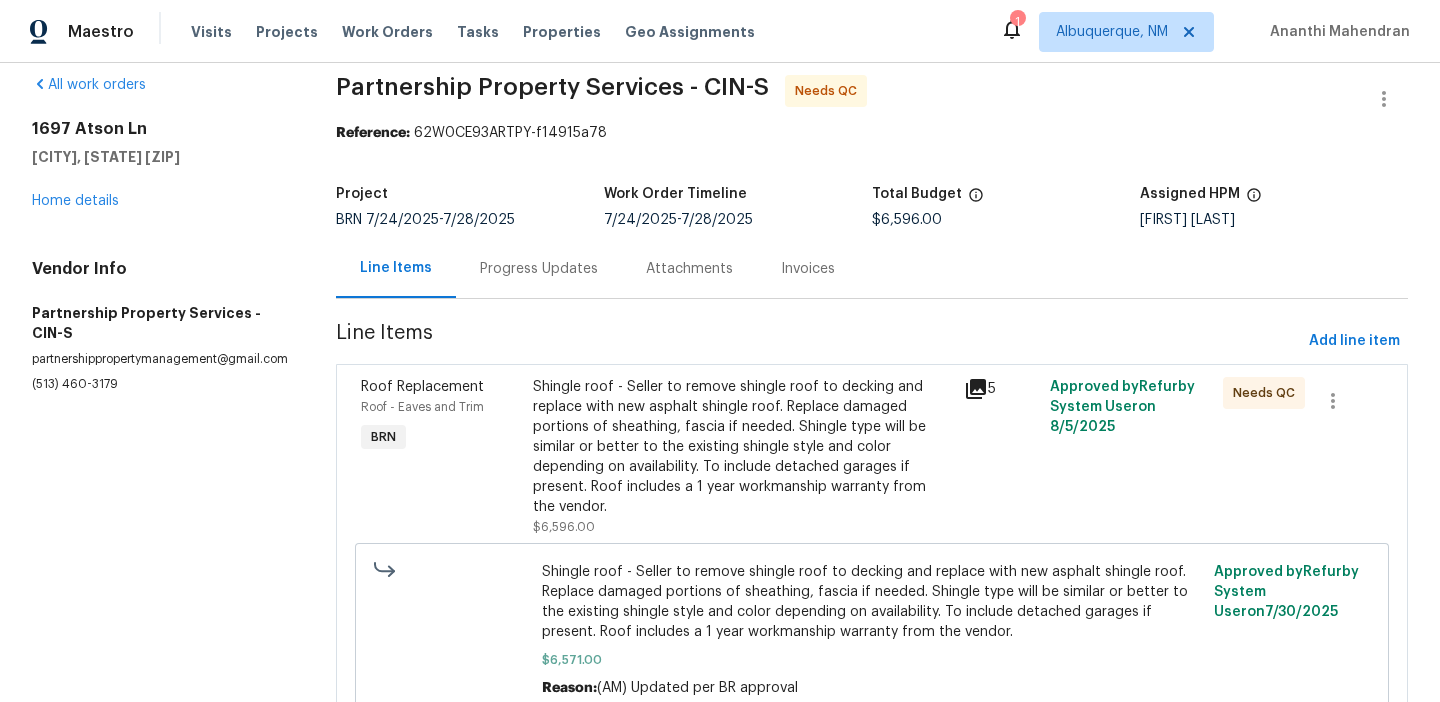 click on "Progress Updates" at bounding box center (539, 268) 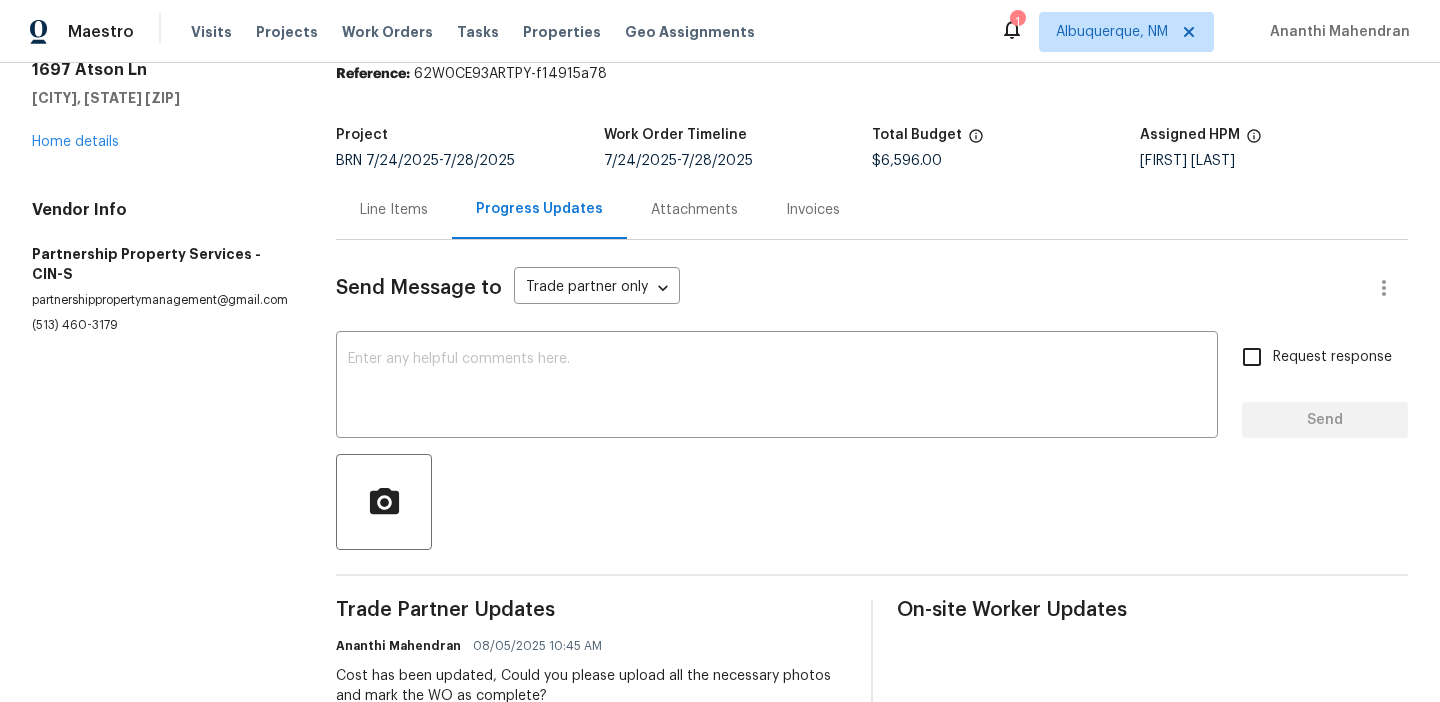 scroll, scrollTop: 83, scrollLeft: 0, axis: vertical 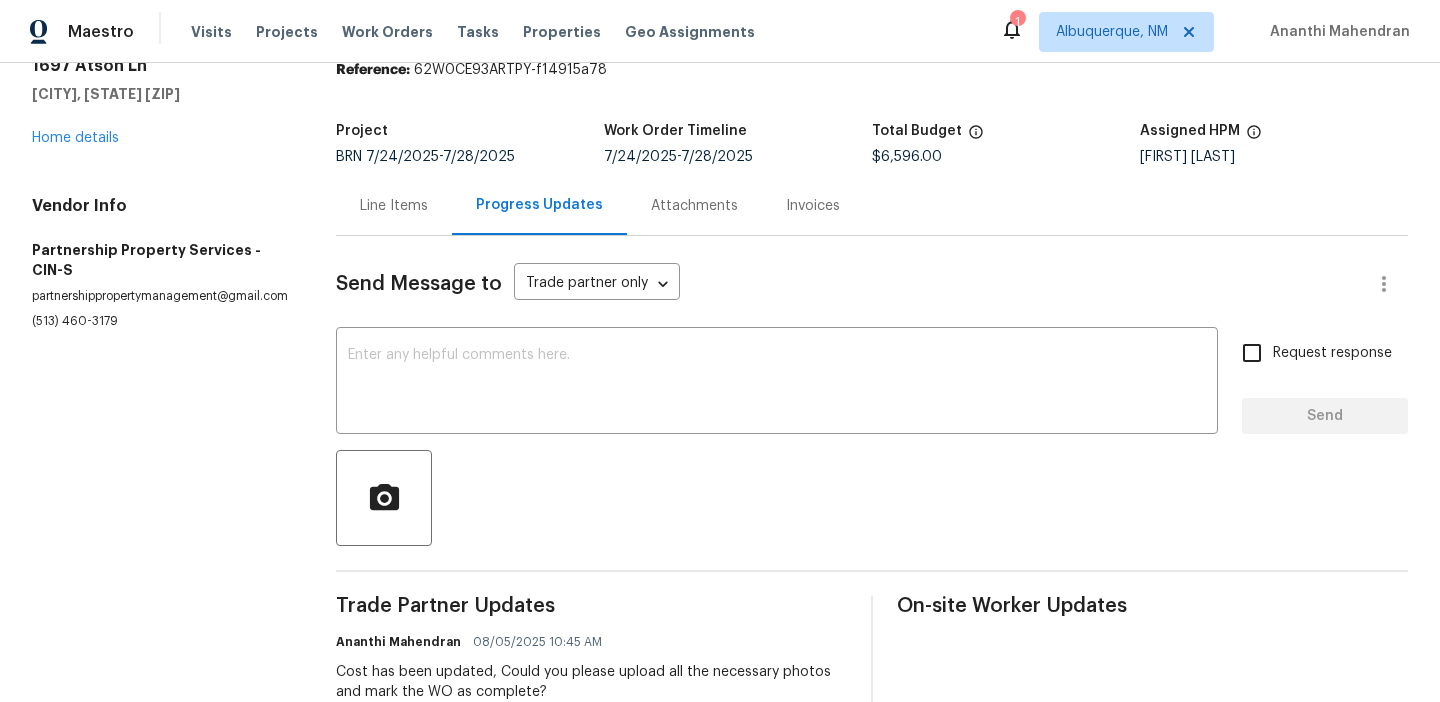 click on "All work orders 1697 [STREET] [CITY], [STATE] [ZIP] Home details Vendor Info Partnership Property Services - CIN-S [EMAIL] [PHONE]" at bounding box center [160, 1191] 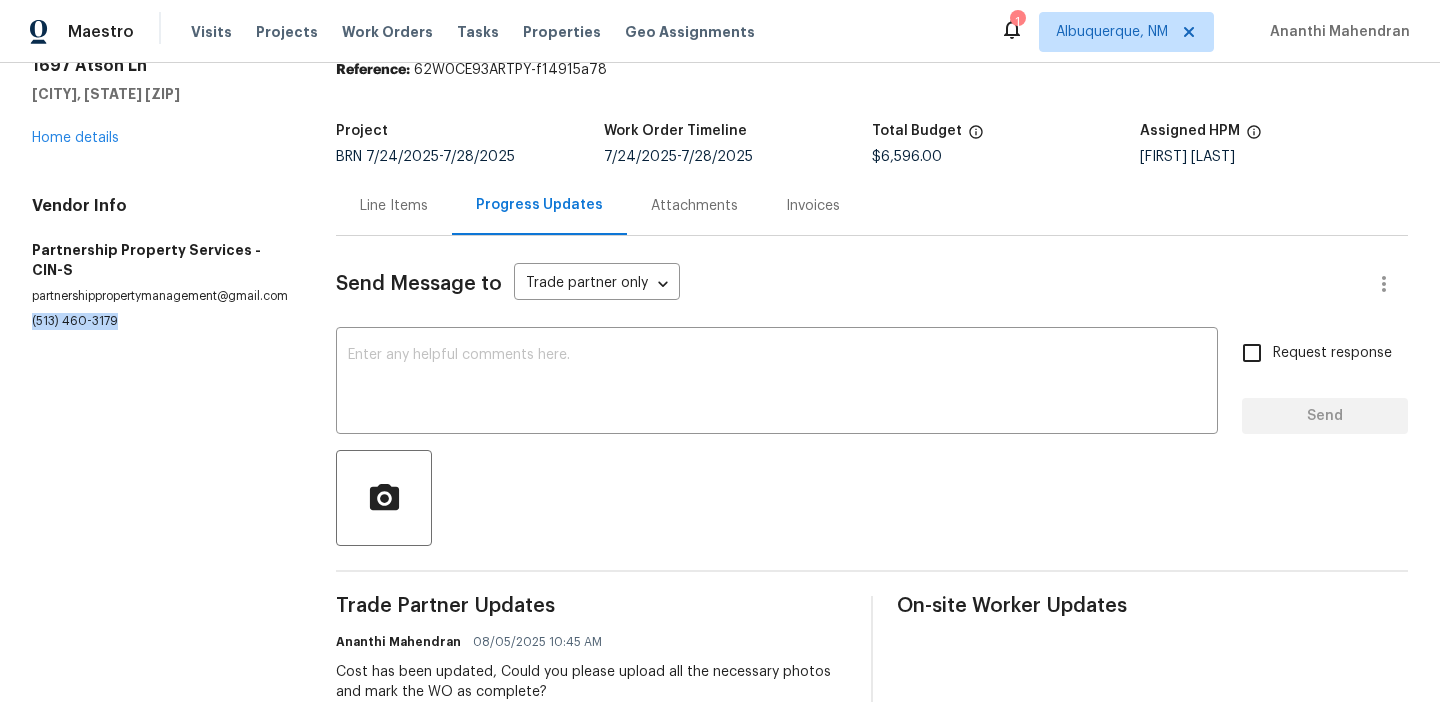 click on "All work orders 1697 [STREET] [CITY], [STATE] [ZIP] Home details Vendor Info Partnership Property Services - CIN-S [EMAIL] [PHONE]" at bounding box center [160, 1191] 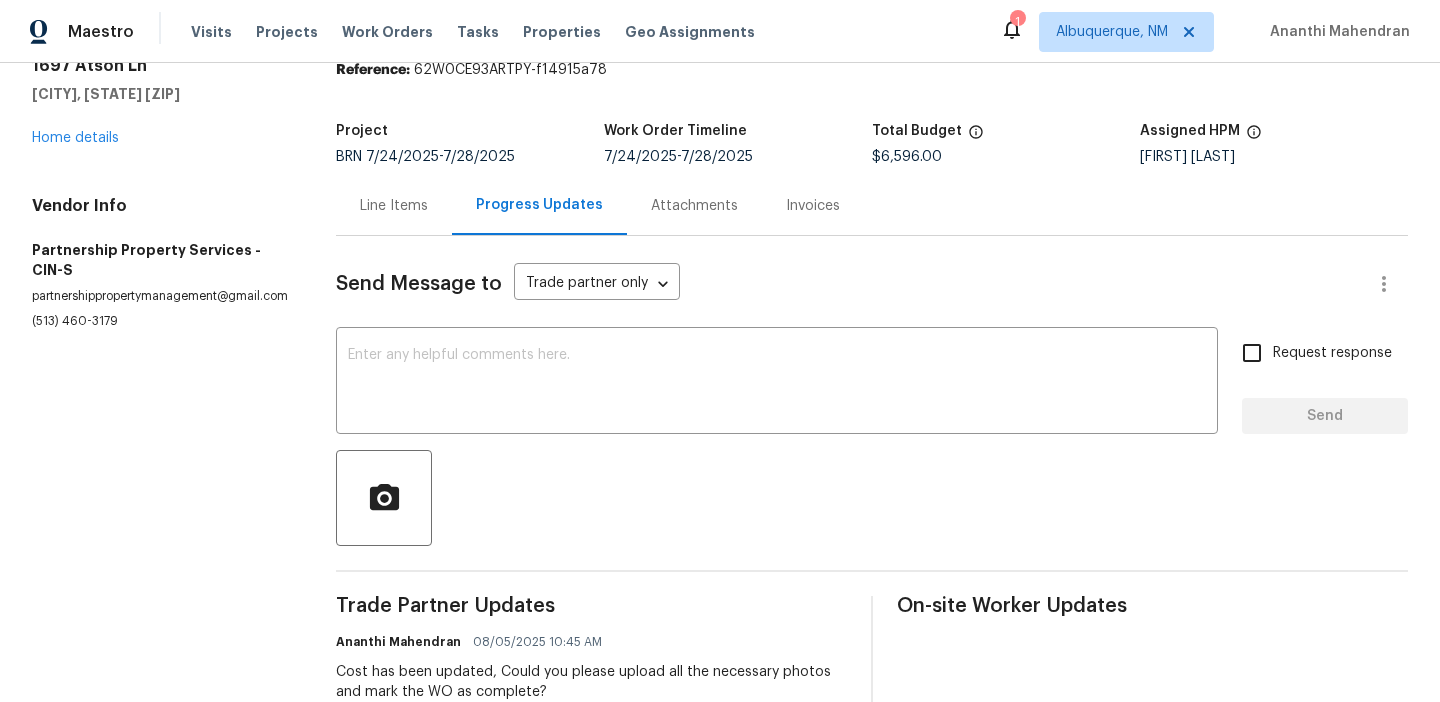 click on "All work orders 1697 [STREET] [CITY], [STATE] [ZIP] Home details Vendor Info Partnership Property Services - CIN-S [EMAIL] Partnership Property Services - CIN-S Needs QC Reference:   62W0CE93ARTPY-f14915a78 Project BRN   7/24/2025  -  7/28/2025 Work Order Timeline 7/24/2025  -  7/28/2025 Total Budget $6,596.00 Assigned HPM [FIRST] [LAST] Line Items Progress Updates Attachments Invoices Send Message to Trade partner only Trade partner only ​​ x ​​ Request response Send Trade Partner Updates [FIRST] [LAST] [DATE] [TIME] Cost has been updated, Could you please upload all the necessary photos and mark the WO as complete? [FIRST] [LAST] [DATE] [TIME] it completed [FIRST] [LAST] [DATE] [TIME] Thank you for the estimates. We will update the cost shortly. Could you please confirm when the work can be completed? [FIRST] [LAST] [DATE] [TIME] Total cost is $6596, estimate and photos attached please review [FIRST] [LAST]" at bounding box center (720, 1191) 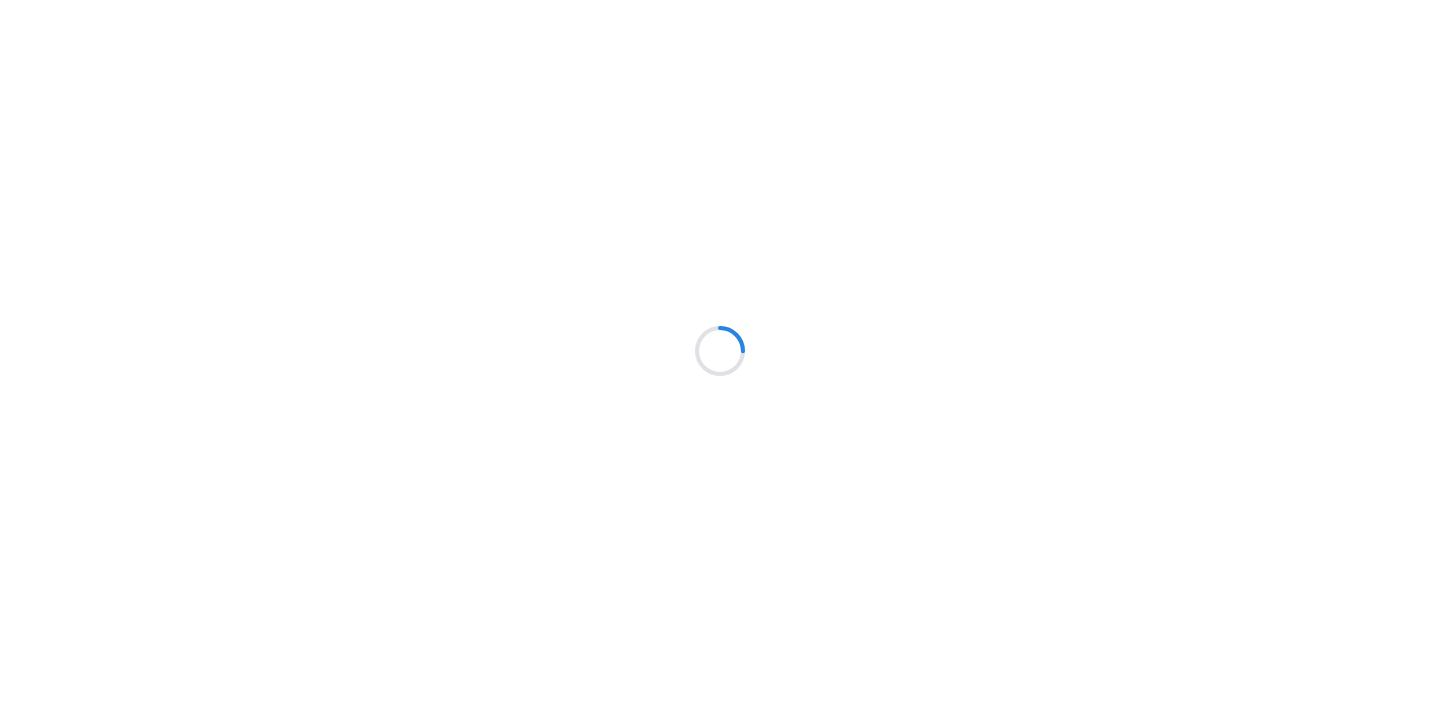 scroll, scrollTop: 0, scrollLeft: 0, axis: both 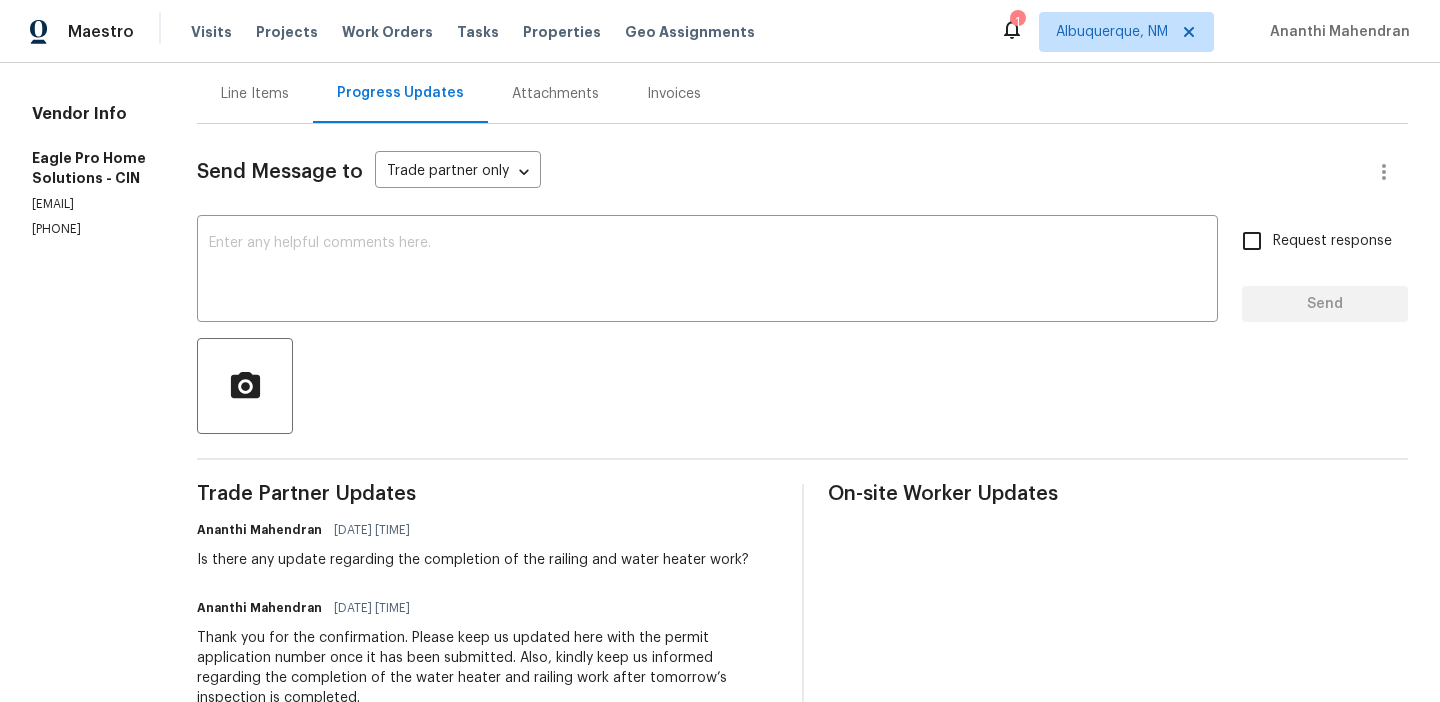 click on "[PHONE]" at bounding box center [90, 229] 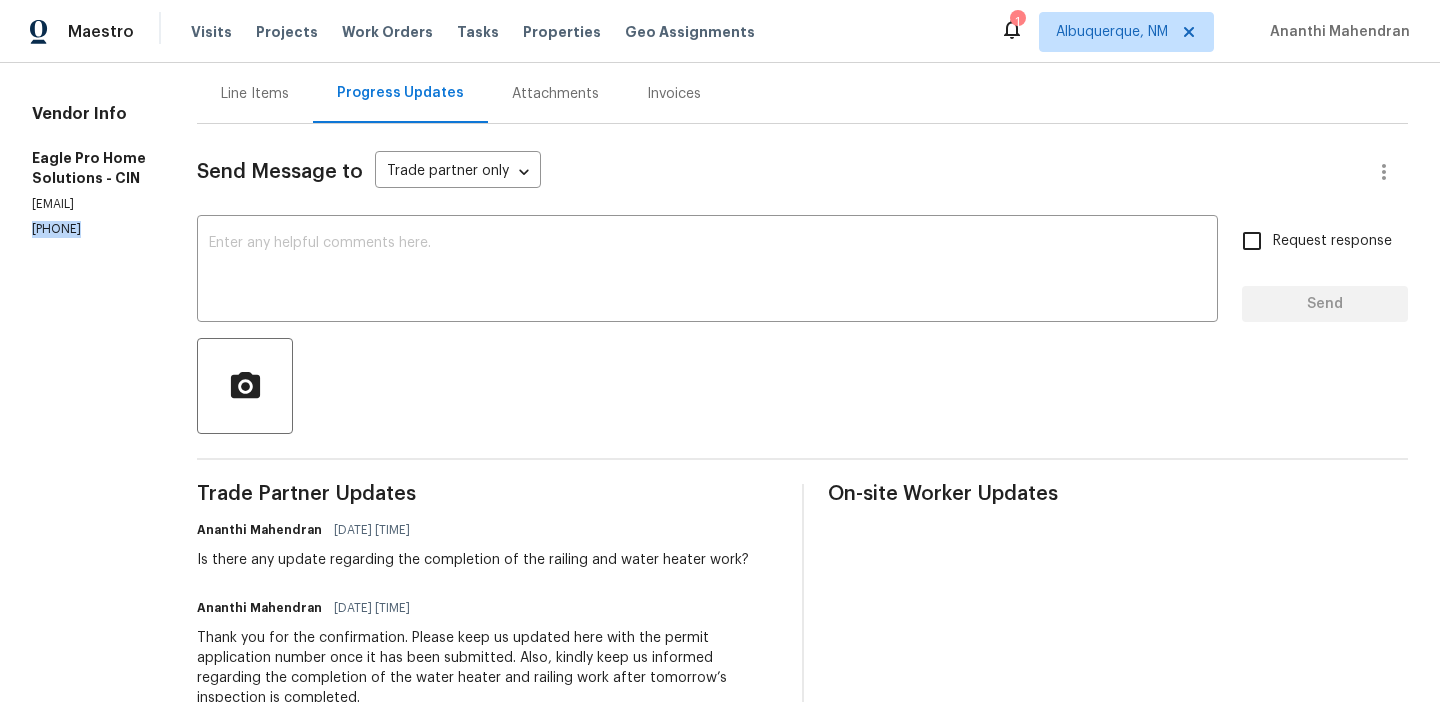 click on "[PHONE]" at bounding box center (90, 229) 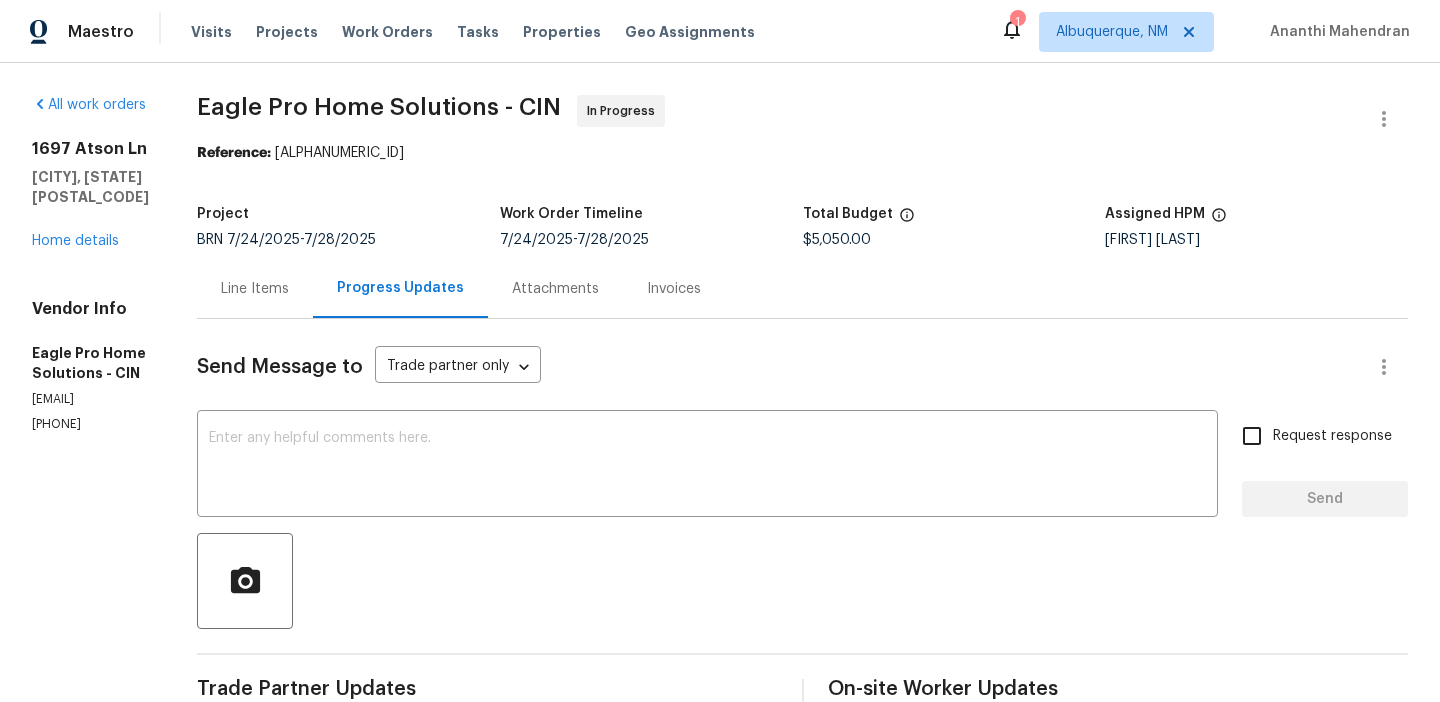 click on "(614) 696-5556" at bounding box center (90, 424) 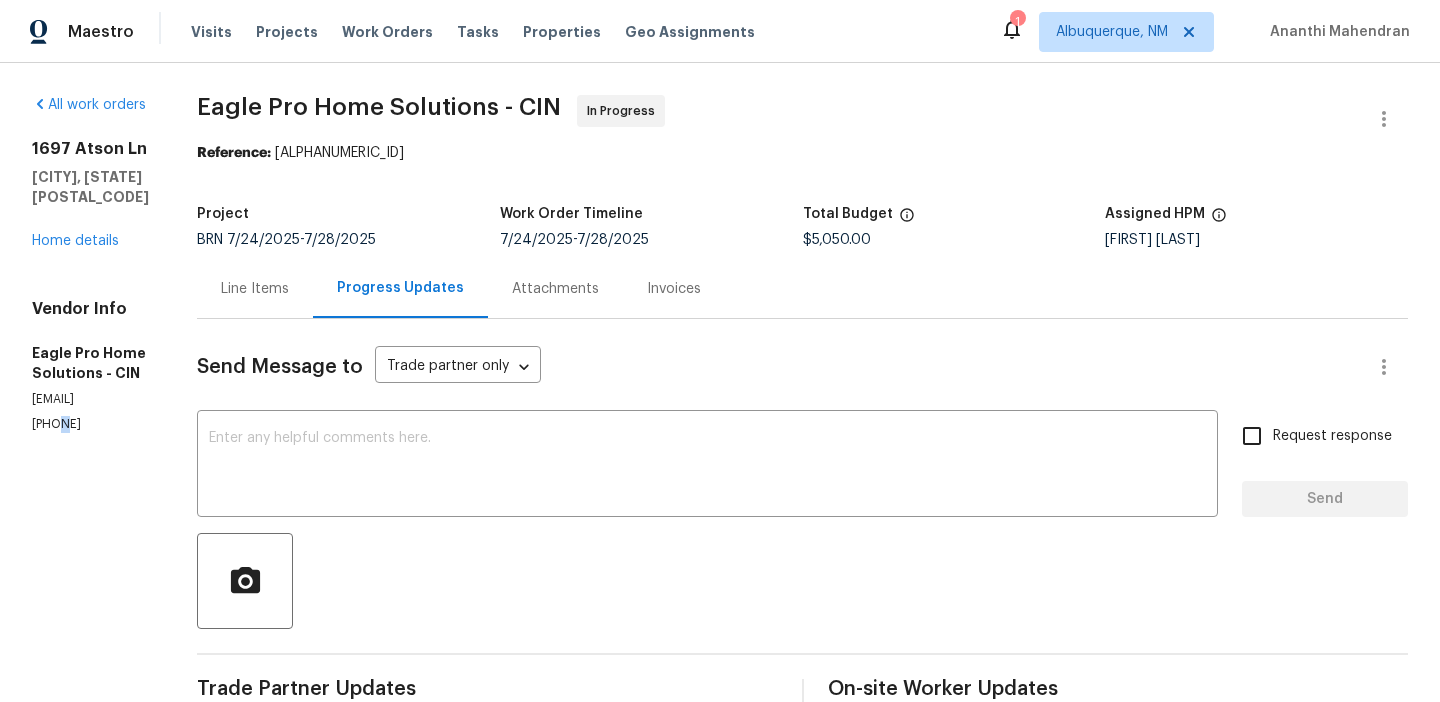 click on "(614) 696-5556" at bounding box center (90, 424) 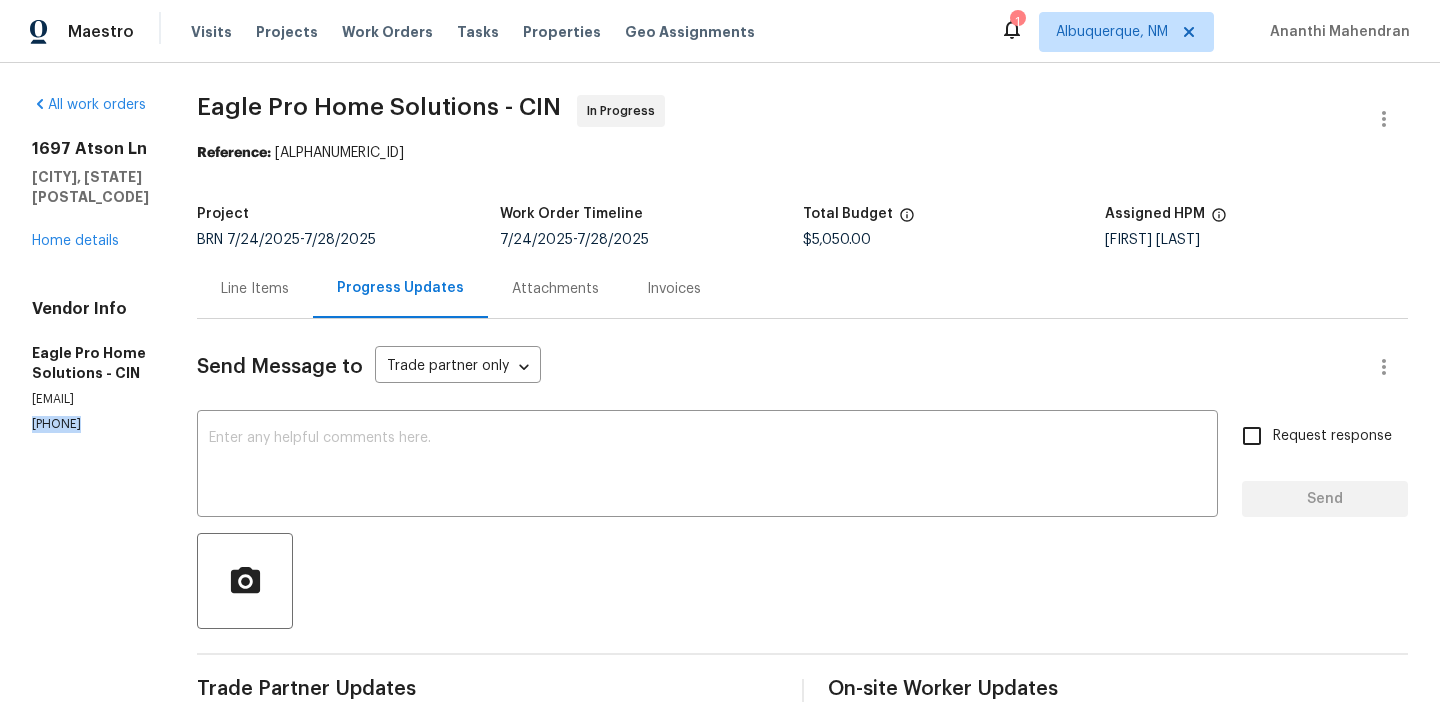 click on "(614) 696-5556" at bounding box center (90, 424) 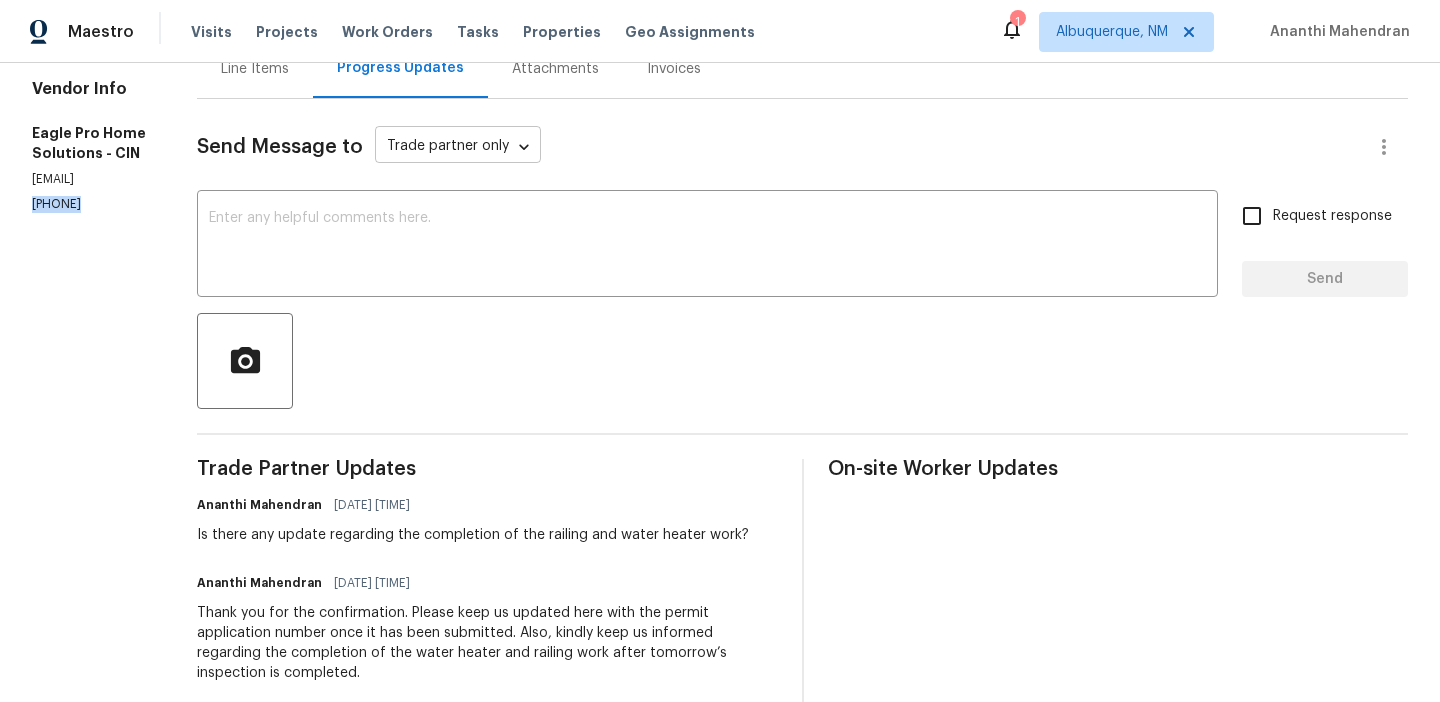 scroll, scrollTop: 227, scrollLeft: 0, axis: vertical 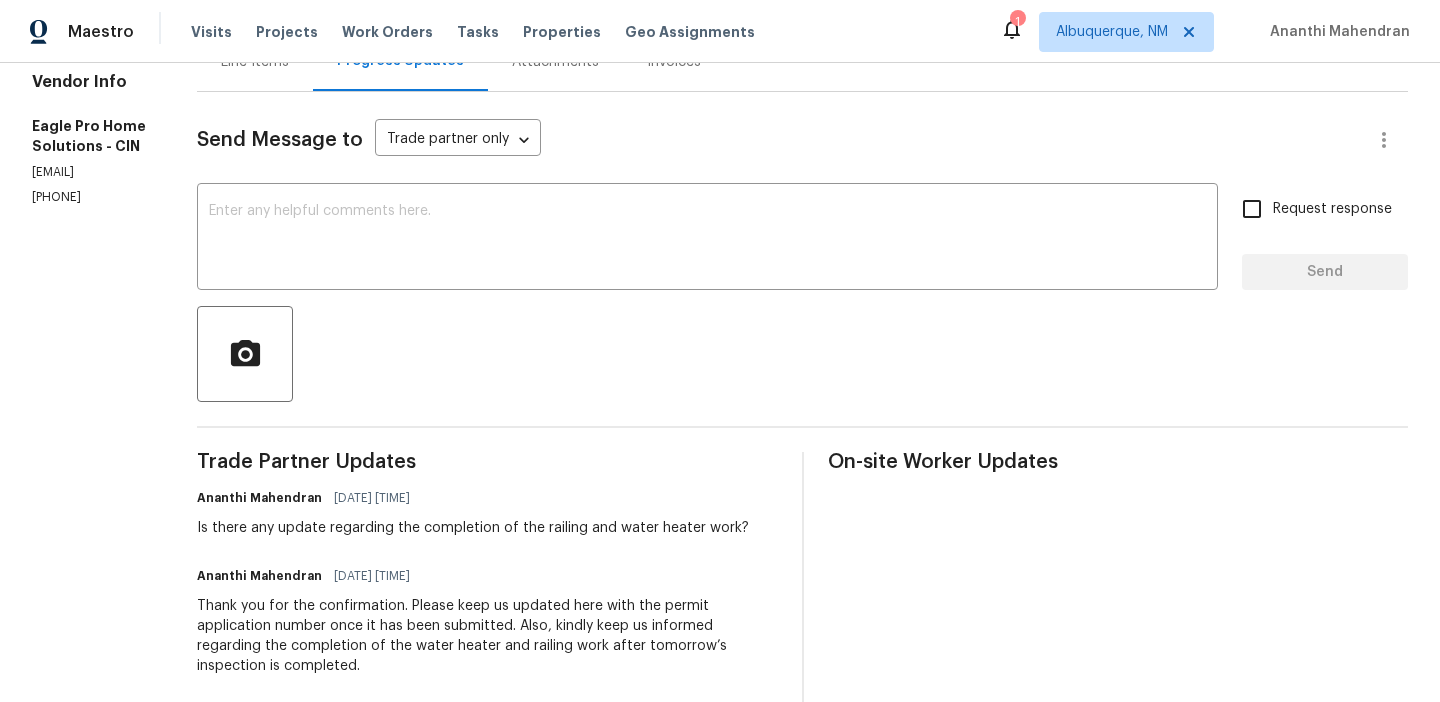 click on "rehab@eagleprohomesolutions.com" at bounding box center (90, 172) 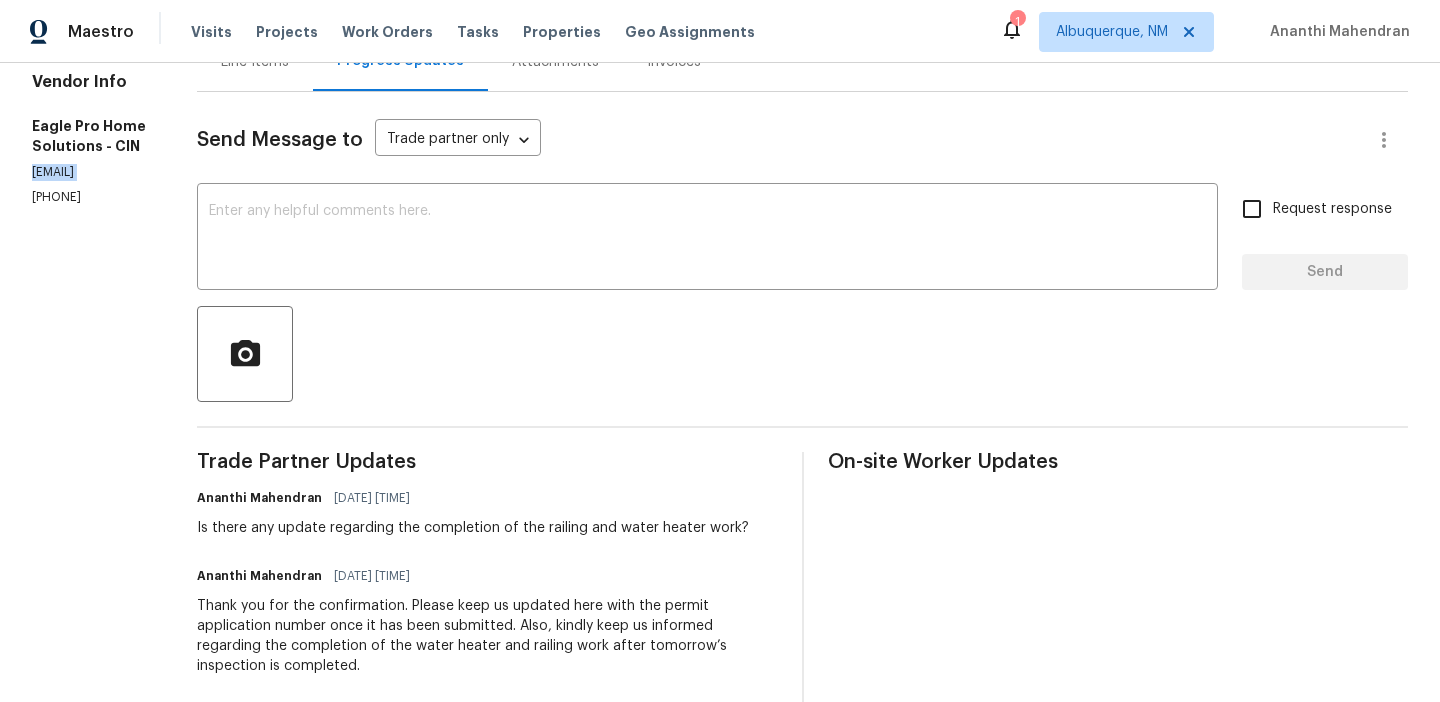click on "rehab@eagleprohomesolutions.com" at bounding box center [90, 172] 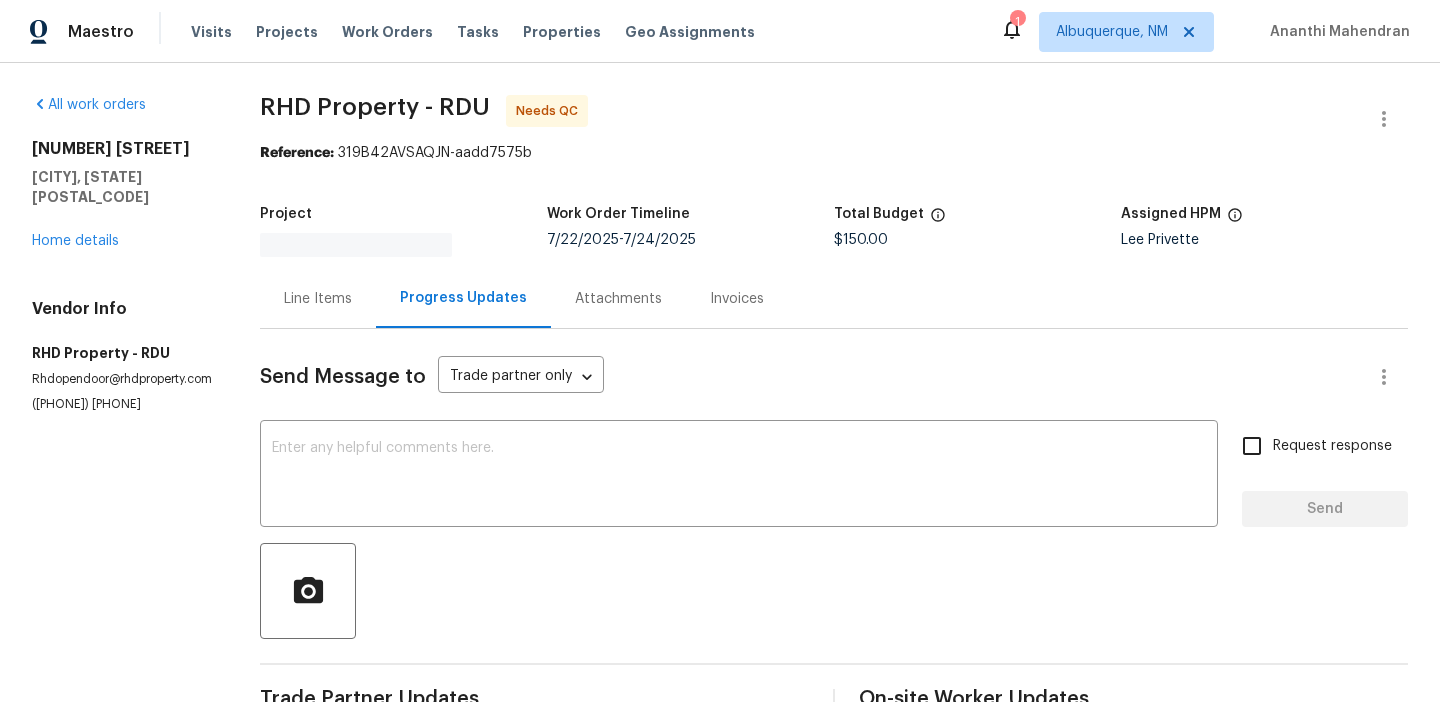 scroll, scrollTop: 0, scrollLeft: 0, axis: both 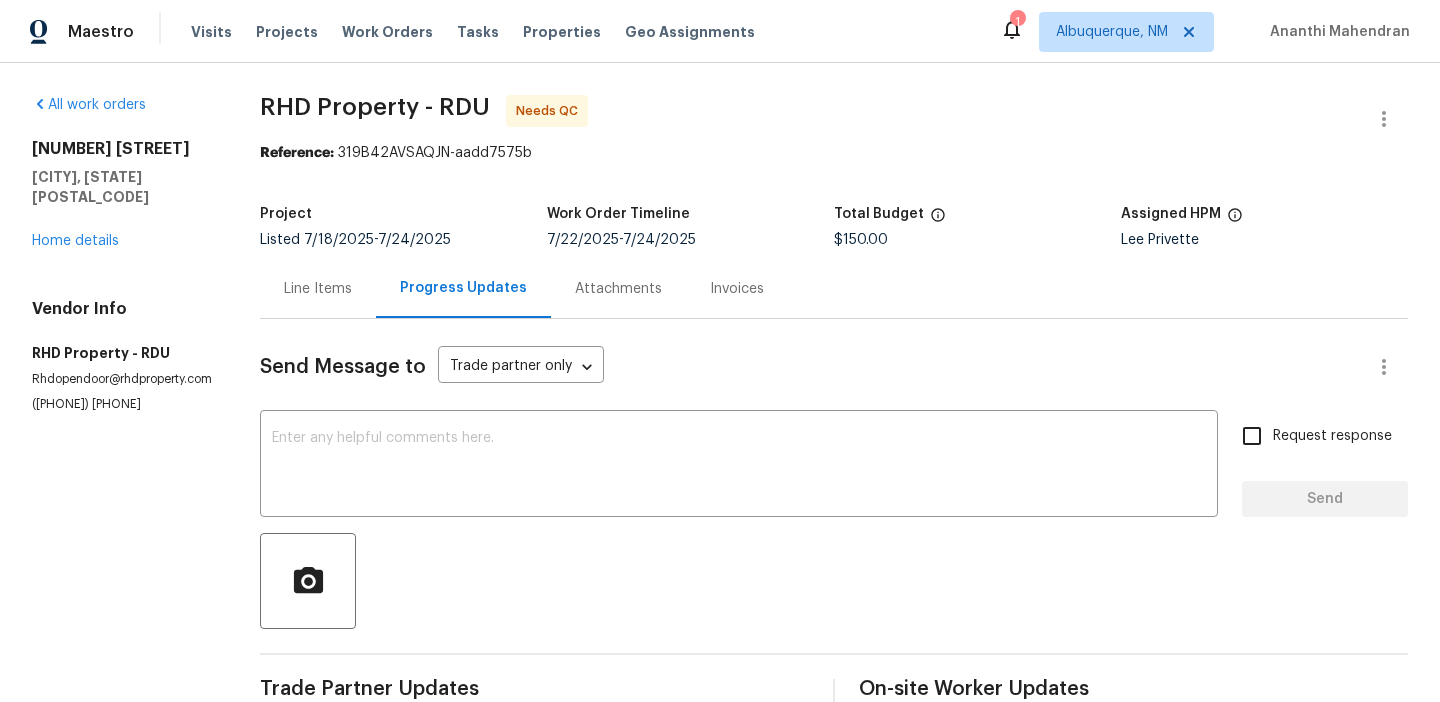click on "Line Items" at bounding box center [318, 288] 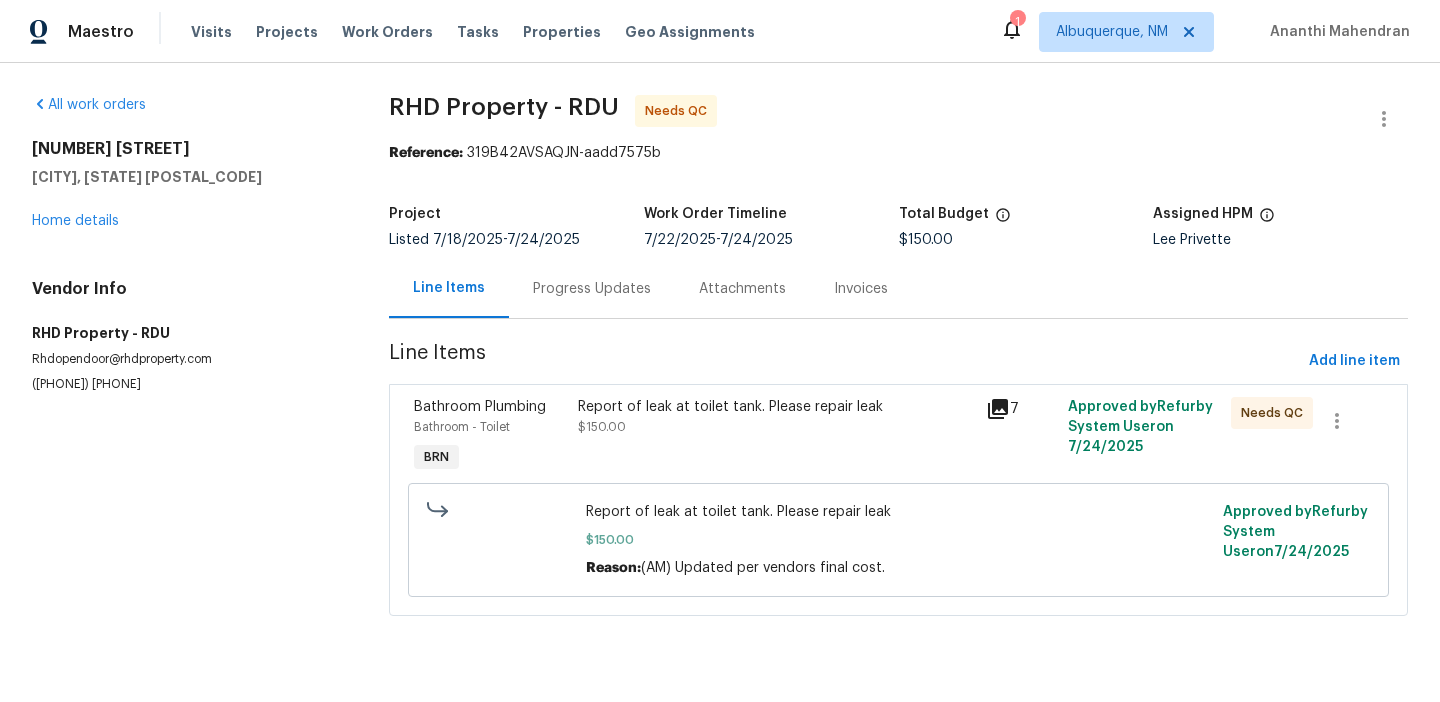 click on "Progress Updates" at bounding box center [592, 288] 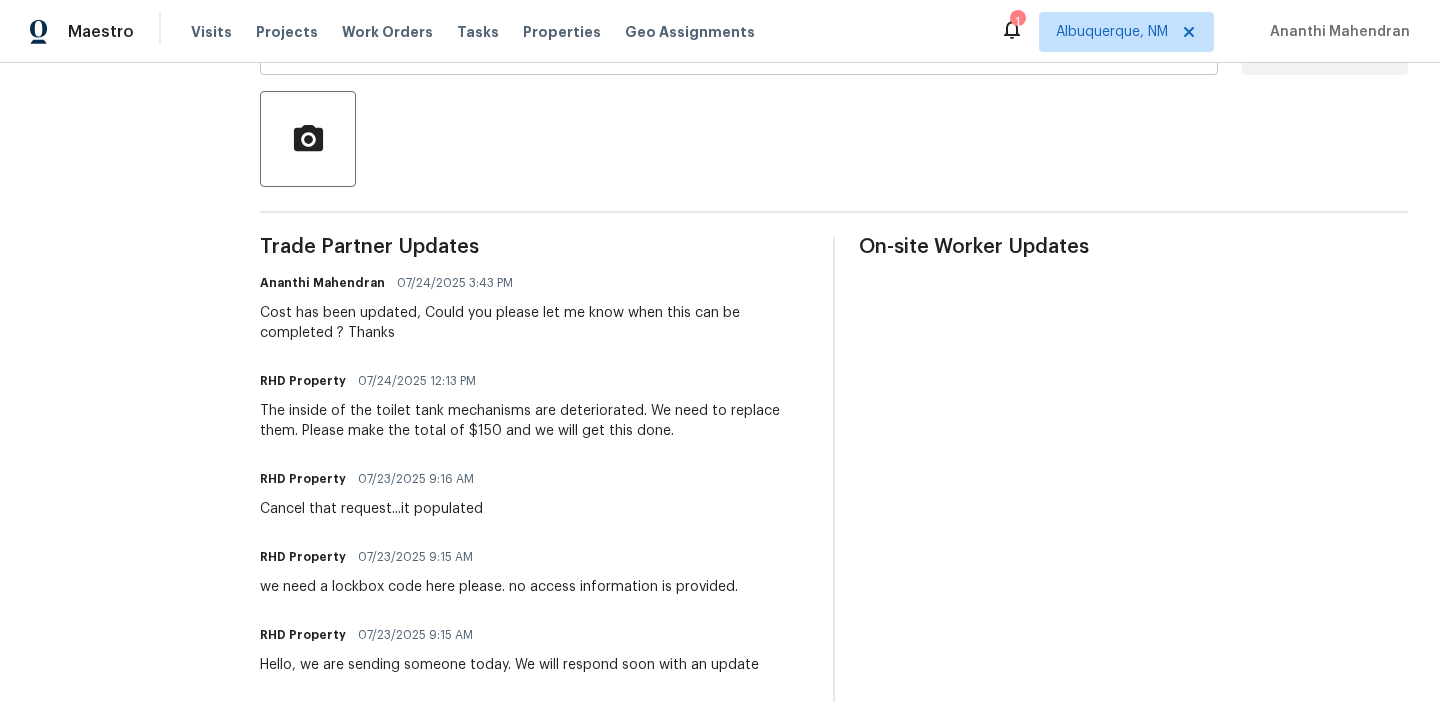 scroll, scrollTop: 457, scrollLeft: 0, axis: vertical 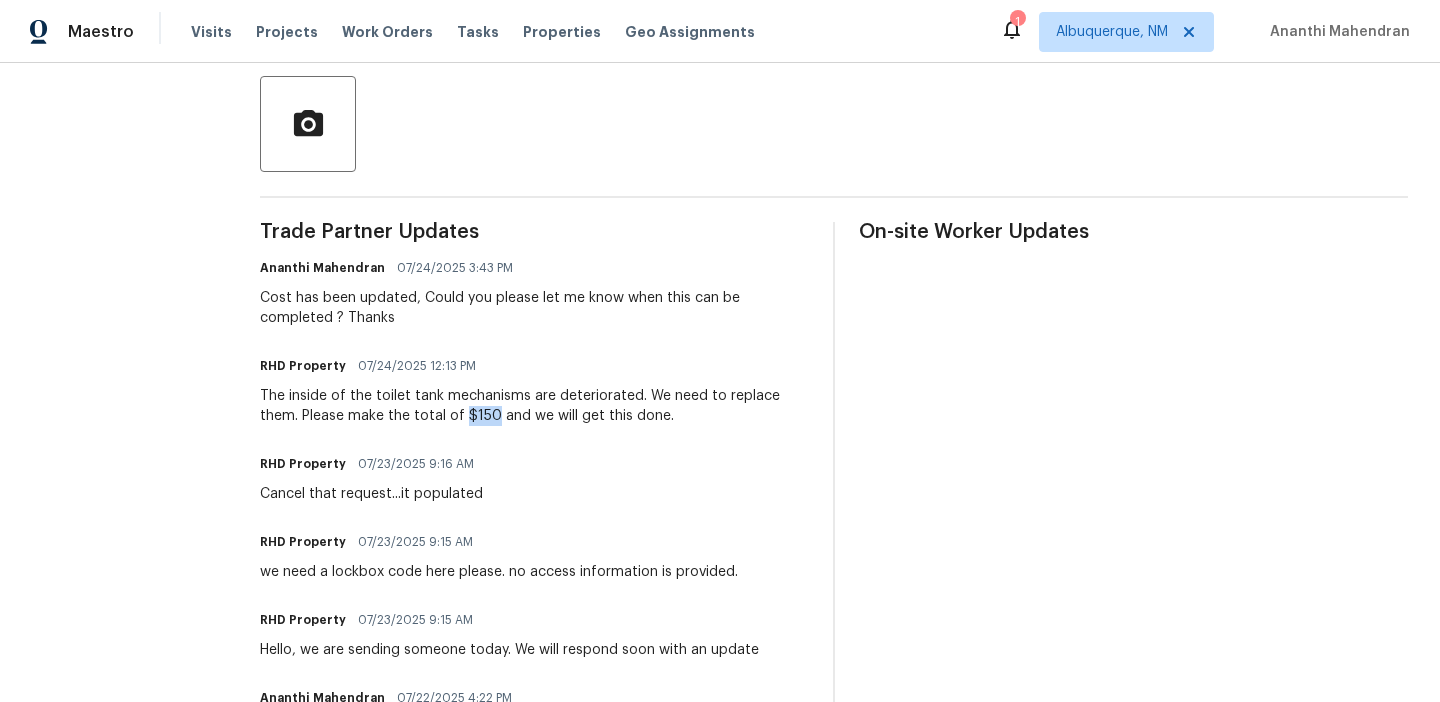 drag, startPoint x: 495, startPoint y: 413, endPoint x: 466, endPoint y: 413, distance: 29 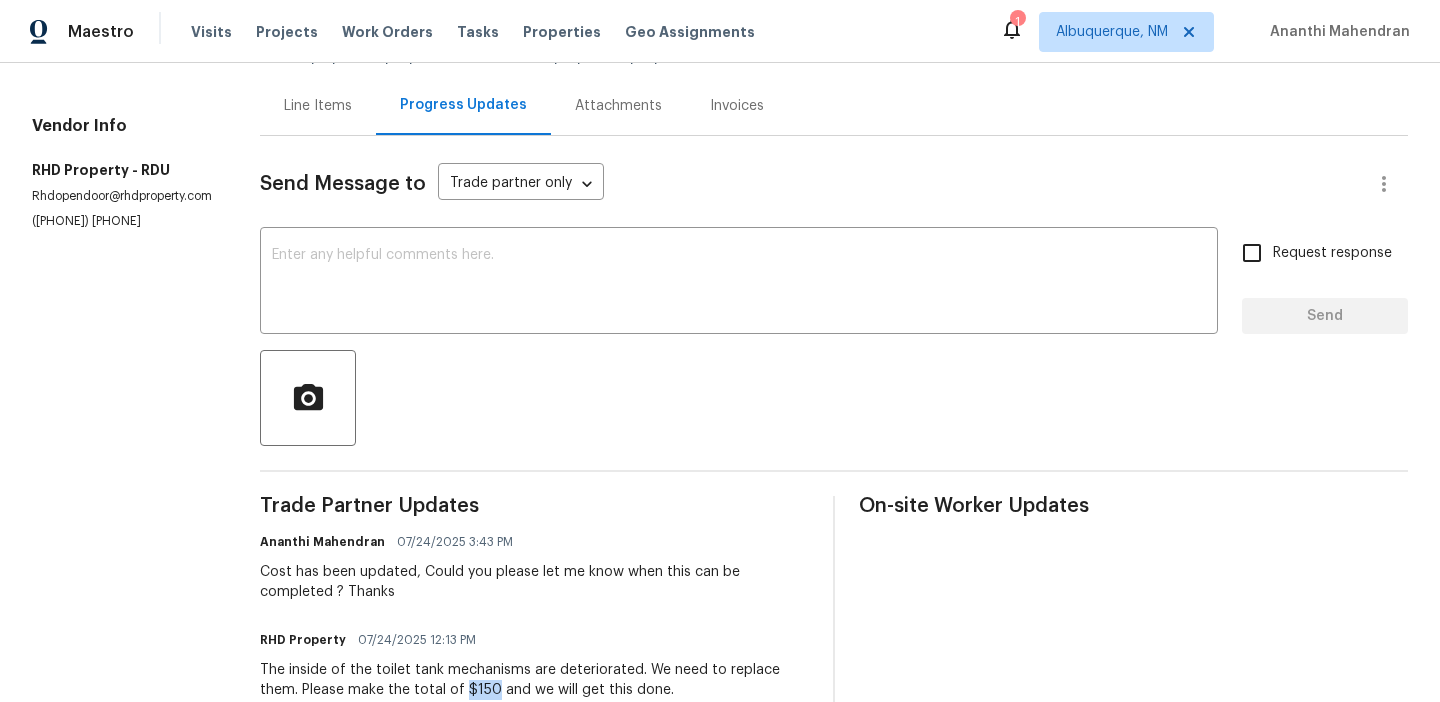 scroll, scrollTop: 0, scrollLeft: 0, axis: both 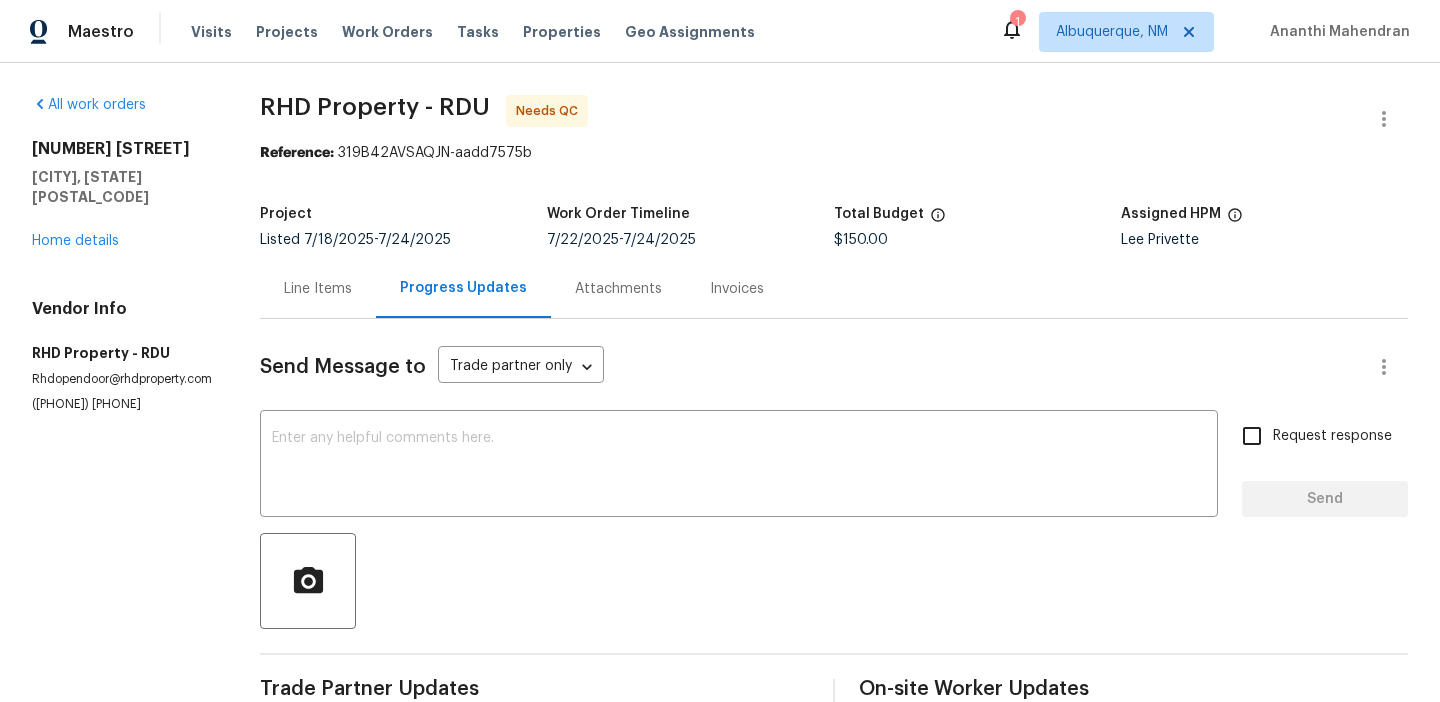 click on "Line Items" at bounding box center [318, 288] 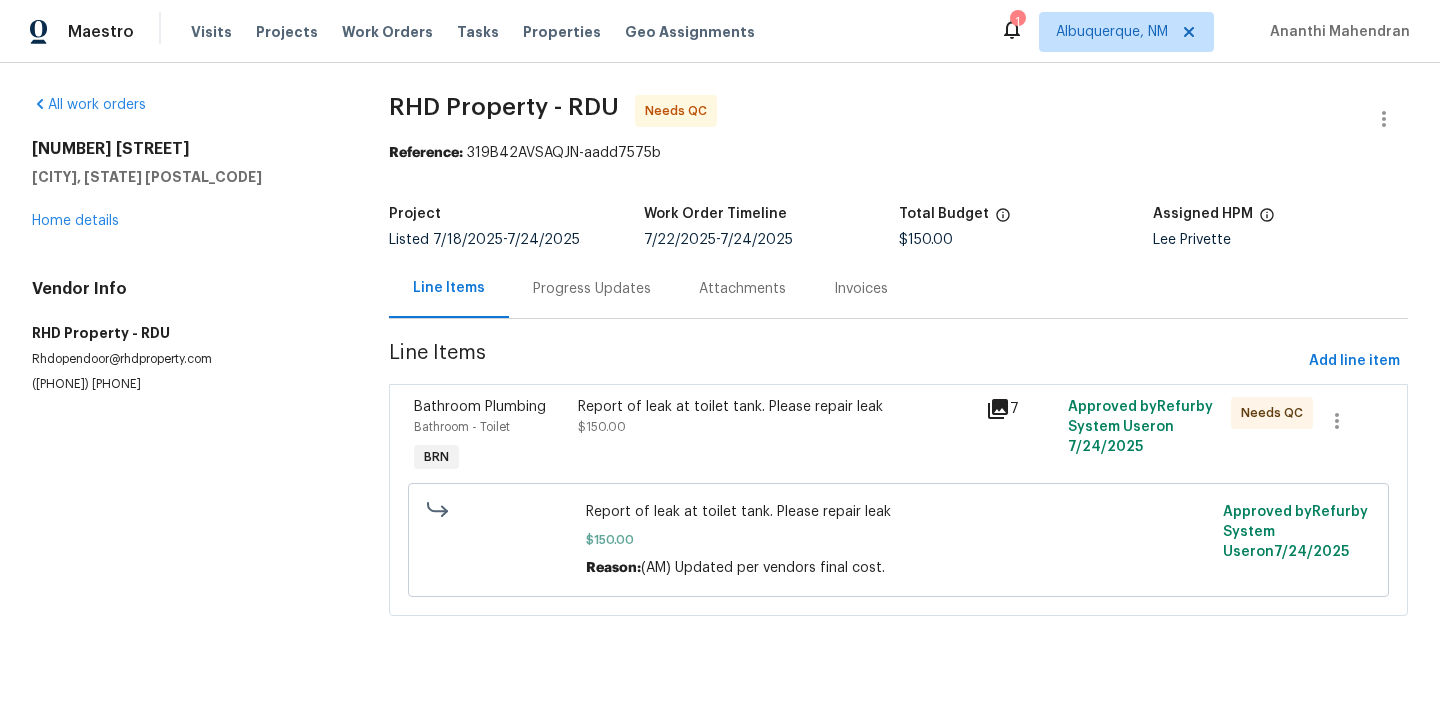 click on "Report of leak at toilet tank. Please repair leak $150.00" at bounding box center (776, 437) 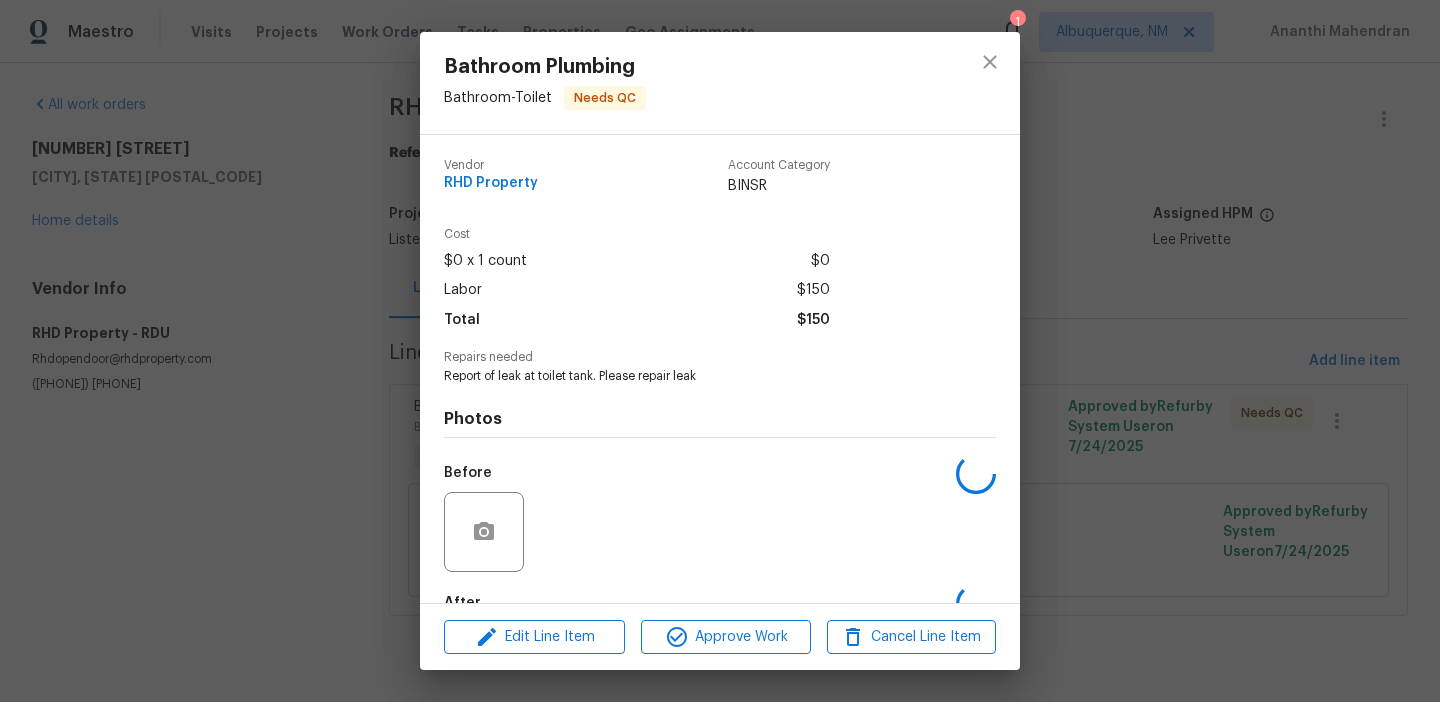 scroll, scrollTop: 119, scrollLeft: 0, axis: vertical 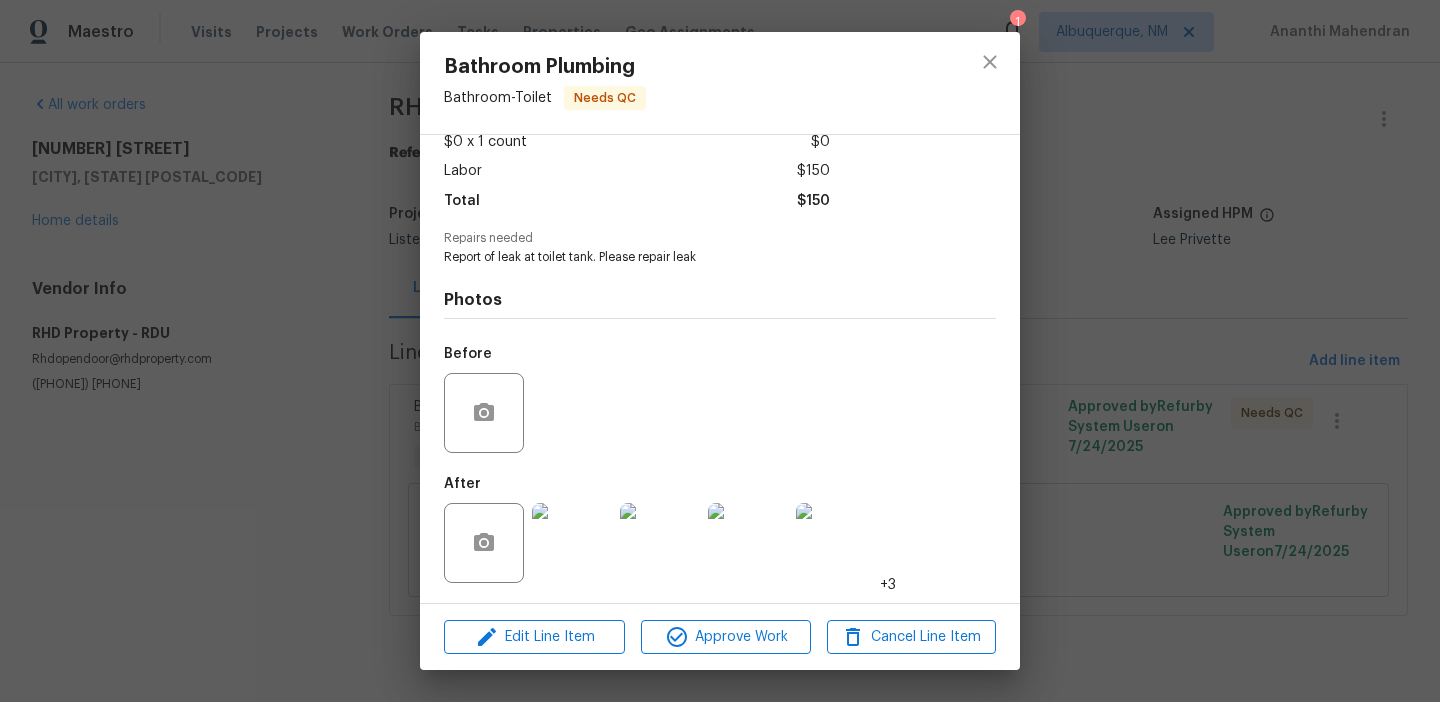 click on "Bathroom Plumbing Bathroom  -  Toilet Needs QC Vendor RHD Property Account Category BINSR Cost $0 x 1 count $0 Labor $150 Total $150 Repairs needed Report of leak at toilet tank. Please repair leak Photos Before After  +3  Edit Line Item  Approve Work  Cancel Line Item" at bounding box center [720, 351] 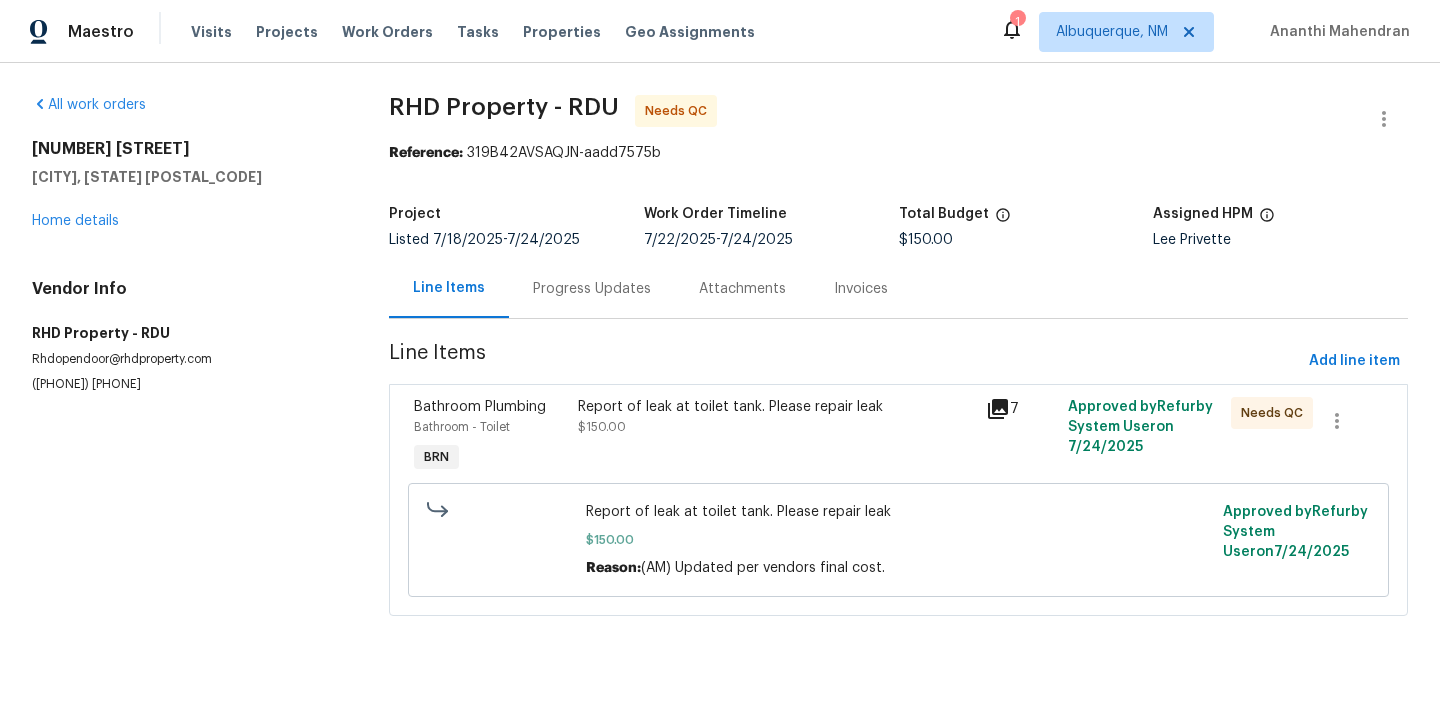 click on "Progress Updates" at bounding box center [592, 289] 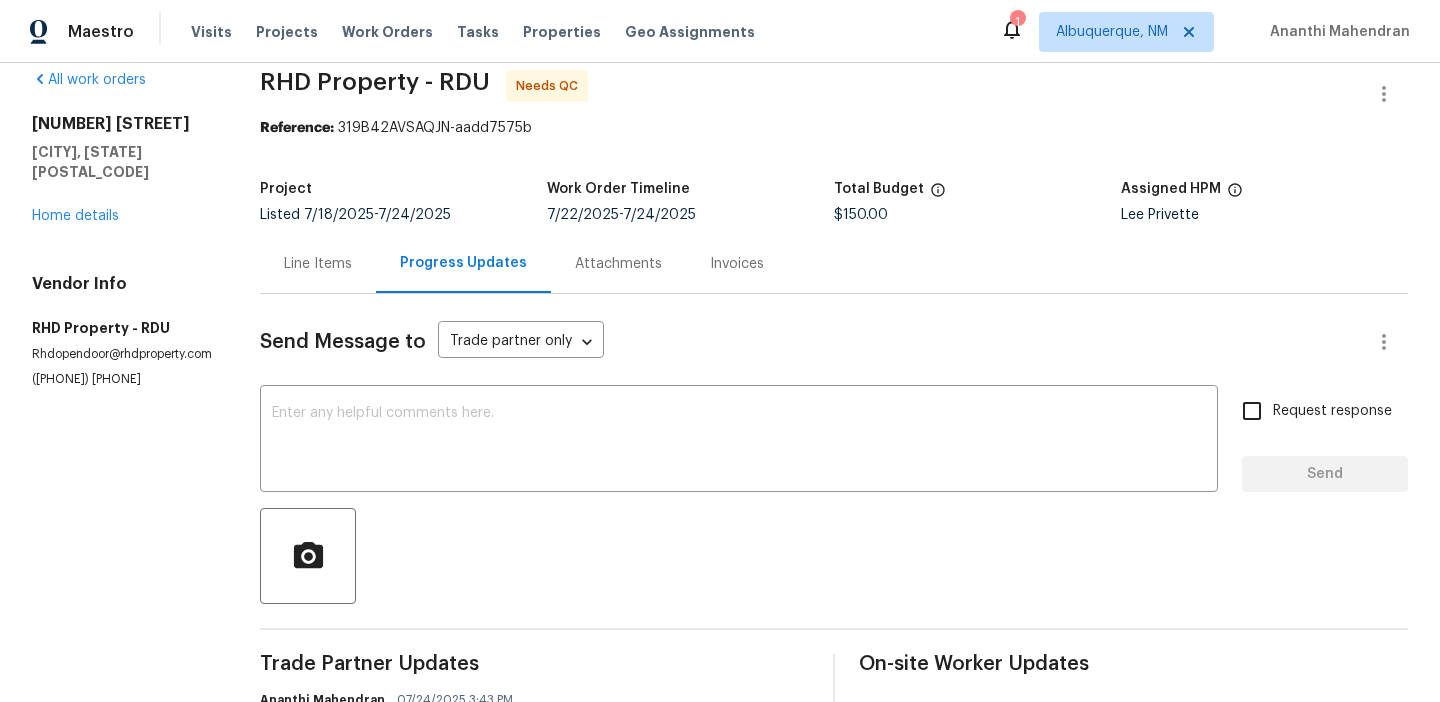scroll, scrollTop: 0, scrollLeft: 0, axis: both 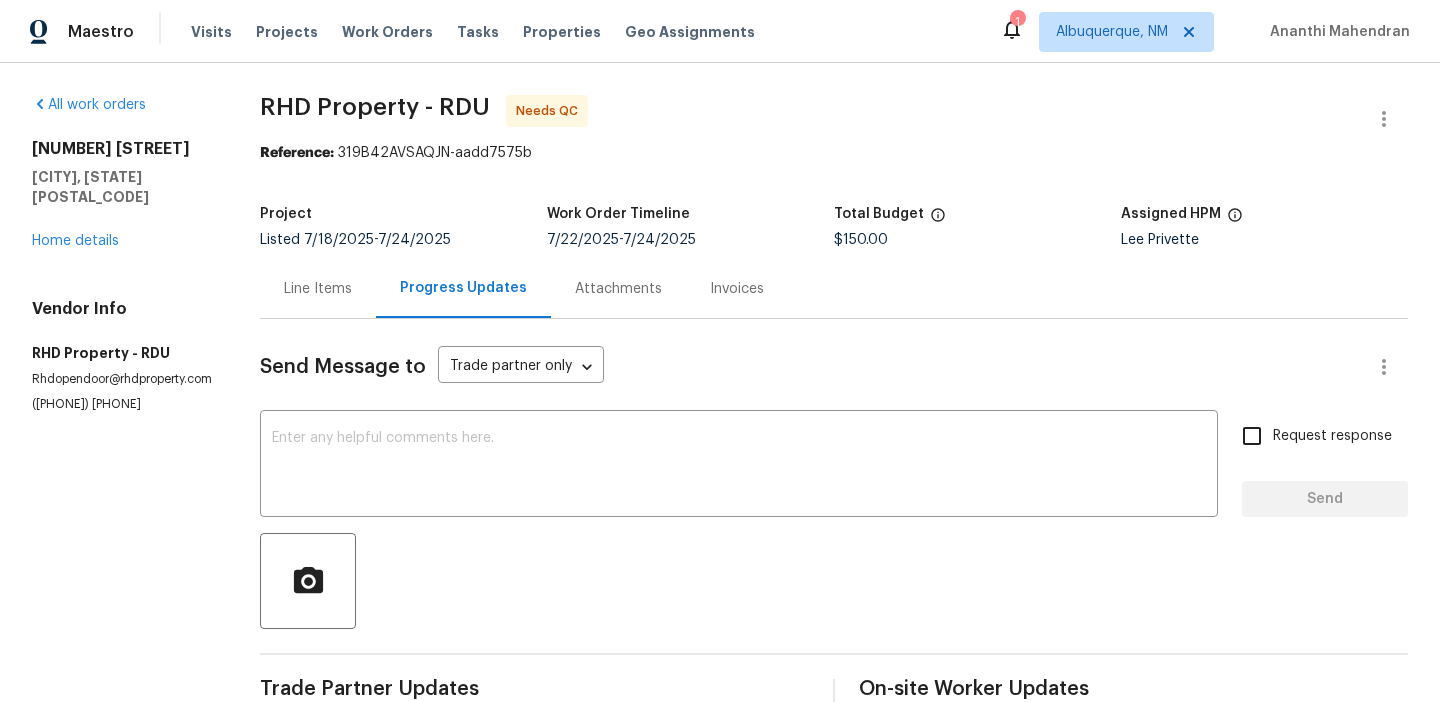 click on "Line Items" at bounding box center (318, 288) 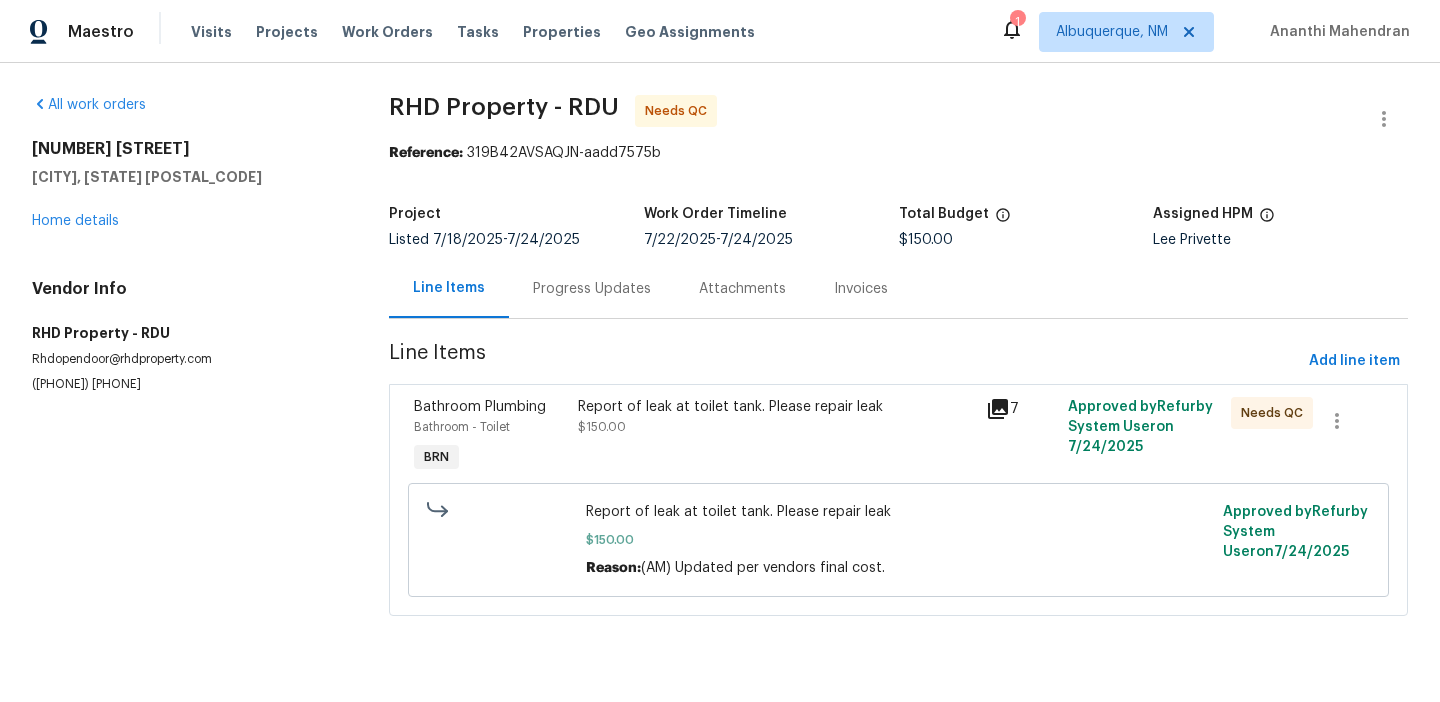 click on "$150.00" at bounding box center [602, 427] 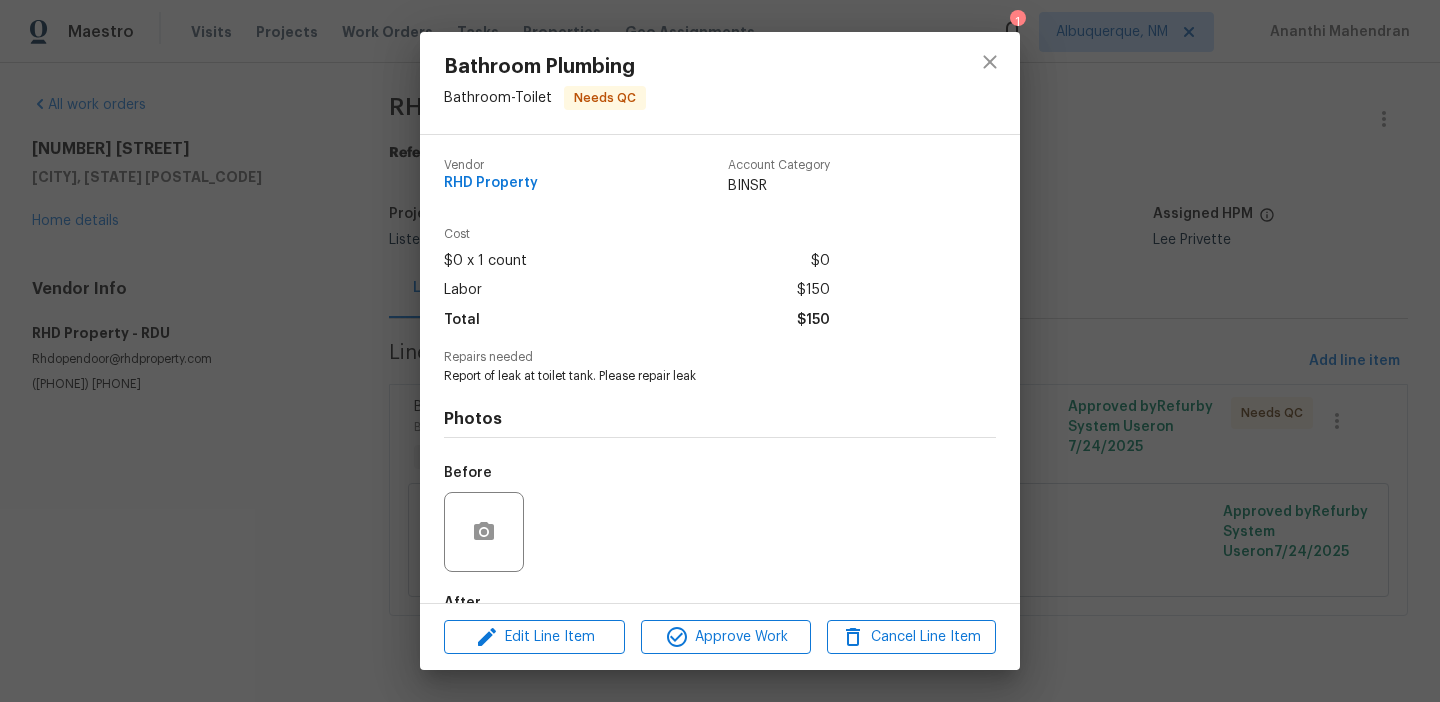 scroll, scrollTop: 119, scrollLeft: 0, axis: vertical 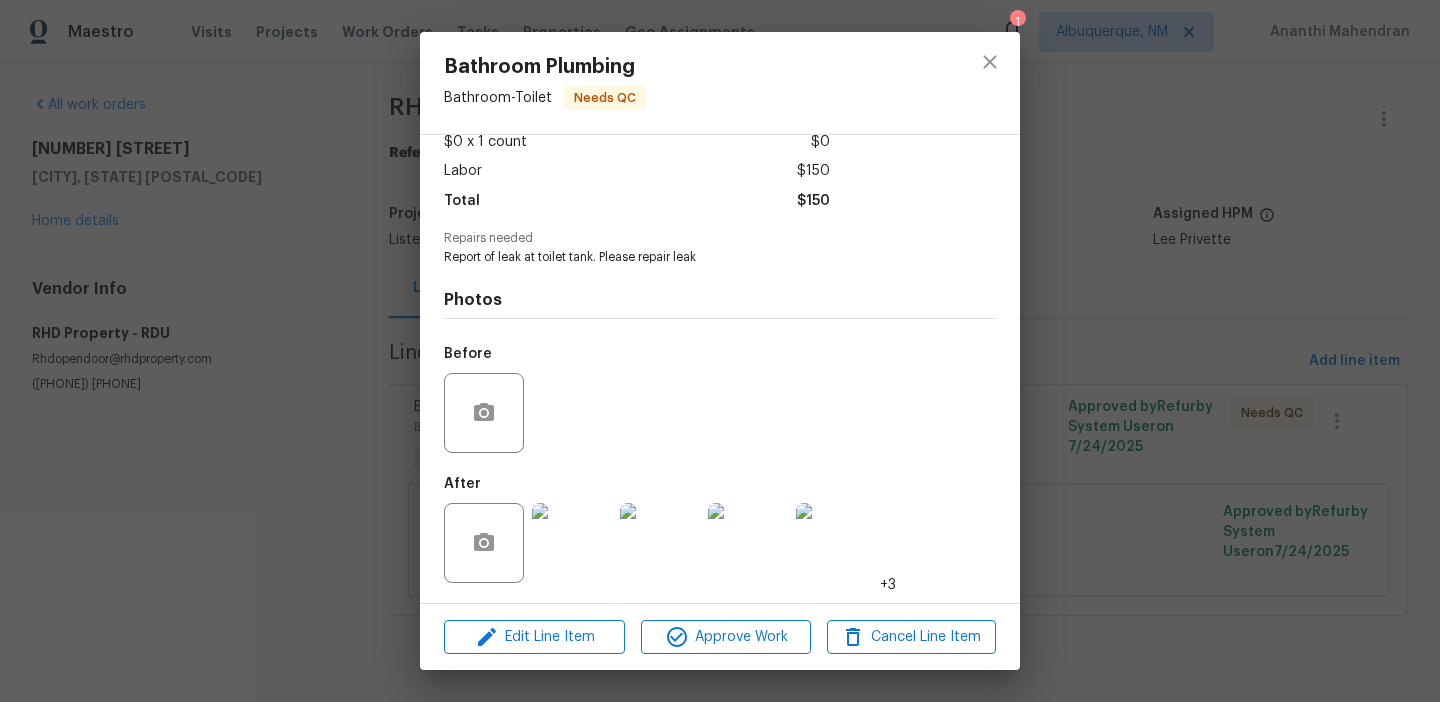 click at bounding box center [572, 543] 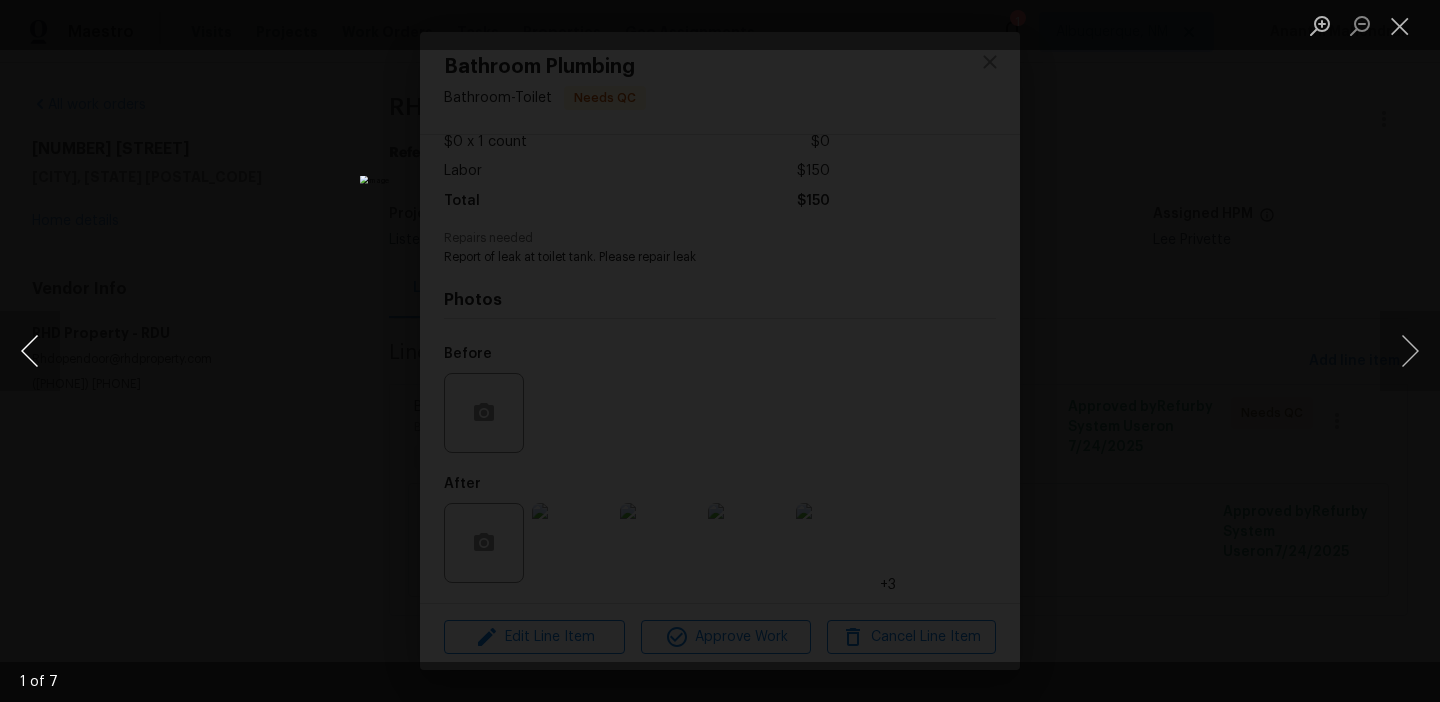 click at bounding box center [30, 351] 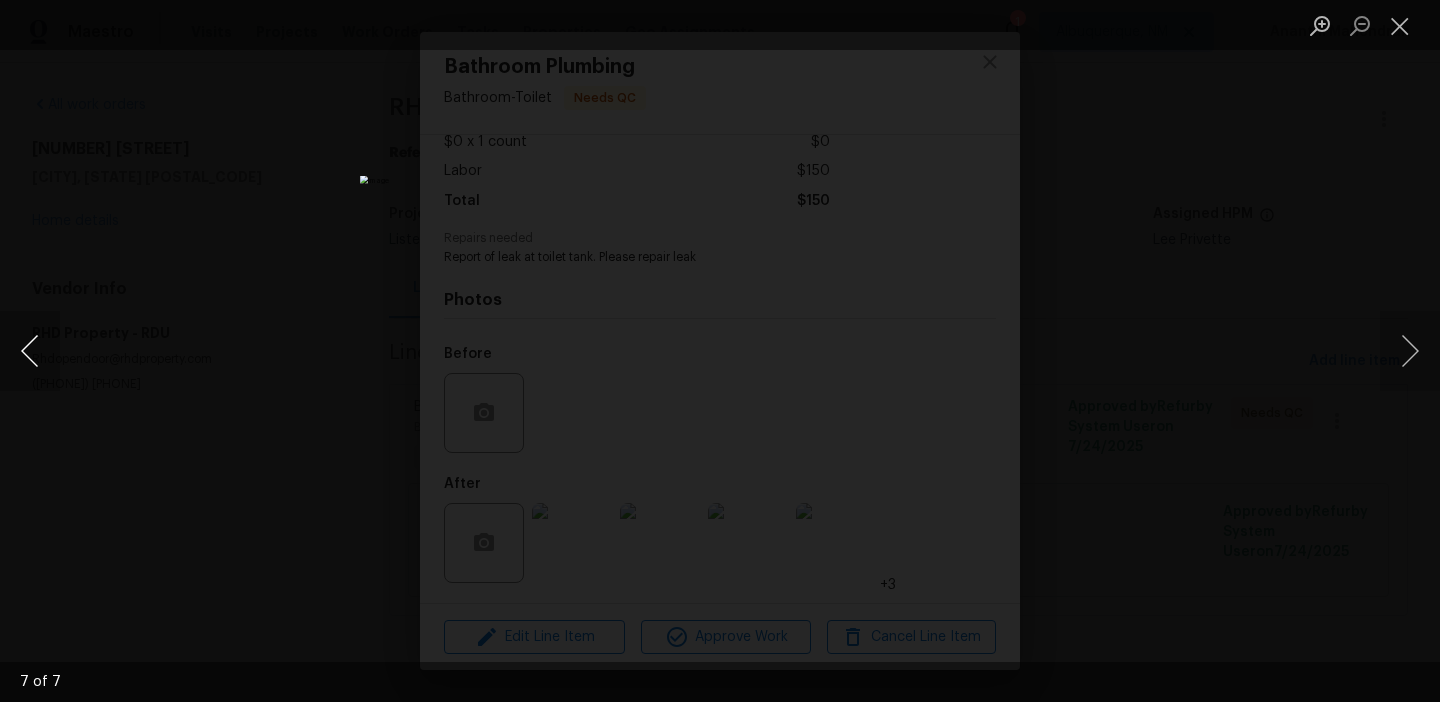 click at bounding box center [30, 351] 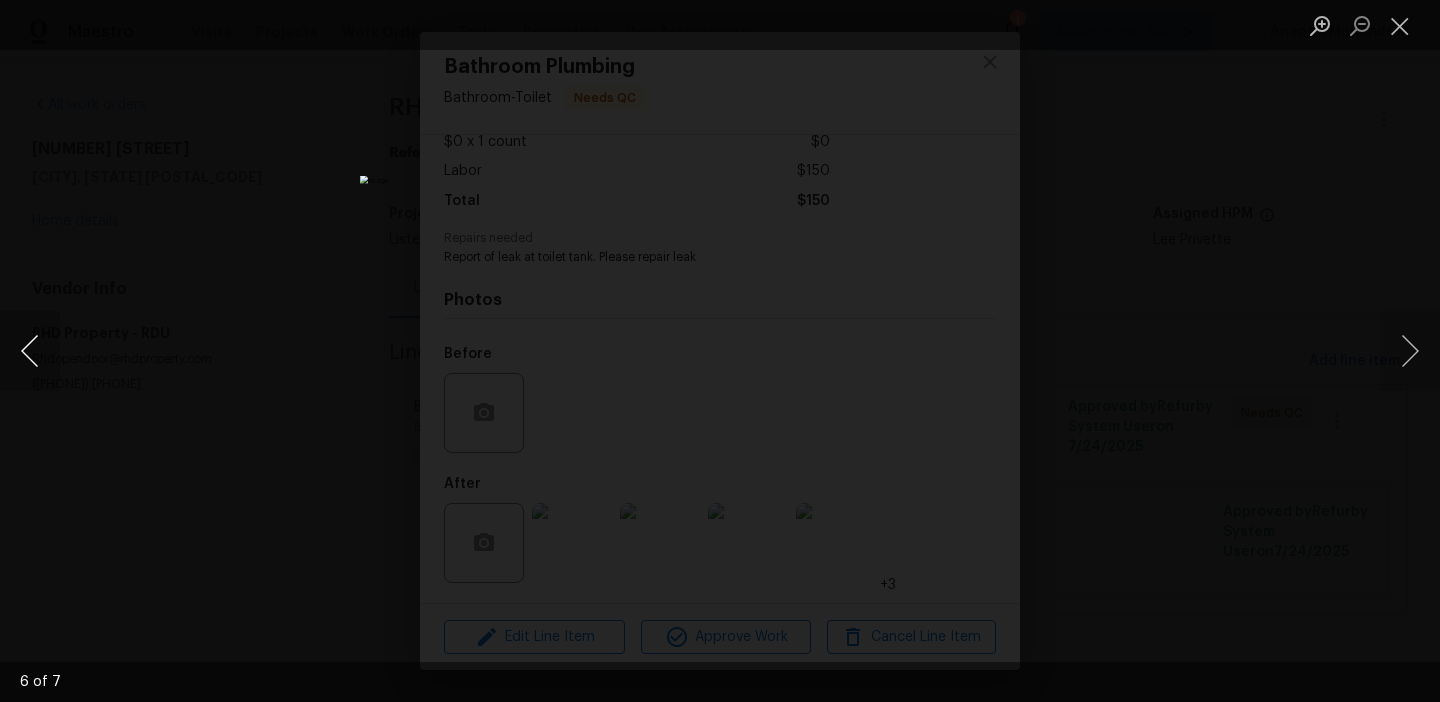 click at bounding box center (30, 351) 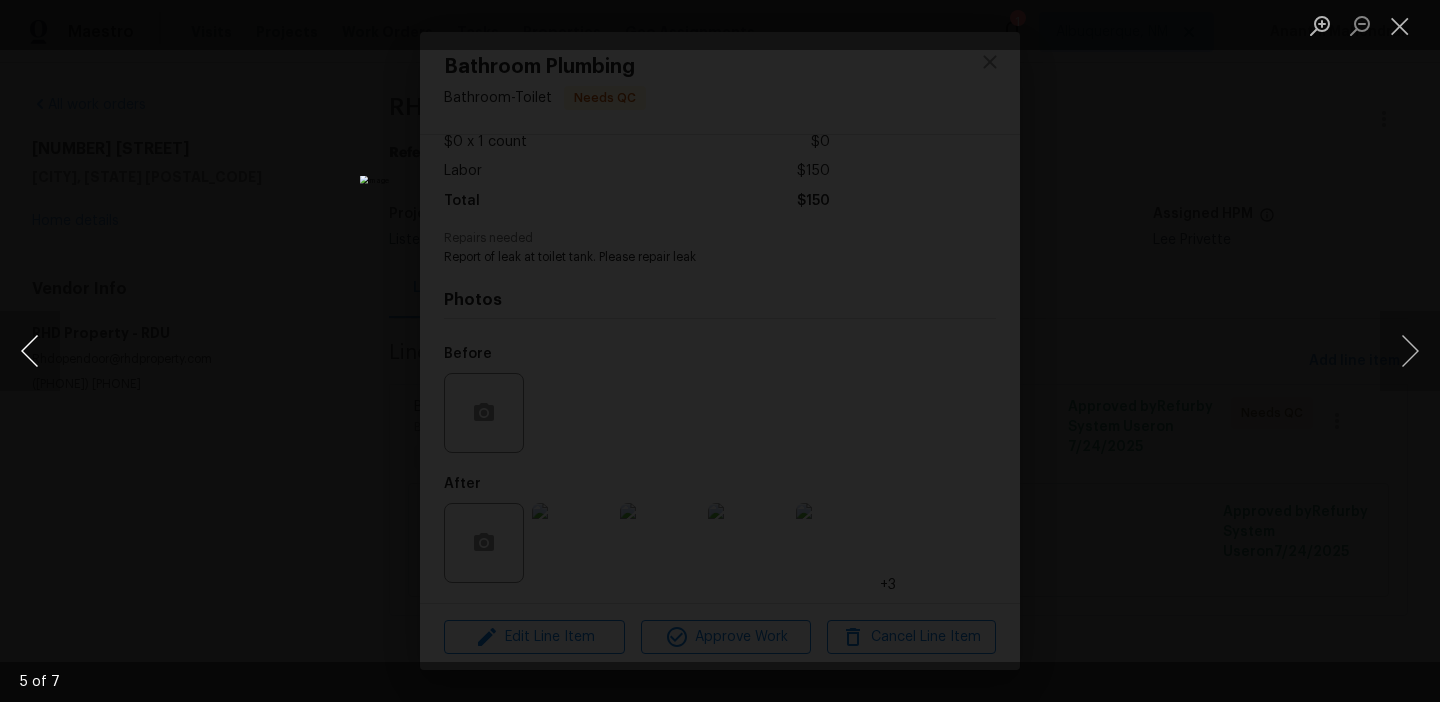 click at bounding box center [30, 351] 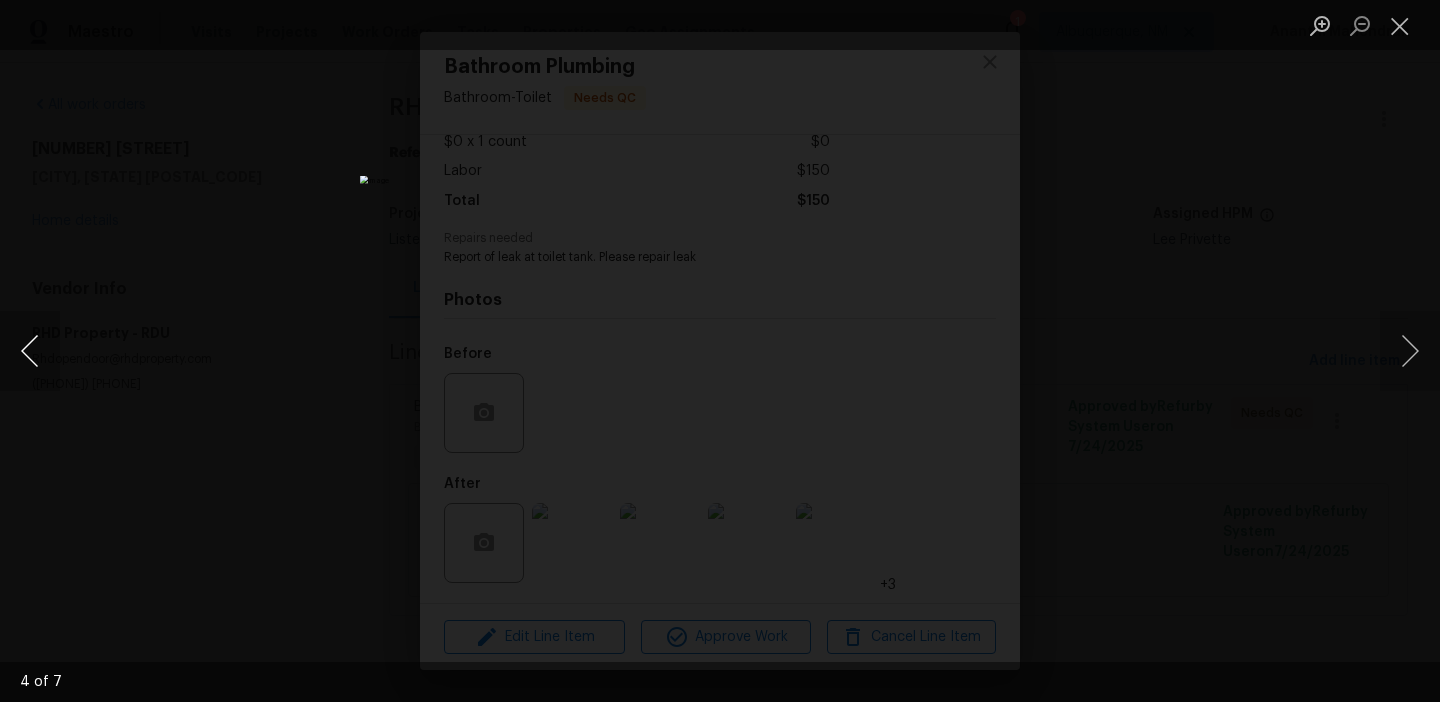 click at bounding box center [30, 351] 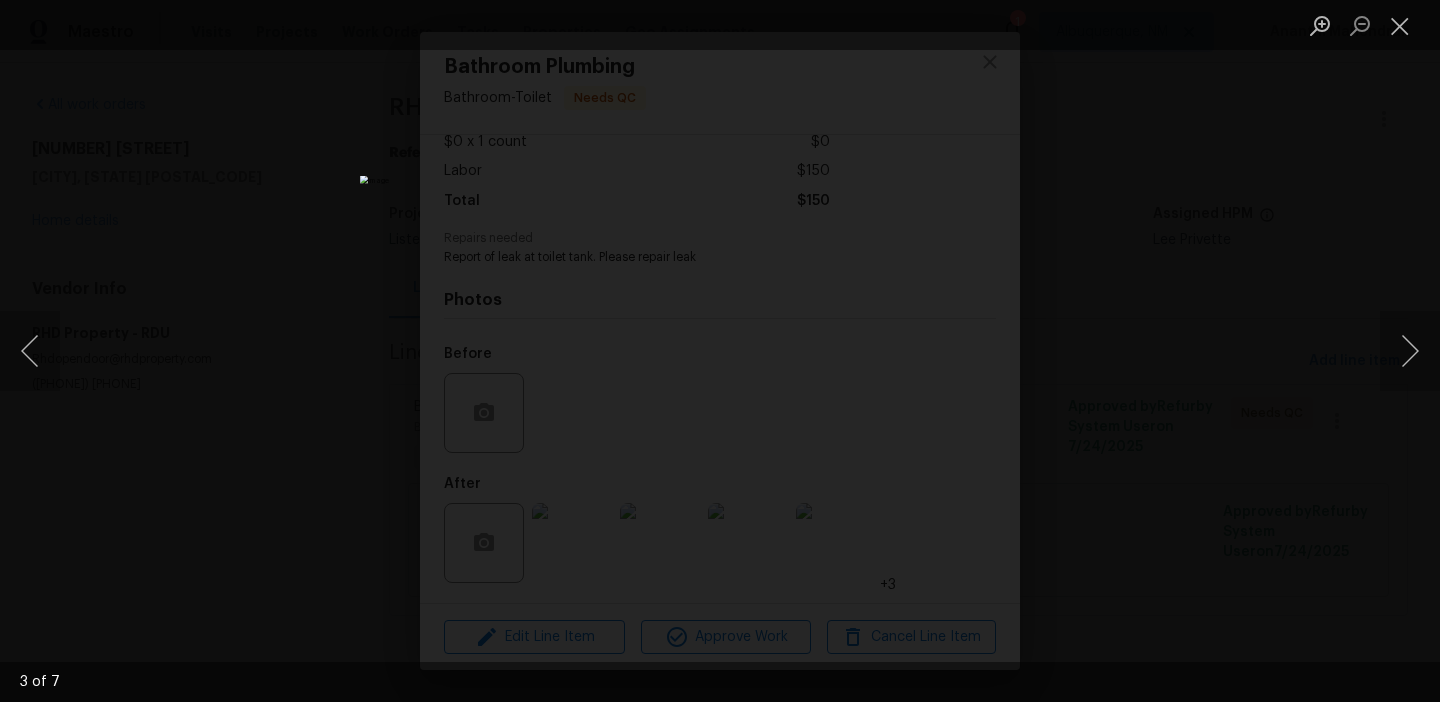 click at bounding box center (720, 351) 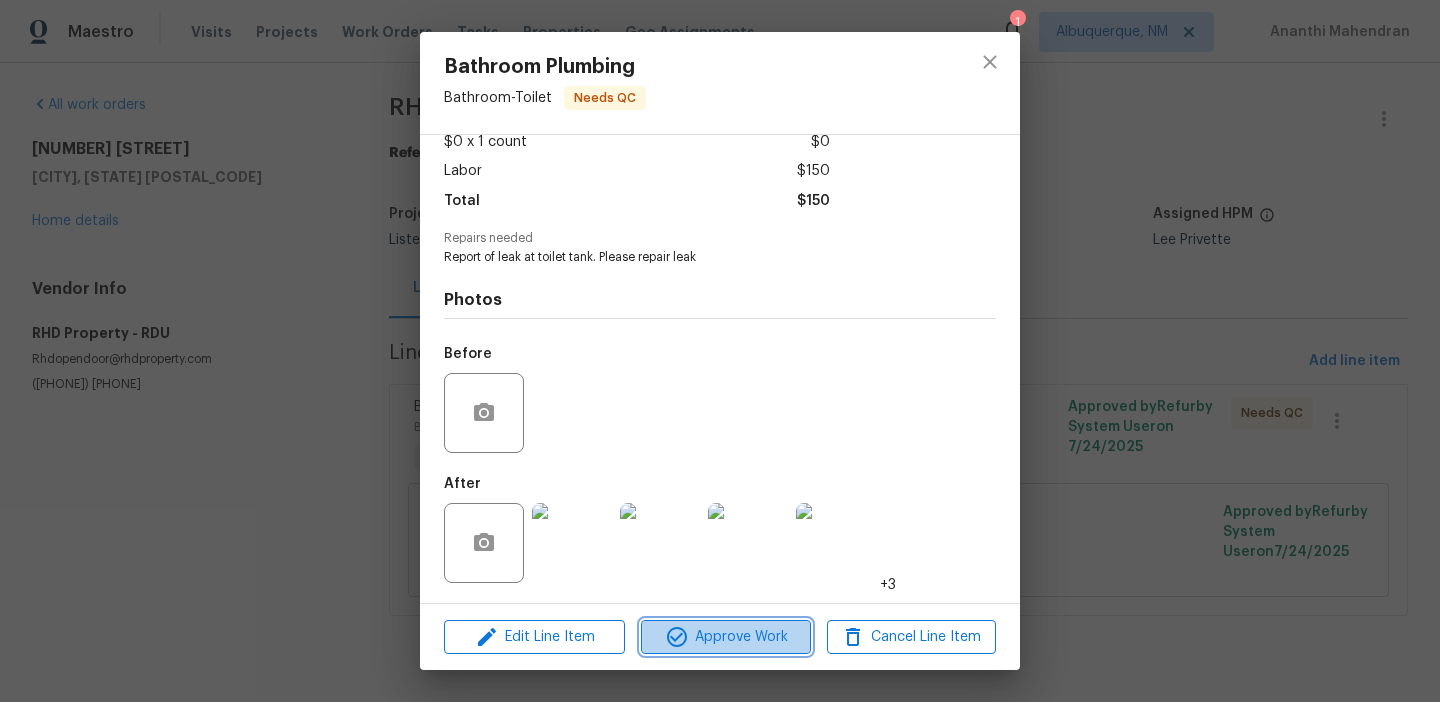 click on "Approve Work" at bounding box center [725, 637] 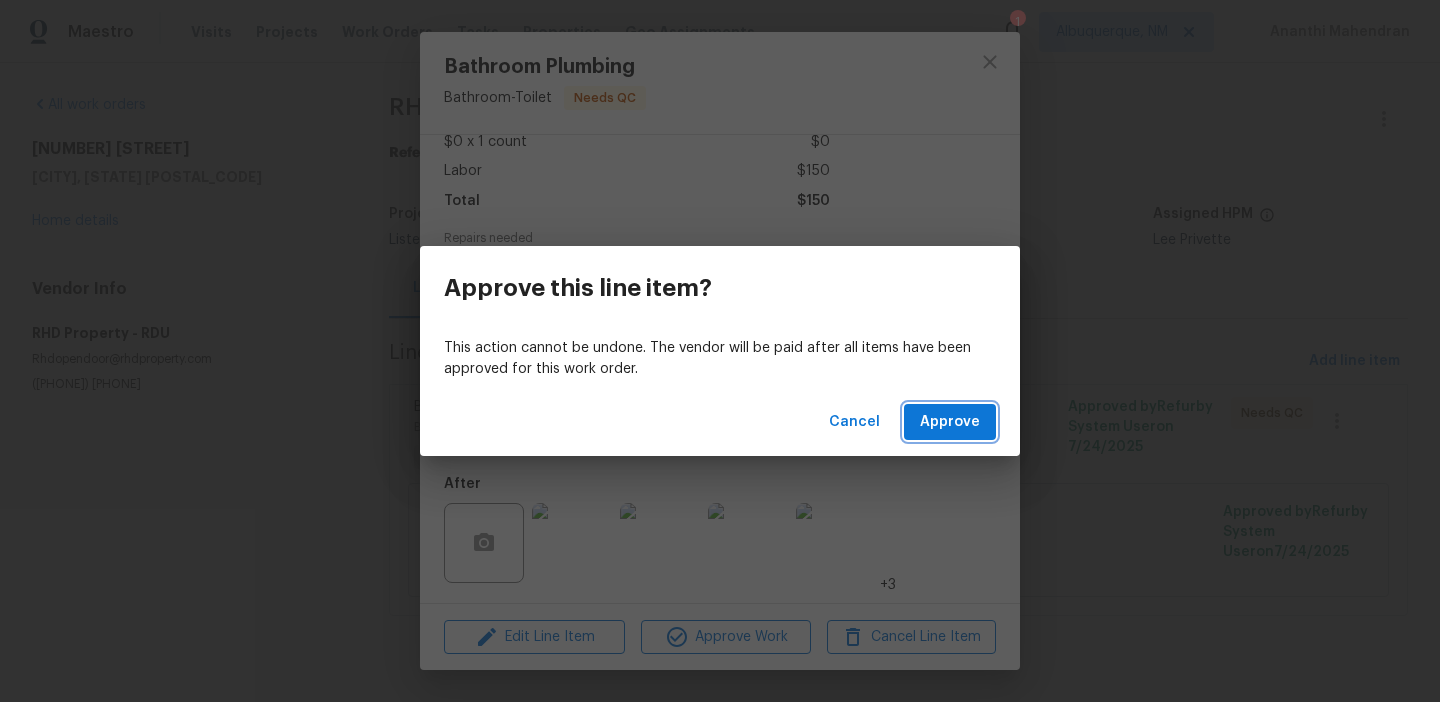 click on "Approve" at bounding box center [950, 422] 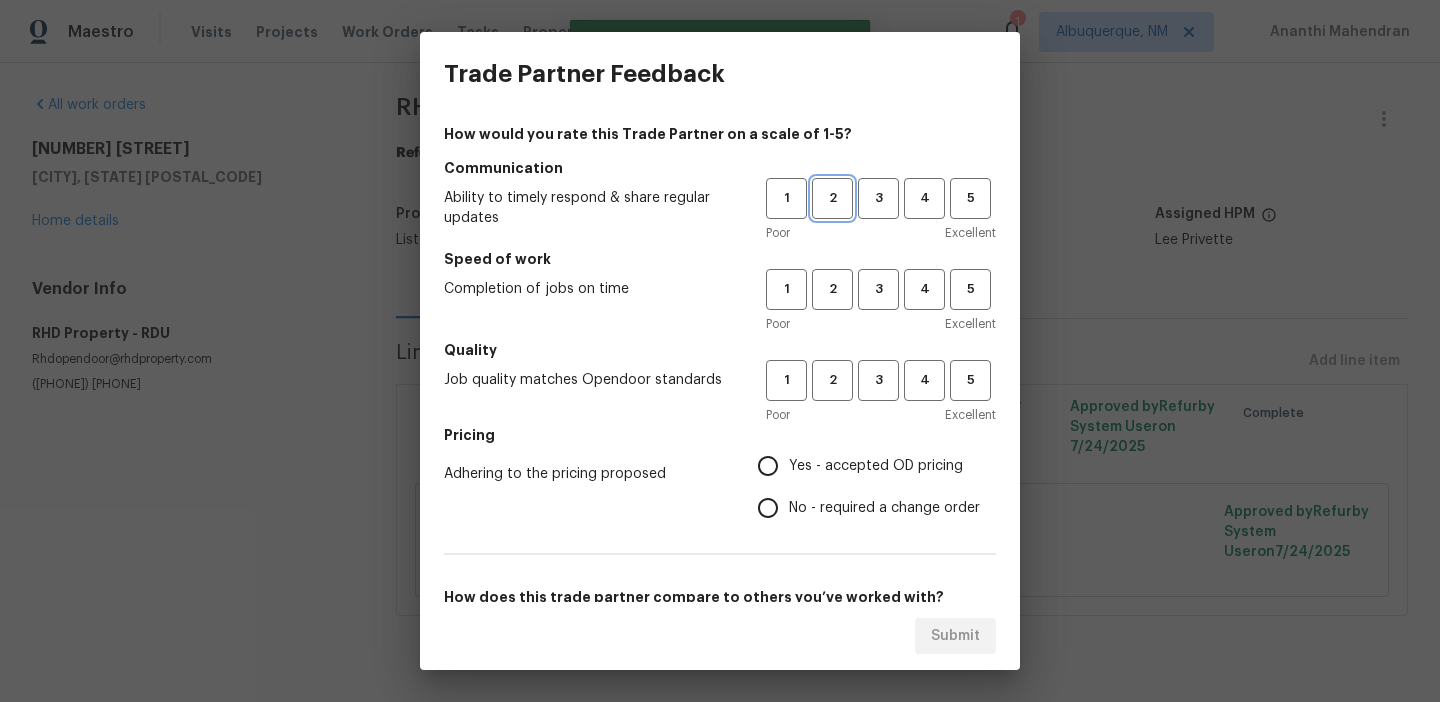 click on "2" at bounding box center (832, 198) 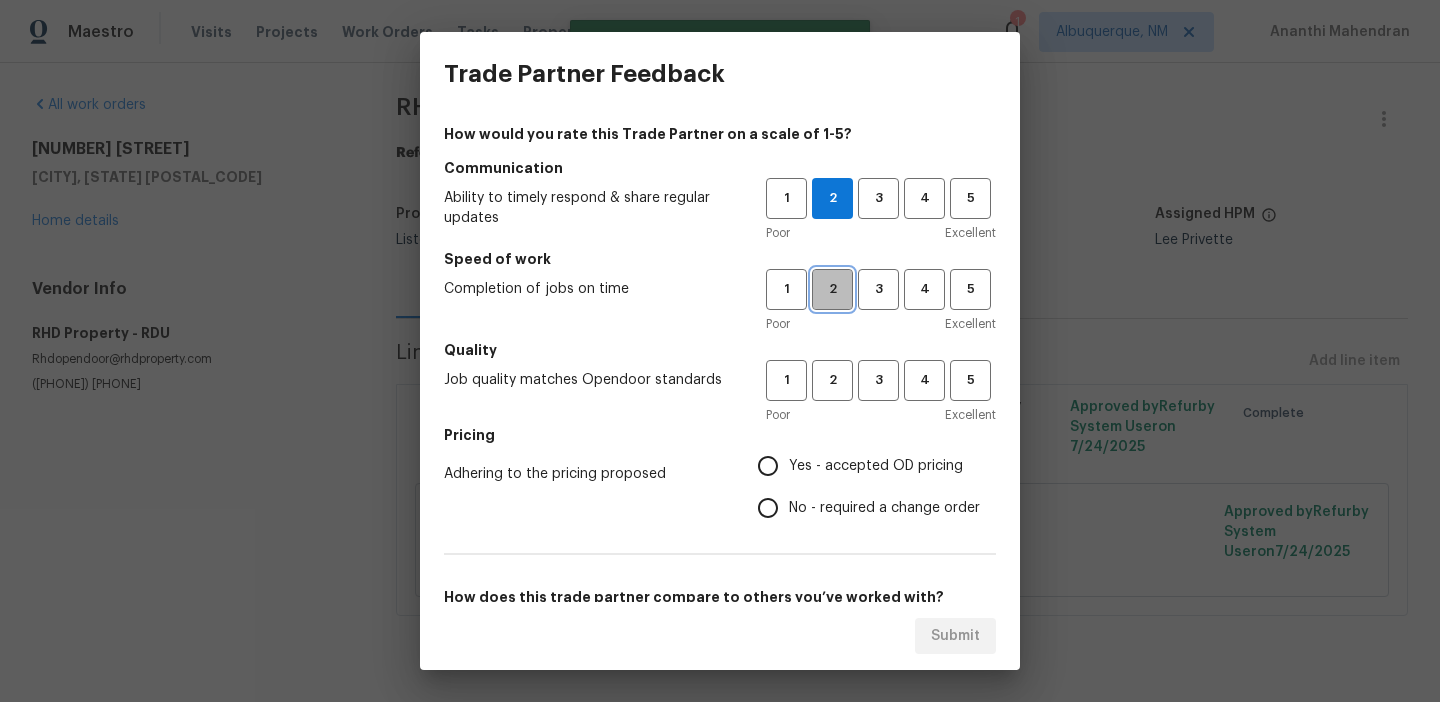 click on "2" at bounding box center [832, 289] 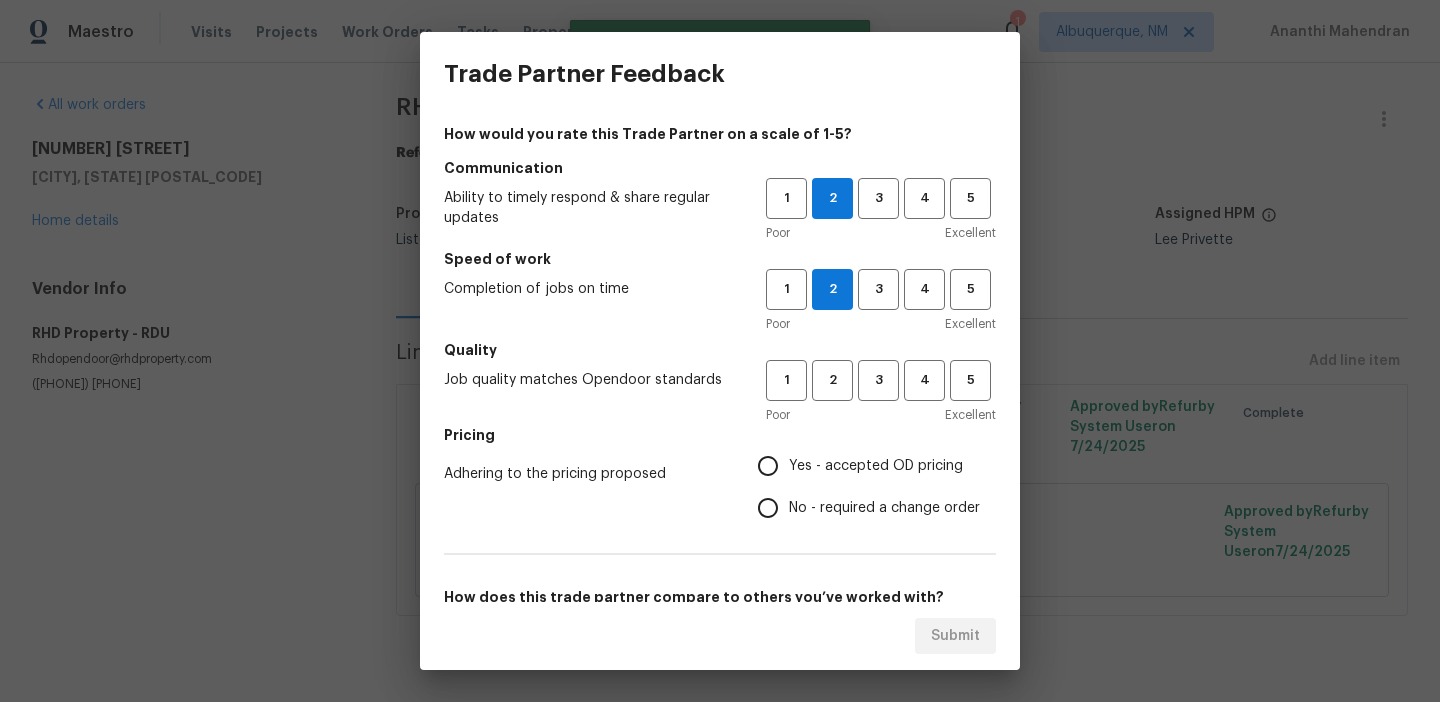 click on "Quality" at bounding box center (720, 350) 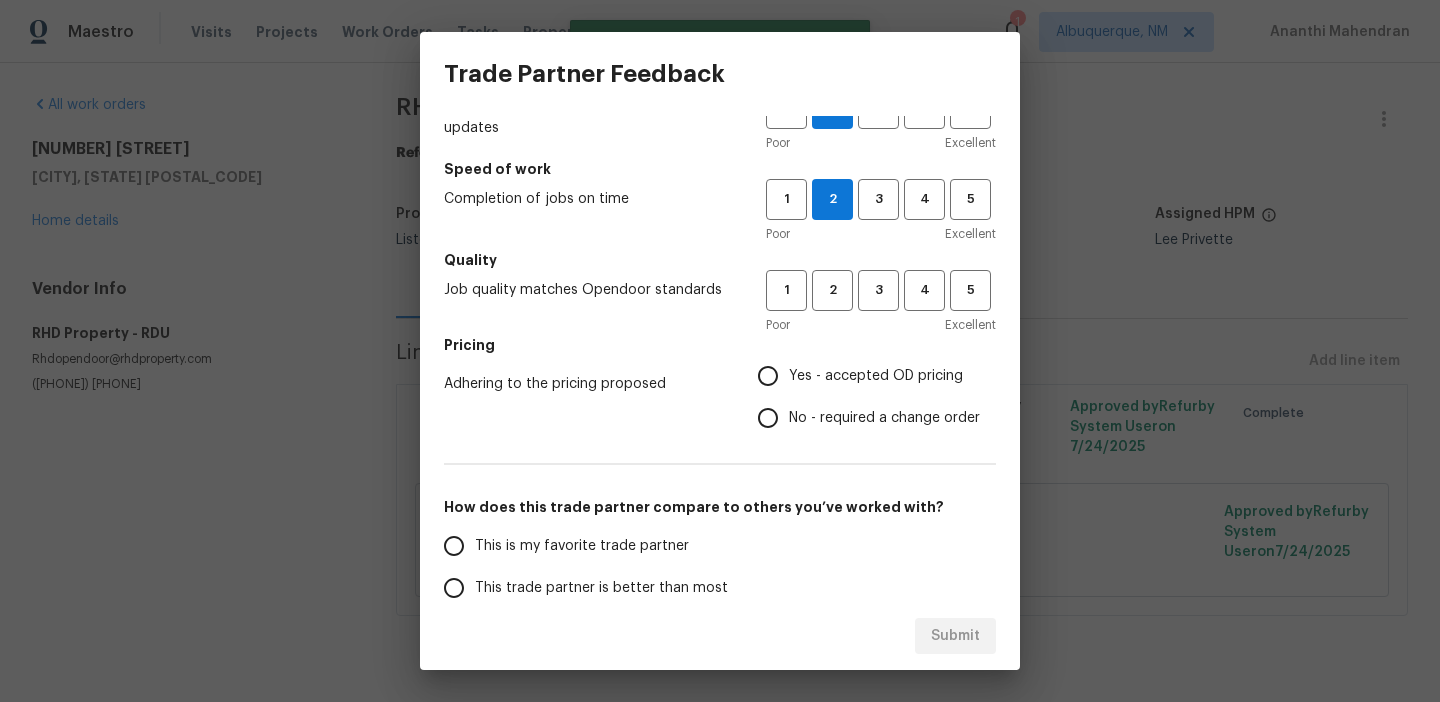 scroll, scrollTop: 157, scrollLeft: 0, axis: vertical 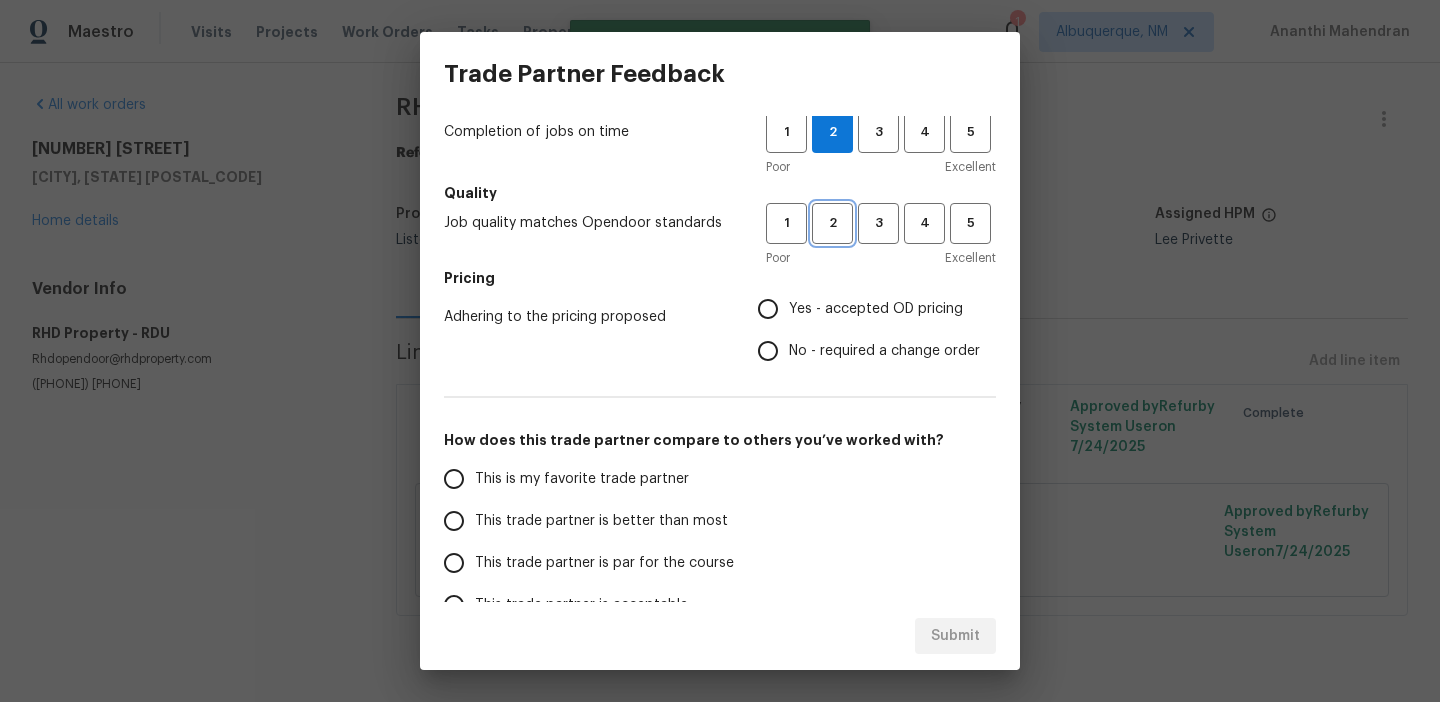 click on "2" at bounding box center (832, 223) 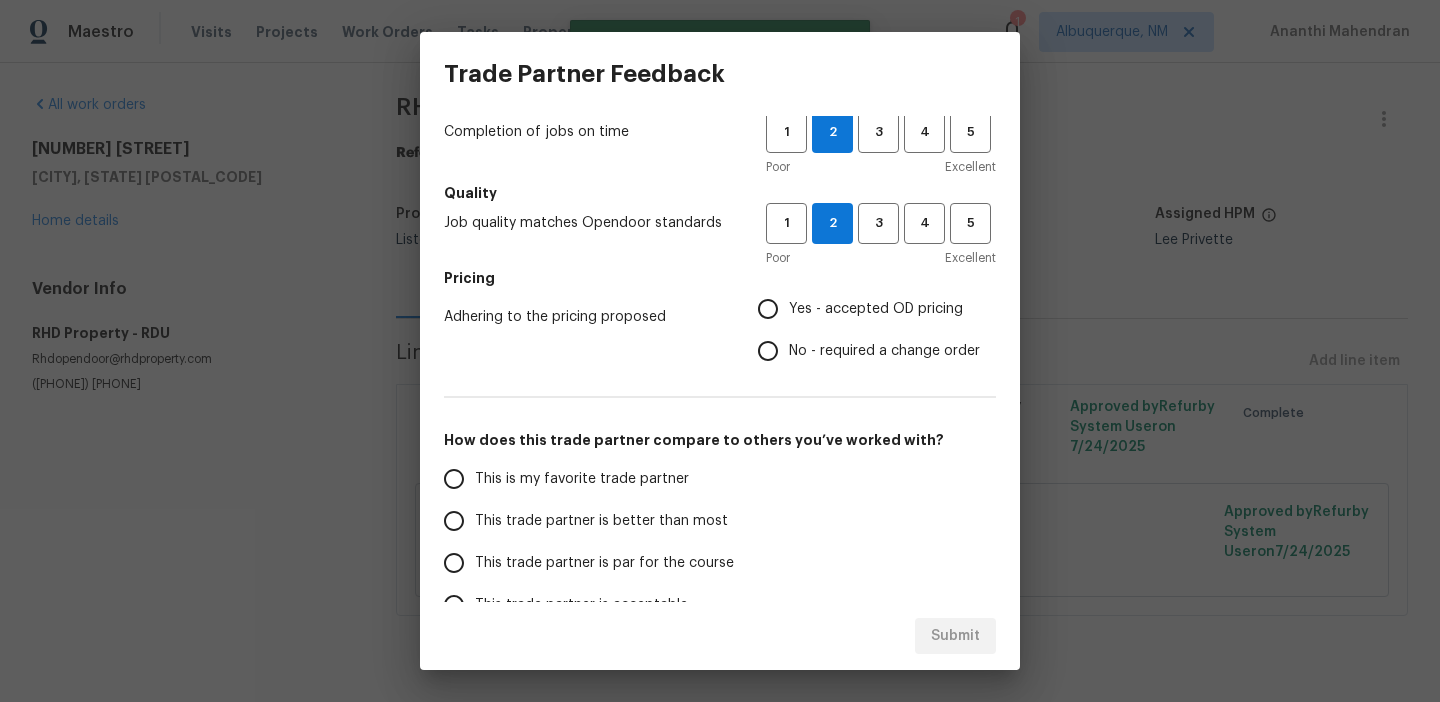click on "No - required a change order" at bounding box center (768, 351) 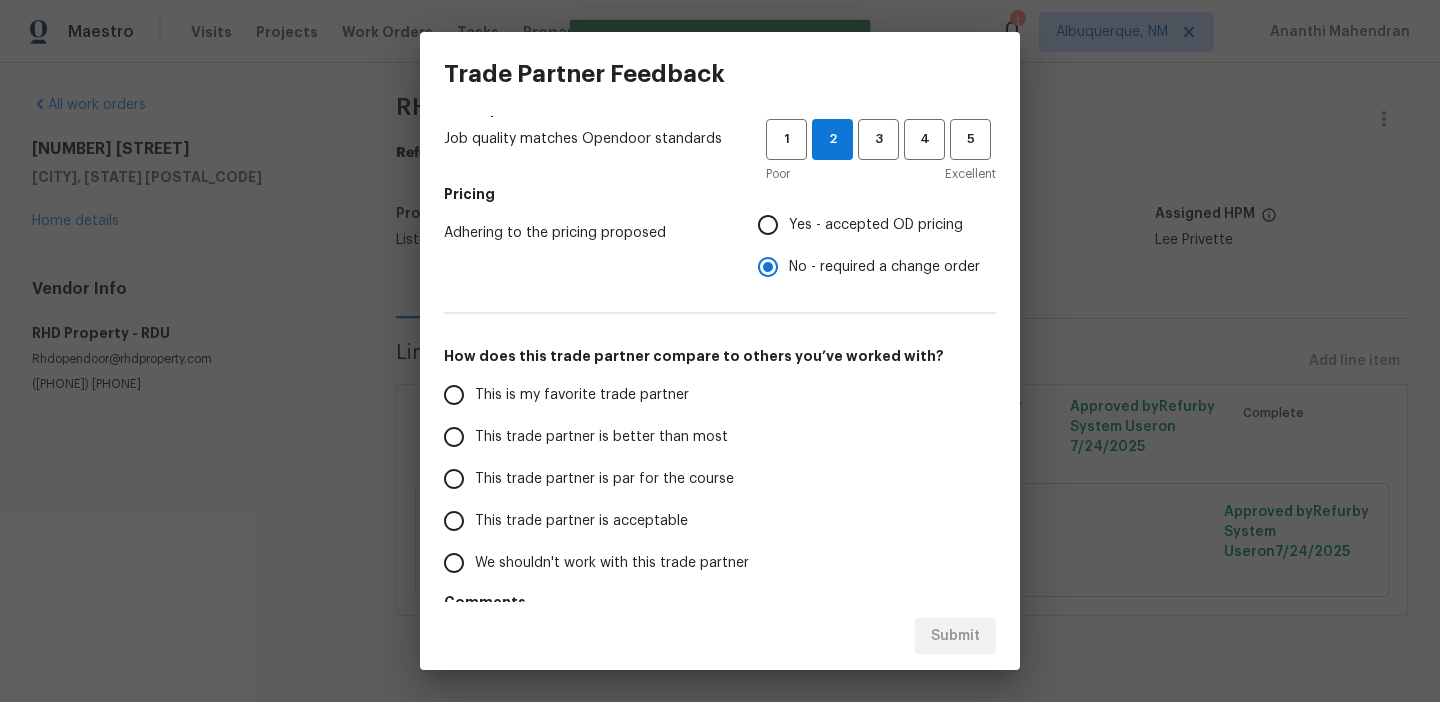 scroll, scrollTop: 313, scrollLeft: 0, axis: vertical 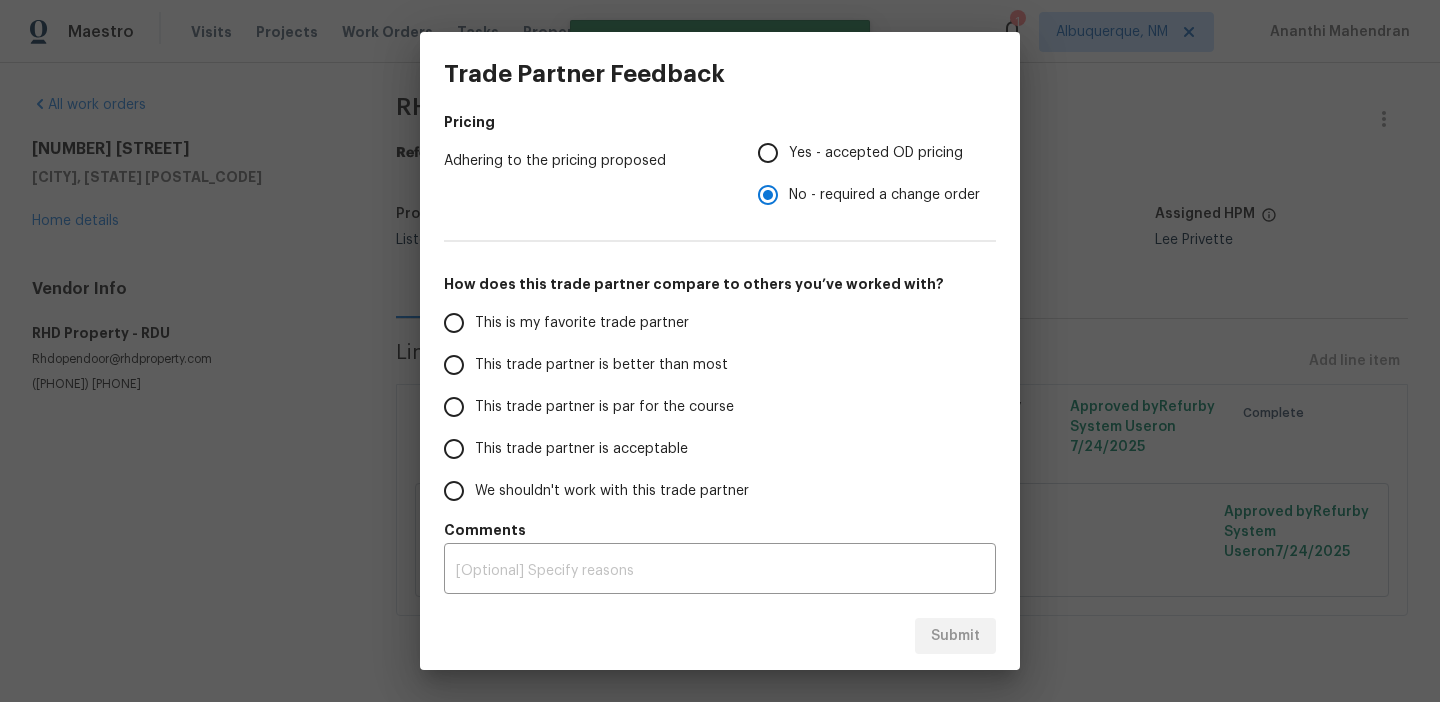 click on "This is my favorite trade partner" at bounding box center (591, 323) 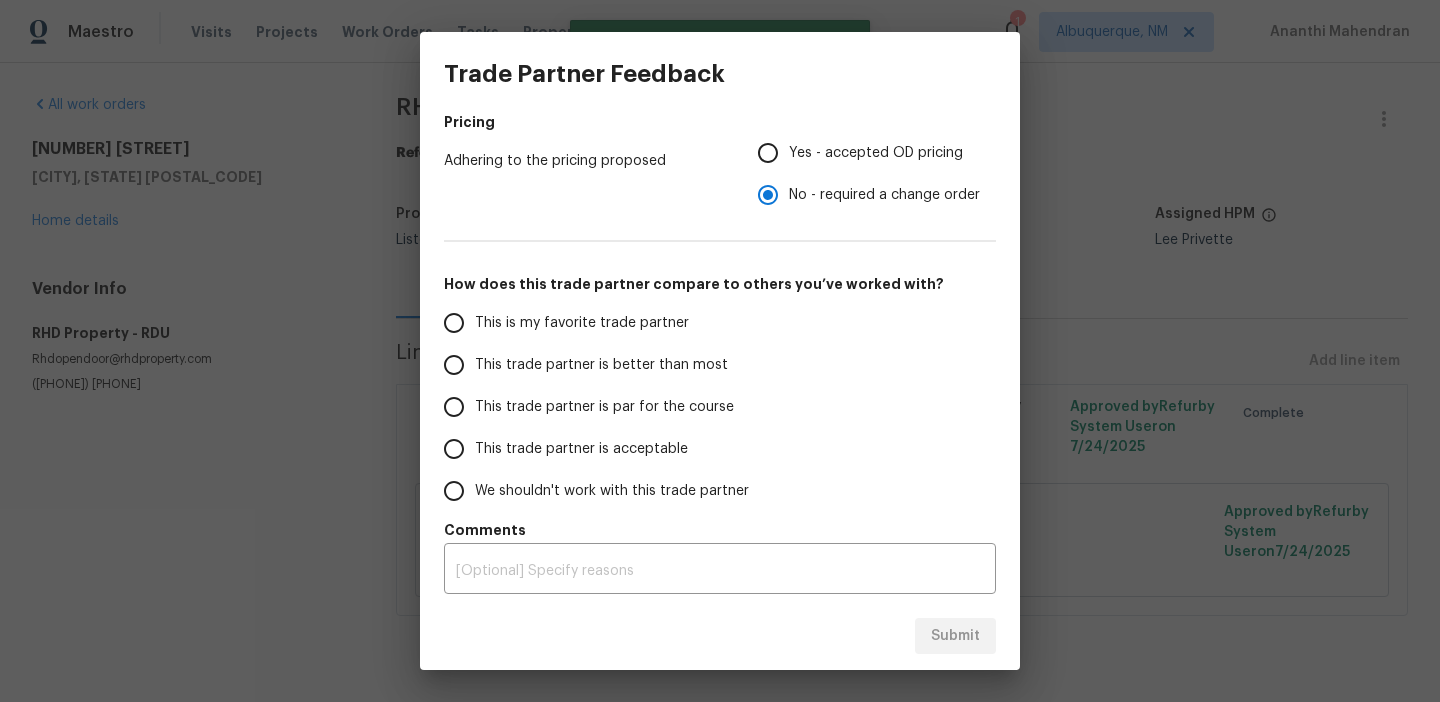click on "This is my favorite trade partner" at bounding box center (454, 323) 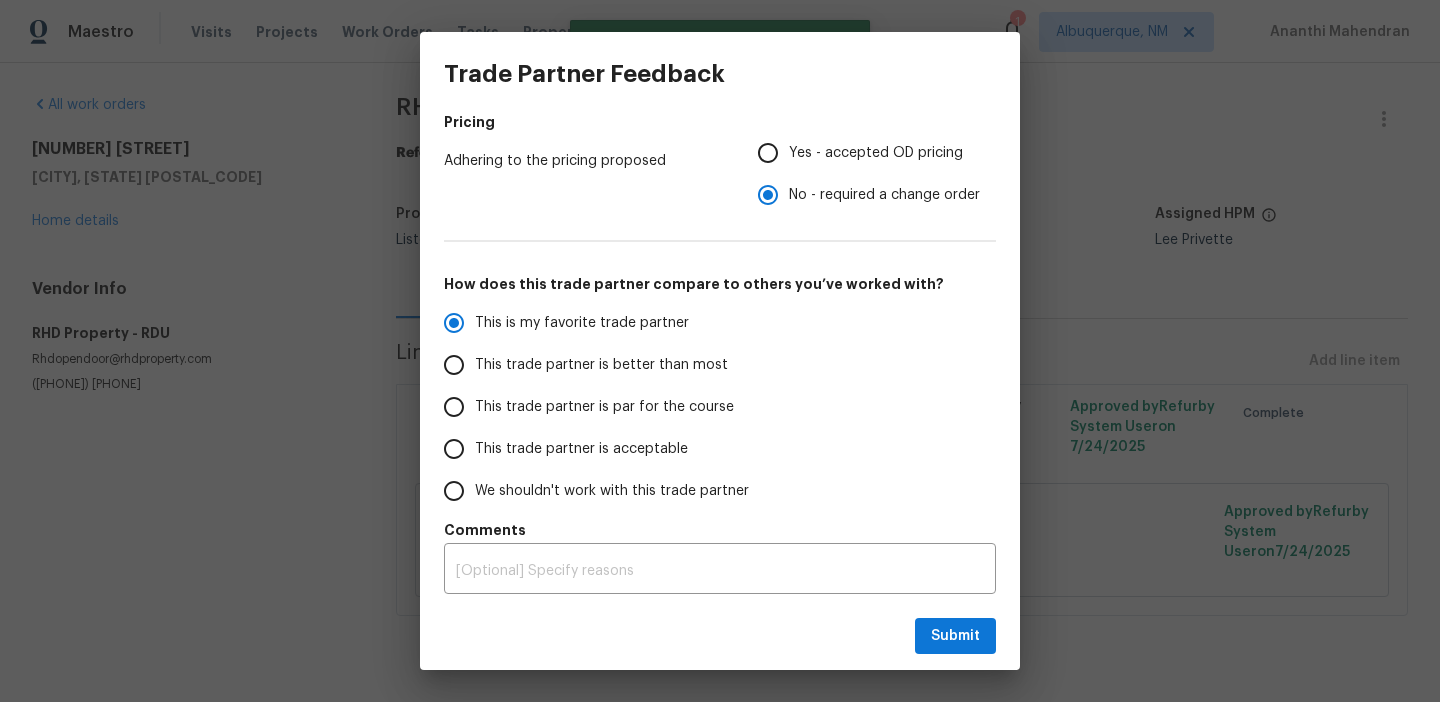 click on "This trade partner is better than most" at bounding box center (601, 365) 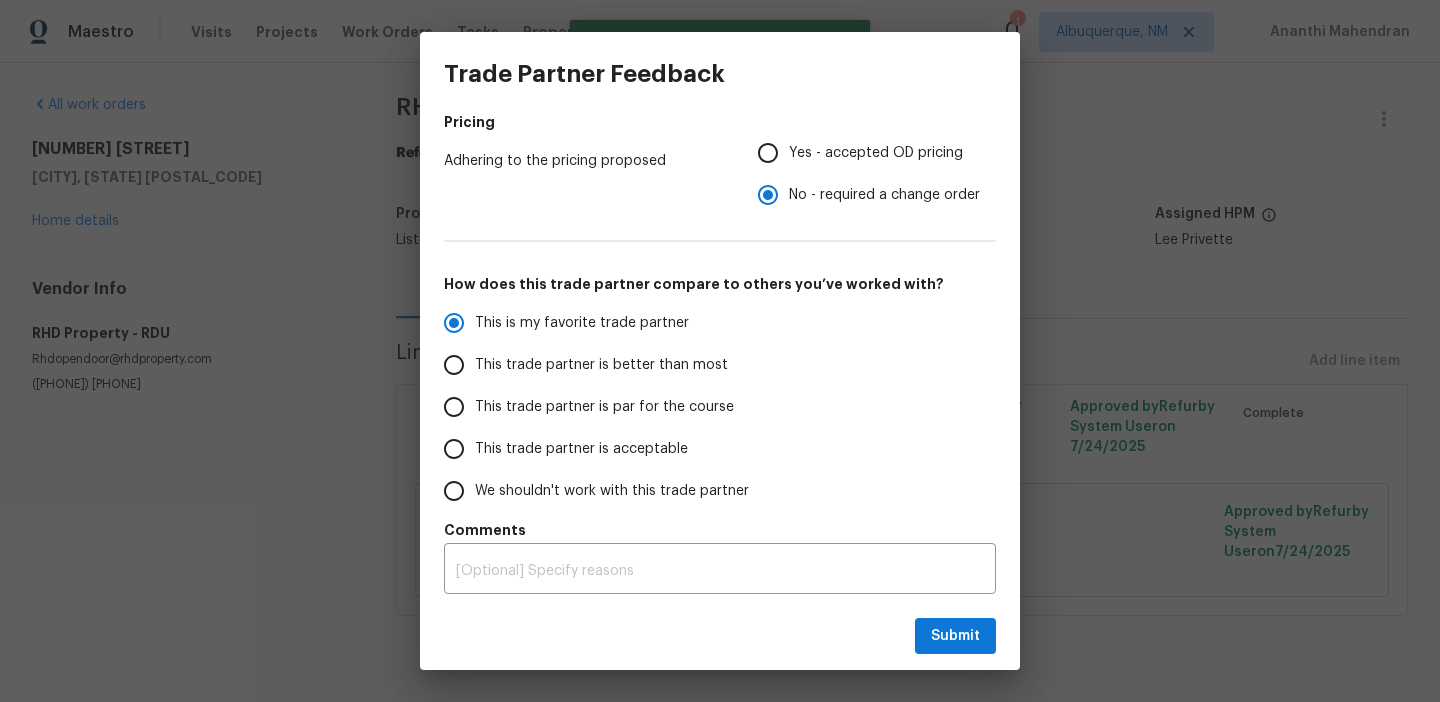 click on "This trade partner is better than most" at bounding box center (454, 365) 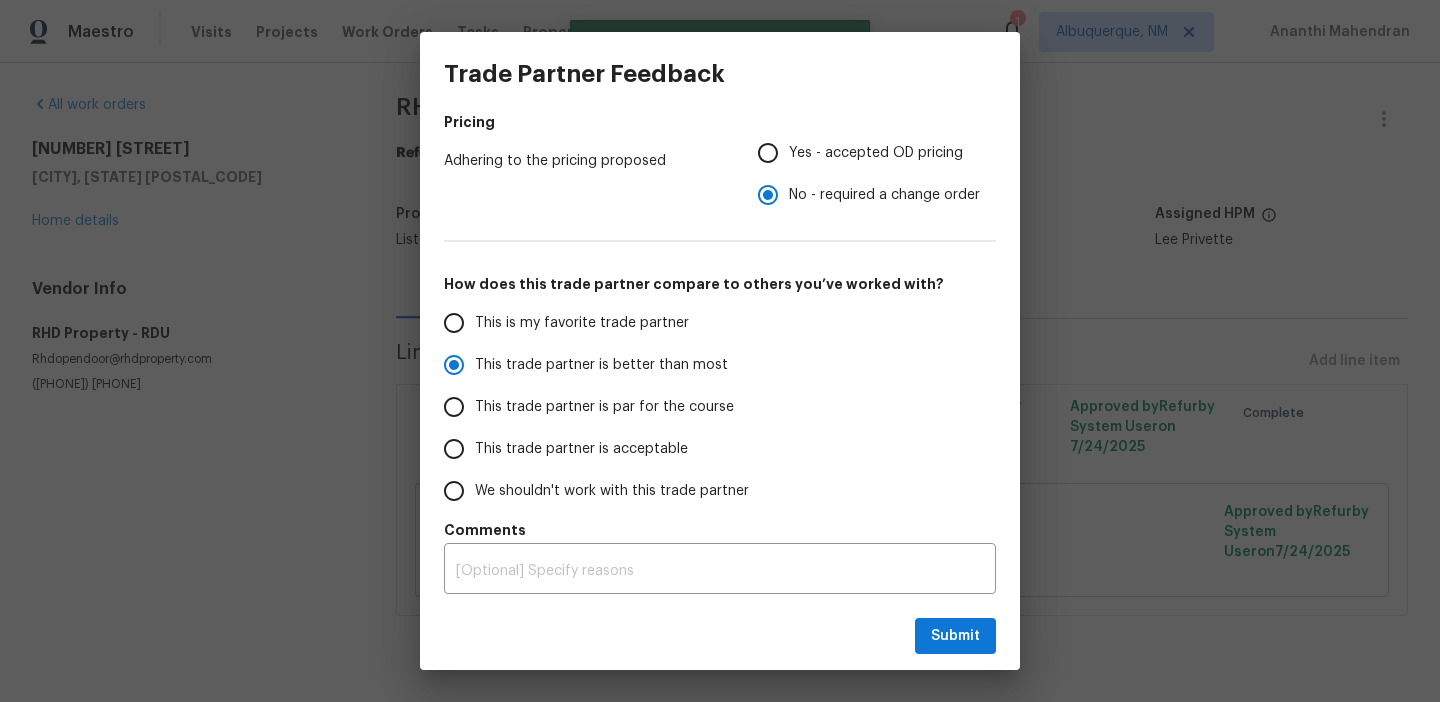 click on "Submit" at bounding box center (720, 636) 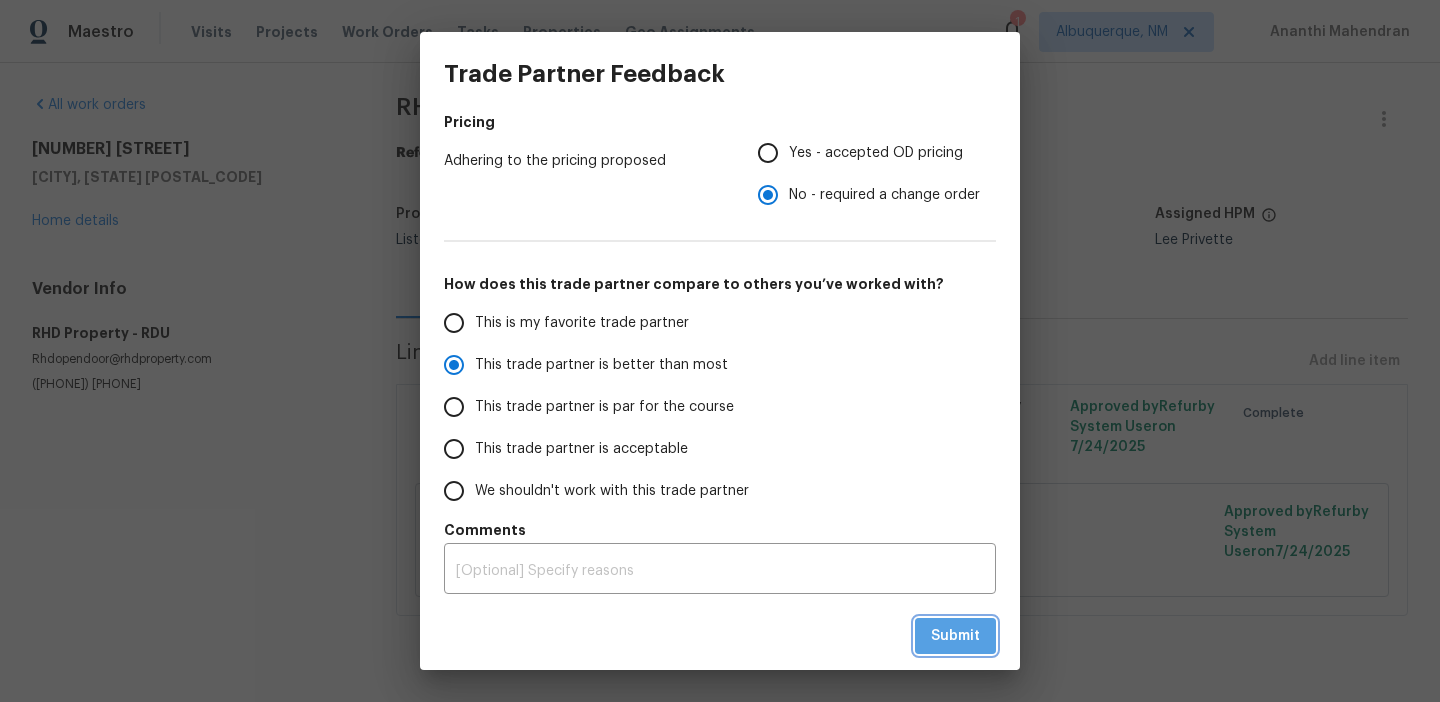 click on "Submit" at bounding box center (955, 636) 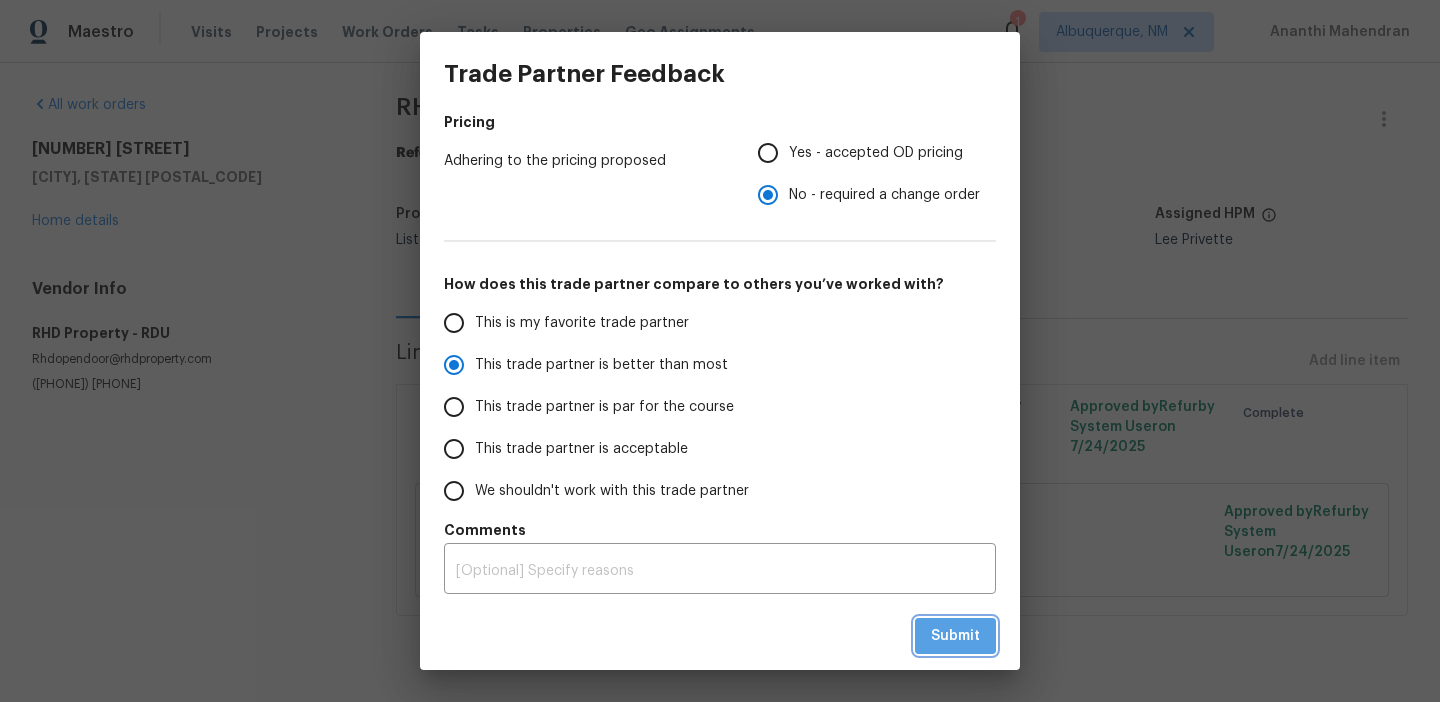 radio on "true" 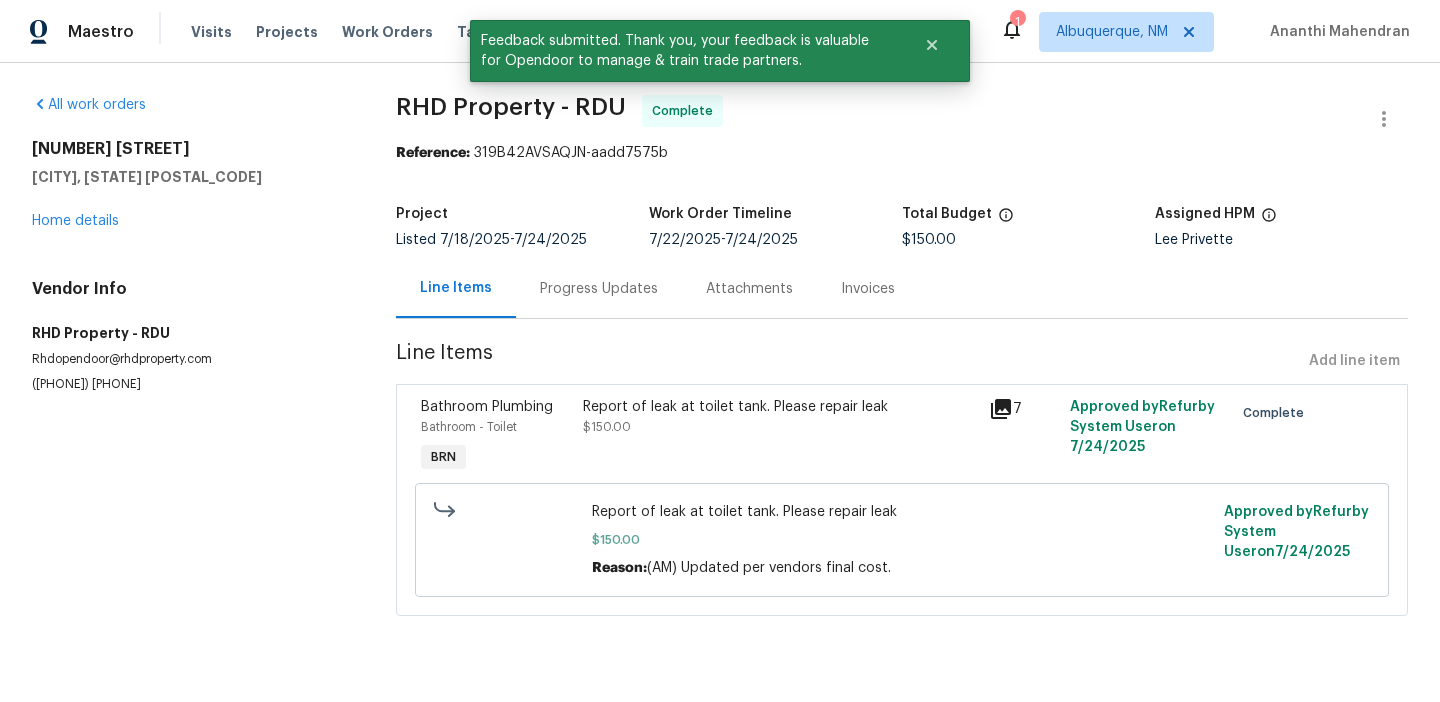 click on "Line Items Progress Updates Attachments Invoices" at bounding box center [902, 289] 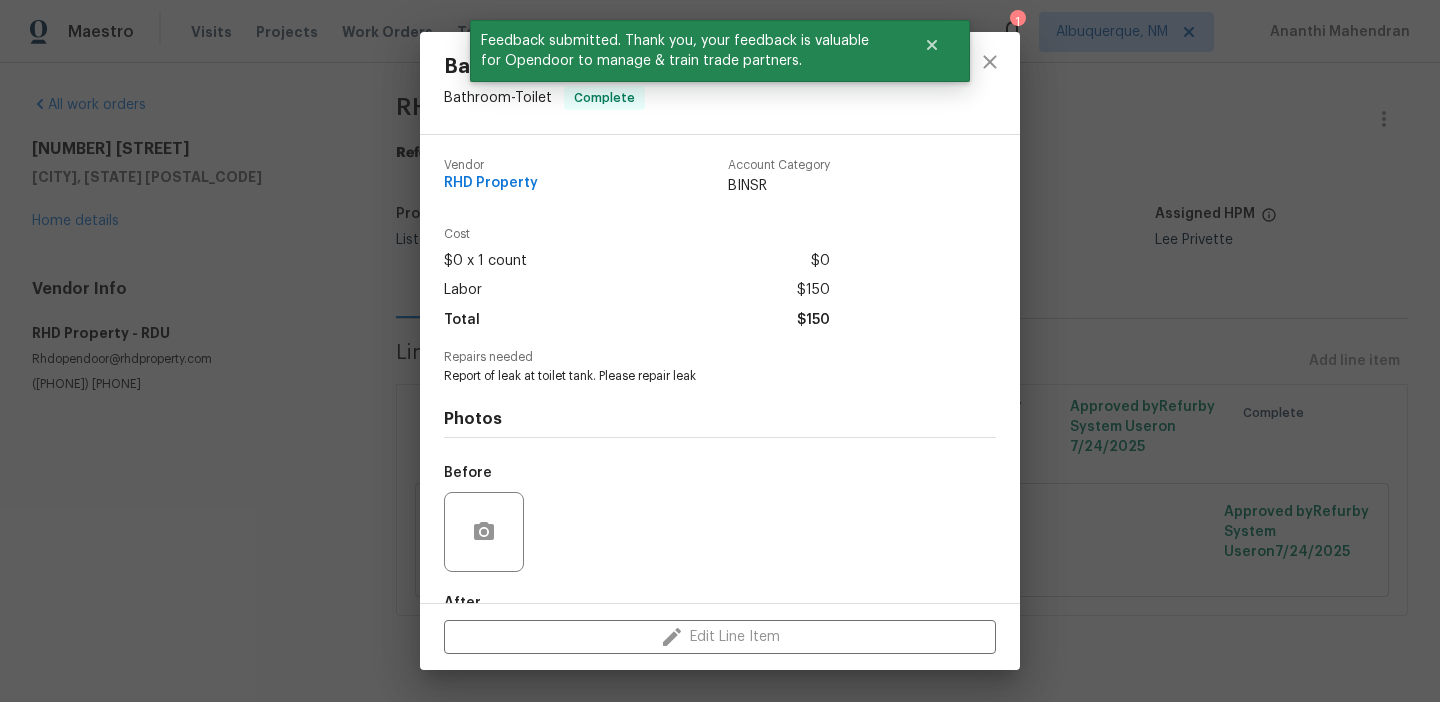 click on "Labor $150" at bounding box center (637, 290) 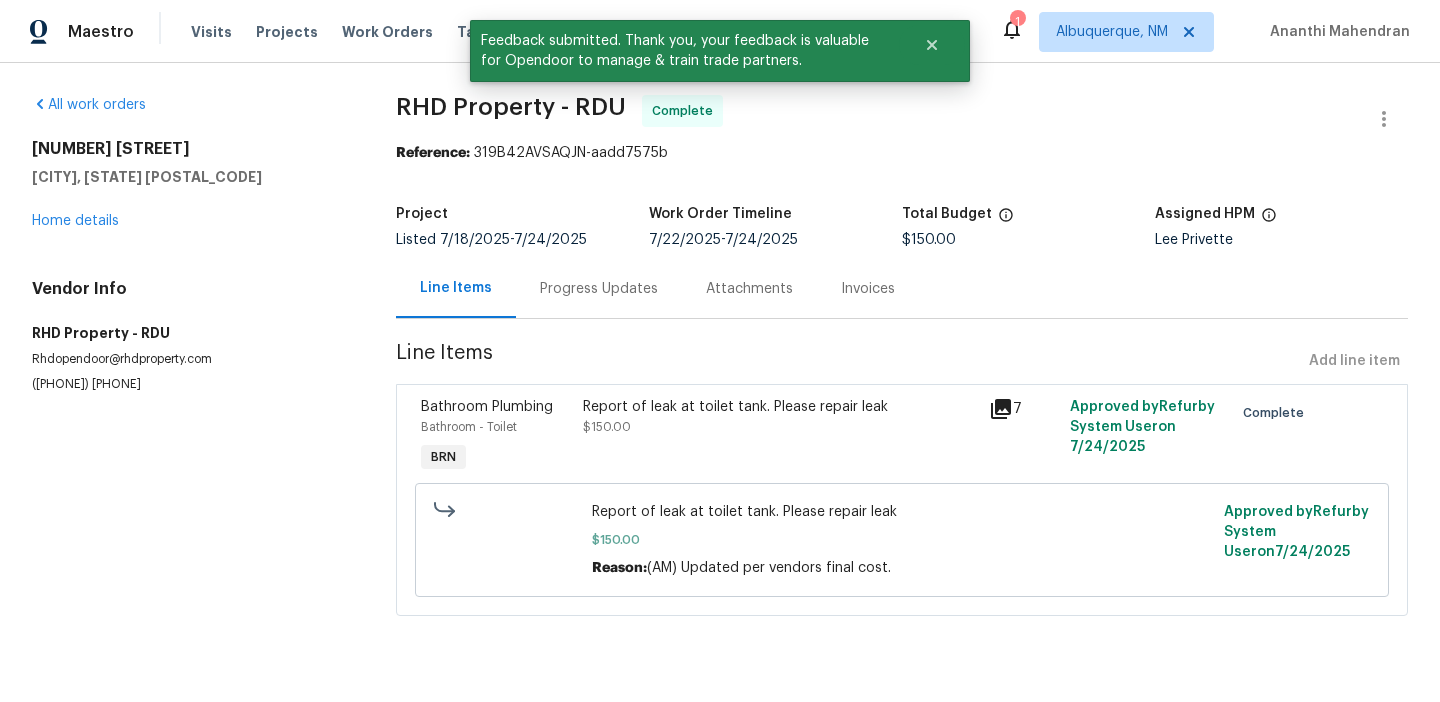 click on "Progress Updates" at bounding box center (599, 289) 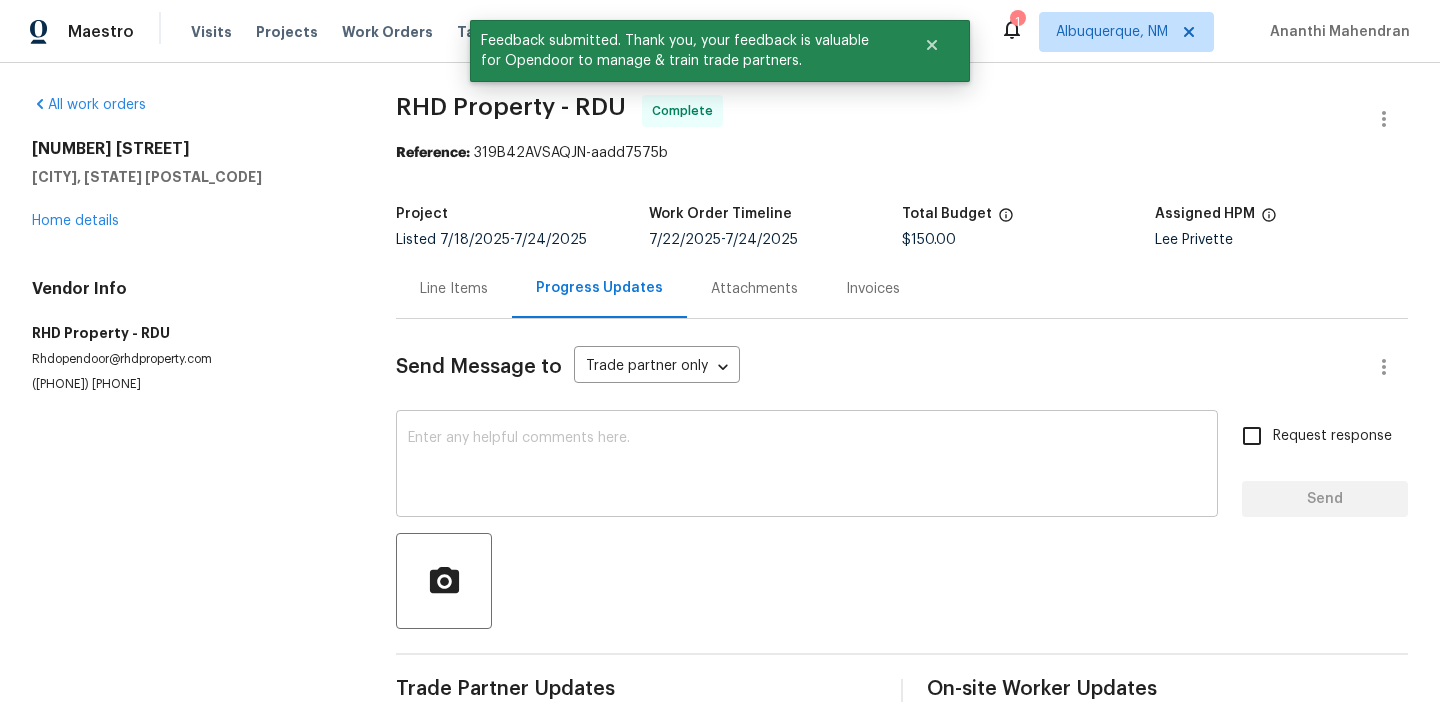 click on "x ​" at bounding box center (807, 466) 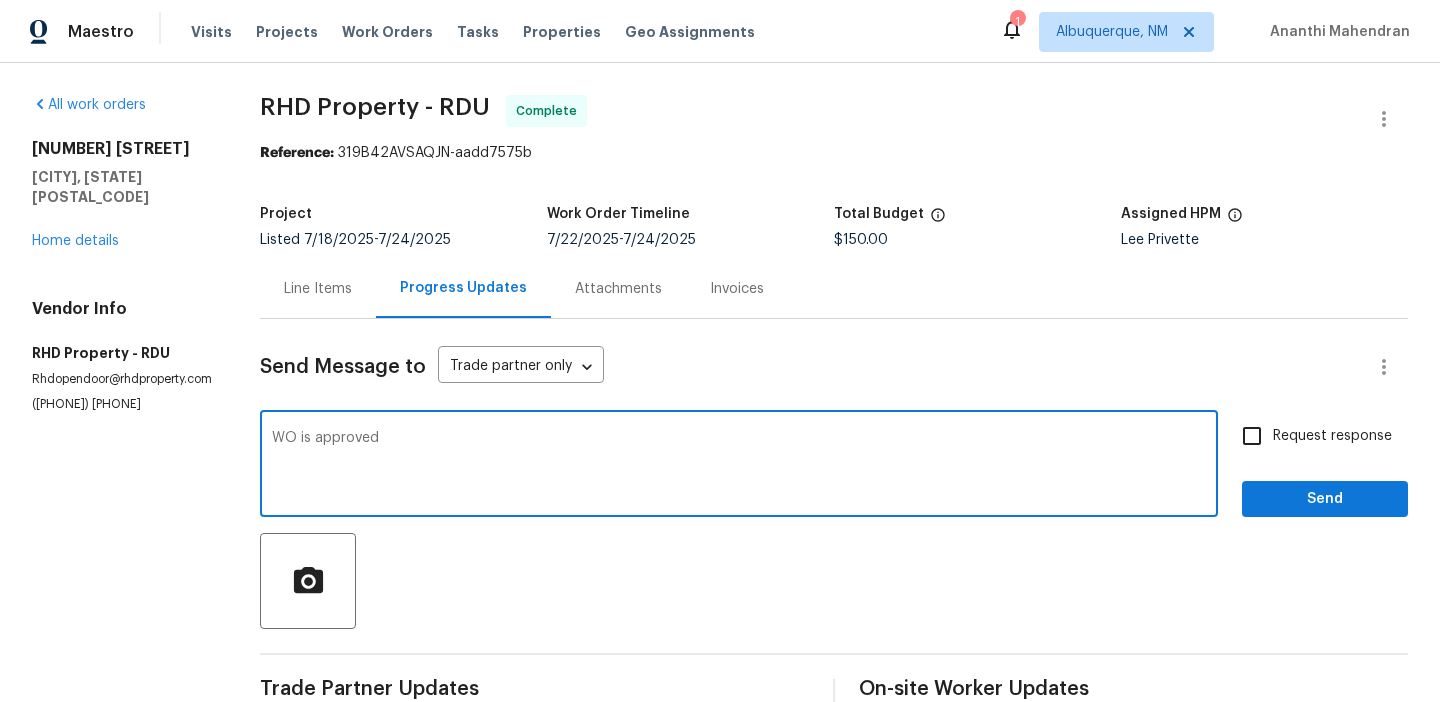 type on "WO is approved" 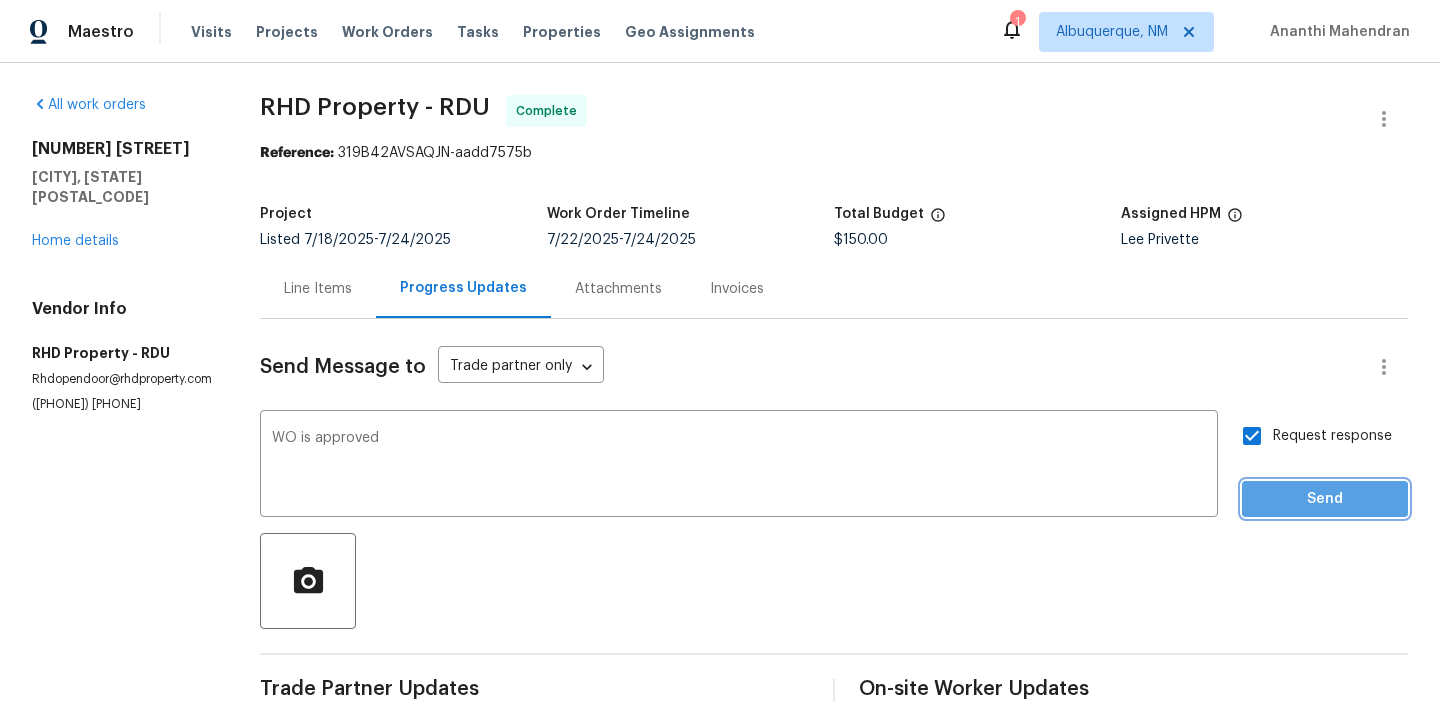 click on "Send" at bounding box center [1325, 499] 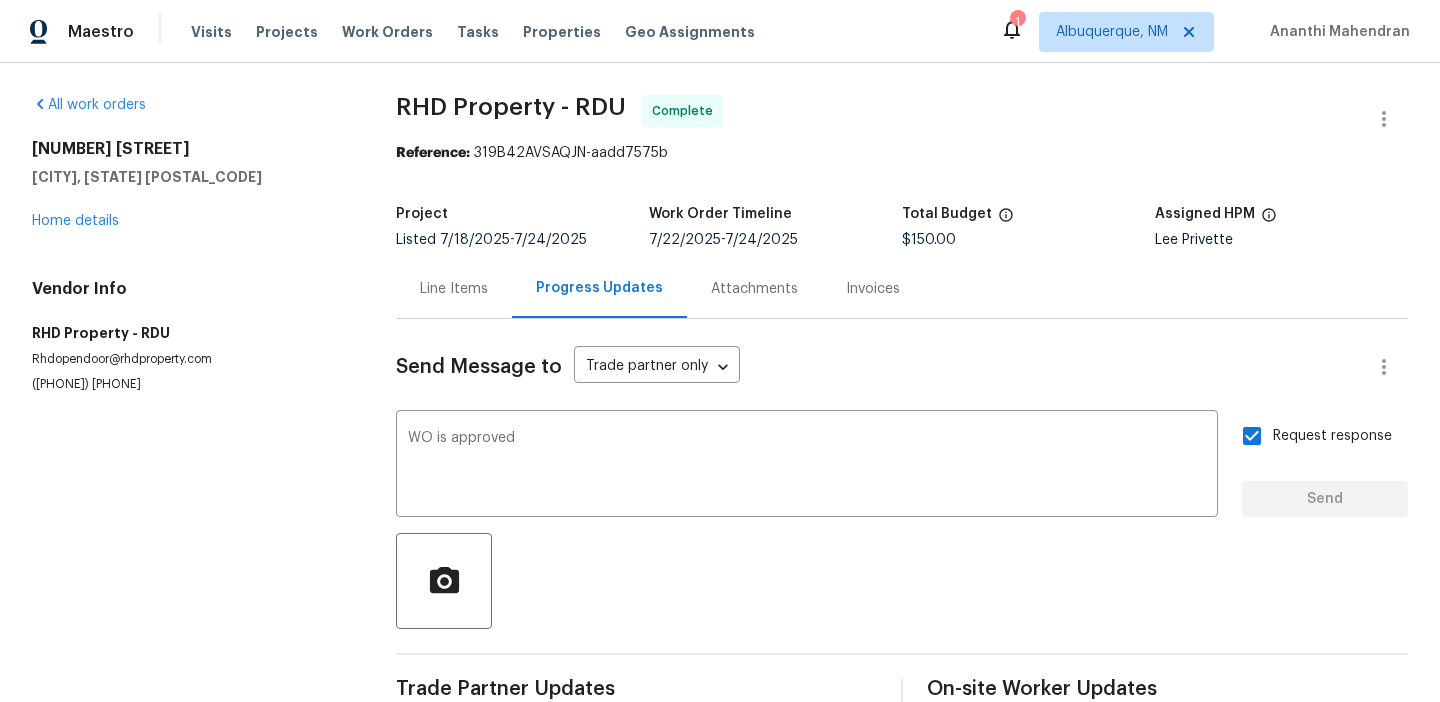 type 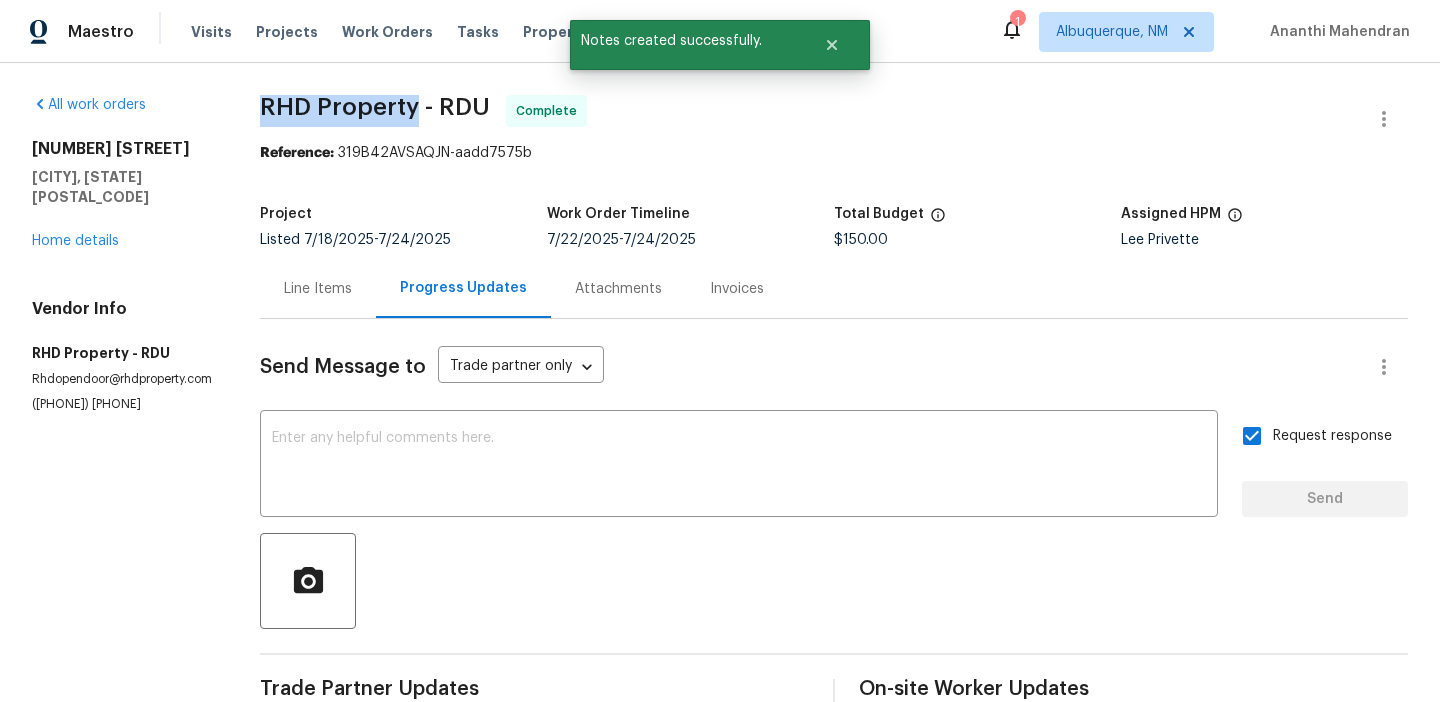 drag, startPoint x: 244, startPoint y: 112, endPoint x: 422, endPoint y: 106, distance: 178.10109 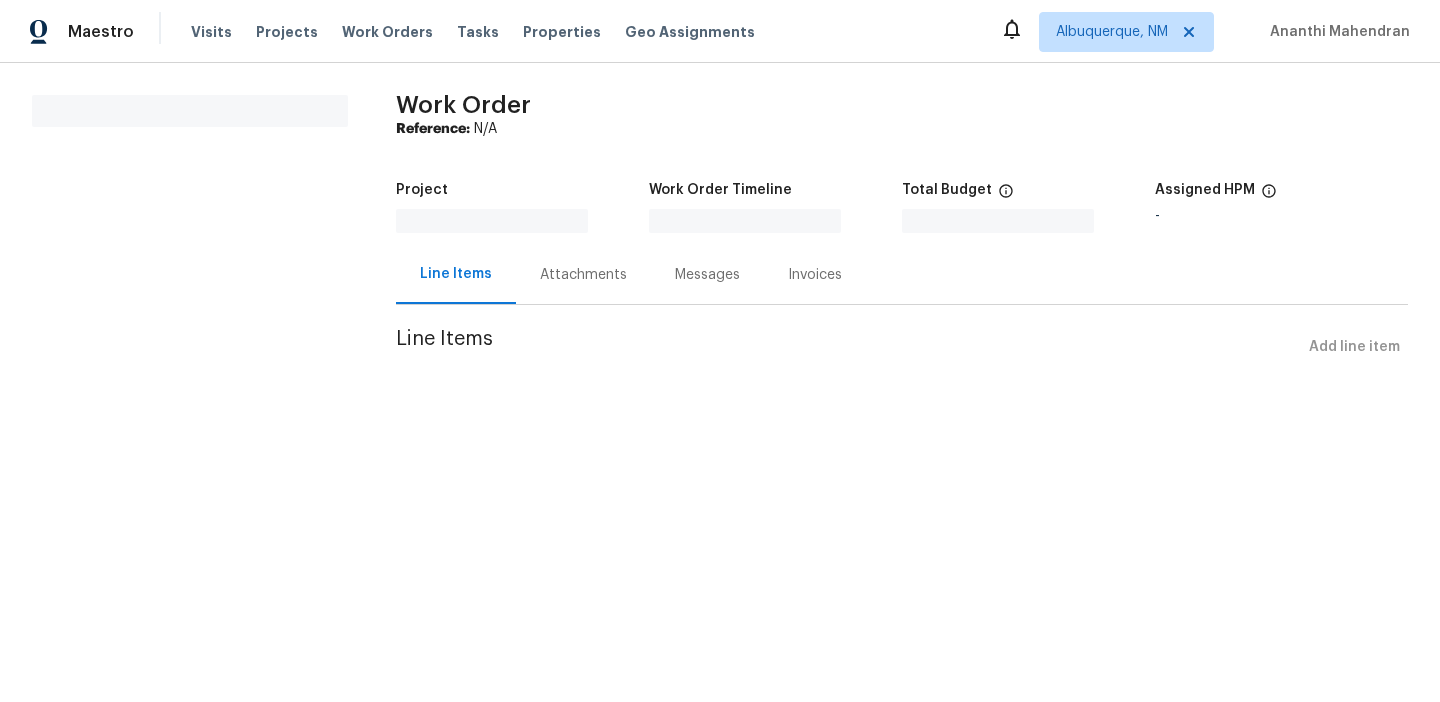 scroll, scrollTop: 0, scrollLeft: 0, axis: both 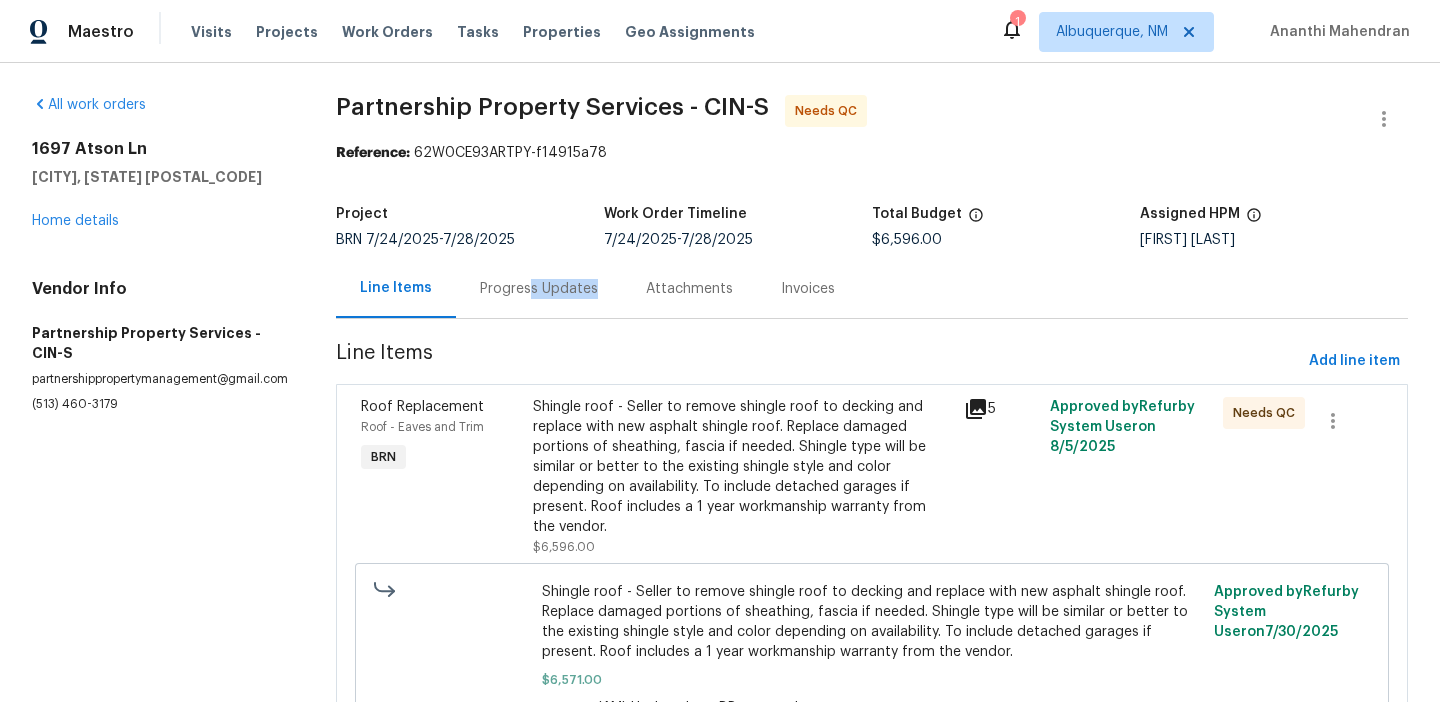 click on "Progress Updates" at bounding box center [539, 288] 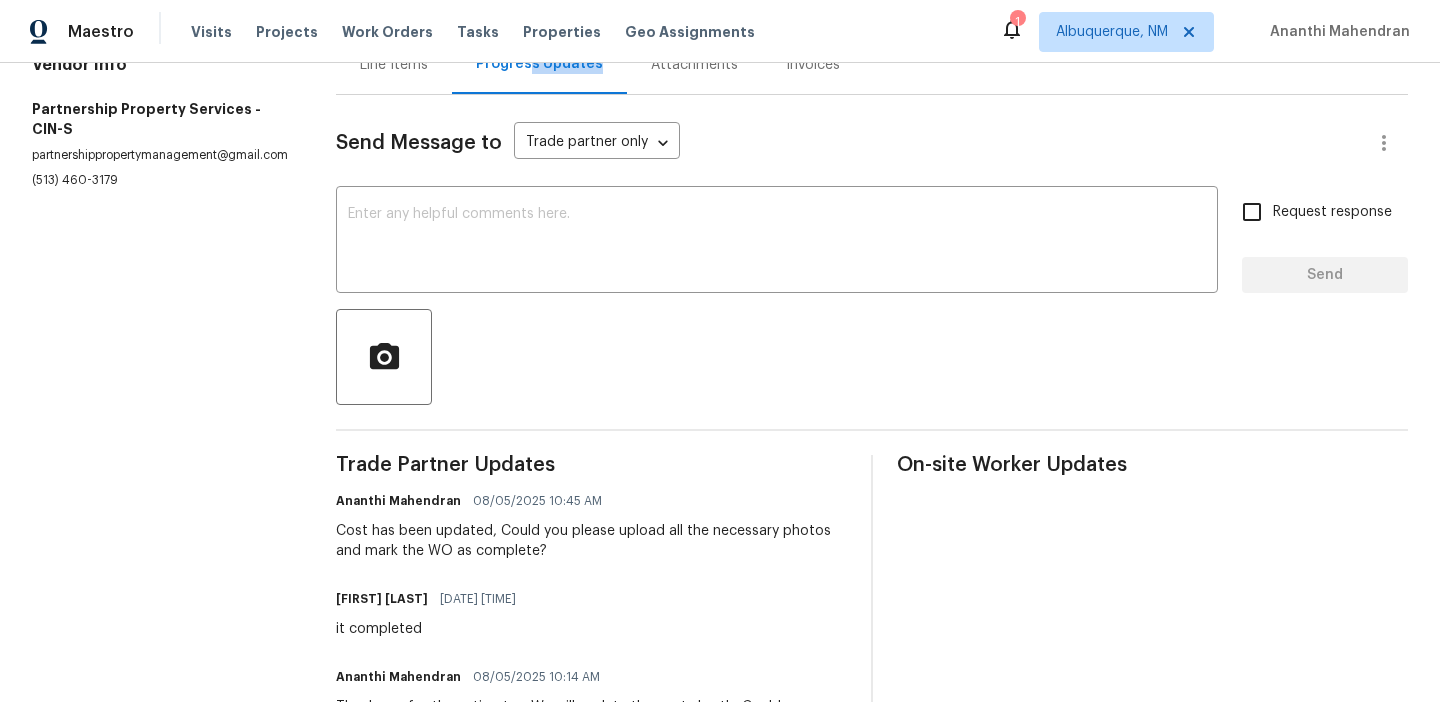 scroll, scrollTop: 146, scrollLeft: 0, axis: vertical 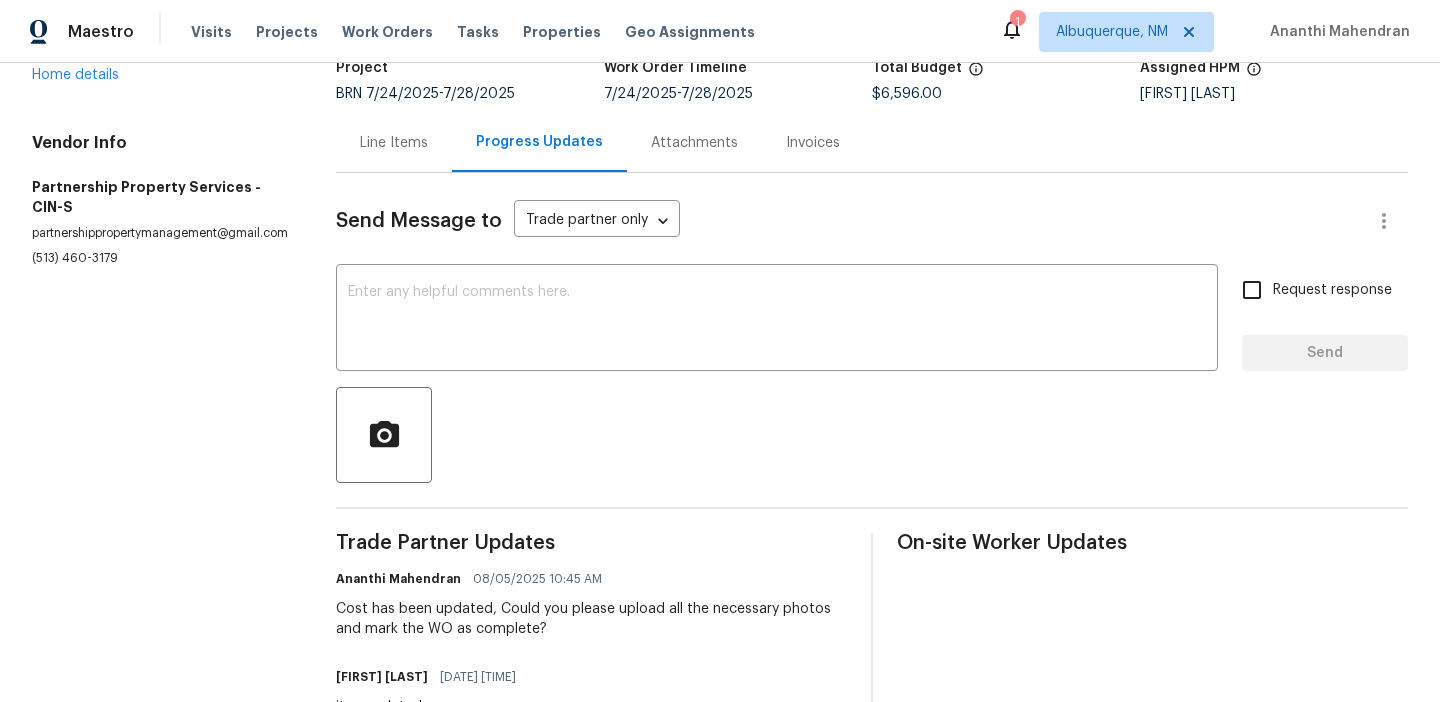 click on "Line Items" at bounding box center [394, 142] 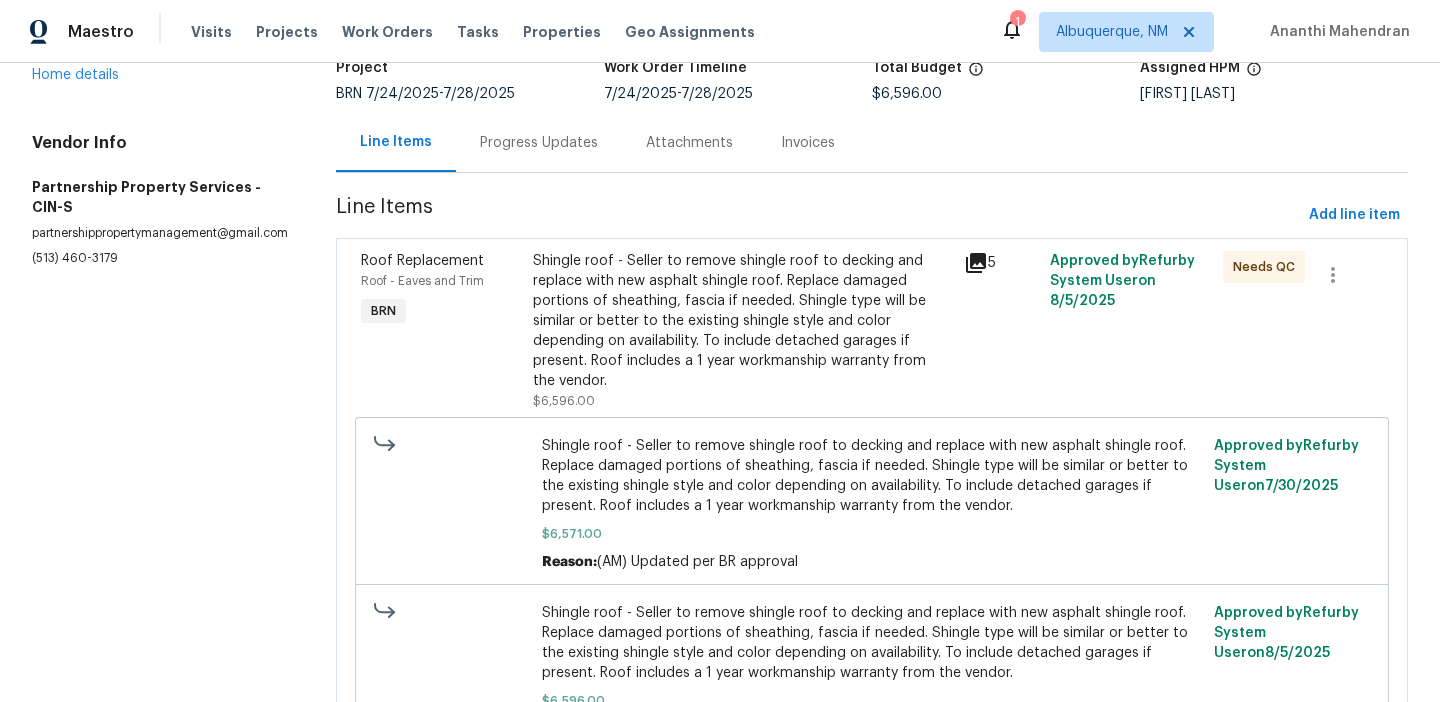click on "Shingle roof - Seller to remove shingle roof to decking and replace with new asphalt shingle roof. Replace damaged portions of sheathing, fascia if needed. Shingle type will be similar or better to the existing shingle style and color depending on availability. To include detached garages if present. Roof includes a 1 year workmanship warranty from the vendor." at bounding box center (742, 321) 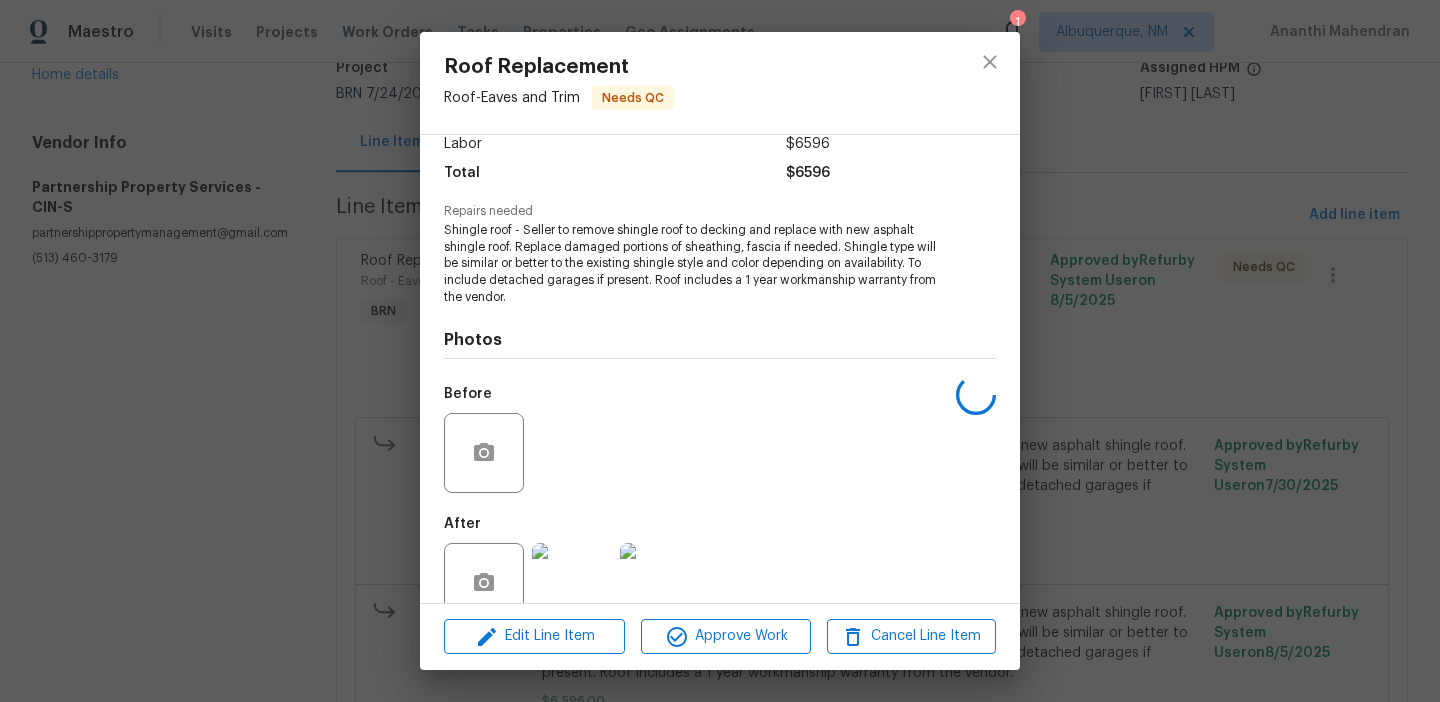 scroll, scrollTop: 186, scrollLeft: 0, axis: vertical 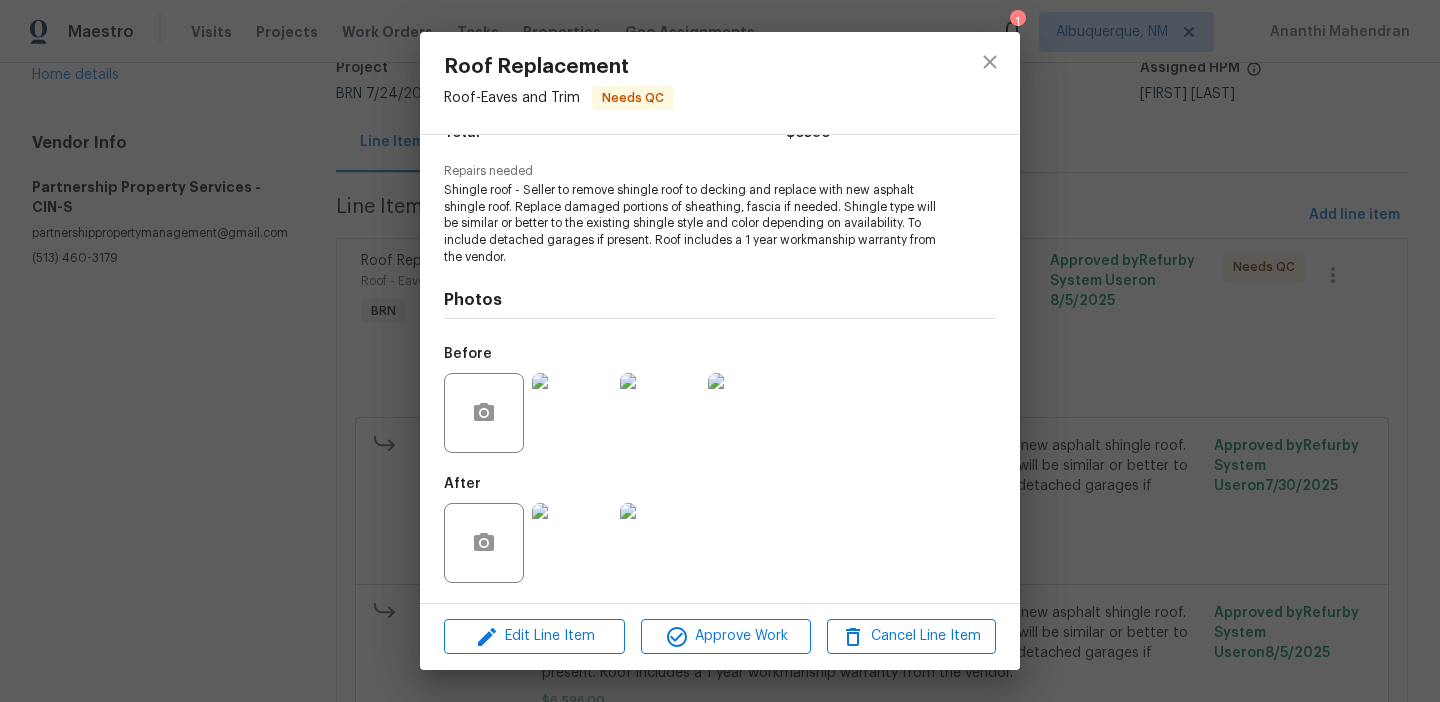 click at bounding box center [572, 413] 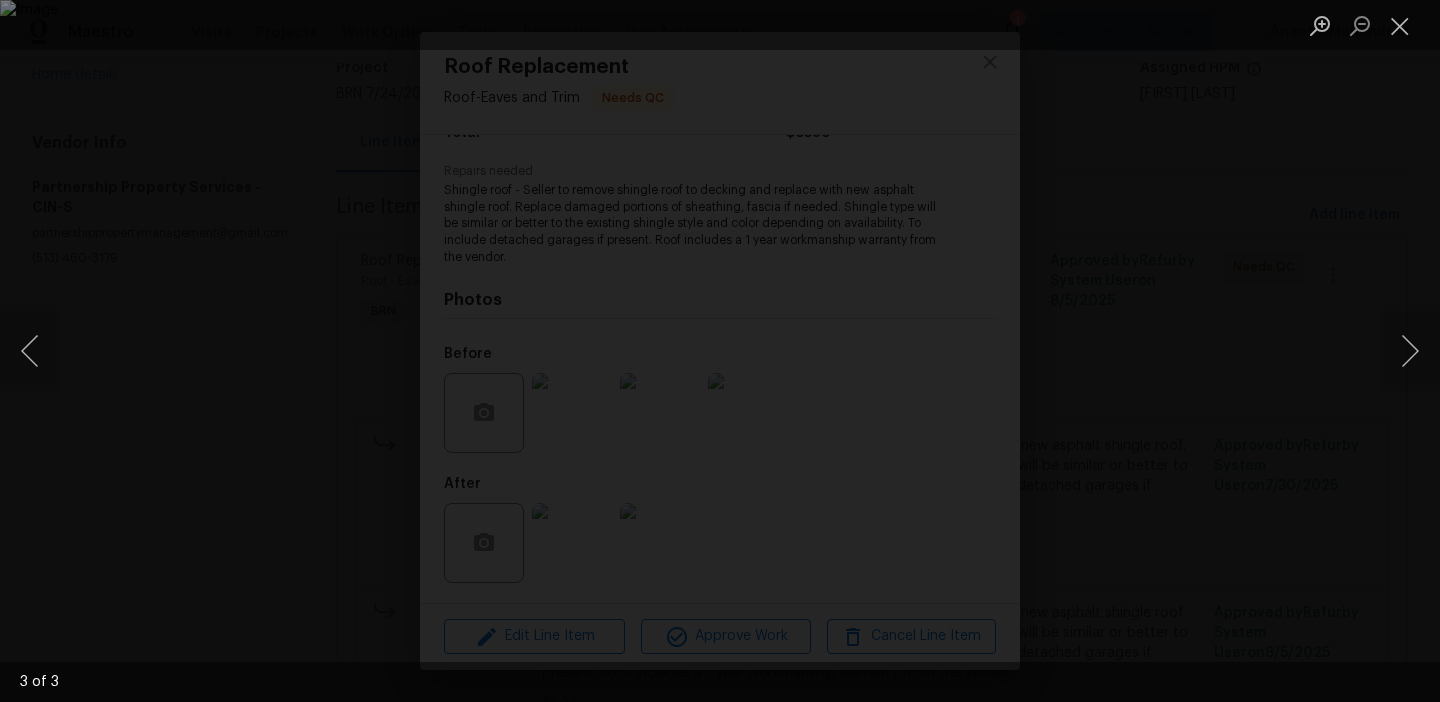 click at bounding box center (720, 351) 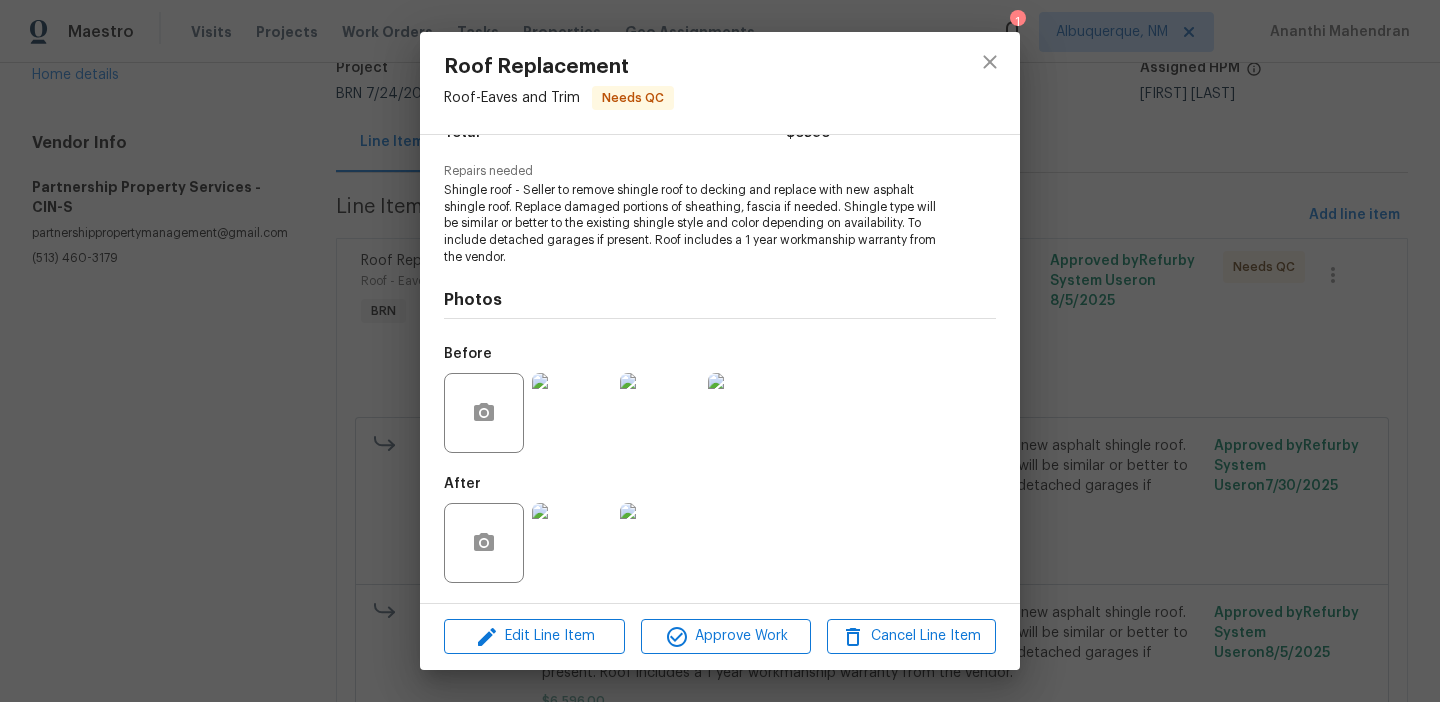 click at bounding box center [660, 543] 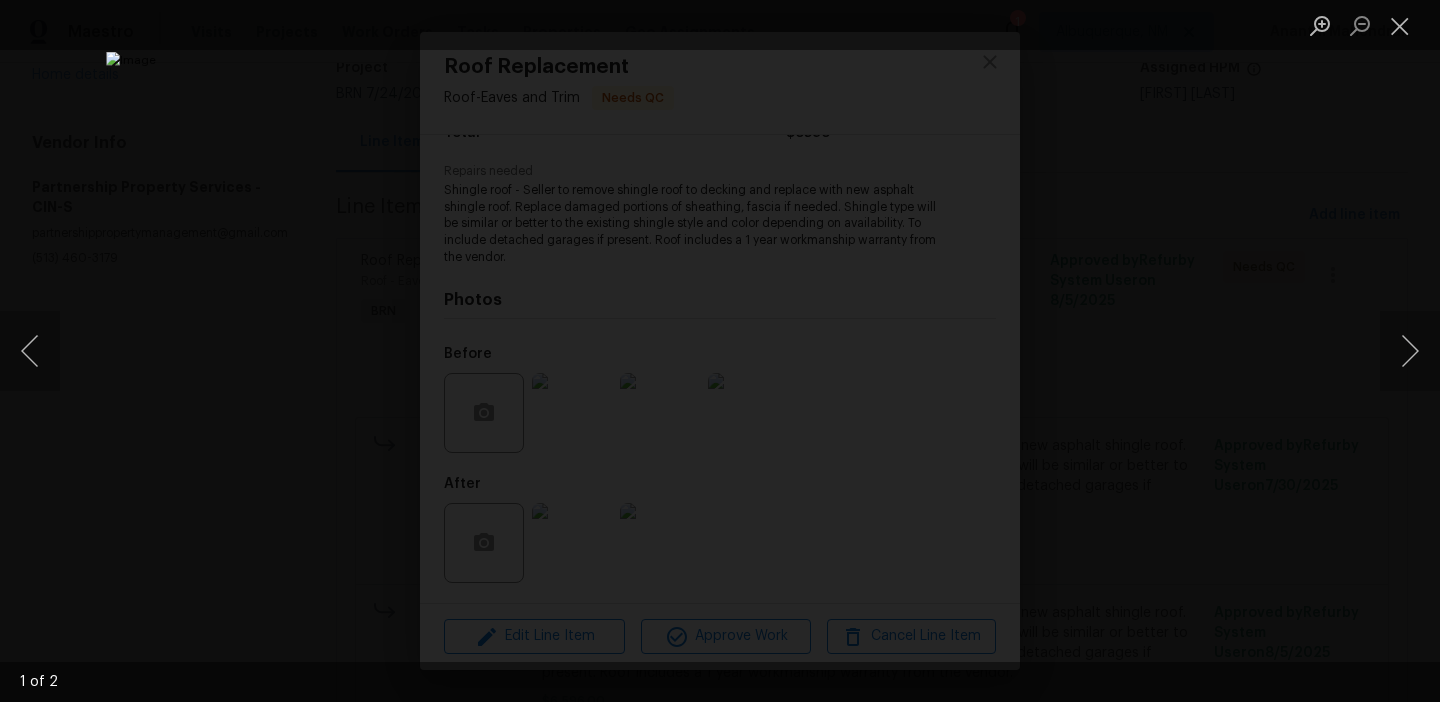 click at bounding box center (720, 351) 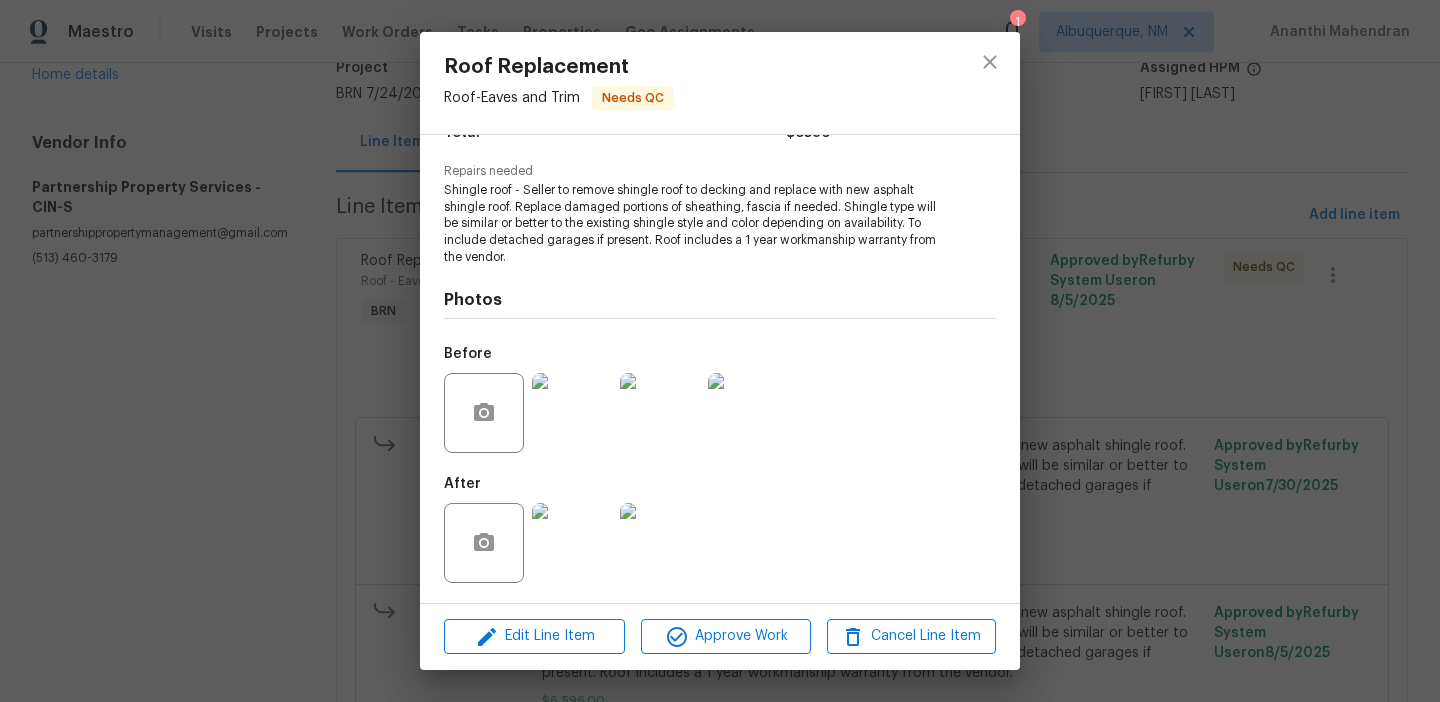 click on "Roof Replacement Roof  -  Eaves and Trim Needs QC Vendor Partnership Property Services Account Category BINSR Cost $0 x 1 count $0 Labor $6596 Total $6596 Repairs needed Shingle roof - Seller to remove shingle roof to decking and replace with new asphalt shingle roof. Replace damaged portions of sheathing, fascia if needed. Shingle type will be similar or better to the existing shingle style and color depending on availability. To include detached garages if present. Roof includes a 1 year workmanship warranty from the vendor. Photos Before After  Edit Line Item  Approve Work  Cancel Line Item" at bounding box center [720, 351] 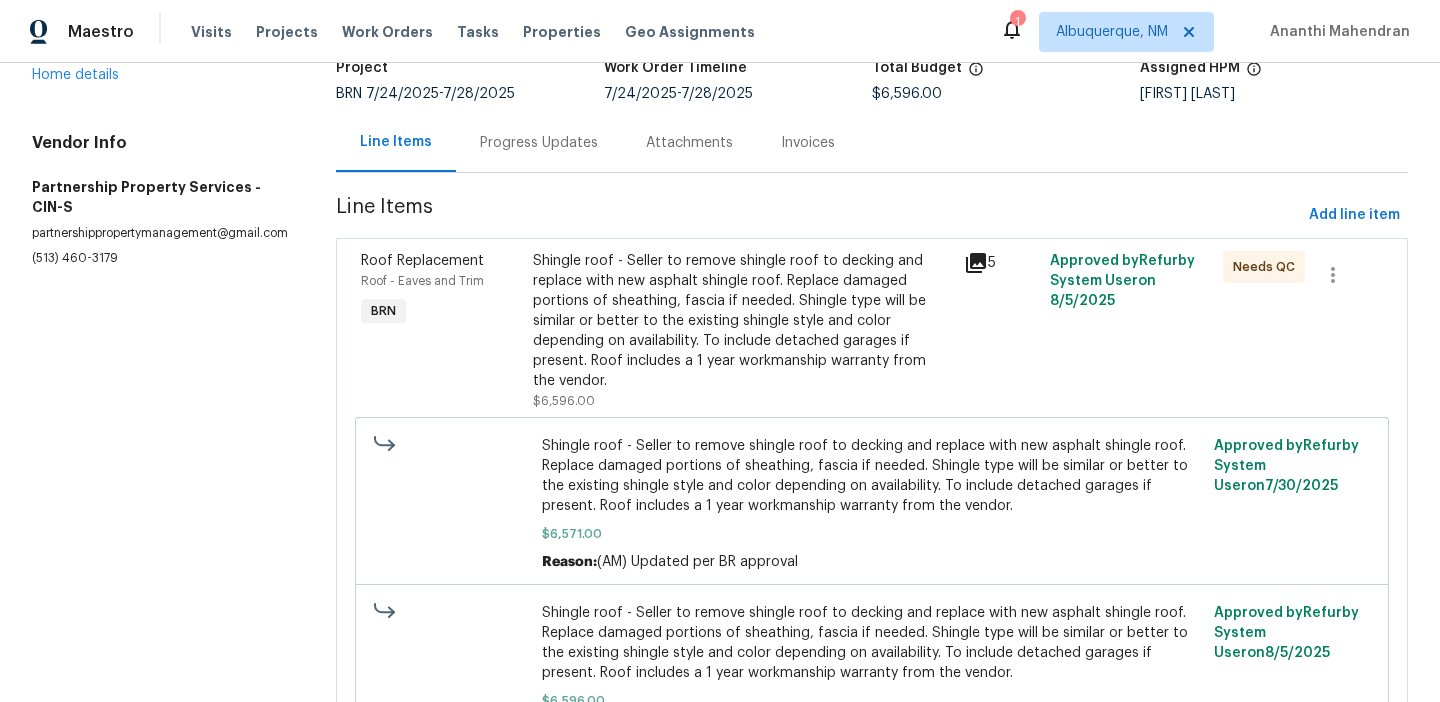 click on "Progress Updates" at bounding box center [539, 143] 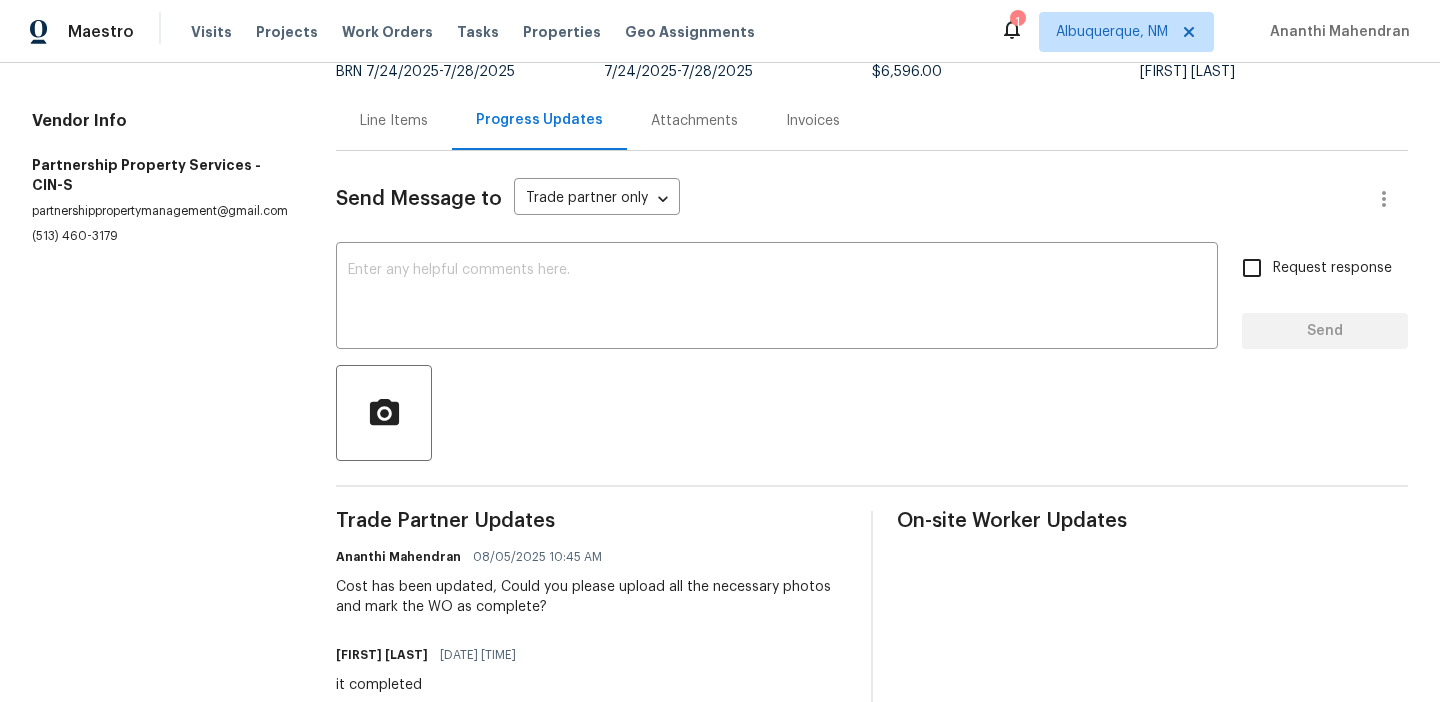 scroll, scrollTop: 171, scrollLeft: 0, axis: vertical 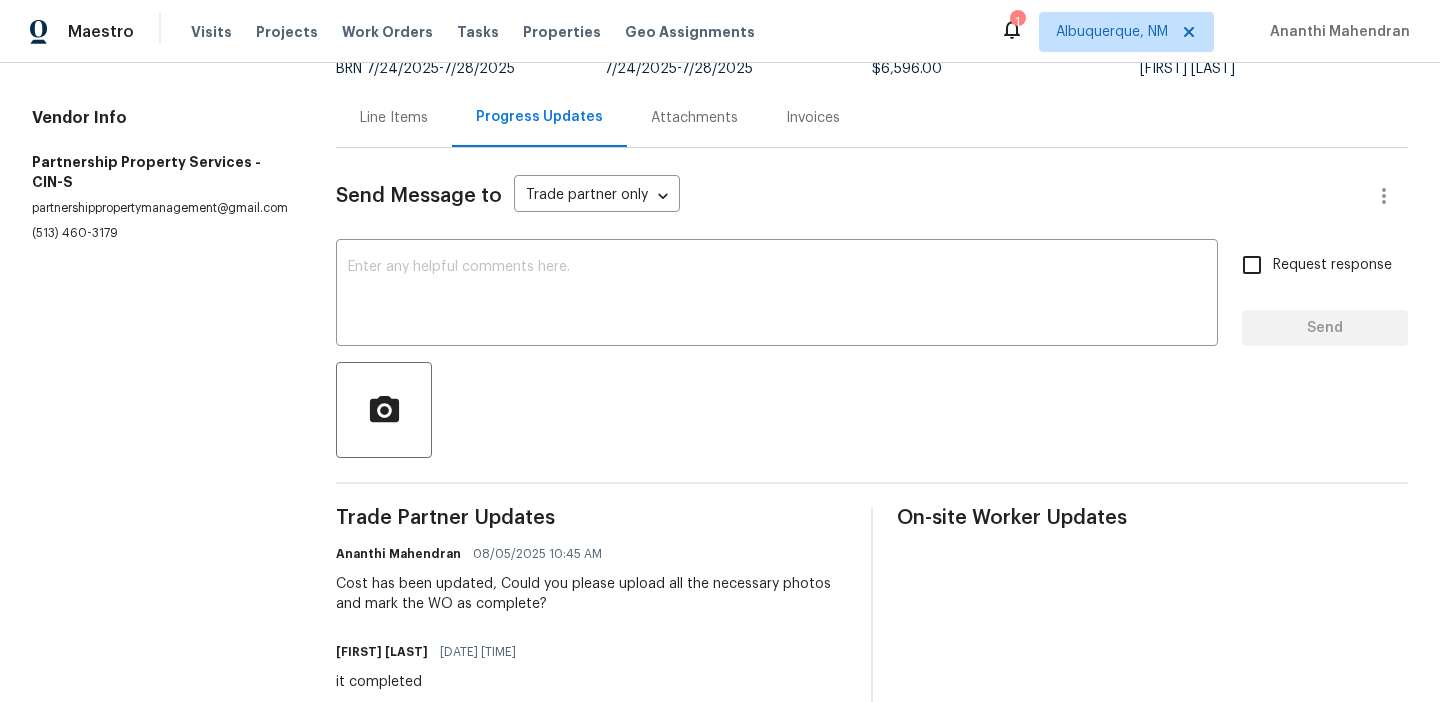 click on "Line Items" at bounding box center [394, 117] 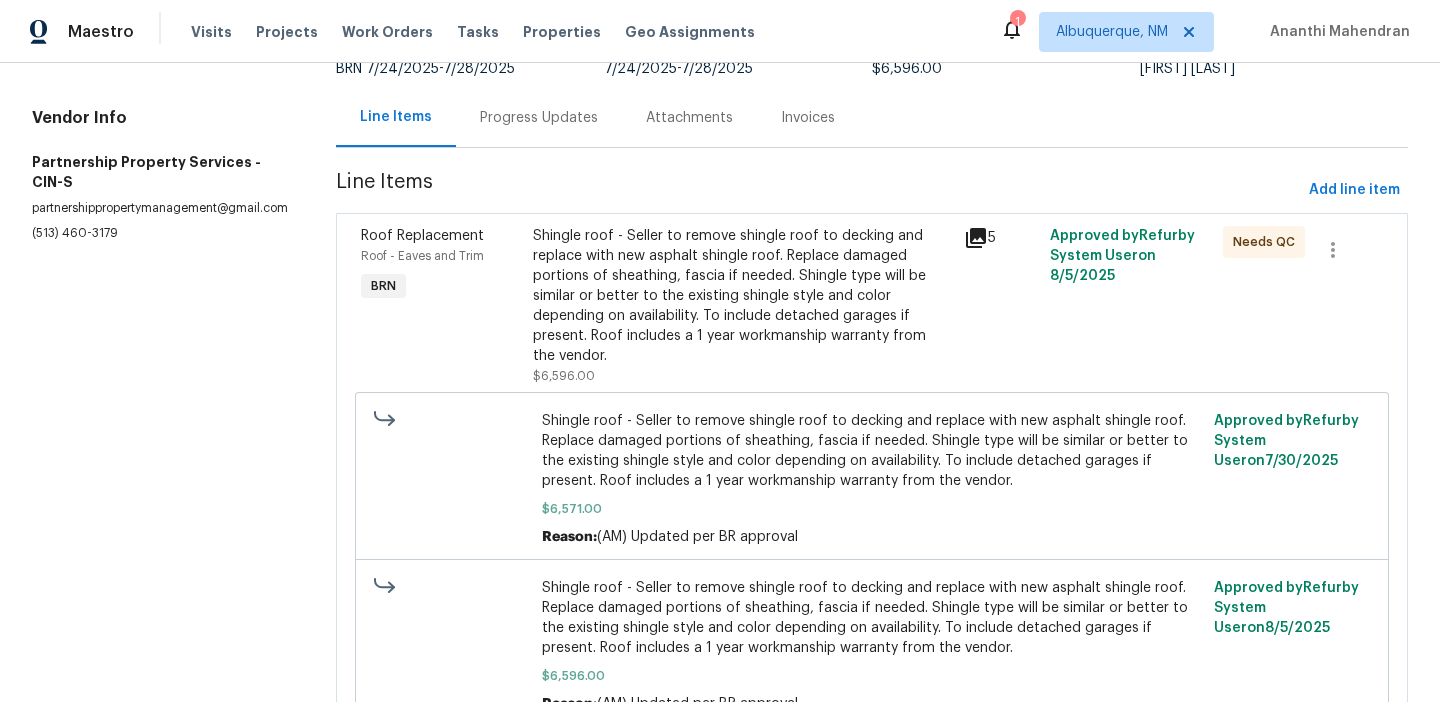 click on "Progress Updates" at bounding box center [539, 117] 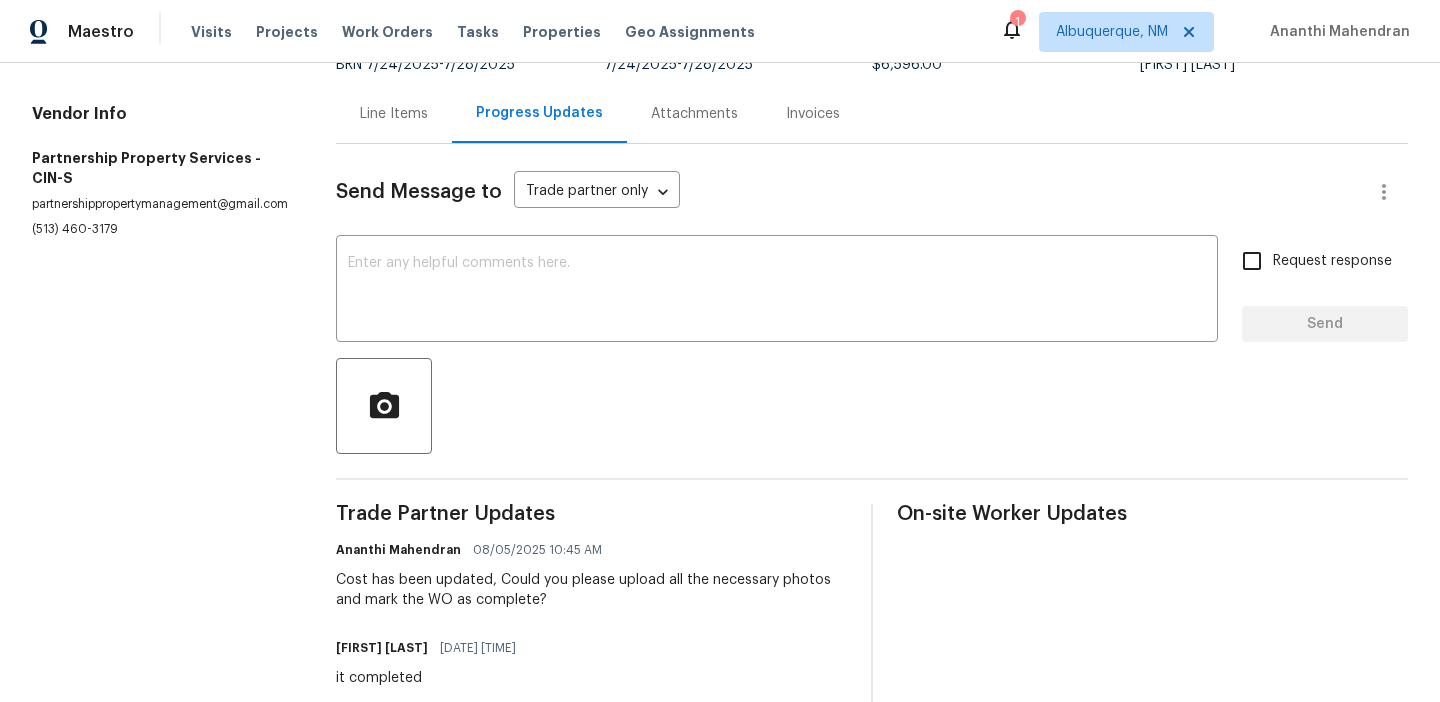 scroll, scrollTop: 0, scrollLeft: 0, axis: both 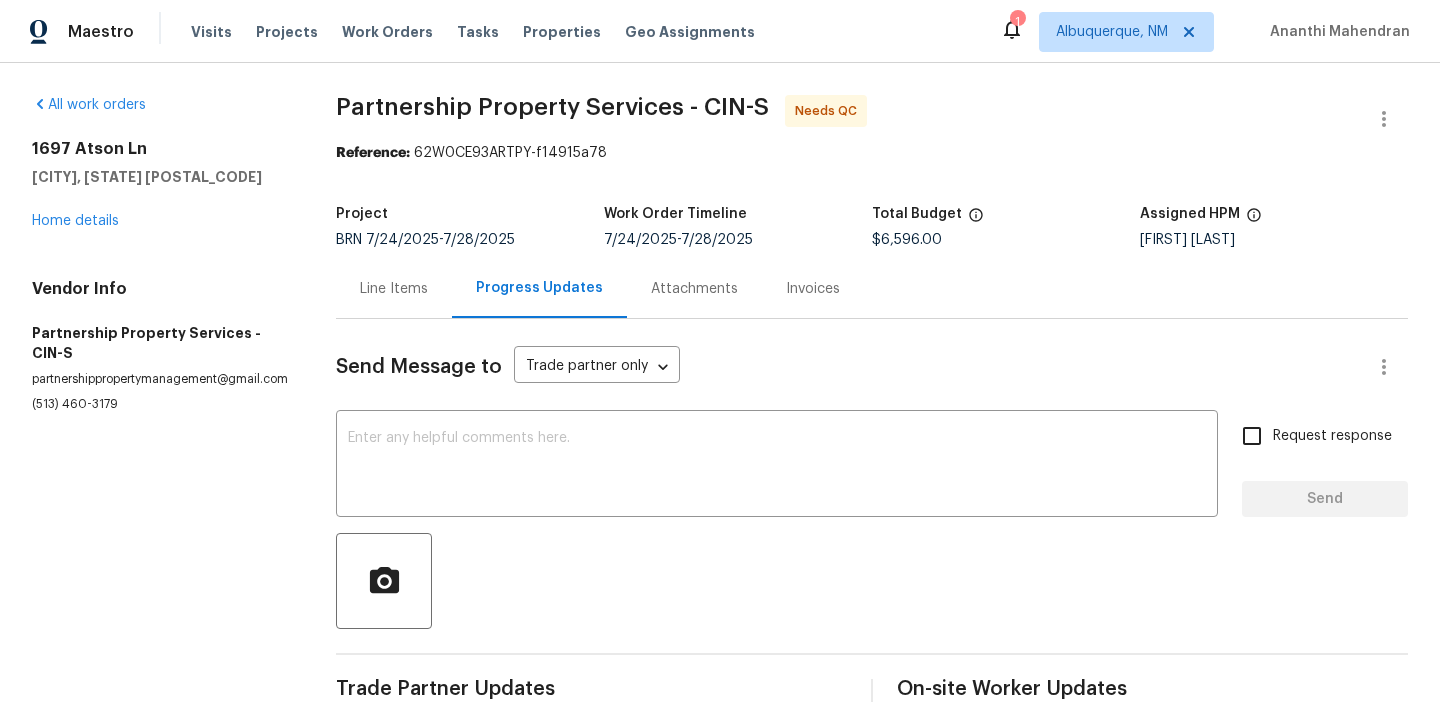 click on "Line Items" at bounding box center (394, 288) 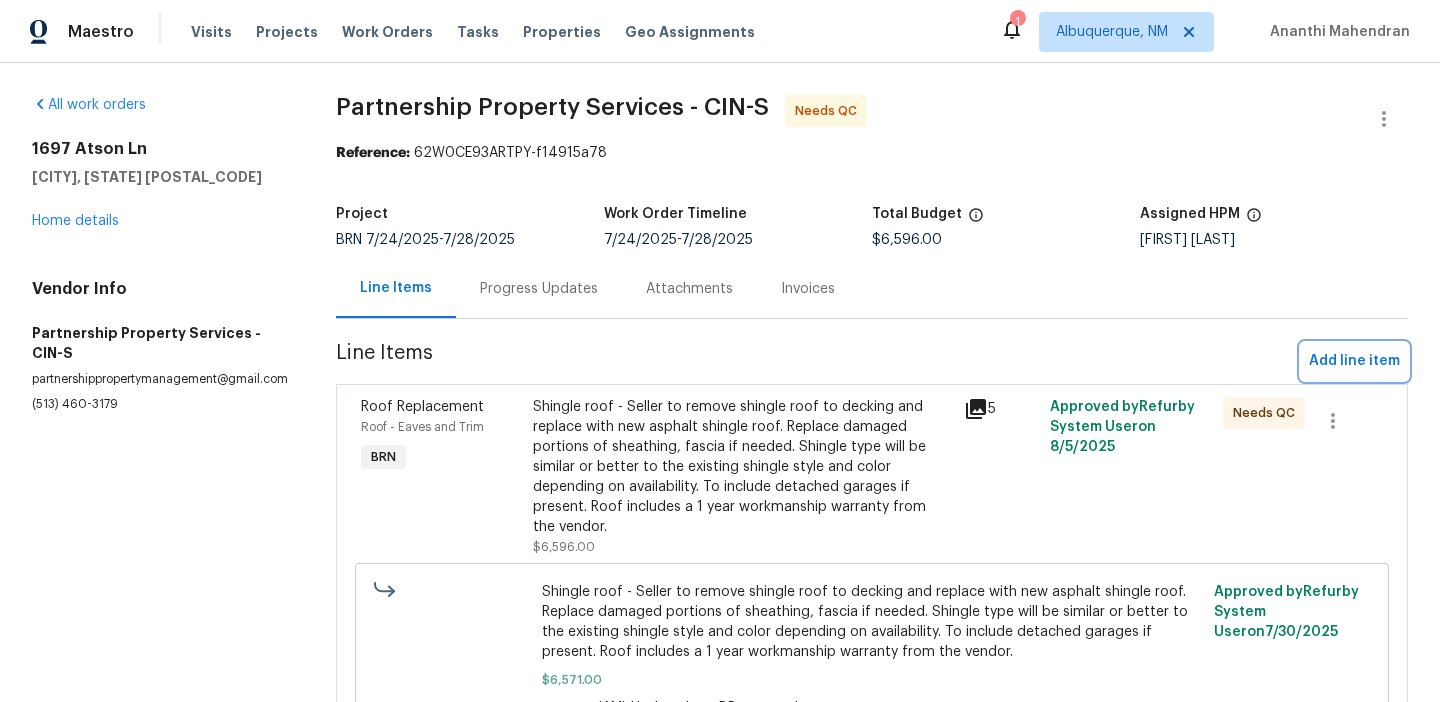 click on "Add line item" at bounding box center (1354, 361) 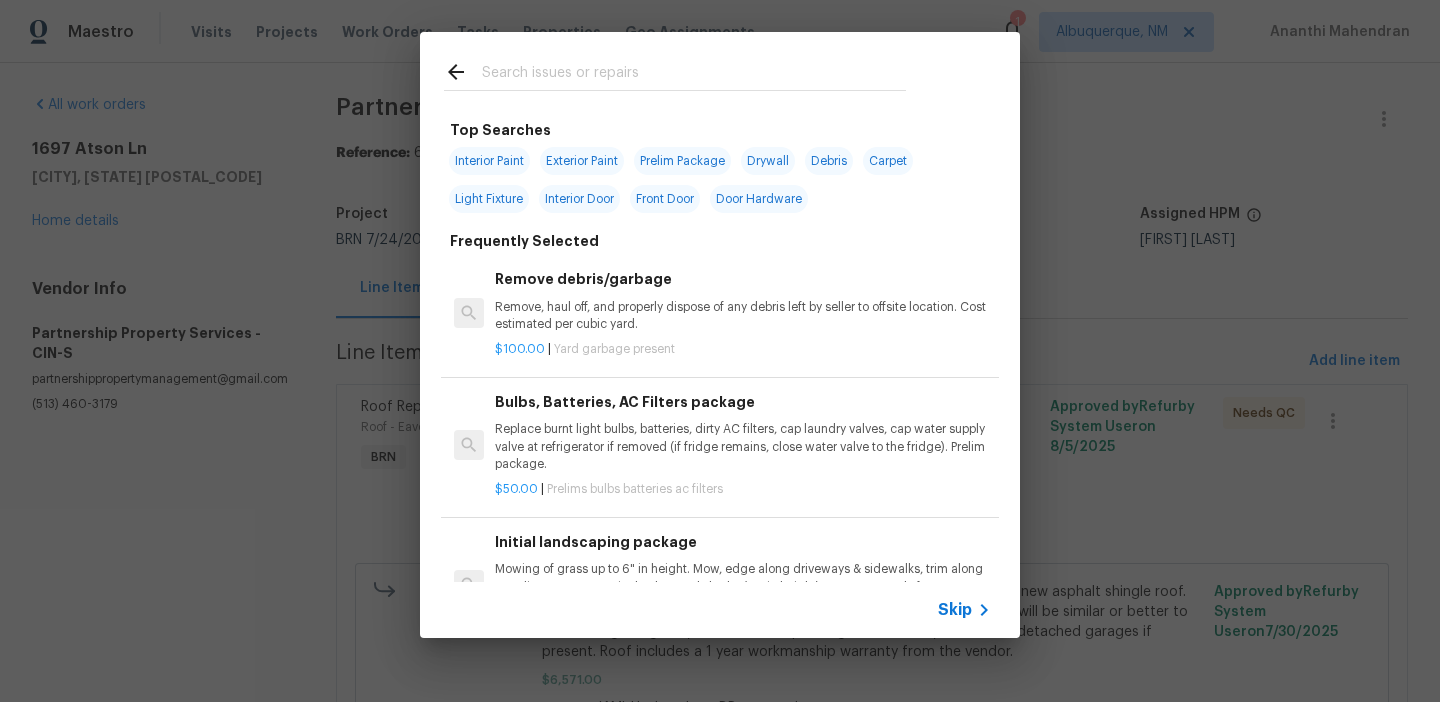click on "Skip" at bounding box center [955, 610] 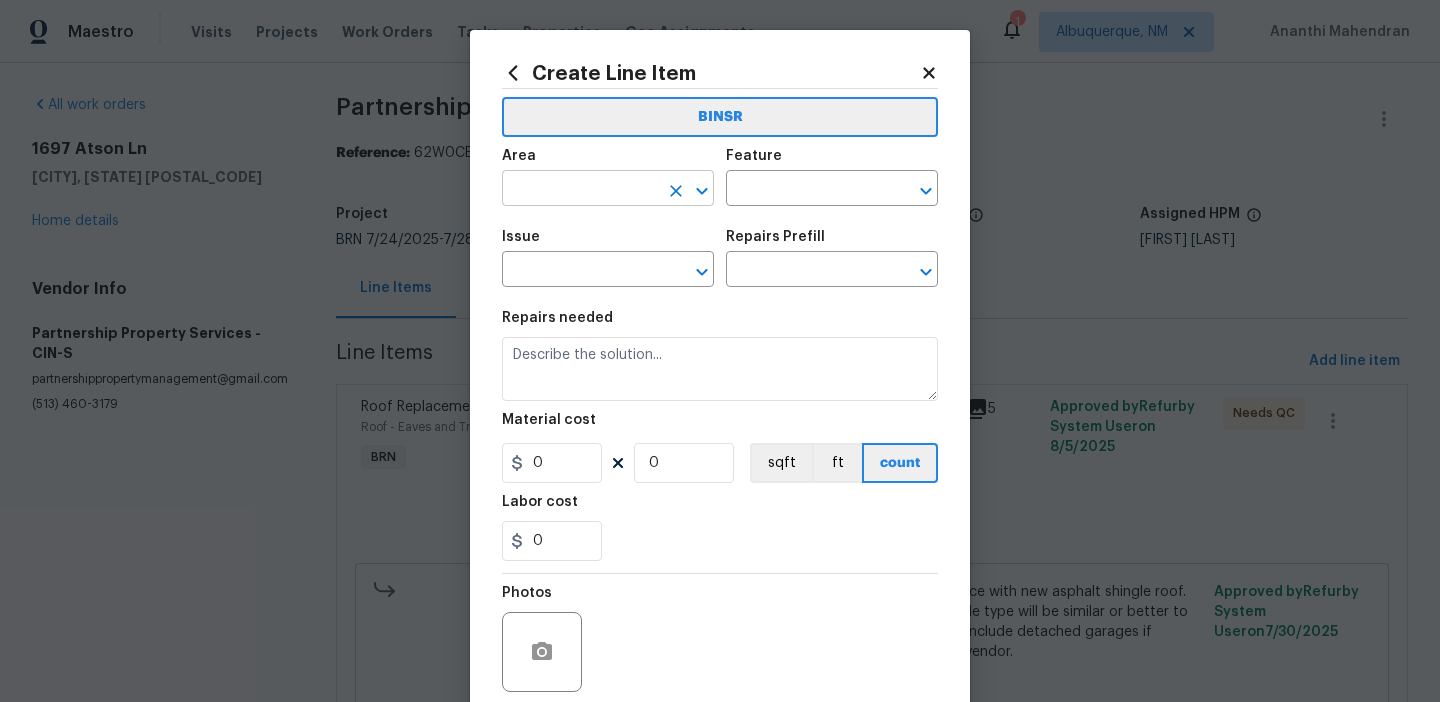 click at bounding box center [580, 190] 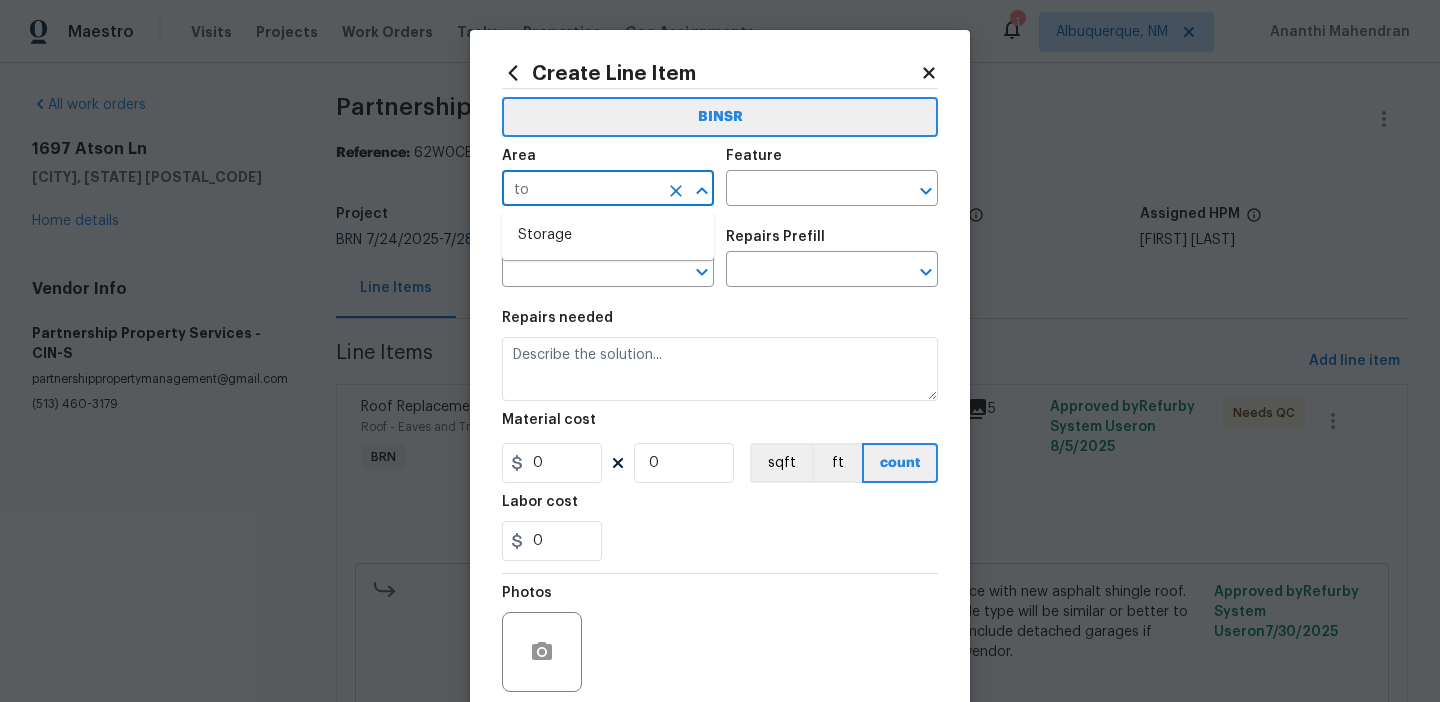 type on "t" 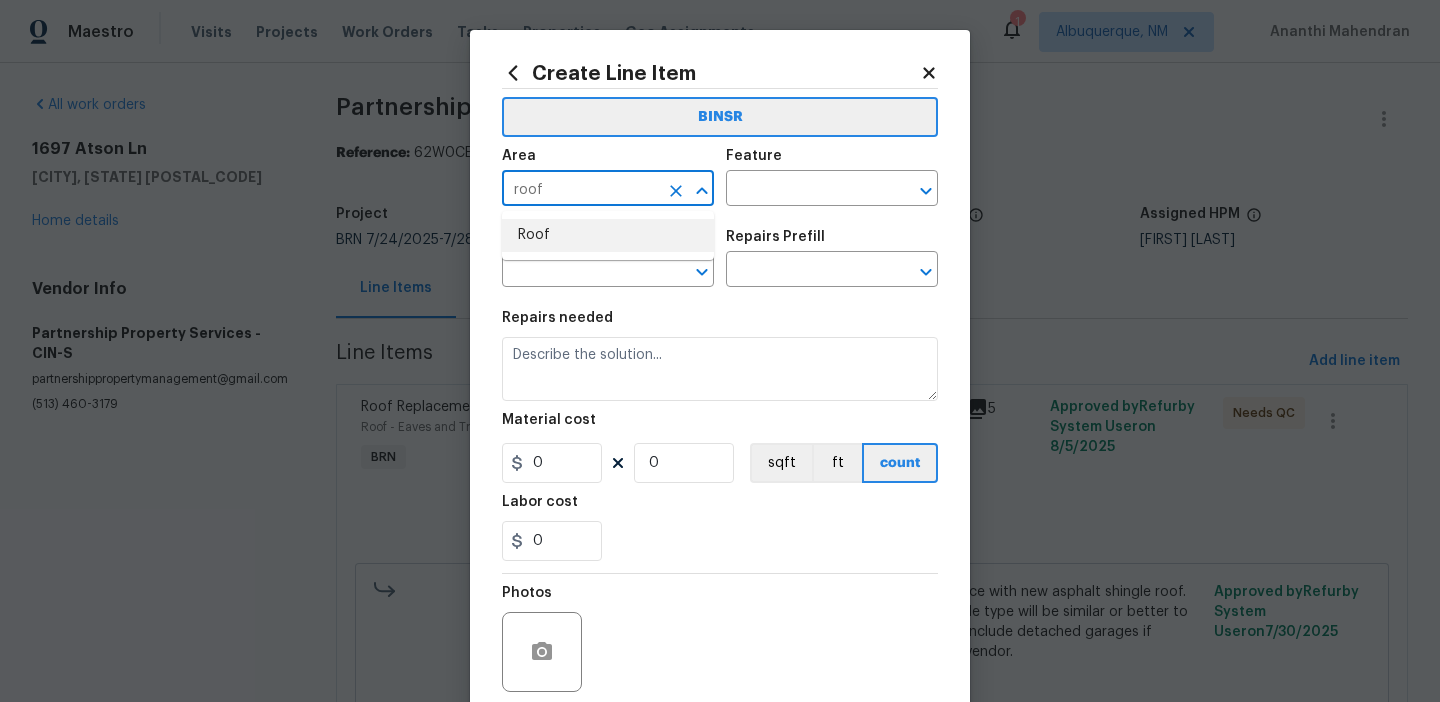 click on "Roof" at bounding box center (608, 235) 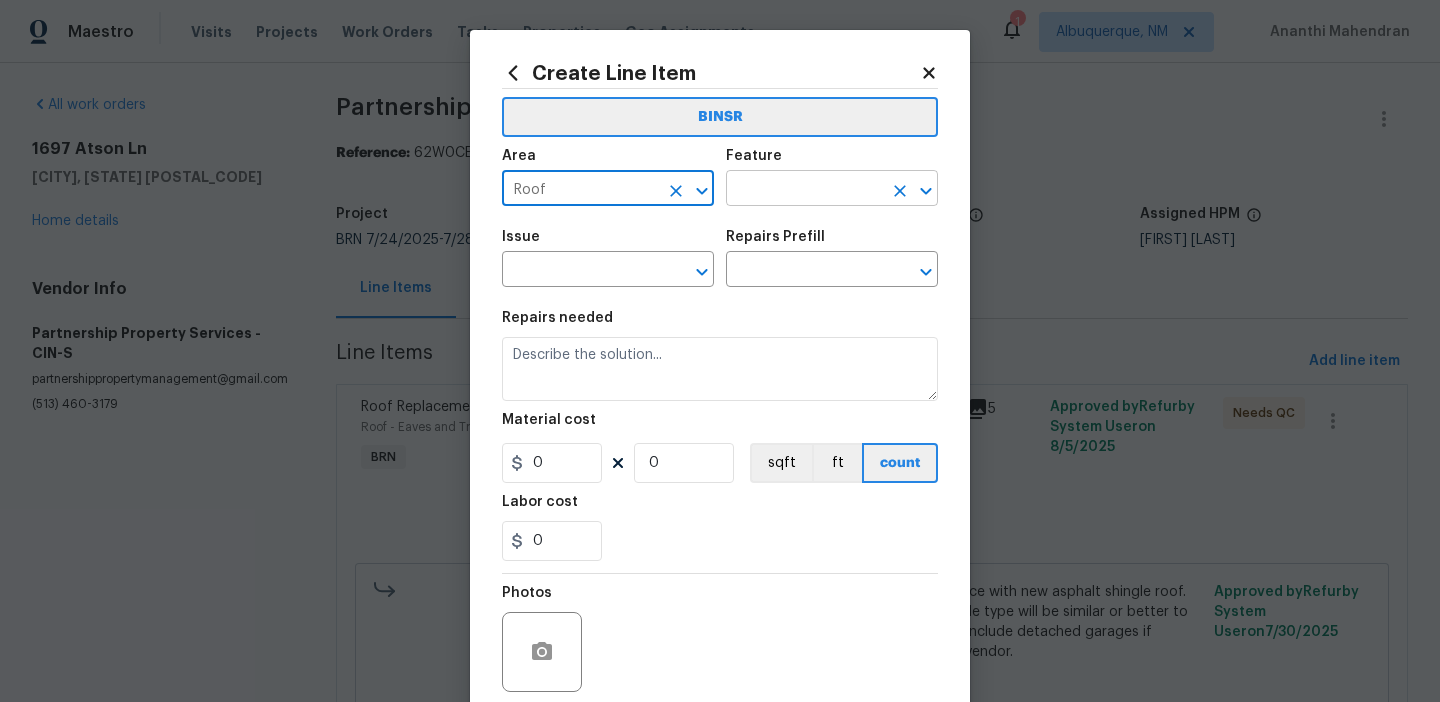 type on "Roof" 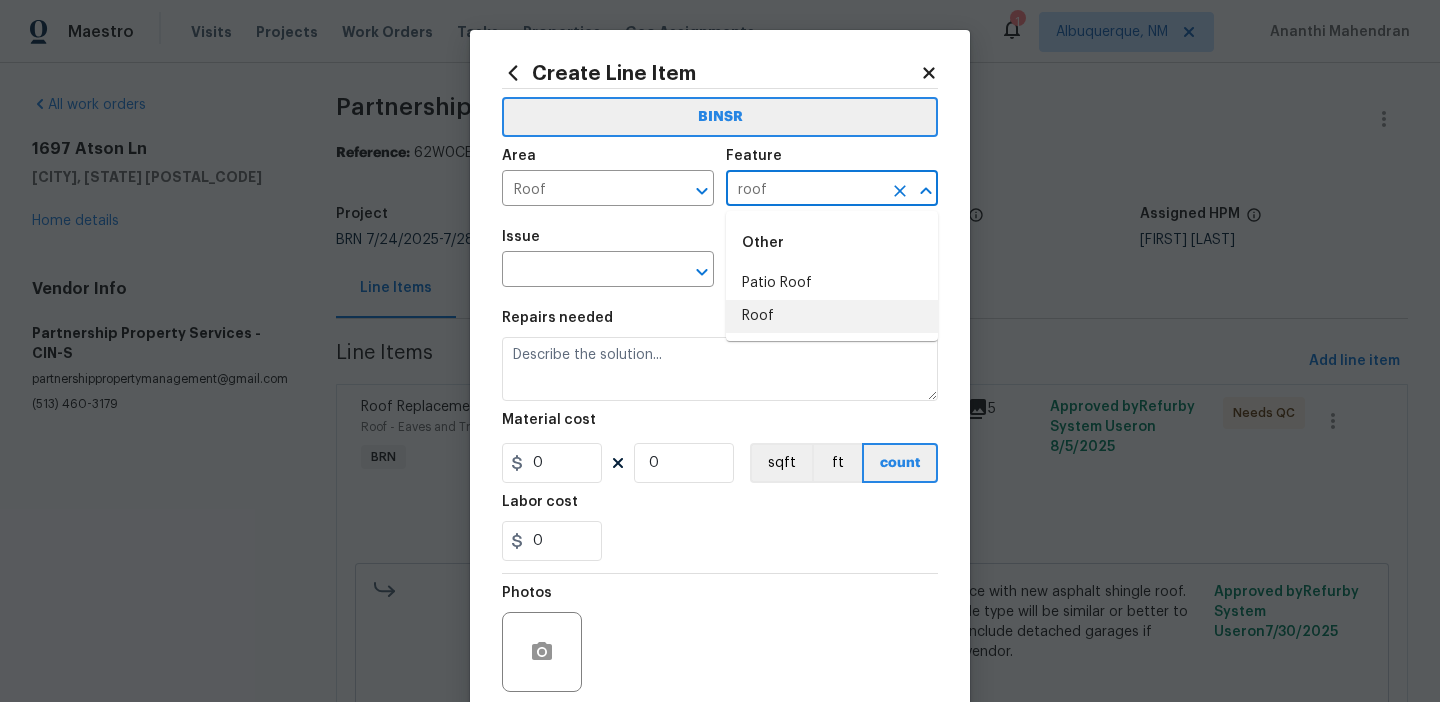 click on "Roof" at bounding box center (832, 316) 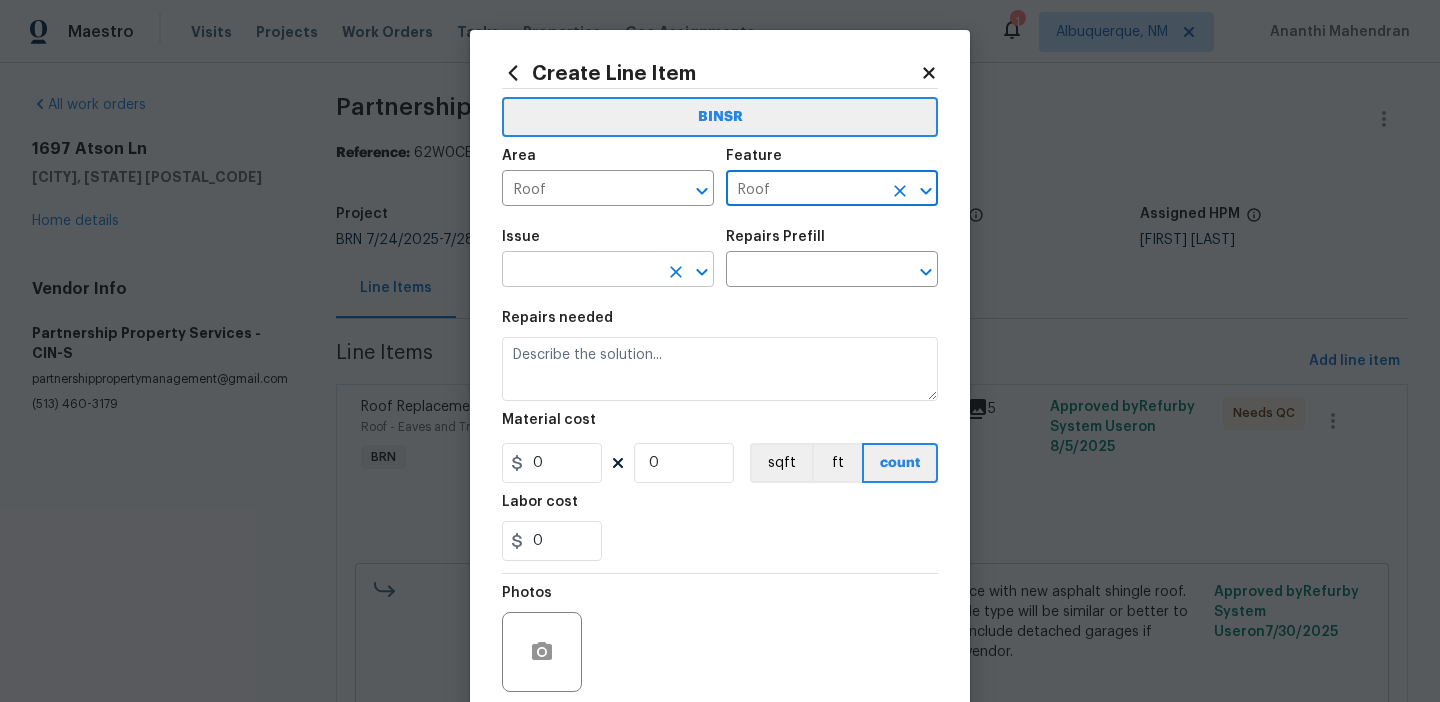 type on "Roof" 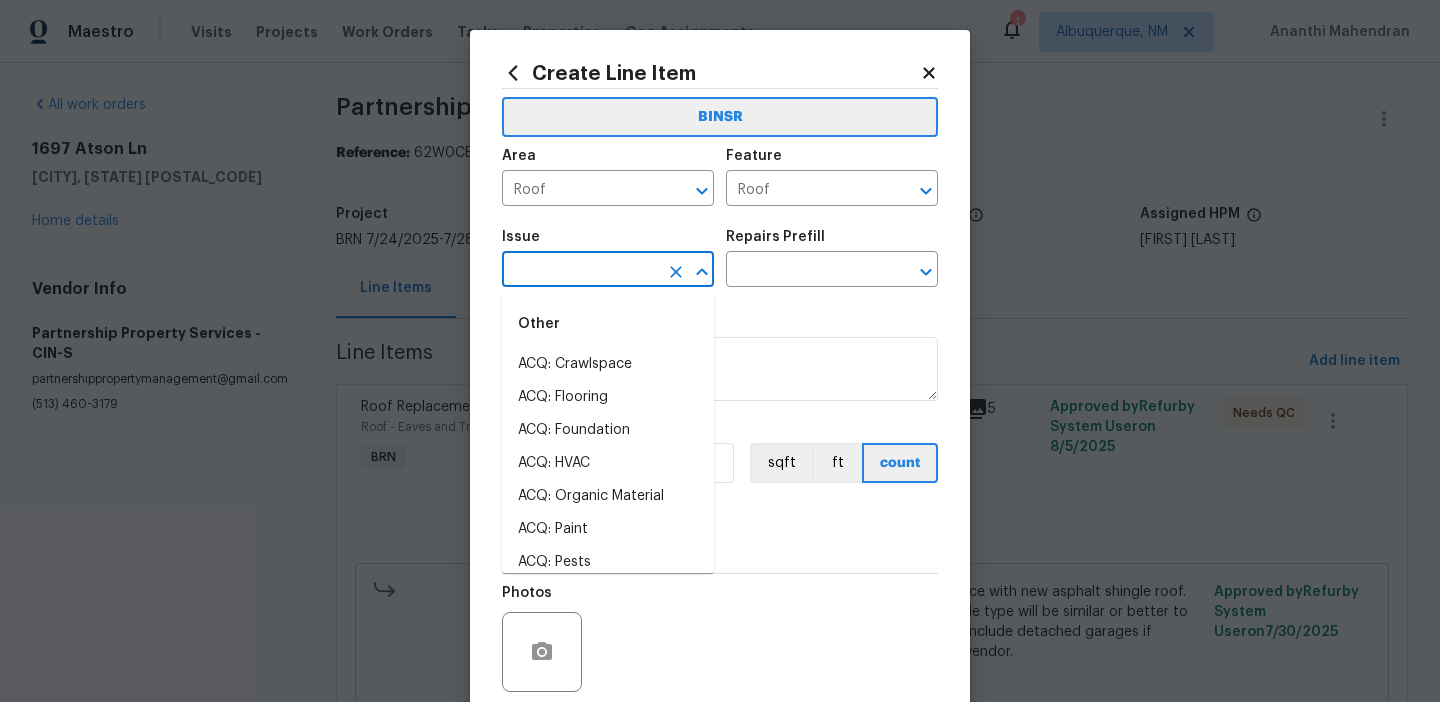 click at bounding box center (580, 271) 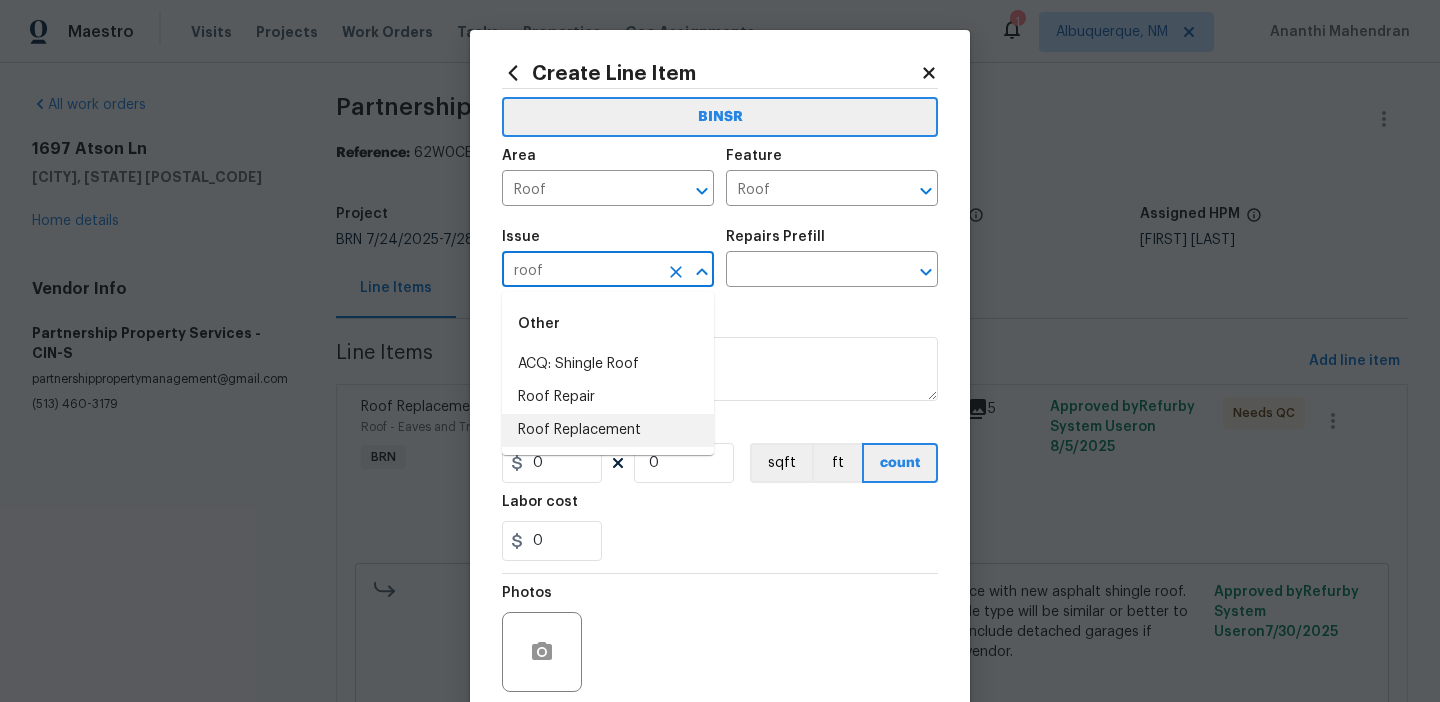 click on "Roof Replacement" at bounding box center [608, 430] 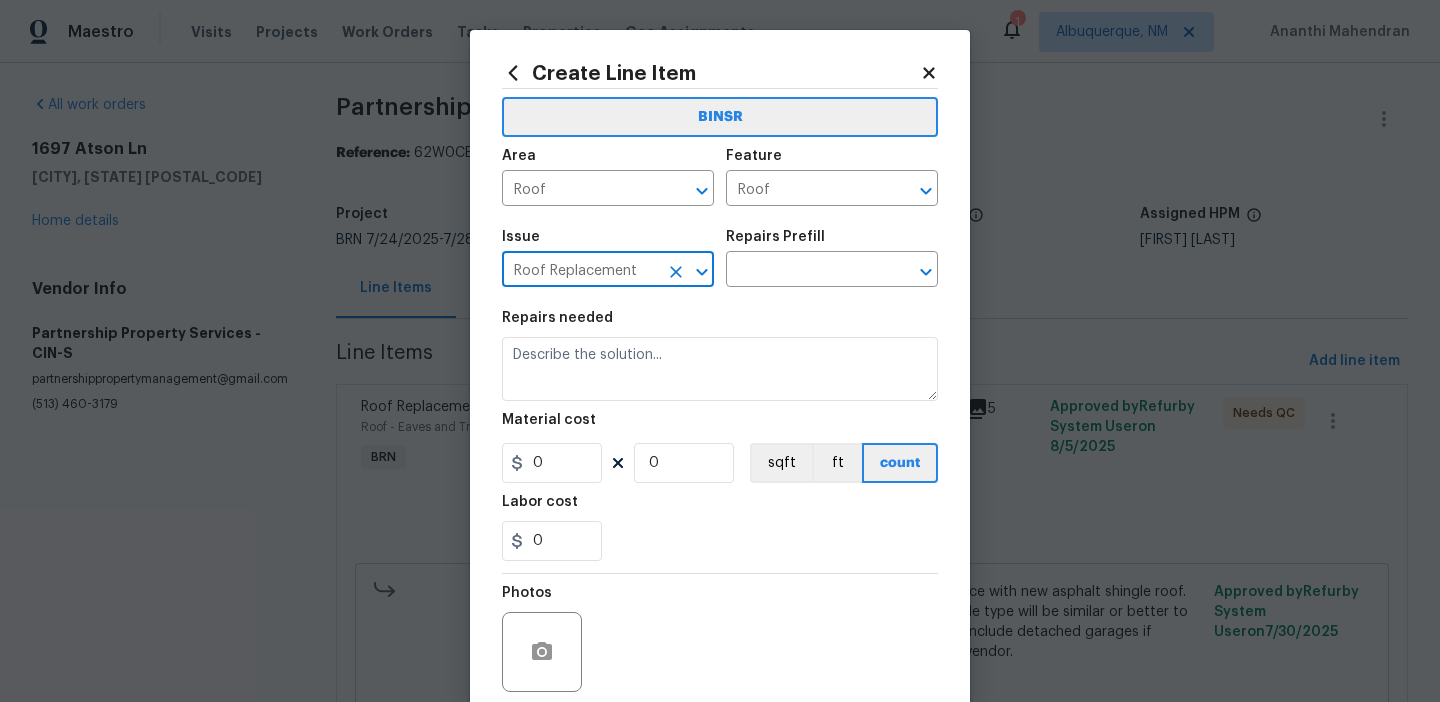 type on "Roof Replacement" 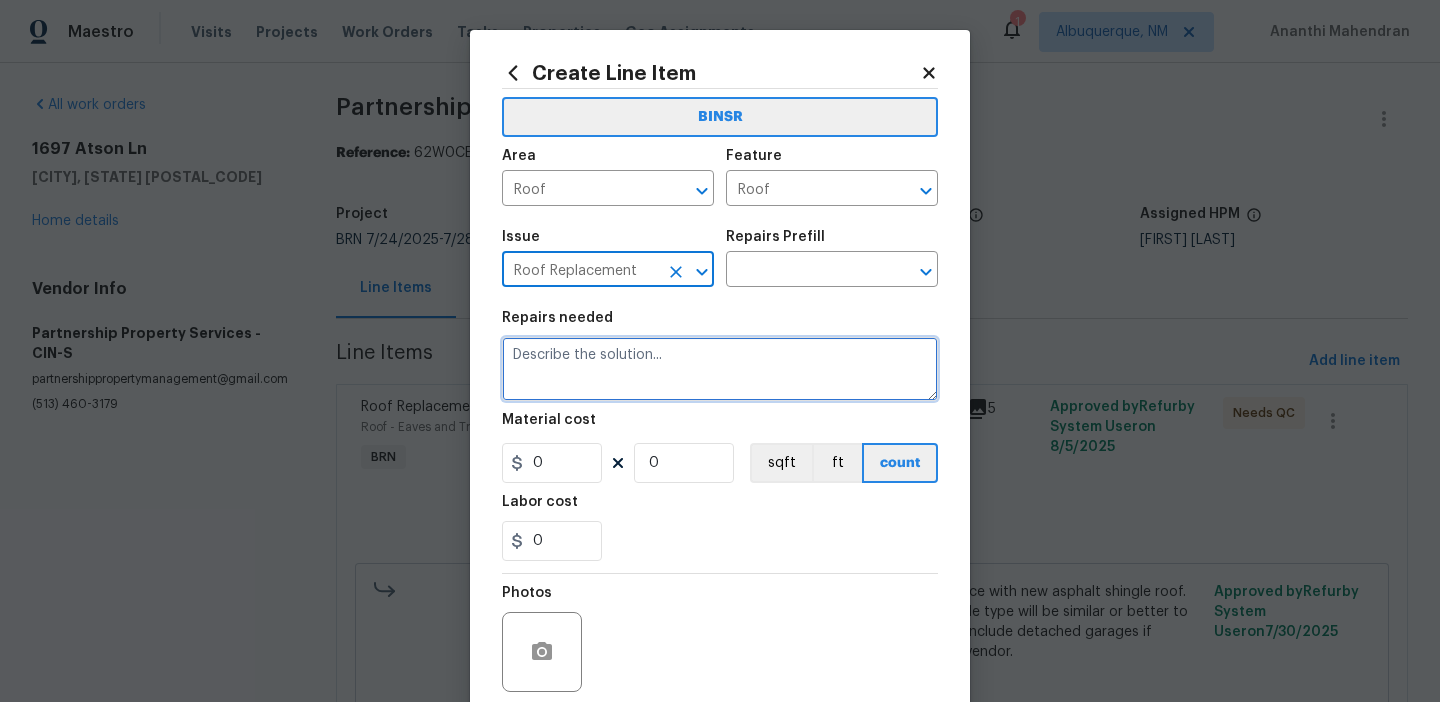 click at bounding box center (720, 369) 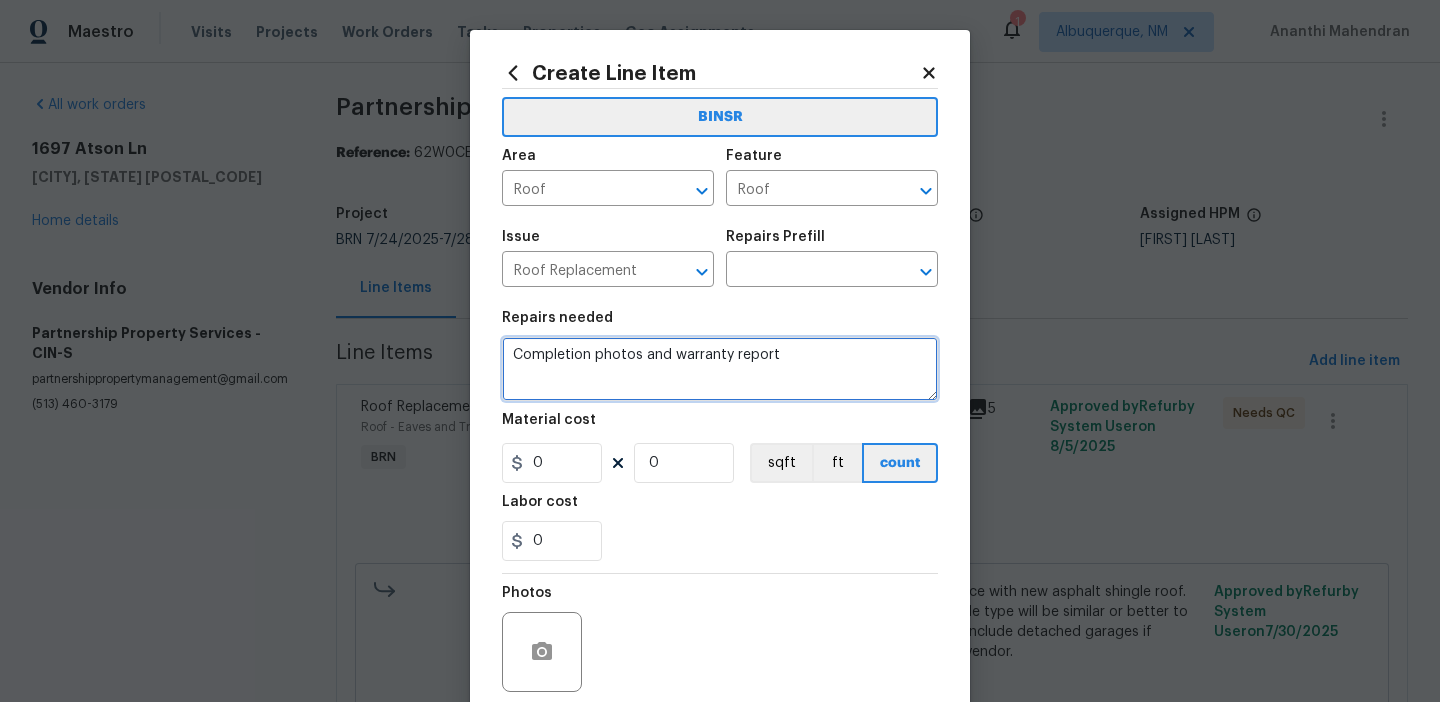 click on "Completion photos and warranty report" at bounding box center (720, 369) 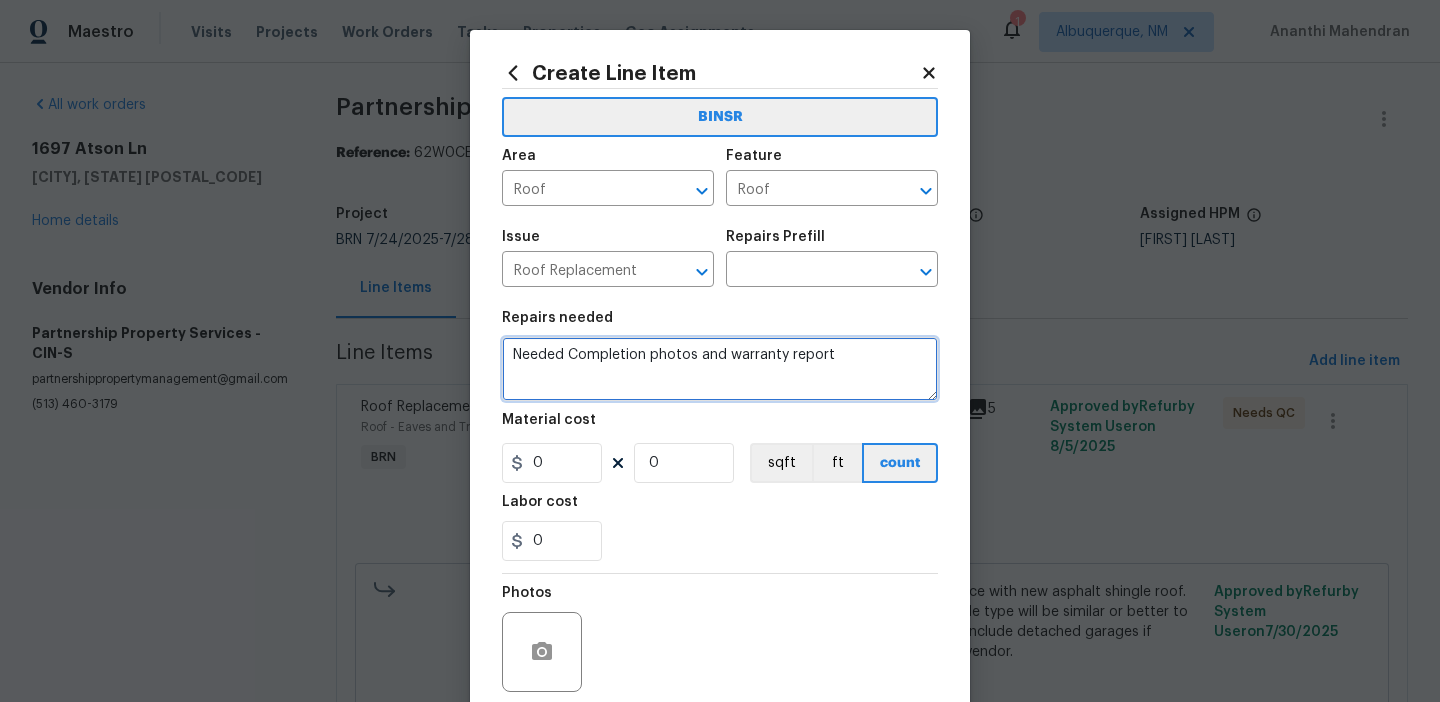 scroll, scrollTop: 160, scrollLeft: 0, axis: vertical 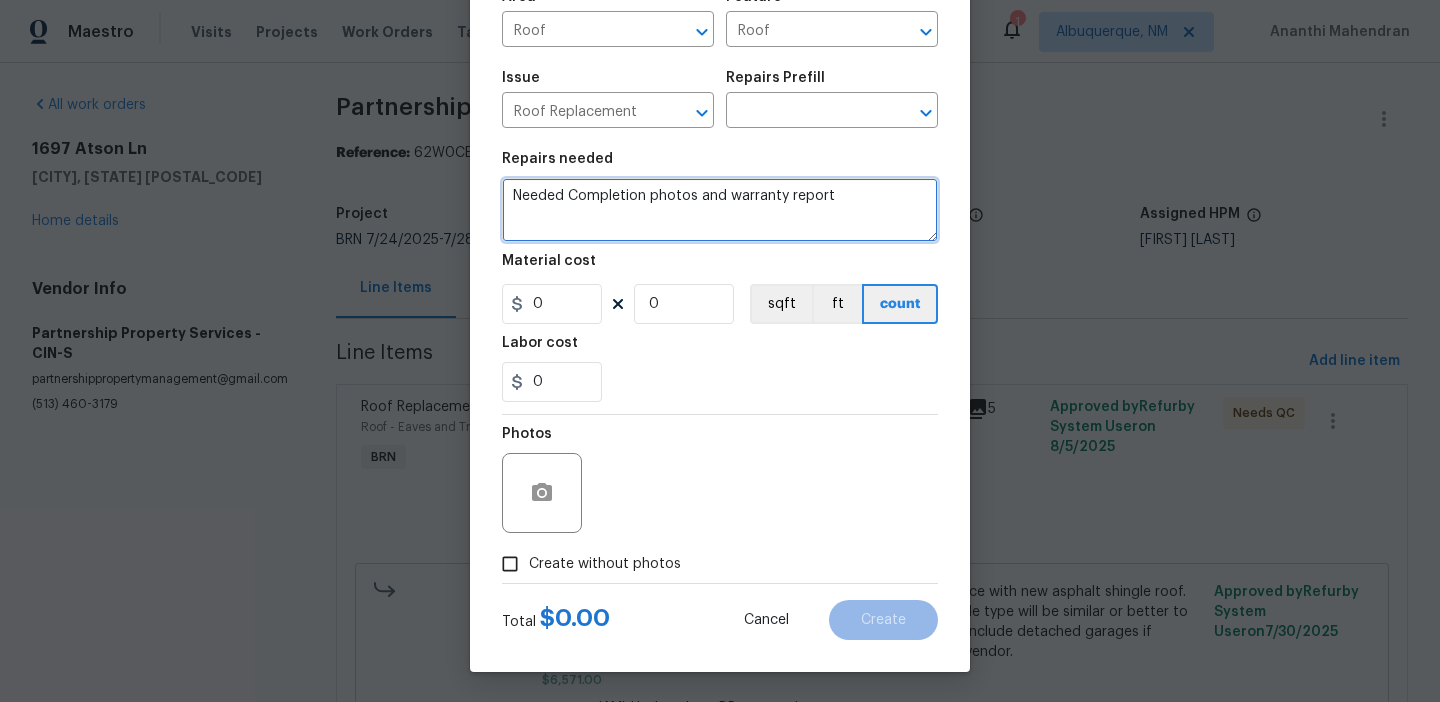 type on "Needed Completion photos and warranty report" 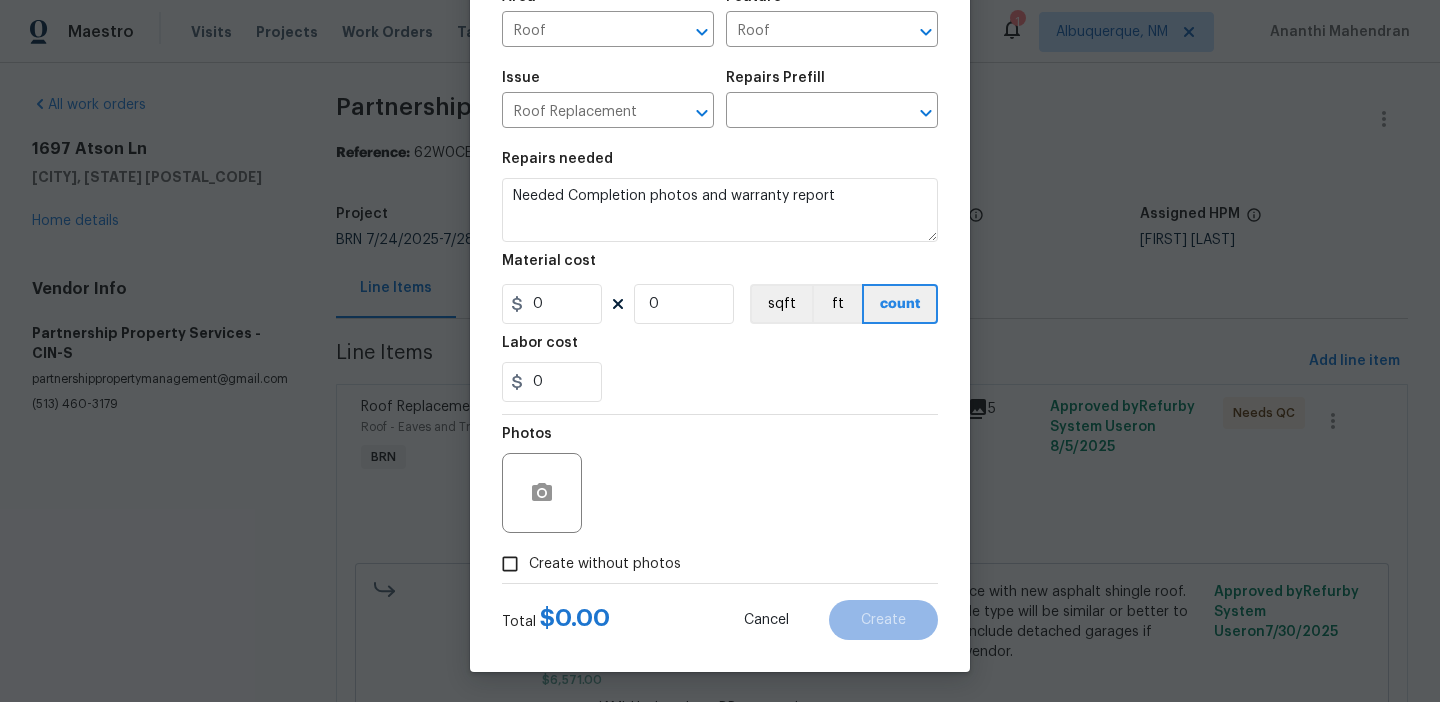 click on "Total   $ 0.00 Cancel Create" at bounding box center [720, 612] 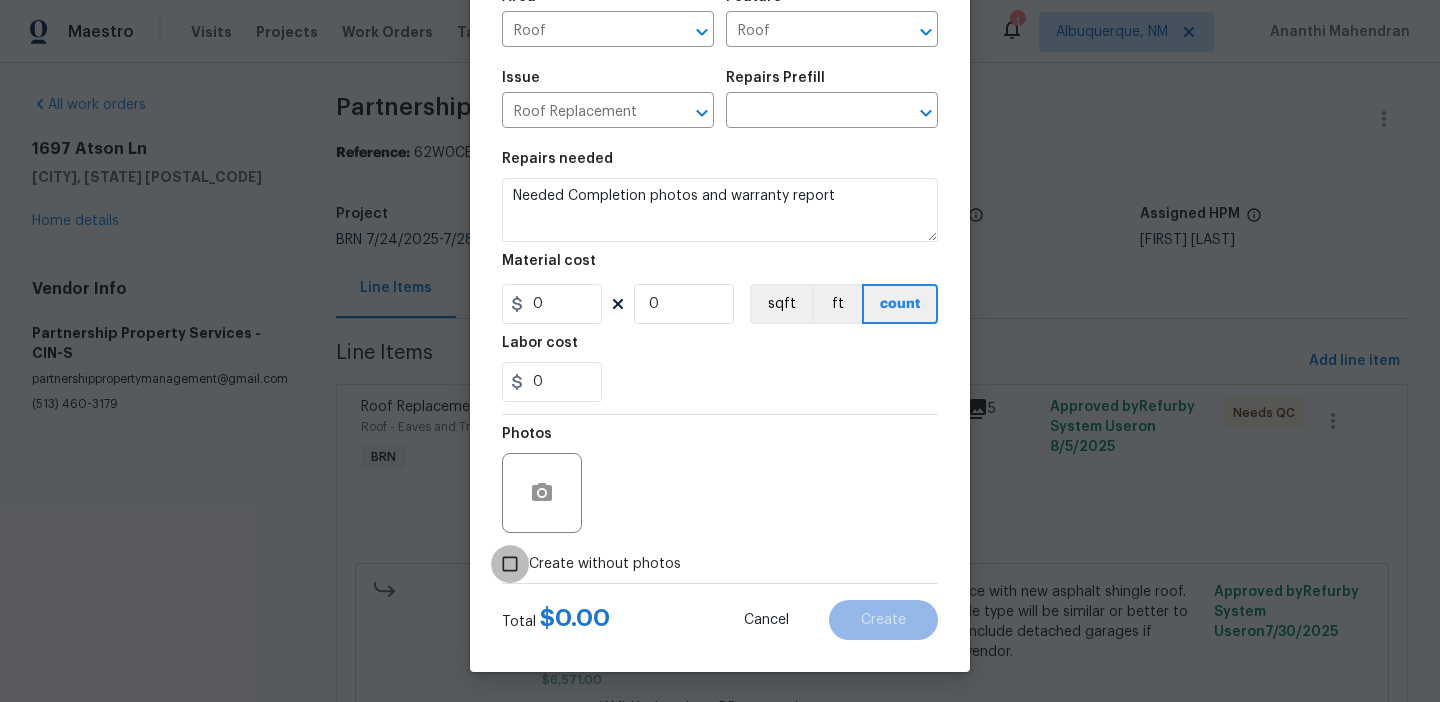 click on "Create without photos" at bounding box center [510, 564] 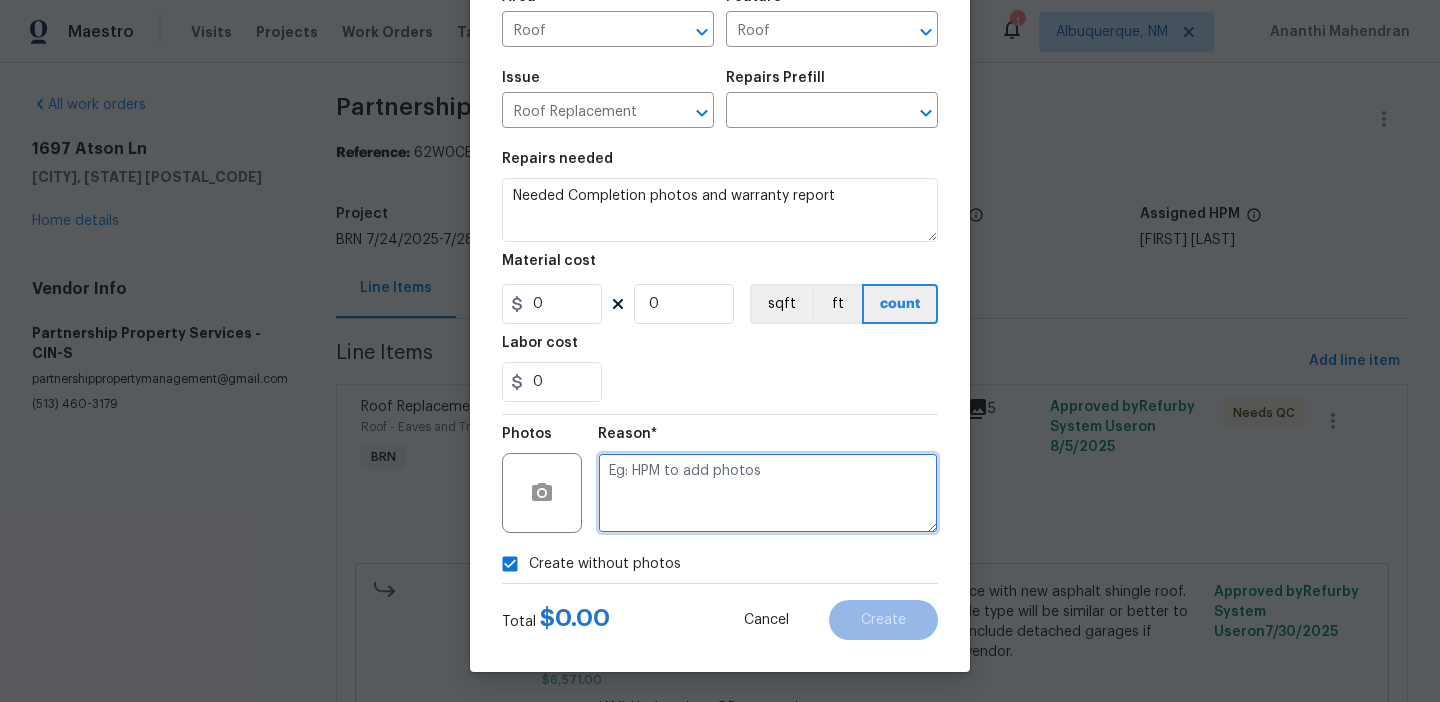 click at bounding box center [768, 493] 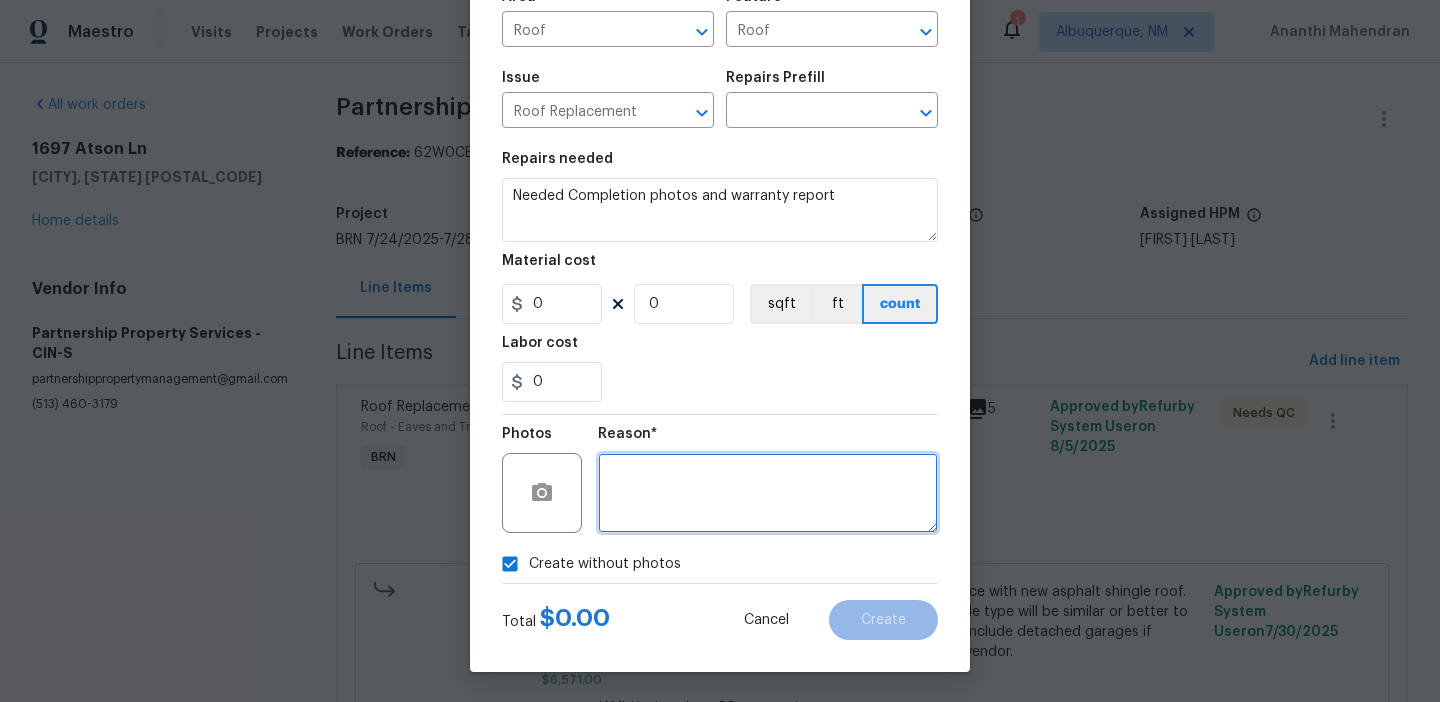 type 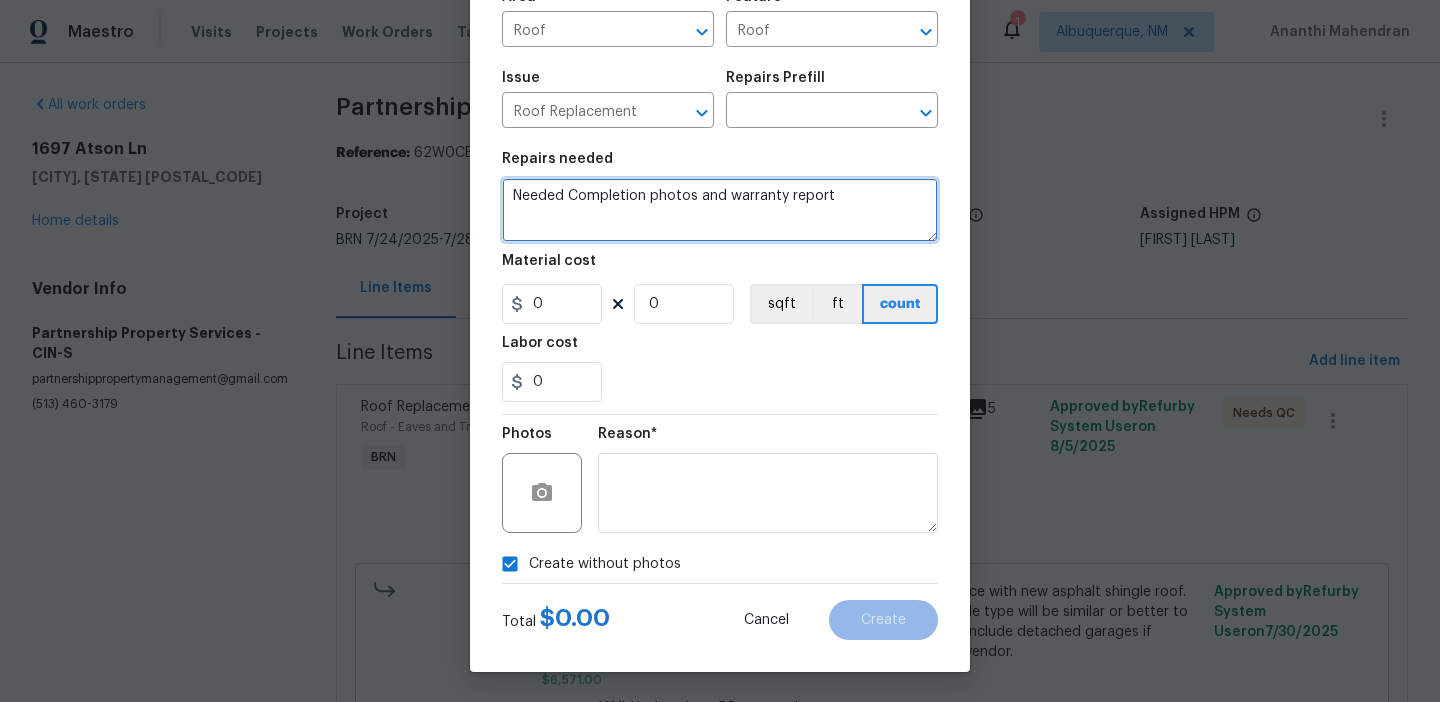 click on "Needed Completion photos and warranty report" at bounding box center [720, 210] 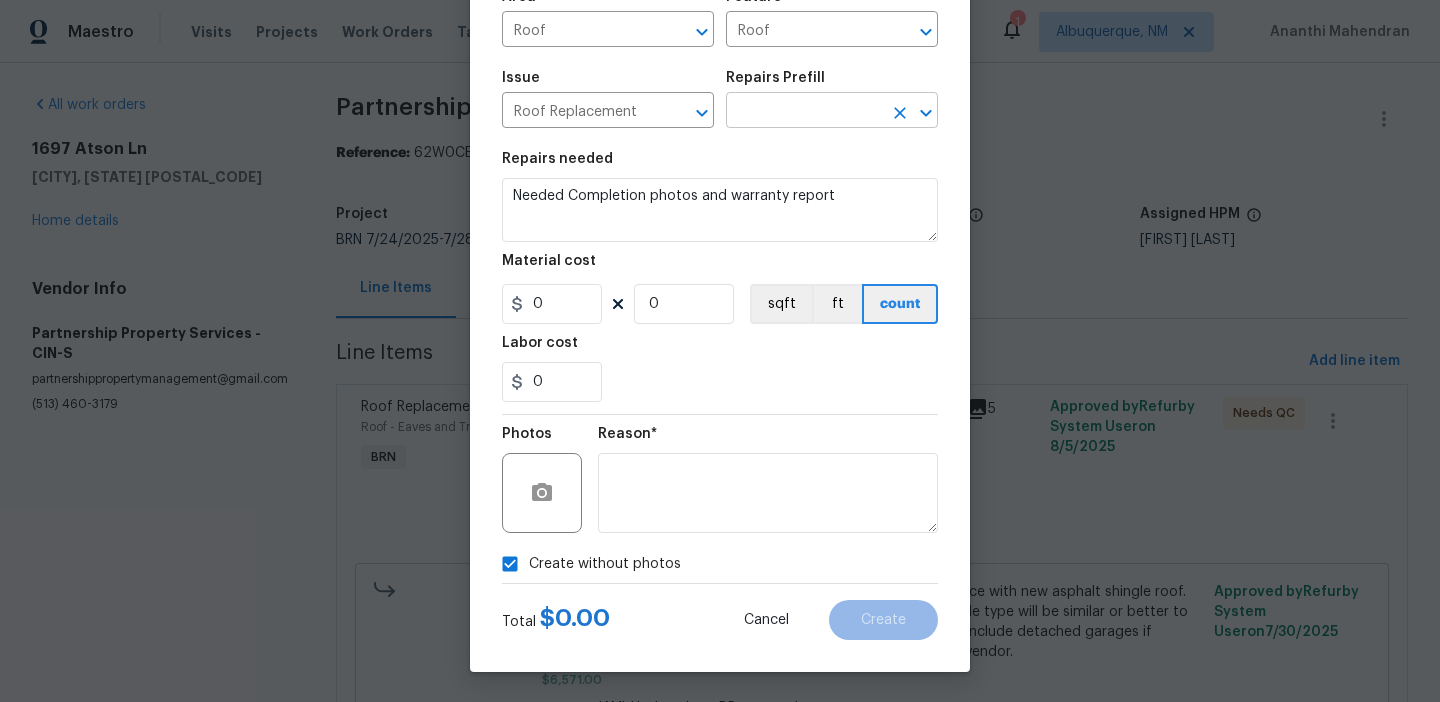 click at bounding box center [804, 112] 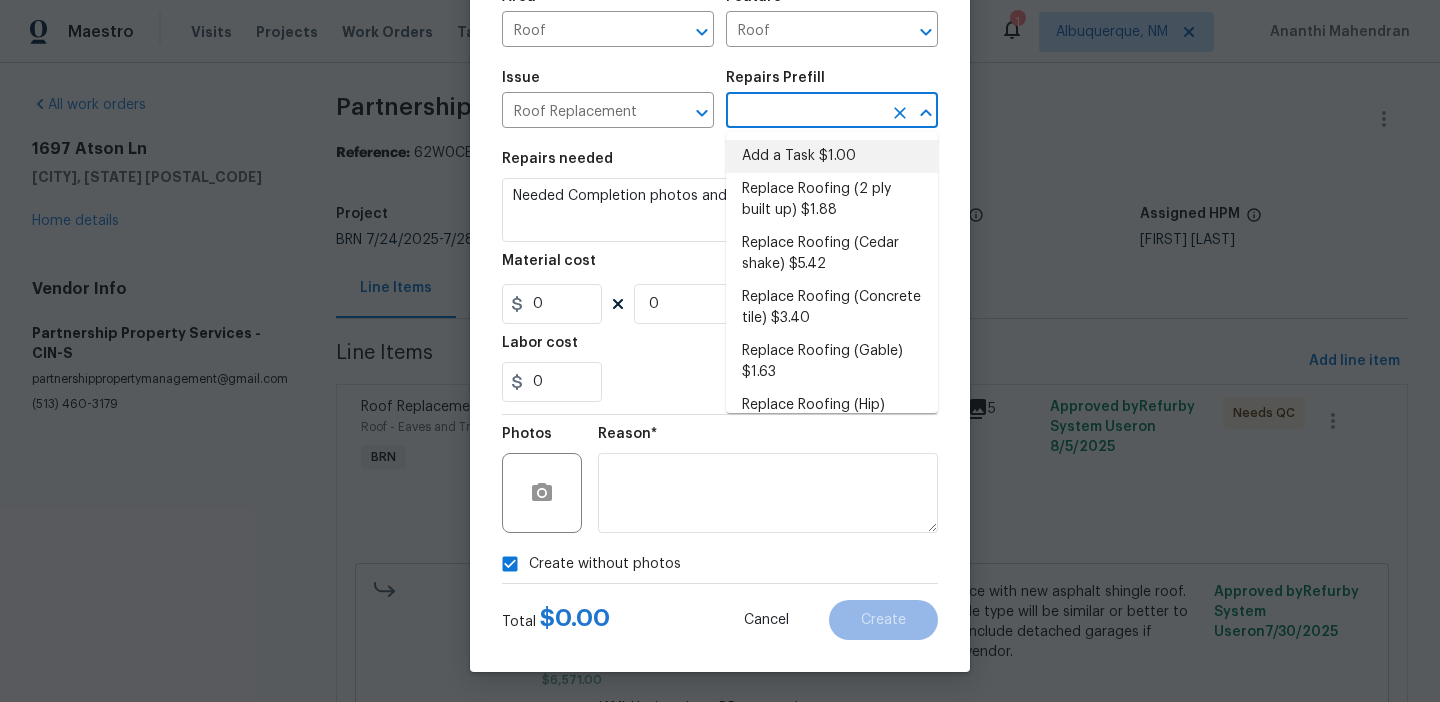 click on "Add a Task $1.00" at bounding box center (832, 156) 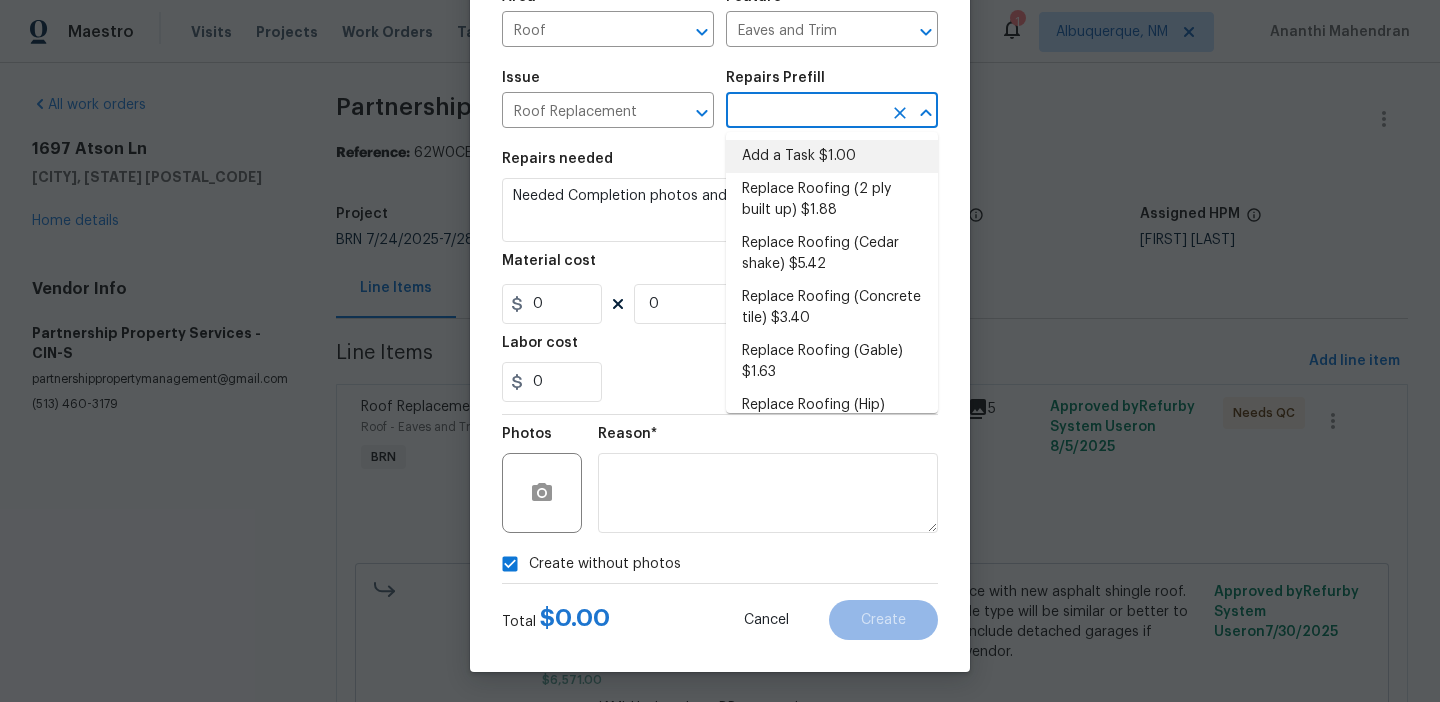 type on "Add a Task $1.00" 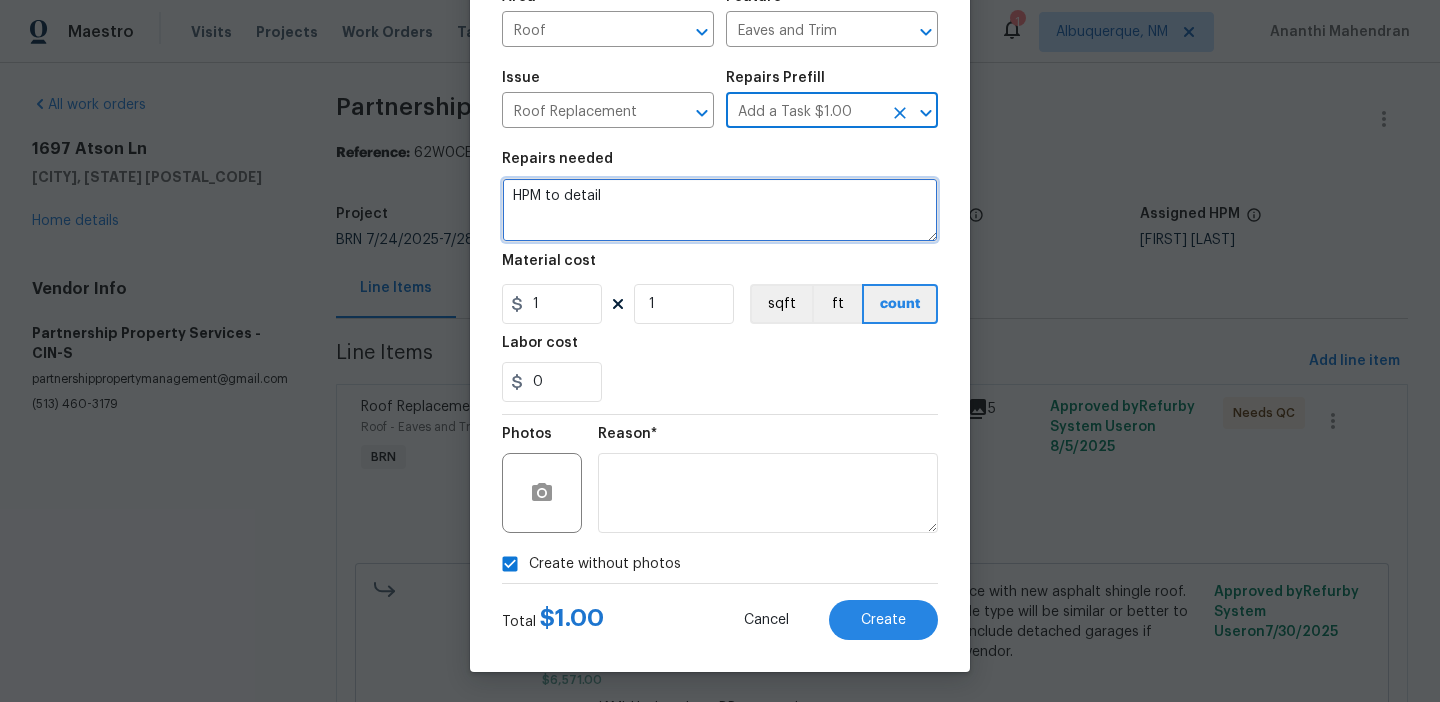 click on "HPM to detail" at bounding box center [720, 210] 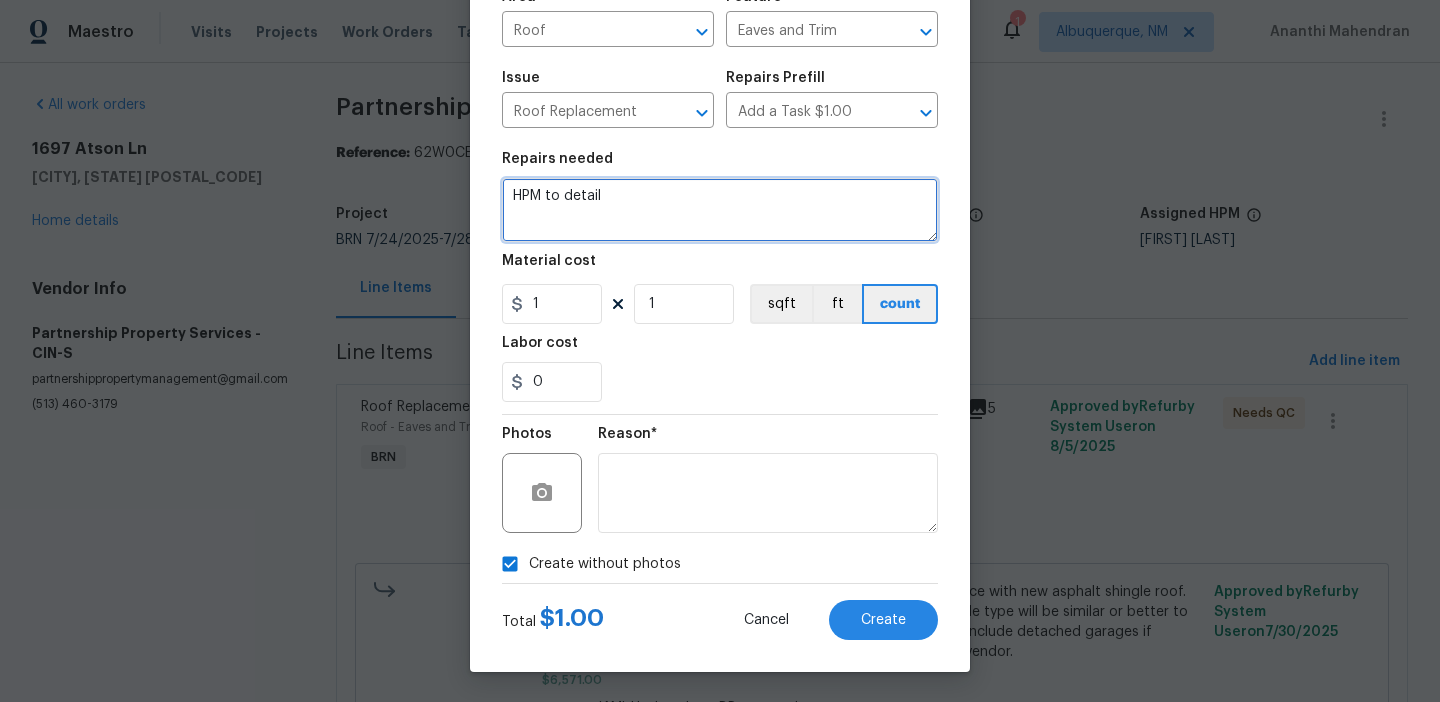 click on "HPM to detail" at bounding box center [720, 210] 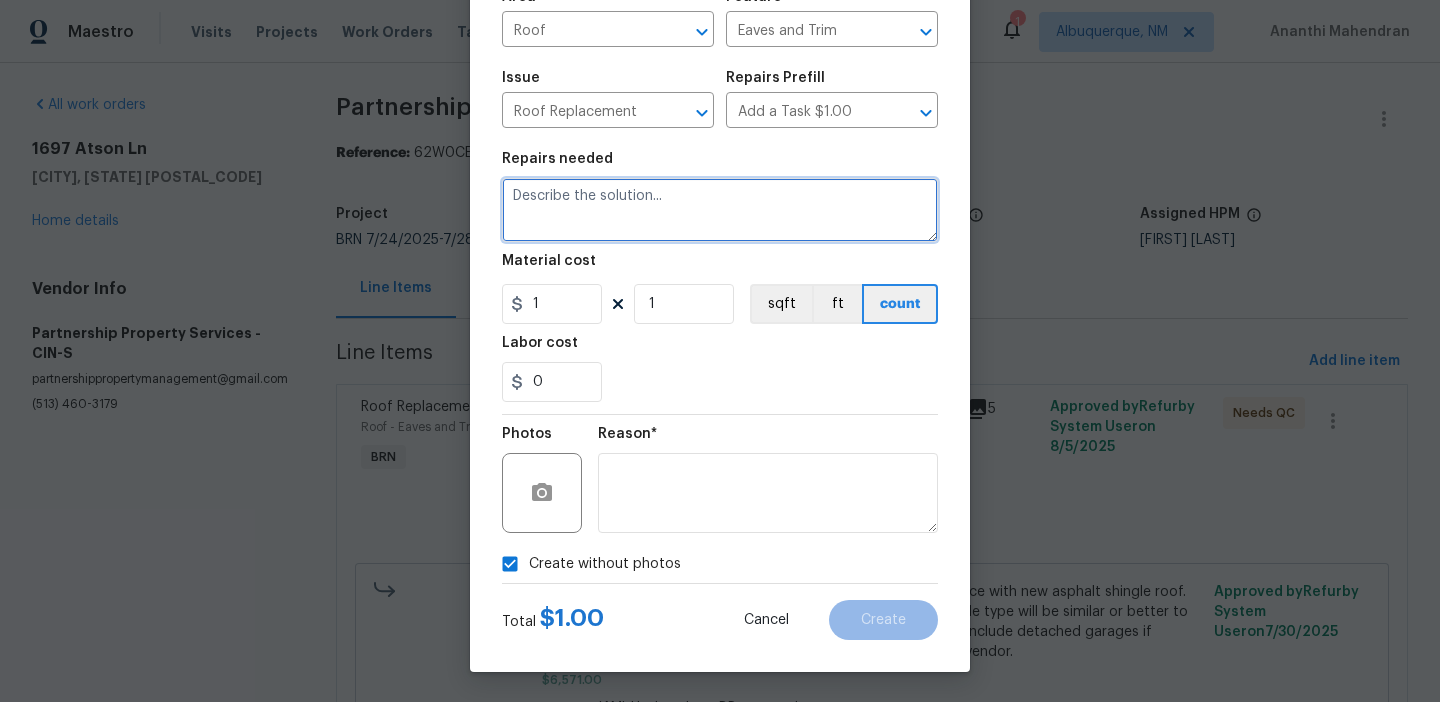paste on "Needed Completion photos and warranty report" 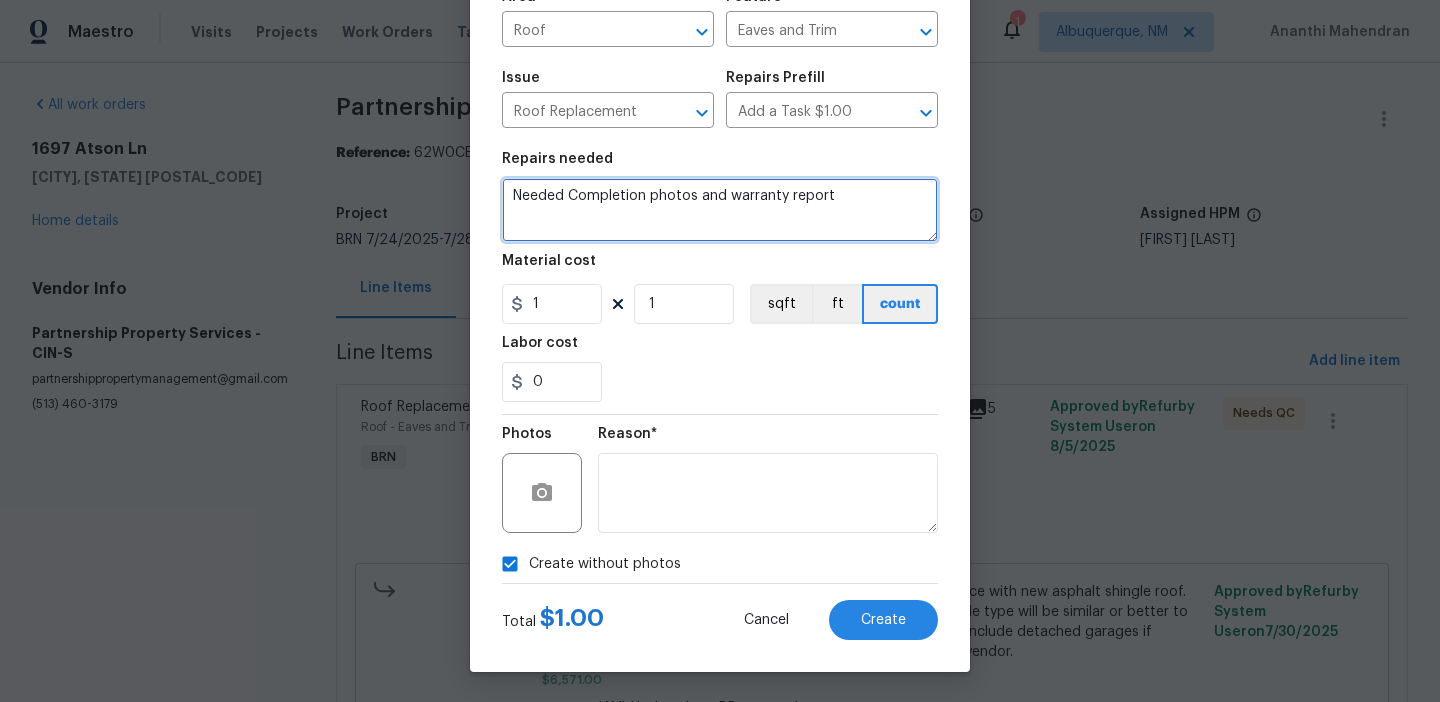 type on "Needed Completion photos and warranty report" 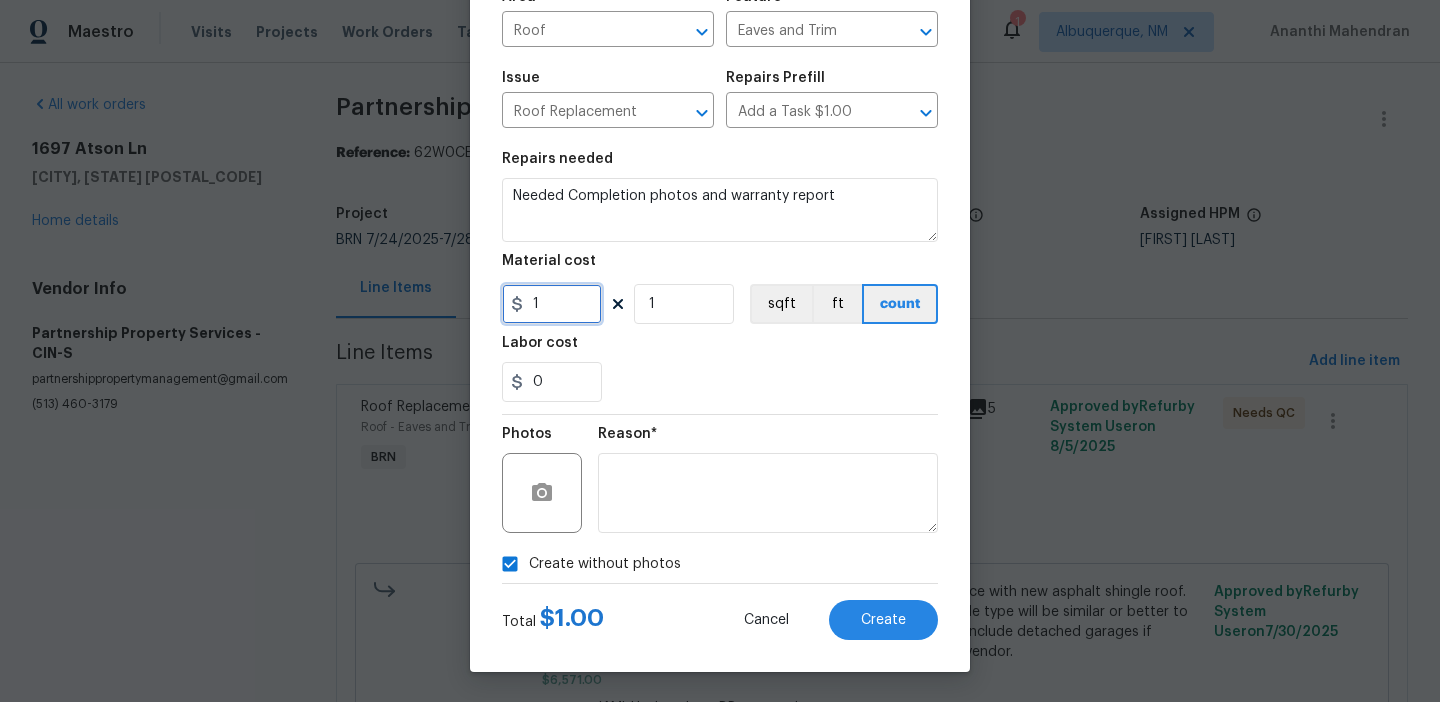 click on "1" at bounding box center [552, 304] 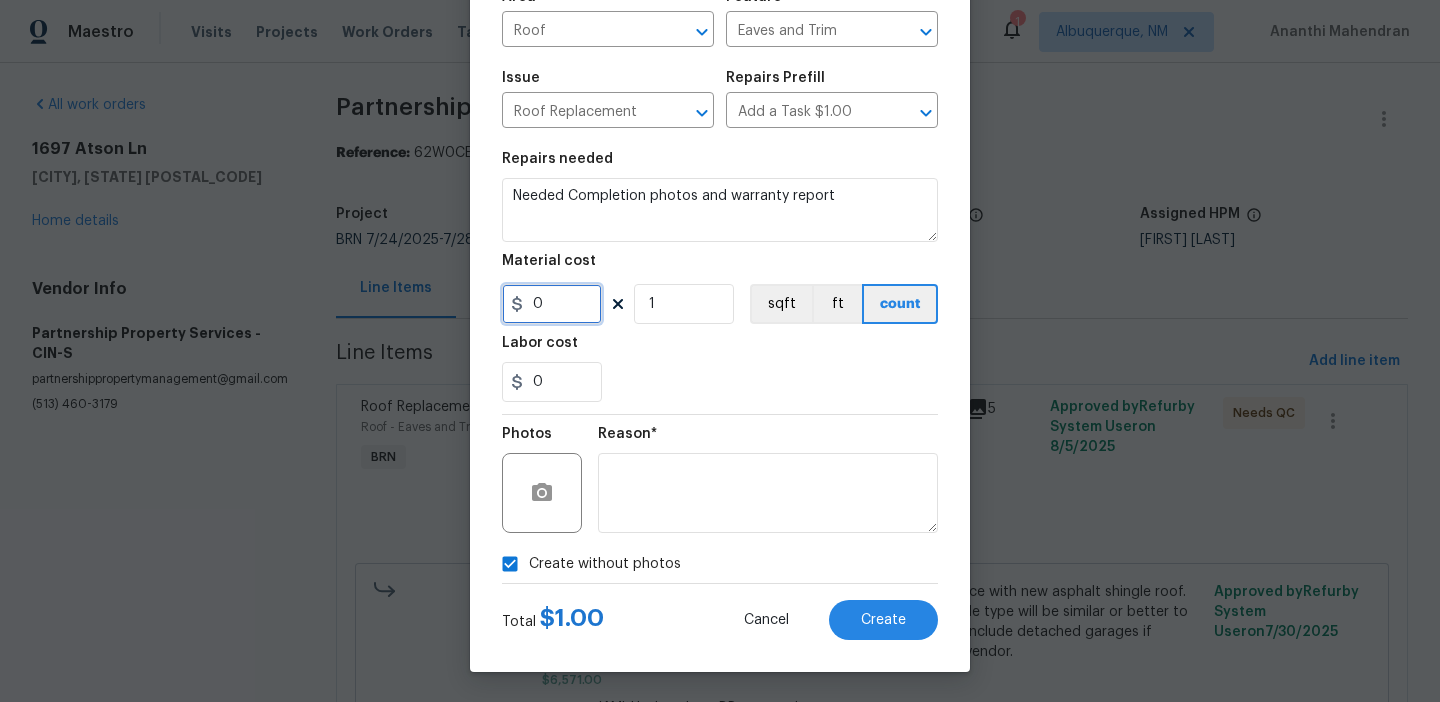 type on "0" 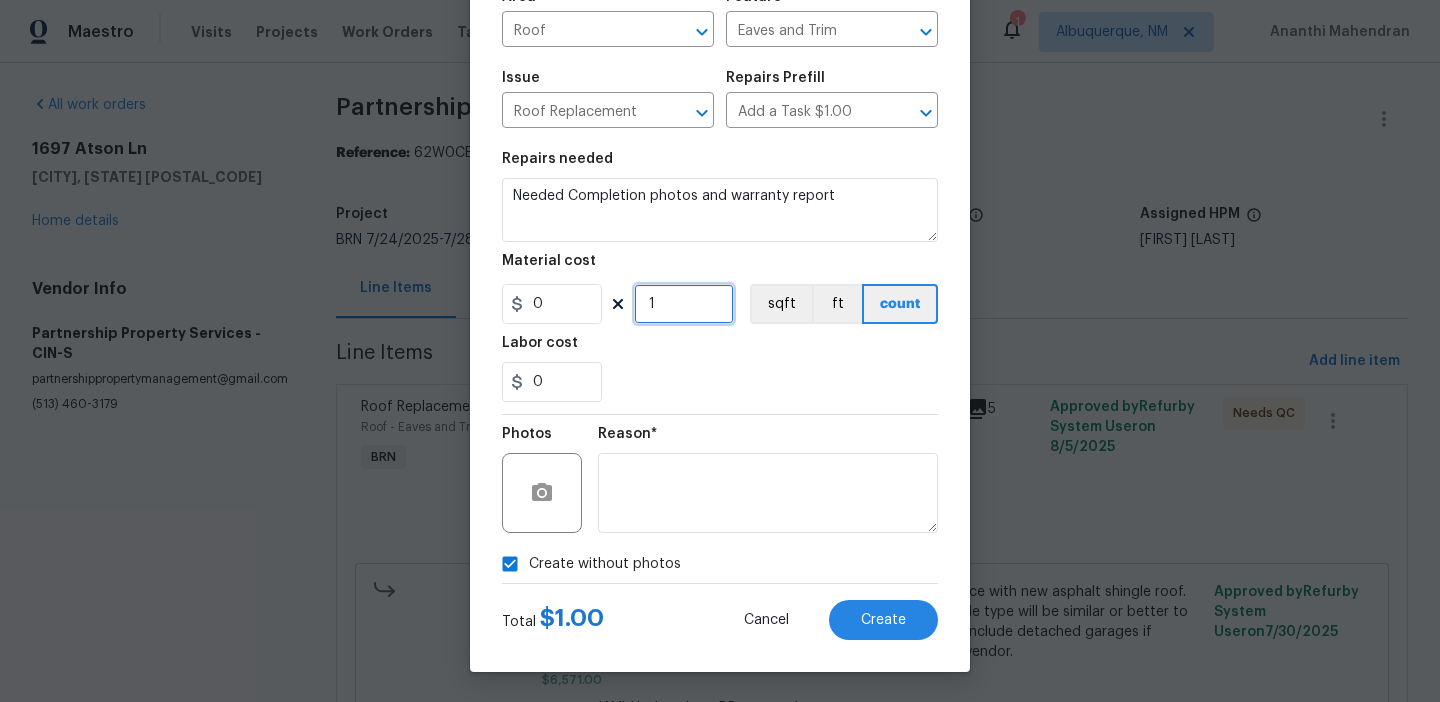 click on "1" at bounding box center [684, 304] 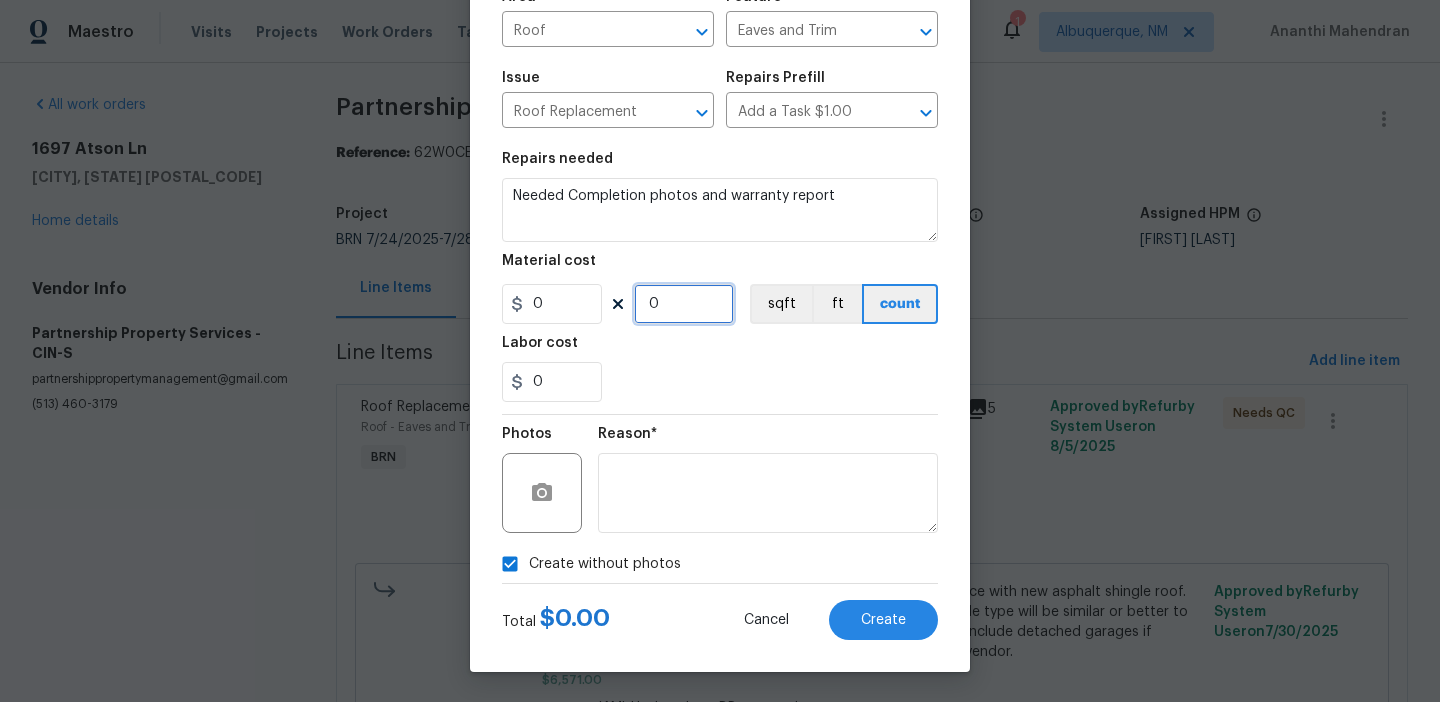 type on "0" 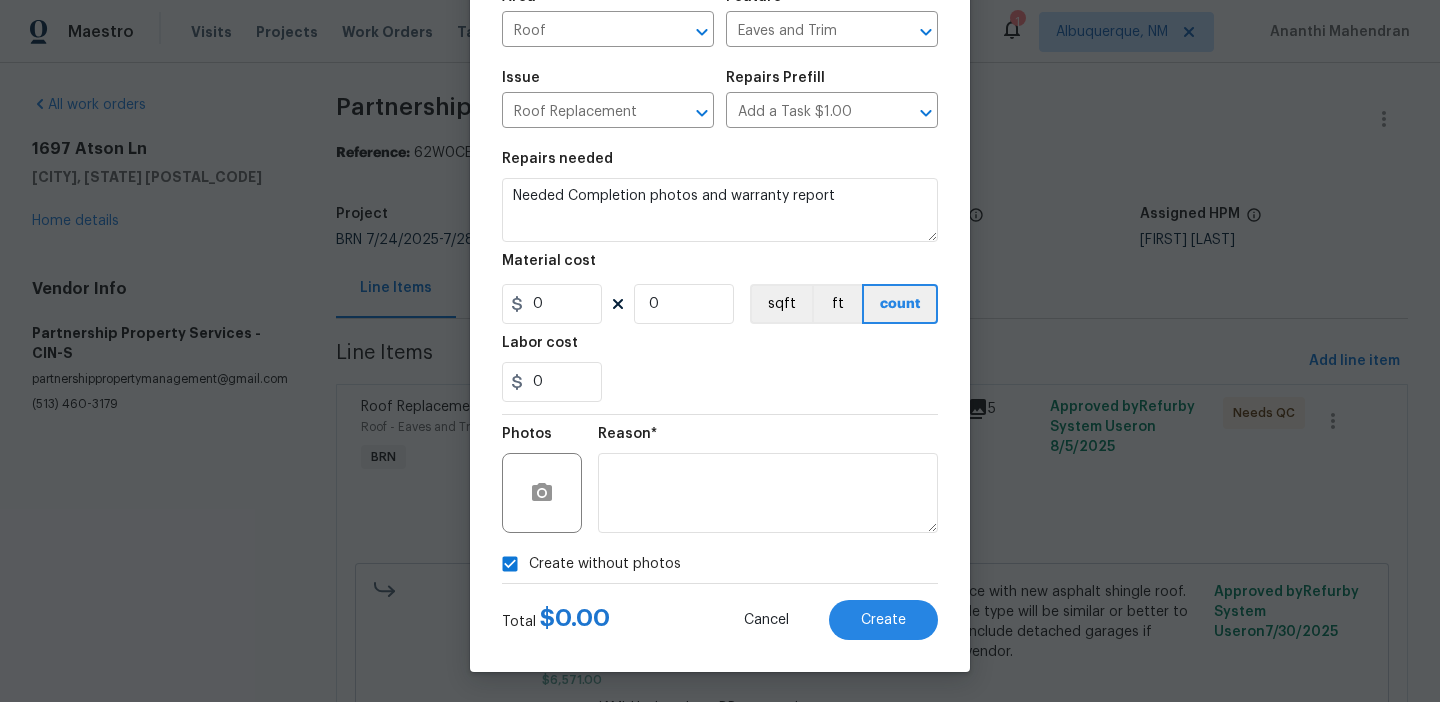 click on "Total   $ 0.00 Cancel Create" at bounding box center [720, 612] 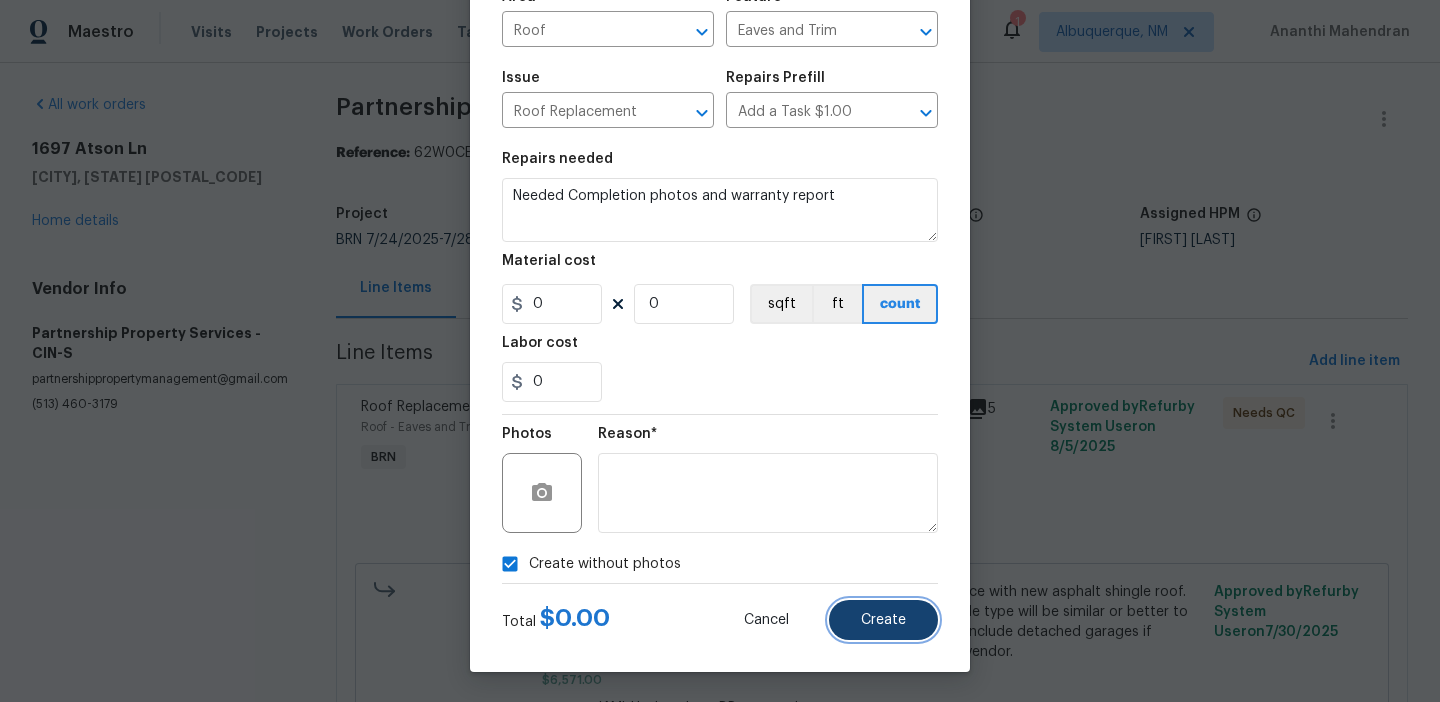 click on "Create" at bounding box center (883, 620) 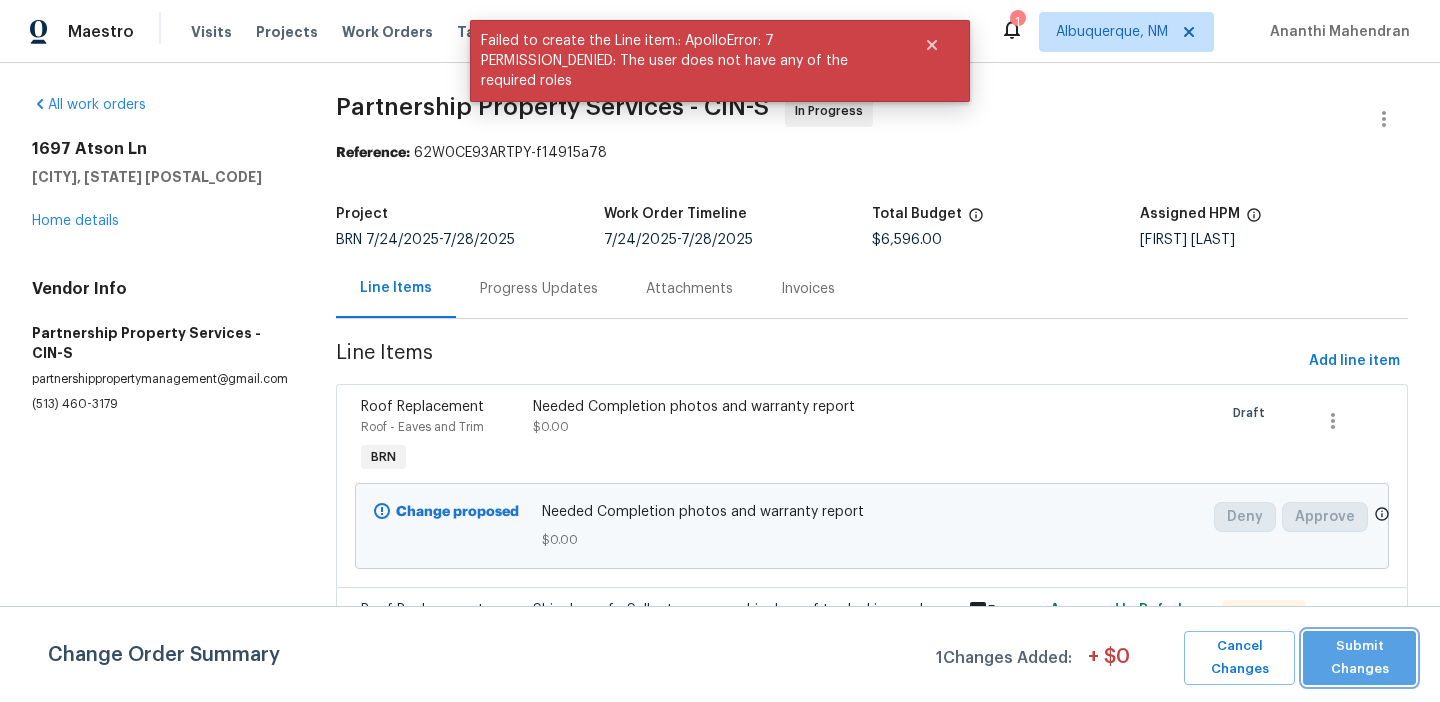 click on "Submit Changes" at bounding box center [1359, 658] 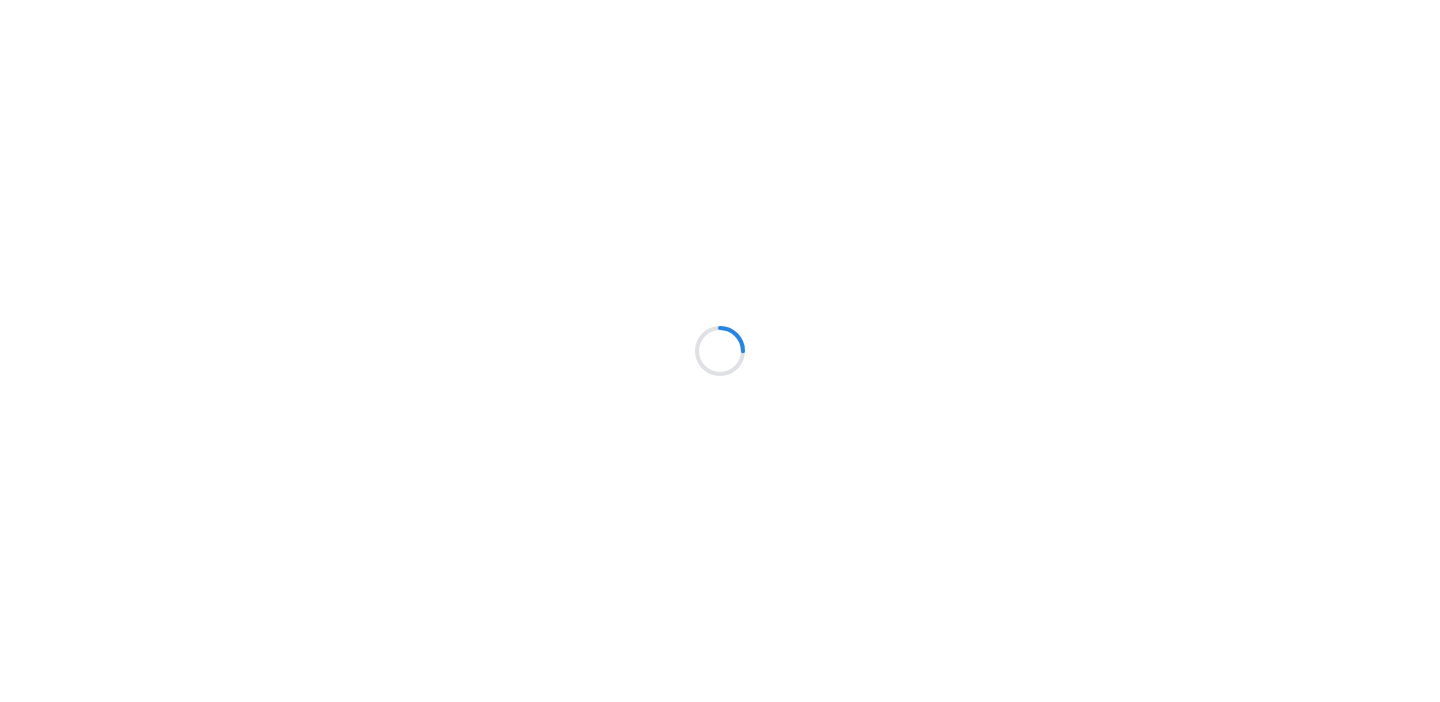 scroll, scrollTop: 0, scrollLeft: 0, axis: both 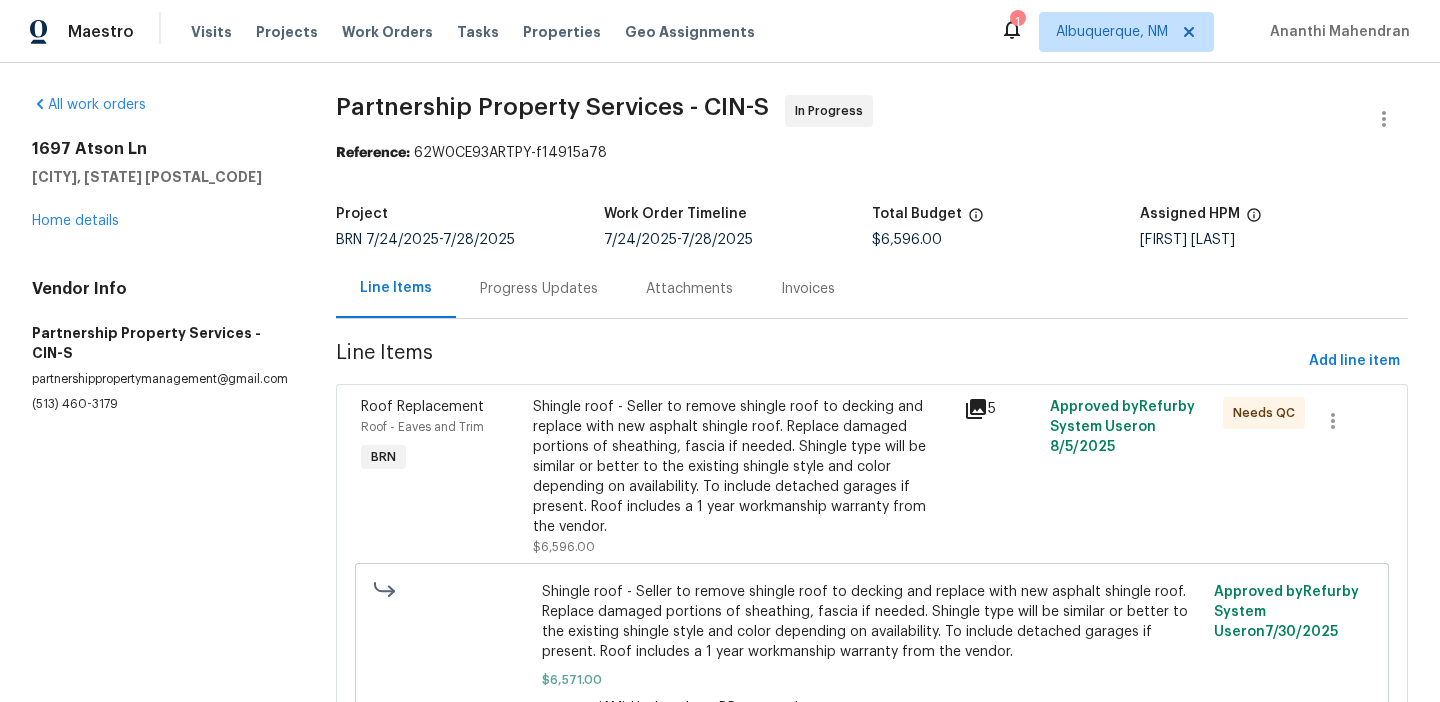 click on "Partnership Property Services - CIN-S In Progress Reference:   [ID] Project BRN   [DATE]  -  [DATE] Work Order Timeline [DATE]  -  [DATE] Total Budget [CURRENCY][AMOUNT]  Assigned HPM [FIRST] [LAST] Line Items Progress Updates Attachments Invoices Line Items Add line item Roof Replacement Roof - Eaves and Trim BRN Shingle roof - Seller to remove shingle roof to decking and replace with new asphalt shingle roof. Replace damaged portions of sheathing, fascia if needed. Shingle type will be similar or better to the existing shingle style and color depending on availability. To include detached garages if present. Roof includes a 1 year workmanship warranty from the vendor. [CURRENCY][AMOUNT]   5 Approved by  Refurby System User  on   [DATE] Needs QC [CURRENCY][AMOUNT] Reason:  (AM) Updated per BR approval Approved by  Refurby System User  on  [DATE] [CURRENCY][AMOUNT] Reason:  (AM) Updated per BR approval Approved by  Refurby System User  on  [DATE] Roof Replacement Roof - Eaves and Trim BRN [CURRENCY][AMOUNT]   Approved by" at bounding box center (872, 585) 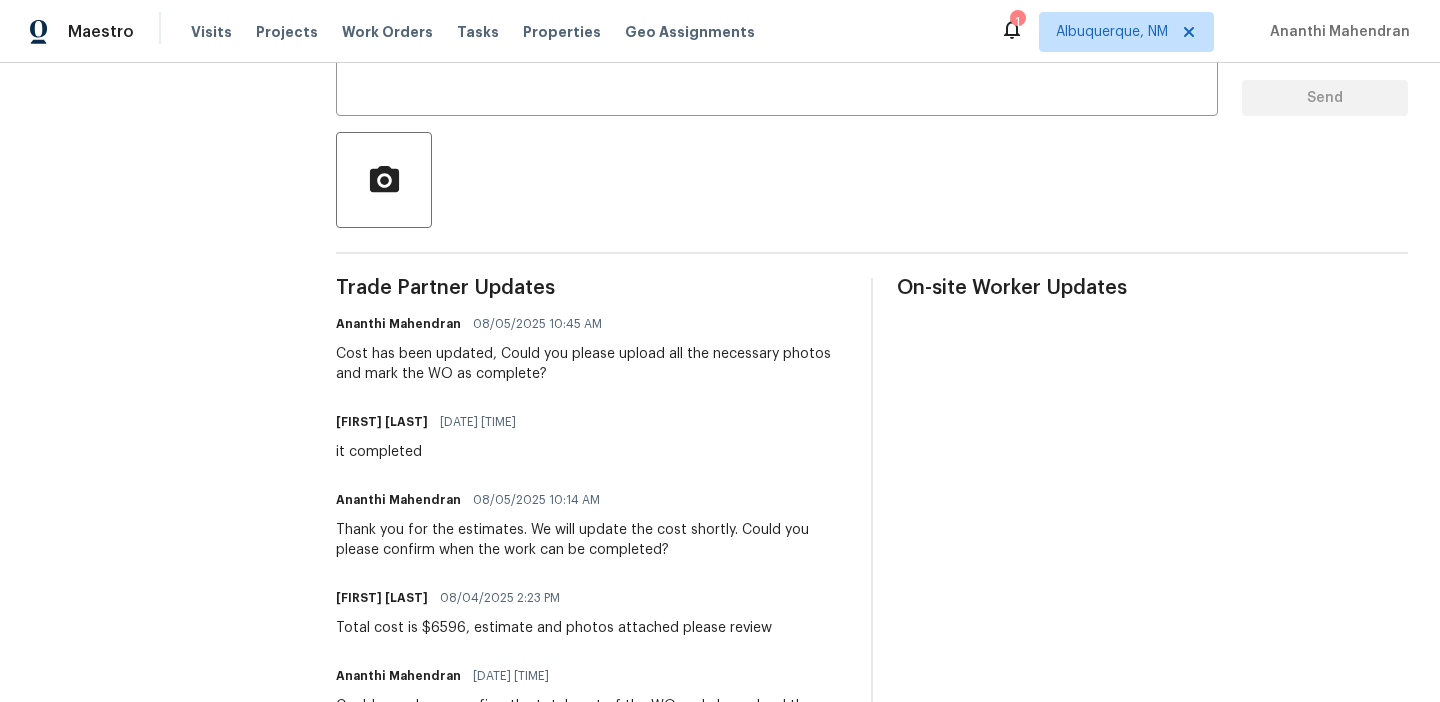 scroll, scrollTop: 0, scrollLeft: 0, axis: both 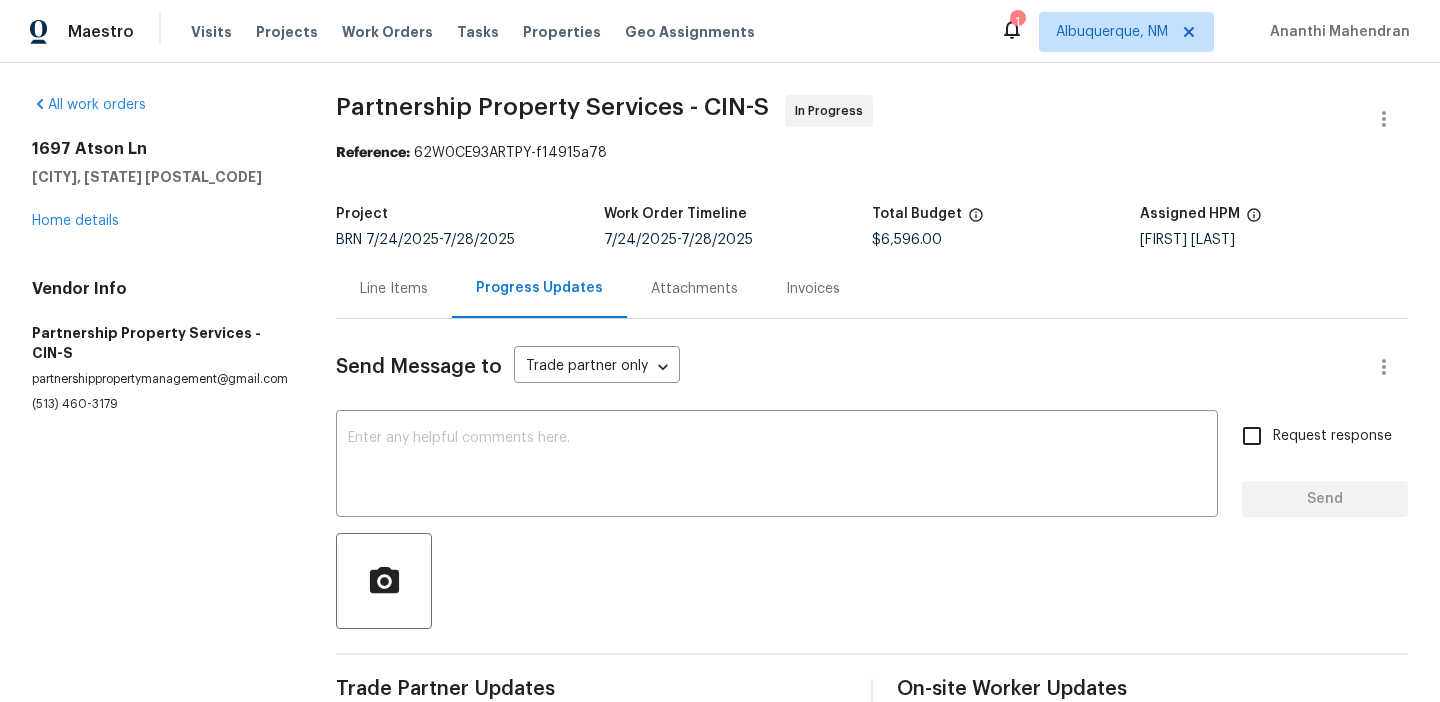 click on "Line Items" at bounding box center [394, 289] 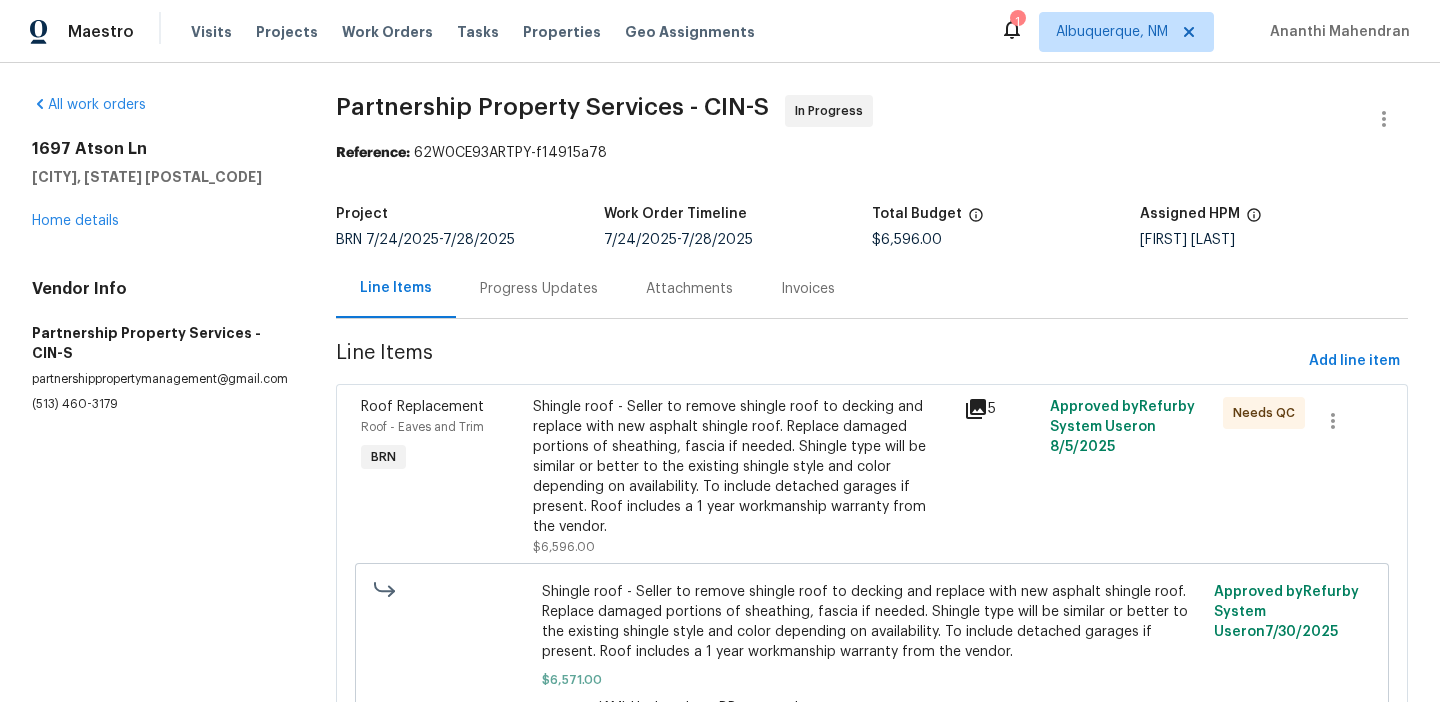 click on "Shingle roof - Seller to remove shingle roof to decking and replace with new asphalt shingle roof. Replace damaged portions of sheathing, fascia if needed. Shingle type will be similar or better to the existing shingle style and color depending on availability. To include detached garages if present. Roof includes a 1 year workmanship warranty from the vendor." at bounding box center (742, 467) 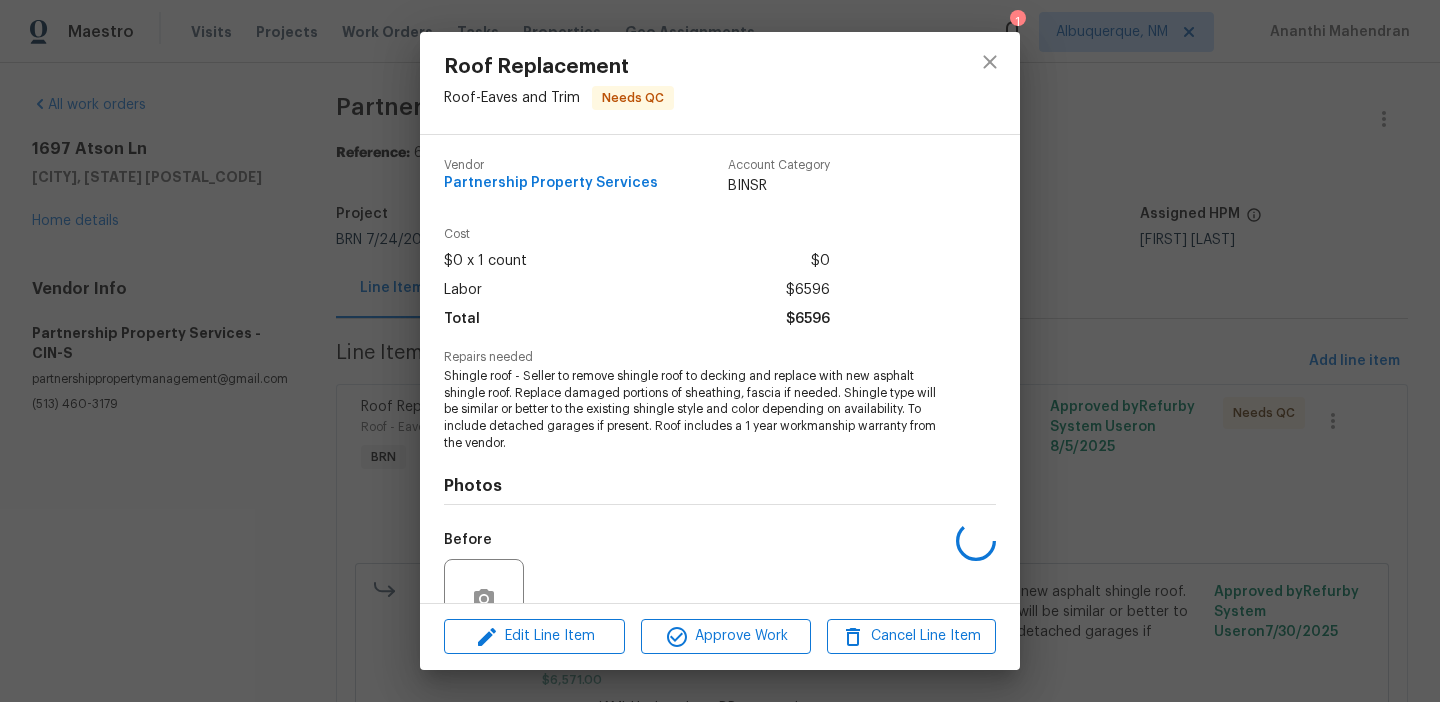 scroll, scrollTop: 186, scrollLeft: 0, axis: vertical 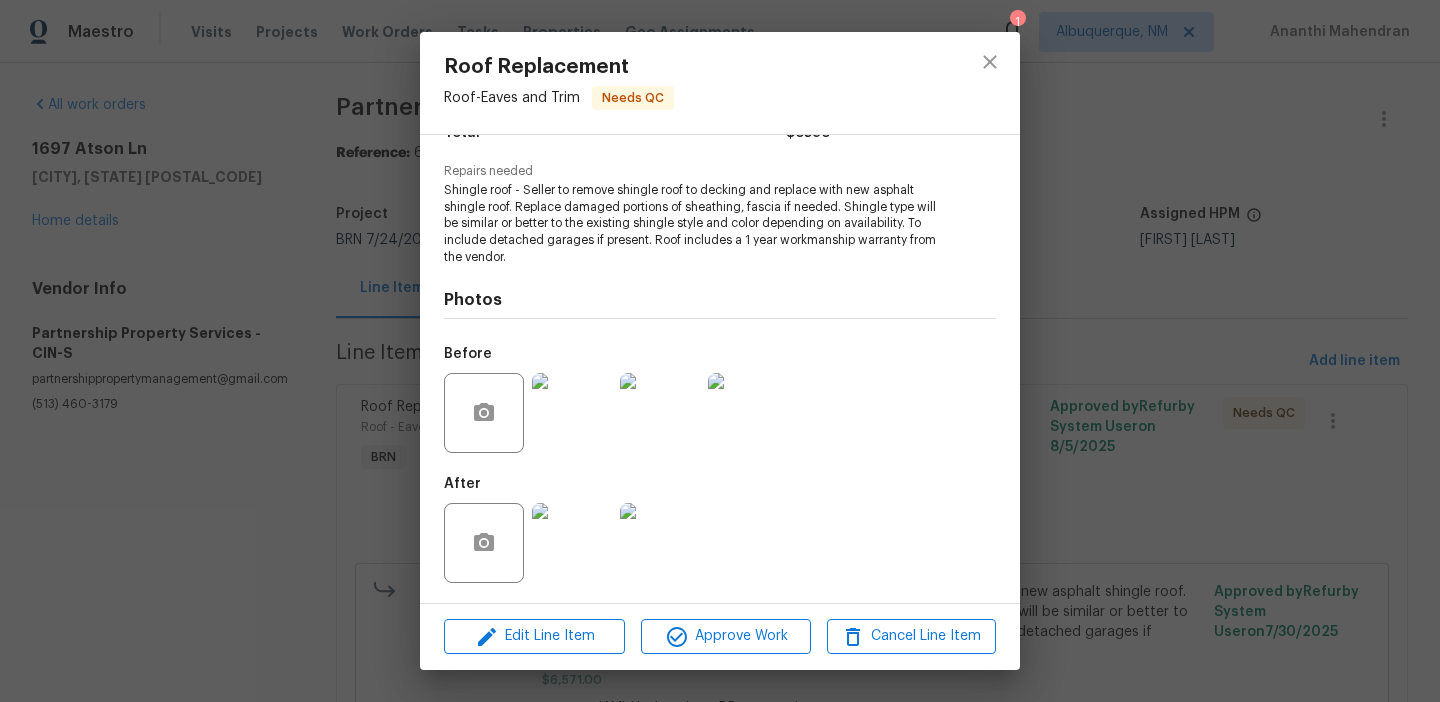 click on "Roof Replacement Roof  -  Eaves and Trim Needs QC Vendor Partnership Property Services Account Category BINSR Cost $0 x 1 count $0 Labor $6596 Total $6596 Repairs needed Shingle roof - Seller to remove shingle roof to decking and replace with new asphalt shingle roof. Replace damaged portions of sheathing, fascia if needed. Shingle type will be similar or better to the existing shingle style and color depending on availability. To include detached garages if present. Roof includes a 1 year workmanship warranty from the vendor. Photos Before After  Edit Line Item  Approve Work  Cancel Line Item" at bounding box center [720, 351] 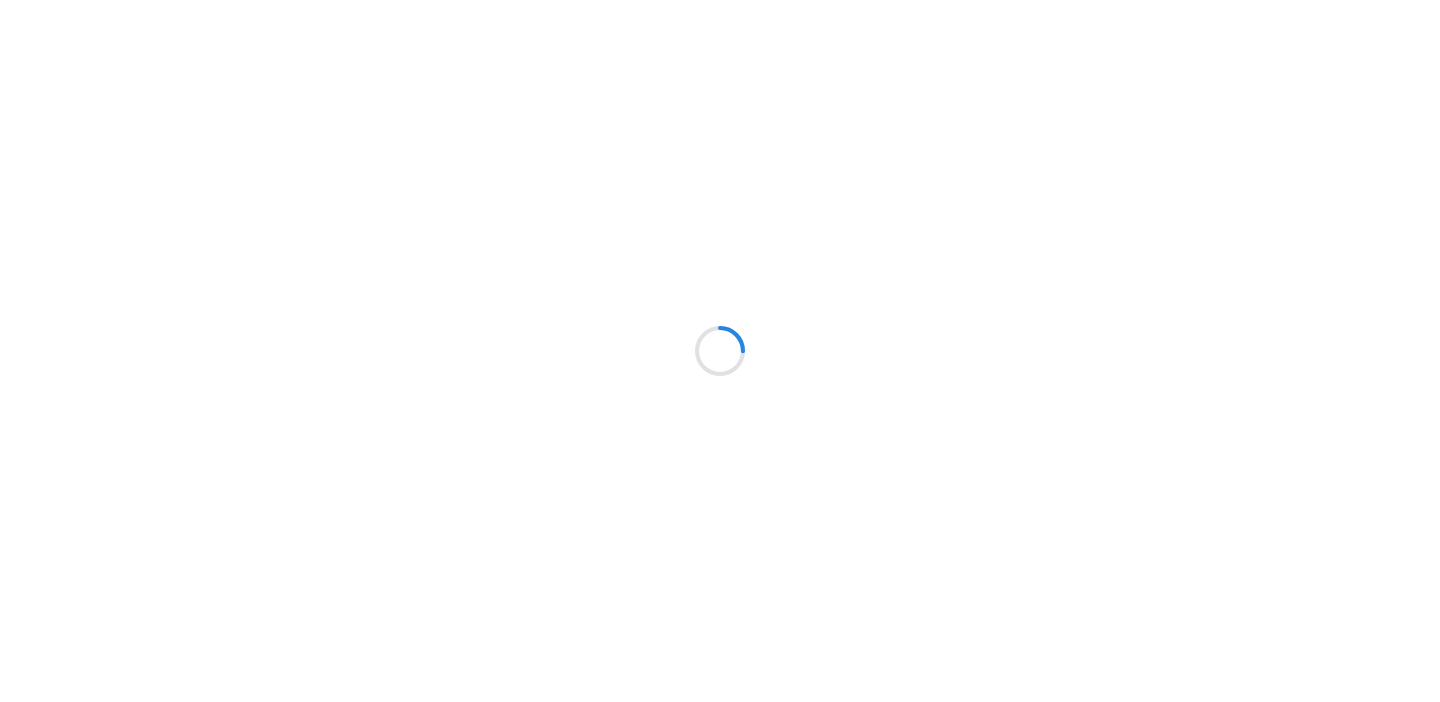 scroll, scrollTop: 0, scrollLeft: 0, axis: both 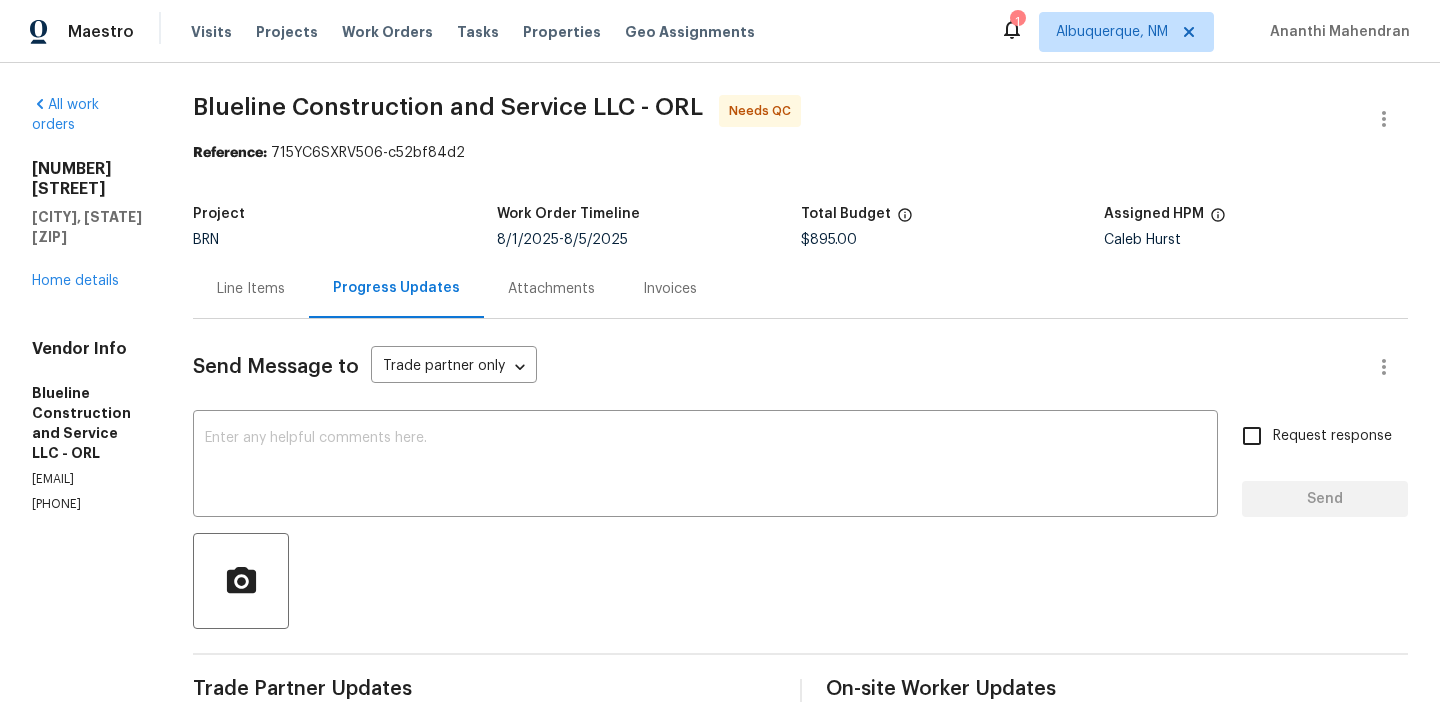 click on "Line Items" at bounding box center (251, 288) 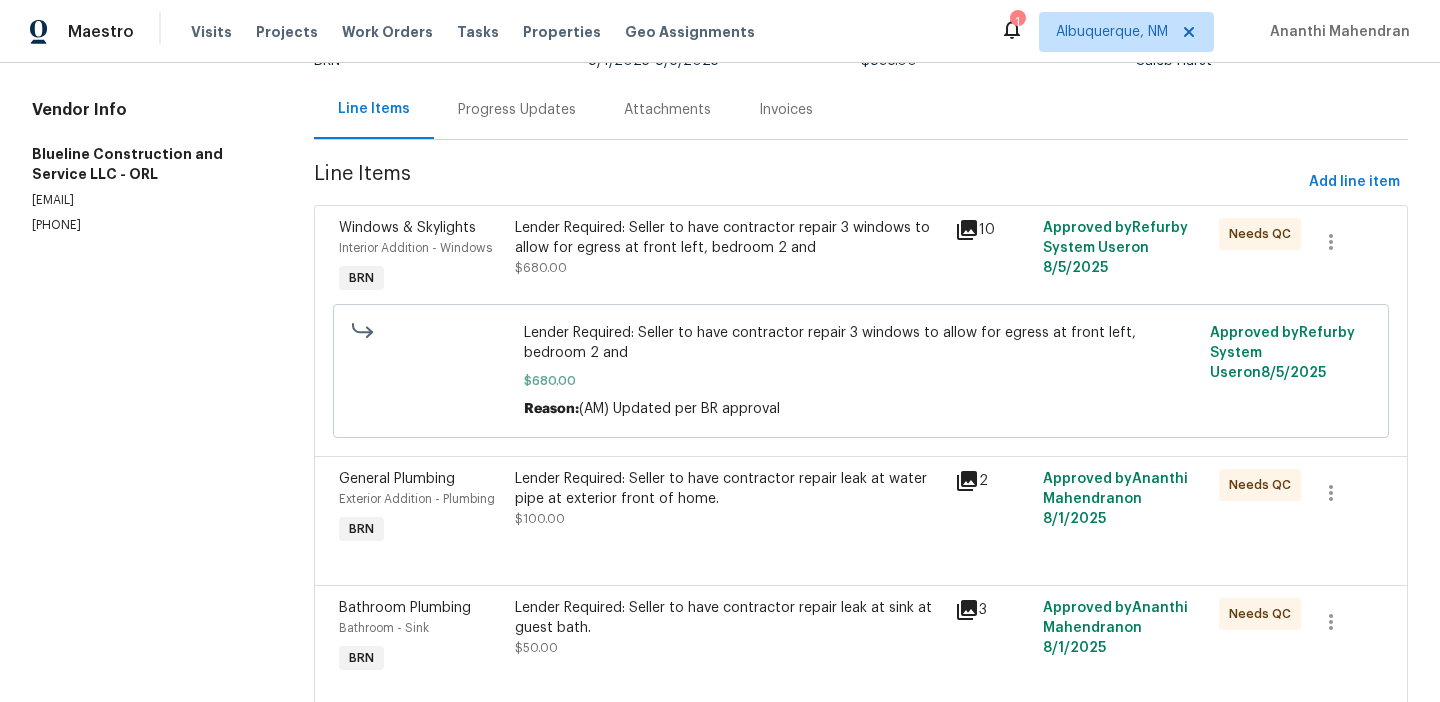 scroll, scrollTop: 192, scrollLeft: 0, axis: vertical 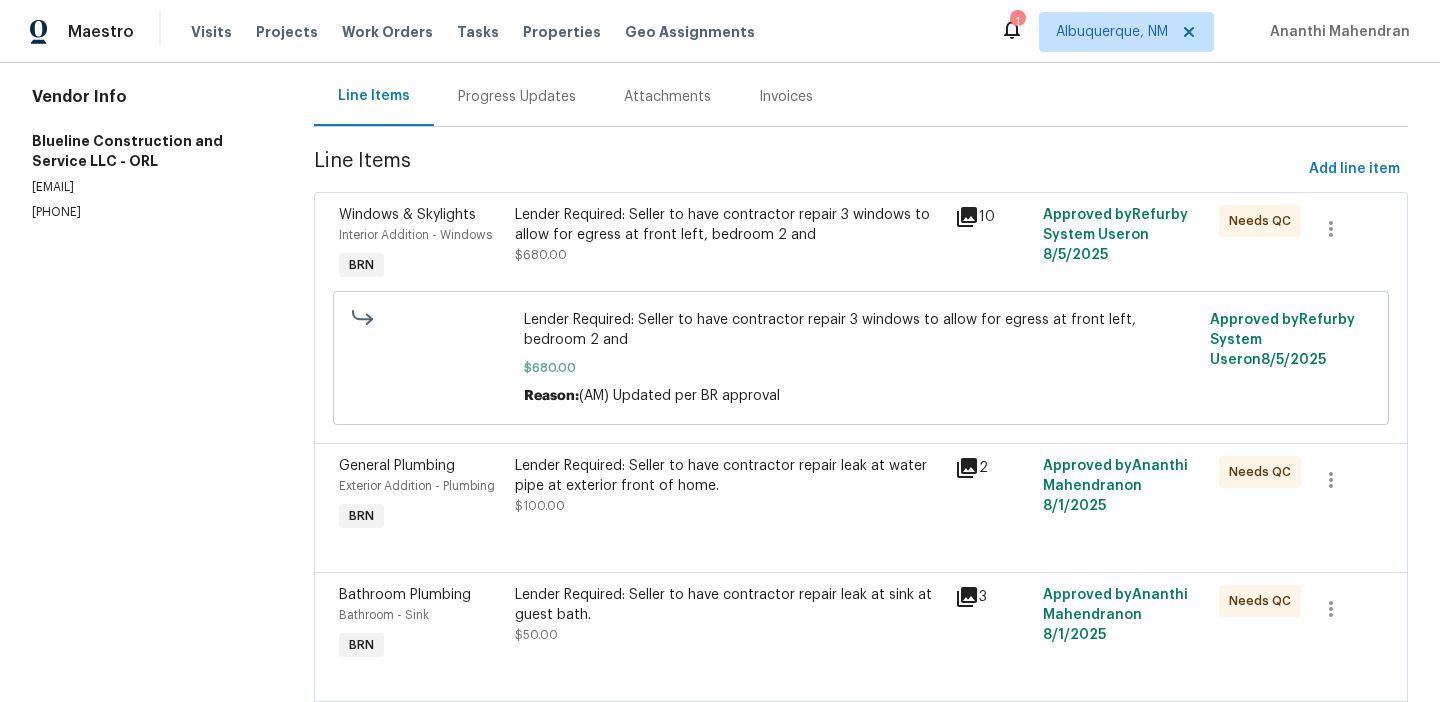 click on "Lender Required: Seller to have contractor repair 3 windows to allow for egress at front left, bedroom 2 and" at bounding box center [729, 225] 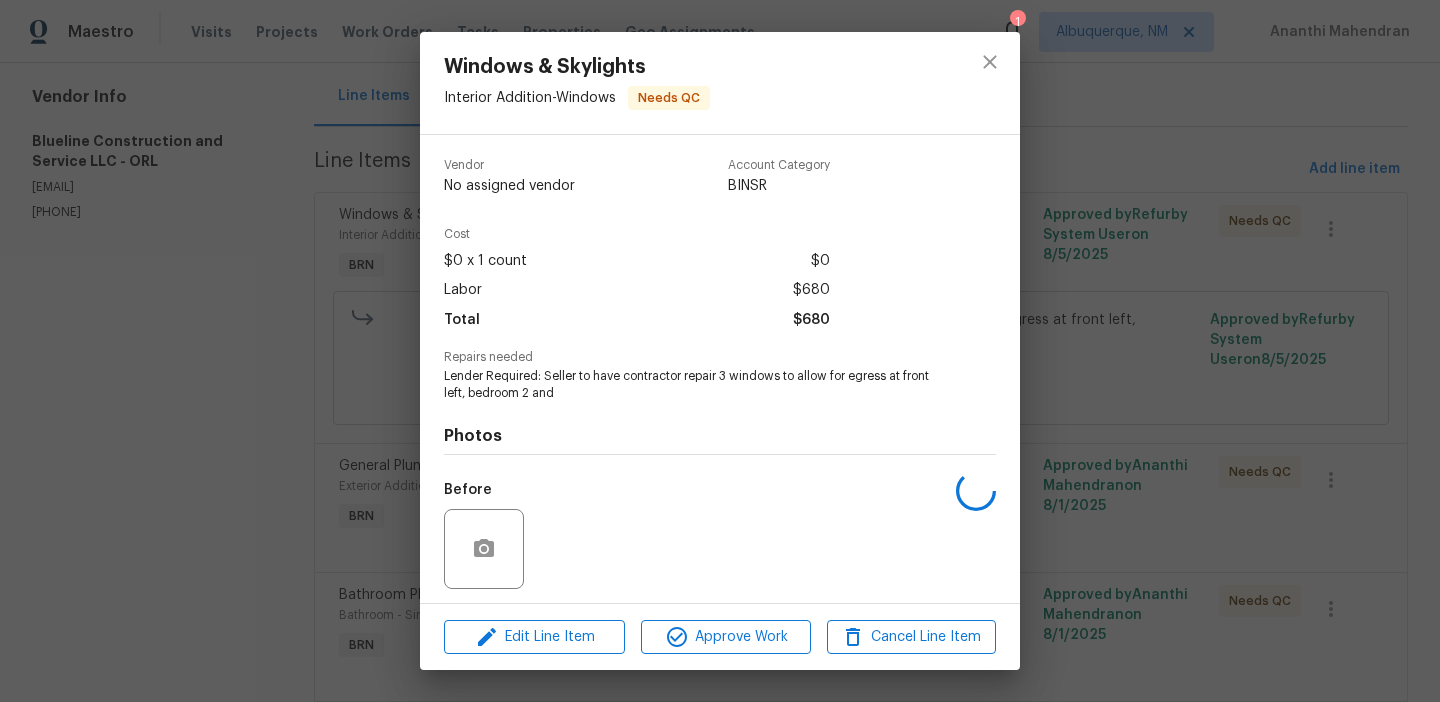 scroll, scrollTop: 136, scrollLeft: 0, axis: vertical 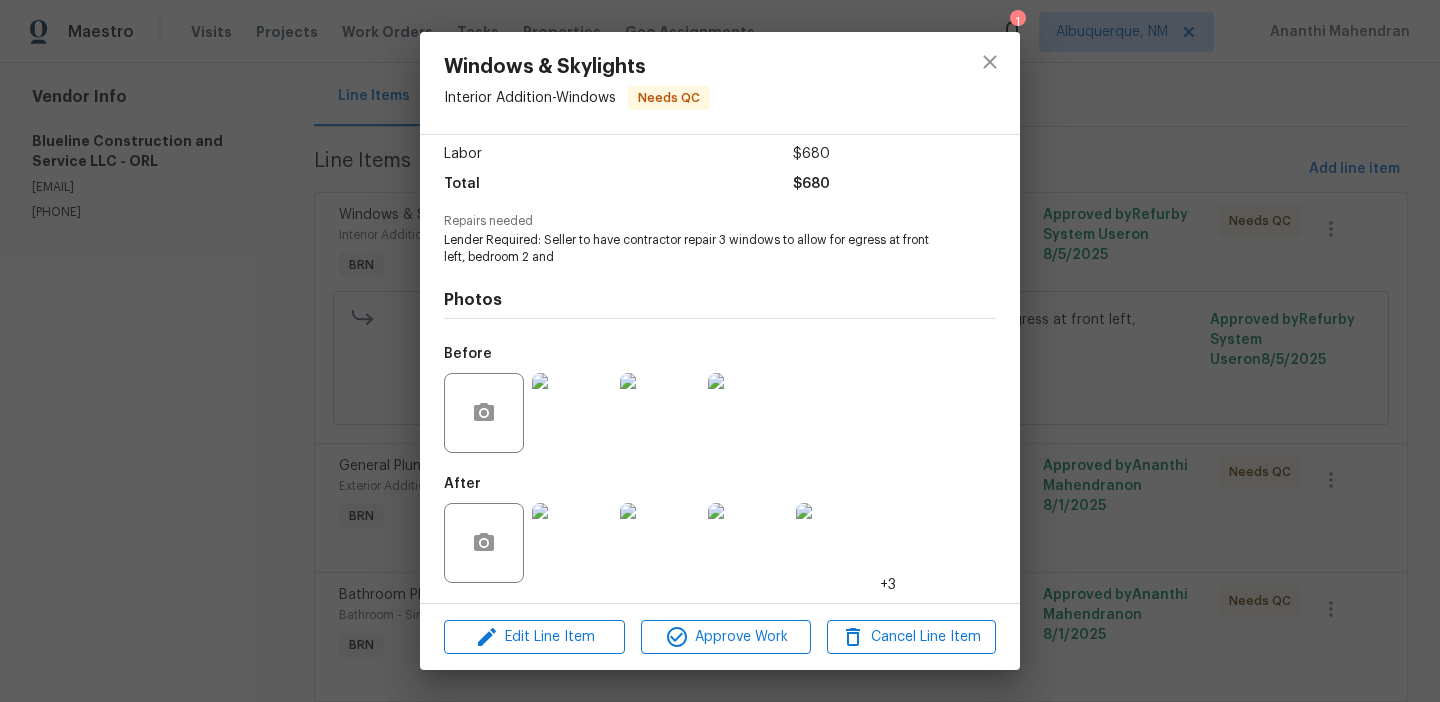 click at bounding box center [572, 413] 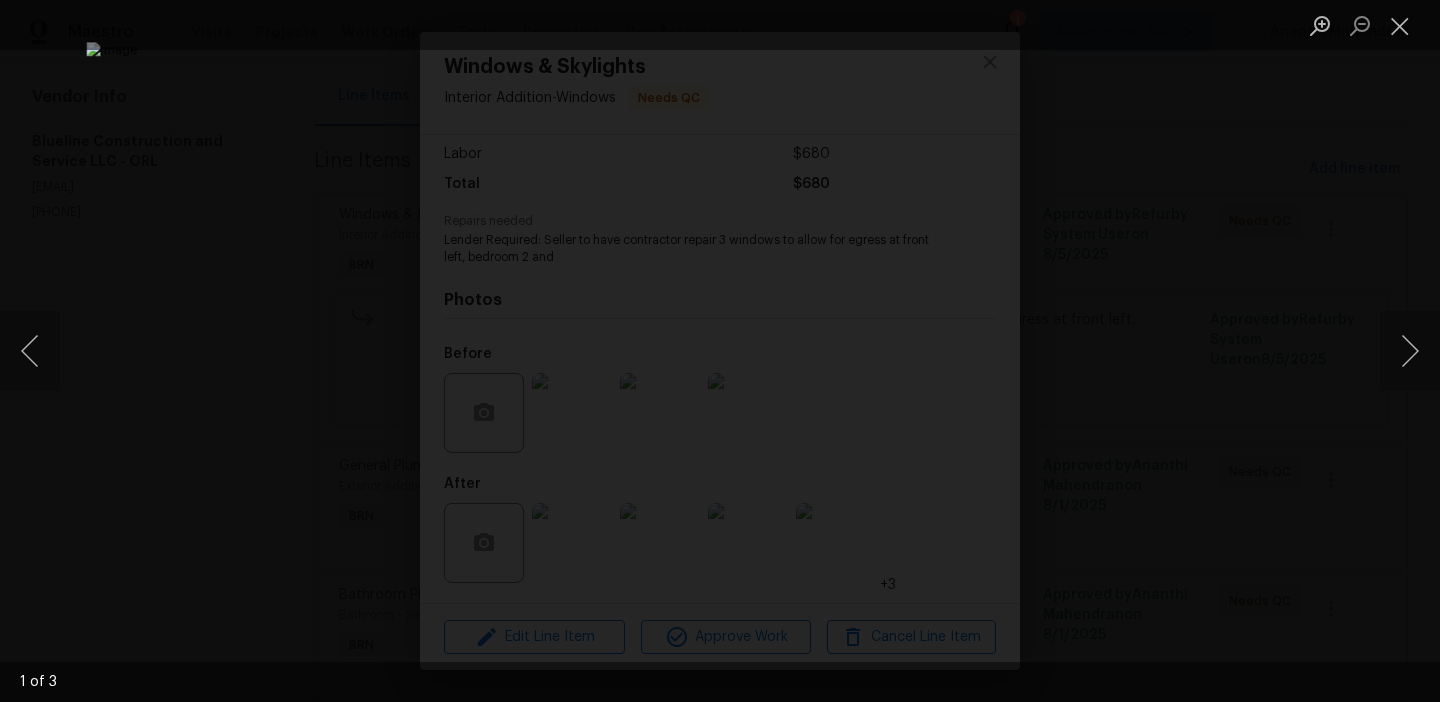 click at bounding box center [720, 351] 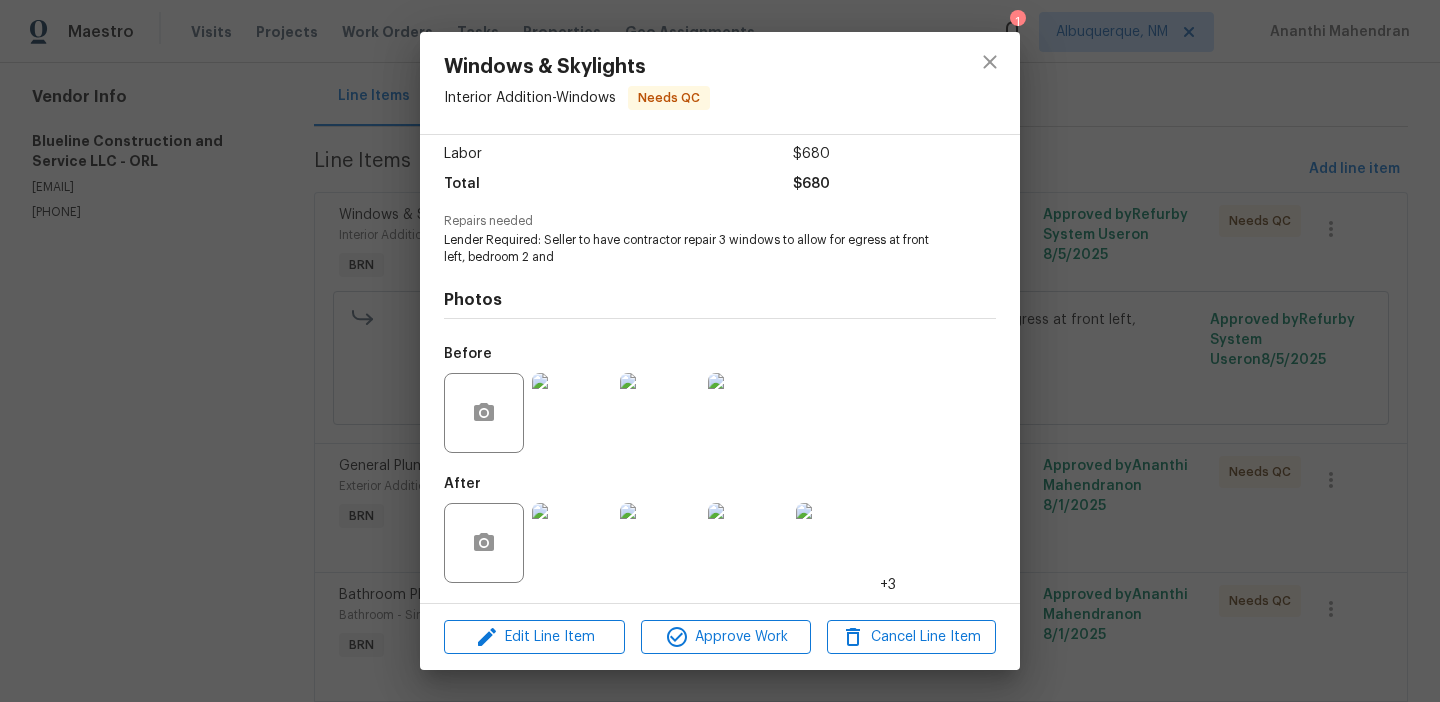 click at bounding box center [572, 413] 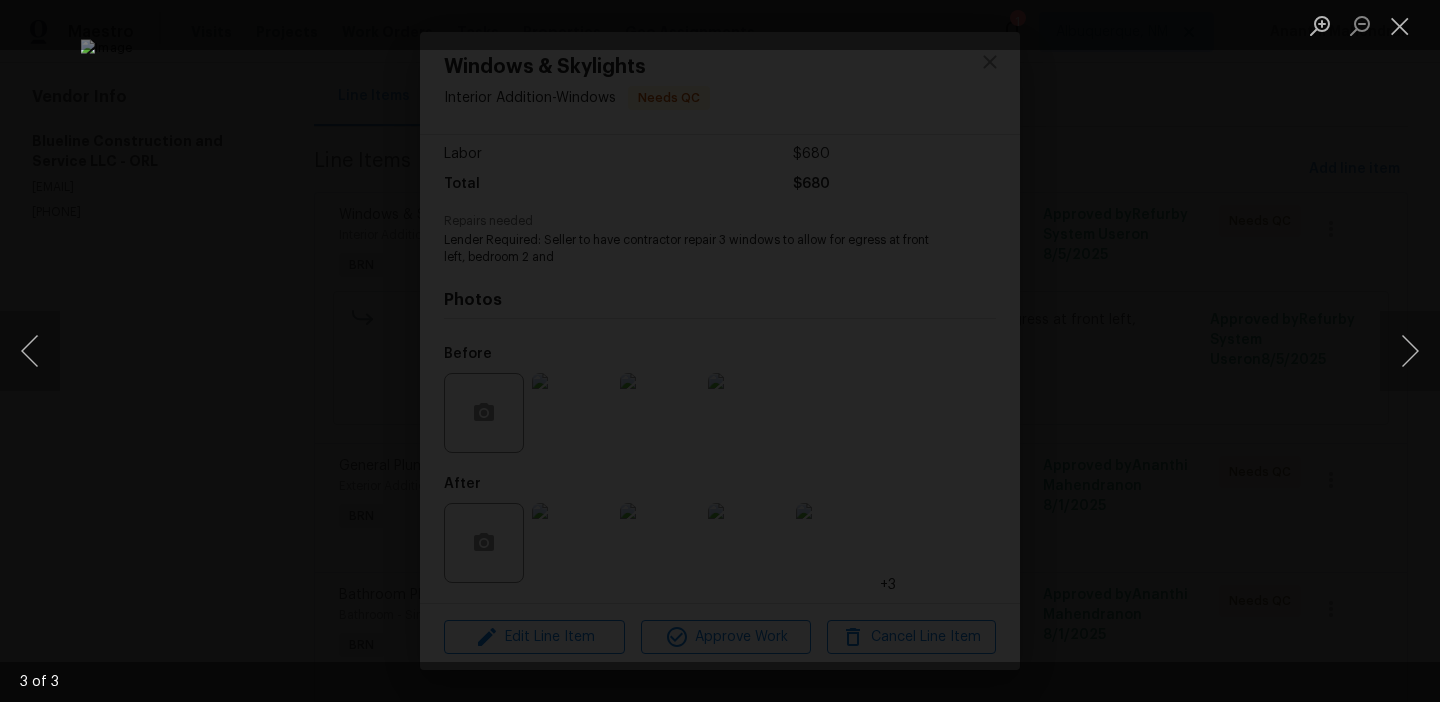 click at bounding box center [720, 351] 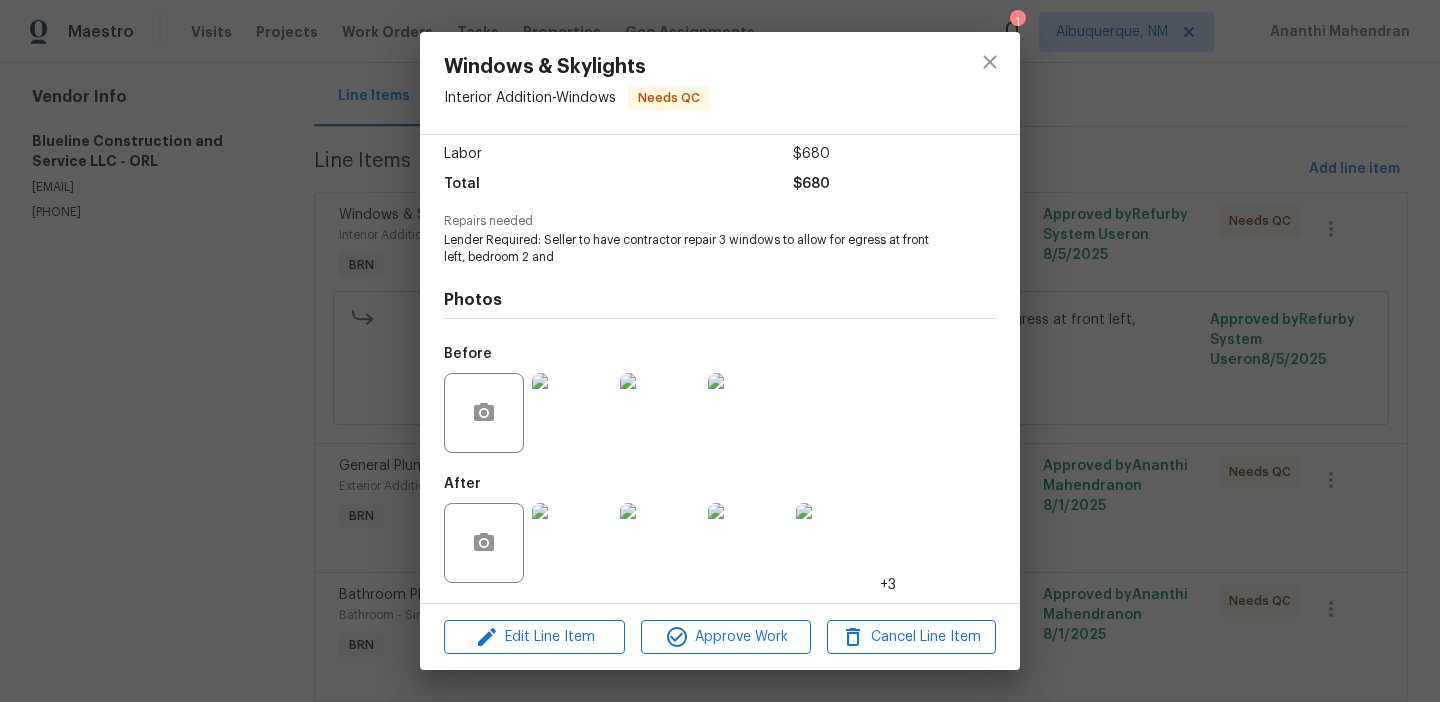 click on "Windows & Skylights Interior Addition  -  Windows Needs QC Vendor Blueline Construction and Service LLC Account Category BINSR Cost $0 x 1 count $0 Labor $680 Total $680 Repairs needed Lender Required: Seller to have contractor repair 3 windows to allow for egress at front left, bedroom 2 and Photos Before After  +3  Edit Line Item  Approve Work  Cancel Line Item" at bounding box center [720, 351] 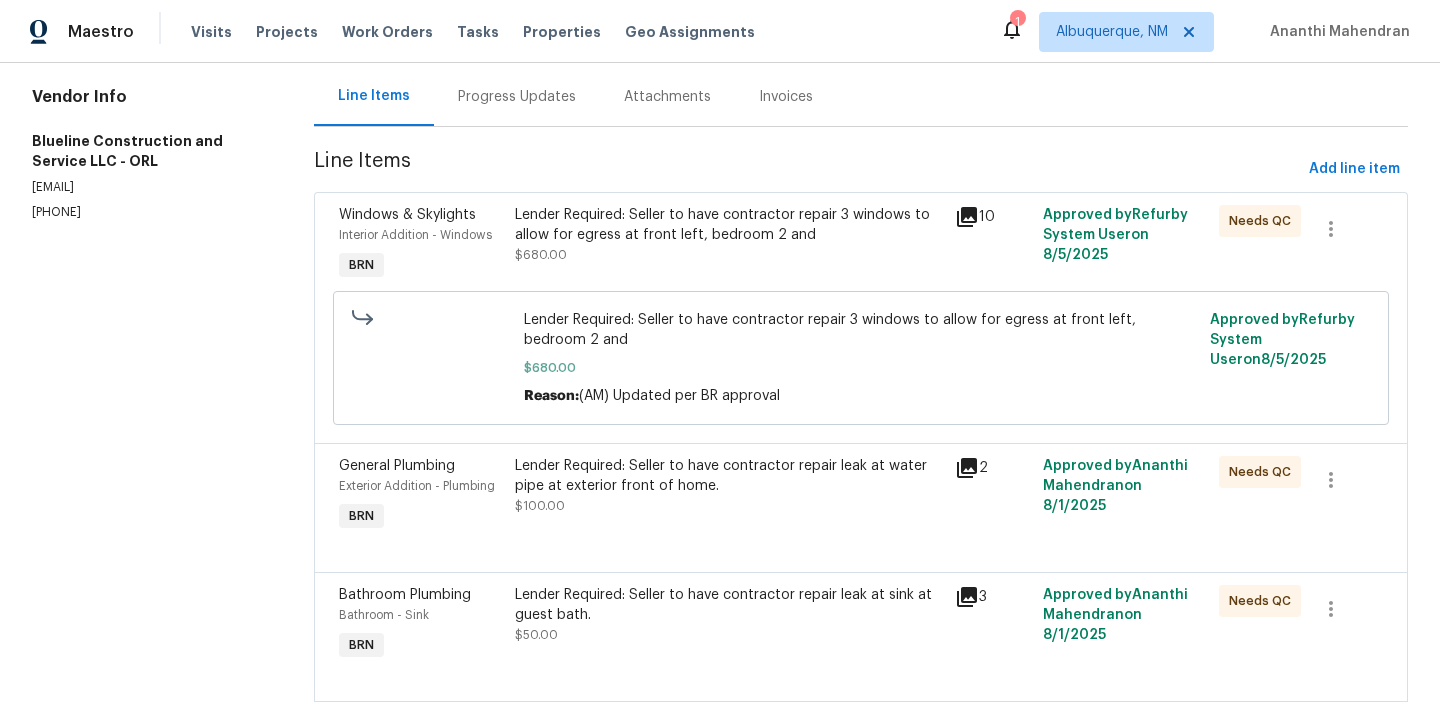 click on "Lender Required: Seller to have contractor repair leak at water pipe at exterior front of home. $100.00" at bounding box center [729, 486] 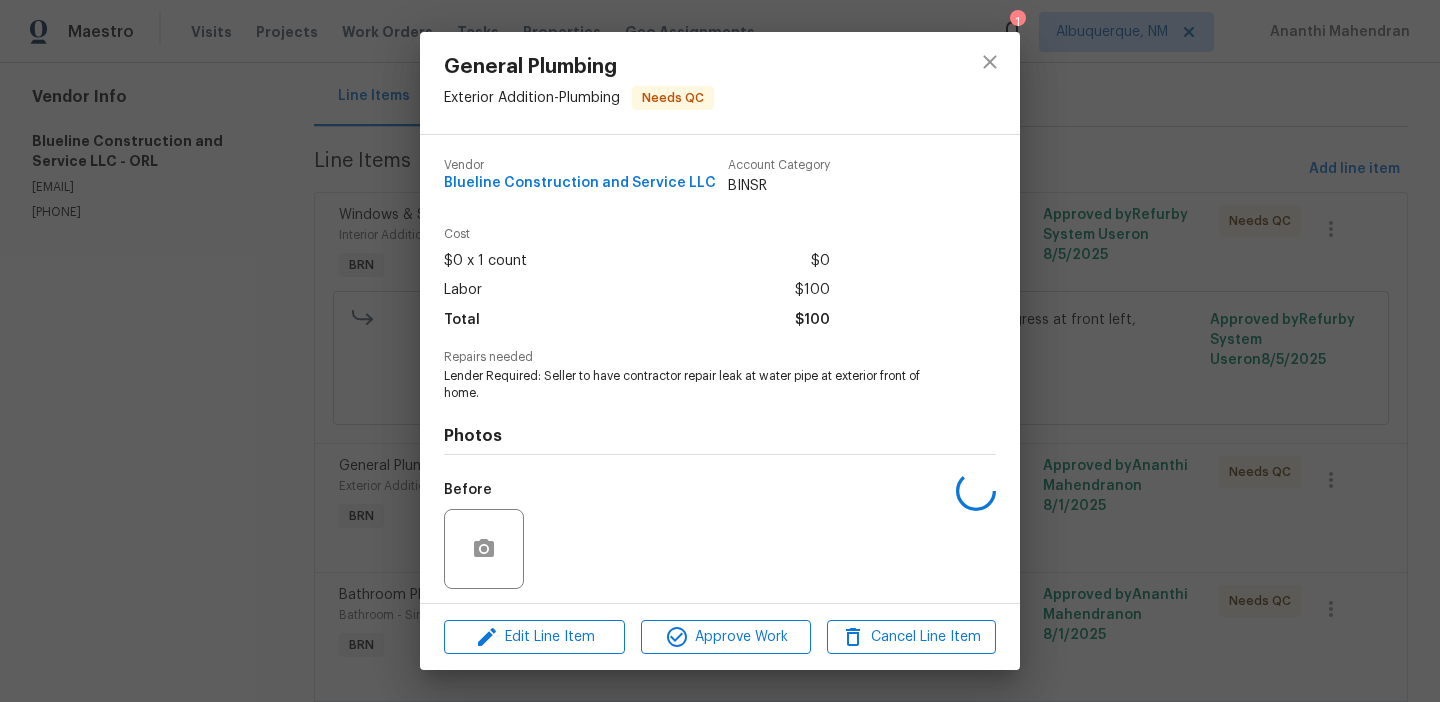 scroll, scrollTop: 136, scrollLeft: 0, axis: vertical 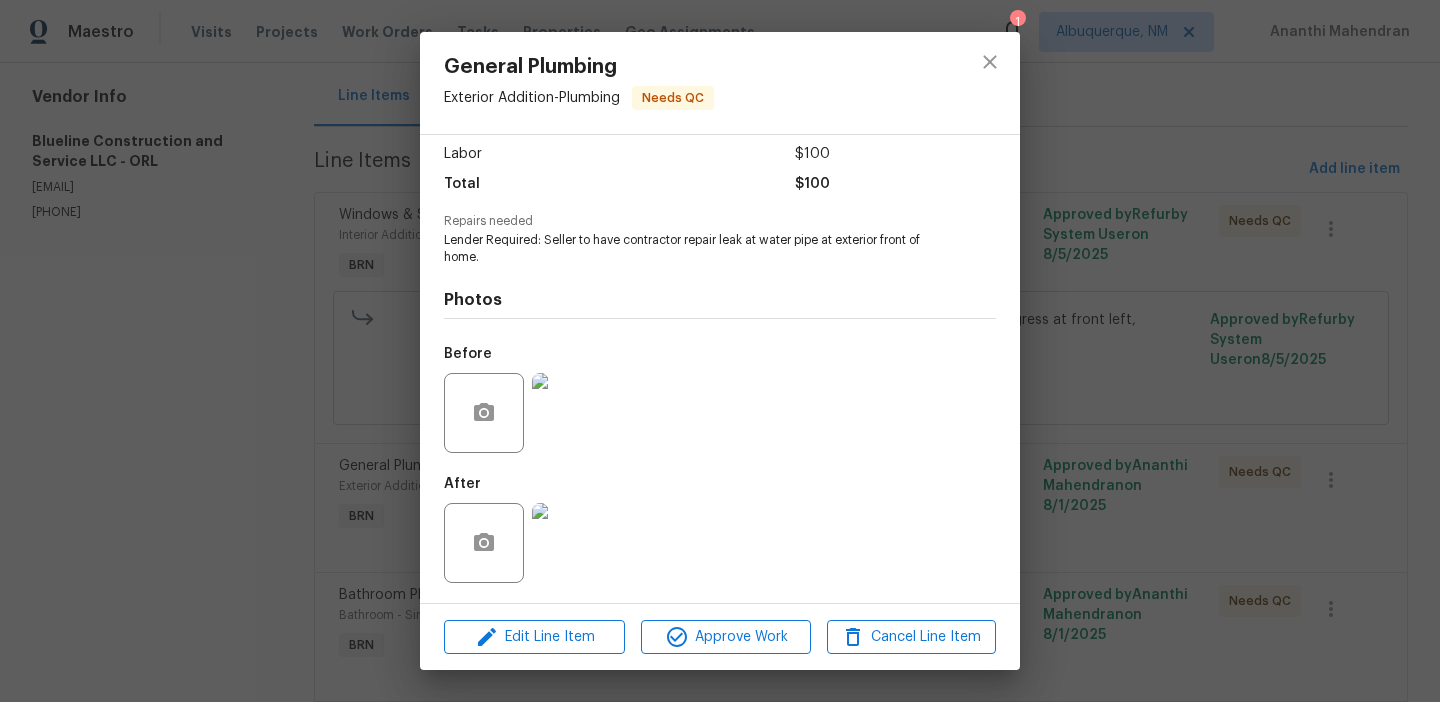click at bounding box center (572, 413) 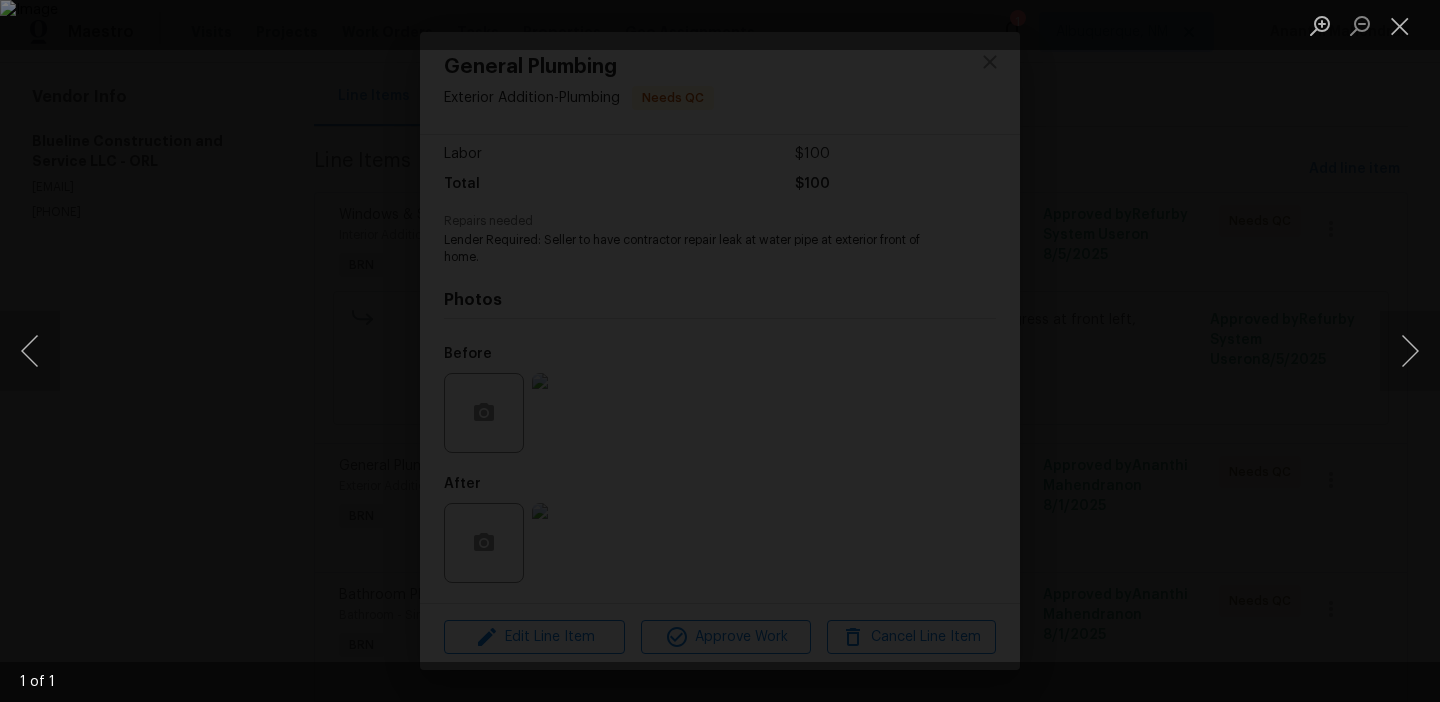 click at bounding box center [720, 351] 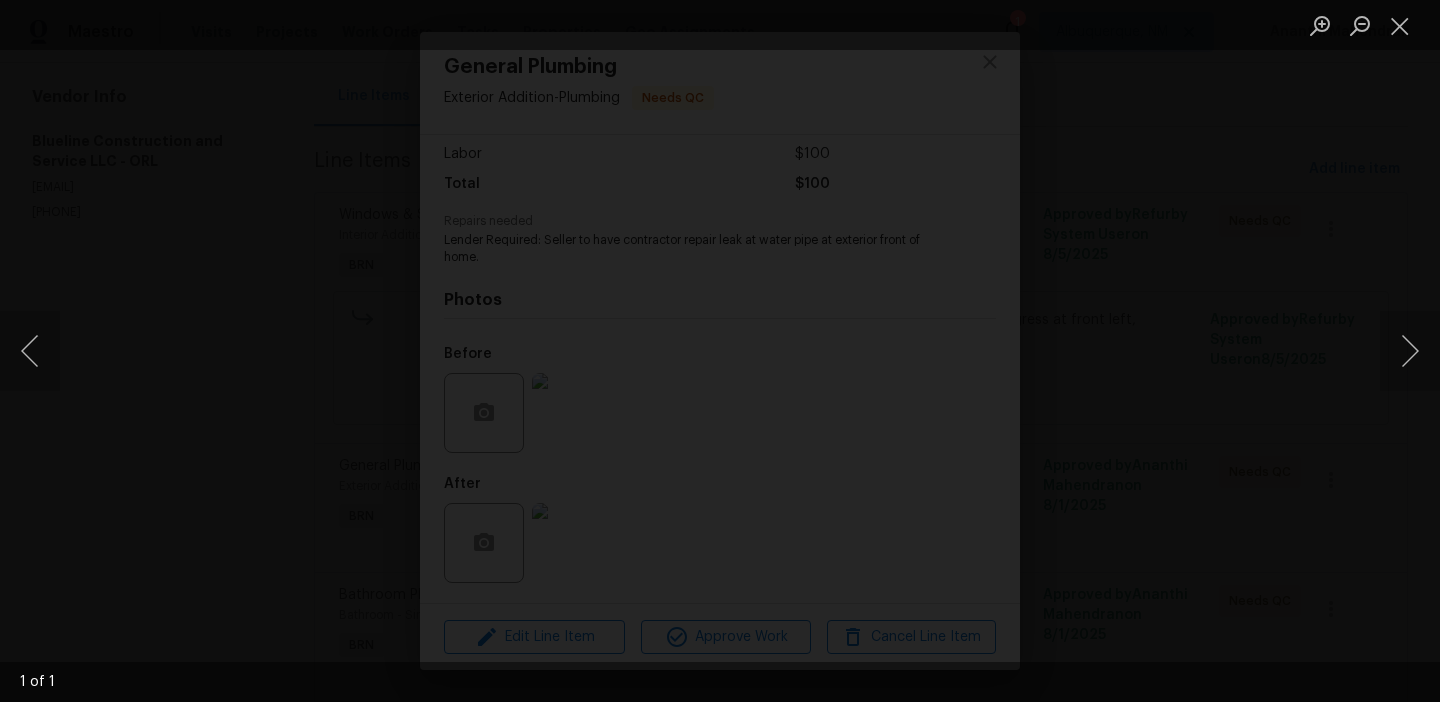 click at bounding box center [837, 237] 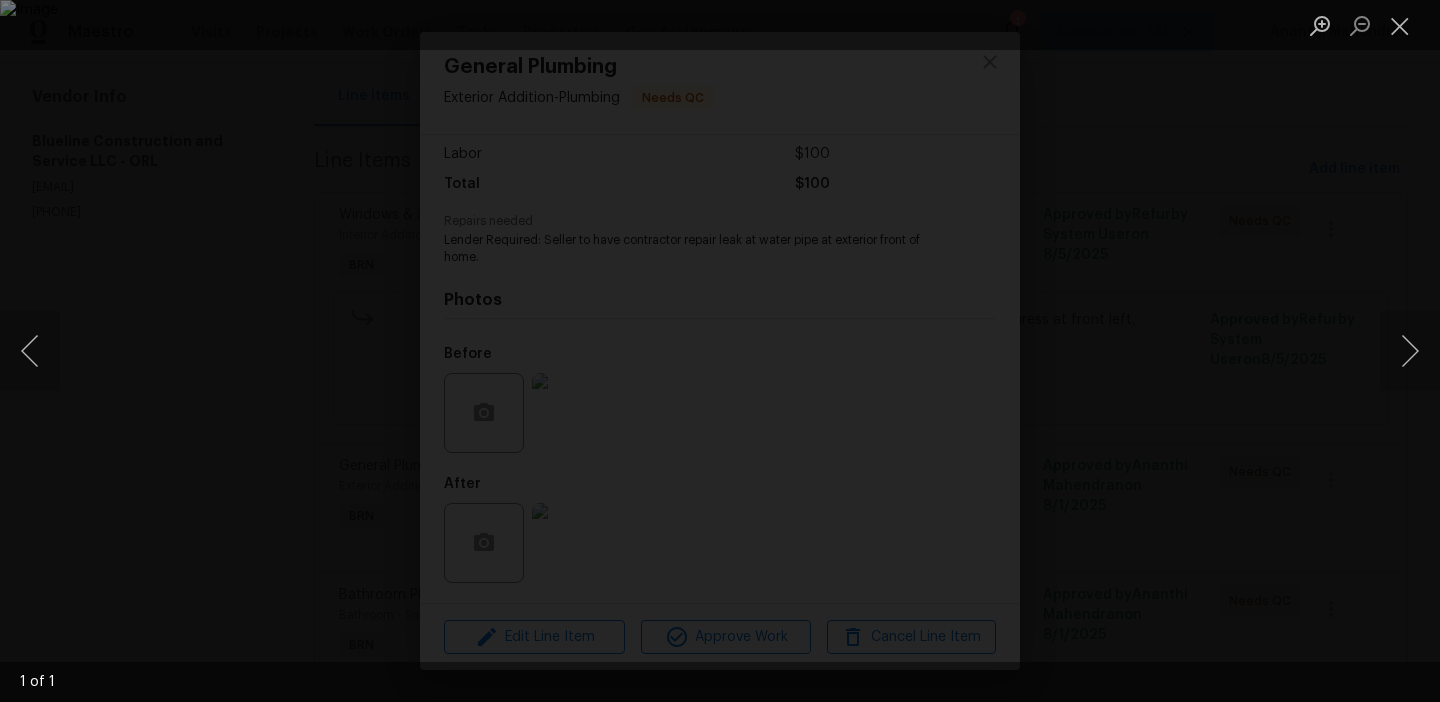 click at bounding box center [720, 351] 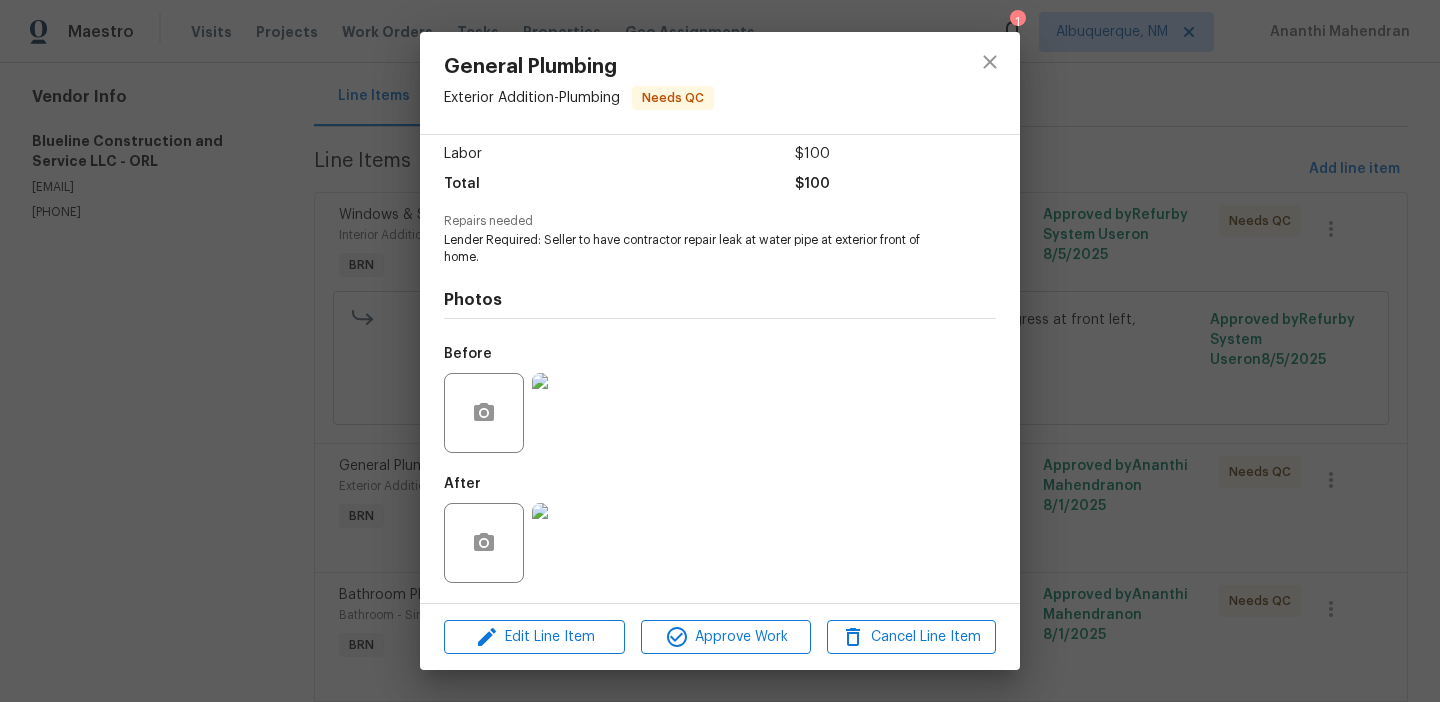 click on "General Plumbing Exterior Addition  -  Plumbing Needs QC Vendor Blueline Construction and Service LLC Account Category BINSR Cost $0 x 1 count $0 Labor $100 Total $100 Repairs needed Lender Required: Seller to have contractor repair leak at water pipe at exterior front of home. Photos Before After  Edit Line Item  Approve Work  Cancel Line Item" at bounding box center [720, 351] 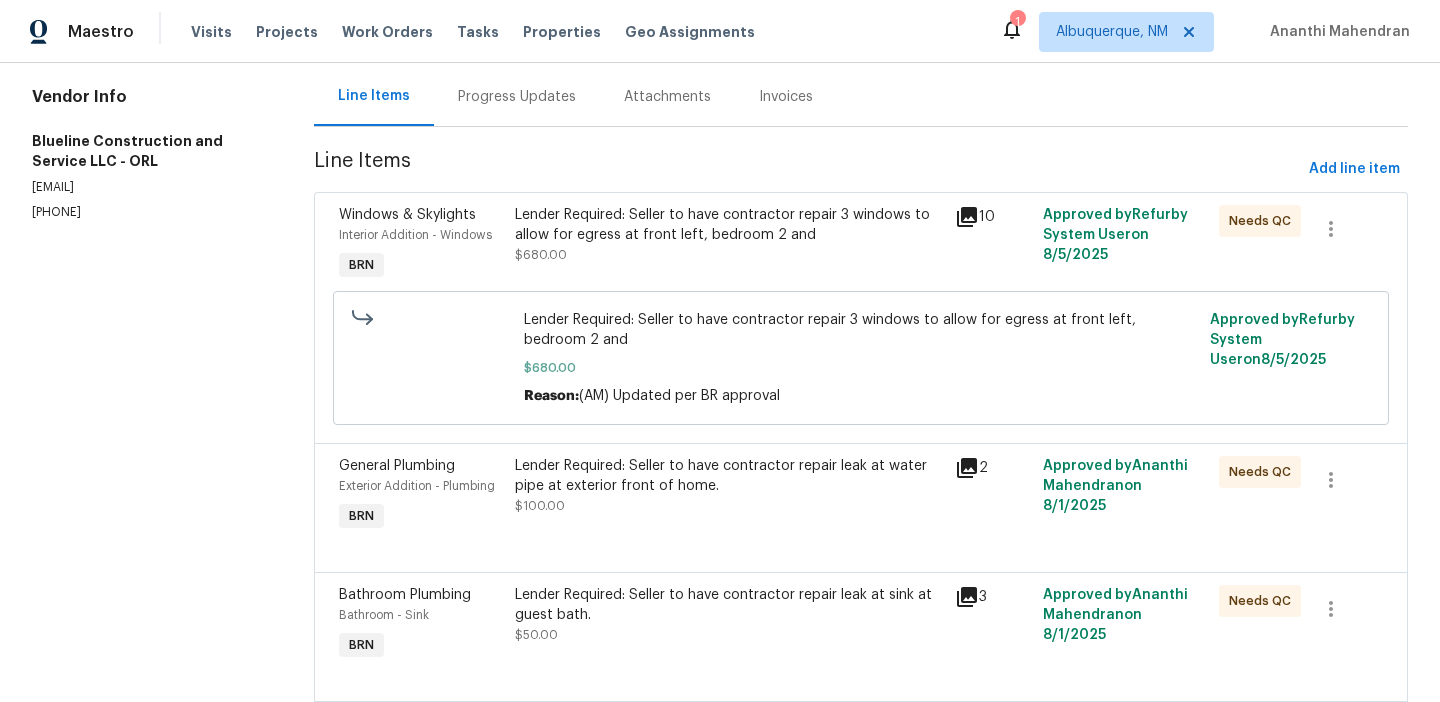 scroll, scrollTop: 425, scrollLeft: 0, axis: vertical 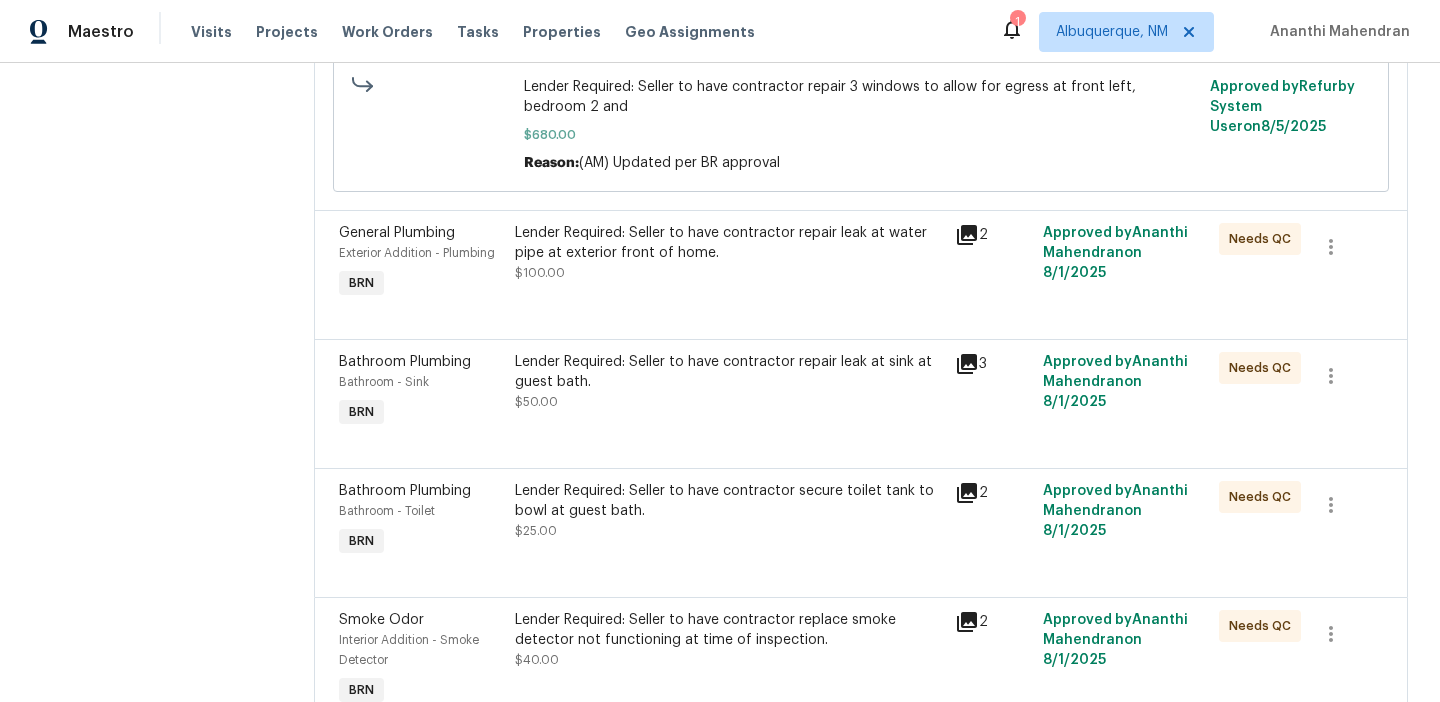 click on "Lender Required: Seller to have contractor repair leak at sink at guest bath." at bounding box center (729, 372) 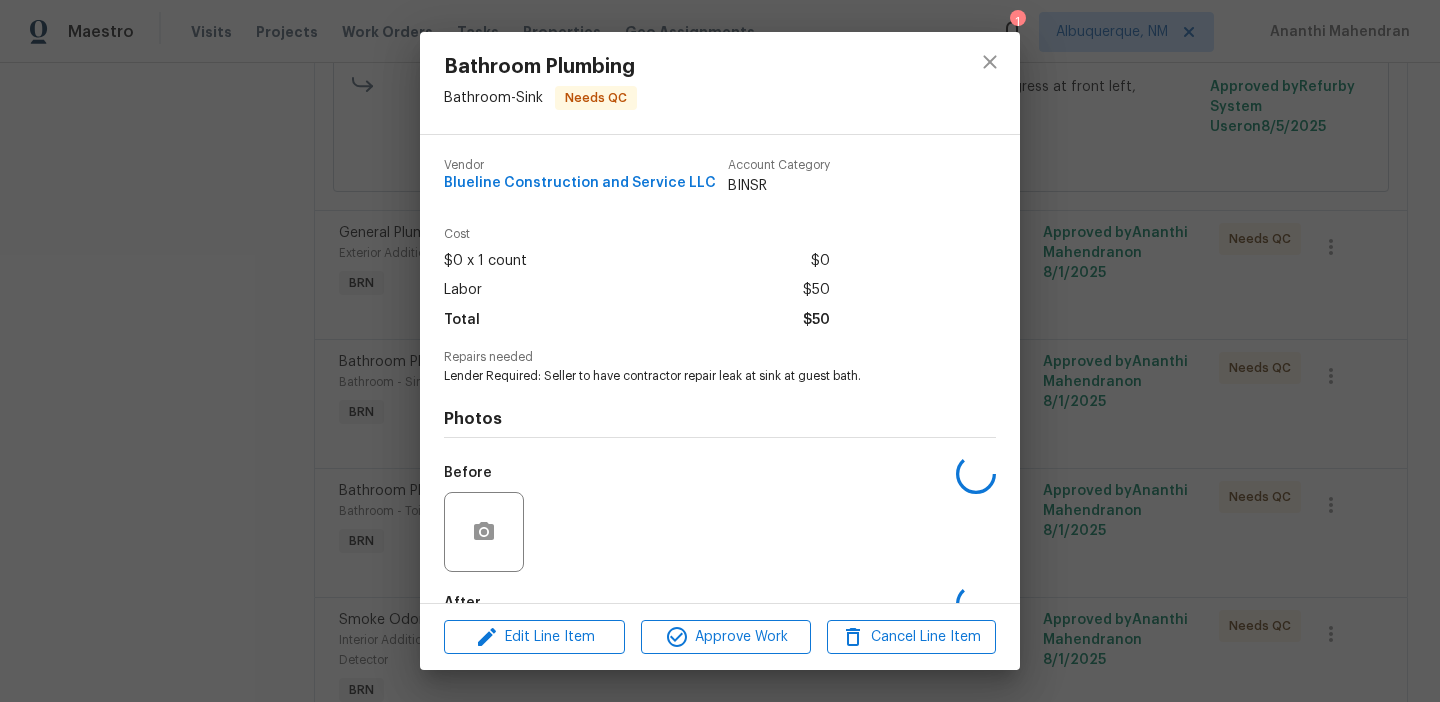 scroll, scrollTop: 119, scrollLeft: 0, axis: vertical 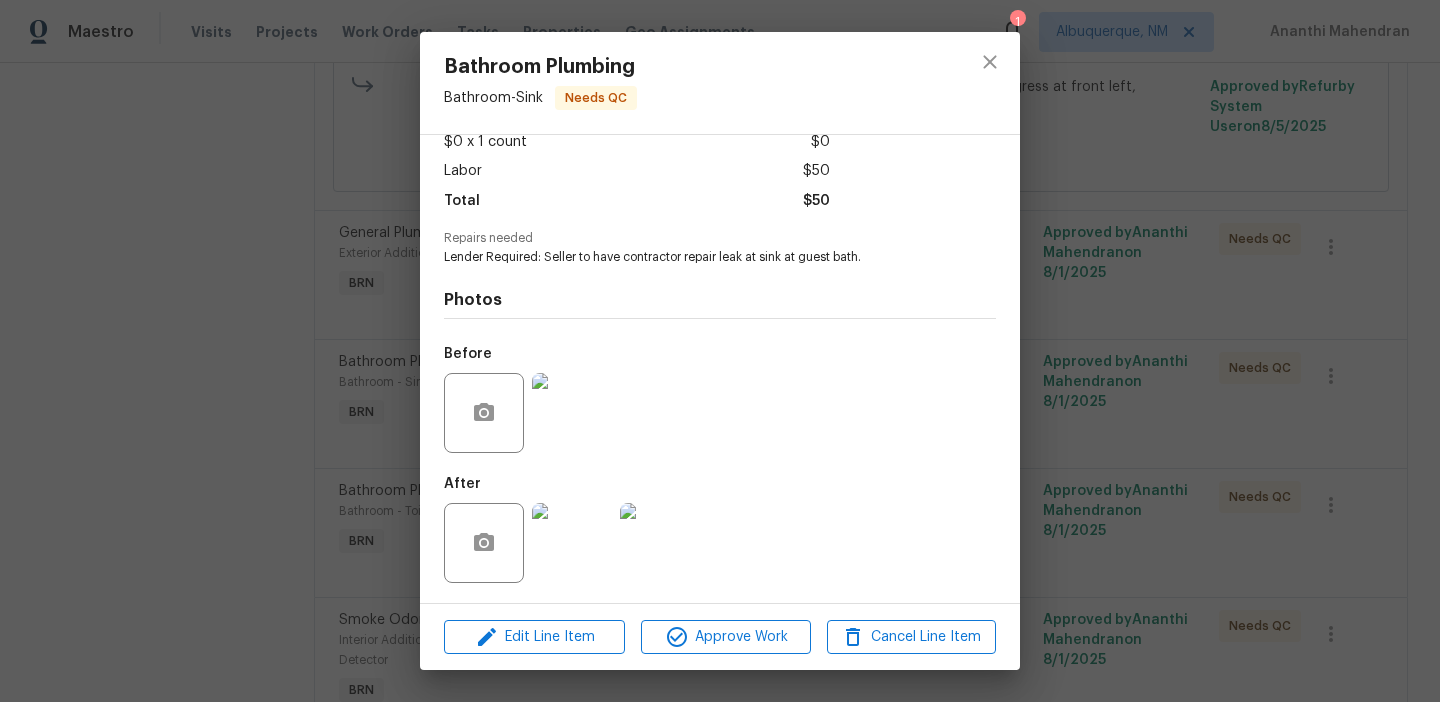 click at bounding box center [572, 413] 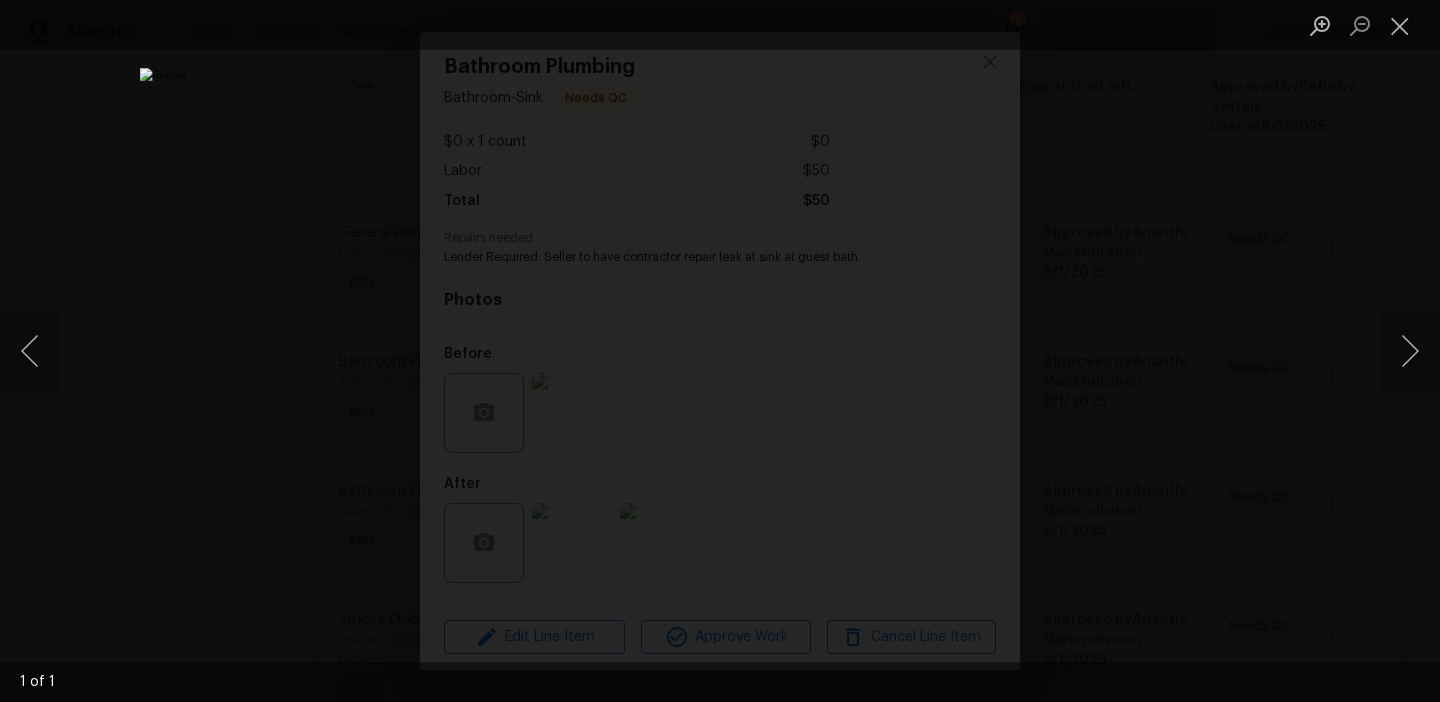 click at bounding box center [720, 351] 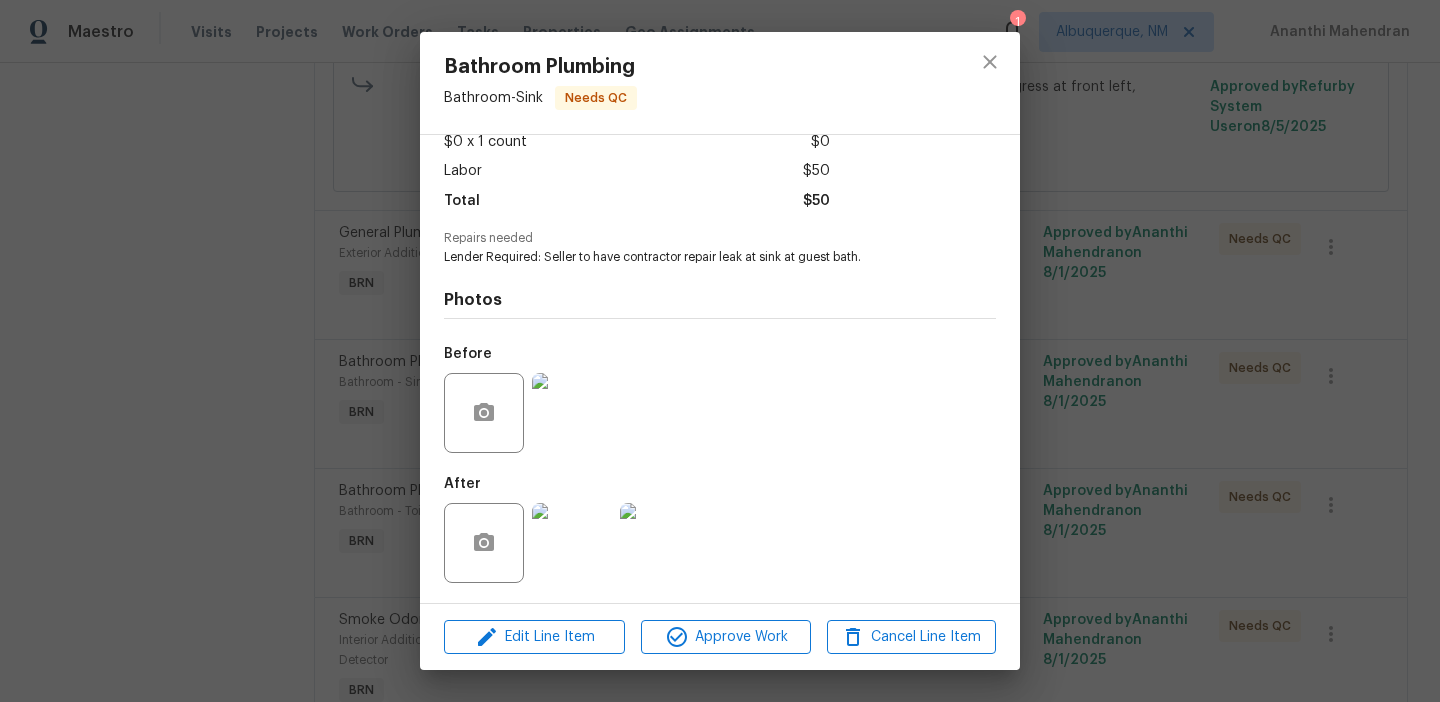 click on "Bathroom Plumbing Bathroom  -  Sink Needs QC Vendor Blueline Construction and Service LLC Account Category BINSR Cost $0 x 1 count $0 Labor $50 Total $50 Repairs needed Lender Required: Seller to have contractor repair leak at sink at guest bath. Photos Before After  Edit Line Item  Approve Work  Cancel Line Item" at bounding box center (720, 351) 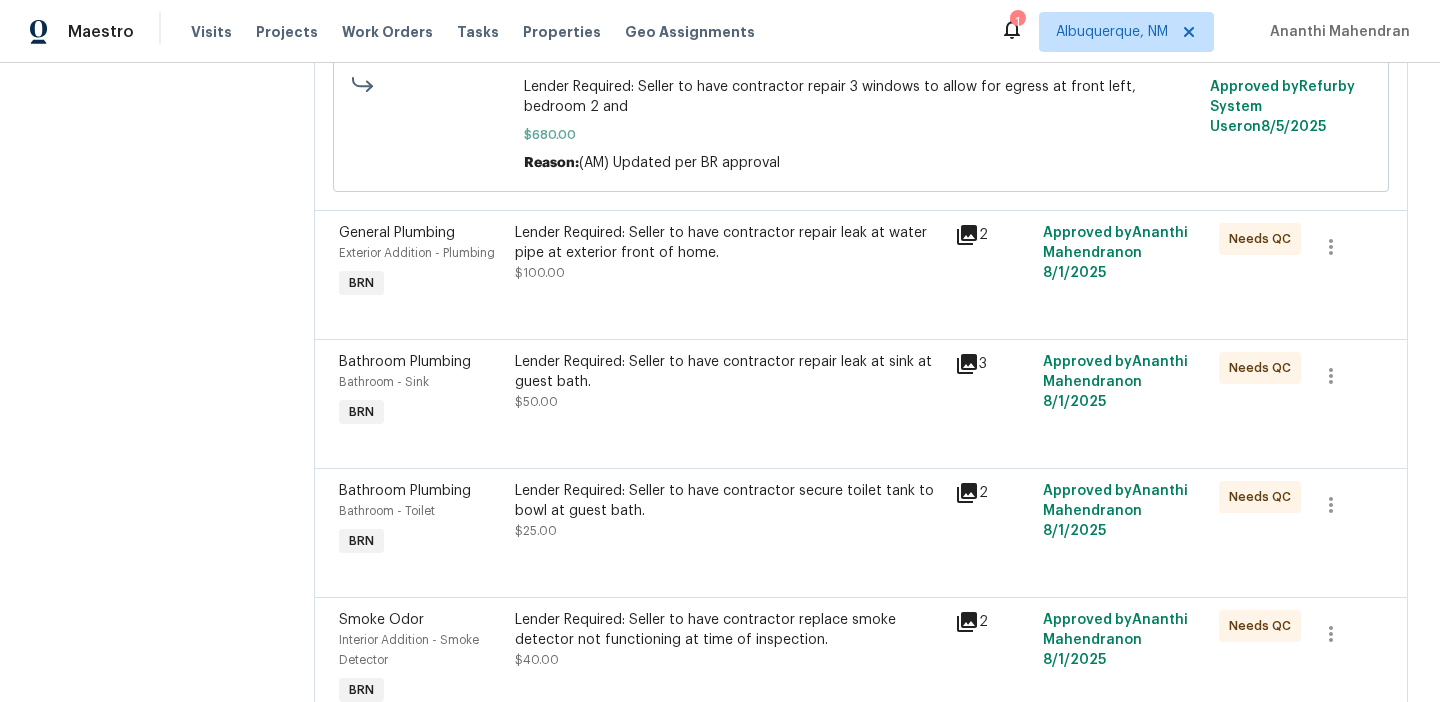 scroll, scrollTop: 529, scrollLeft: 0, axis: vertical 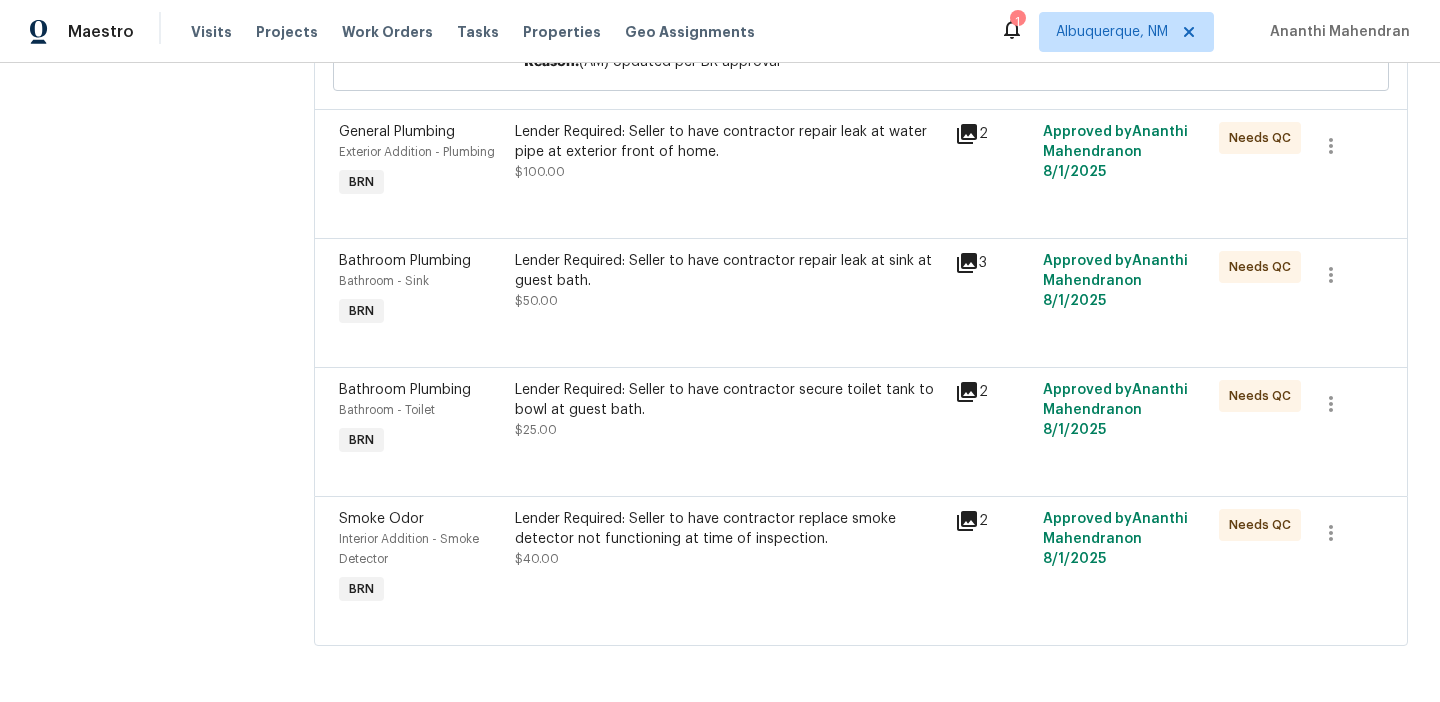 click on "Lender Required: Seller to have contractor secure toilet tank to bowl at guest bath." at bounding box center [729, 400] 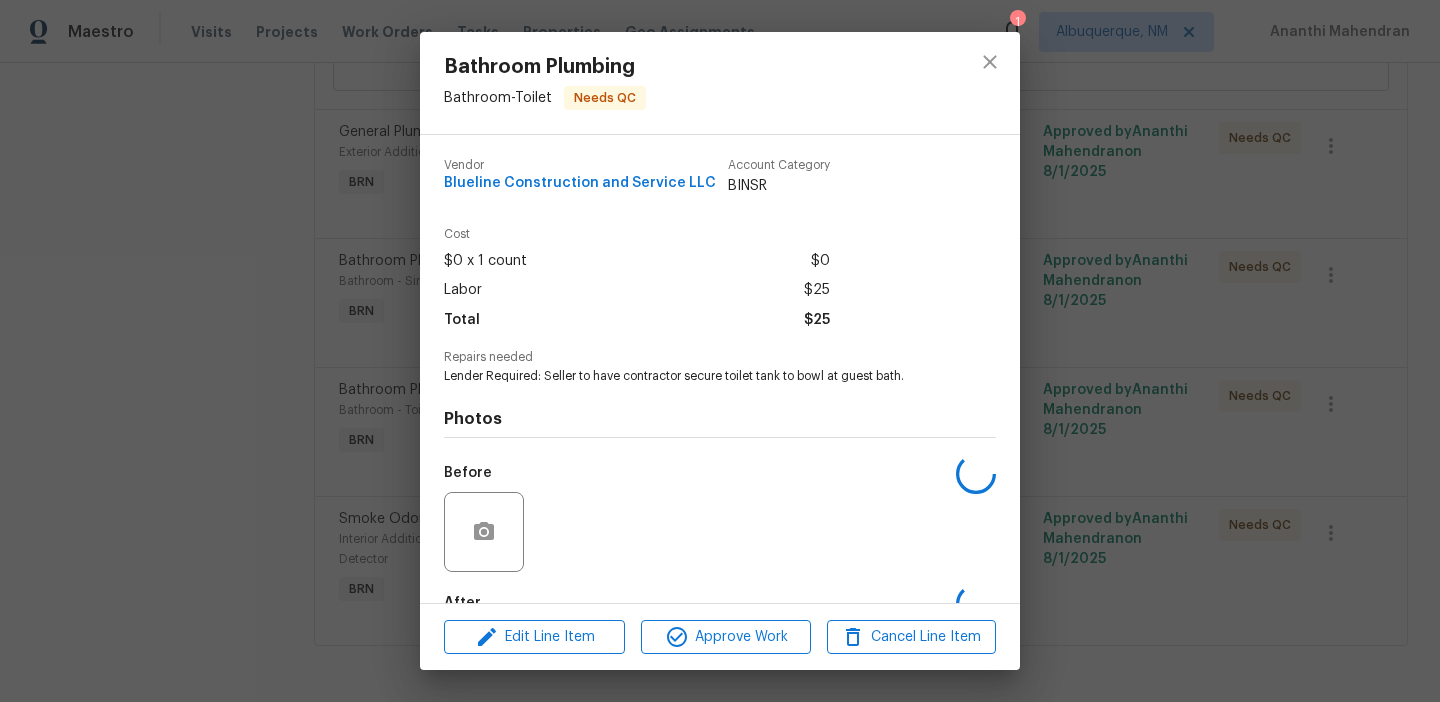 scroll, scrollTop: 119, scrollLeft: 0, axis: vertical 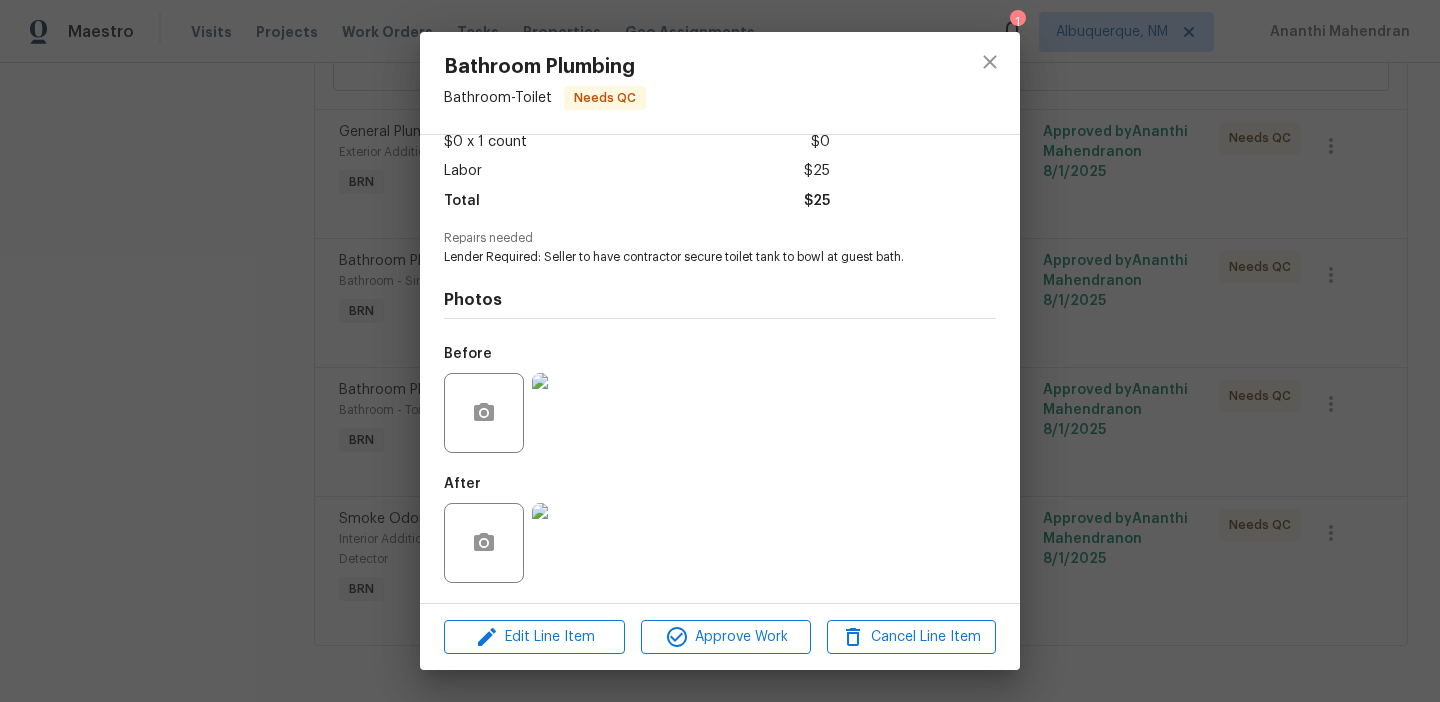 click at bounding box center (572, 413) 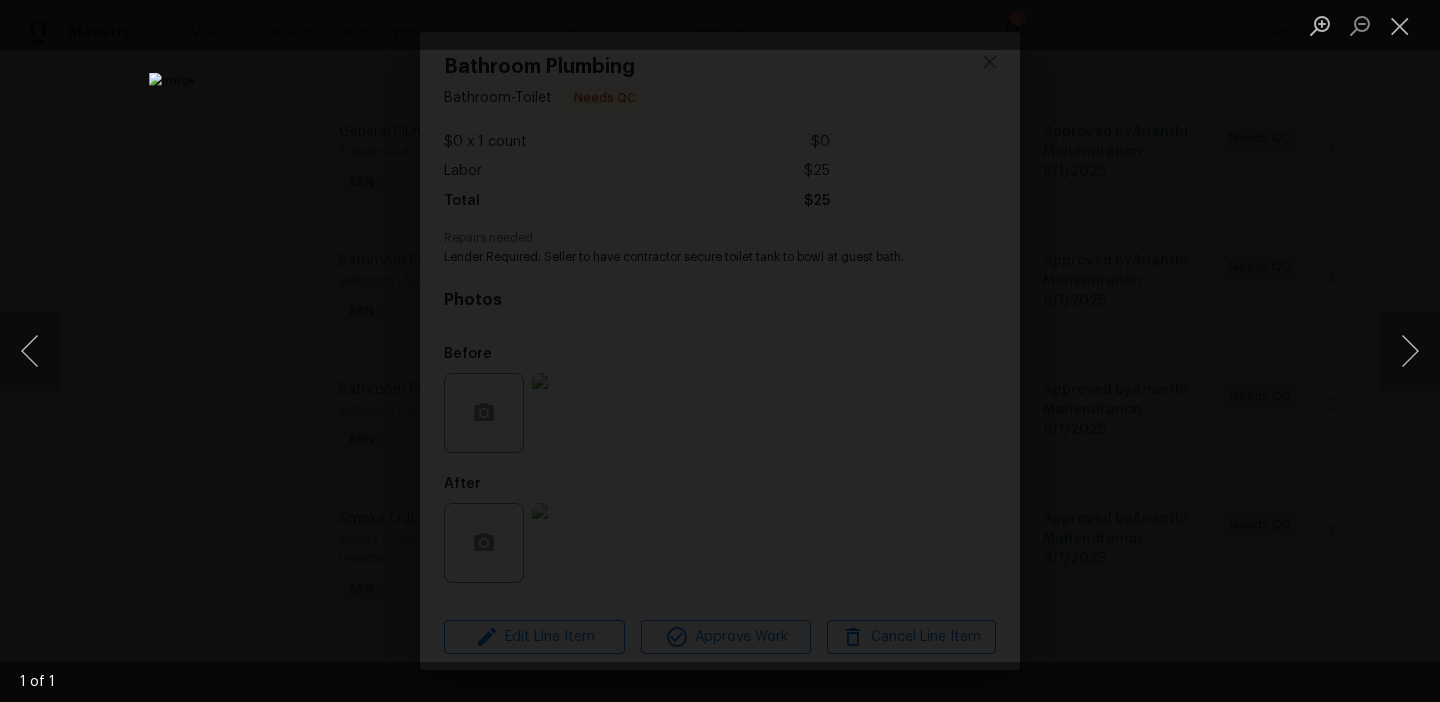click at bounding box center [720, 351] 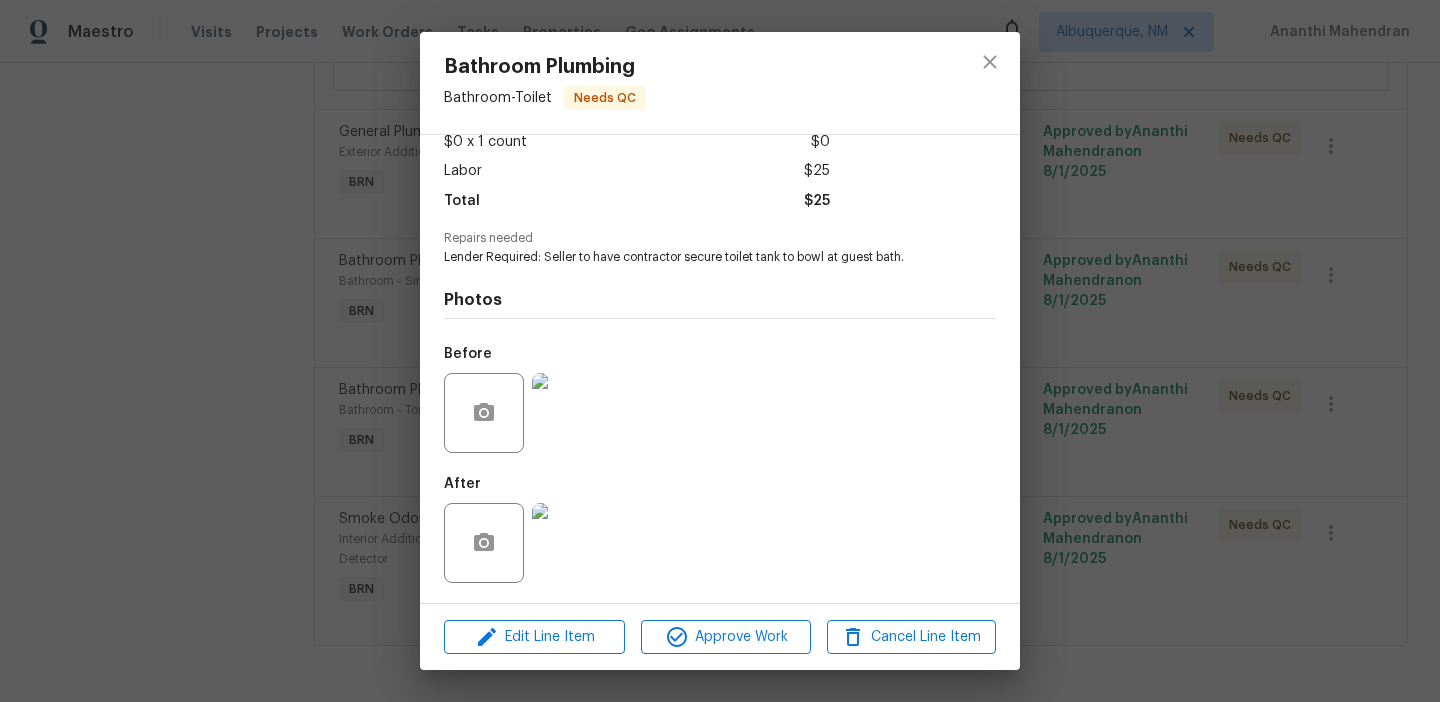 click on "Bathroom Plumbing Bathroom  -  Toilet Needs QC Vendor Blueline Construction and Service LLC Account Category BINSR Cost $0 x 1 count $0 Labor $25 Total $25 Repairs needed Lender Required: Seller to have contractor secure toilet tank to bowl at guest bath. Photos Before After  Edit Line Item  Approve Work  Cancel Line Item" at bounding box center (720, 351) 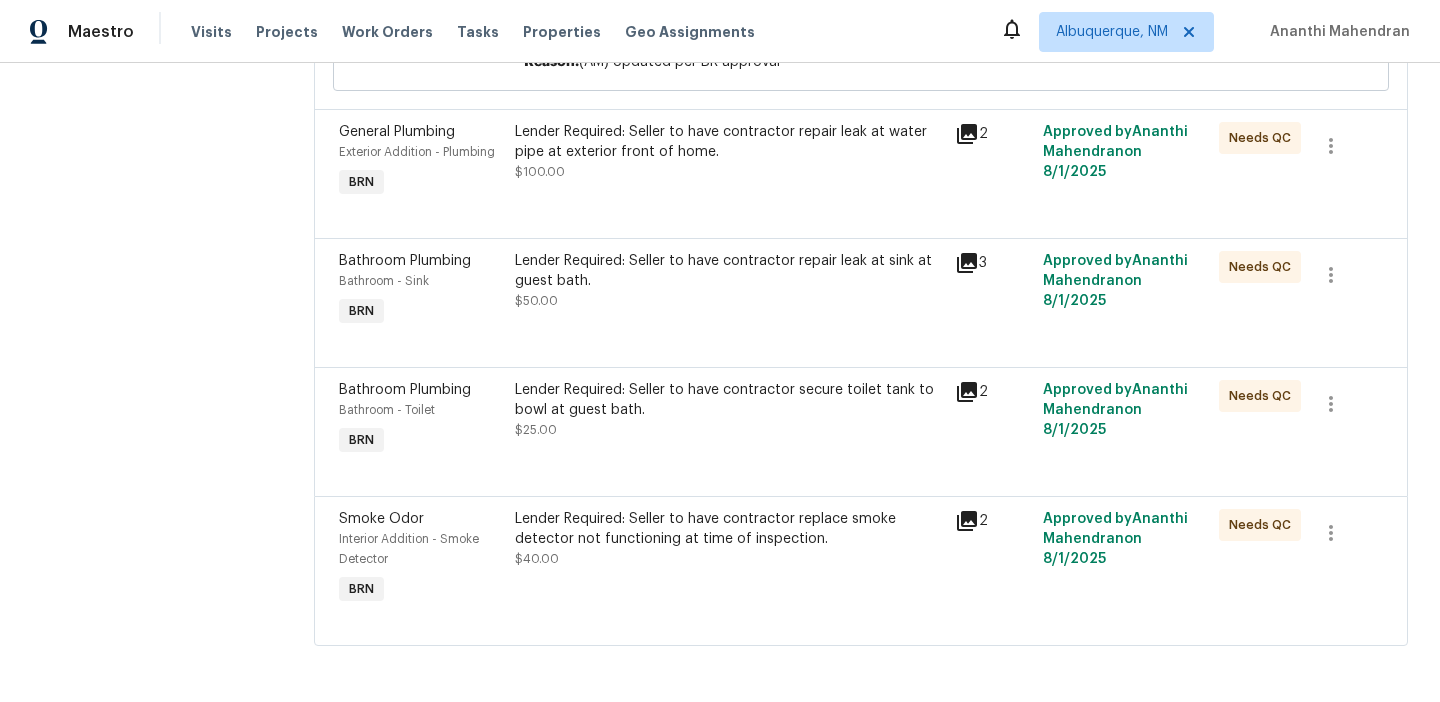 click on "Lender Required: Seller to have contractor replace smoke detector not functioning at time of inspection." at bounding box center (729, 529) 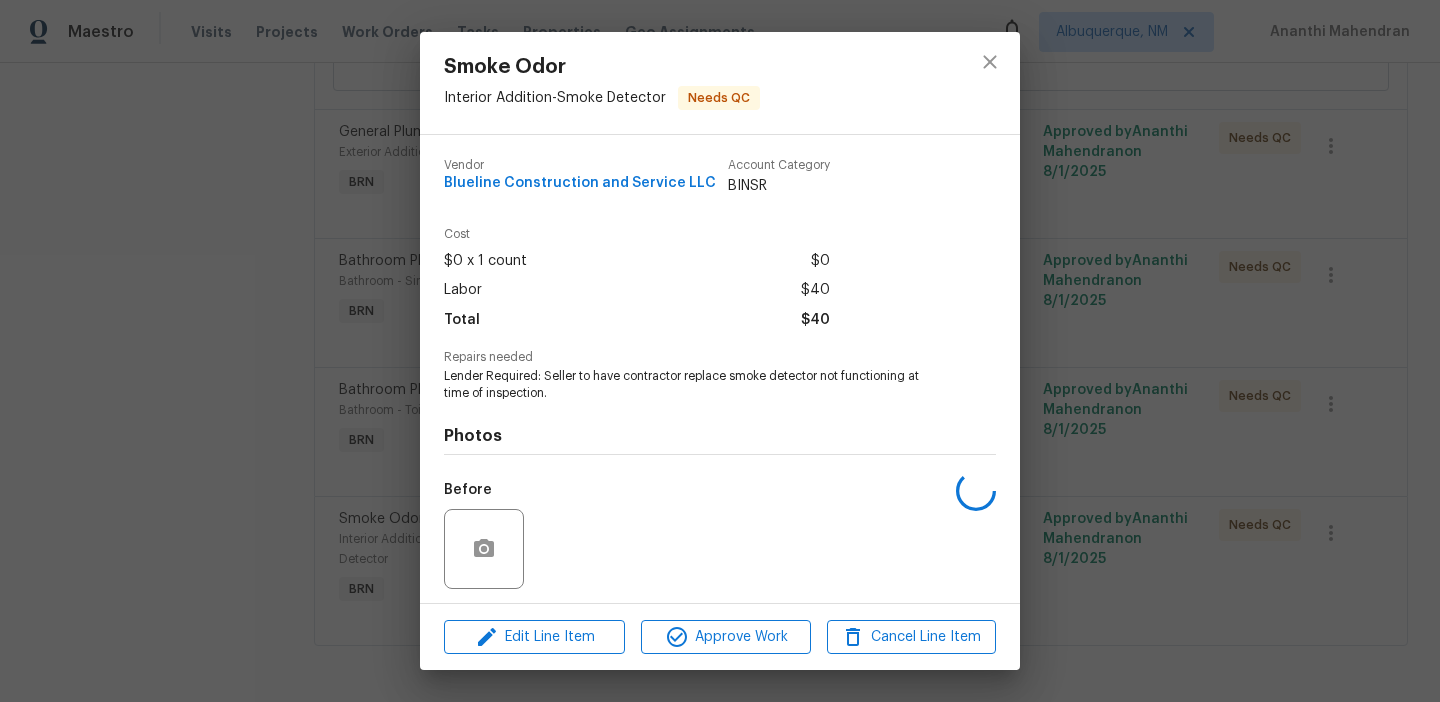 scroll, scrollTop: 136, scrollLeft: 0, axis: vertical 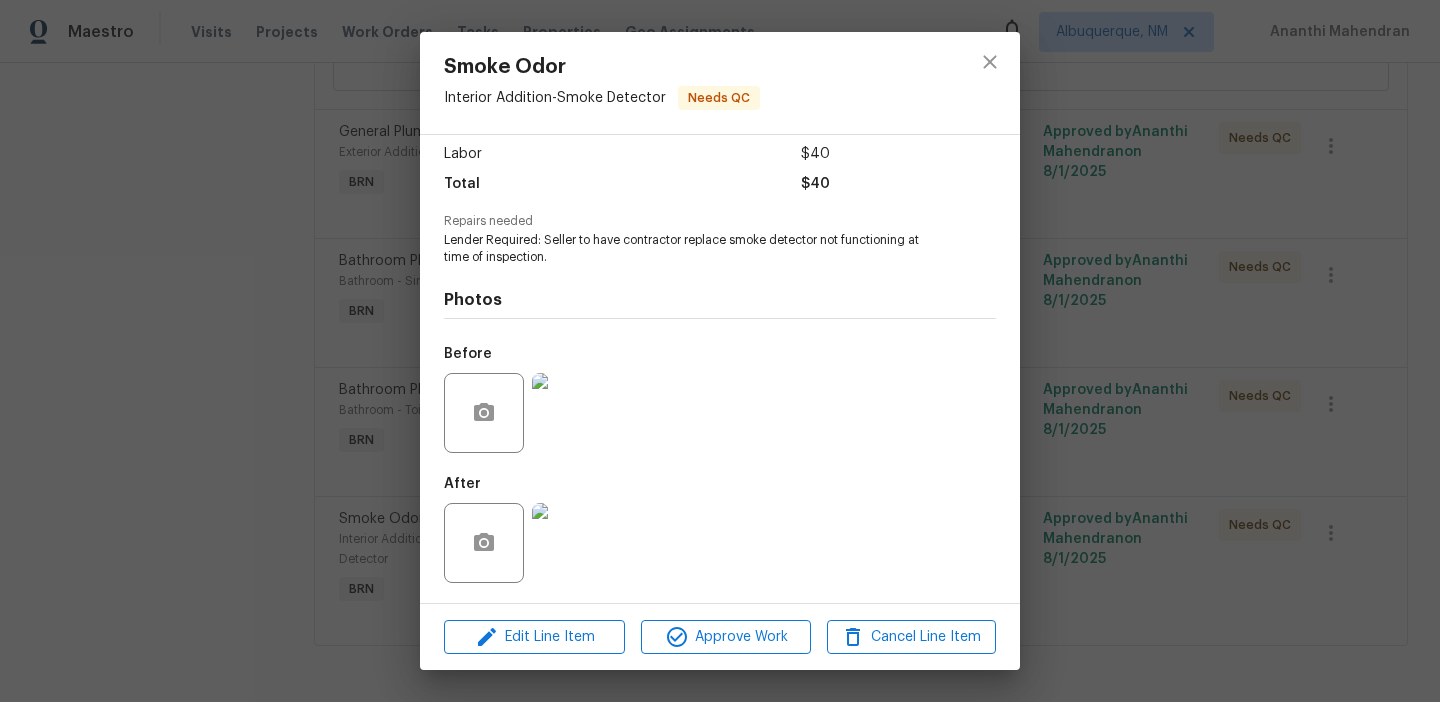 click at bounding box center [572, 413] 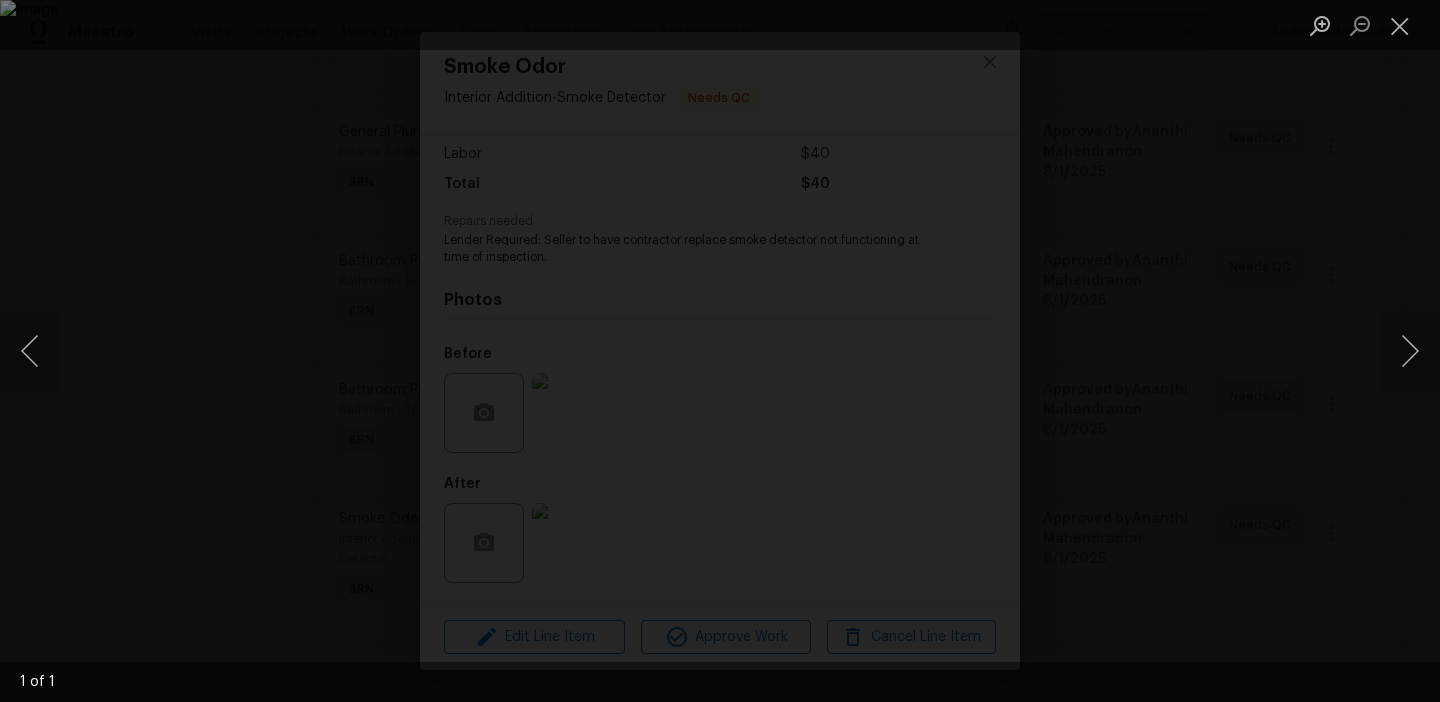 click at bounding box center [720, 351] 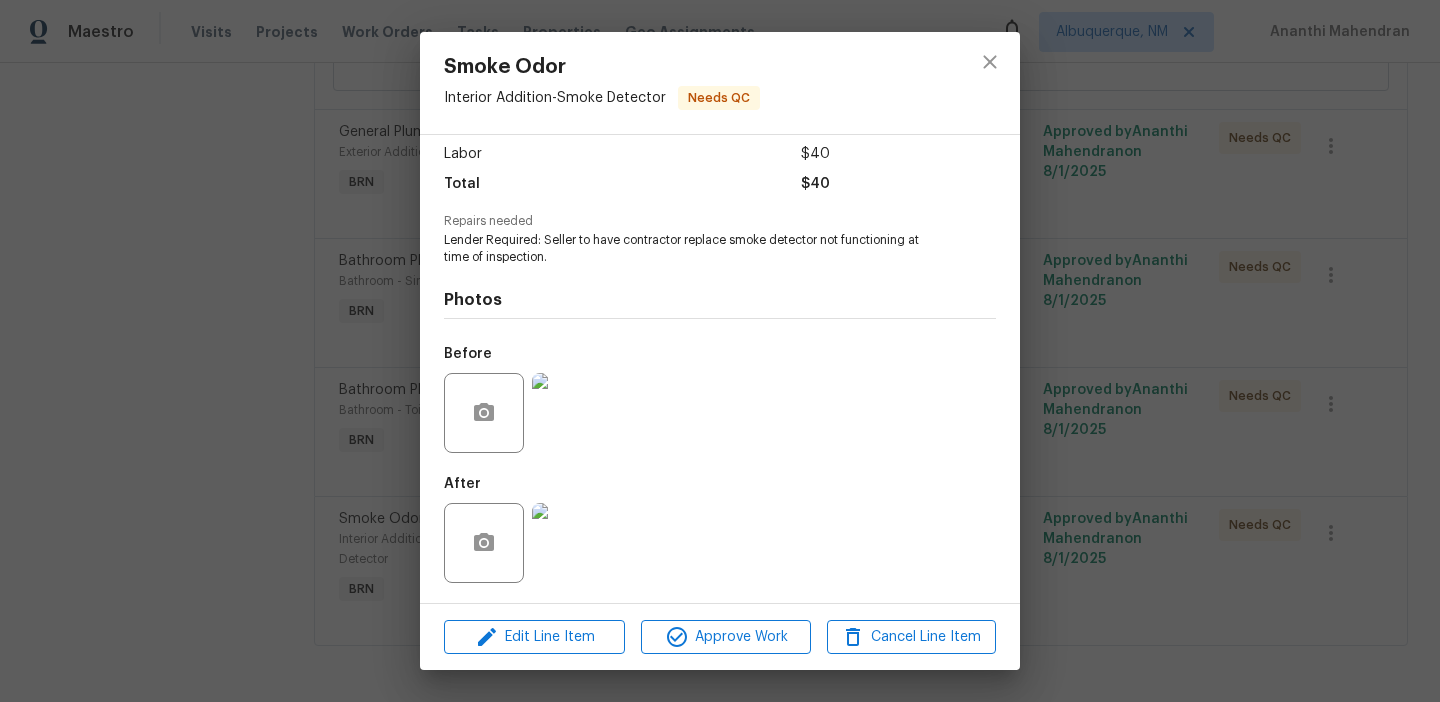 click on "Smoke Odor Interior Addition  -  Smoke Detector Needs QC Vendor Blueline Construction and Service LLC Account Category BINSR Cost $0 x 1 count $0 Labor $40 Total $40 Repairs needed Lender Required: Seller to have contractor replace smoke detector not functioning at time of inspection. Photos Before After  Edit Line Item  Approve Work  Cancel Line Item" at bounding box center [720, 351] 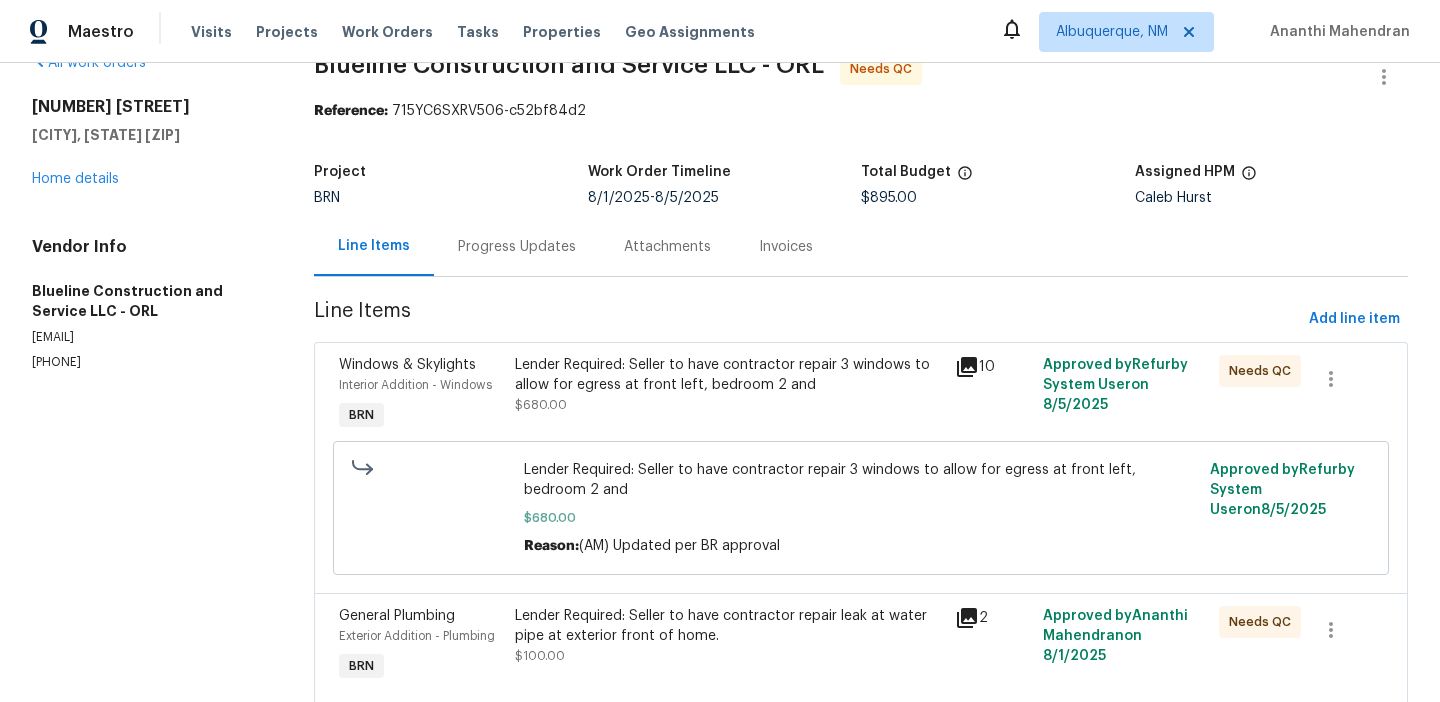 scroll, scrollTop: 56, scrollLeft: 0, axis: vertical 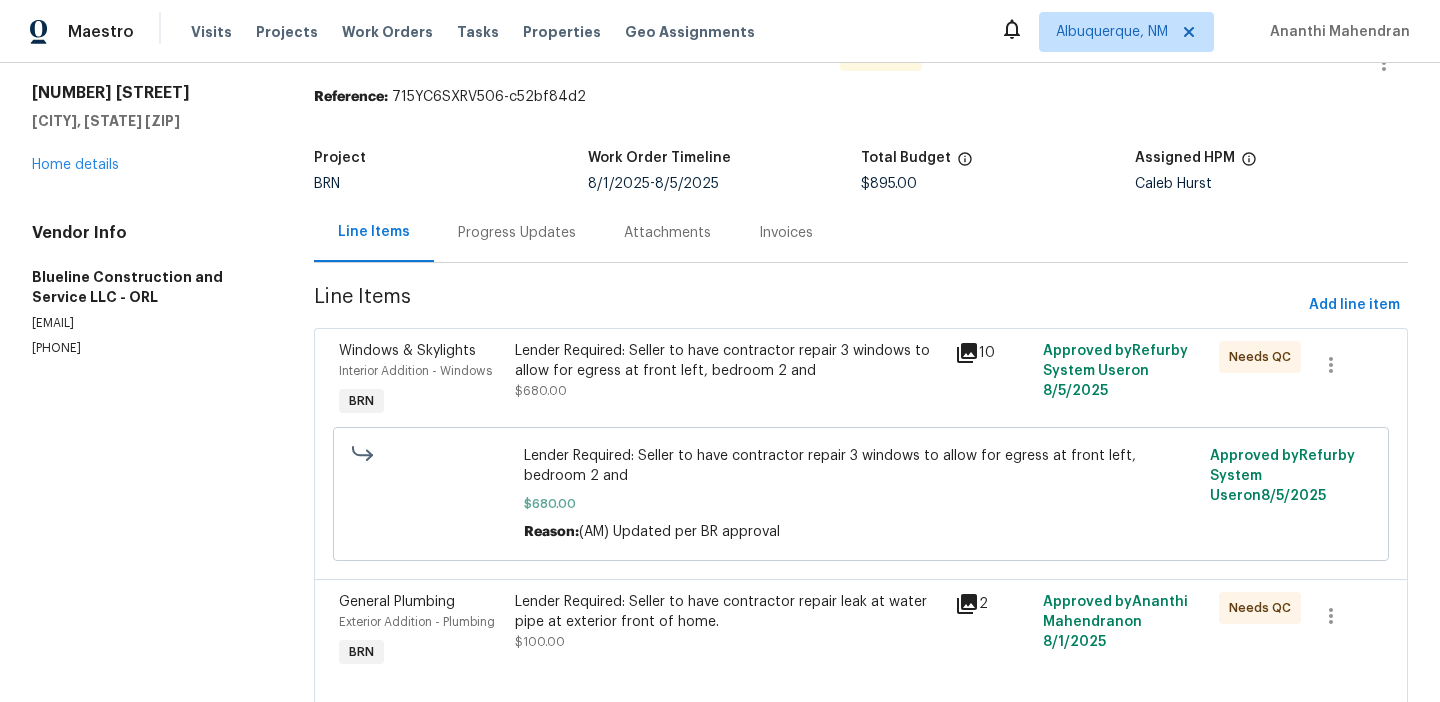 click on "Lender Required: Seller to have contractor repair 3 windows to allow for egress at front left, bedroom 2 and" at bounding box center [729, 361] 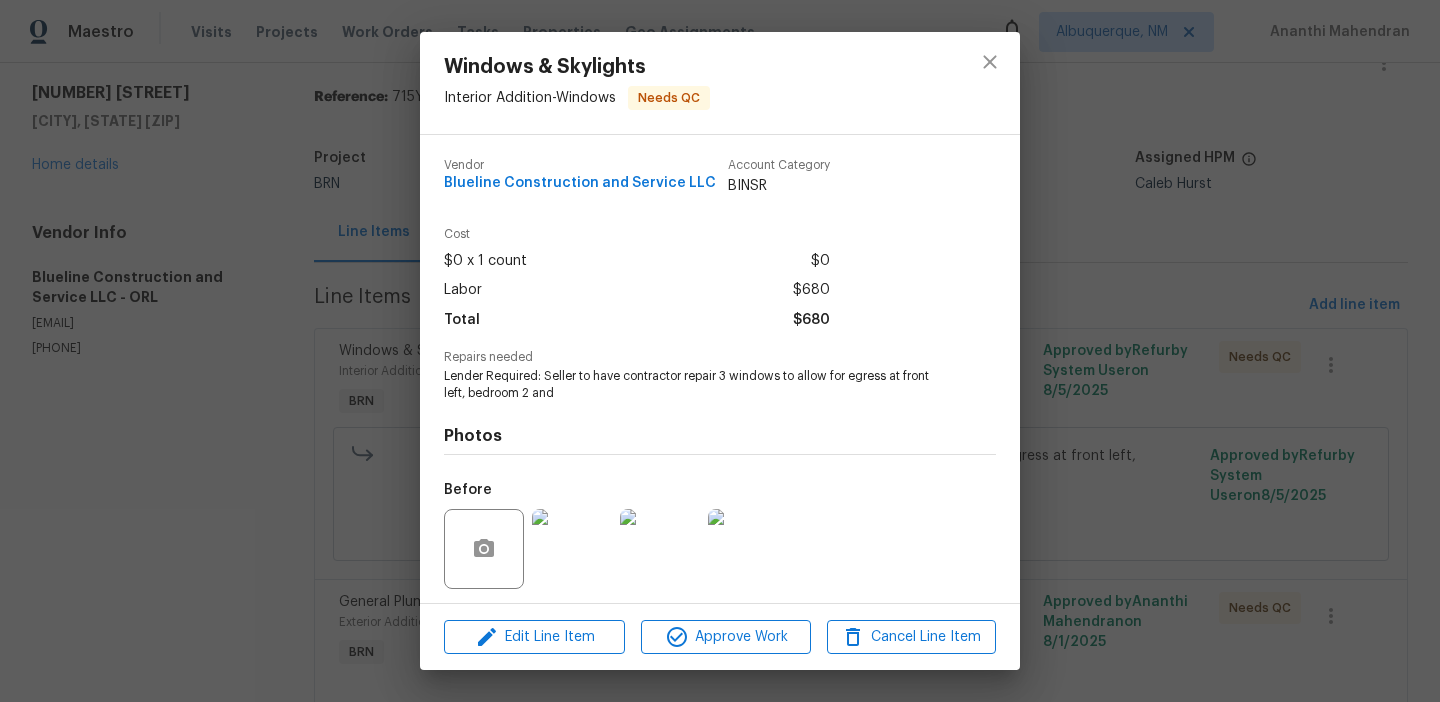 scroll, scrollTop: 136, scrollLeft: 0, axis: vertical 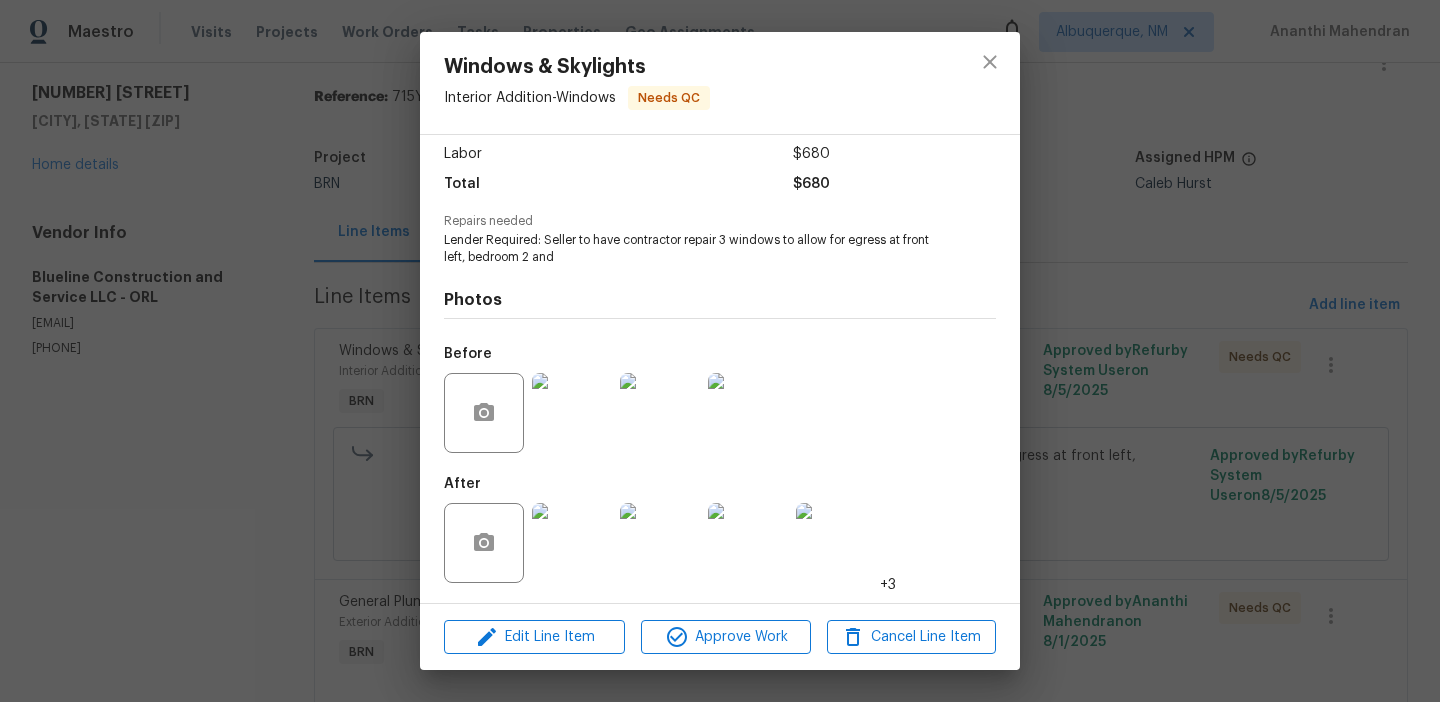 click on "Windows & Skylights Interior Addition  -  Windows Needs QC Vendor Blueline Construction and Service LLC Account Category BINSR Cost $0 x 1 count $0 Labor $680 Total $680 Repairs needed Lender Required: Seller to have contractor repair 3 windows to allow for egress at front left, bedroom 2 and Photos Before After  +3  Edit Line Item  Approve Work  Cancel Line Item" at bounding box center [720, 351] 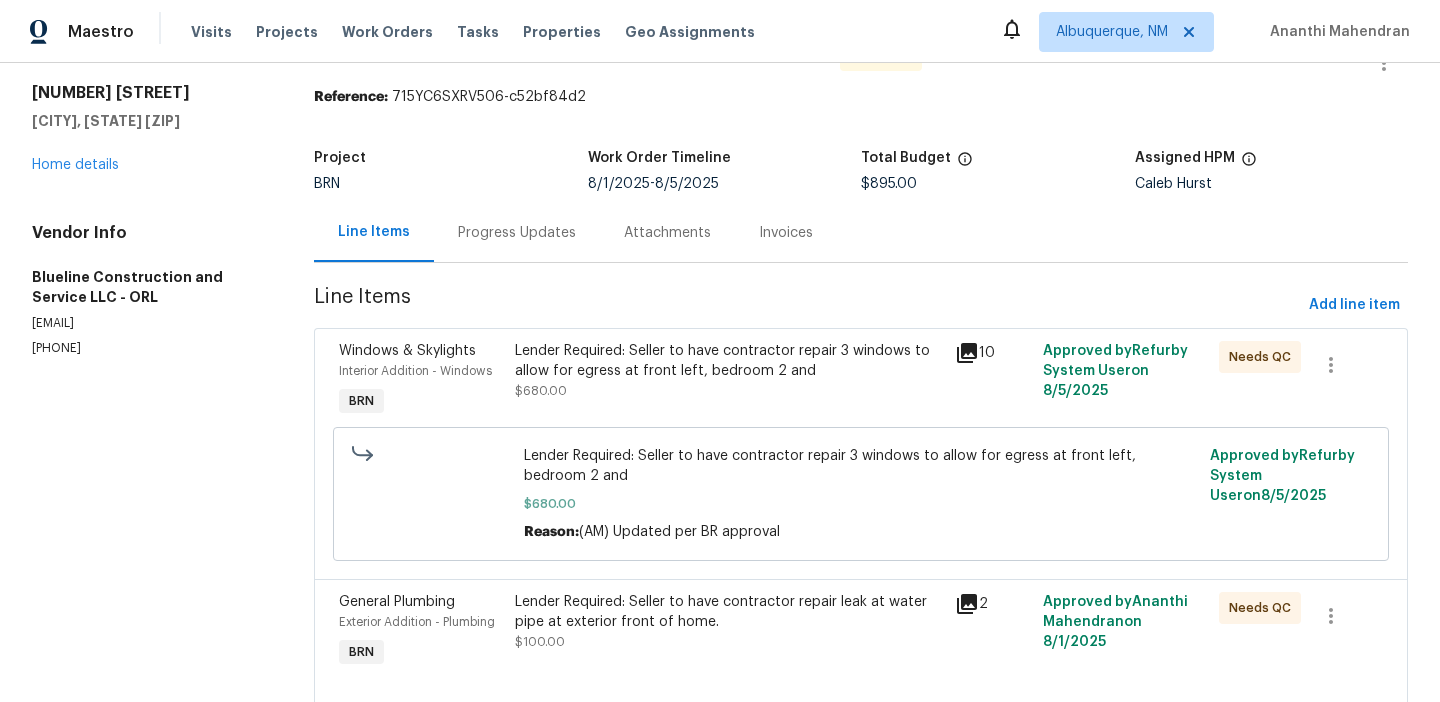 click on "Lender Required: Seller to have contractor repair 3 windows to allow for egress at front left, bedroom 2 and $680.00" at bounding box center (729, 381) 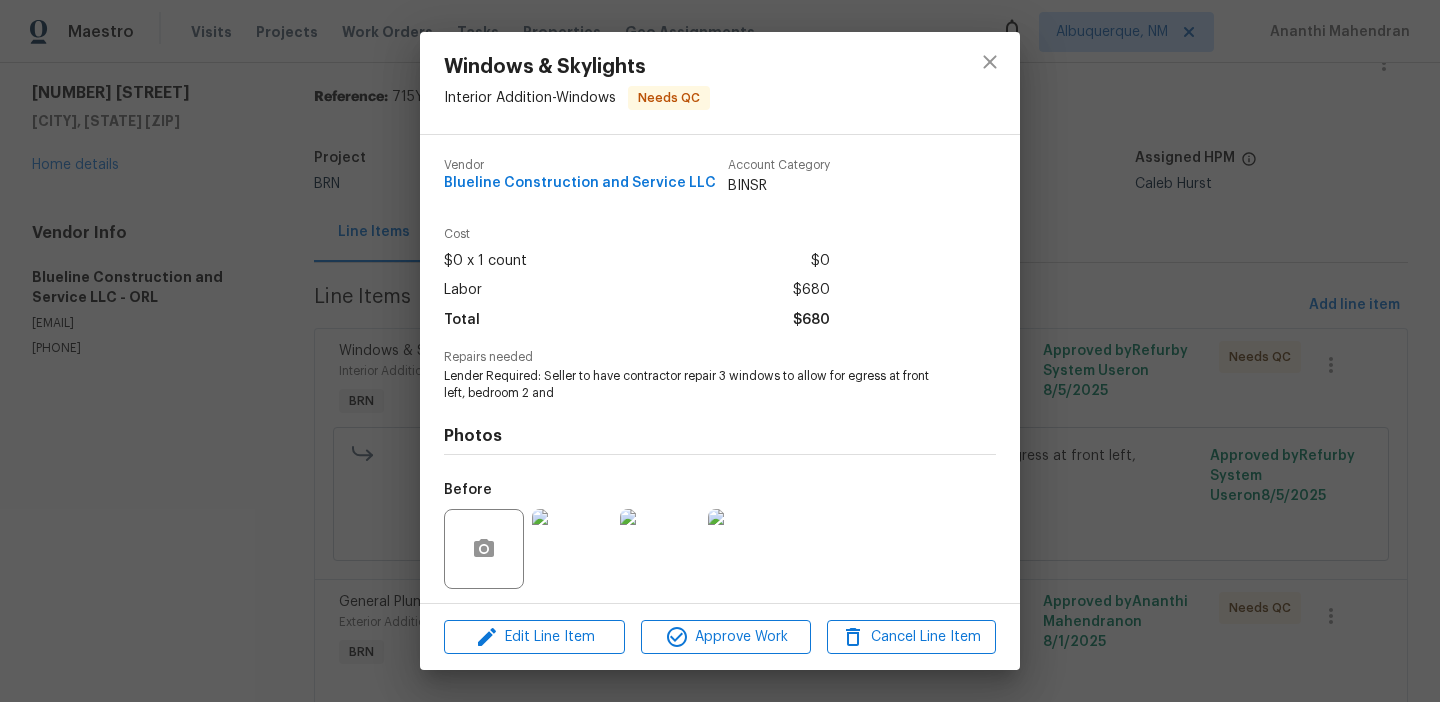 click on "Windows & Skylights Interior Addition  -  Windows Needs QC Vendor Blueline Construction and Service LLC Account Category BINSR Cost $0 x 1 count $0 Labor $680 Total $680 Repairs needed Lender Required: Seller to have contractor repair 3 windows to allow for egress at front left, bedroom 2 and Photos Before After  +3  Edit Line Item  Approve Work  Cancel Line Item" at bounding box center [720, 351] 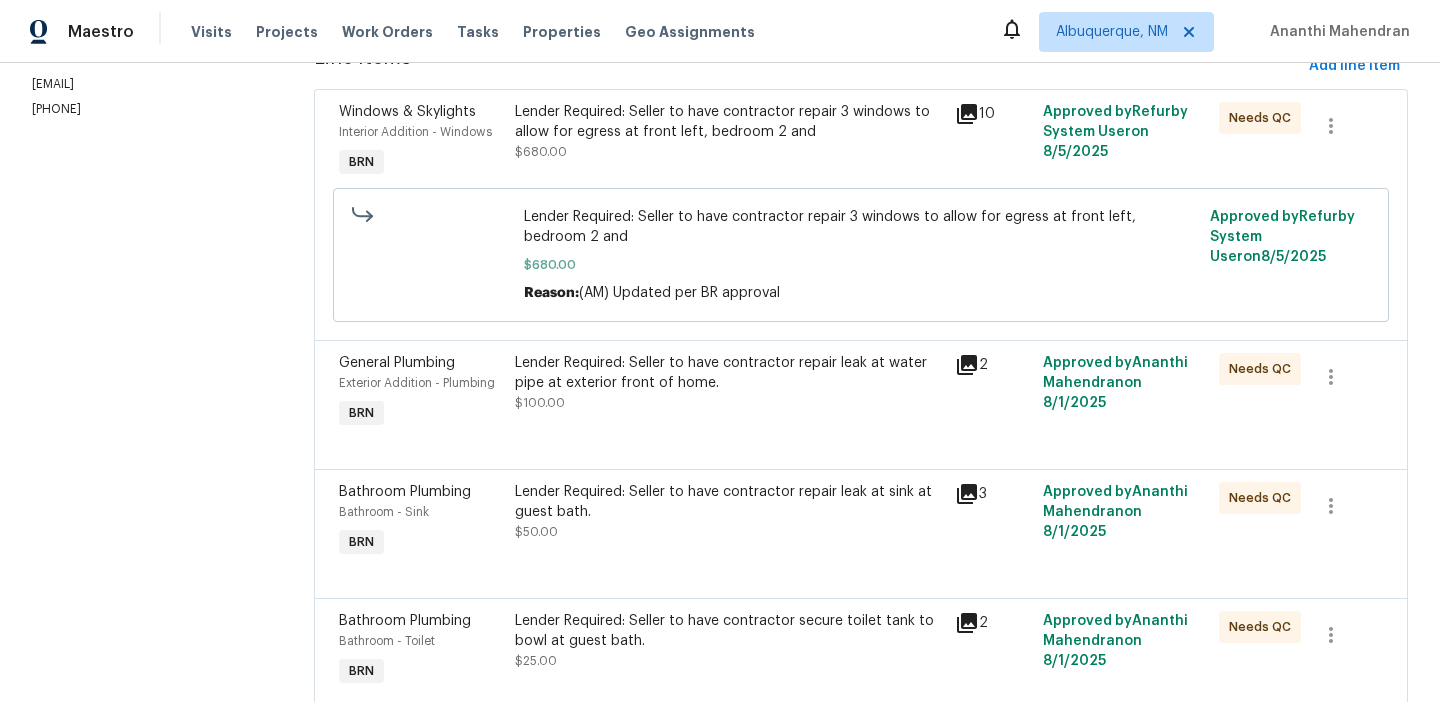 scroll, scrollTop: 296, scrollLeft: 0, axis: vertical 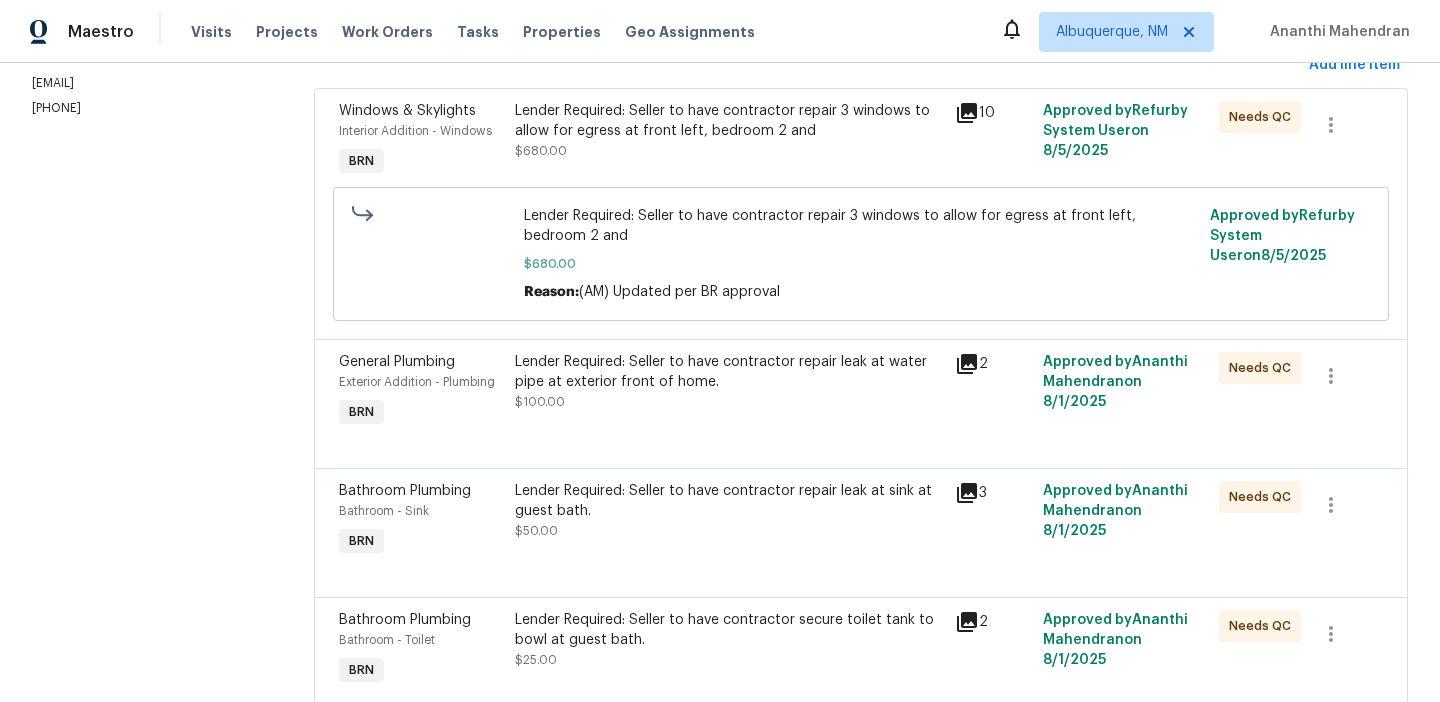 click on "Lender Required: Seller to have contractor repair leak at water pipe at exterior front of home." at bounding box center [729, 372] 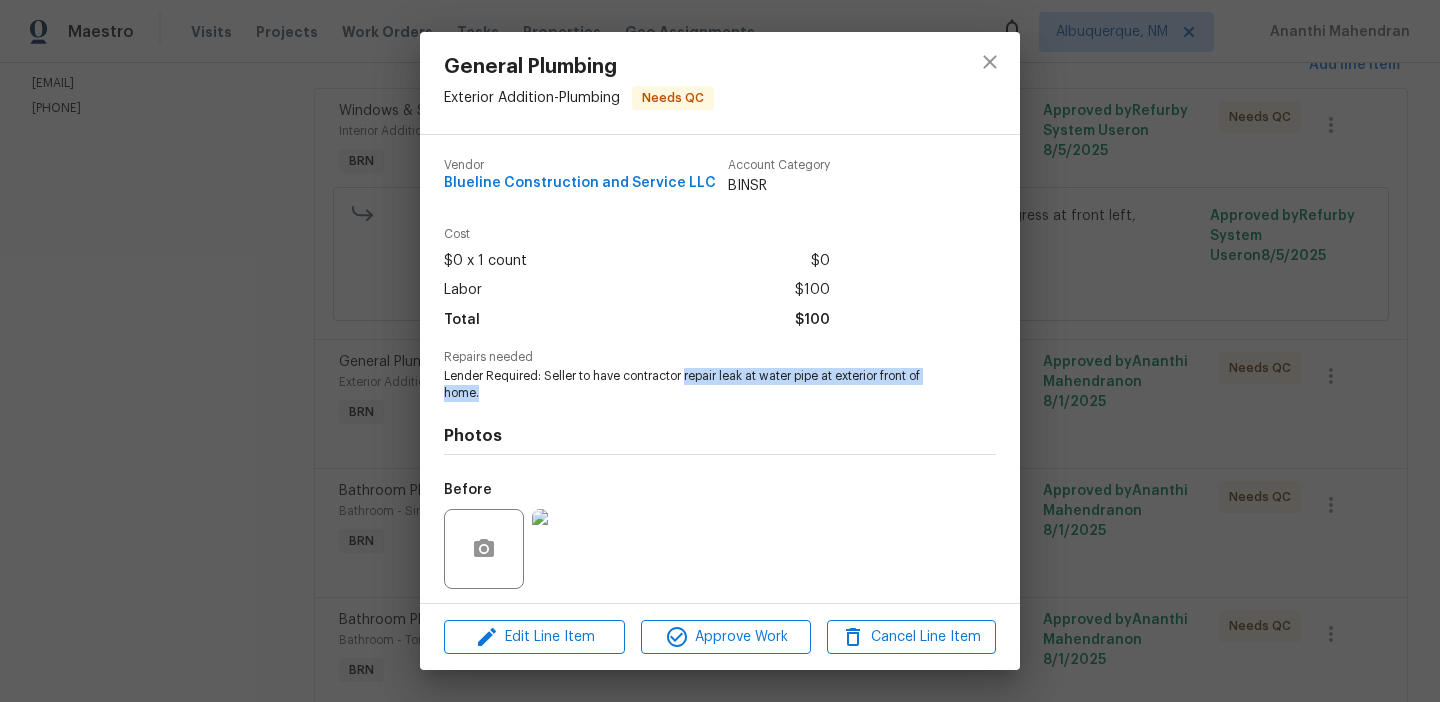 drag, startPoint x: 686, startPoint y: 377, endPoint x: 643, endPoint y: 390, distance: 44.922153 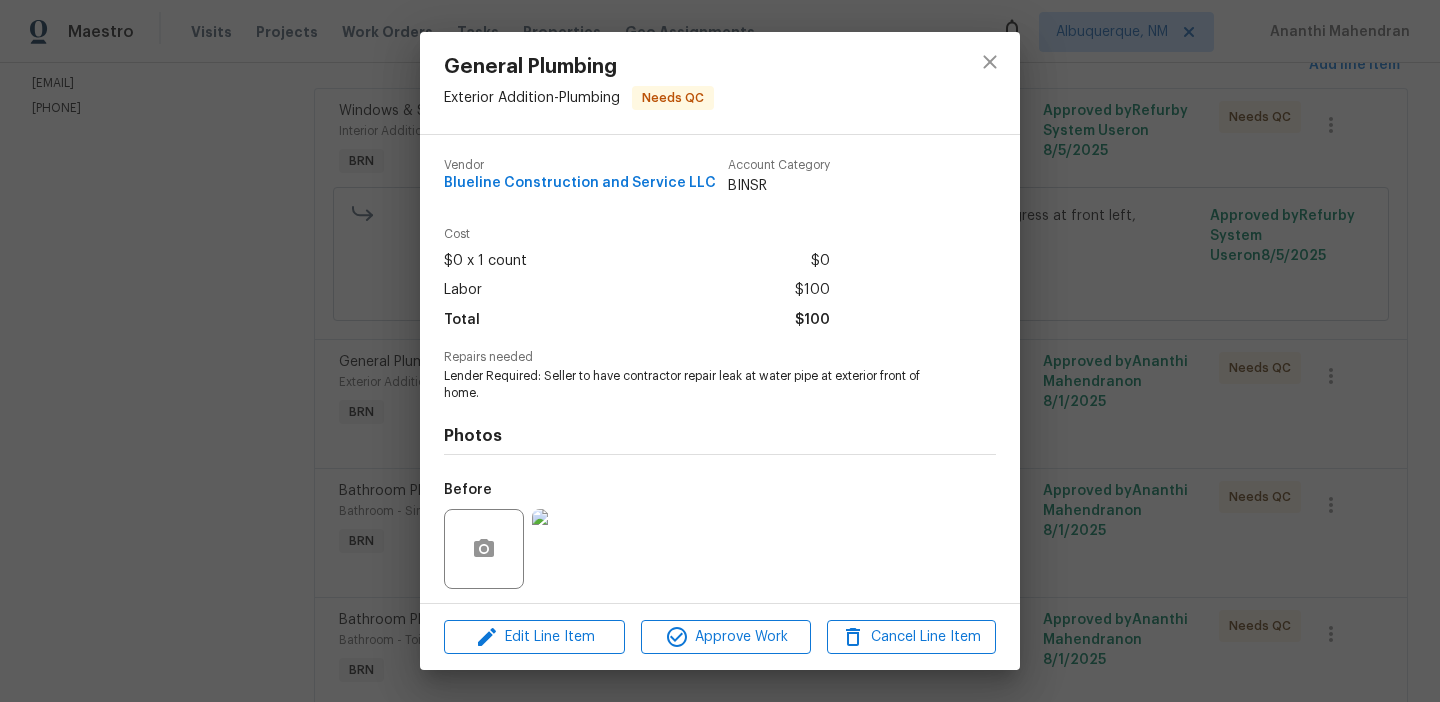 click on "General Plumbing Exterior Addition  -  Plumbing Needs QC Vendor Blueline Construction and Service LLC Account Category BINSR Cost $0 x 1 count $0 Labor $100 Total $100 Repairs needed Lender Required: Seller to have contractor repair leak at water pipe at exterior front of home. Photos Before After  Edit Line Item  Approve Work  Cancel Line Item" at bounding box center [720, 351] 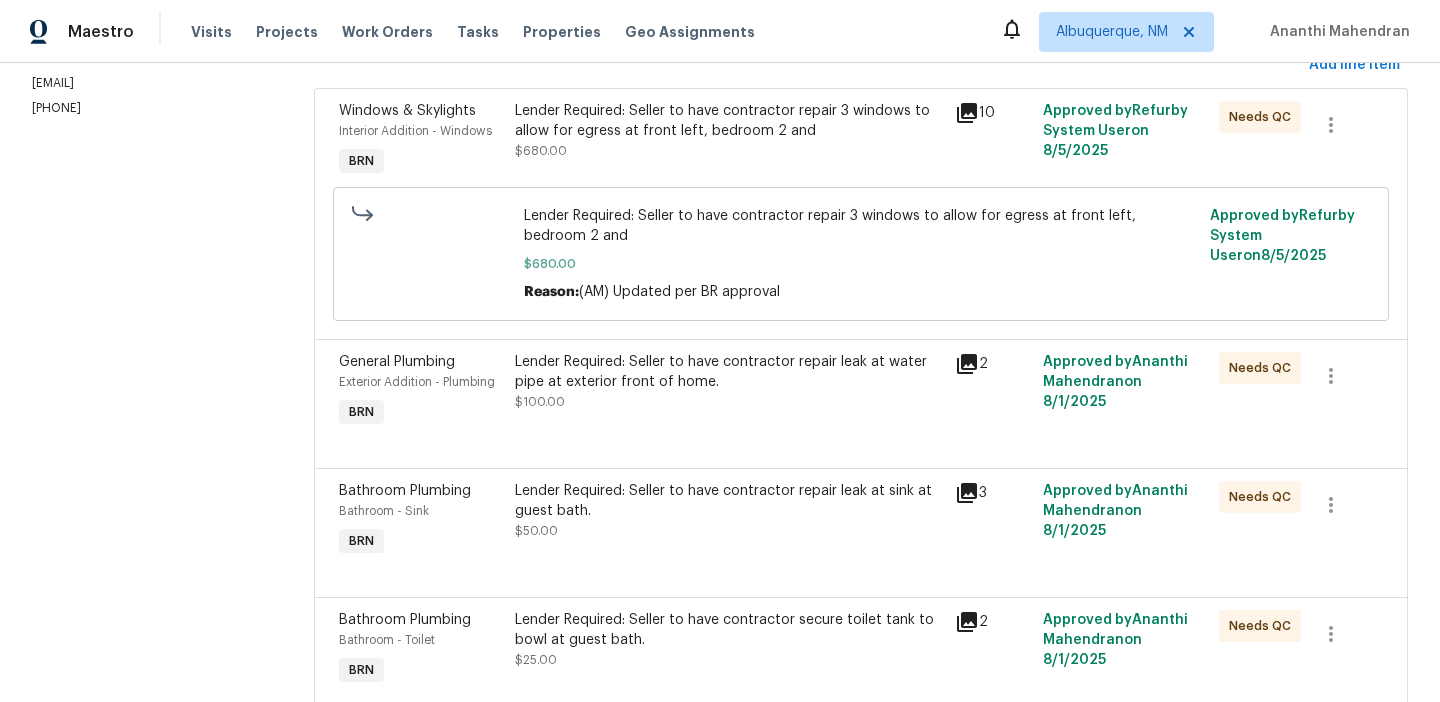 scroll, scrollTop: 390, scrollLeft: 0, axis: vertical 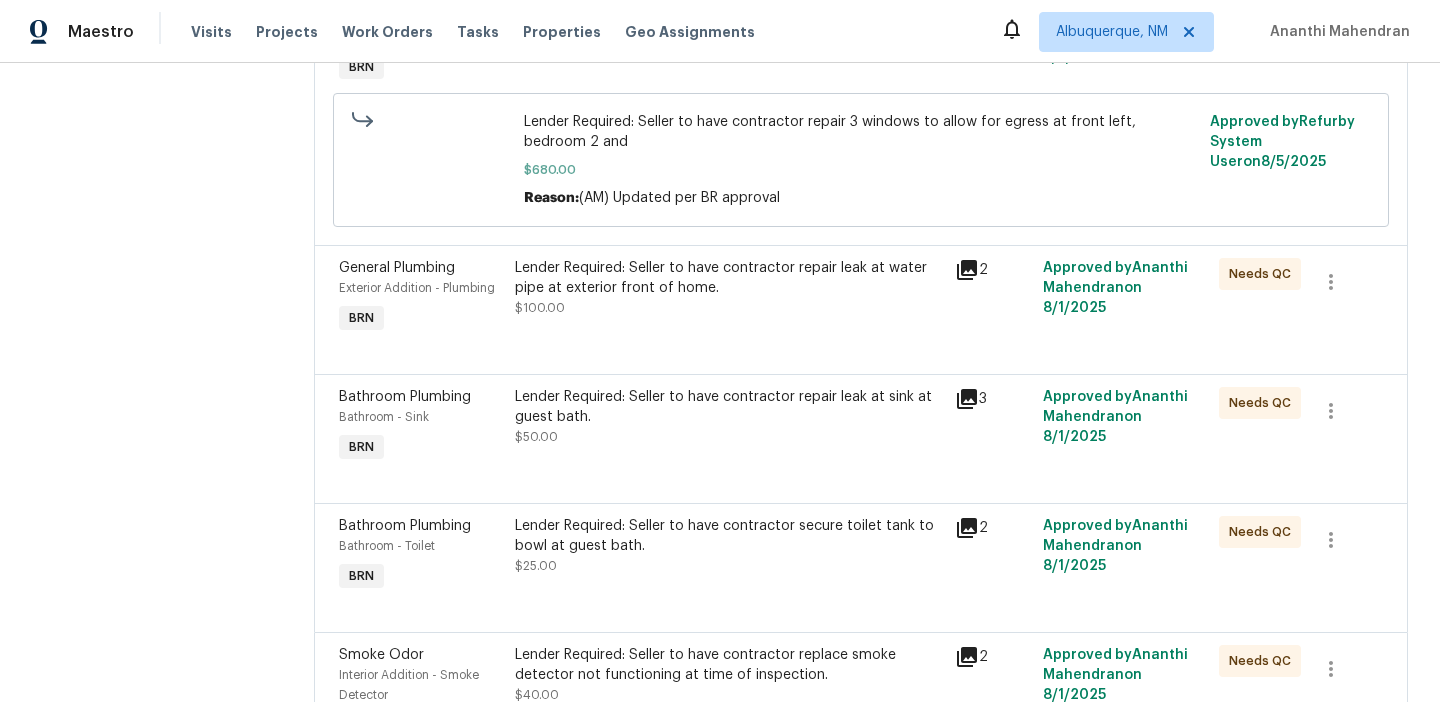 click on "Lender Required: Seller to have contractor repair leak at sink at guest bath. $50.00" at bounding box center (729, 417) 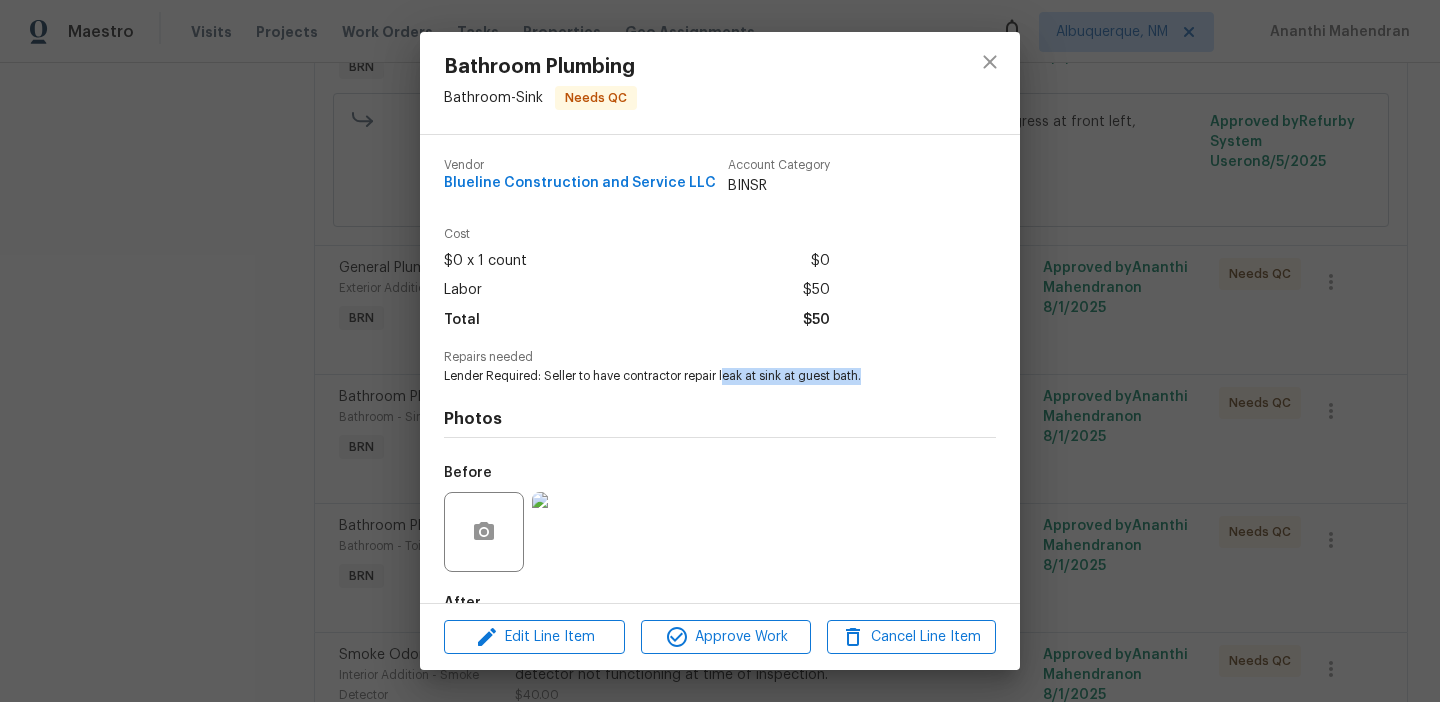 drag, startPoint x: 724, startPoint y: 376, endPoint x: 873, endPoint y: 370, distance: 149.12076 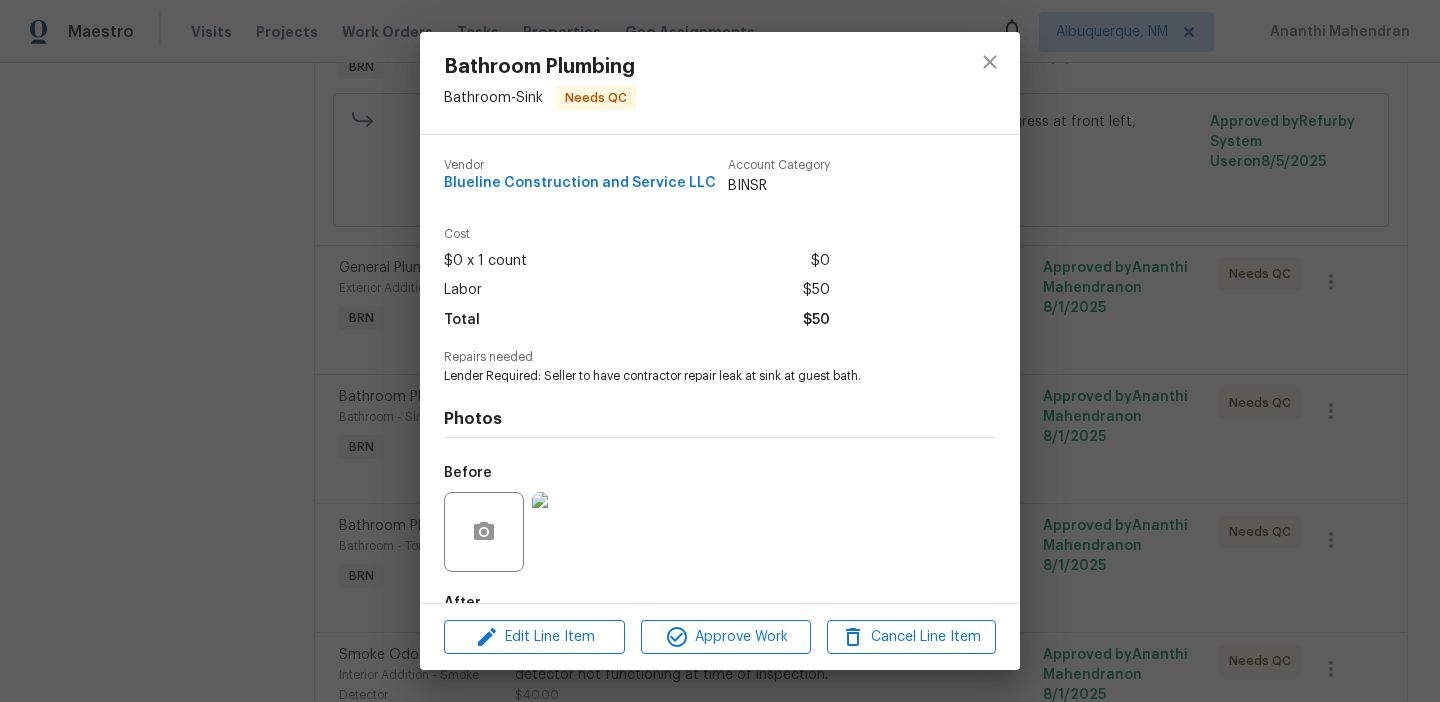 click on "Bathroom Plumbing Bathroom  -  Sink Needs QC Vendor Blueline Construction and Service LLC Account Category BINSR Cost $0 x 1 count $0 Labor $50 Total $50 Repairs needed Lender Required: Seller to have contractor repair leak at sink at guest bath. Photos Before After  Edit Line Item  Approve Work  Cancel Line Item" at bounding box center (720, 351) 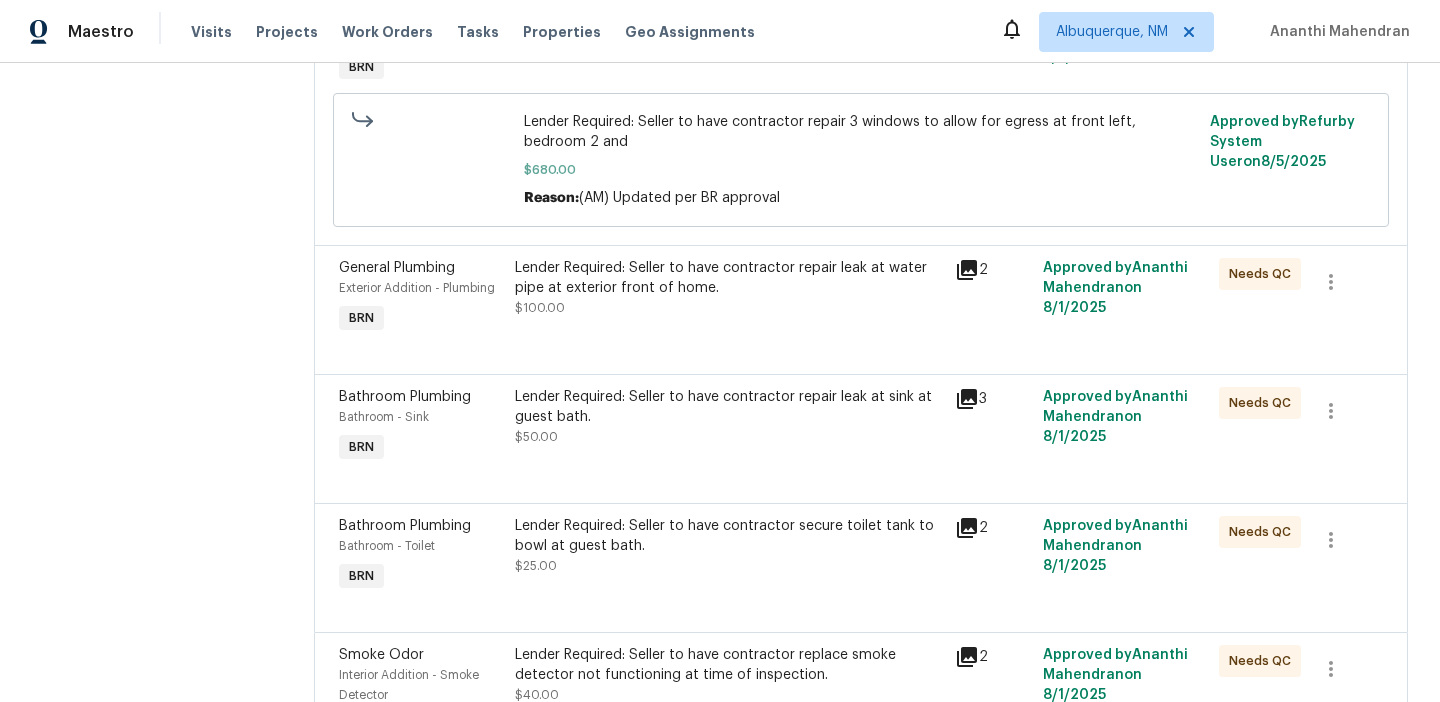 scroll, scrollTop: 529, scrollLeft: 0, axis: vertical 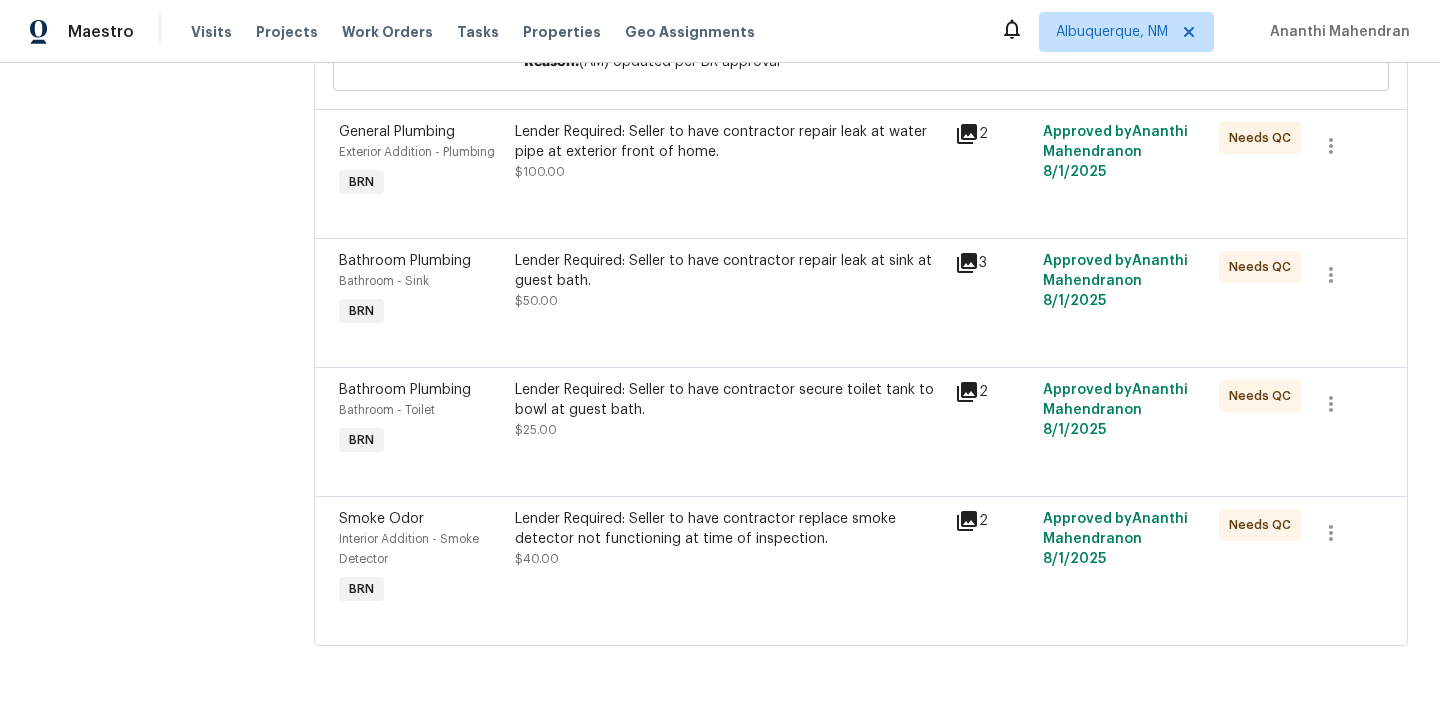 click on "Lender Required: Seller to have contractor secure toilet tank to bowl at guest bath. $25.00" at bounding box center (729, 410) 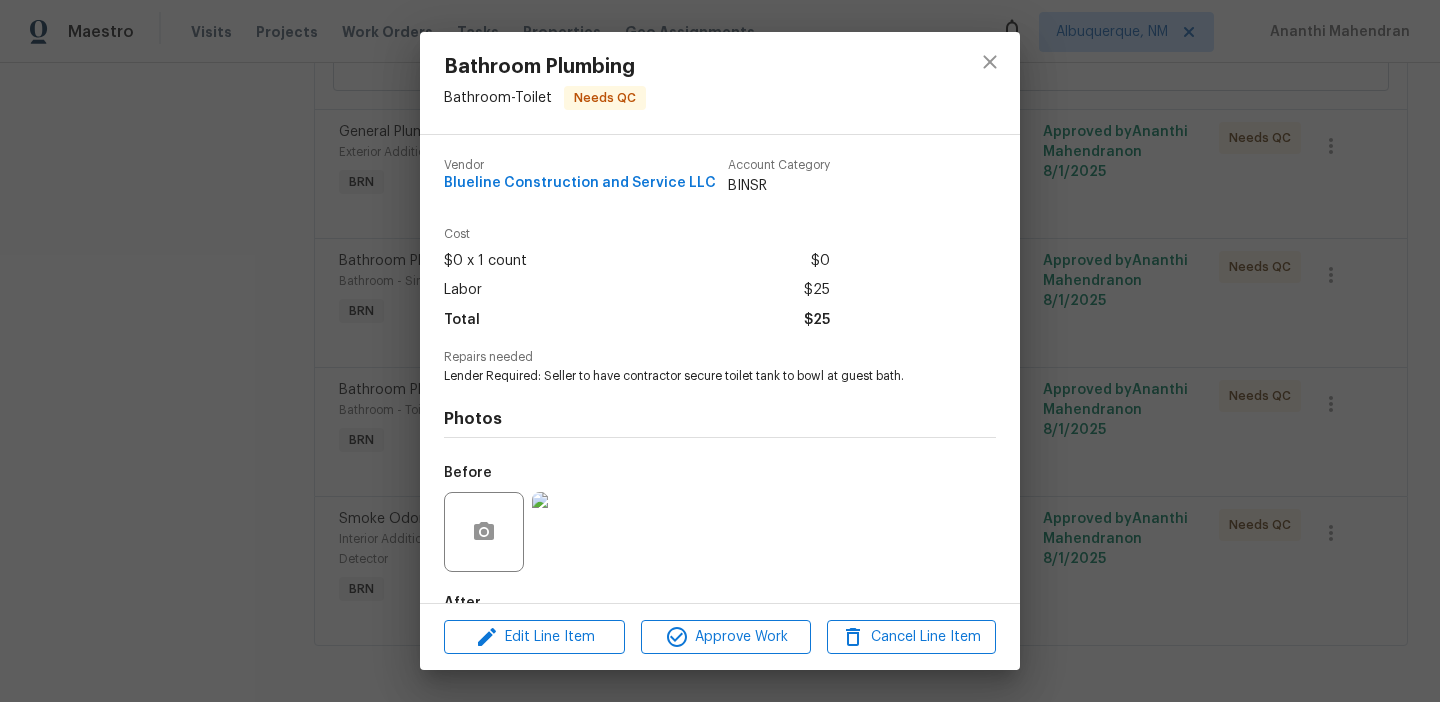 click on "Bathroom Plumbing Bathroom  -  Toilet Needs QC Vendor Blueline Construction and Service LLC Account Category BINSR Cost $0 x 1 count $0 Labor $25 Total $25 Repairs needed Lender Required: Seller to have contractor secure toilet tank to bowl at guest bath. Photos Before After  Edit Line Item  Approve Work  Cancel Line Item" at bounding box center (720, 351) 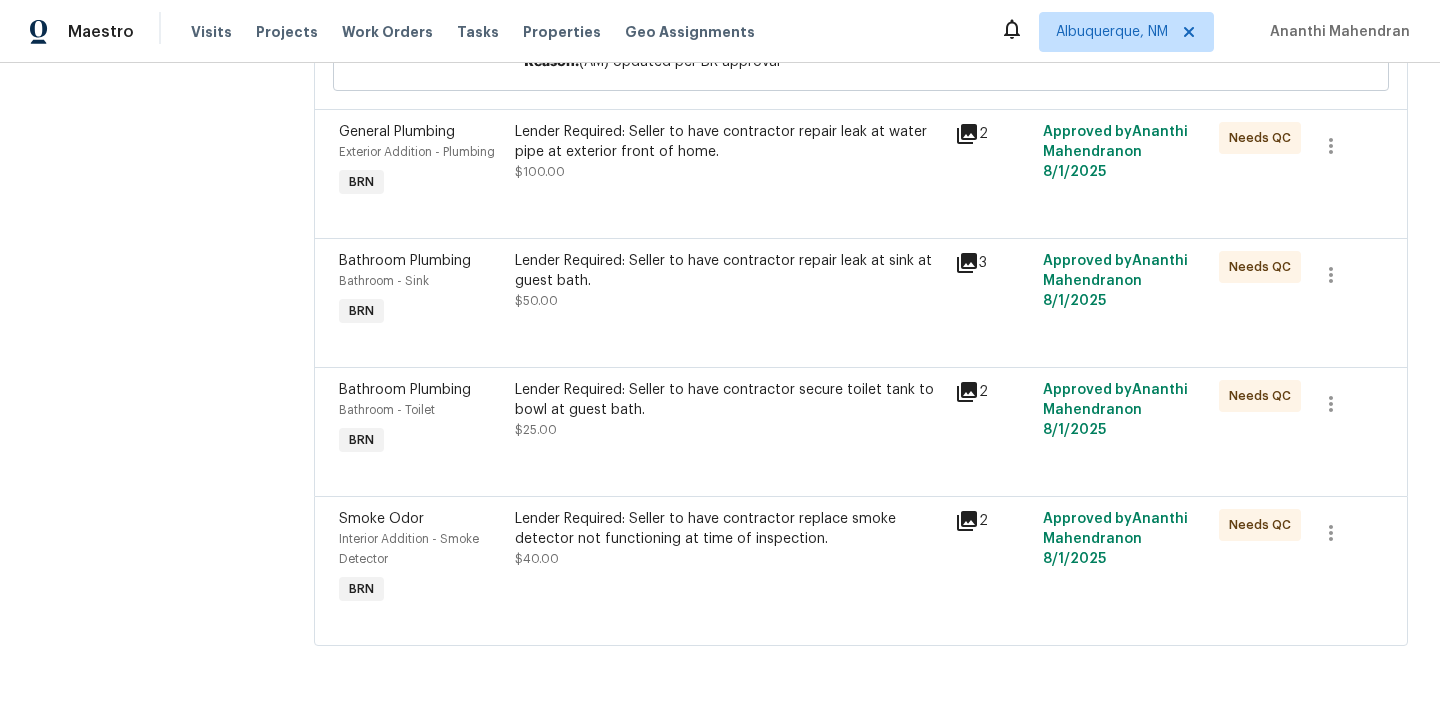 scroll, scrollTop: 27, scrollLeft: 0, axis: vertical 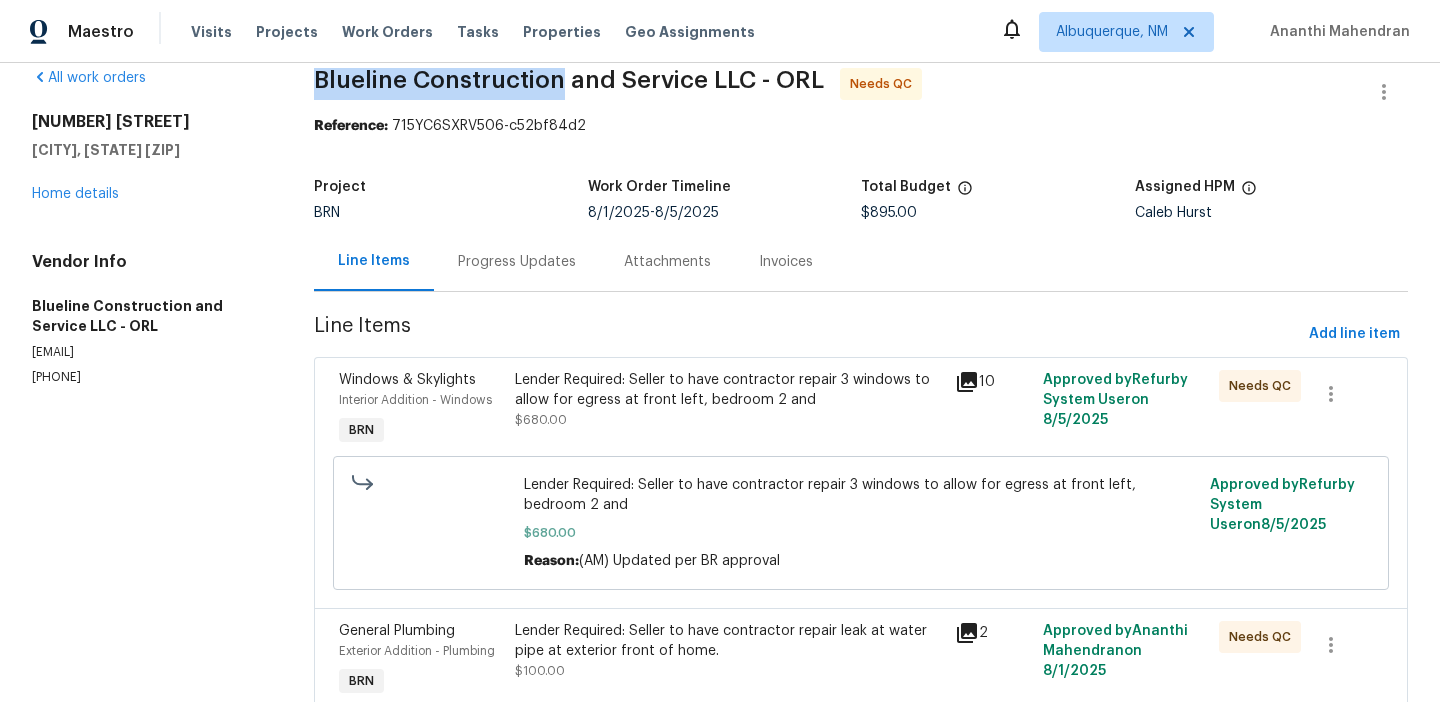 drag, startPoint x: 301, startPoint y: 73, endPoint x: 564, endPoint y: 76, distance: 263.01712 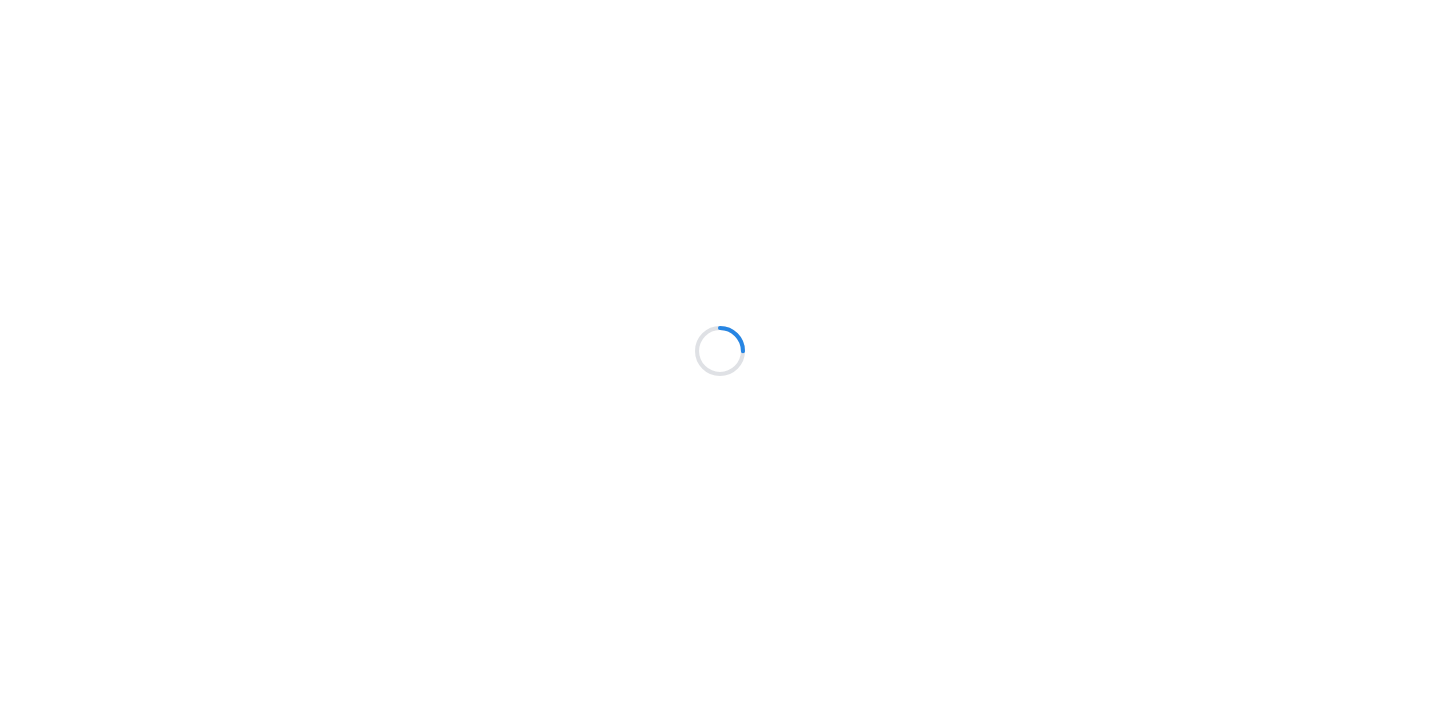 scroll, scrollTop: 0, scrollLeft: 0, axis: both 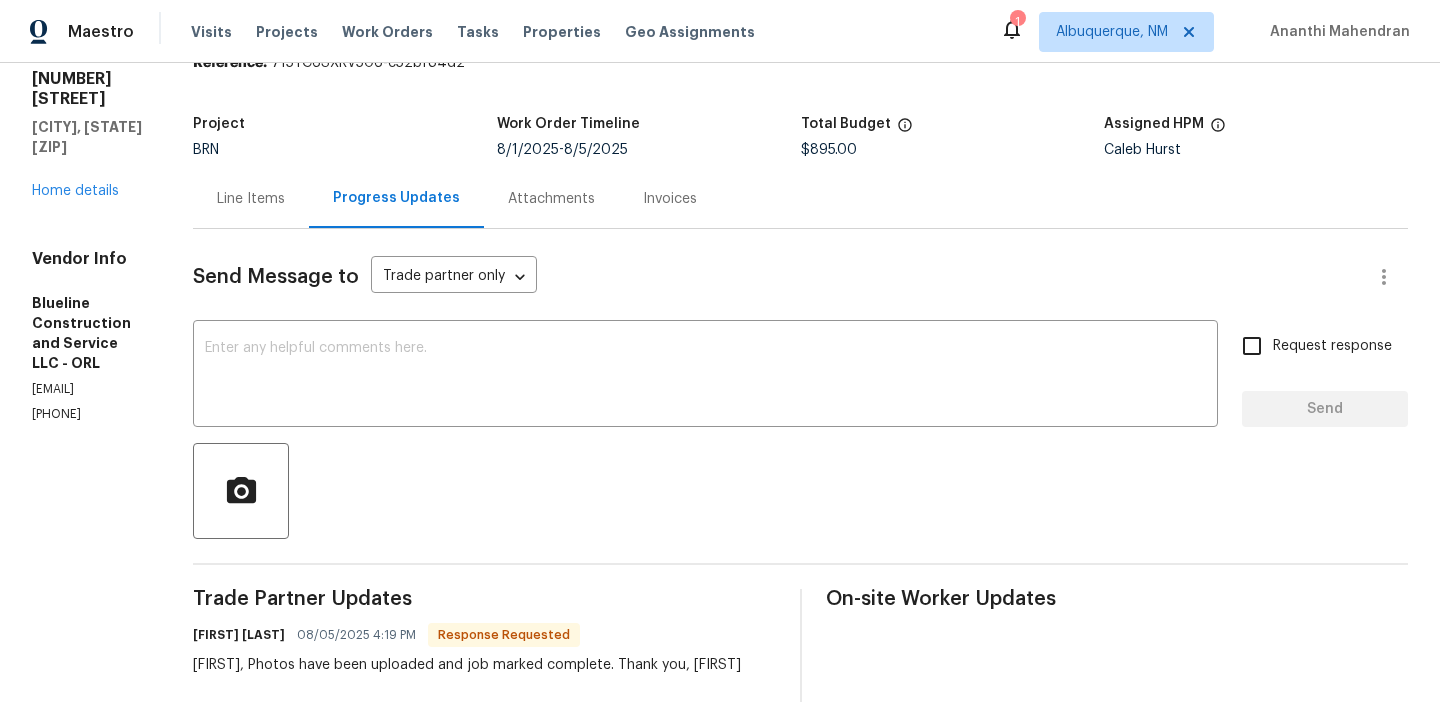 click on "Line Items" at bounding box center [251, 199] 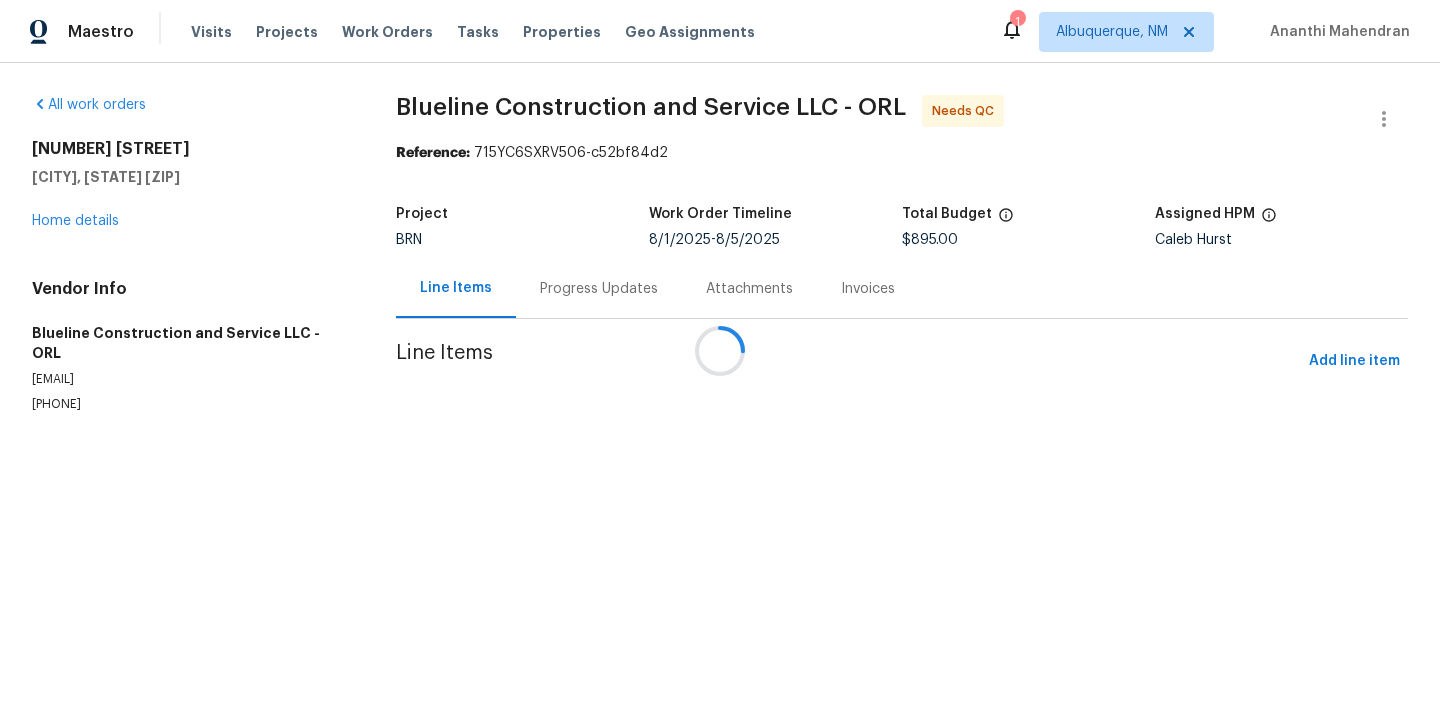 scroll, scrollTop: 0, scrollLeft: 0, axis: both 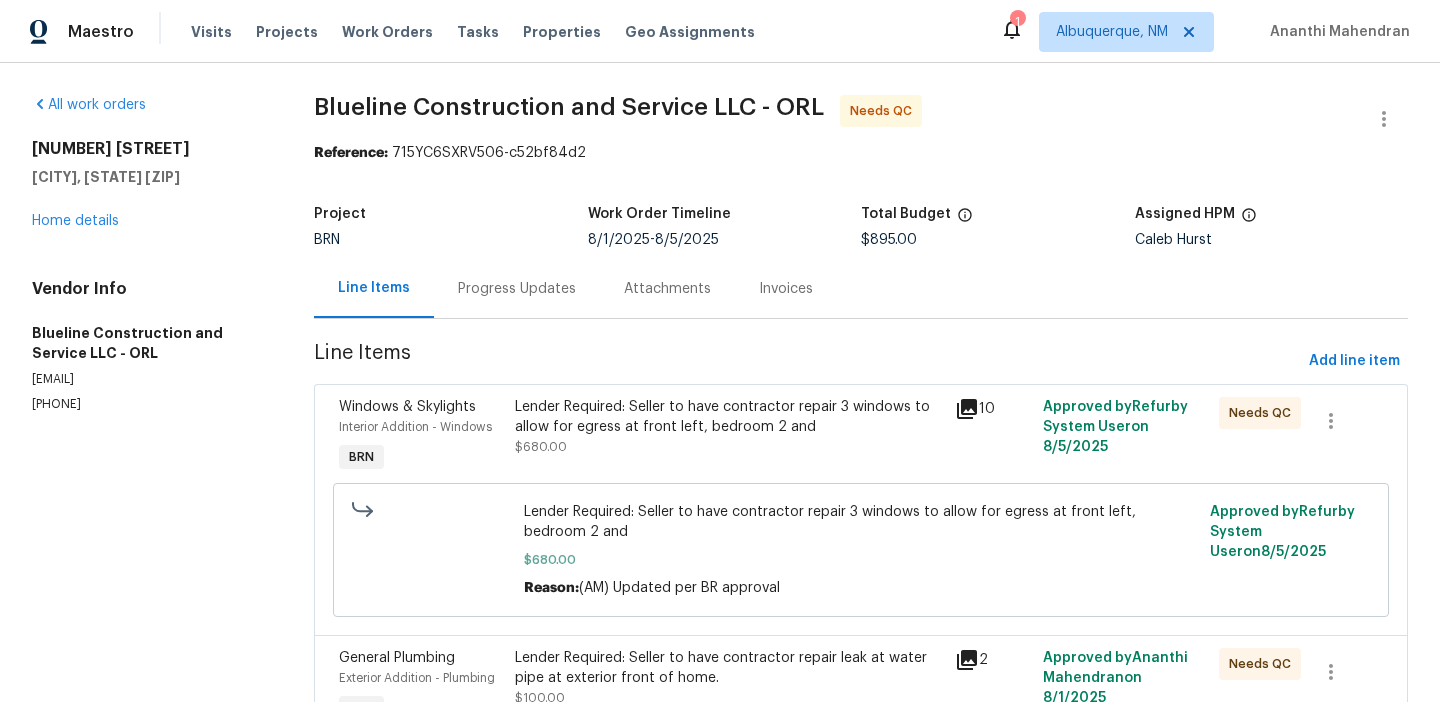 click on "Lender Required: Seller to have contractor repair 3 windows to allow for egress at front left, bedroom 2 and" at bounding box center [729, 417] 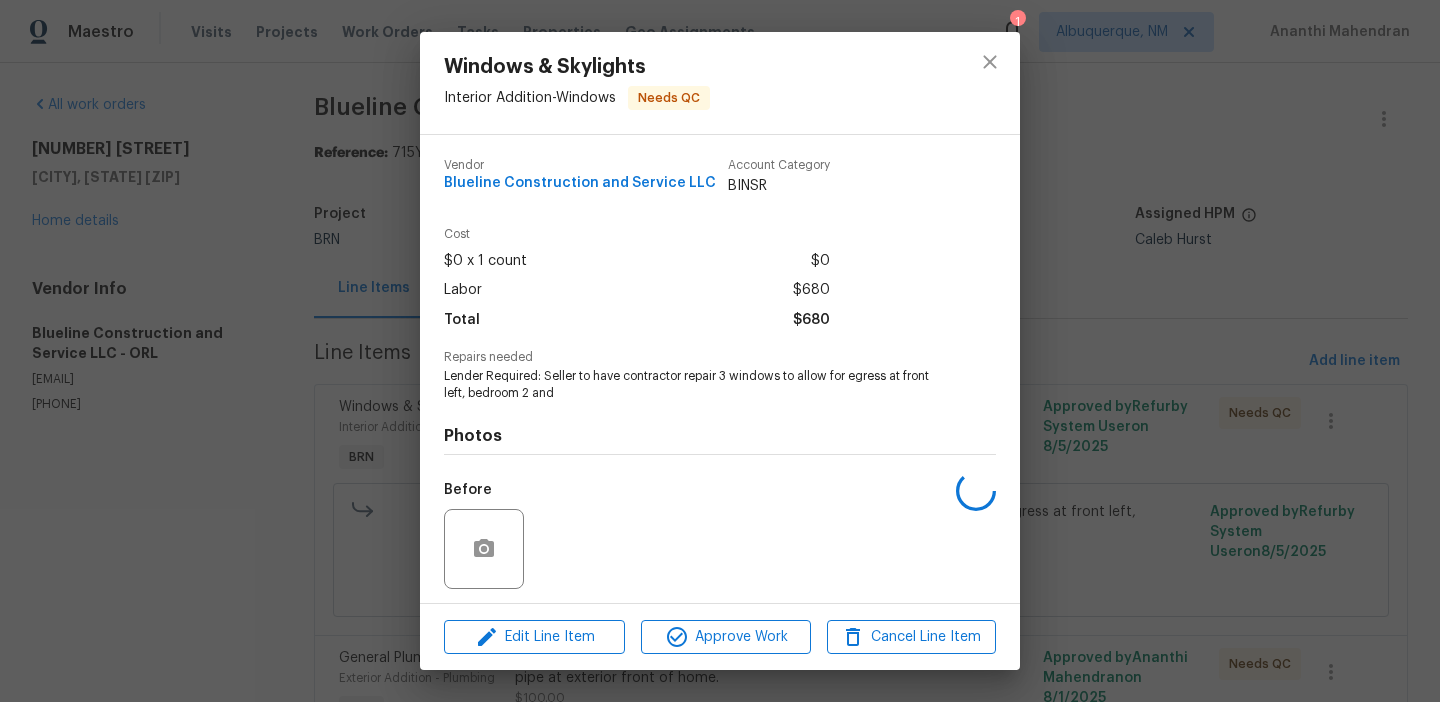 scroll, scrollTop: 136, scrollLeft: 0, axis: vertical 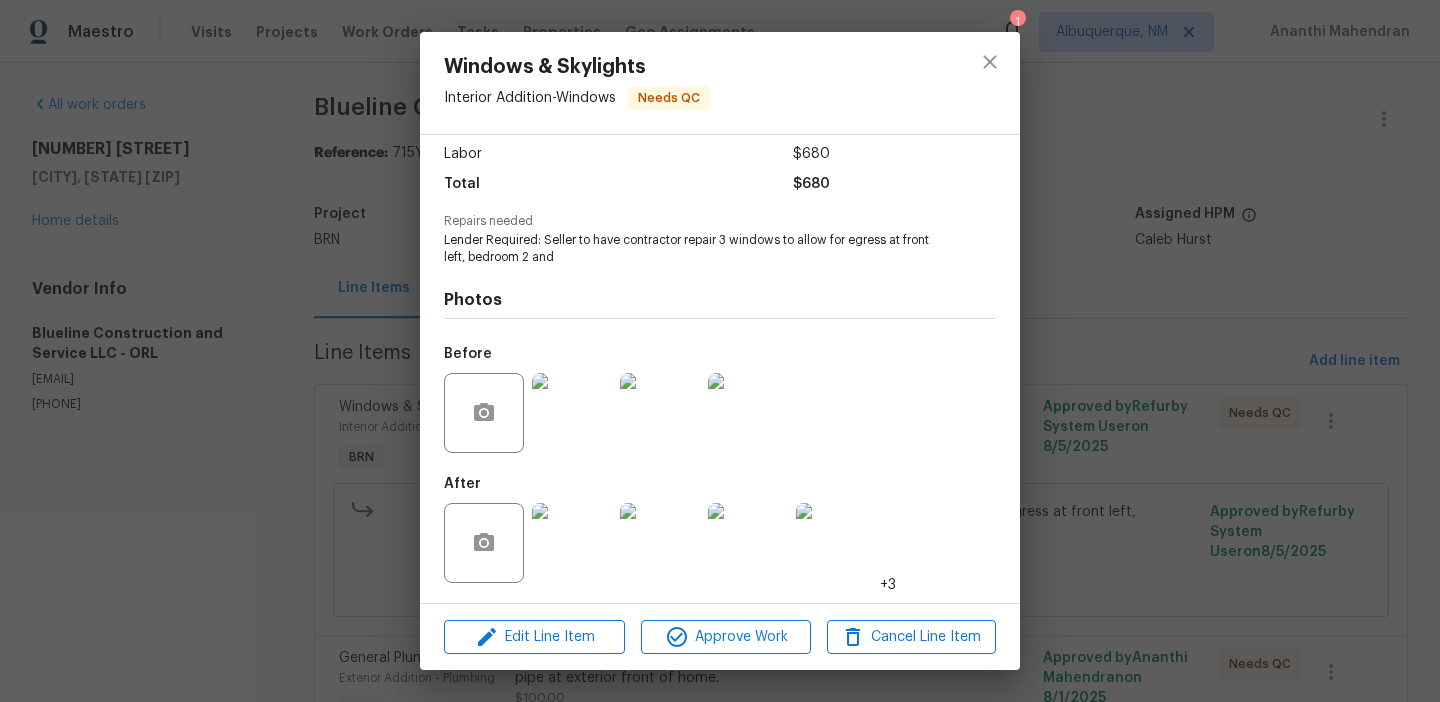 click at bounding box center (572, 543) 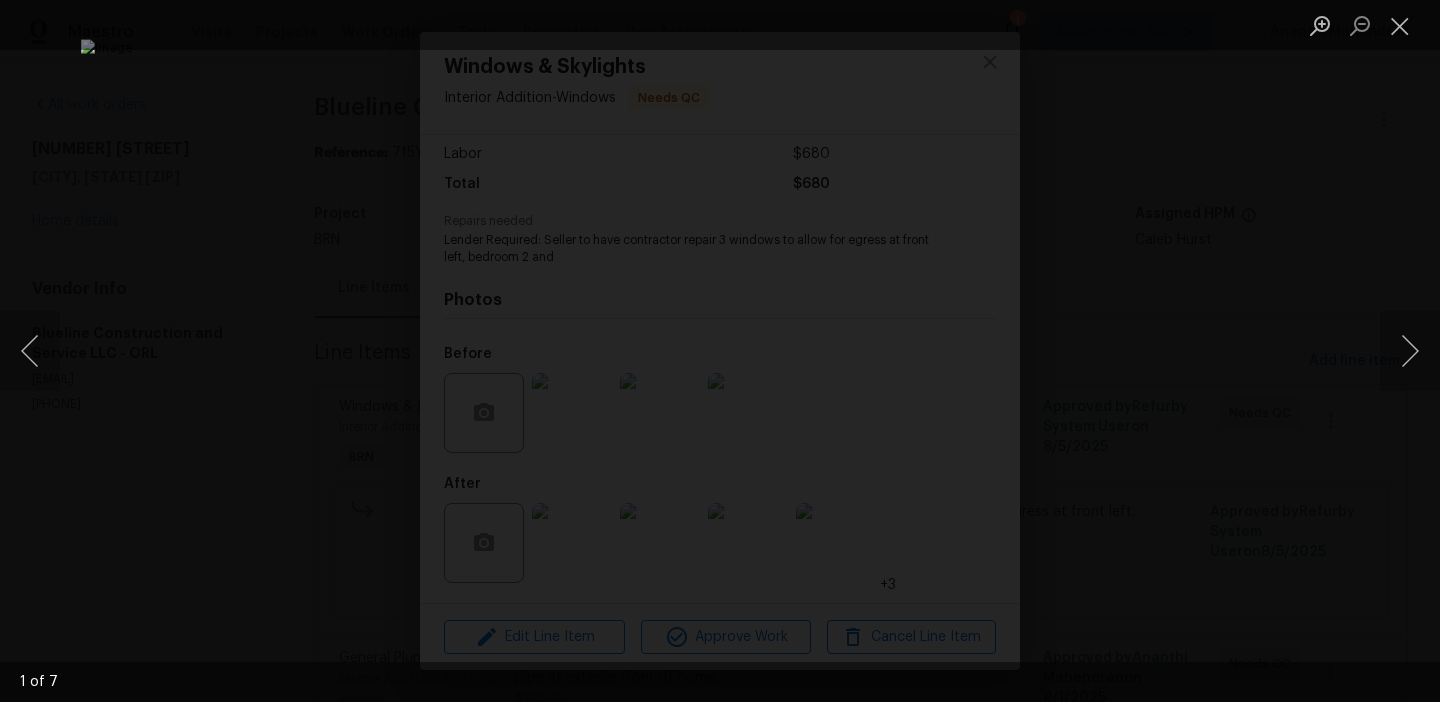 click at bounding box center [720, 351] 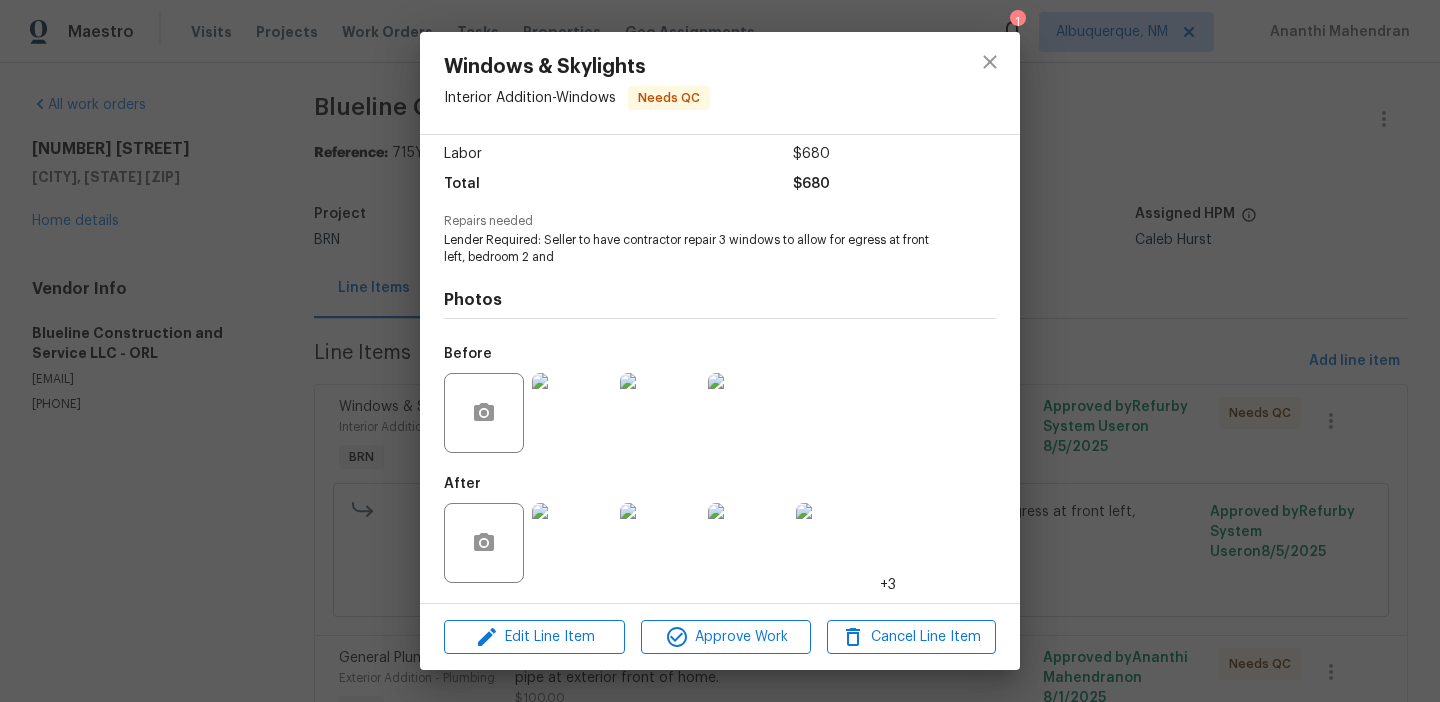 click on "Windows & Skylights Interior Addition  -  Windows Needs QC Vendor Blueline Construction and Service LLC Account Category BINSR Cost $0 x 1 count $0 Labor $680 Total $680 Repairs needed Lender Required: Seller to have contractor repair 3 windows to allow for egress at front left, bedroom 2 and Photos Before After  +3  Edit Line Item  Approve Work  Cancel Line Item" at bounding box center [720, 351] 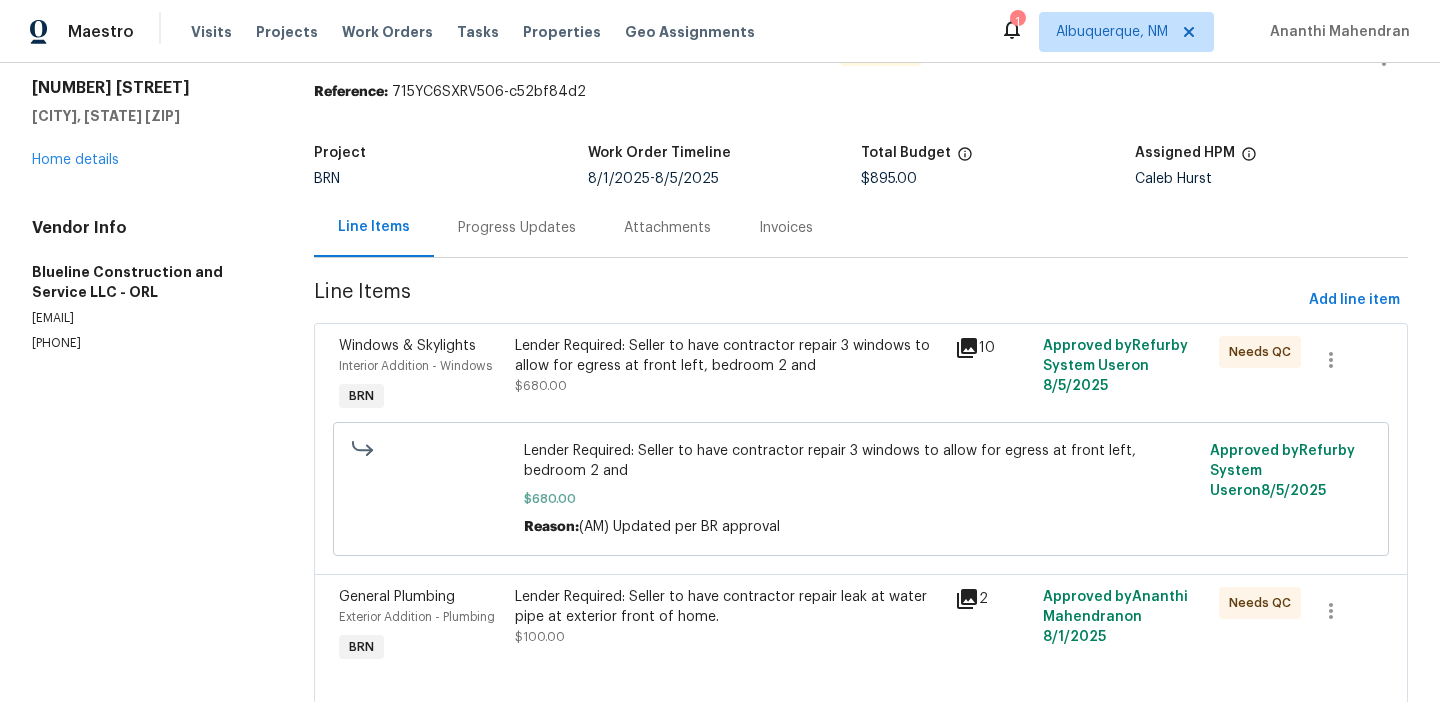 scroll, scrollTop: 194, scrollLeft: 0, axis: vertical 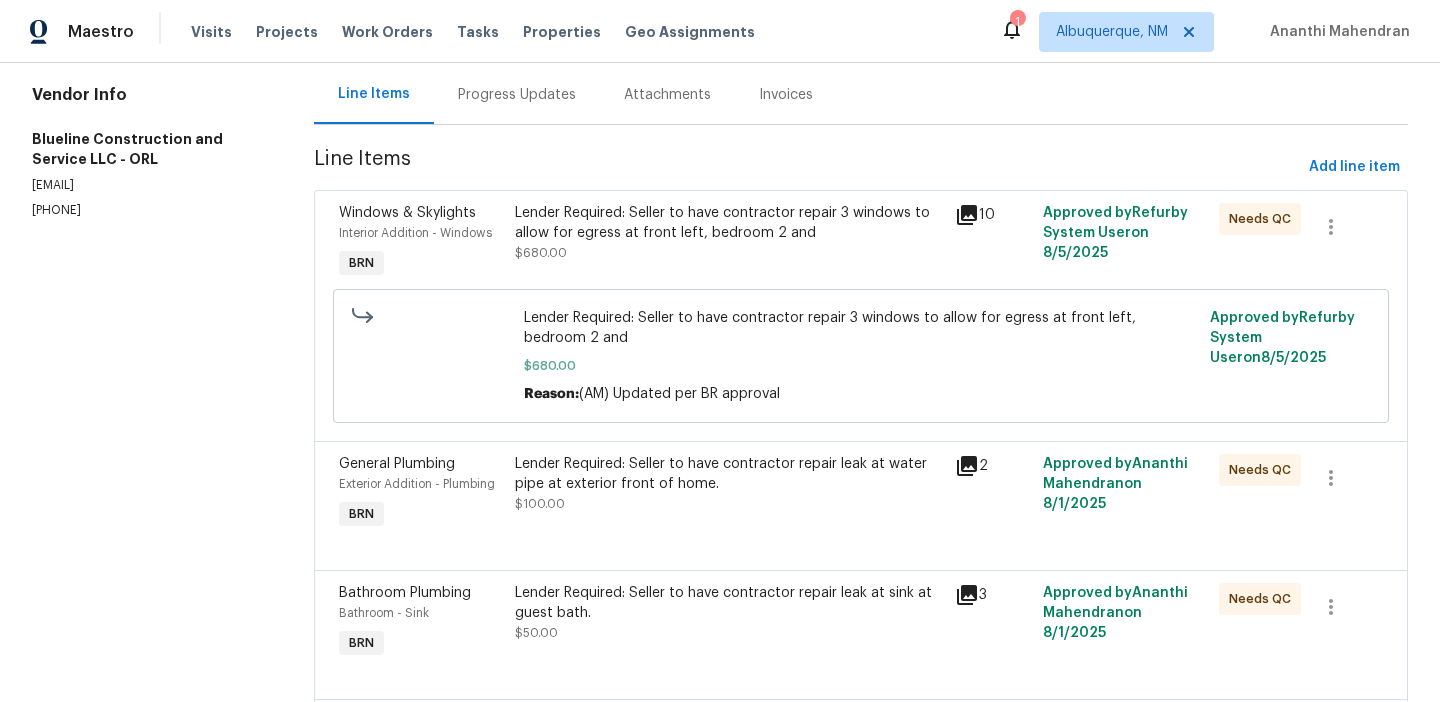 click on "Lender Required: Seller to have contractor repair leak at water pipe at exterior front of home. $100.00" at bounding box center [729, 484] 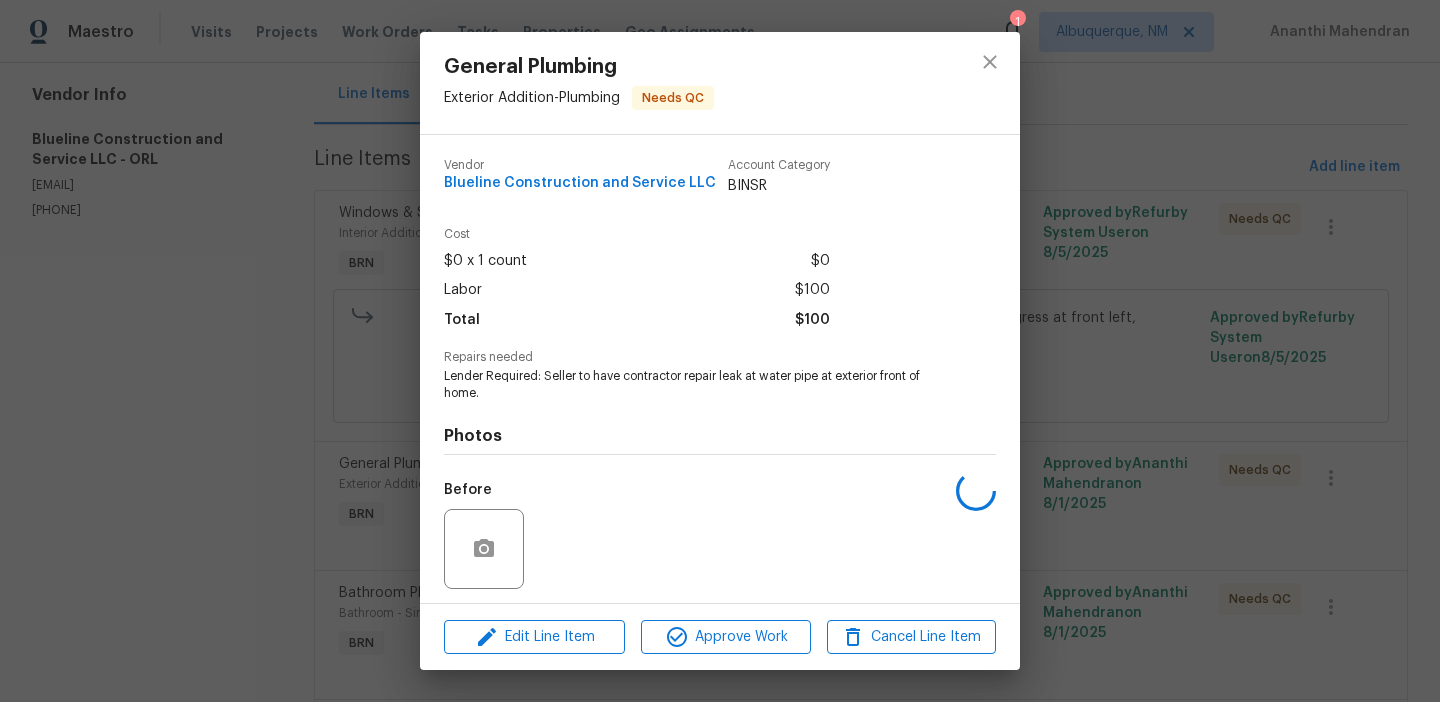 scroll, scrollTop: 136, scrollLeft: 0, axis: vertical 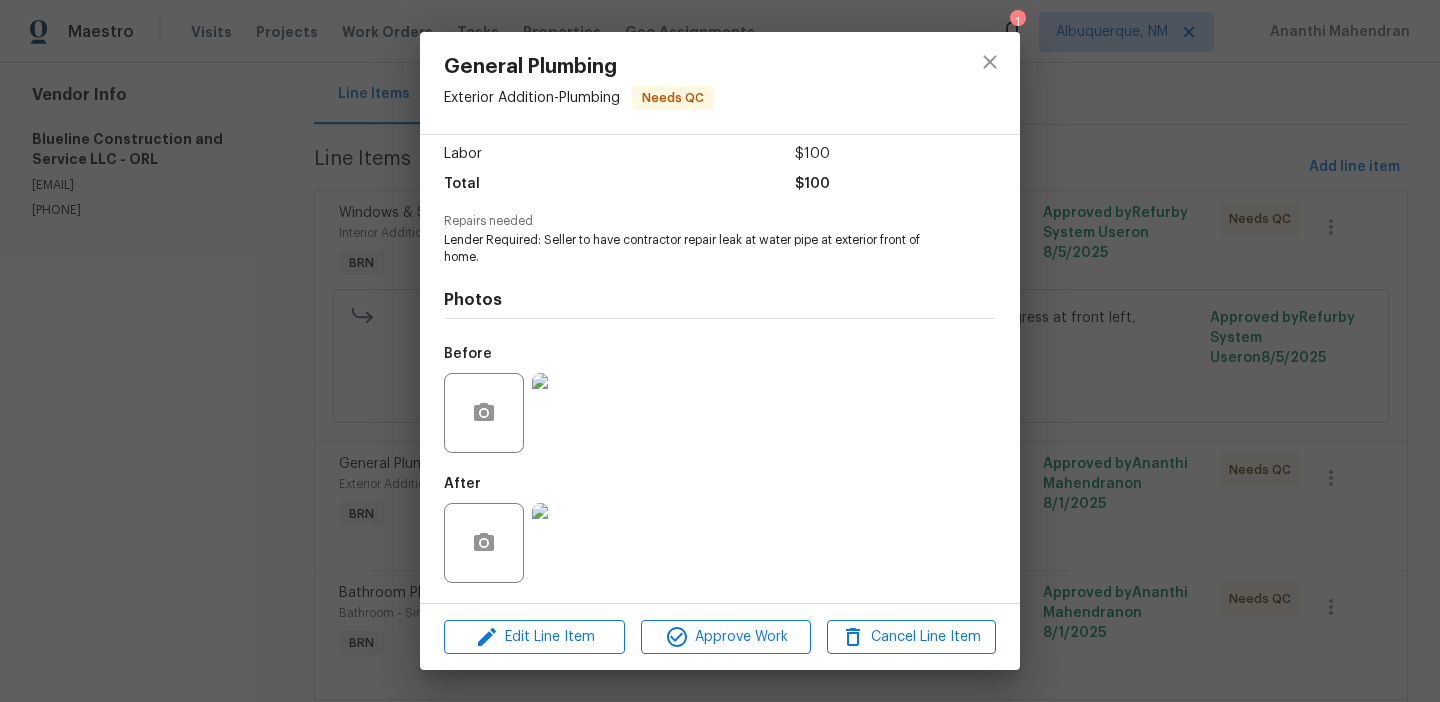 click at bounding box center [572, 543] 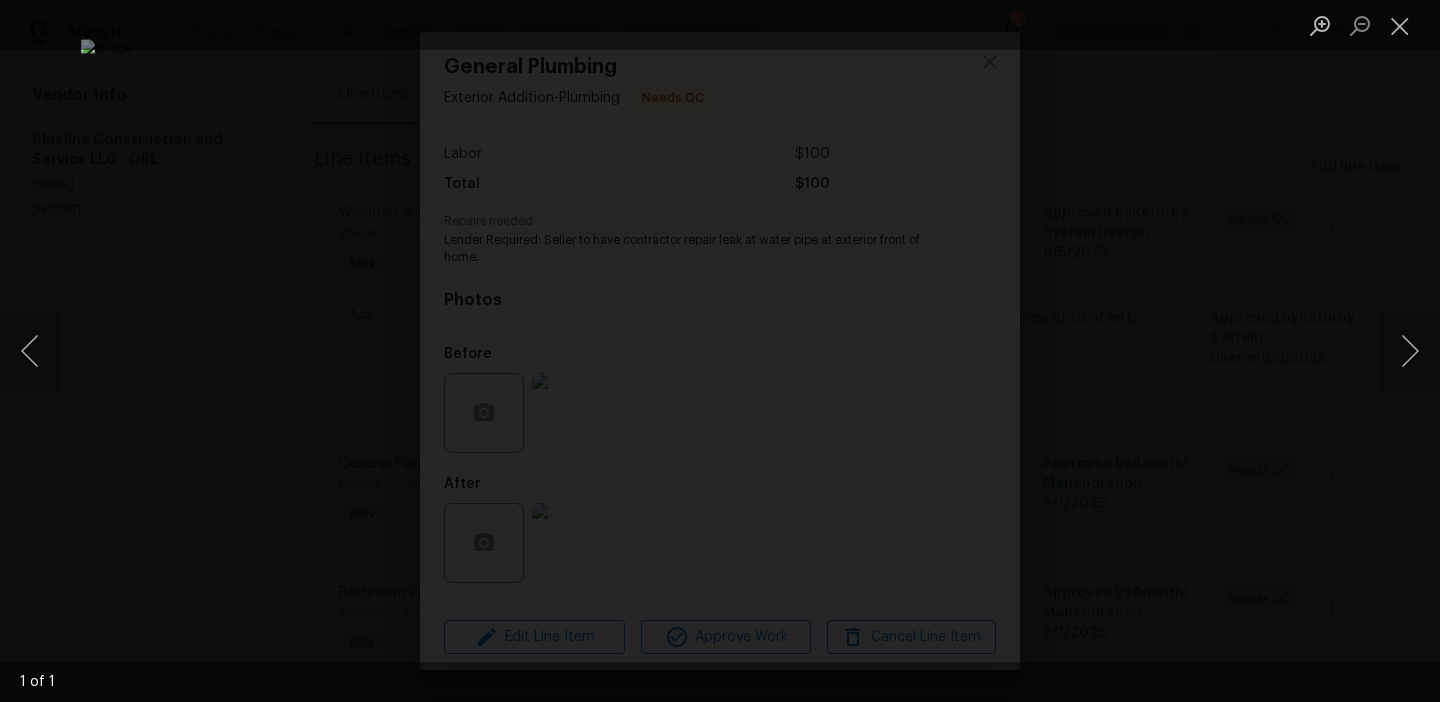 click at bounding box center (720, 350) 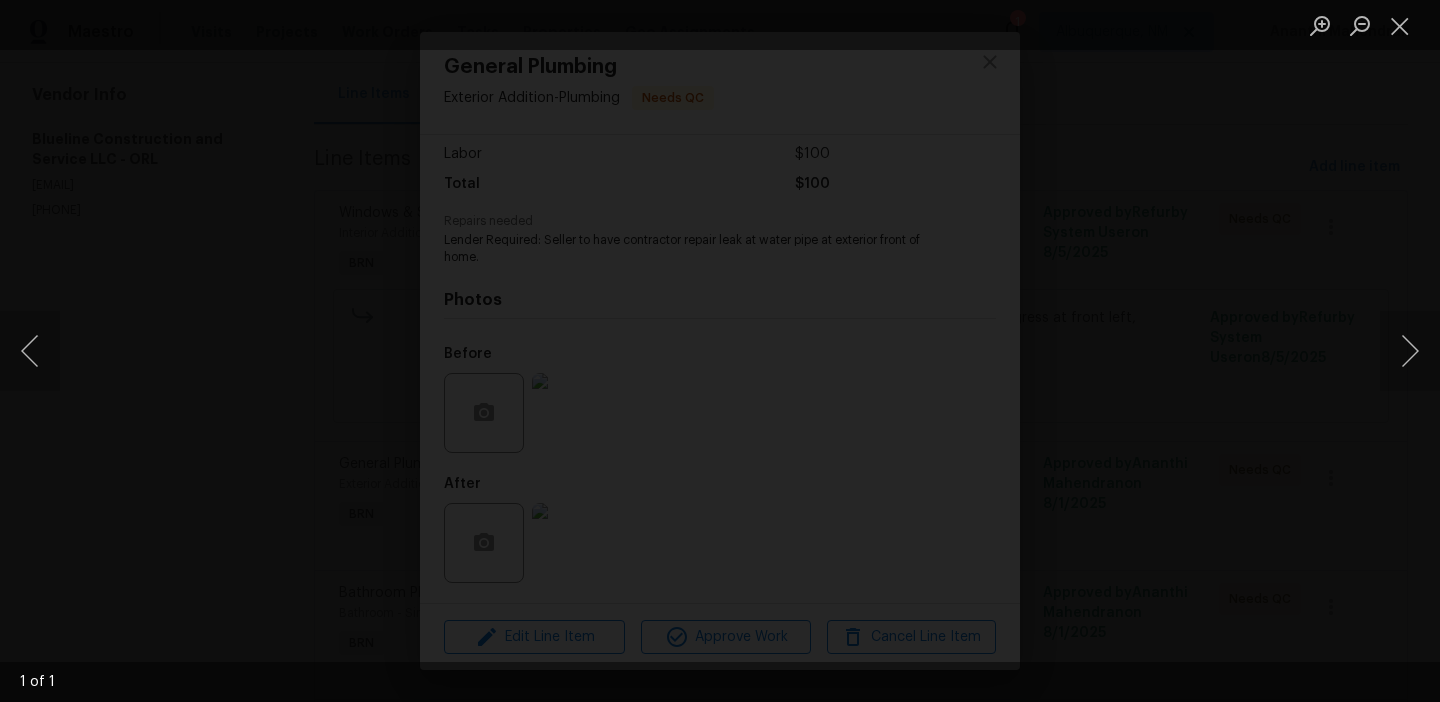 click at bounding box center [925, 441] 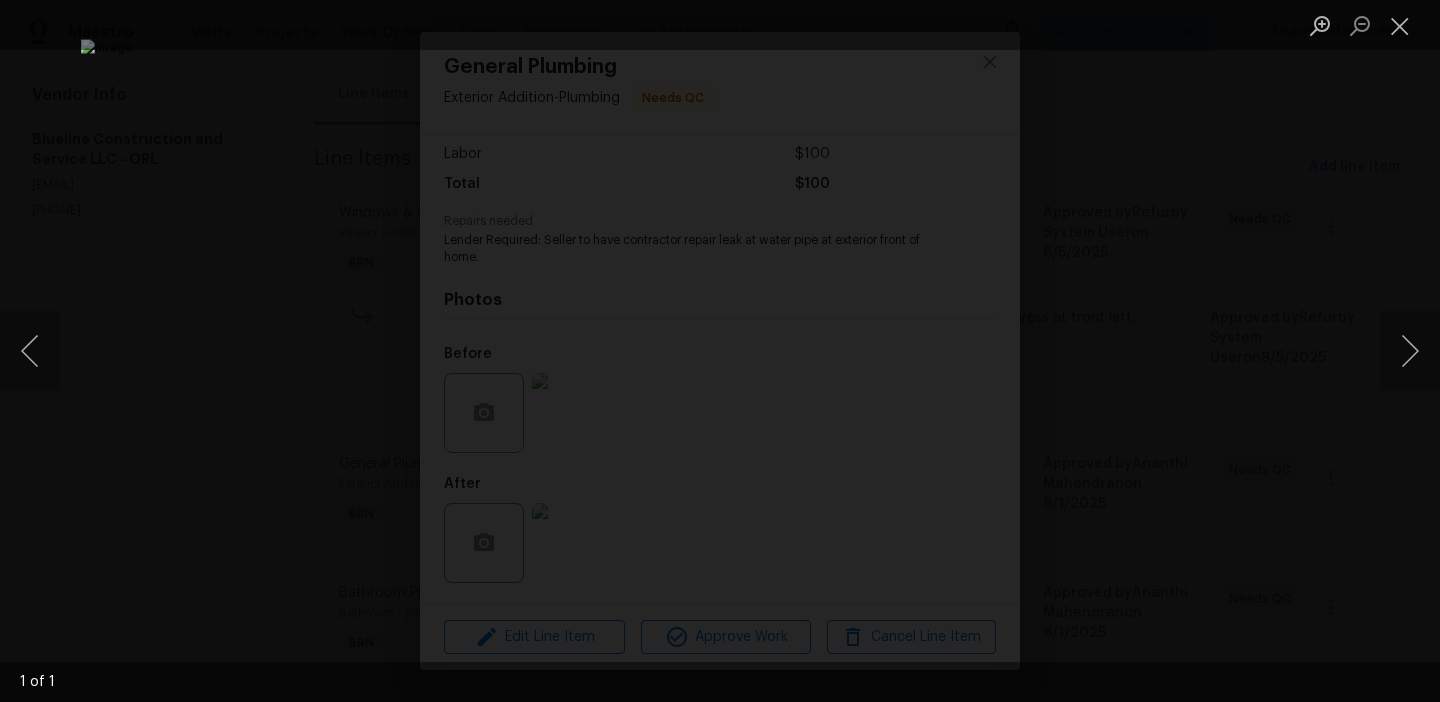 click at bounding box center (720, 350) 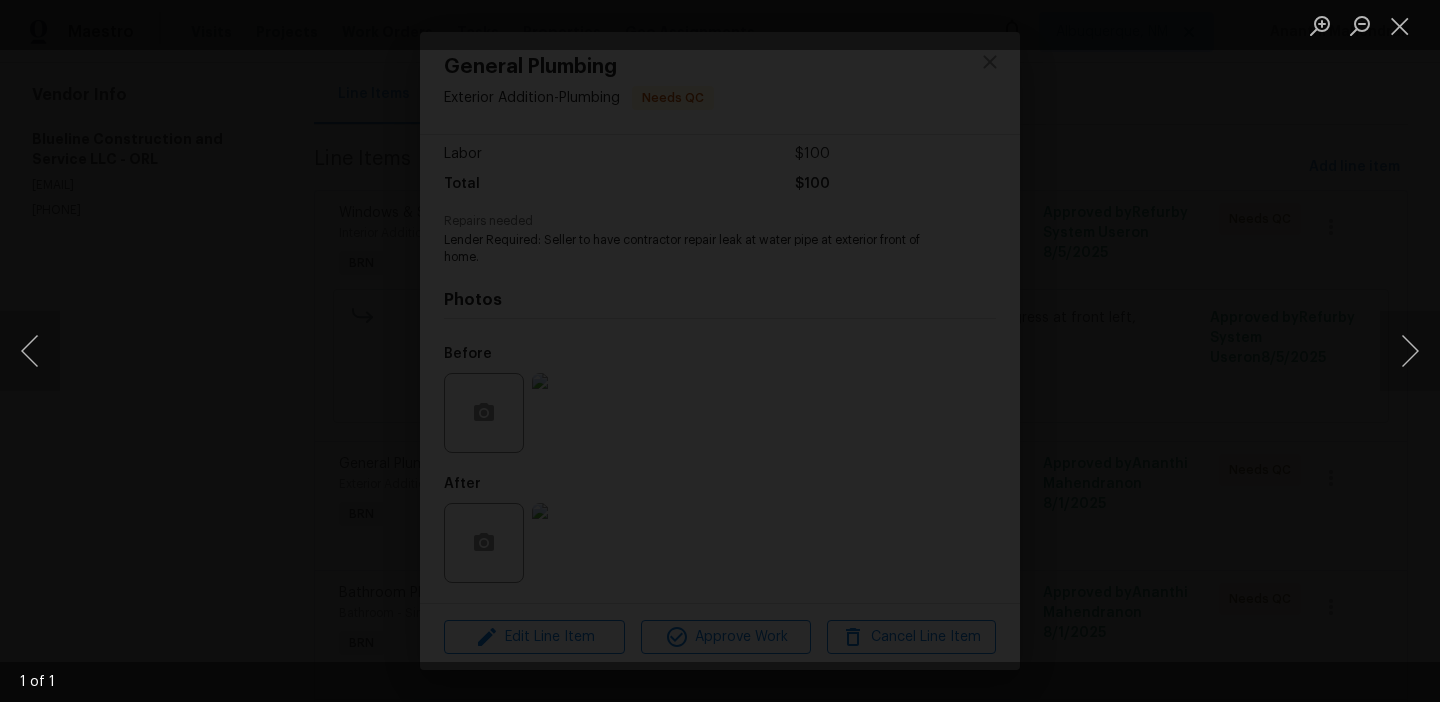 click at bounding box center (846, 393) 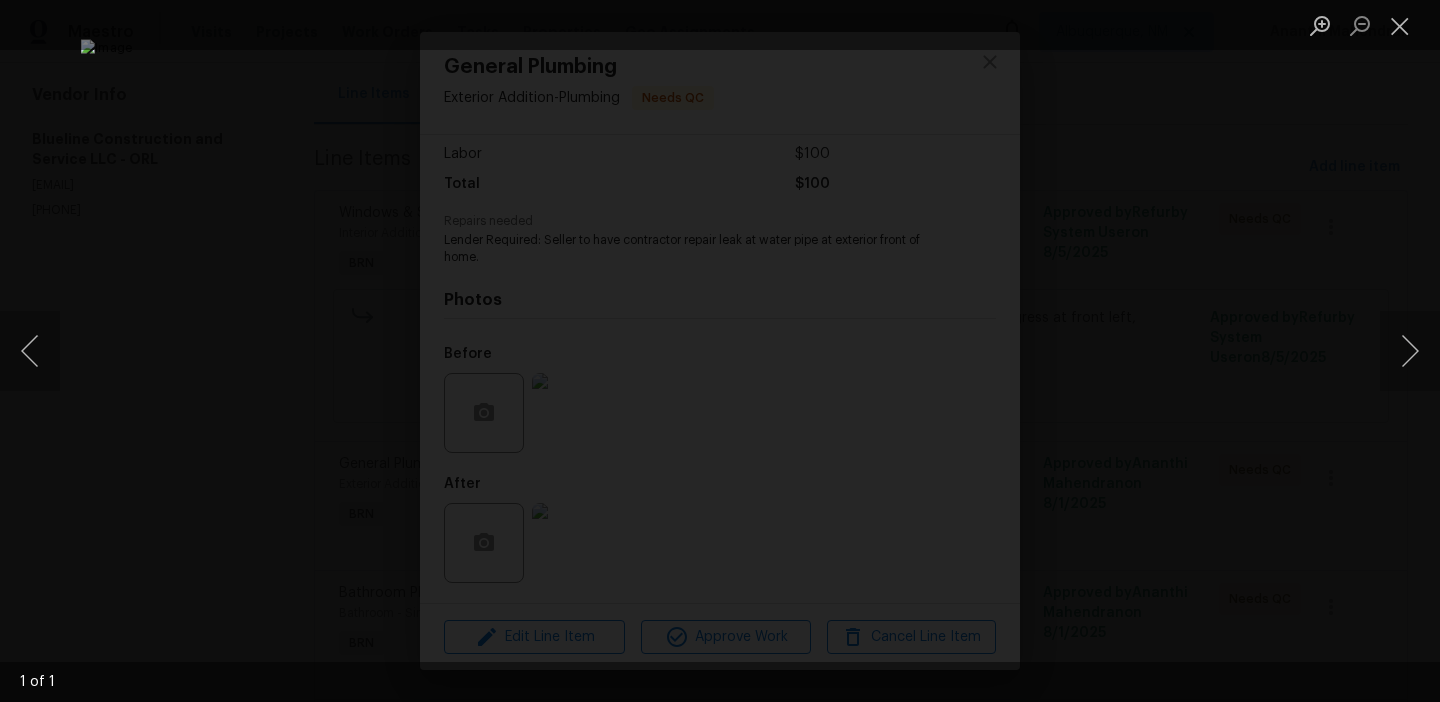 click at bounding box center [720, 351] 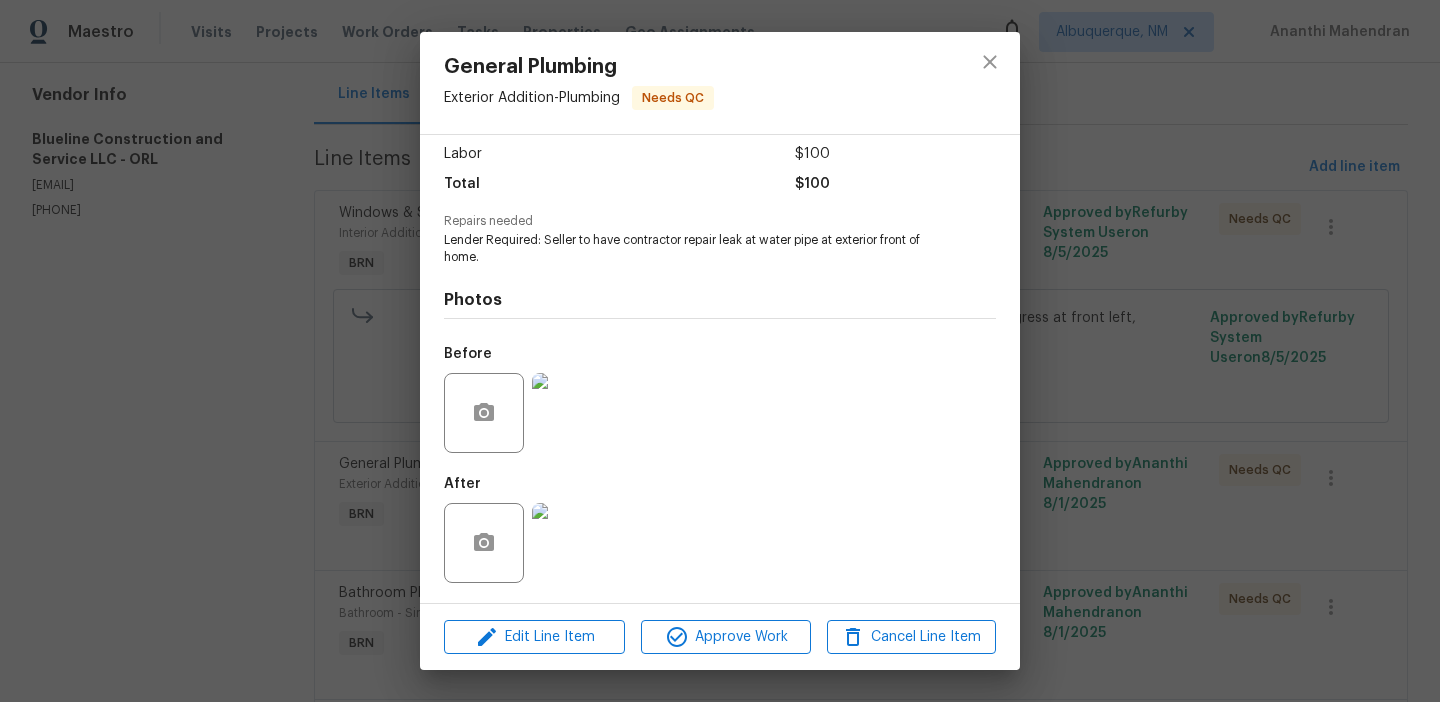 click on "General Plumbing Exterior Addition  -  Plumbing Needs QC Vendor Blueline Construction and Service LLC Account Category BINSR Cost $0 x 1 count $0 Labor $100 Total $100 Repairs needed Lender Required: Seller to have contractor repair leak at water pipe at exterior front of home. Photos Before After  Edit Line Item  Approve Work  Cancel Line Item" at bounding box center (720, 351) 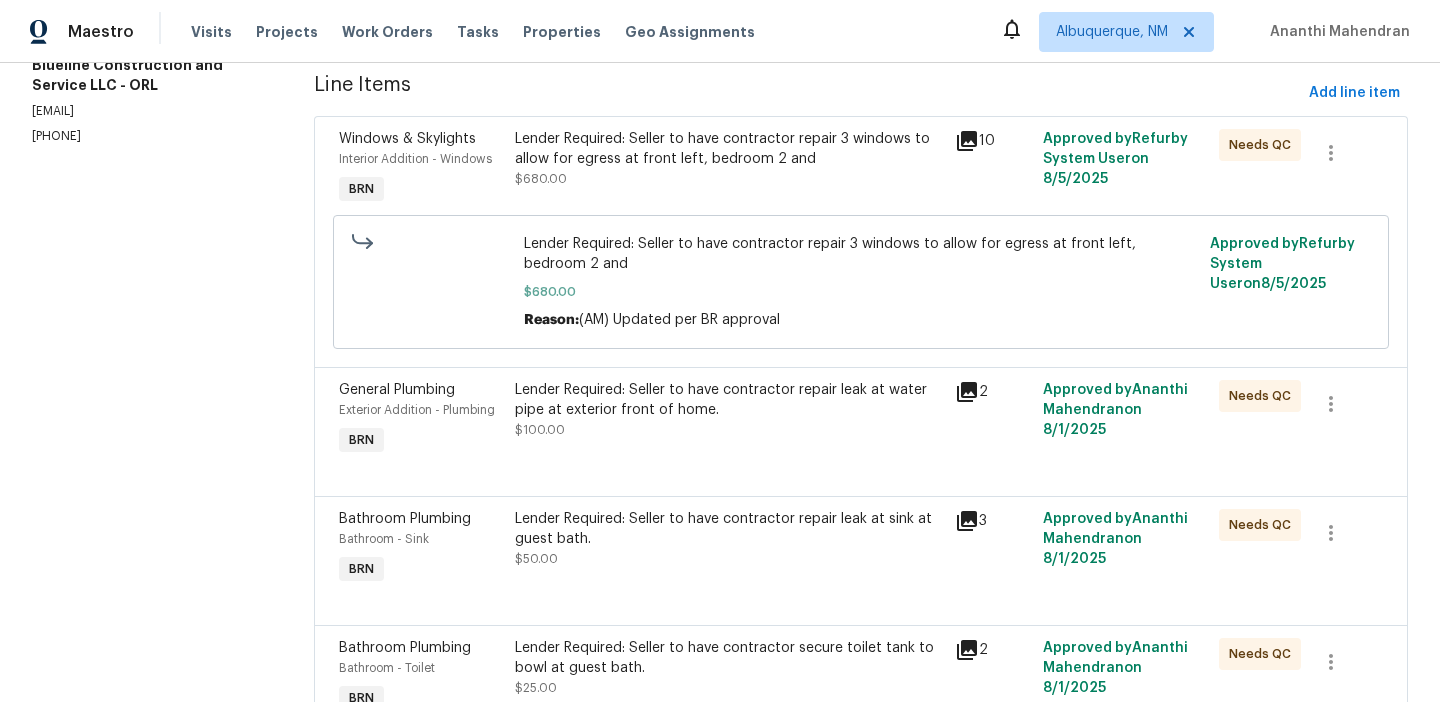 scroll, scrollTop: 351, scrollLeft: 0, axis: vertical 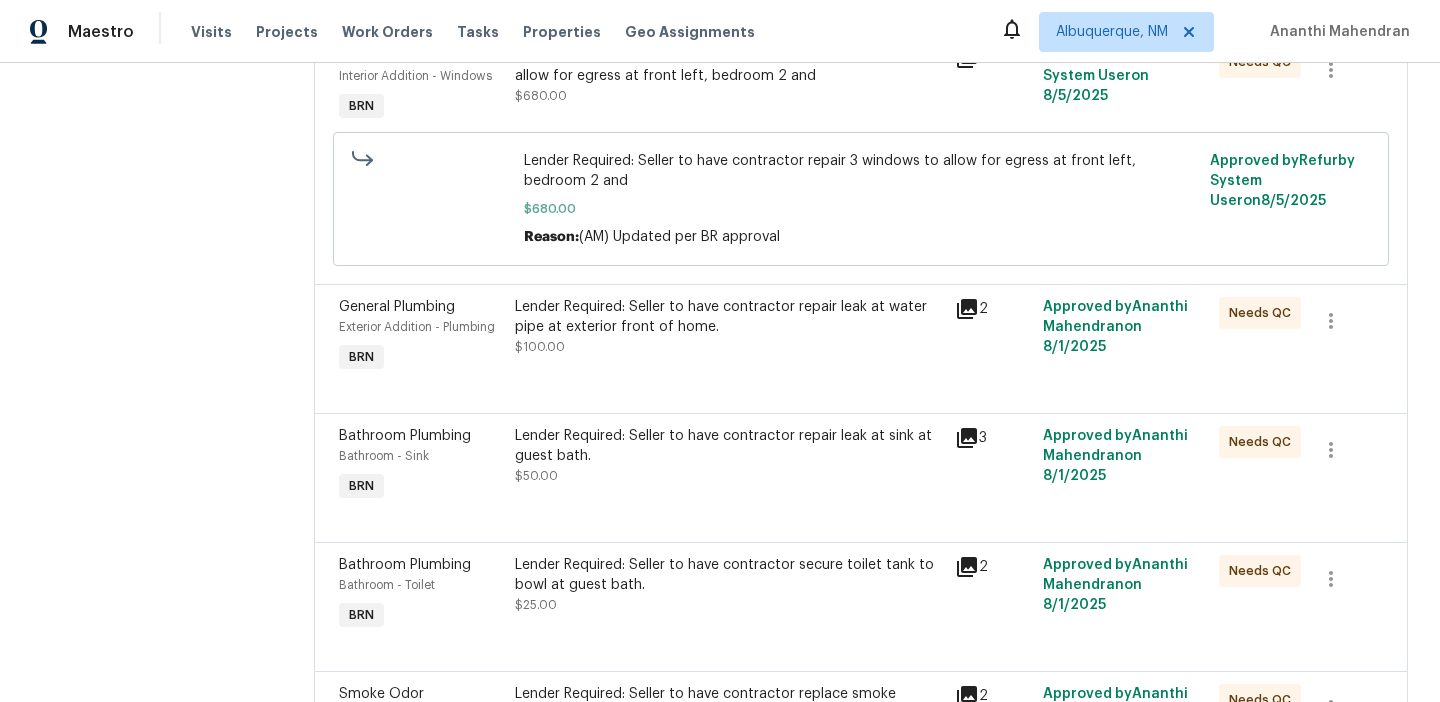 click on "Lender Required: Seller to have contractor repair leak at sink at guest bath. $50.00" at bounding box center (729, 466) 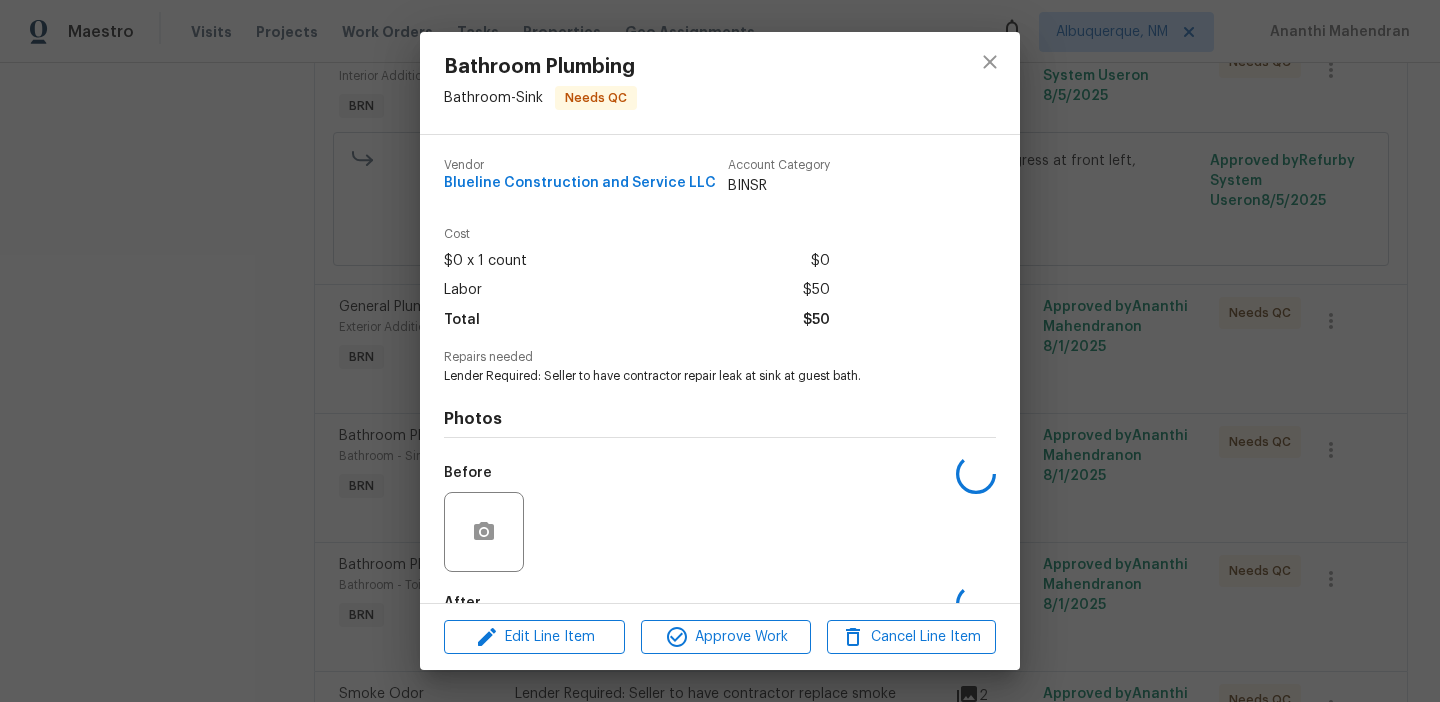 scroll, scrollTop: 119, scrollLeft: 0, axis: vertical 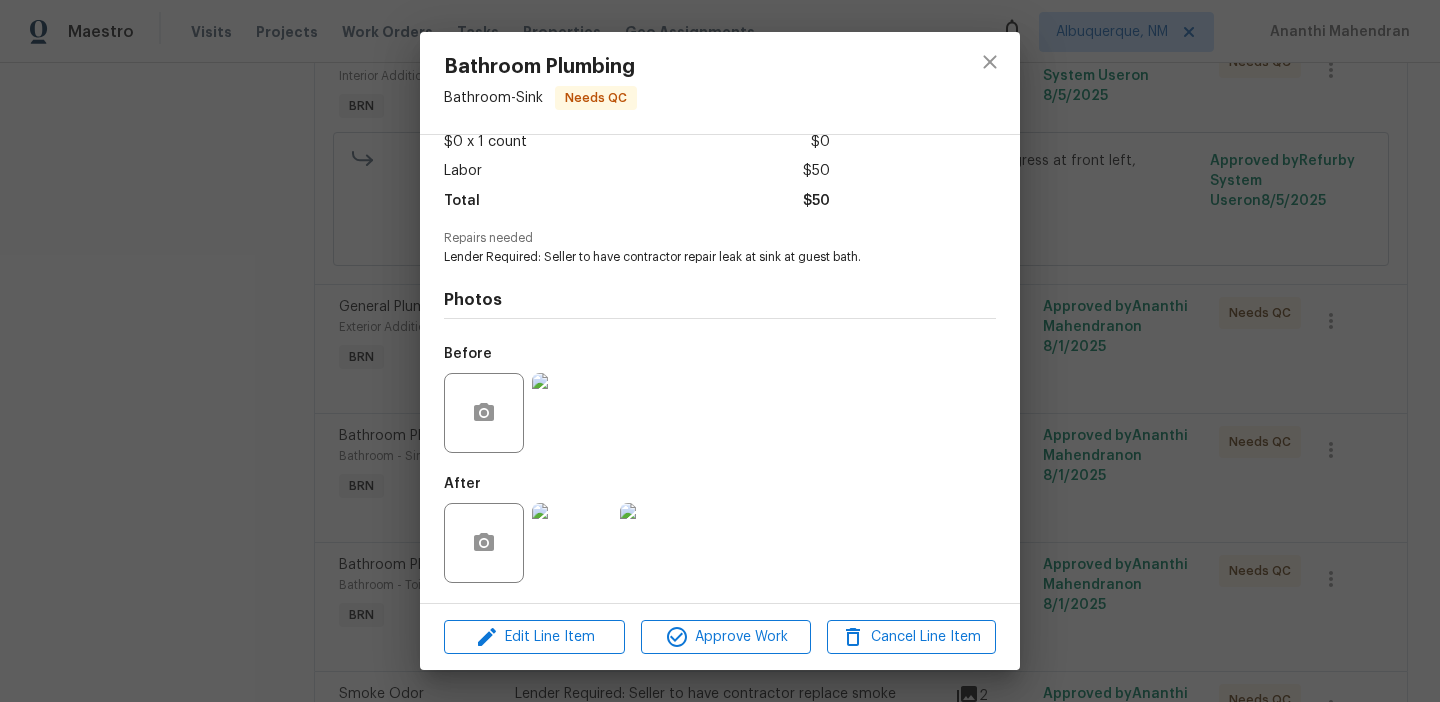 click at bounding box center [572, 543] 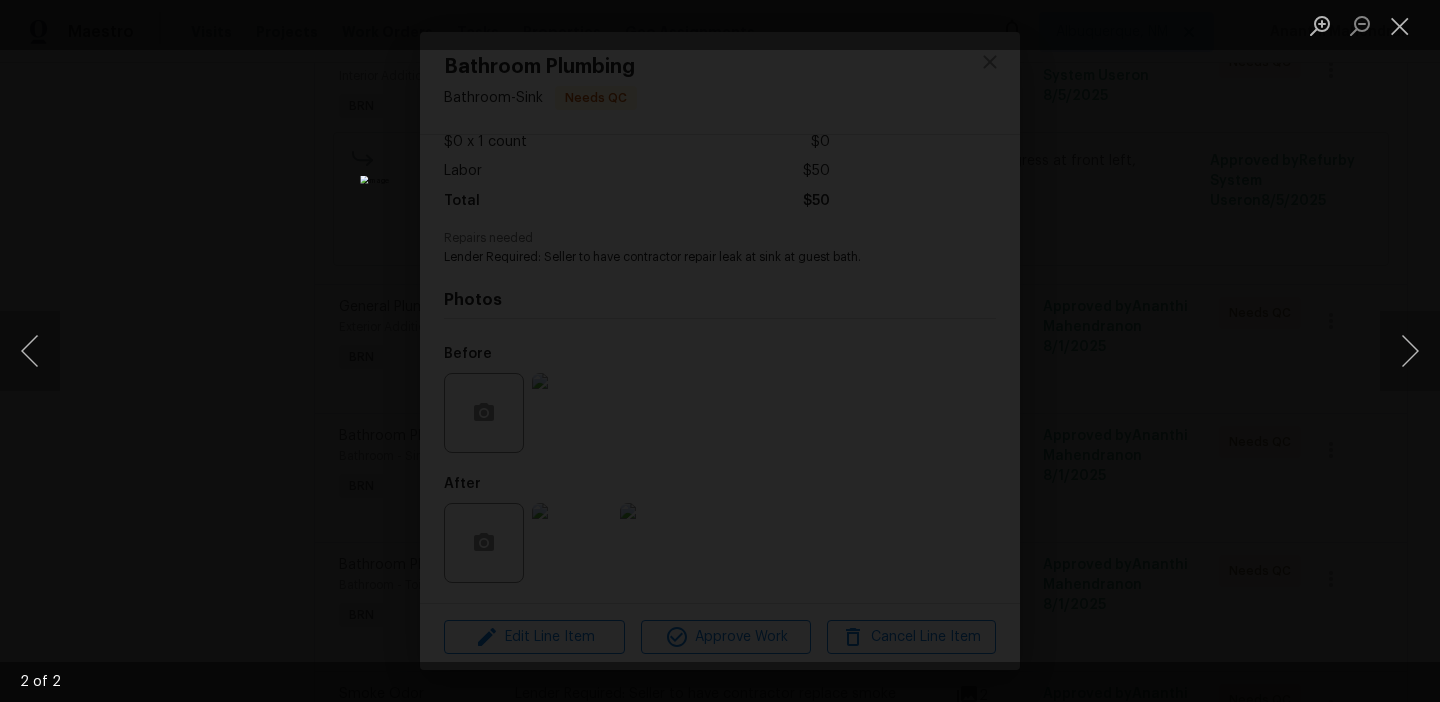 click at bounding box center [720, 351] 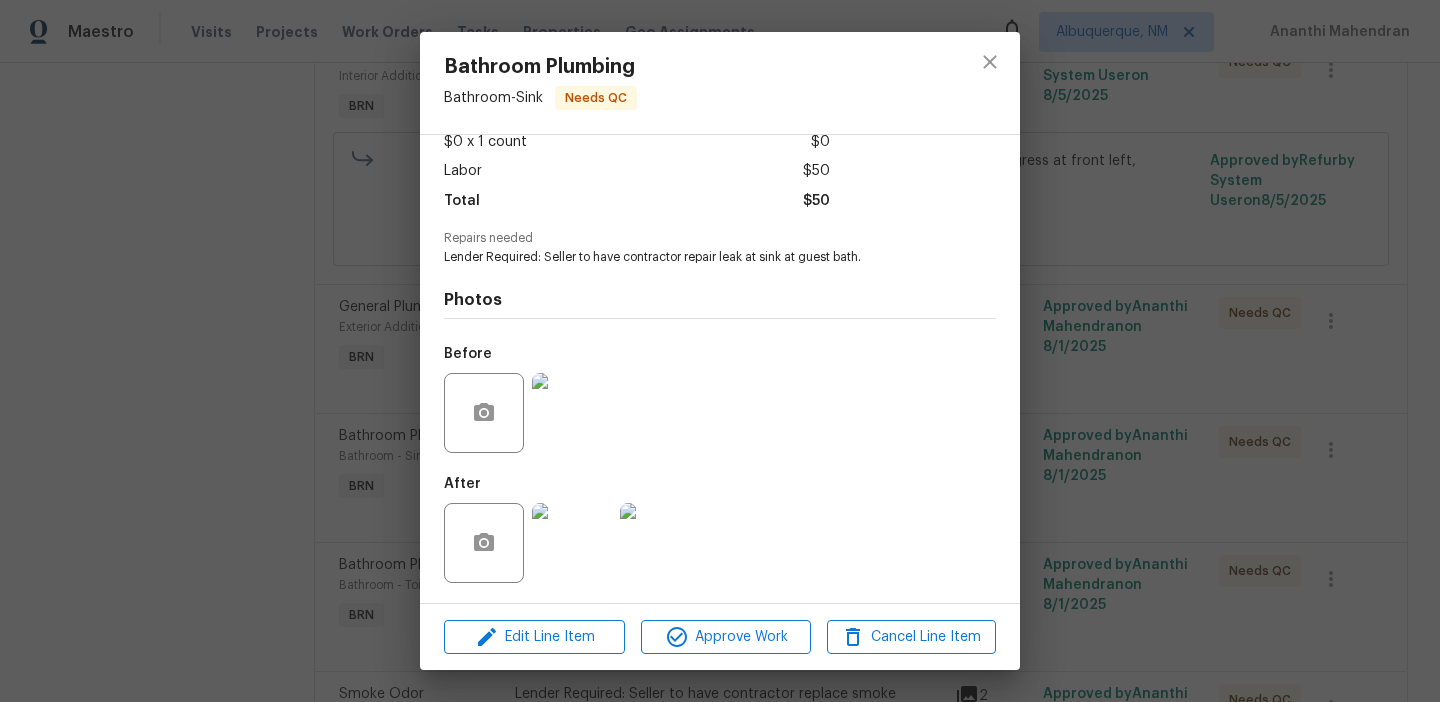 click on "Bathroom Plumbing Bathroom  -  Sink Needs QC Vendor Blueline Construction and Service LLC Account Category BINSR Cost $0 x 1 count $0 Labor $50 Total $50 Repairs needed Lender Required: Seller to have contractor repair leak at sink at guest bath. Photos Before After  Edit Line Item  Approve Work  Cancel Line Item" at bounding box center [720, 351] 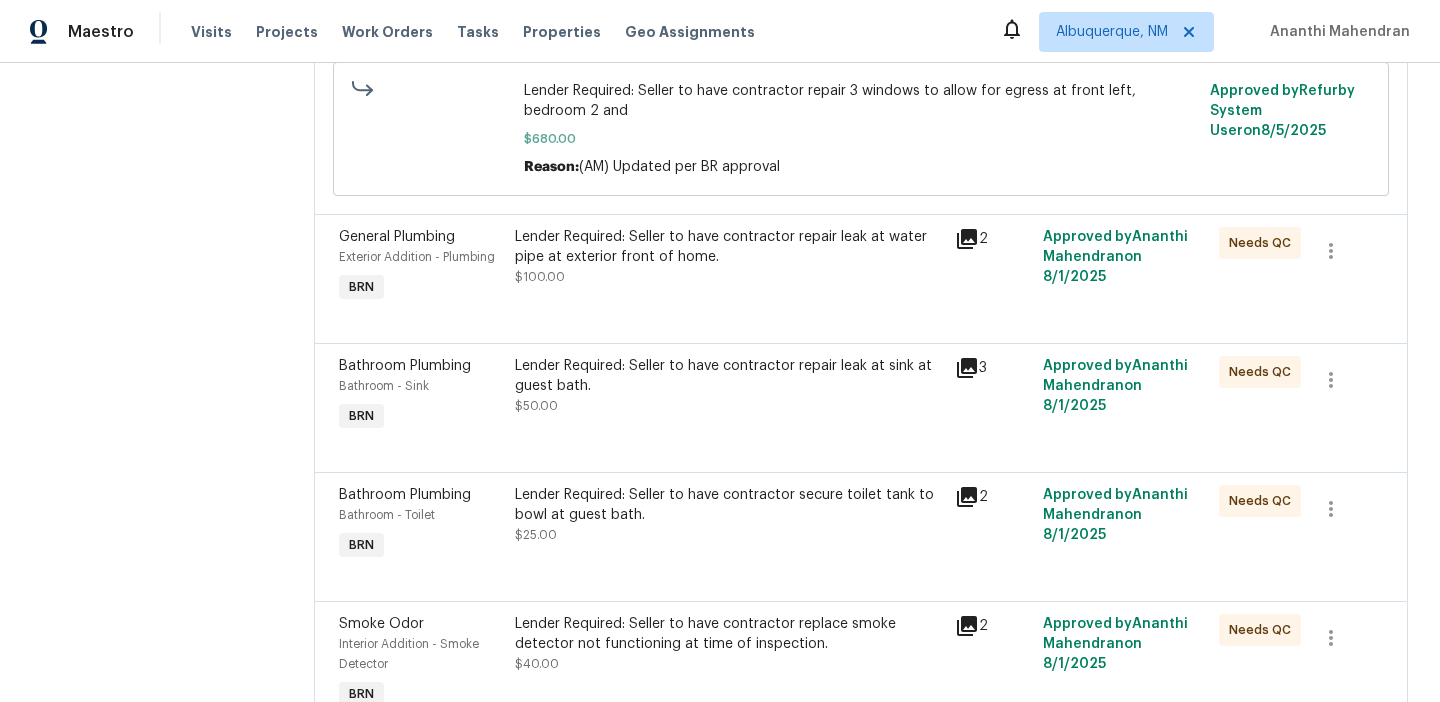 scroll, scrollTop: 524, scrollLeft: 0, axis: vertical 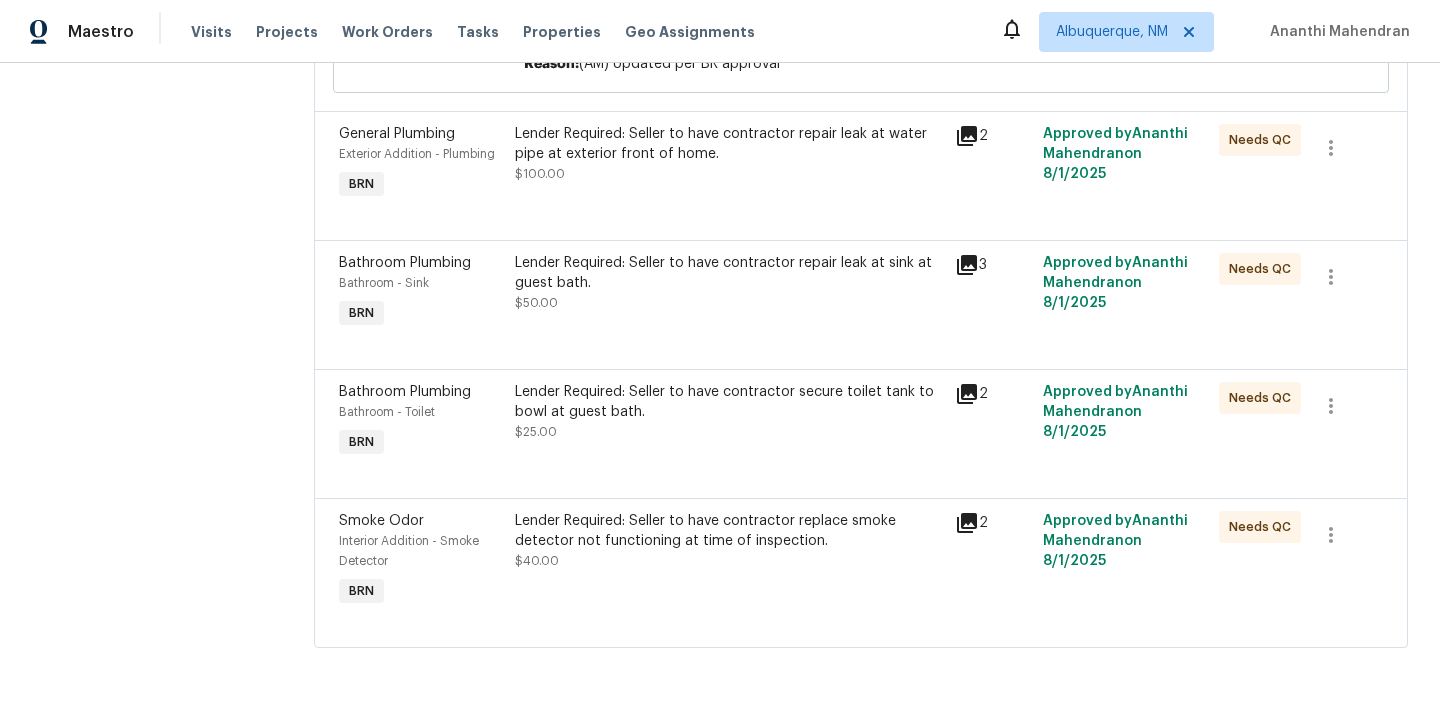 click on "Lender Required: Seller to have contractor secure toilet tank to bowl at guest bath. $25.00" at bounding box center (729, 412) 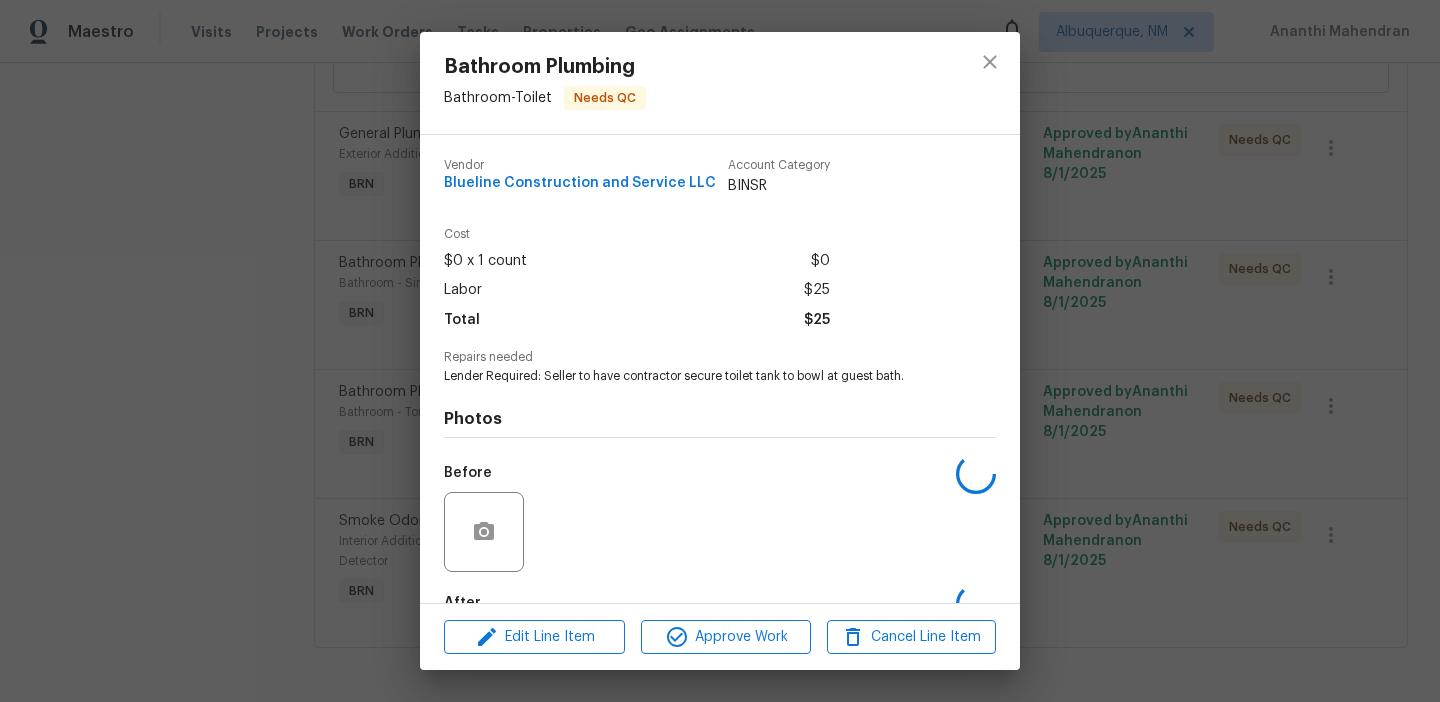 scroll, scrollTop: 119, scrollLeft: 0, axis: vertical 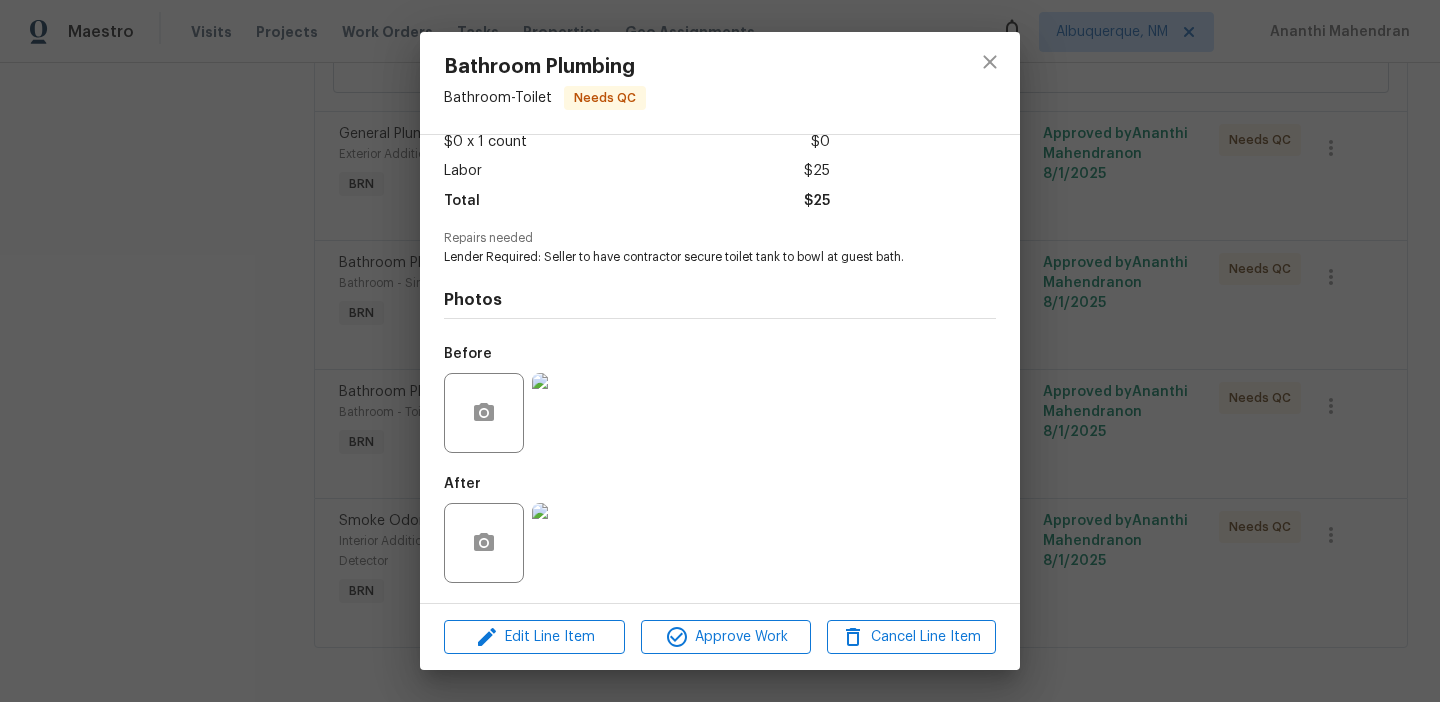 click at bounding box center (572, 543) 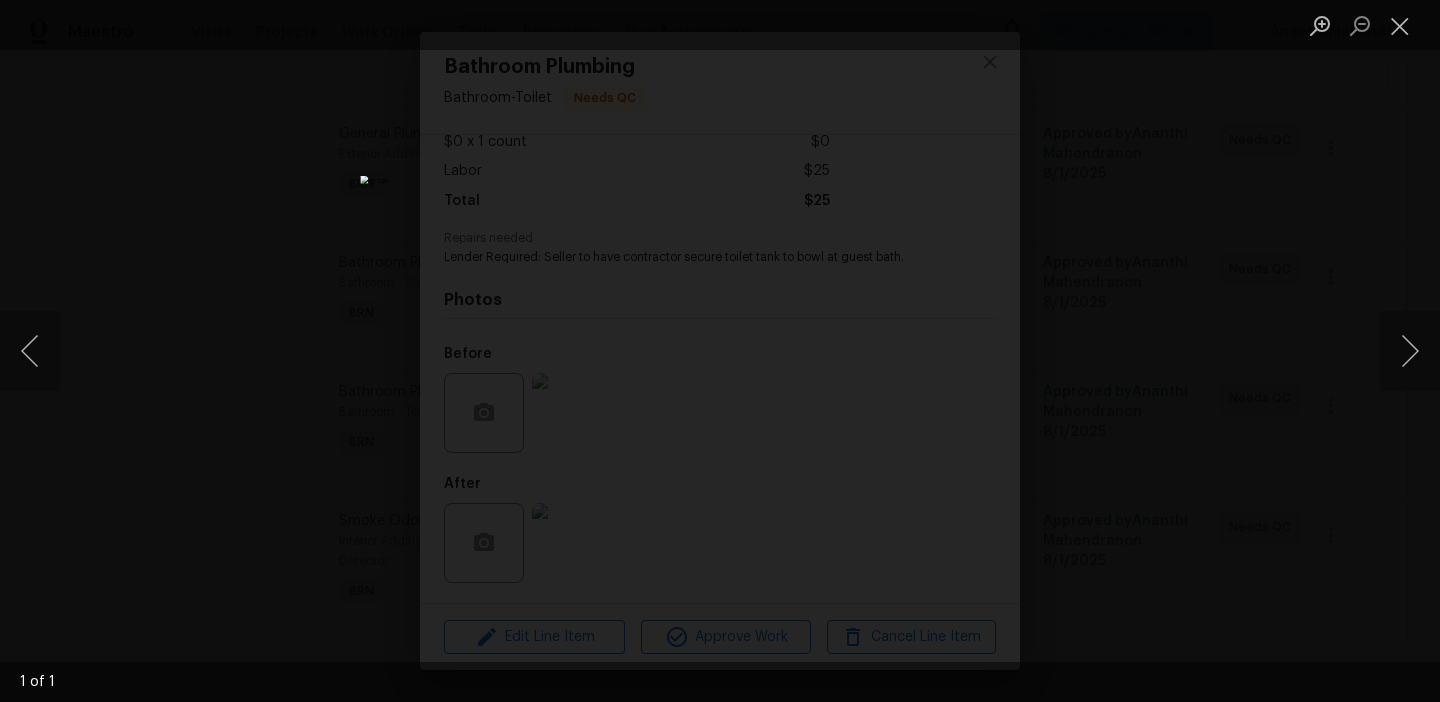 click at bounding box center (720, 351) 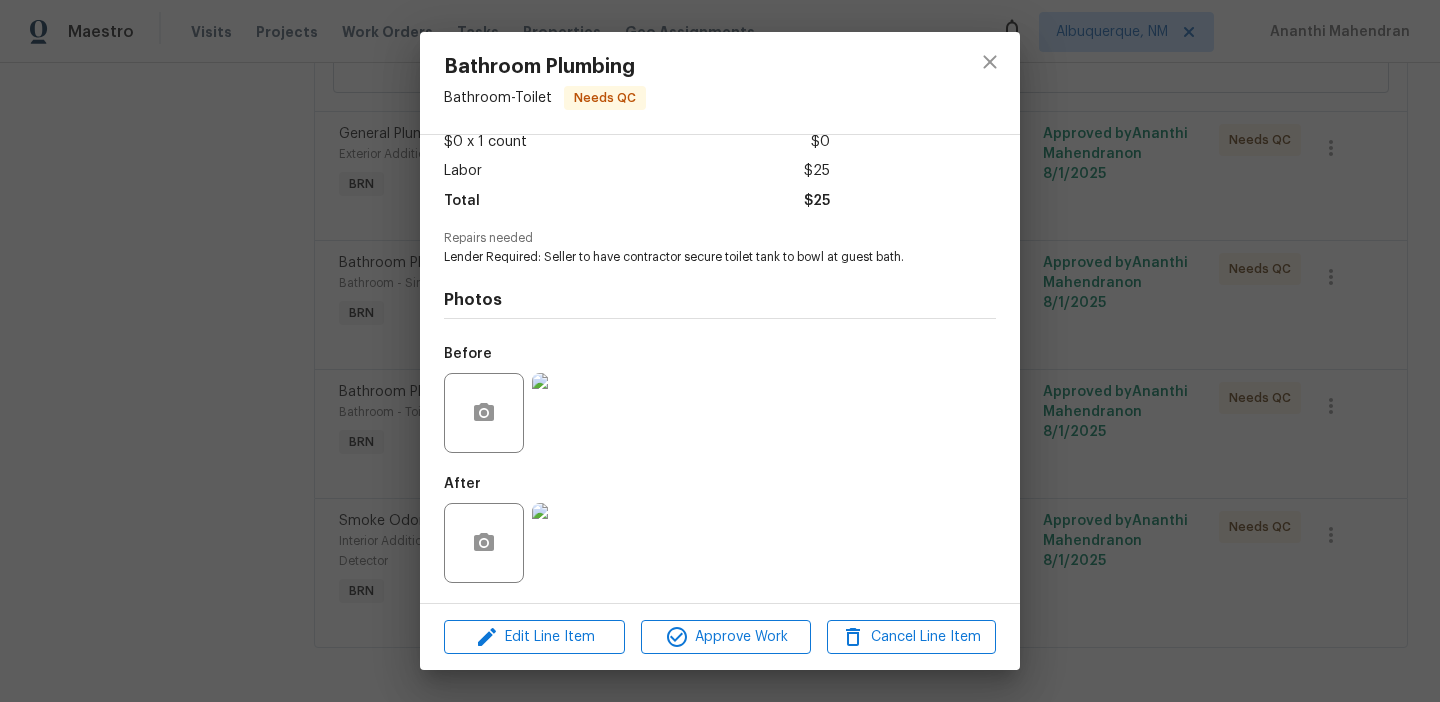 drag, startPoint x: 466, startPoint y: 500, endPoint x: 380, endPoint y: 500, distance: 86 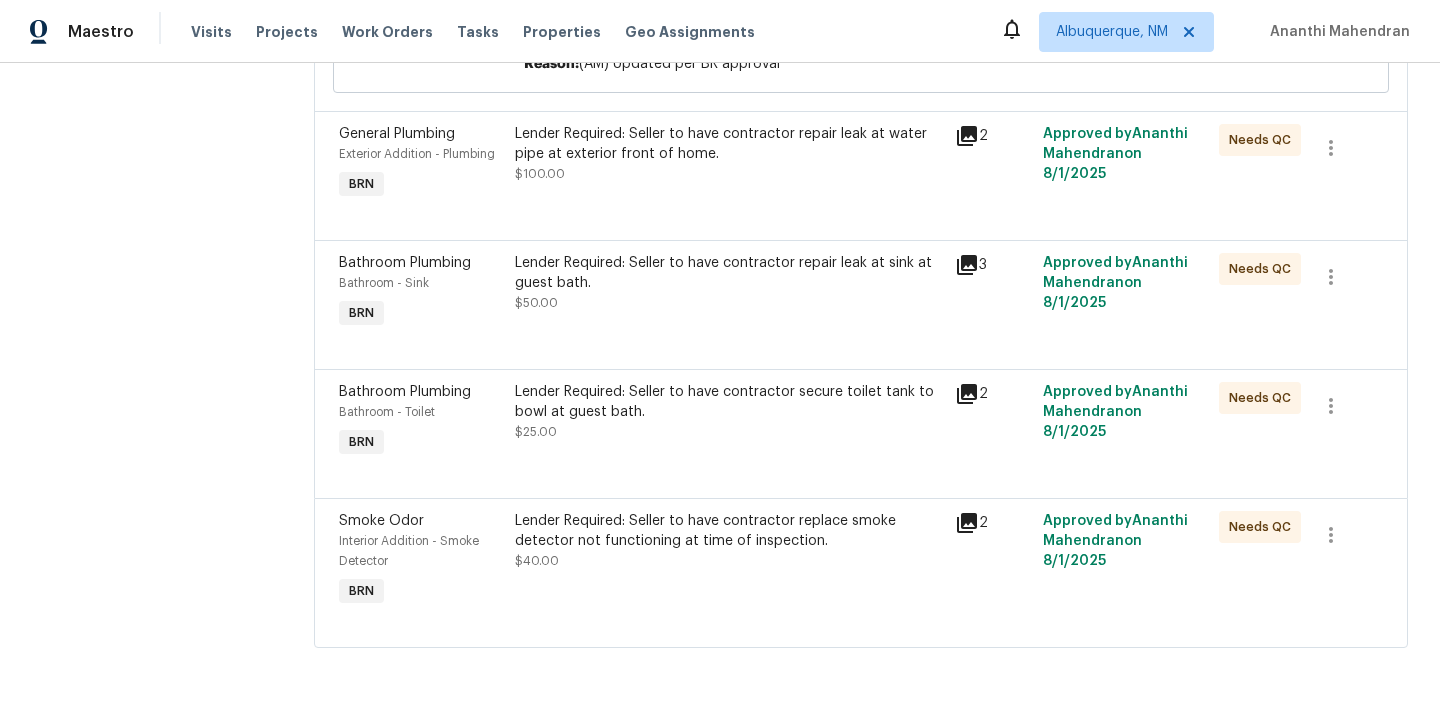 scroll, scrollTop: 529, scrollLeft: 0, axis: vertical 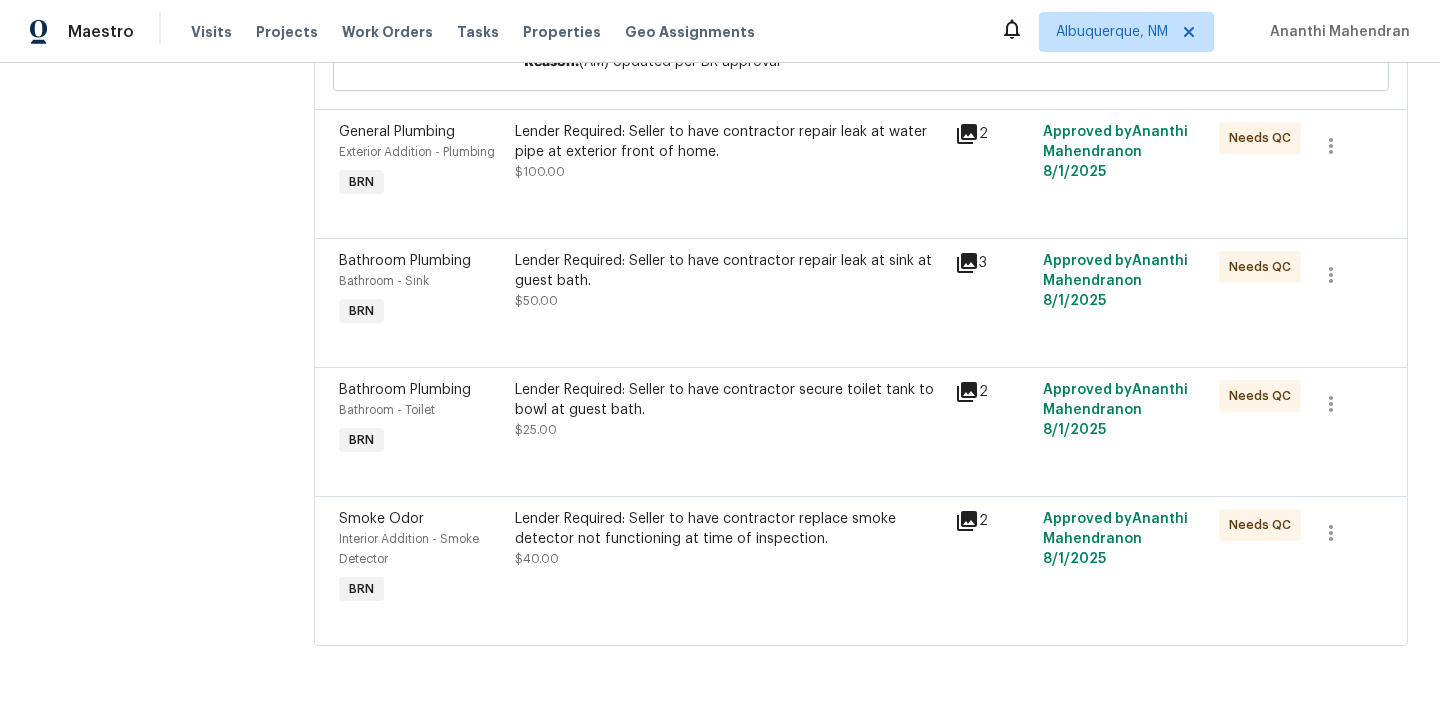 click on "Lender Required: Seller to have contractor replace smoke detector not functioning at time of inspection." at bounding box center (729, 529) 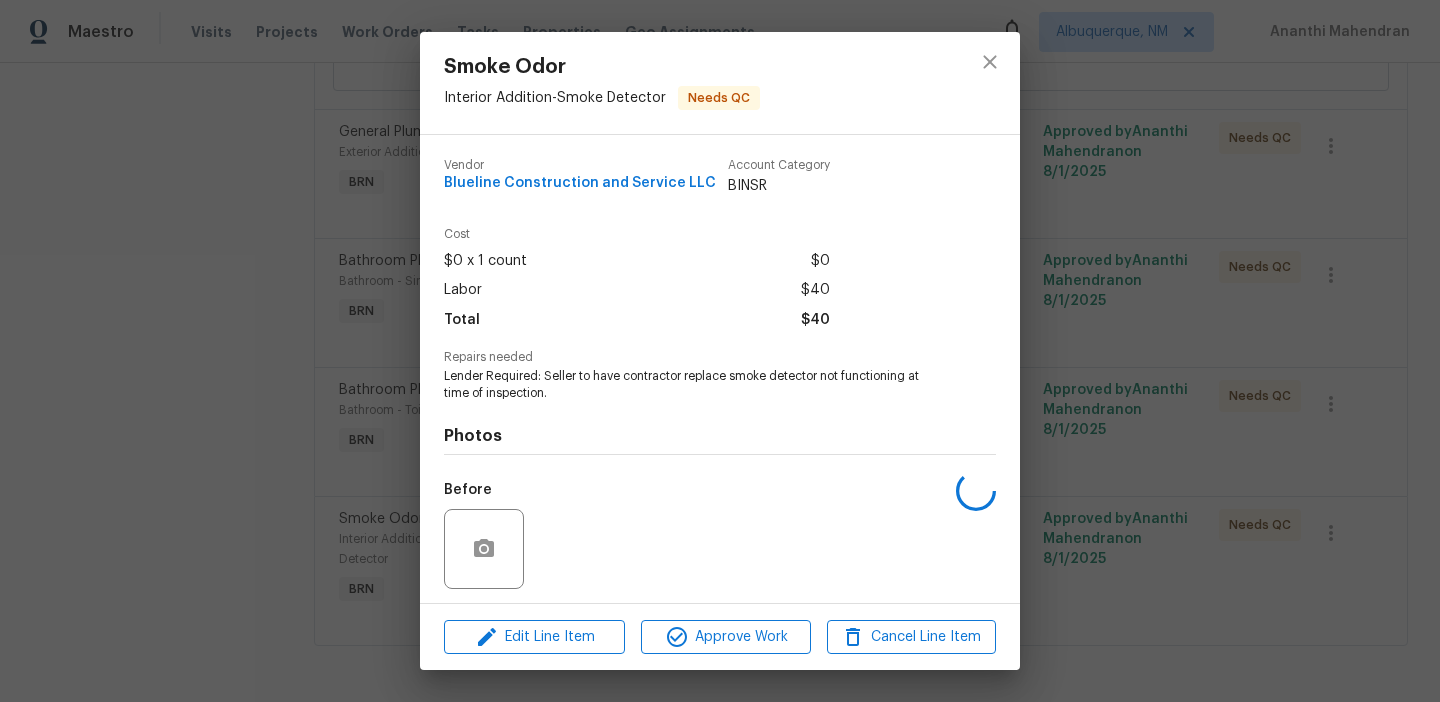 scroll, scrollTop: 136, scrollLeft: 0, axis: vertical 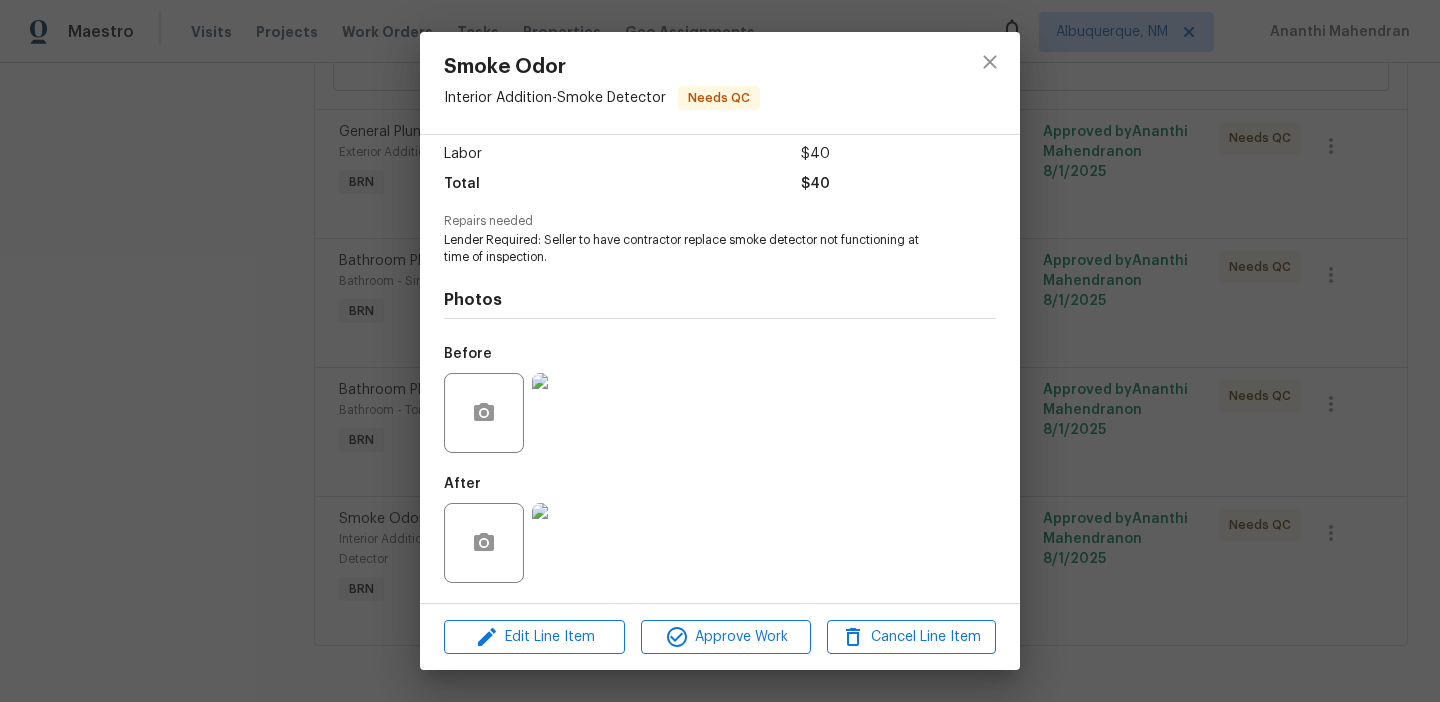 click at bounding box center (572, 543) 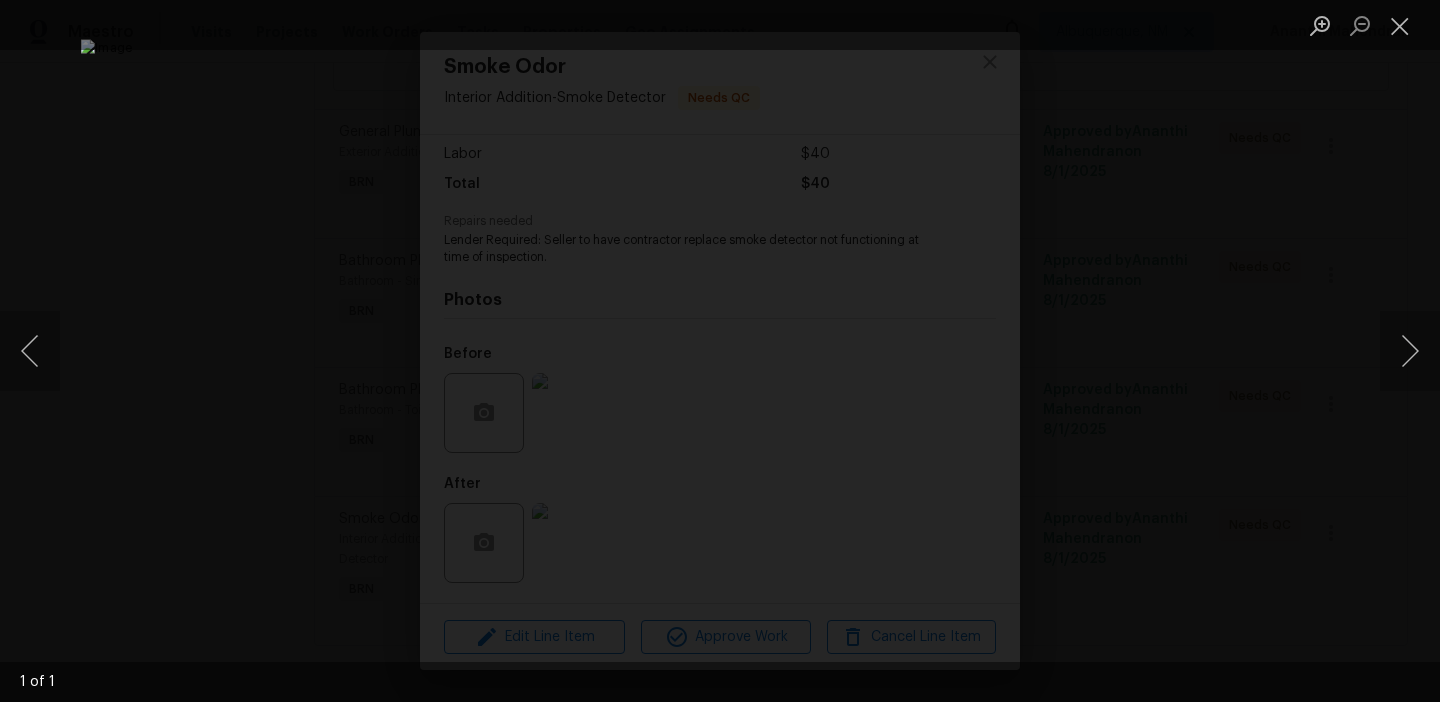 click at bounding box center (720, 351) 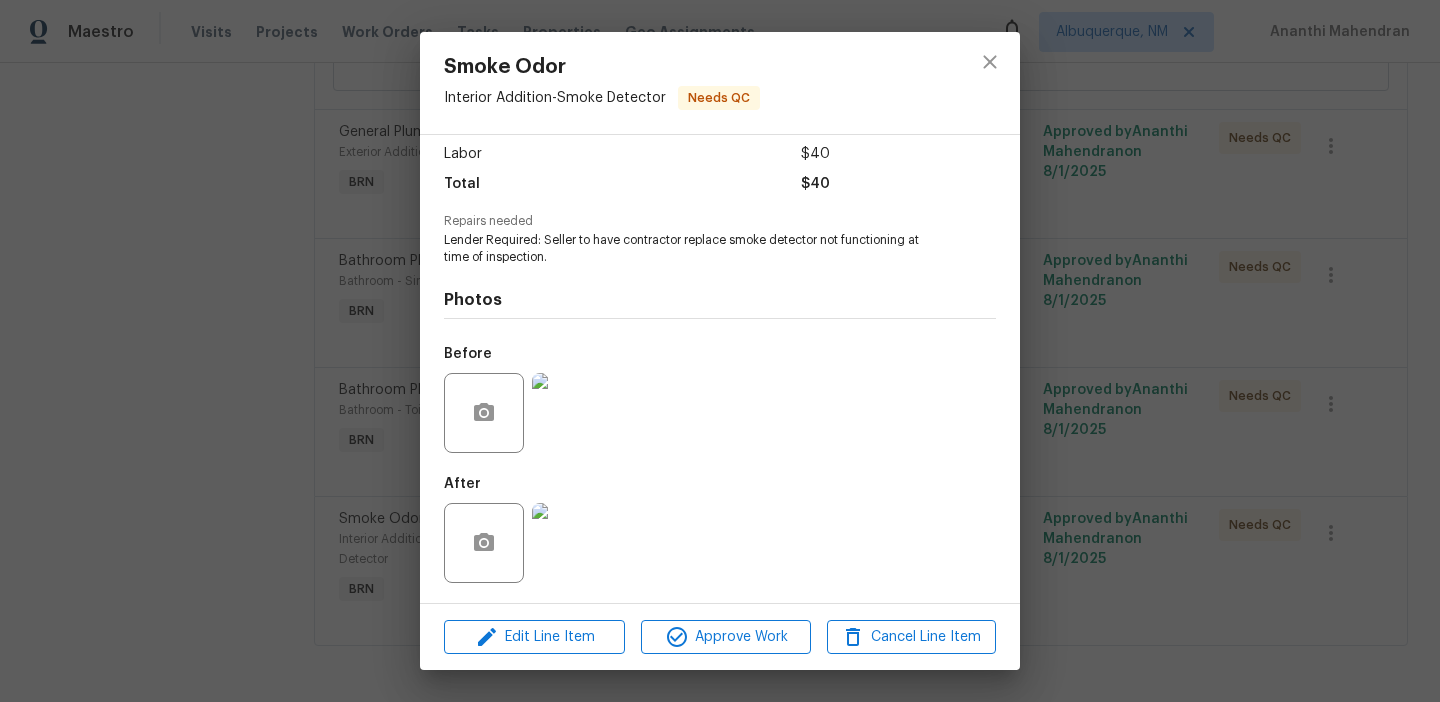 click on "Smoke Odor Interior Addition  -  Smoke Detector Needs QC Vendor Blueline Construction and Service LLC Account Category BINSR Cost $0 x 1 count $0 Labor $40 Total $40 Repairs needed Lender Required: Seller to have contractor replace smoke detector not functioning at time of inspection. Photos Before After  Edit Line Item  Approve Work  Cancel Line Item" at bounding box center (720, 351) 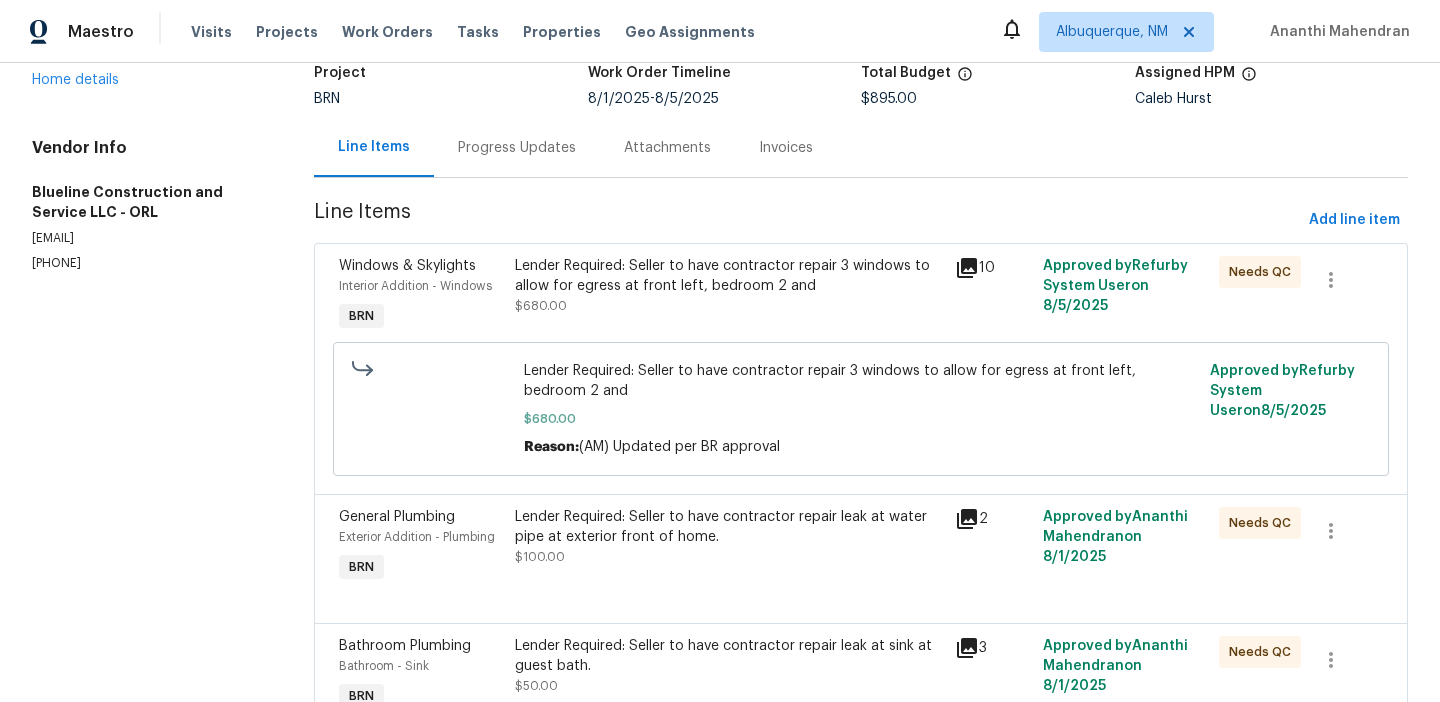 scroll, scrollTop: 0, scrollLeft: 0, axis: both 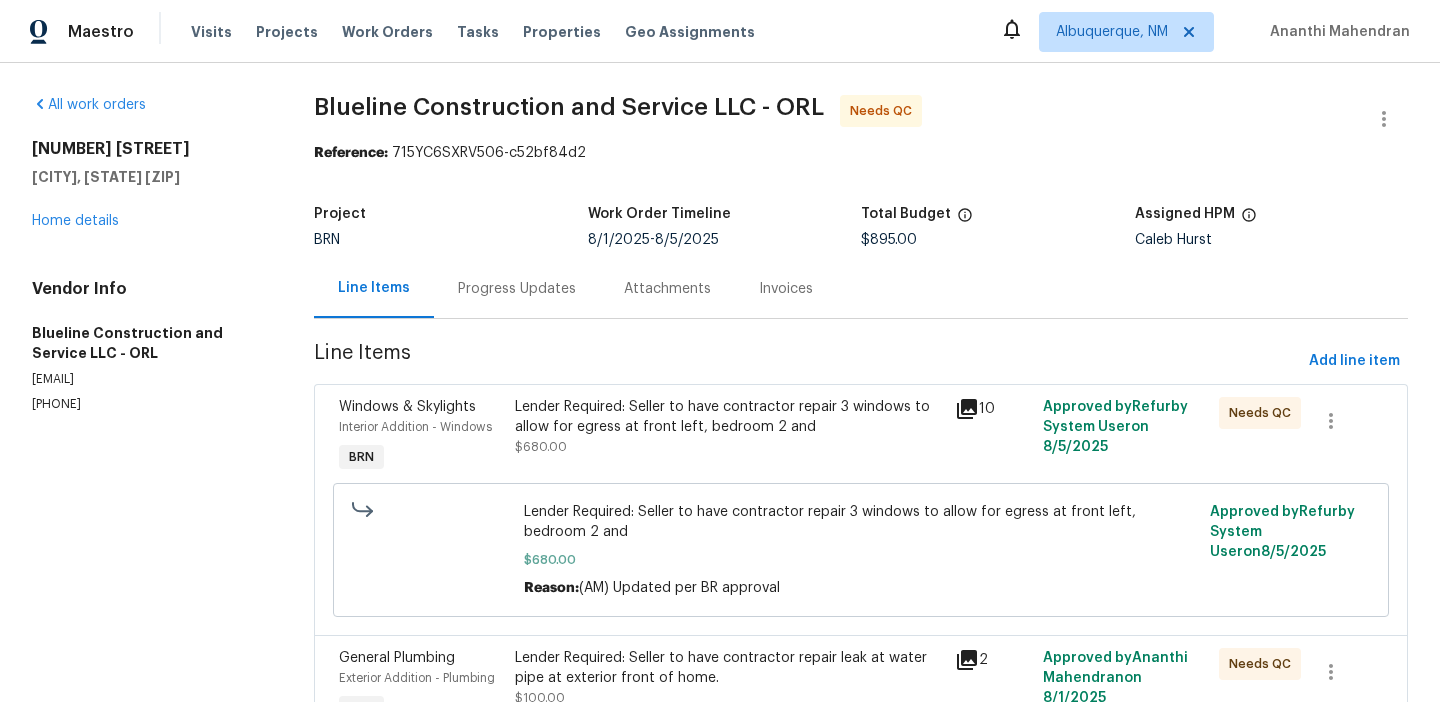 click on "Progress Updates" at bounding box center [517, 288] 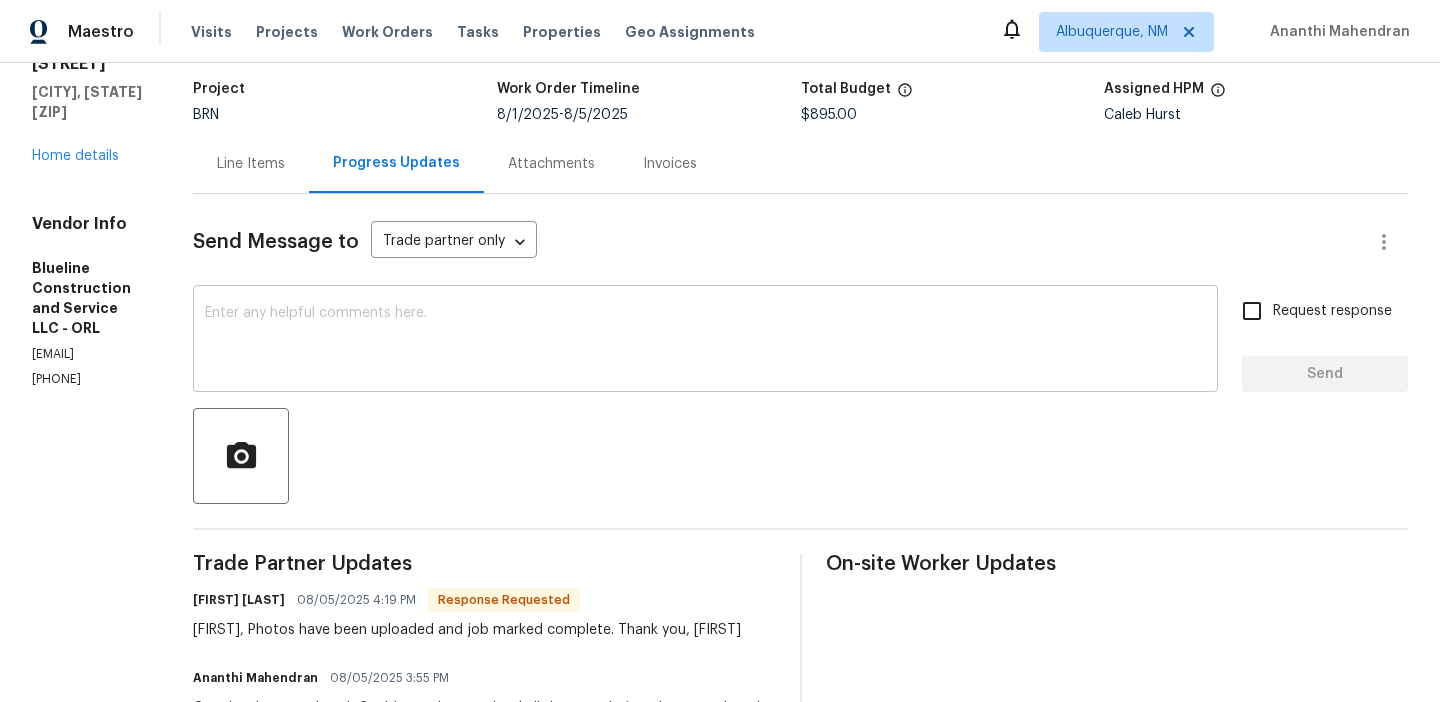 click on "x ​" at bounding box center (705, 341) 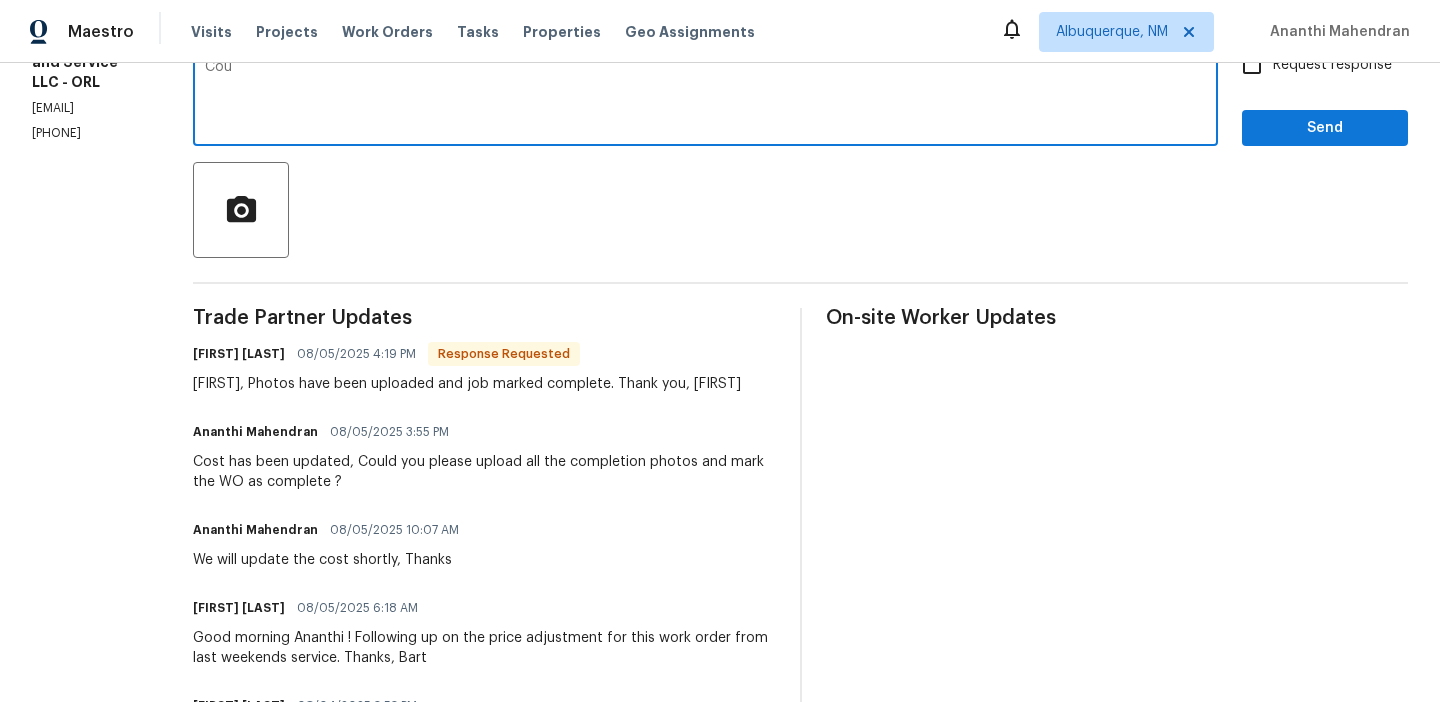 scroll, scrollTop: 368, scrollLeft: 0, axis: vertical 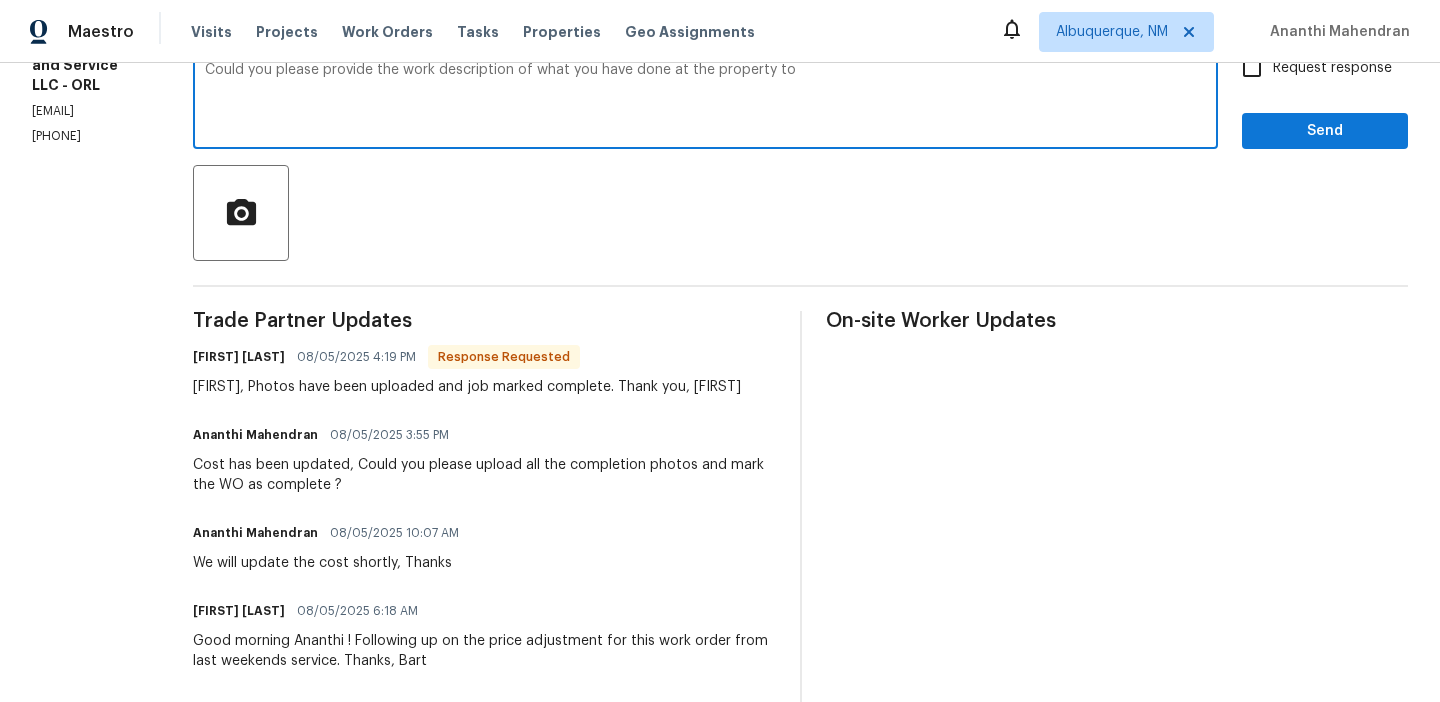 paste on "repair leak at water pipe at exterior front of home." 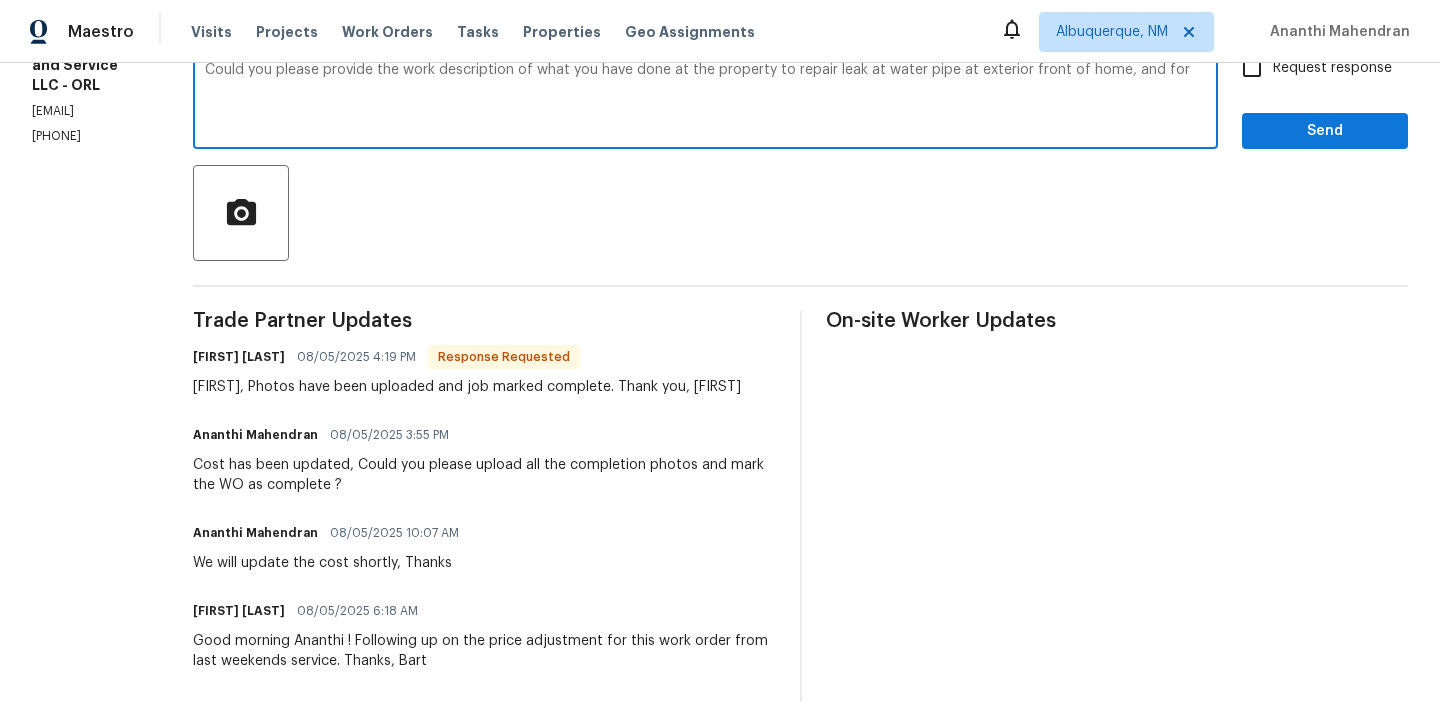 paste on "eak at sink at guest bath." 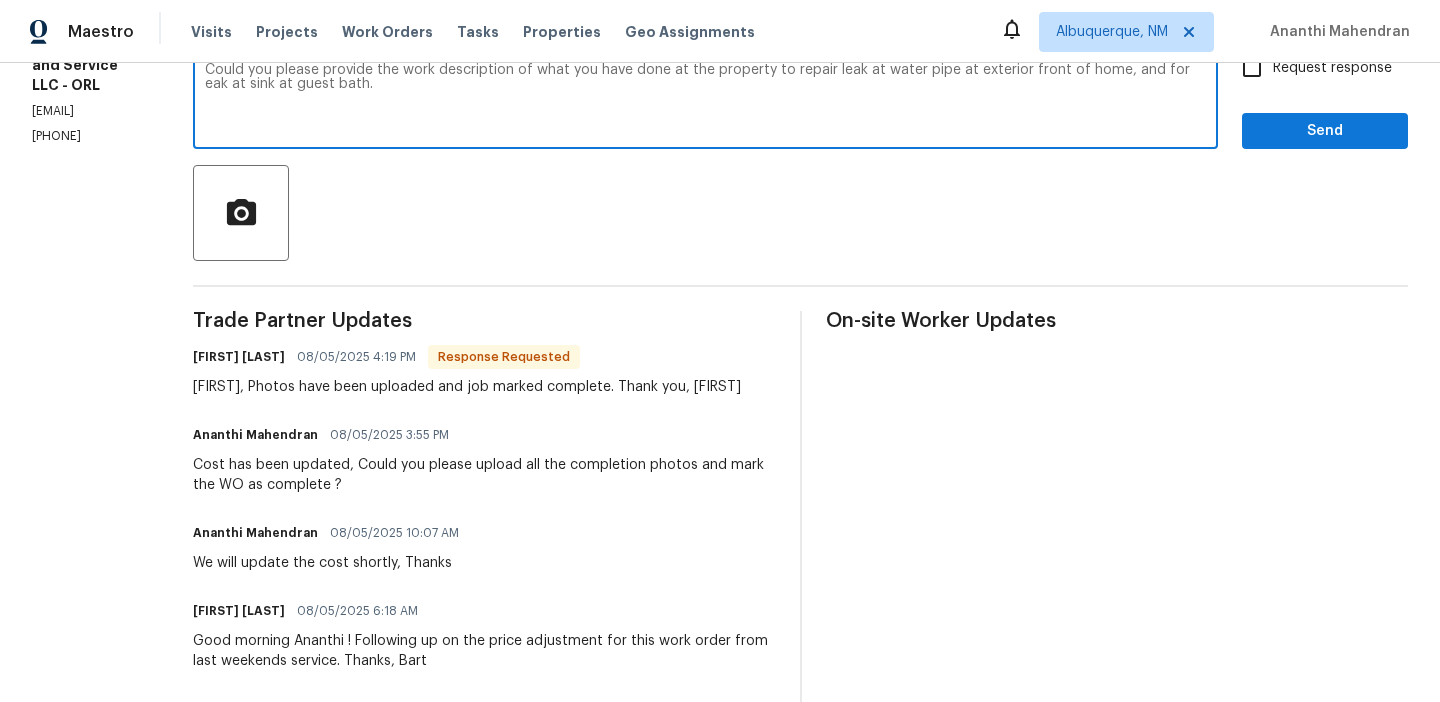 click on "Could you please provide the work description of what you have done at the property to repair leak at water pipe at exterior front of home, and for eak at sink at guest bath." at bounding box center (705, 98) 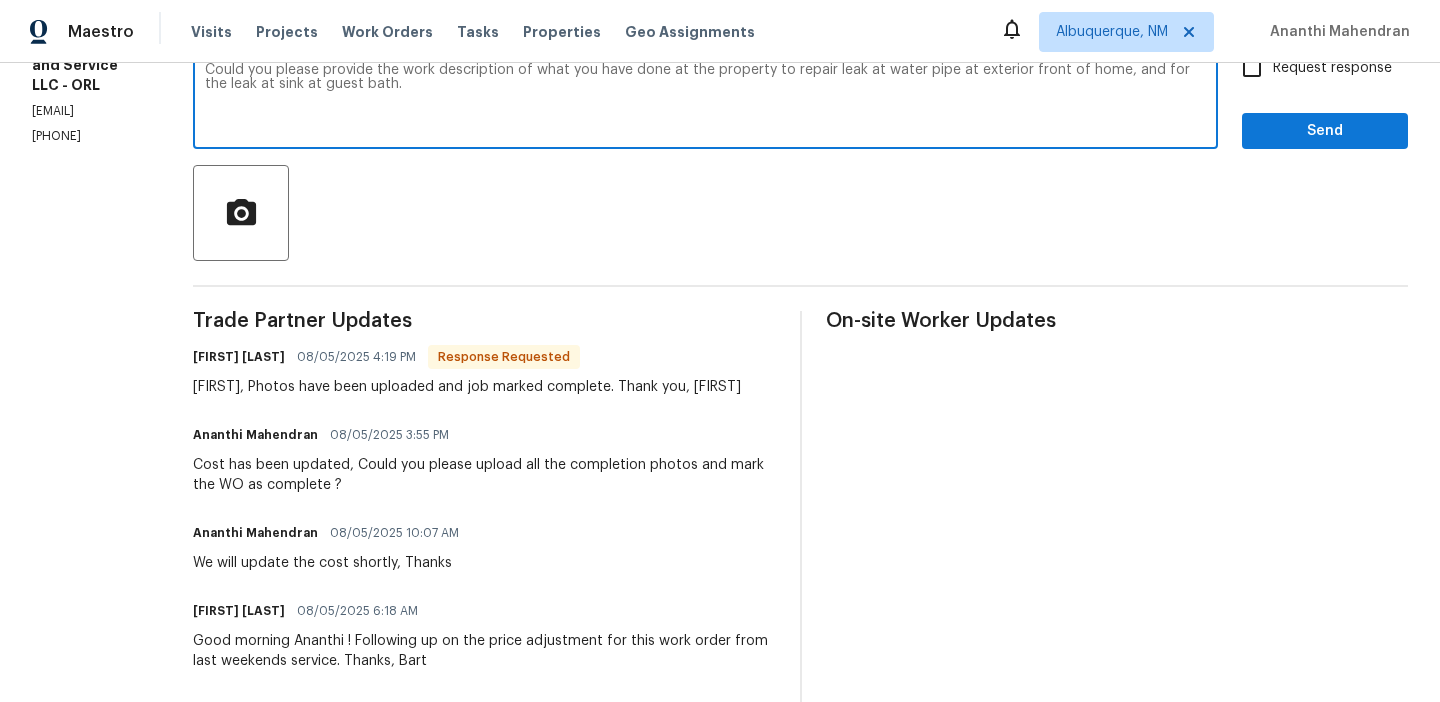 click on "Could you please provide the work description of what you have done at the property to repair leak at water pipe at exterior front of home, and for the leak at sink at guest bath." at bounding box center [705, 98] 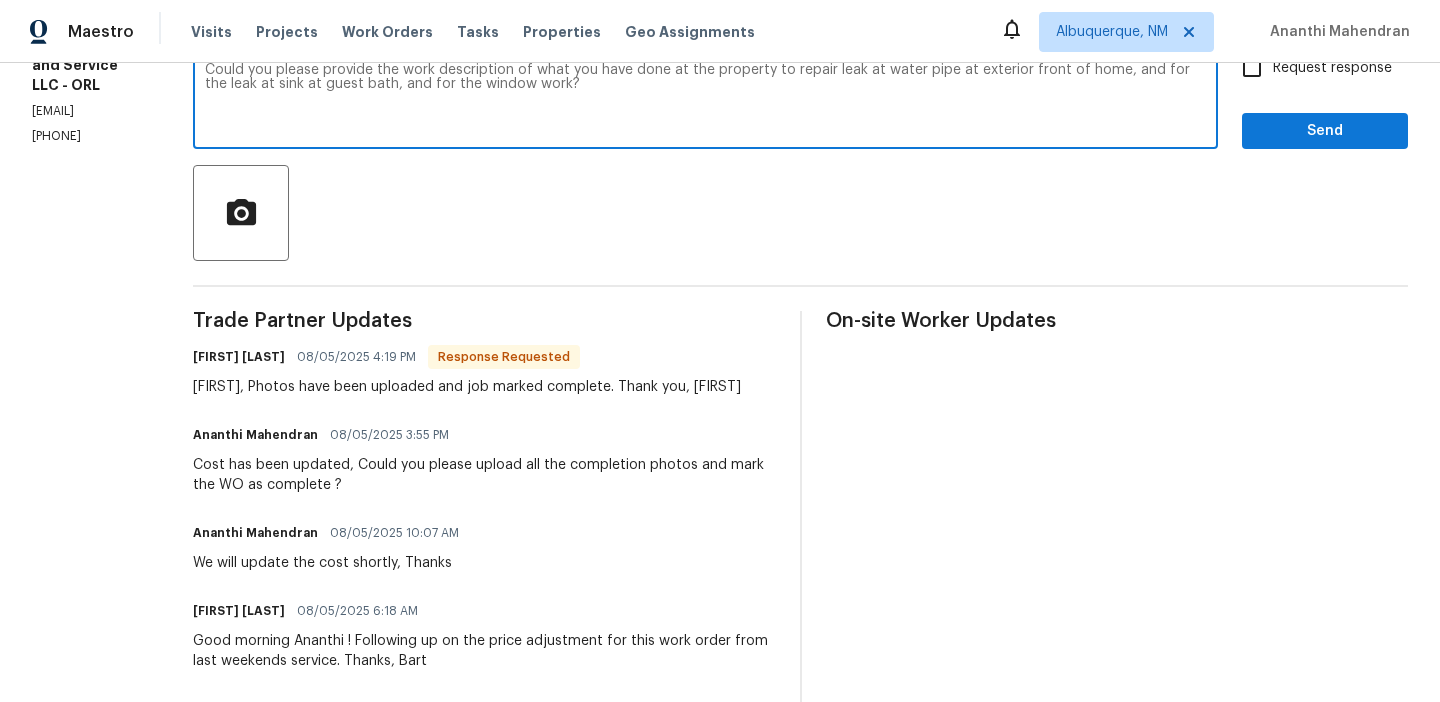 type on "Could you please provide the work description of what you have done at the property to repair leak at water pipe at exterior front of home, and for the leak at sink at guest bath, and for the window work?" 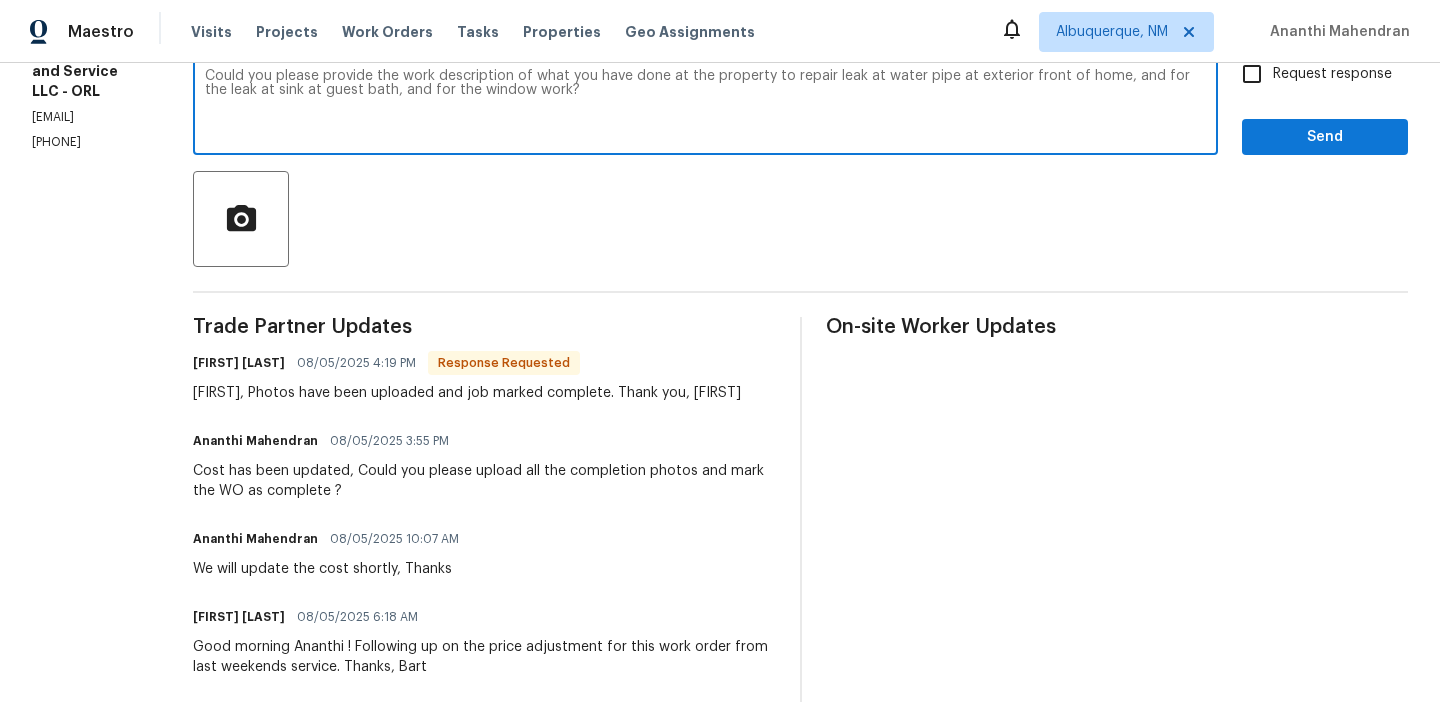 click on "Request response" at bounding box center (1252, 74) 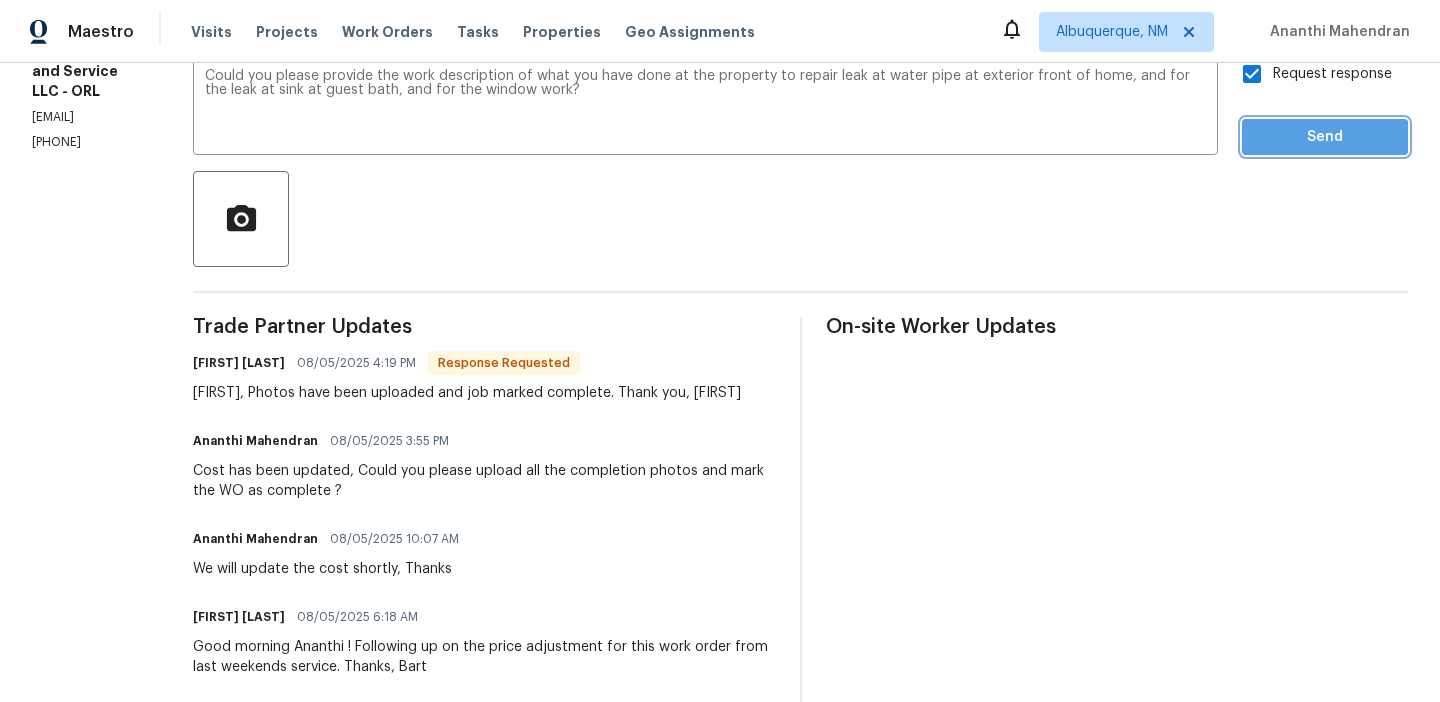 click on "Send" at bounding box center [1325, 137] 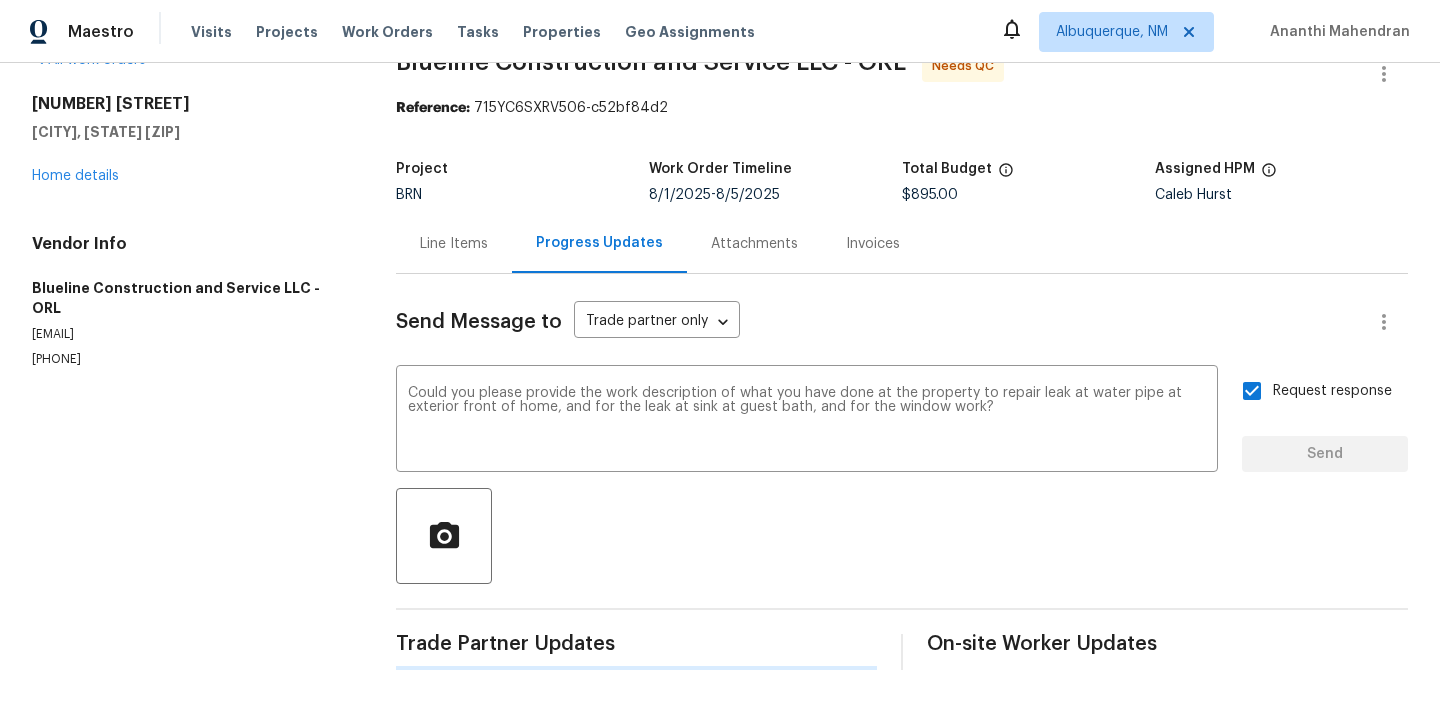 scroll, scrollTop: 0, scrollLeft: 0, axis: both 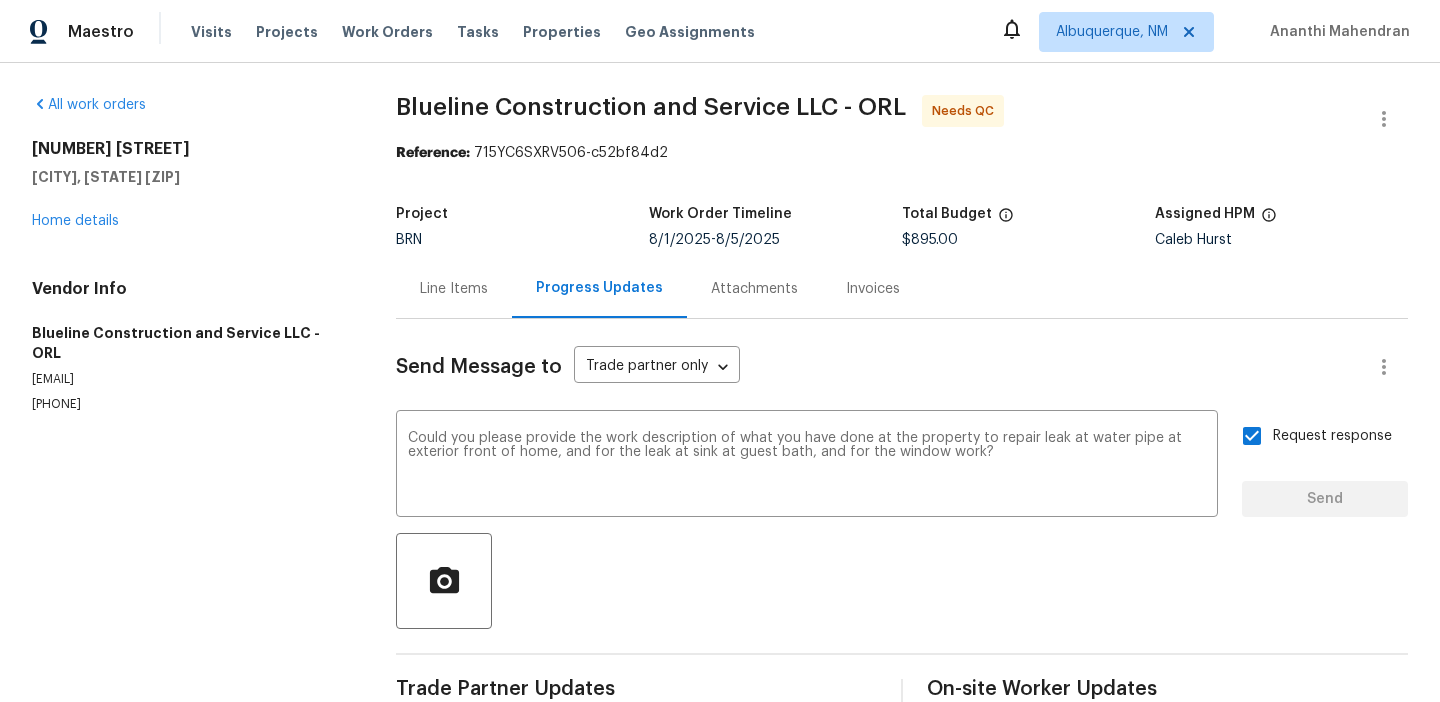 type 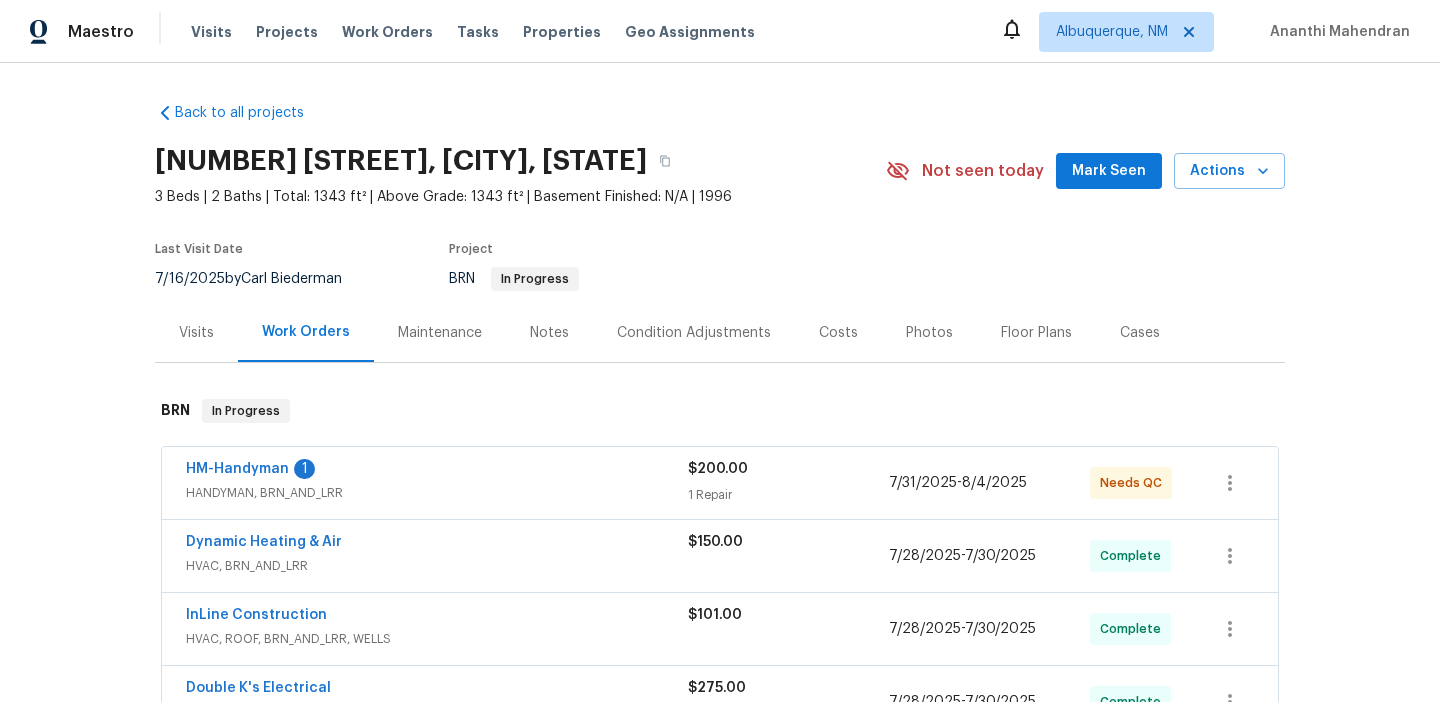 scroll, scrollTop: 0, scrollLeft: 0, axis: both 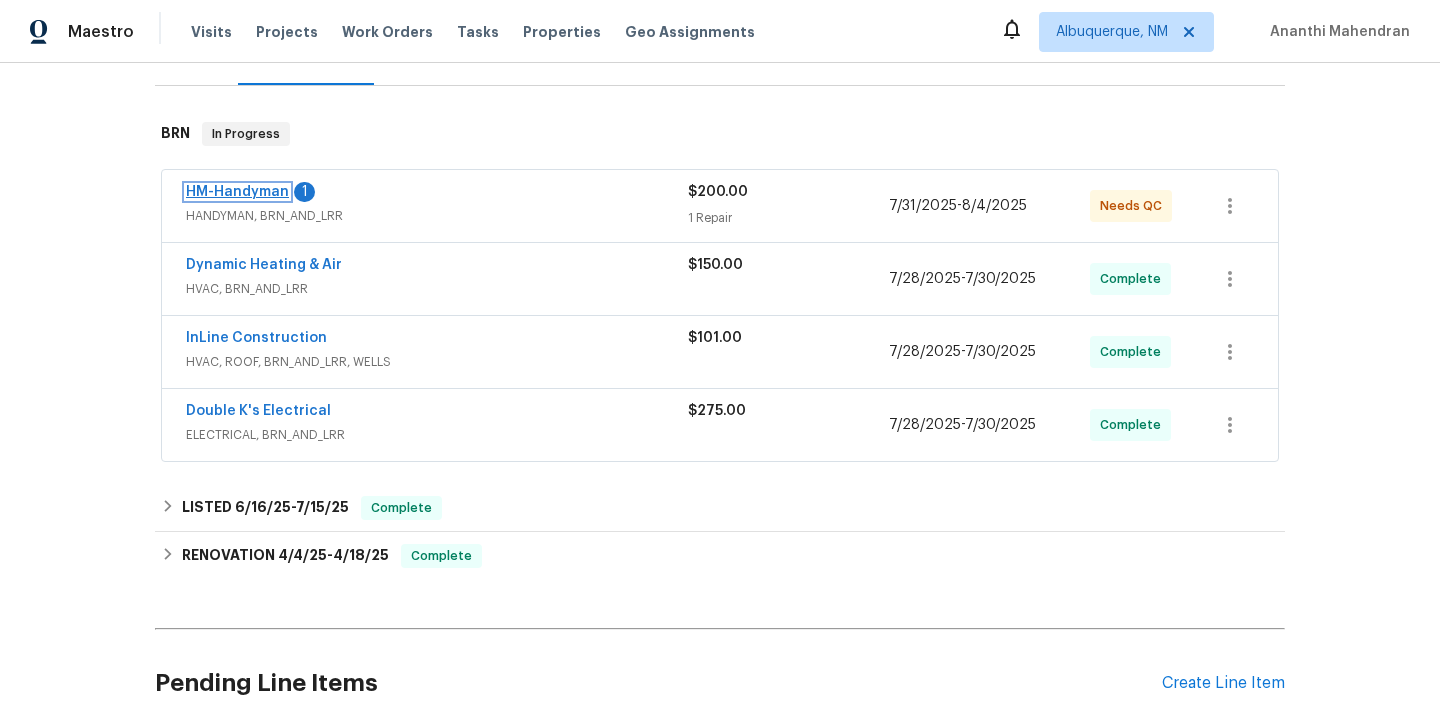 click on "HM-Handyman" at bounding box center (237, 192) 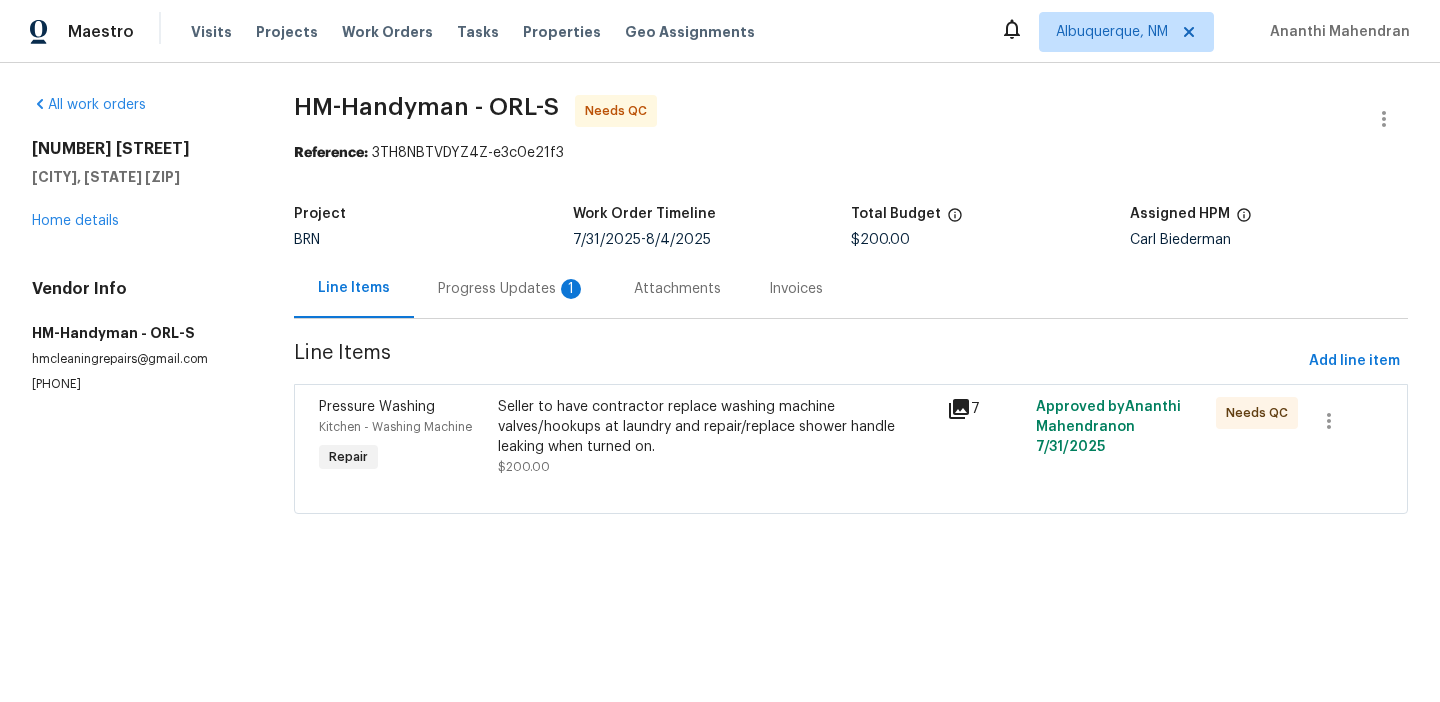 click on "Progress Updates 1" at bounding box center [512, 289] 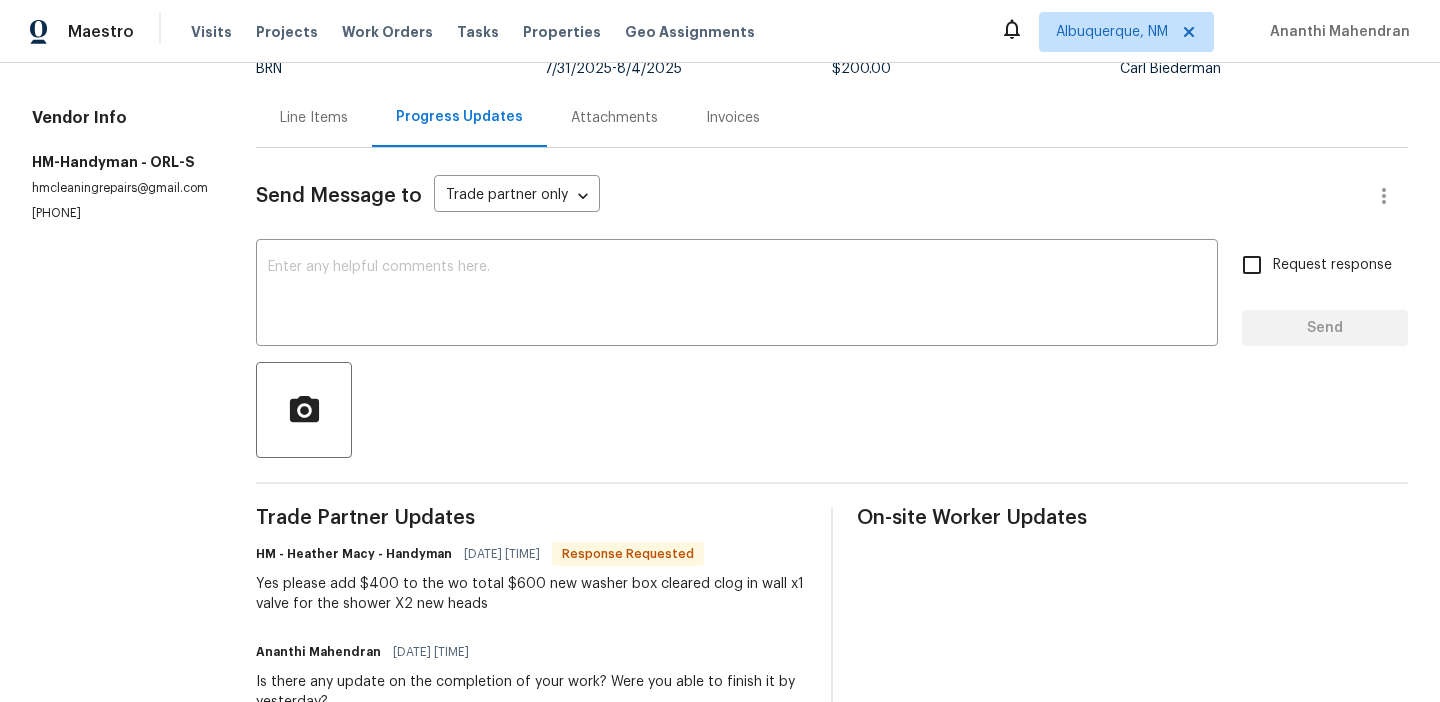 scroll, scrollTop: 0, scrollLeft: 0, axis: both 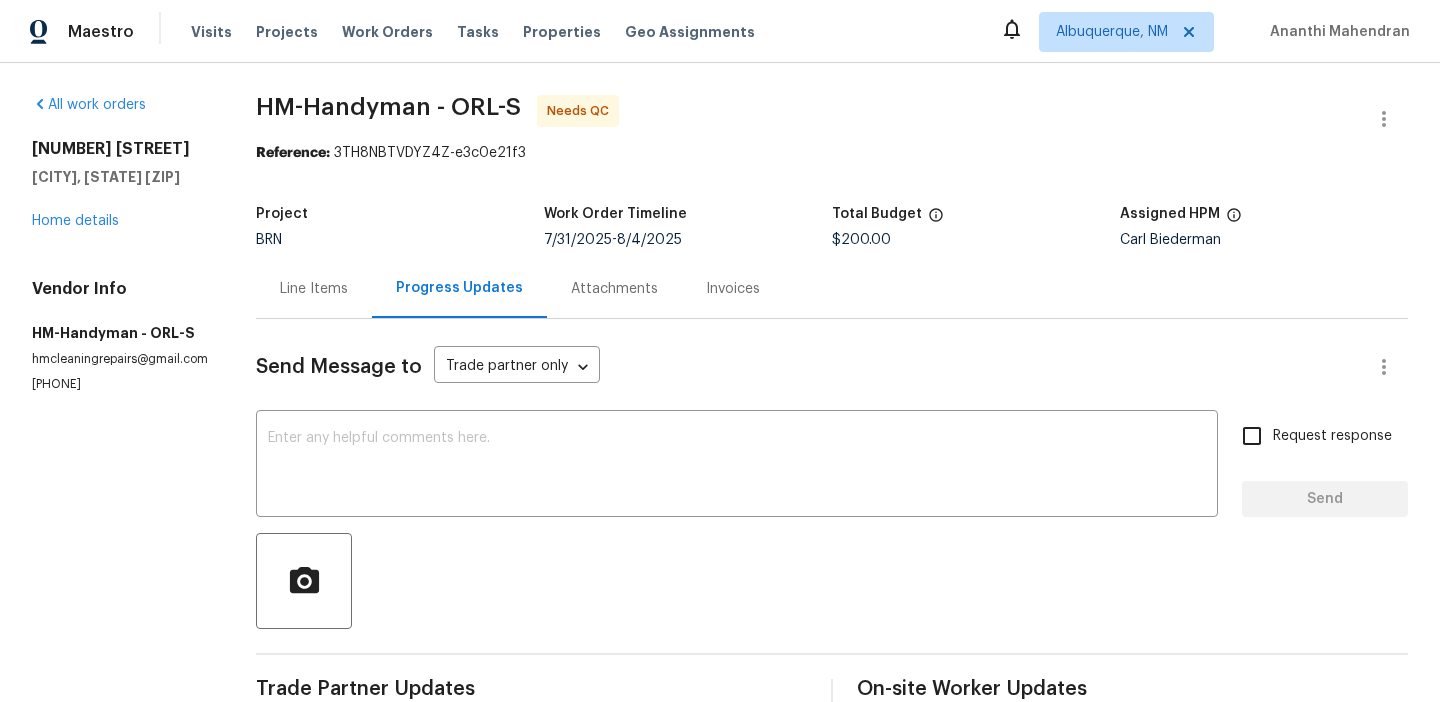 click on "Line Items" at bounding box center (314, 288) 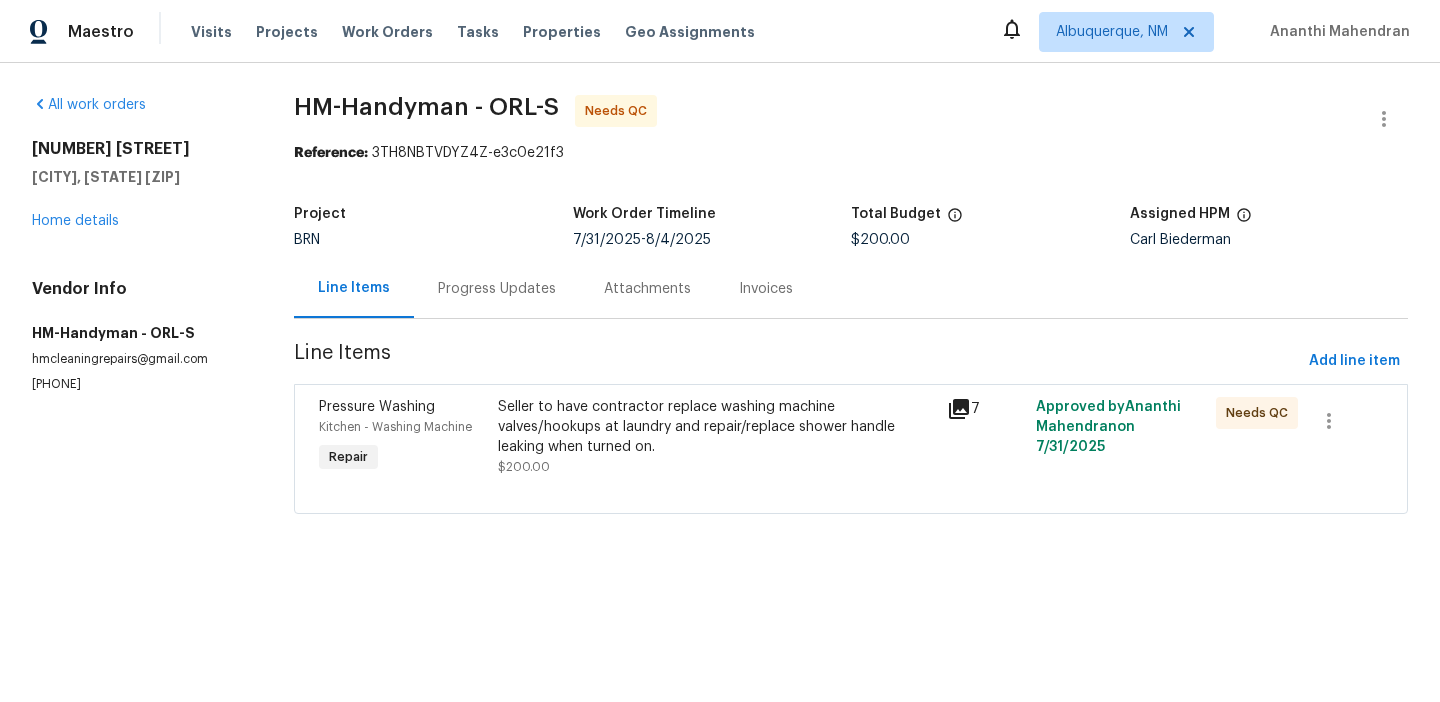 click on "Seller to have contractor replace washing machine valves/hookups at laundry and repair/replace shower handle leaking when turned on." at bounding box center (716, 427) 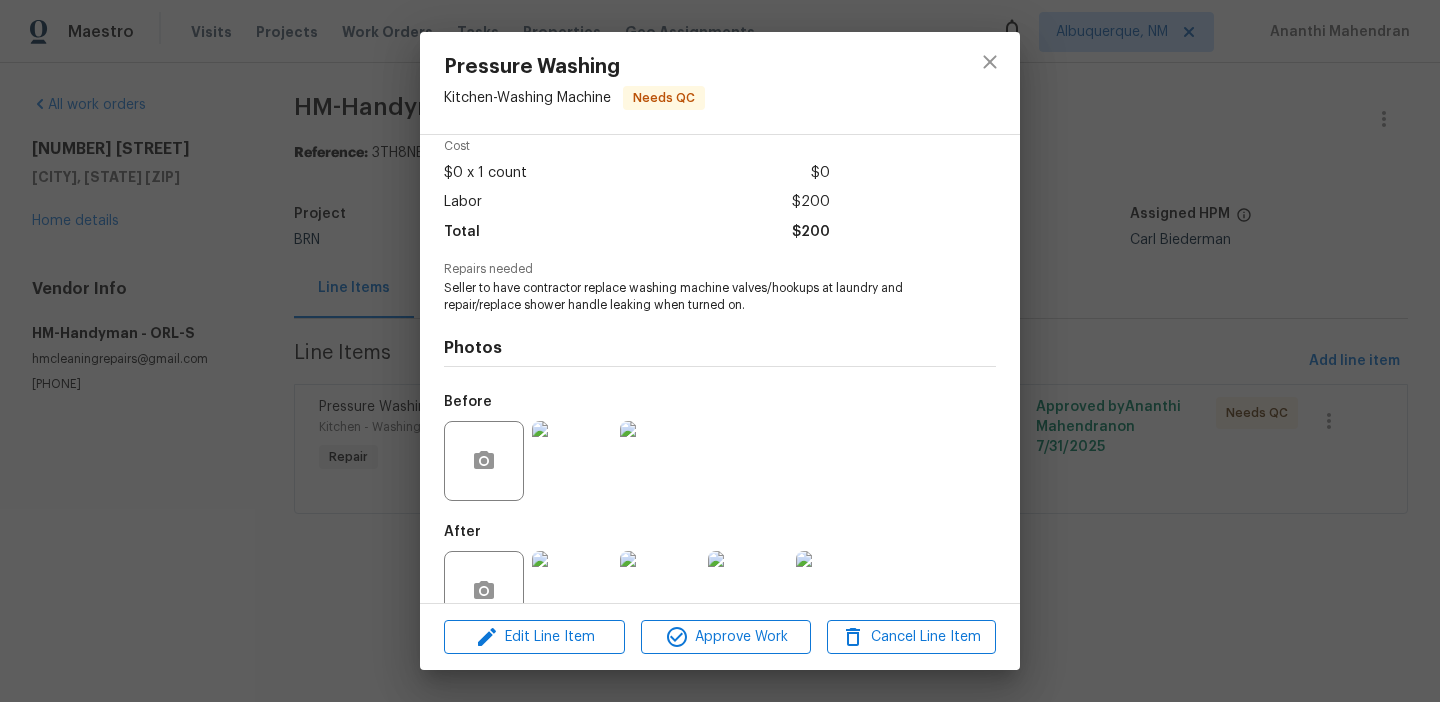 scroll, scrollTop: 136, scrollLeft: 0, axis: vertical 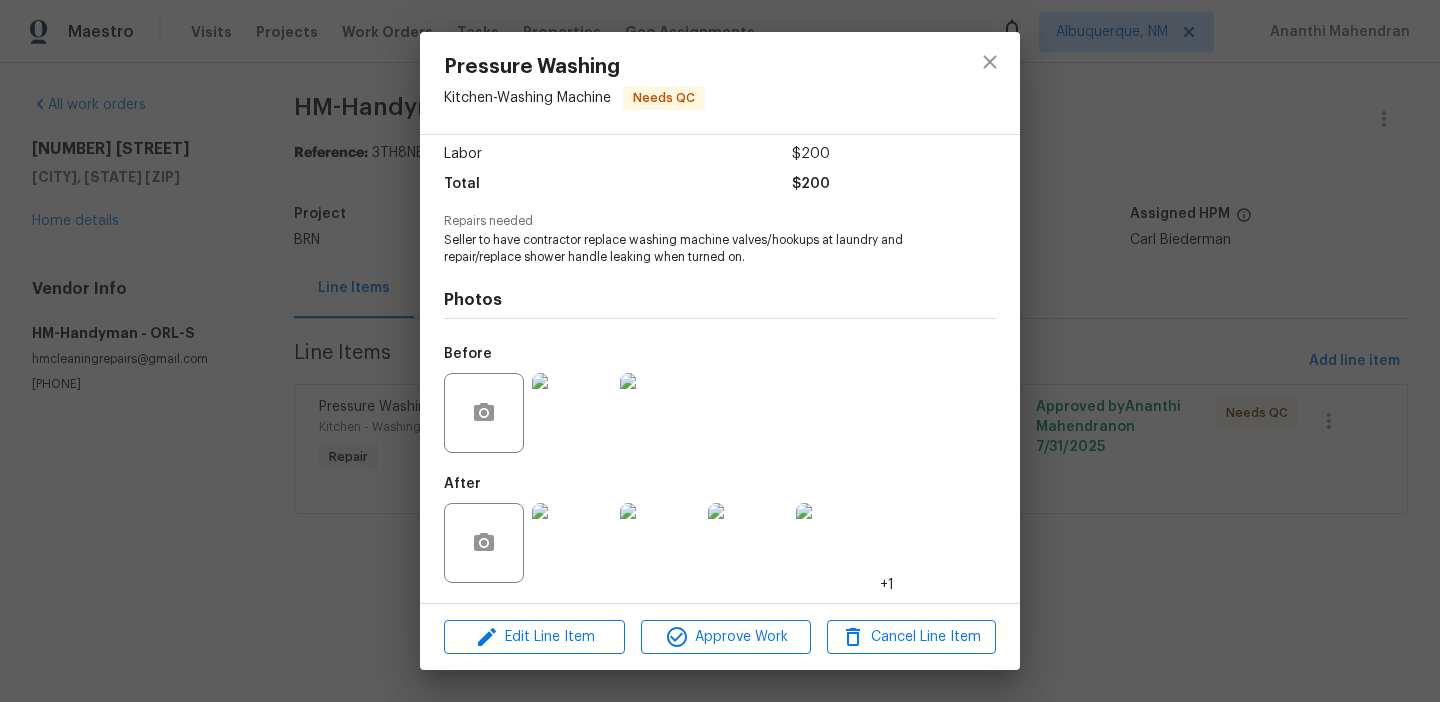 click at bounding box center (572, 413) 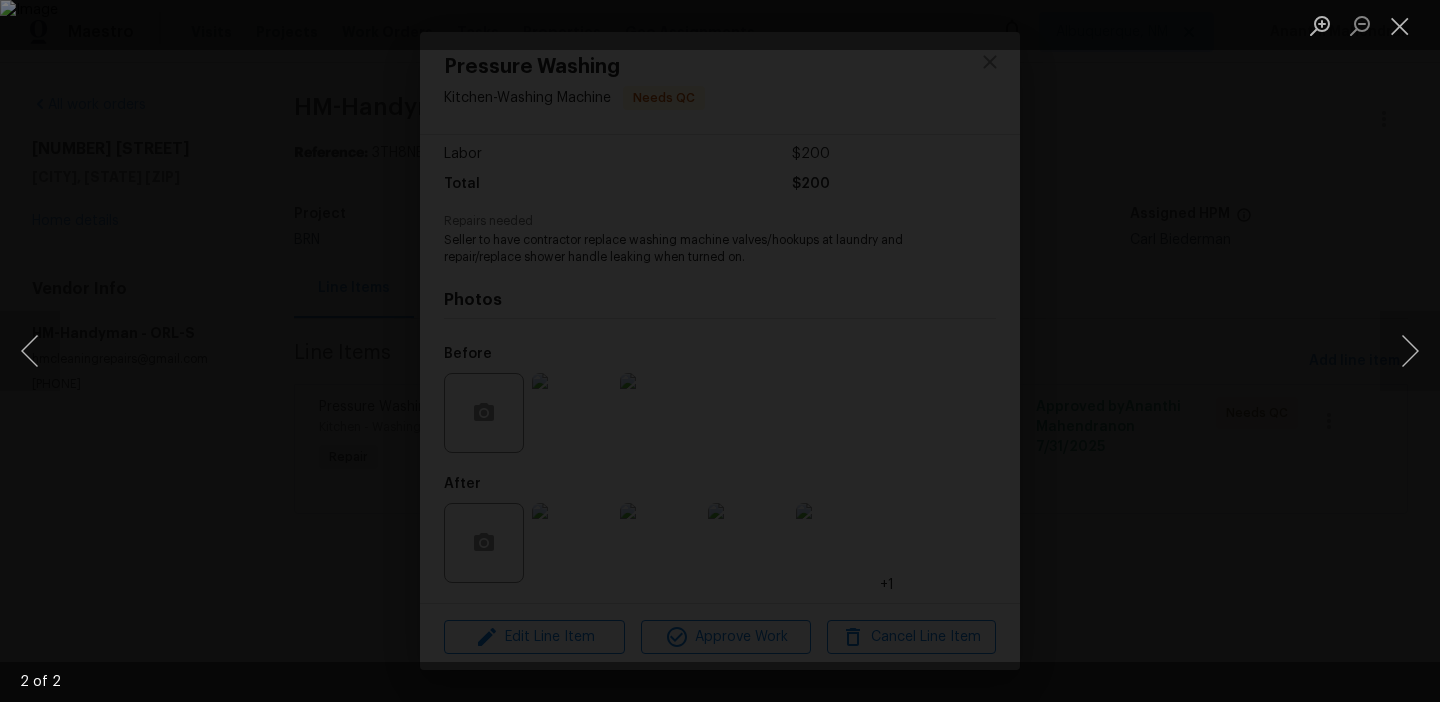 click at bounding box center (720, 351) 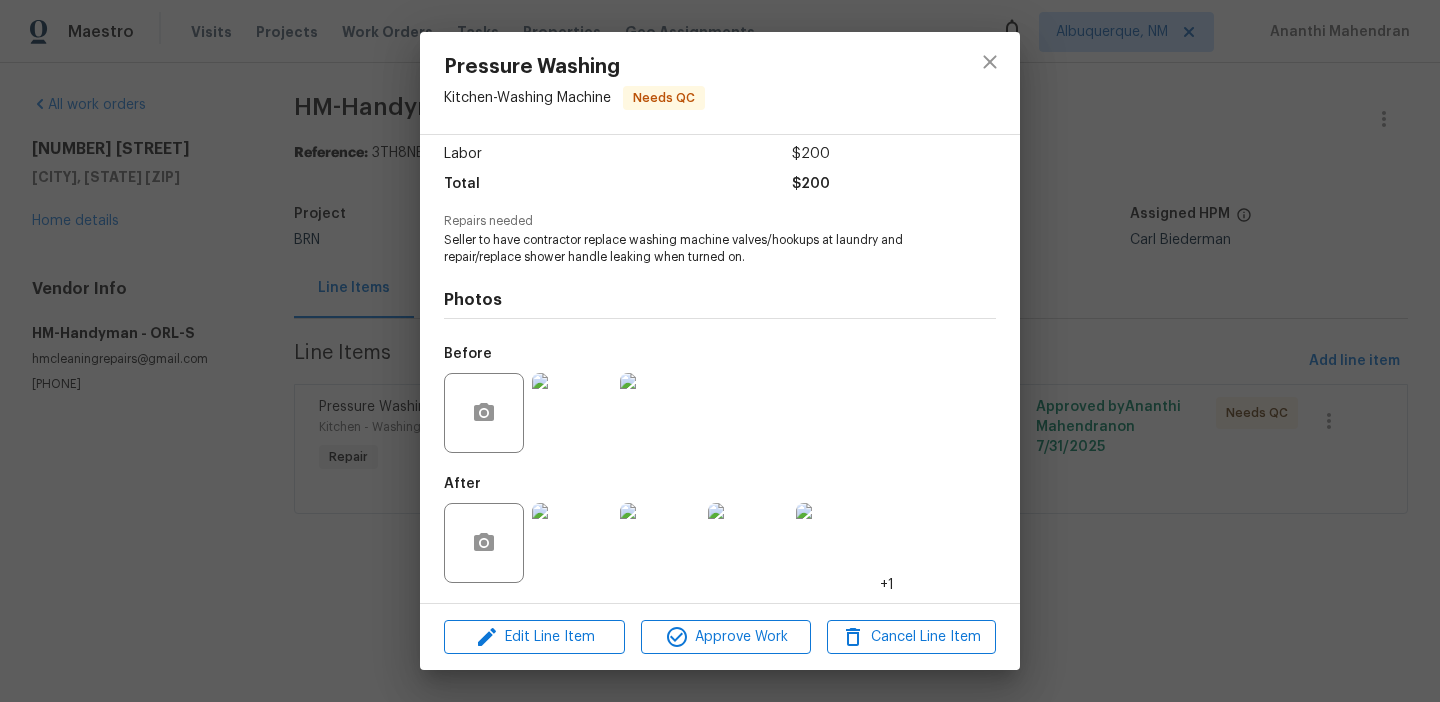 click at bounding box center [572, 413] 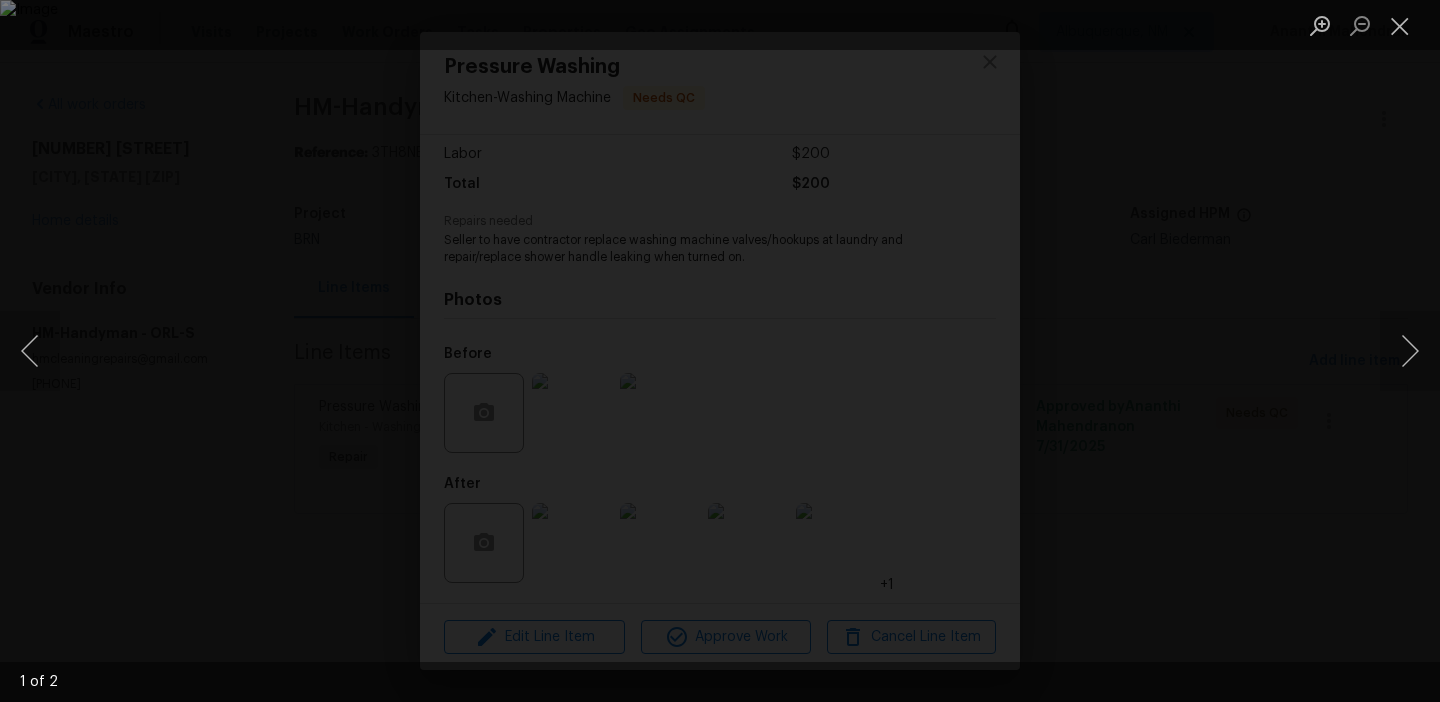 click at bounding box center (720, 351) 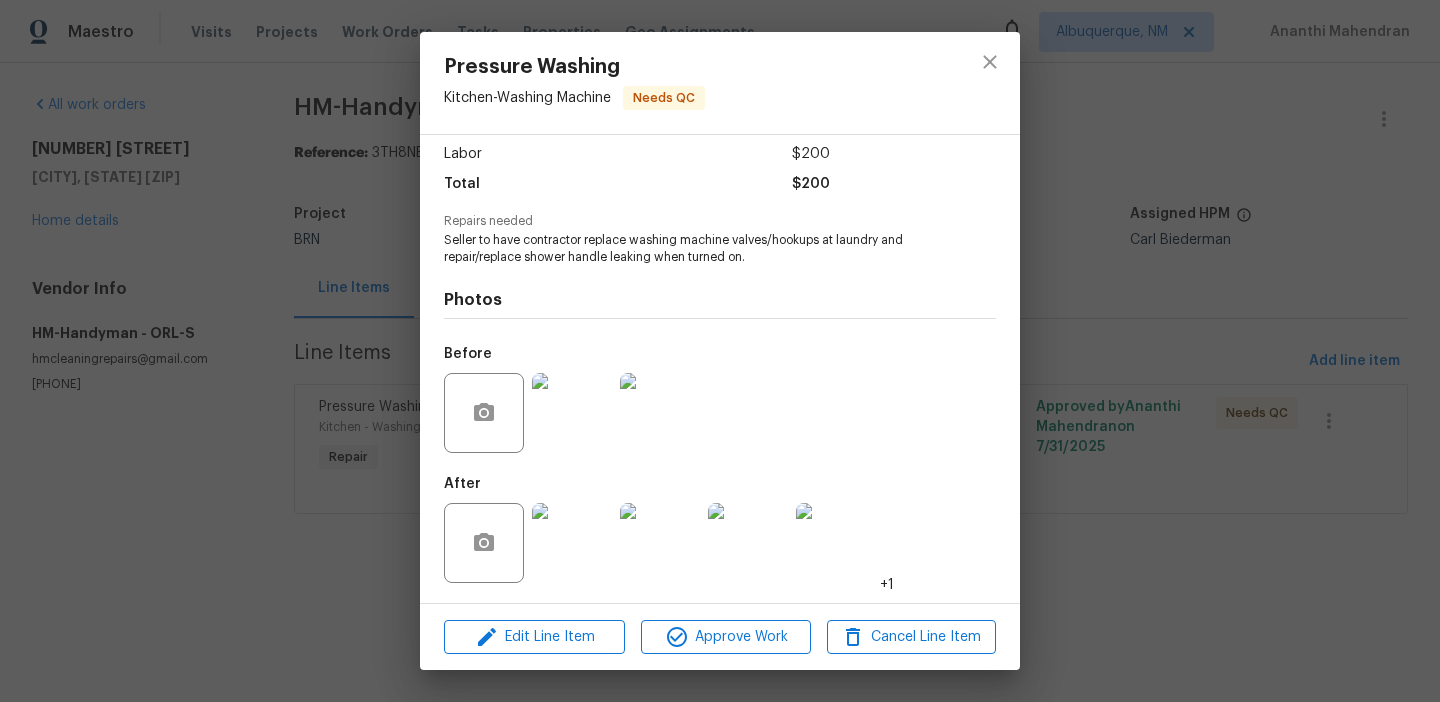 click at bounding box center (572, 413) 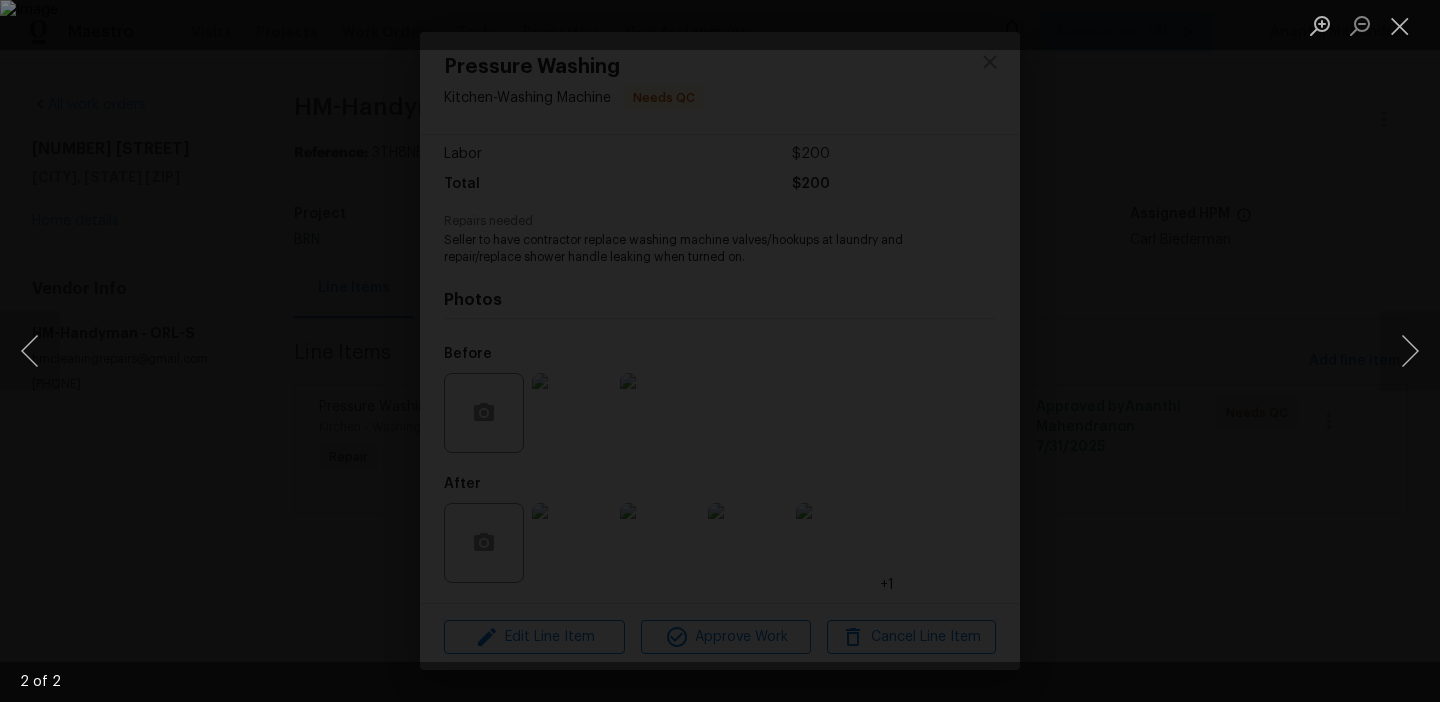 click at bounding box center [720, 351] 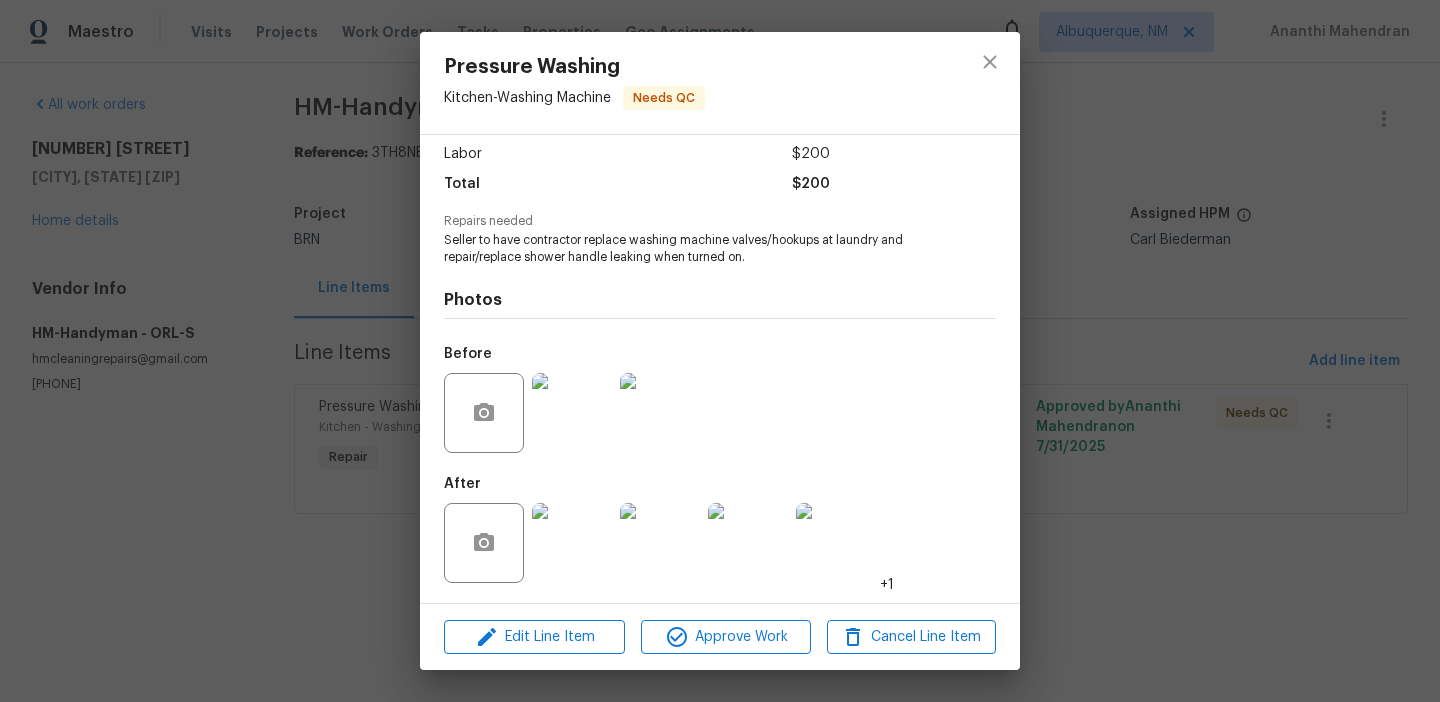 click at bounding box center [660, 413] 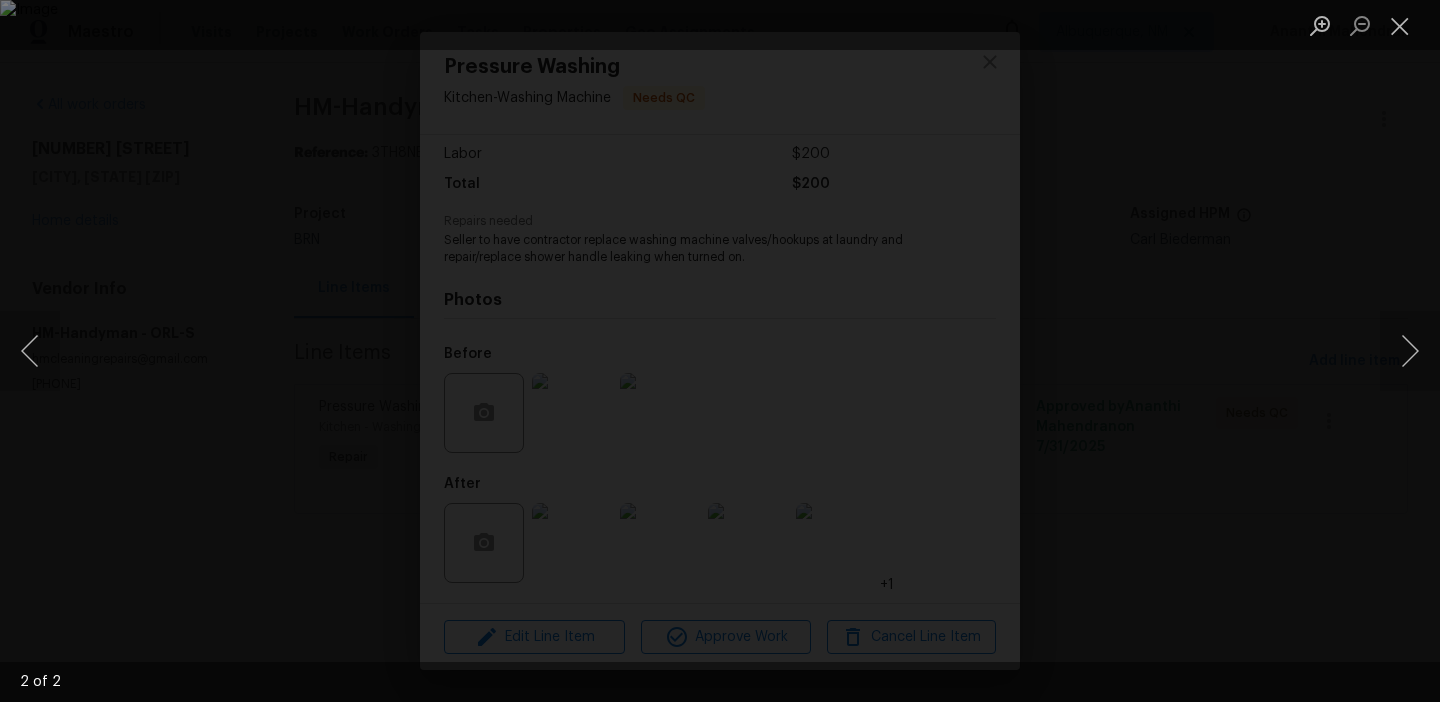 click at bounding box center (720, 351) 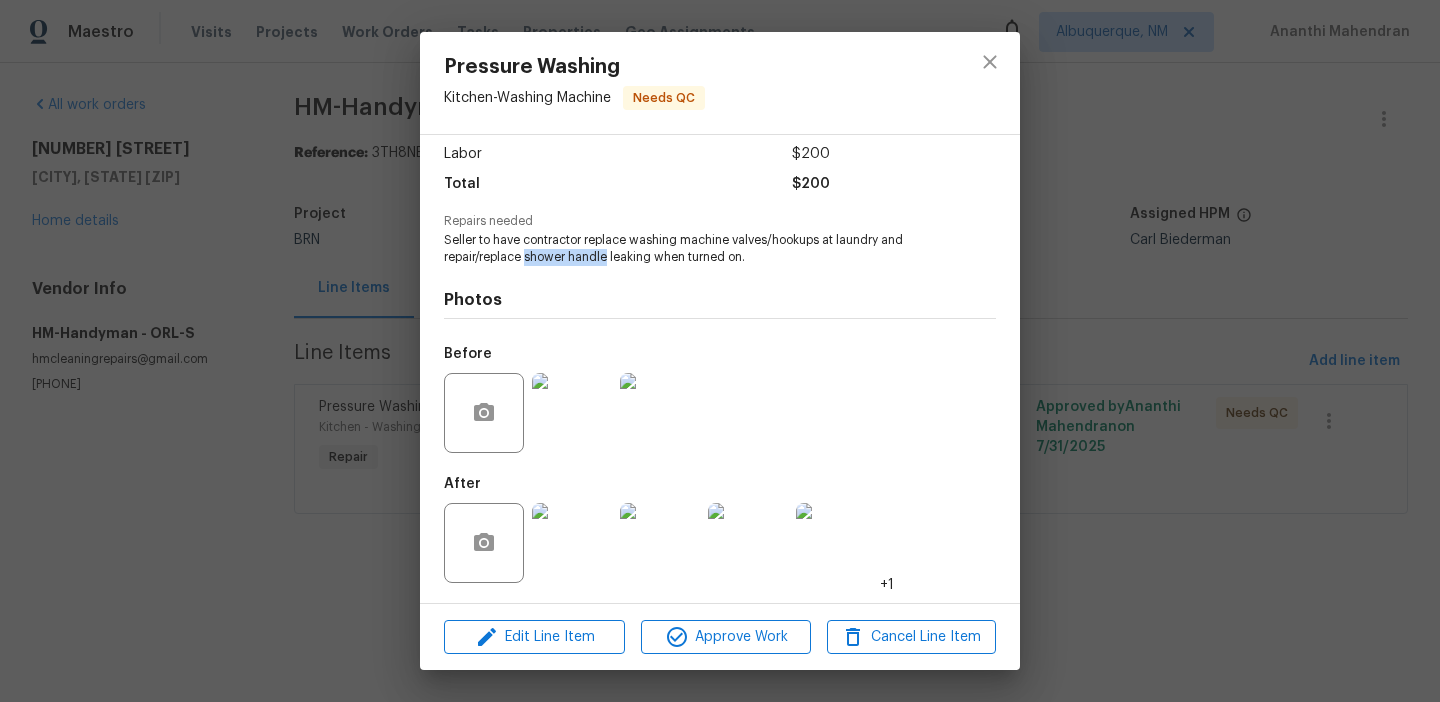 drag, startPoint x: 525, startPoint y: 261, endPoint x: 607, endPoint y: 257, distance: 82.0975 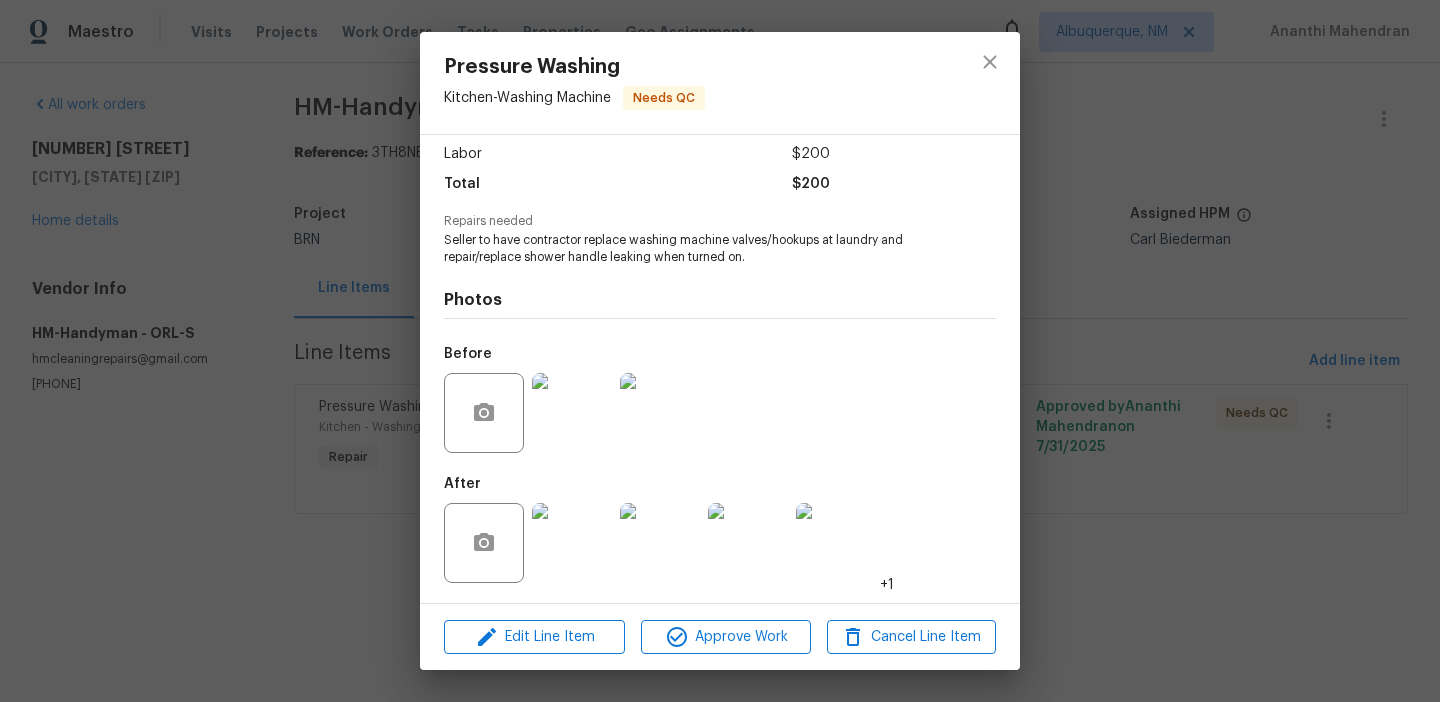 click on "Pressure Washing Kitchen  -  Washing Machine Needs QC Vendor HM-Handyman Account Category Repairs Cost $0 x 1 count $0 Labor $200 Total $200 Repairs needed Seller to have contractor replace washing machine valves/hookups at laundry and repair/replace shower handle leaking when turned on. Photos Before After  +1  Edit Line Item  Approve Work  Cancel Line Item" at bounding box center (720, 351) 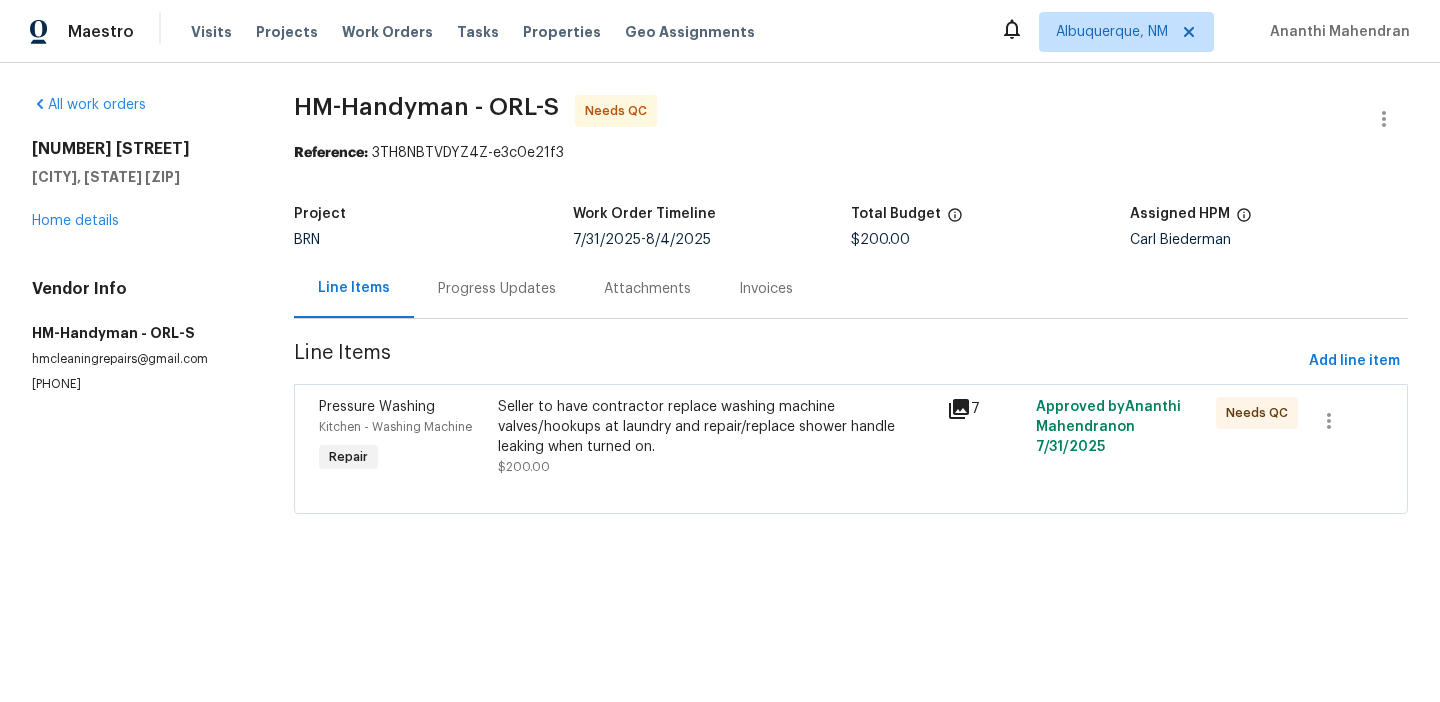 click on "Line Items" at bounding box center [354, 288] 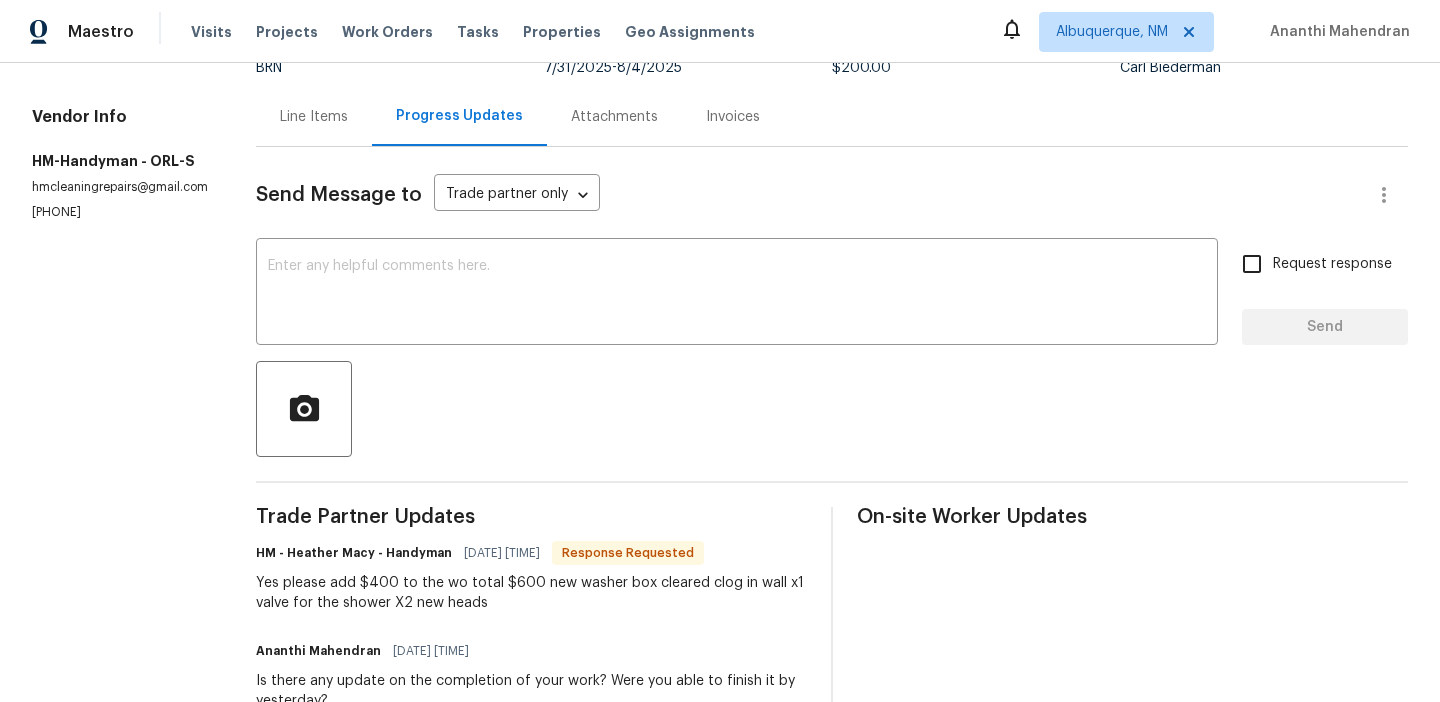 scroll, scrollTop: 186, scrollLeft: 0, axis: vertical 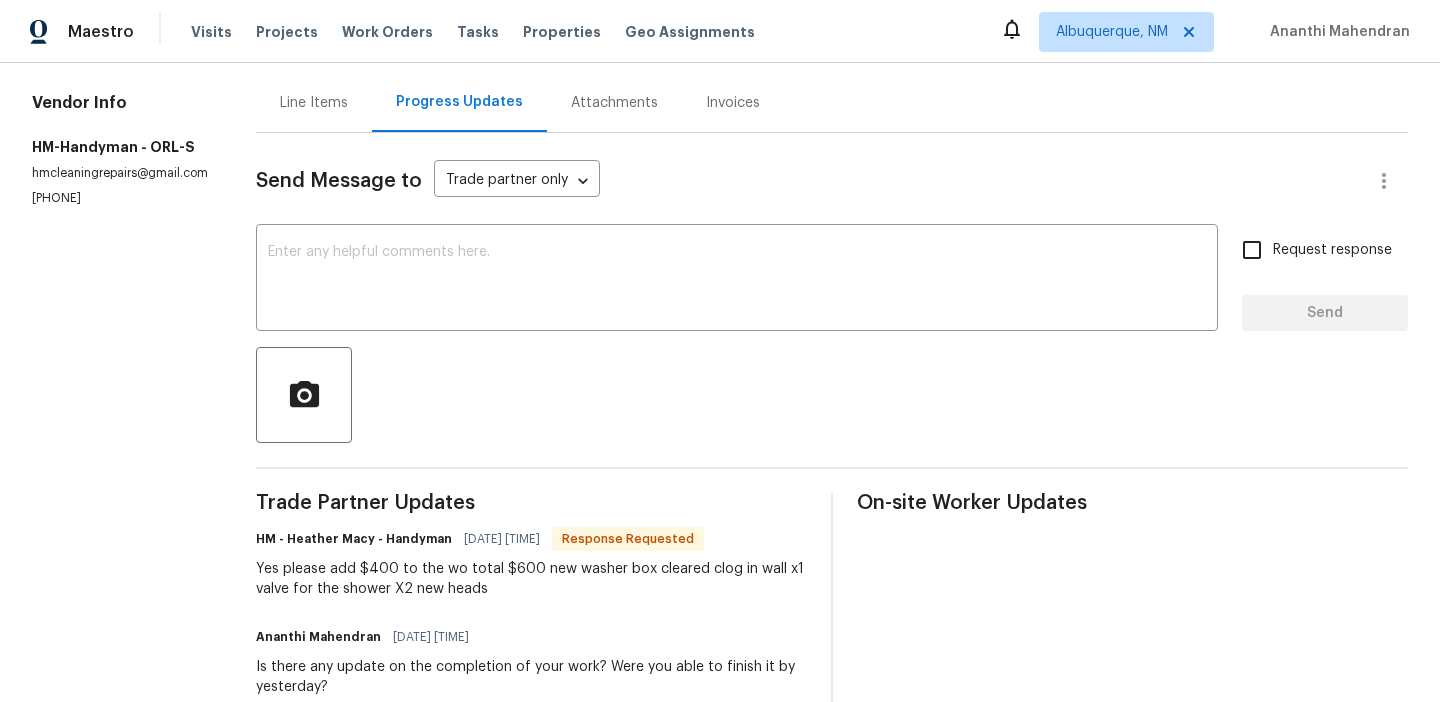 click on "Yes please add $400 to the wo total $600 new washer box cleared clog in wall x1 valve for the shower X2 new heads" at bounding box center [531, 579] 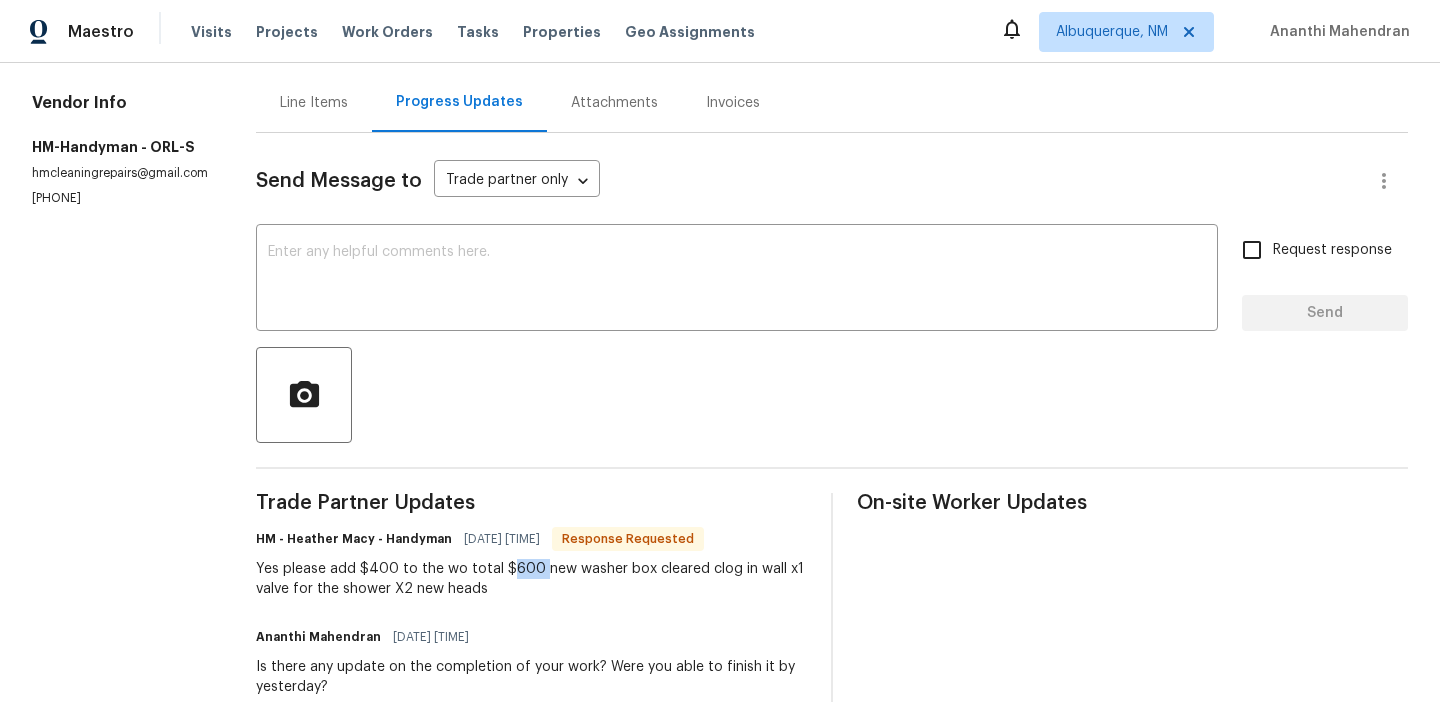 drag, startPoint x: 534, startPoint y: 572, endPoint x: 504, endPoint y: 567, distance: 30.413813 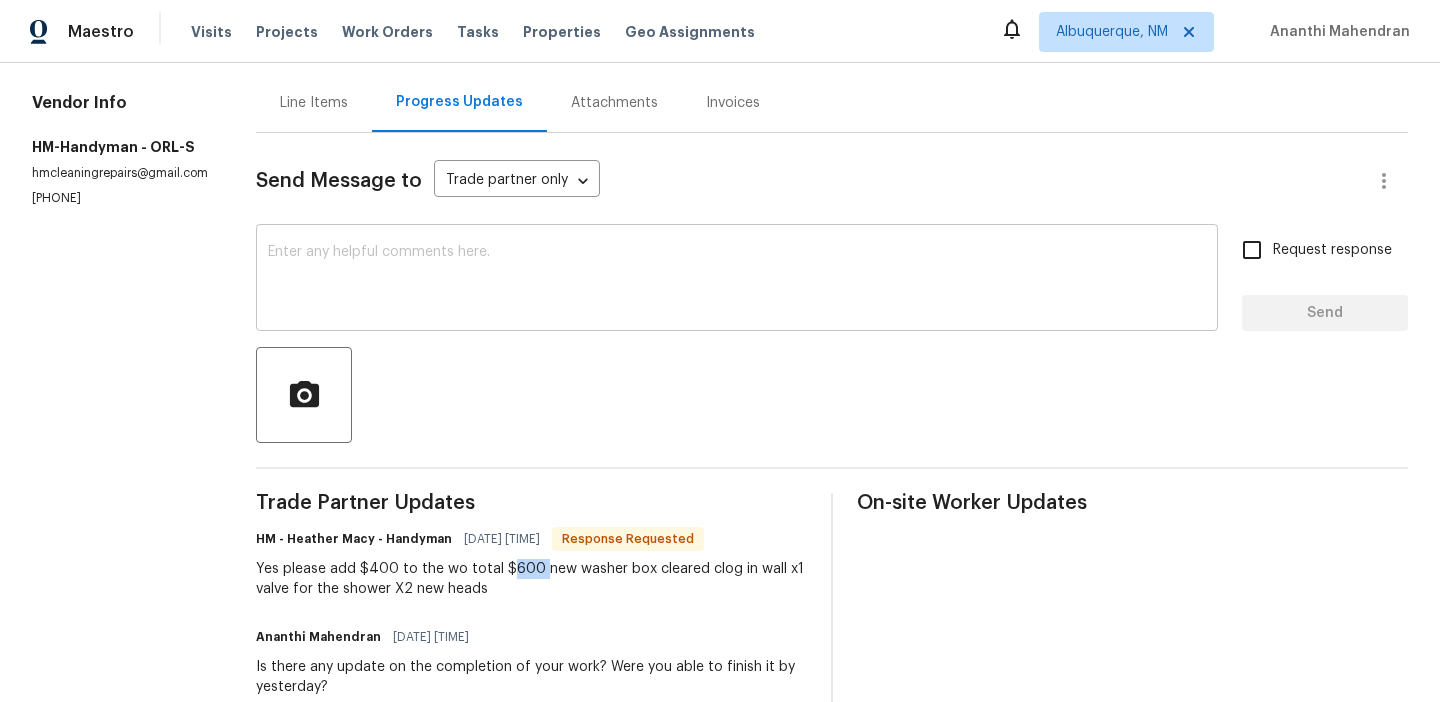 scroll, scrollTop: 0, scrollLeft: 0, axis: both 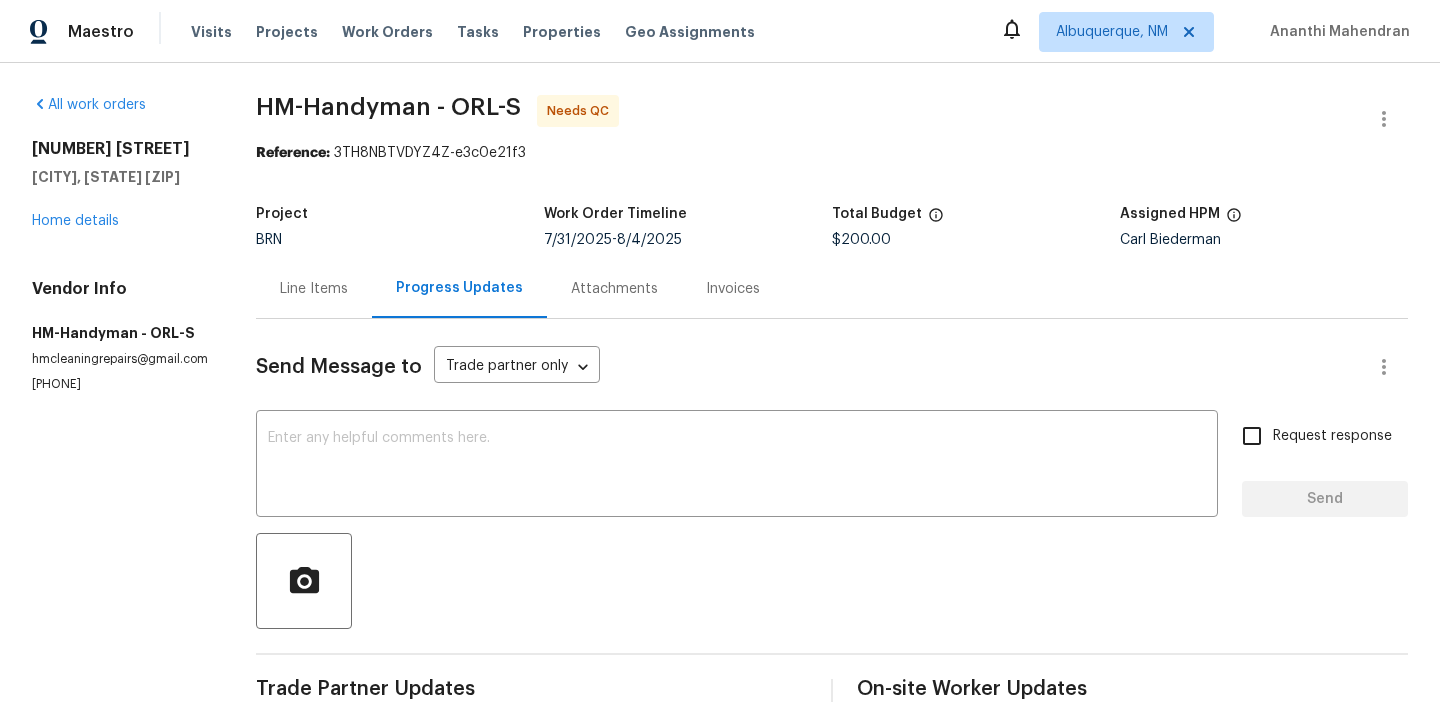 click on "Line Items" at bounding box center [314, 288] 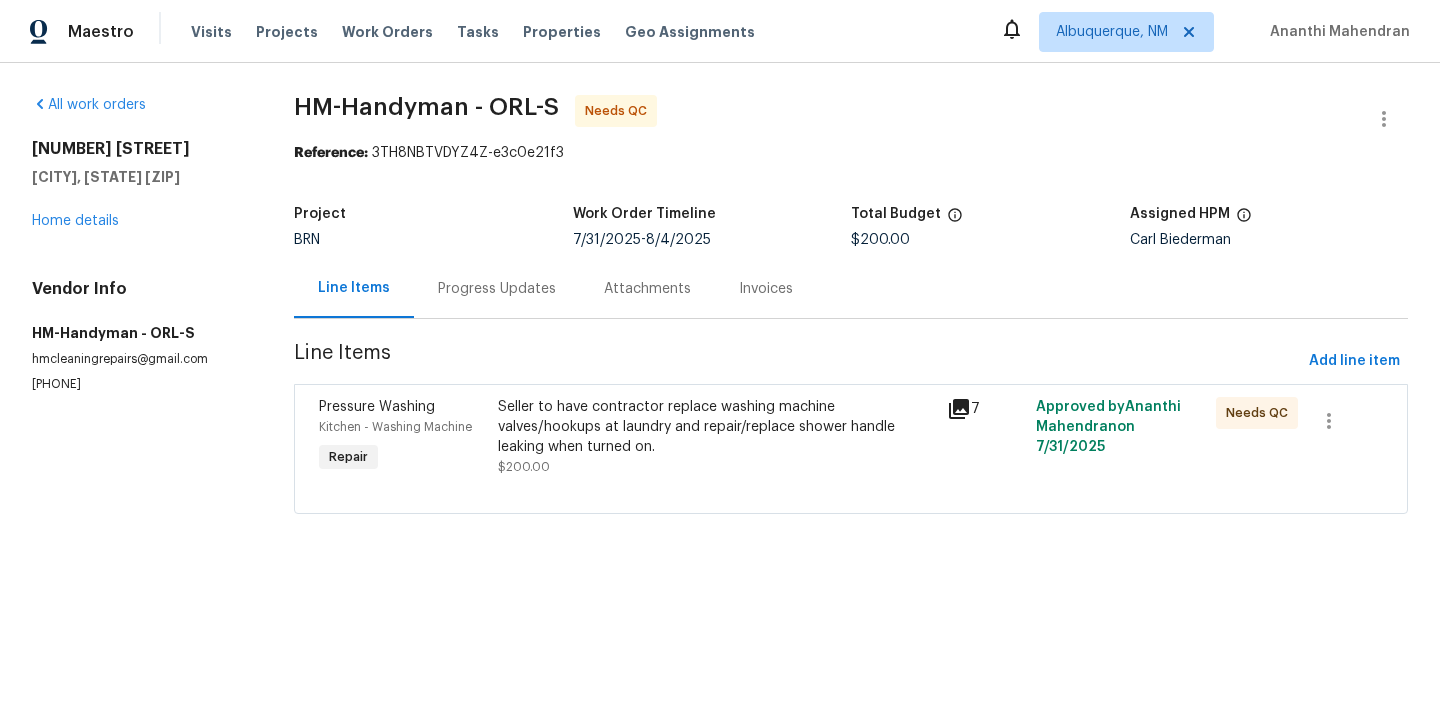 click on "Seller to have contractor replace washing machine valves/hookups at laundry and repair/replace shower handle leaking when turned on." at bounding box center [716, 427] 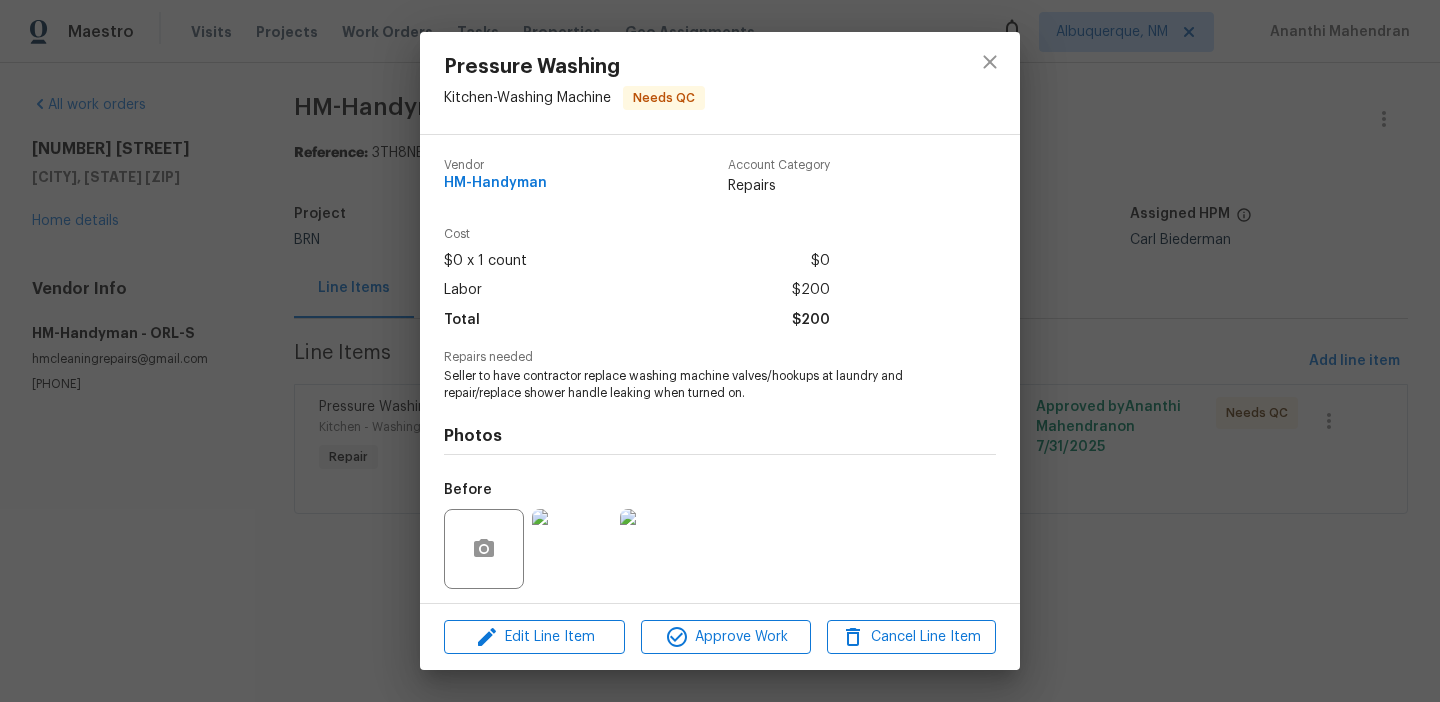 scroll, scrollTop: 136, scrollLeft: 0, axis: vertical 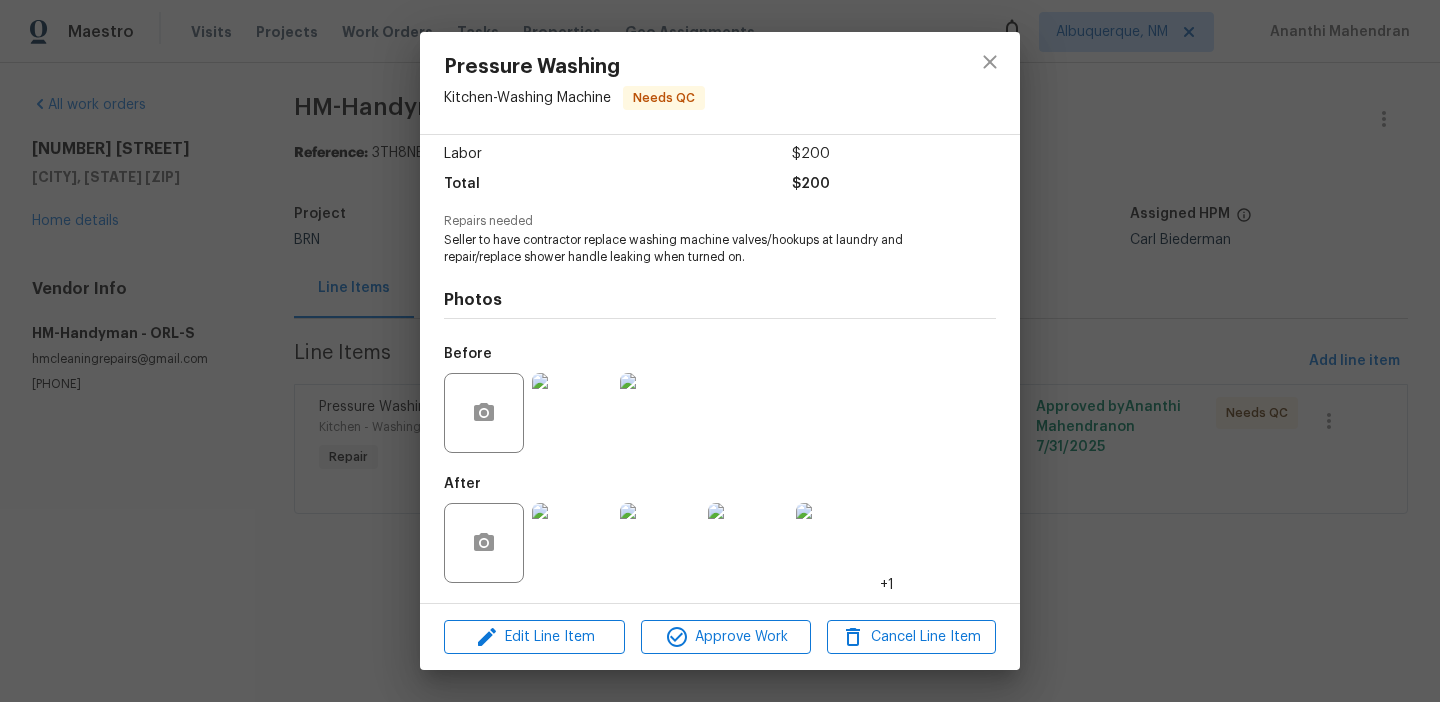 click on "Edit Line Item  Approve Work  Cancel Line Item" at bounding box center (720, 637) 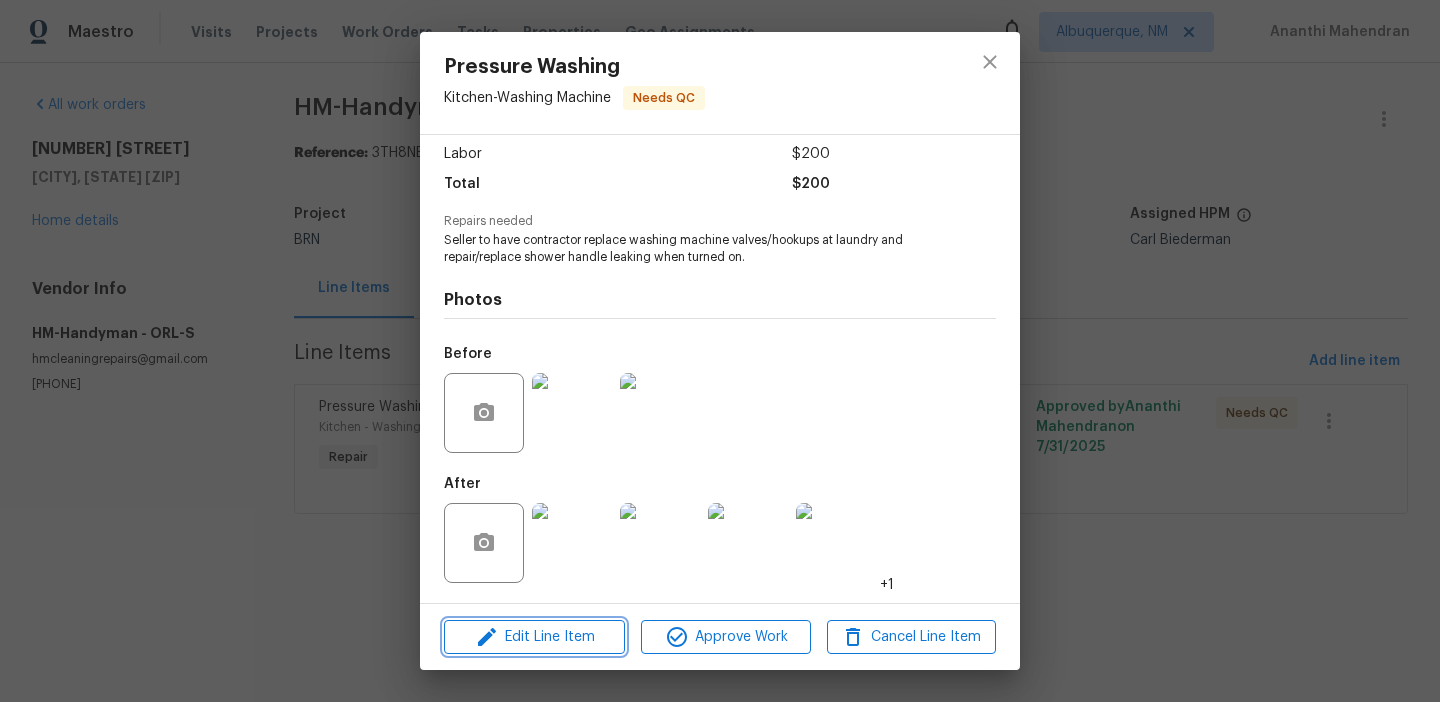 click on "Edit Line Item" at bounding box center (534, 637) 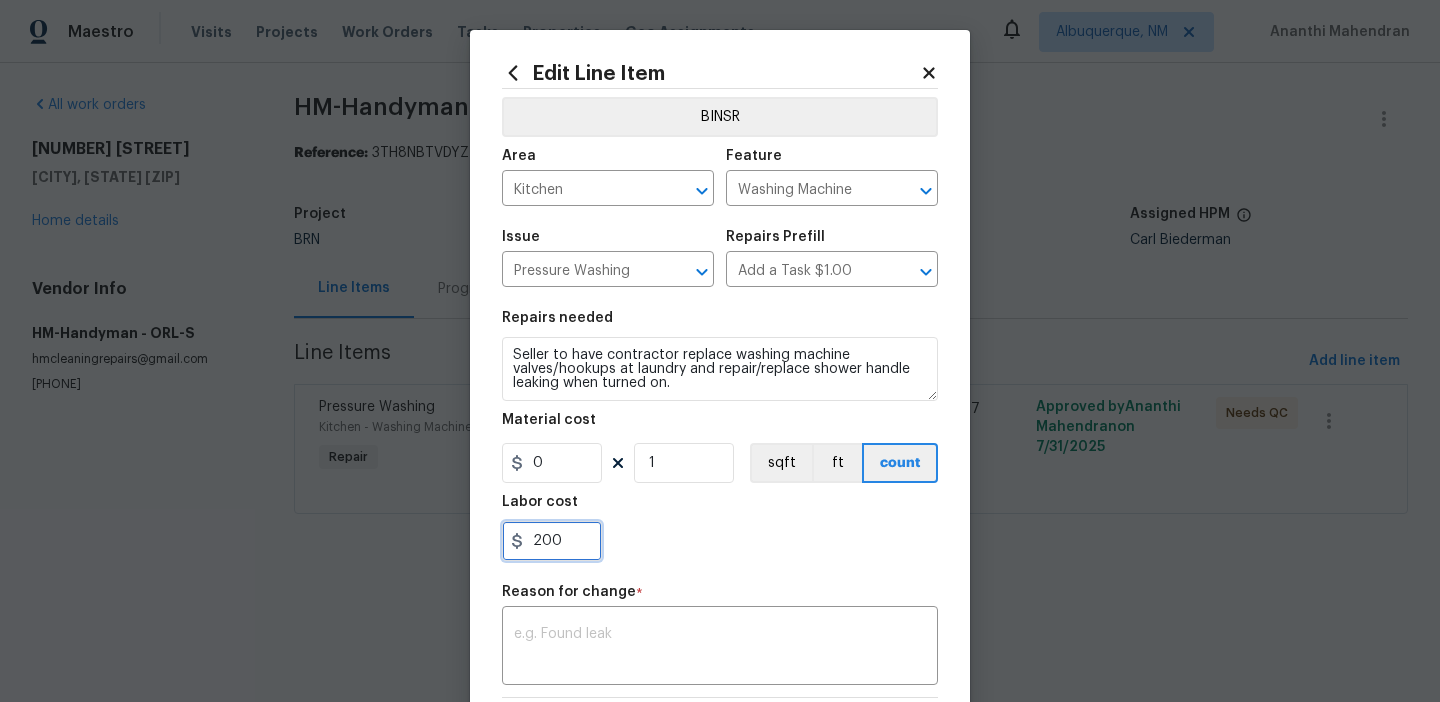 click on "200" at bounding box center [552, 541] 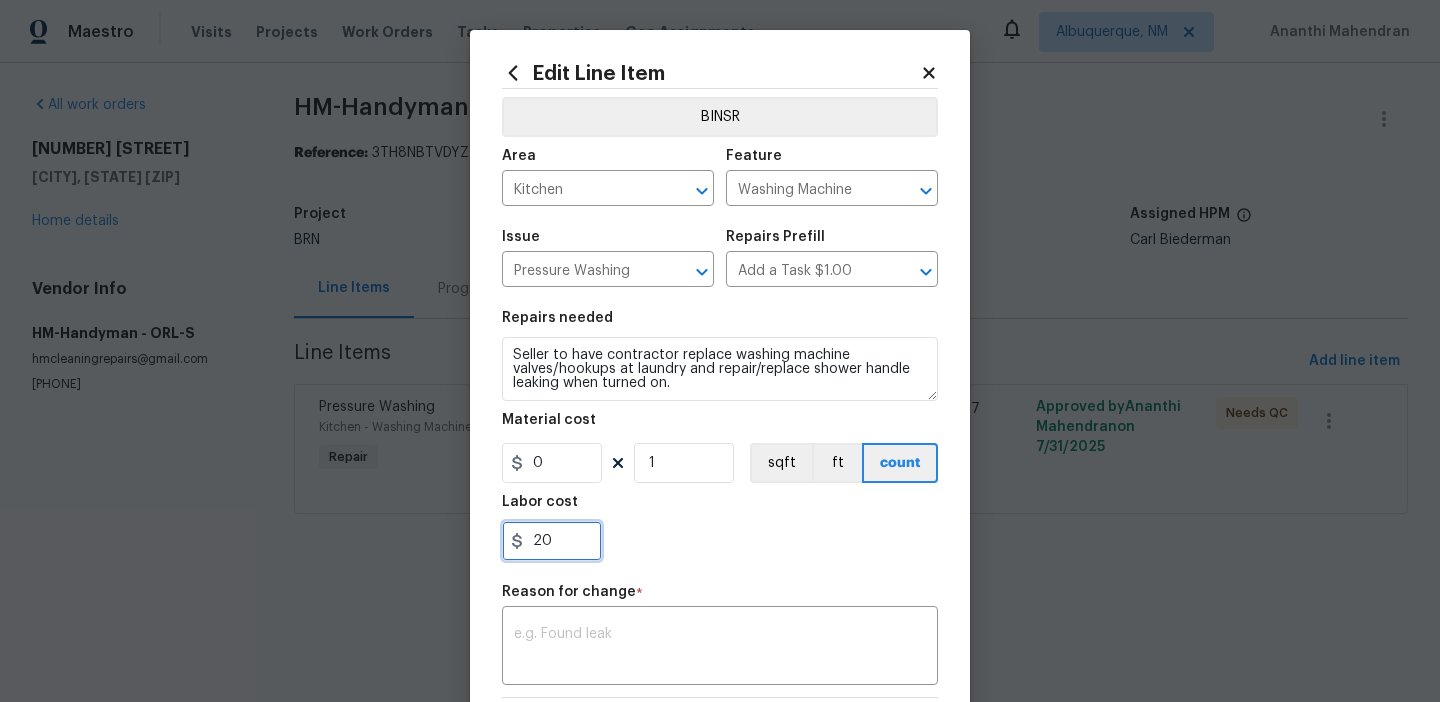 type on "2" 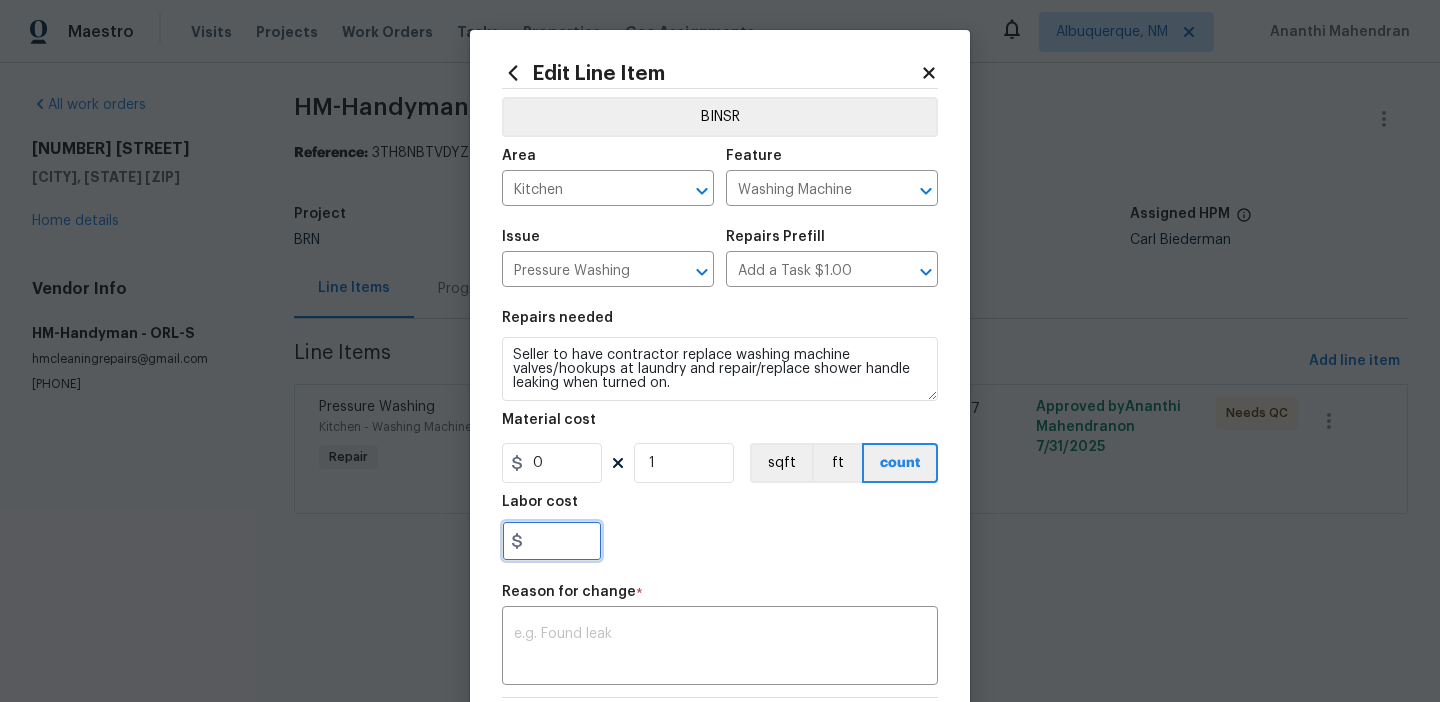paste on "600" 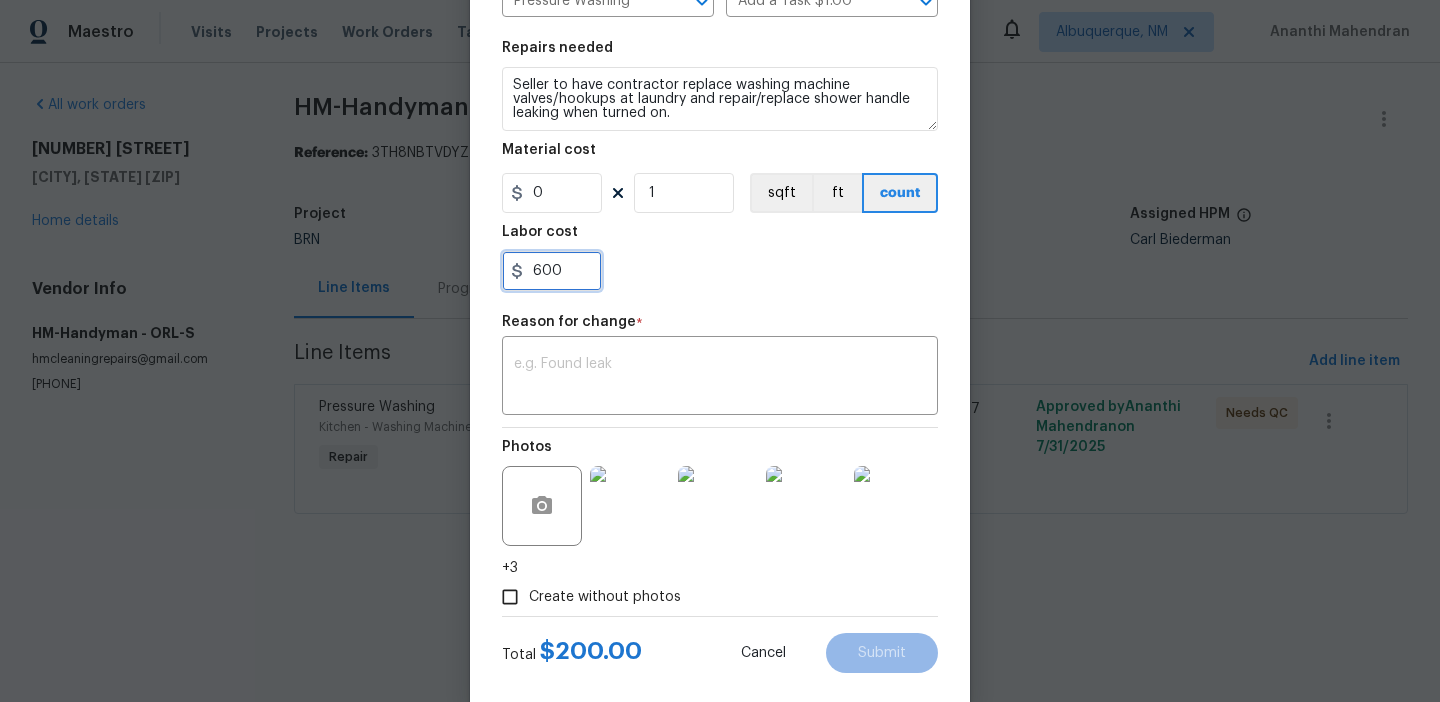 scroll, scrollTop: 297, scrollLeft: 0, axis: vertical 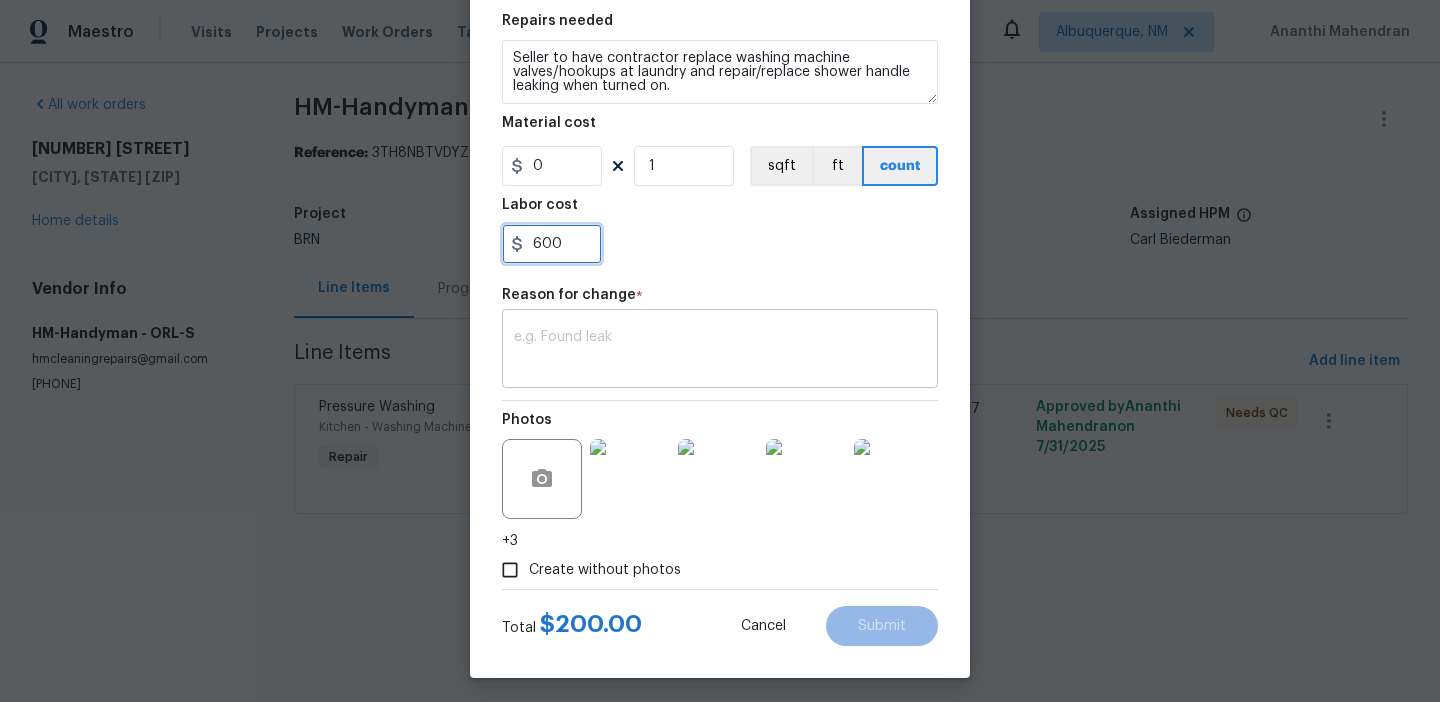 type on "600" 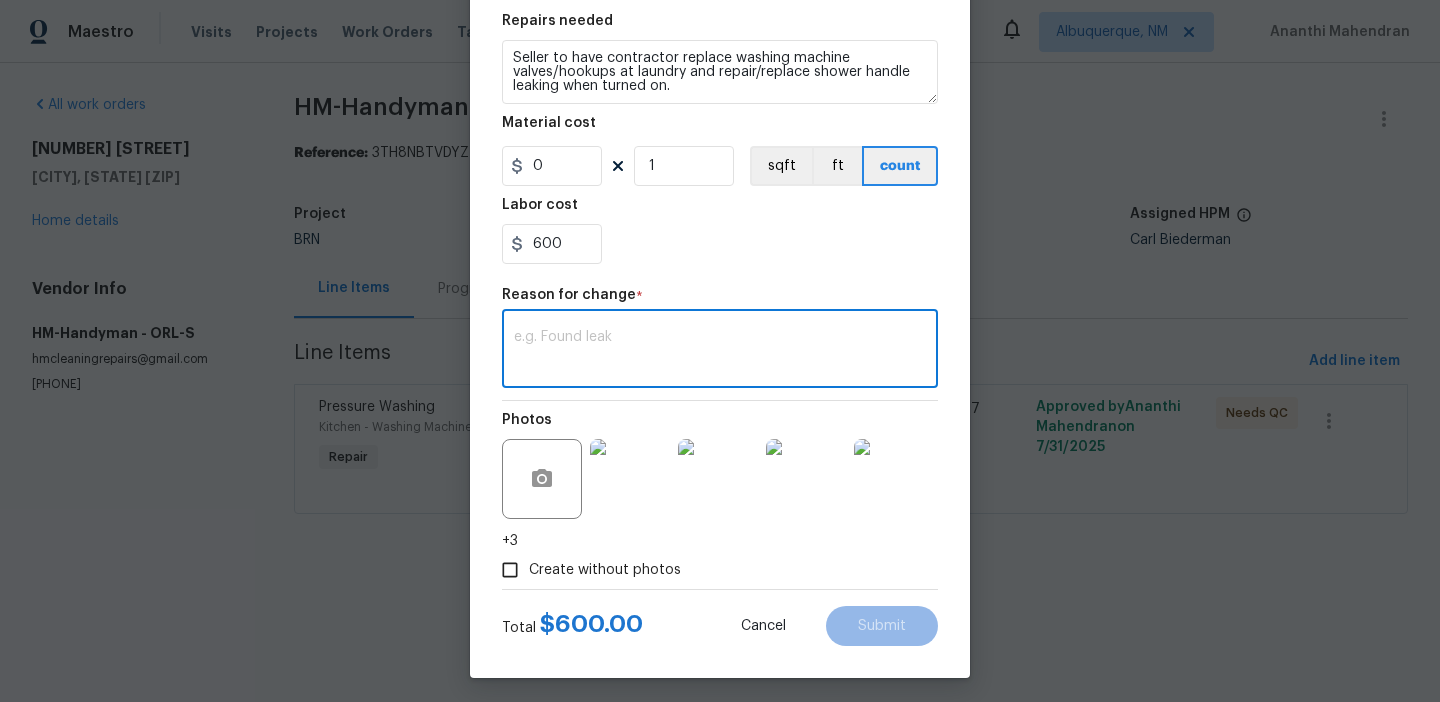 click at bounding box center [720, 351] 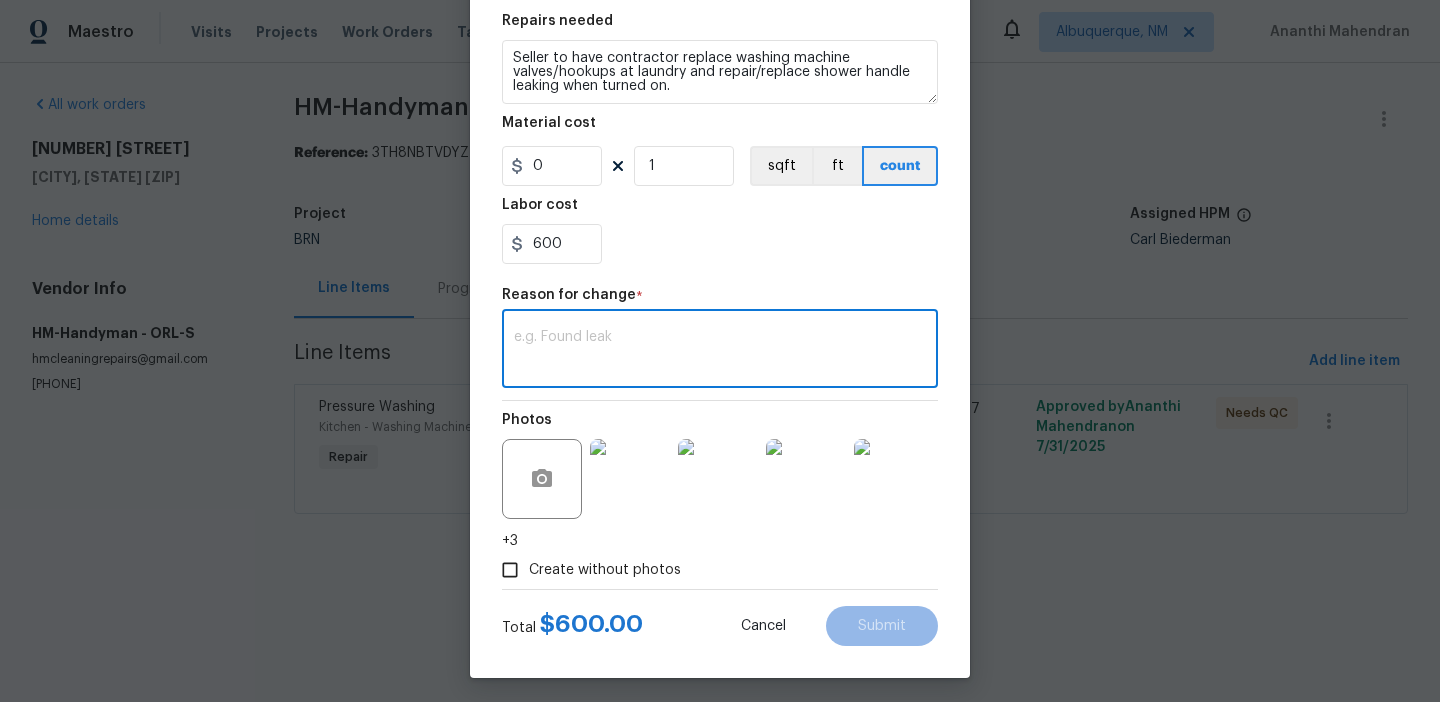 paste on "(AM) Updated per vendors final cost." 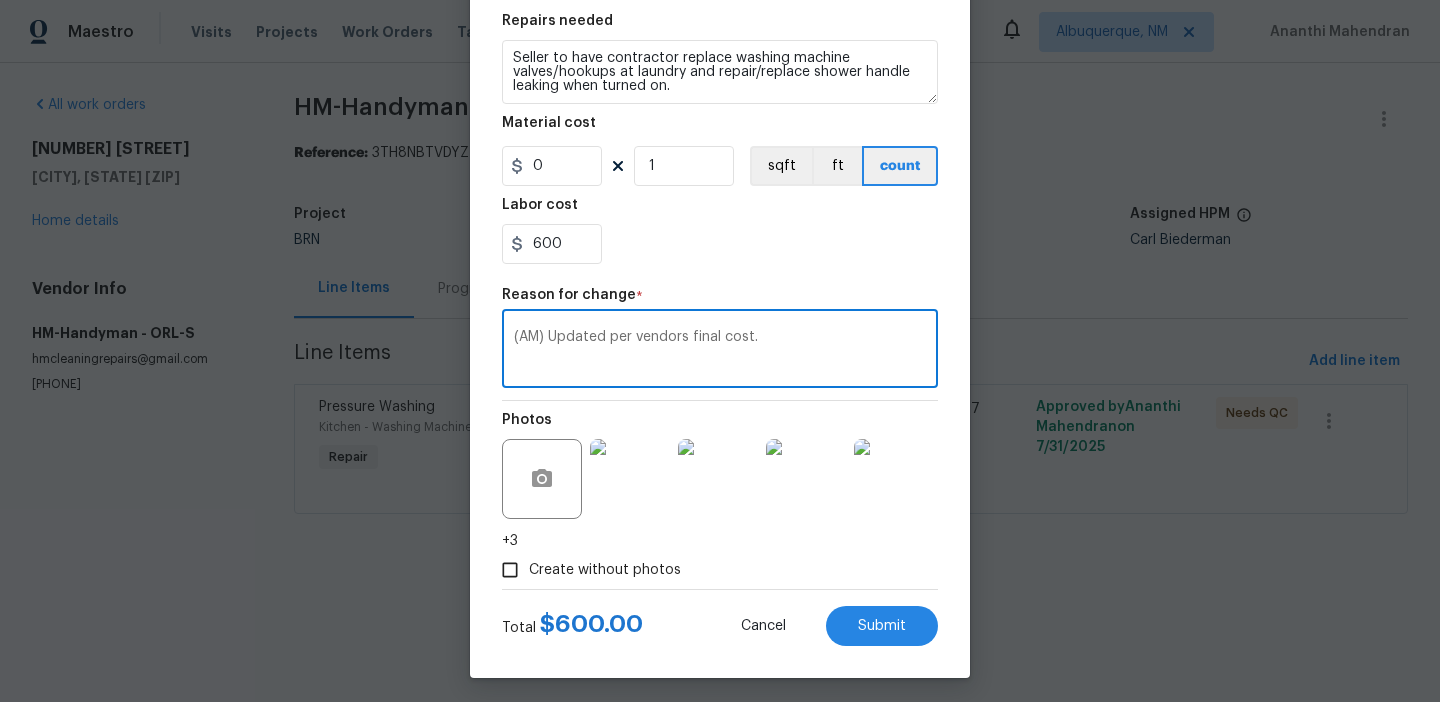 scroll, scrollTop: 304, scrollLeft: 0, axis: vertical 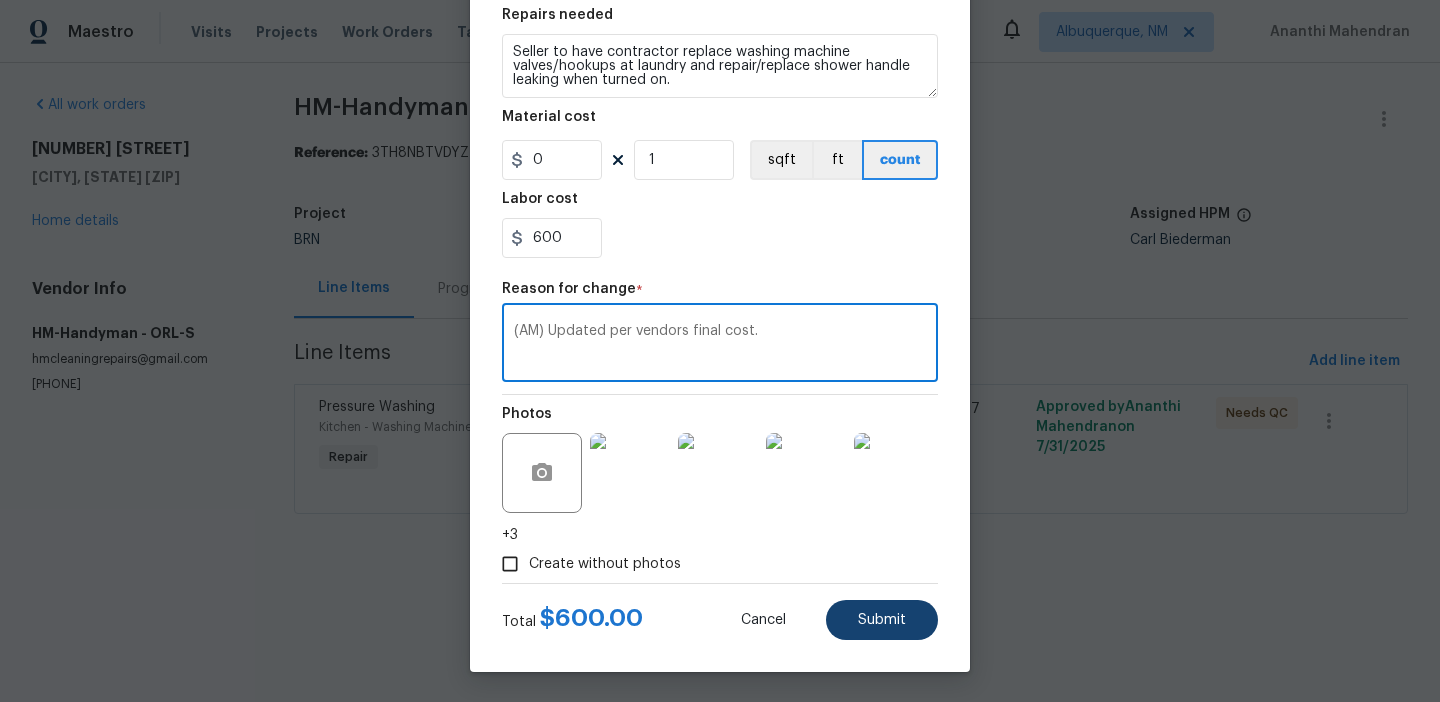 type on "(AM) Updated per vendors final cost." 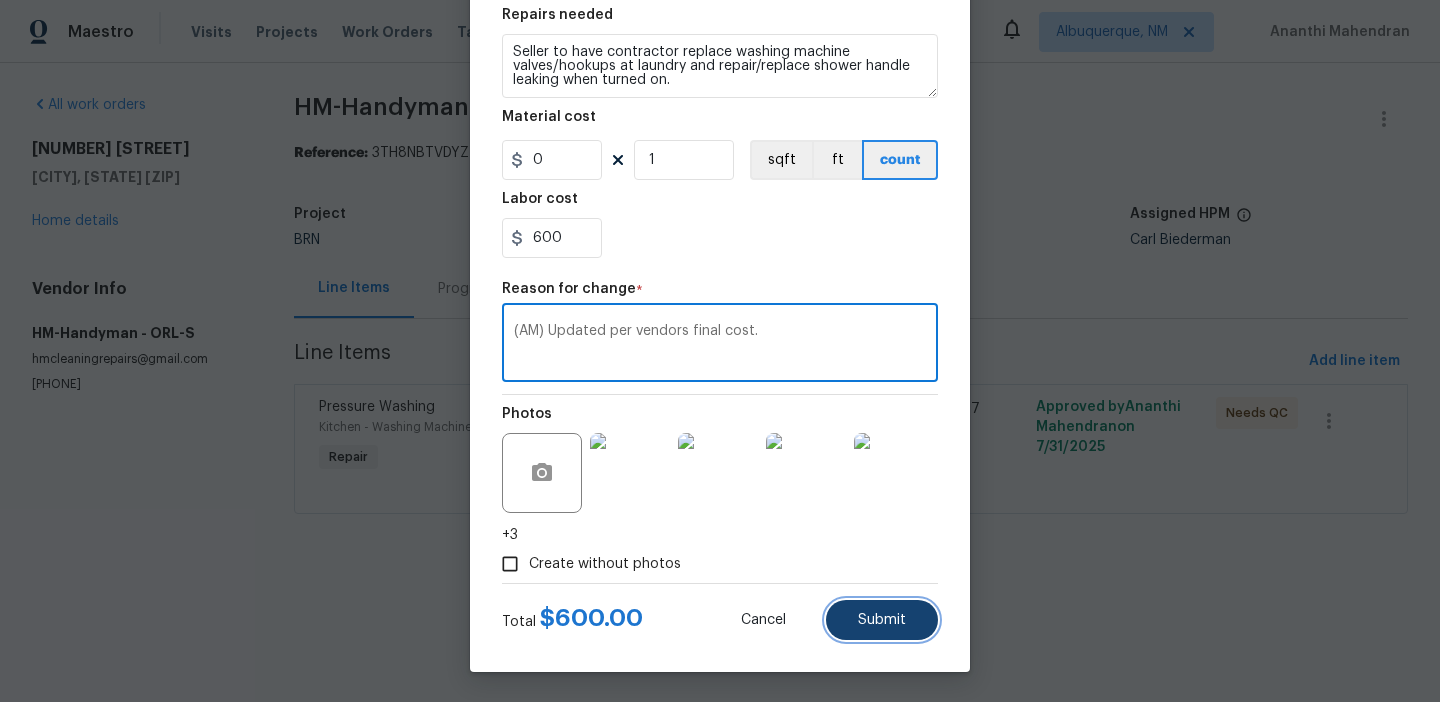 click on "Submit" at bounding box center (882, 620) 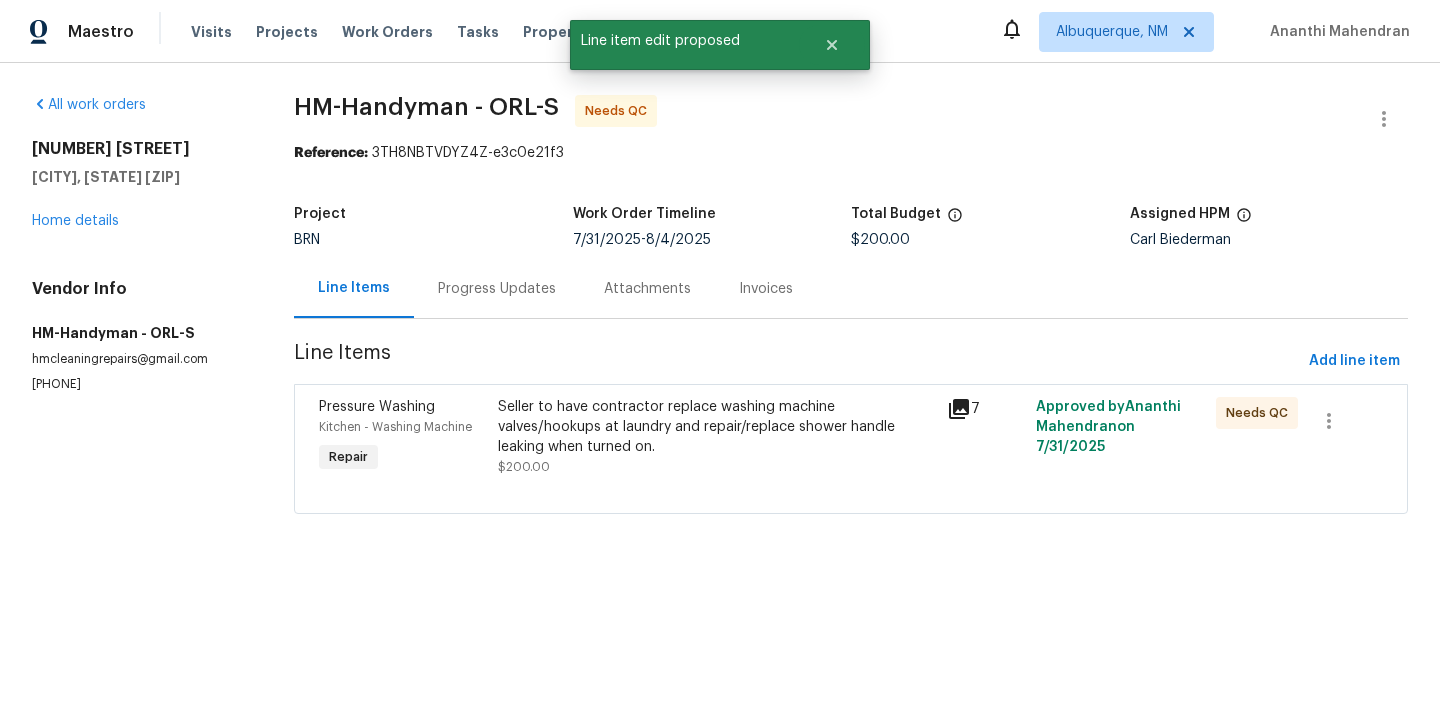 scroll, scrollTop: 0, scrollLeft: 0, axis: both 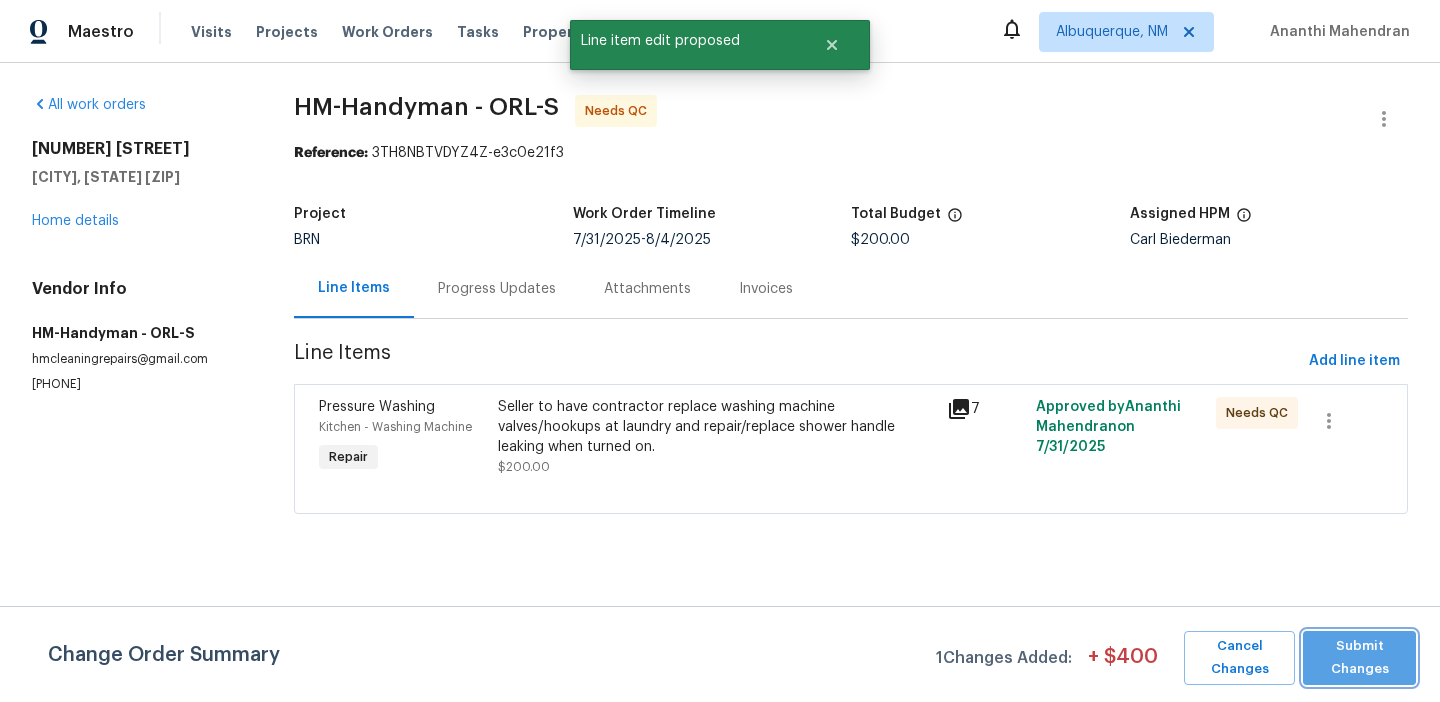 click on "Submit Changes" at bounding box center [1359, 658] 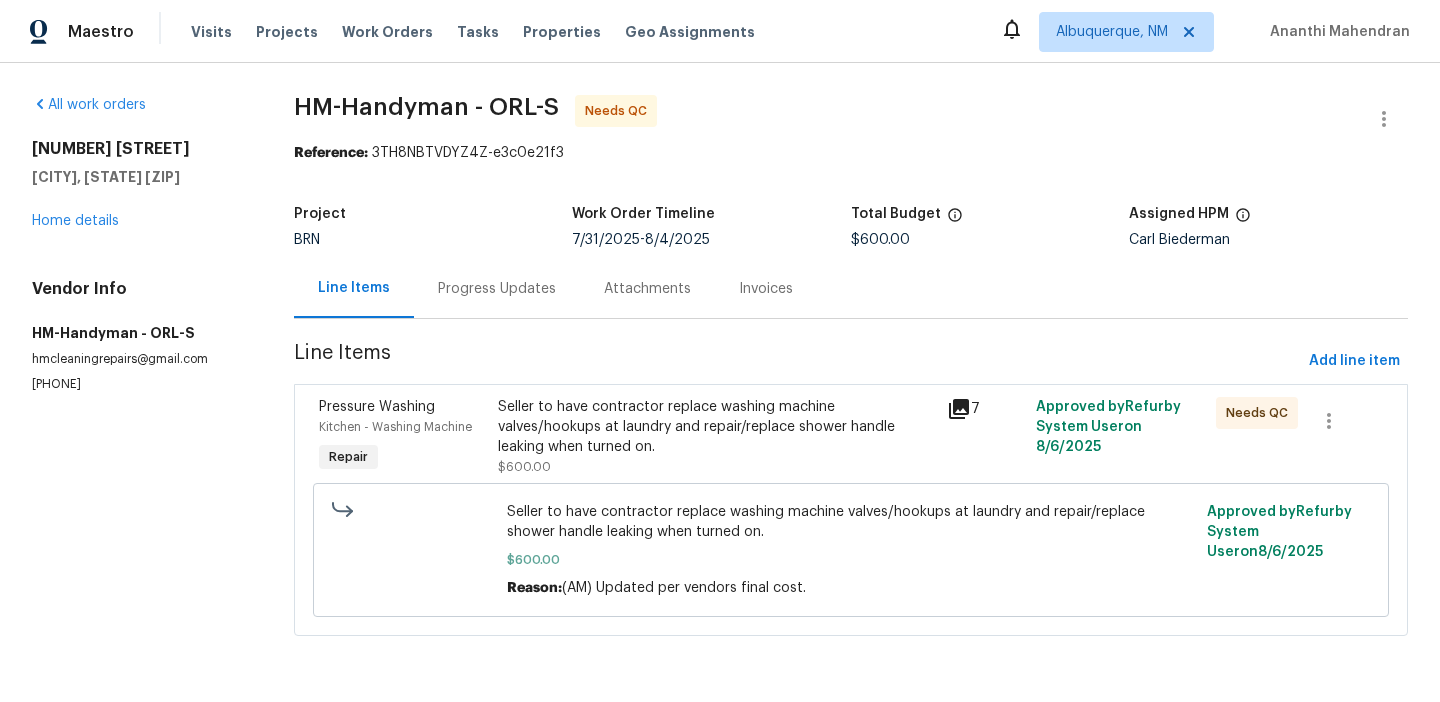 click on "Progress Updates" at bounding box center (497, 289) 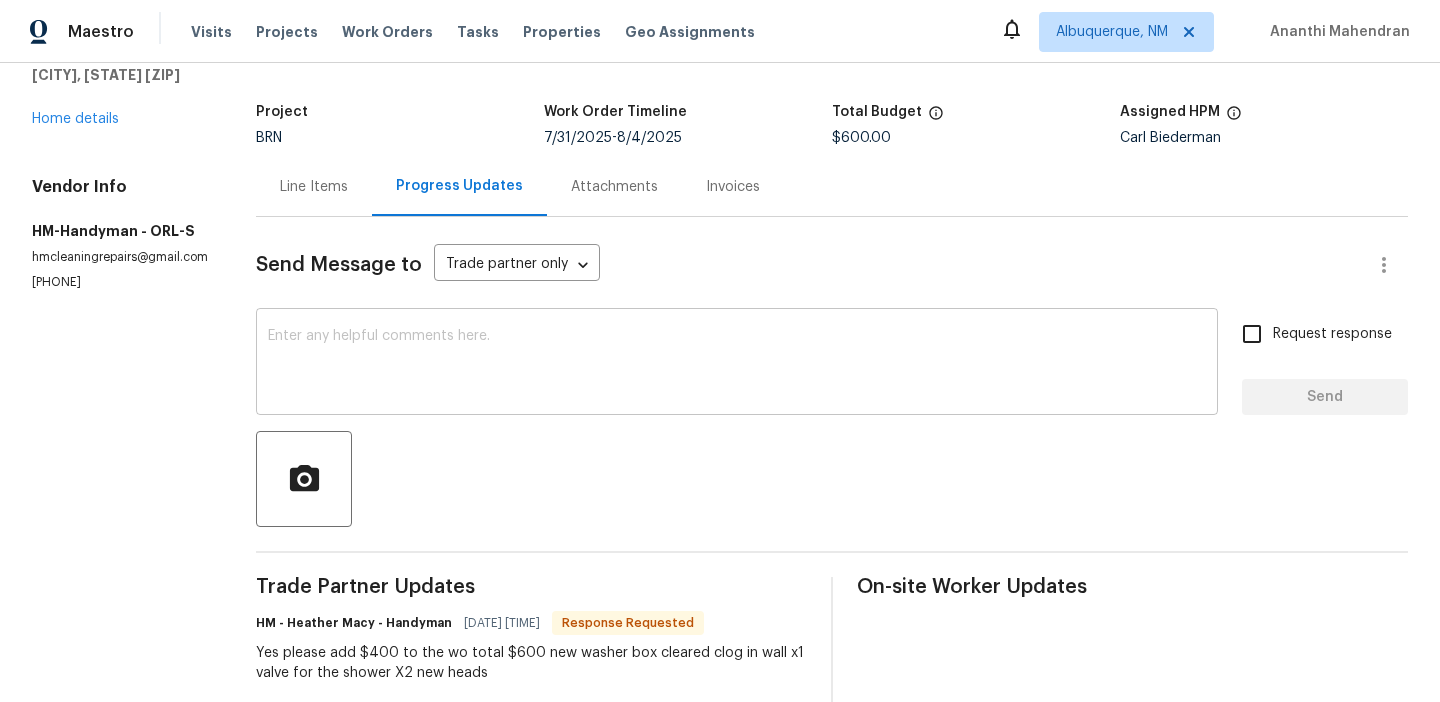 scroll, scrollTop: 0, scrollLeft: 0, axis: both 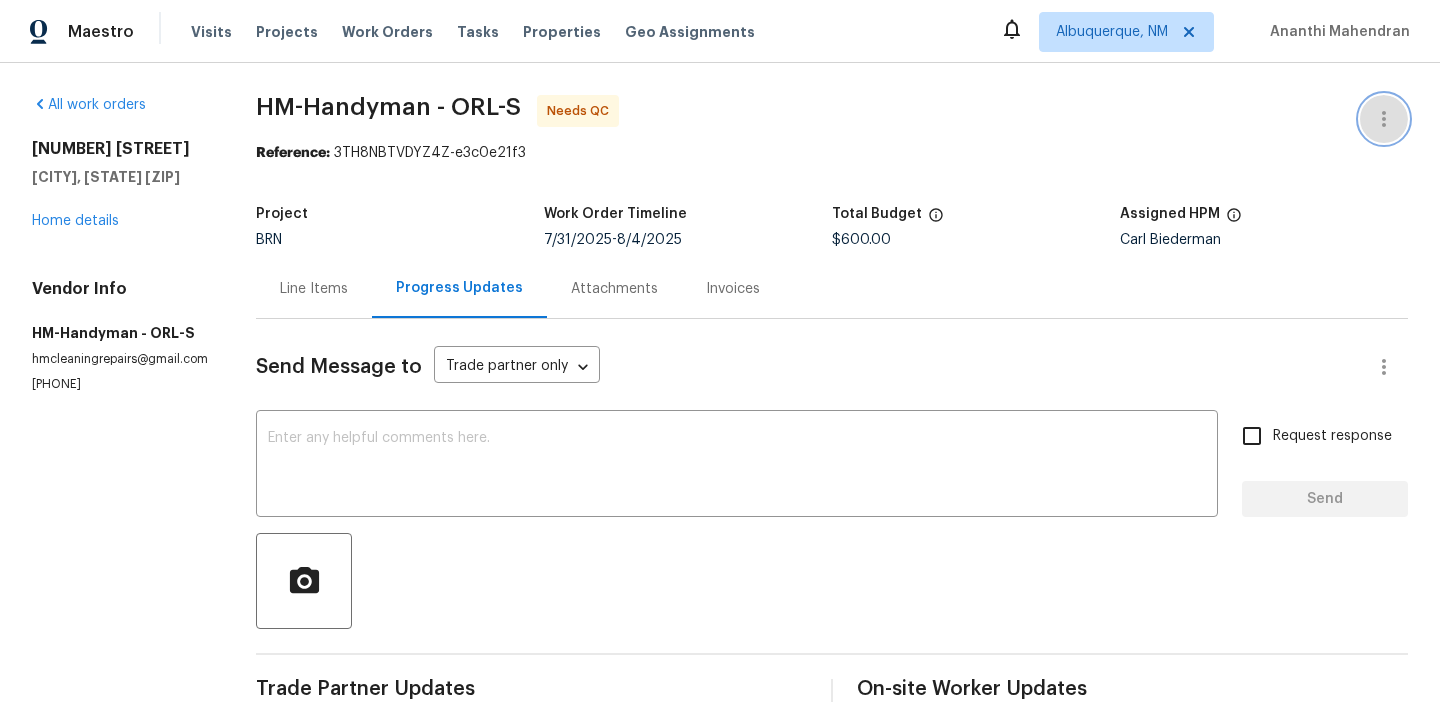 click 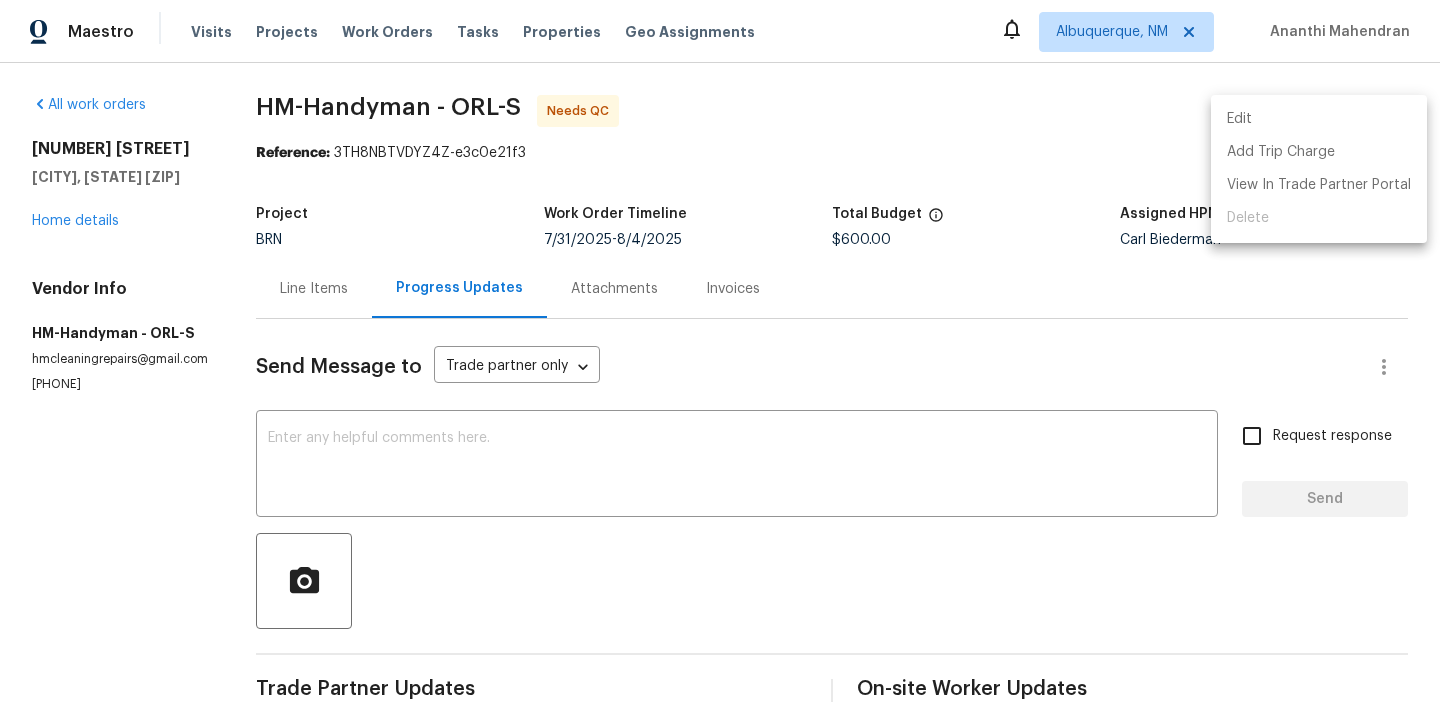 click on "Edit" at bounding box center [1319, 119] 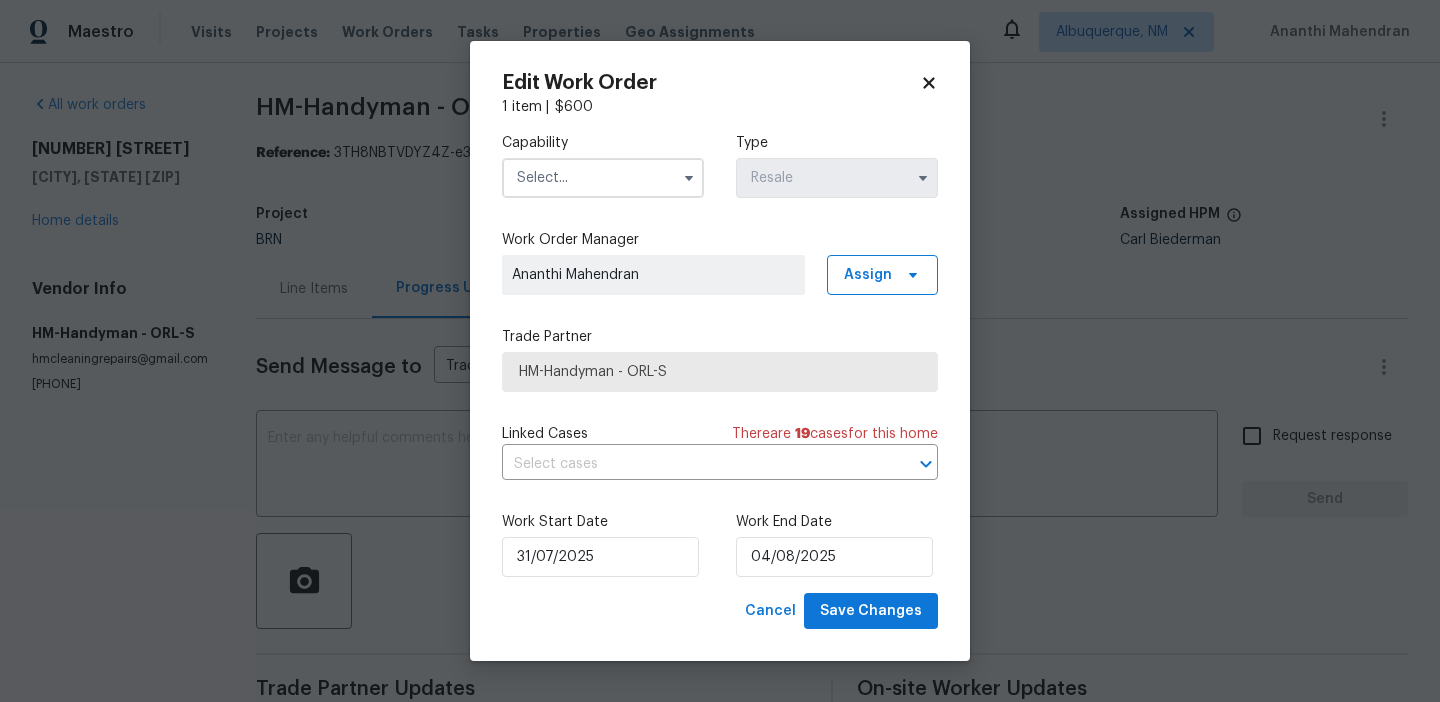 click at bounding box center (603, 178) 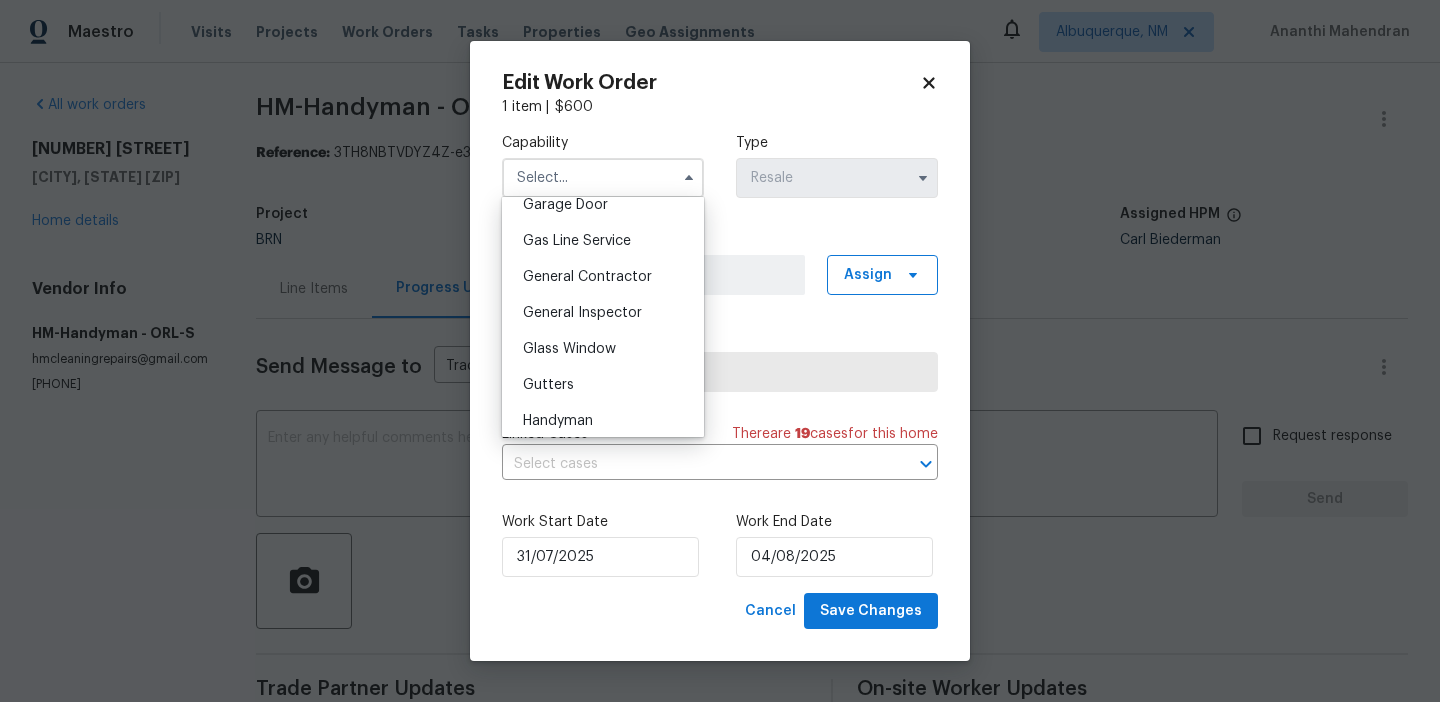scroll, scrollTop: 905, scrollLeft: 0, axis: vertical 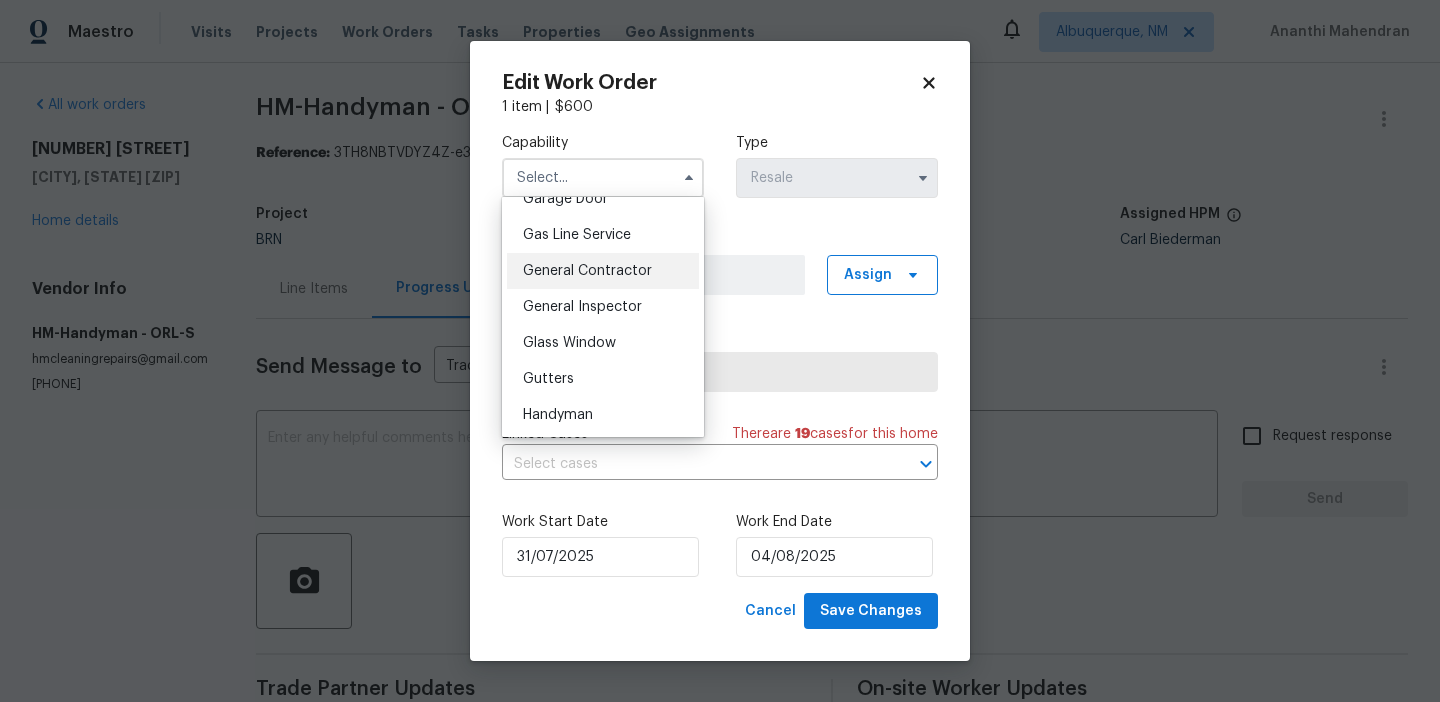 click on "General Contractor" at bounding box center [587, 271] 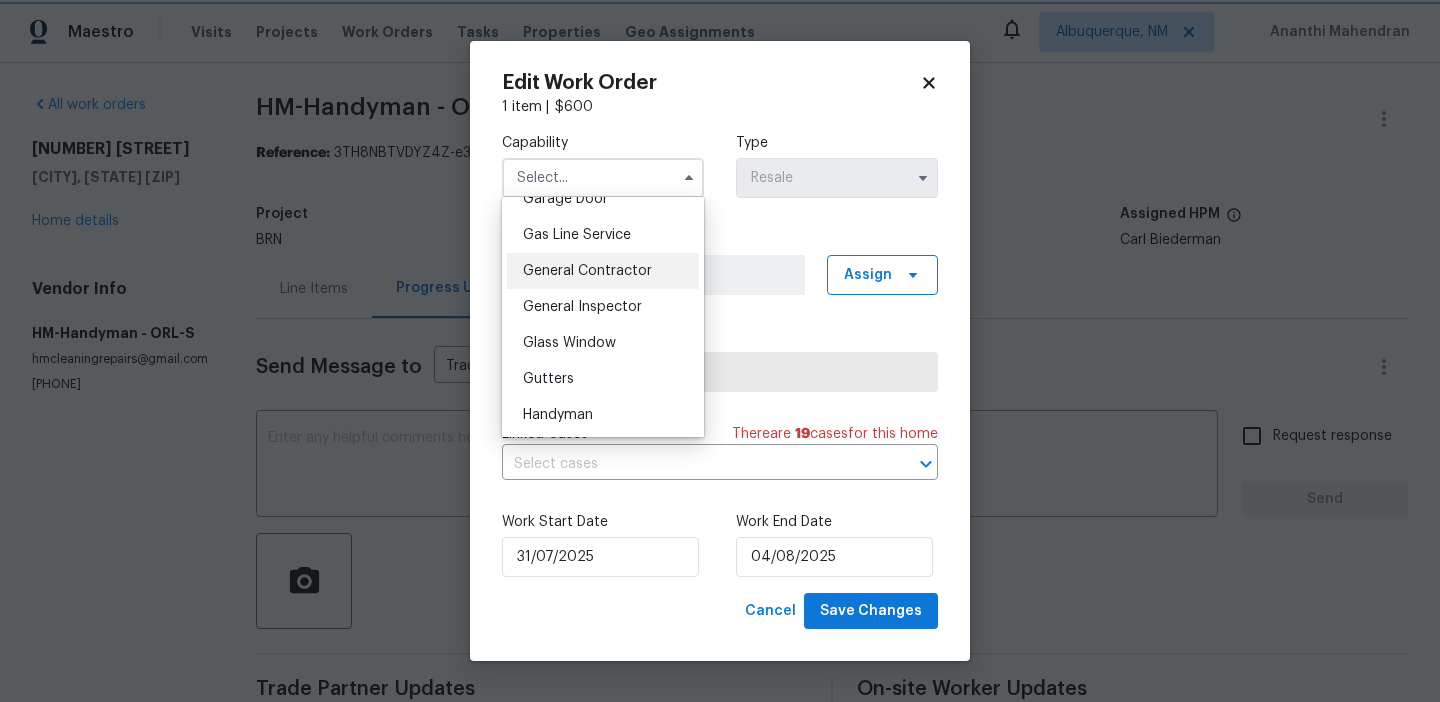 type on "General Contractor" 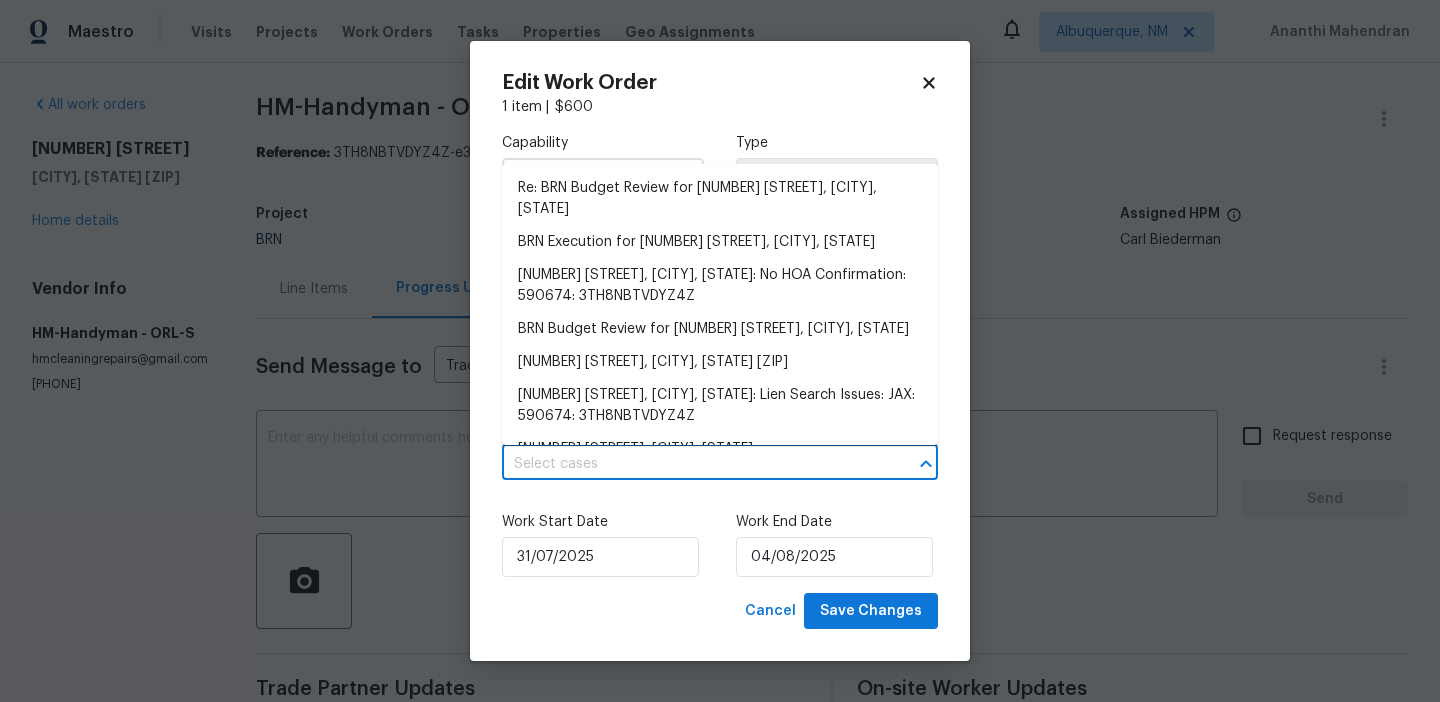 click at bounding box center (692, 464) 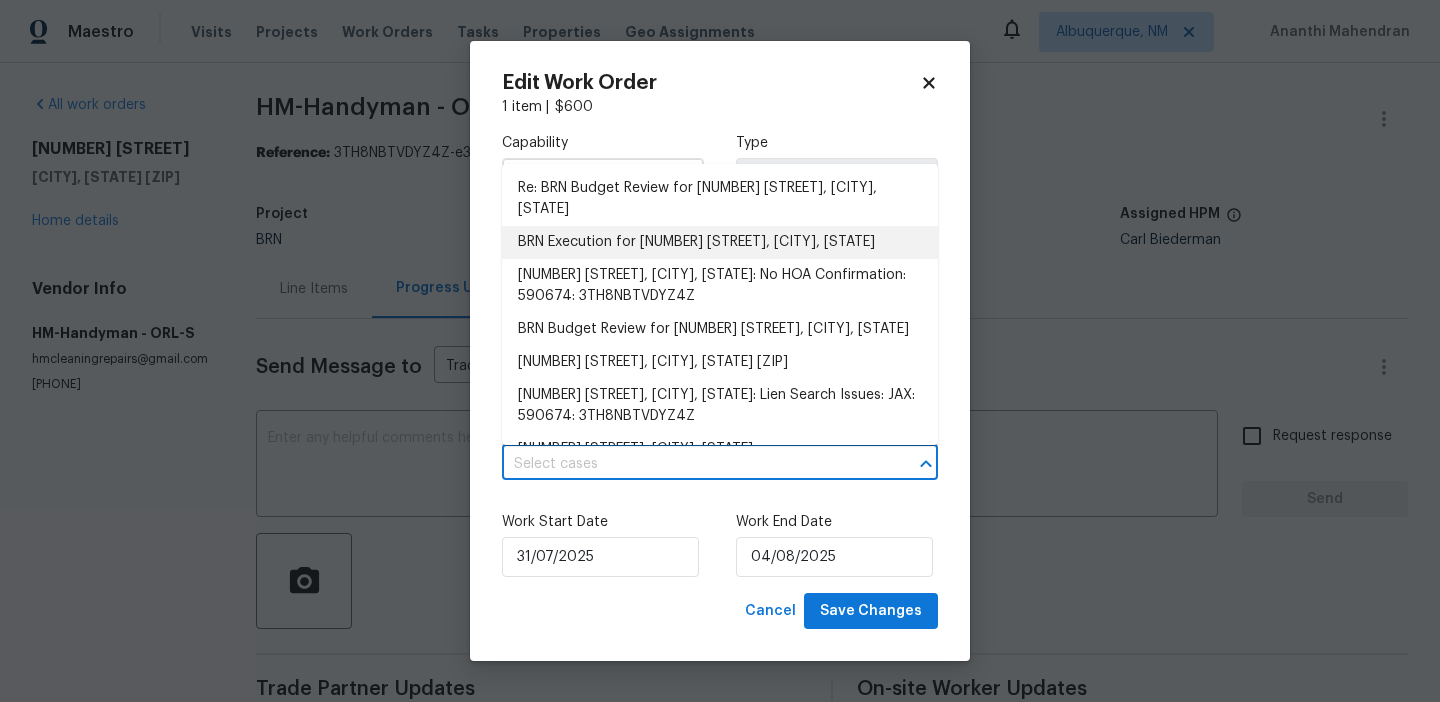click on "198 Bren Mar Lane, Palm Coast, FL 32137: No HOA Confirmation: 590674: 3TH8NBTVDYZ4Z" at bounding box center [720, 286] 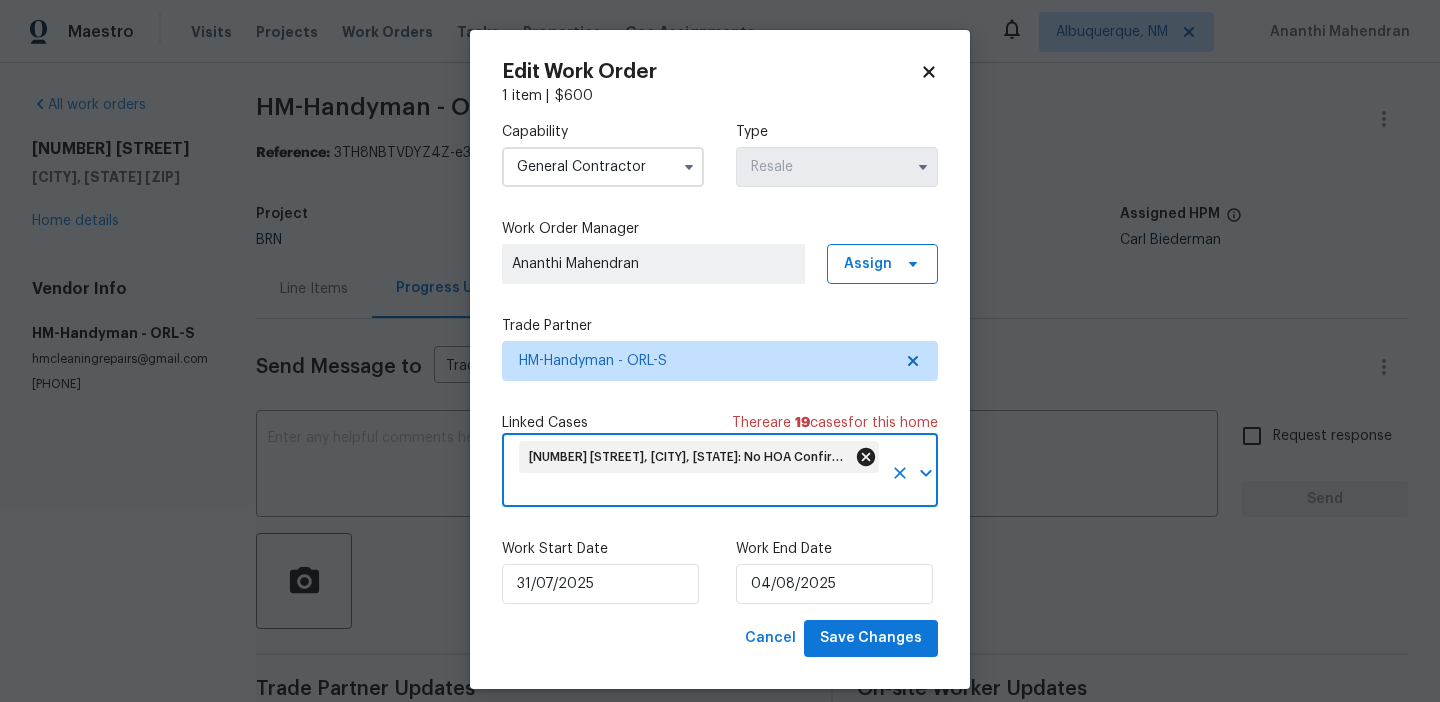 click 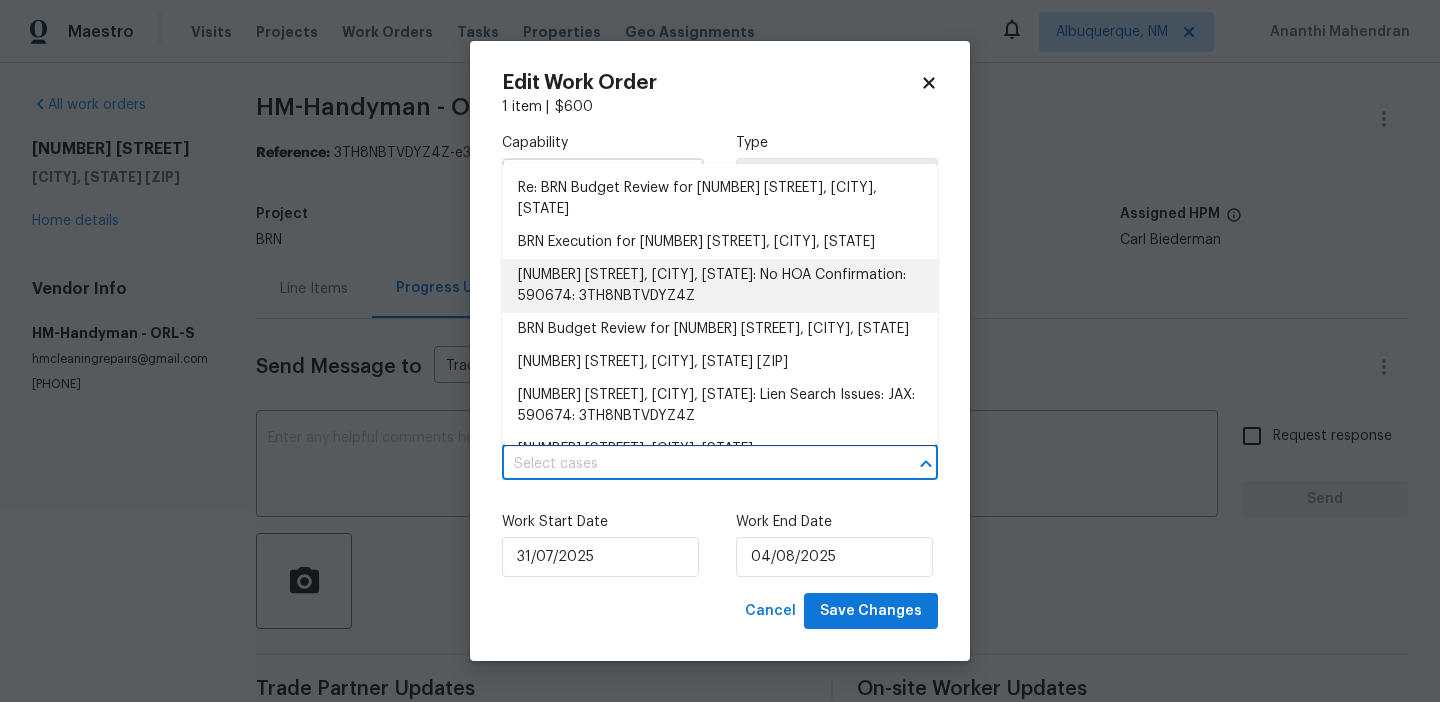 click at bounding box center [692, 464] 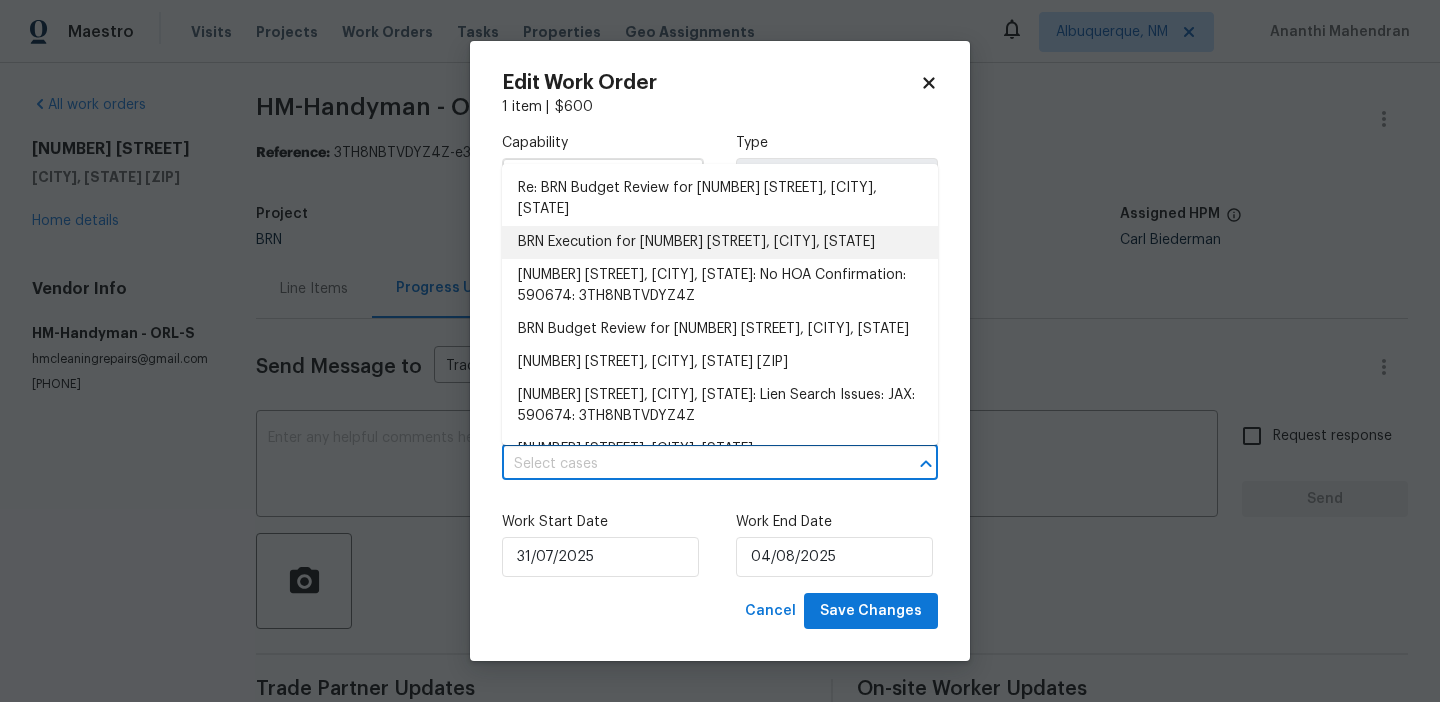 click on "BRN Execution for 198 Bren Mar Ln, Palm Coast, FL 32137" at bounding box center [720, 242] 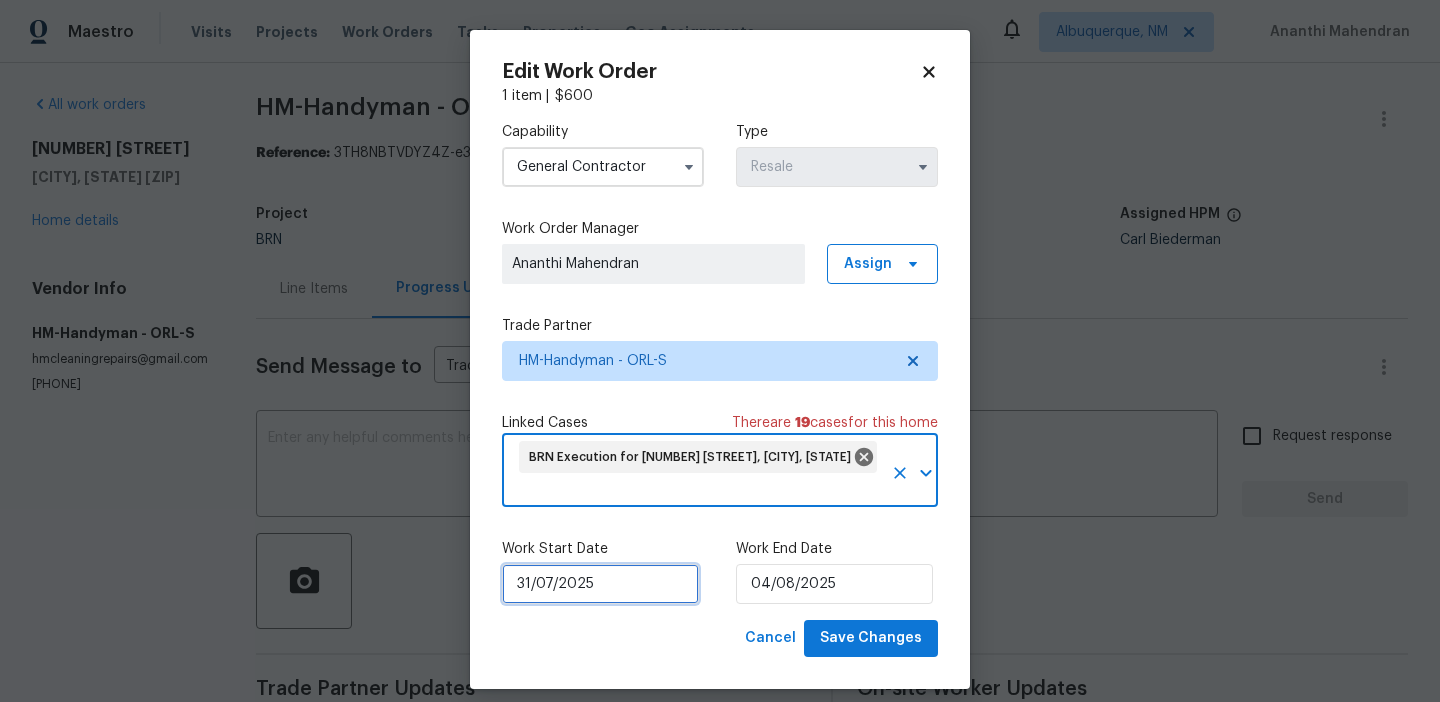 click on "31/07/2025" at bounding box center [600, 584] 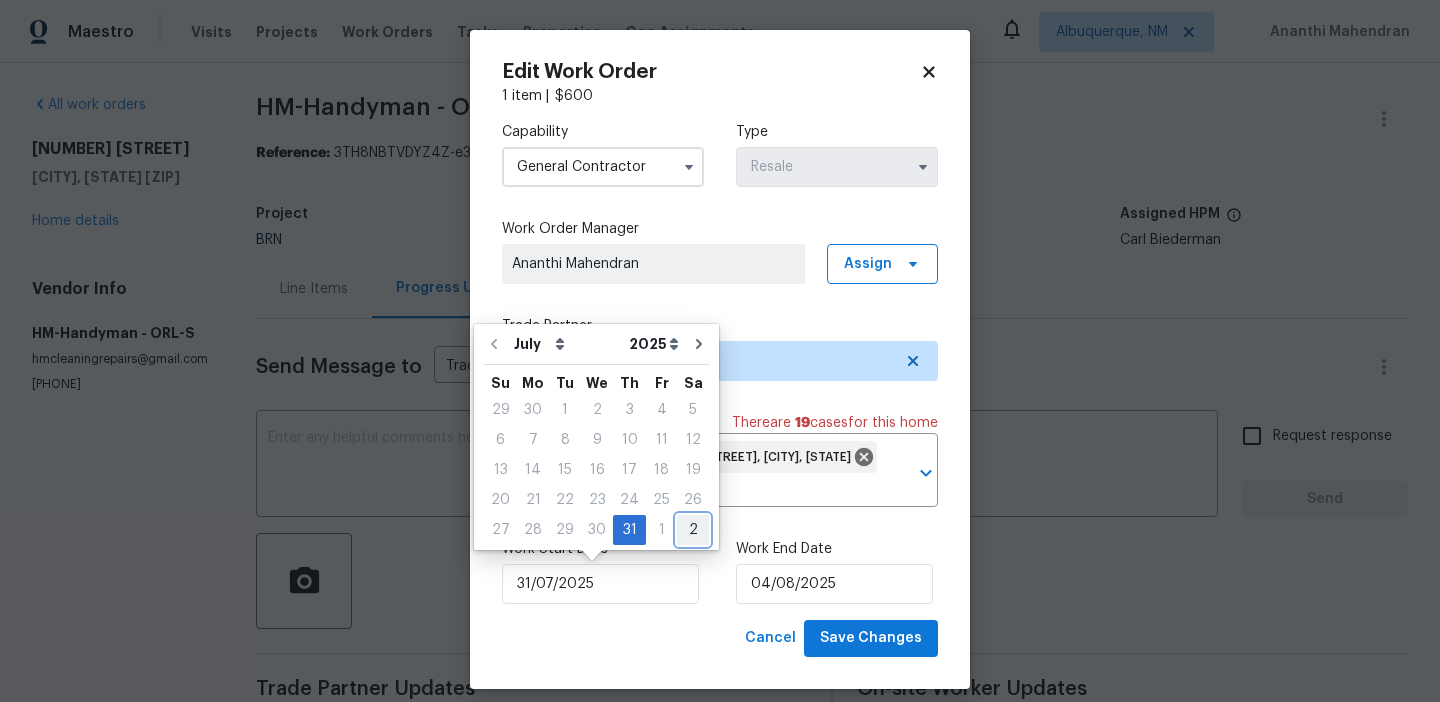 click on "2" at bounding box center (693, 530) 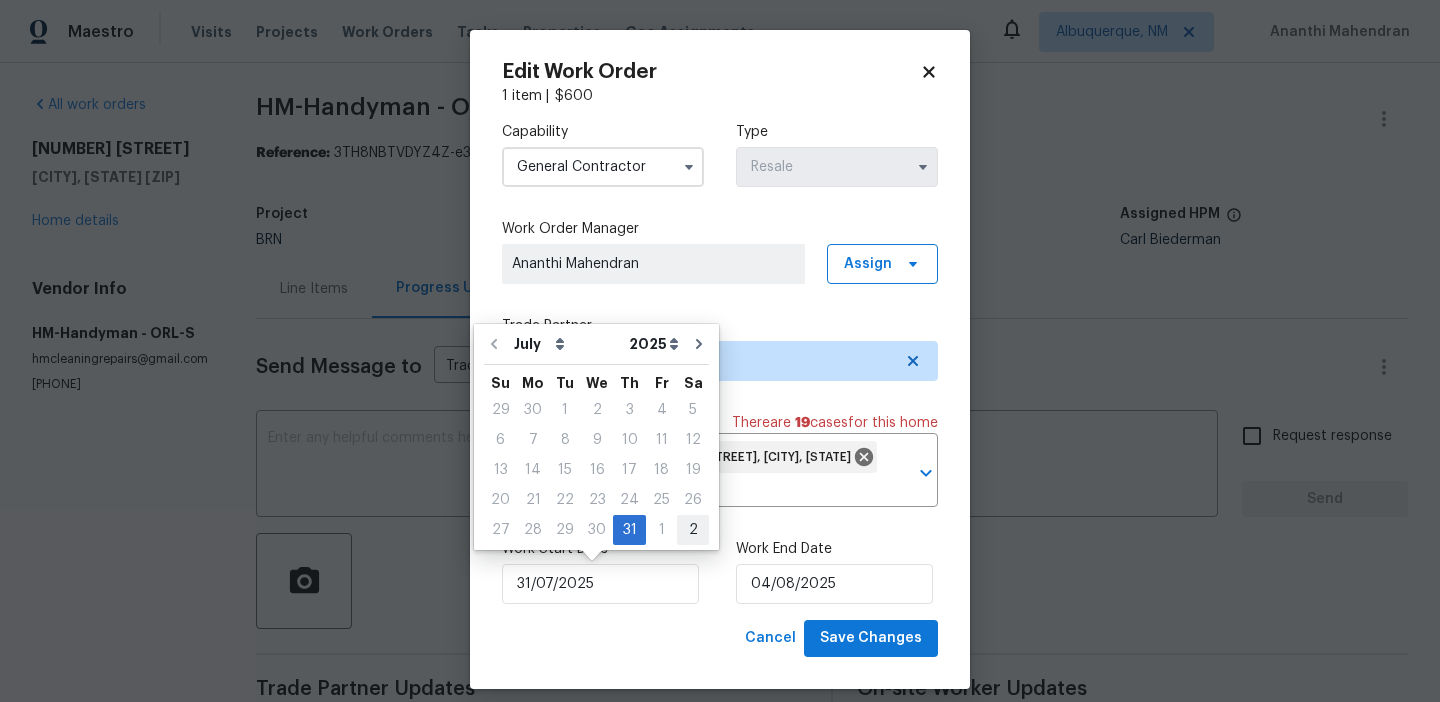 type on "02/08/2025" 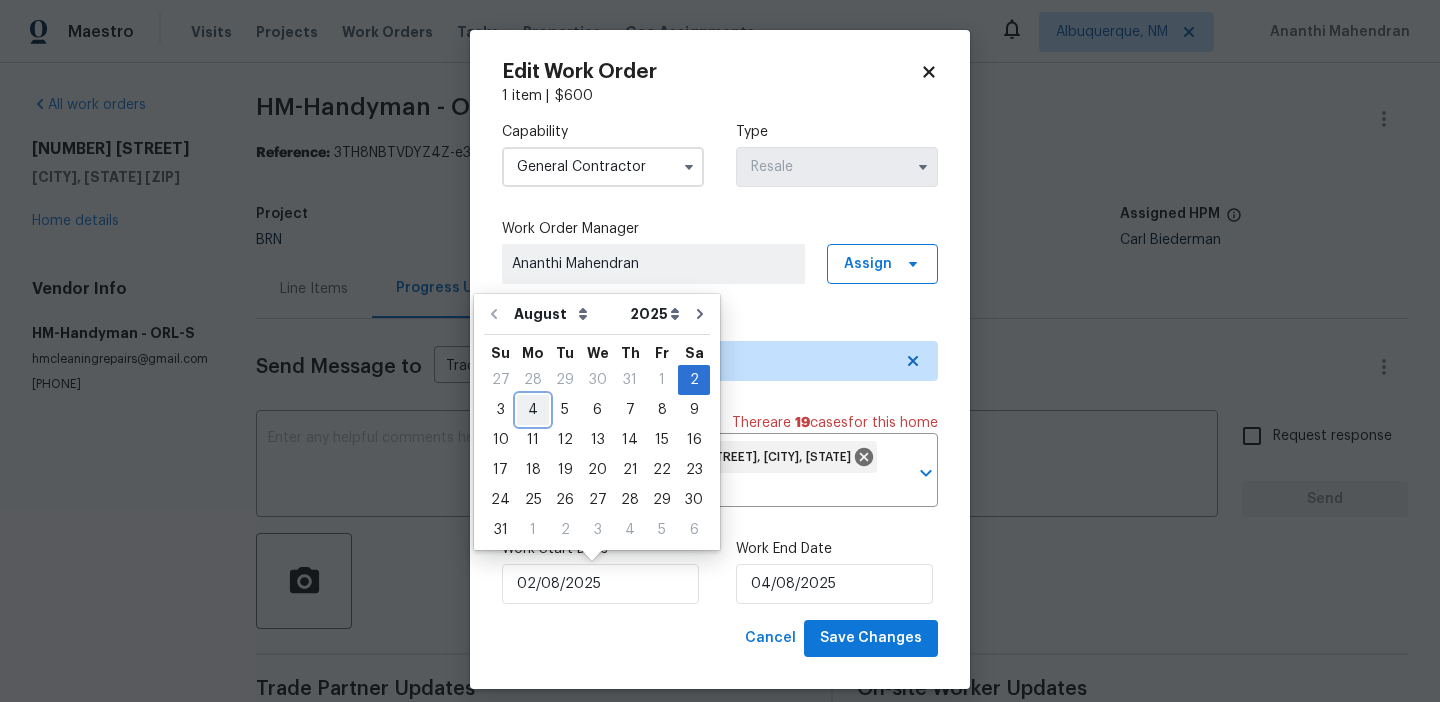 click on "4" at bounding box center [533, 410] 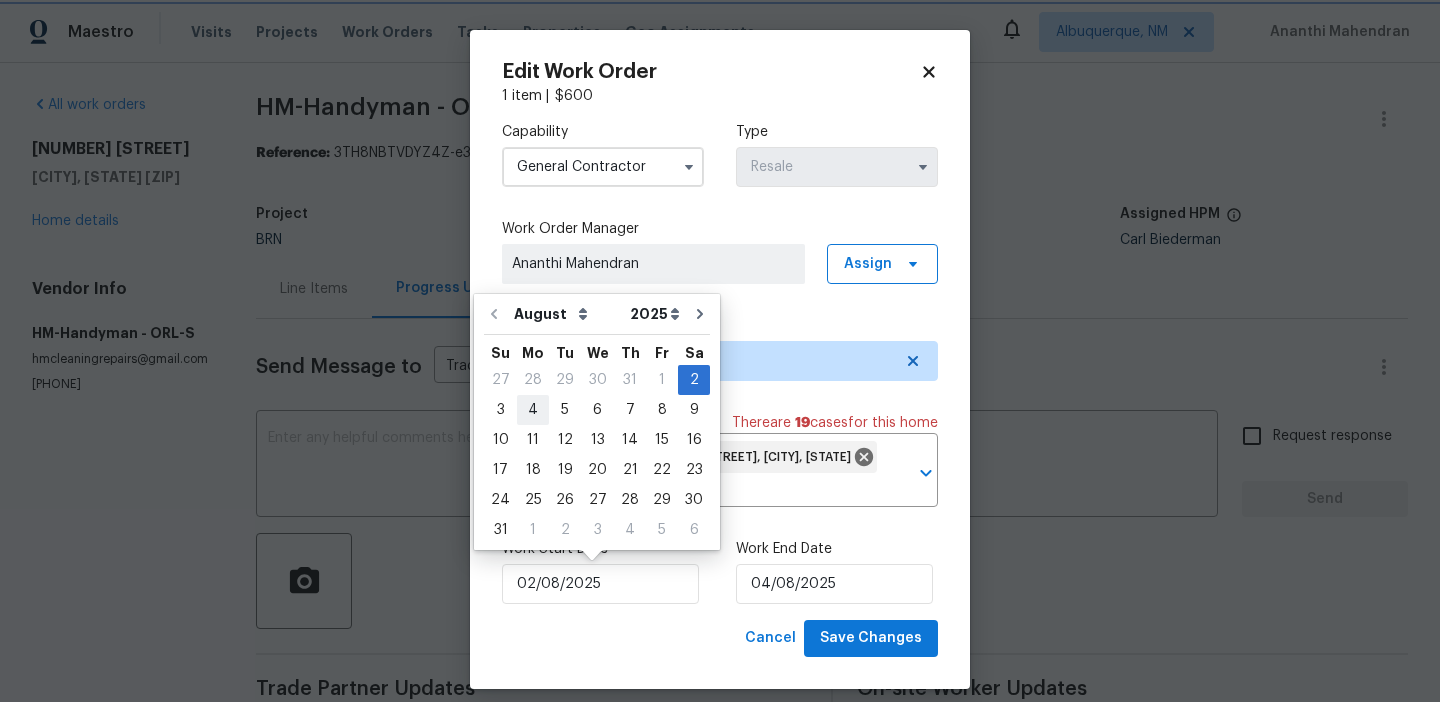 type on "04/08/2025" 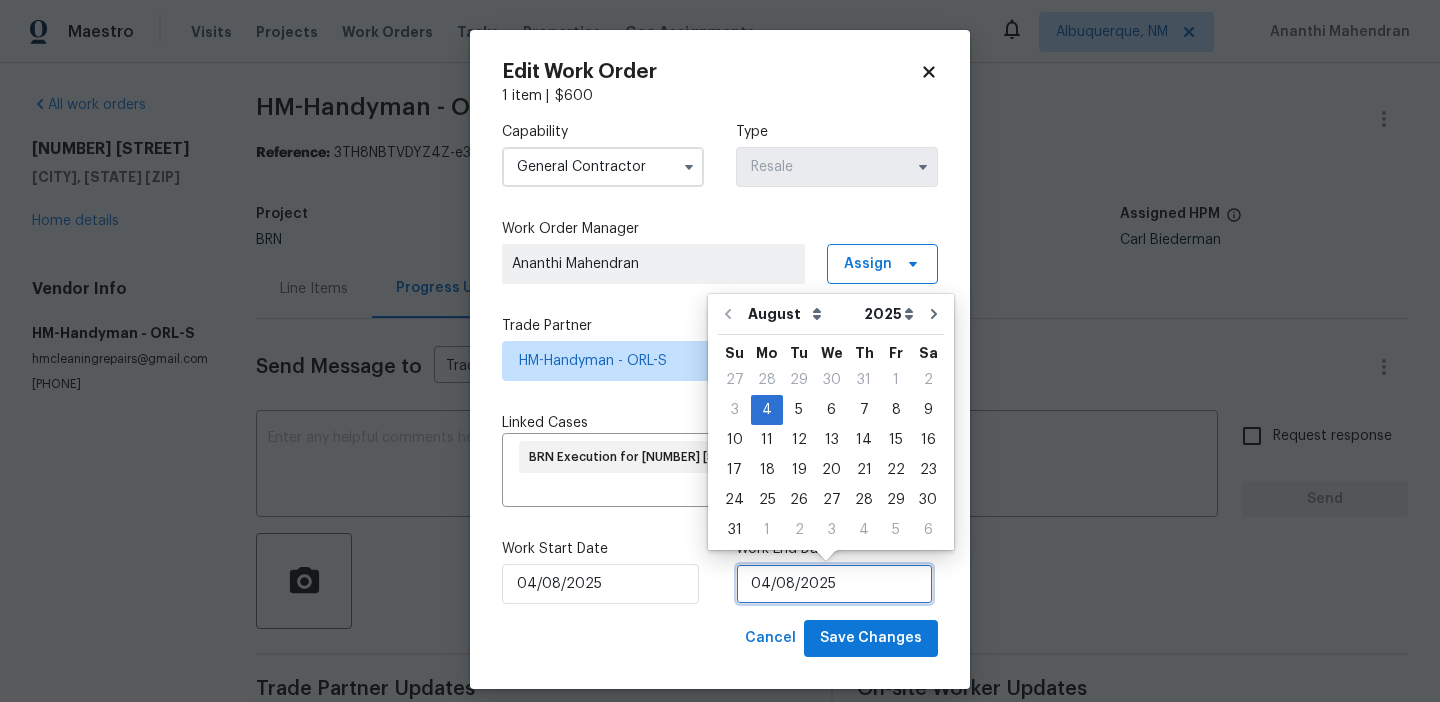 click on "04/08/2025" at bounding box center [834, 584] 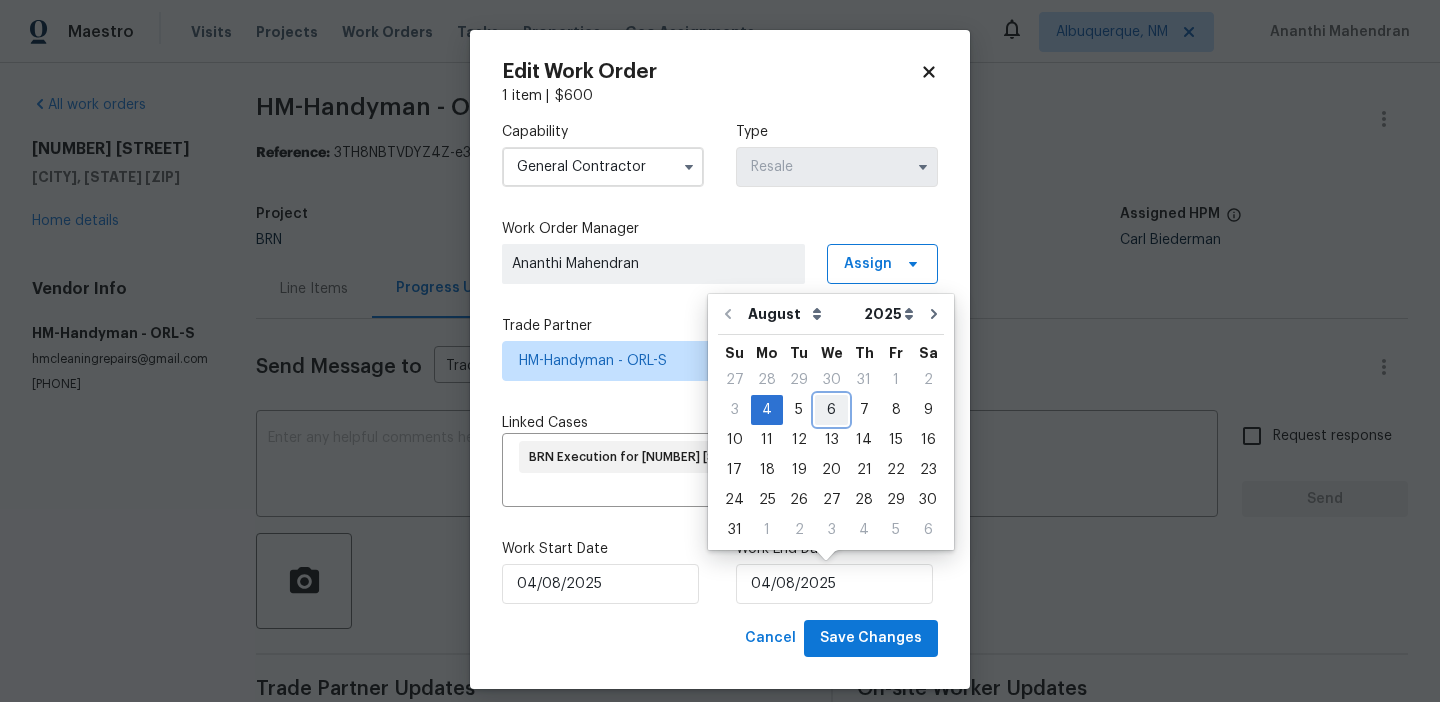 click on "6" at bounding box center [831, 410] 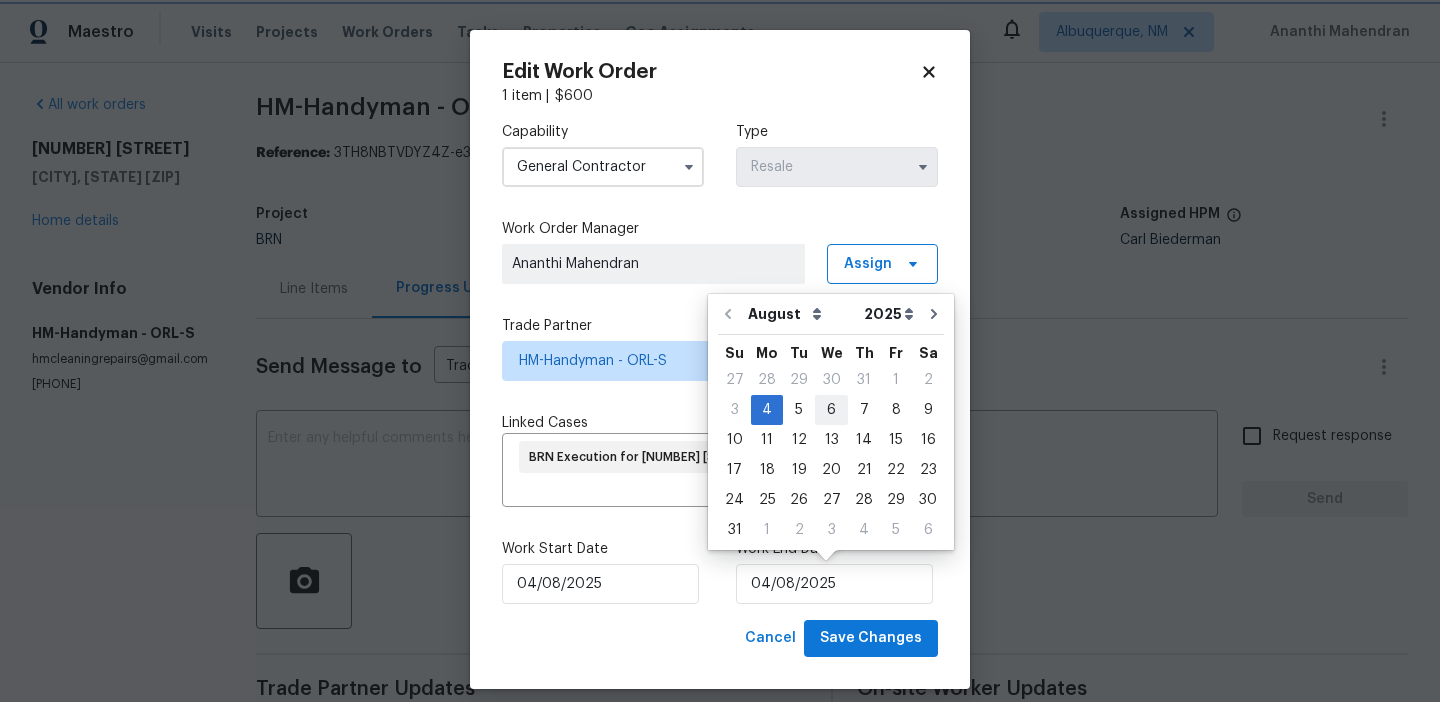 type on "06/08/2025" 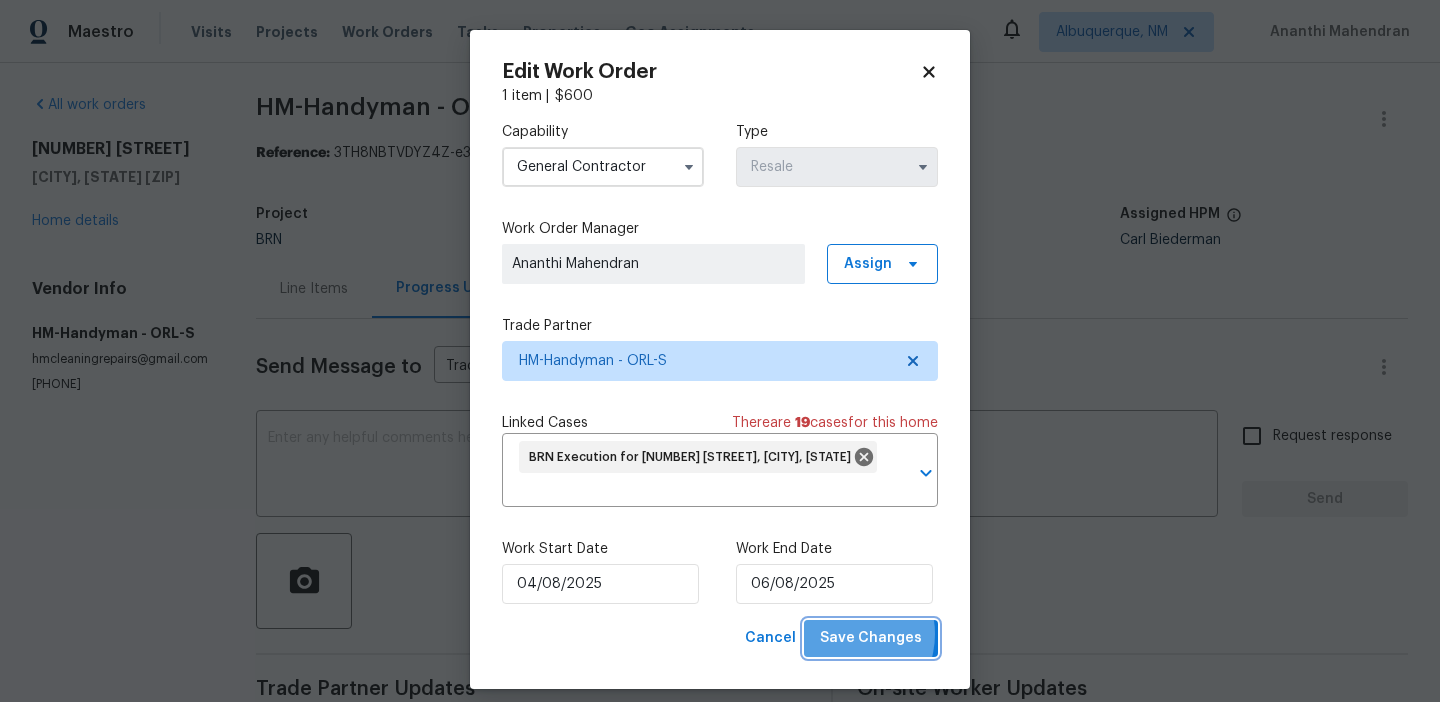 click on "Save Changes" at bounding box center (871, 638) 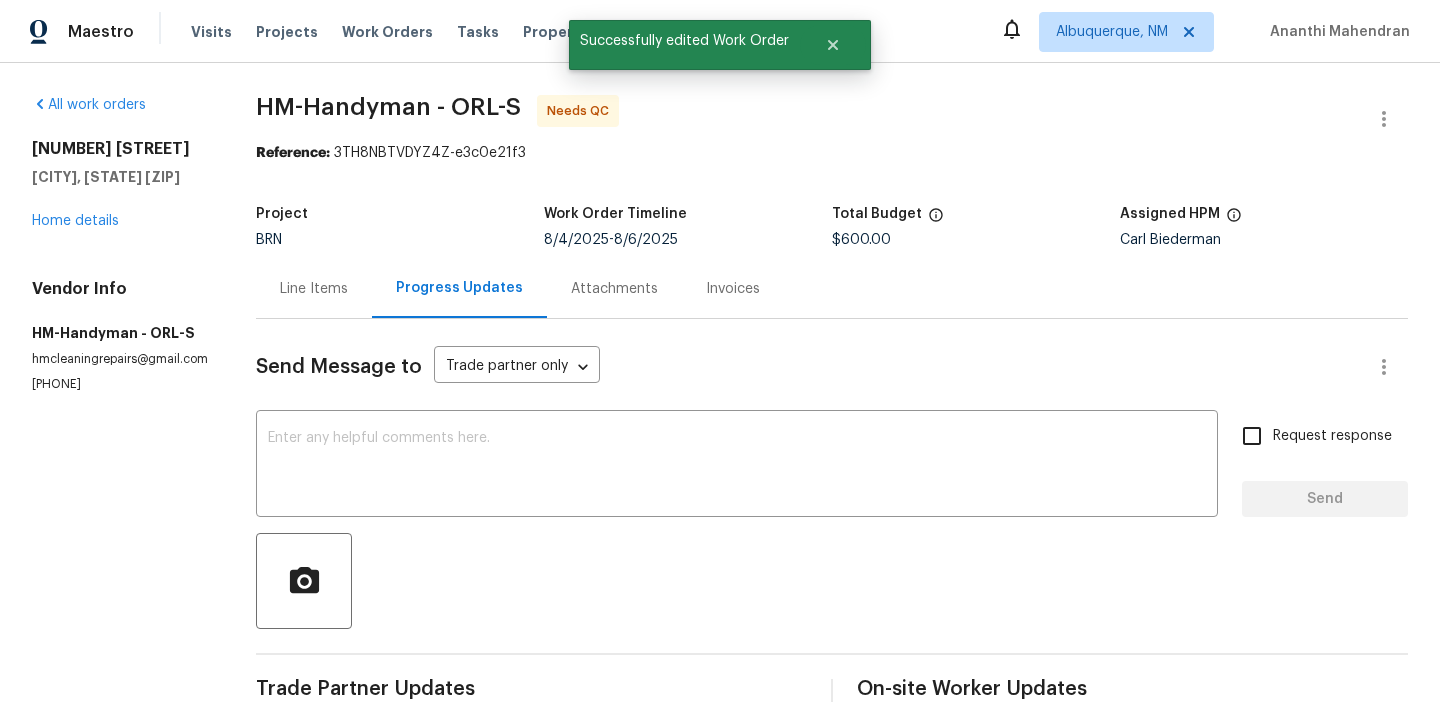 click on "Line Items" at bounding box center (314, 289) 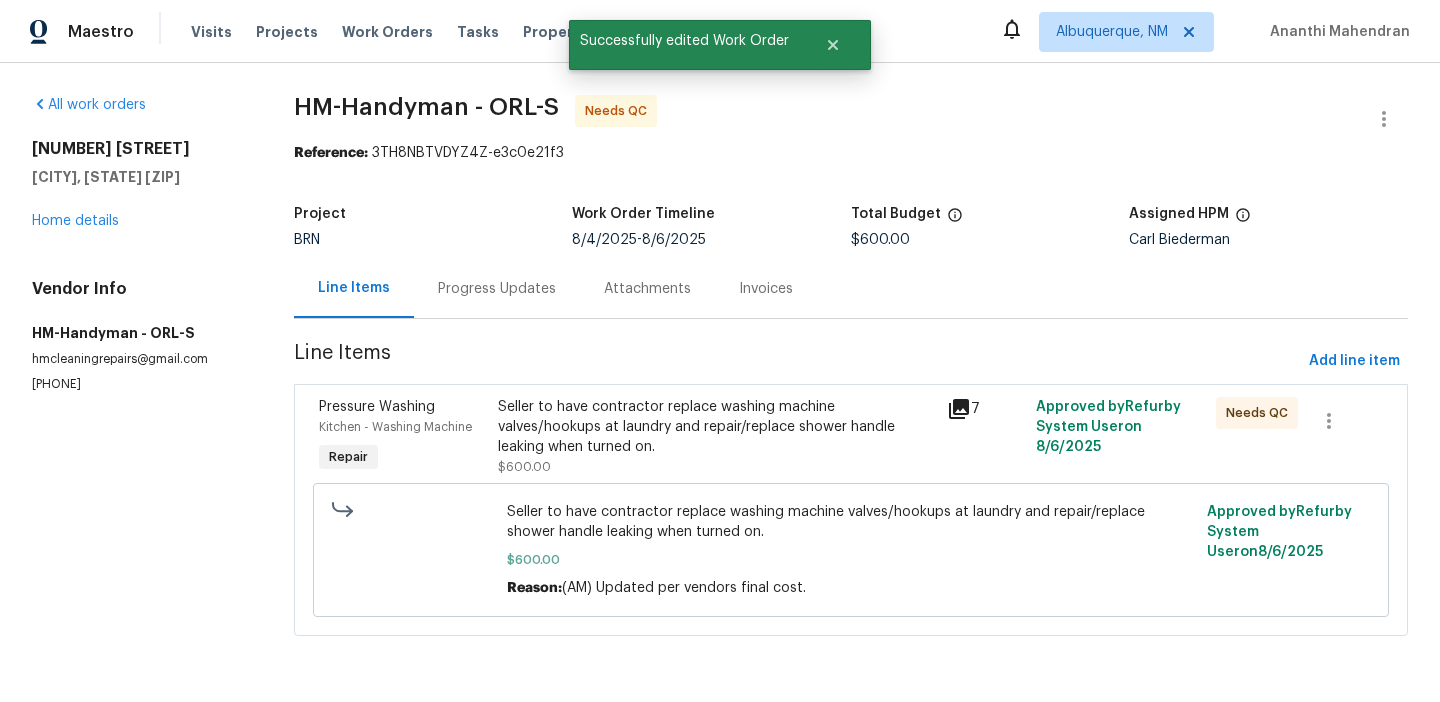 click on "Seller to have contractor replace washing machine valves/hookups at laundry and repair/replace shower handle leaking when turned on. $600.00" at bounding box center (716, 437) 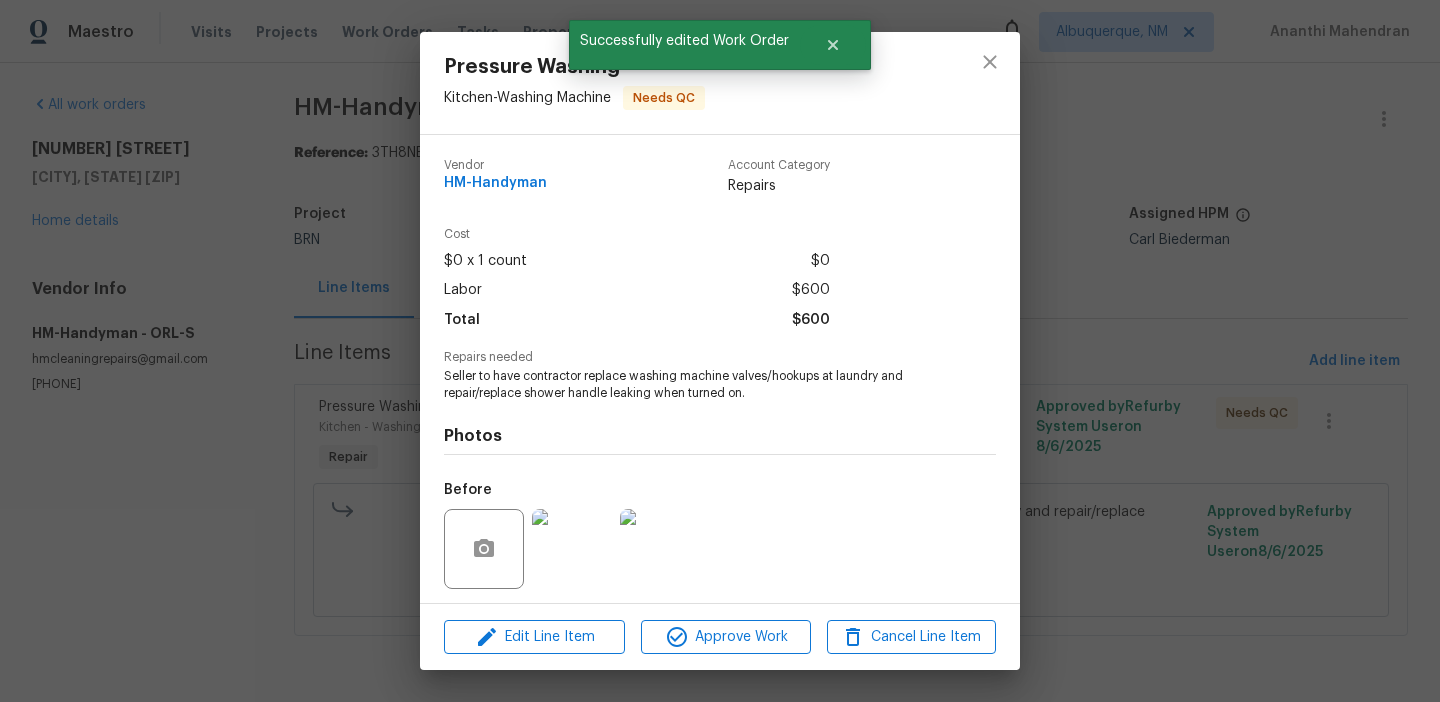 scroll, scrollTop: 136, scrollLeft: 0, axis: vertical 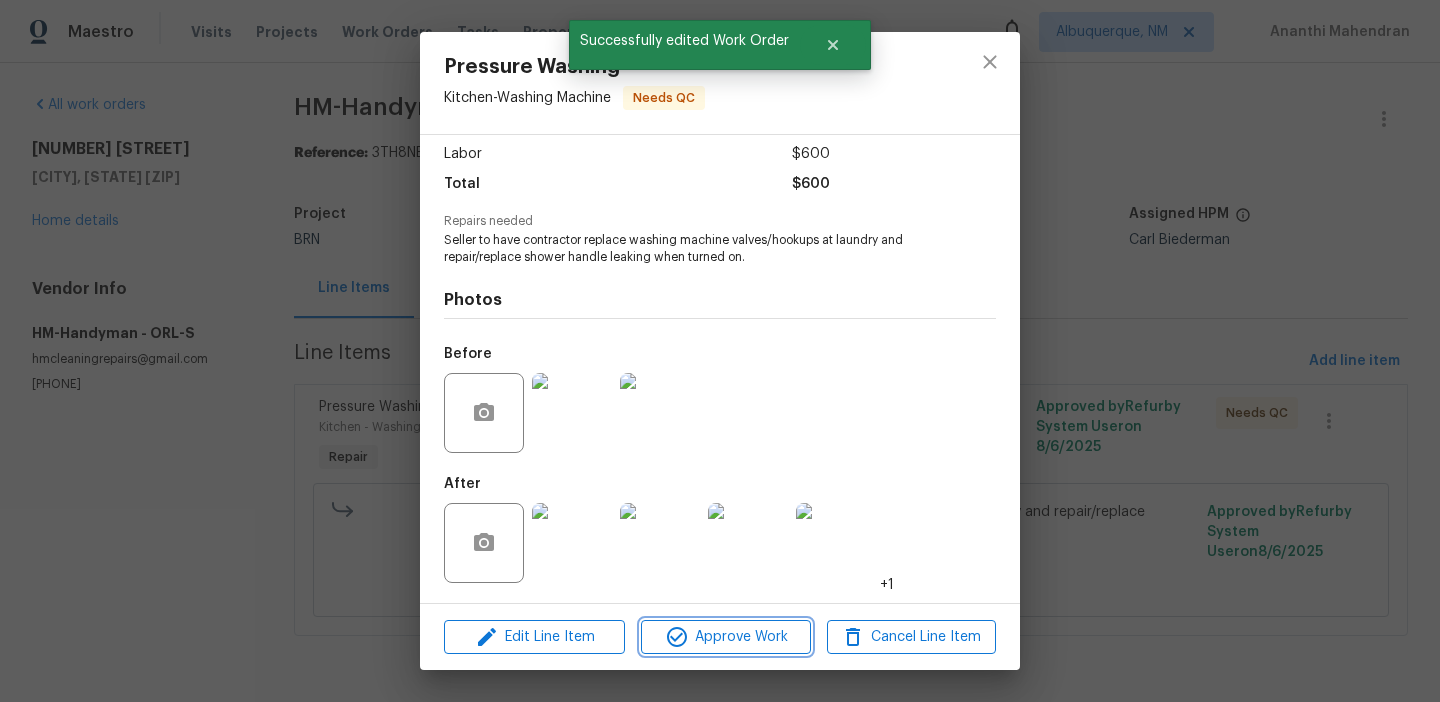 click 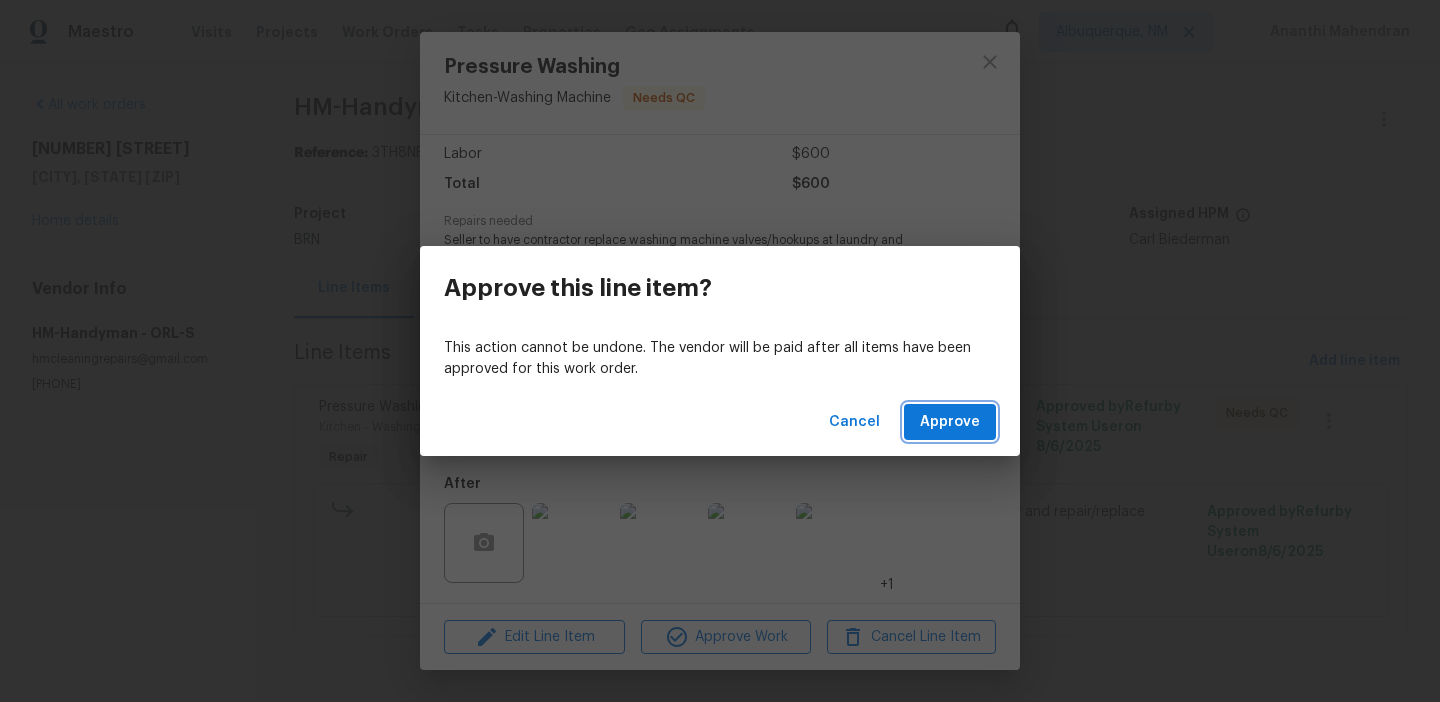 click on "Approve" at bounding box center (950, 422) 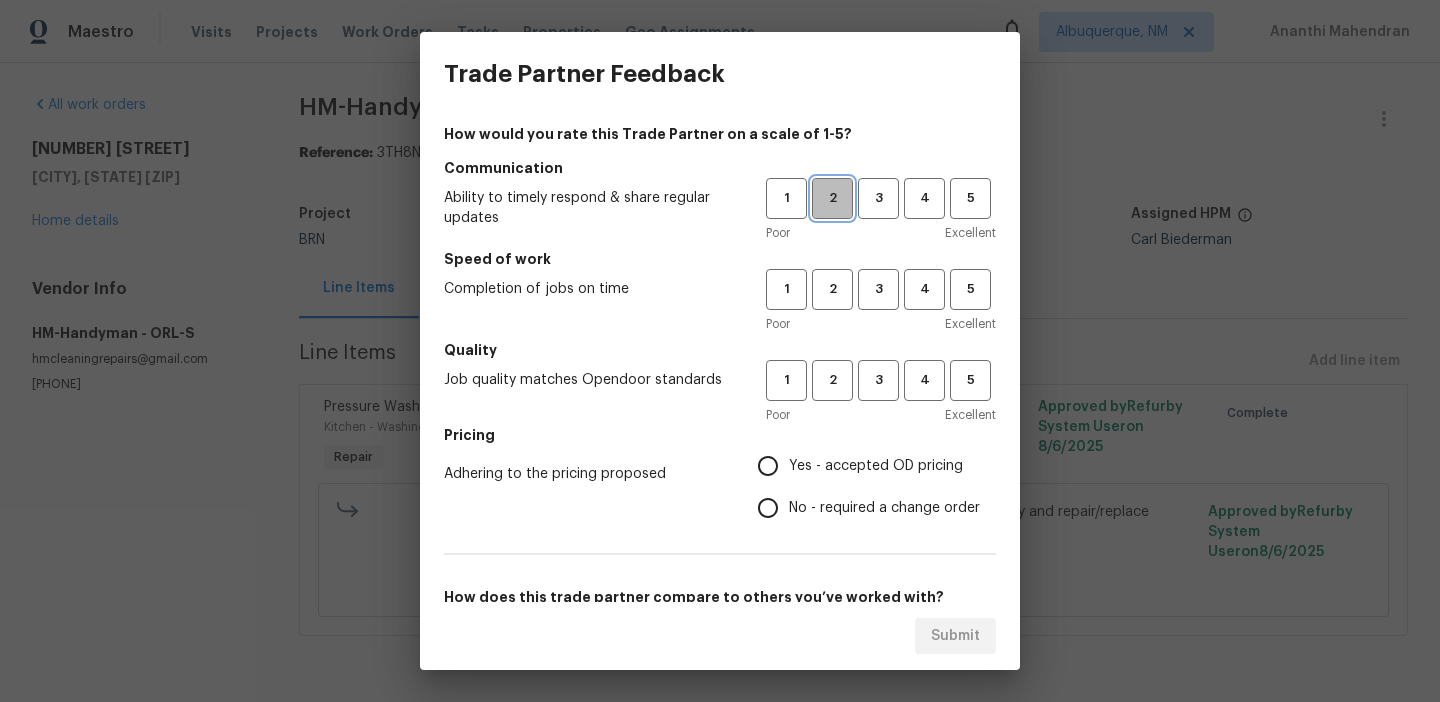 click on "2" at bounding box center (832, 198) 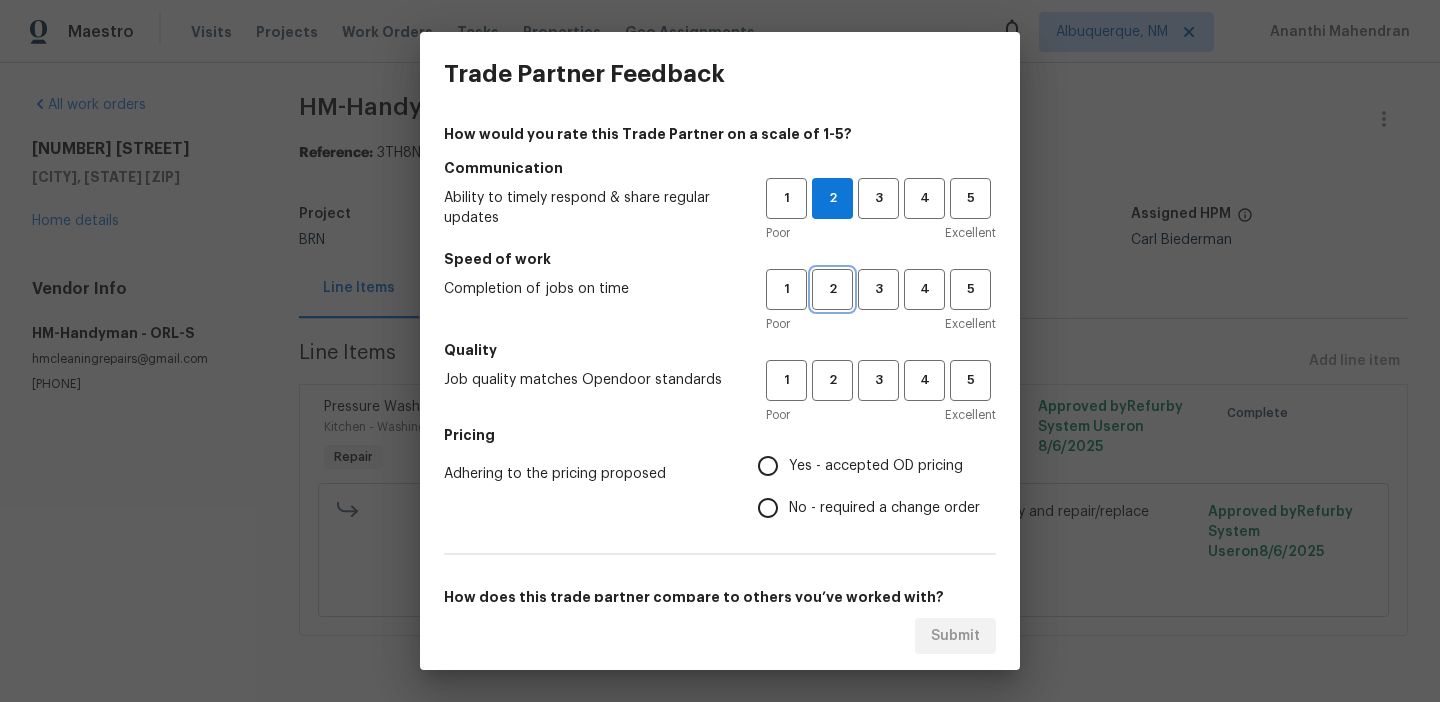 click on "2" at bounding box center (832, 289) 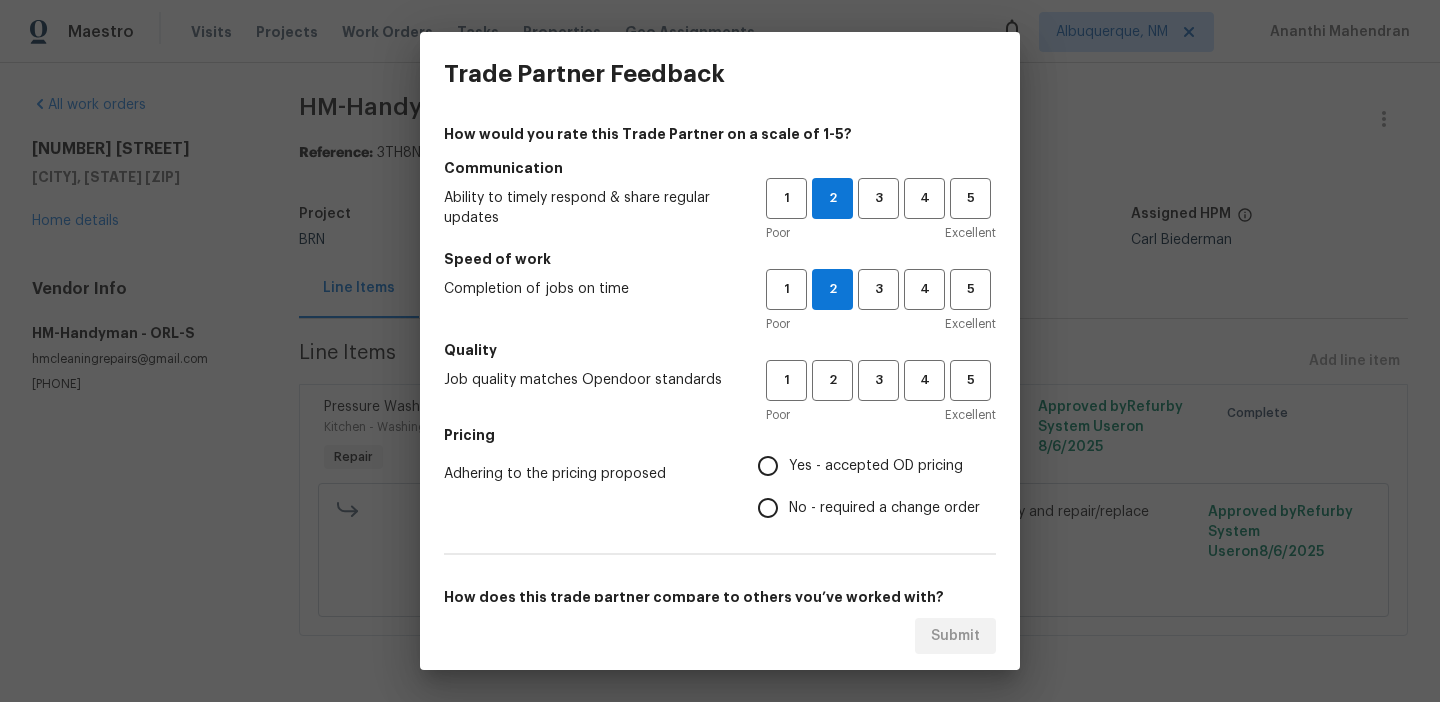 click on "Quality" at bounding box center [720, 350] 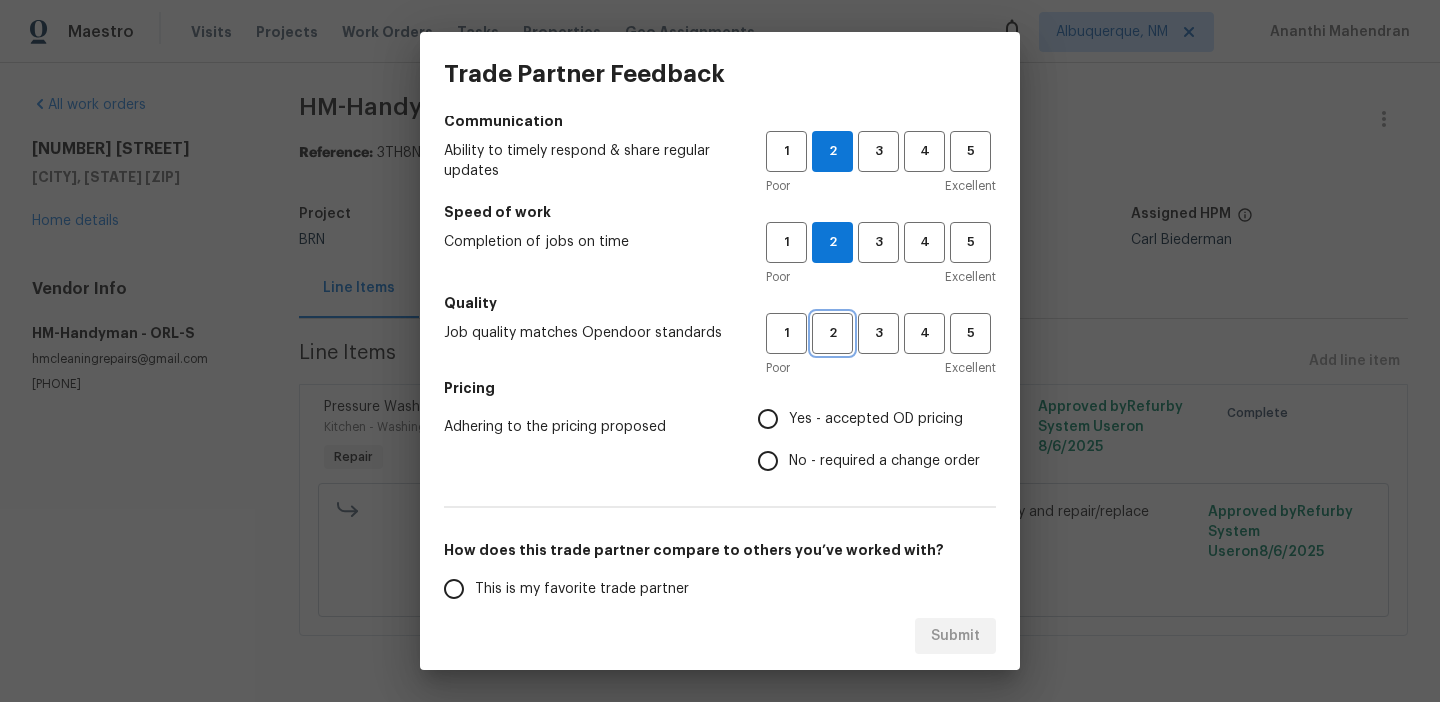 click on "2" at bounding box center (832, 333) 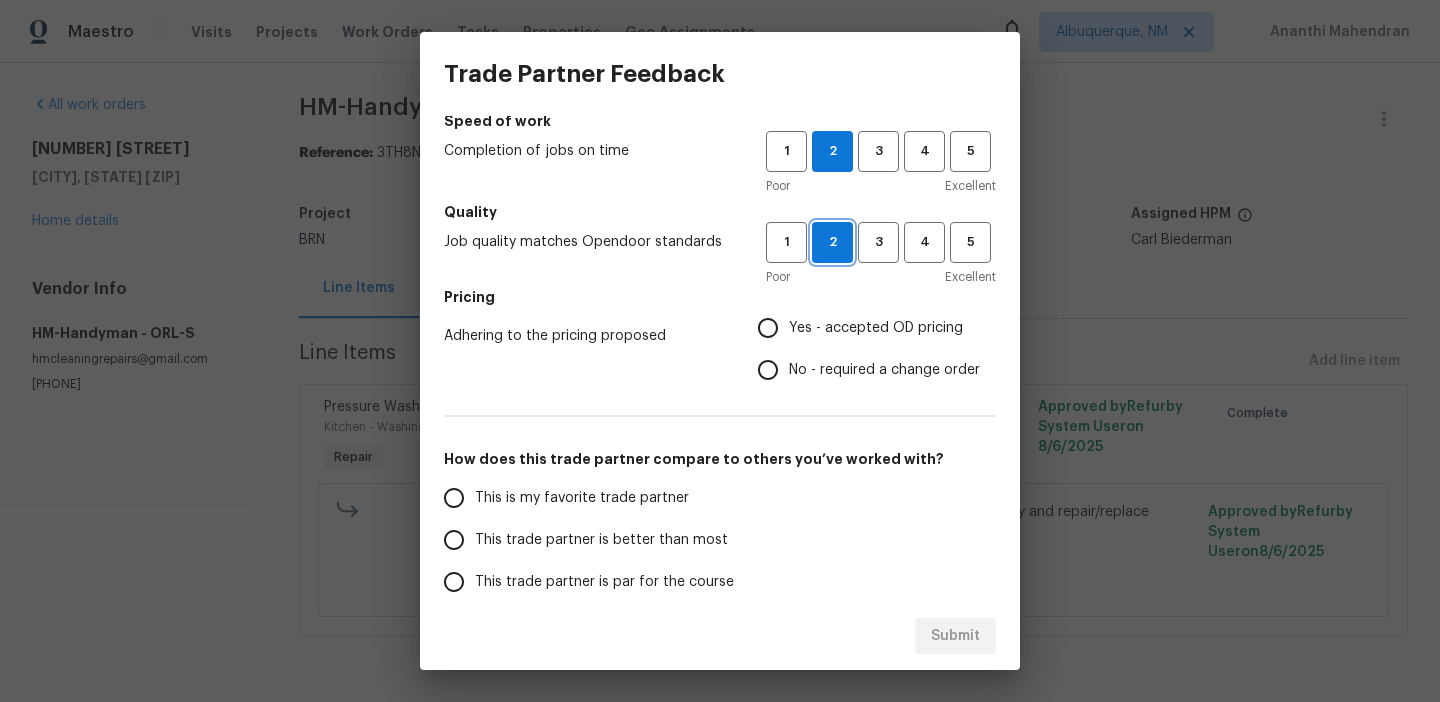 scroll, scrollTop: 171, scrollLeft: 0, axis: vertical 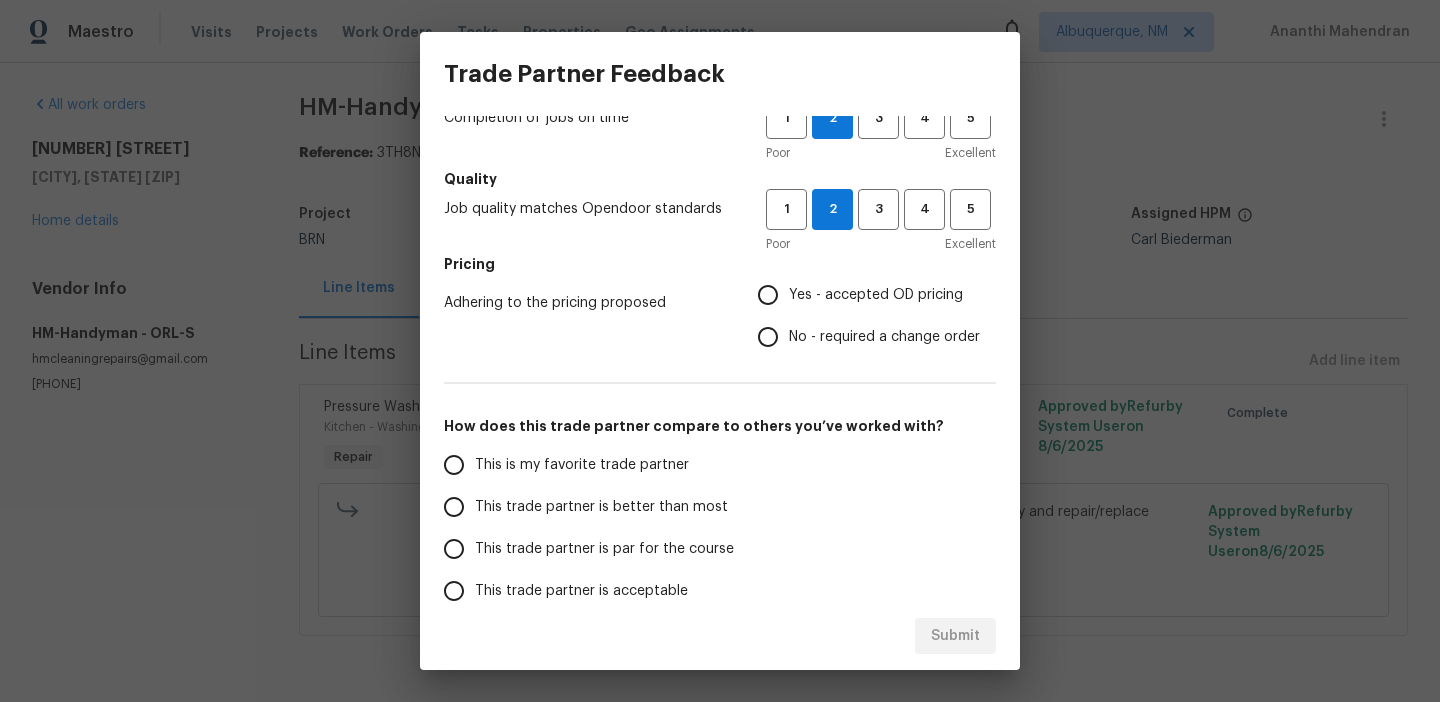 click on "No - required a change order" at bounding box center (768, 337) 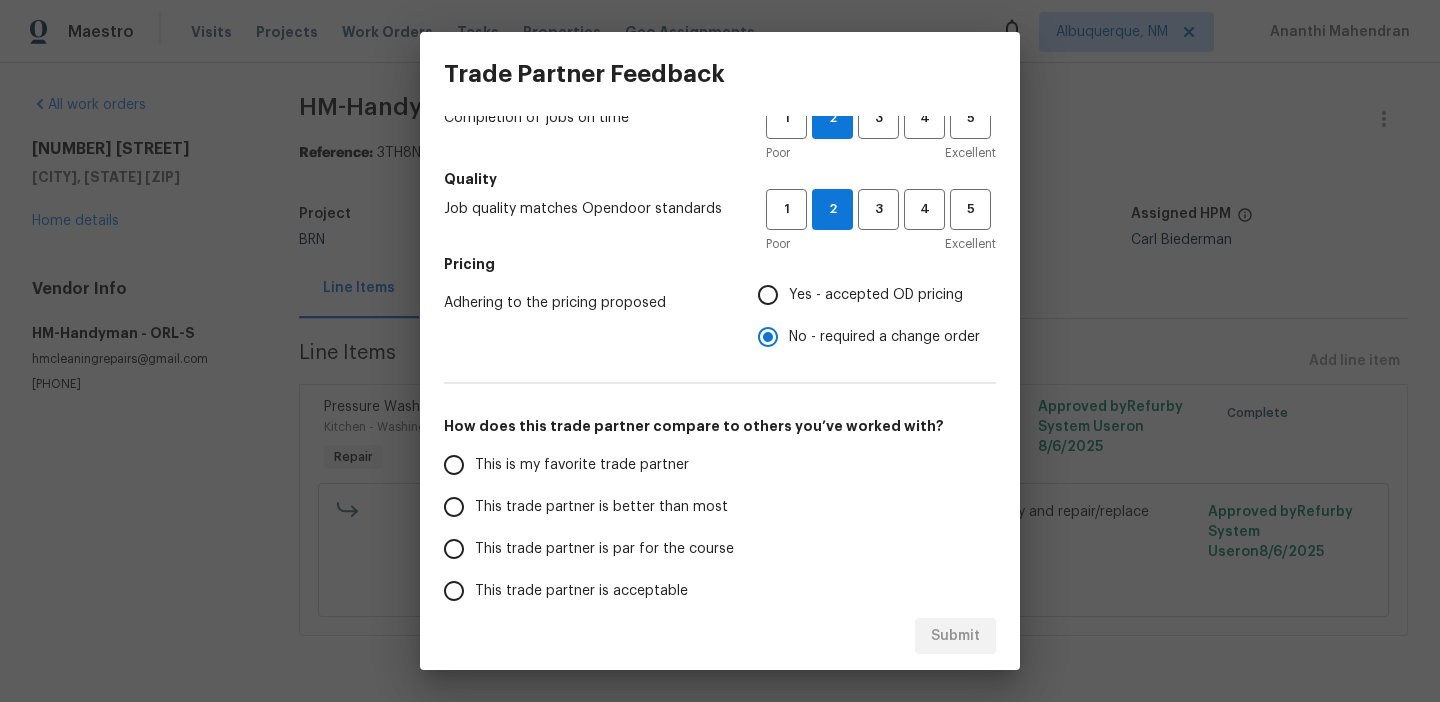 click on "This trade partner is par for the course" at bounding box center (591, 549) 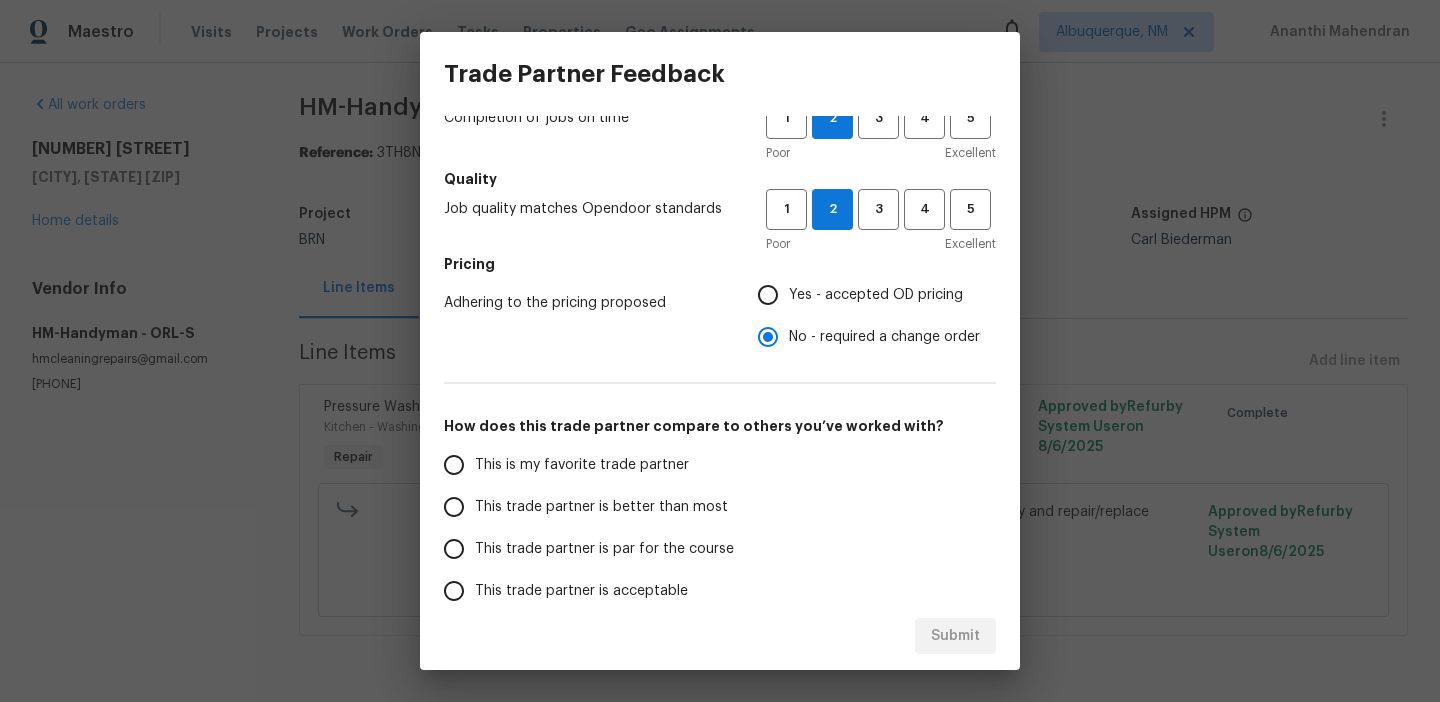click on "This trade partner is par for the course" at bounding box center (454, 549) 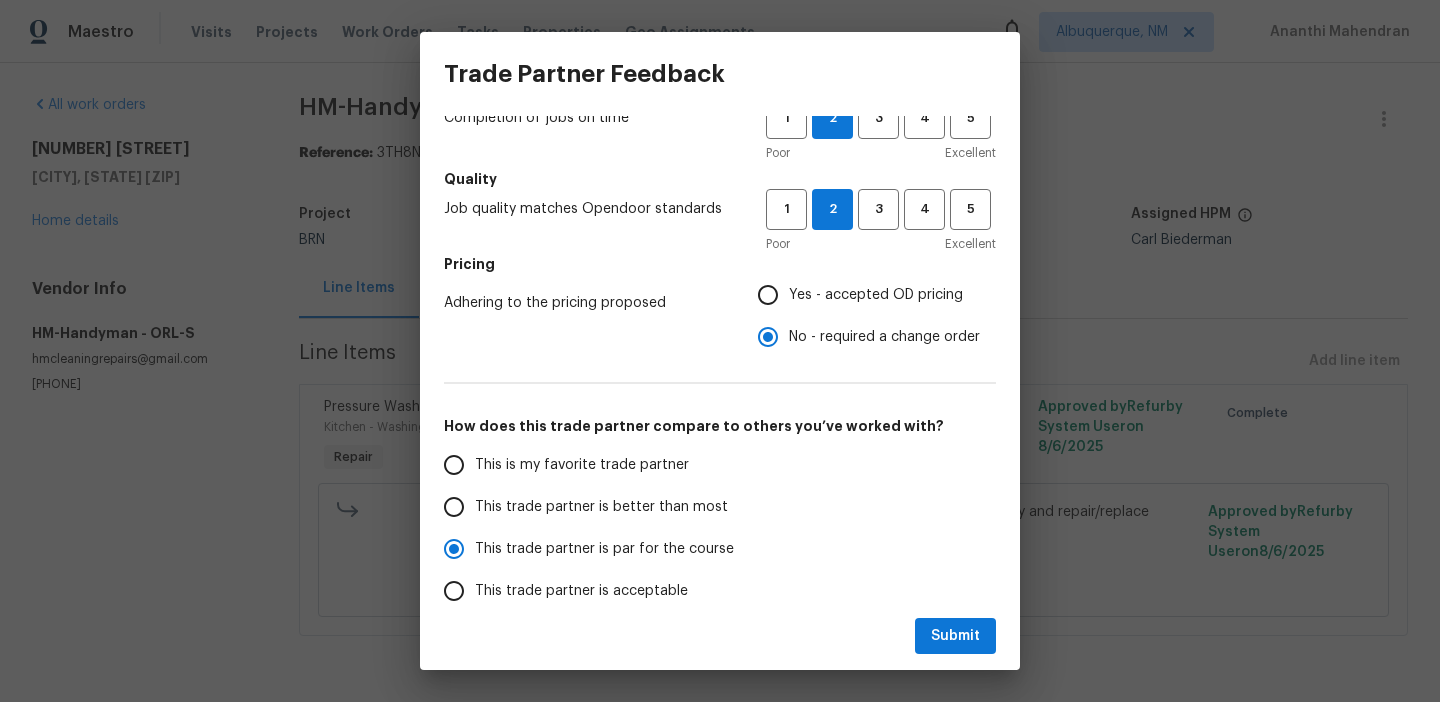 click on "This trade partner is better than most" at bounding box center [601, 507] 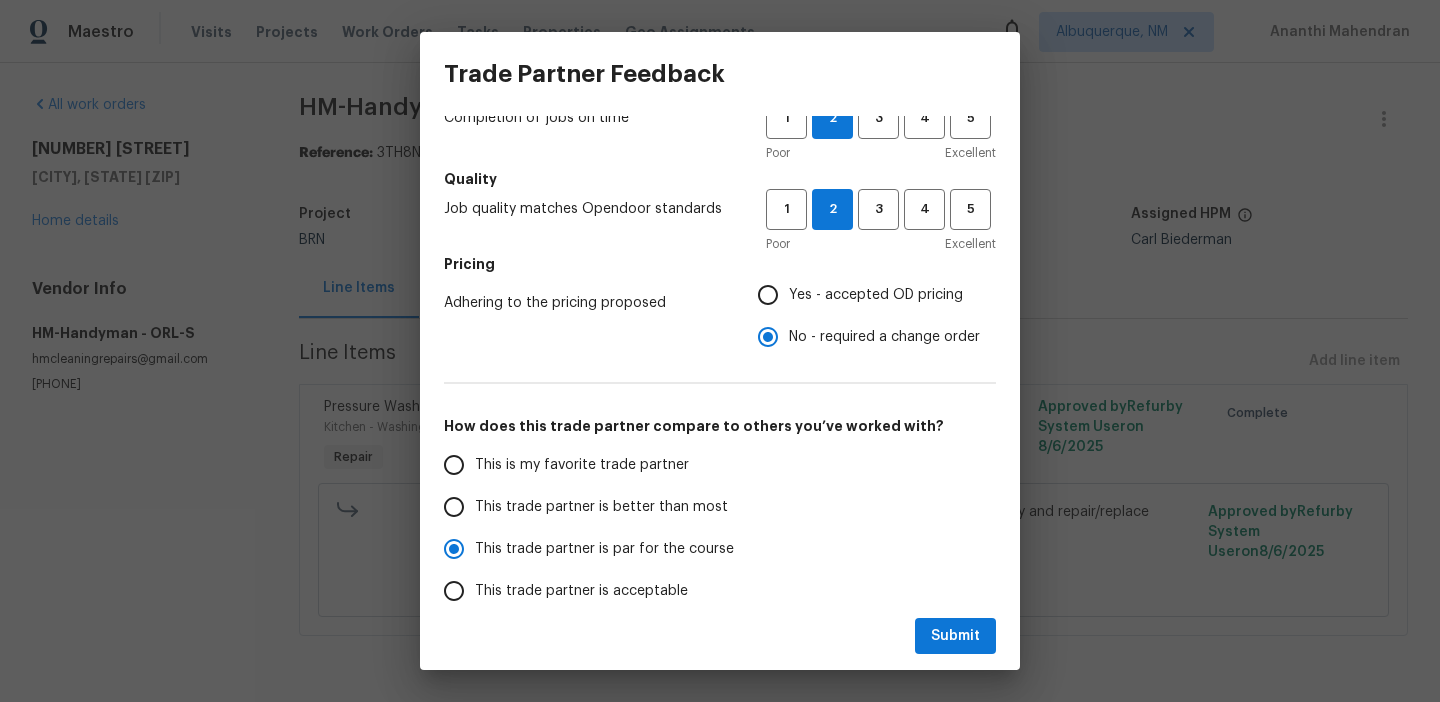 click on "This trade partner is better than most" at bounding box center (454, 507) 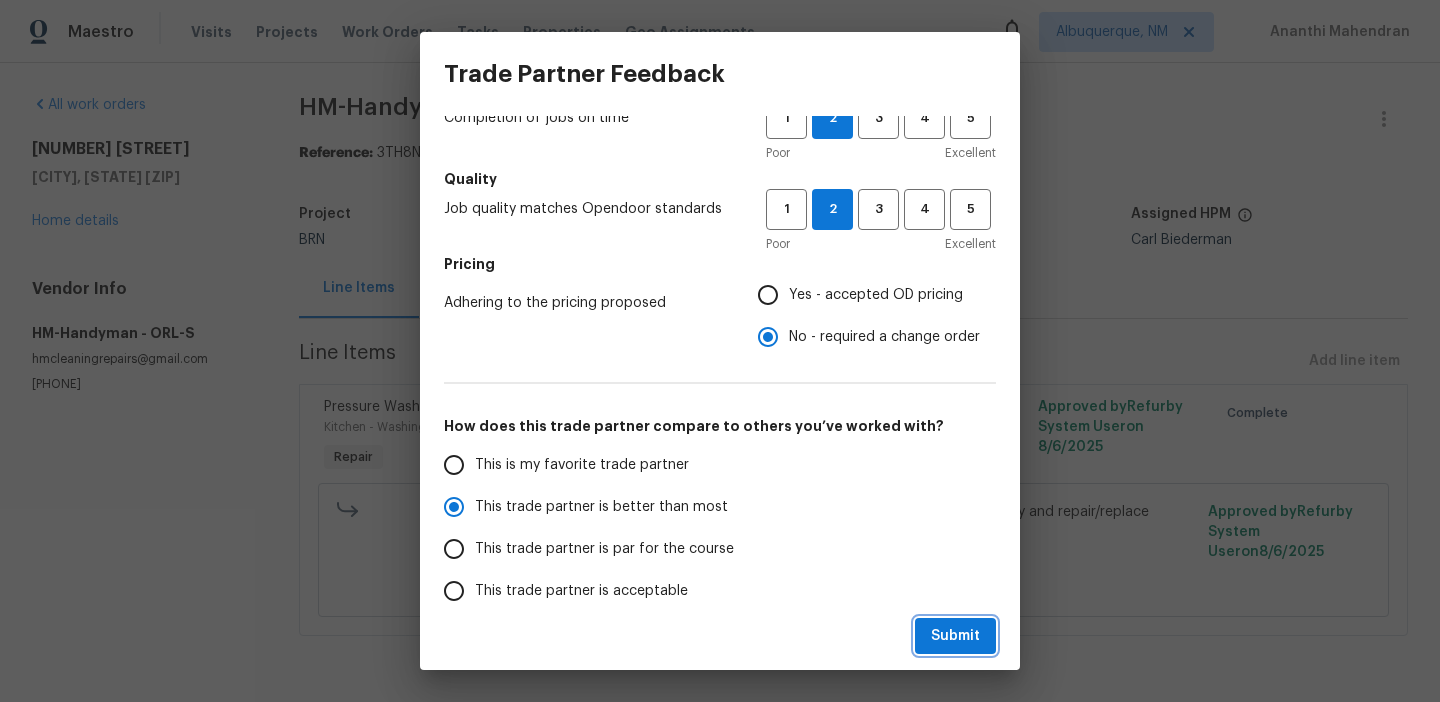 click on "Submit" at bounding box center [955, 636] 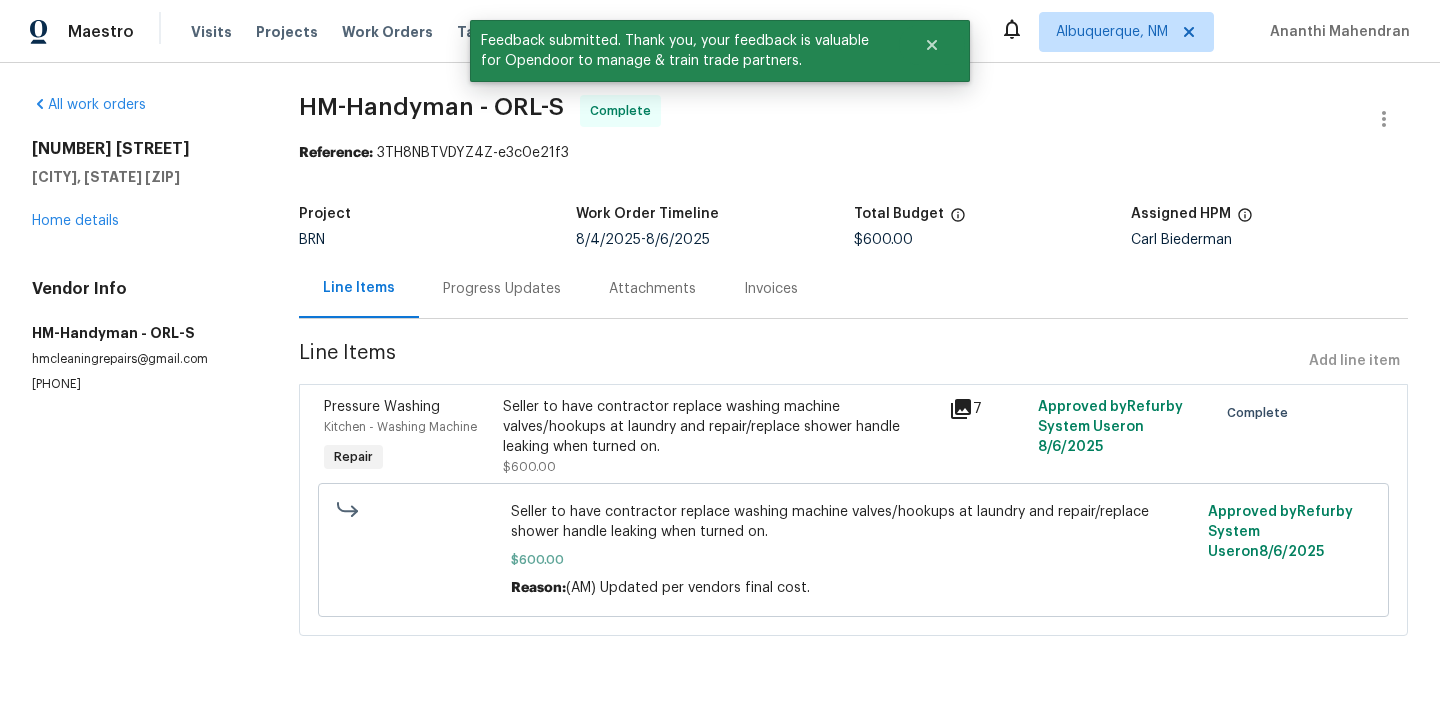 click on "Progress Updates" at bounding box center [502, 288] 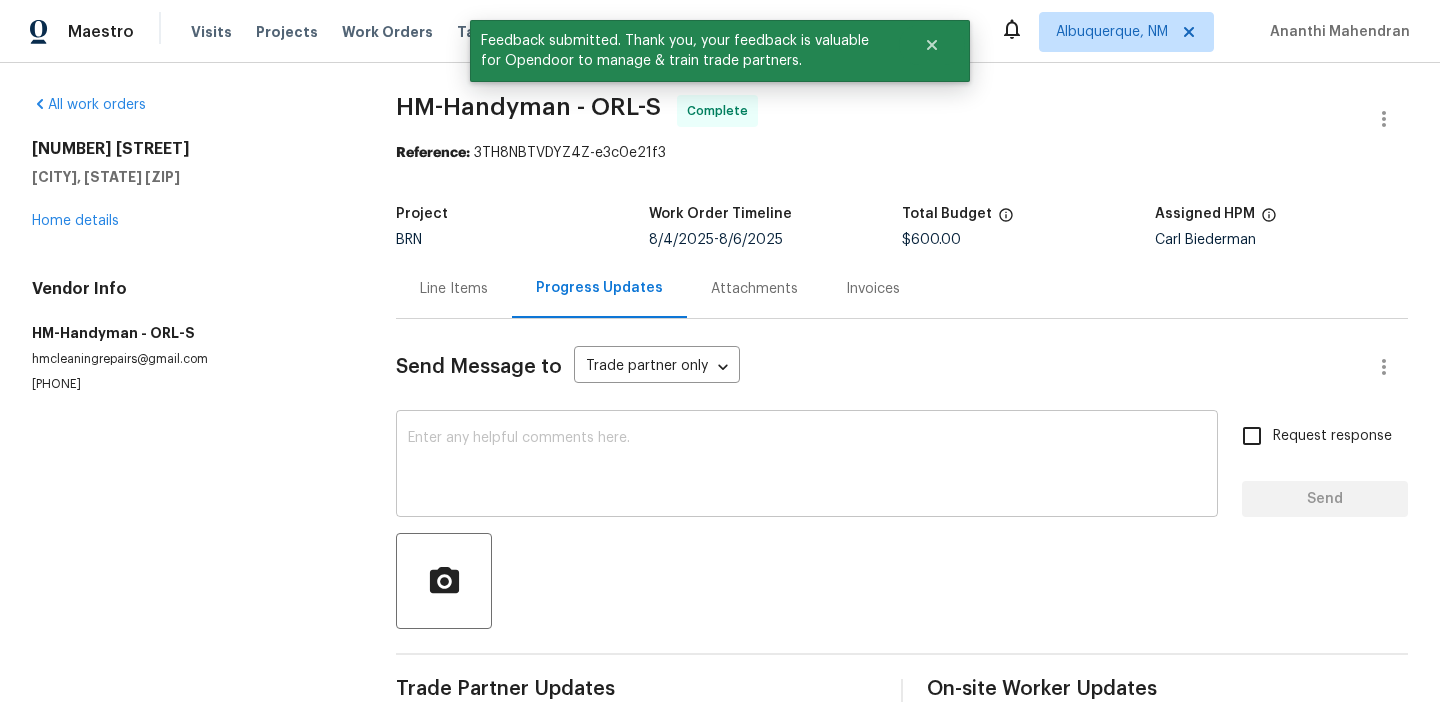 click at bounding box center (807, 466) 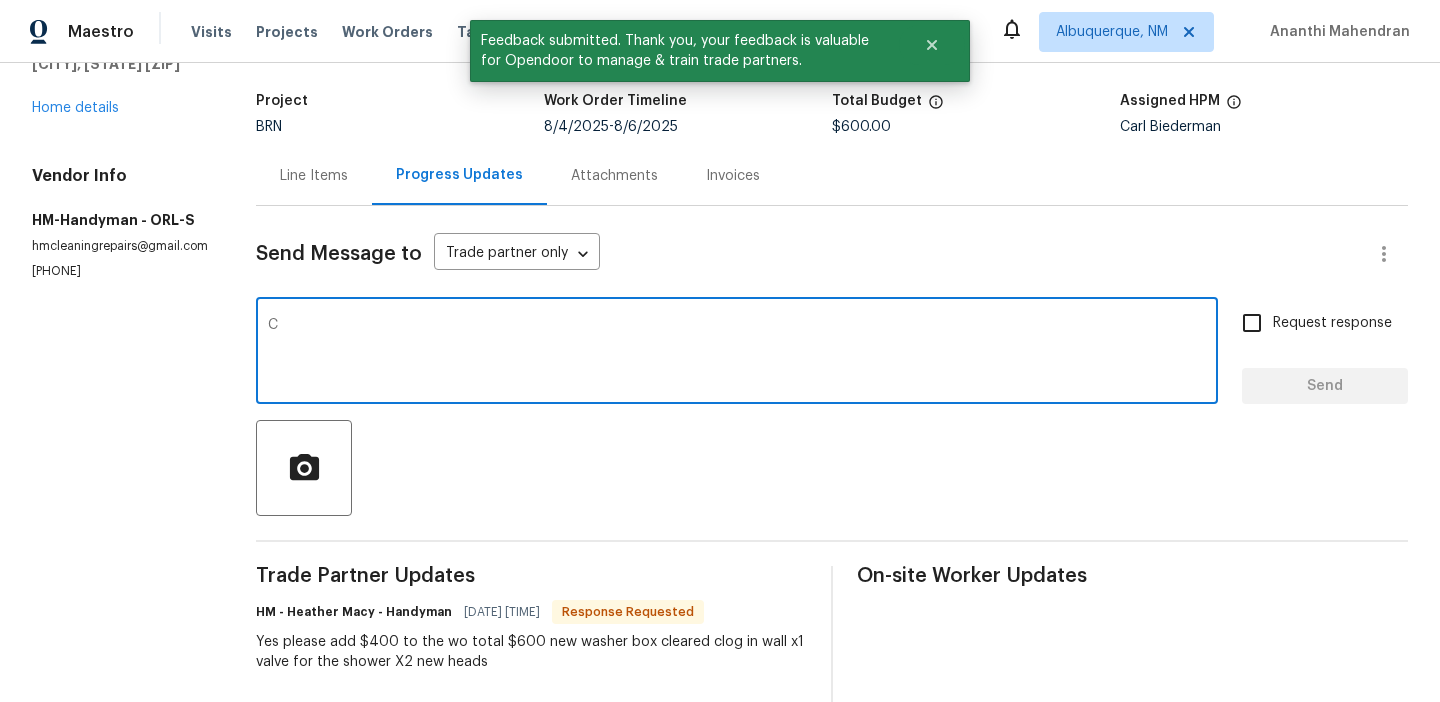 scroll, scrollTop: 123, scrollLeft: 0, axis: vertical 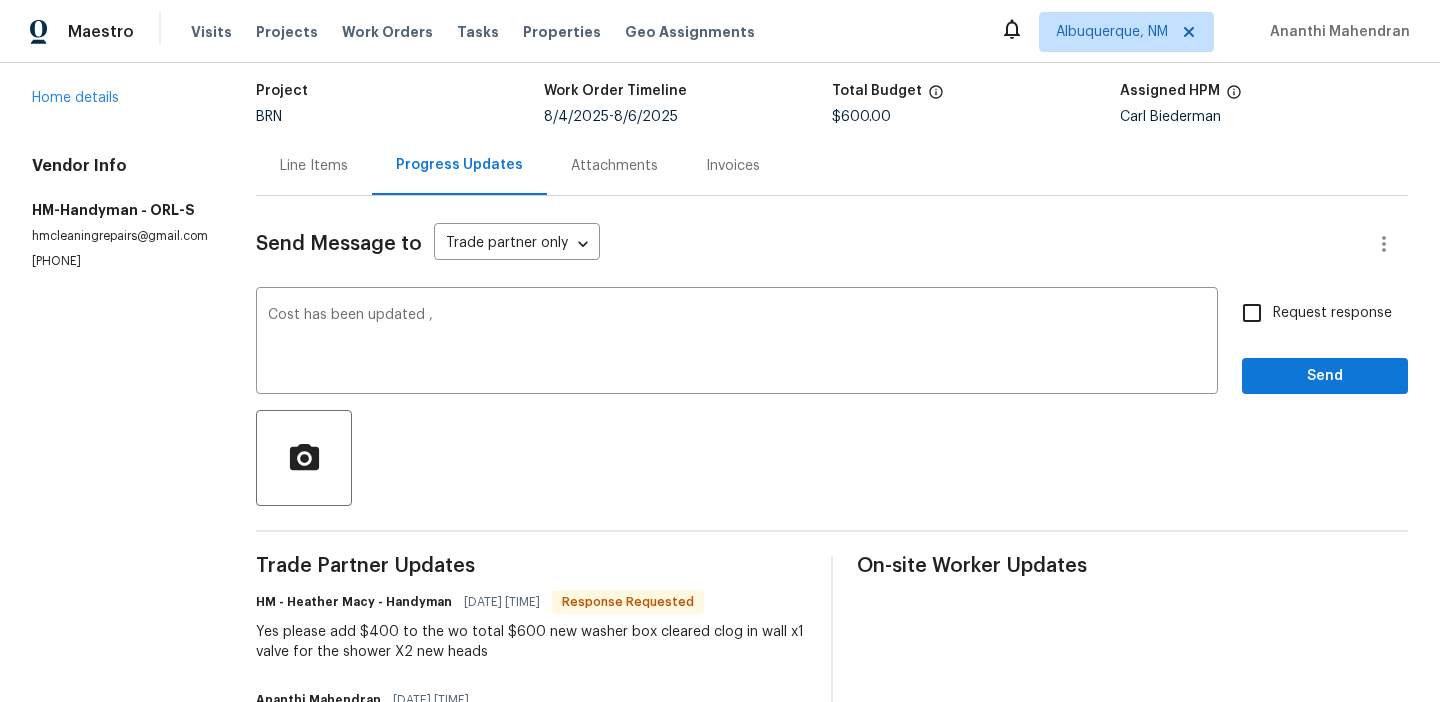 paste on "WO is approved, Please upload the invoice under the invoice section.Thanks" 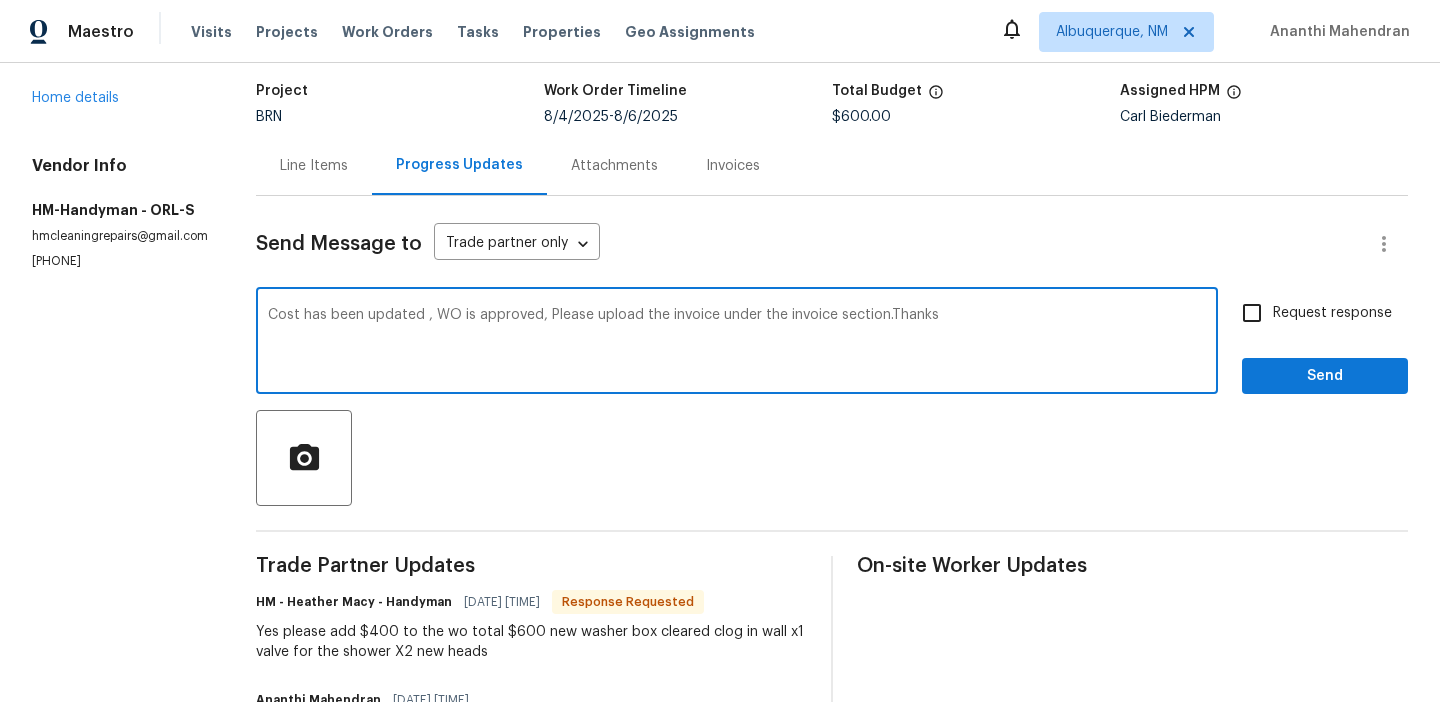 type on "Cost has been updated , WO is approved, Please upload the invoice under the invoice section.Thanks" 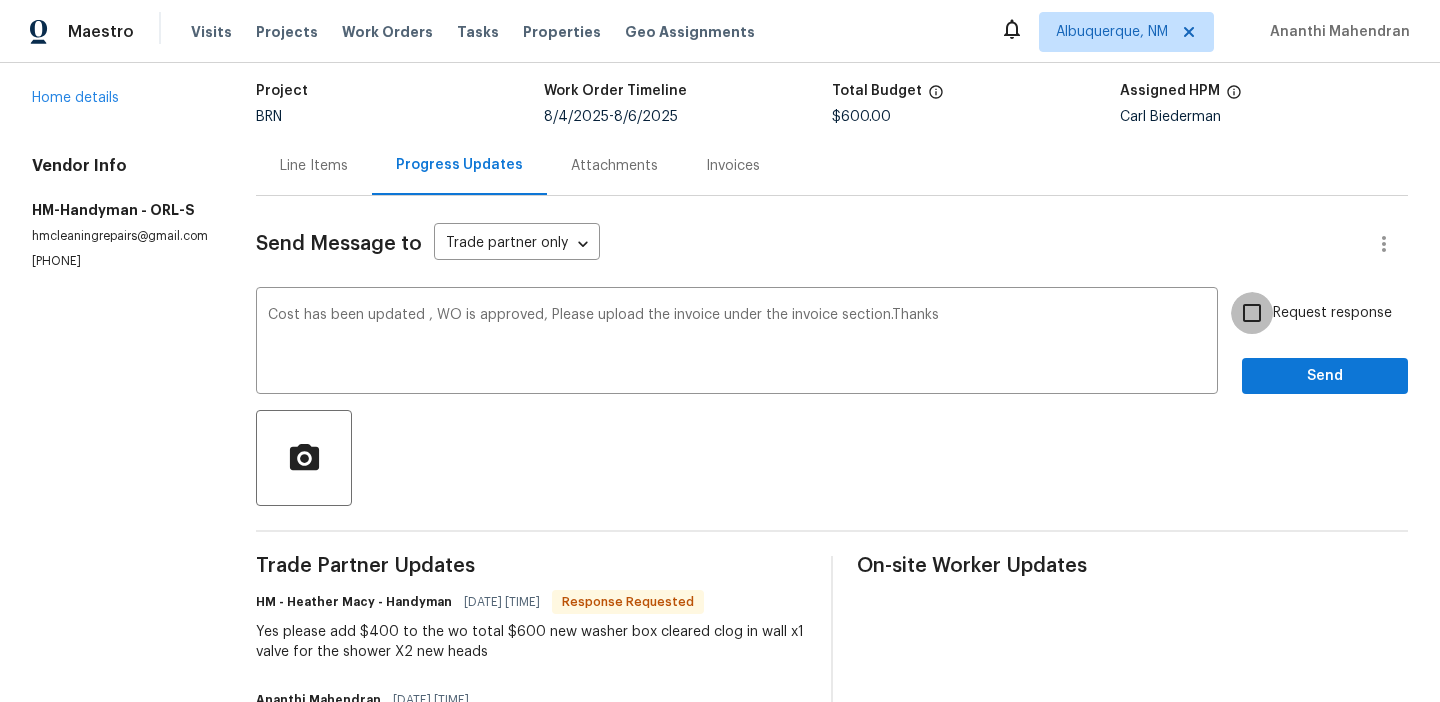 click on "Request response" at bounding box center [1252, 313] 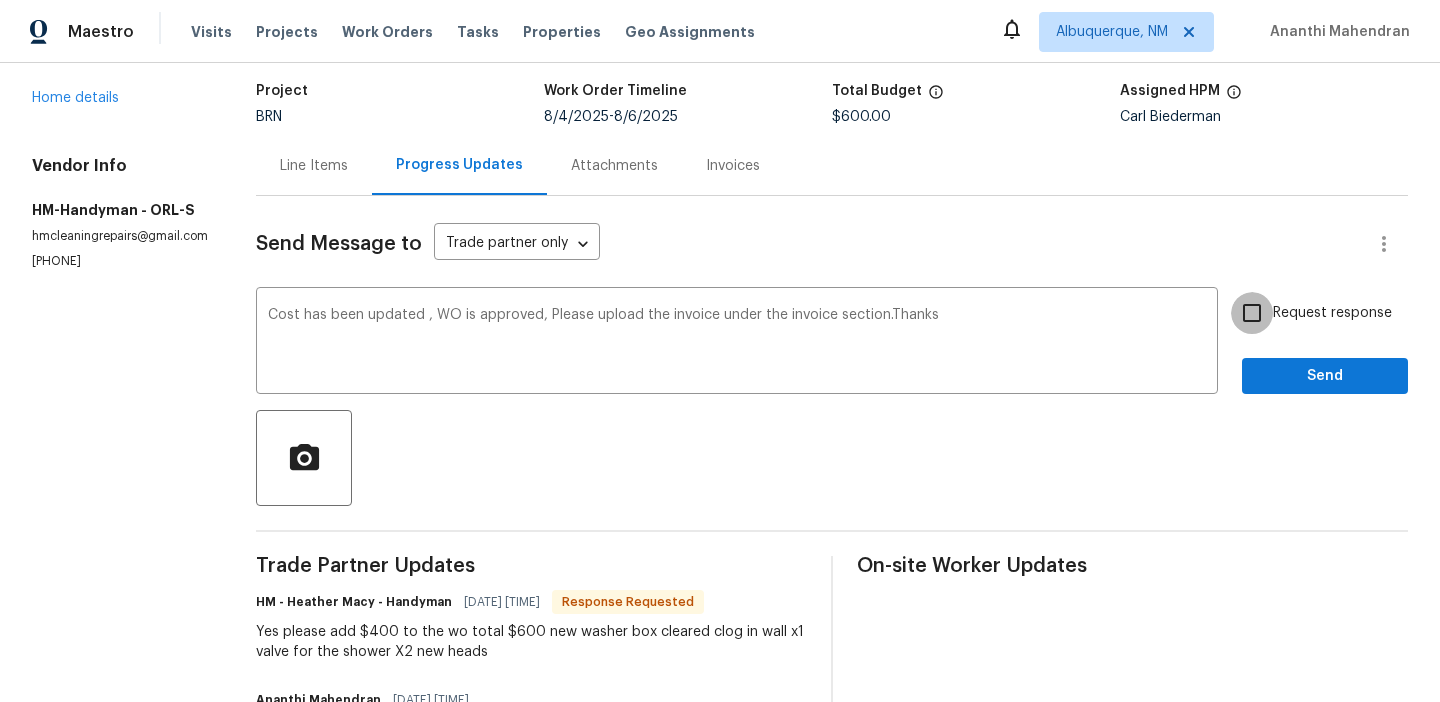 checkbox on "true" 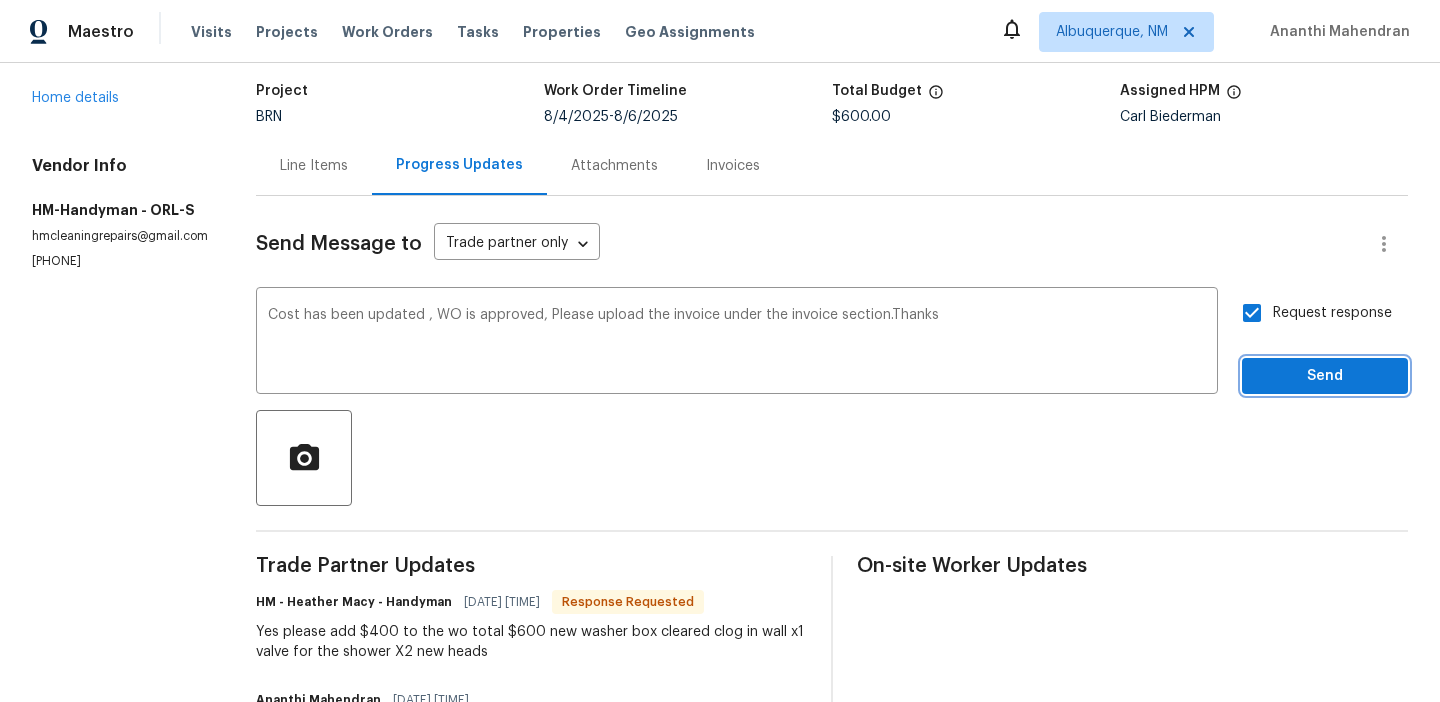 click on "Send" at bounding box center [1325, 376] 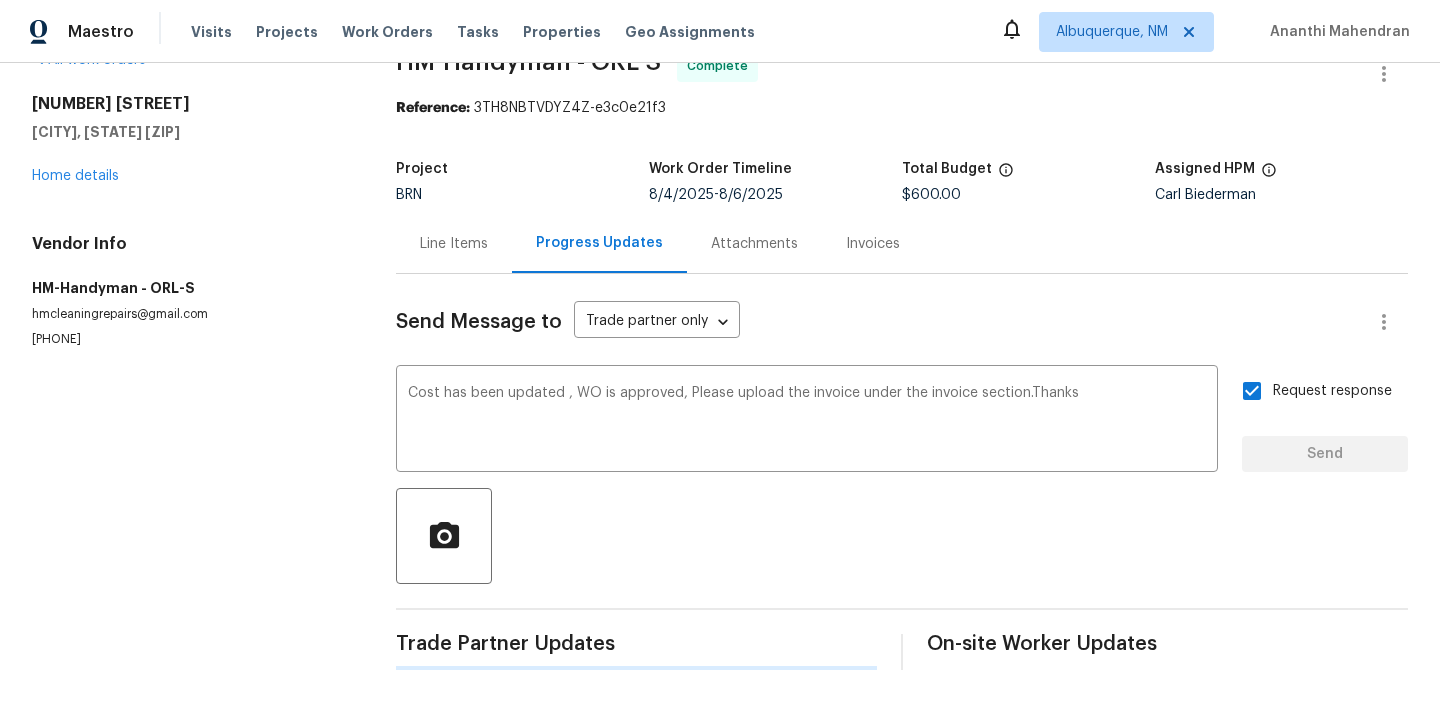 scroll, scrollTop: 0, scrollLeft: 0, axis: both 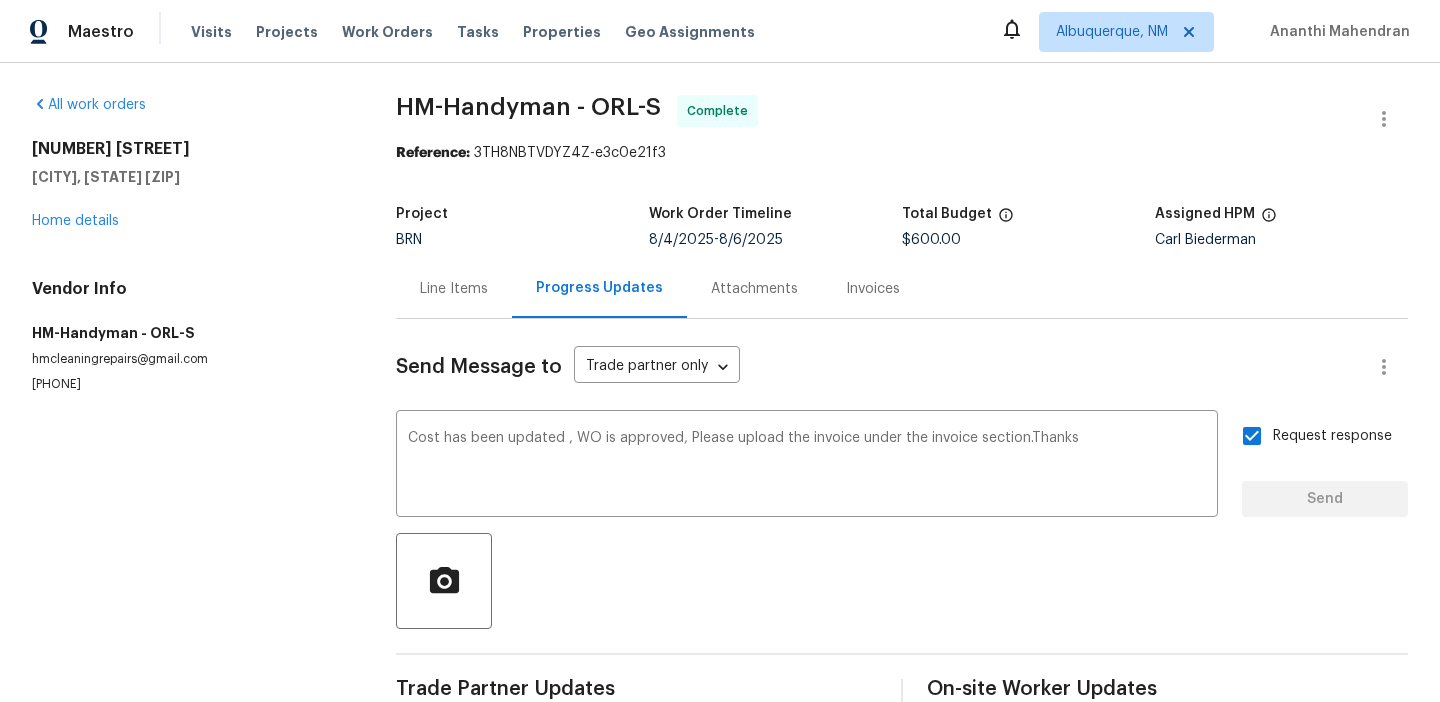 type 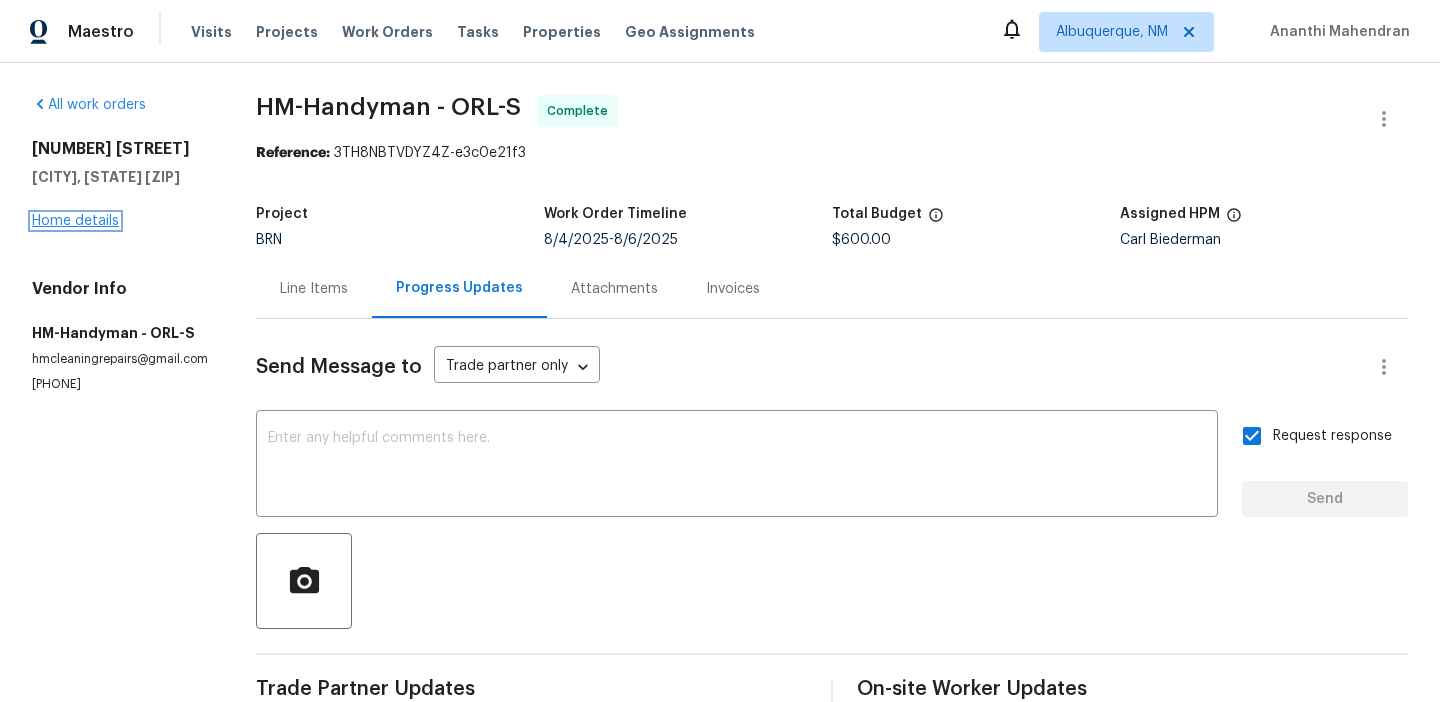 click on "Home details" at bounding box center [75, 221] 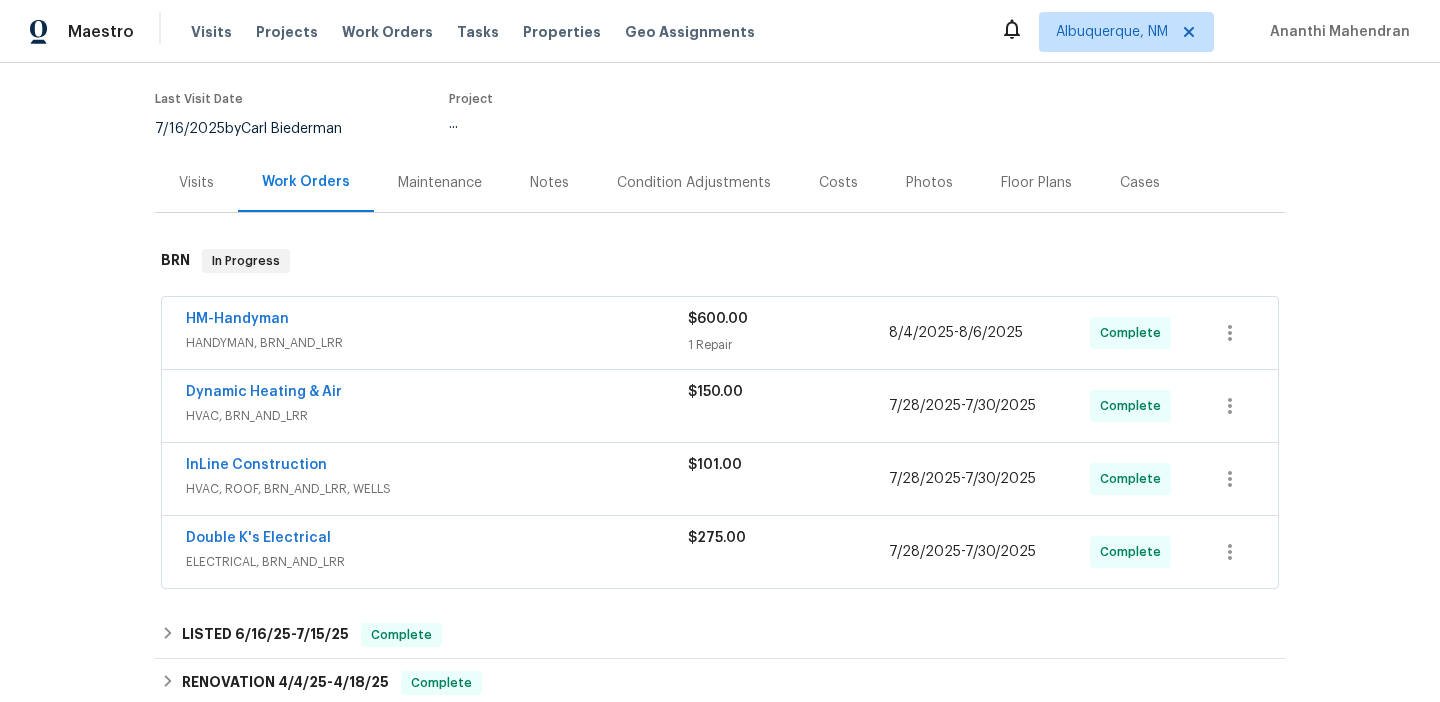 scroll, scrollTop: 247, scrollLeft: 0, axis: vertical 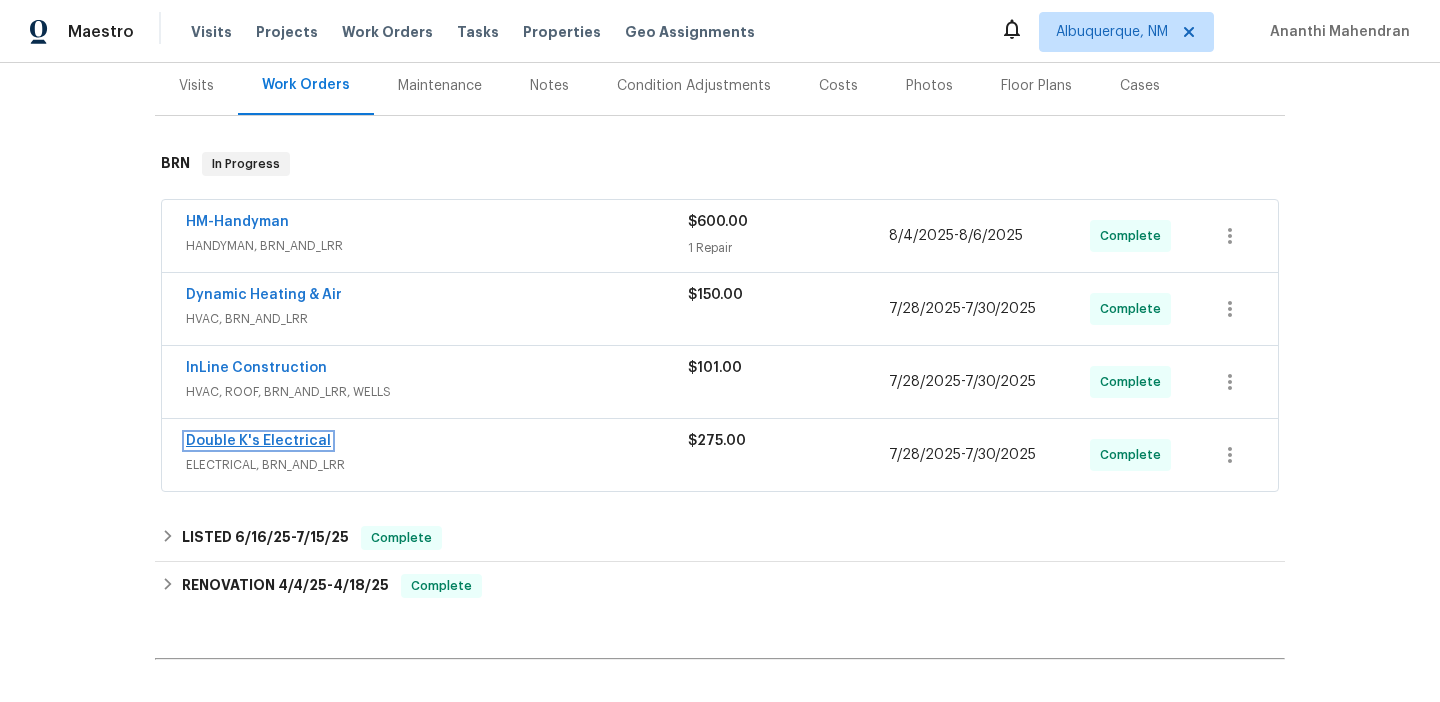 click on "Double K's Electrical" at bounding box center [258, 441] 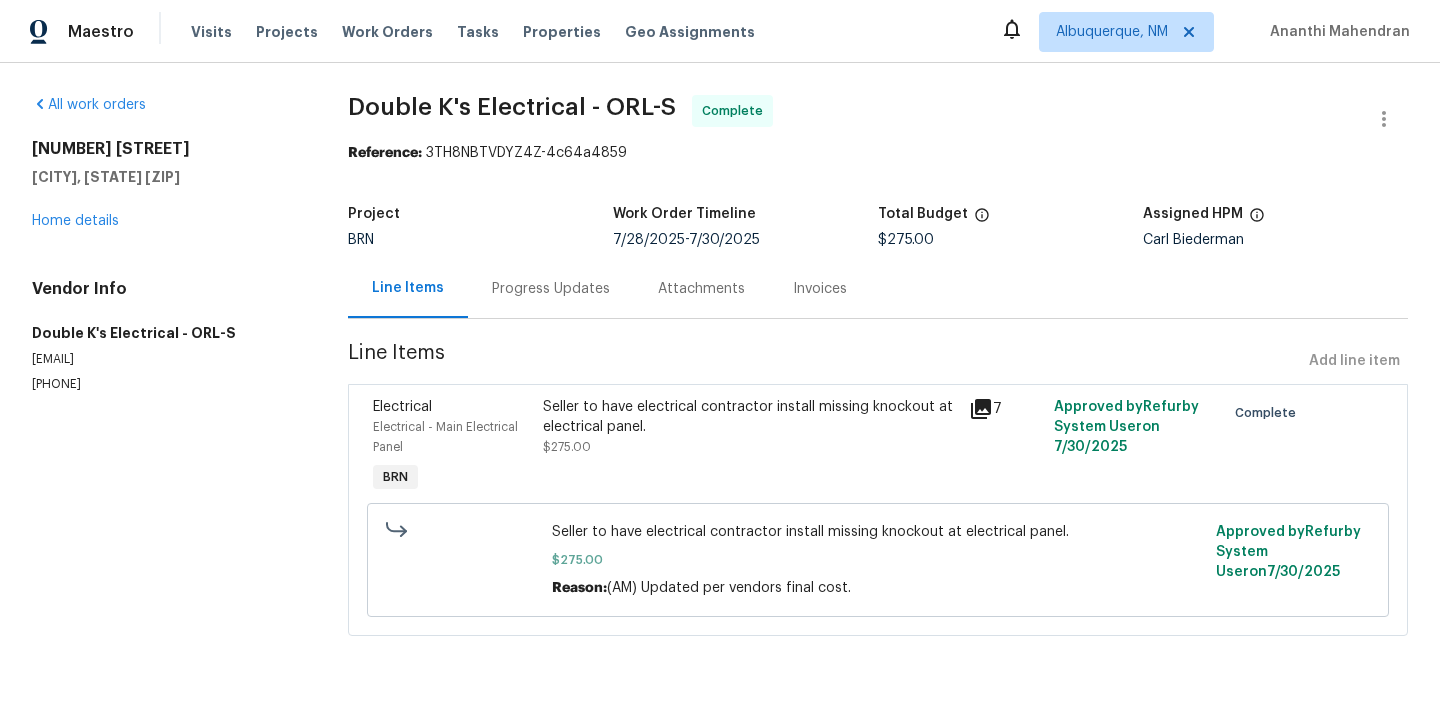 click on "Seller to have electrical contractor install missing knockout at electrical panel. $275.00" at bounding box center [750, 447] 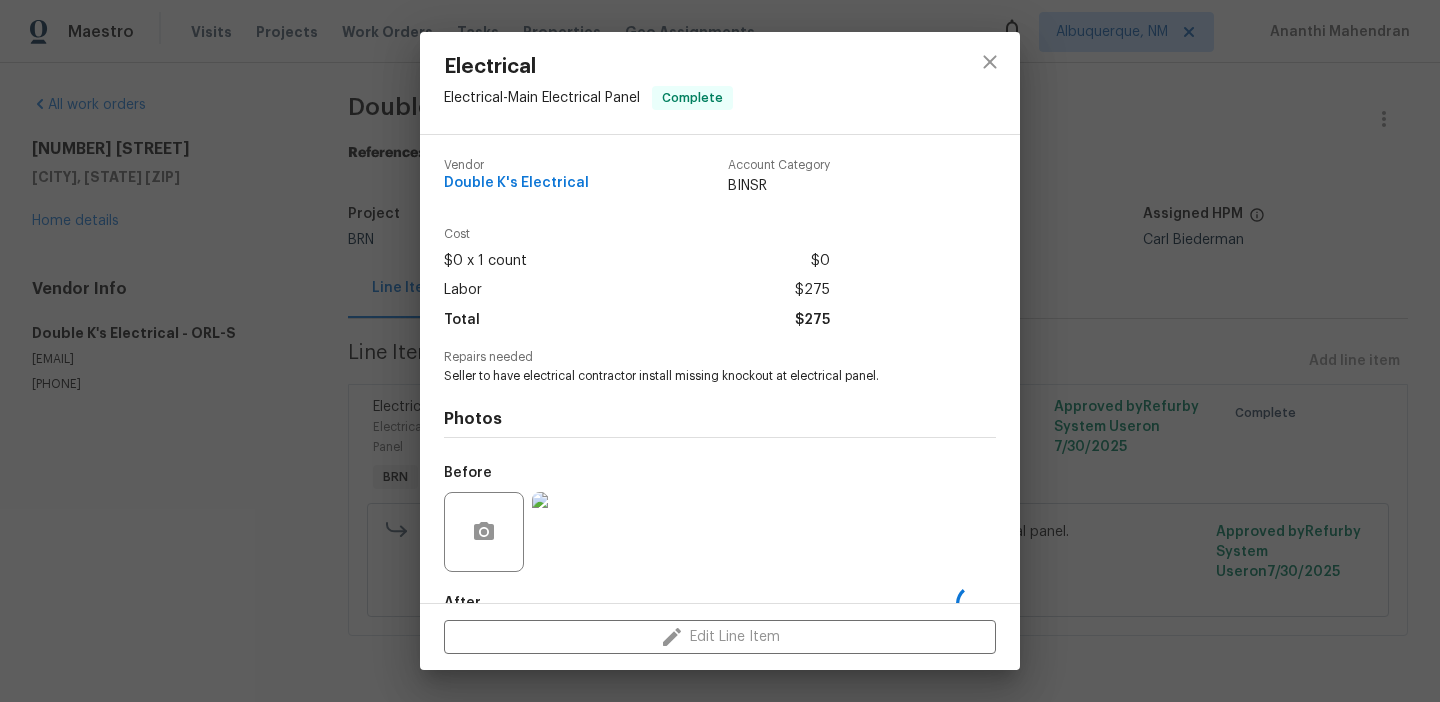 click on "Seller to have electrical contractor install missing knockout at electrical panel." at bounding box center (692, 376) 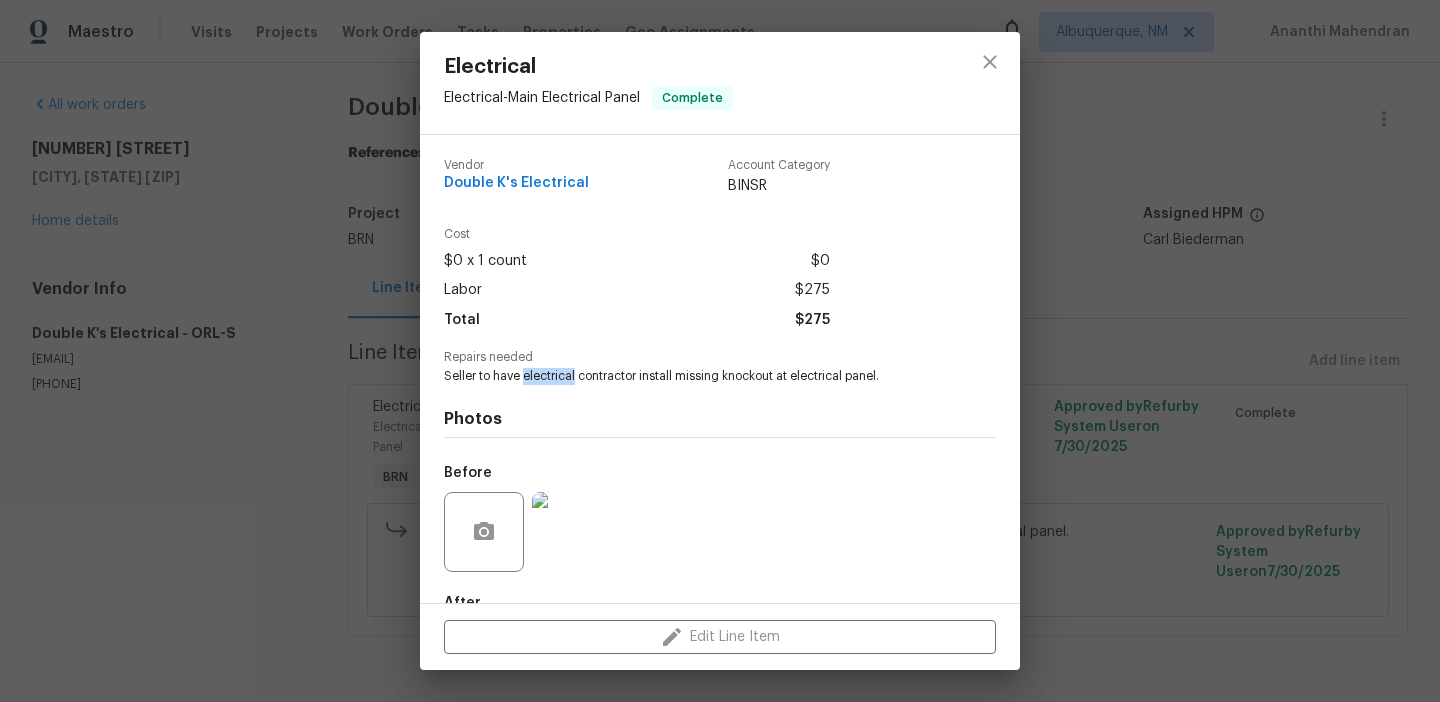 click on "Seller to have electrical contractor install missing knockout at electrical panel." at bounding box center [692, 376] 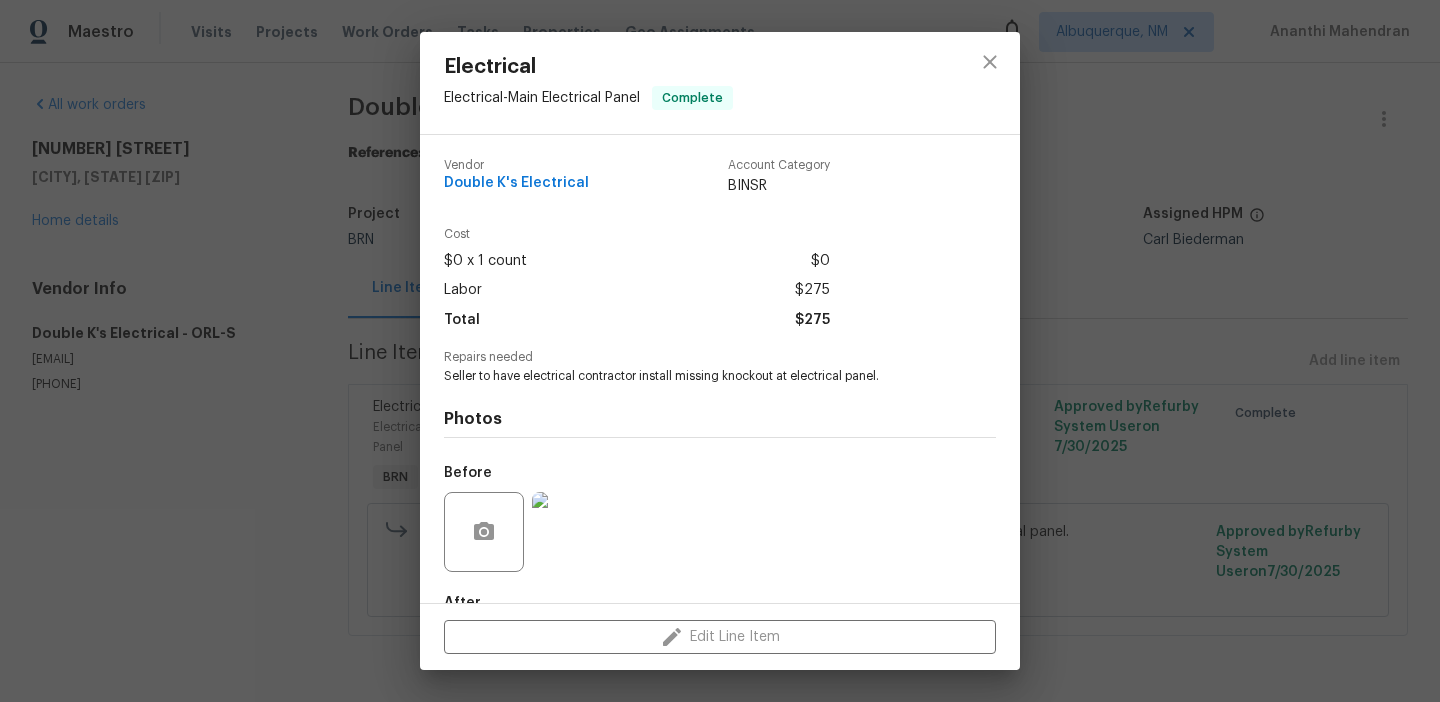 click on "Seller to have electrical contractor install missing knockout at electrical panel." at bounding box center (692, 376) 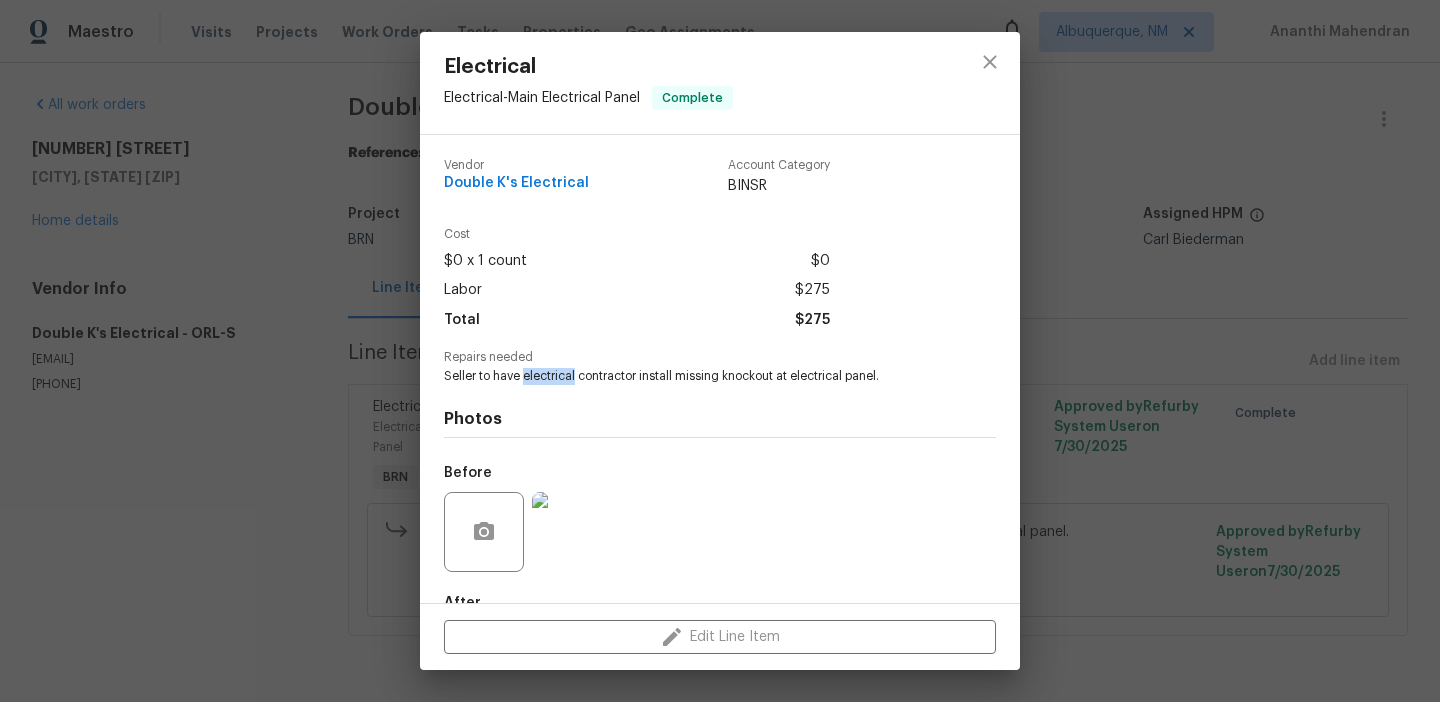 click on "Seller to have electrical contractor install missing knockout at electrical panel." at bounding box center [692, 376] 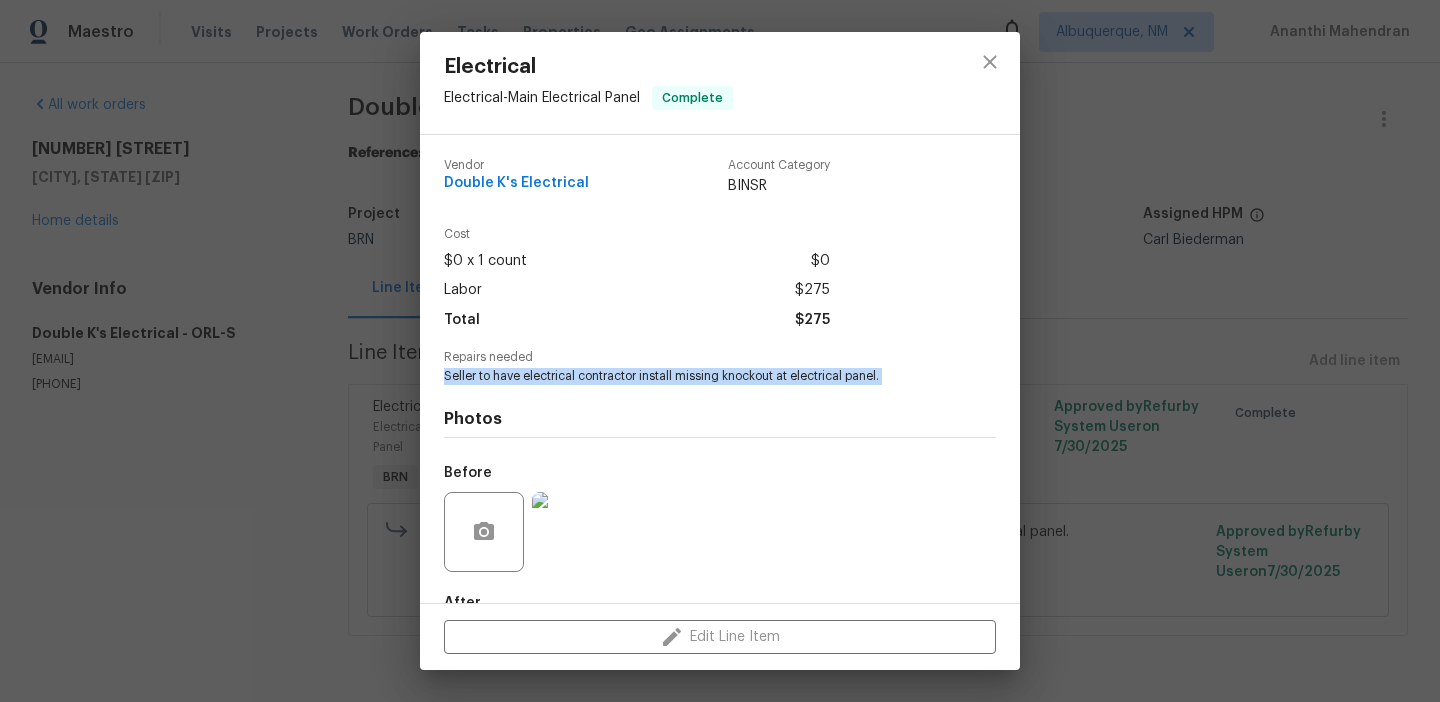 click on "Seller to have electrical contractor install missing knockout at electrical panel." at bounding box center [692, 376] 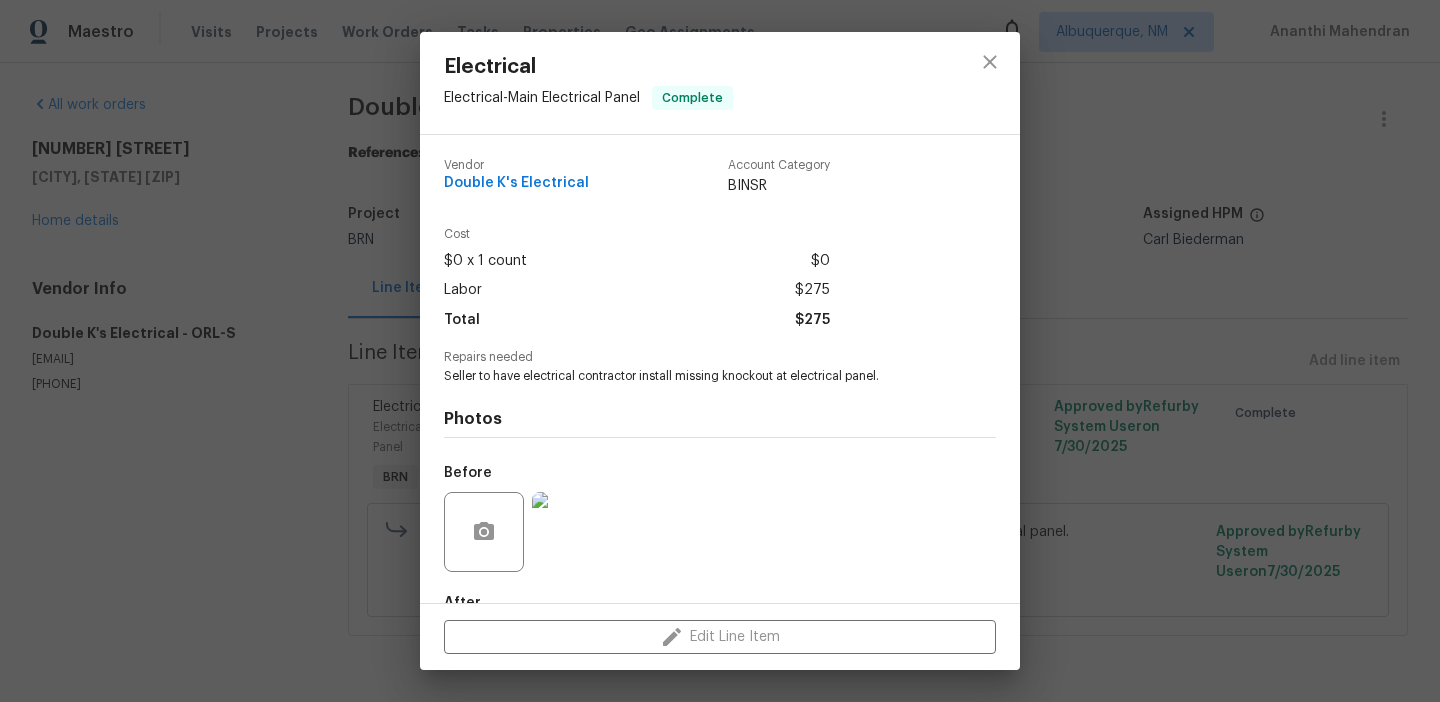 click on "Electrical Electrical  -  Main Electrical Panel Complete Vendor Double K's Electrical Account Category BINSR Cost $0 x 1 count $0 Labor $275 Total $275 Repairs needed Seller to have electrical contractor install missing knockout at electrical panel. Photos Before After  +2  Edit Line Item" at bounding box center (720, 351) 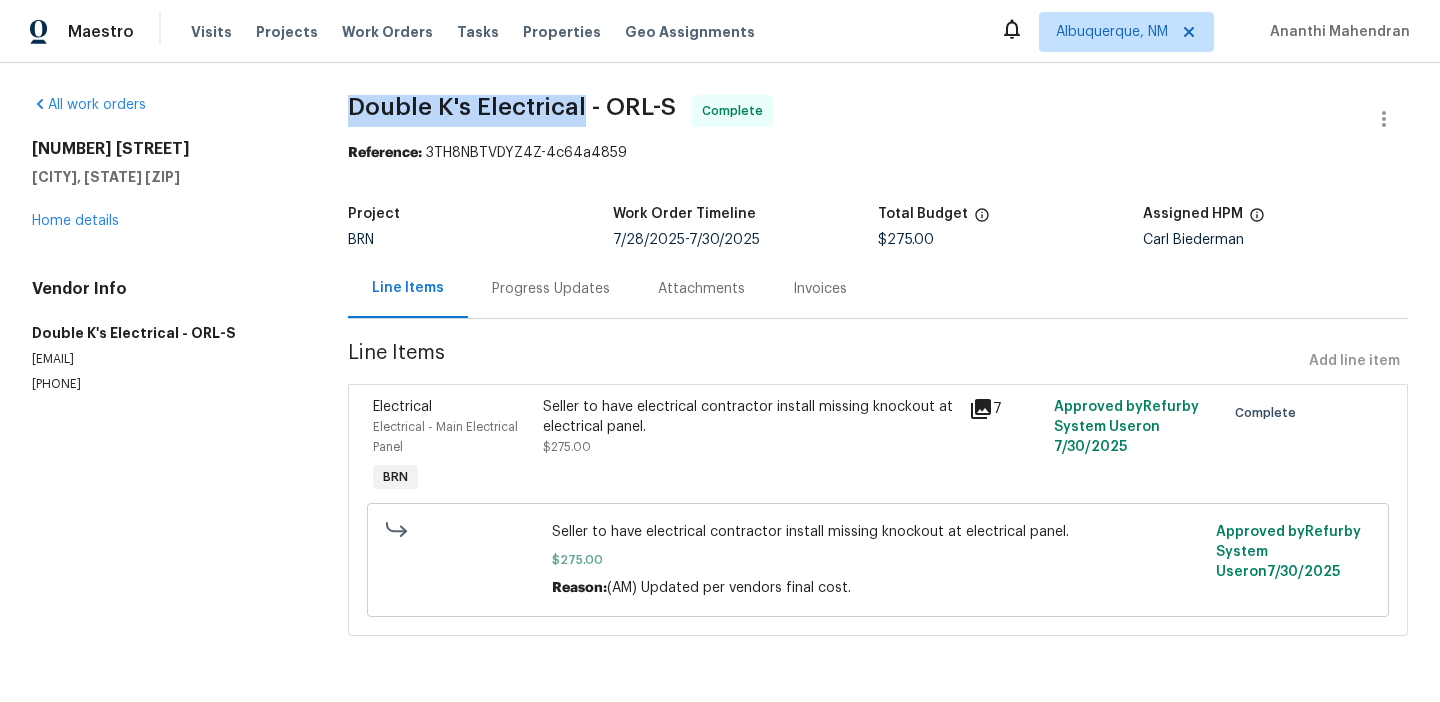 drag, startPoint x: 344, startPoint y: 107, endPoint x: 586, endPoint y: 100, distance: 242.10121 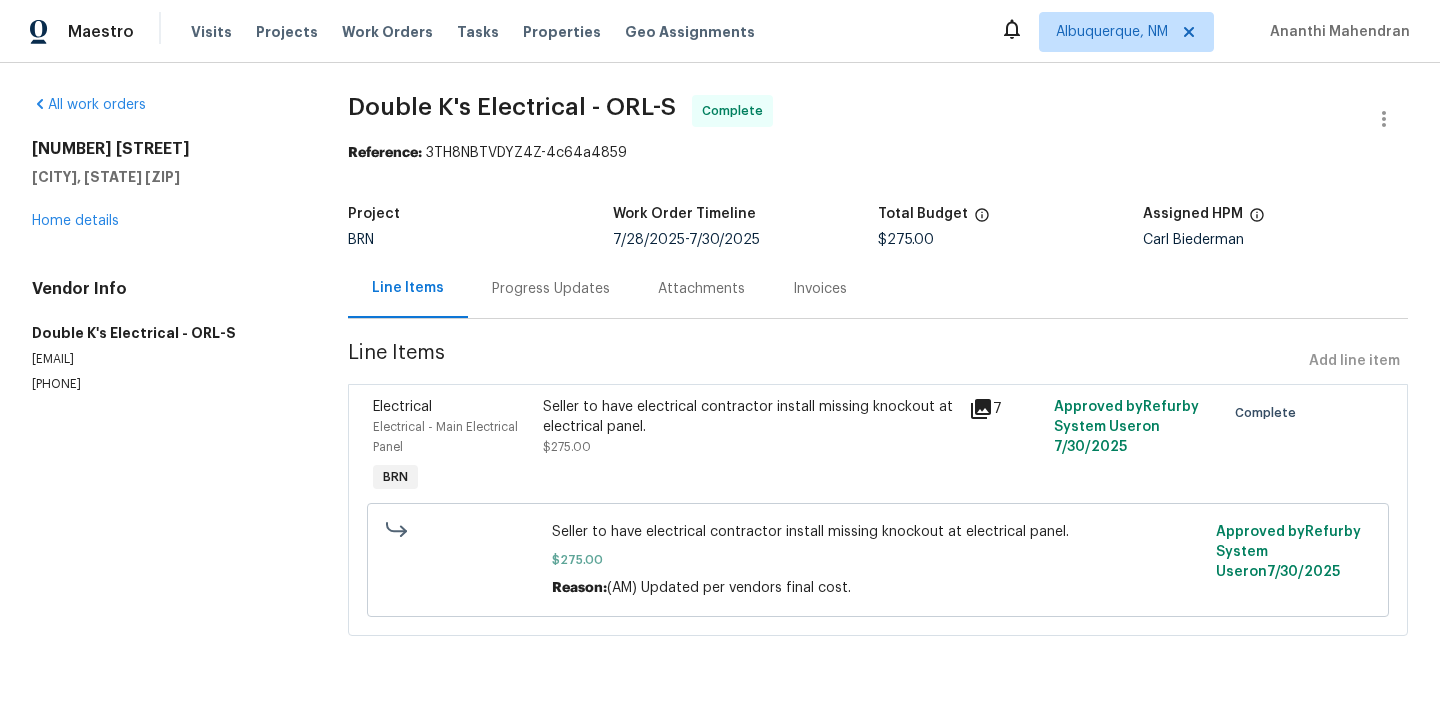 click on "Seller to have electrical contractor install missing knockout at electrical panel." at bounding box center [750, 417] 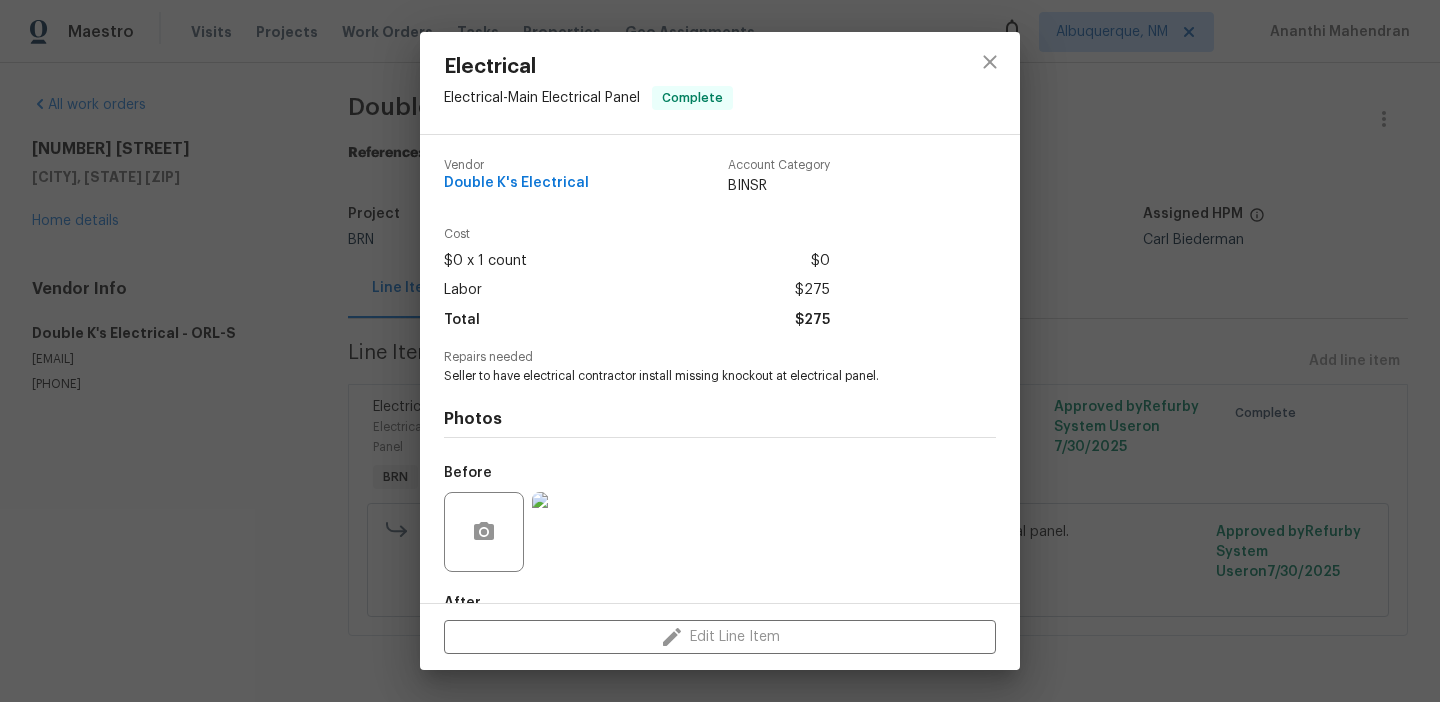 scroll, scrollTop: 119, scrollLeft: 0, axis: vertical 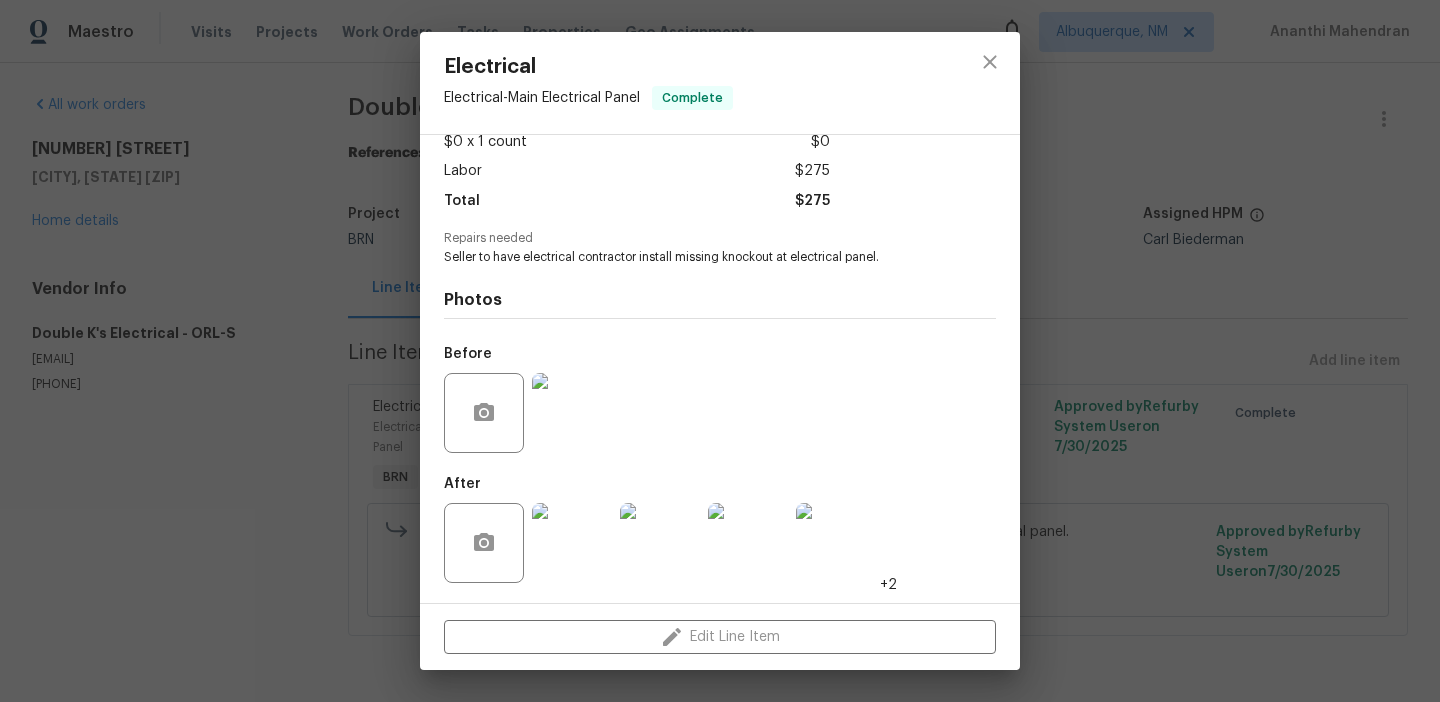 click at bounding box center [572, 413] 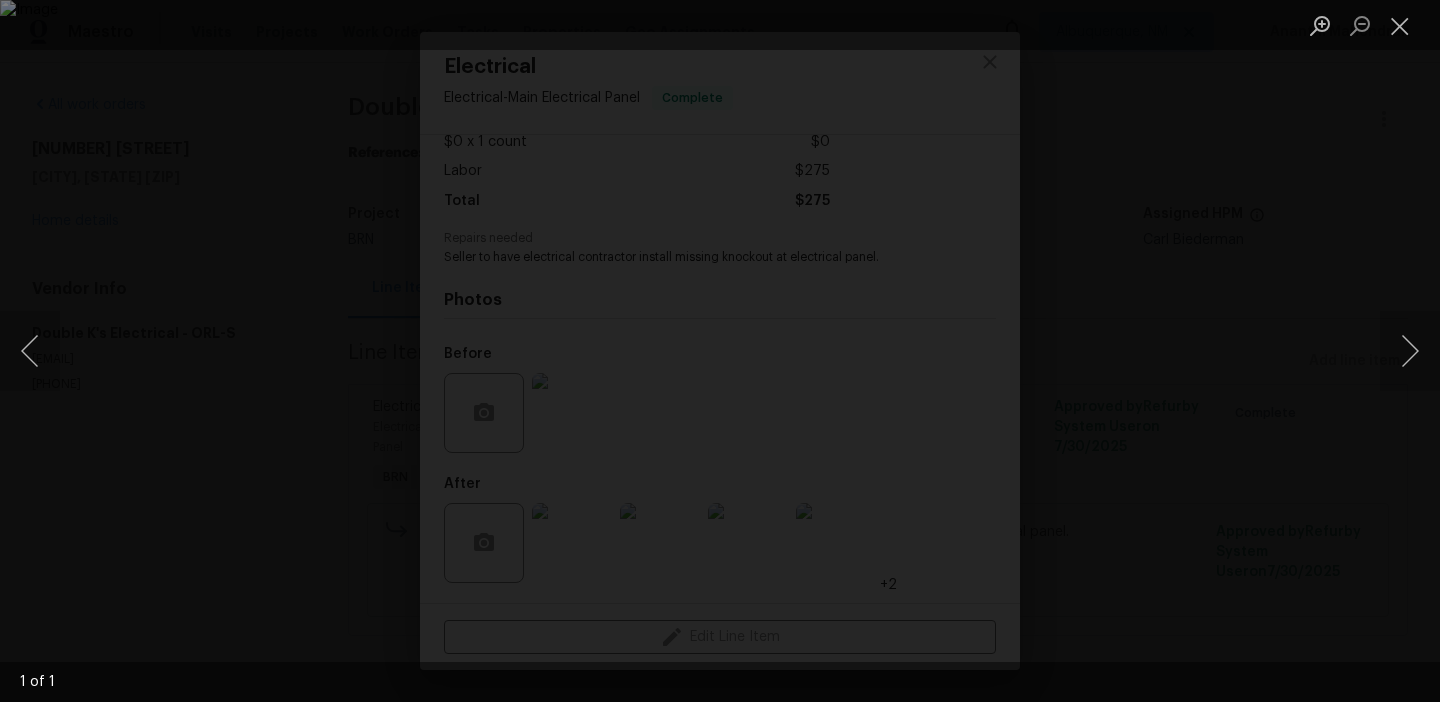 click at bounding box center [720, 351] 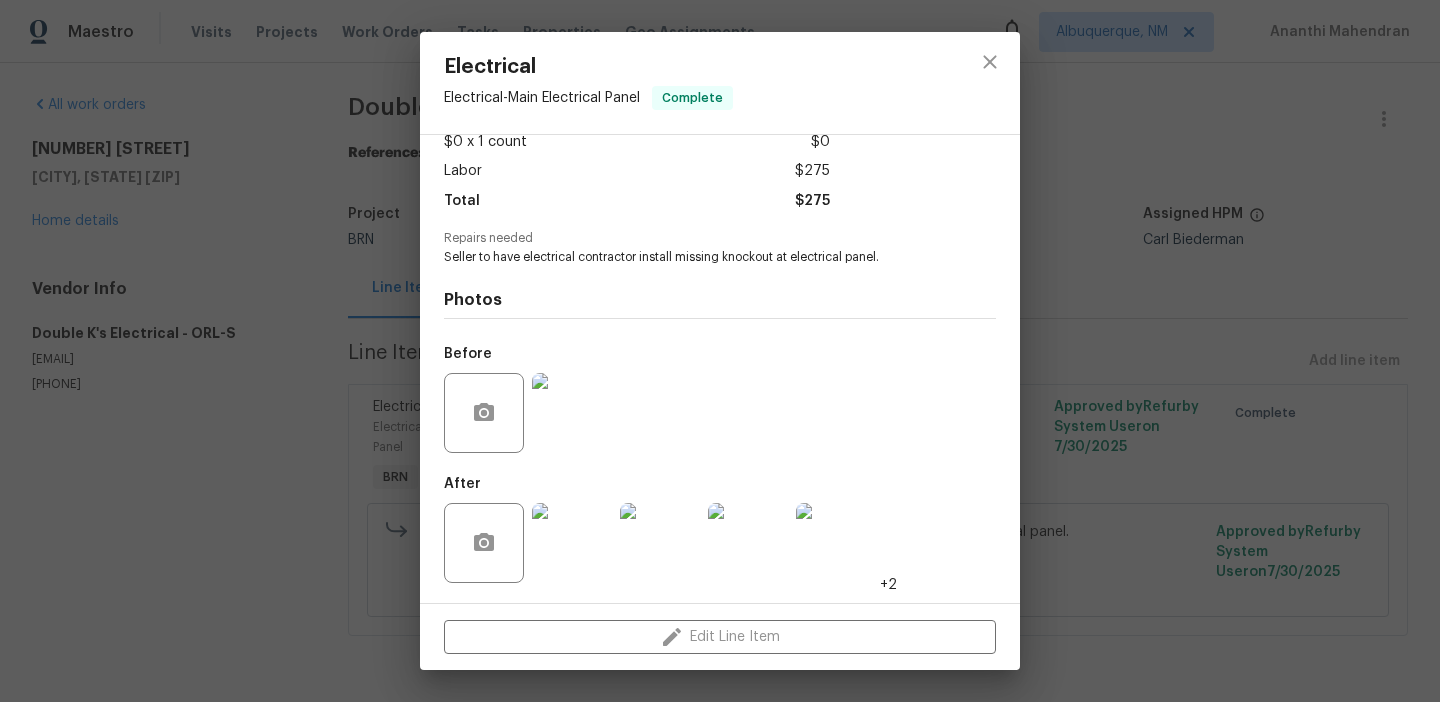 click at bounding box center (572, 543) 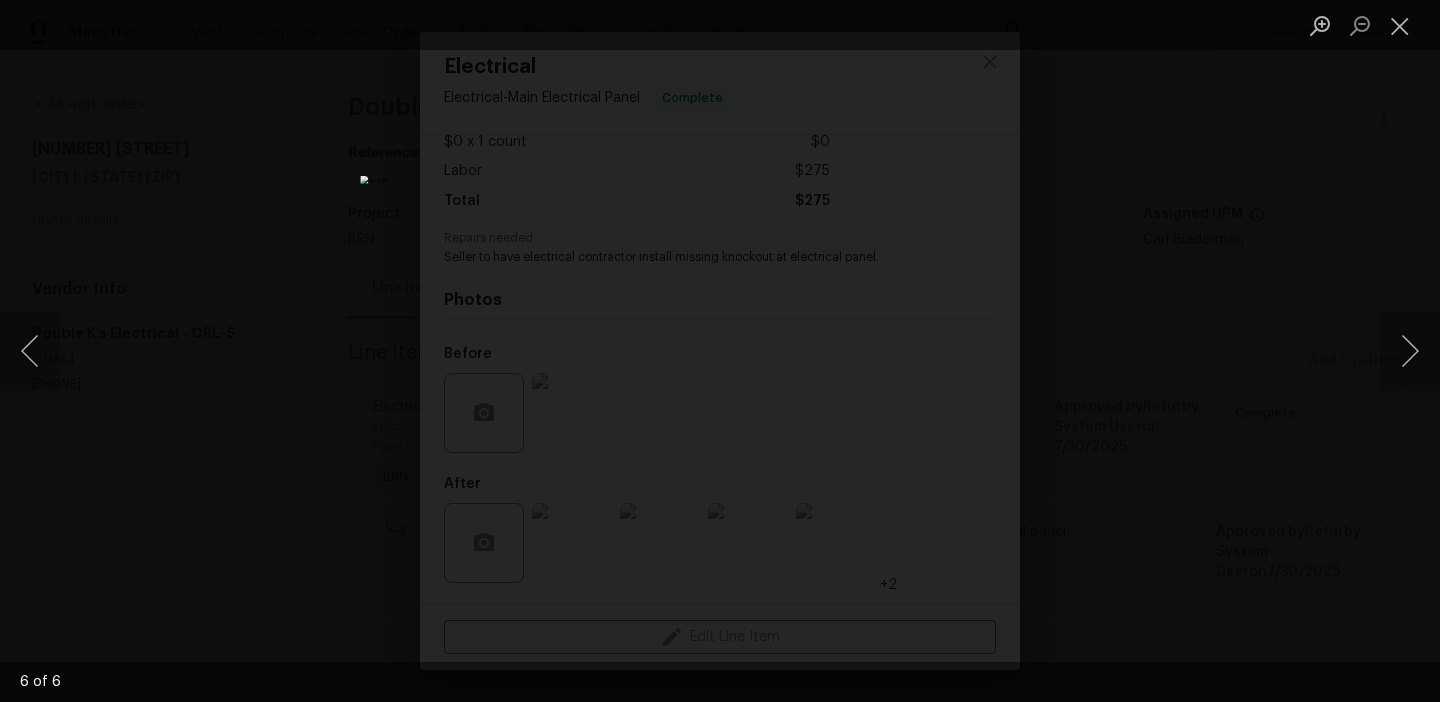 click at bounding box center (720, 351) 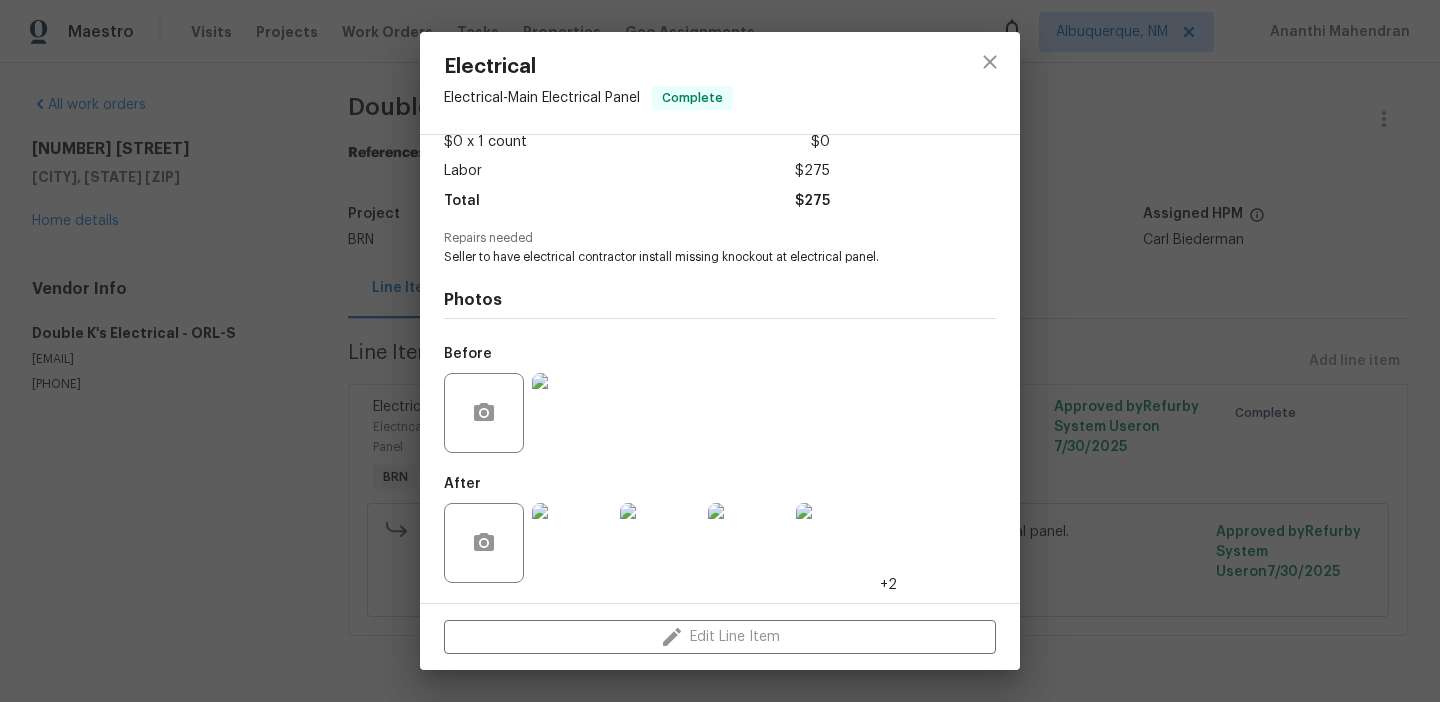click on "Electrical Electrical  -  Main Electrical Panel Complete Vendor Double K's Electrical Account Category BINSR Cost $0 x 1 count $0 Labor $275 Total $275 Repairs needed Seller to have electrical contractor install missing knockout at electrical panel. Photos Before After  +2  Edit Line Item" at bounding box center (720, 351) 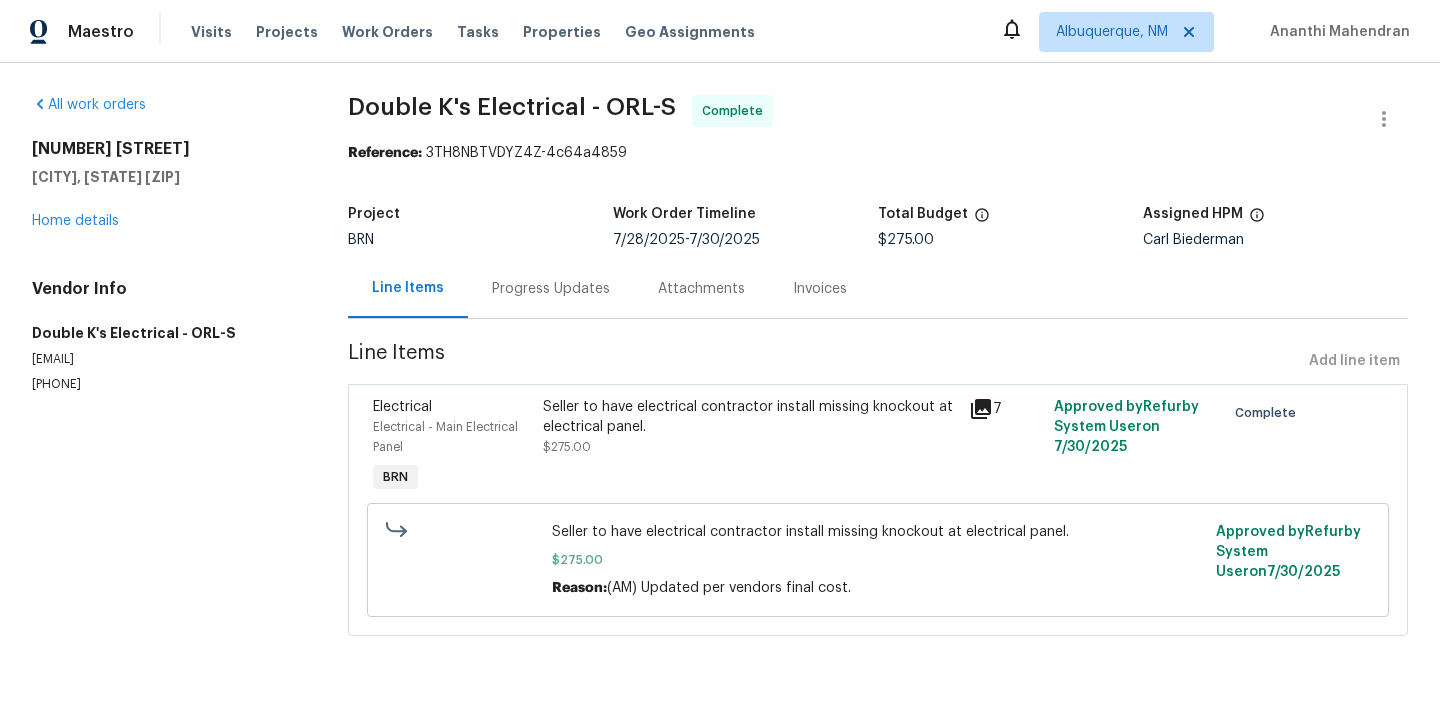 click on "Invoices" at bounding box center [820, 289] 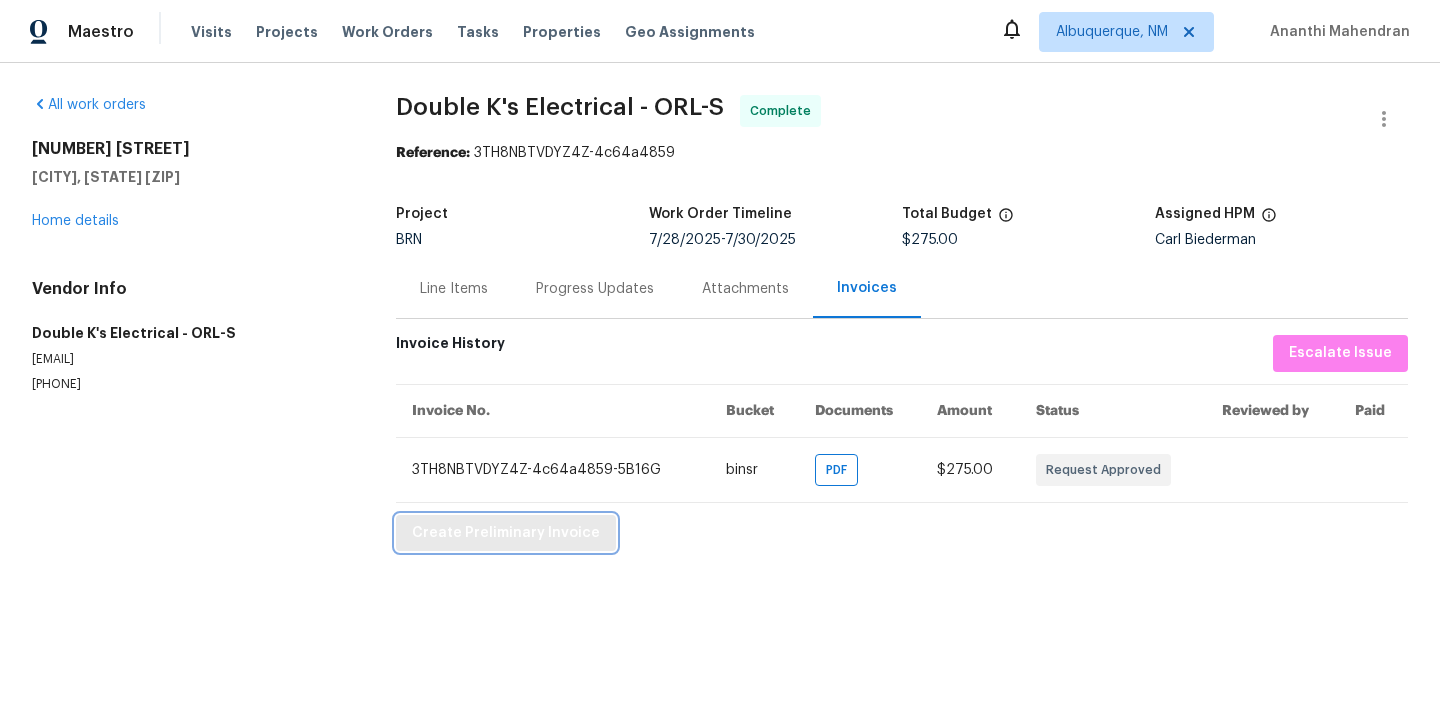 click on "Create Preliminary Invoice" at bounding box center [506, 533] 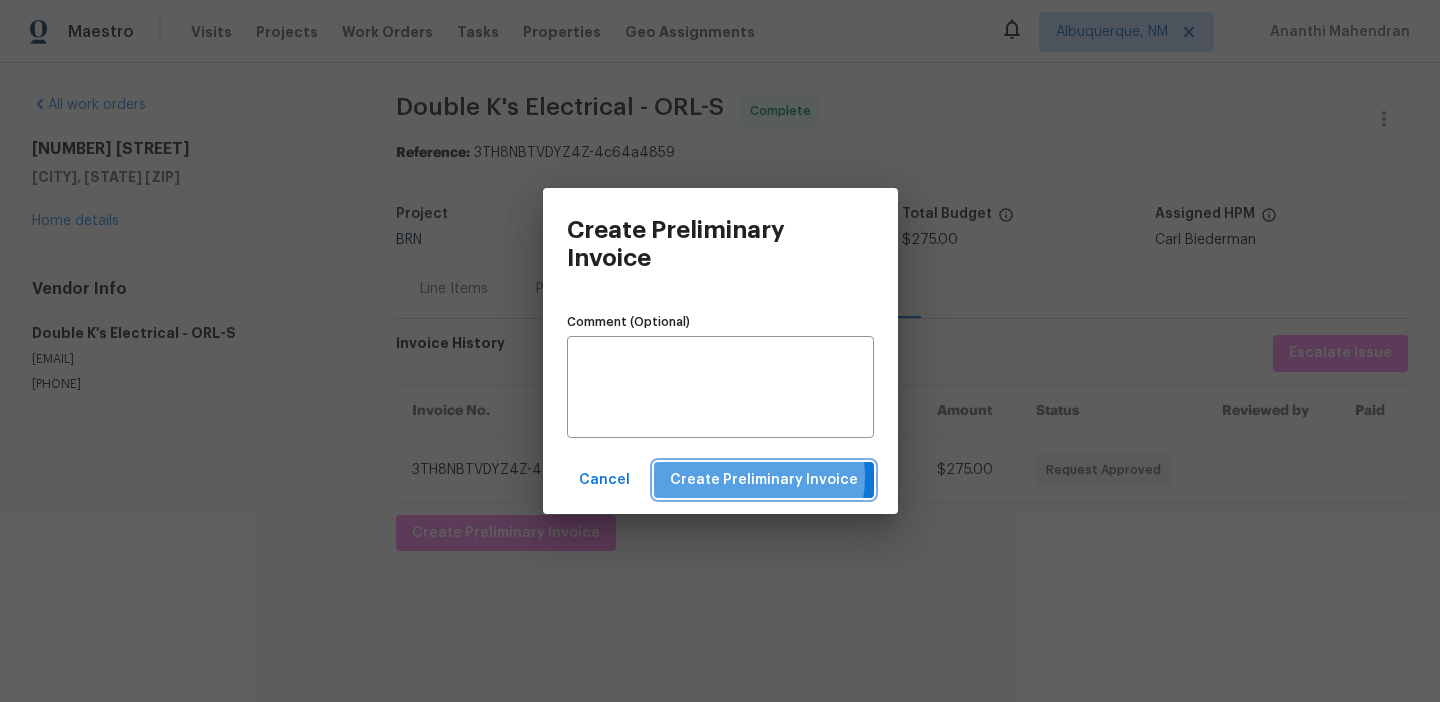 click on "Create Preliminary Invoice" at bounding box center [764, 480] 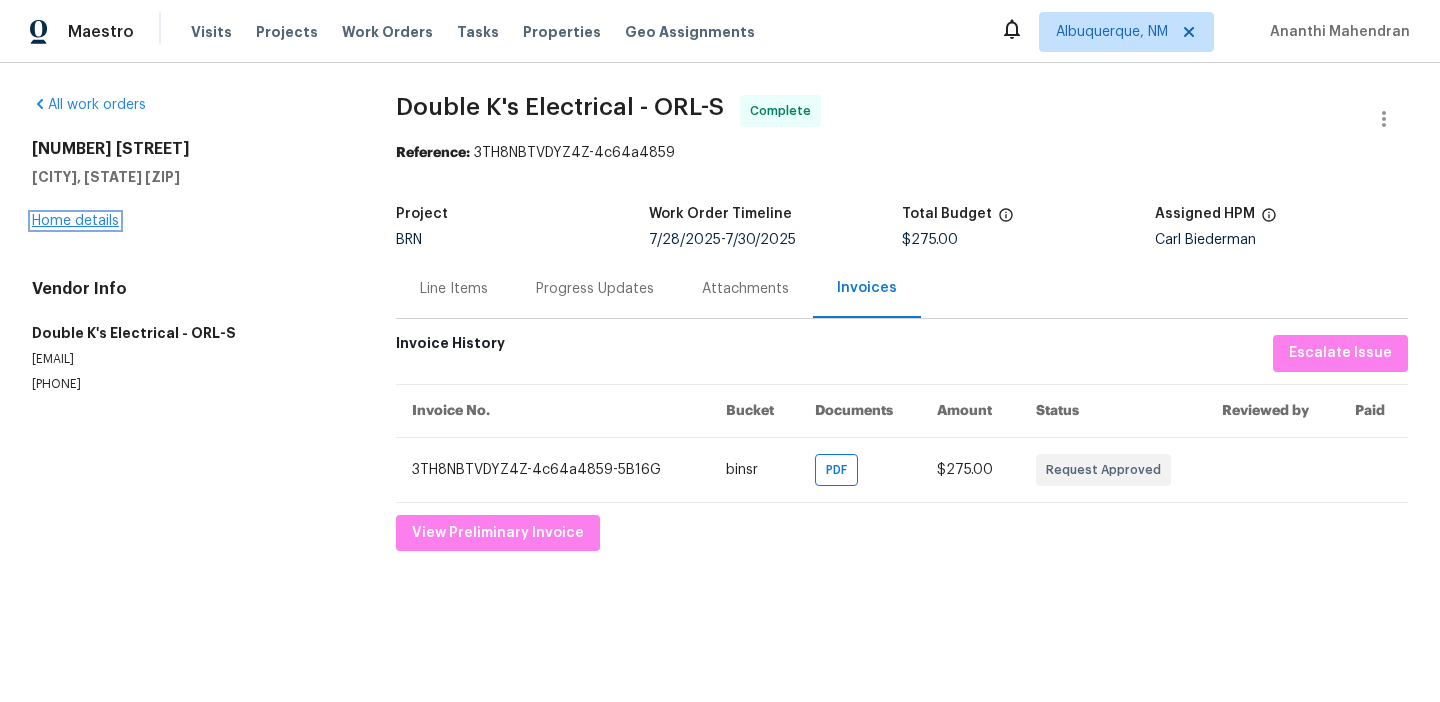 click on "Home details" at bounding box center [75, 221] 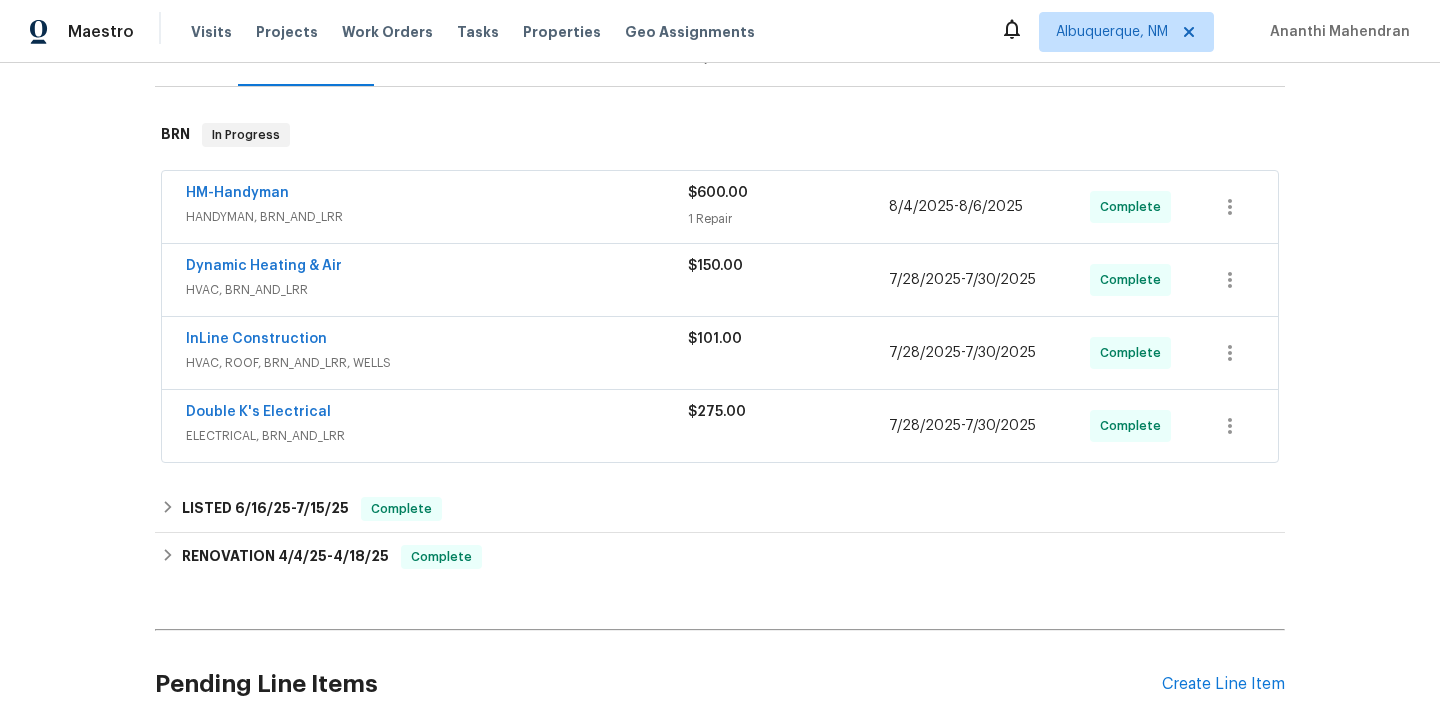 scroll, scrollTop: 284, scrollLeft: 0, axis: vertical 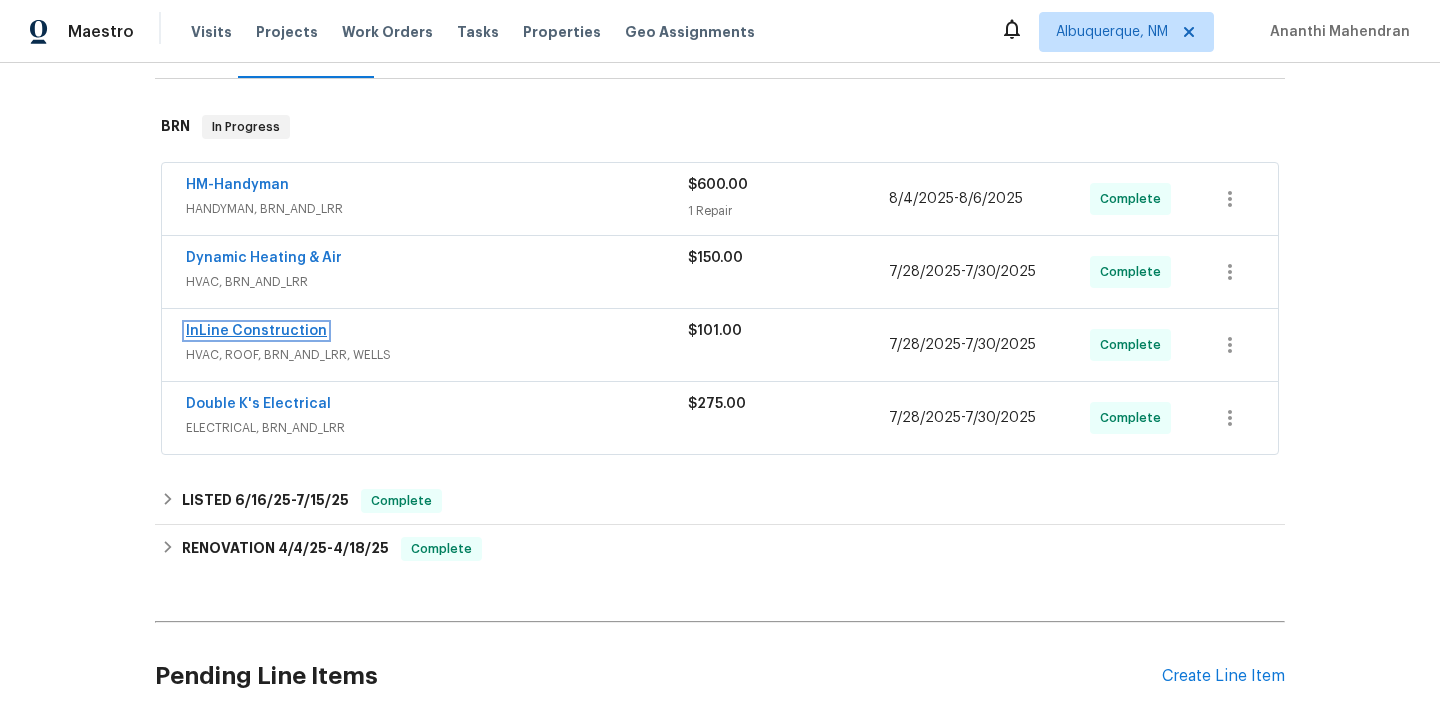 click on "InLine Construction" at bounding box center [256, 331] 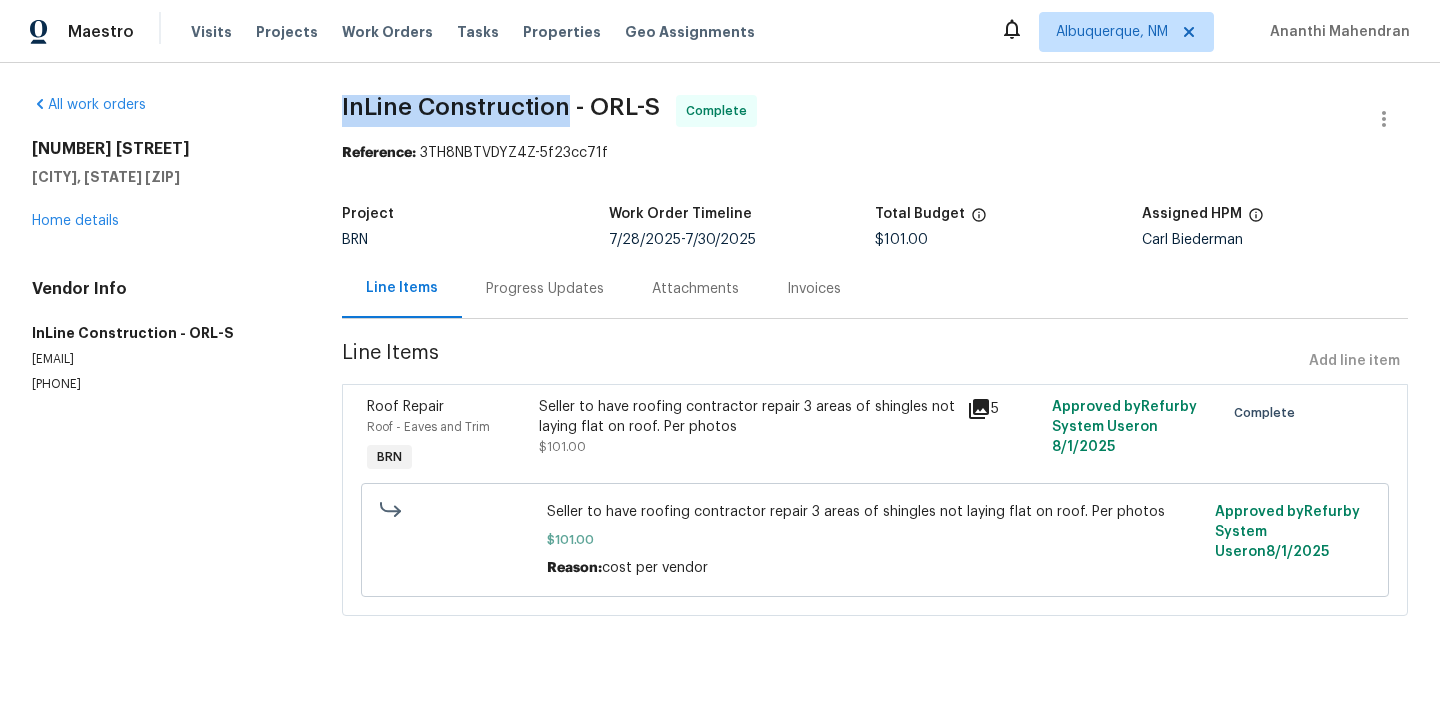 drag, startPoint x: 346, startPoint y: 107, endPoint x: 574, endPoint y: 105, distance: 228.00877 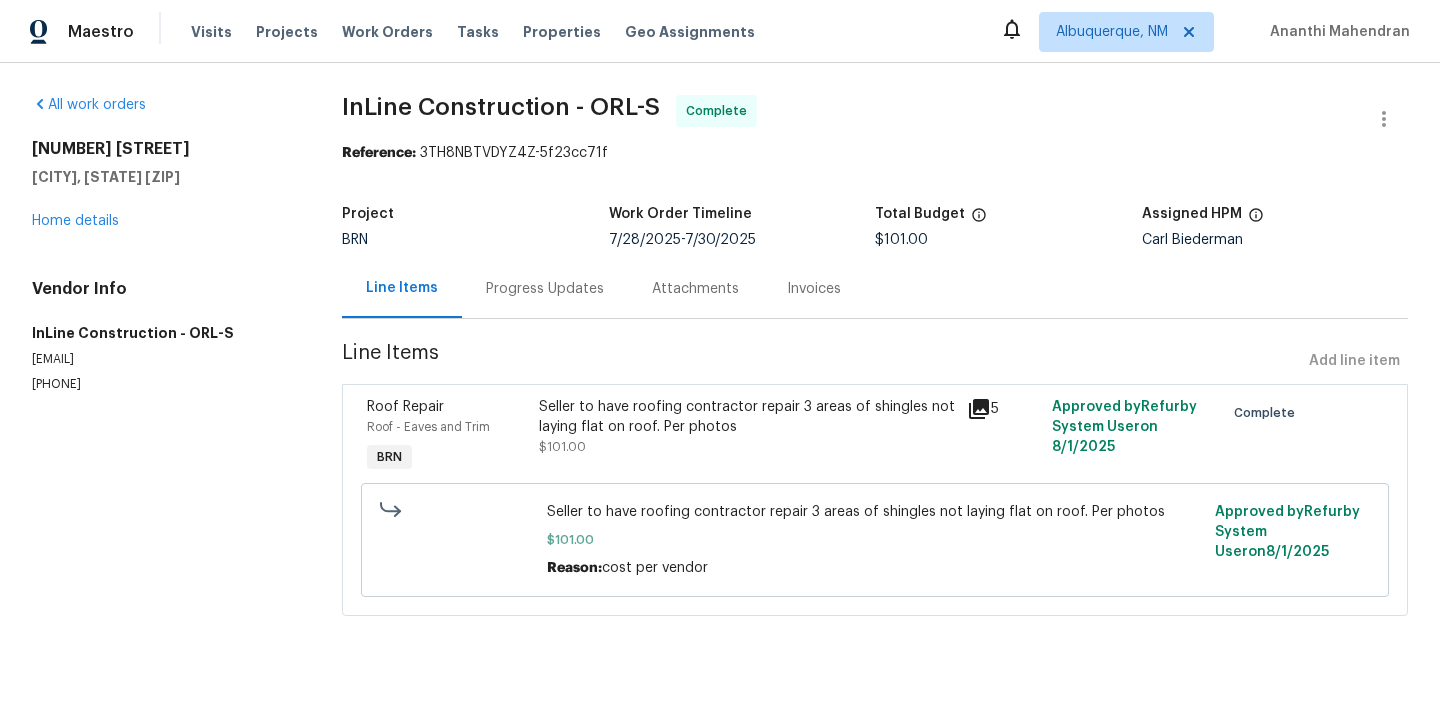 click on "Seller to have roofing contractor repair 3 areas of shingles not laying flat on roof. Per photos" at bounding box center [747, 417] 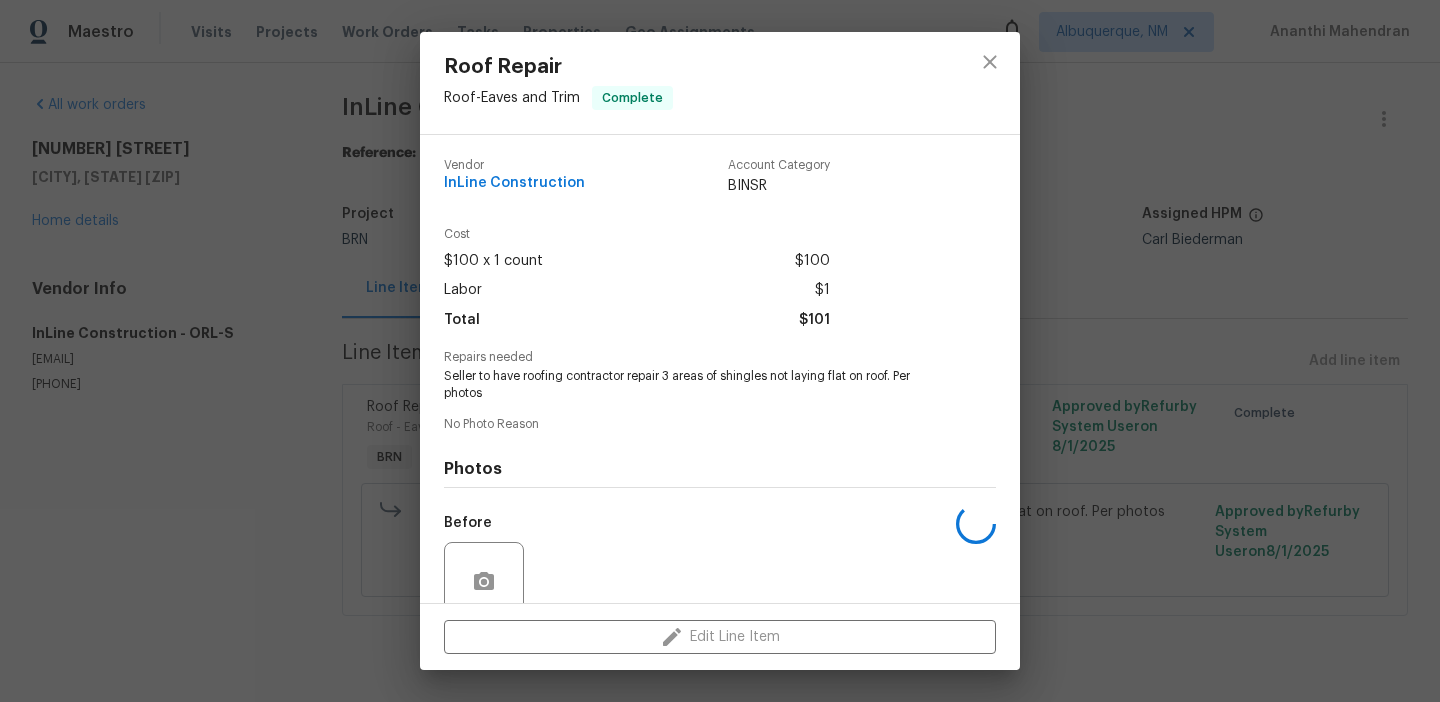 click on "Seller to have roofing contractor repair 3 areas of shingles not laying flat on roof. Per photos" at bounding box center [692, 385] 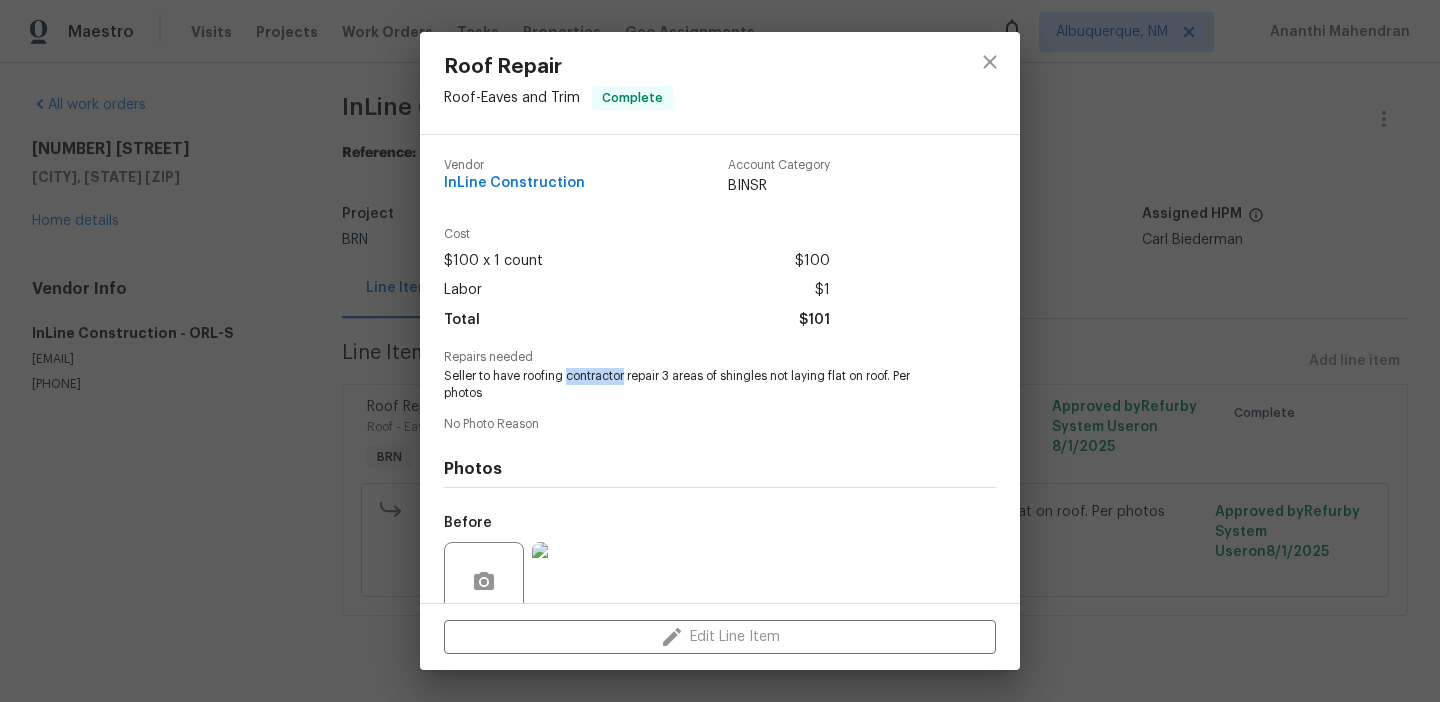click on "Seller to have roofing contractor repair 3 areas of shingles not laying flat on roof. Per photos" at bounding box center (692, 385) 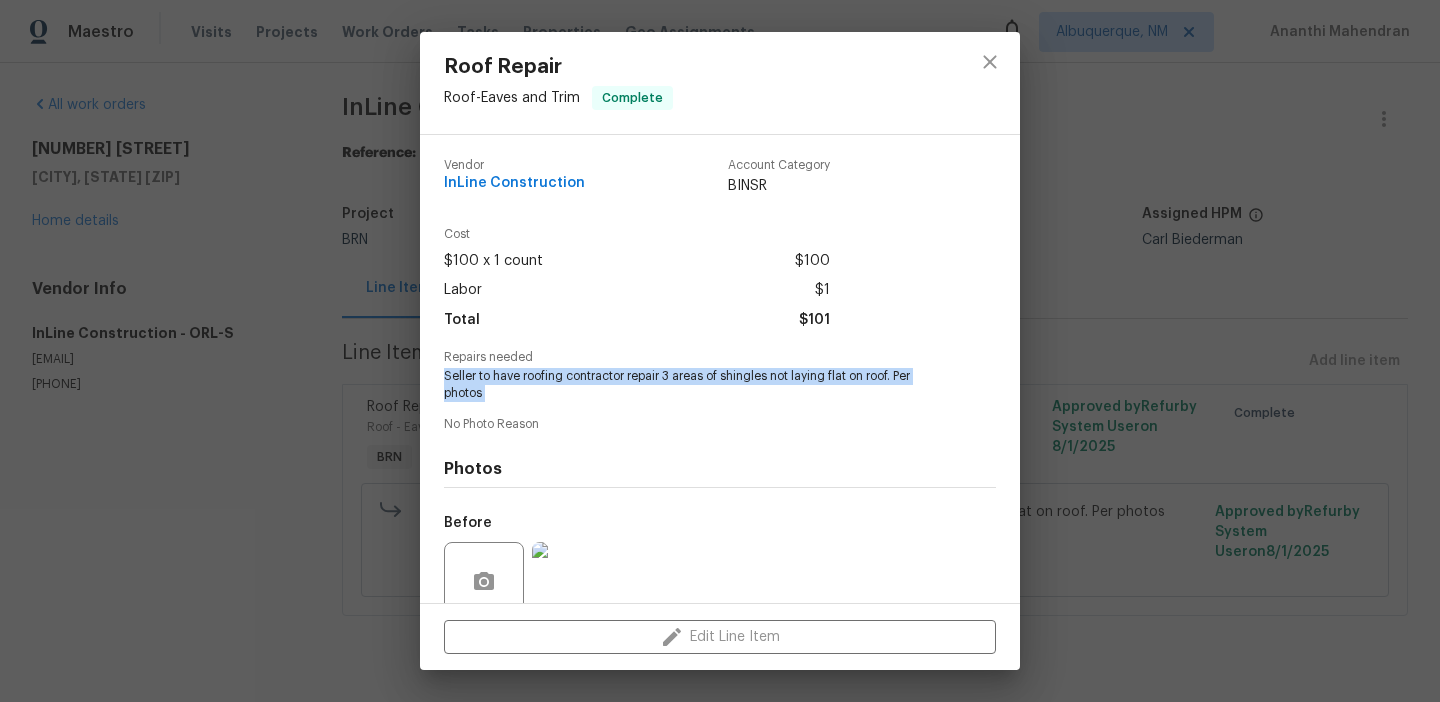 click on "Seller to have roofing contractor repair 3 areas of shingles not laying flat on roof. Per photos" at bounding box center [692, 385] 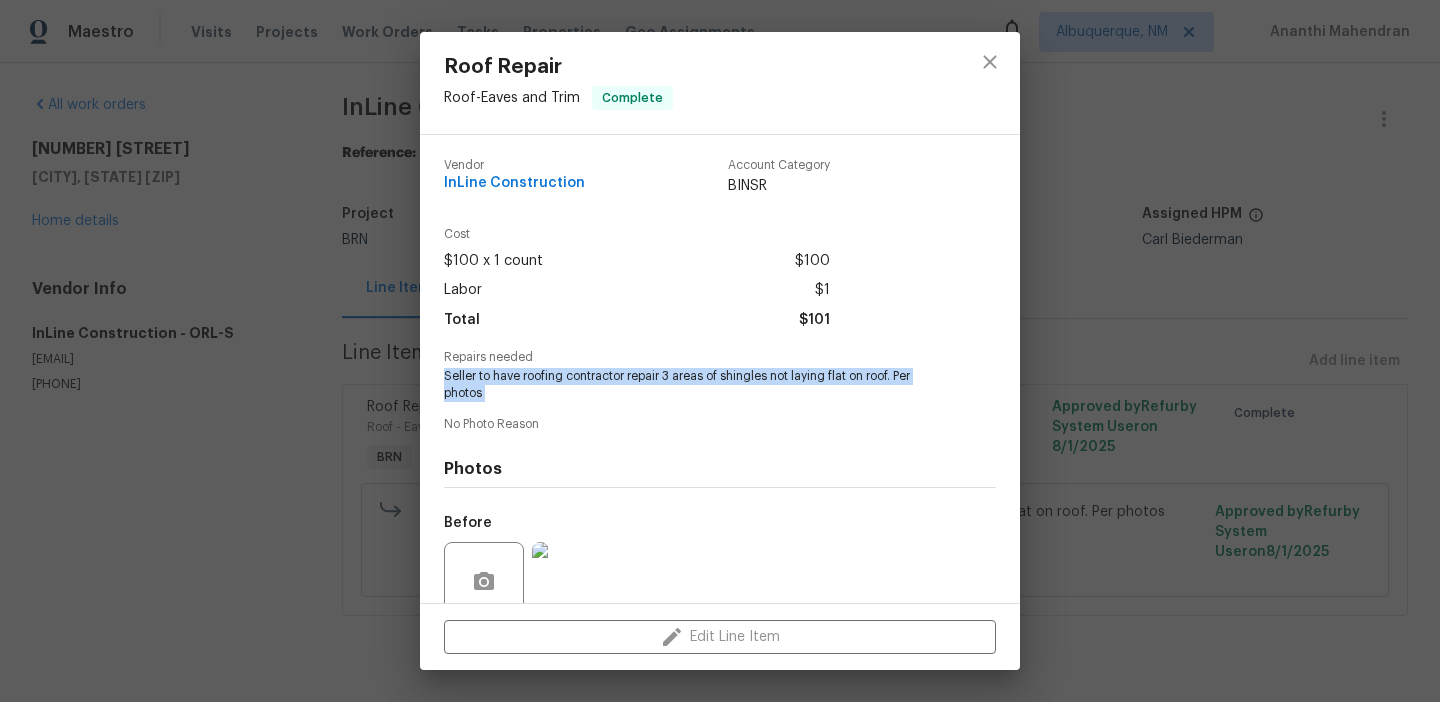 scroll, scrollTop: 168, scrollLeft: 0, axis: vertical 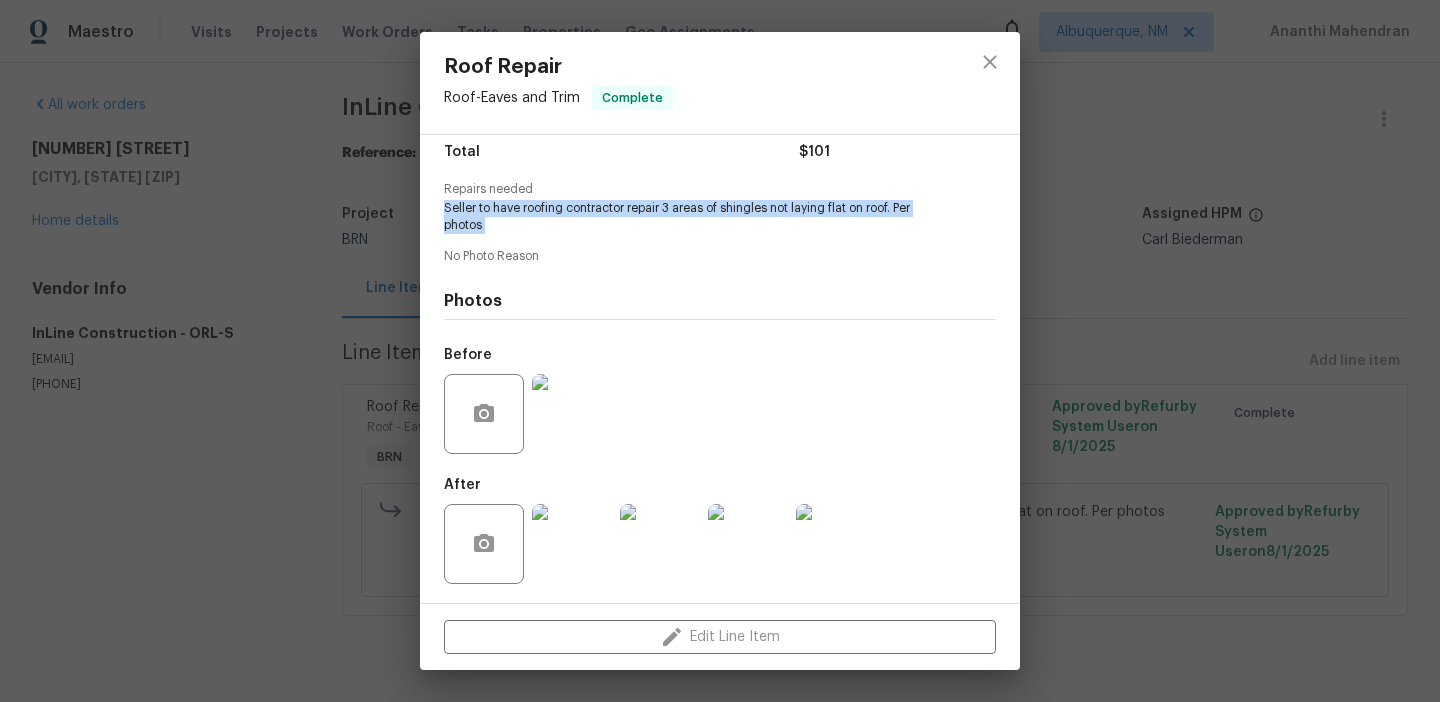 click at bounding box center (572, 414) 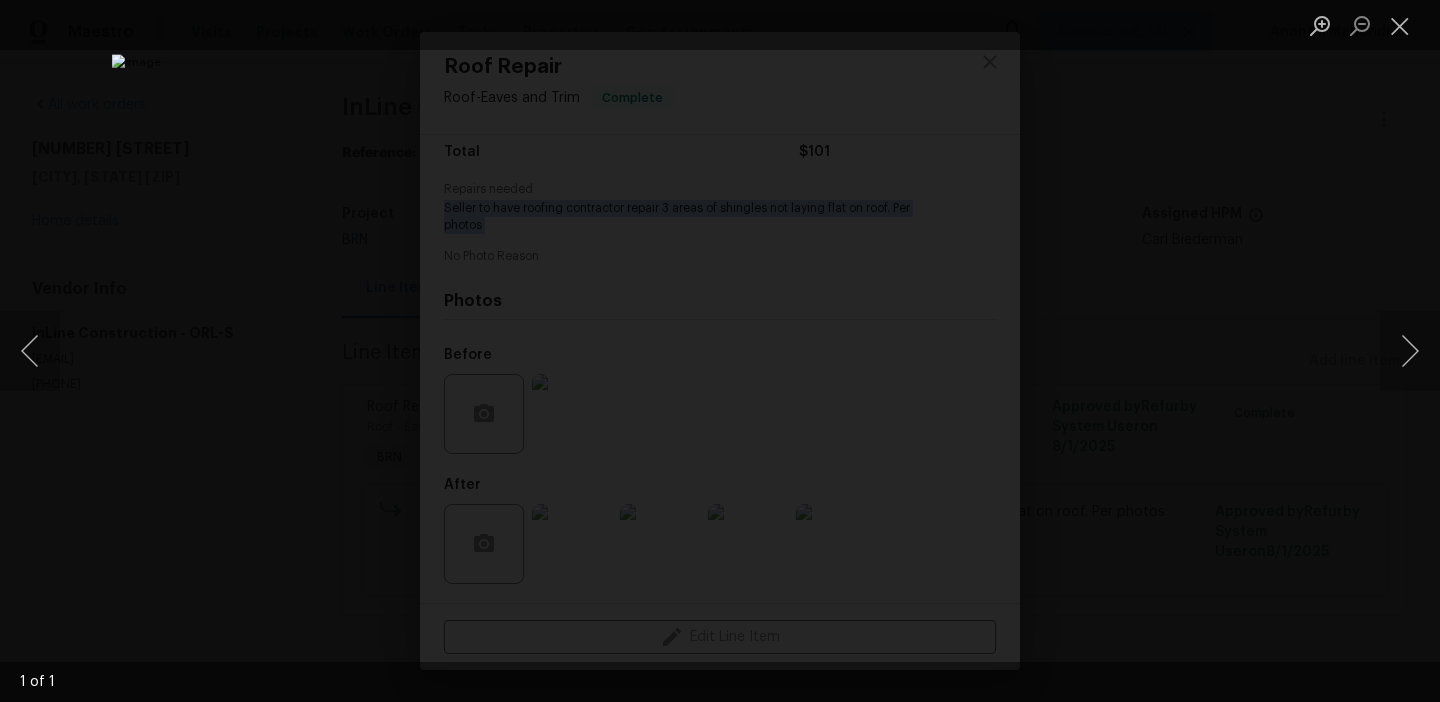 click at bounding box center [720, 350] 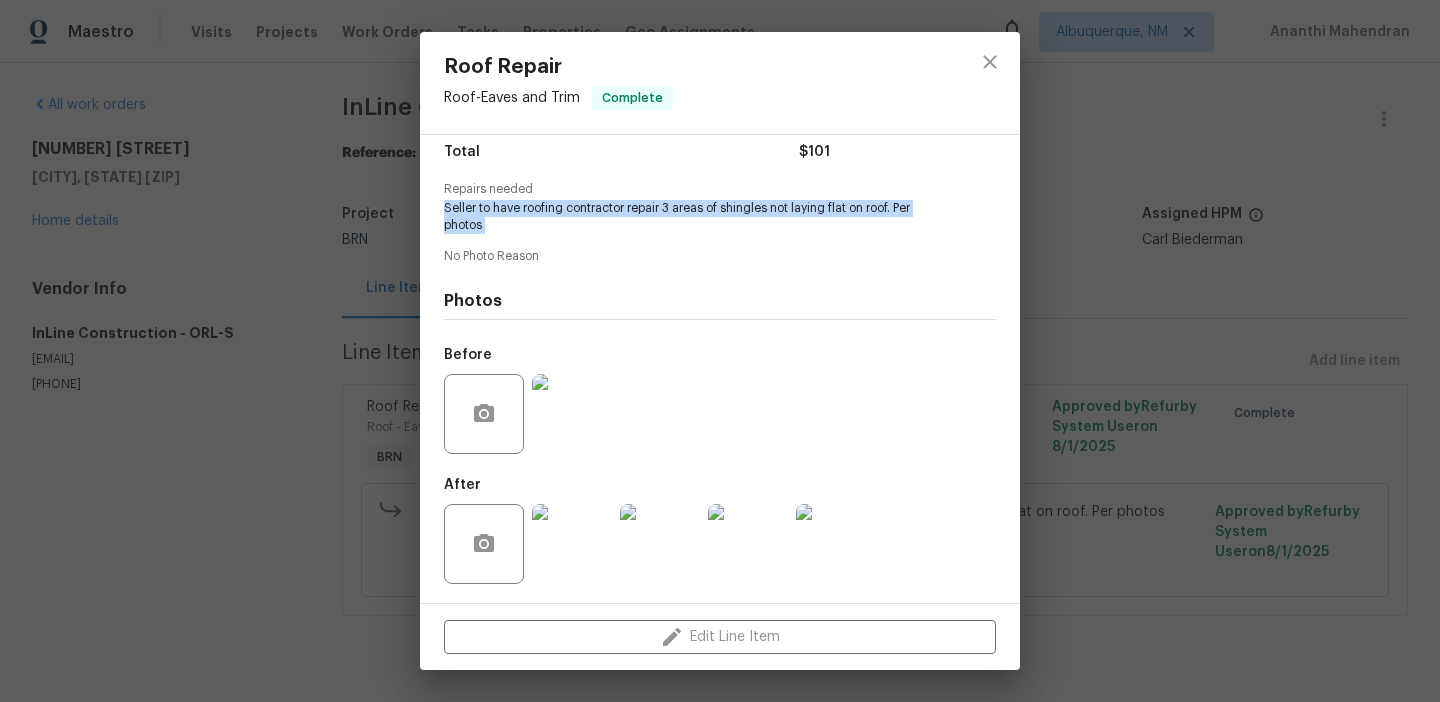 click at bounding box center [572, 544] 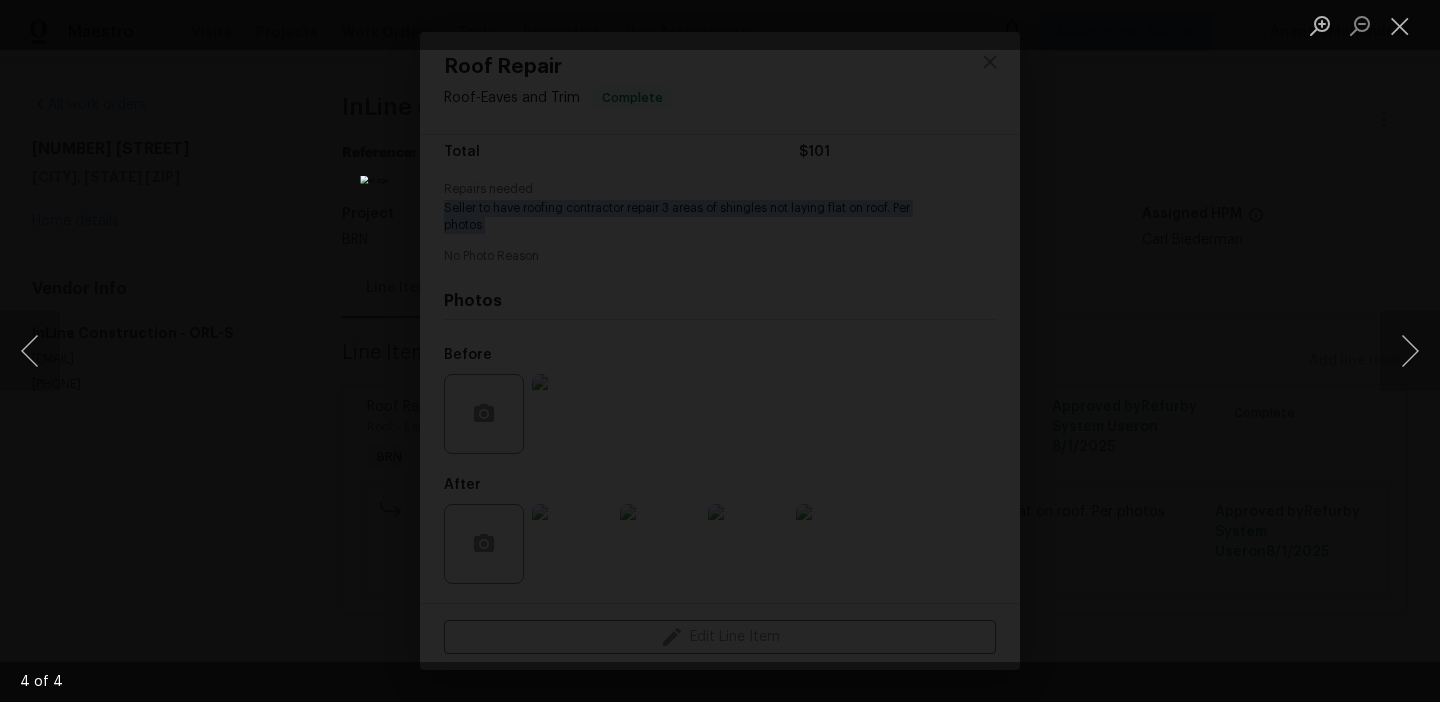 click at bounding box center [720, 351] 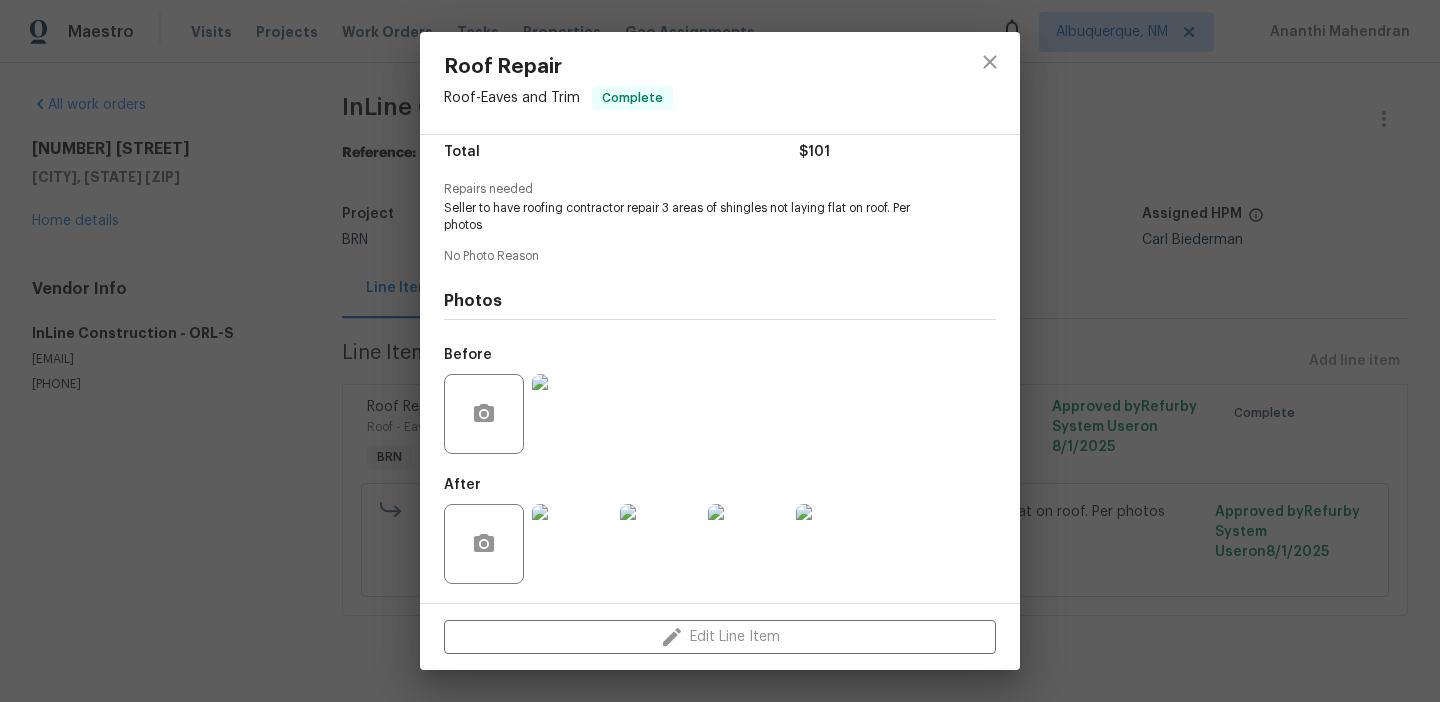 click on "Roof Repair Roof  -  Eaves and Trim Complete Vendor InLine Construction Account Category BINSR Cost $100 x 1 count $100 Labor $1 Total $101 Repairs needed Seller to have roofing contractor repair 3 areas of shingles not laying flat on roof. Per photos No Photo Reason   Photos Before After  Edit Line Item" at bounding box center [720, 351] 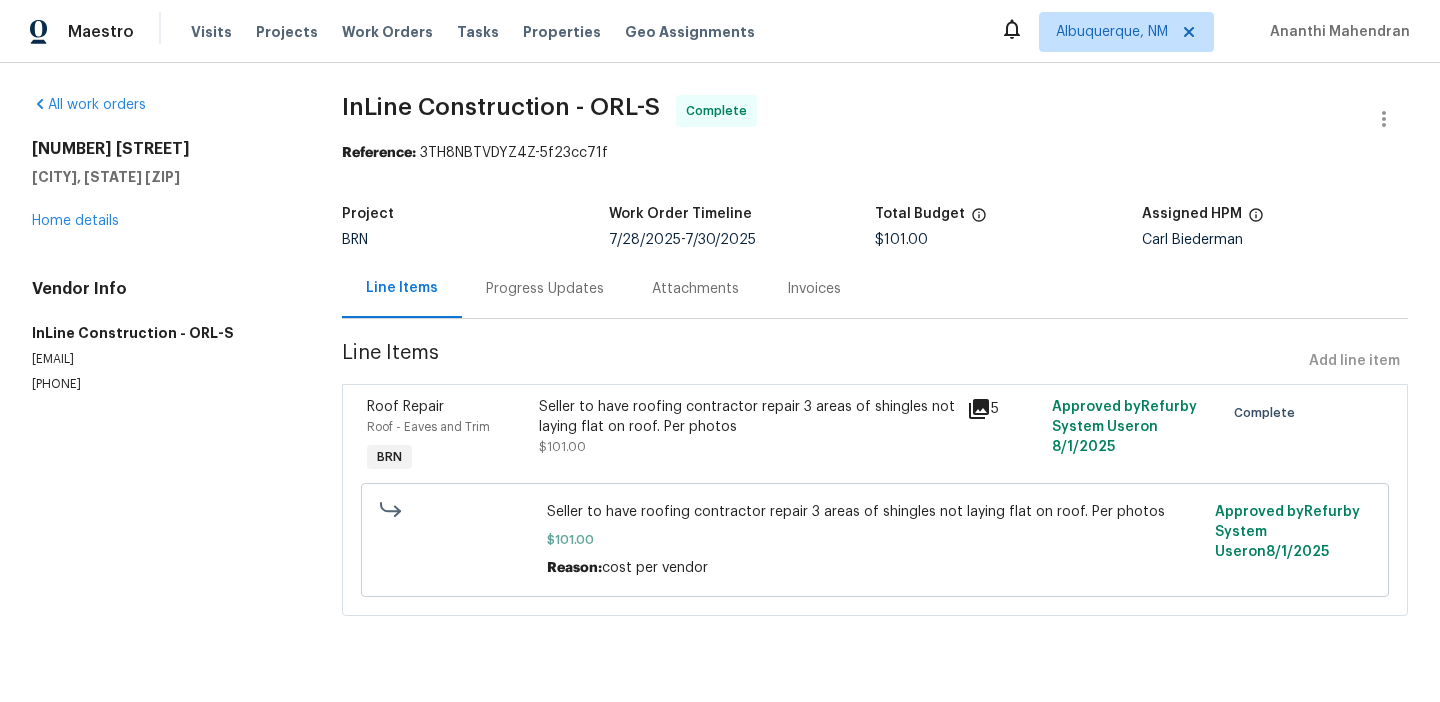 click on "Invoices" at bounding box center [814, 289] 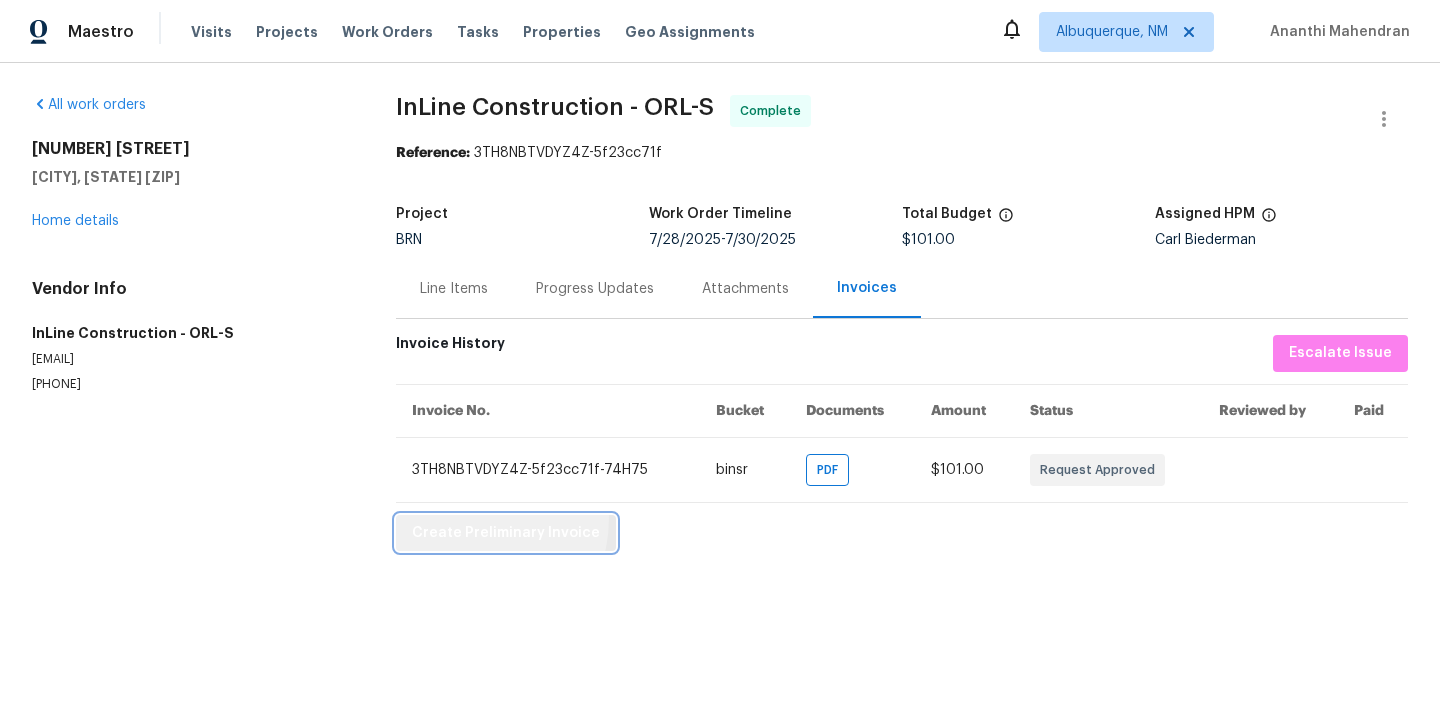 click on "Create Preliminary Invoice" at bounding box center (506, 533) 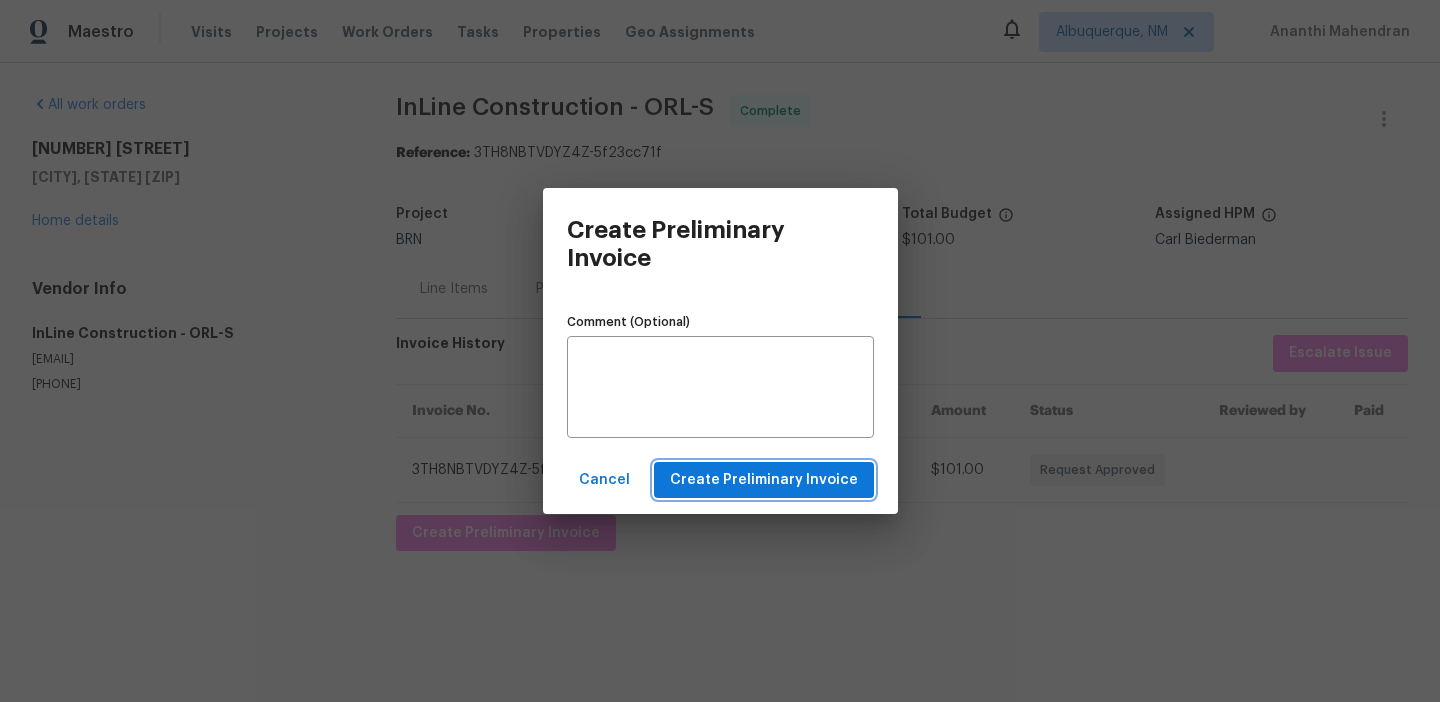 click on "Create Preliminary Invoice" at bounding box center [764, 480] 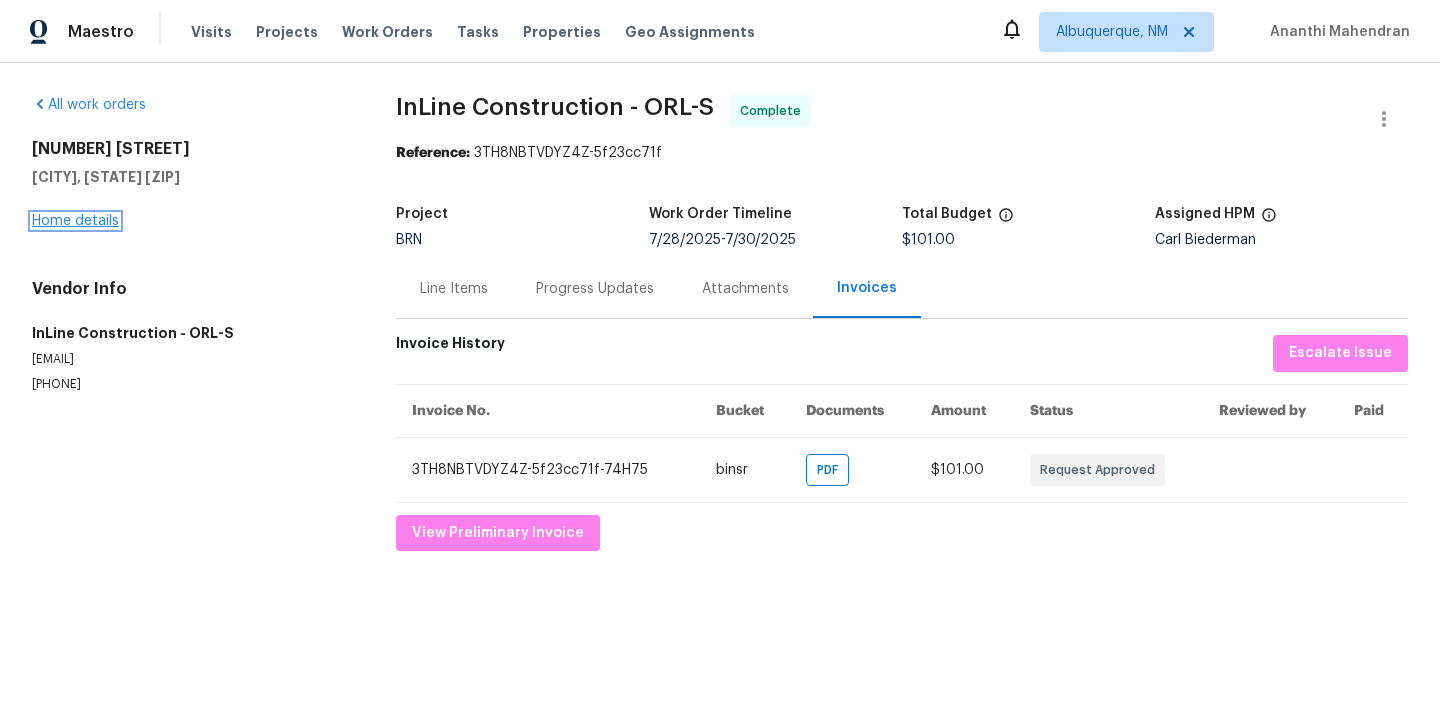 click on "Home details" at bounding box center [75, 221] 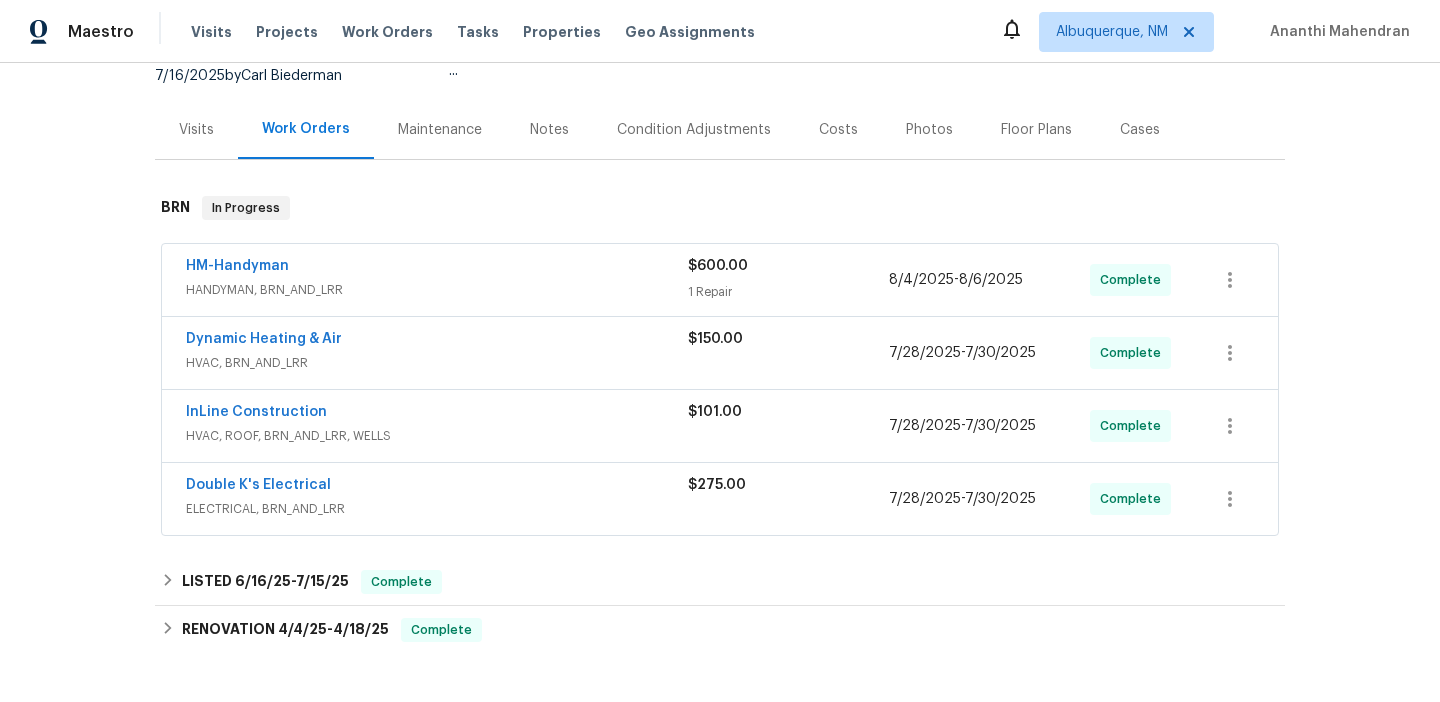 scroll, scrollTop: 219, scrollLeft: 0, axis: vertical 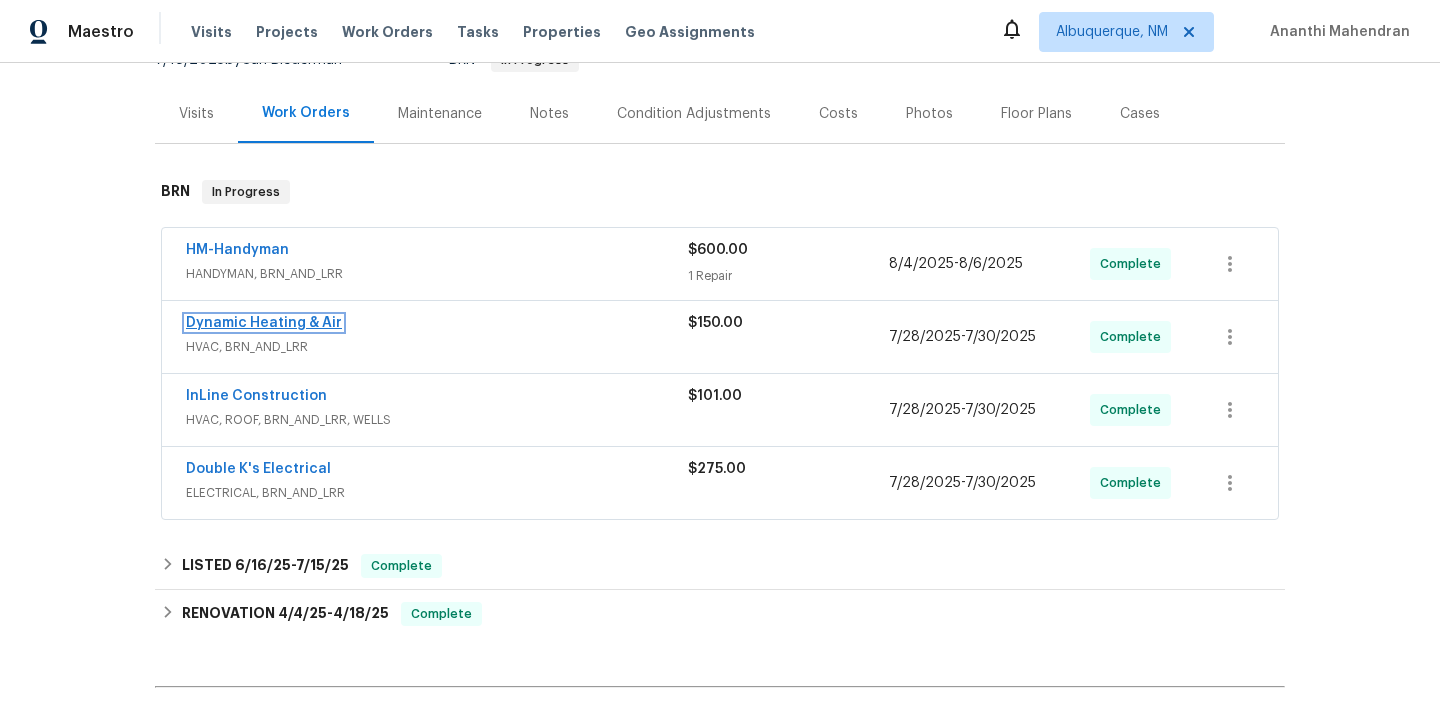 click on "Dynamic Heating & Air" at bounding box center [264, 323] 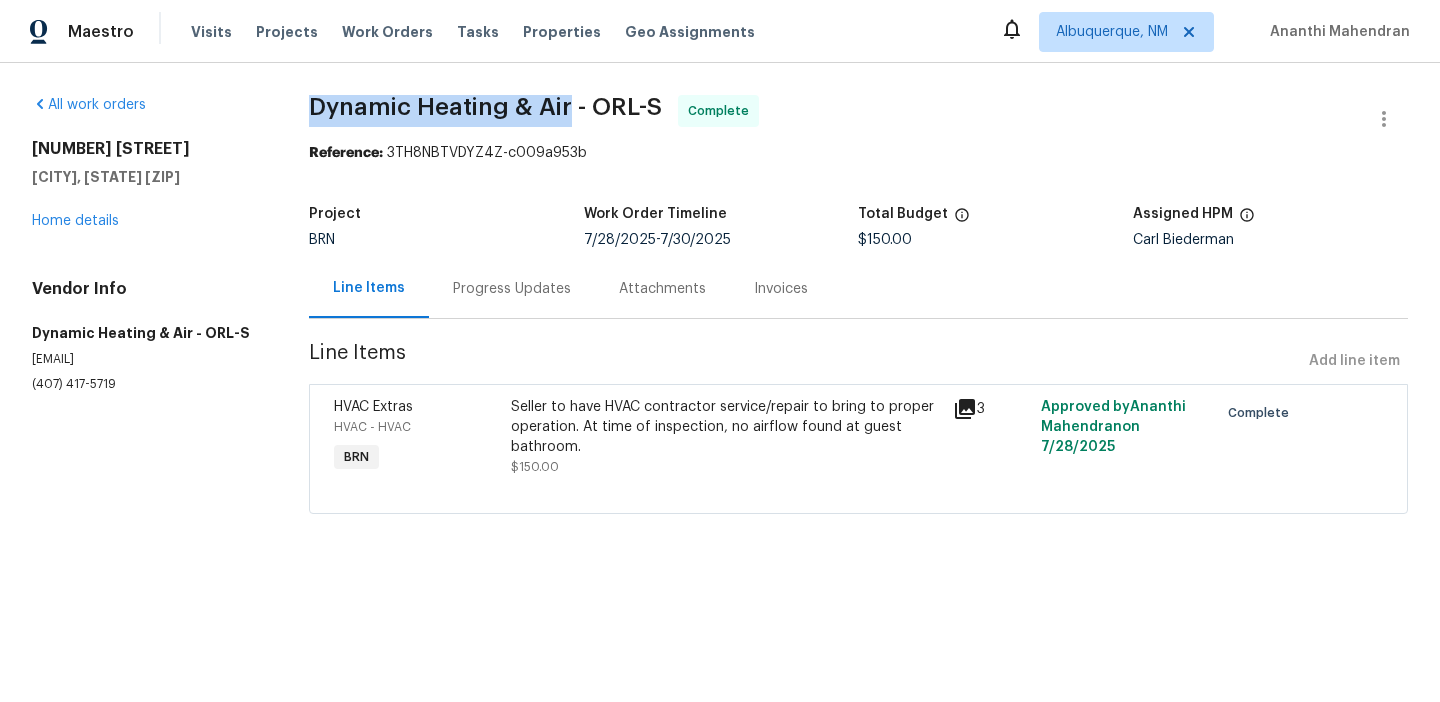 drag, startPoint x: 312, startPoint y: 113, endPoint x: 572, endPoint y: 96, distance: 260.55518 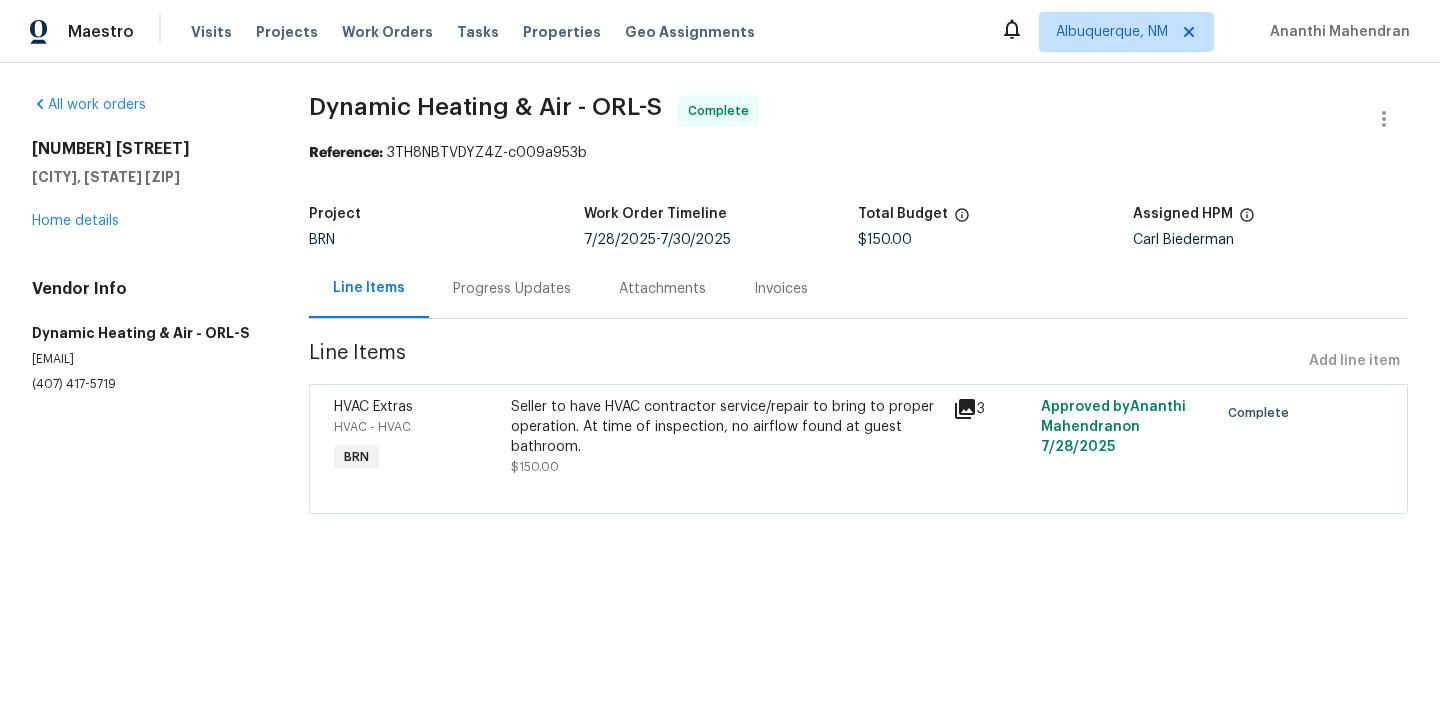 click on "Seller to have HVAC contractor service/repair to bring to proper operation. At time of inspection, no airflow found at guest bathroom. $150.00" at bounding box center (726, 437) 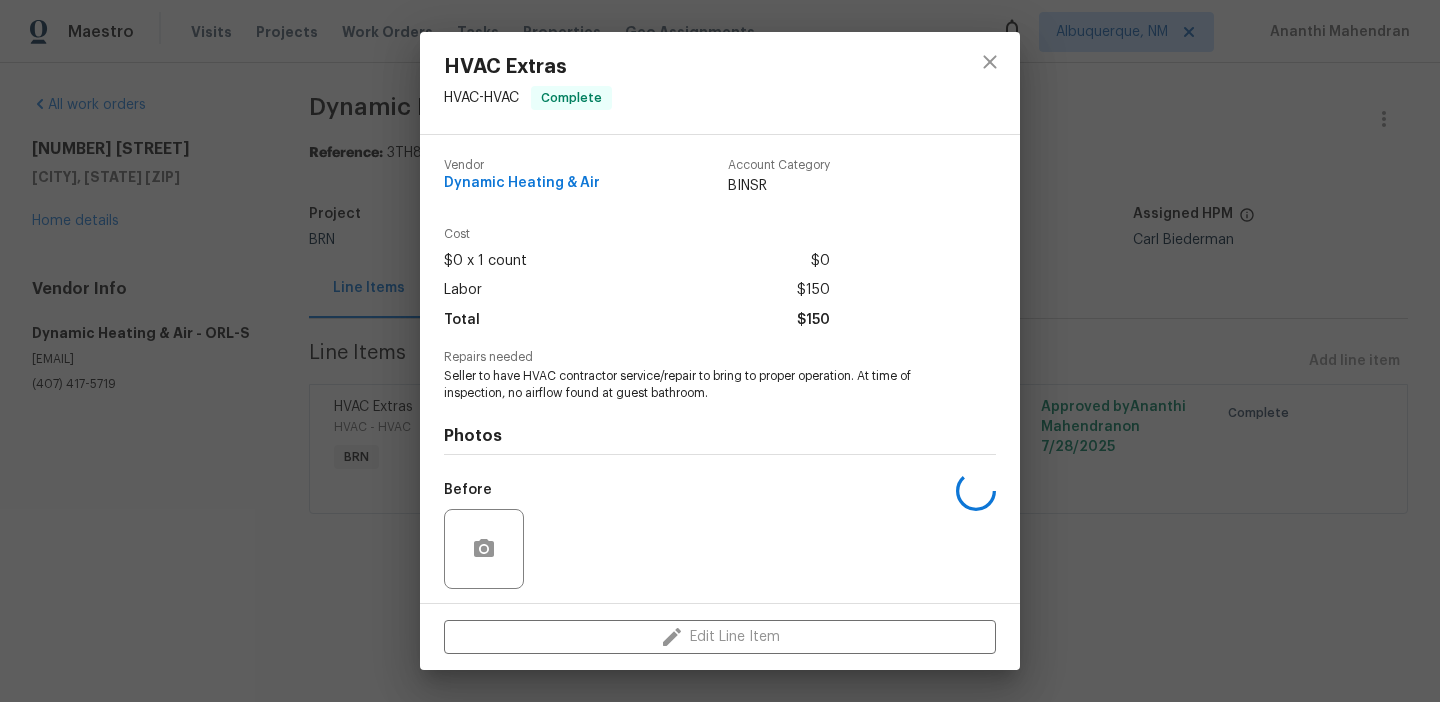 click on "Seller to have HVAC contractor service/repair to bring to proper operation. At time of inspection, no airflow found at guest bathroom." at bounding box center (692, 385) 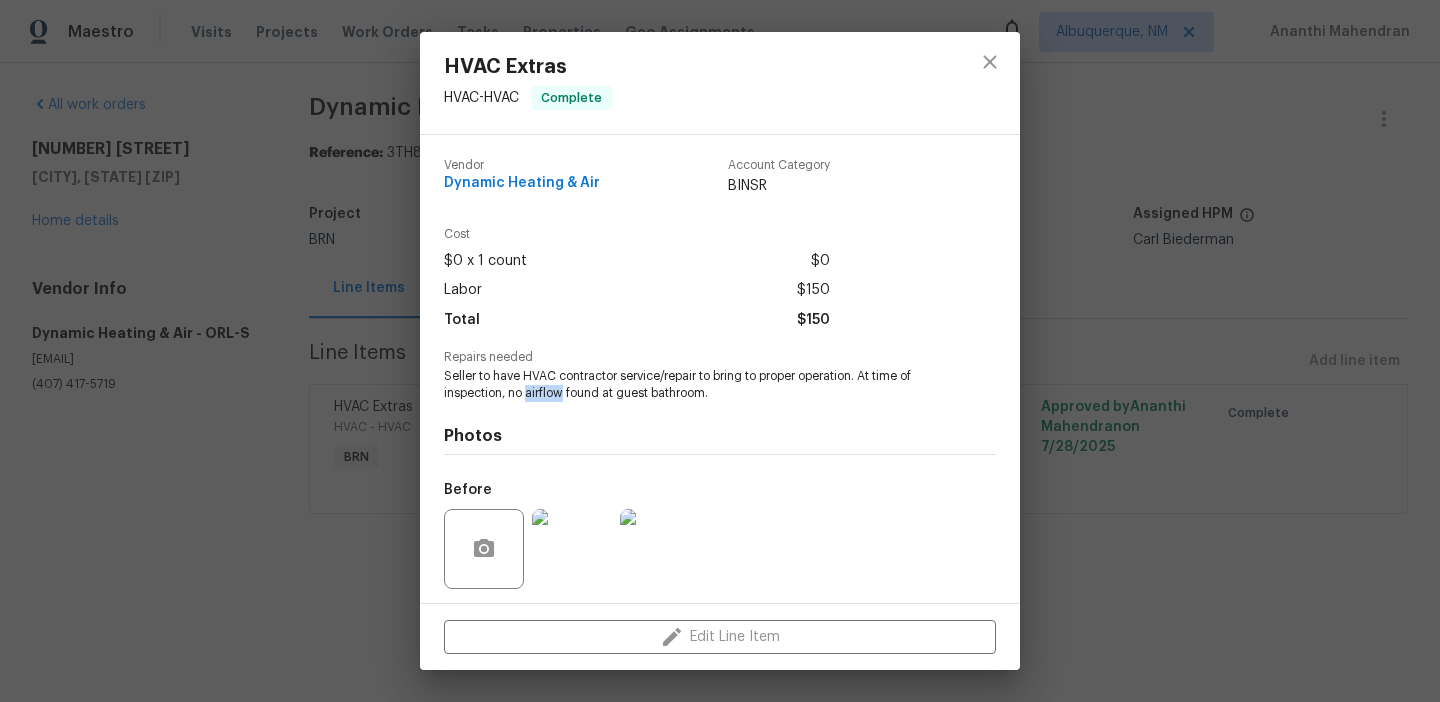 click on "Seller to have HVAC contractor service/repair to bring to proper operation. At time of inspection, no airflow found at guest bathroom." at bounding box center [692, 385] 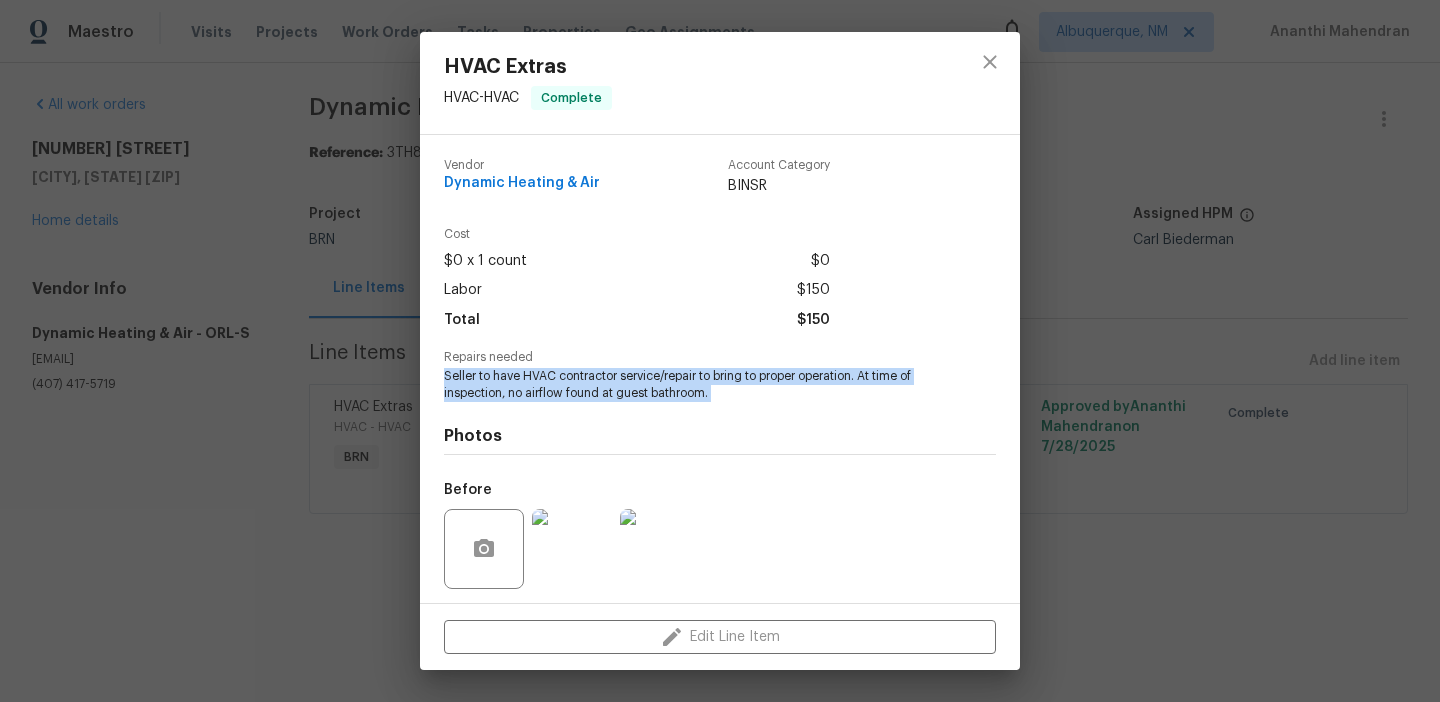 click on "Seller to have HVAC contractor service/repair to bring to proper operation. At time of inspection, no airflow found at guest bathroom." at bounding box center (692, 385) 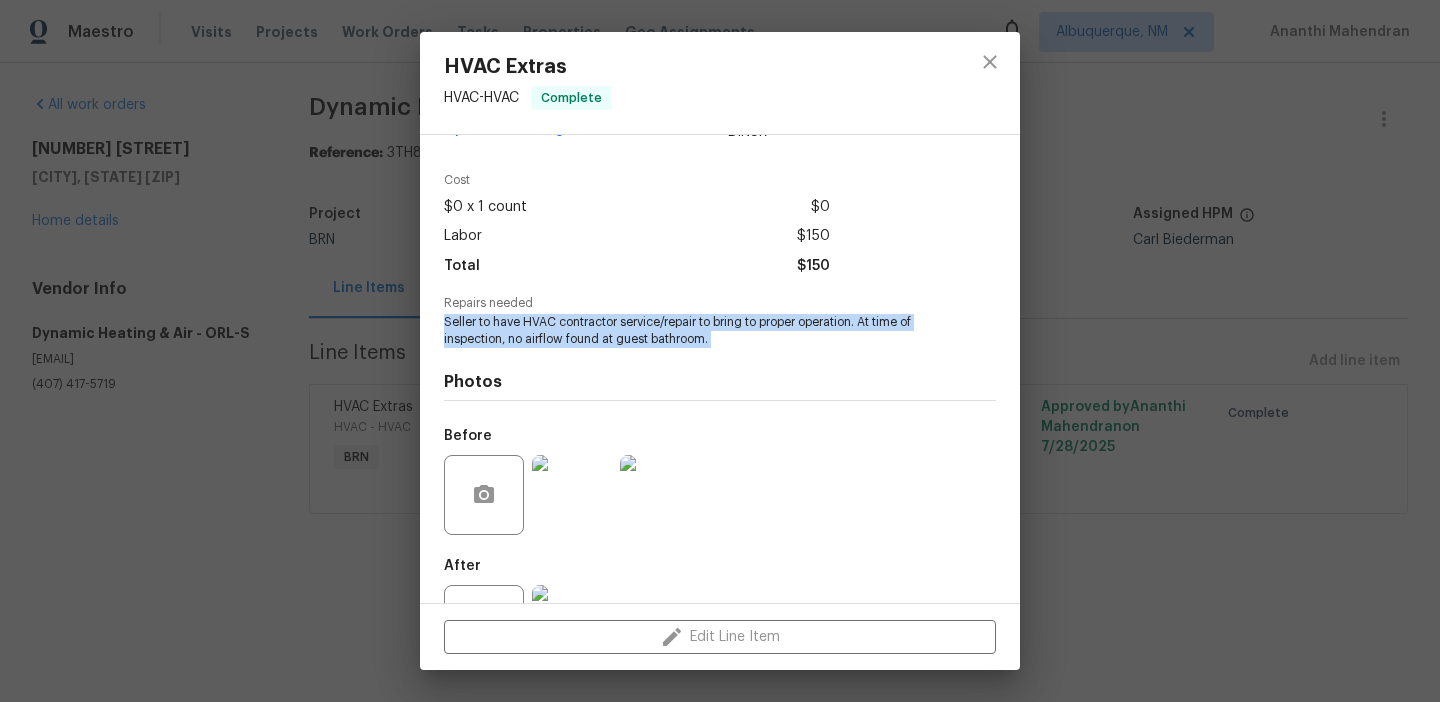scroll, scrollTop: 84, scrollLeft: 0, axis: vertical 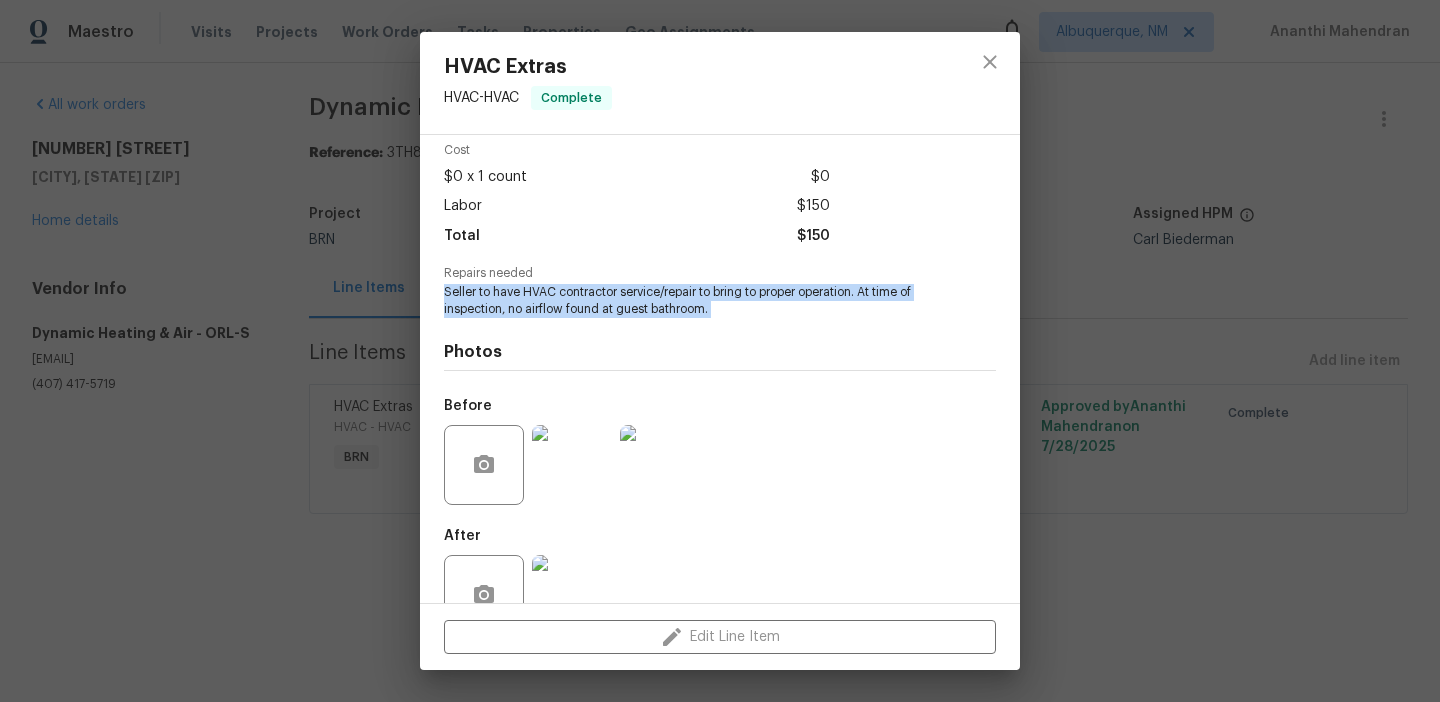 click at bounding box center [572, 465] 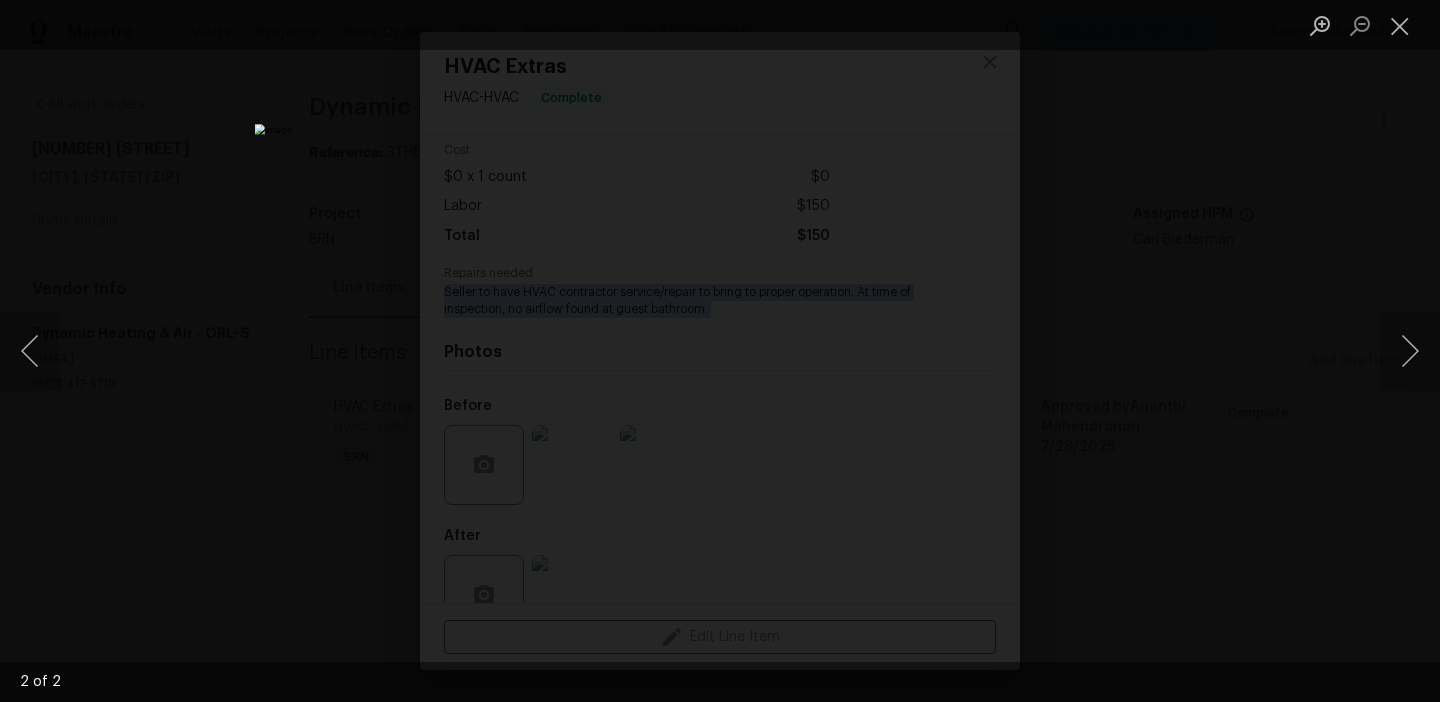 click at bounding box center [720, 351] 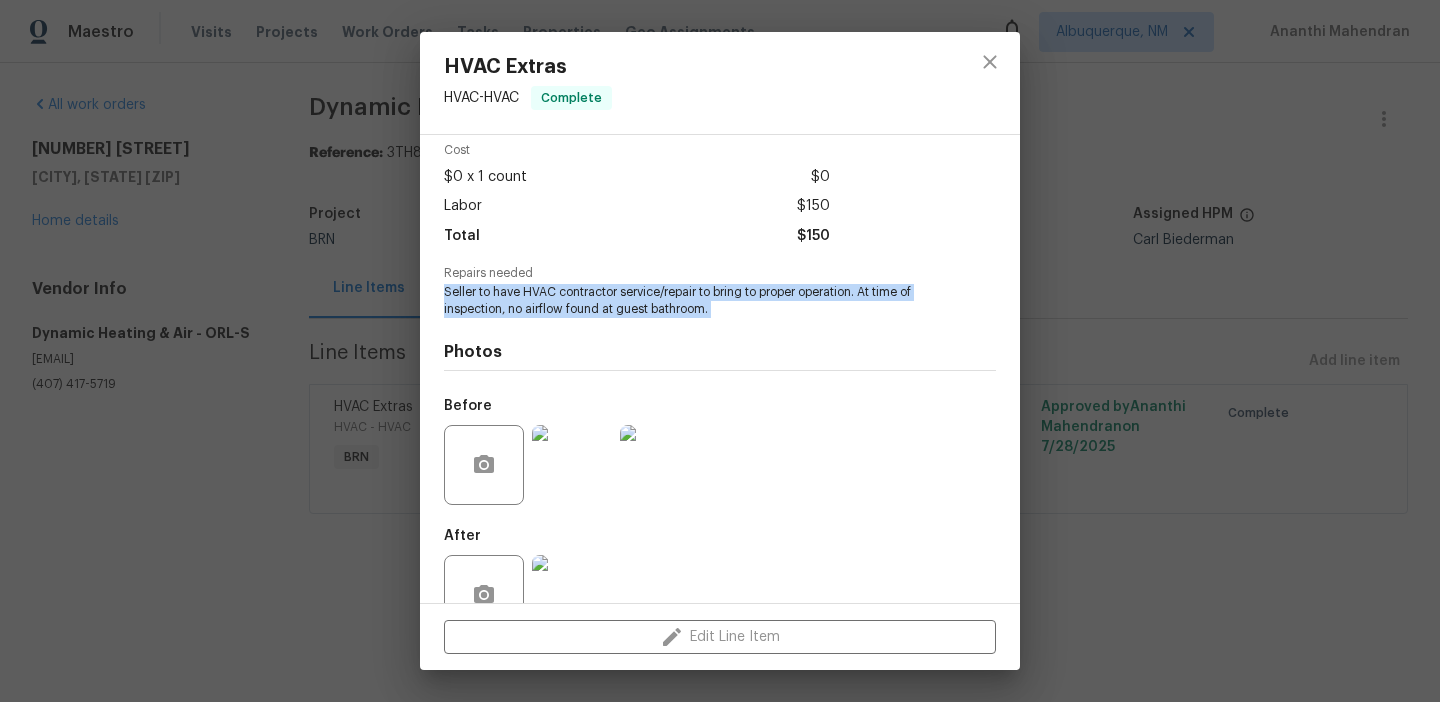click on "After" at bounding box center [720, 582] 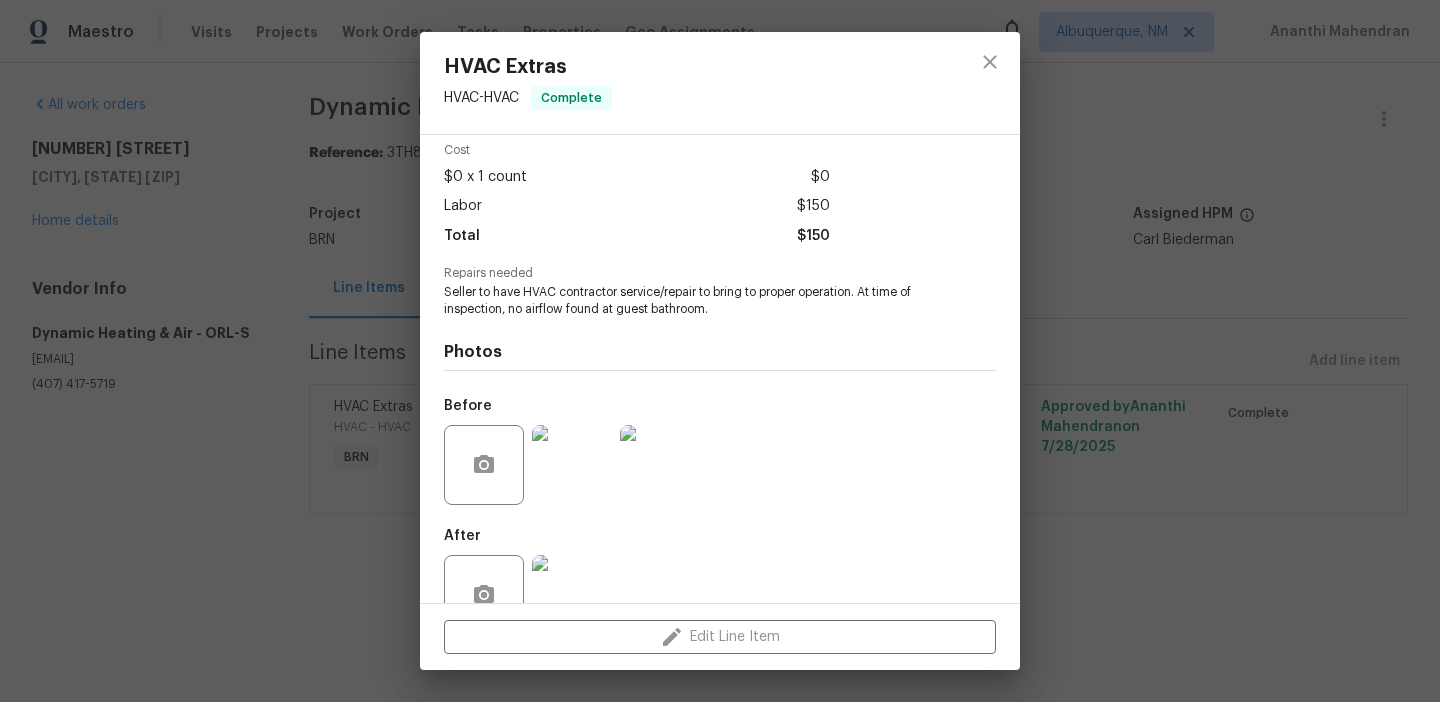click on "After" at bounding box center (530, 582) 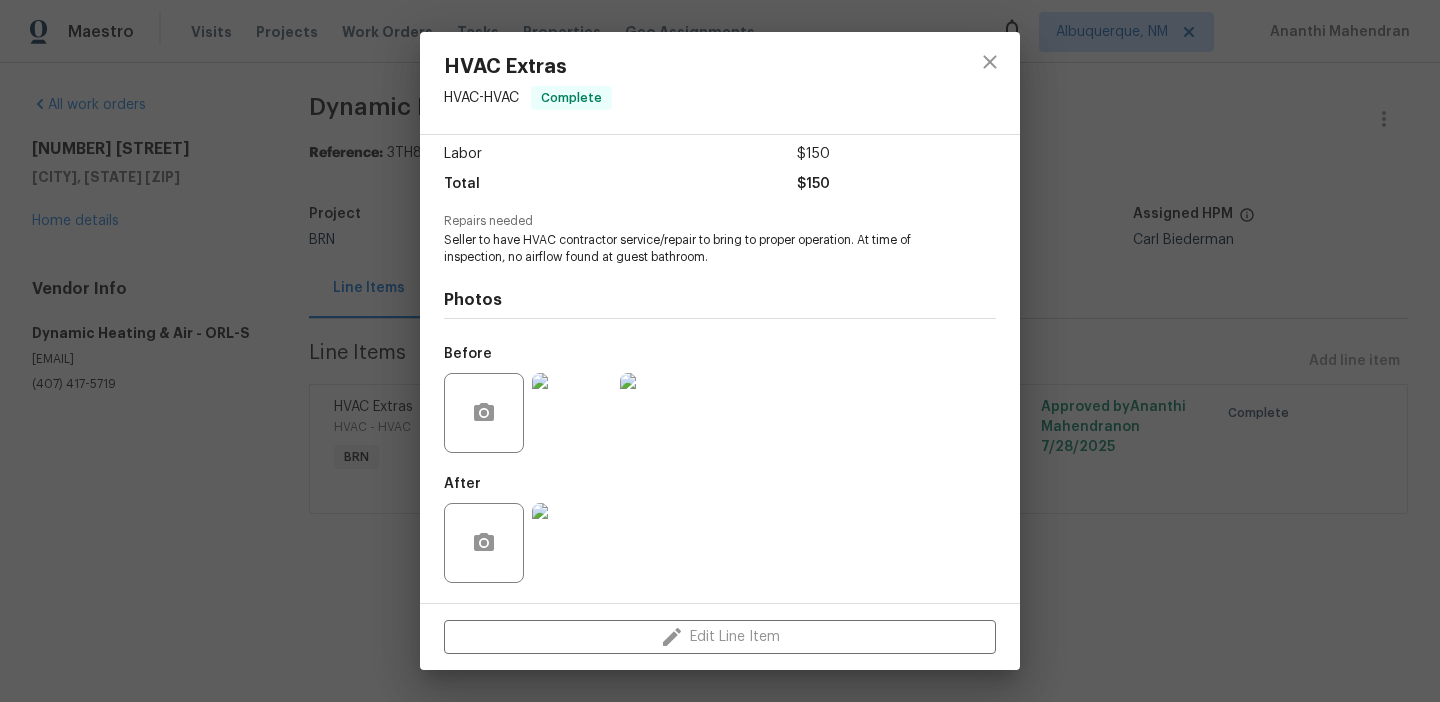 click at bounding box center (572, 543) 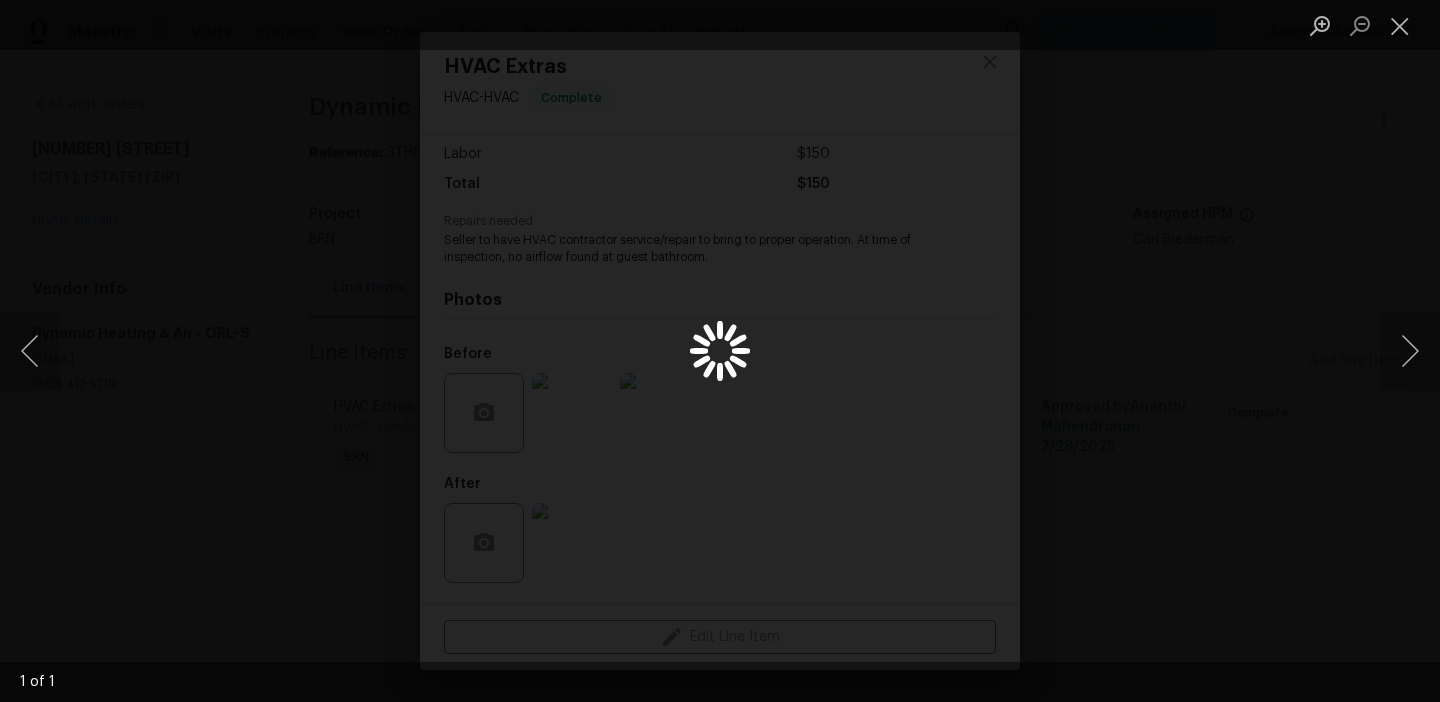 click at bounding box center [720, 351] 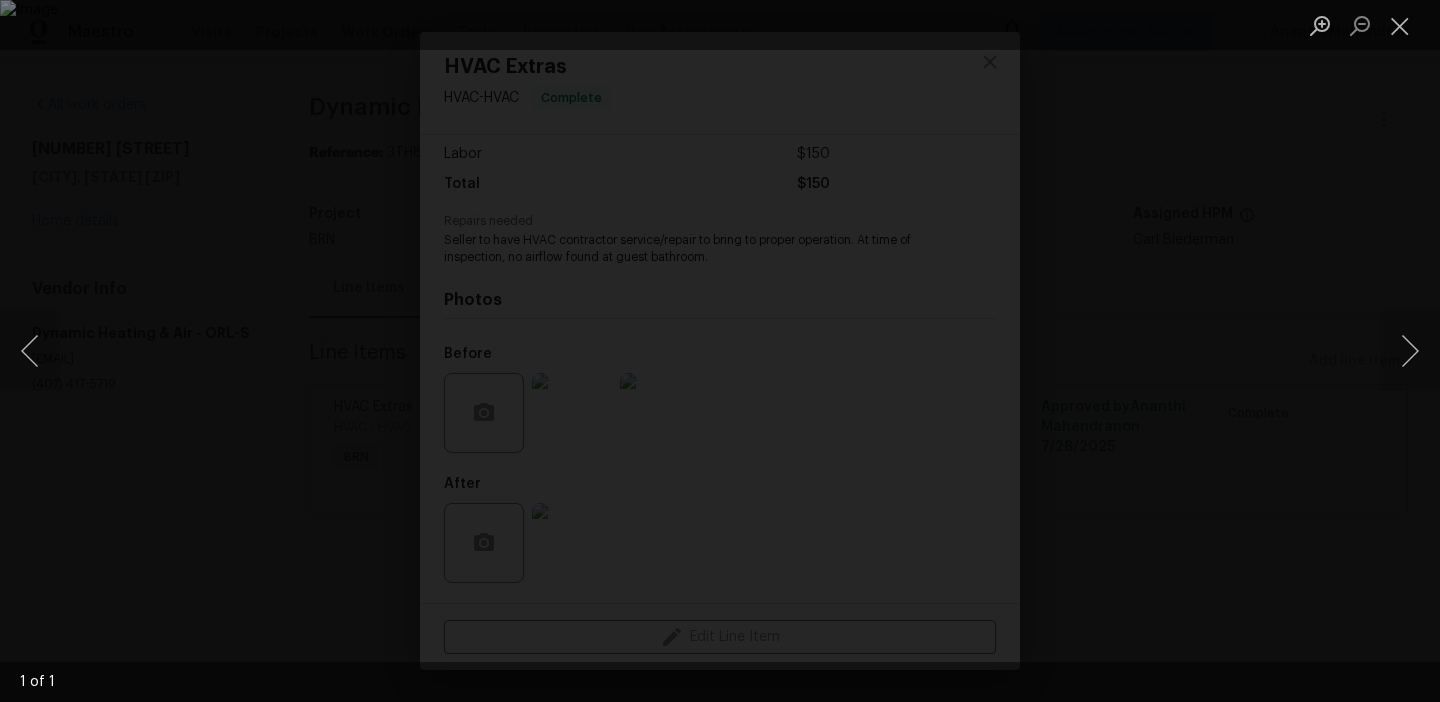 click at bounding box center (720, 351) 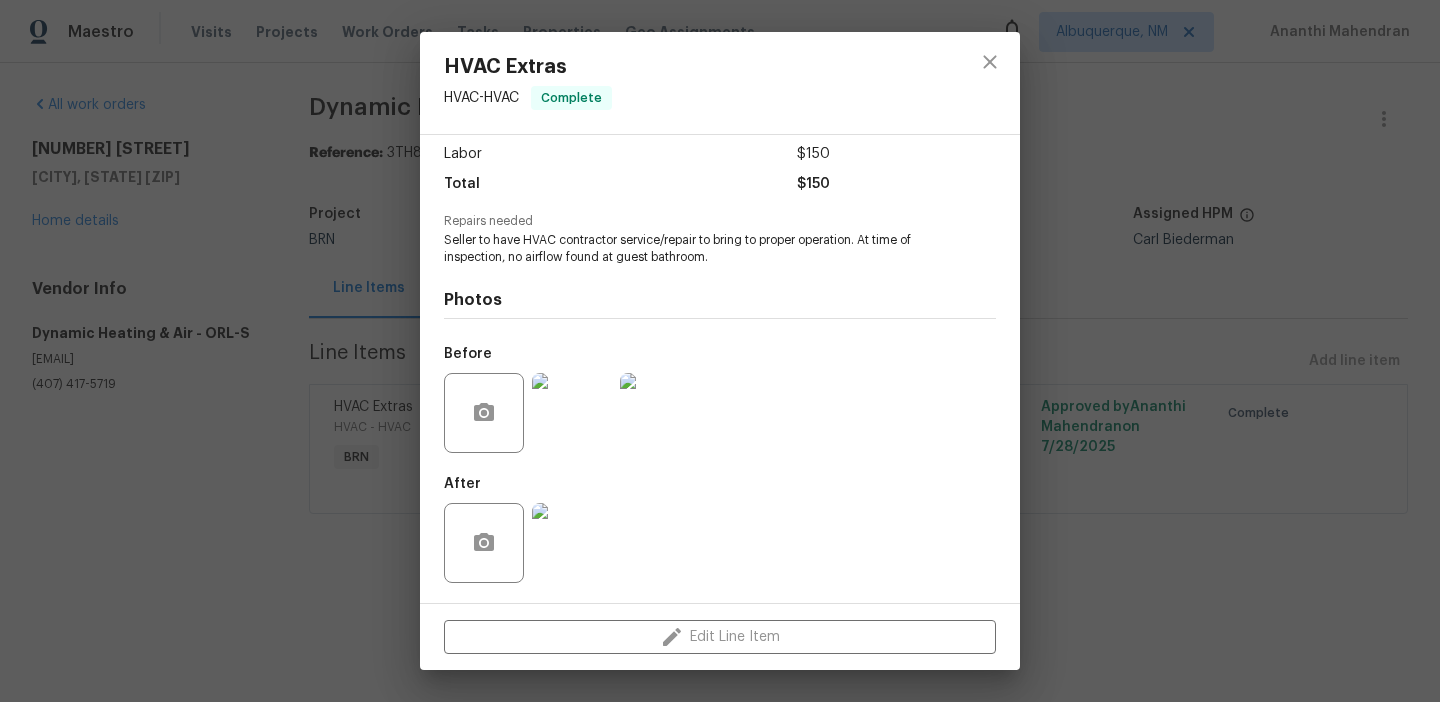 click on "HVAC Extras HVAC  -  HVAC Complete Vendor Dynamic Heating & Air Account Category BINSR Cost $0 x 1 count $0 Labor $150 Total $150 Repairs needed Seller to have HVAC contractor service/repair to bring to proper operation. At time of inspection, no airflow found at guest bathroom. Photos Before After  Edit Line Item" at bounding box center [720, 351] 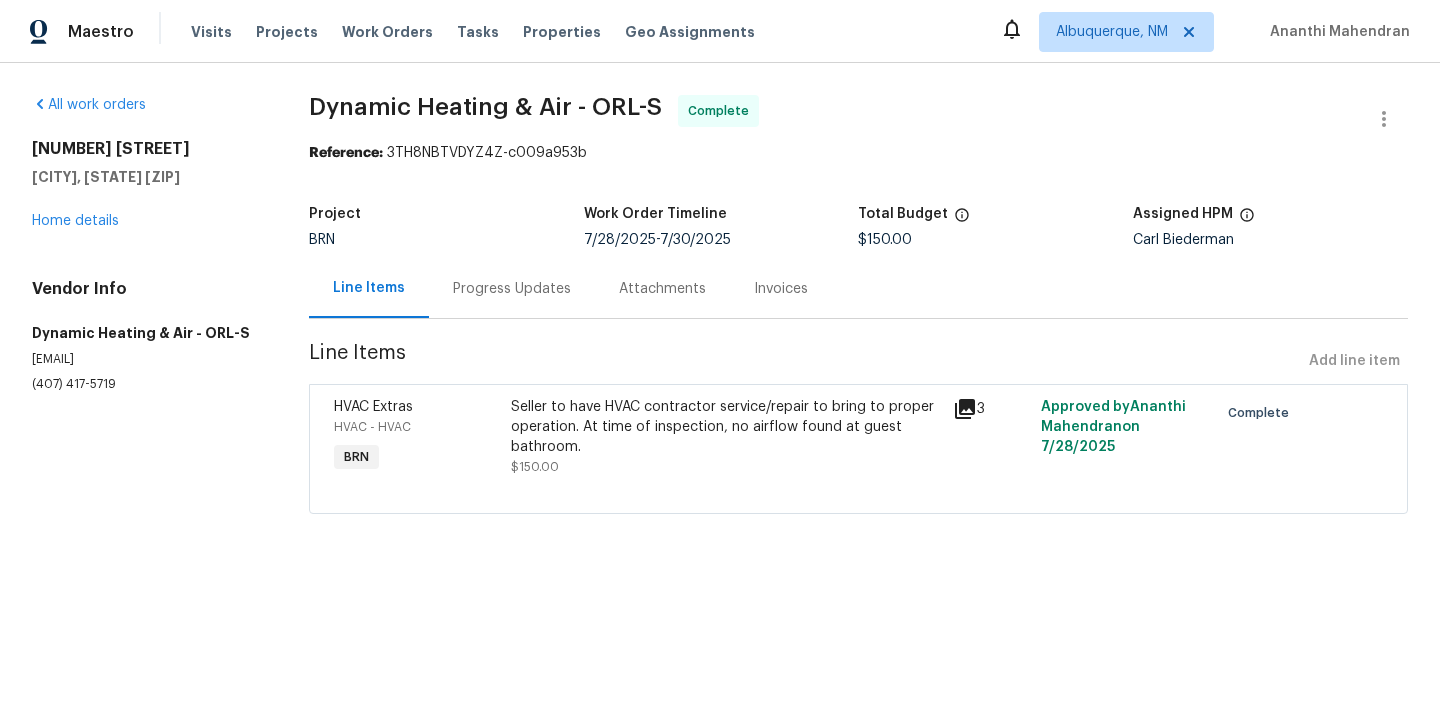 click on "Seller to have HVAC contractor service/repair to bring to proper operation. At time of inspection, no airflow found at guest bathroom." at bounding box center [726, 427] 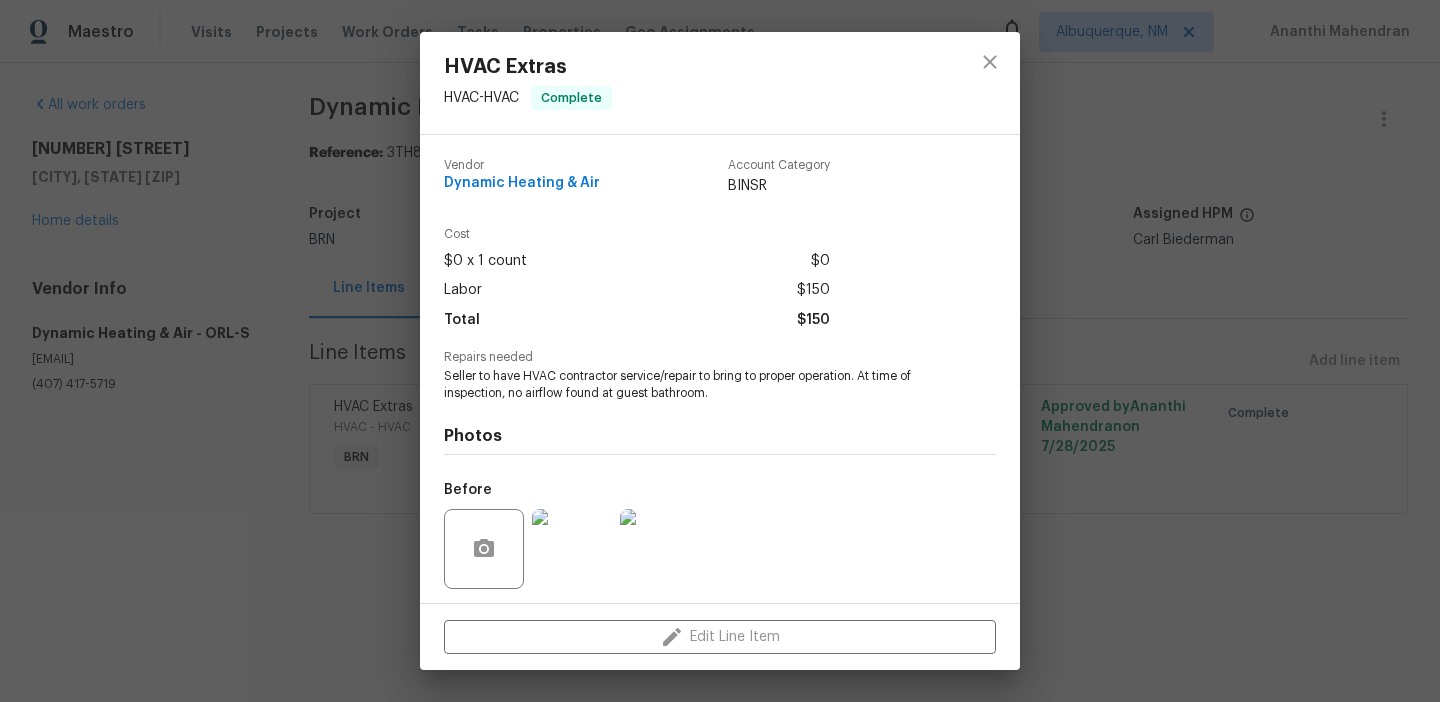 scroll, scrollTop: 136, scrollLeft: 0, axis: vertical 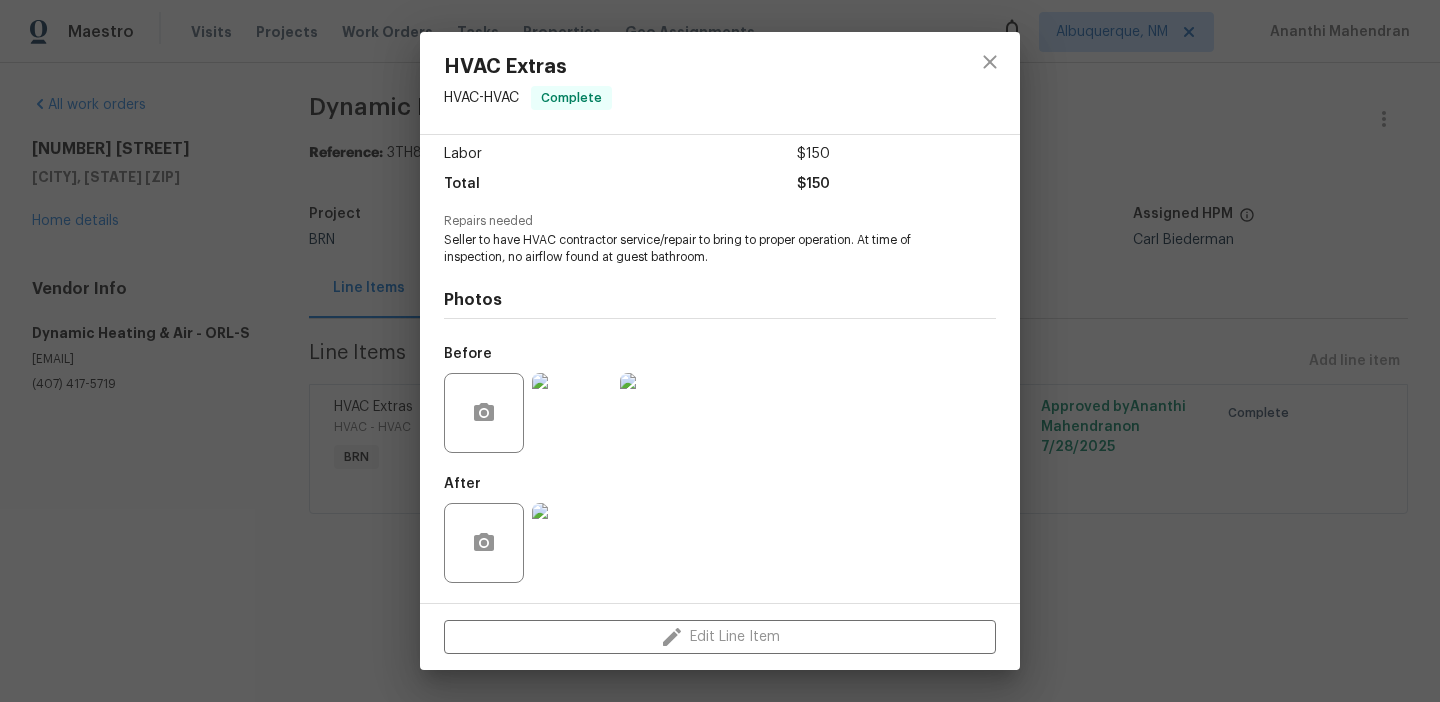 click at bounding box center [572, 413] 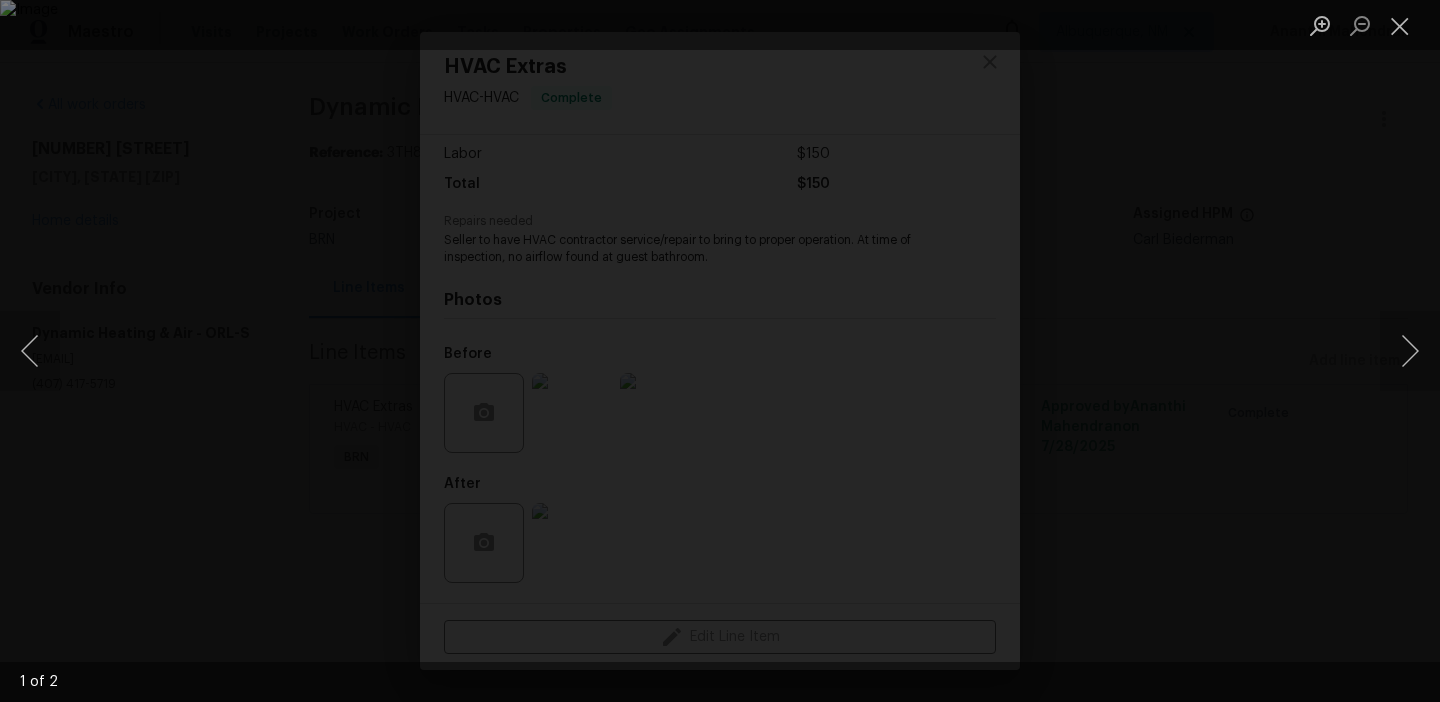 click at bounding box center (720, 351) 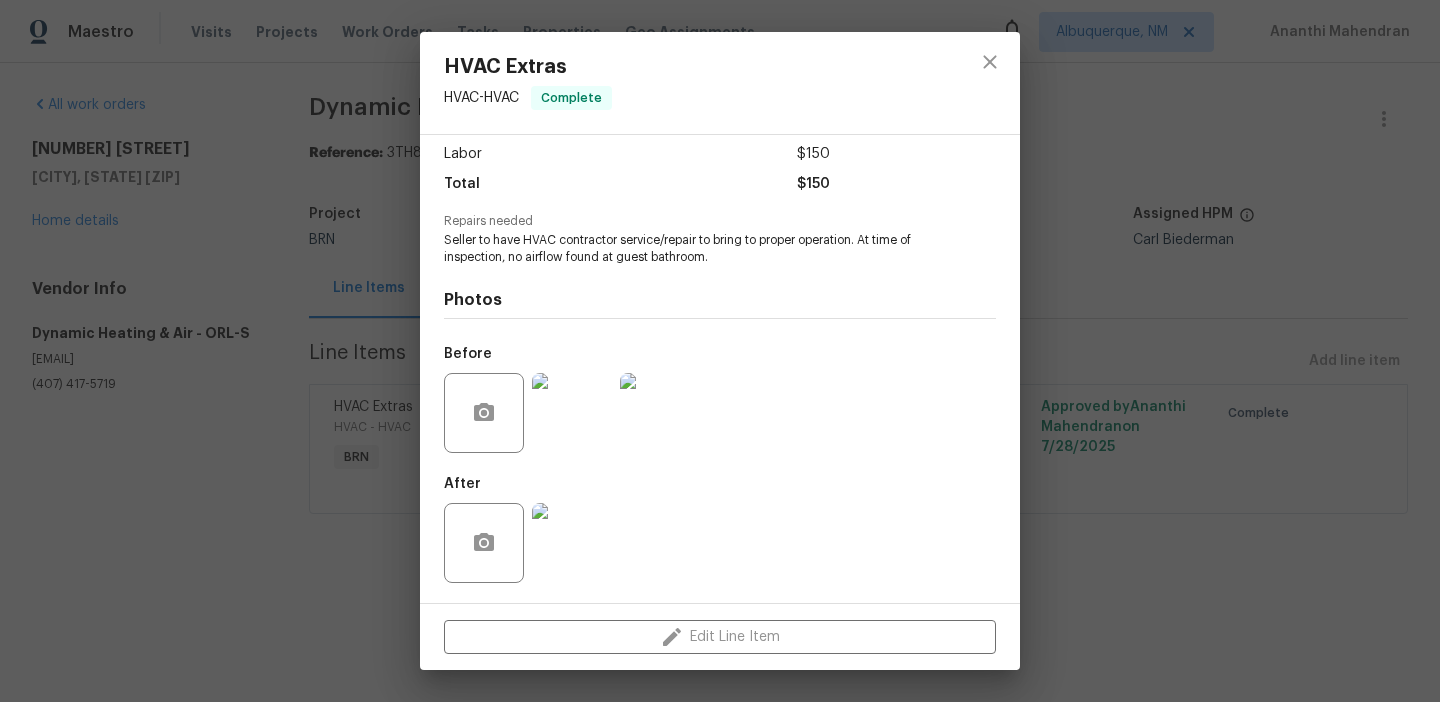 click at bounding box center (572, 543) 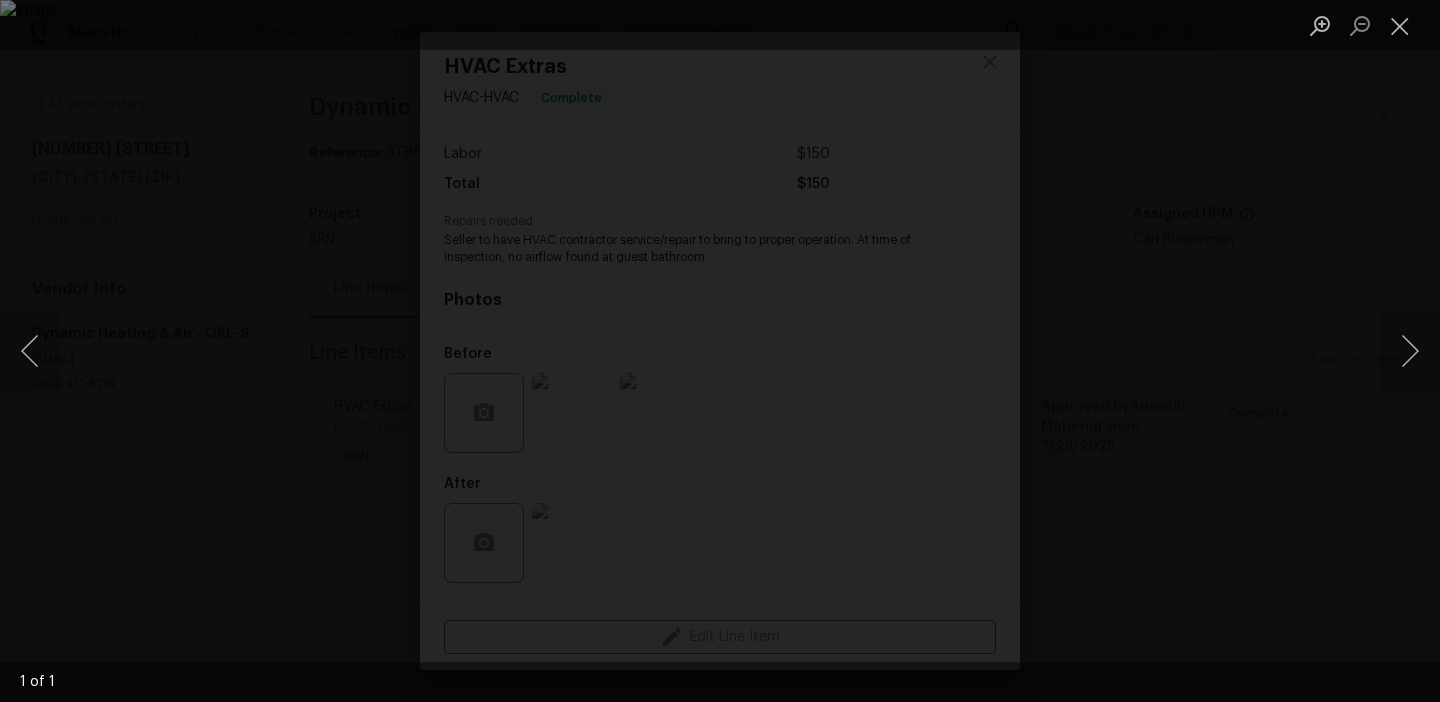 click at bounding box center (720, 351) 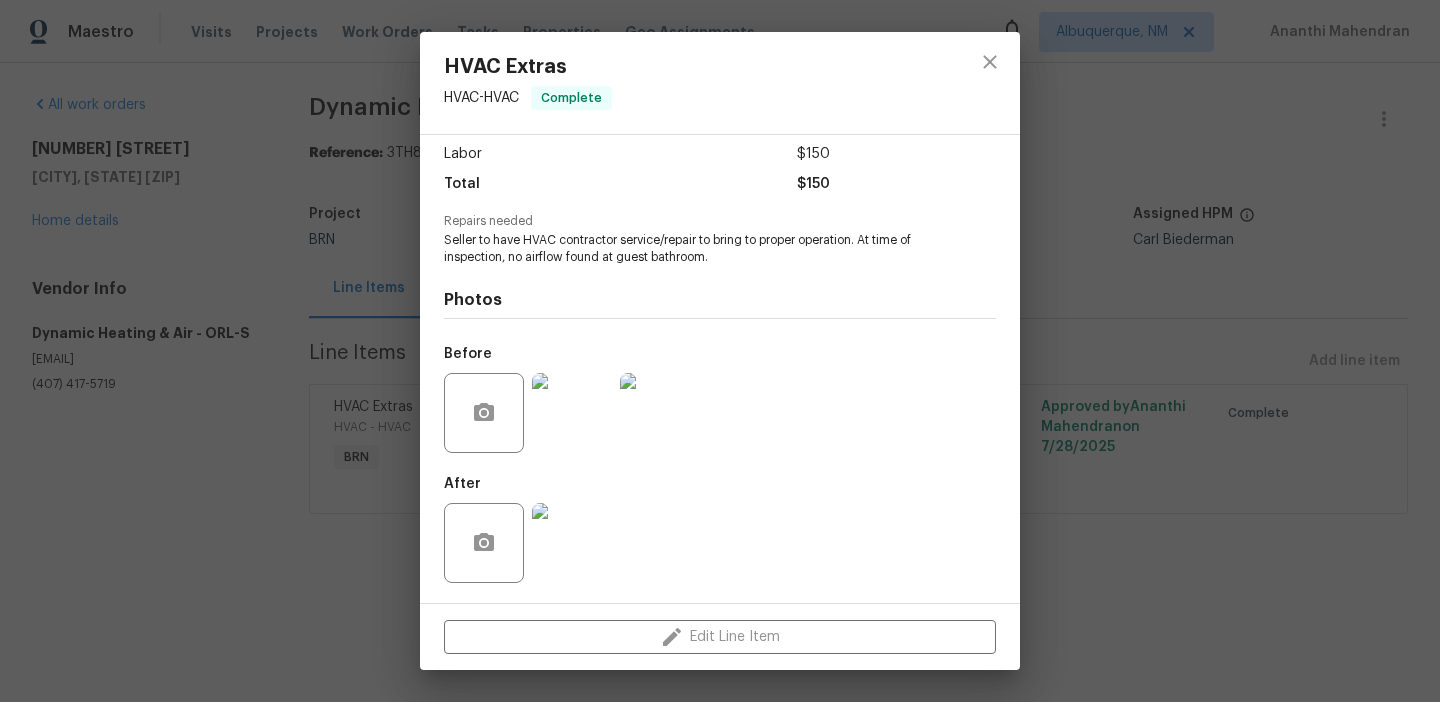 click on "HVAC Extras HVAC  -  HVAC Complete Vendor Dynamic Heating & Air Account Category BINSR Cost $0 x 1 count $0 Labor $150 Total $150 Repairs needed Seller to have HVAC contractor service/repair to bring to proper operation. At time of inspection, no airflow found at guest bathroom. Photos Before After  Edit Line Item" at bounding box center [720, 351] 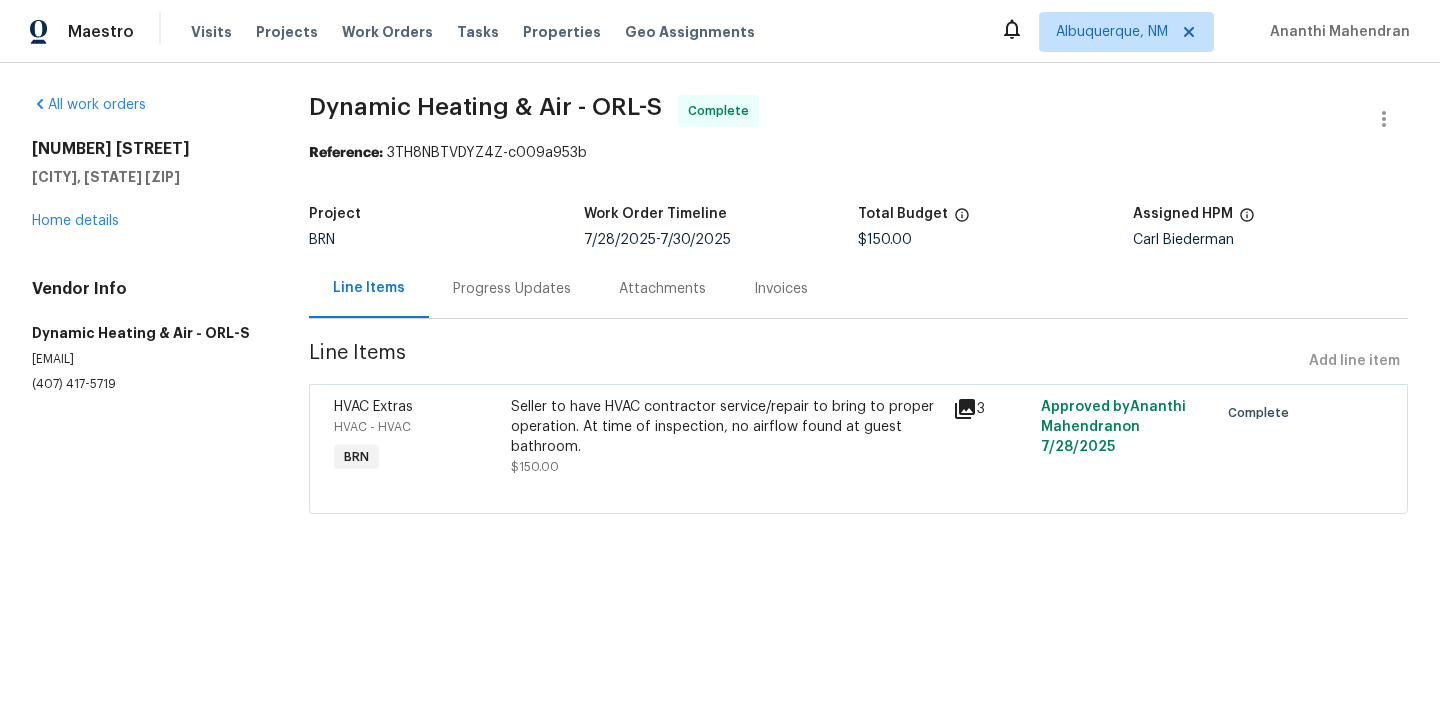 click on "Invoices" at bounding box center [781, 288] 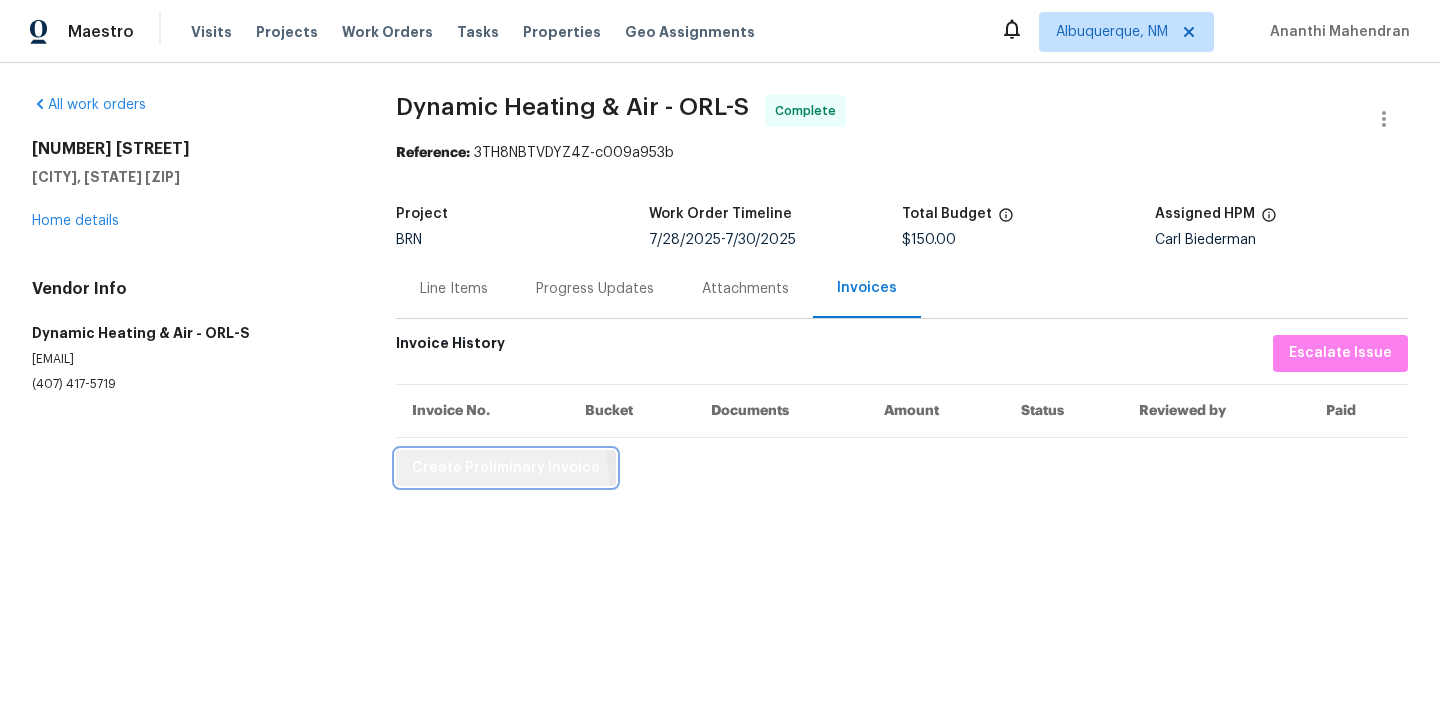 click on "Create Preliminary Invoice" at bounding box center [506, 468] 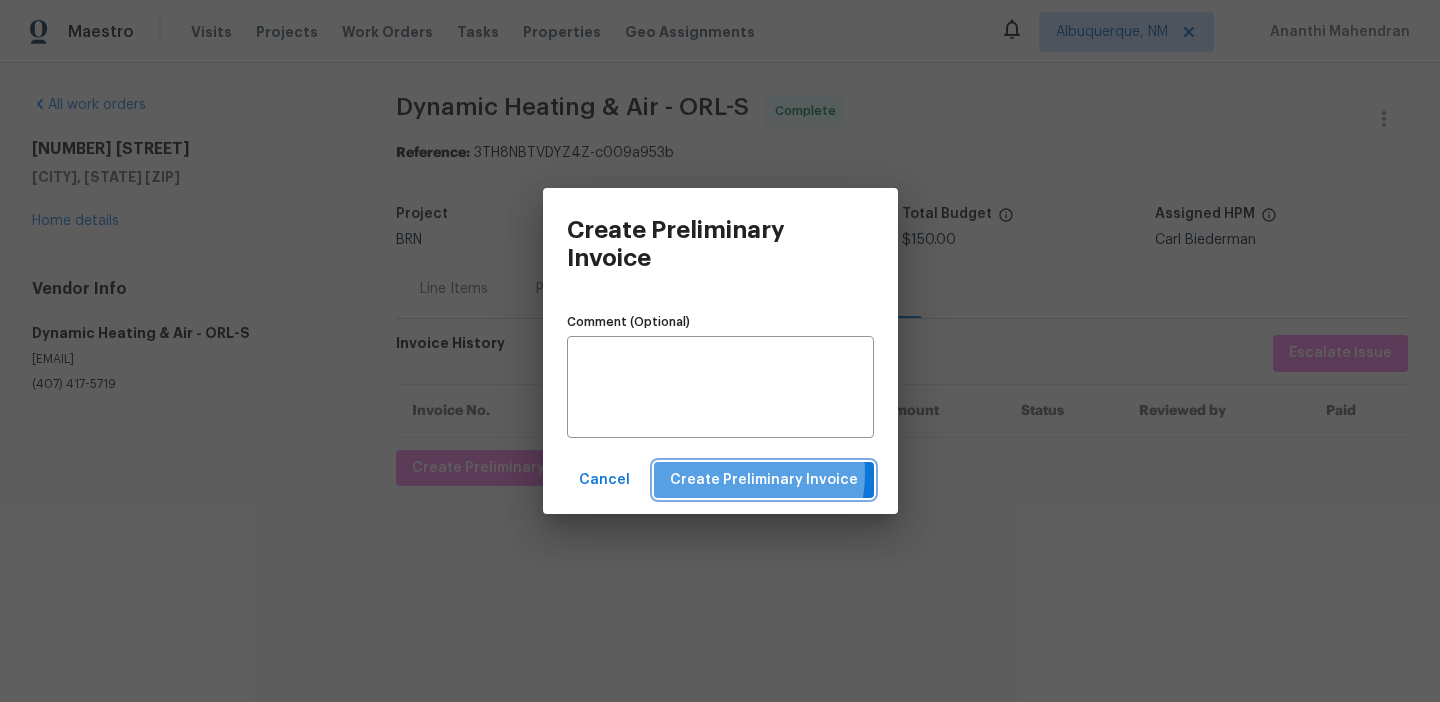 click on "Create Preliminary Invoice" at bounding box center [764, 480] 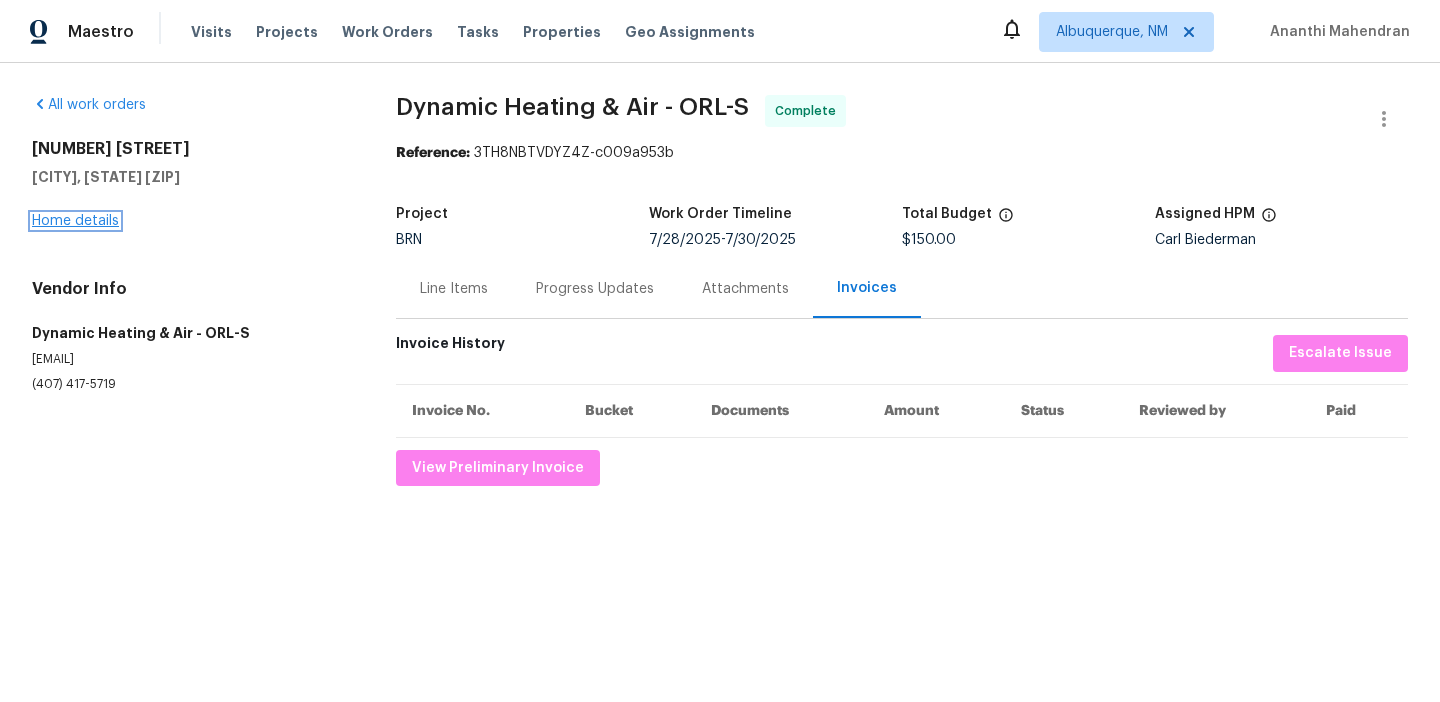 click on "Home details" at bounding box center (75, 221) 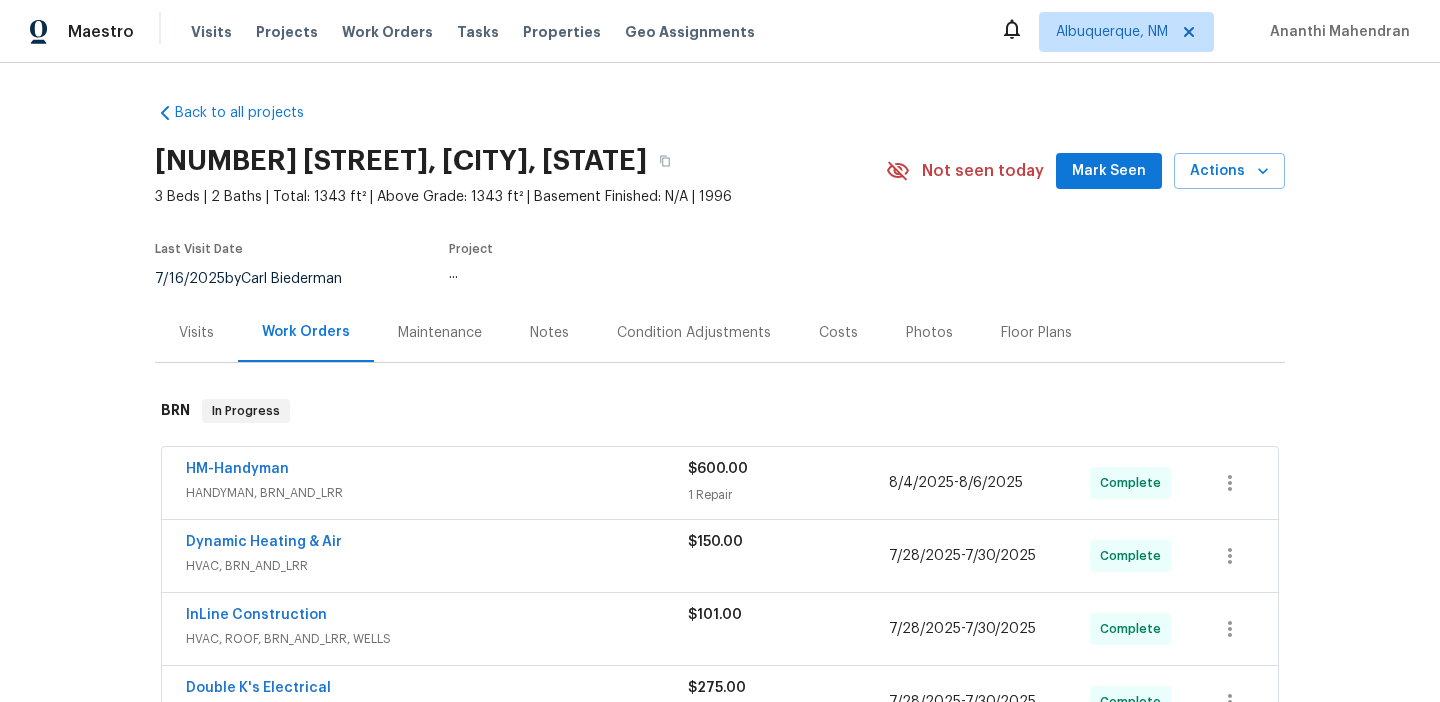 scroll, scrollTop: 107, scrollLeft: 0, axis: vertical 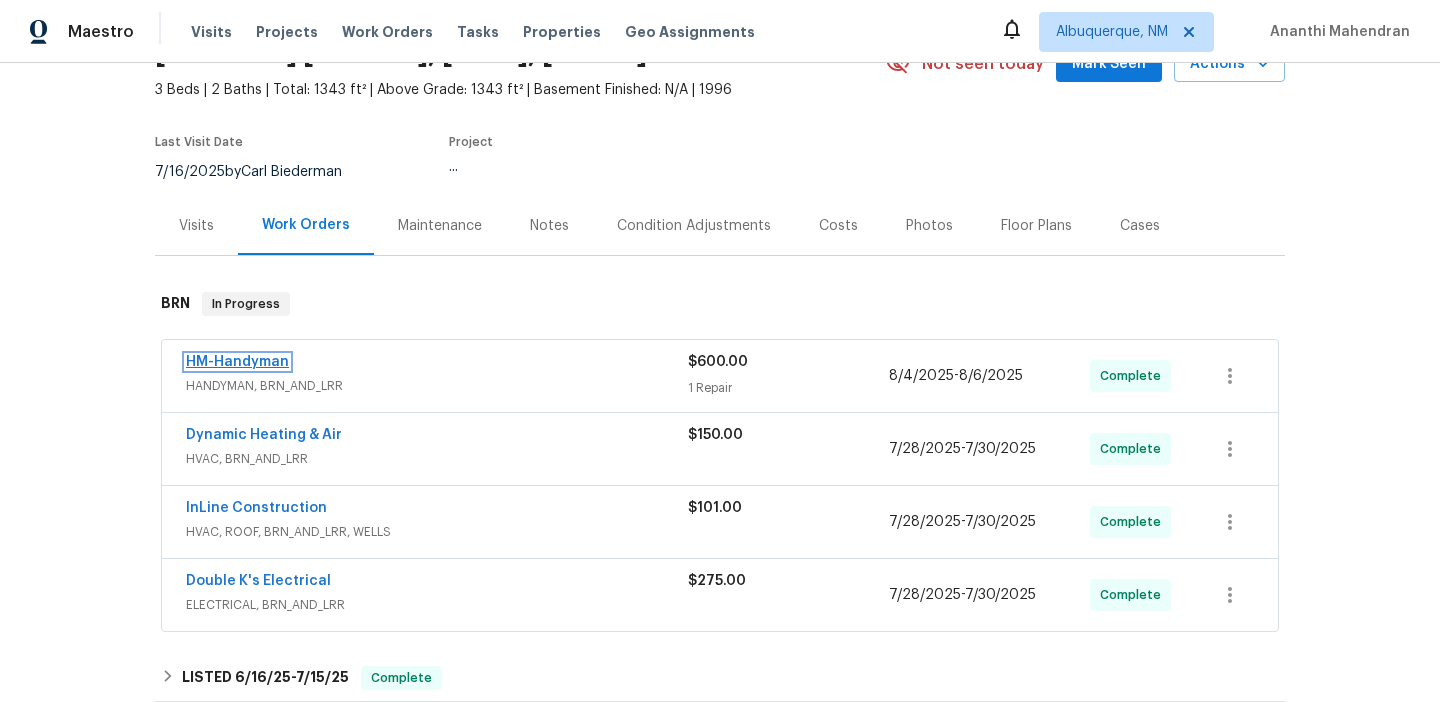 click on "HM-Handyman" at bounding box center (237, 362) 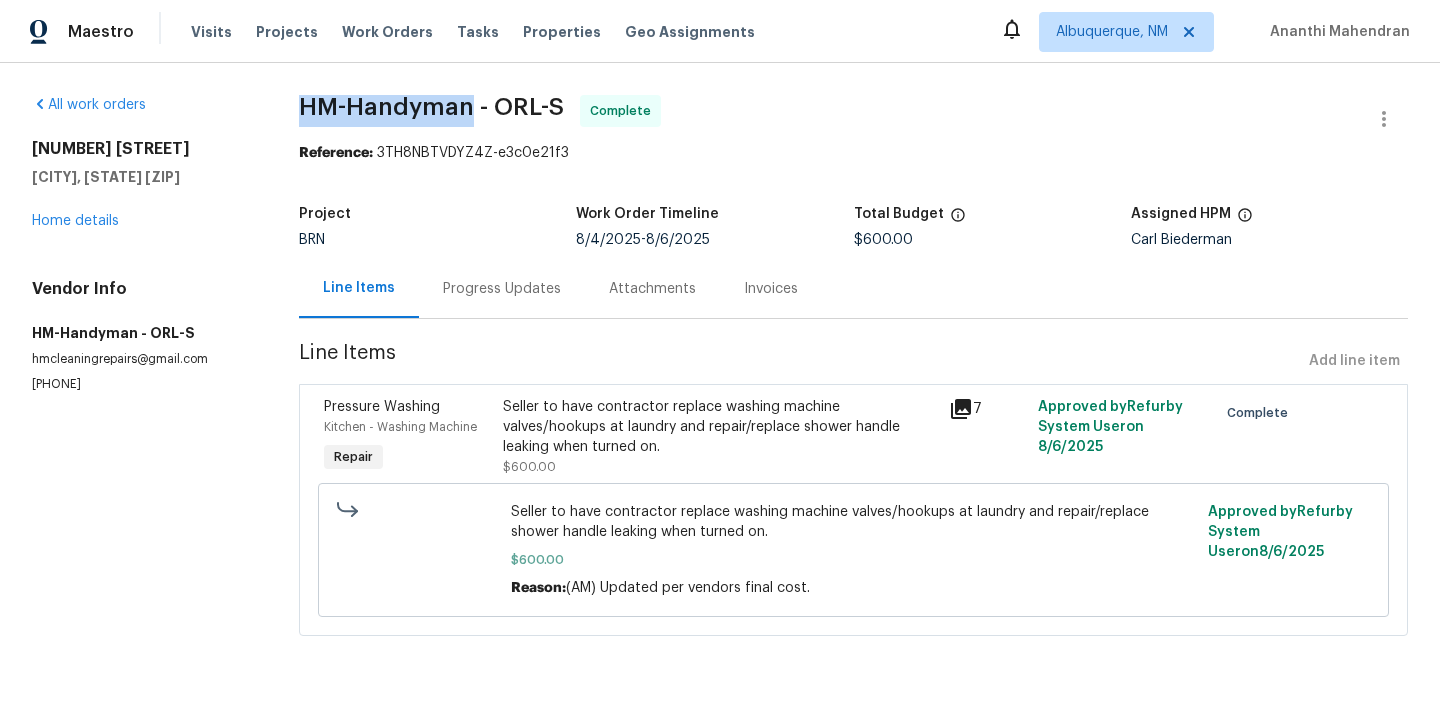 drag, startPoint x: 301, startPoint y: 104, endPoint x: 471, endPoint y: 107, distance: 170.02647 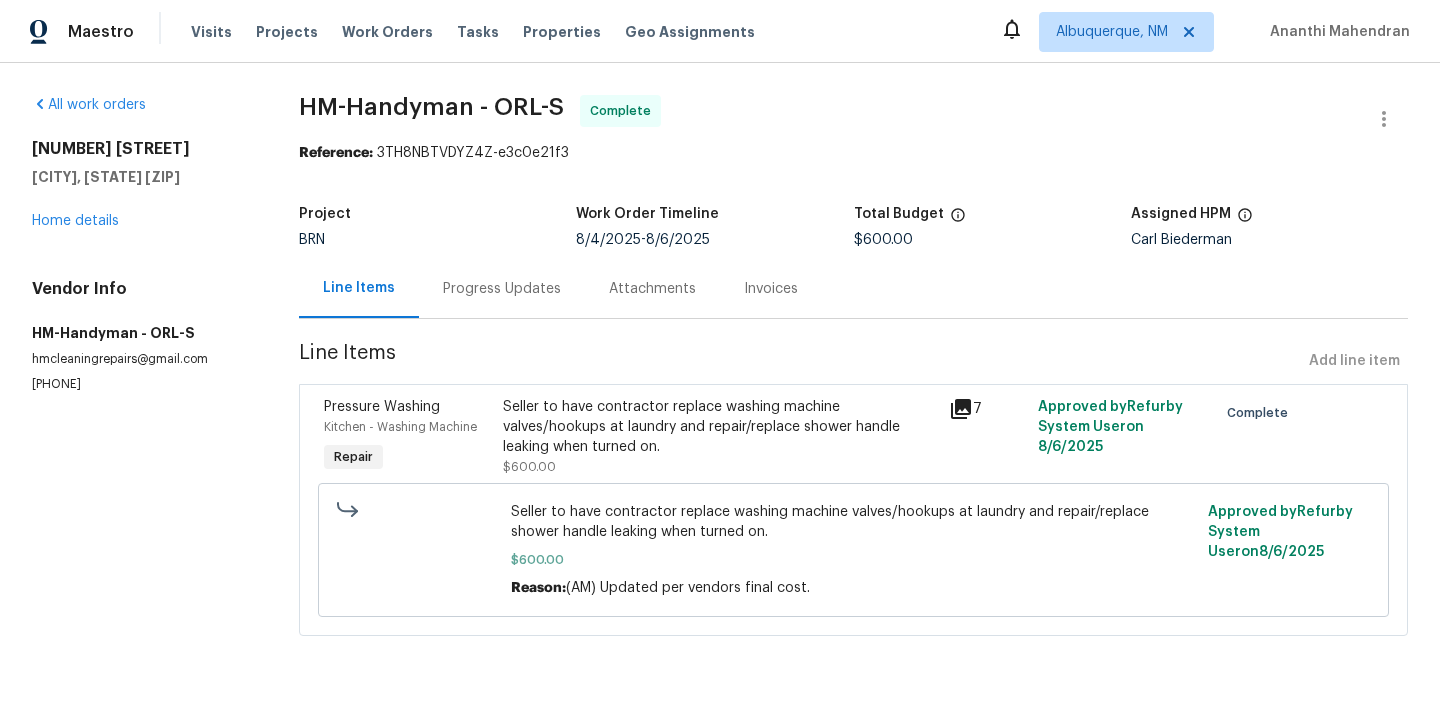 click on "Seller to have contractor replace washing machine valves/hookups at laundry and repair/replace shower handle leaking when turned on." at bounding box center (720, 427) 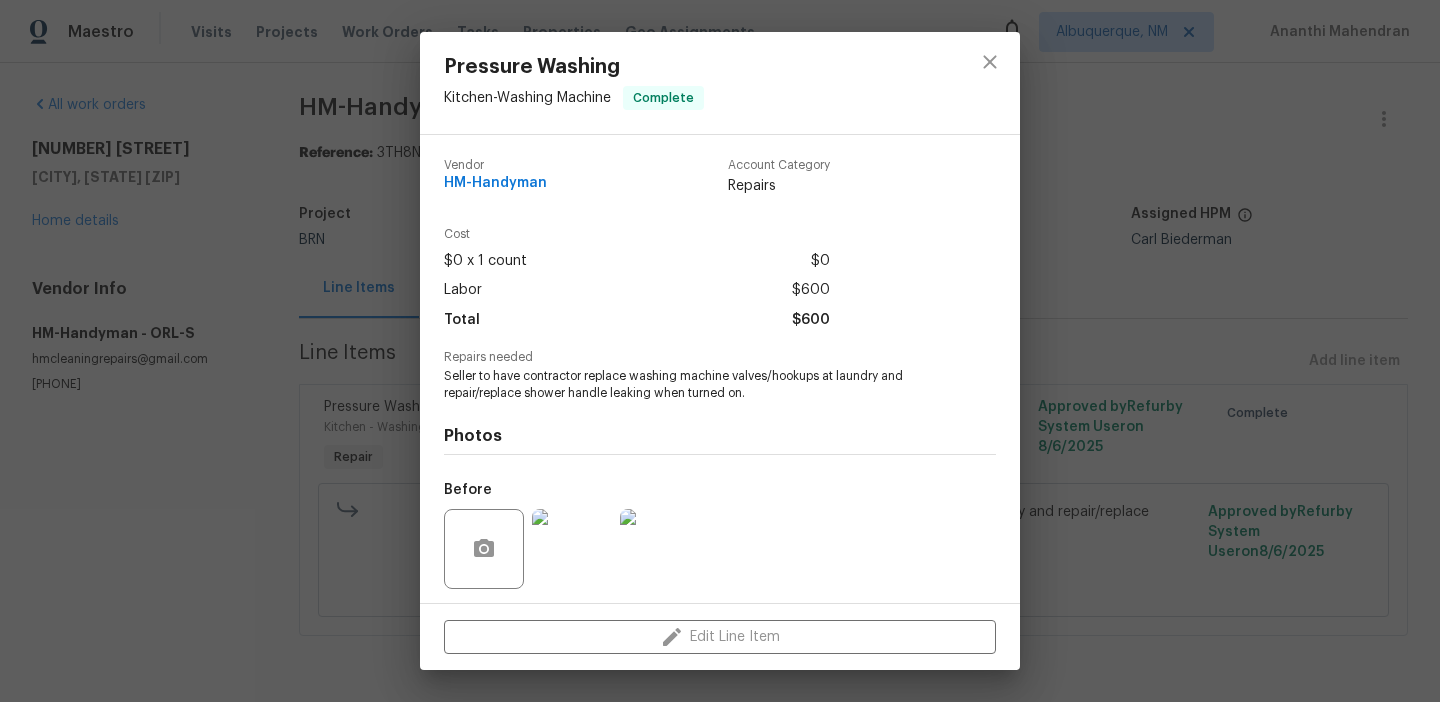 click on "Repairs needed" at bounding box center [720, 357] 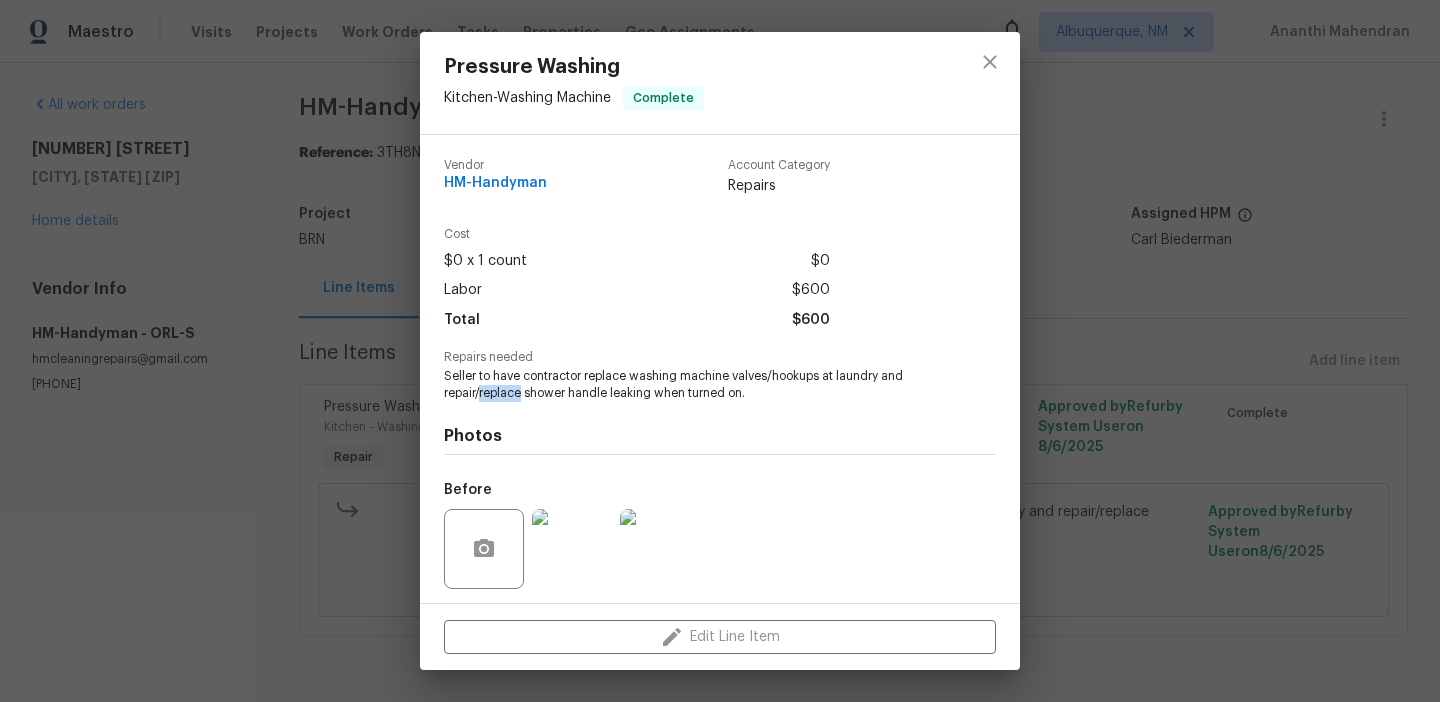 click on "Seller to have contractor replace washing machine valves/hookups at laundry and repair/replace shower handle leaking when turned on." at bounding box center [692, 385] 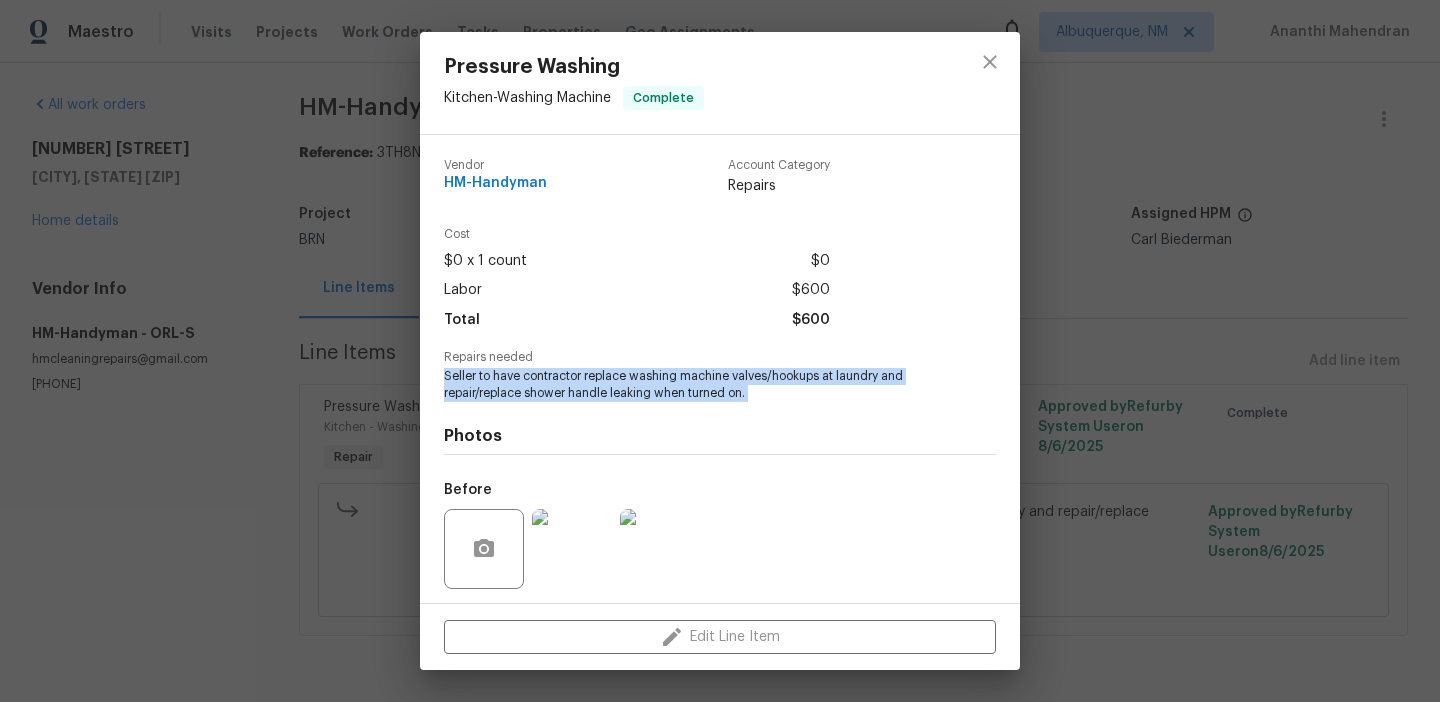 click on "Seller to have contractor replace washing machine valves/hookups at laundry and repair/replace shower handle leaking when turned on." at bounding box center [692, 385] 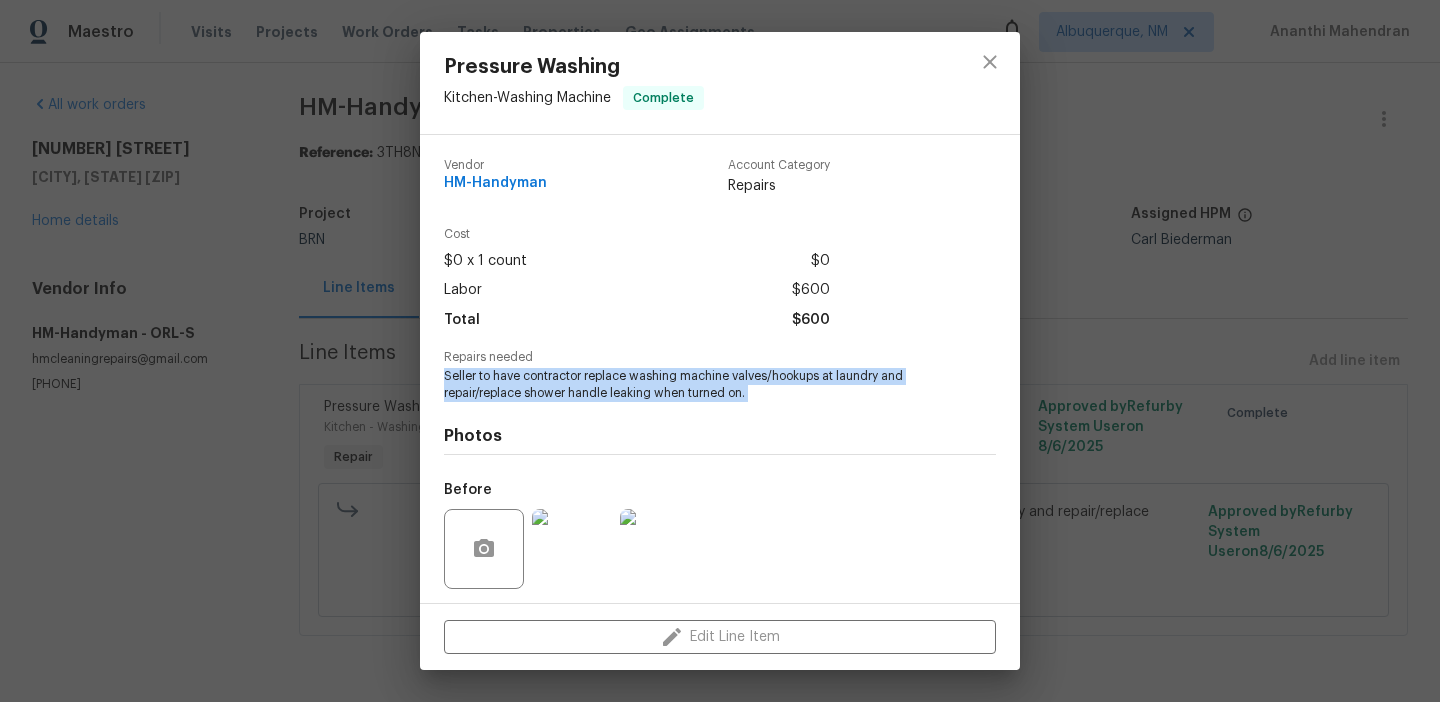 scroll, scrollTop: 136, scrollLeft: 0, axis: vertical 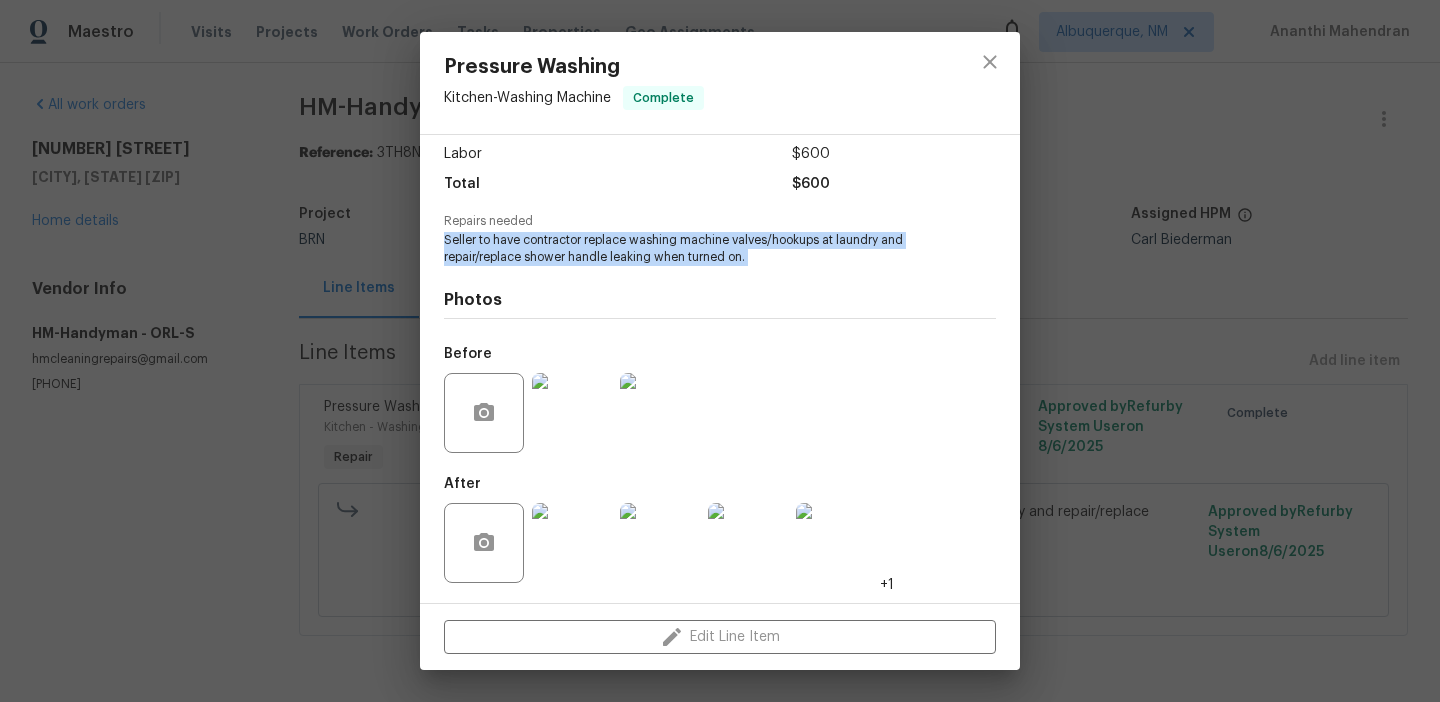 click at bounding box center (572, 413) 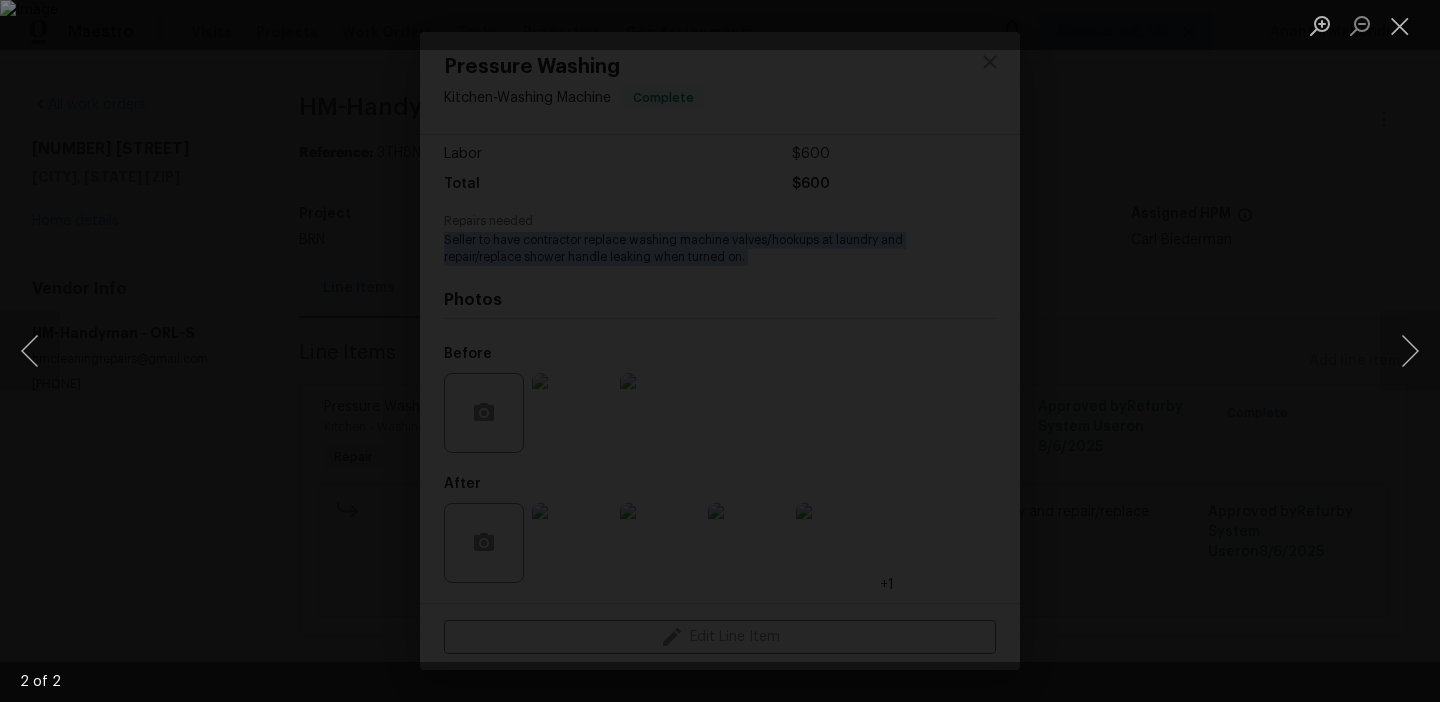 click at bounding box center [720, 351] 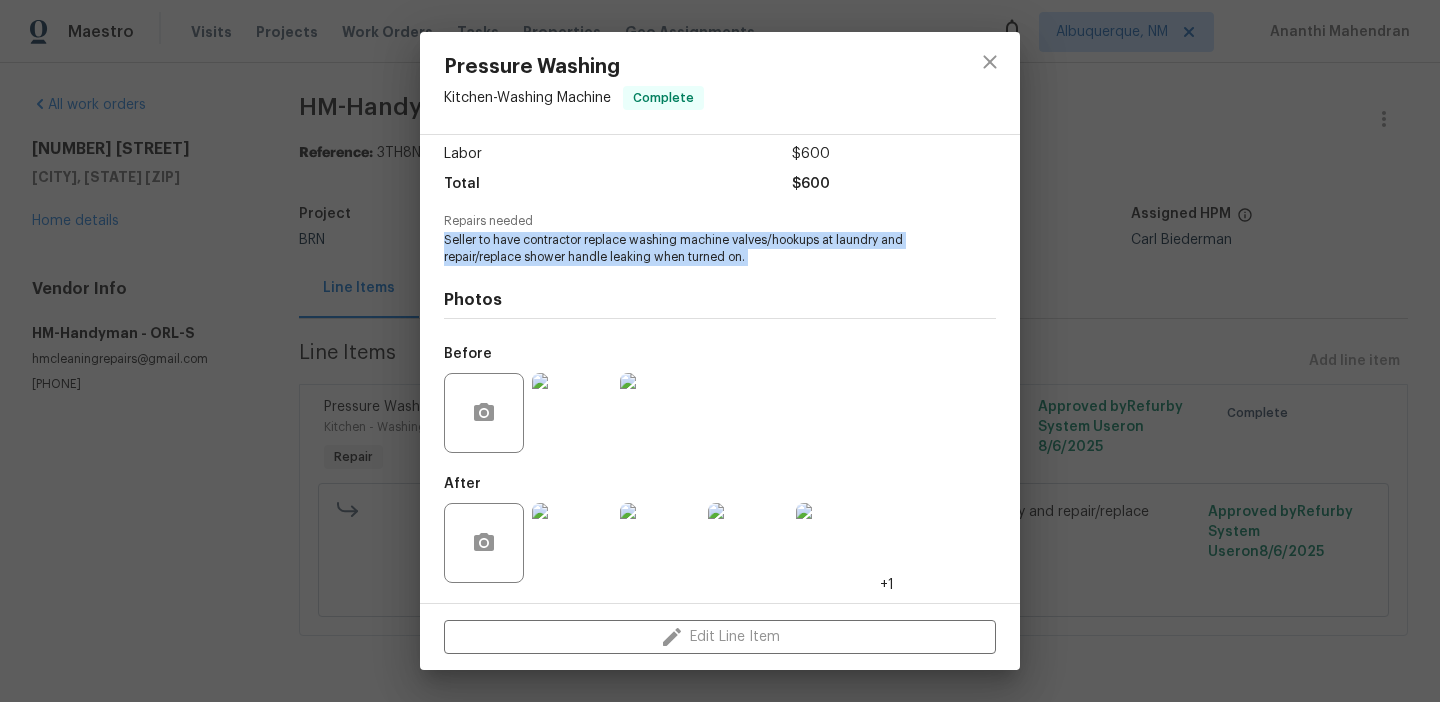 click at bounding box center [572, 543] 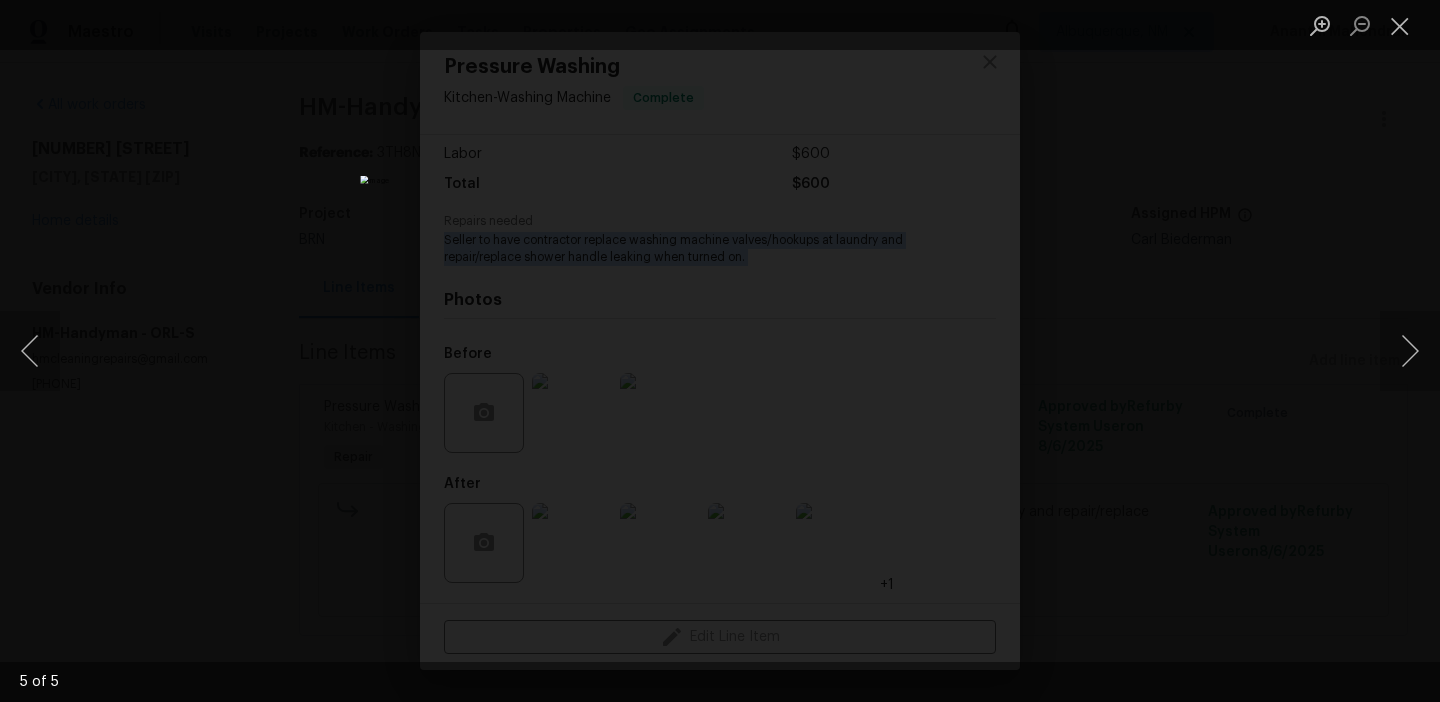 click at bounding box center [720, 351] 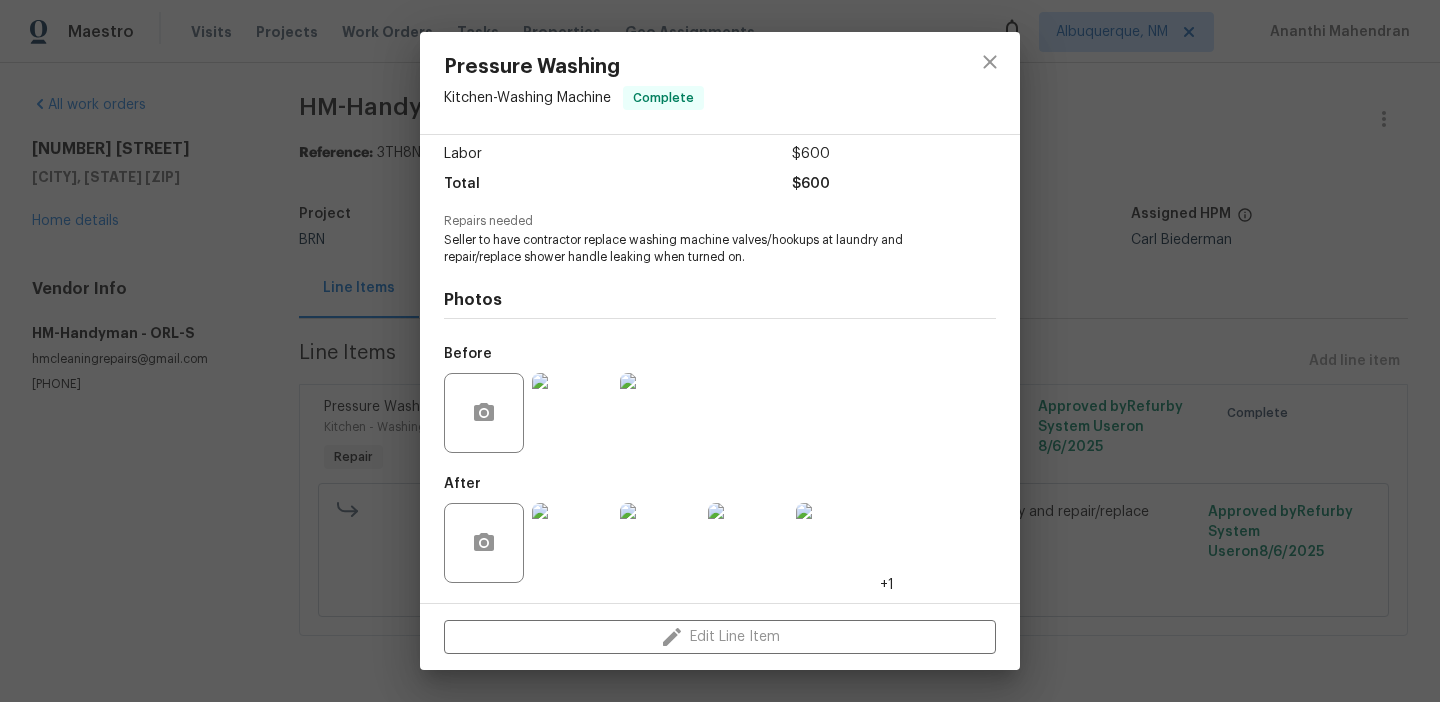 click on "Pressure Washing Kitchen  -  Washing Machine Complete Vendor HM-Handyman Account Category Repairs Cost $0 x 1 count $0 Labor $600 Total $600 Repairs needed Seller to have contractor replace washing machine valves/hookups at laundry and repair/replace shower handle leaking when turned on. Photos Before After  +1  Edit Line Item" at bounding box center [720, 351] 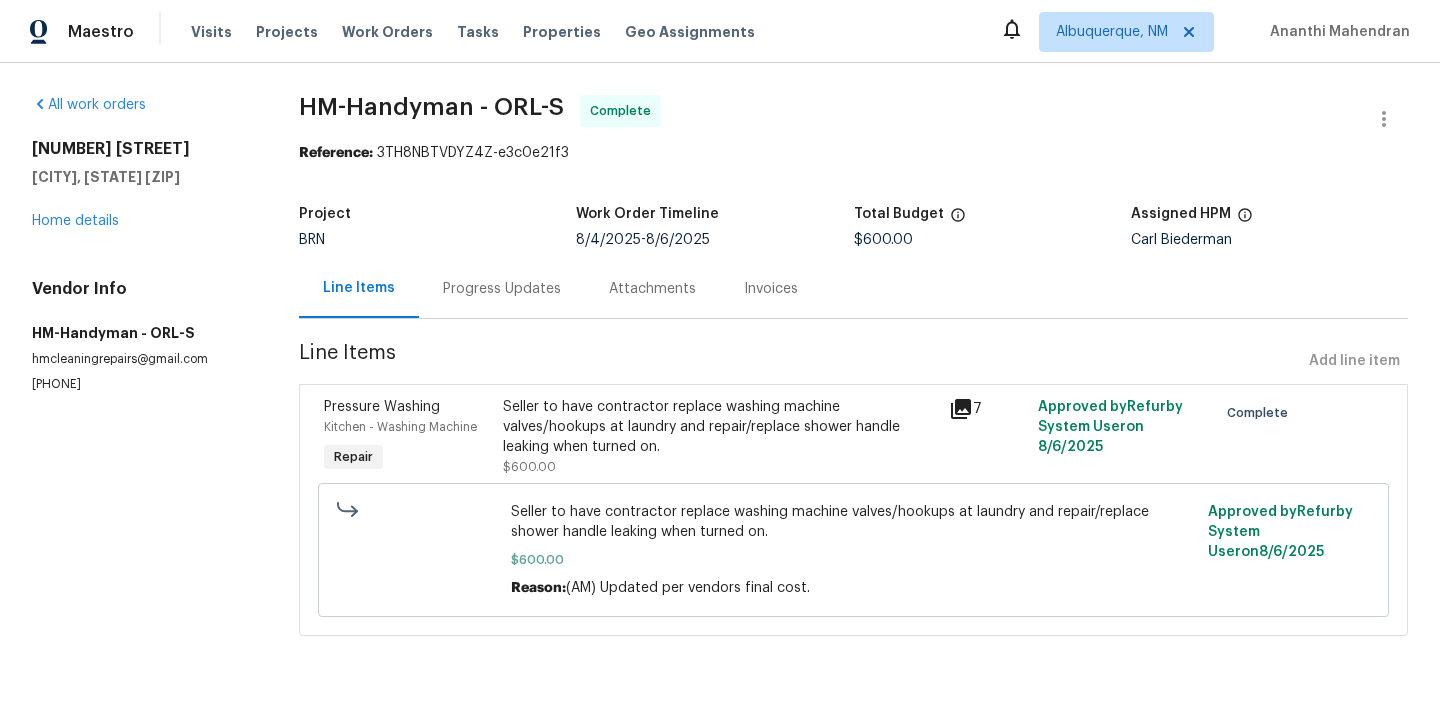 click on "Invoices" at bounding box center [771, 289] 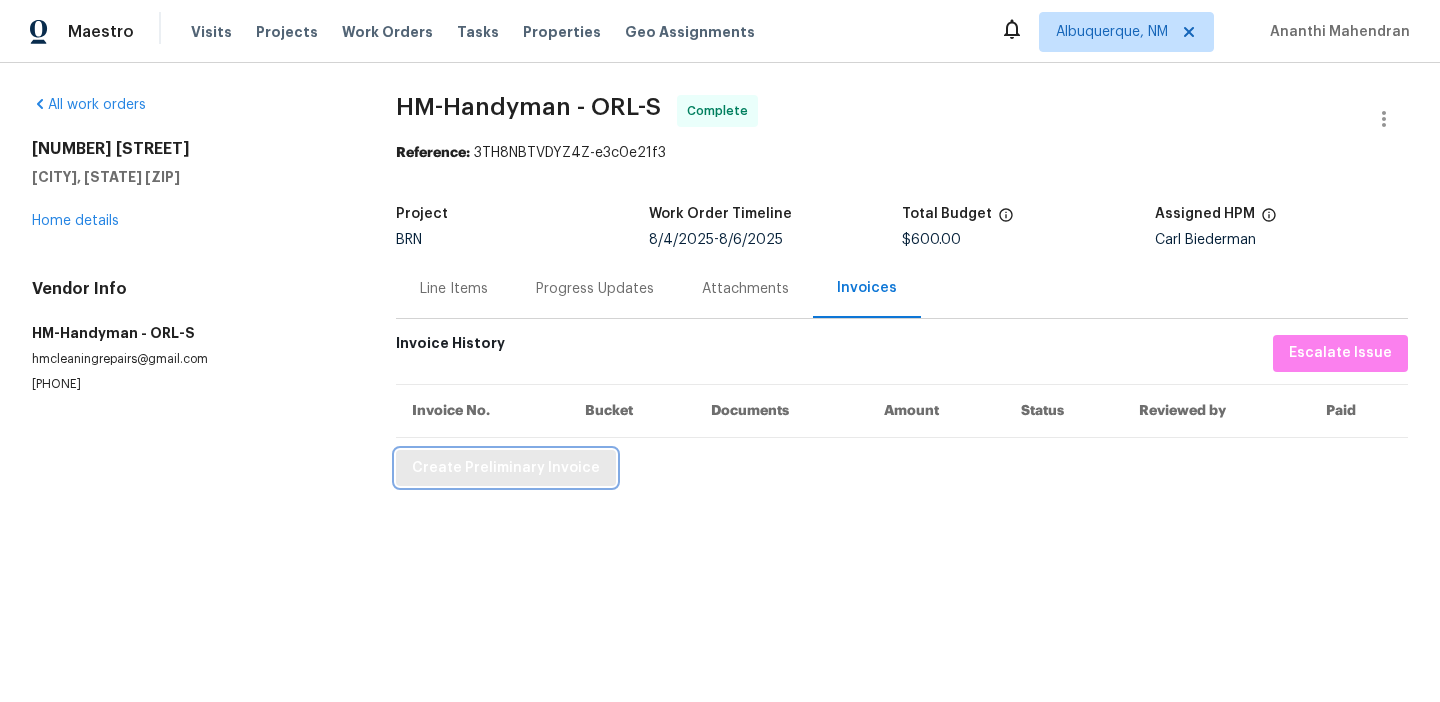 click on "Create Preliminary Invoice" at bounding box center [506, 468] 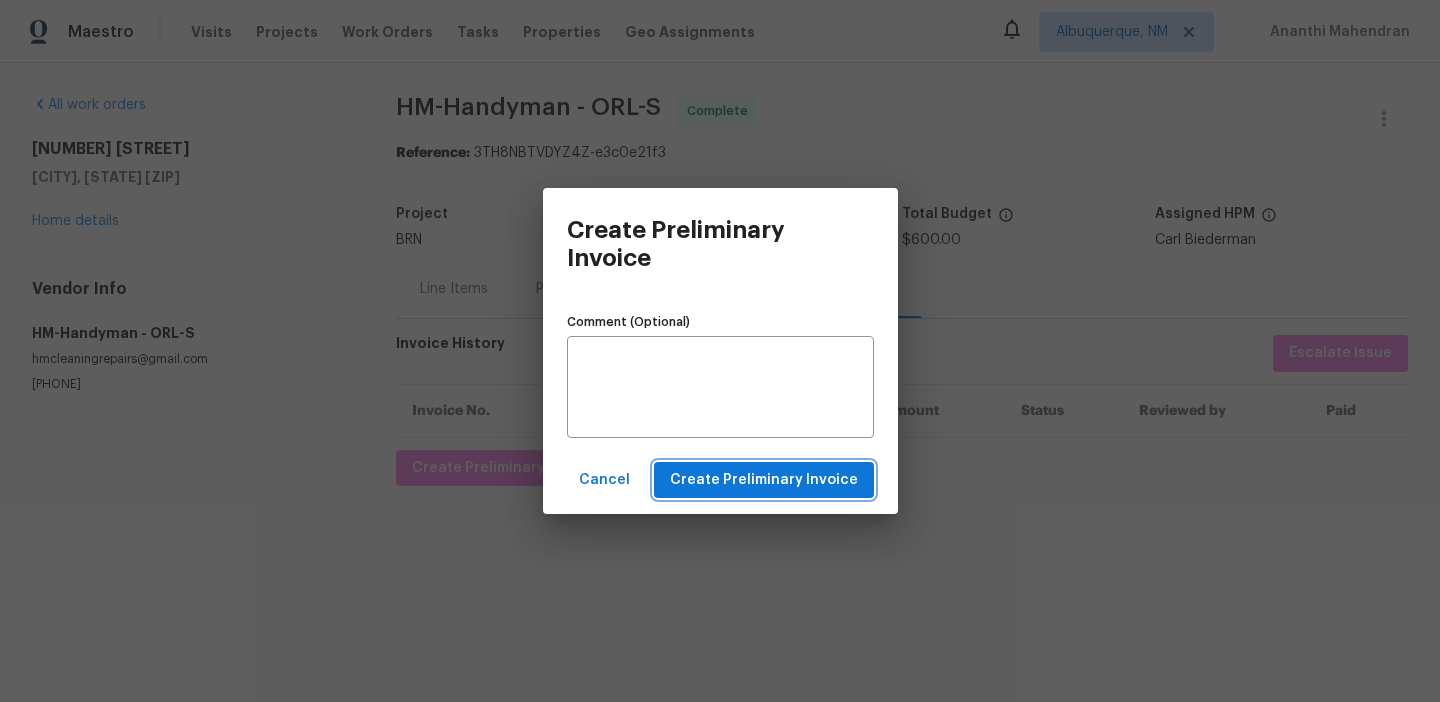 click on "Create Preliminary Invoice" at bounding box center (764, 480) 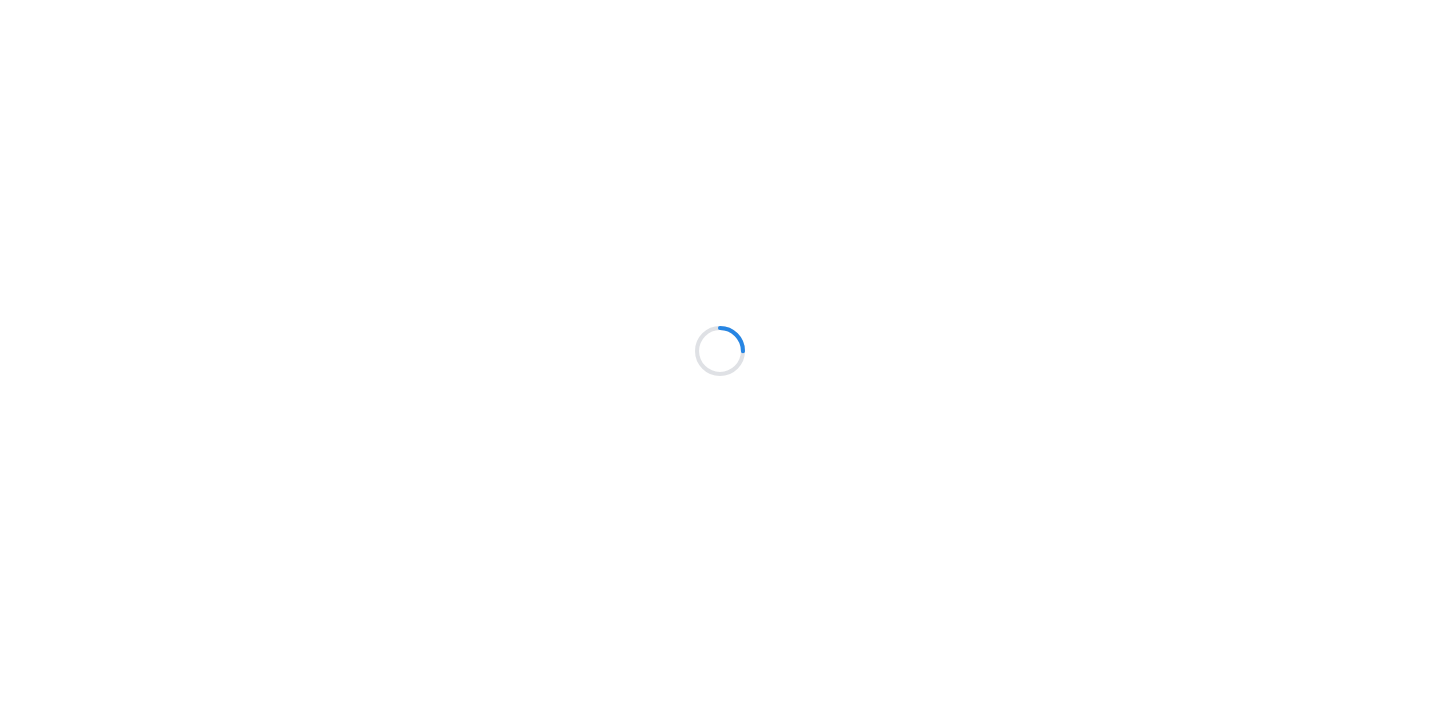 scroll, scrollTop: 0, scrollLeft: 0, axis: both 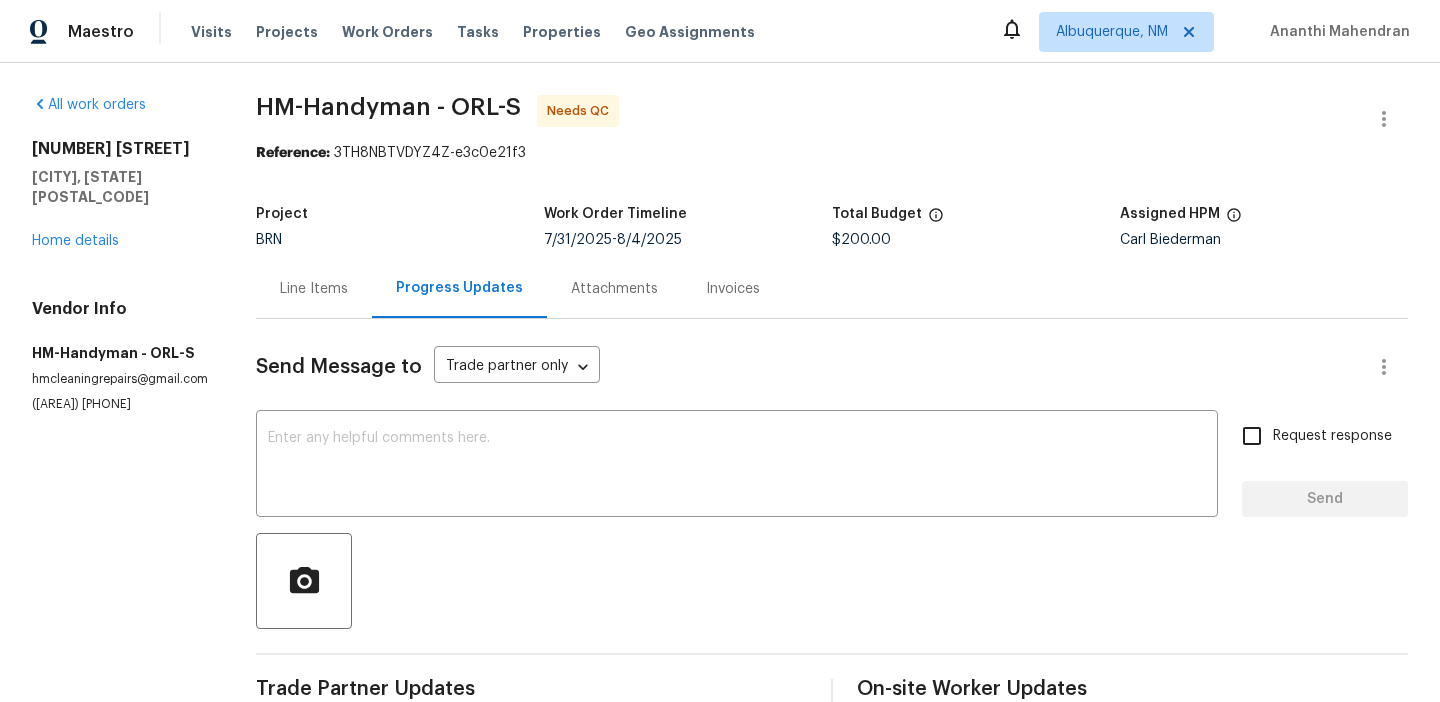 click on "Line Items" at bounding box center [314, 289] 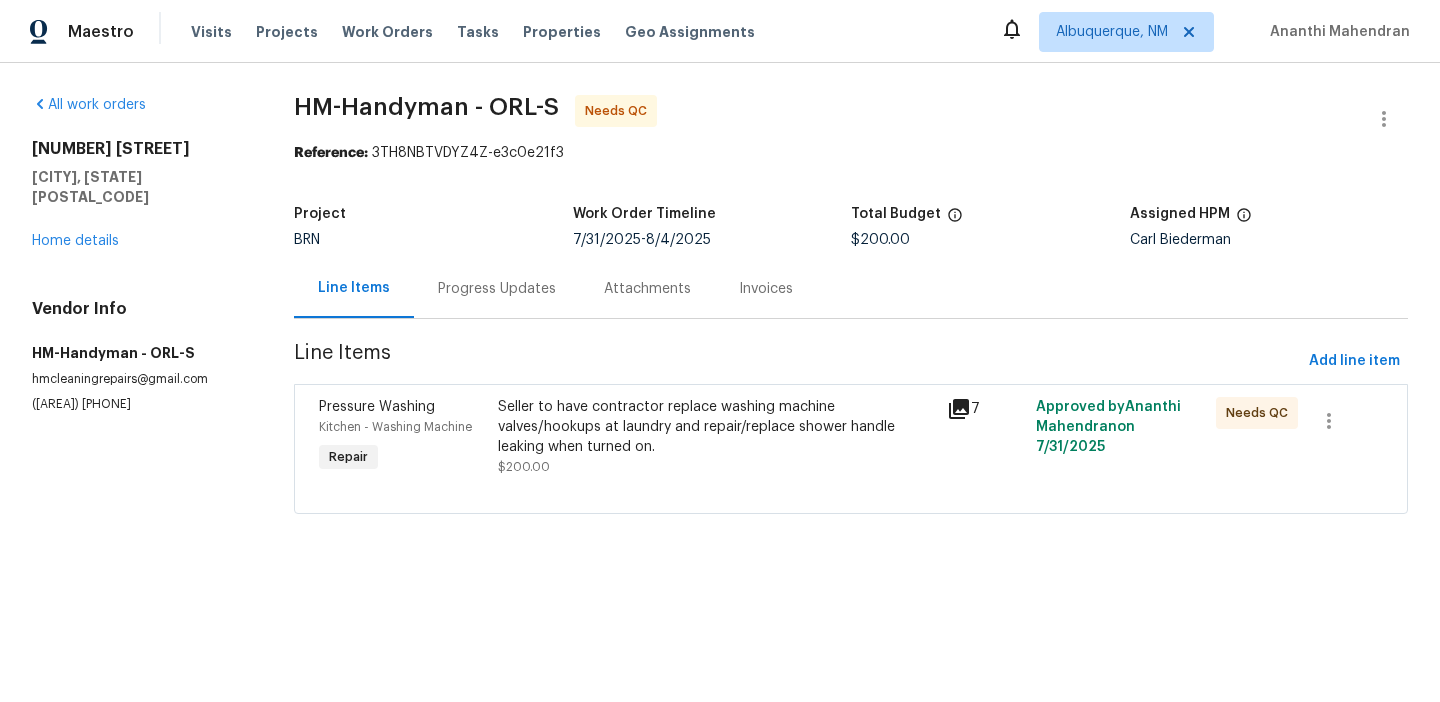 click on "Seller to have contractor replace washing machine valves/hookups at laundry and repair/replace shower handle leaking when turned on." at bounding box center [716, 427] 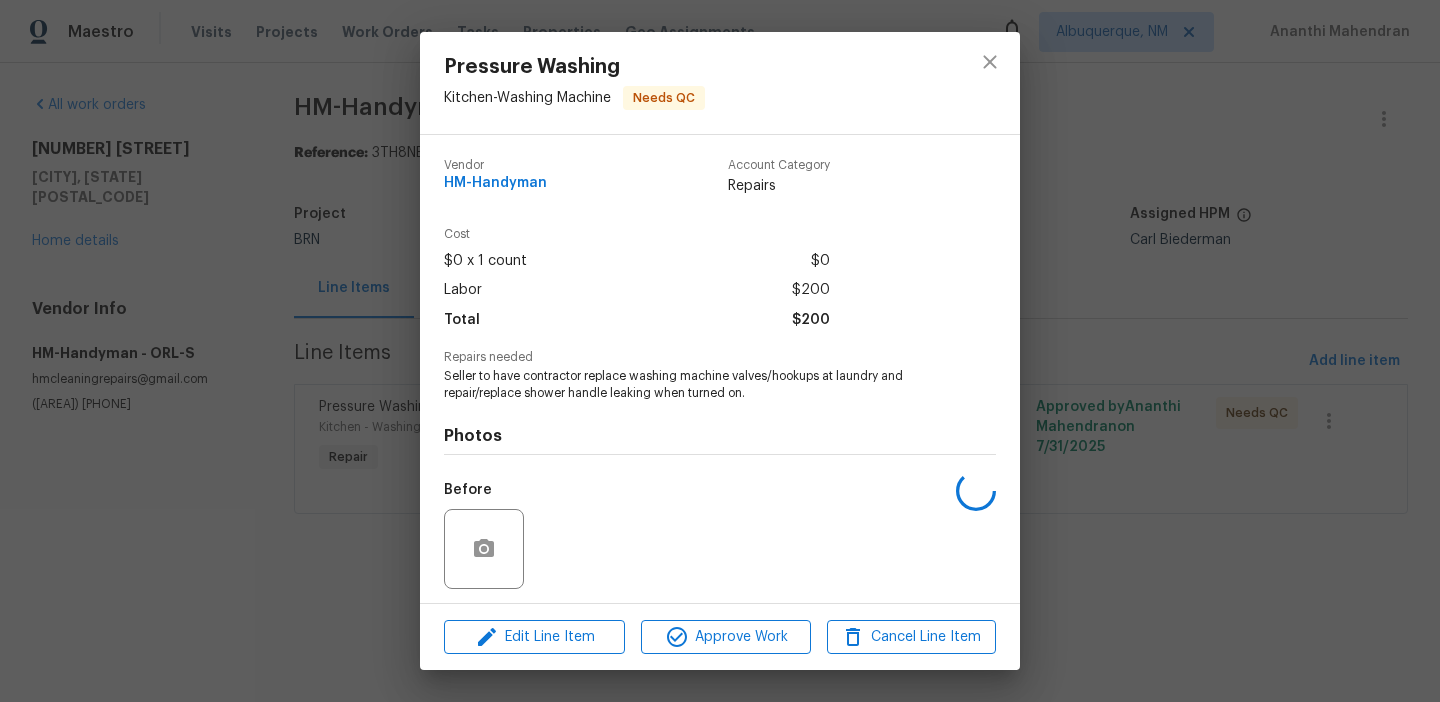 scroll, scrollTop: 136, scrollLeft: 0, axis: vertical 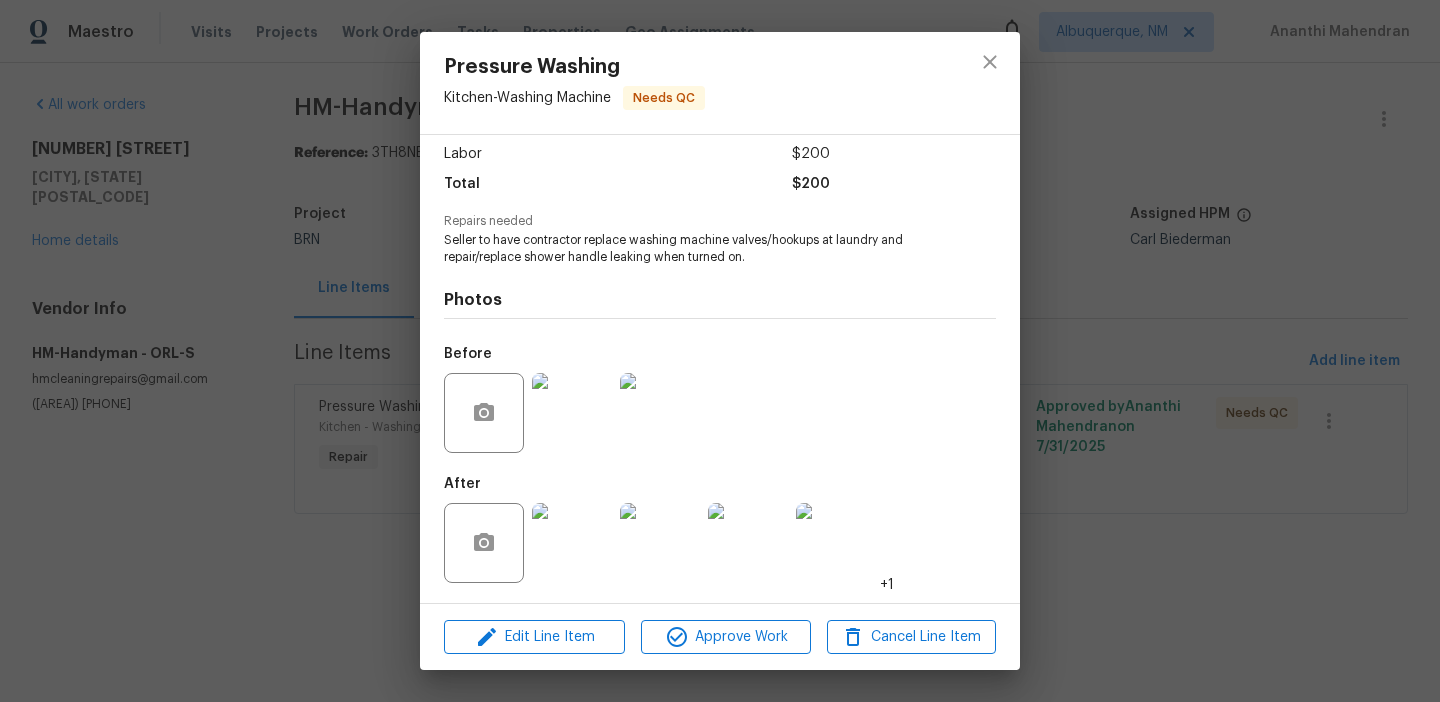 click at bounding box center (572, 543) 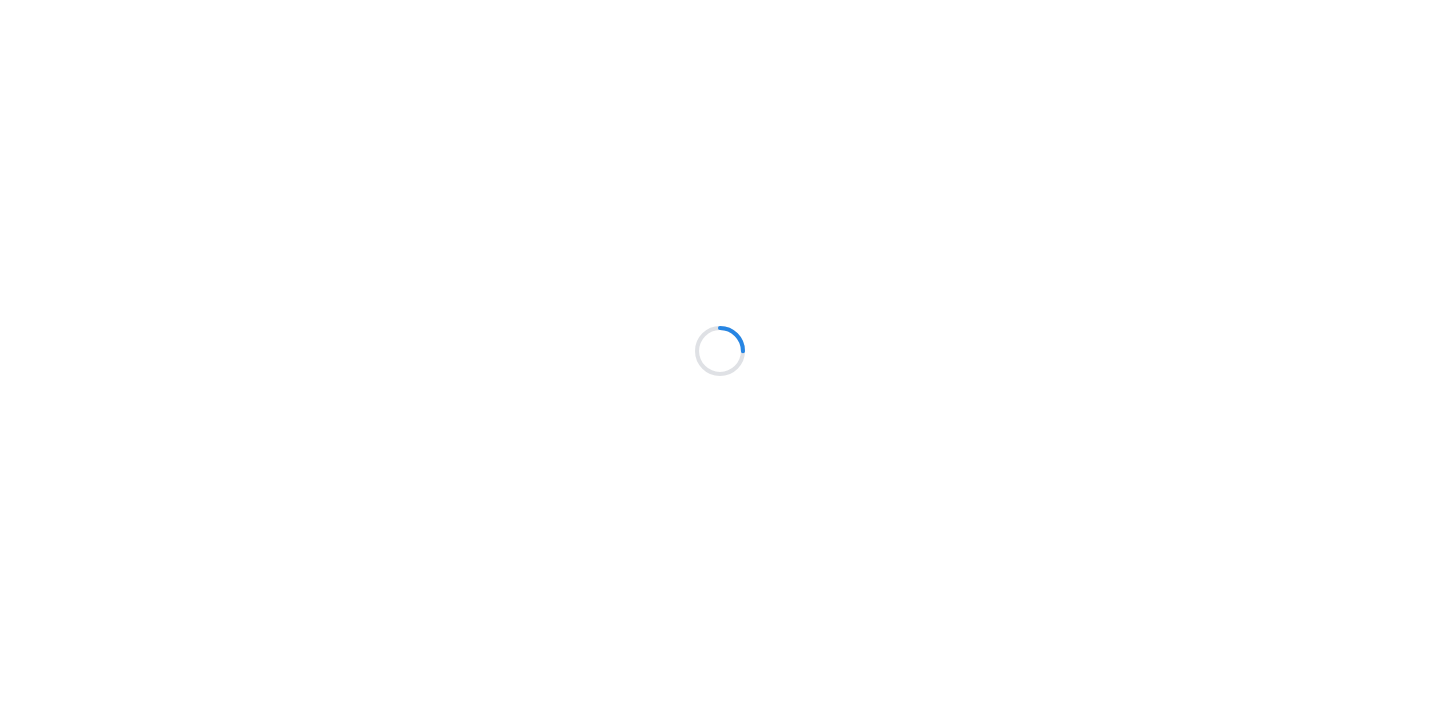 scroll, scrollTop: 0, scrollLeft: 0, axis: both 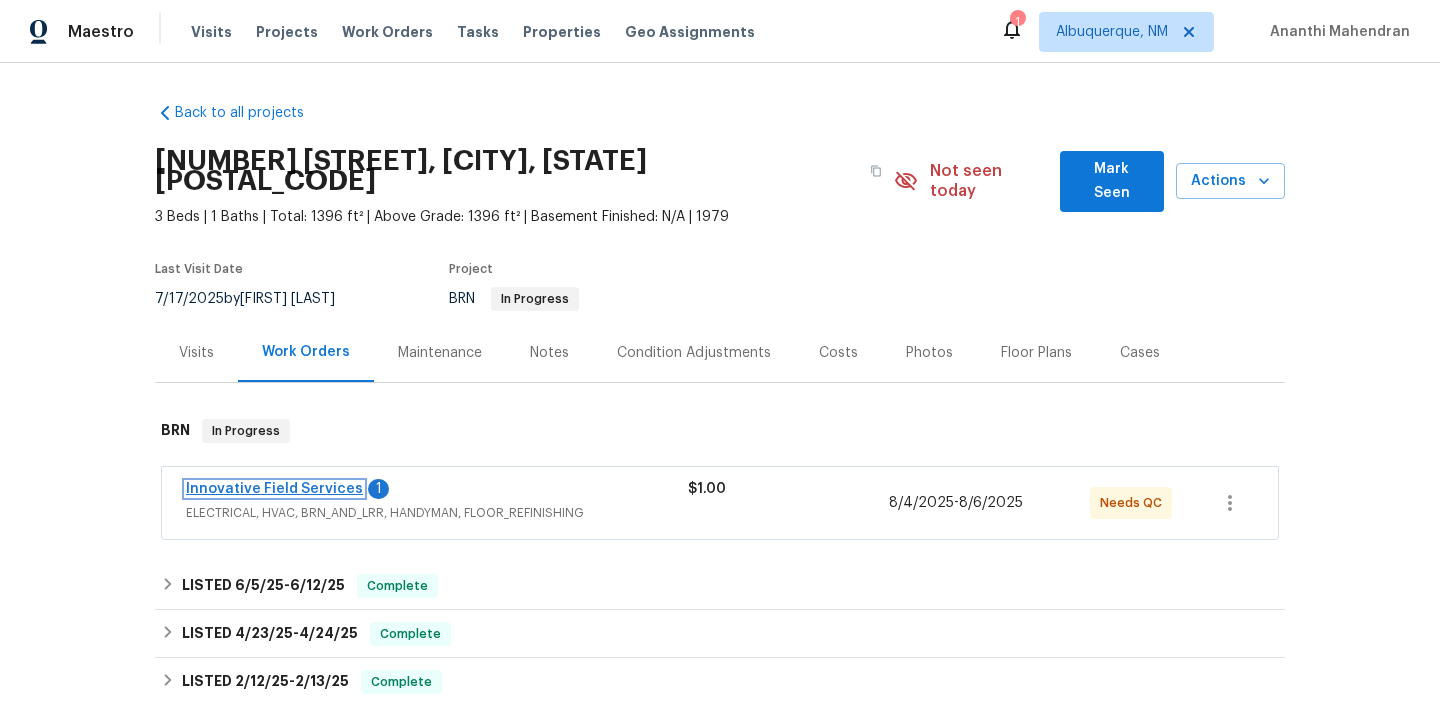 click on "Innovative Field Services" at bounding box center (274, 489) 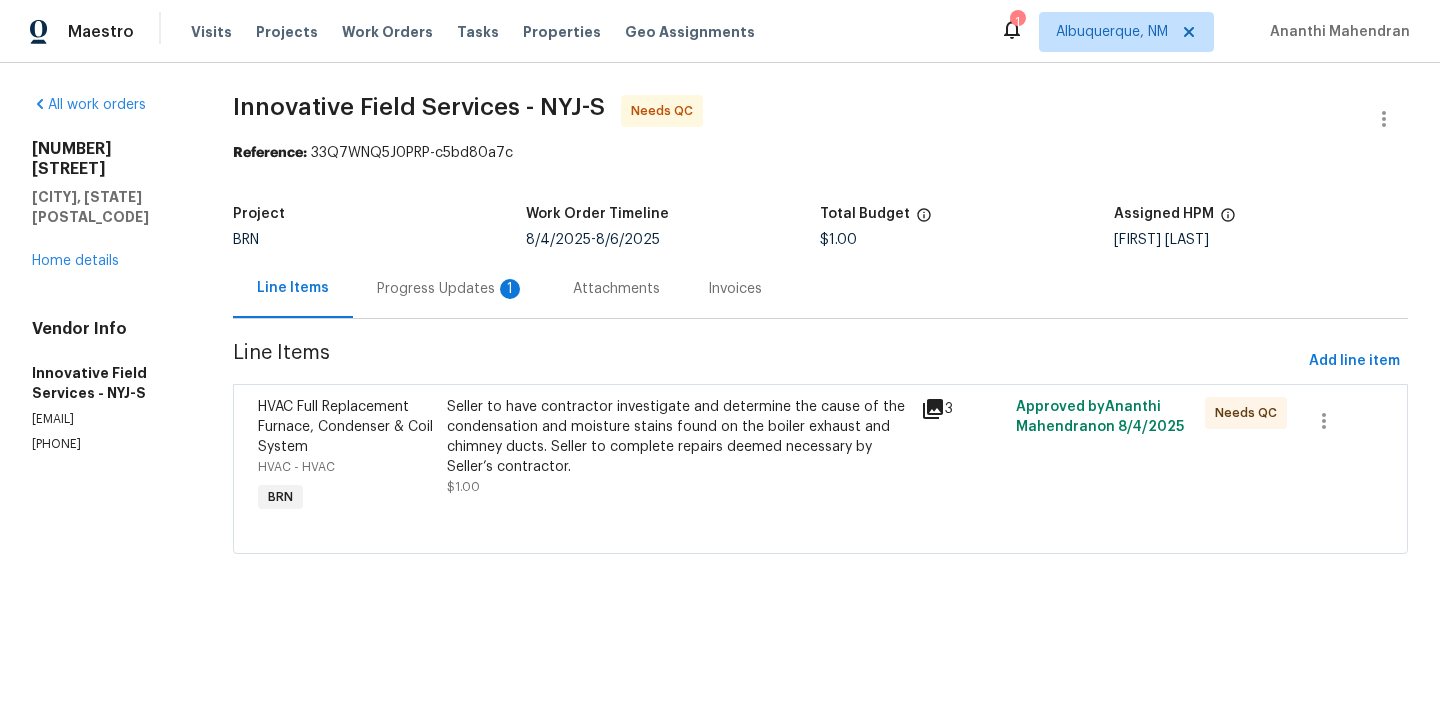 click on "Seller to have contractor investigate and determine the cause of the condensation and moisture stains found on the boiler exhaust and chimney ducts.  Seller to complete repairs deemed necessary by Seller’s contractor." at bounding box center (678, 437) 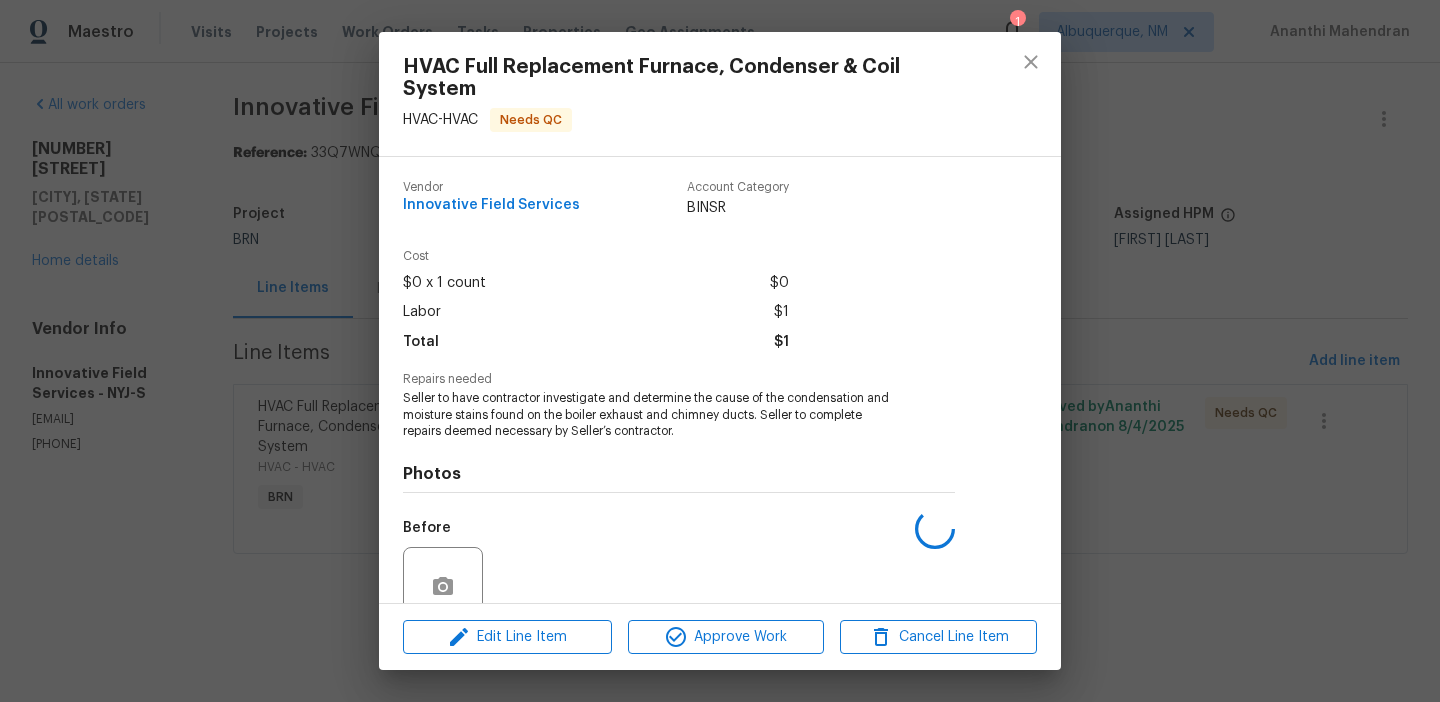 scroll, scrollTop: 174, scrollLeft: 0, axis: vertical 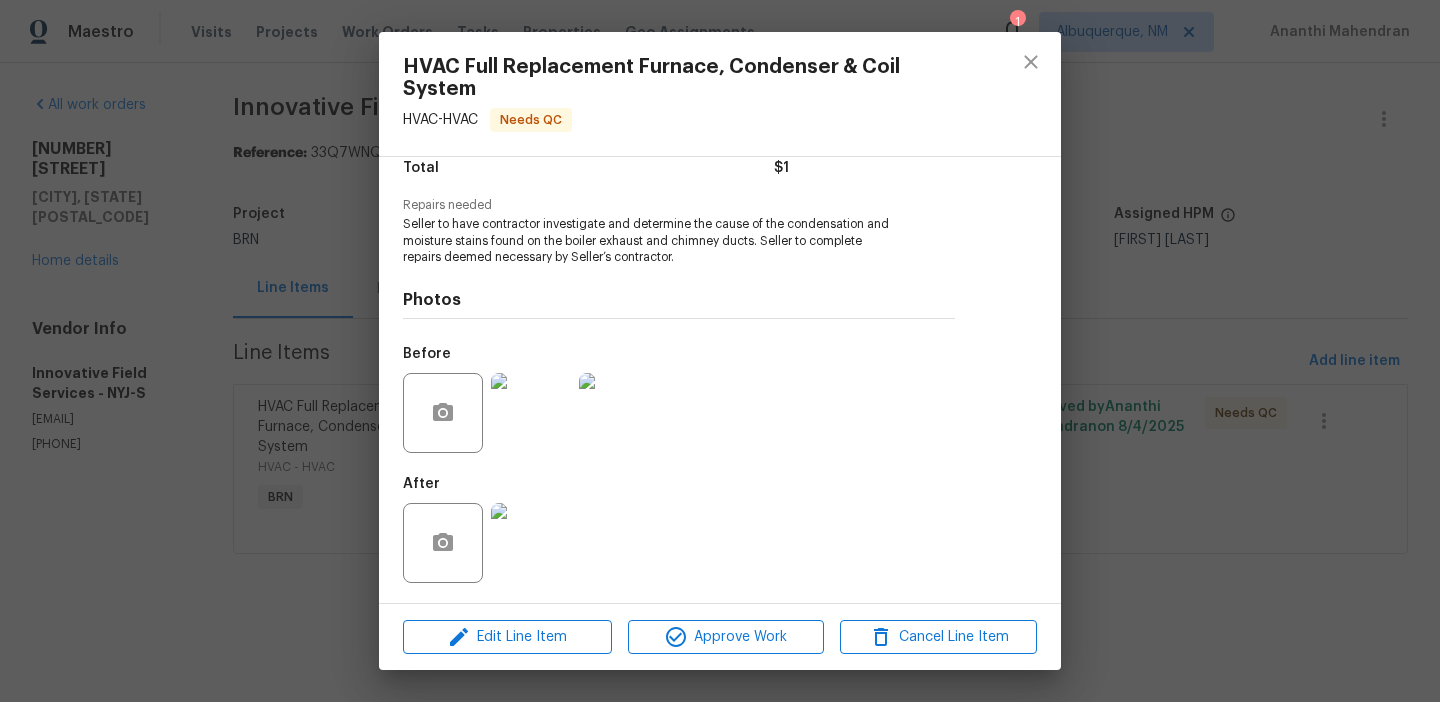 click at bounding box center (531, 413) 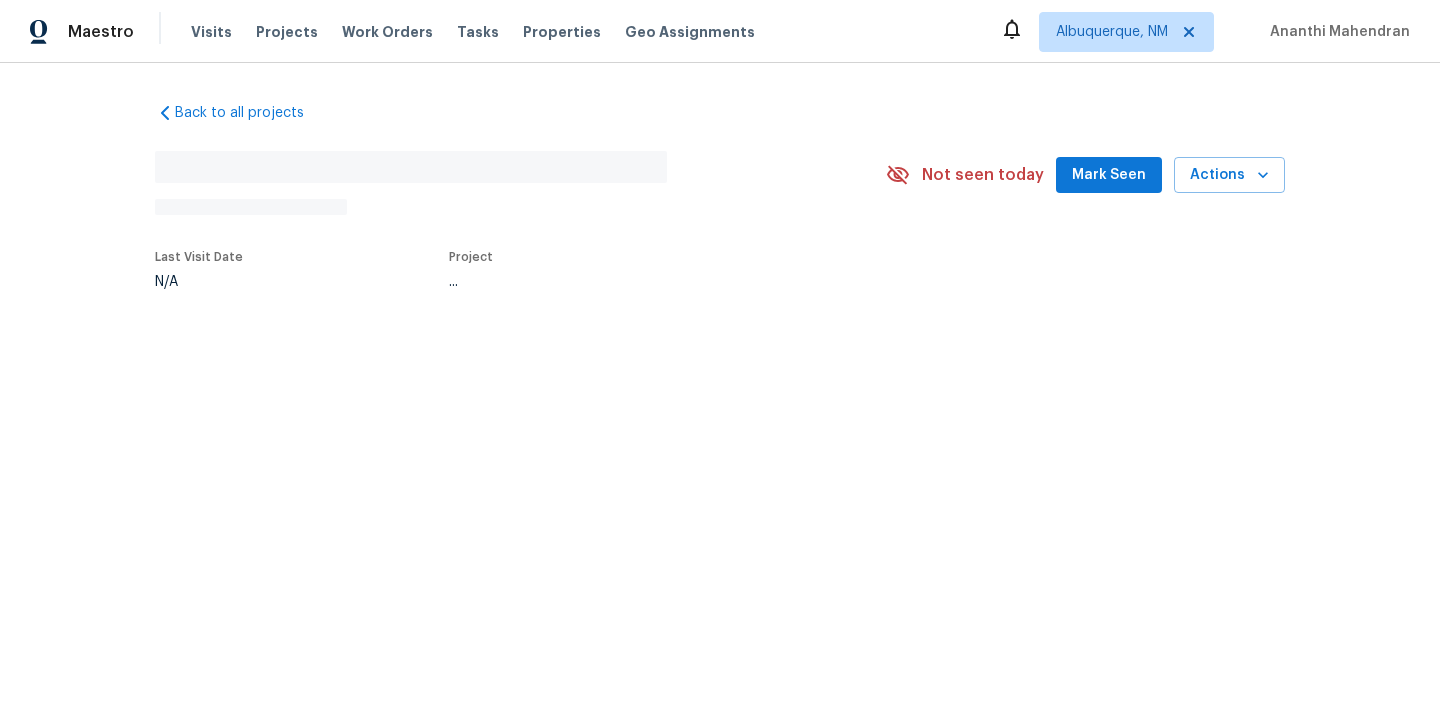 scroll, scrollTop: 0, scrollLeft: 0, axis: both 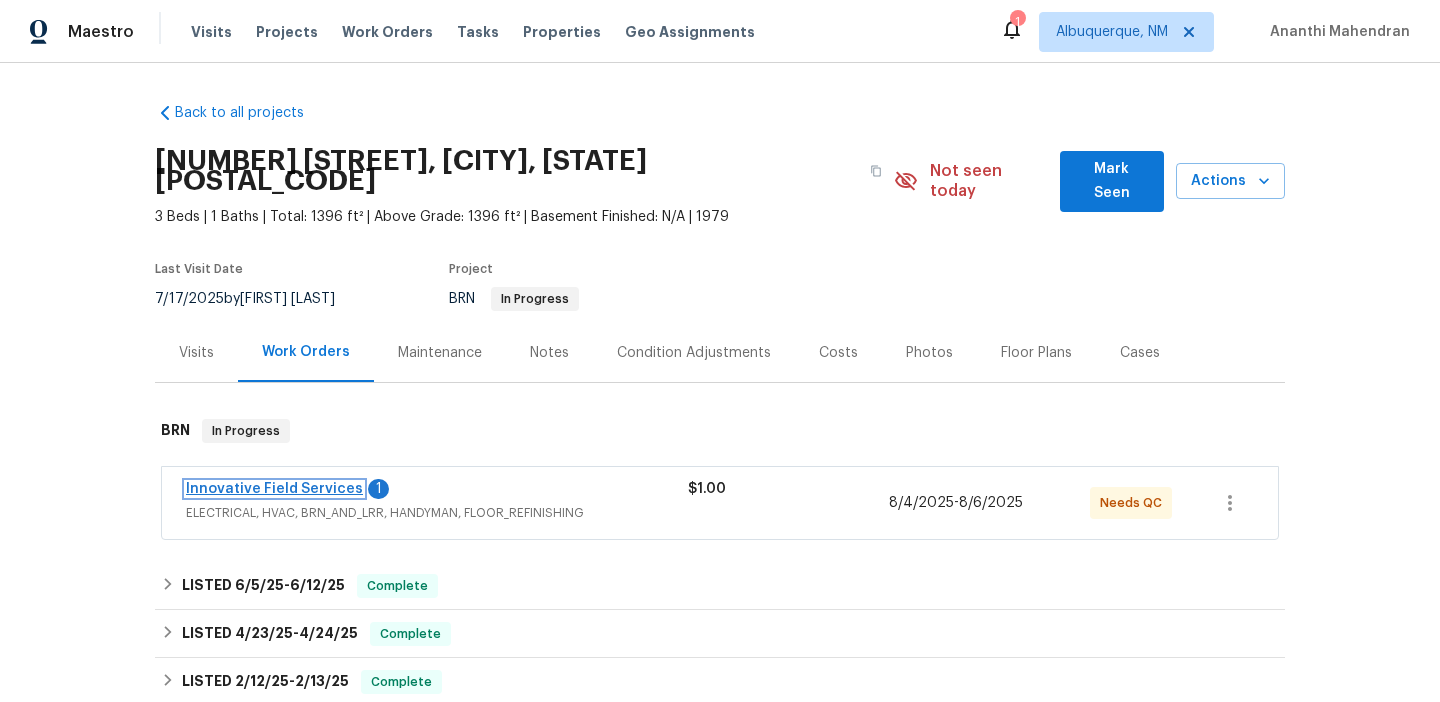 click on "Innovative Field Services" at bounding box center [274, 489] 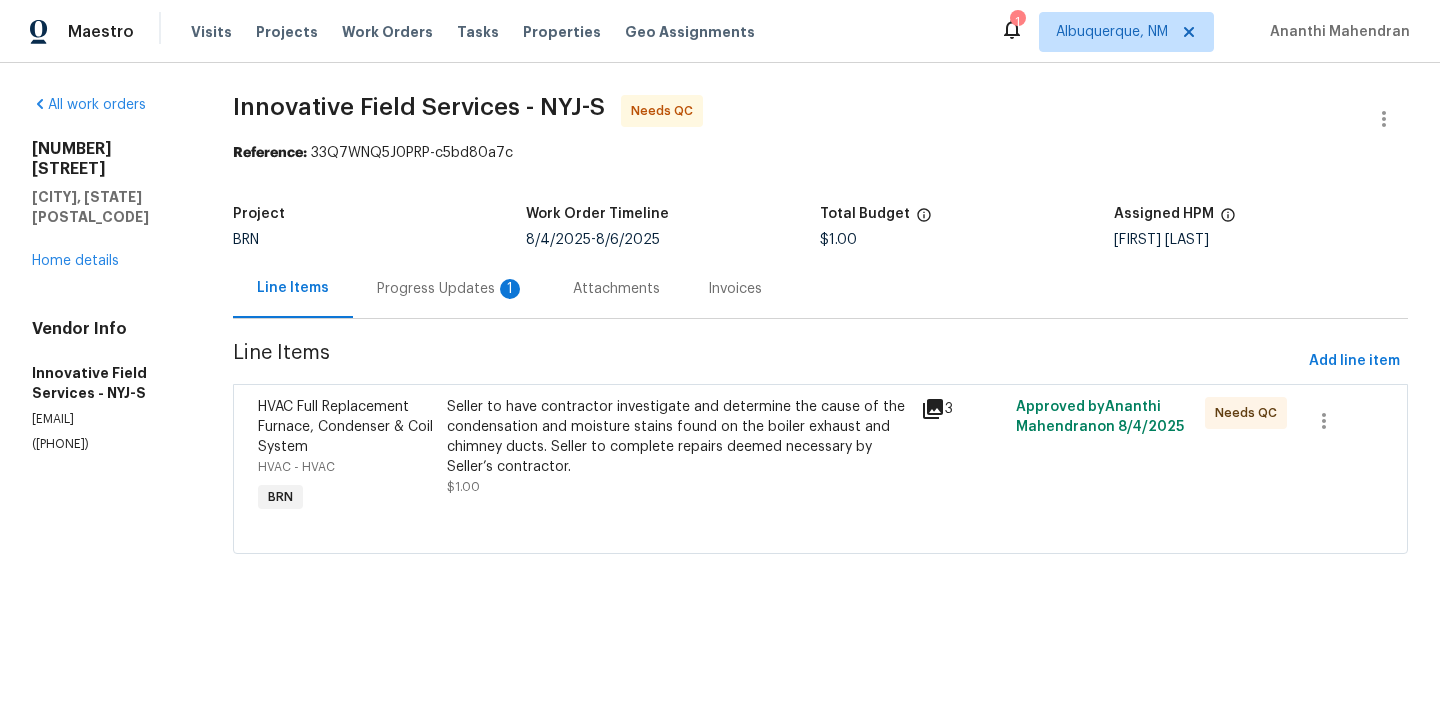 click on "Progress Updates 1" at bounding box center (451, 289) 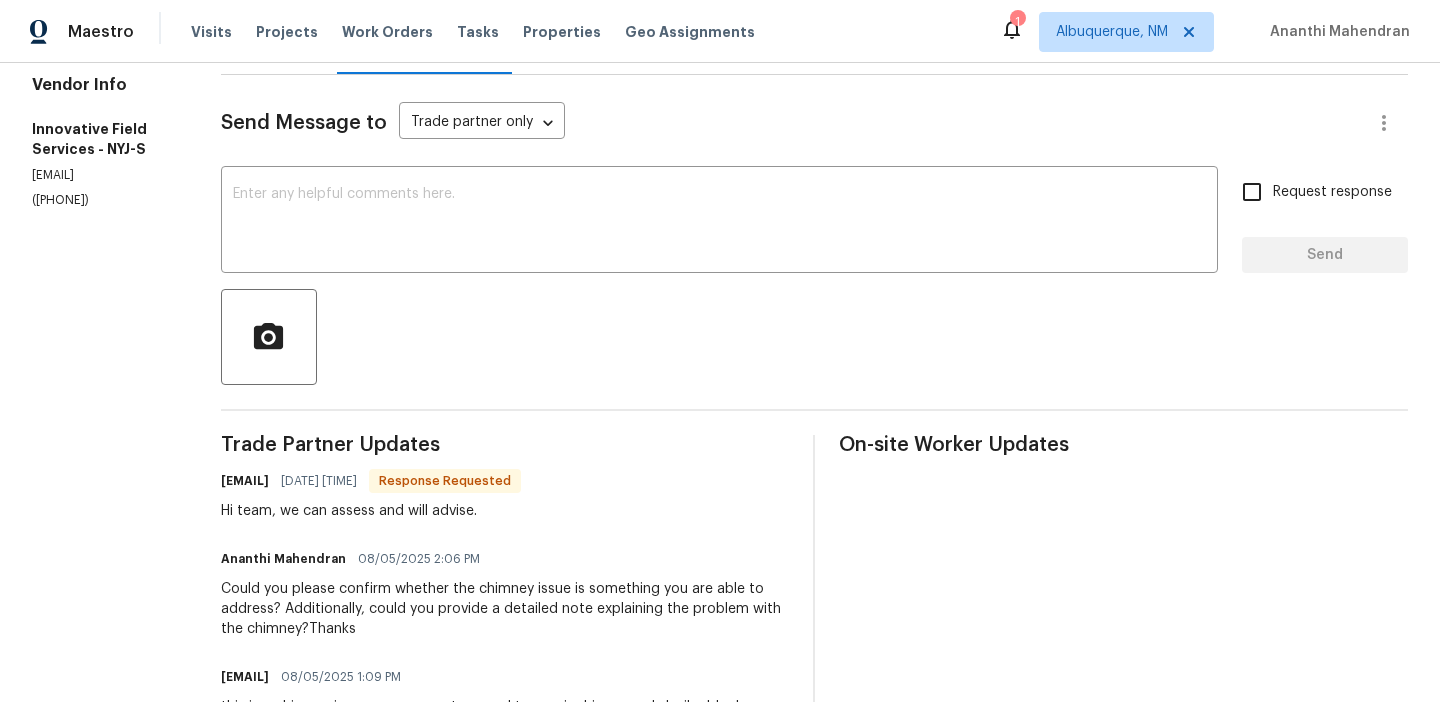 scroll, scrollTop: 254, scrollLeft: 0, axis: vertical 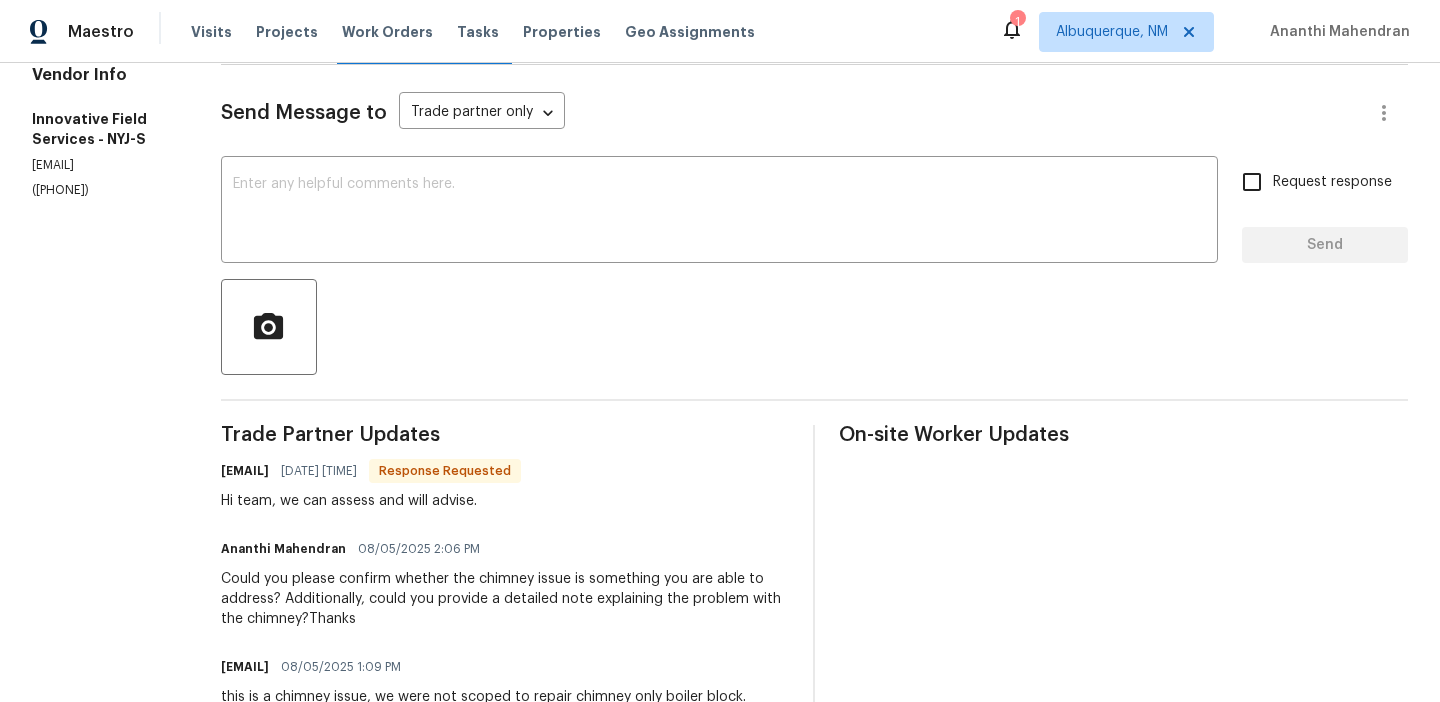 click on "All work orders 359 Jamaica Ave Medford, NY 11763 Home details Vendor Info Innovative Field Services - NYJ-S opendoor@bginspect.com (631) 676-4222" at bounding box center (102, 561) 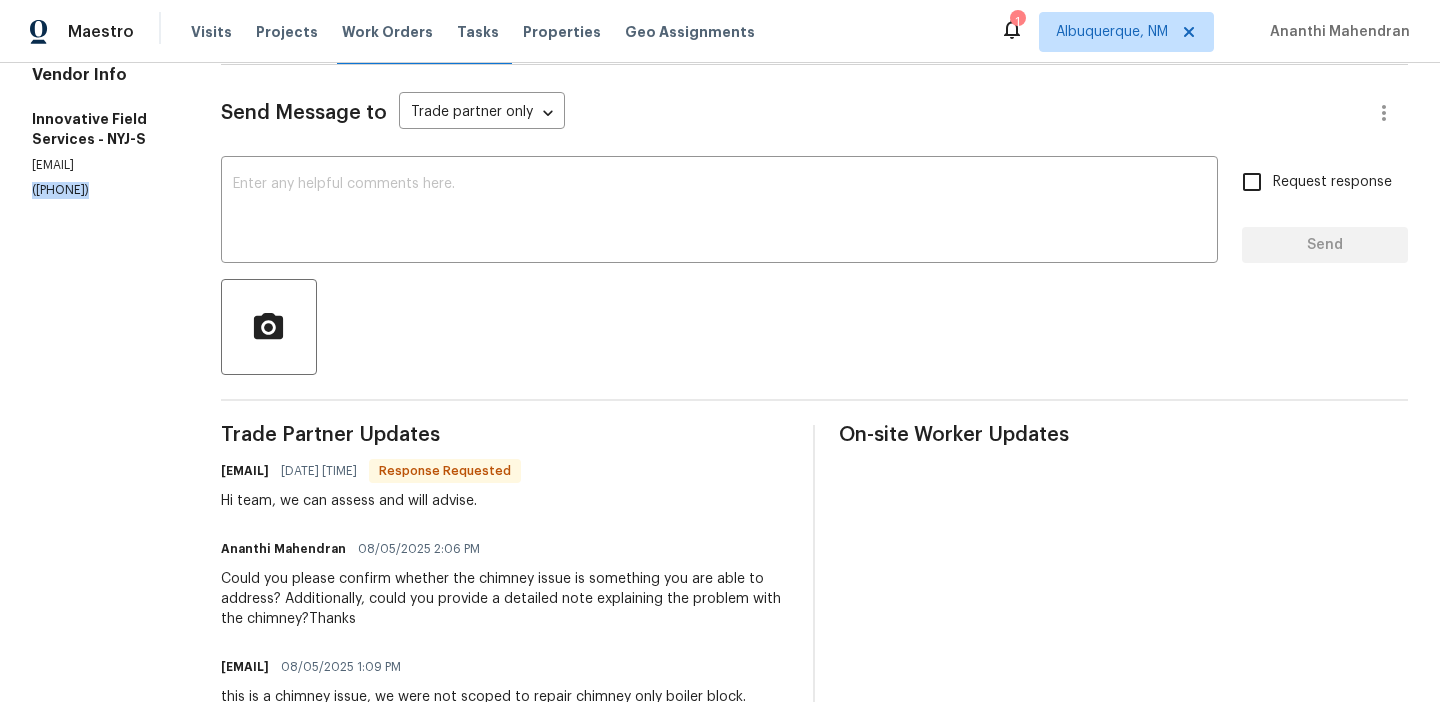 click on "All work orders 359 Jamaica Ave Medford, NY 11763 Home details Vendor Info Innovative Field Services - NYJ-S opendoor@bginspect.com (631) 676-4222" at bounding box center (102, 561) 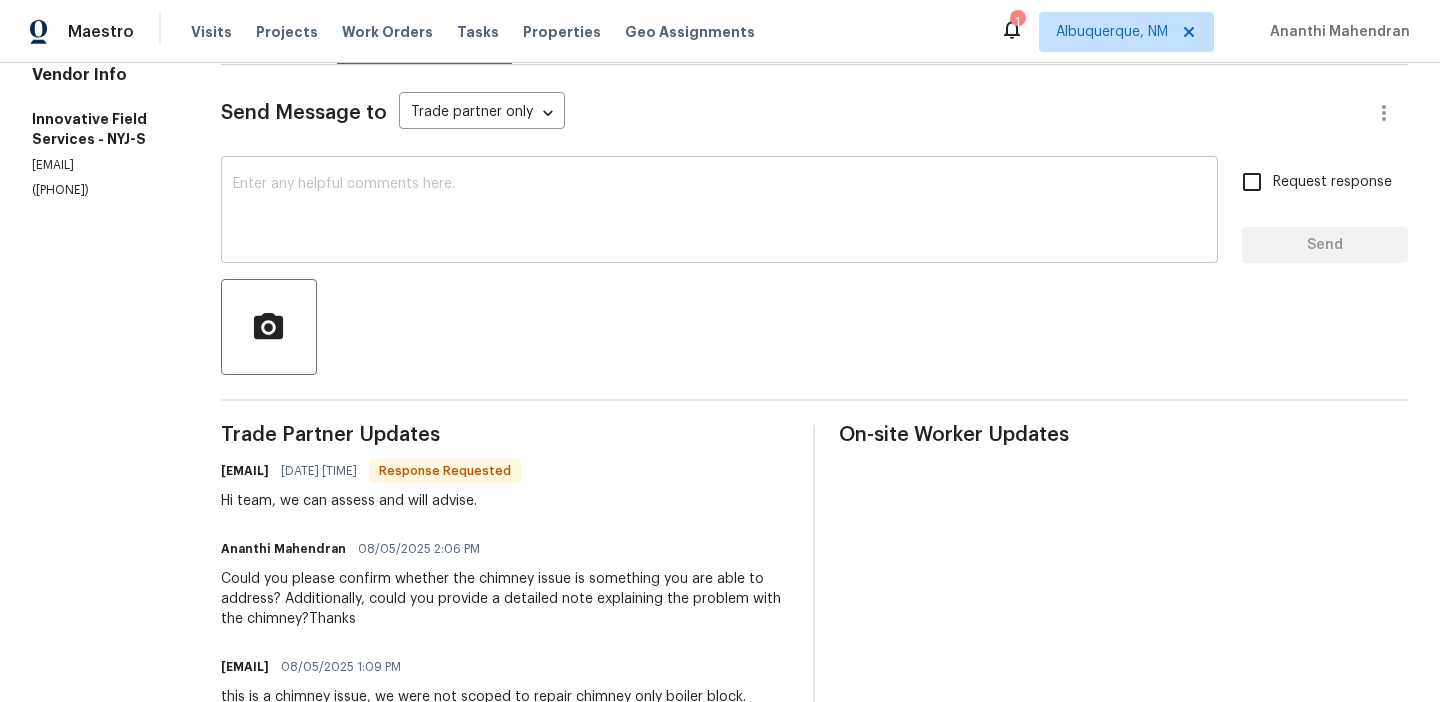 click at bounding box center [719, 212] 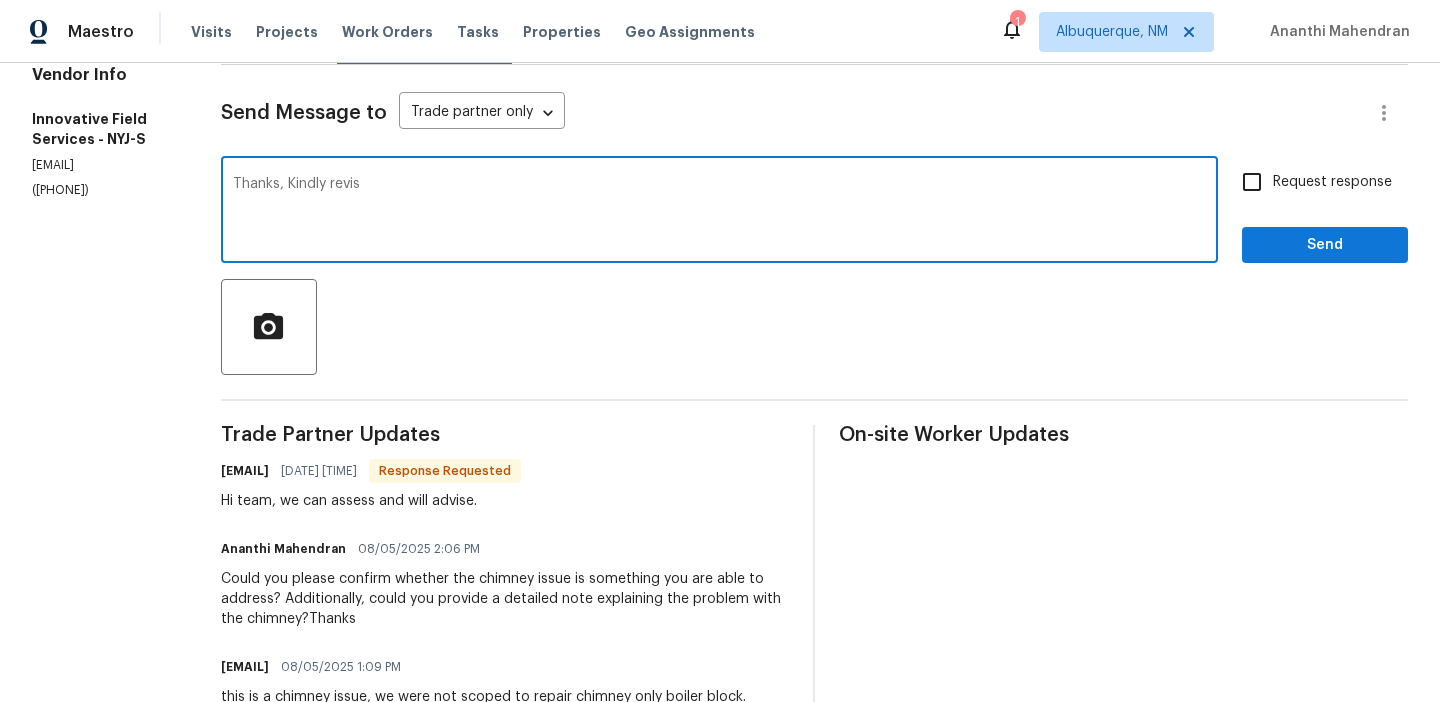 type on "Thanks, Kindly revis" 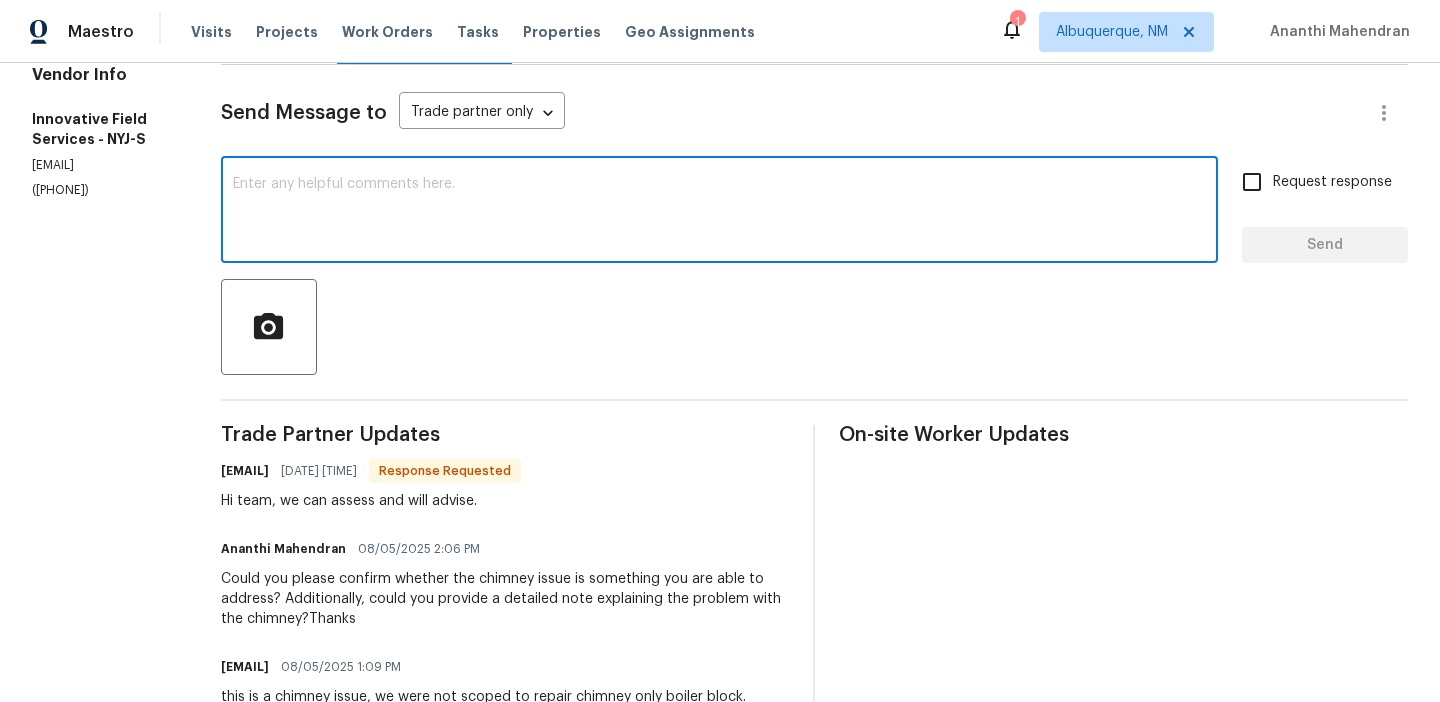 type 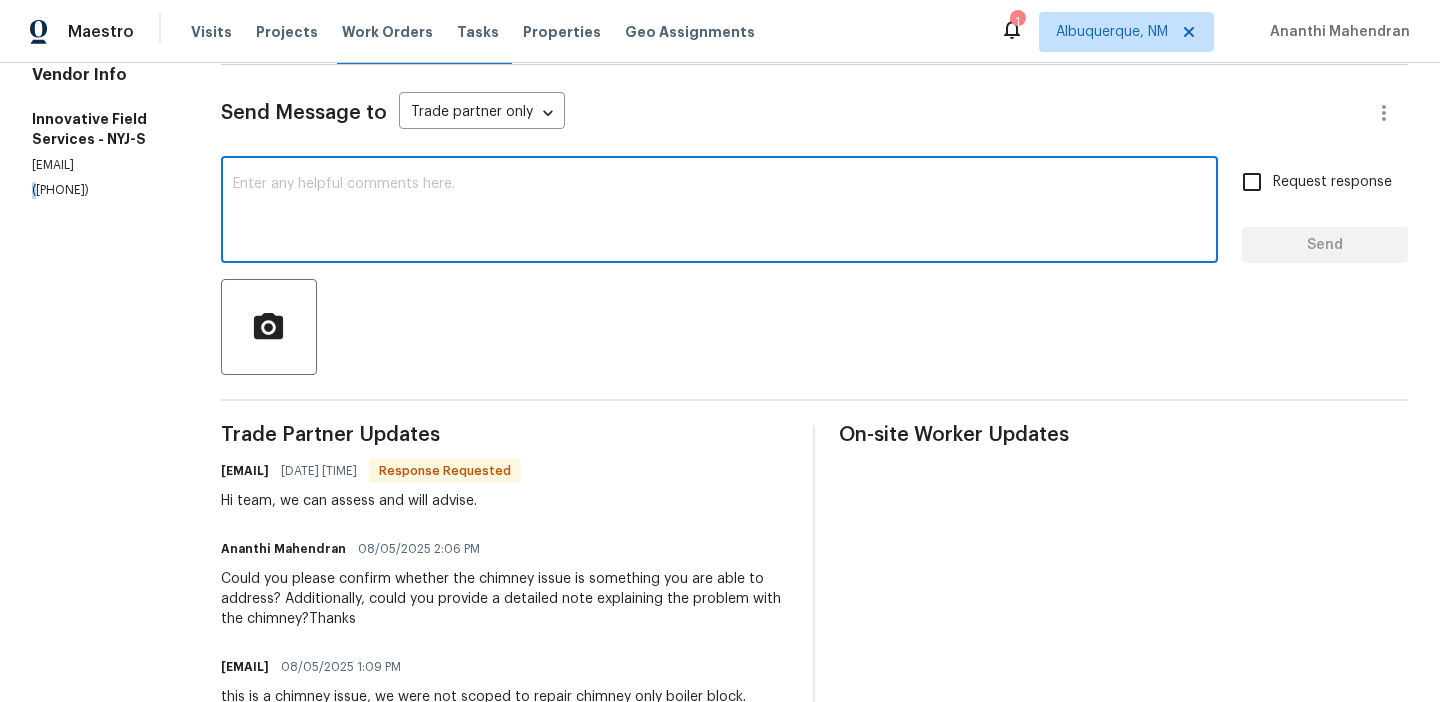 click on "Vendor Info Innovative Field Services - NYJ-S opendoor@bginspect.com (631) 676-4222" at bounding box center [102, 132] 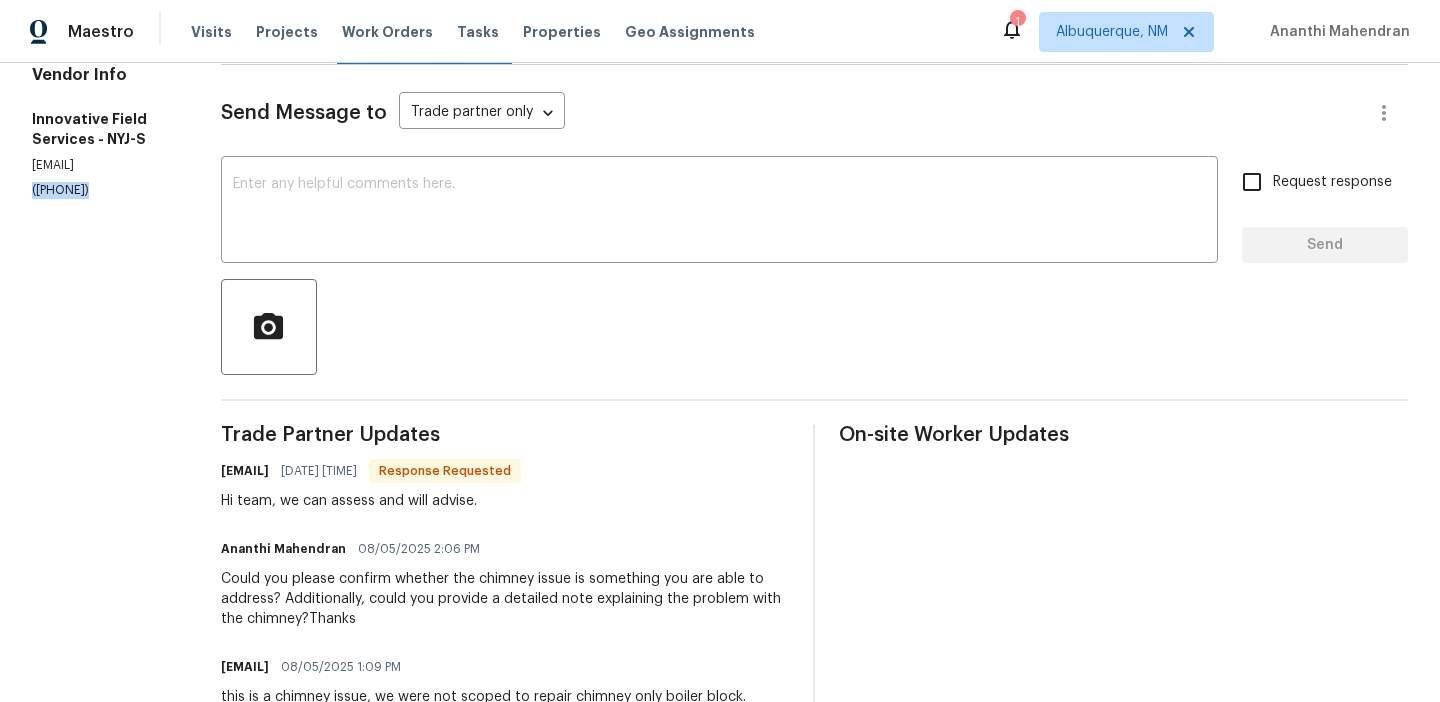 click on "Vendor Info Innovative Field Services - NYJ-S opendoor@bginspect.com (631) 676-4222" at bounding box center [102, 132] 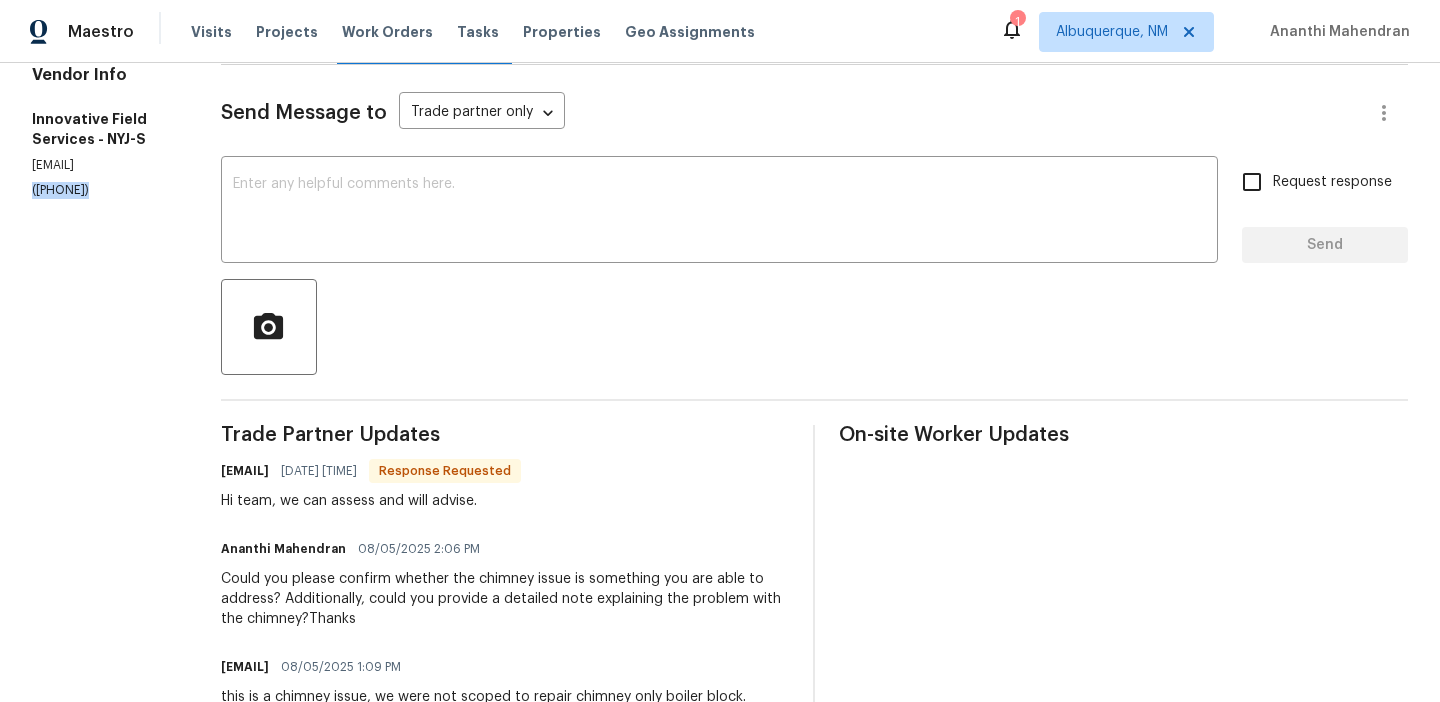 scroll, scrollTop: 0, scrollLeft: 0, axis: both 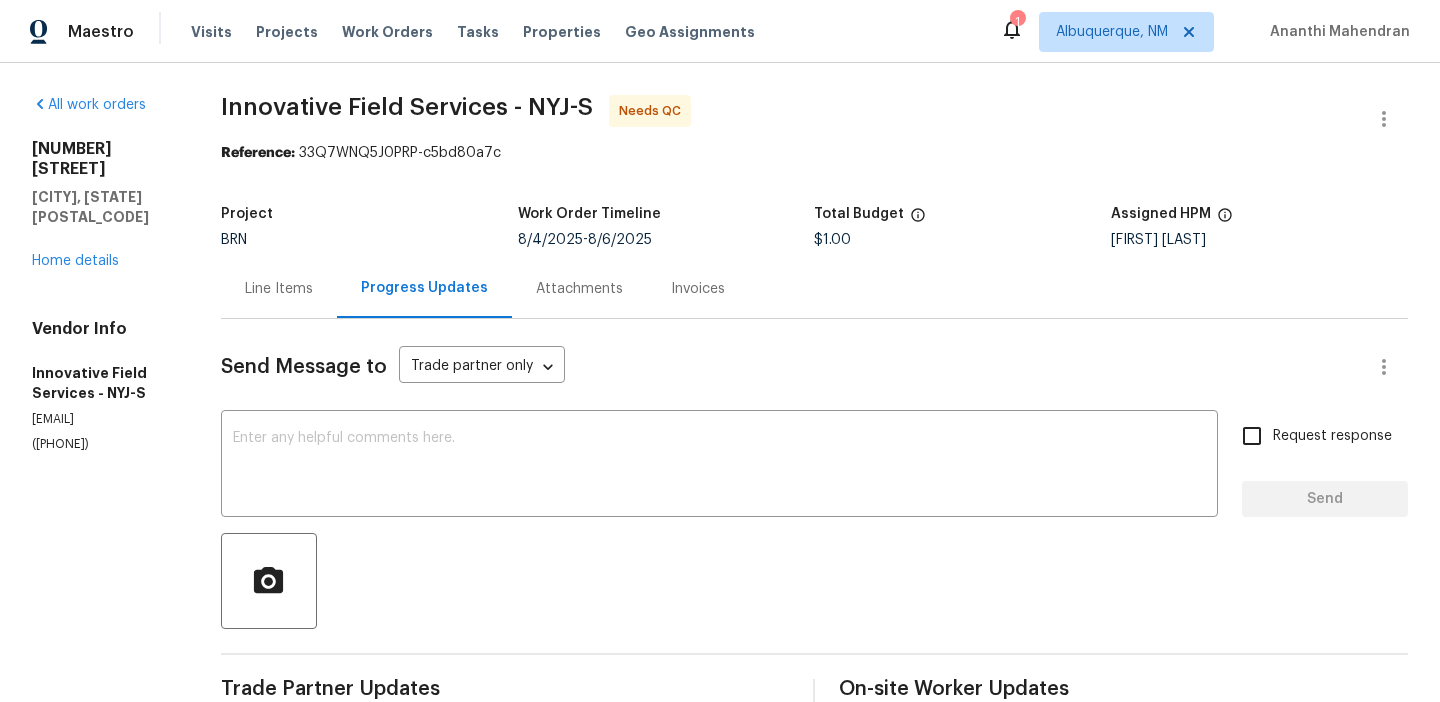 click on "Line Items" at bounding box center [279, 289] 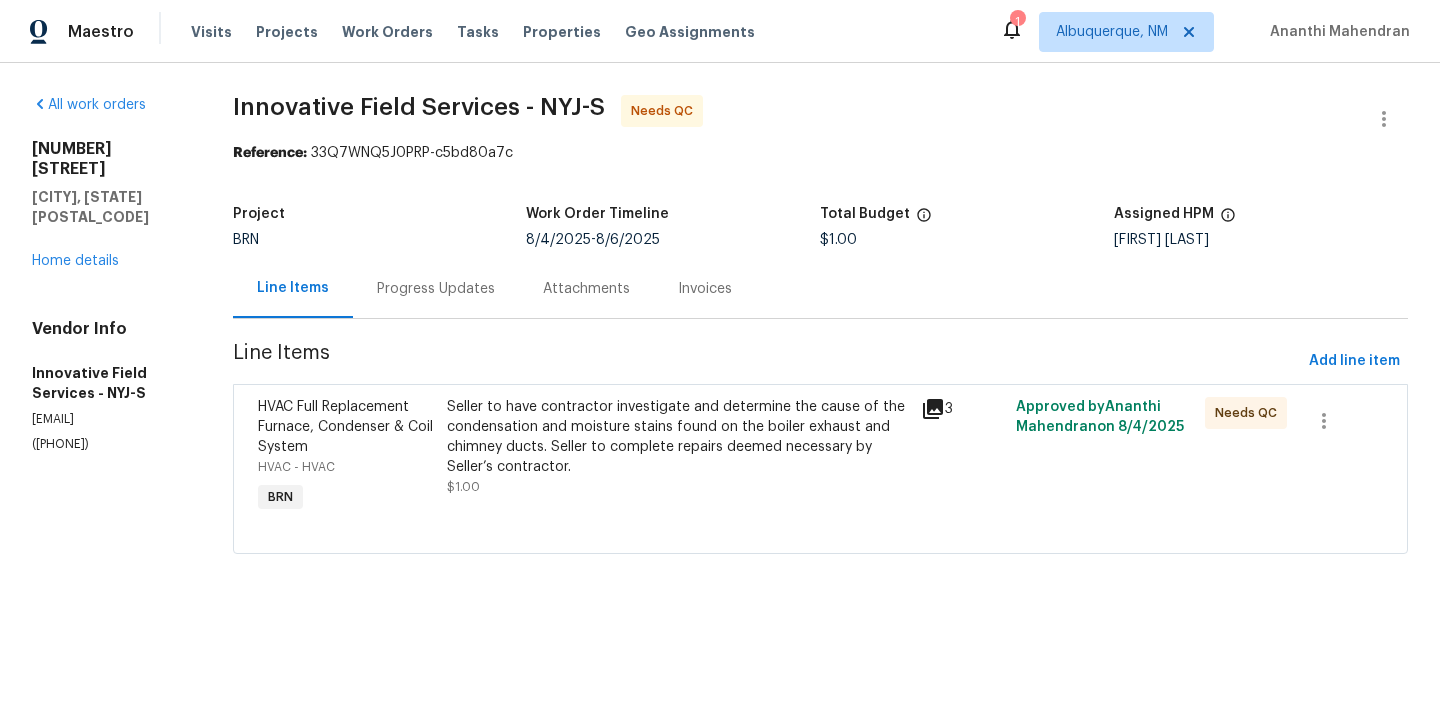 click on "Progress Updates" at bounding box center (436, 289) 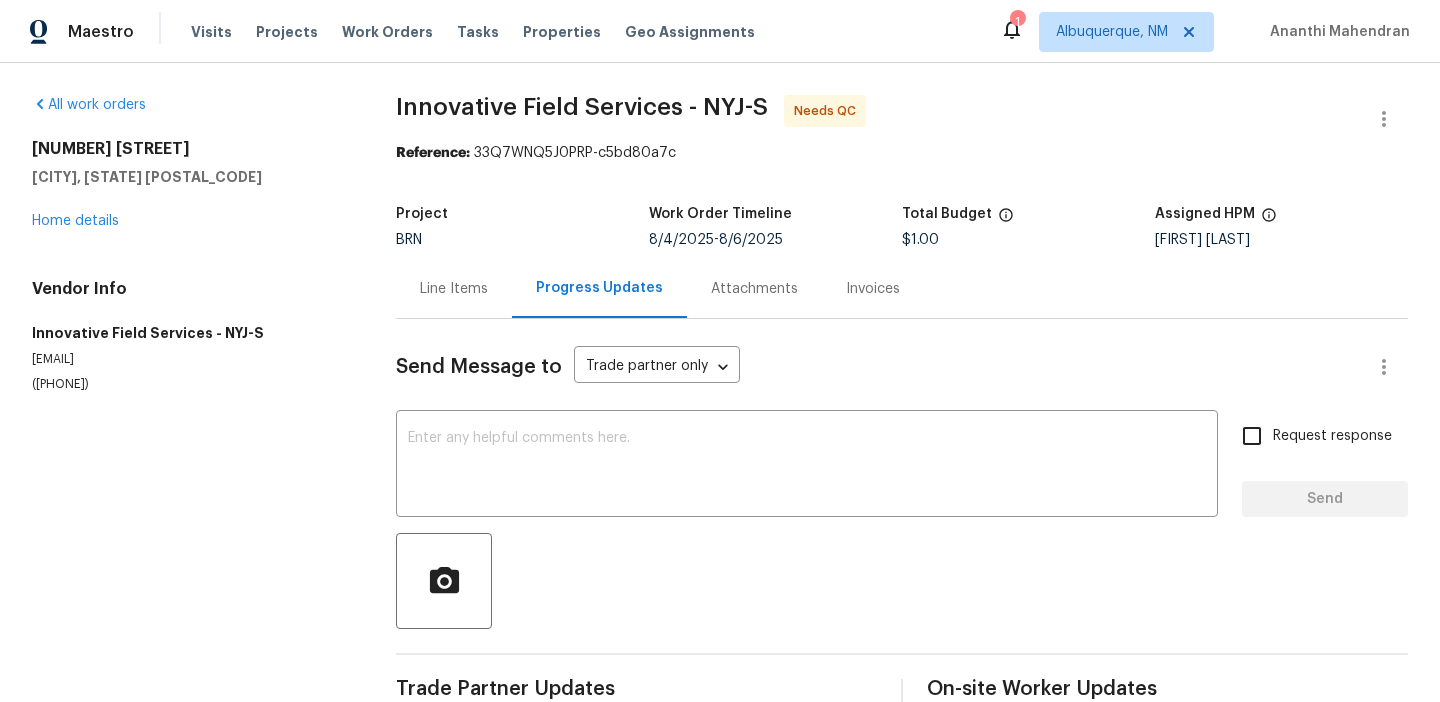 click on "Line Items" at bounding box center (454, 288) 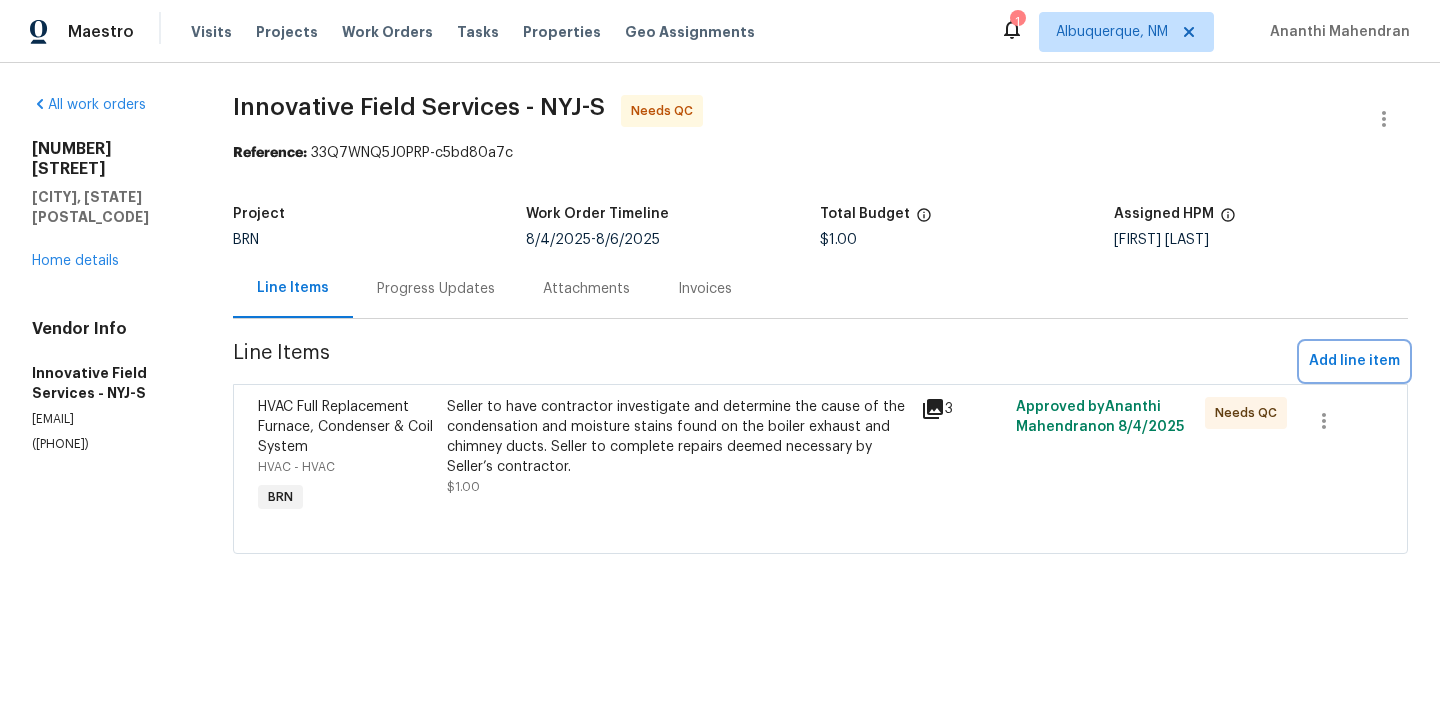 click on "Add line item" at bounding box center [1354, 361] 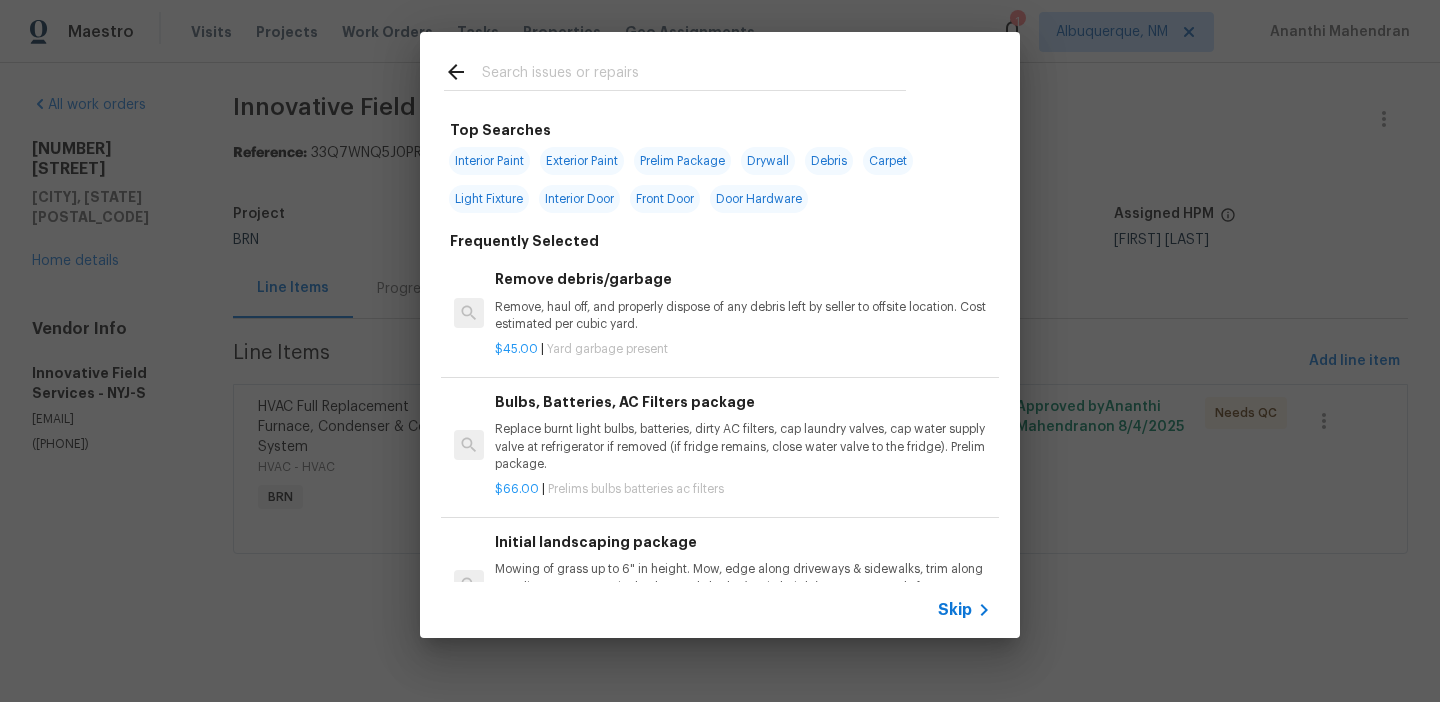 click on "Skip" at bounding box center (955, 610) 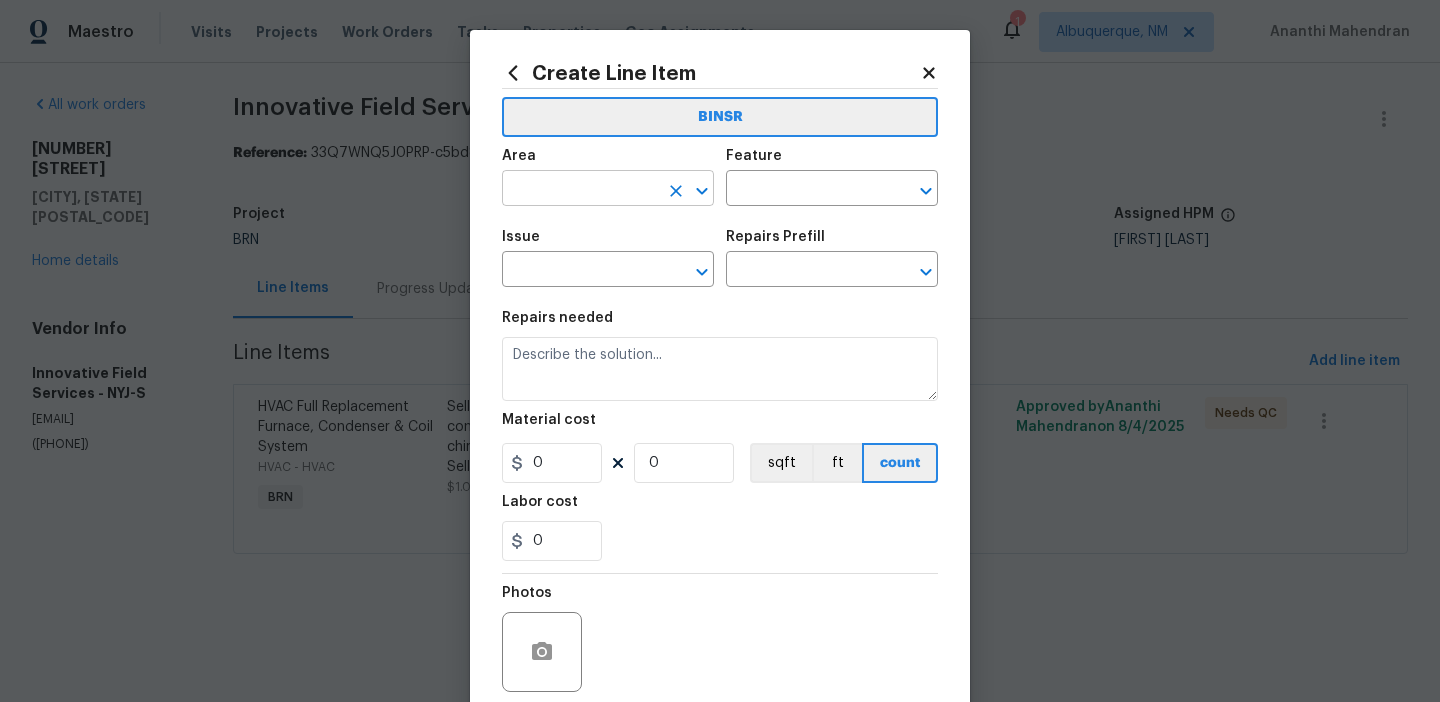 click at bounding box center [580, 190] 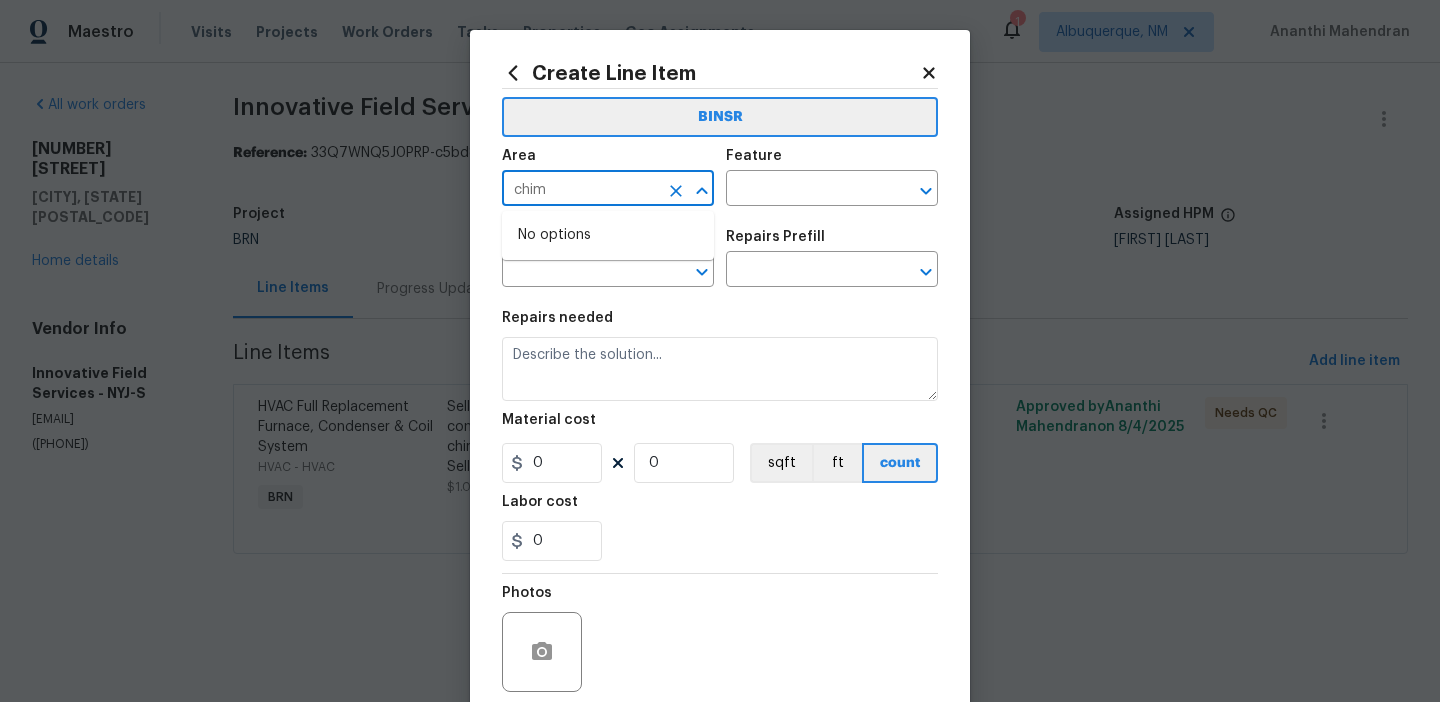 type on "chim" 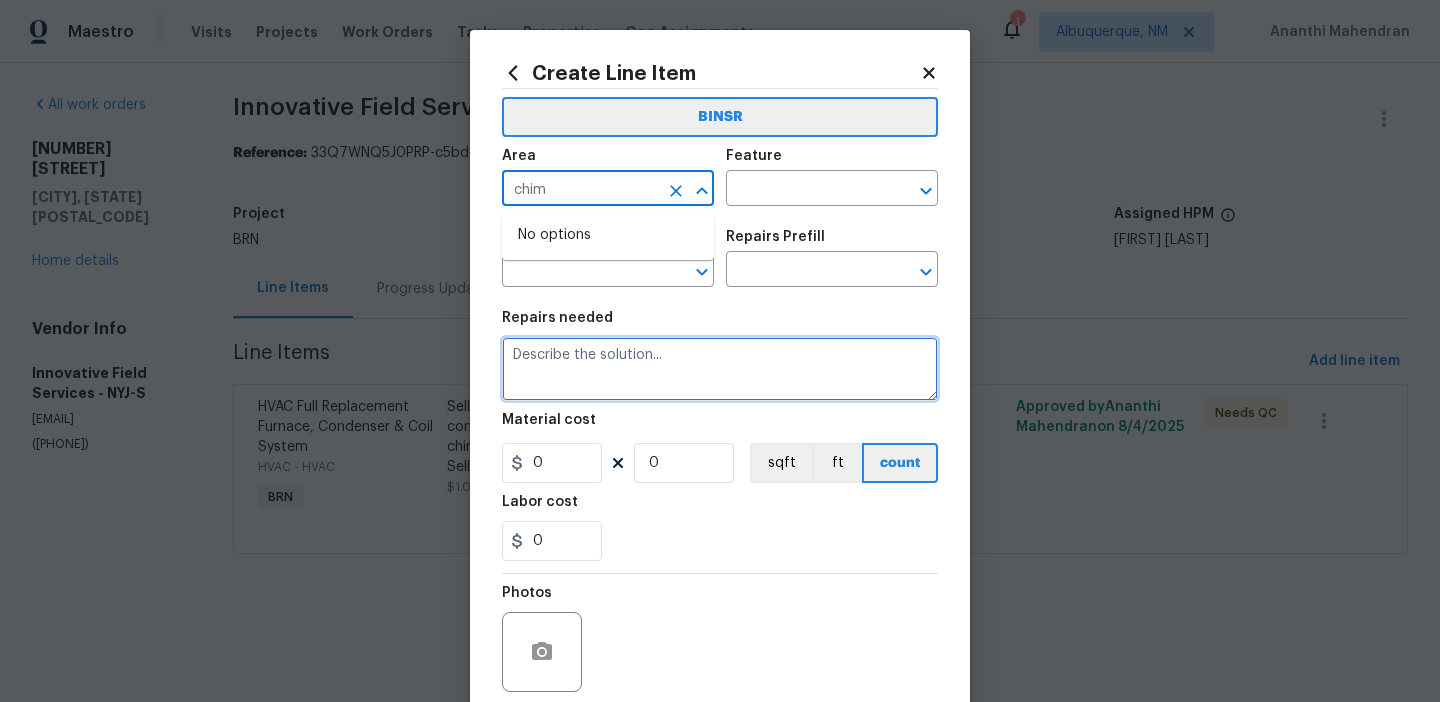 type 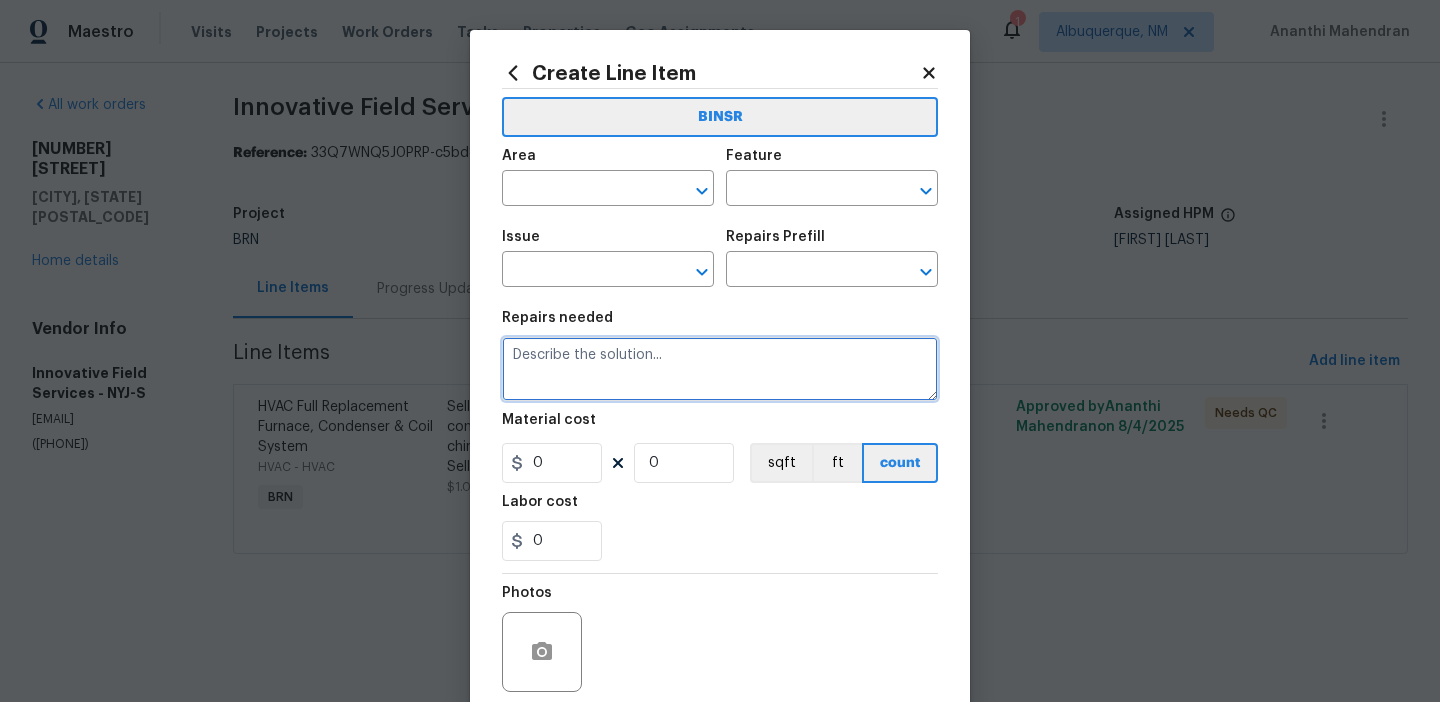 click at bounding box center (720, 369) 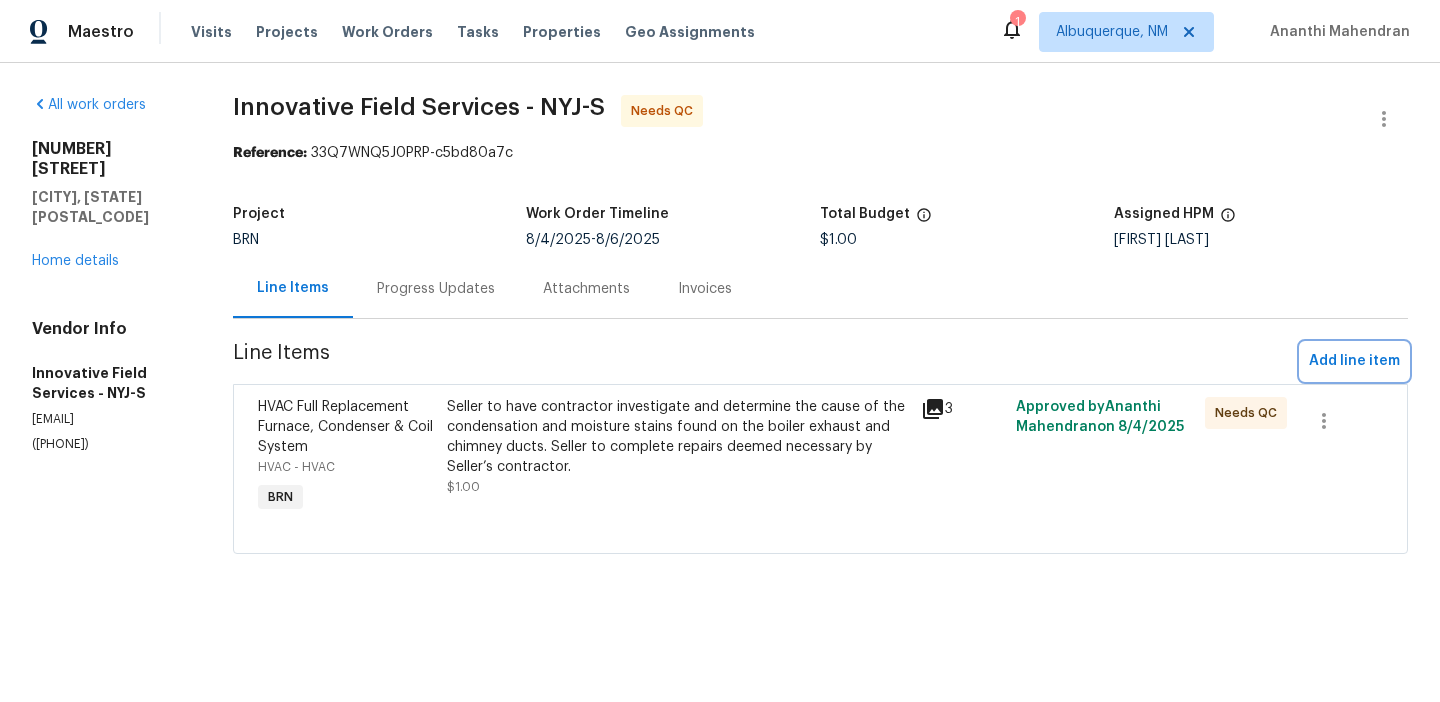 click on "Add line item" at bounding box center (1354, 361) 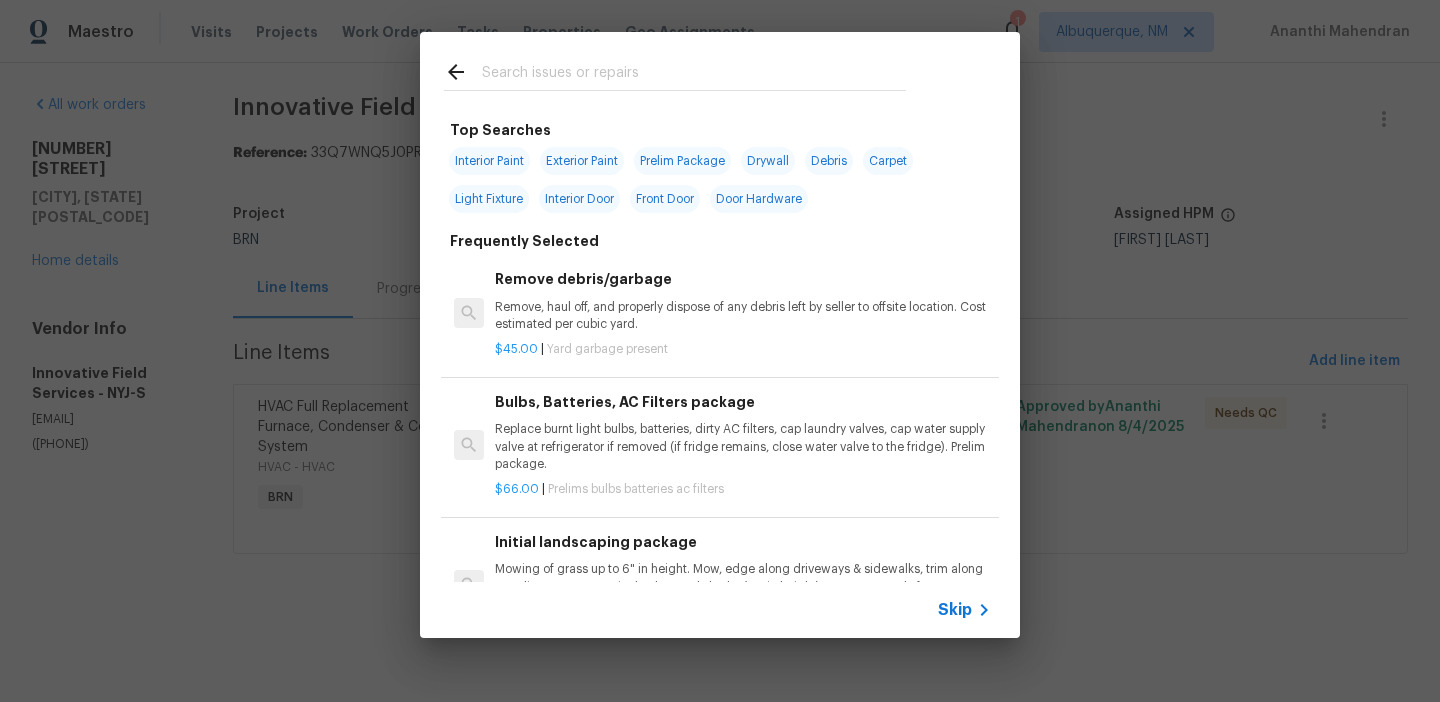 click on "Skip" at bounding box center [955, 610] 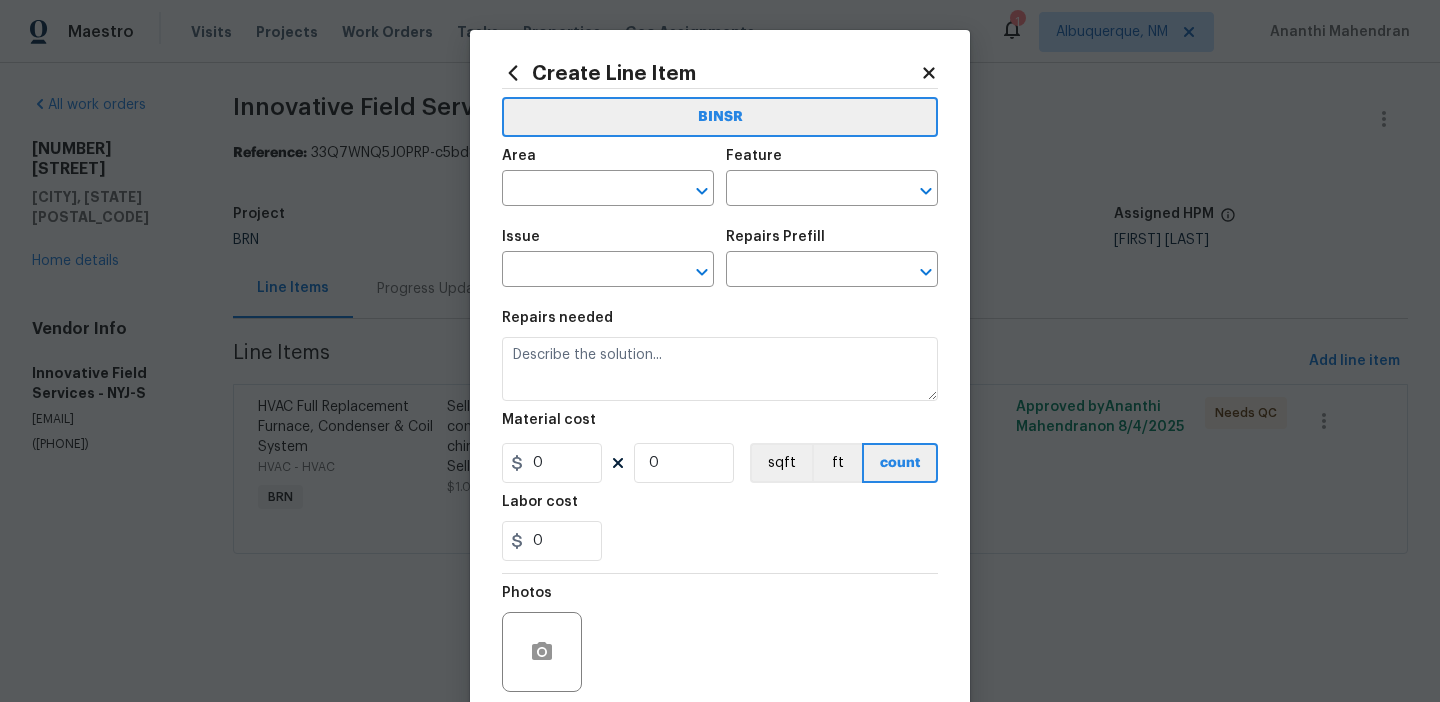 click on "Issue ​" at bounding box center (608, 258) 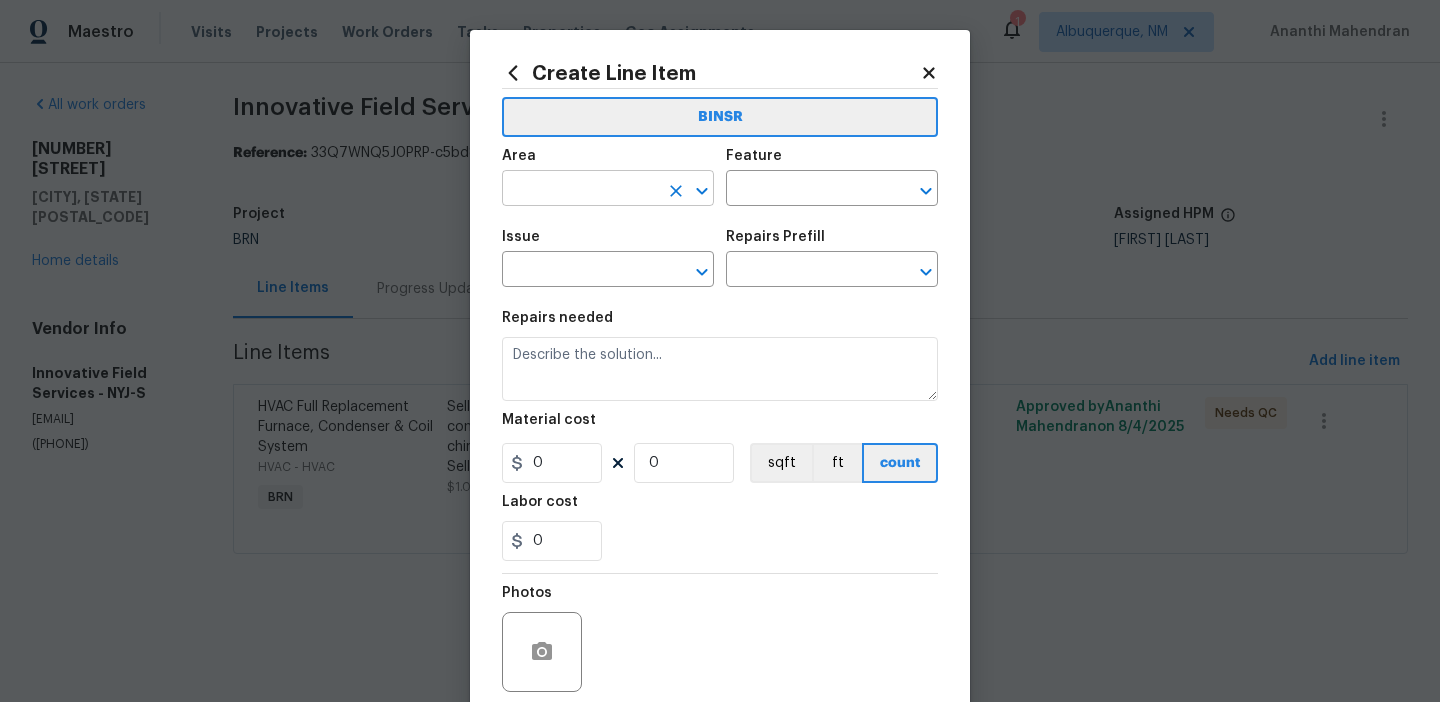 click at bounding box center (580, 190) 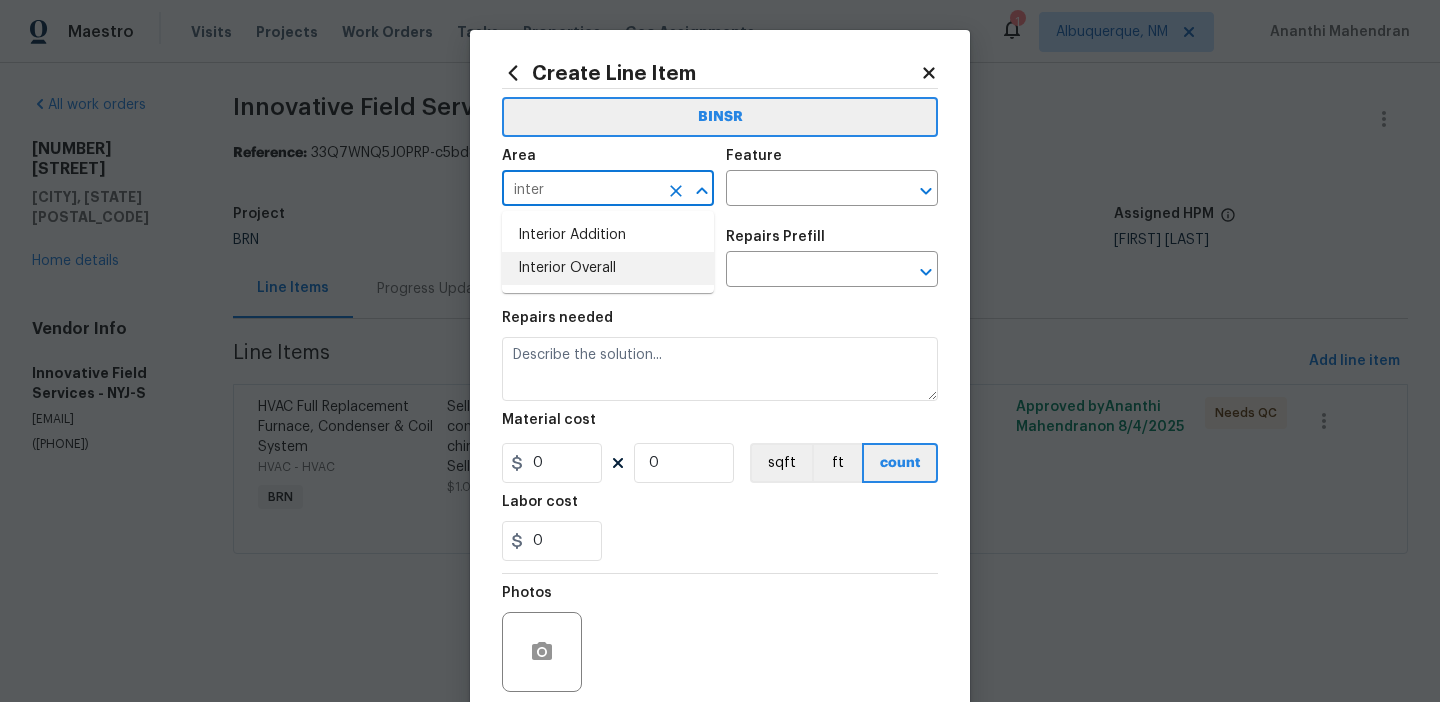 click on "Interior Addition" at bounding box center [608, 235] 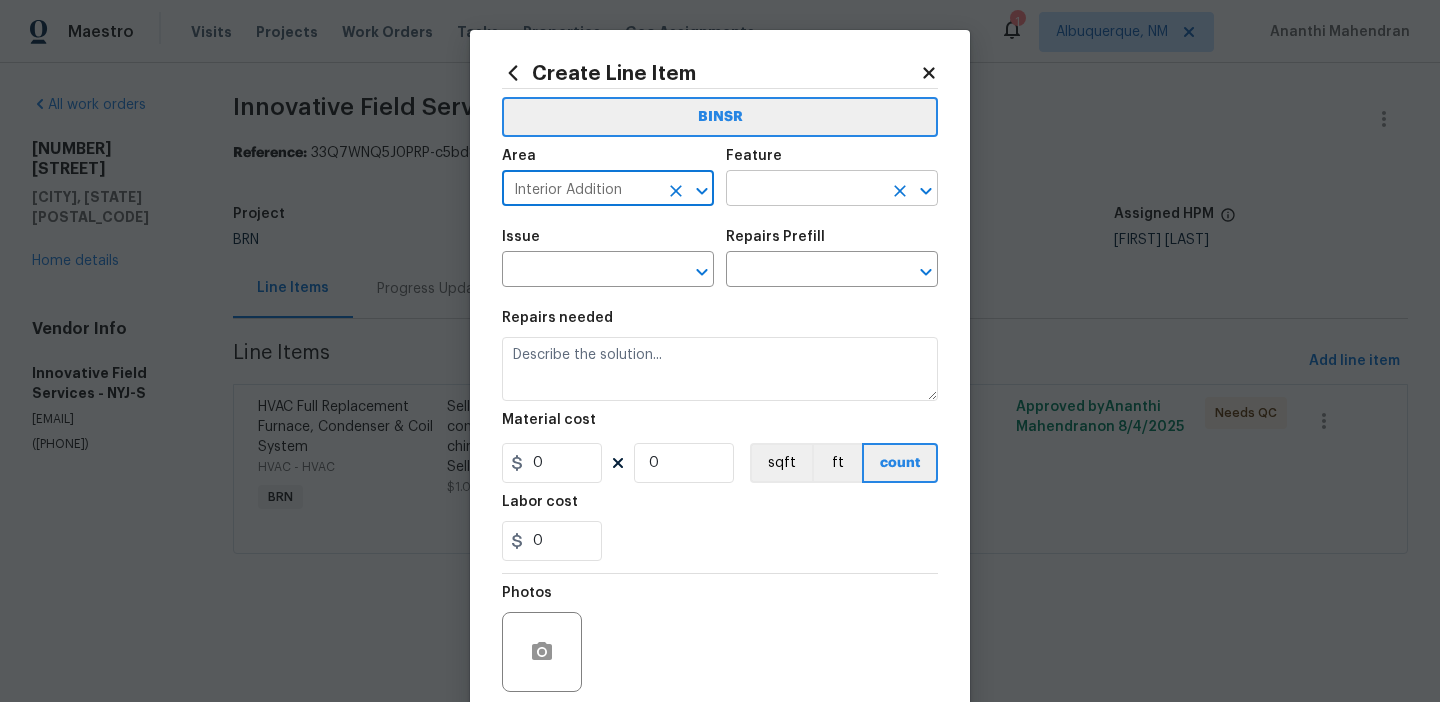type on "Interior Addition" 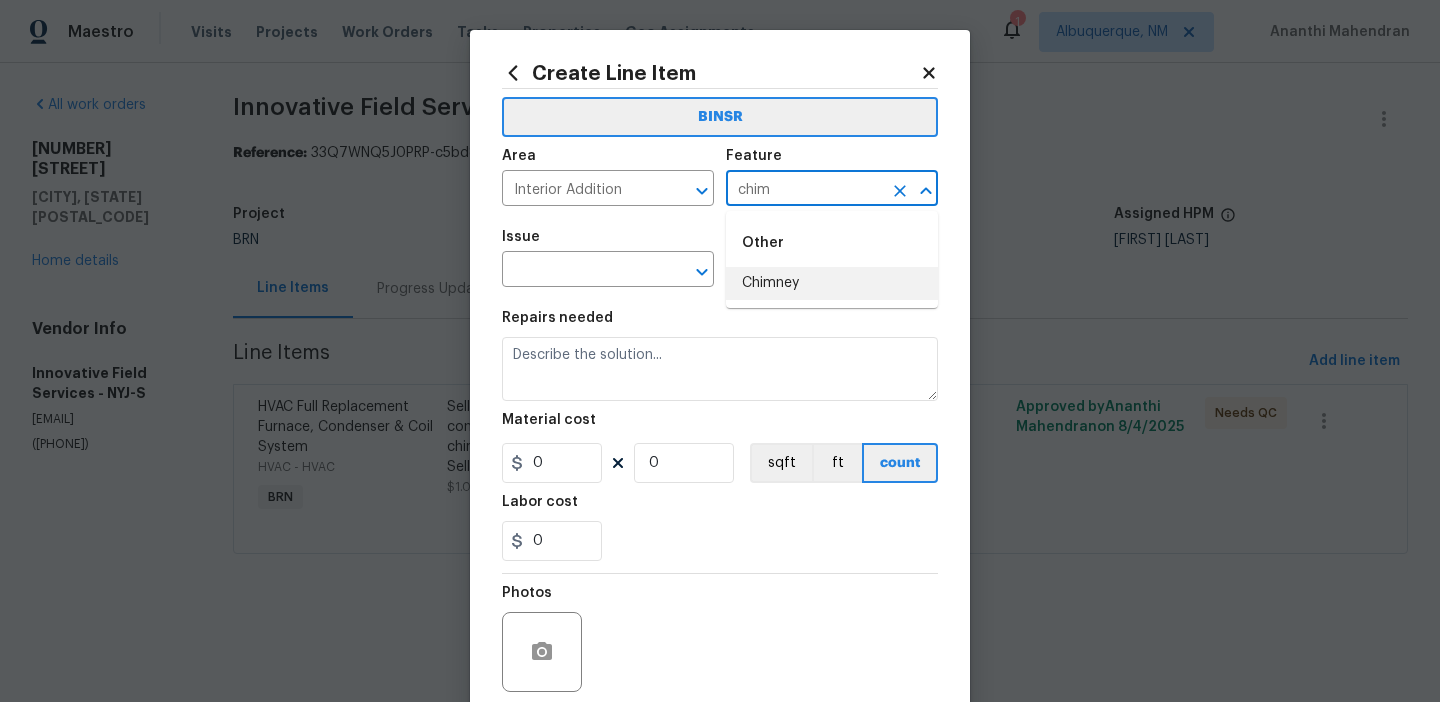 click on "Chimney" at bounding box center [832, 283] 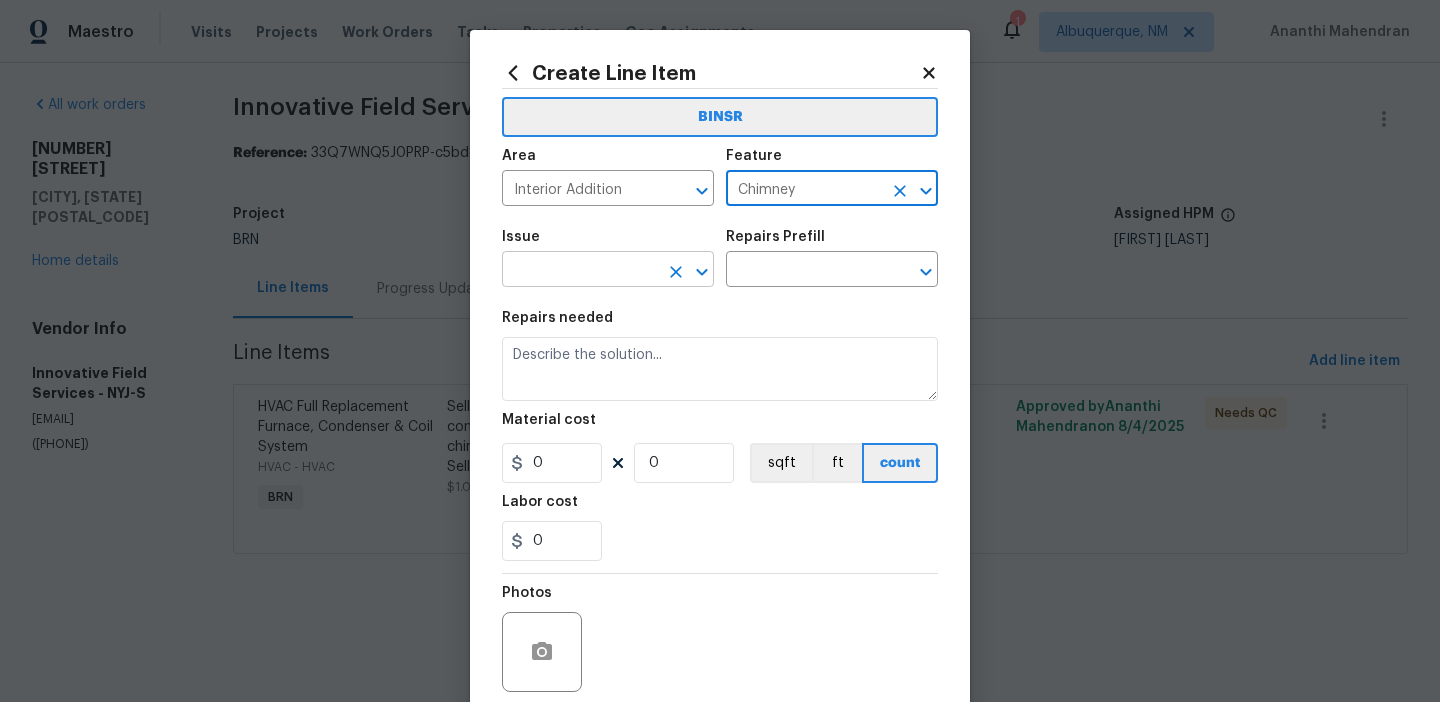 type on "Chimney" 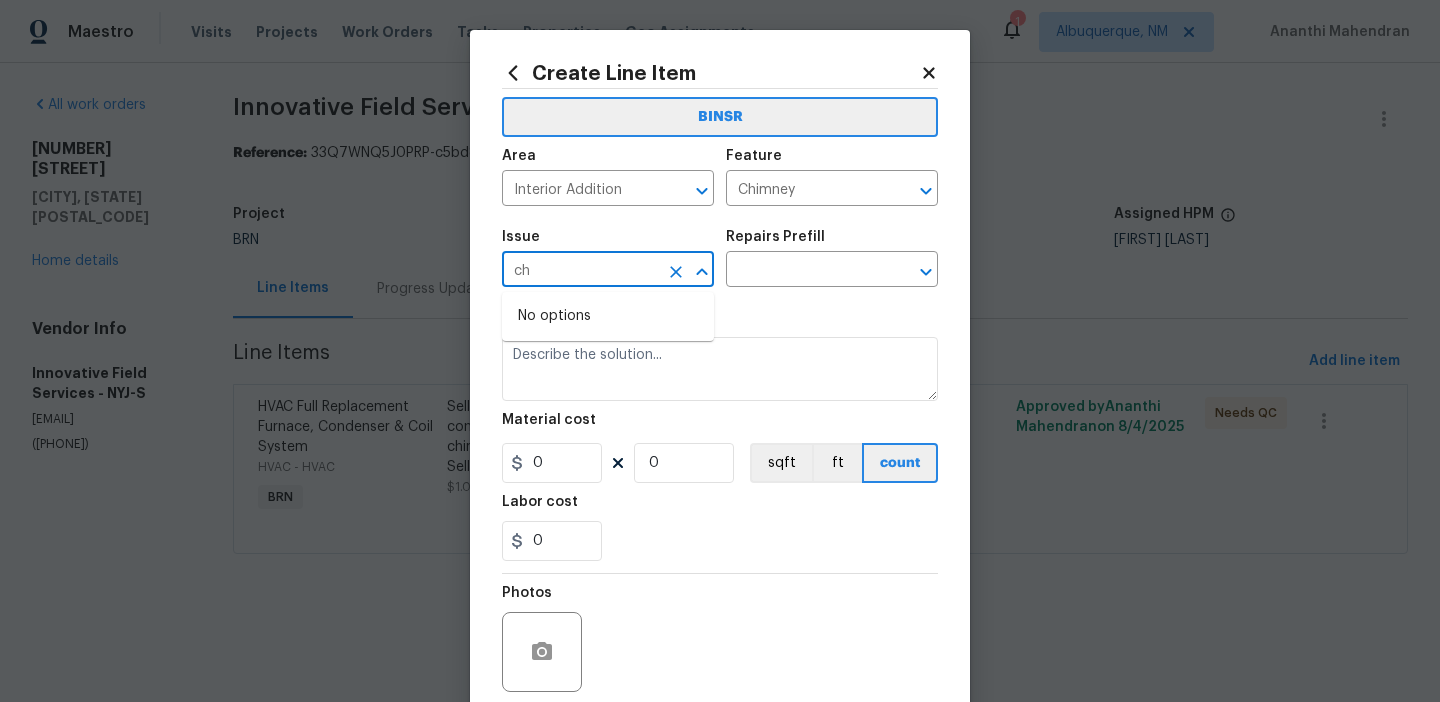 type on "c" 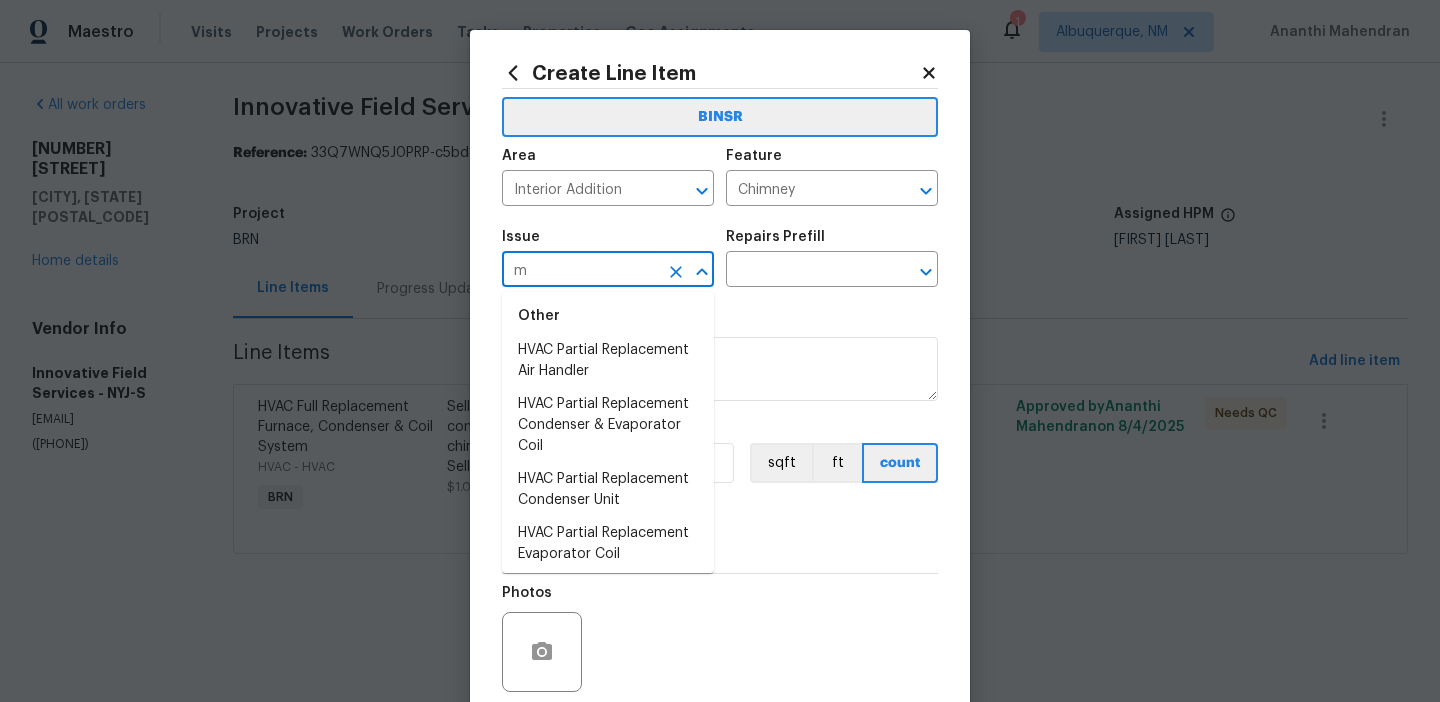 scroll, scrollTop: 0, scrollLeft: 0, axis: both 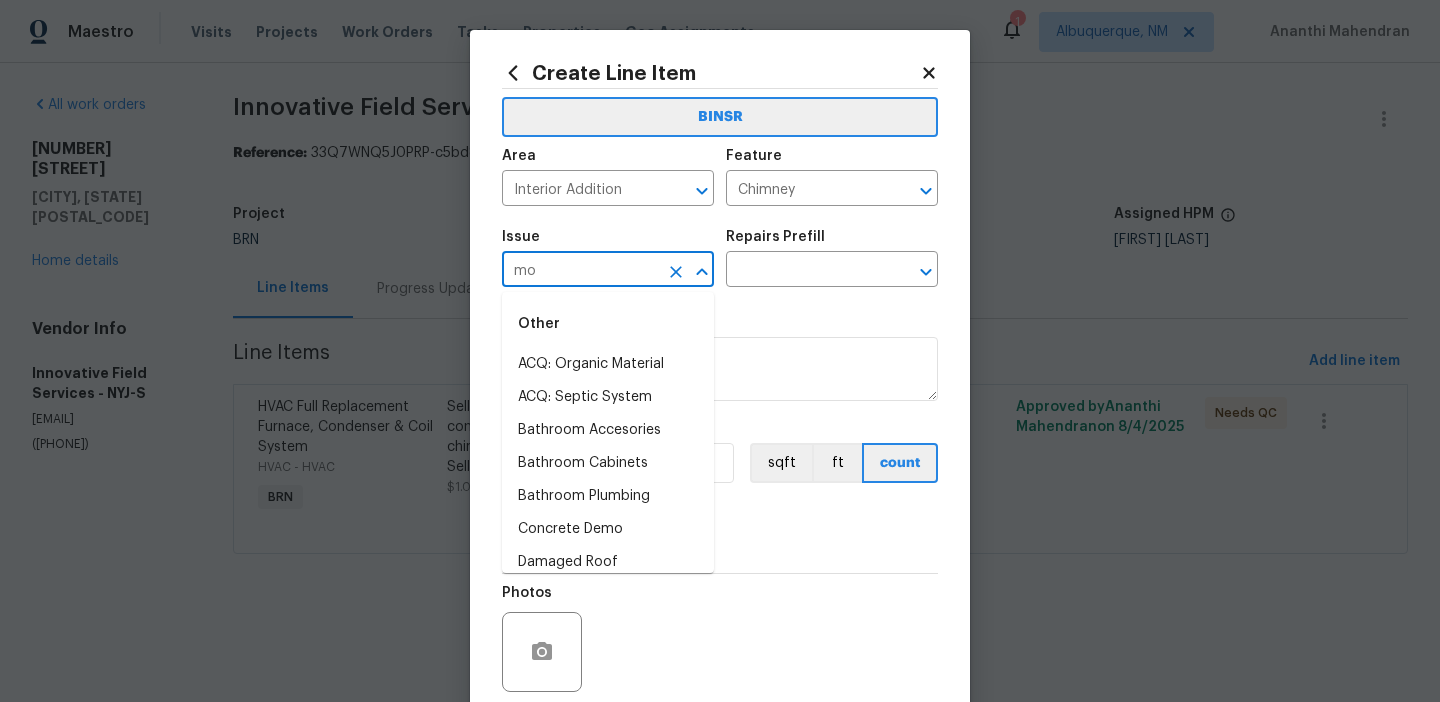 type on "moi" 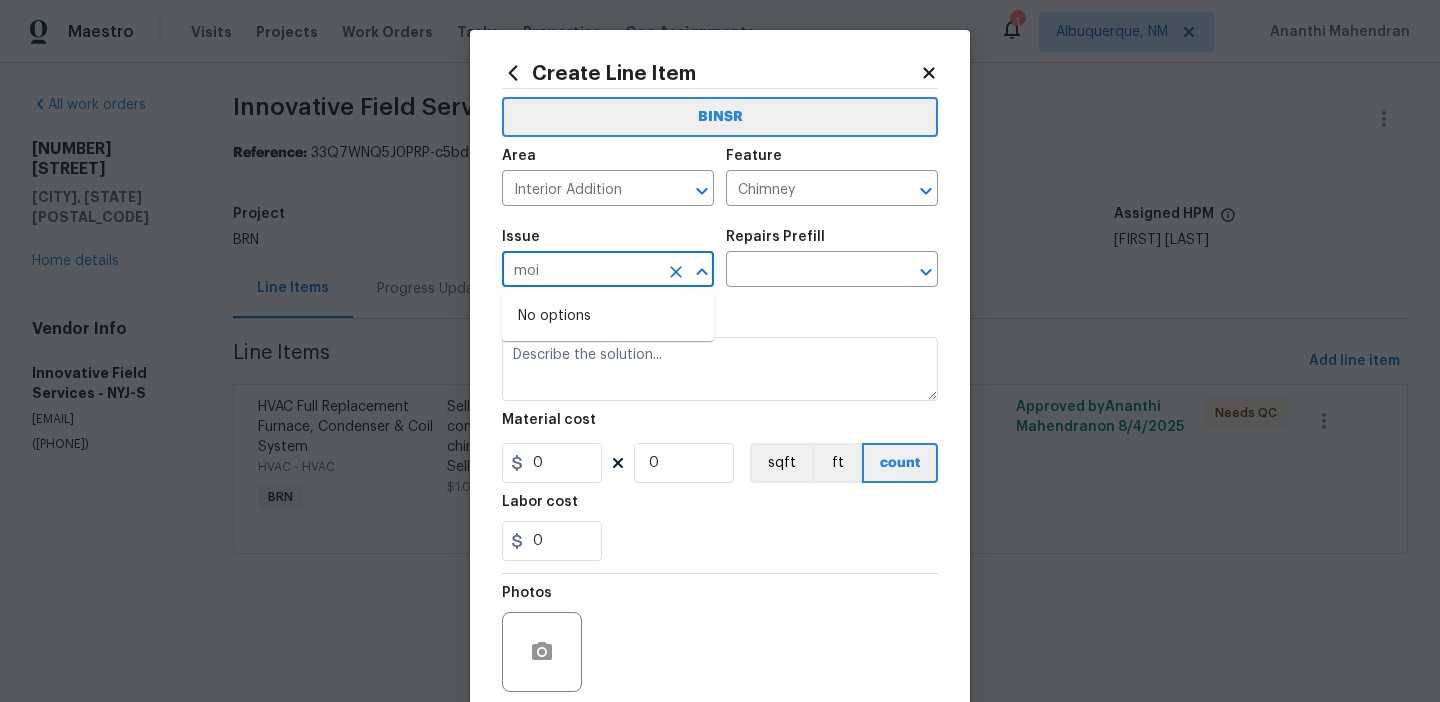 click at bounding box center (676, 272) 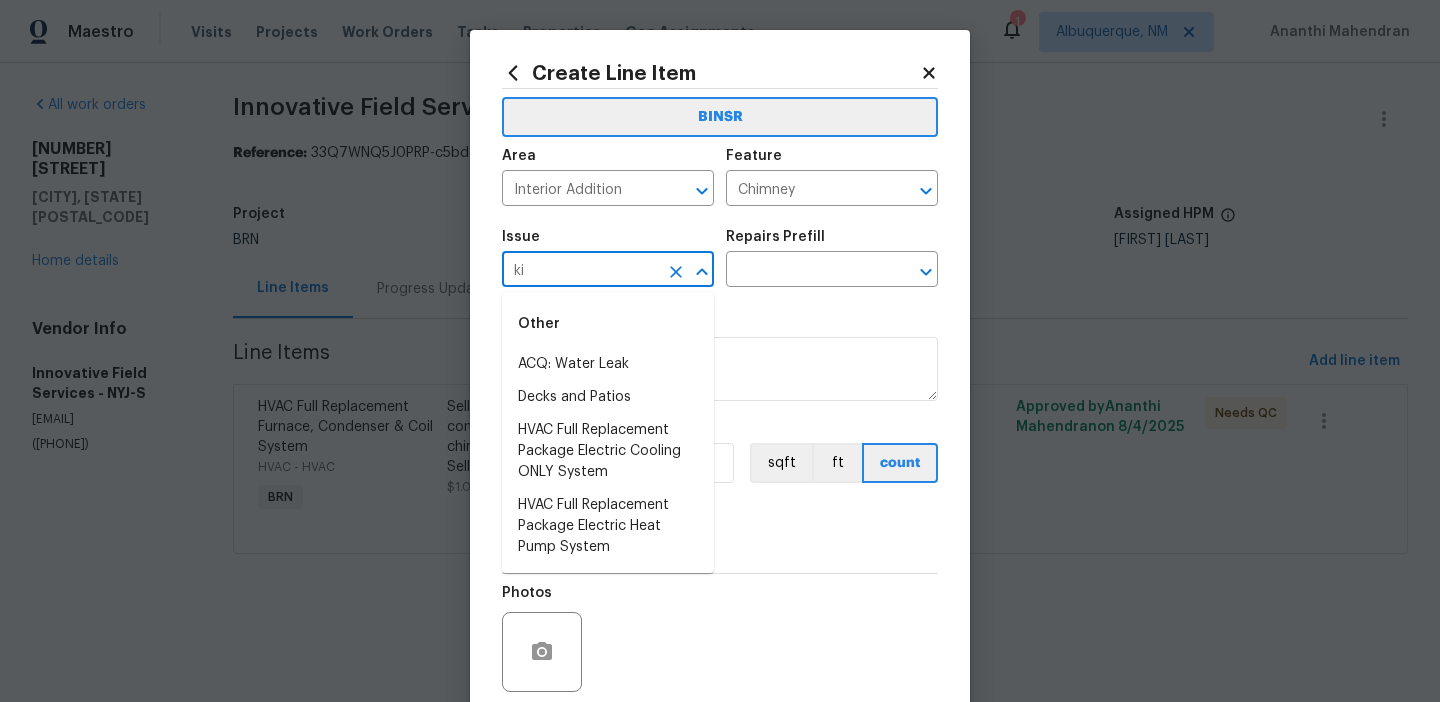 type on "kit" 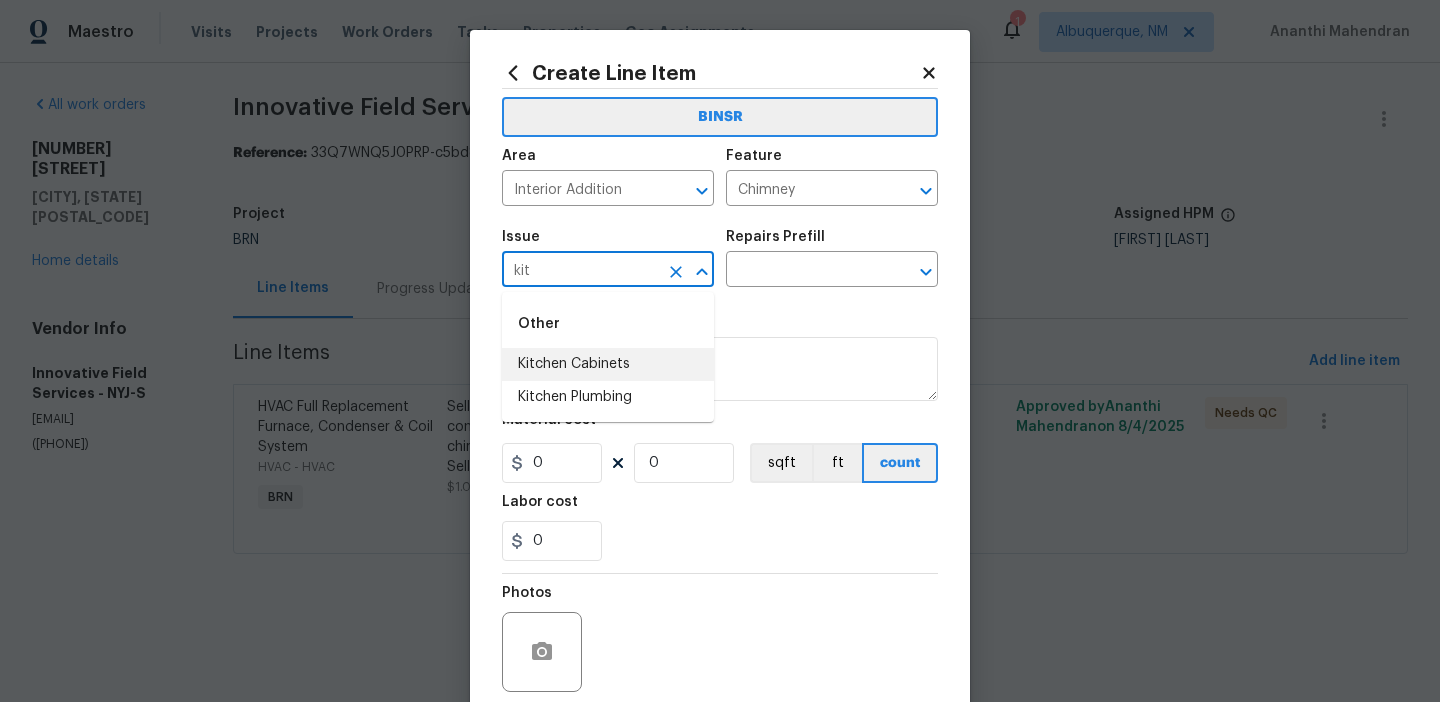 click 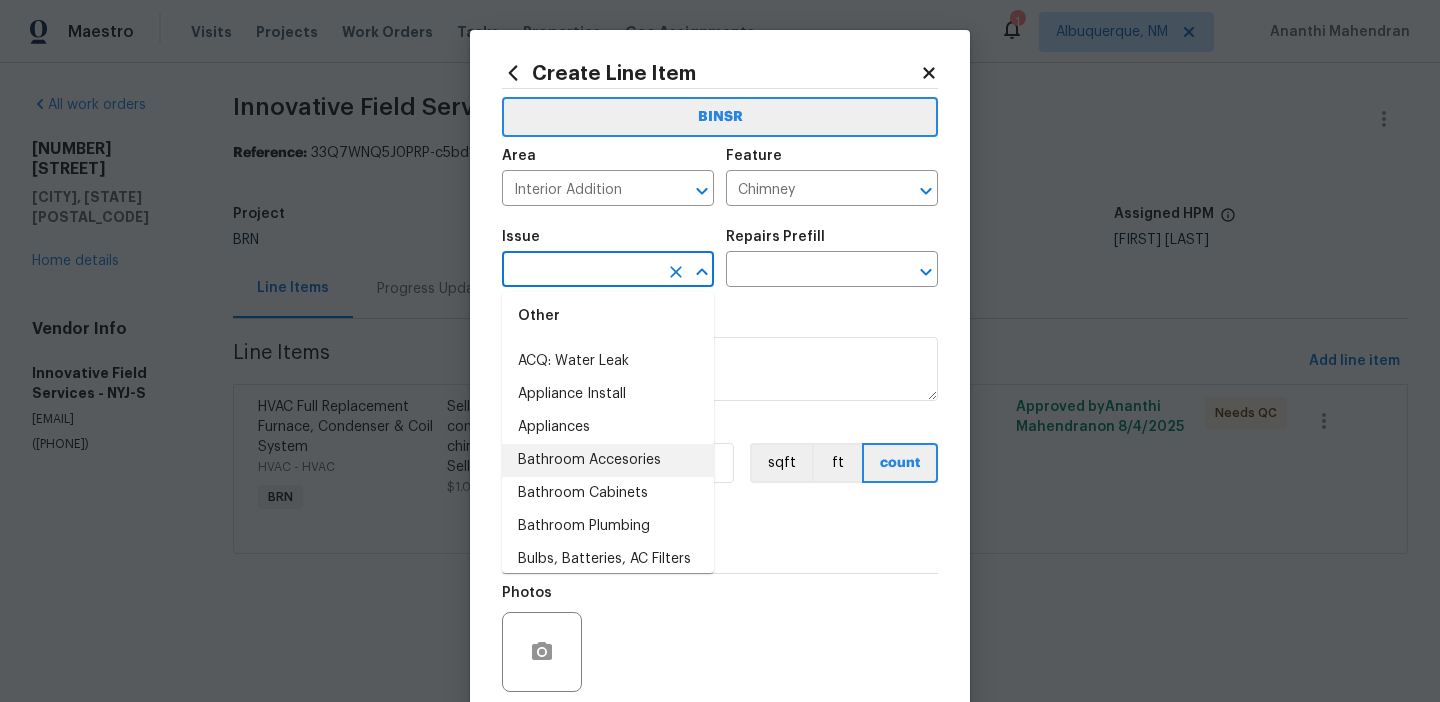 scroll, scrollTop: 328, scrollLeft: 0, axis: vertical 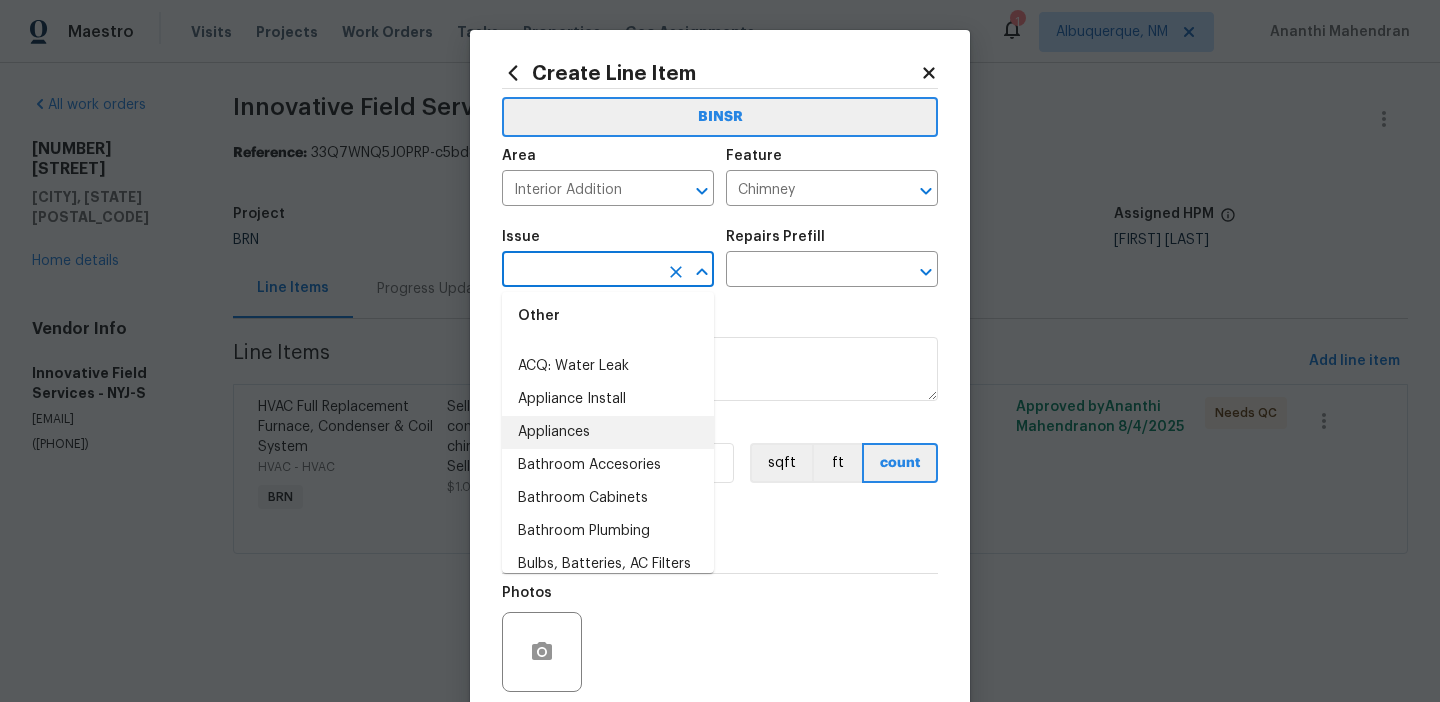 click on "Appliances" at bounding box center (608, 432) 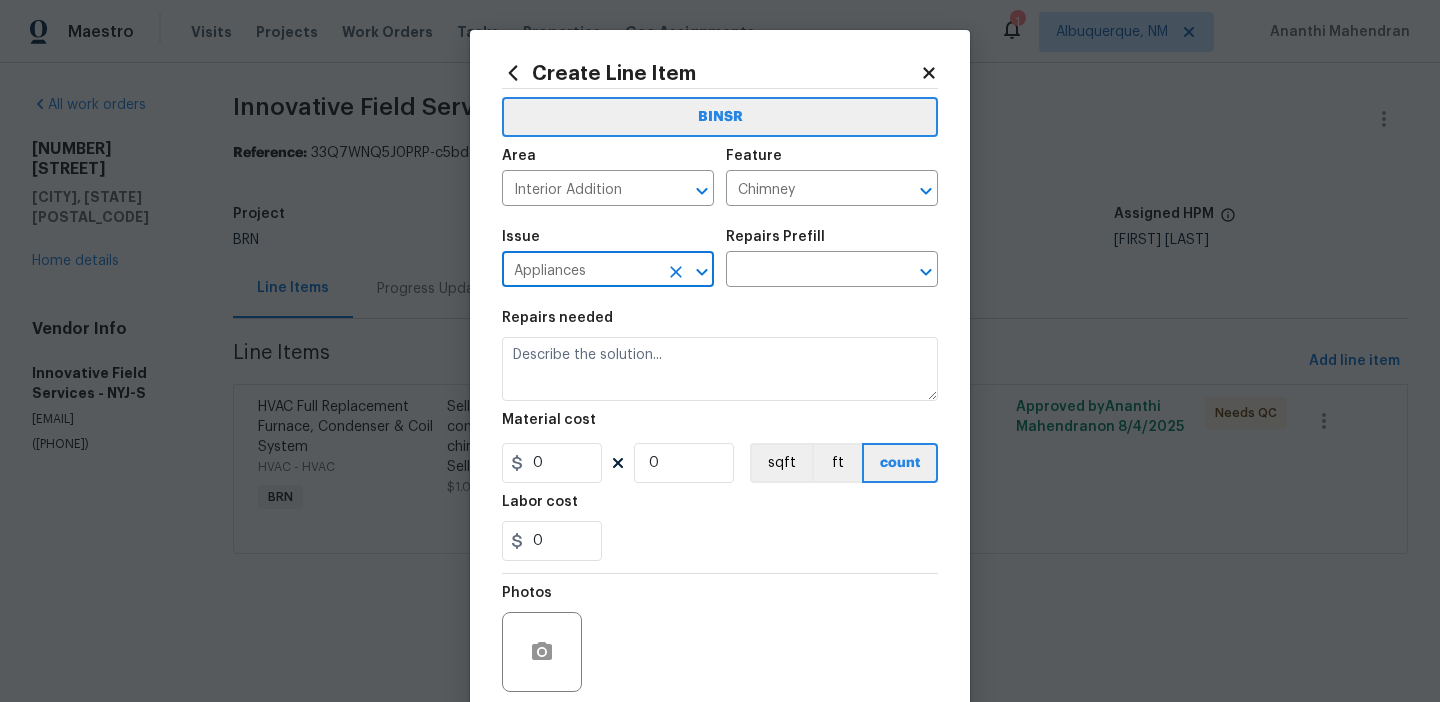 type on "Appliances" 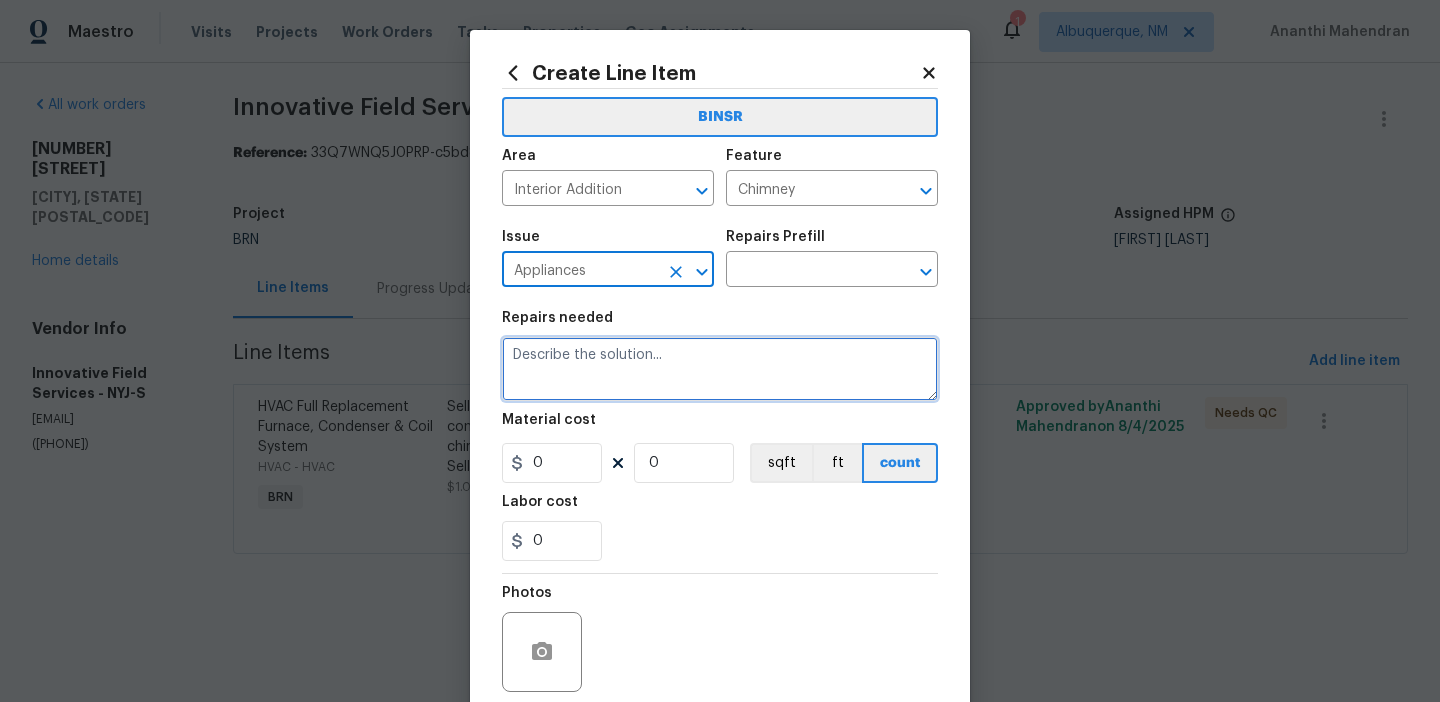 click at bounding box center (720, 369) 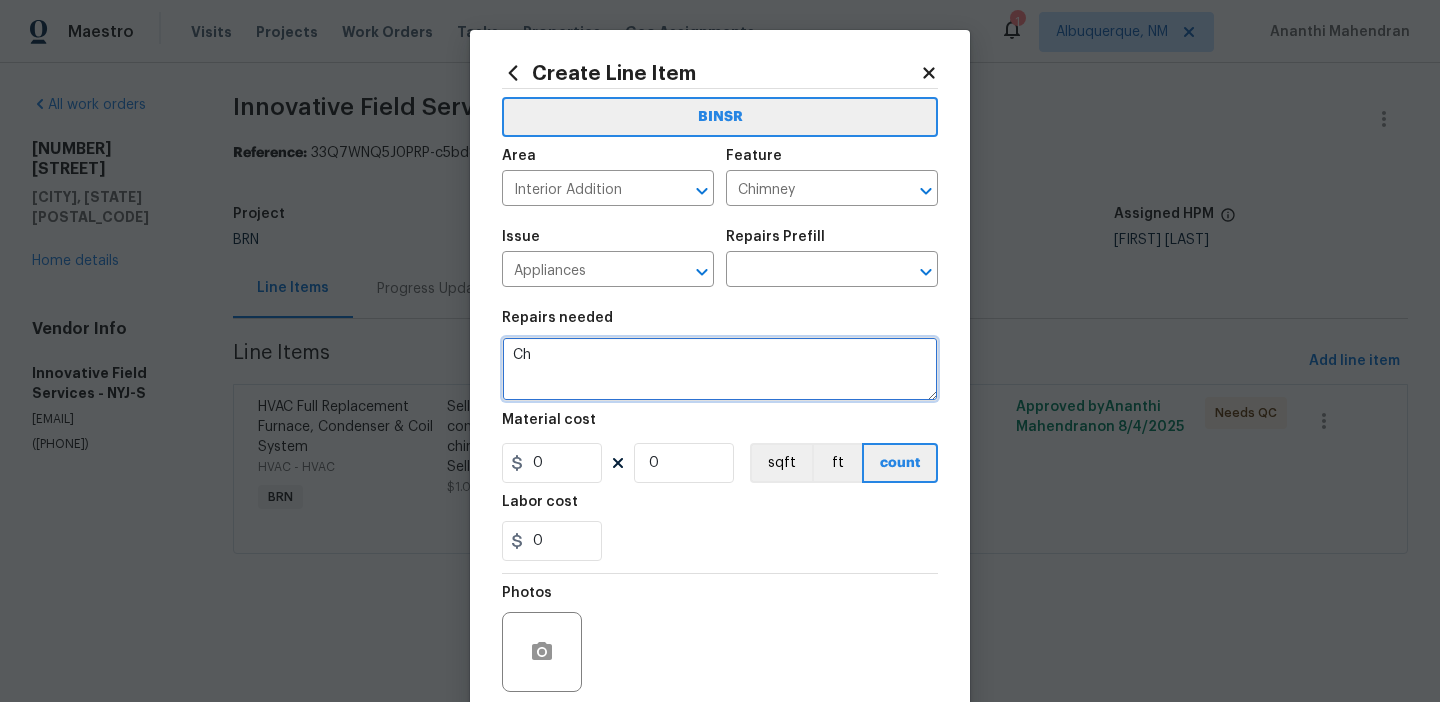 type on "C" 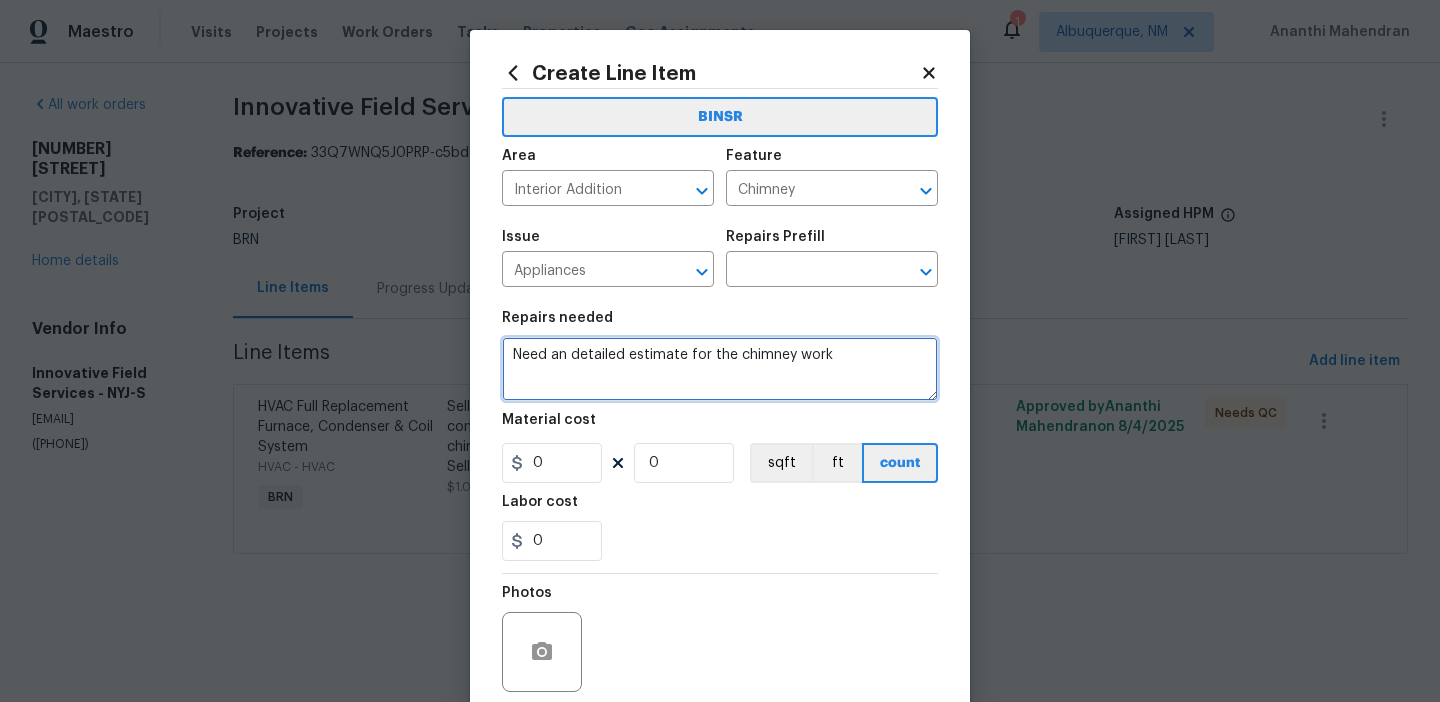 scroll, scrollTop: 160, scrollLeft: 0, axis: vertical 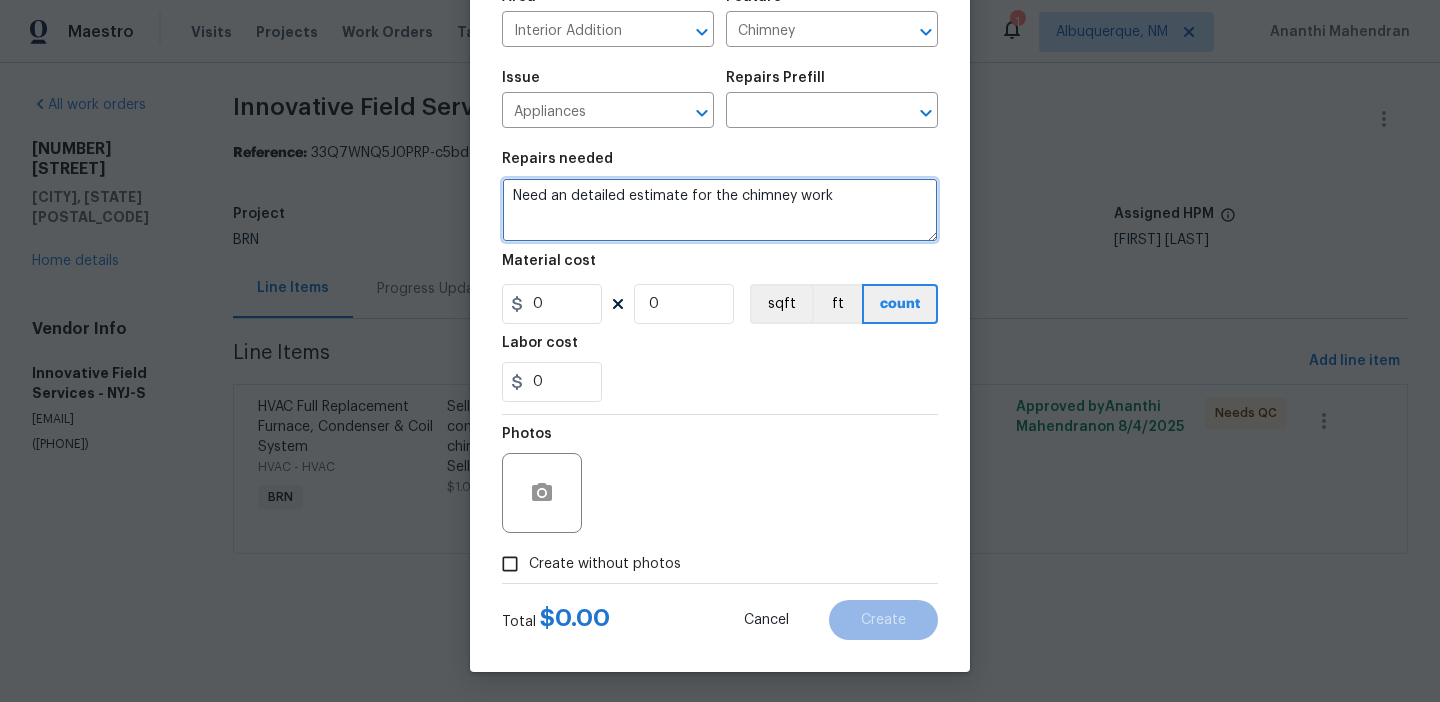 type on "Need an detailed estimate for the chimney work" 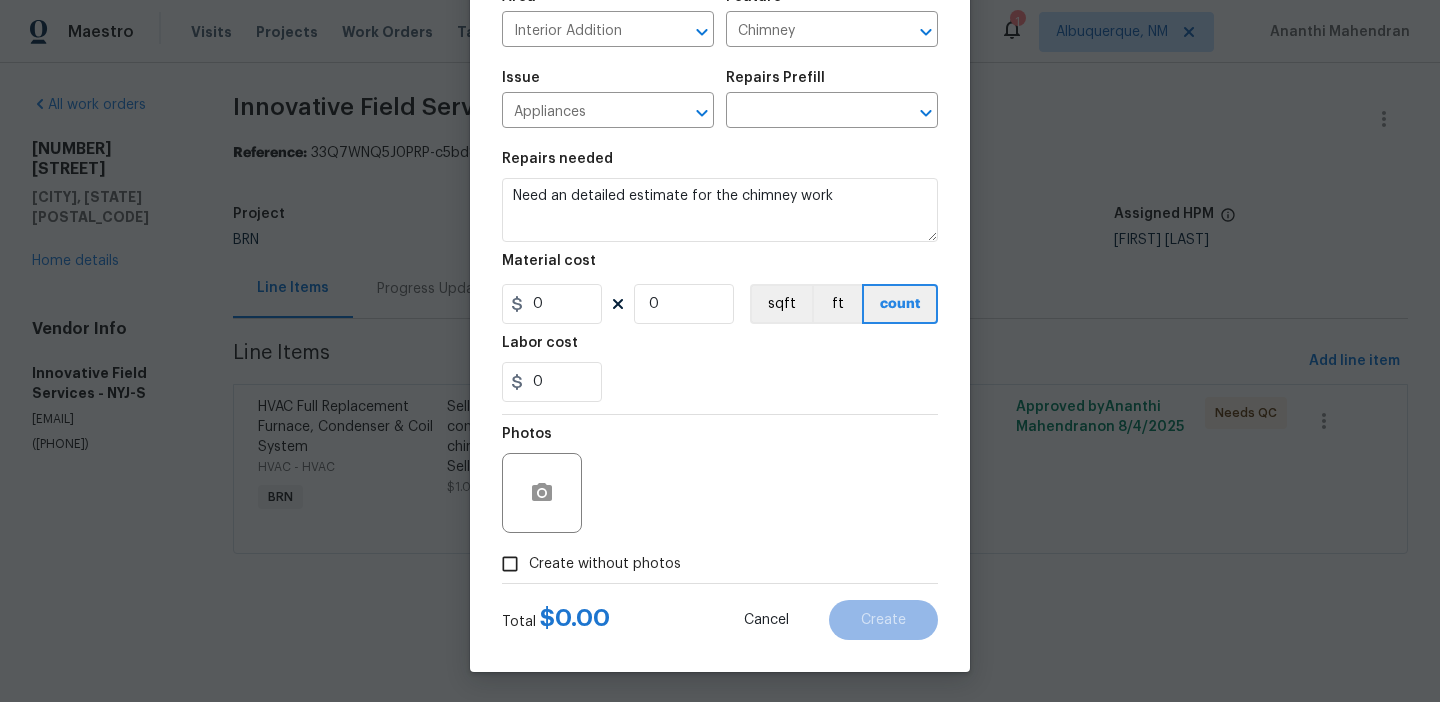 click on "Create without photos" at bounding box center [510, 564] 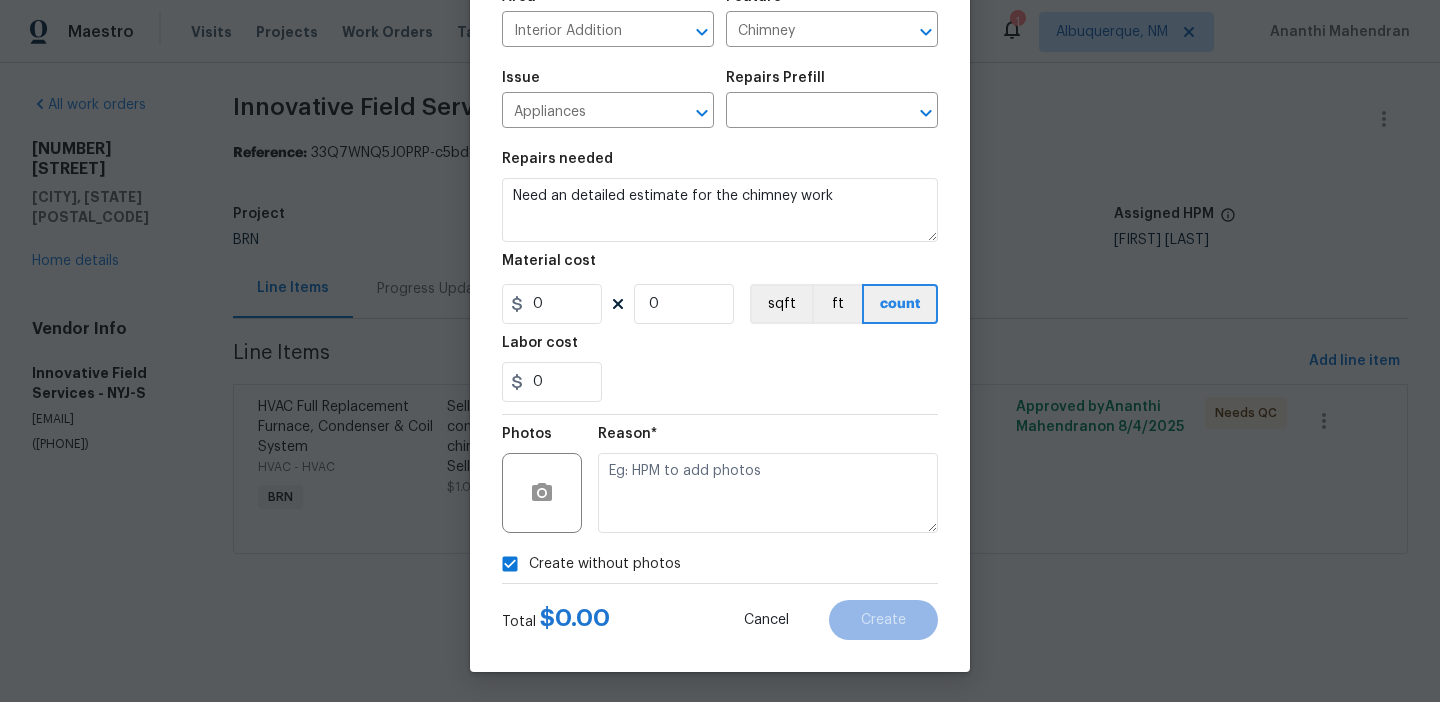 click on "Reason*" at bounding box center (768, 480) 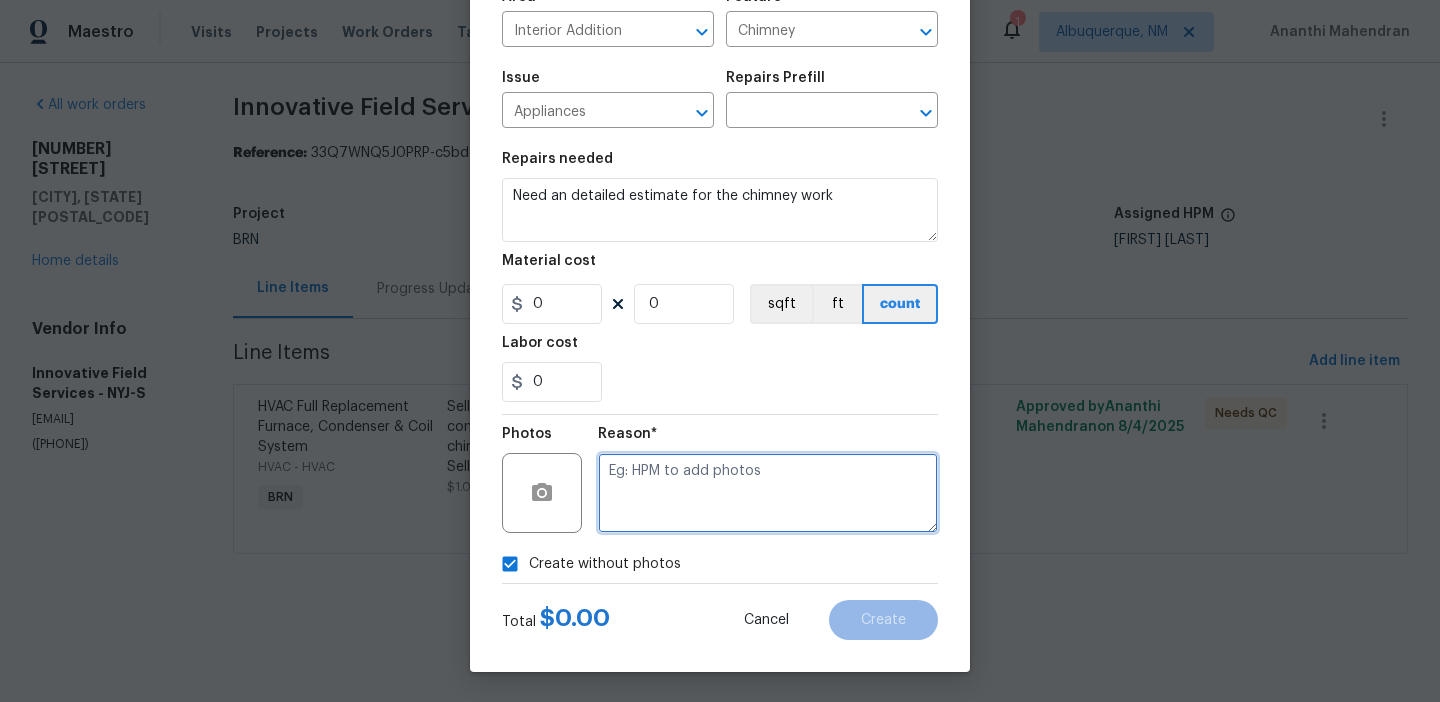 click at bounding box center (768, 493) 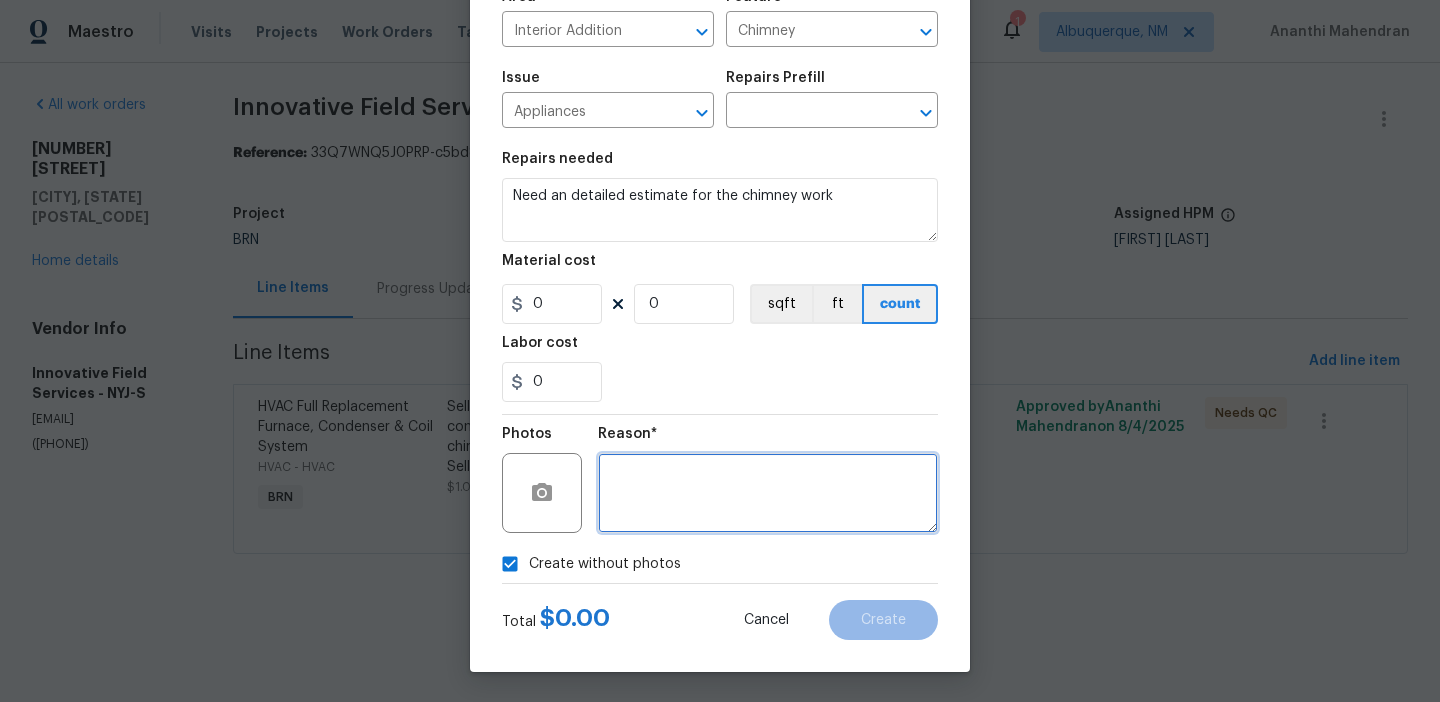 type 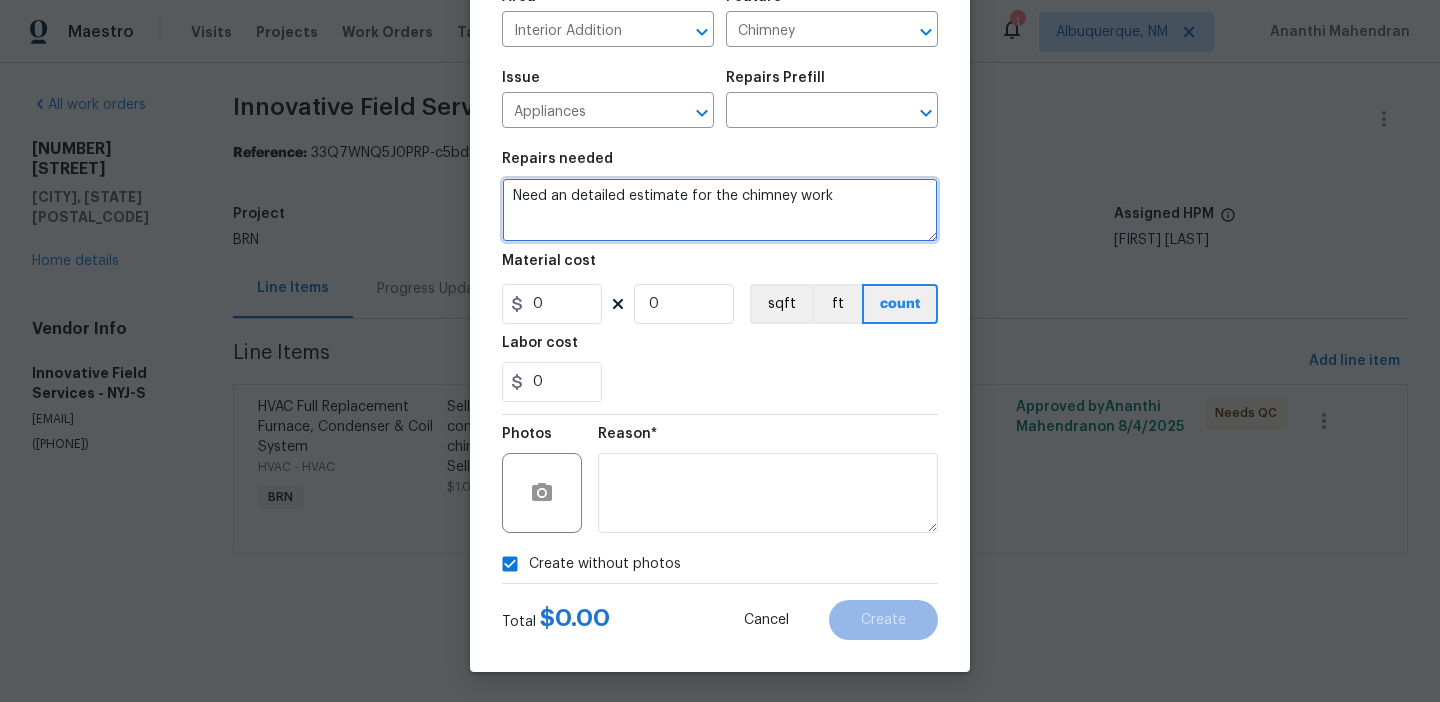 click on "Need an detailed estimate for the chimney work" at bounding box center [720, 210] 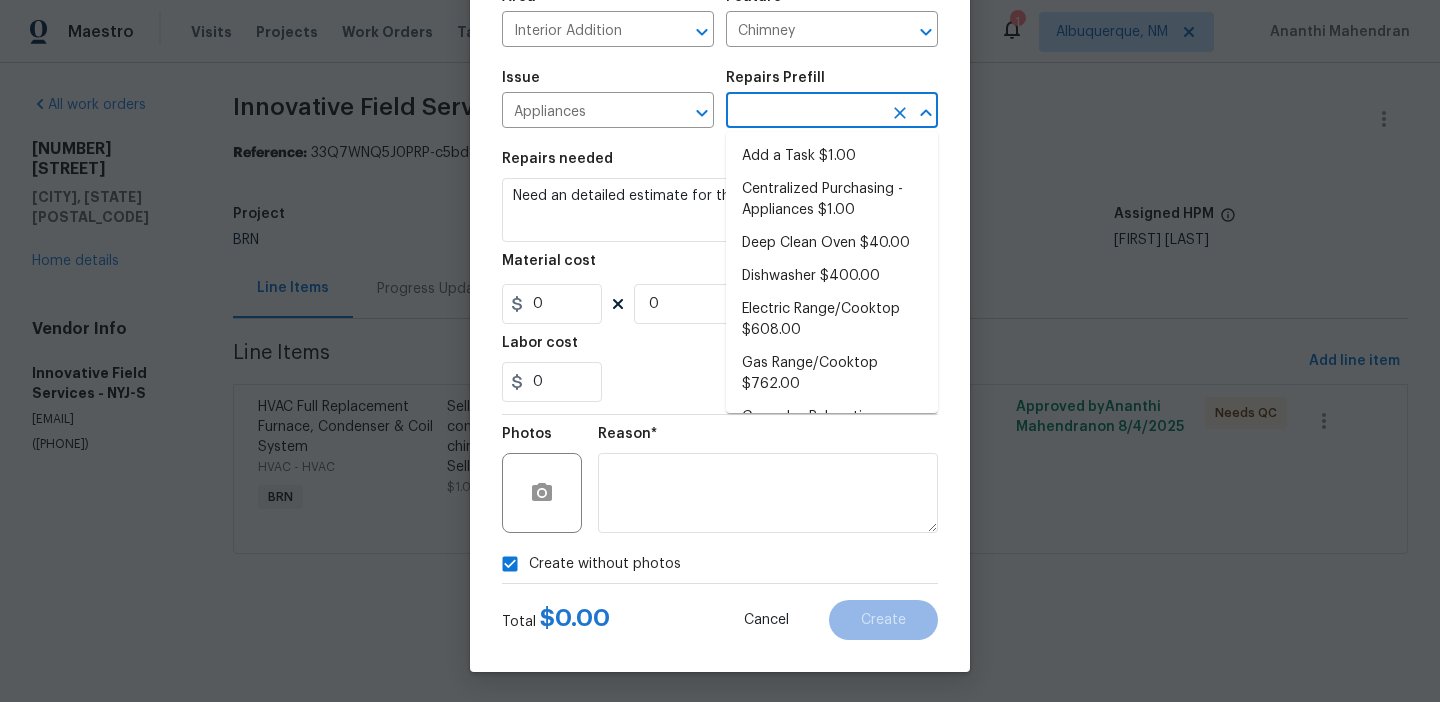 click at bounding box center (804, 112) 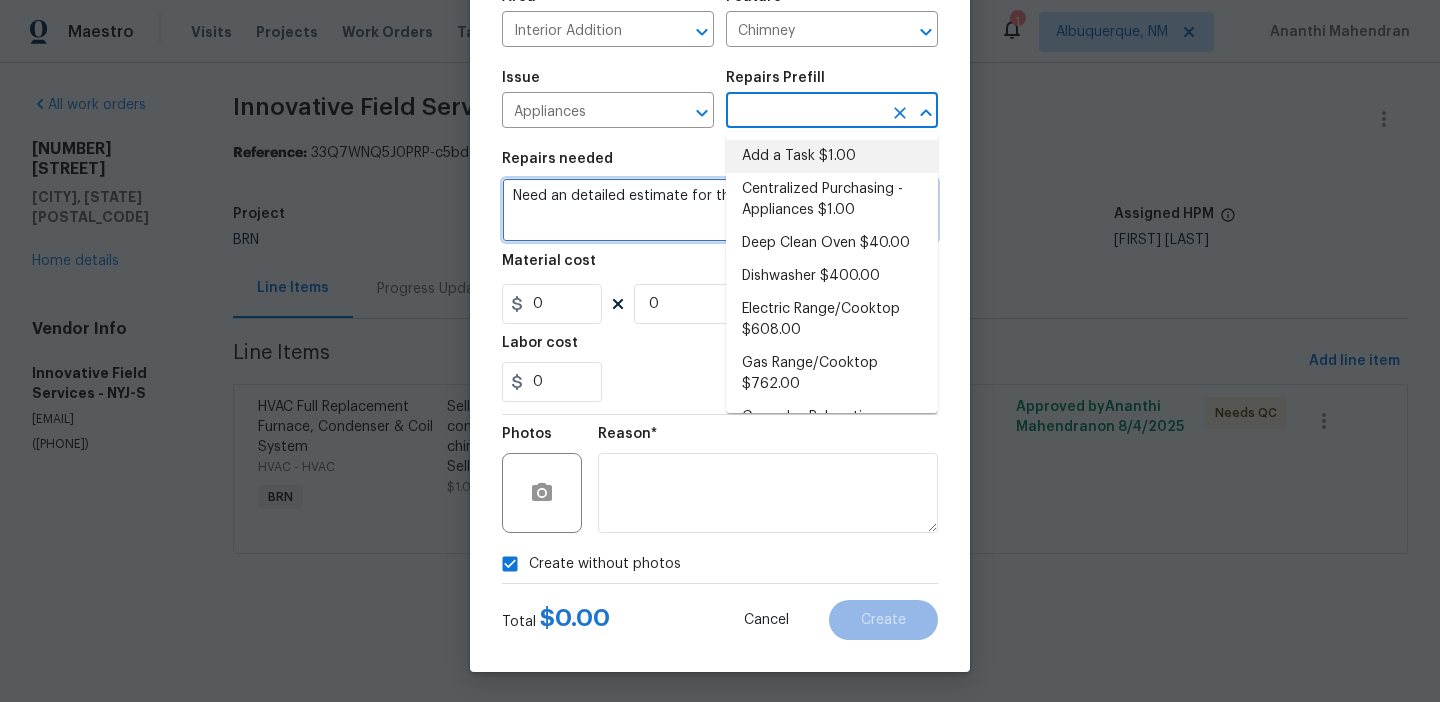 click on "Need an detailed estimate for the chimney work" at bounding box center (720, 210) 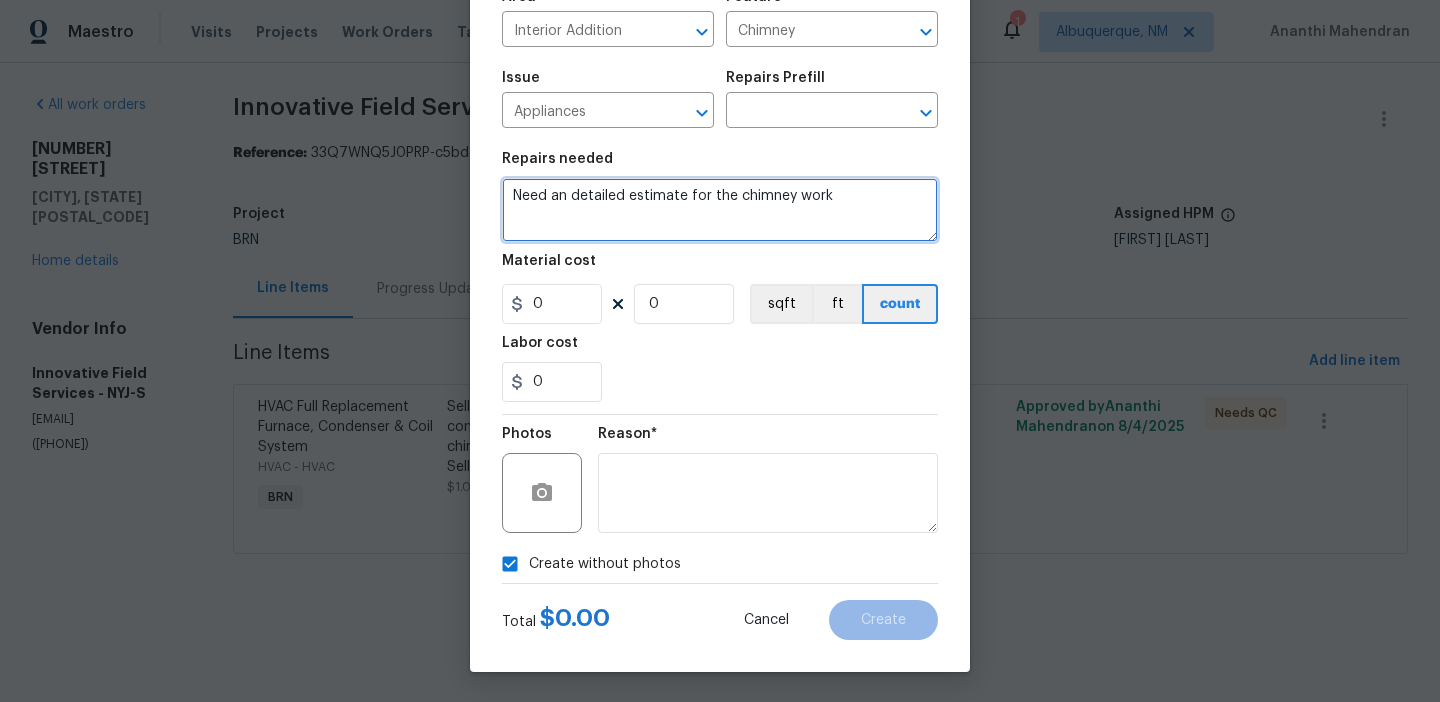 click on "Need an detailed estimate for the chimney work" at bounding box center [720, 210] 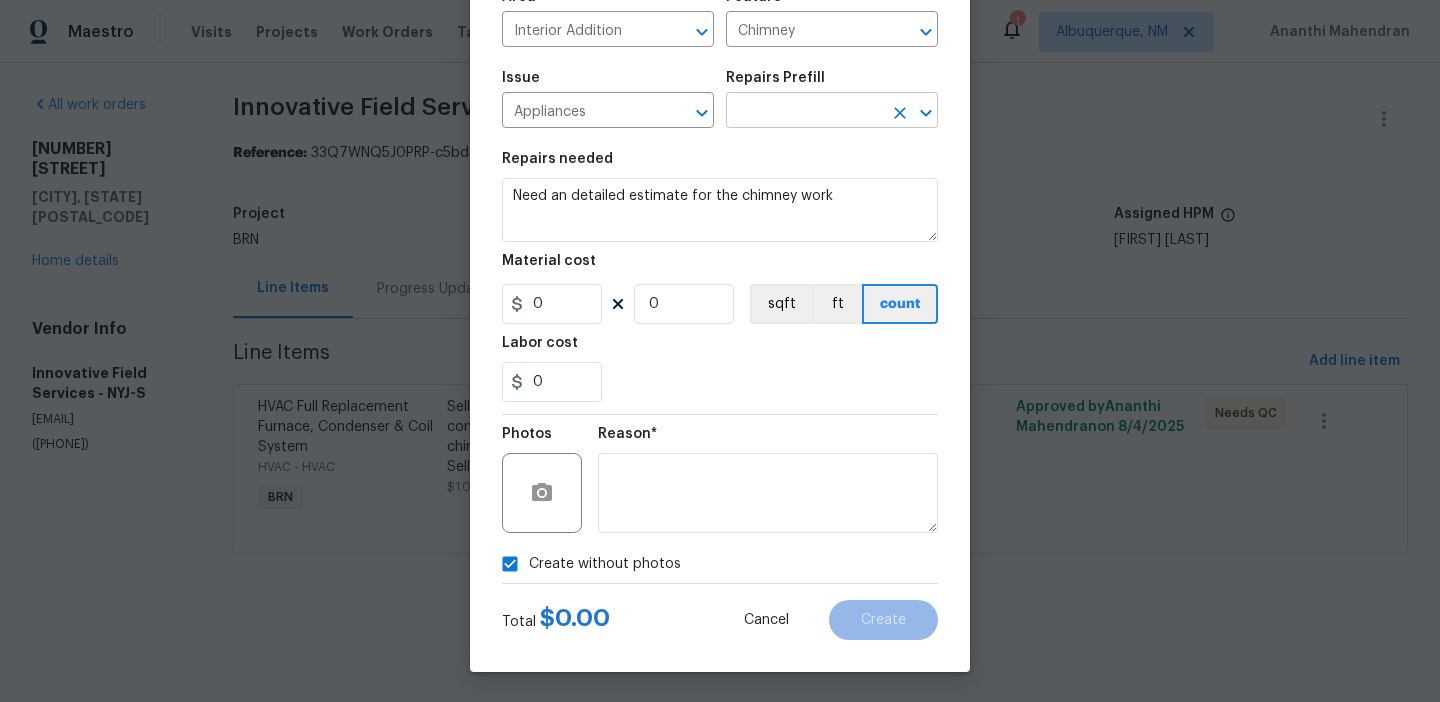 click at bounding box center [804, 112] 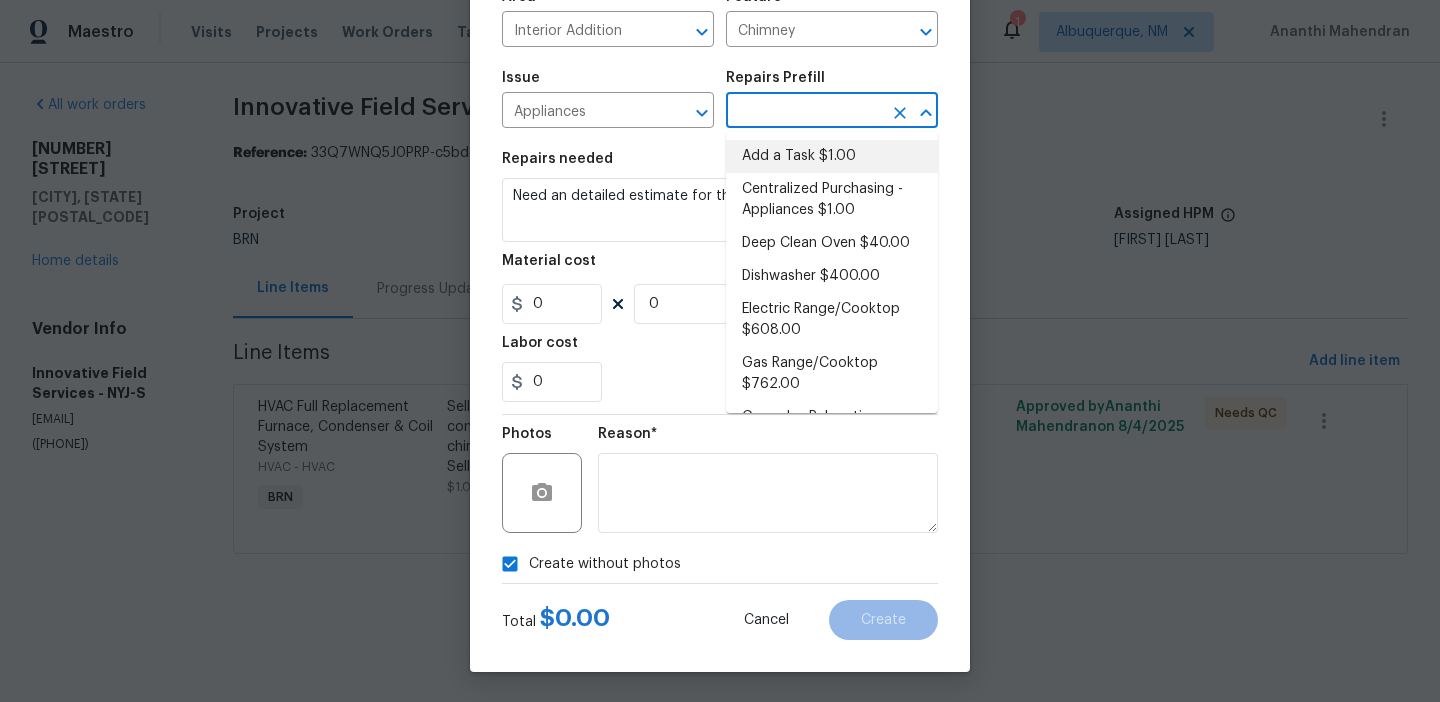 click on "Add a Task $1.00" at bounding box center [832, 156] 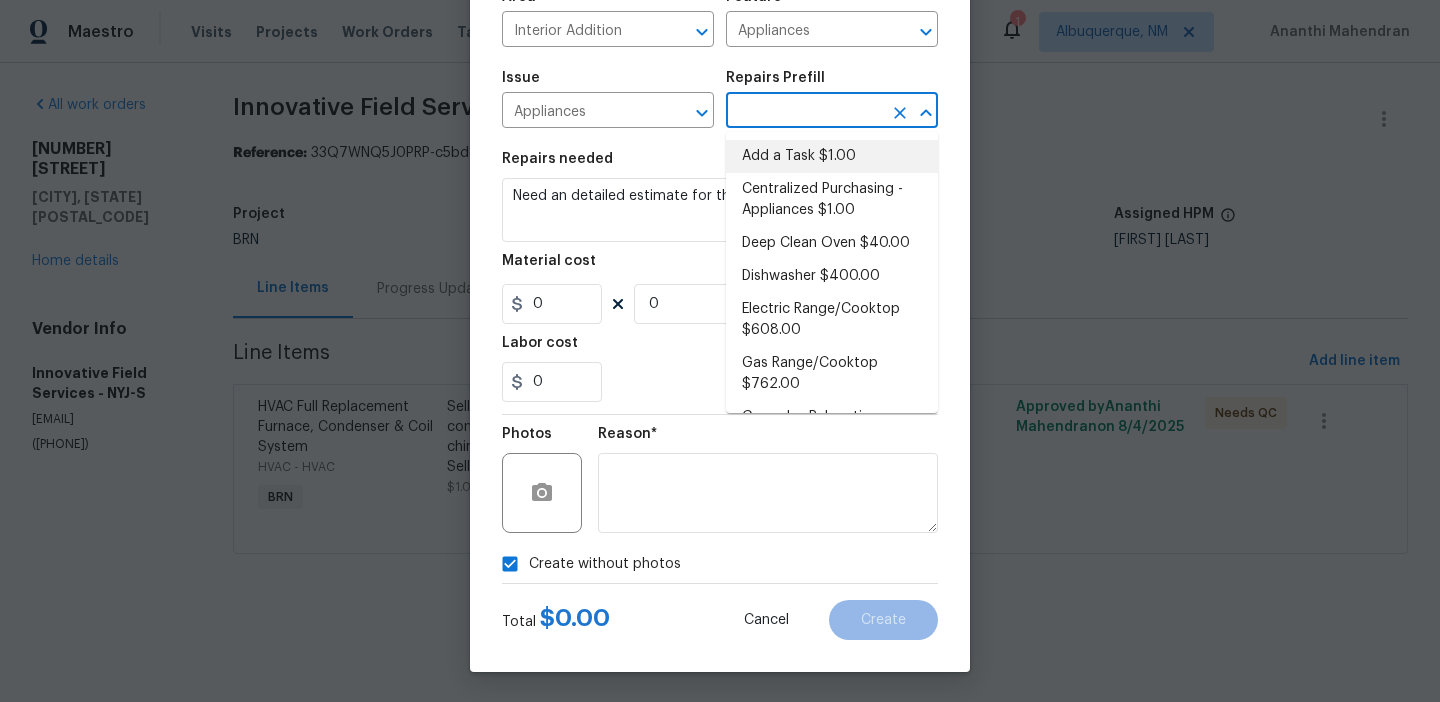 type on "Add a Task $1.00" 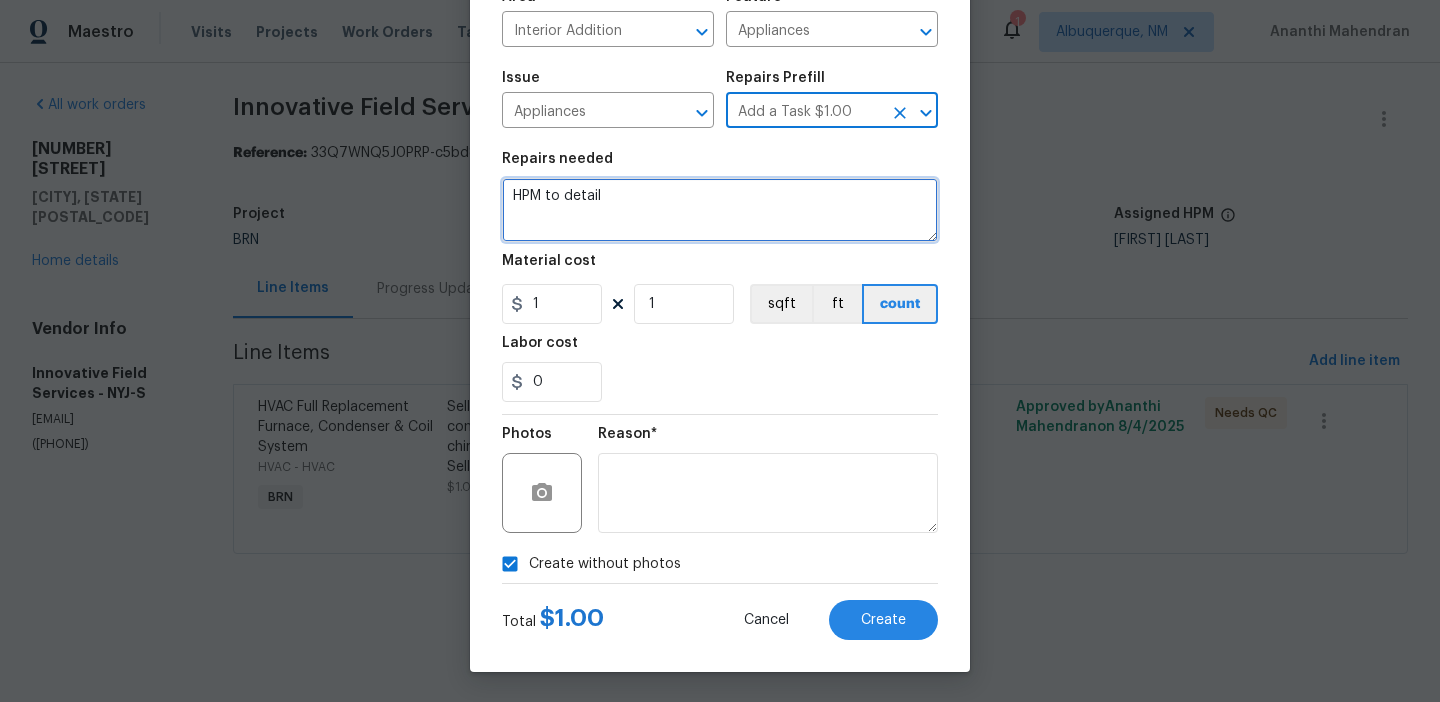 click on "HPM to detail" at bounding box center [720, 210] 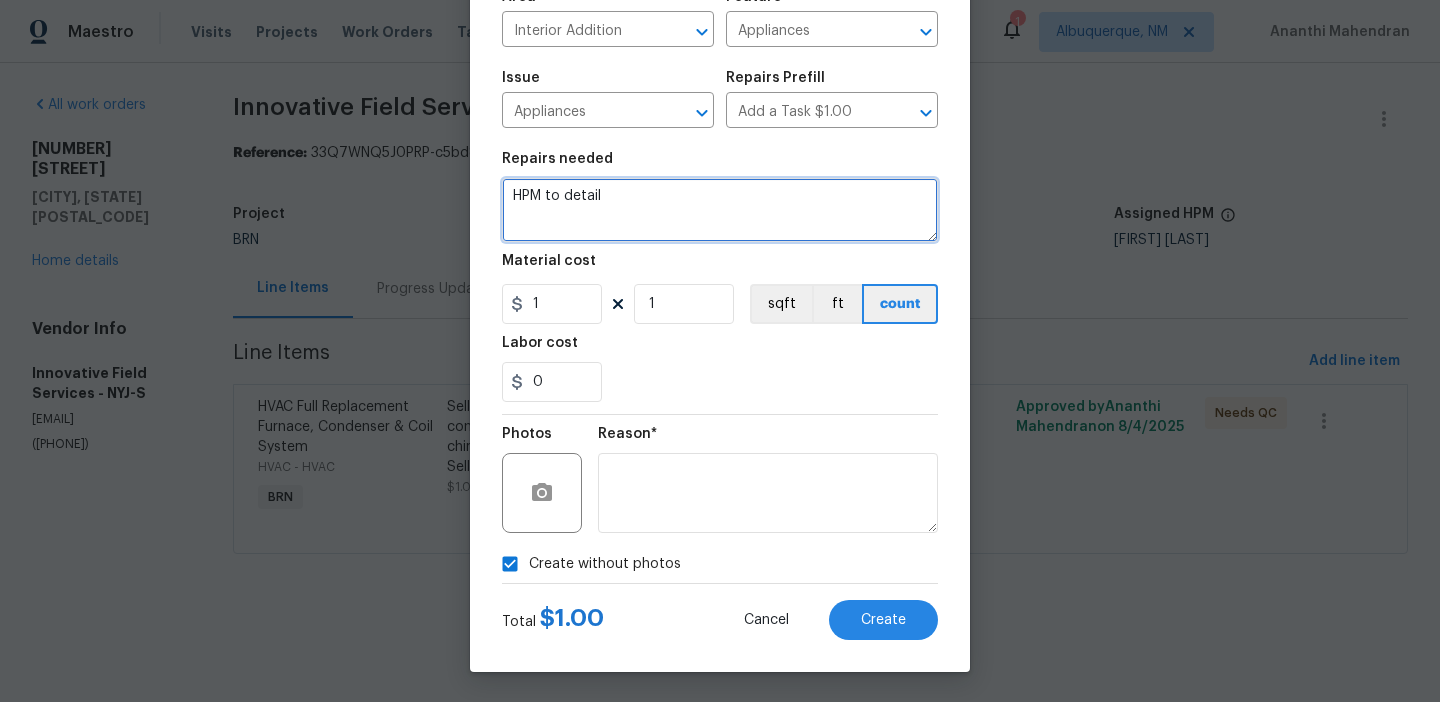 click on "HPM to detail" at bounding box center (720, 210) 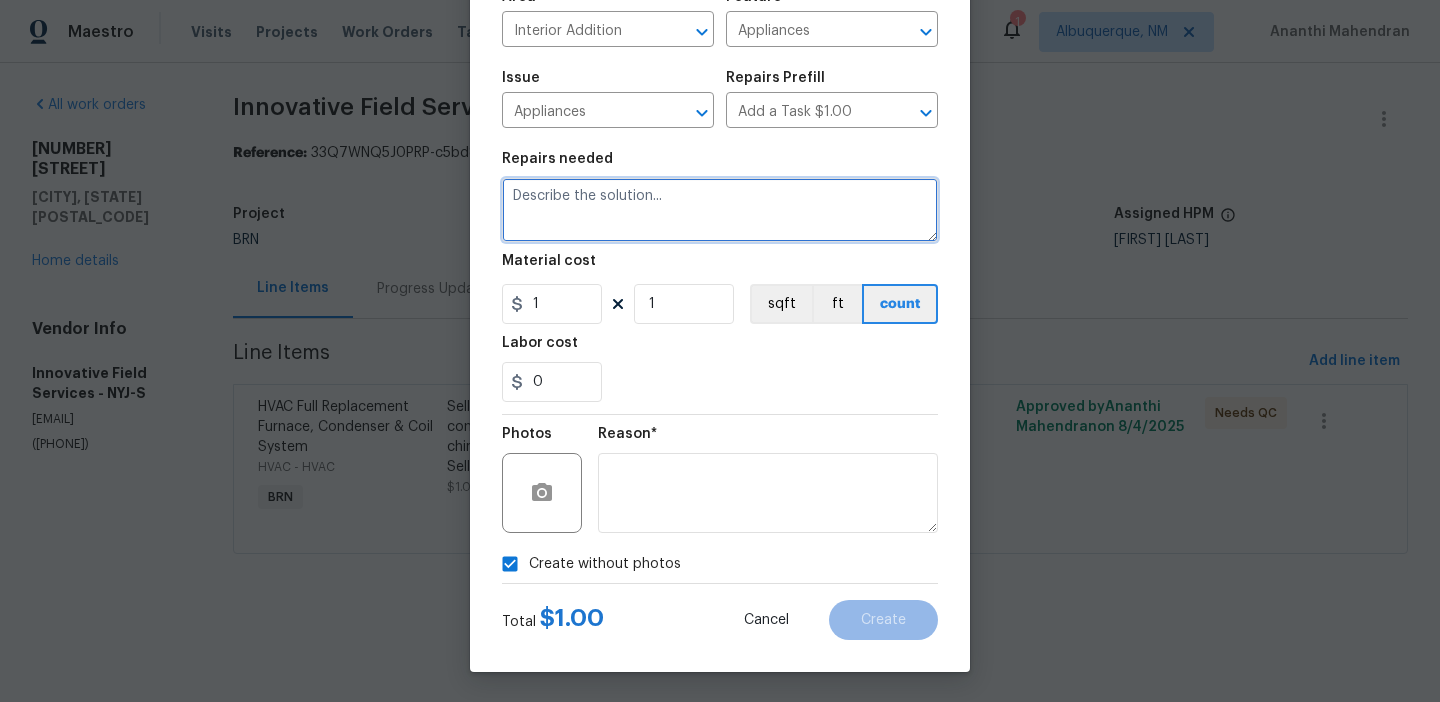 paste on "Need an detailed estimate for the chimney work" 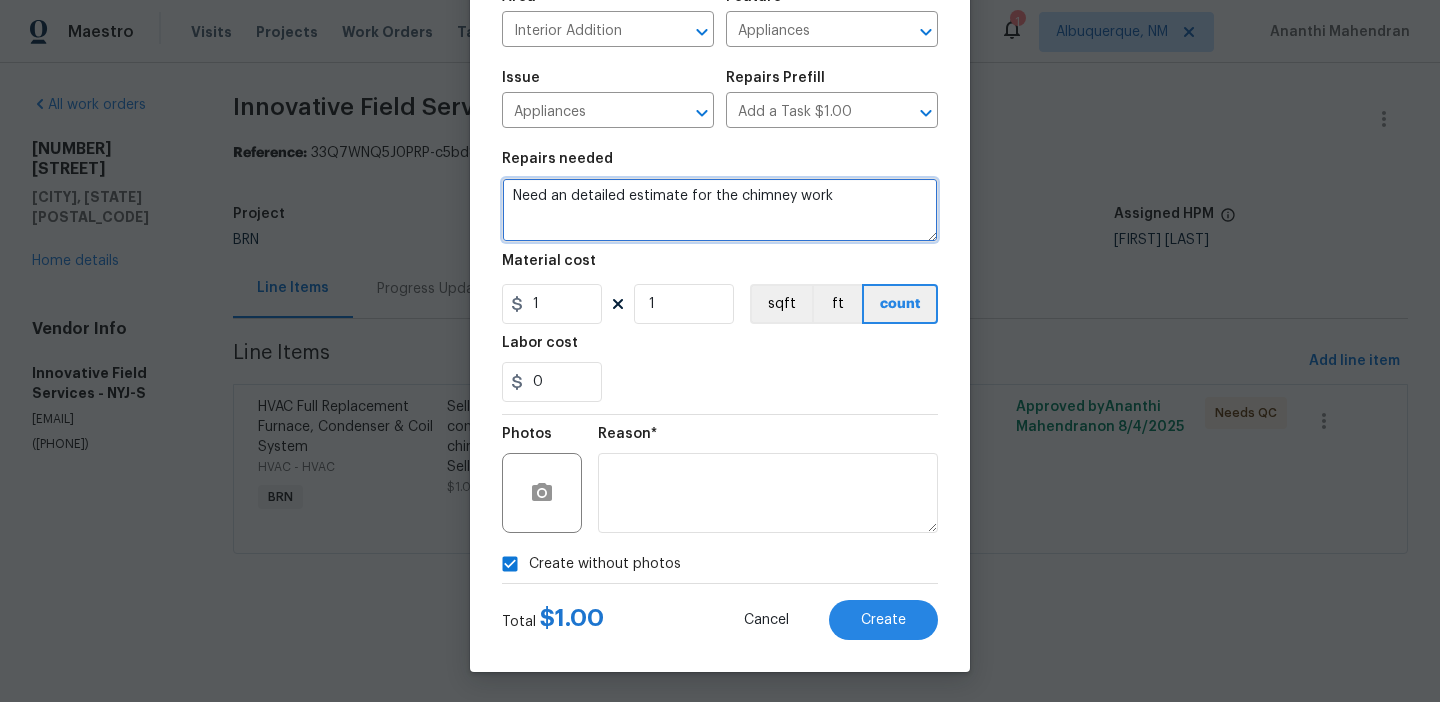 type on "Need an detailed estimate for the chimney work" 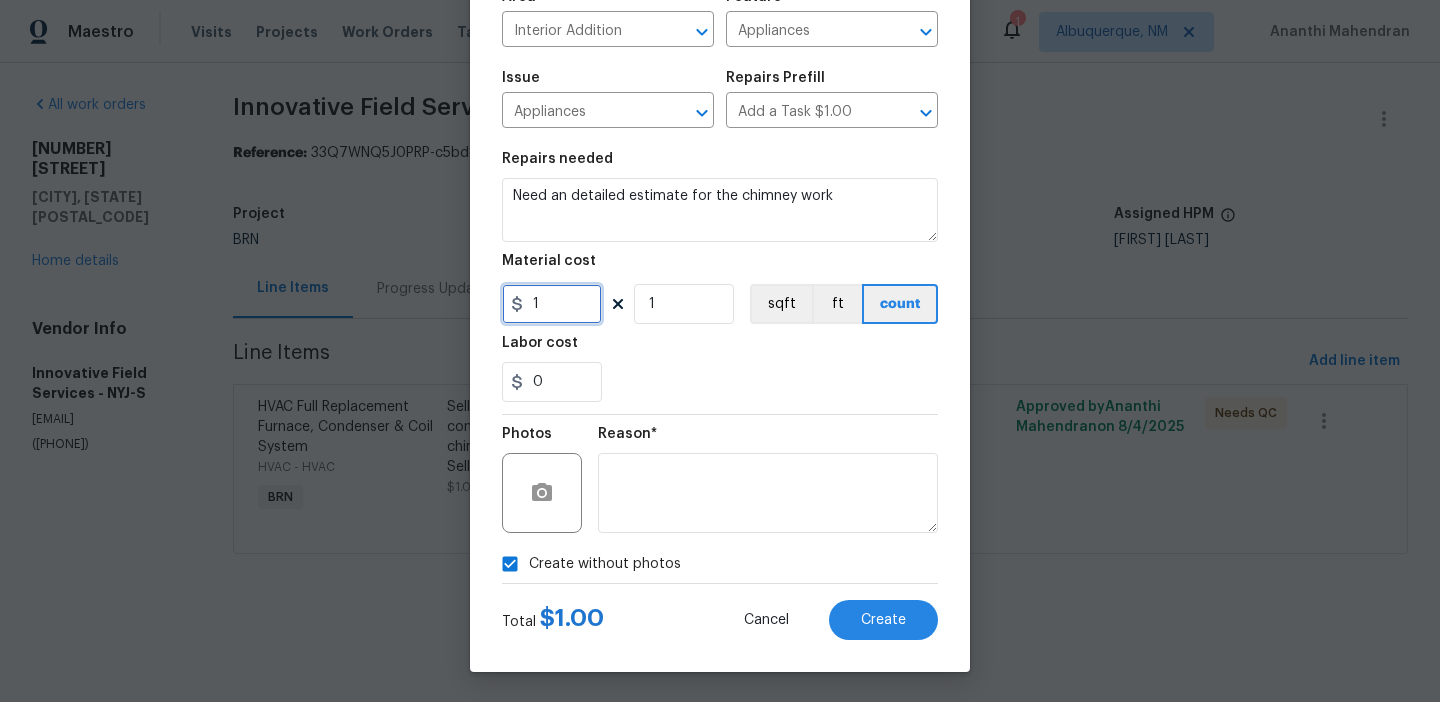 click on "1" at bounding box center [552, 304] 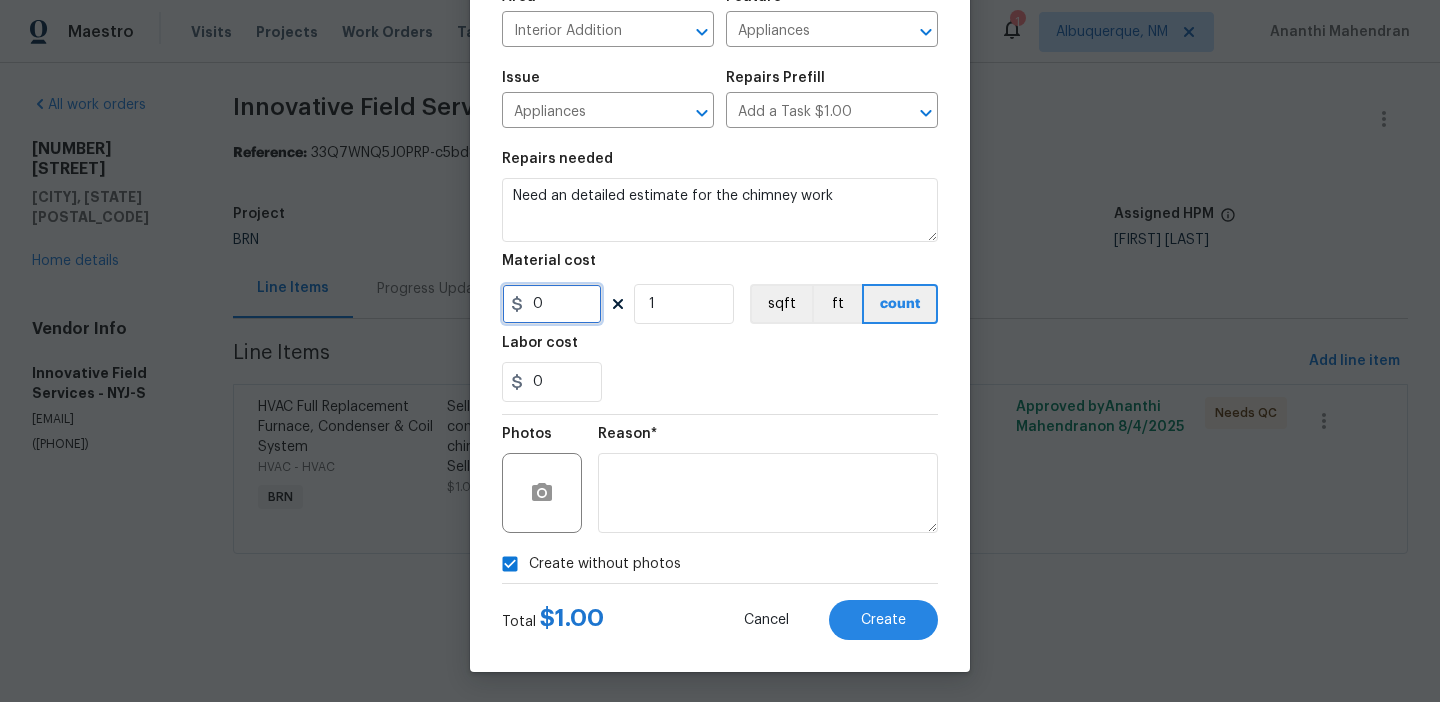 type on "0" 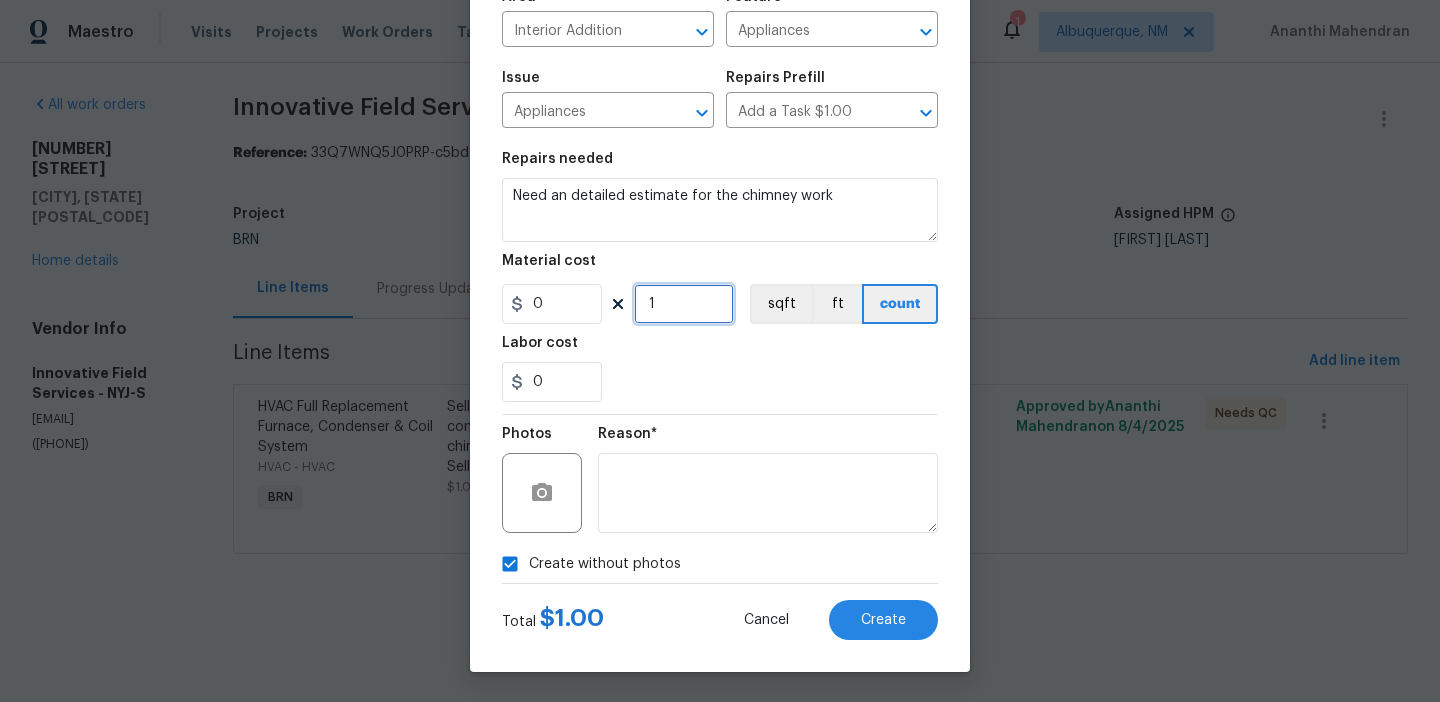 click on "1" at bounding box center [684, 304] 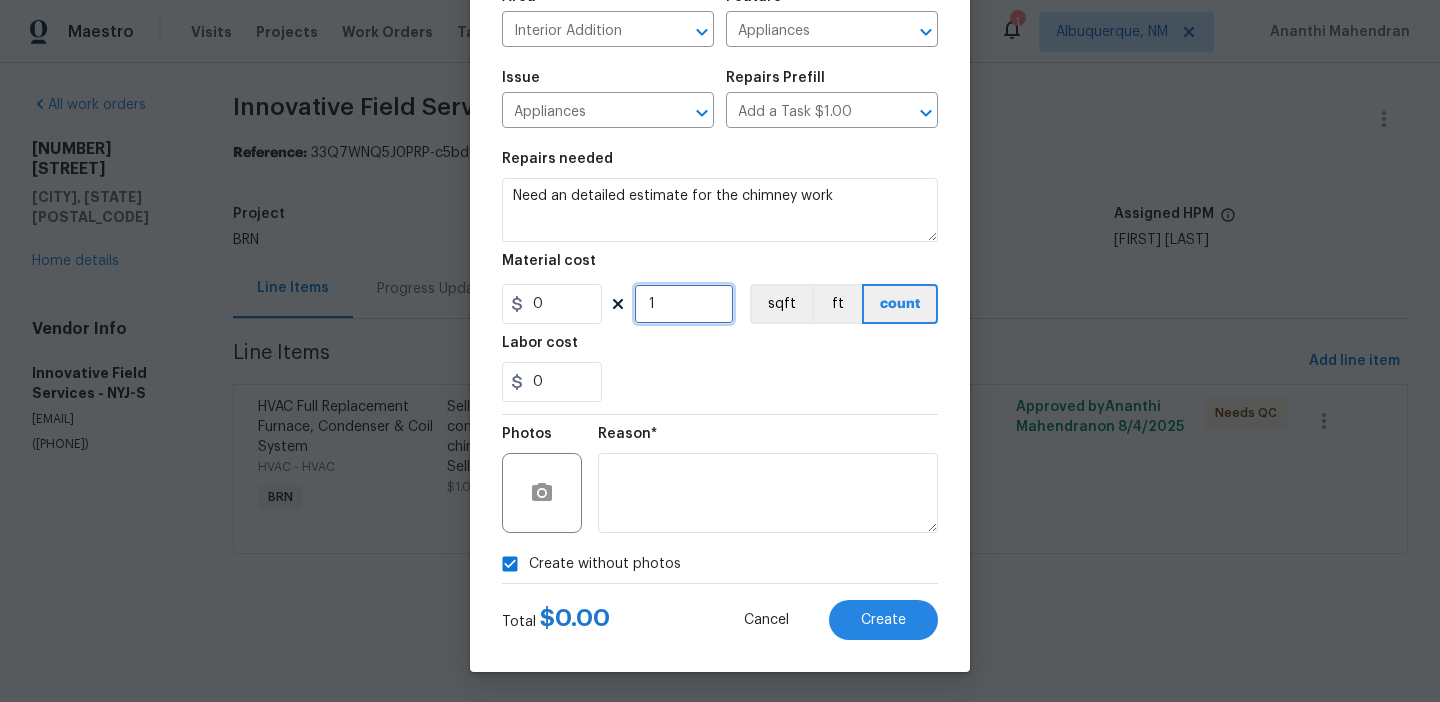 click on "1" at bounding box center [684, 304] 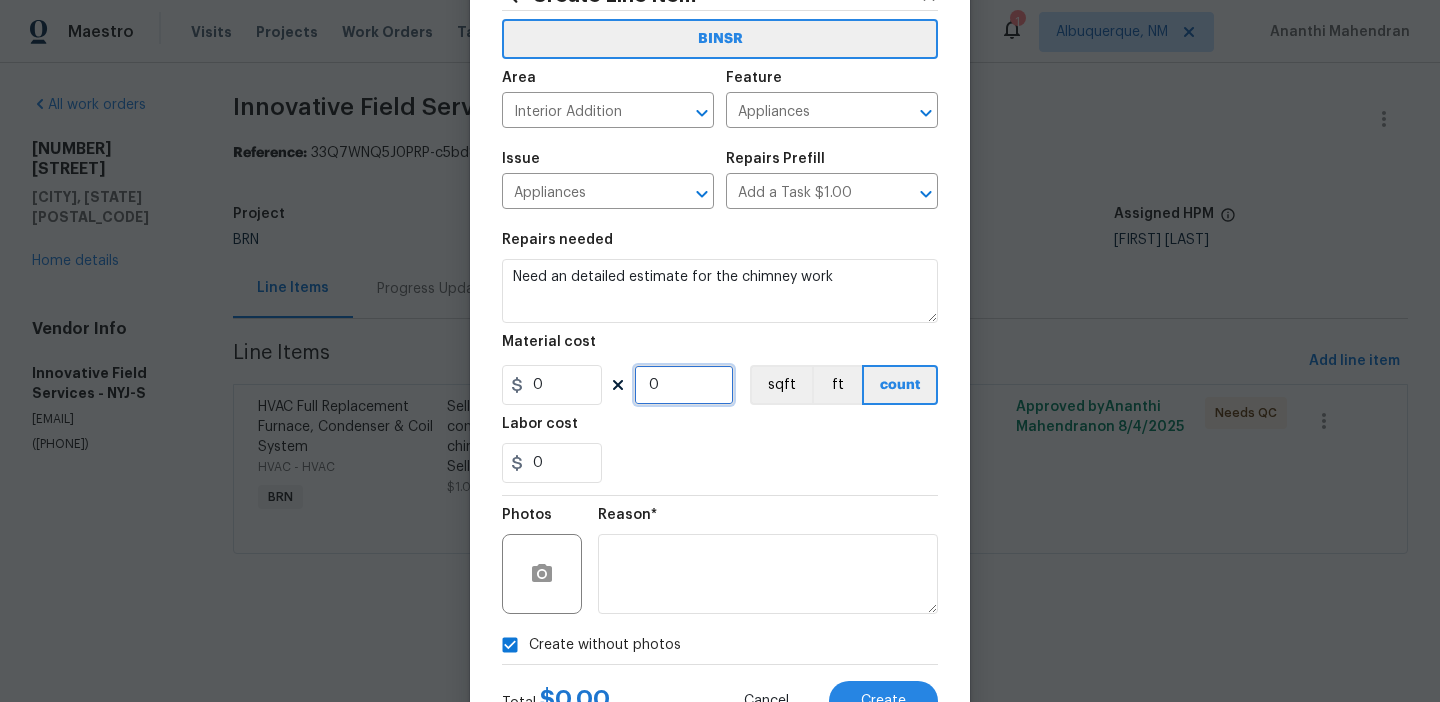 scroll, scrollTop: 52, scrollLeft: 0, axis: vertical 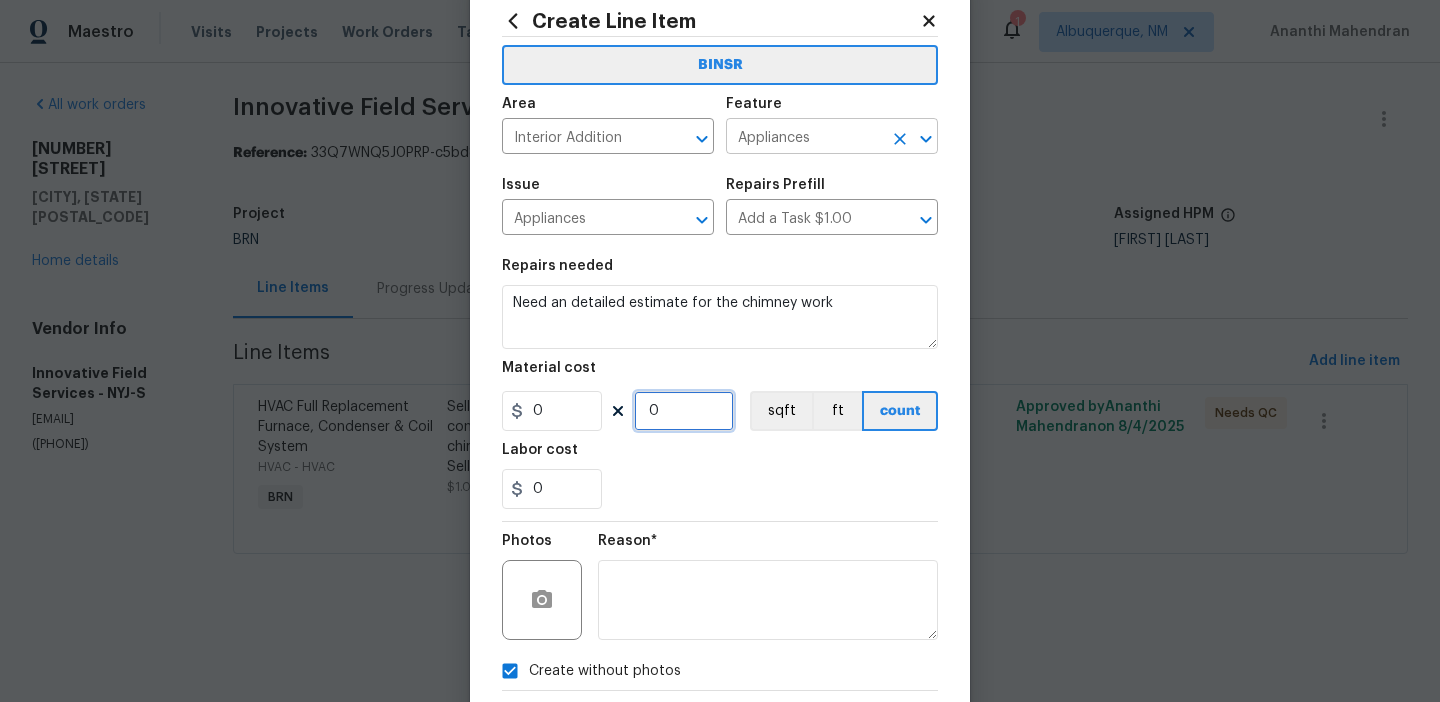 type on "0" 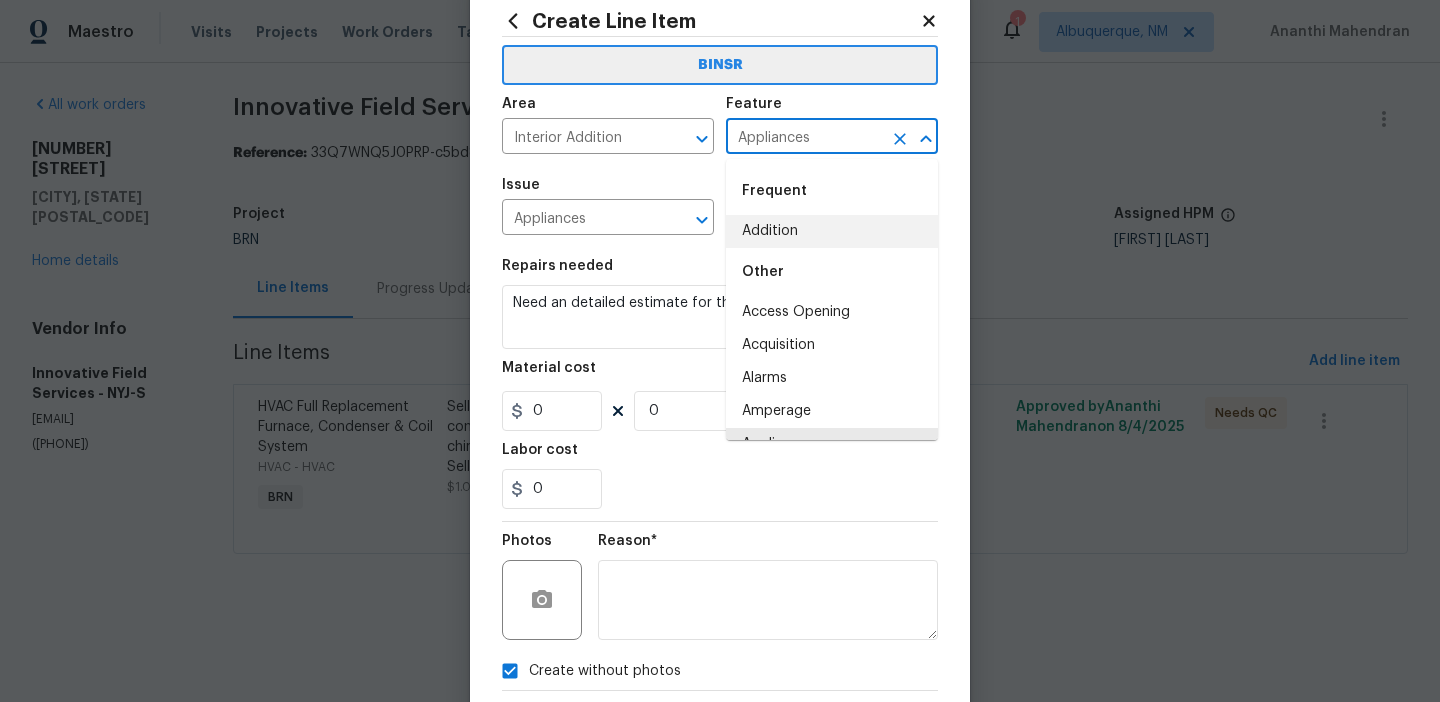 click on "Appliances" at bounding box center [804, 138] 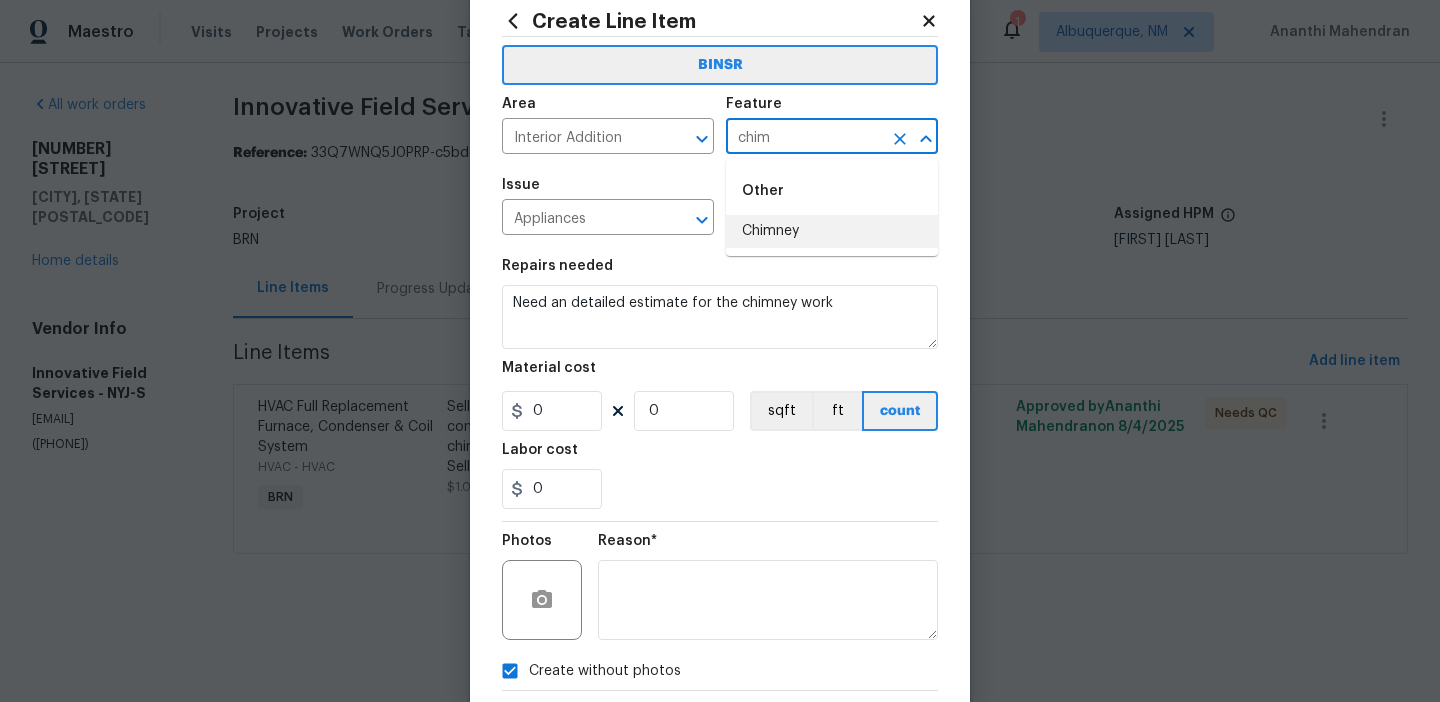 click on "Chimney" at bounding box center (832, 231) 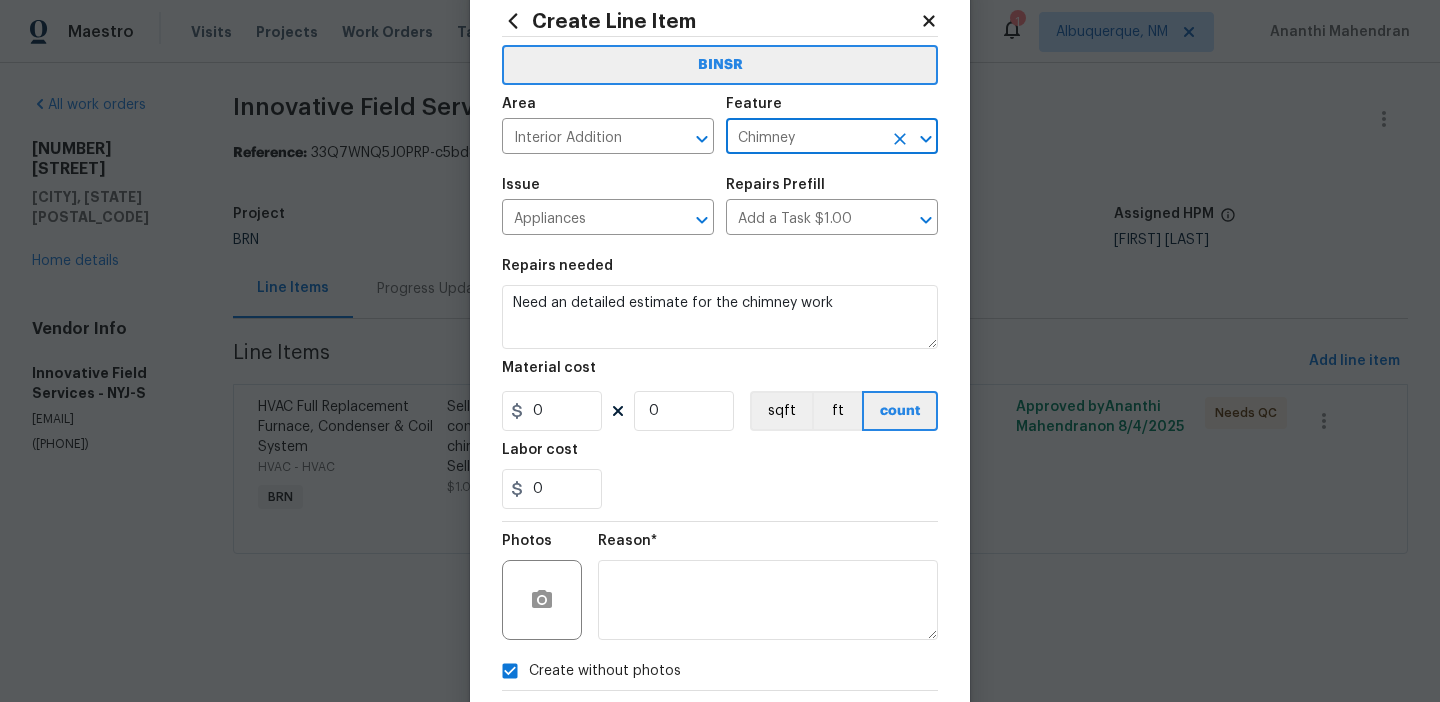 scroll, scrollTop: 160, scrollLeft: 0, axis: vertical 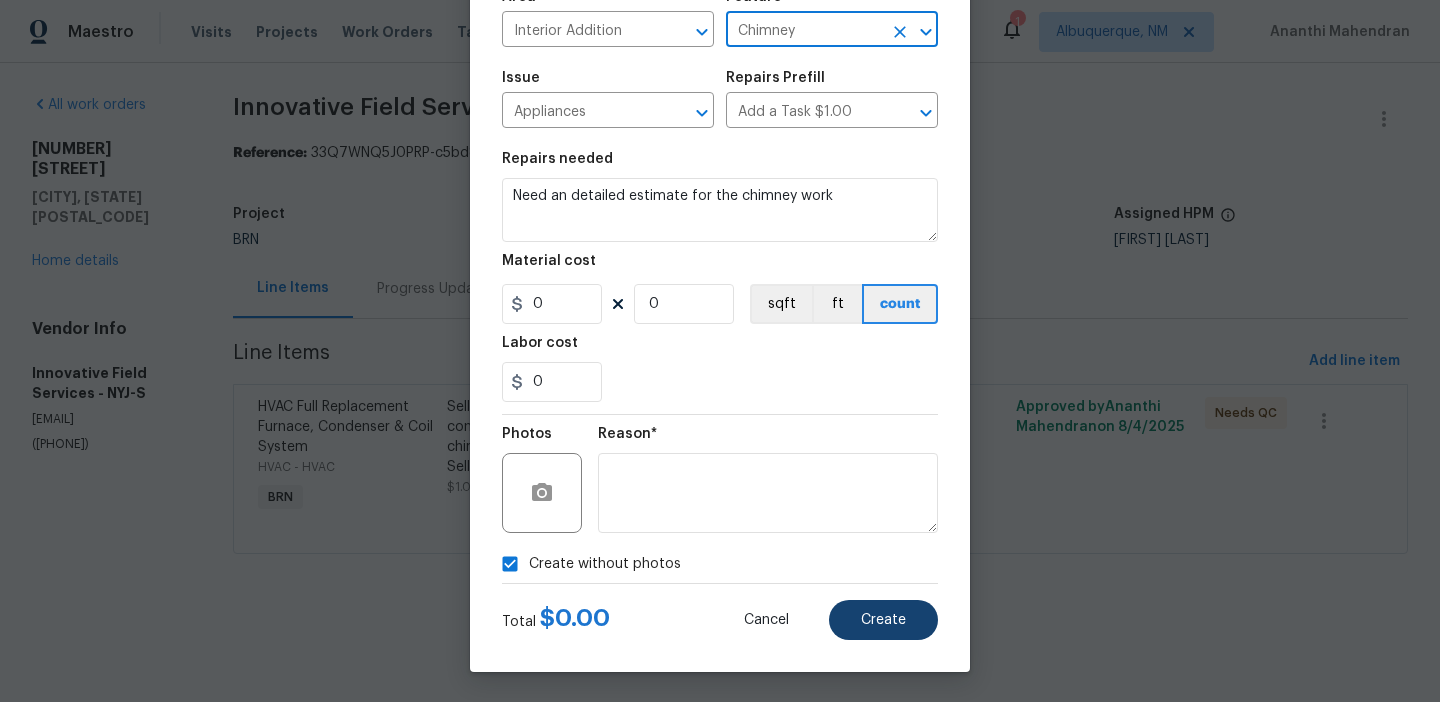 type on "Chimney" 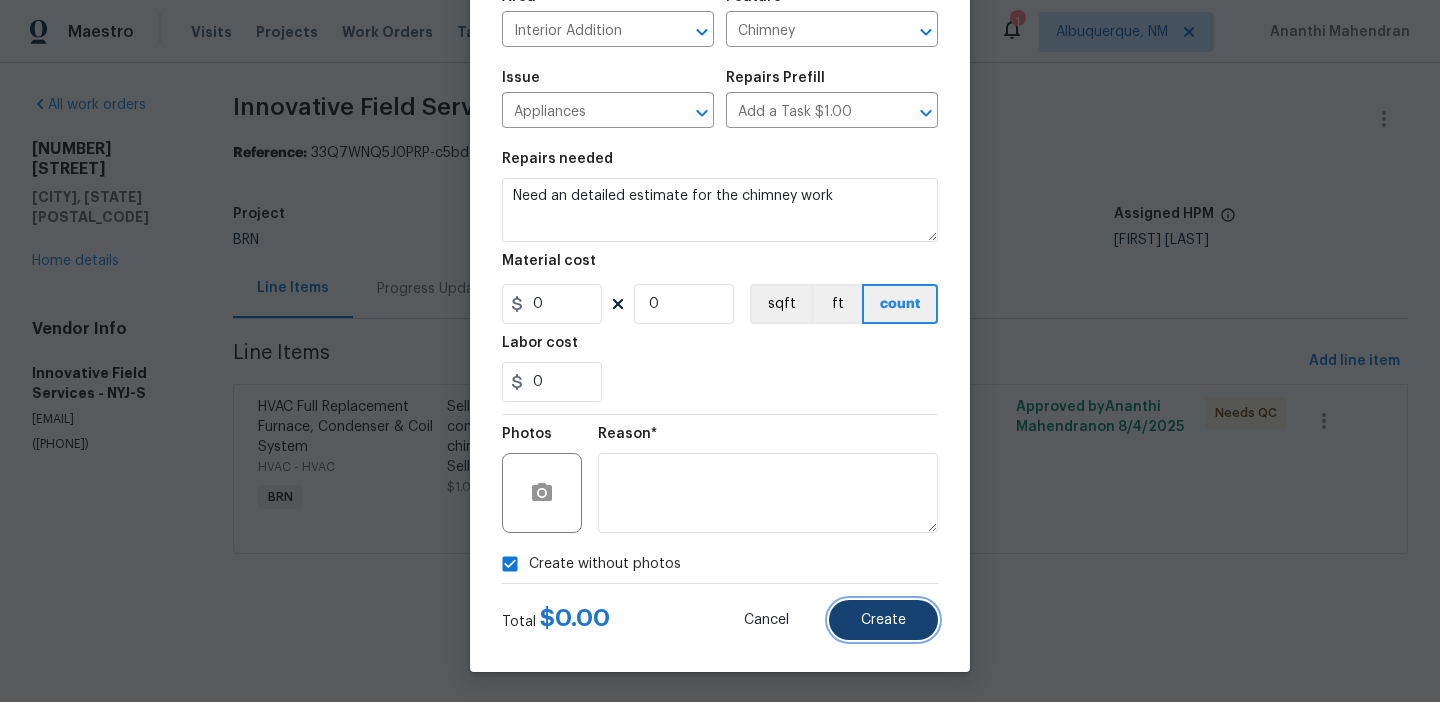 click on "Create" at bounding box center [883, 620] 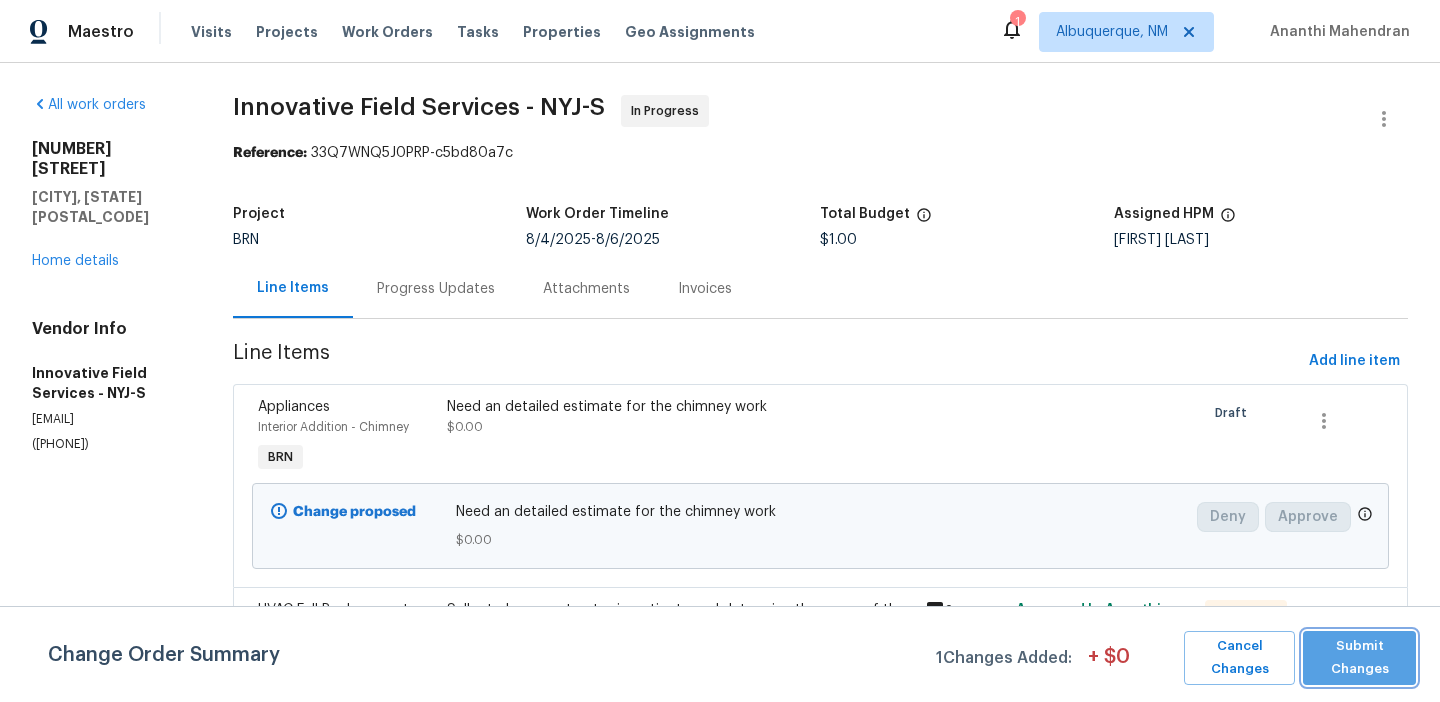 click on "Submit Changes" at bounding box center [1359, 658] 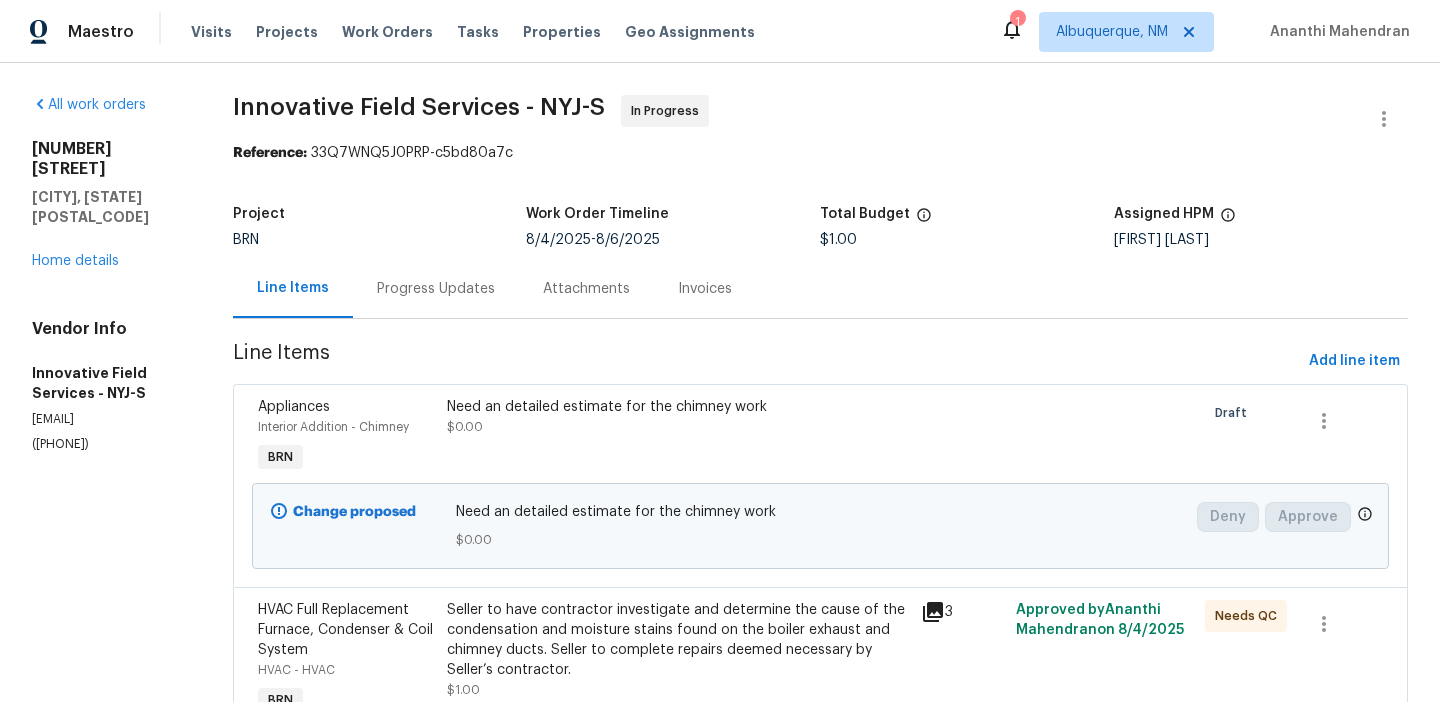 click on "Progress Updates" at bounding box center (436, 289) 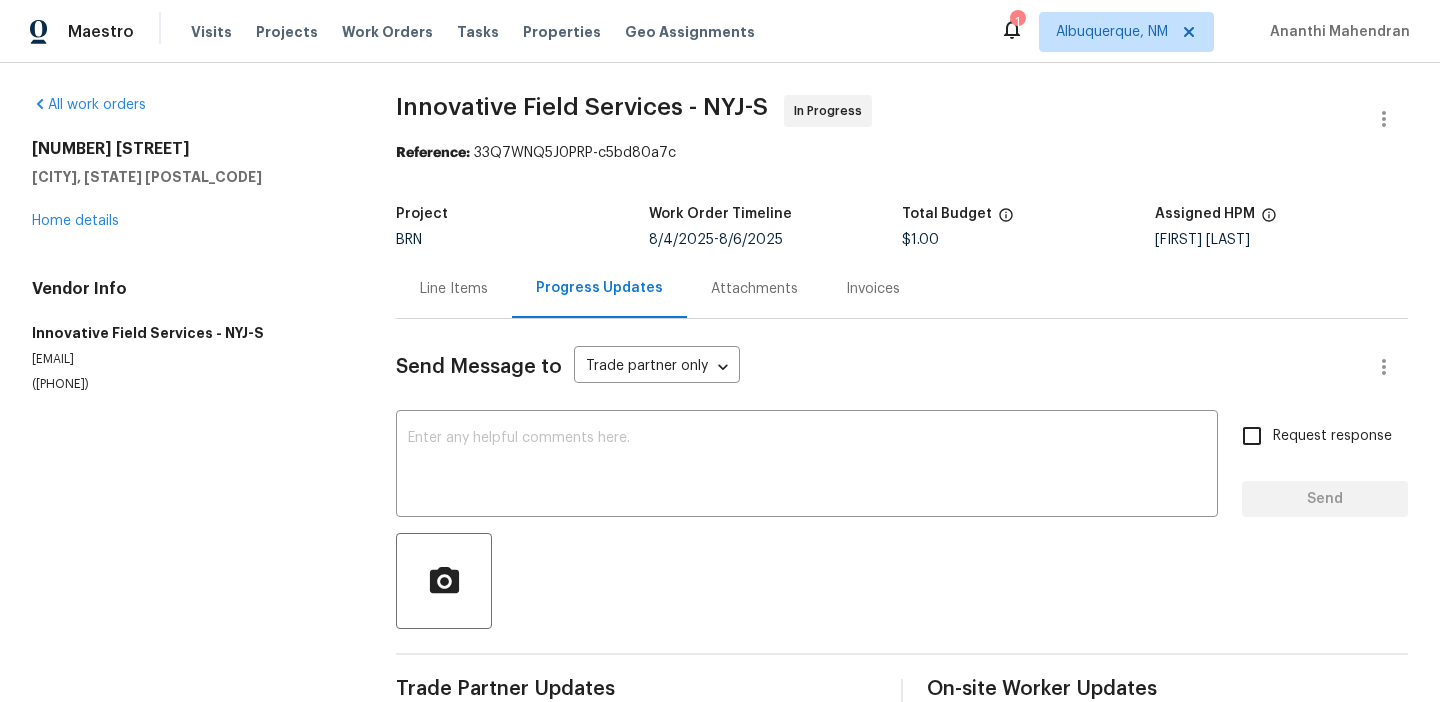 scroll, scrollTop: 45, scrollLeft: 0, axis: vertical 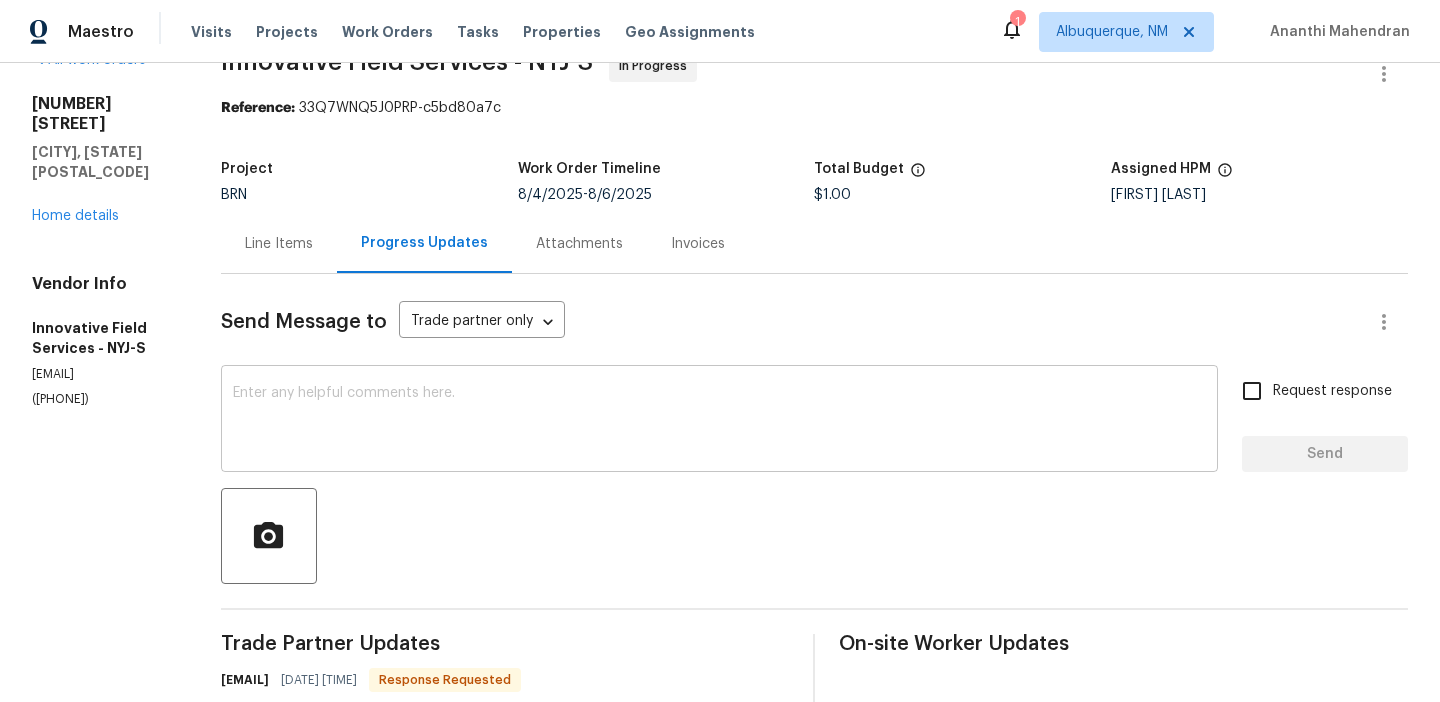 click on "x ​" at bounding box center [719, 421] 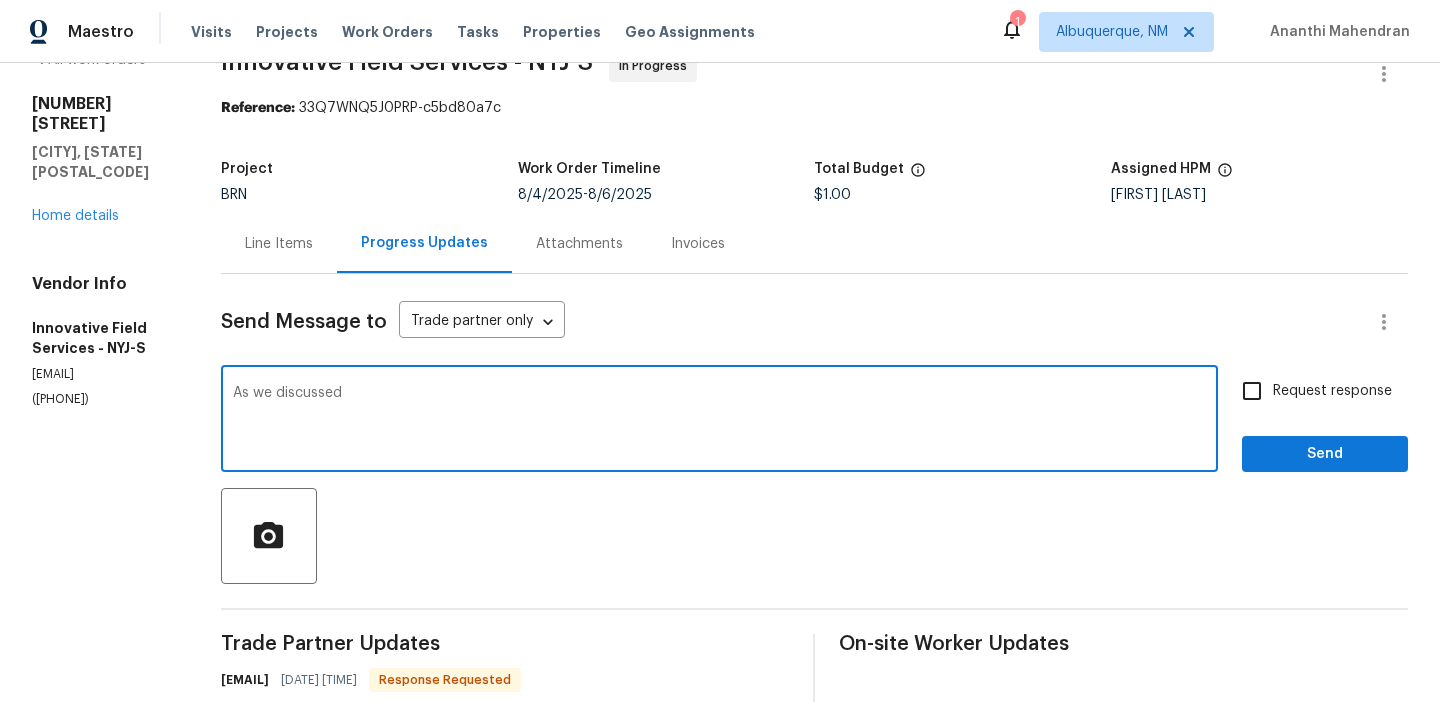 click on "(631) 676-4222" at bounding box center (102, 399) 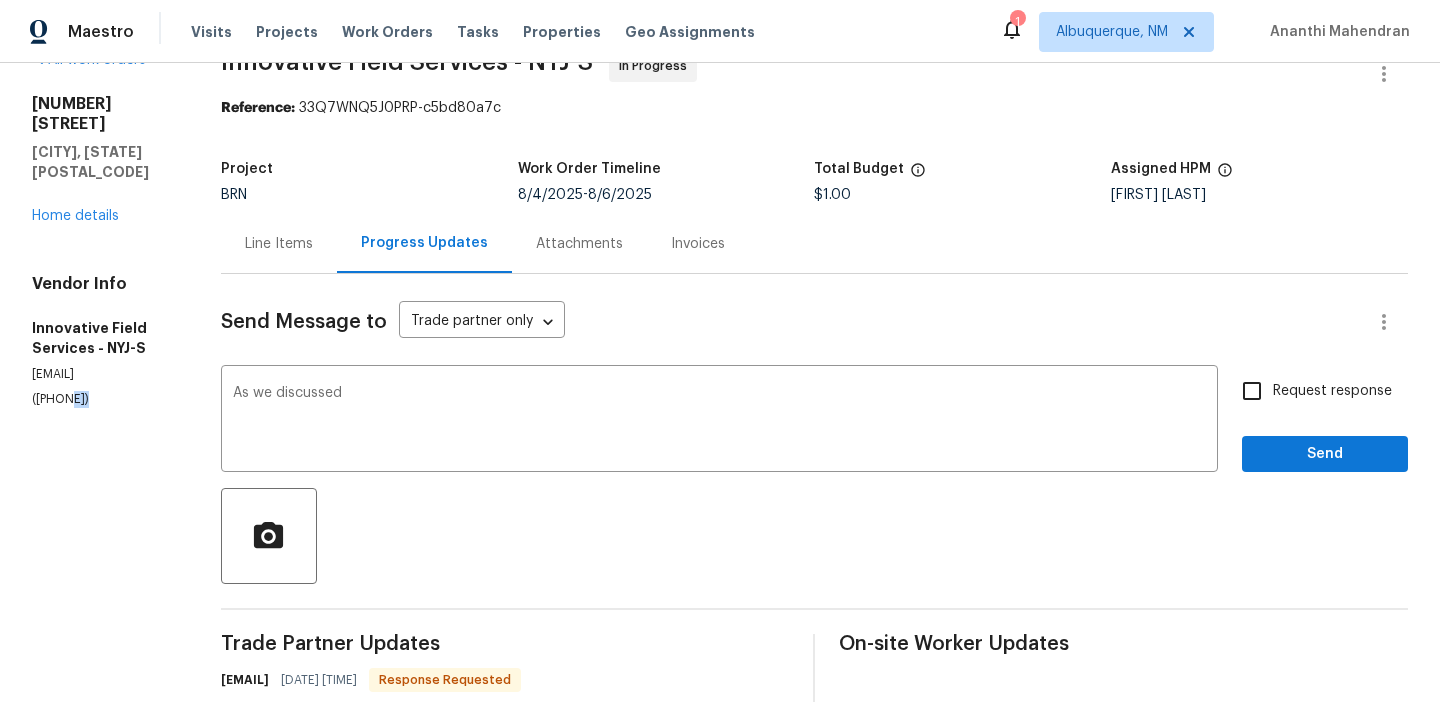 click on "(631) 676-4222" at bounding box center (102, 399) 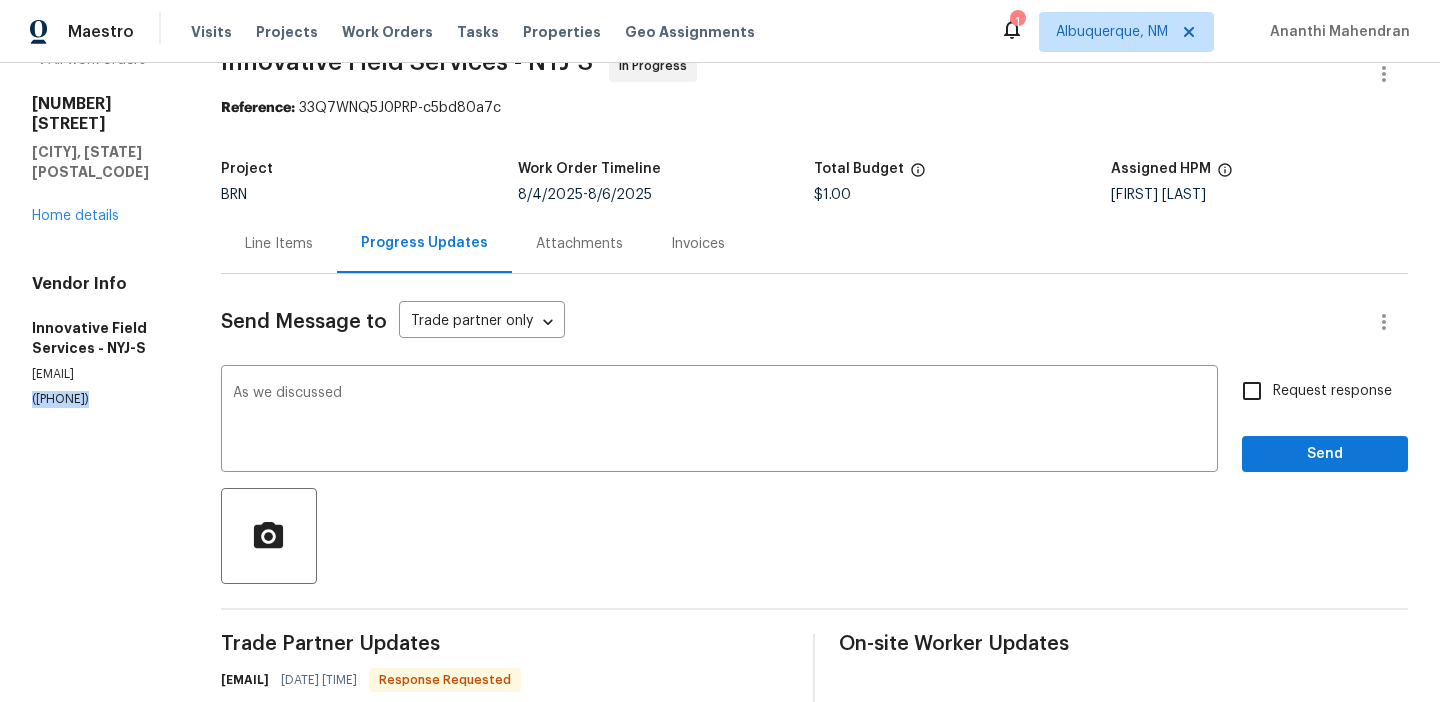 click on "(631) 676-4222" at bounding box center [102, 399] 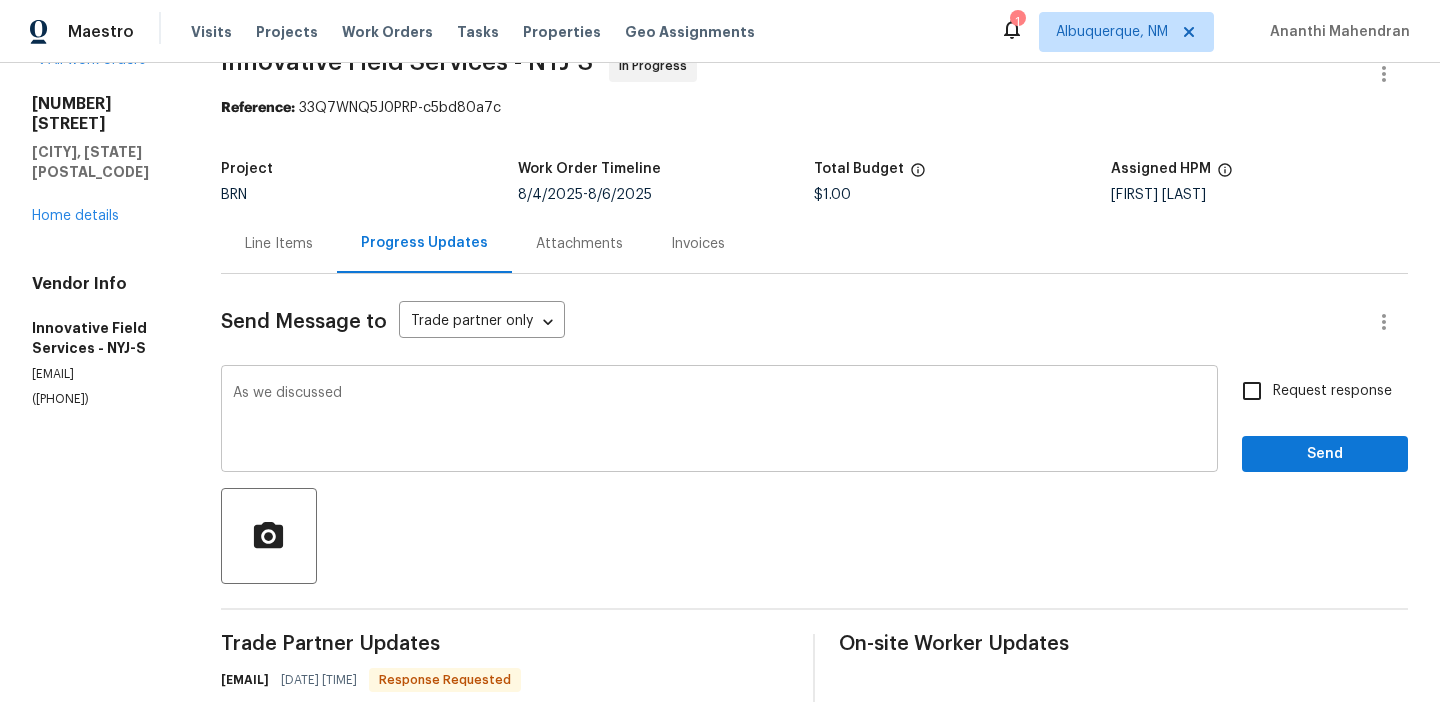 click on "As we discussed" at bounding box center [719, 421] 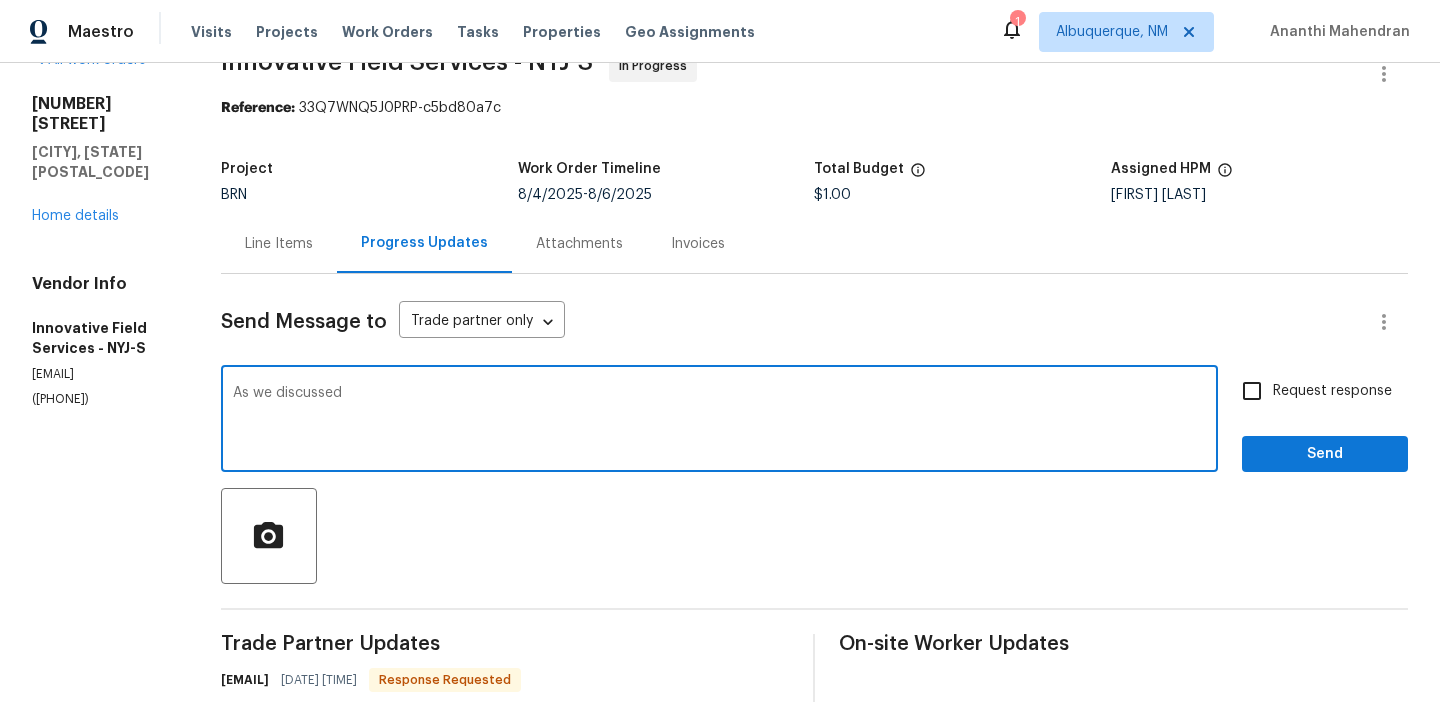 paste on "(631) 676-4222" 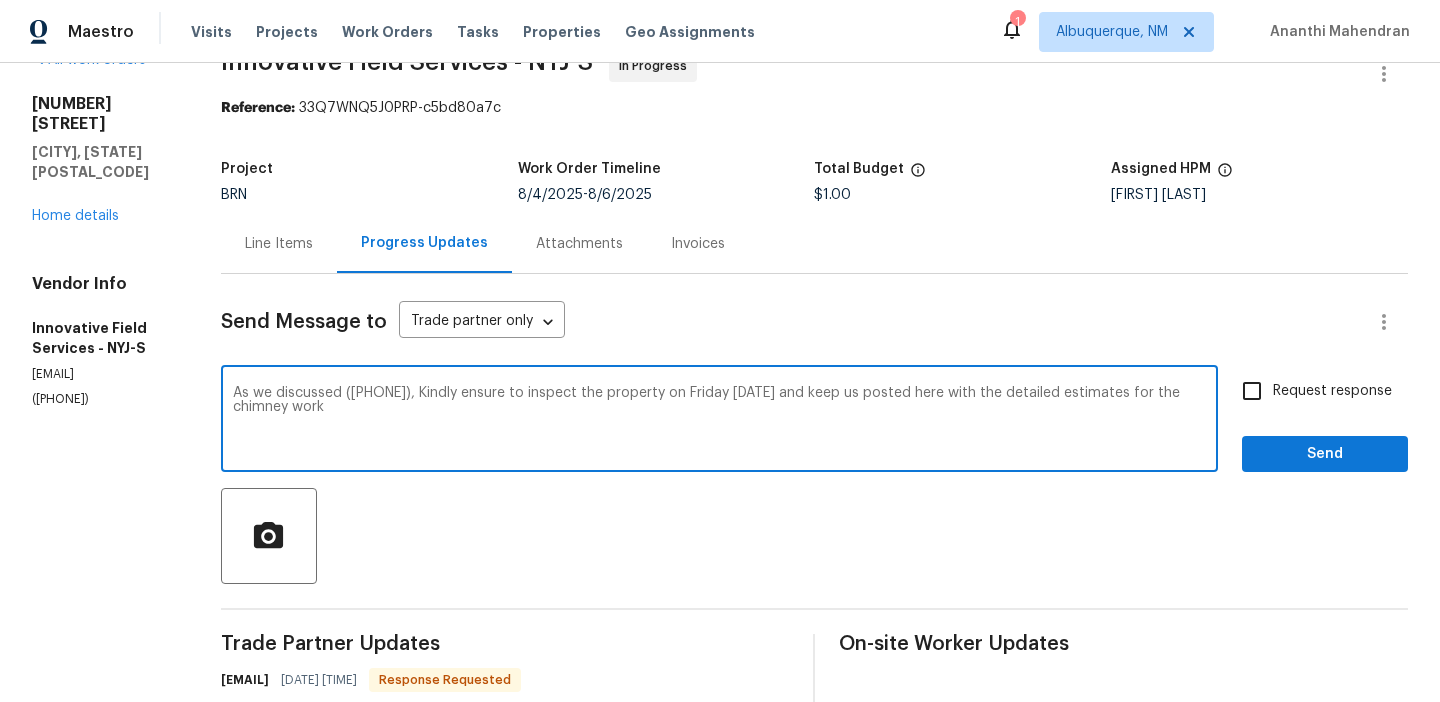 type on "As we discussed (631) 676-4222, Kindly ensure to inspect the property on Friday 08/08 and keep us posted here with the detailed estimates for the chimney work" 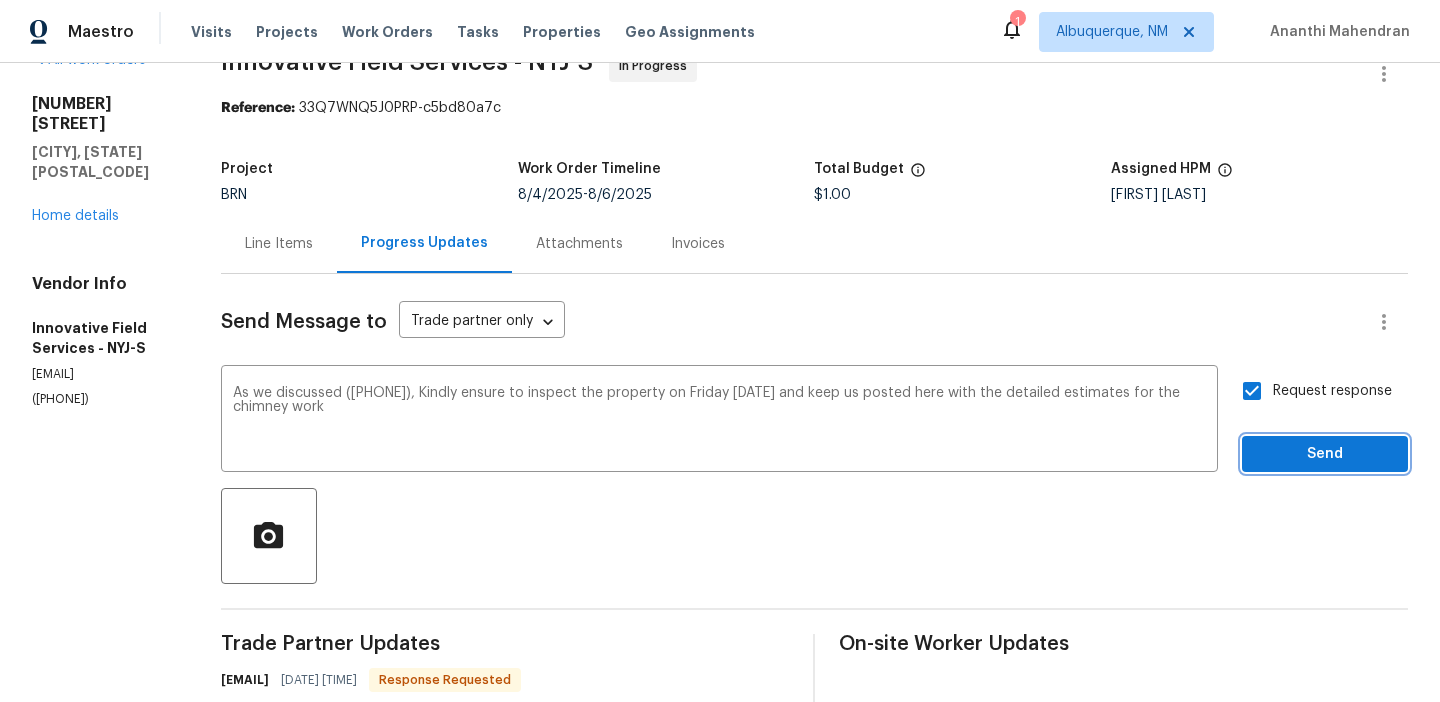 click on "Send" at bounding box center [1325, 454] 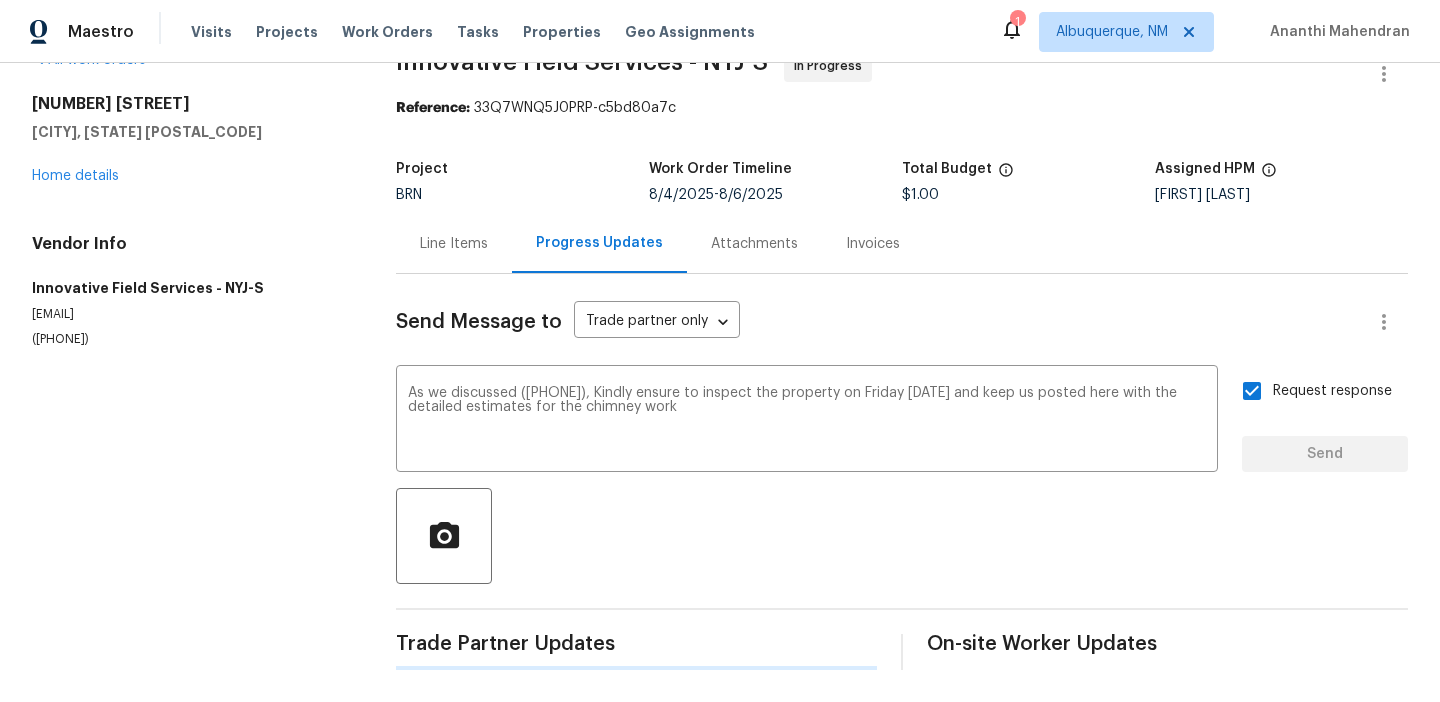 type 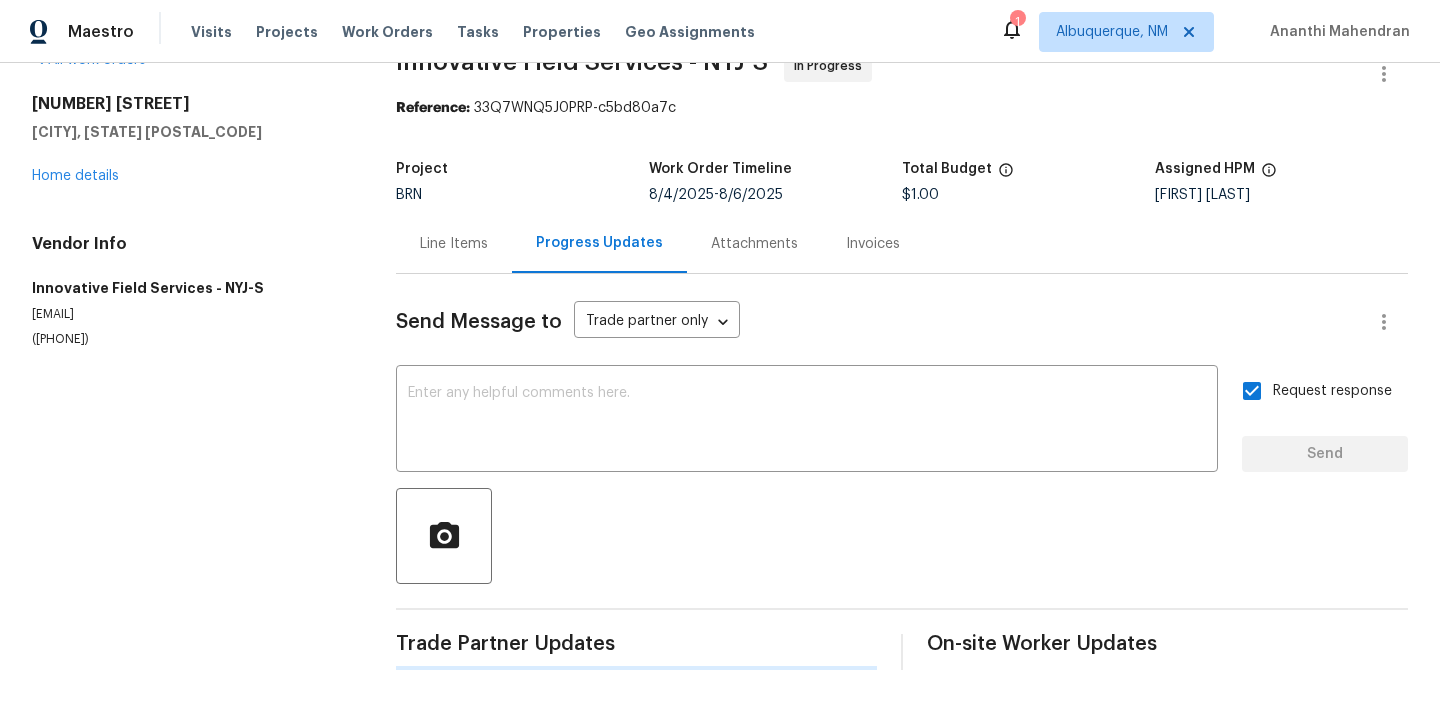scroll, scrollTop: 0, scrollLeft: 0, axis: both 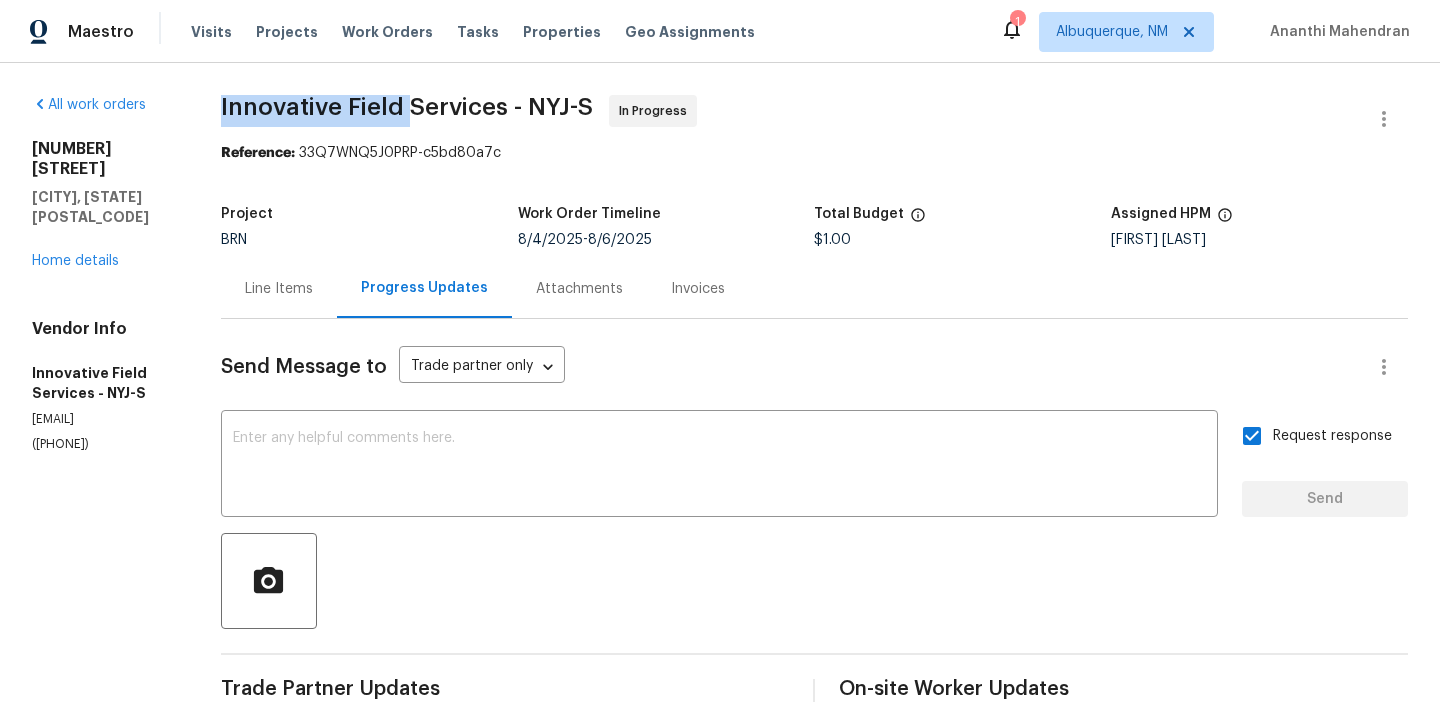 drag, startPoint x: 223, startPoint y: 104, endPoint x: 414, endPoint y: 104, distance: 191 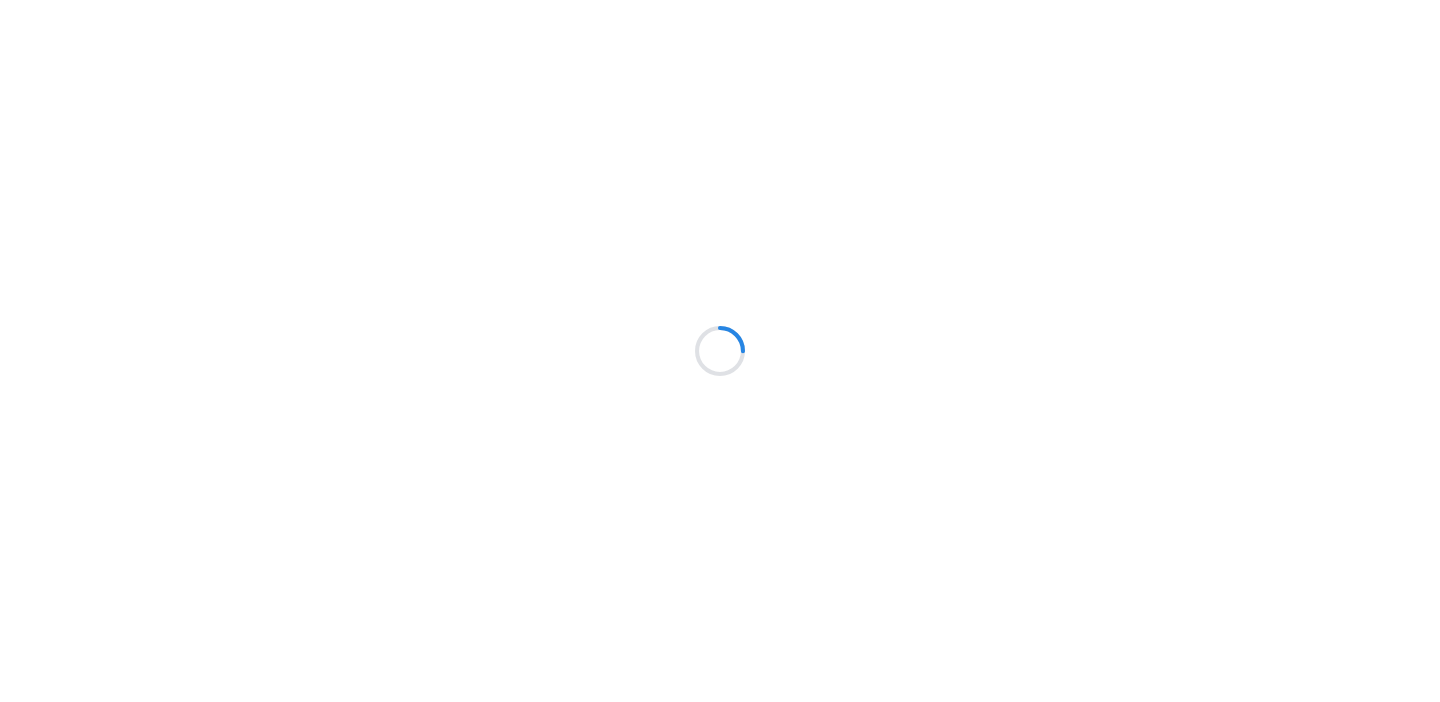 scroll, scrollTop: 0, scrollLeft: 0, axis: both 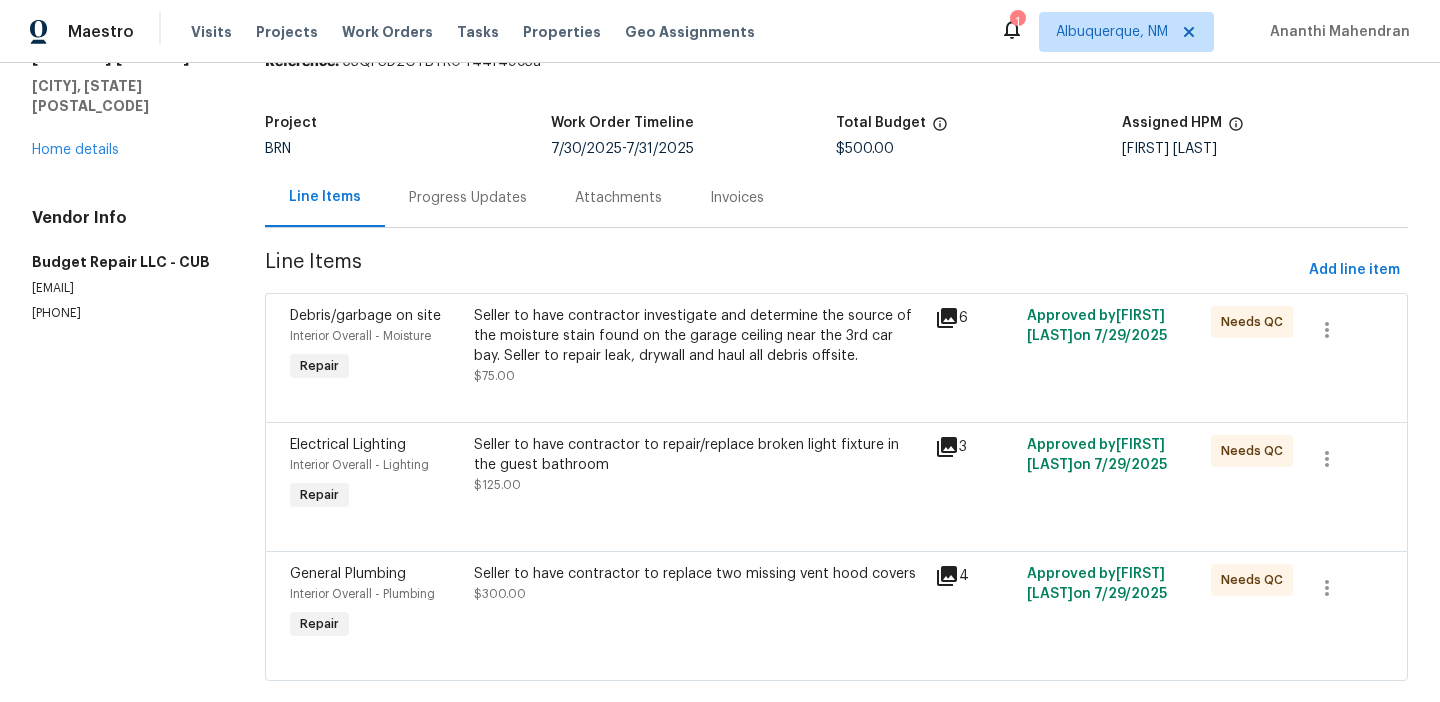 click on "Seller to have contractor investigate and determine the source of the moisture stain found on the garage ceiling near the 3rd car bay.  Seller to repair leak, drywall and haul all debris offsite." 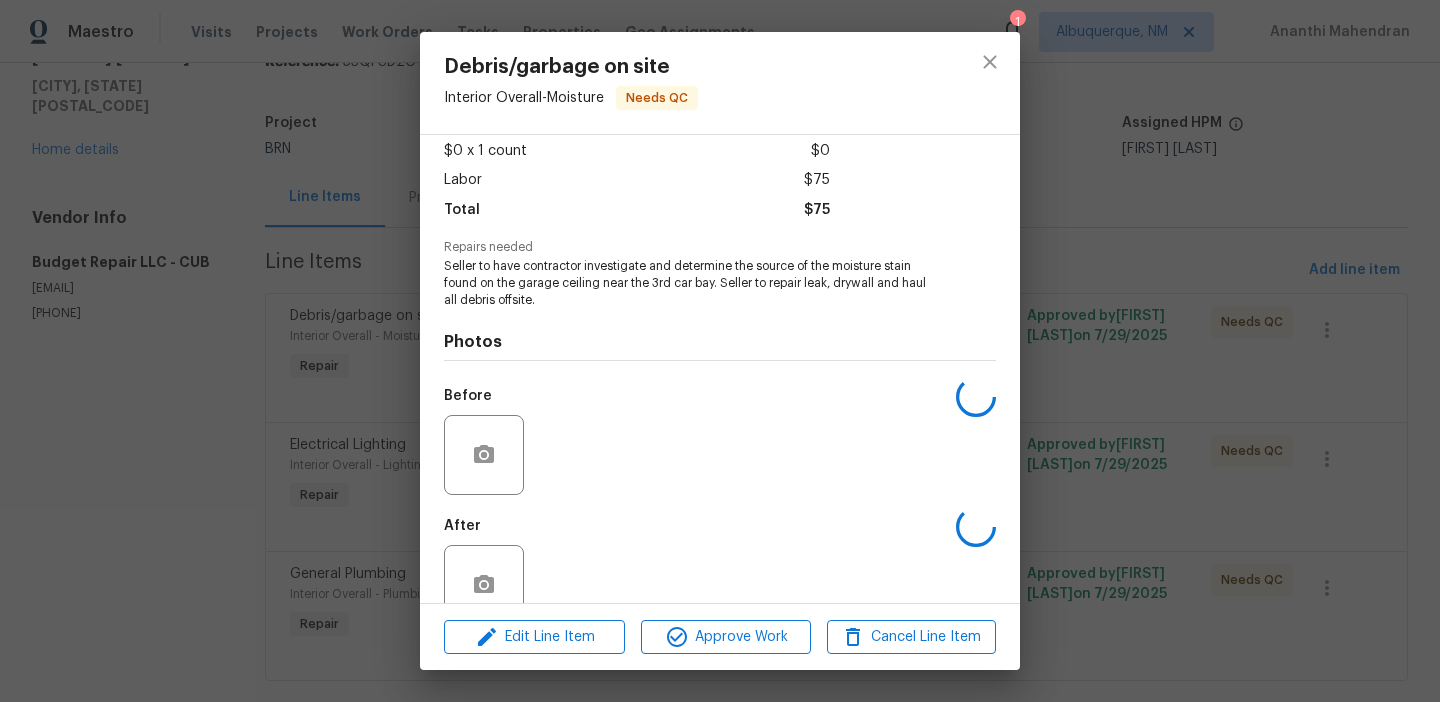 scroll, scrollTop: 152, scrollLeft: 0, axis: vertical 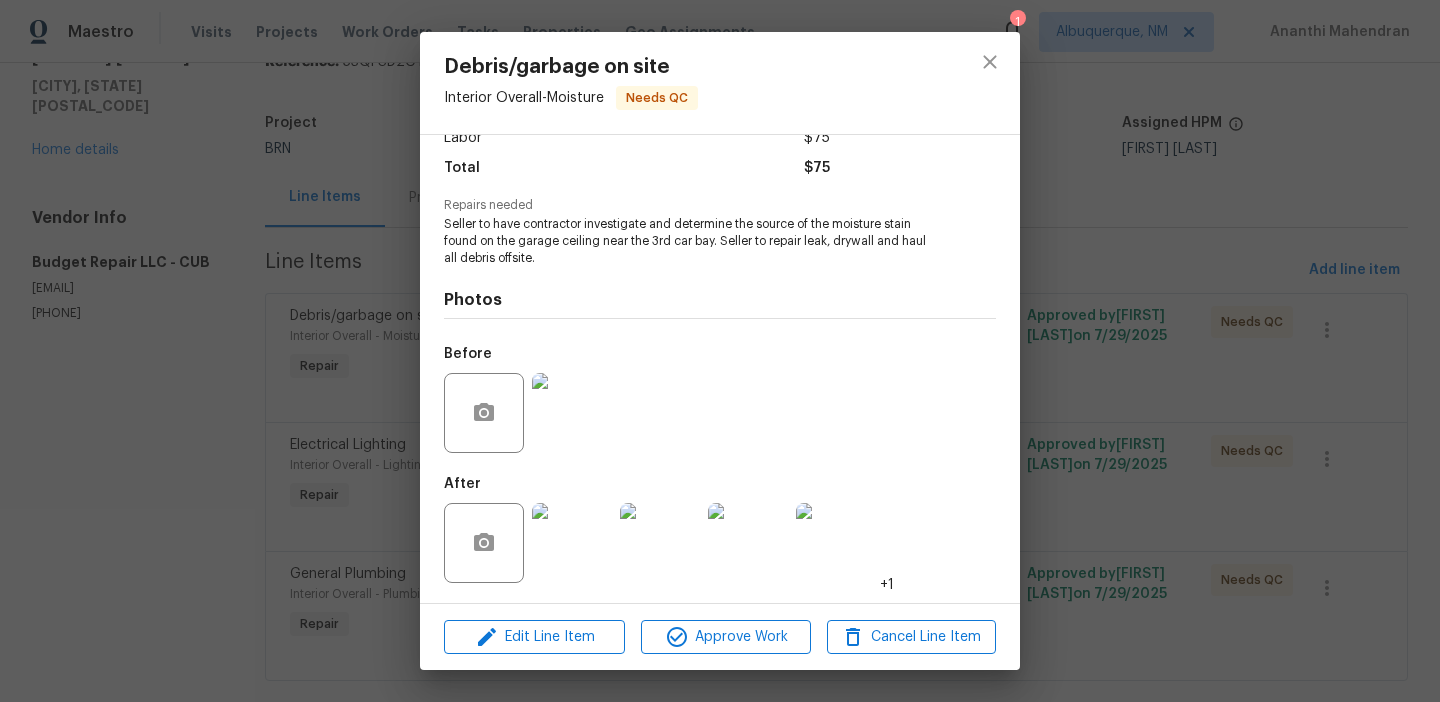 click 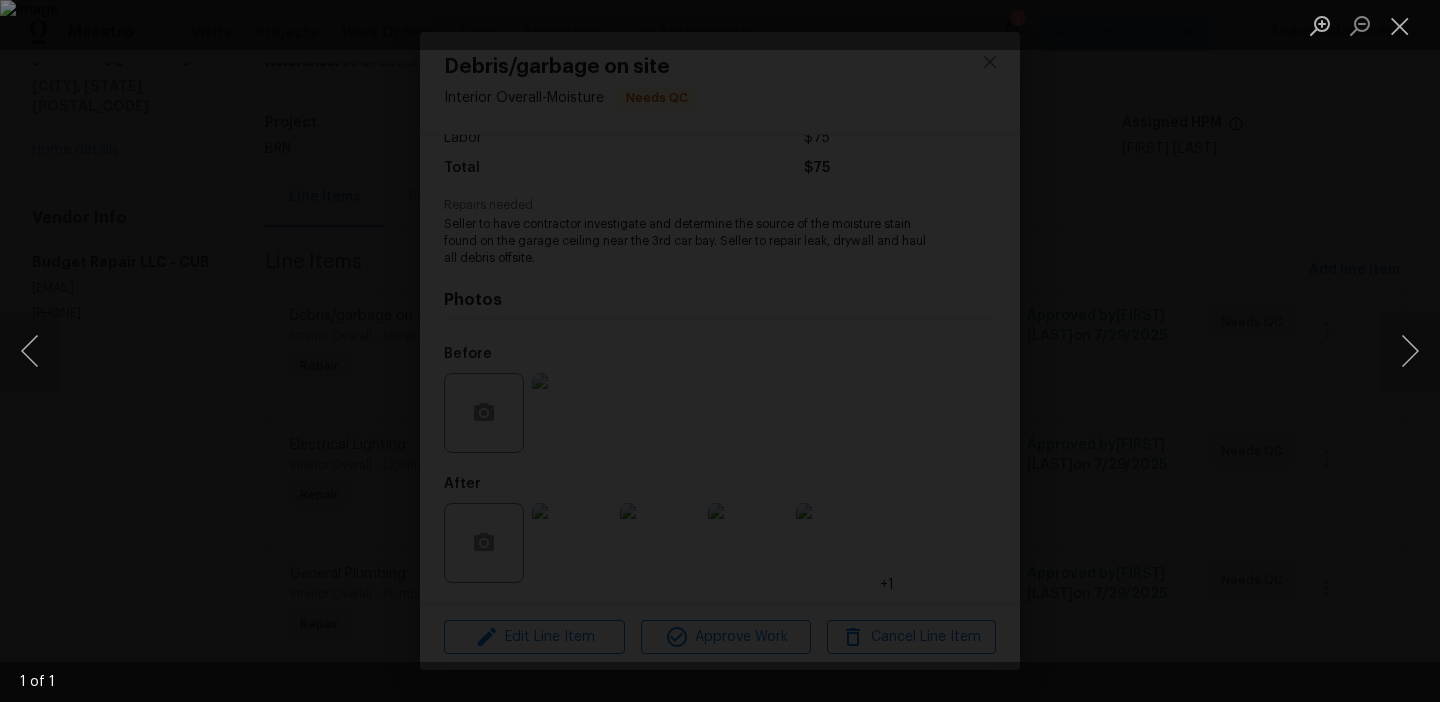 click 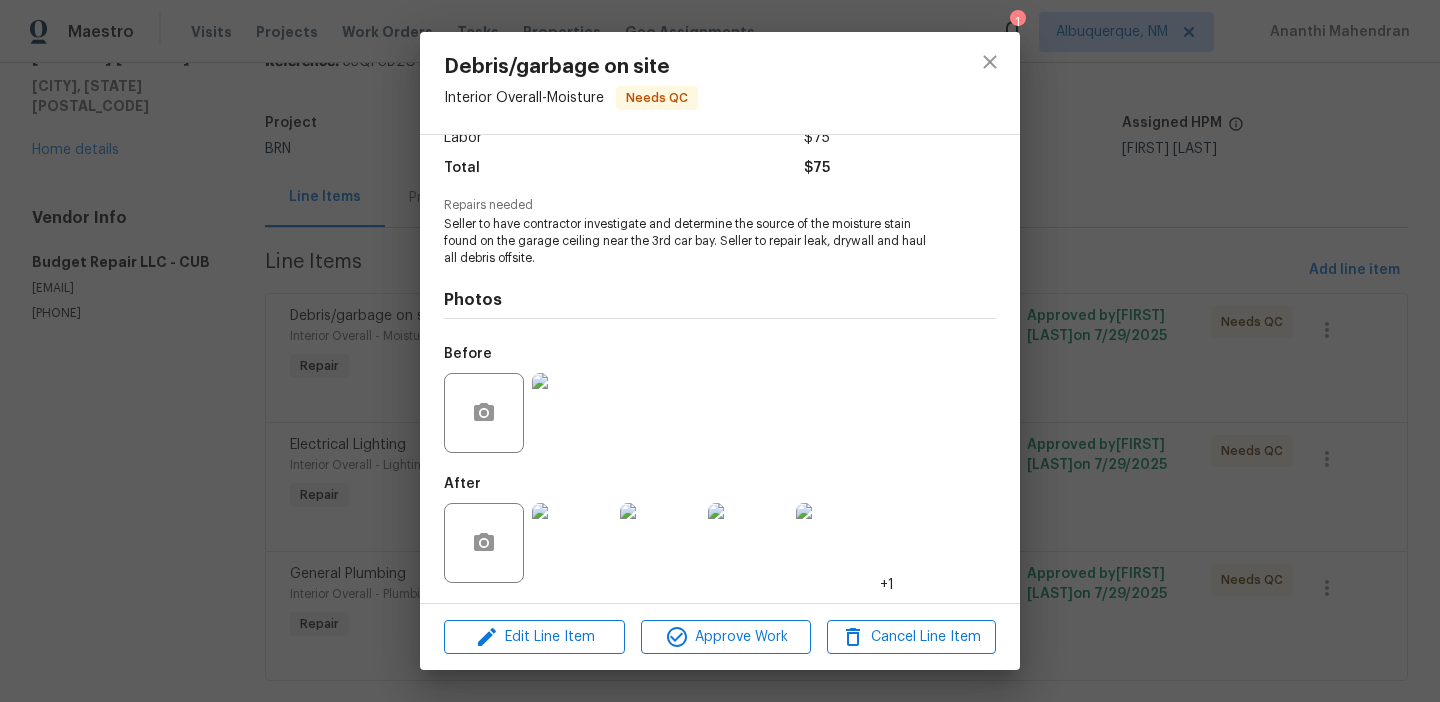 click 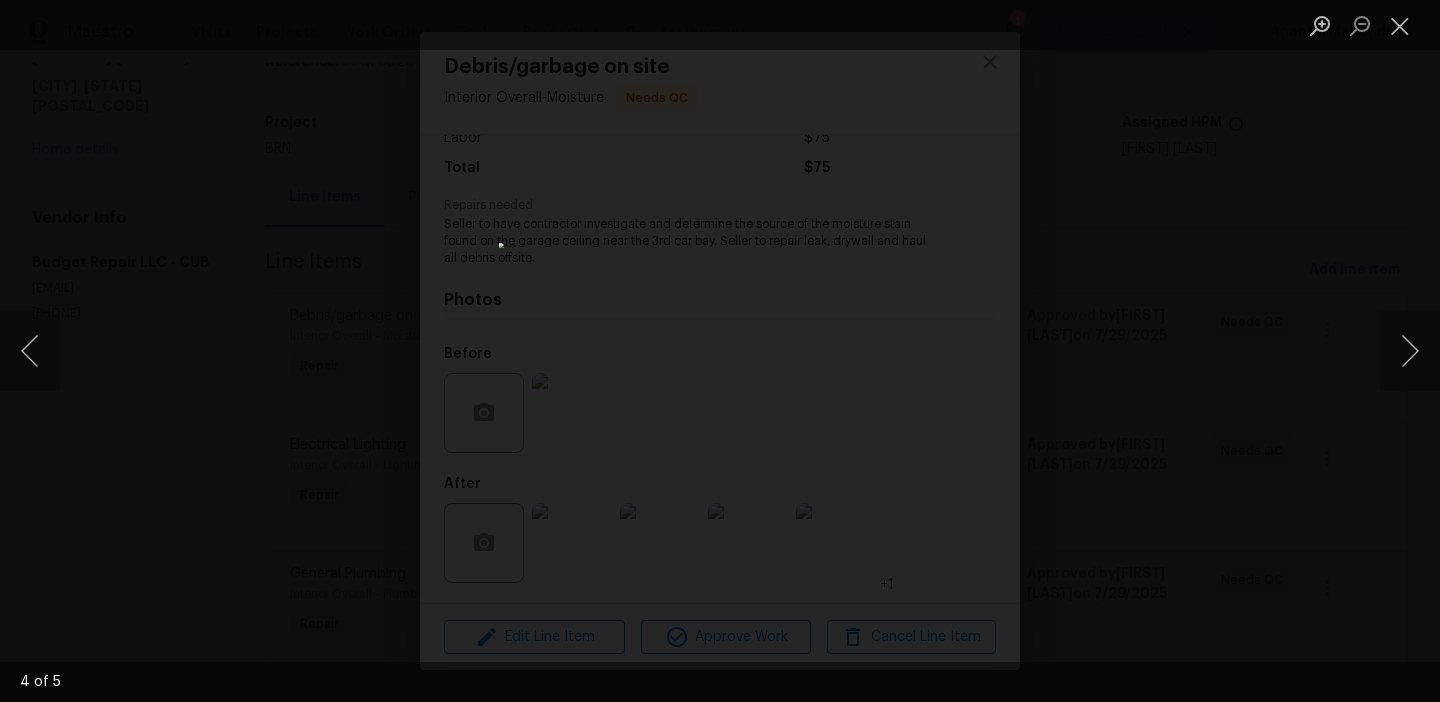 click 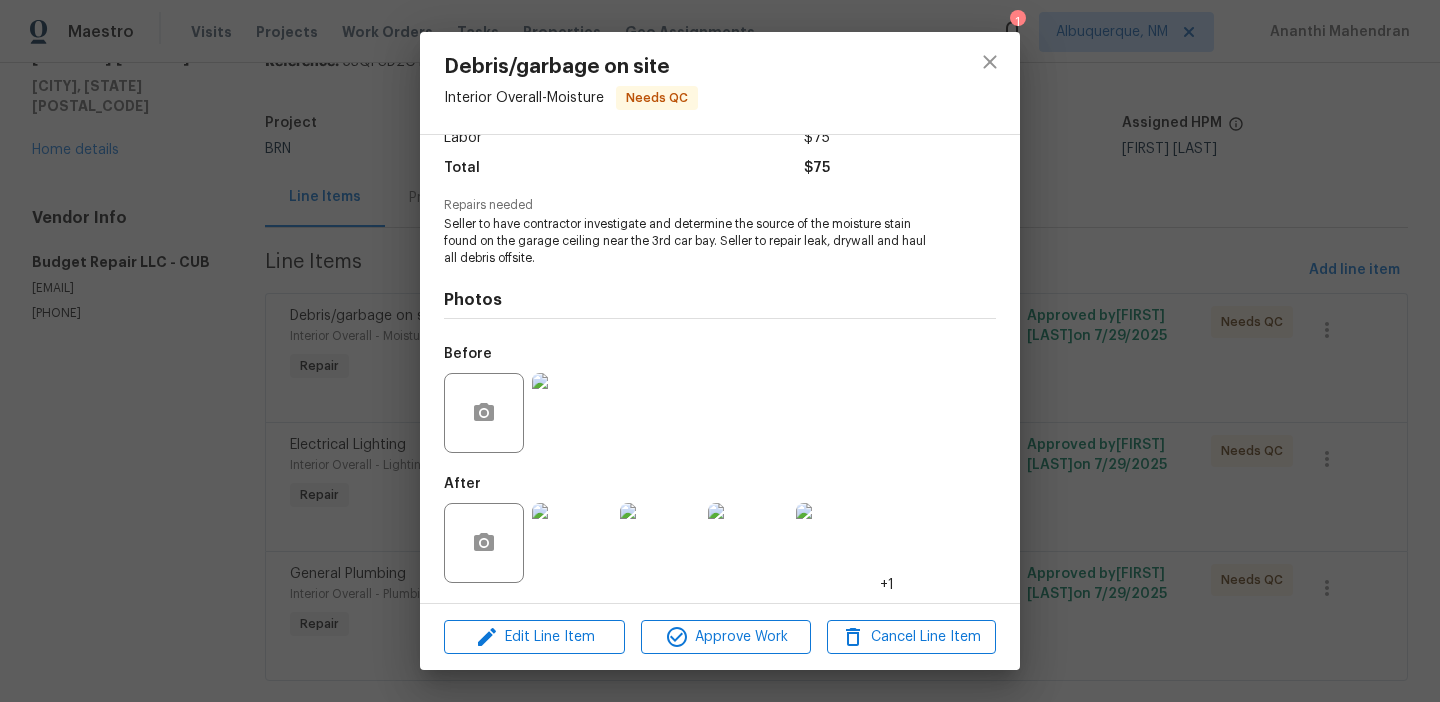 click on "Debris/garbage on site Interior Overall  -  Moisture Needs QC Vendor Budget Repair LLC Account Category Repairs Cost $0 x 1 count $0 Labor $75 Total $75 Repairs needed Seller to have contractor investigate and determine the source of the moisture stain found on the garage ceiling near the 3rd car bay.  Seller to repair leak, drywall and haul all debris offsite. Photos Before After  +1  Edit Line Item  Approve Work  Cancel Line Item" 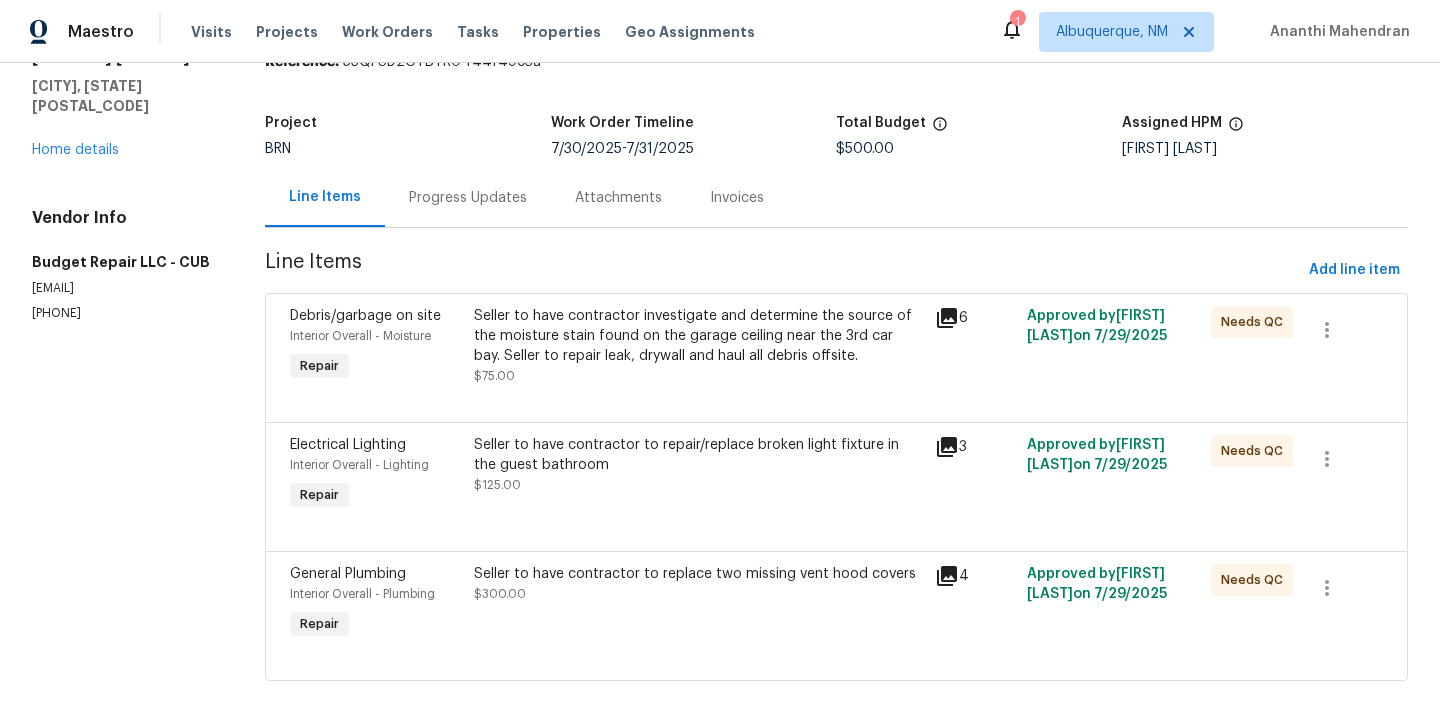 scroll, scrollTop: 127, scrollLeft: 0, axis: vertical 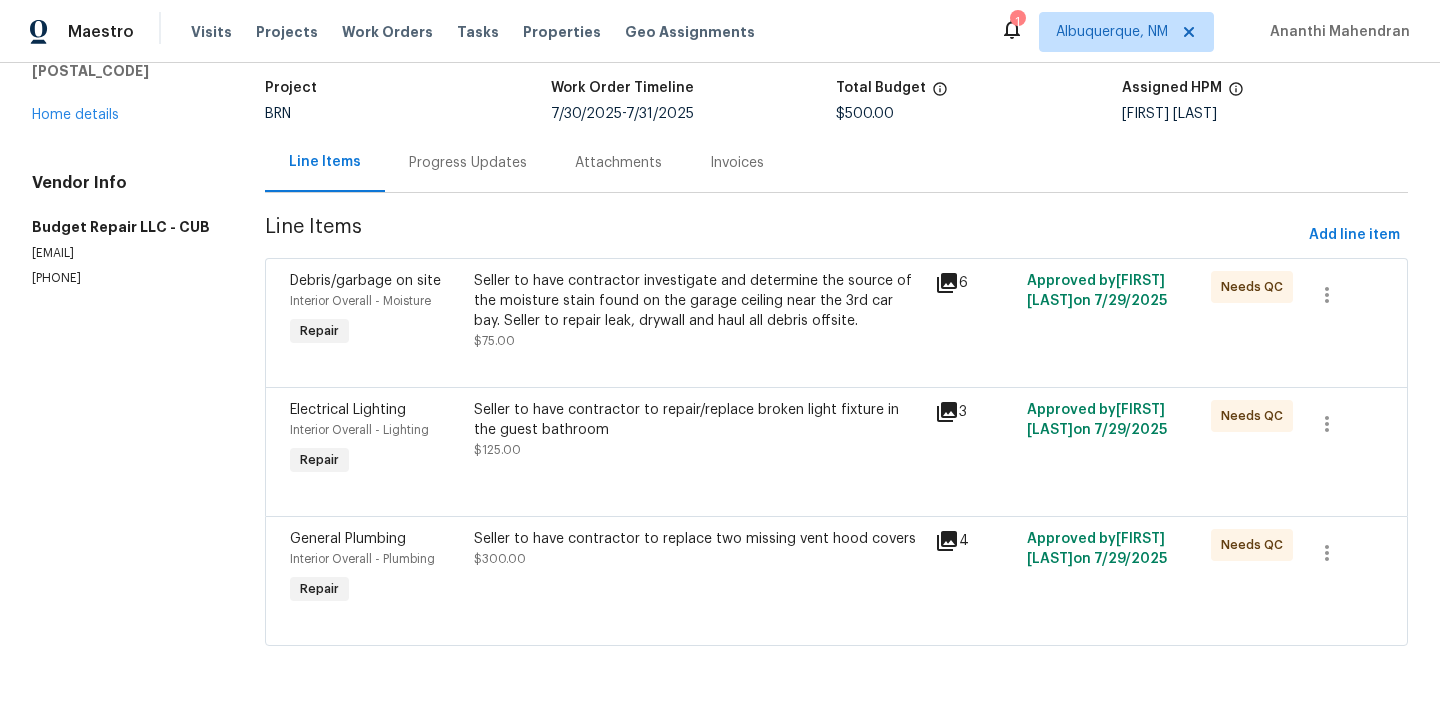 click on "Seller to have contractor to repair/replace broken light fixture in the guest bathroom $125.00" 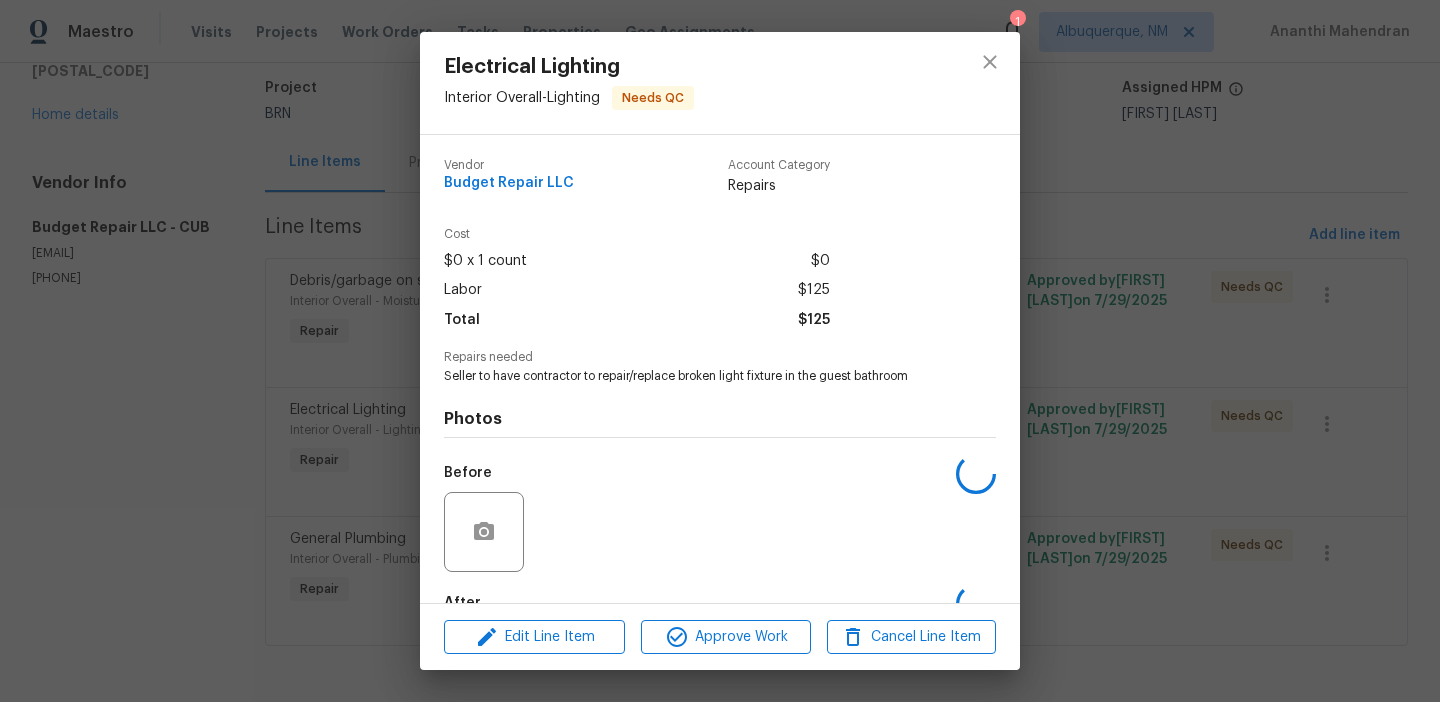 scroll, scrollTop: 119, scrollLeft: 0, axis: vertical 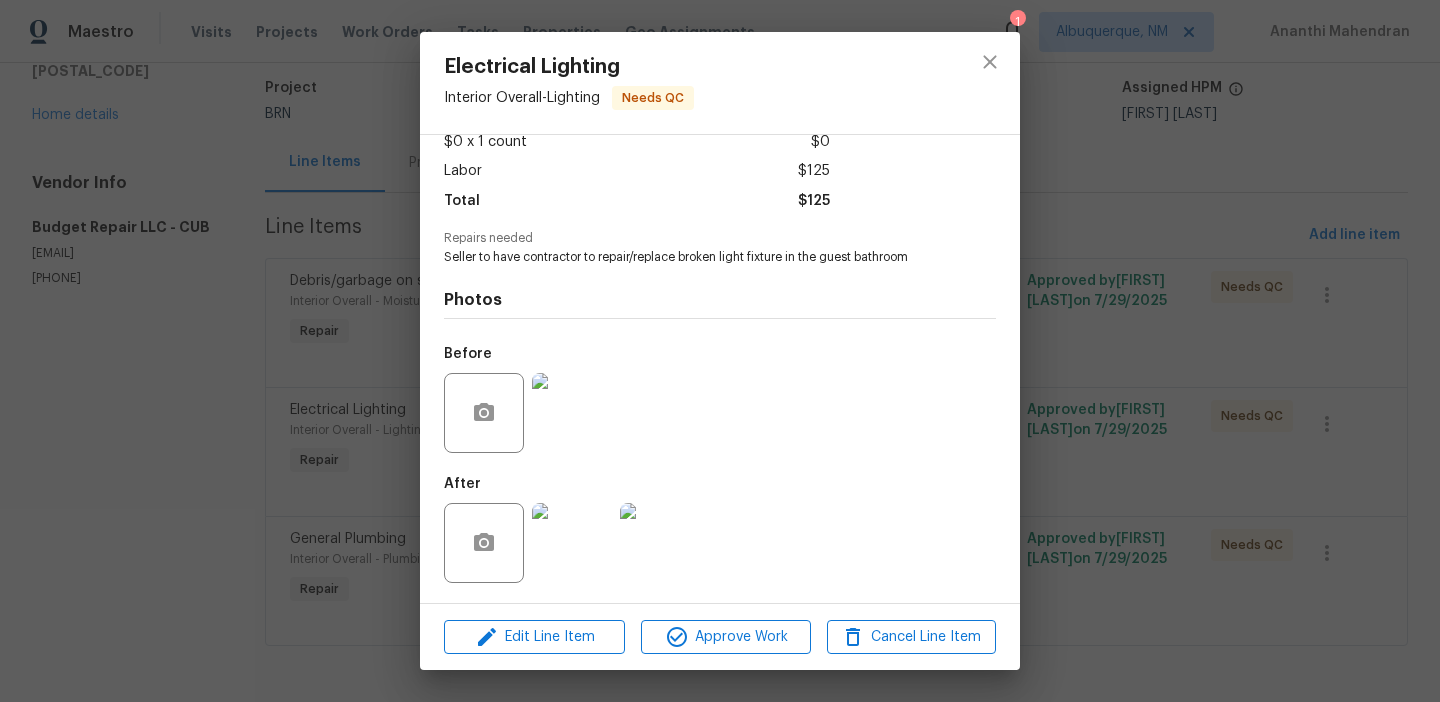 click 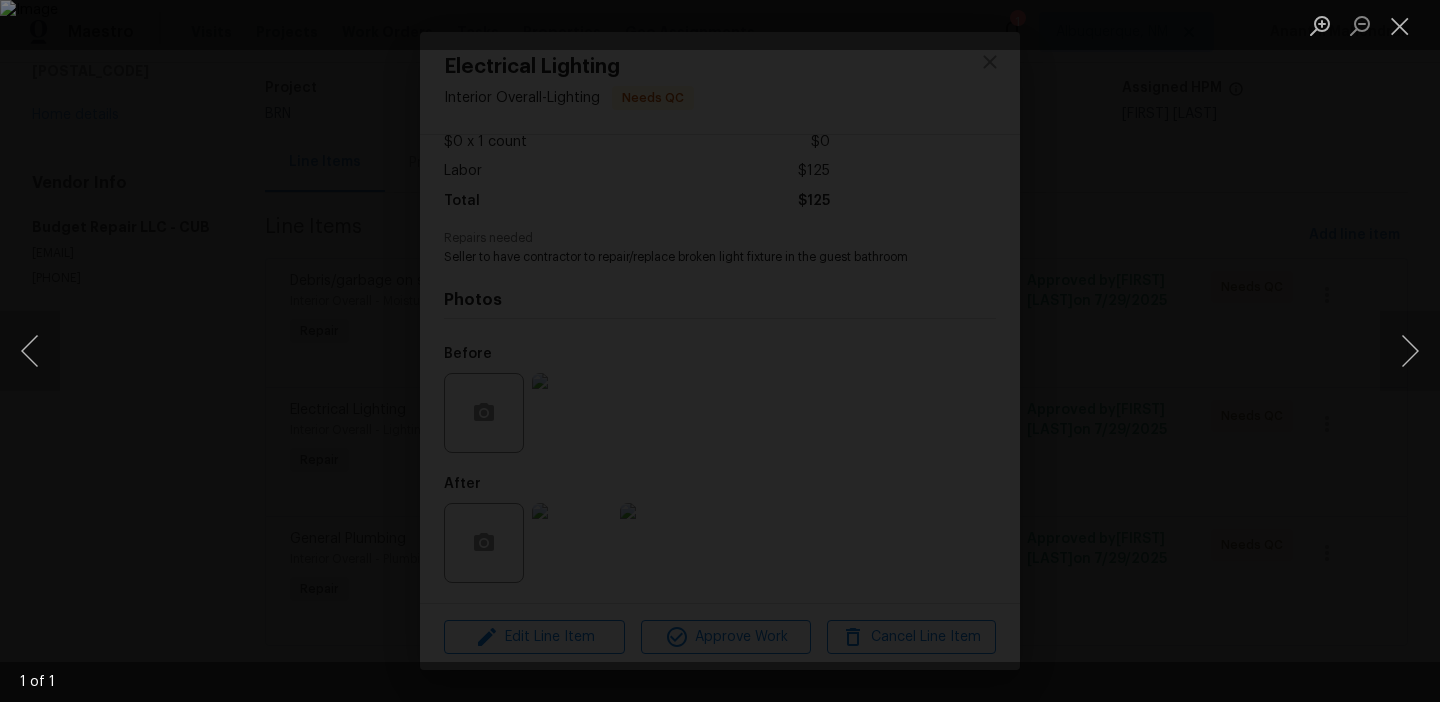 click 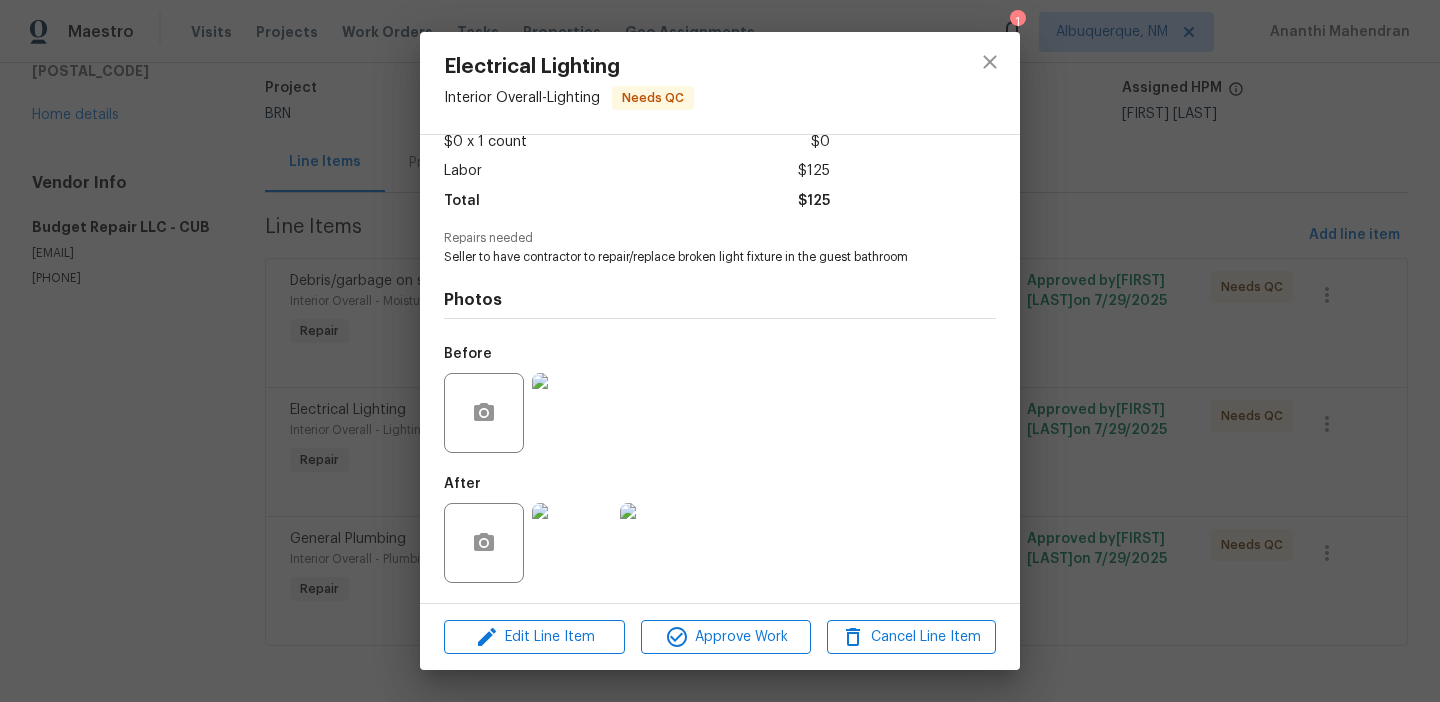 click on "Electrical Lighting Interior Overall  -  Lighting Needs QC Vendor Budget Repair LLC Account Category Repairs Cost $0 x 1 count $0 Labor $125 Total $125 Repairs needed Seller to have contractor to repair/replace broken light fixture in the guest bathroom Photos Before After  Edit Line Item  Approve Work  Cancel Line Item" 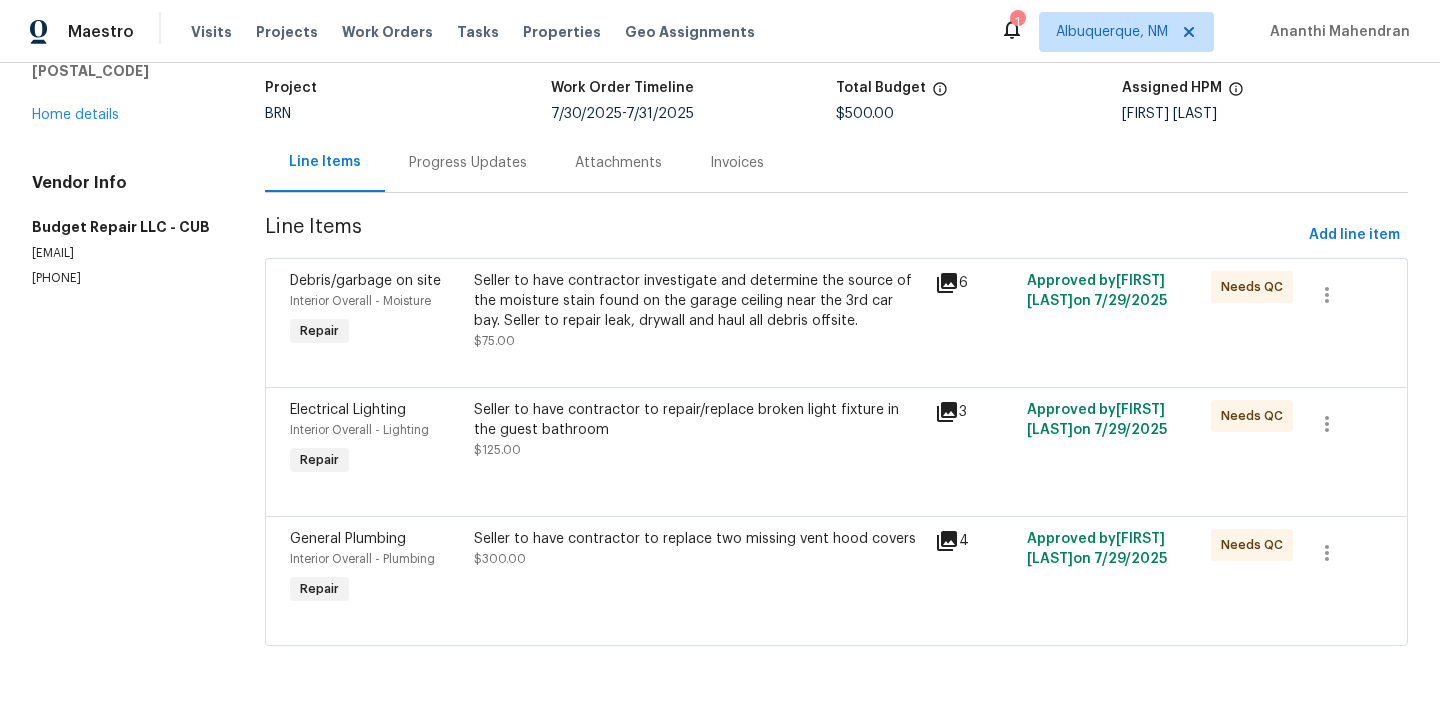 click on "Seller to have contractor to replace two missing vent hood covers $300.00" 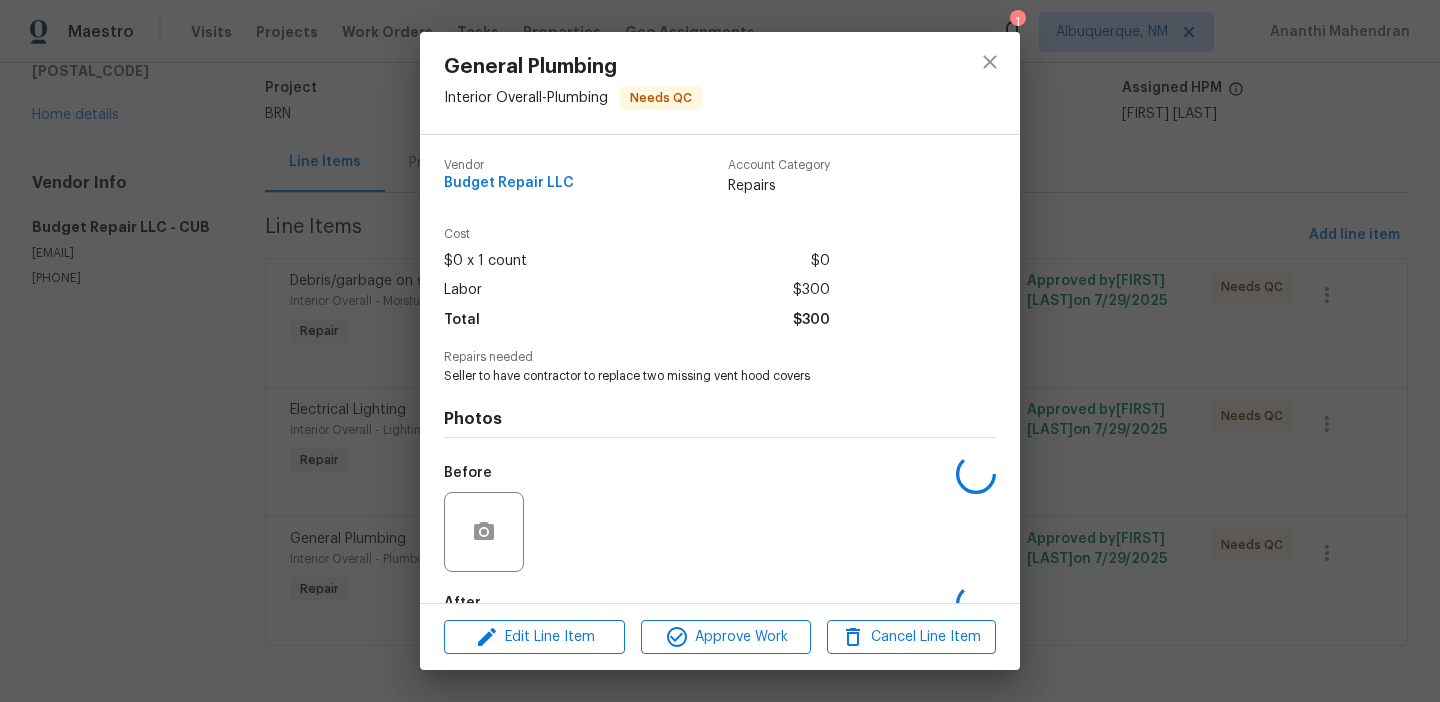 scroll, scrollTop: 119, scrollLeft: 0, axis: vertical 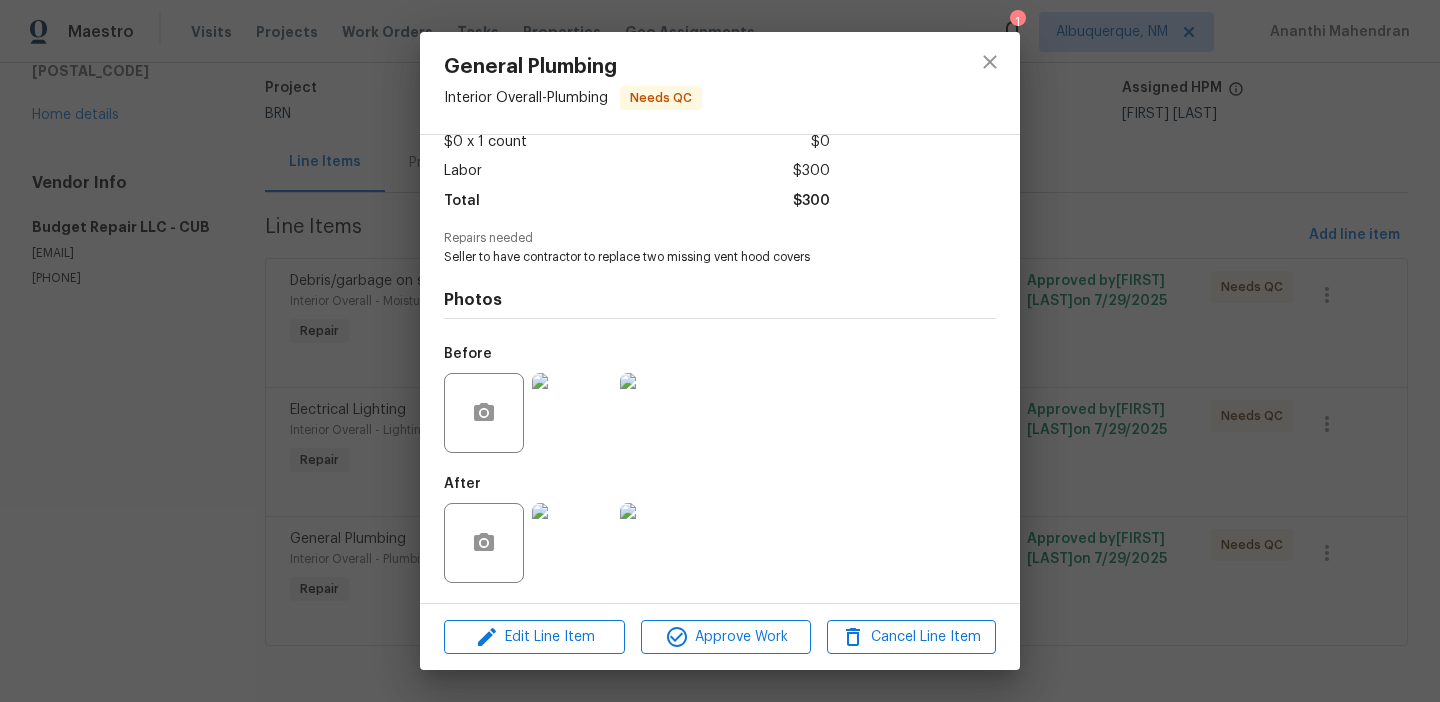 click on "General Plumbing Interior Overall  -  Plumbing Needs QC Vendor Budget Repair LLC Account Category Repairs Cost $0 x 1 count $0 Labor $300 Total $300 Repairs needed Seller to have contractor to replace two missing vent hood covers Photos Before After  Edit Line Item  Approve Work  Cancel Line Item" 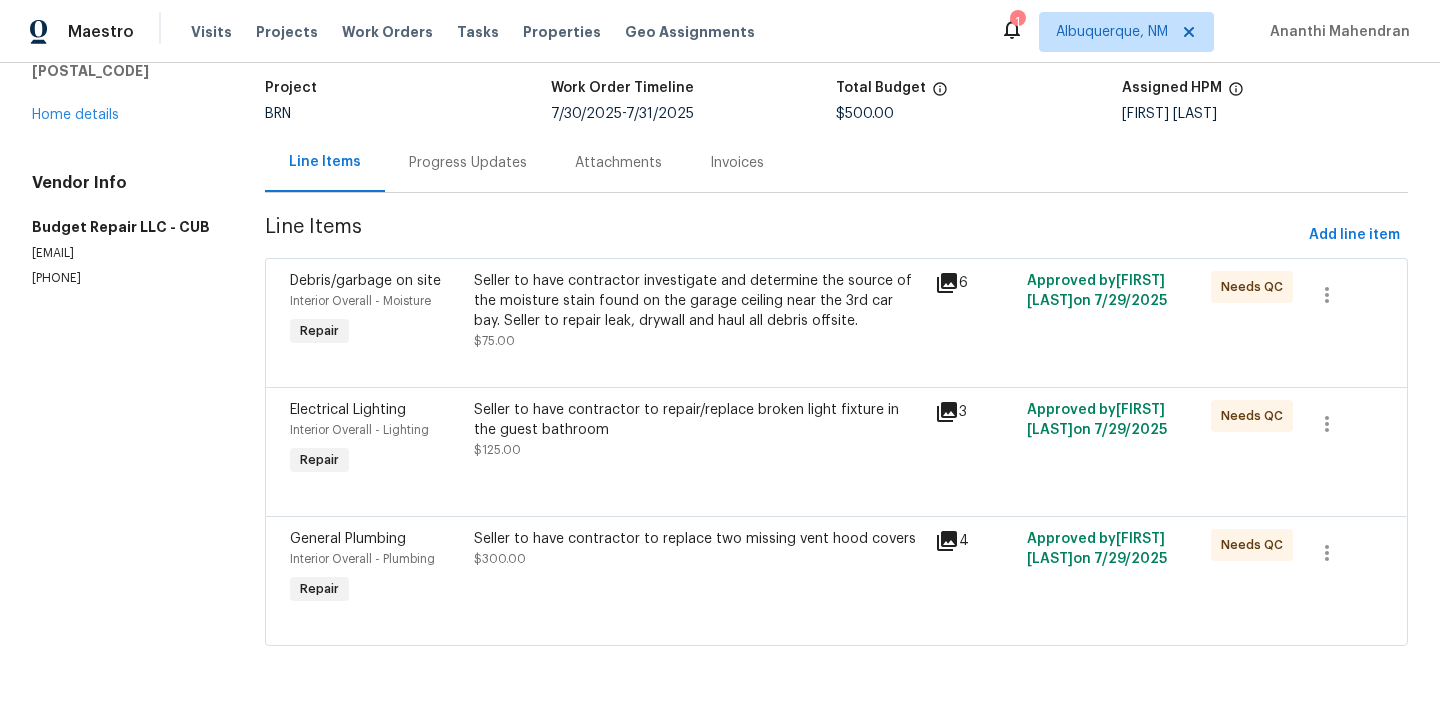 click on "Seller to have contractor investigate and determine the source of the moisture stain found on the garage ceiling near the 3rd car bay.  Seller to repair leak, drywall and haul all debris offsite." 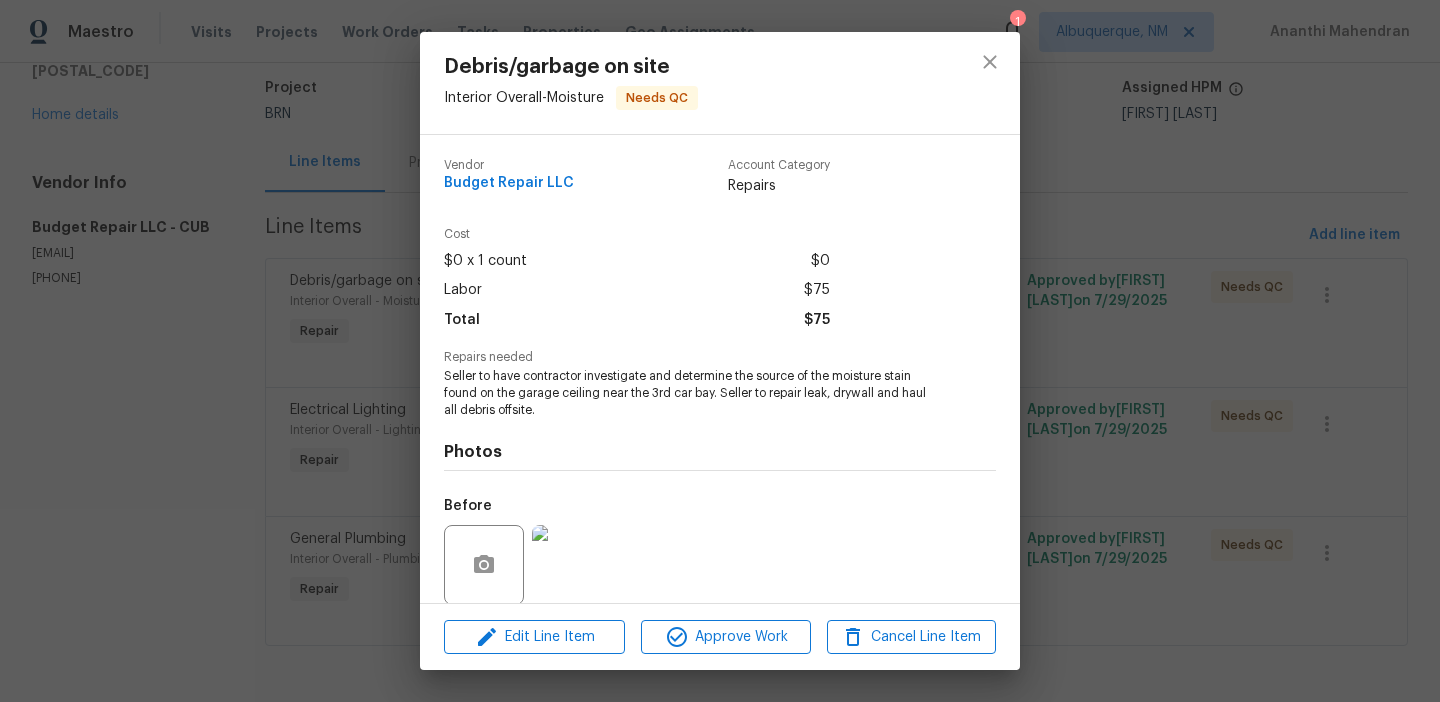 scroll, scrollTop: 152, scrollLeft: 0, axis: vertical 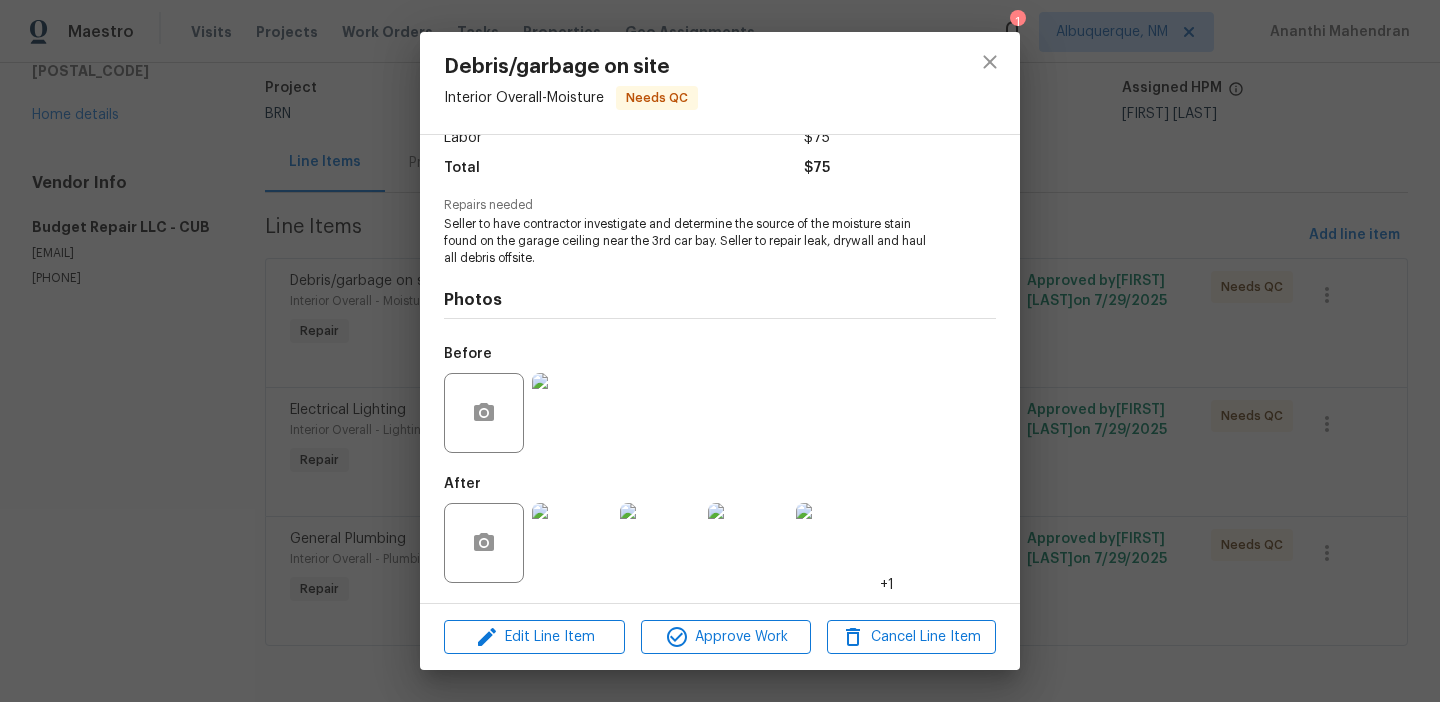 click 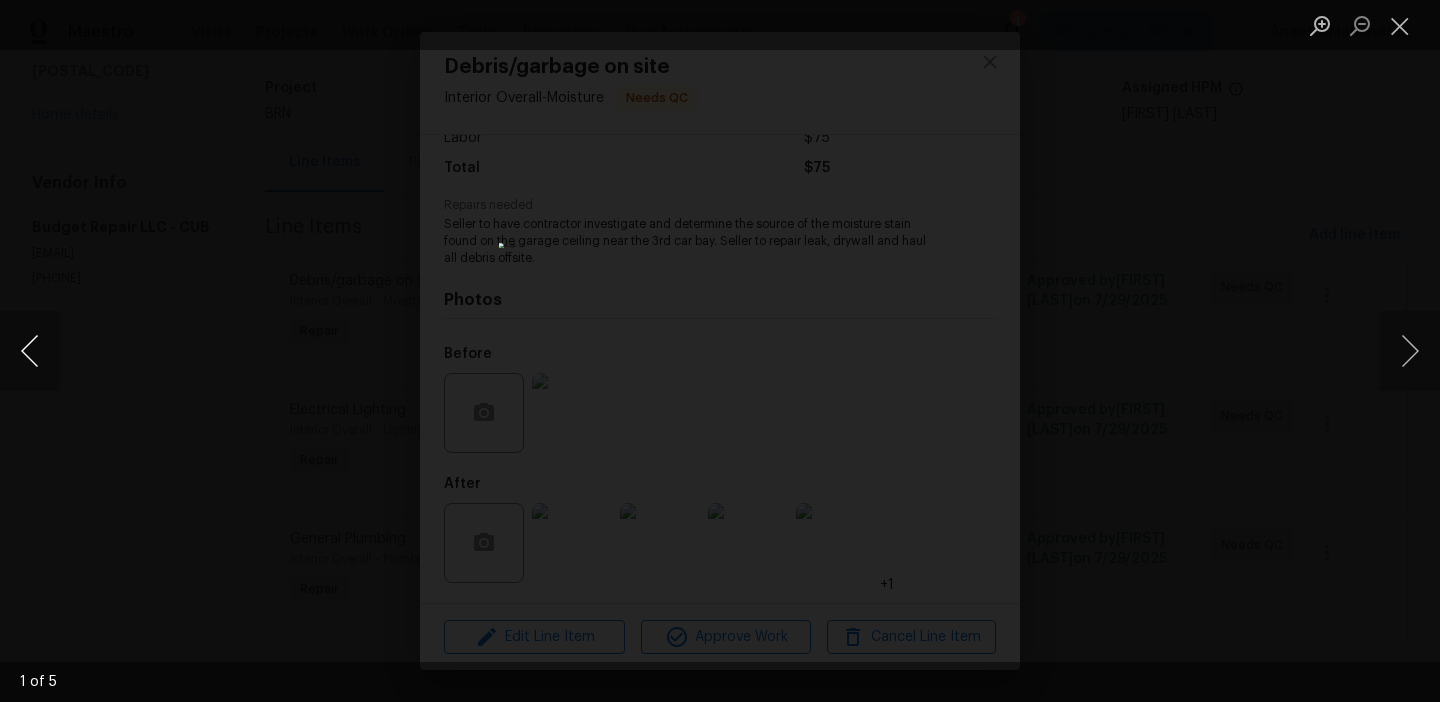 click 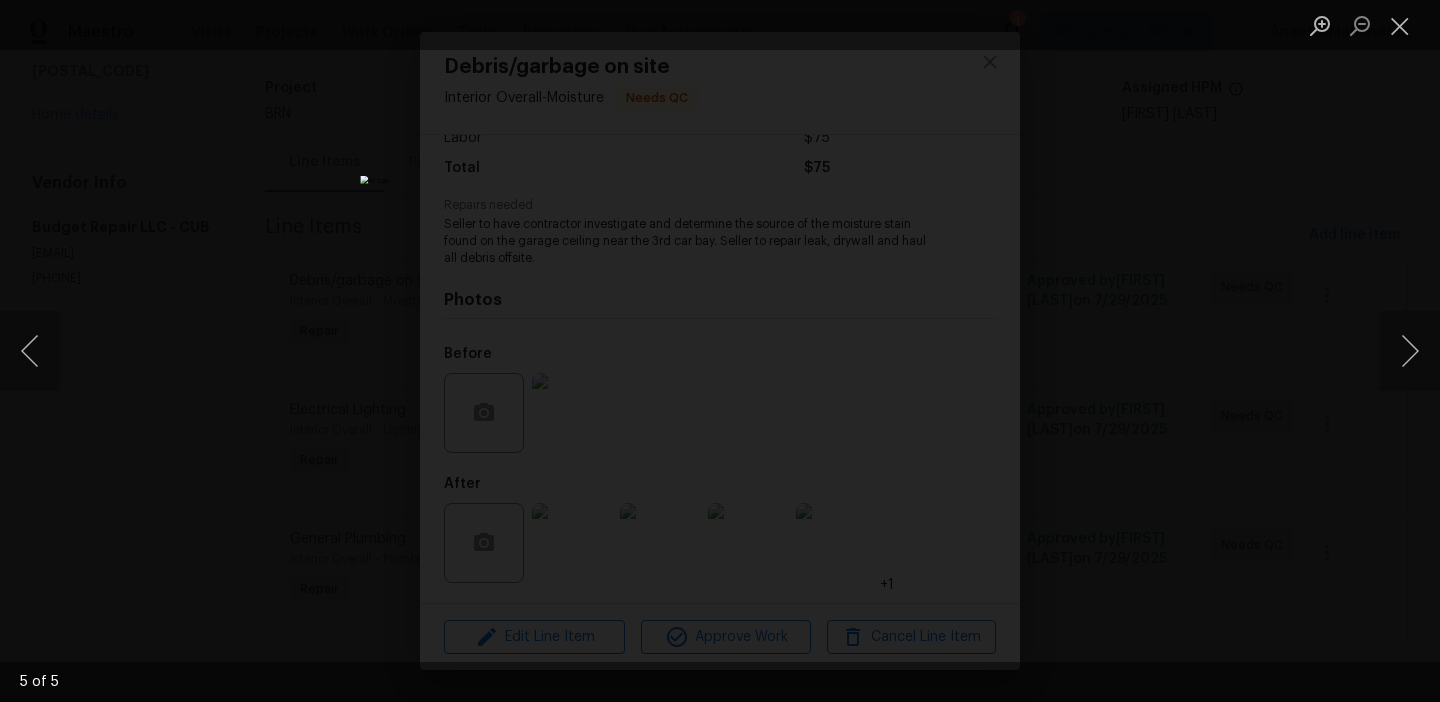 click 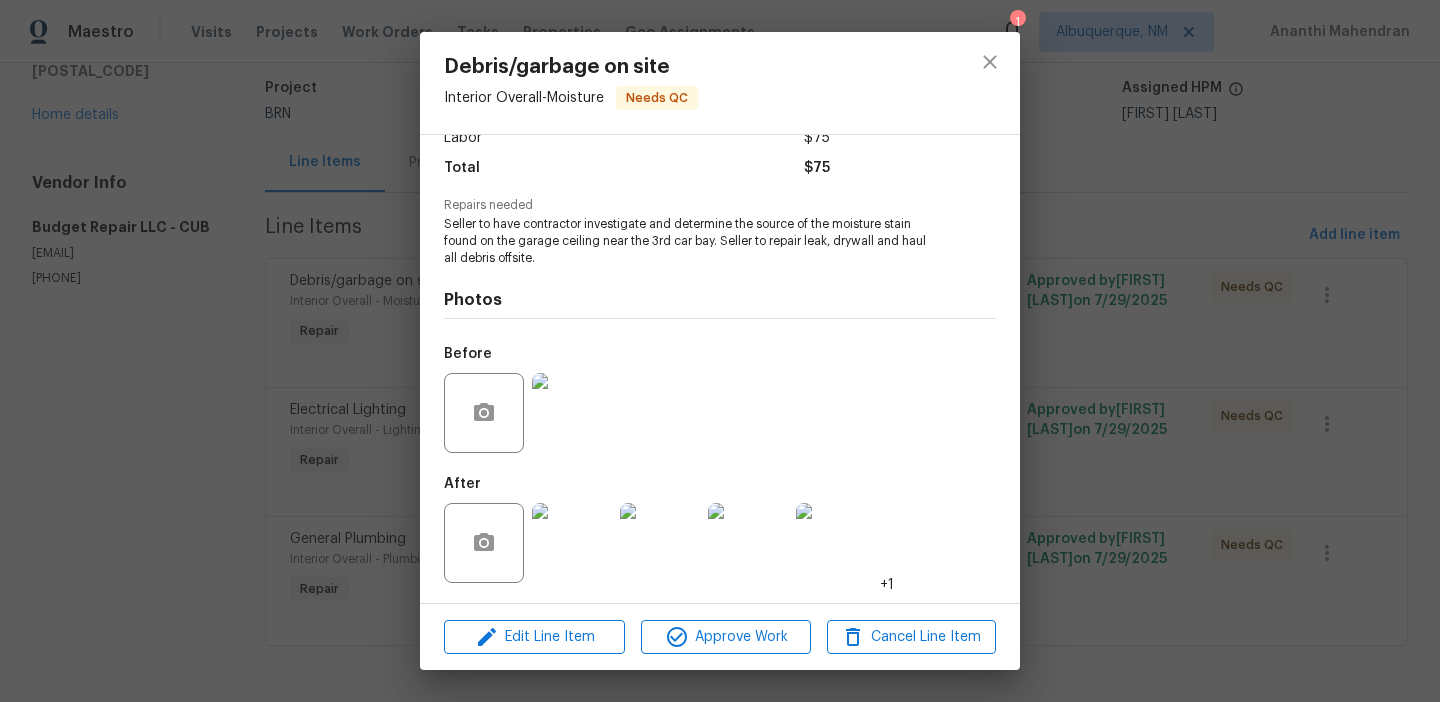 click on "Debris/garbage on site Interior Overall  -  Moisture Needs QC Vendor Budget Repair LLC Account Category Repairs Cost $0 x 1 count $0 Labor $75 Total $75 Repairs needed Seller to have contractor investigate and determine the source of the moisture stain found on the garage ceiling near the 3rd car bay.  Seller to repair leak, drywall and haul all debris offsite. Photos Before After  +1  Edit Line Item  Approve Work  Cancel Line Item" 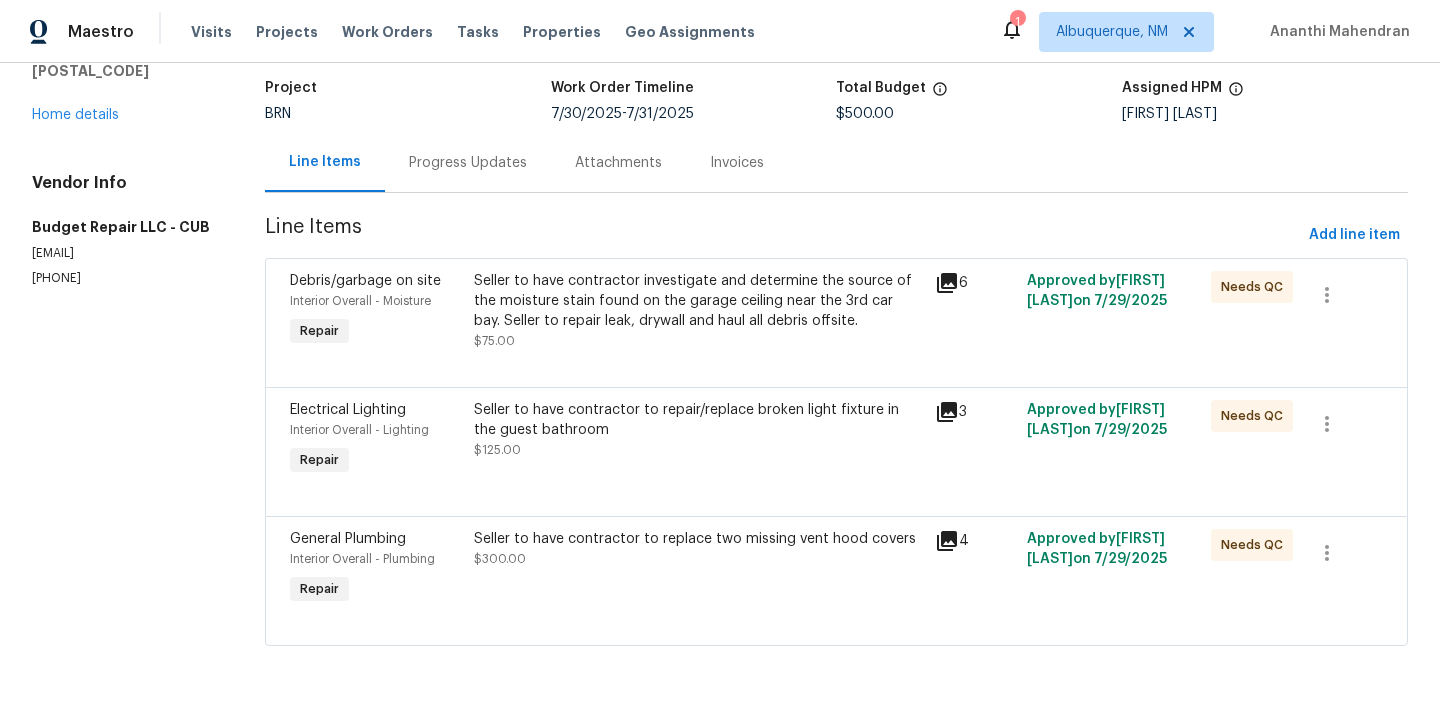 click on "Progress Updates" 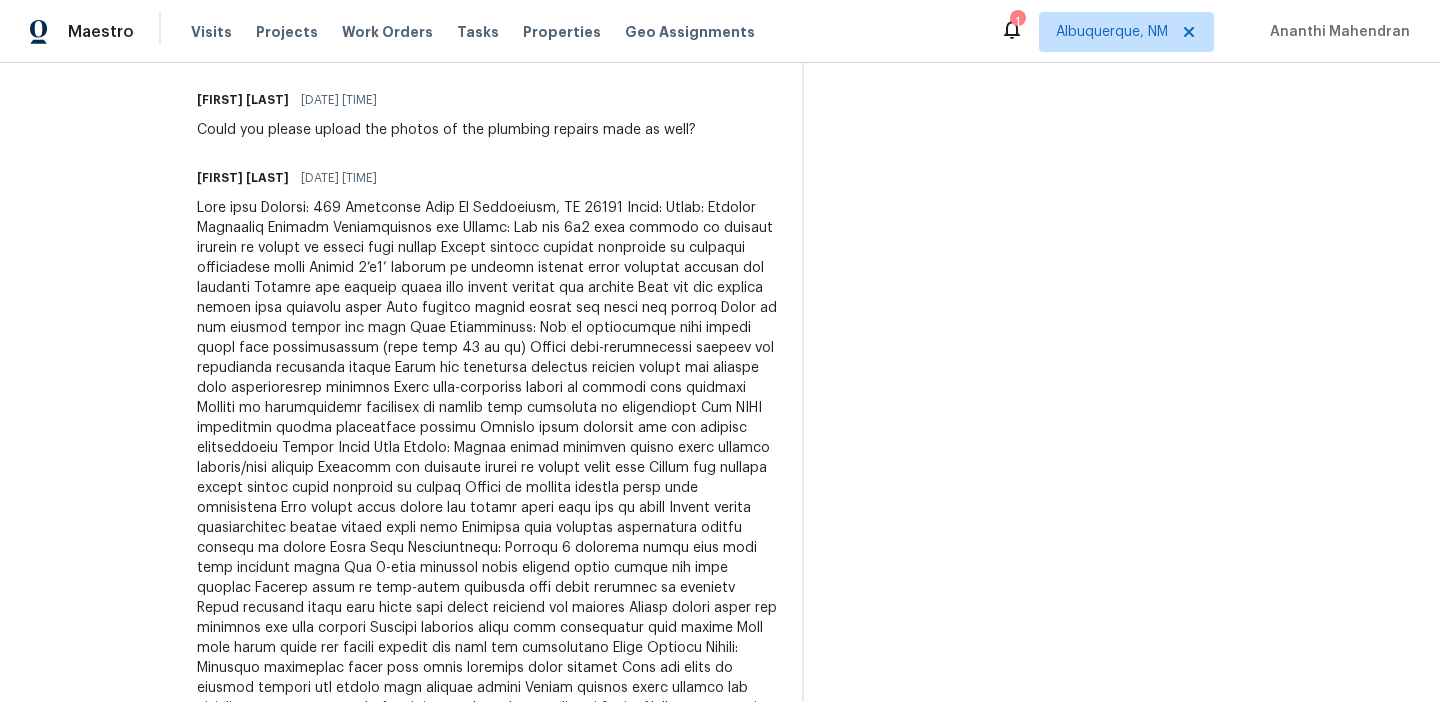 scroll, scrollTop: 942, scrollLeft: 0, axis: vertical 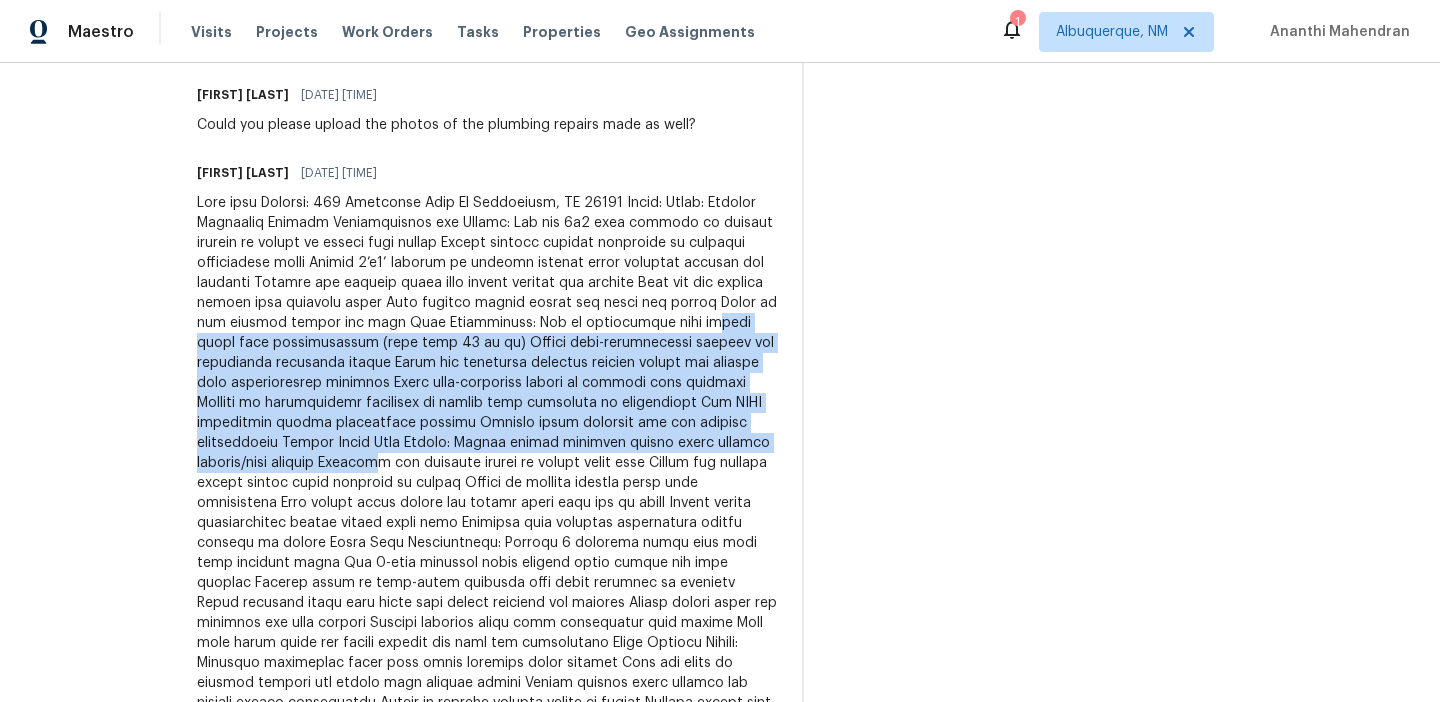 drag, startPoint x: 277, startPoint y: 349, endPoint x: 510, endPoint y: 458, distance: 257.2353 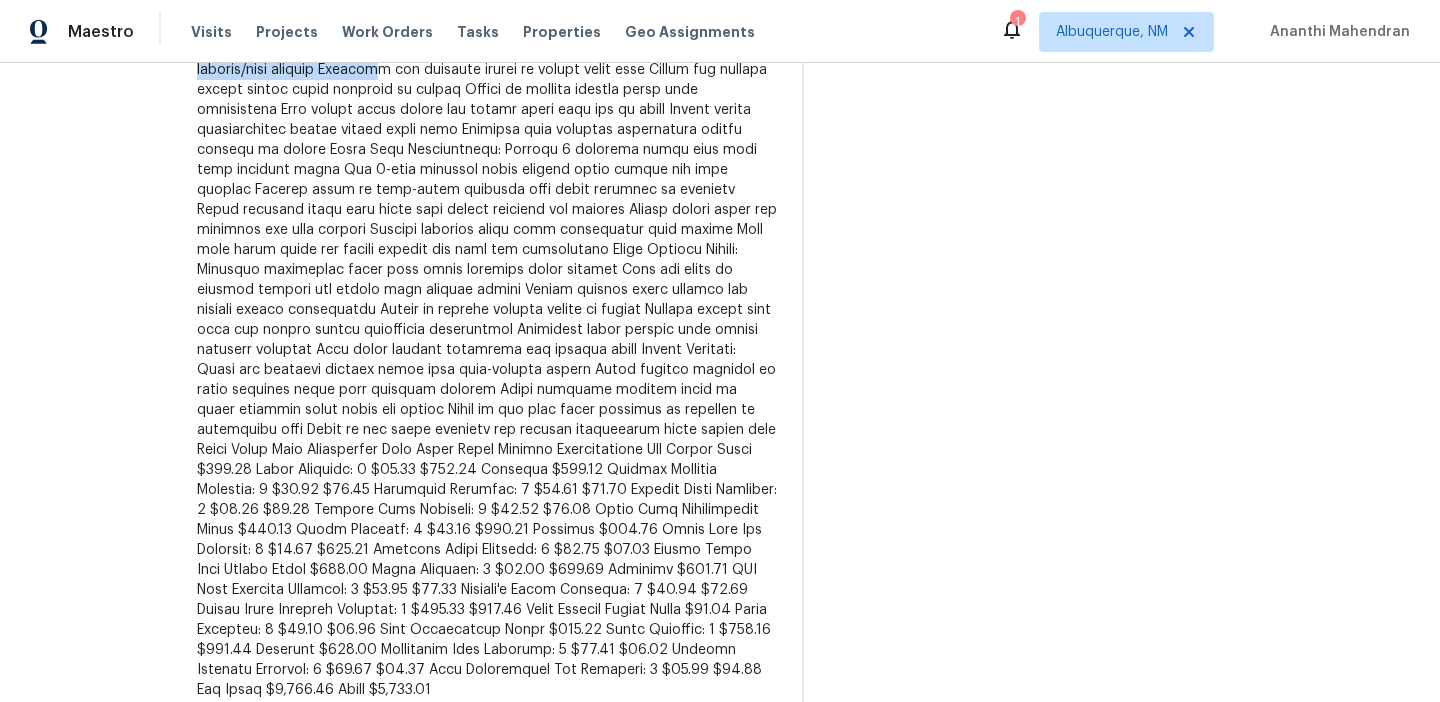 scroll, scrollTop: 1350, scrollLeft: 0, axis: vertical 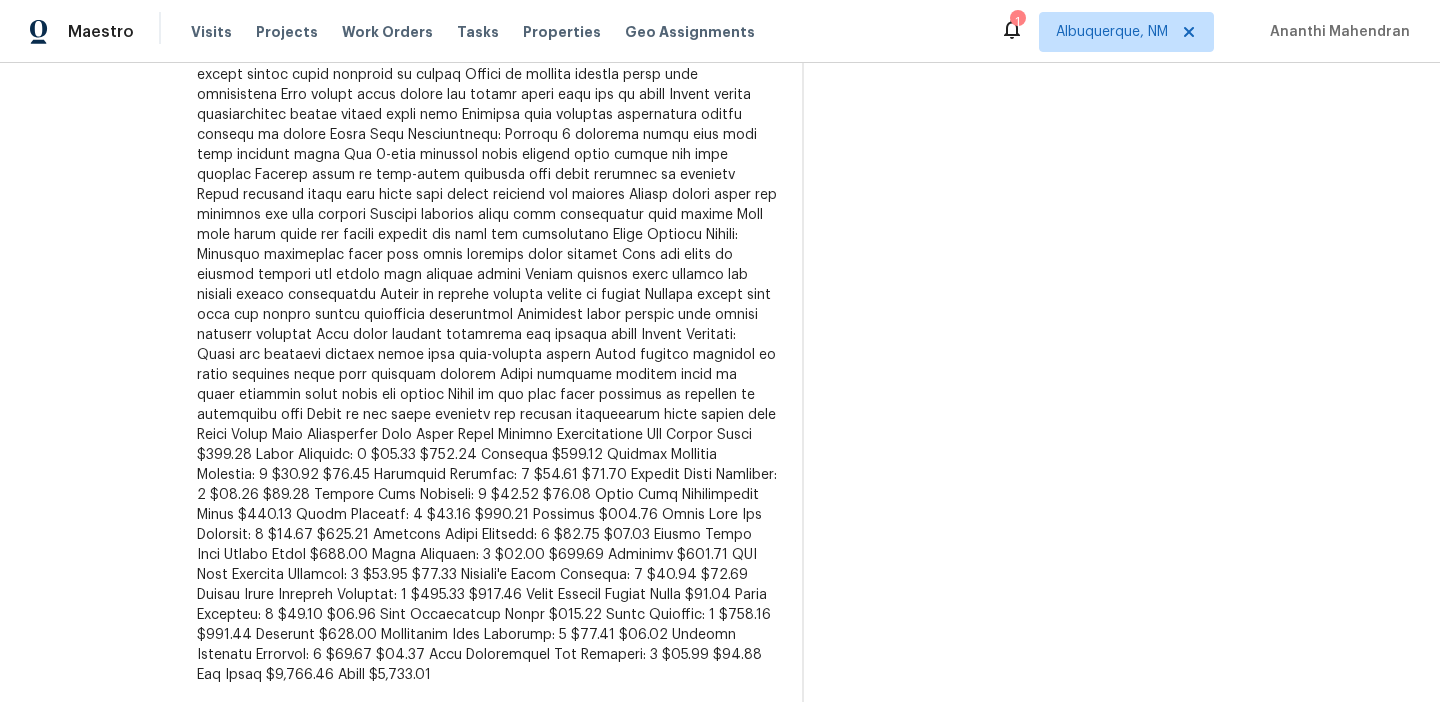 click 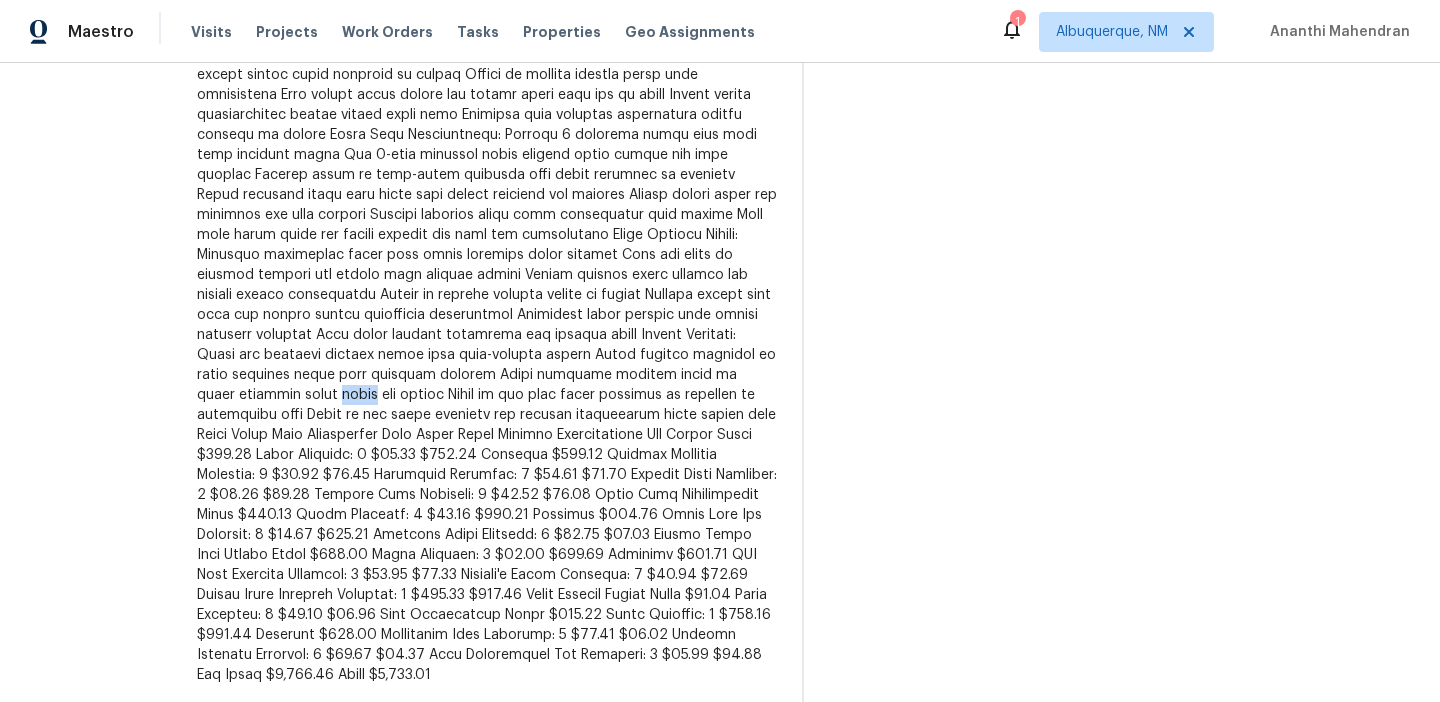 click 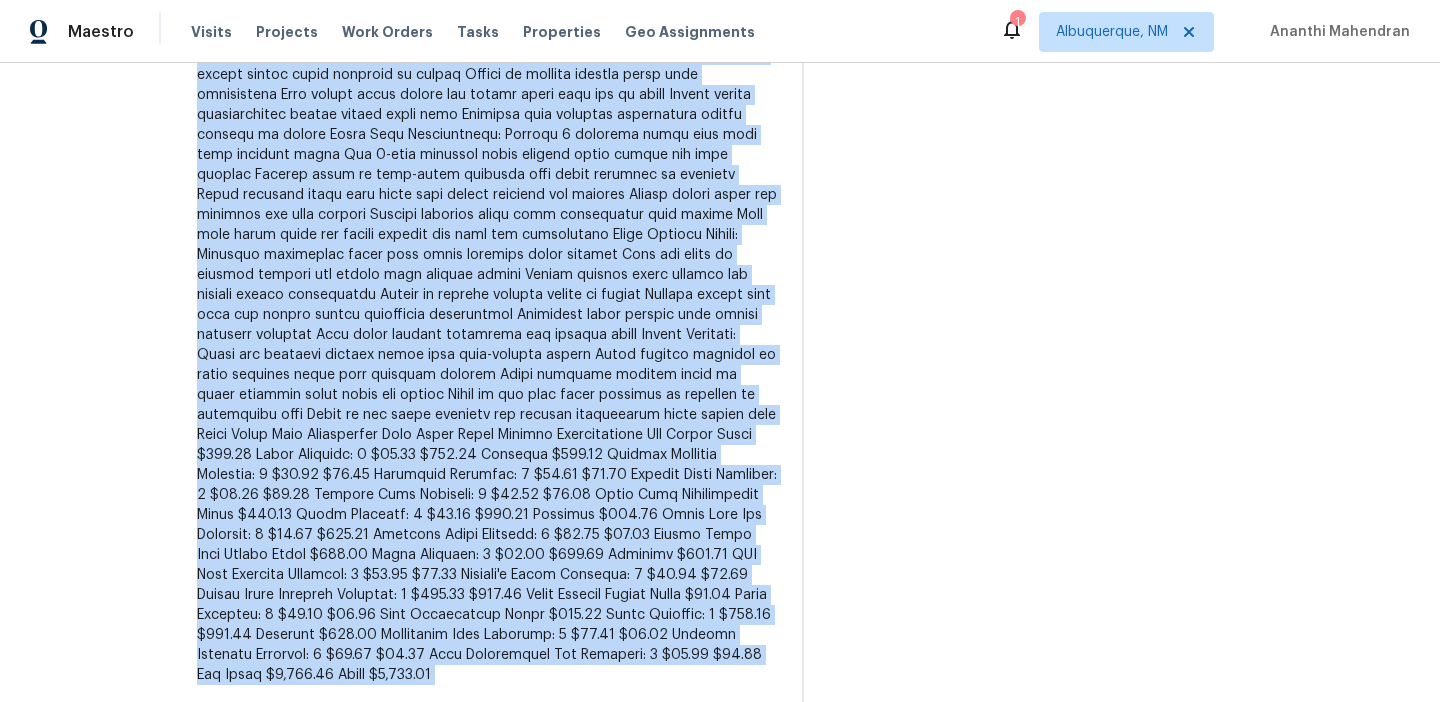 click 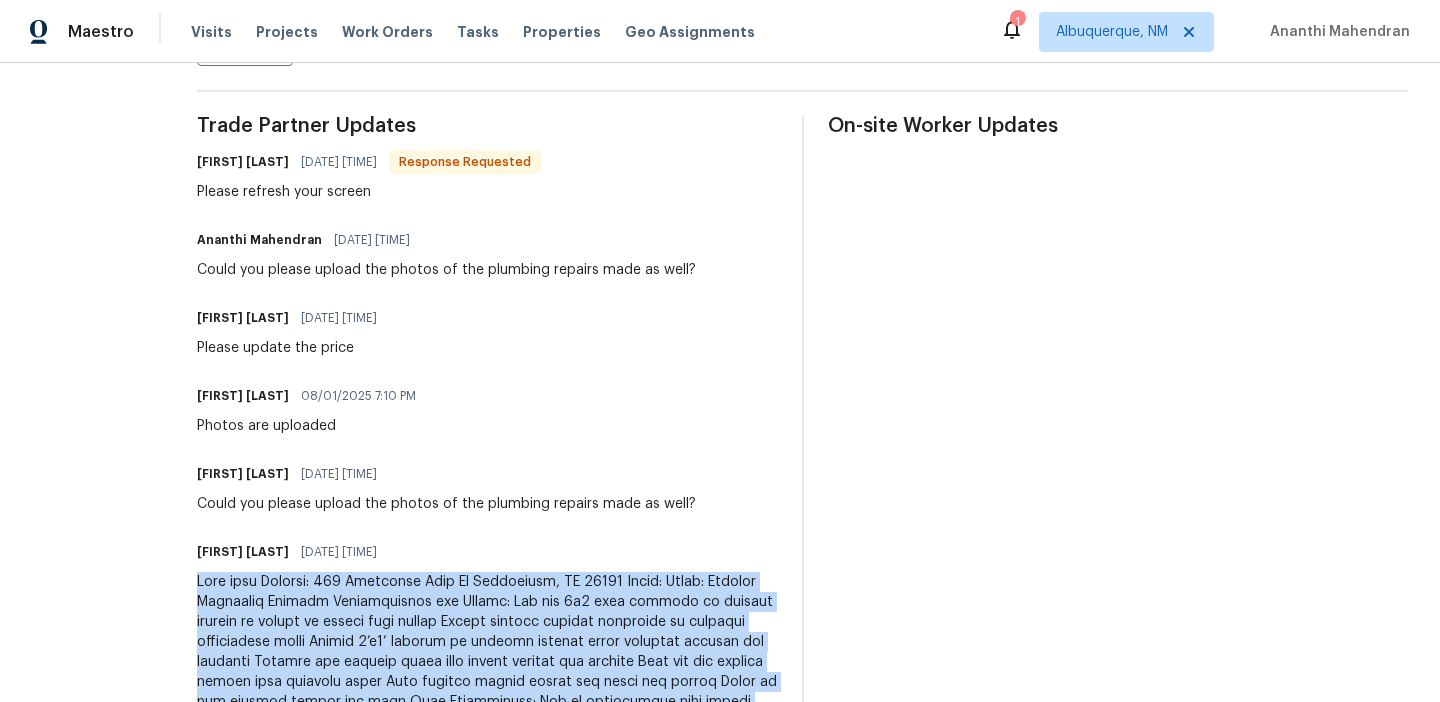 scroll, scrollTop: 598, scrollLeft: 0, axis: vertical 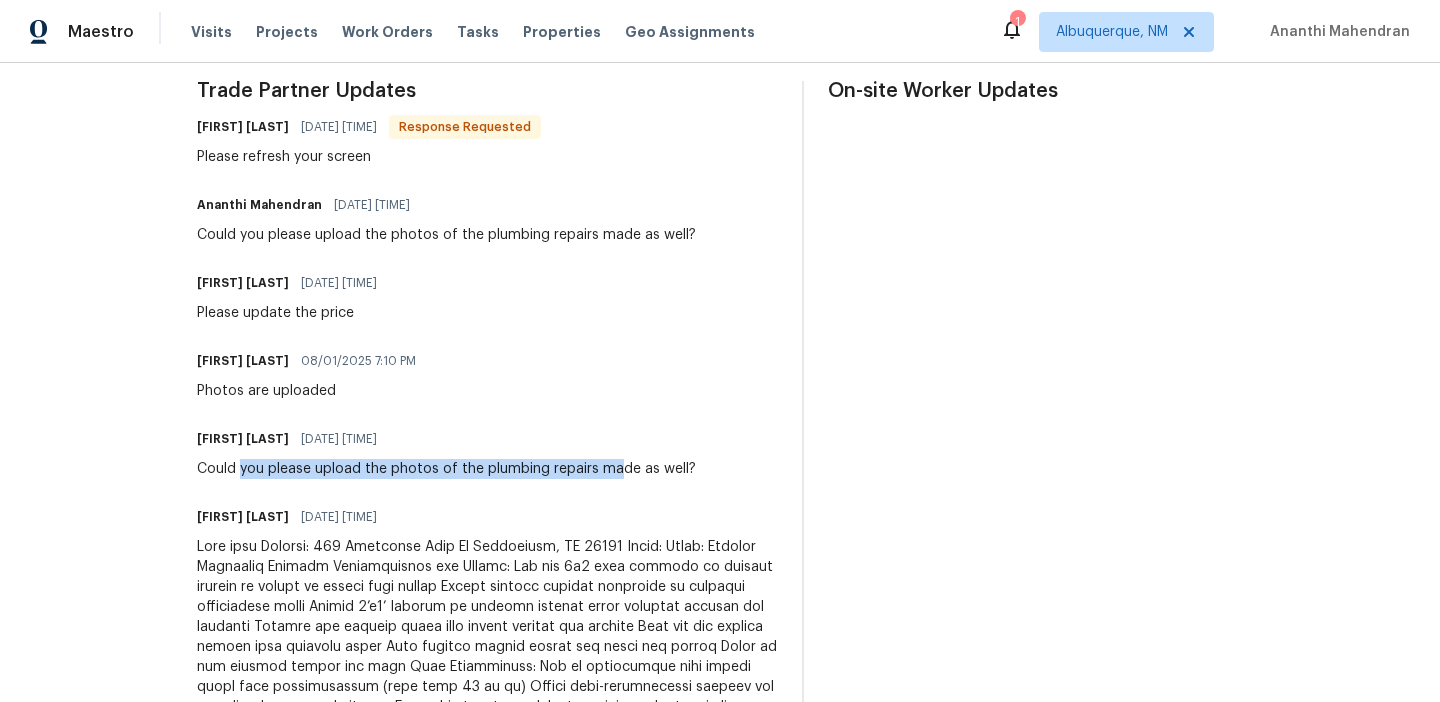 drag, startPoint x: 277, startPoint y: 468, endPoint x: 648, endPoint y: 464, distance: 371.02158 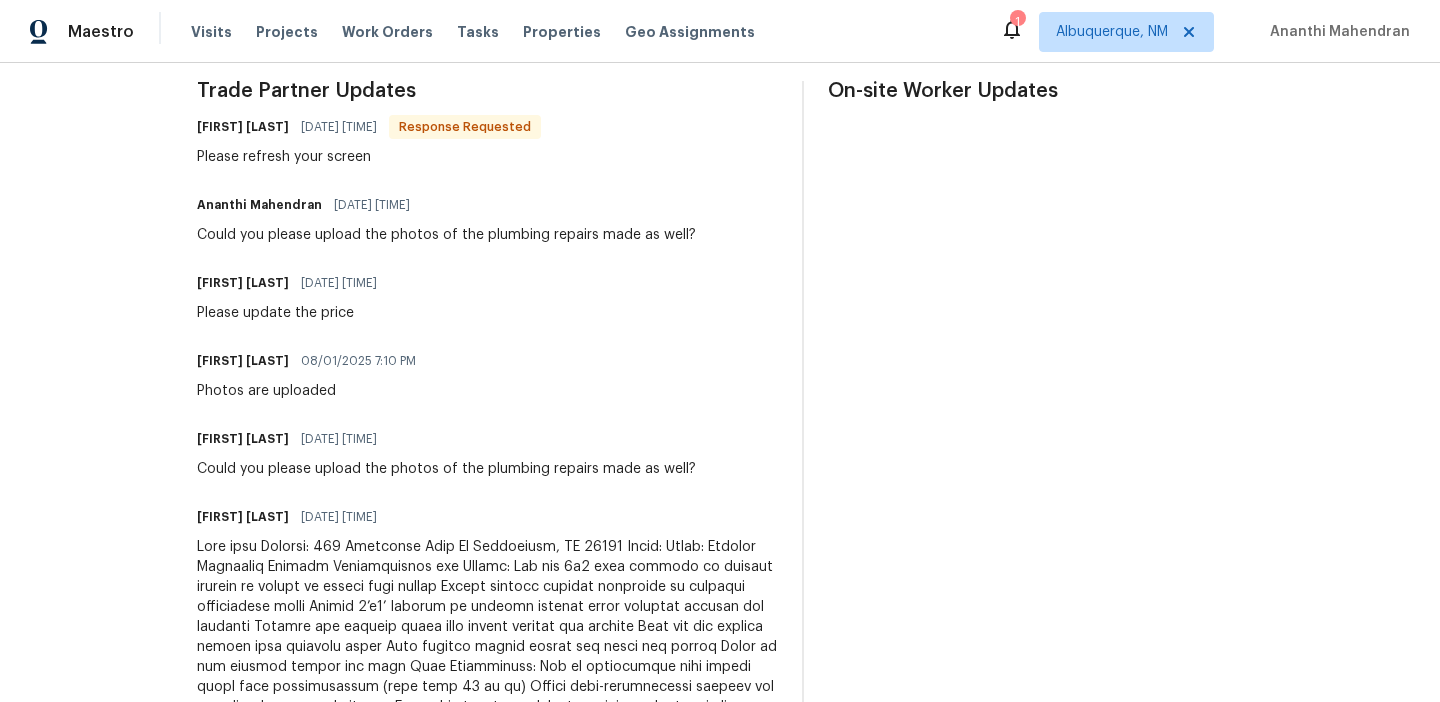 click on "Could you please upload the photos of the plumbing repairs made as well?" 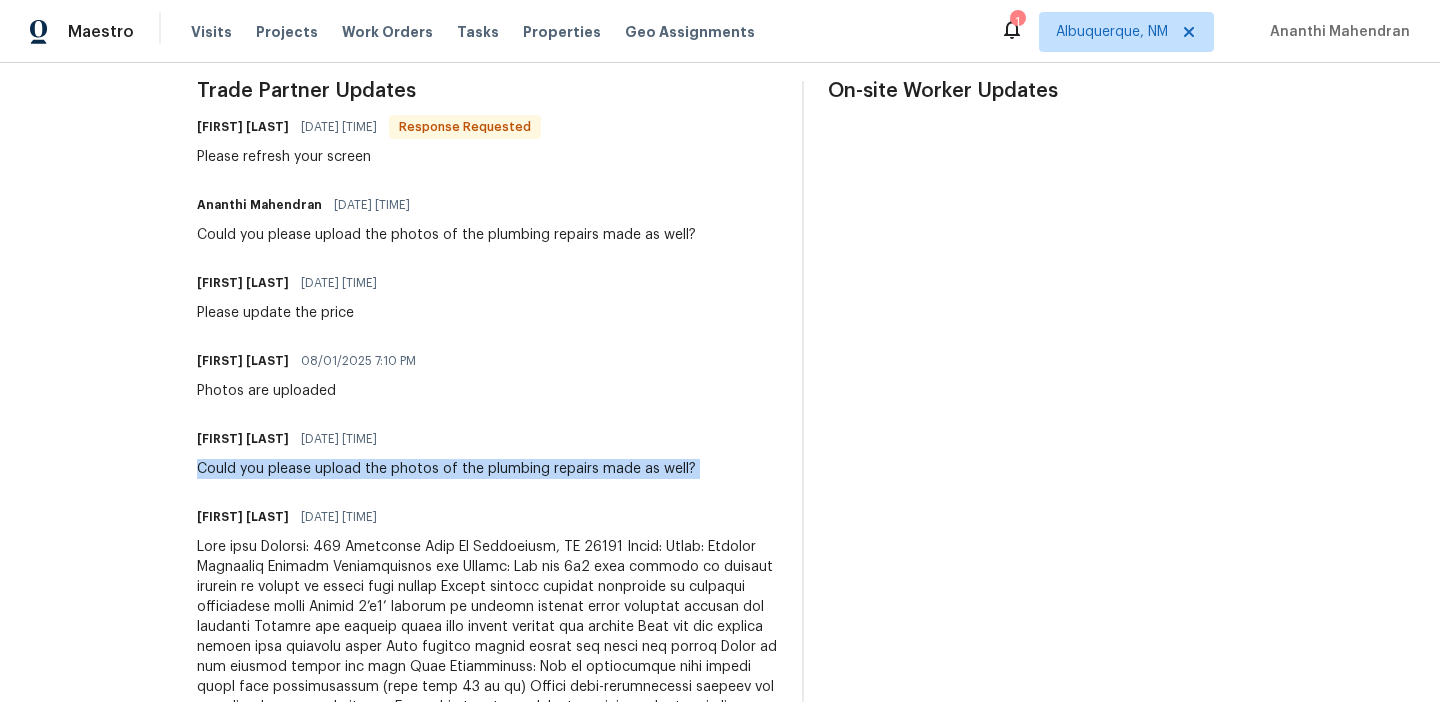 click on "Could you please upload the photos of the plumbing repairs made as well?" 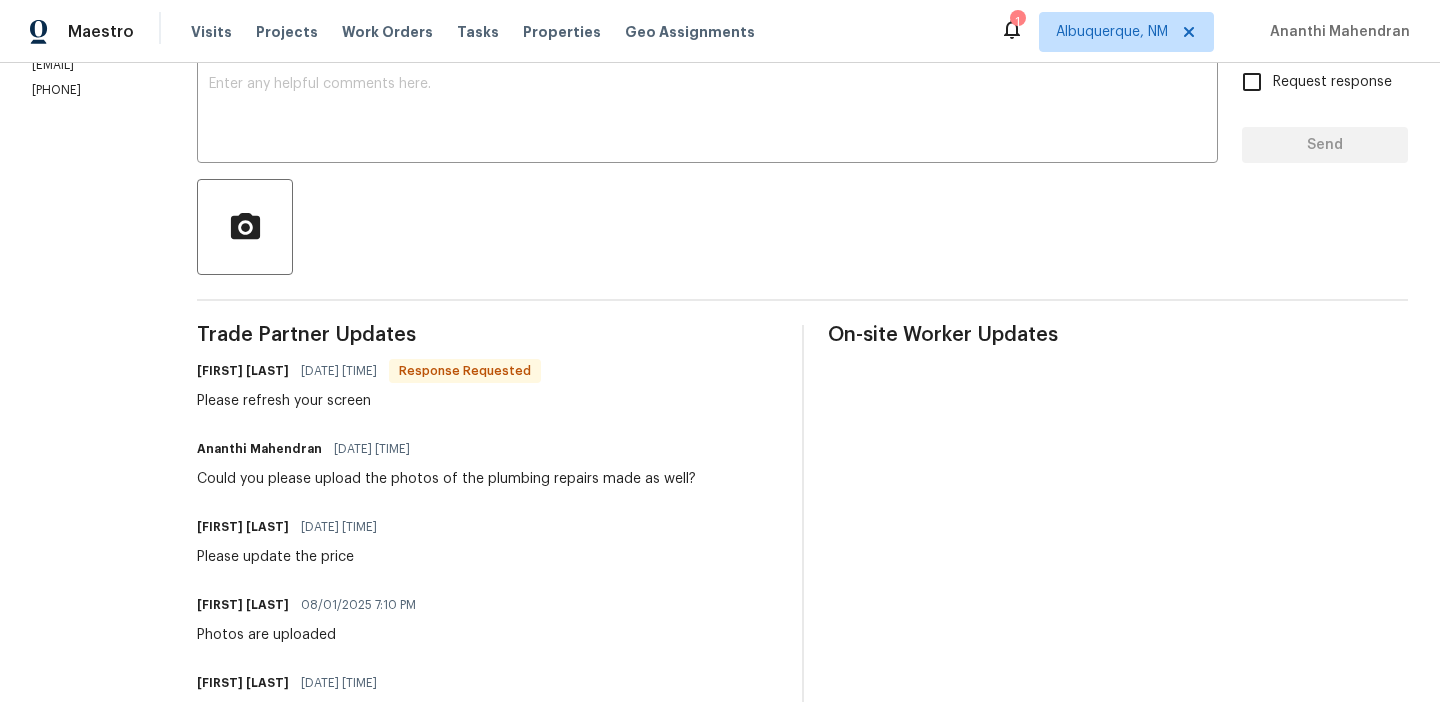 scroll, scrollTop: 0, scrollLeft: 0, axis: both 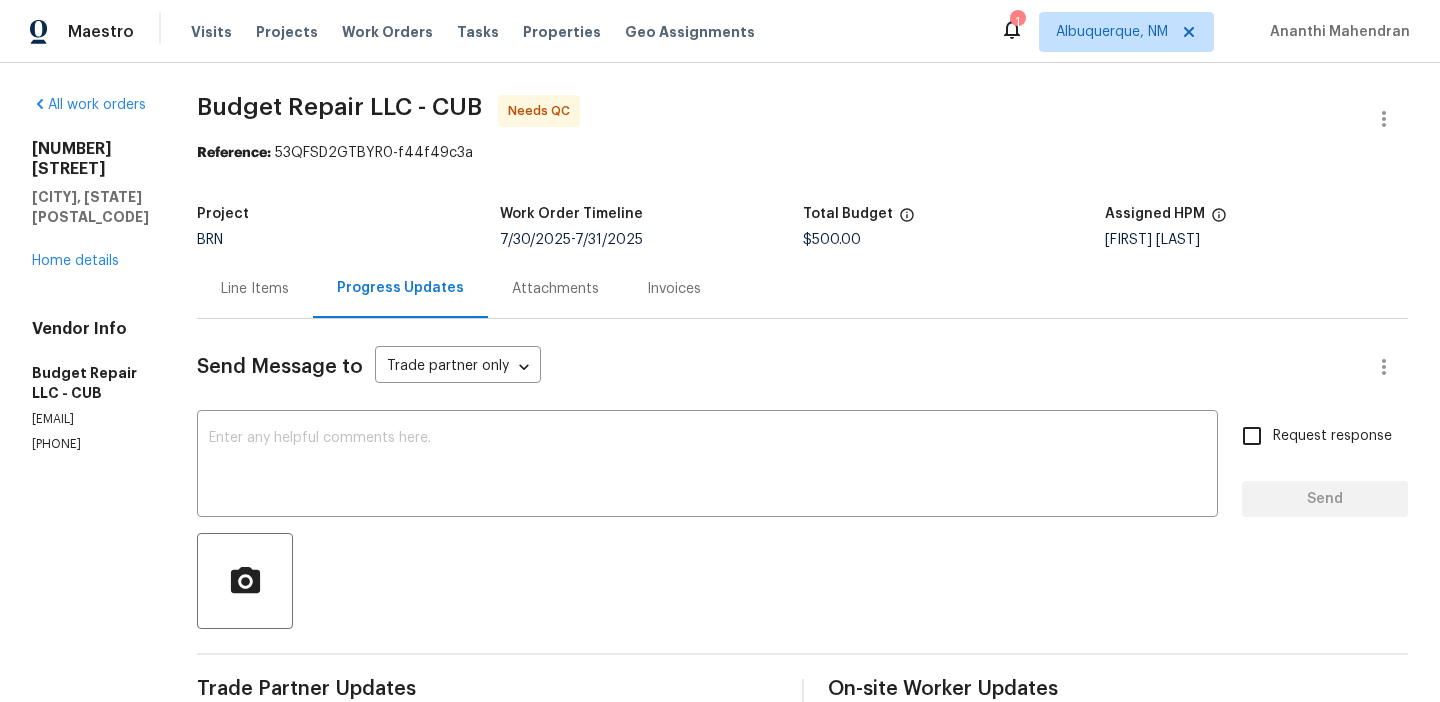 click on "Line Items" 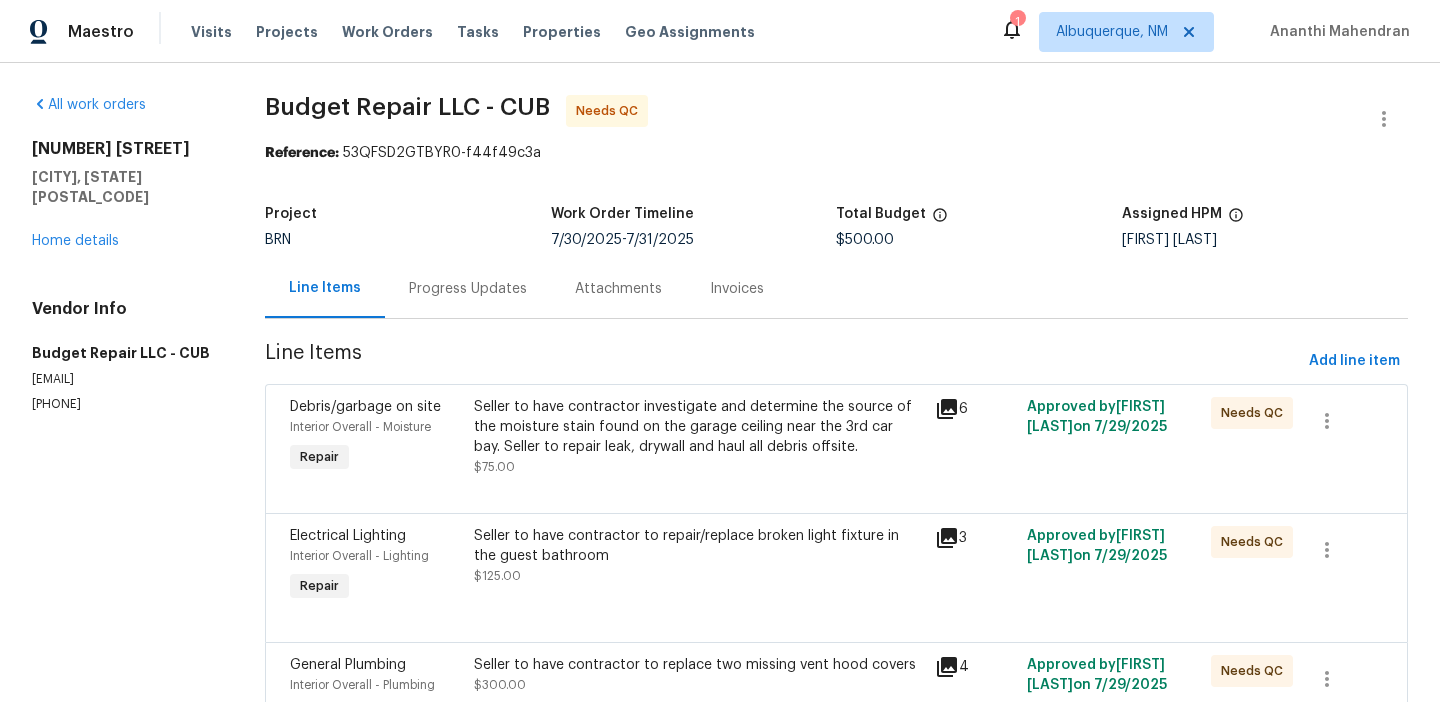 click on "Seller to have contractor investigate and determine the source of the moisture stain found on the garage ceiling near the 3rd car bay.  Seller to repair leak, drywall and haul all debris offsite. $75.00" 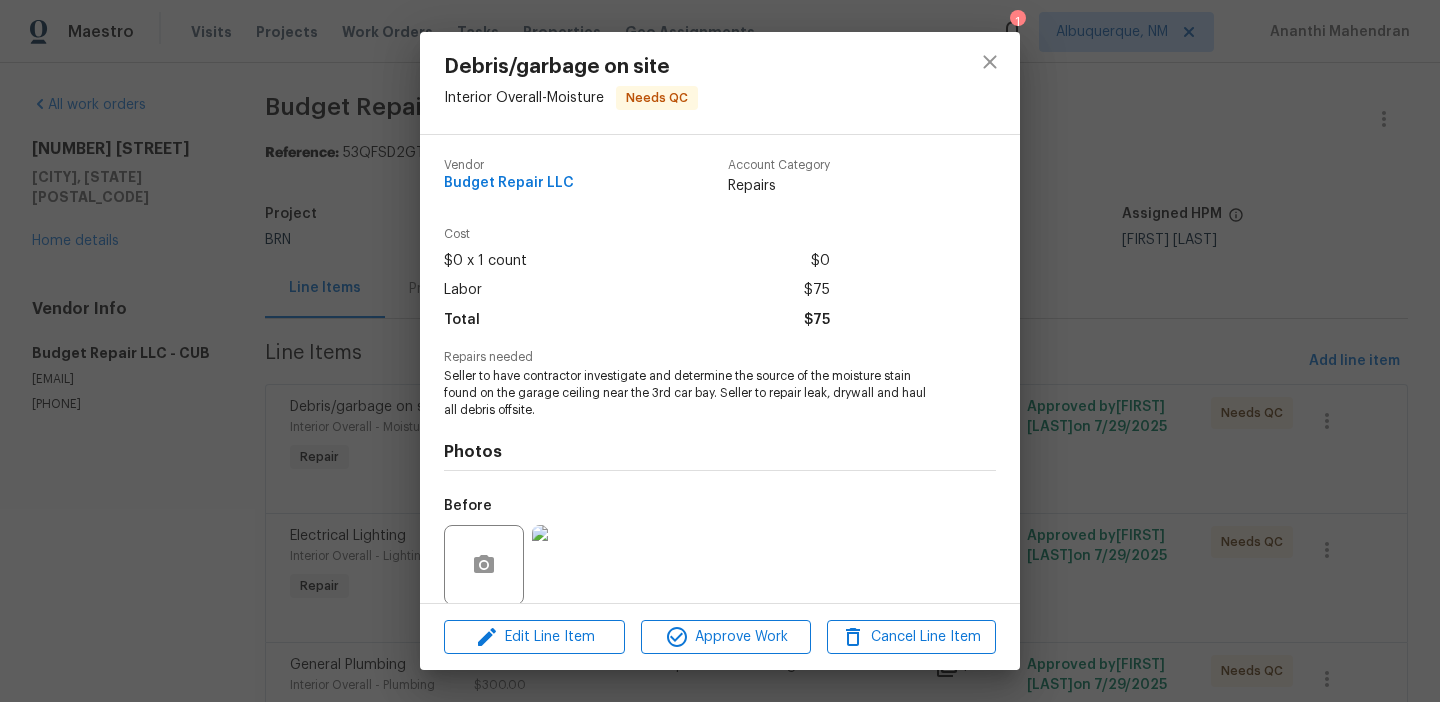 scroll, scrollTop: 152, scrollLeft: 0, axis: vertical 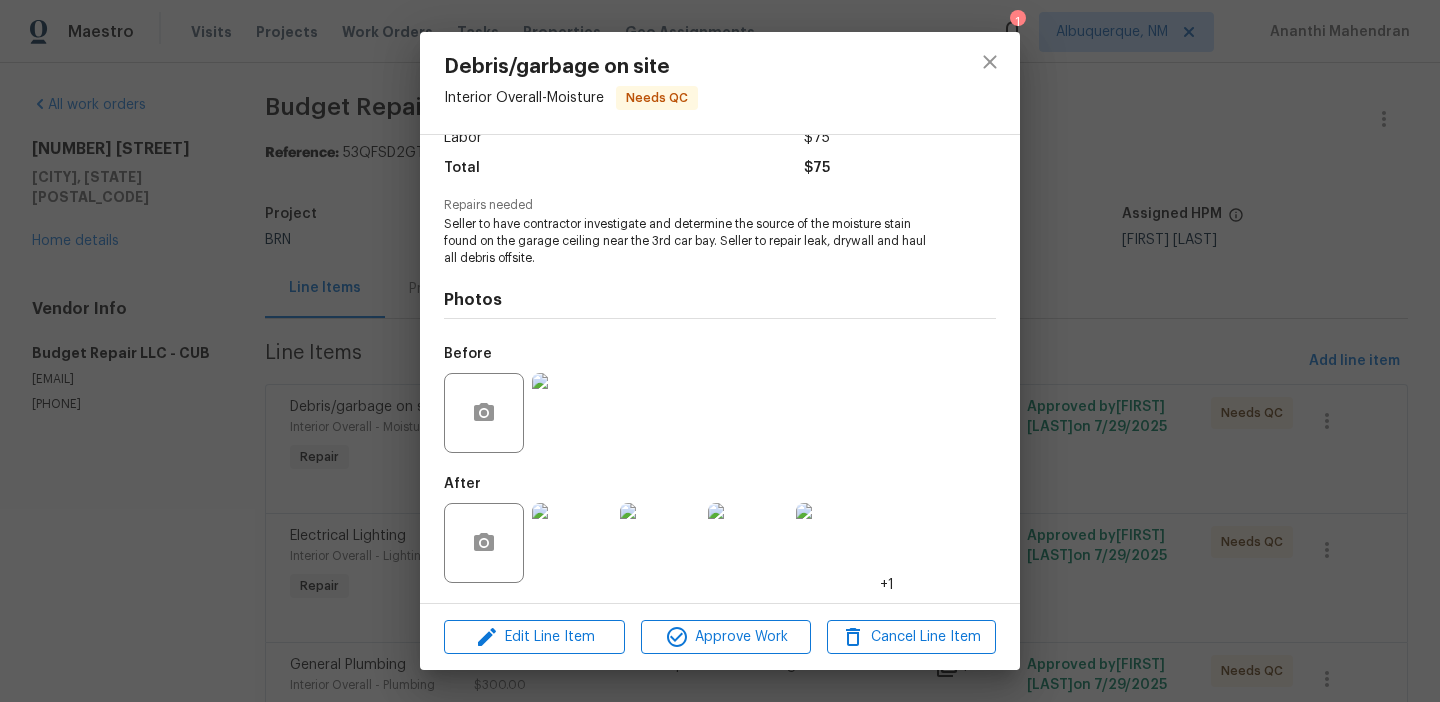 click 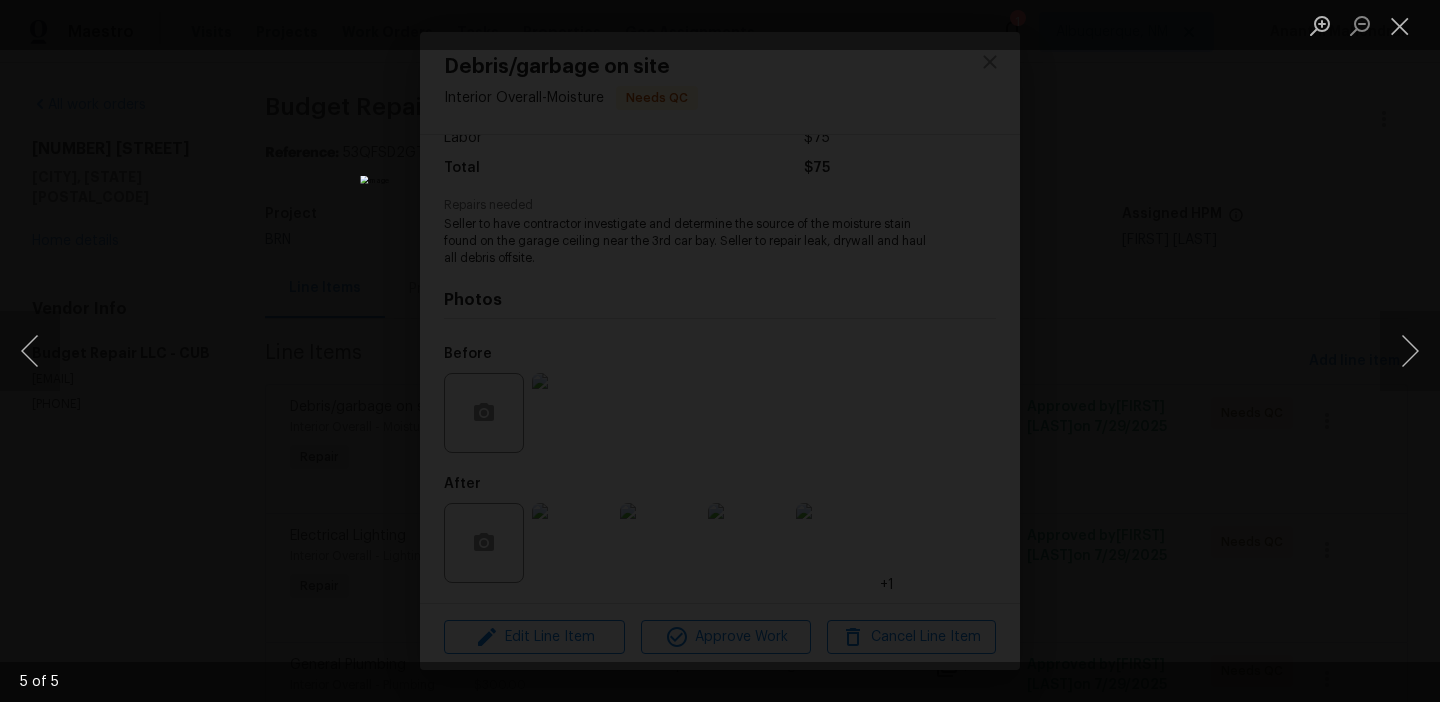 click 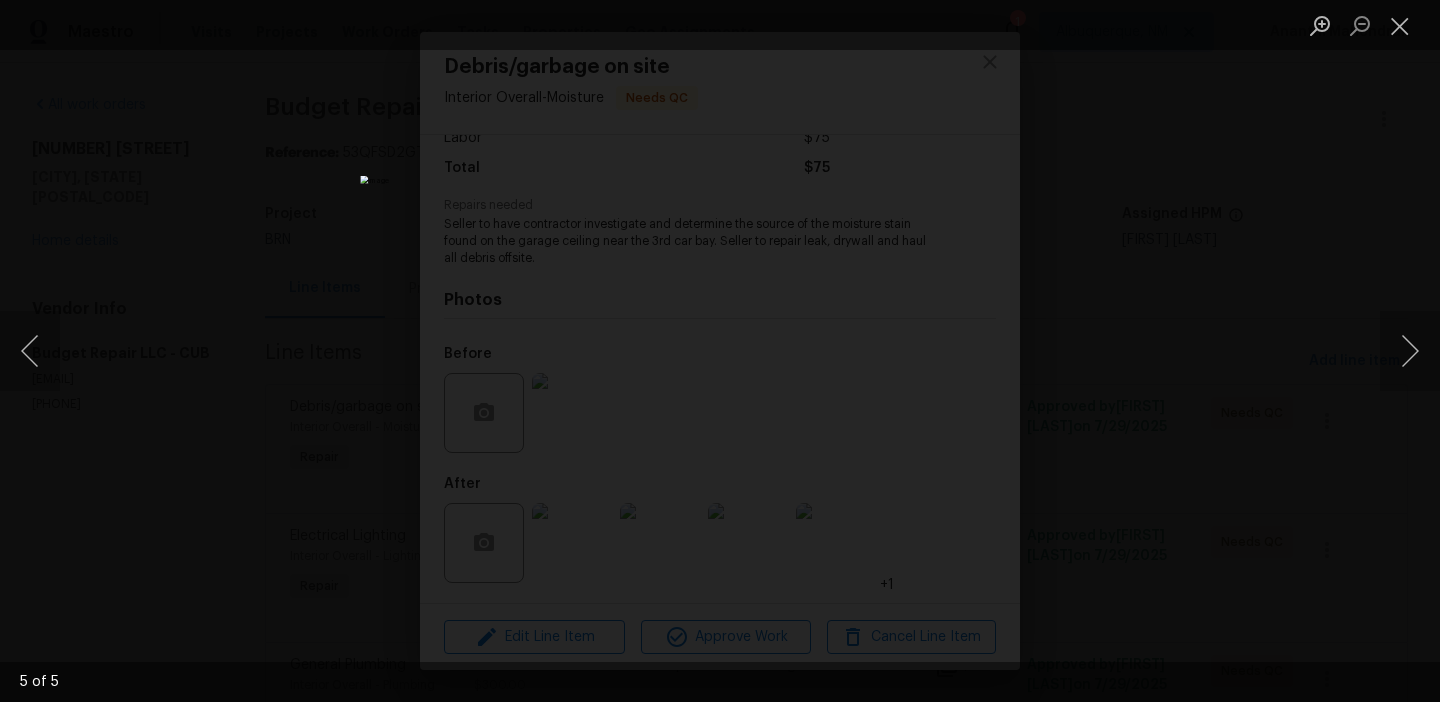 click 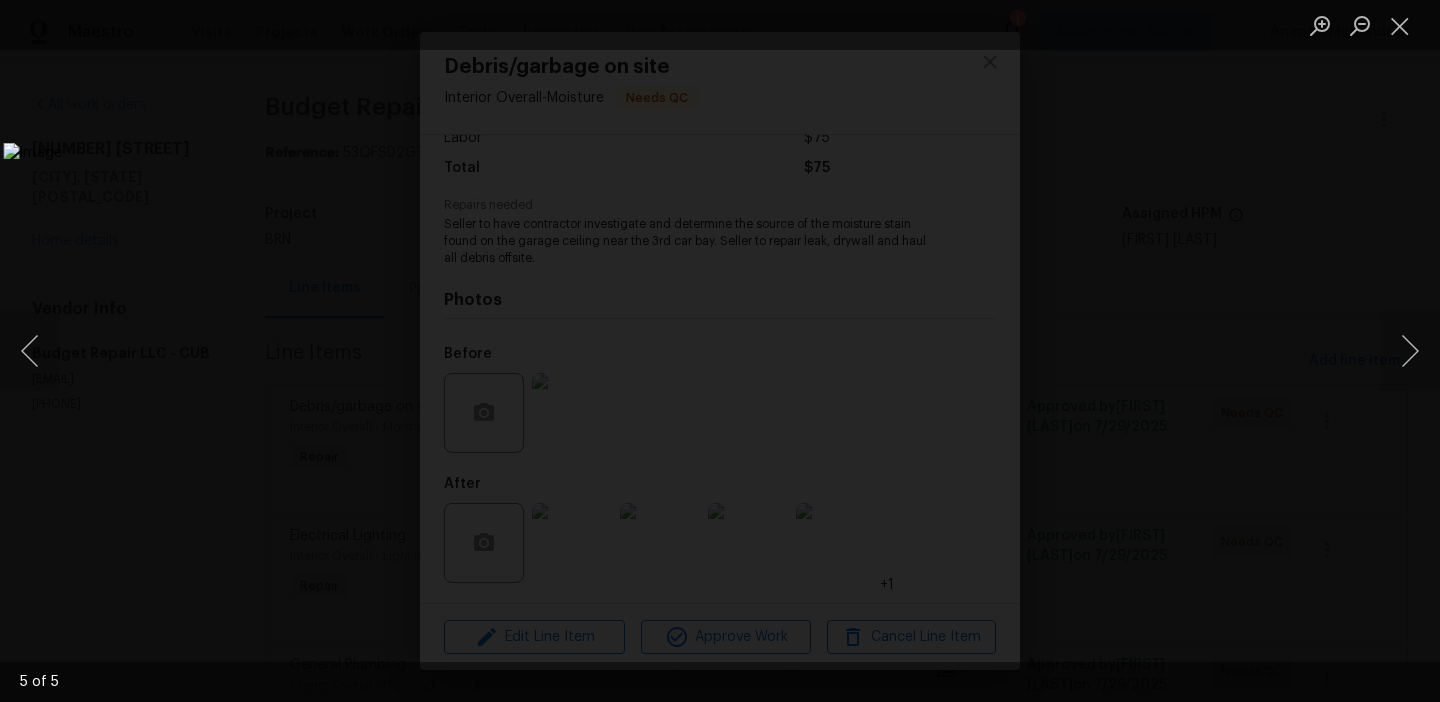 click 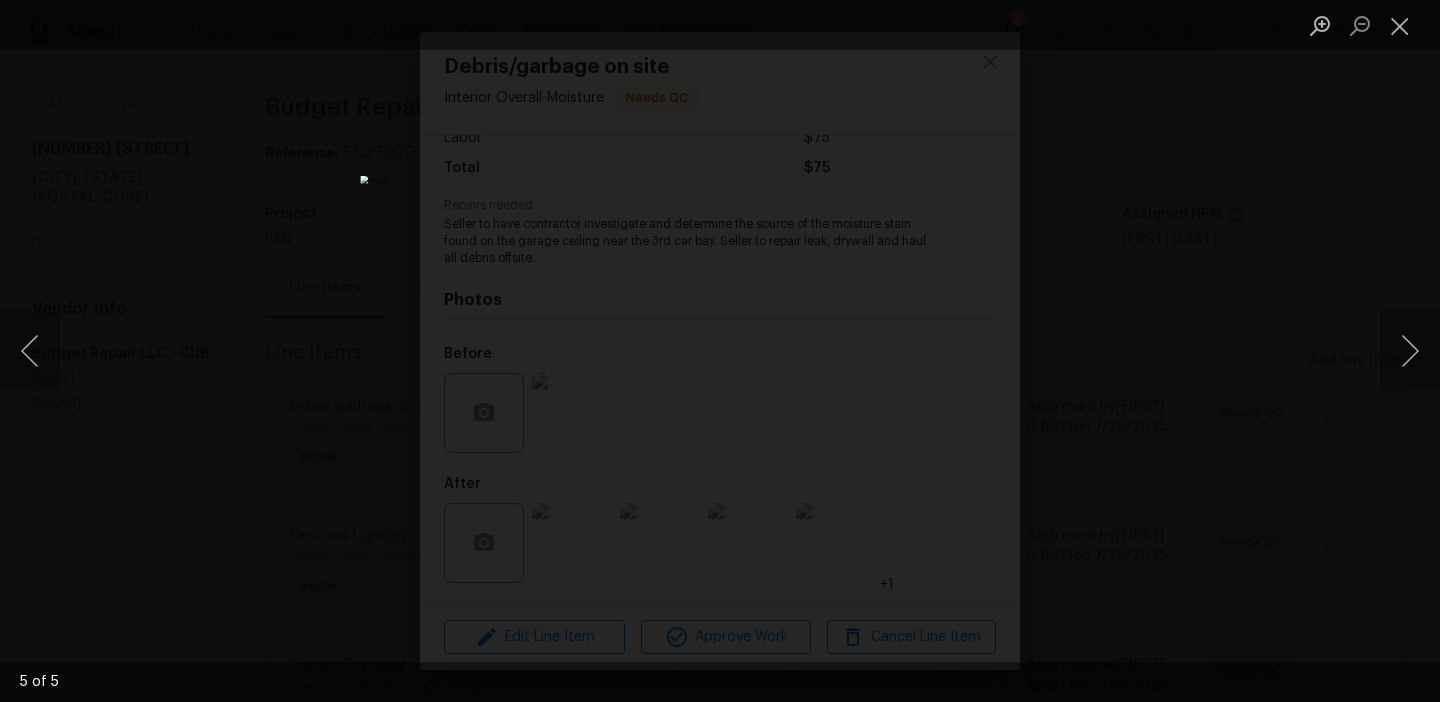 click 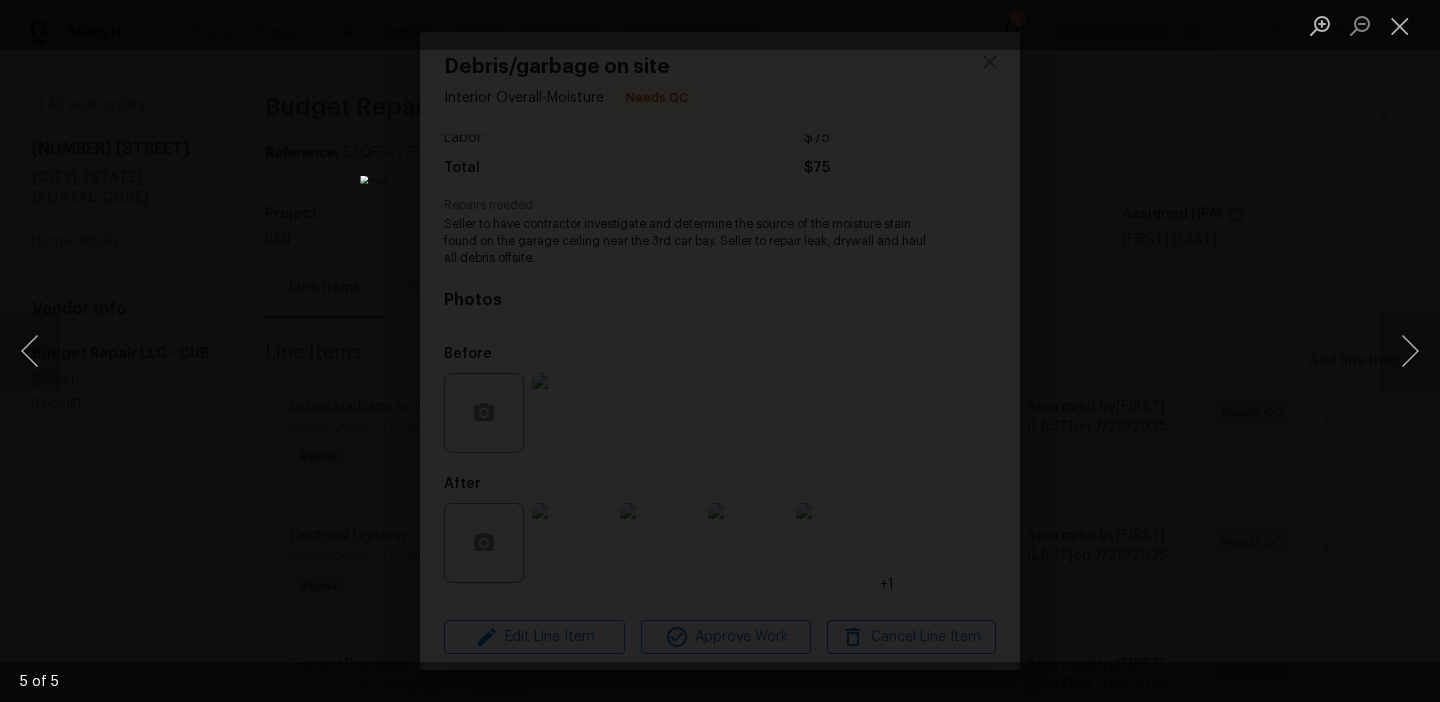 click 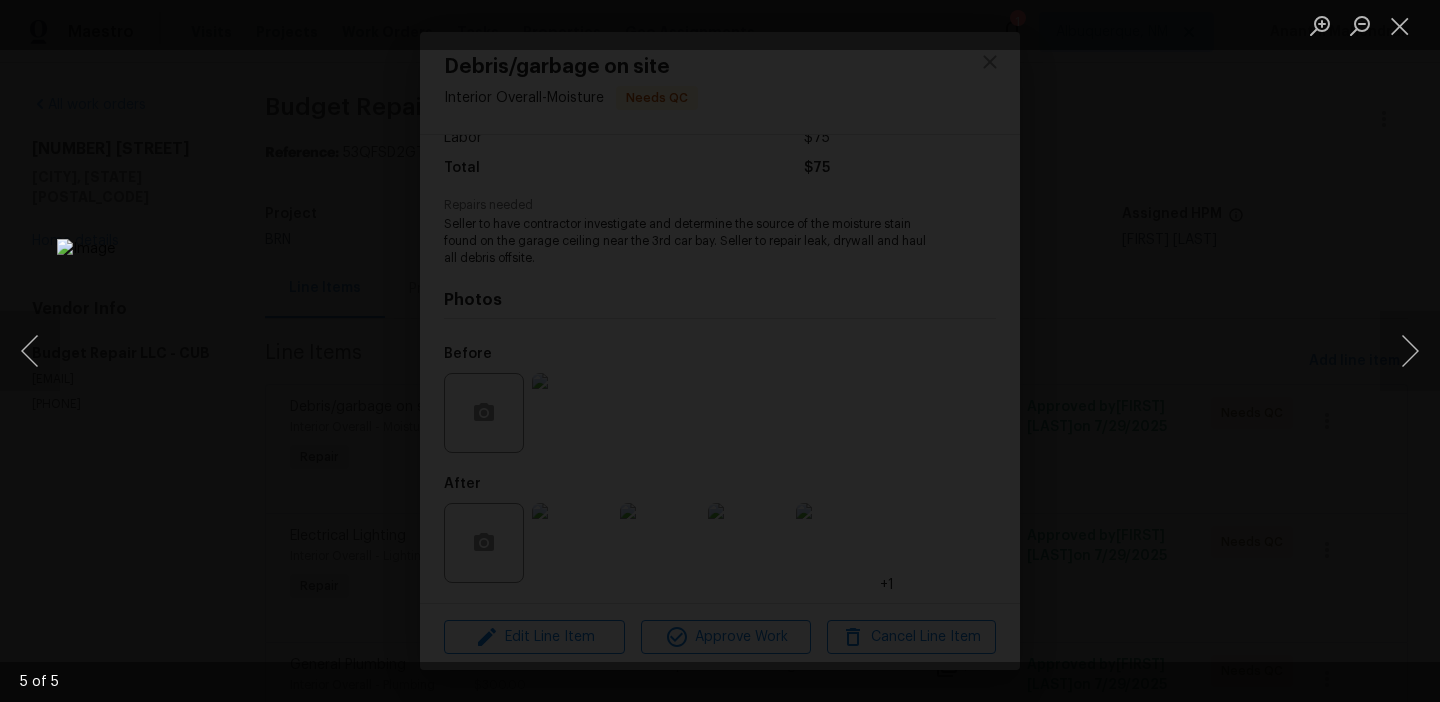 click 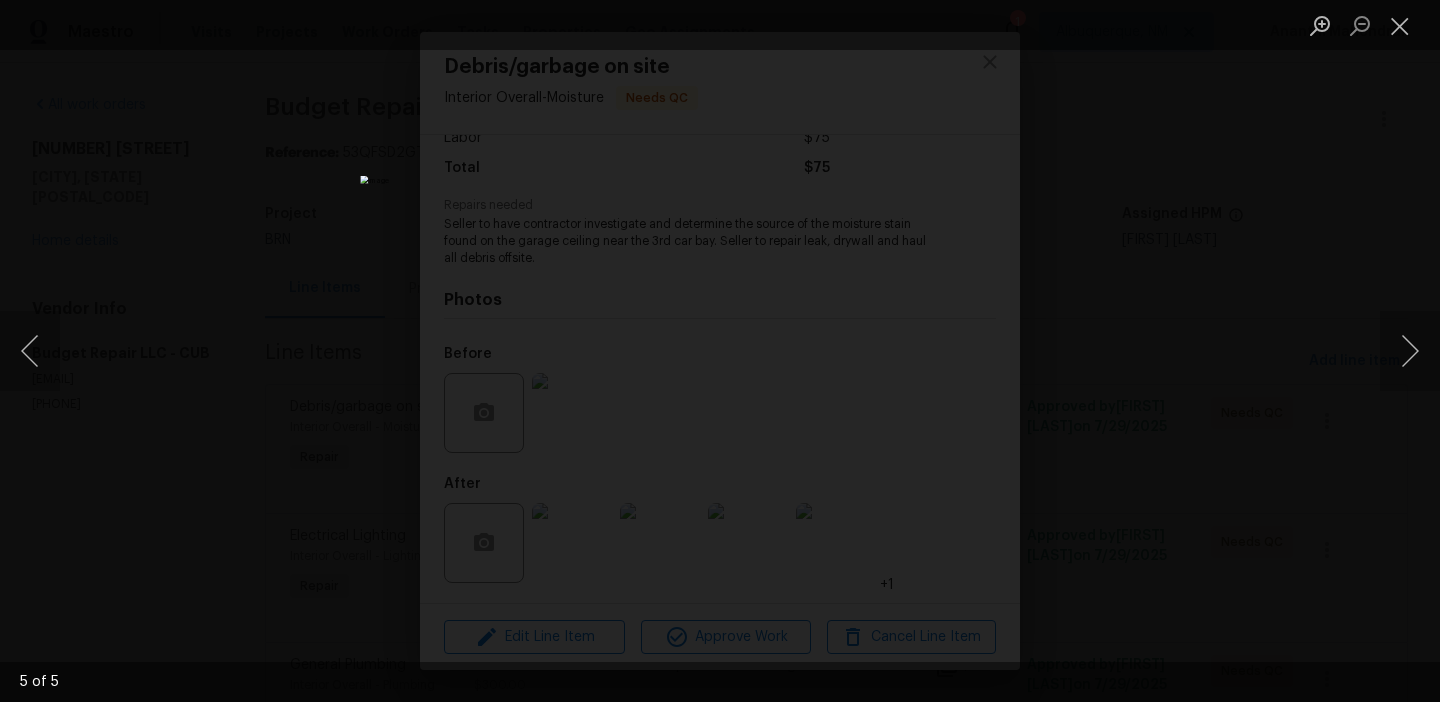 click 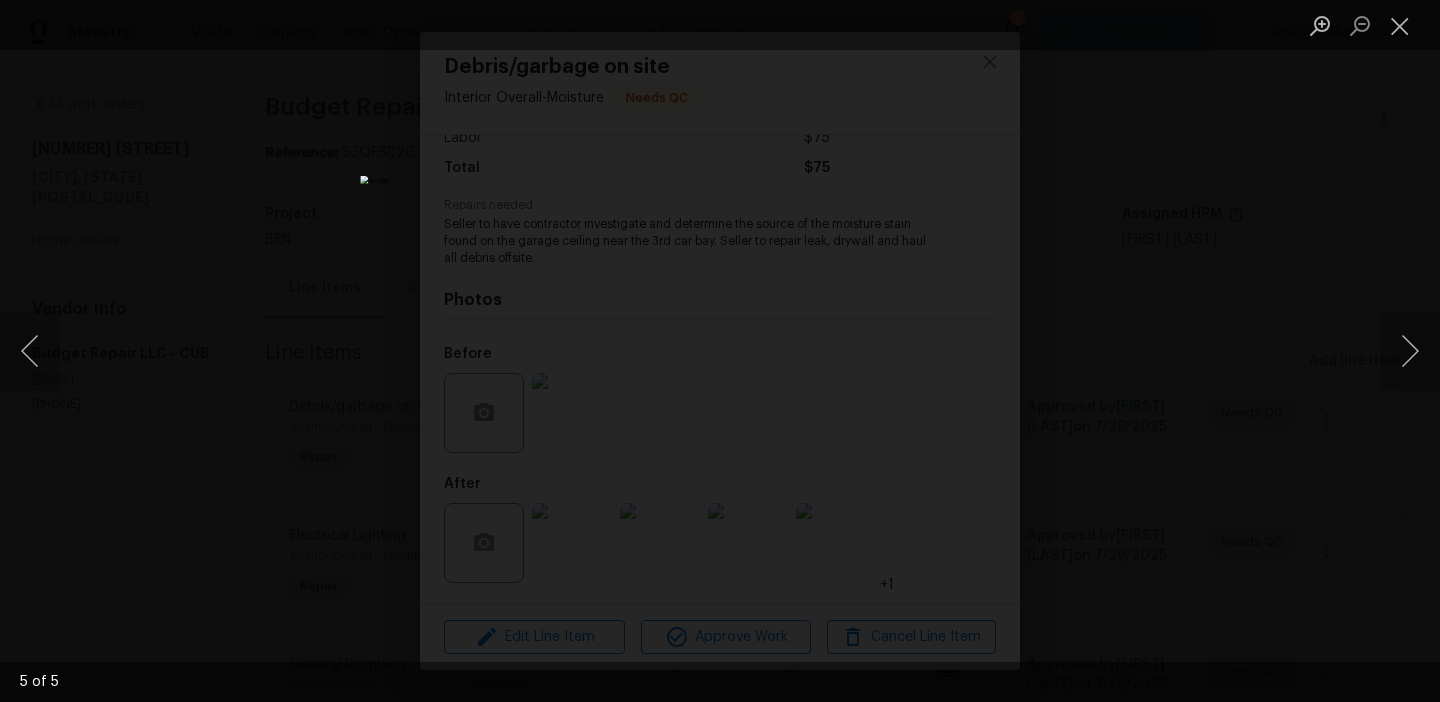 click 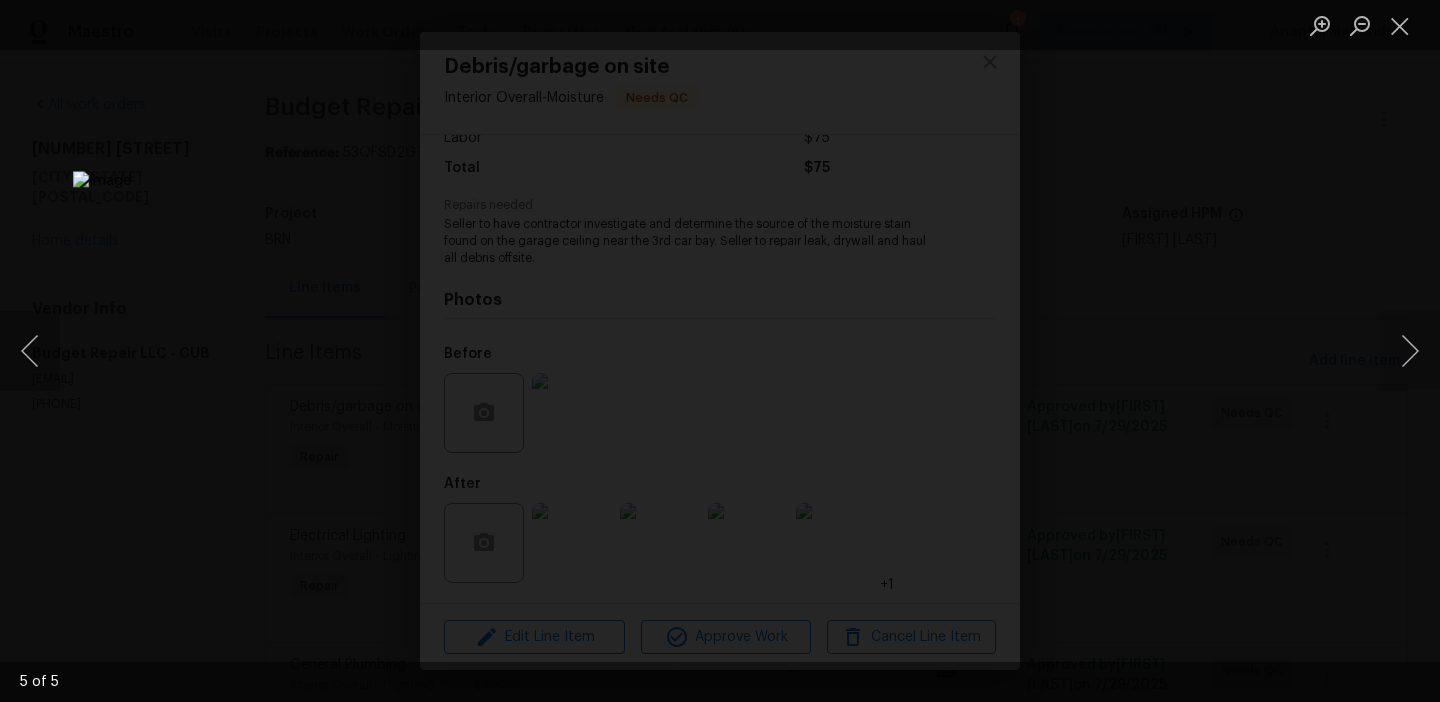 click 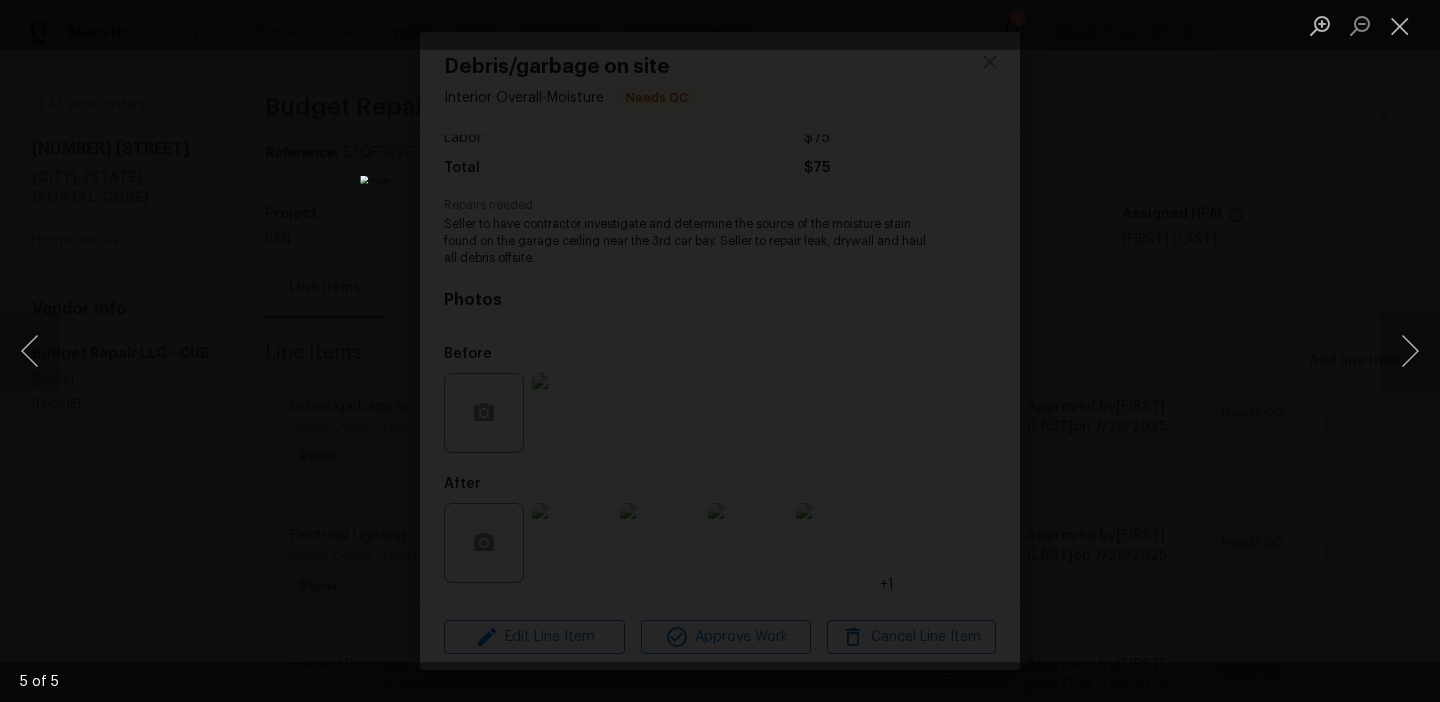 click 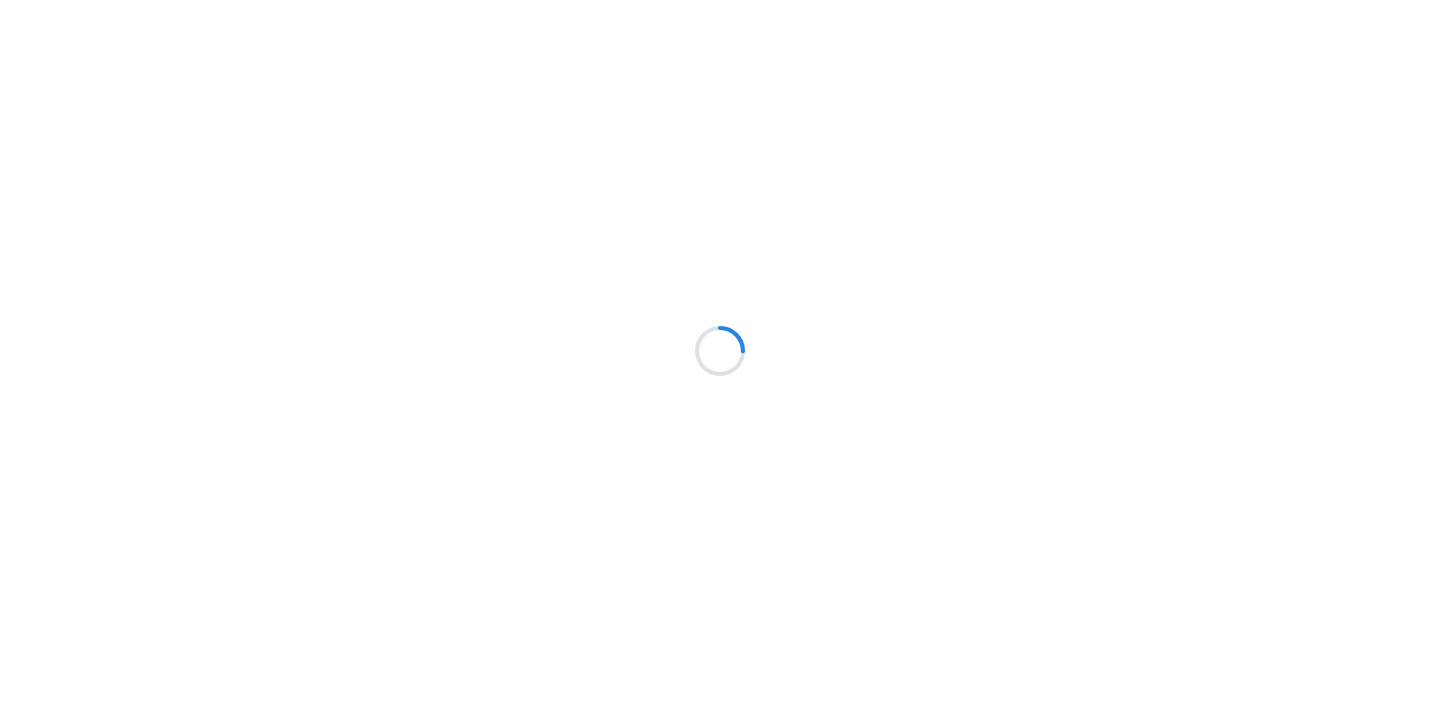 scroll, scrollTop: 0, scrollLeft: 0, axis: both 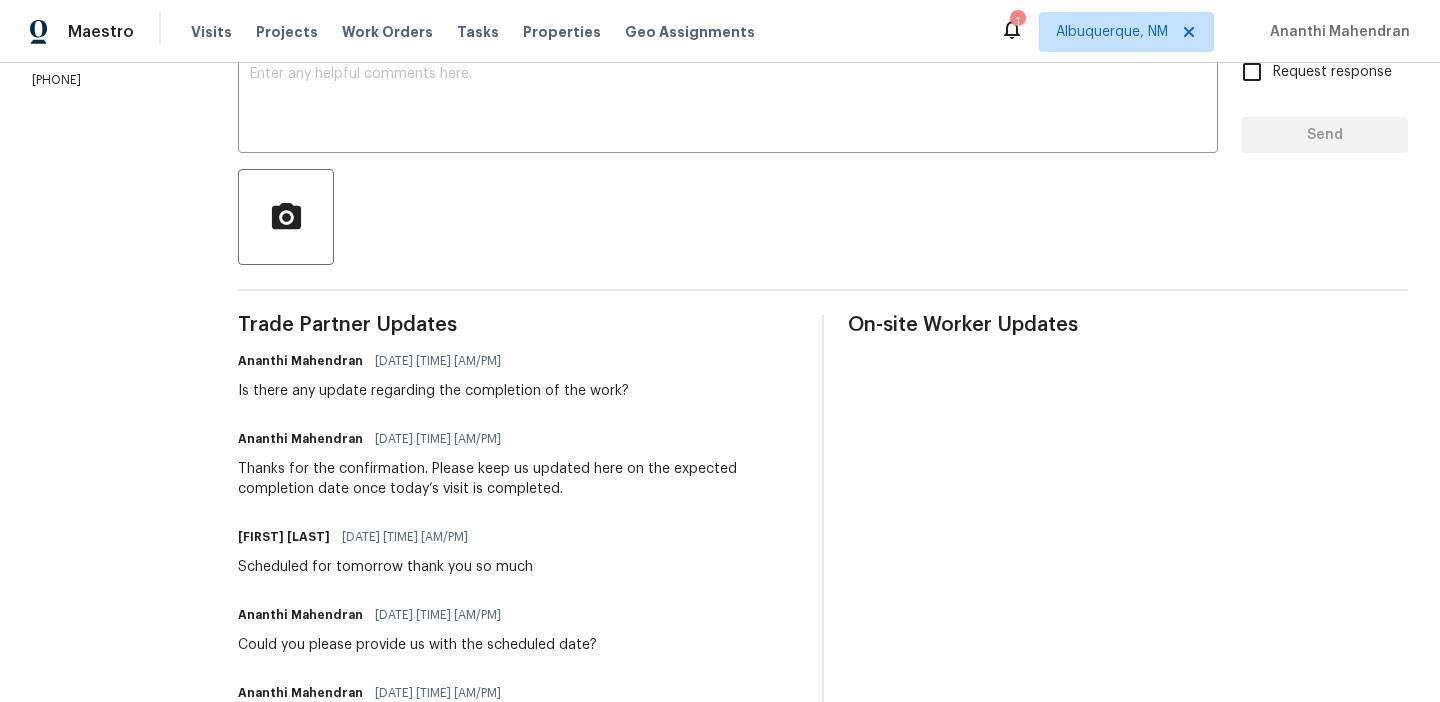 click on "[CITY], [STATE] [FIRST] [LAST]" at bounding box center [720, 31] 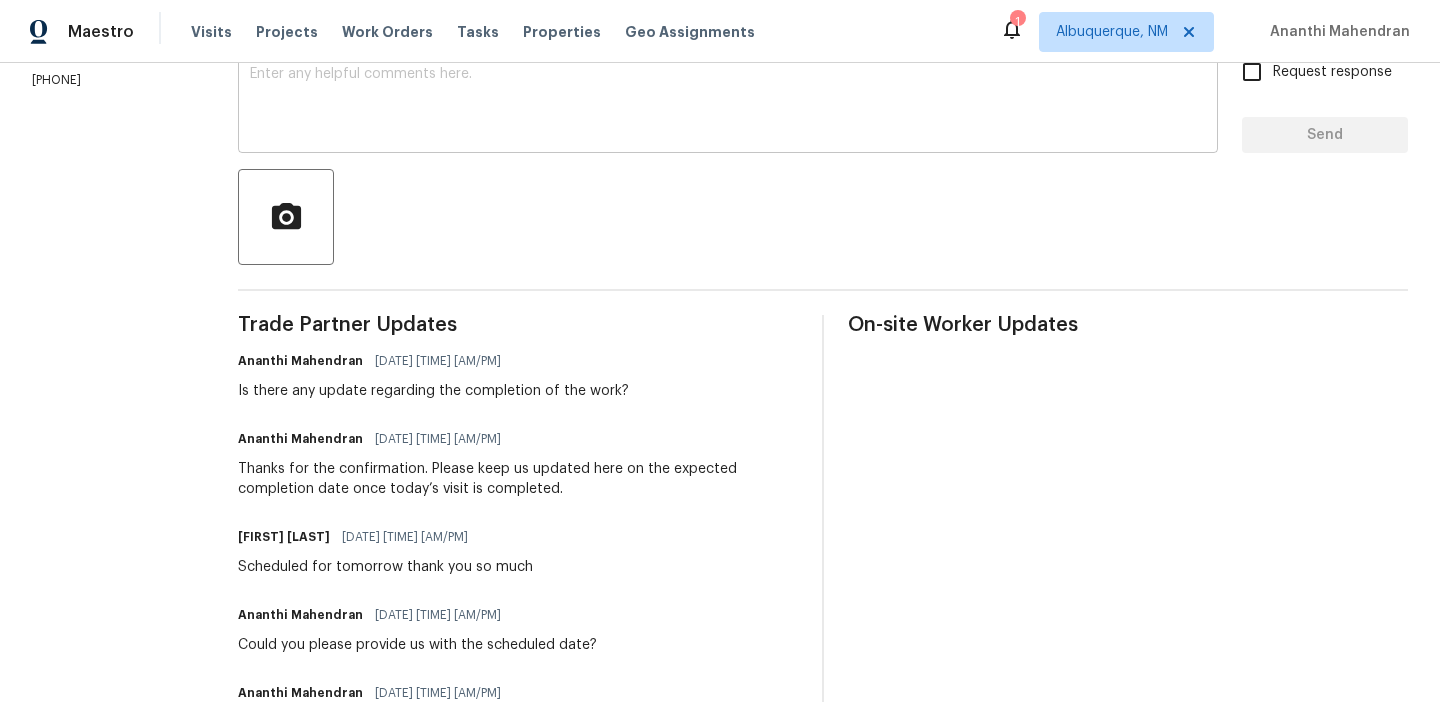 click at bounding box center (728, 102) 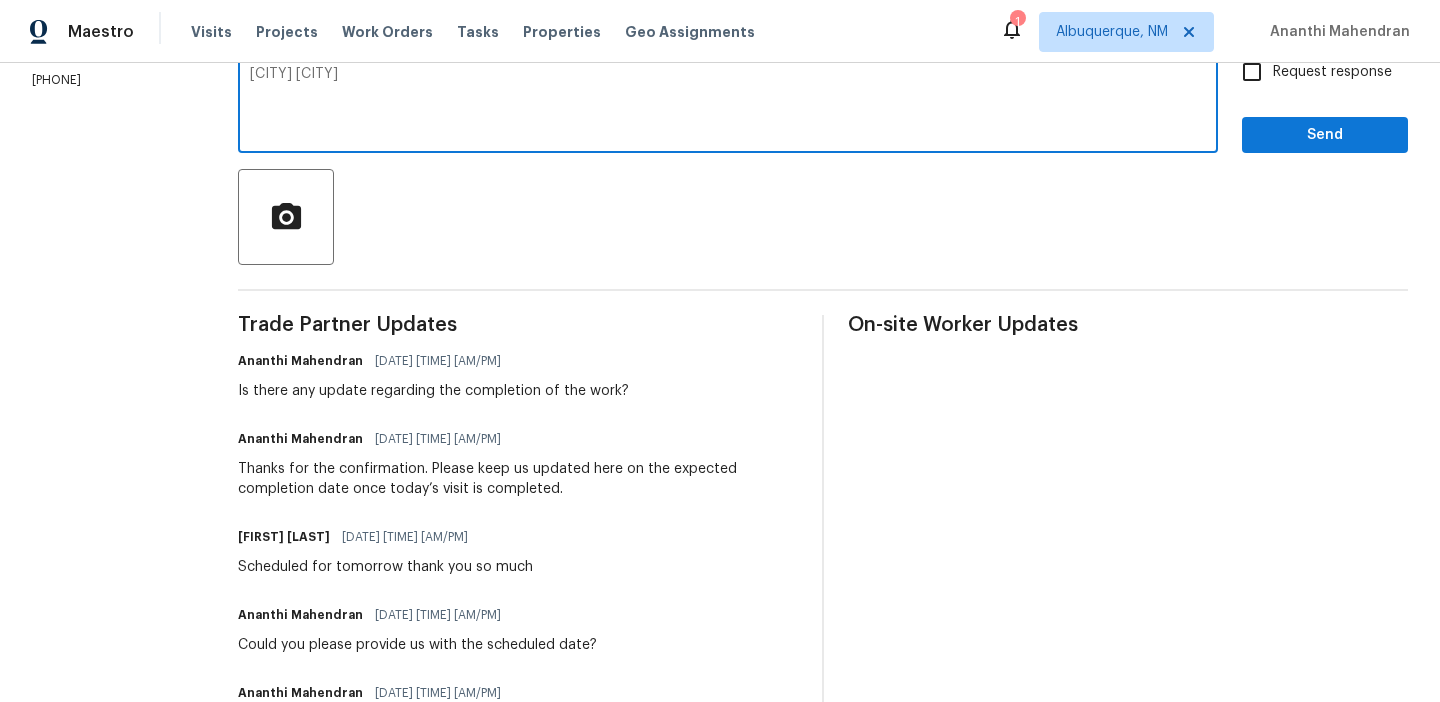 click on "[CITY] [CITY]" at bounding box center [728, 102] 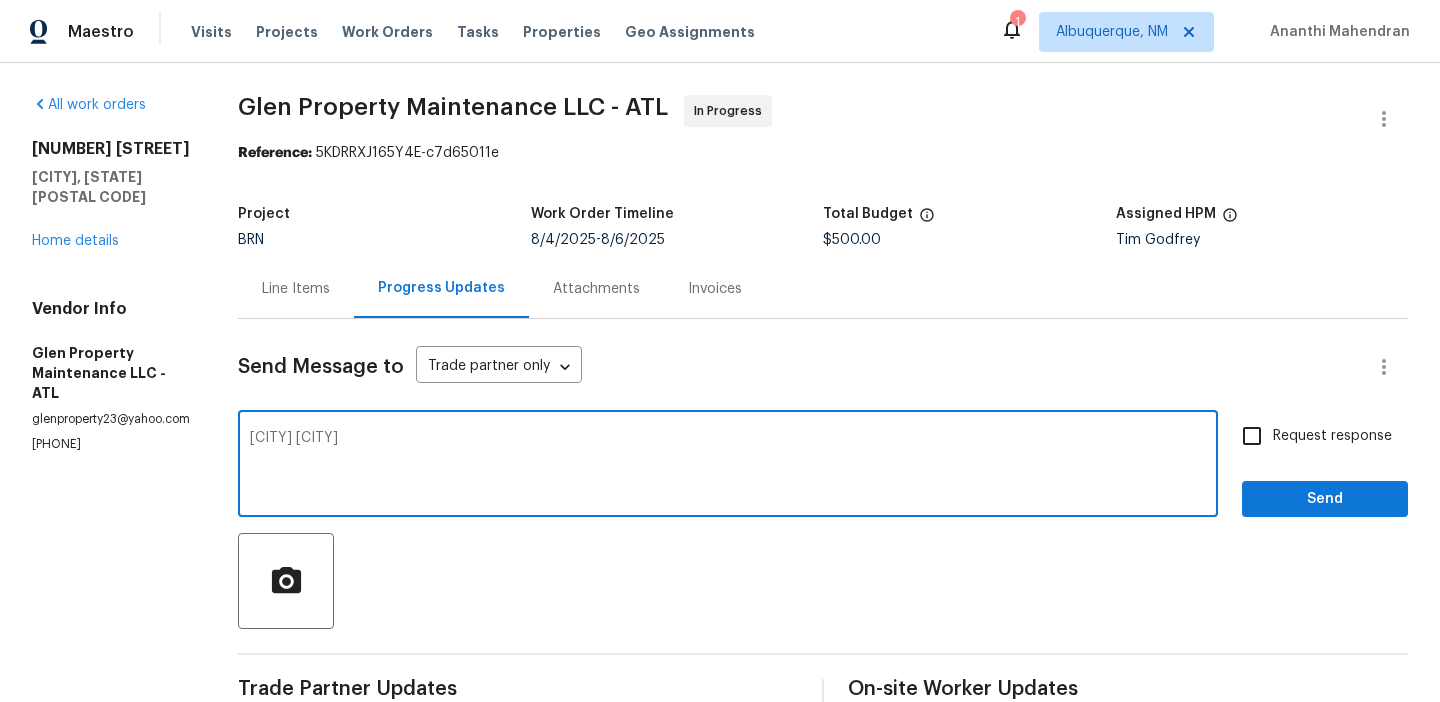 click on "[CITY] [CITY]" at bounding box center [728, 466] 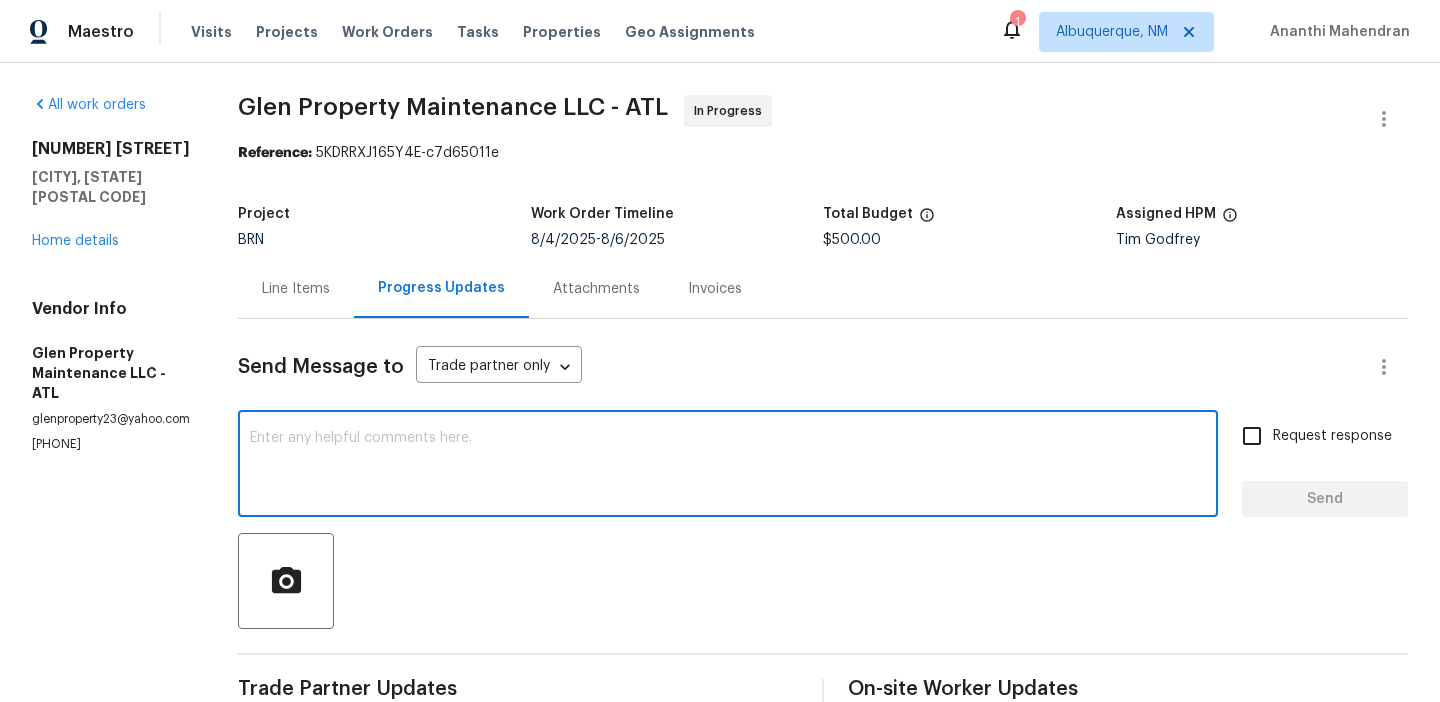 type 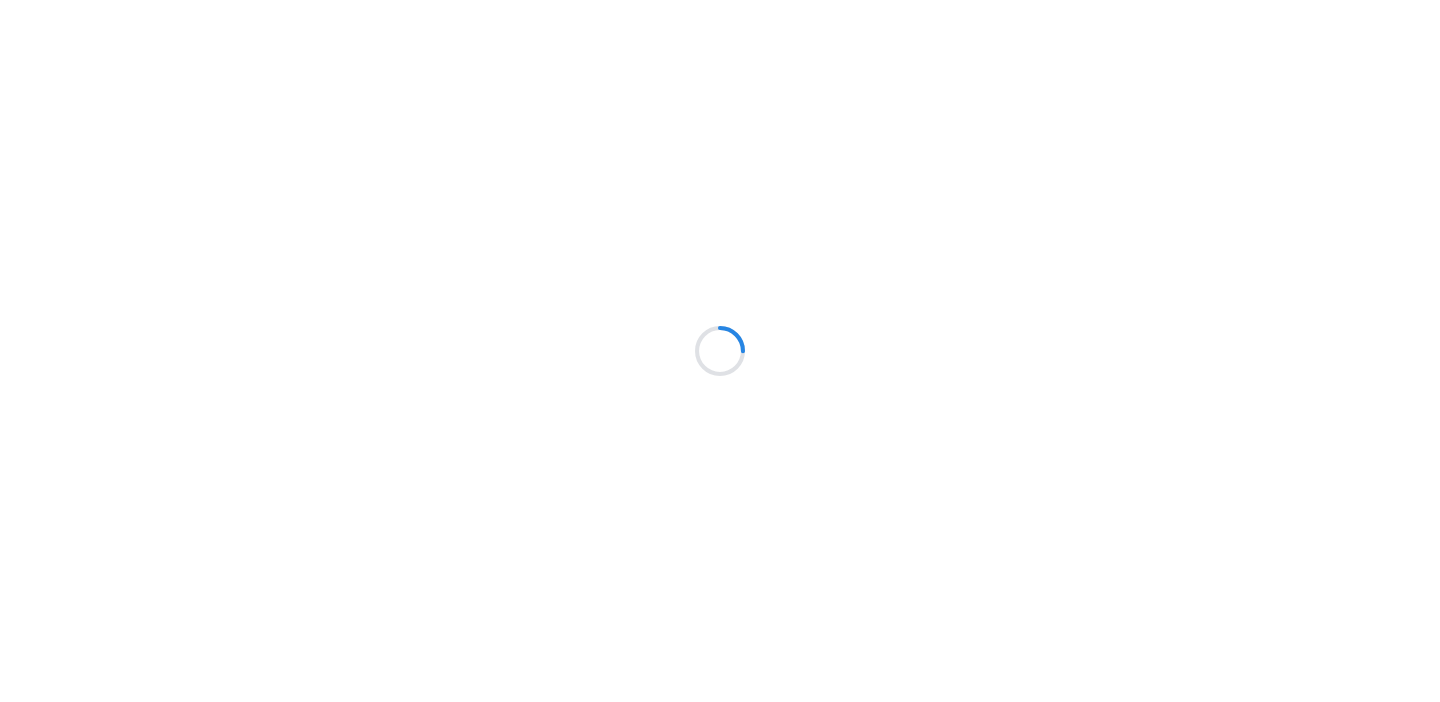 scroll, scrollTop: 0, scrollLeft: 0, axis: both 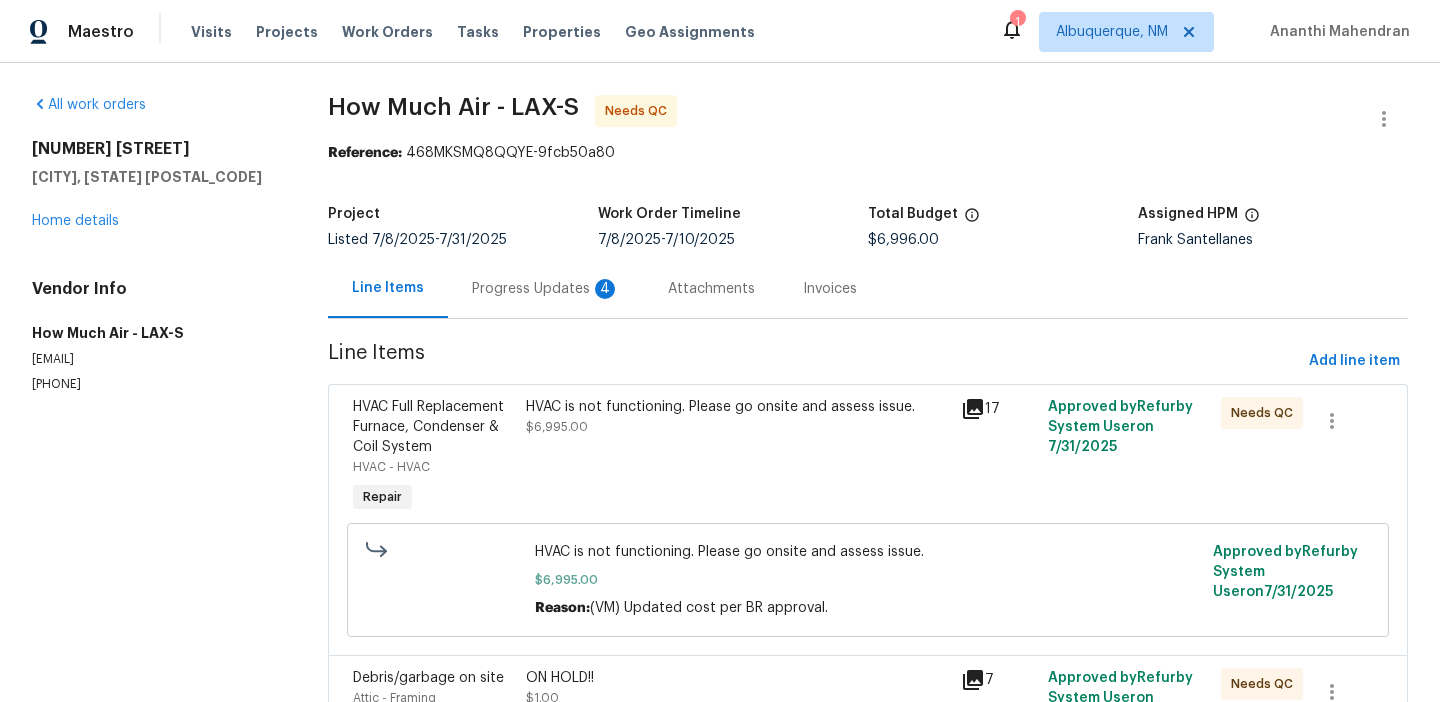 click on "Progress Updates 4" at bounding box center [546, 289] 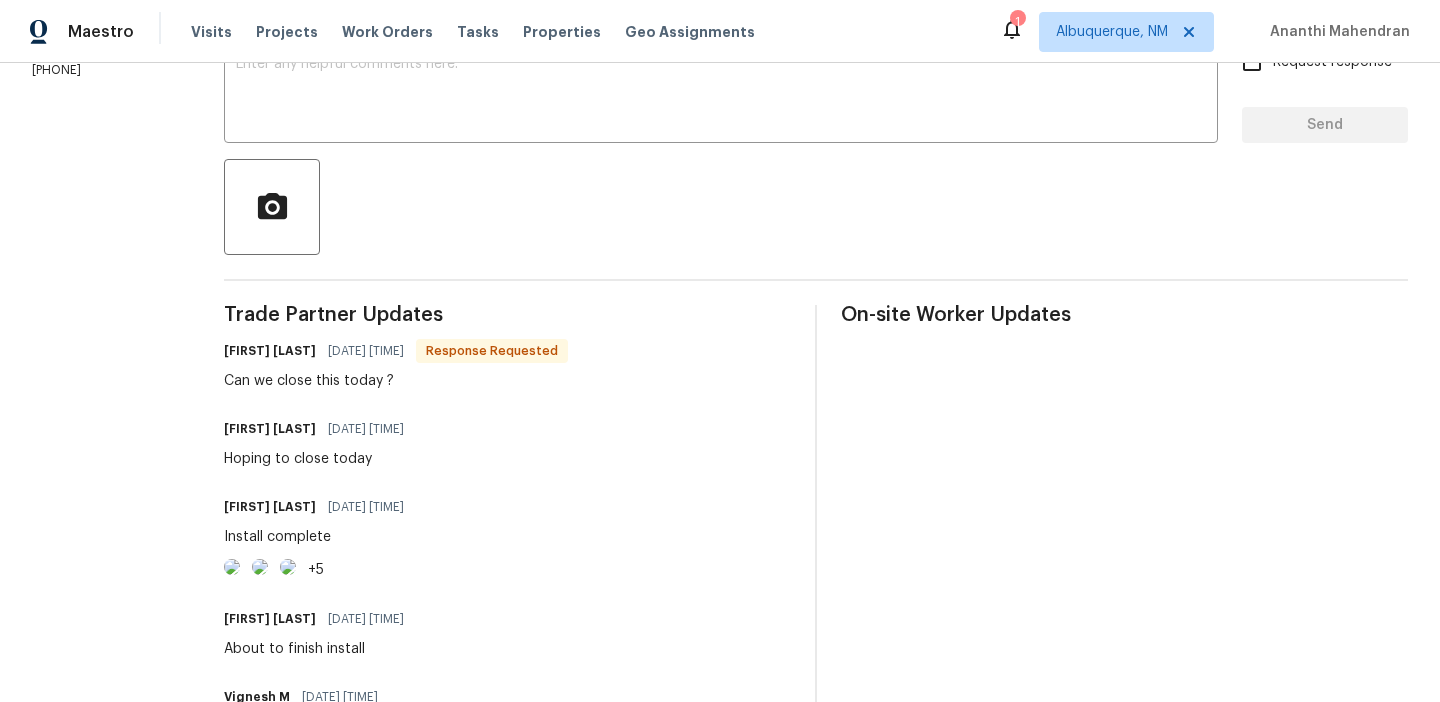 scroll, scrollTop: 0, scrollLeft: 0, axis: both 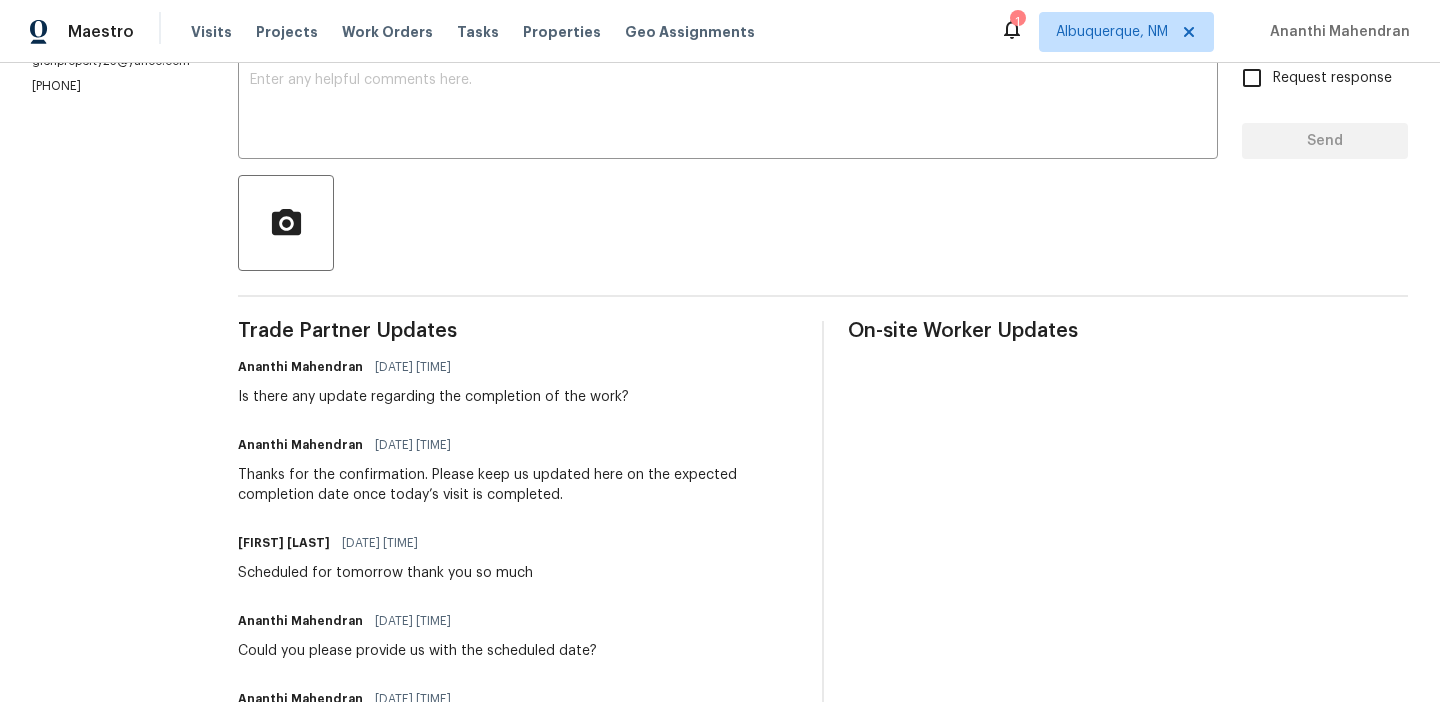 click on "[PHONE]" at bounding box center [111, 86] 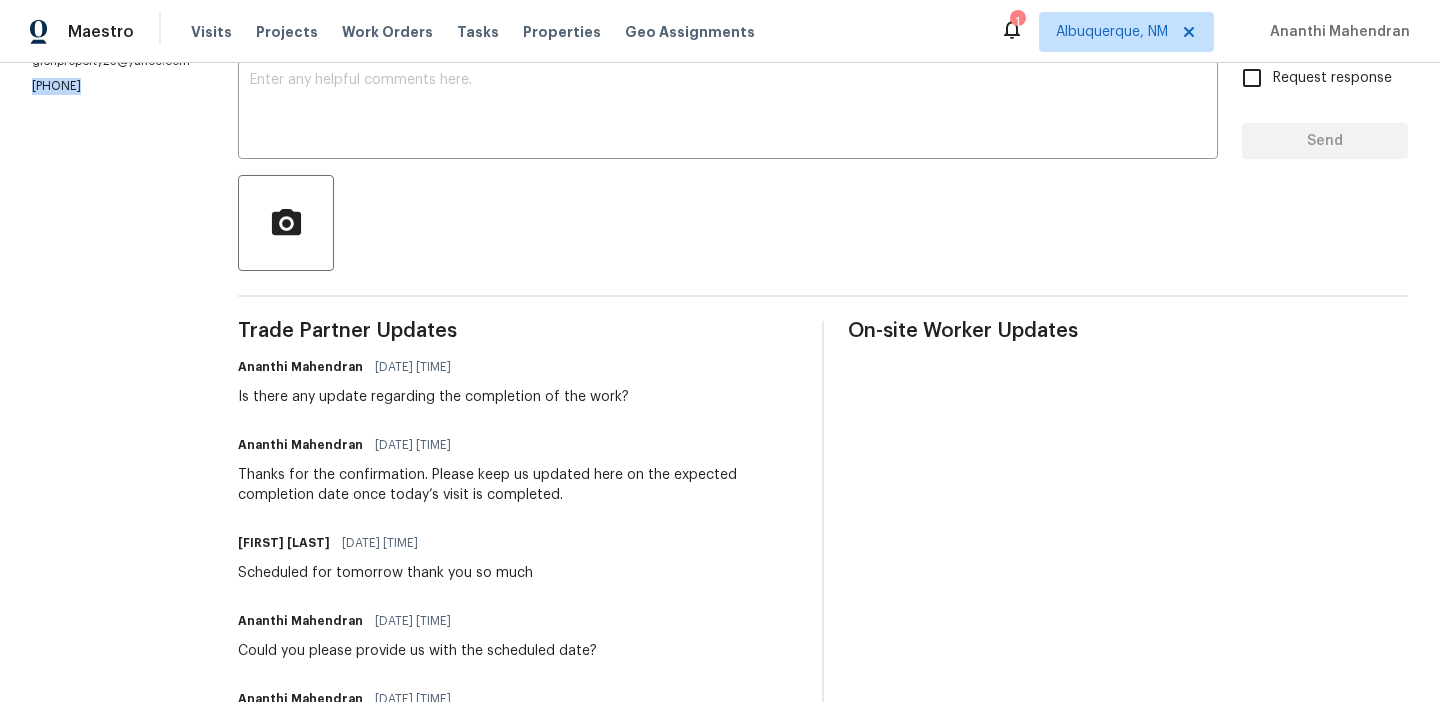 click on "[PHONE]" at bounding box center (111, 86) 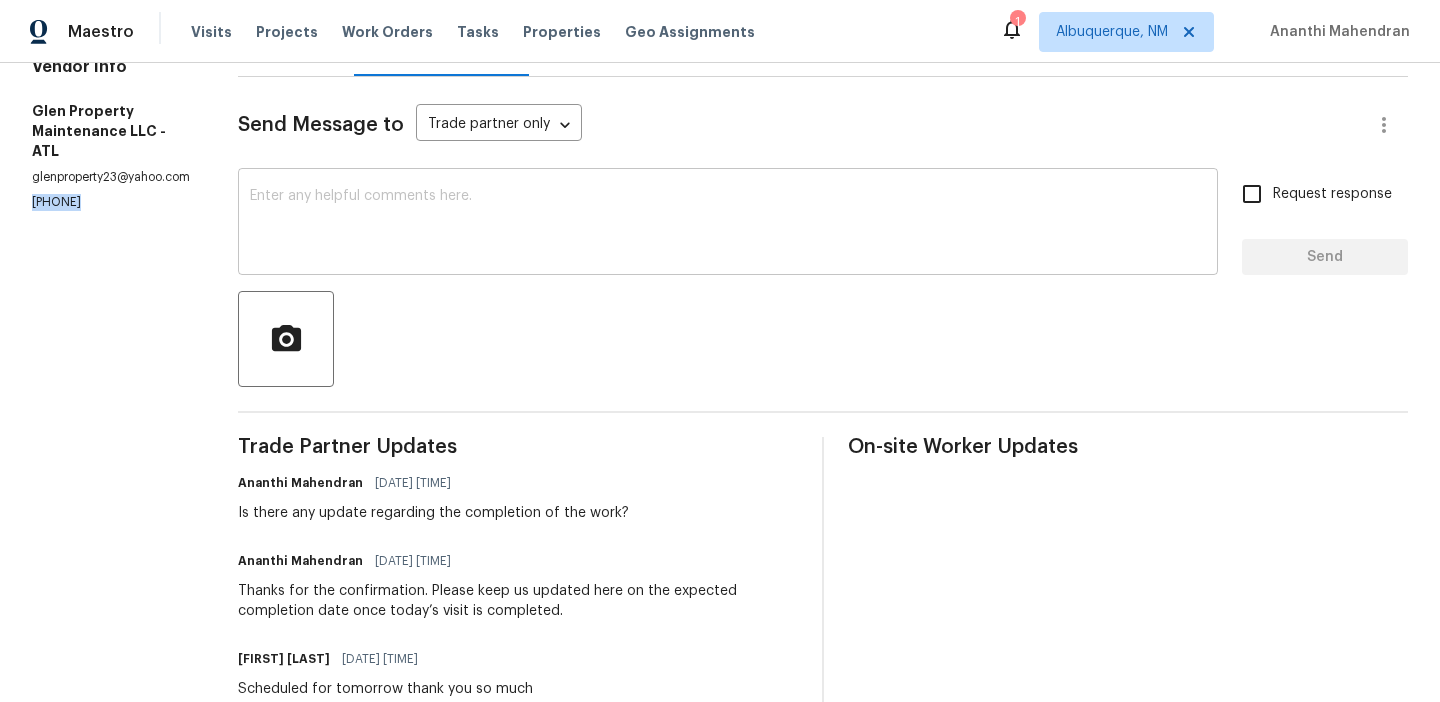 scroll, scrollTop: 239, scrollLeft: 0, axis: vertical 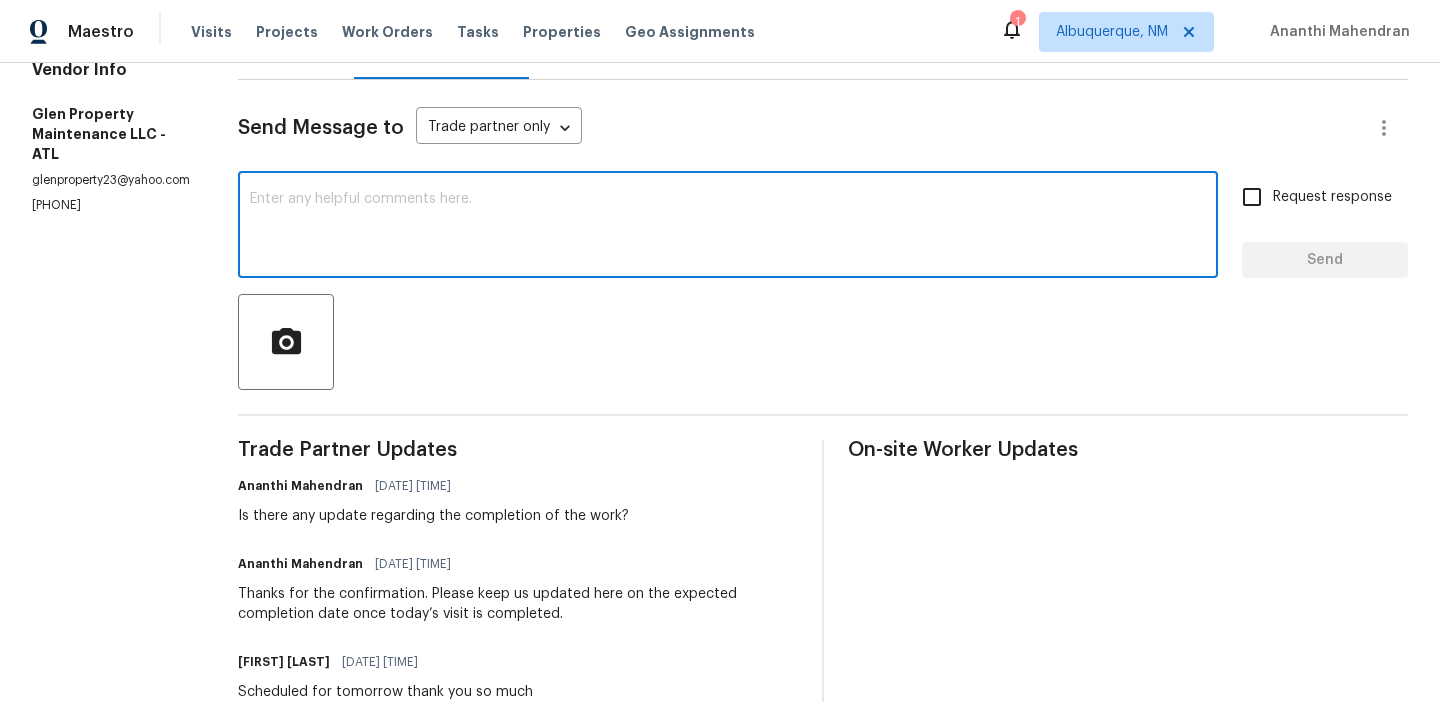 click at bounding box center (728, 227) 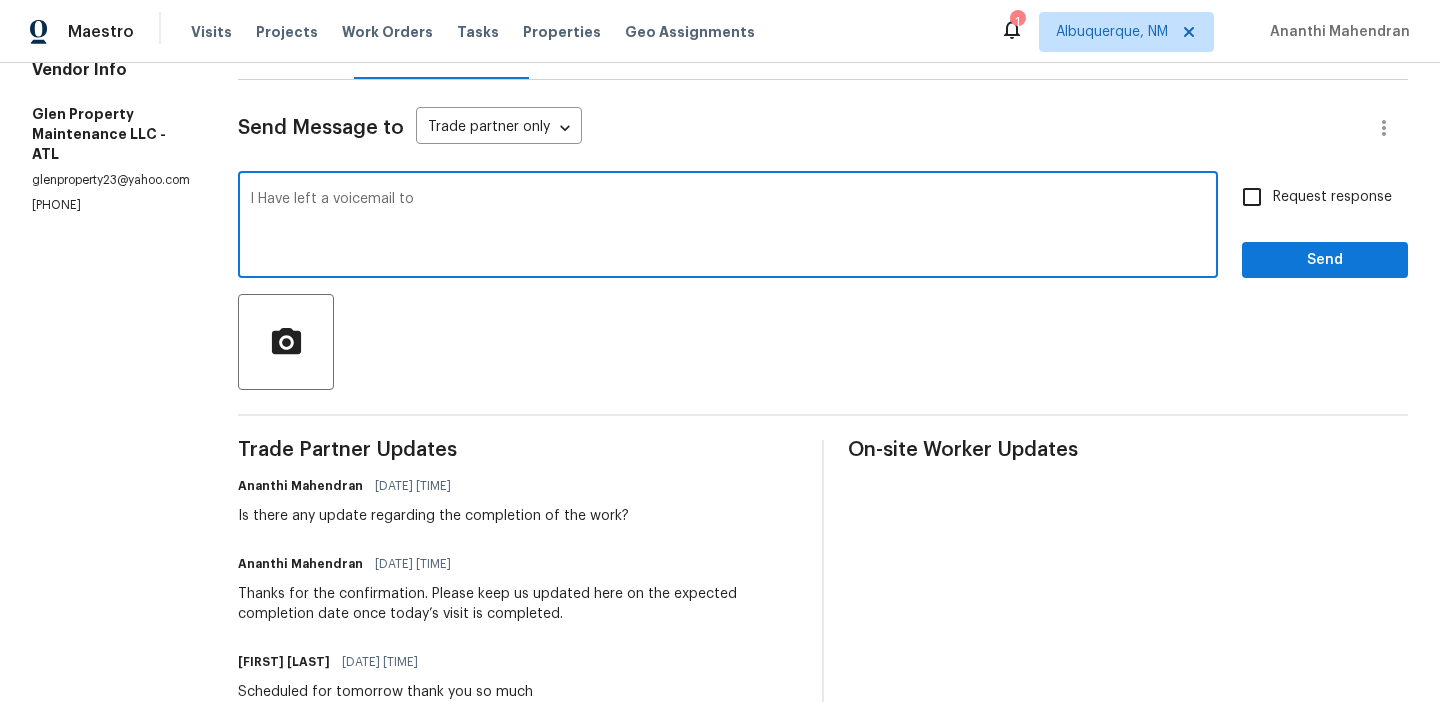 click on "[PHONE]" at bounding box center [111, 205] 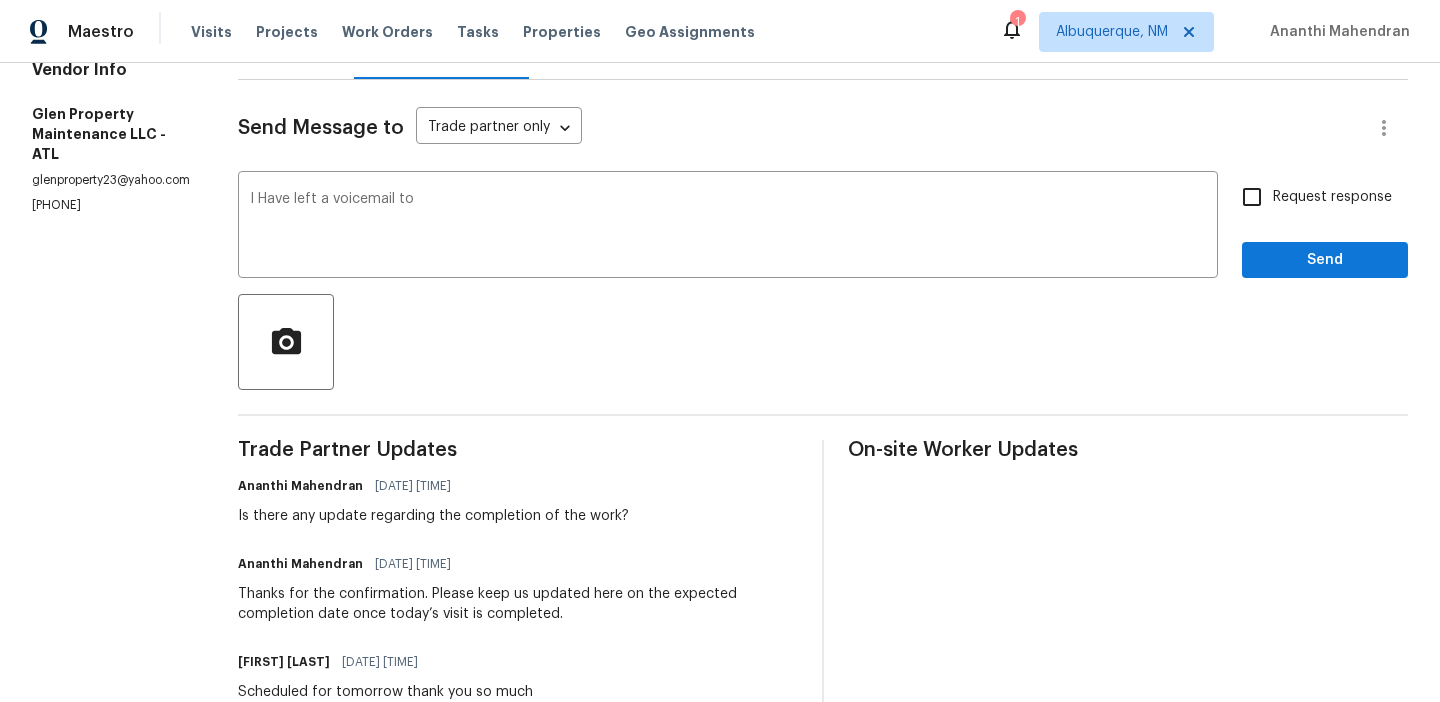 click on "[PHONE]" at bounding box center (111, 205) 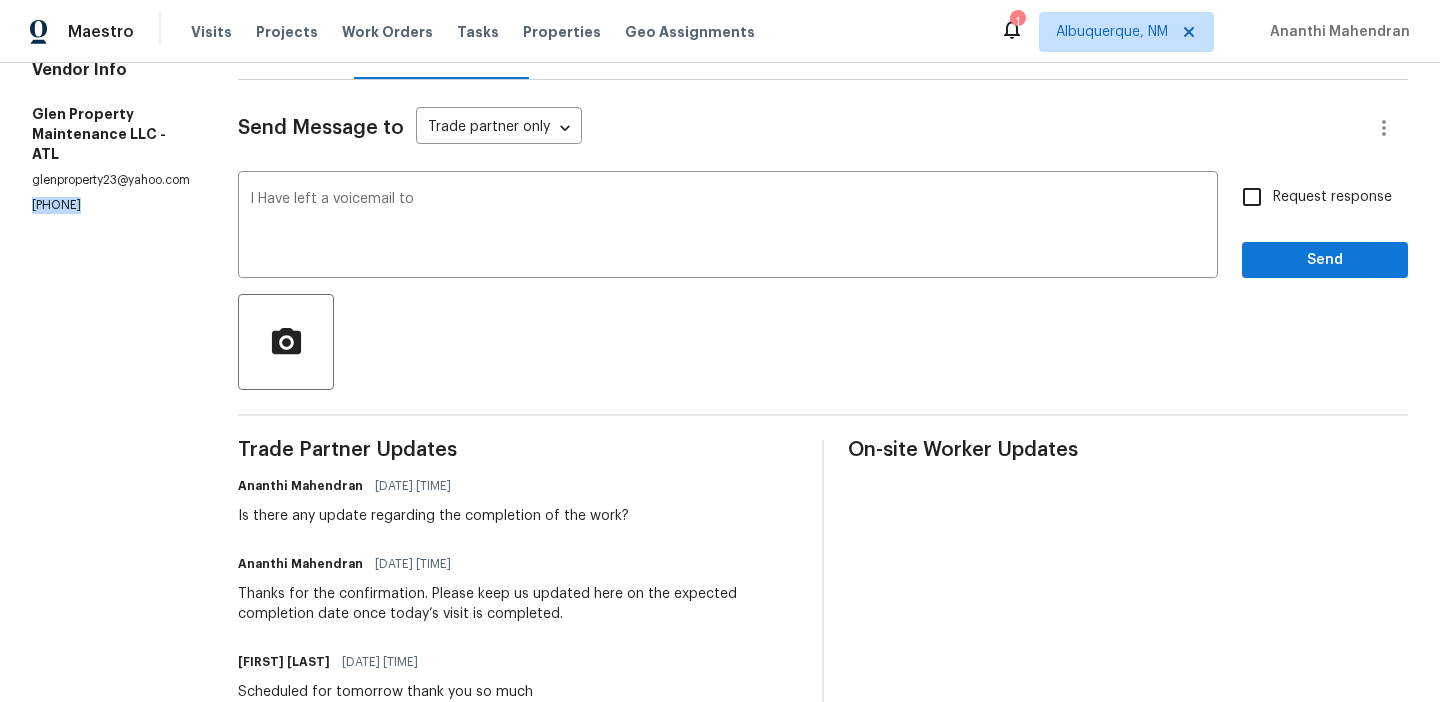click on "[PHONE]" at bounding box center [111, 205] 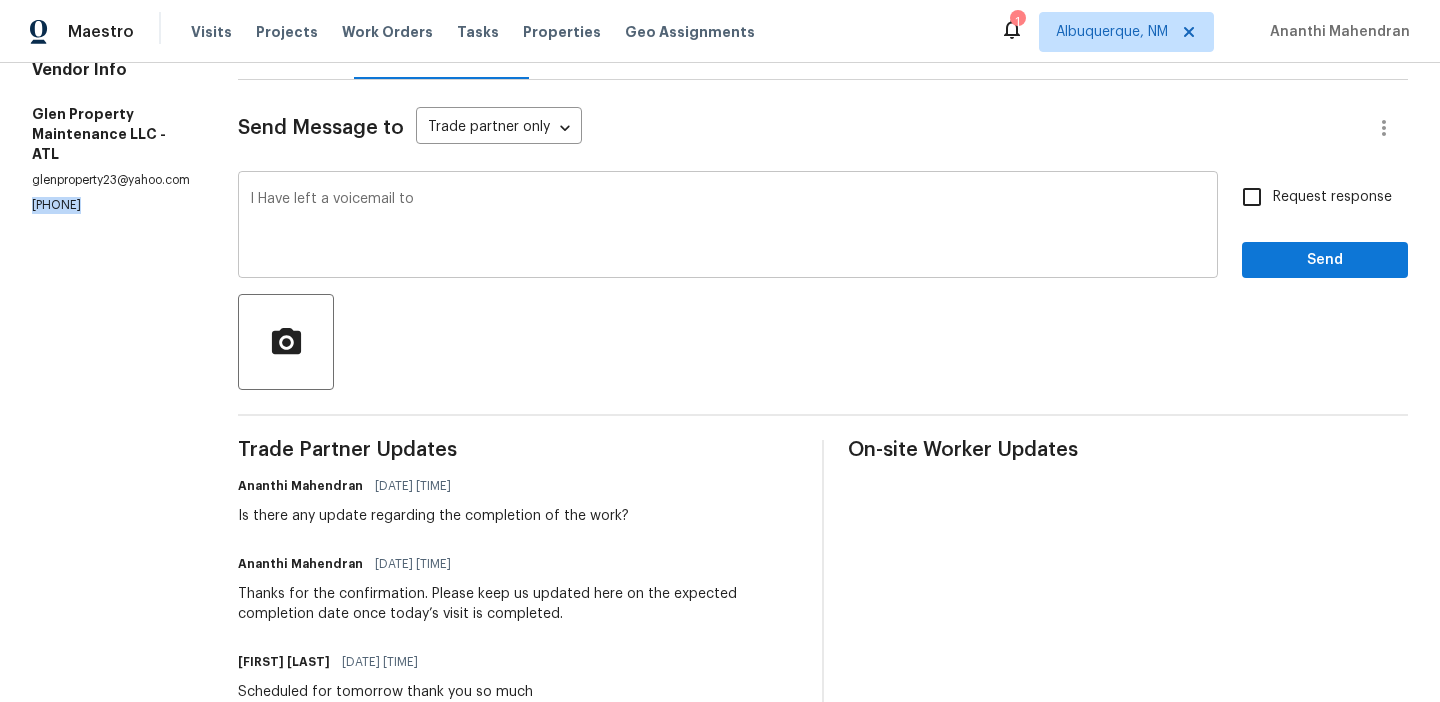 copy on "[PHONE]" 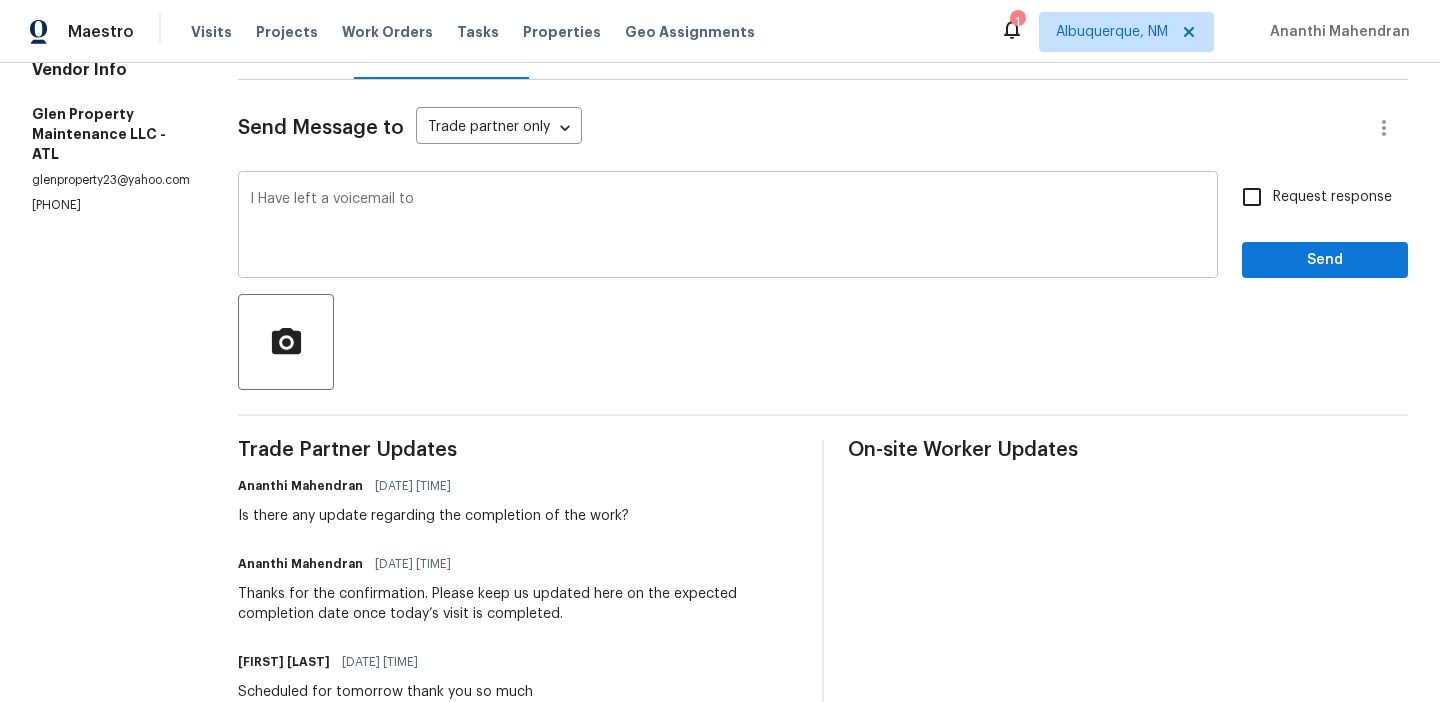 click on "I Have left a voicemail to" at bounding box center (728, 227) 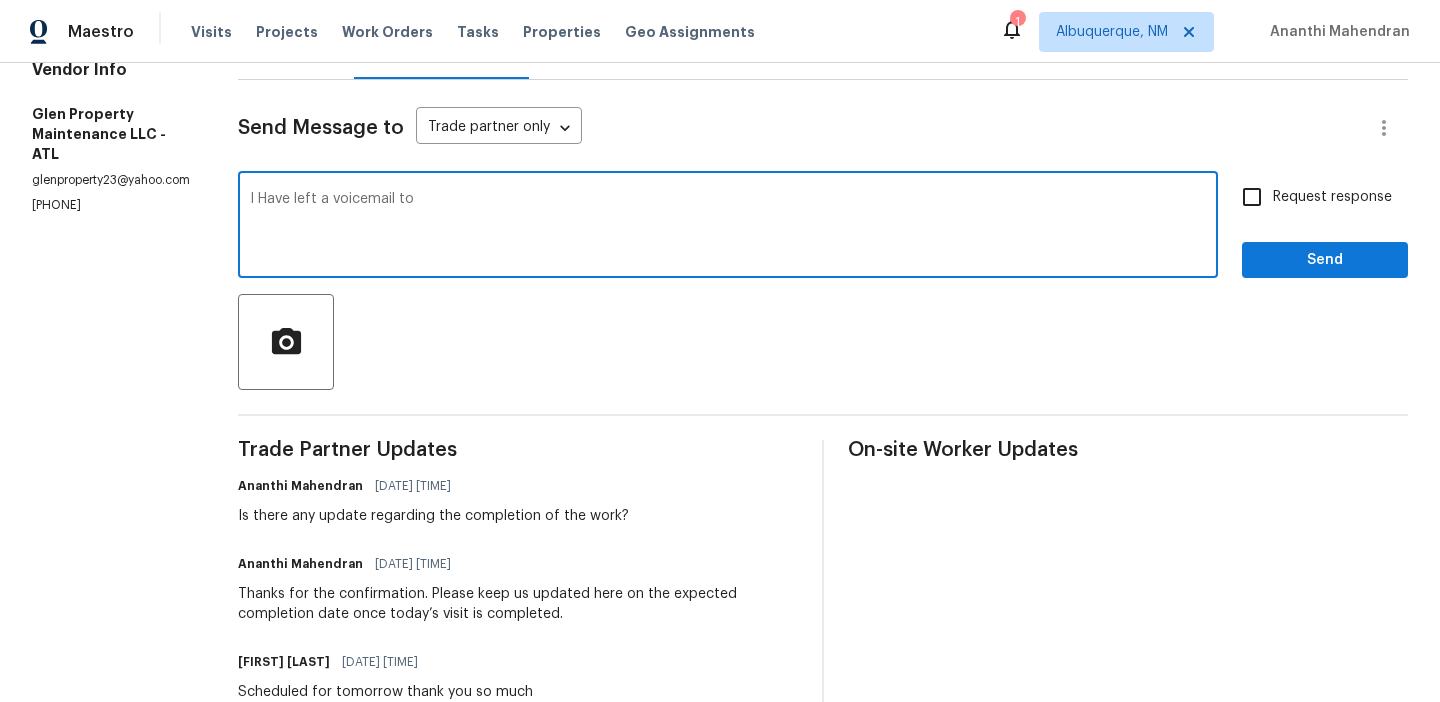 paste on "[PHONE]" 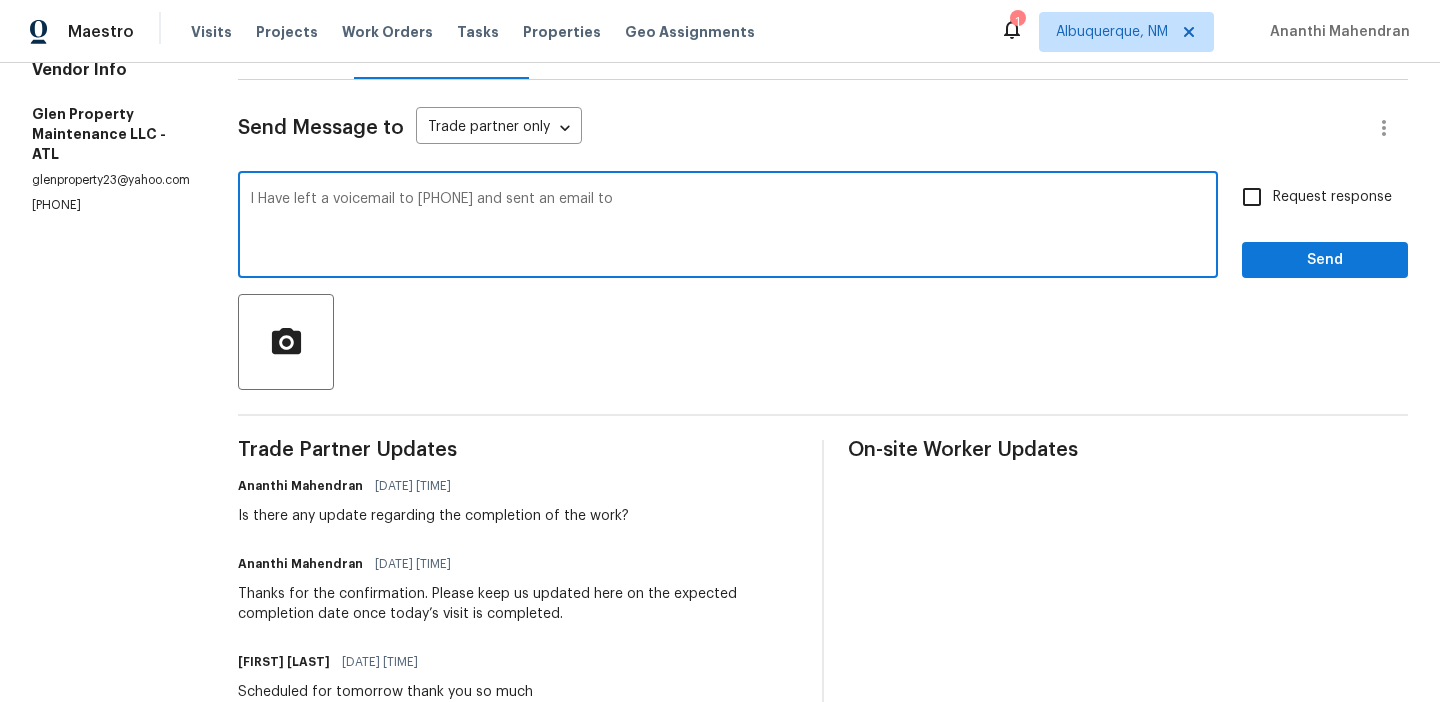 click on "glenproperty23@yahoo.com" at bounding box center (111, 180) 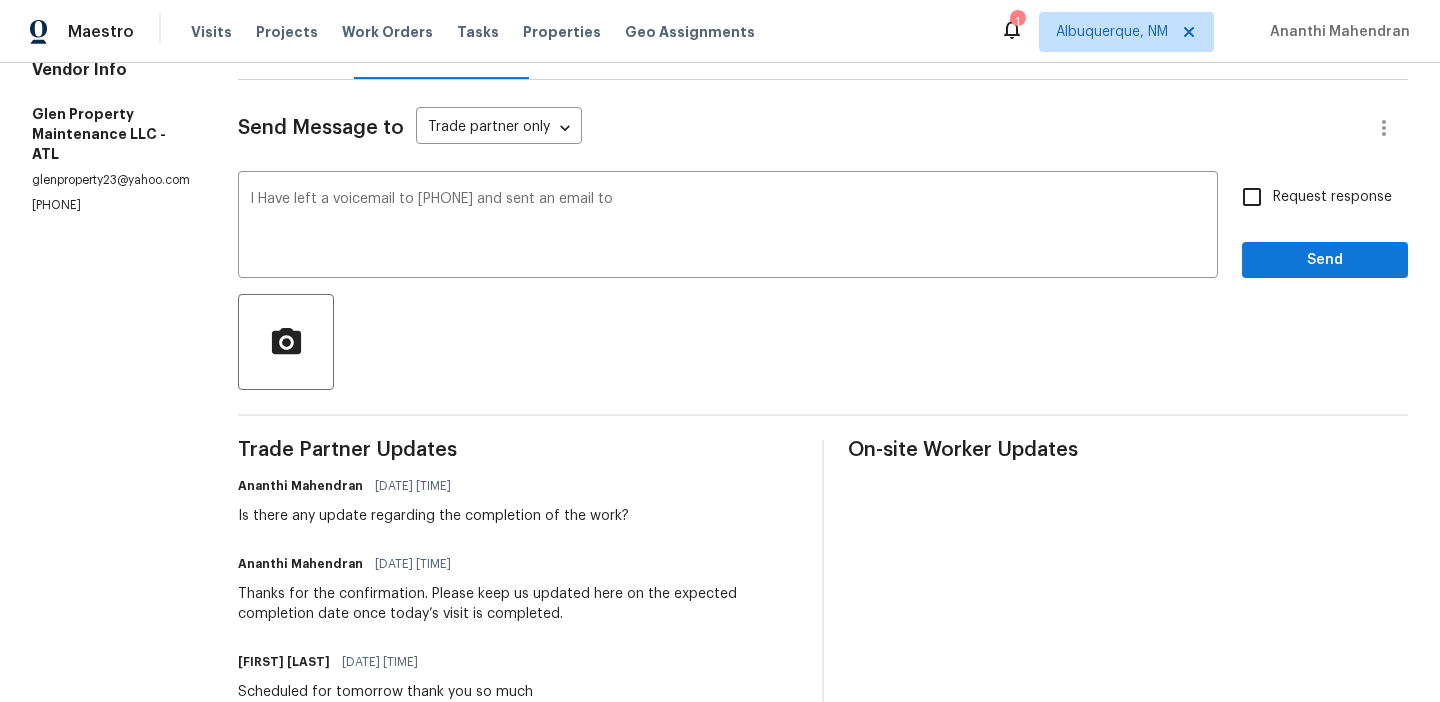 click on "glenproperty23@yahoo.com" at bounding box center (111, 180) 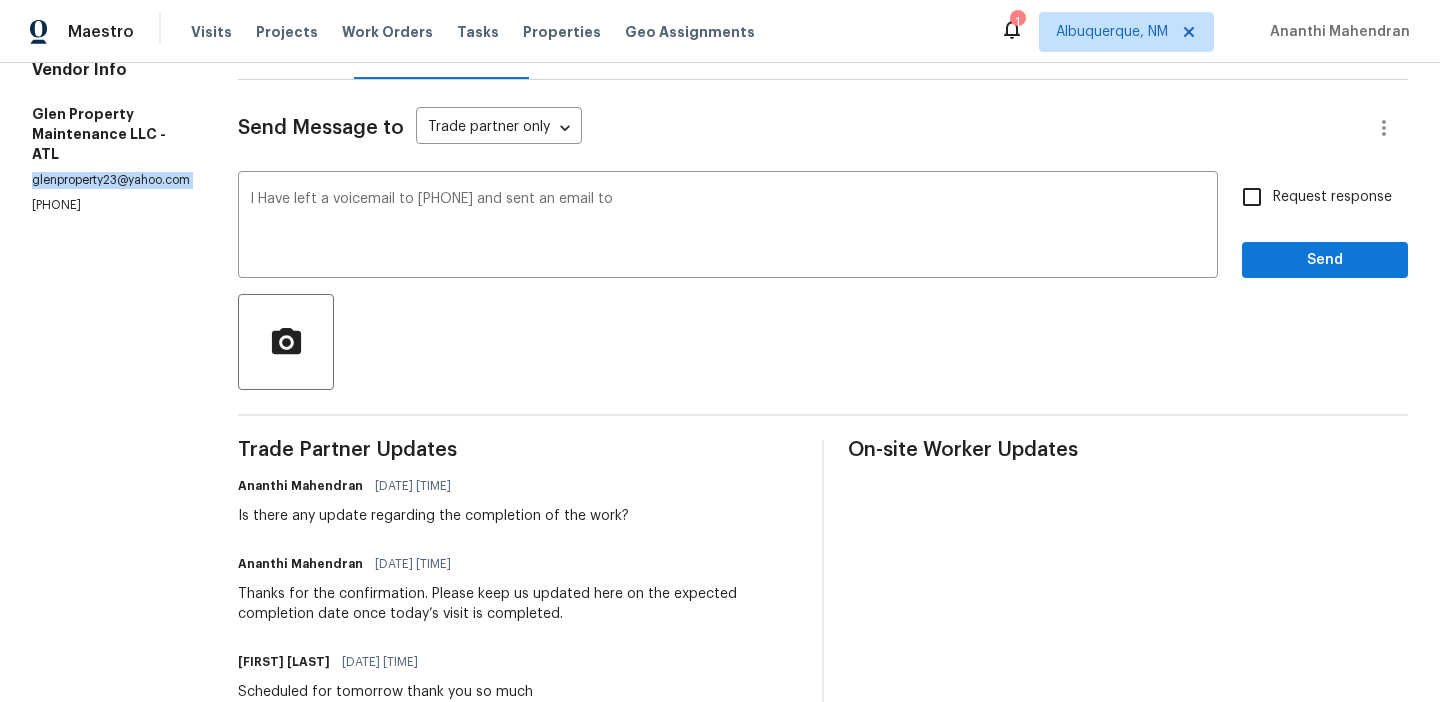 click on "glenproperty23@yahoo.com" at bounding box center [111, 180] 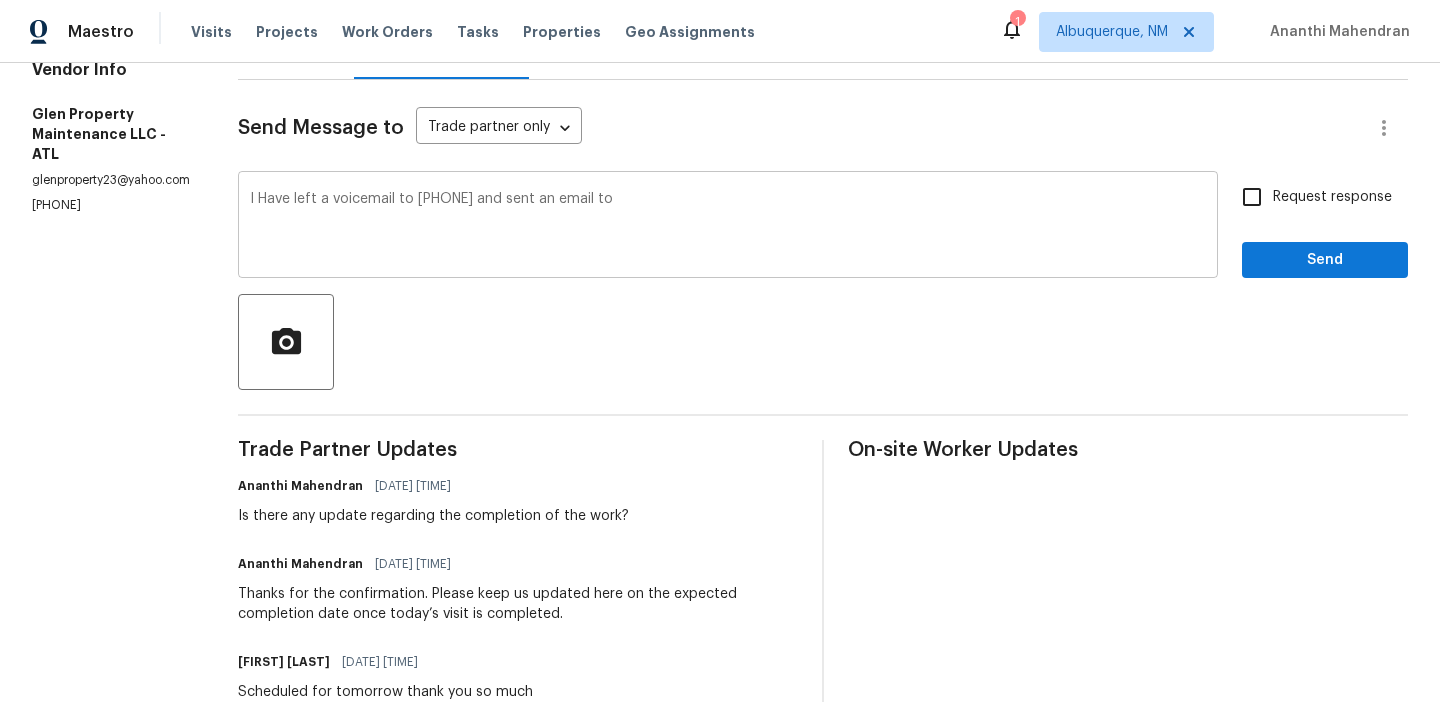 click on "I Have left a voicemail to [PHONE] and sent an email to" at bounding box center [728, 227] 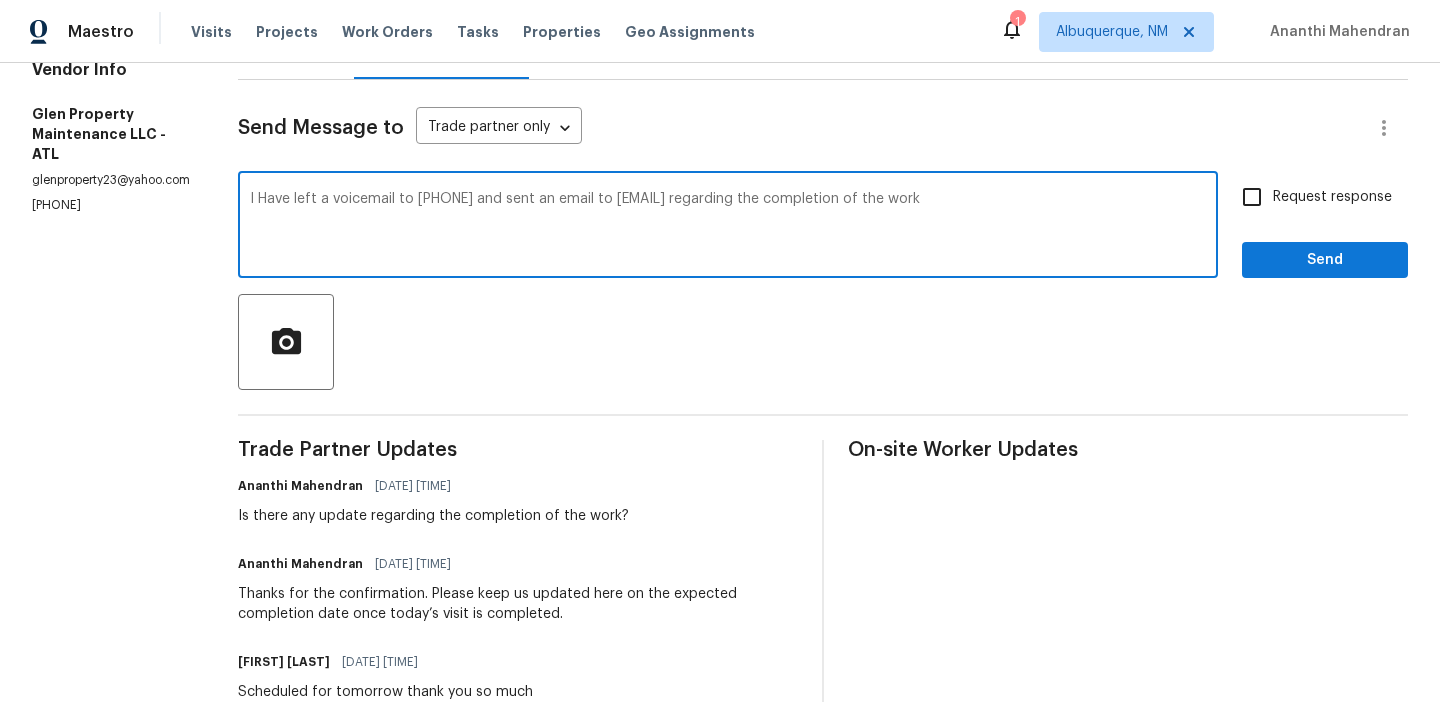 type on "I Have left a voicemail to [PHONE] and sent an email to [EMAIL] regarding the completion of the work" 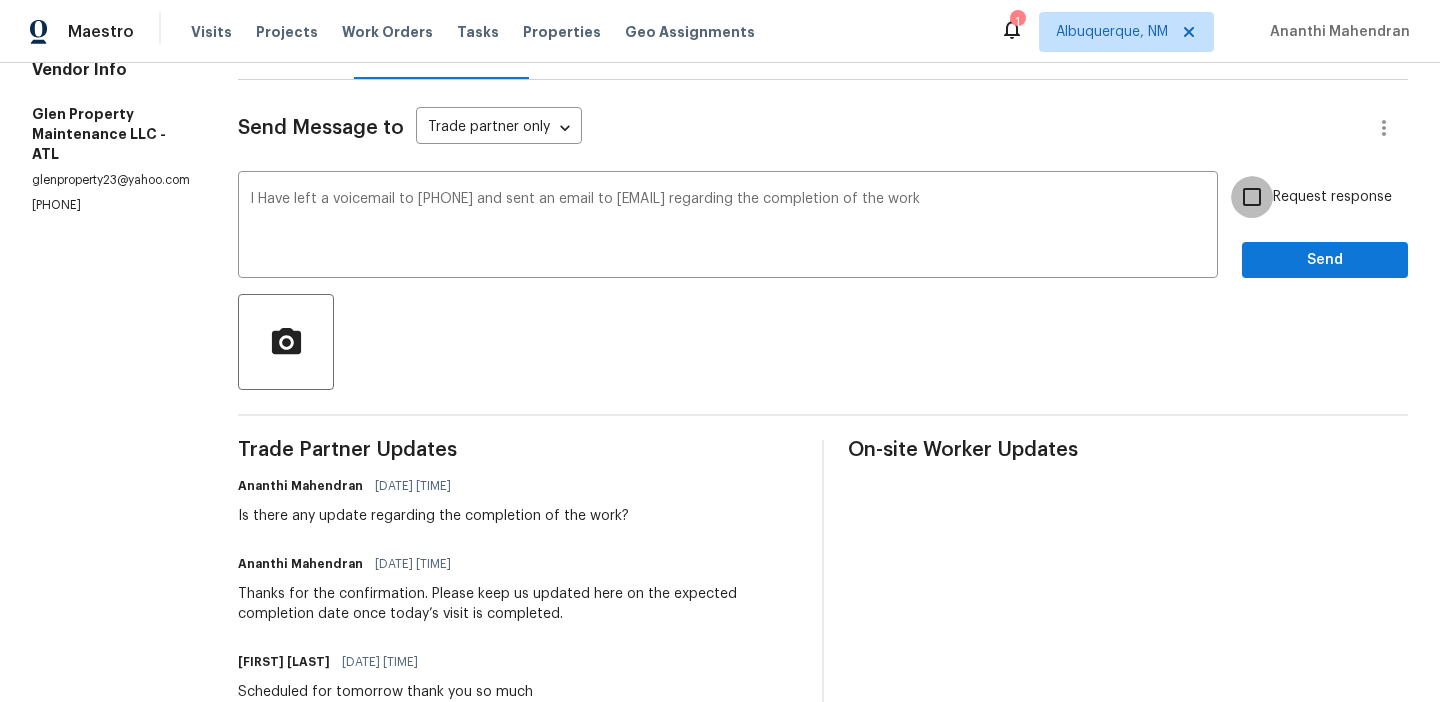 click on "Request response" at bounding box center [1252, 197] 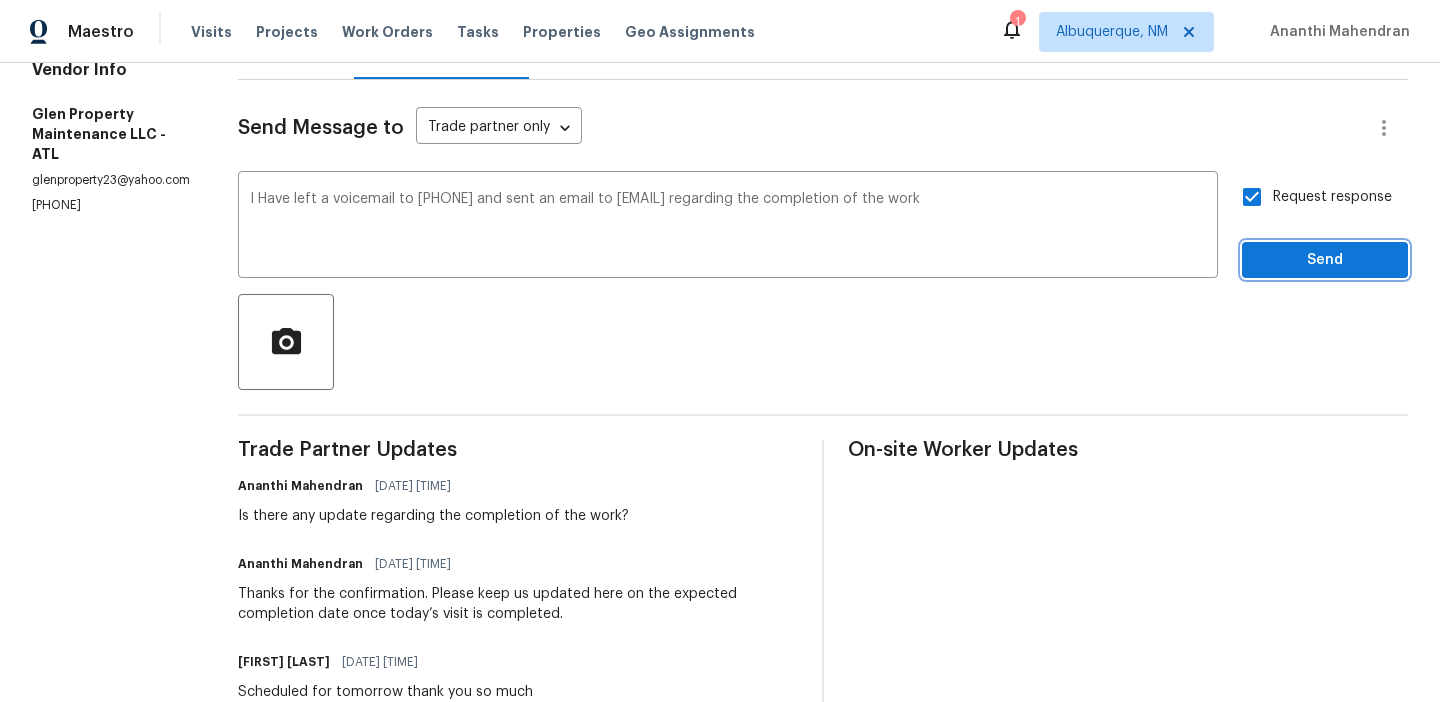 click on "Send" at bounding box center (1325, 260) 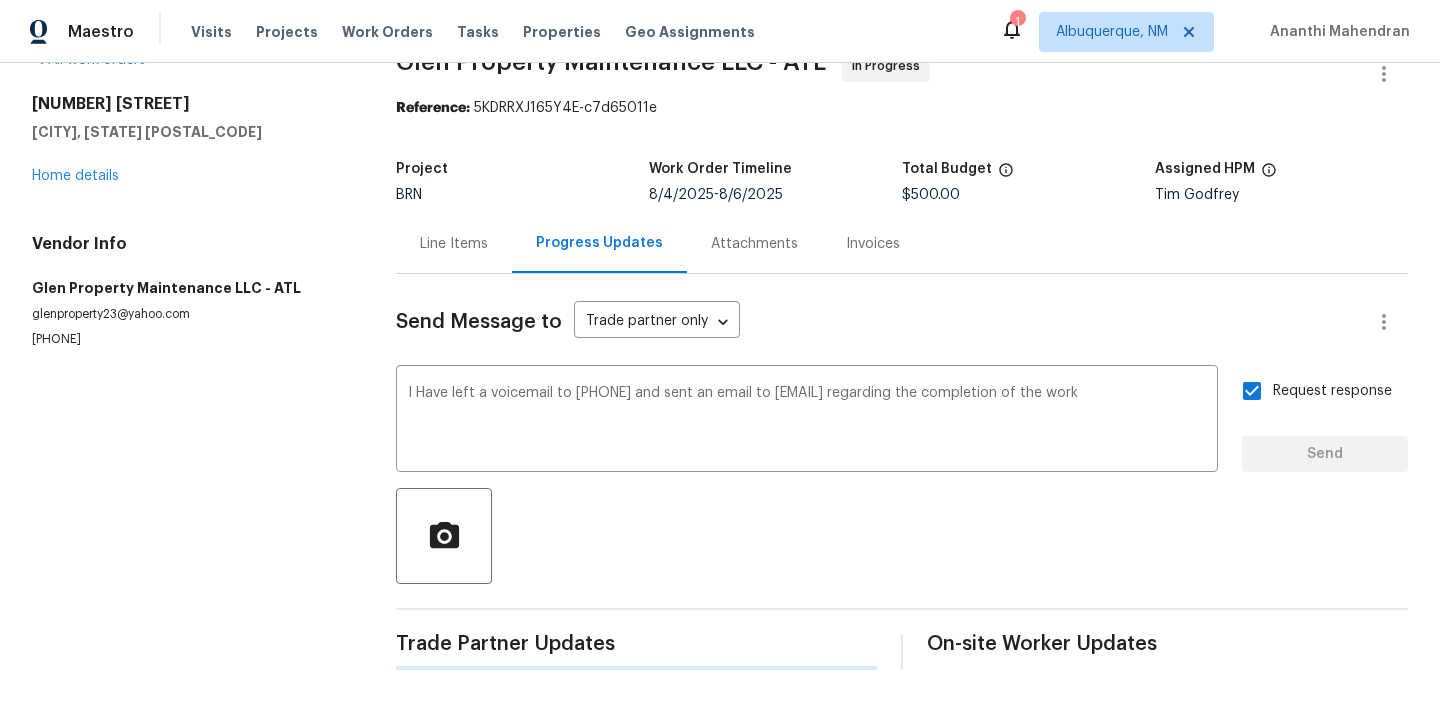 scroll, scrollTop: 45, scrollLeft: 0, axis: vertical 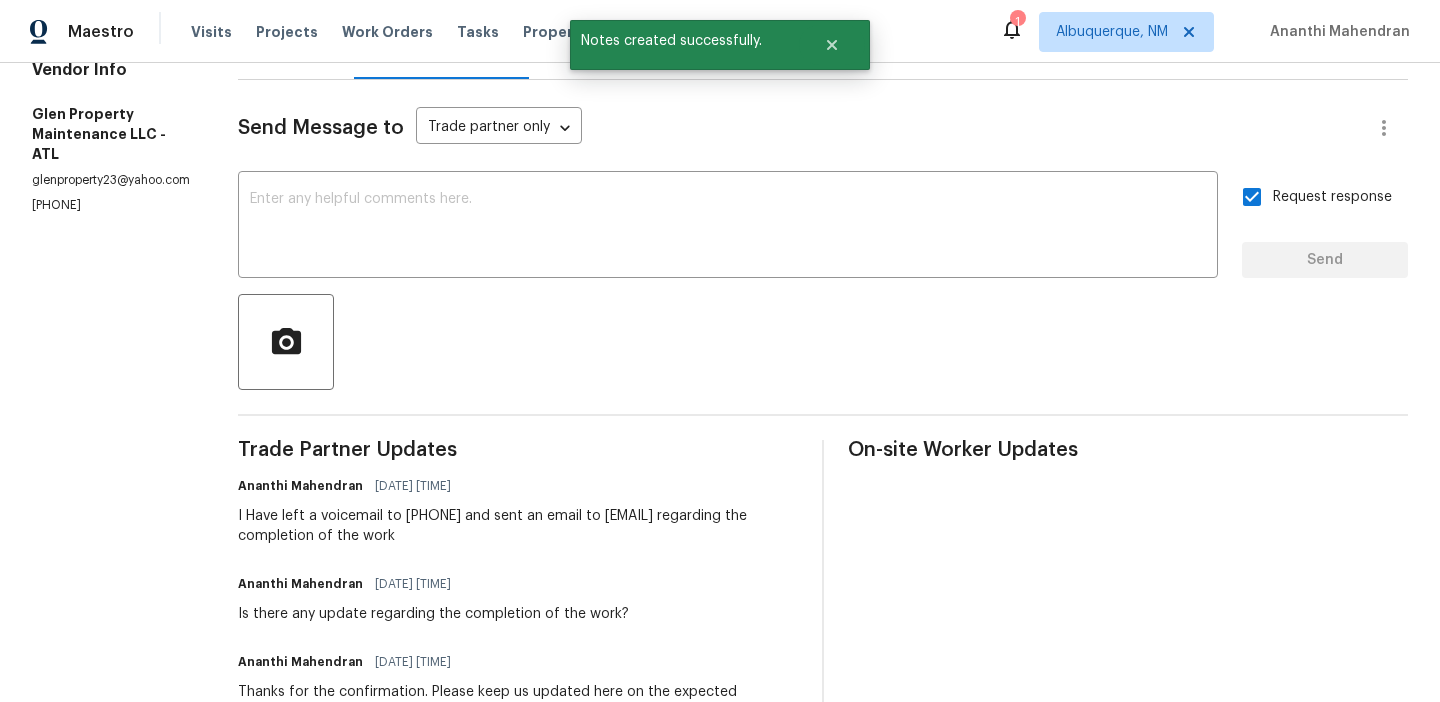 click on "glenproperty23@yahoo.com" at bounding box center [111, 180] 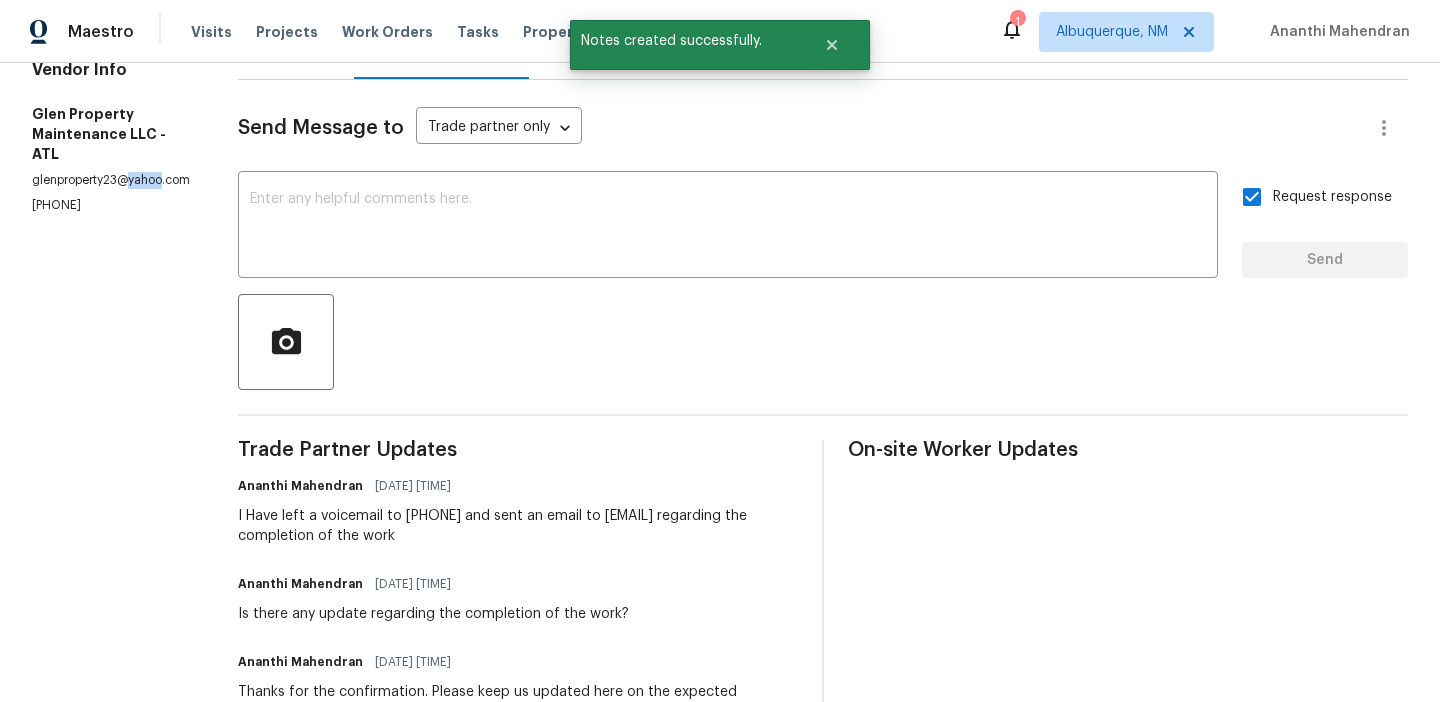 click on "glenproperty23@yahoo.com" at bounding box center (111, 180) 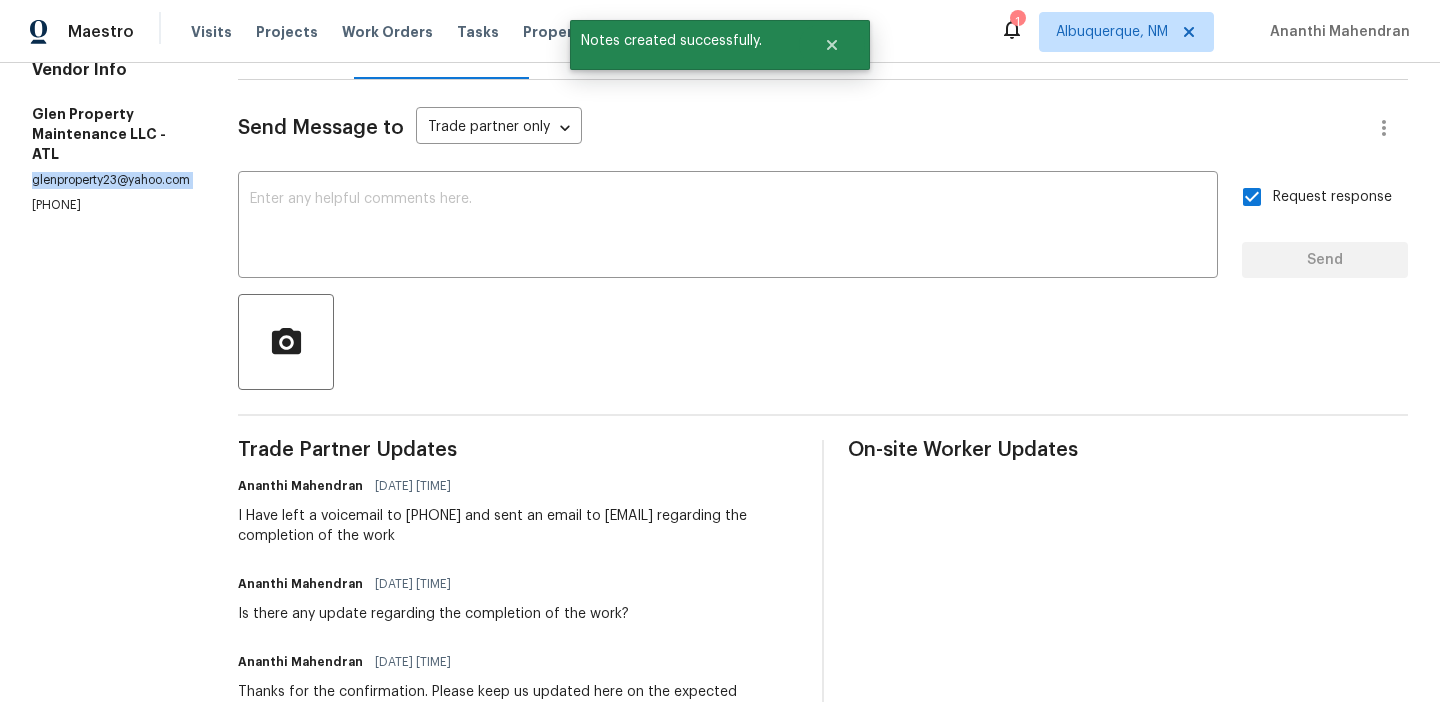 click on "glenproperty23@yahoo.com" at bounding box center (111, 180) 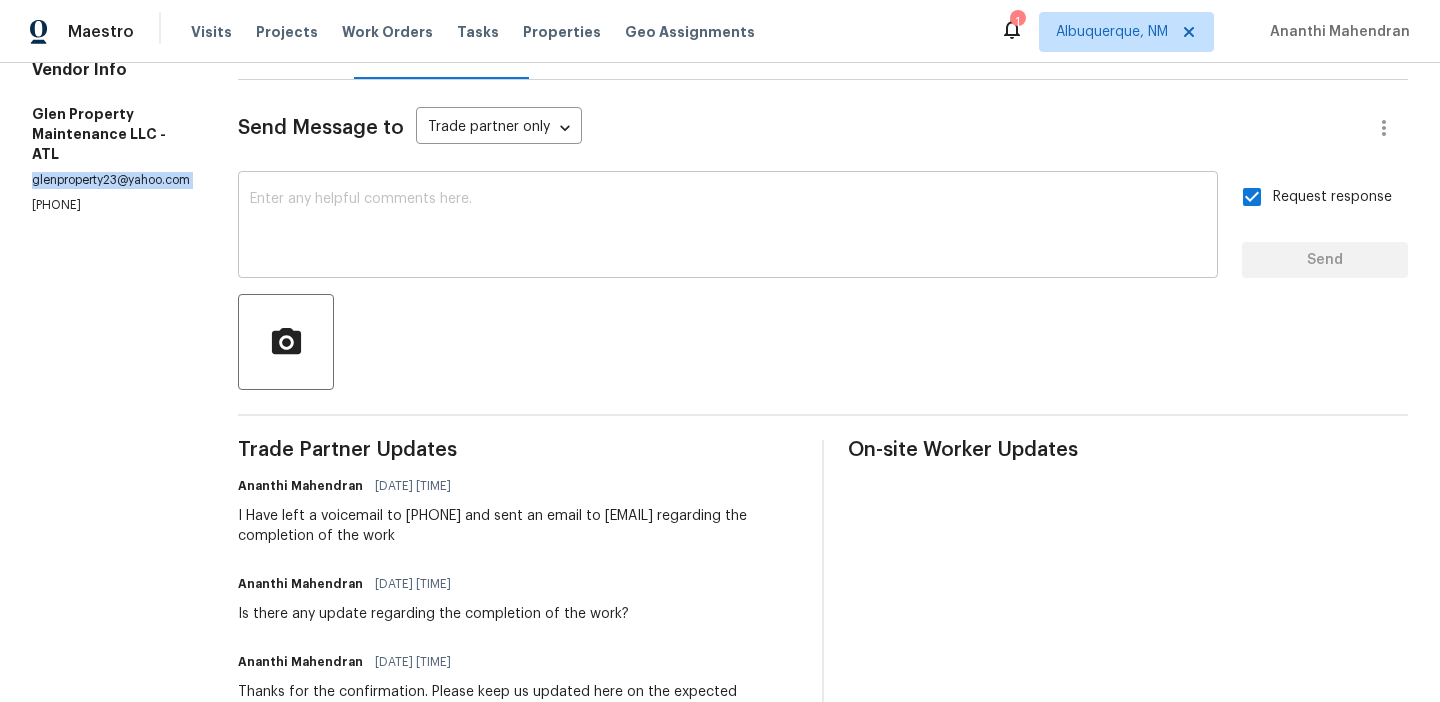 copy on "glenproperty23@yahoo.com" 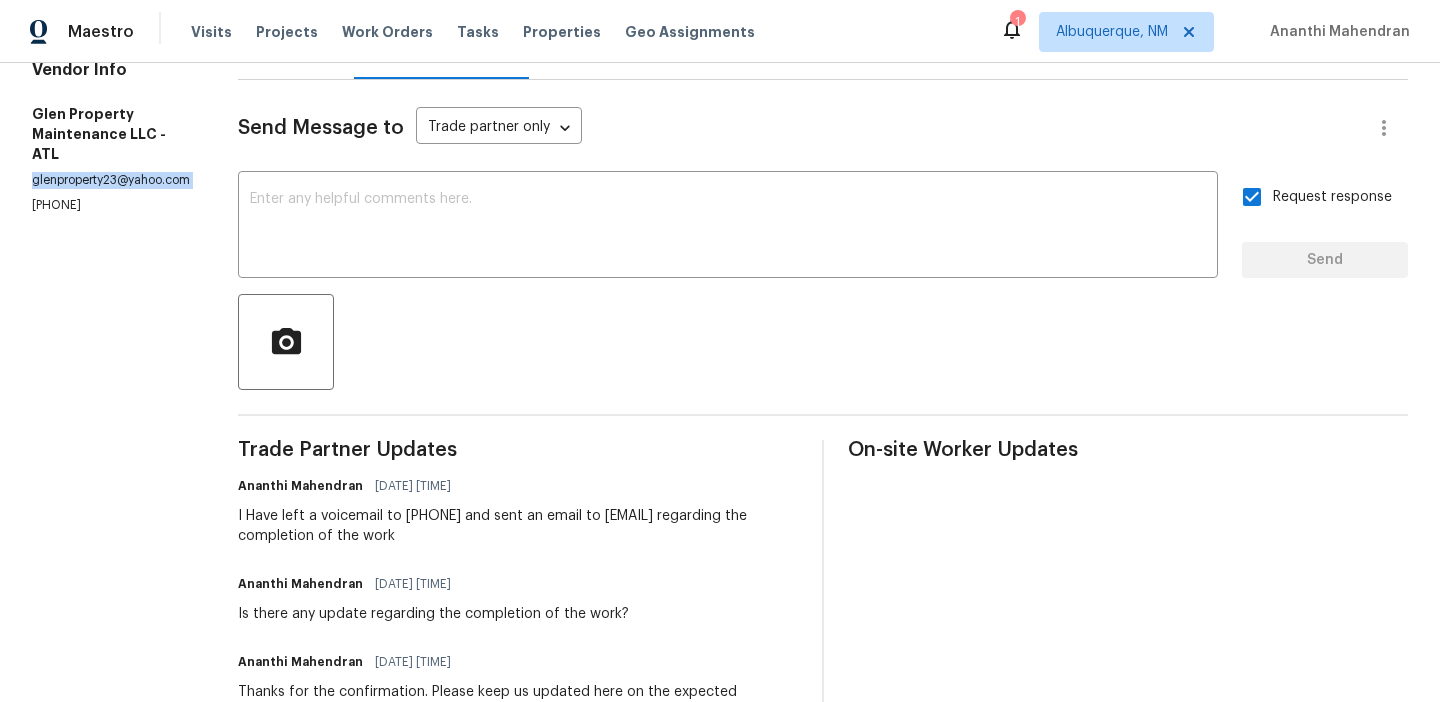 scroll, scrollTop: 0, scrollLeft: 0, axis: both 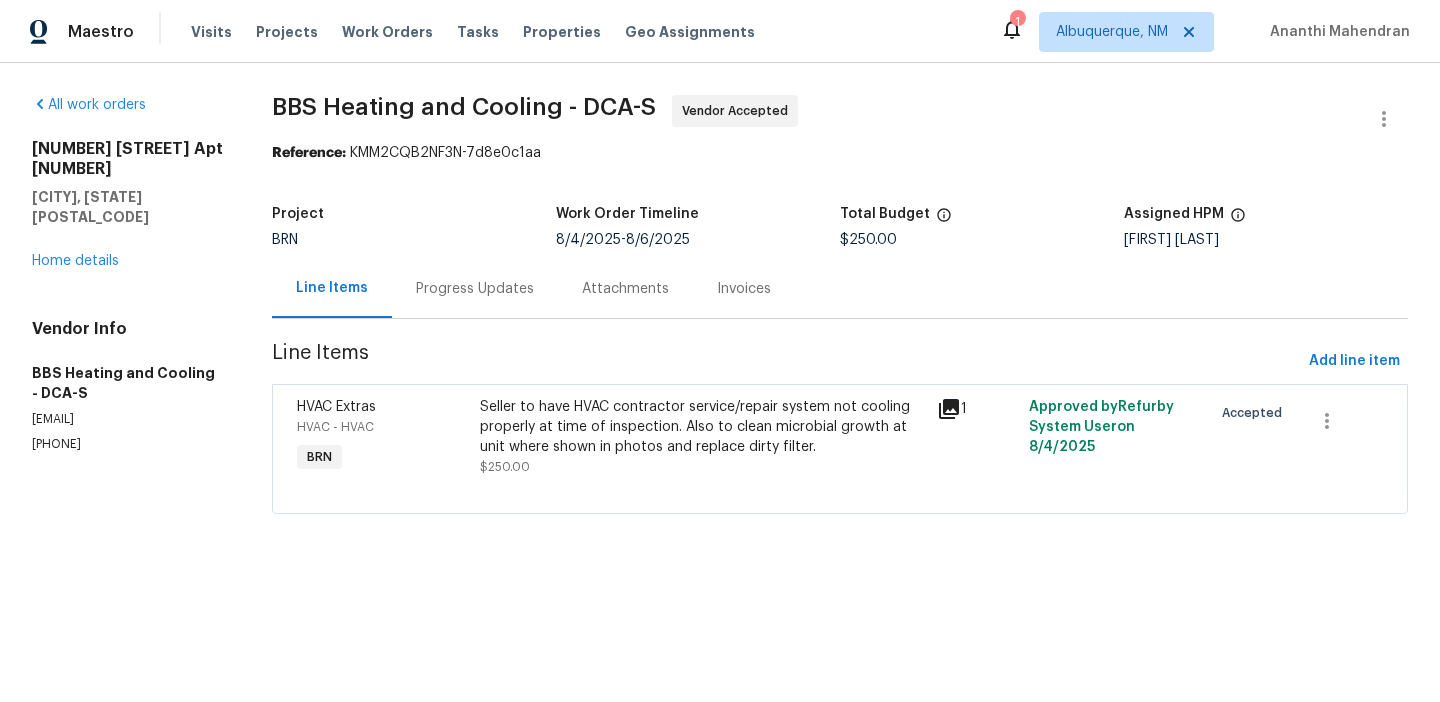 click on "Progress Updates" at bounding box center [475, 289] 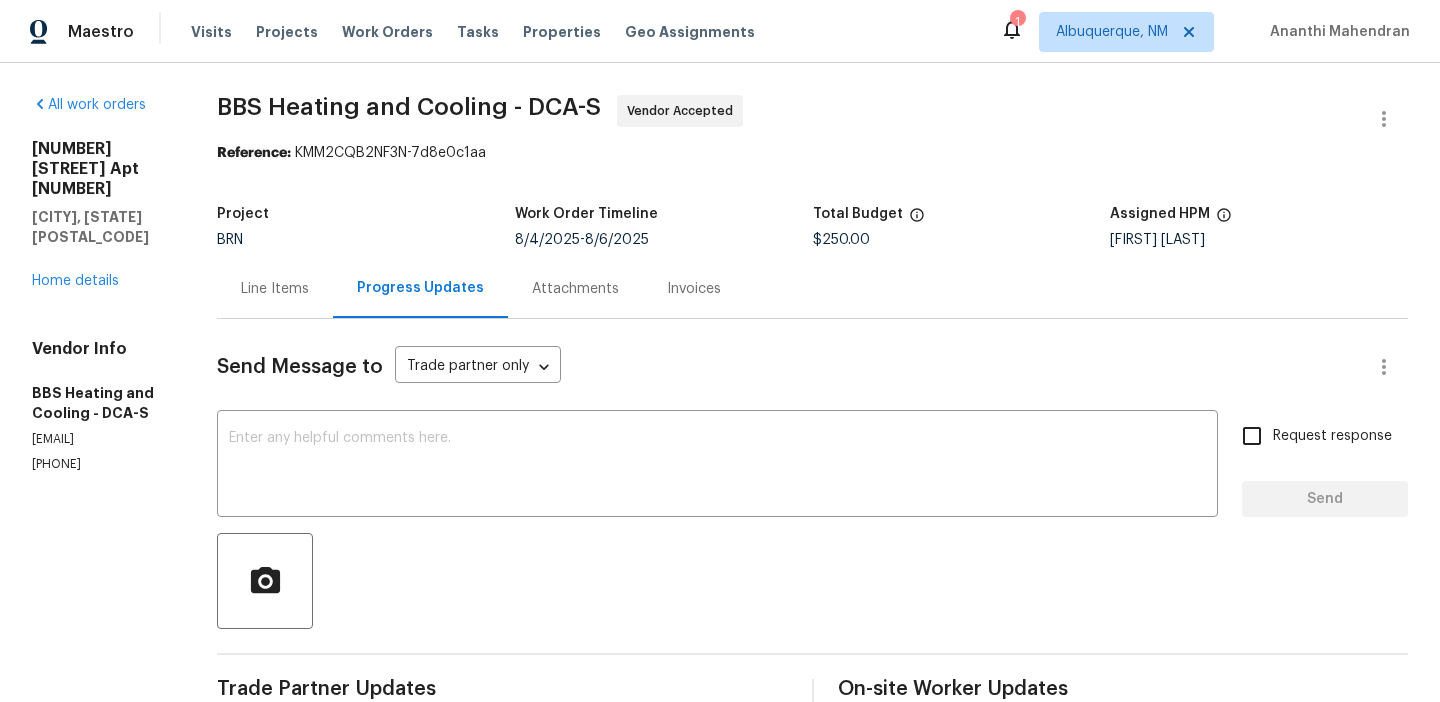 click on "Vendor Info BBS Heating and Cooling - DCA-S steve@bbsheatingandcooling.com (301) 979-3360" at bounding box center (100, 406) 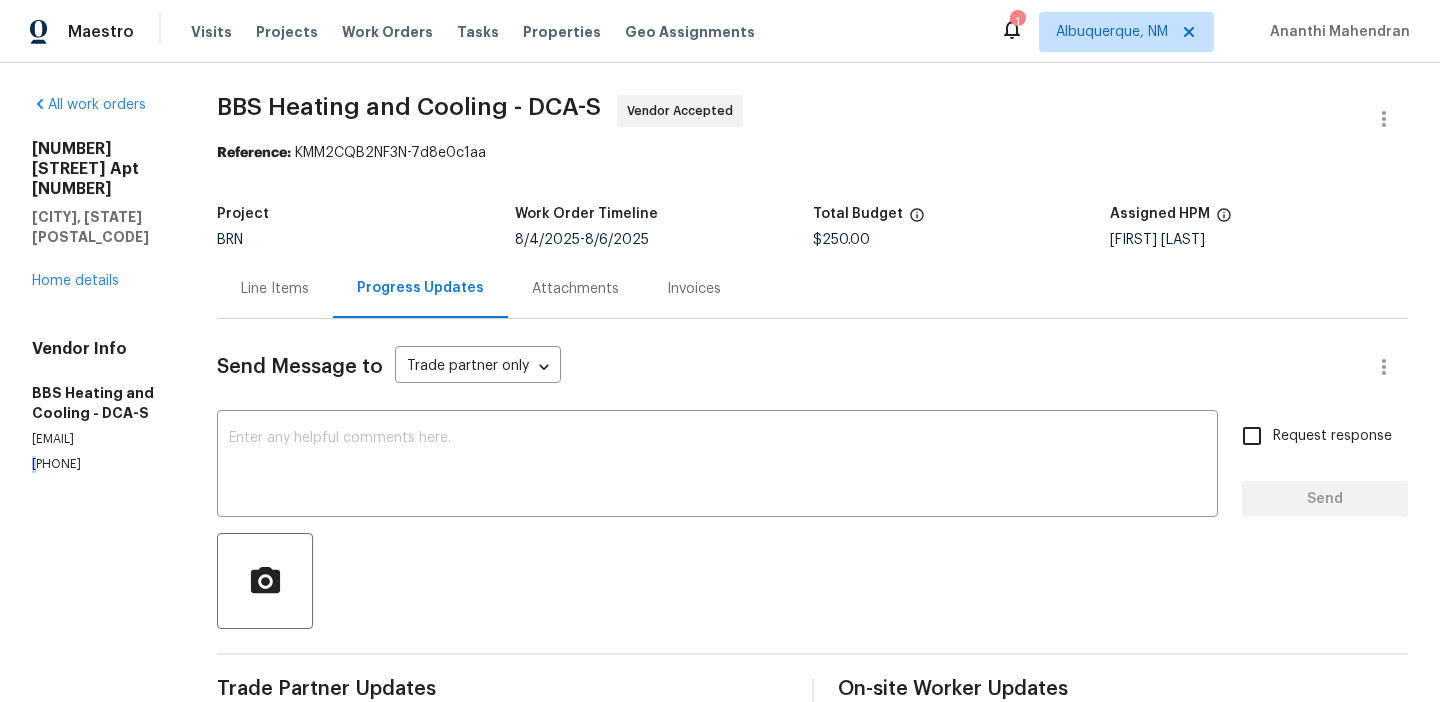 click on "Vendor Info BBS Heating and Cooling - DCA-S steve@bbsheatingandcooling.com (301) 979-3360" at bounding box center (100, 406) 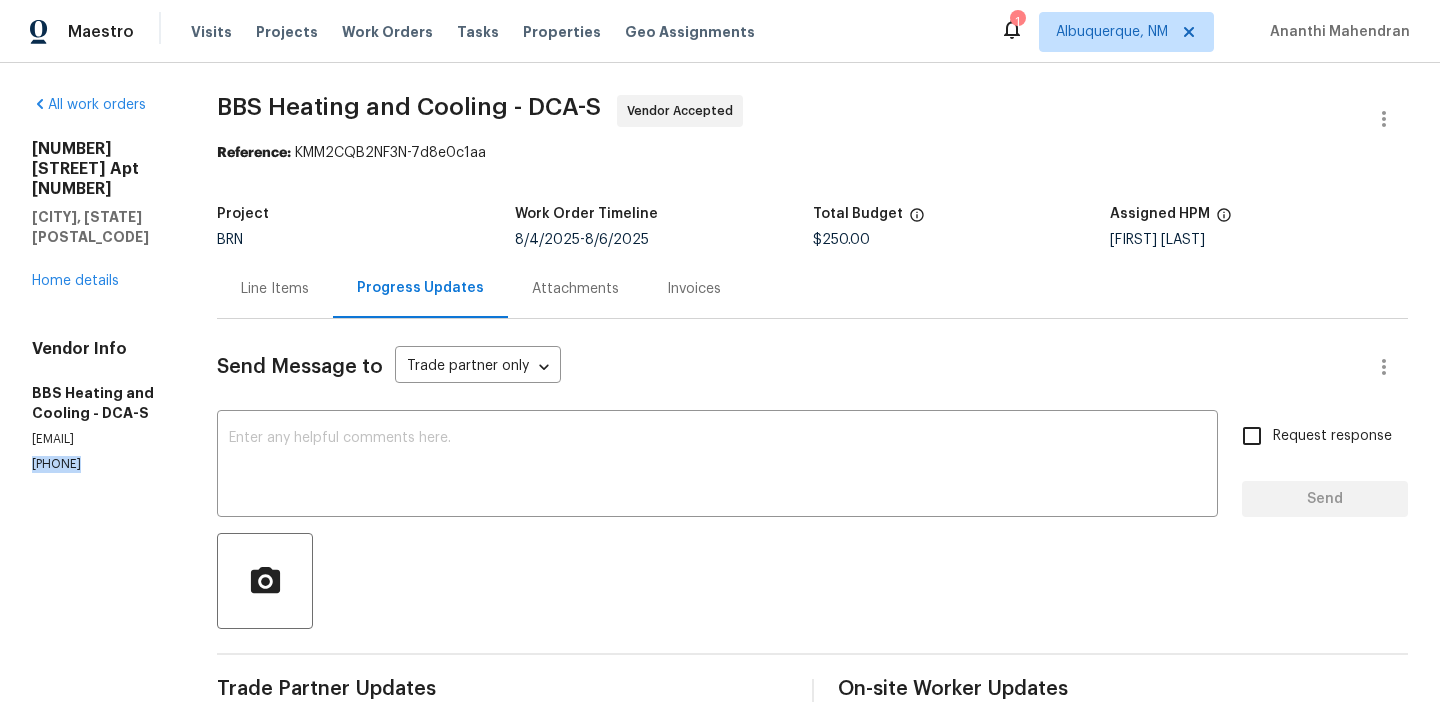 click on "Vendor Info BBS Heating and Cooling - DCA-S steve@bbsheatingandcooling.com (301) 979-3360" at bounding box center (100, 406) 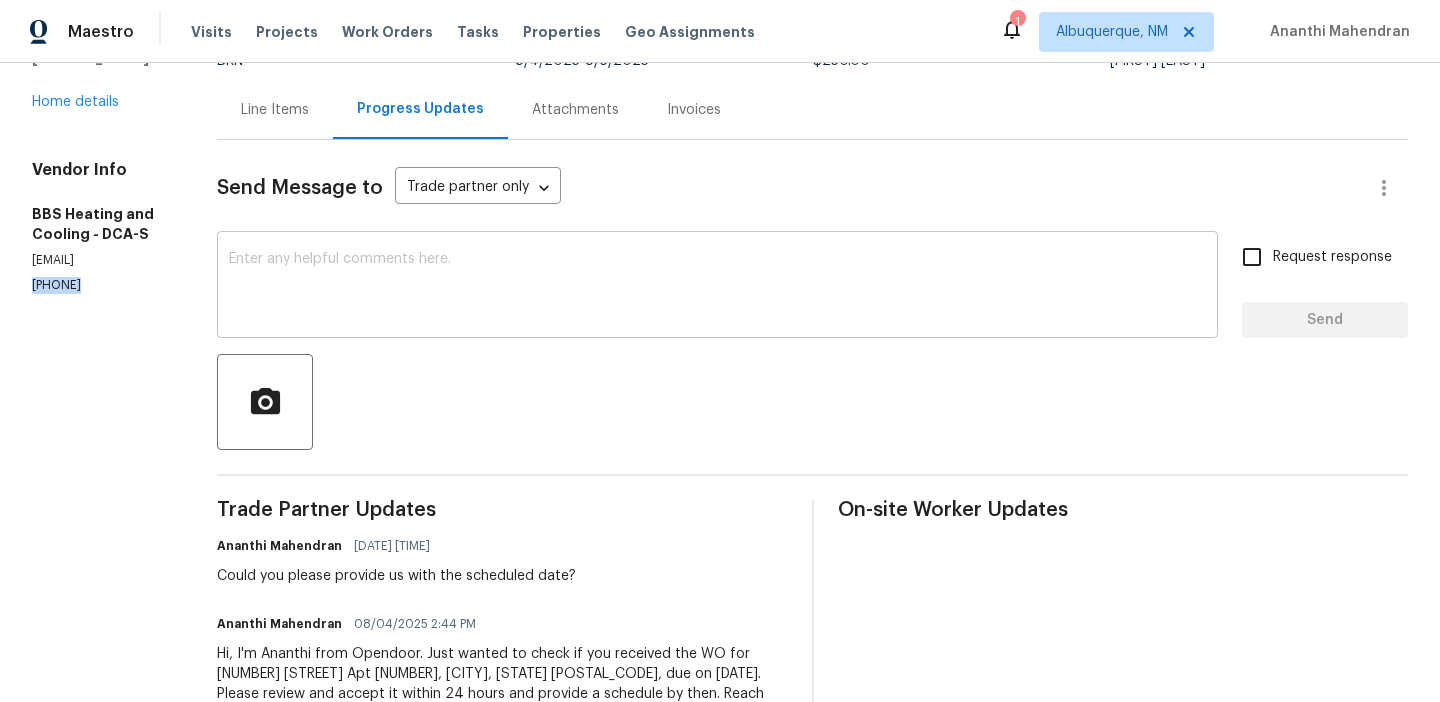 scroll, scrollTop: 0, scrollLeft: 0, axis: both 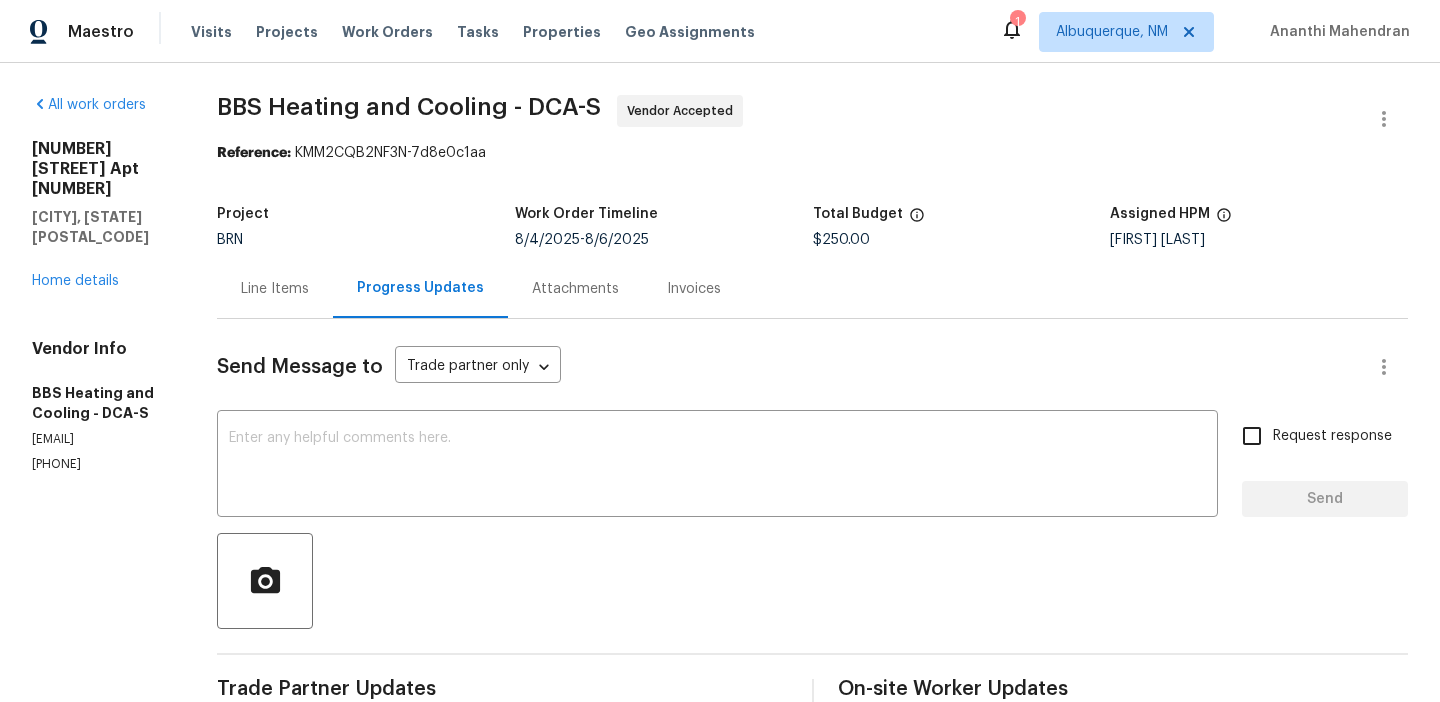 click on "Line Items" at bounding box center [275, 289] 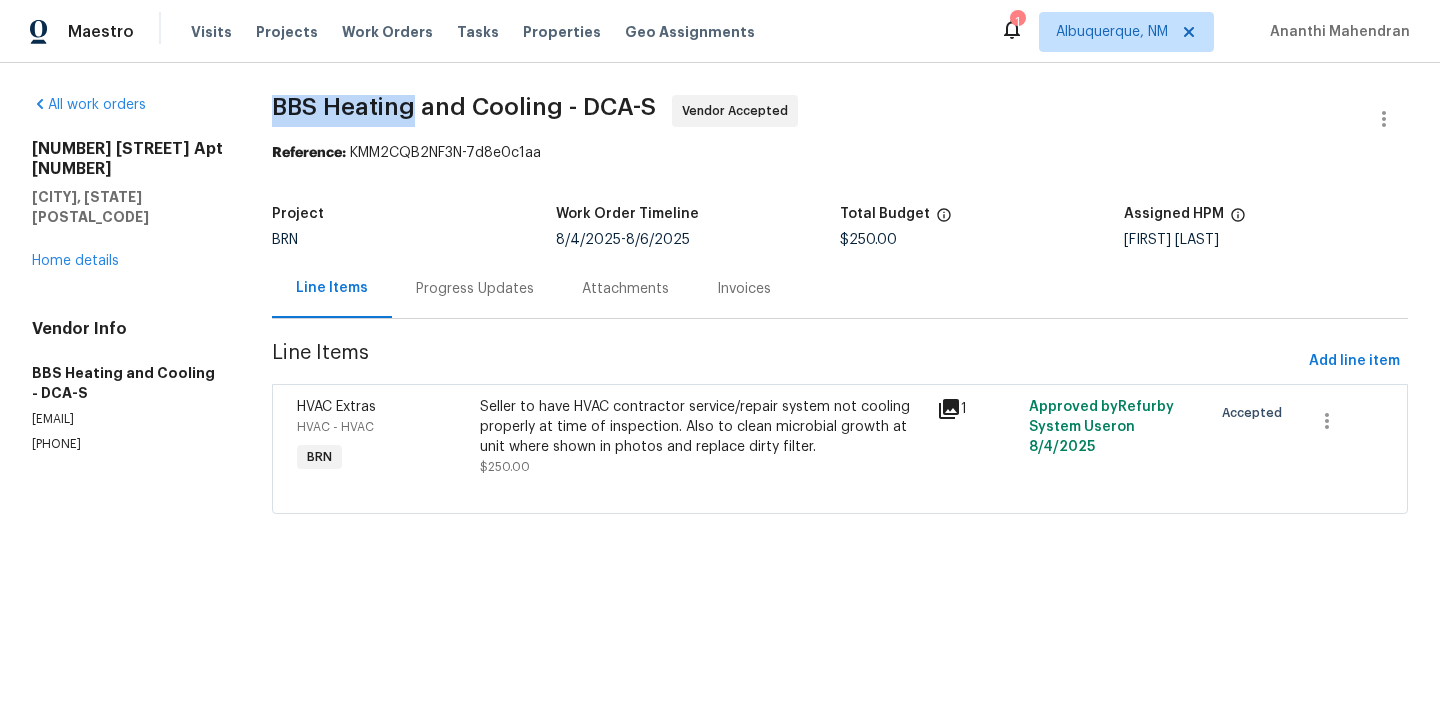 drag, startPoint x: 278, startPoint y: 100, endPoint x: 414, endPoint y: 102, distance: 136.01471 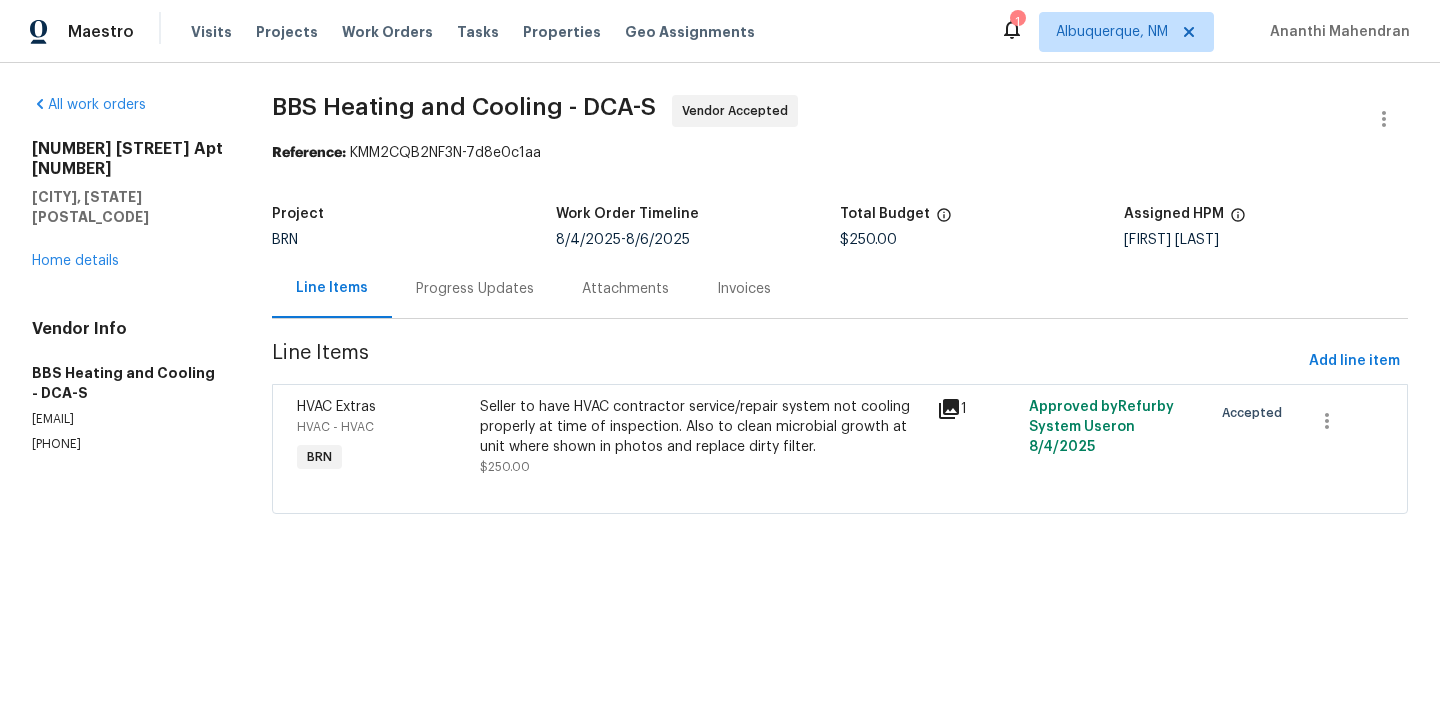 click on "Progress Updates" at bounding box center [475, 288] 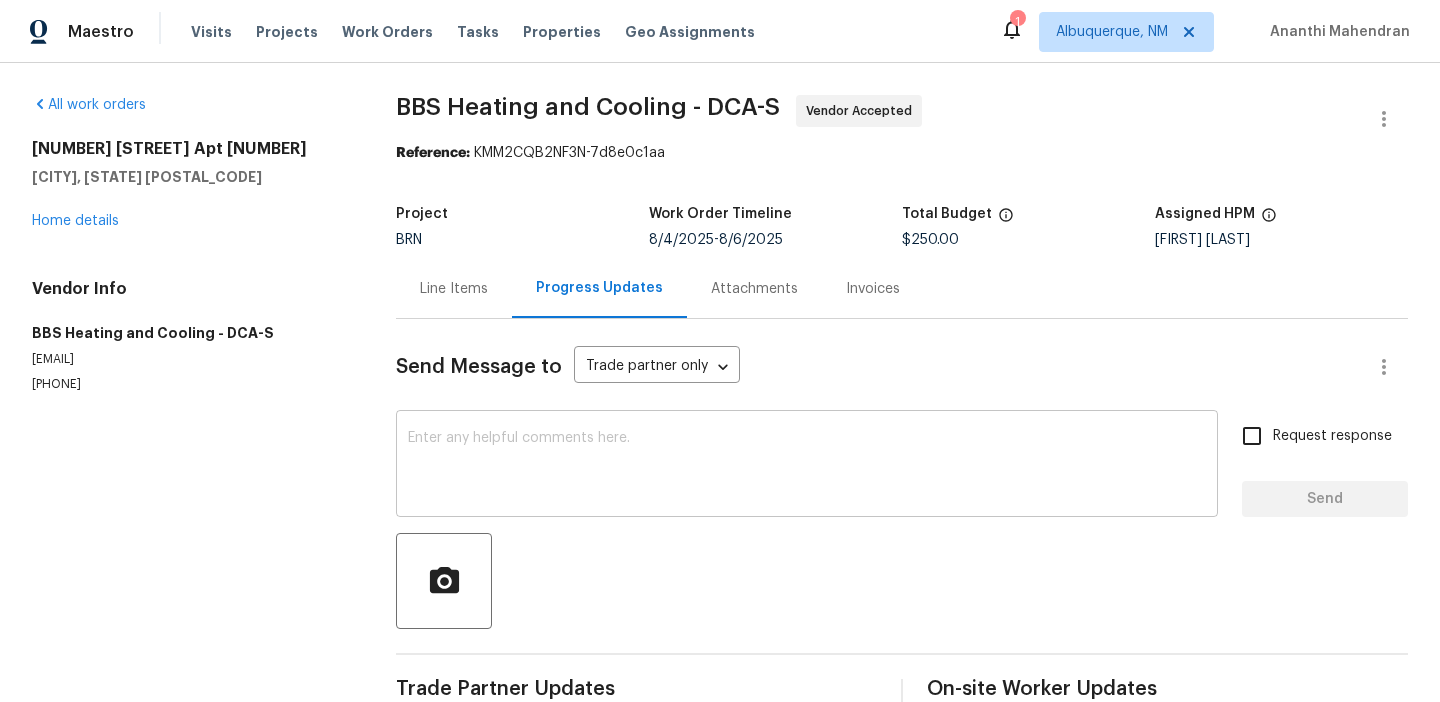 scroll, scrollTop: 45, scrollLeft: 0, axis: vertical 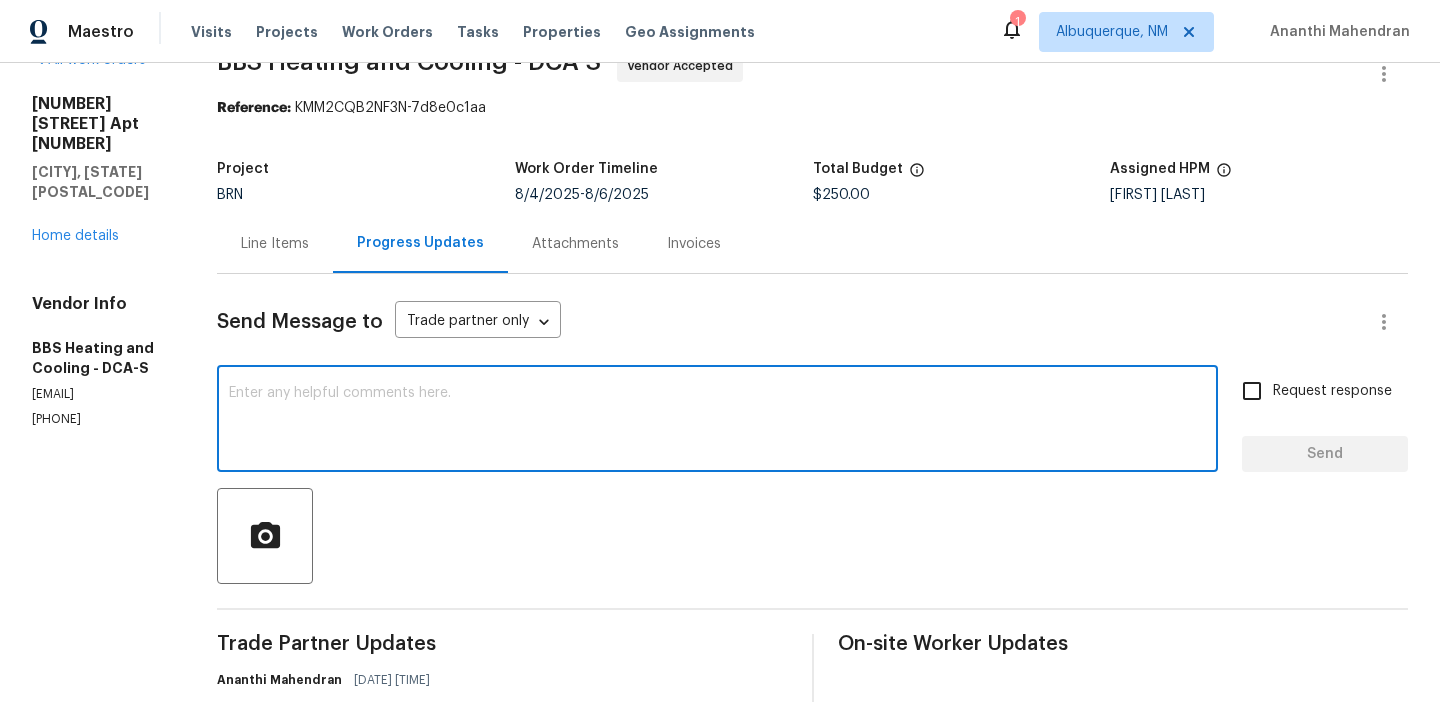 click at bounding box center [717, 421] 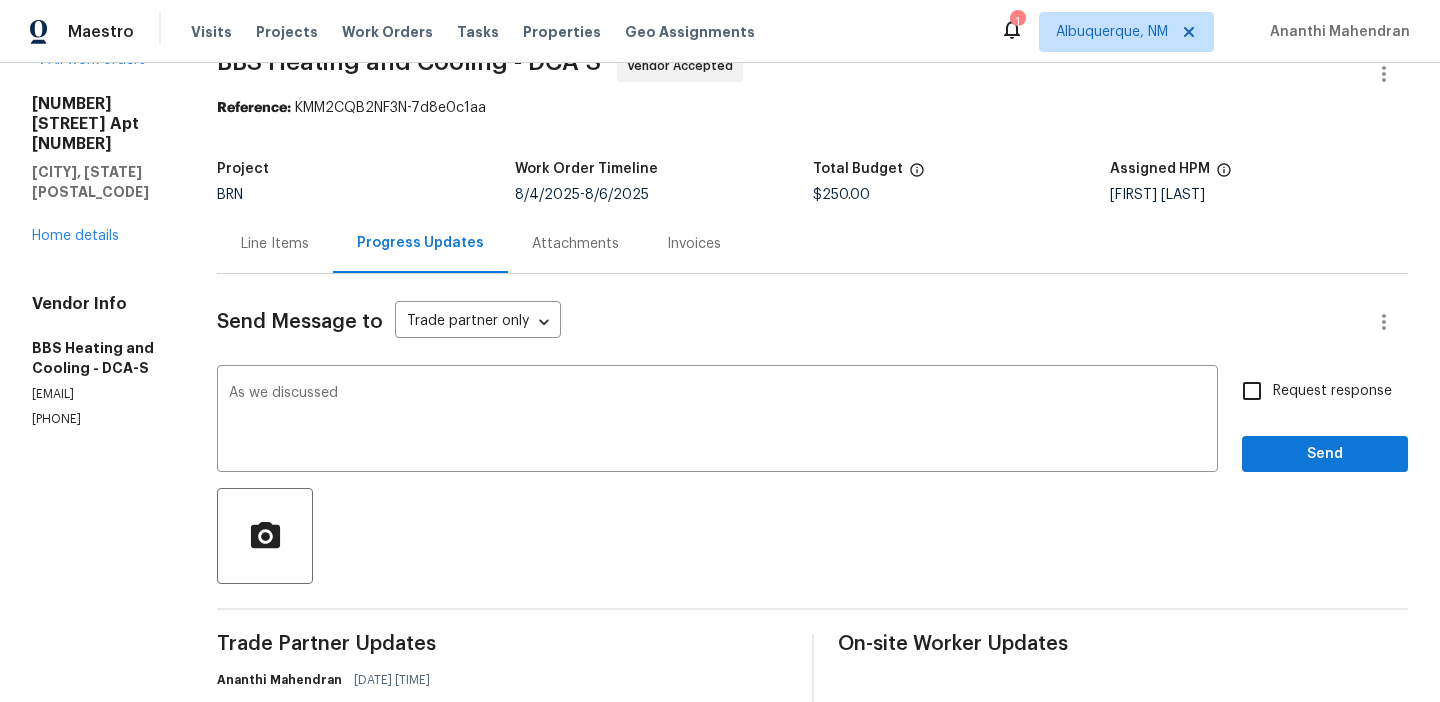 click on "(301) 979-3360" at bounding box center (100, 419) 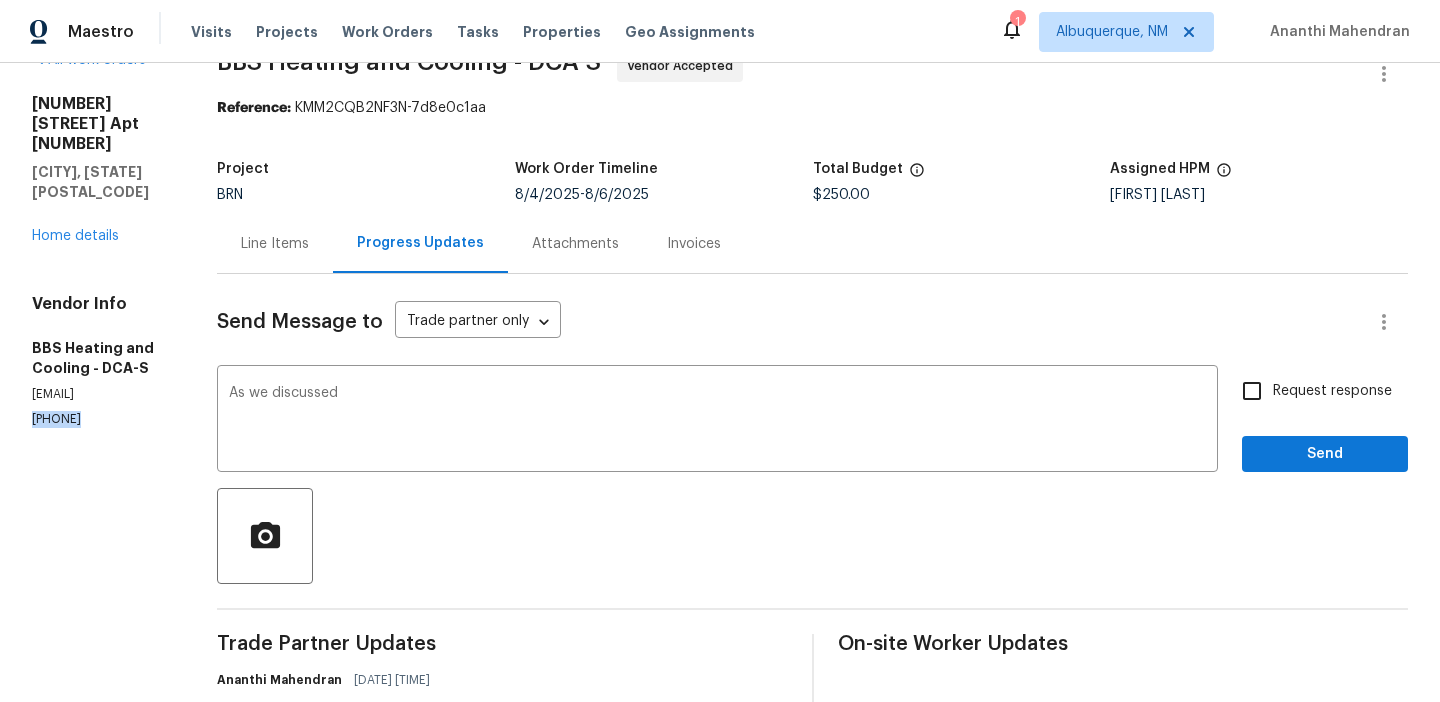 click on "(301) 979-3360" at bounding box center [100, 419] 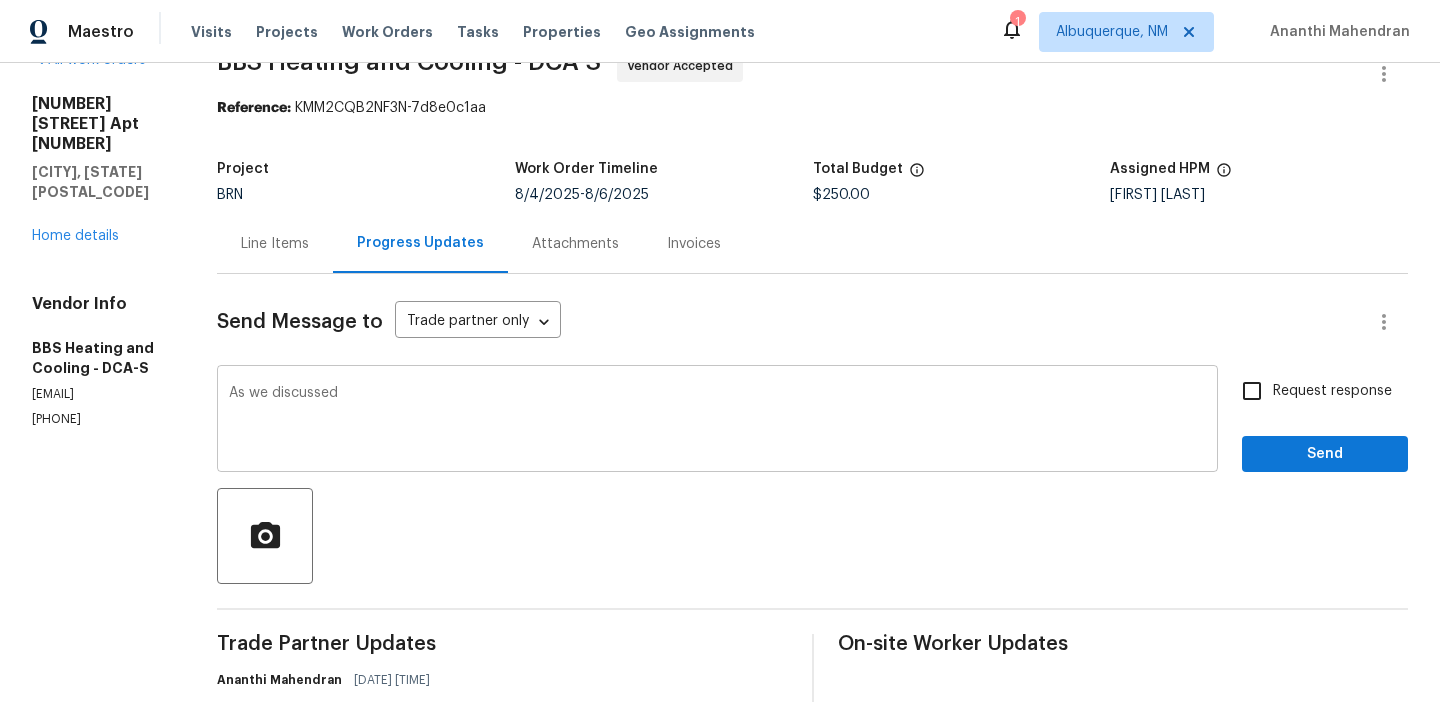click on "As we discussed" at bounding box center [717, 421] 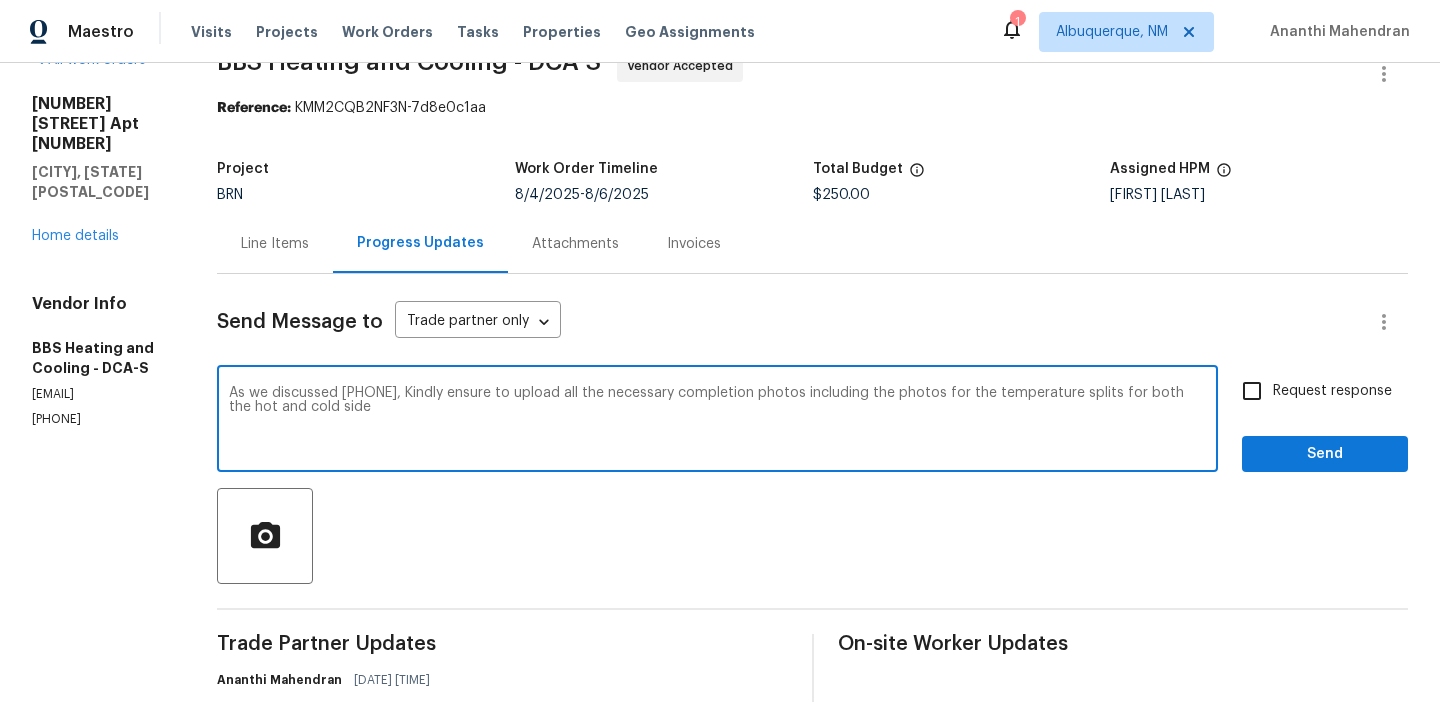 type on "As we discussed (301) 979-3360, Kindly ensure to upload all the necessary completion photos including the photos for the temperature splits for both the hot and cold side" 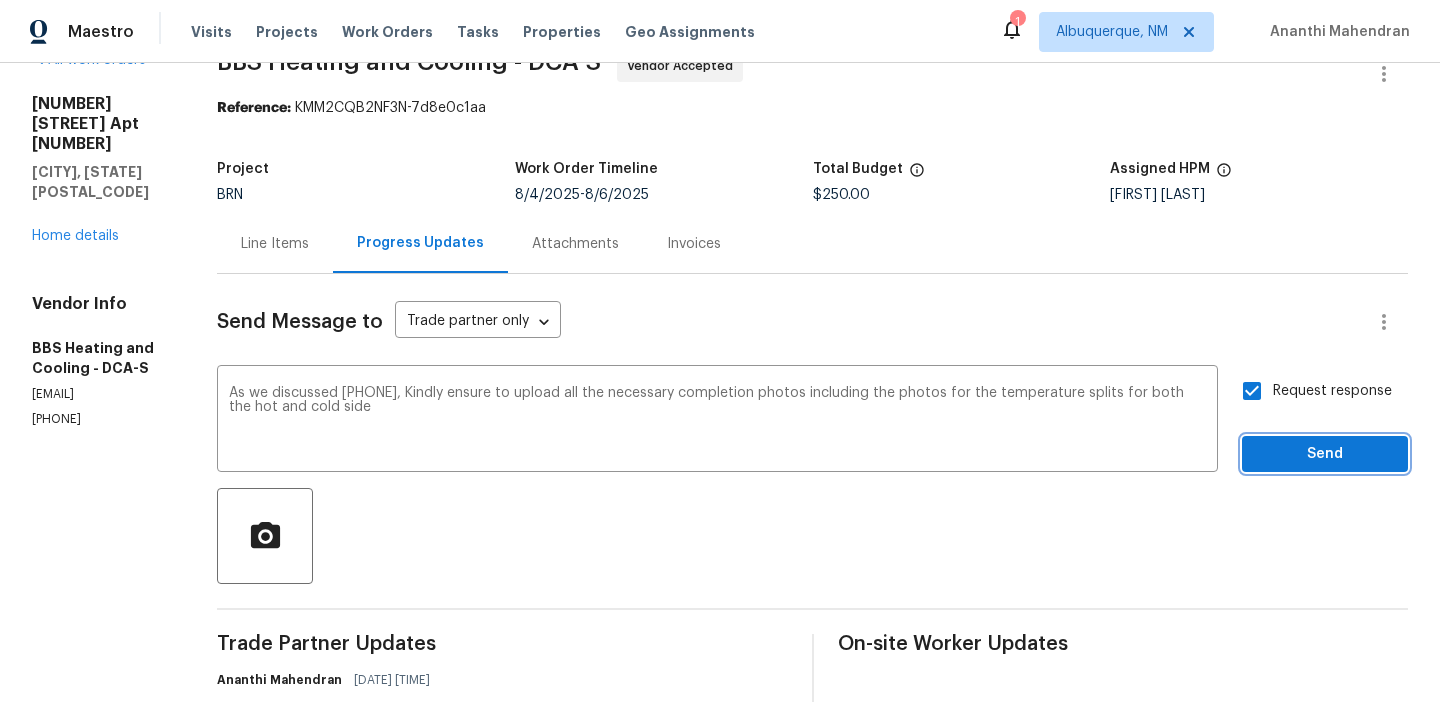 click on "Send" at bounding box center [1325, 454] 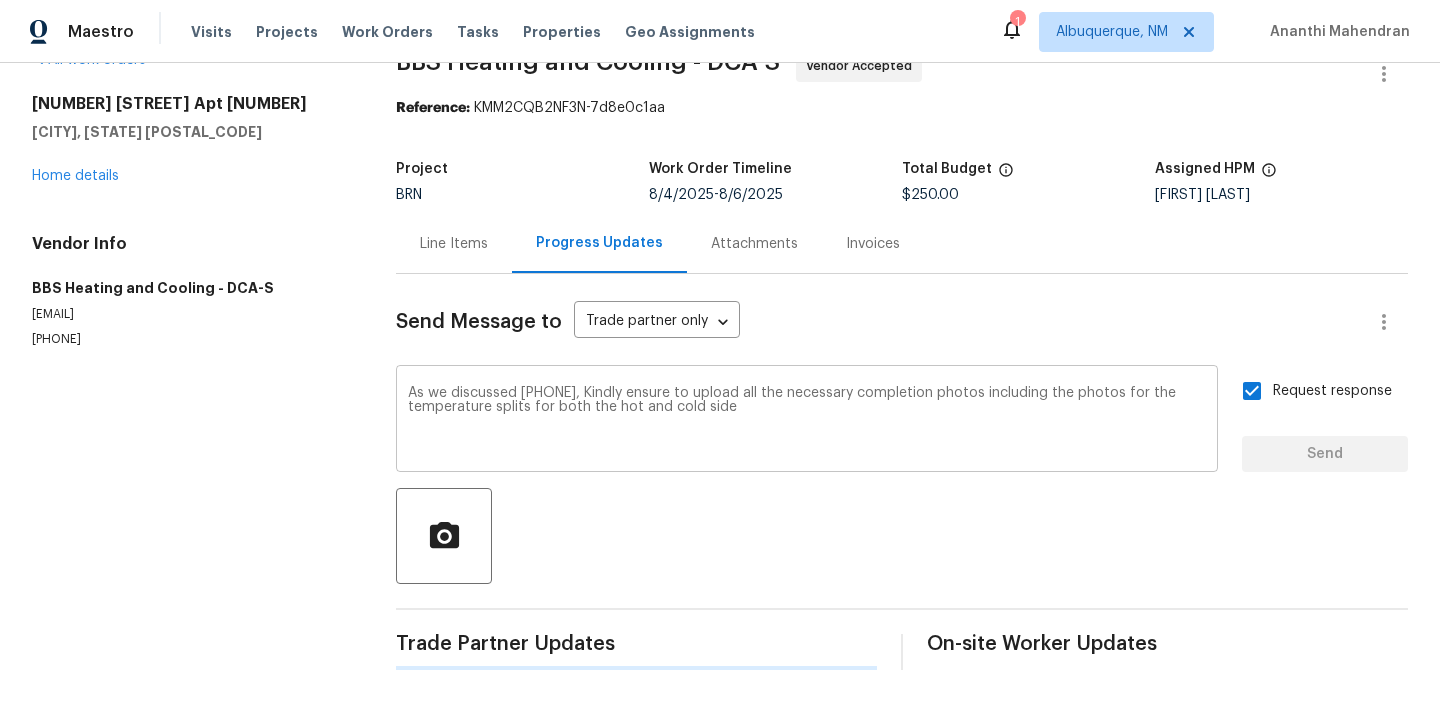 scroll, scrollTop: 0, scrollLeft: 0, axis: both 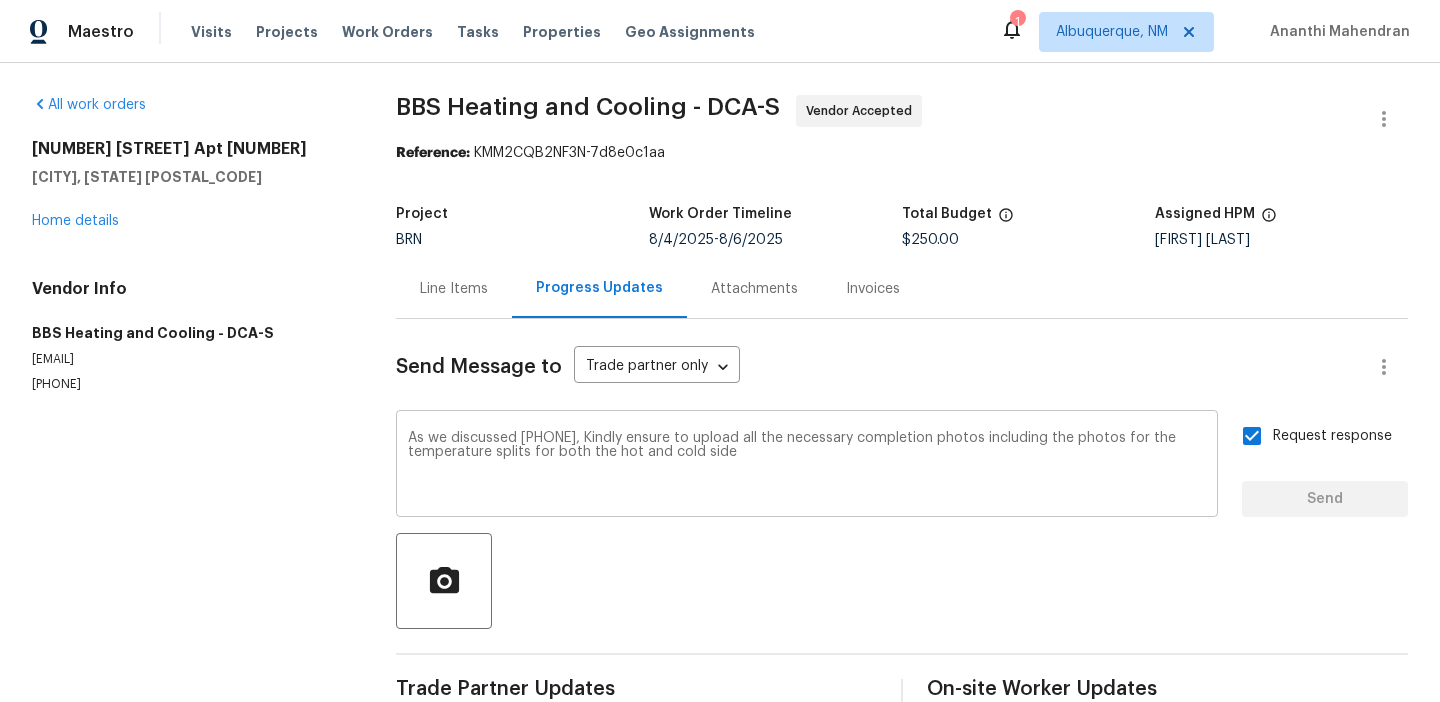 type 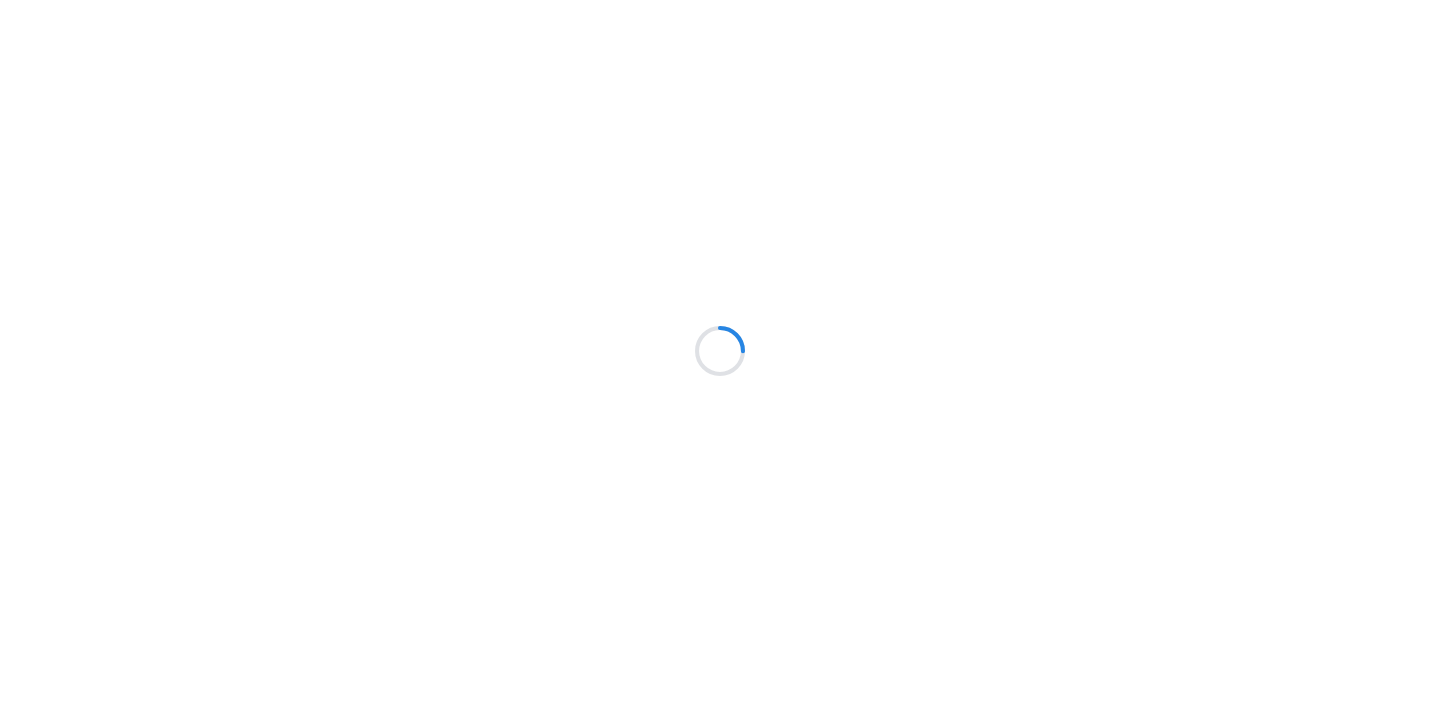 scroll, scrollTop: 0, scrollLeft: 0, axis: both 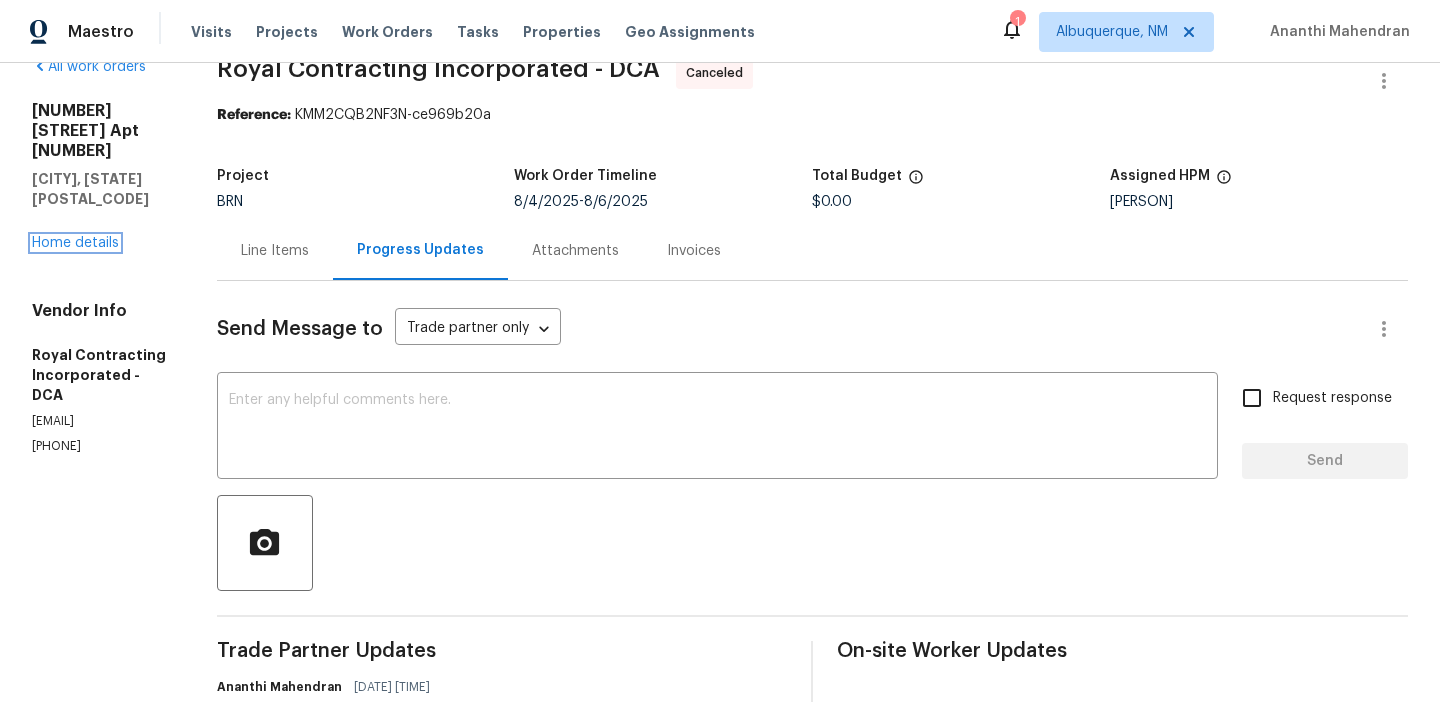 click on "[NUMBER] [STREET] Apt [NUMBER] [CITY], [STATE] [POSTAL_CODE] Home details" at bounding box center (100, 177) 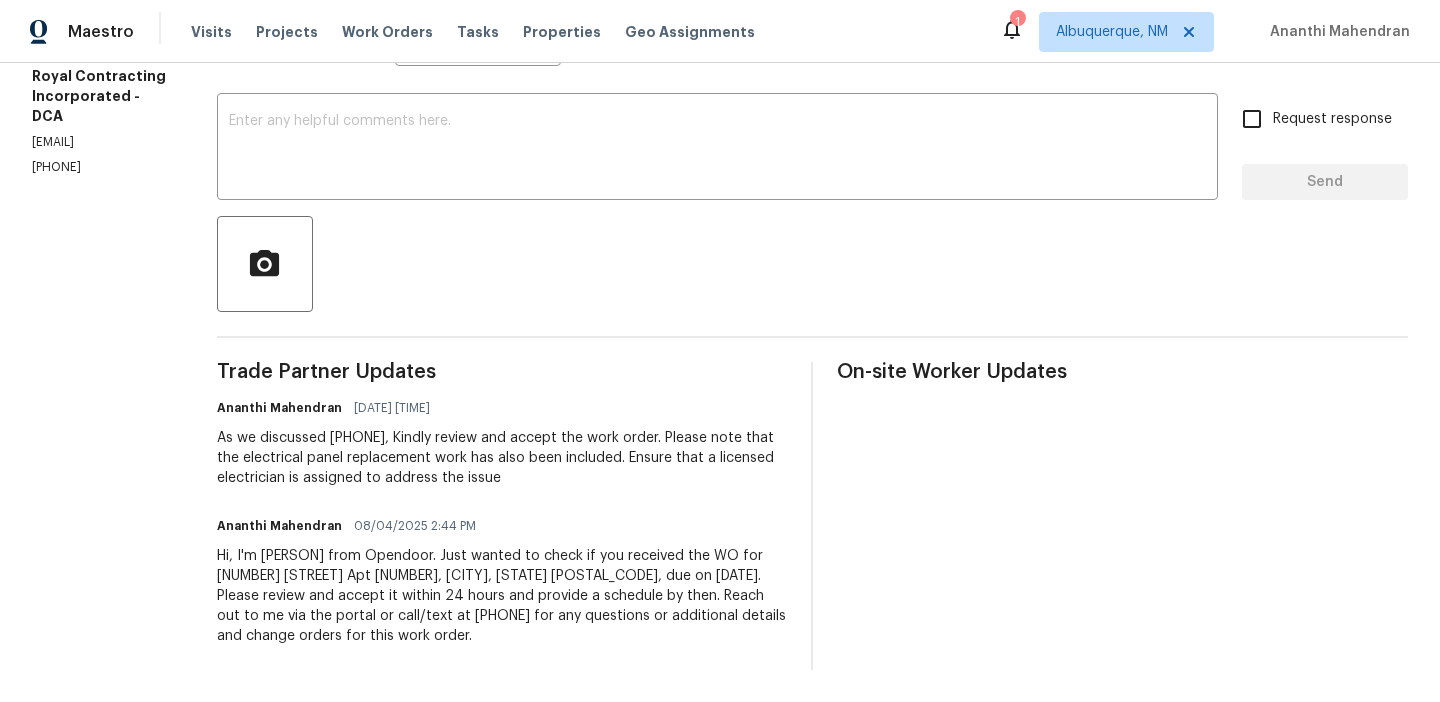 scroll, scrollTop: 0, scrollLeft: 0, axis: both 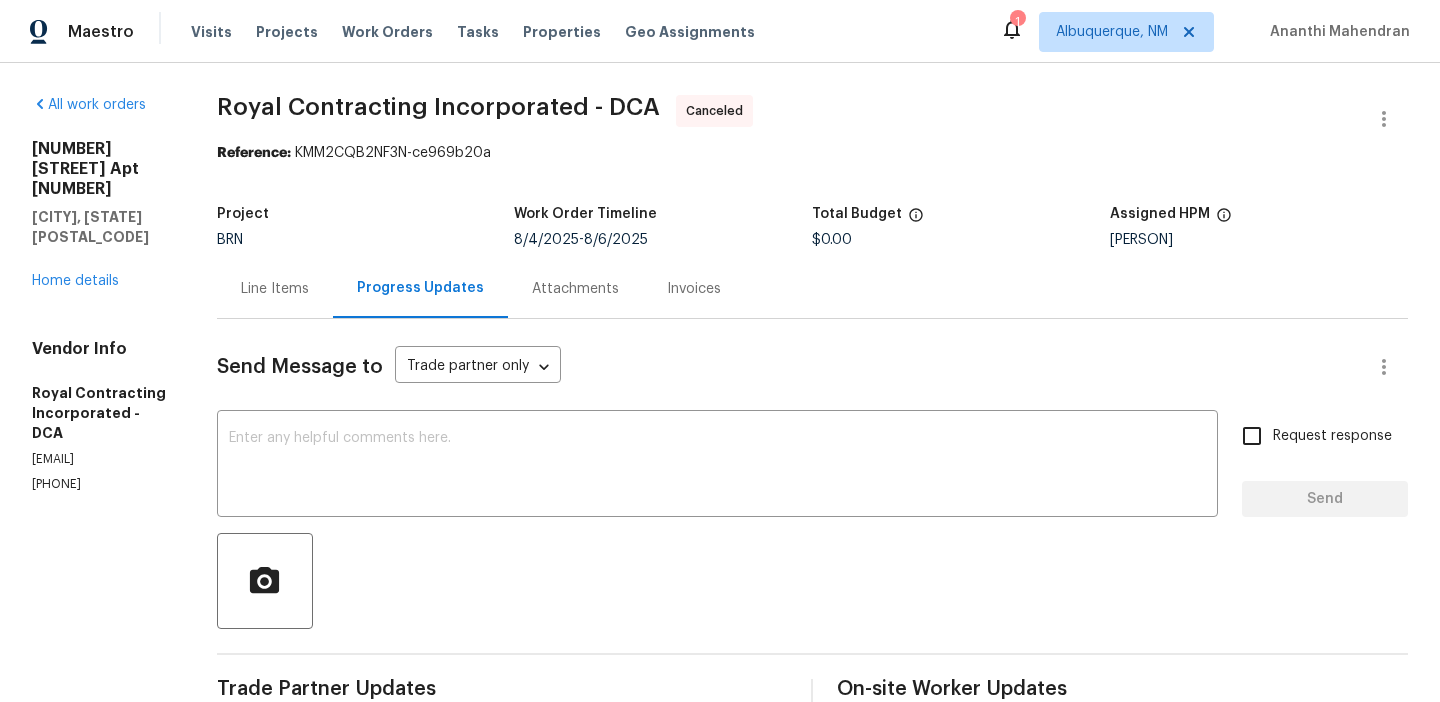 click on "[NUMBER] [STREET] Apt [NUMBER] [CITY], [STATE] [POSTAL_CODE] Home details" at bounding box center (100, 215) 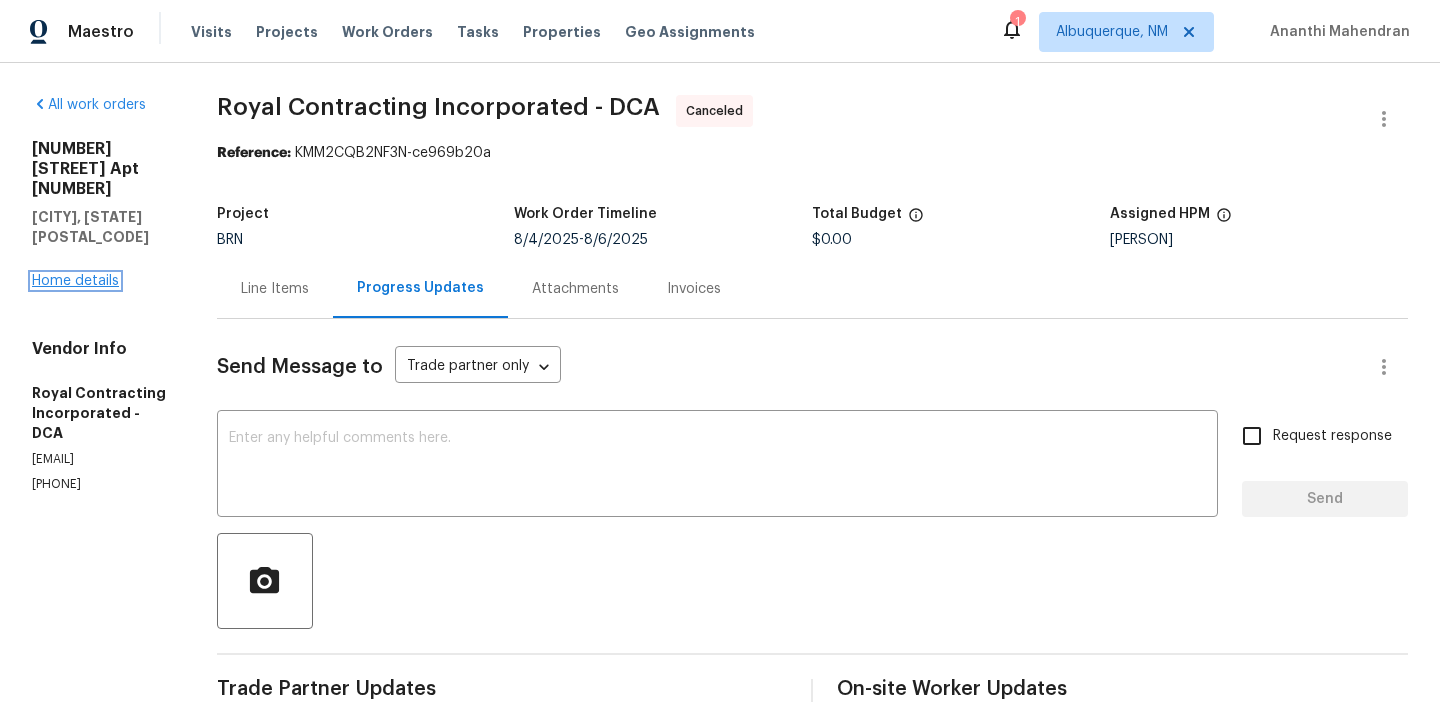 click on "Home details" at bounding box center [75, 281] 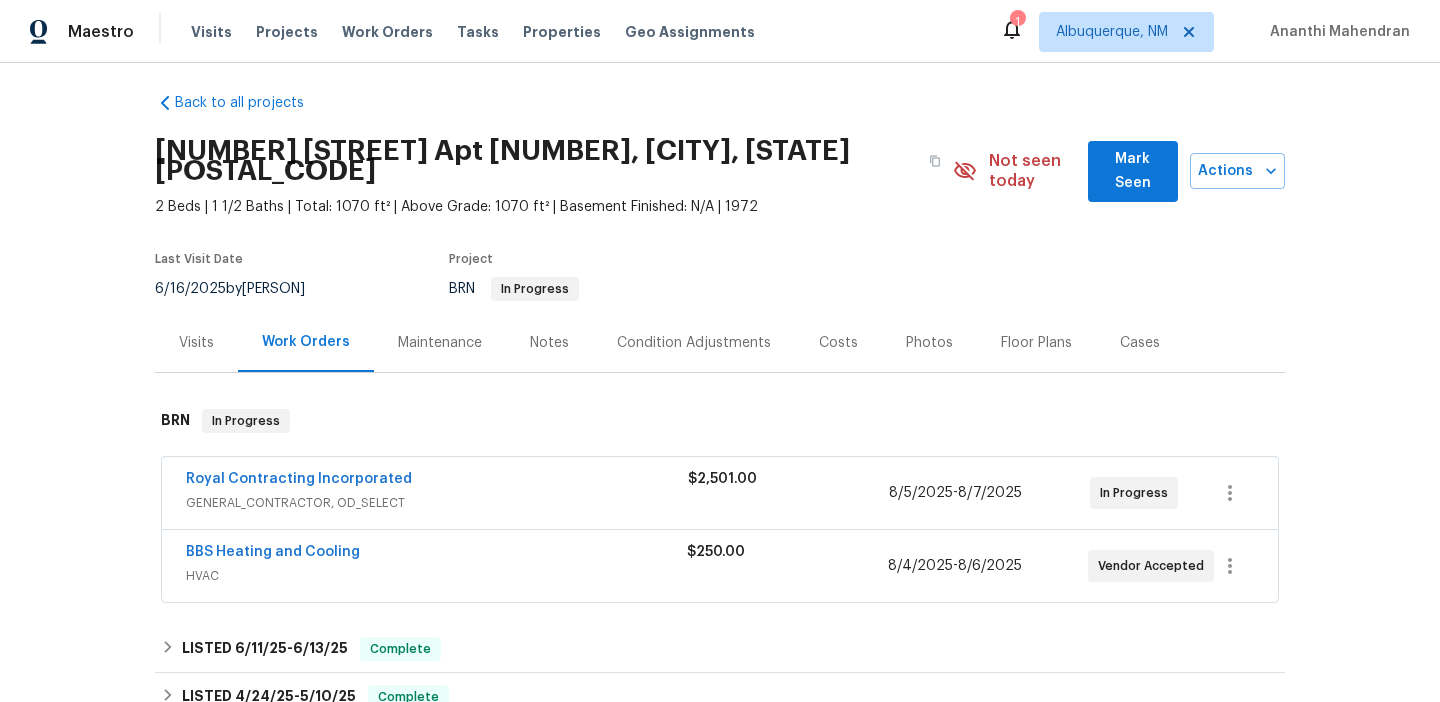 scroll, scrollTop: 123, scrollLeft: 0, axis: vertical 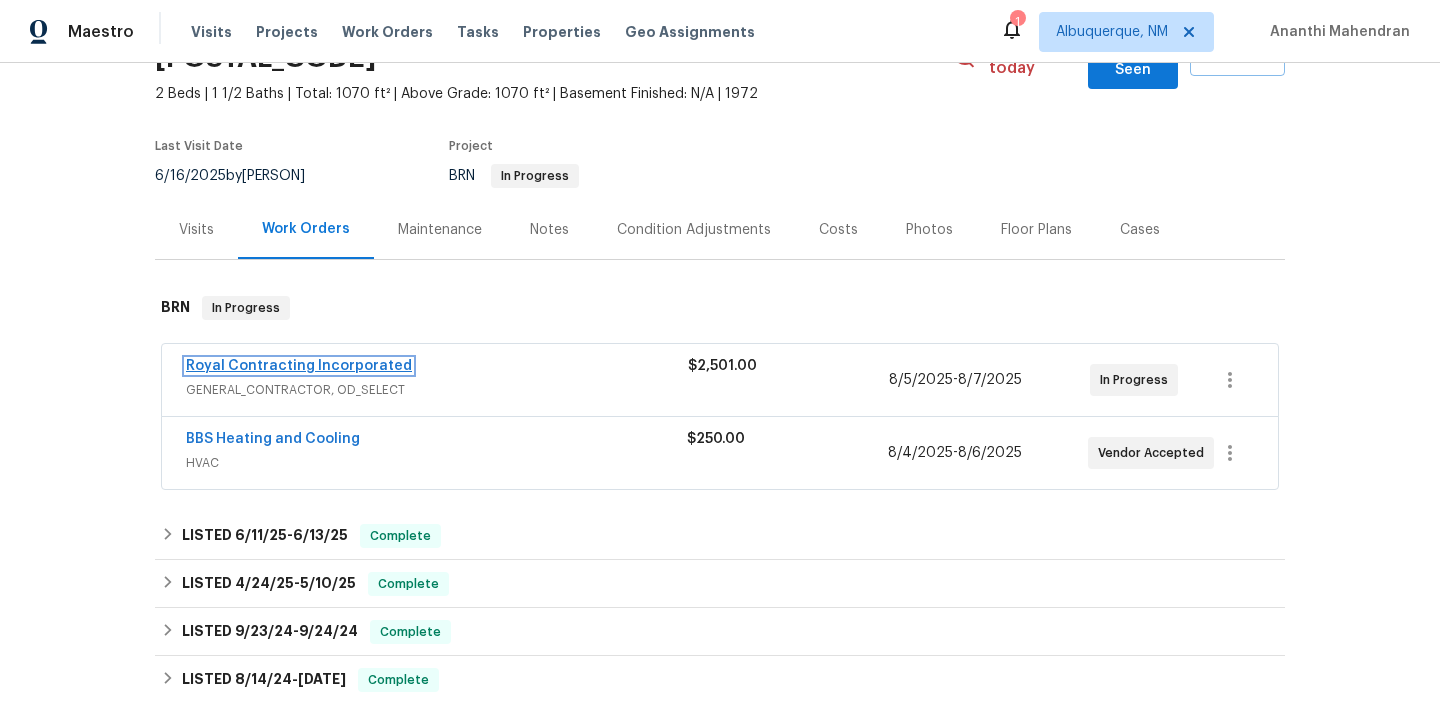 click on "Royal Contracting Incorporated" at bounding box center (299, 366) 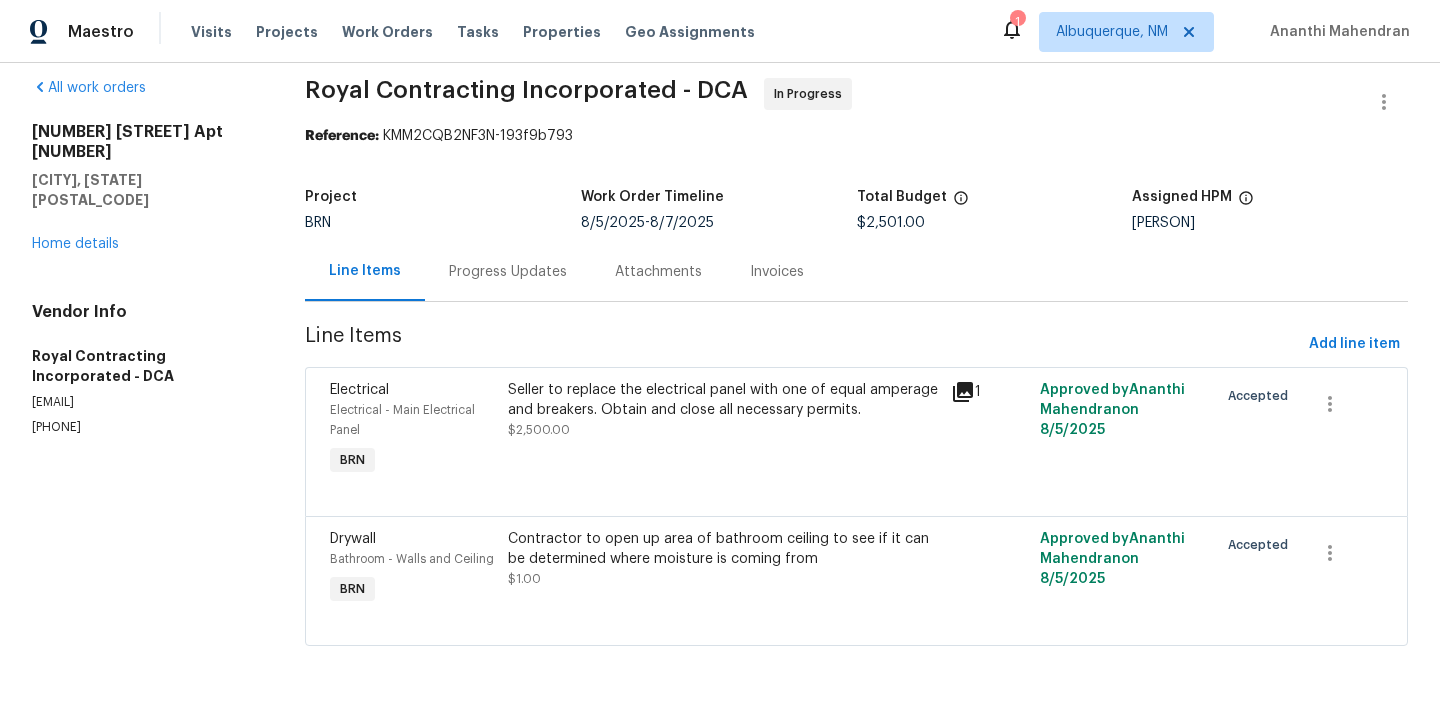 click on "Progress Updates" at bounding box center (508, 272) 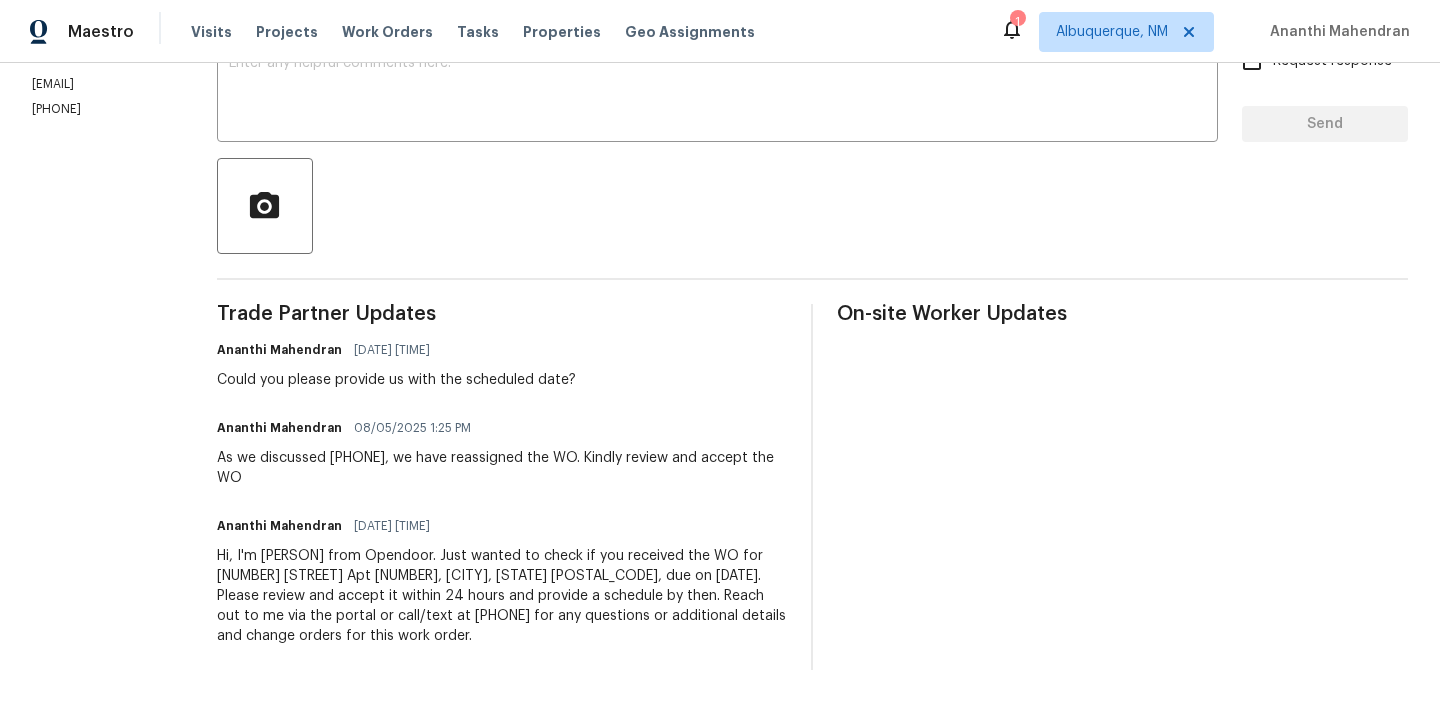 scroll, scrollTop: 260, scrollLeft: 0, axis: vertical 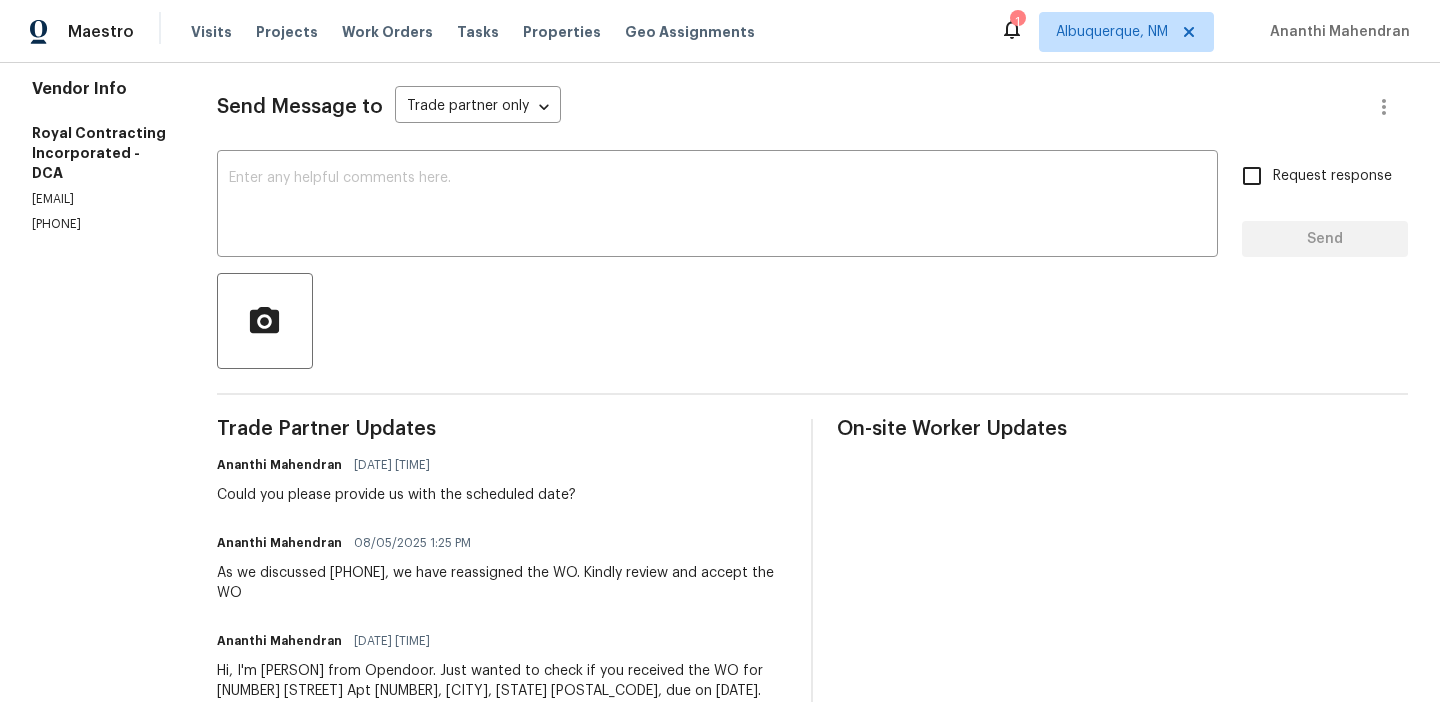 click on "[PHONE]" at bounding box center [100, 224] 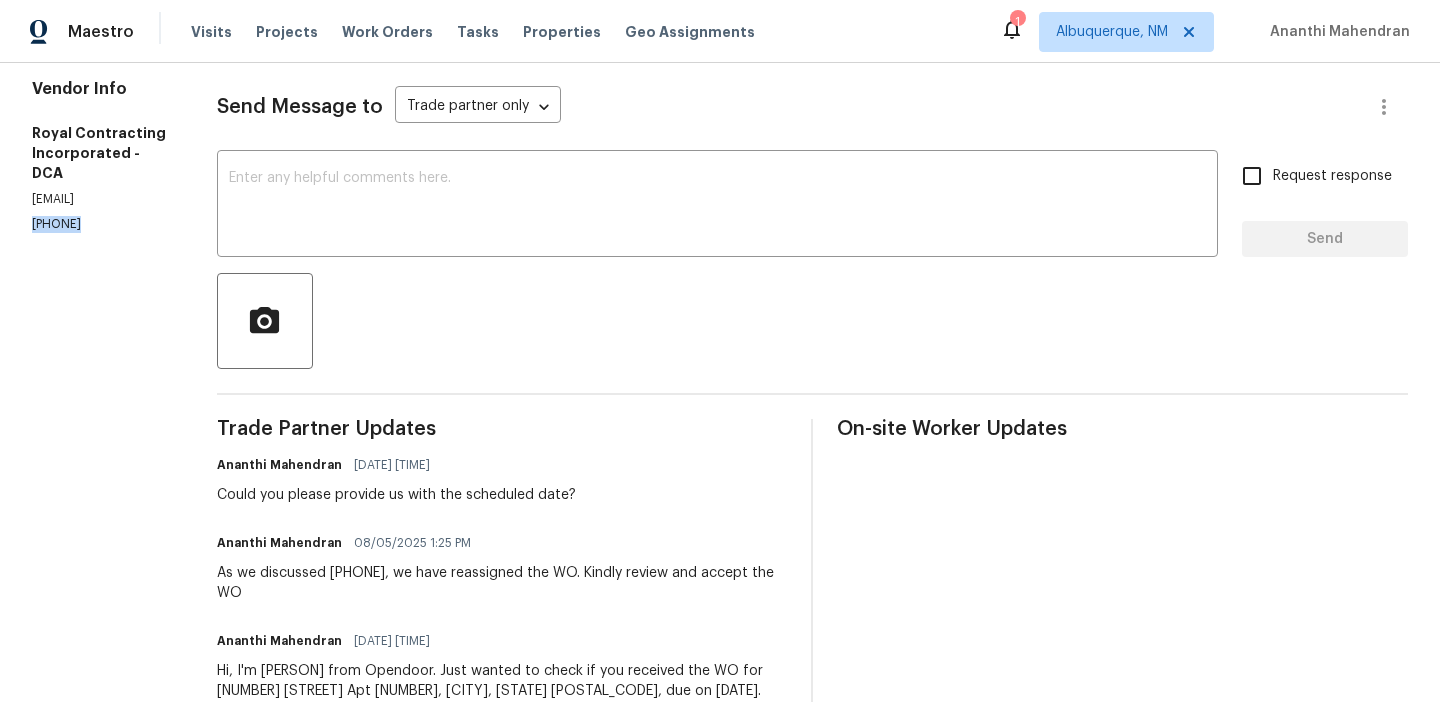 click on "[PHONE]" at bounding box center (100, 224) 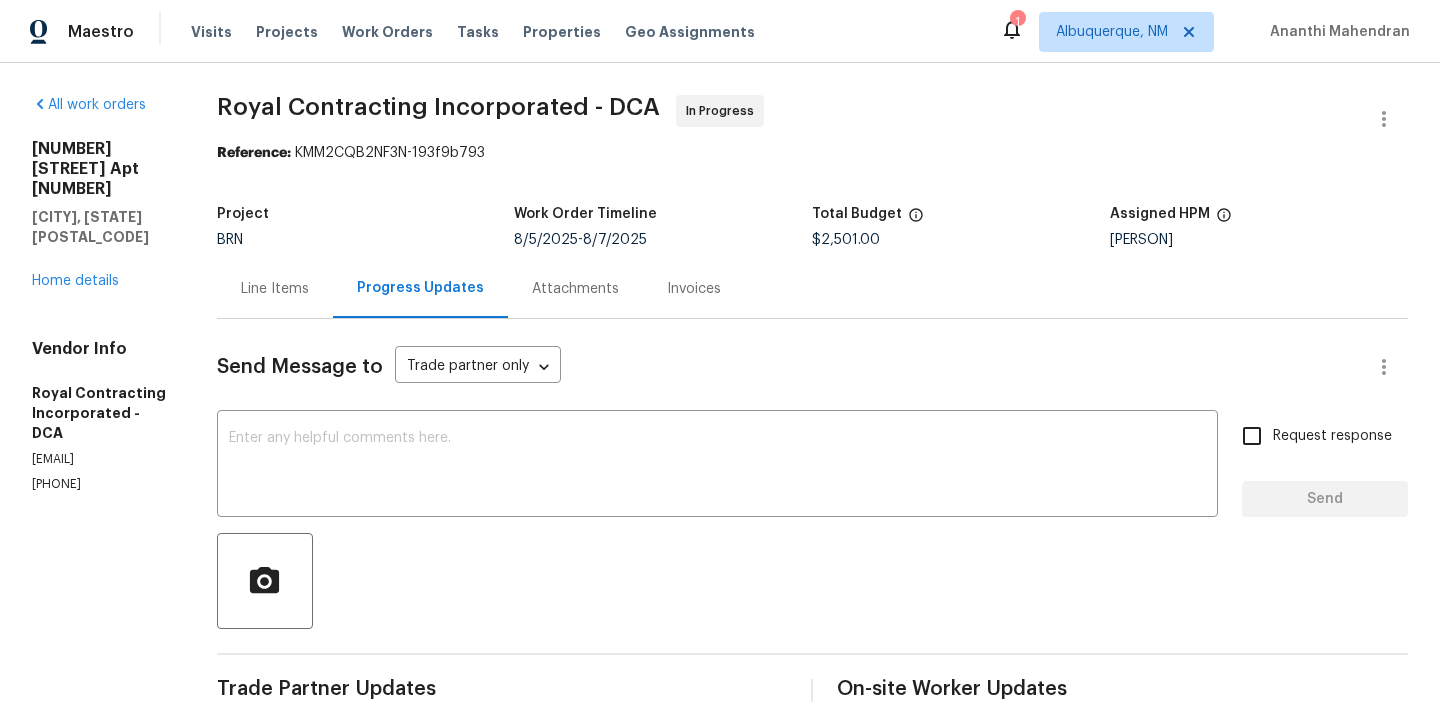 click on "Line Items" at bounding box center [275, 289] 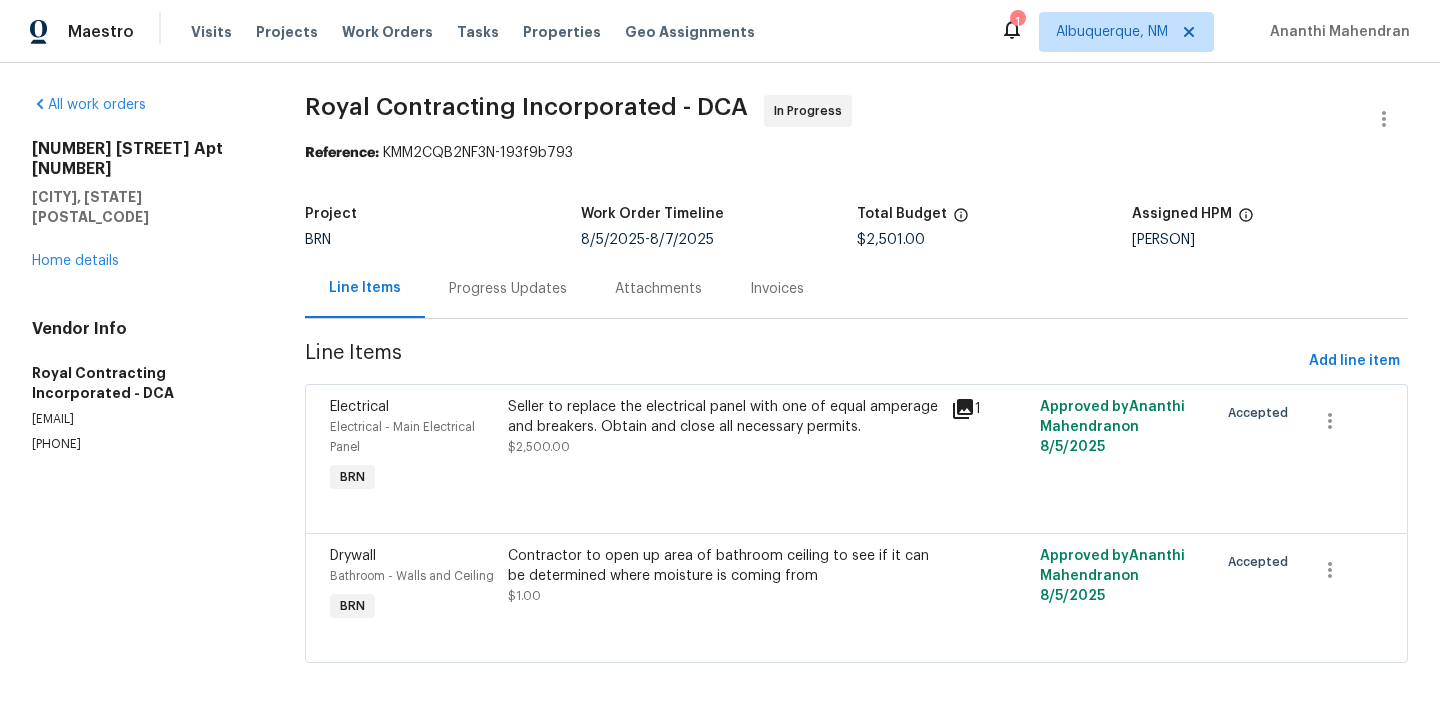 click on "Progress Updates" at bounding box center [508, 289] 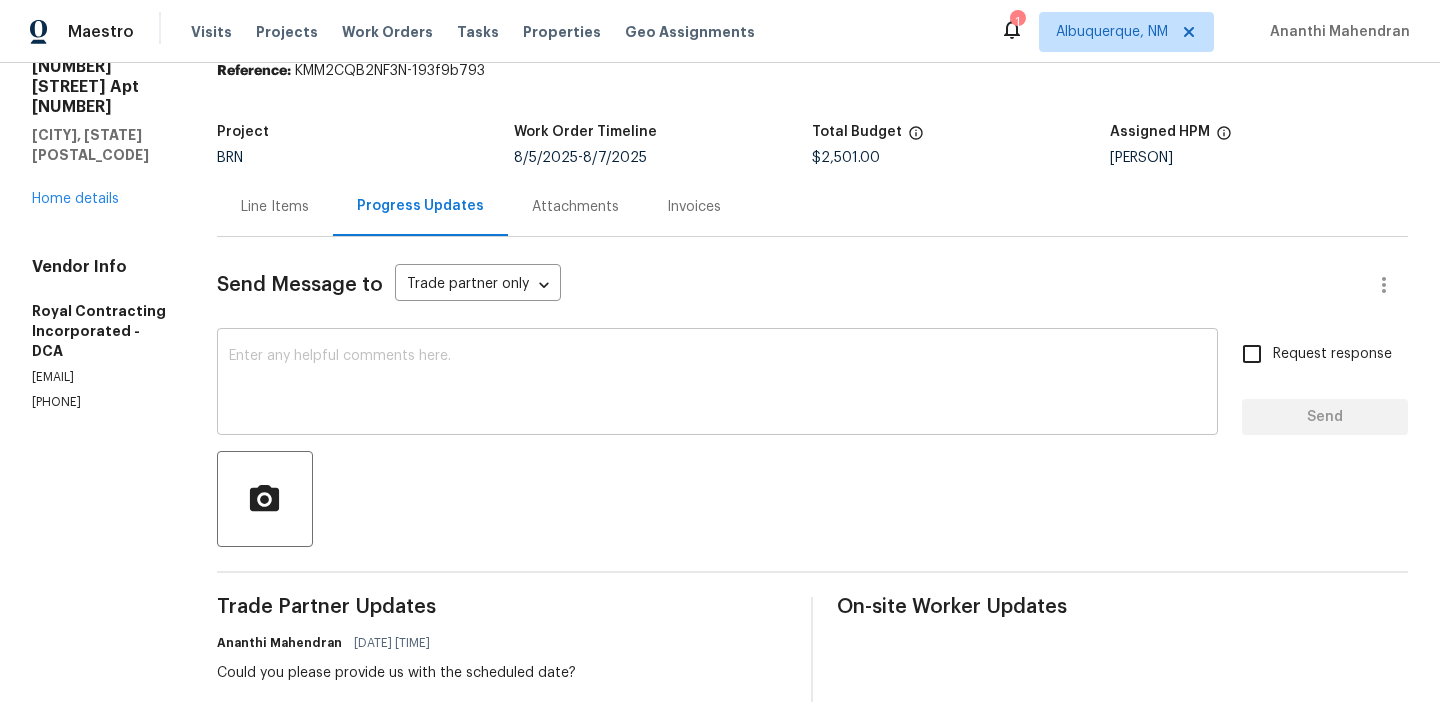 click at bounding box center (717, 384) 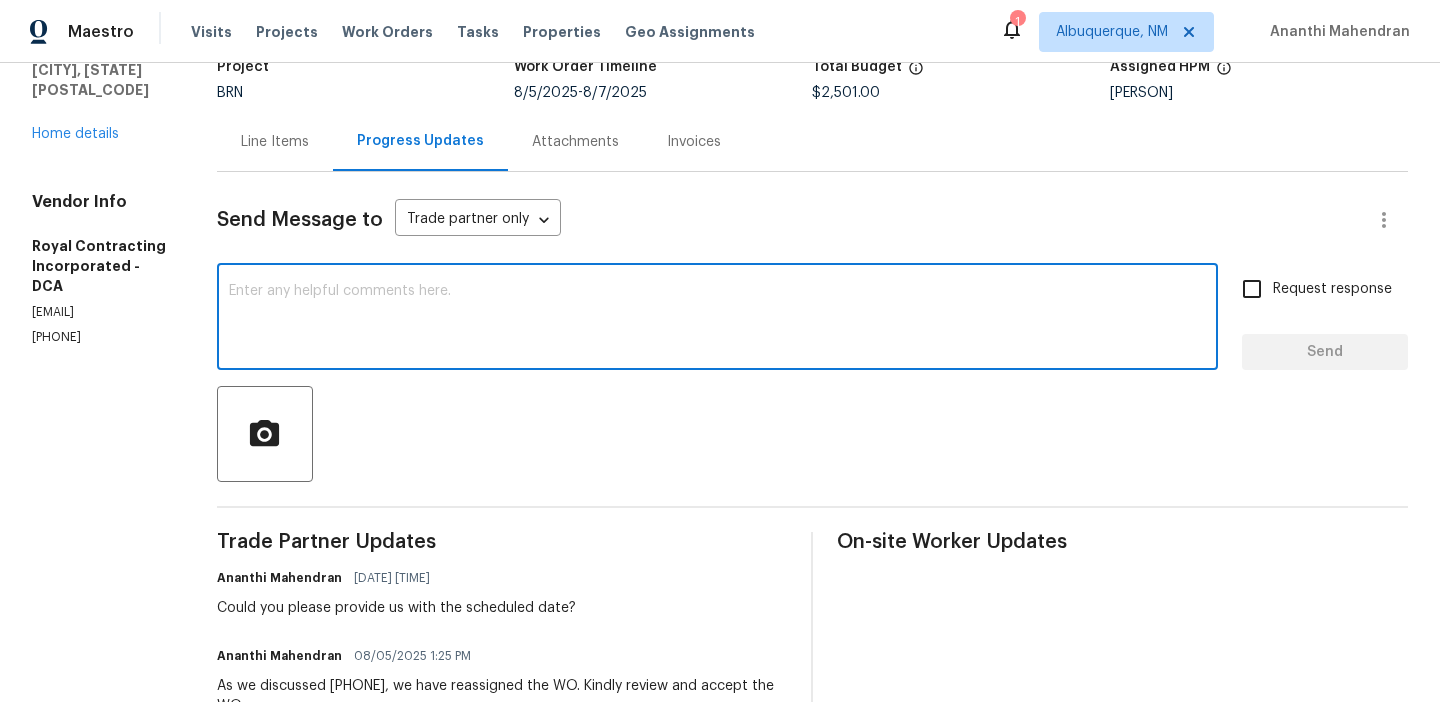 scroll, scrollTop: 163, scrollLeft: 0, axis: vertical 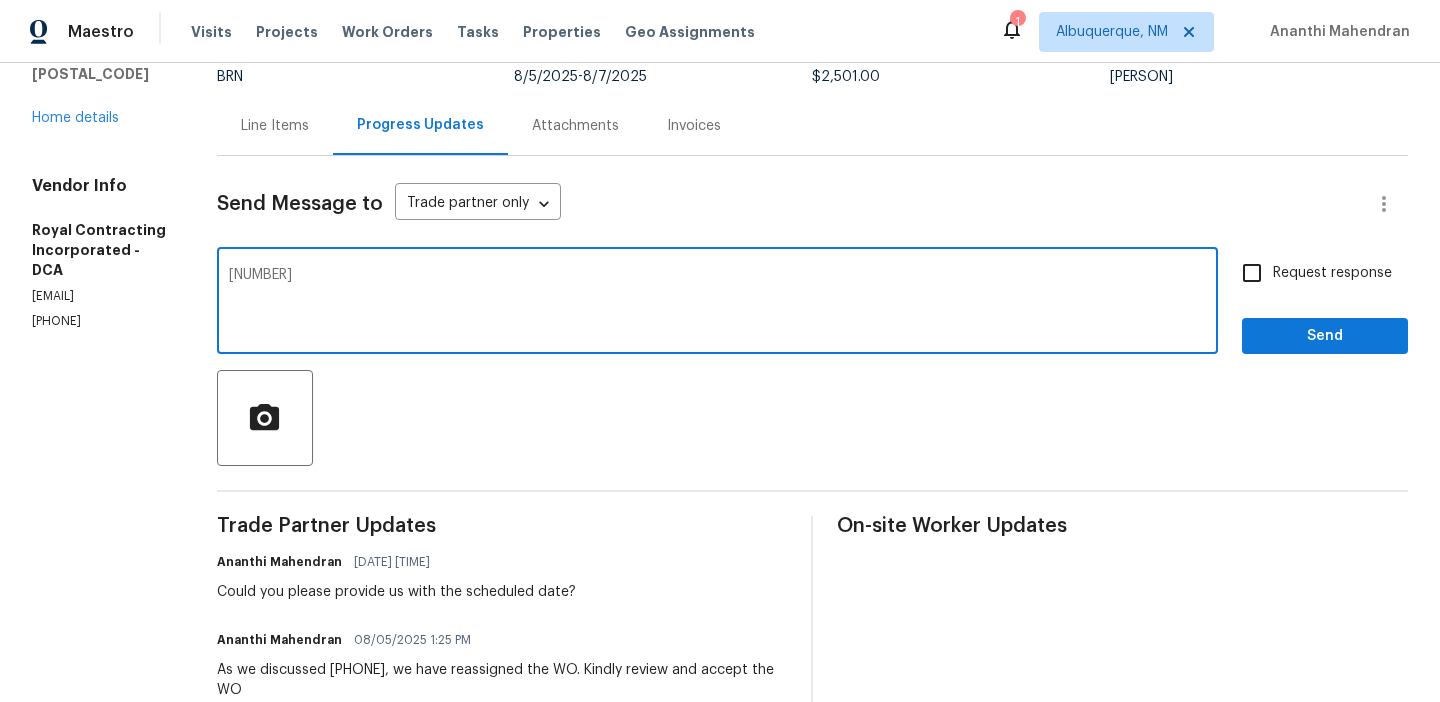 click on "[NUMBER]" at bounding box center (717, 303) 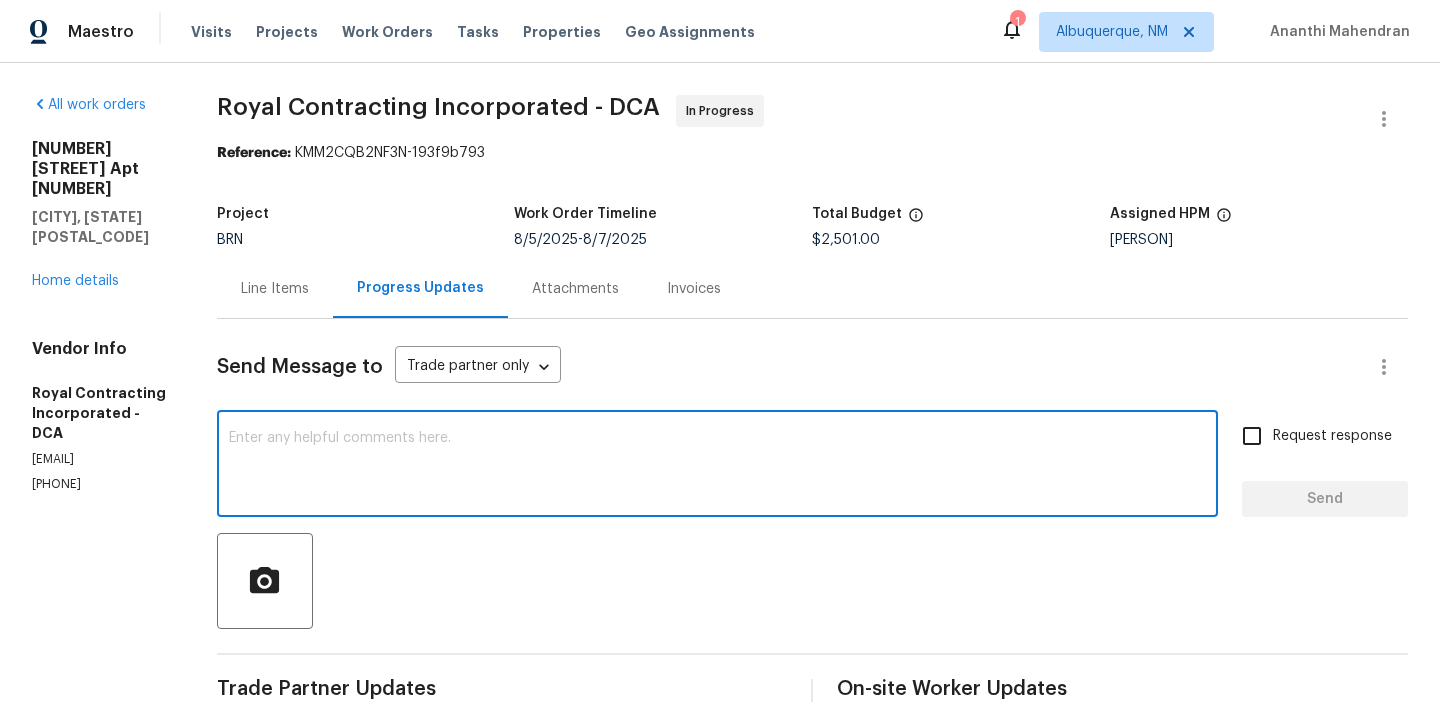 type 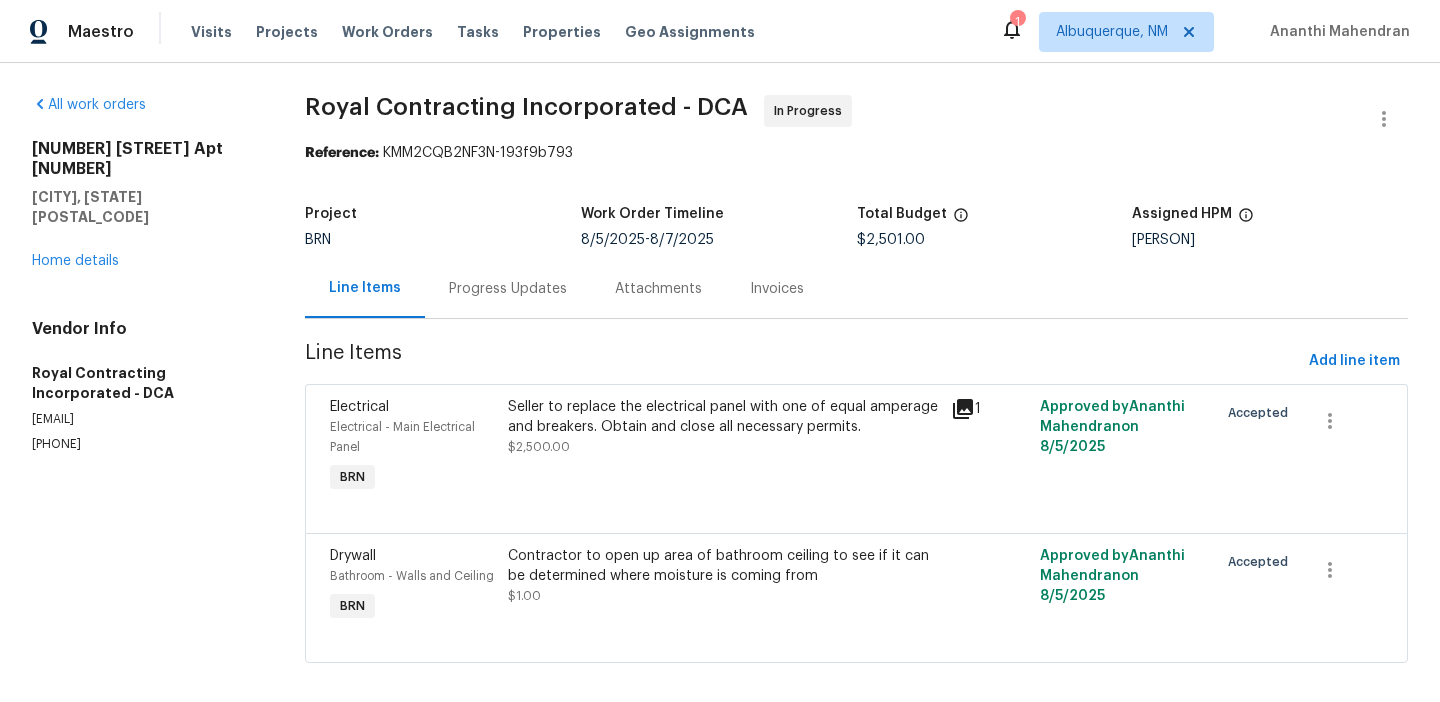 click on "Progress Updates" at bounding box center (508, 289) 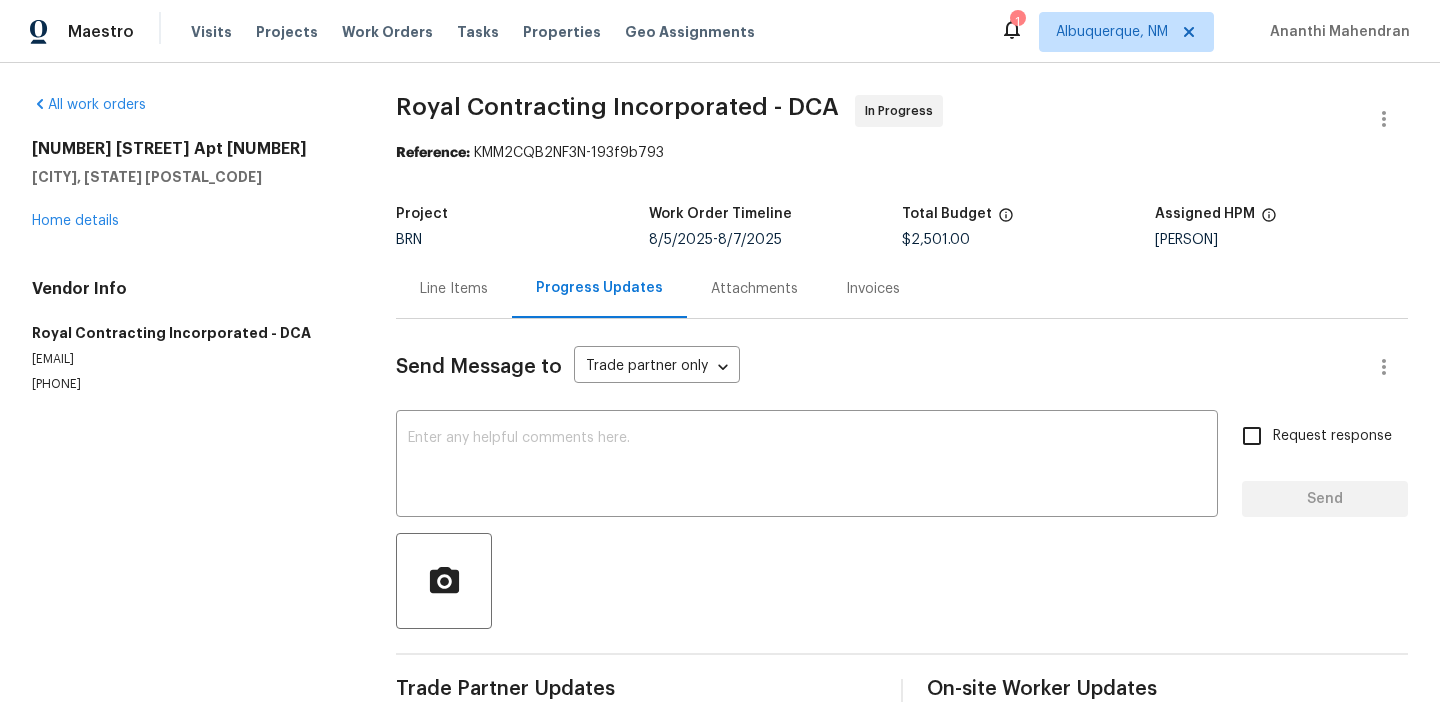 scroll, scrollTop: 45, scrollLeft: 0, axis: vertical 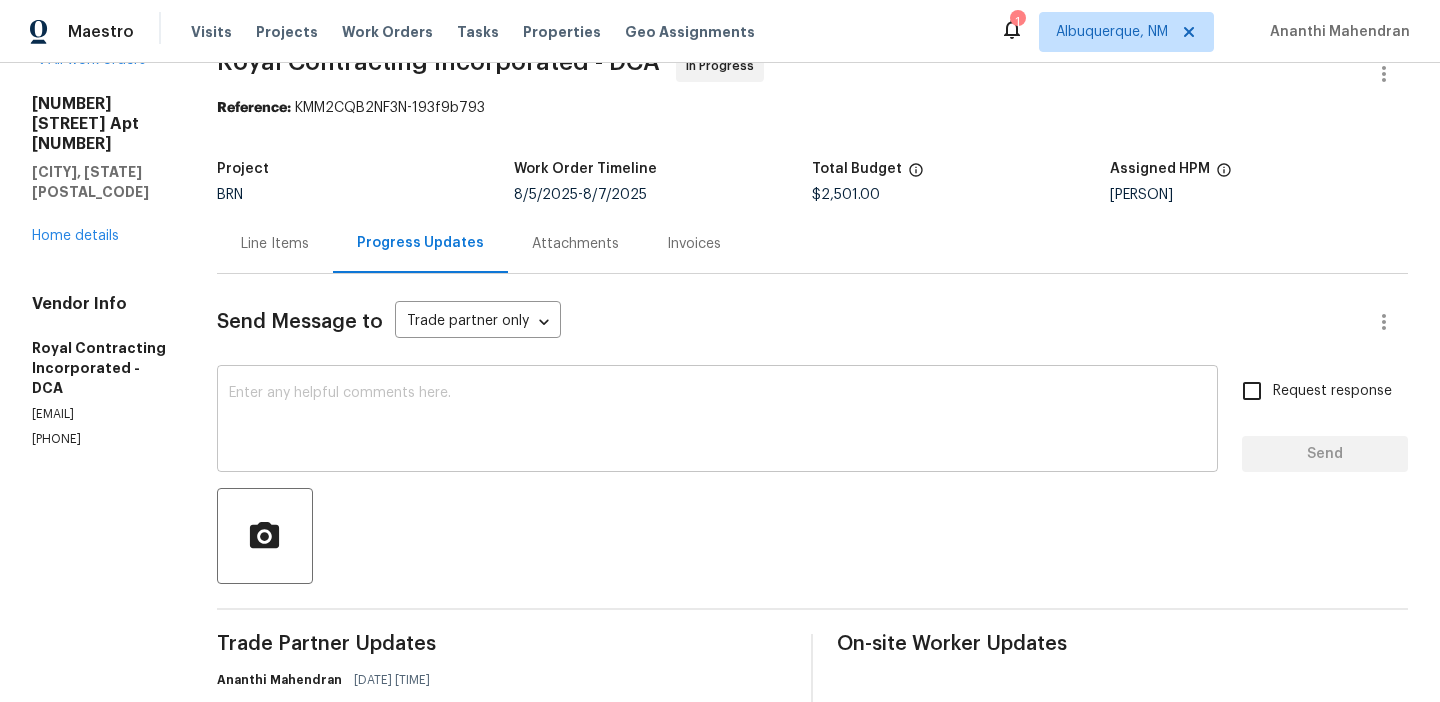 click on "x ​" at bounding box center (717, 421) 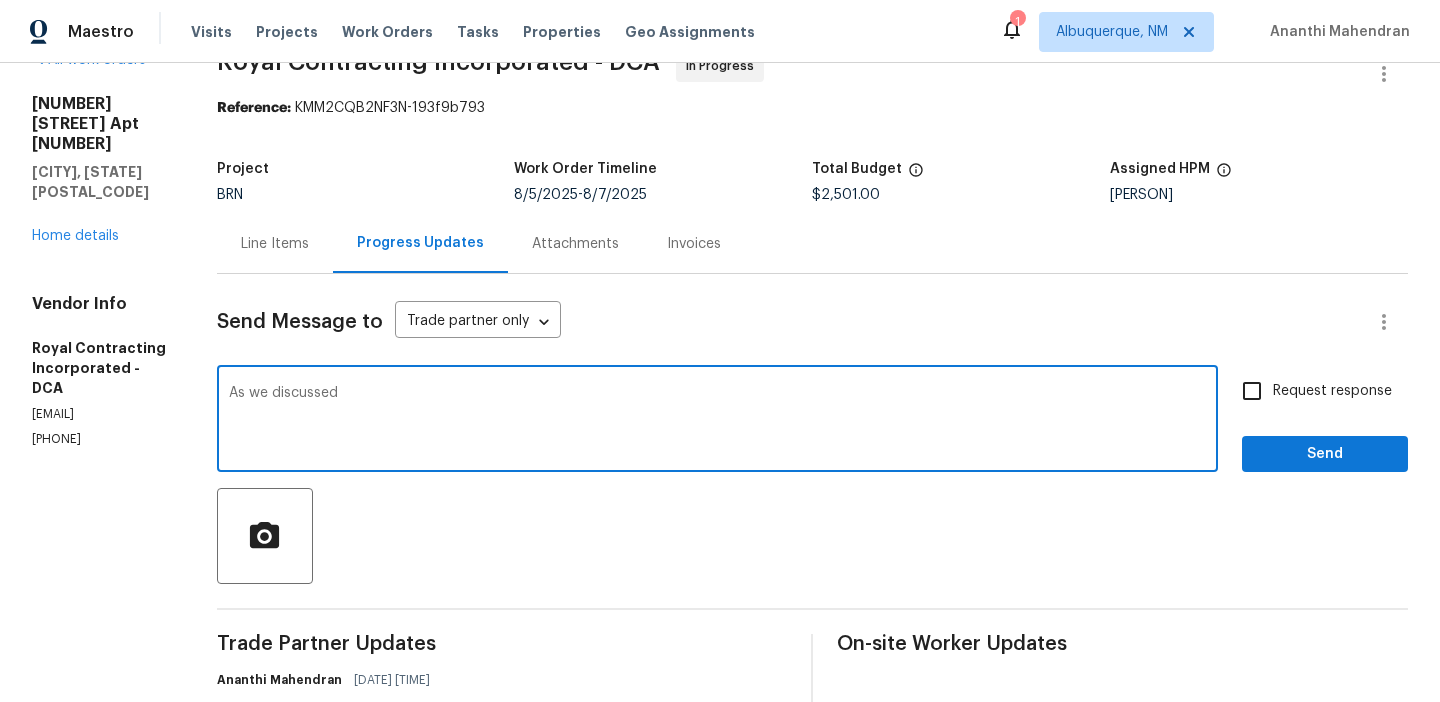 click on "[PHONE]" at bounding box center (100, 439) 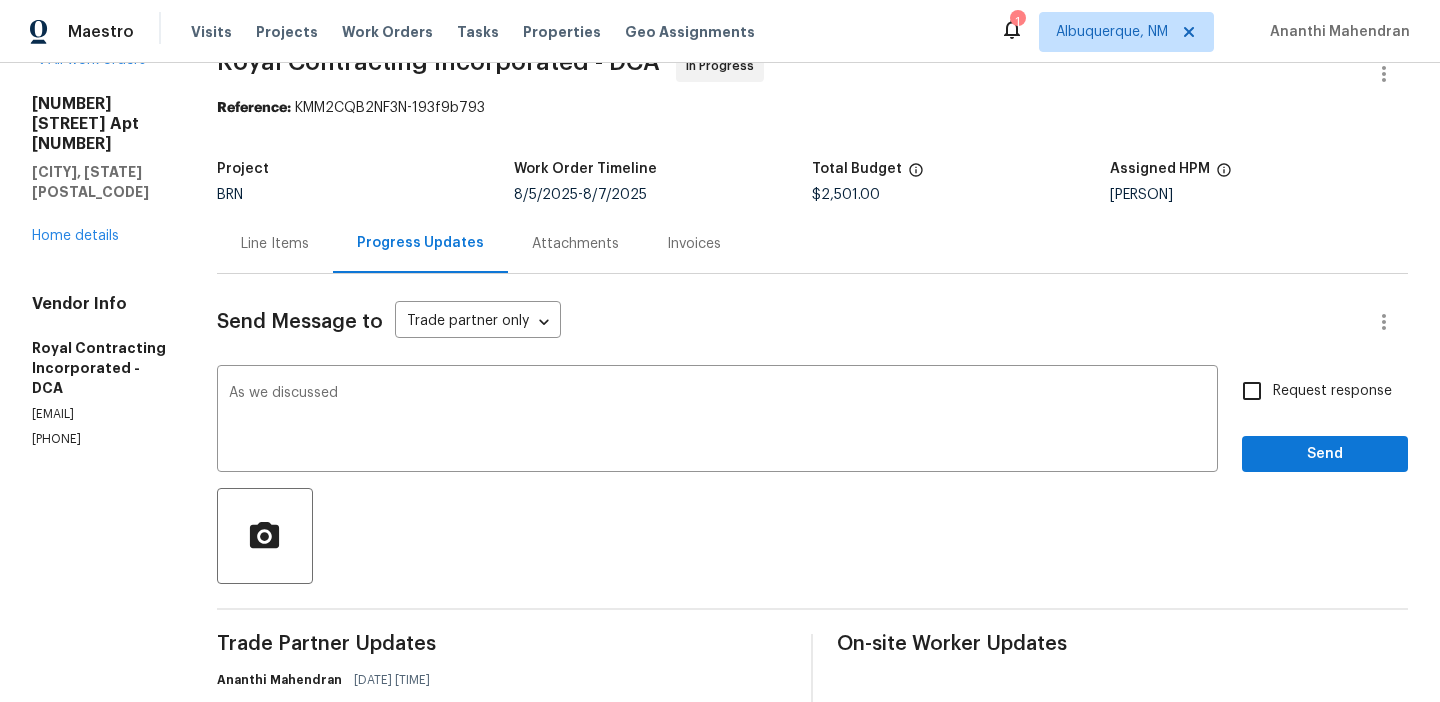 click on "[PHONE]" at bounding box center [100, 439] 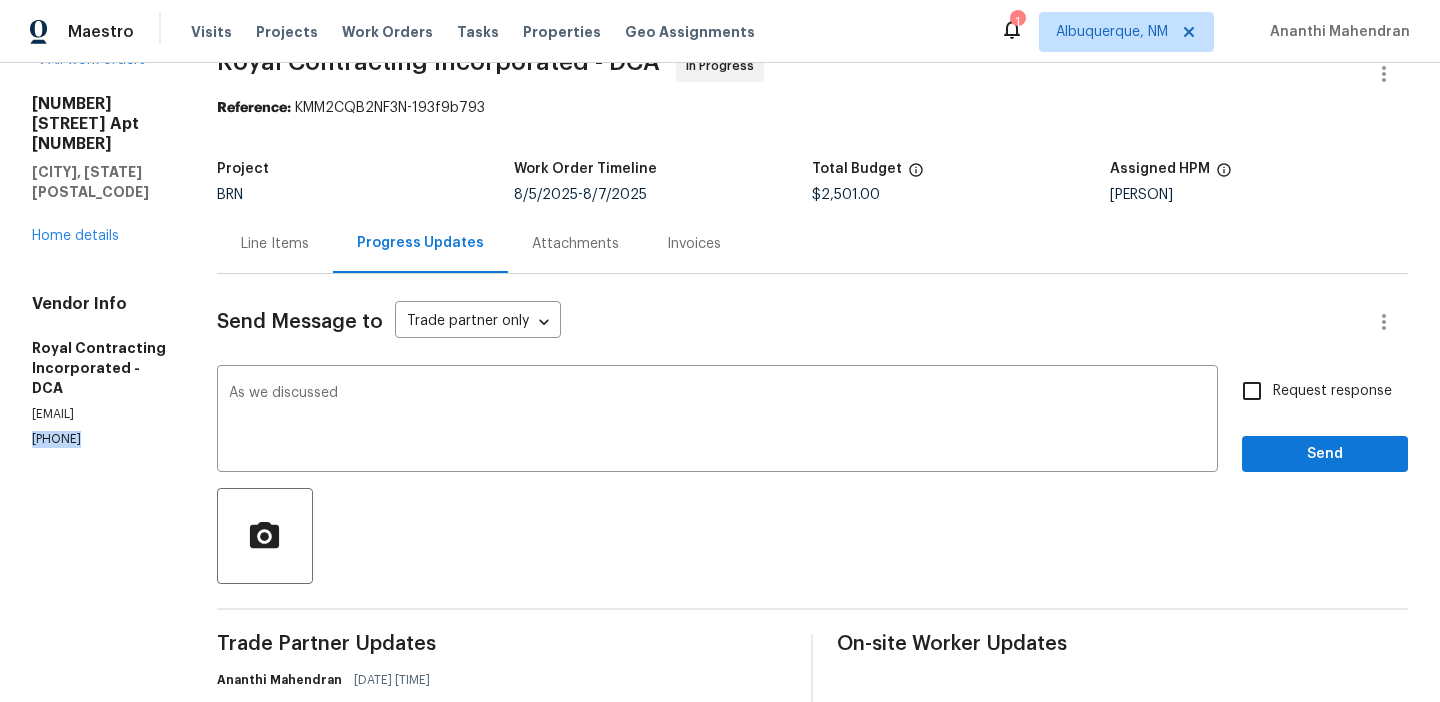 click on "[PHONE]" at bounding box center [100, 439] 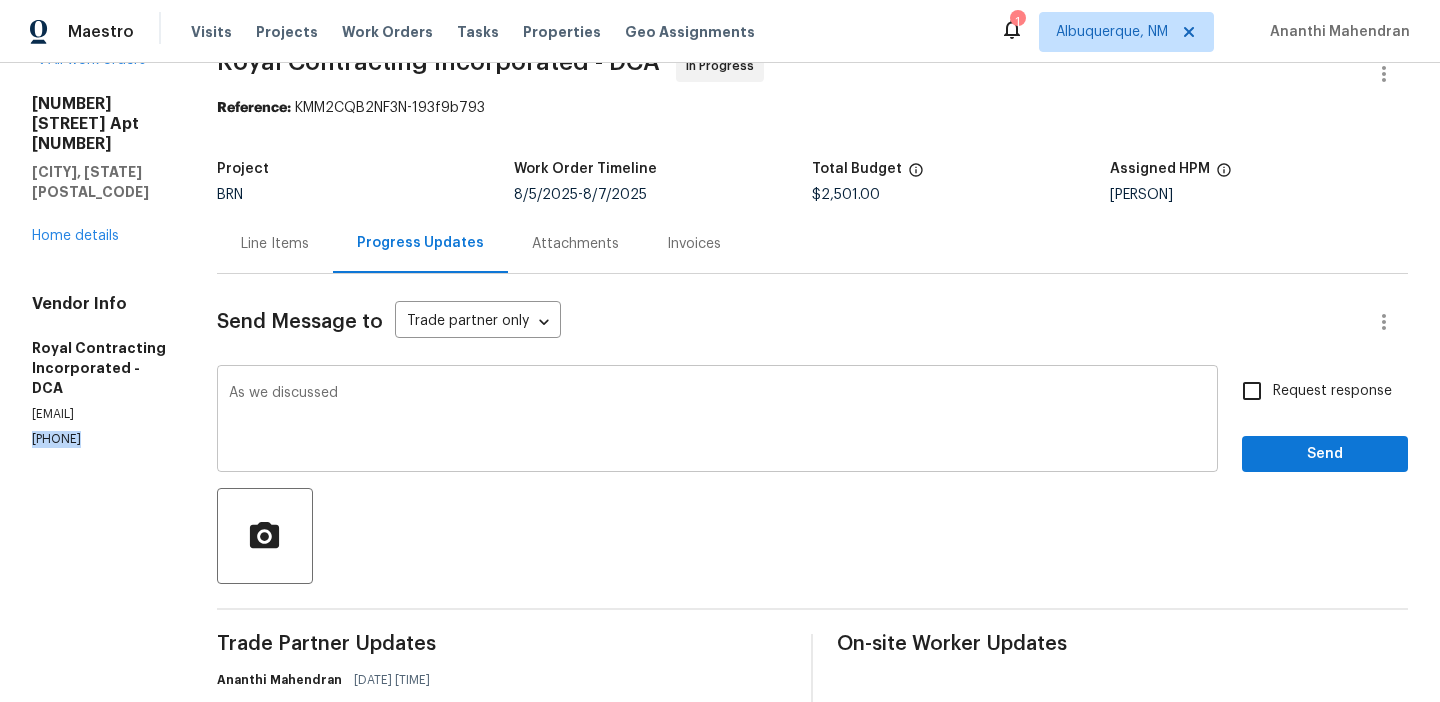copy on "[PHONE]" 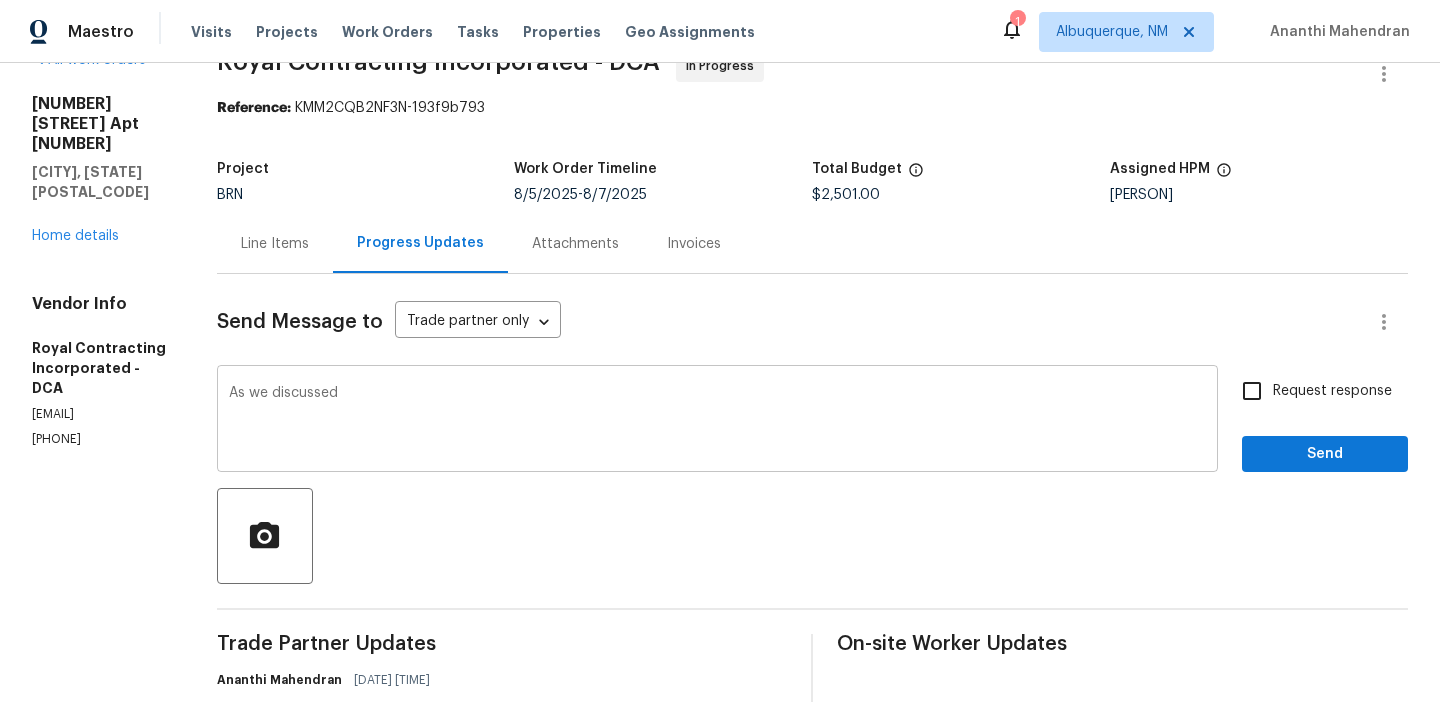 click on "As we discussed" at bounding box center [717, 421] 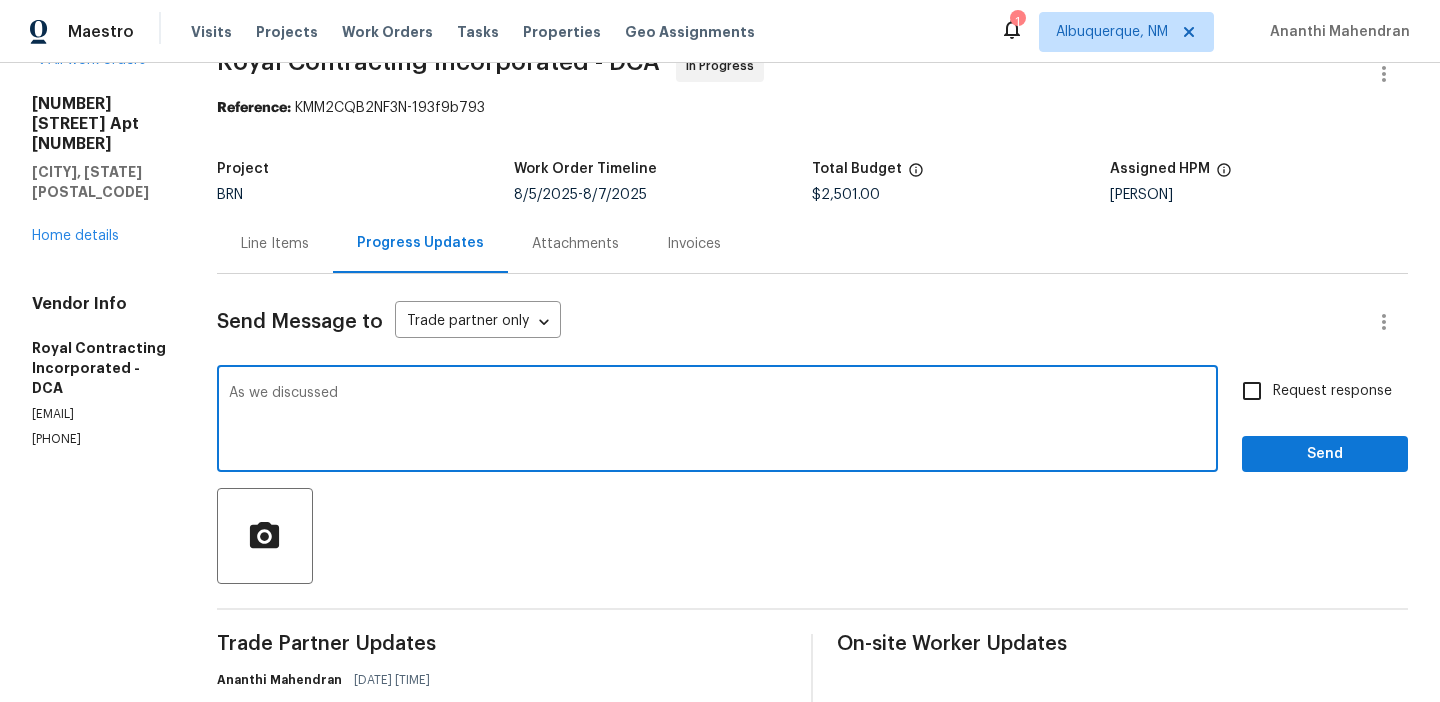 paste on "[PHONE]" 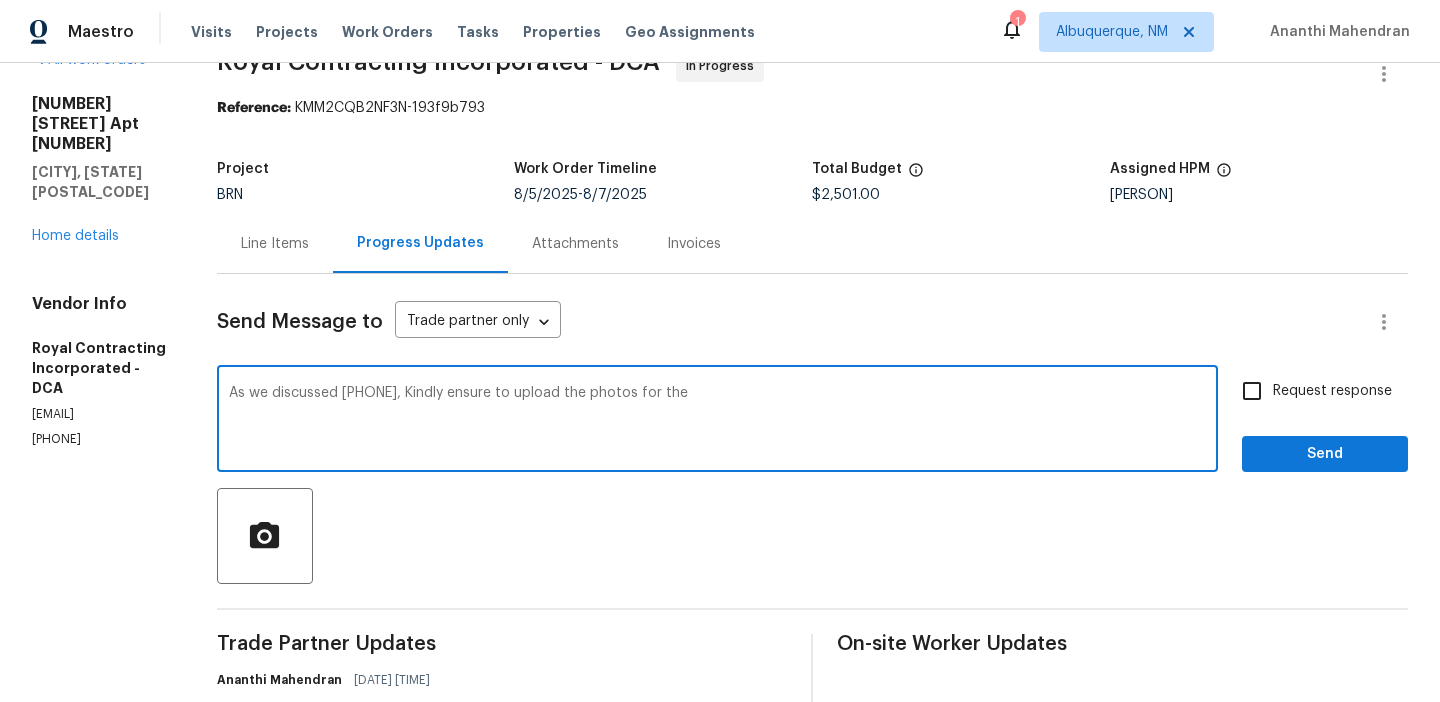 click on "As we discussed [PHONE], Kindly ensure to upload the photos for the" at bounding box center (717, 421) 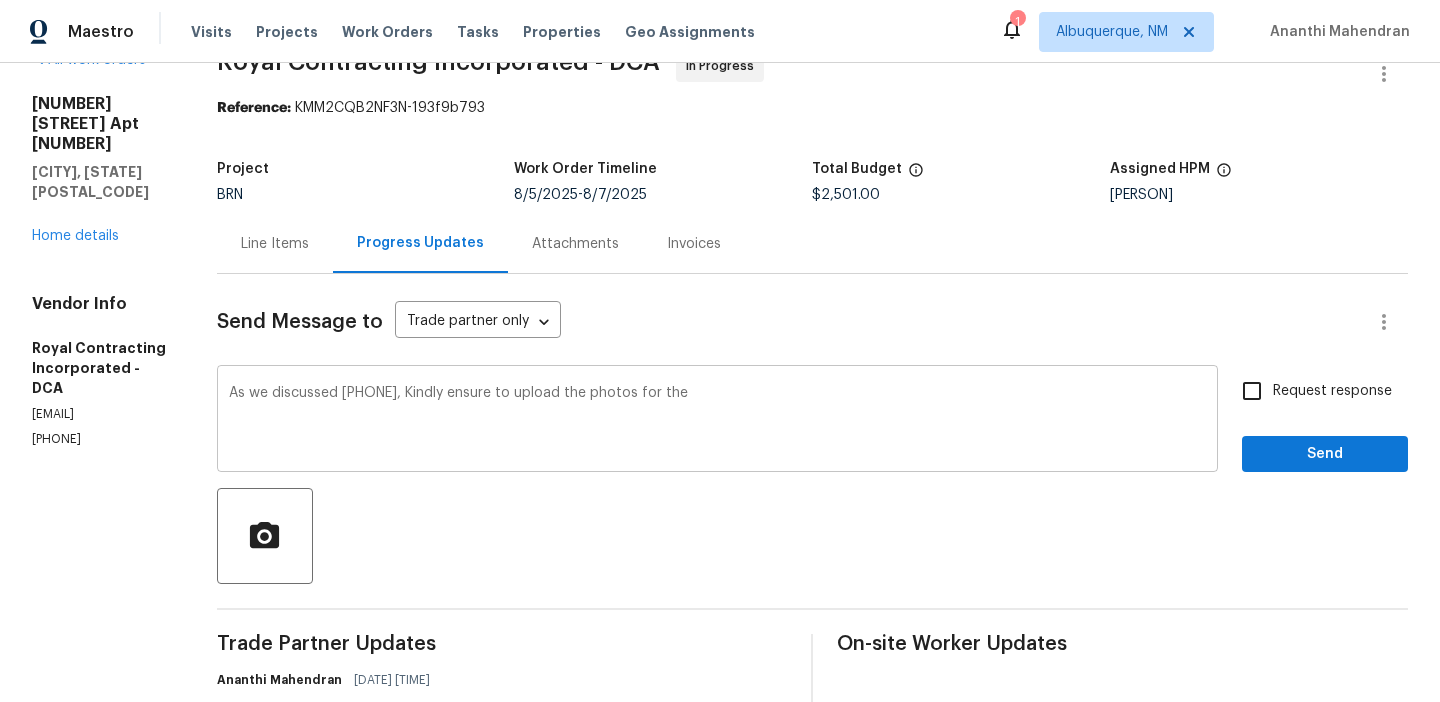 click on "As we discussed [PHONE], Kindly ensure to upload the photos for the  x ​" at bounding box center [717, 421] 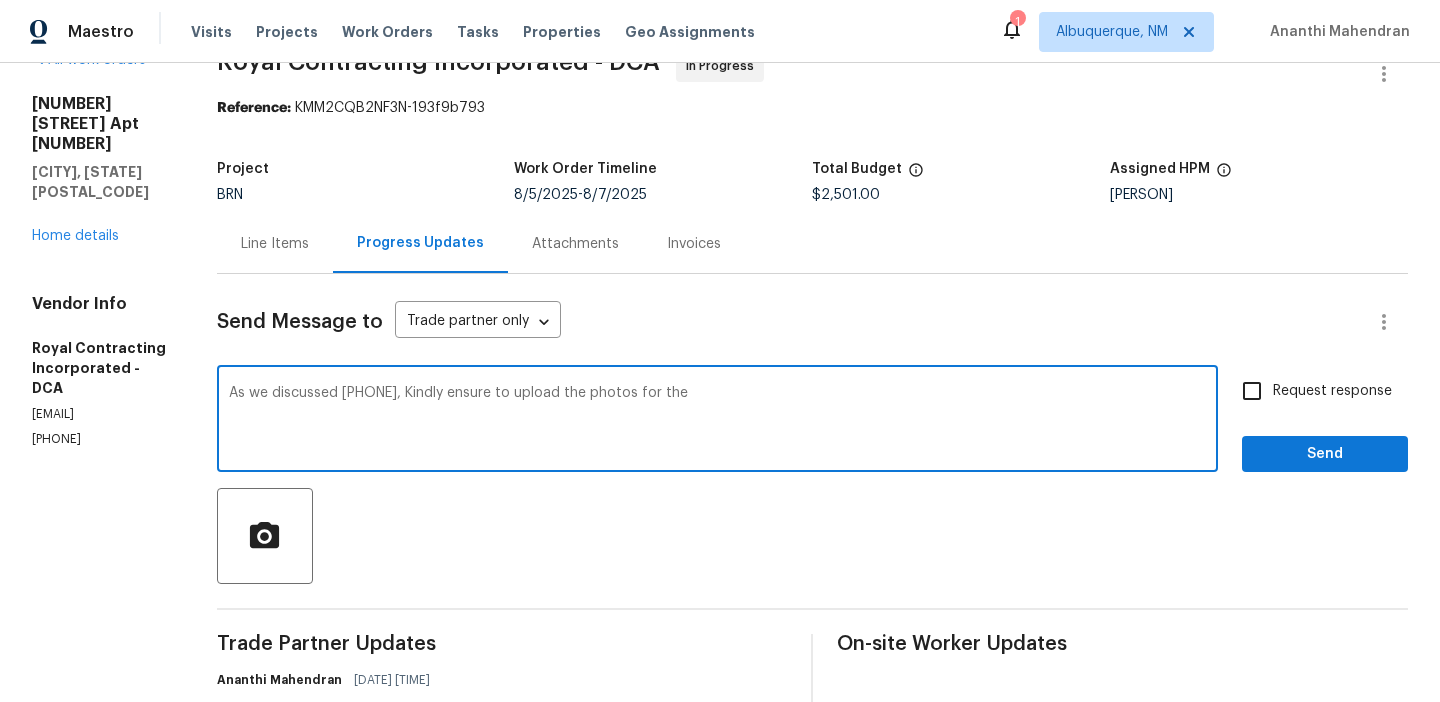 paste on "bathroom ceiling" 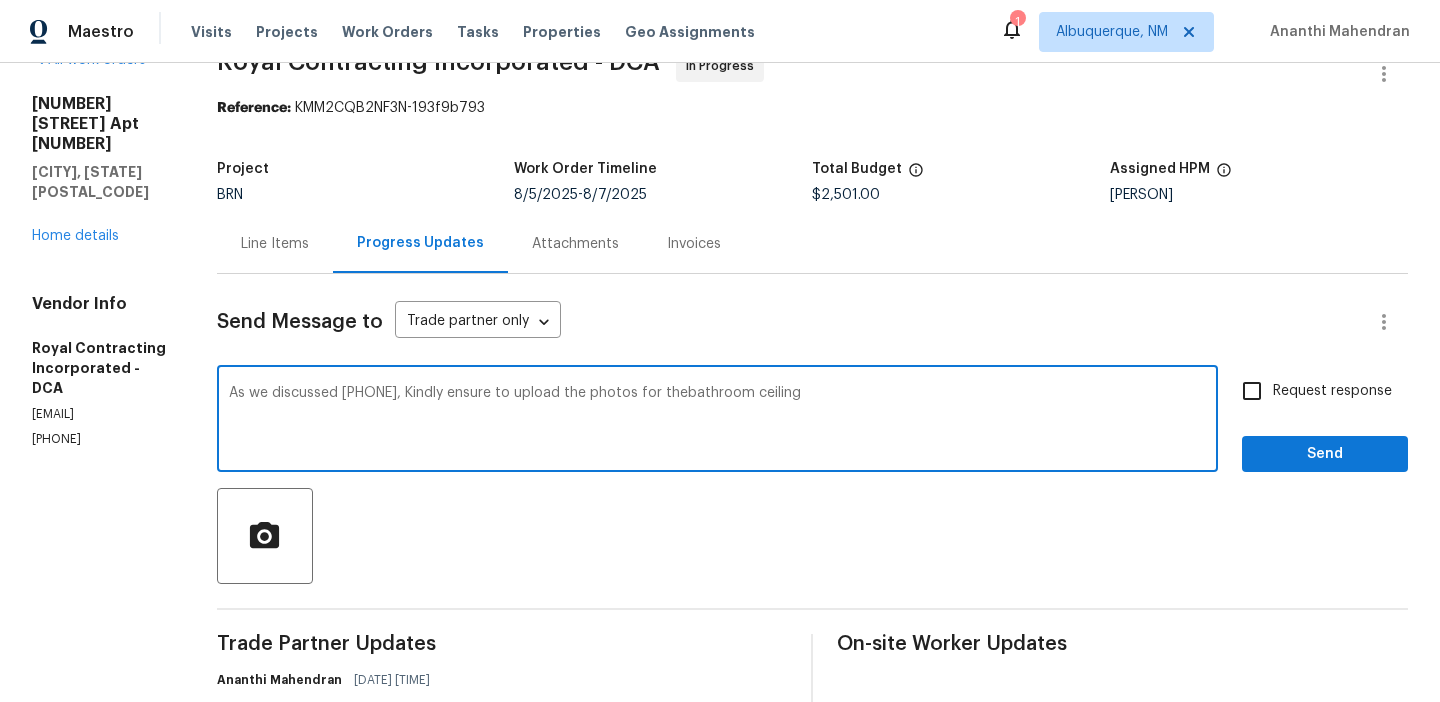 click on "As we discussed [PHONE], Kindly ensure to upload the photos for thebathroom ceiling" at bounding box center (717, 421) 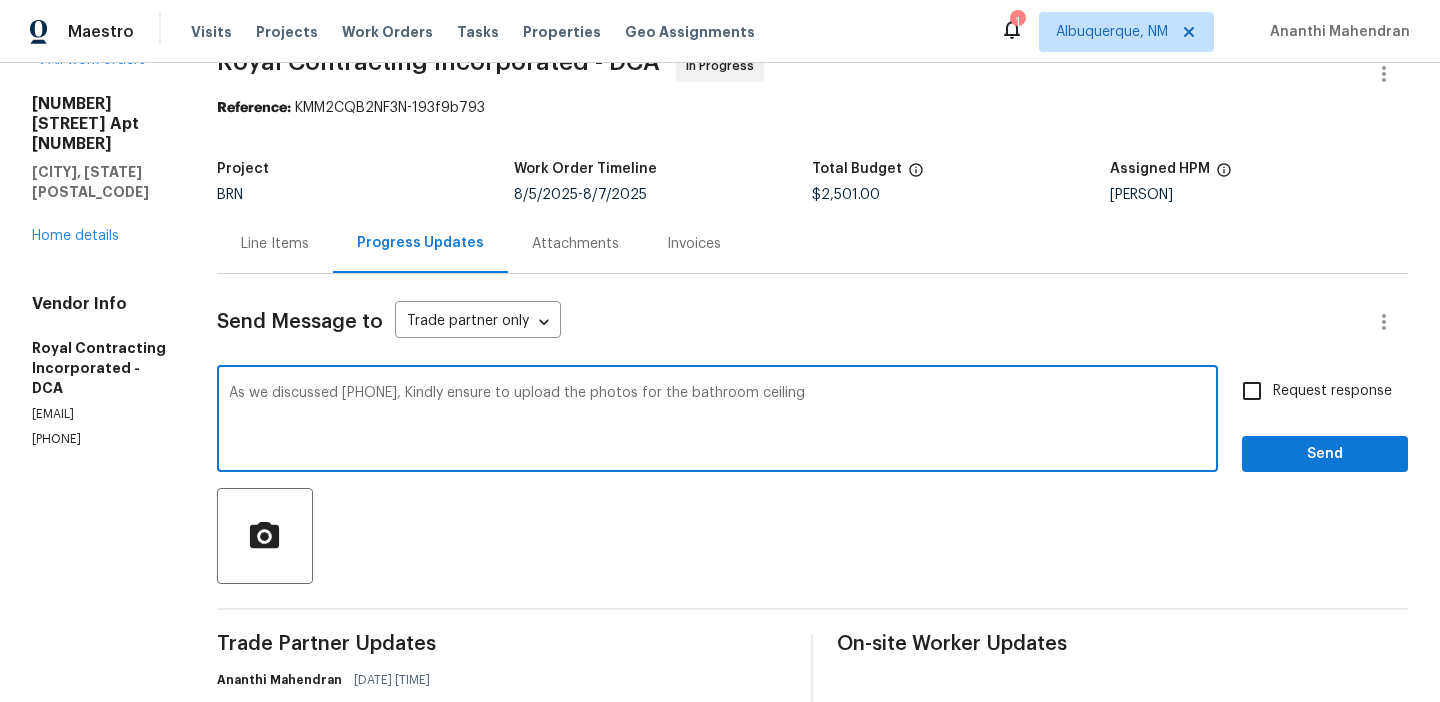 click on "As we discussed [PHONE], Kindly ensure to upload the photos for the bathroom ceiling" at bounding box center (717, 421) 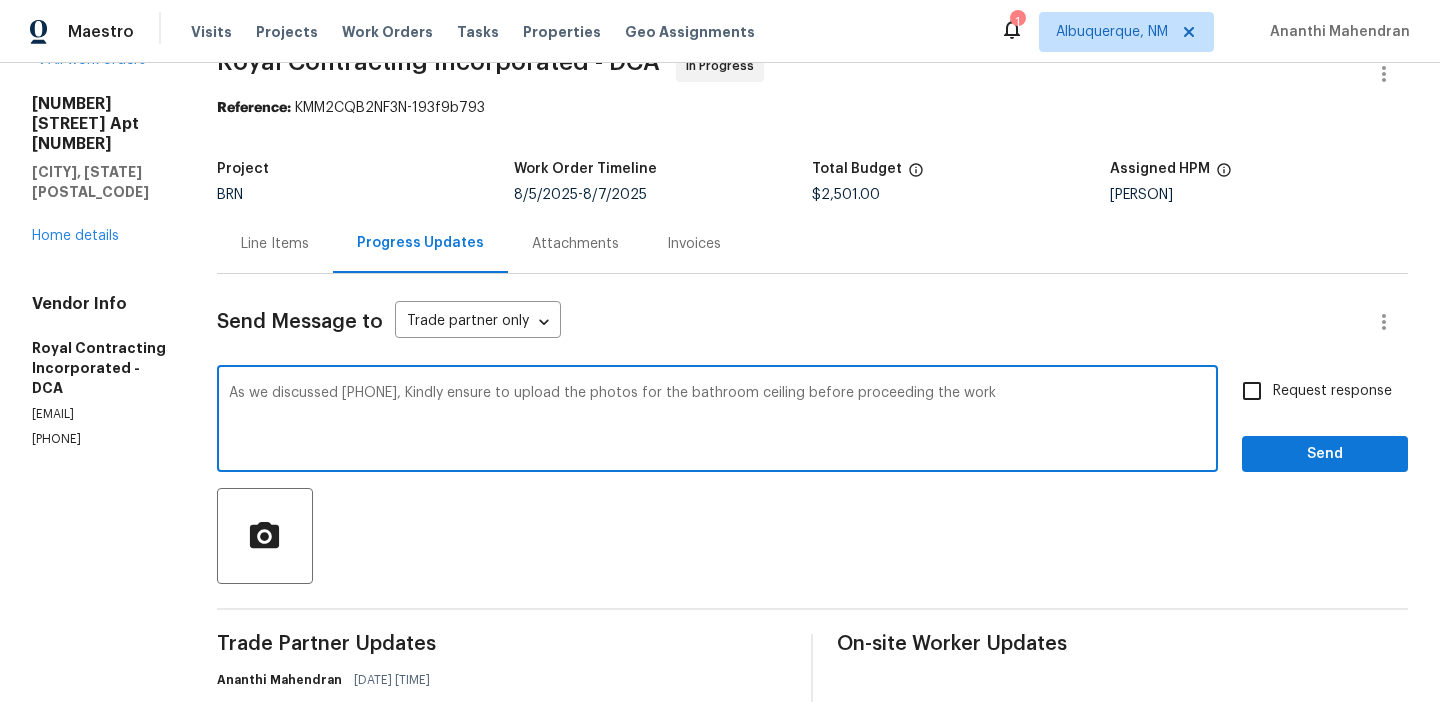 type on "As we discussed [PHONE], Kindly ensure to upload the photos for the bathroom ceiling before proceeding the work" 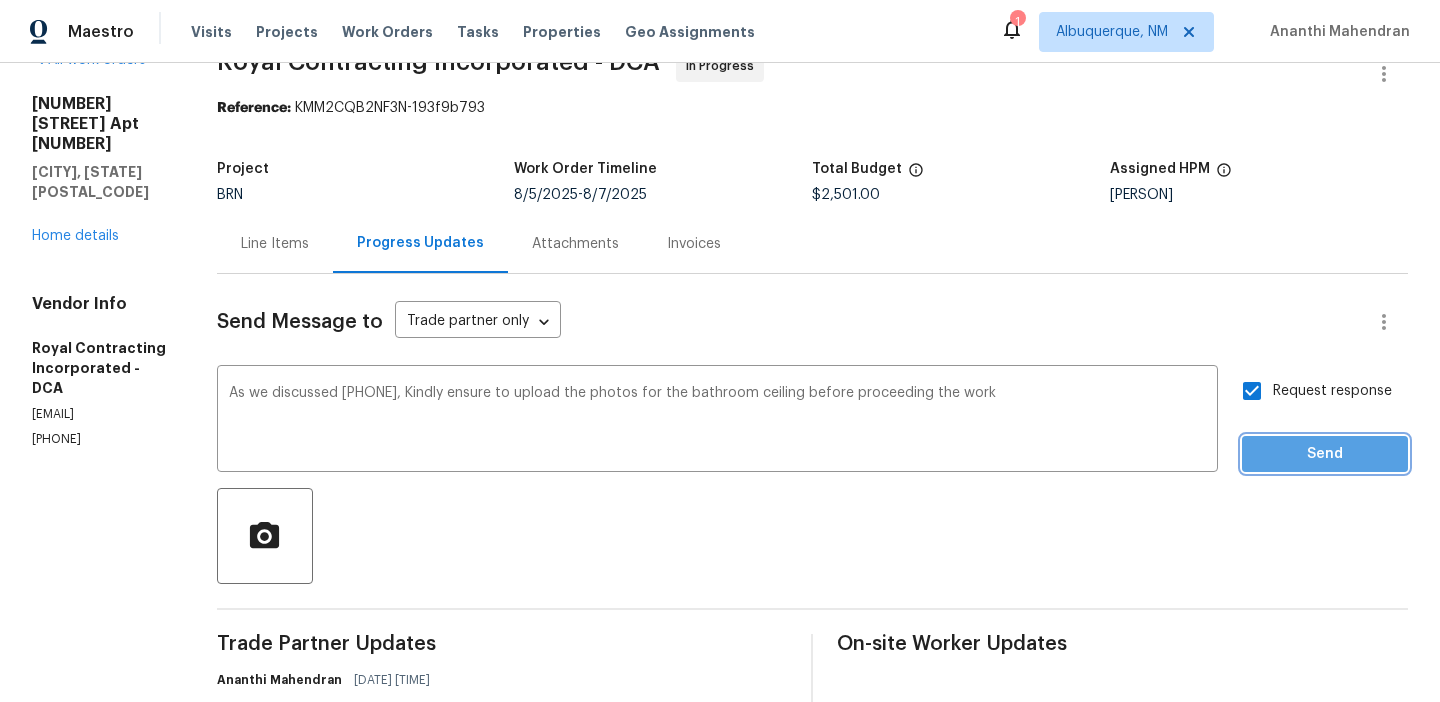 click on "Send" at bounding box center [1325, 454] 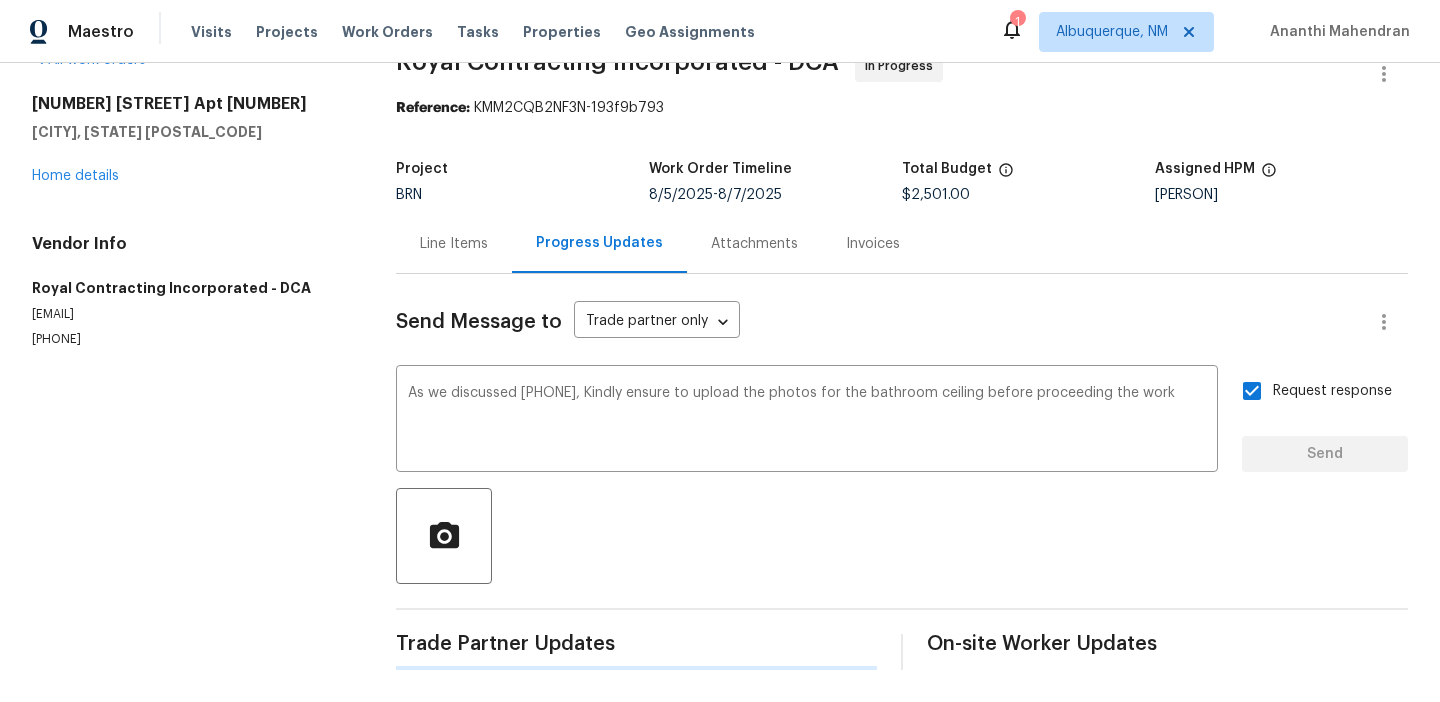 scroll, scrollTop: 0, scrollLeft: 0, axis: both 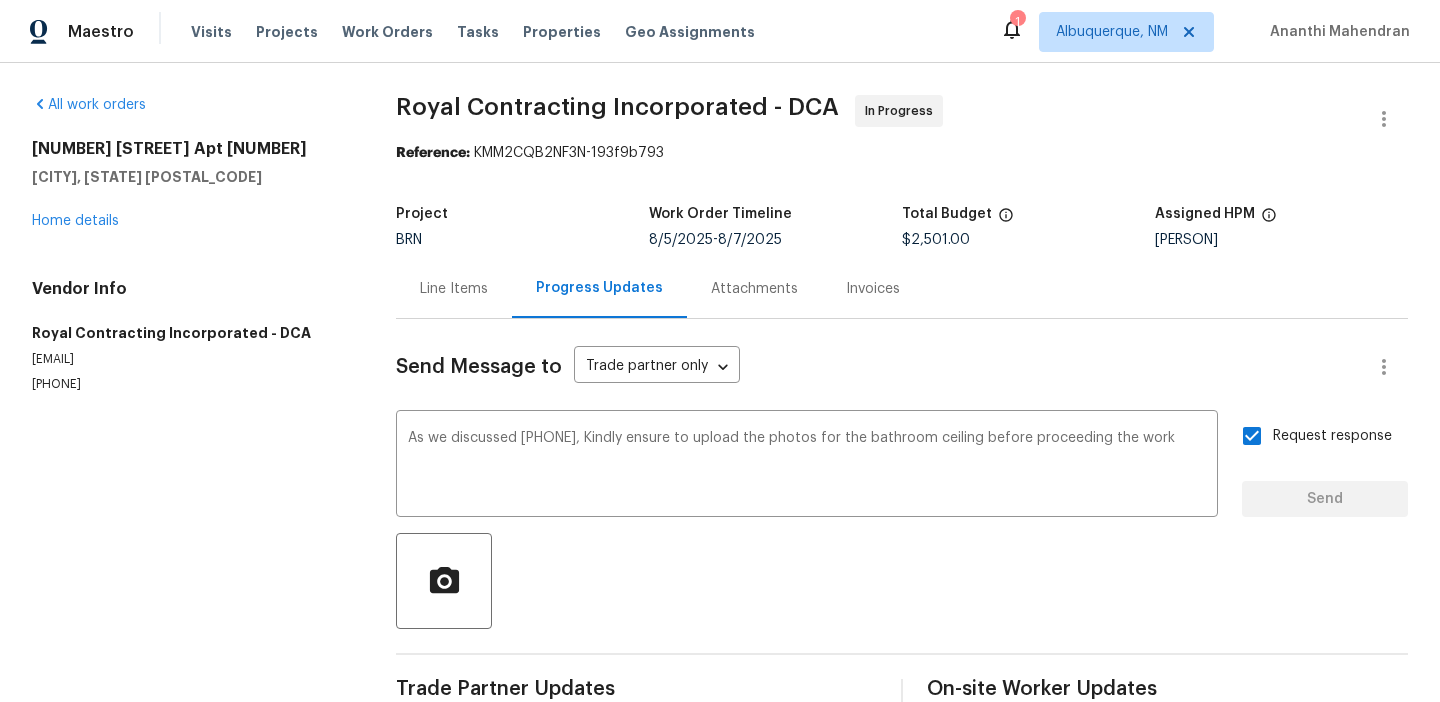 type 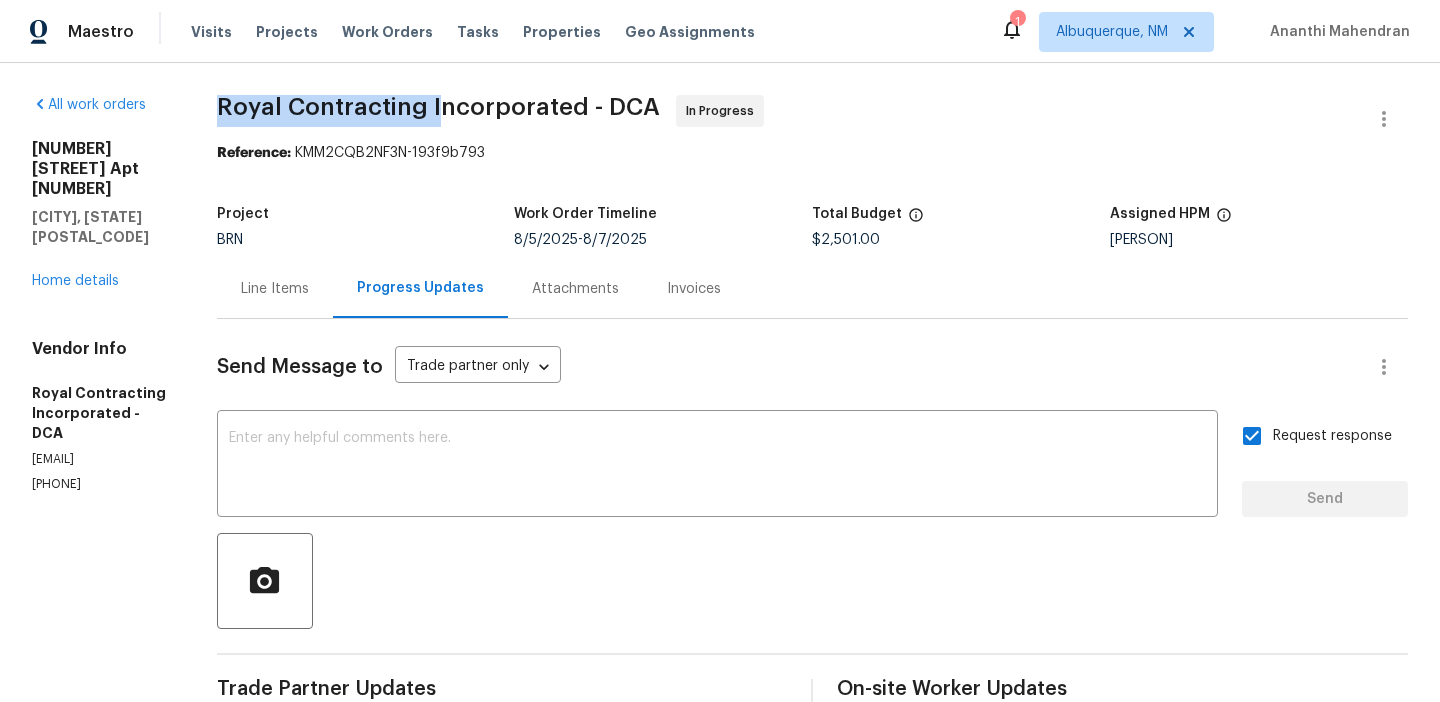 drag, startPoint x: 257, startPoint y: 110, endPoint x: 479, endPoint y: 110, distance: 222 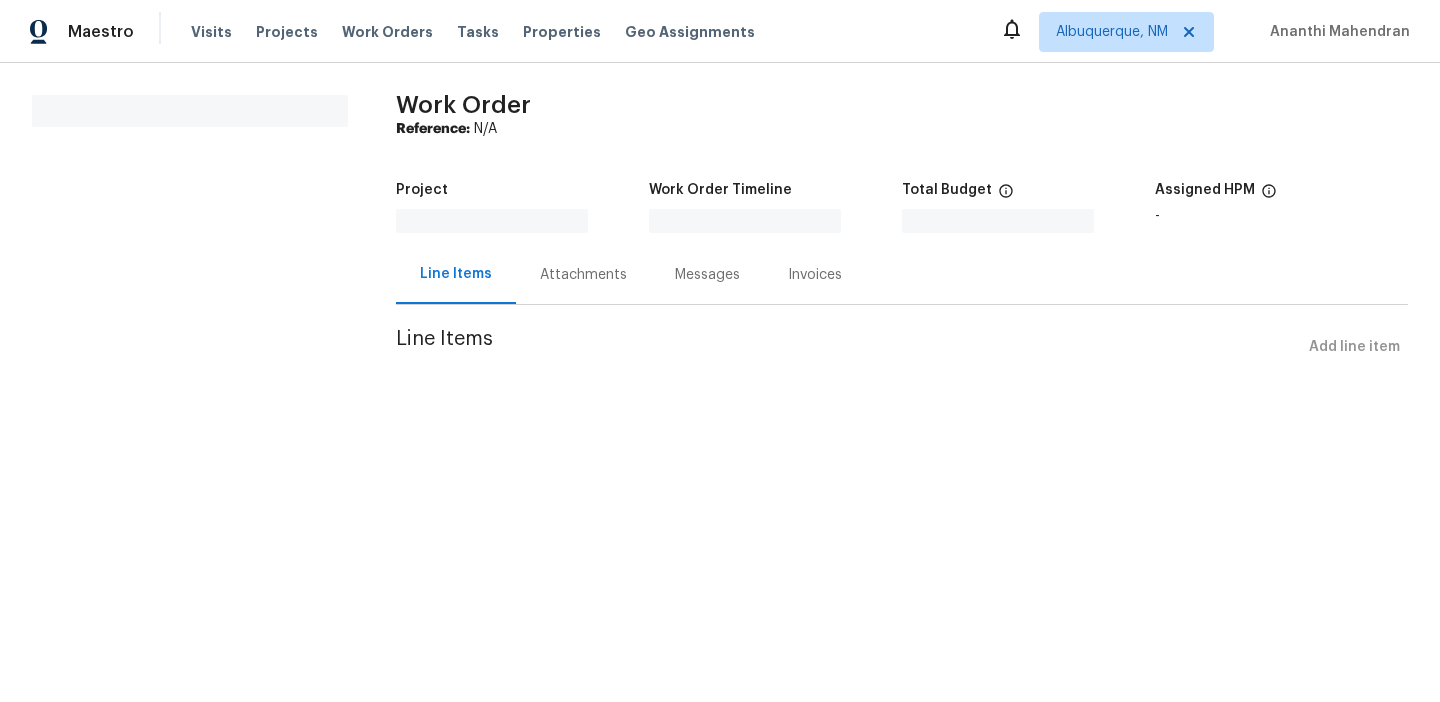 scroll, scrollTop: 0, scrollLeft: 0, axis: both 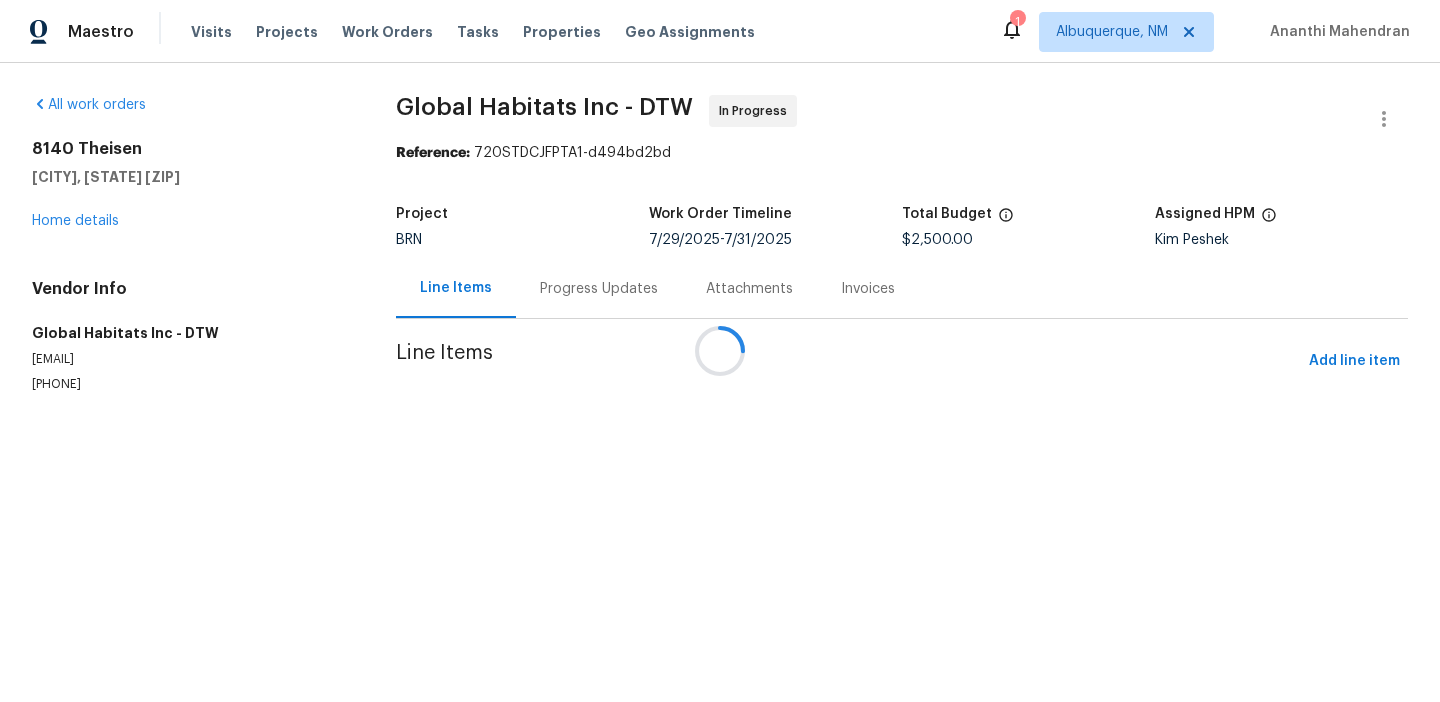click at bounding box center (720, 351) 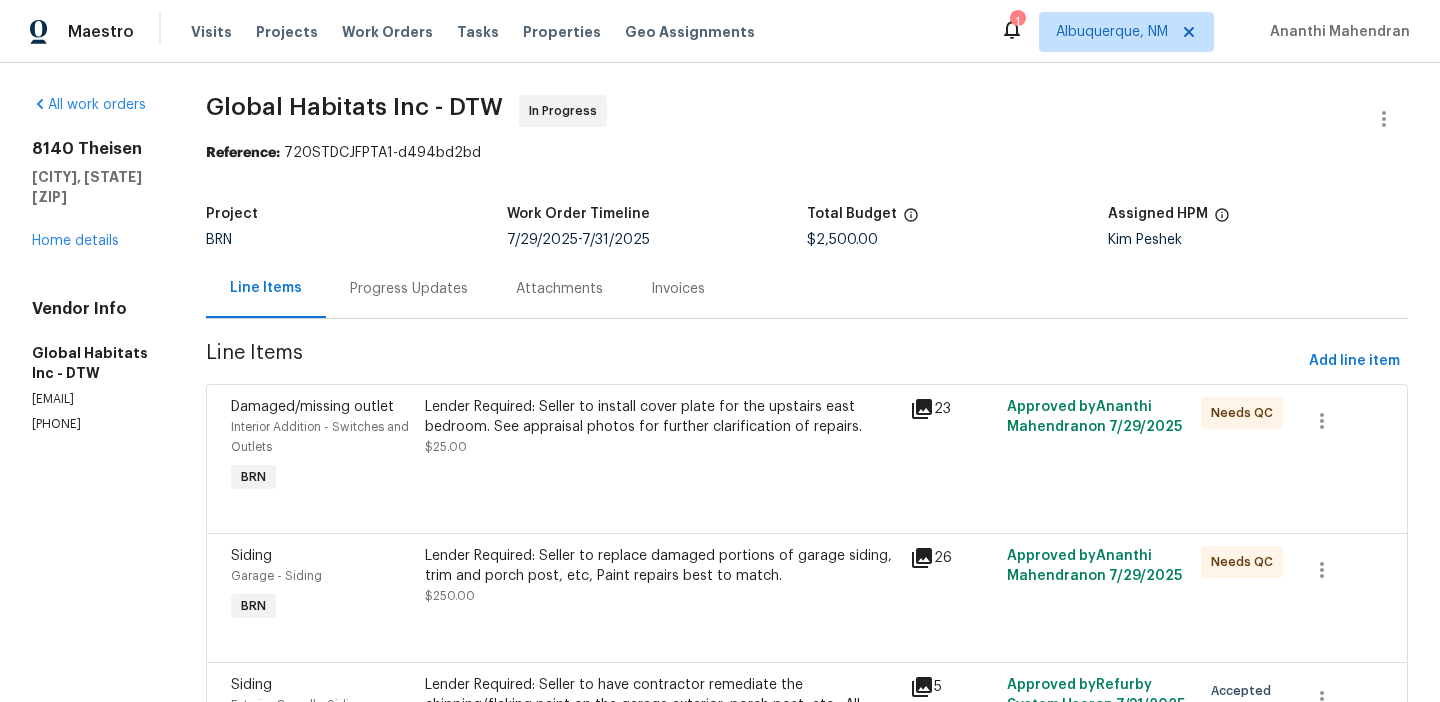 click on "Attachments" at bounding box center (559, 289) 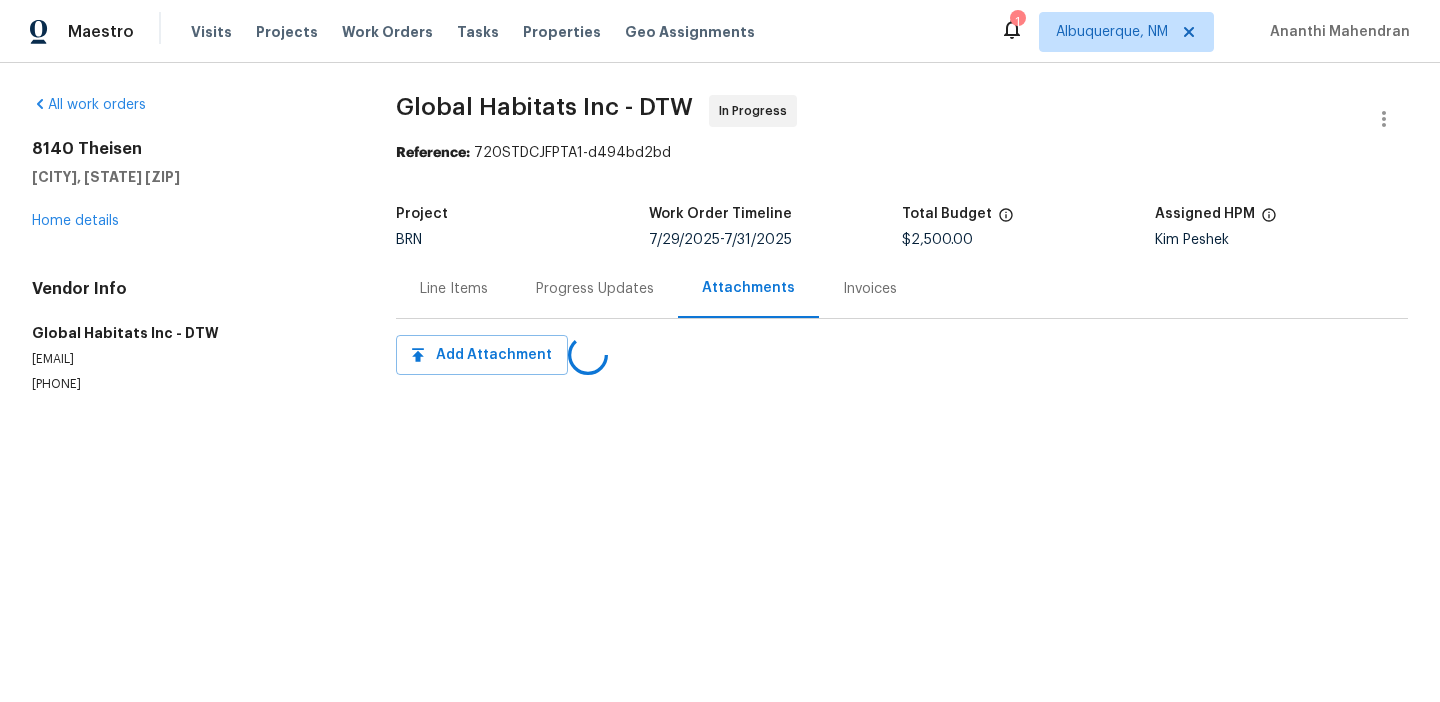 click on "Line Items" at bounding box center [454, 288] 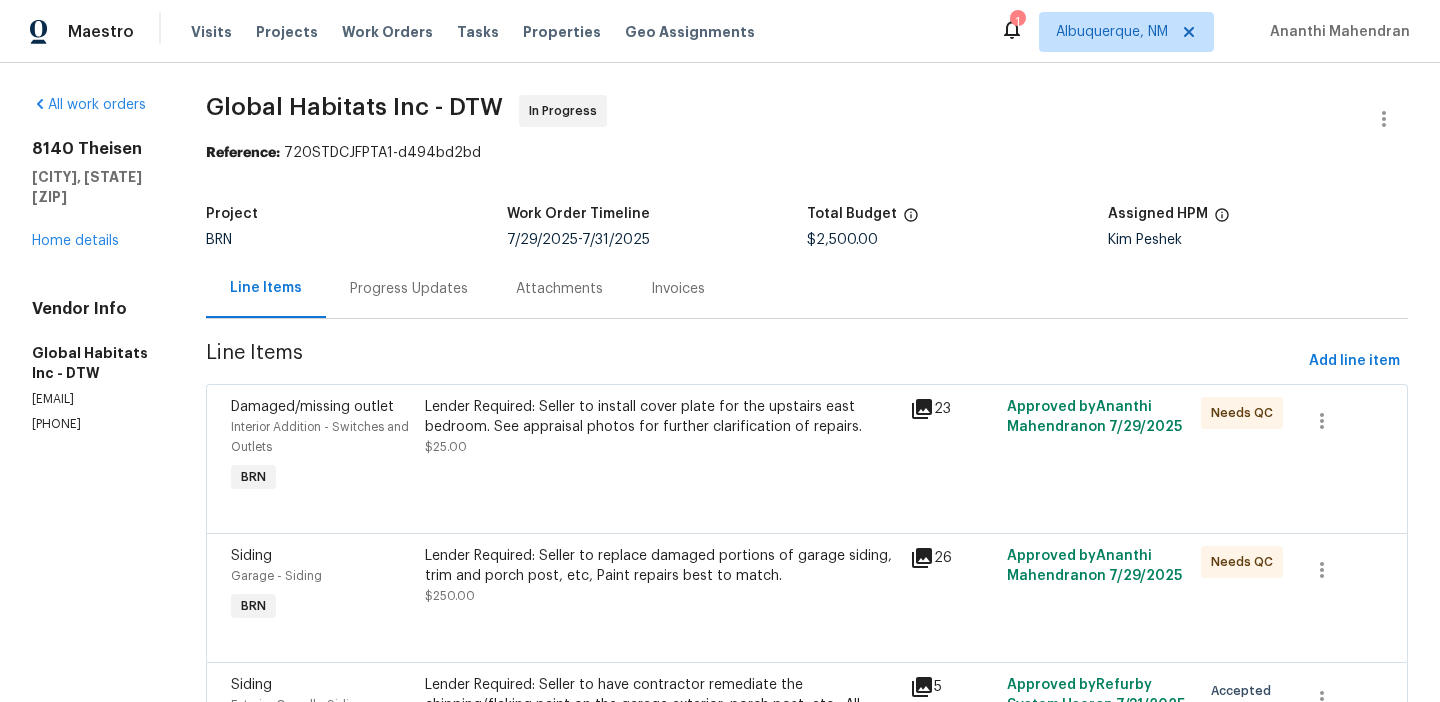 click on "Progress Updates" at bounding box center [409, 288] 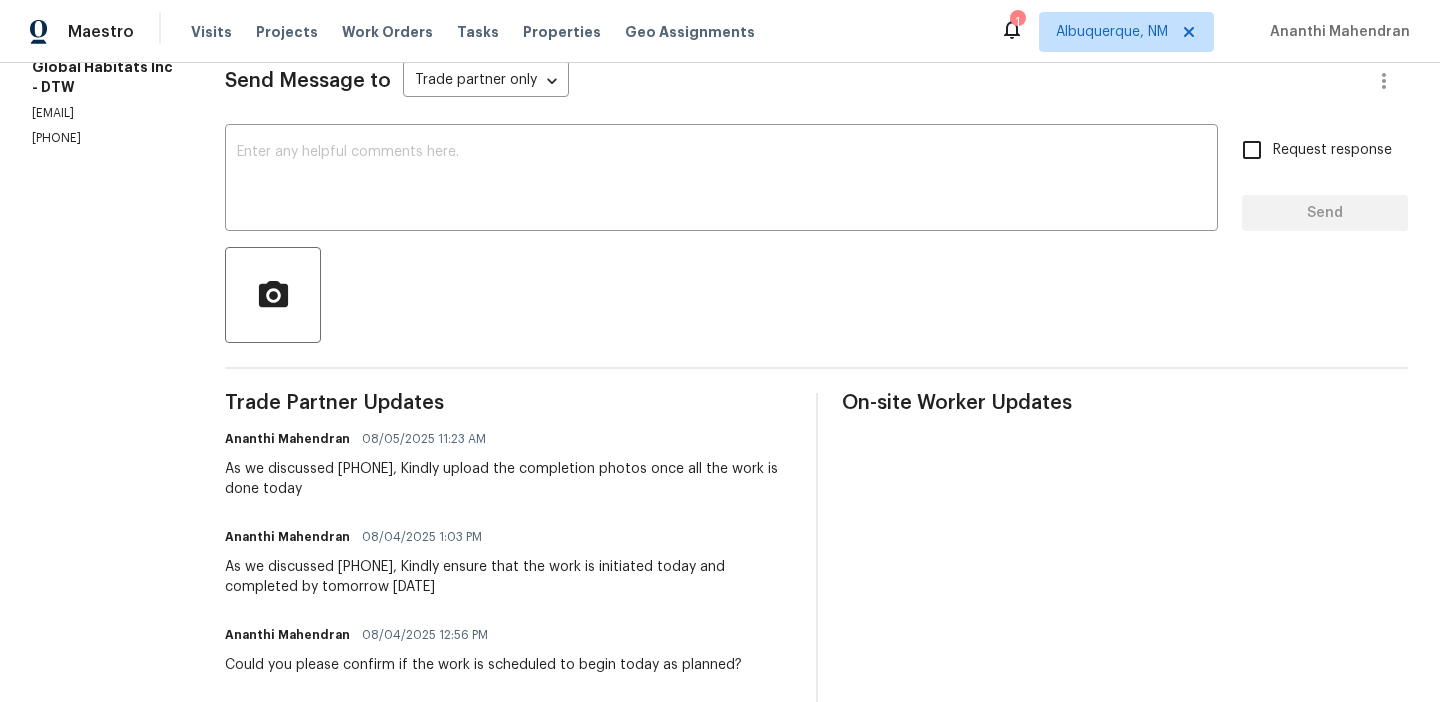 scroll, scrollTop: 82, scrollLeft: 0, axis: vertical 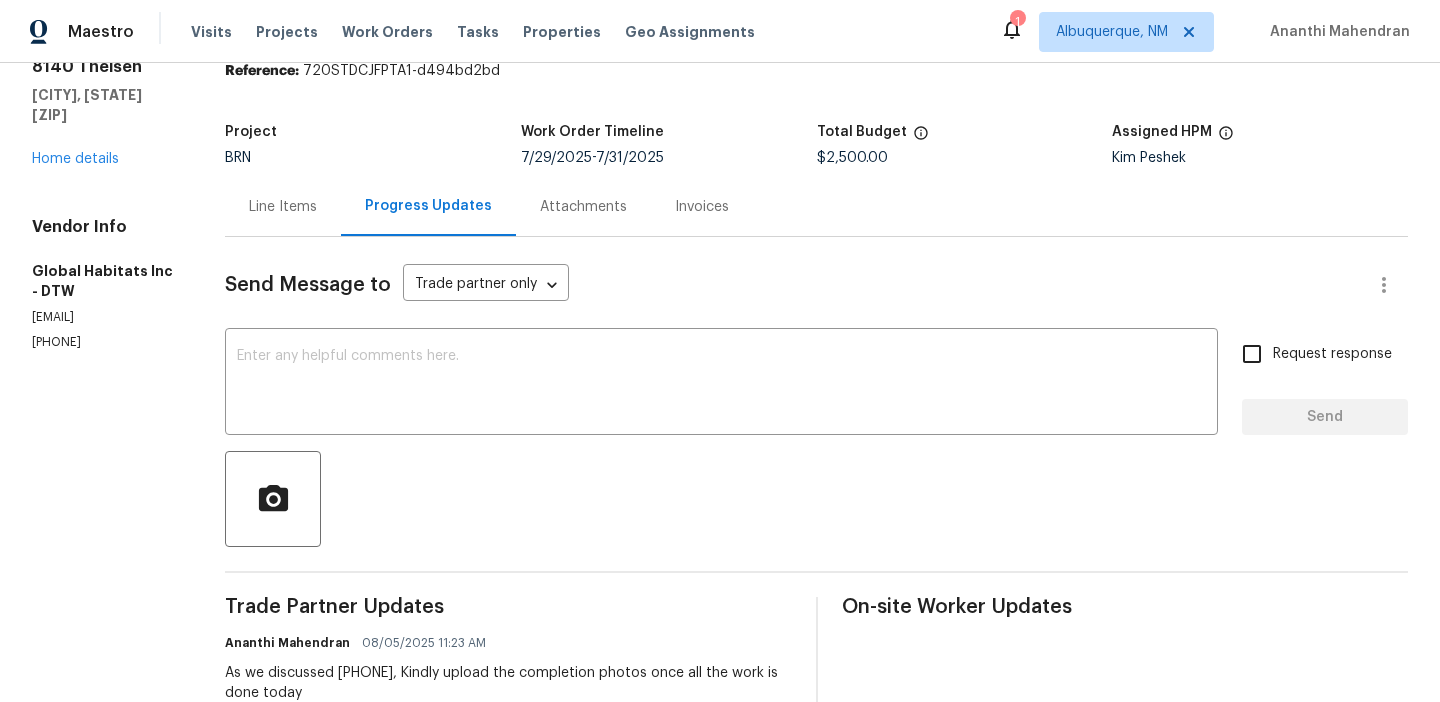 click on "[PHONE]" at bounding box center (104, 342) 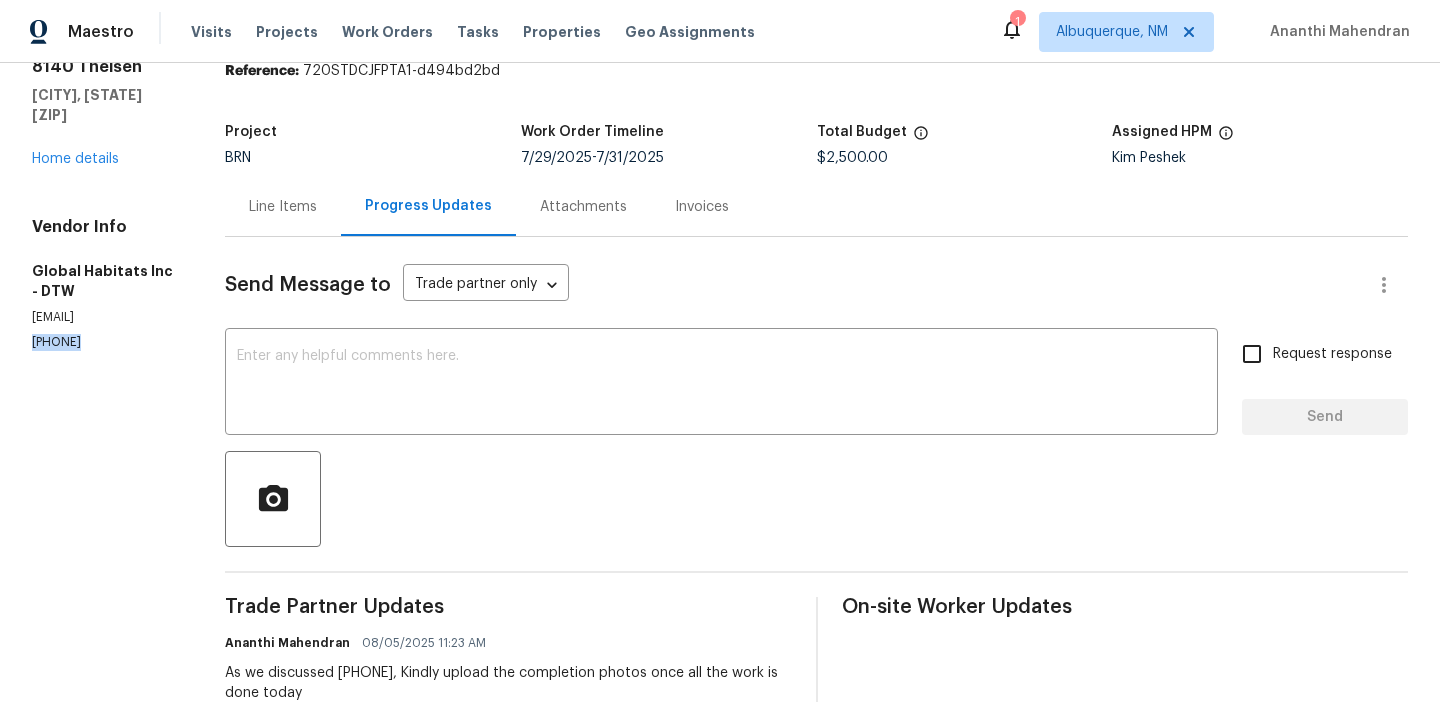click on "[PHONE]" at bounding box center (104, 342) 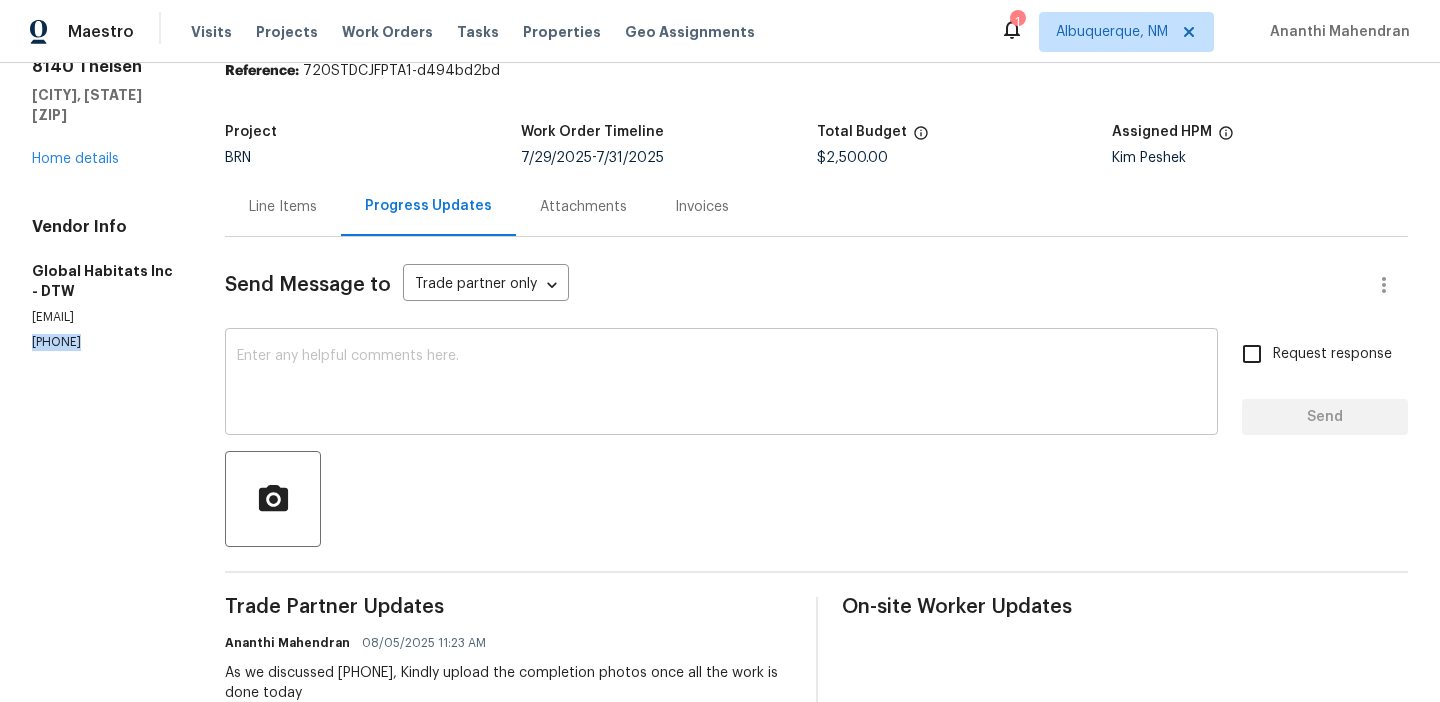 scroll, scrollTop: 0, scrollLeft: 0, axis: both 